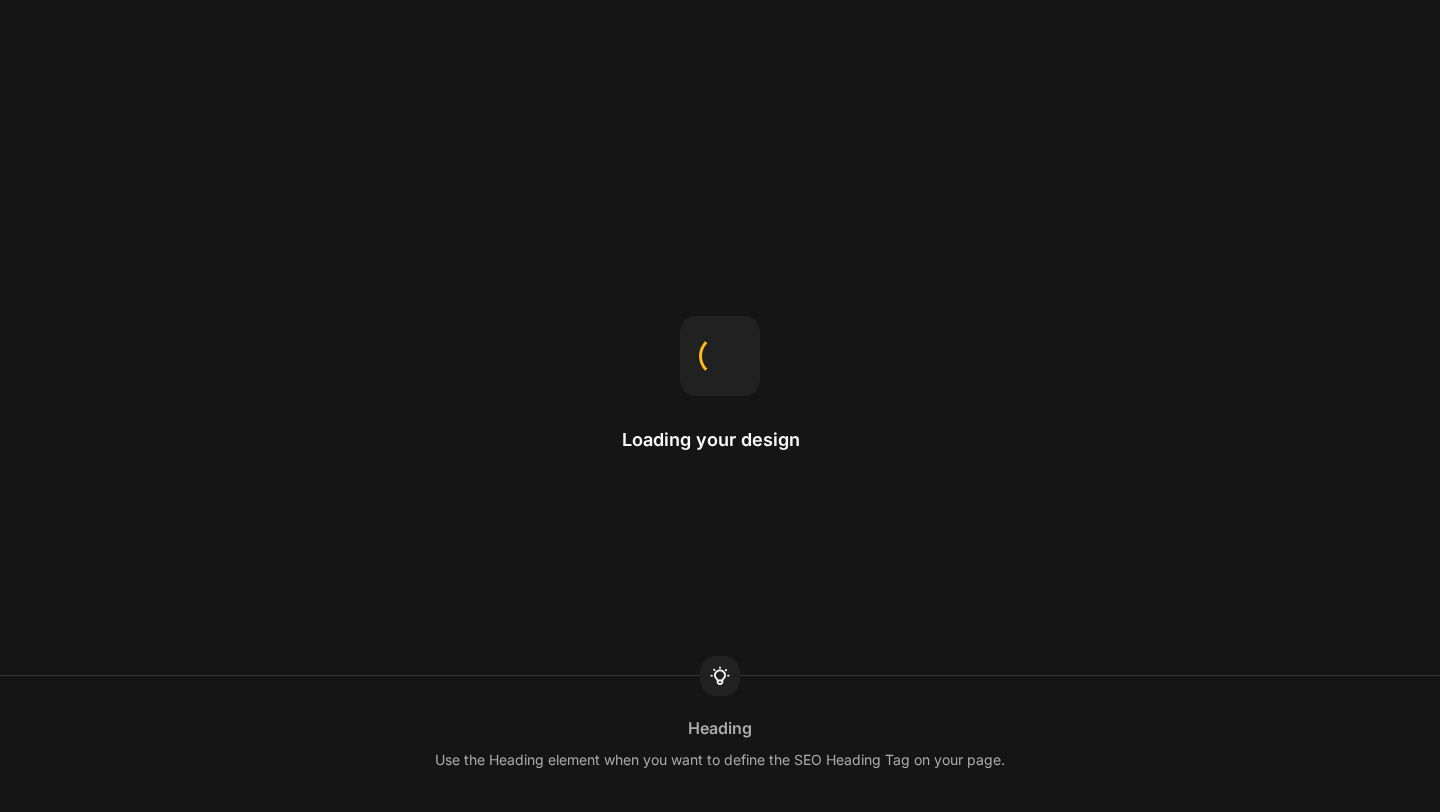 scroll, scrollTop: 0, scrollLeft: 0, axis: both 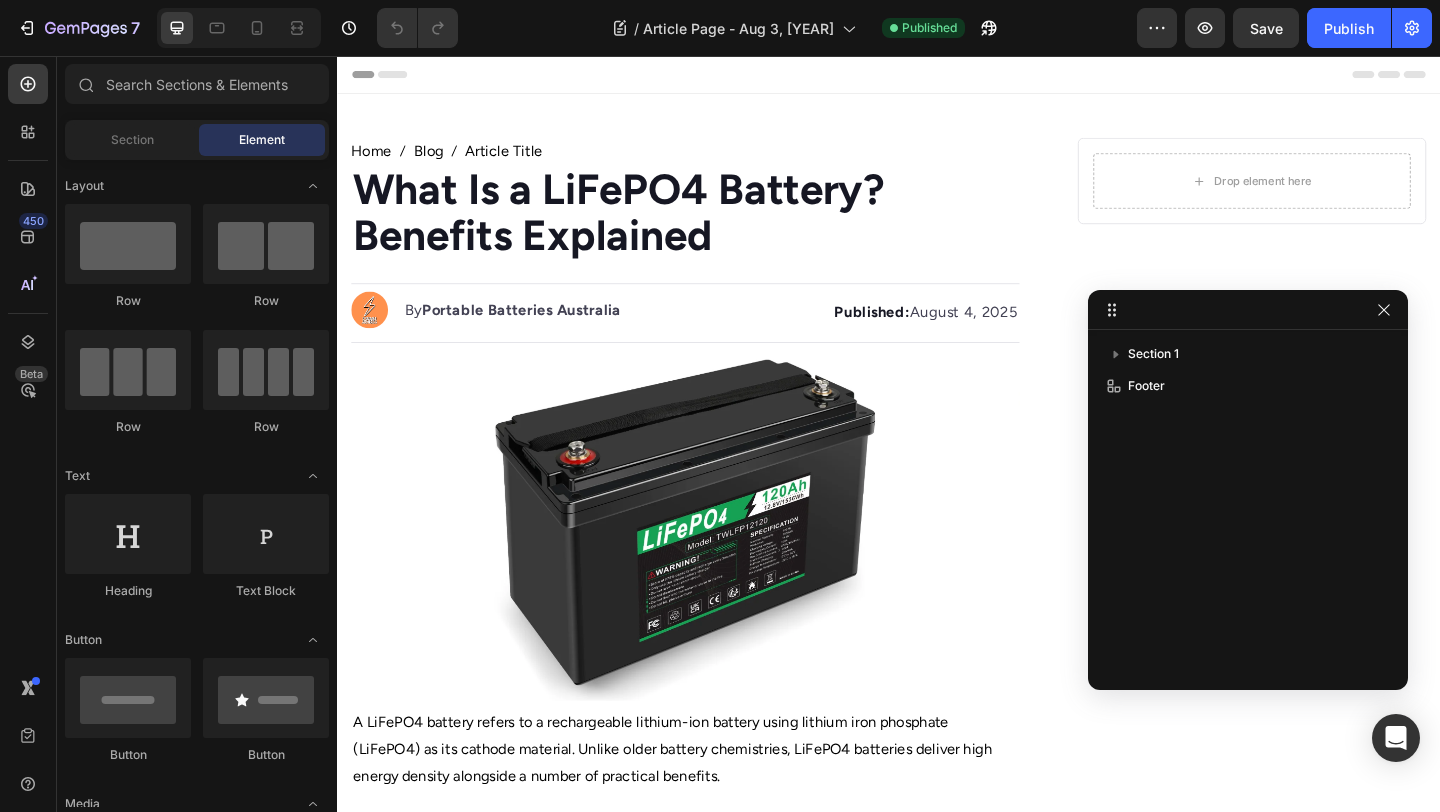drag, startPoint x: 482, startPoint y: 210, endPoint x: 1179, endPoint y: 323, distance: 706.1006 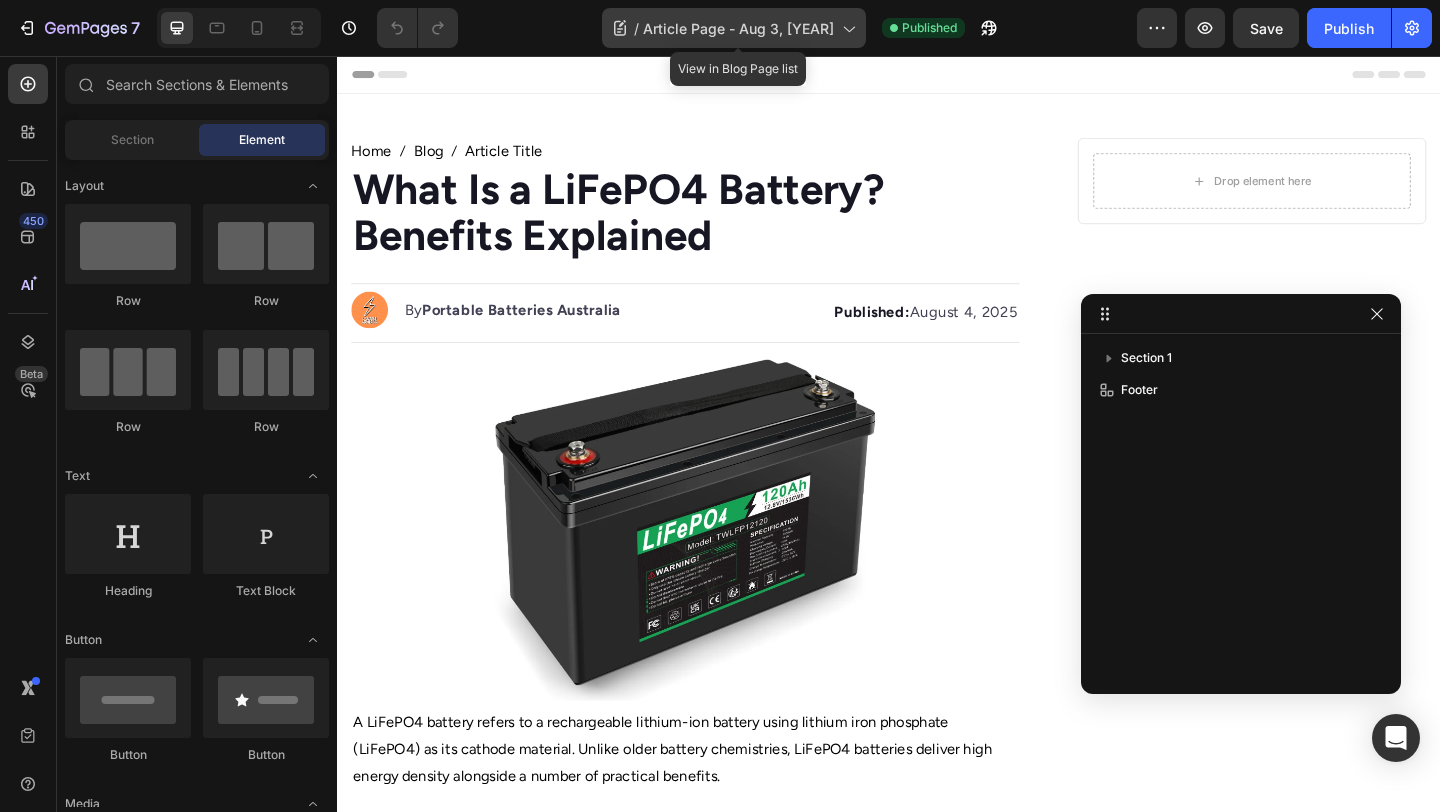 click on "Article Page - Aug 3, 19:06:25" at bounding box center (738, 28) 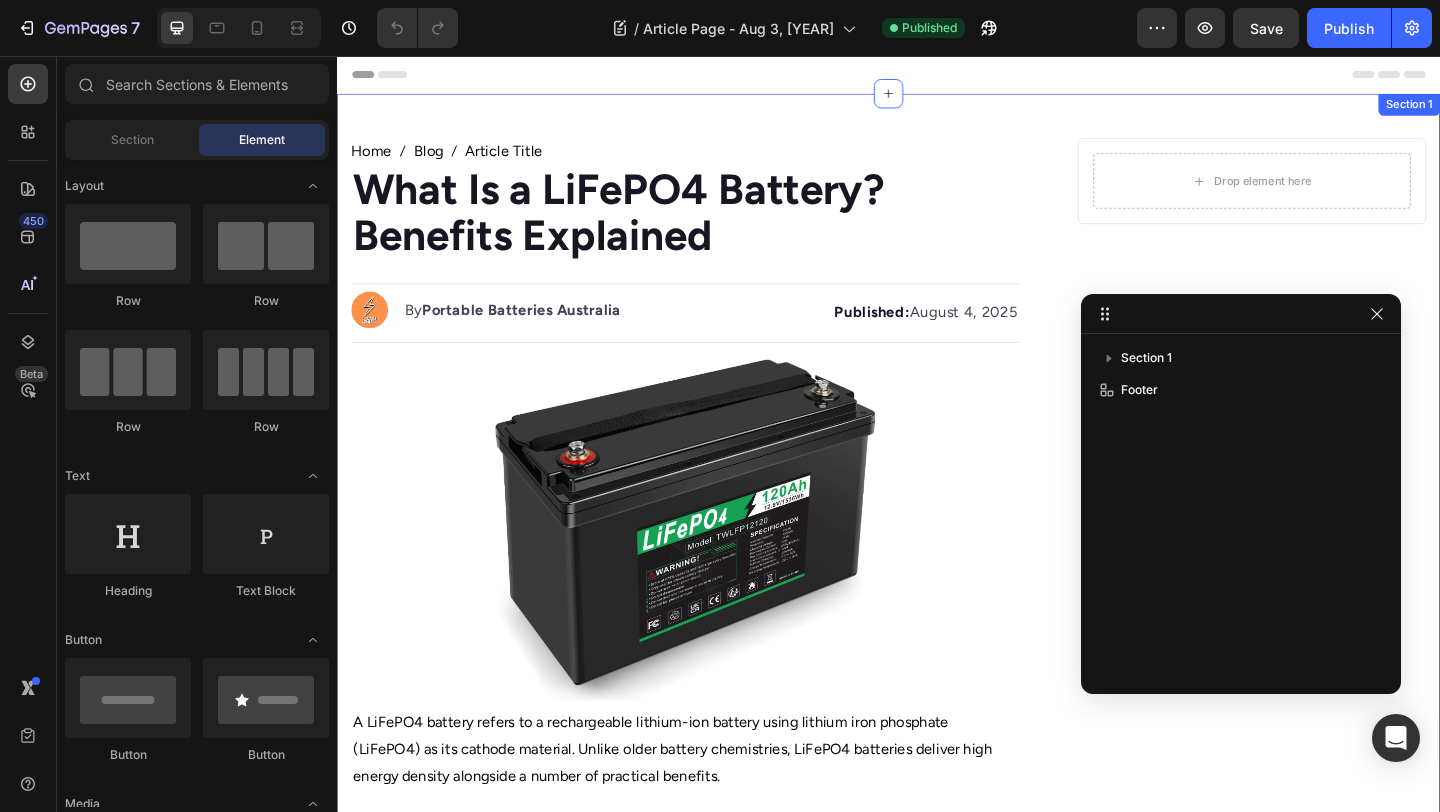 click on "Header" at bounding box center (937, 76) 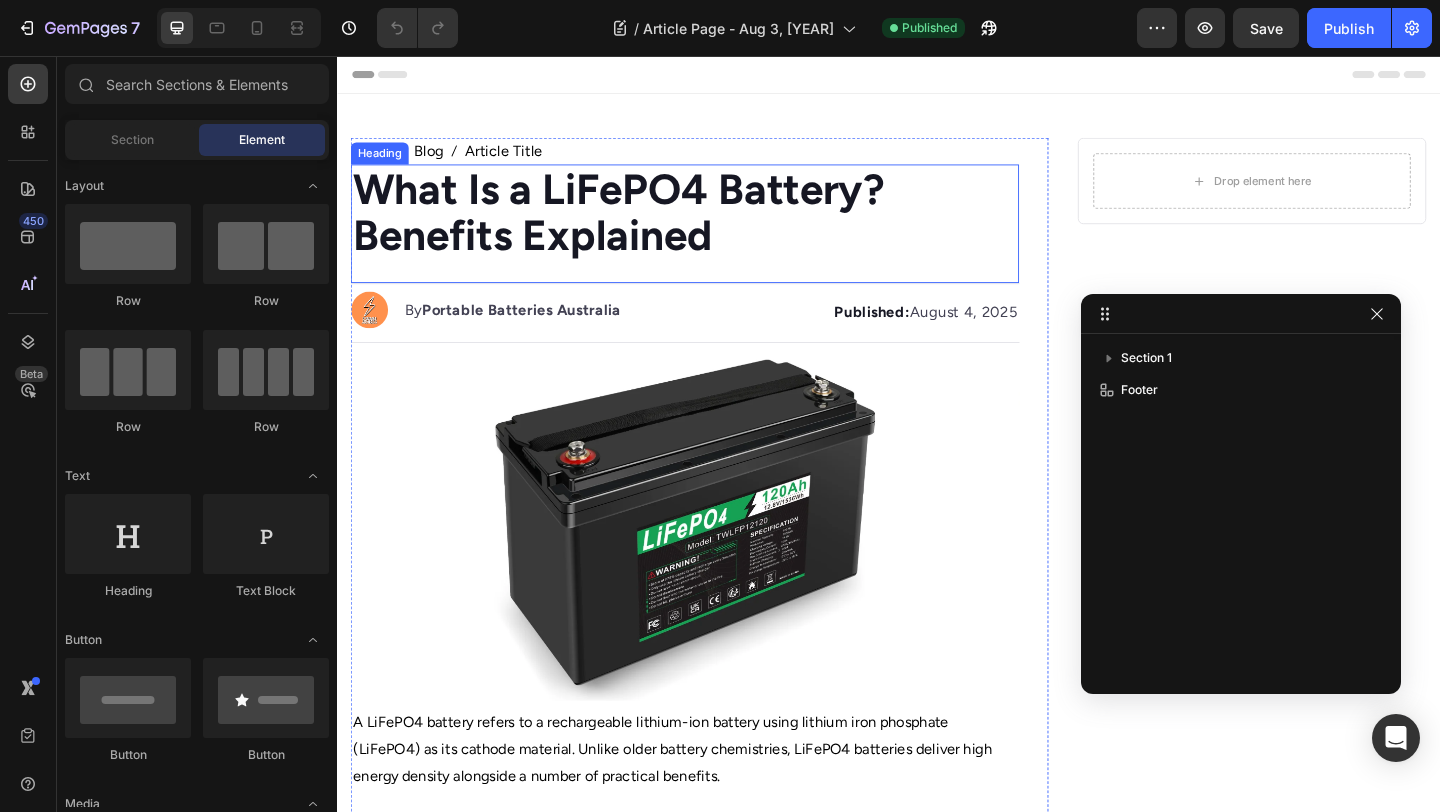 click on "What Is a LiFePO4 Battery? Benefits Explained" at bounding box center (643, 226) 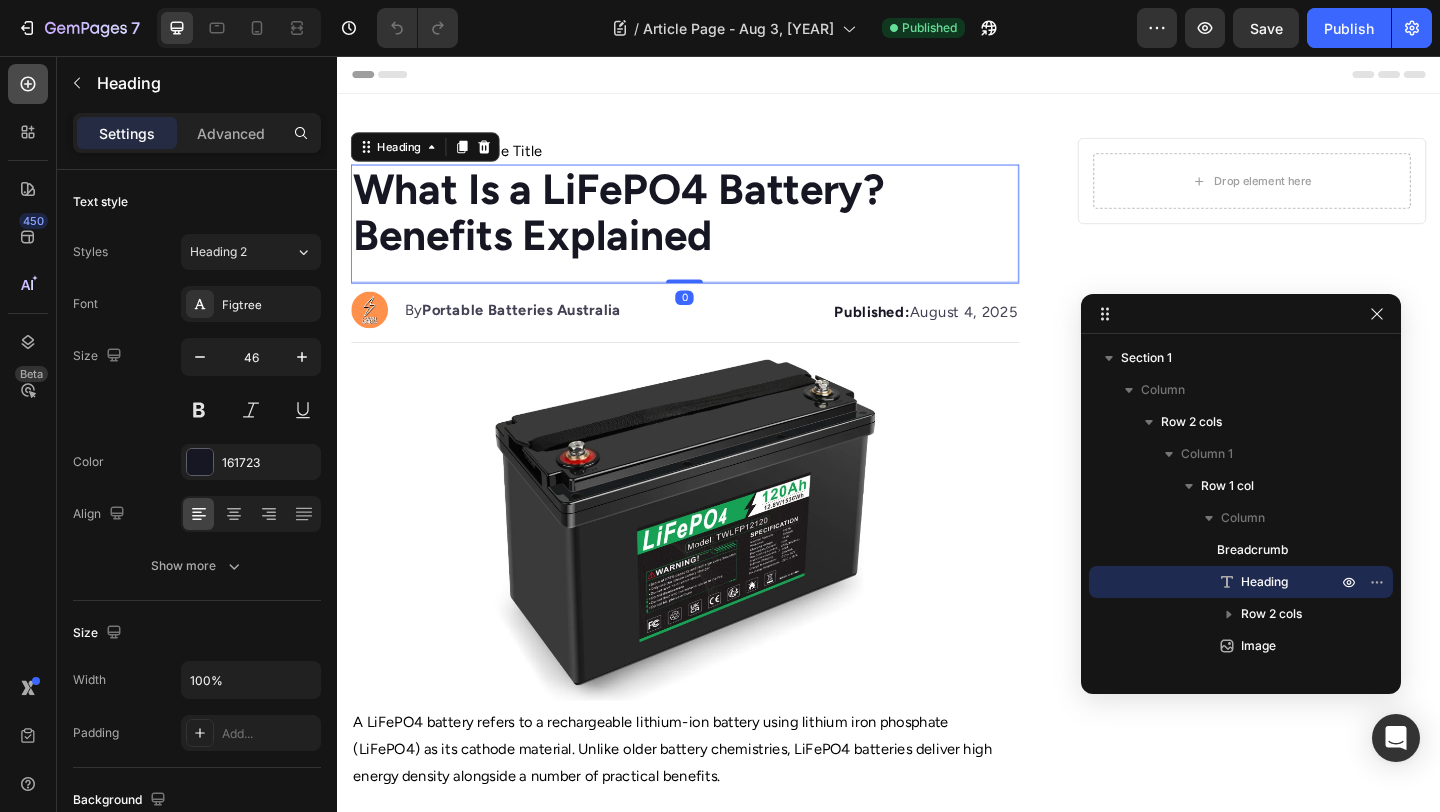 click 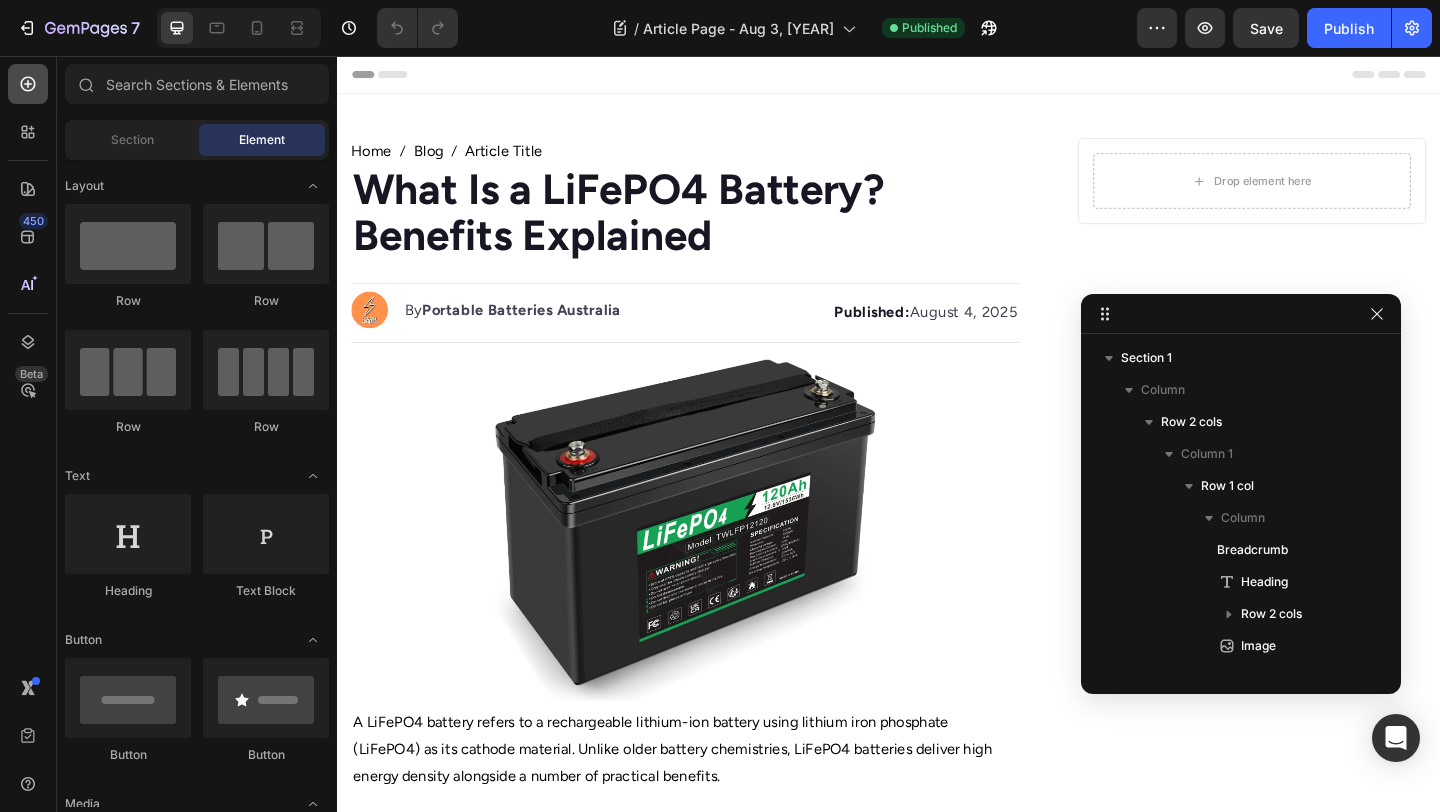 click 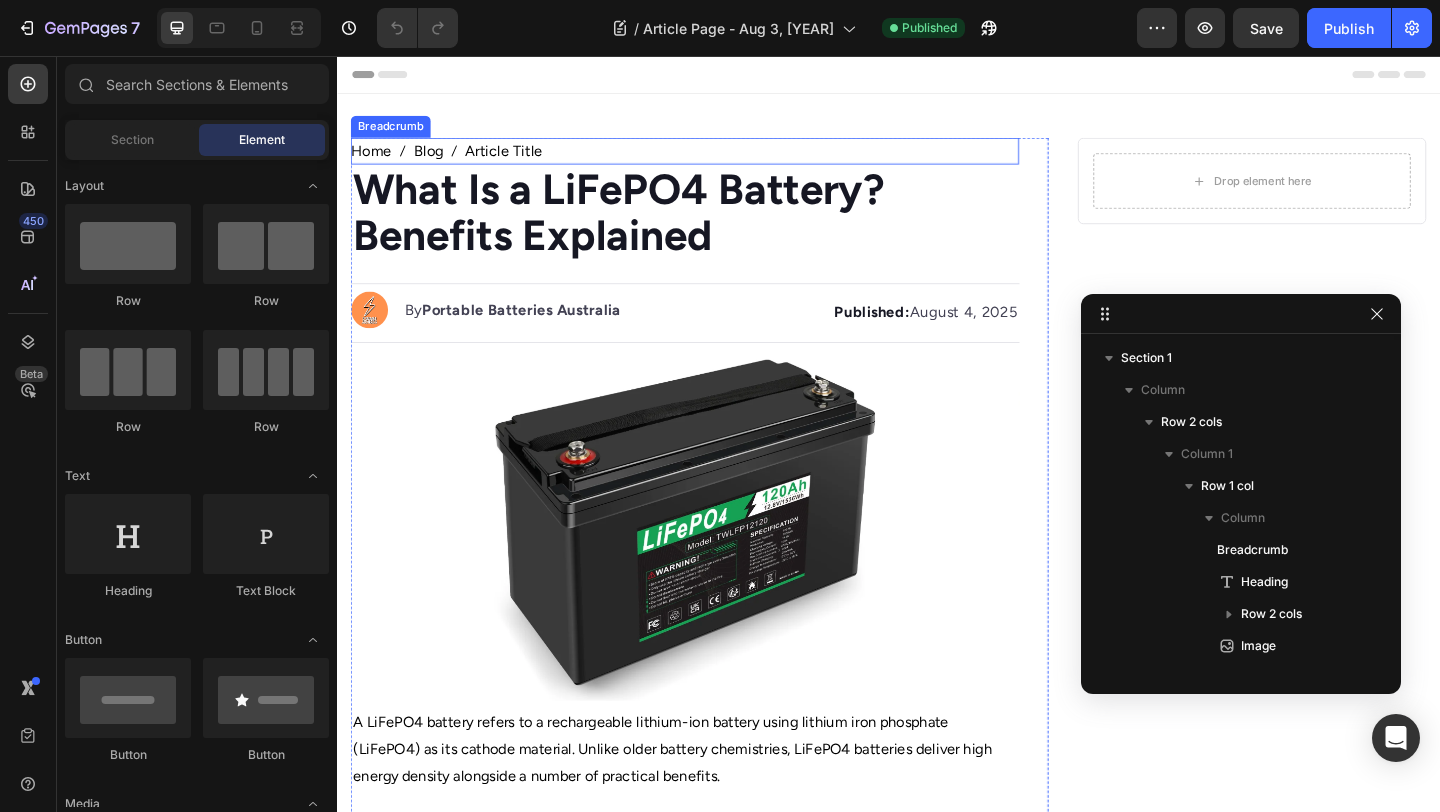 click 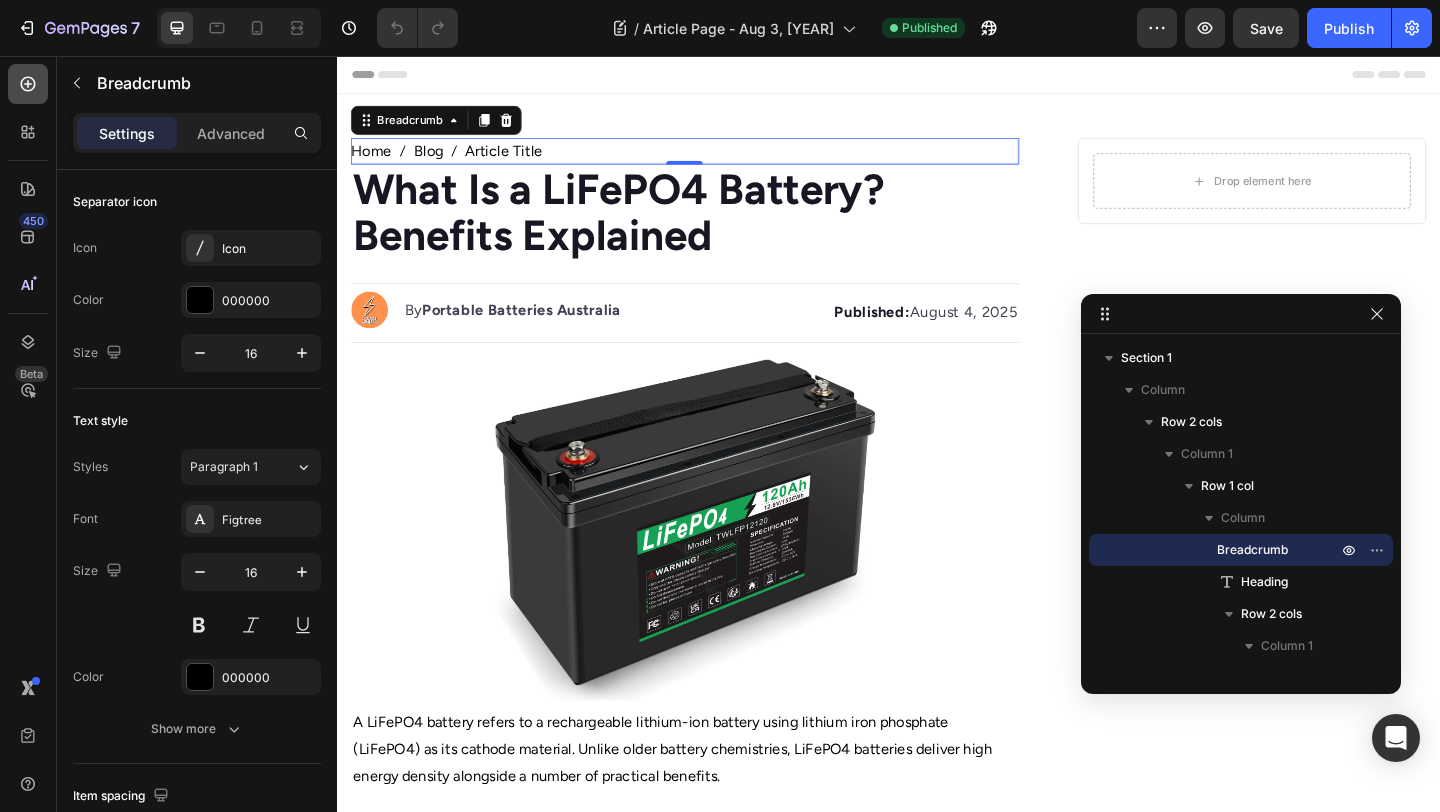 click 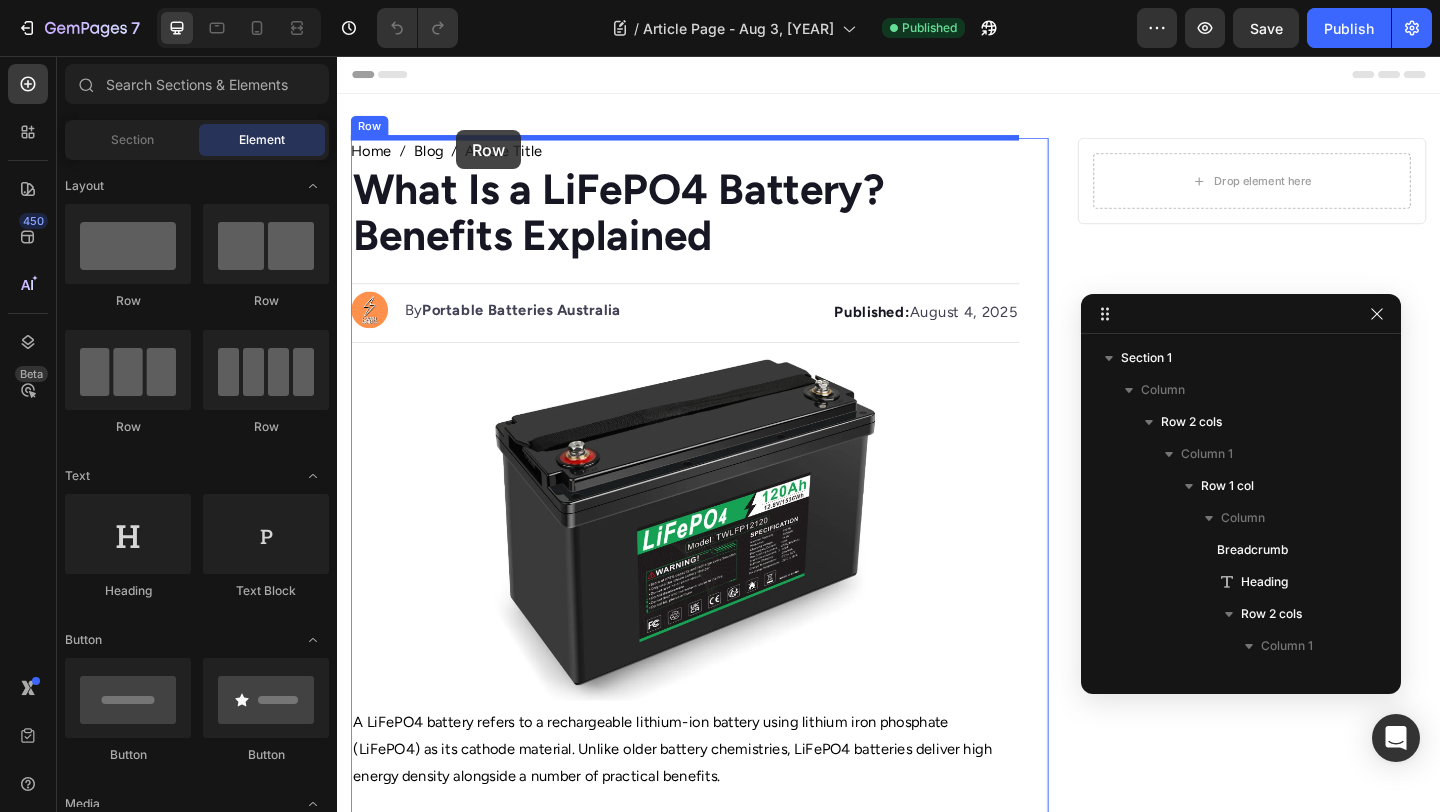 drag, startPoint x: 472, startPoint y: 329, endPoint x: 466, endPoint y: 139, distance: 190.09471 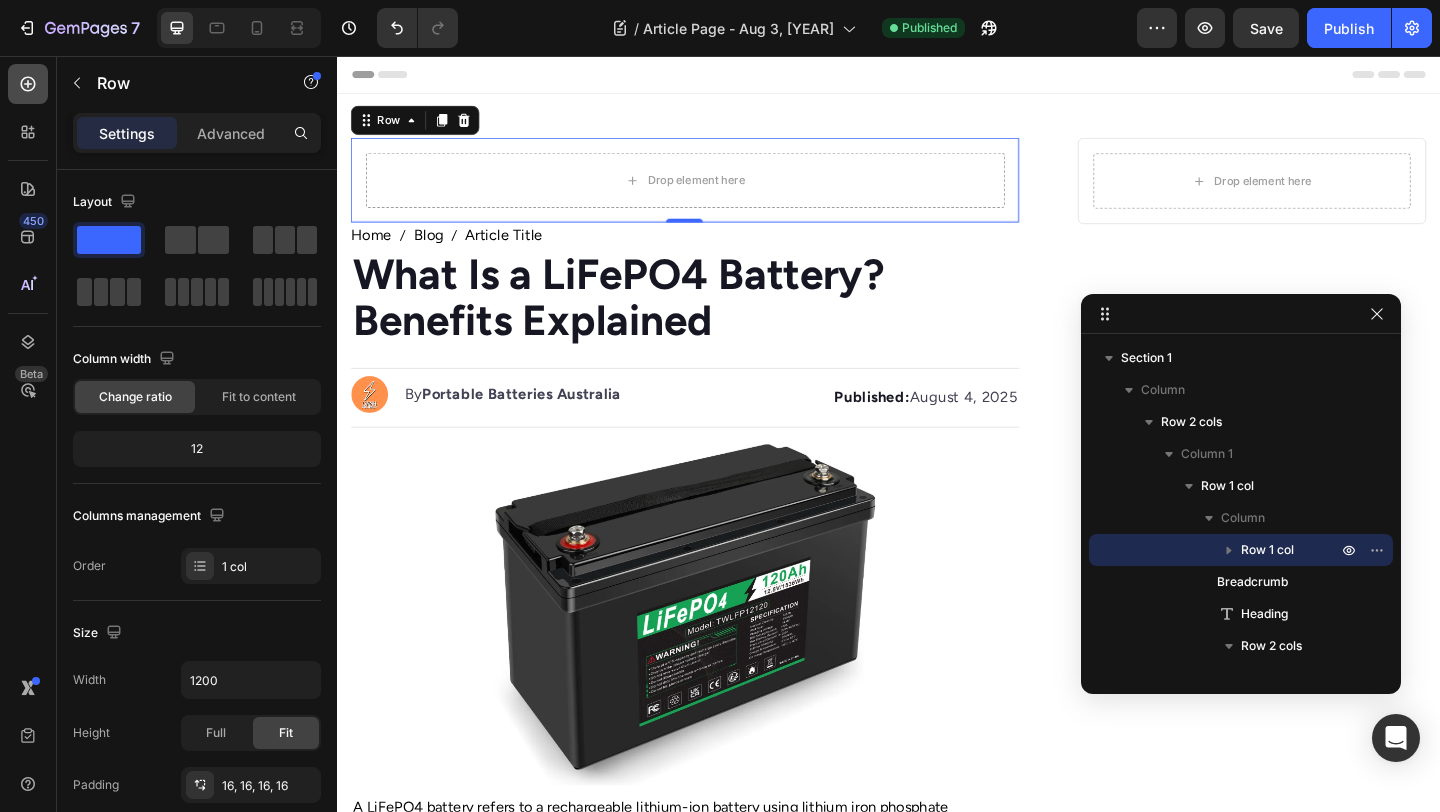 click 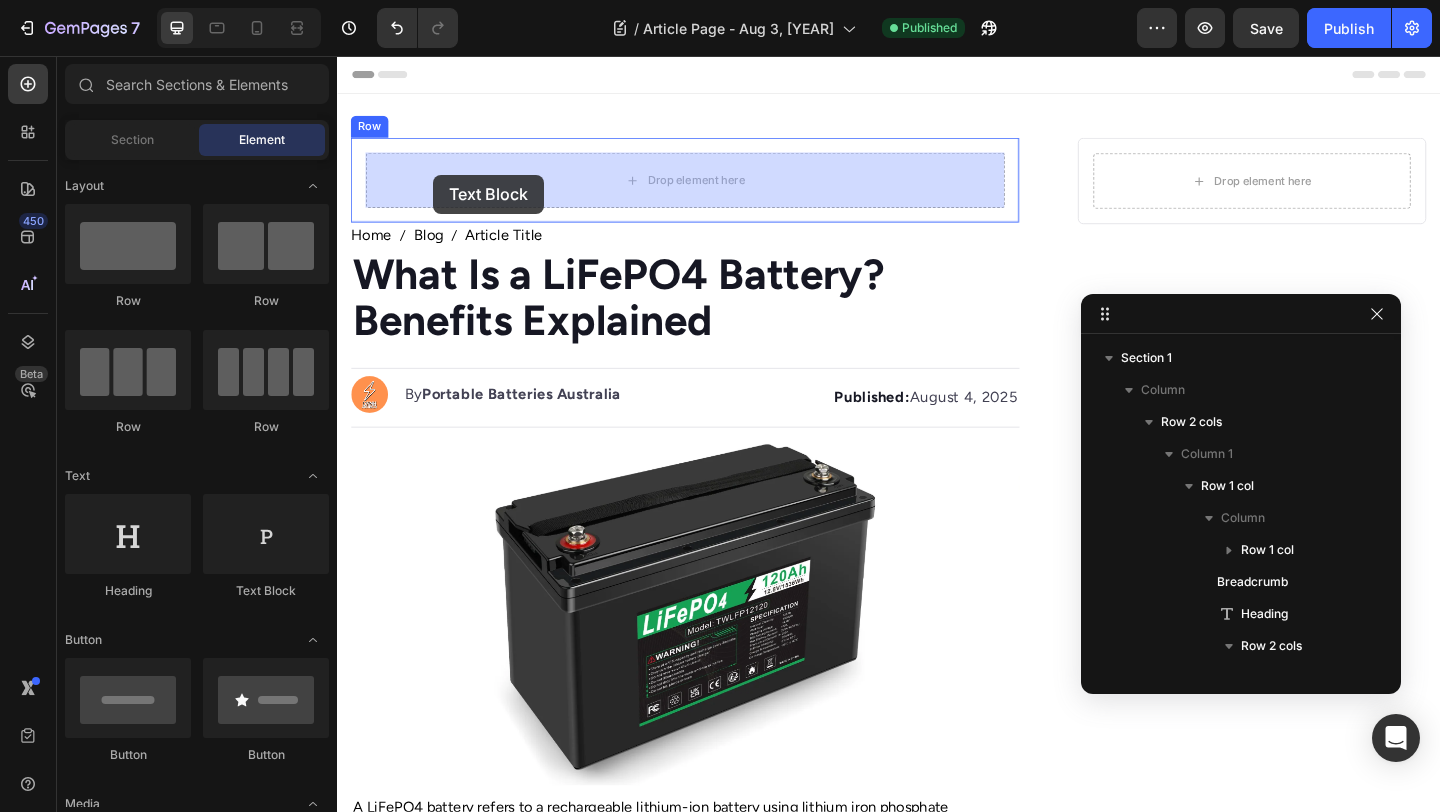 drag, startPoint x: 602, startPoint y: 596, endPoint x: 441, endPoint y: 185, distance: 441.40912 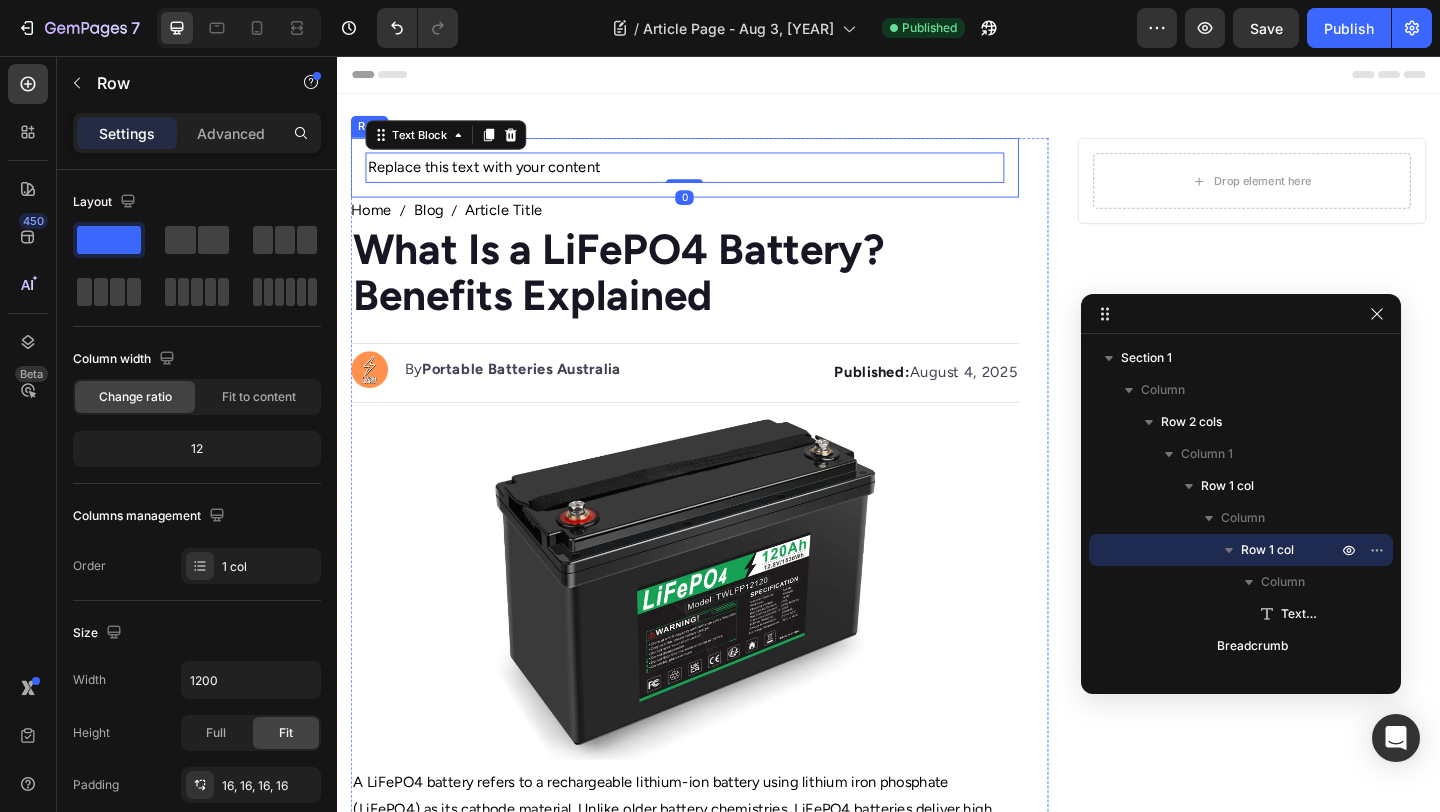 click on "Replace this text with your content Text Block   0 Row" at bounding box center [715, 177] 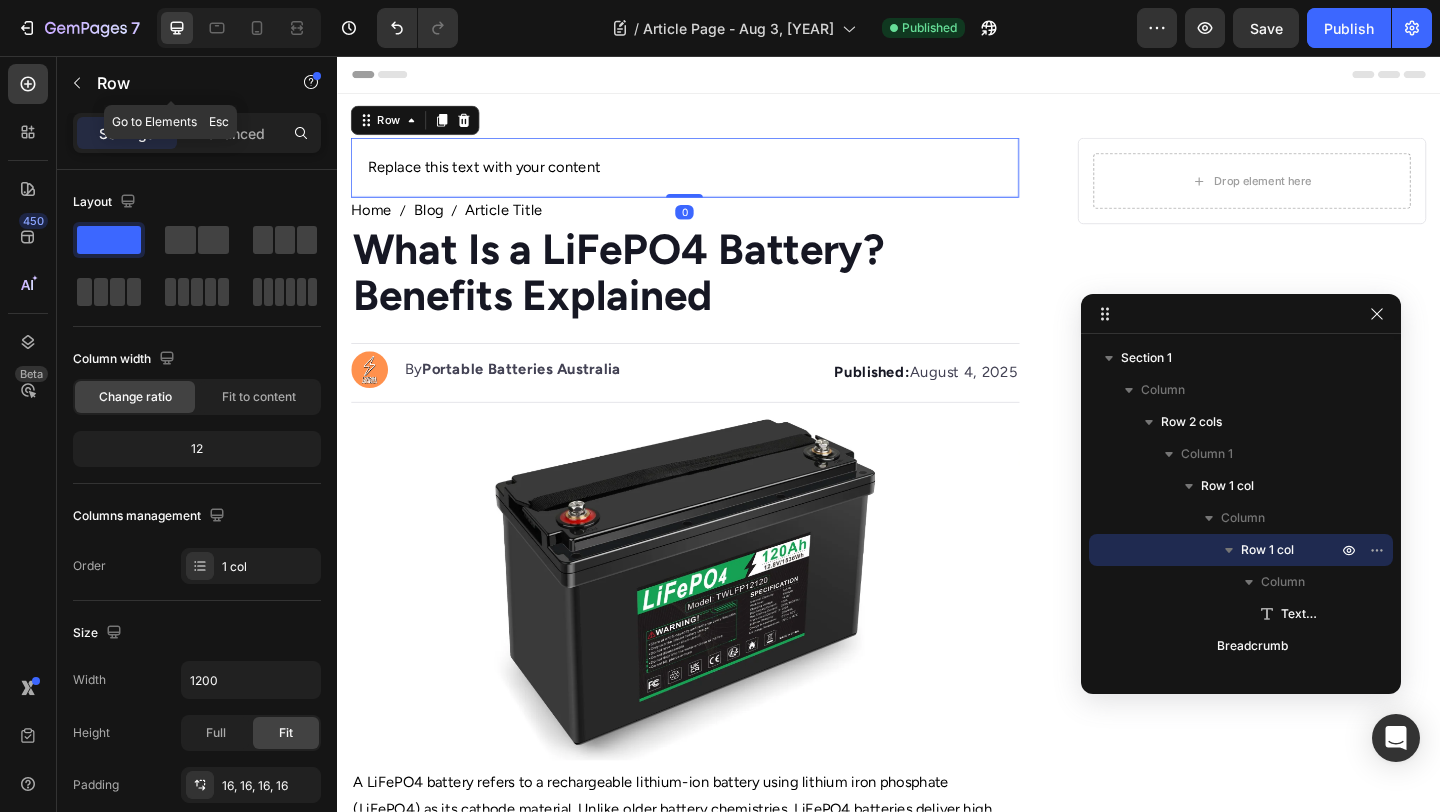 click on "Row" 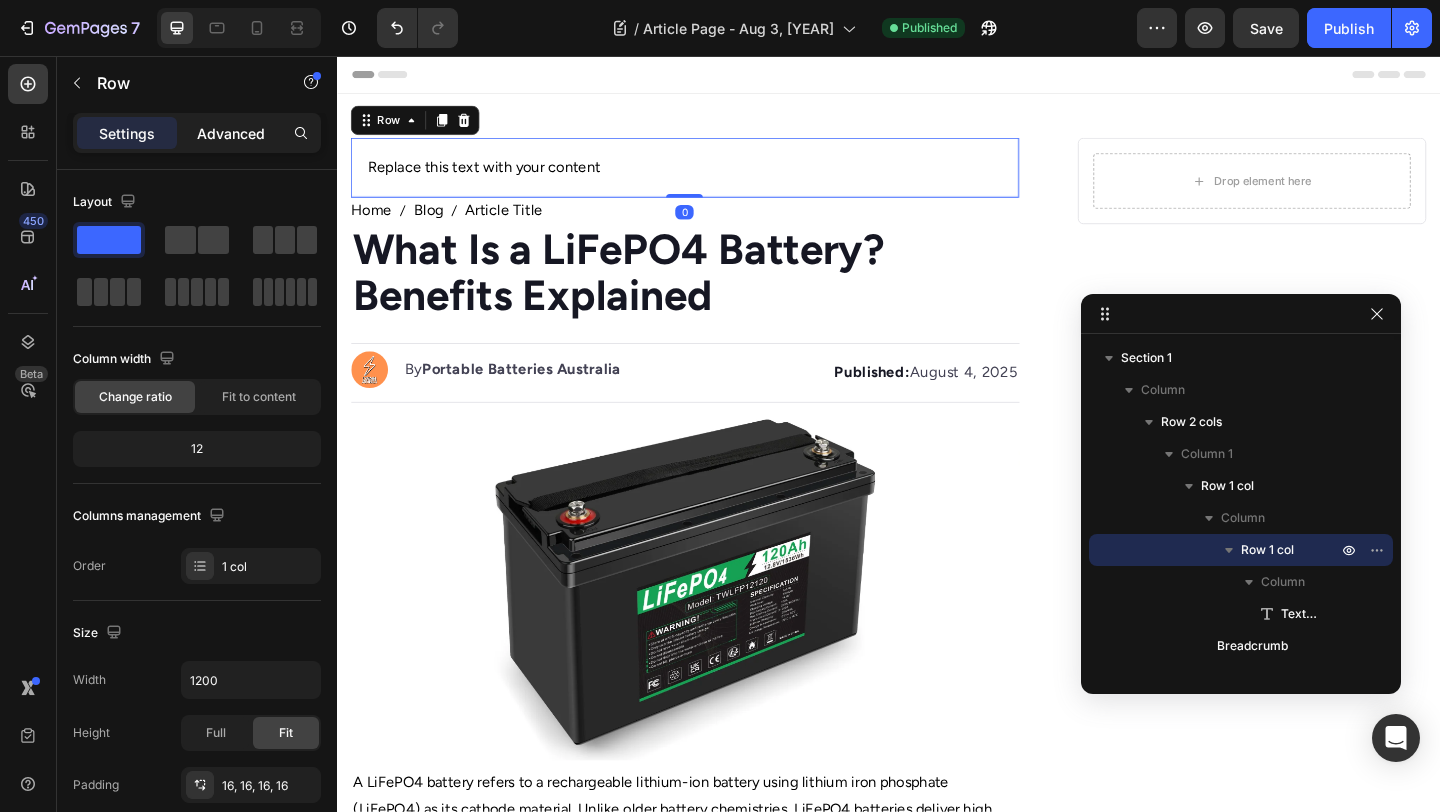 click on "Advanced" at bounding box center (231, 133) 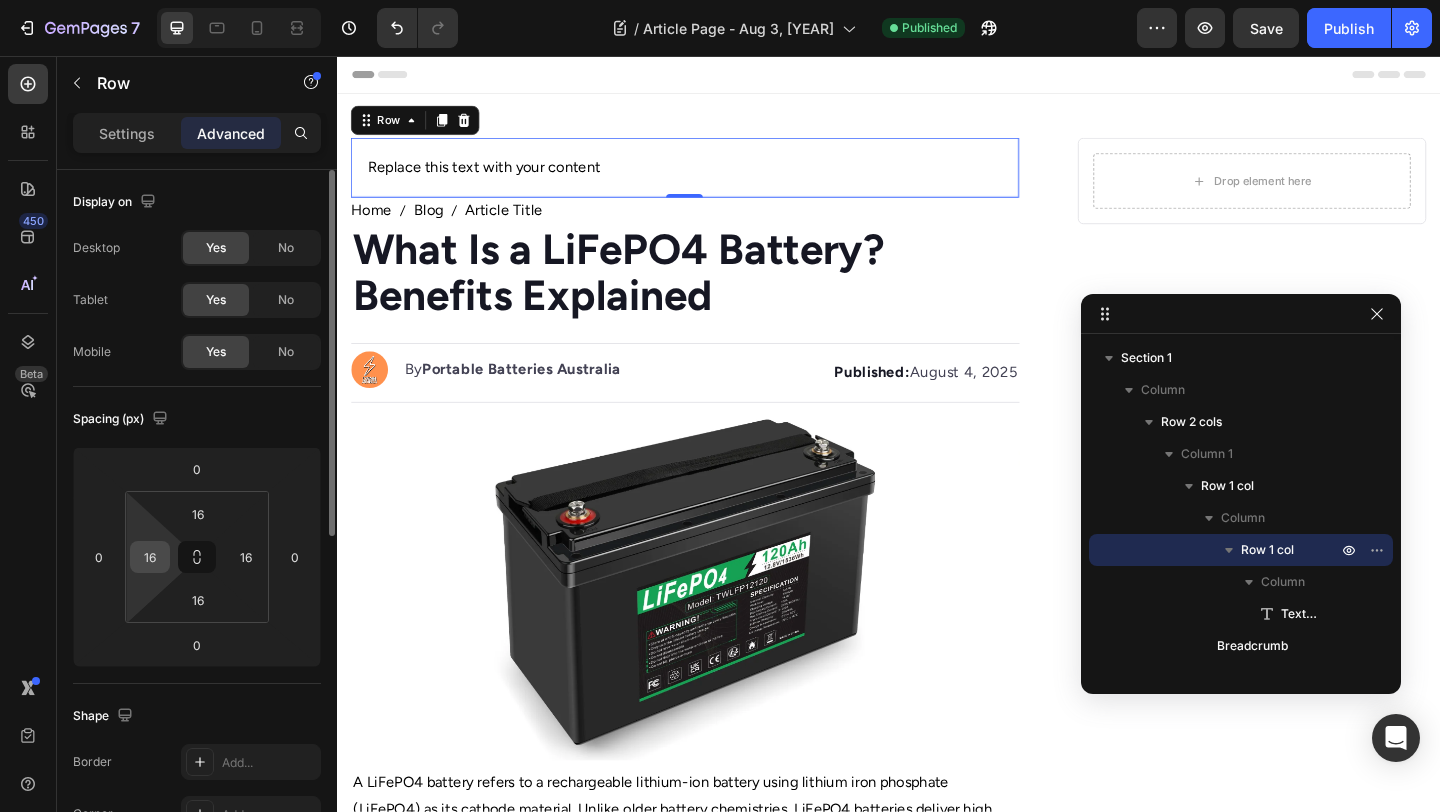 click on "16" at bounding box center [150, 557] 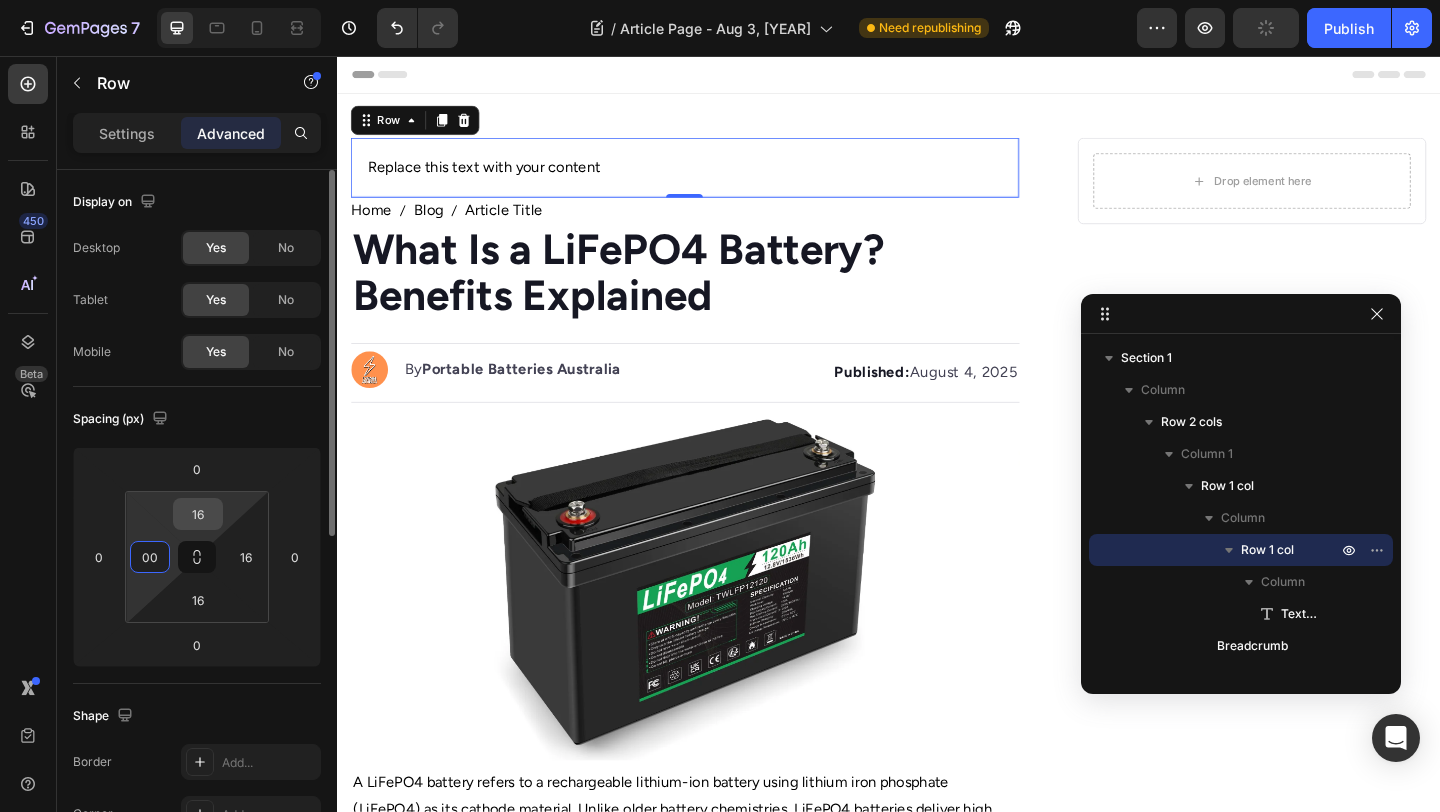 type on "0" 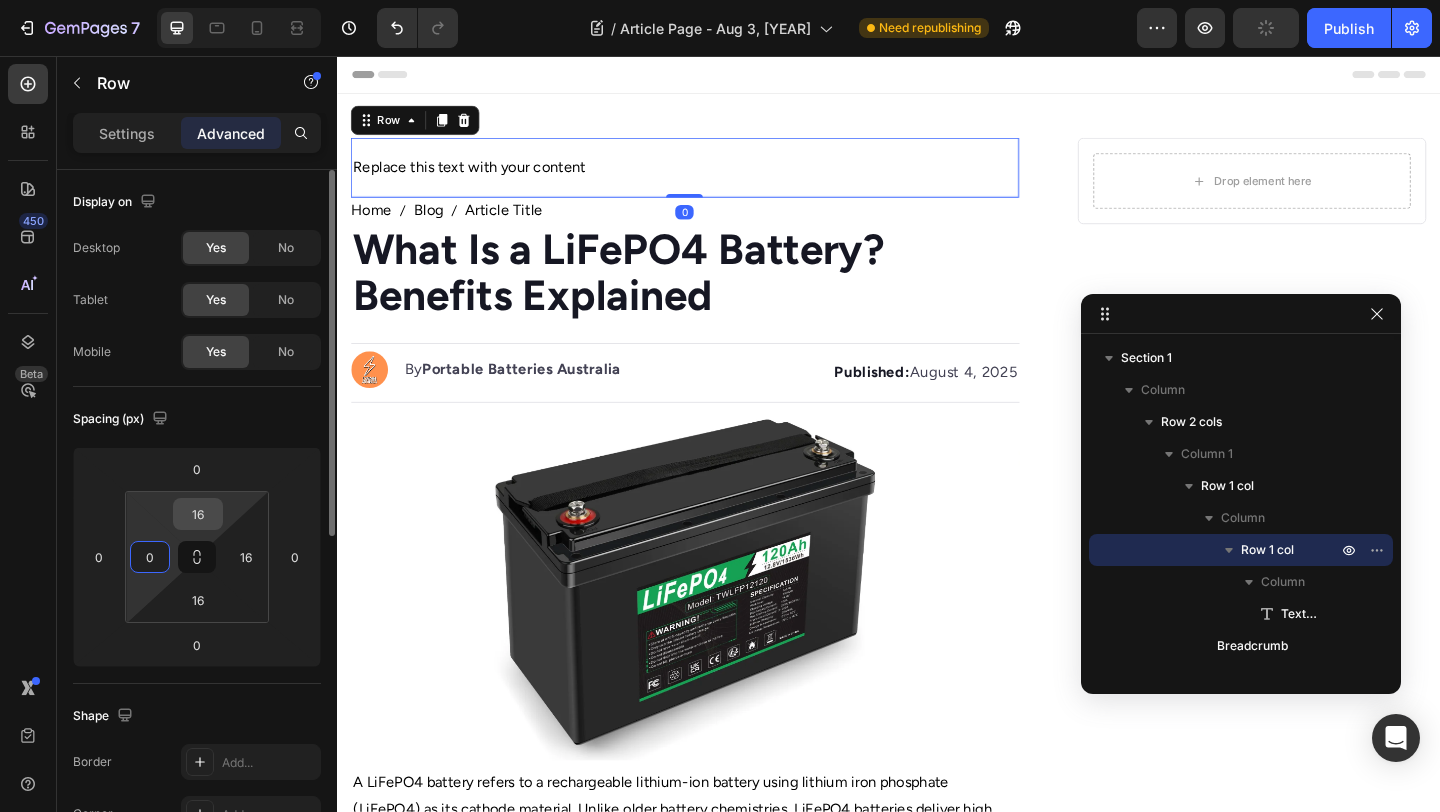 click on "16" at bounding box center [198, 514] 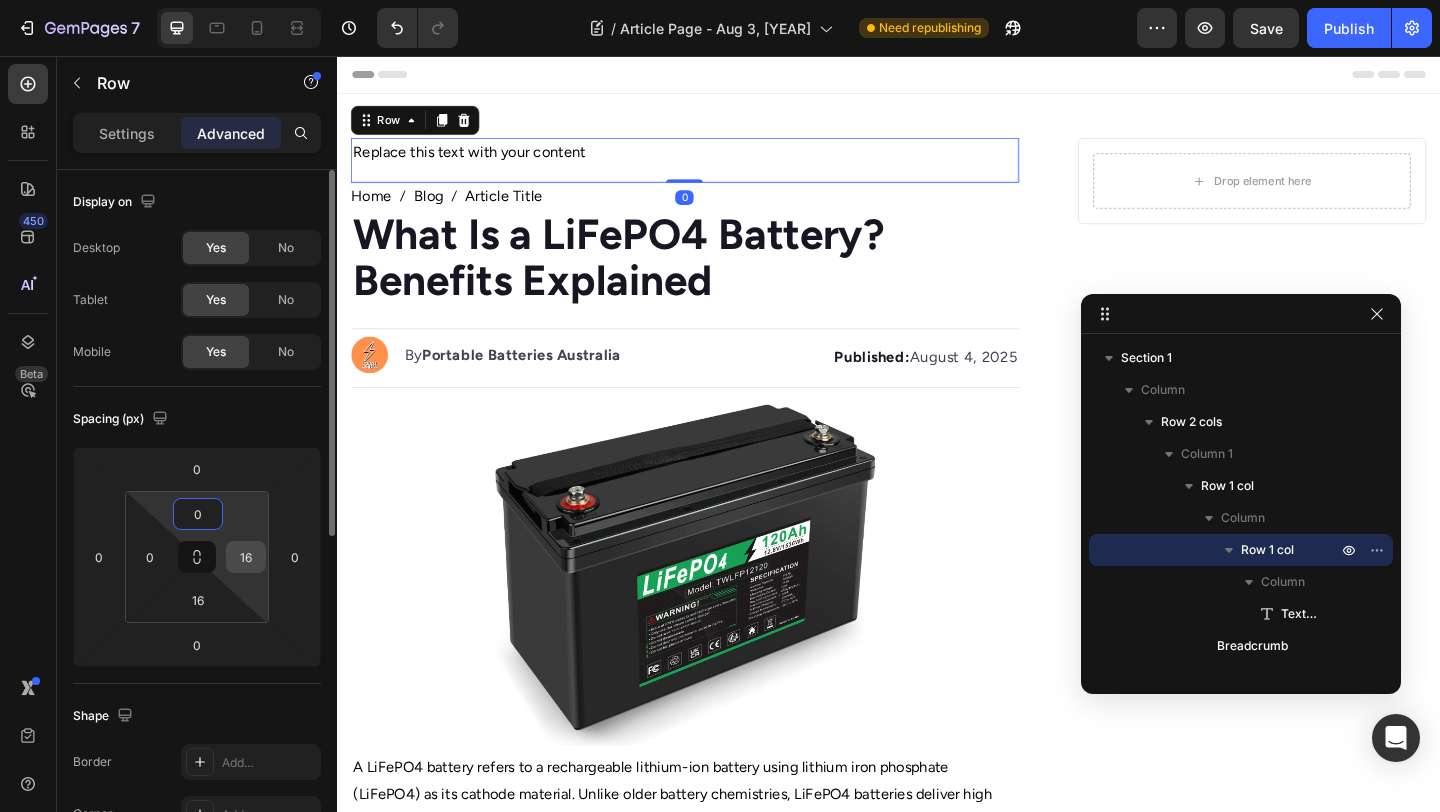 type on "0" 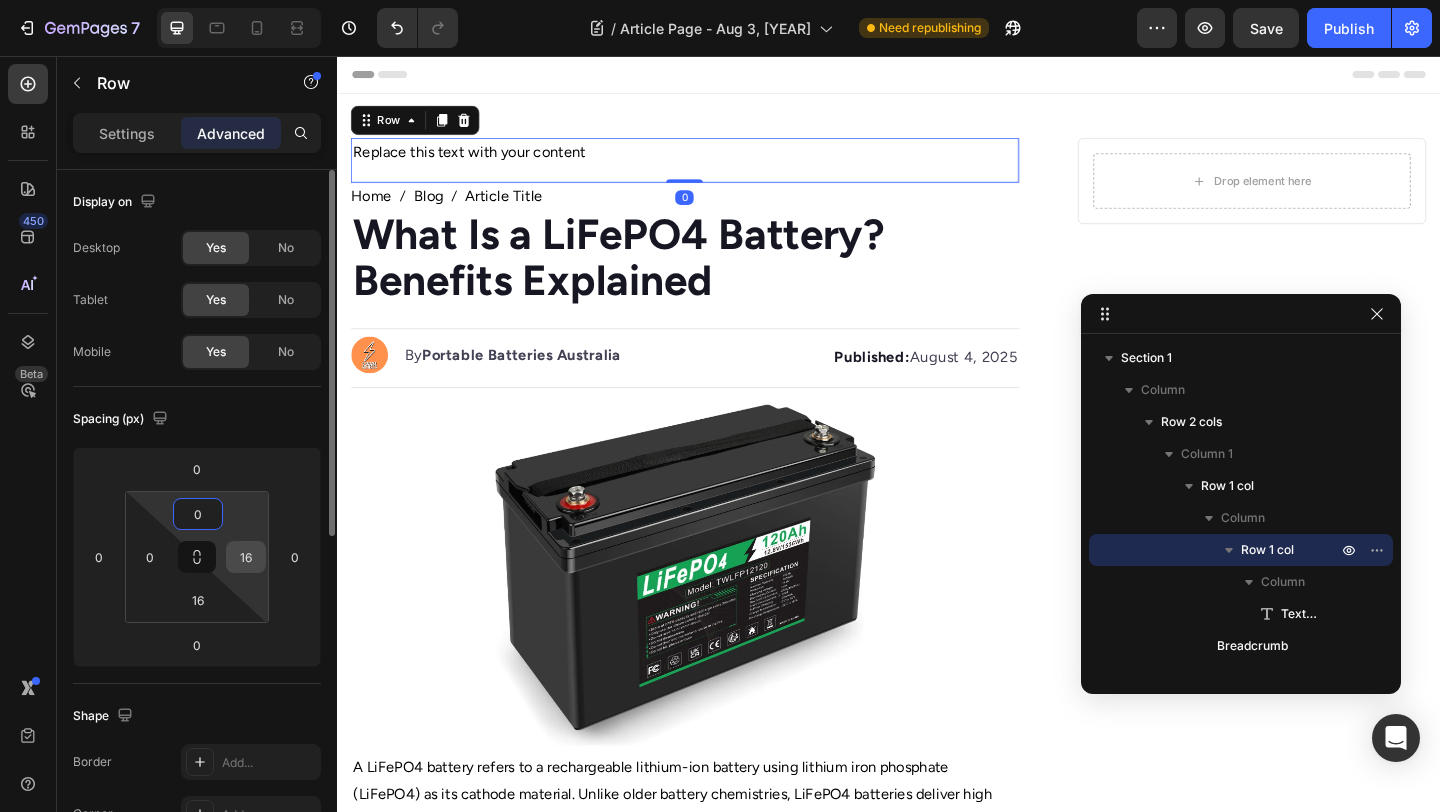 click on "16" at bounding box center (246, 557) 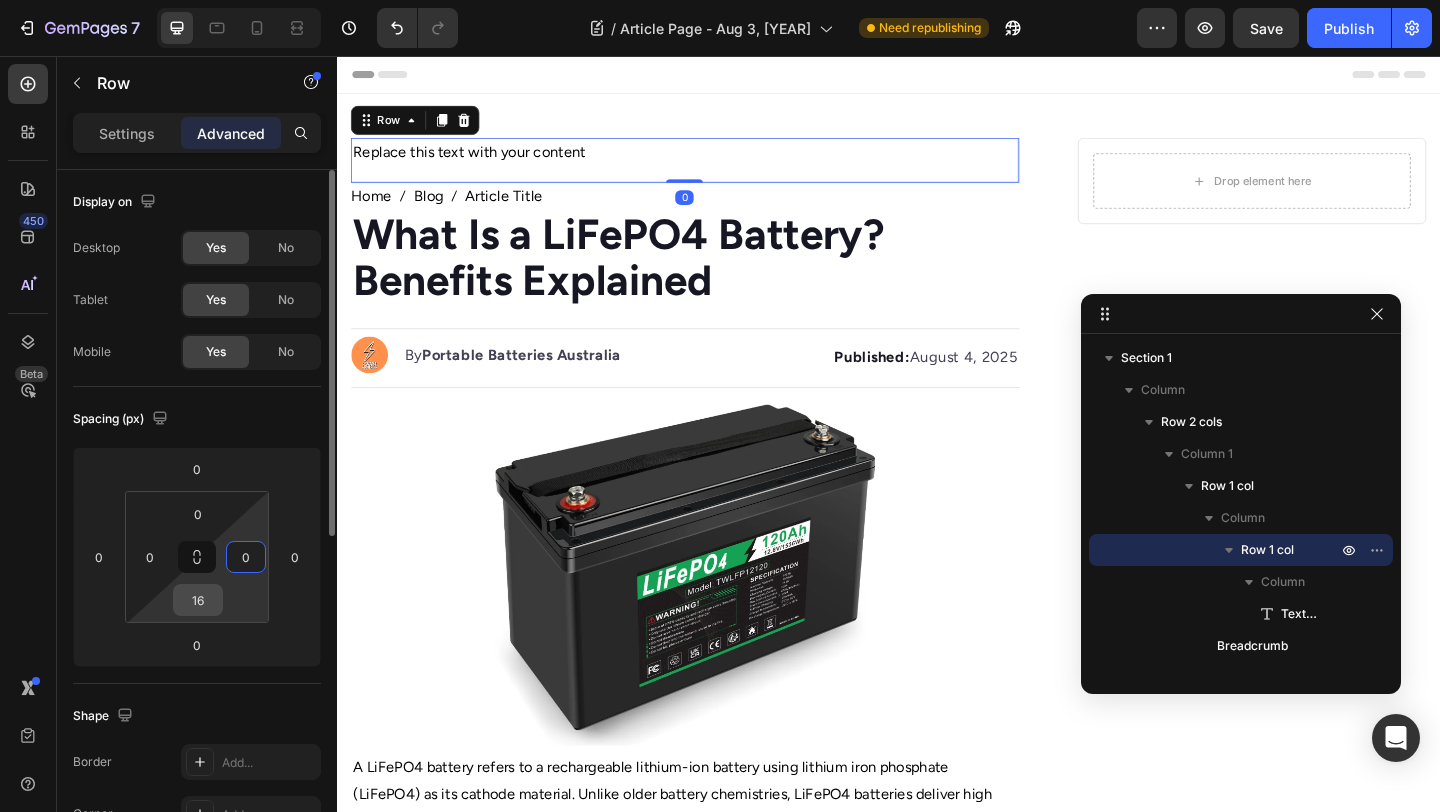 type on "0" 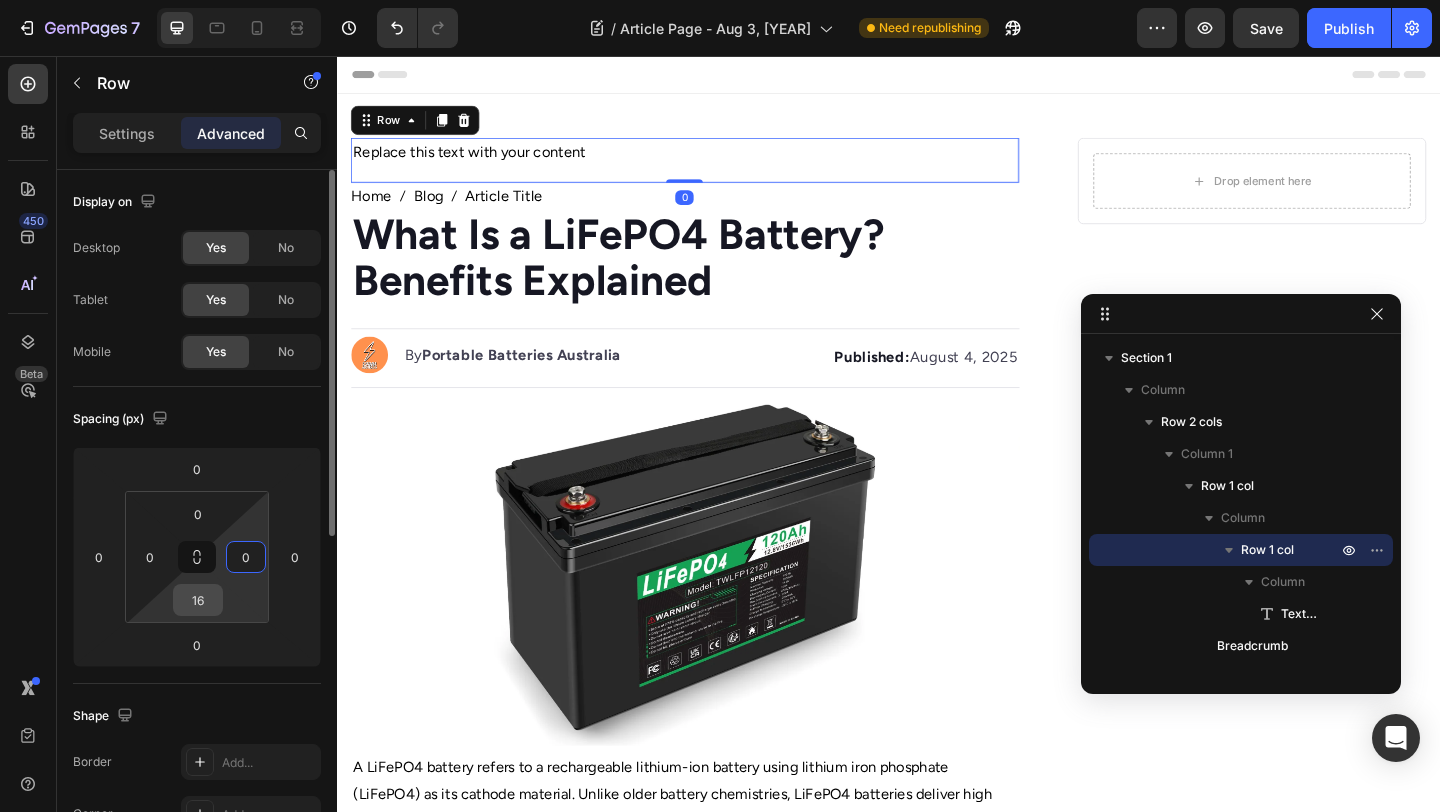 click on "16" at bounding box center (198, 600) 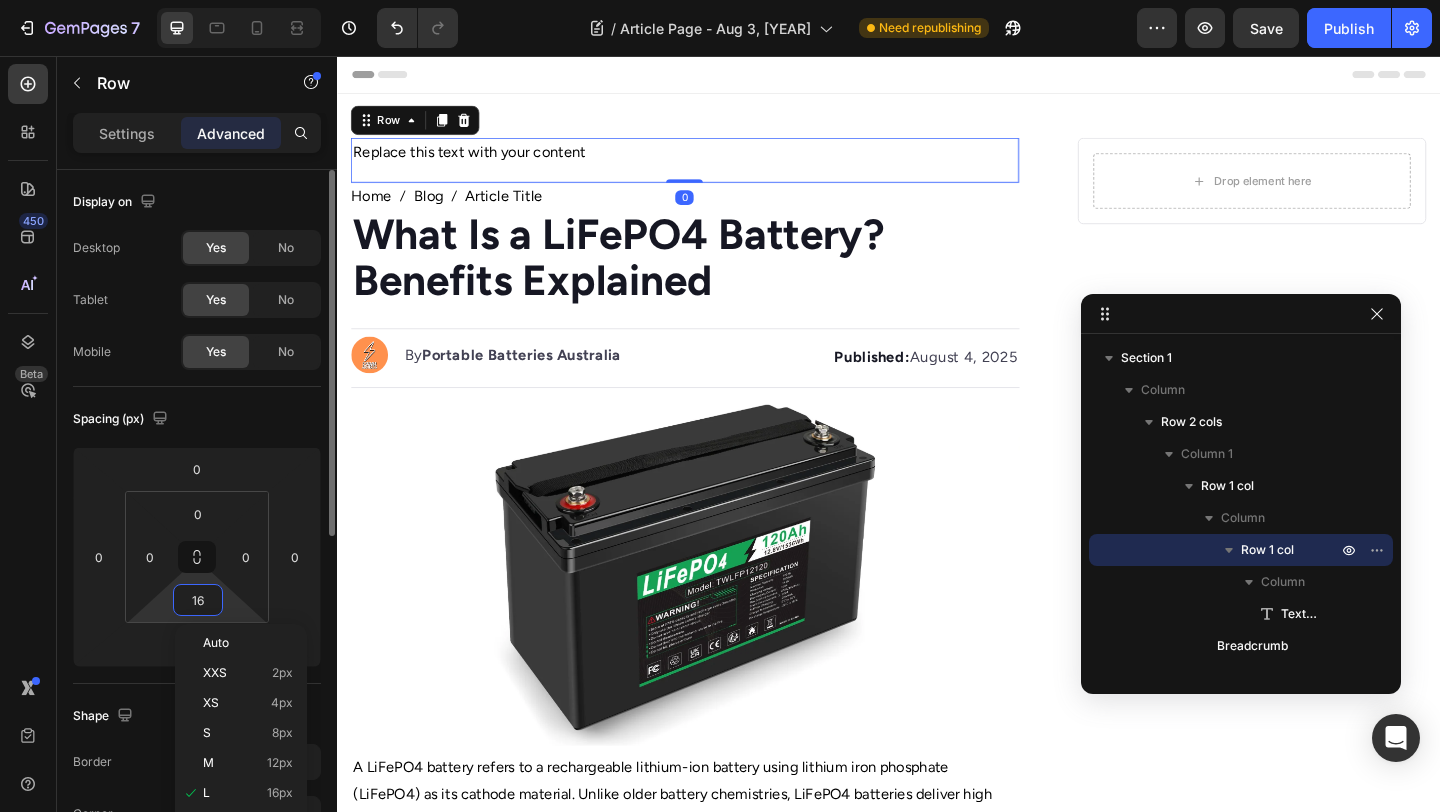 type on "0" 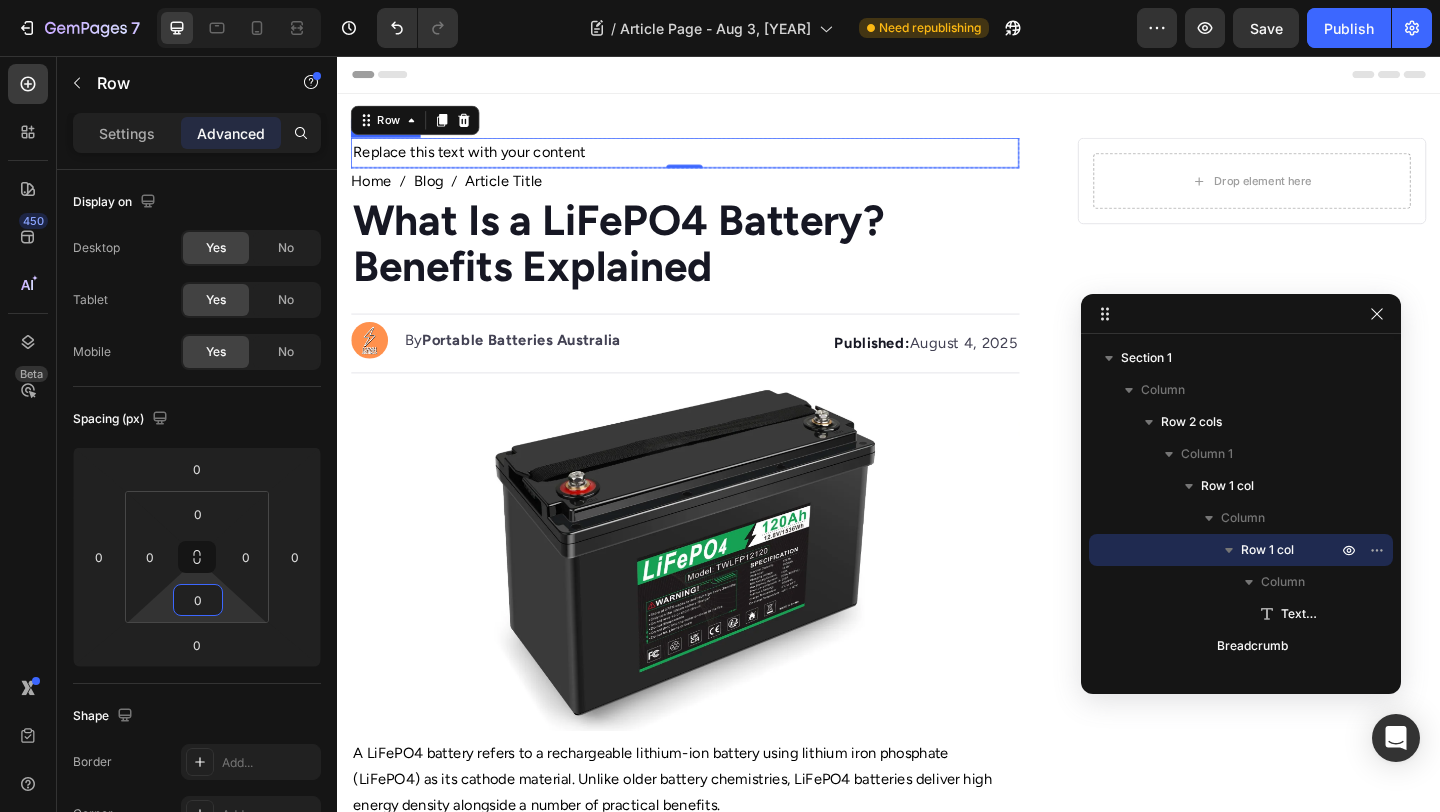 click on "Replace this text with your content" at bounding box center (715, 161) 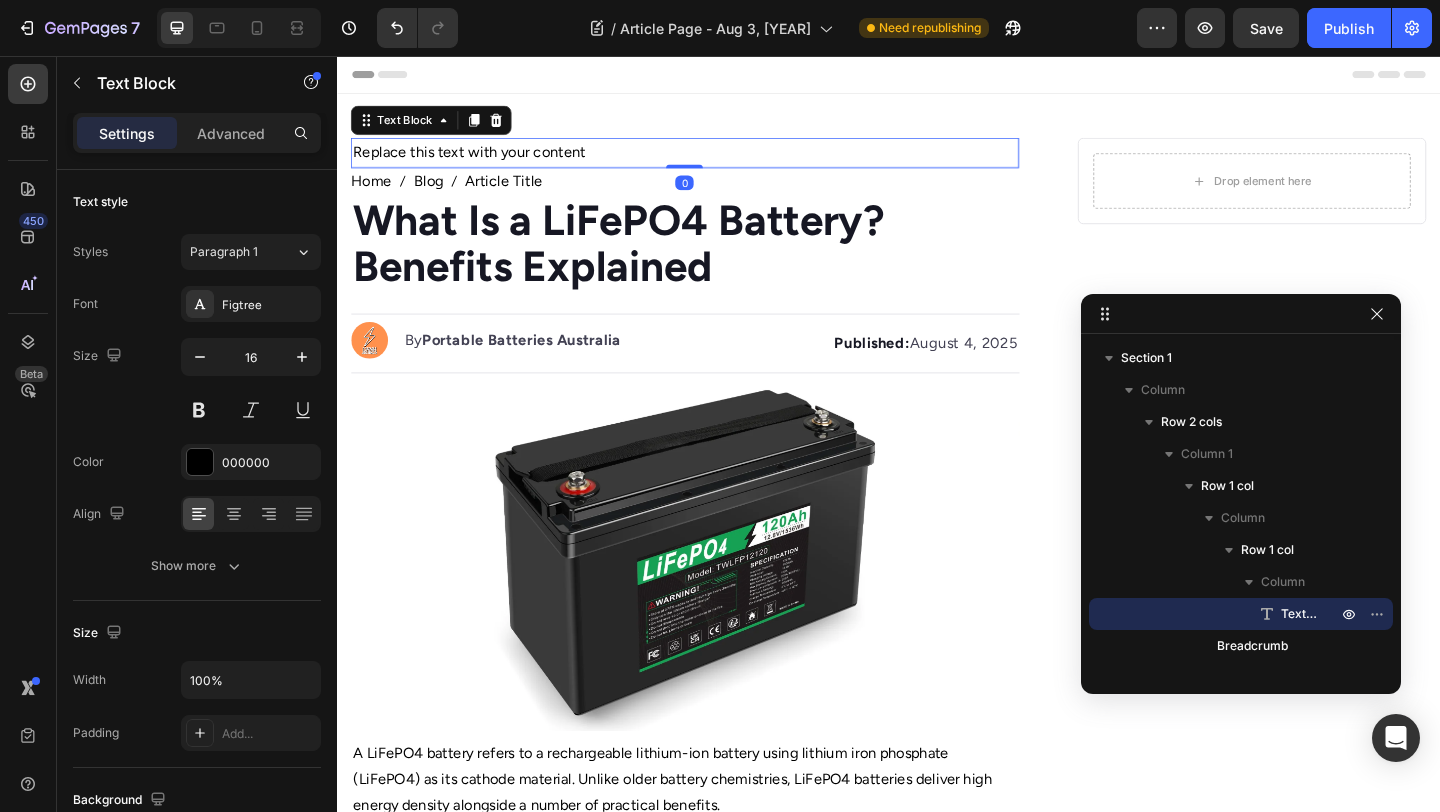 click on "Replace this text with your content" at bounding box center (715, 161) 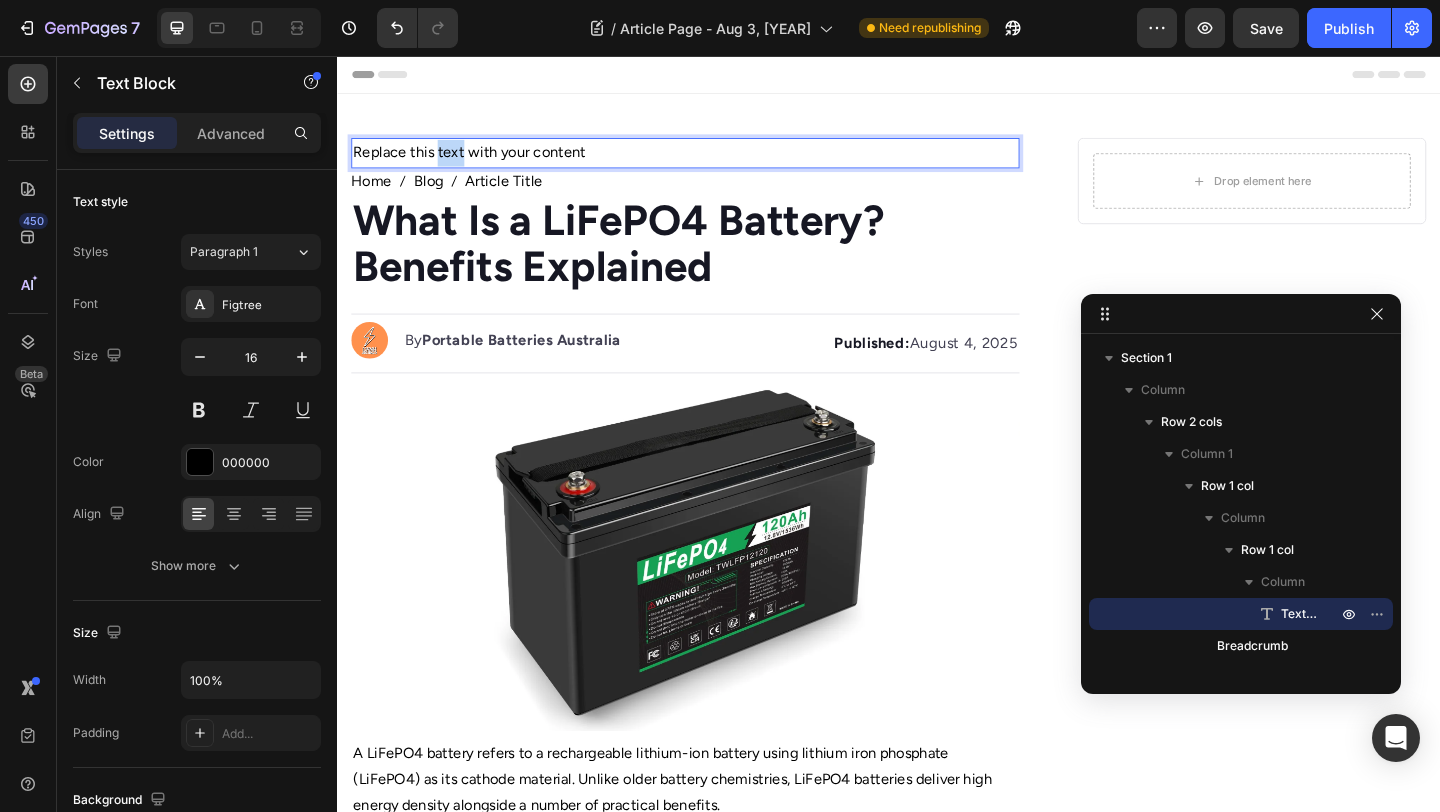 click on "Replace this text with your content" at bounding box center (715, 161) 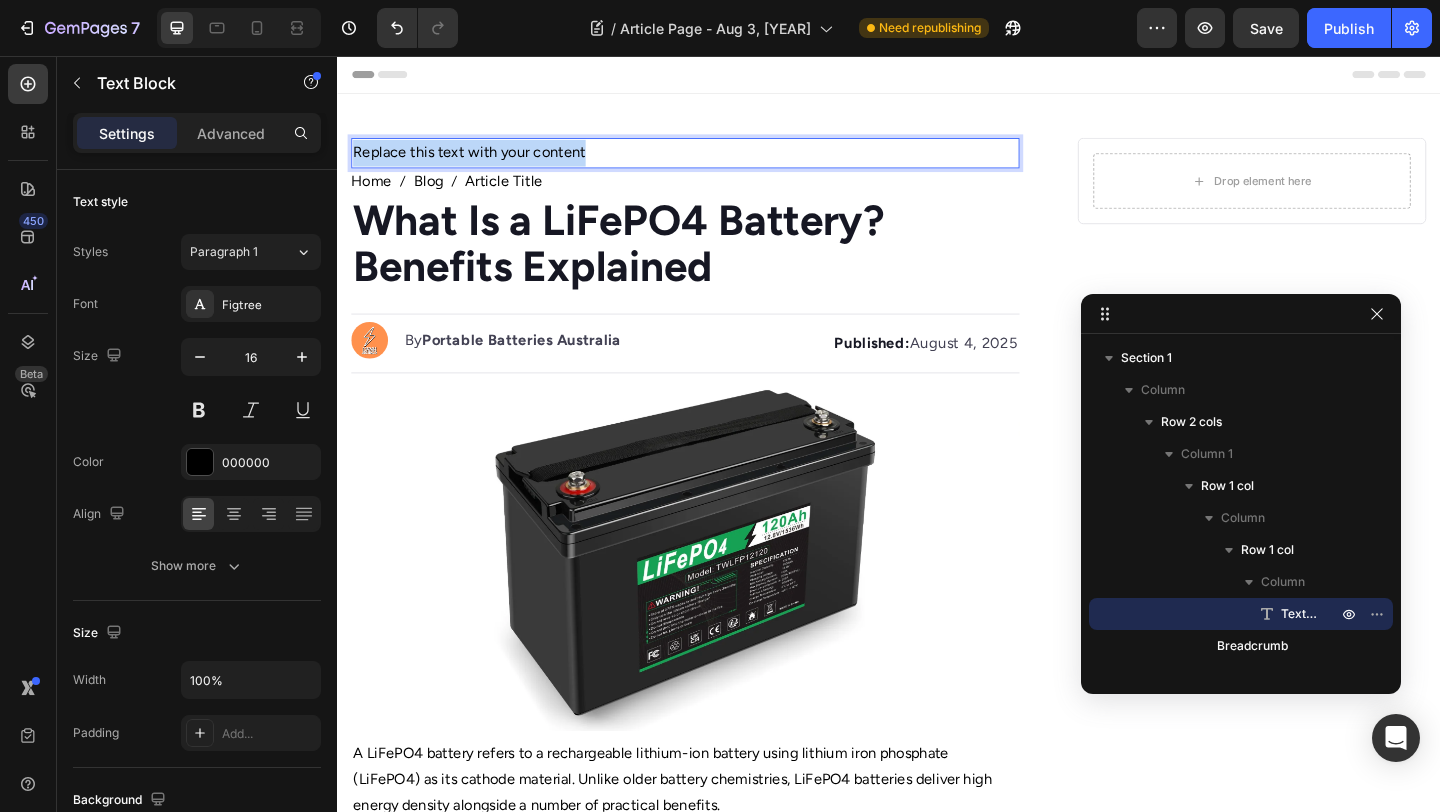 click on "Replace this text with your content" at bounding box center [715, 161] 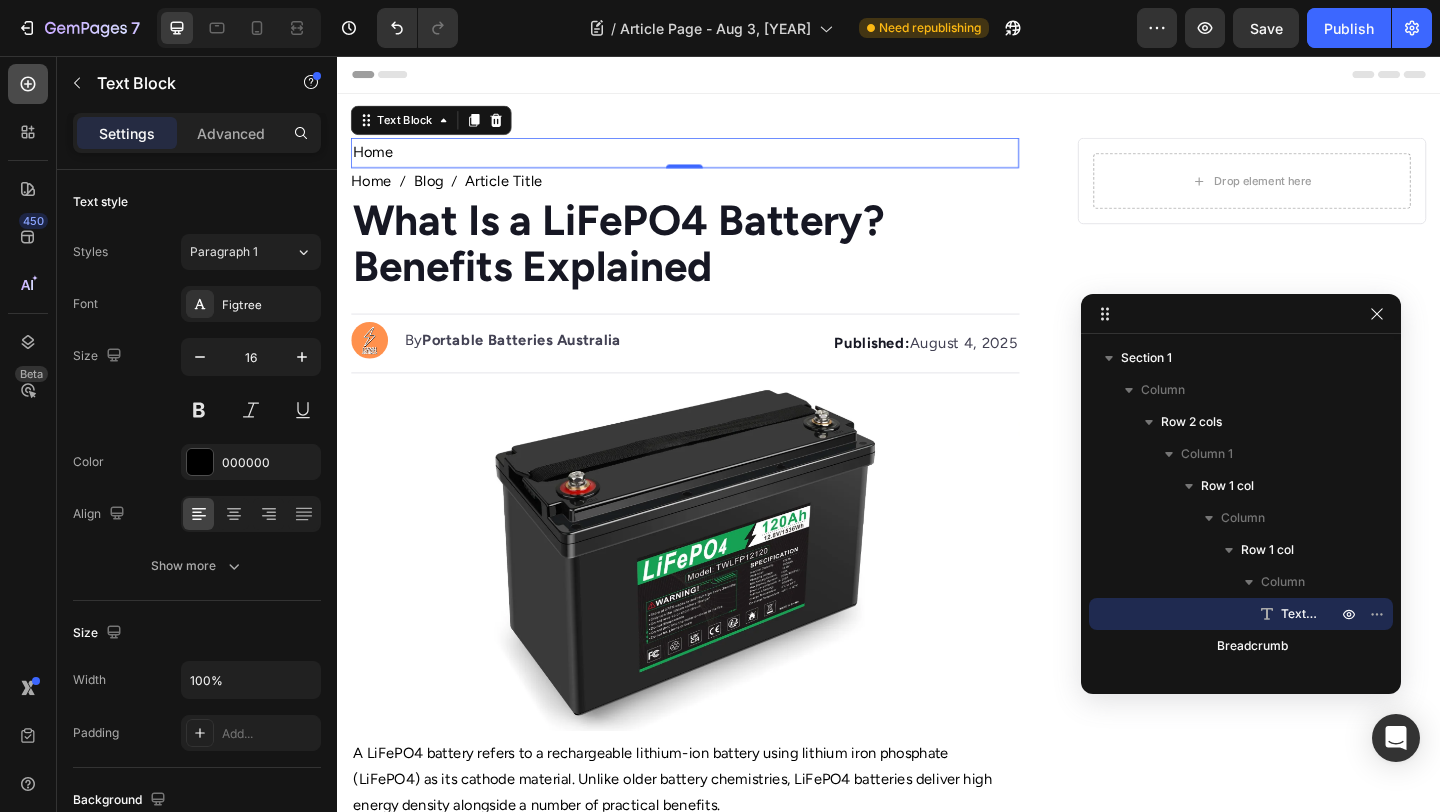 click 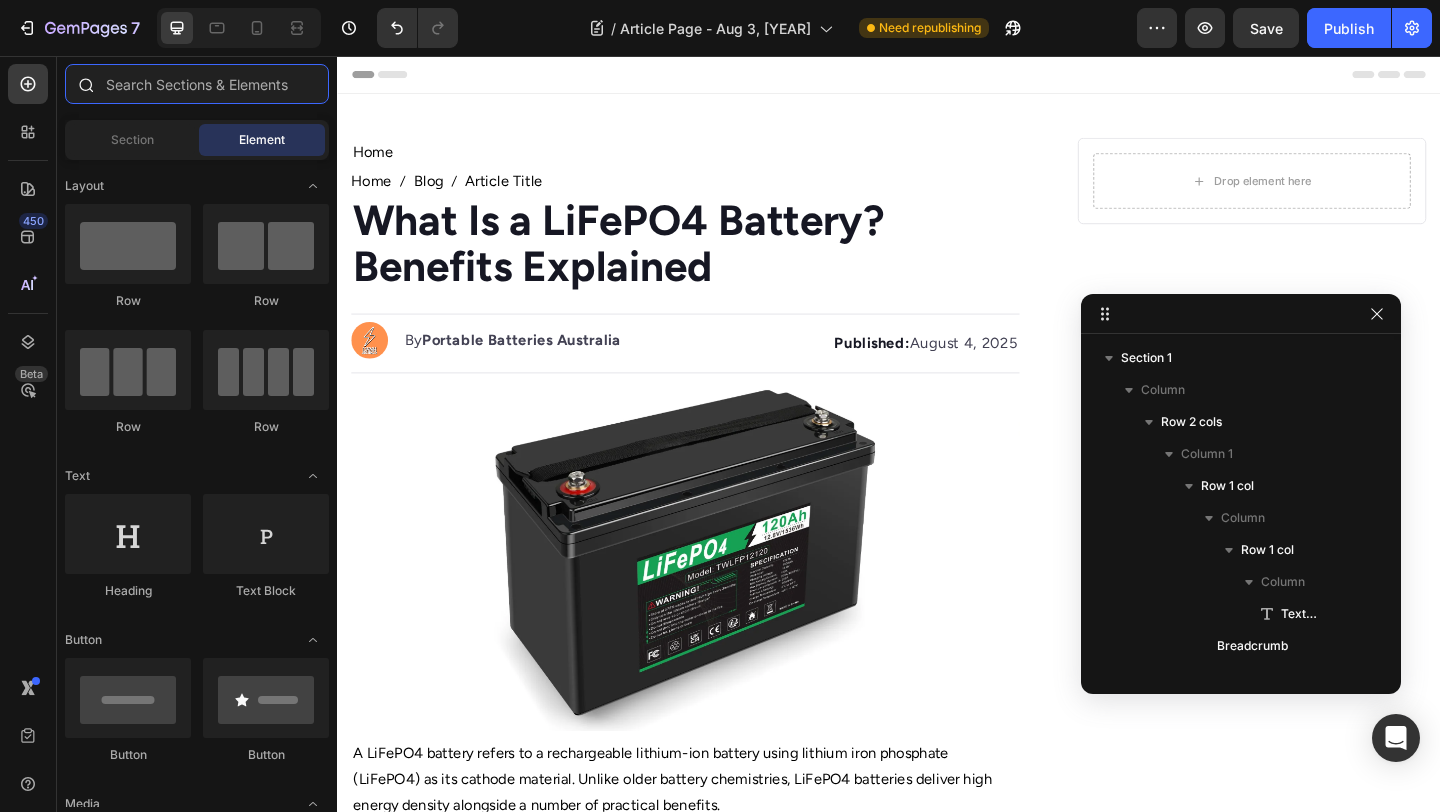 click at bounding box center [197, 84] 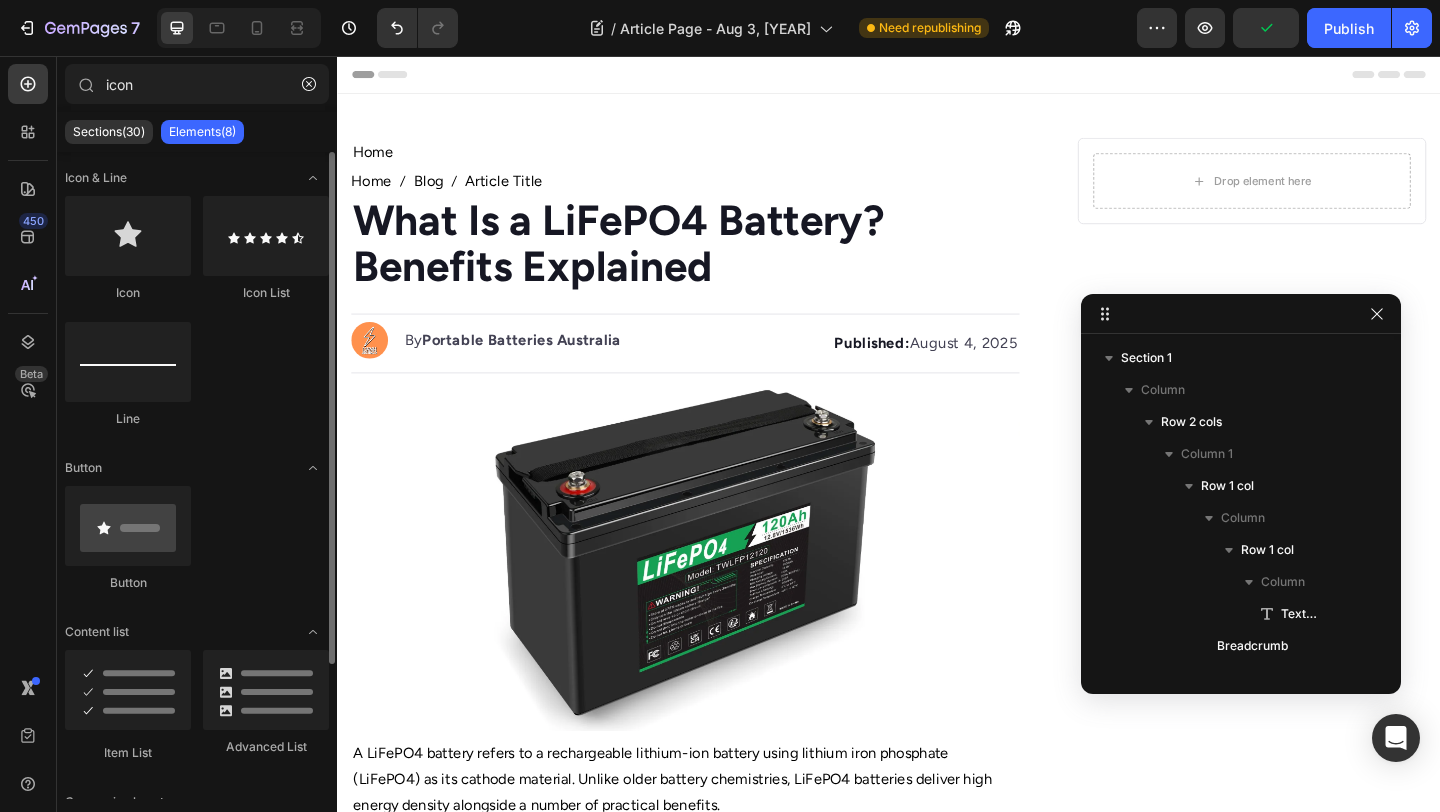click on "Icon
Icon List
Line" 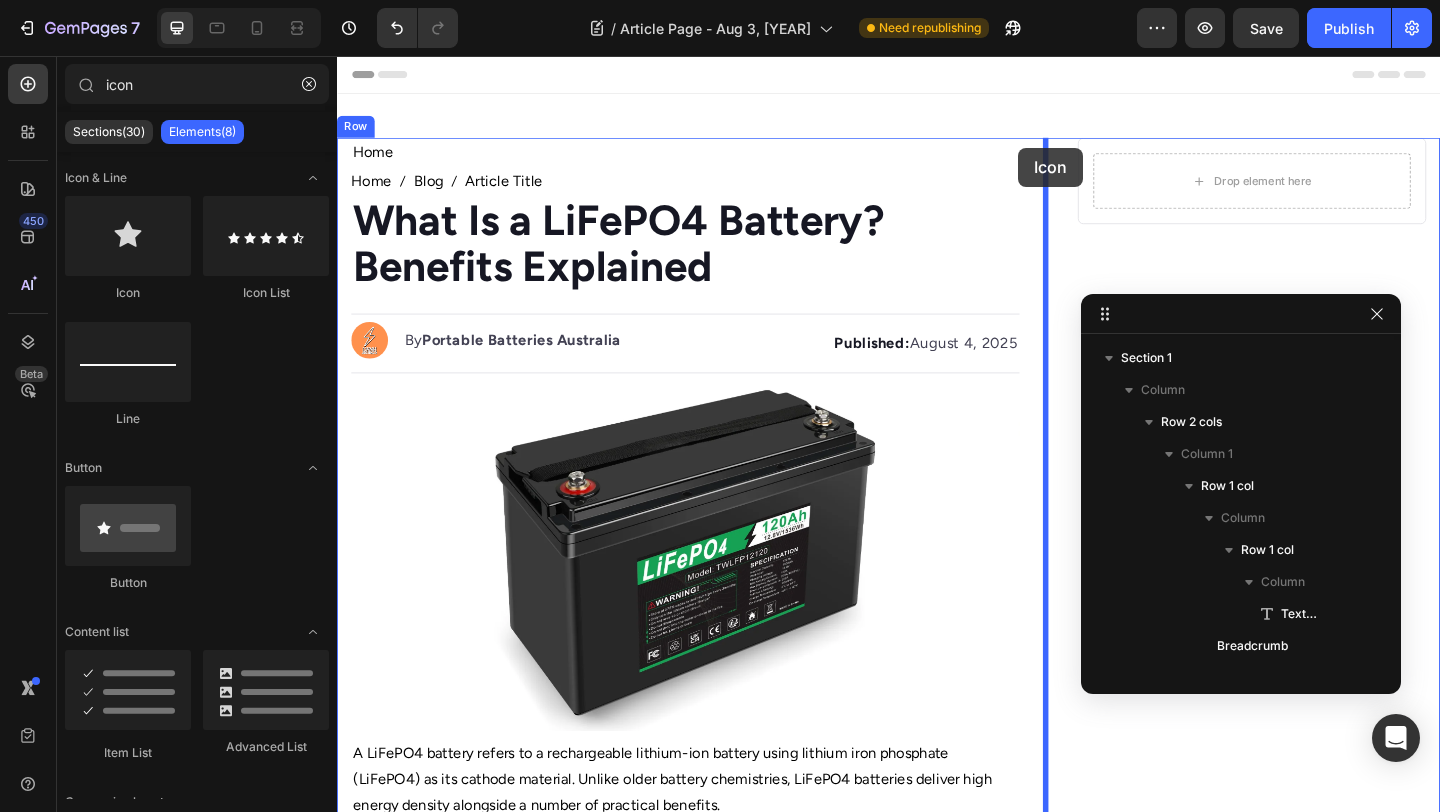 drag, startPoint x: 466, startPoint y: 312, endPoint x: 1079, endPoint y: 157, distance: 632.29266 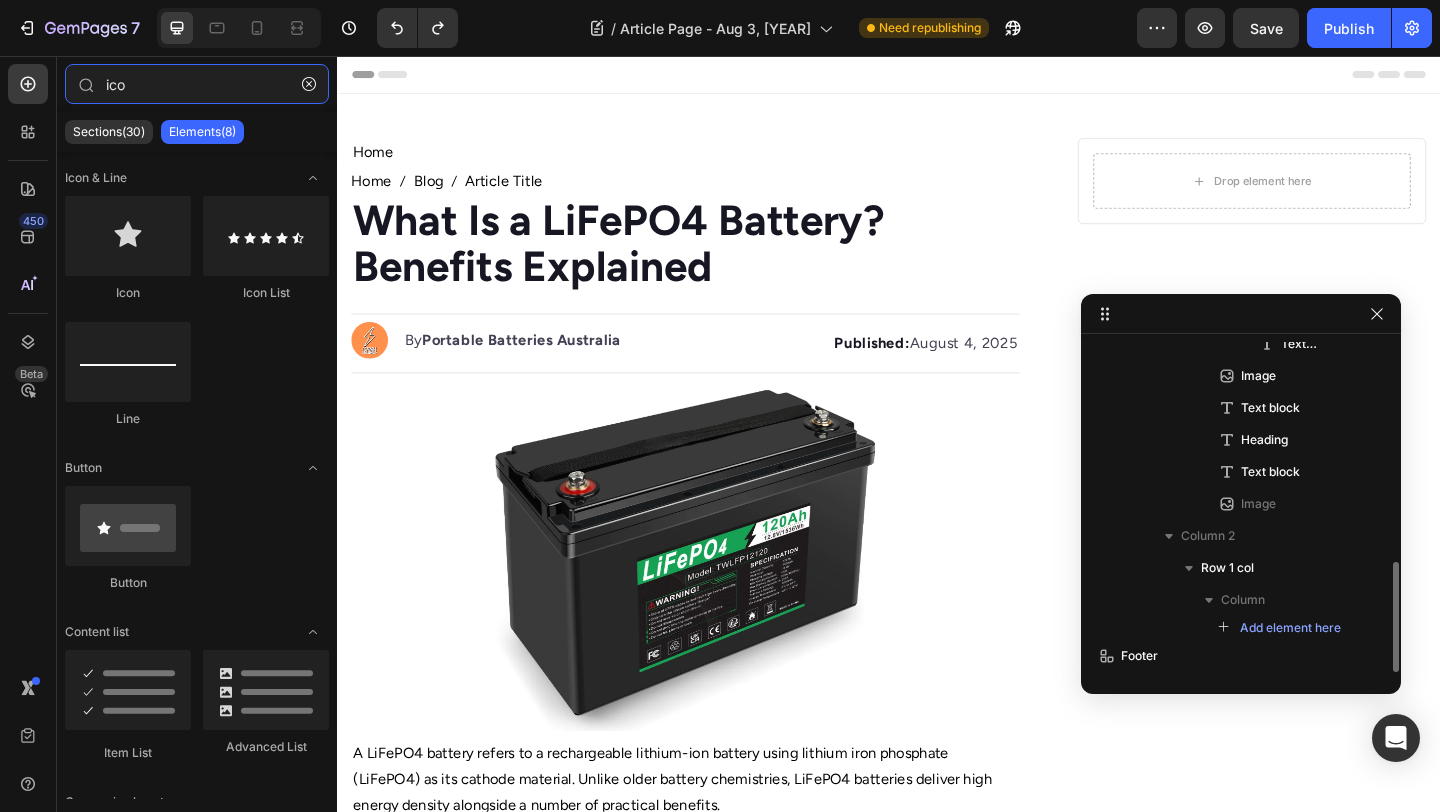 scroll, scrollTop: 654, scrollLeft: 0, axis: vertical 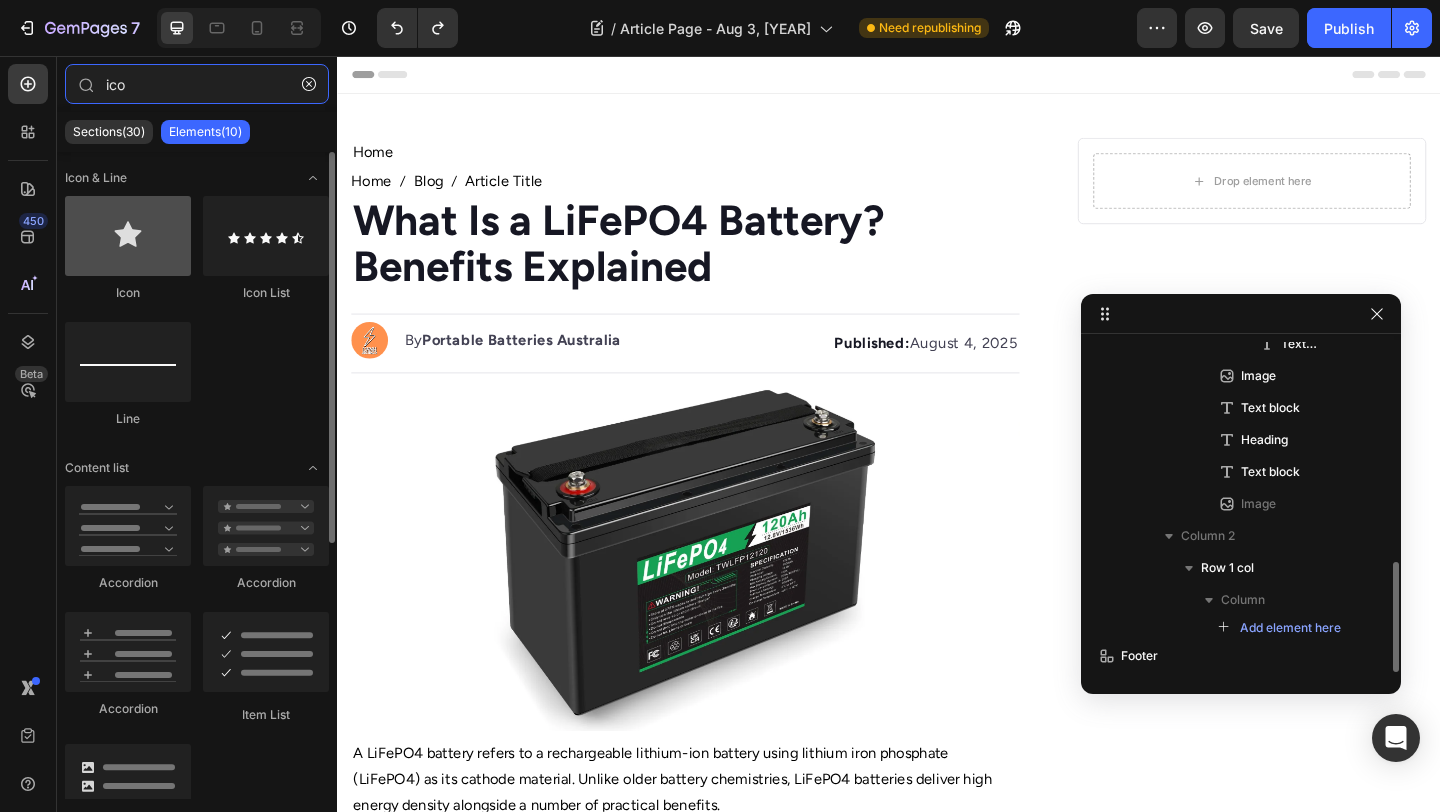 type on "ico" 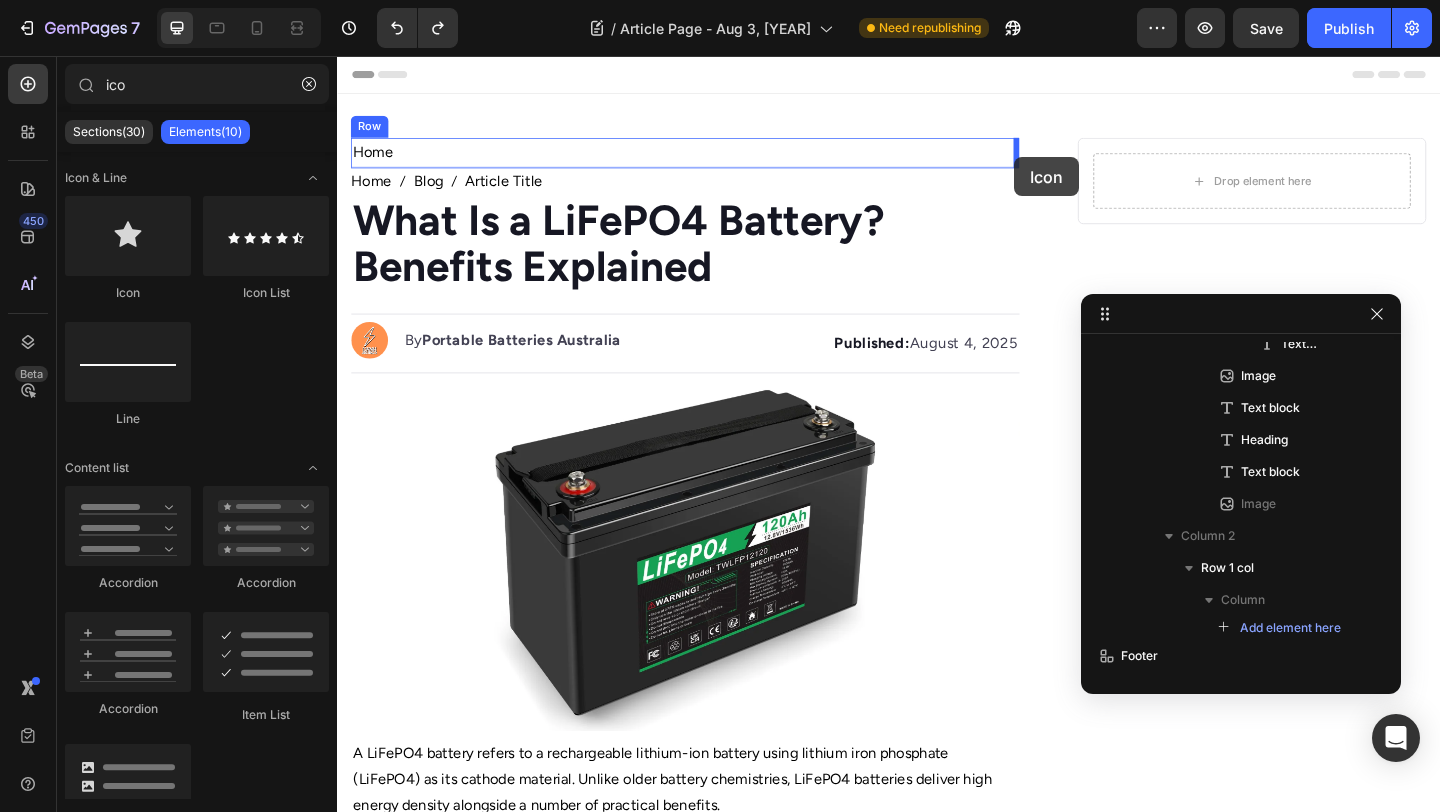 drag, startPoint x: 482, startPoint y: 317, endPoint x: 1073, endPoint y: 166, distance: 609.9852 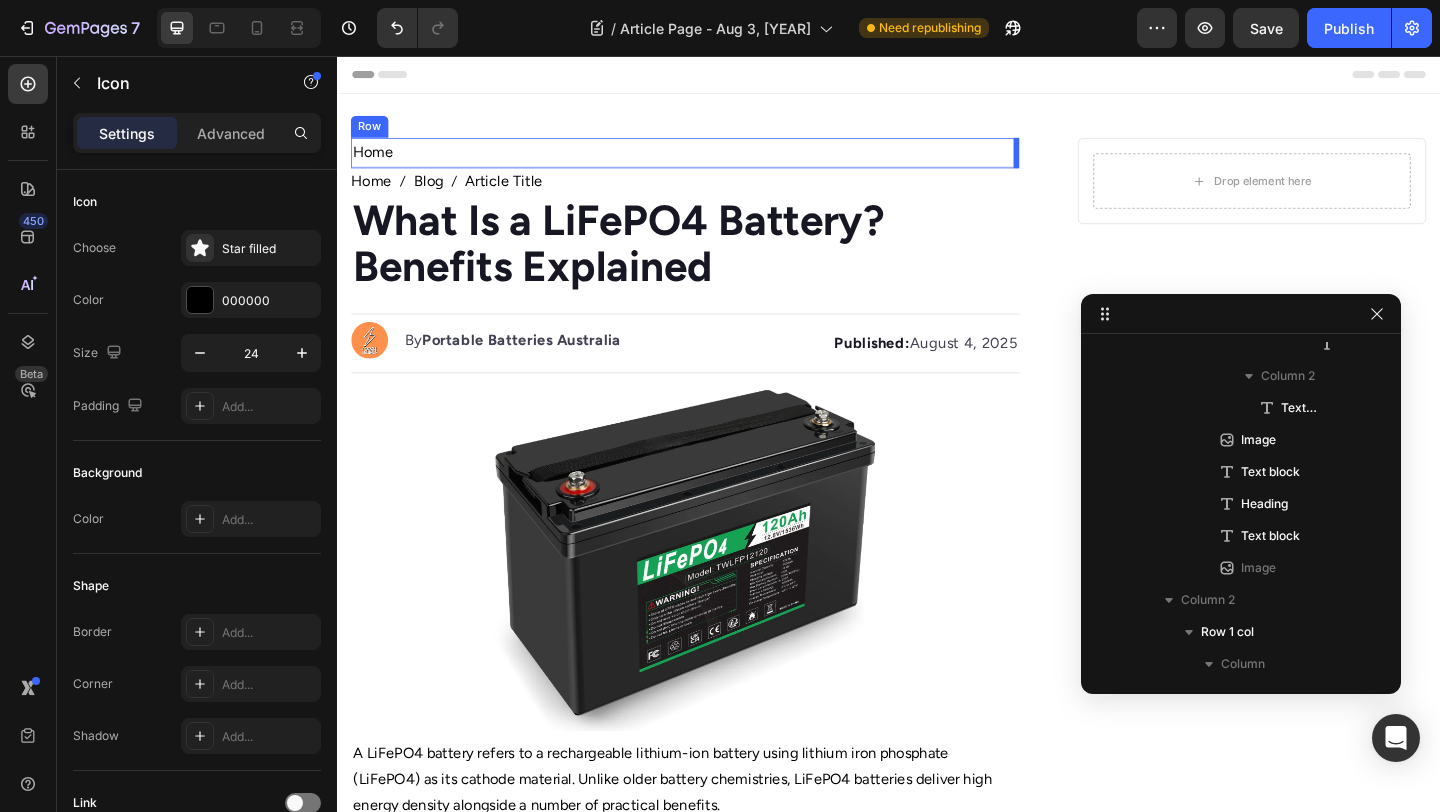 scroll, scrollTop: 186, scrollLeft: 0, axis: vertical 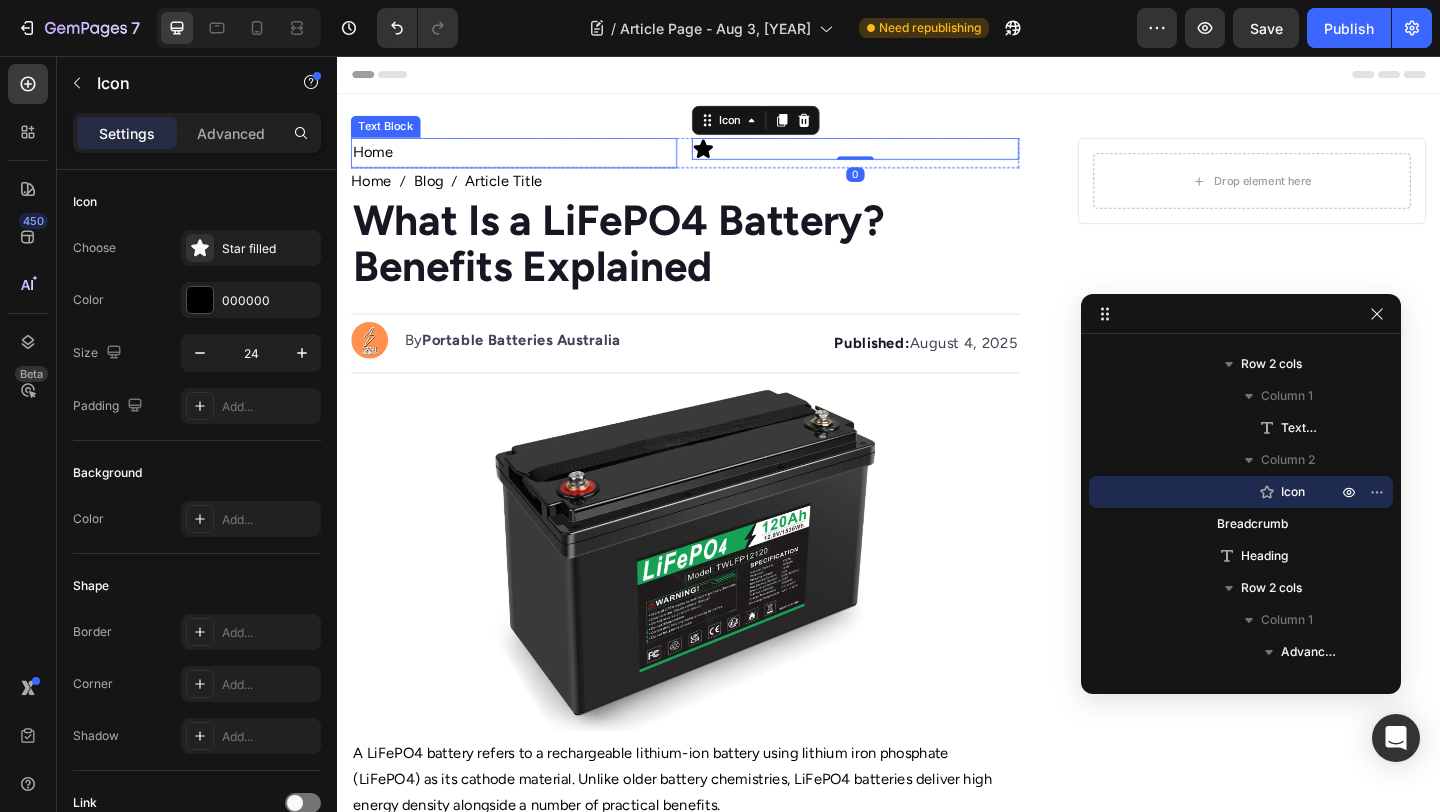 click on "Home" at bounding box center [529, 161] 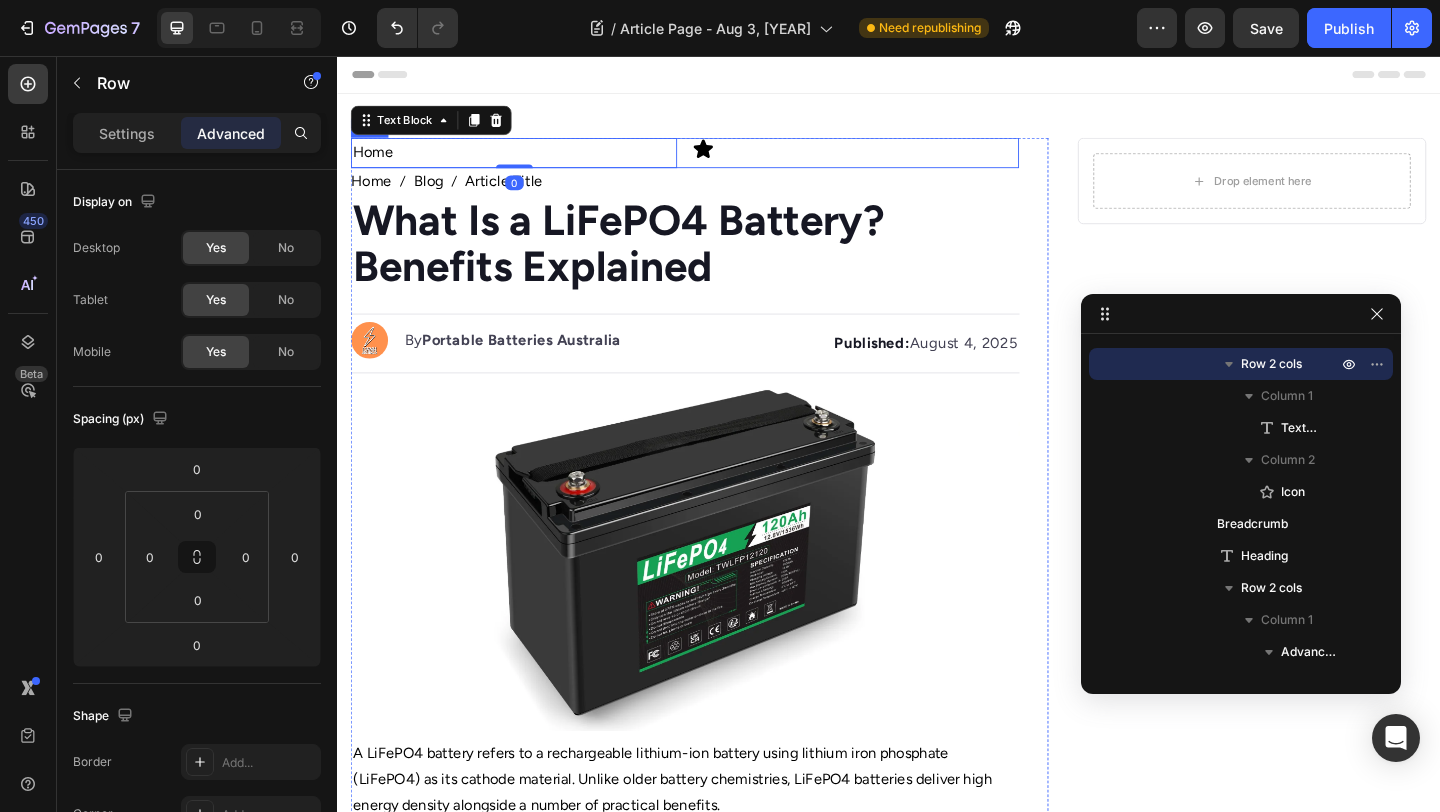 click on "Home Text Block   0
Icon Row" at bounding box center (715, 161) 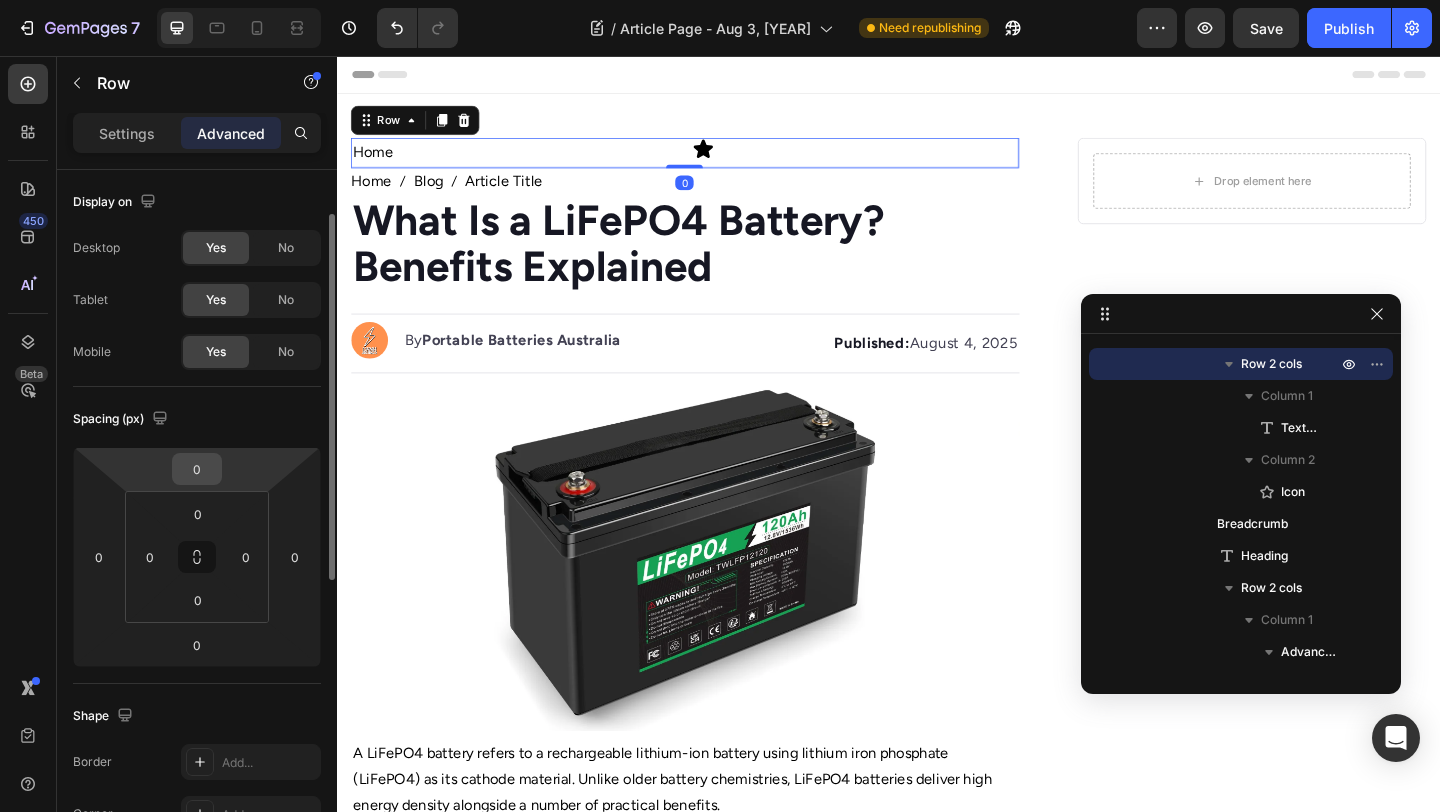 scroll, scrollTop: 46, scrollLeft: 0, axis: vertical 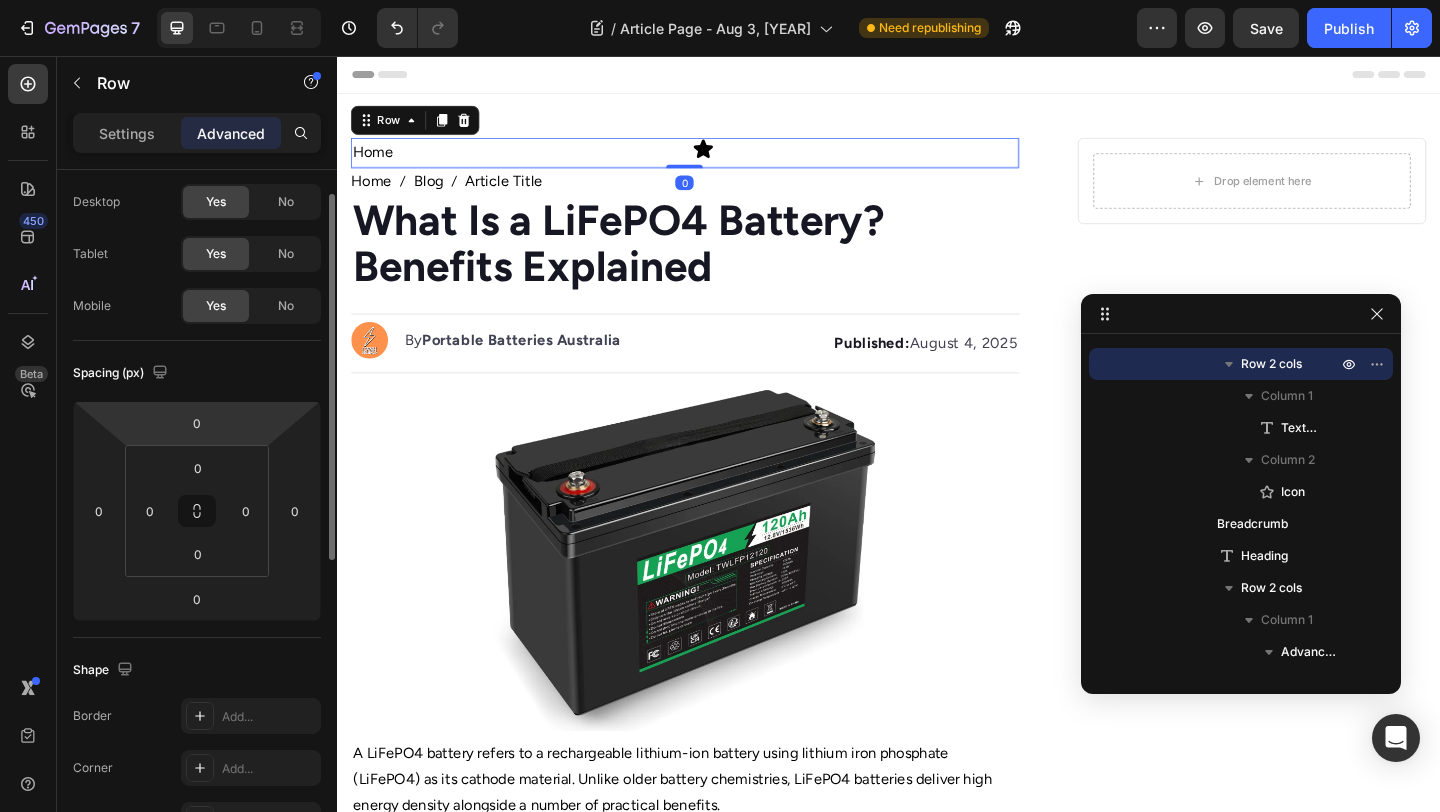 click on "Row" 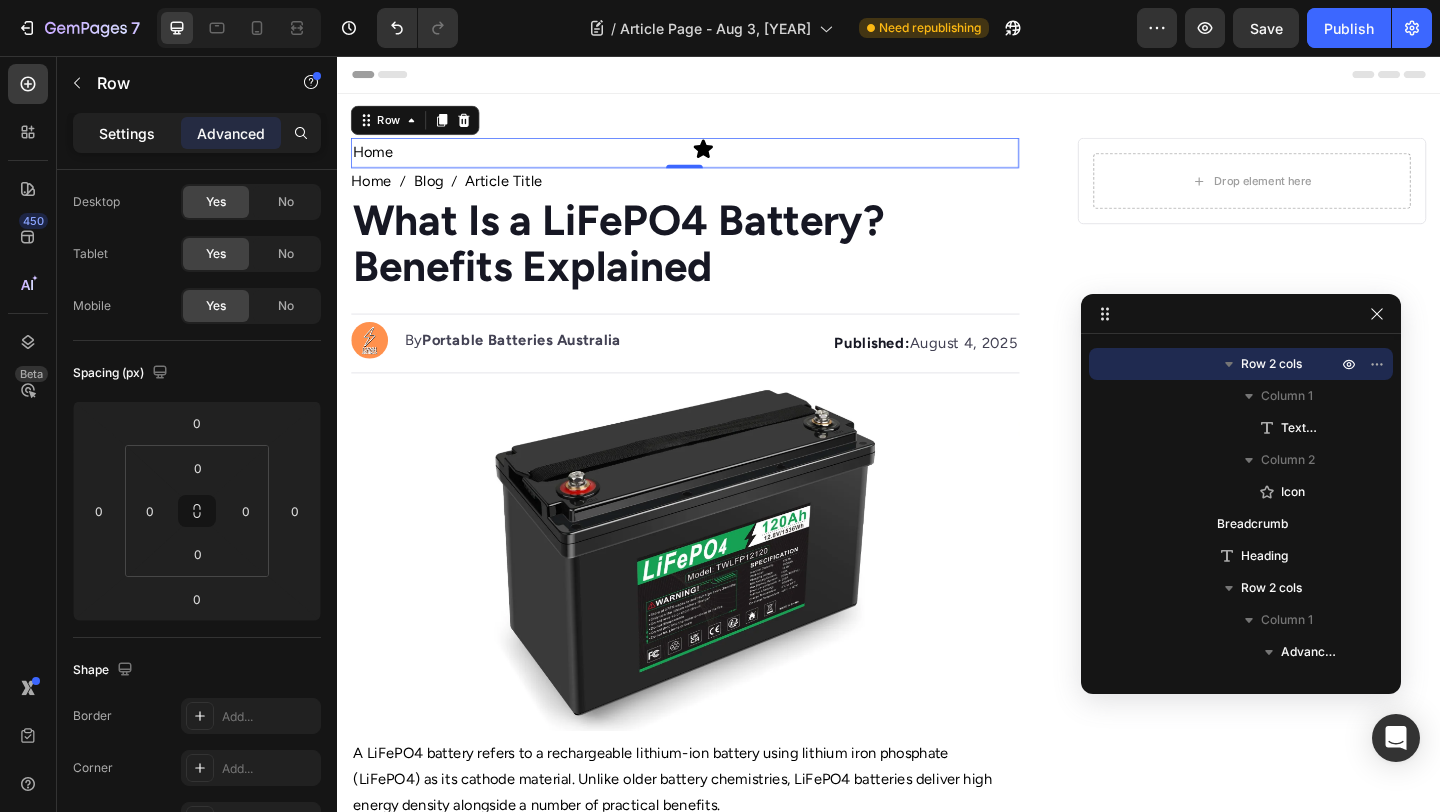 click on "Settings" at bounding box center [127, 133] 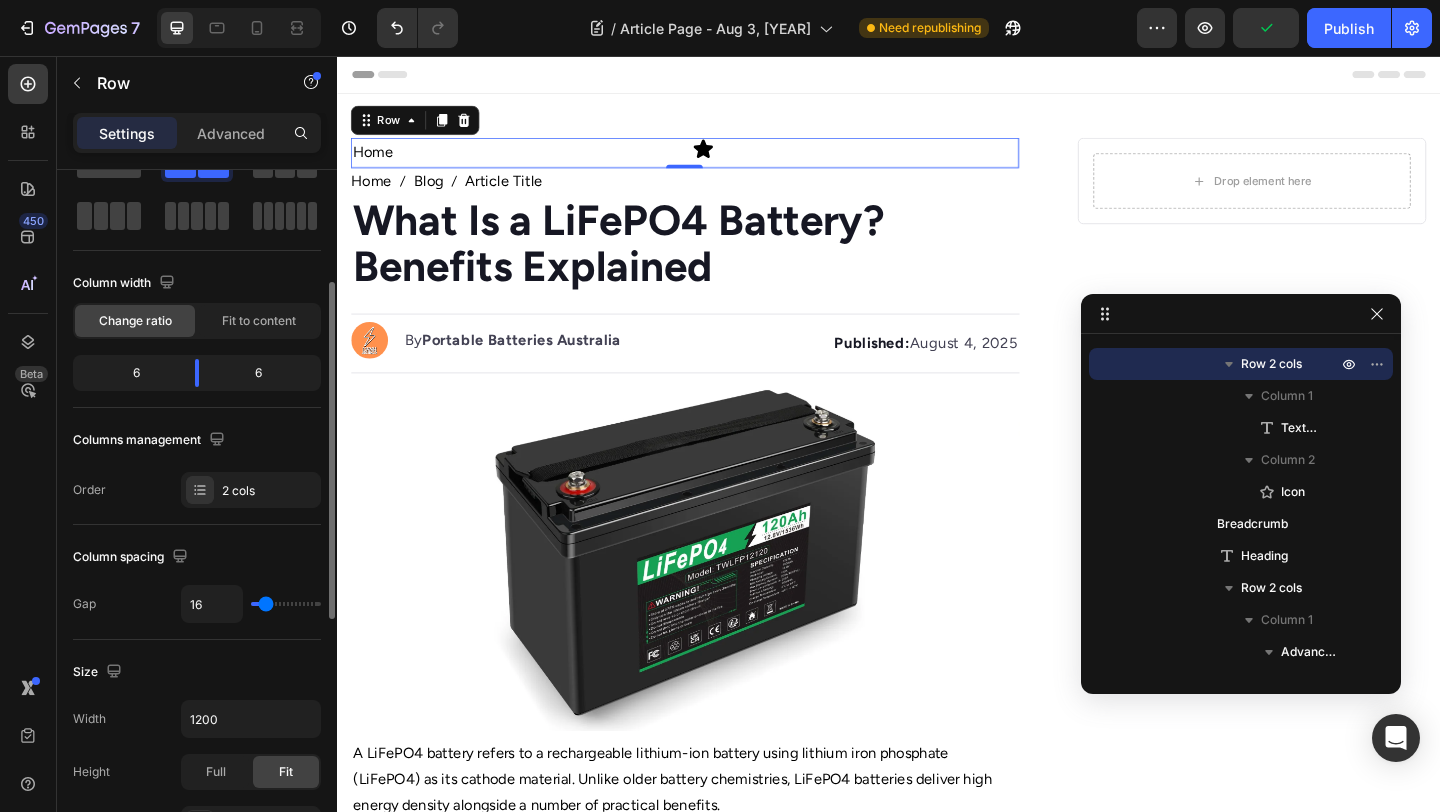 scroll, scrollTop: 187, scrollLeft: 0, axis: vertical 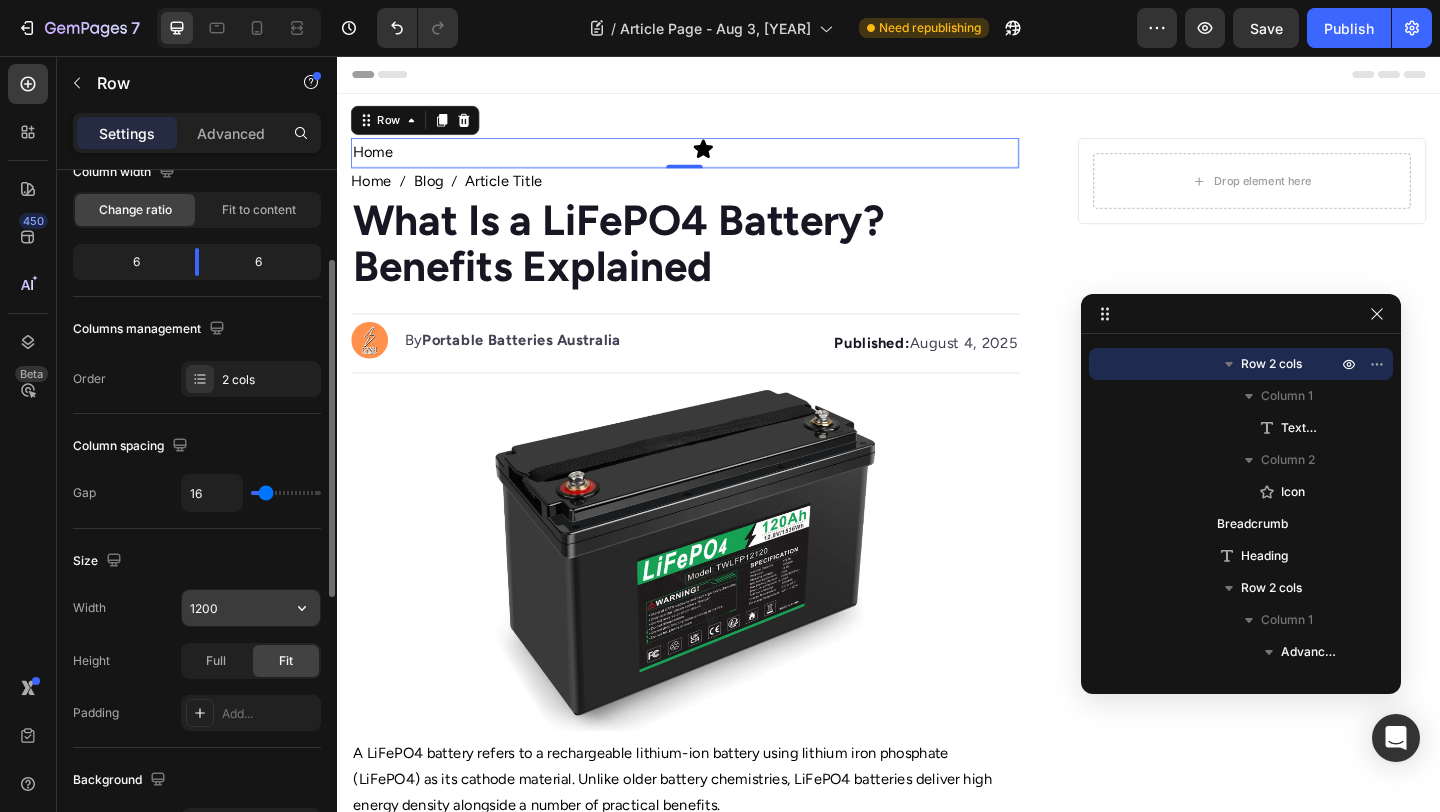 click on "1200" at bounding box center (251, 608) 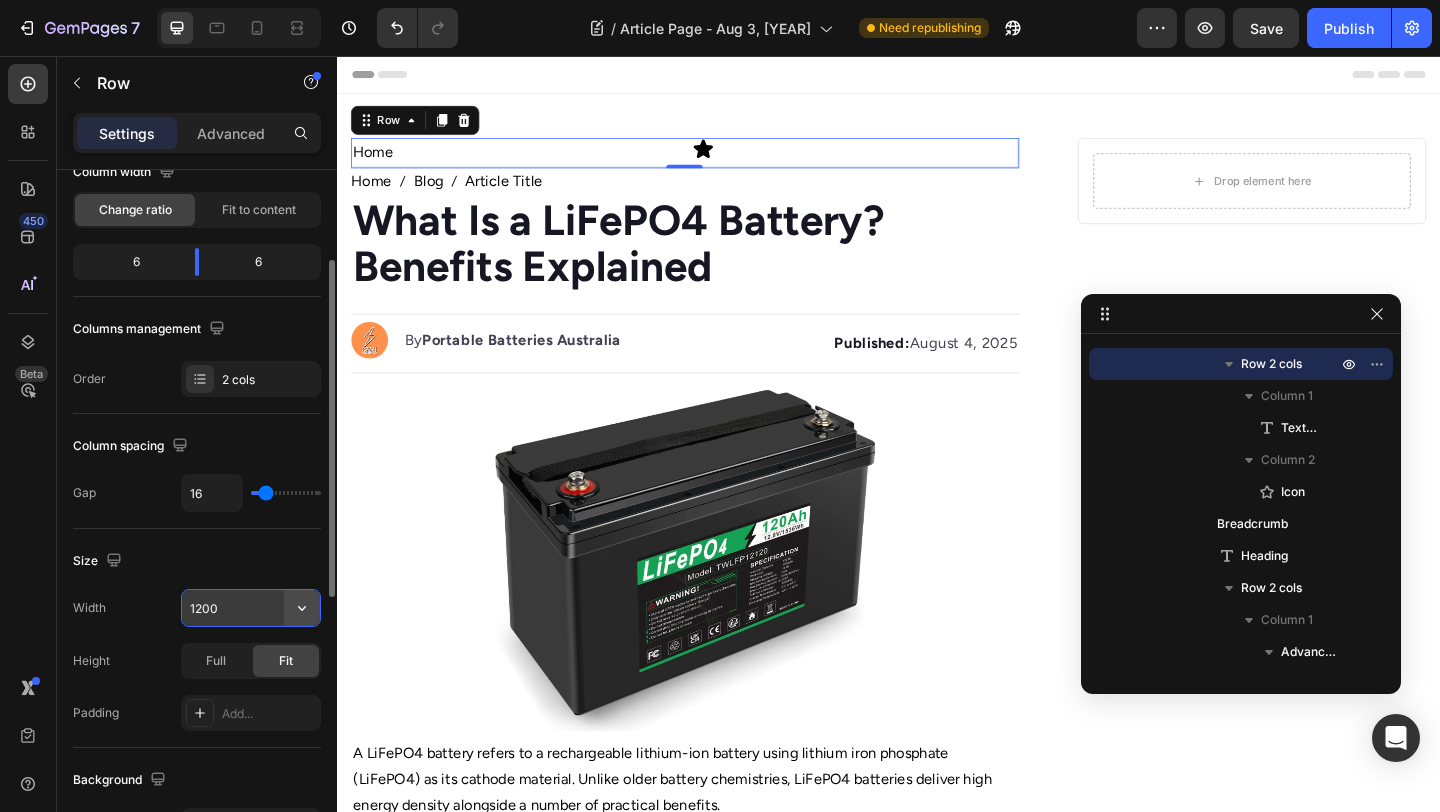 click 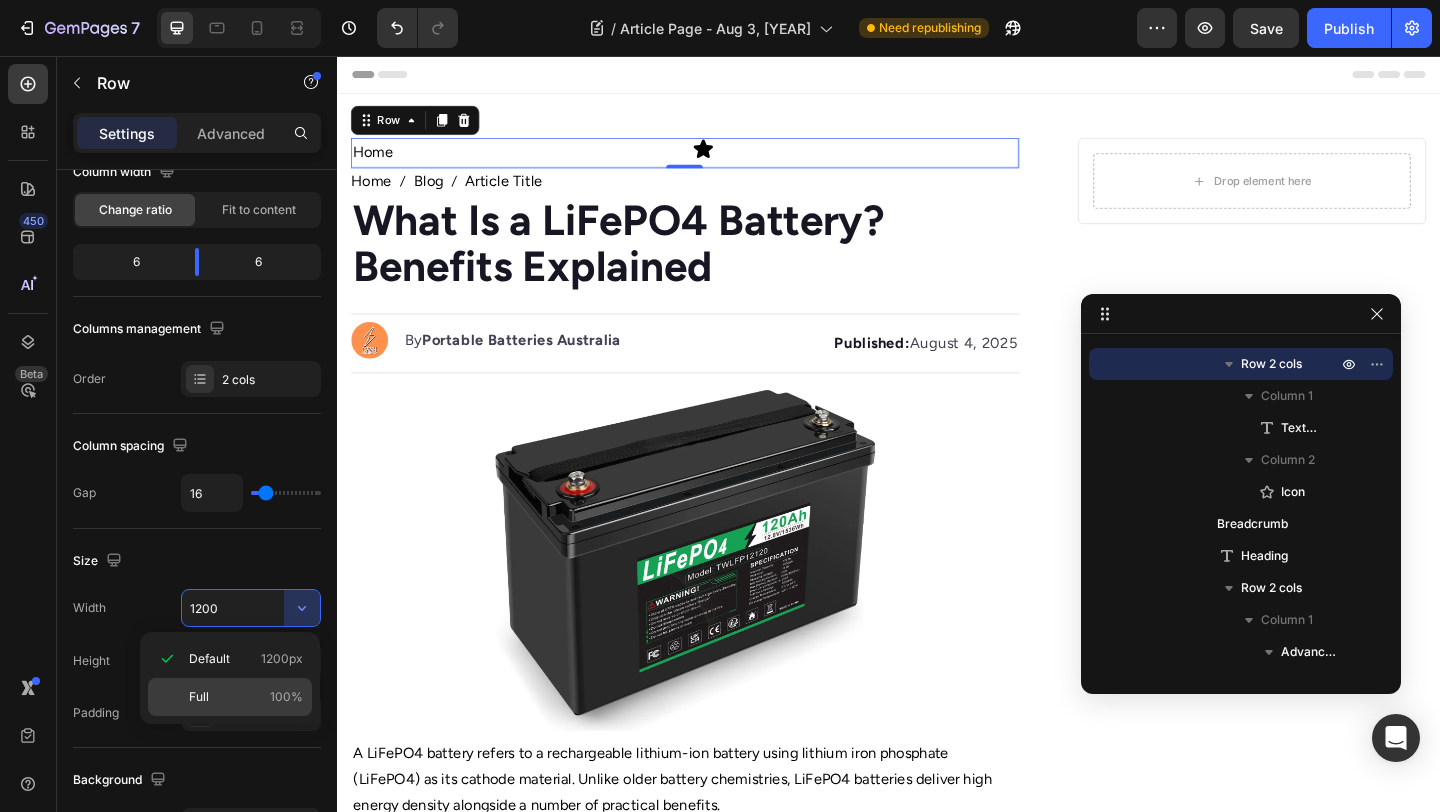 click on "Full 100%" at bounding box center [246, 697] 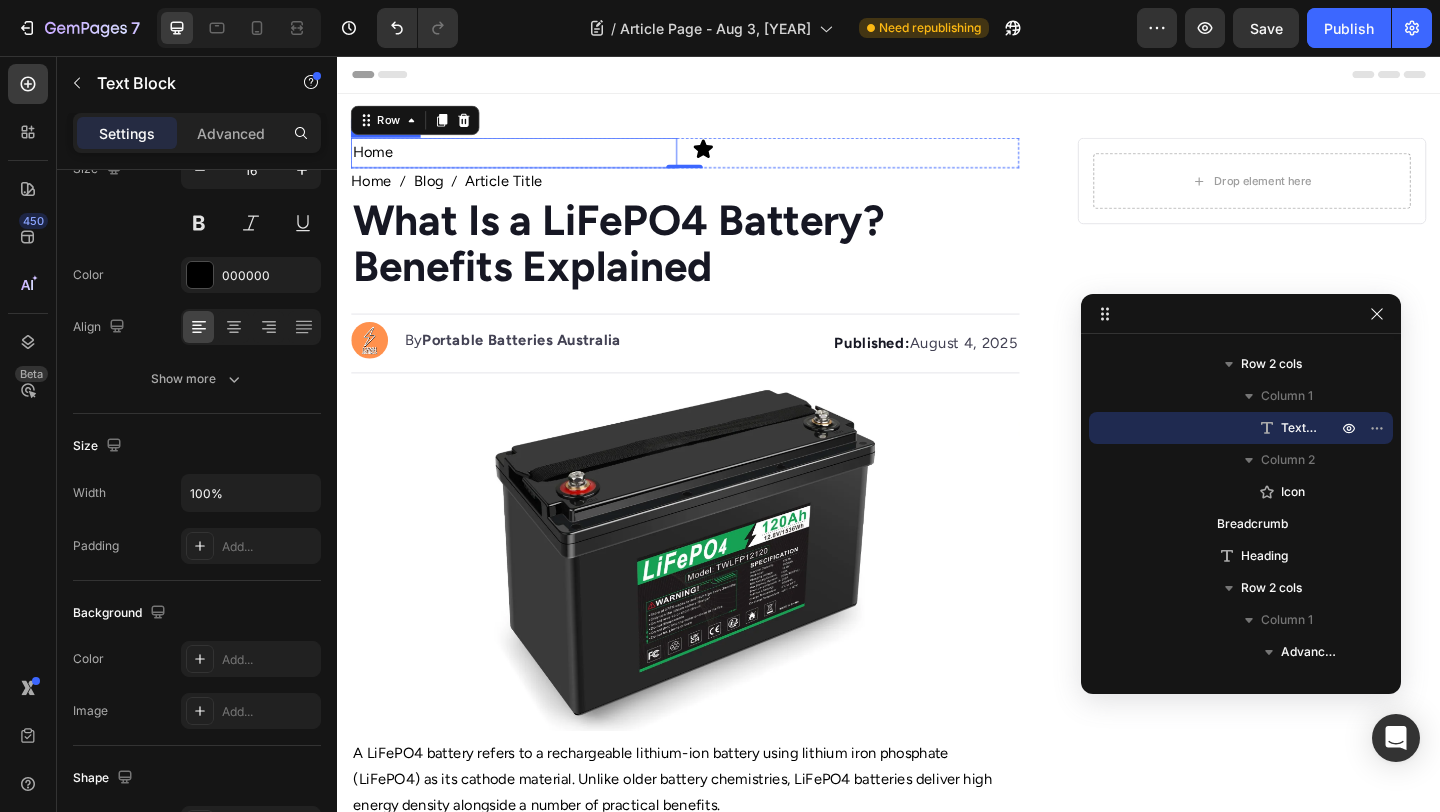click on "Home" at bounding box center (529, 161) 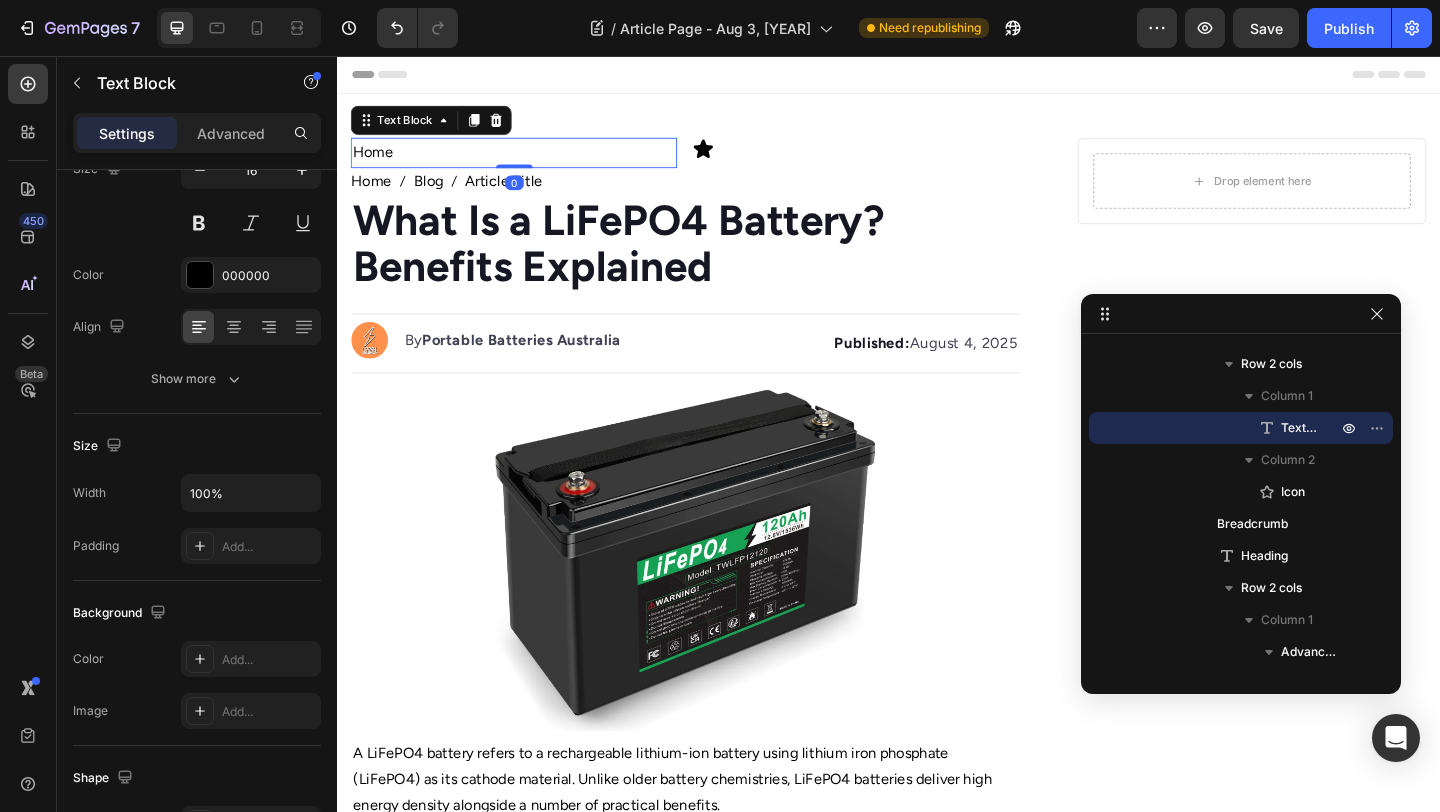 scroll, scrollTop: 0, scrollLeft: 0, axis: both 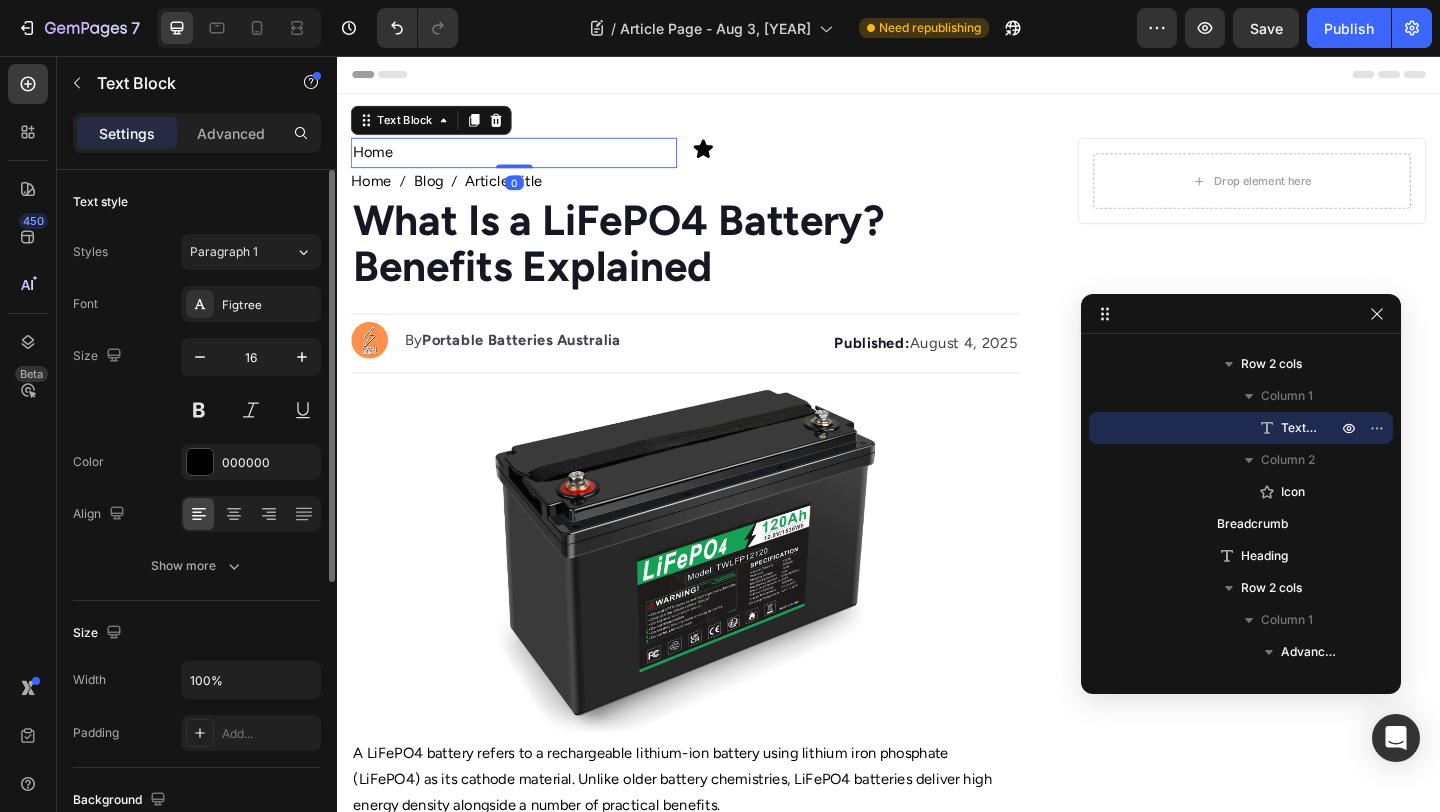 click on "Settings" at bounding box center [127, 133] 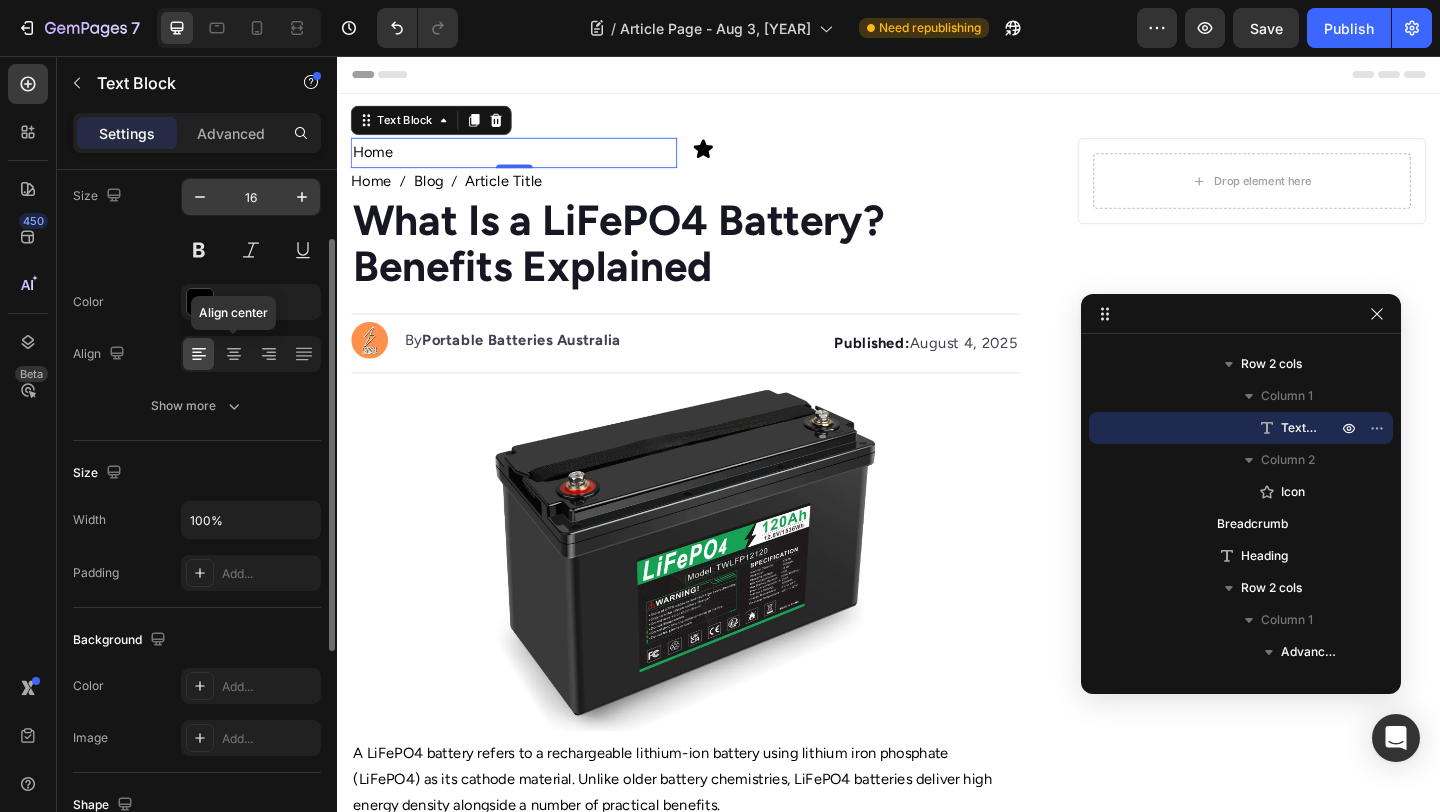 scroll, scrollTop: 167, scrollLeft: 0, axis: vertical 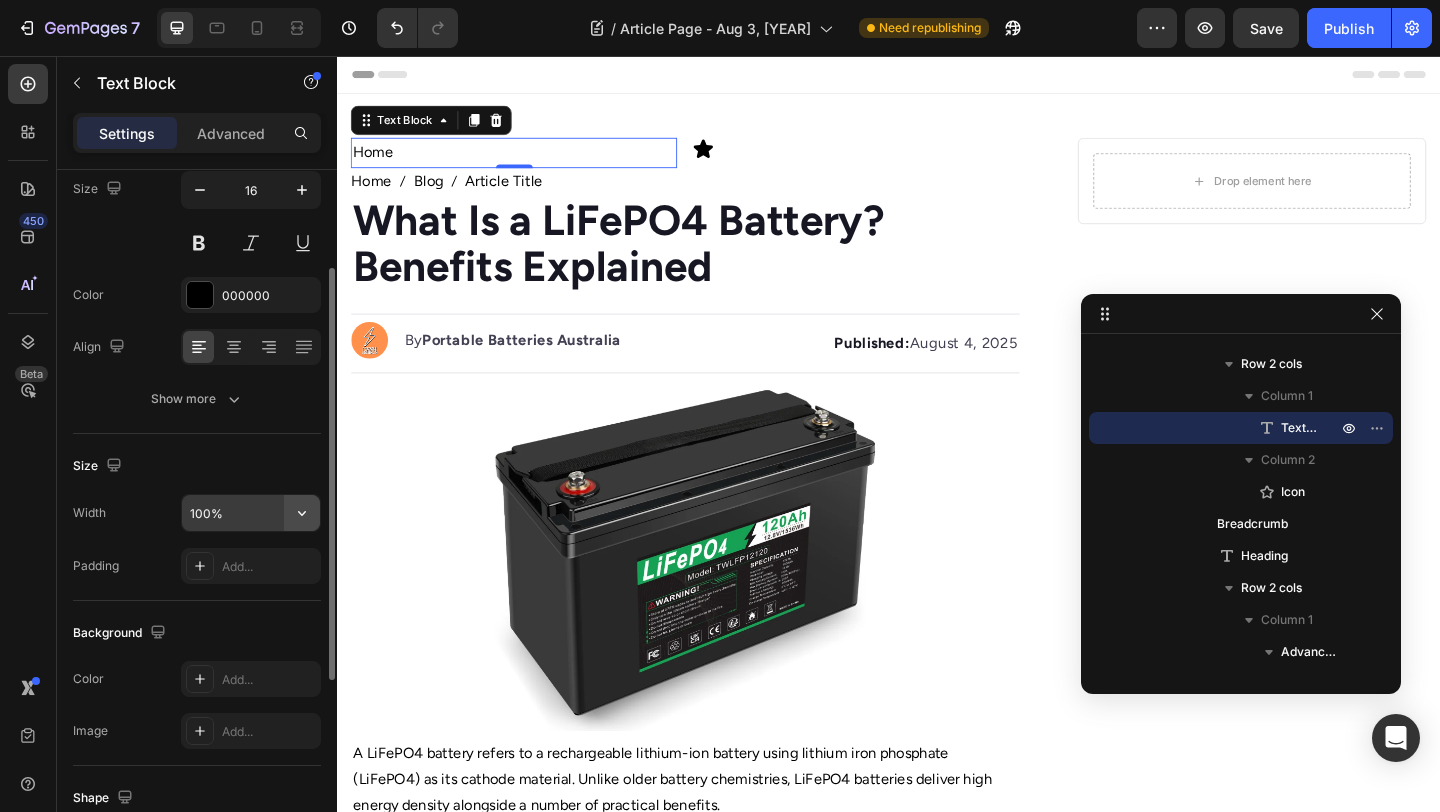 click 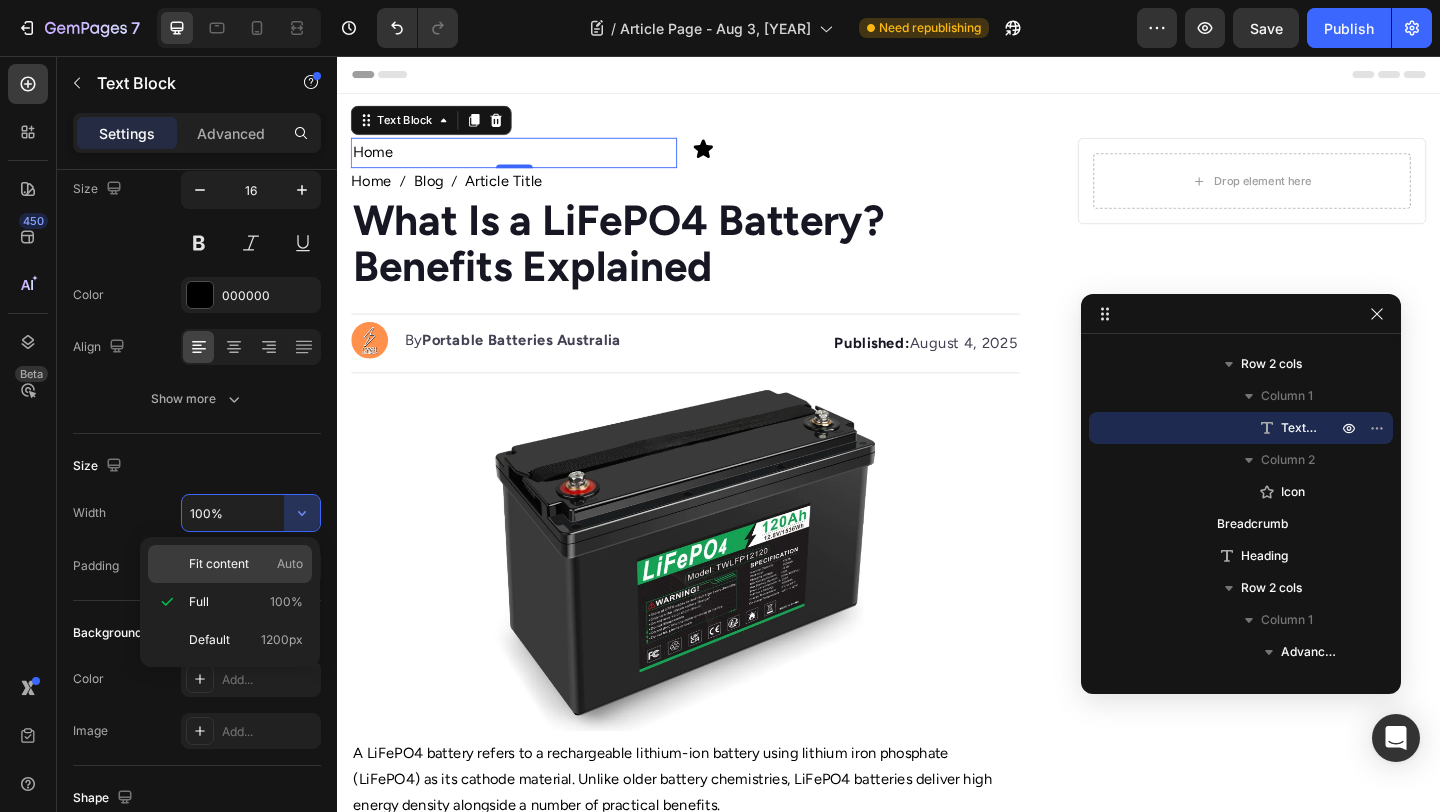 click on "Fit content Auto" 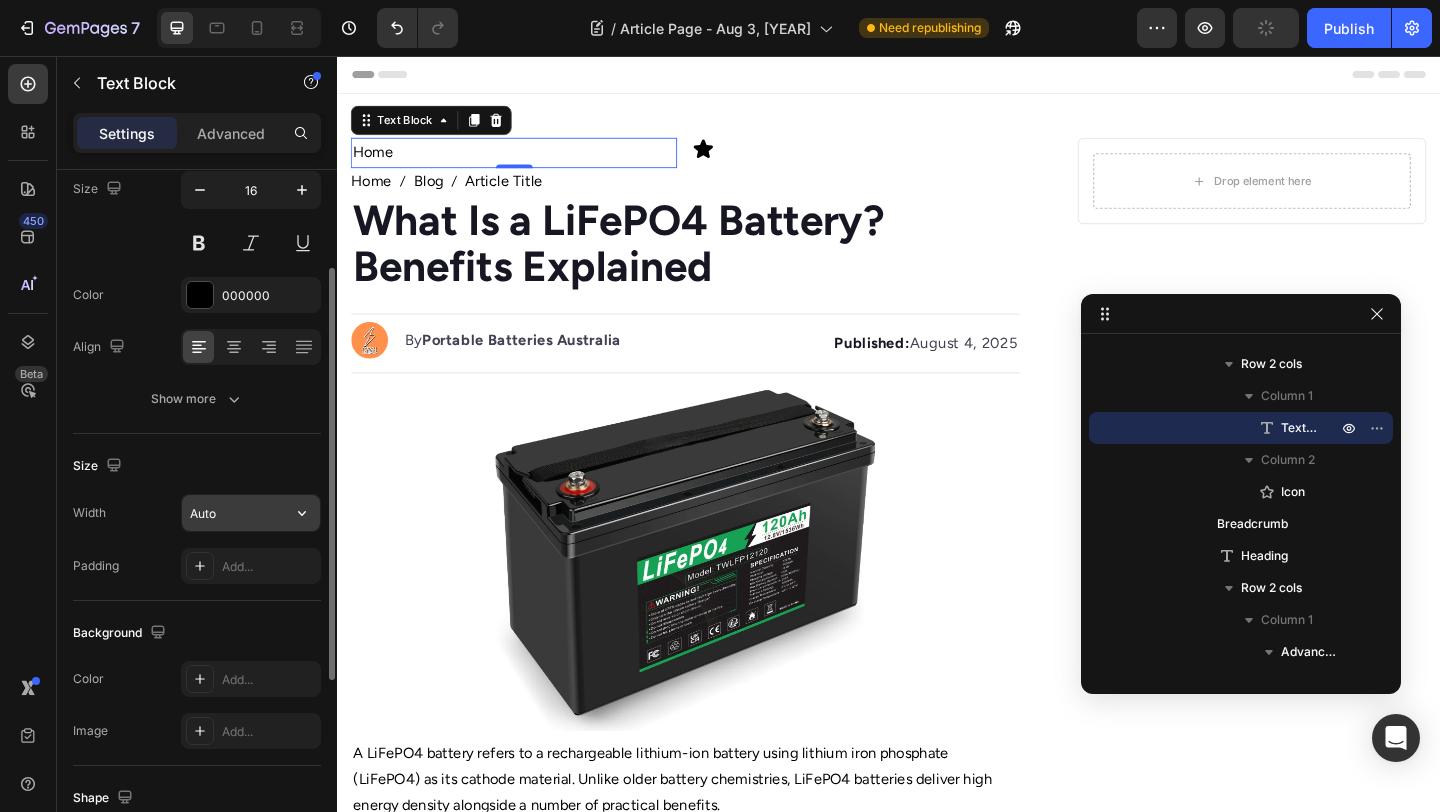 click 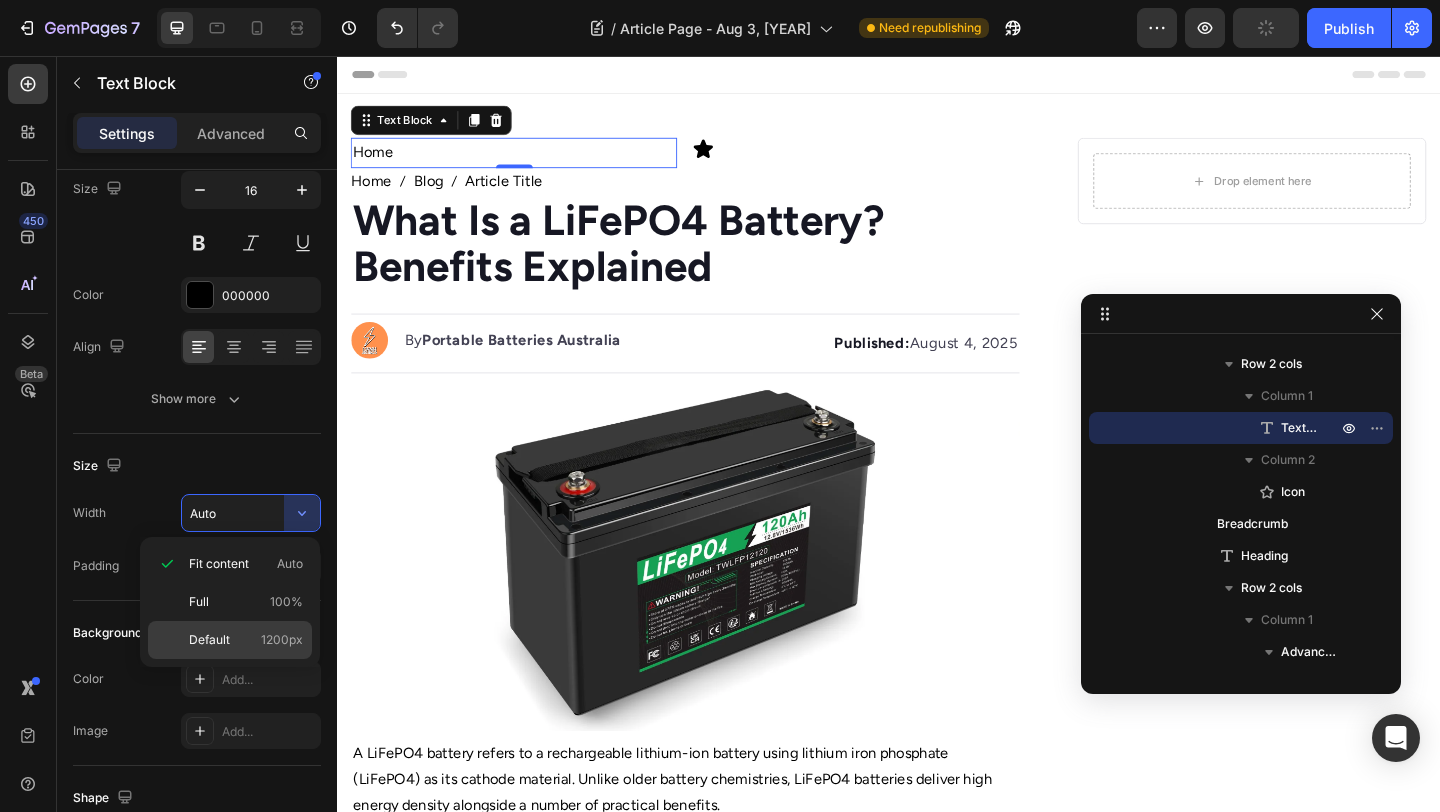 click on "Default 1200px" at bounding box center (246, 640) 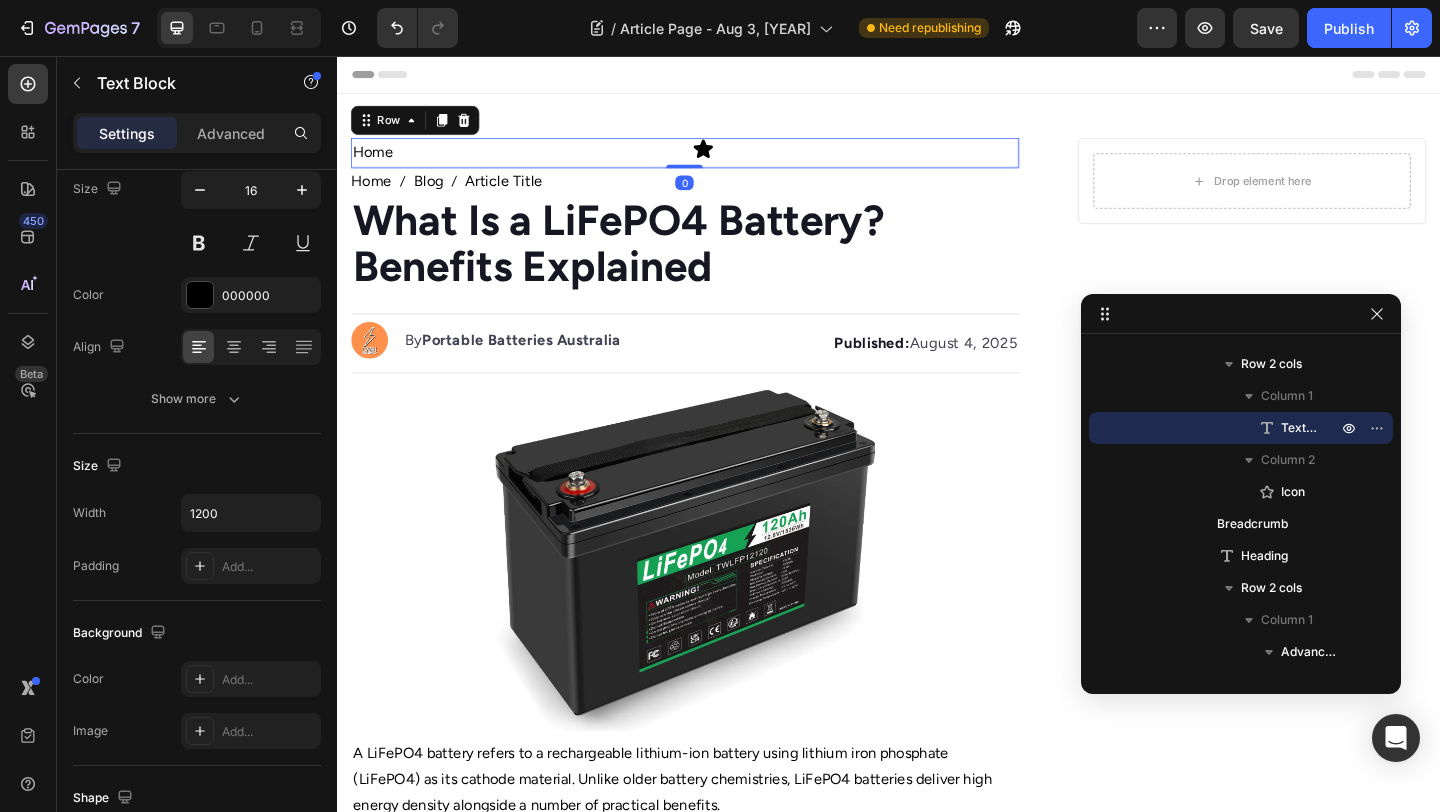 click on "Home Text Block
Icon Row   0" at bounding box center (715, 161) 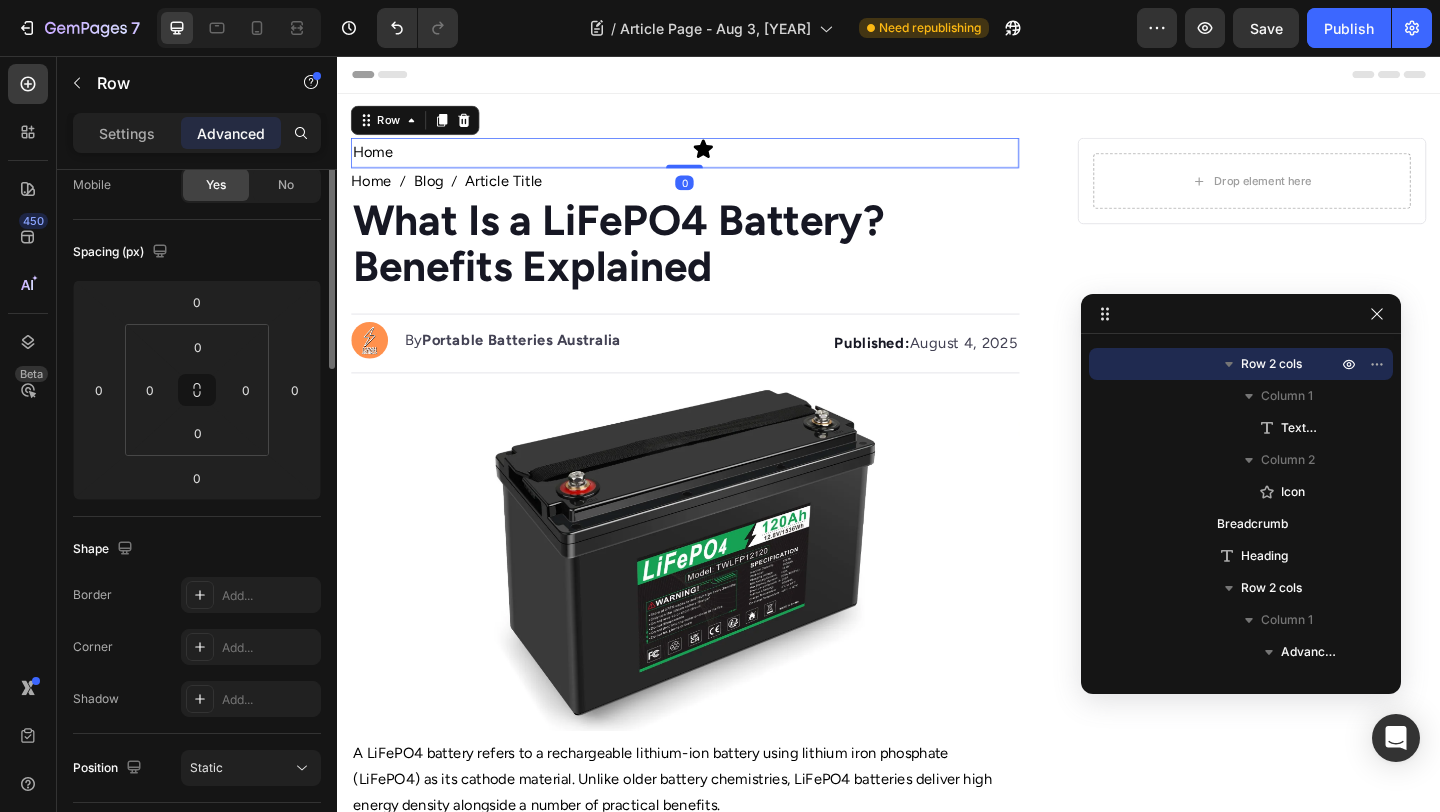 scroll, scrollTop: 0, scrollLeft: 0, axis: both 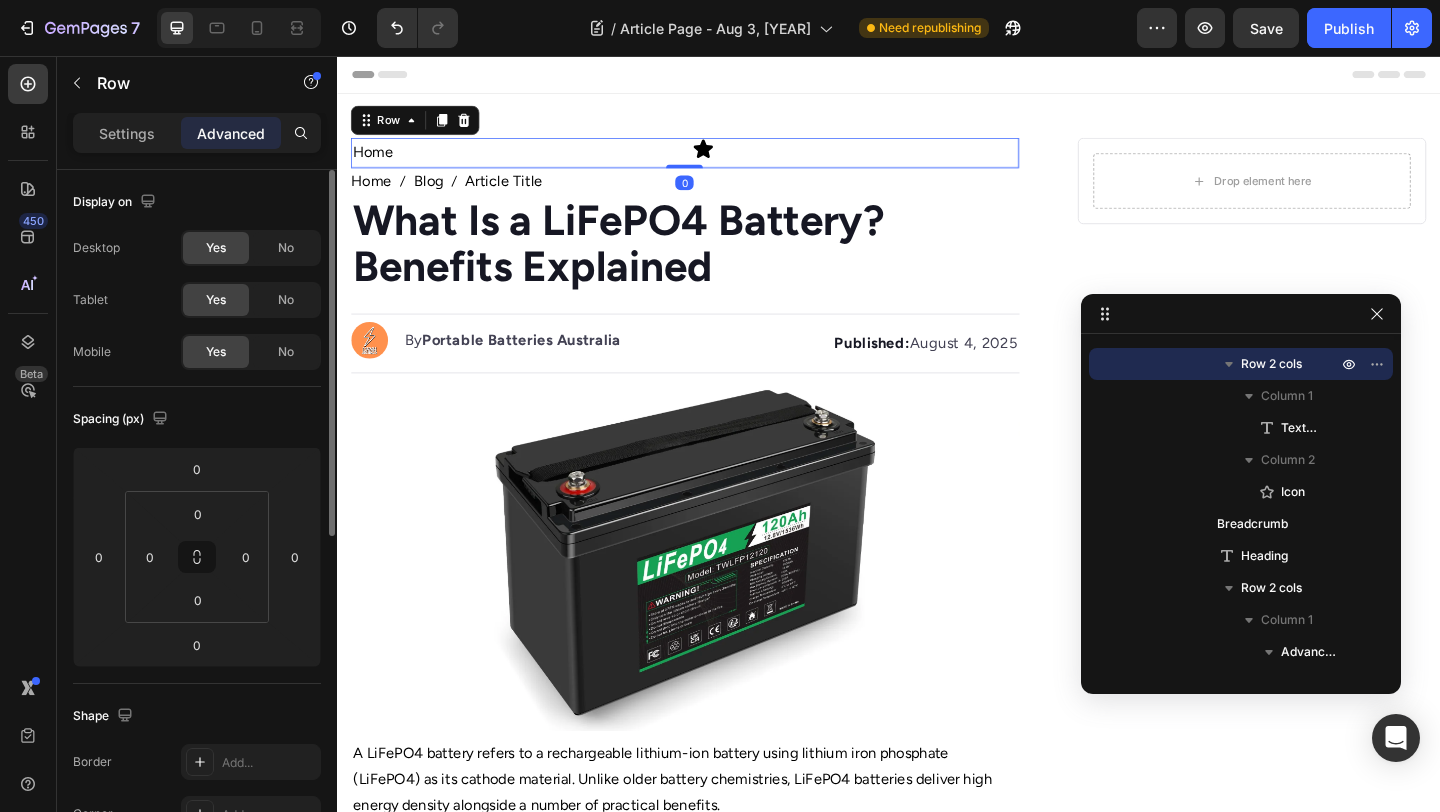 click on "Home Text Block
Icon Row   0" at bounding box center [715, 161] 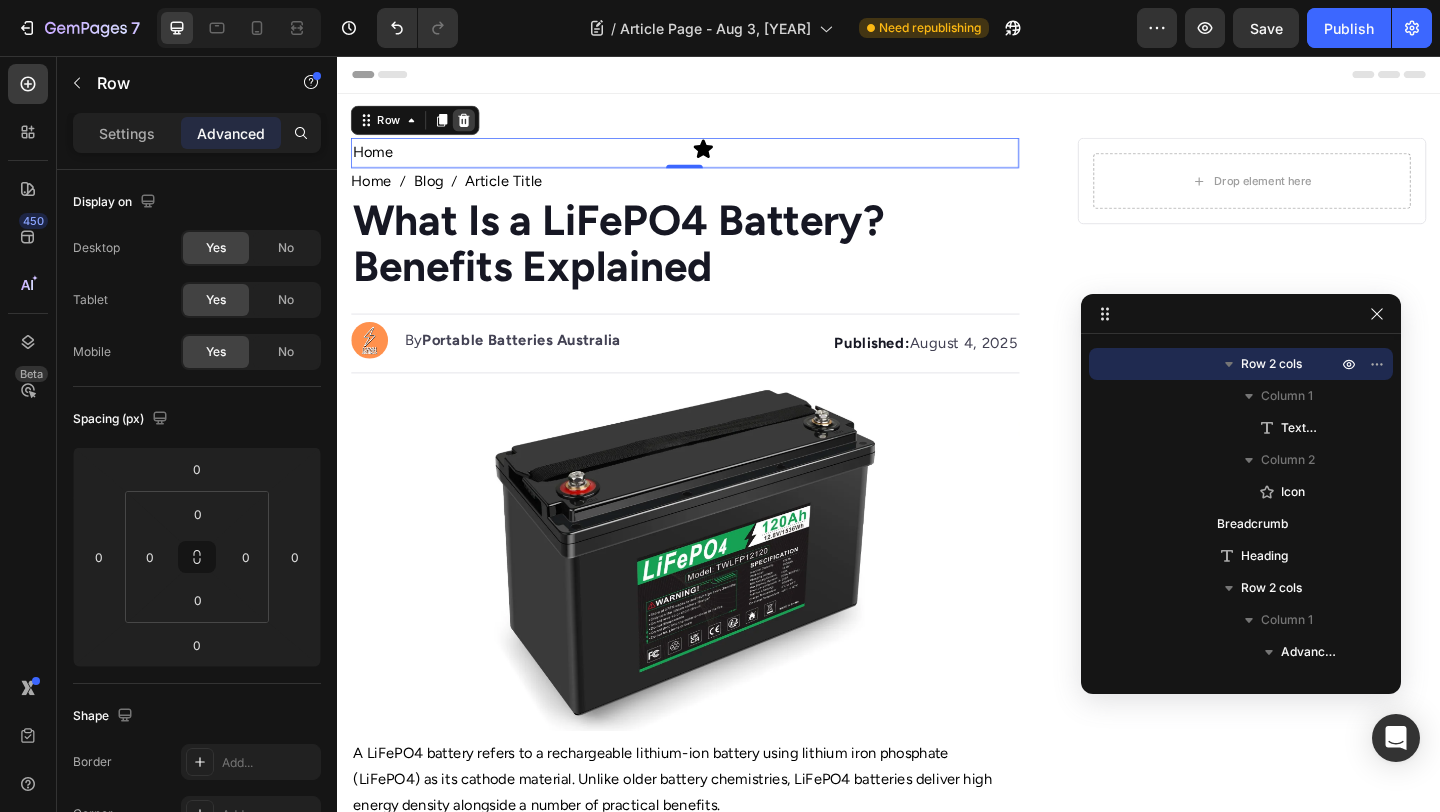 click 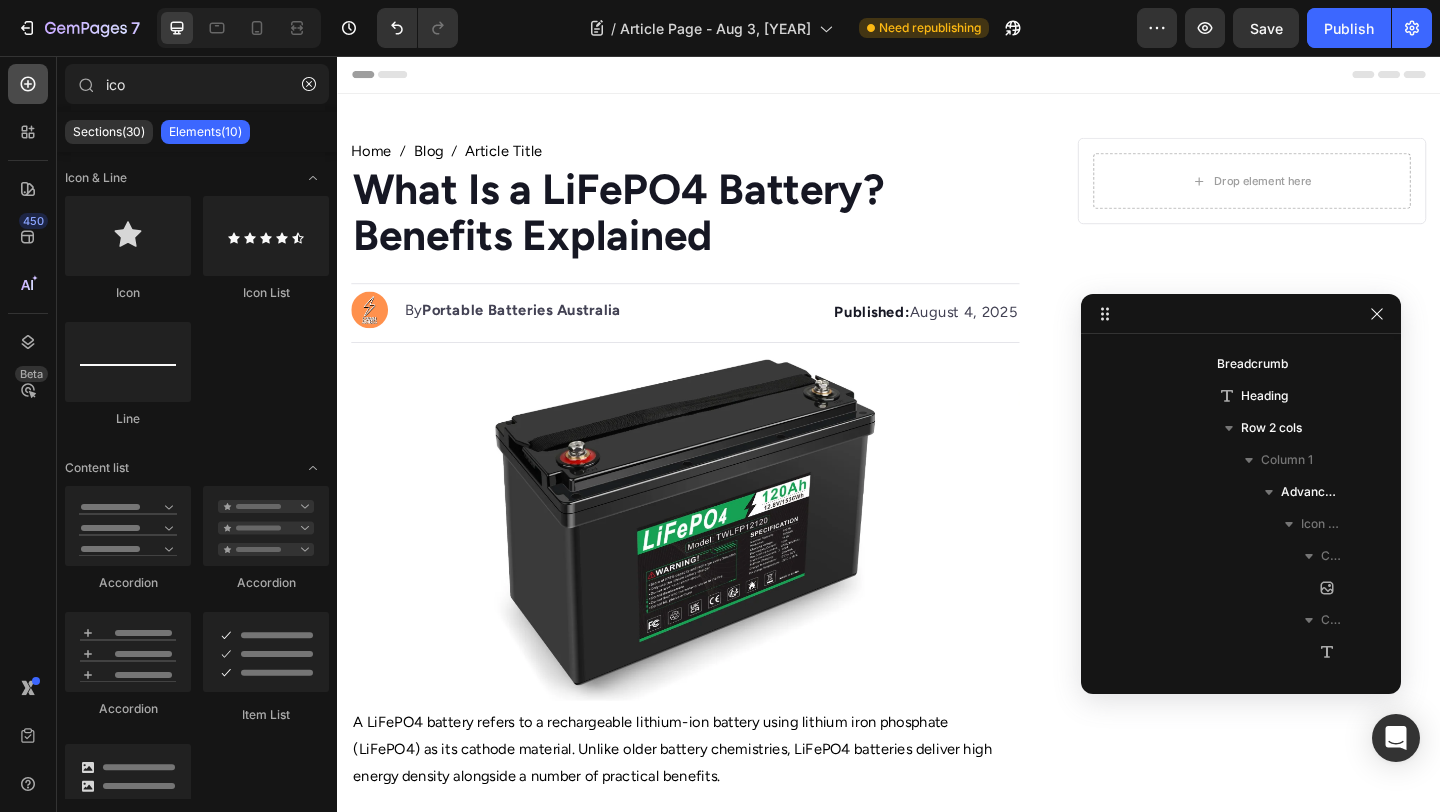 click 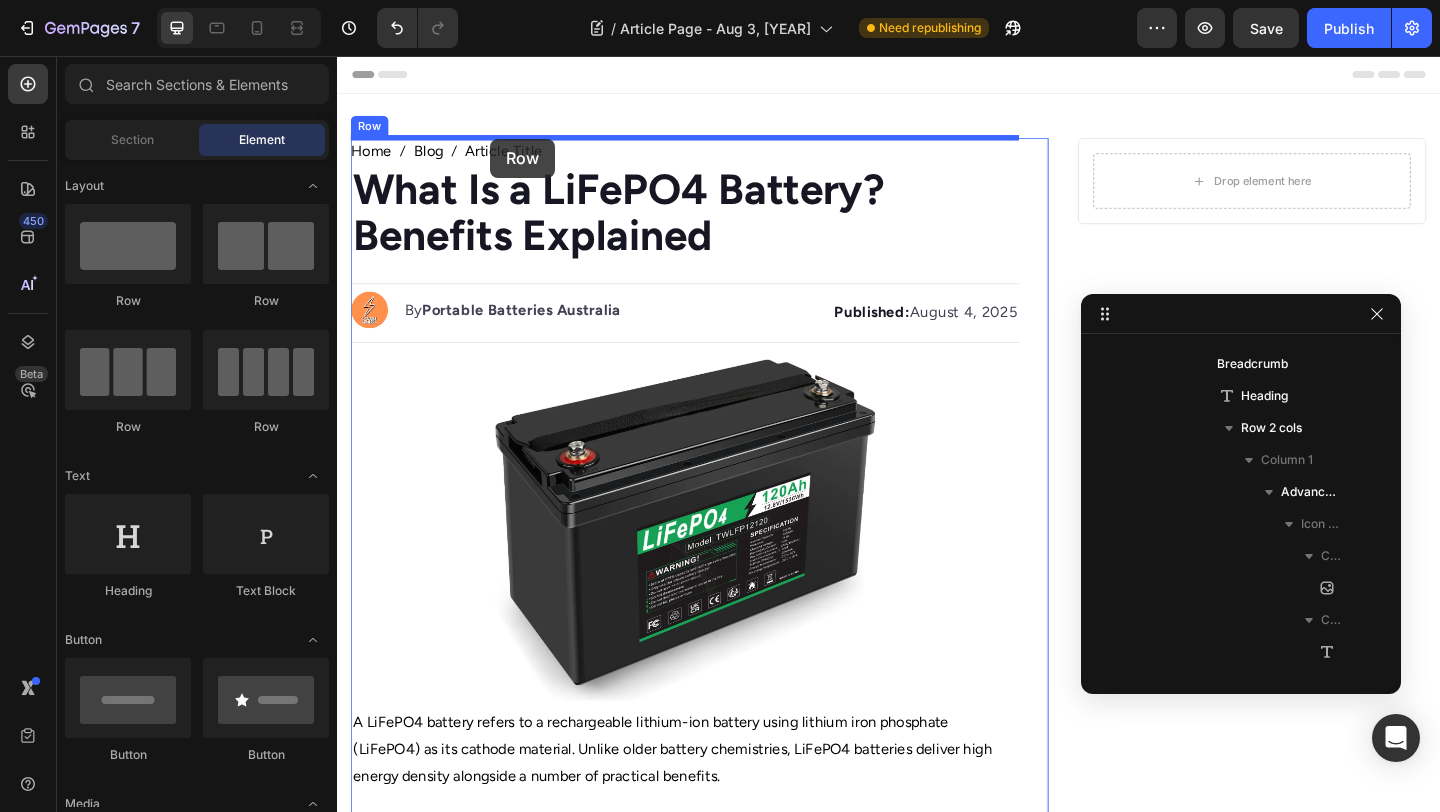 drag, startPoint x: 613, startPoint y: 443, endPoint x: 503, endPoint y: 147, distance: 315.7784 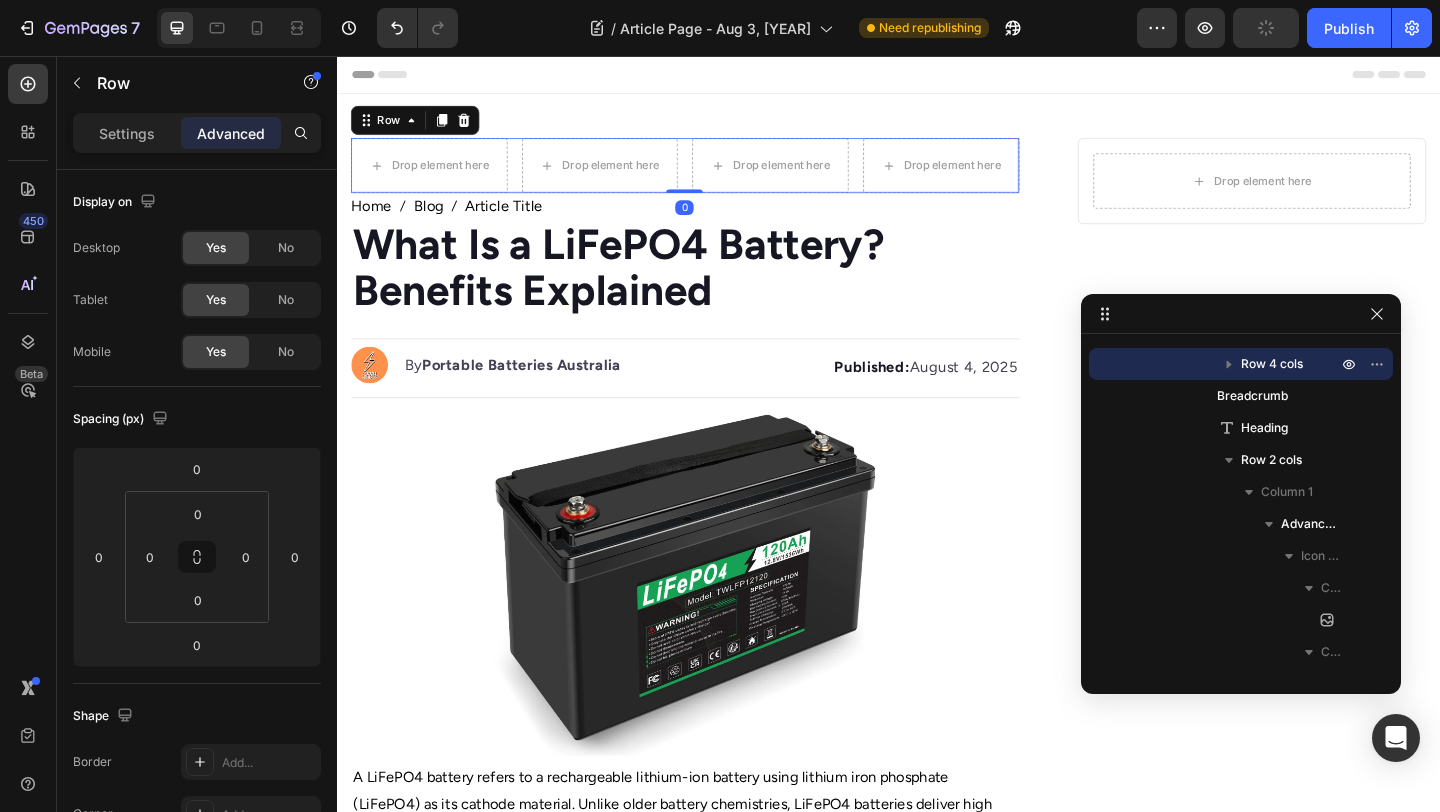 click on "Drop element here
Drop element here
Drop element here
Drop element here Row   0" at bounding box center [715, 175] 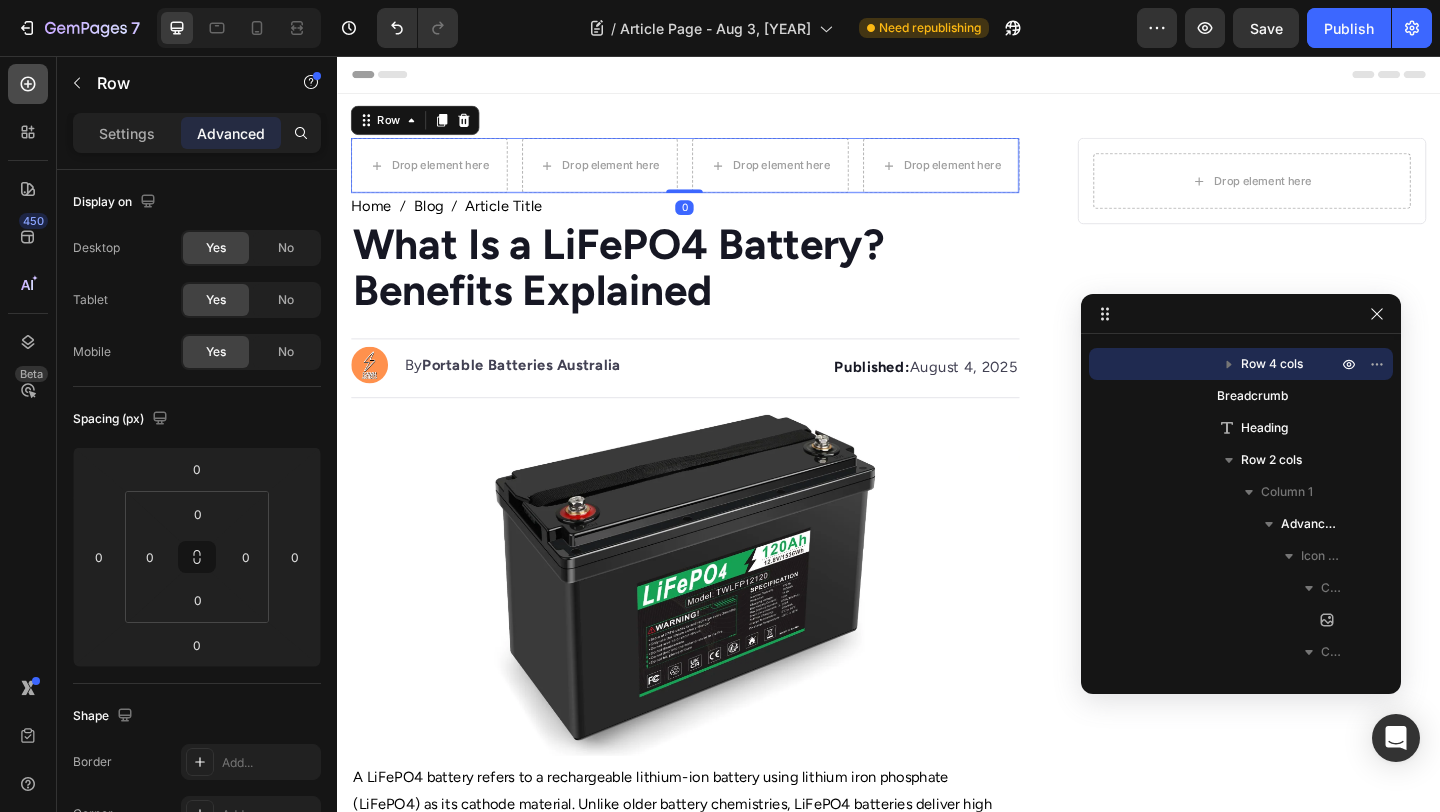click 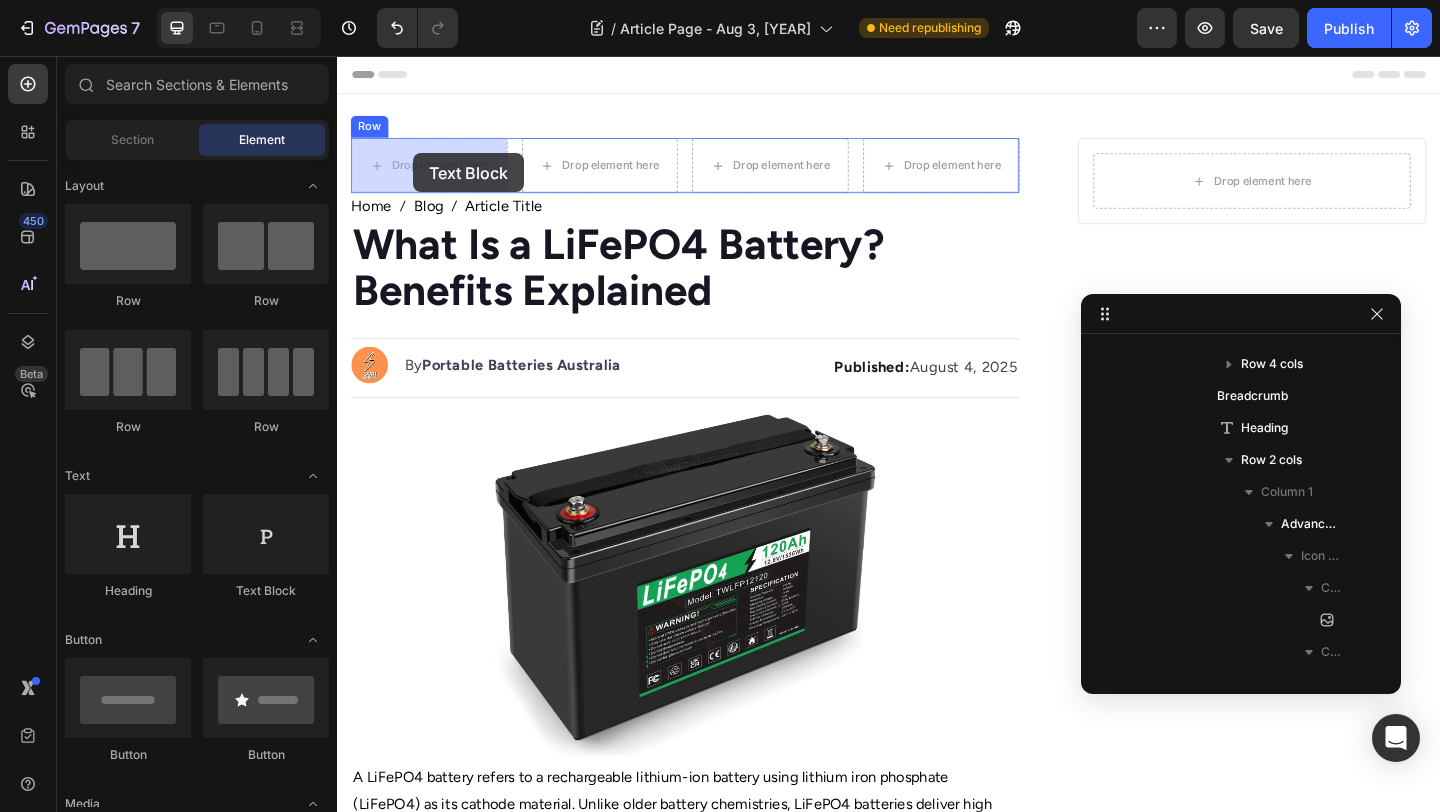 drag, startPoint x: 586, startPoint y: 627, endPoint x: 419, endPoint y: 165, distance: 491.25656 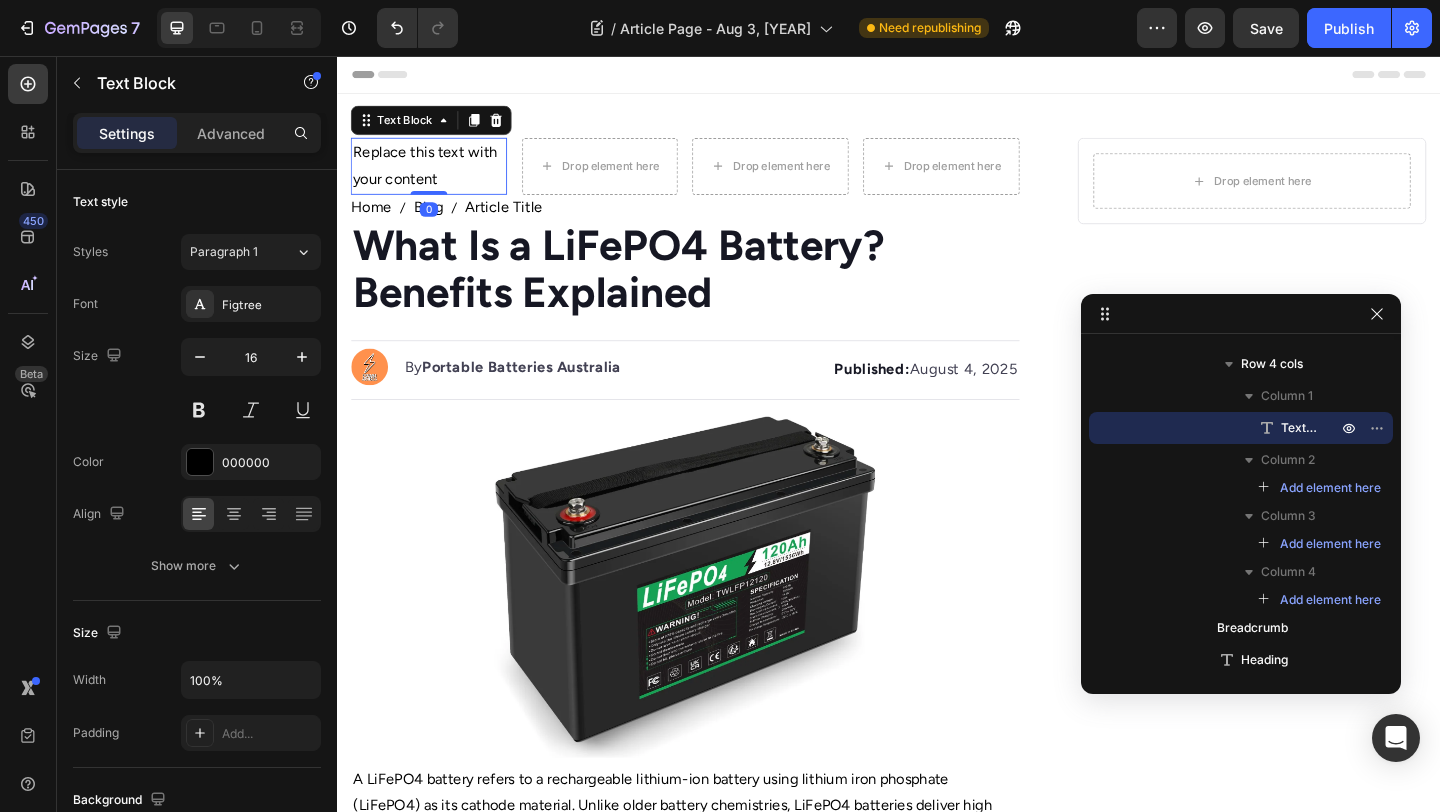 click on "Replace this text with your content" at bounding box center [437, 176] 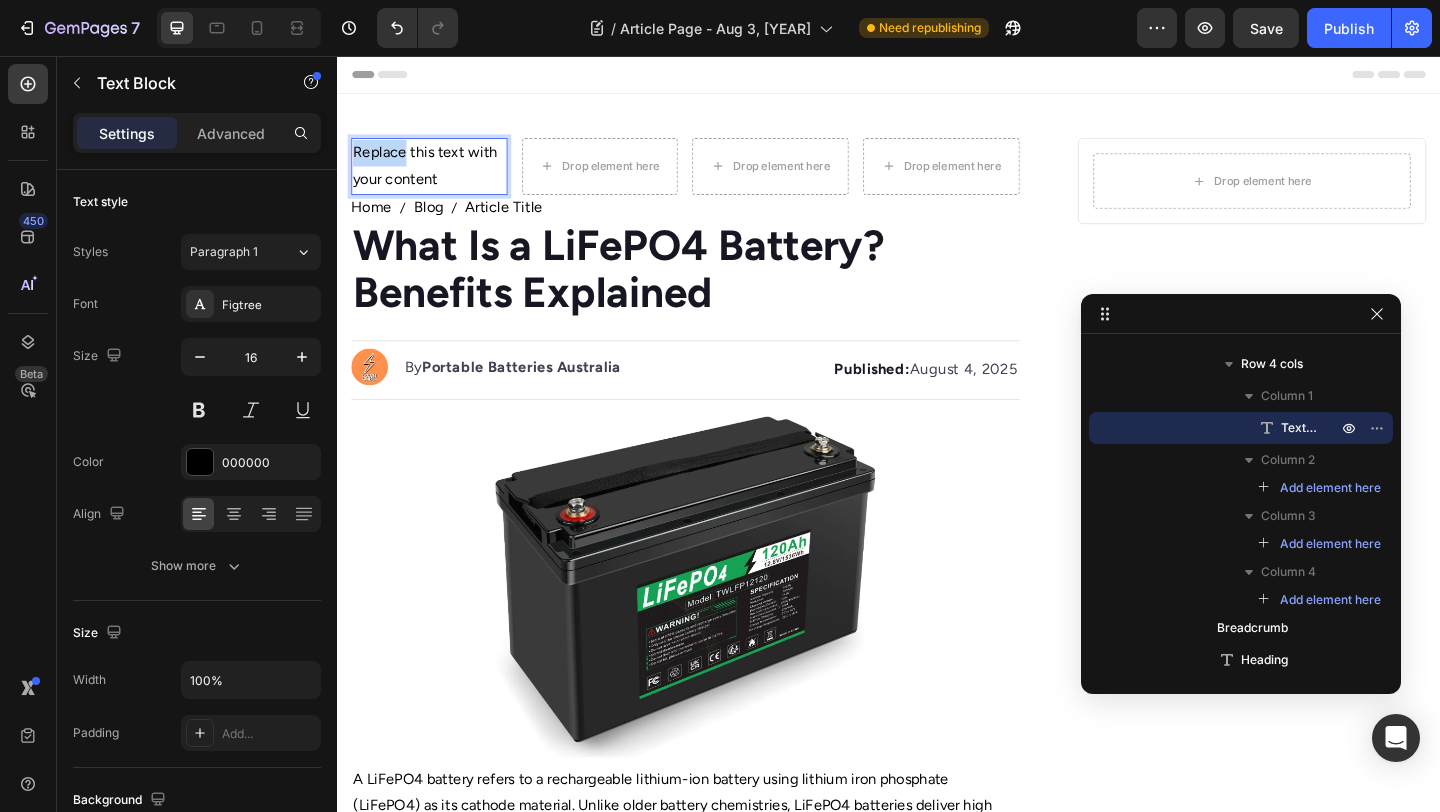 click on "Replace this text with your content" at bounding box center [437, 176] 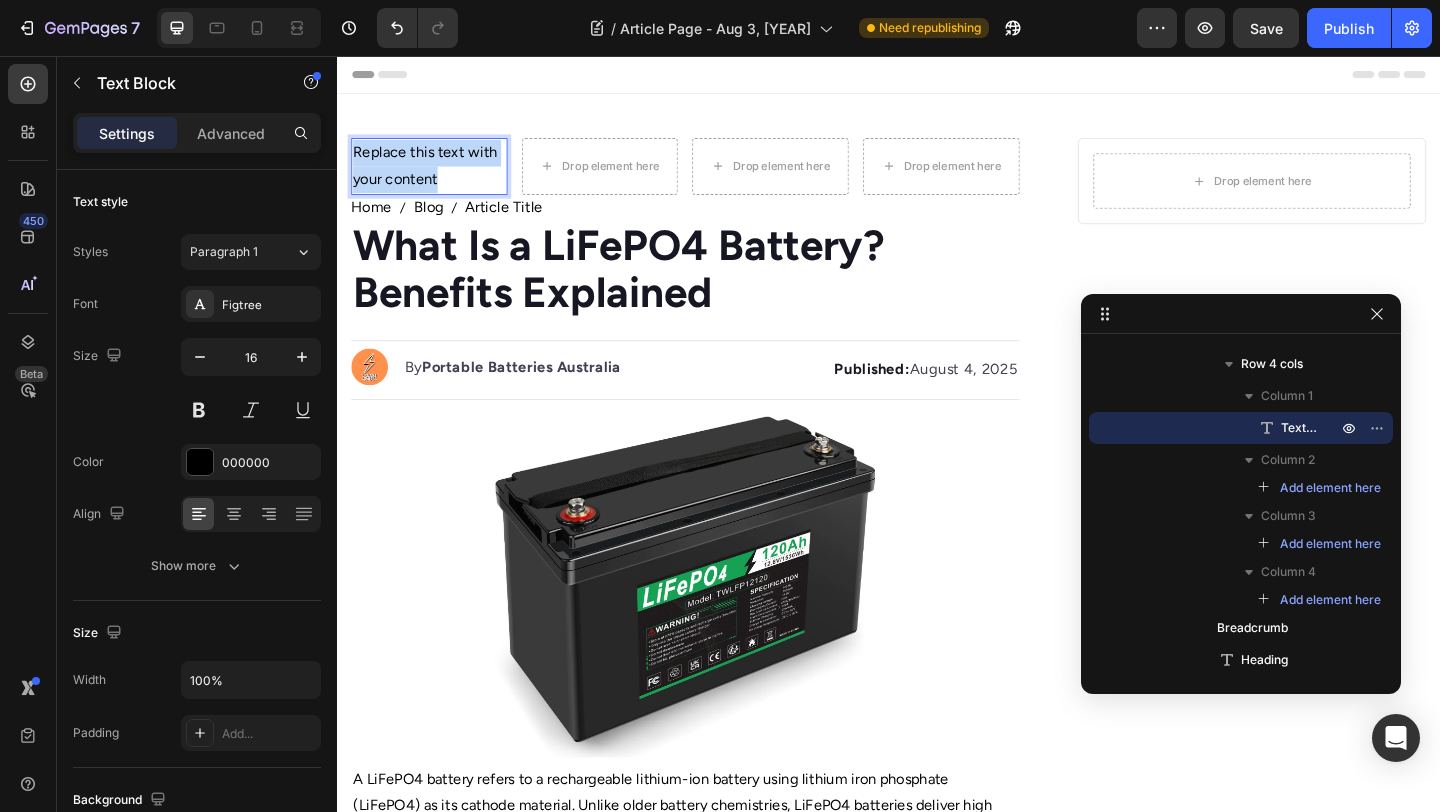 click on "Replace this text with your content" at bounding box center (437, 176) 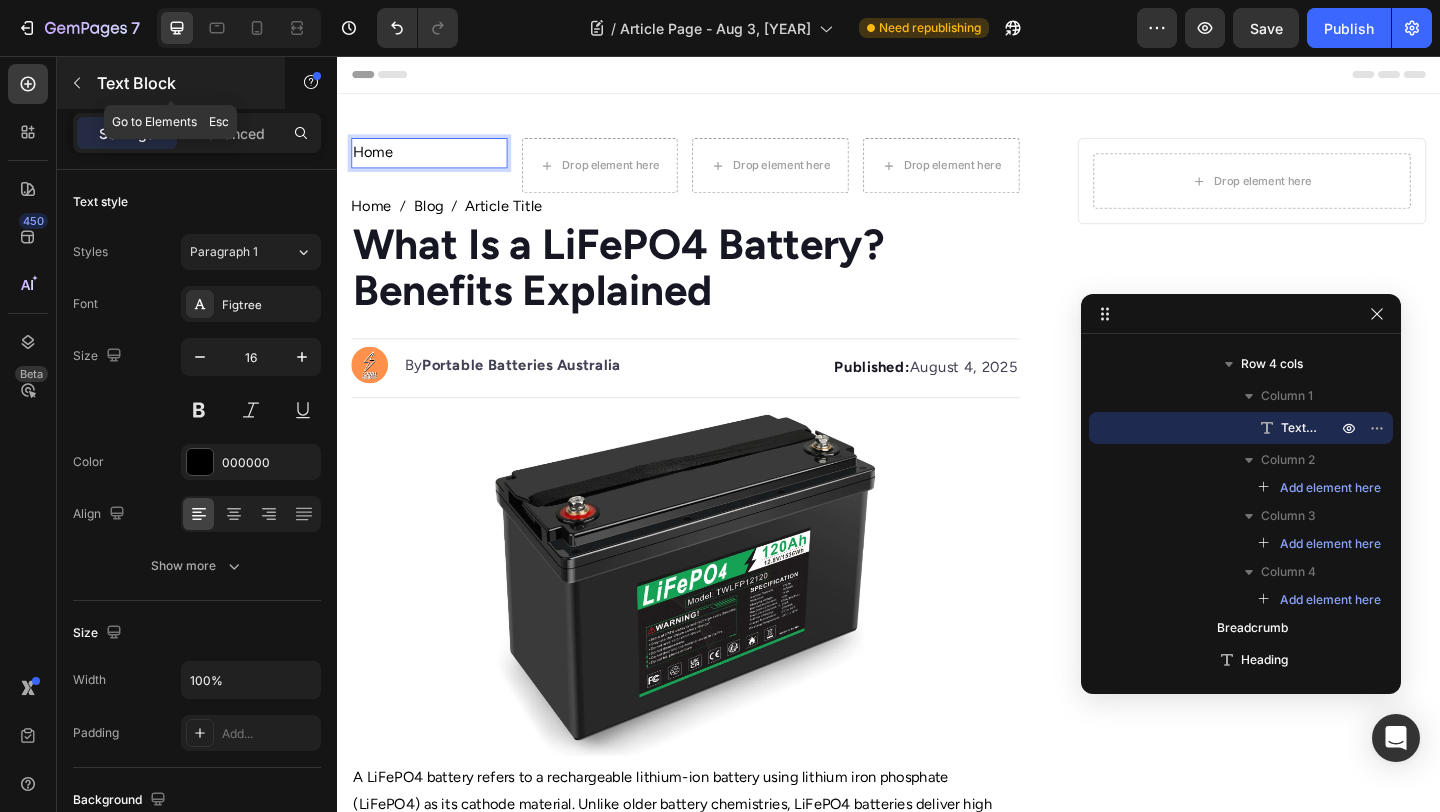 click at bounding box center (77, 83) 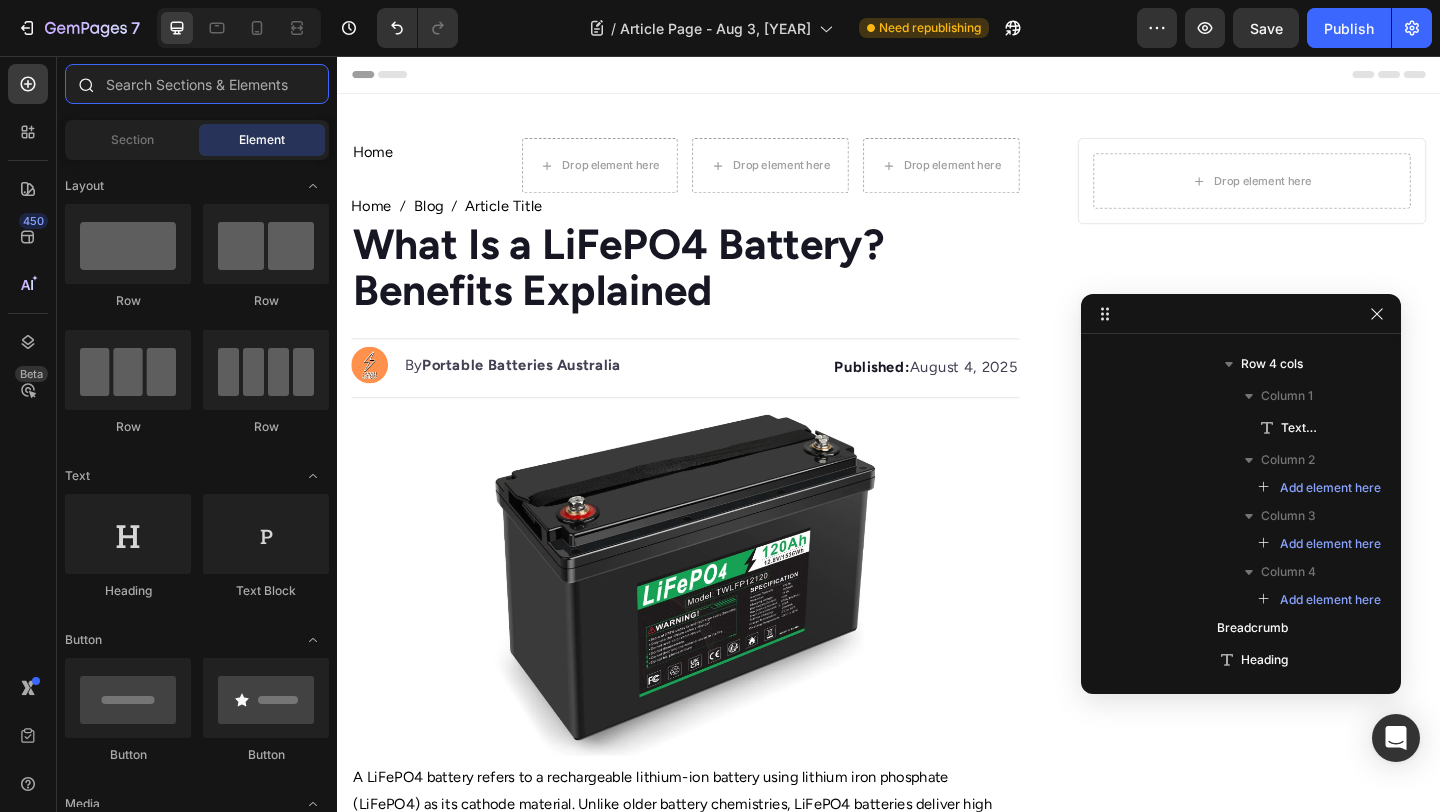 click at bounding box center (197, 84) 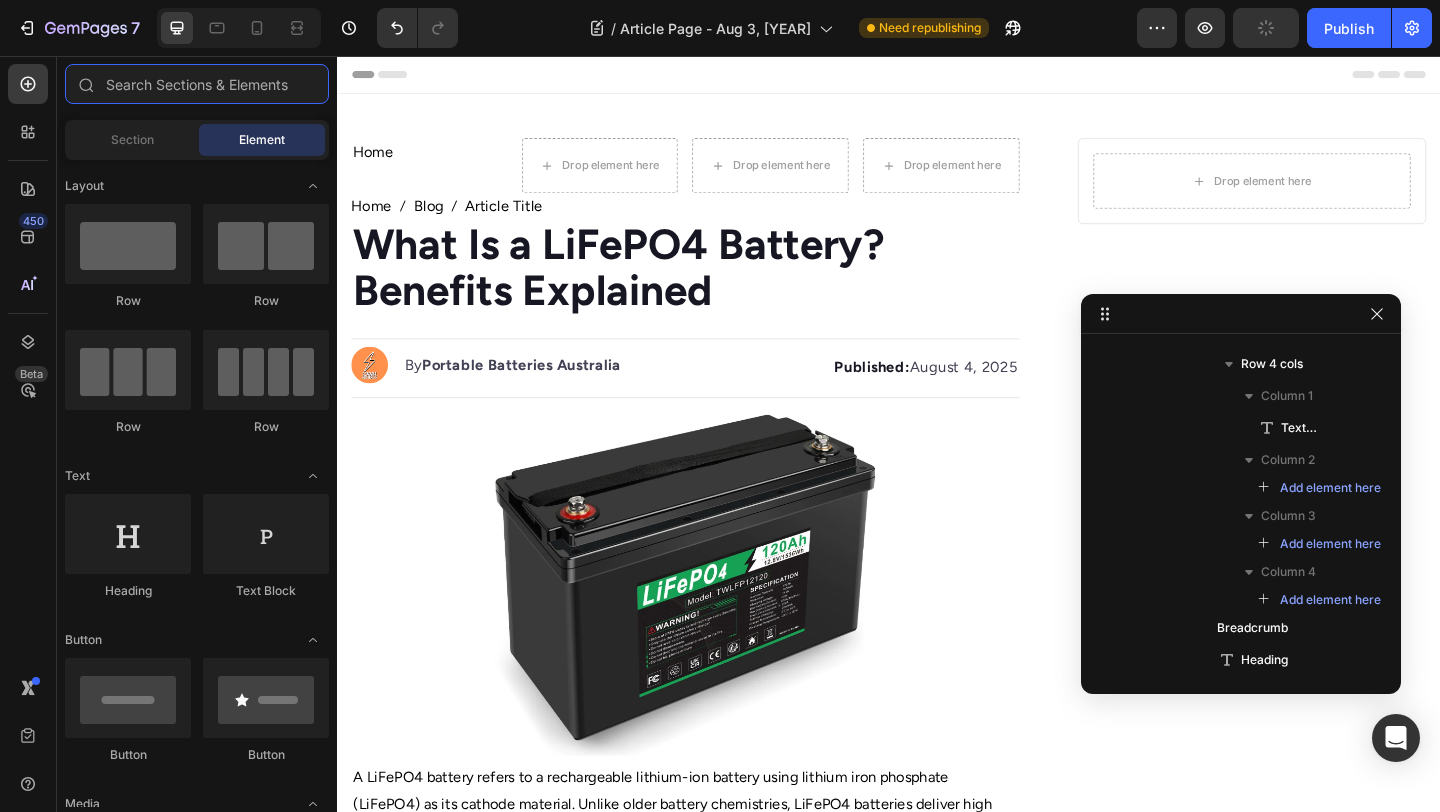type on "m" 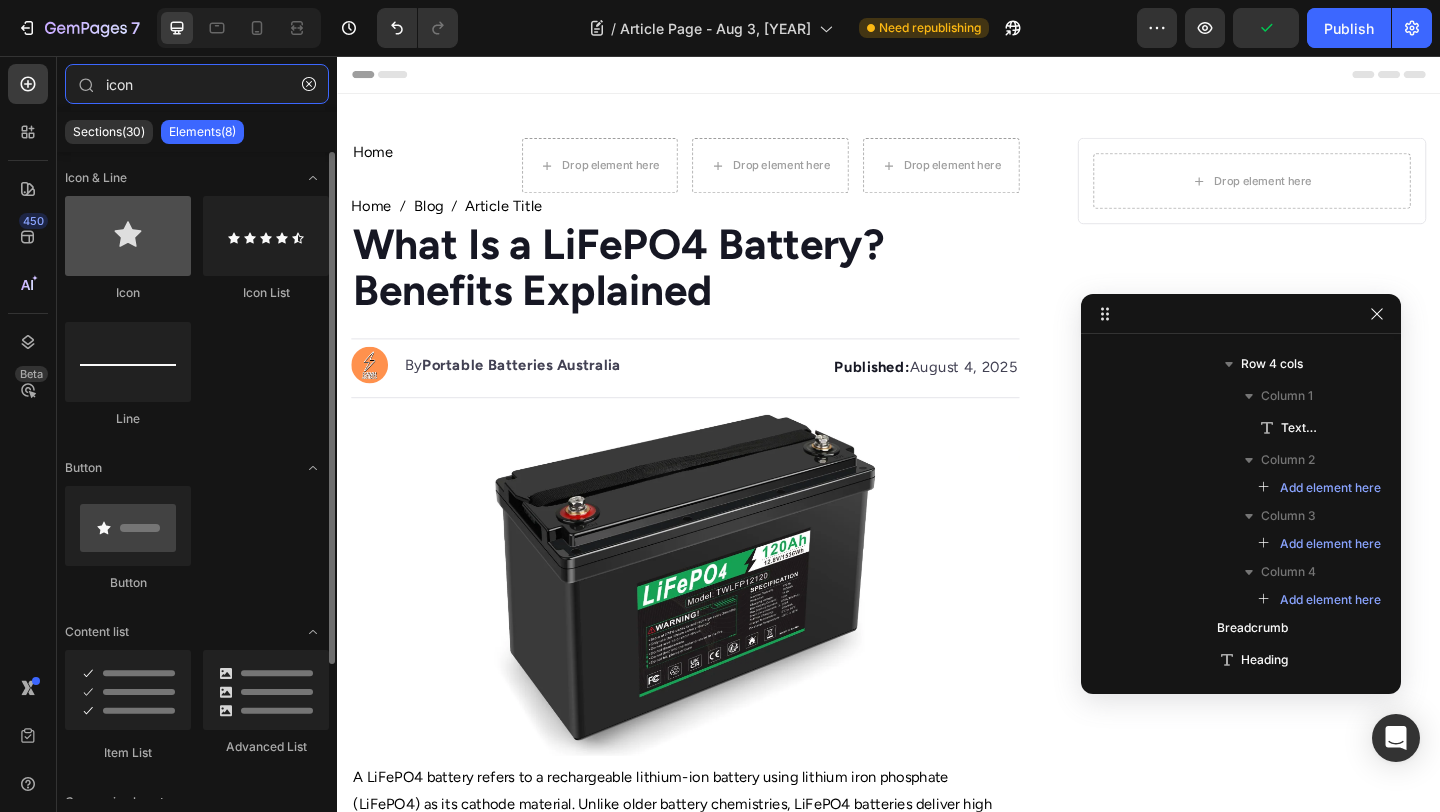 type on "icon" 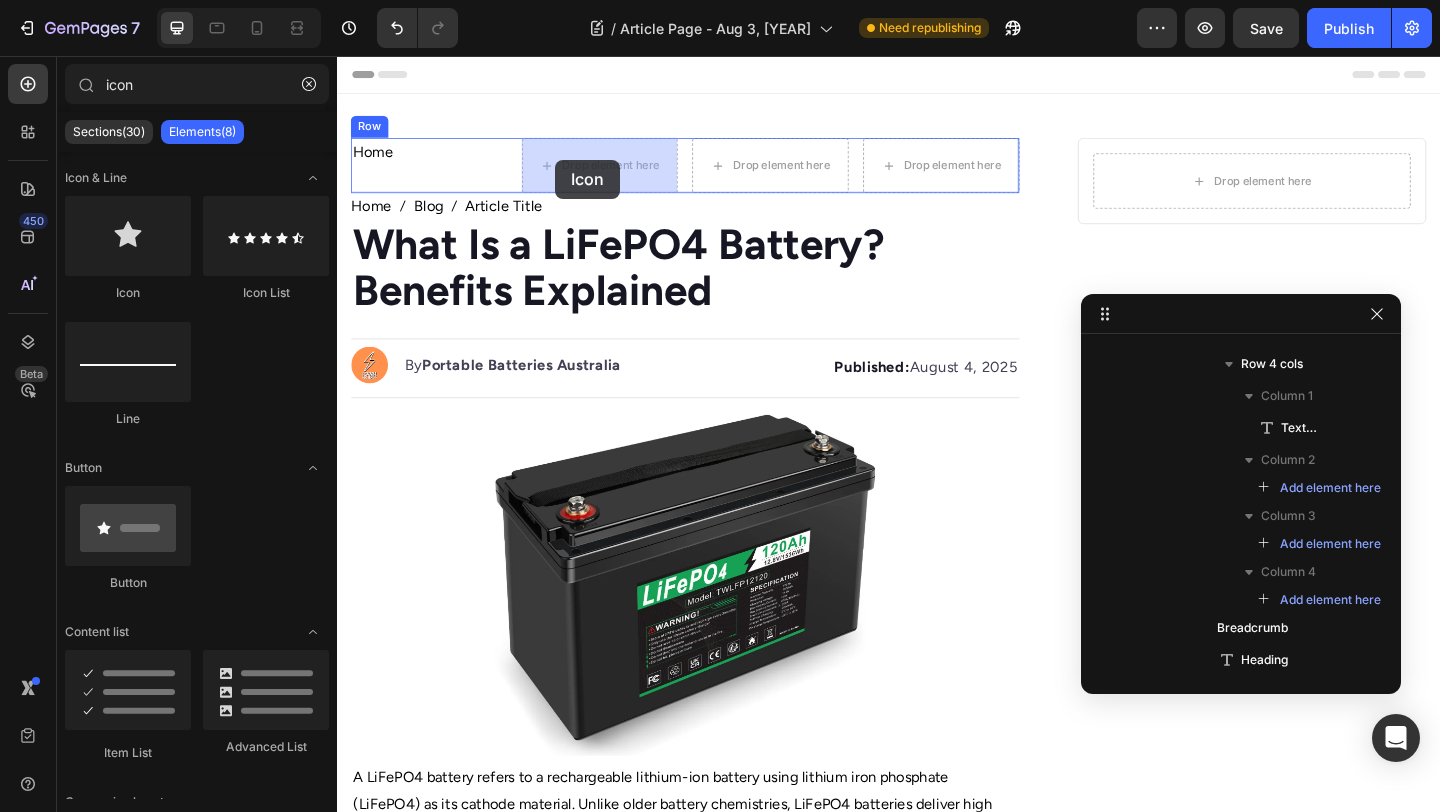 drag, startPoint x: 475, startPoint y: 317, endPoint x: 575, endPoint y: 168, distance: 179.44637 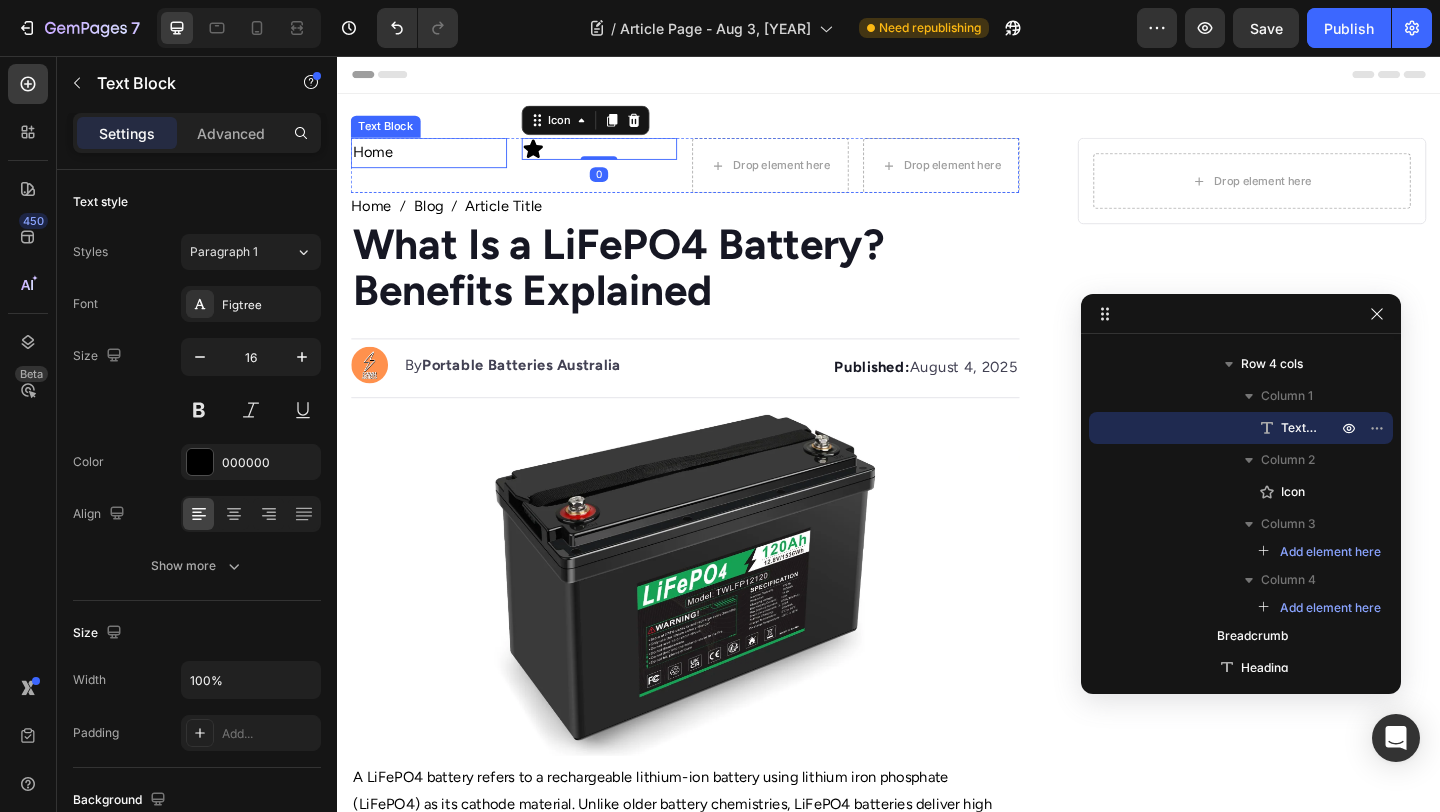 click on "Home" at bounding box center (437, 161) 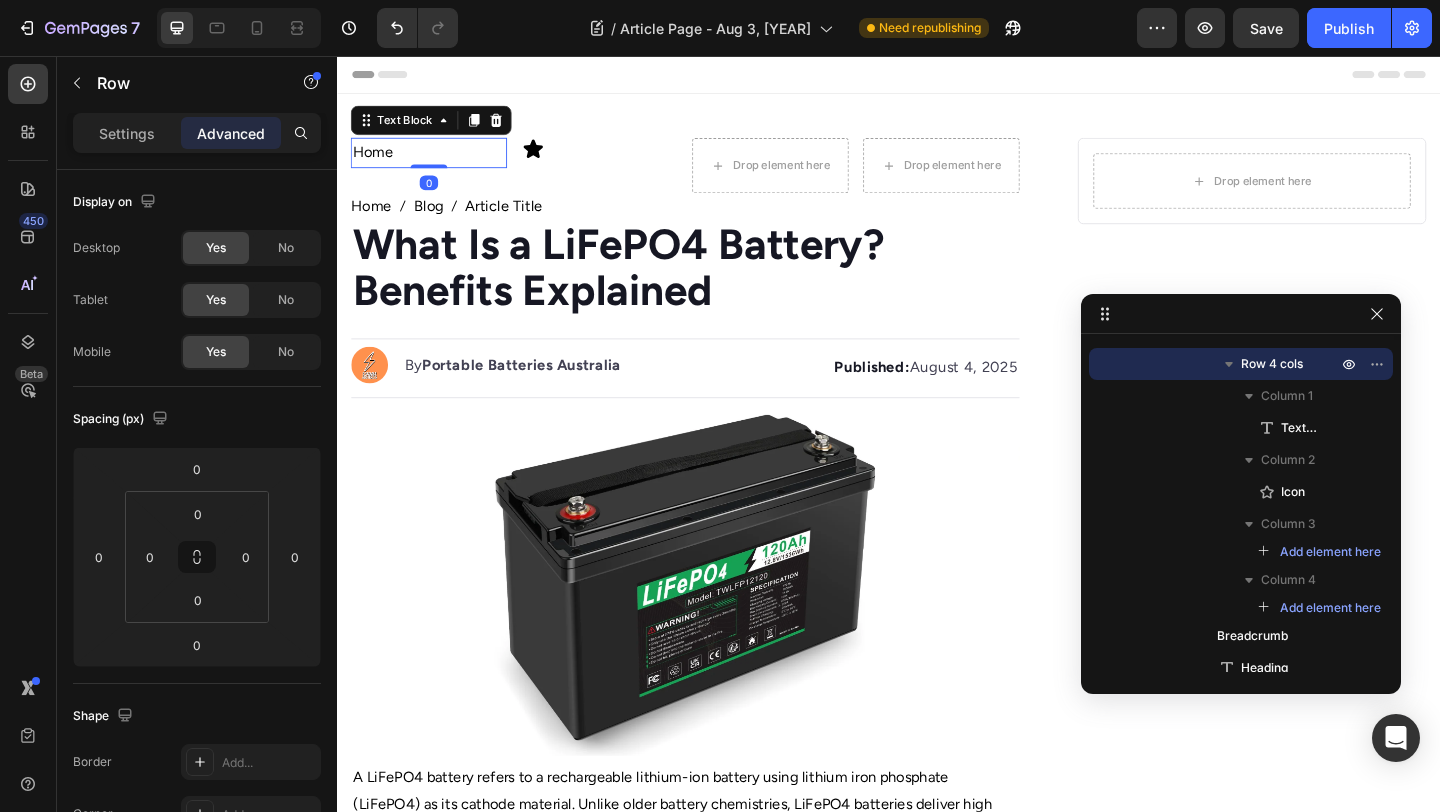 click on "Home Text Block   0
Icon
Drop element here
Drop element here Row" at bounding box center [715, 175] 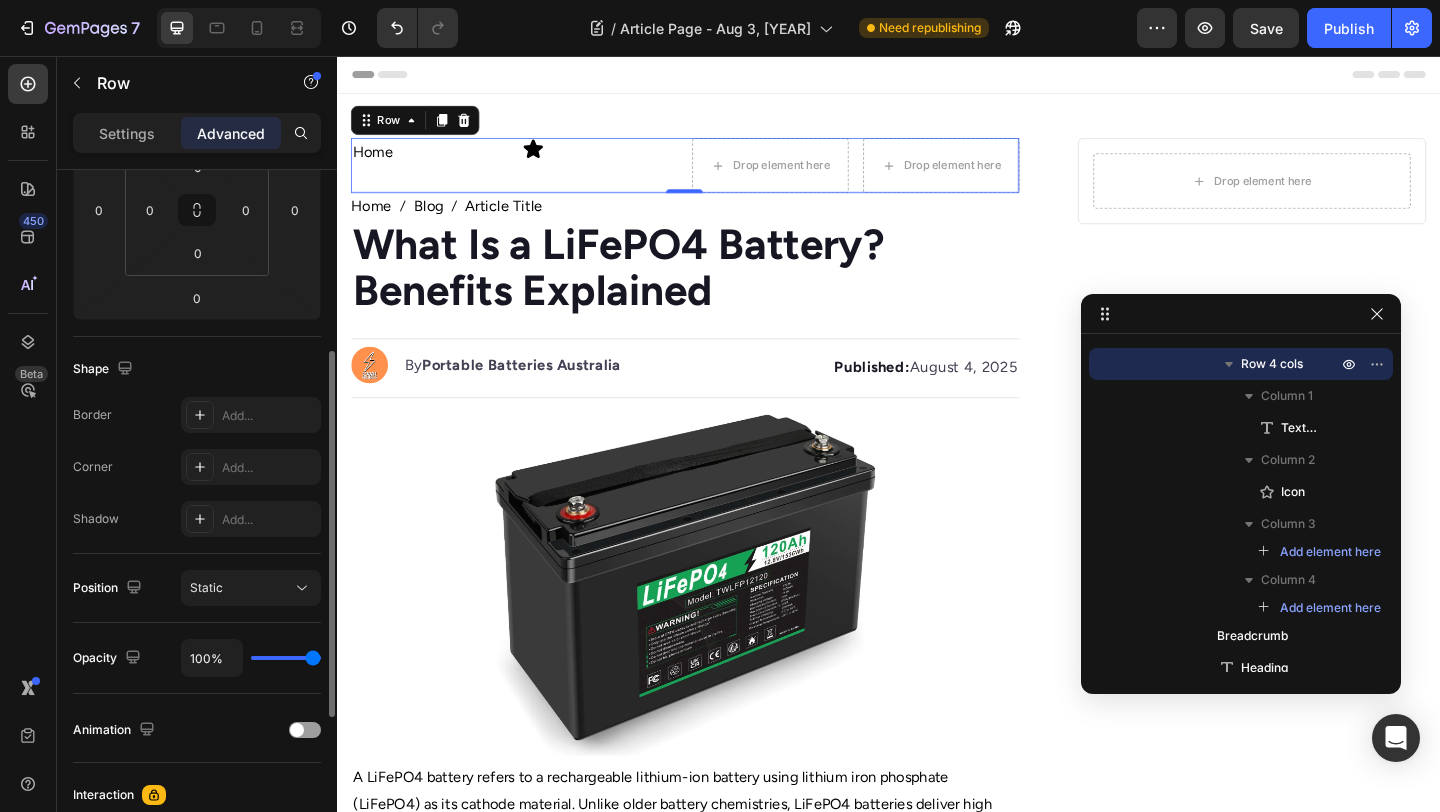 scroll, scrollTop: 0, scrollLeft: 0, axis: both 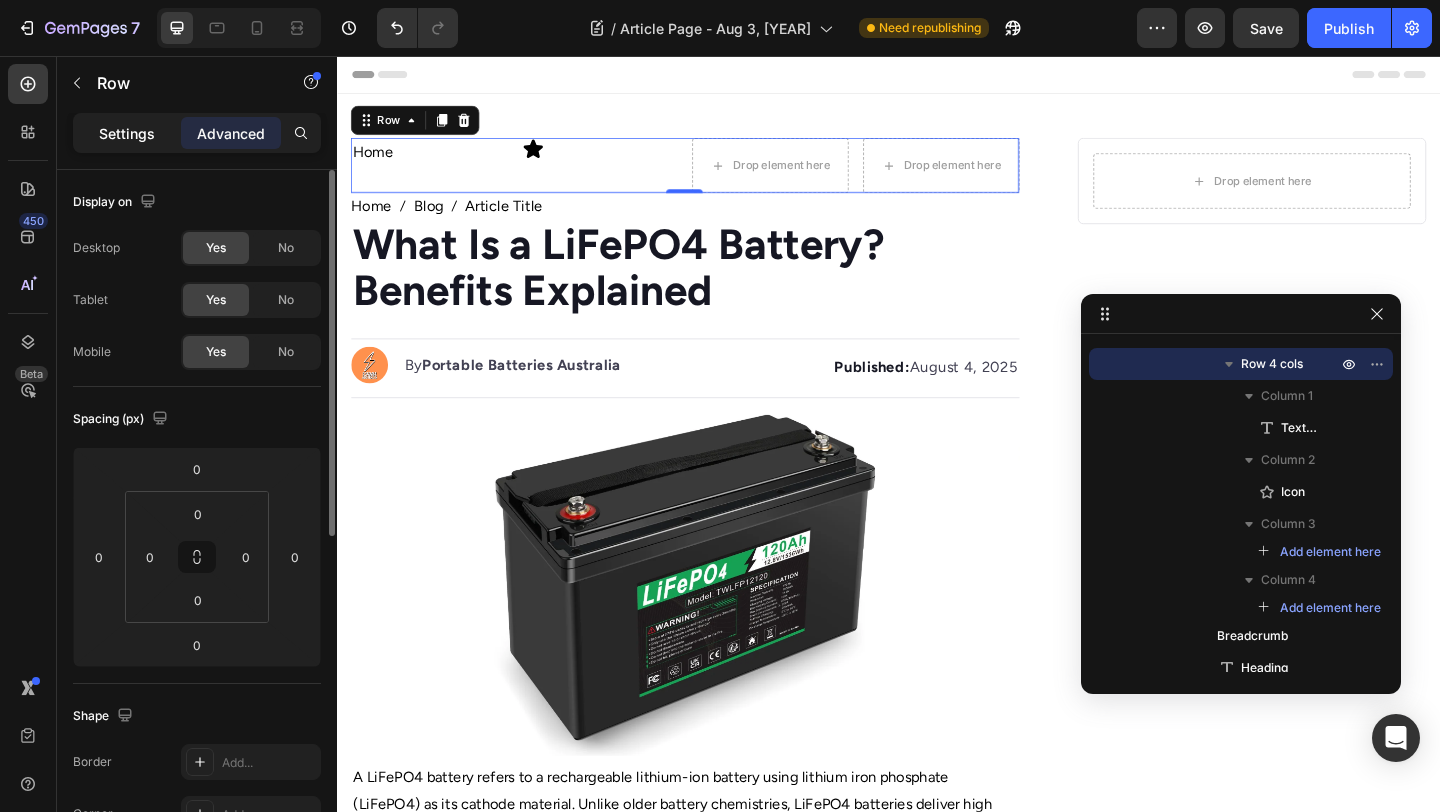 click on "Settings" at bounding box center [127, 133] 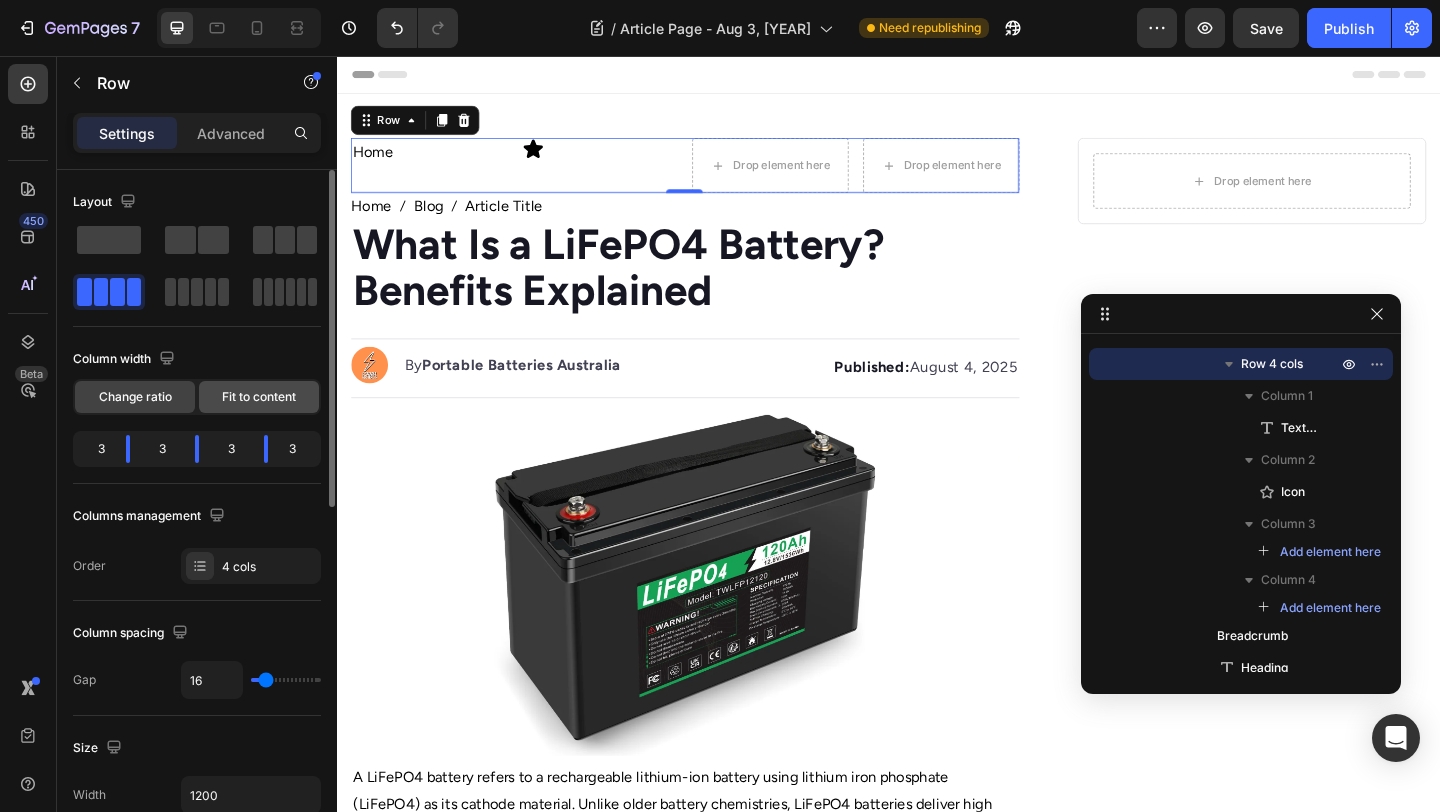 click on "Fit to content" 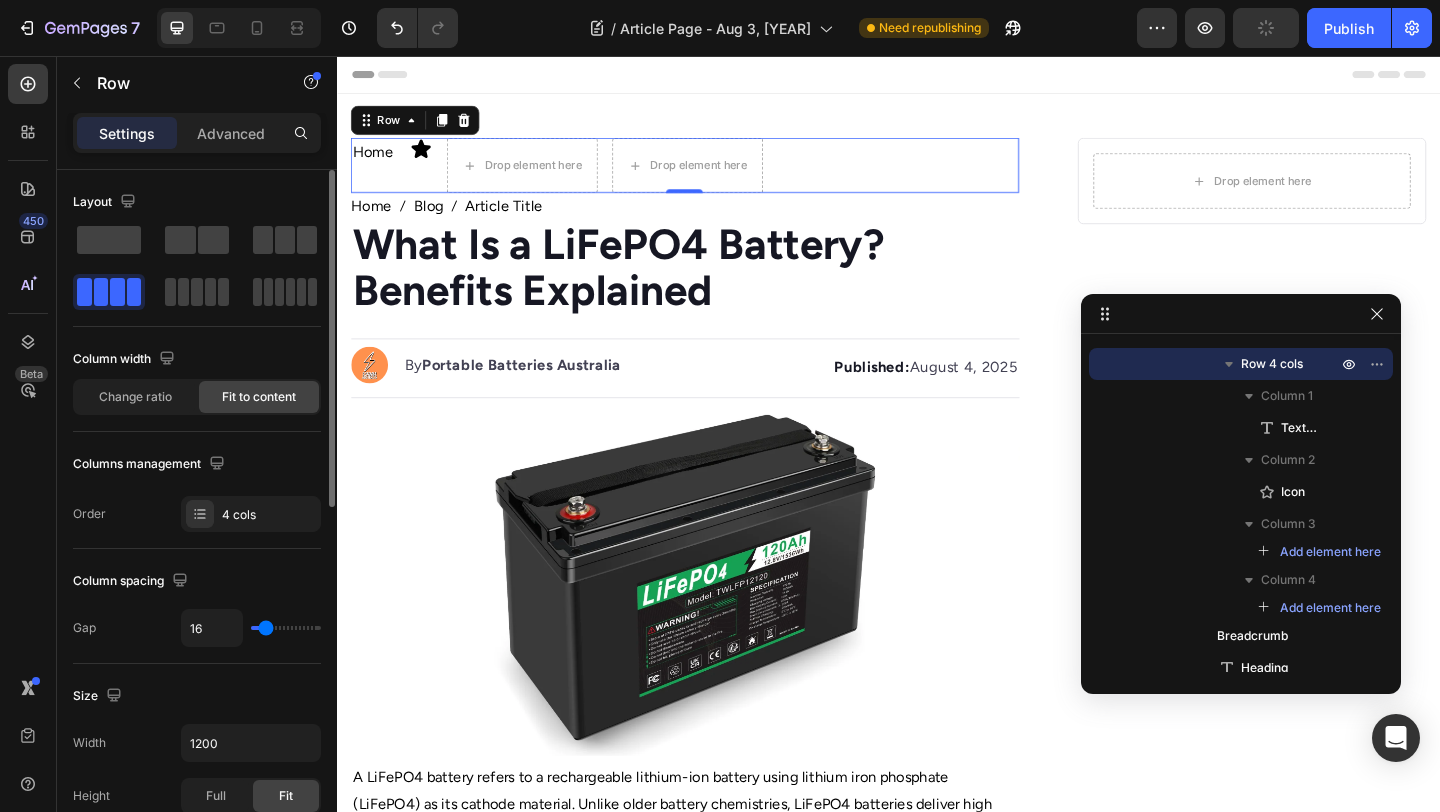 type on "4" 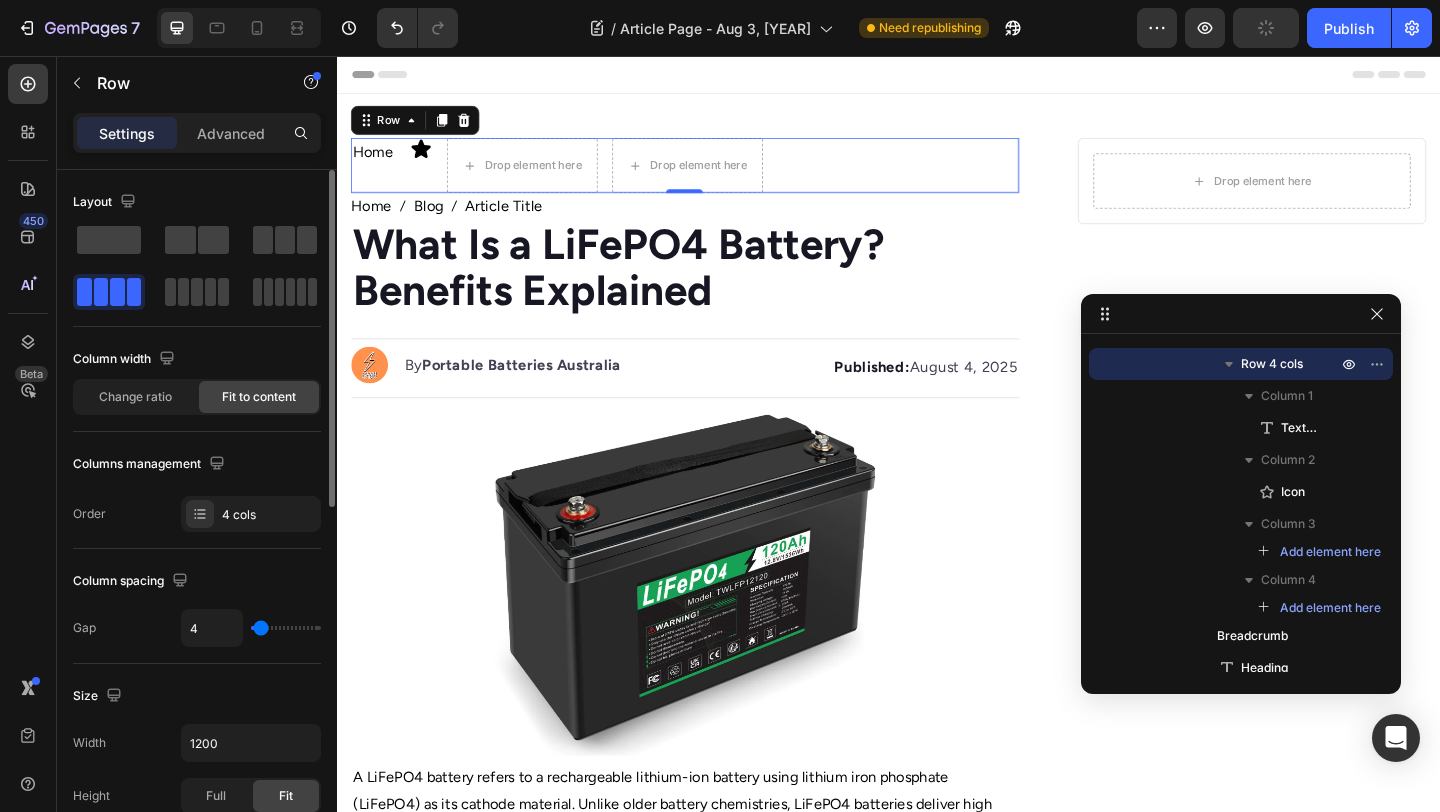 type on "1" 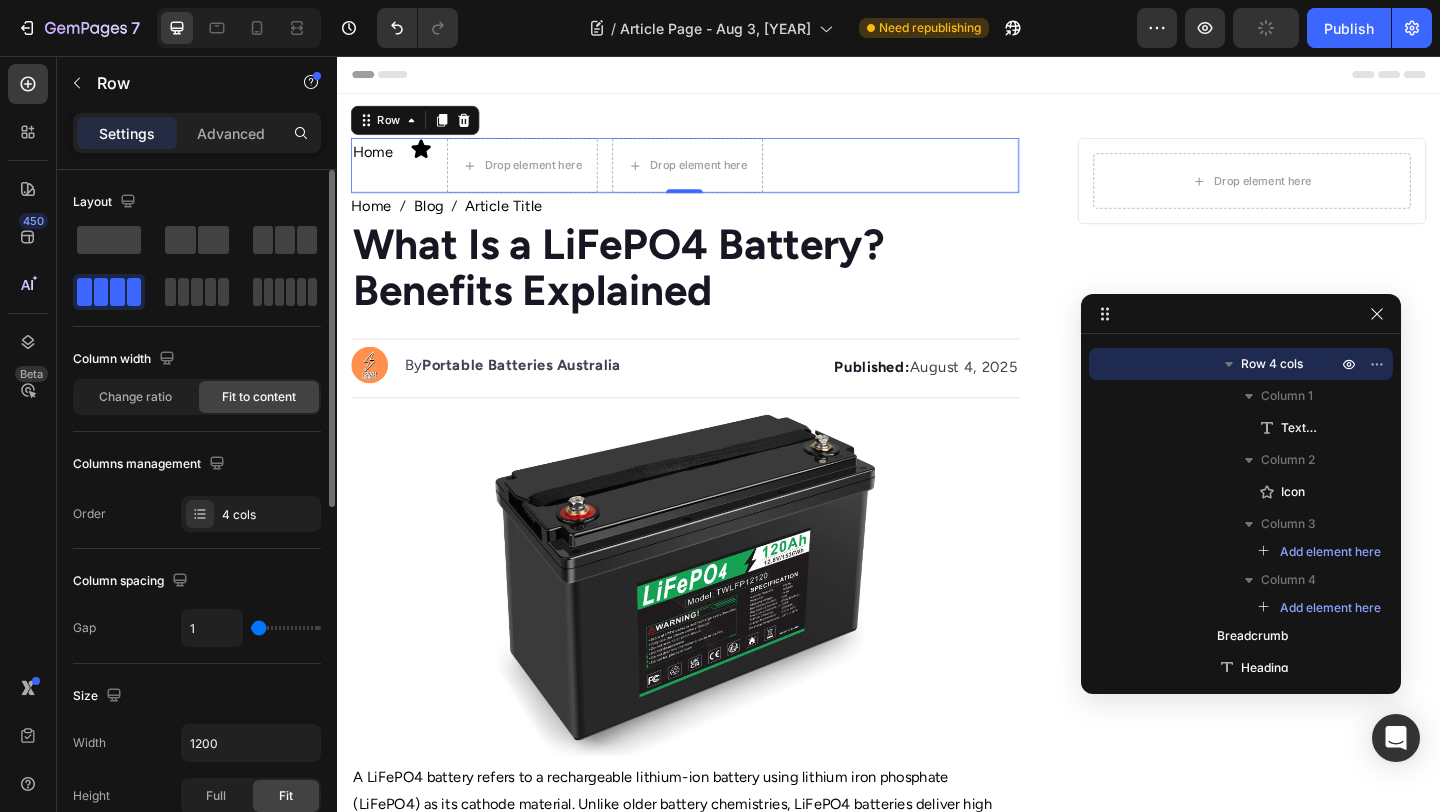 type on "0" 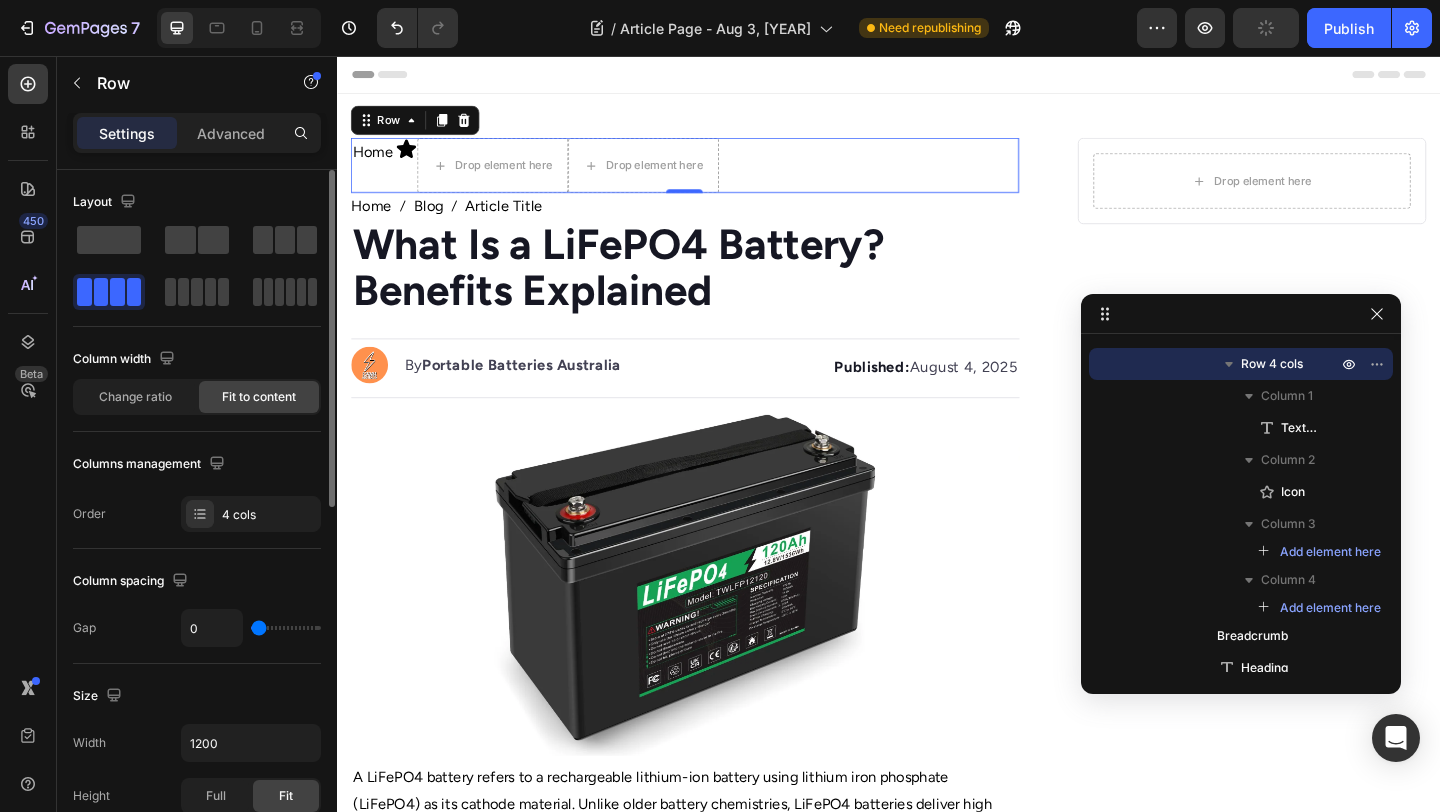 type on "1" 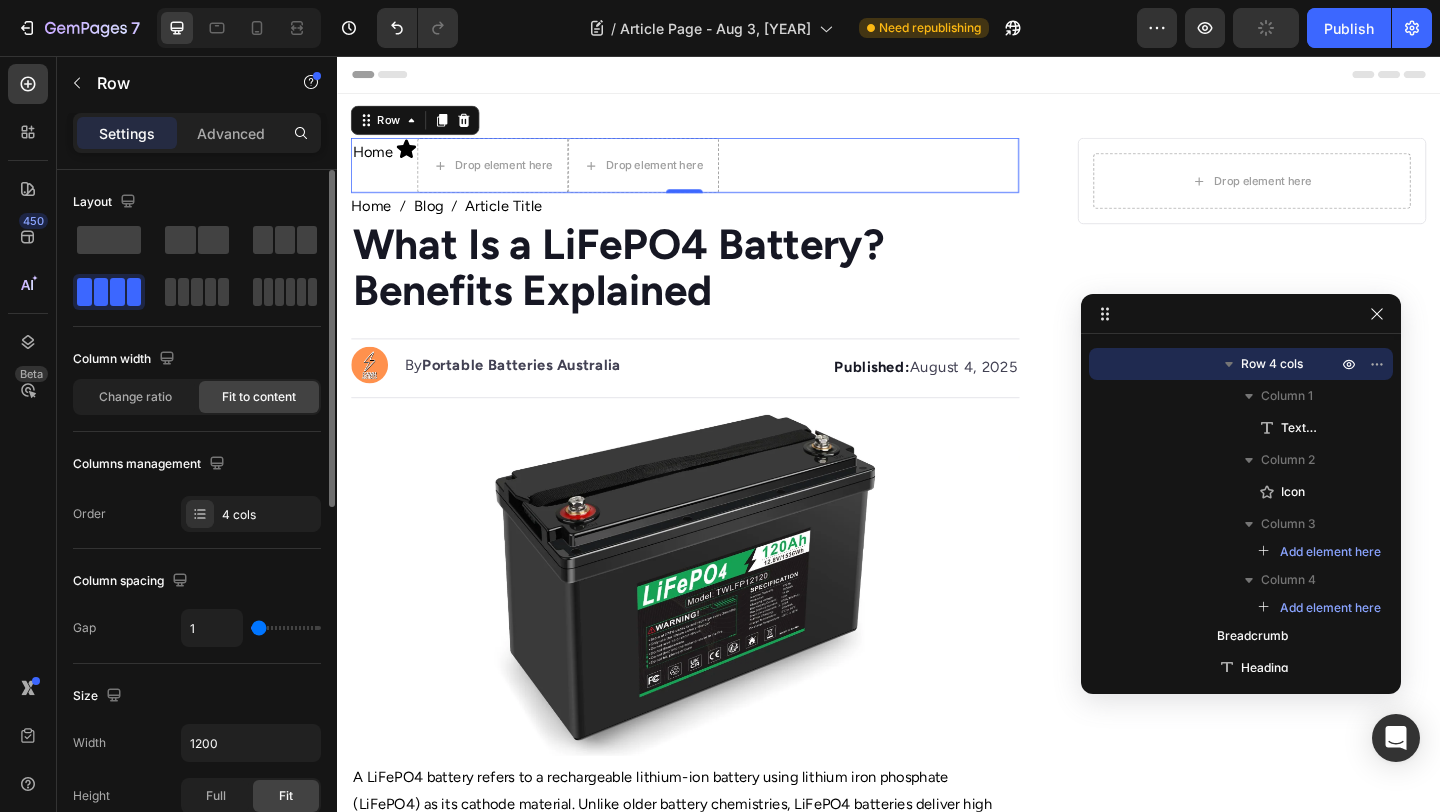 type on "2" 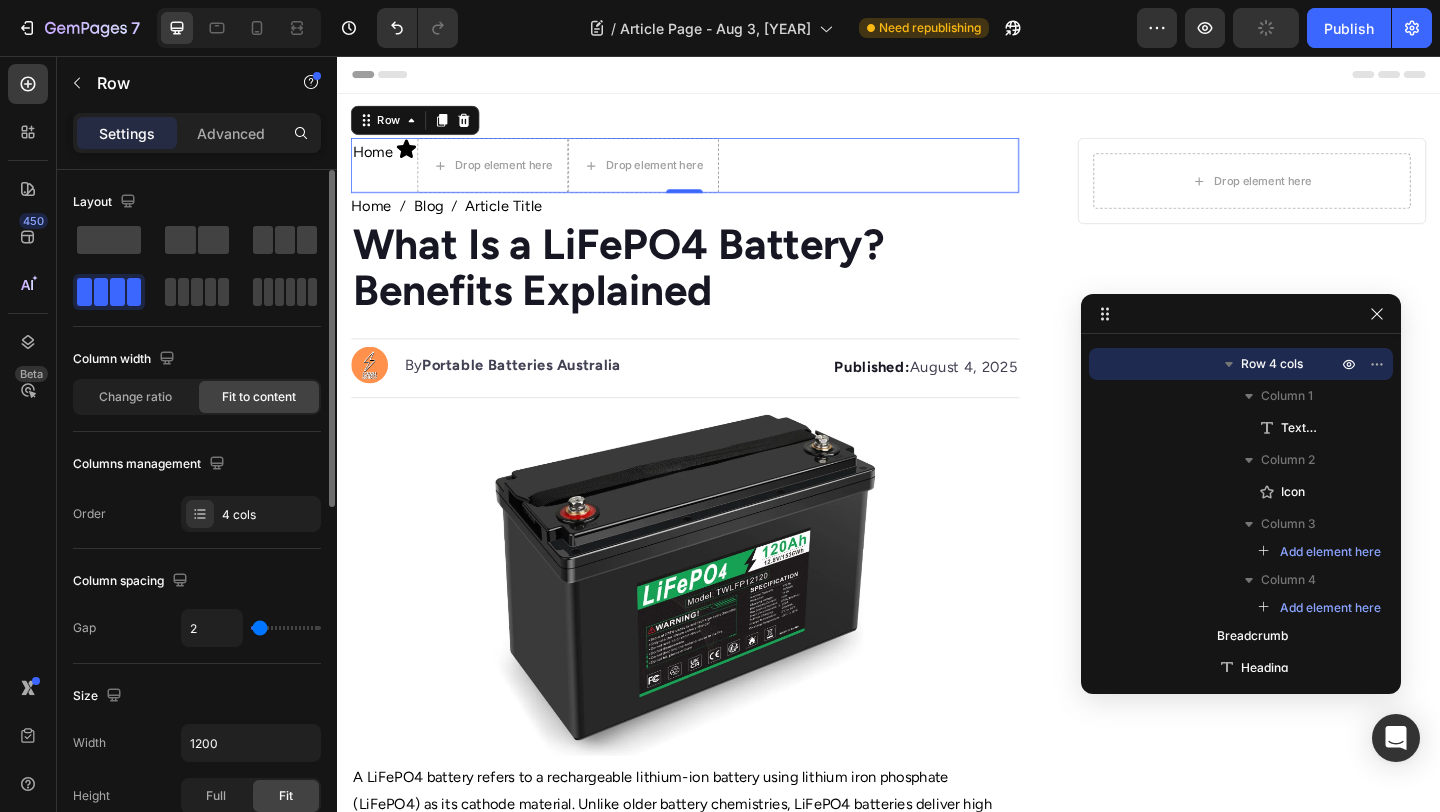type on "3" 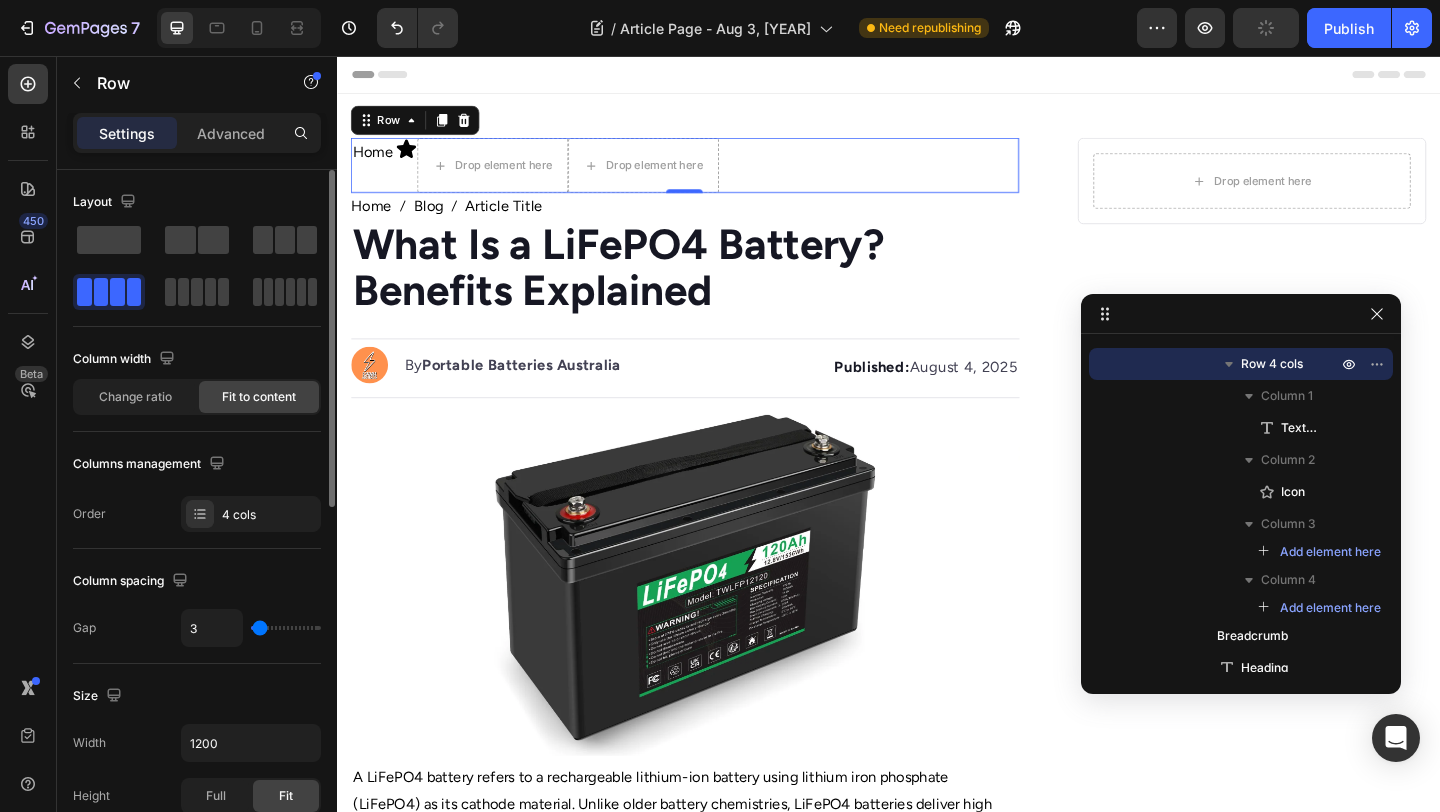 type on "4" 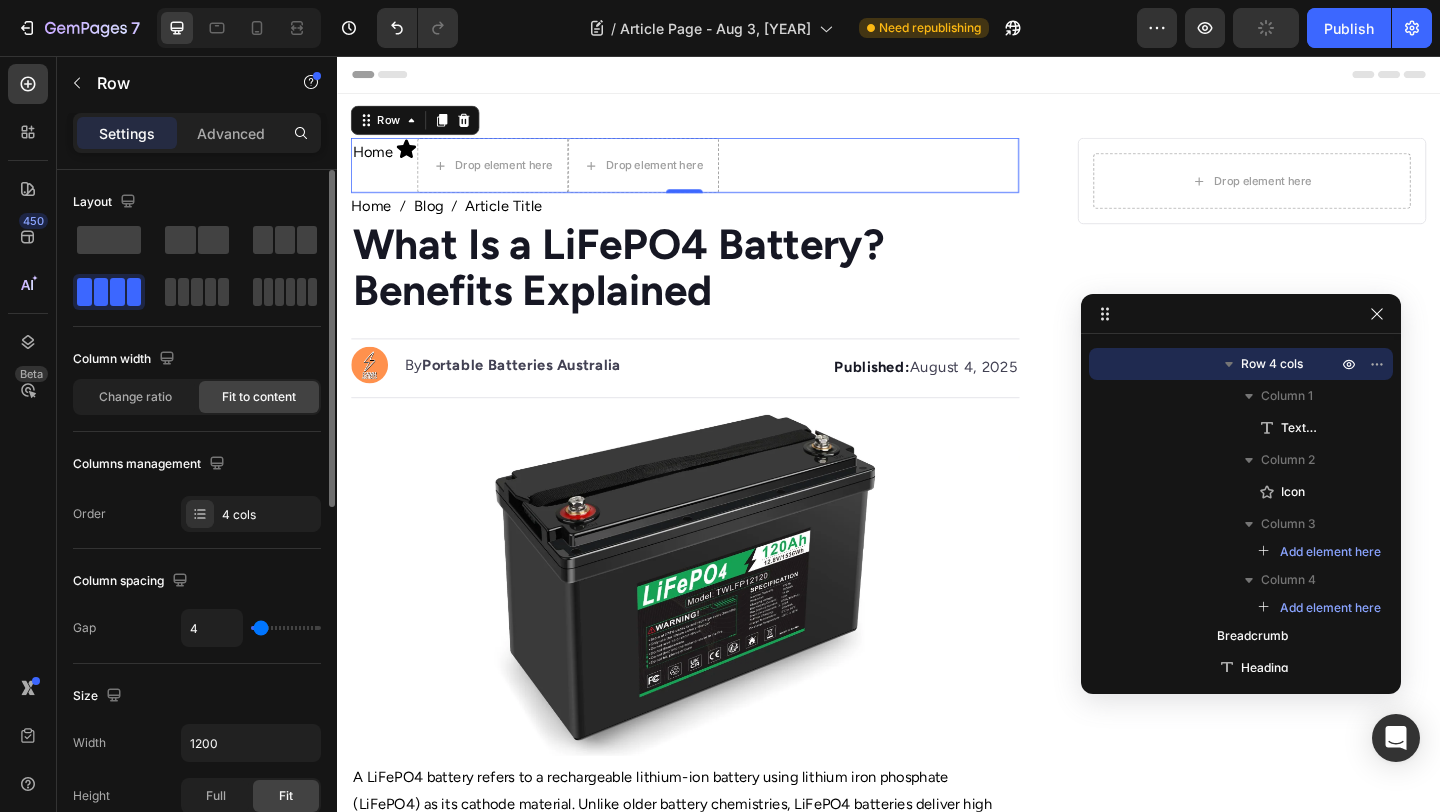 type on "5" 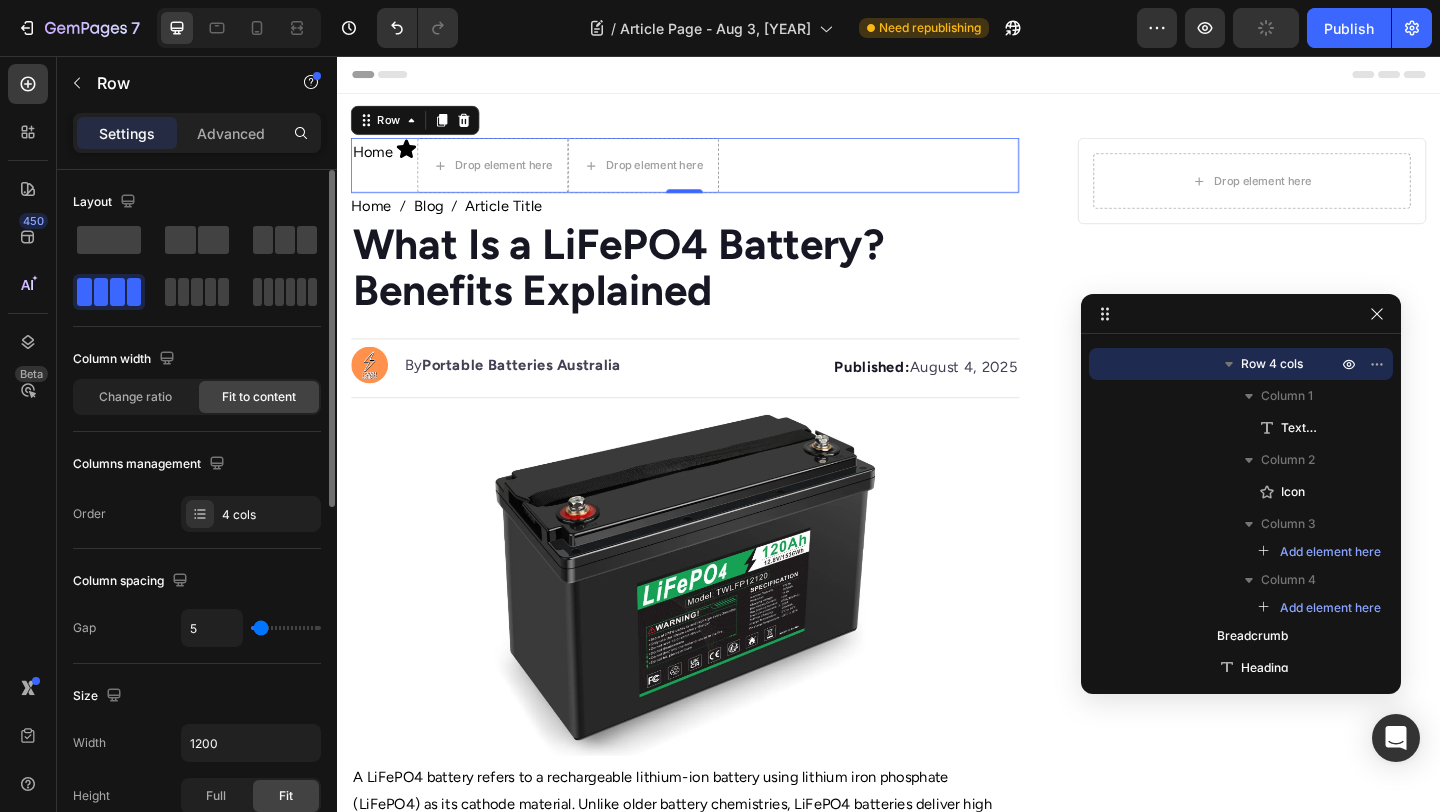 type on "6" 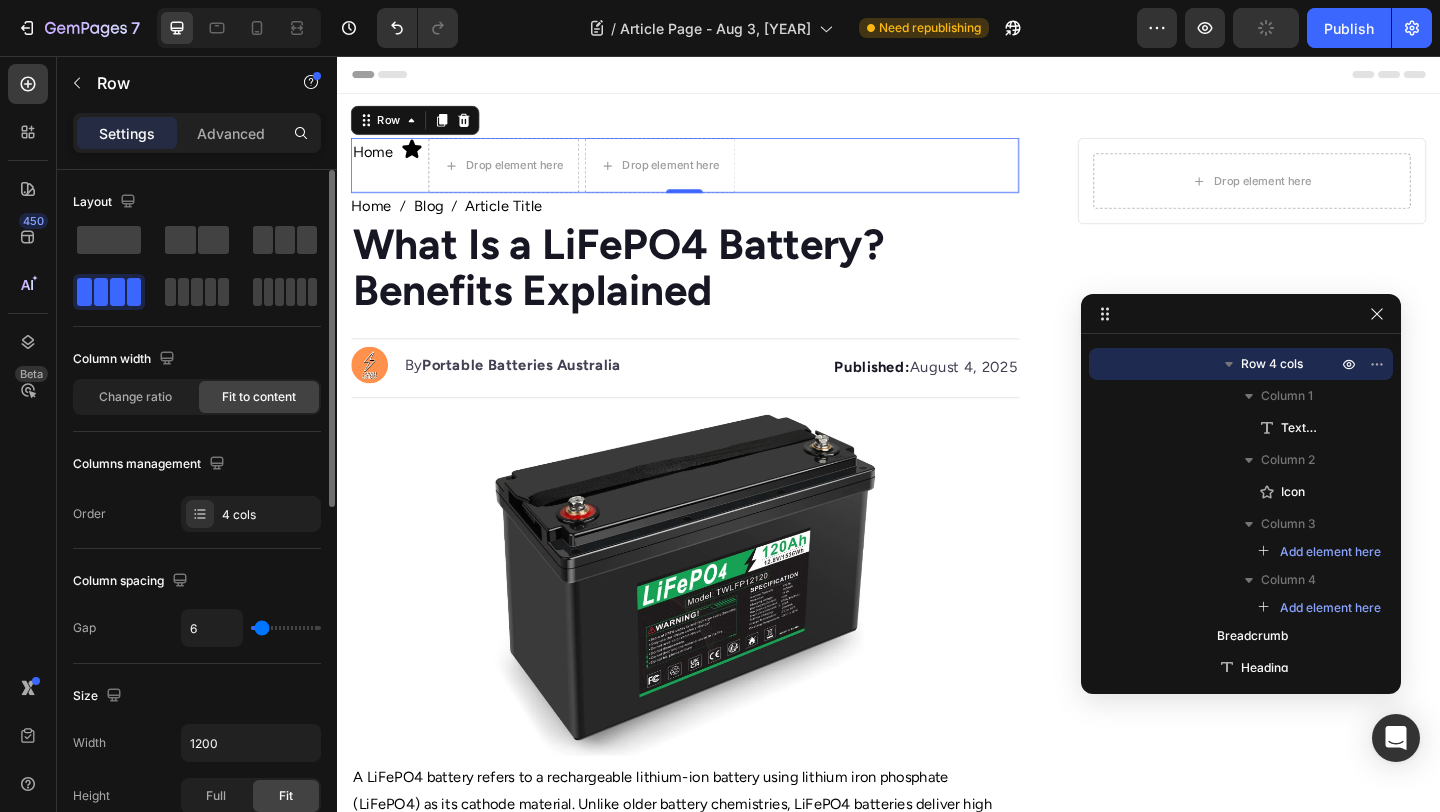 type on "7" 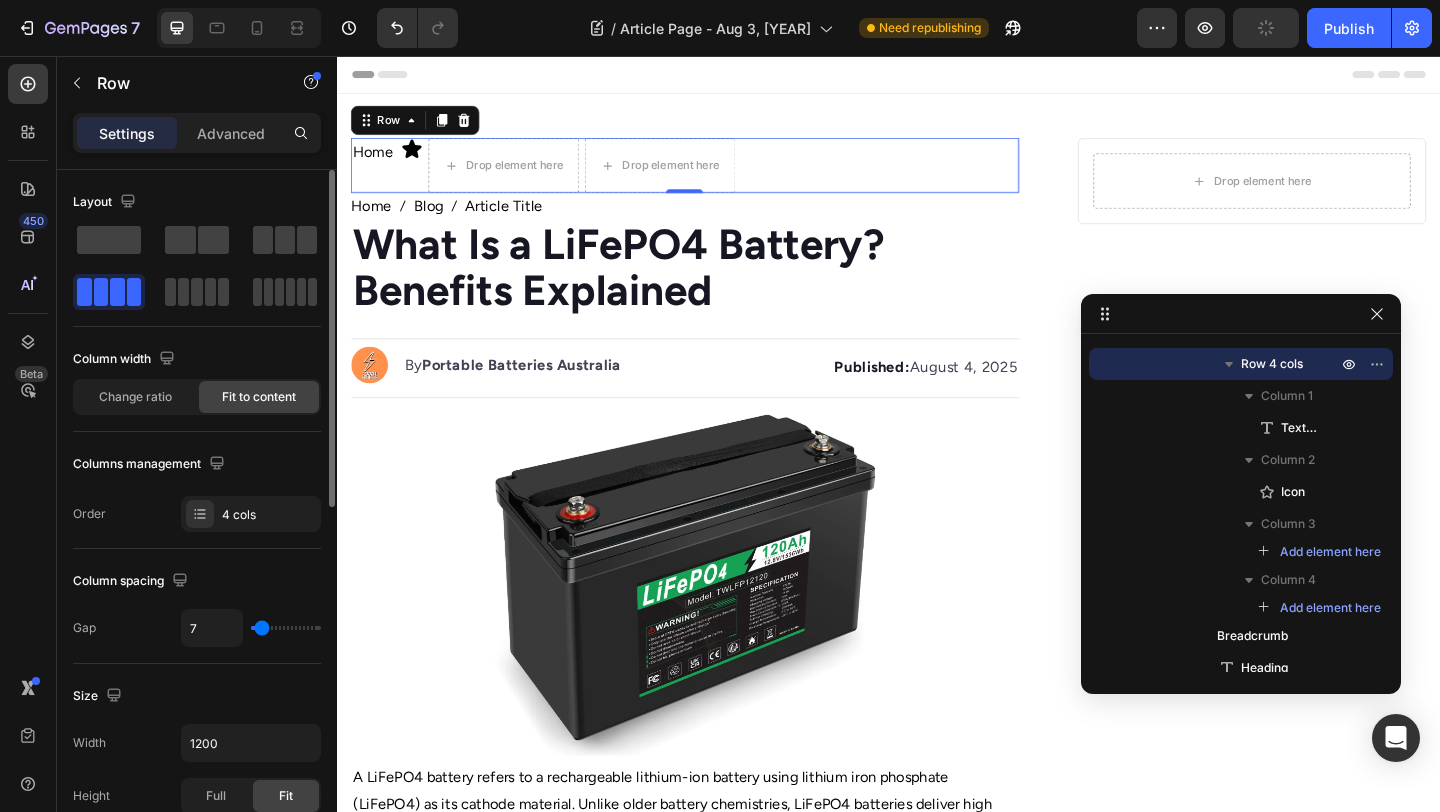 type on "8" 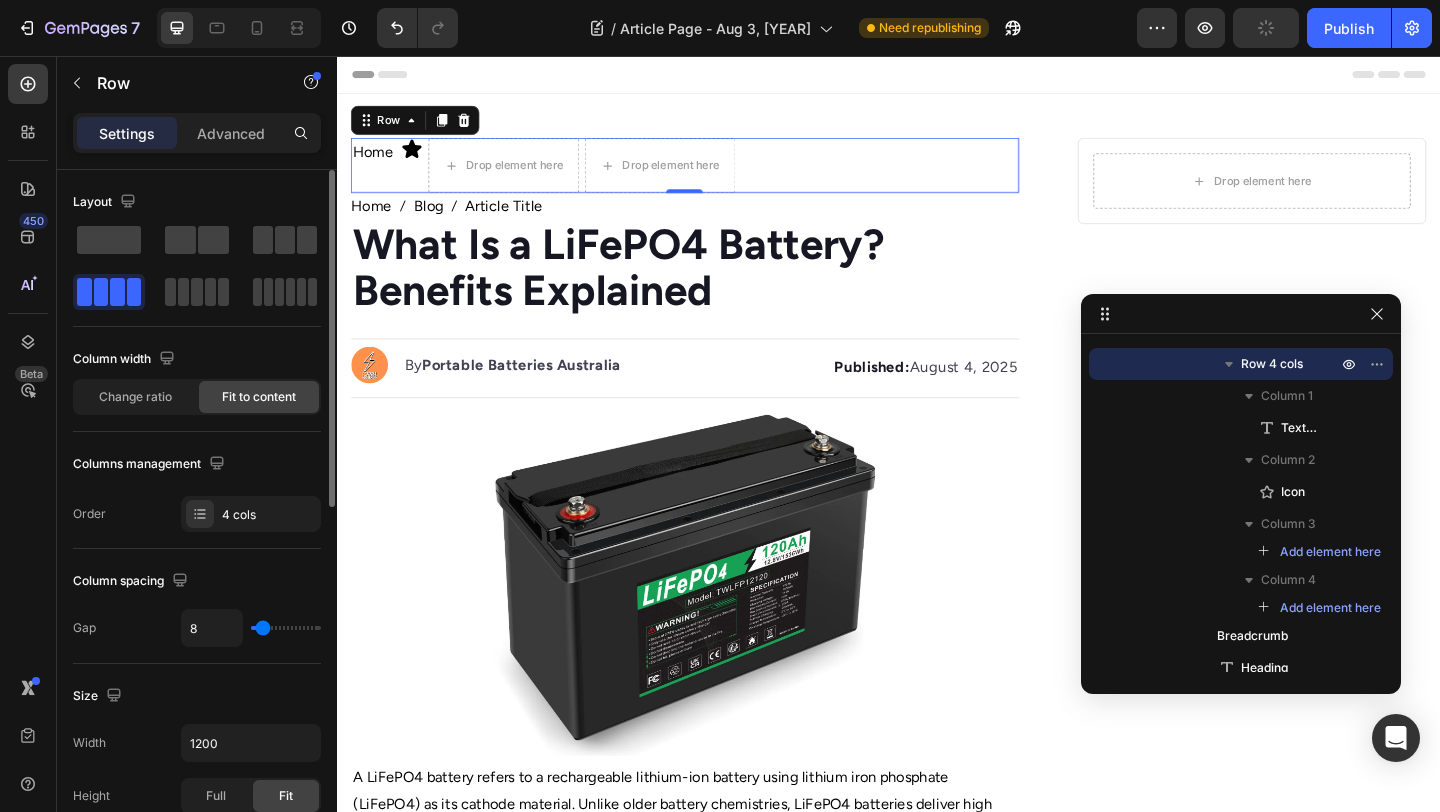type on "9" 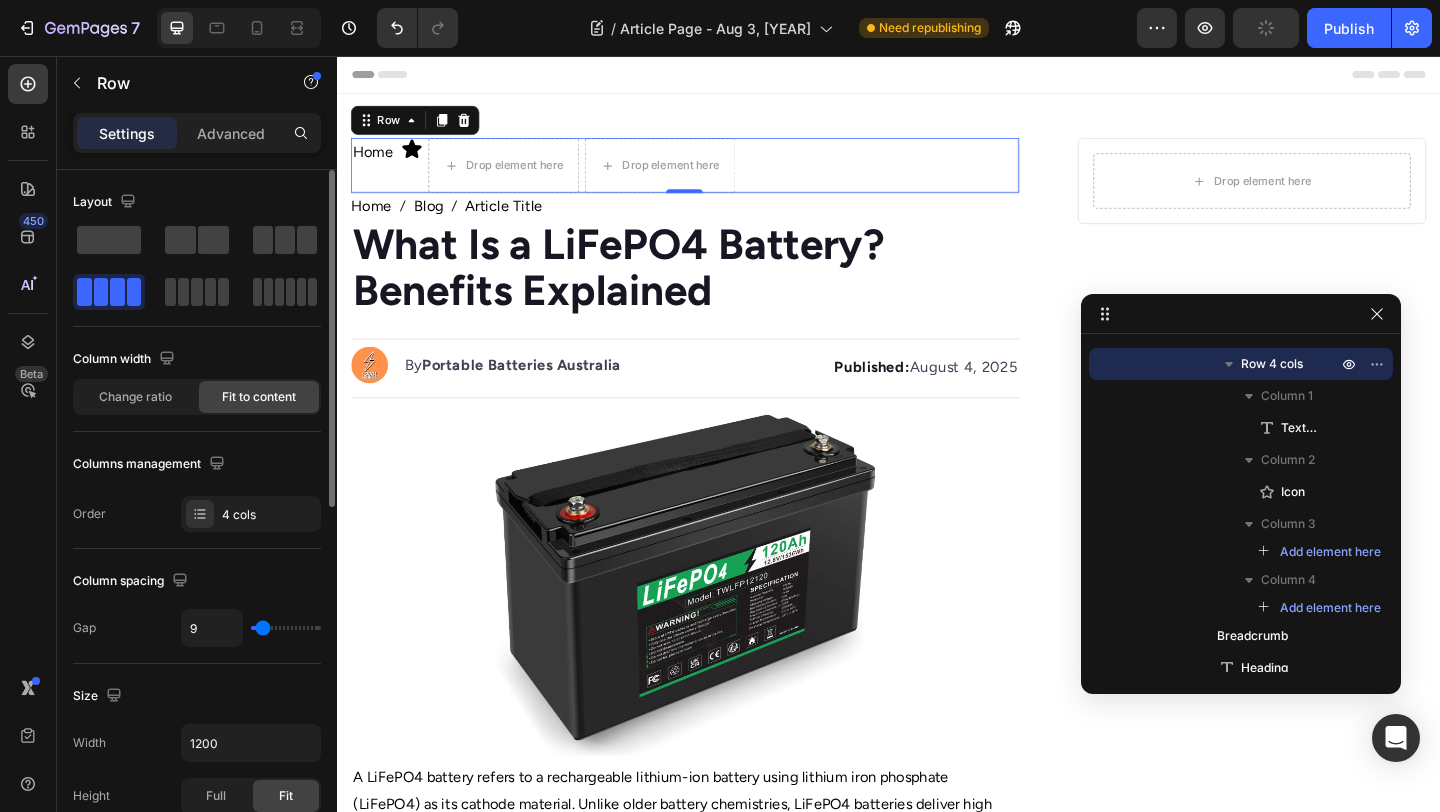 type on "10" 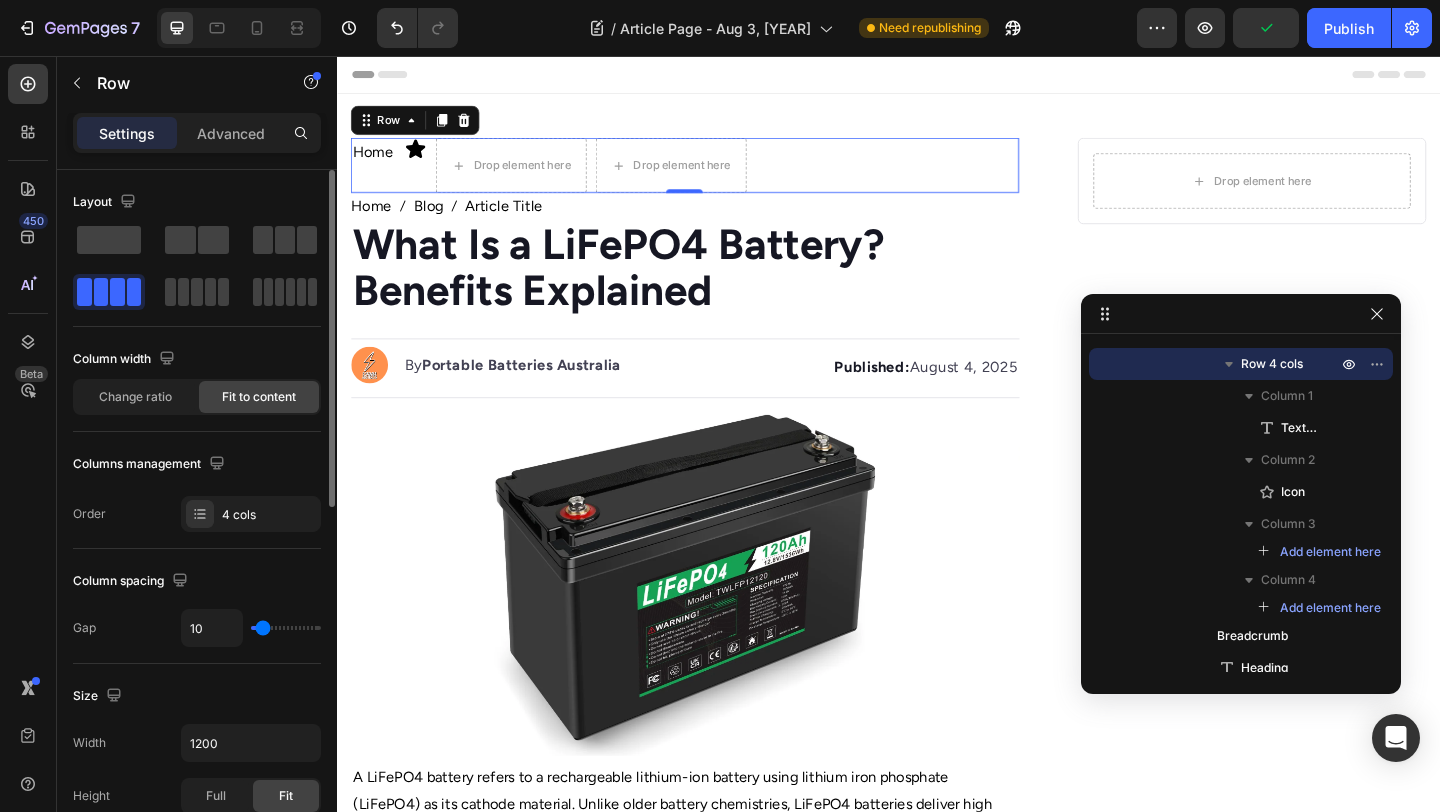 type on "9" 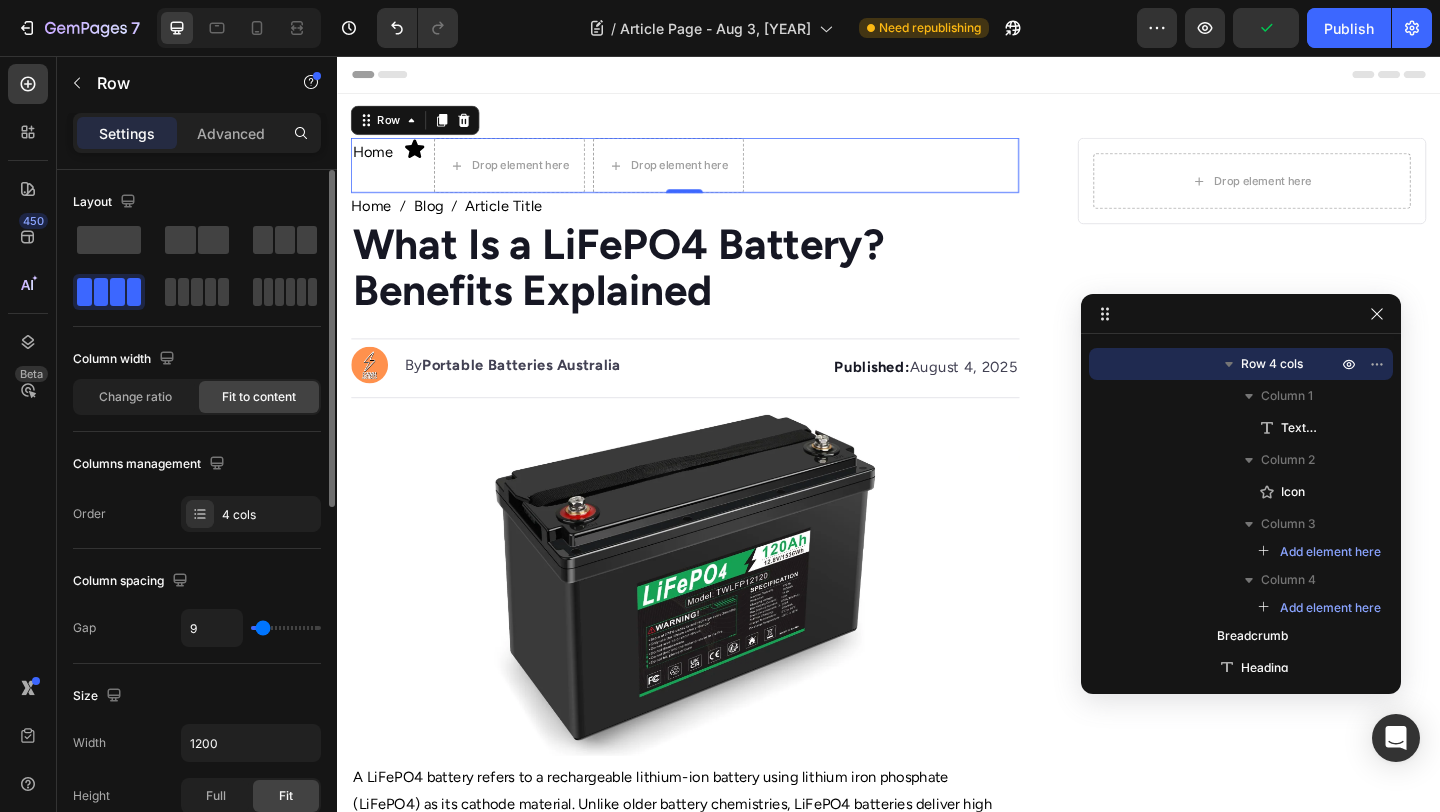 type on "8" 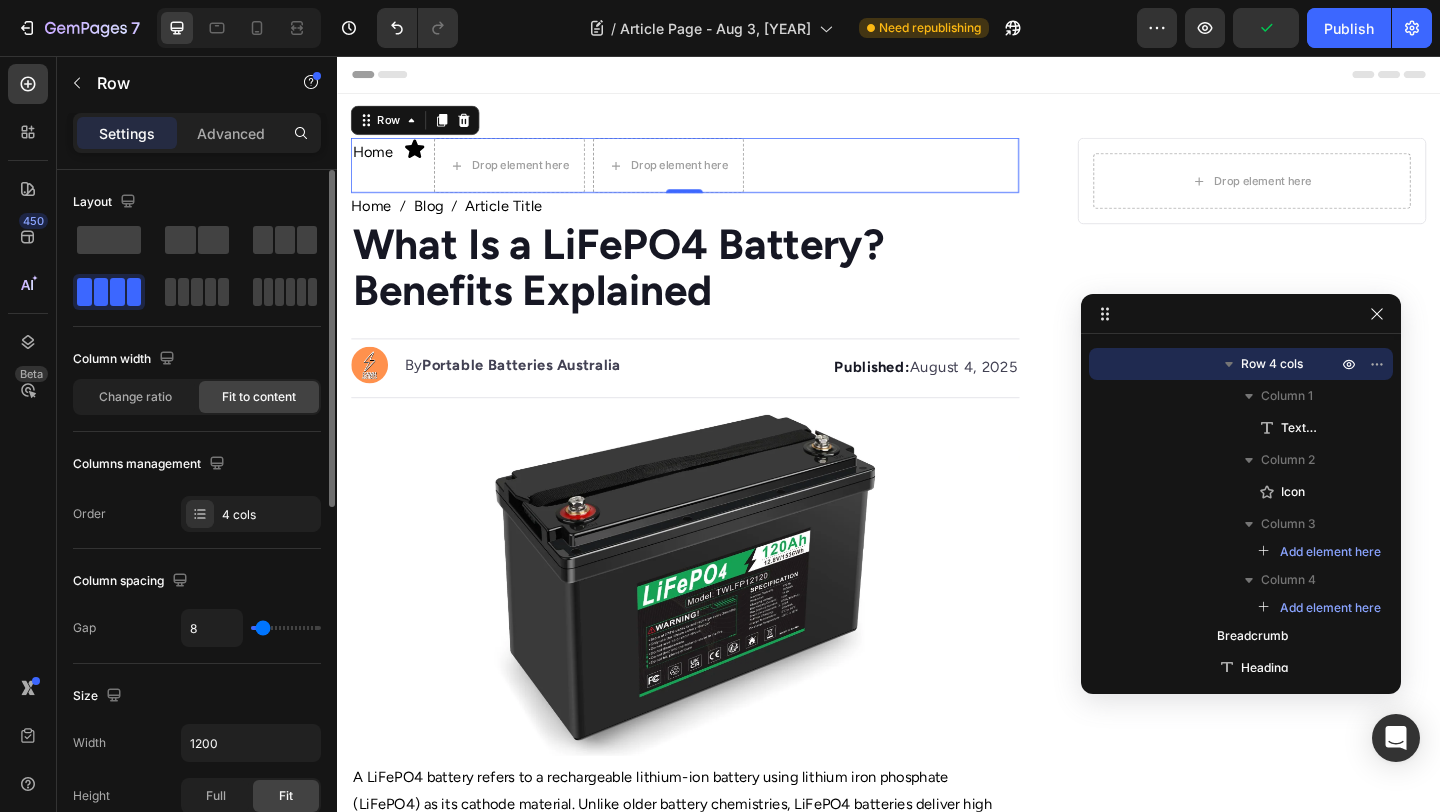 type on "7" 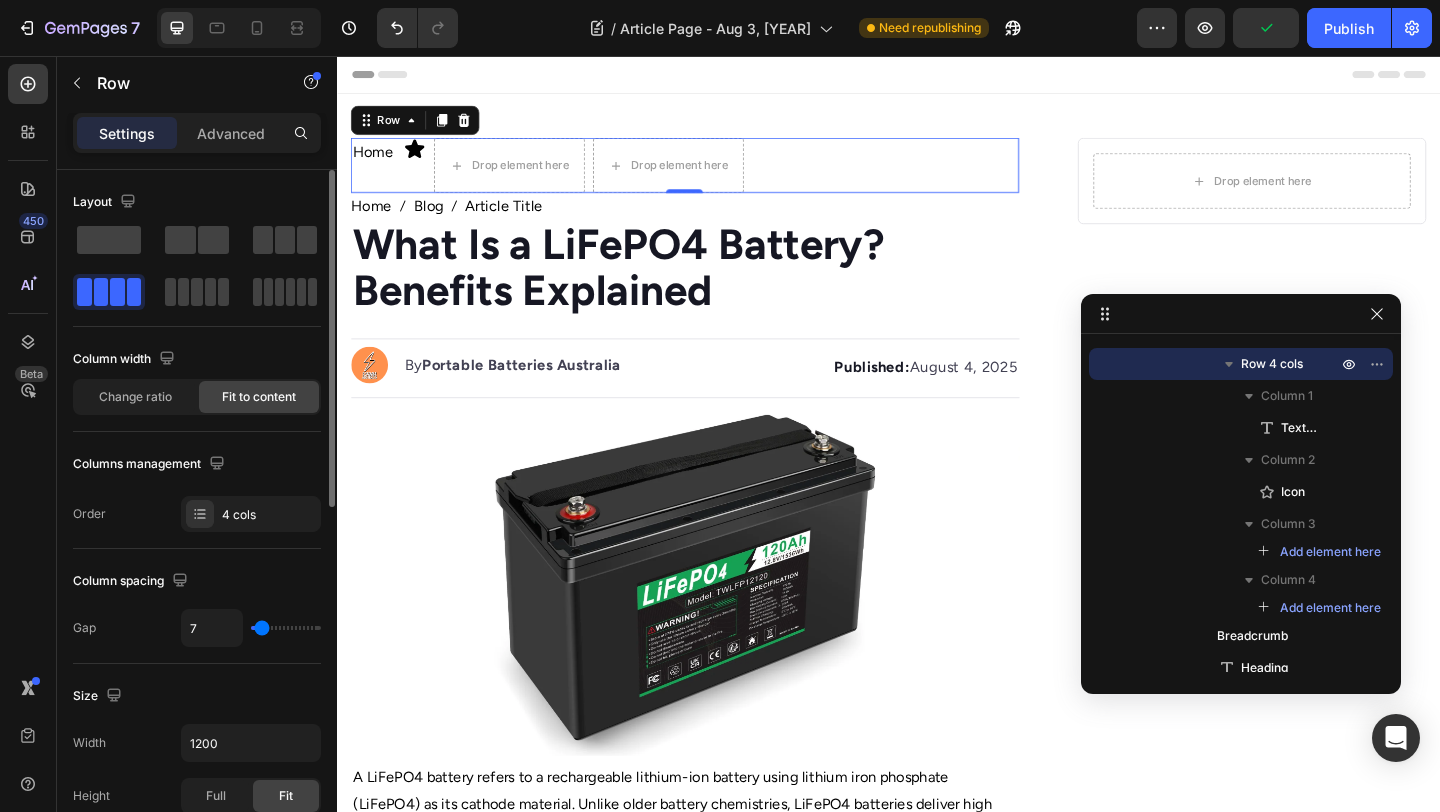 type on "6" 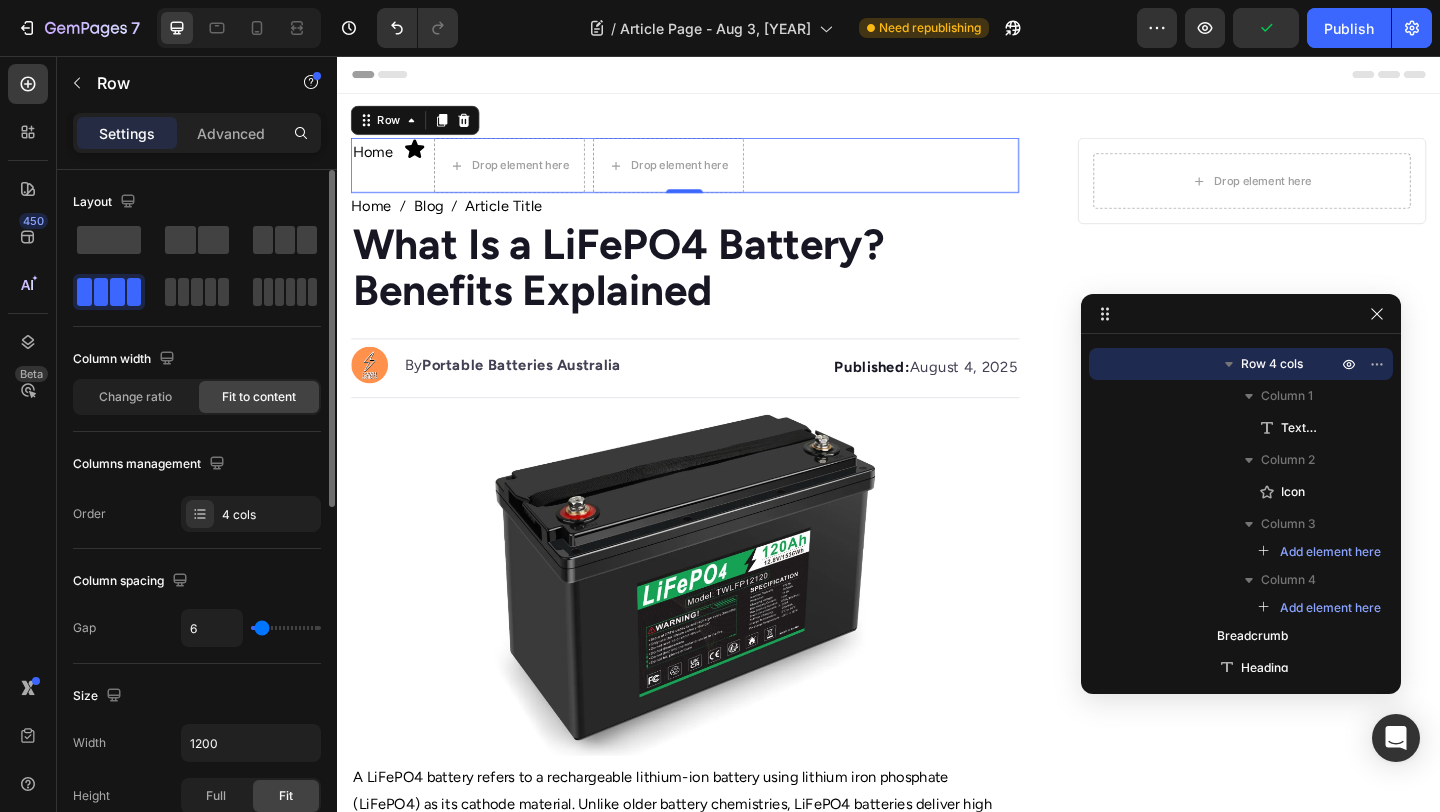 type on "5" 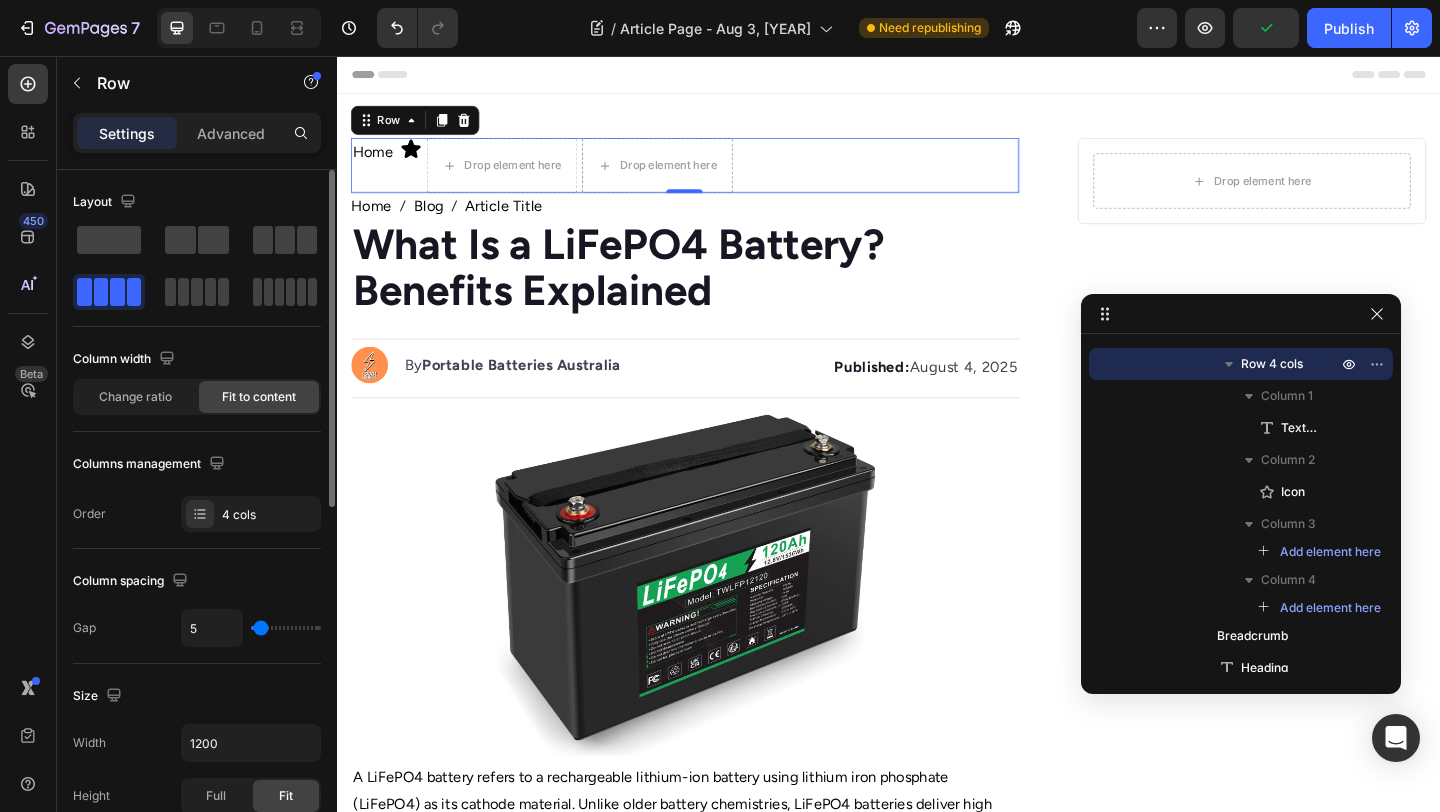 type on "4" 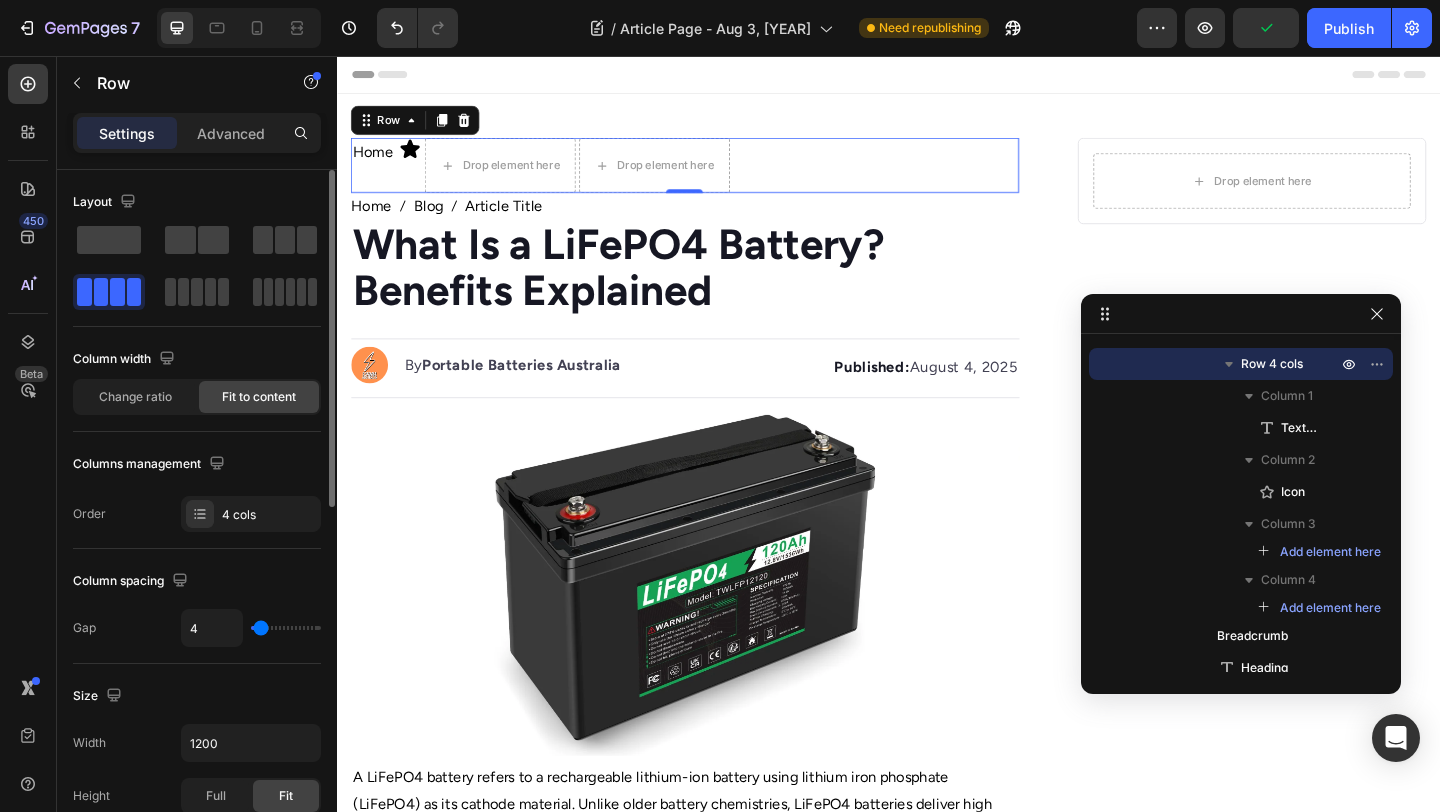 type on "5" 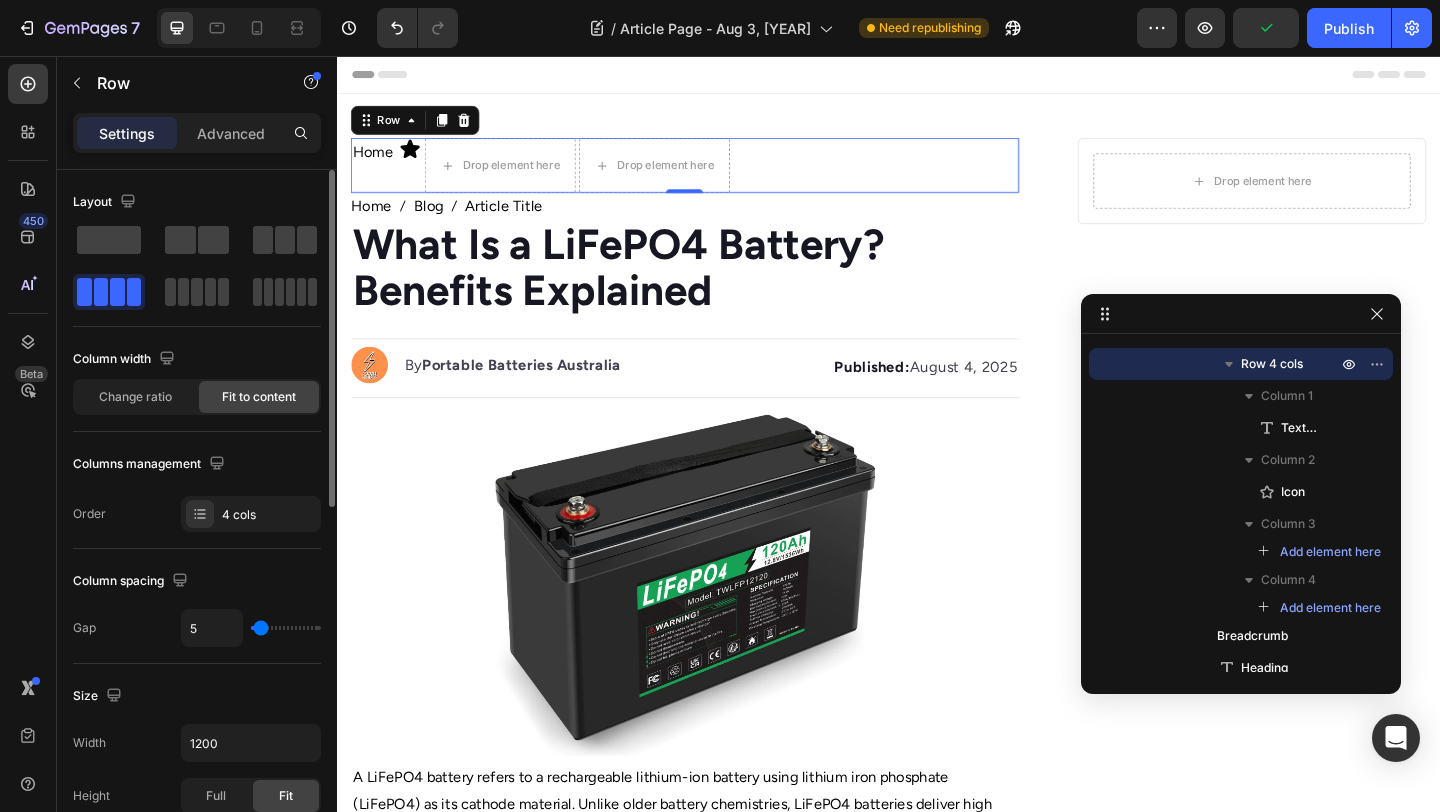 type on "6" 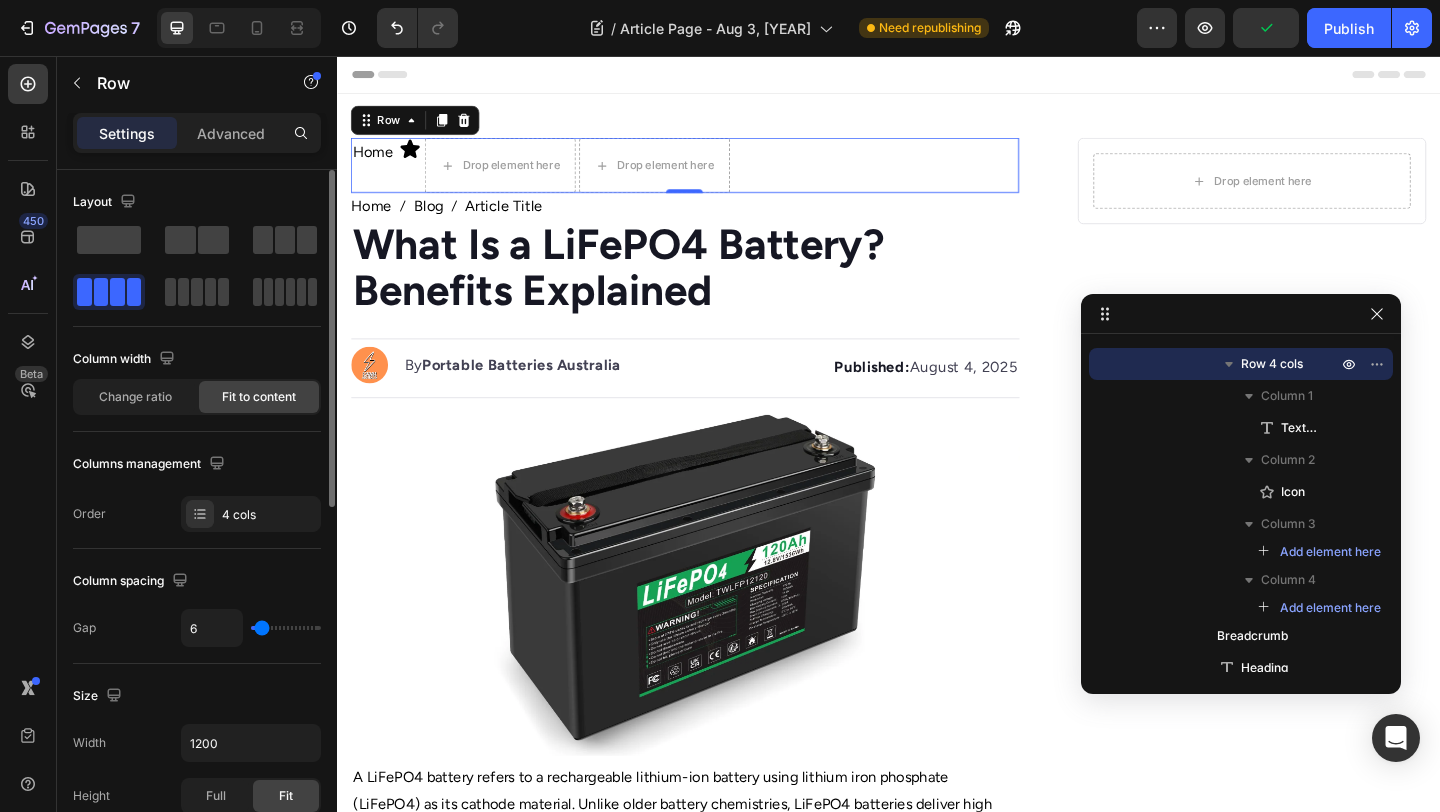 type on "7" 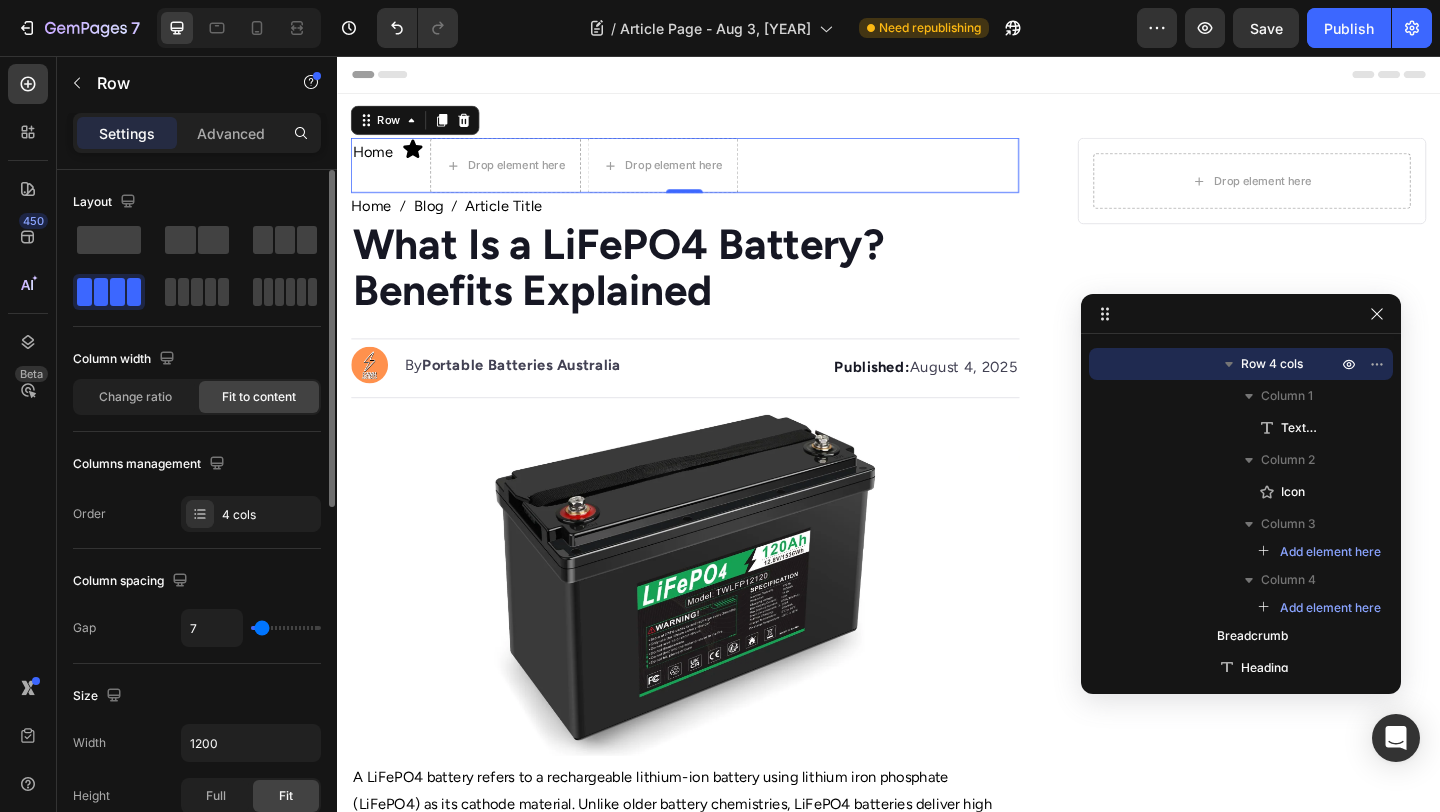 type on "8" 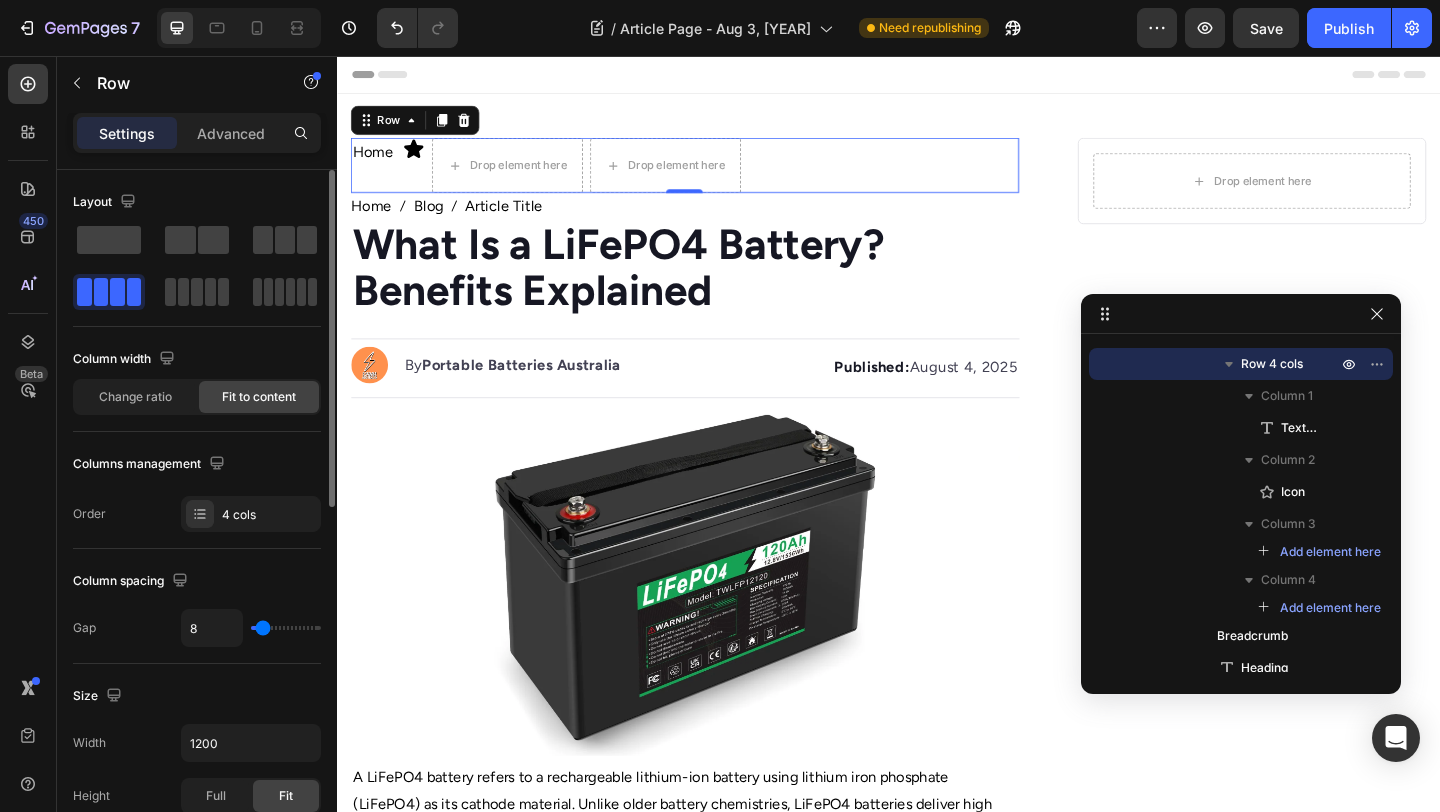 type on "9" 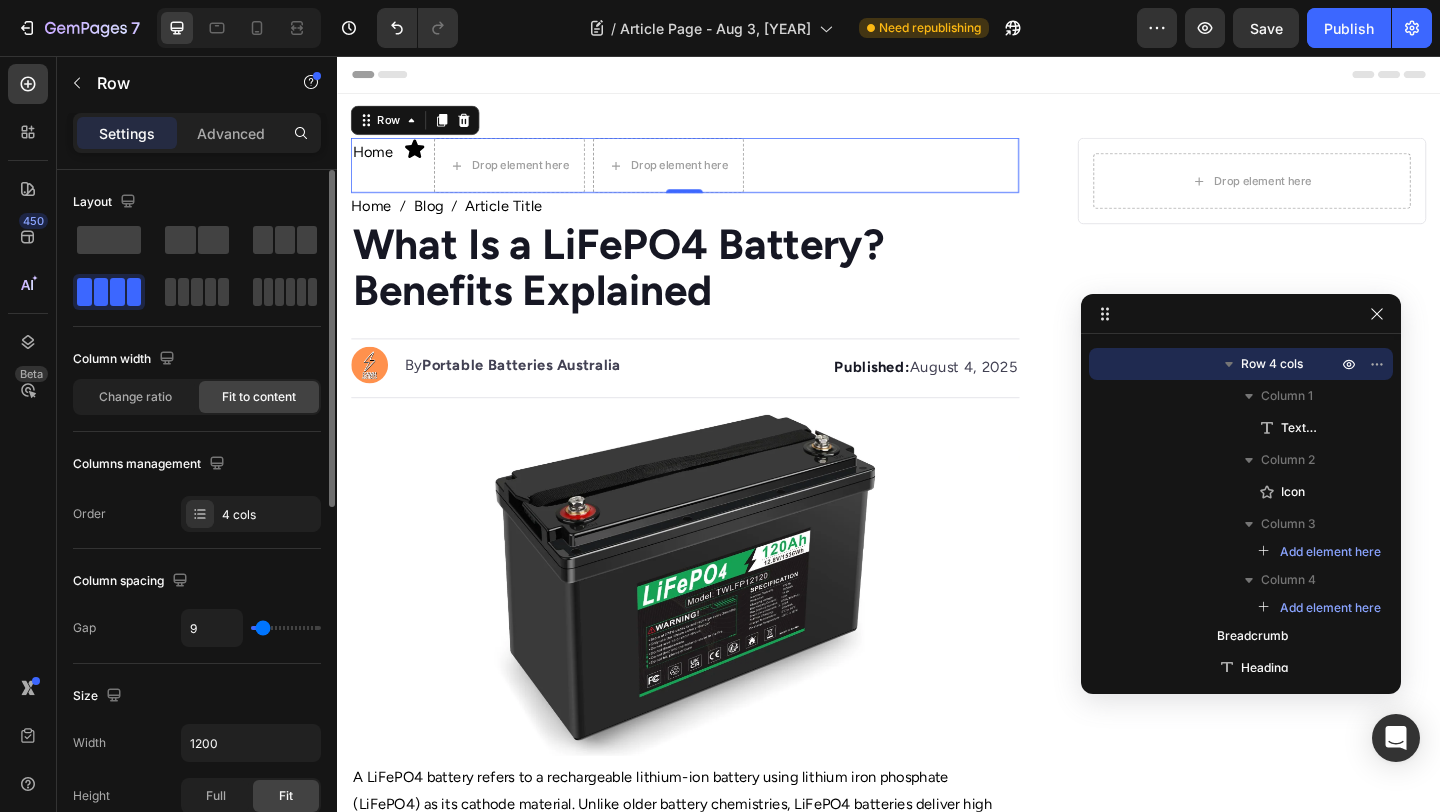 type on "9" 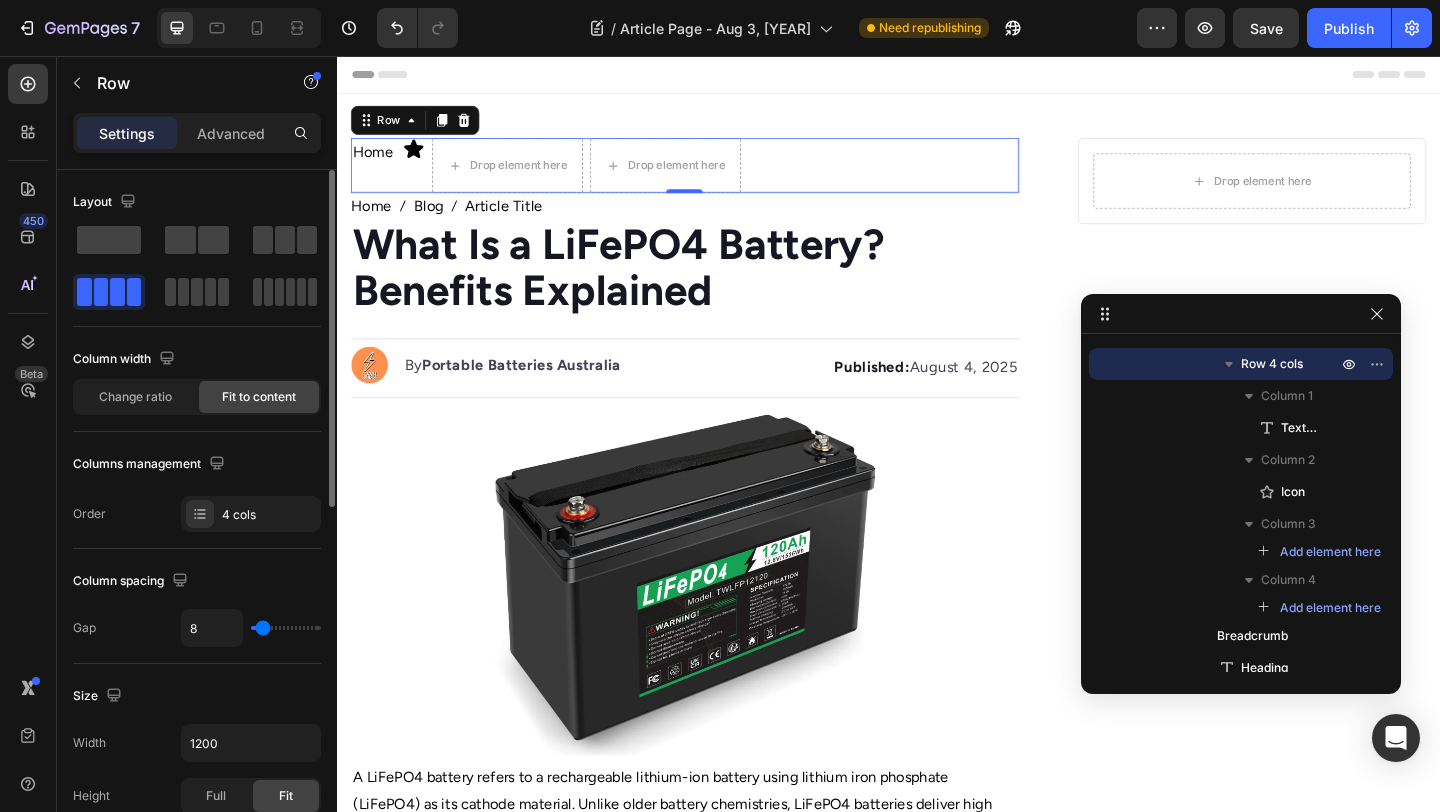 type on "8" 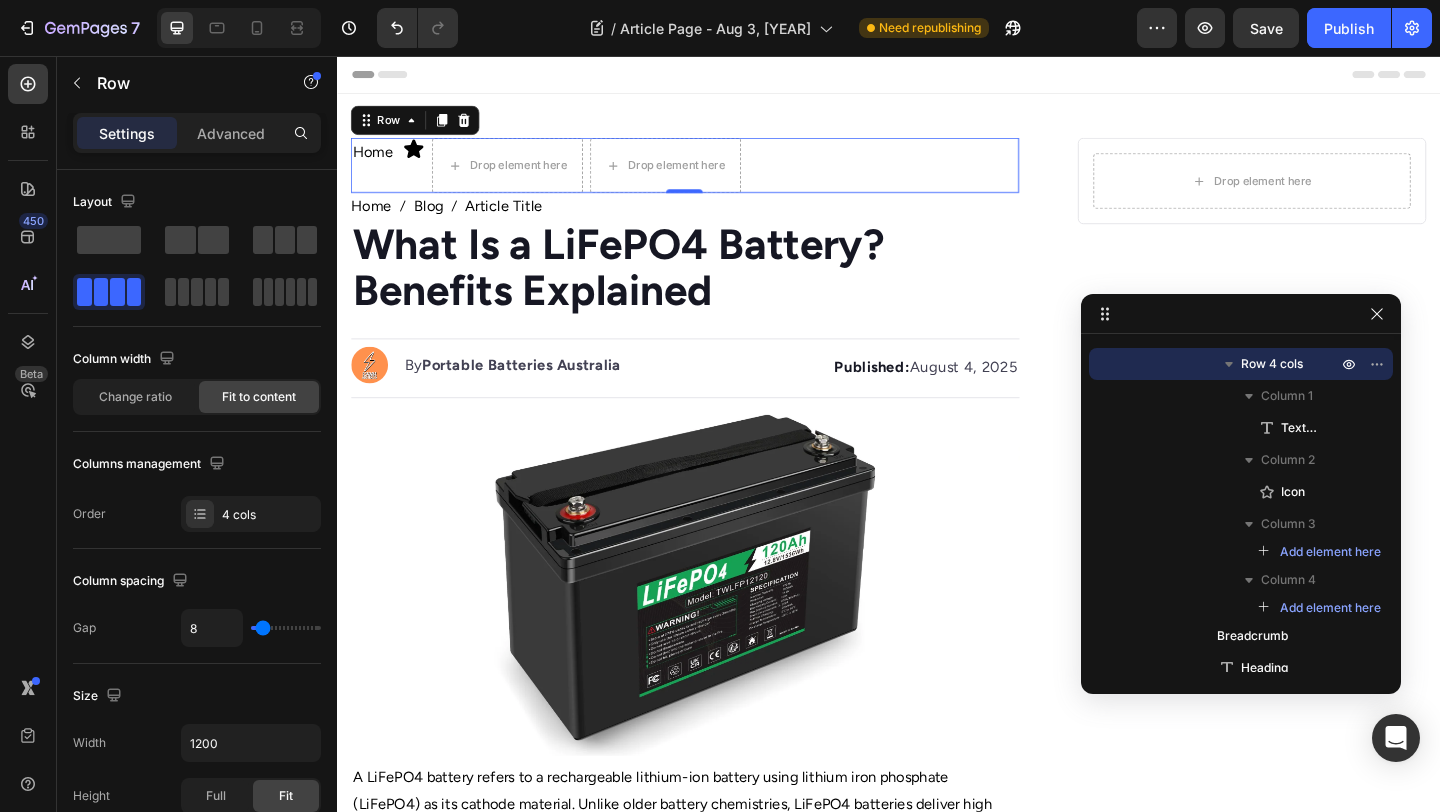 click on "Icon" at bounding box center (420, 175) 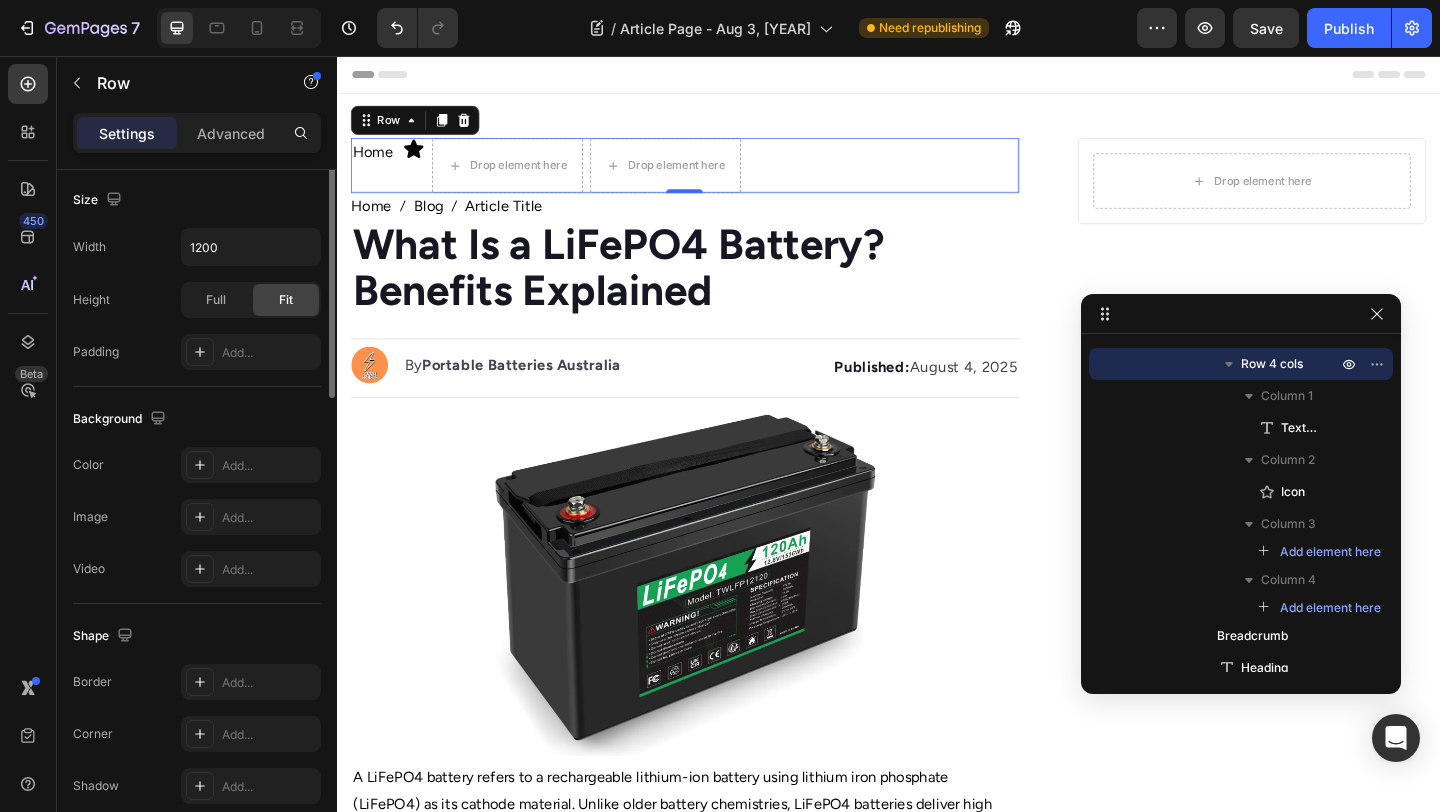 scroll, scrollTop: 749, scrollLeft: 0, axis: vertical 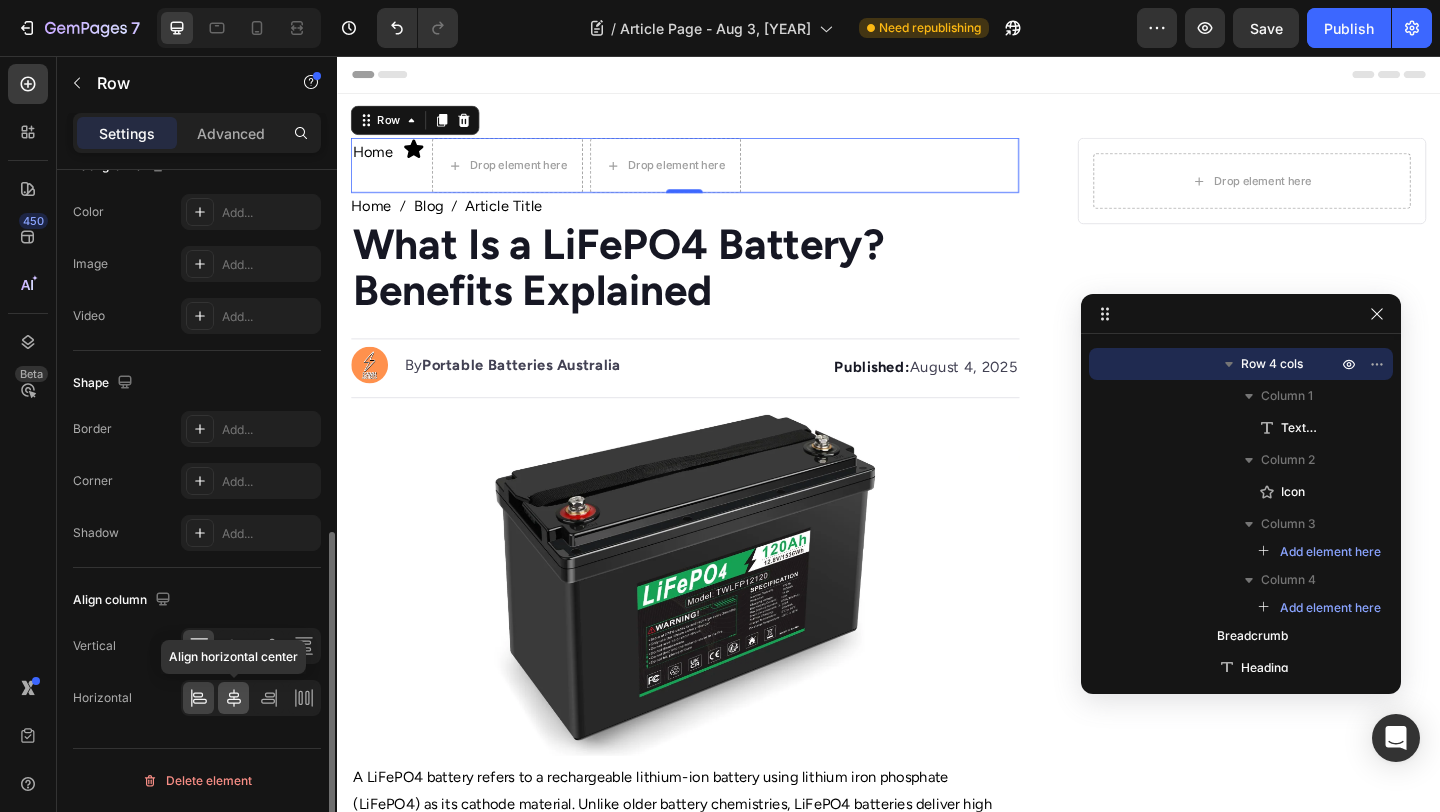 click 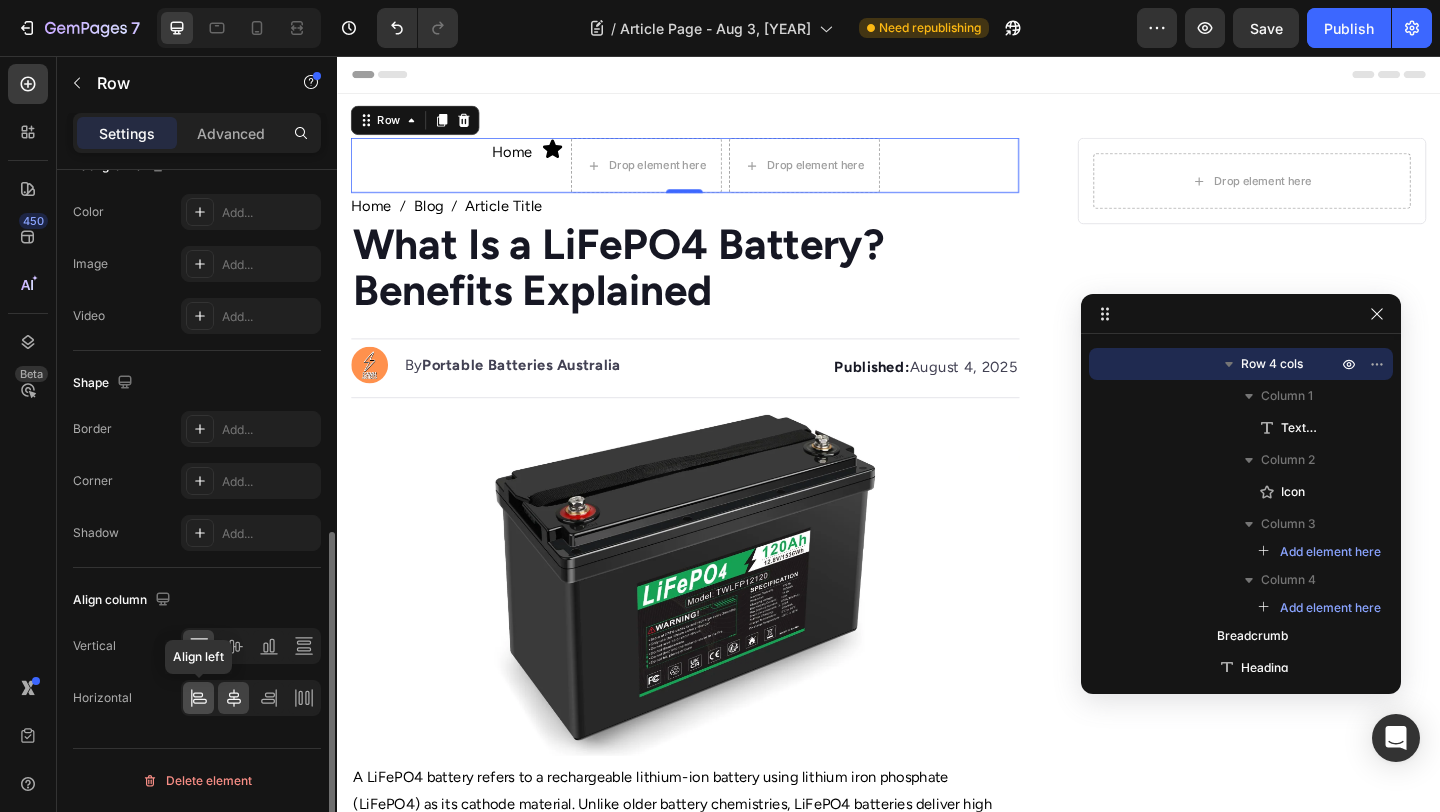 click 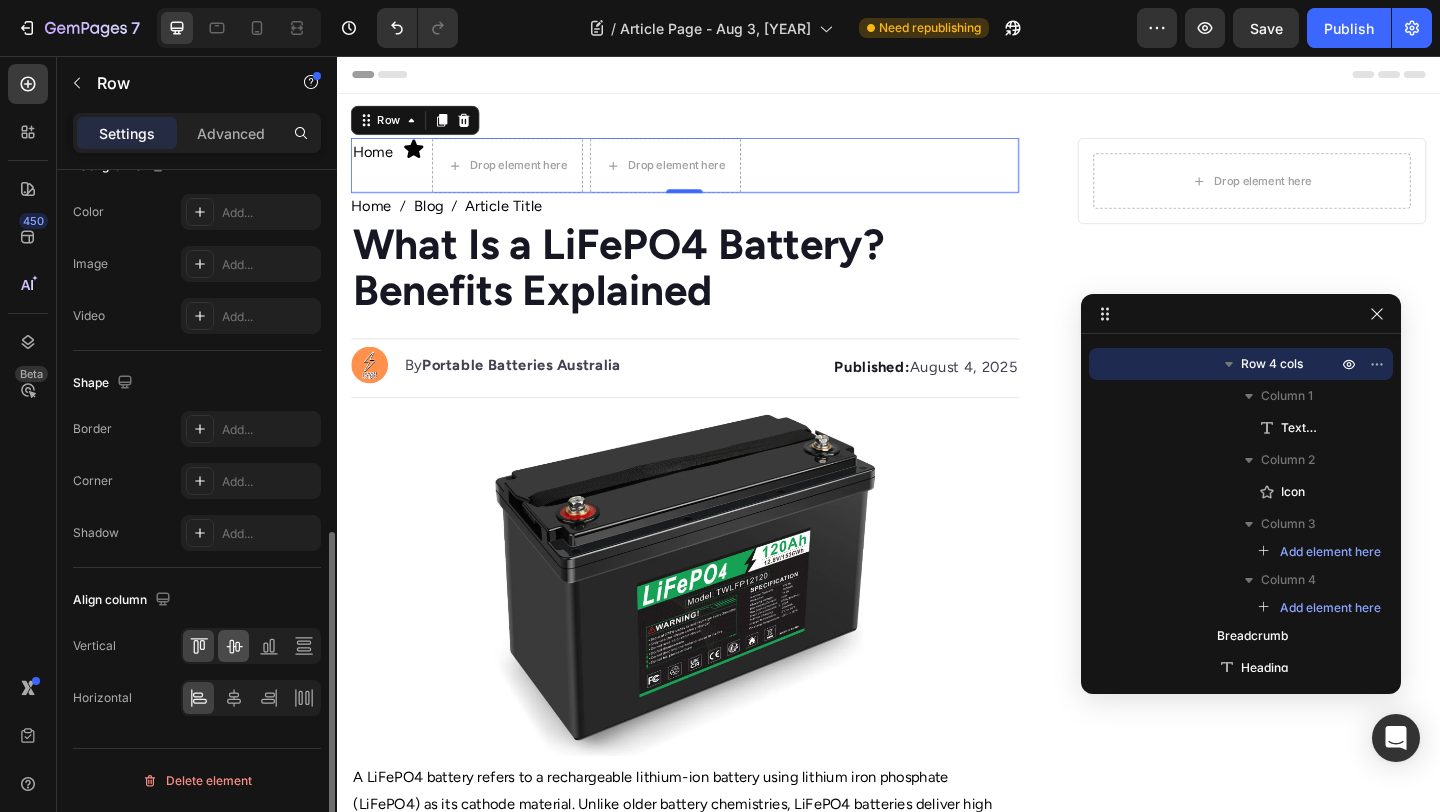 click 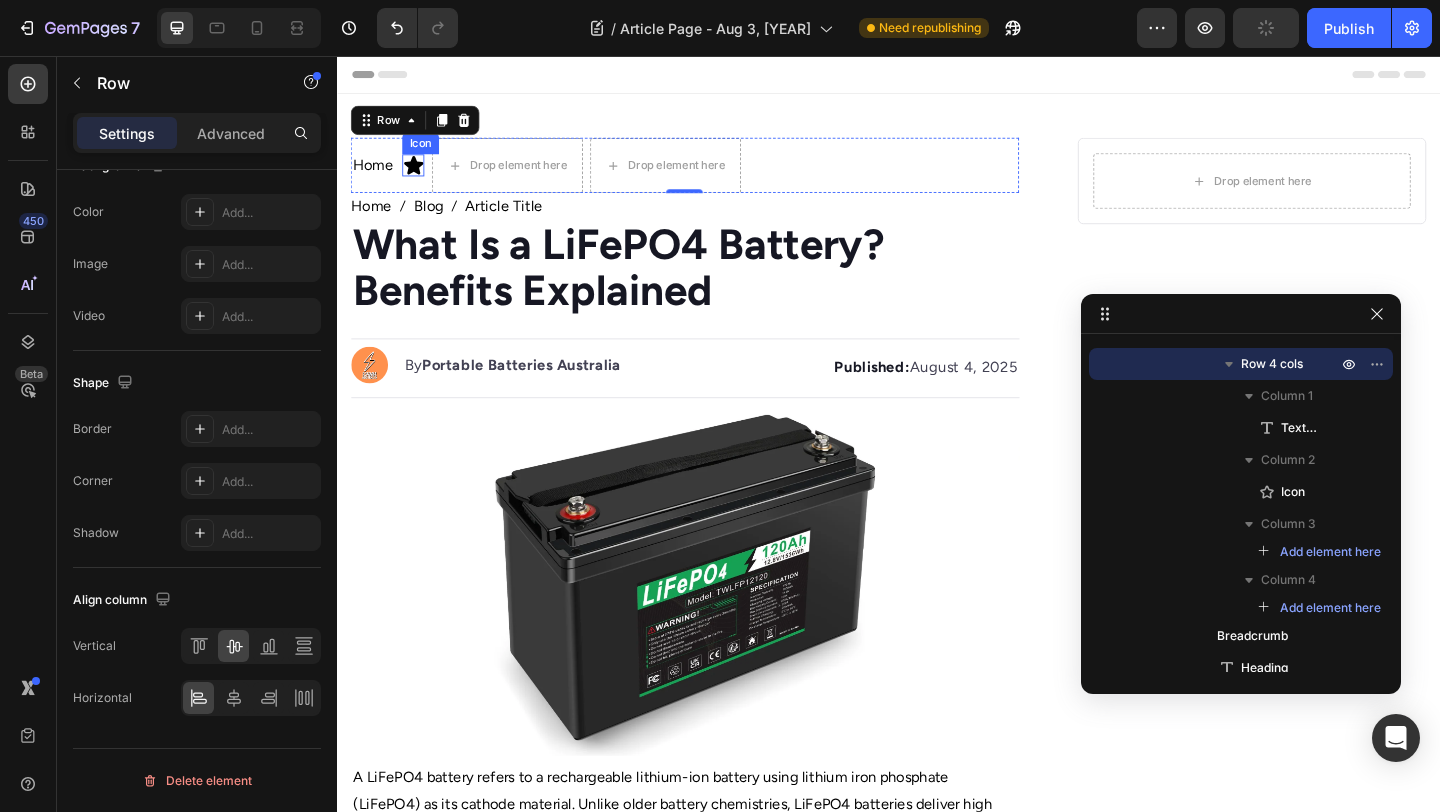 click 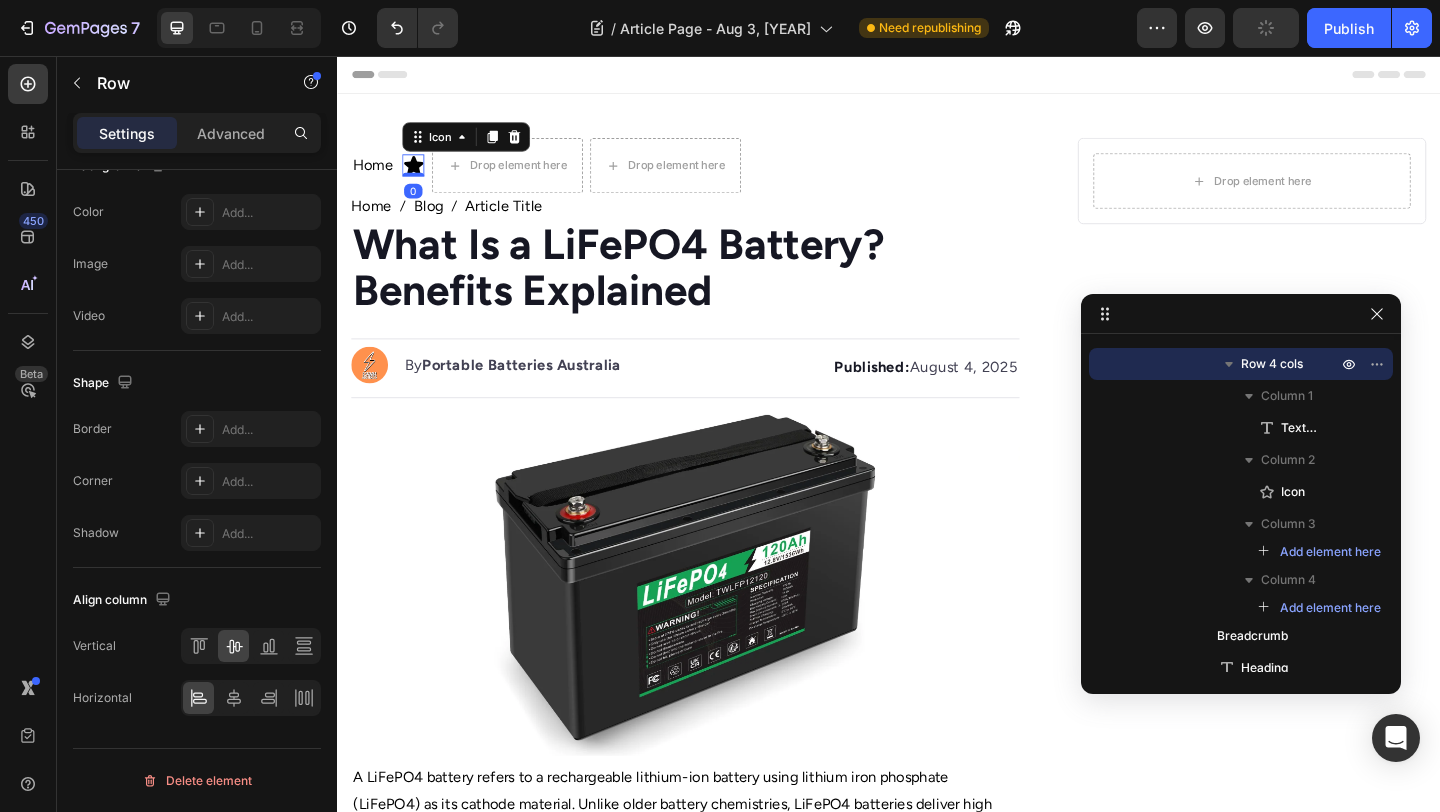 scroll, scrollTop: 0, scrollLeft: 0, axis: both 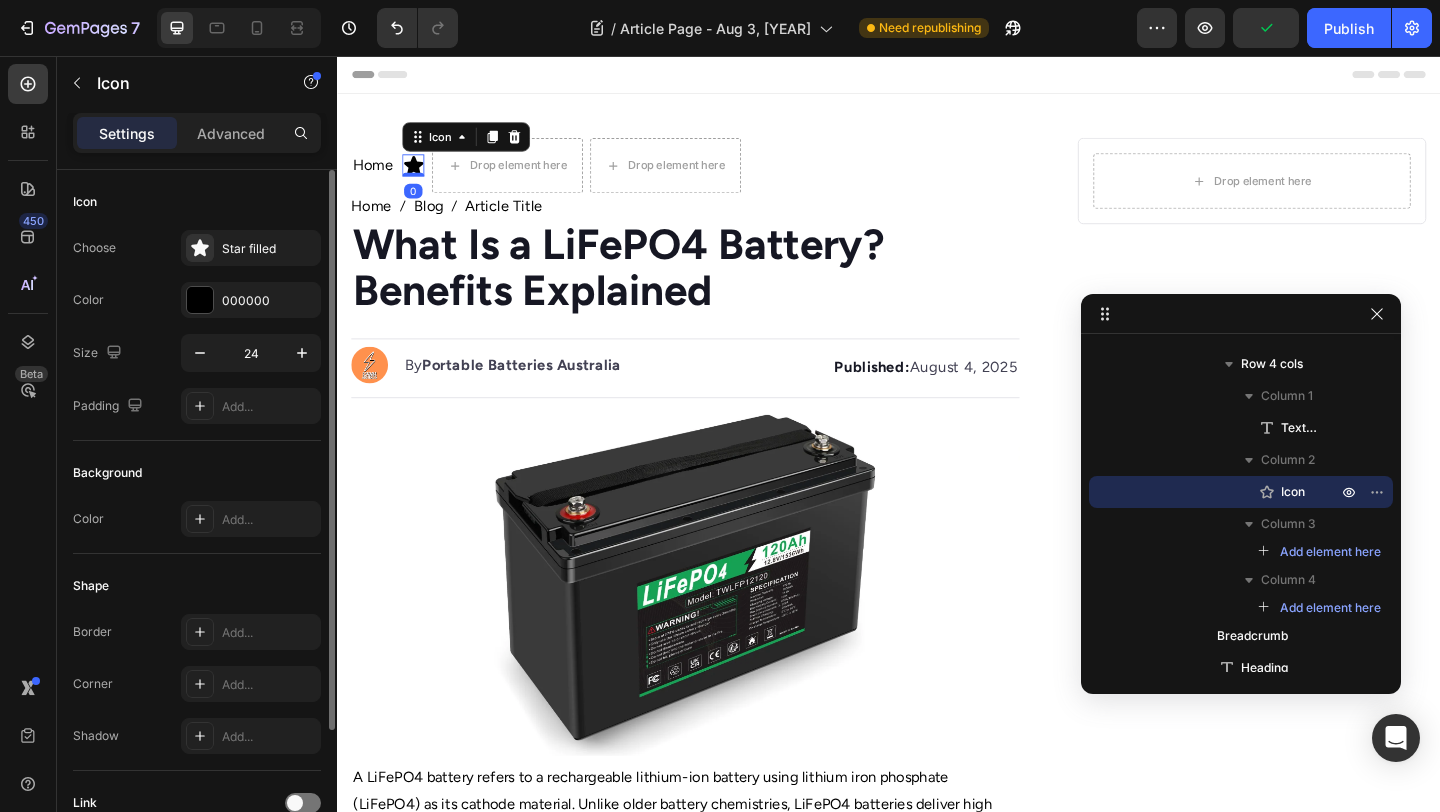 click on "Icon Choose
Star filled Color 000000 Size 24 Padding Add..." 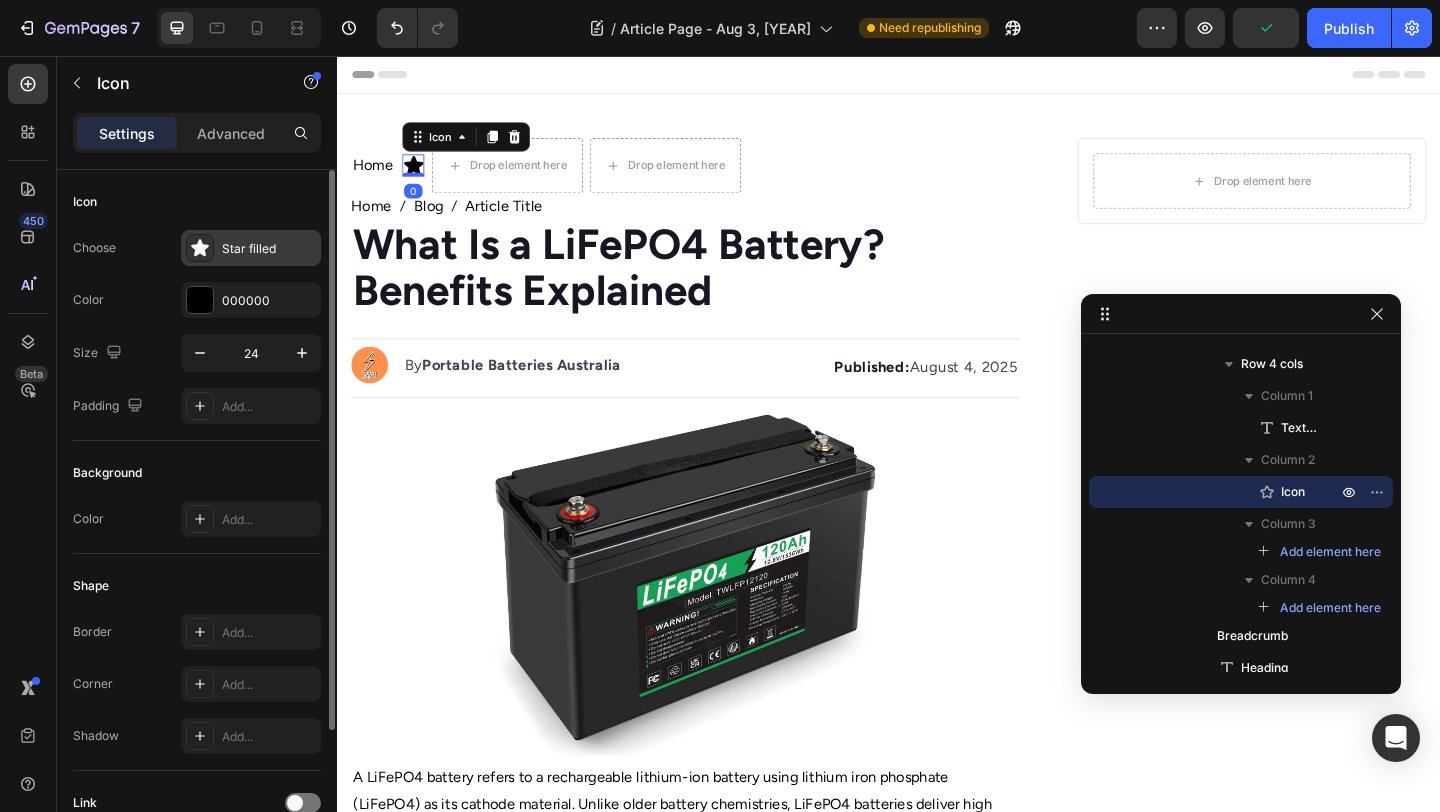 click on "Star filled" at bounding box center [269, 249] 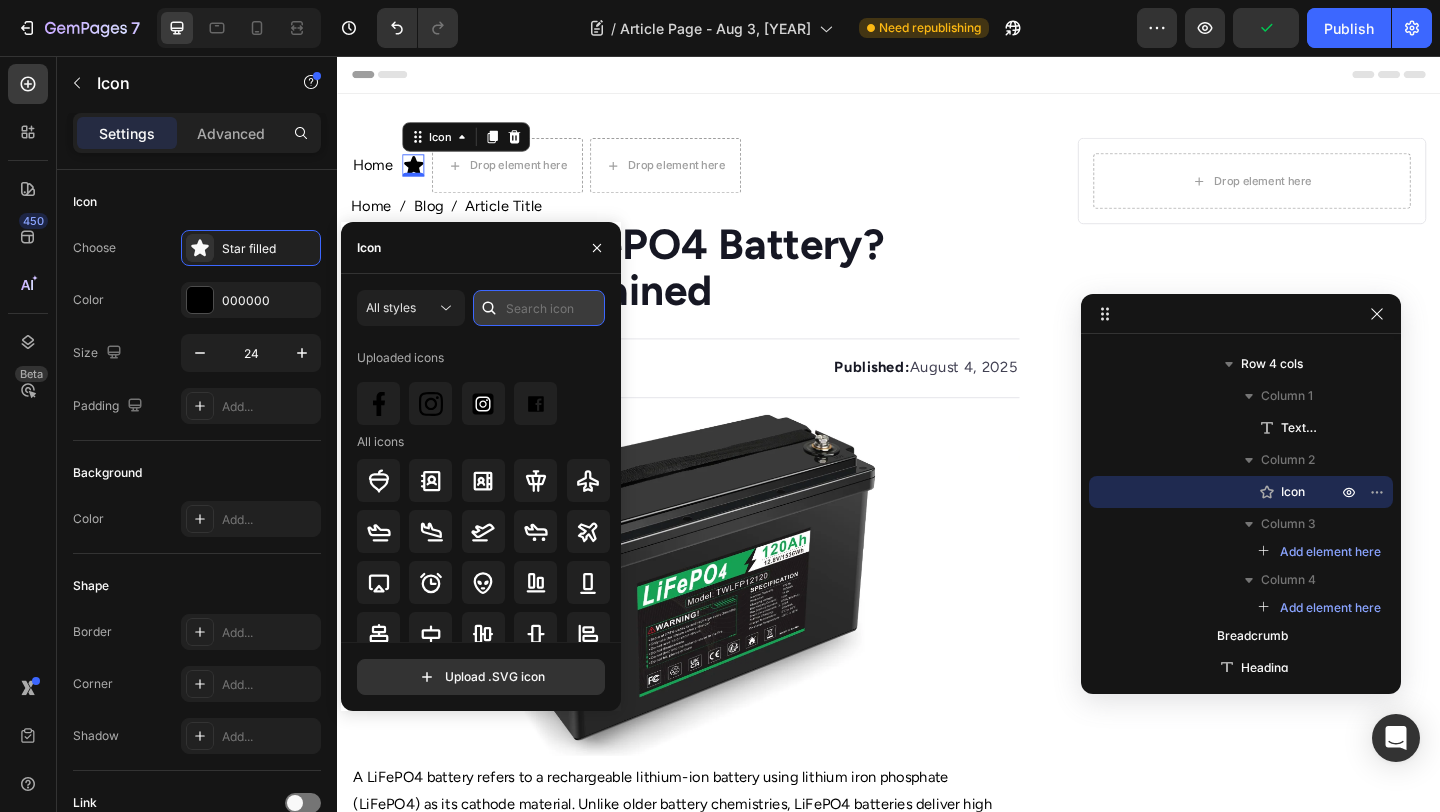 click at bounding box center (539, 308) 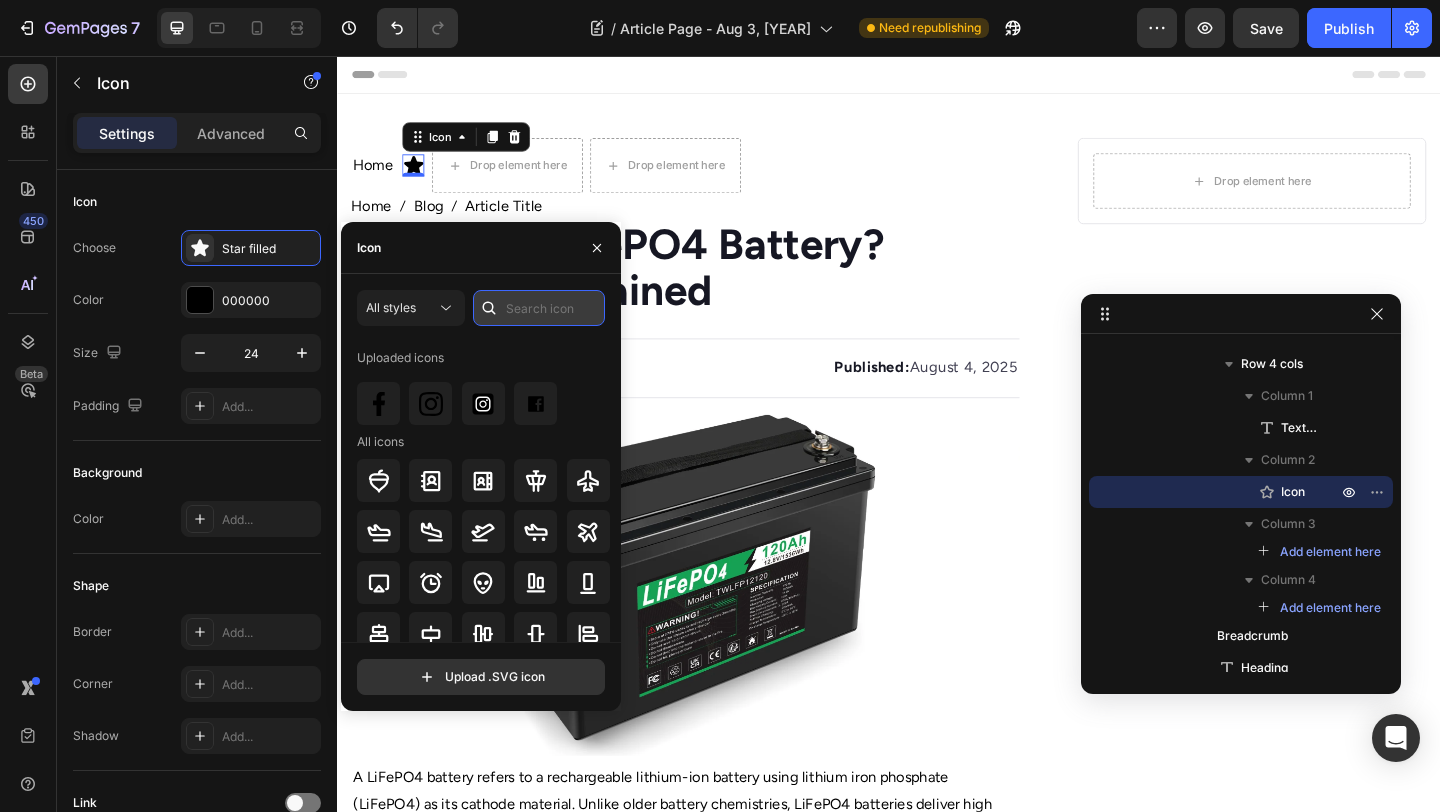 type on "l" 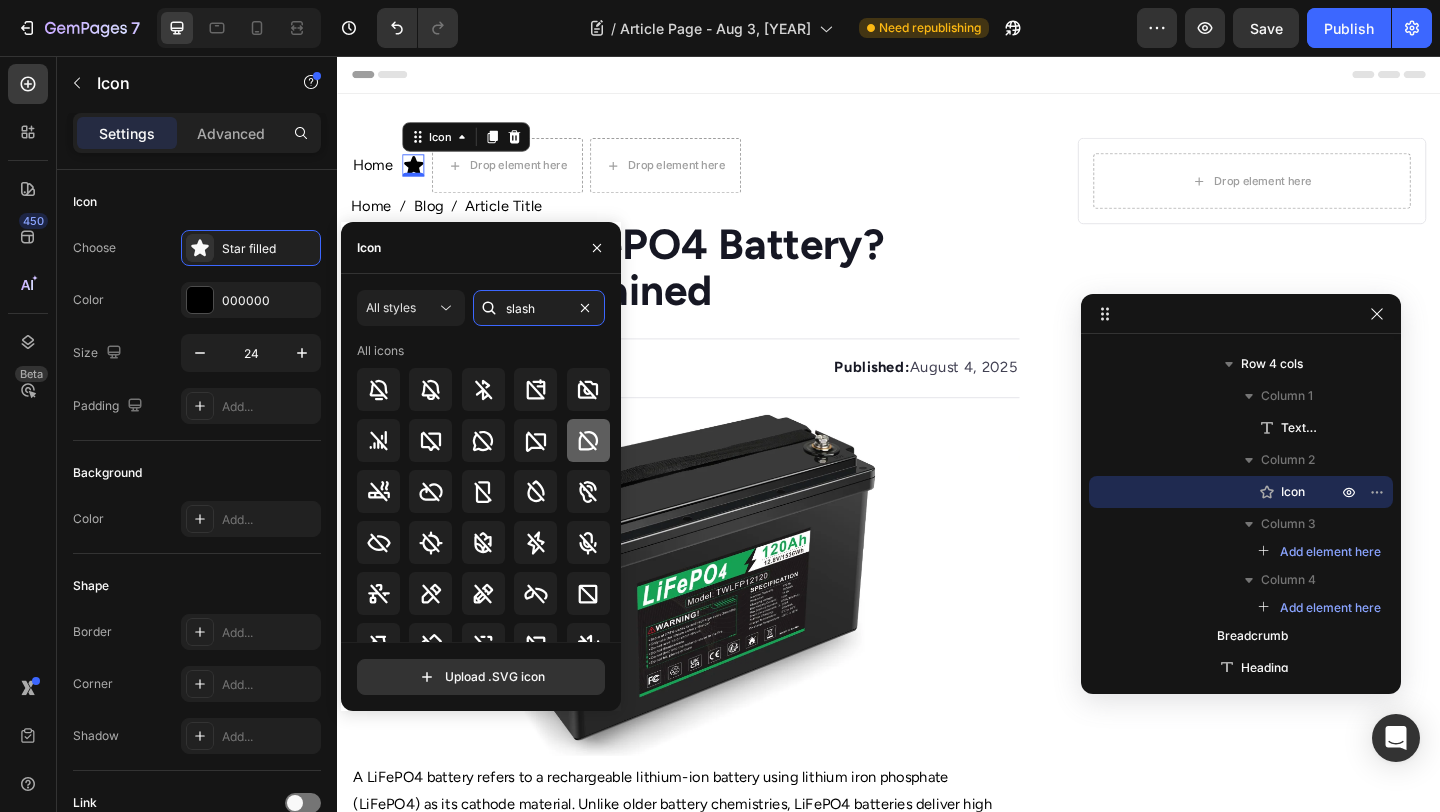 scroll, scrollTop: 220, scrollLeft: 0, axis: vertical 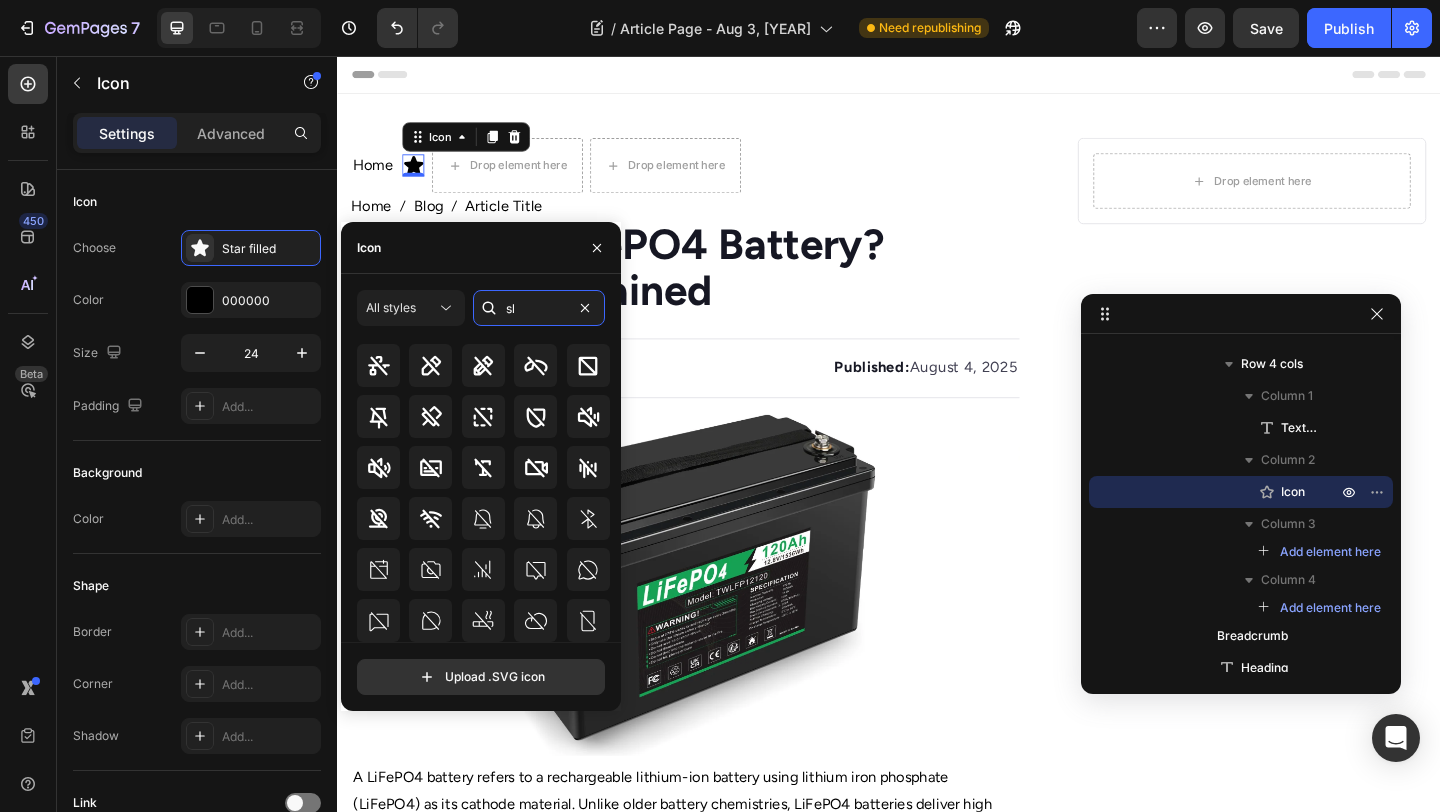 type on "s" 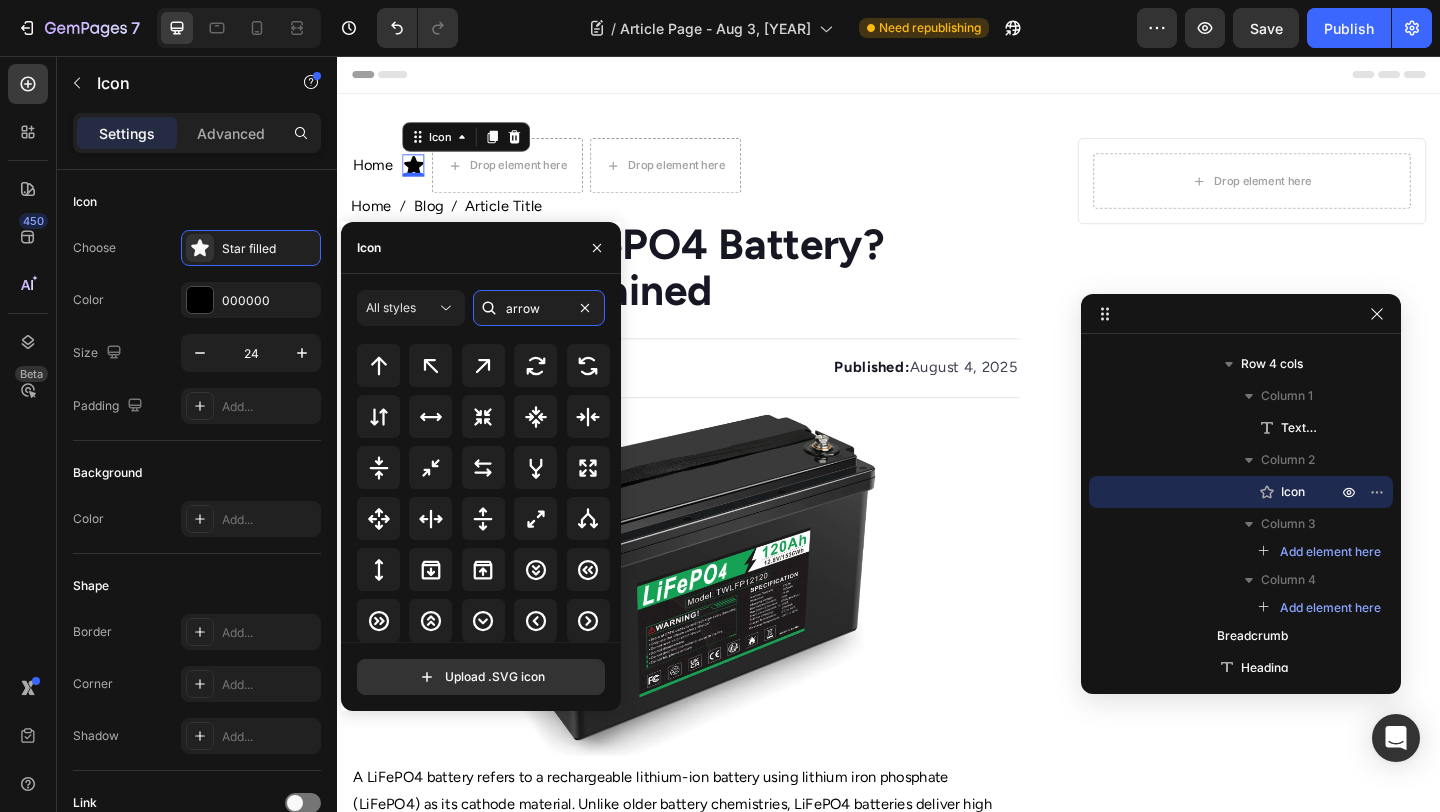 scroll, scrollTop: 700, scrollLeft: 0, axis: vertical 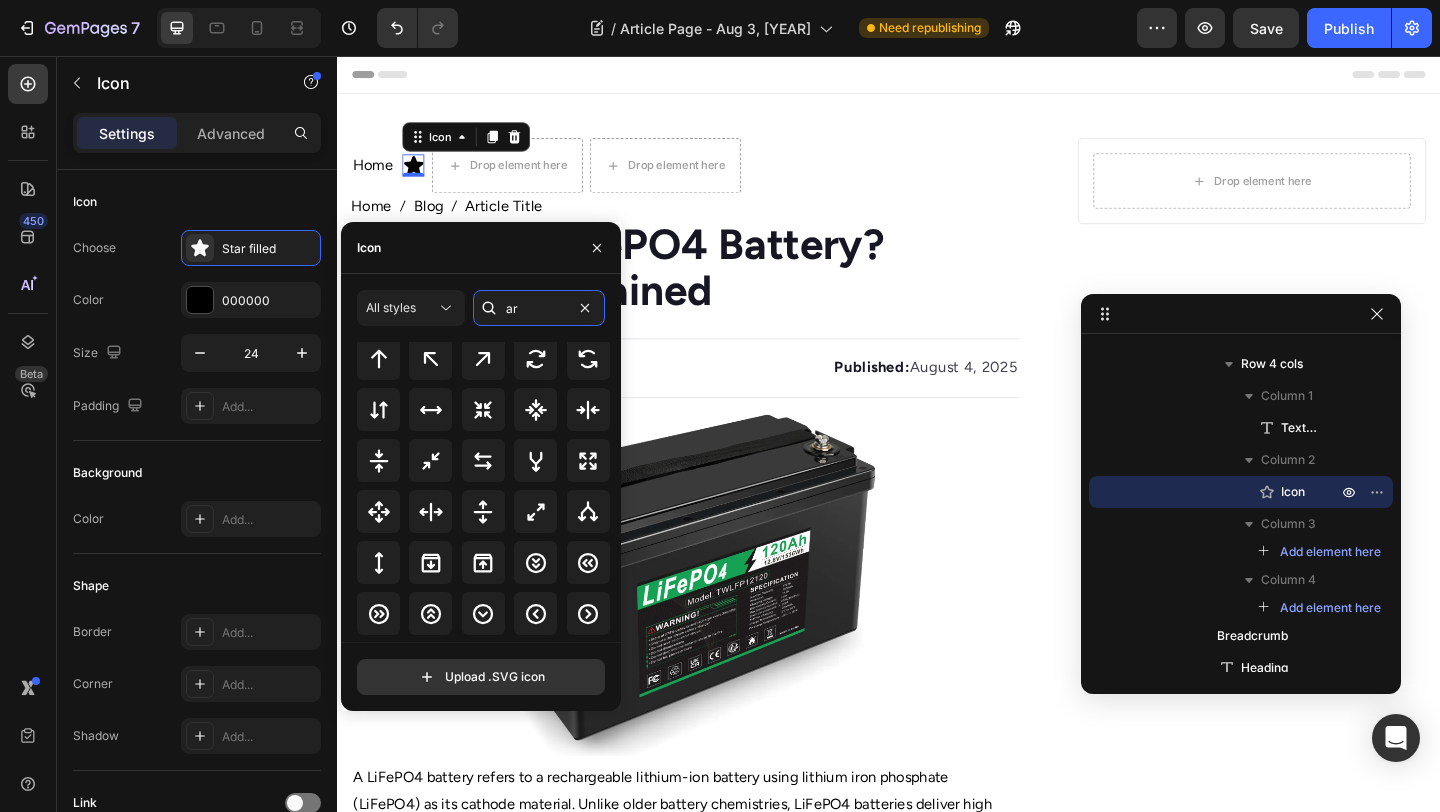 type on "a" 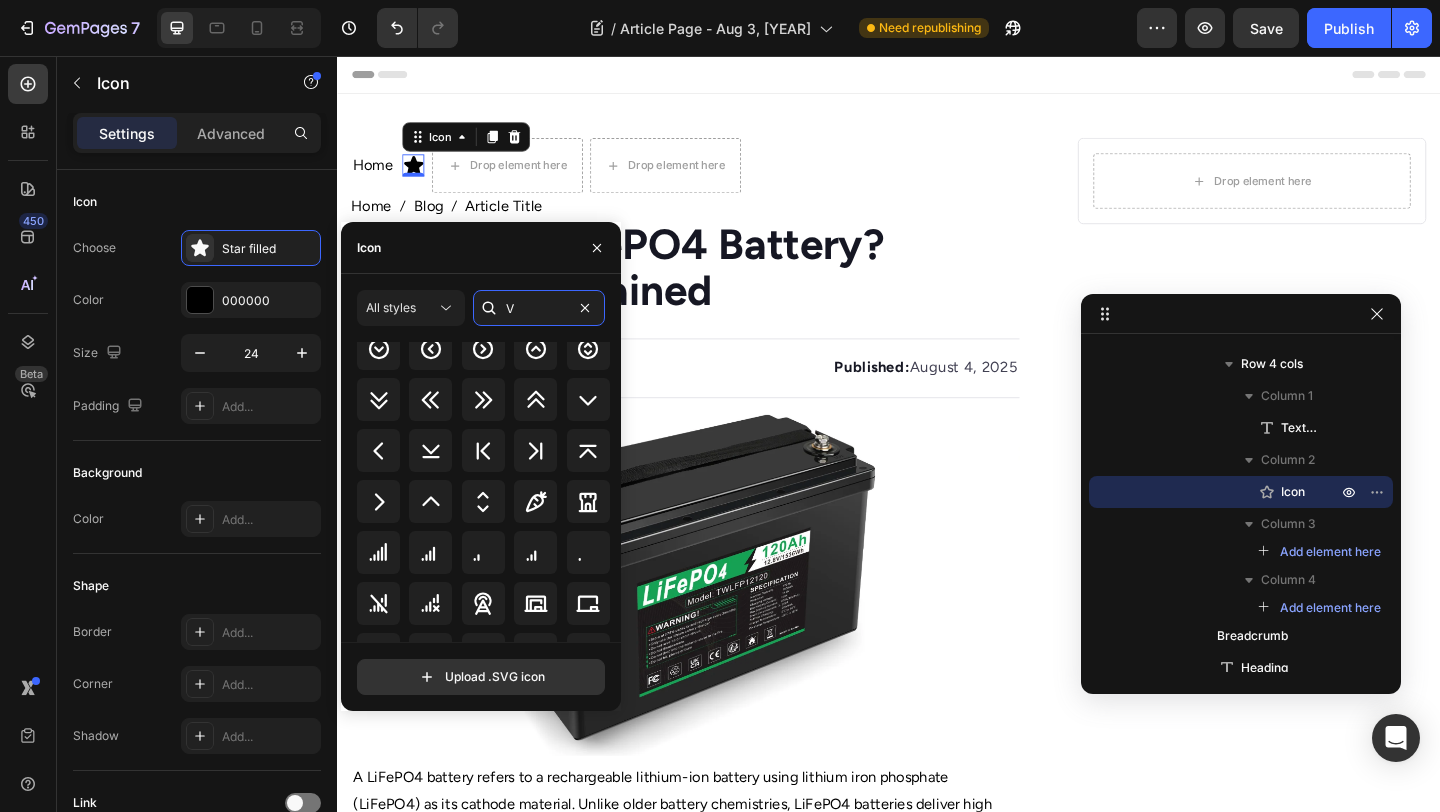 scroll, scrollTop: 1125, scrollLeft: 0, axis: vertical 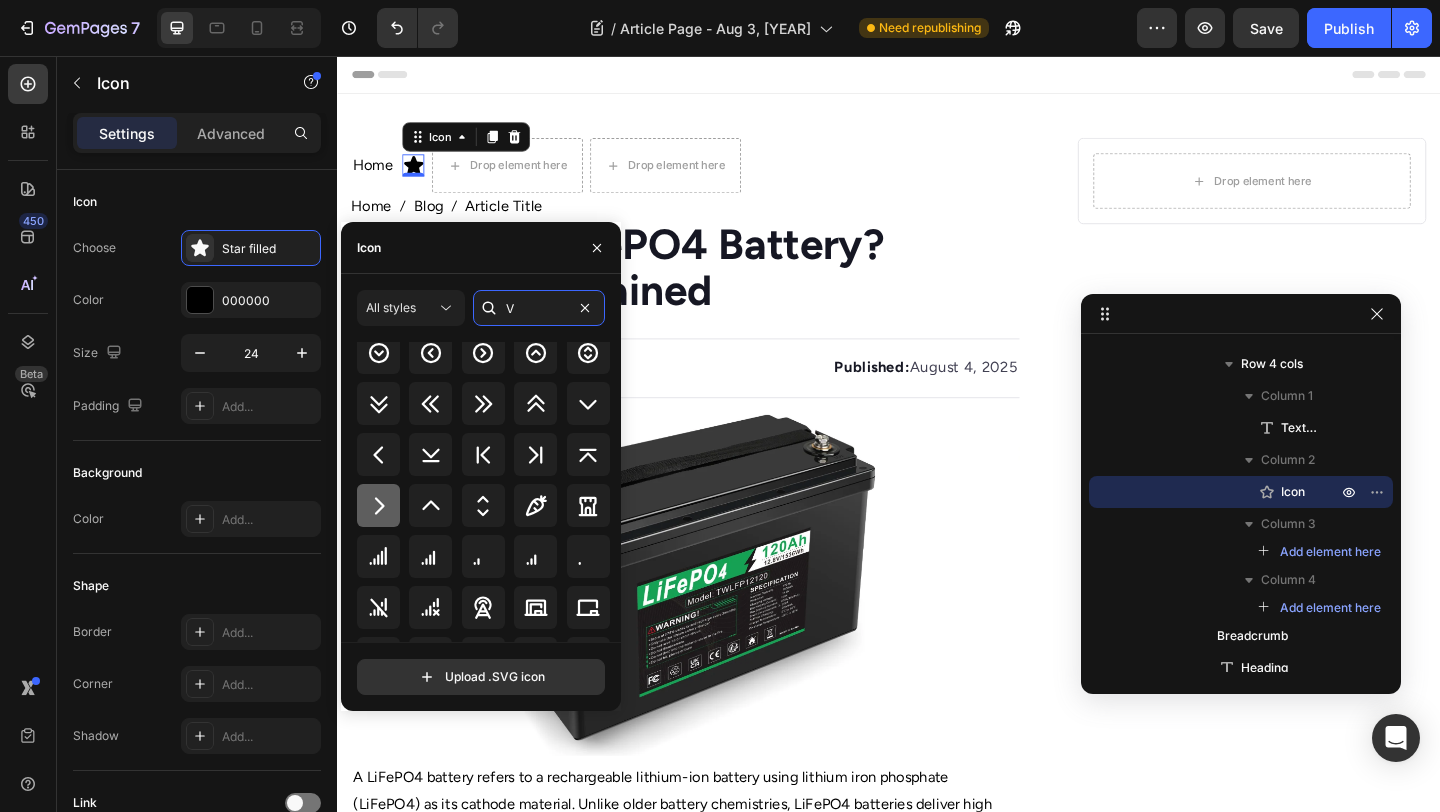 type on "V" 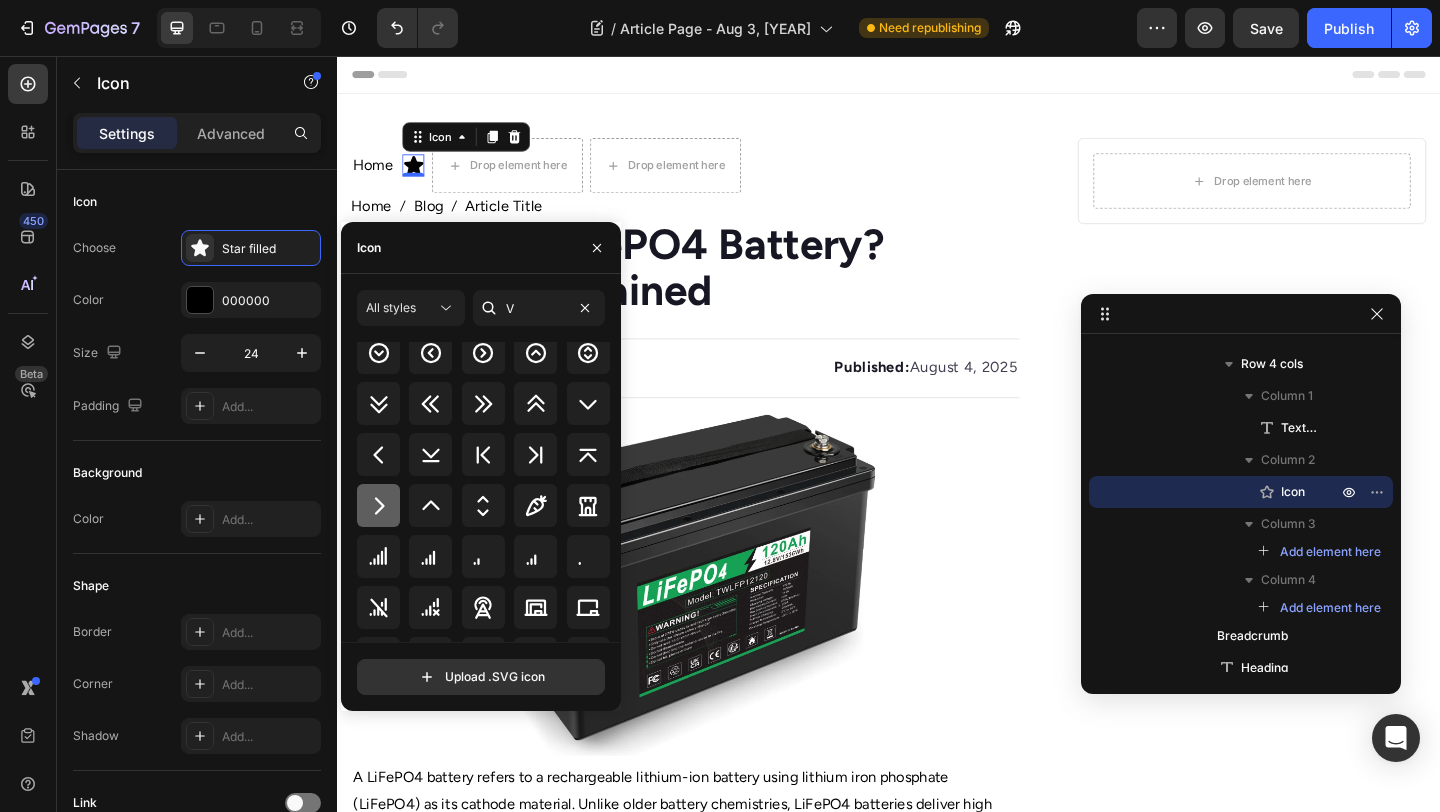click 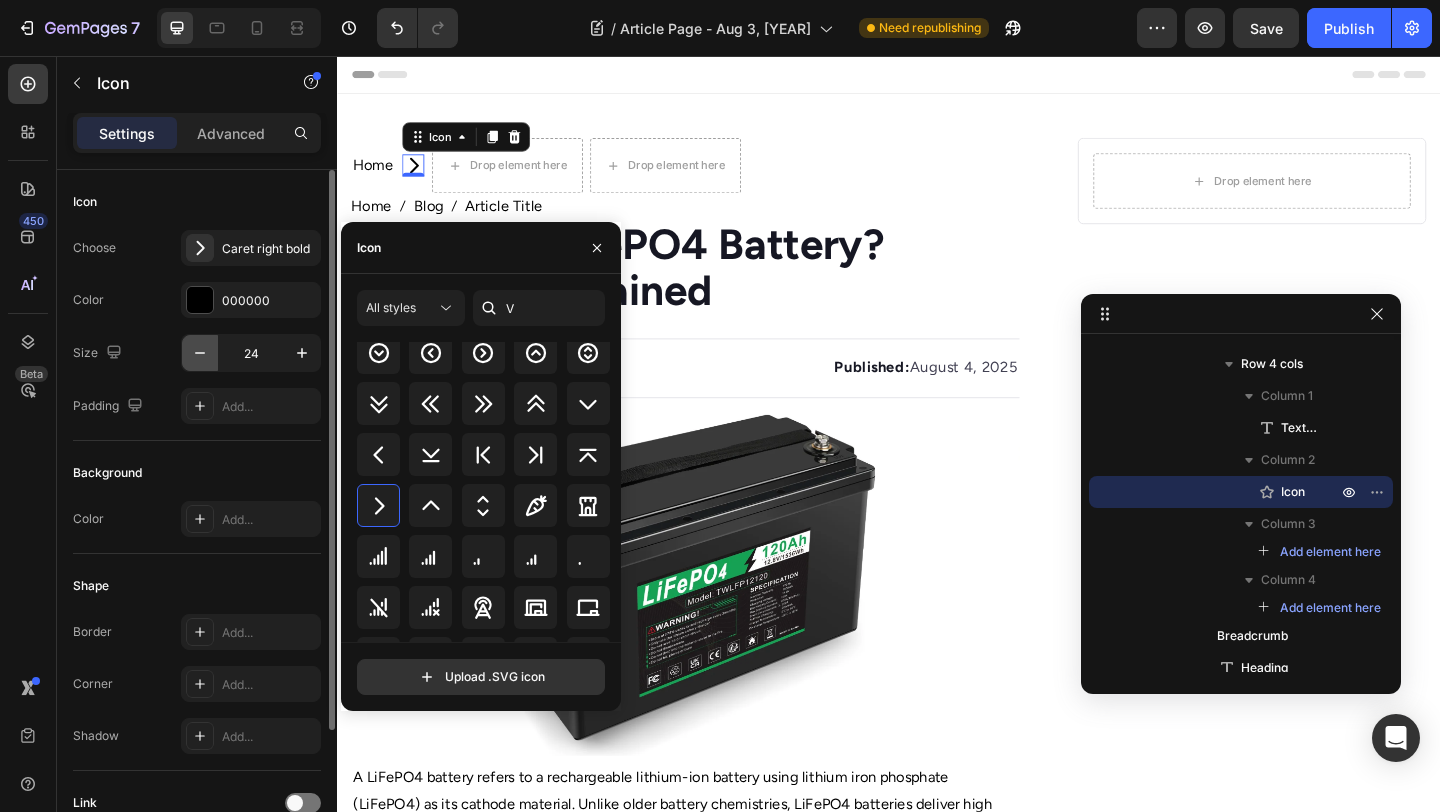 click 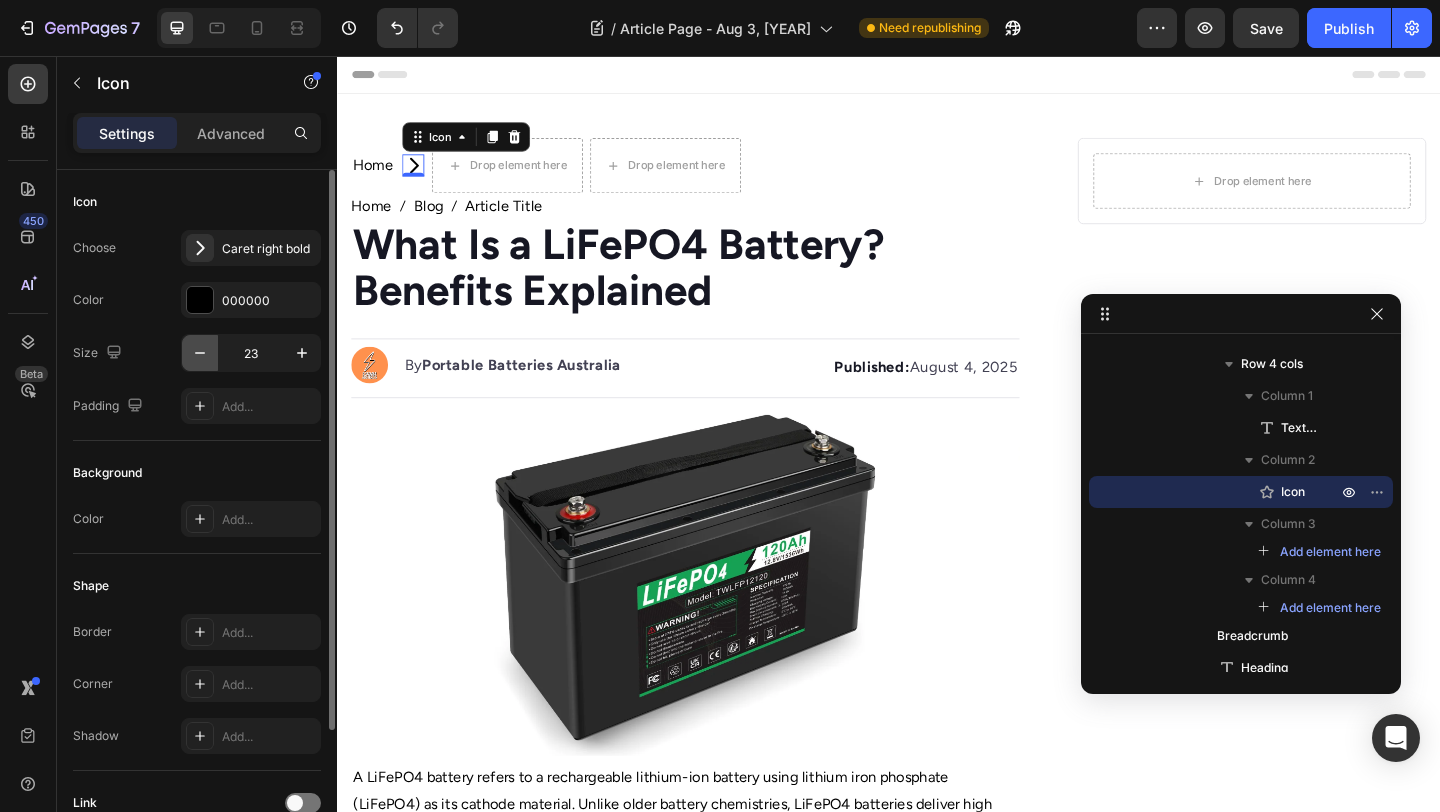 click 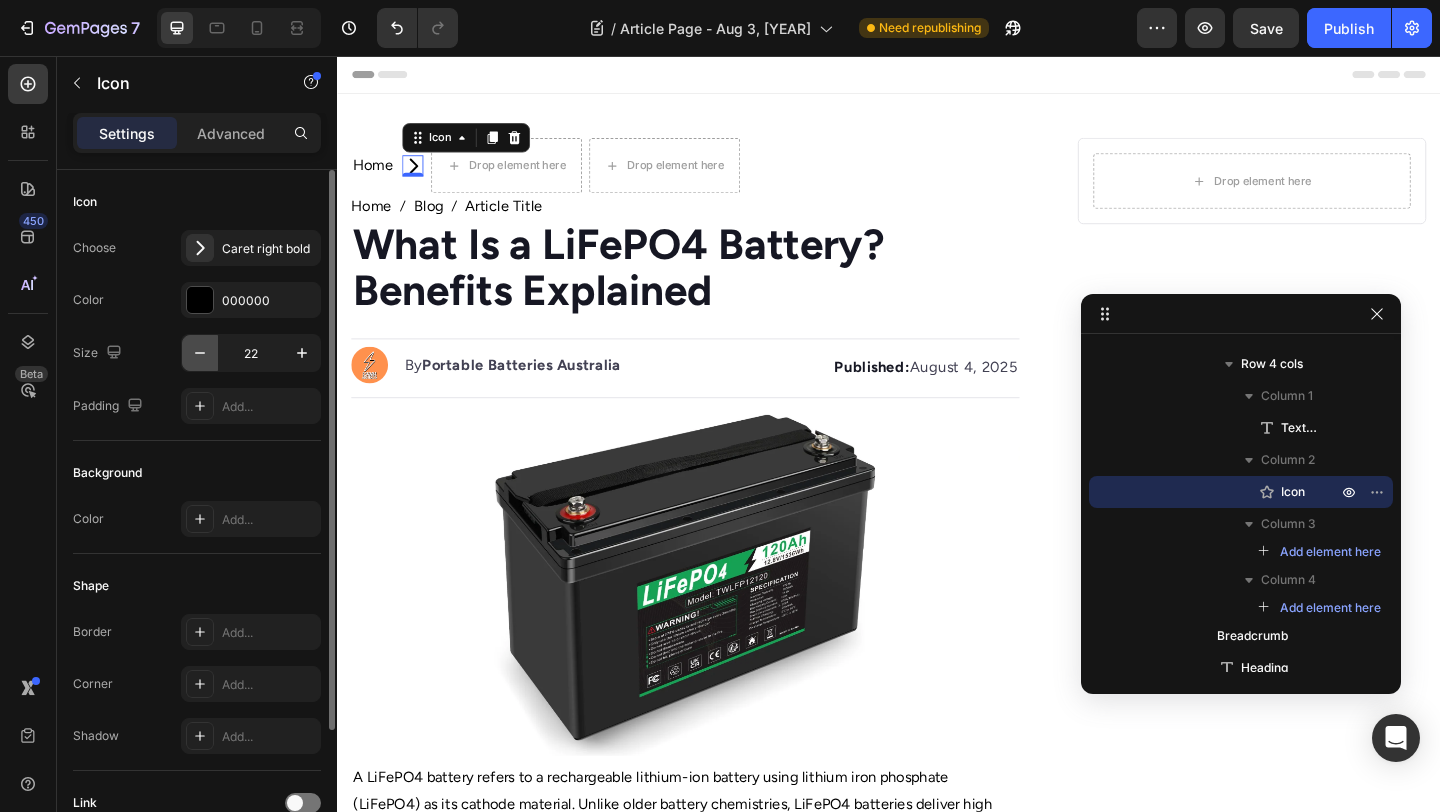 click 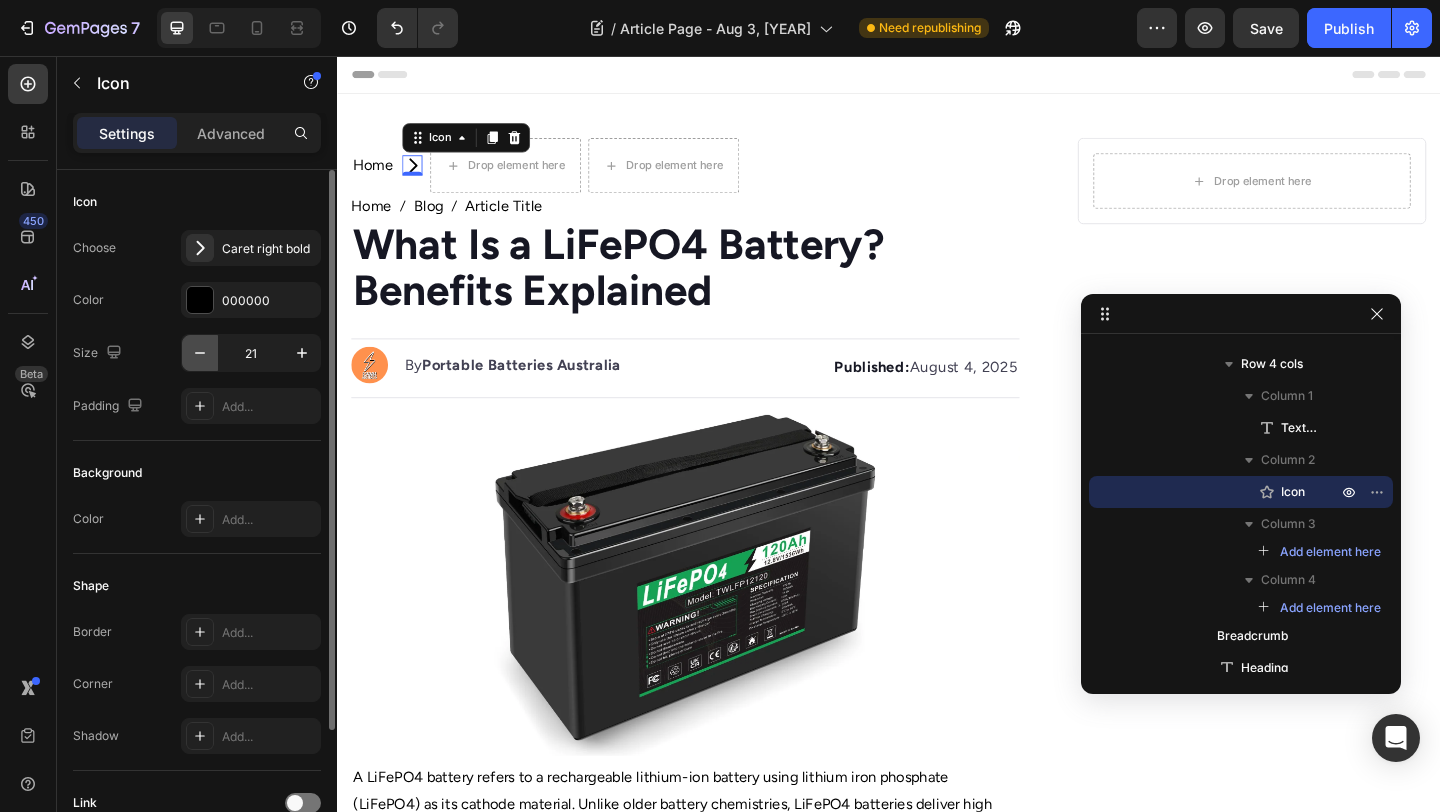 click 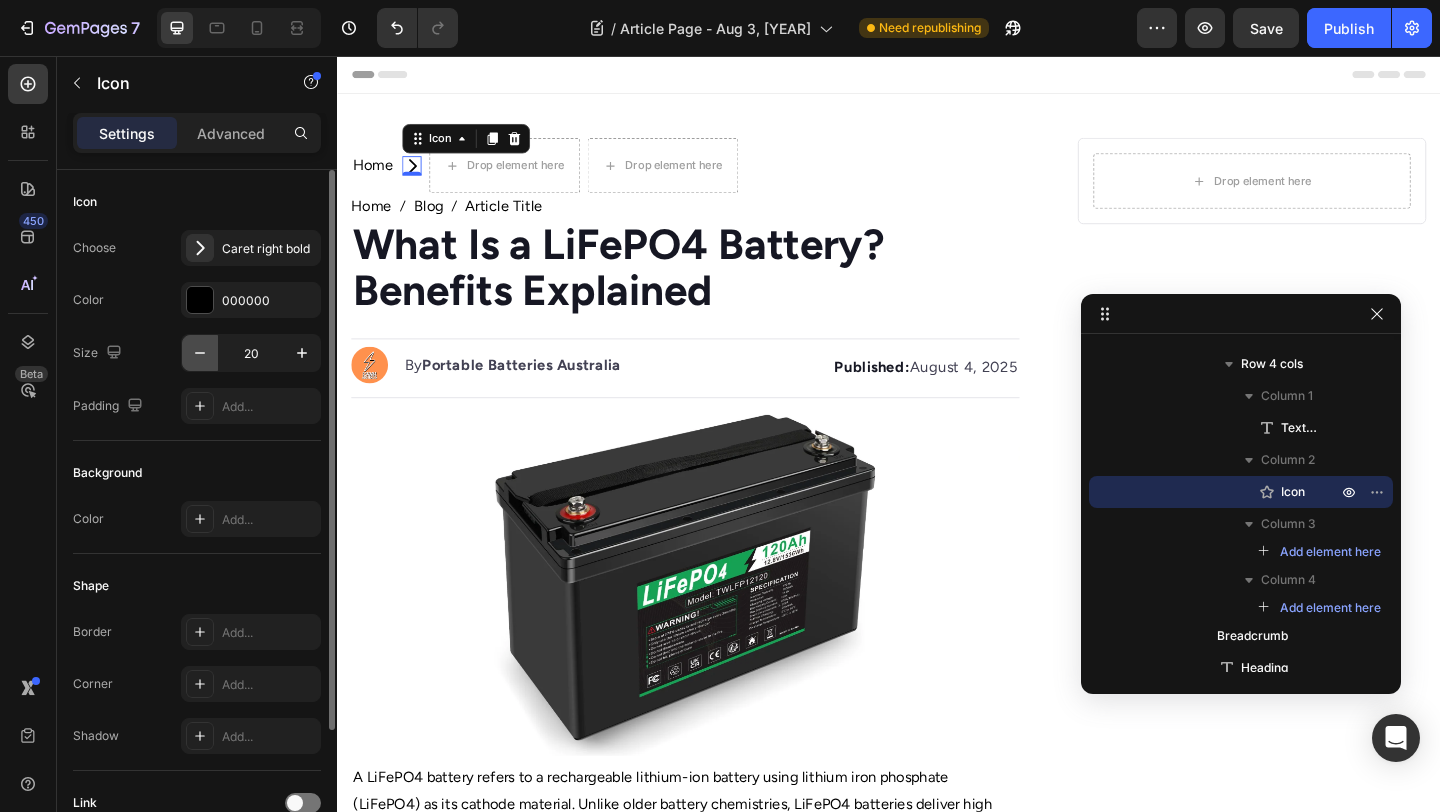click 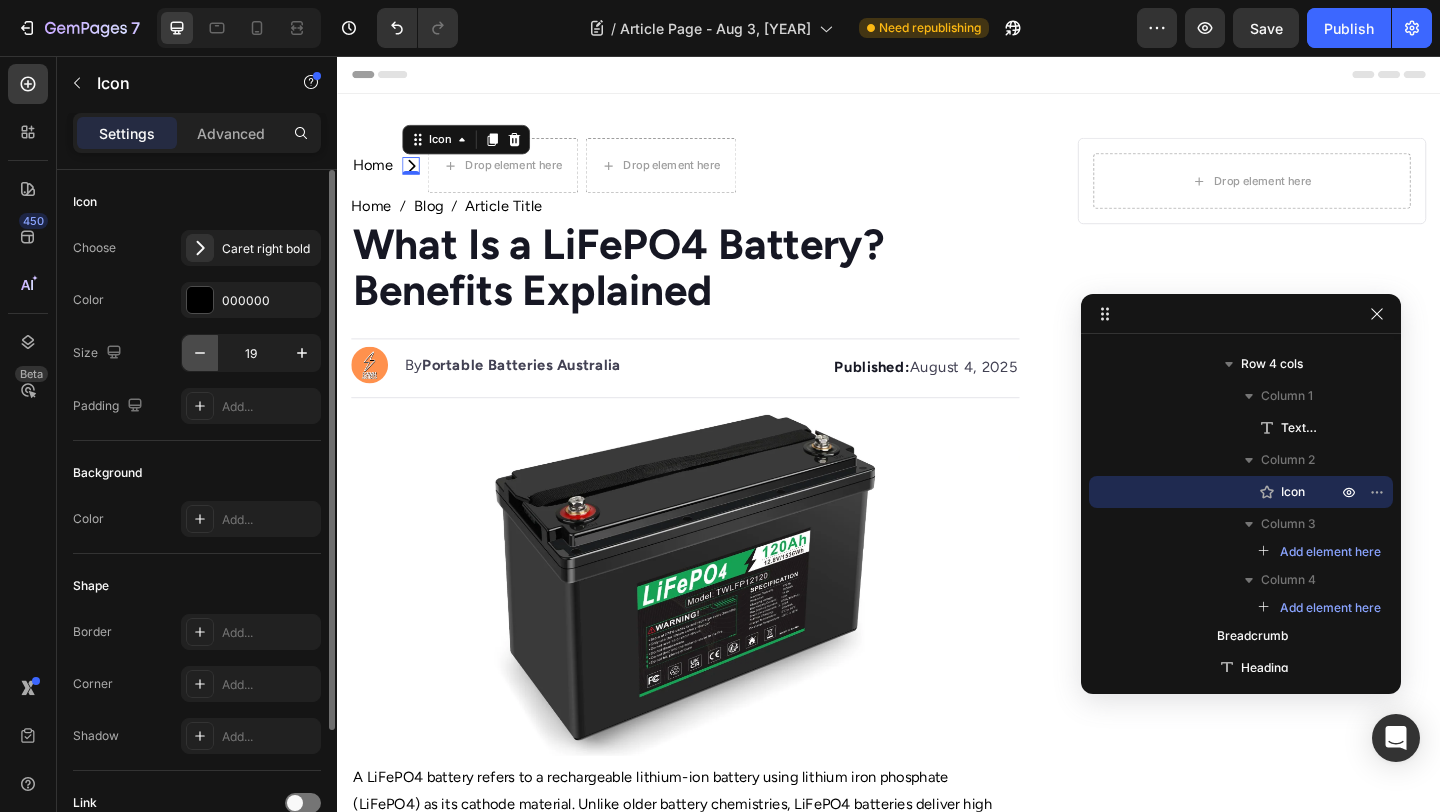 click 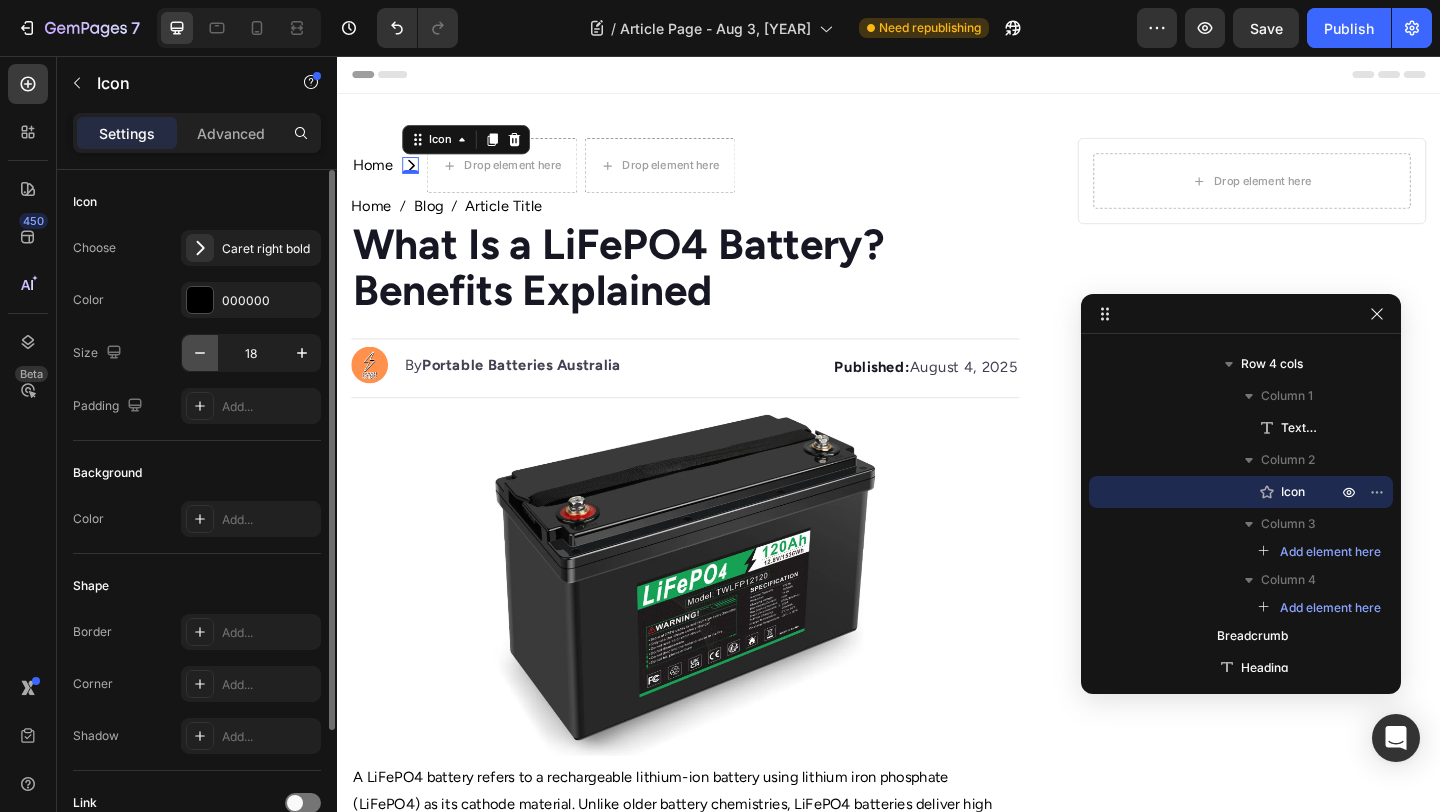 click 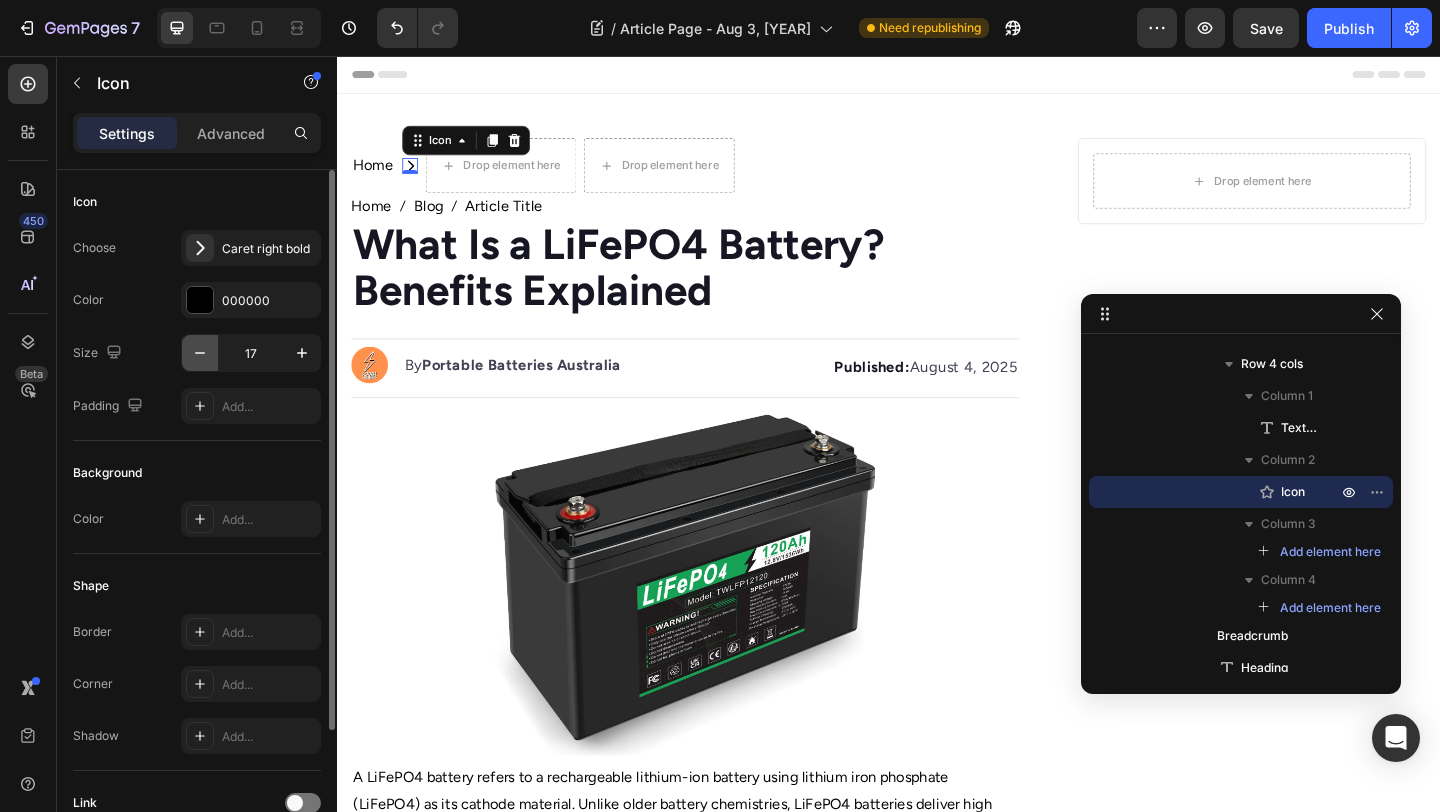 click 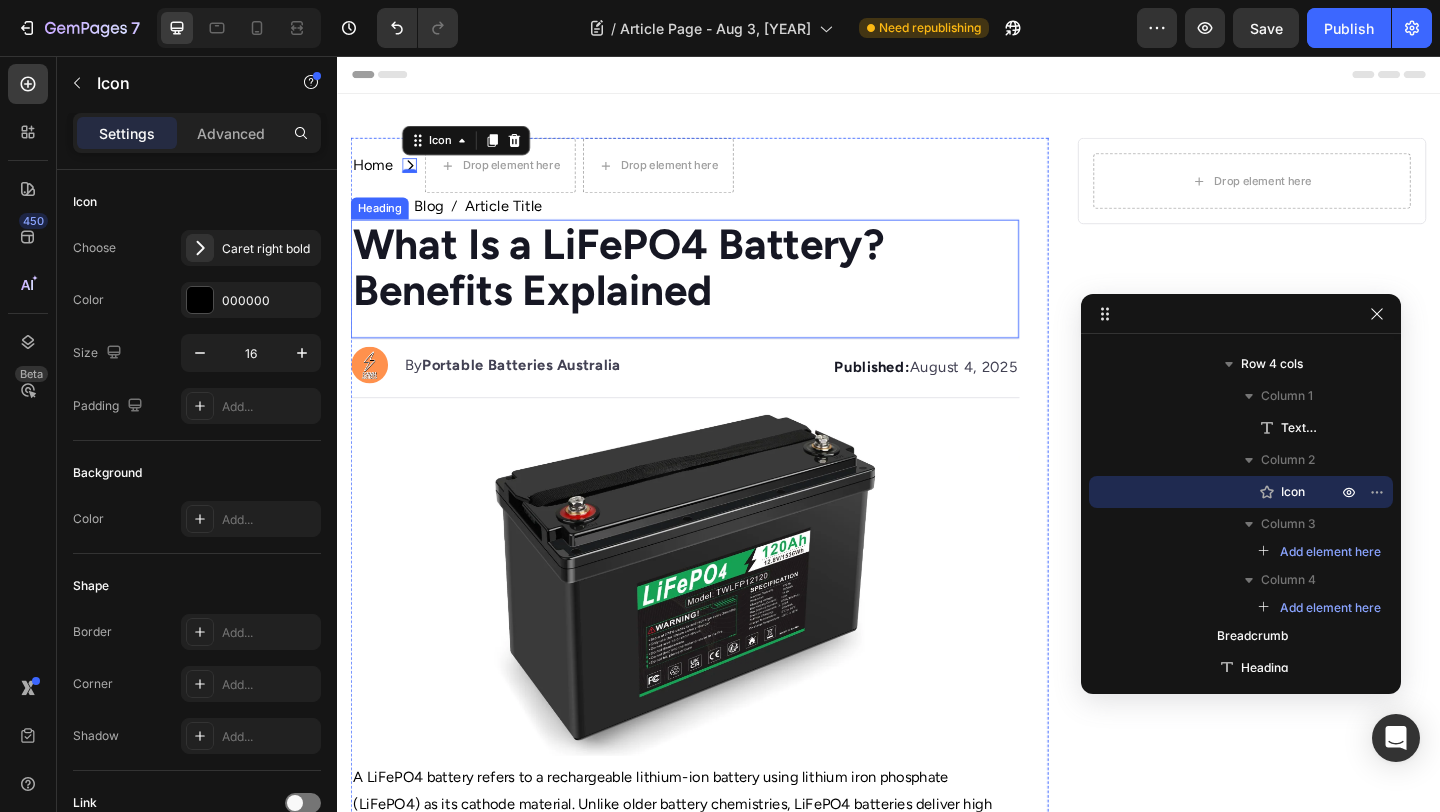 click on "What Is a LiFePO4 Battery? Benefits Explained" at bounding box center (643, 286) 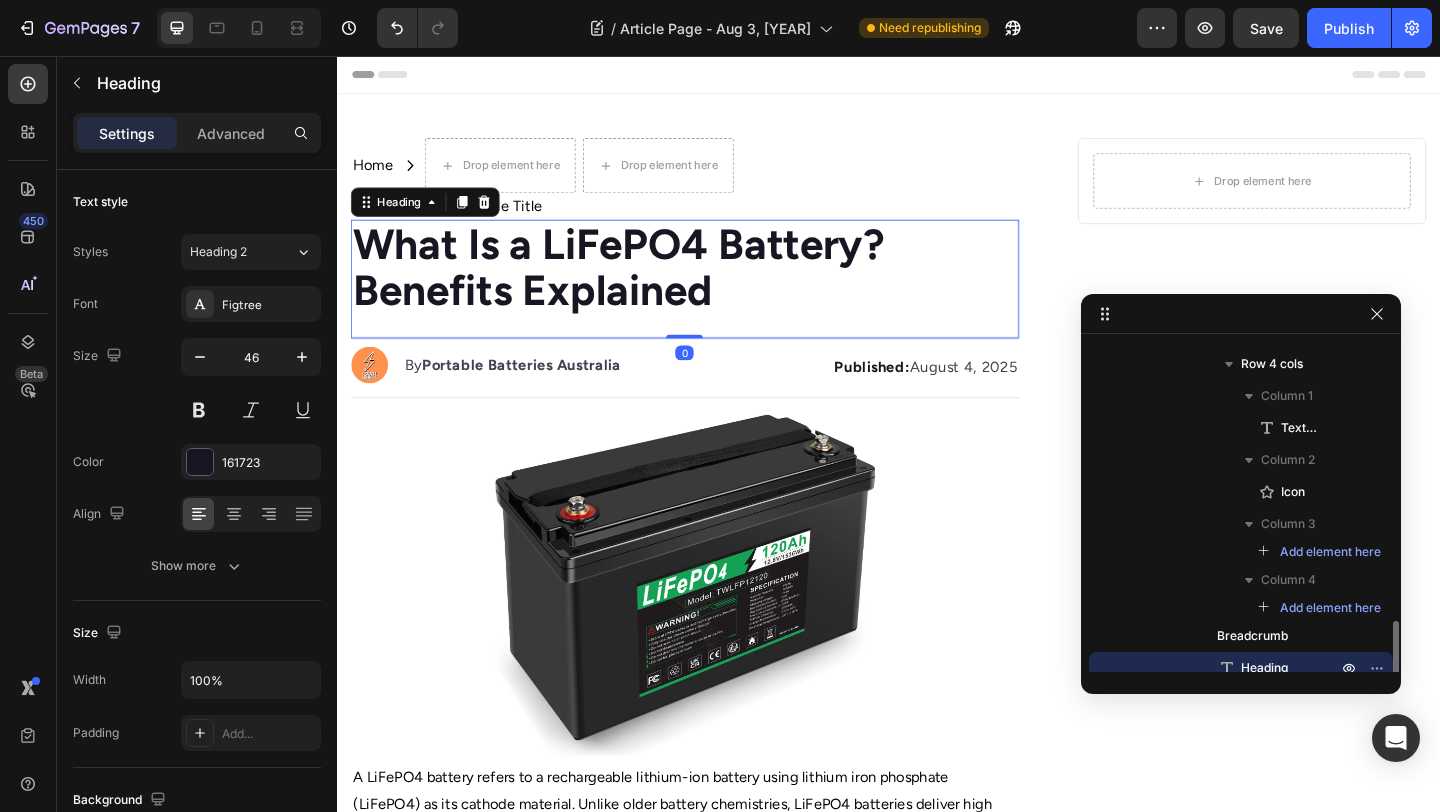 scroll, scrollTop: 362, scrollLeft: 0, axis: vertical 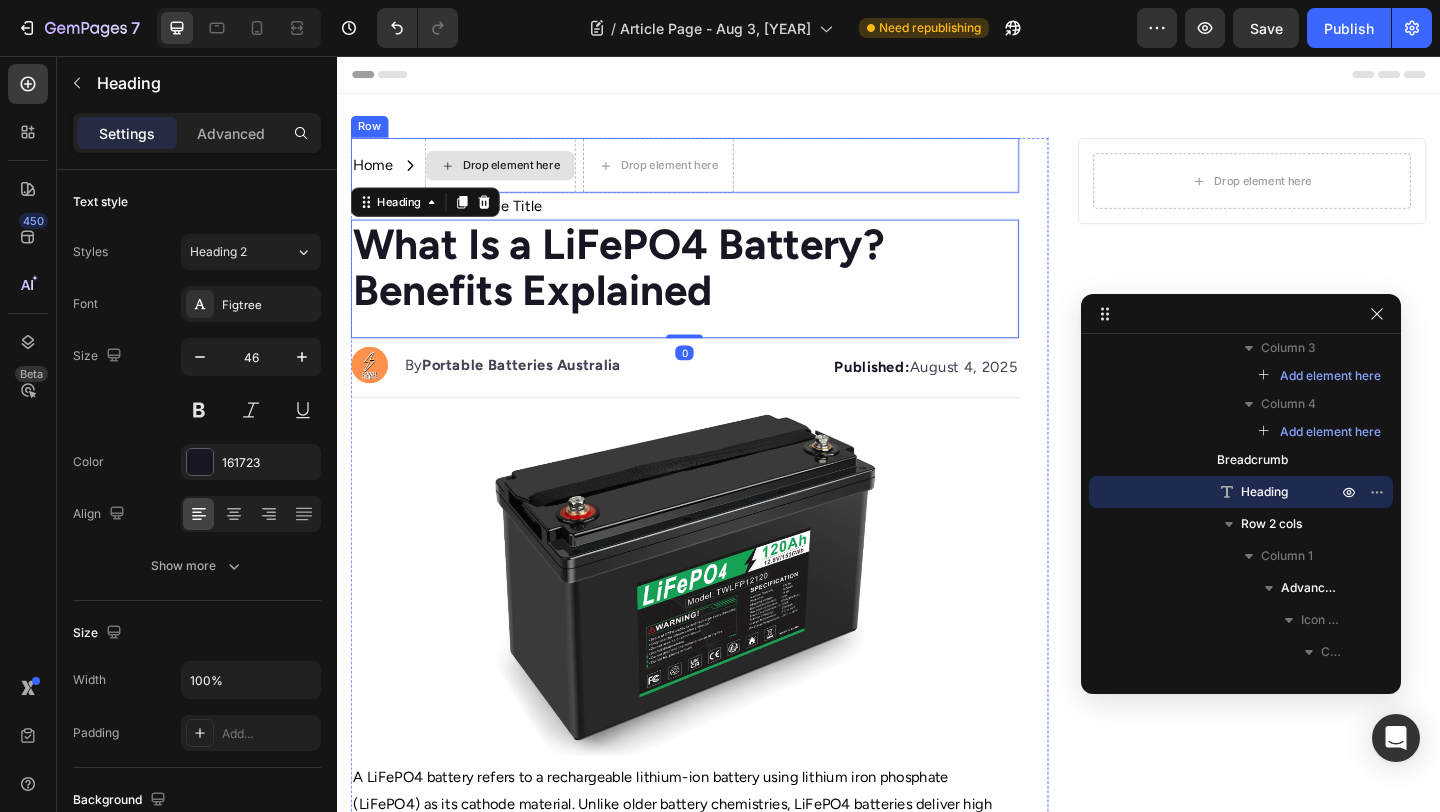 click on "Drop element here" at bounding box center (514, 175) 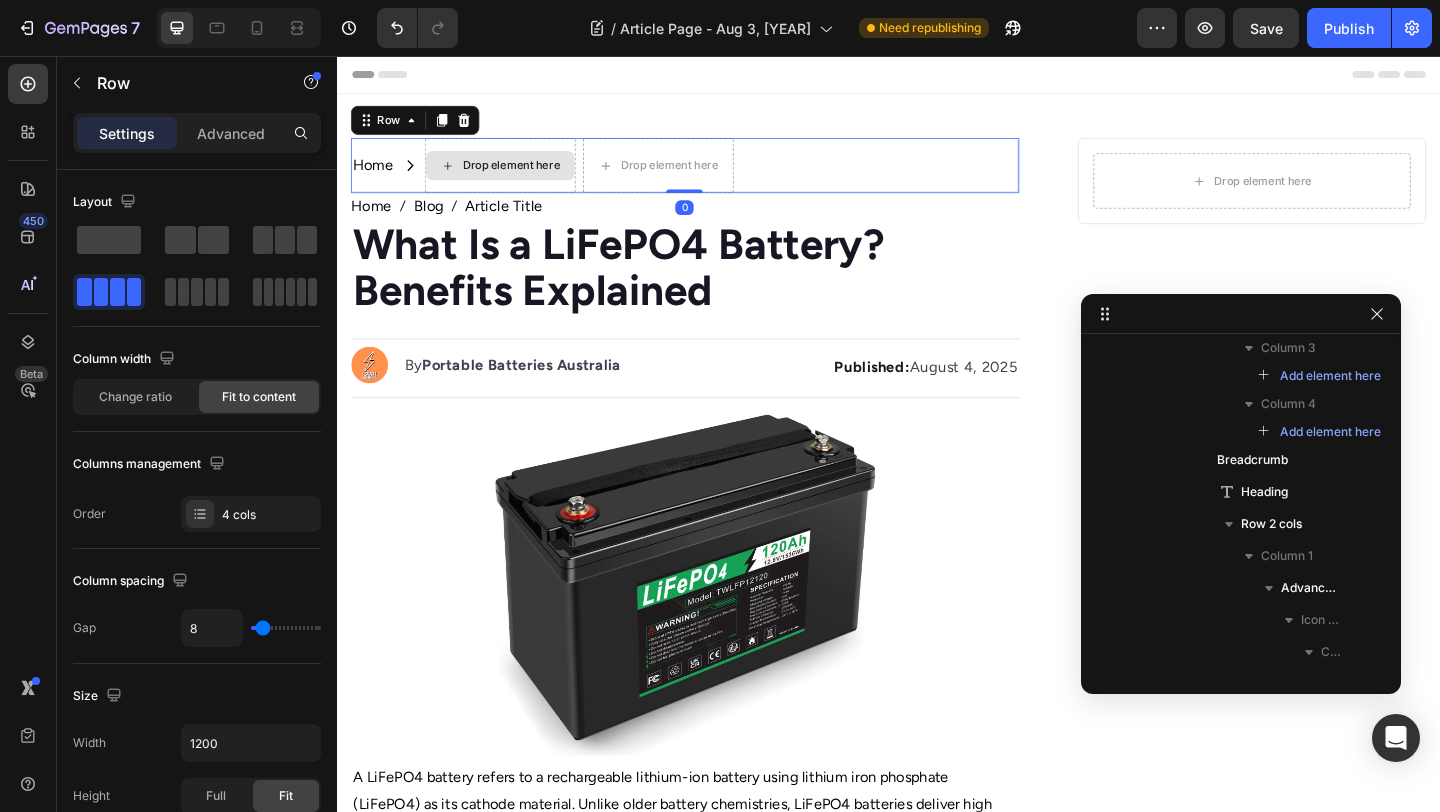 scroll, scrollTop: 58, scrollLeft: 0, axis: vertical 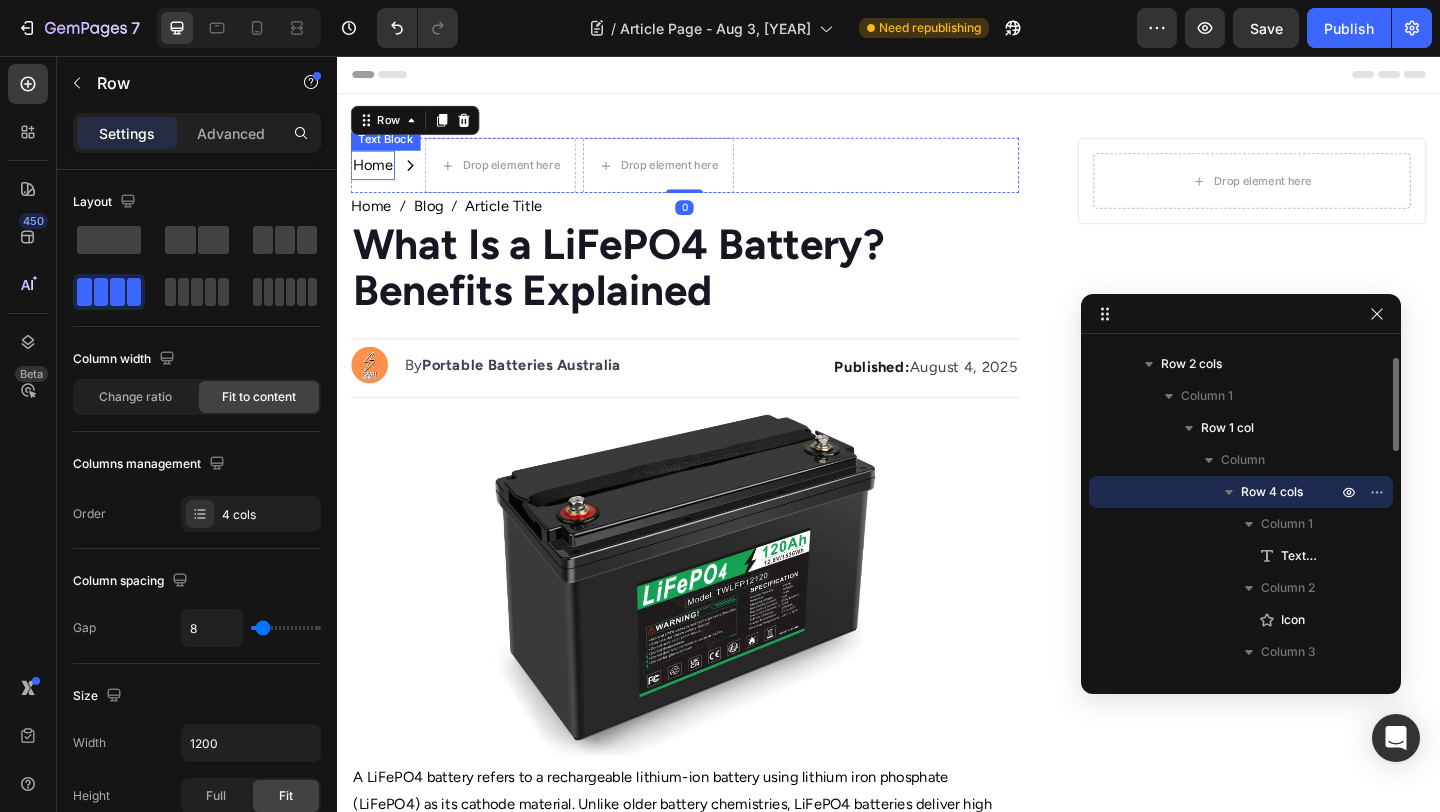 click on "Home" at bounding box center [376, 175] 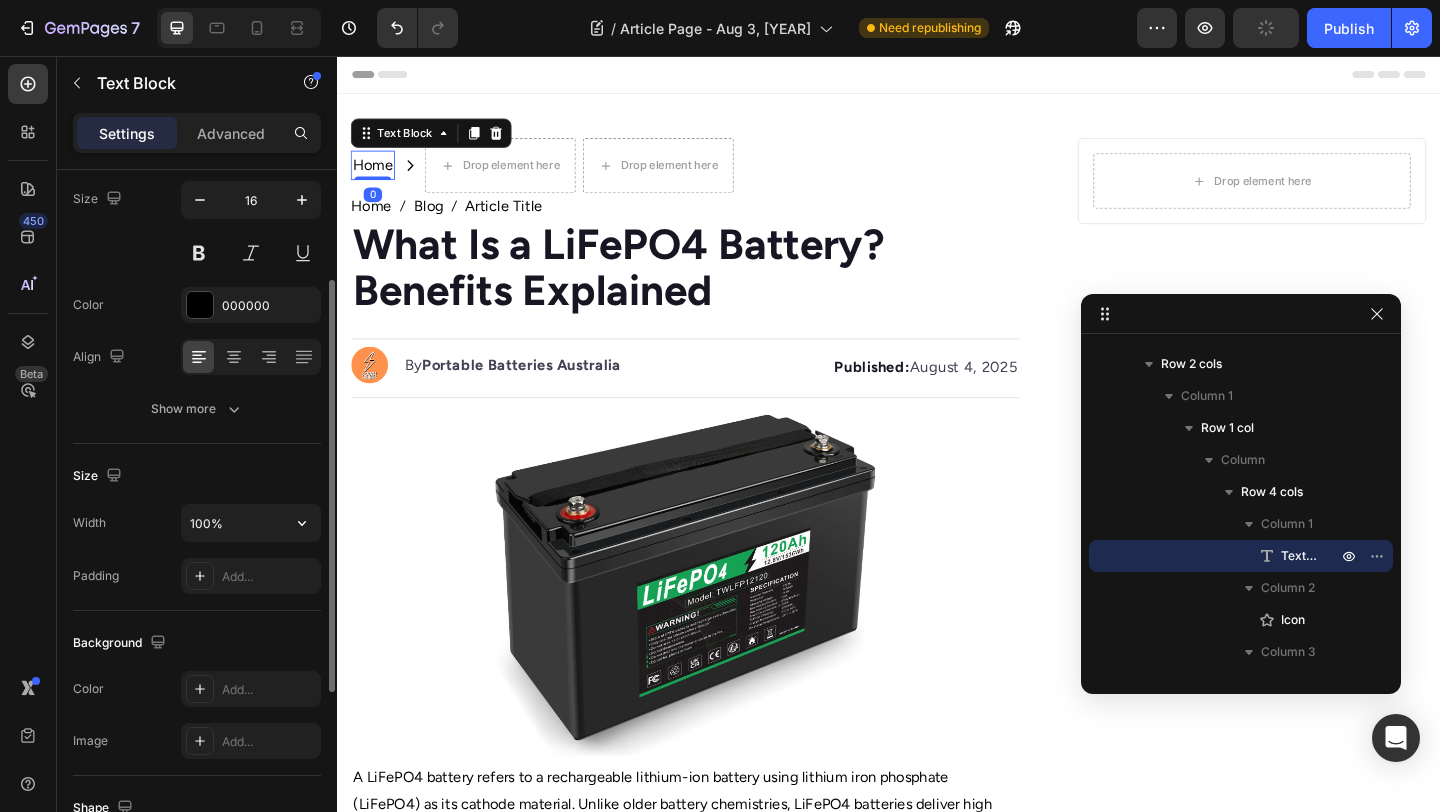 scroll, scrollTop: 170, scrollLeft: 0, axis: vertical 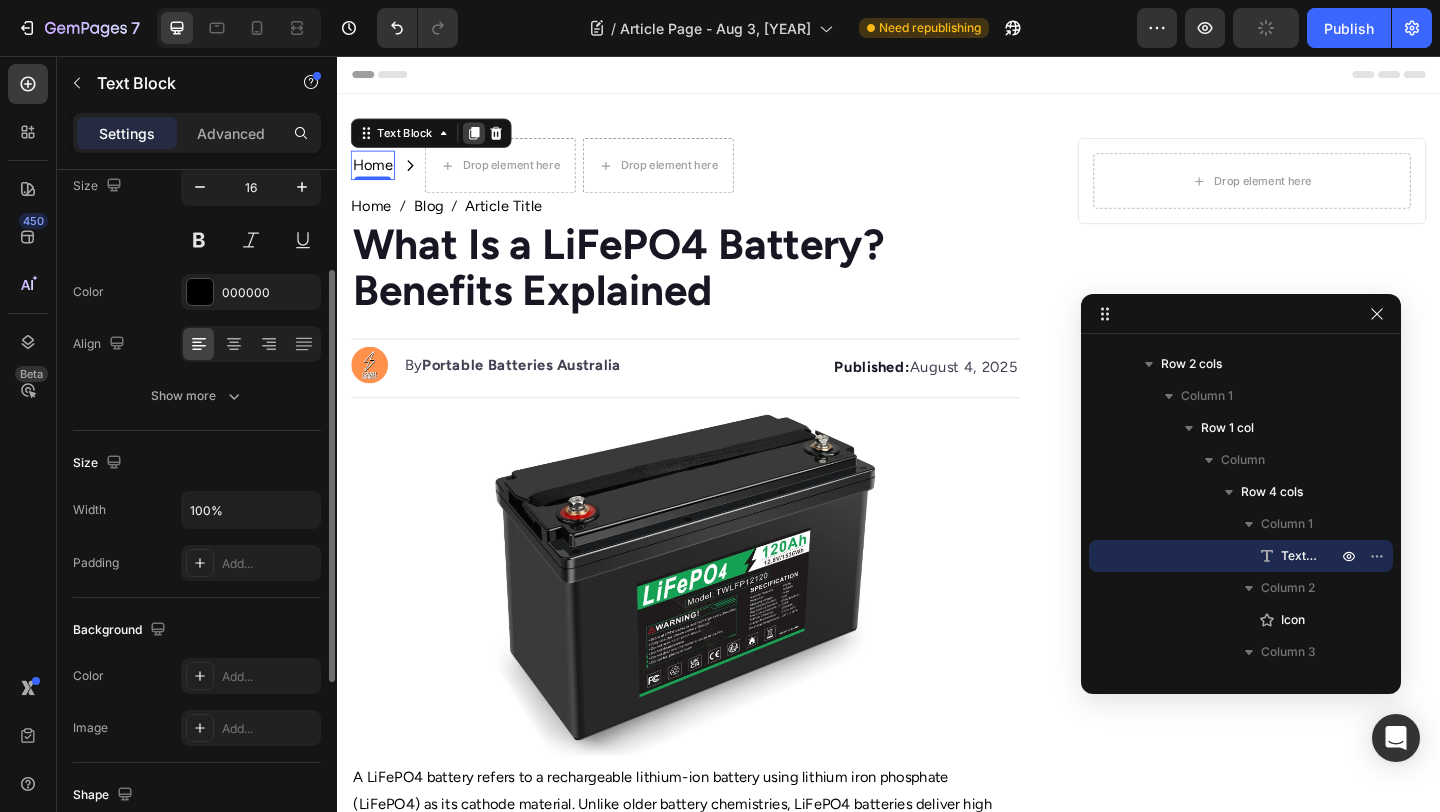 click 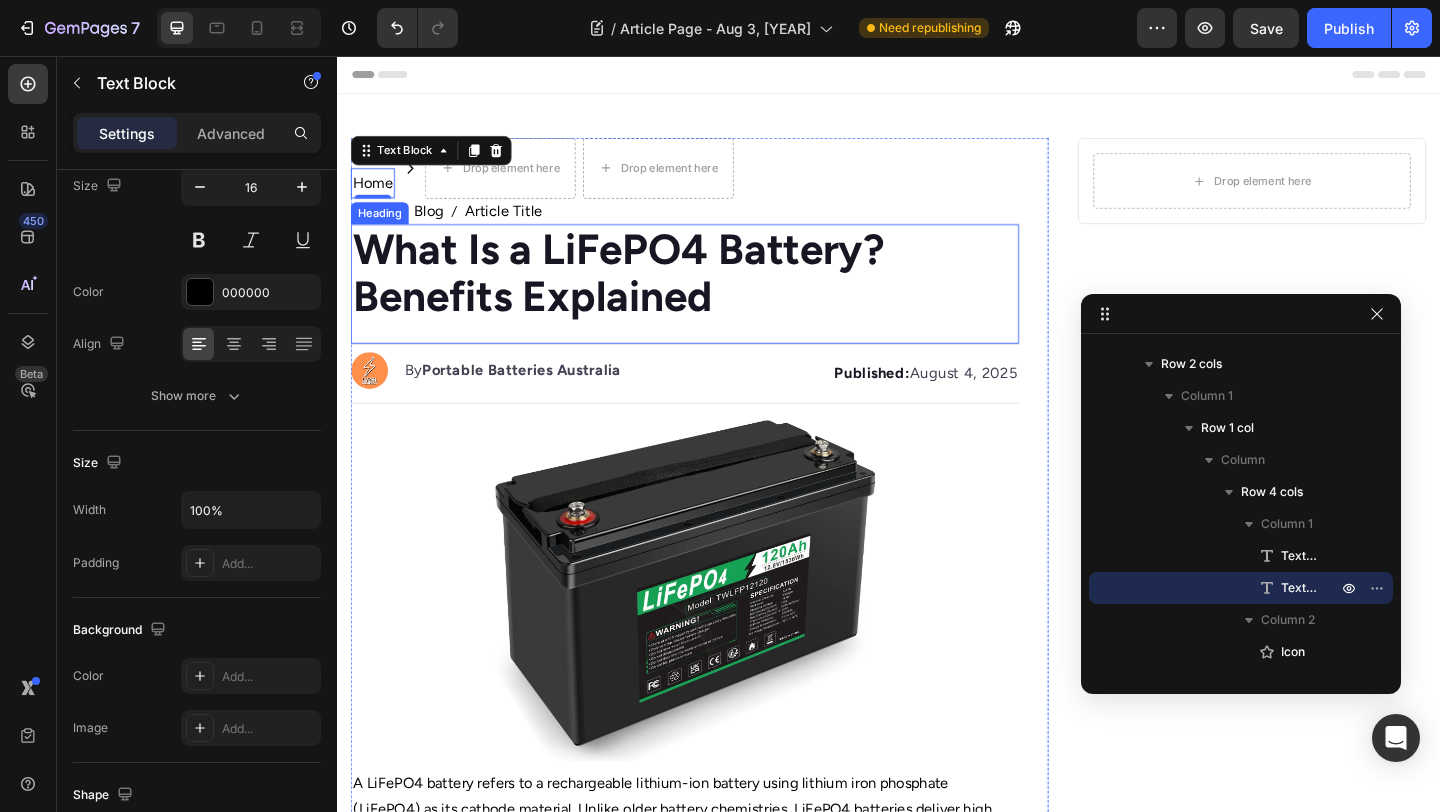 click on "Heading" at bounding box center [383, 227] 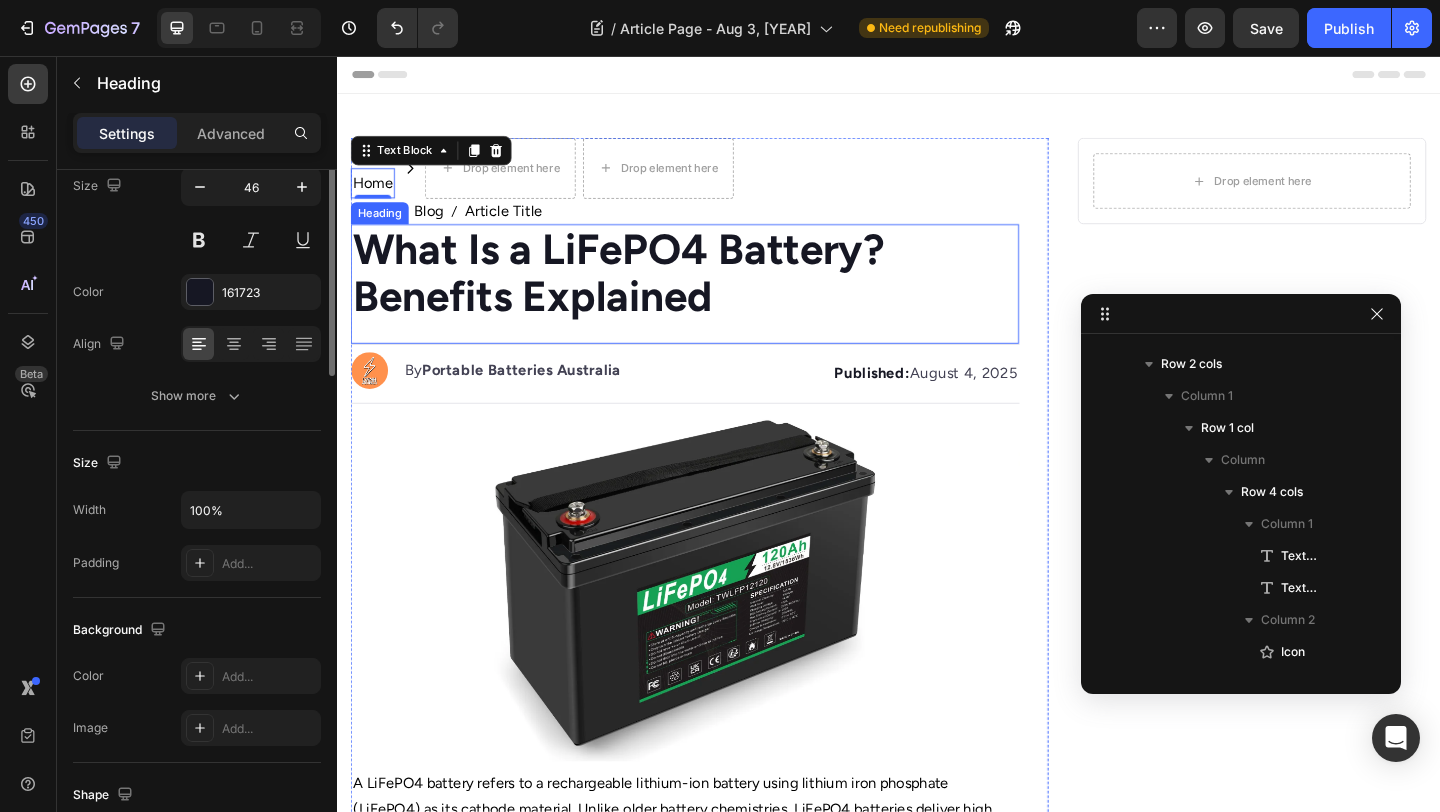 scroll, scrollTop: 394, scrollLeft: 0, axis: vertical 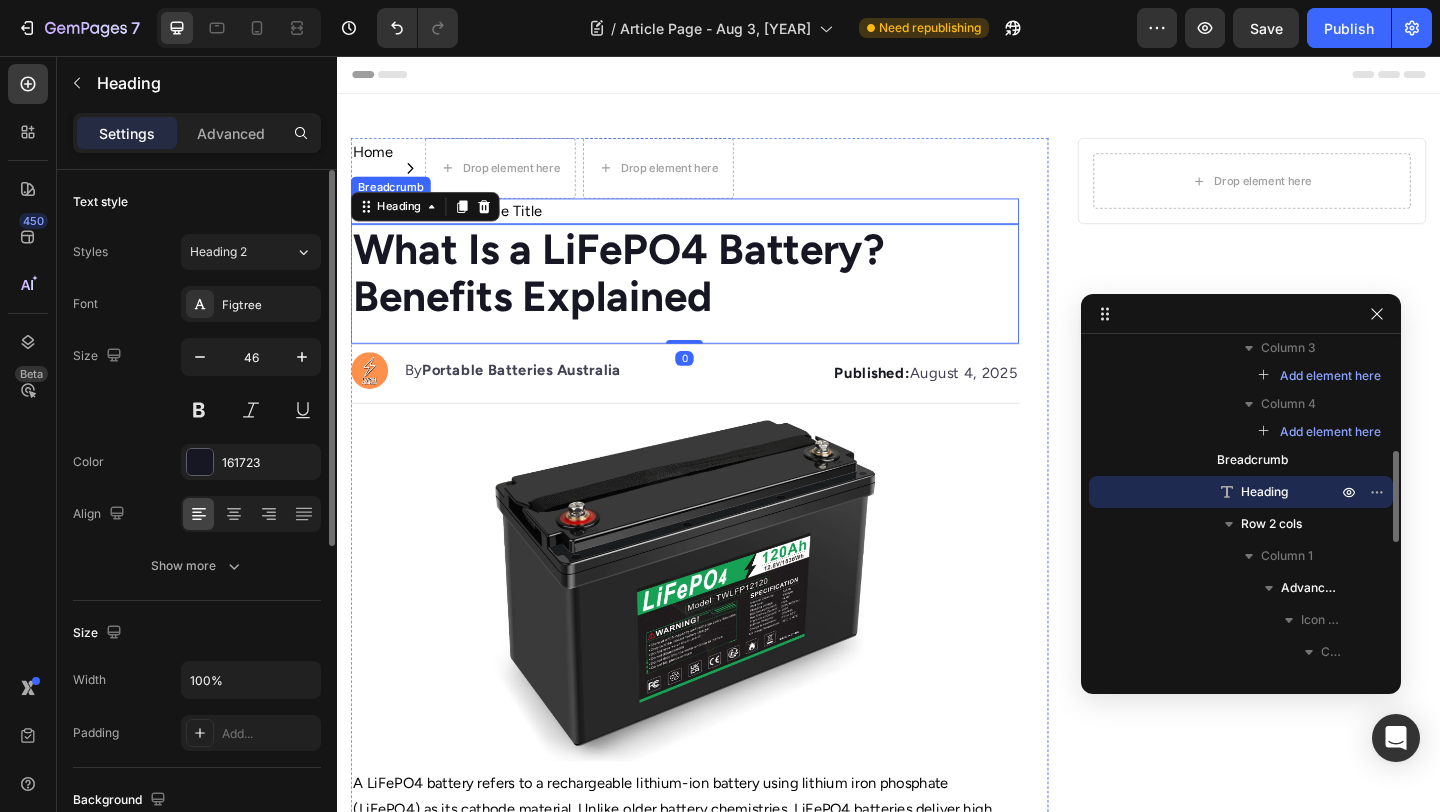 click on "Home
Blog
Article Title" at bounding box center [715, 225] 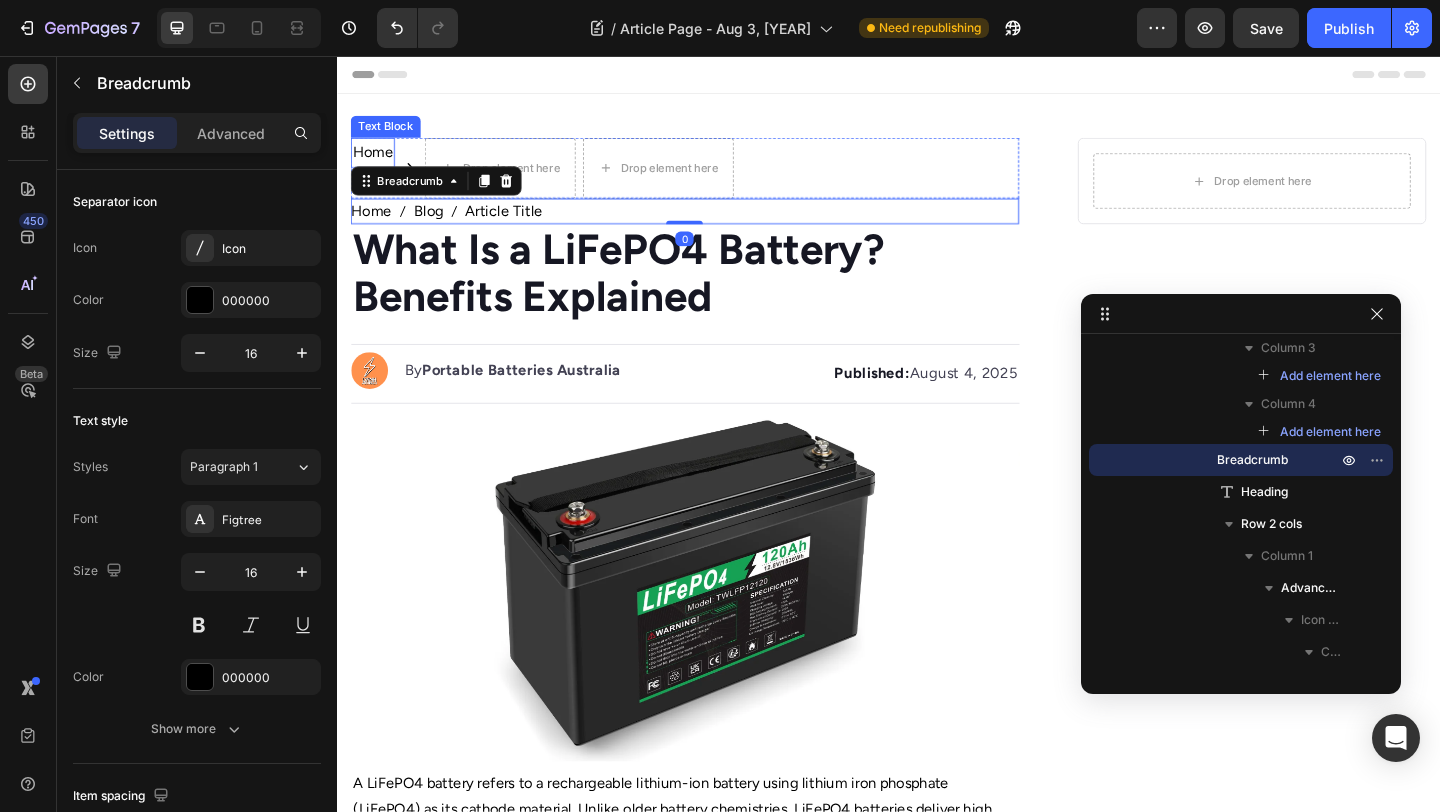 click on "Home" at bounding box center (376, 161) 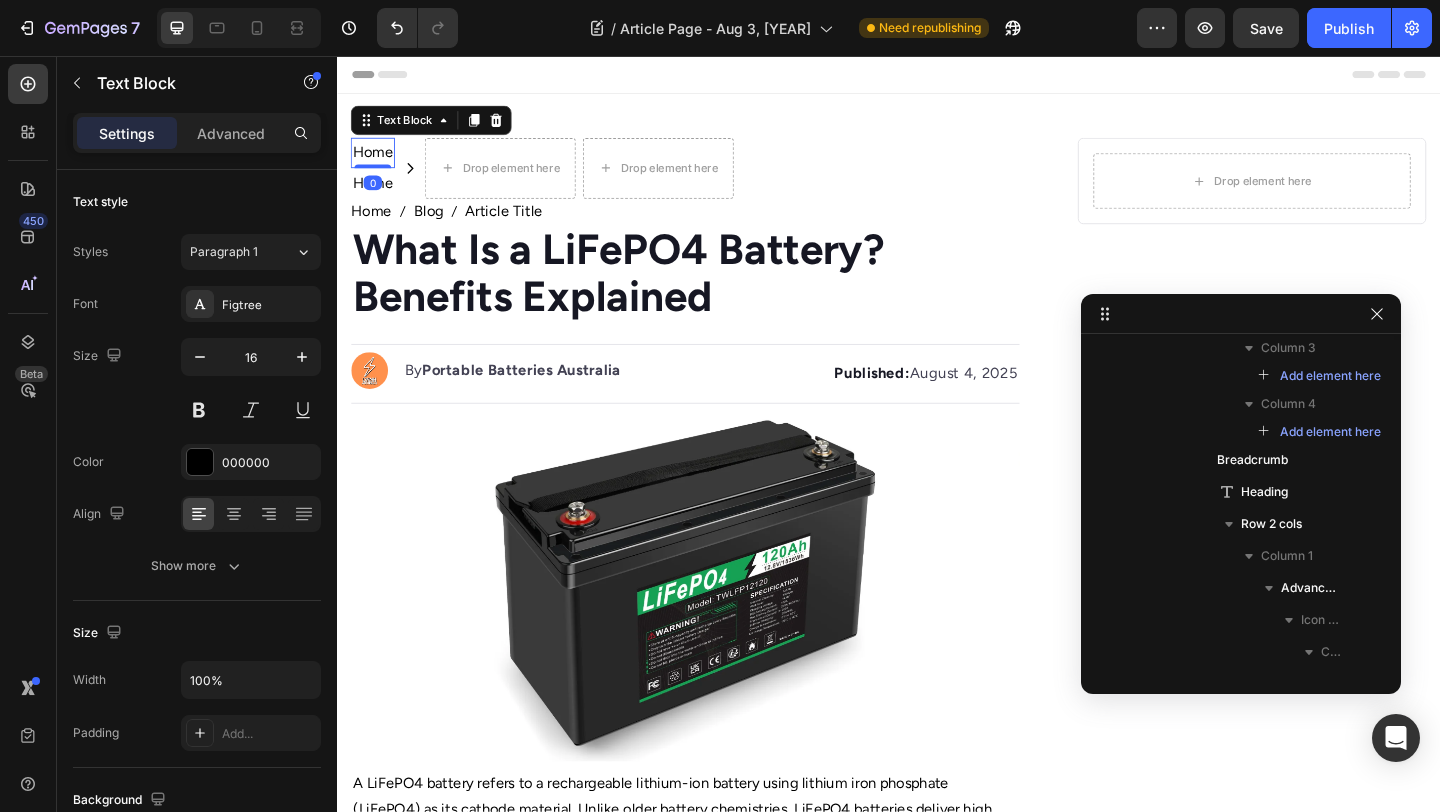 scroll, scrollTop: 122, scrollLeft: 0, axis: vertical 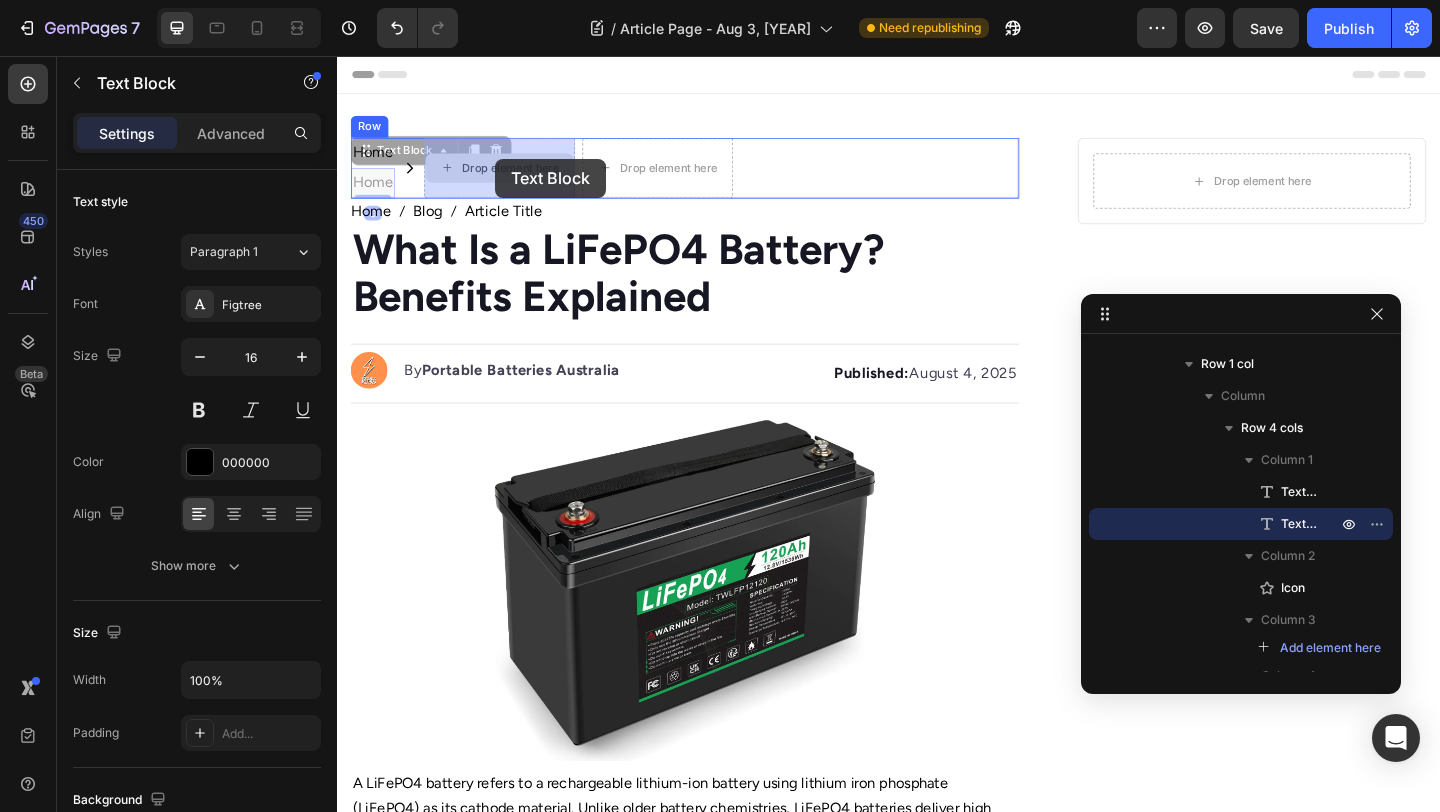 drag, startPoint x: 393, startPoint y: 191, endPoint x: 509, endPoint y: 168, distance: 118.258194 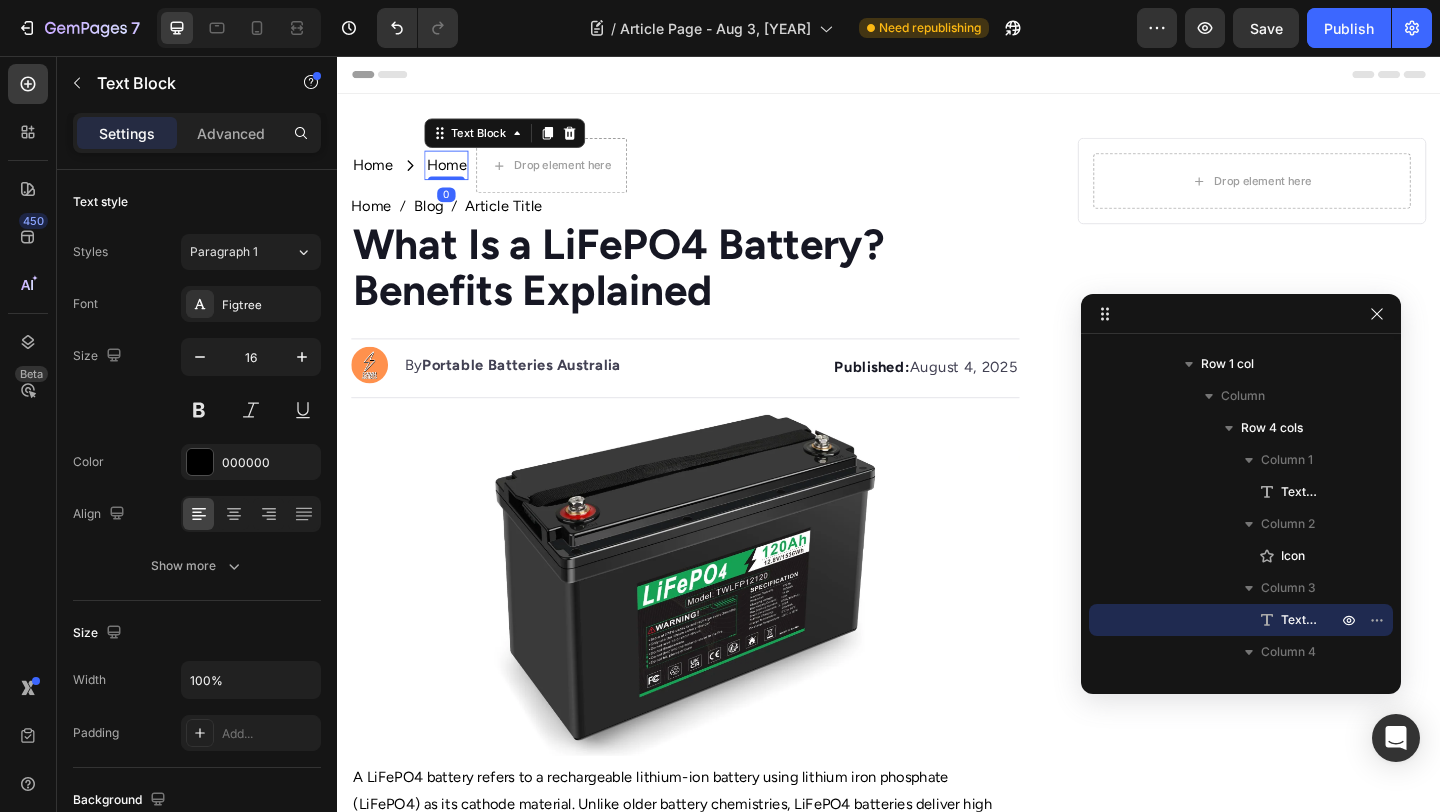 click on "Home" at bounding box center (456, 175) 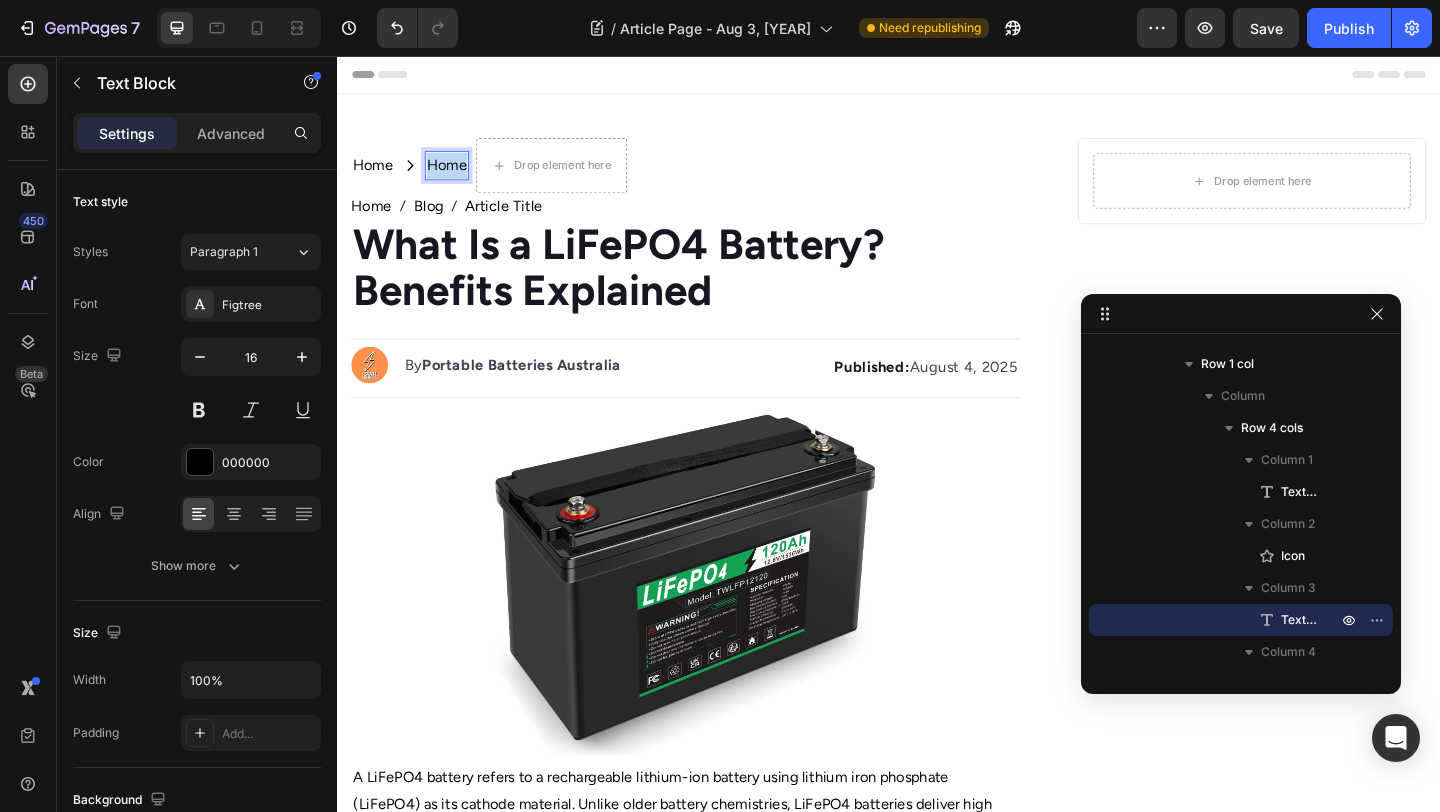 click on "Home" at bounding box center (456, 175) 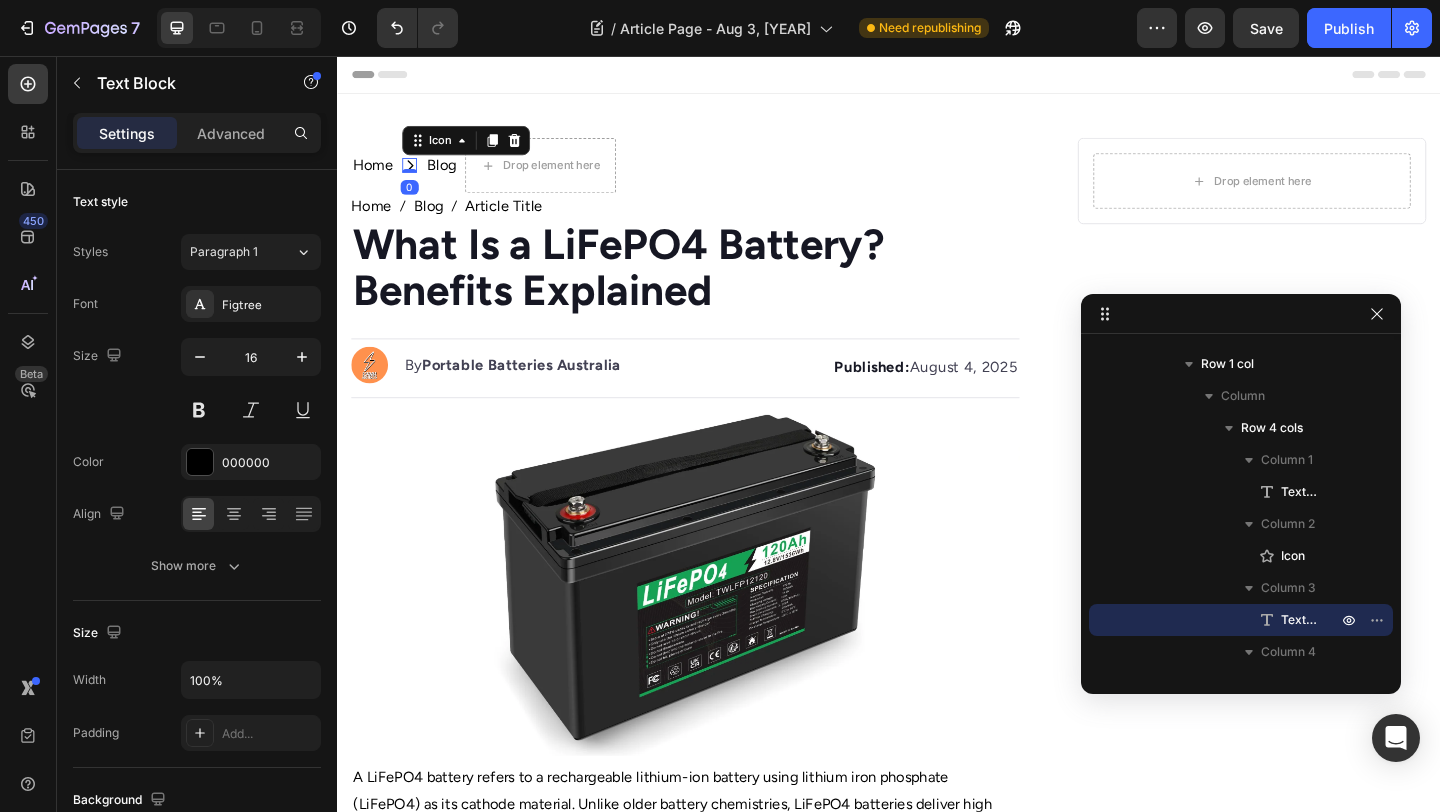click 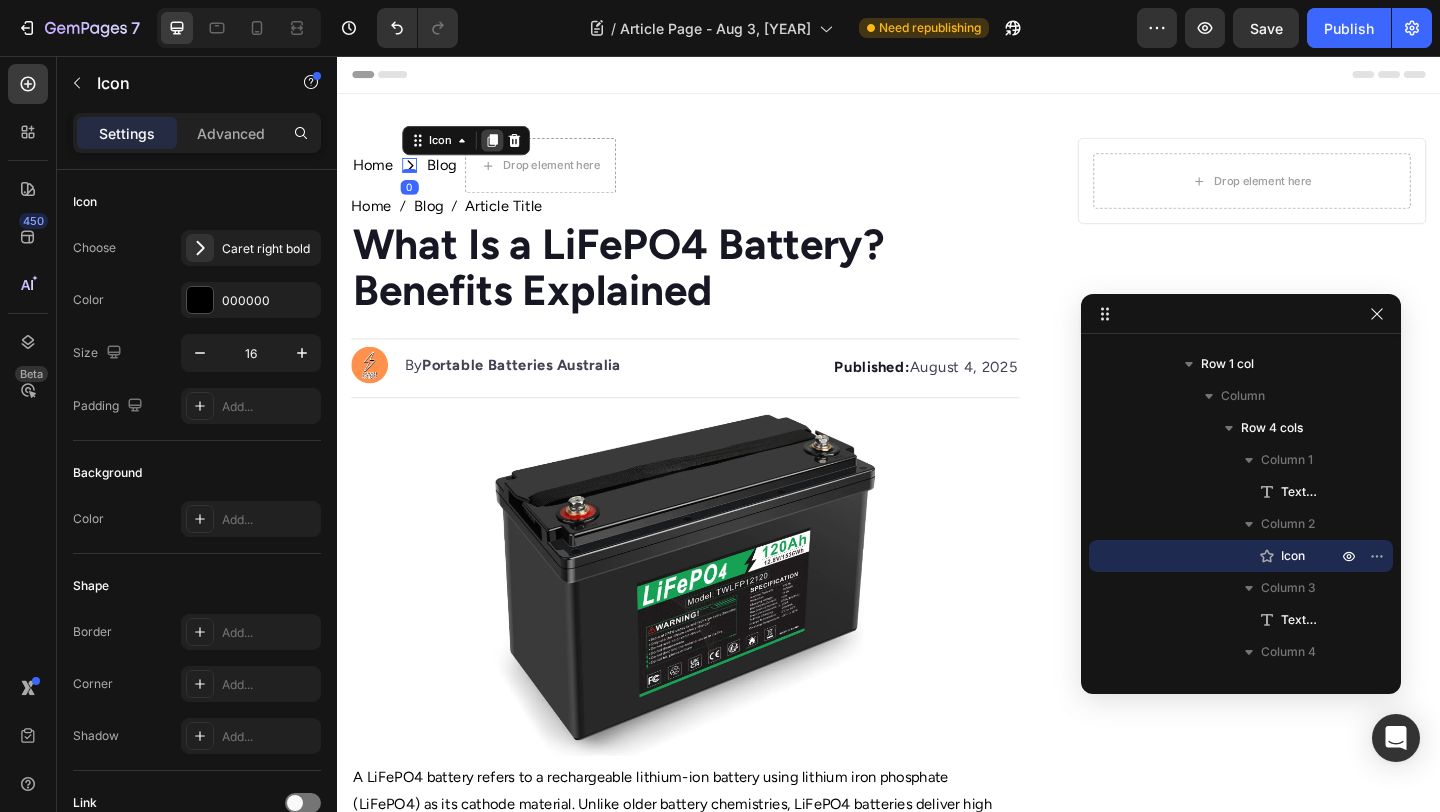 click 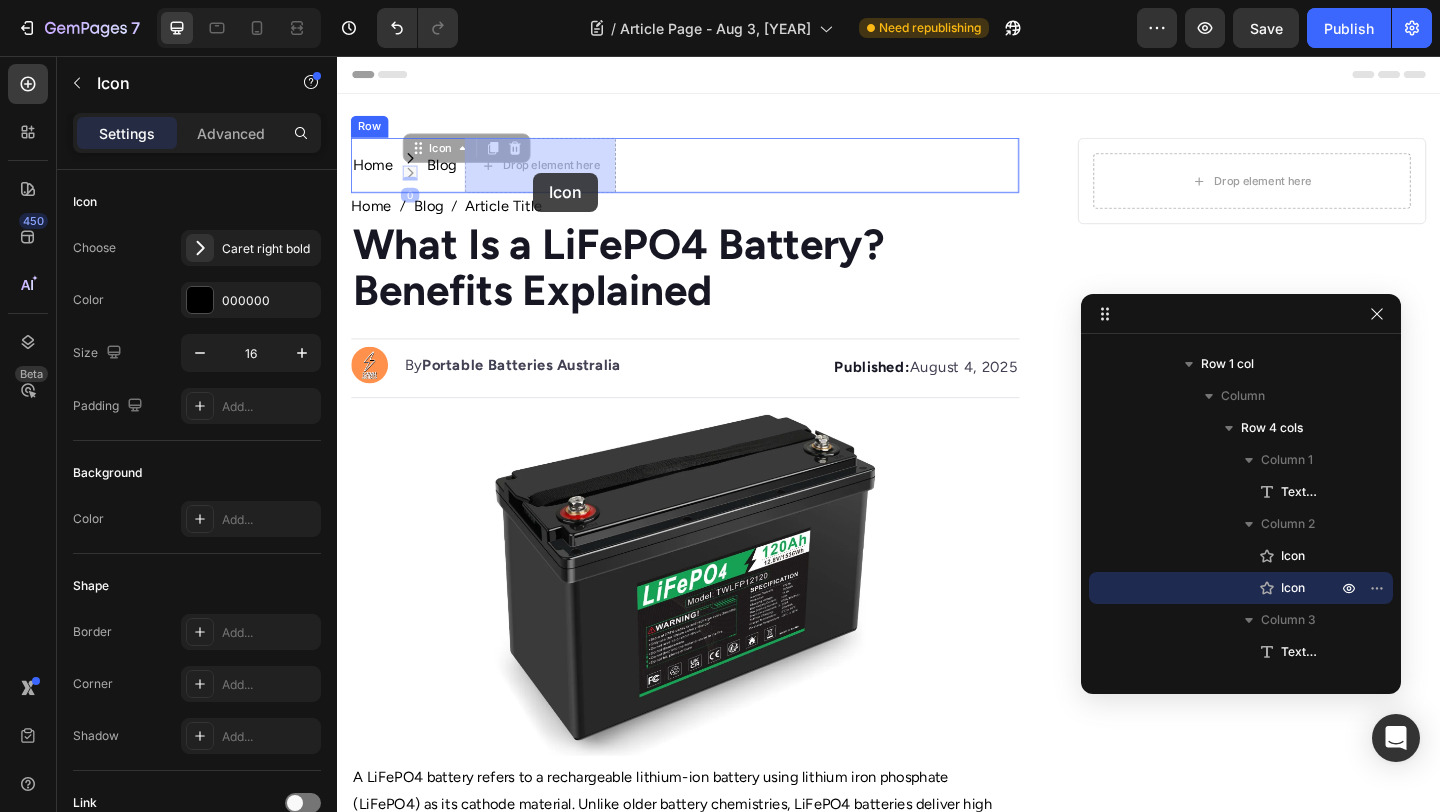 drag, startPoint x: 416, startPoint y: 183, endPoint x: 550, endPoint y: 183, distance: 134 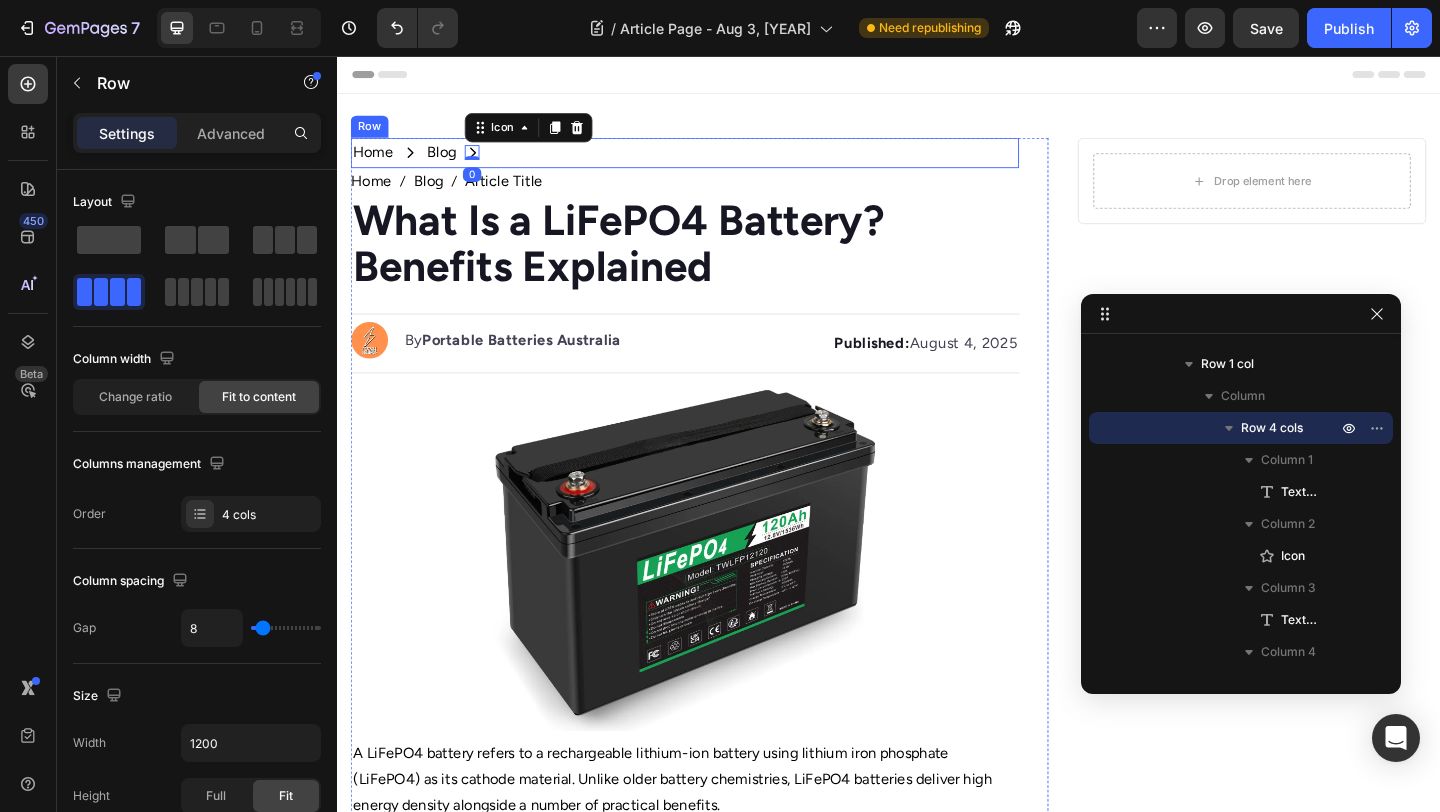 click on "Home Text Block
Icon Blog Text Block
Icon   0 Row" at bounding box center (715, 161) 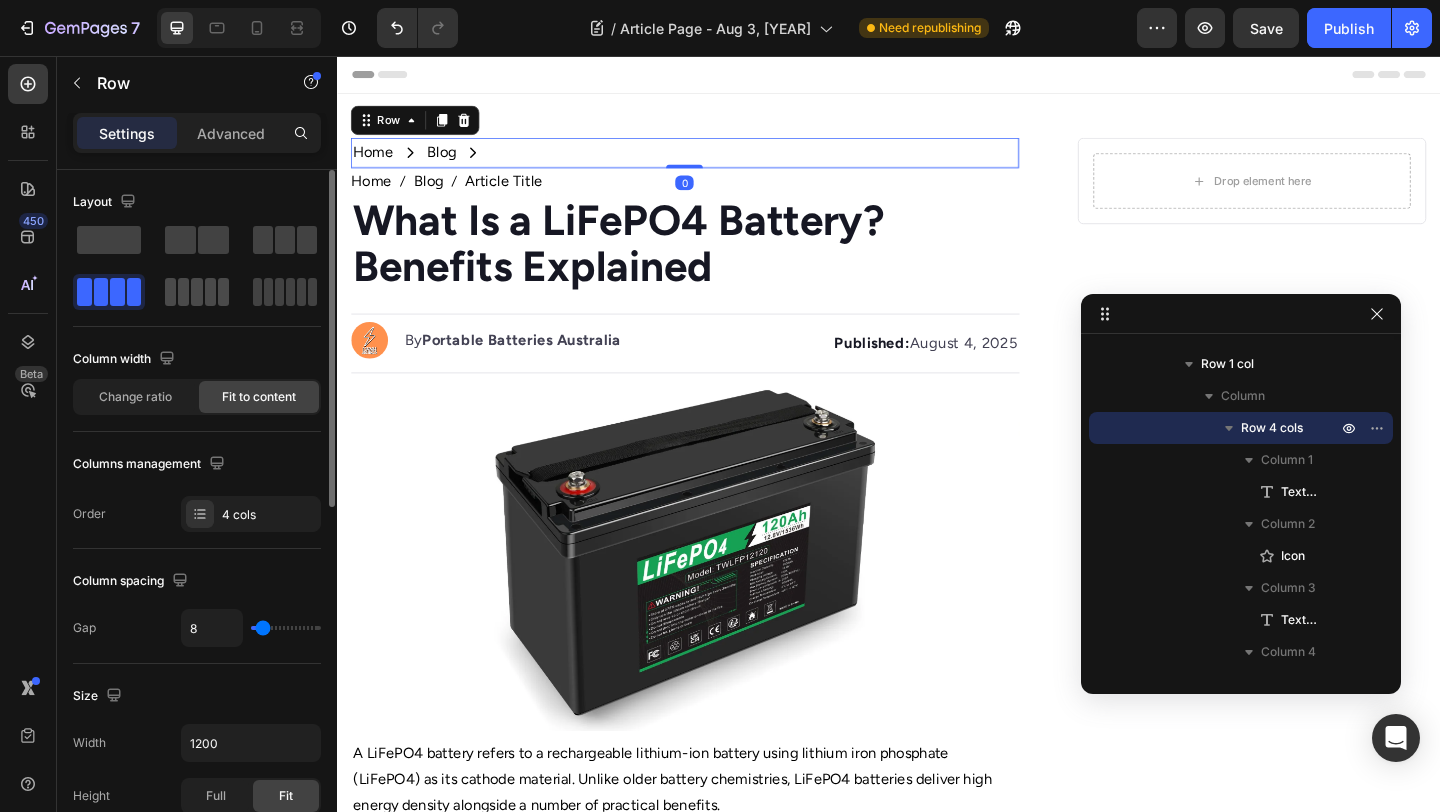 drag, startPoint x: 217, startPoint y: 294, endPoint x: 143, endPoint y: 123, distance: 186.32498 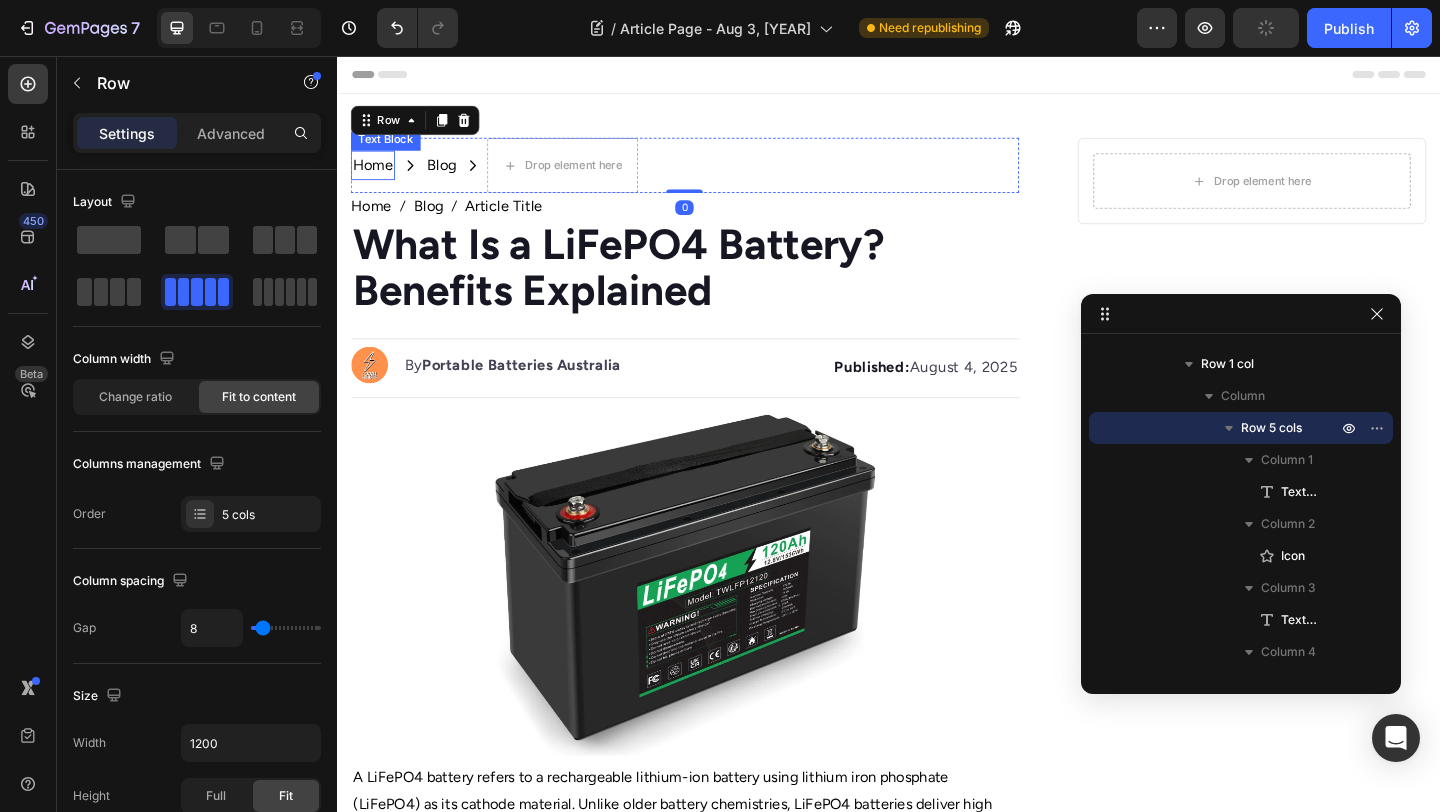 click on "Home" at bounding box center [376, 175] 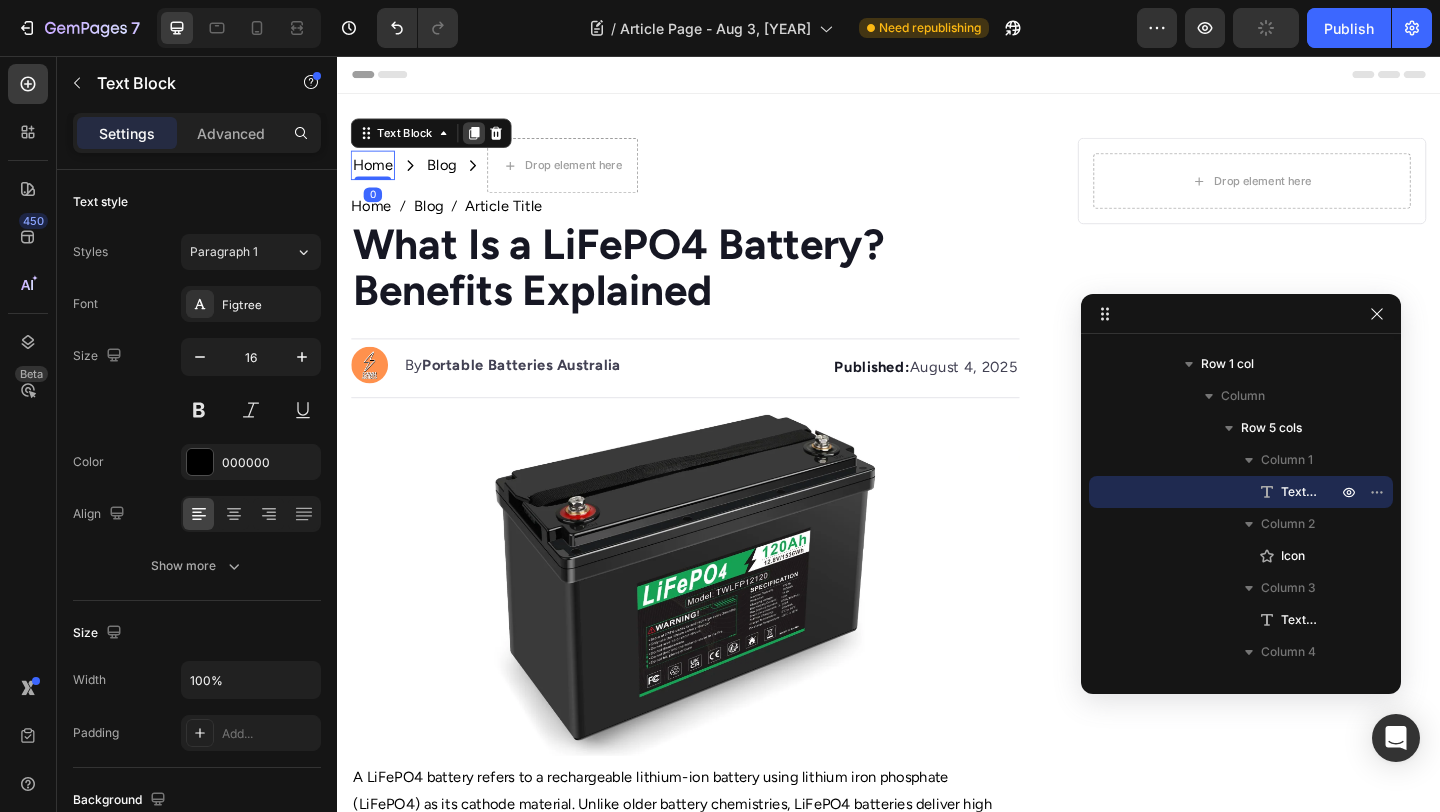 click 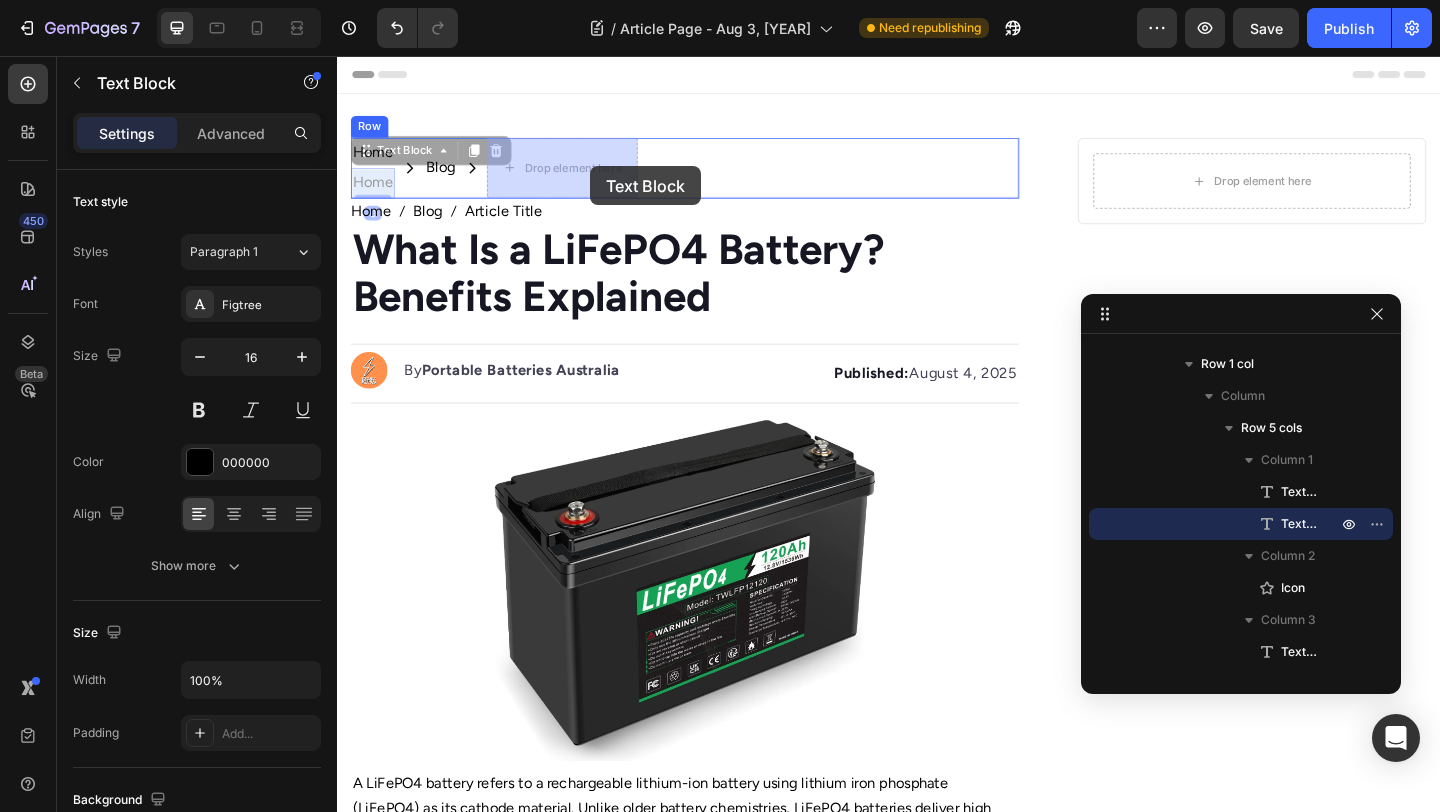 drag, startPoint x: 369, startPoint y: 191, endPoint x: 555, endPoint y: 172, distance: 186.96791 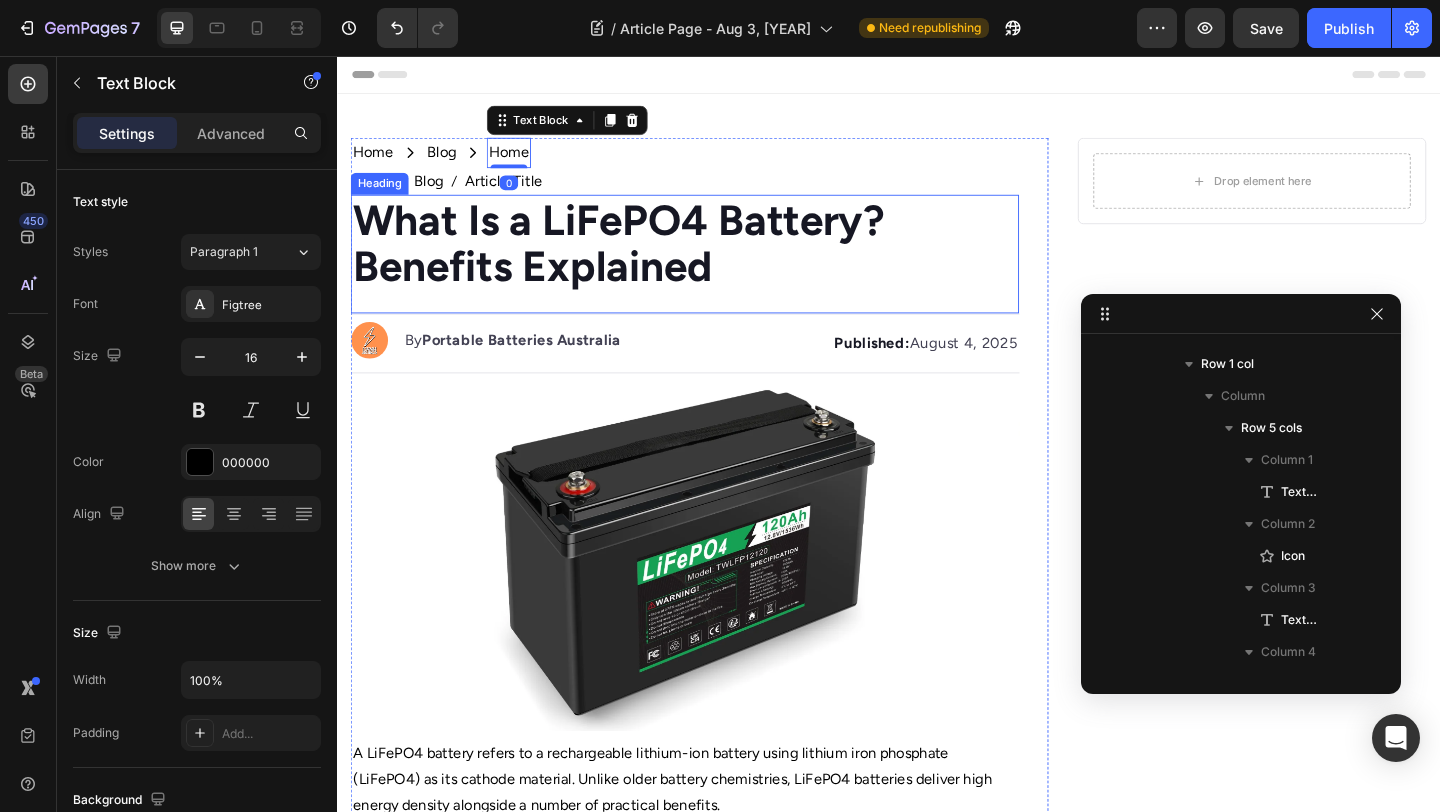 click on "What Is a LiFePO4 Battery? Benefits Explained" at bounding box center (643, 259) 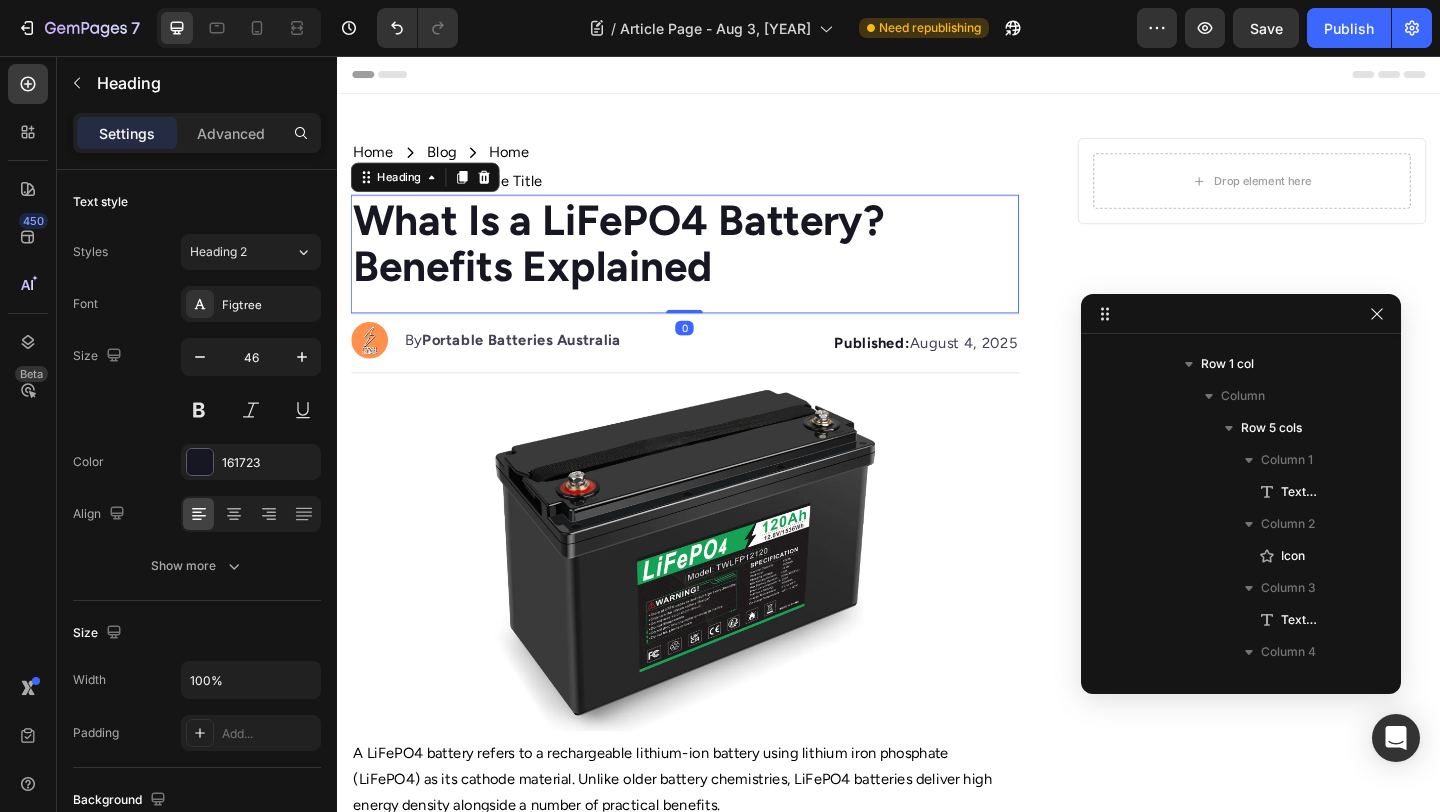scroll, scrollTop: 442, scrollLeft: 0, axis: vertical 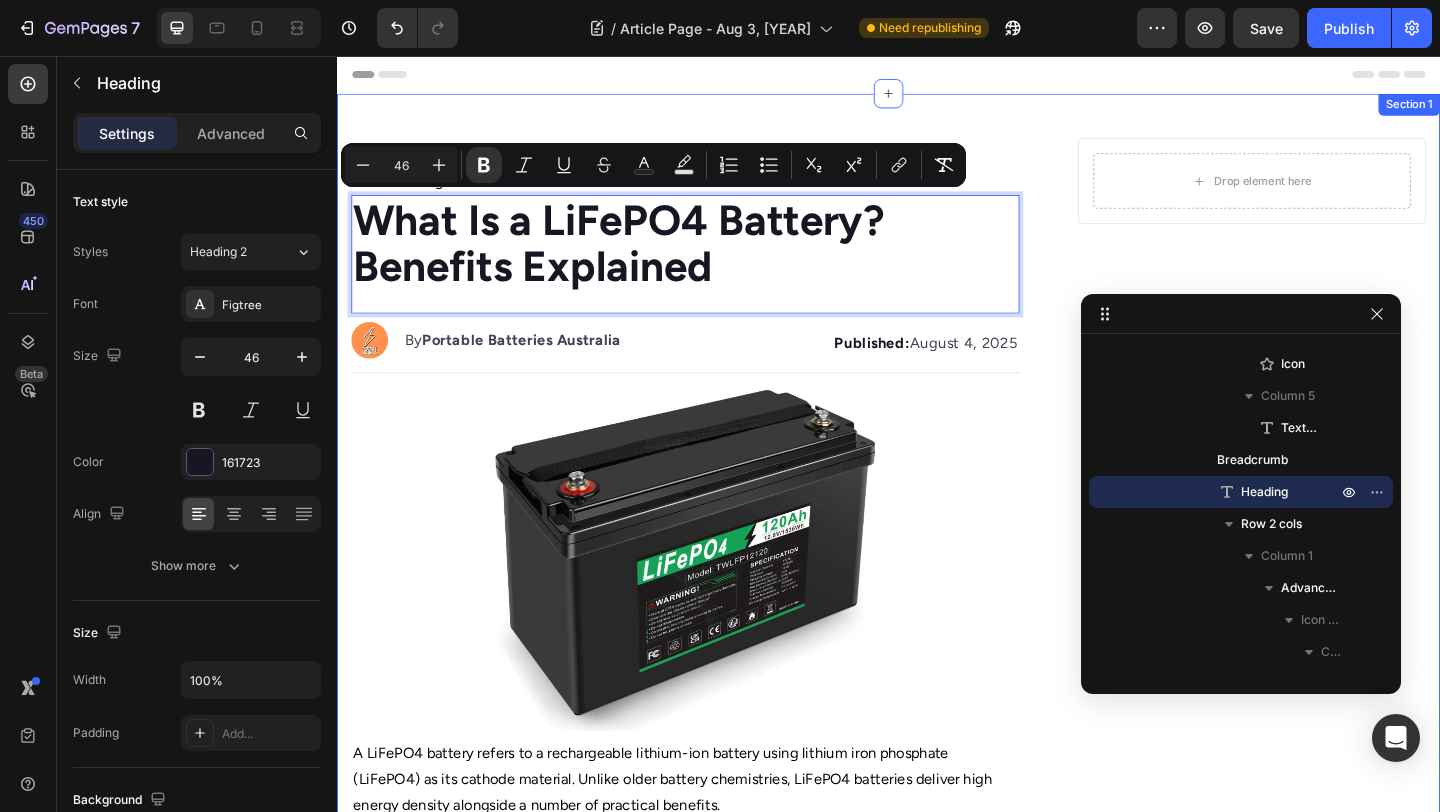 click on "Home Text Block
Icon Blog Text Block
Icon Home Text Block Row Home
Blog
Article Title Breadcrumb What Is a LiFePO4 Battery? Benefits Explained Heading   0 Image By  Portable Batteries Austraila Text block Advanced list Published:  August 4, 2025 Text block Row Image A LiFePO4 battery refers to a rechargeable lithium-ion battery using lithium iron phosphate (LiFePO4) as its cathode material. Unlike older battery chemistries, LiFePO4 batteries deliver high energy density alongside a number of practical benefits.   Core Features:  - Long lifespan : Up to 2,000–5,000+ charge/discharge cycles.  - Stable chemistry : Lower risk of overheating or fire.  - Lightweight : Less weight than sealed lead-acid batteries for the same capacity.  - Consistent power : Outputs steady voltage over almost all of its charge.   Key Benefits of LiFePO4 Technology" at bounding box center [937, 1175] 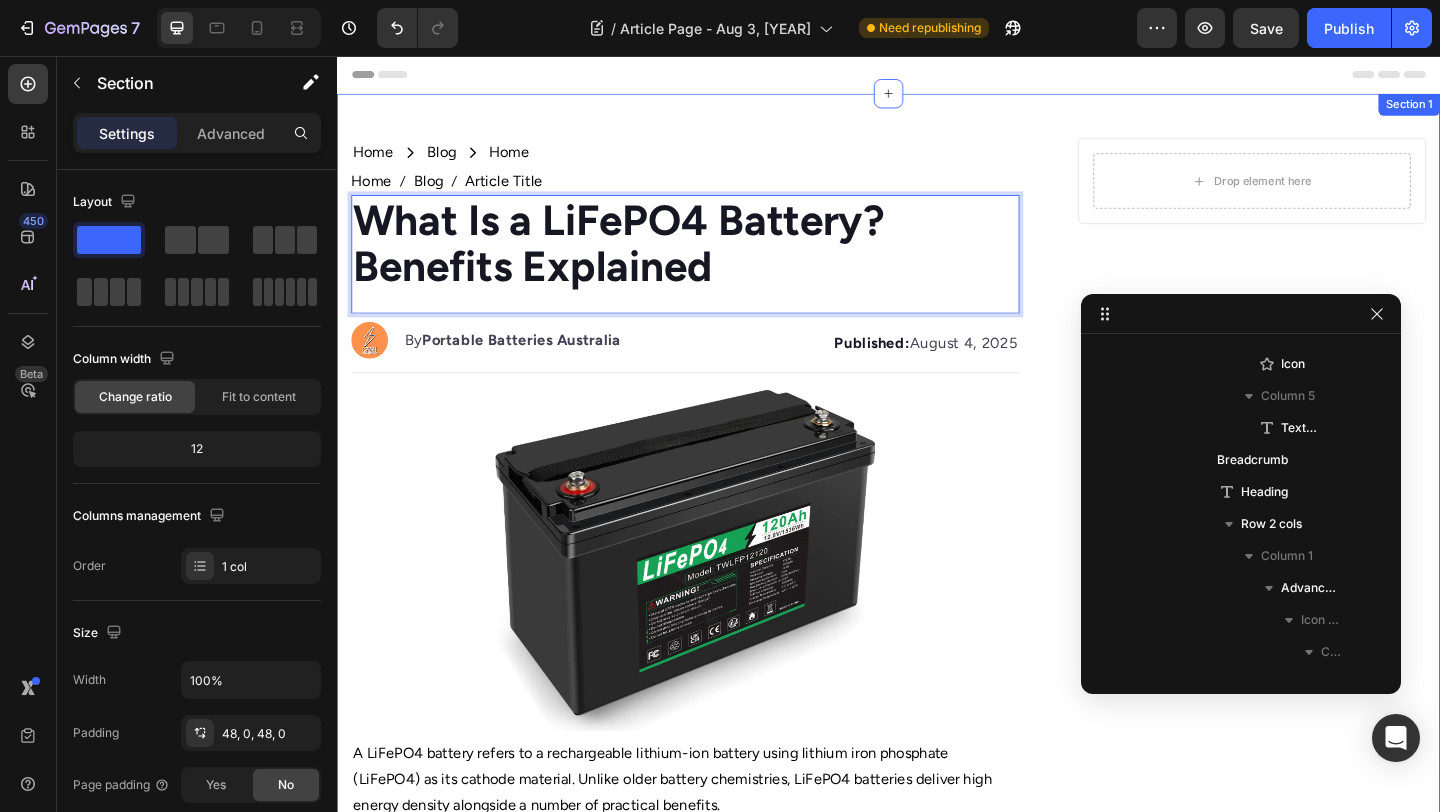 scroll, scrollTop: 0, scrollLeft: 0, axis: both 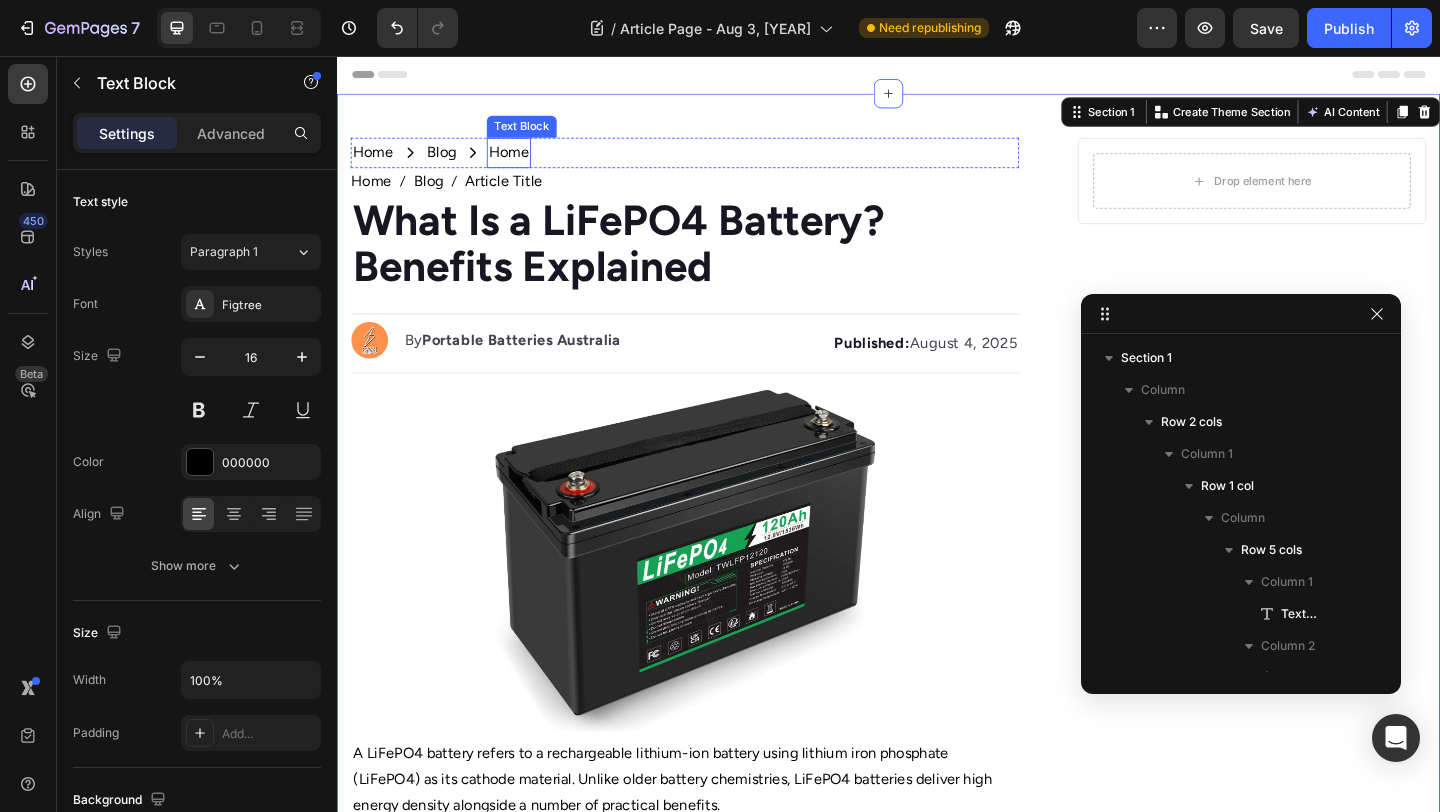click on "Home" at bounding box center [524, 161] 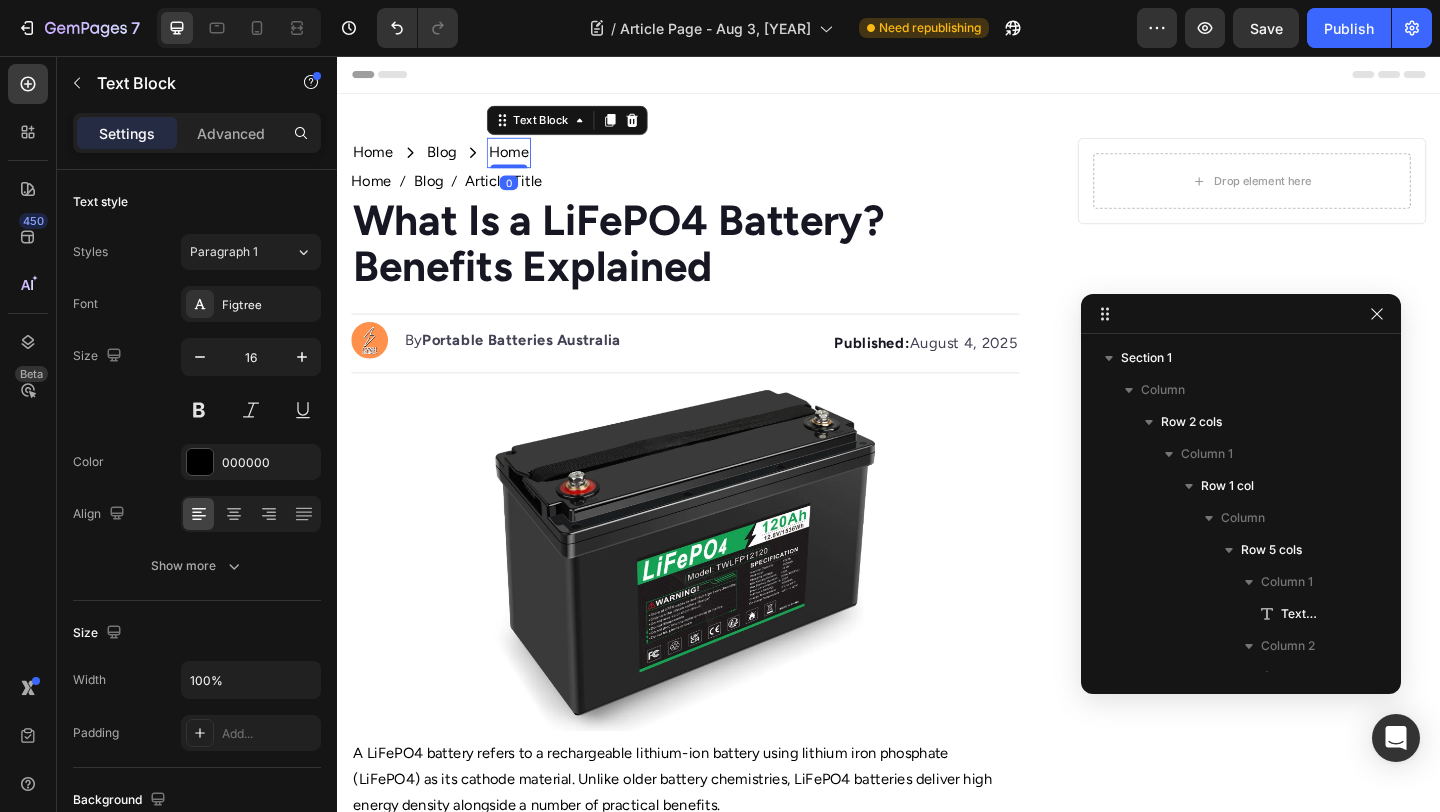 scroll, scrollTop: 378, scrollLeft: 0, axis: vertical 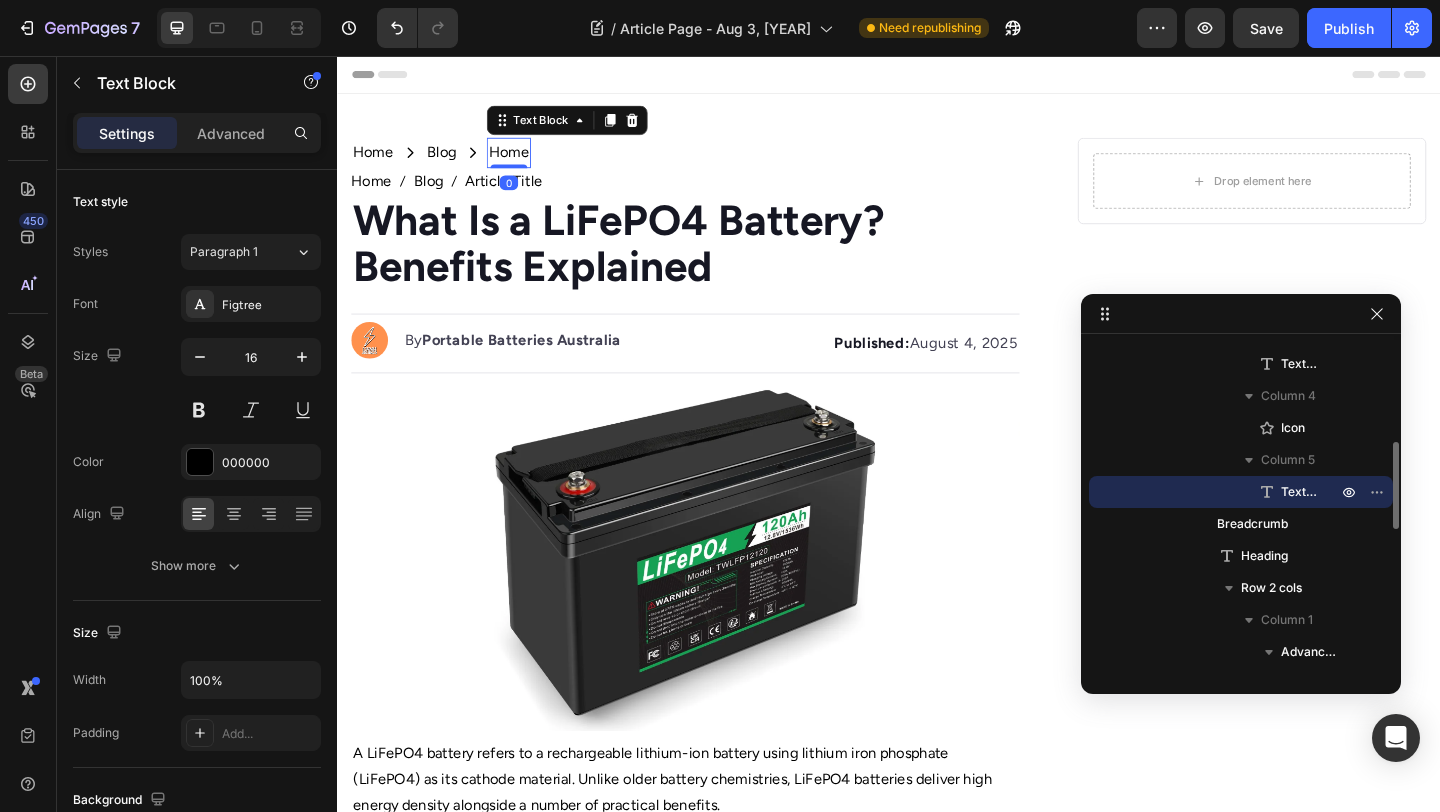 click on "Home" at bounding box center [524, 161] 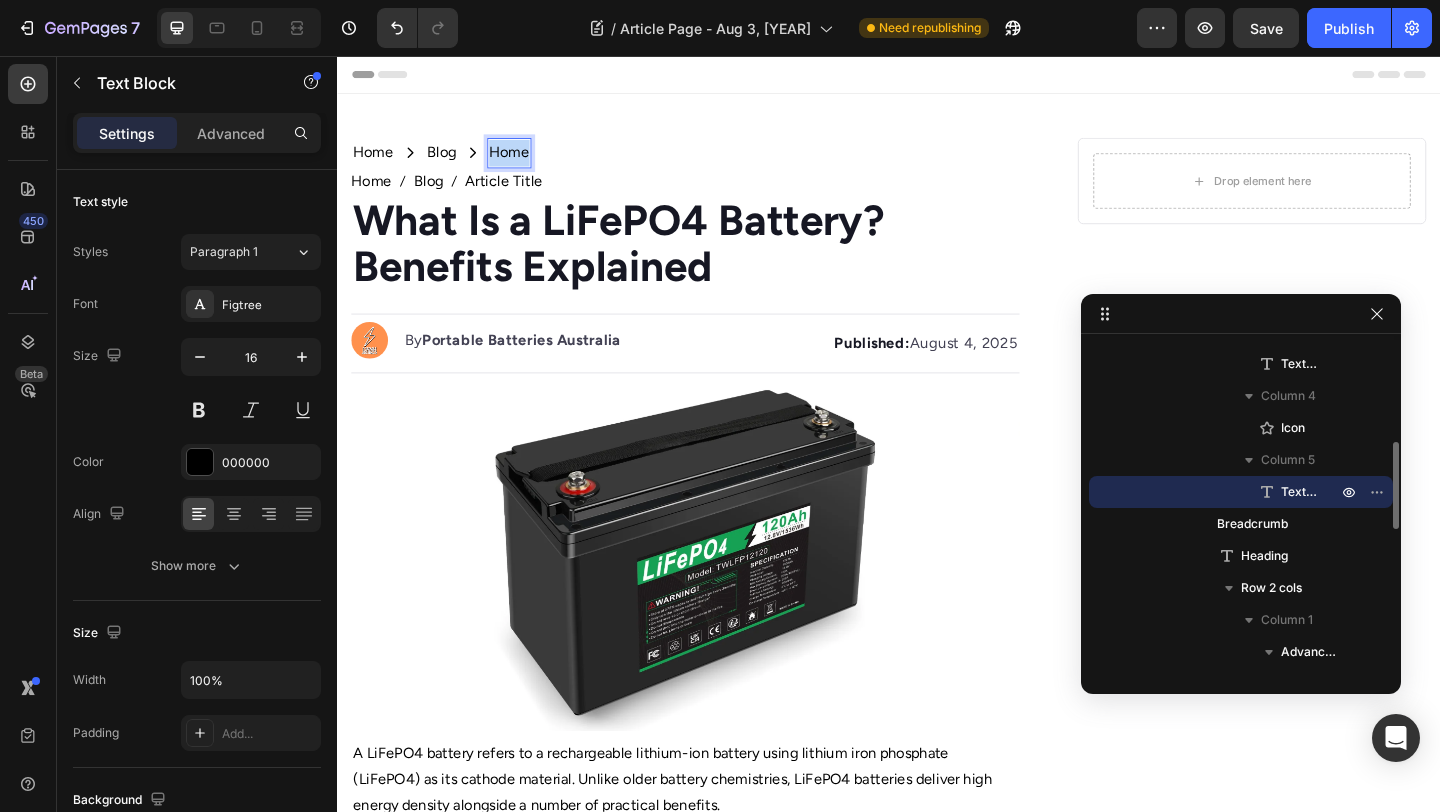 click on "Home" at bounding box center [524, 161] 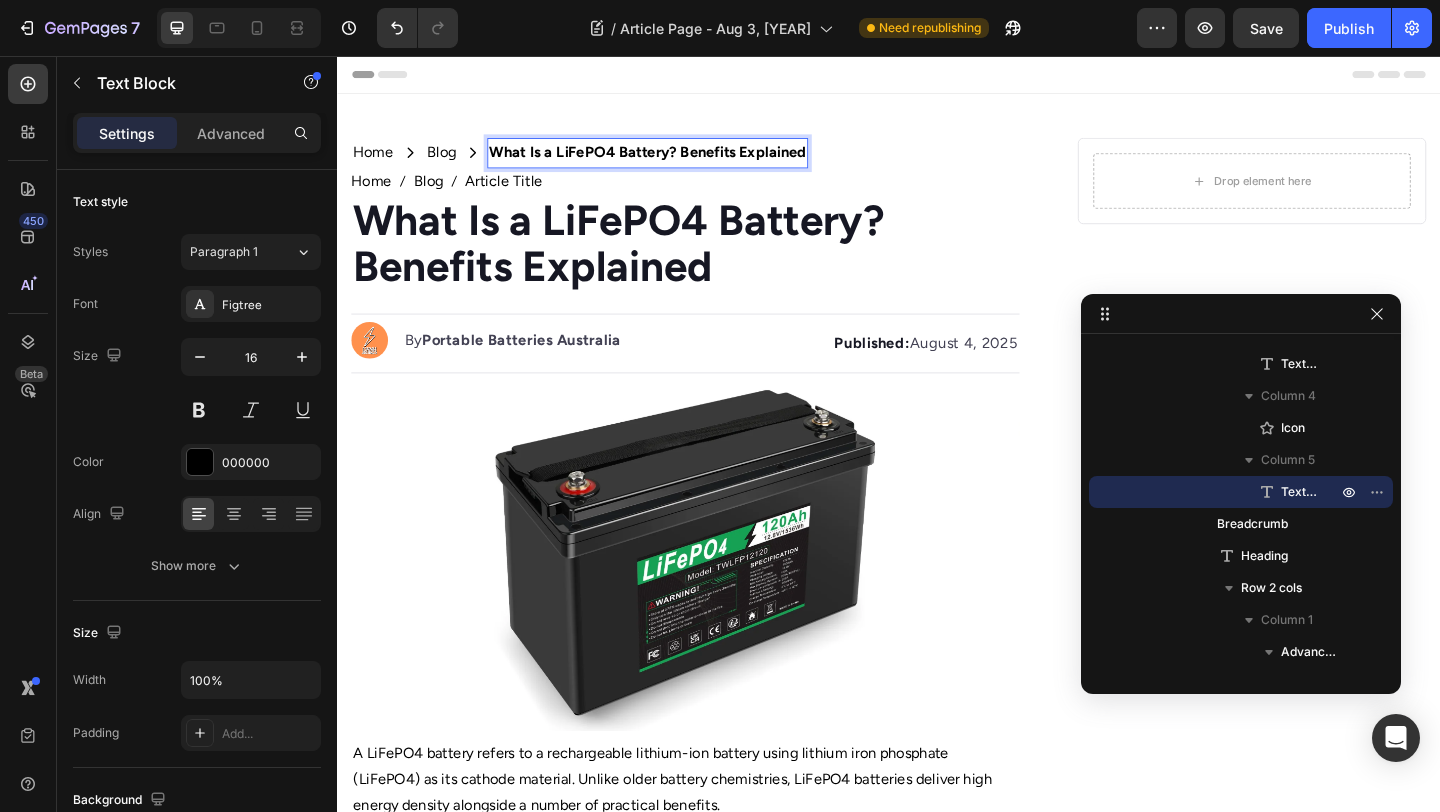 click on "What Is a LiFePO4 Battery? Benefits Explained" at bounding box center [674, 160] 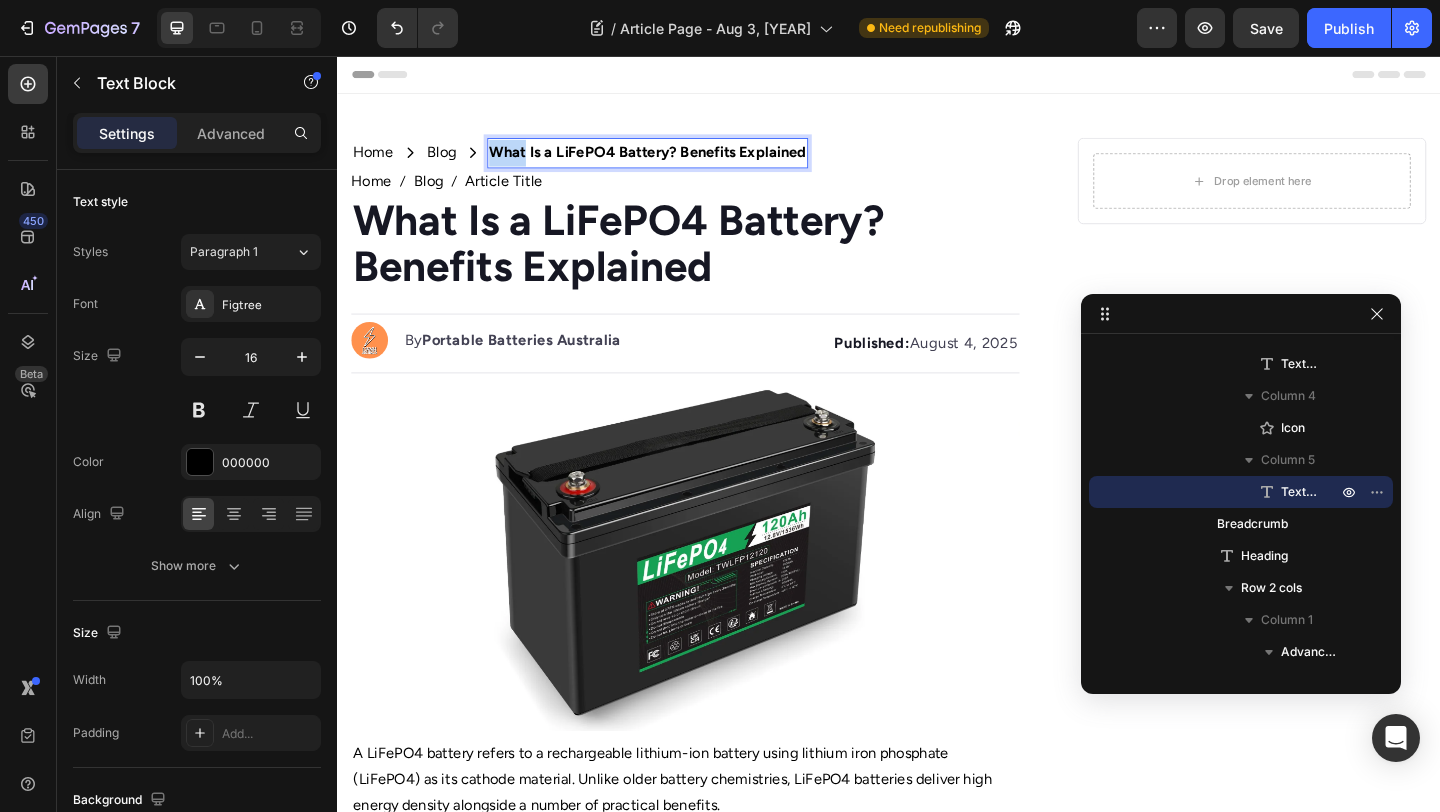 click on "What Is a LiFePO4 Battery? Benefits Explained" at bounding box center [674, 160] 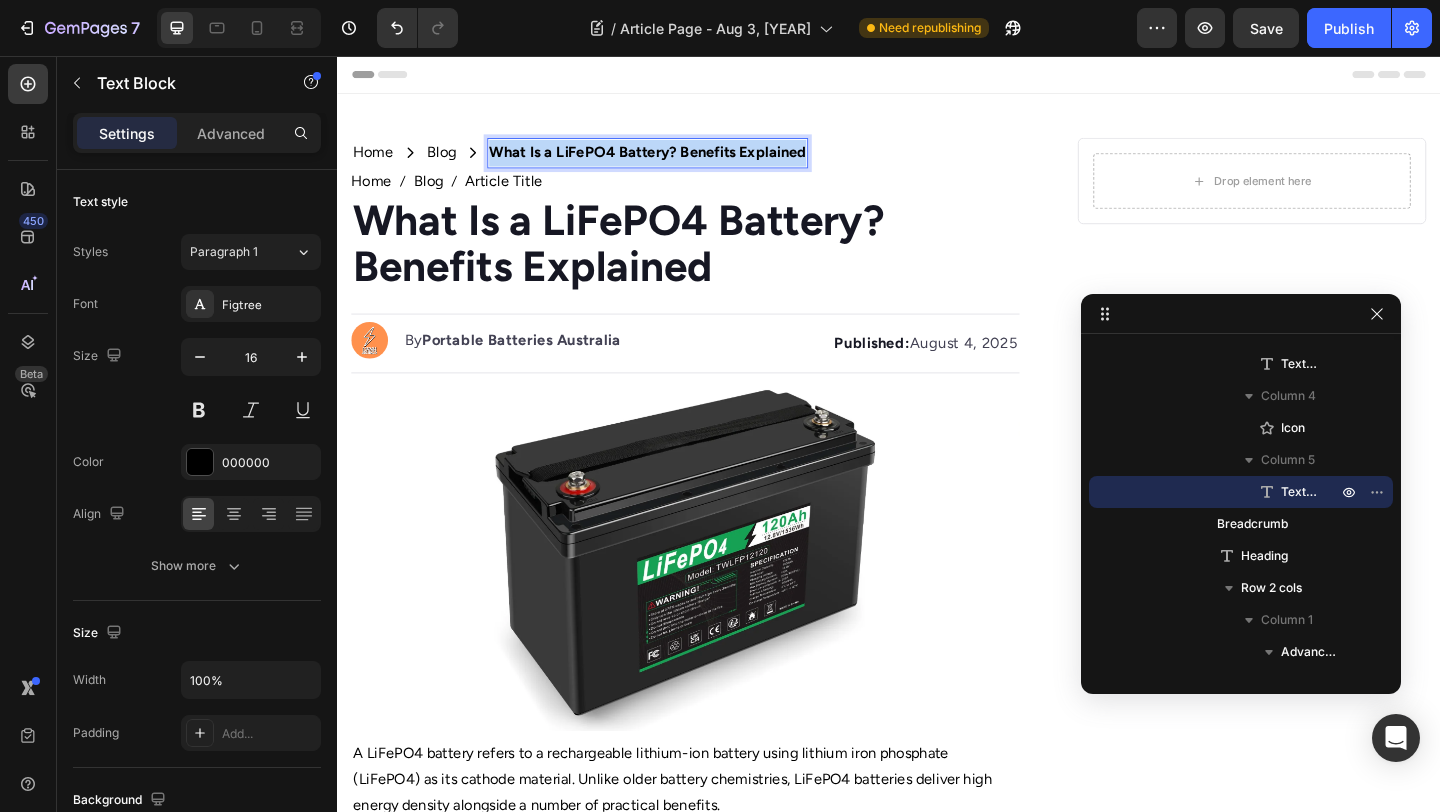click on "What Is a LiFePO4 Battery? Benefits Explained" at bounding box center (674, 160) 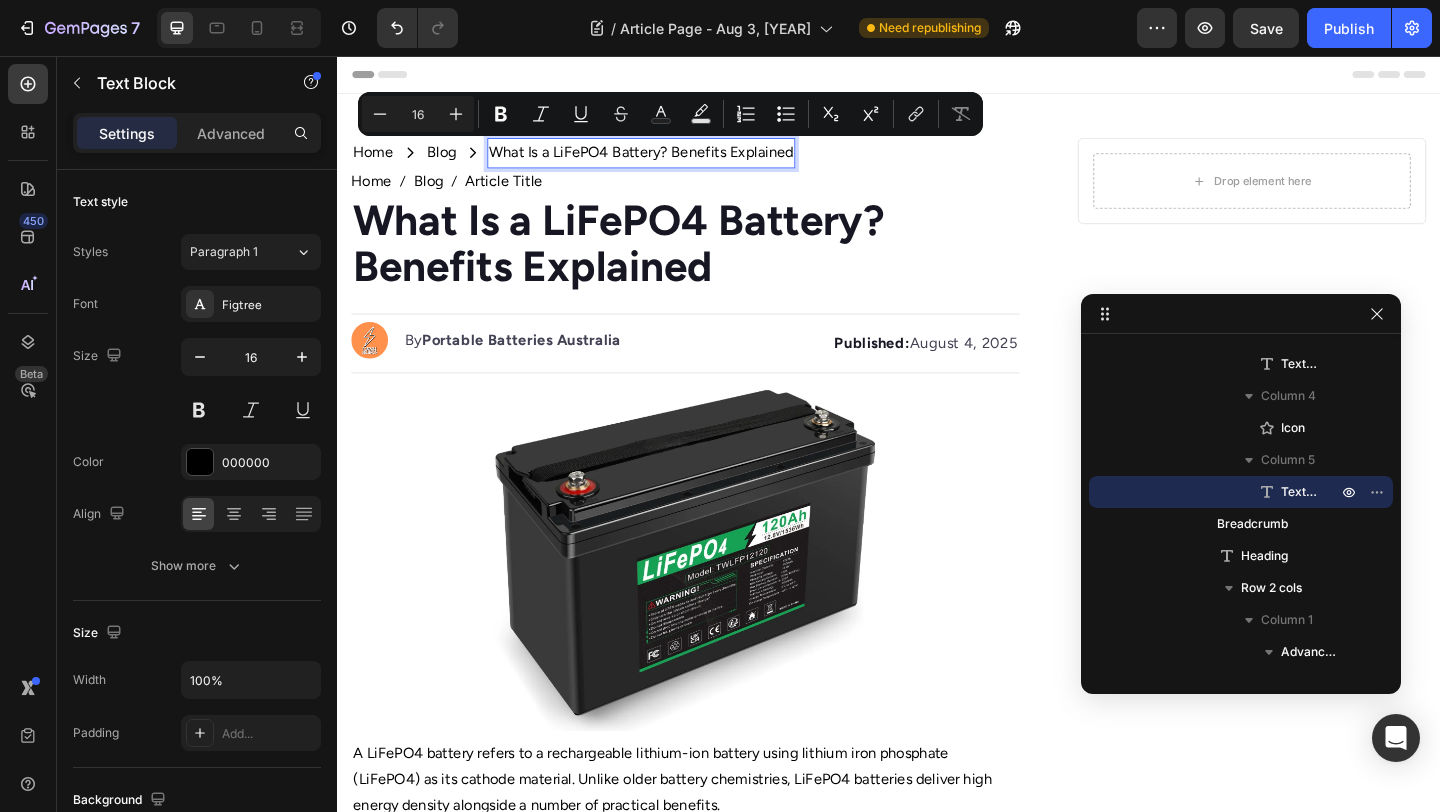 click on "What Is a LiFePO4 Battery? Benefits Explained" at bounding box center (643, 259) 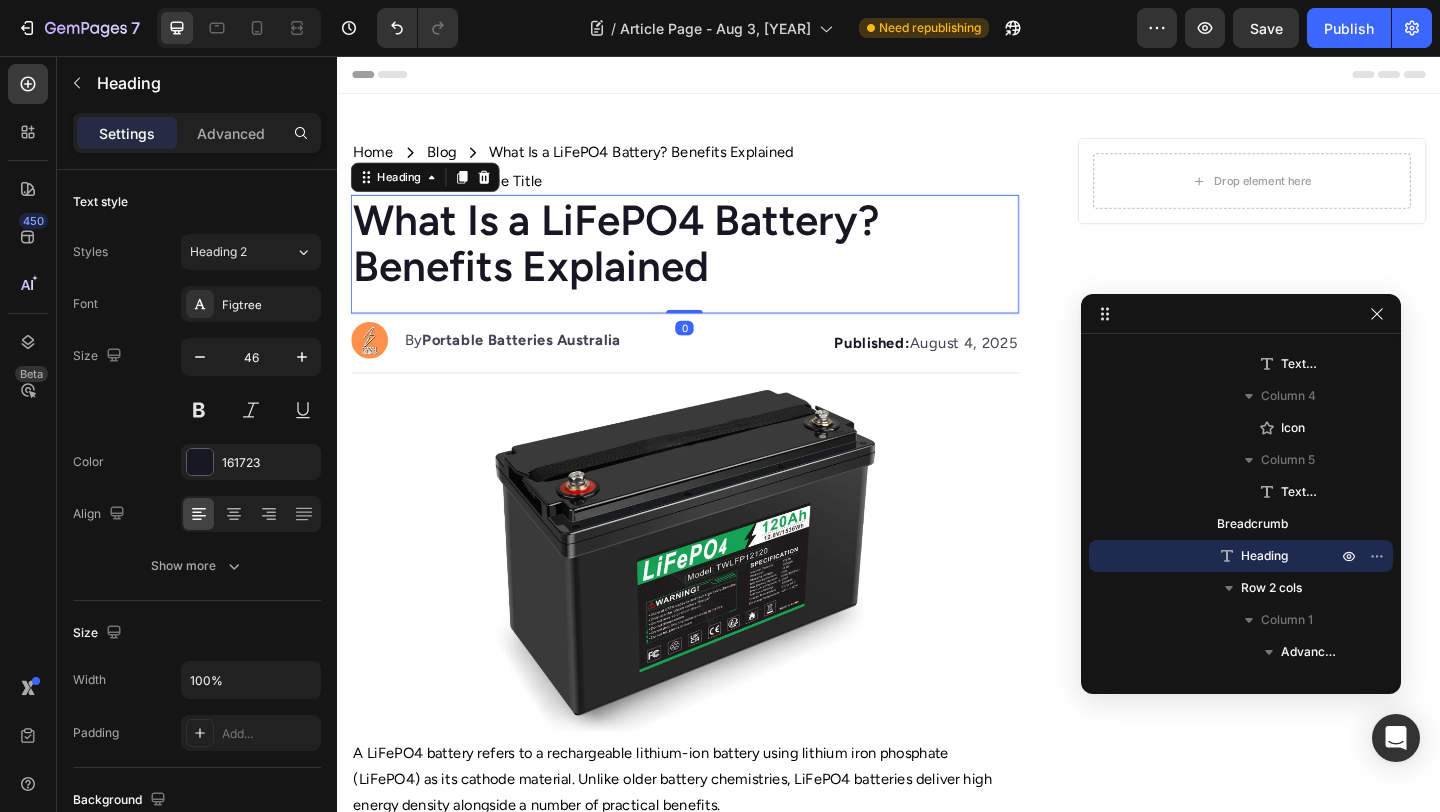 click on "What Is a LiFePO4 Battery? Benefits Explained Heading   0" at bounding box center [715, 271] 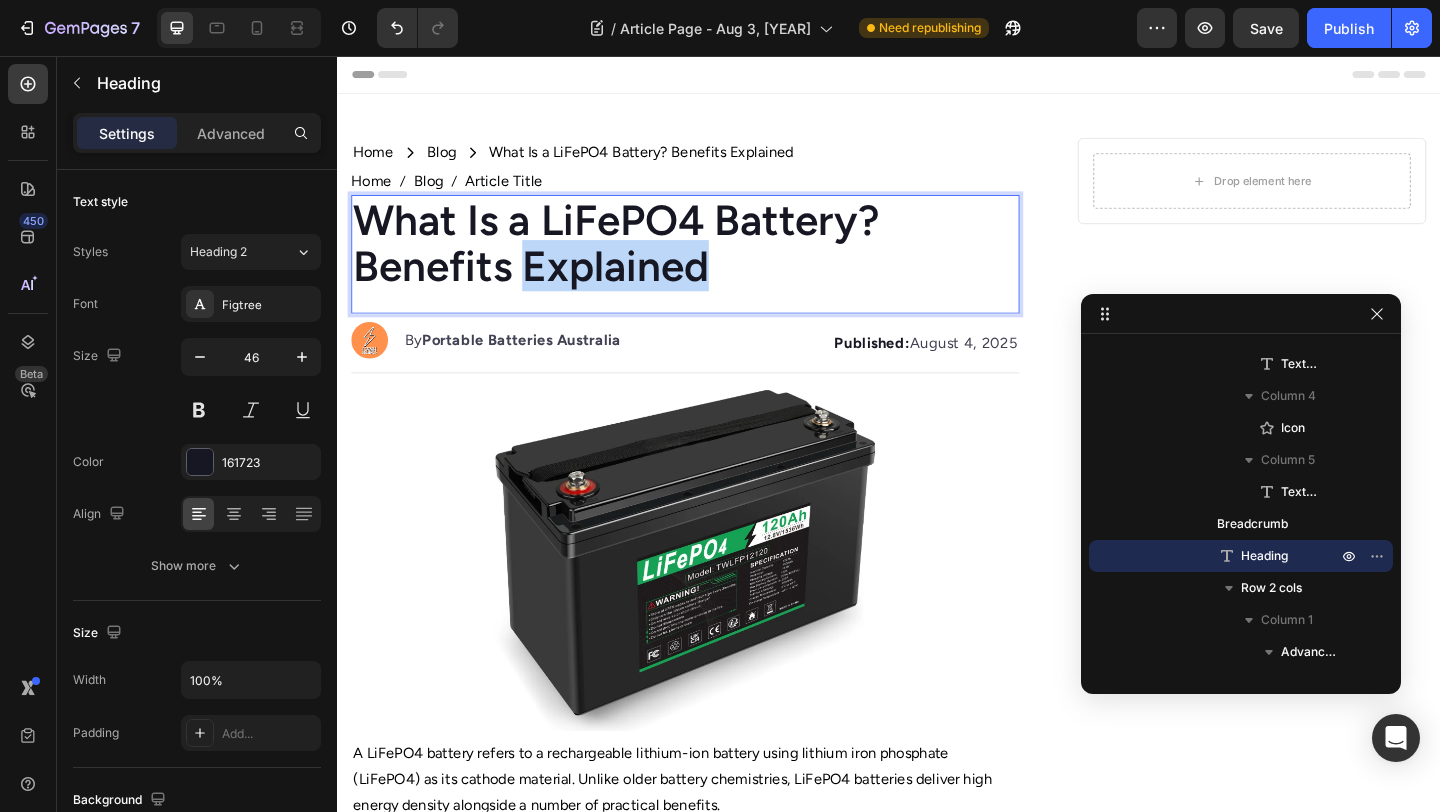 click on "What Is a LiFePO4 Battery? Benefits Explained" at bounding box center [715, 259] 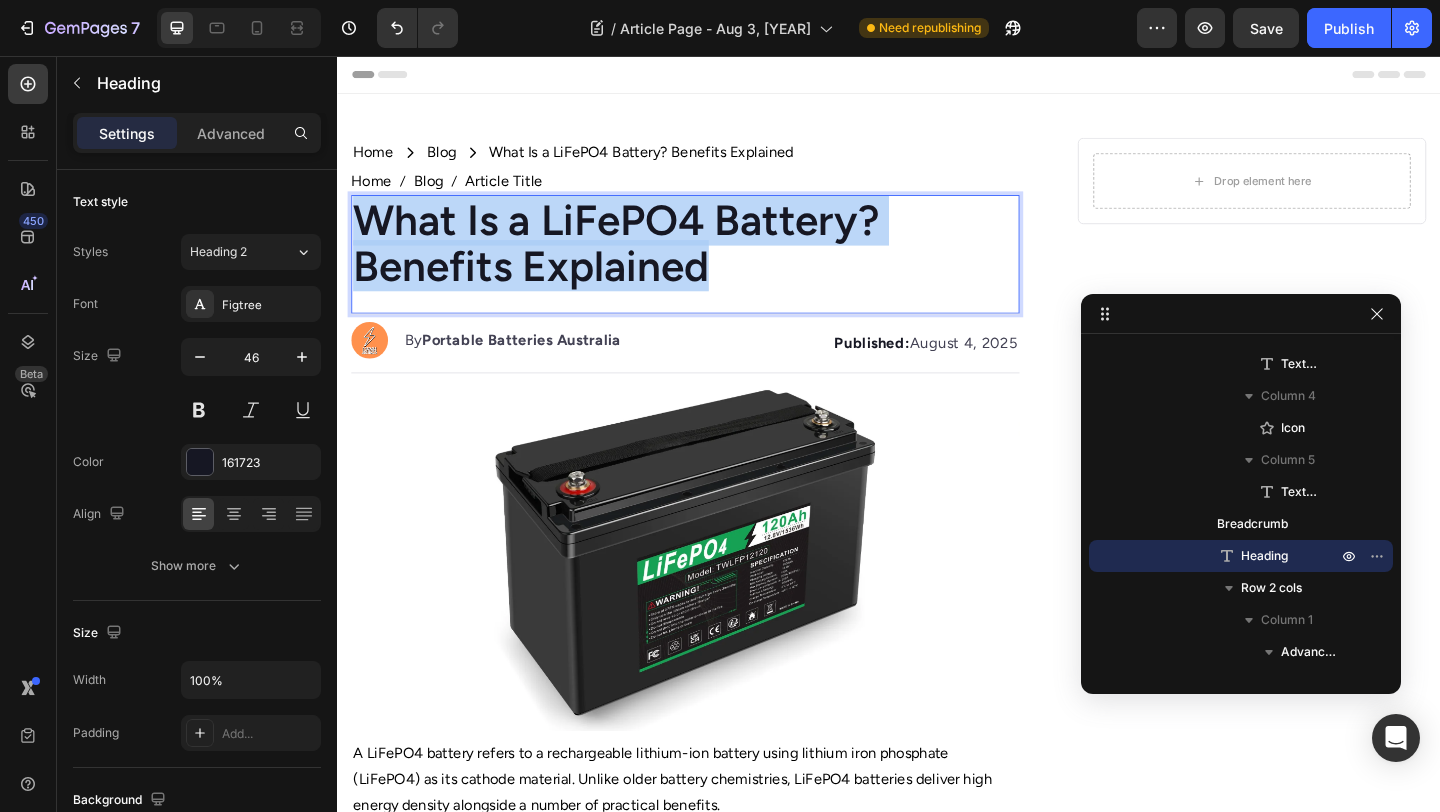 click on "What Is a LiFePO4 Battery? Benefits Explained" at bounding box center (715, 259) 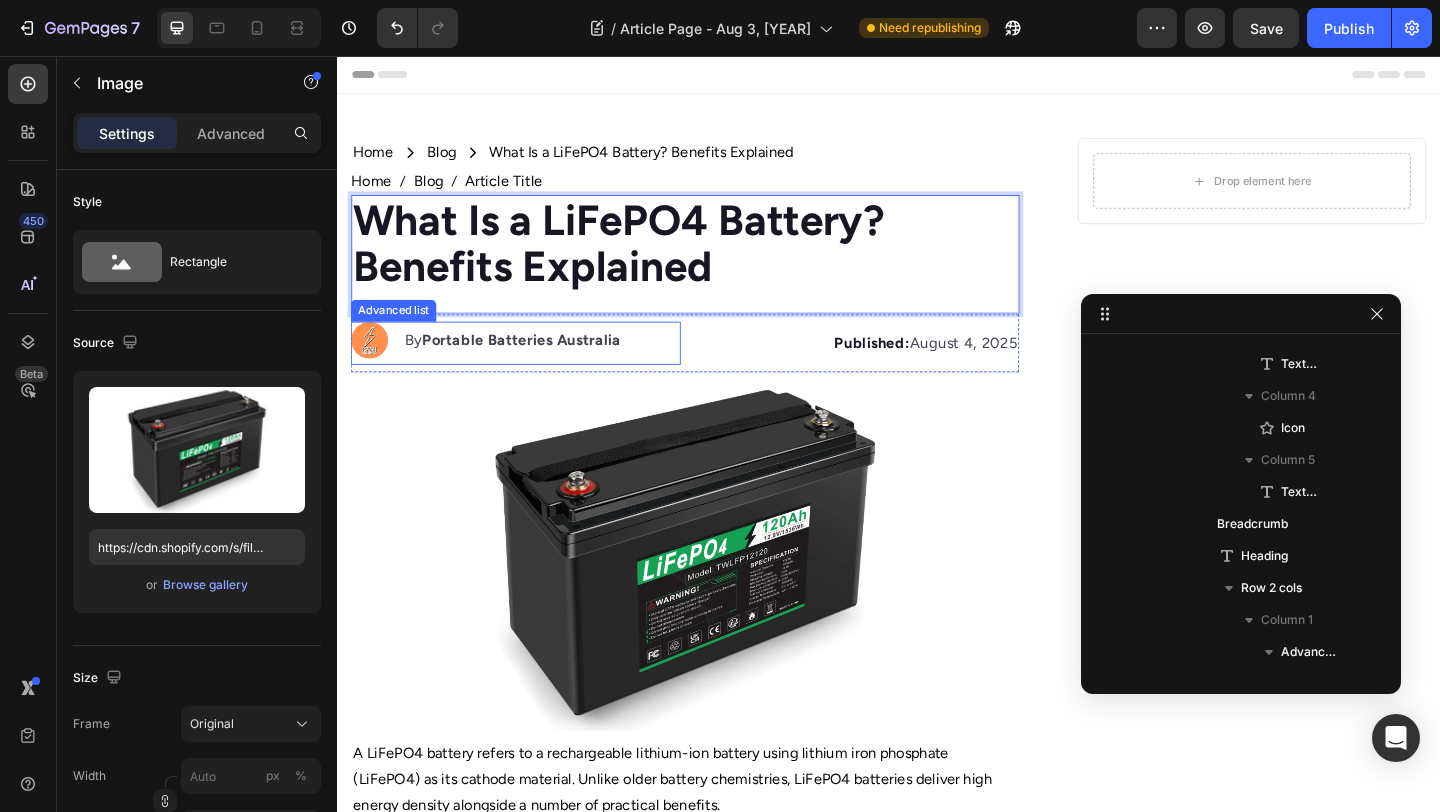 click at bounding box center [715, 599] 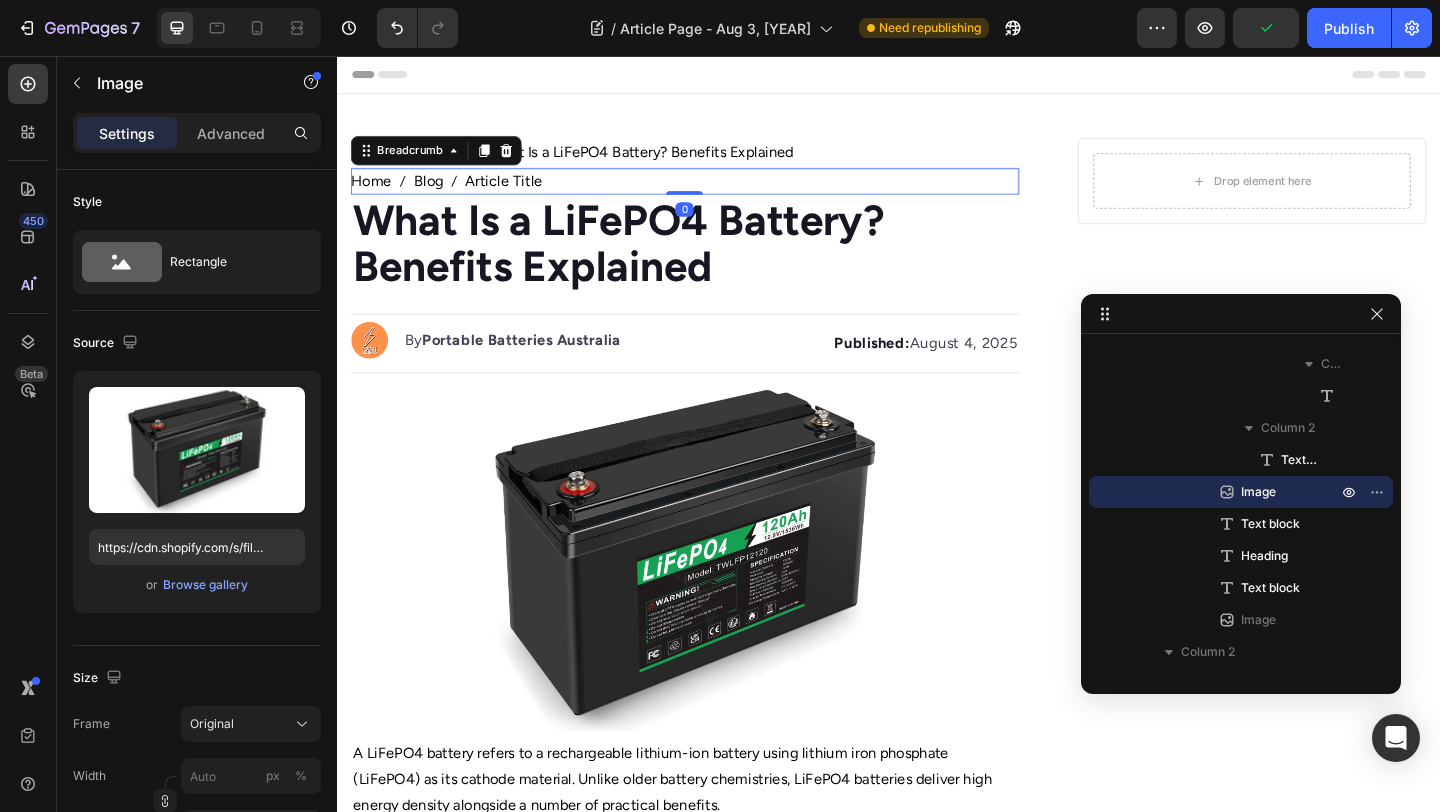 click on "Home
Blog
Article Title" at bounding box center [715, 192] 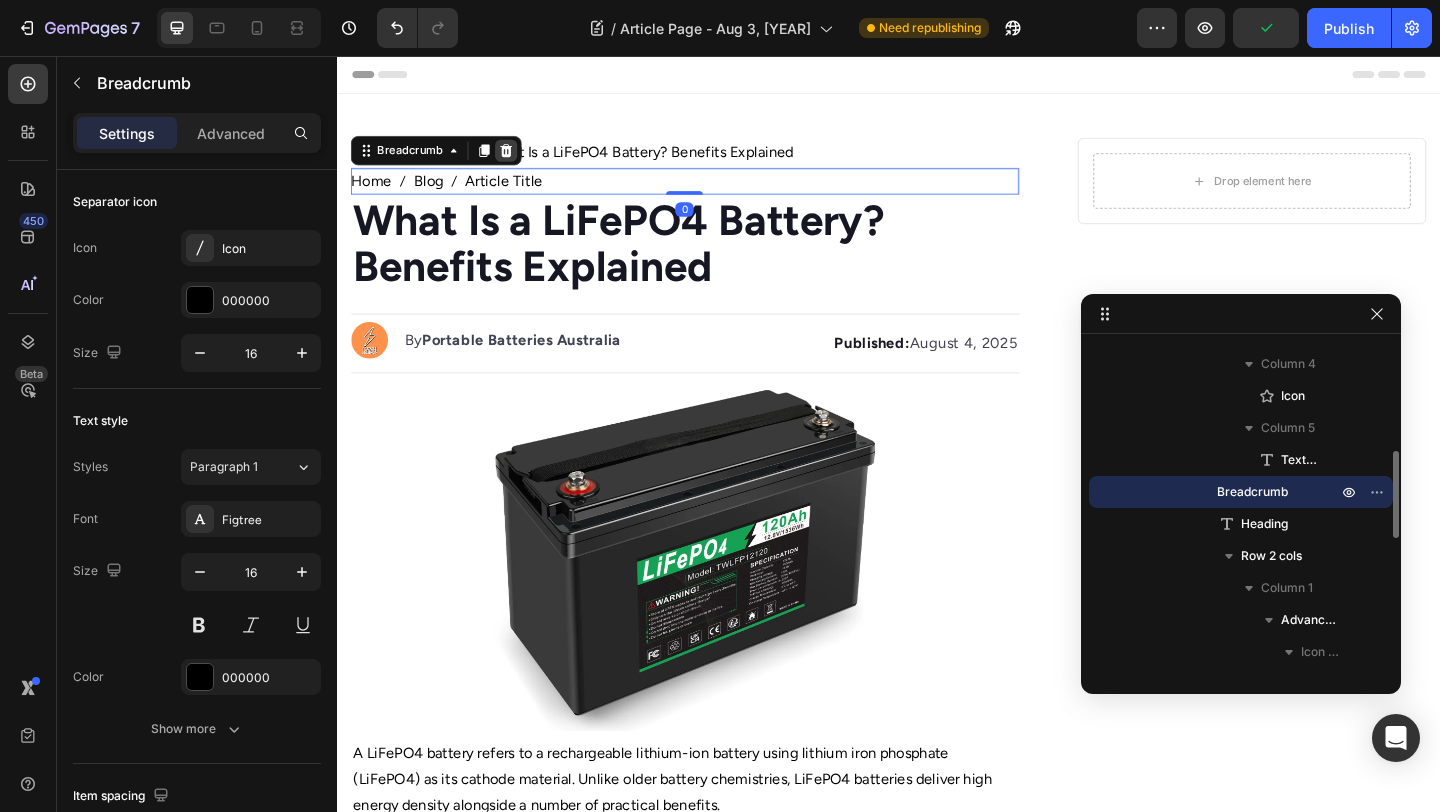 click 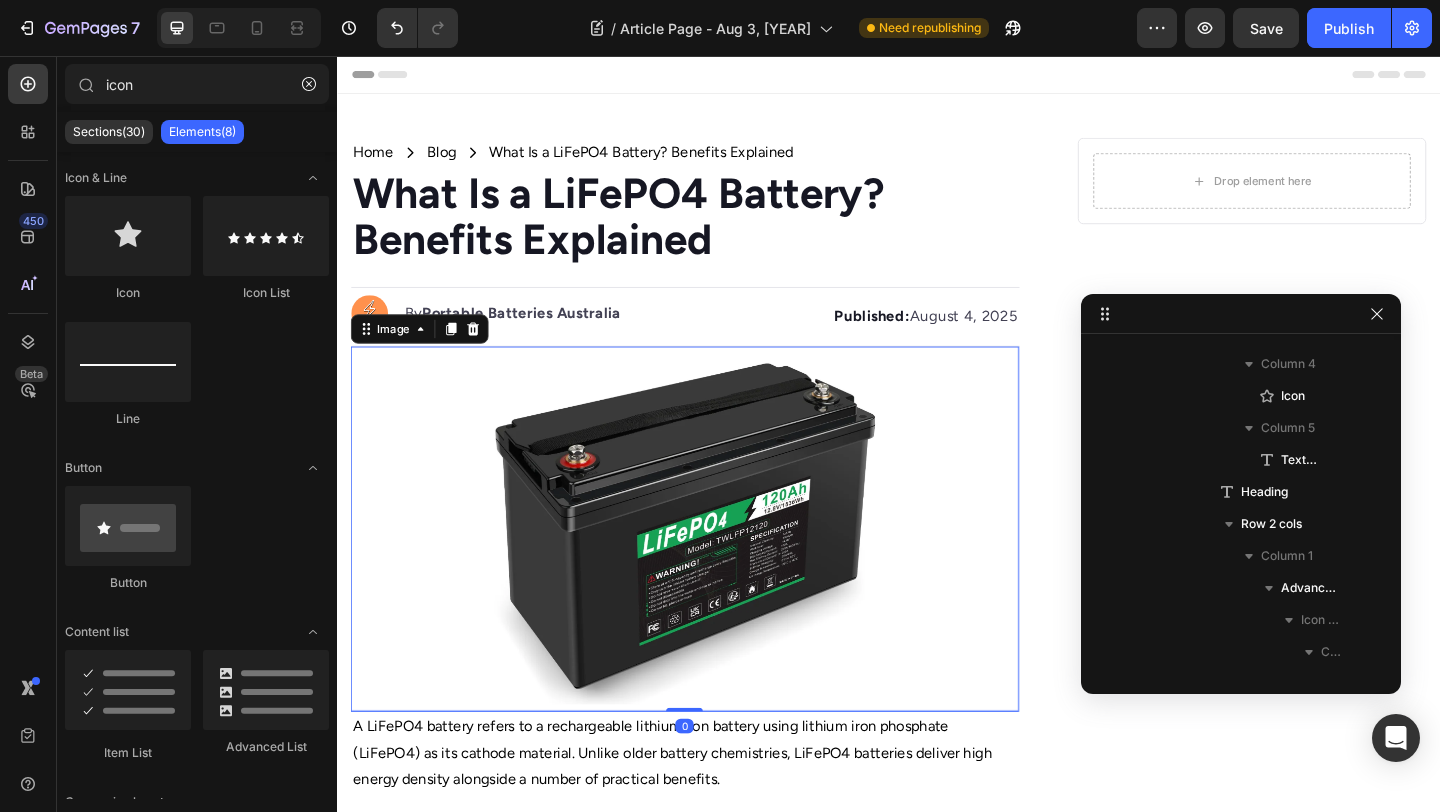 click at bounding box center [715, 570] 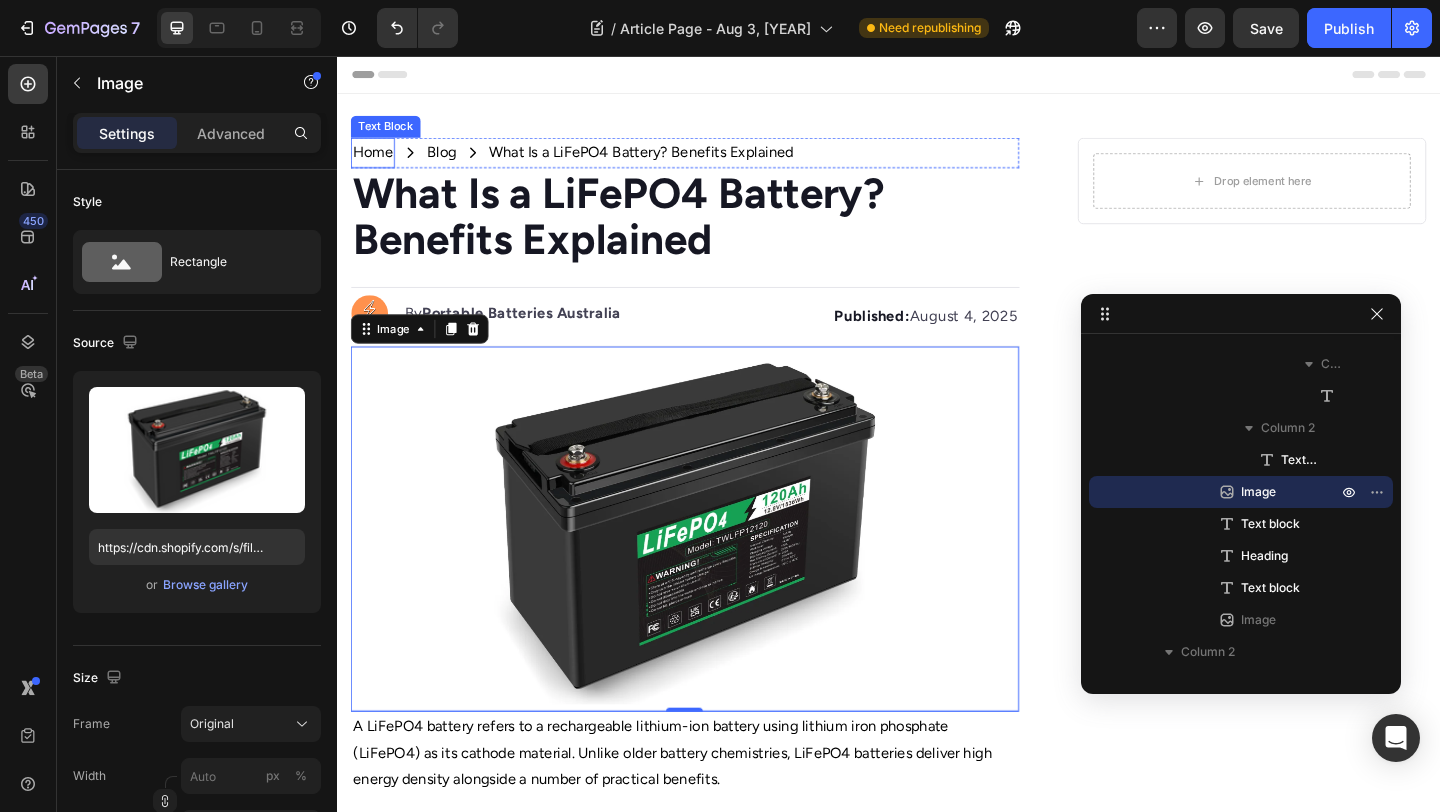 click on "Home" at bounding box center [376, 161] 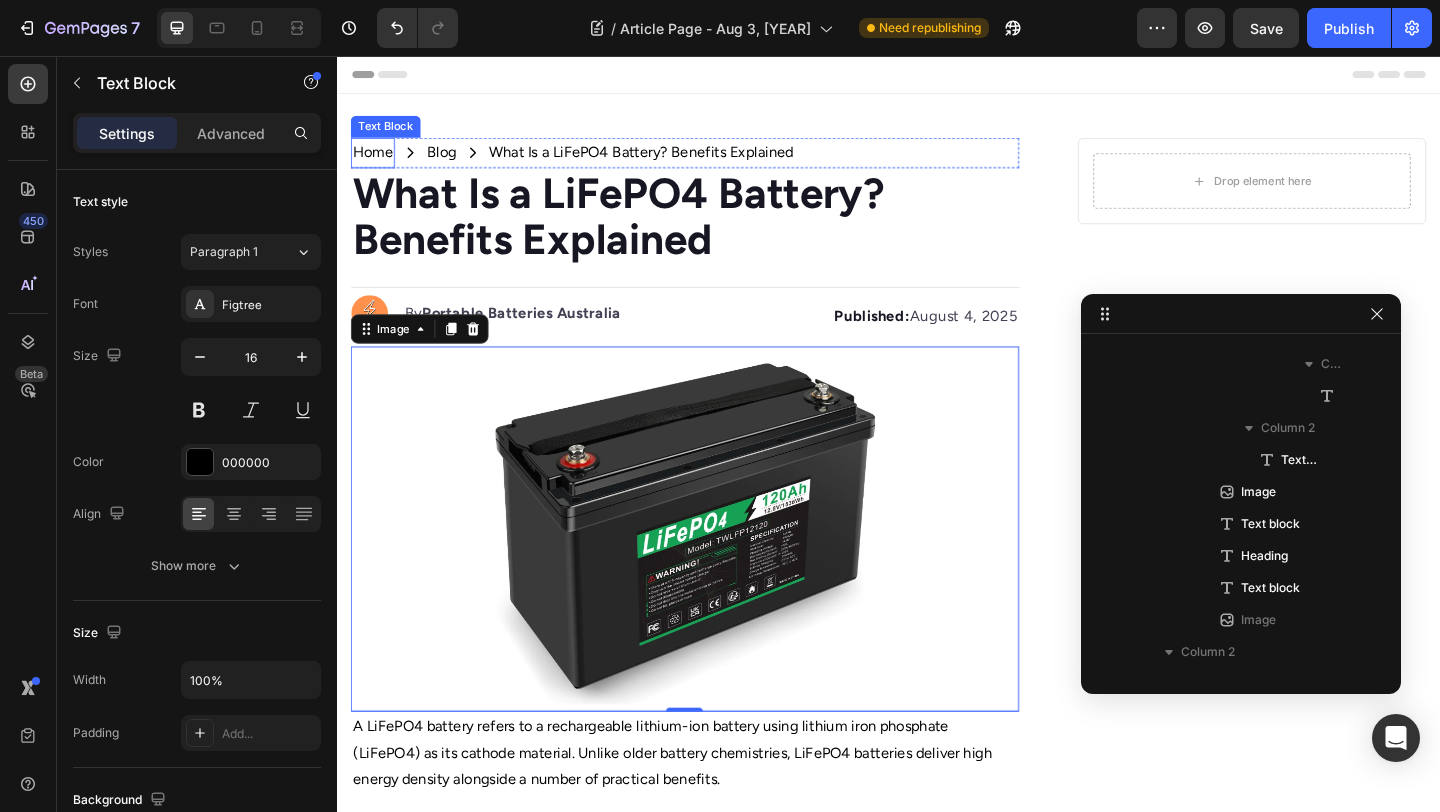 scroll, scrollTop: 122, scrollLeft: 0, axis: vertical 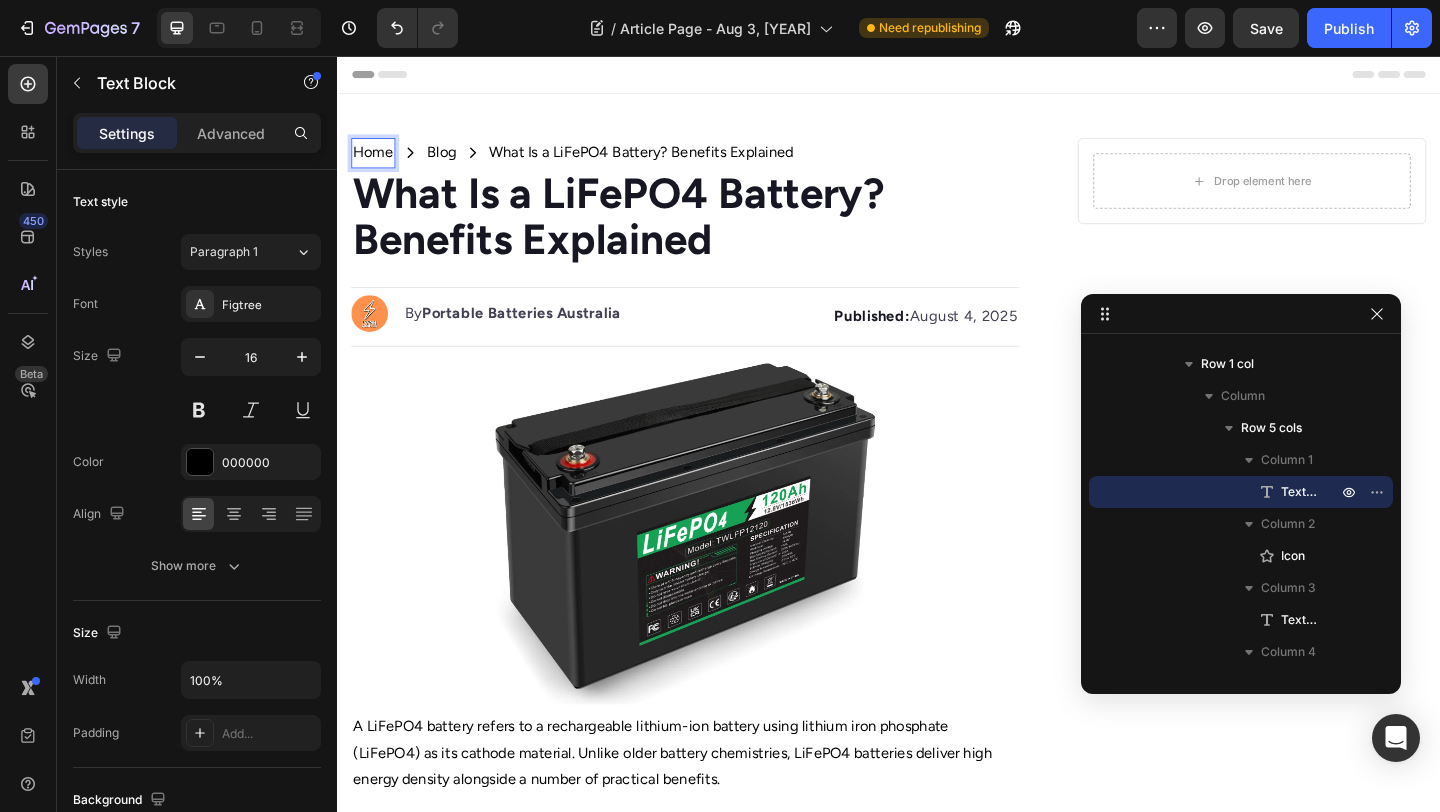 click on "Home" at bounding box center (376, 161) 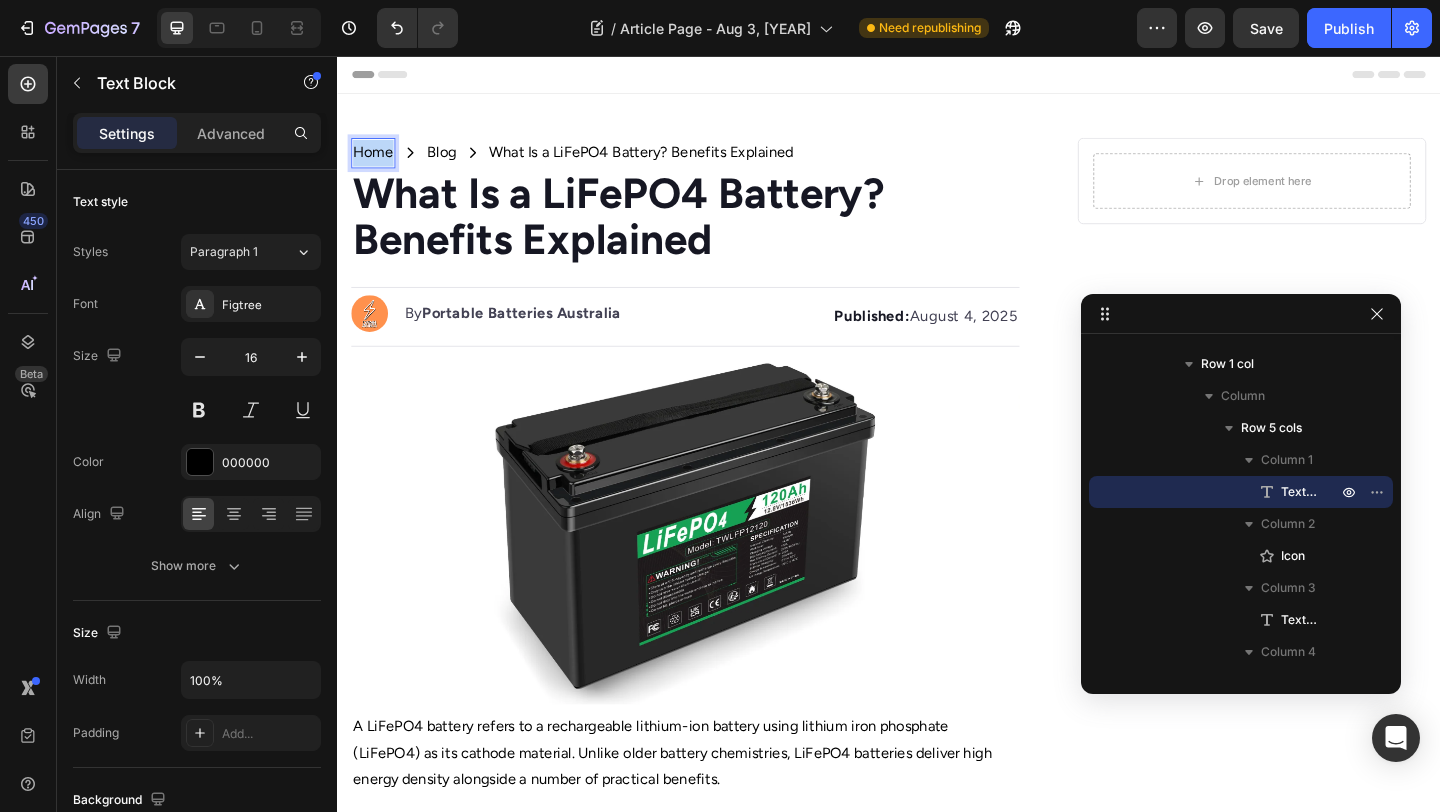 click on "Home" at bounding box center (376, 161) 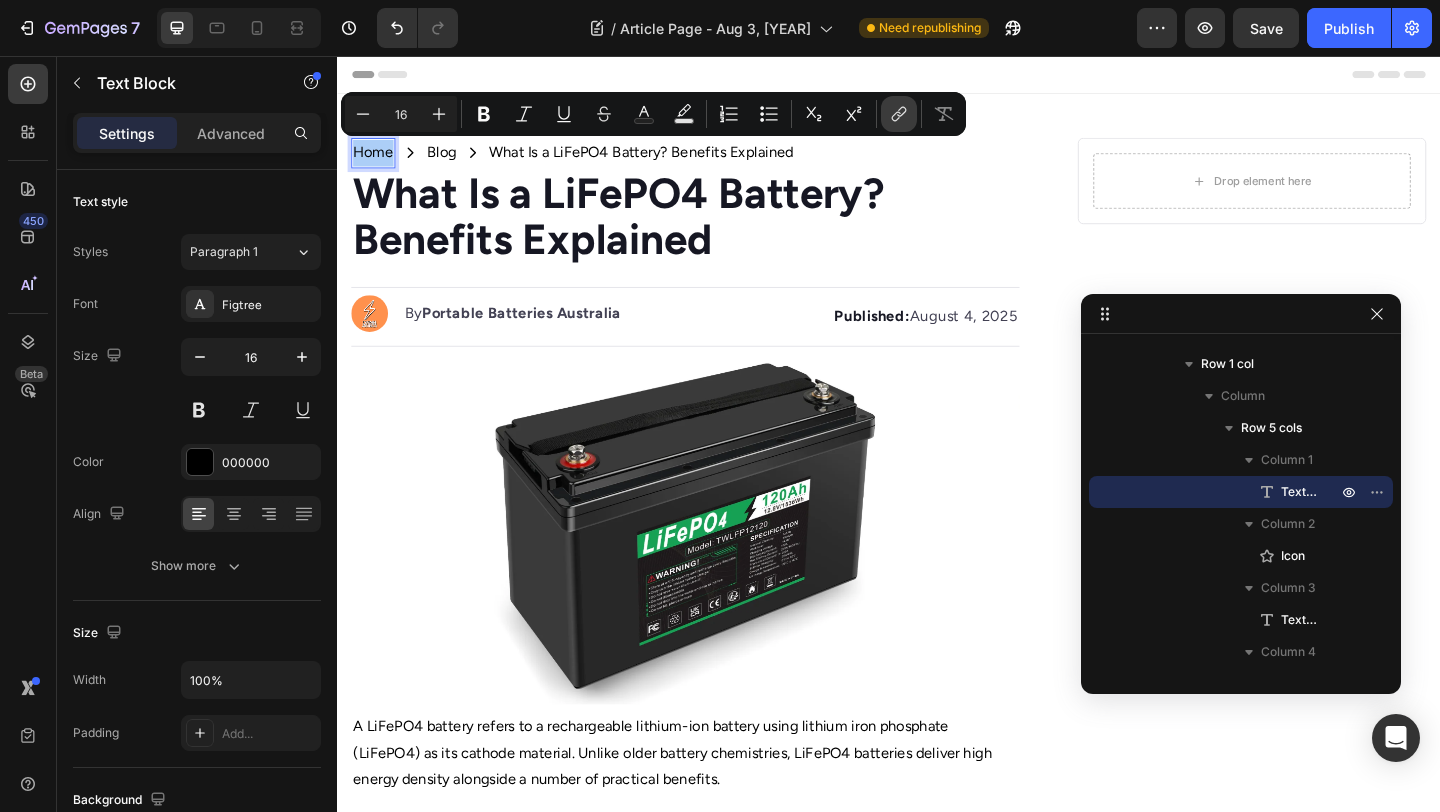 click 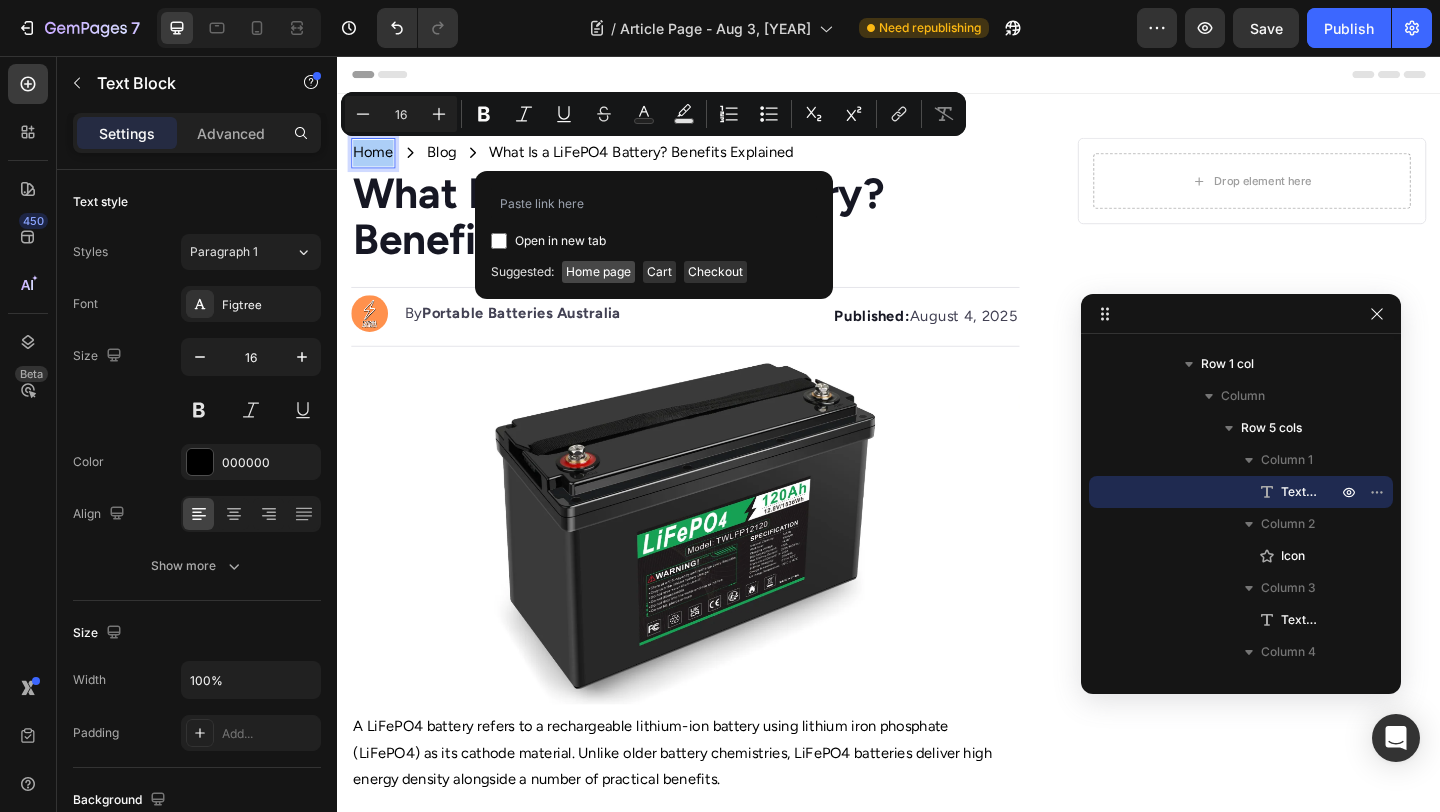 click on "Home page" at bounding box center (598, 272) 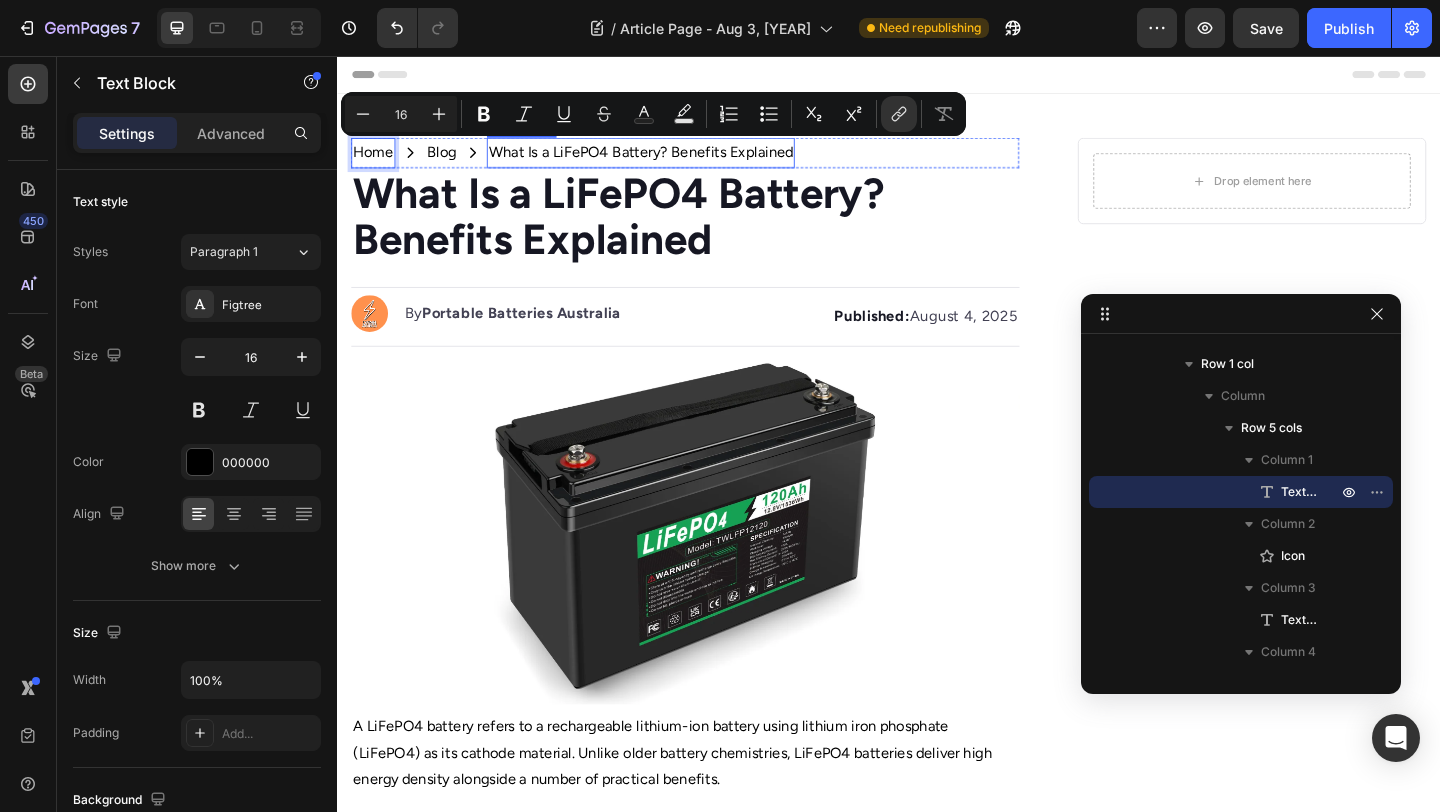 click on "What Is a LiFePO4 Battery? Benefits Explained" at bounding box center [667, 161] 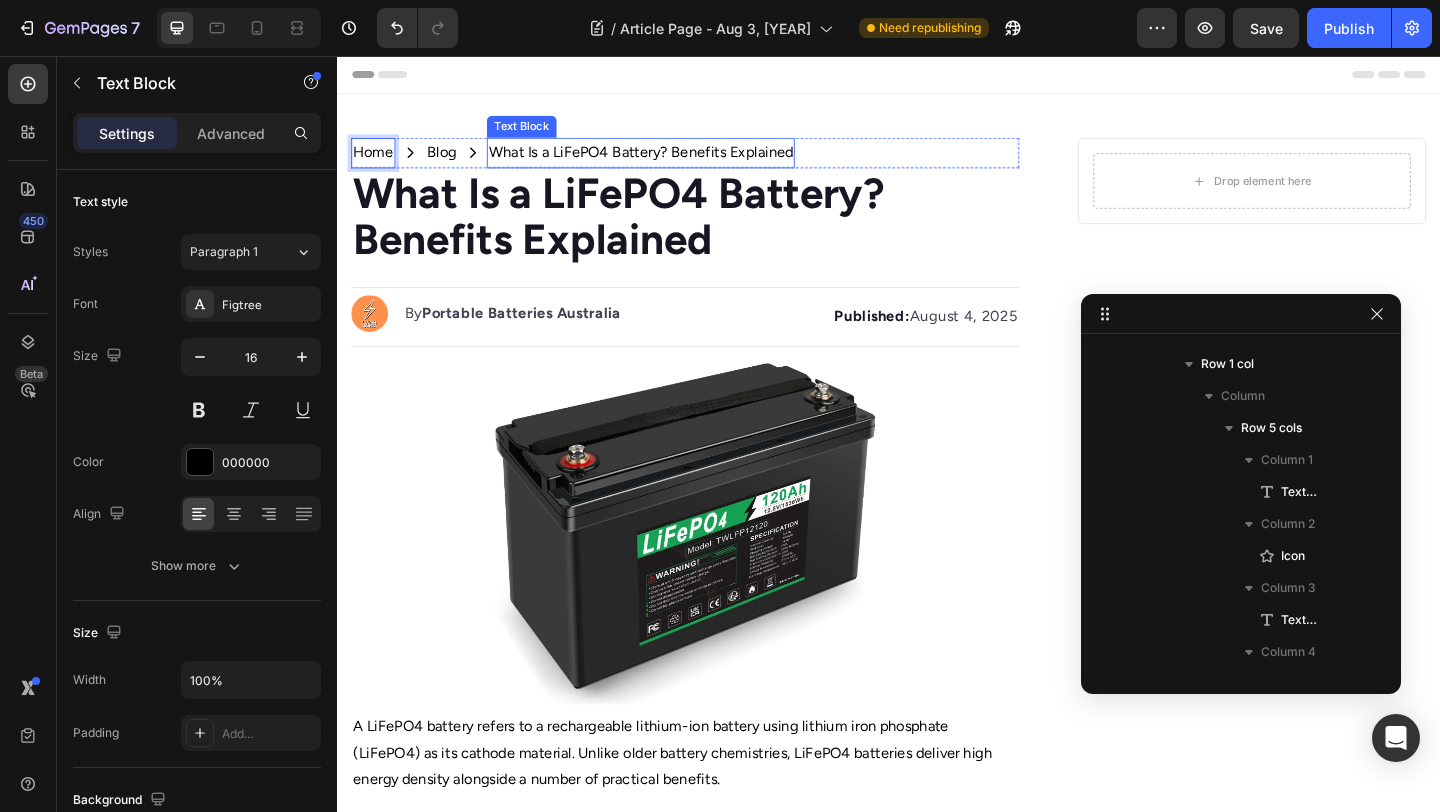 scroll, scrollTop: 378, scrollLeft: 0, axis: vertical 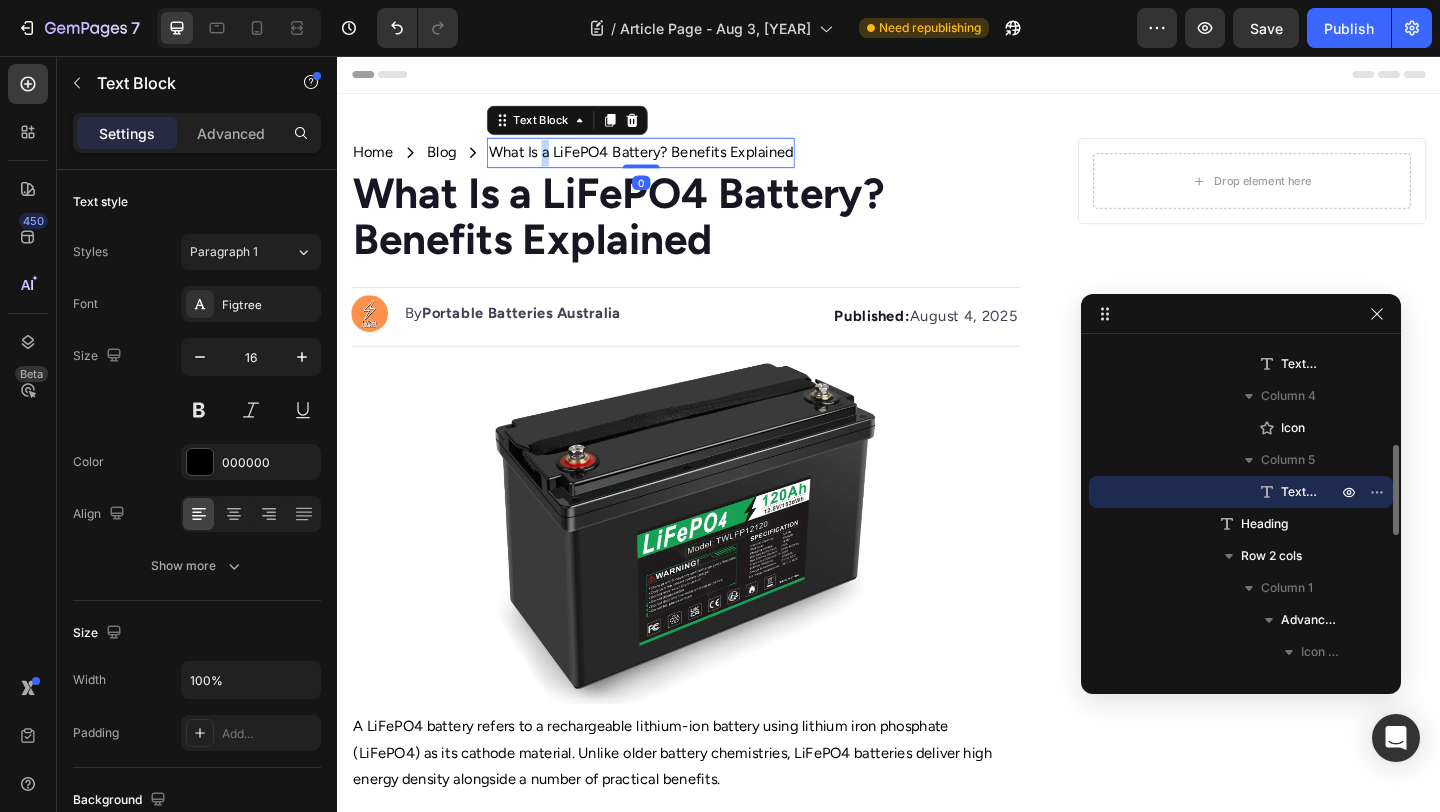 click on "What Is a LiFePO4 Battery? Benefits Explained" at bounding box center [667, 161] 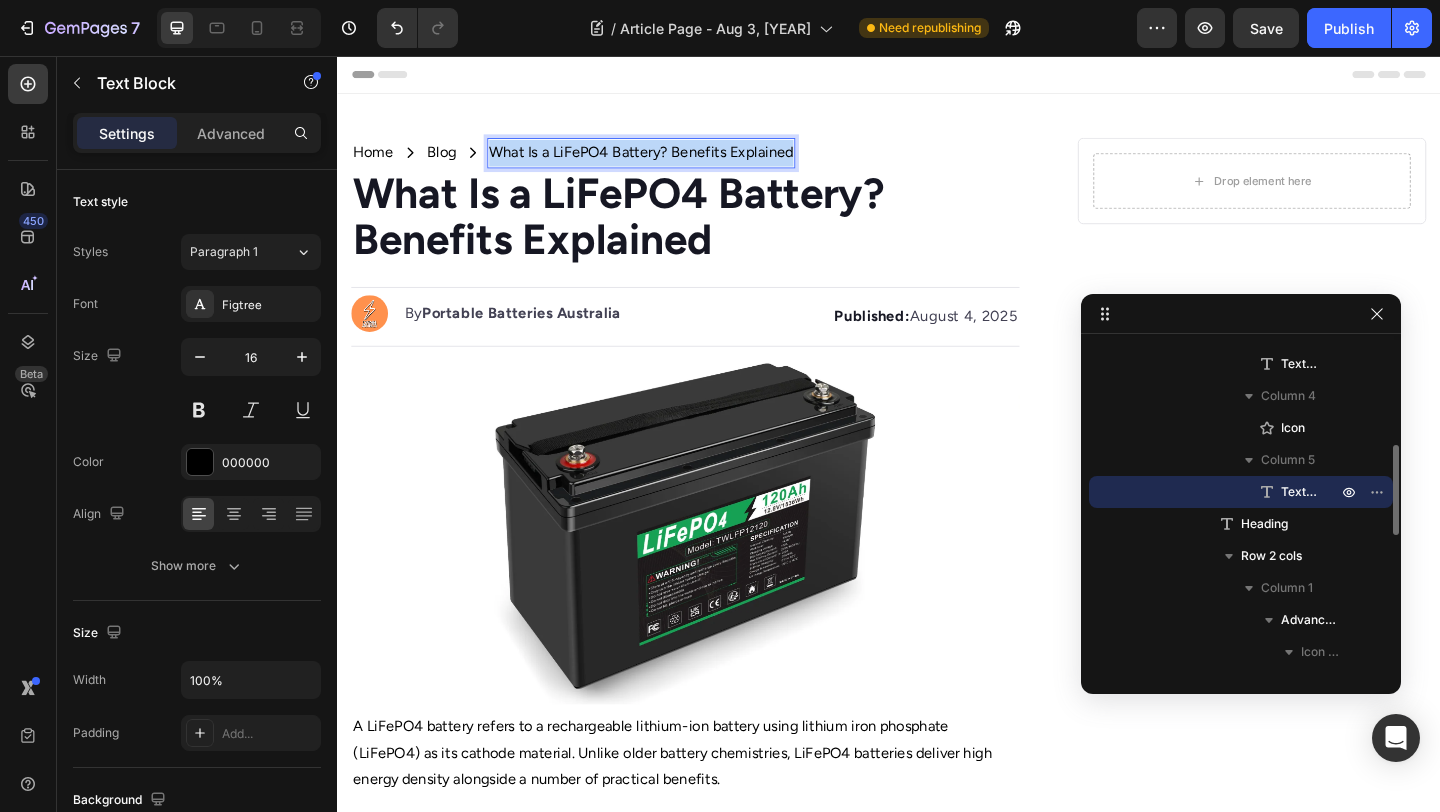 click on "What Is a LiFePO4 Battery? Benefits Explained" at bounding box center [667, 161] 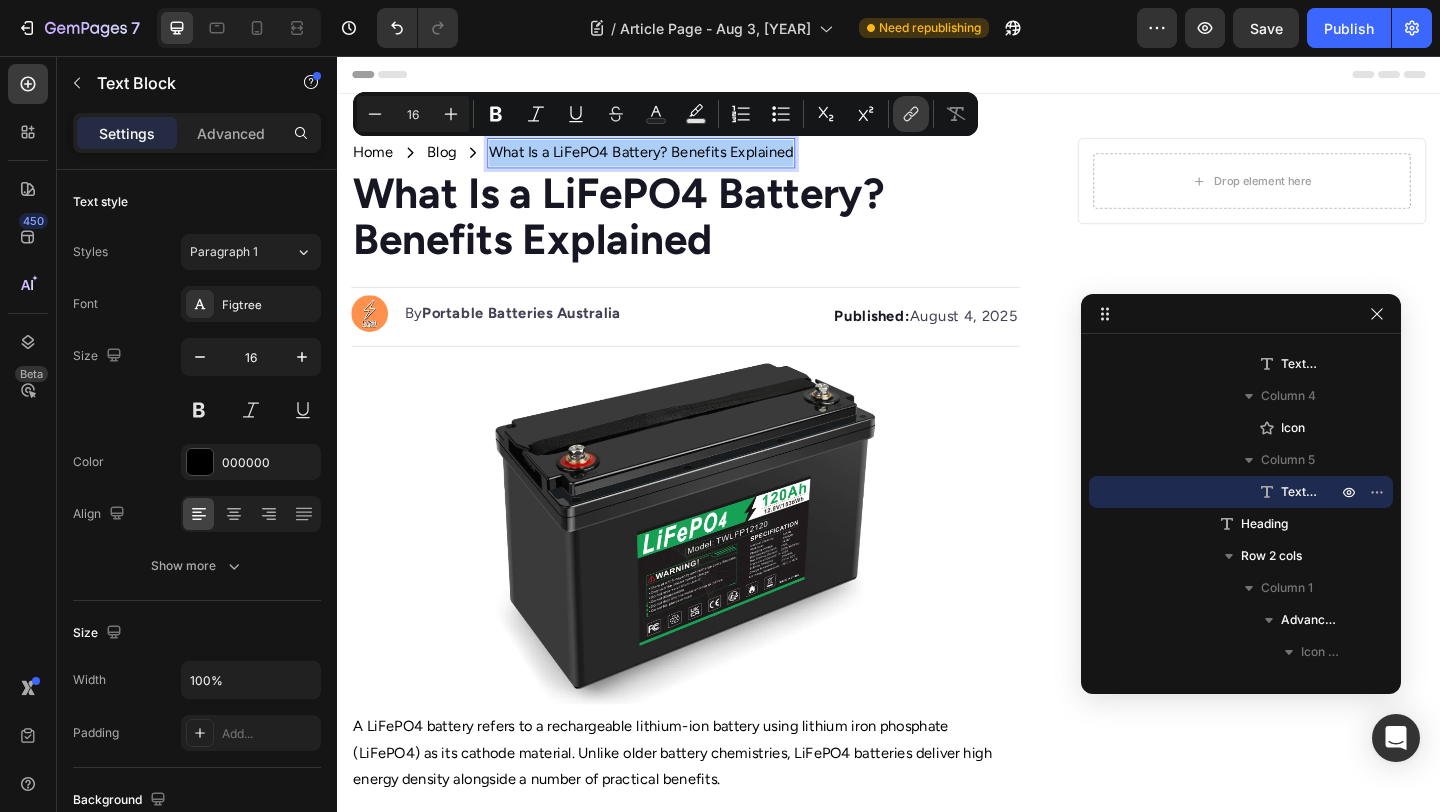 click 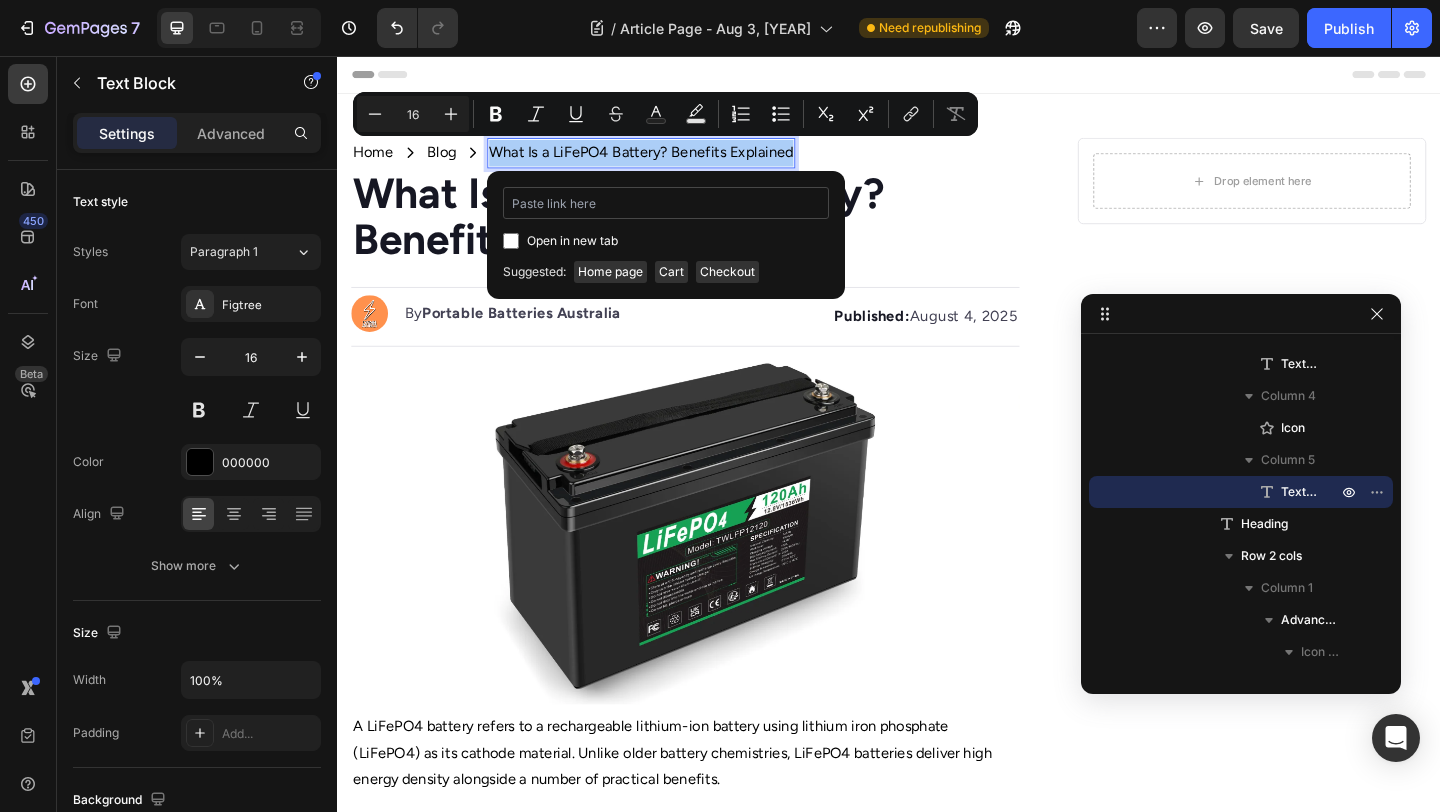 type on "#" 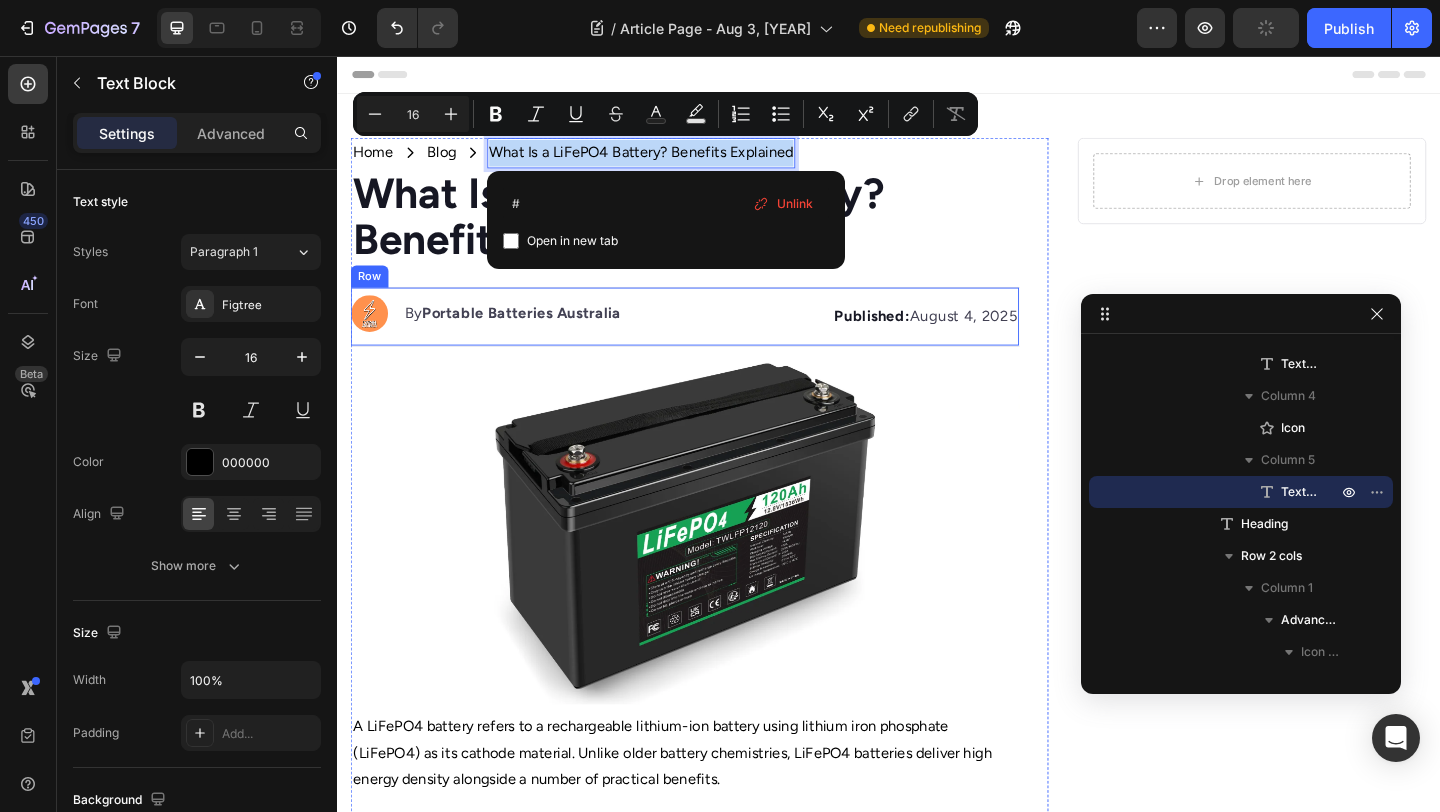click on "Image By  Portable Batteries Austraila Text block Advanced list Published:  August 4, 2025 Text block Row" at bounding box center [715, 339] 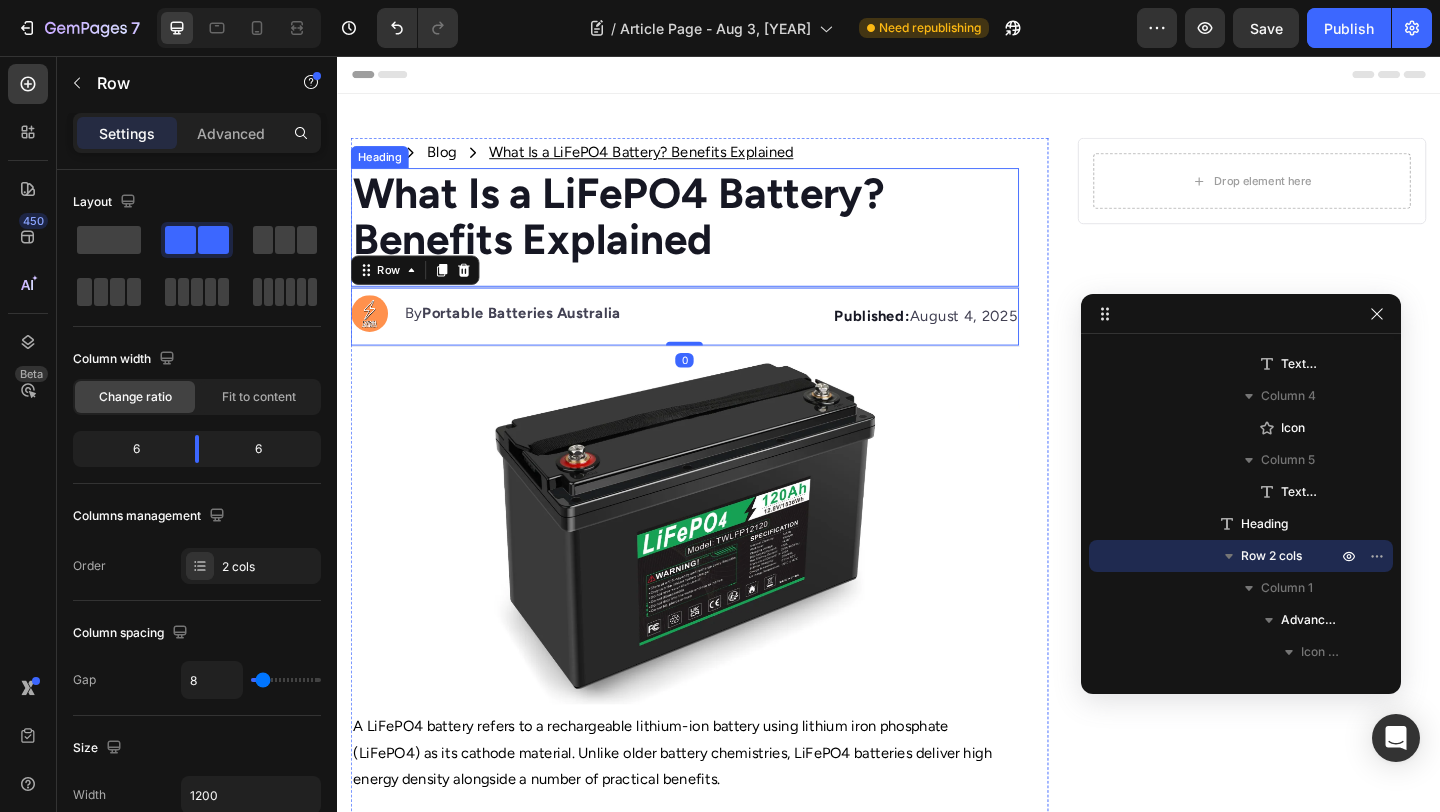 click on "What Is a LiFePO4 Battery? Benefits Explained" at bounding box center [667, 160] 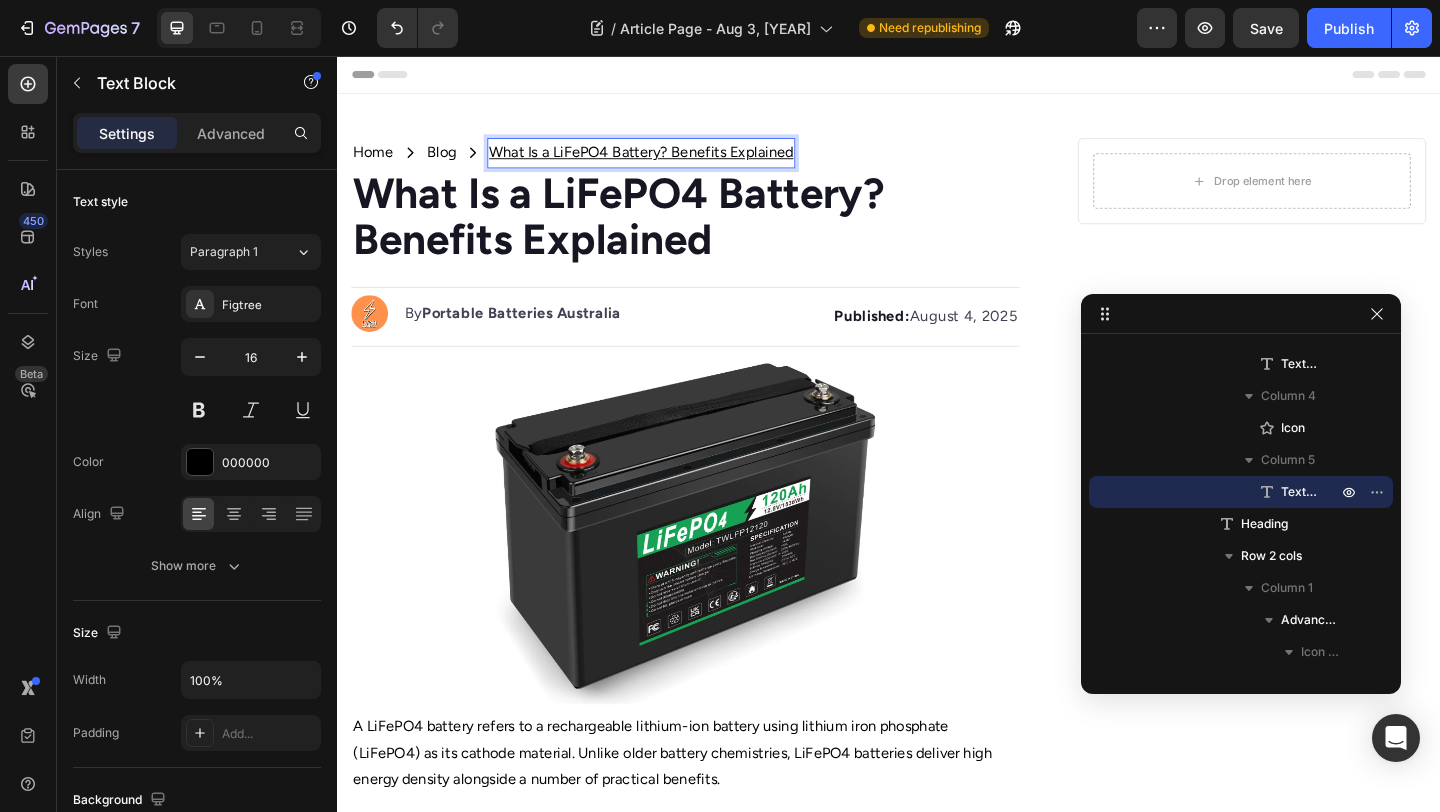 click on "What Is a LiFePO4 Battery? Benefits Explained" at bounding box center [667, 160] 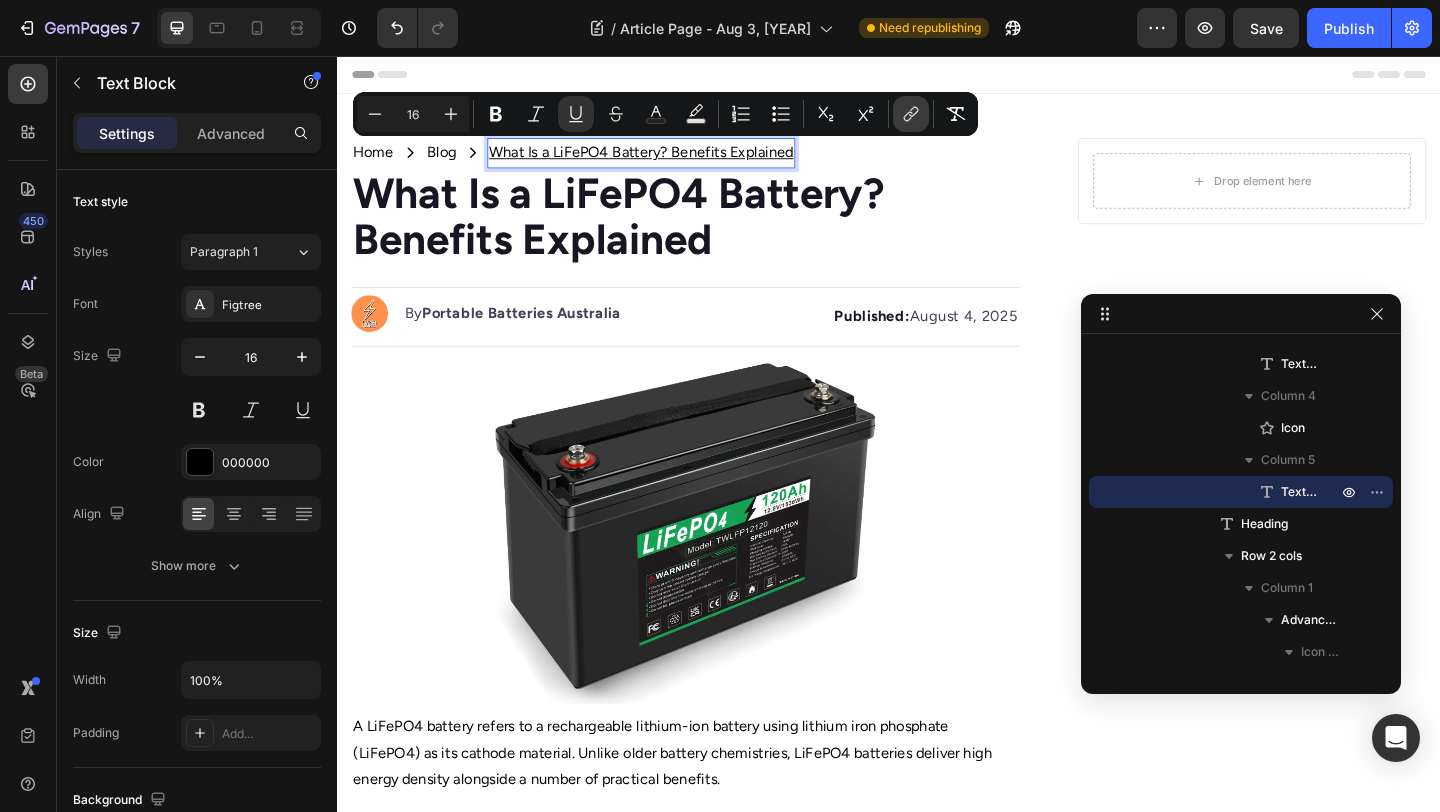 click 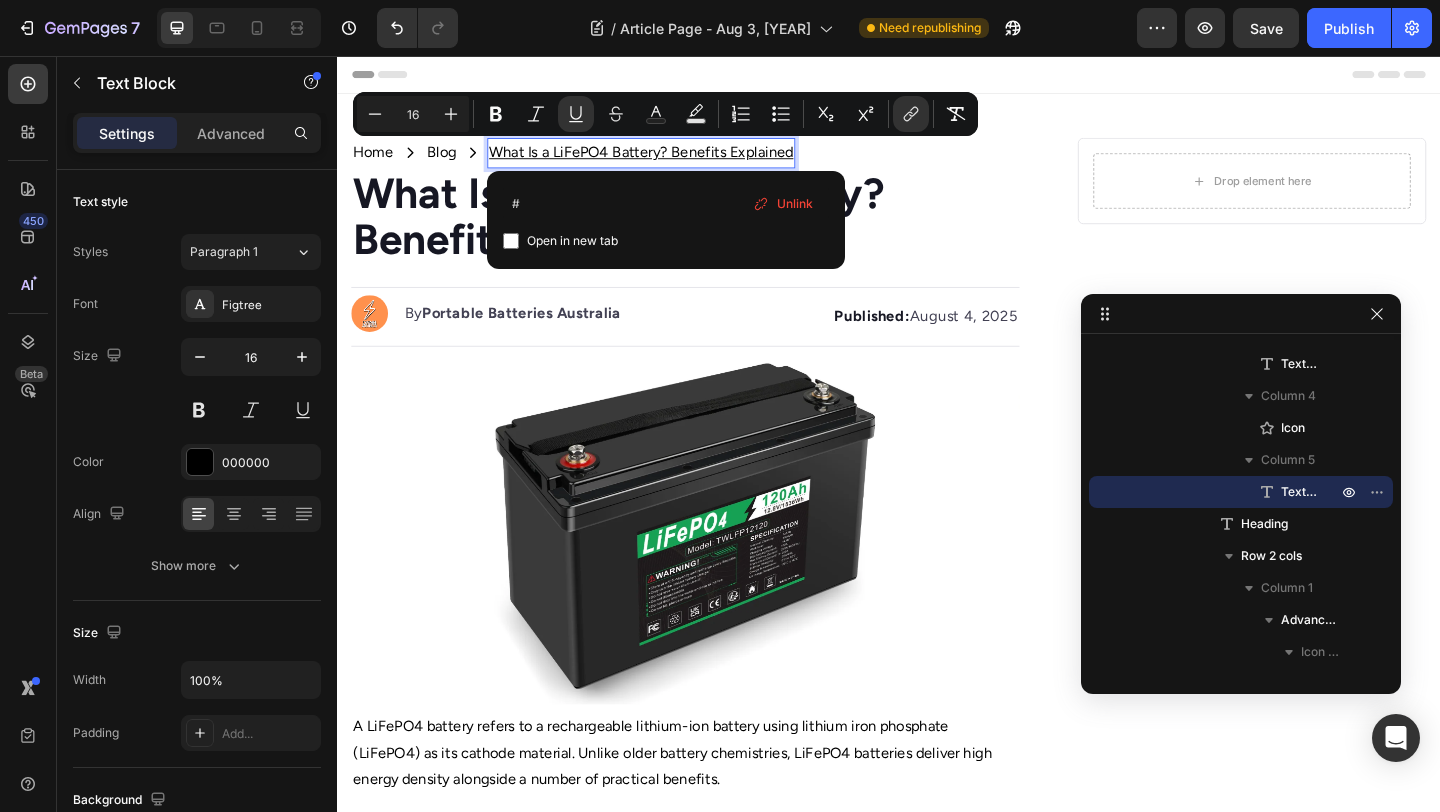 type 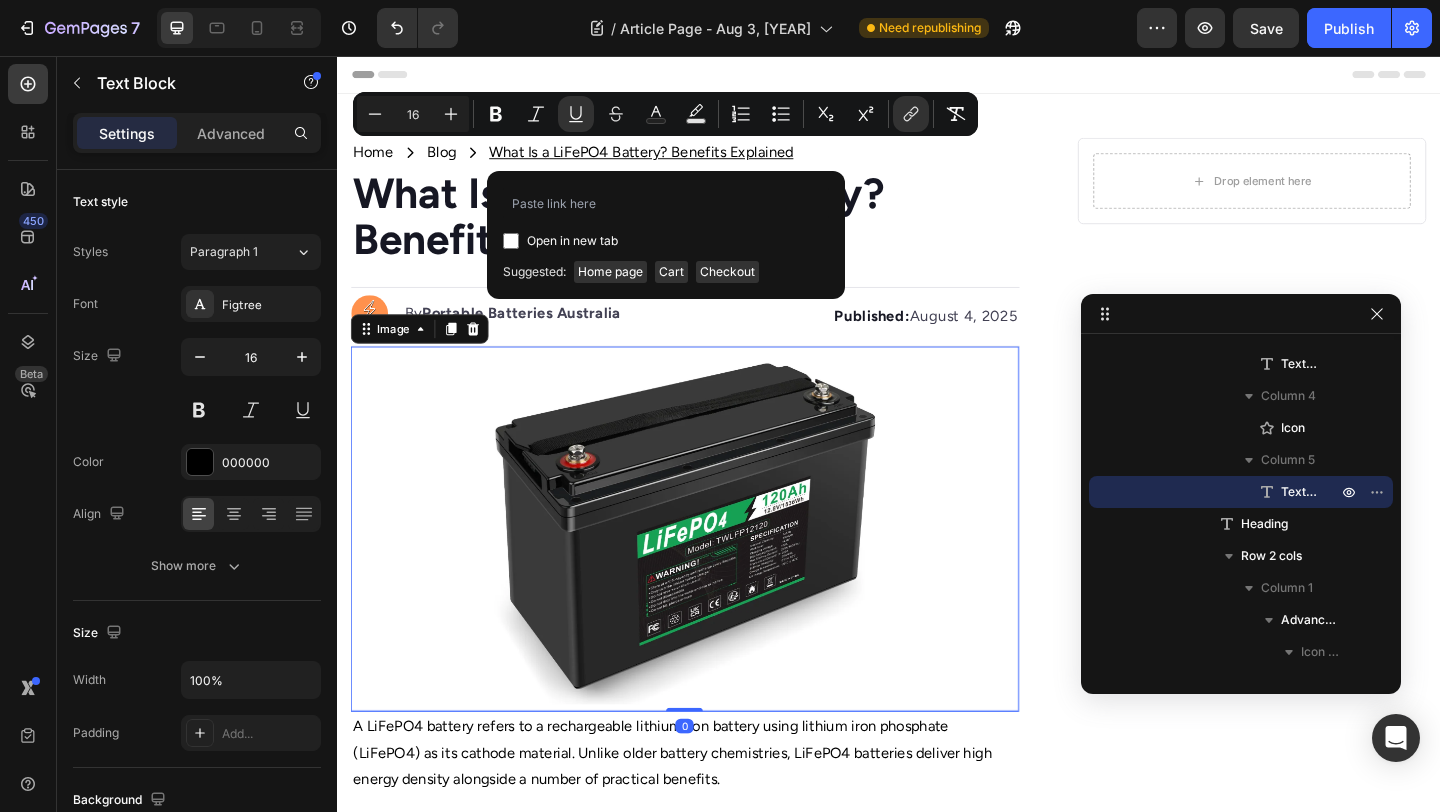 click at bounding box center (715, 570) 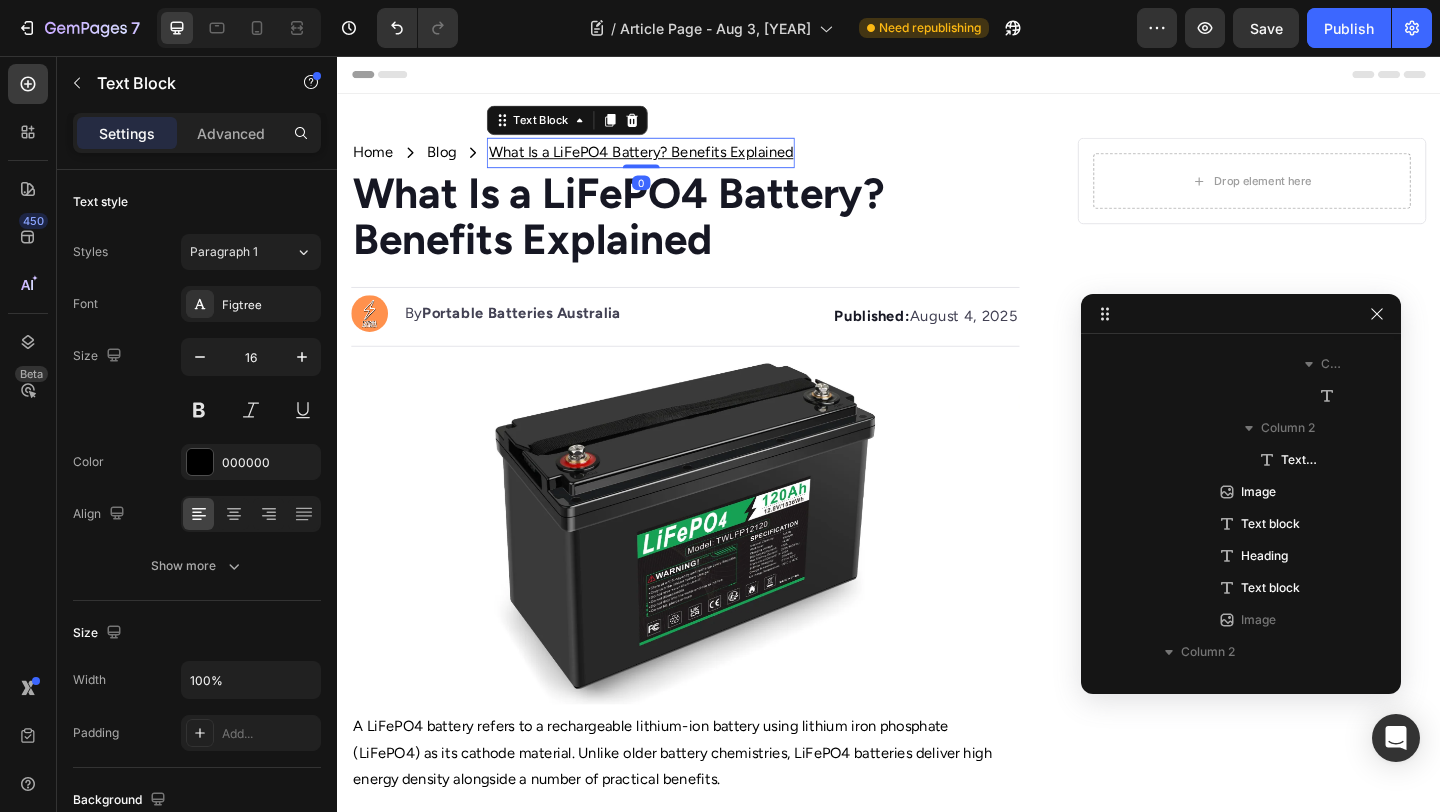 scroll, scrollTop: 378, scrollLeft: 0, axis: vertical 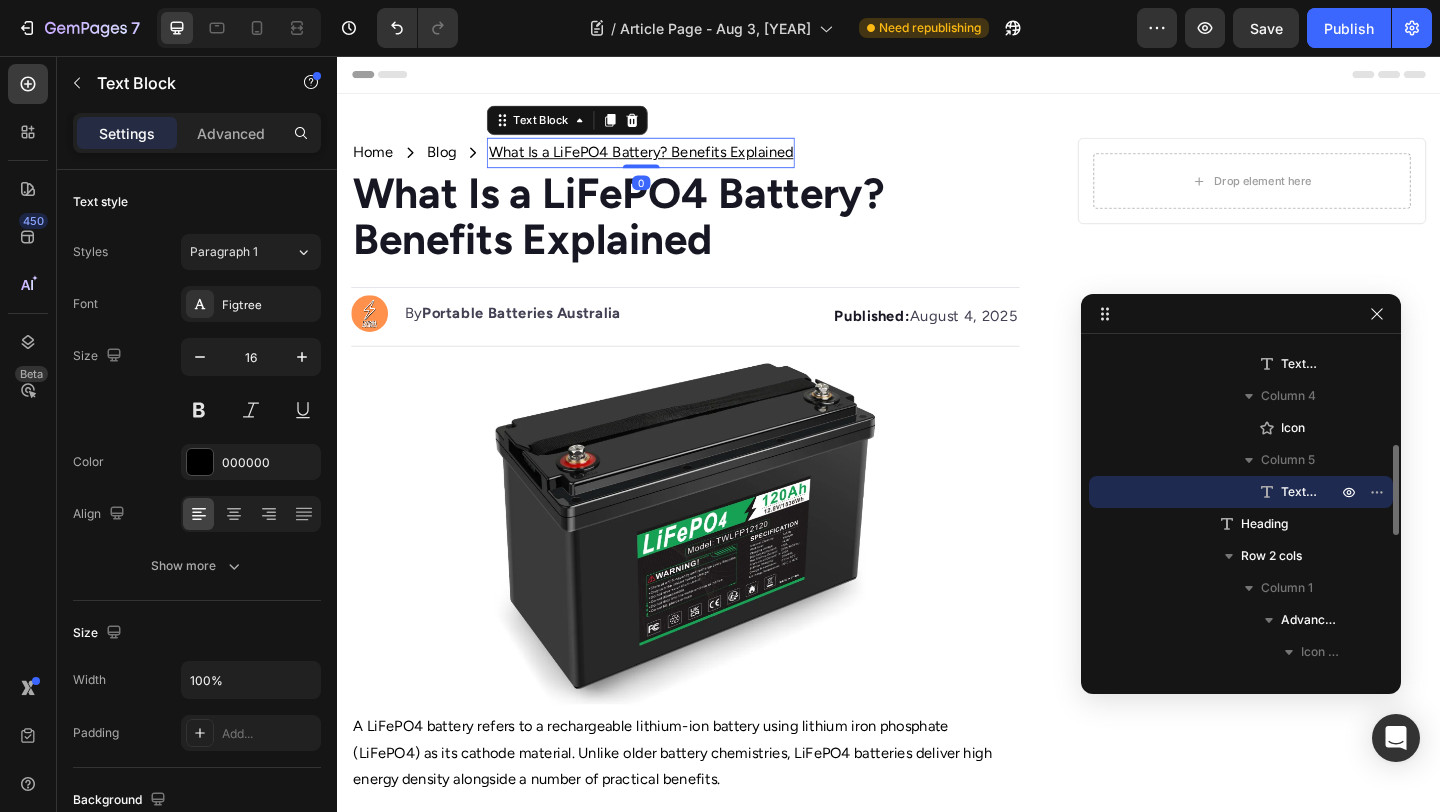 click on "What Is a LiFePO4 Battery? Benefits Explained" at bounding box center [667, 160] 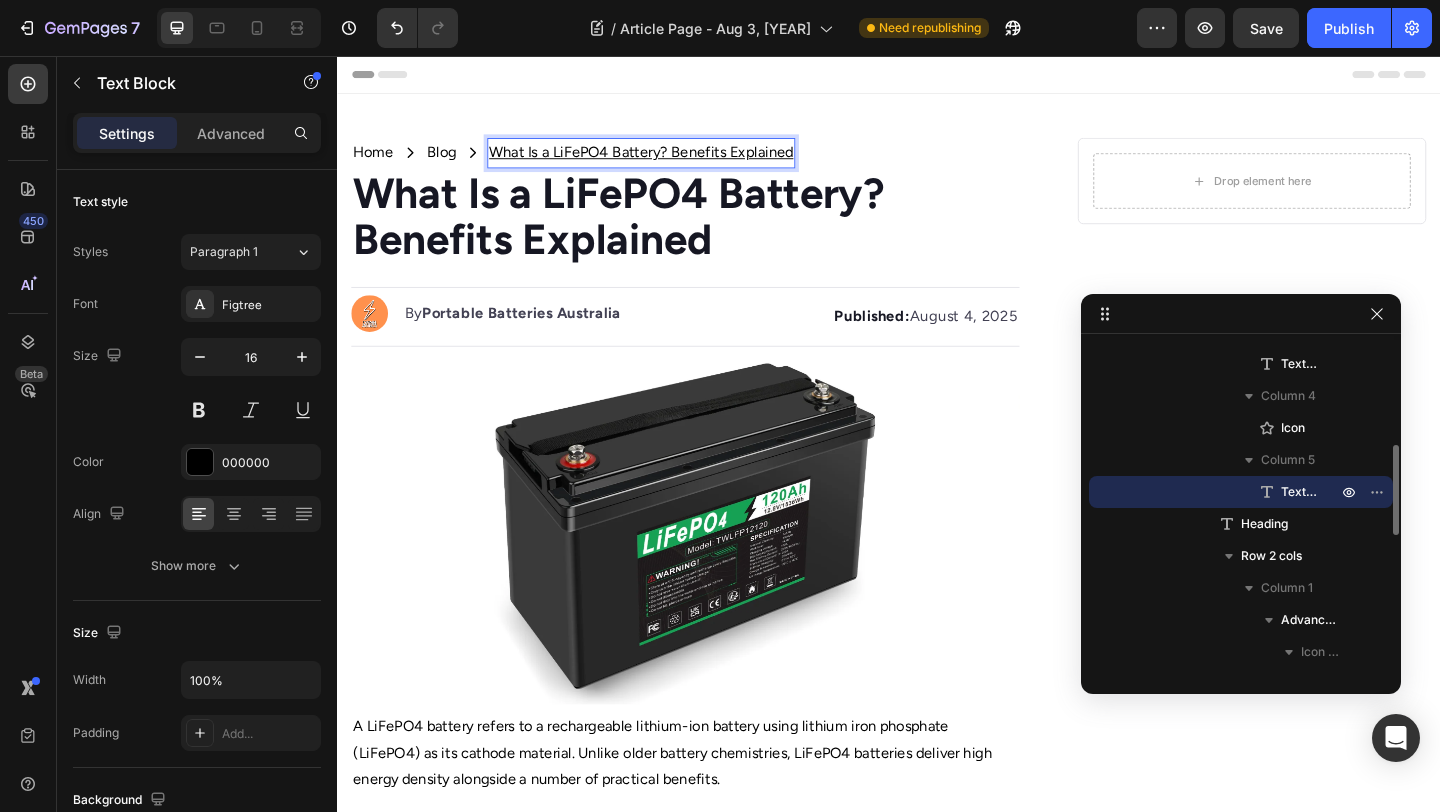 click on "What Is a LiFePO4 Battery? Benefits Explained" at bounding box center (667, 160) 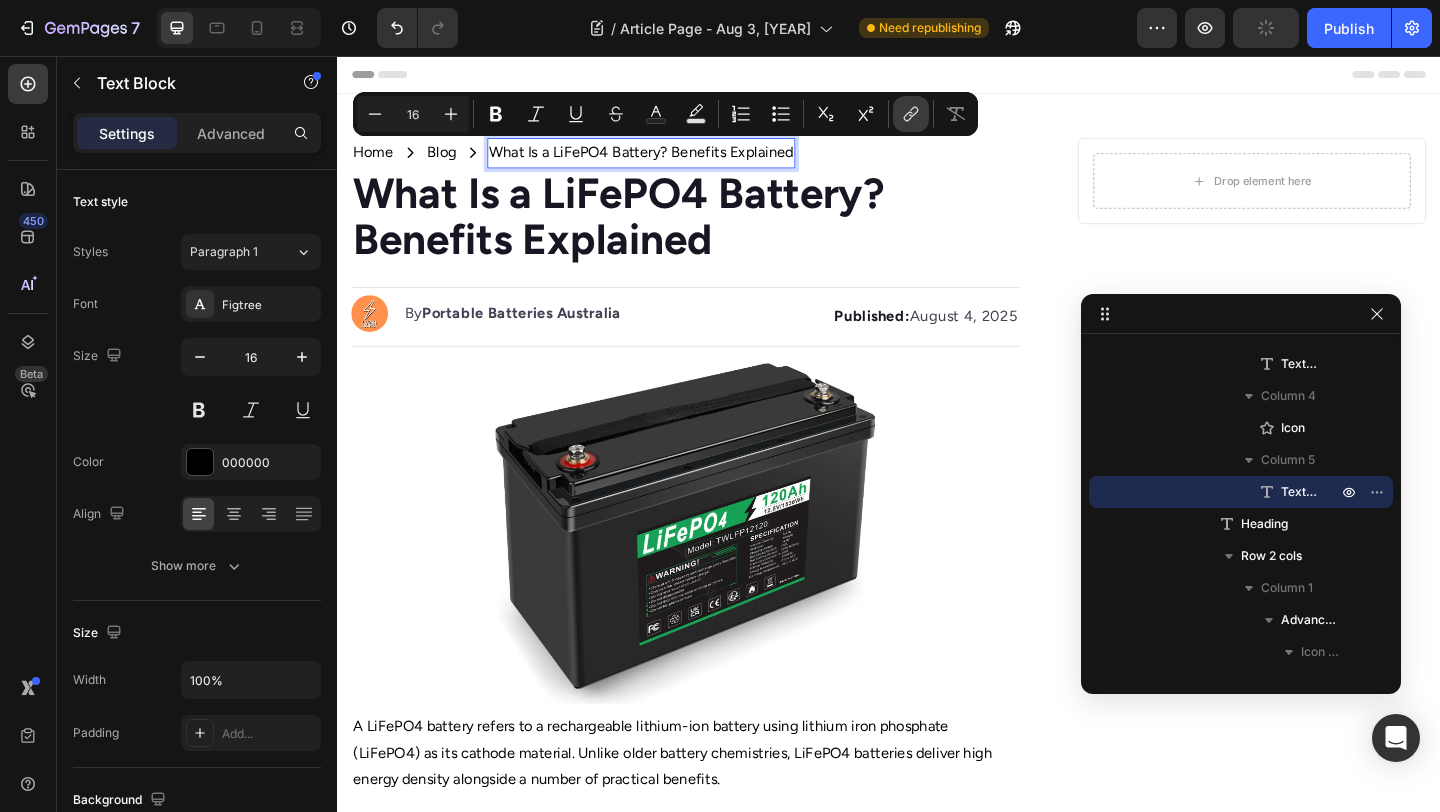 click 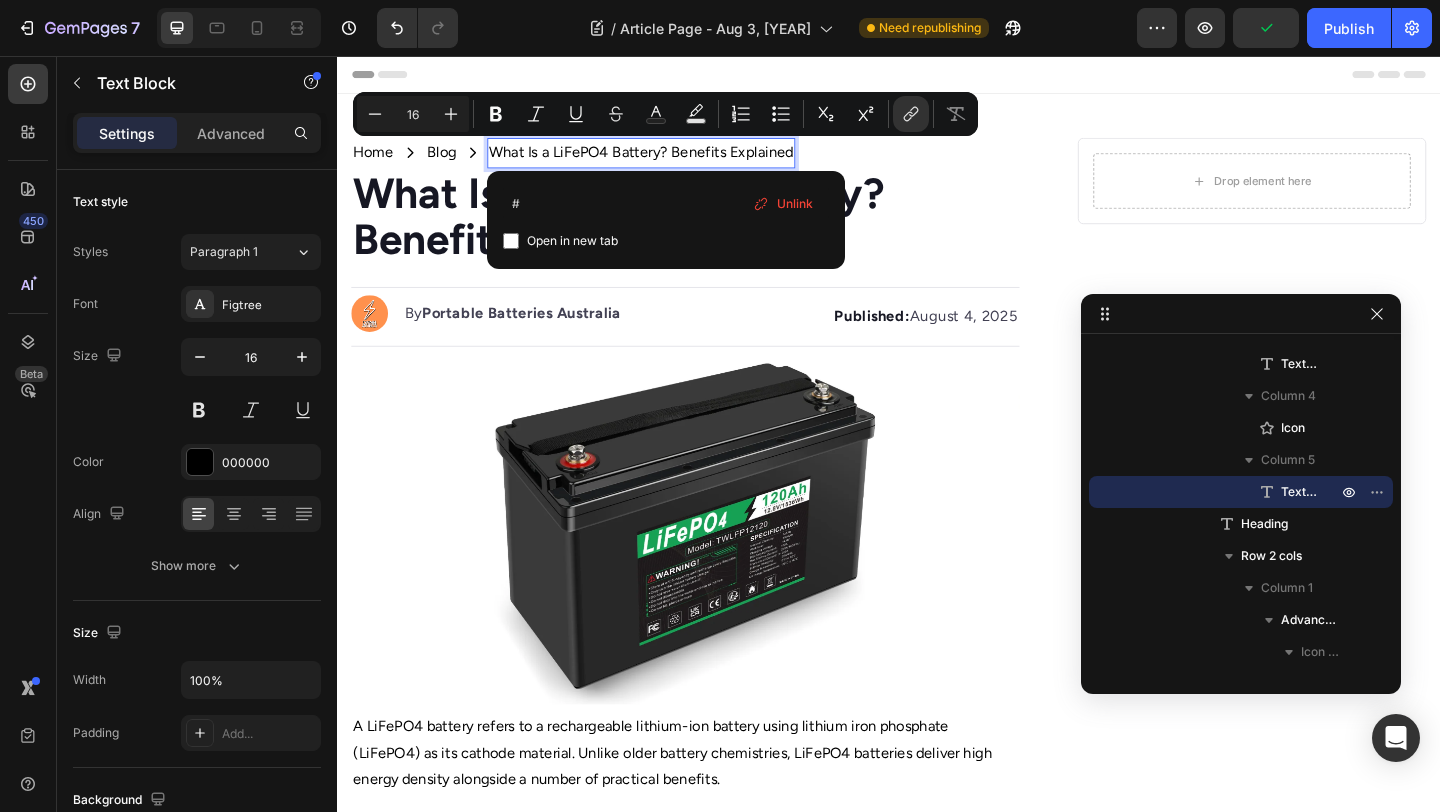 type 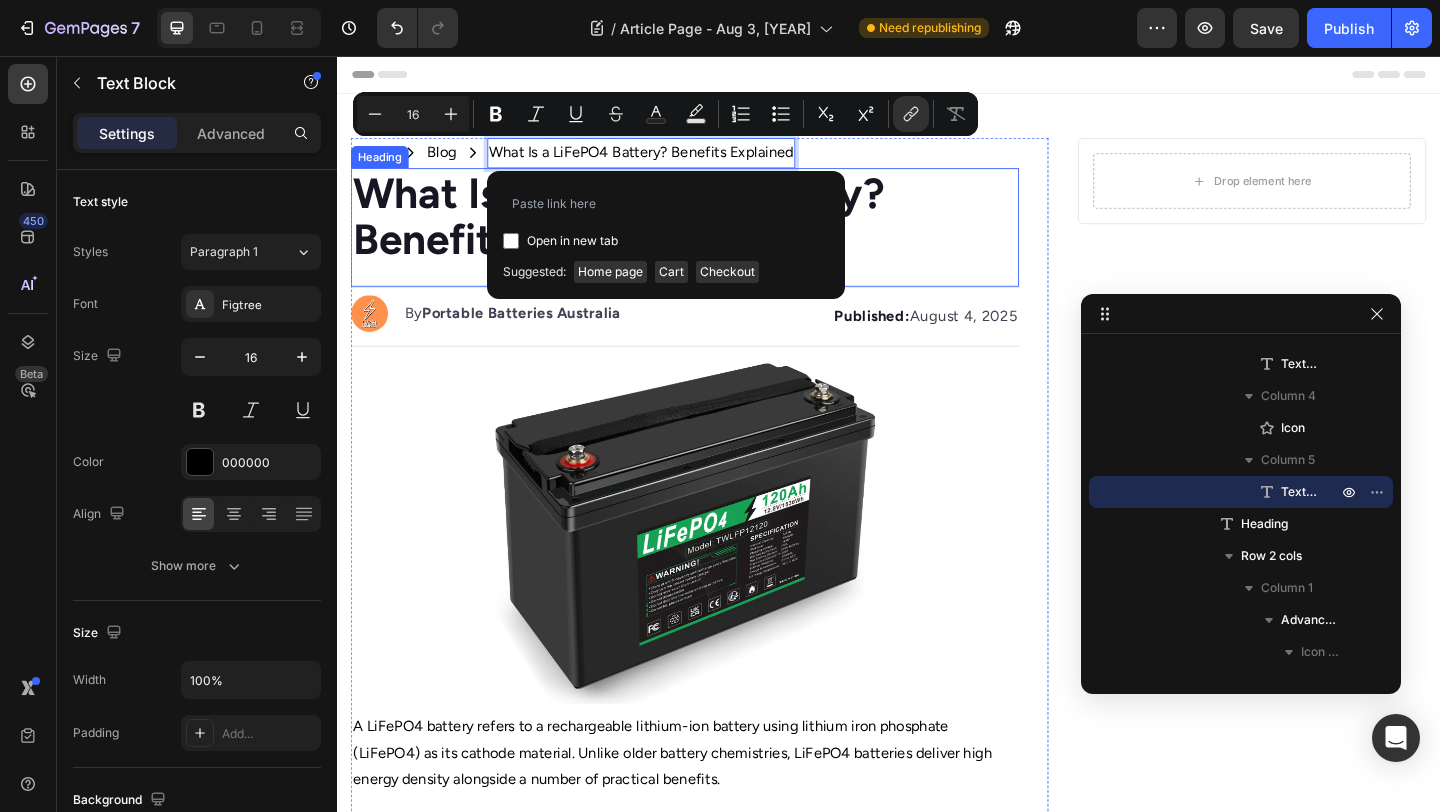 click on "⁠⁠⁠⁠⁠⁠⁠ What Is a LiFePO4 Battery? Benefits Explained" at bounding box center (715, 230) 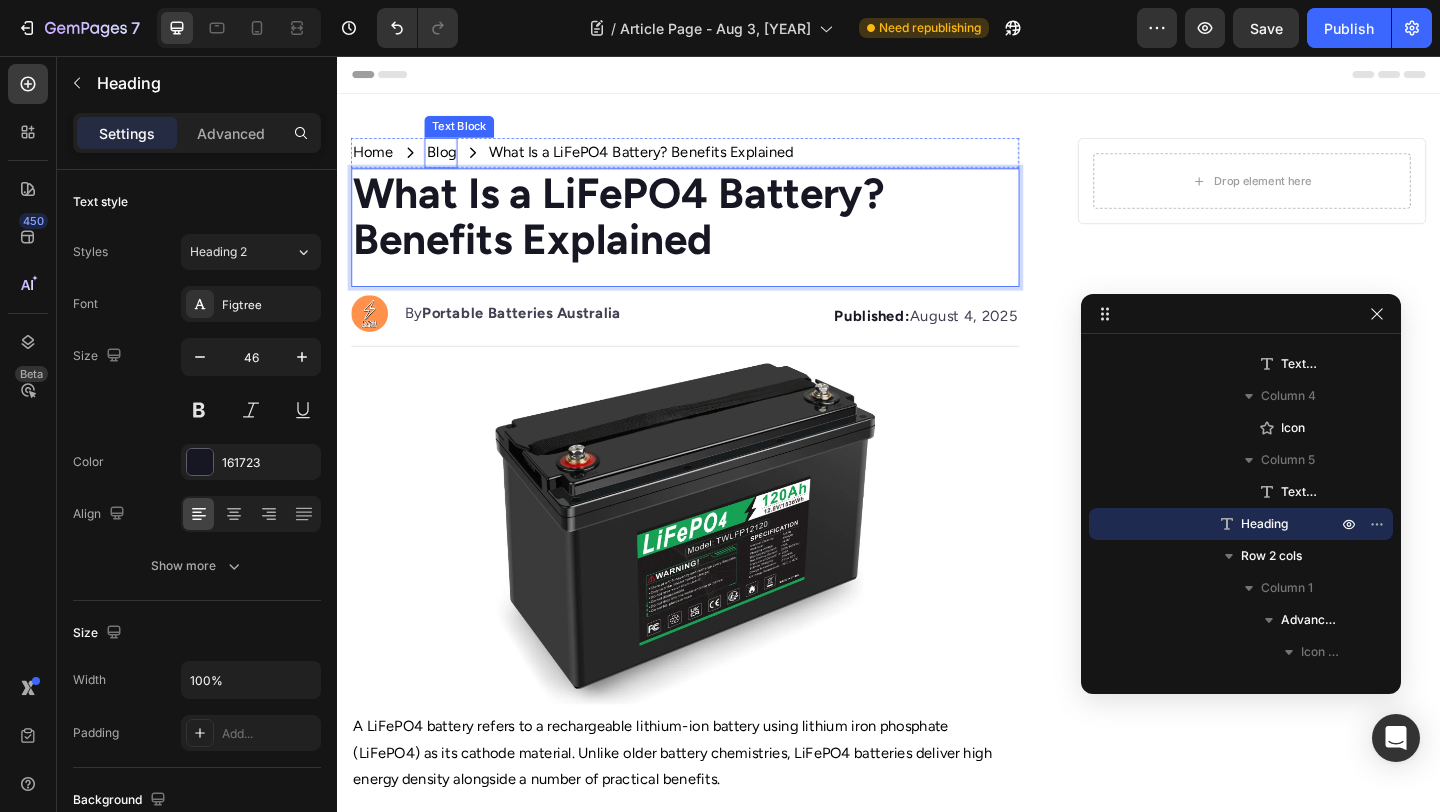 click on "Blog" at bounding box center [450, 161] 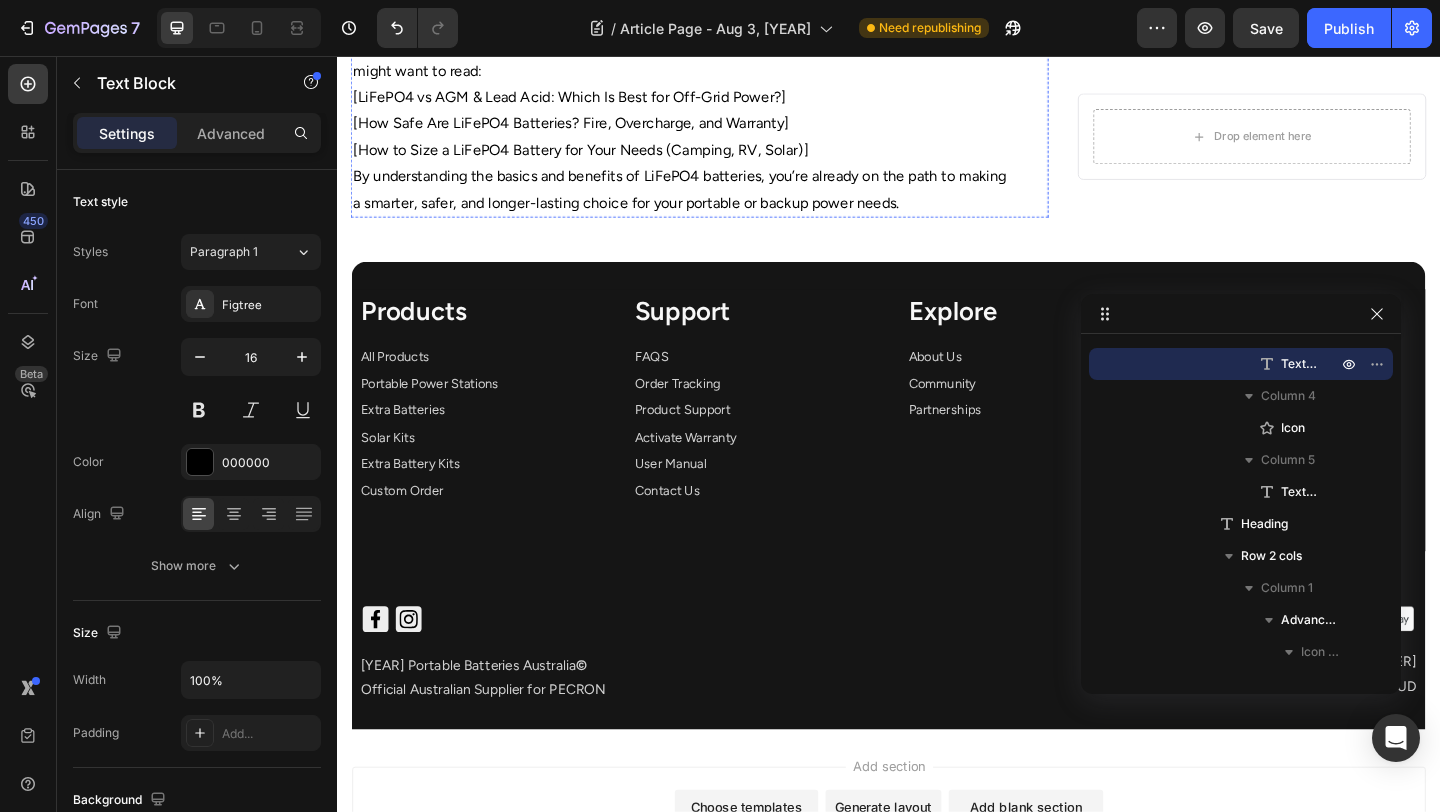 scroll, scrollTop: 2142, scrollLeft: 0, axis: vertical 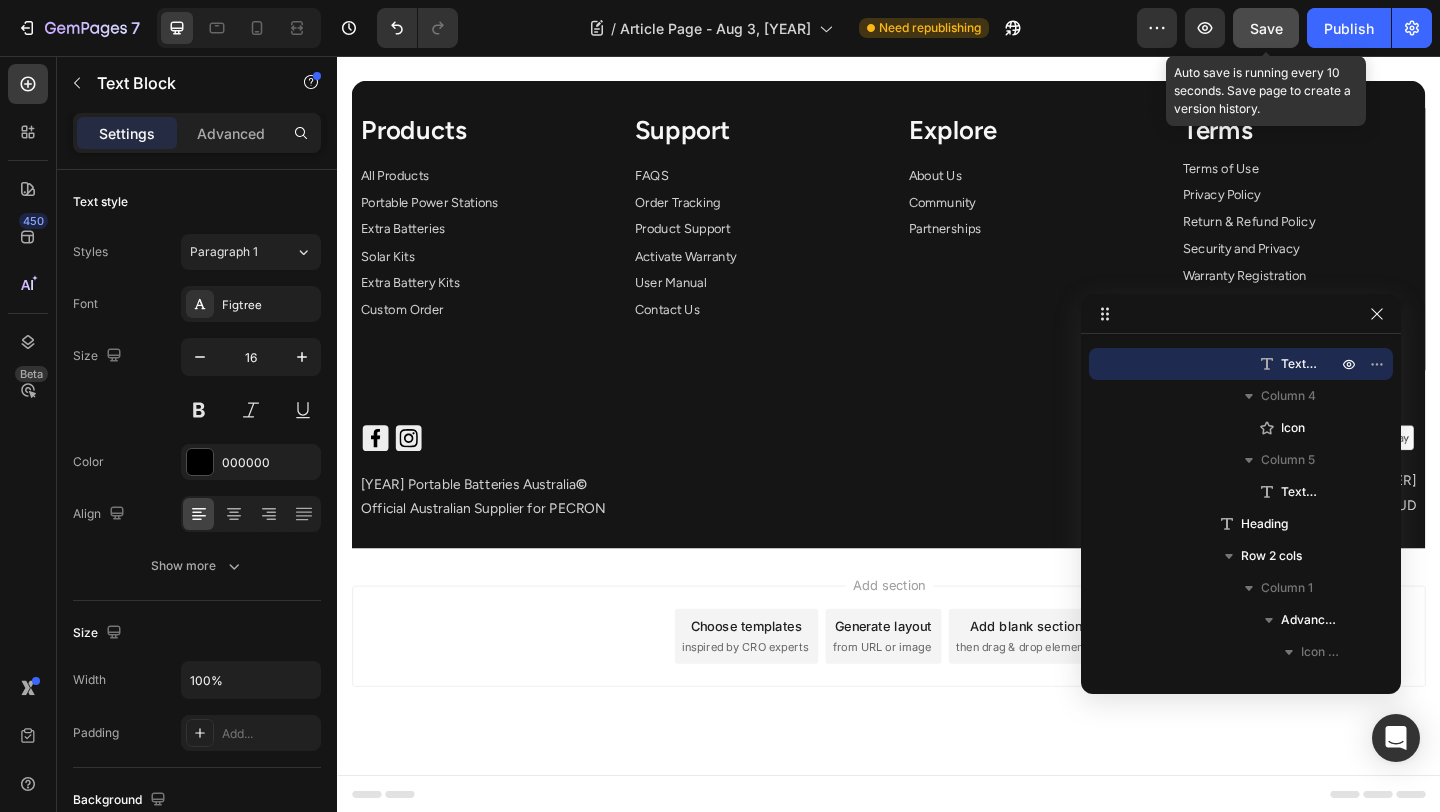 click on "Save" at bounding box center (1266, 28) 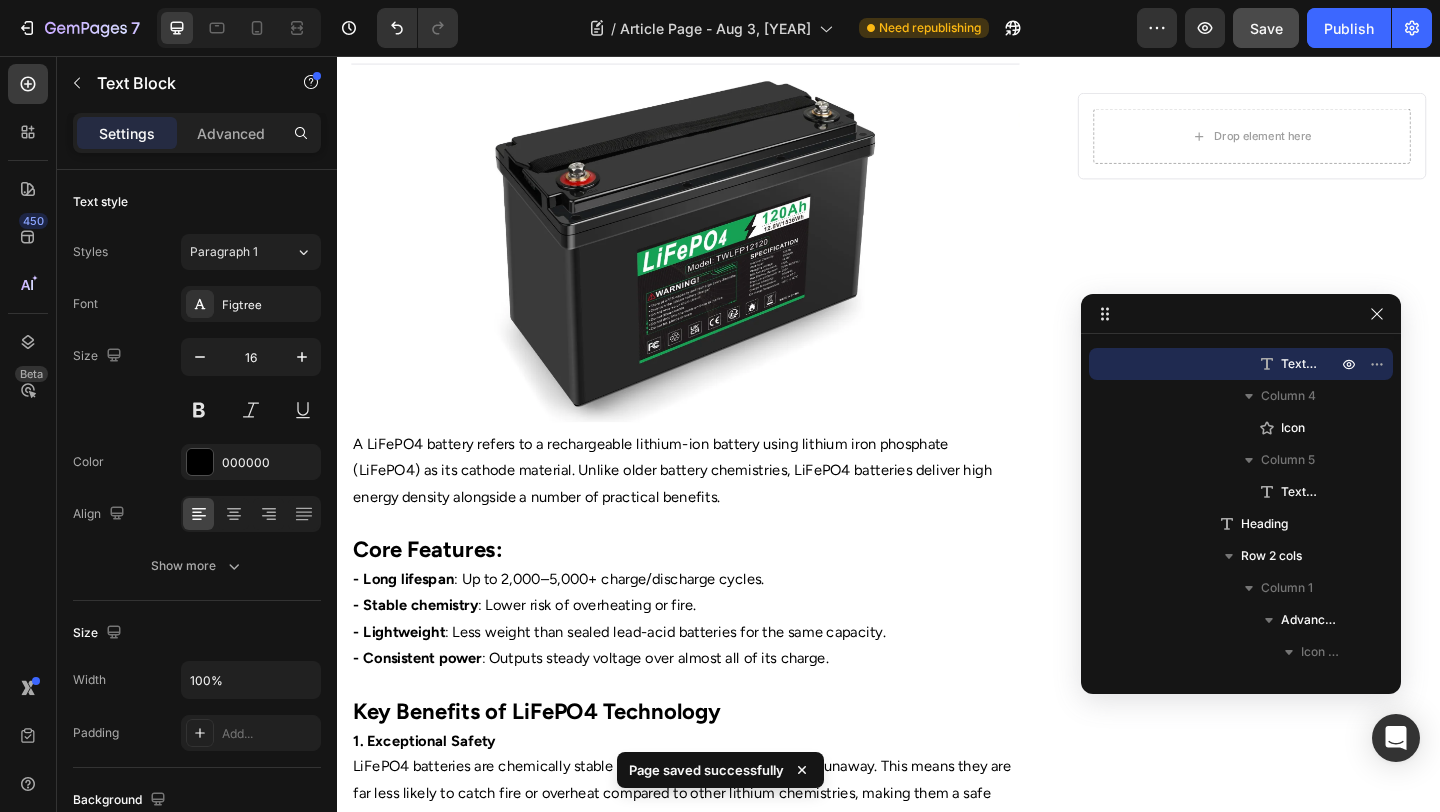 scroll, scrollTop: 0, scrollLeft: 0, axis: both 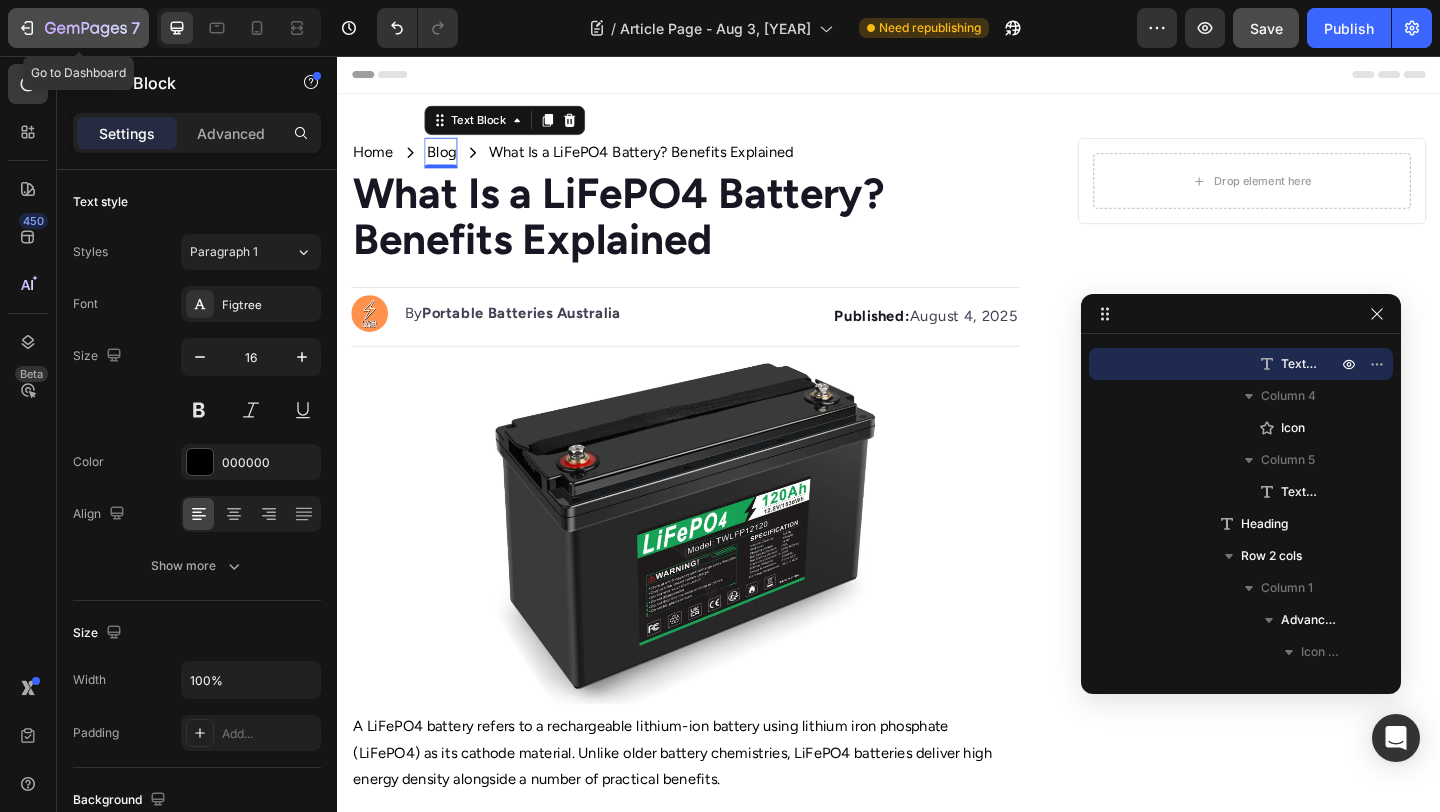click 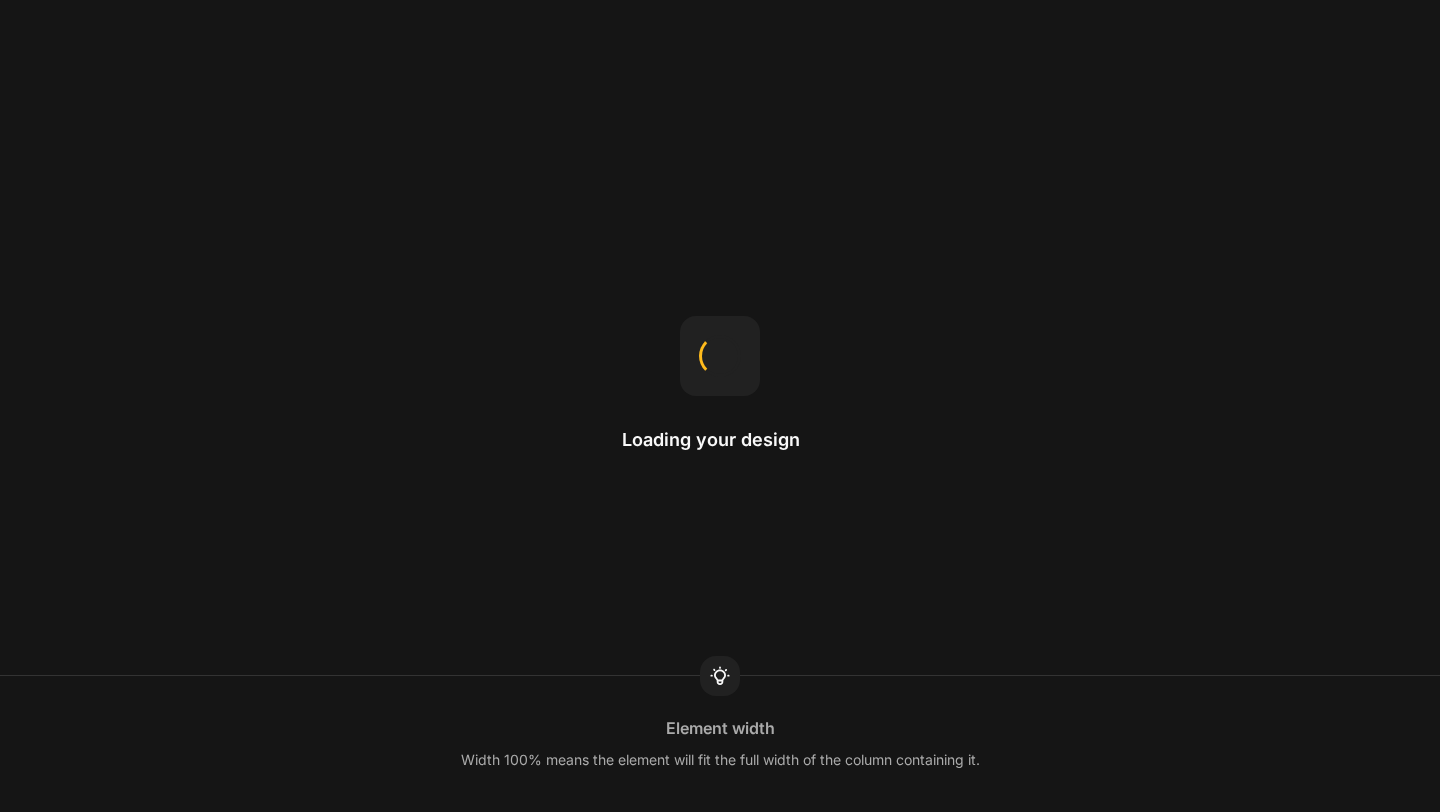 scroll, scrollTop: 0, scrollLeft: 0, axis: both 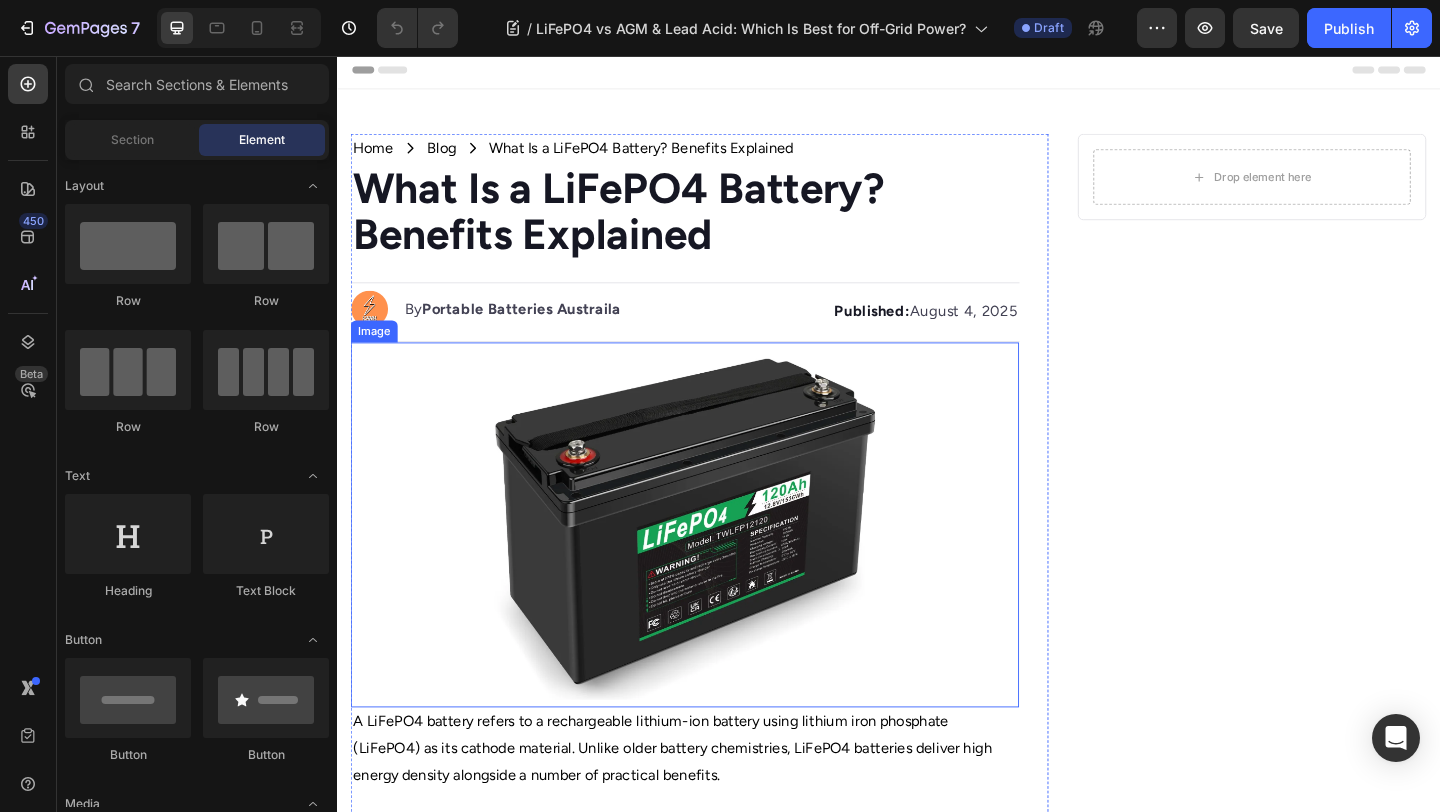 click at bounding box center [715, 565] 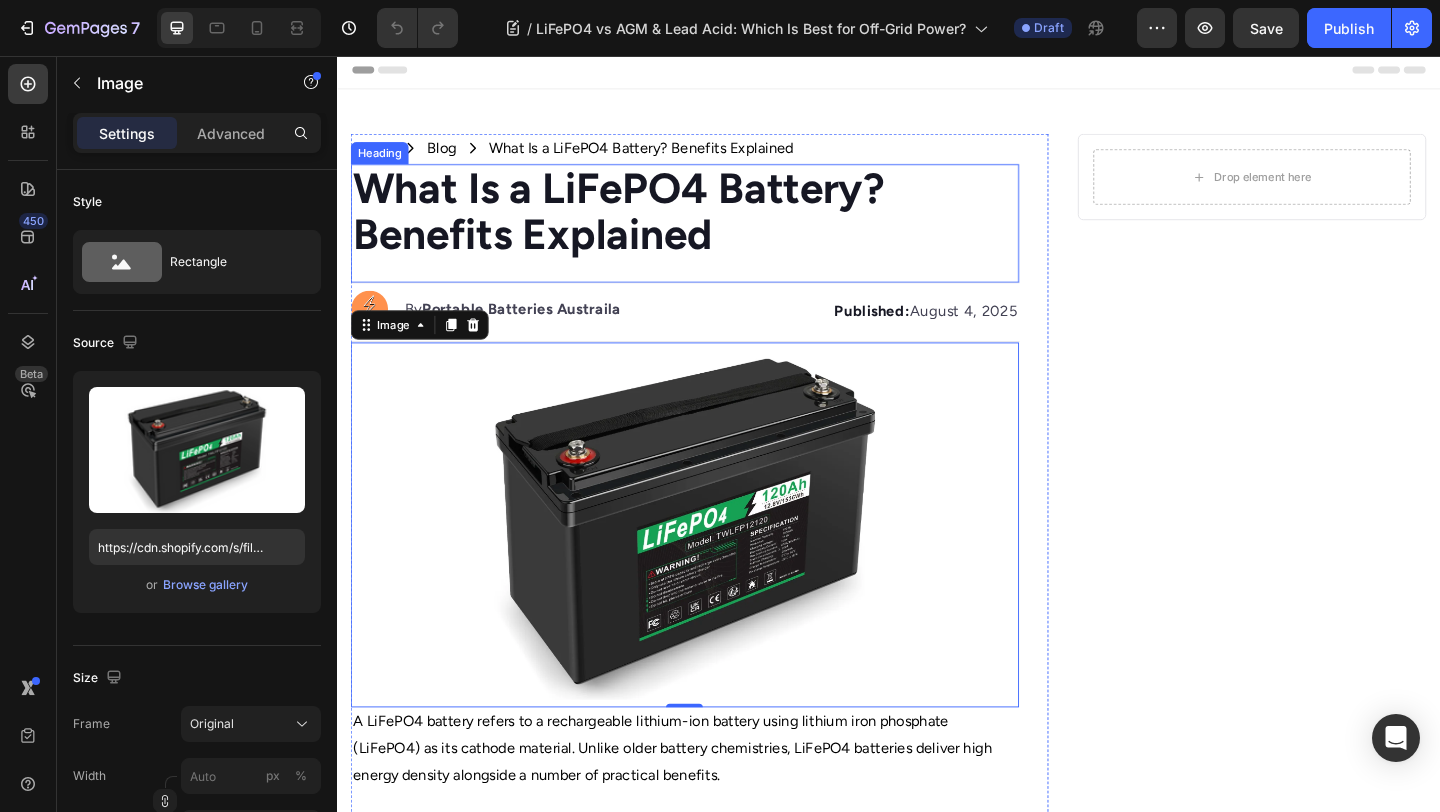click on "What Is a LiFePO4 Battery? Benefits Explained" at bounding box center [643, 225] 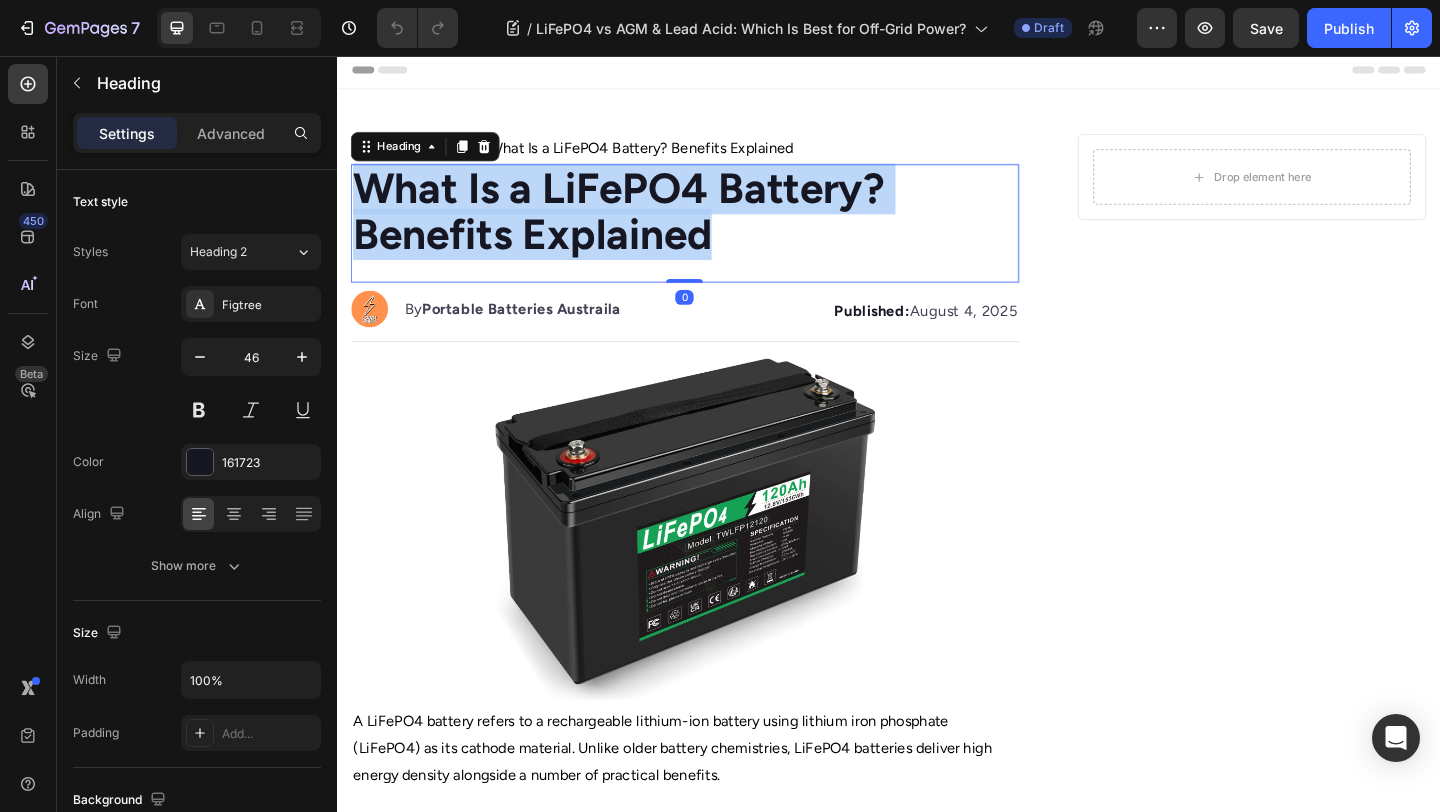 click on "What Is a LiFePO4 Battery? Benefits Explained" at bounding box center (643, 225) 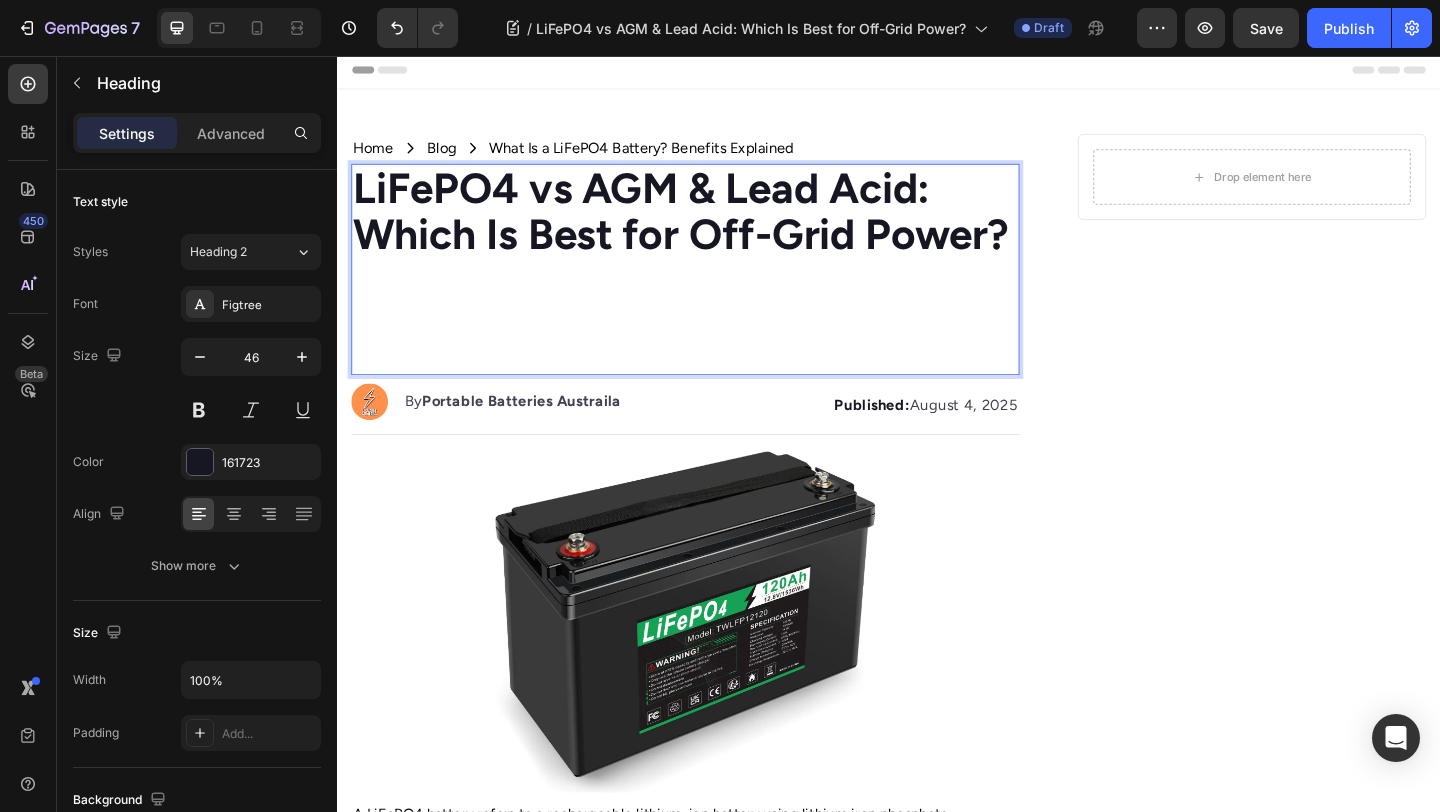 click on "LiFePO4 vs AGM & Lead Acid: Which Is Best for Off-Grid Power?" at bounding box center [711, 225] 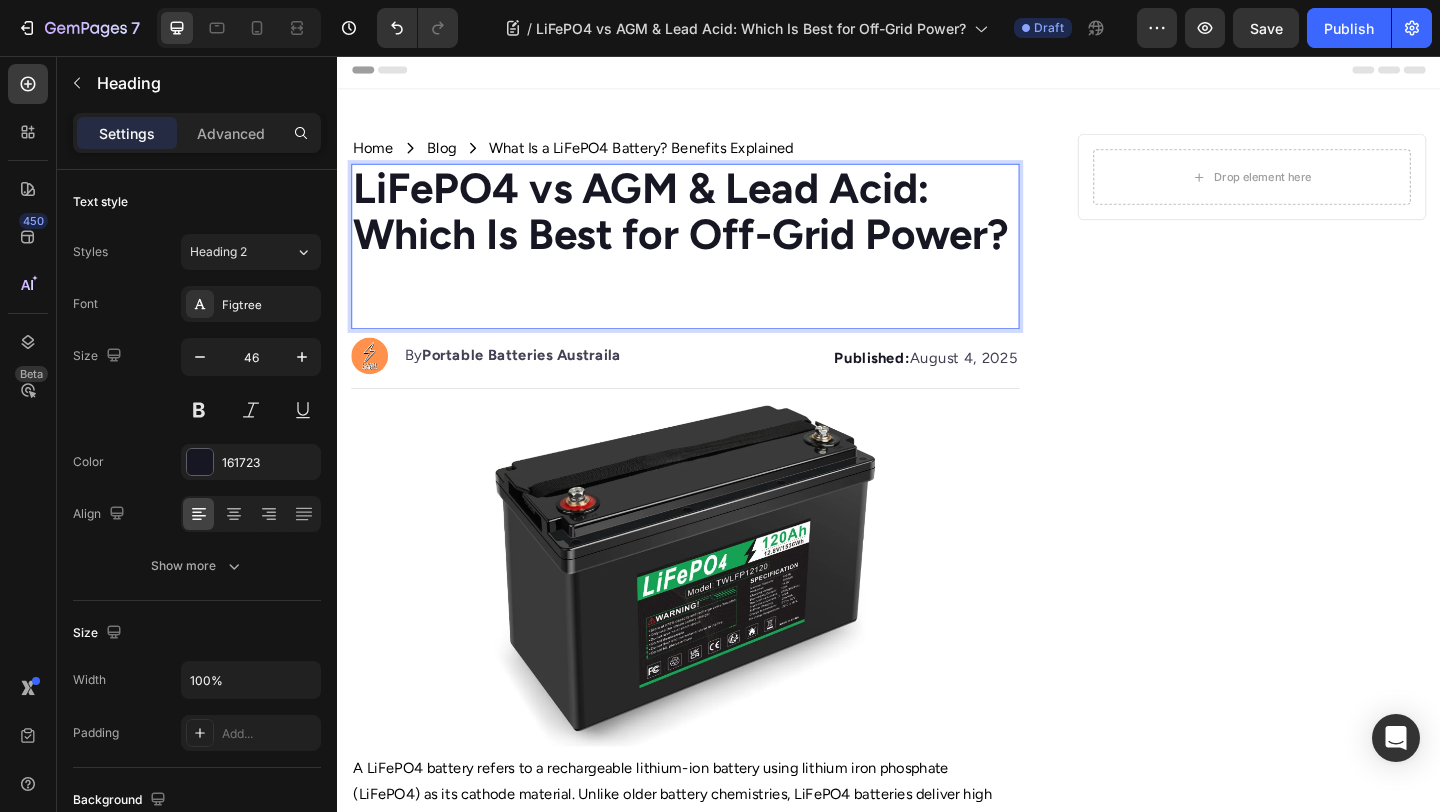 click on "LiFePO4 vs AGM & Lead Acid: Which Is Best for Off-Grid Power?" at bounding box center [715, 251] 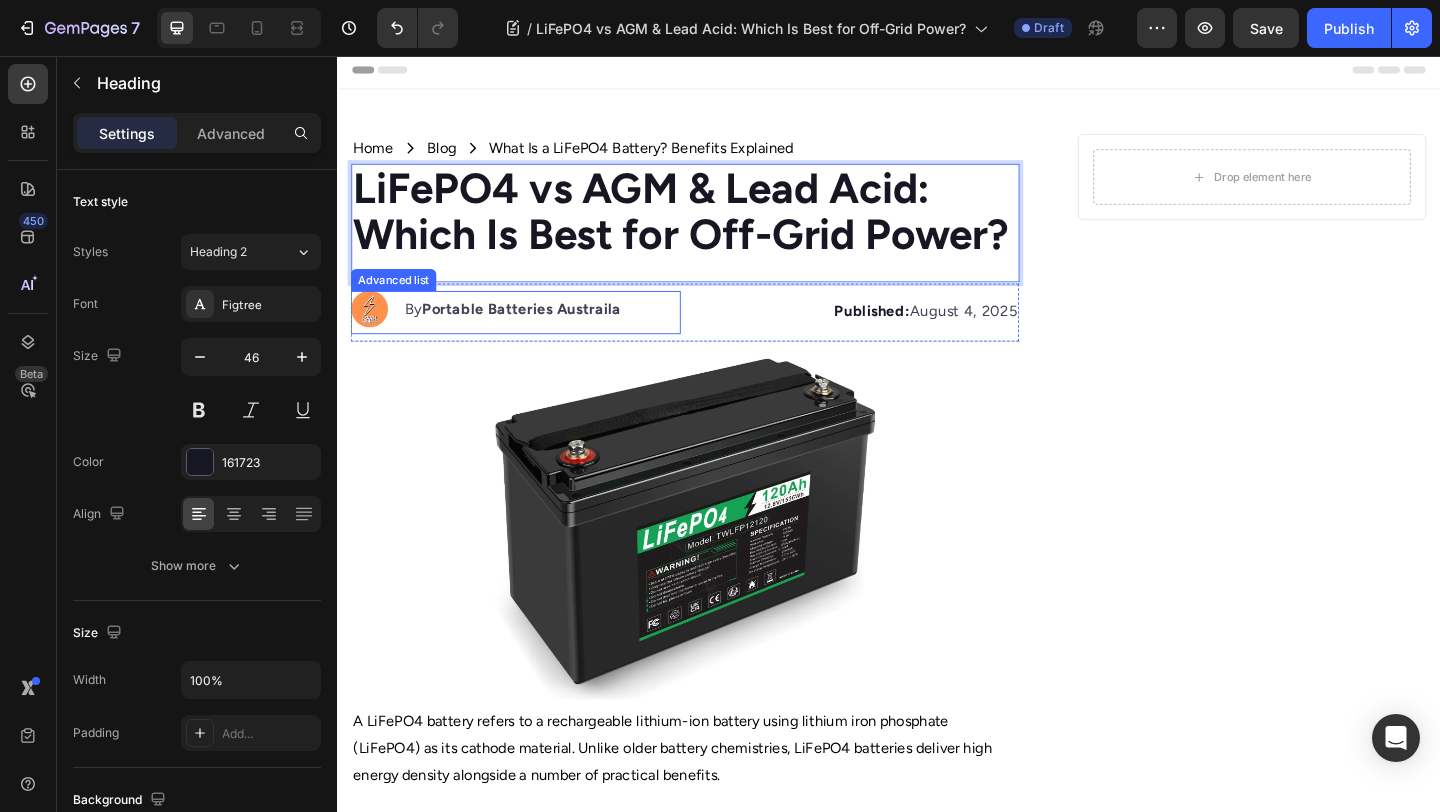 click on "Image By  Portable Batteries Austraila Text block" at bounding box center [499, 331] 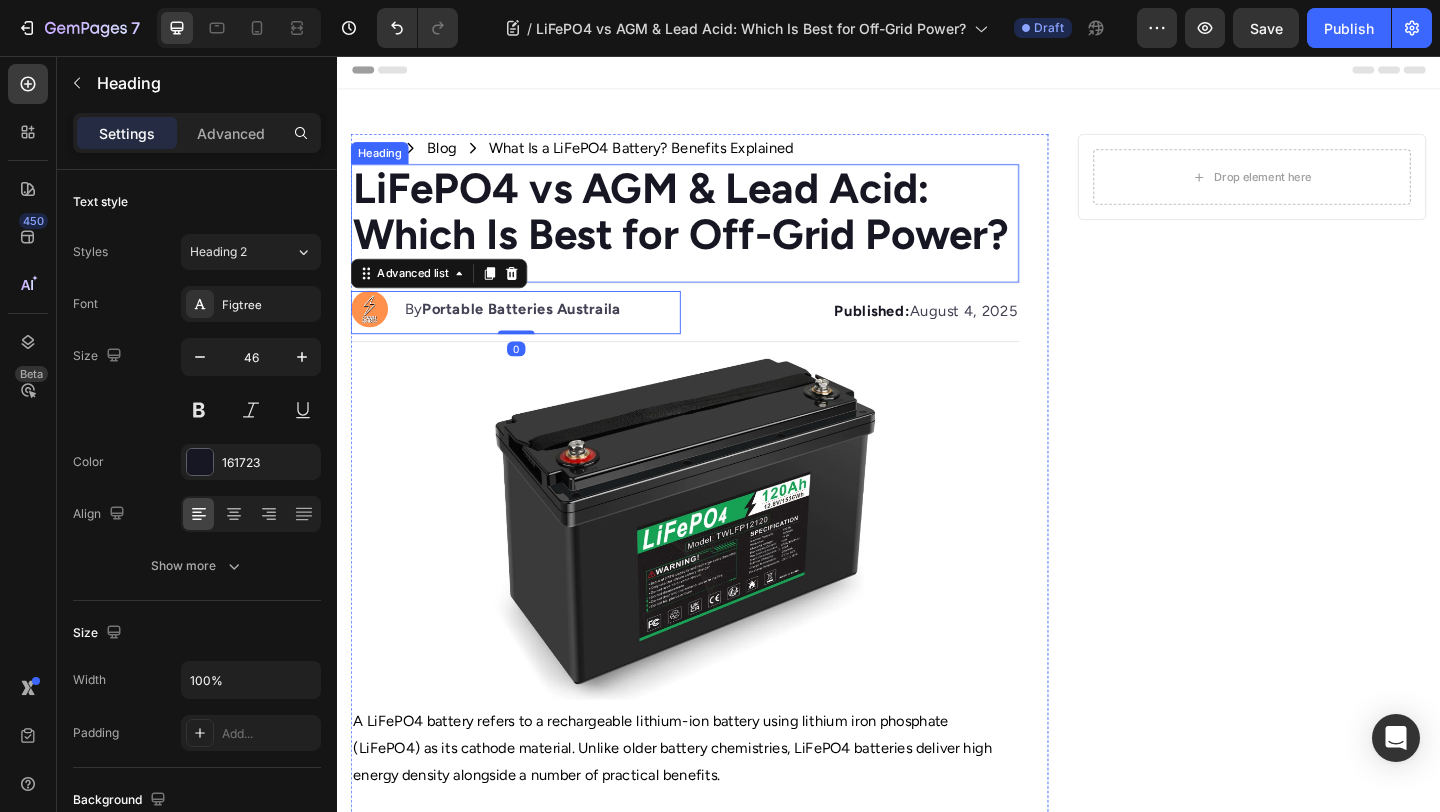 click on "⁠⁠⁠⁠⁠⁠⁠ LiFePO4 vs AGM & Lead Acid: Which Is Best for Off-Grid Power? Heading" at bounding box center (715, 237) 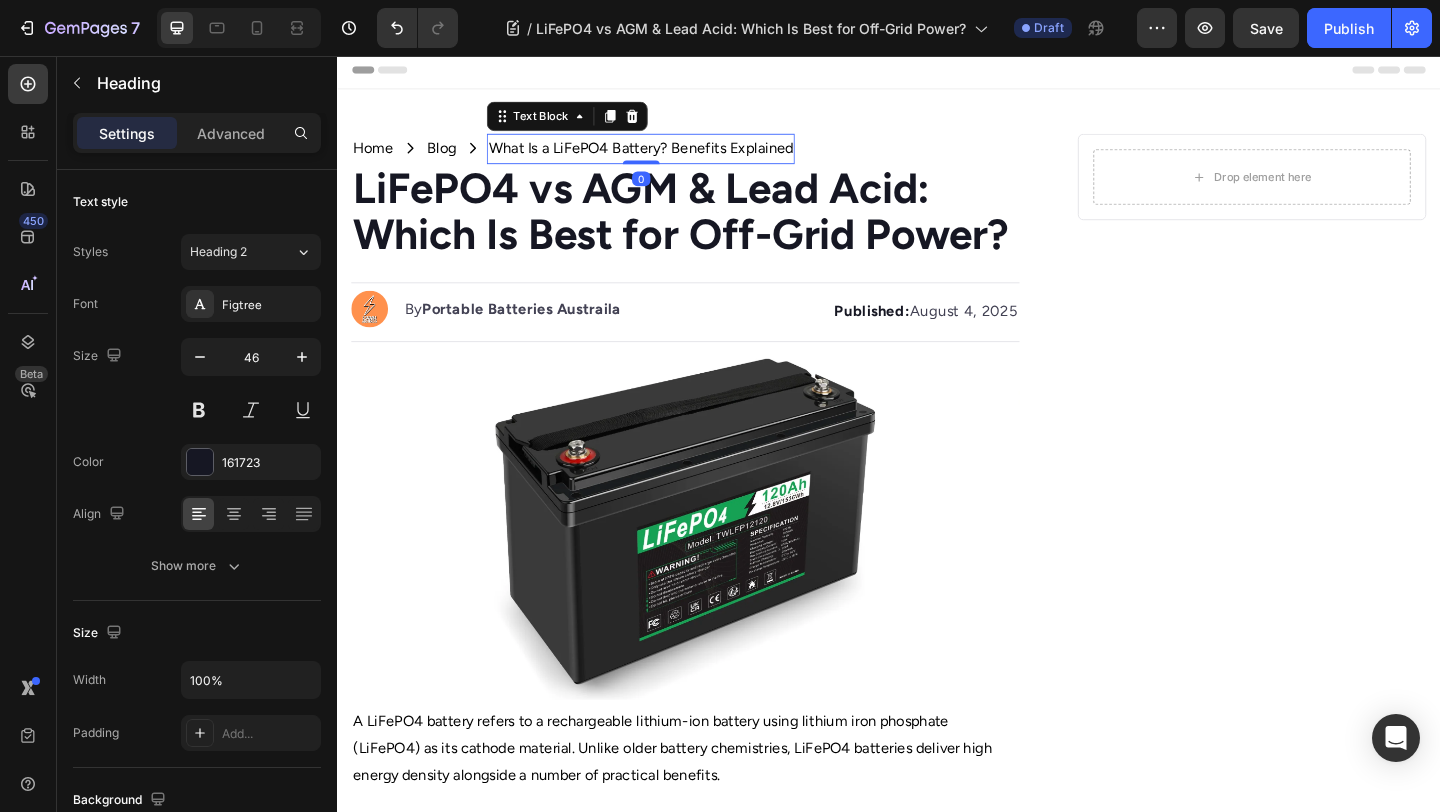 click on "What Is a LiFePO4 Battery? Benefits Explained" at bounding box center (667, 155) 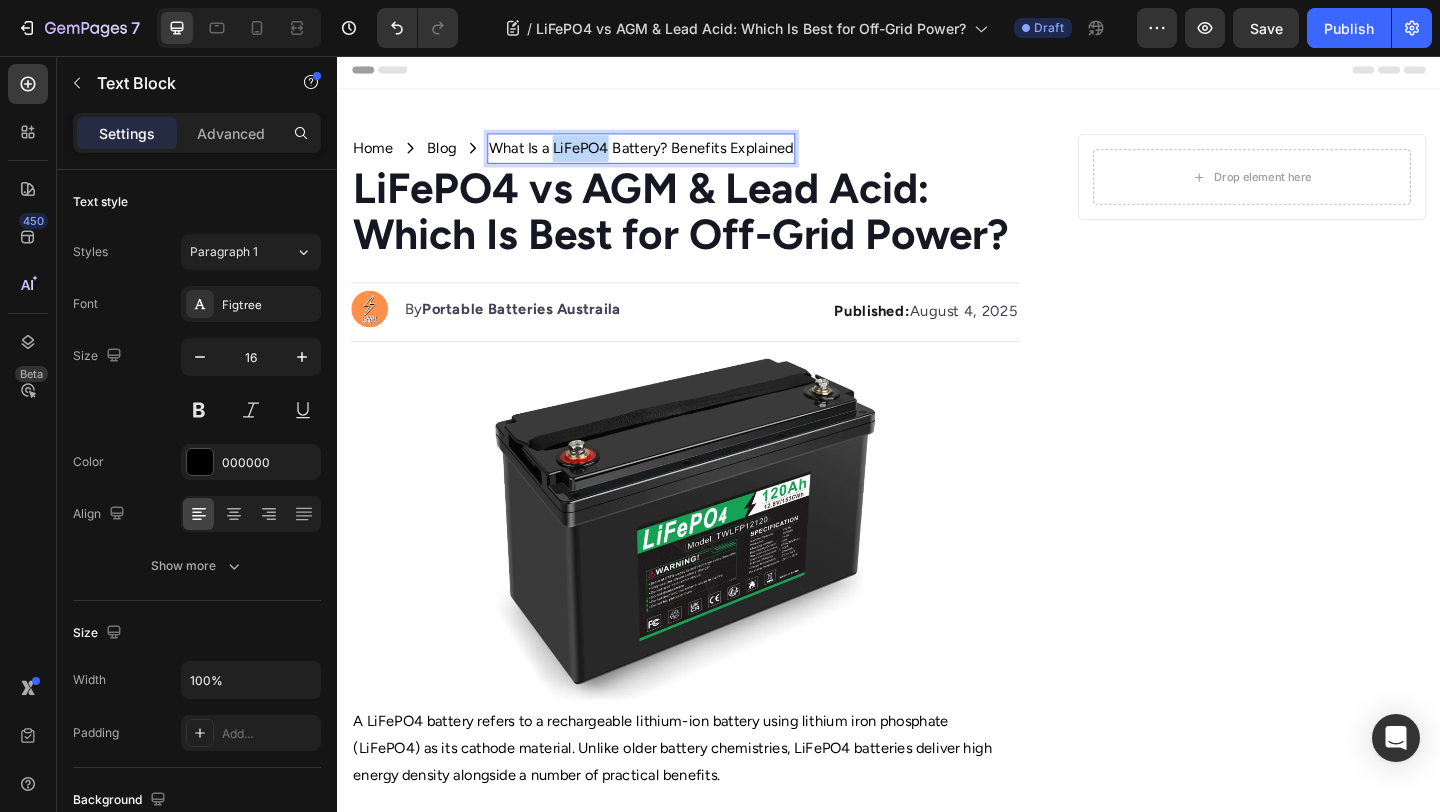 click on "What Is a LiFePO4 Battery? Benefits Explained" at bounding box center [667, 155] 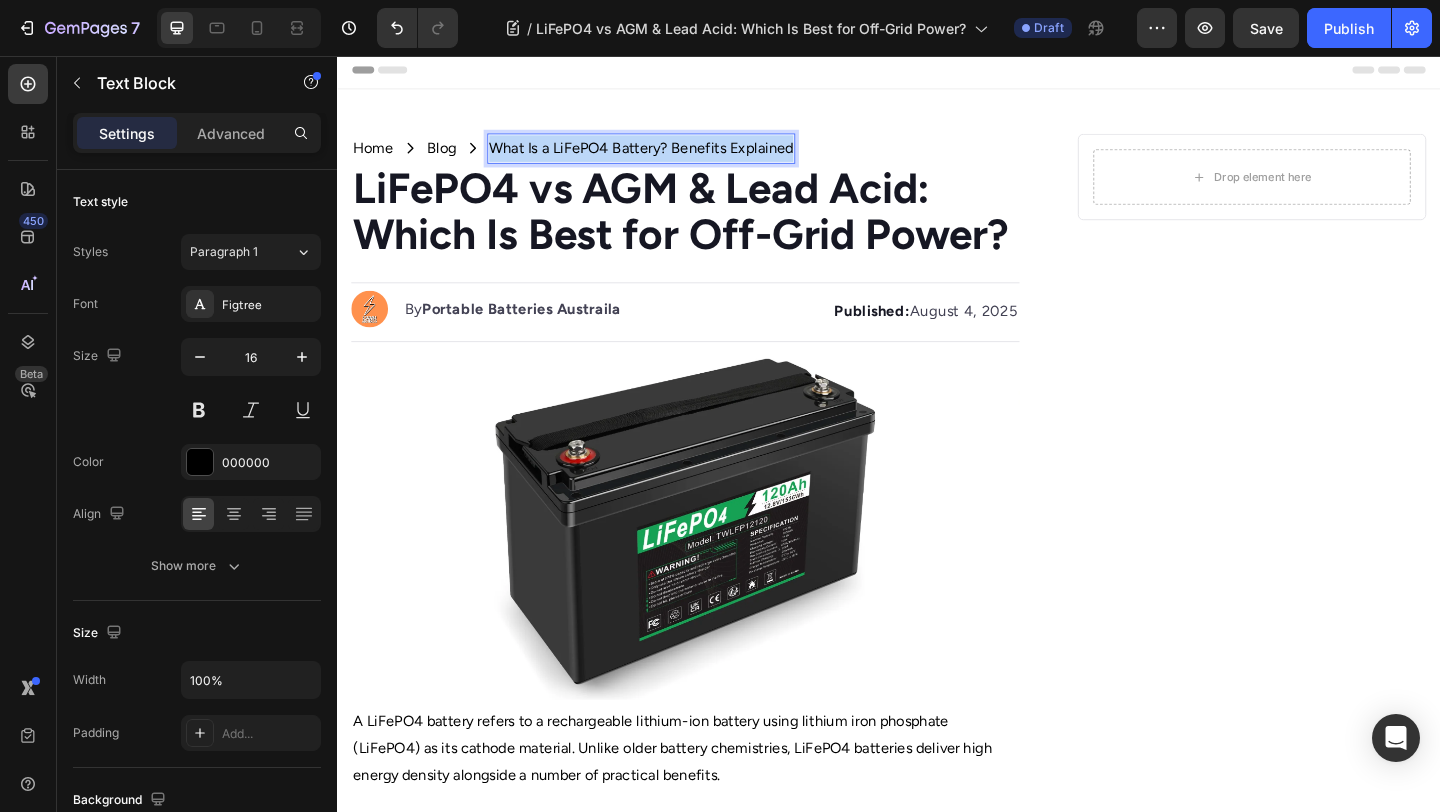 click on "What Is a LiFePO4 Battery? Benefits Explained" at bounding box center (667, 155) 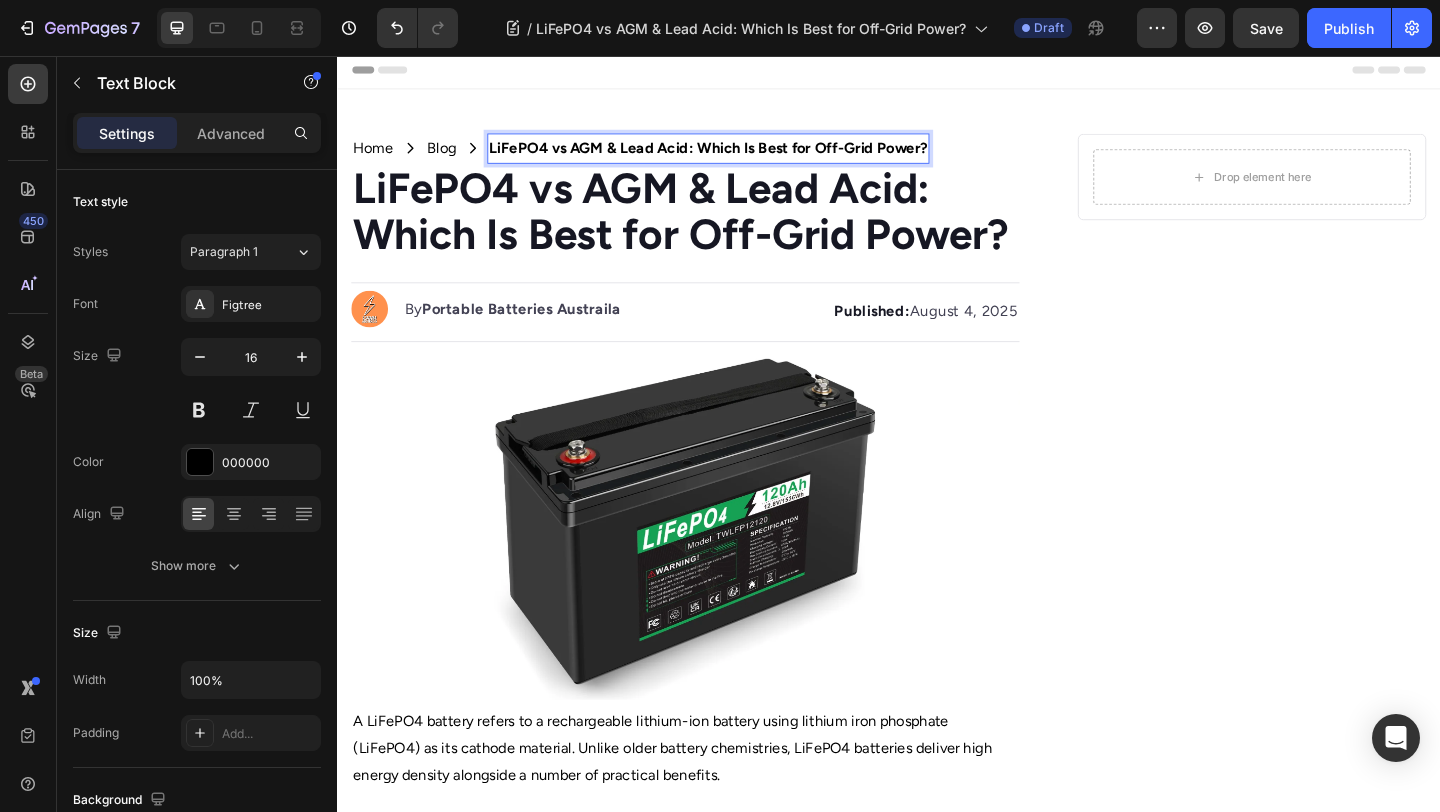 click on "LiFePO4 vs AGM & Lead Acid: Which Is Best for Off-Grid Power?" at bounding box center (740, 155) 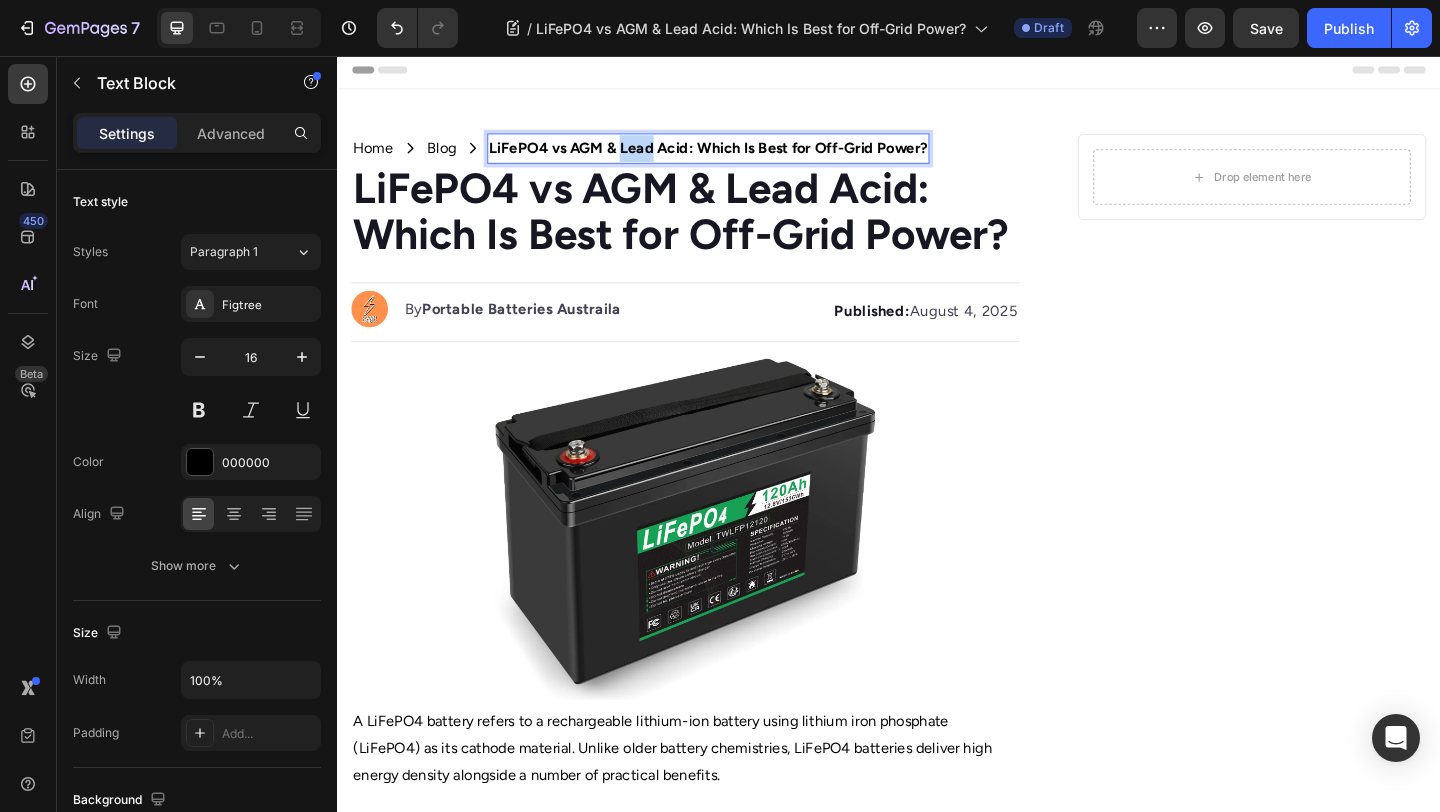click on "LiFePO4 vs AGM & Lead Acid: Which Is Best for Off-Grid Power?" at bounding box center [740, 155] 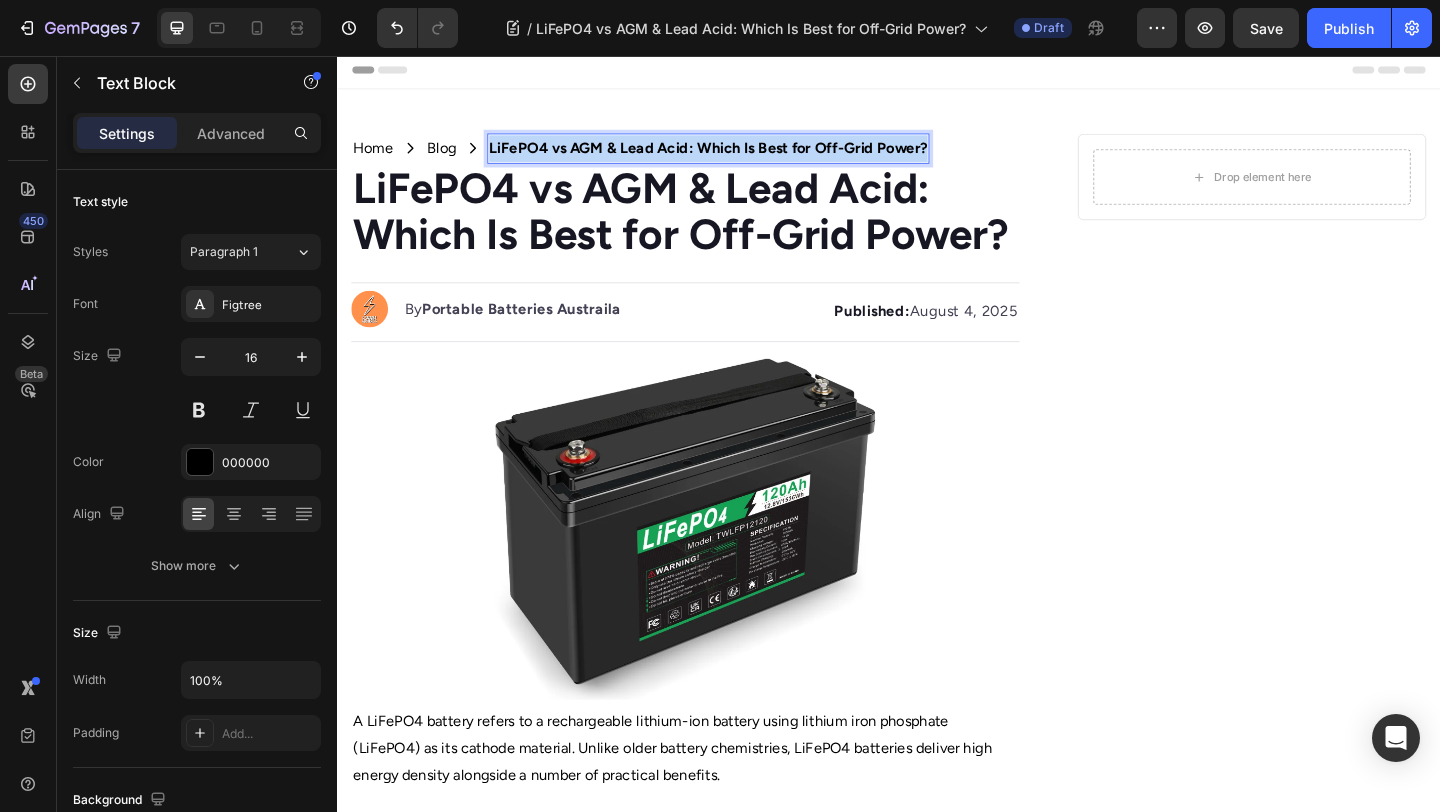 click on "LiFePO4 vs AGM & Lead Acid: Which Is Best for Off-Grid Power?" at bounding box center (740, 155) 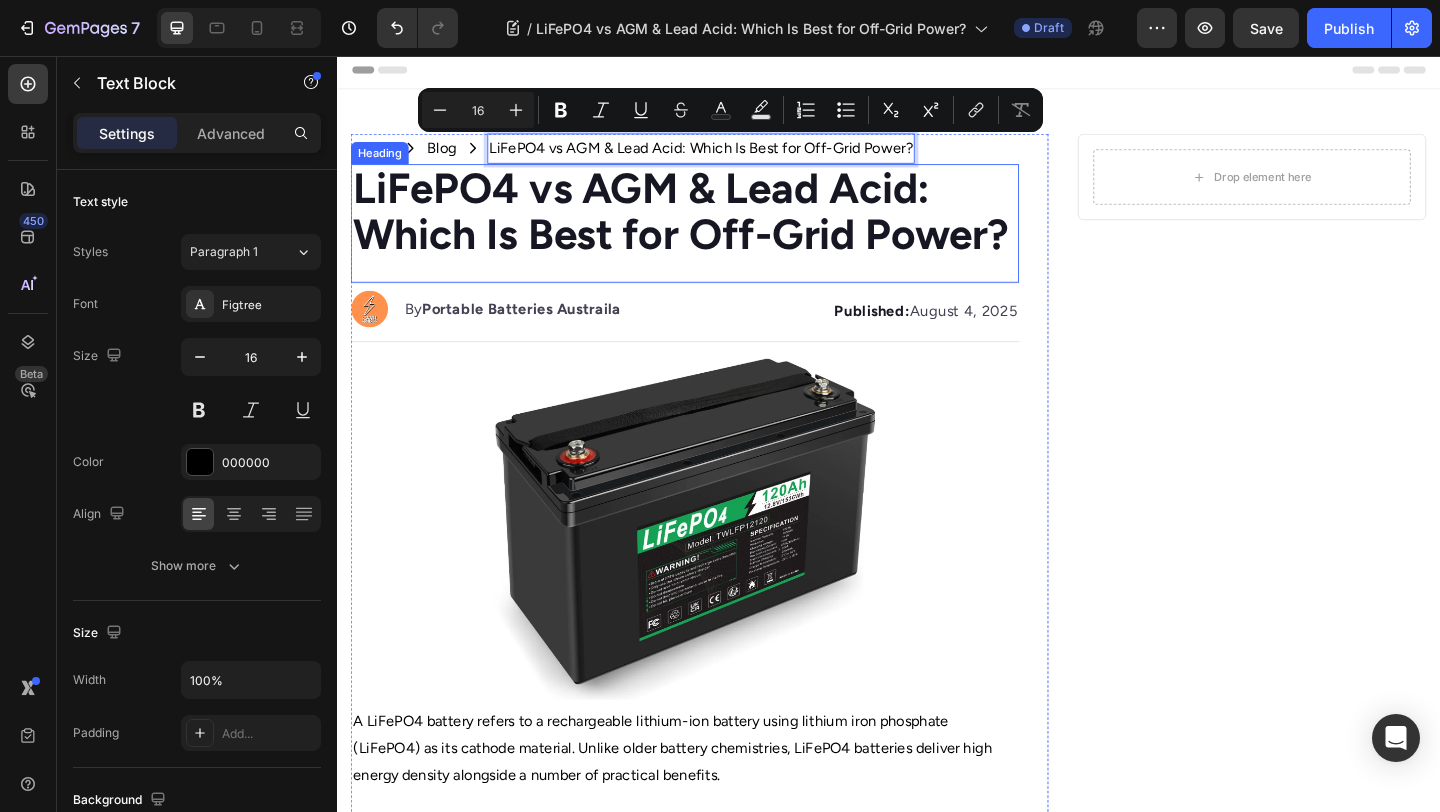 click on "LiFePO4 vs AGM & Lead Acid: Which Is Best for Off-Grid Power?" at bounding box center [711, 225] 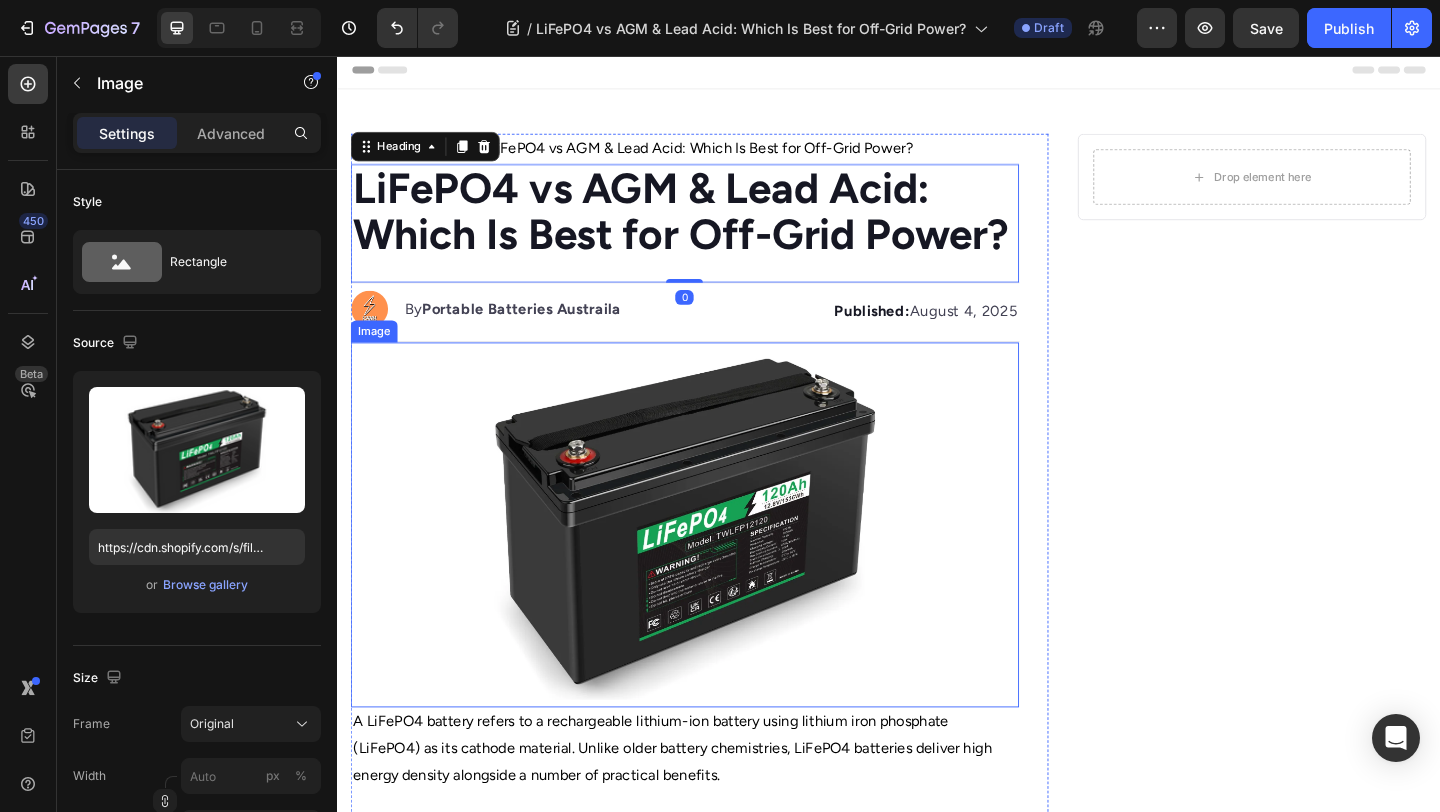 click at bounding box center (715, 565) 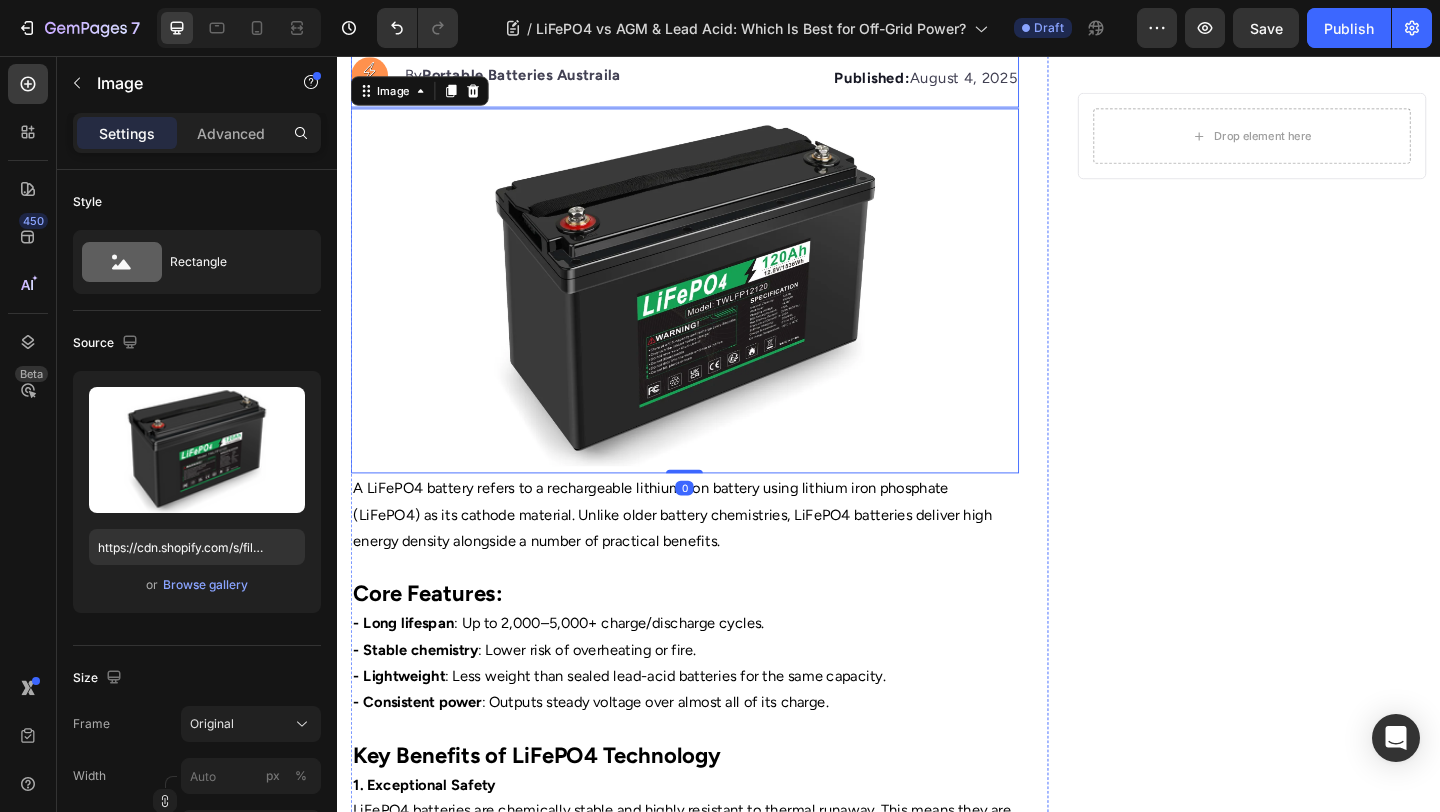 scroll, scrollTop: 260, scrollLeft: 0, axis: vertical 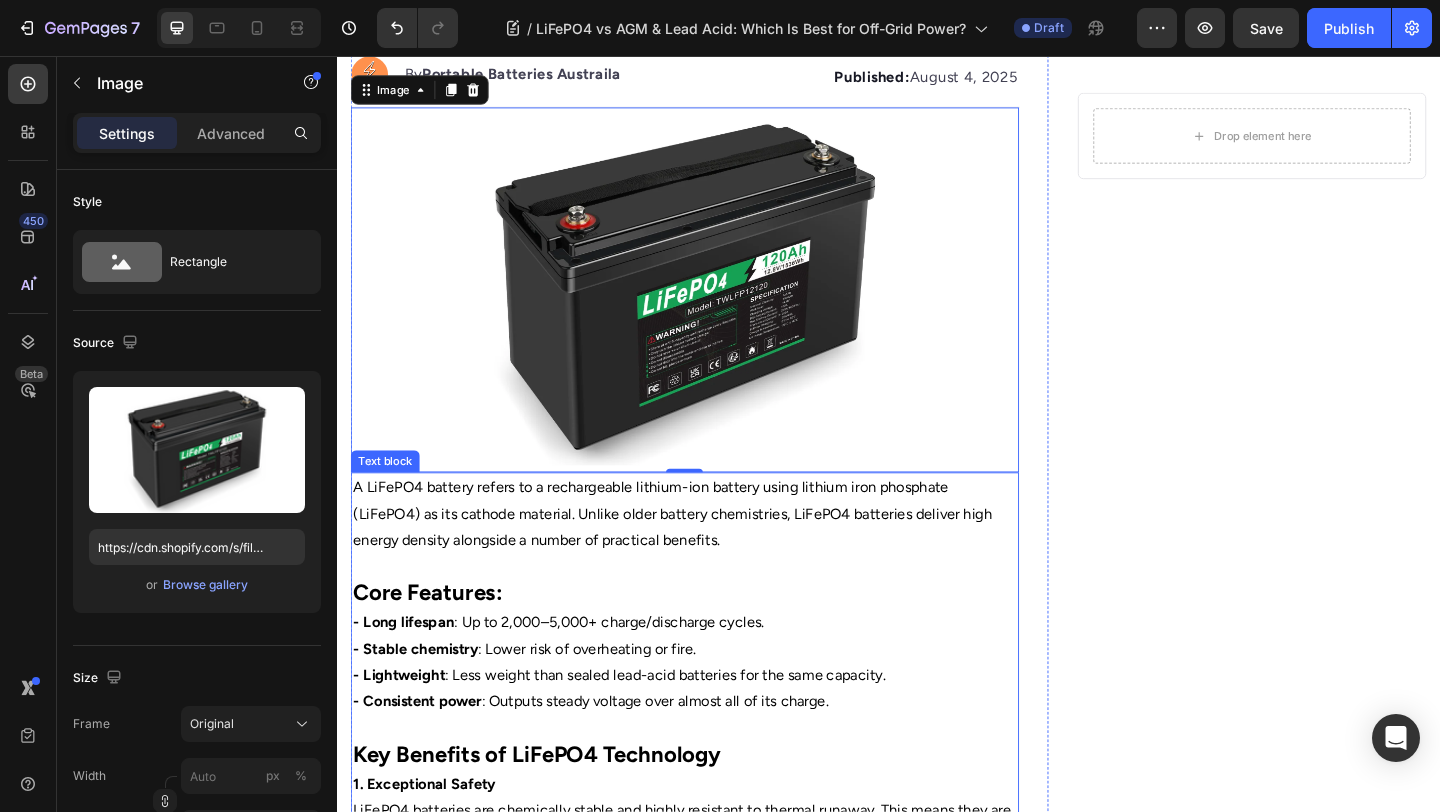 click on "A LiFePO4 battery refers to a rechargeable lithium-ion battery using lithium iron phosphate (LiFePO4) as its cathode material. Unlike older battery chemistries, LiFePO4 batteries deliver high energy density alongside a number of practical benefits." at bounding box center [715, 568] 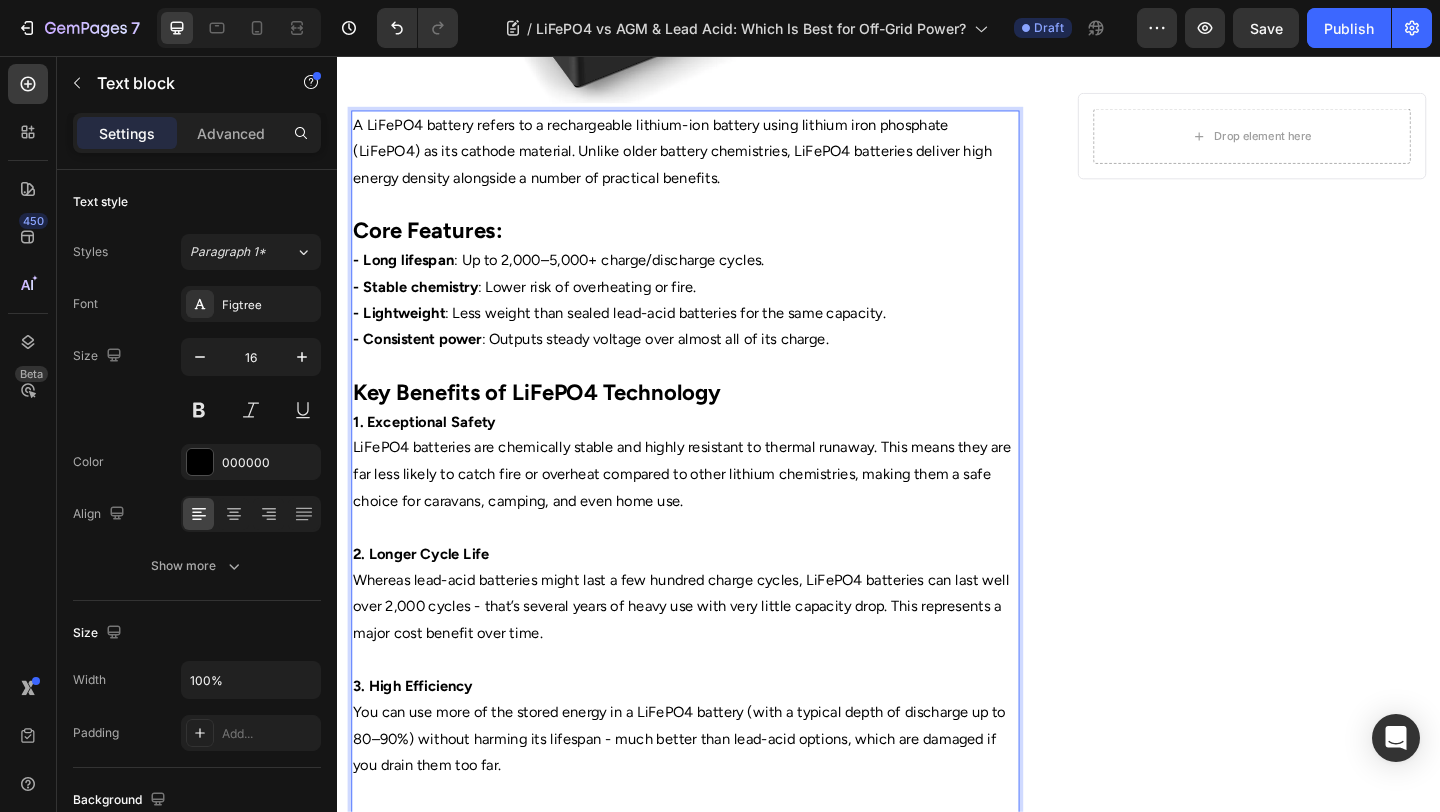 click on "3. High Efficiency" at bounding box center (715, 742) 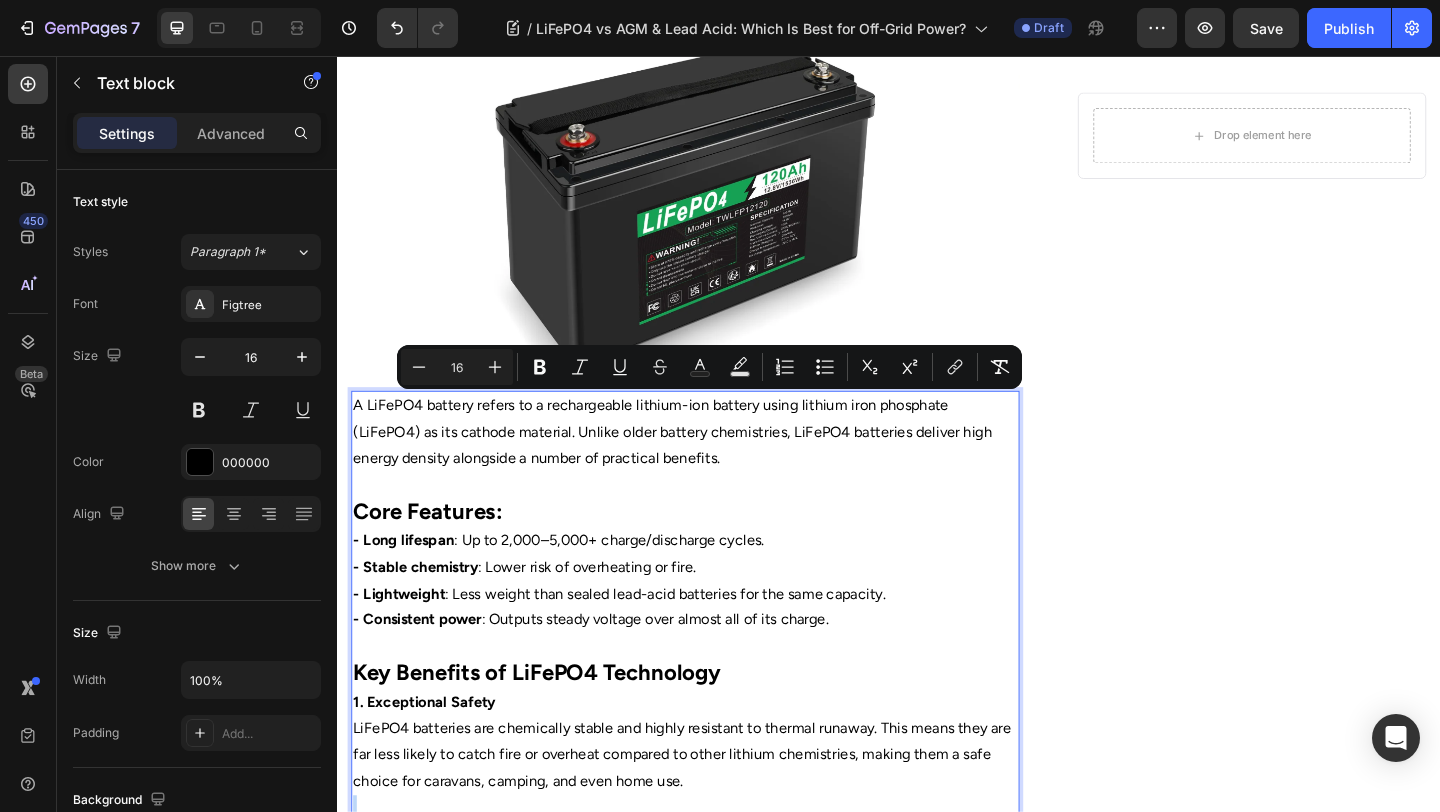 scroll, scrollTop: 352, scrollLeft: 0, axis: vertical 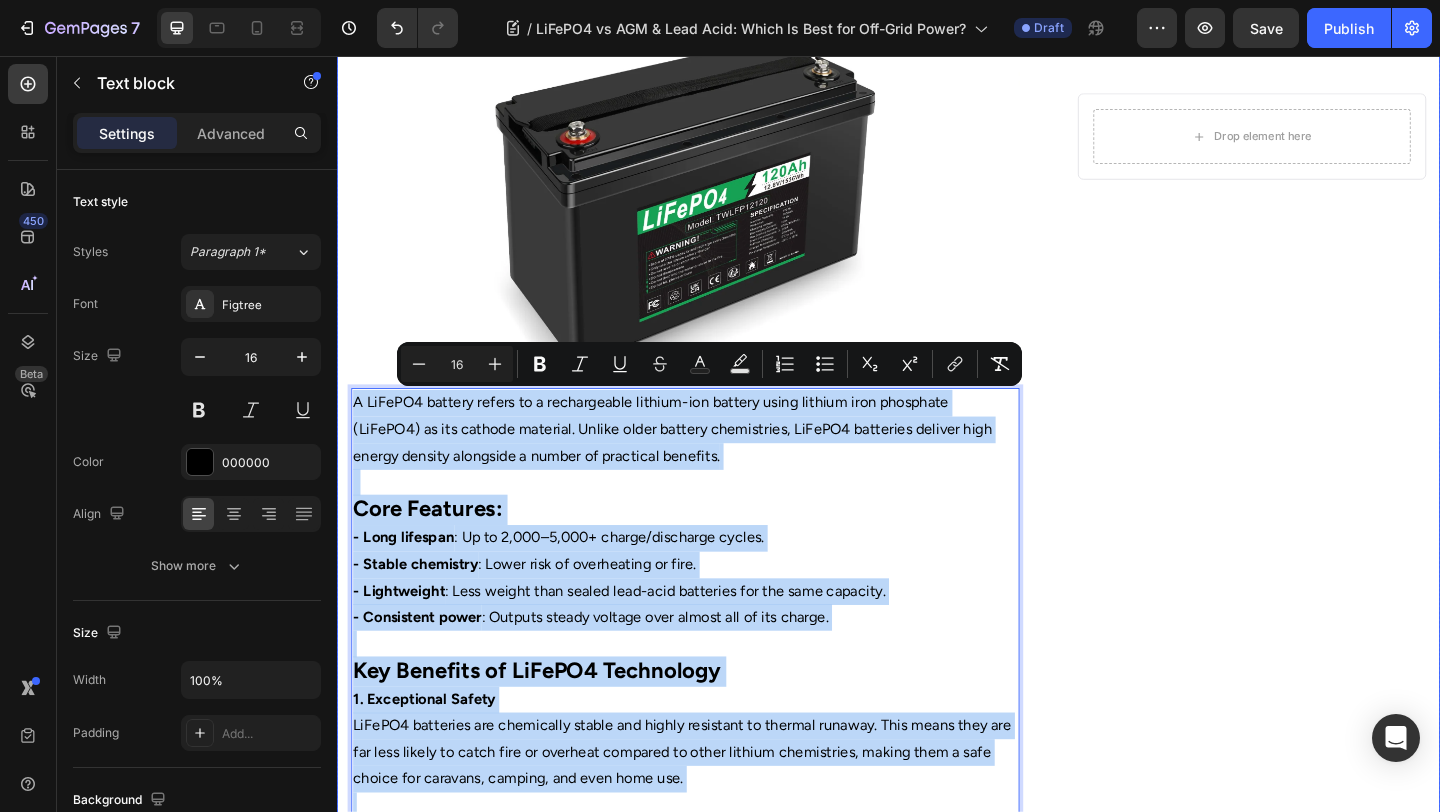 drag, startPoint x: 681, startPoint y: 800, endPoint x: 336, endPoint y: 408, distance: 522.19635 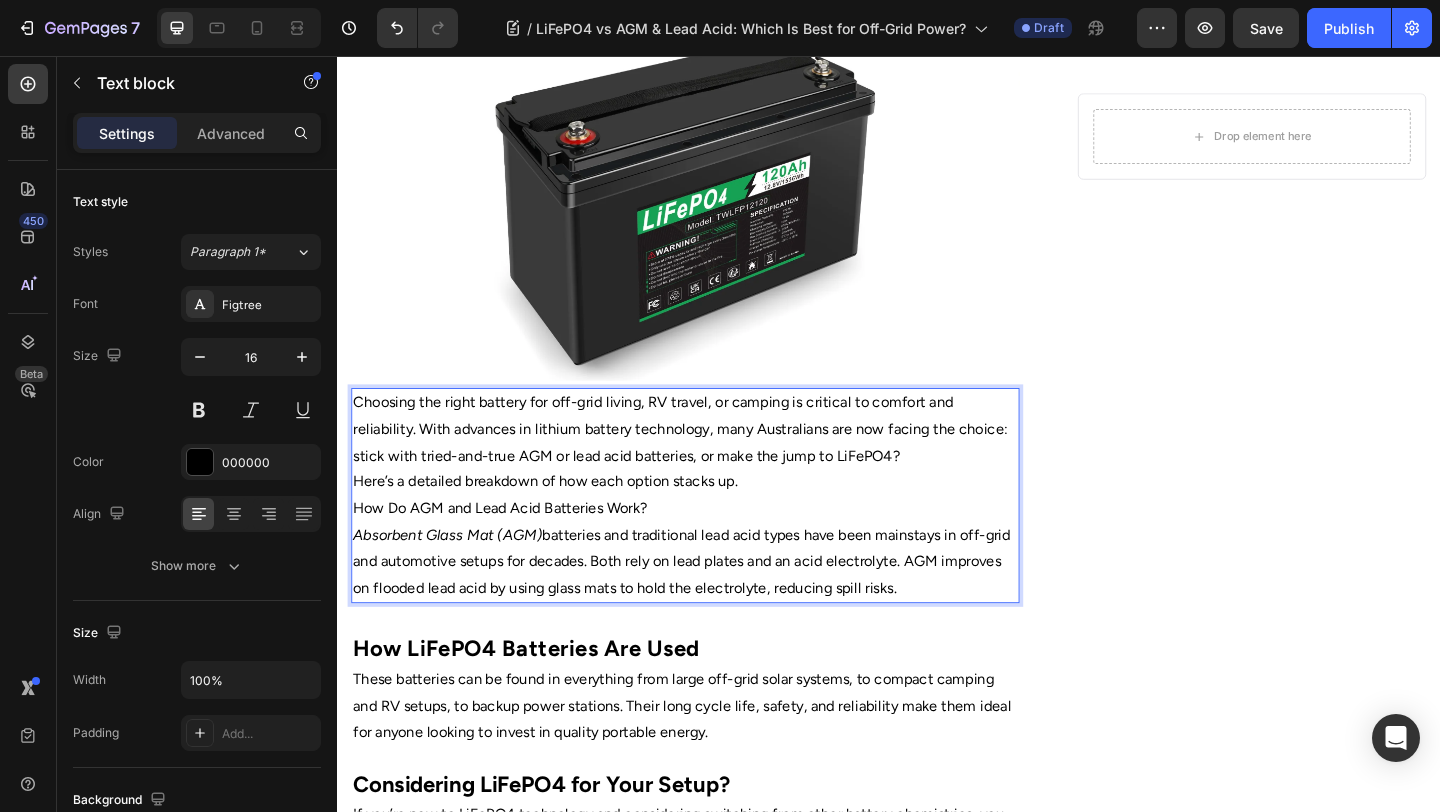 click on "Here’s a detailed breakdown of how each option stacks up." at bounding box center [715, 519] 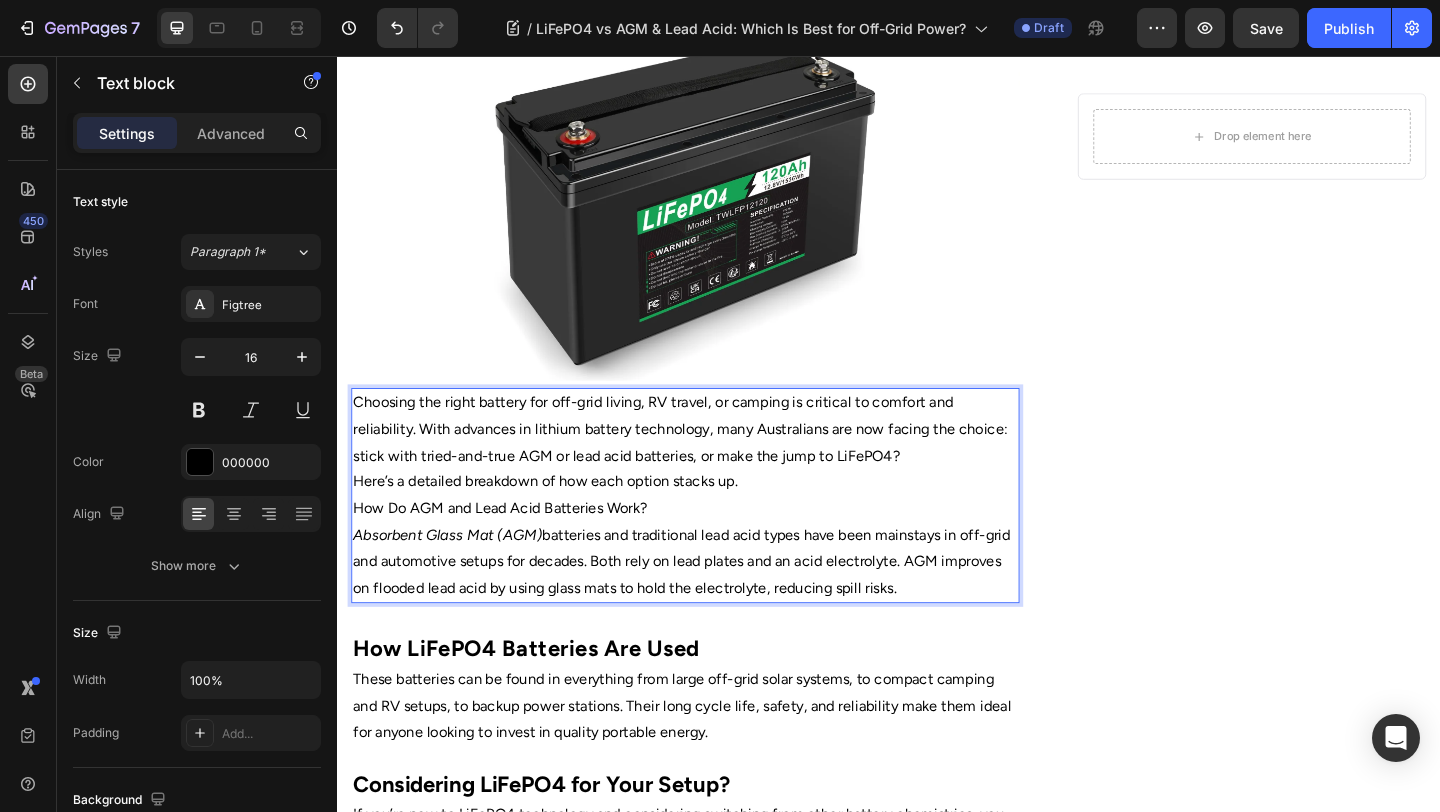click on "Here’s a detailed breakdown of how each option stacks up." at bounding box center (715, 519) 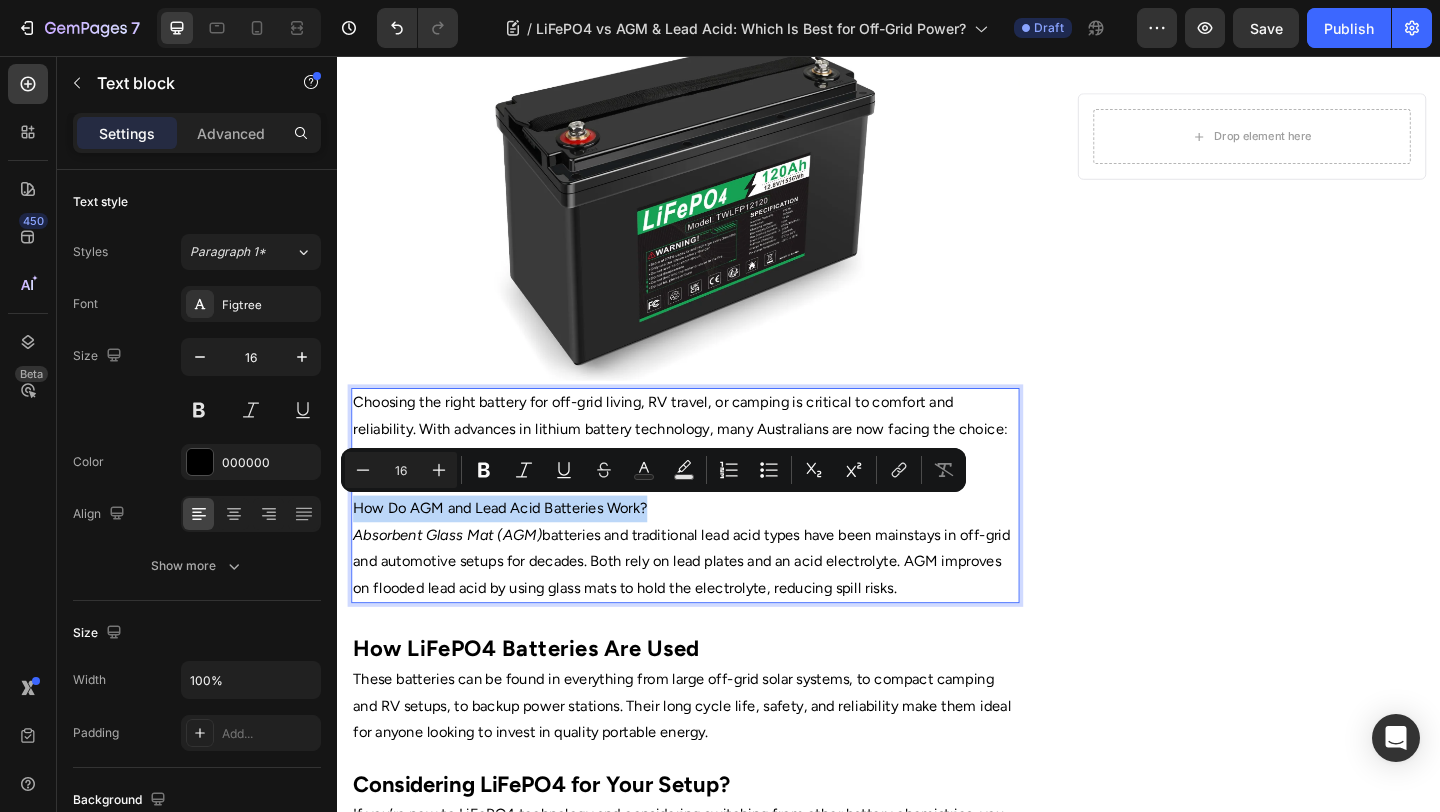 drag, startPoint x: 762, startPoint y: 541, endPoint x: 303, endPoint y: 542, distance: 459.0011 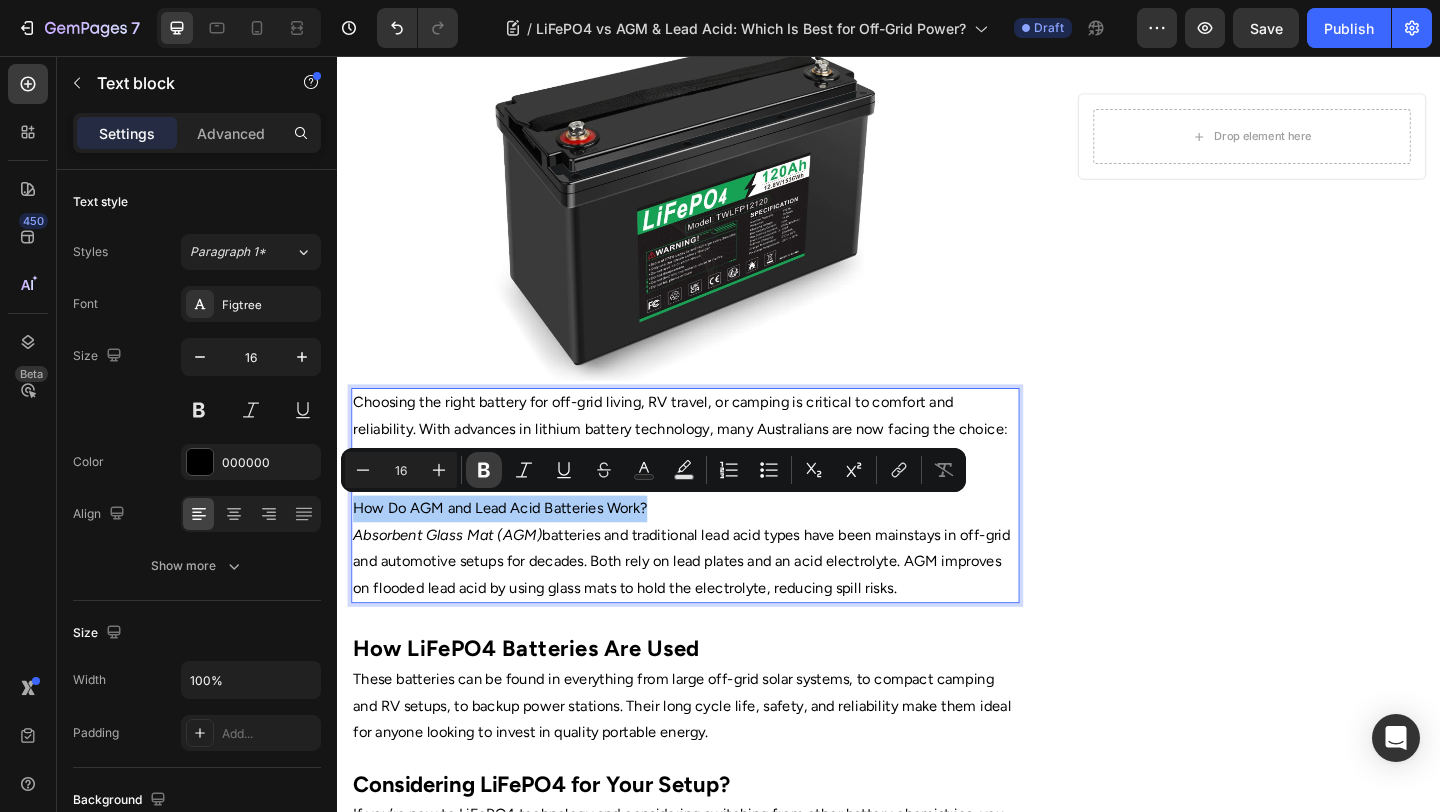 click 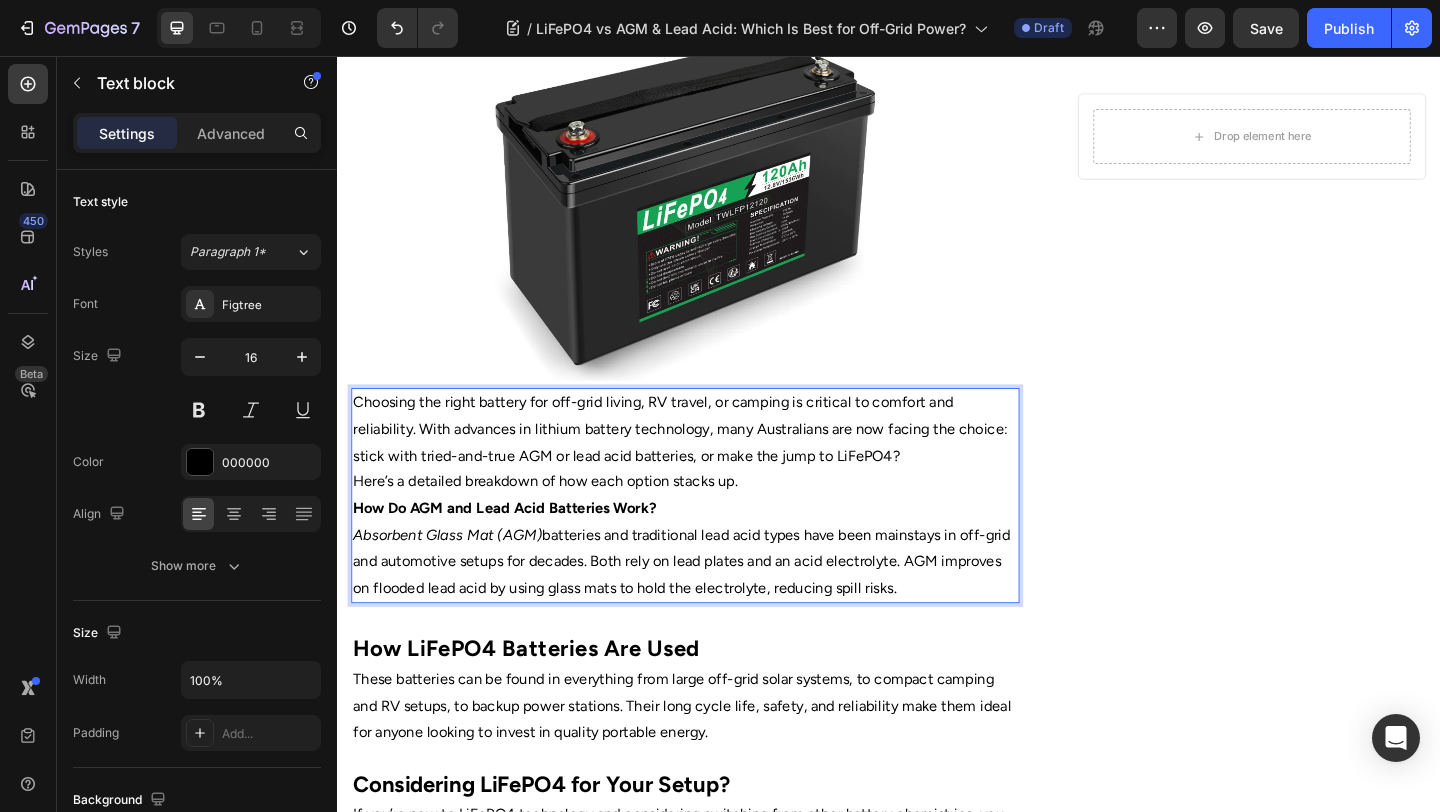 click on "How Do AGM and Lead Acid Batteries Work?" at bounding box center (715, 548) 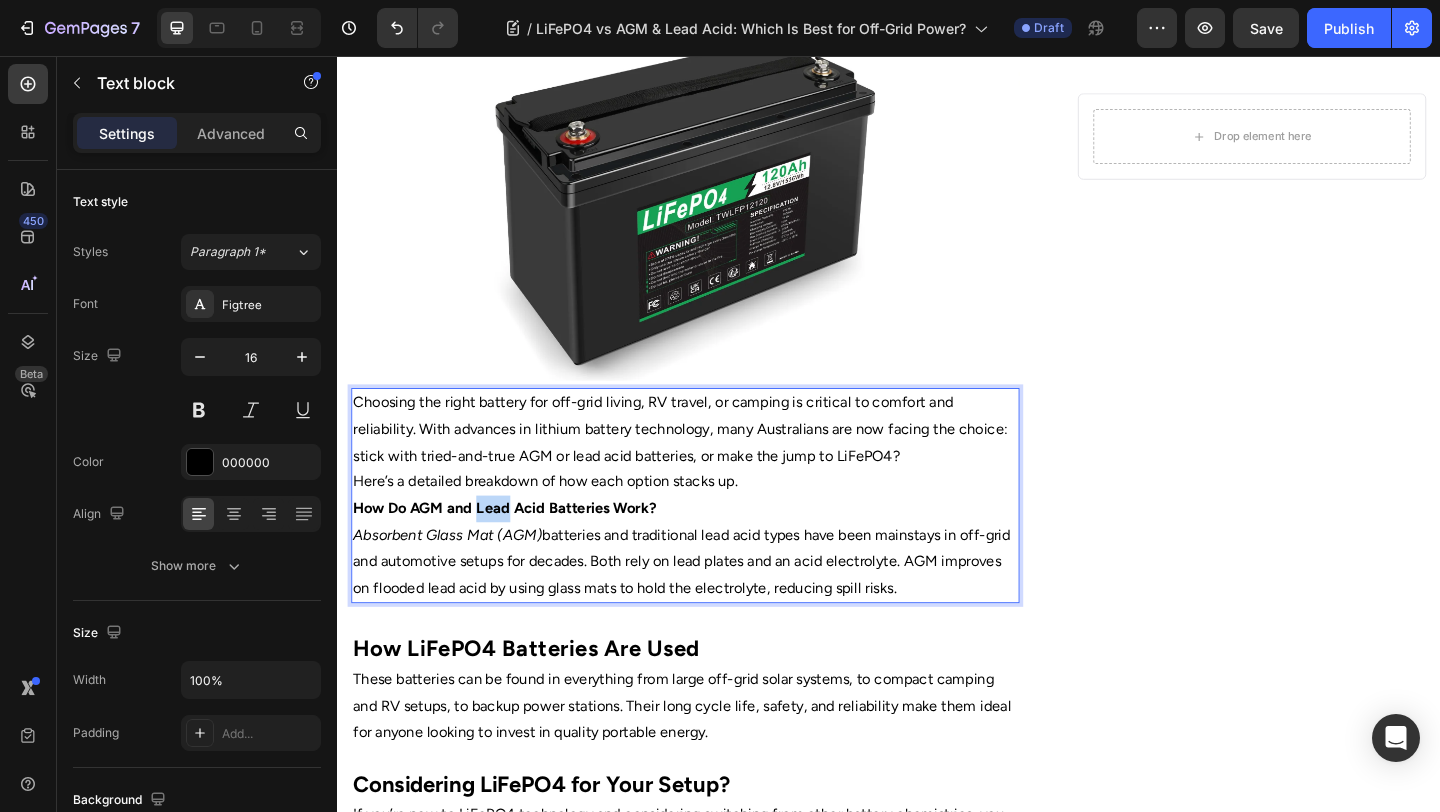 click on "How Do AGM and Lead Acid Batteries Work?" at bounding box center [519, 547] 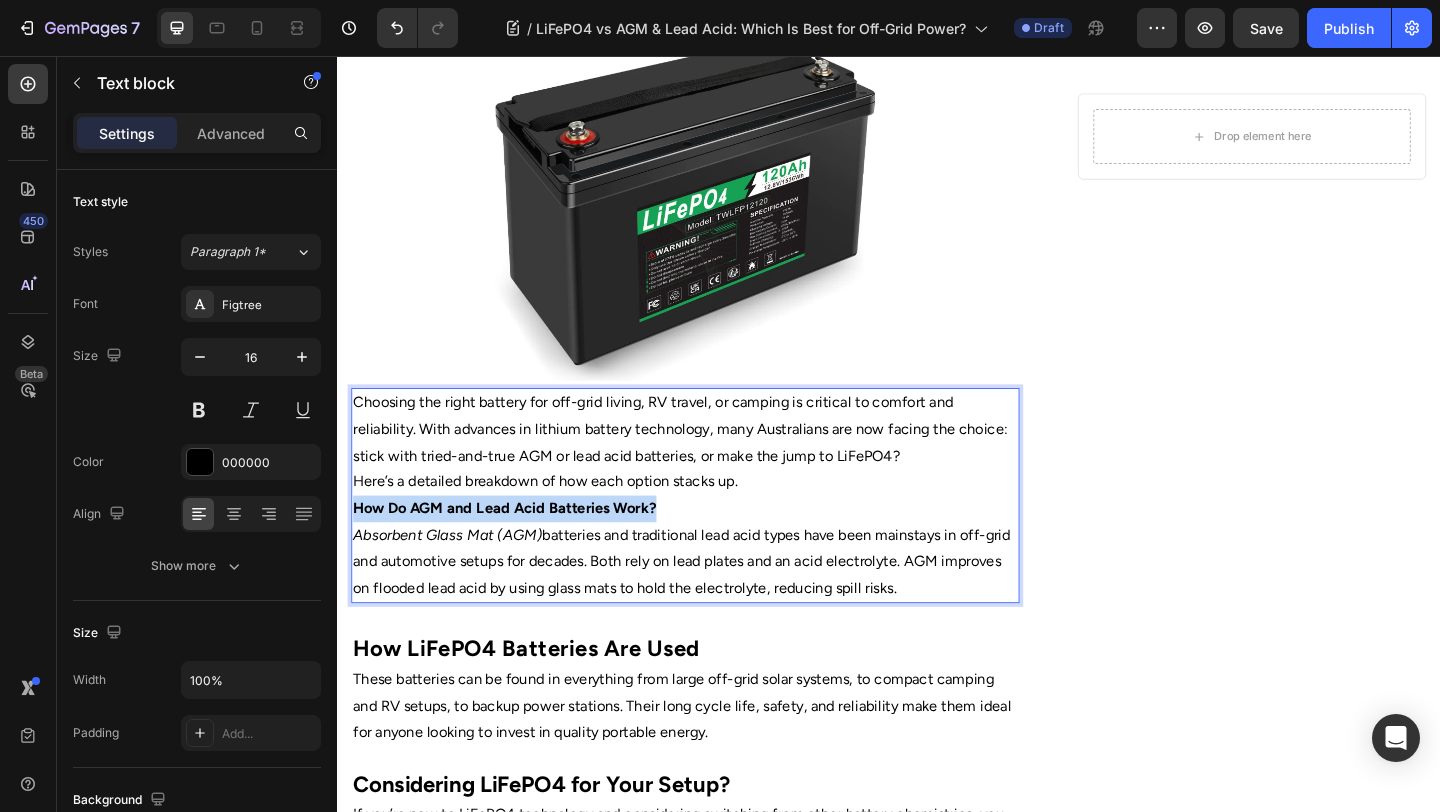 click on "How Do AGM and Lead Acid Batteries Work?" at bounding box center (519, 547) 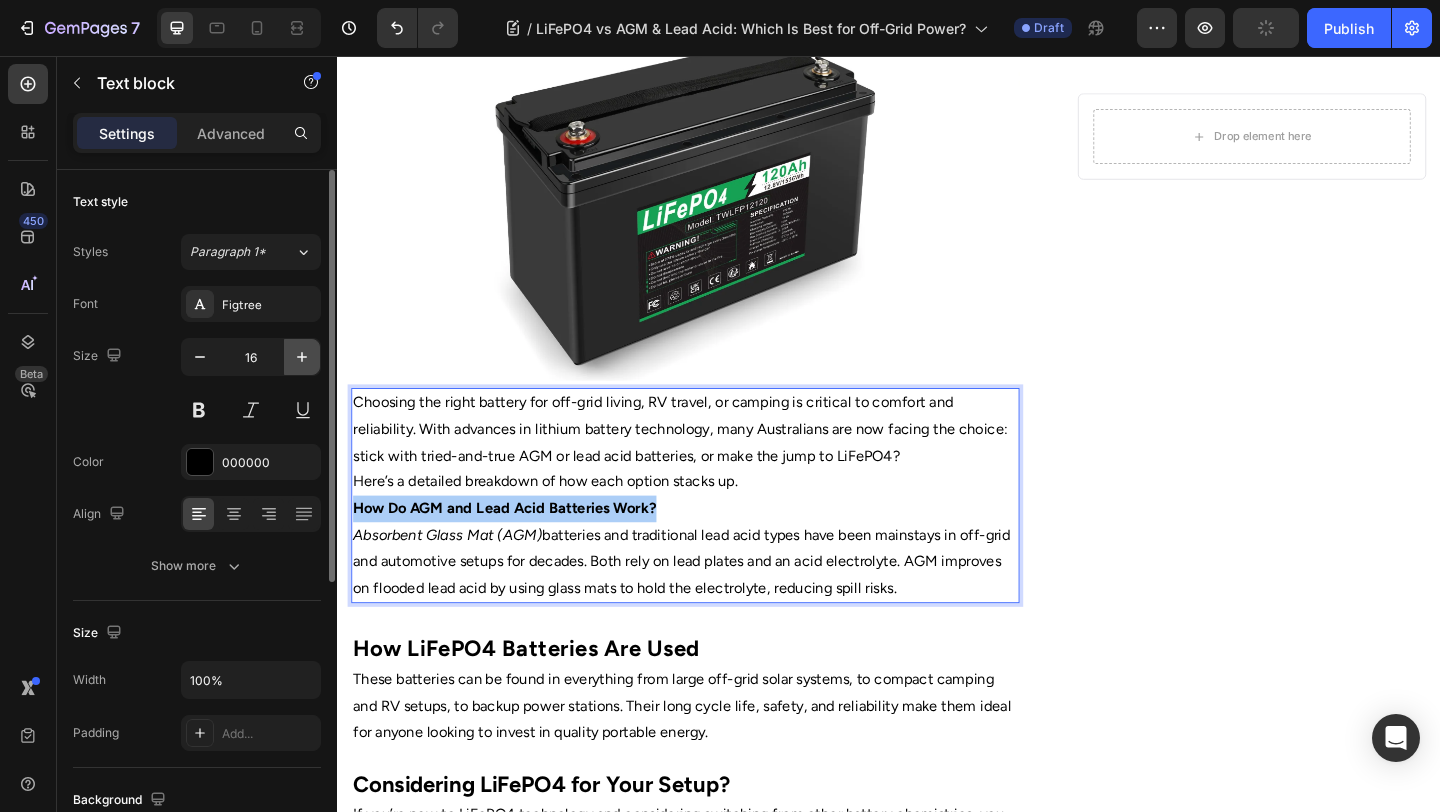 click 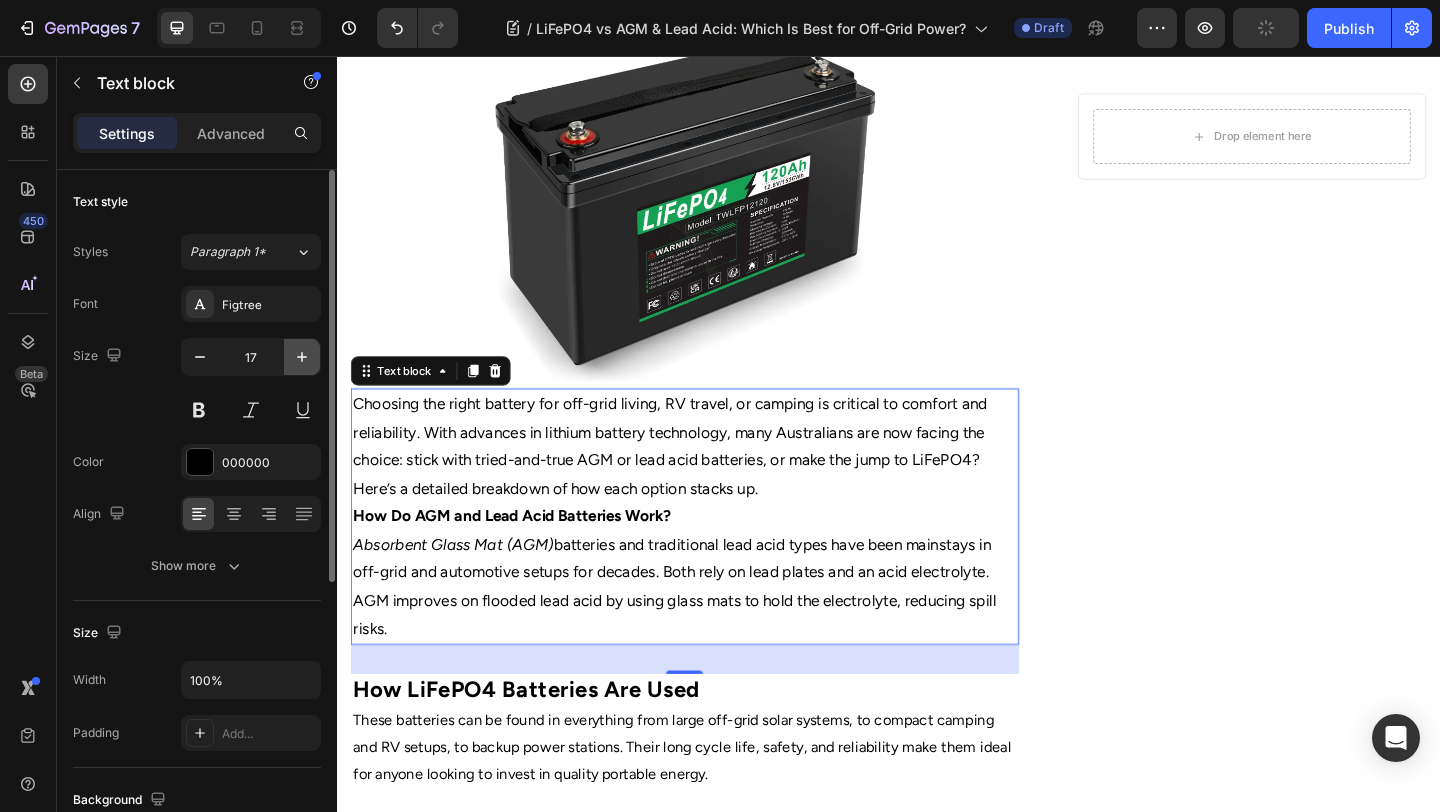 type 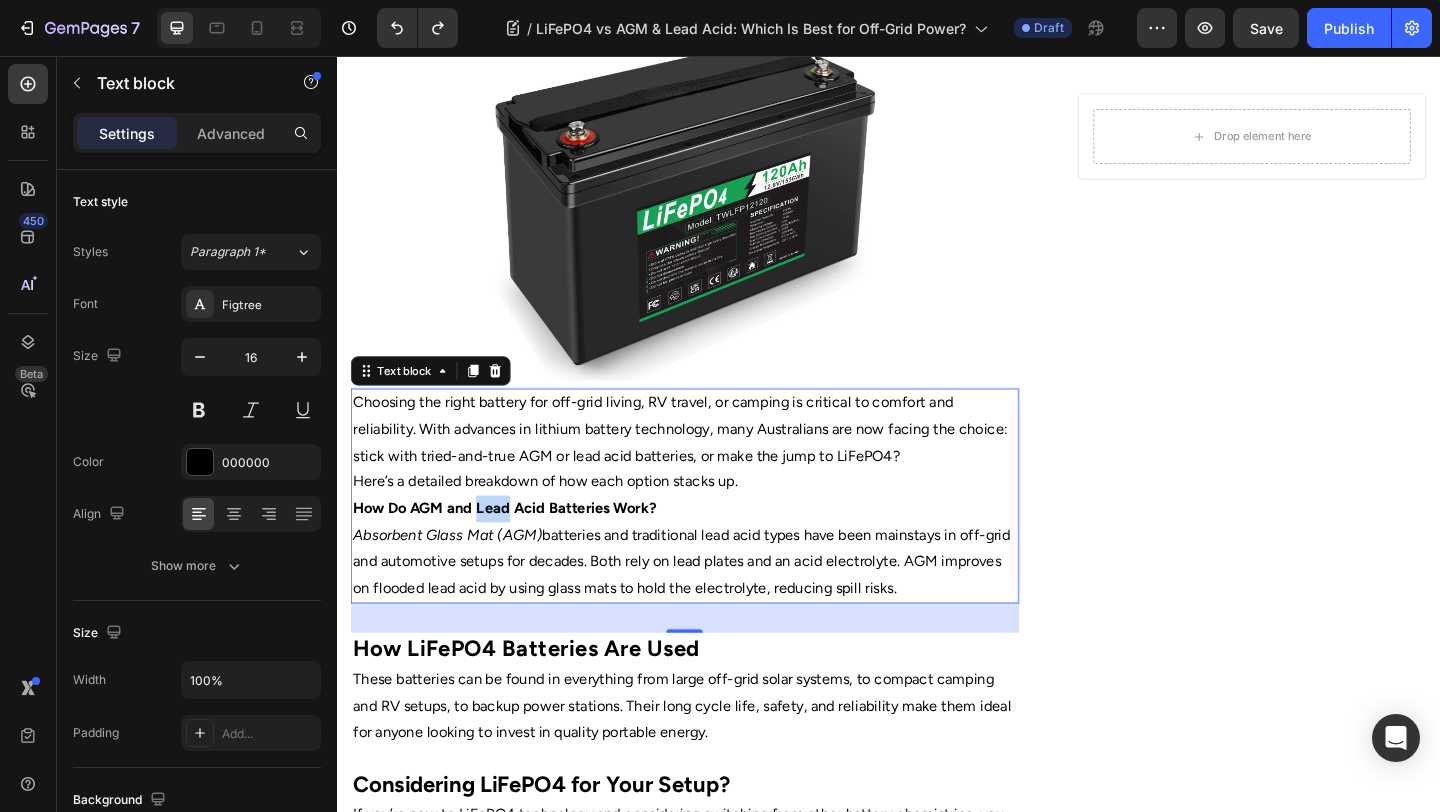 click on "How Do AGM and Lead Acid Batteries Work?" at bounding box center [519, 547] 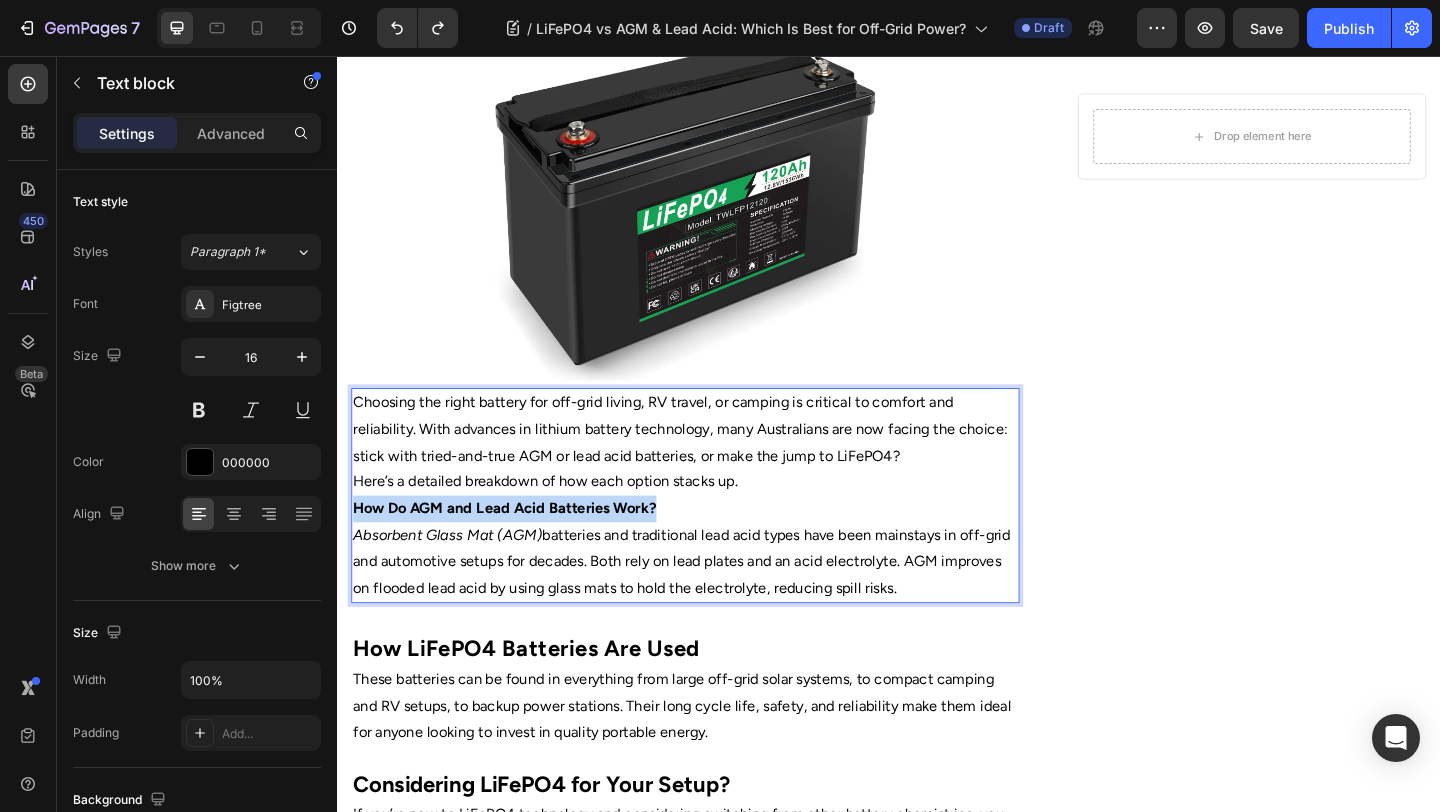 click on "How Do AGM and Lead Acid Batteries Work?" at bounding box center [519, 547] 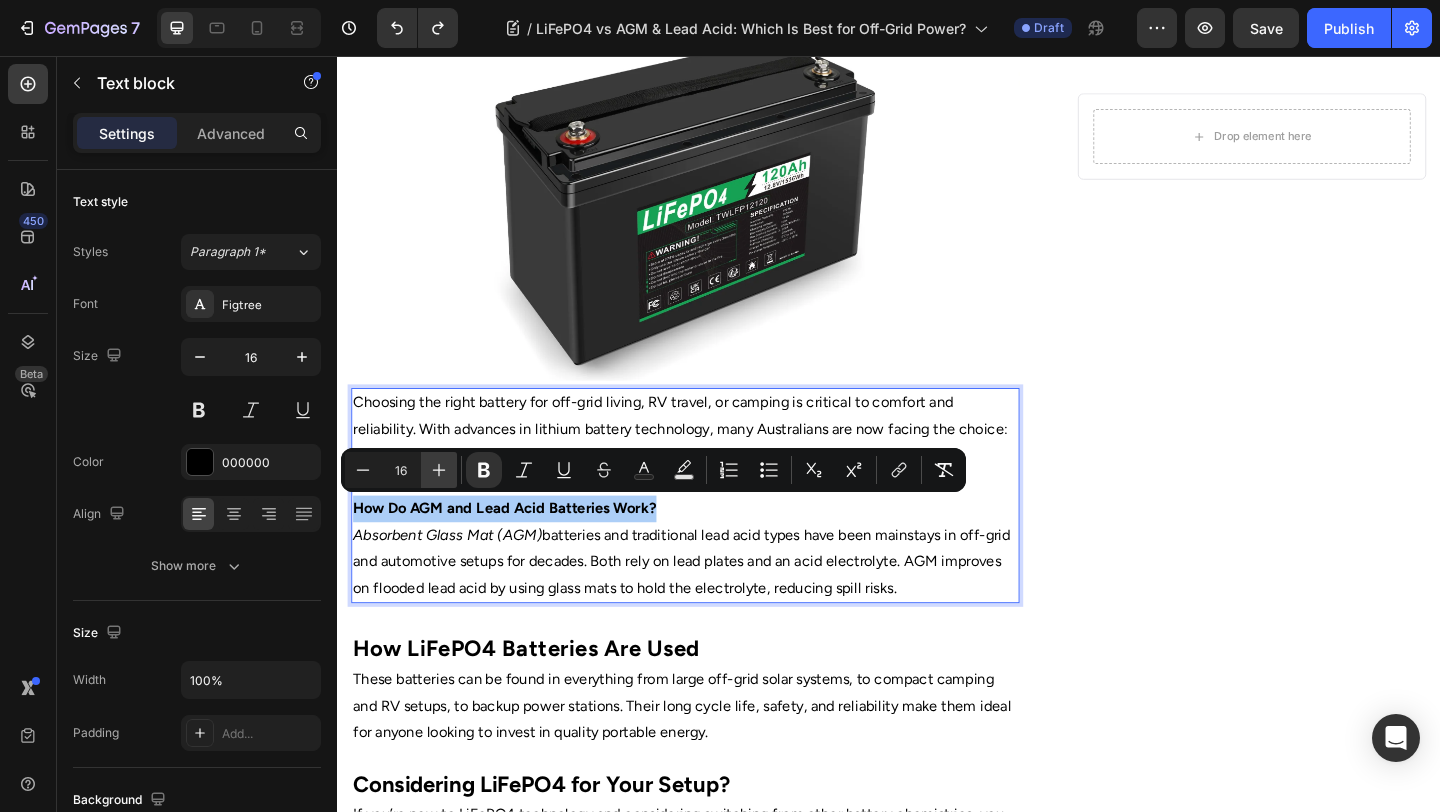 click on "Plus" at bounding box center (439, 470) 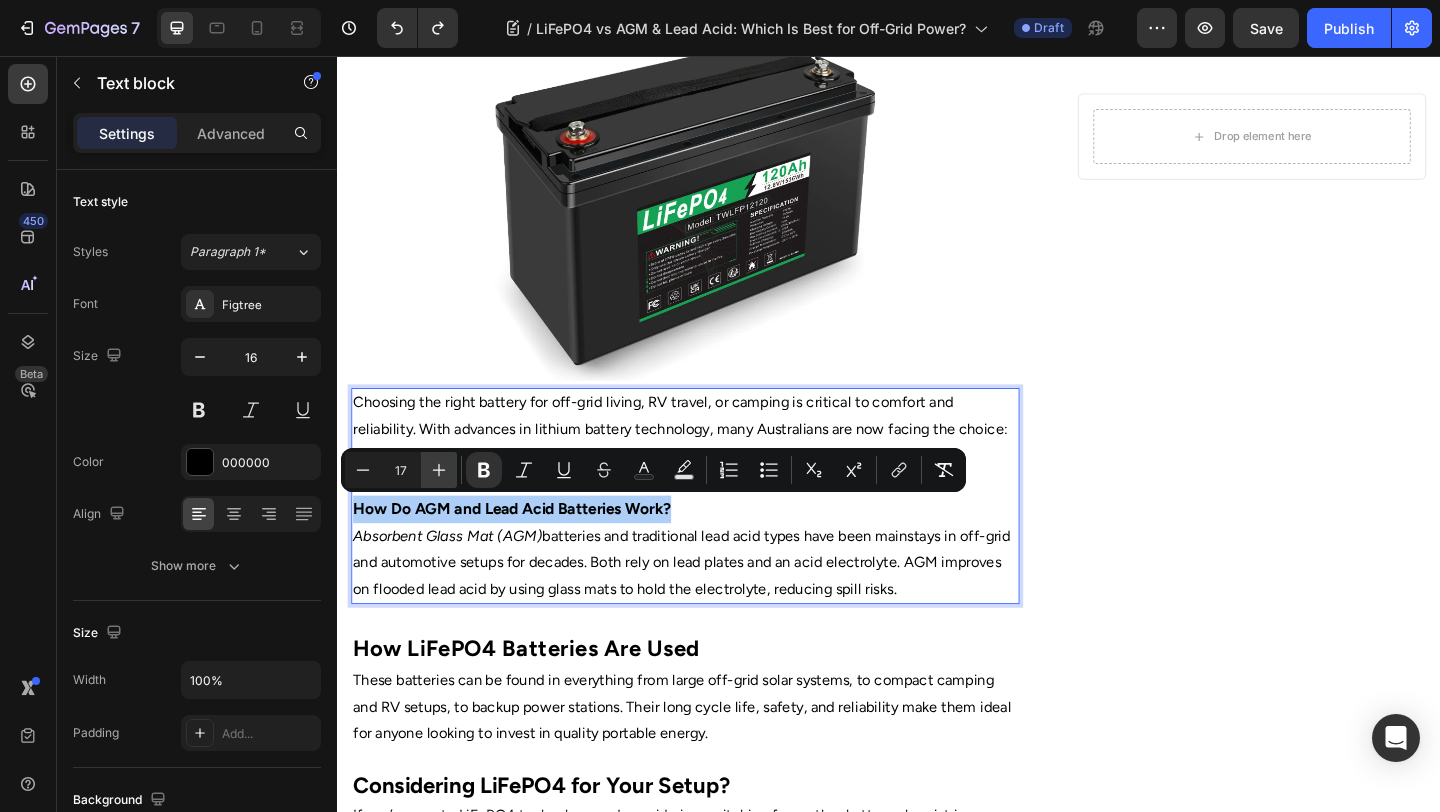click on "Plus" at bounding box center [439, 470] 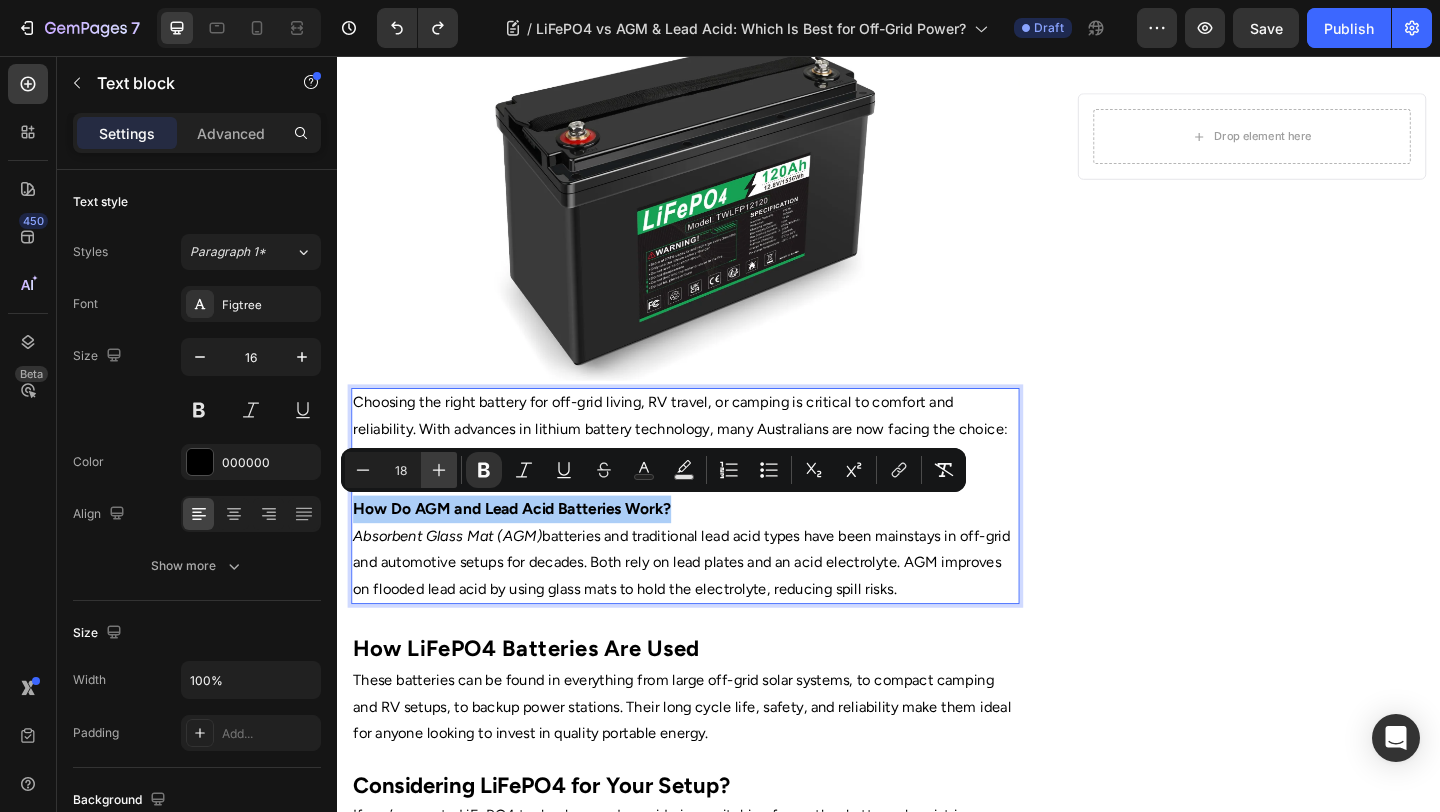 click on "Plus" at bounding box center (439, 470) 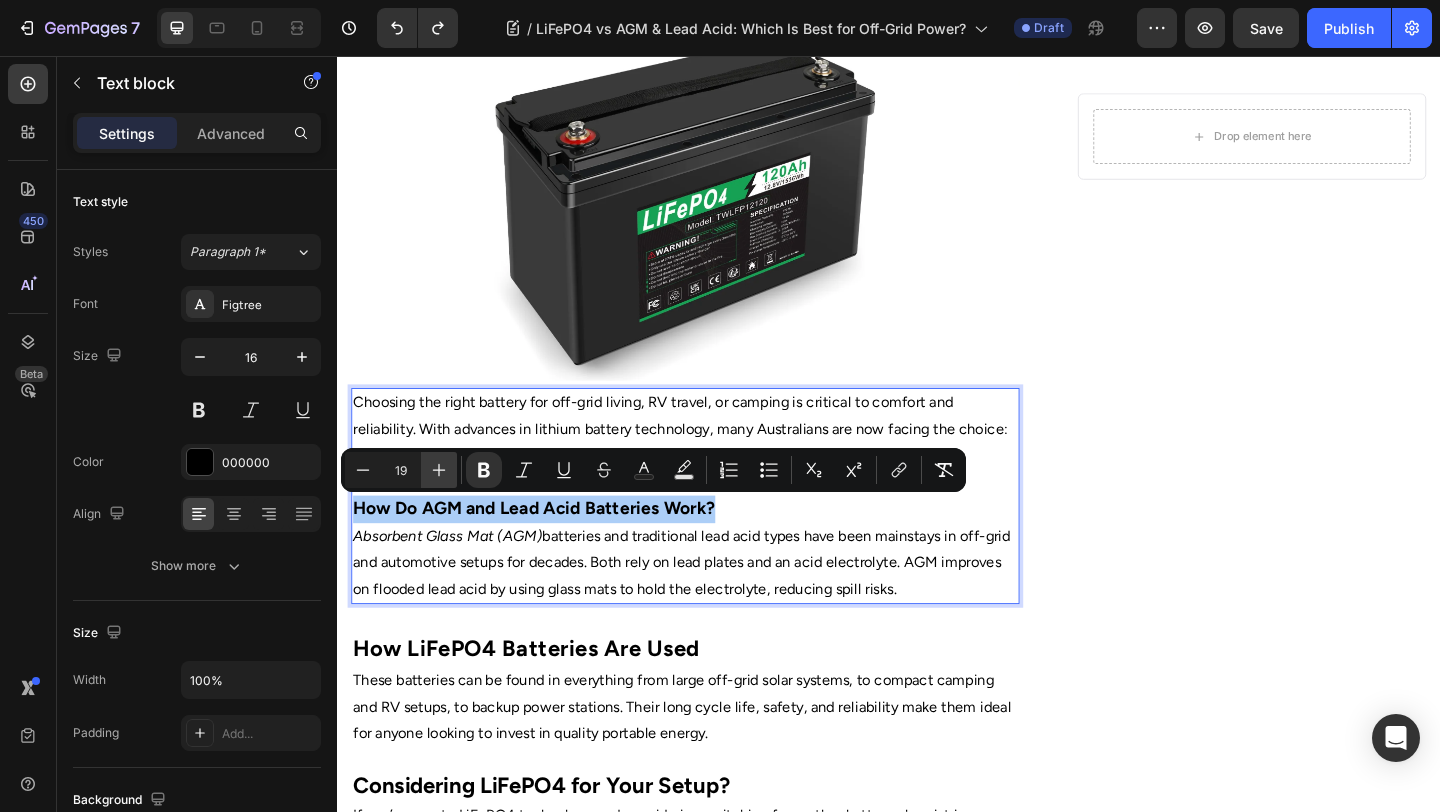 click on "Plus" at bounding box center [439, 470] 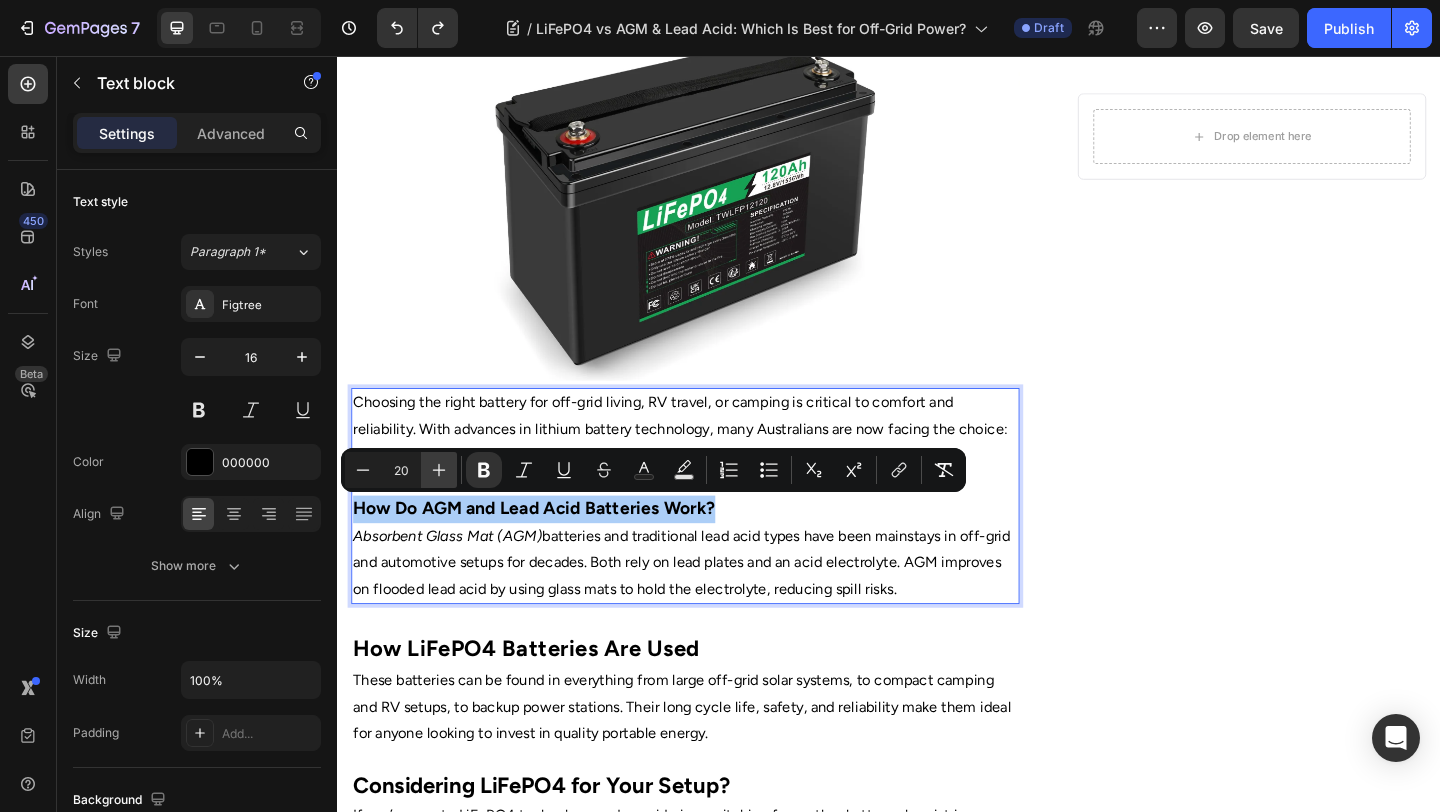 click on "Plus" at bounding box center (439, 470) 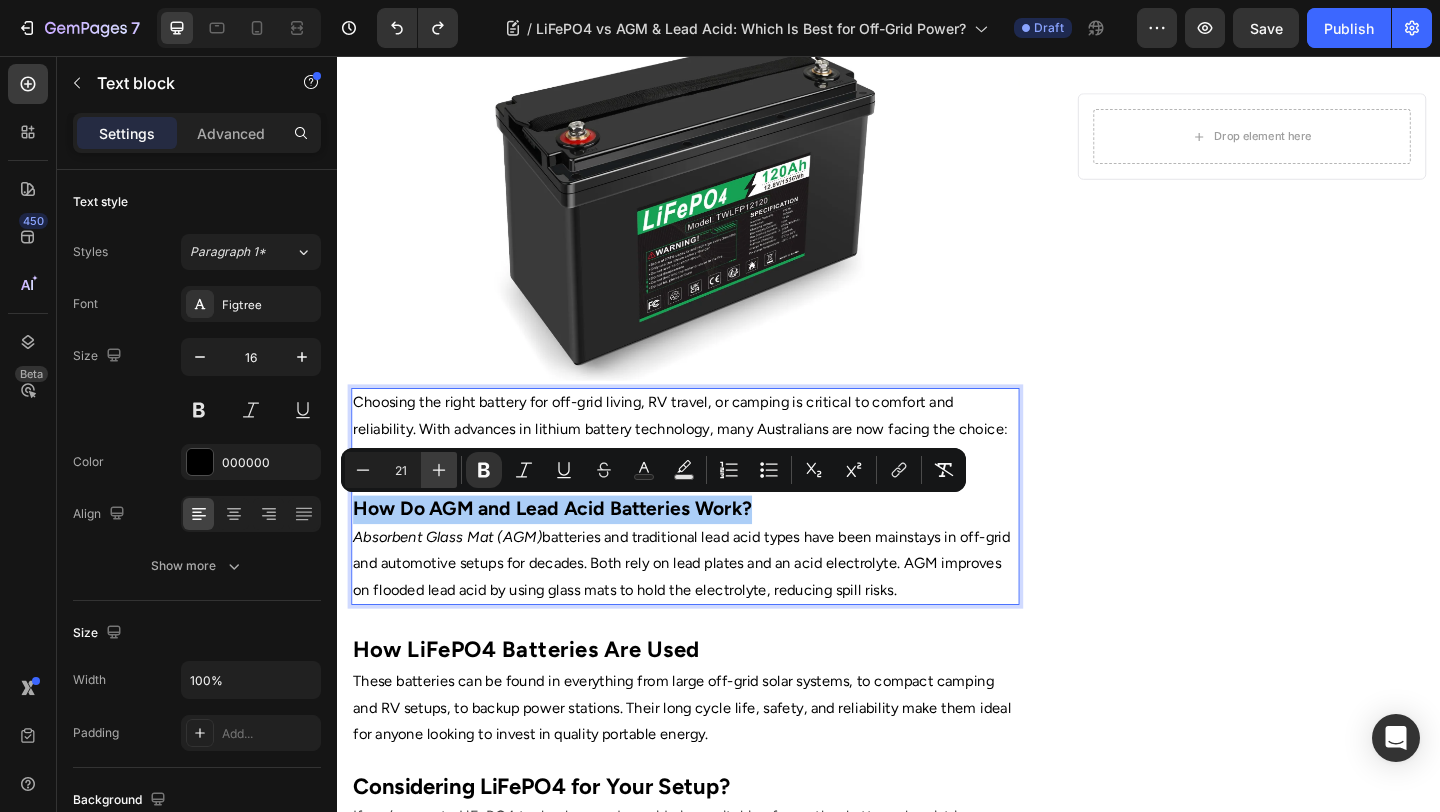 click on "Plus" at bounding box center (439, 470) 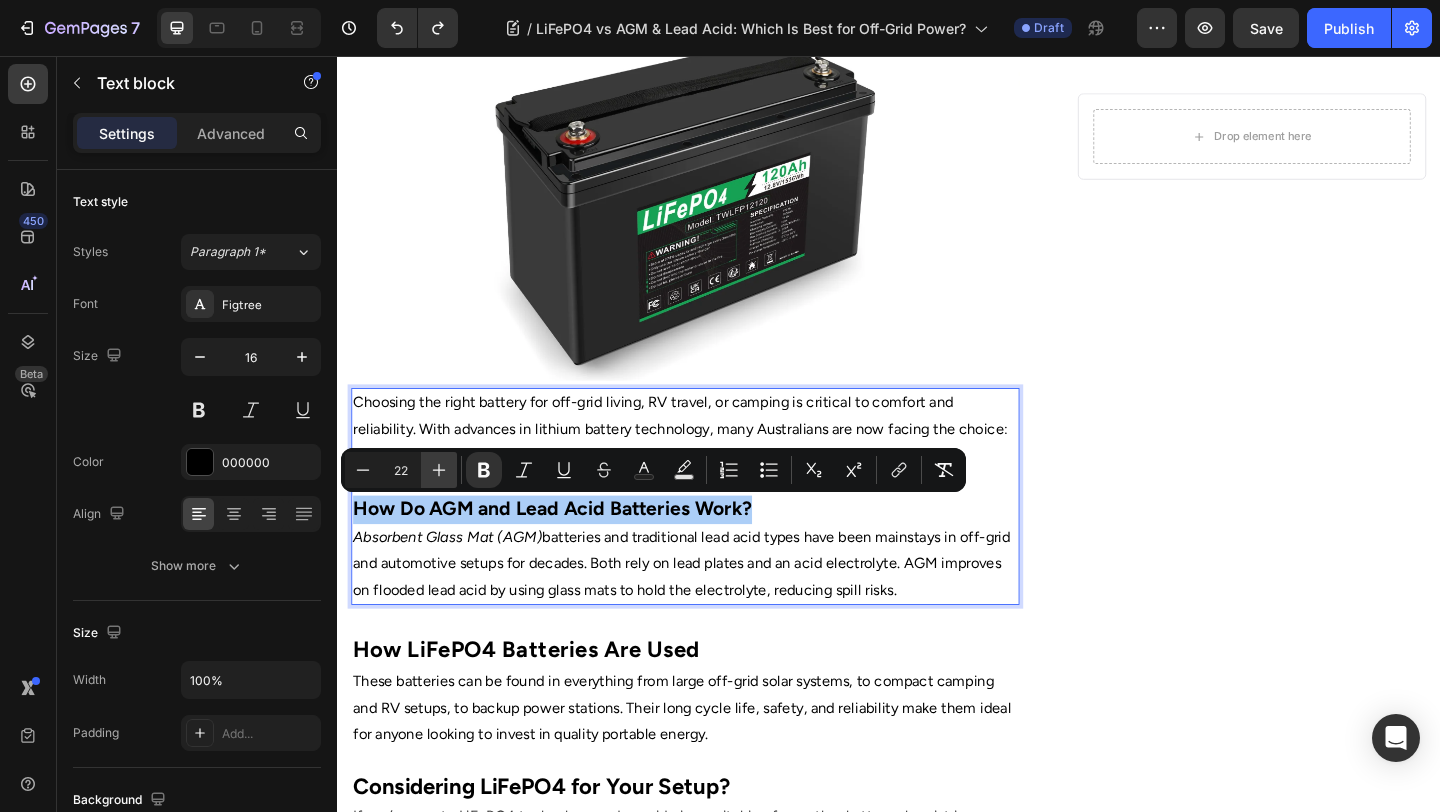click on "Plus" at bounding box center [439, 470] 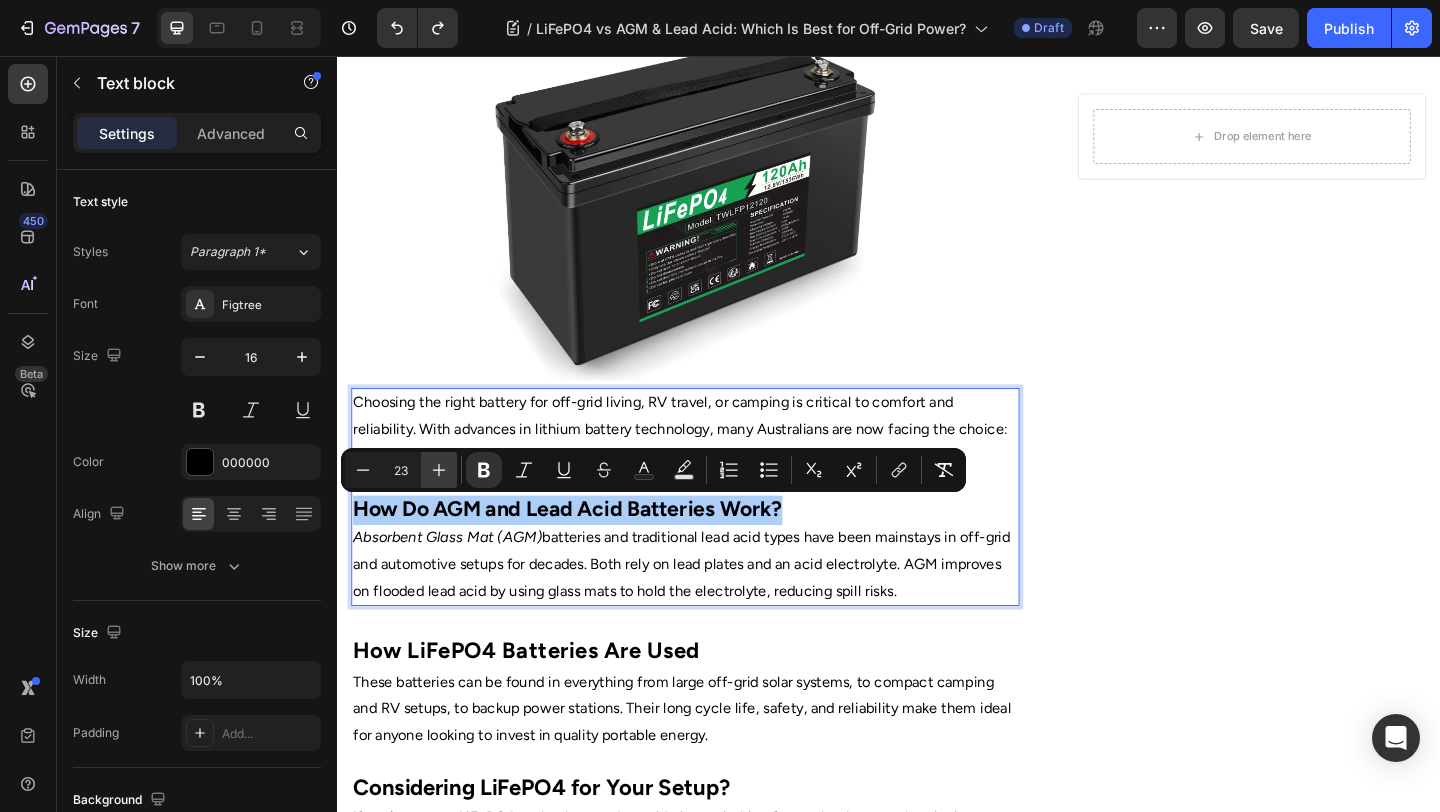 click on "Plus" at bounding box center (439, 470) 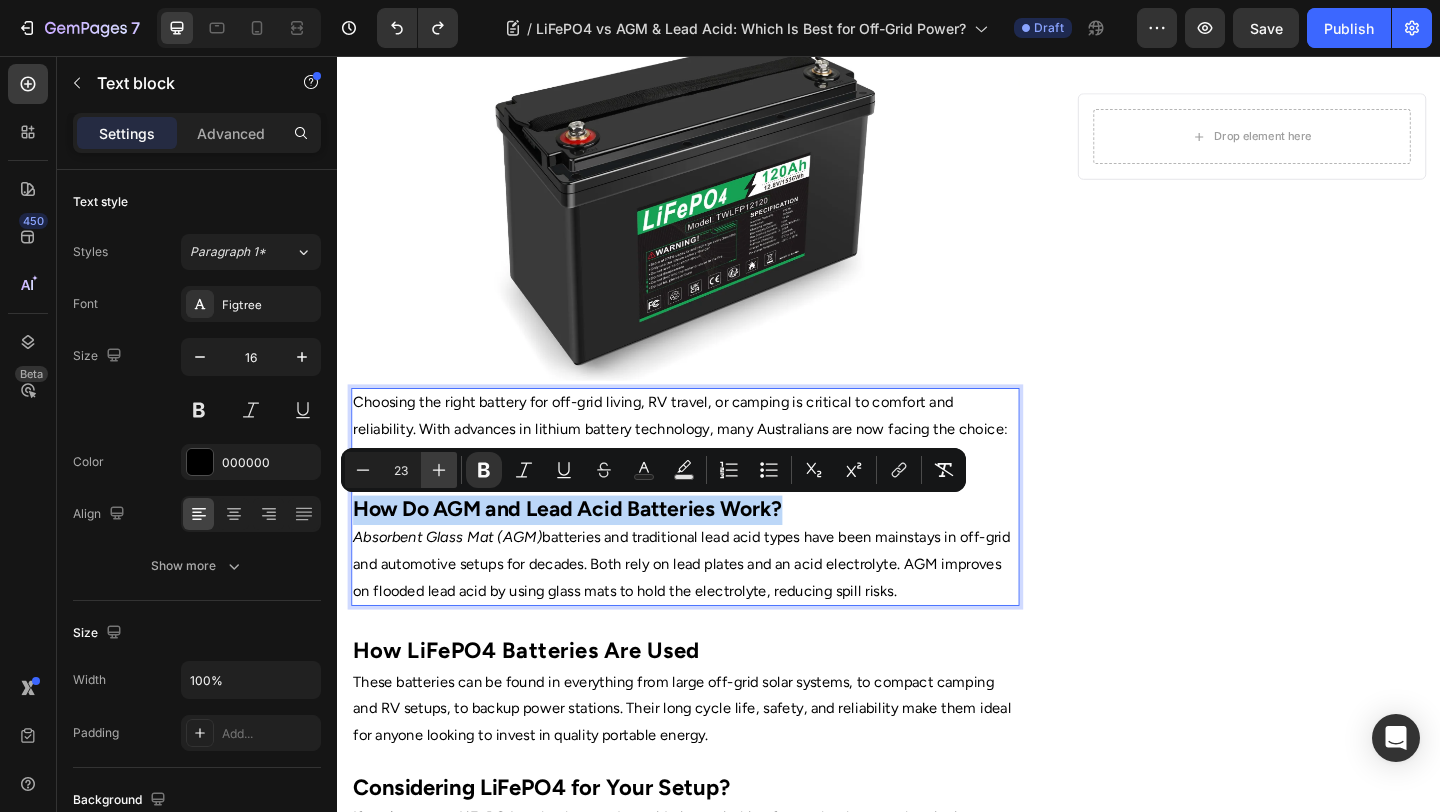 type on "24" 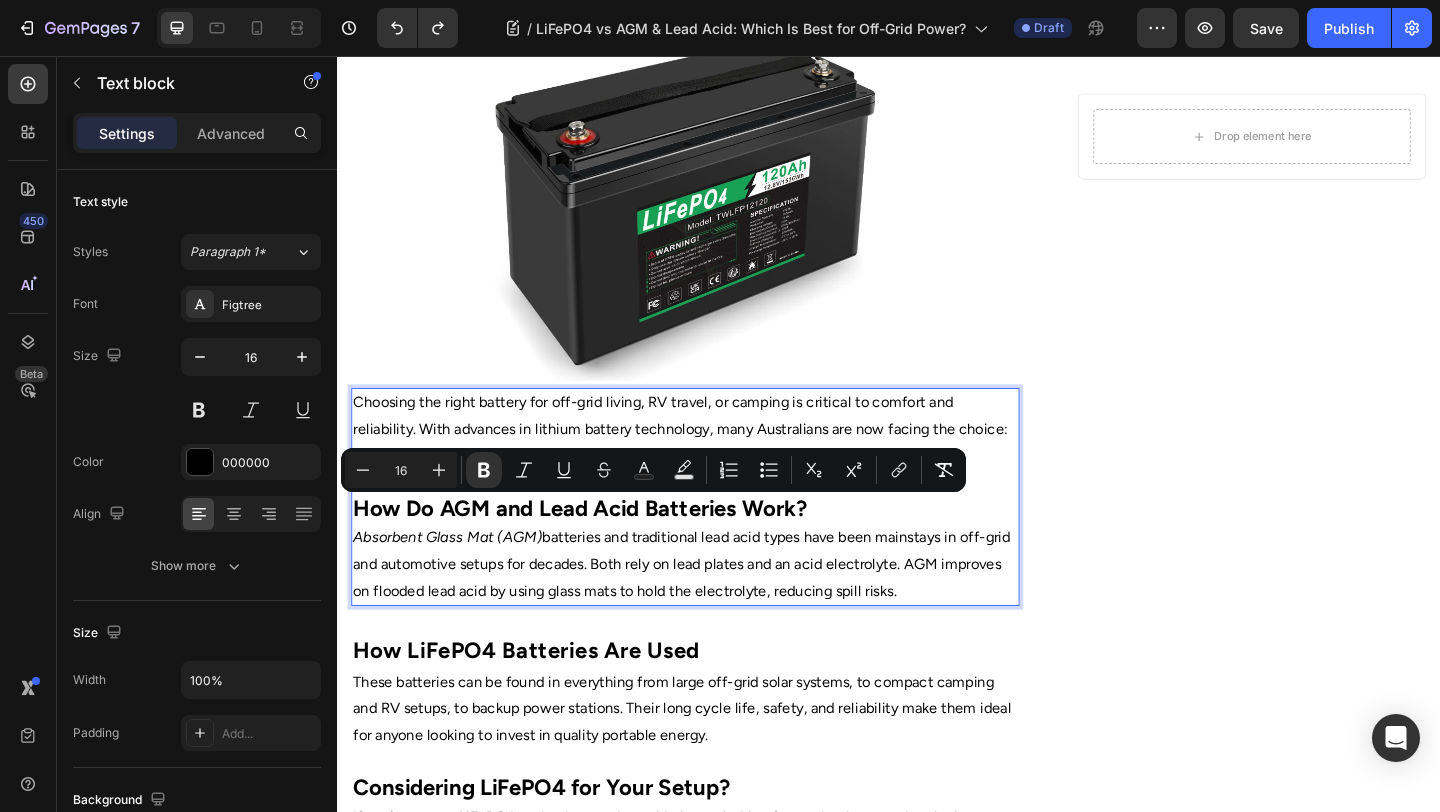 click on "Absorbent Glass Mat (AGM)  batteries and traditional lead acid types have been mainstays in off-grid and automotive setups for decades. Both rely on lead plates and an acid electrolyte. AGM improves on flooded lead acid by using glass mats to hold the electrolyte, reducing spill risks." at bounding box center [715, 609] 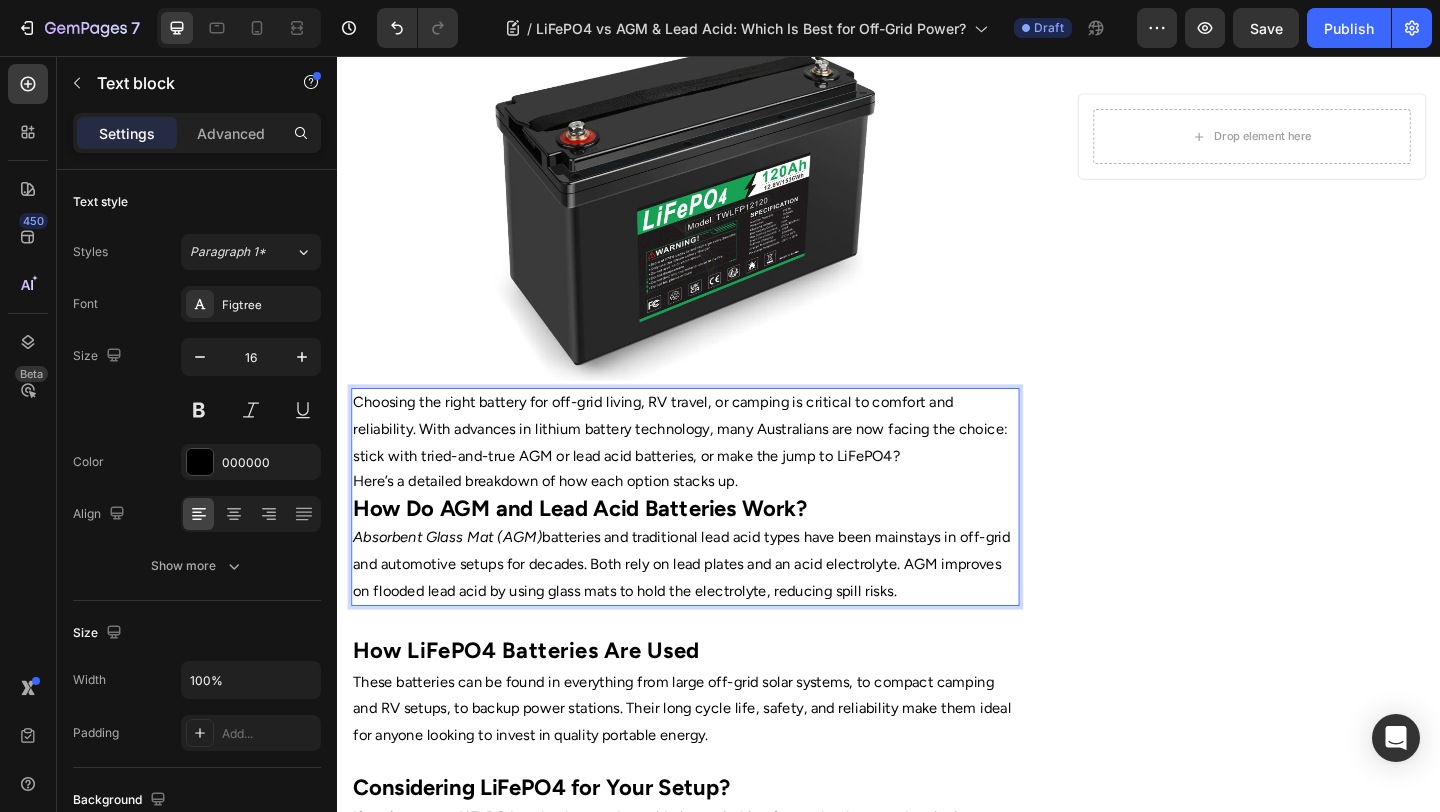click on "How Do AGM and Lead Acid Batteries Work?" at bounding box center [601, 547] 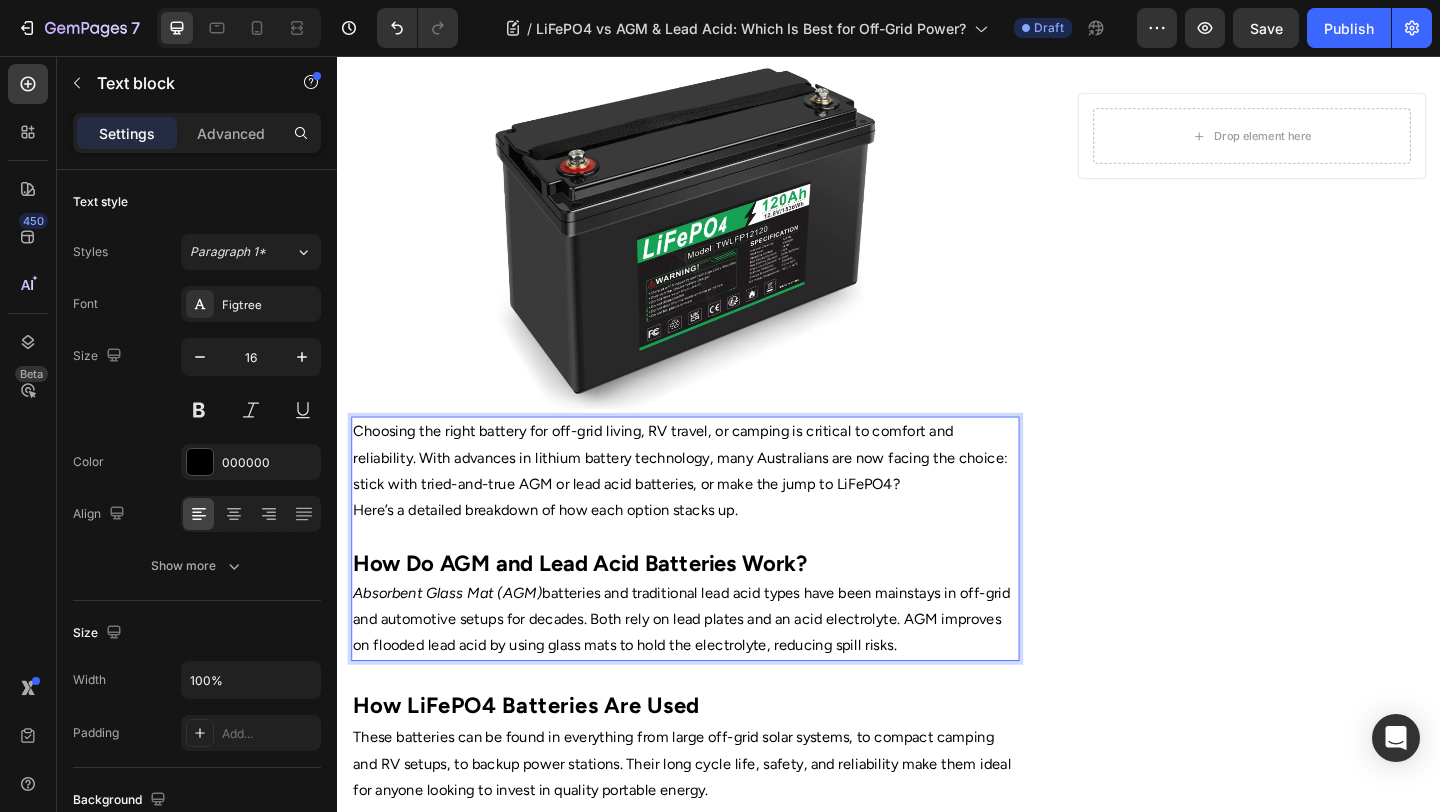scroll, scrollTop: 306, scrollLeft: 0, axis: vertical 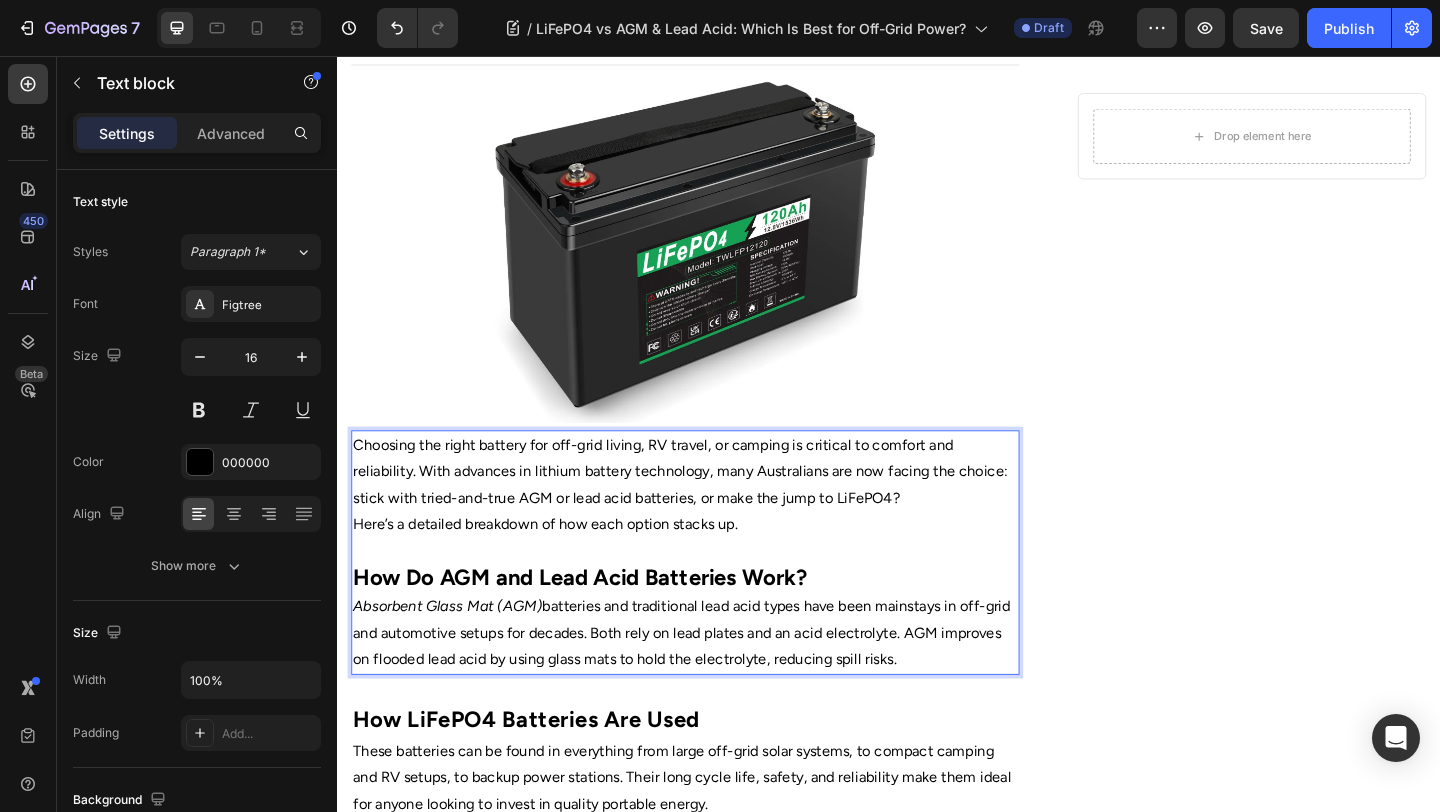 click on "Here’s a detailed breakdown of how each option stacks up." at bounding box center [715, 565] 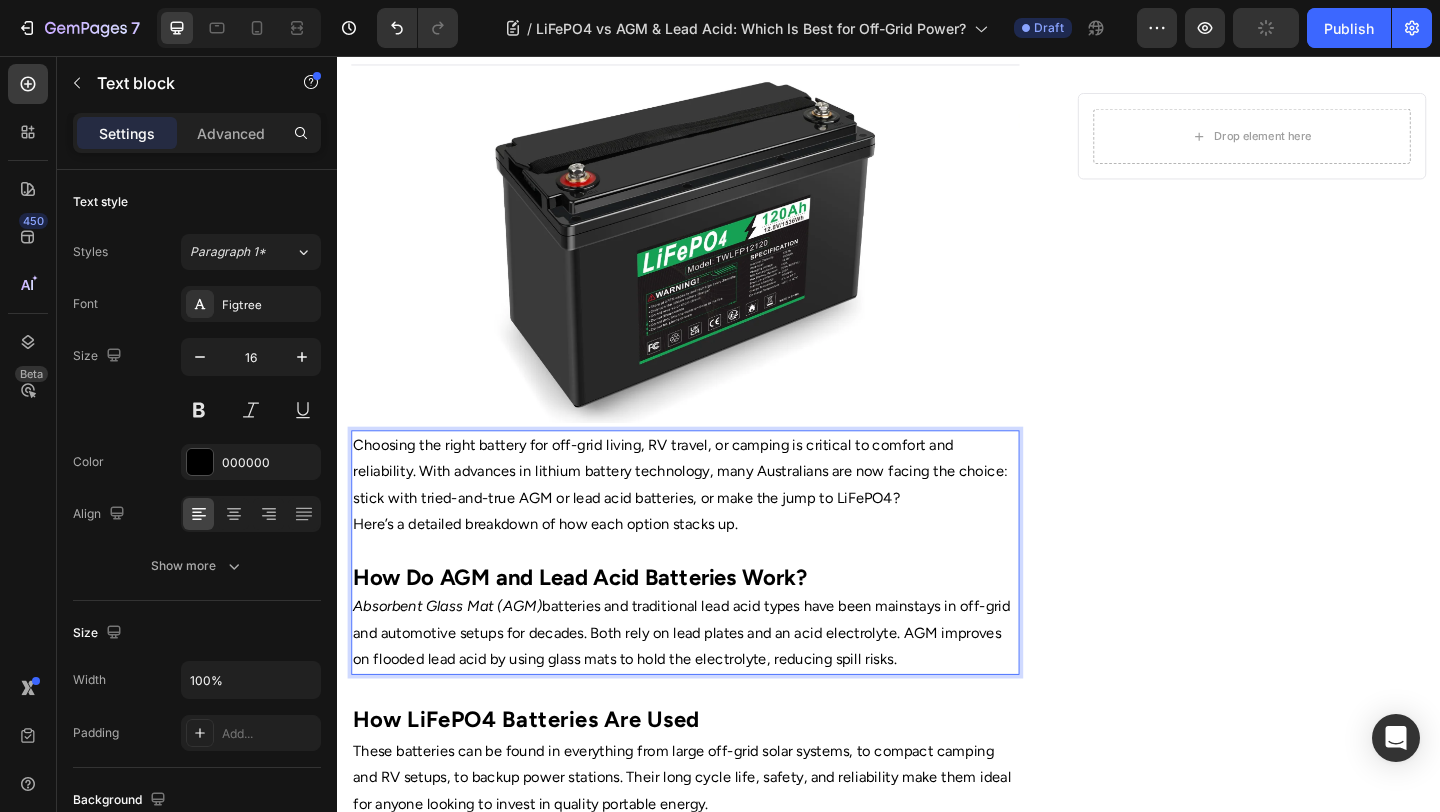 click on "Choosing the right battery for off-grid living, RV travel, or camping is critical to comfort and reliability. With advances in lithium battery technology, many Australians are now facing the choice: stick with tried-and-true AGM or lead acid batteries, or make the jump to LiFePO4?" at bounding box center [715, 508] 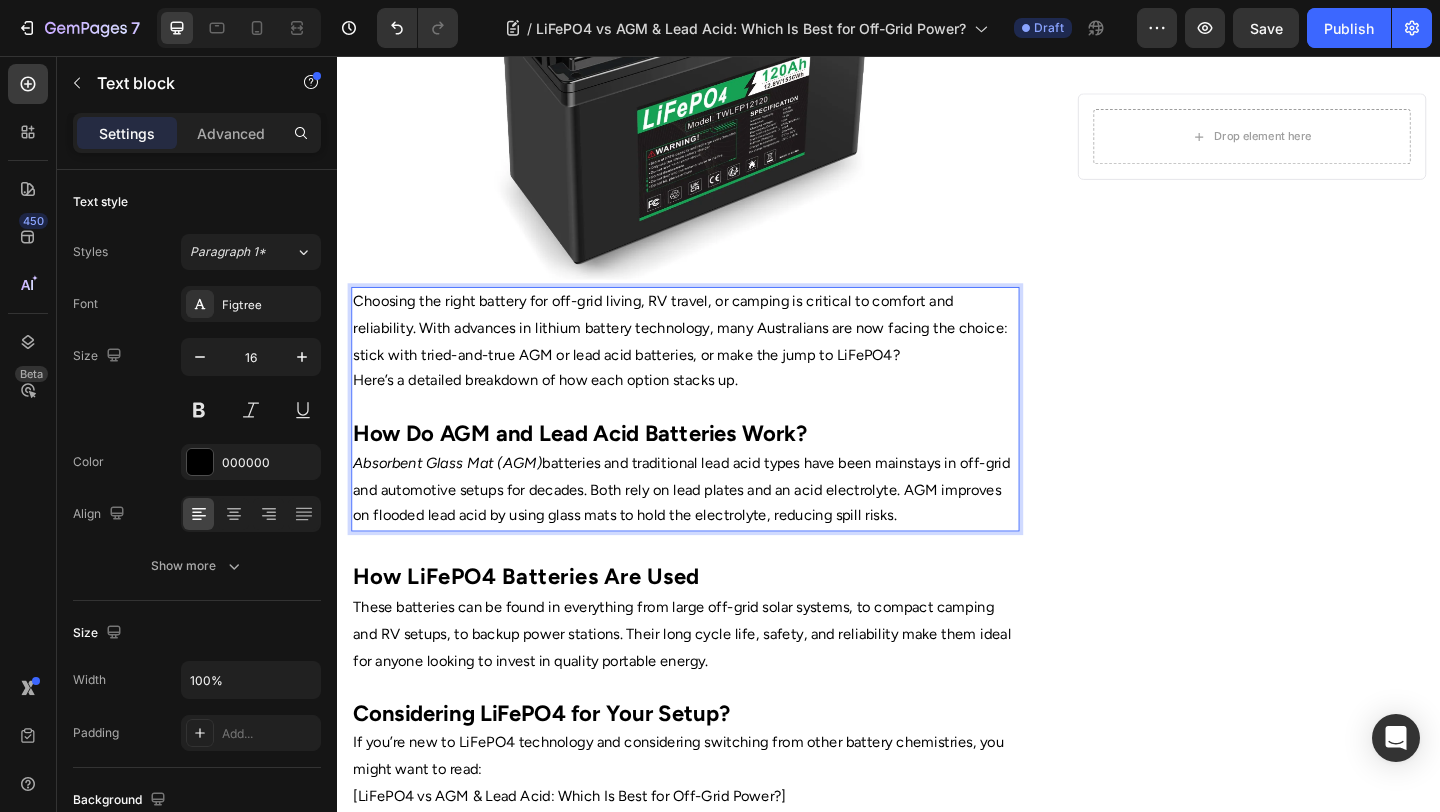 scroll, scrollTop: 465, scrollLeft: 0, axis: vertical 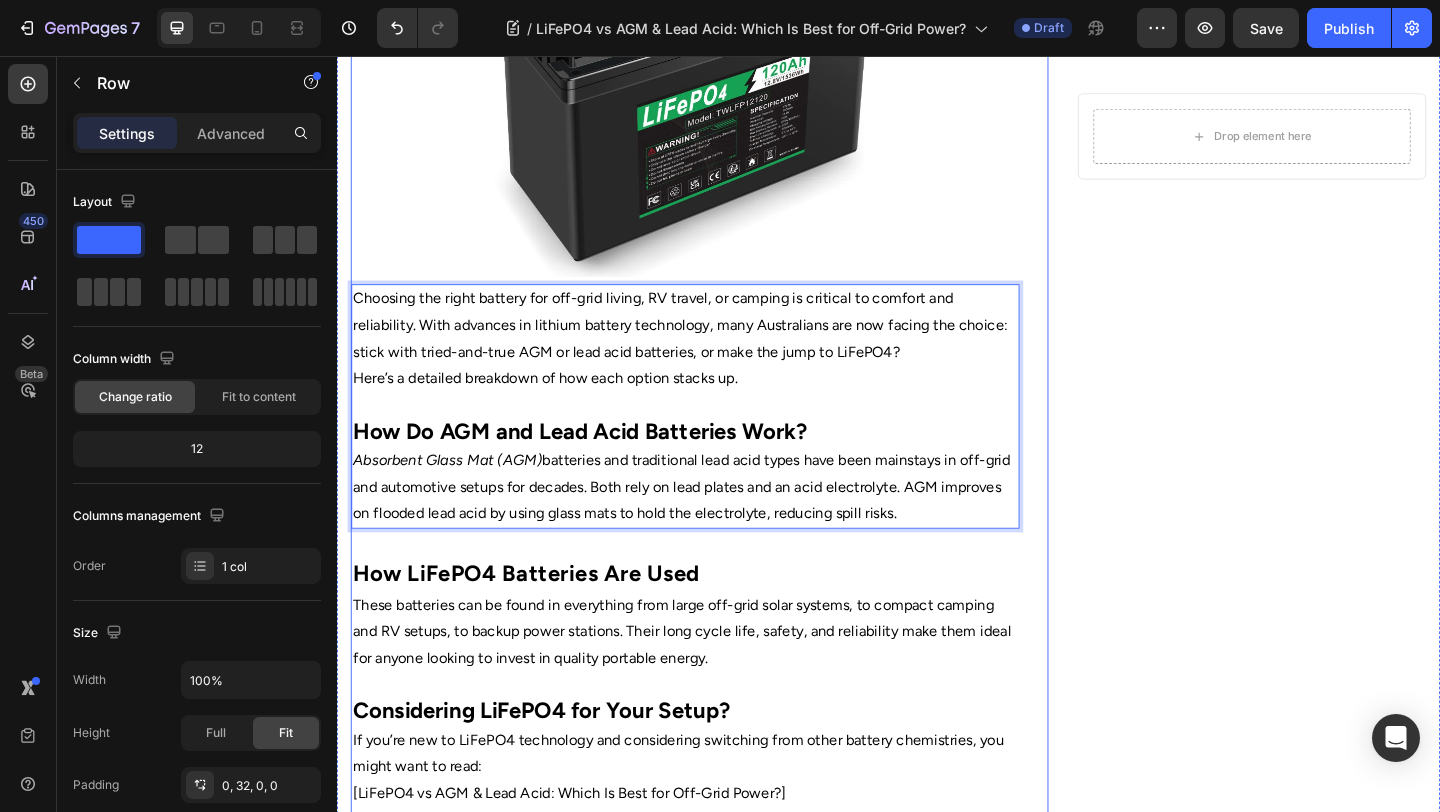 click on "Home Text Block
Icon Blog Text Block
Icon LiFePO4 vs AGM & Lead Acid: Which Is Best for Off-Grid Power? Text Block Row ⁠⁠⁠⁠⁠⁠⁠ LiFePO4 vs AGM & Lead Acid: Which Is Best for Off-Grid Power? Heading Image By  Portable Batteries Austraila Text block Advanced list Published:  August 4, 2025 Text block Row Image Choosing the right battery for off-grid living, RV travel, or camping is critical to comfort and reliability. With advances in lithium battery technology, many Australians are now facing the choice: stick with tried-and-true AGM or lead acid batteries, or make the jump to LiFePO4? Here’s a detailed breakdown of how each option stacks up. How Do AGM and Lead Acid Batteries Work? Absorbent Glass Mat (AGM)  batteries and traditional lead acid types have been mainstays in off-grid and automotive setups for decades. Both rely on lead plates and an acid electrolyte. AGM improves on flooded lead acid by using glass mats to hold the electrolyte, reducing spill risks." at bounding box center (715, 335) 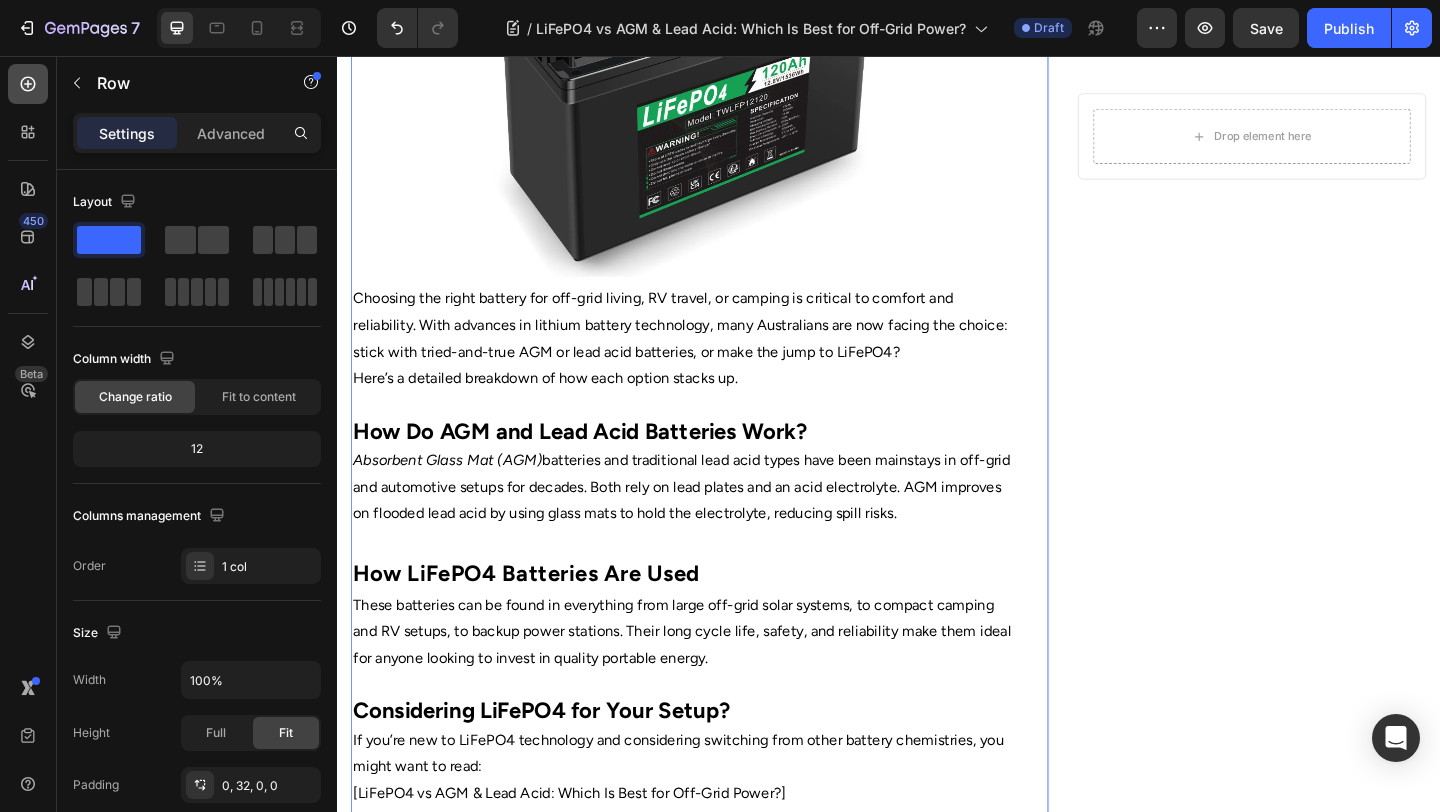 click 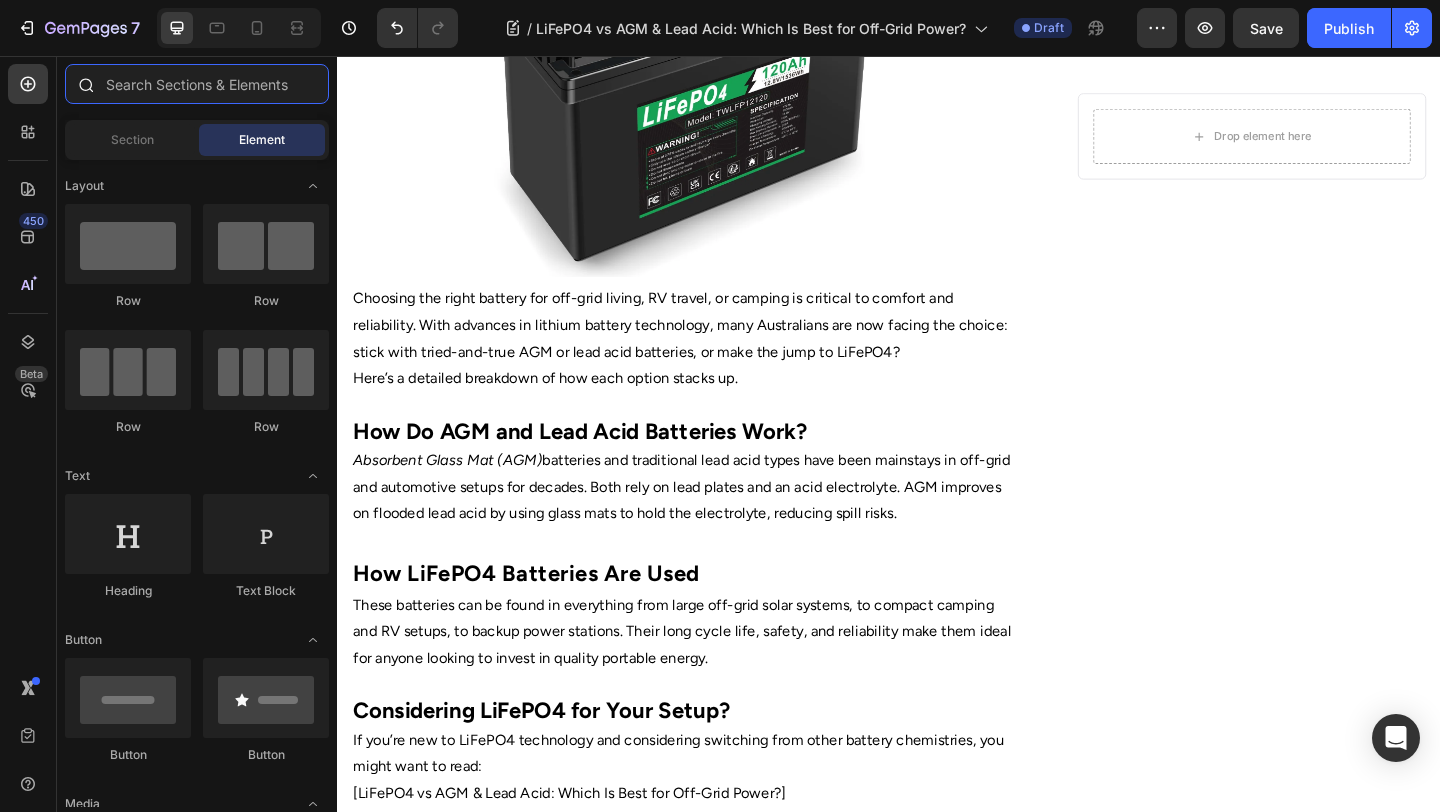 click at bounding box center (197, 84) 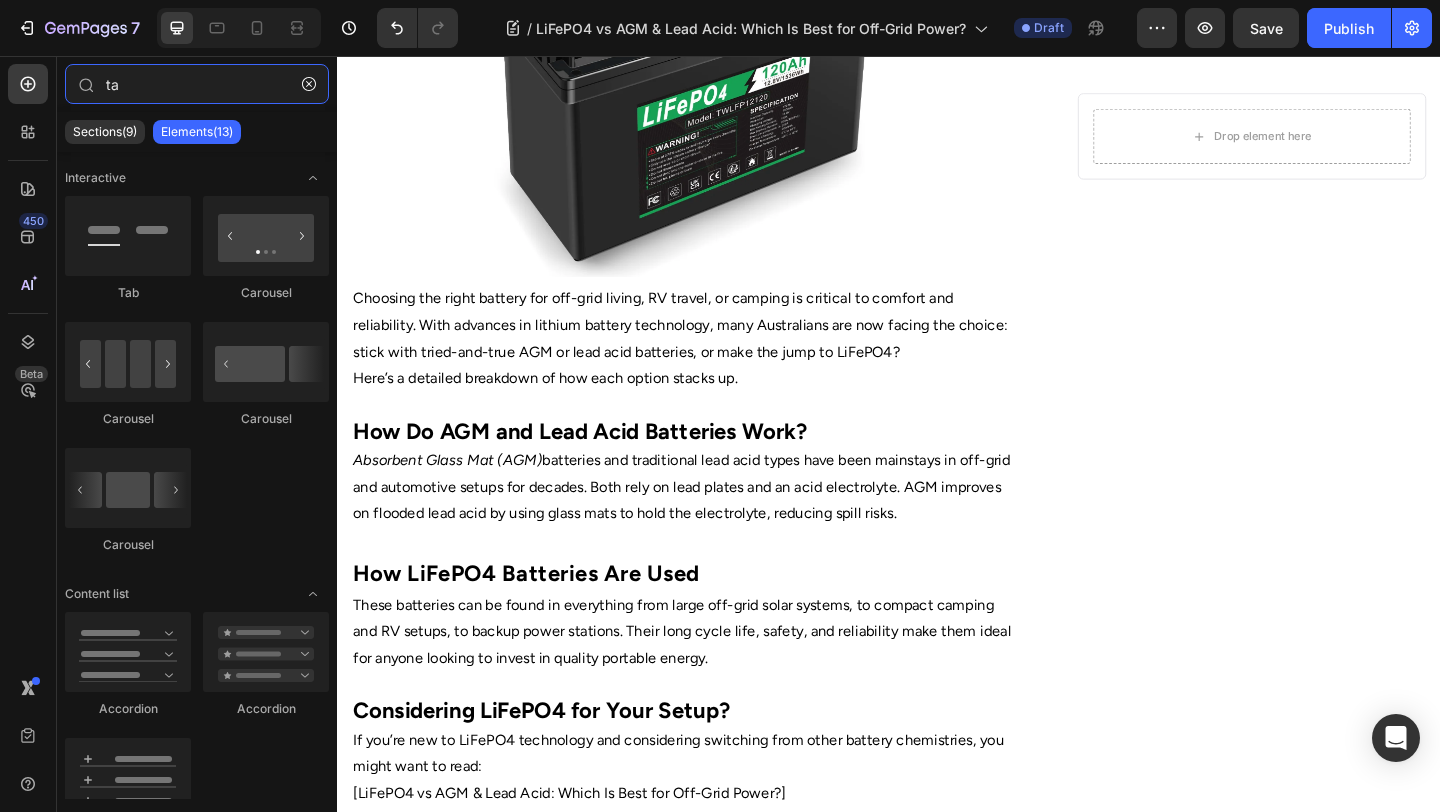 type on "t" 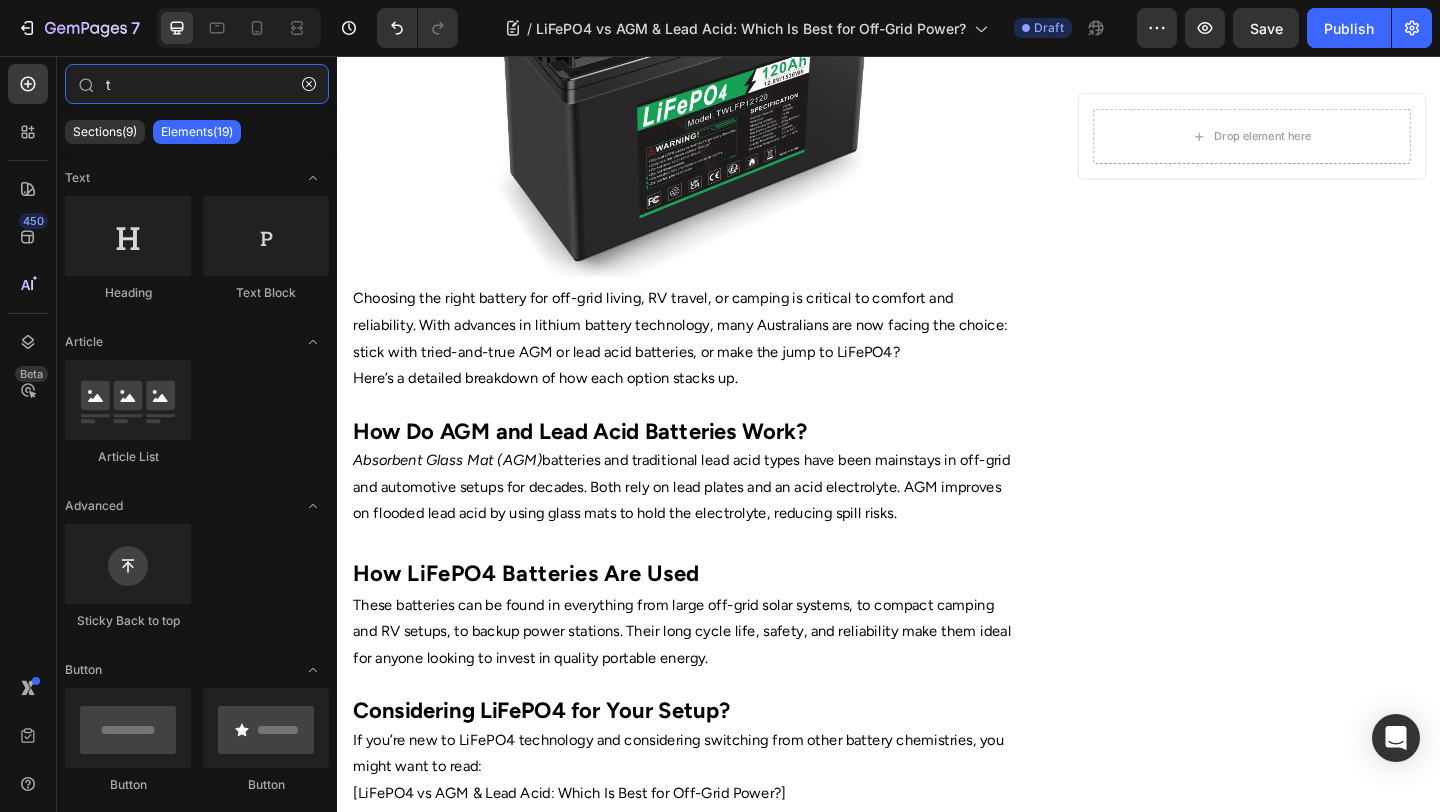 type 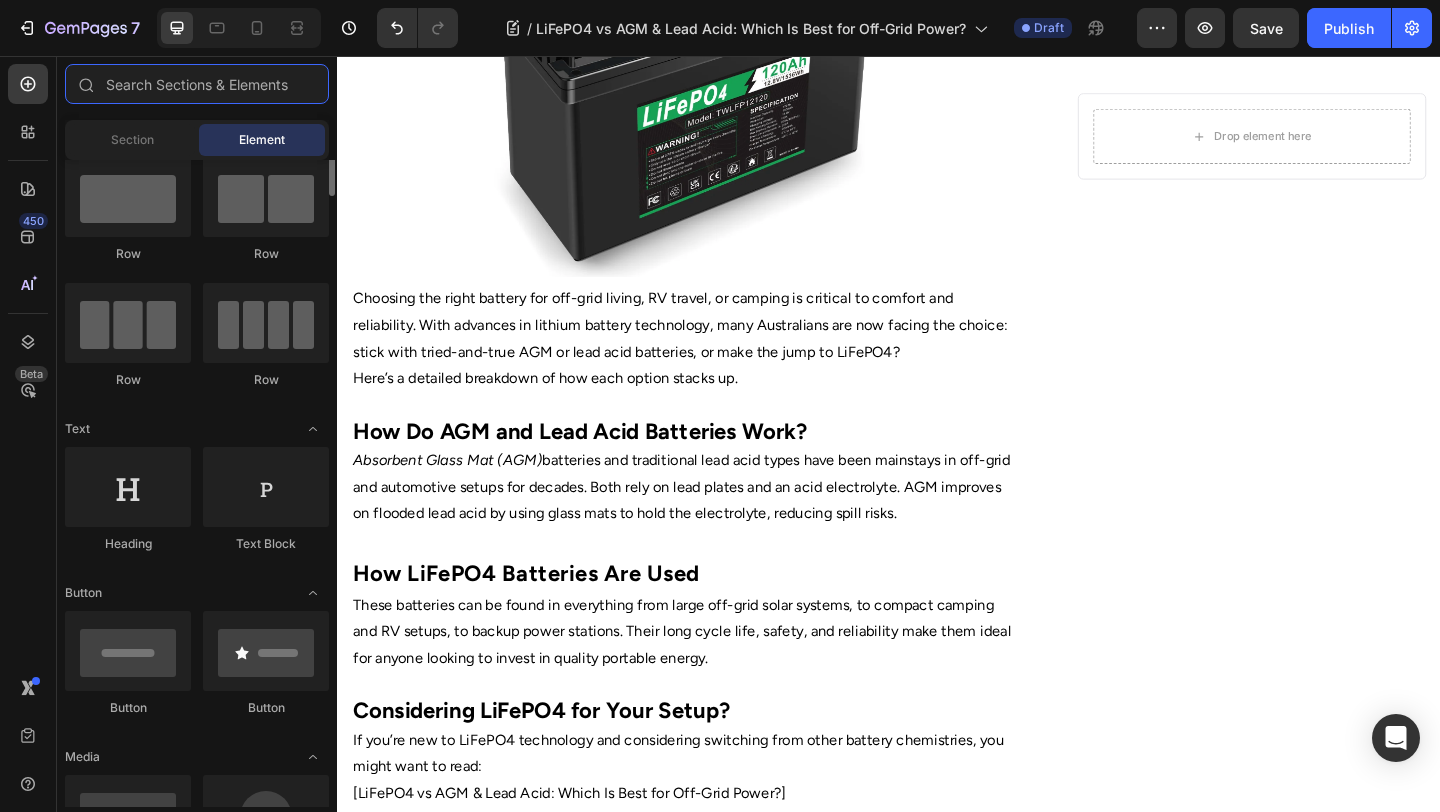 scroll, scrollTop: 0, scrollLeft: 0, axis: both 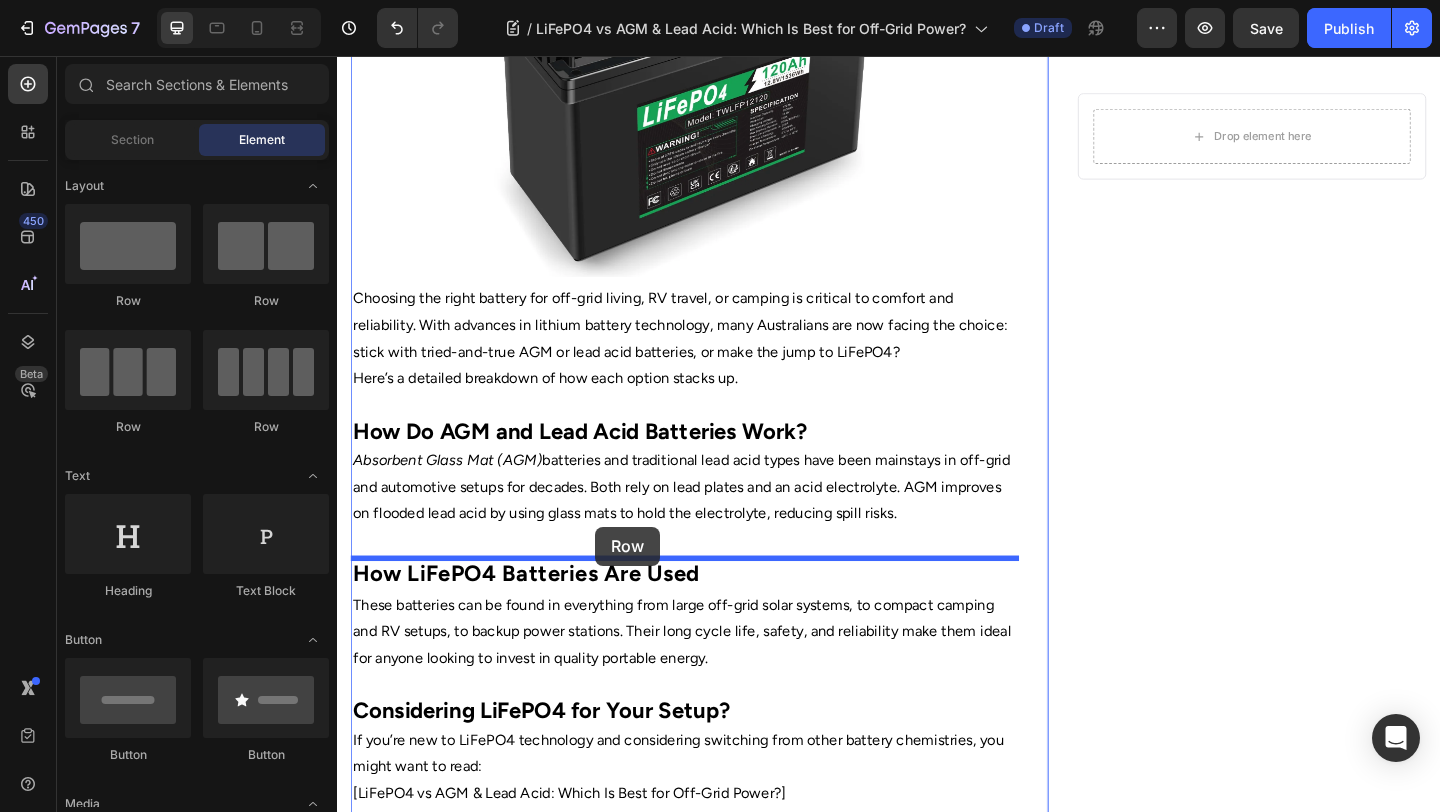 drag, startPoint x: 468, startPoint y: 421, endPoint x: 618, endPoint y: 568, distance: 210.02142 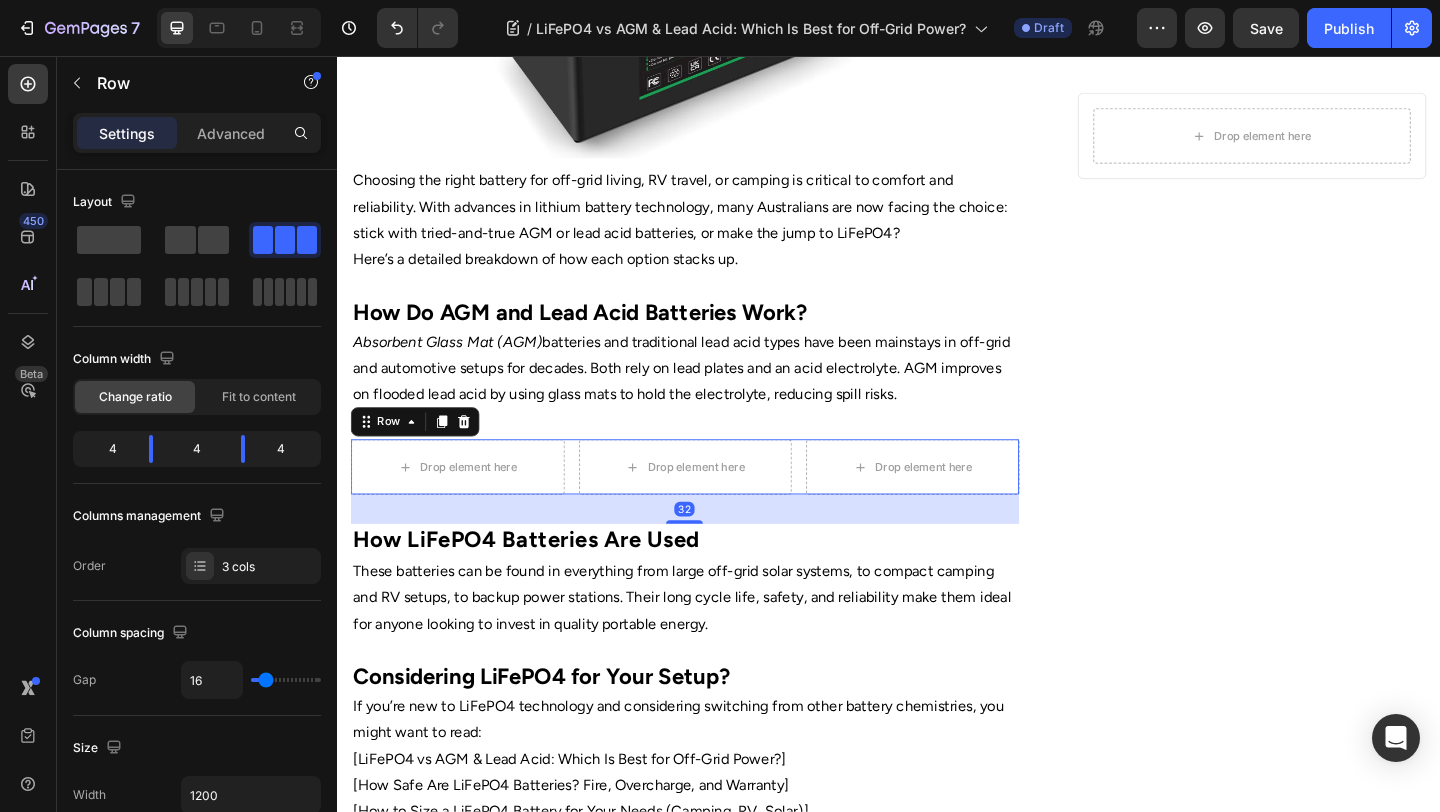 scroll, scrollTop: 601, scrollLeft: 0, axis: vertical 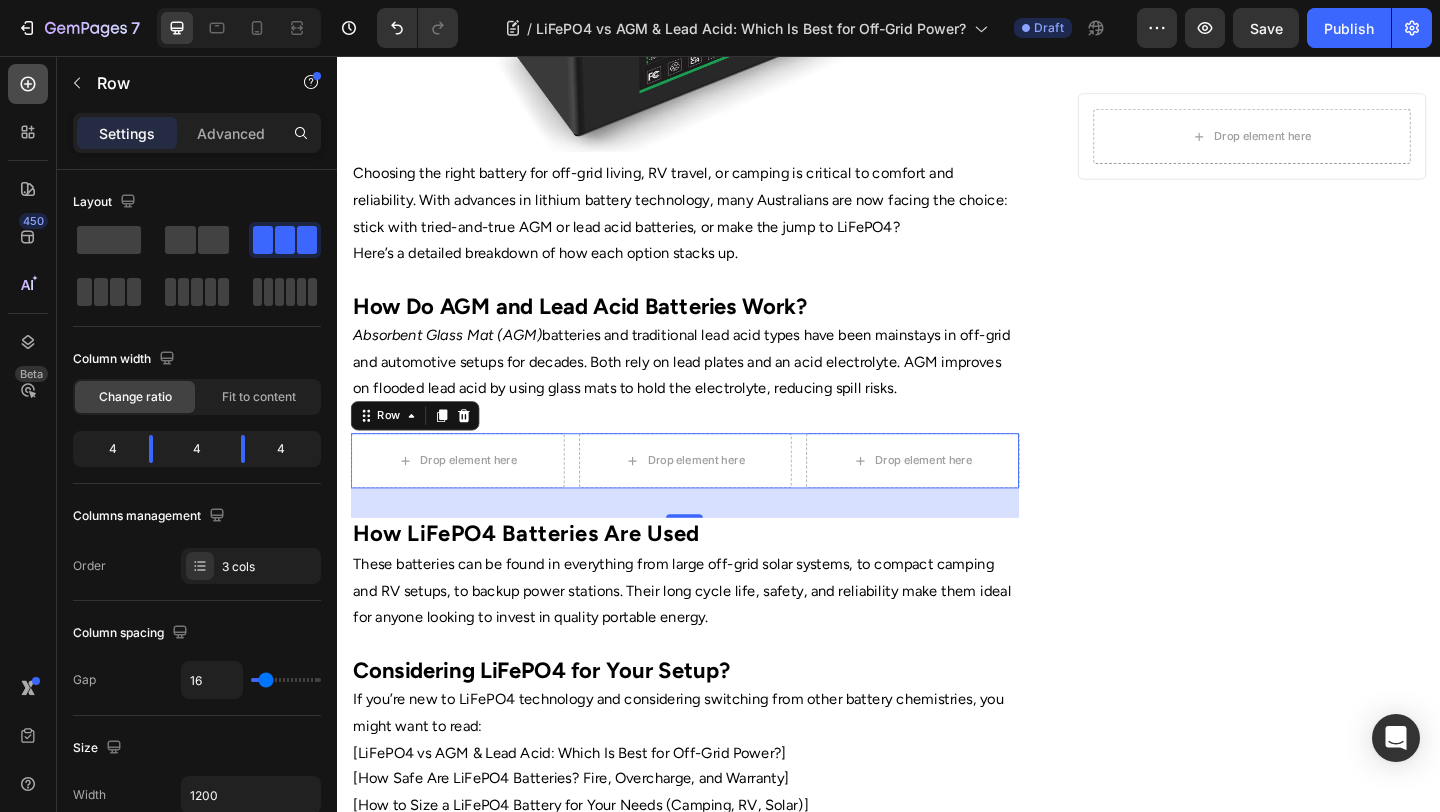 click 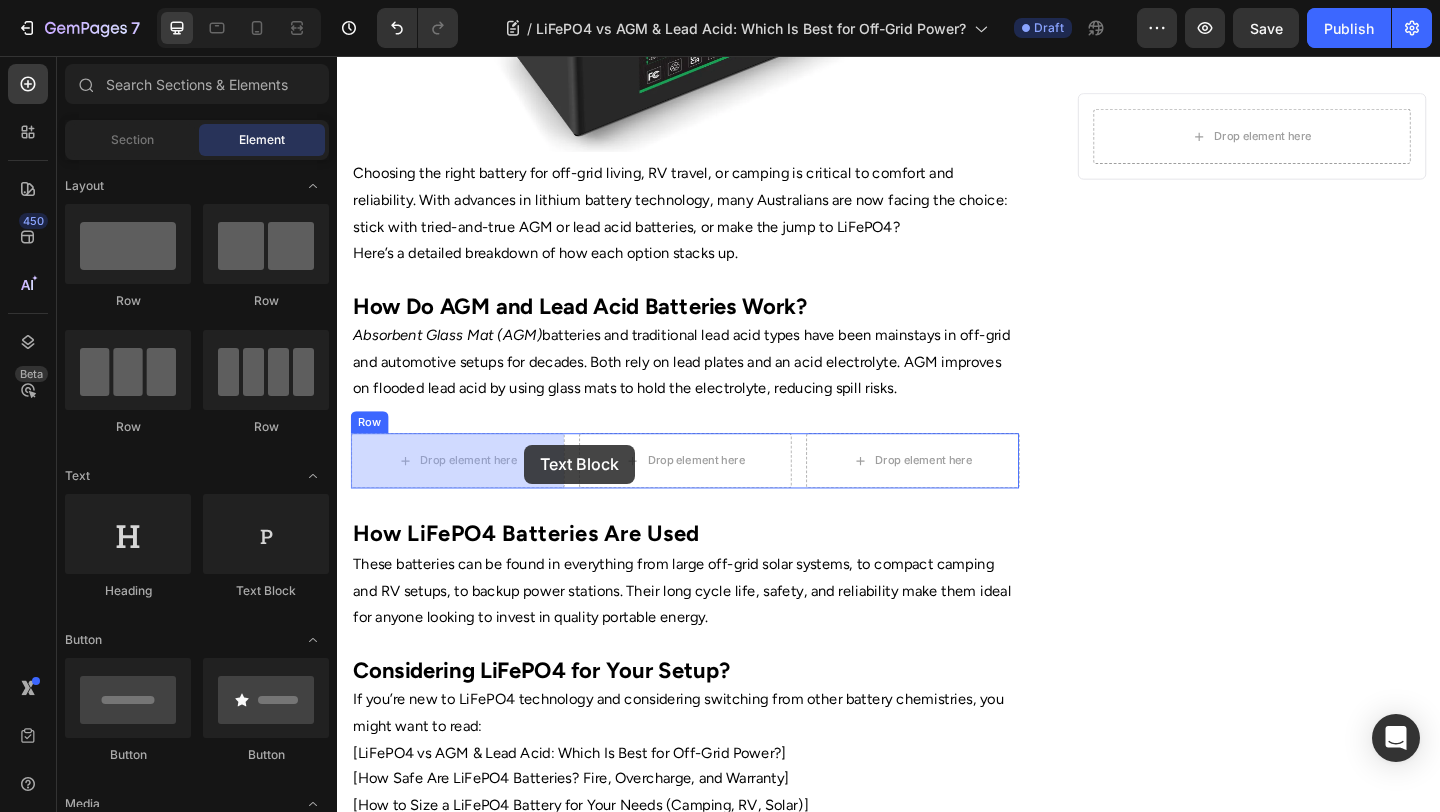 drag, startPoint x: 625, startPoint y: 617, endPoint x: 540, endPoint y: 479, distance: 162.07715 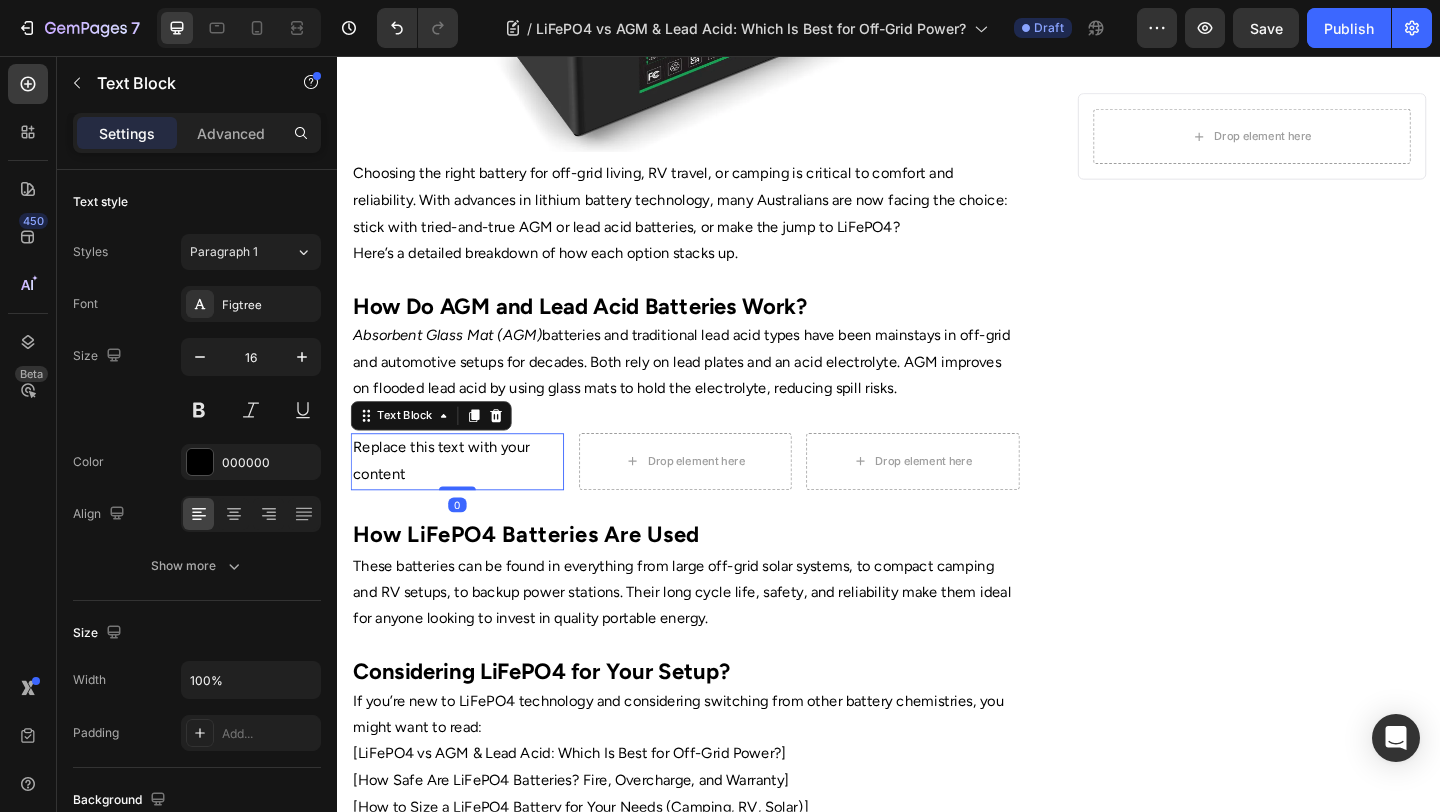 click on "Replace this text with your content" at bounding box center (468, 497) 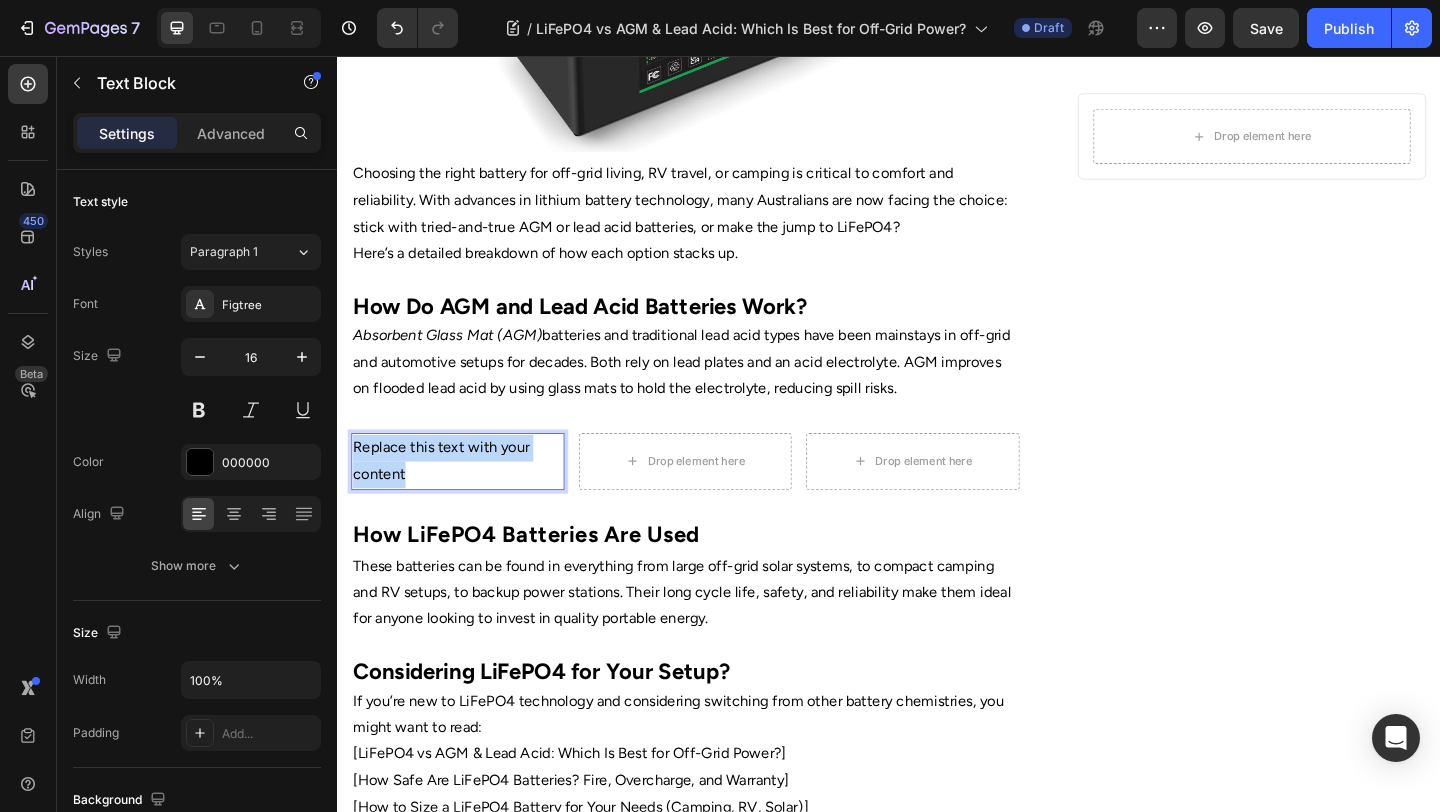 click on "Replace this text with your content" at bounding box center [468, 497] 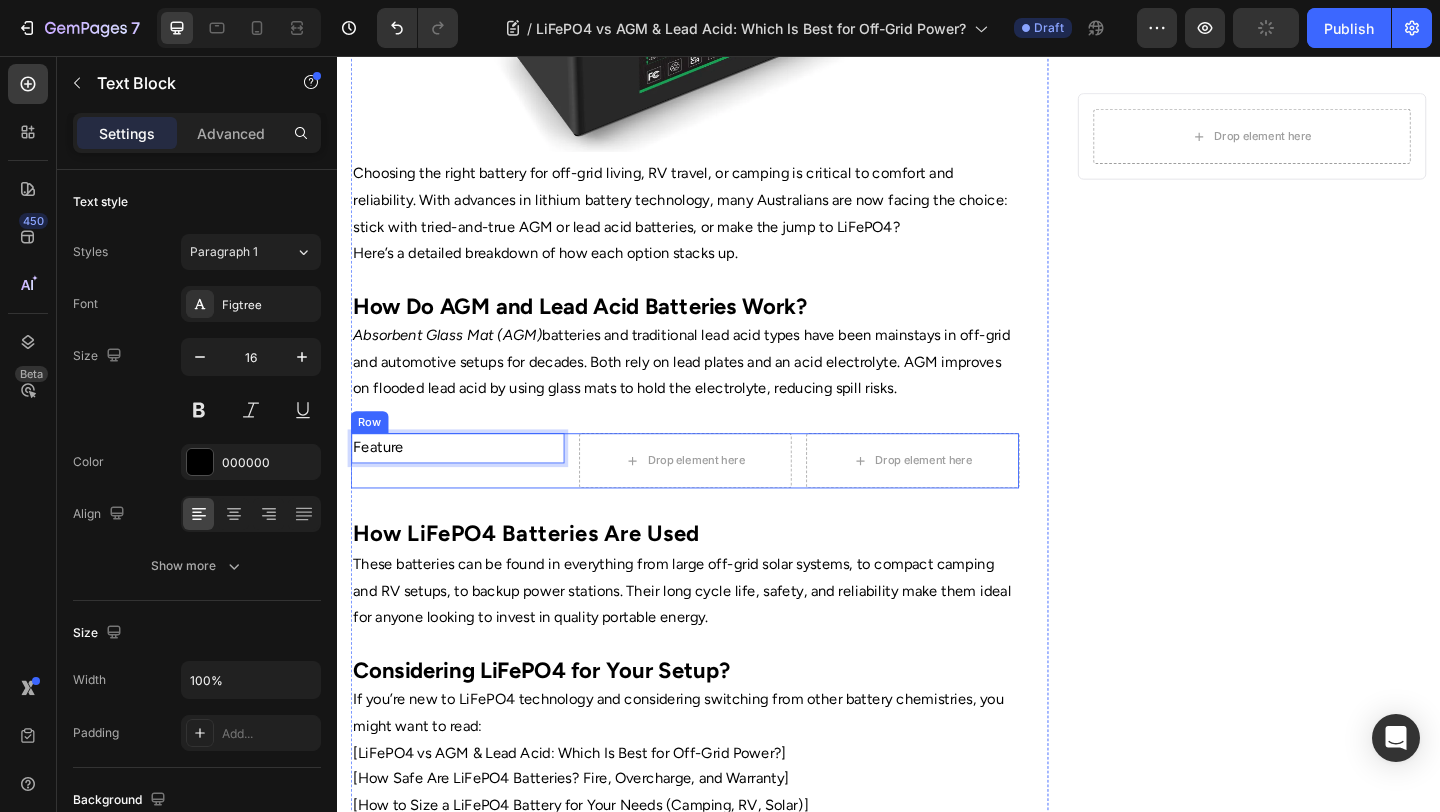 click on "Home Text Block
Icon Blog Text Block
Icon LiFePO4 vs AGM & Lead Acid: Which Is Best for Off-Grid Power? Text Block Row ⁠⁠⁠⁠⁠⁠⁠ LiFePO4 vs AGM & Lead Acid: Which Is Best for Off-Grid Power? Heading Image By  Portable Batteries Austraila Text block Advanced list Published:  August 4, 2025 Text block Row Image Choosing the right battery for off-grid living, RV travel, or camping is critical to comfort and reliability. With advances in lithium battery technology, many Australians are now facing the choice: stick with tried-and-true AGM or lead acid batteries, or make the jump to LiFePO4? Here’s a detailed breakdown of how each option stacks up. How Do AGM and Lead Acid Batteries Work? Absorbent Glass Mat (AGM)  batteries and traditional lead acid types have been mainstays in off-grid and automotive setups for decades. Both rely on lead plates and an acid electrolyte. AGM improves on flooded lead acid by using glass mats to hold the electrolyte, reducing spill risks." at bounding box center [715, 245] 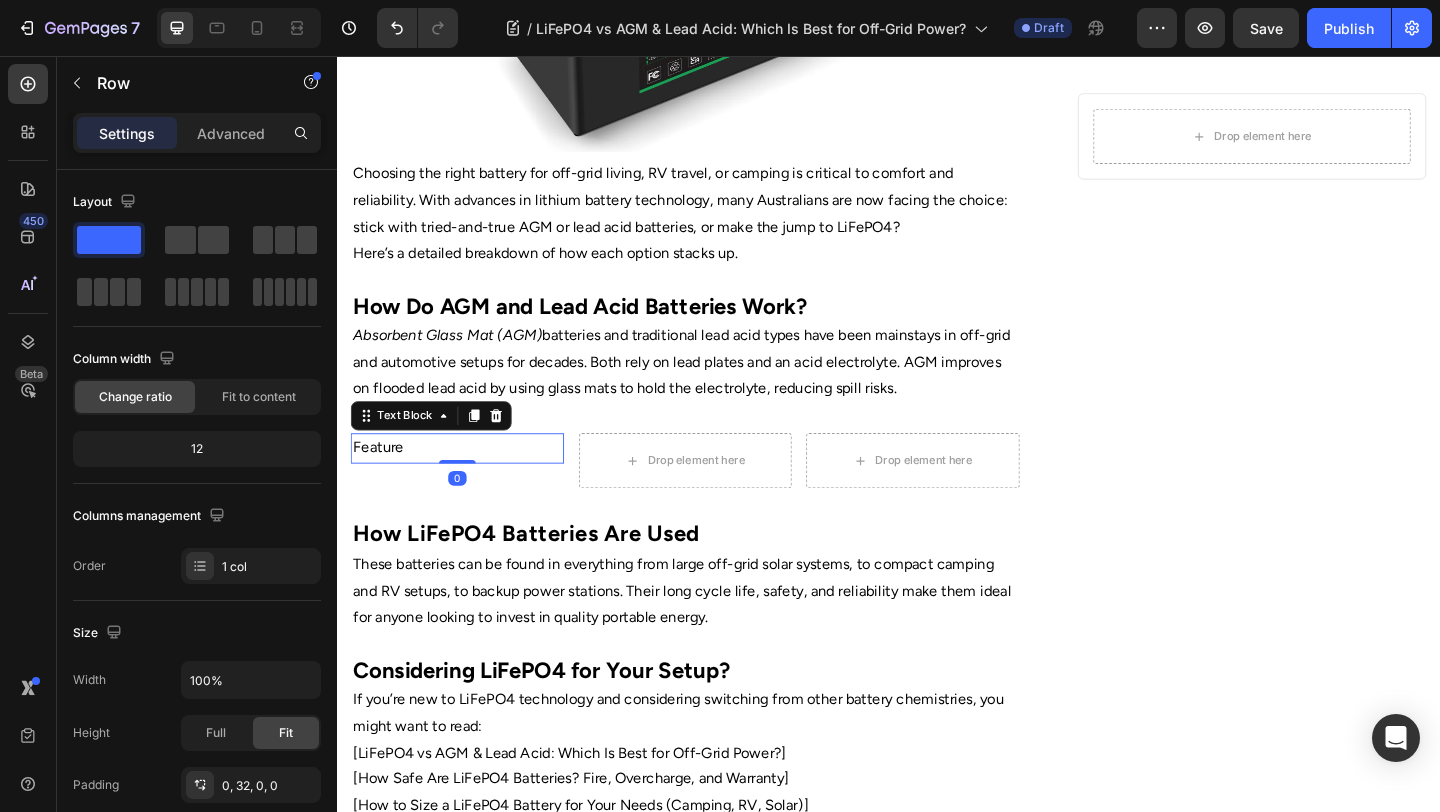 click on "Feature" at bounding box center (468, 482) 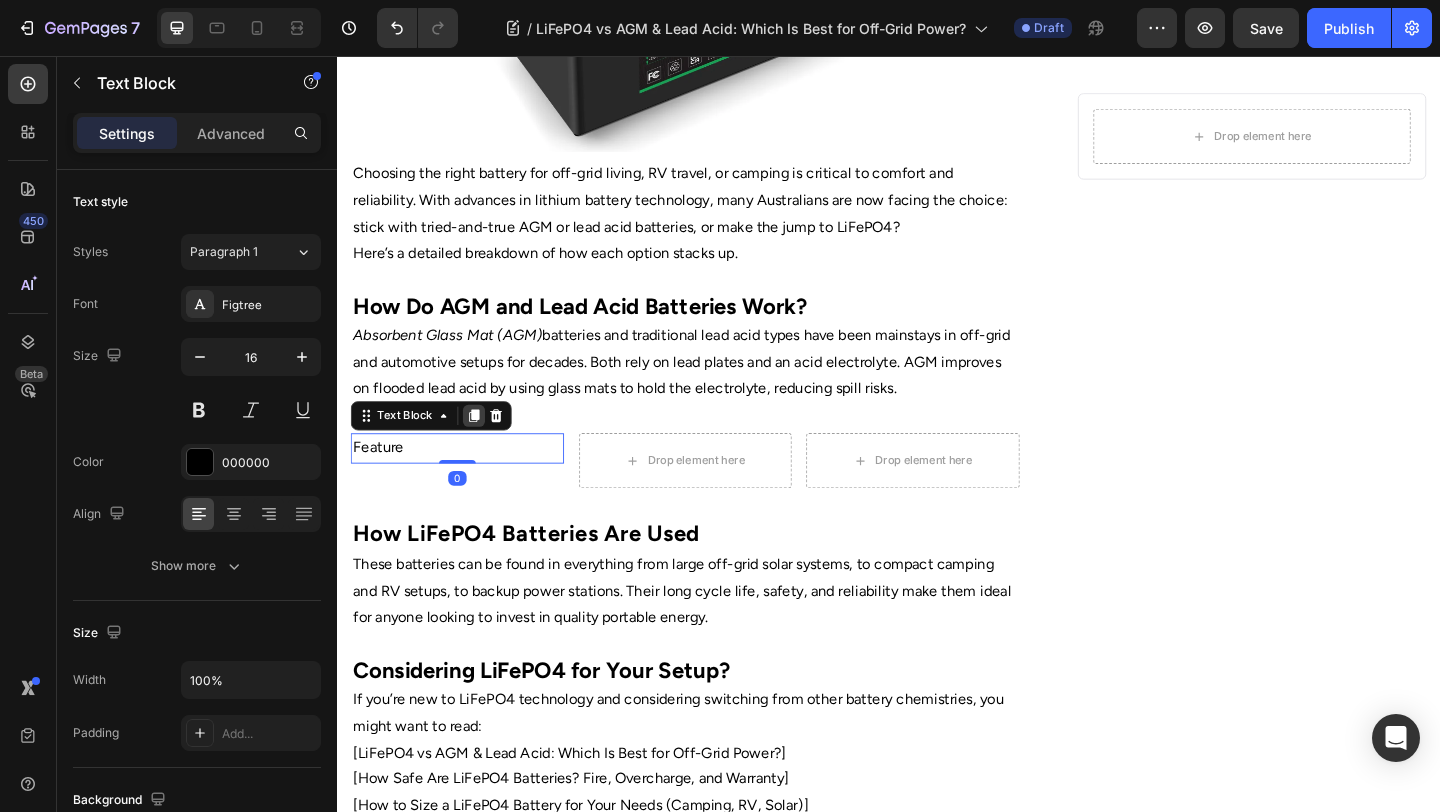 click 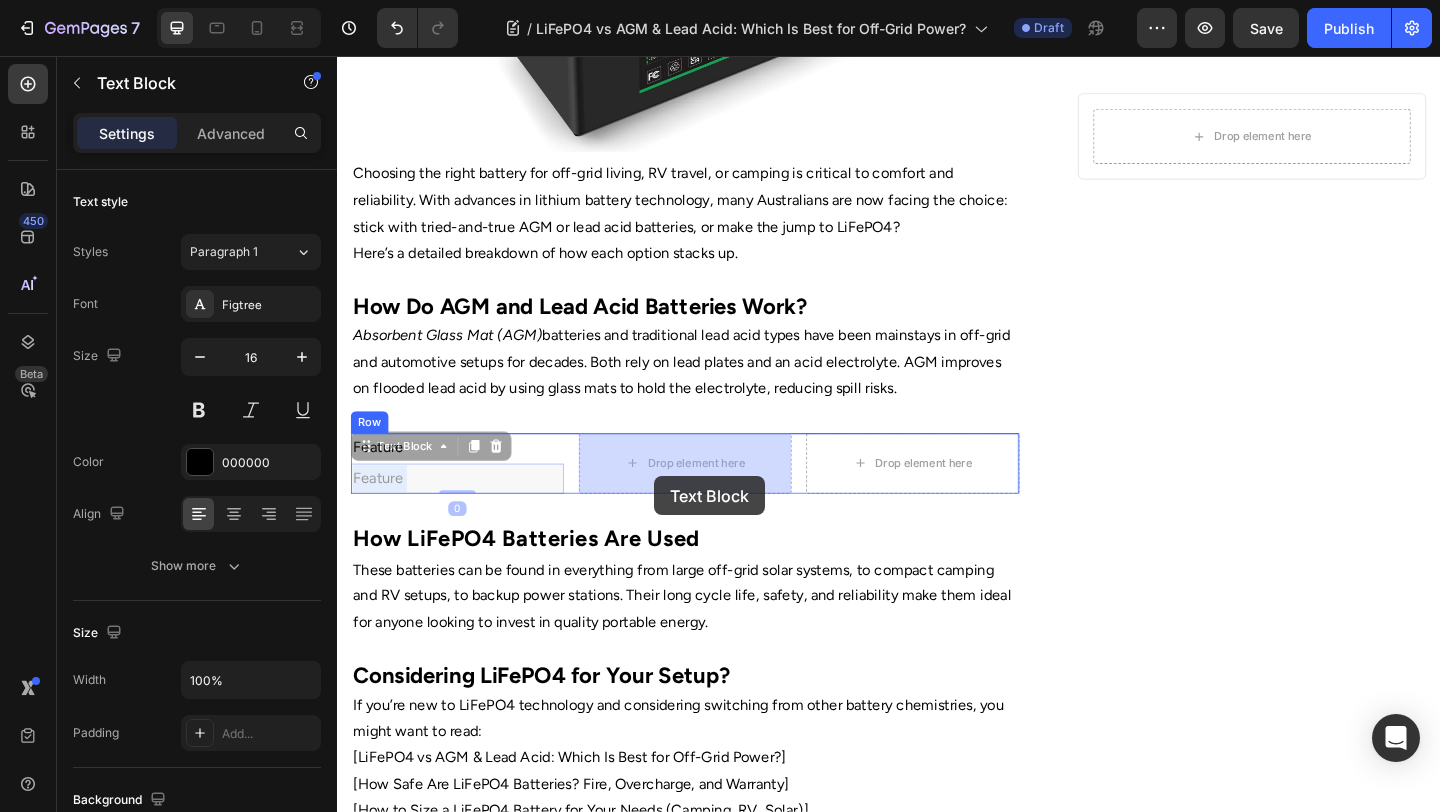 drag, startPoint x: 479, startPoint y: 523, endPoint x: 698, endPoint y: 509, distance: 219.44704 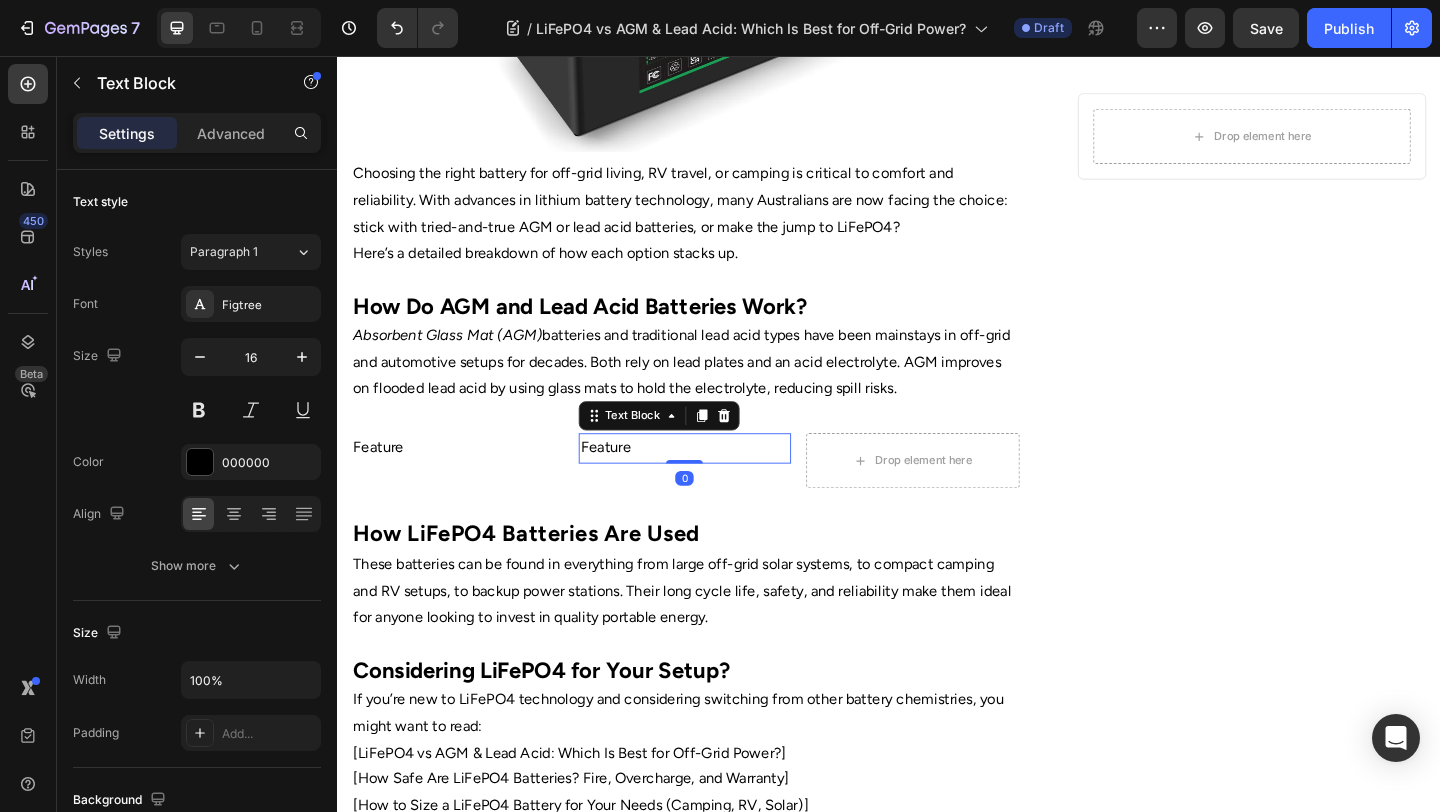click on "Feature" at bounding box center (716, 482) 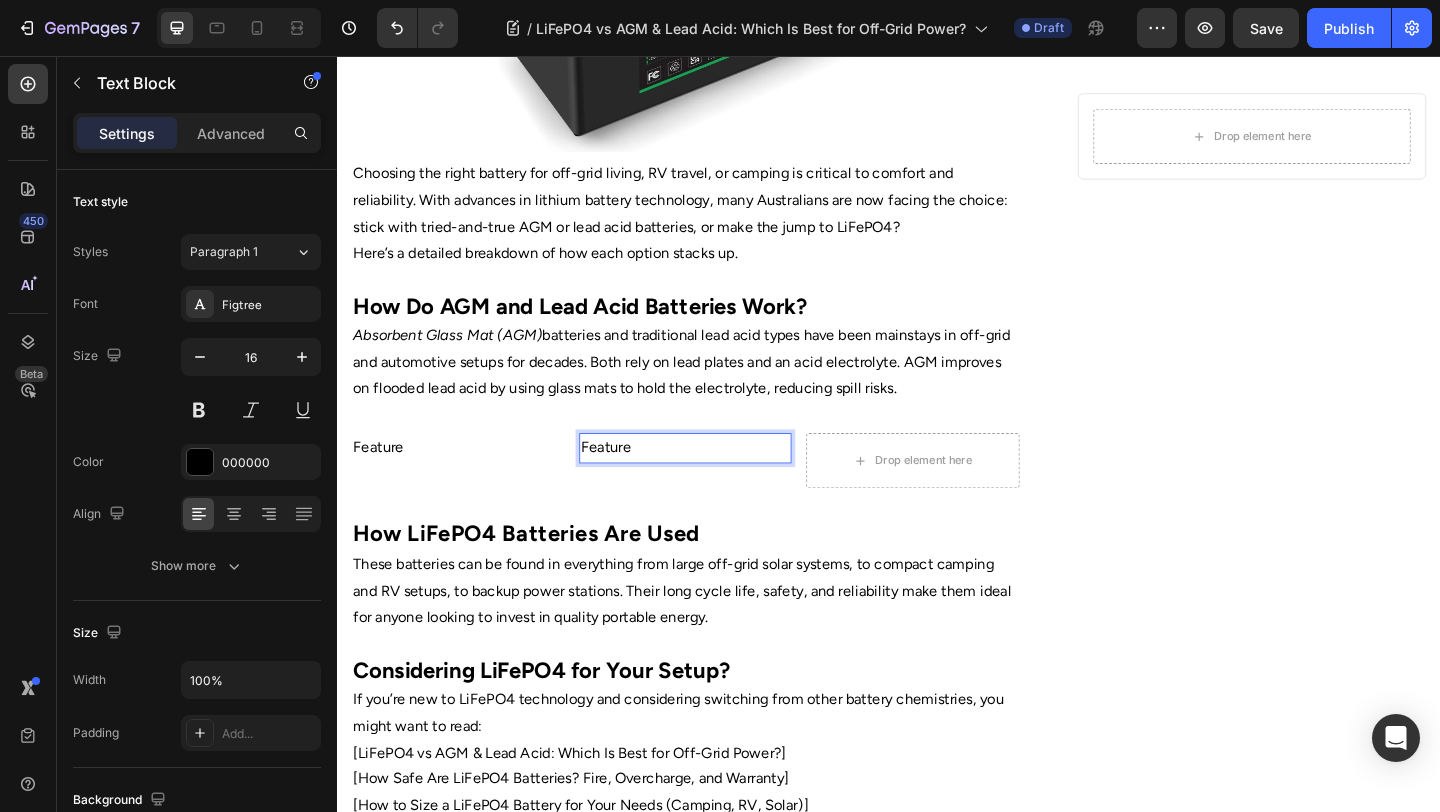 click on "Feature" at bounding box center [716, 482] 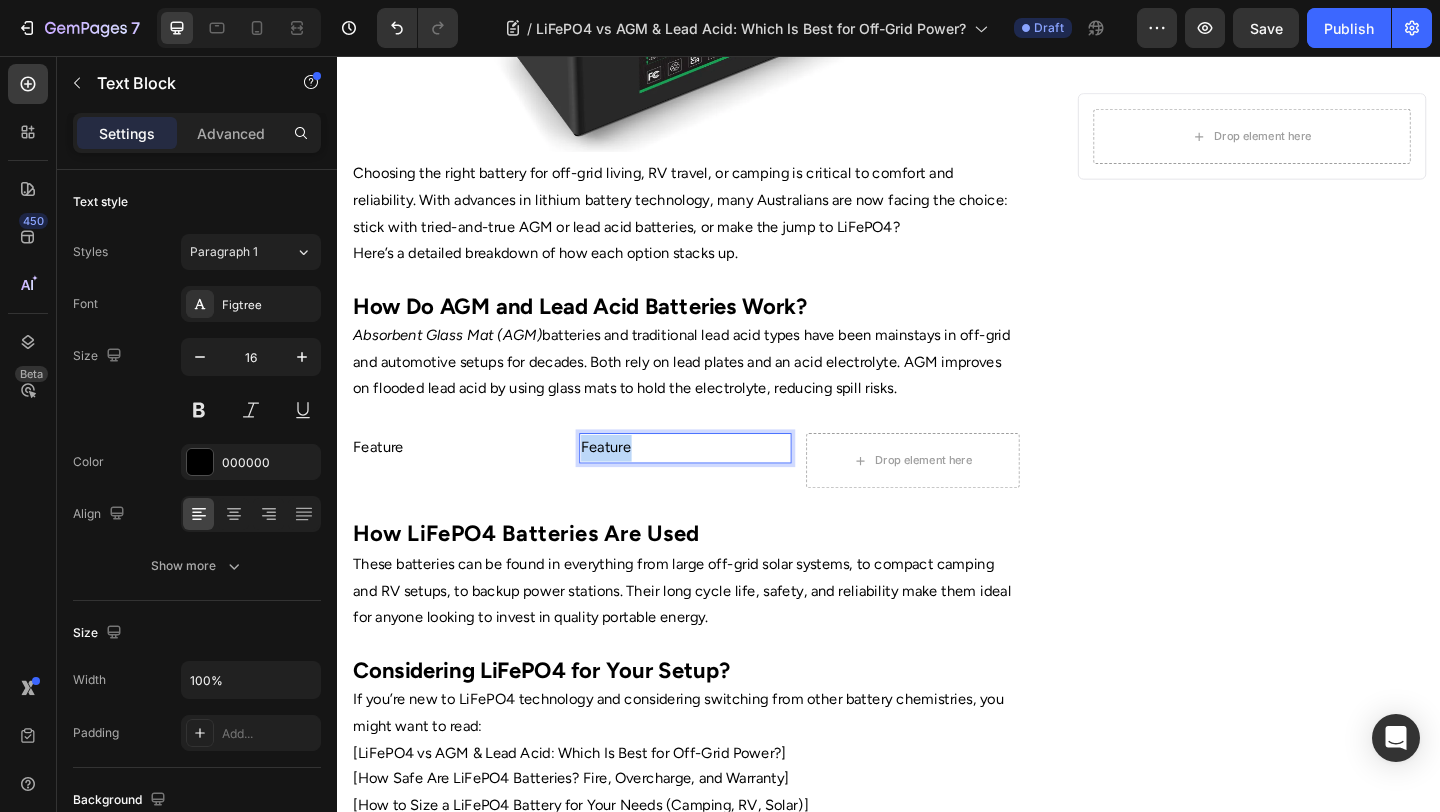 click on "Feature" at bounding box center (716, 482) 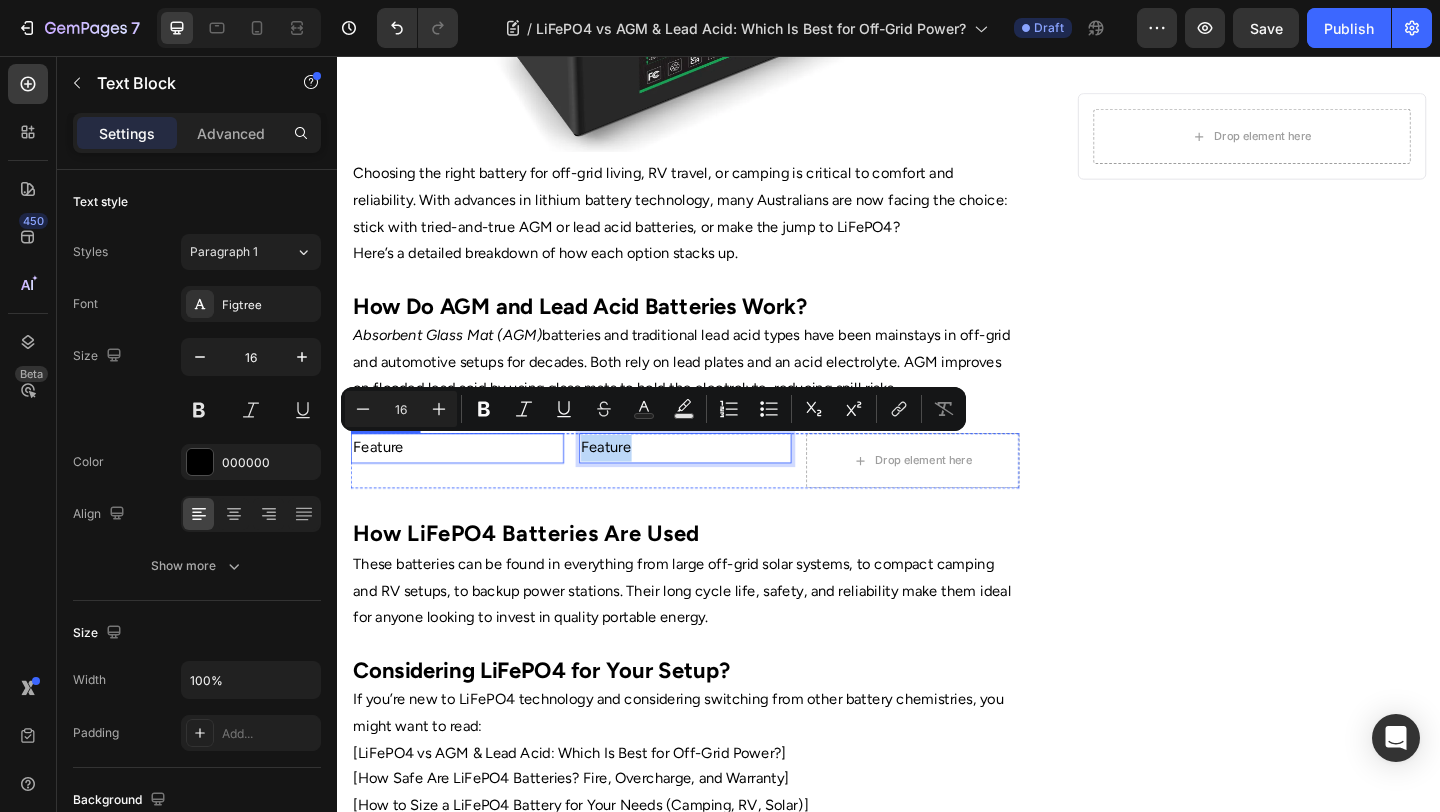 click on "Feature" at bounding box center [468, 482] 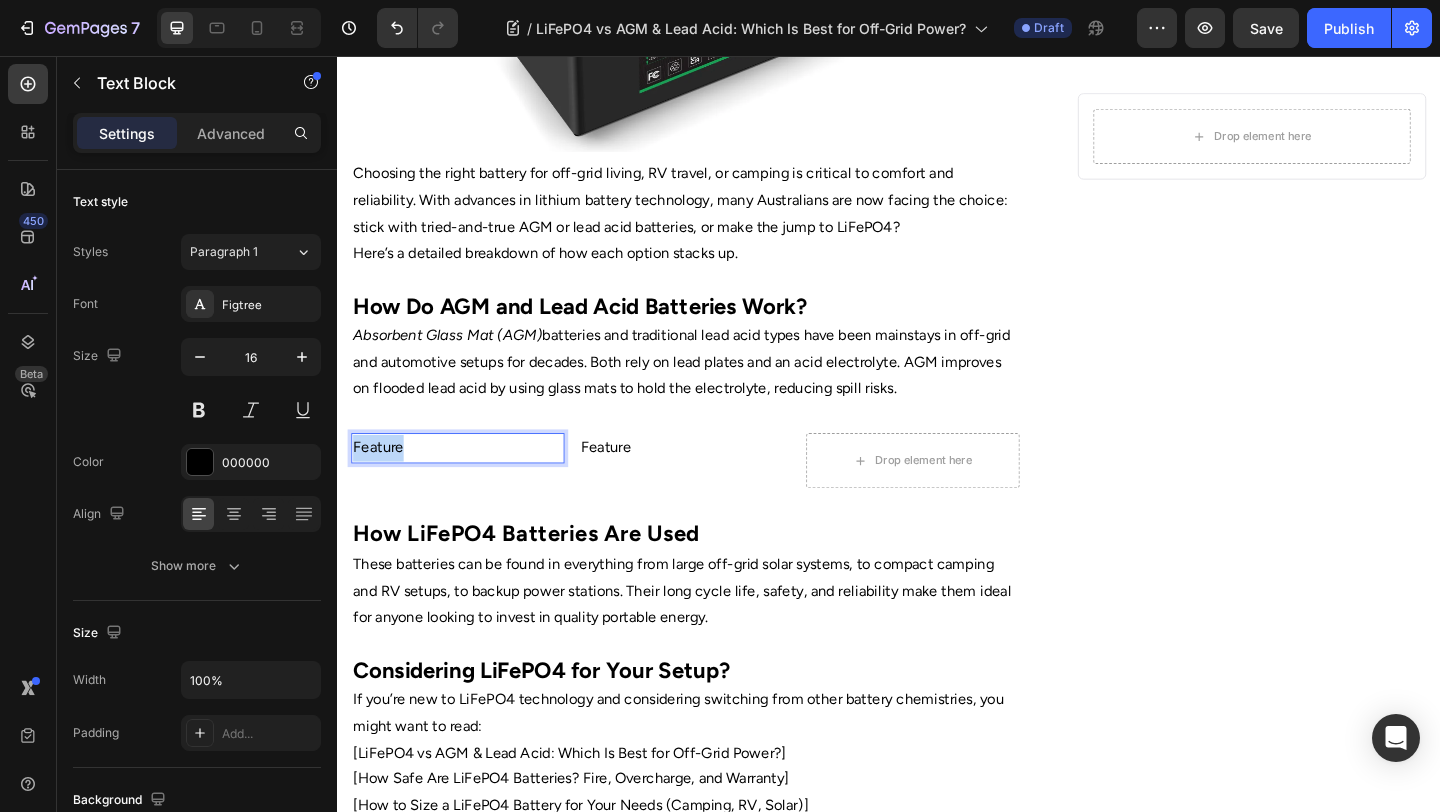click on "Feature" at bounding box center (468, 482) 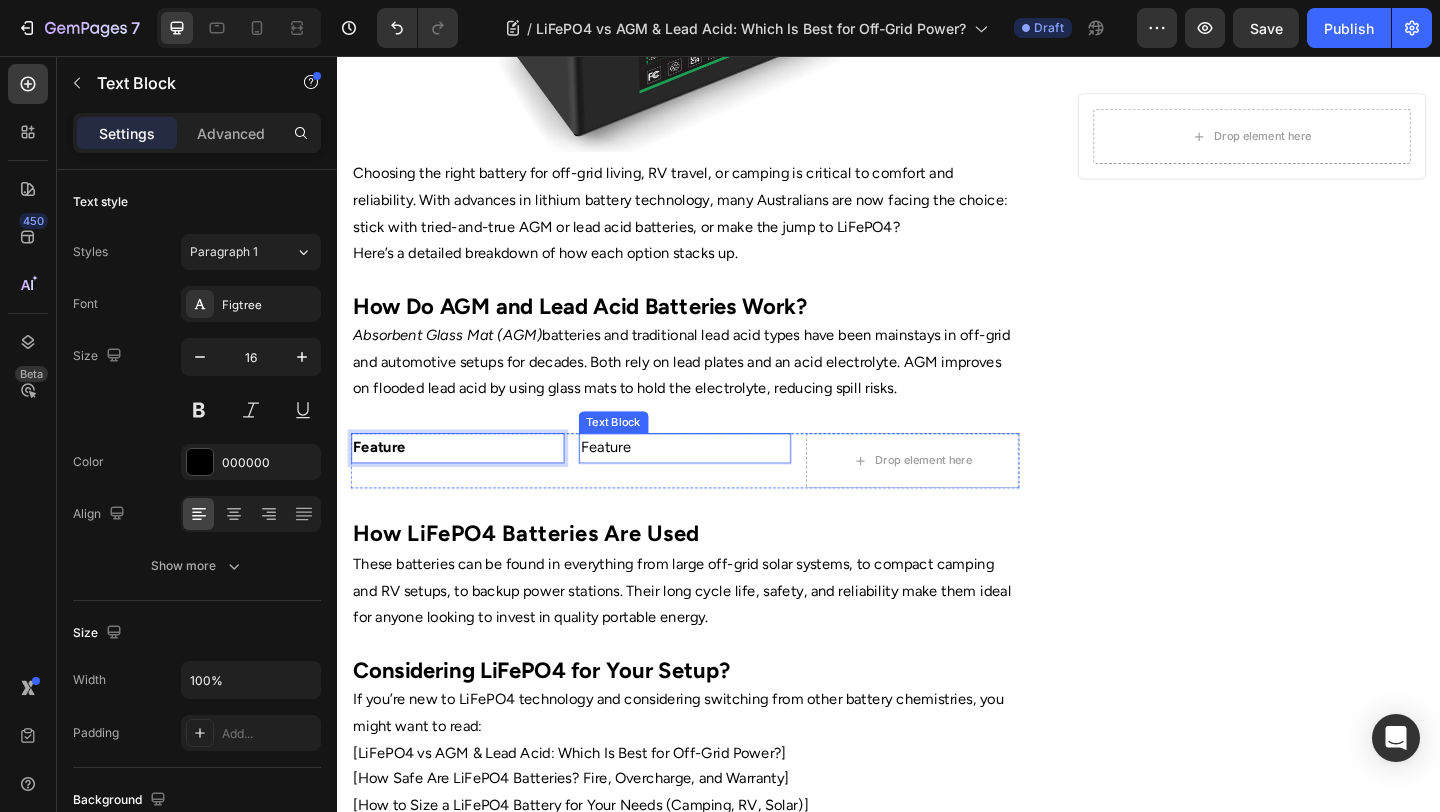 click on "Feature" at bounding box center (716, 482) 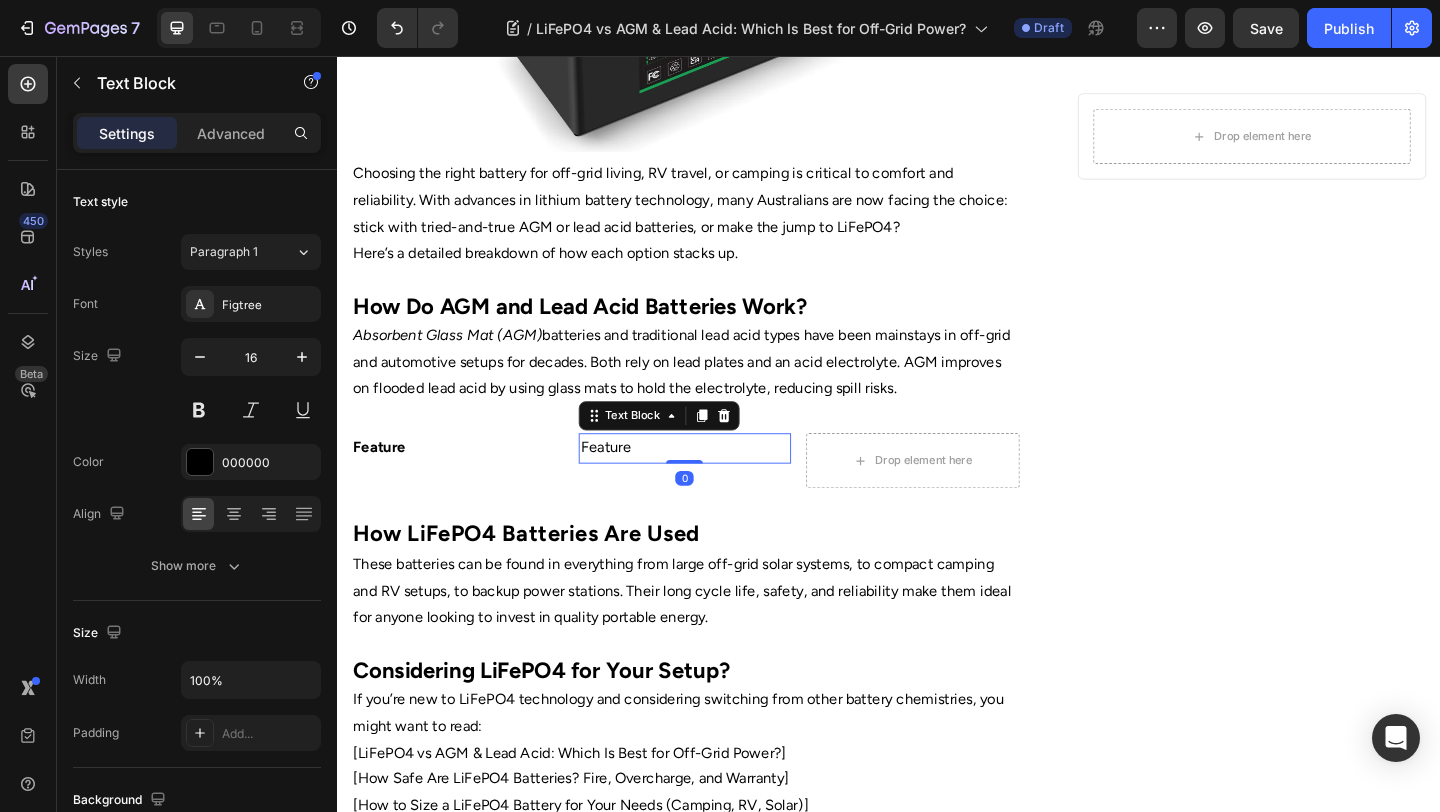 click on "Feature" at bounding box center [716, 482] 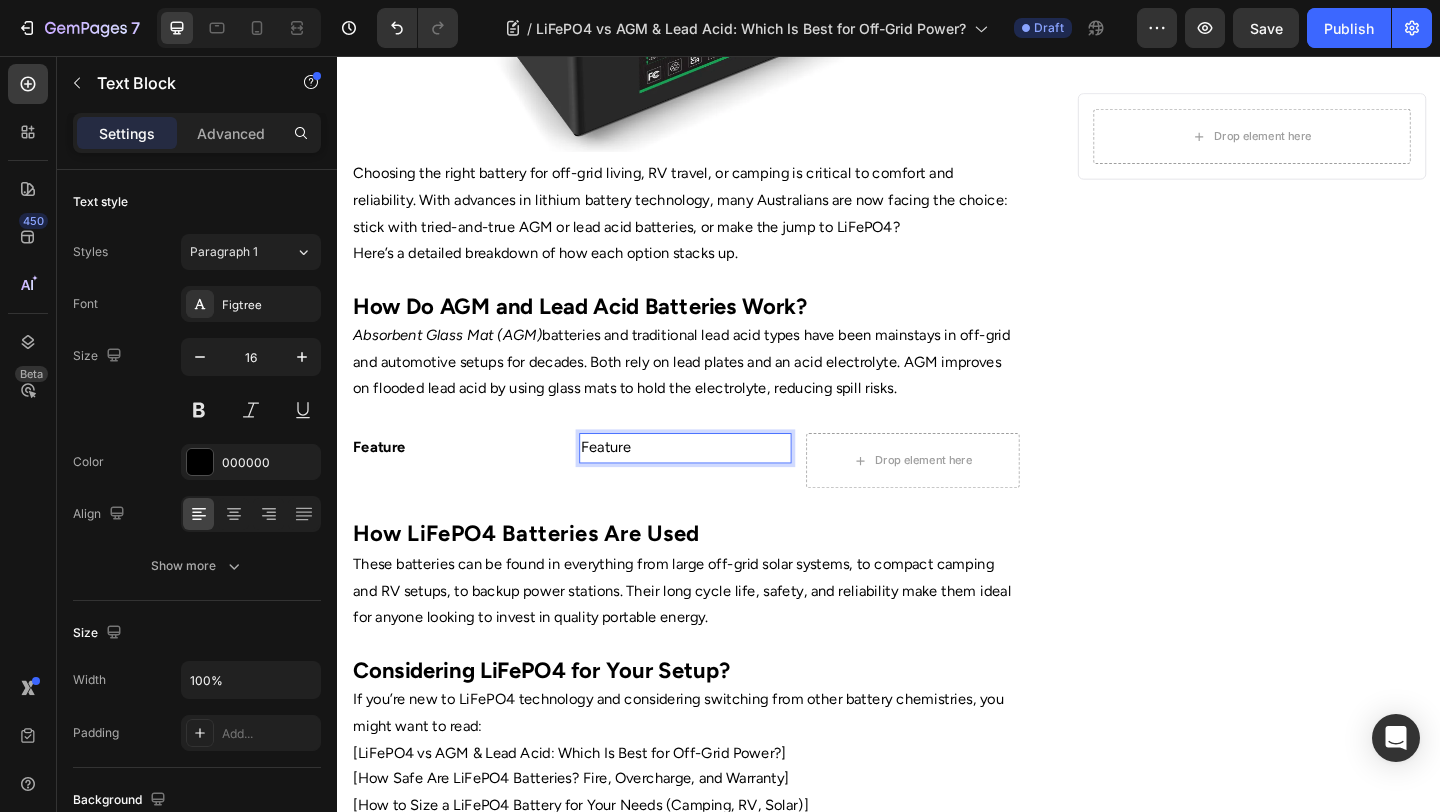 click on "Feature" at bounding box center (716, 482) 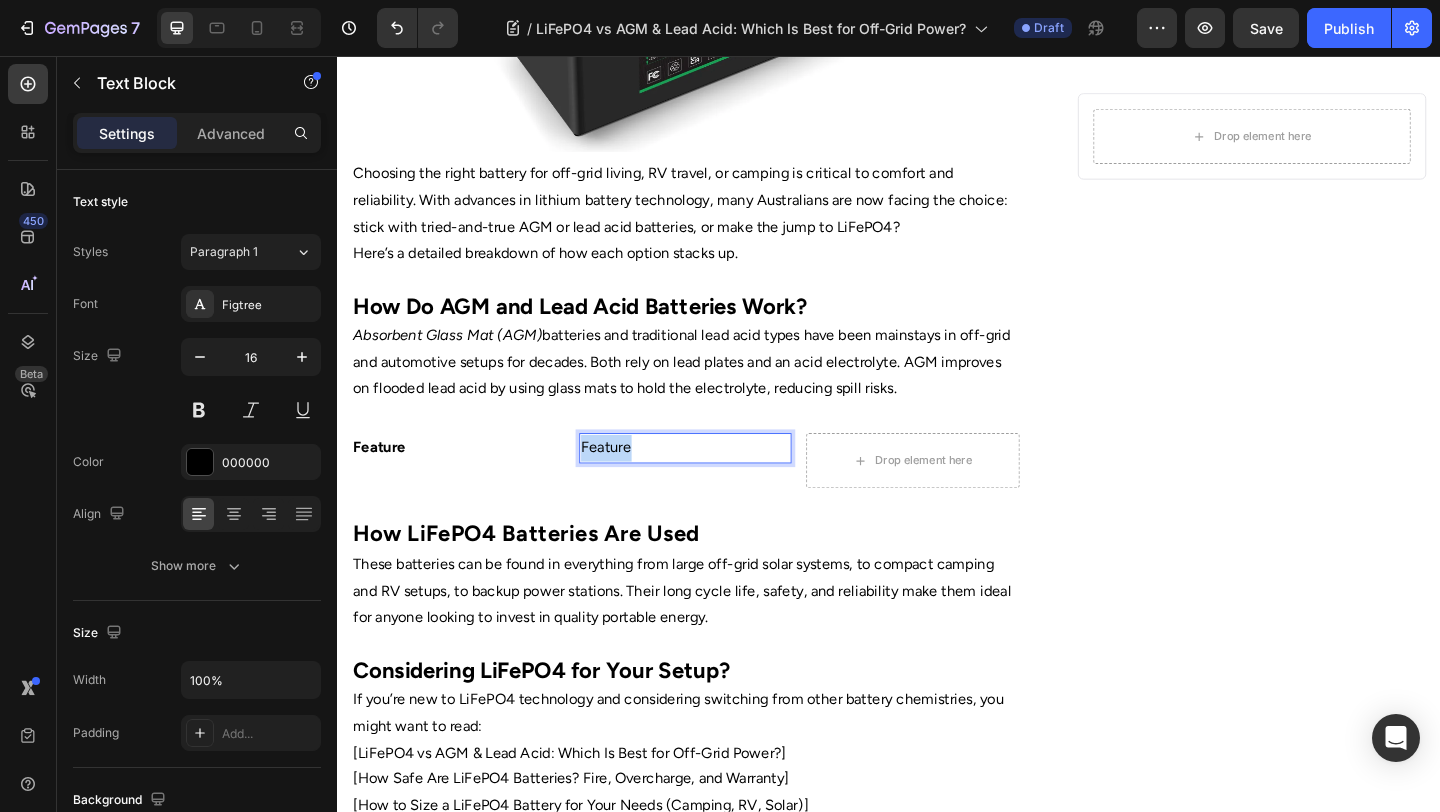 click on "Feature" at bounding box center [716, 482] 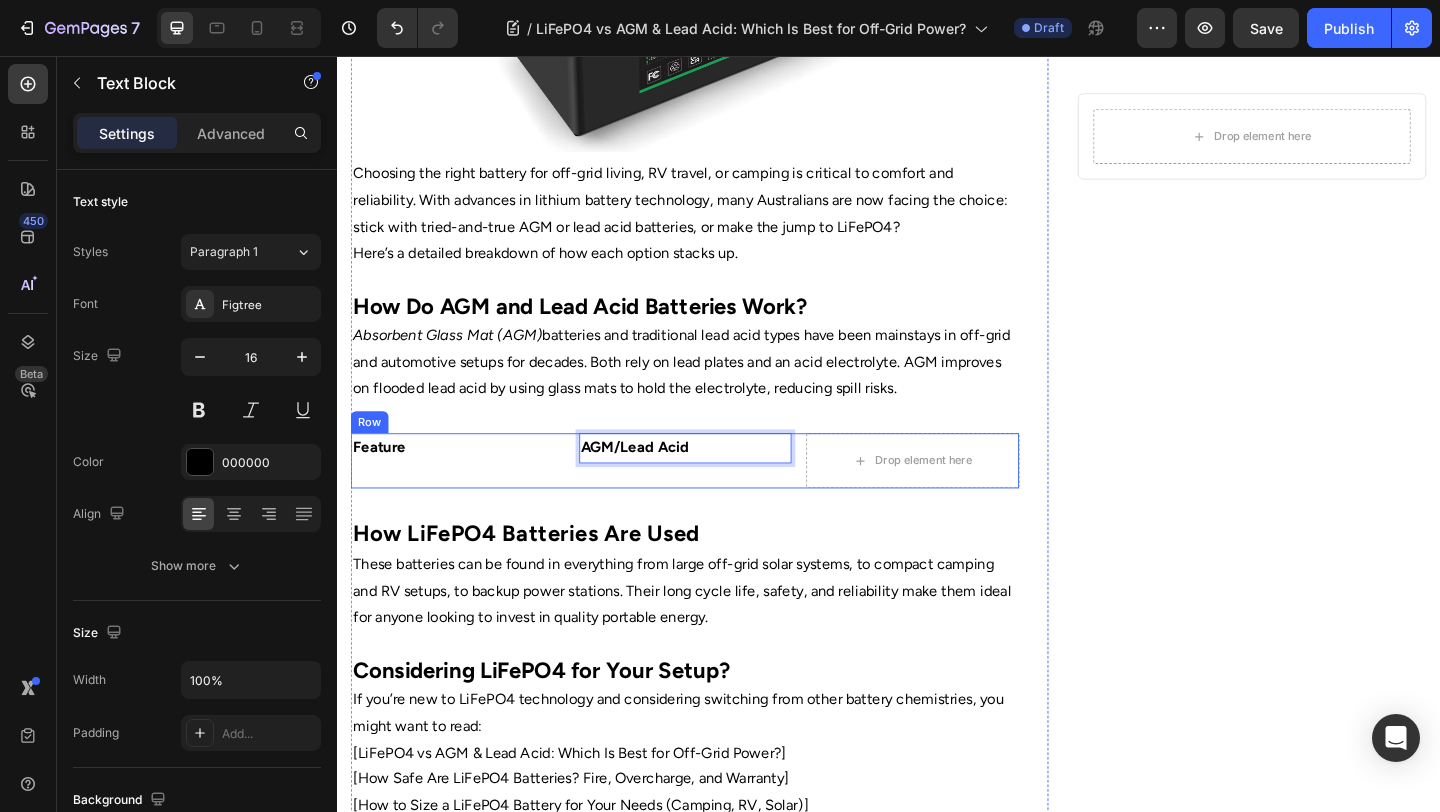 click on "Home Text Block
Icon Blog Text Block
Icon LiFePO4 vs AGM & Lead Acid: Which Is Best for Off-Grid Power? Text Block Row ⁠⁠⁠⁠⁠⁠⁠ LiFePO4 vs AGM & Lead Acid: Which Is Best for Off-Grid Power? Heading Image By  Portable Batteries Austraila Text block Advanced list Published:  August 4, 2025 Text block Row Image Choosing the right battery for off-grid living, RV travel, or camping is critical to comfort and reliability. With advances in lithium battery technology, many Australians are now facing the choice: stick with tried-and-true AGM or lead acid batteries, or make the jump to LiFePO4? Here’s a detailed breakdown of how each option stacks up. How Do AGM and Lead Acid Batteries Work? Absorbent Glass Mat (AGM)  batteries and traditional lead acid types have been mainstays in off-grid and automotive setups for decades. Both rely on lead plates and an acid electrolyte. AGM improves on flooded lead acid by using glass mats to hold the electrolyte, reducing spill risks." at bounding box center (715, 245) 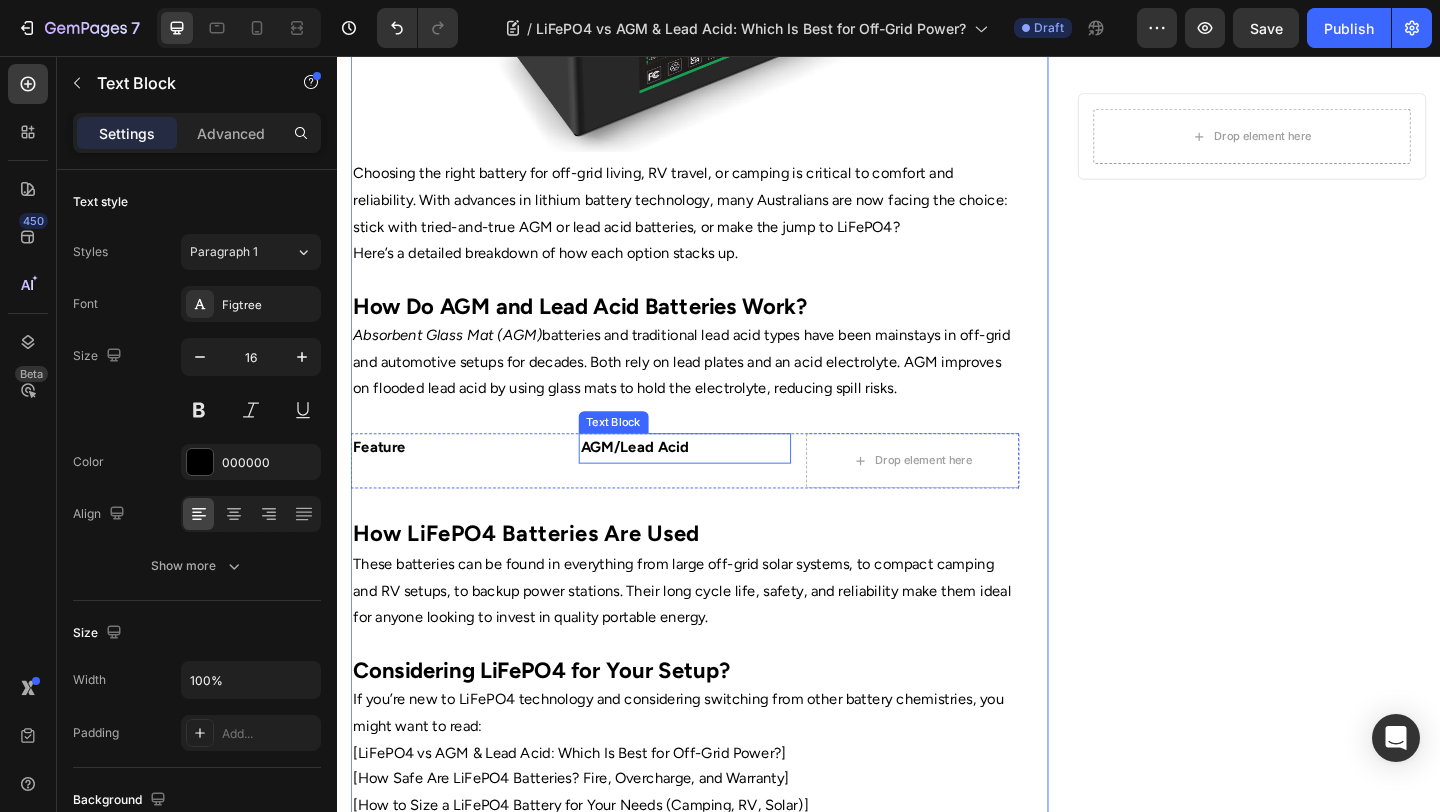 click on "AGM/Lead Acid" at bounding box center (716, 482) 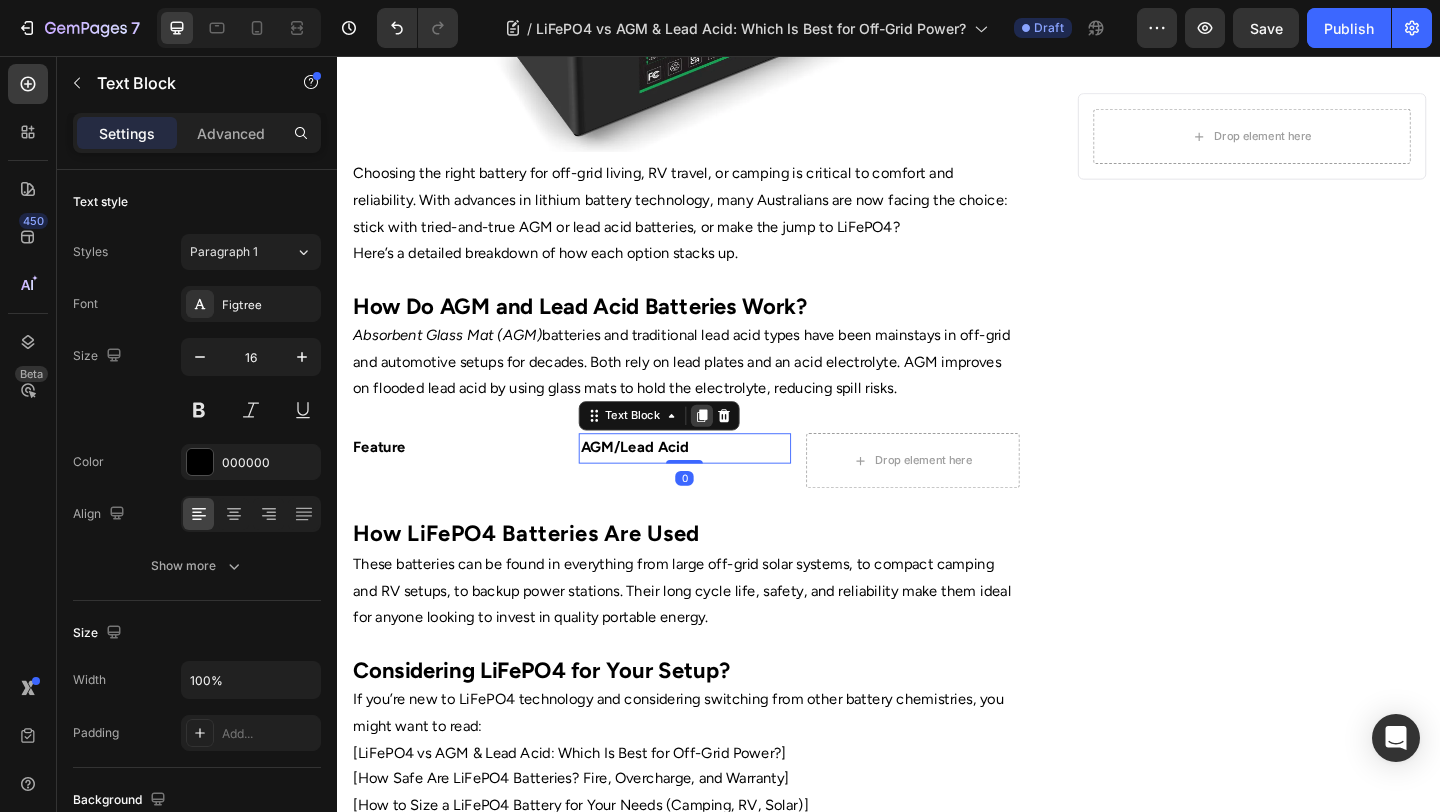 click at bounding box center (734, 447) 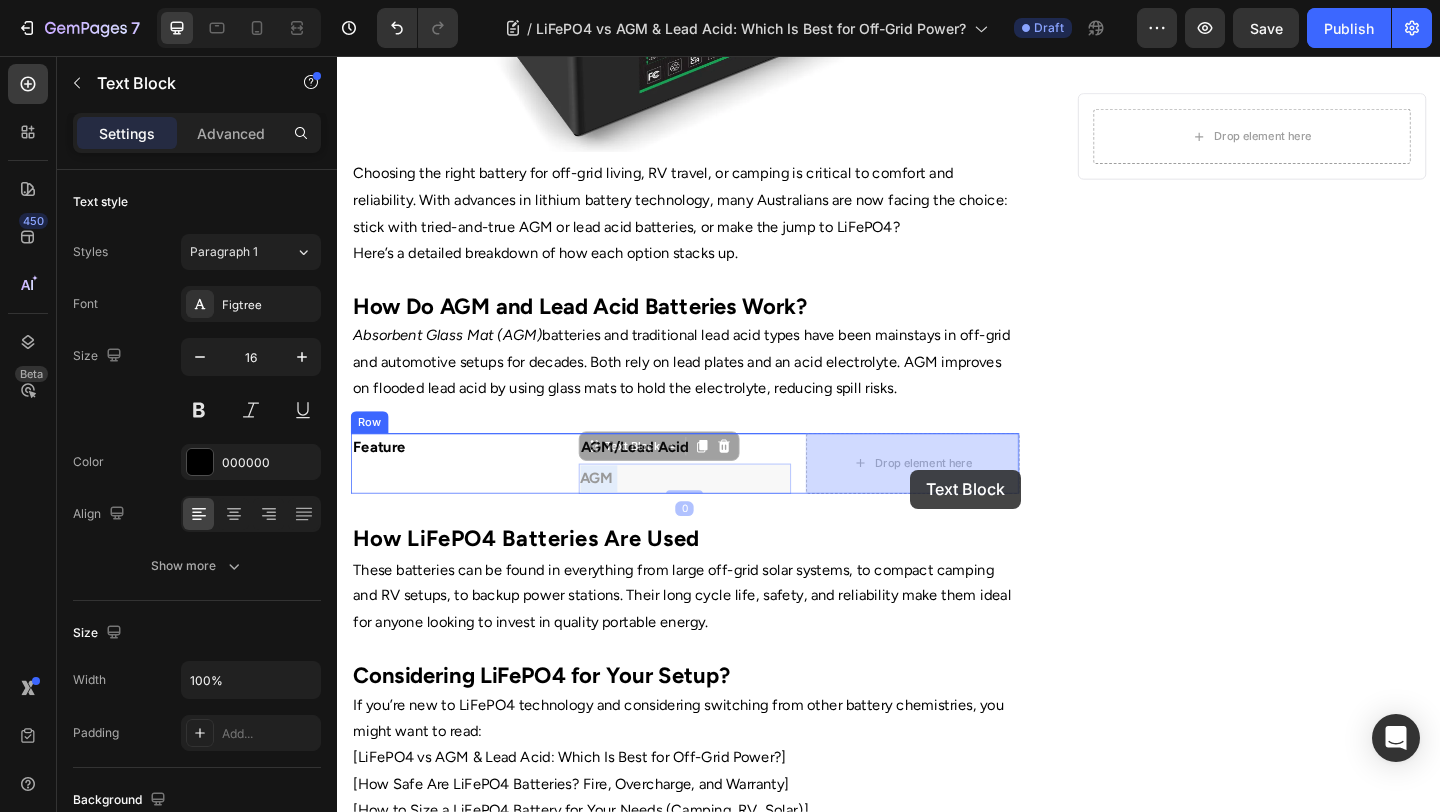 drag, startPoint x: 717, startPoint y: 513, endPoint x: 932, endPoint y: 506, distance: 215.11392 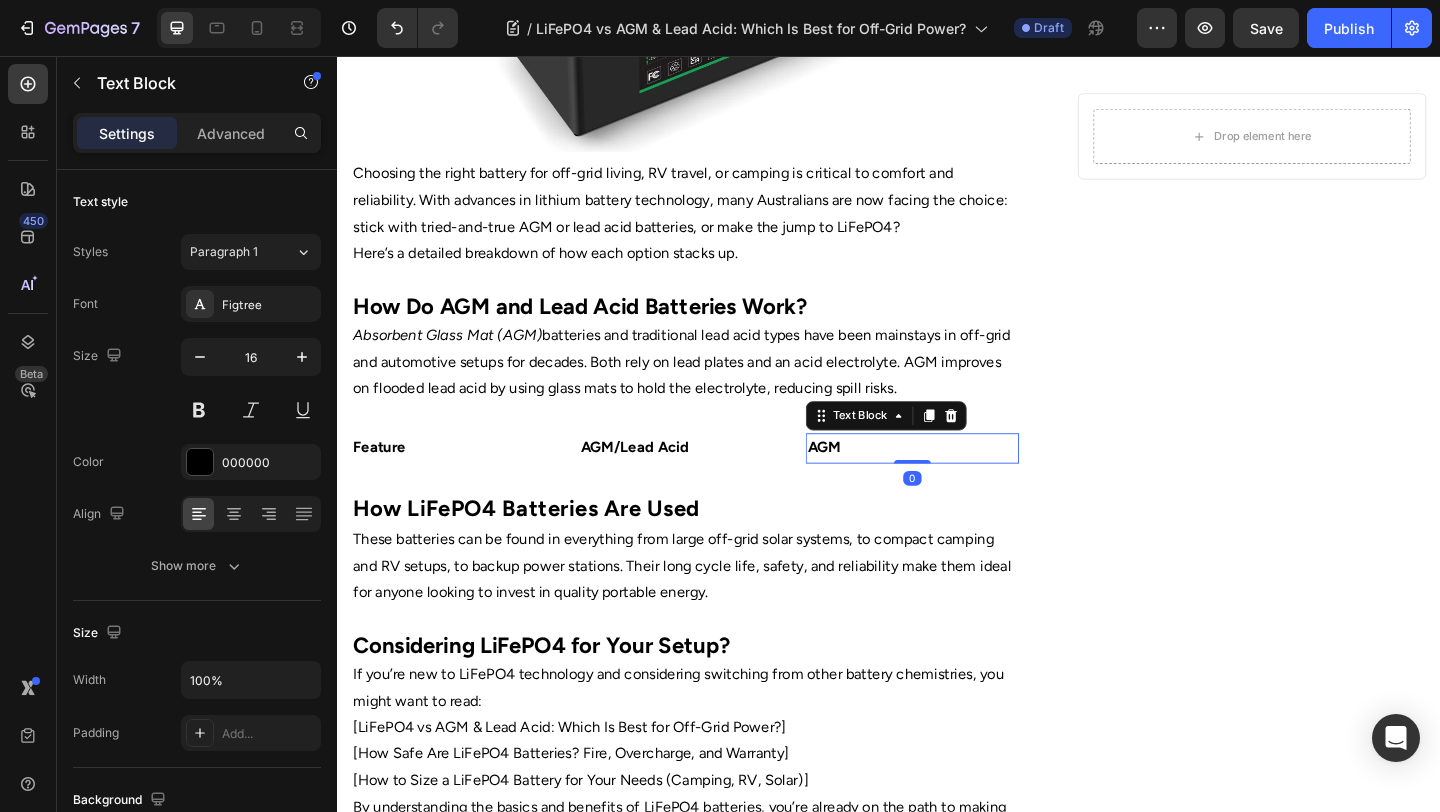 click on "AGM" at bounding box center (963, 482) 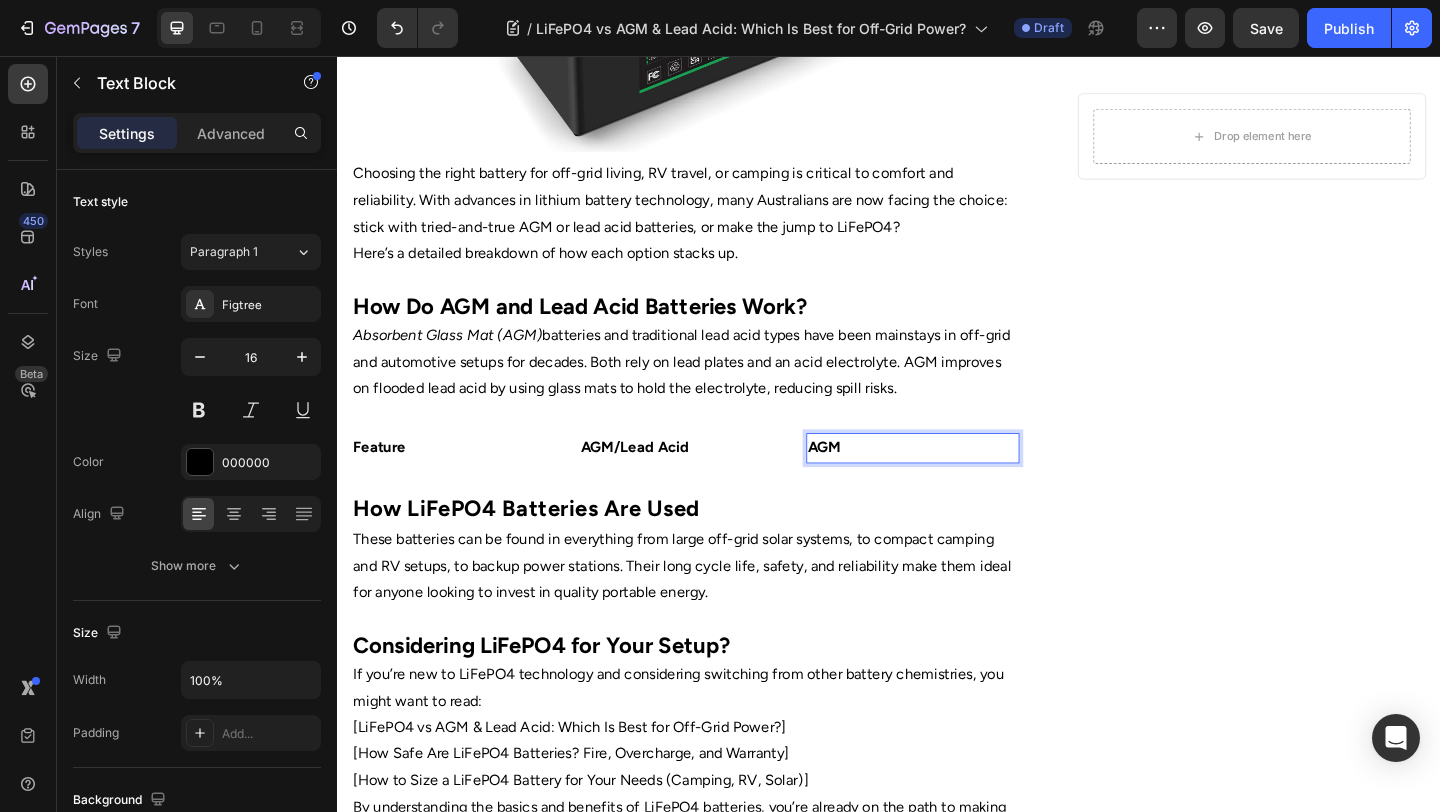click on "AGM" at bounding box center [963, 482] 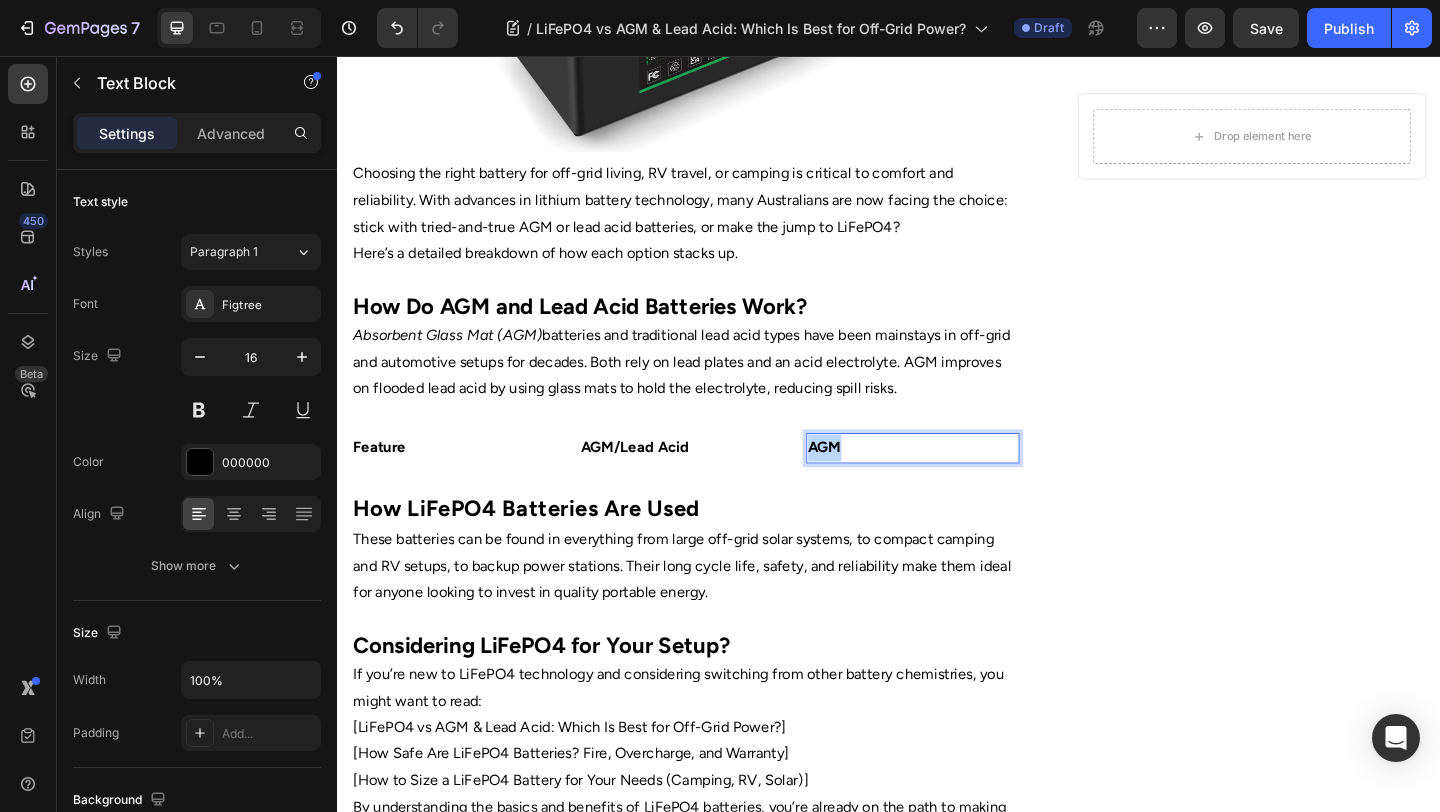 click on "AGM" at bounding box center (963, 482) 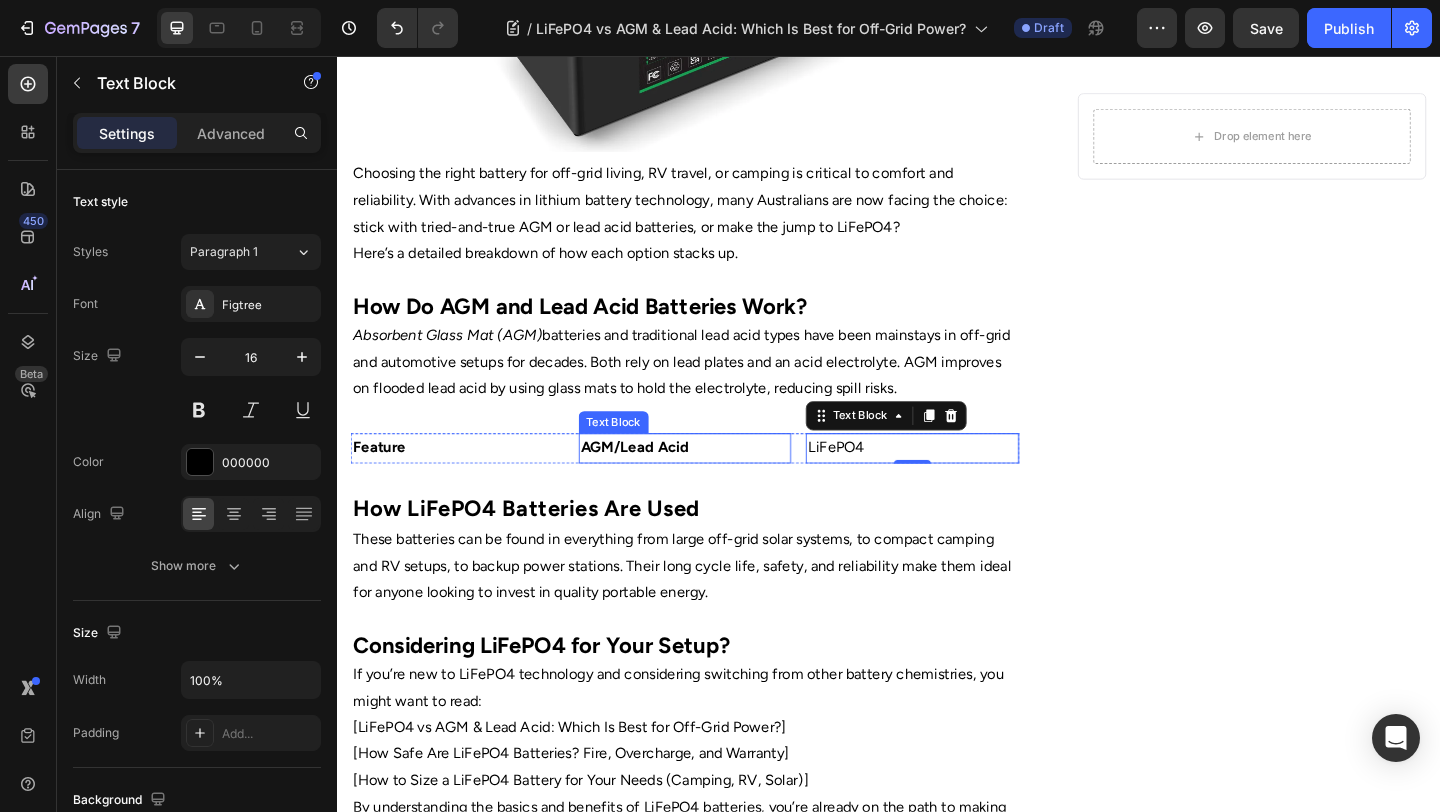 click on "AGM/Lead Acid" at bounding box center [716, 482] 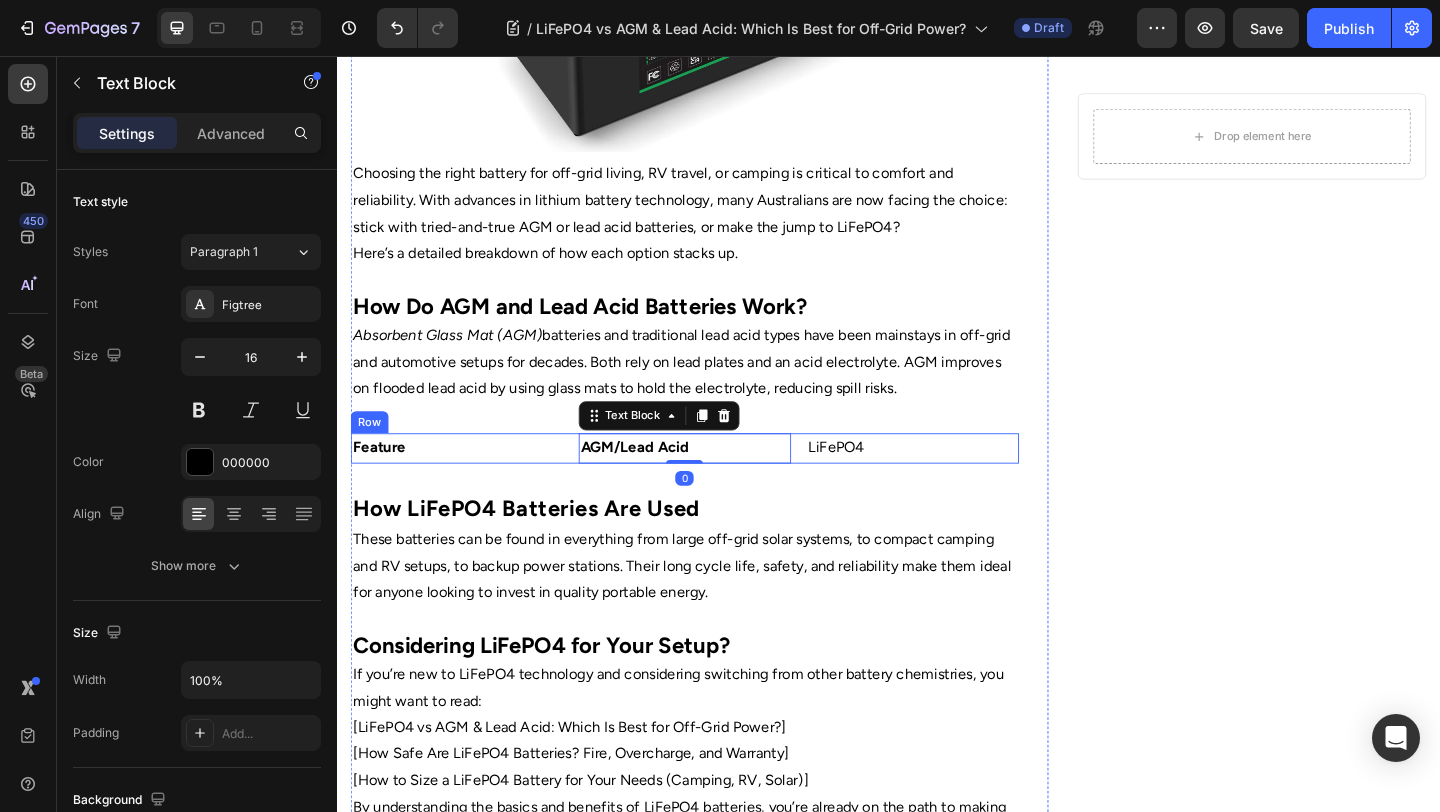 click on "LiFePO4" at bounding box center [963, 482] 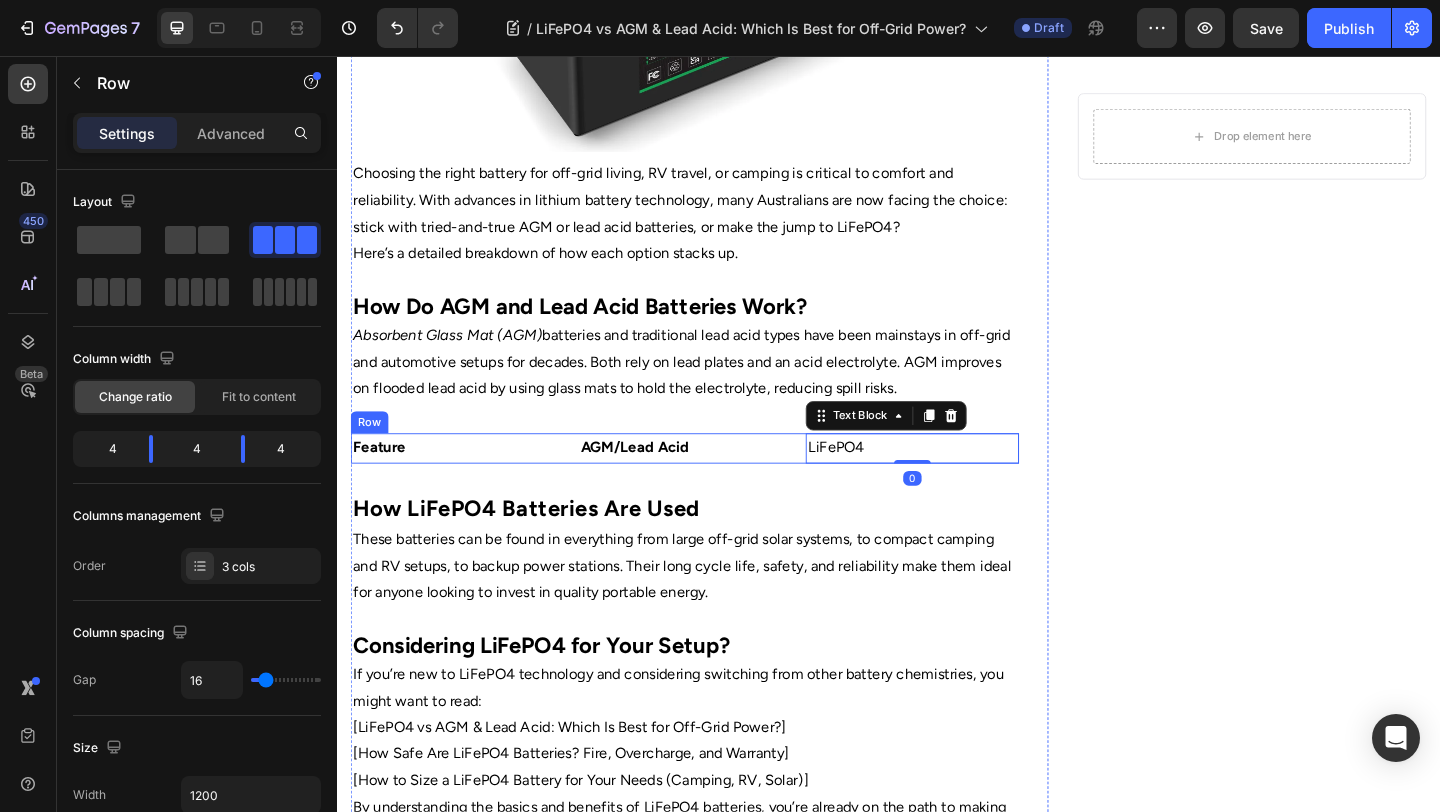 click on "Feature Text Block AGM/Lead Acid Text Block LiFePO4 Text Block   0 Row" at bounding box center (715, 482) 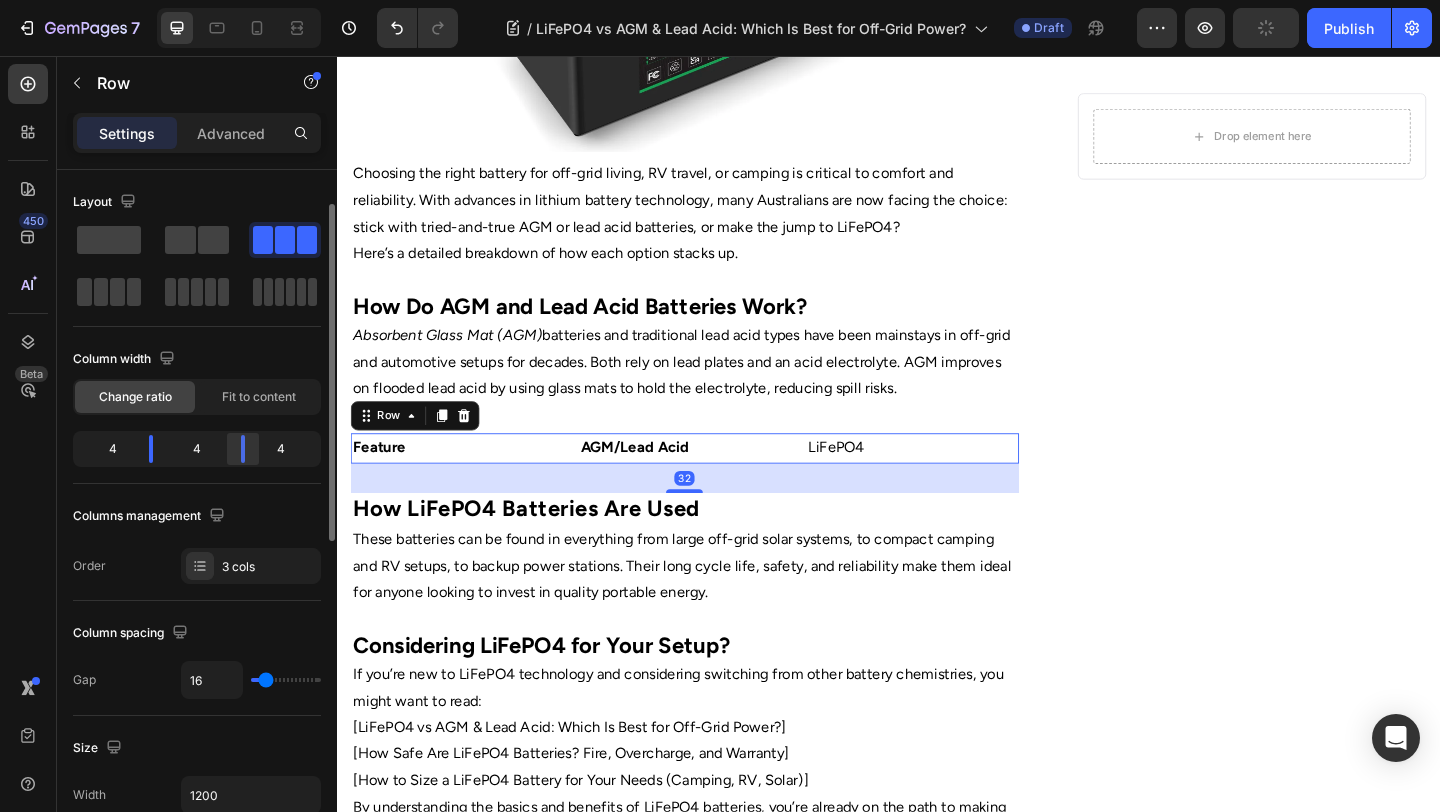 scroll, scrollTop: 43, scrollLeft: 0, axis: vertical 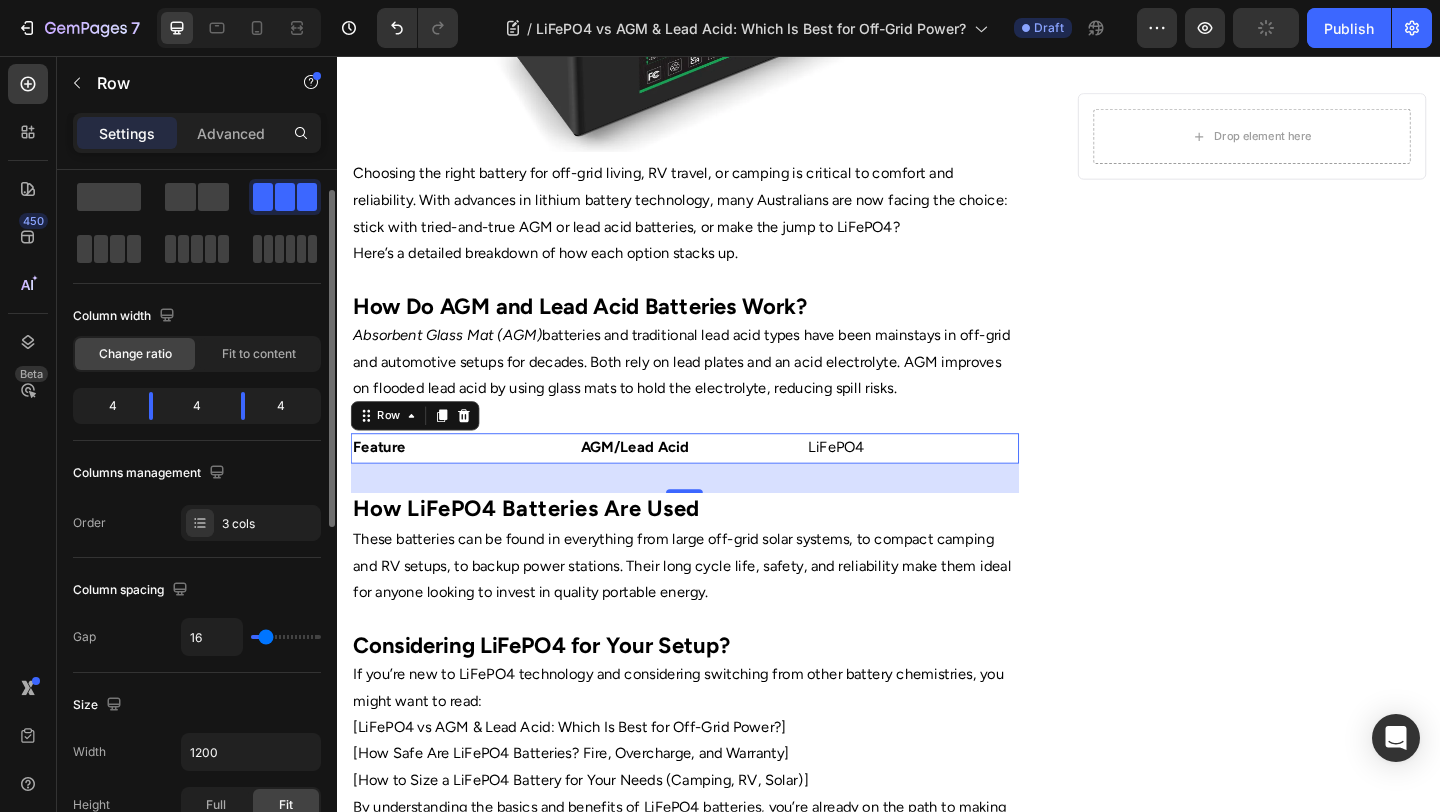 type on "18" 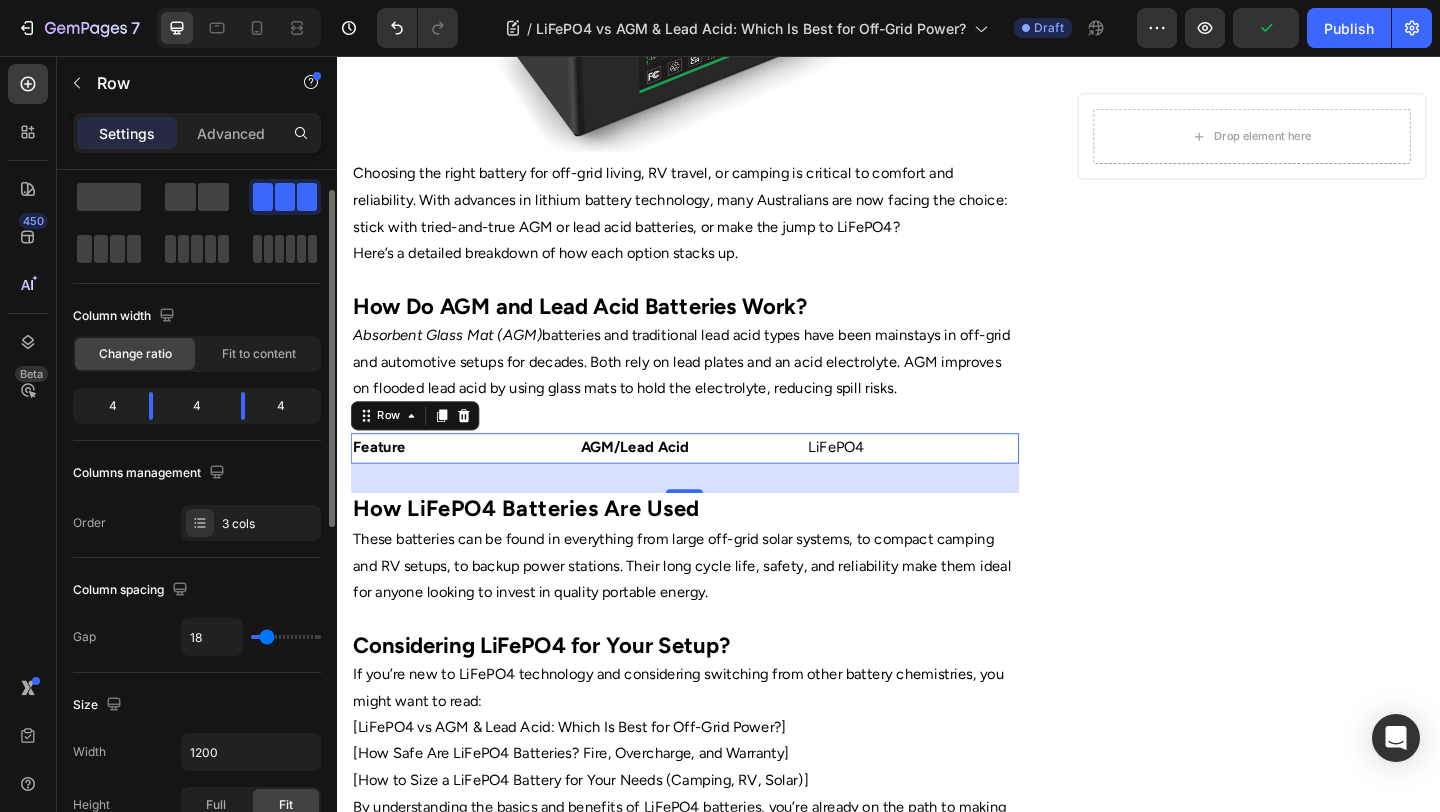 type on "16" 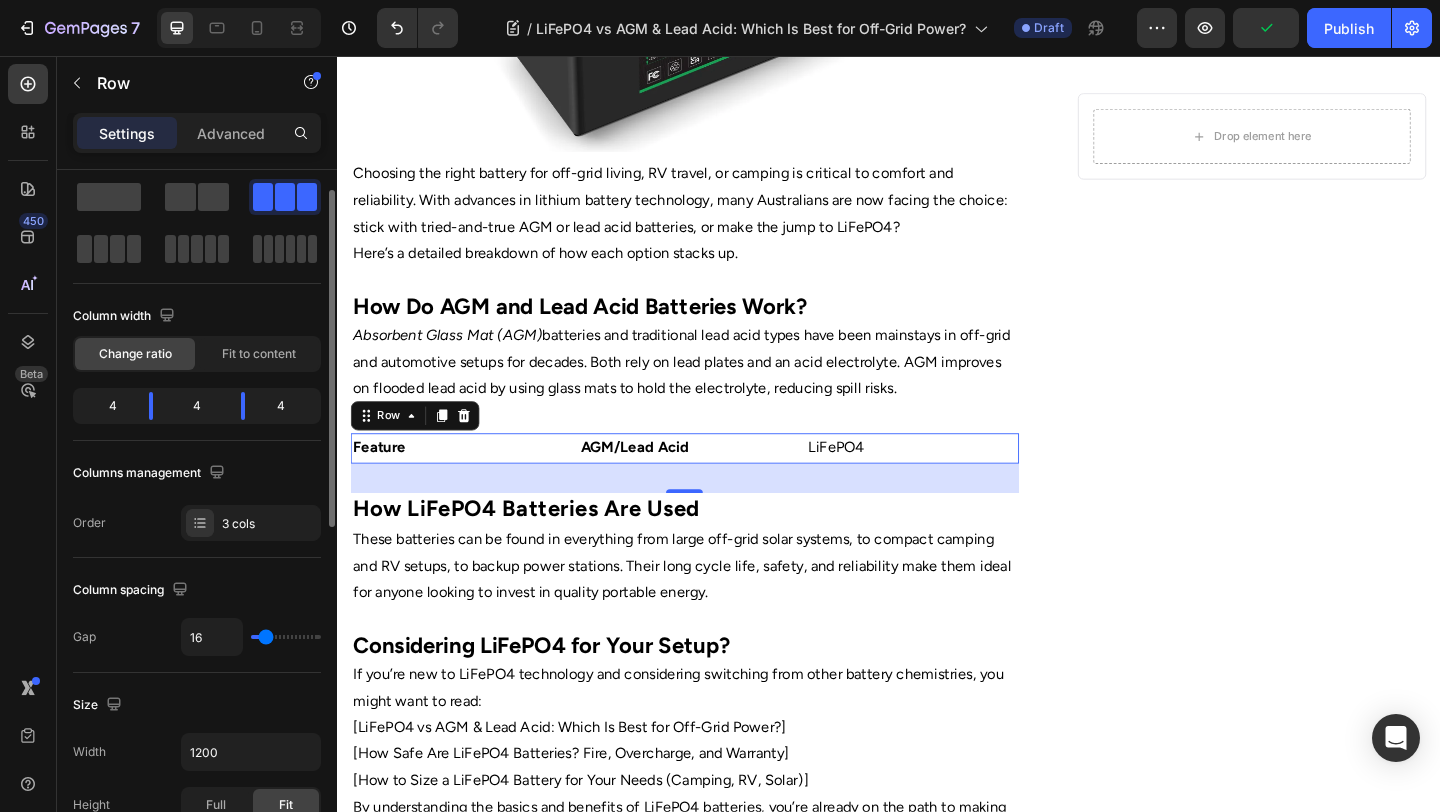 type on "13" 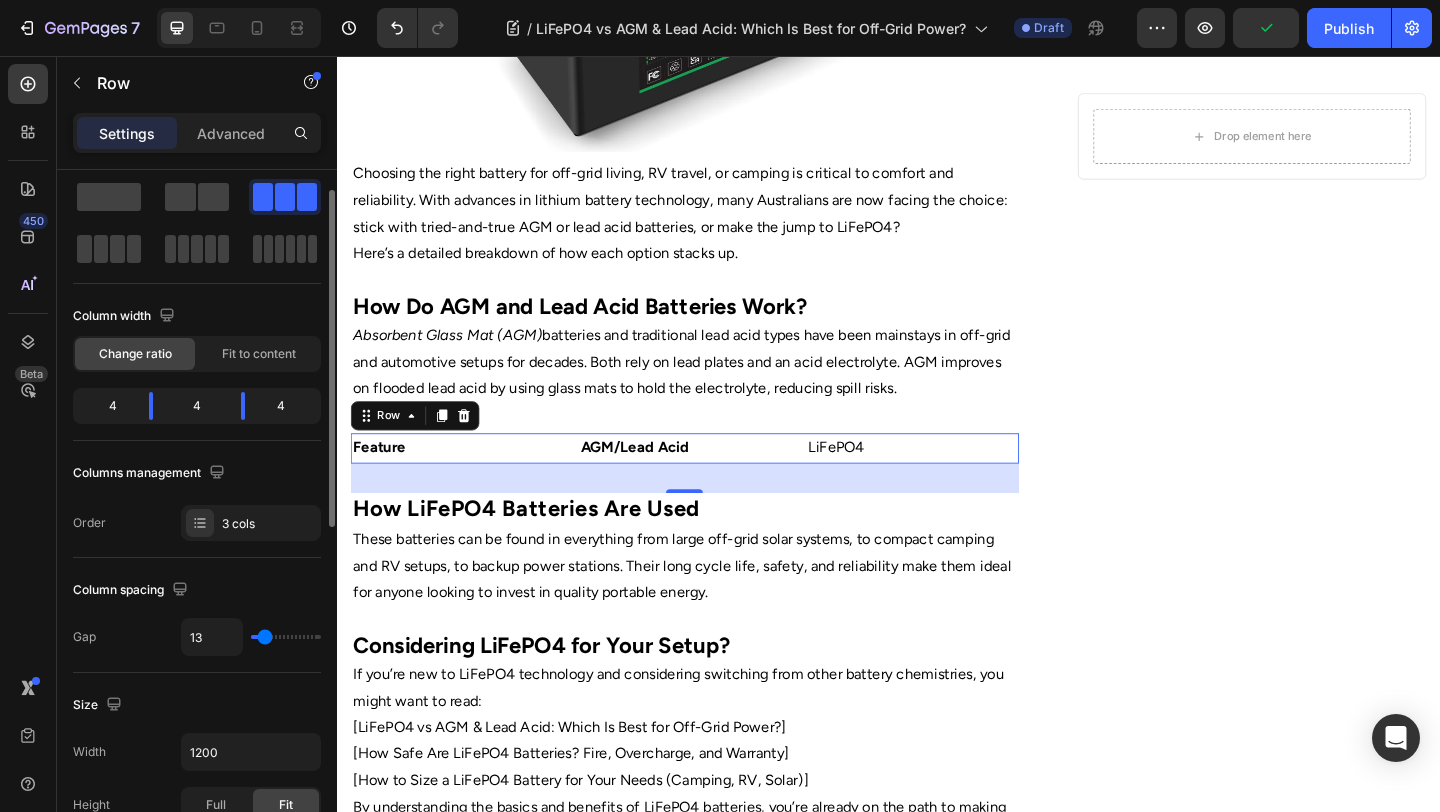 type on "9" 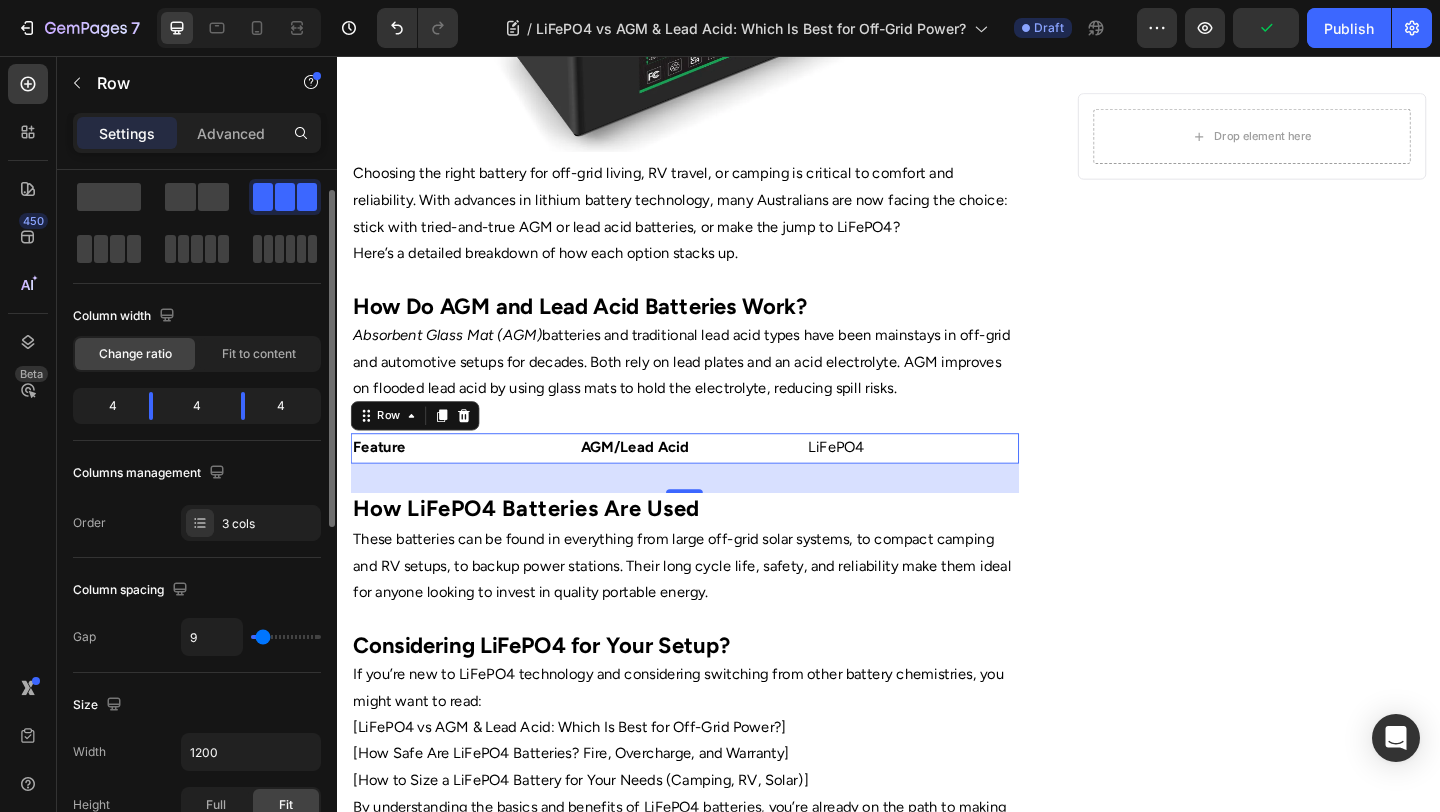 type on "4" 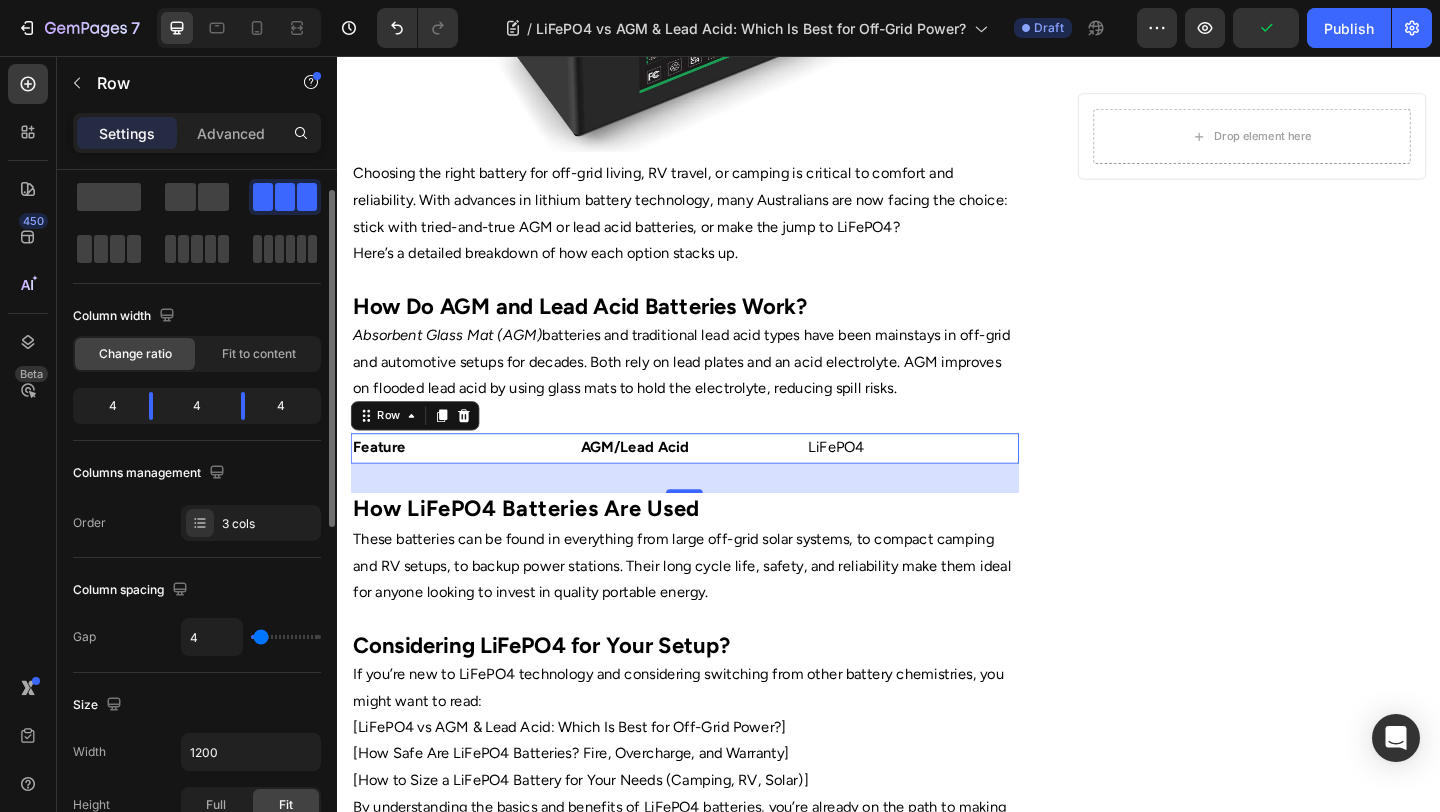 type on "0" 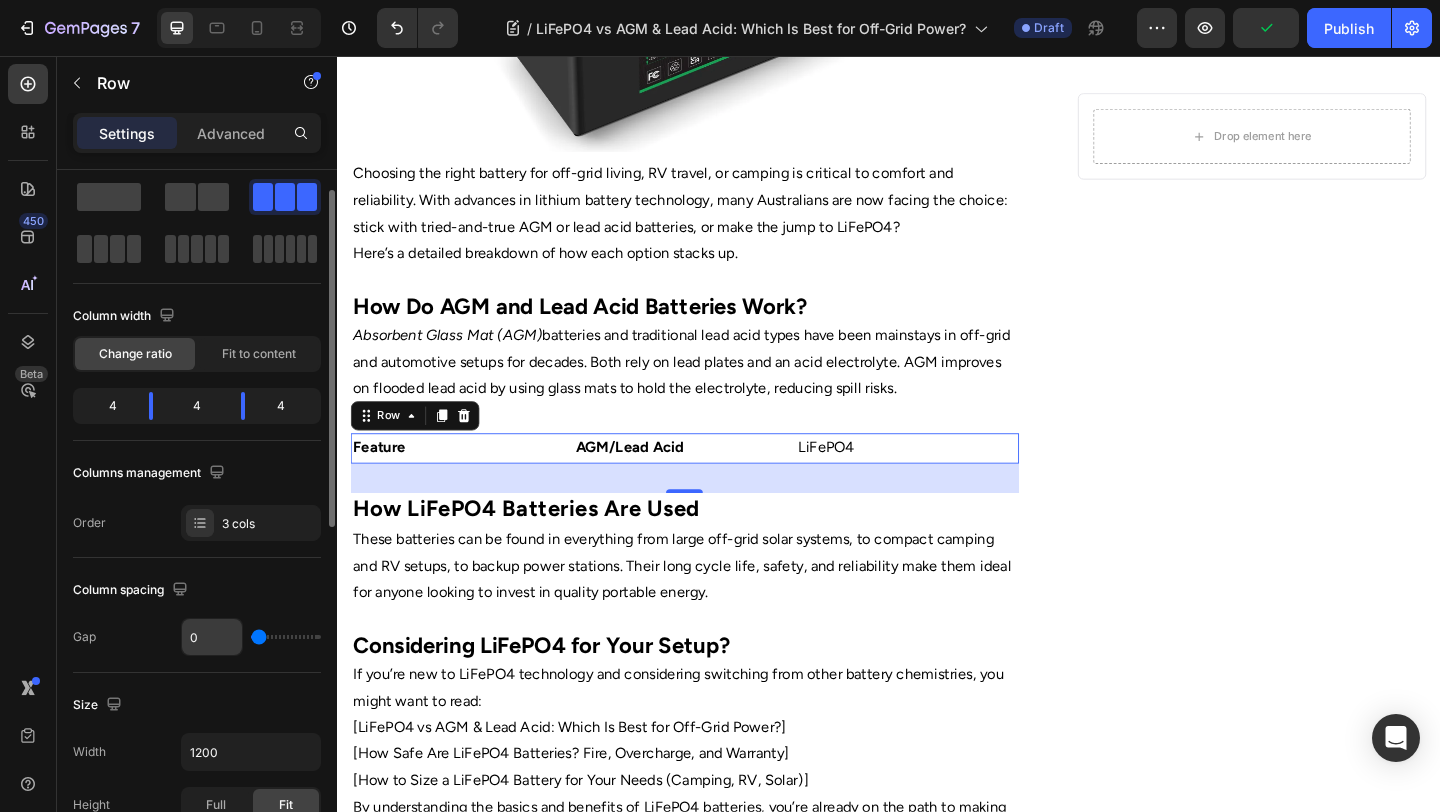 drag, startPoint x: 267, startPoint y: 636, endPoint x: 233, endPoint y: 634, distance: 34.058773 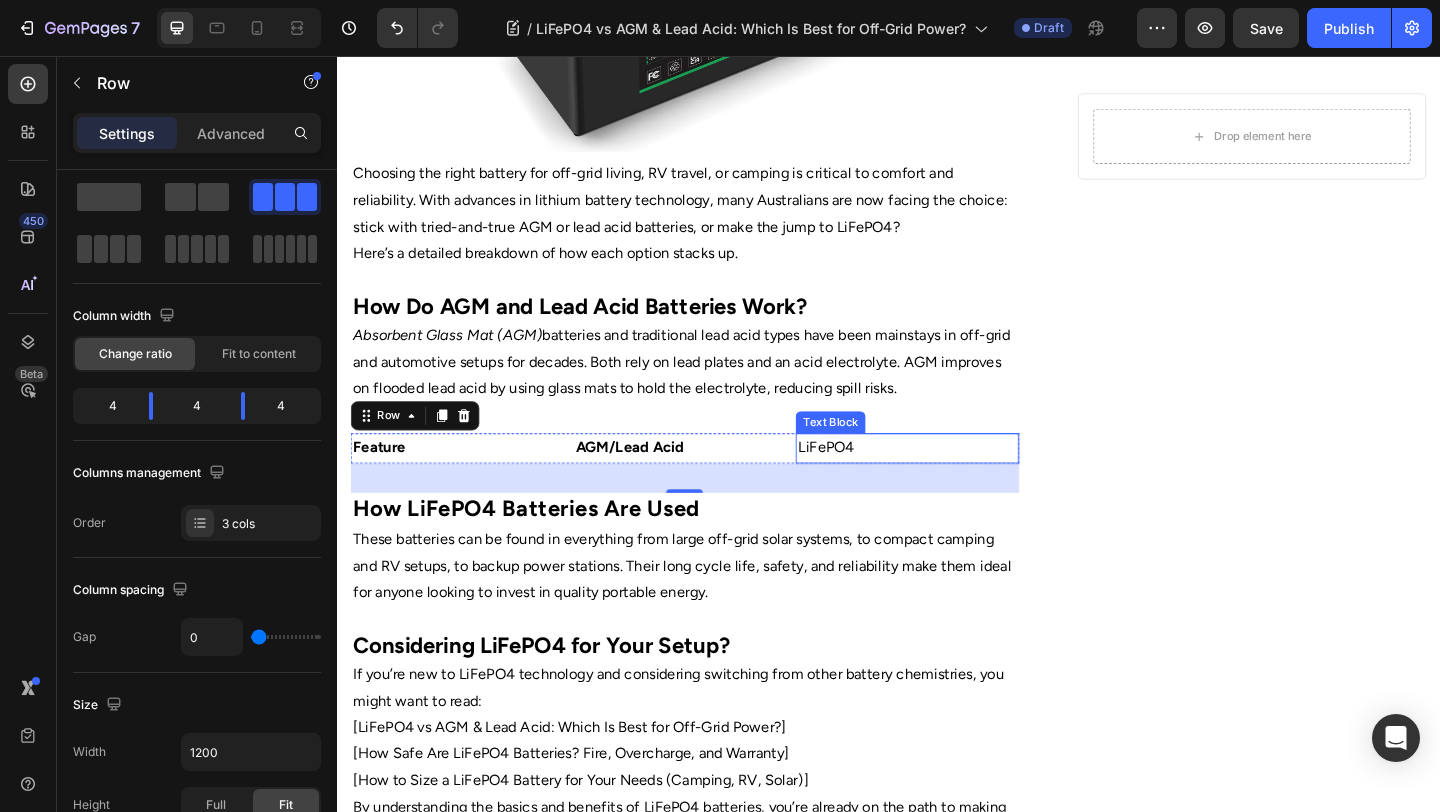 click on "LiFePO4" at bounding box center (957, 482) 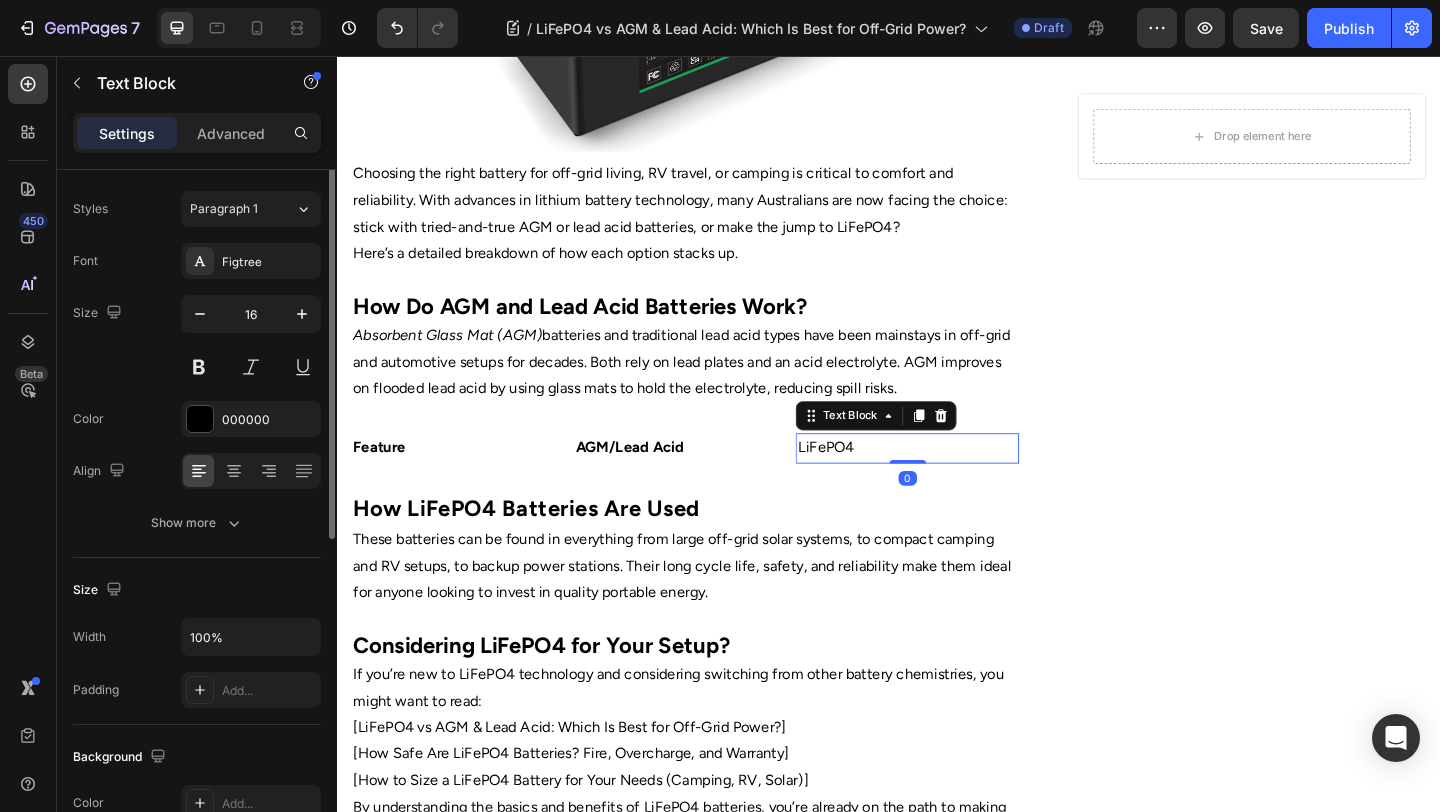 scroll, scrollTop: 0, scrollLeft: 0, axis: both 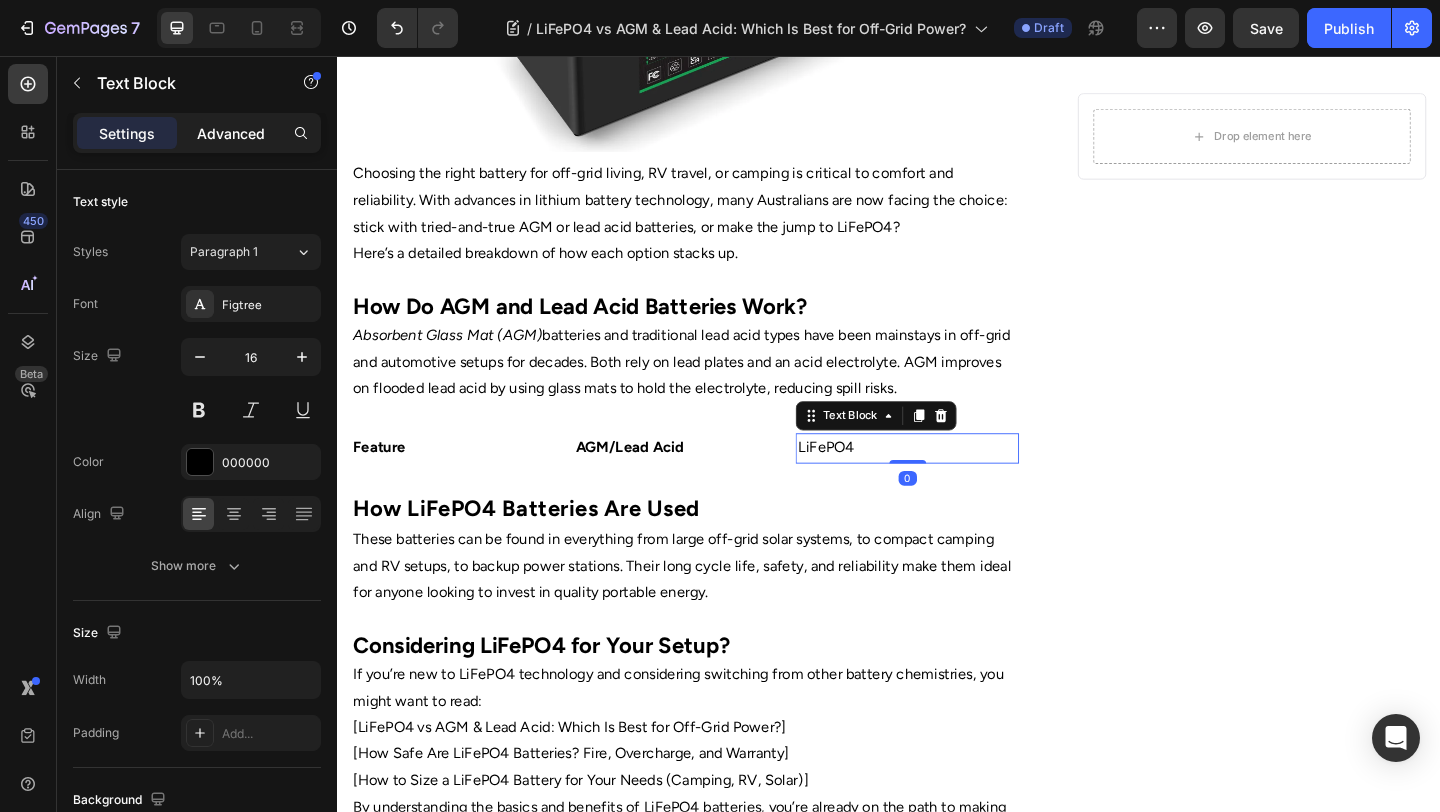 click on "Advanced" 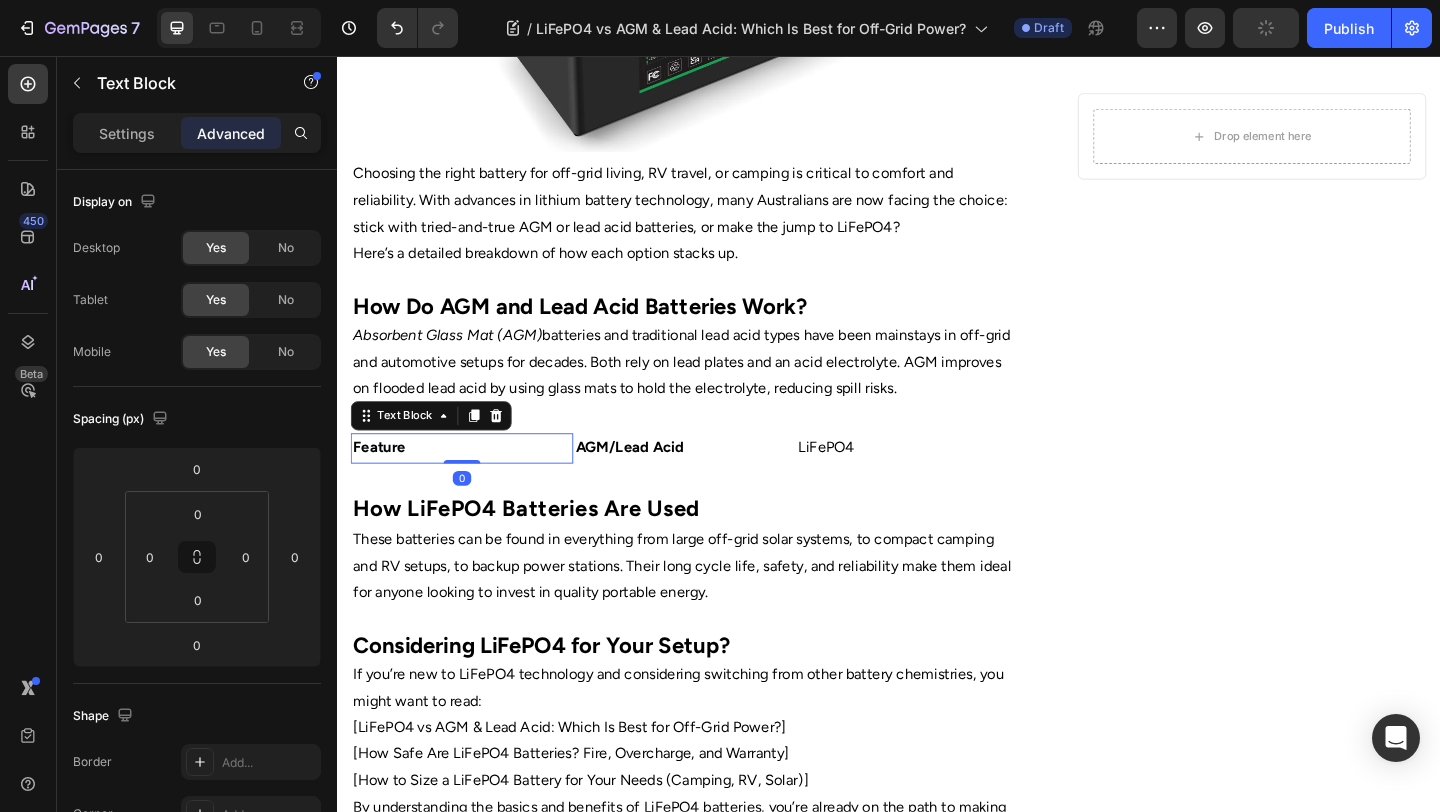 click on "Feature" at bounding box center (473, 482) 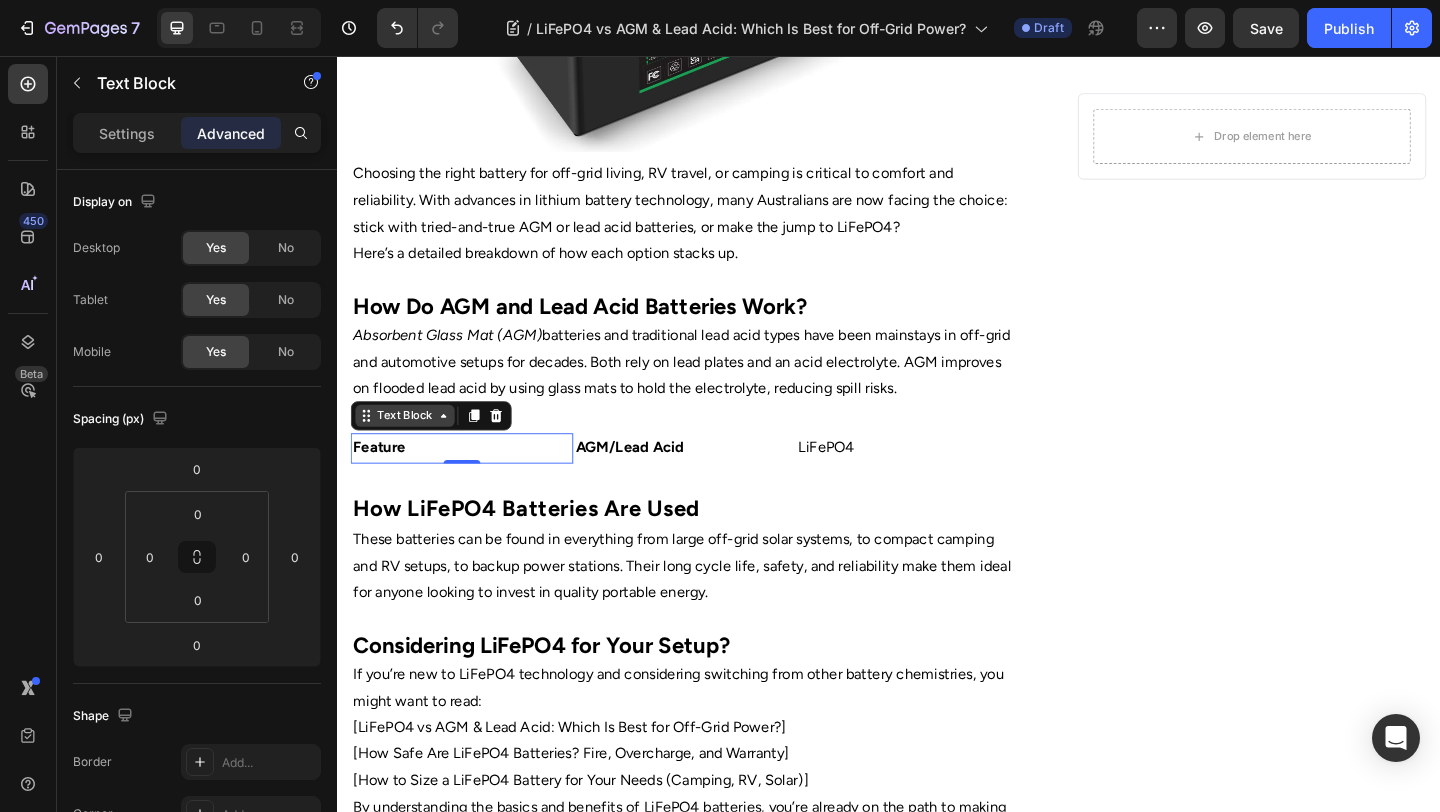 click on "Text Block" at bounding box center (411, 447) 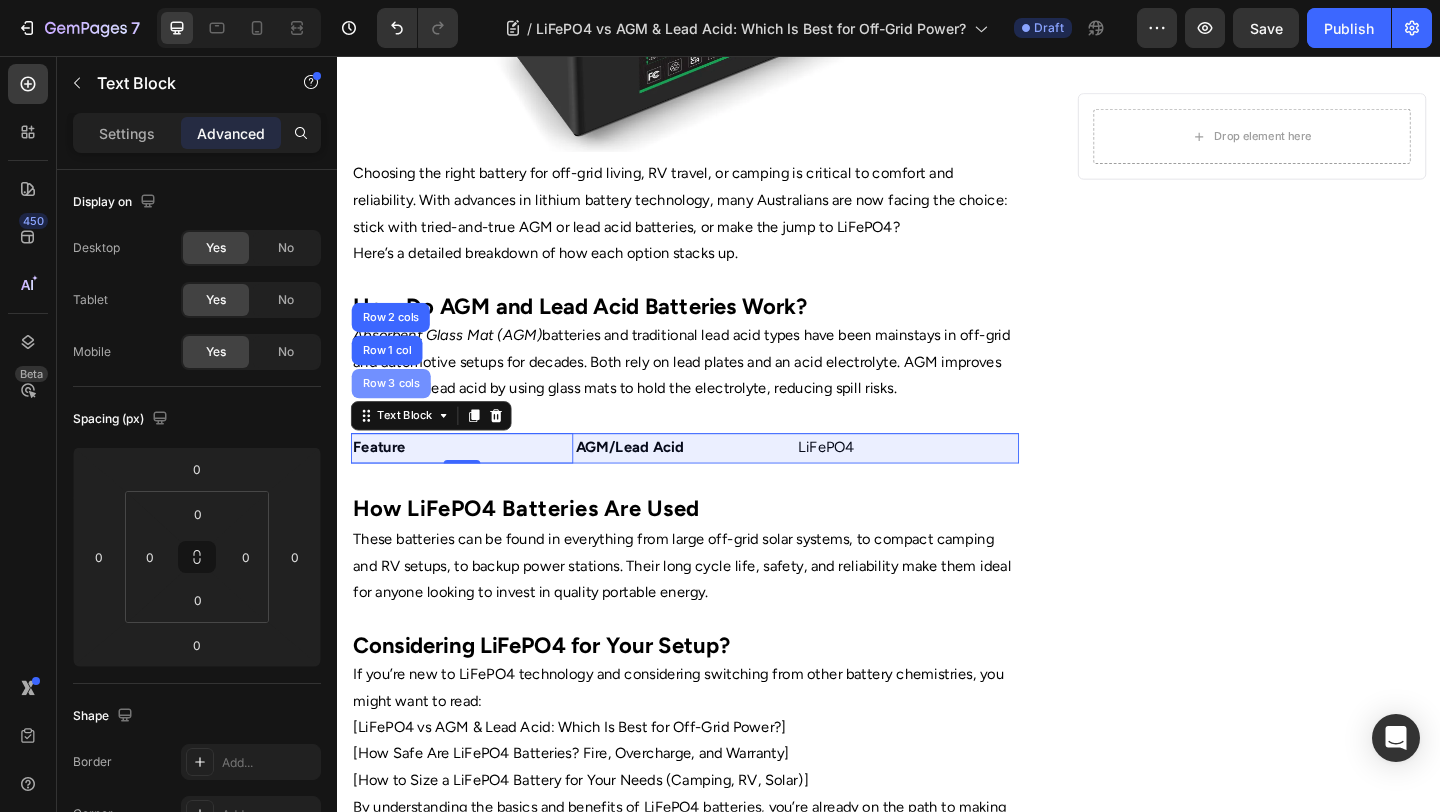 click on "Row 3 cols" at bounding box center [396, 412] 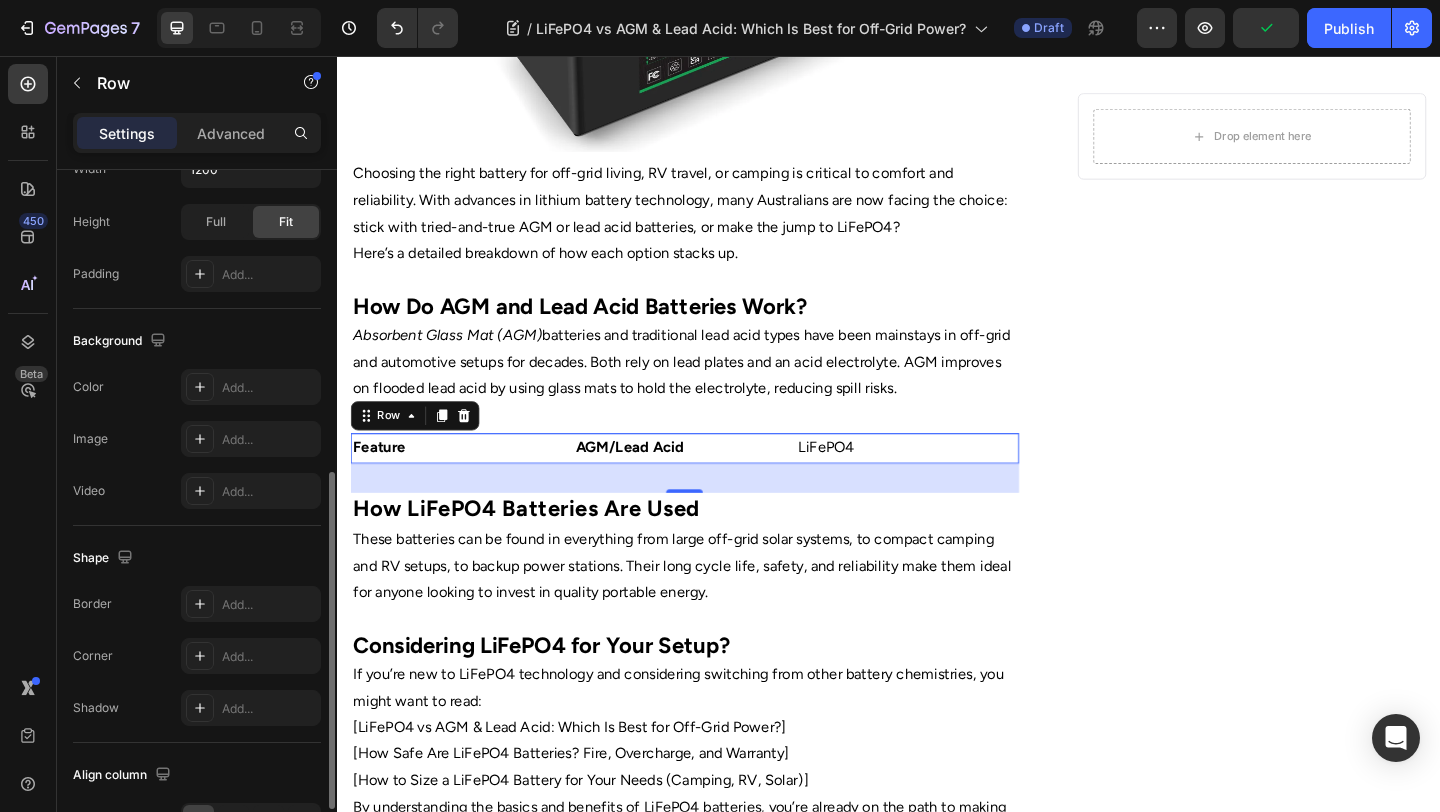 scroll, scrollTop: 624, scrollLeft: 0, axis: vertical 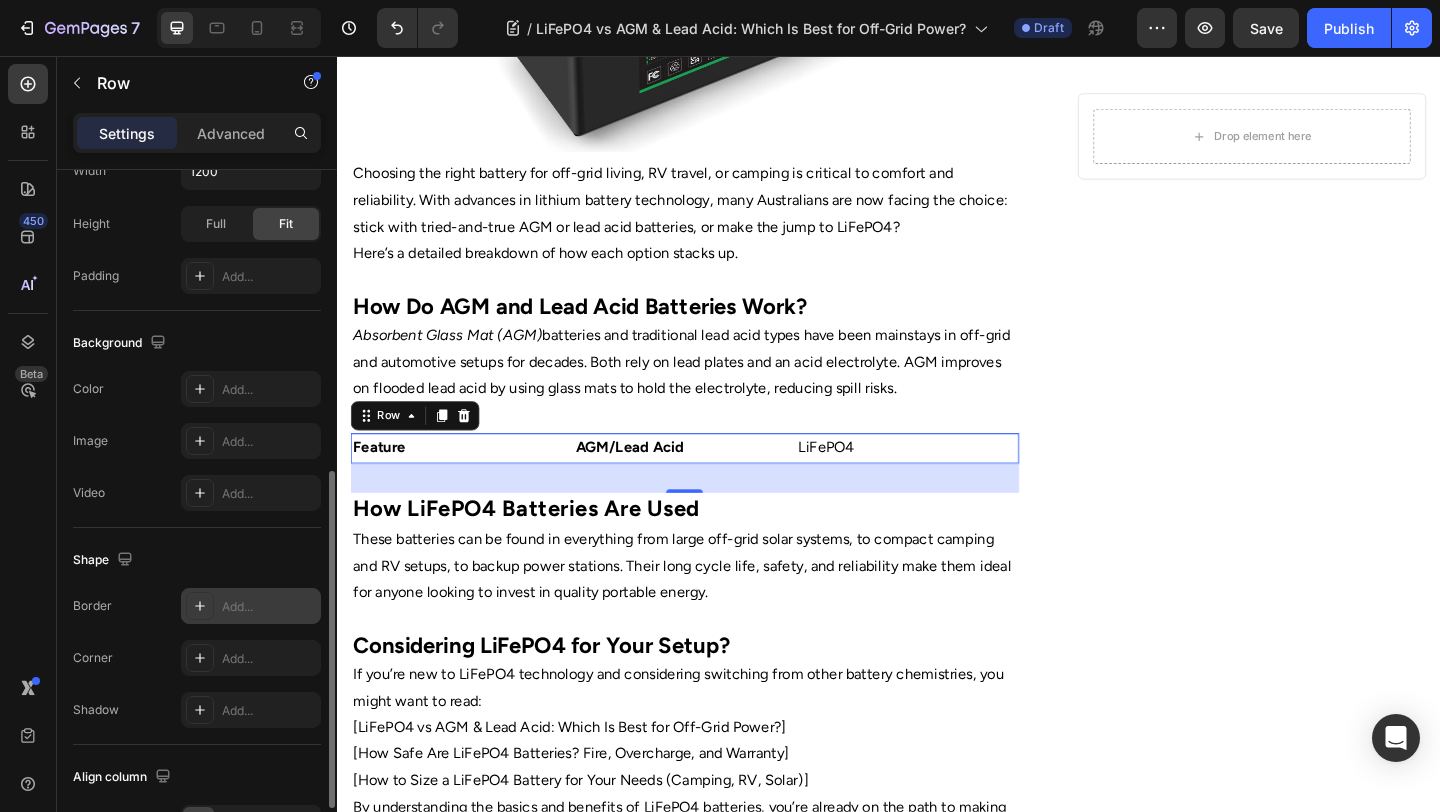 click 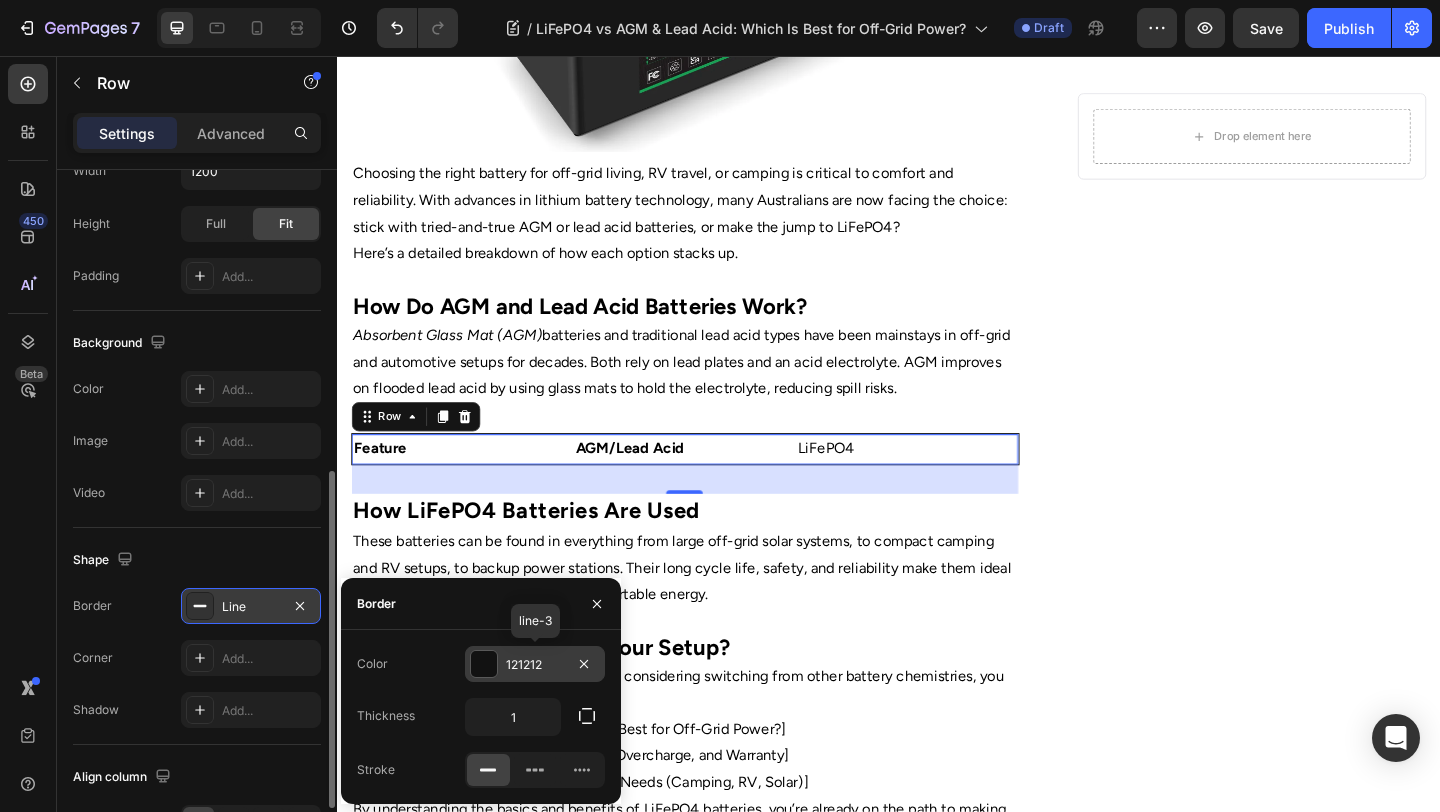 click on "121212" at bounding box center (535, 665) 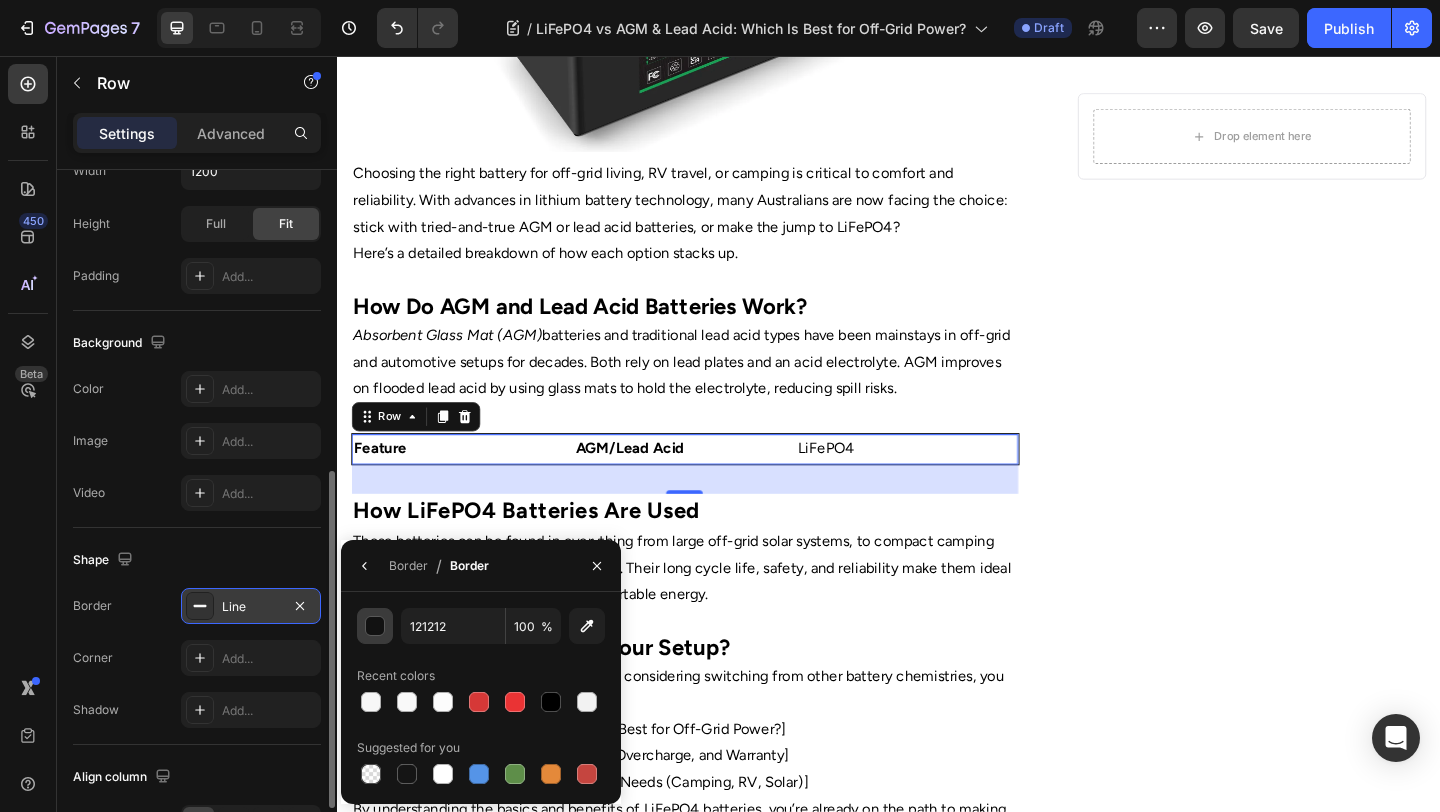 click at bounding box center (376, 627) 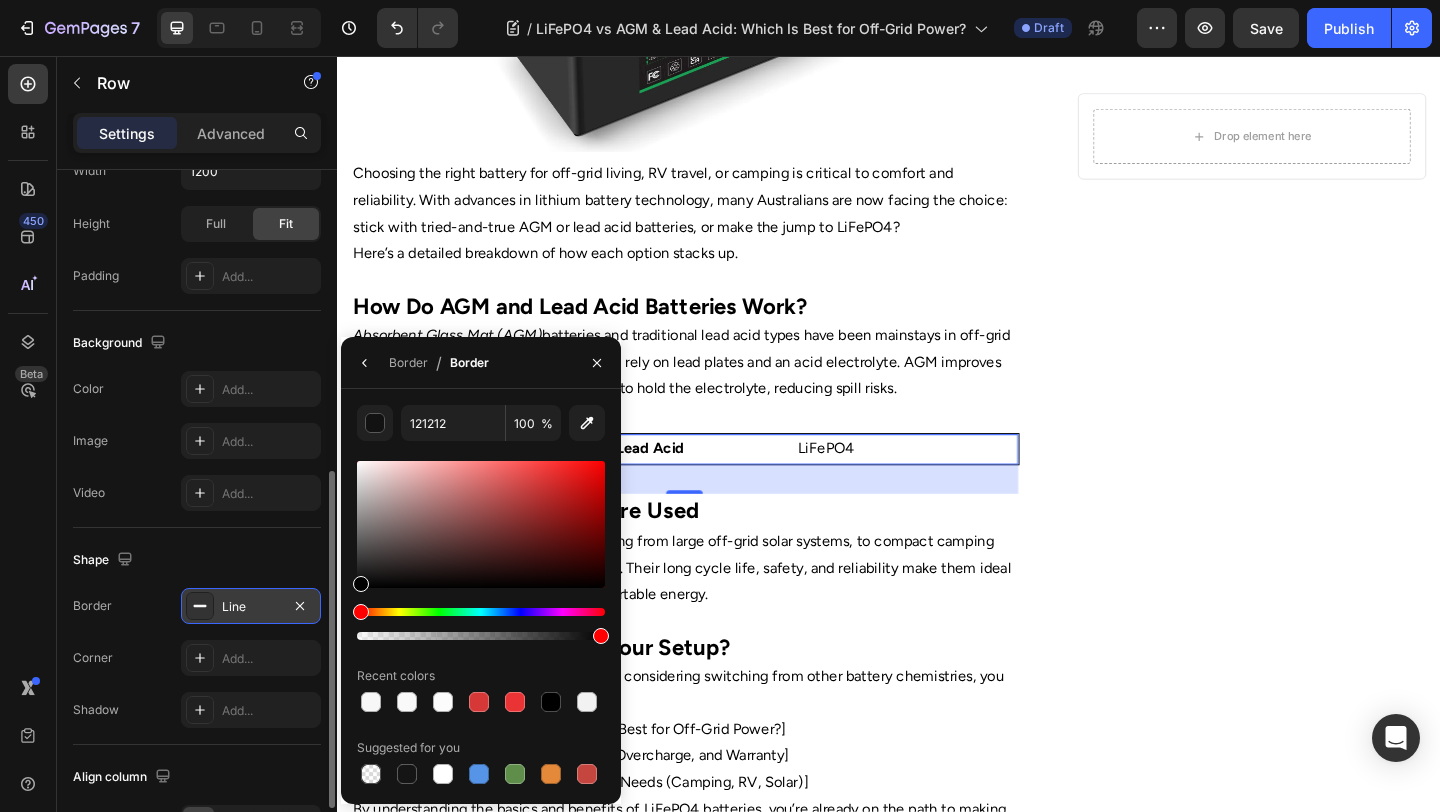drag, startPoint x: 384, startPoint y: 529, endPoint x: 317, endPoint y: 684, distance: 168.86089 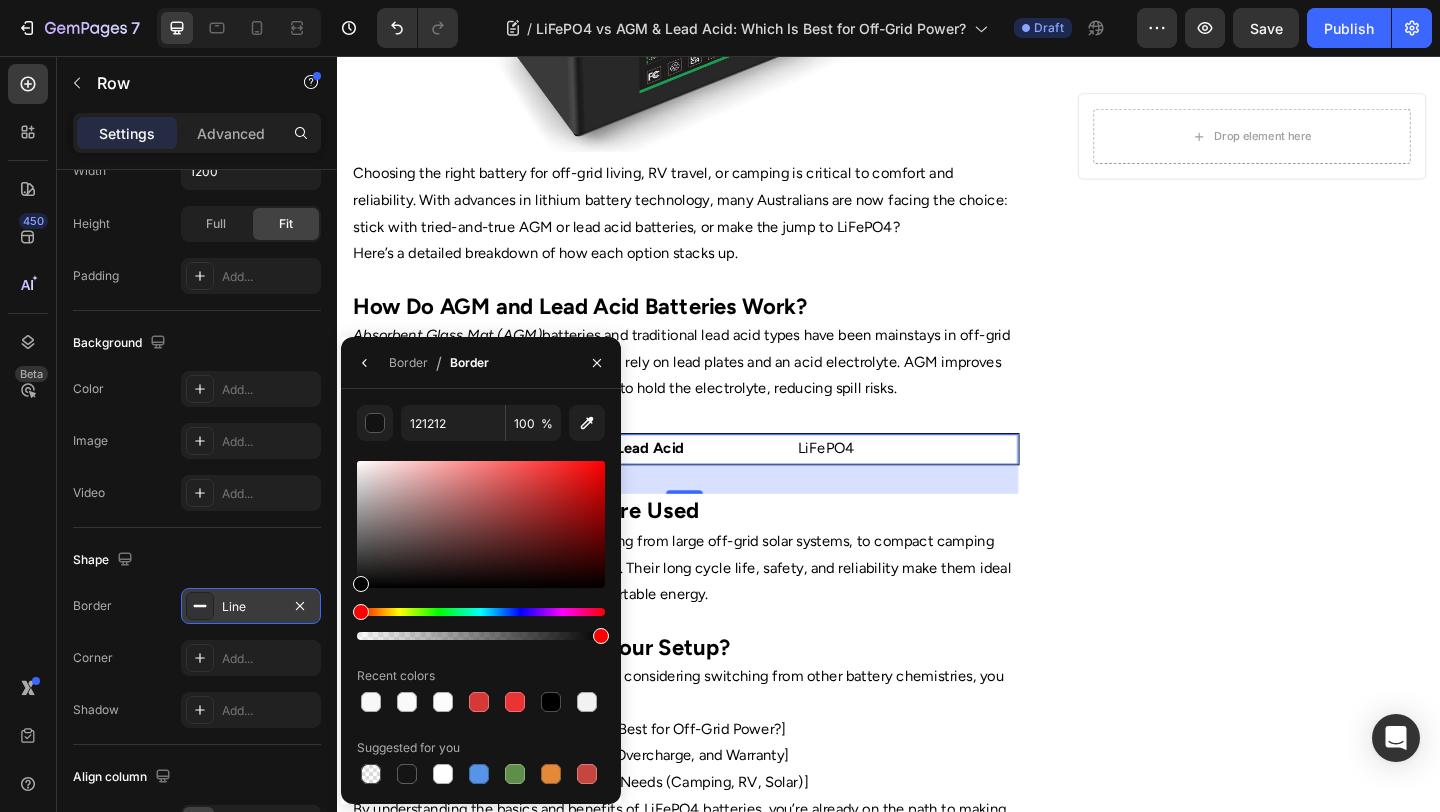 type on "000000" 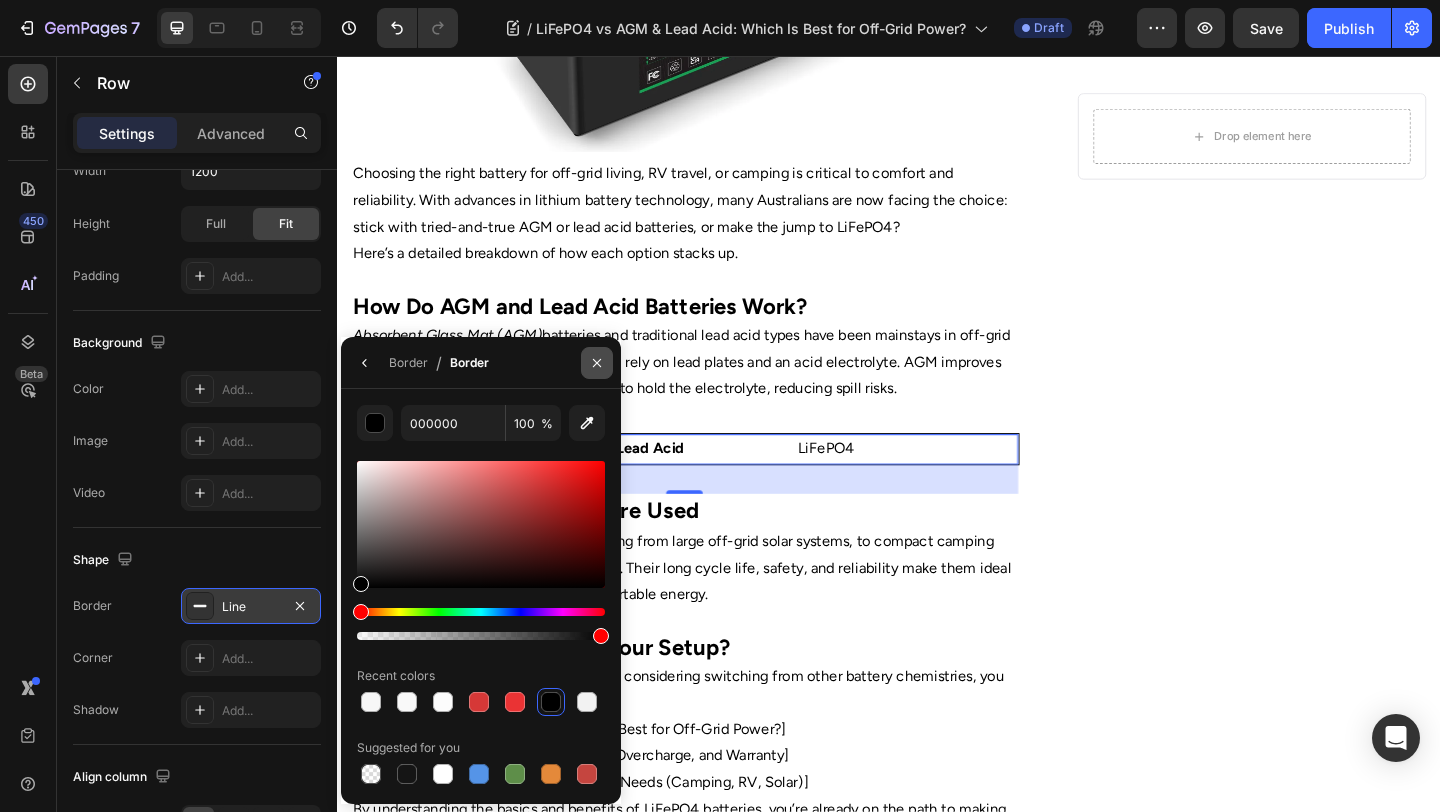 click at bounding box center [597, 363] 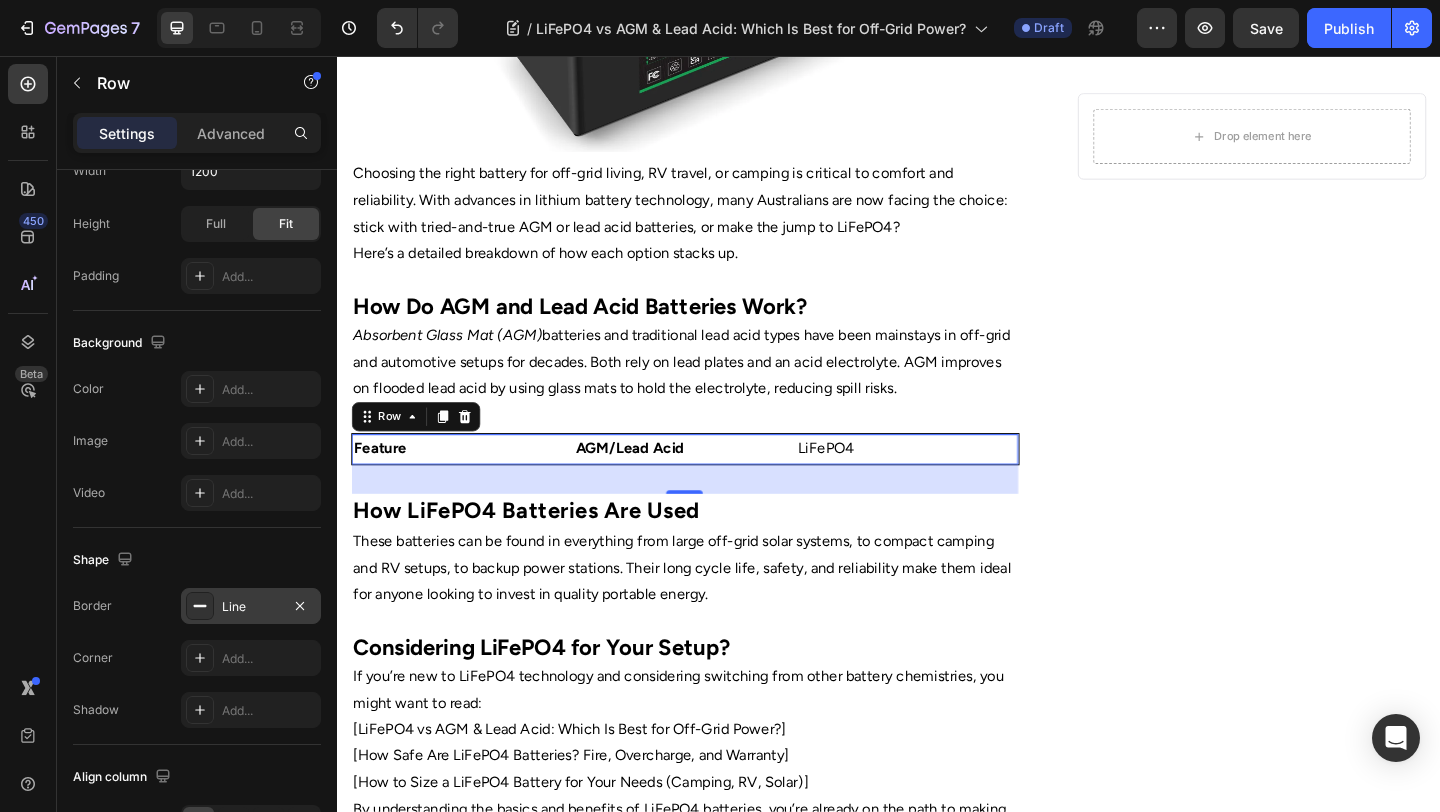 click on "Line" at bounding box center (251, 606) 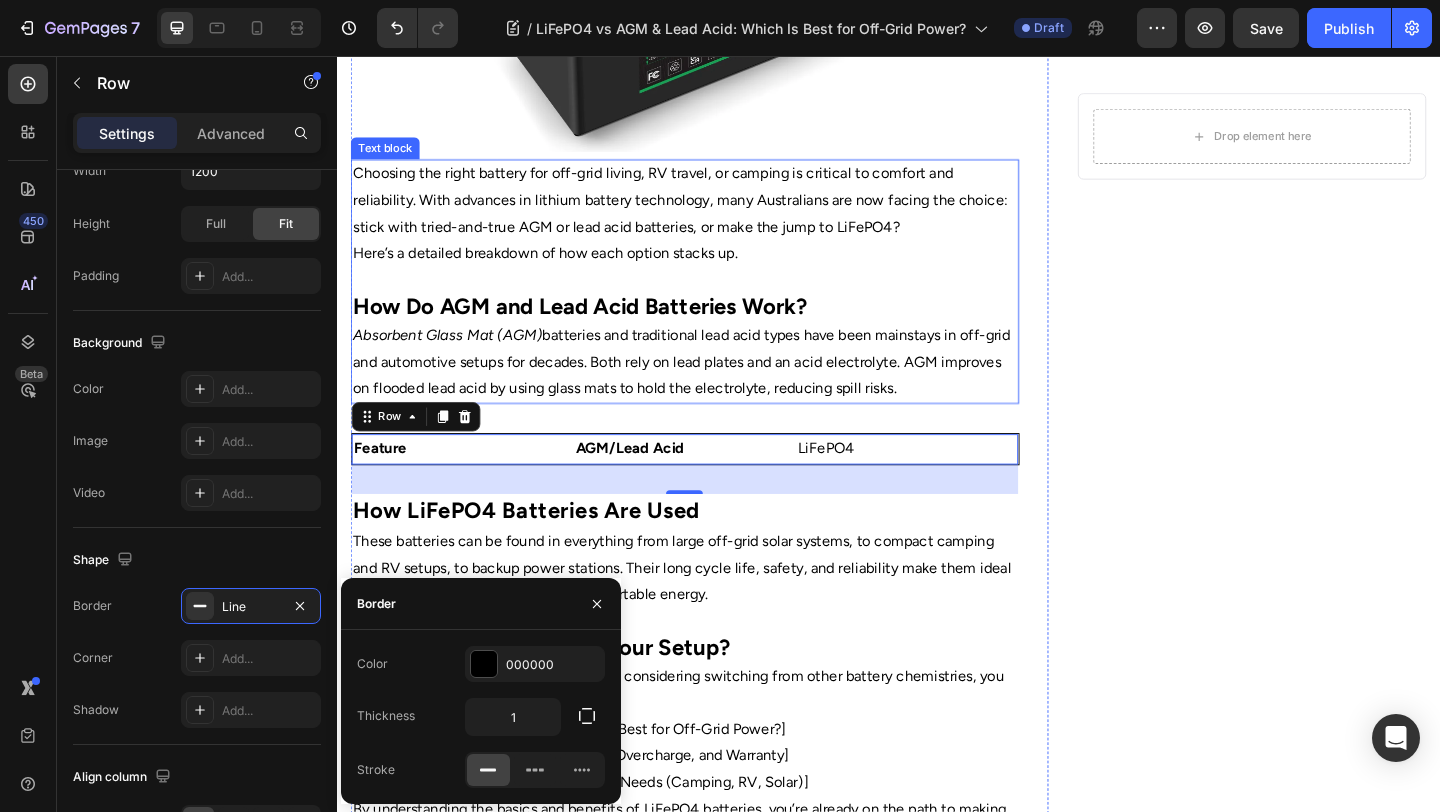 click on "Absorbent Glass Mat (AGM)  batteries and traditional lead acid types have been mainstays in off-grid and automotive setups for decades. Both rely on lead plates and an acid electrolyte. AGM improves on flooded lead acid by using glass mats to hold the electrolyte, reducing spill risks." at bounding box center (715, 389) 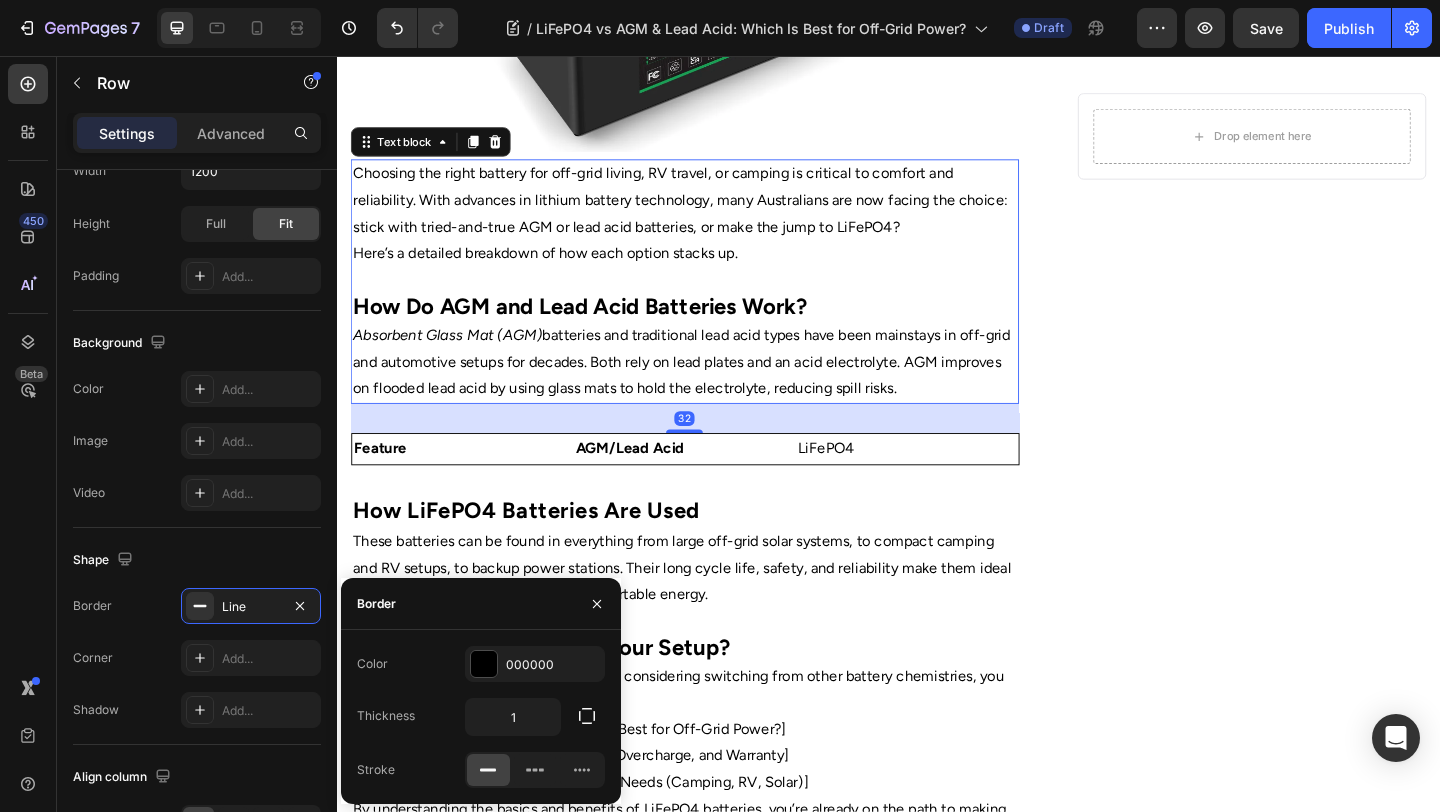 scroll, scrollTop: 0, scrollLeft: 0, axis: both 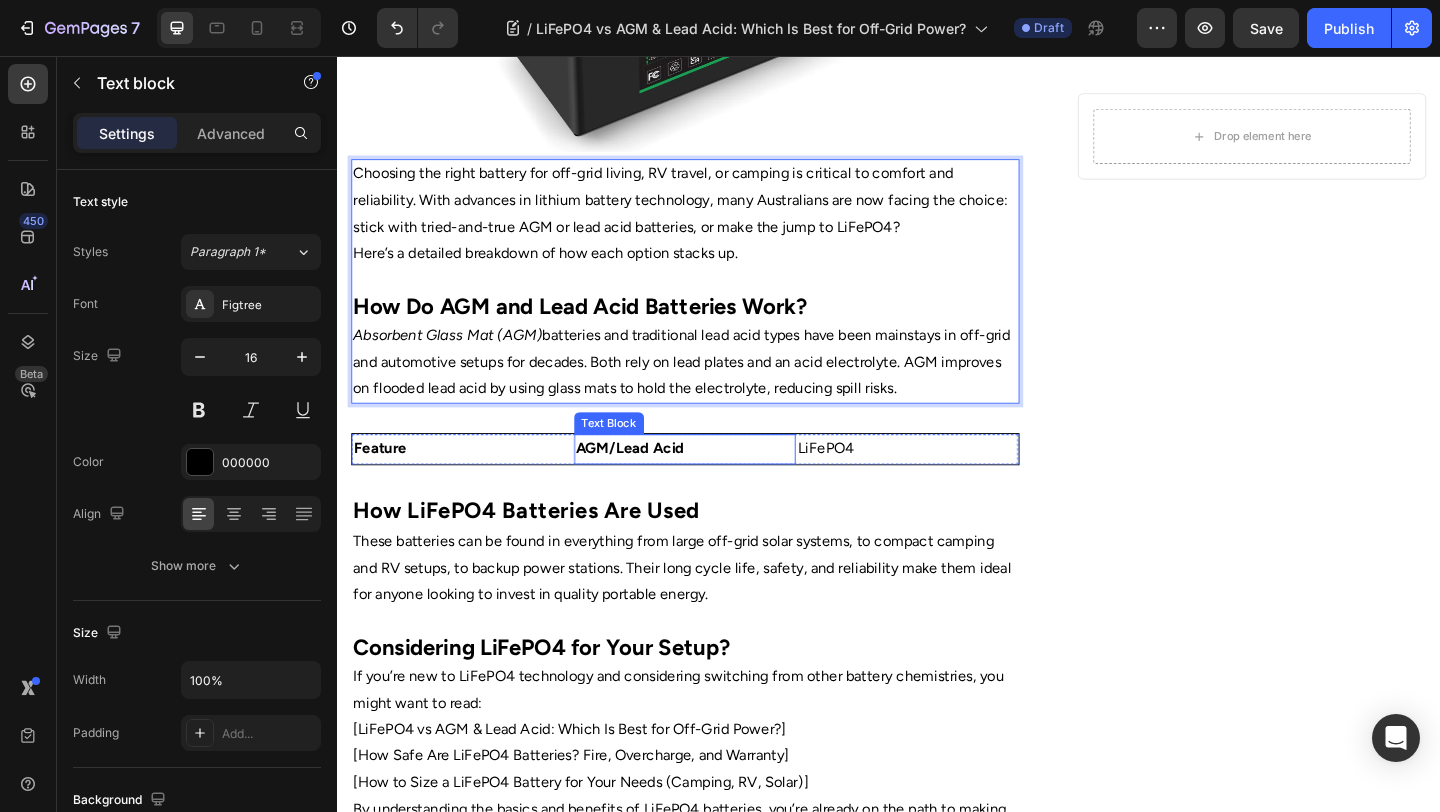 click on "AGM/Lead Acid" at bounding box center (716, 483) 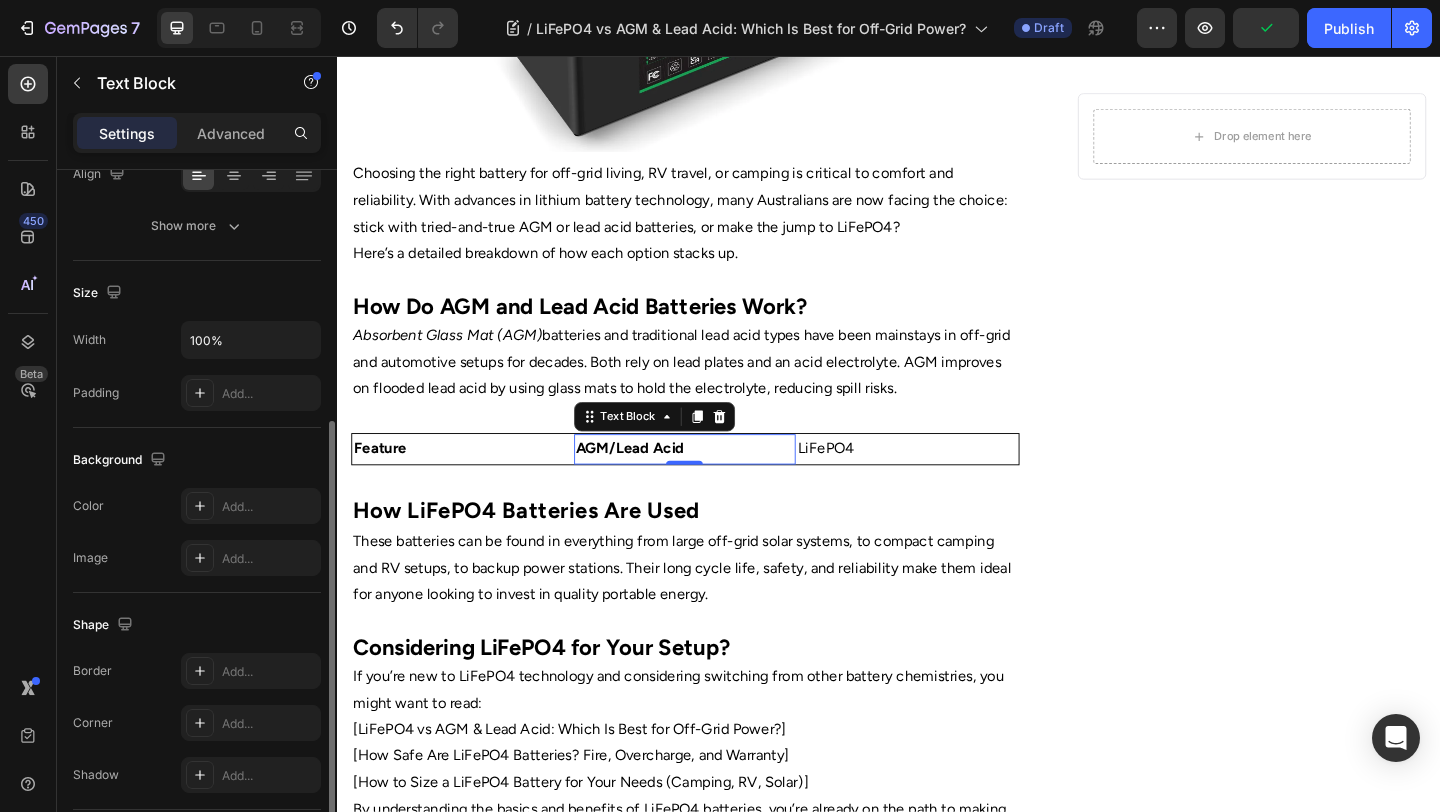 scroll, scrollTop: 428, scrollLeft: 0, axis: vertical 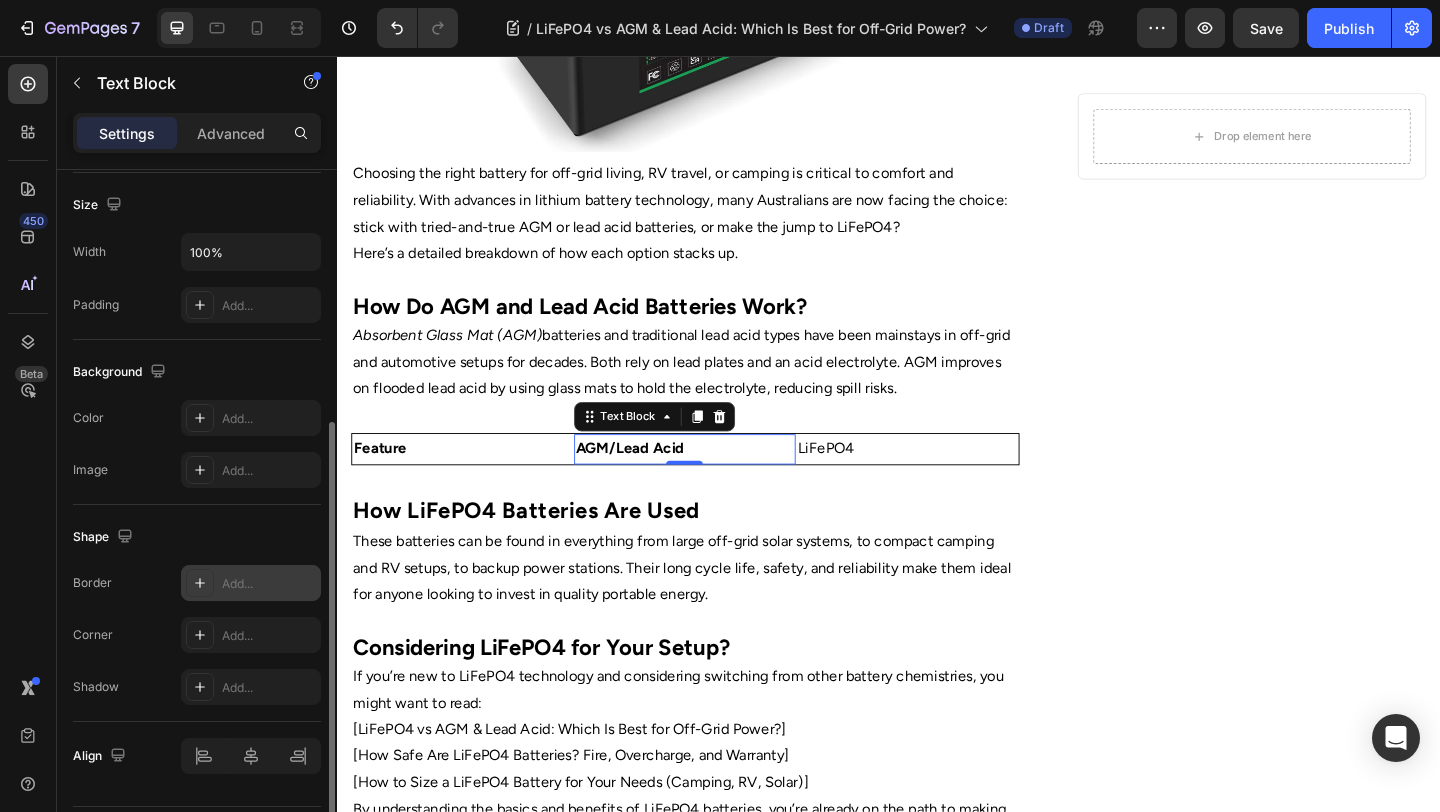 click 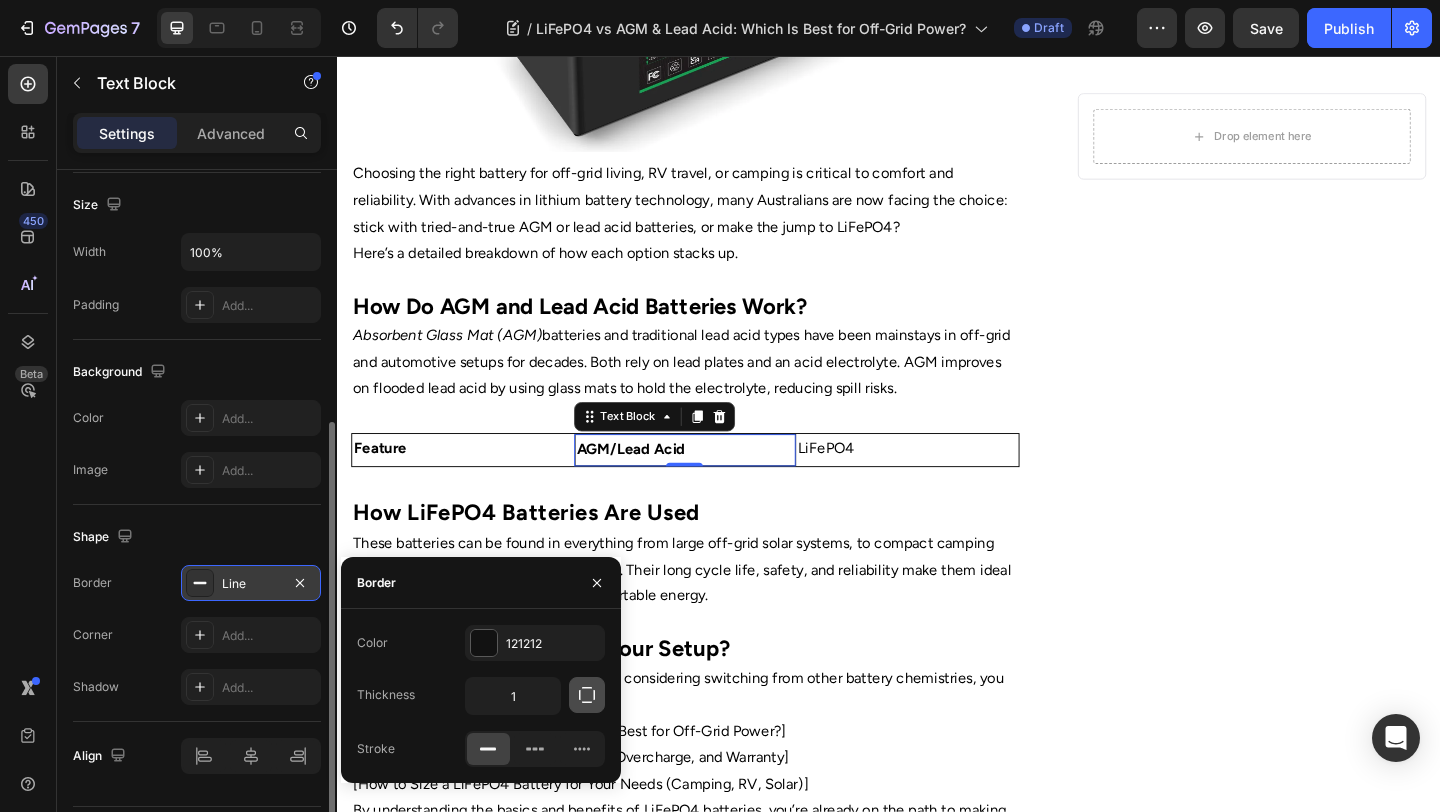 click 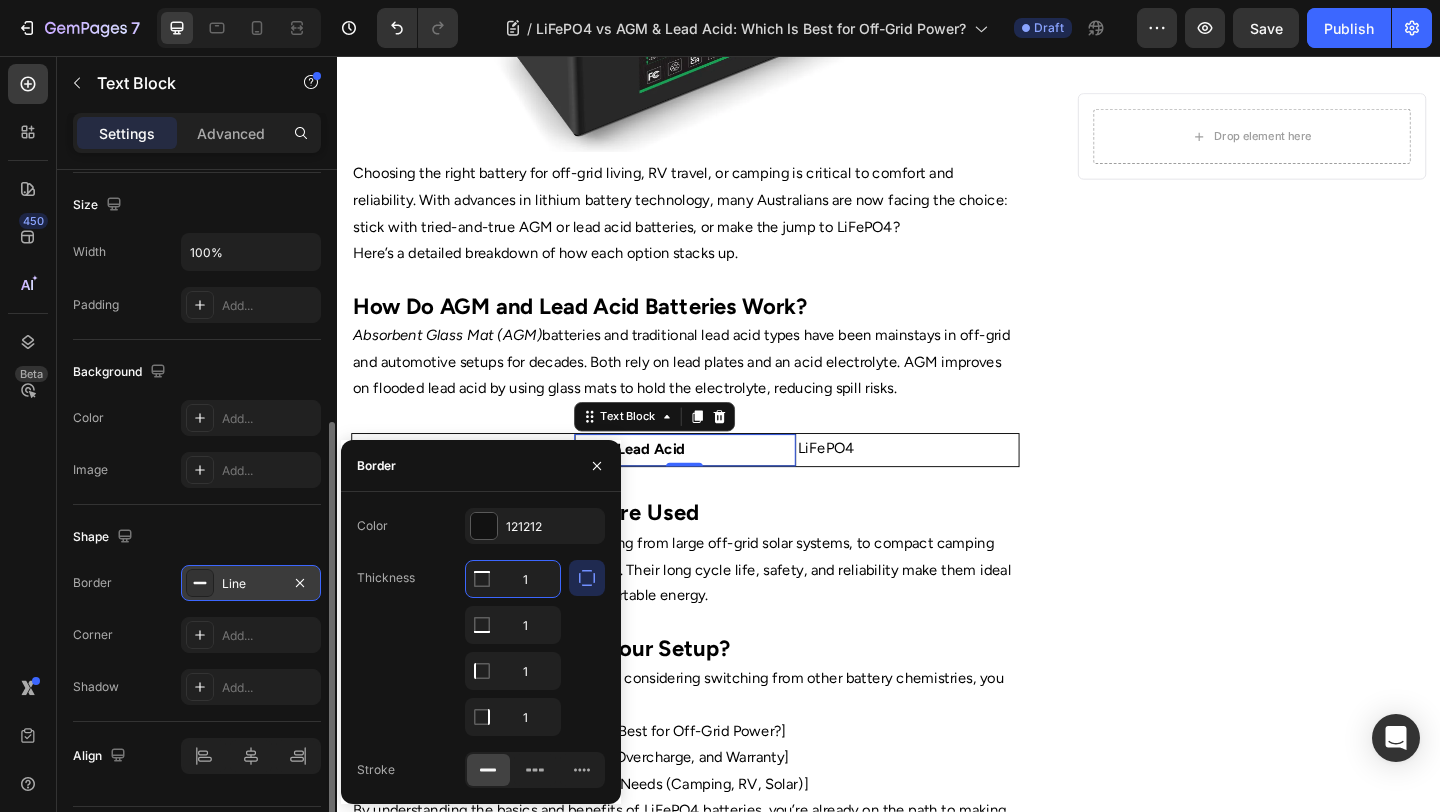 click on "1" at bounding box center (513, 579) 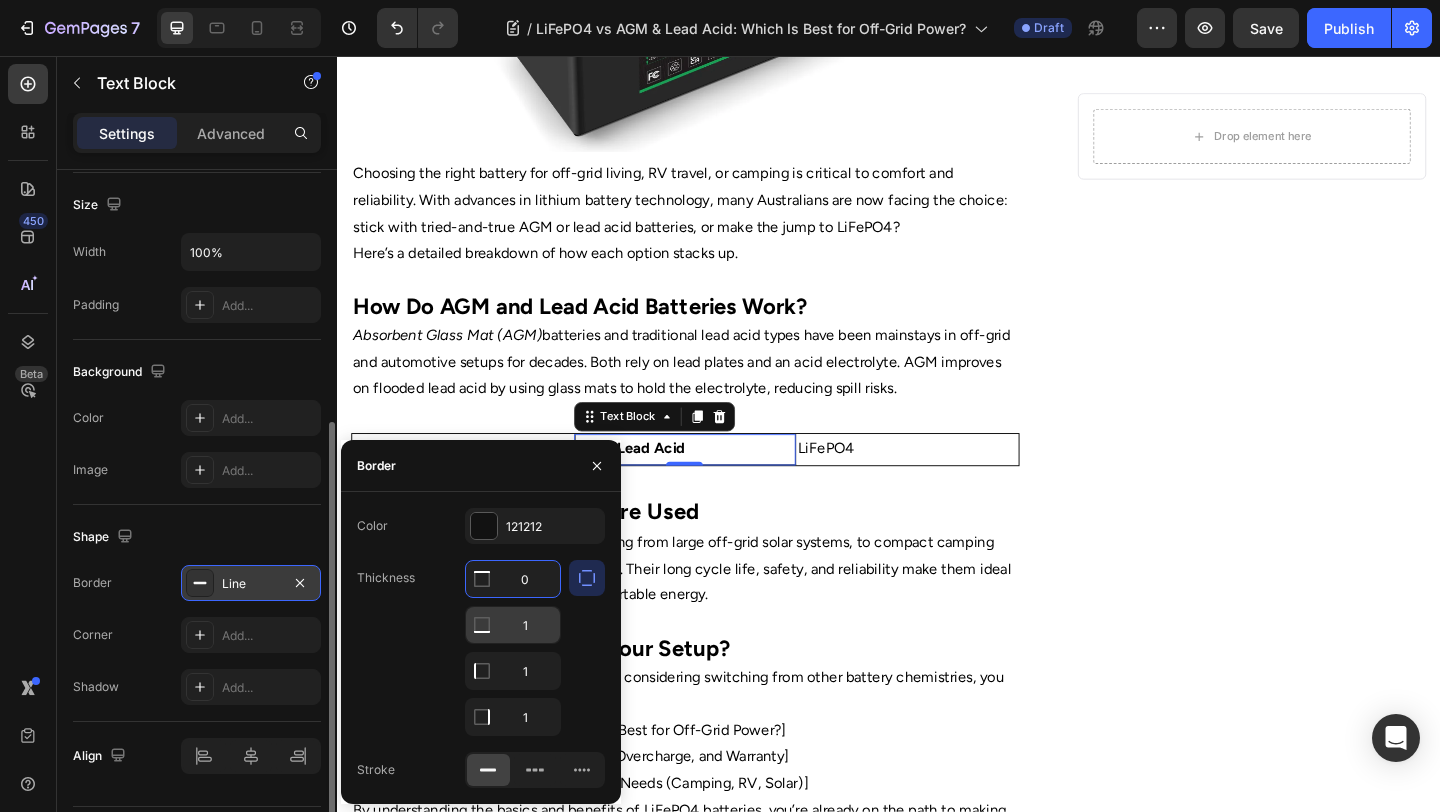 type on "0" 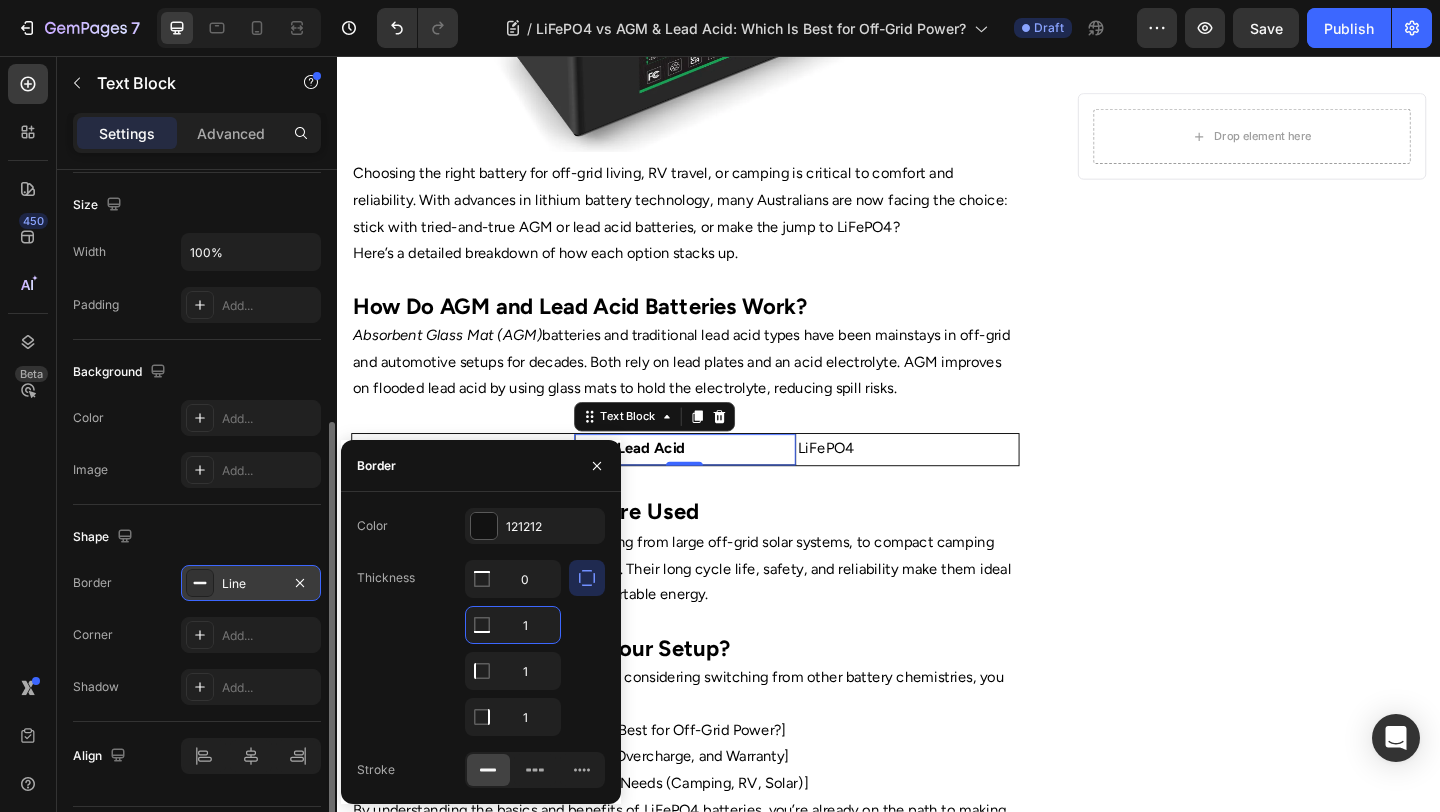 click on "1" at bounding box center (513, 625) 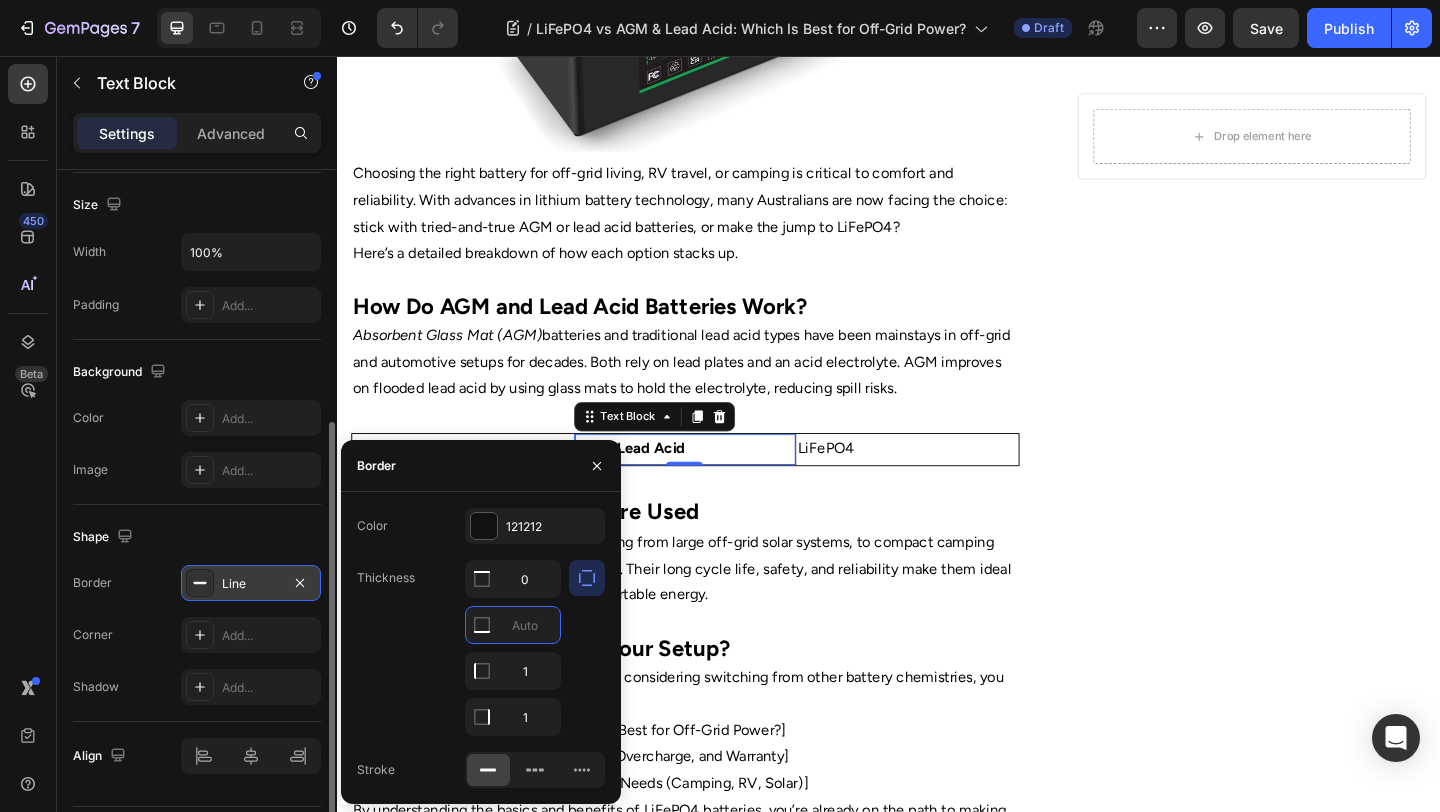 type on "0" 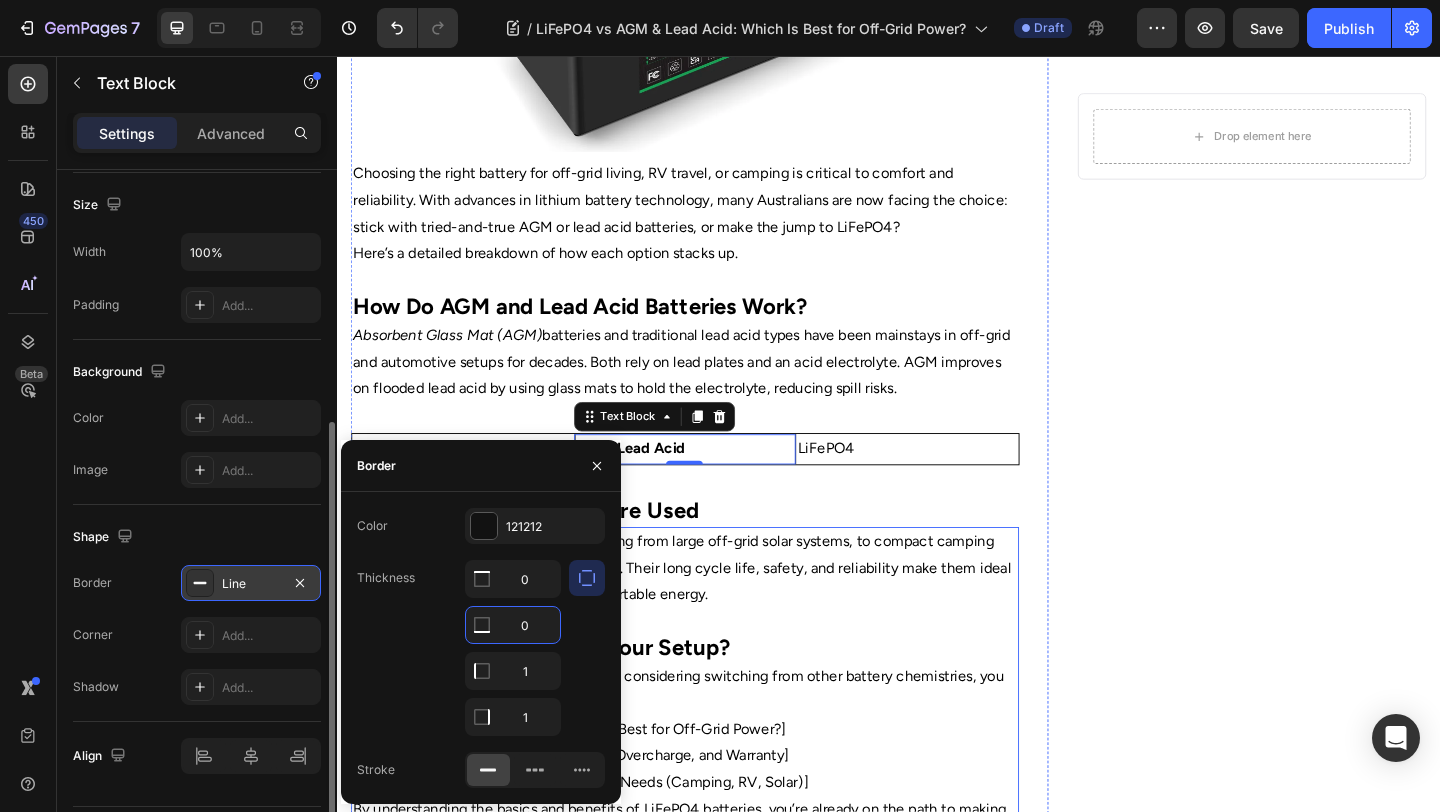 click on "How LiFePO4 Batteries Are Used" at bounding box center (715, 550) 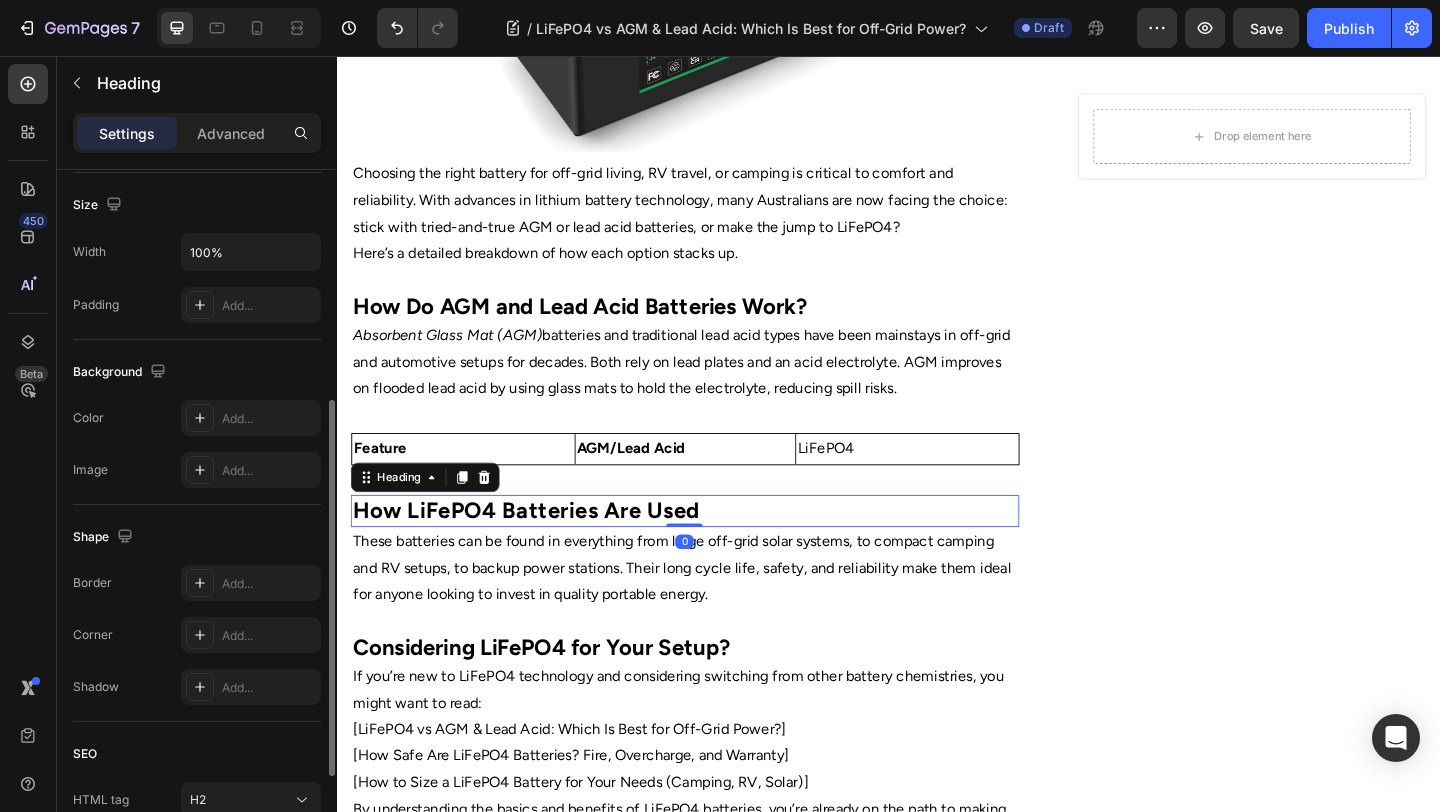 scroll, scrollTop: 0, scrollLeft: 0, axis: both 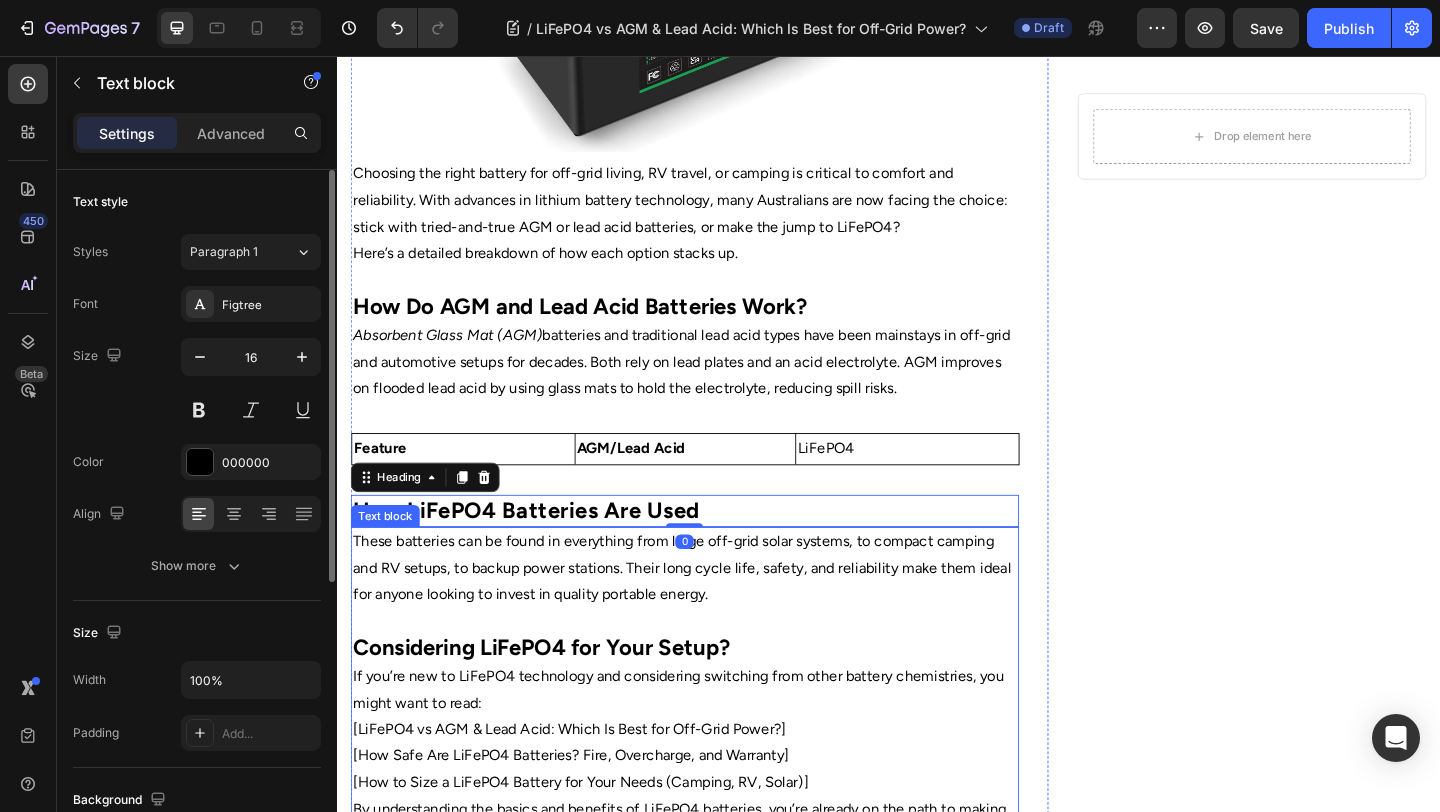 click on "These batteries can be found in everything from large off-grid solar systems, to compact camping and RV setups, to backup power stations. Their long cycle life, safety, and reliability make them ideal for anyone looking to invest in quality portable energy." at bounding box center (715, 627) 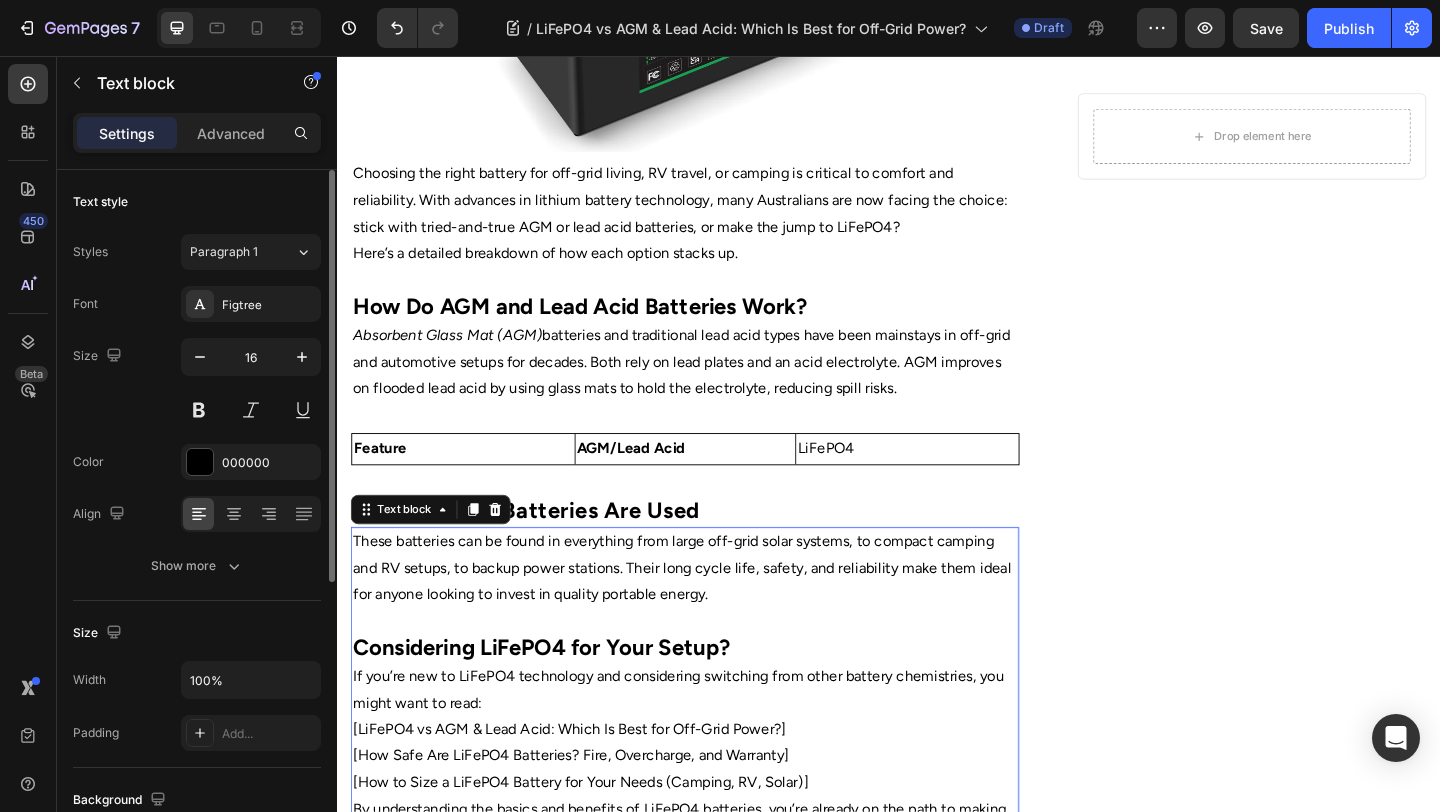 click on "If you’re new to LiFePO4 technology and considering switching from other battery chemistries, you might want to read:" at bounding box center (715, 746) 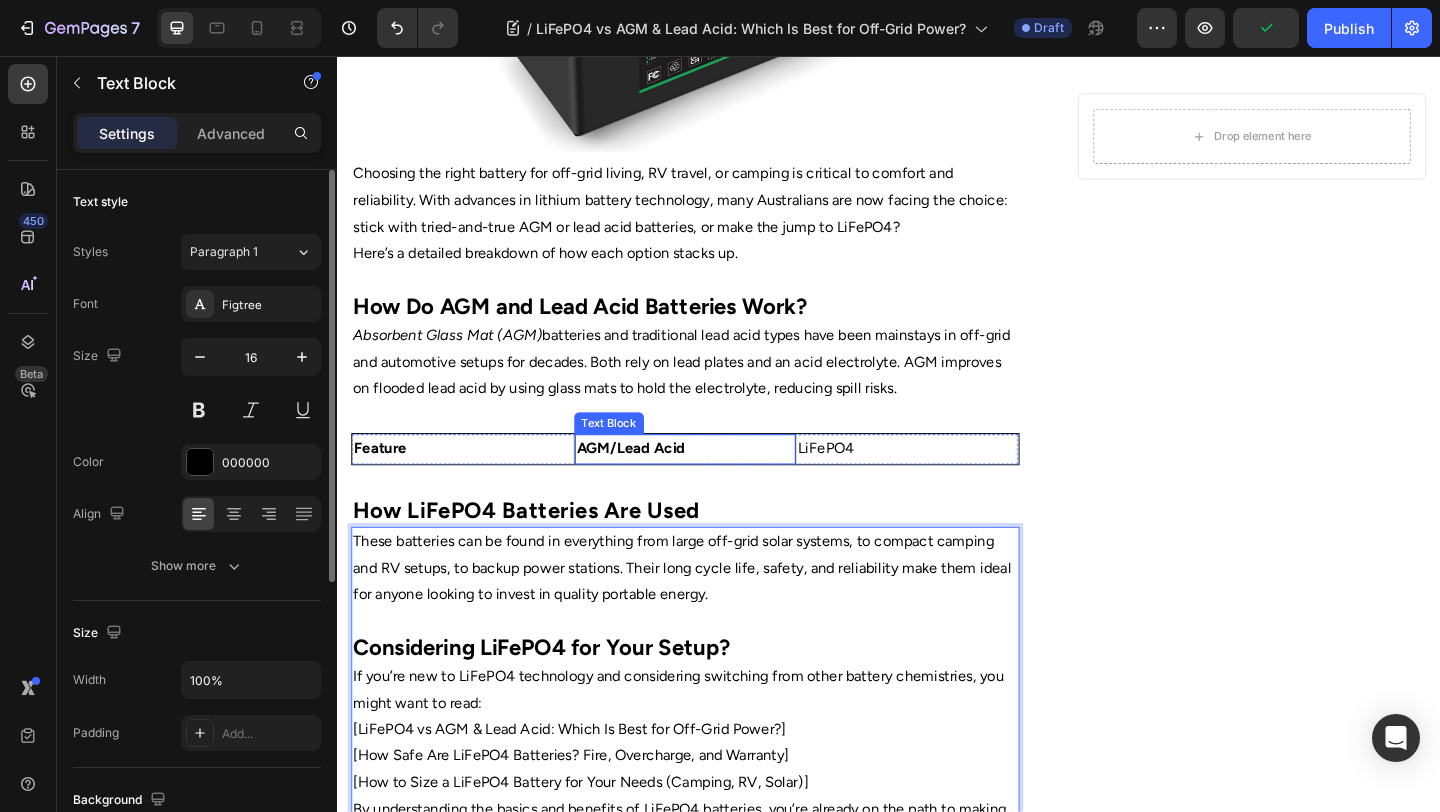 click on "AGM/Lead Acid" at bounding box center [716, 483] 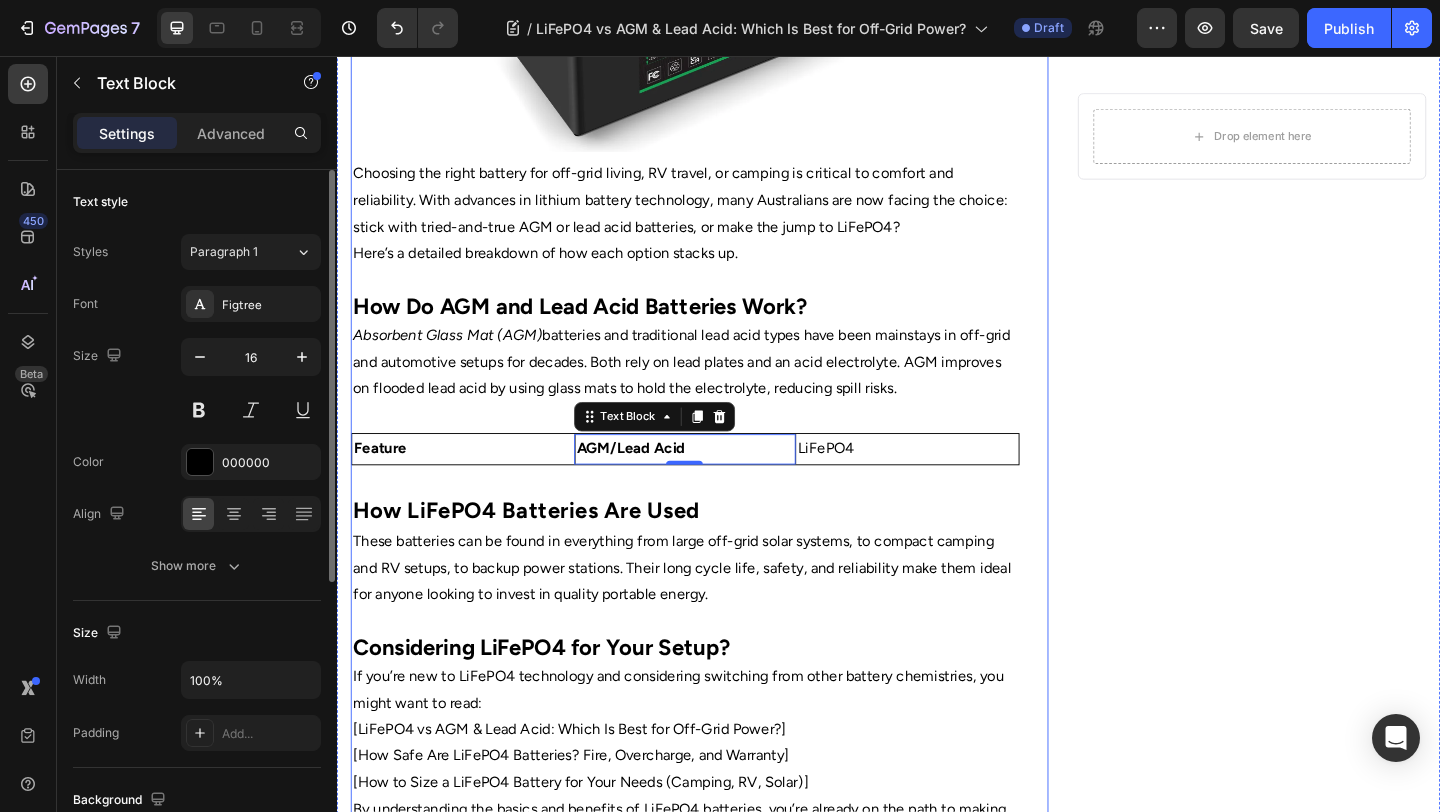 click on "LiFePO4" at bounding box center (957, 483) 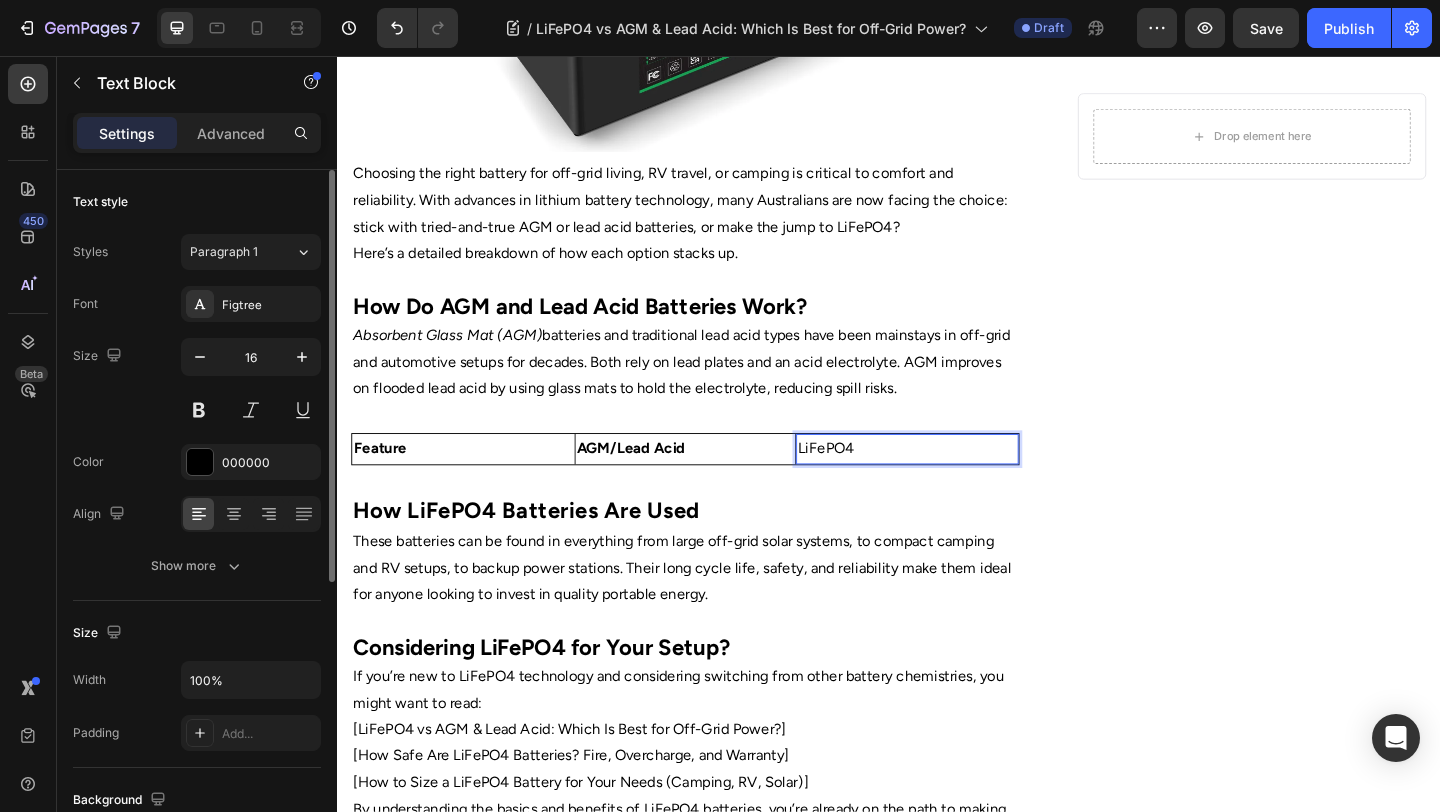 click on "LiFePO4" at bounding box center (957, 483) 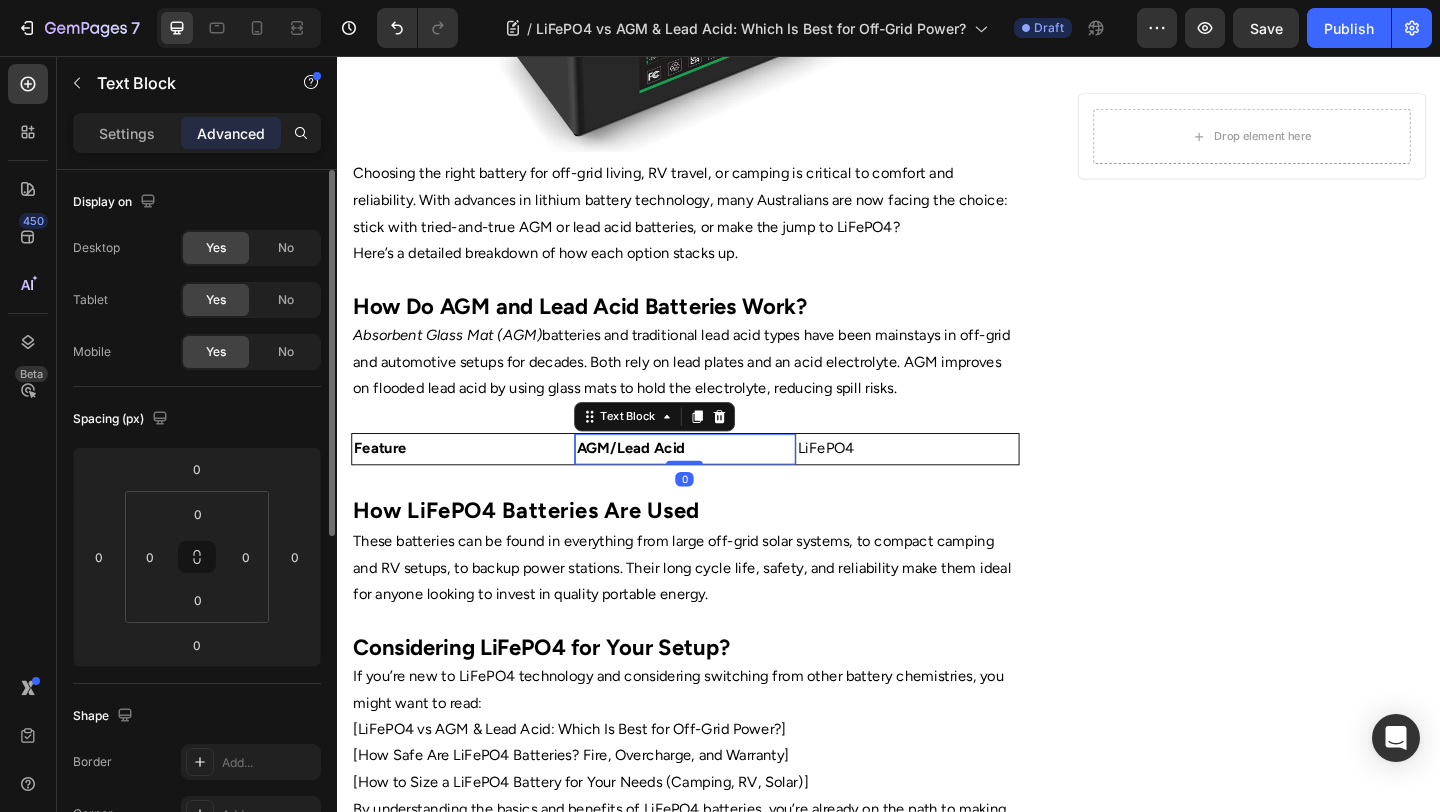 click on "AGM/Lead Acid" at bounding box center (716, 483) 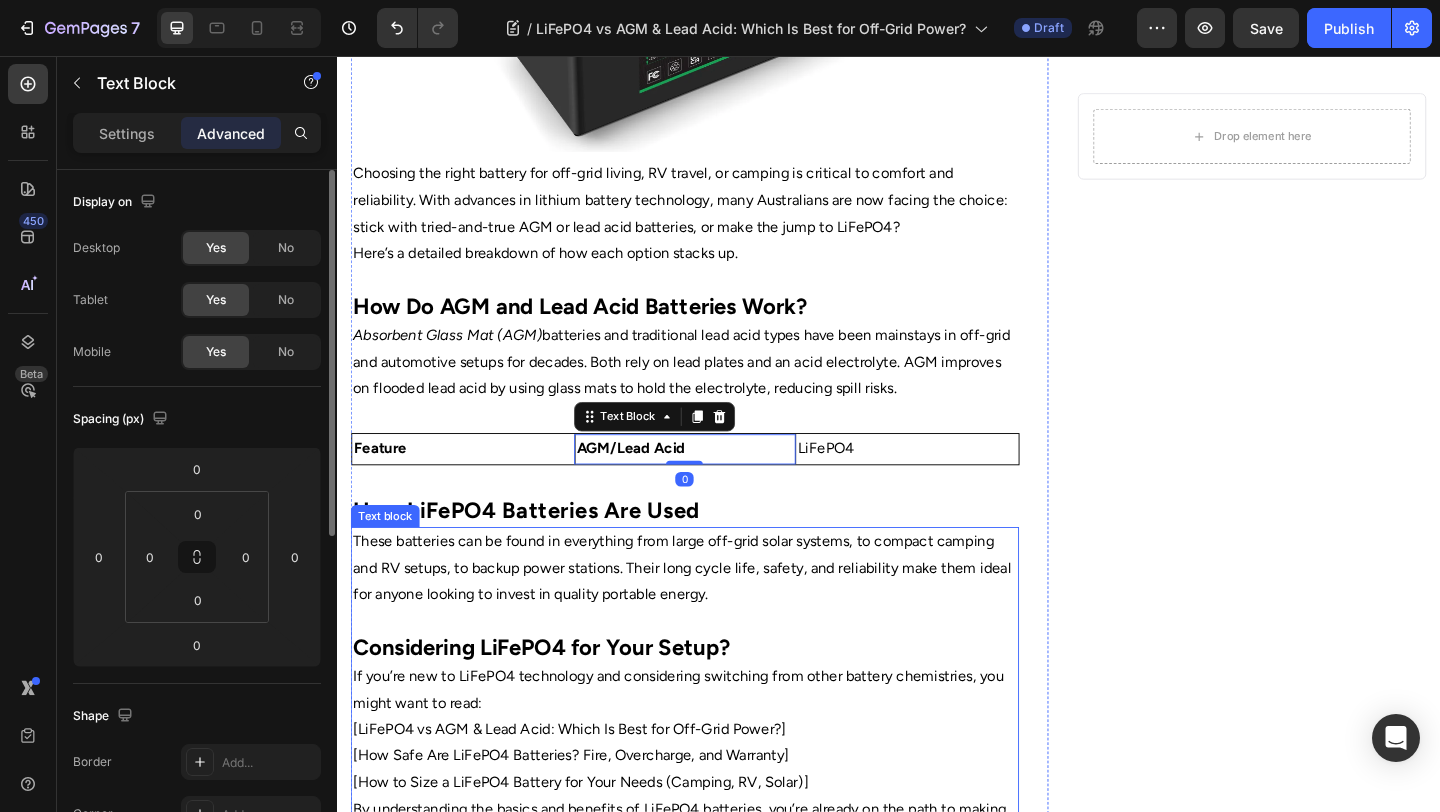 click on "These batteries can be found in everything from large off-grid solar systems, to compact camping and RV setups, to backup power stations. Their long cycle life, safety, and reliability make them ideal for anyone looking to invest in quality portable energy." at bounding box center [715, 627] 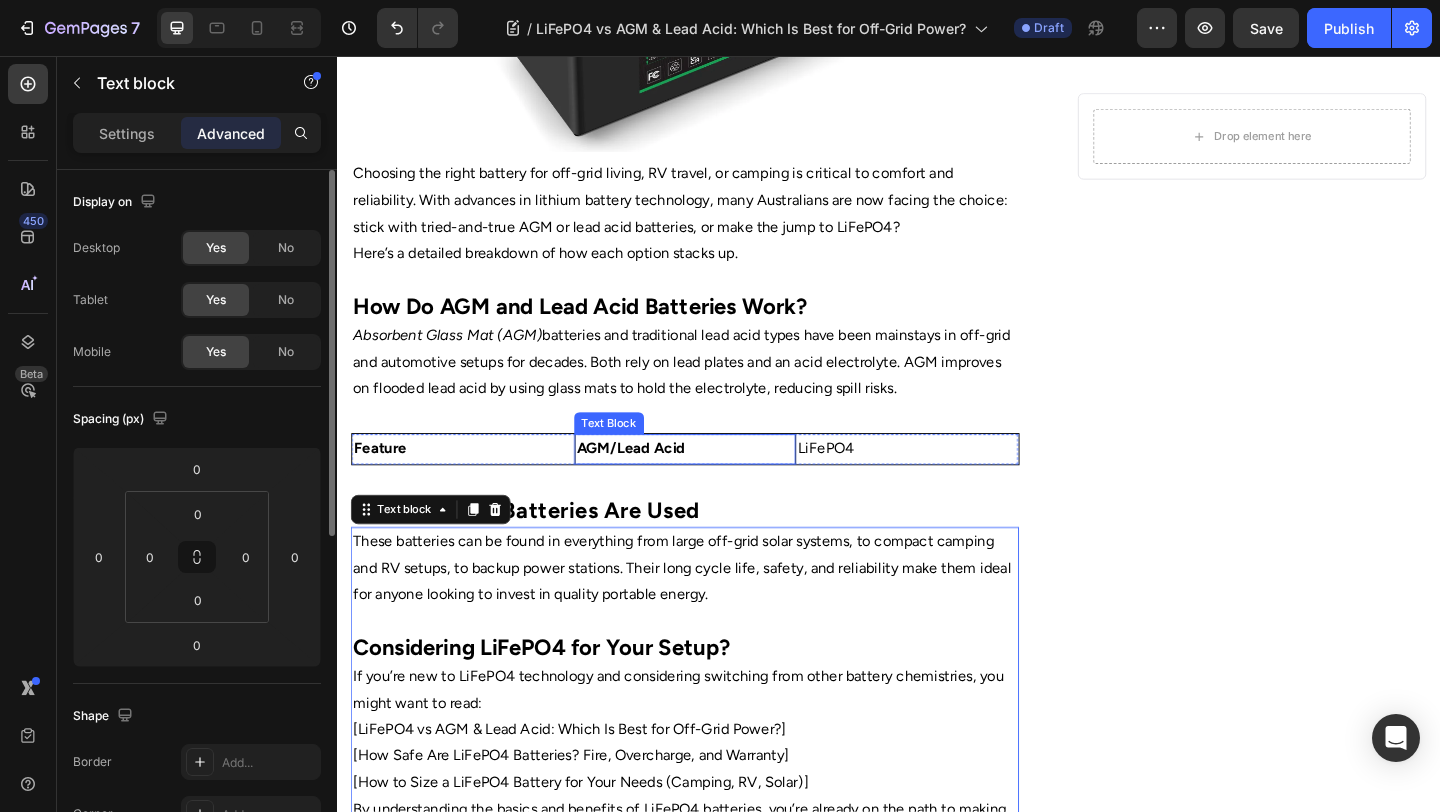 click on "AGM/Lead Acid" at bounding box center [716, 483] 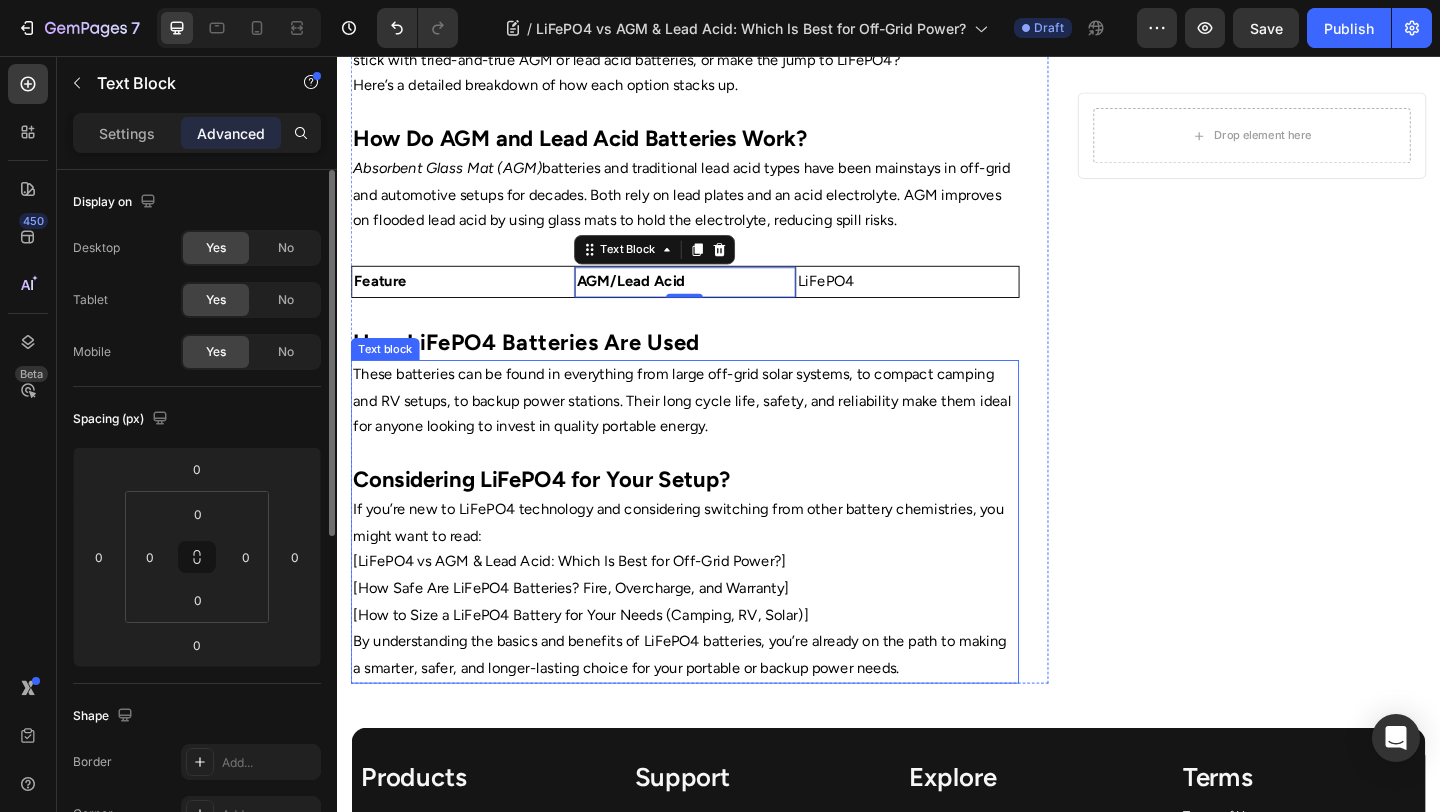 scroll, scrollTop: 755, scrollLeft: 0, axis: vertical 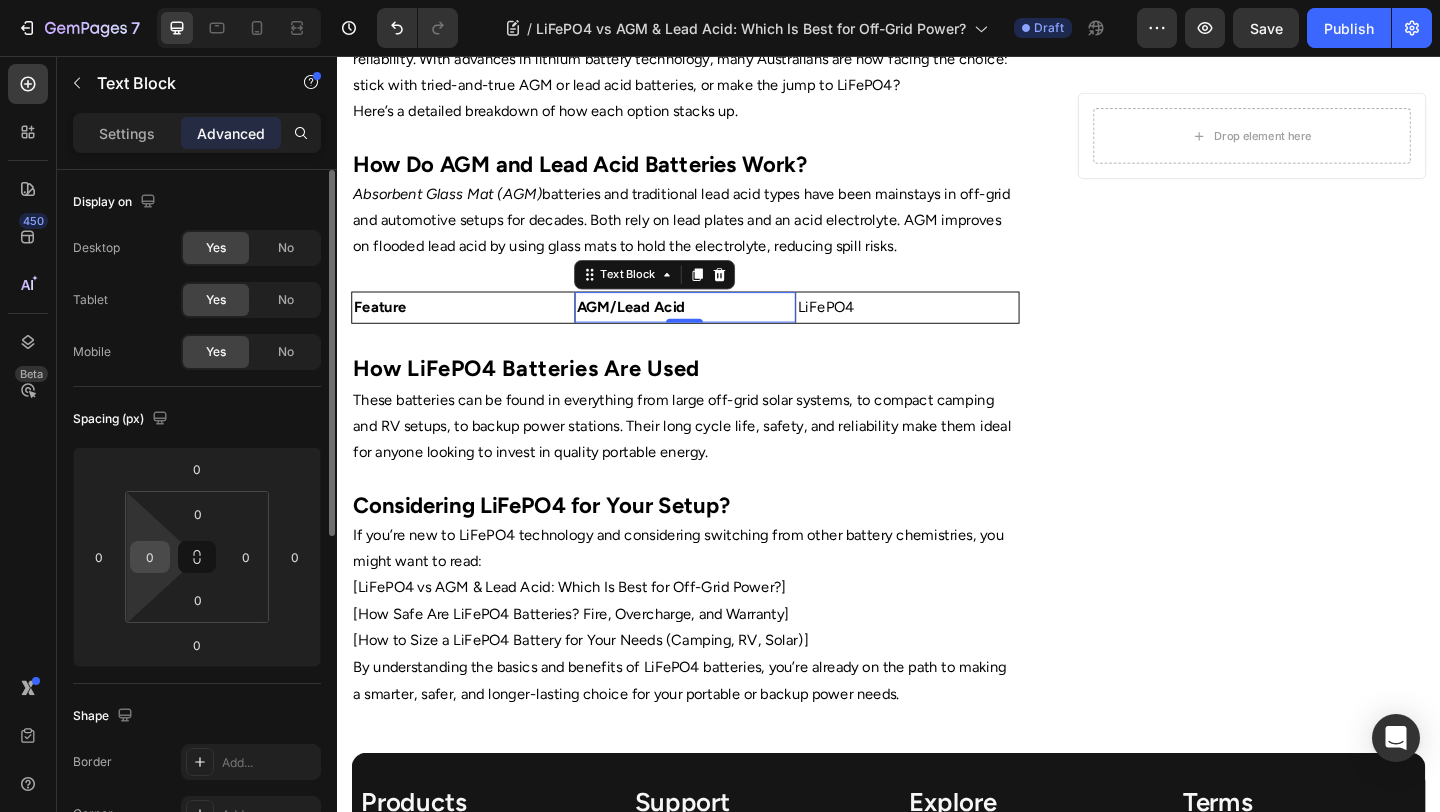 click on "0" at bounding box center [150, 557] 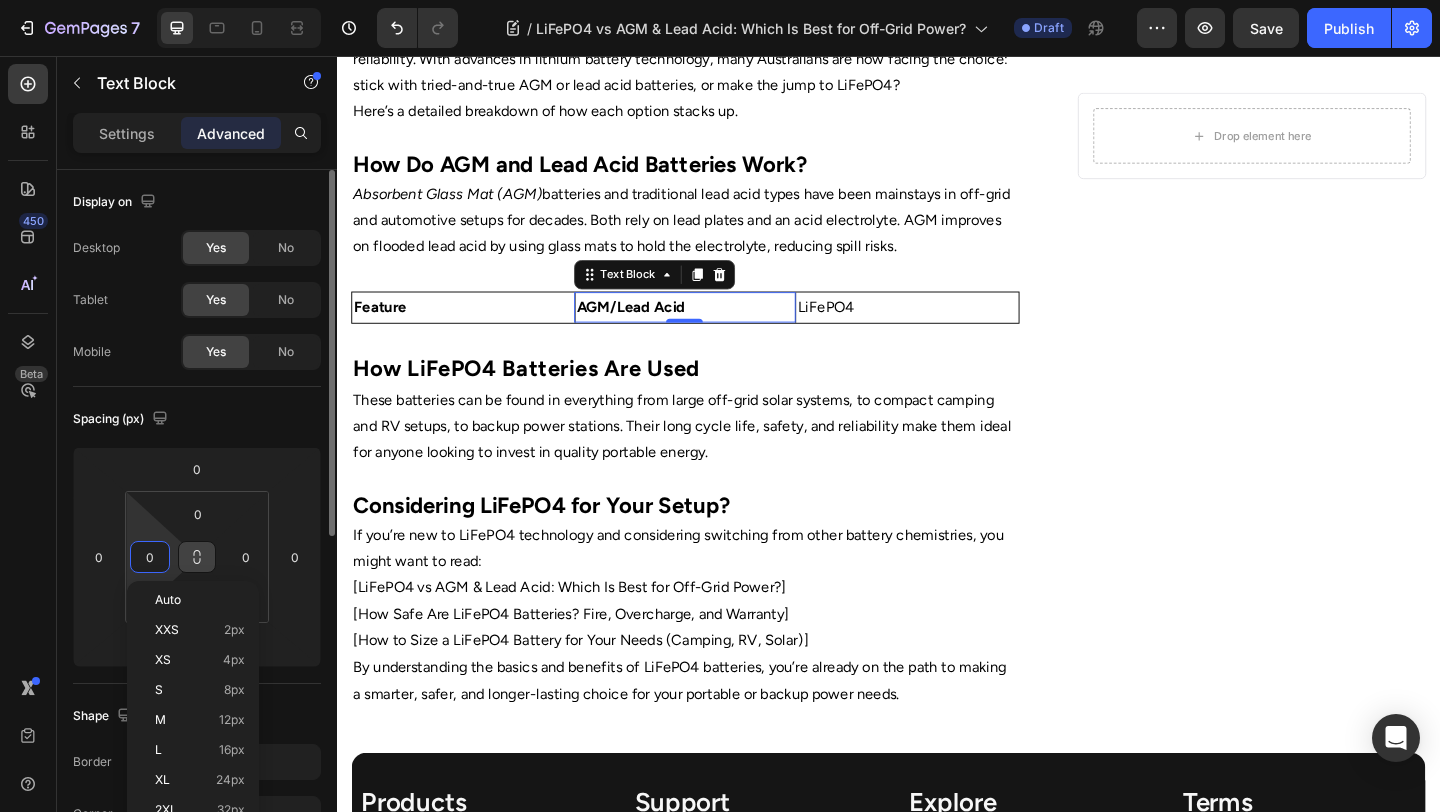 type on "2" 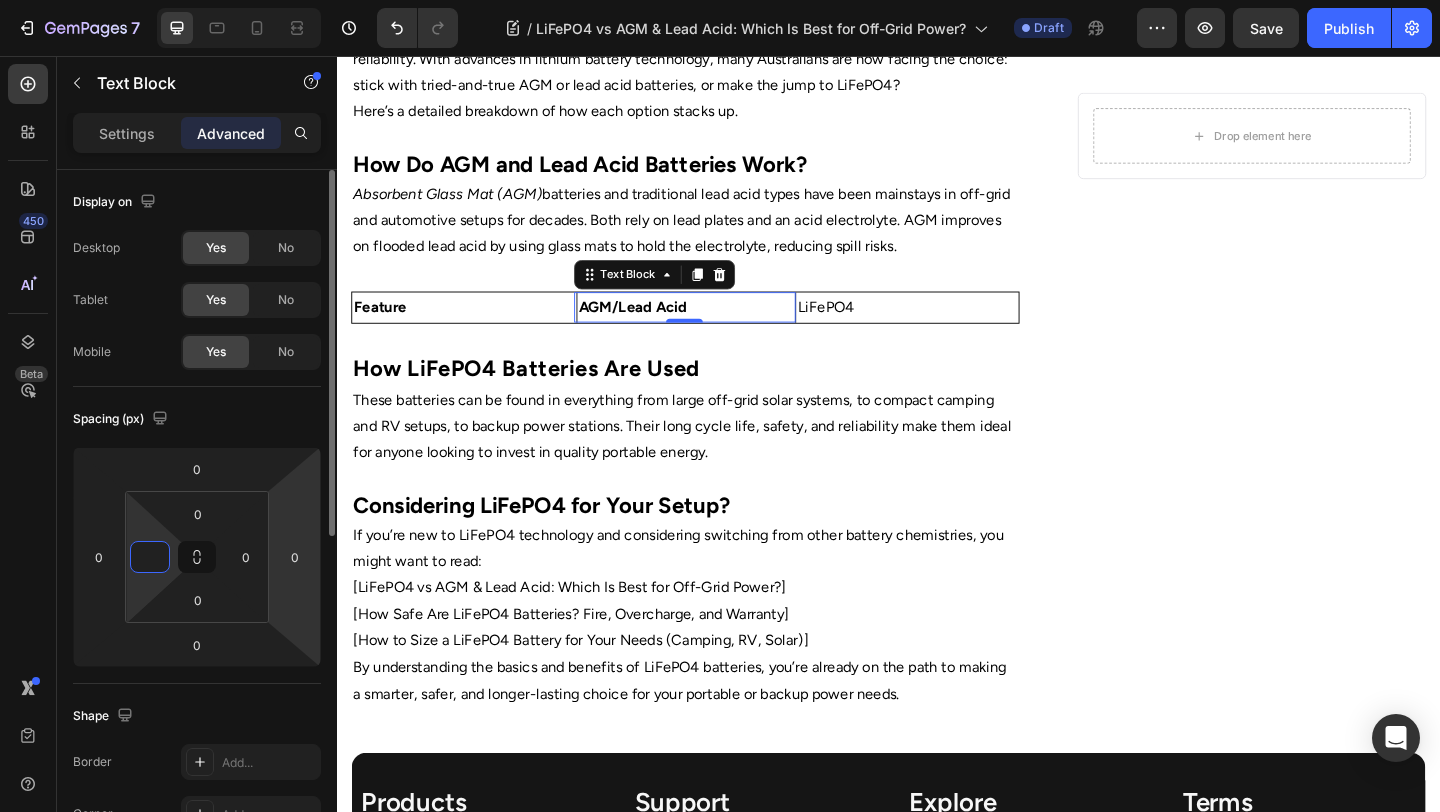 type on "0" 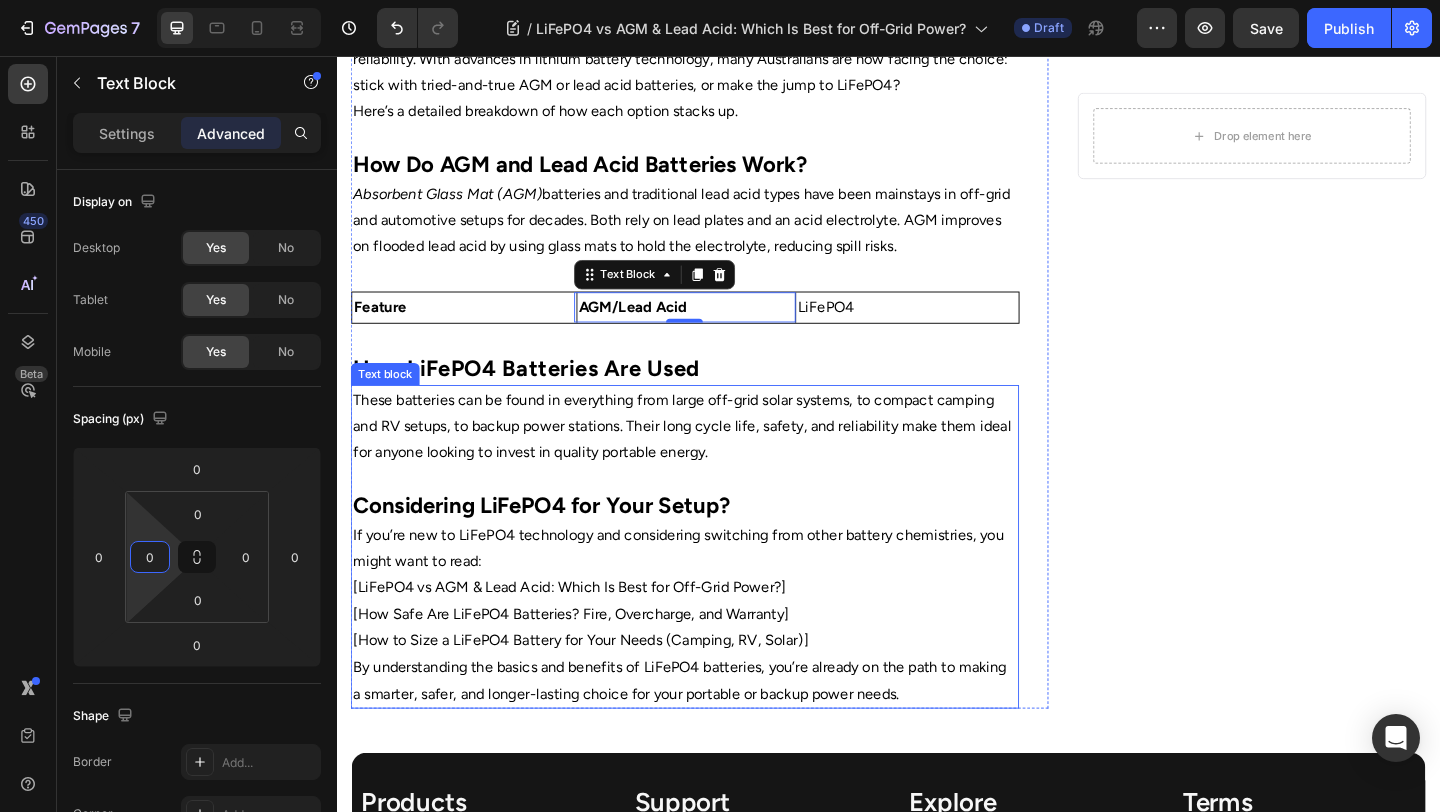 click on "Considering LiFePO4 for Your Setup?" at bounding box center (559, 544) 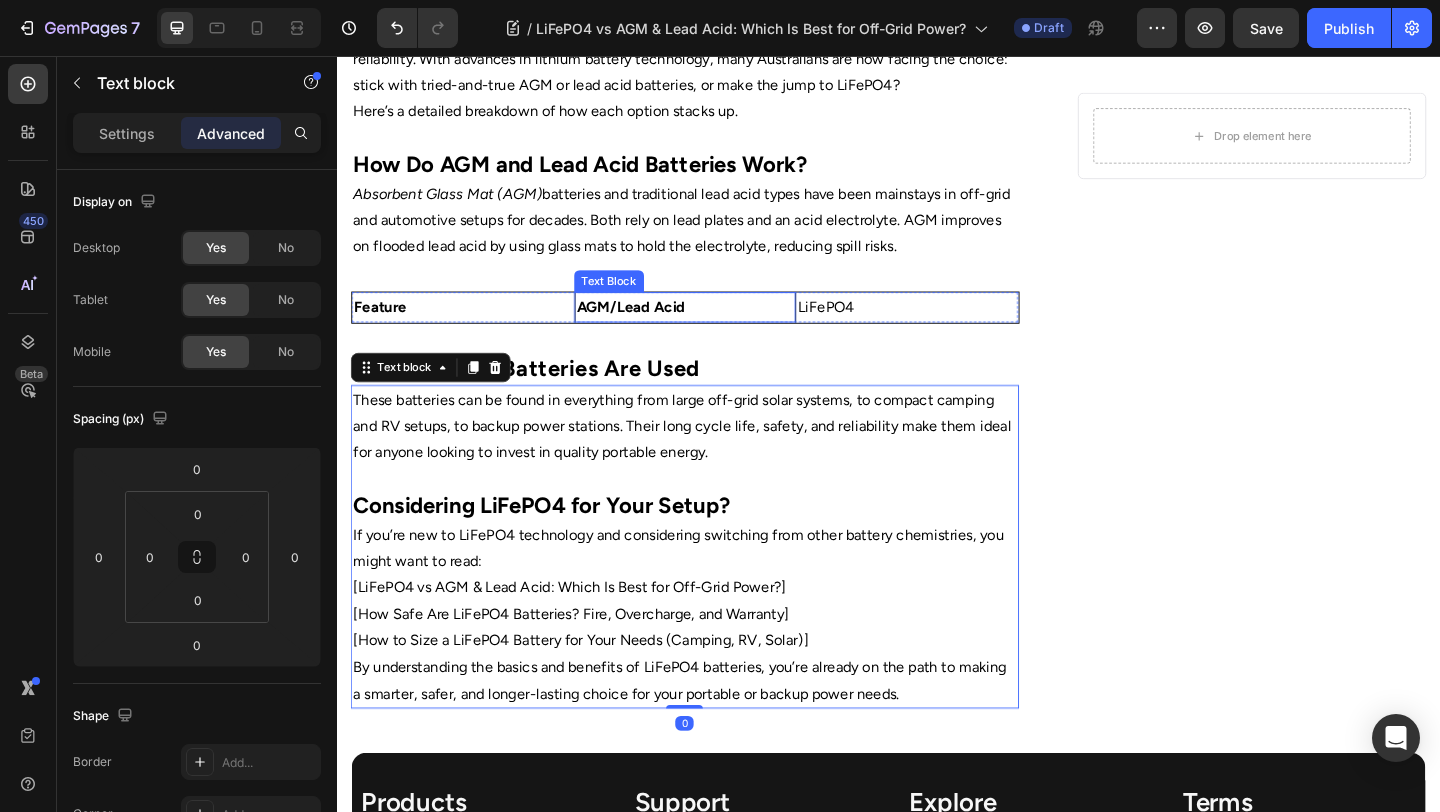 click on "AGM/Lead Acid" at bounding box center [716, 329] 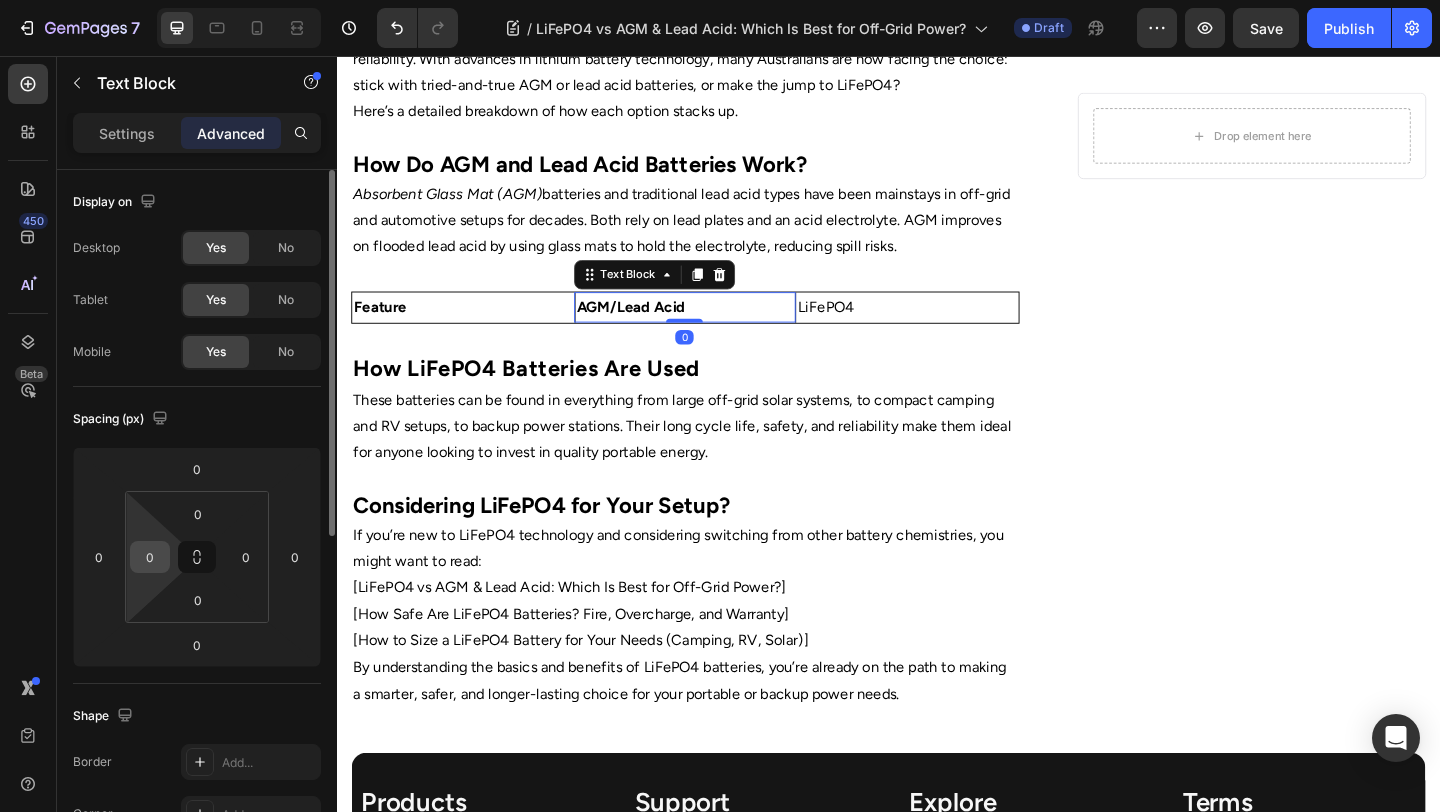 click on "0" at bounding box center (150, 557) 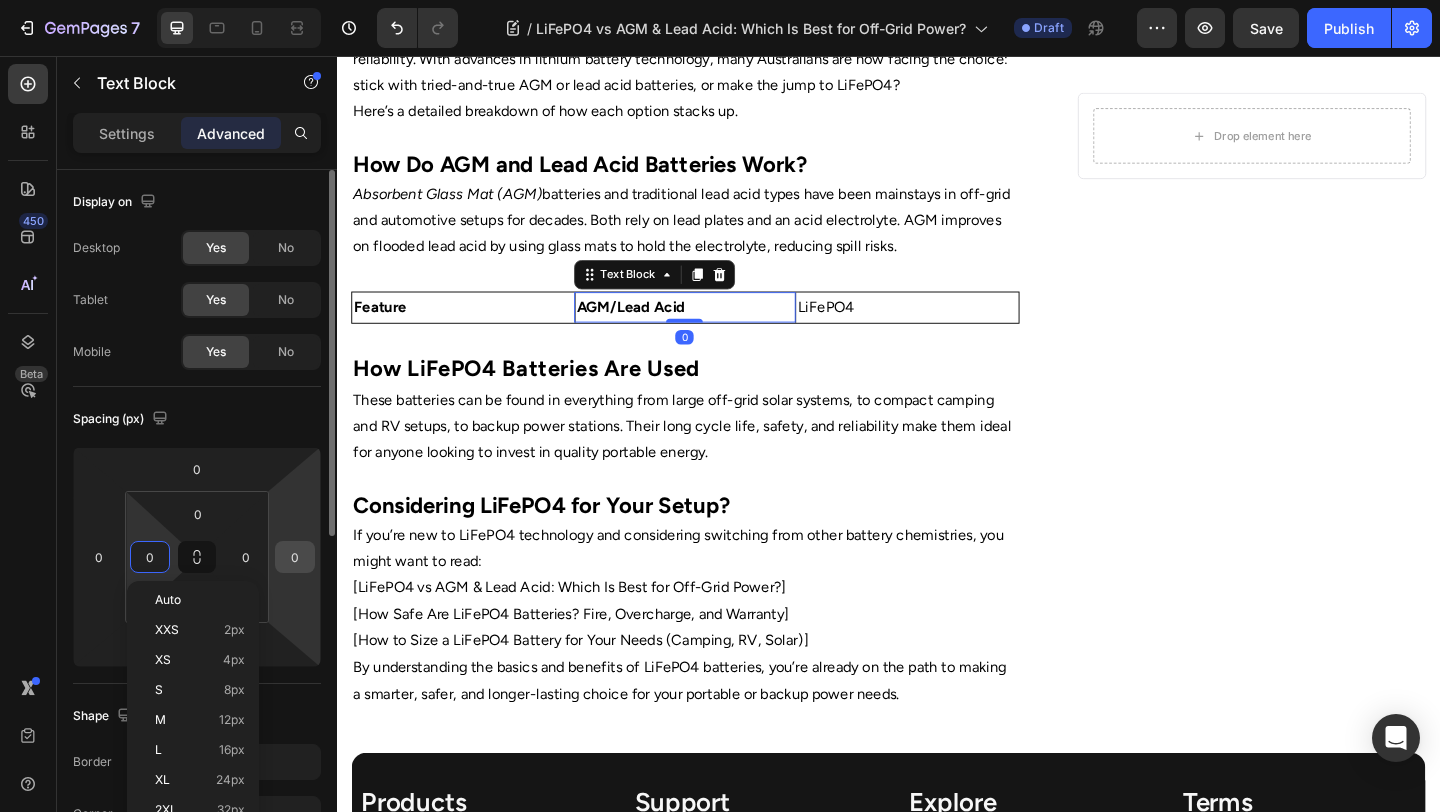 type on "4" 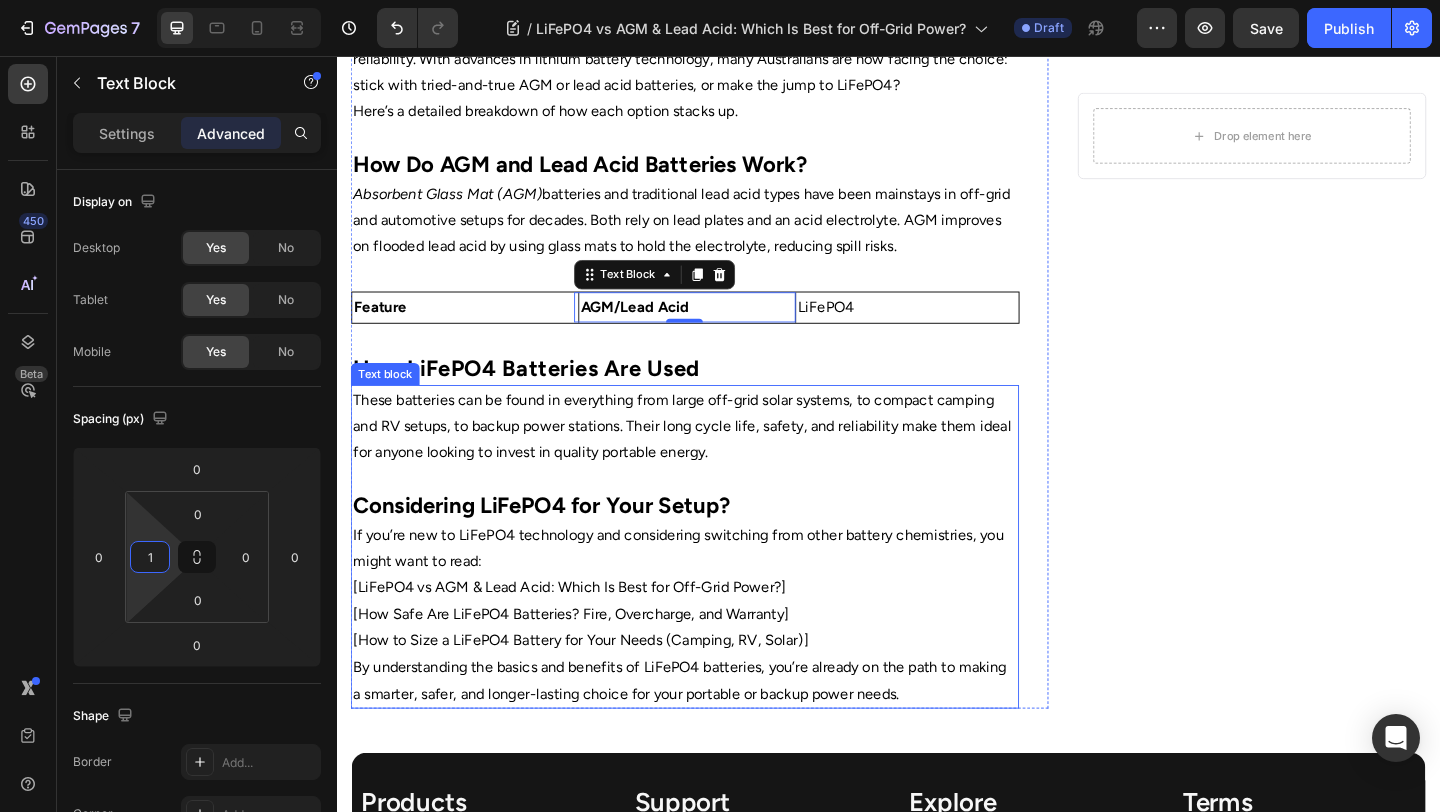 type on "10" 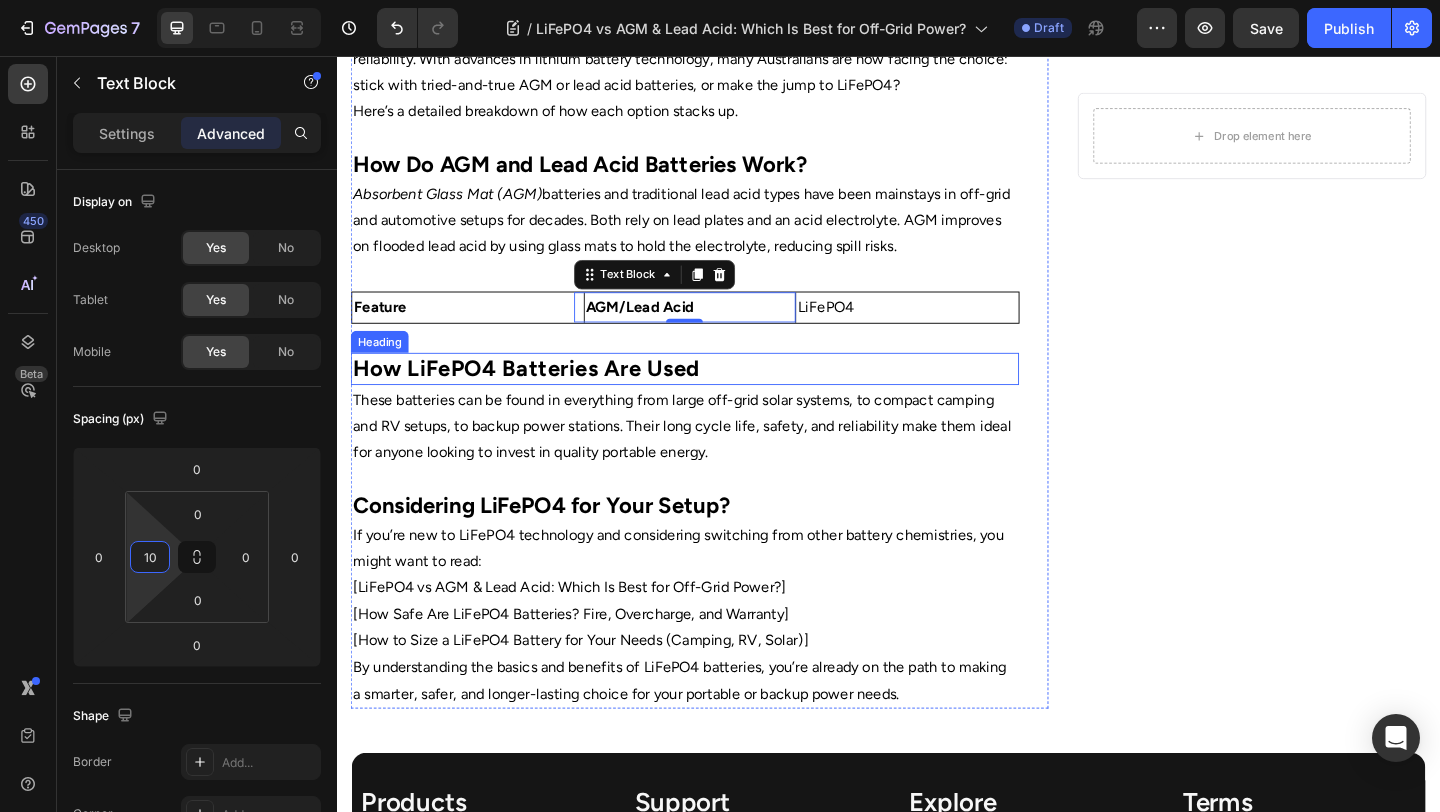click on "How LiFePO4 Batteries Are Used" at bounding box center [715, 396] 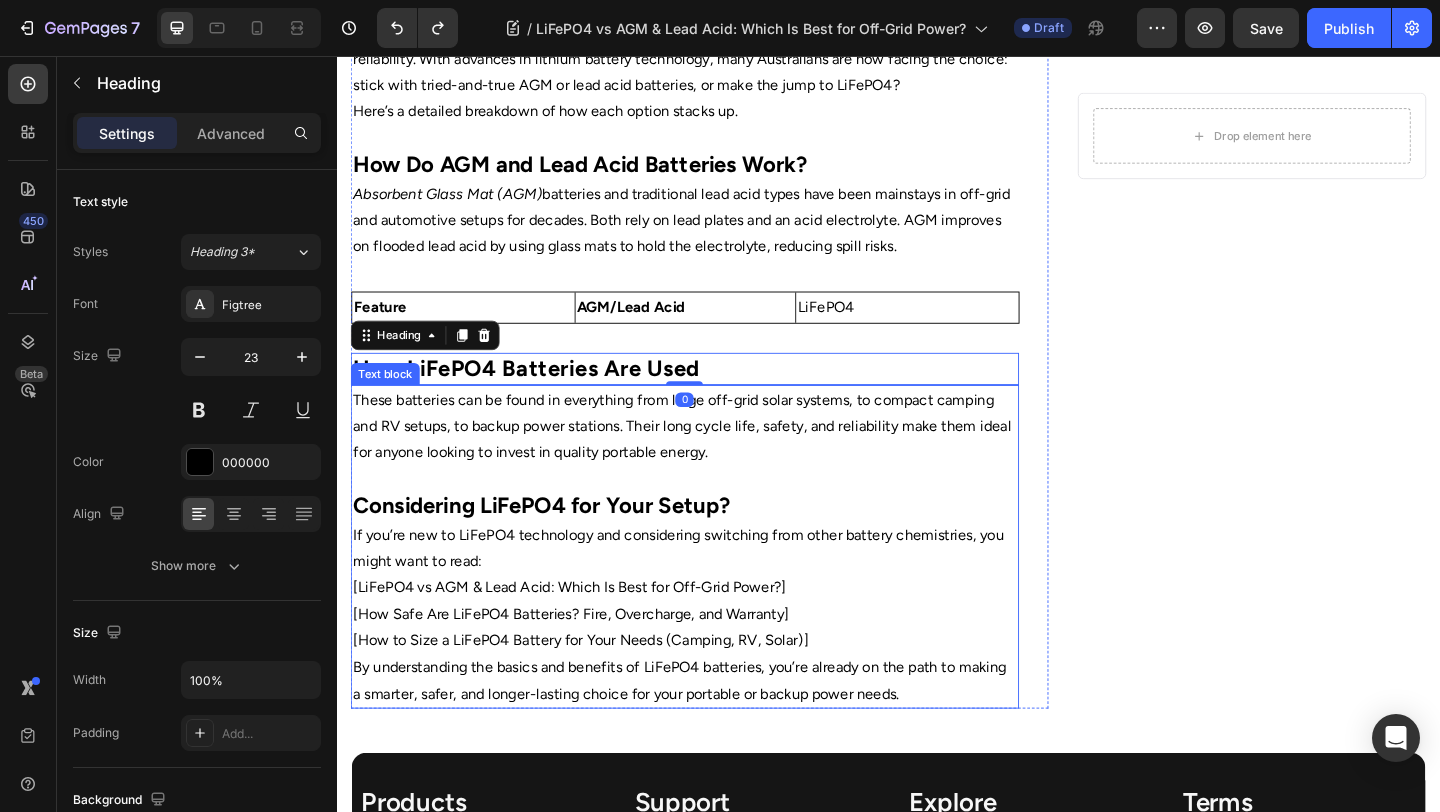 click on "These batteries can be found in everything from large off-grid solar systems, to compact camping and RV setups, to backup power stations. Their long cycle life, safety, and reliability make them ideal for anyone looking to invest in quality portable energy." at bounding box center [715, 473] 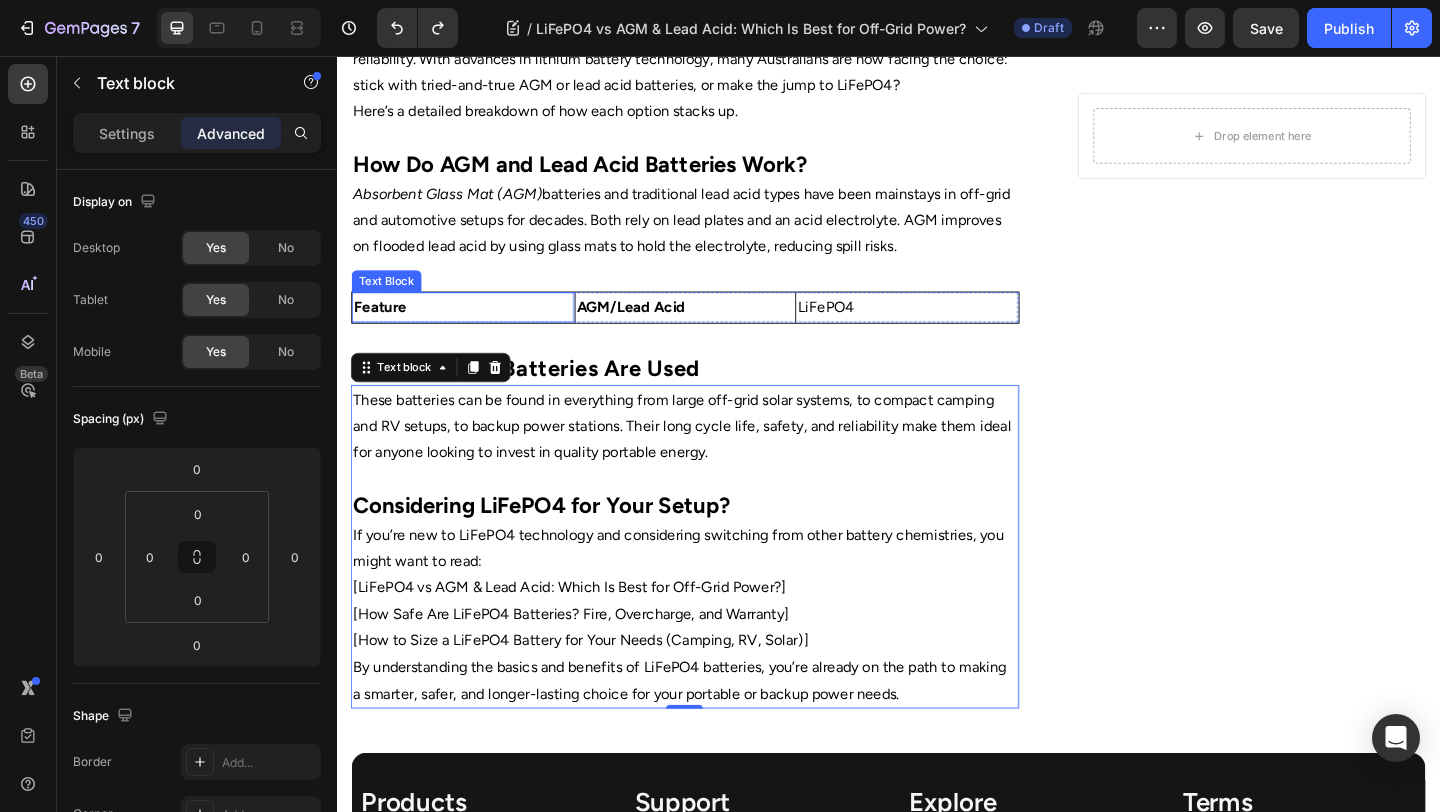 click on "Feature" at bounding box center (474, 329) 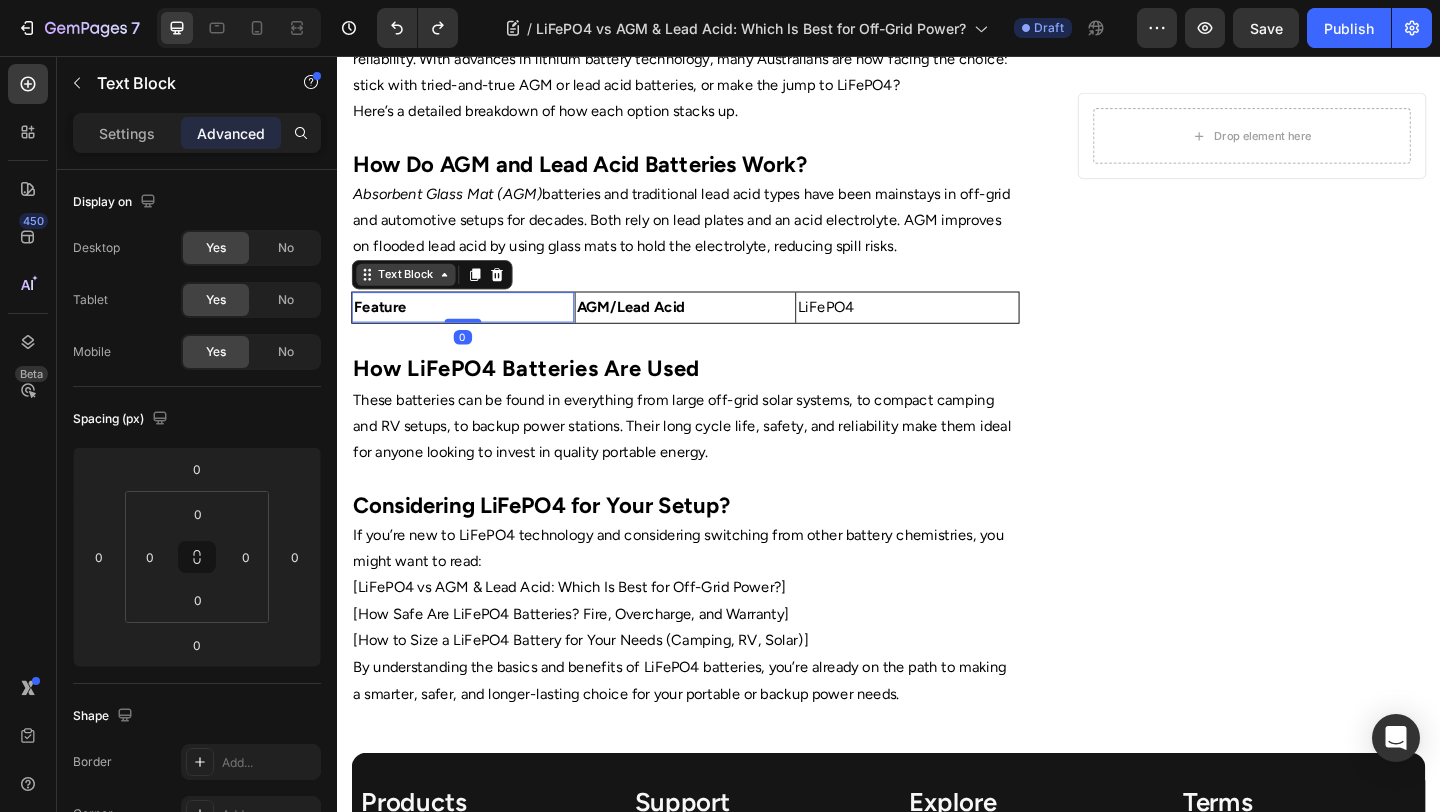 click on "Text Block" at bounding box center [412, 294] 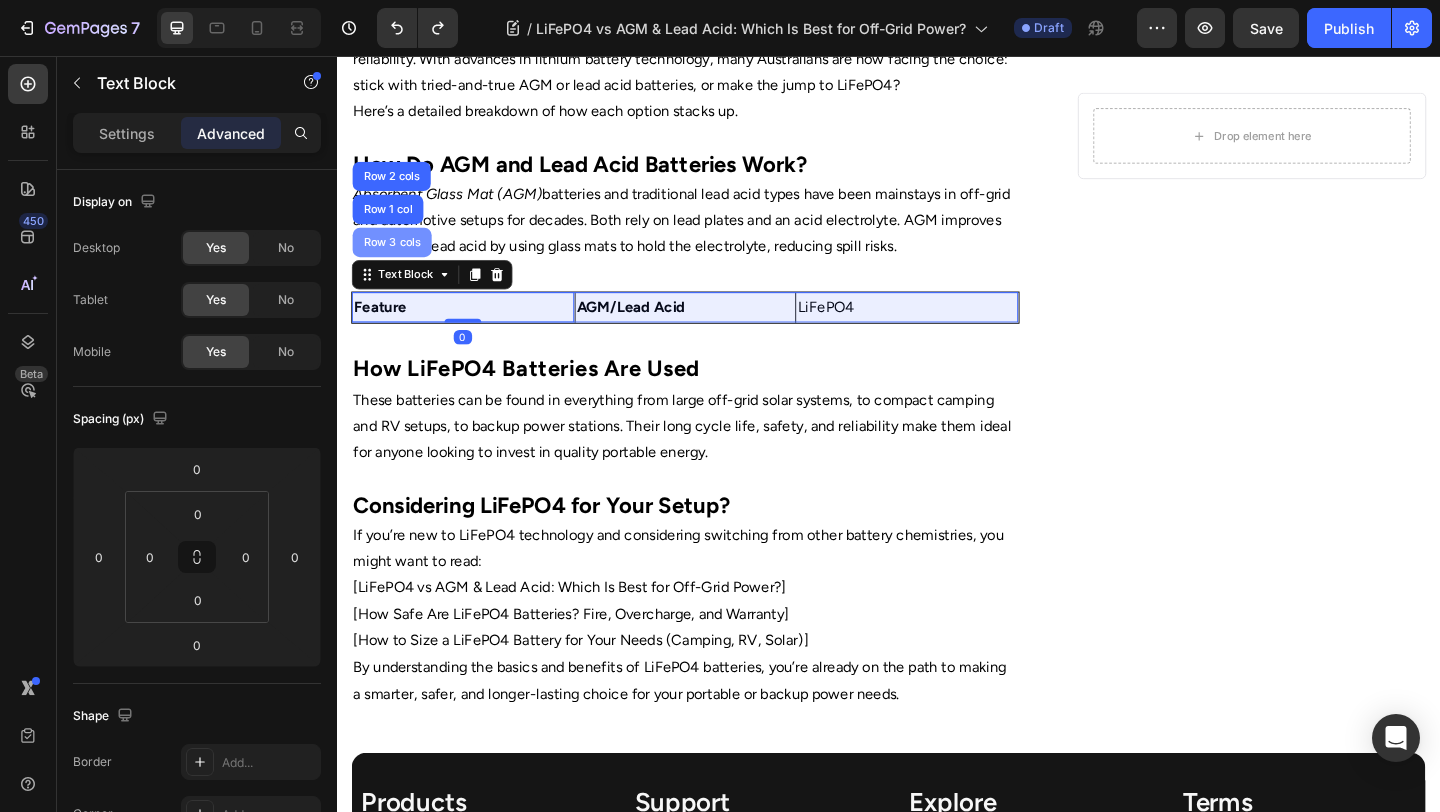 click on "Row 3 cols" at bounding box center (397, 259) 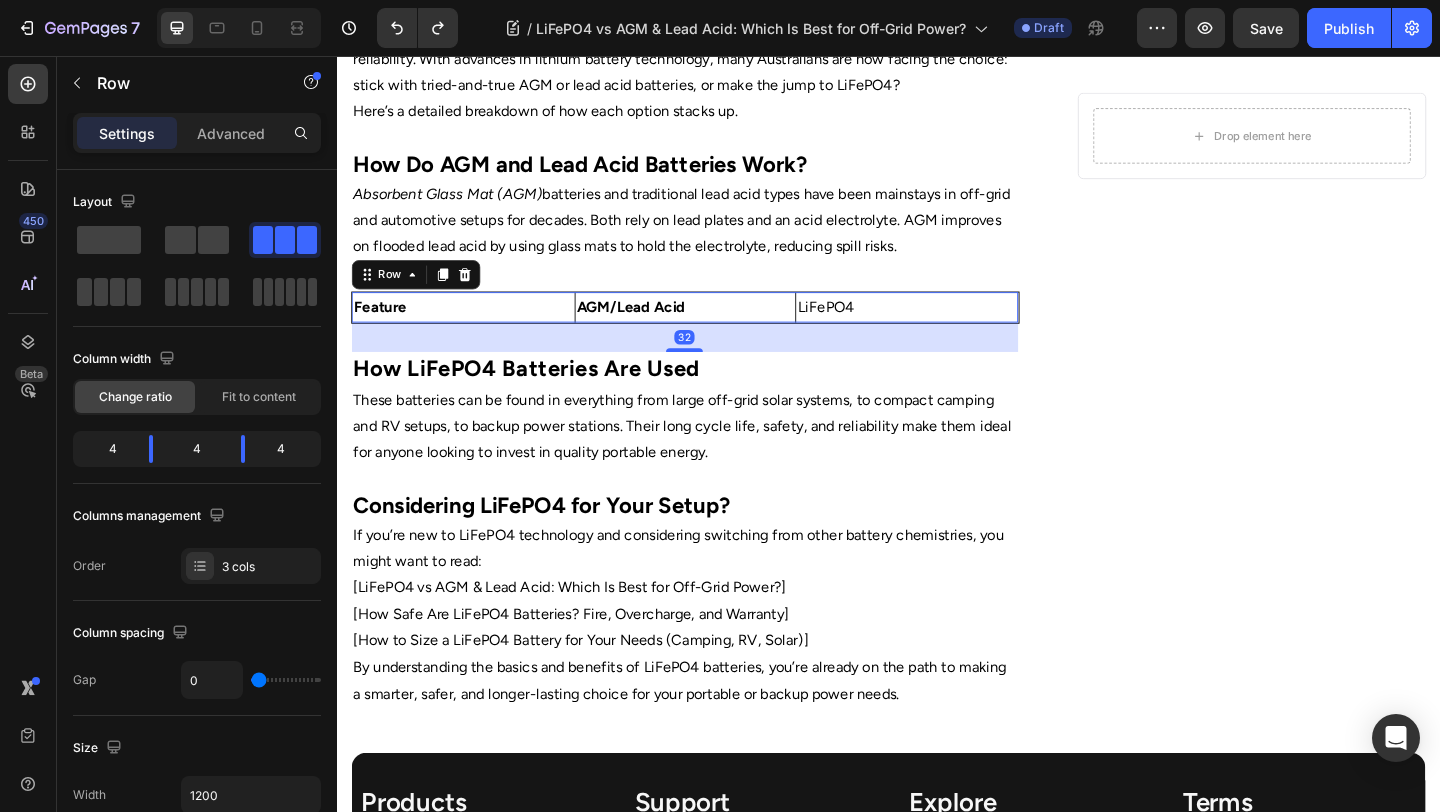 click 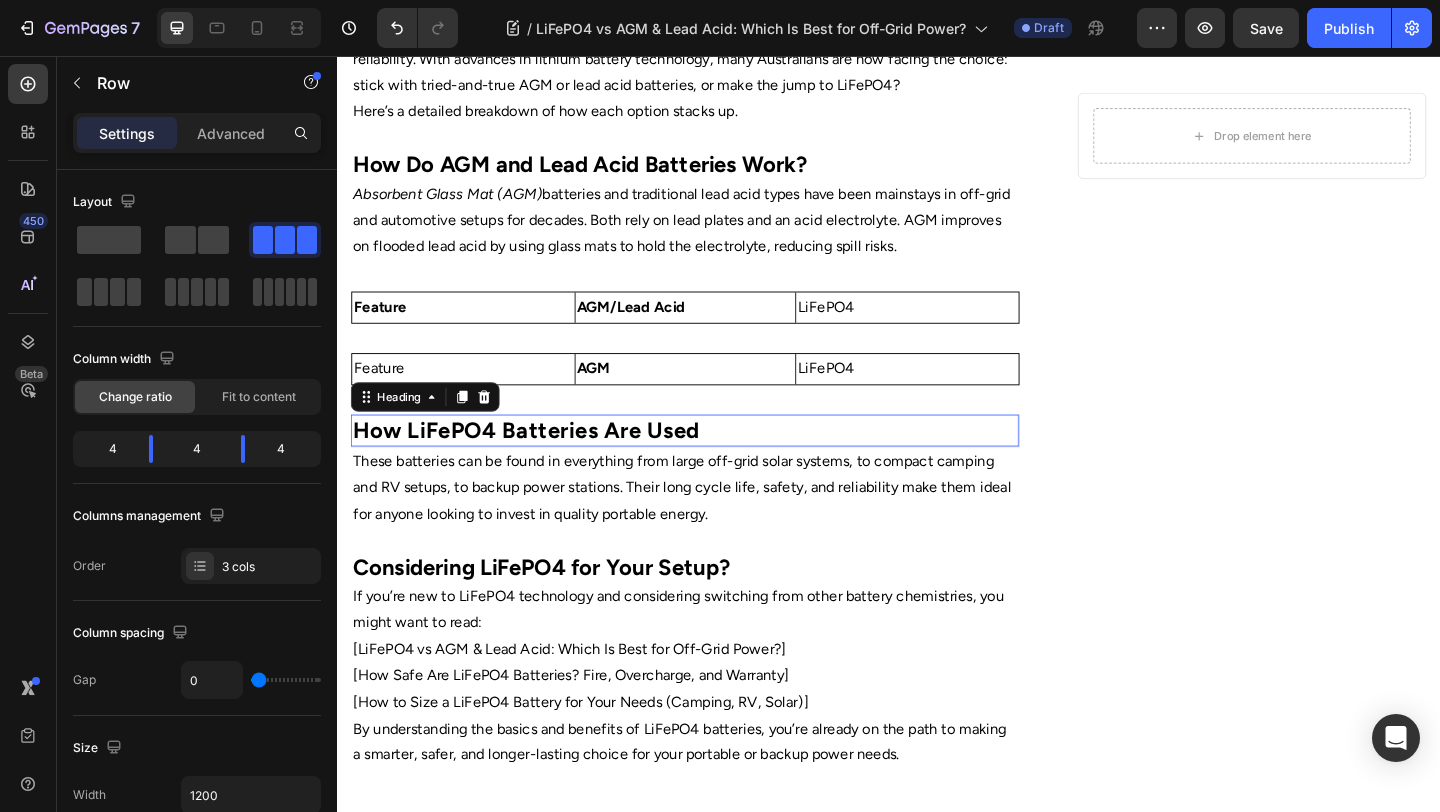 click on "How LiFePO4 Batteries Are Used" at bounding box center (542, 462) 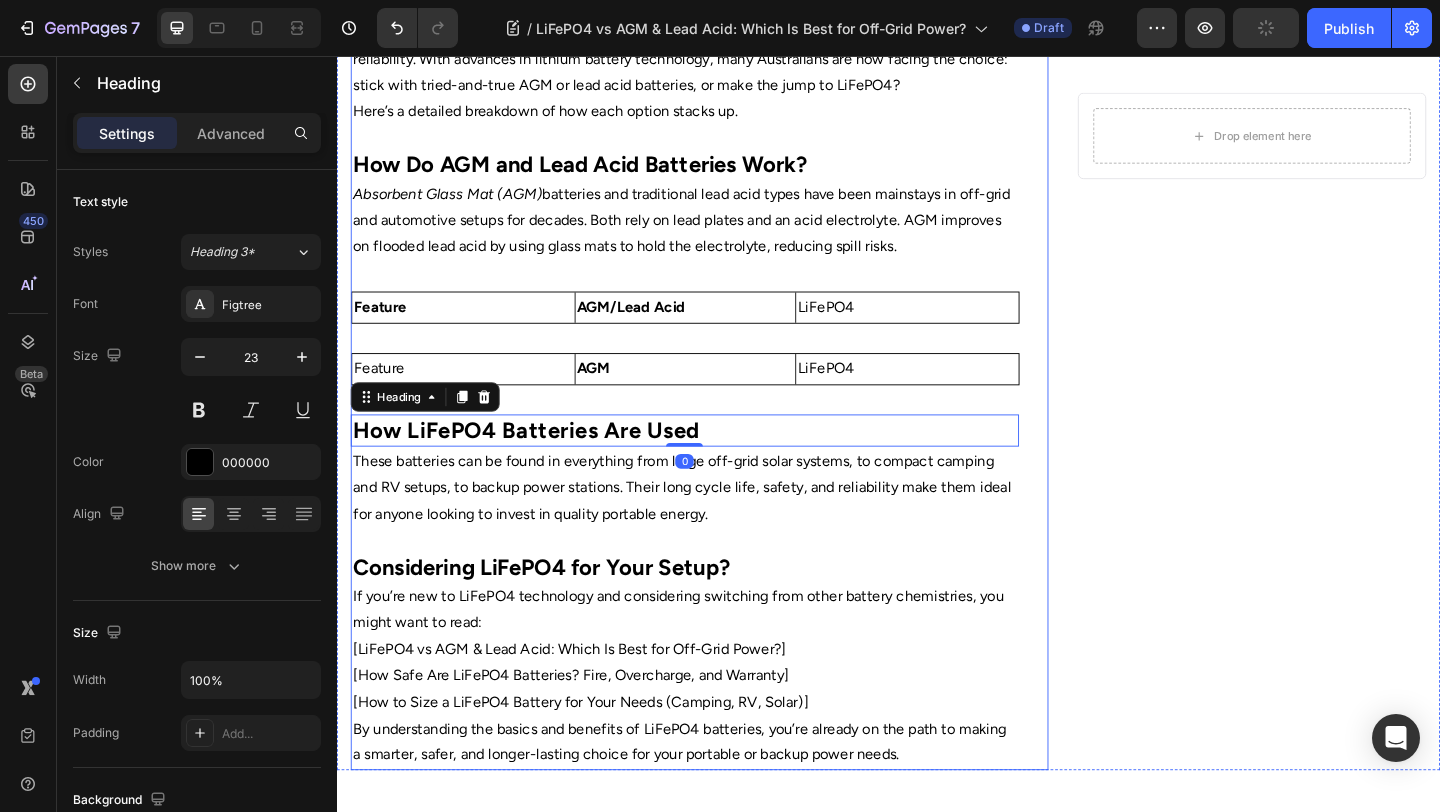 click on "Home Text Block
Icon Blog Text Block
Icon LiFePO4 vs AGM & Lead Acid: Which Is Best for Off-Grid Power? Text Block Row ⁠⁠⁠⁠⁠⁠⁠ LiFePO4 vs AGM & Lead Acid: Which Is Best for Off-Grid Power? Heading Image By  Portable Batteries Austraila Text block Advanced list Published:  August 4, 2025 Text block Row Image Choosing the right battery for off-grid living, RV travel, or camping is critical to comfort and reliability. With advances in lithium battery technology, many Australians are now facing the choice: stick with tried-and-true AGM or lead acid batteries, or make the jump to LiFePO4? Here’s a detailed breakdown of how each option stacks up. How Do AGM and Lead Acid Batteries Work? Absorbent Glass Mat (AGM)  batteries and traditional lead acid types have been mainstays in off-grid and automotive setups for decades. Both rely on lead plates and an acid electrolyte. AGM improves on flooded lead acid by using glass mats to hold the electrolyte, reducing spill risks." at bounding box center [715, 111] 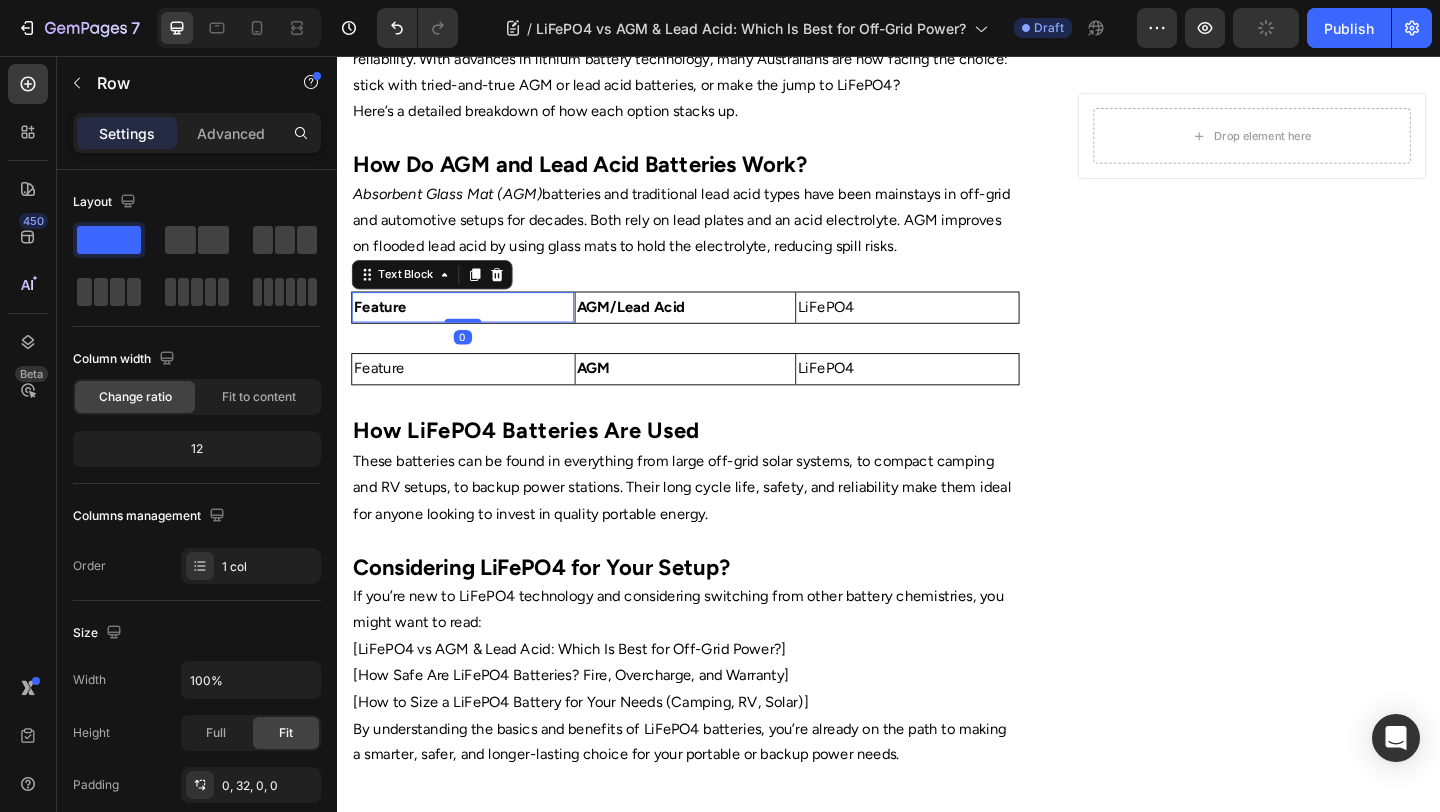 click on "Feature" at bounding box center (474, 329) 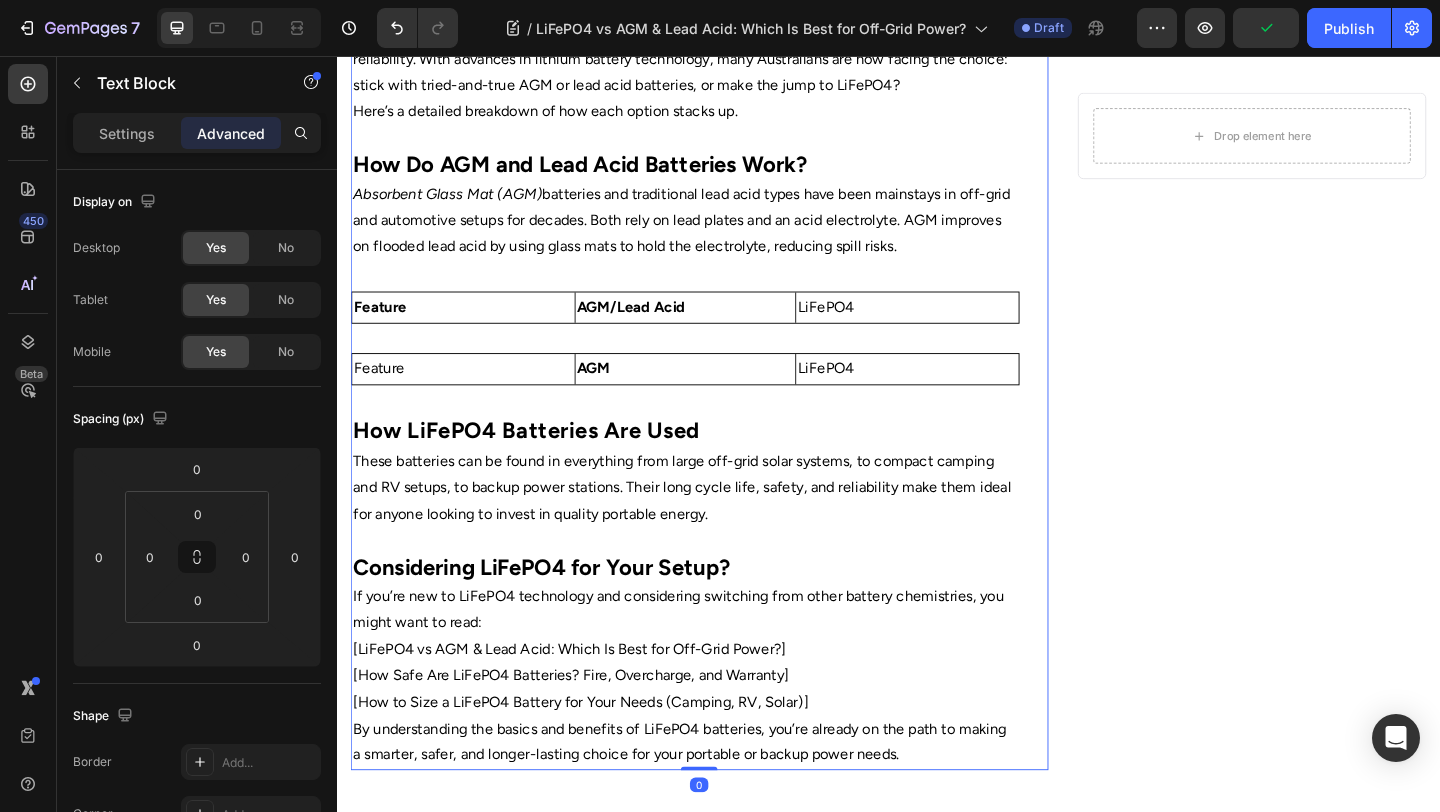 click on "Home Text Block
Icon Blog Text Block
Icon LiFePO4 vs AGM & Lead Acid: Which Is Best for Off-Grid Power? Text Block Row ⁠⁠⁠⁠⁠⁠⁠ LiFePO4 vs AGM & Lead Acid: Which Is Best for Off-Grid Power? Heading Image By  Portable Batteries Austraila Text block Advanced list Published:  August 4, 2025 Text block Row Image Choosing the right battery for off-grid living, RV travel, or camping is critical to comfort and reliability. With advances in lithium battery technology, many Australians are now facing the choice: stick with tried-and-true AGM or lead acid batteries, or make the jump to LiFePO4? Here’s a detailed breakdown of how each option stacks up. How Do AGM and Lead Acid Batteries Work? Absorbent Glass Mat (AGM)  batteries and traditional lead acid types have been mainstays in off-grid and automotive setups for decades. Both rely on lead plates and an acid electrolyte. AGM improves on flooded lead acid by using glass mats to hold the electrolyte, reducing spill risks." at bounding box center [715, 111] 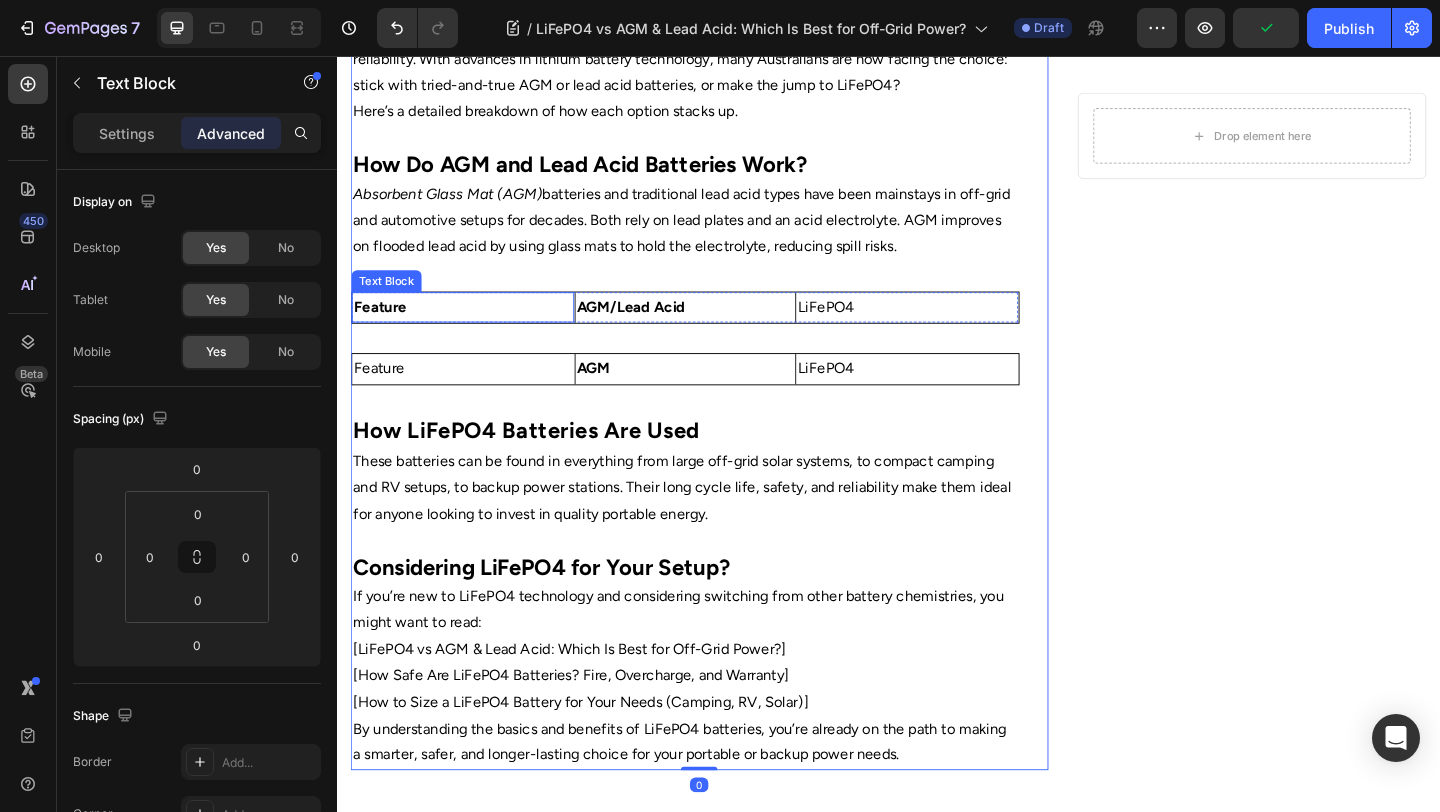 click on "Feature" at bounding box center (474, 329) 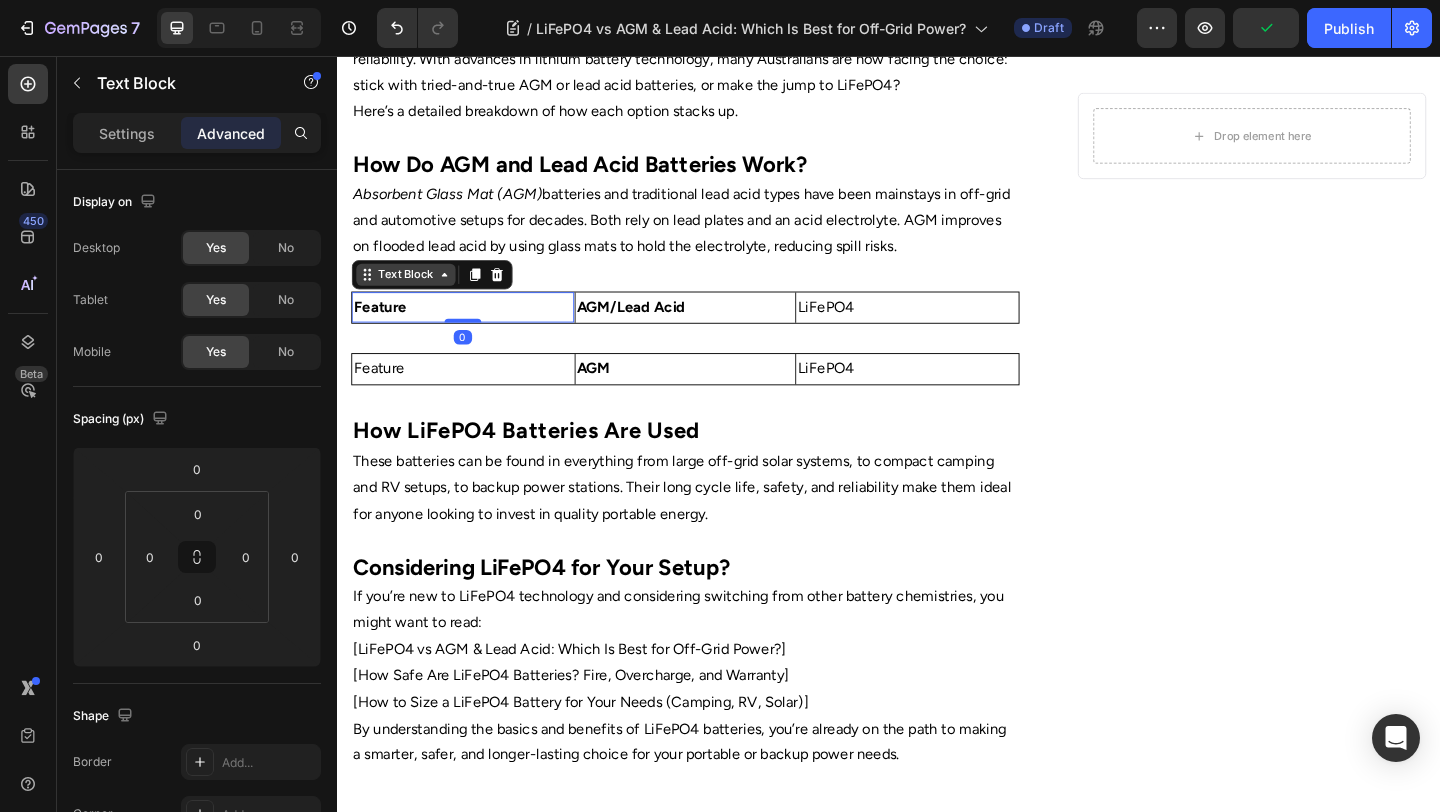 click on "Text Block" at bounding box center [412, 294] 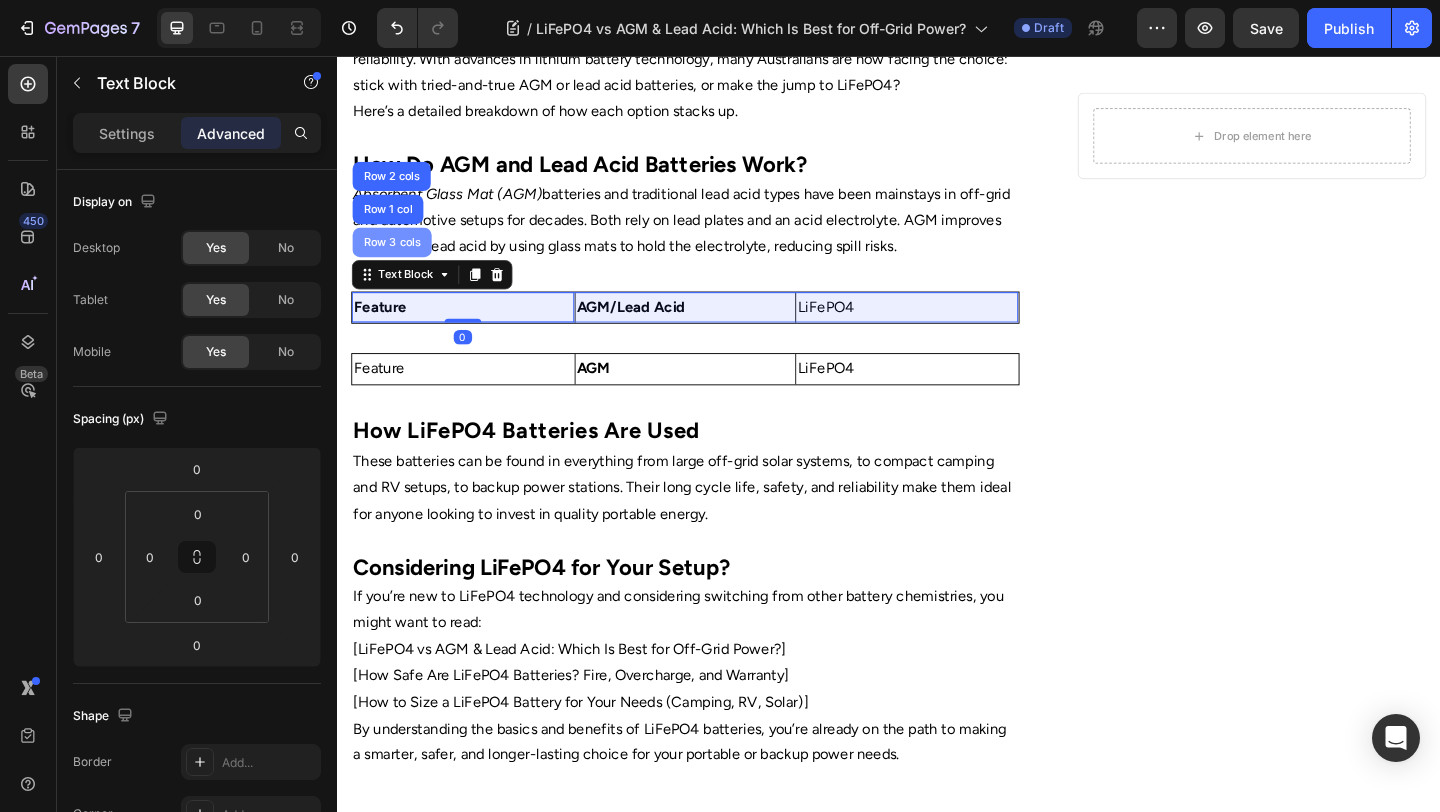 click on "Row 3 cols" at bounding box center (397, 259) 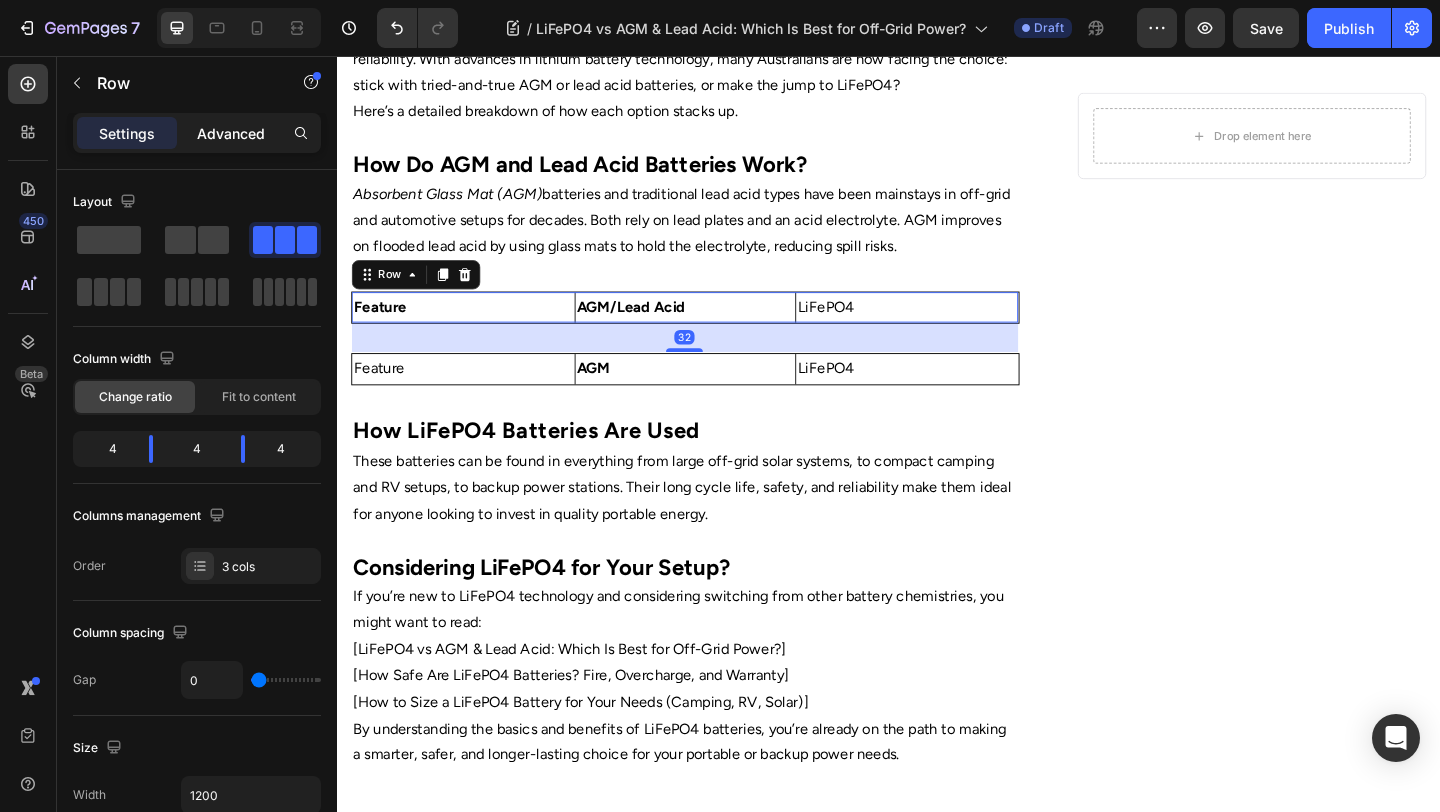 click on "Advanced" at bounding box center (231, 133) 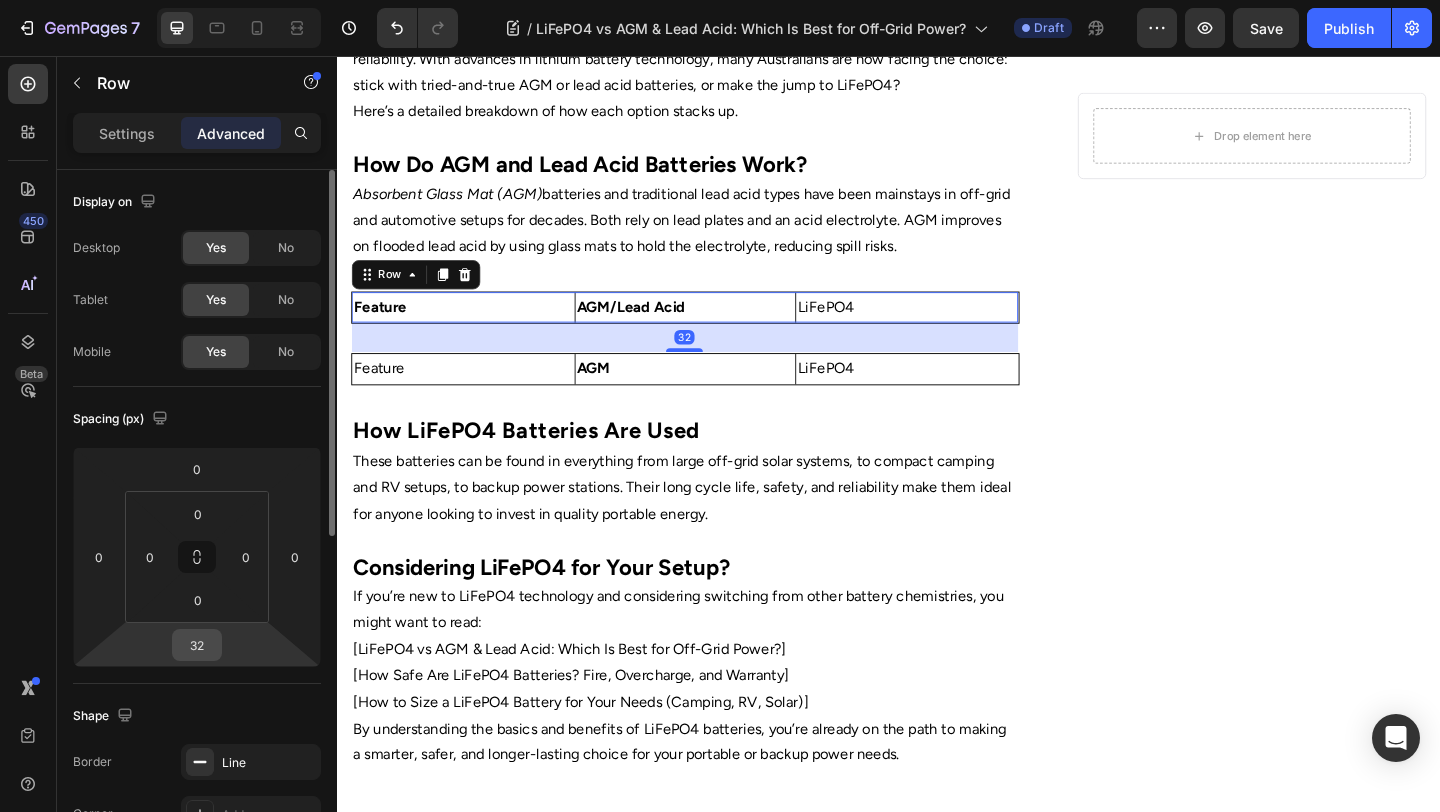 click on "32" at bounding box center (197, 645) 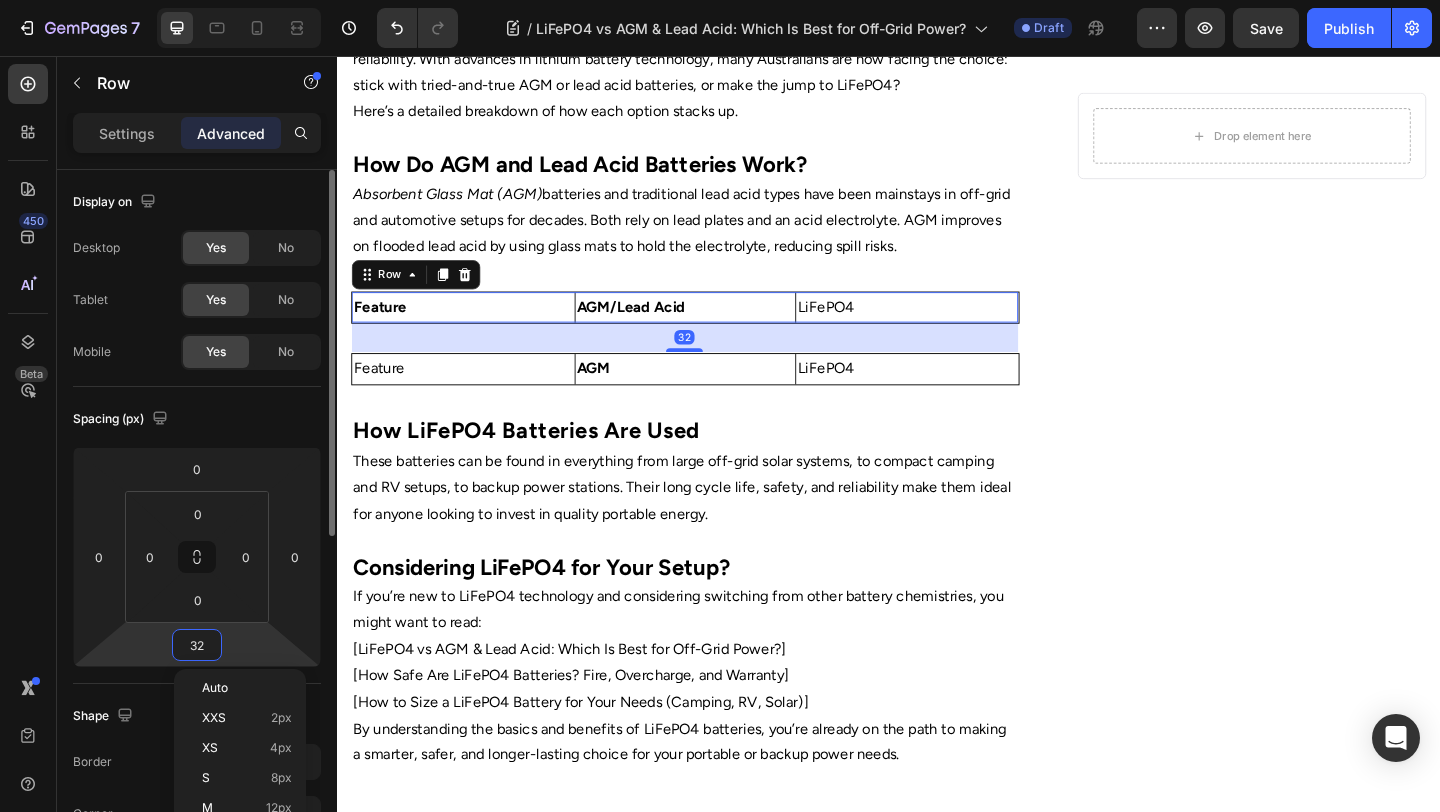 type on "0" 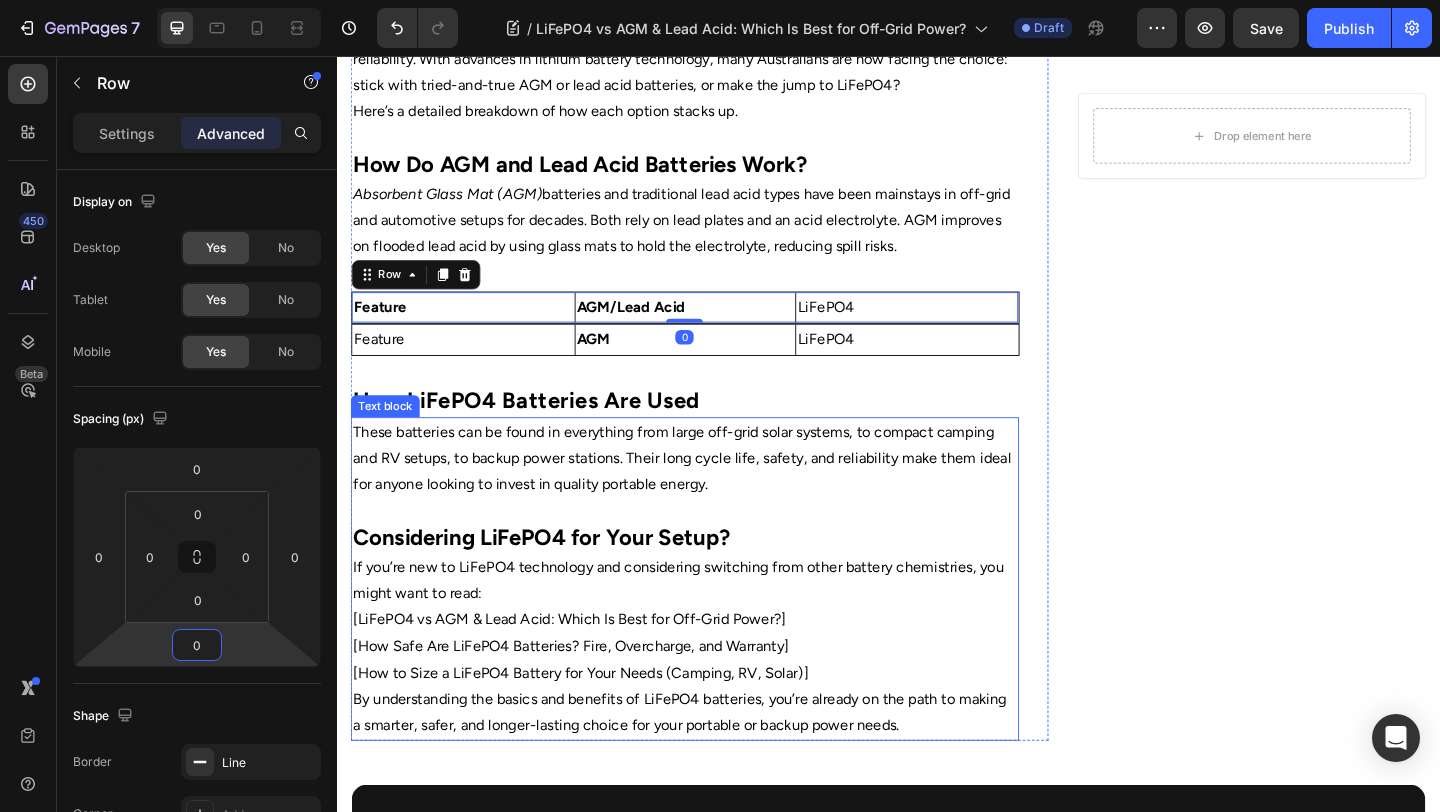click on "If you’re new to LiFePO4 technology and considering switching from other battery chemistries, you might want to read:" at bounding box center [715, 627] 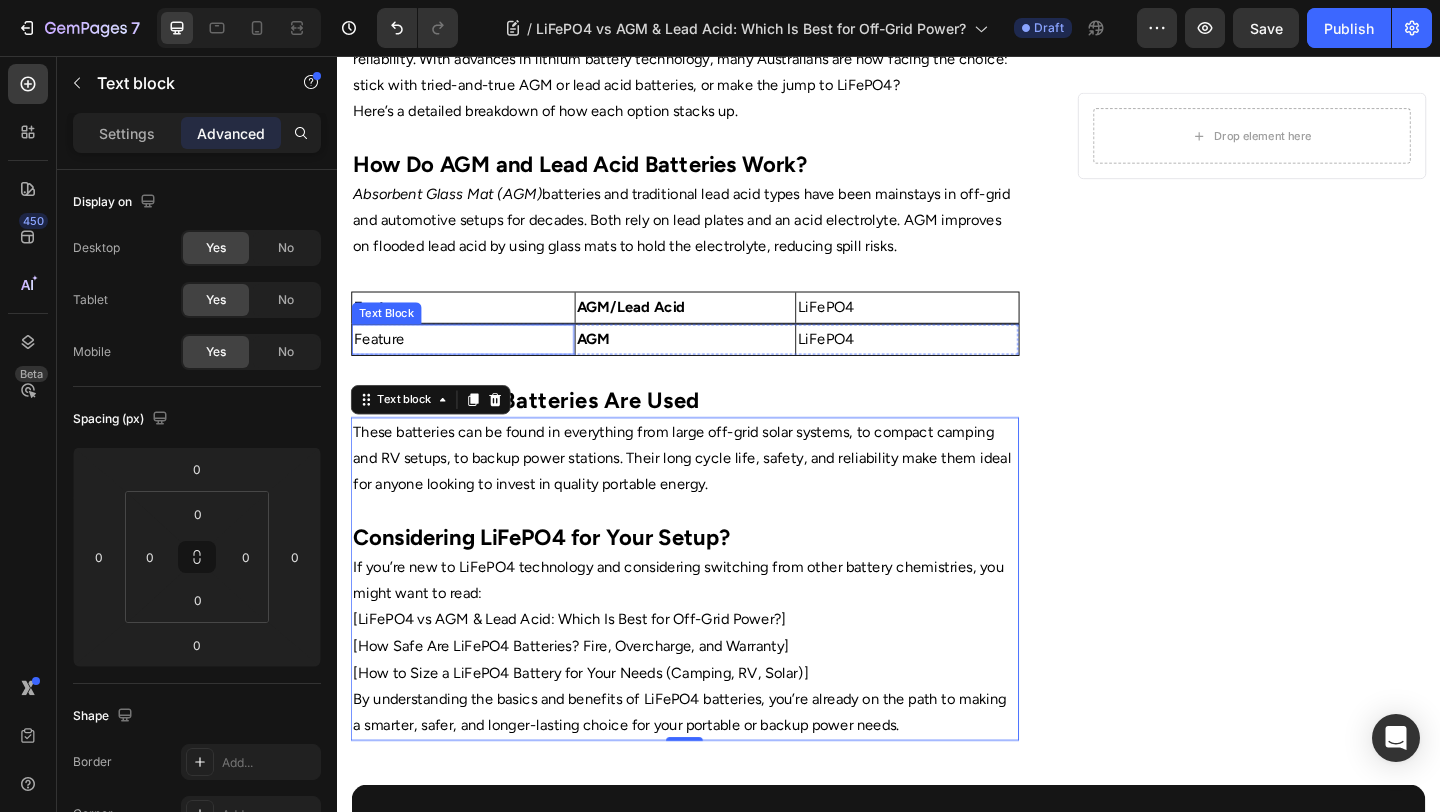 click on "Feature" at bounding box center (474, 364) 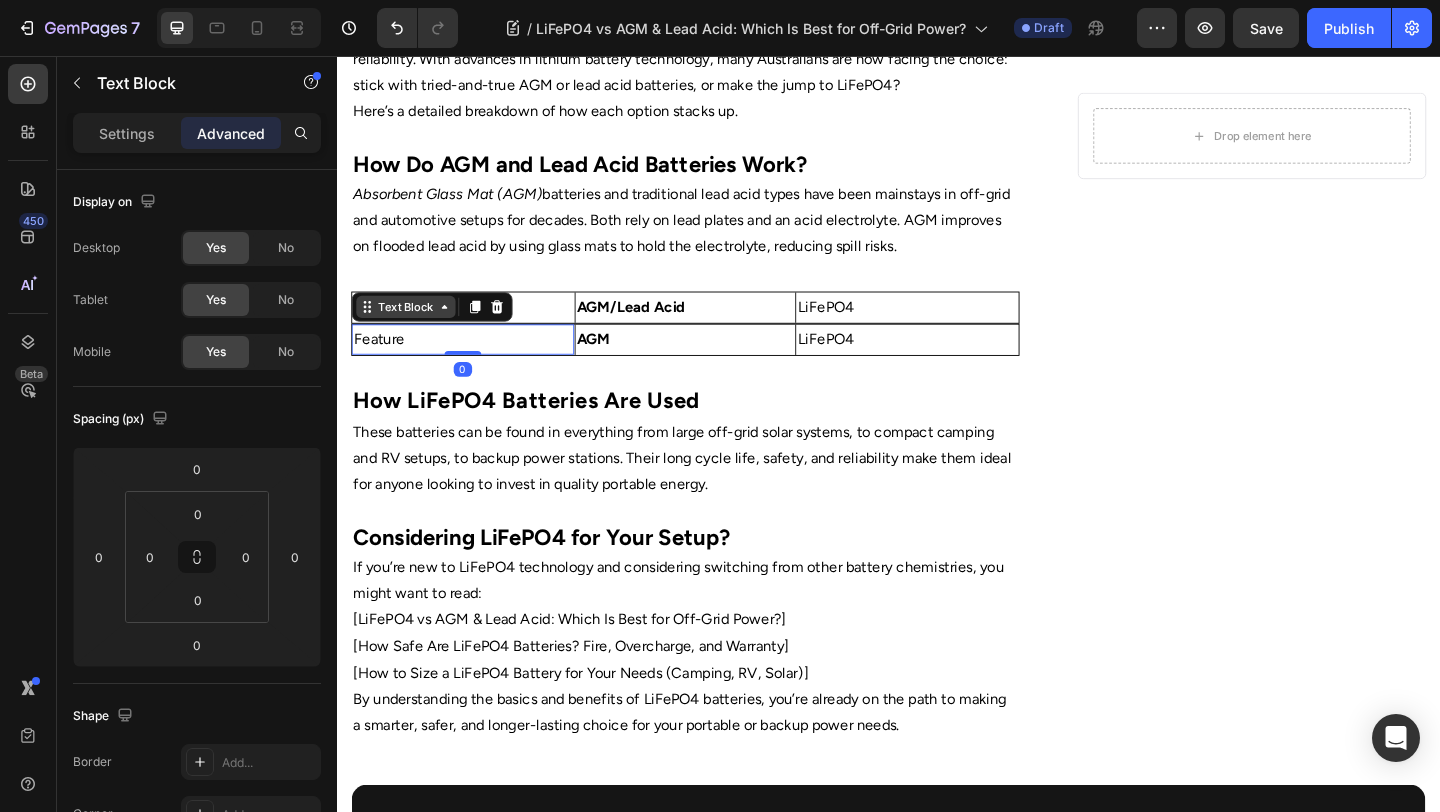 click on "Text Block" at bounding box center [412, 329] 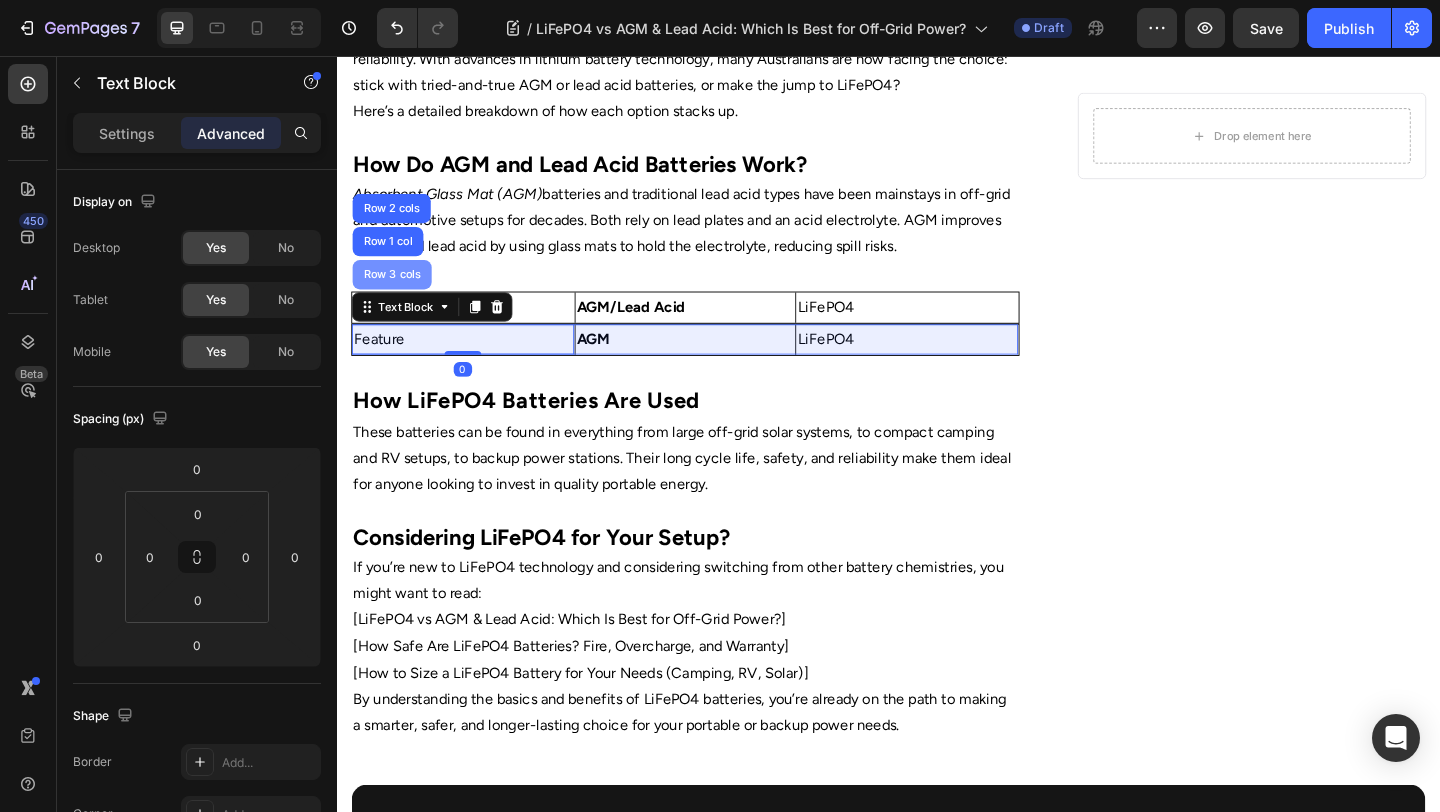 click on "Row 3 cols" at bounding box center (397, 294) 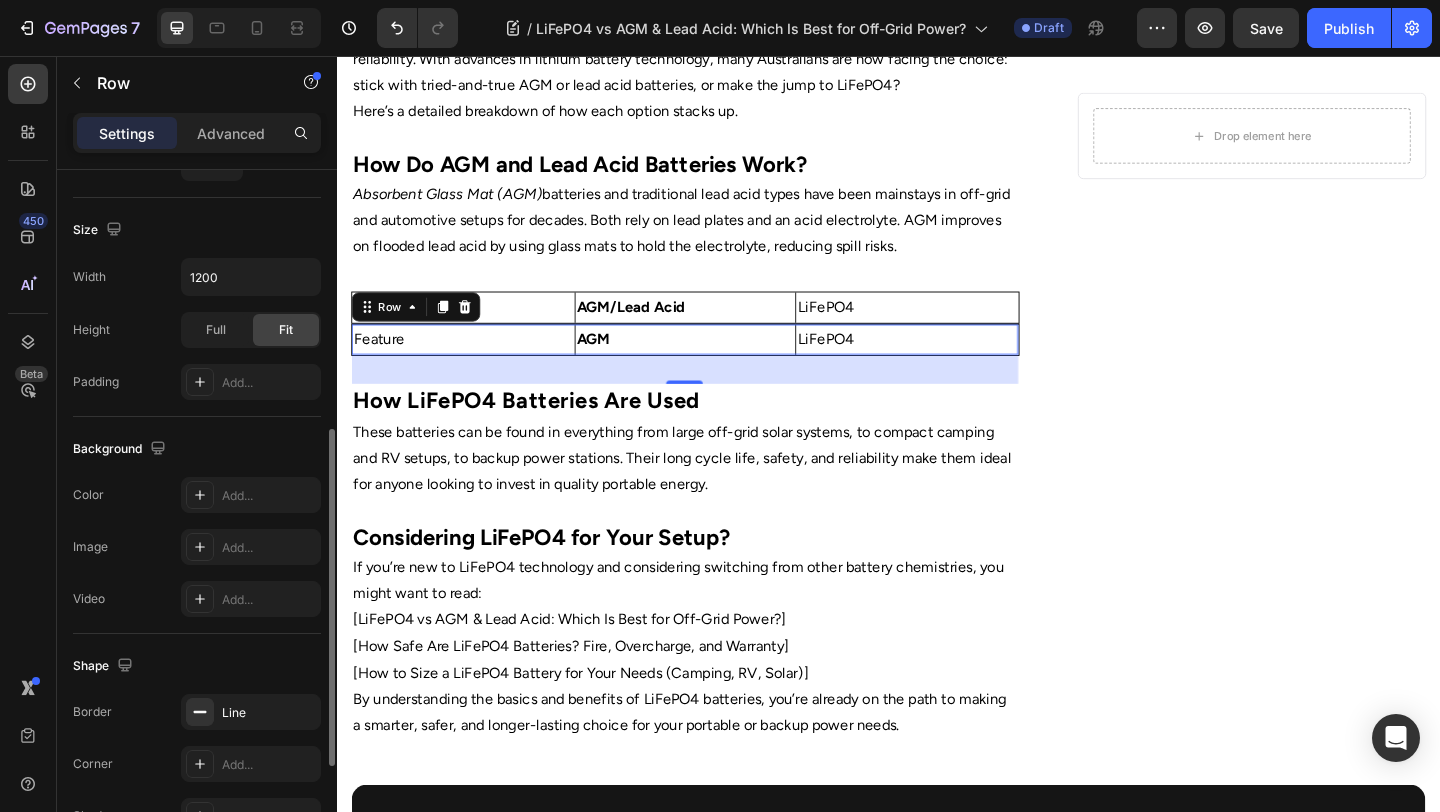 scroll, scrollTop: 527, scrollLeft: 0, axis: vertical 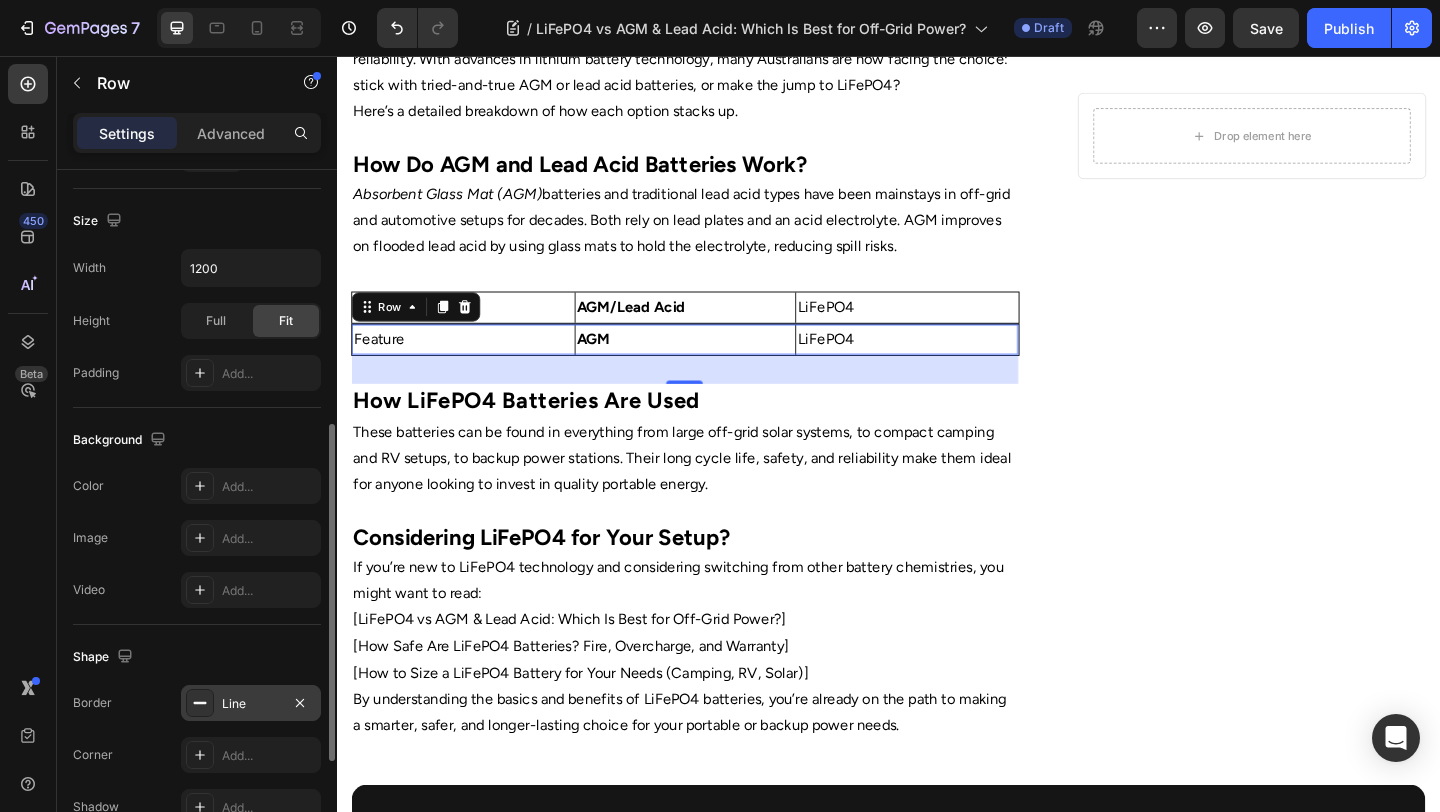 click on "Line" at bounding box center (251, 704) 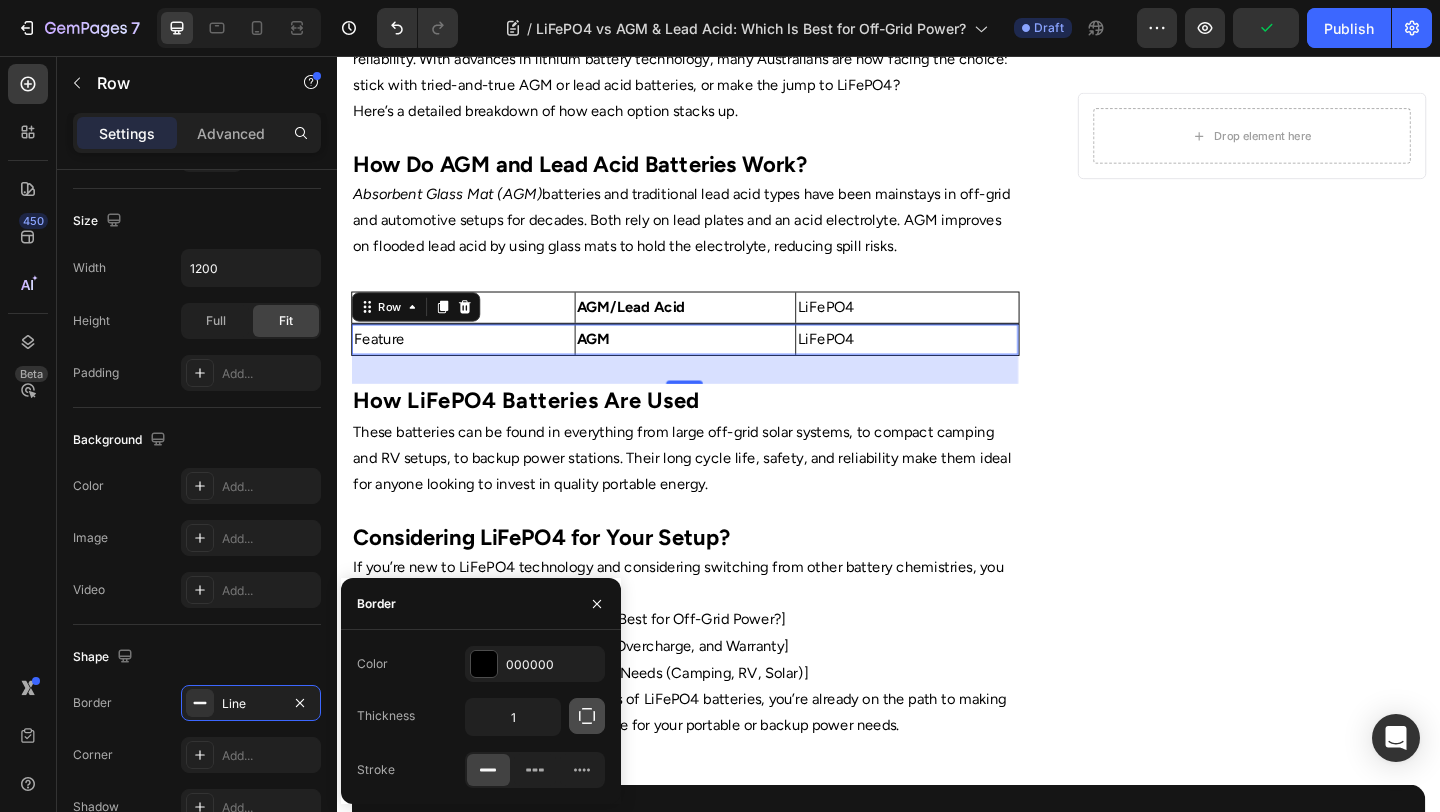 click 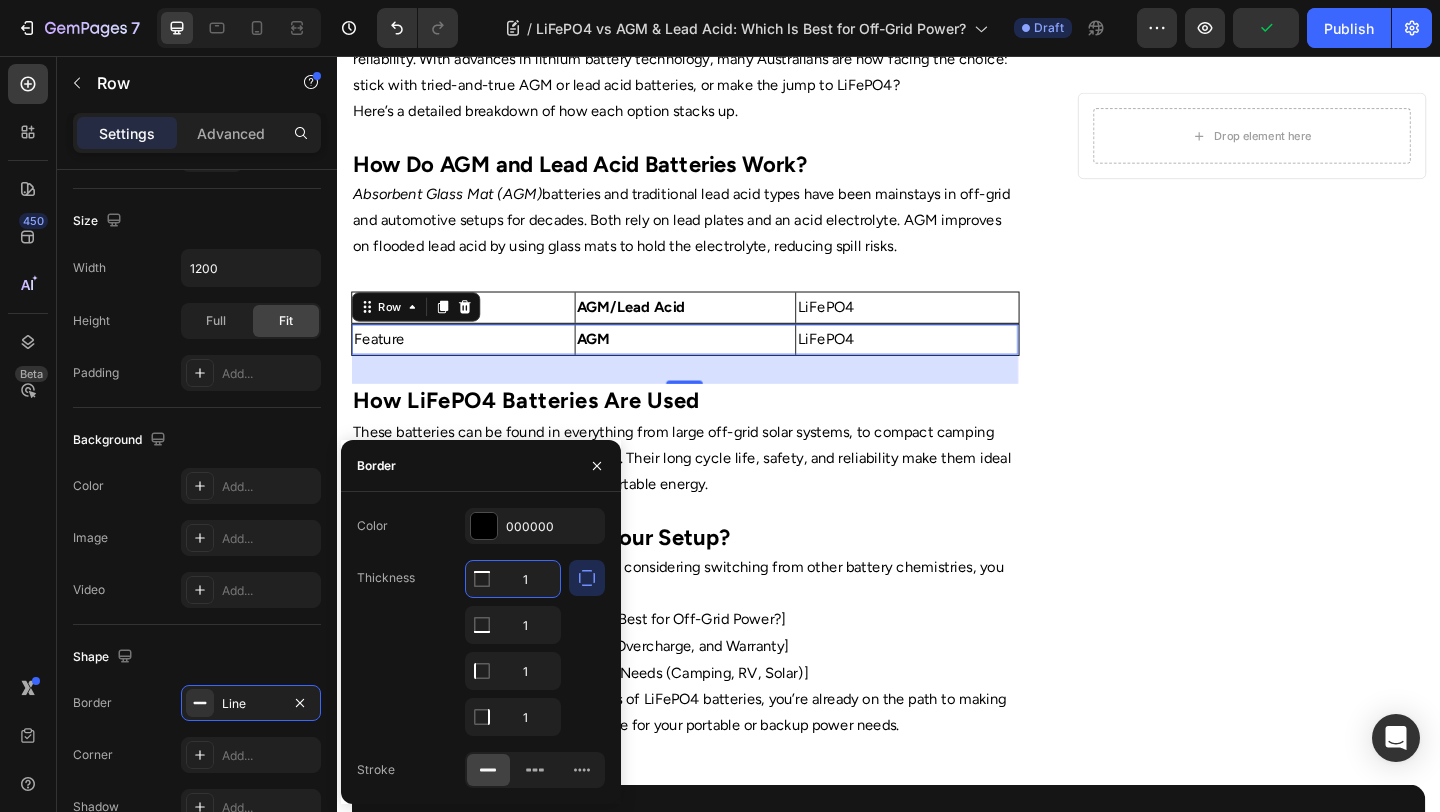 click on "1" at bounding box center [513, 579] 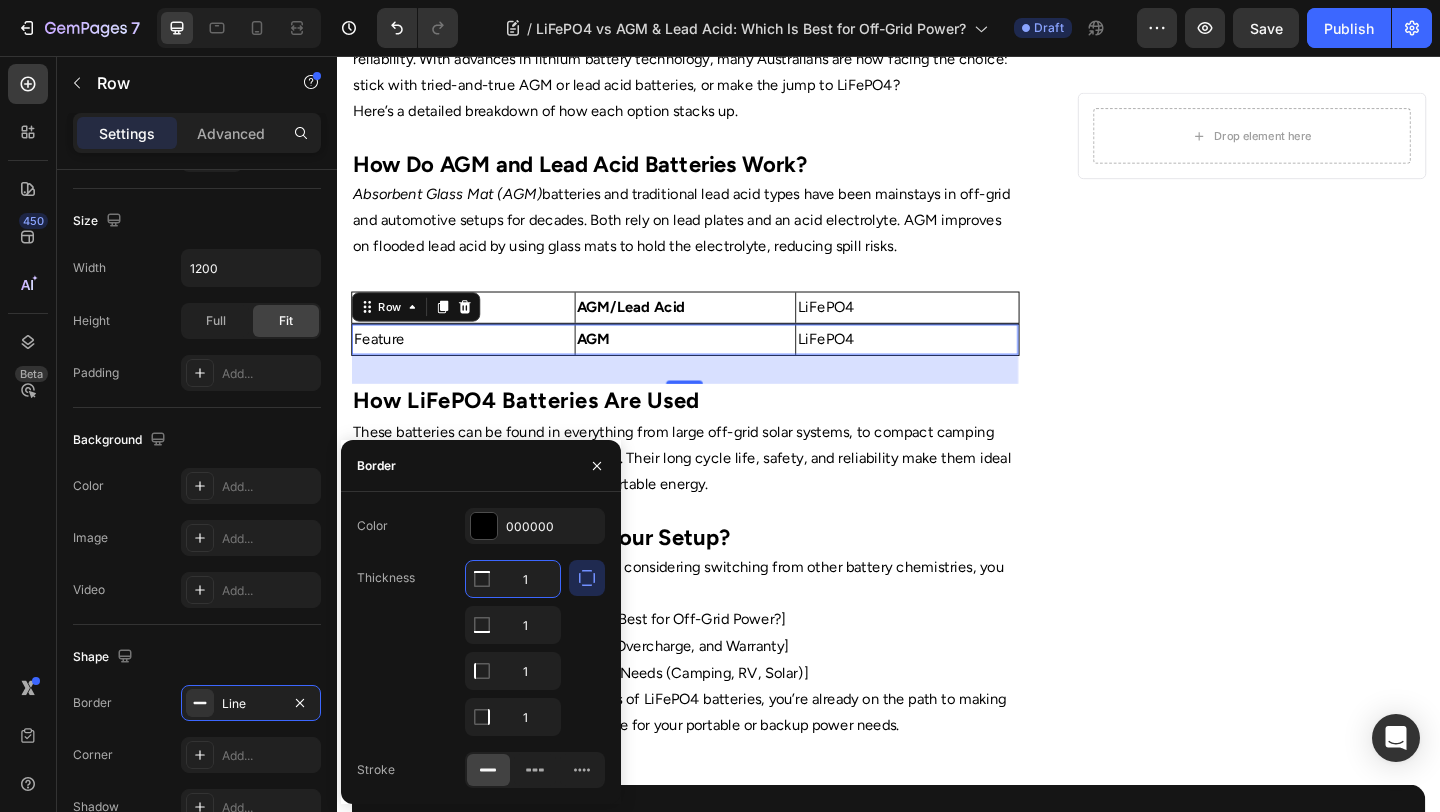 type on "0" 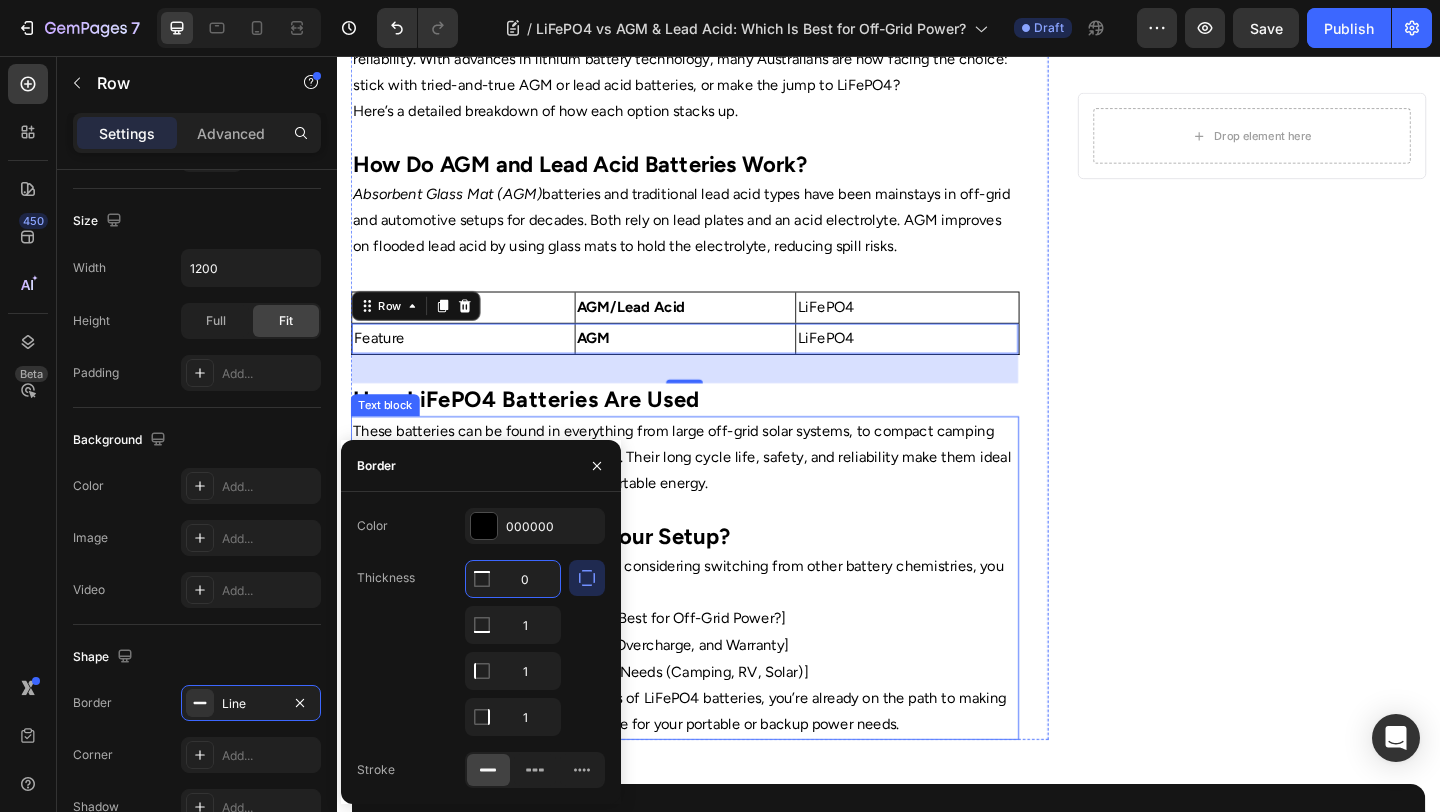 click on "If you’re new to LiFePO4 technology and considering switching from other battery chemistries, you might want to read:" at bounding box center (715, 626) 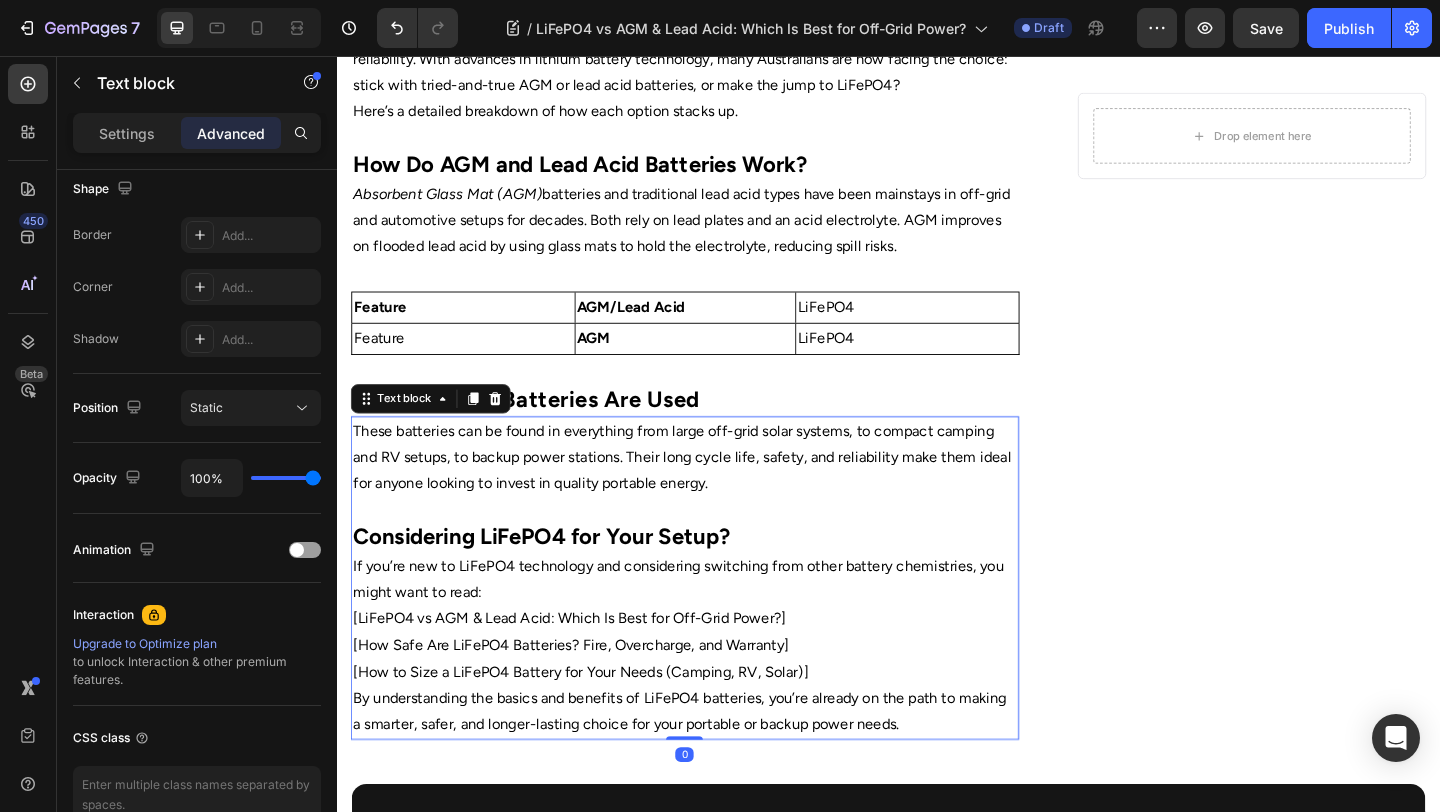 scroll, scrollTop: 0, scrollLeft: 0, axis: both 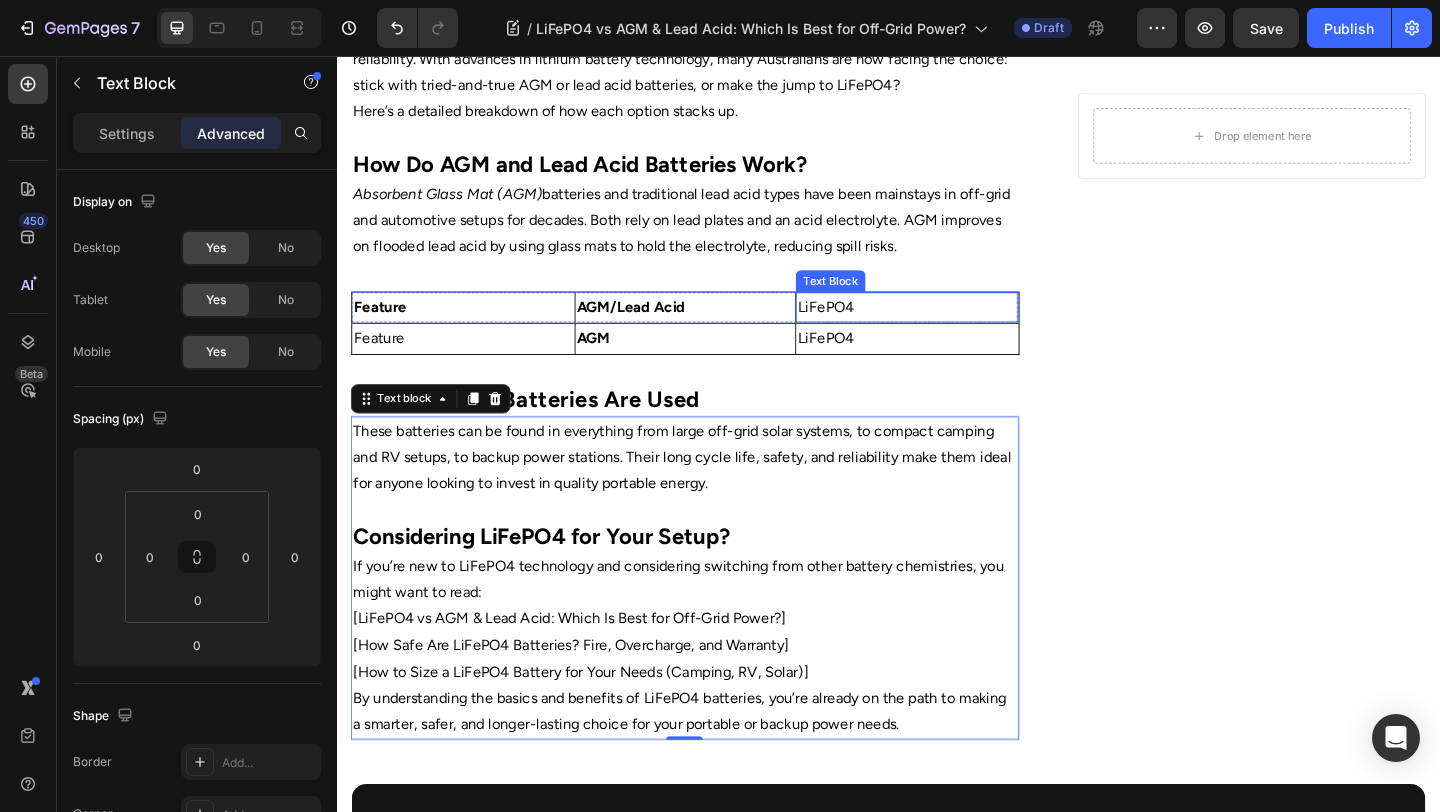 click on "LiFePO4" at bounding box center [957, 329] 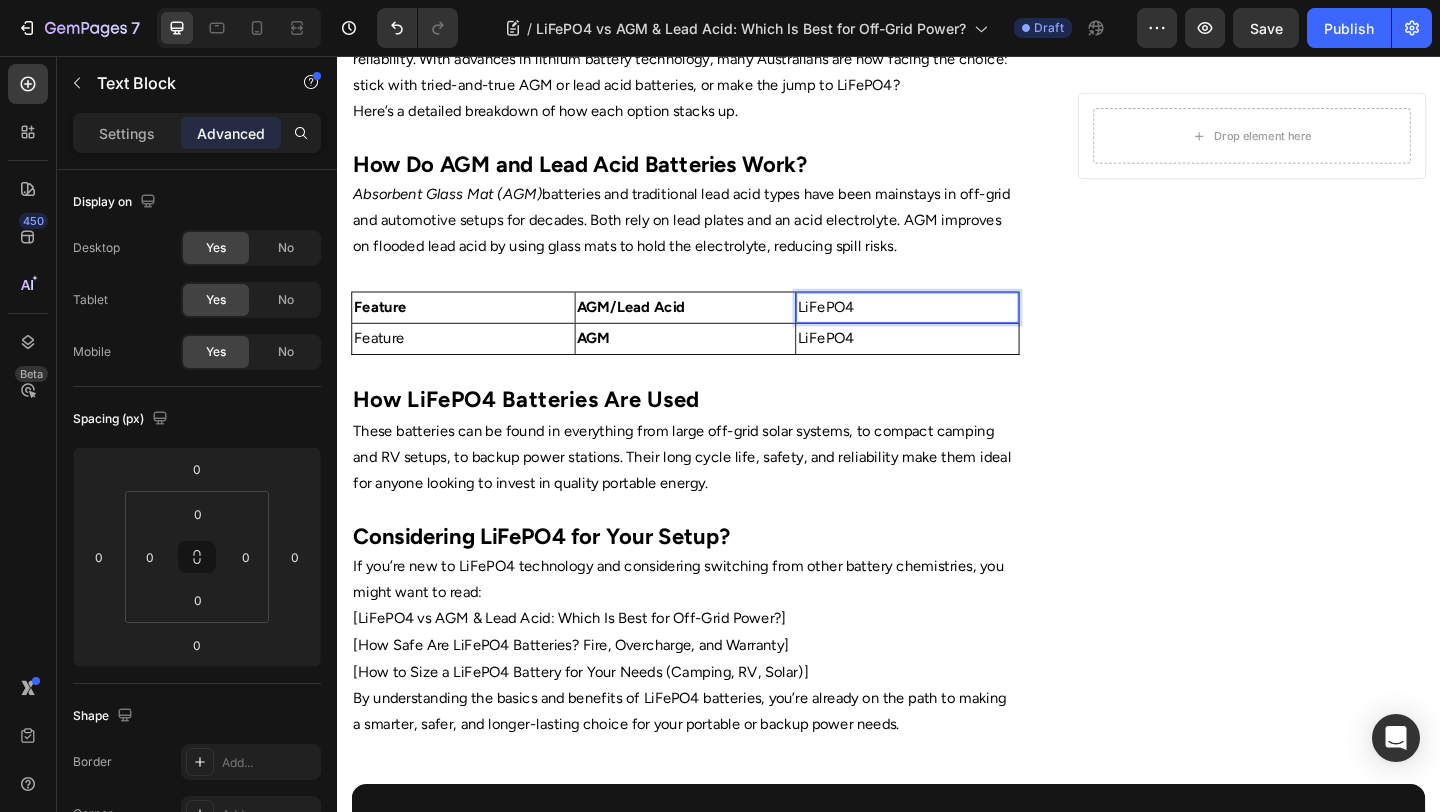 click on "LiFePO4" at bounding box center [957, 329] 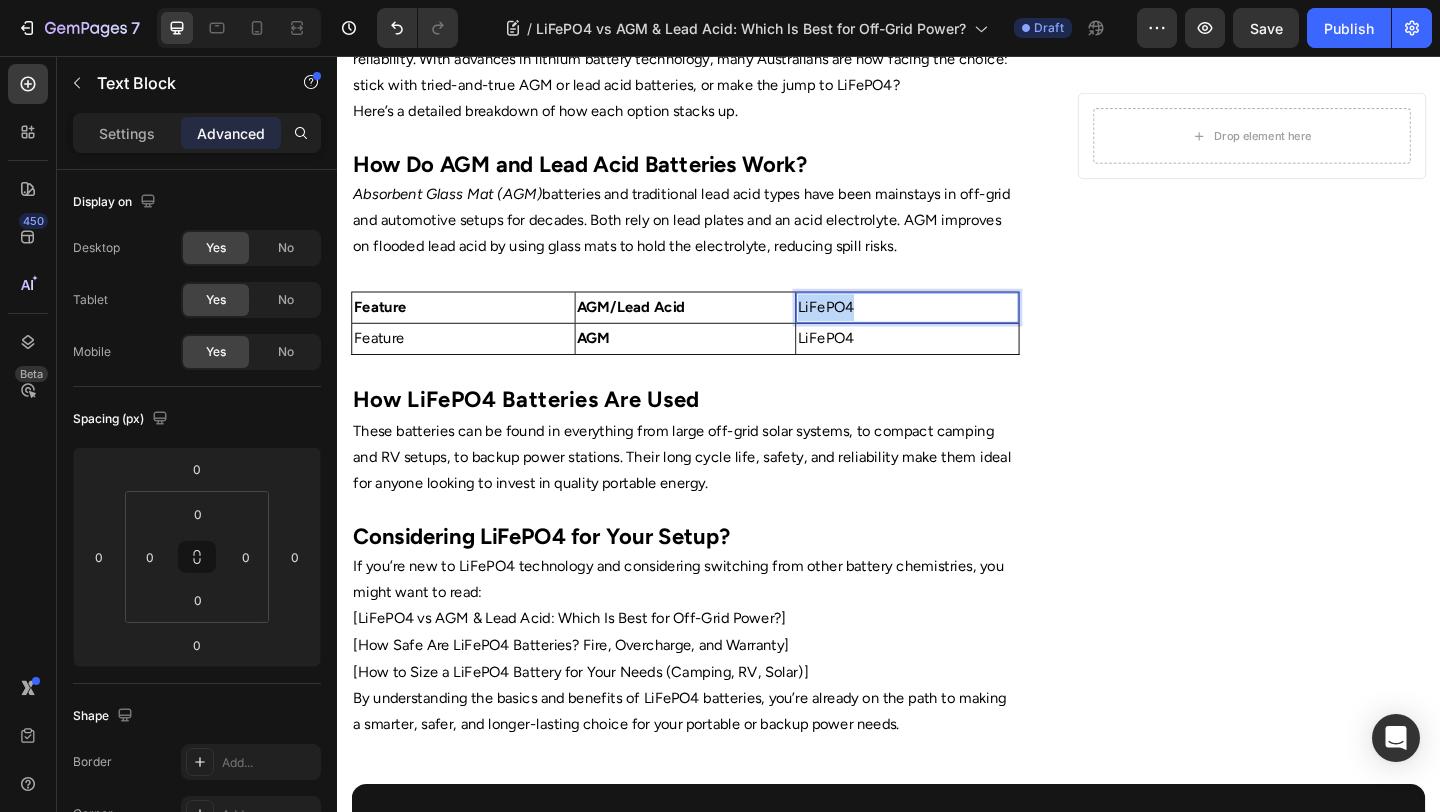 click on "LiFePO4" at bounding box center (957, 329) 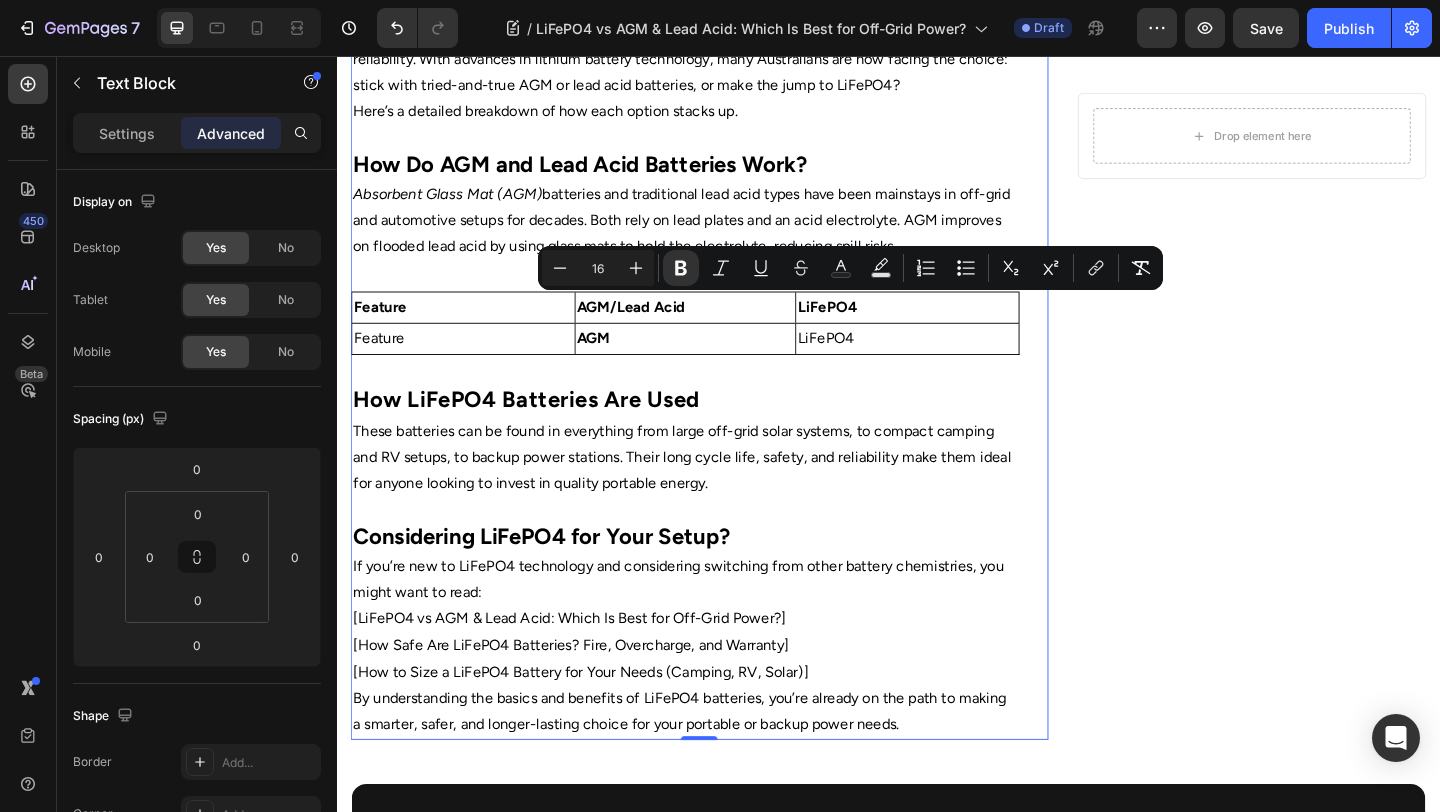 click on "Home Text Block
Icon Blog Text Block
Icon LiFePO4 vs AGM & Lead Acid: Which Is Best for Off-Grid Power? Text Block Row ⁠⁠⁠⁠⁠⁠⁠ LiFePO4 vs AGM & Lead Acid: Which Is Best for Off-Grid Power? Heading Image By  Portable Batteries Austraila Text block Advanced list Published:  August 4, 2025 Text block Row Image Choosing the right battery for off-grid living, RV travel, or camping is critical to comfort and reliability. With advances in lithium battery technology, many Australians are now facing the choice: stick with tried-and-true AGM or lead acid batteries, or make the jump to LiFePO4? Here’s a detailed breakdown of how each option stacks up. How Do AGM and Lead Acid Batteries Work? Absorbent Glass Mat (AGM)  batteries and traditional lead acid types have been mainstays in off-grid and automotive setups for decades. Both rely on lead plates and an acid electrolyte. AGM improves on flooded lead acid by using glass mats to hold the electrolyte, reducing spill risks." at bounding box center (715, 95) 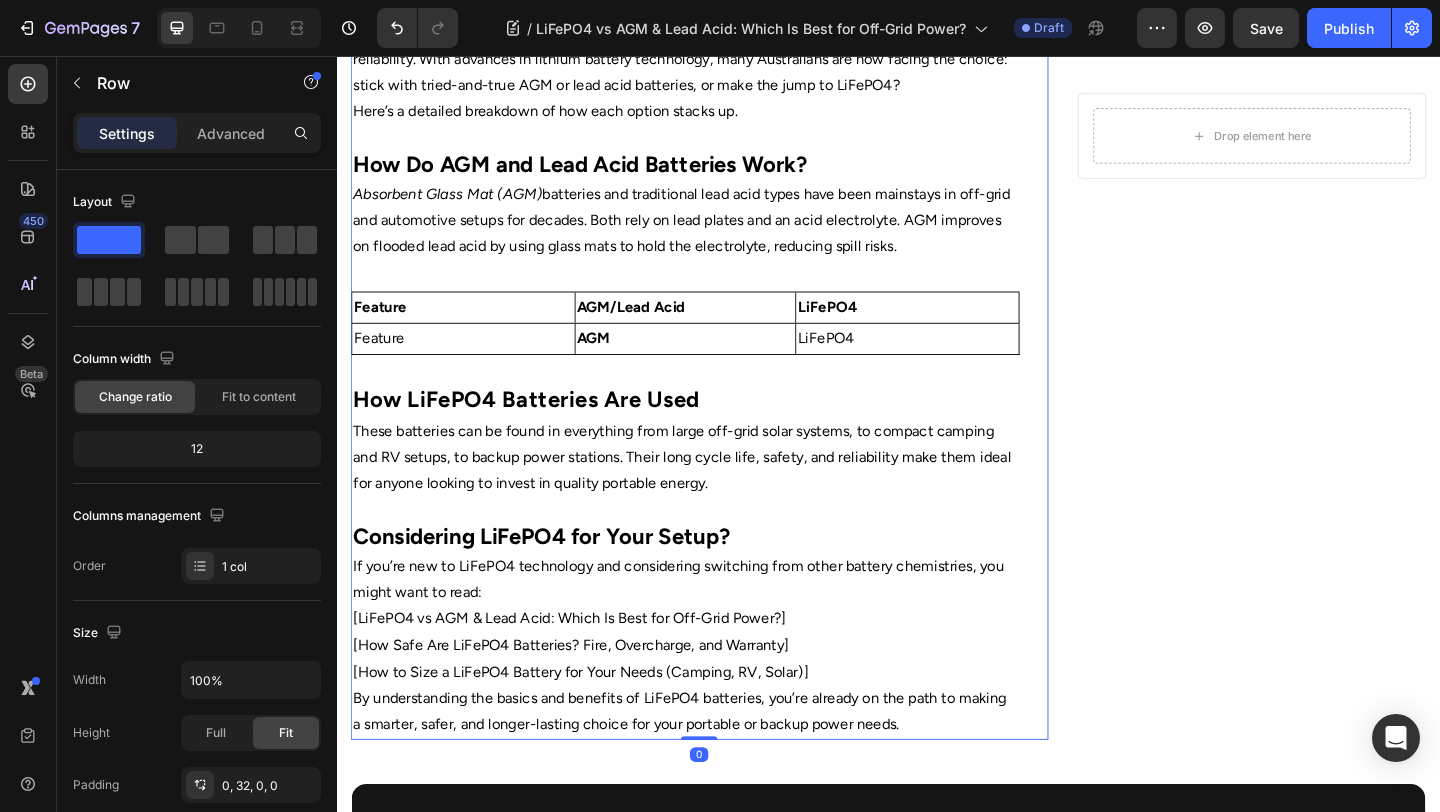 click on "AGM" at bounding box center (716, 363) 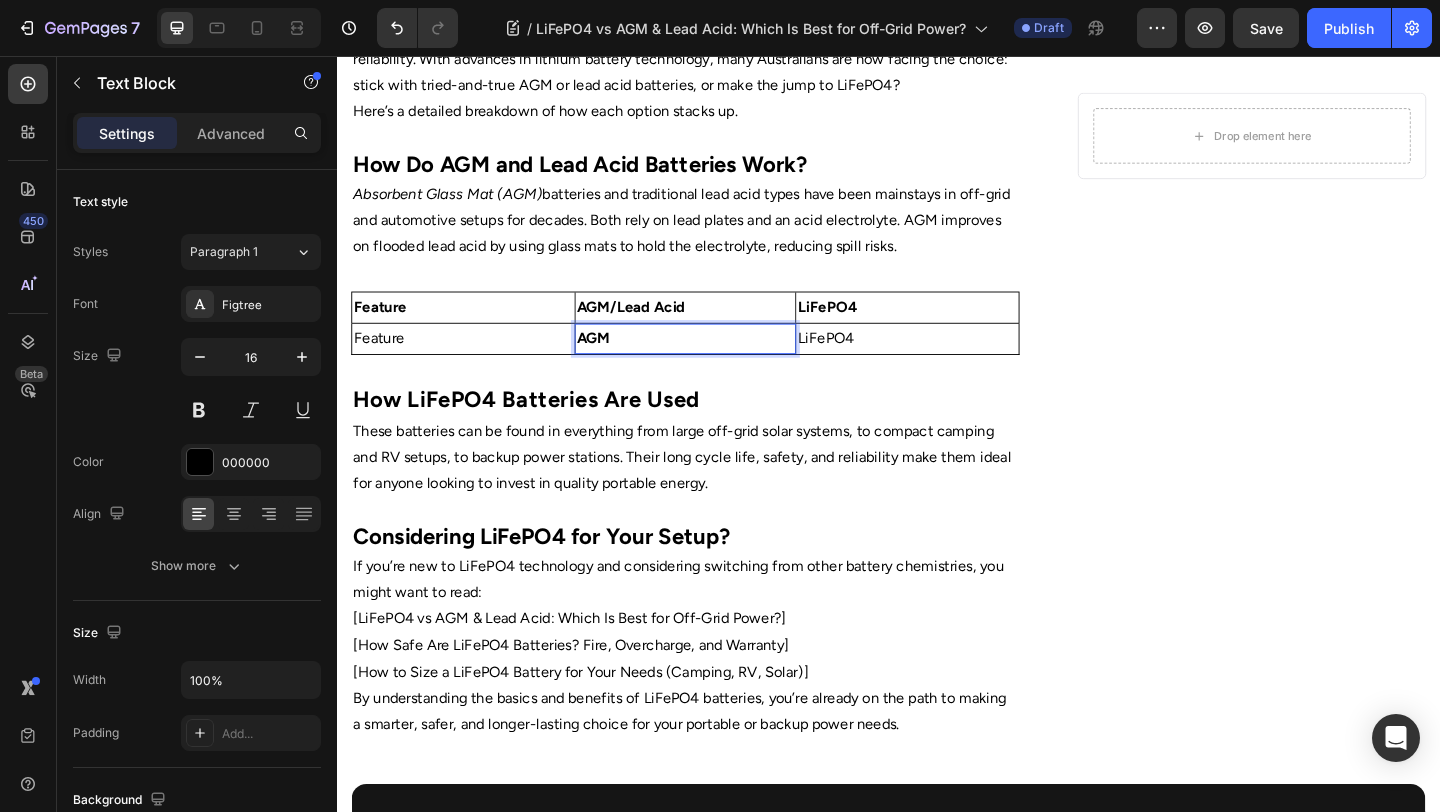 click on "AGM" at bounding box center [716, 363] 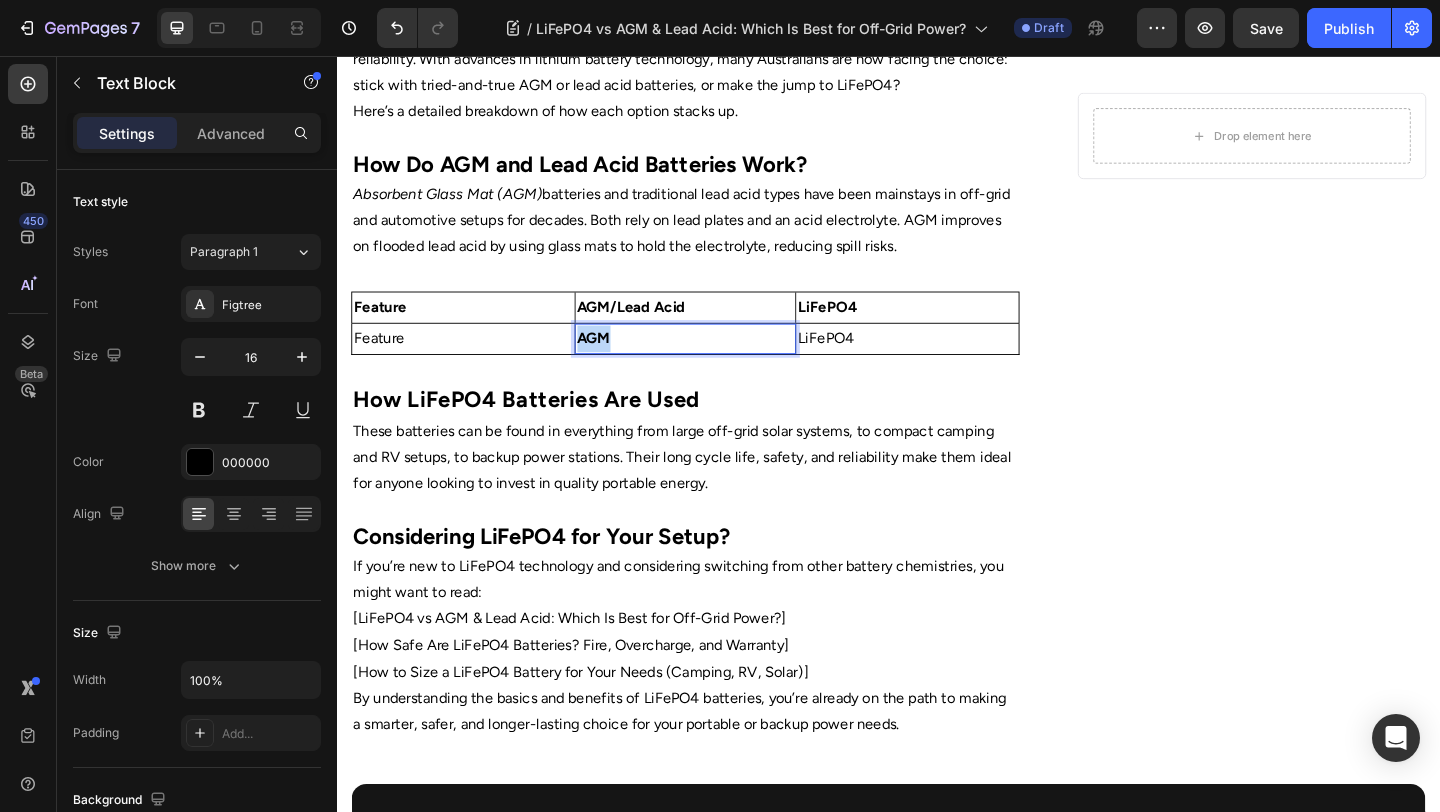 click on "AGM" at bounding box center [716, 363] 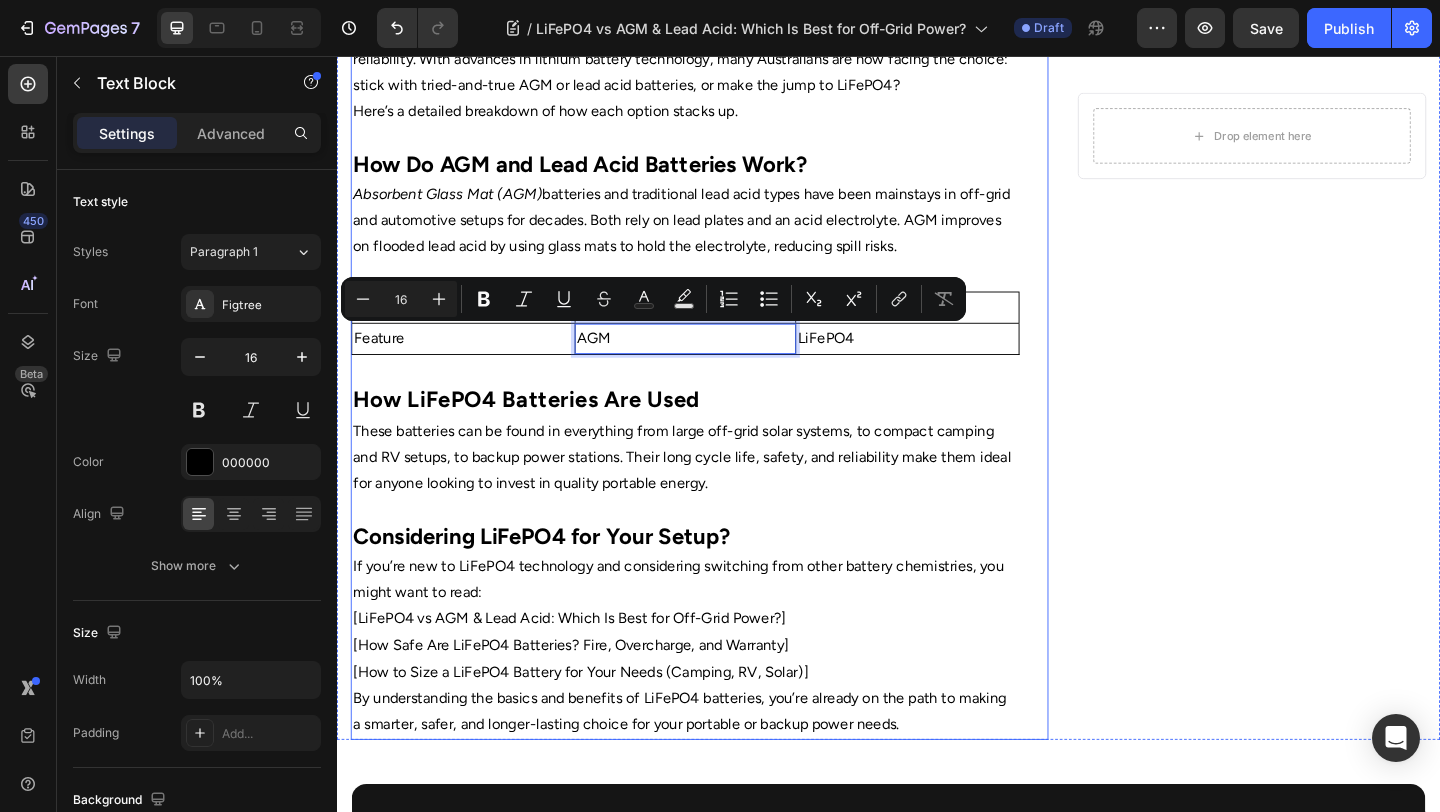 click on "These batteries can be found in everything from large off-grid solar systems, to compact camping and RV setups, to backup power stations. Their long cycle life, safety, and reliability make them ideal for anyone looking to invest in quality portable energy.   Considering LiFePO4 for Your Setup? If you’re new to LiFePO4 technology and considering switching from other battery chemistries, you might want to read: [LiFePO4 vs AGM & Lead Acid: Which Is Best for Off-Grid Power?] [How Safe Are LiFePO4 Batteries? Fire, Overcharge, and Warranty] [How to Size a LiFePO4 Battery for Your Needs (Camping, RV, Solar)] By understanding the basics and benefits of LiFePO4 batteries, you’re already on the path to making a smarter, safer, and longer-lasting choice for your portable or backup power needs." at bounding box center [715, 624] 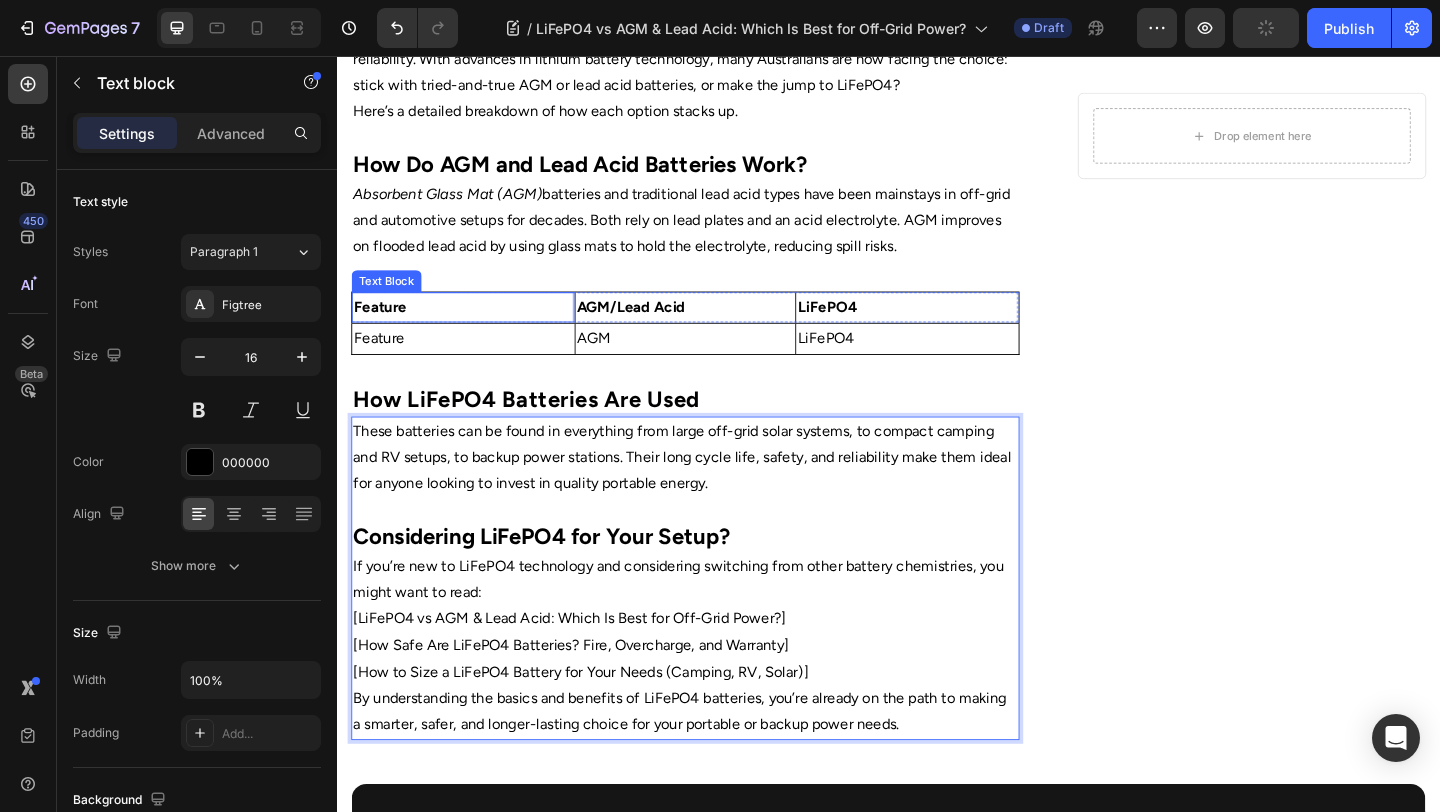 click on "Feature" at bounding box center [474, 329] 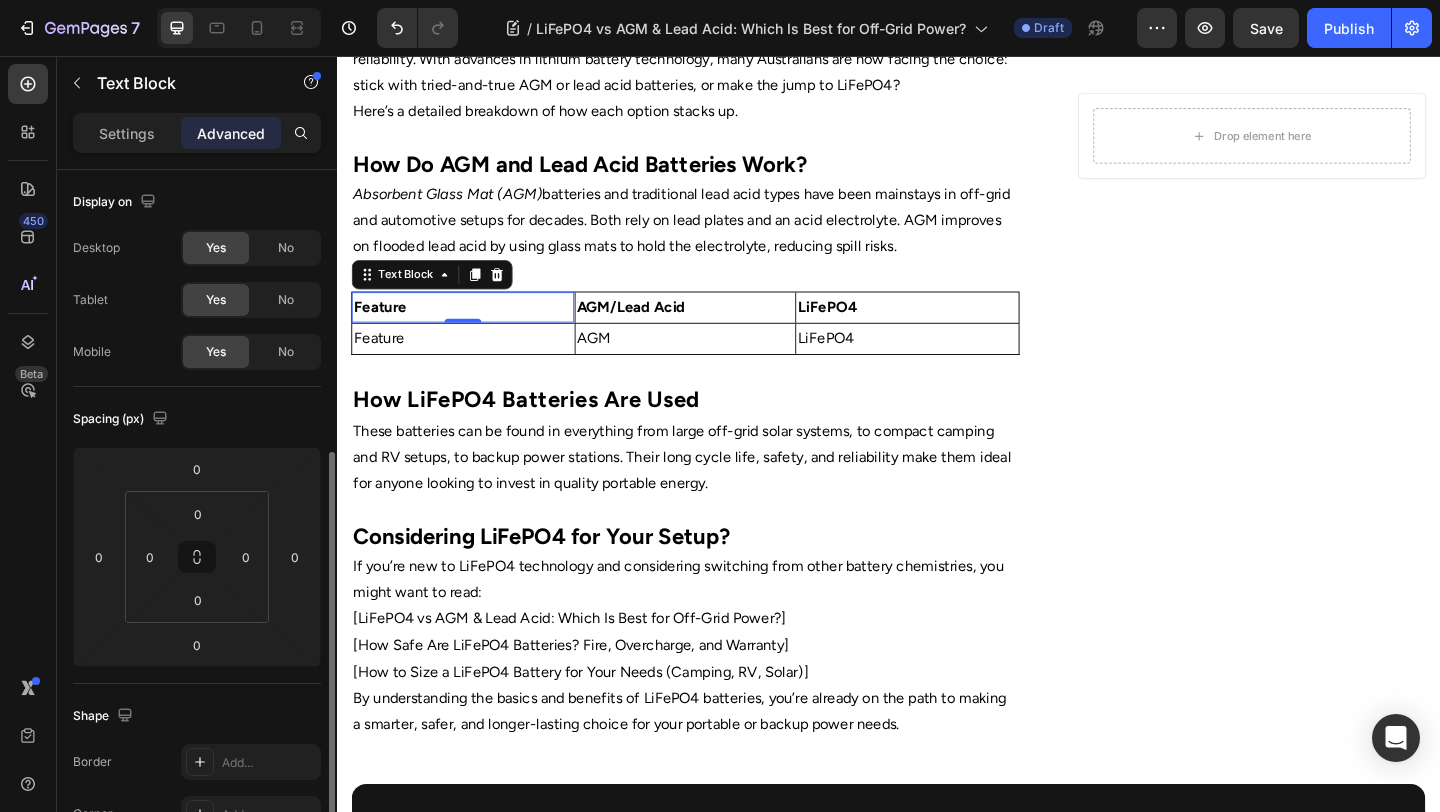 scroll, scrollTop: 635, scrollLeft: 0, axis: vertical 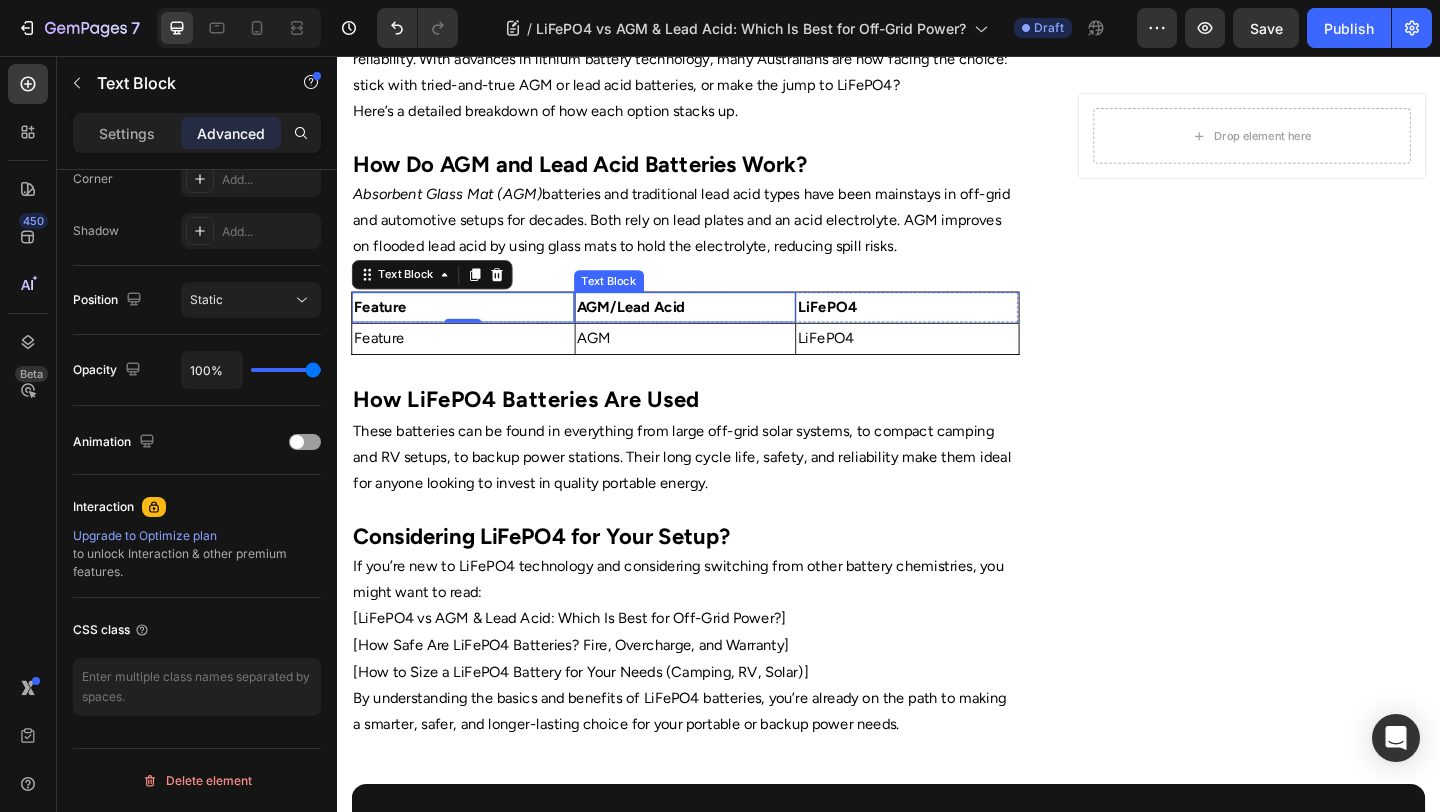 click on "AGM" at bounding box center [716, 363] 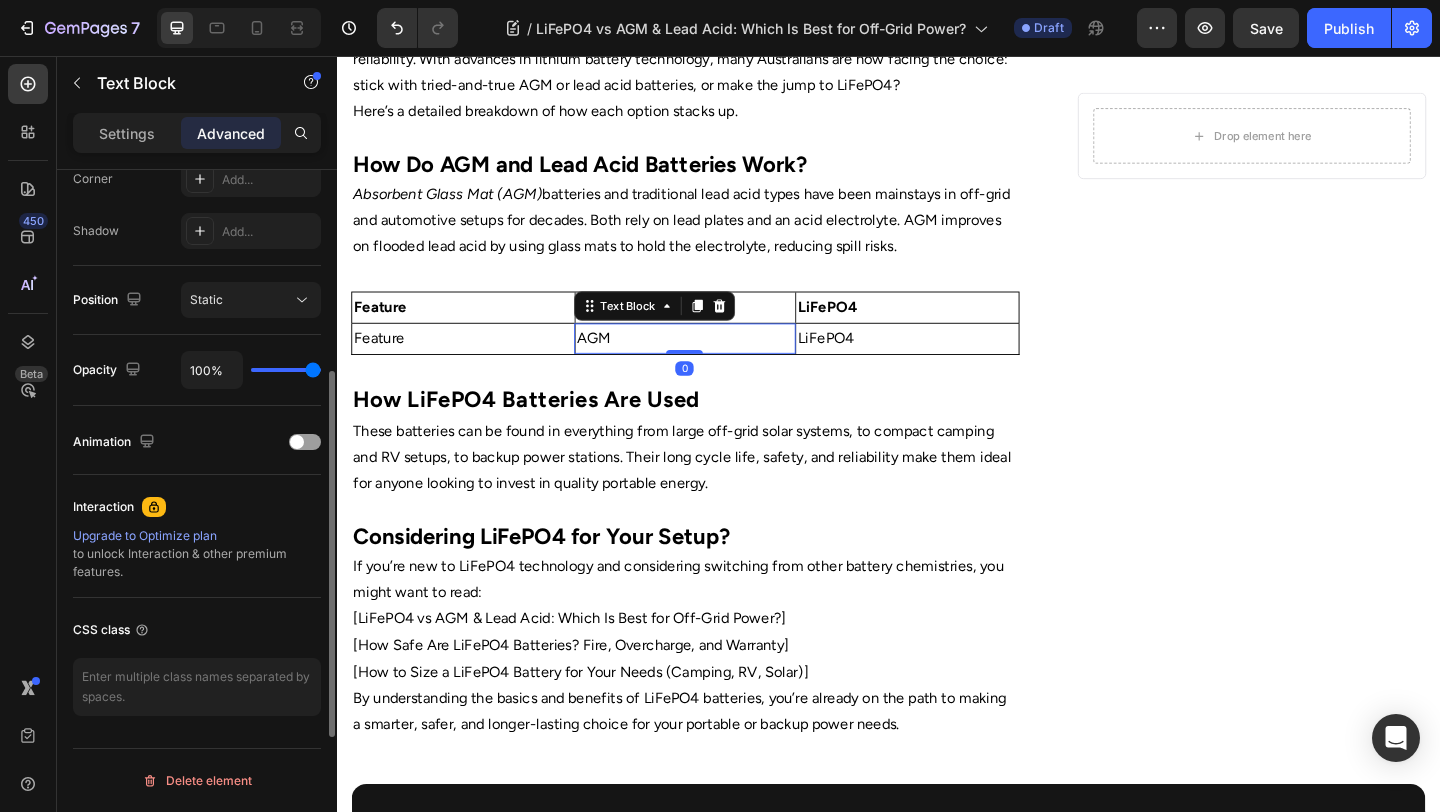 scroll, scrollTop: 0, scrollLeft: 0, axis: both 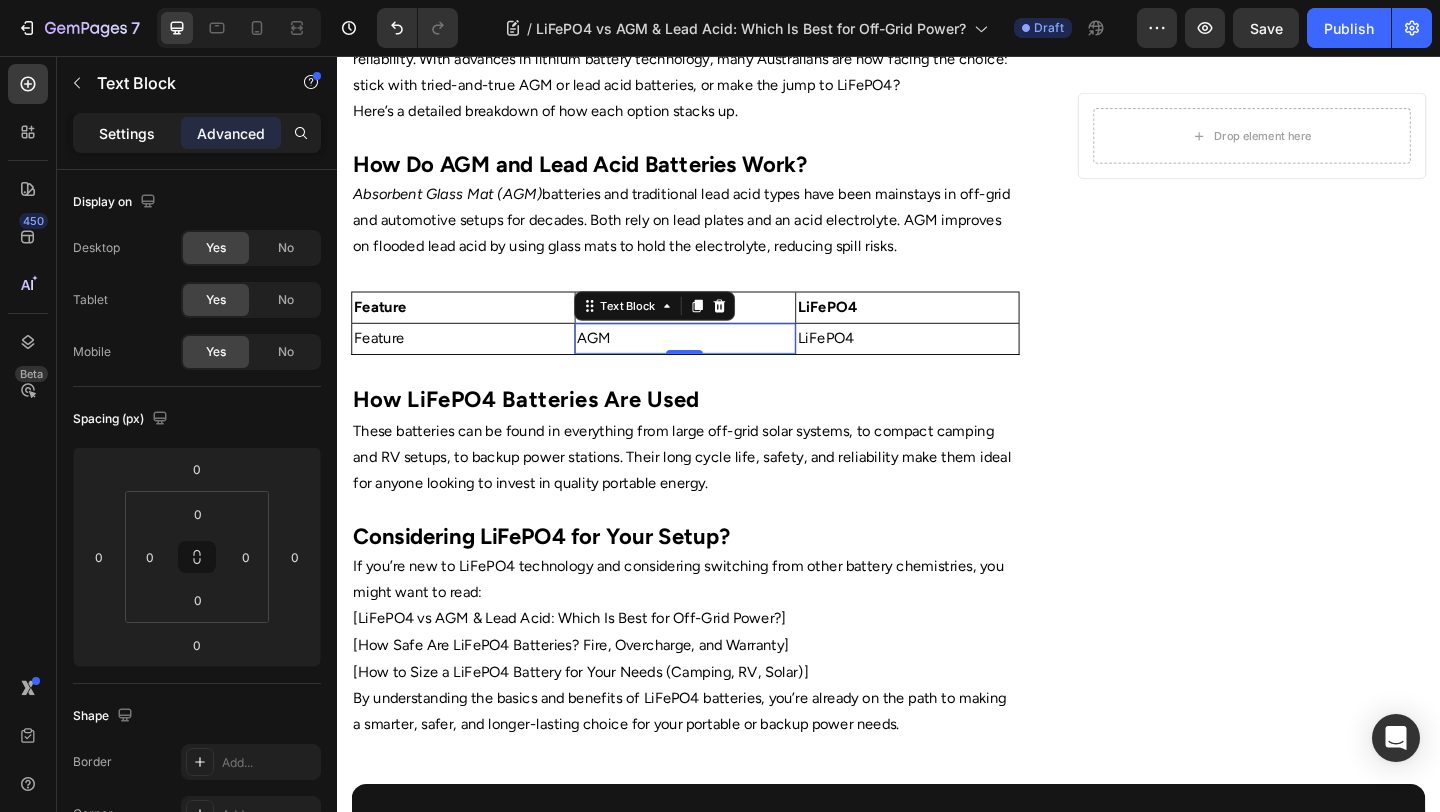 click on "Settings" at bounding box center [127, 133] 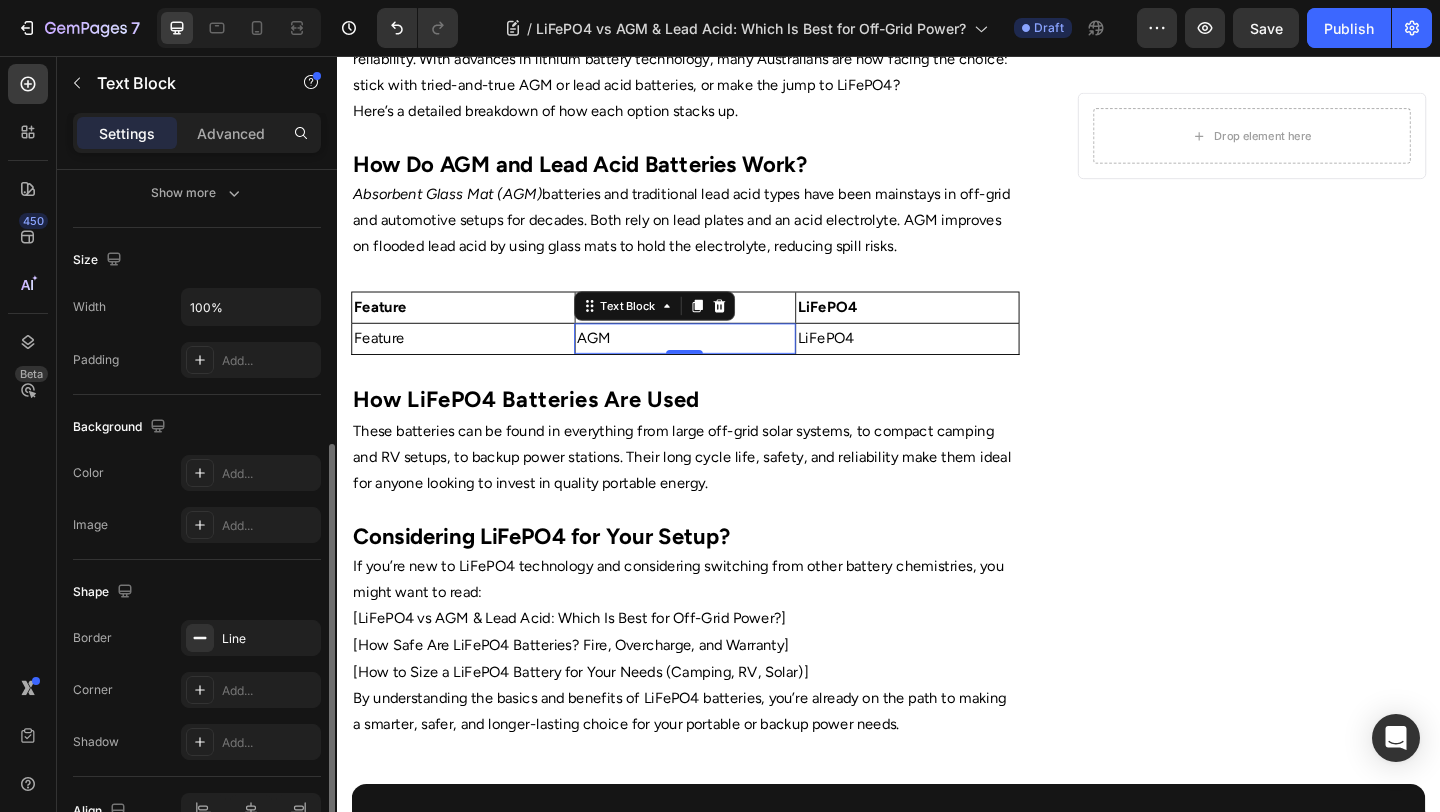 scroll, scrollTop: 409, scrollLeft: 0, axis: vertical 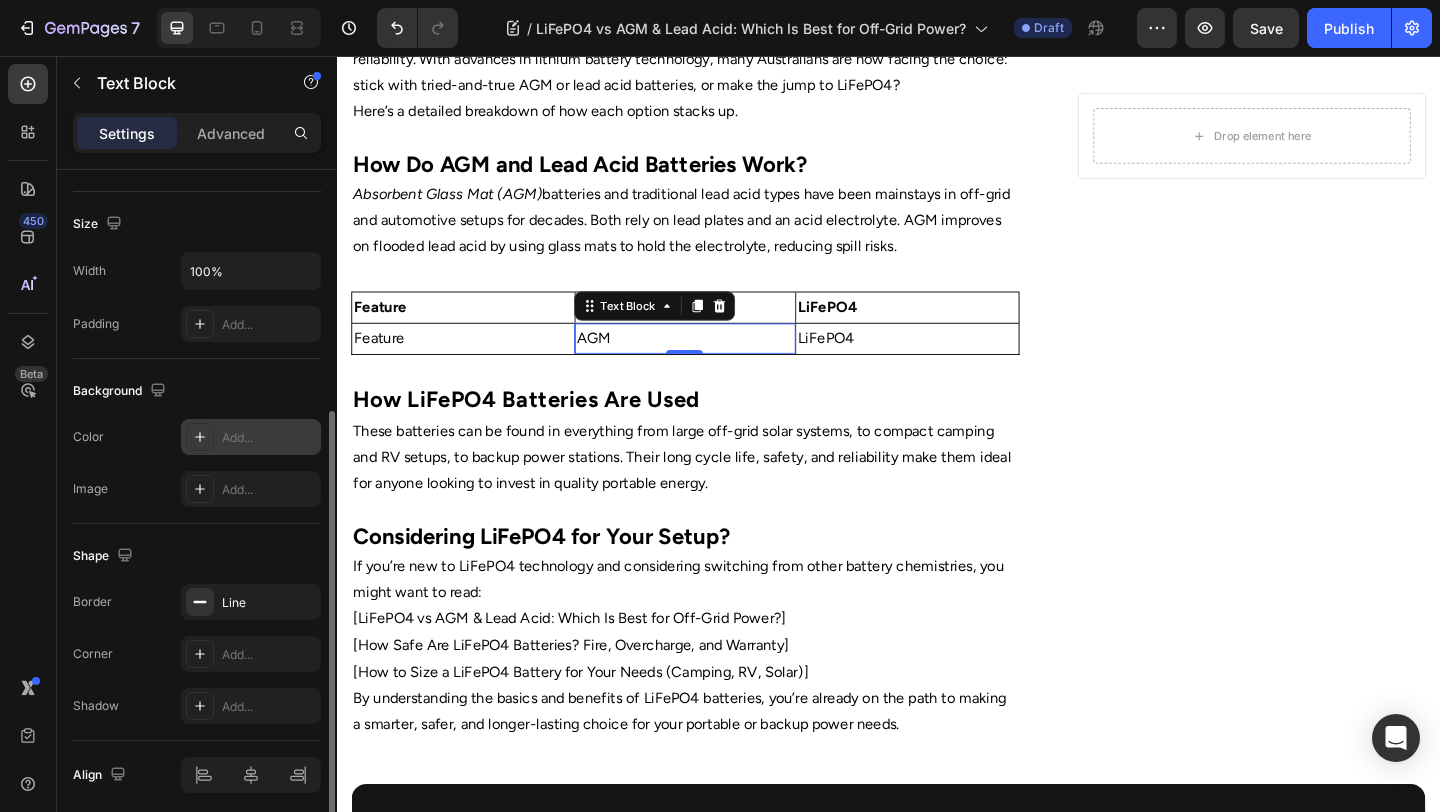 click on "Add..." at bounding box center (269, 438) 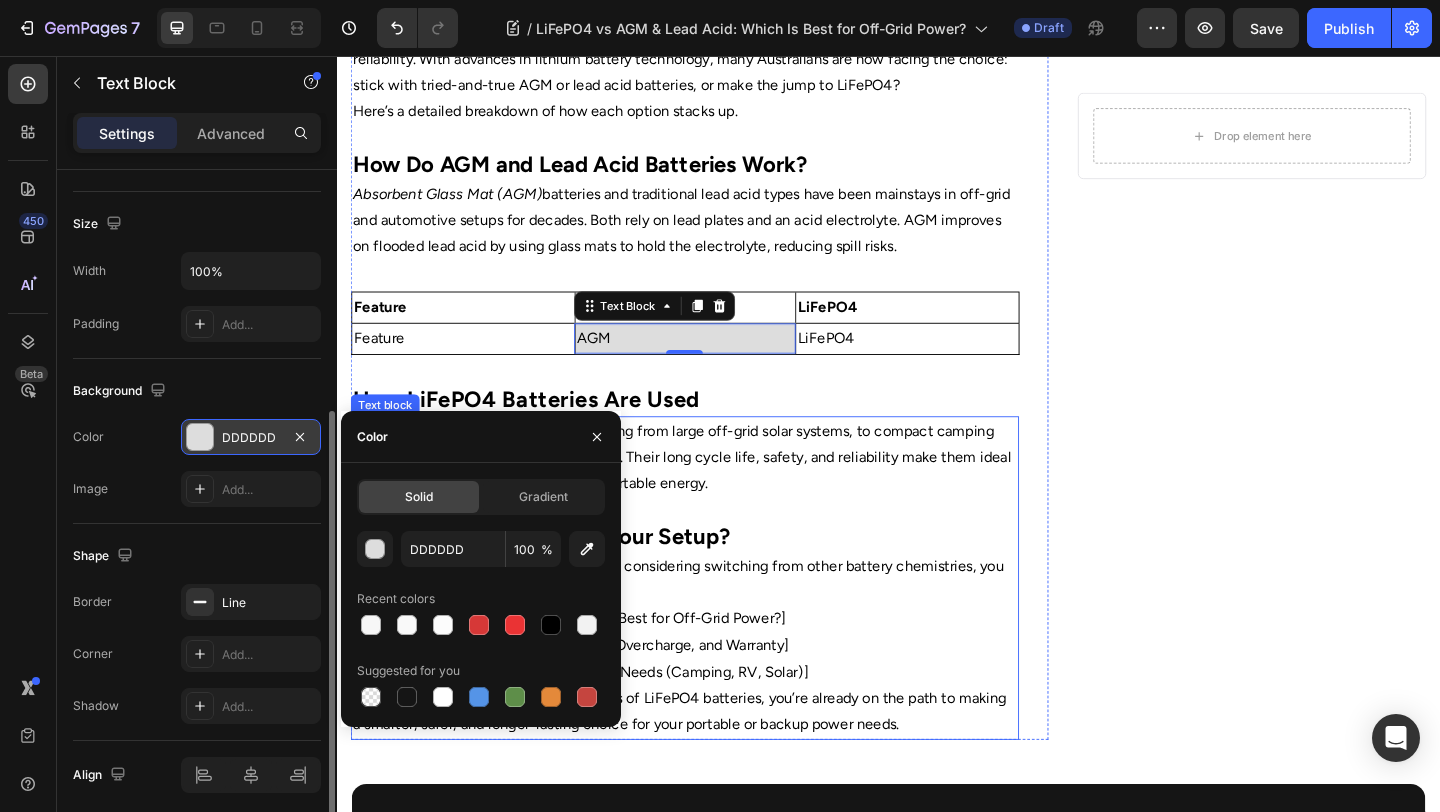 click on "These batteries can be found in everything from large off-grid solar systems, to compact camping and RV setups, to backup power stations. Their long cycle life, safety, and reliability make them ideal for anyone looking to invest in quality portable energy." at bounding box center (715, 507) 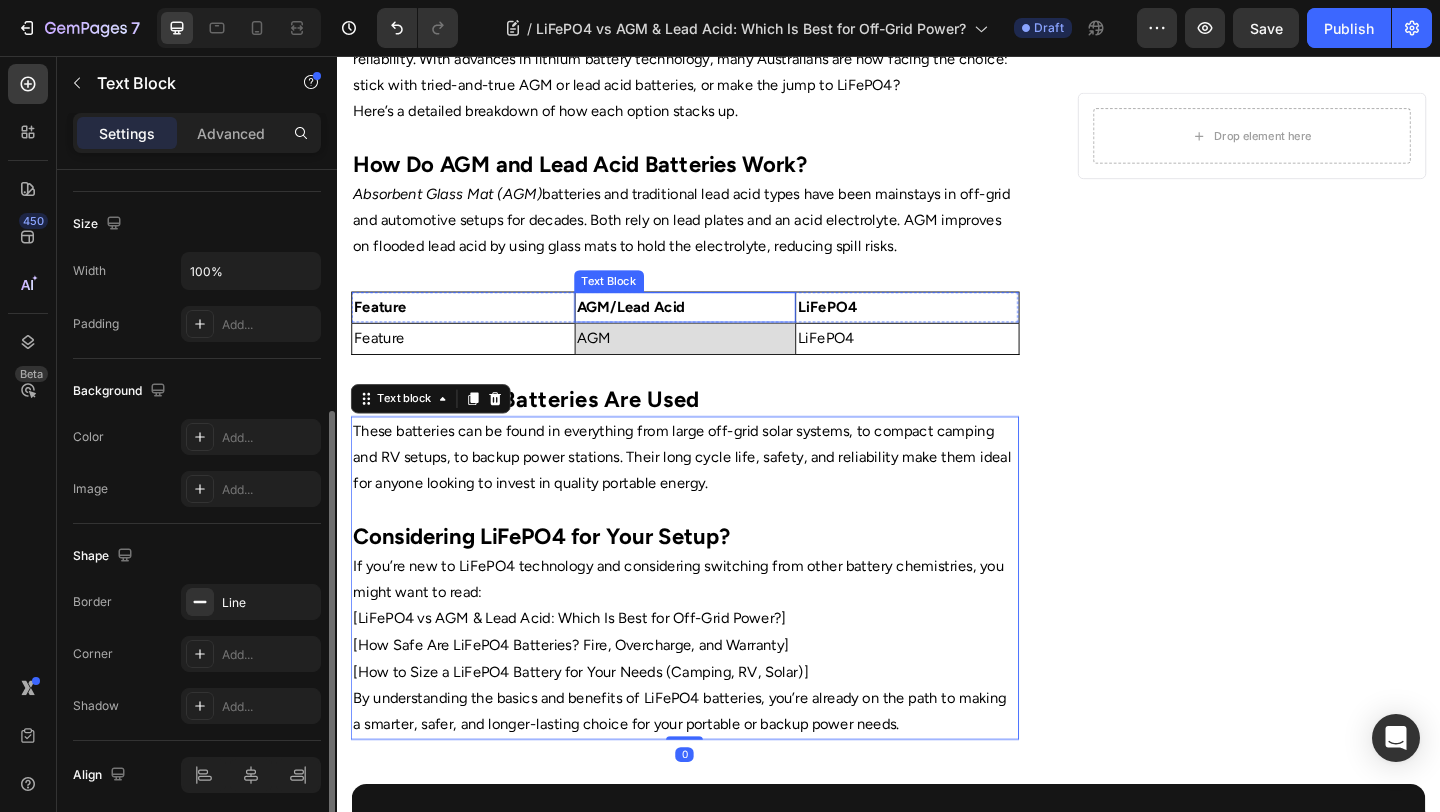 click on "AGM/Lead Acid" at bounding box center [716, 329] 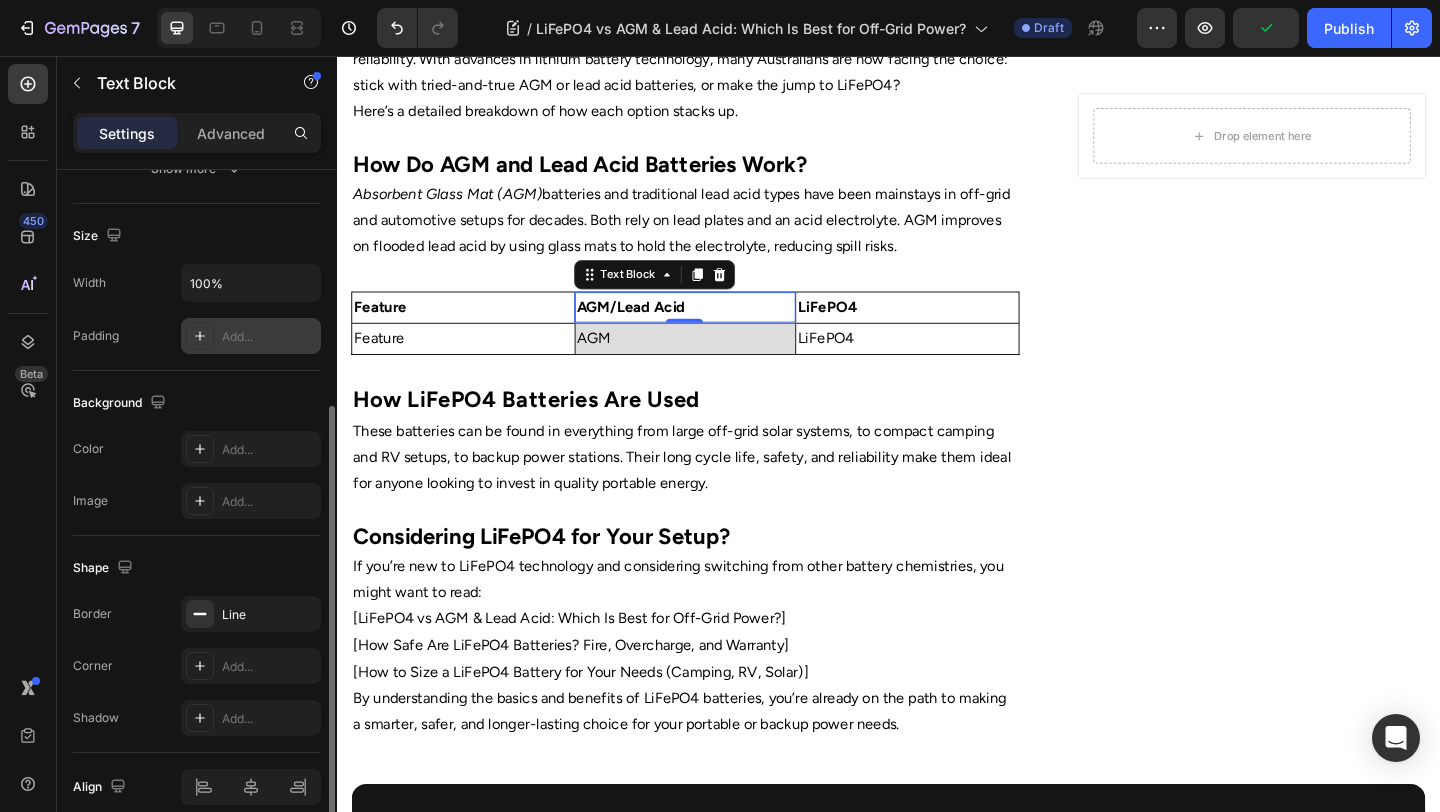 scroll, scrollTop: 398, scrollLeft: 0, axis: vertical 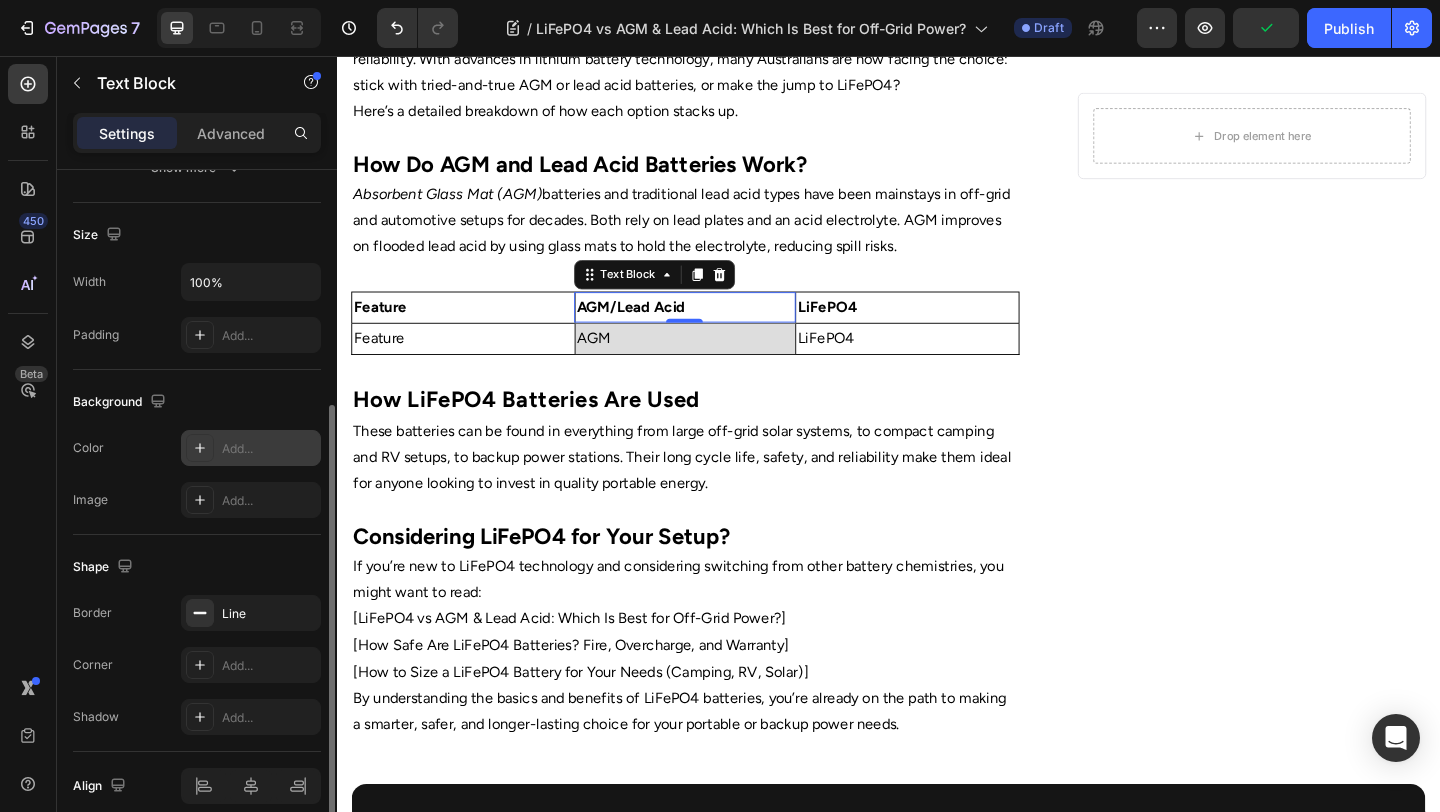 click on "Add..." at bounding box center [251, 448] 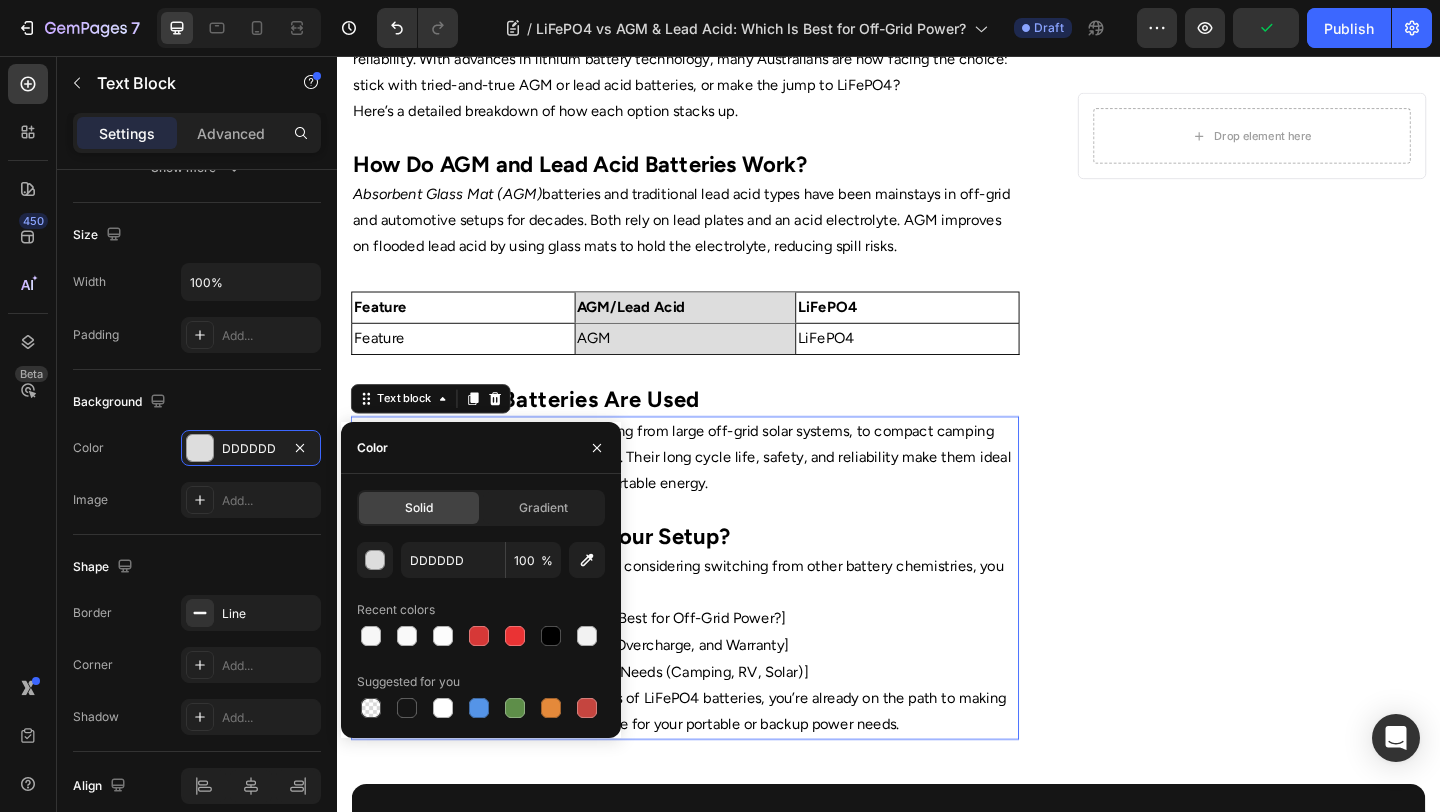 click on "These batteries can be found in everything from large off-grid solar systems, to compact camping and RV setups, to backup power stations. Their long cycle life, safety, and reliability make them ideal for anyone looking to invest in quality portable energy." at bounding box center [715, 507] 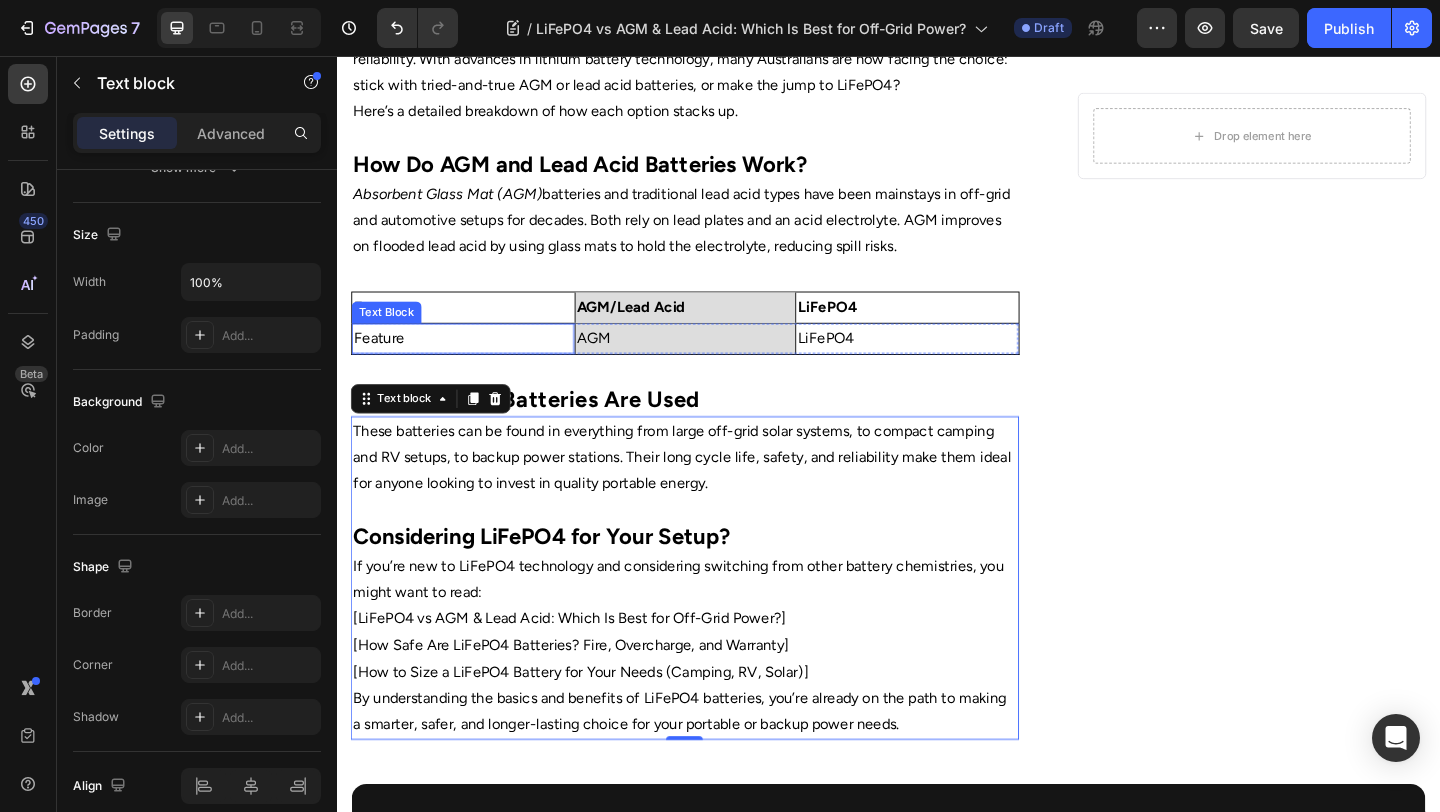 click on "Feature" at bounding box center (474, 363) 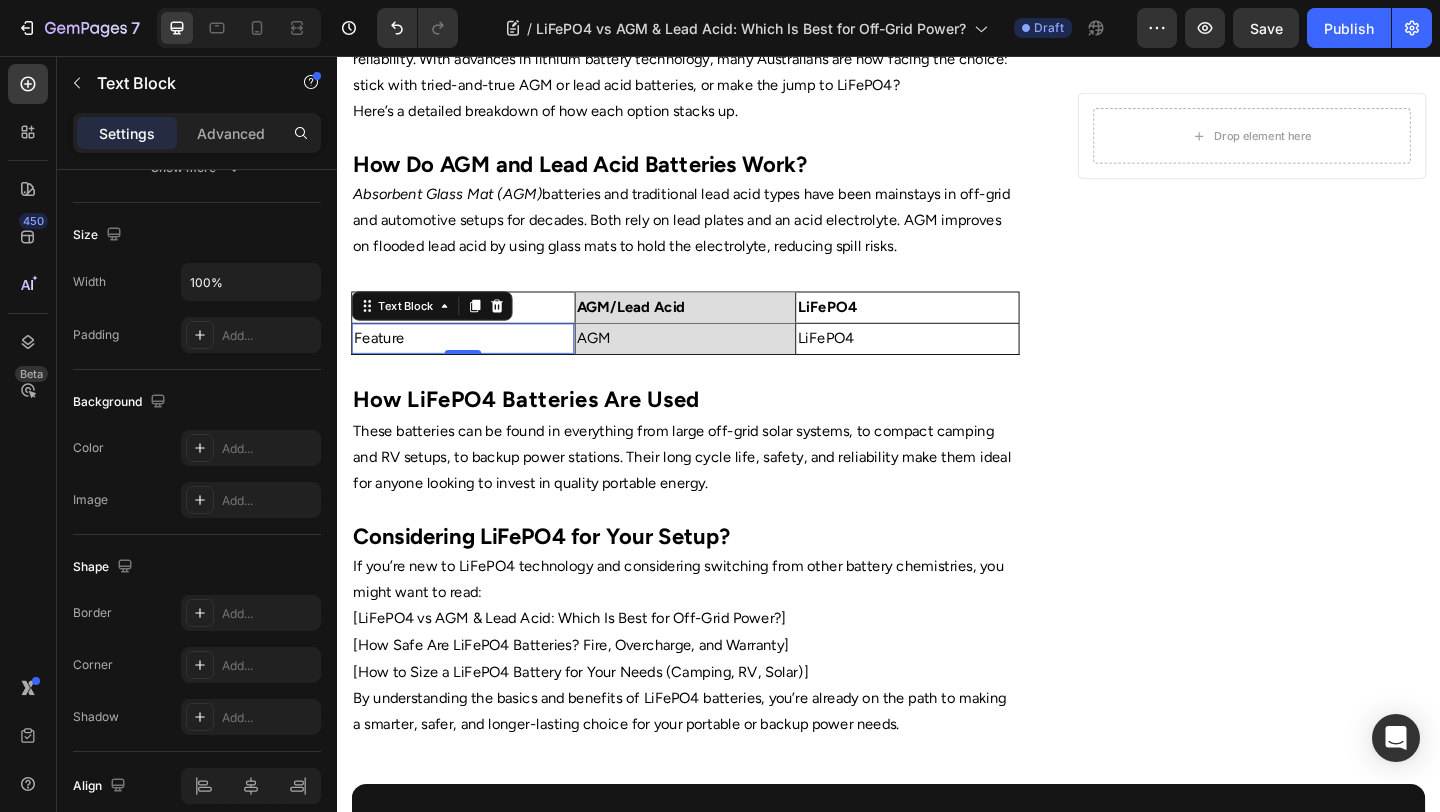 click on "Feature" at bounding box center [474, 363] 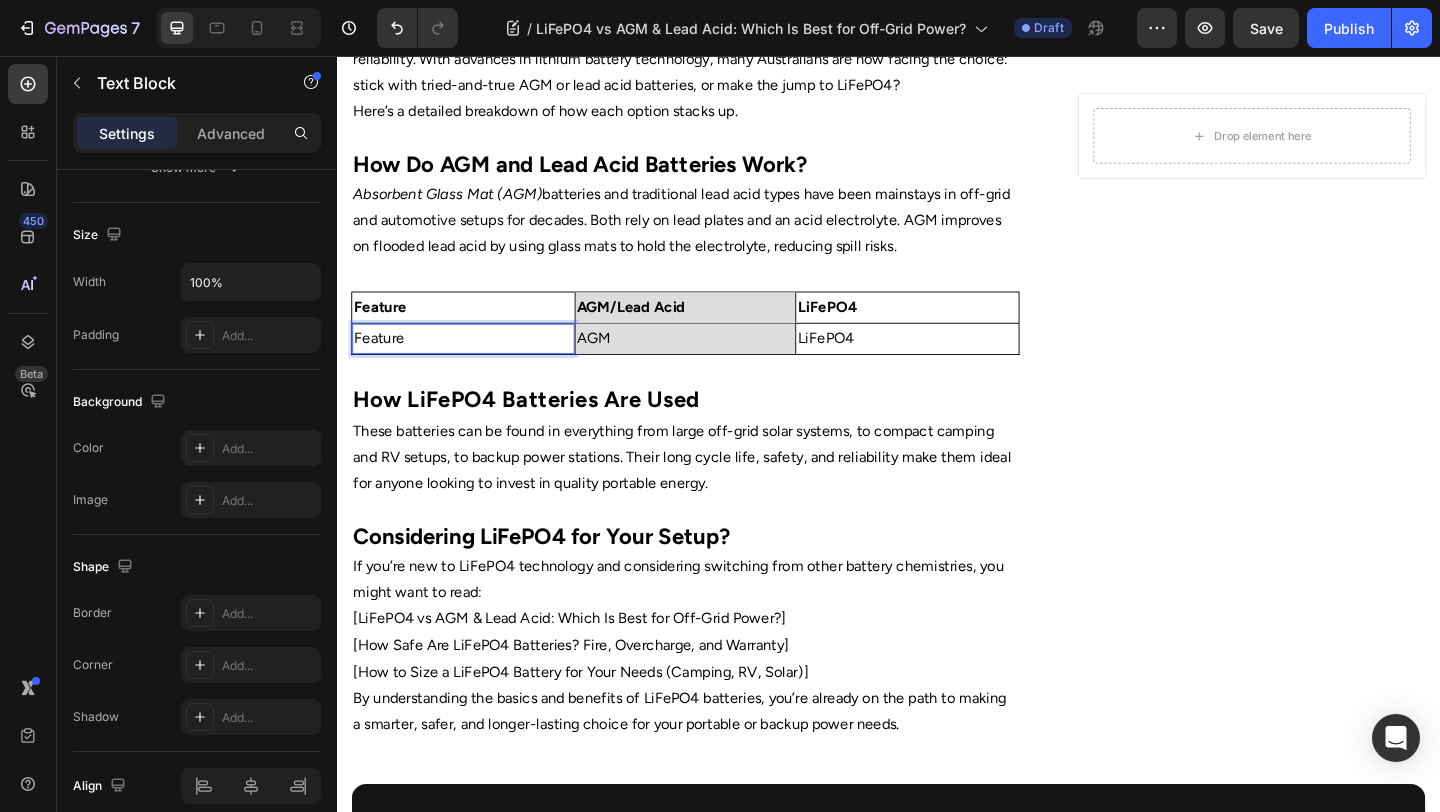 click on "Feature" at bounding box center [474, 363] 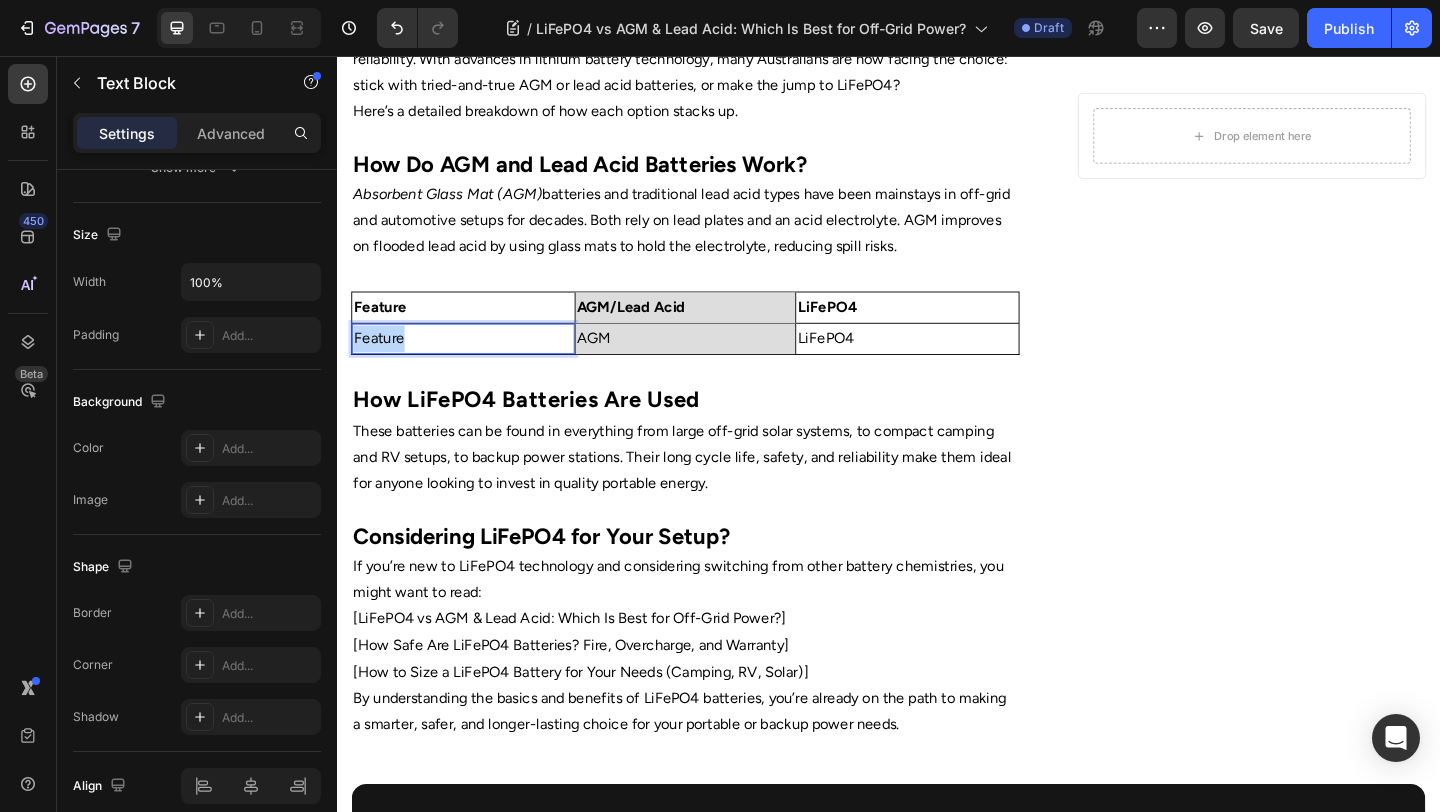 click on "Feature" at bounding box center (474, 363) 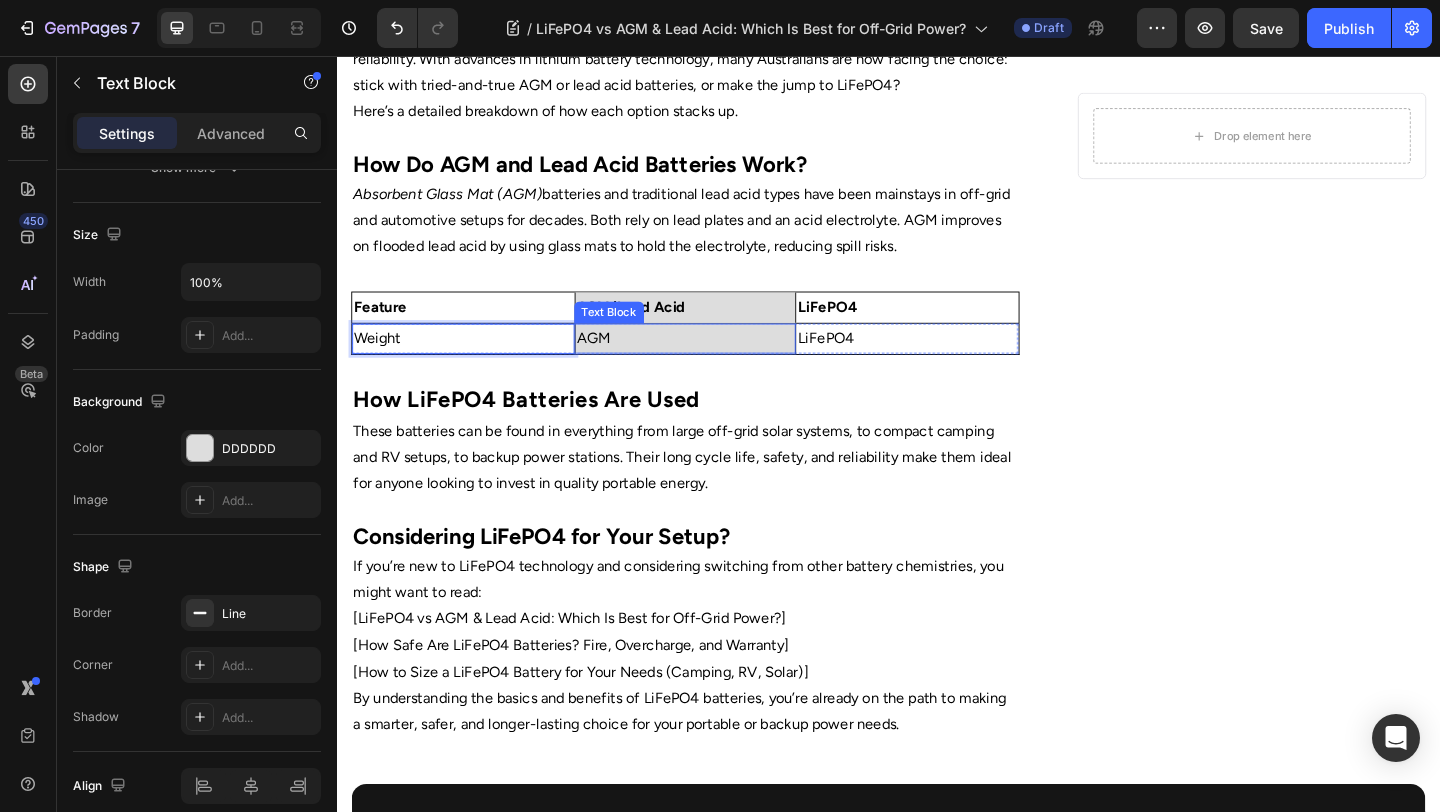 click on "AGM" at bounding box center [716, 363] 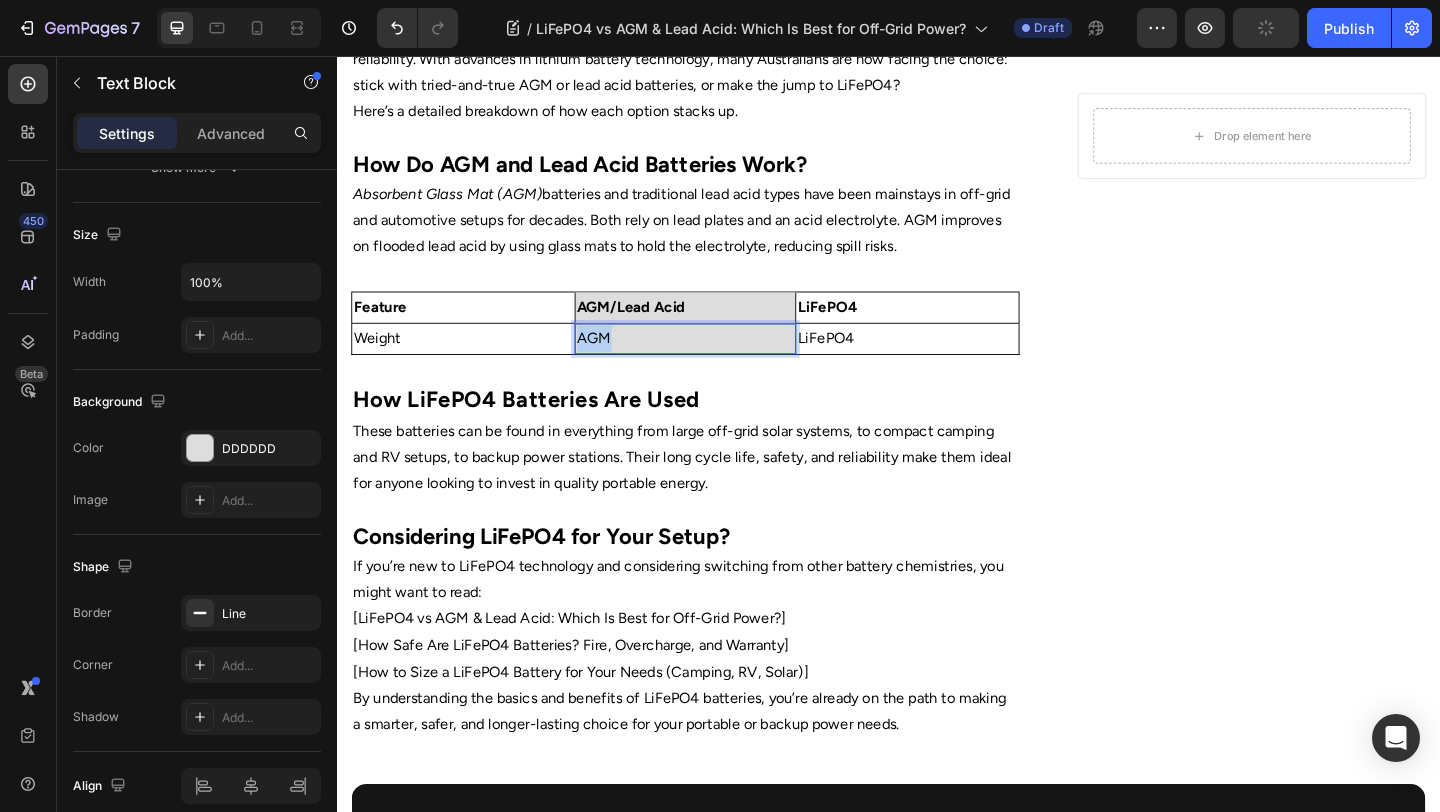 click on "AGM" at bounding box center (716, 363) 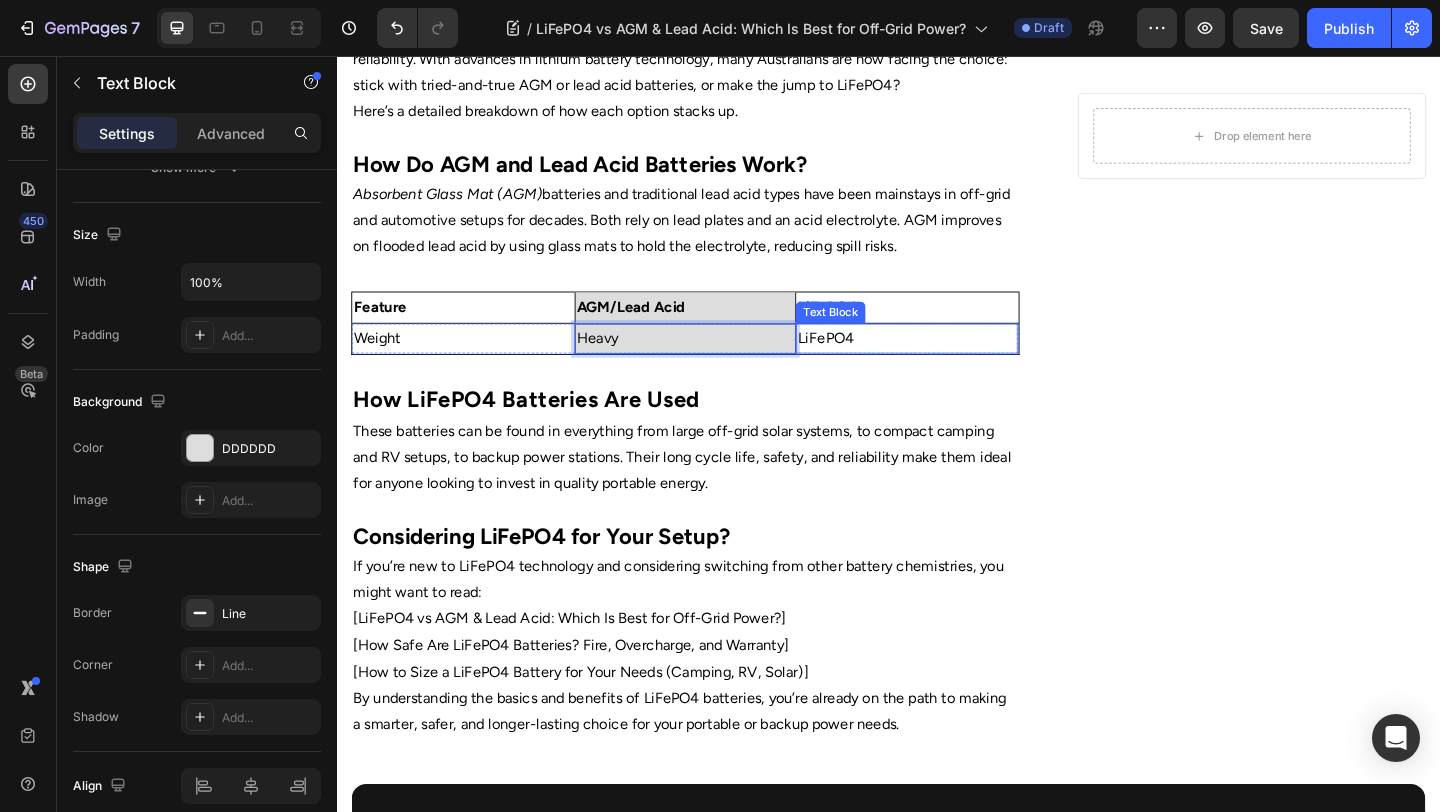 click on "LiFePO4" at bounding box center (957, 363) 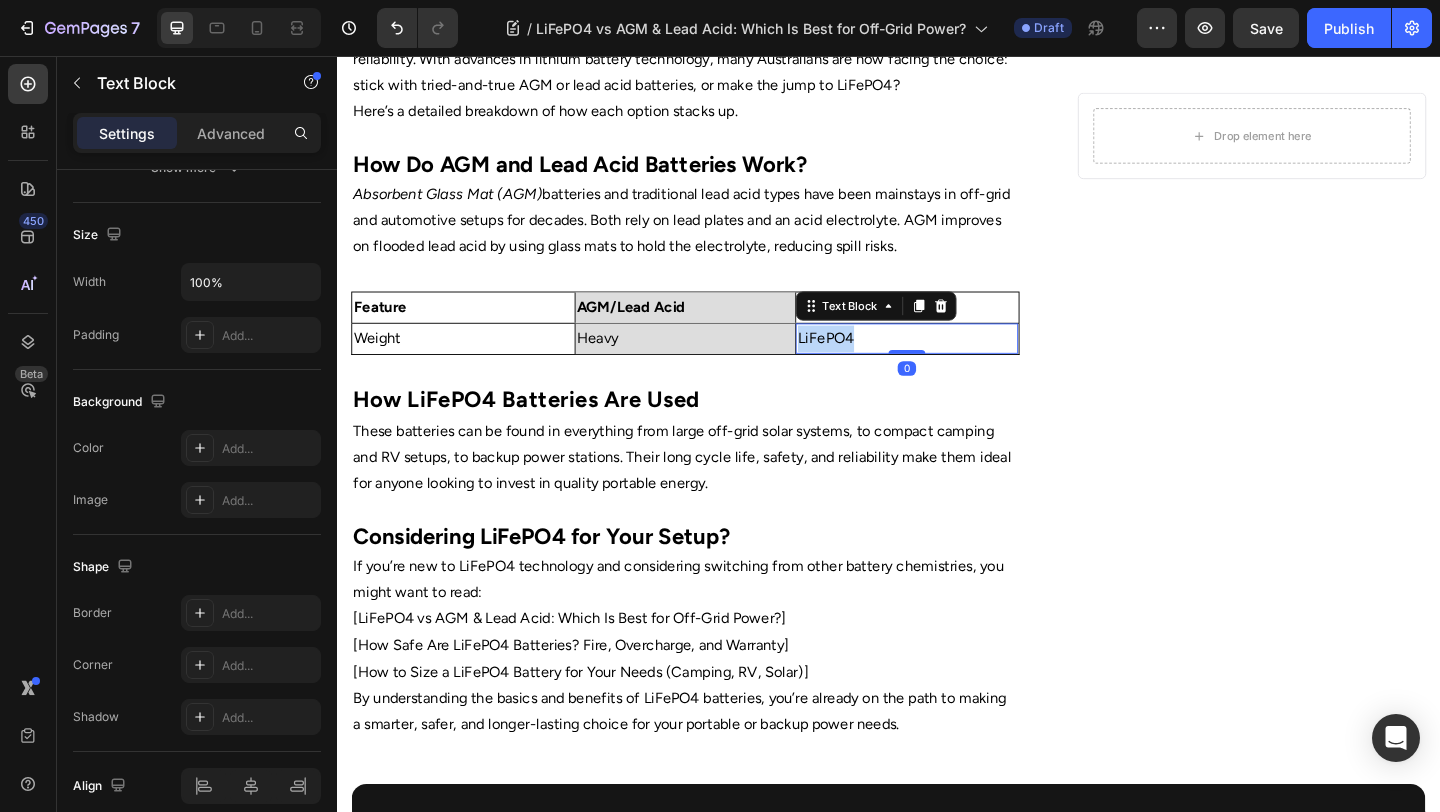 click on "LiFePO4" at bounding box center (957, 363) 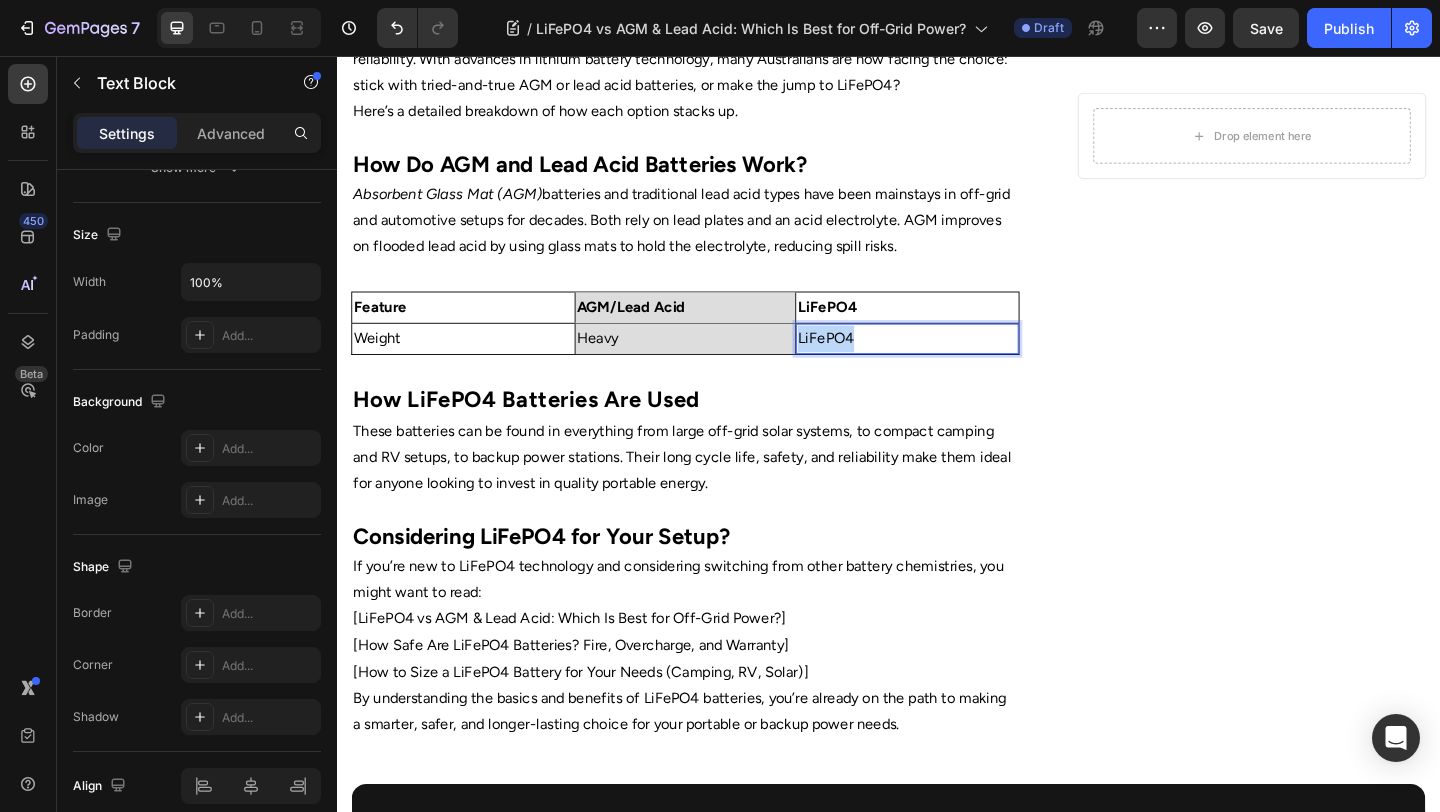 click on "LiFePO4" at bounding box center (957, 363) 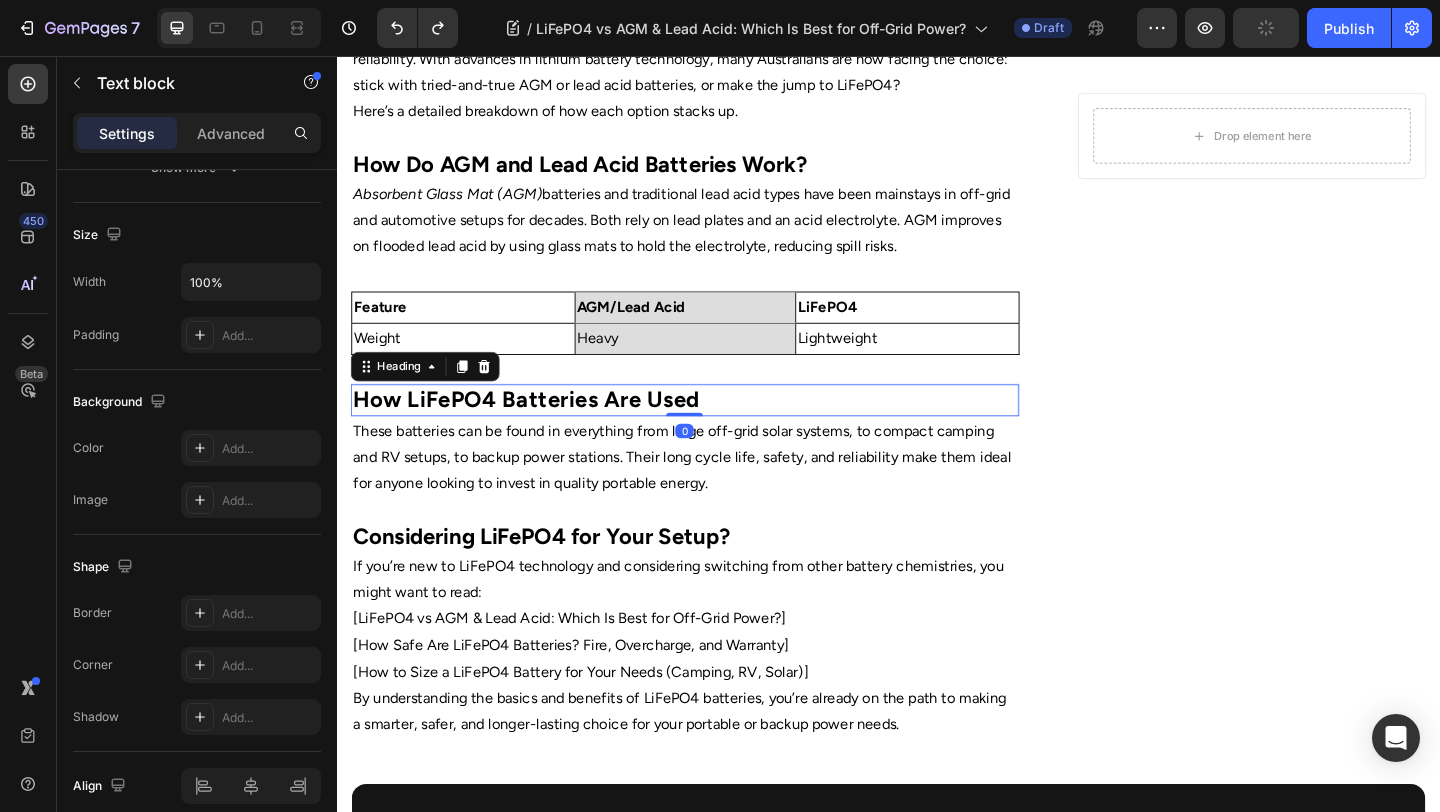 click on "How LiFePO4 Batteries Are Used" at bounding box center [715, 430] 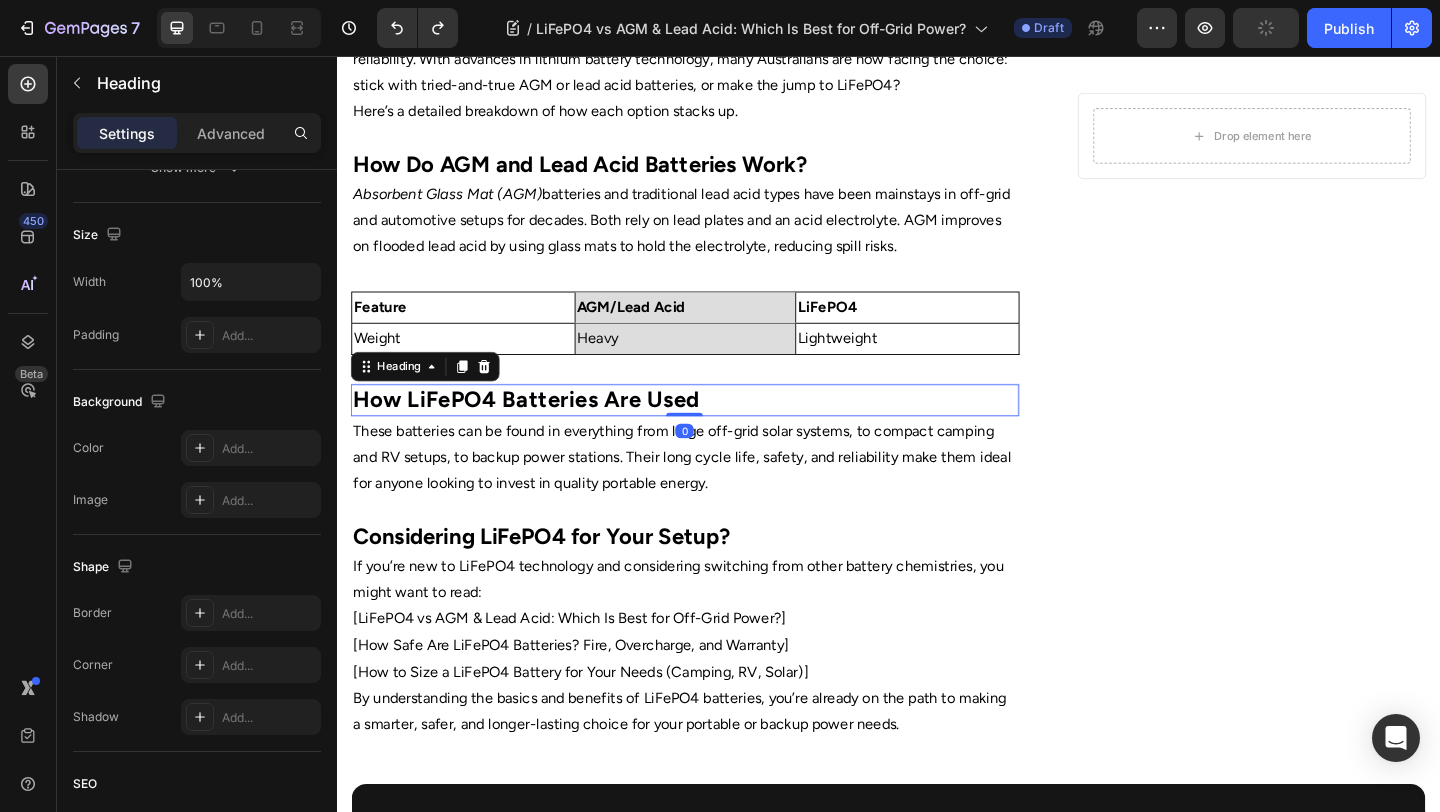 scroll, scrollTop: 0, scrollLeft: 0, axis: both 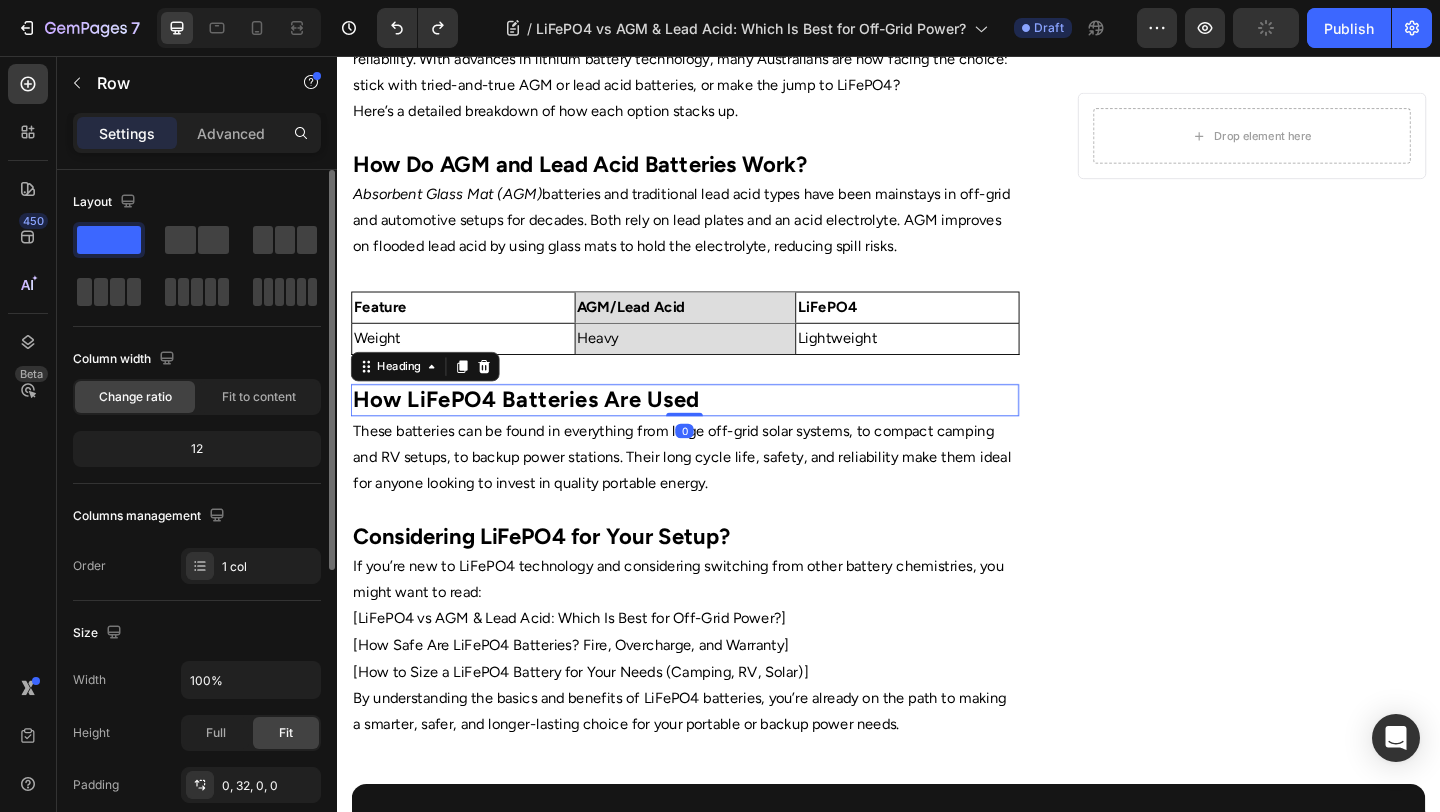 click on "Home Text Block
Icon Blog Text Block
Icon LiFePO4 vs AGM & Lead Acid: Which Is Best for Off-Grid Power? Text Block Row ⁠⁠⁠⁠⁠⁠⁠ LiFePO4 vs AGM & Lead Acid: Which Is Best for Off-Grid Power? Heading Image By  Portable Batteries Austraila Text block Advanced list Published:  August 4, 2025 Text block Row Image Choosing the right battery for off-grid living, RV travel, or camping is critical to comfort and reliability. With advances in lithium battery technology, many Australians are now facing the choice: stick with tried-and-true AGM or lead acid batteries, or make the jump to LiFePO4? Here’s a detailed breakdown of how each option stacks up. How Do AGM and Lead Acid Batteries Work? Absorbent Glass Mat (AGM)  batteries and traditional lead acid types have been mainstays in off-grid and automotive setups for decades. Both rely on lead plates and an acid electrolyte. AGM improves on flooded lead acid by using glass mats to hold the electrolyte, reducing spill risks." at bounding box center [715, 95] 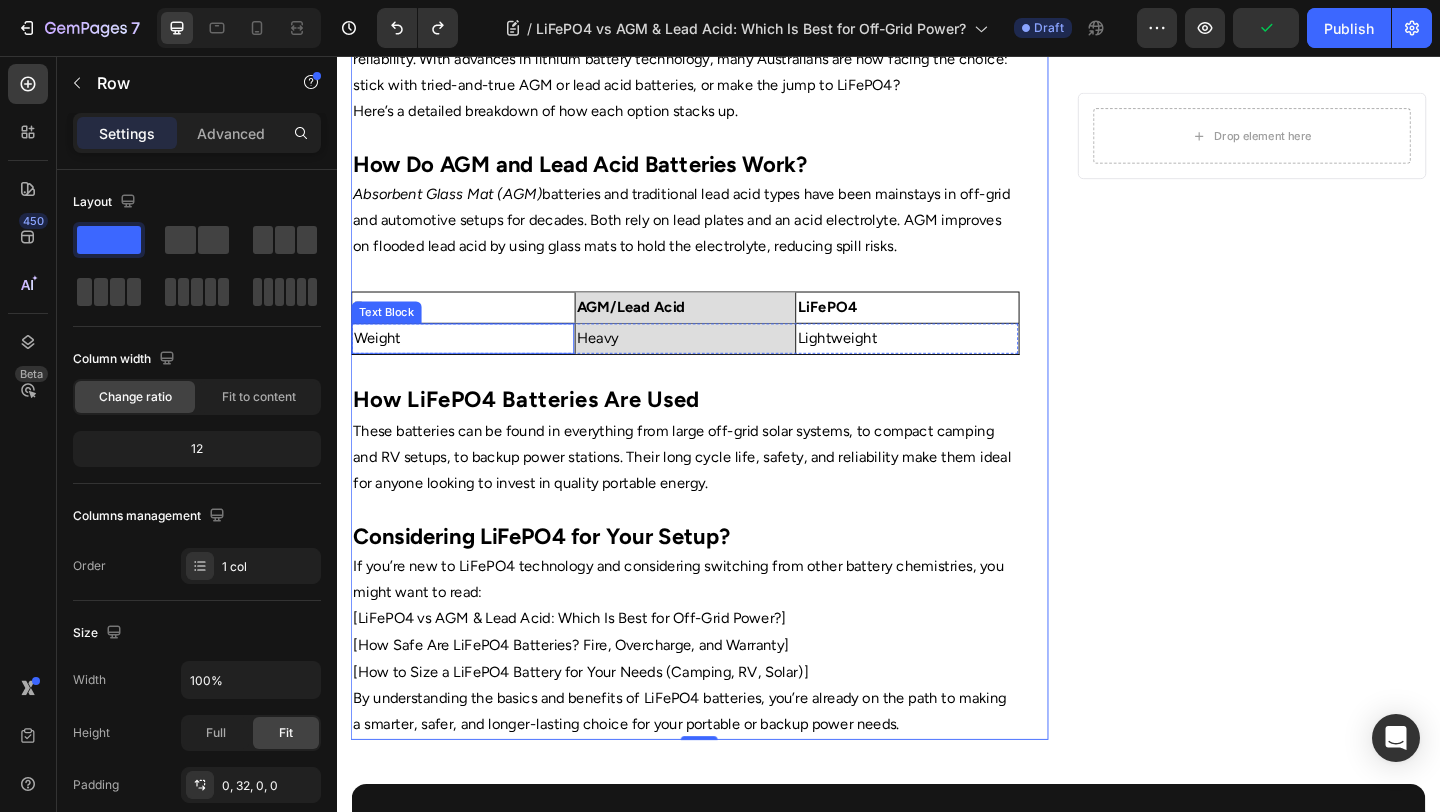 click on "Weight" at bounding box center (474, 363) 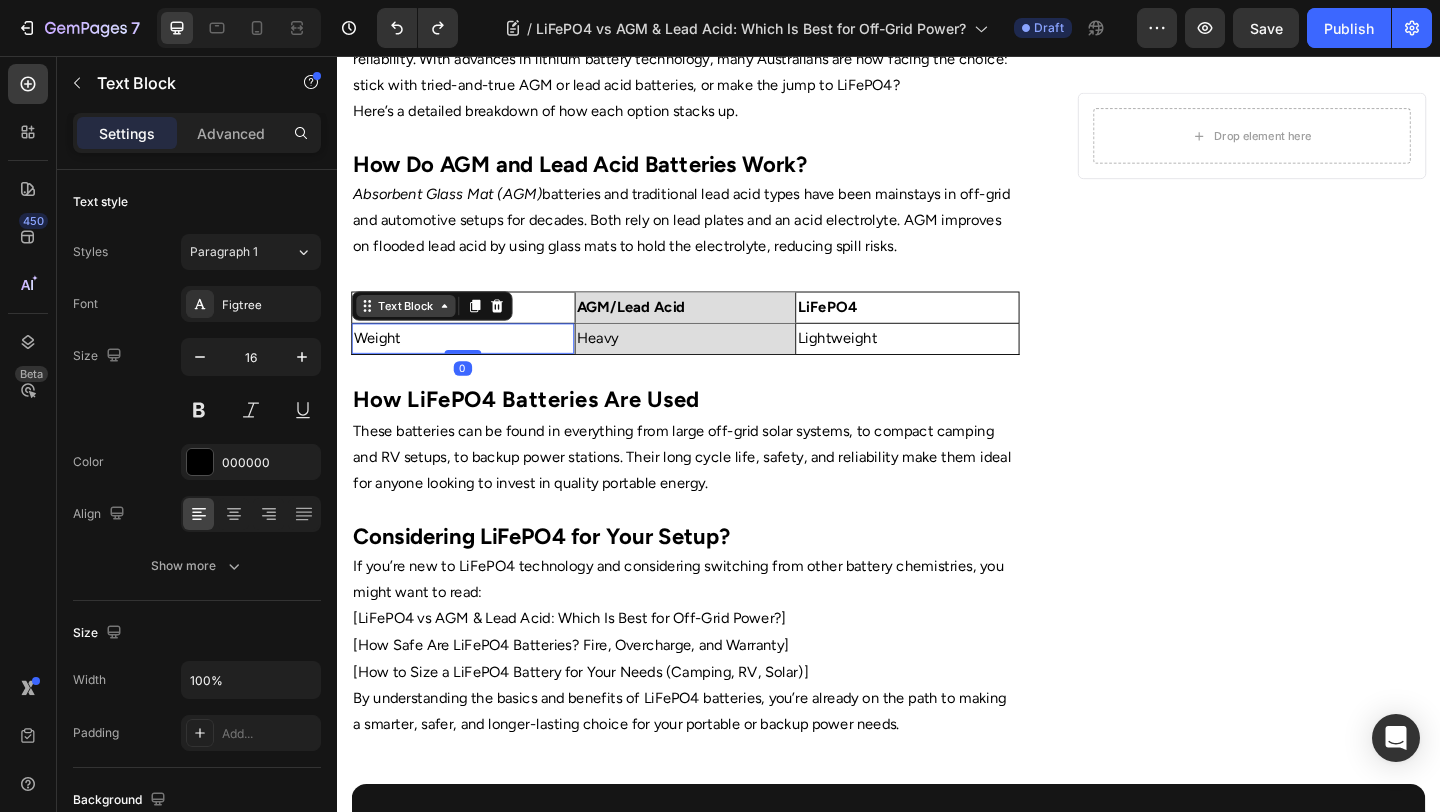 click on "Text Block" at bounding box center [412, 328] 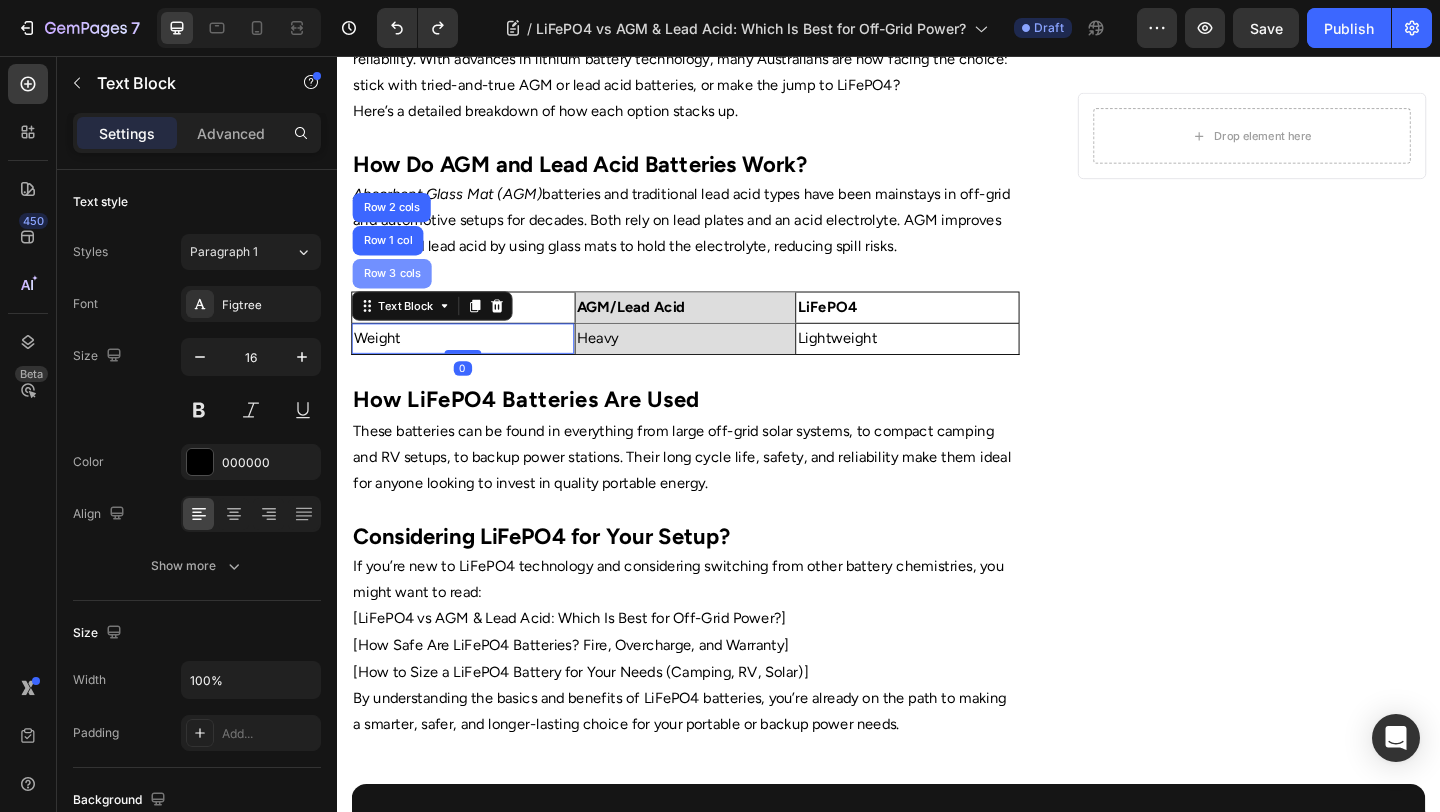 click on "Row 3 cols" at bounding box center (397, 293) 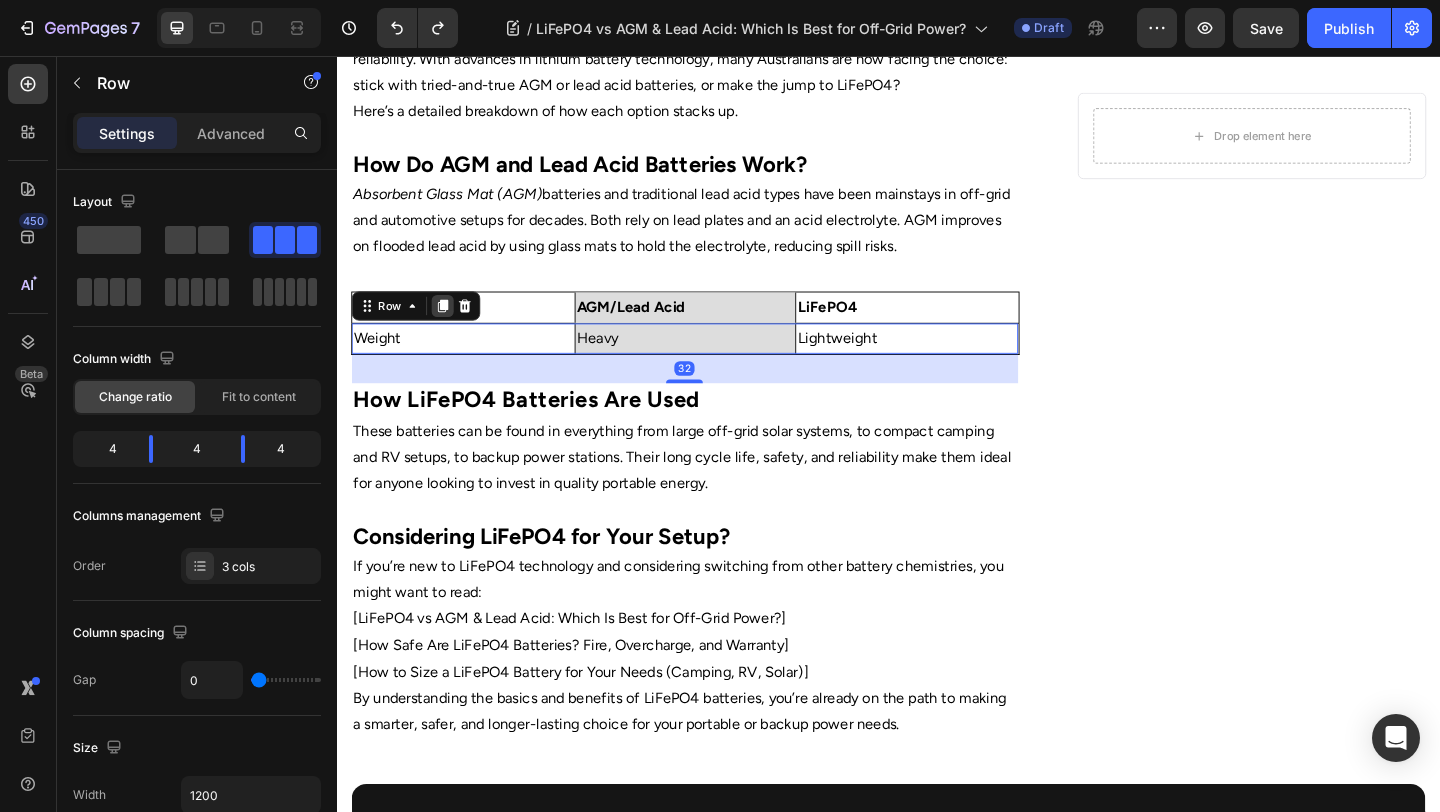 click 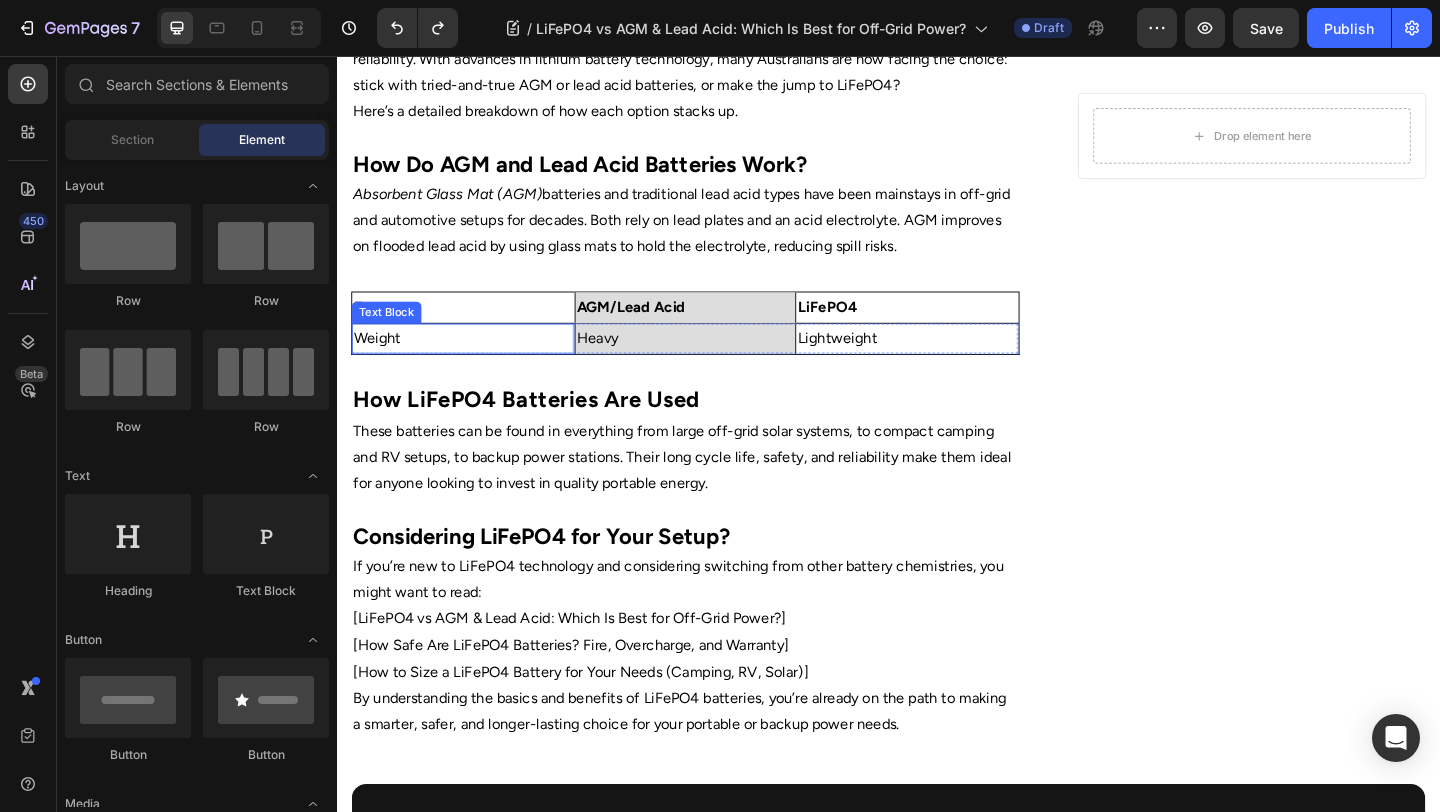 click on "Weight" at bounding box center [474, 363] 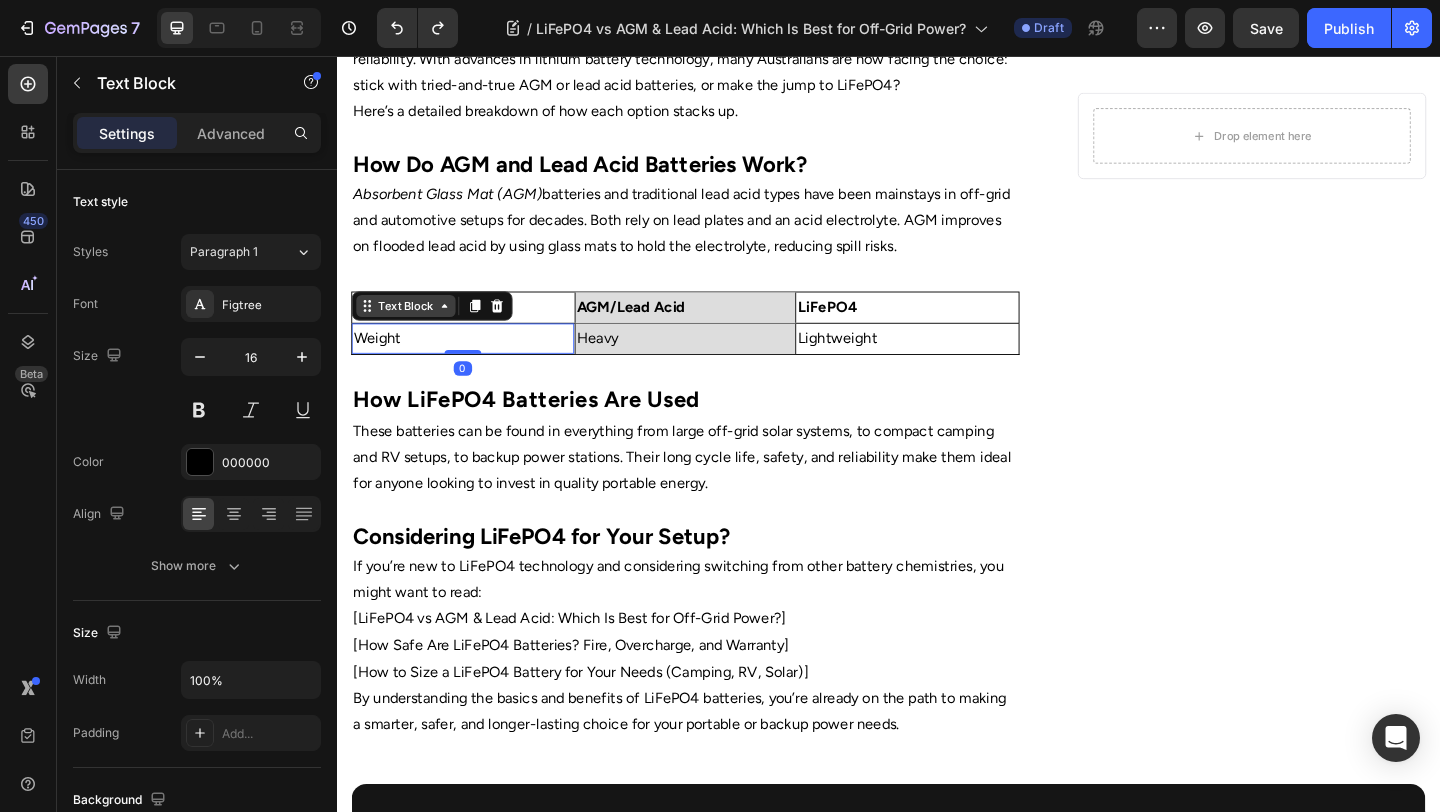 click on "Text Block" at bounding box center (412, 328) 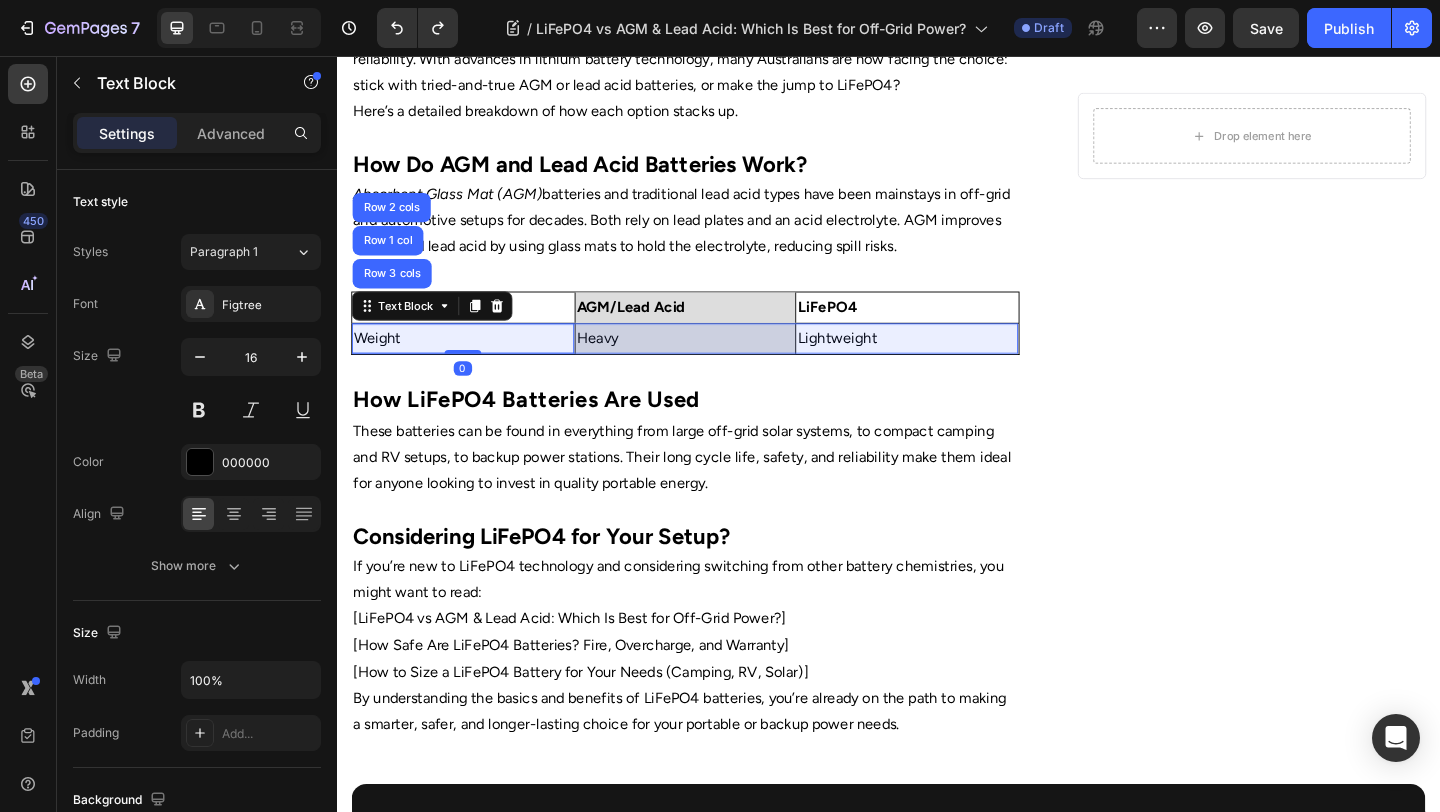 drag, startPoint x: 426, startPoint y: 296, endPoint x: 443, endPoint y: 307, distance: 20.248457 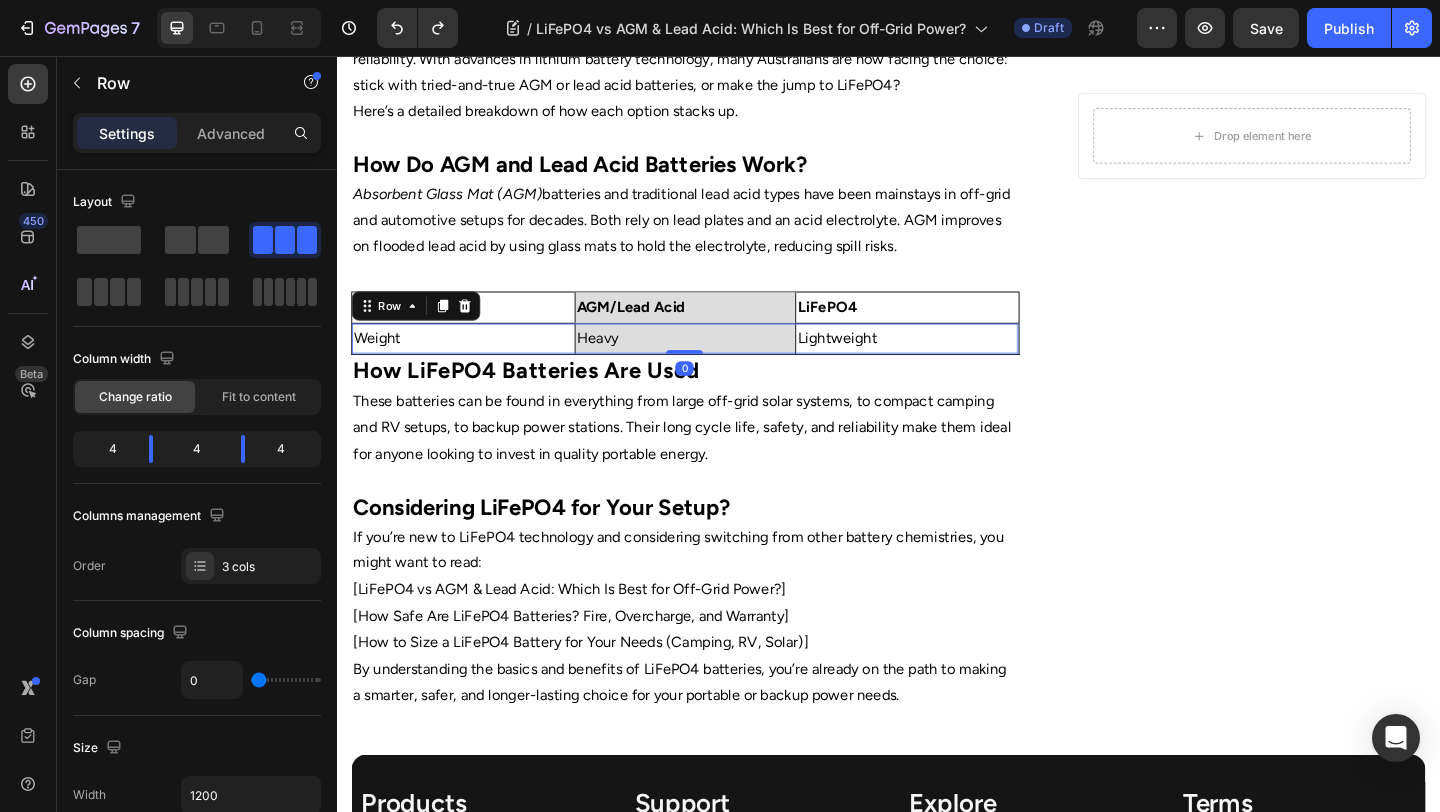 drag, startPoint x: 721, startPoint y: 407, endPoint x: 721, endPoint y: 350, distance: 57 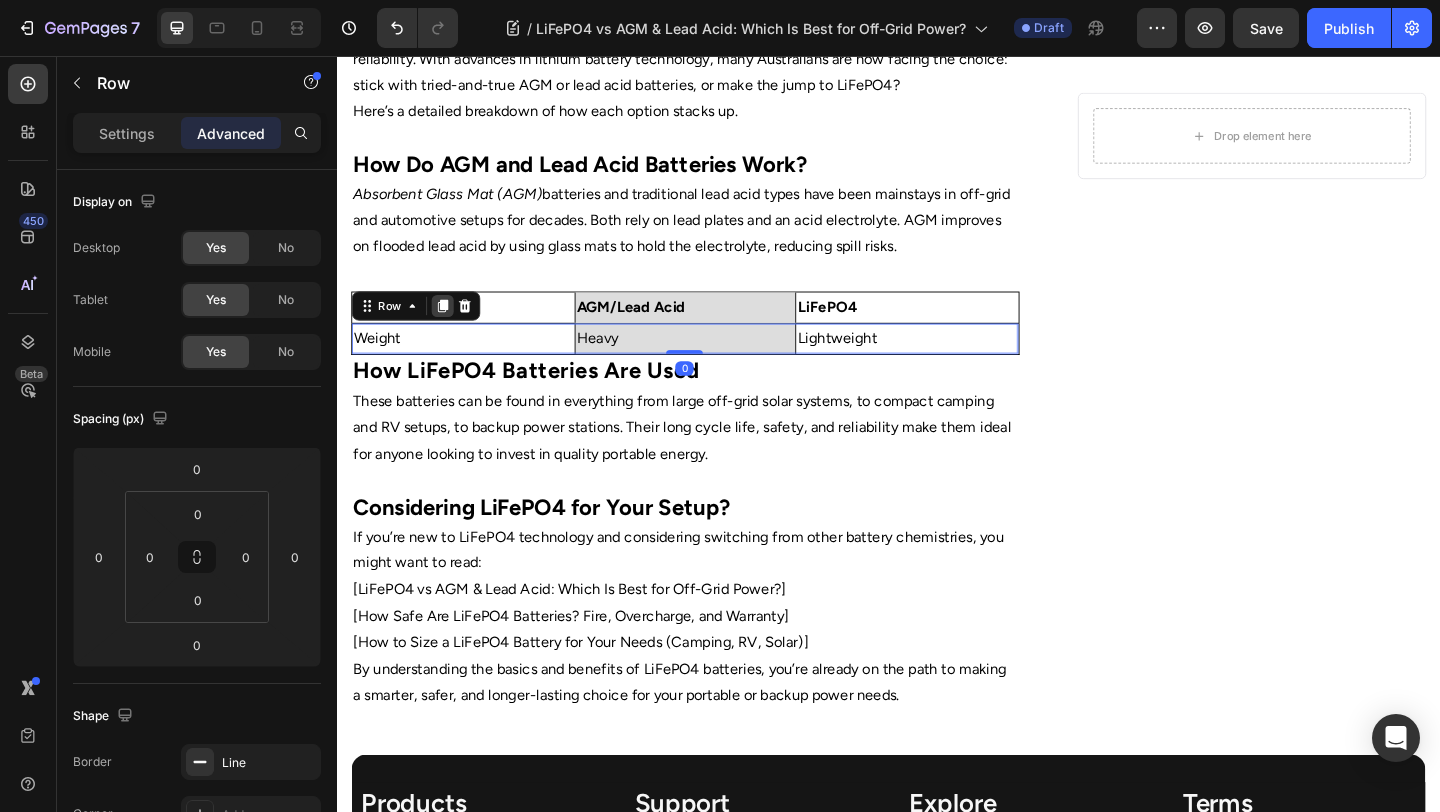 click 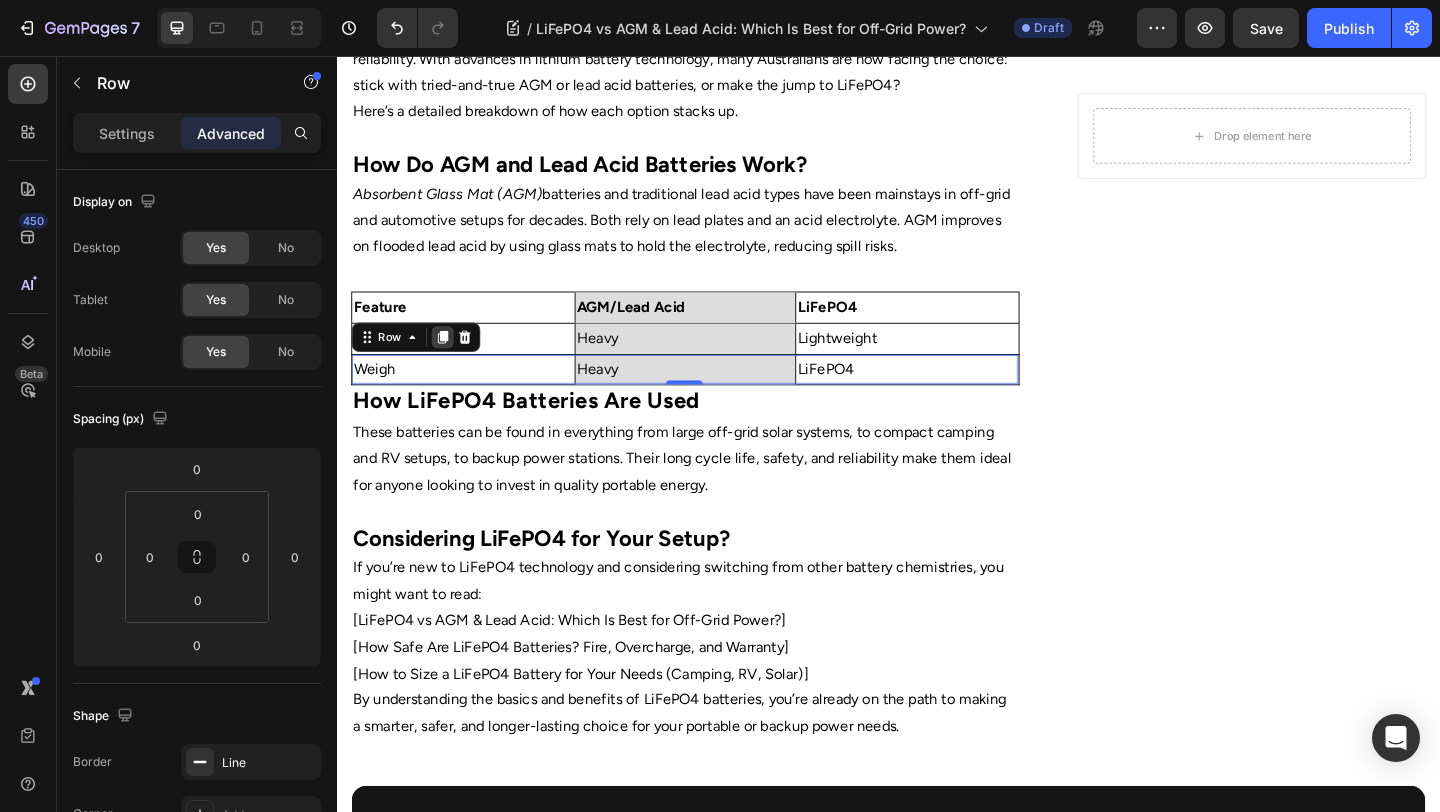 click 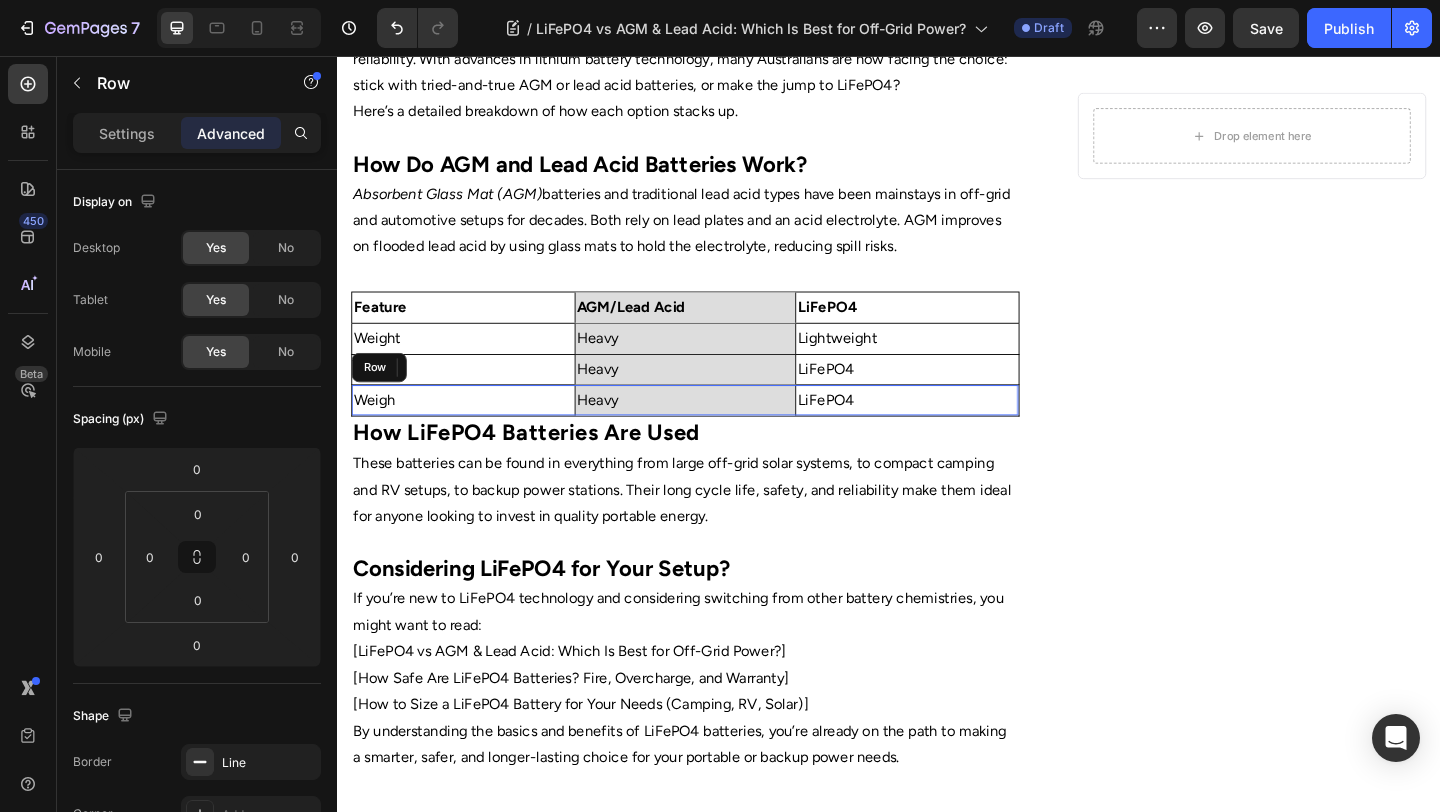 click on "Weight" at bounding box center [474, 363] 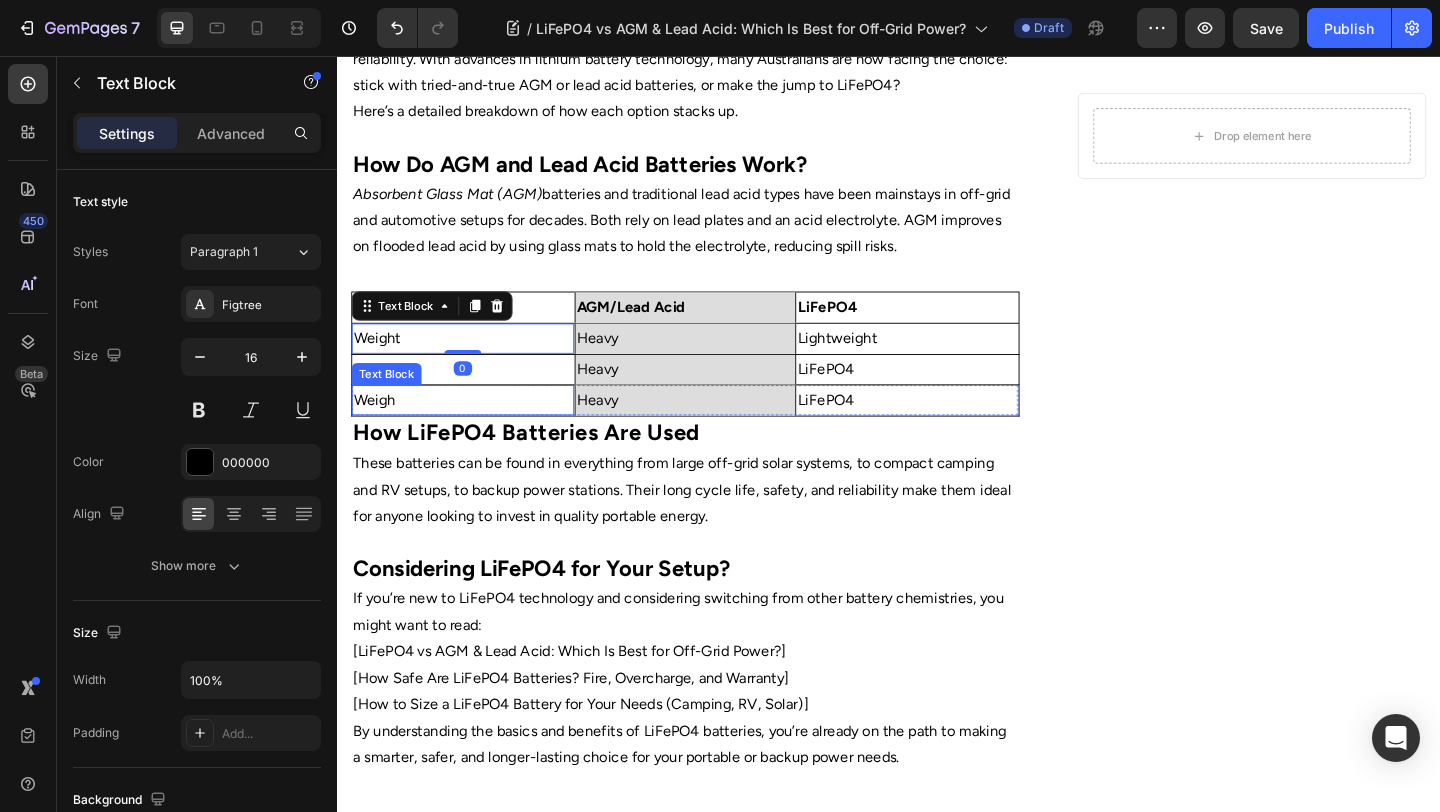 click on "Weigh" at bounding box center (474, 430) 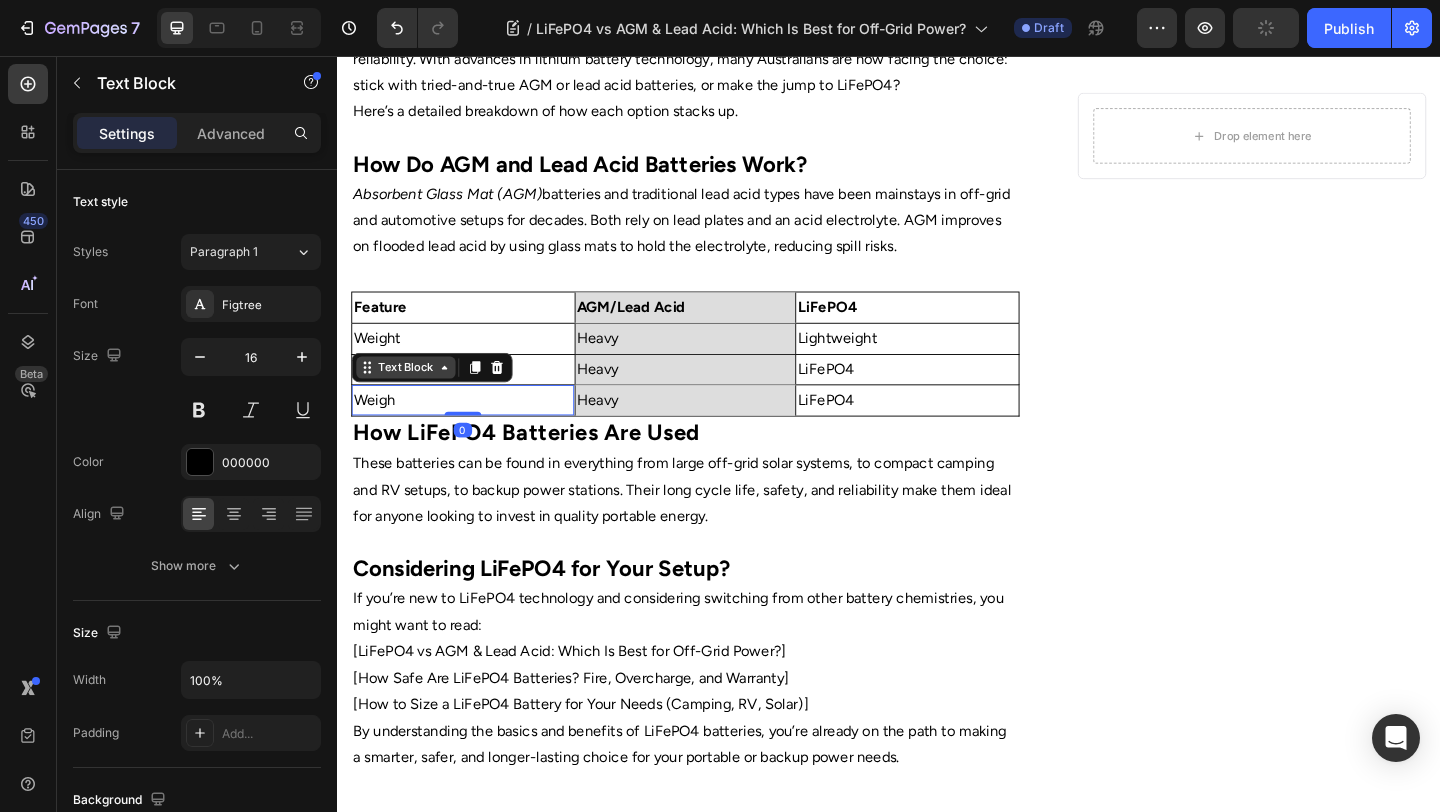 click on "Text Block" at bounding box center (412, 395) 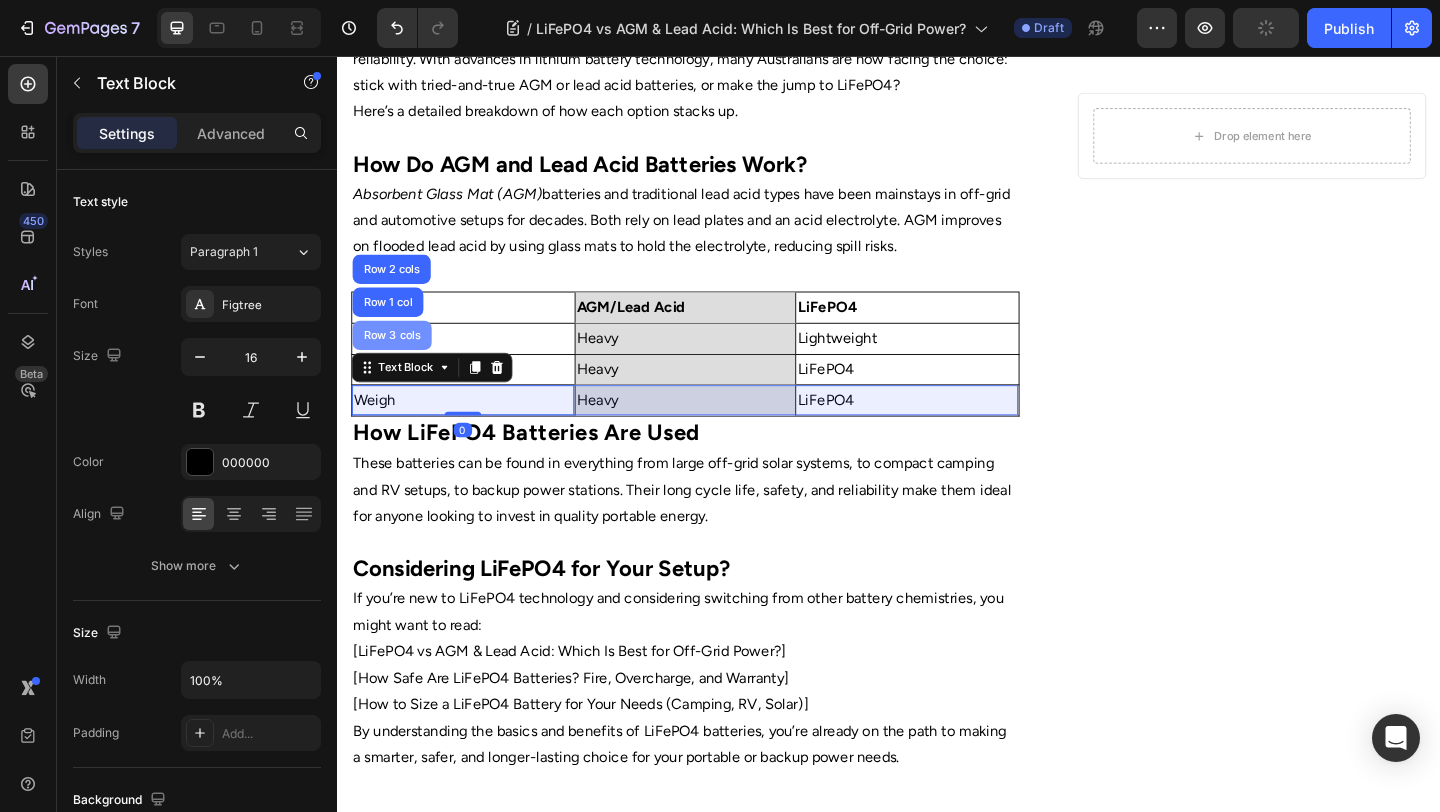 click on "Row 3 cols" at bounding box center (397, 360) 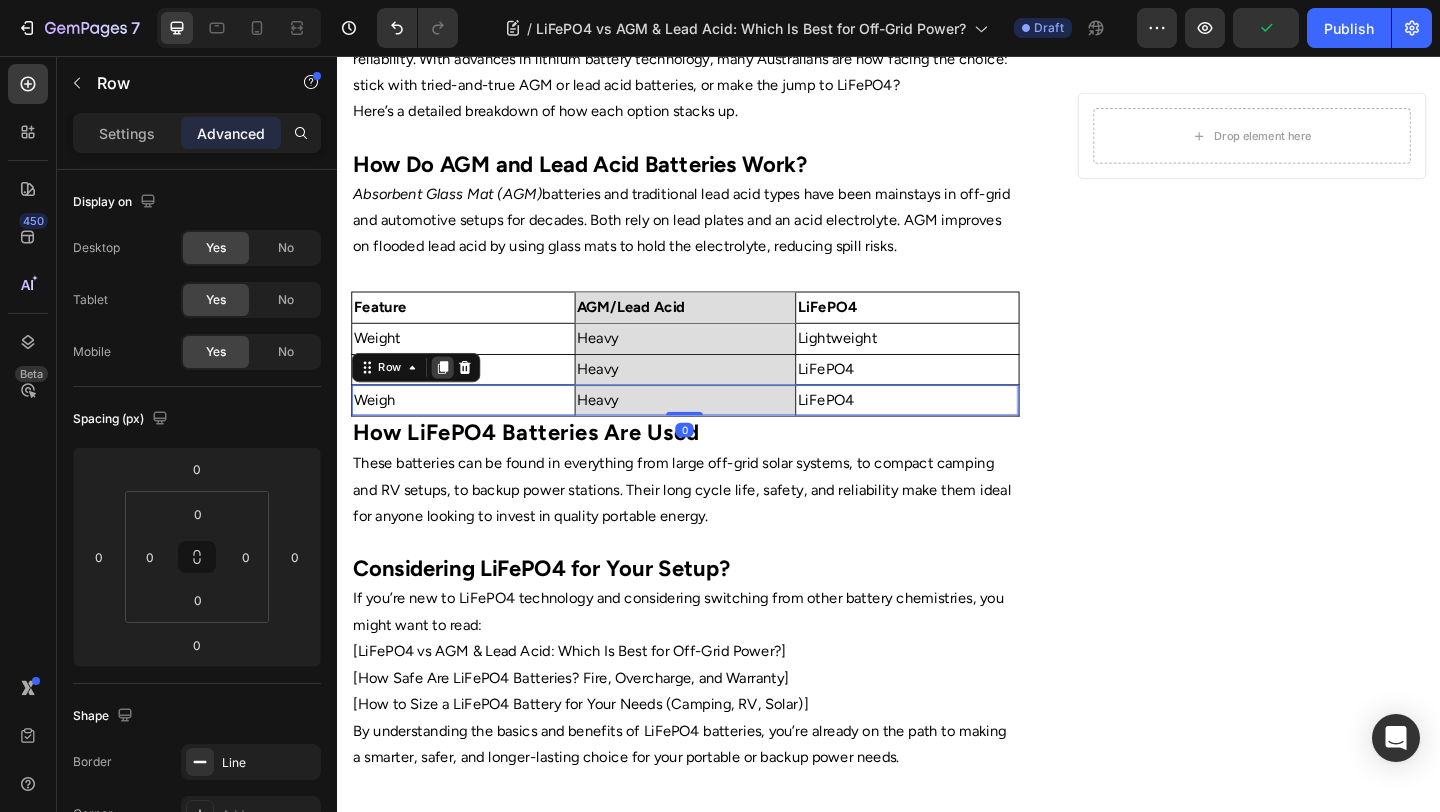 click 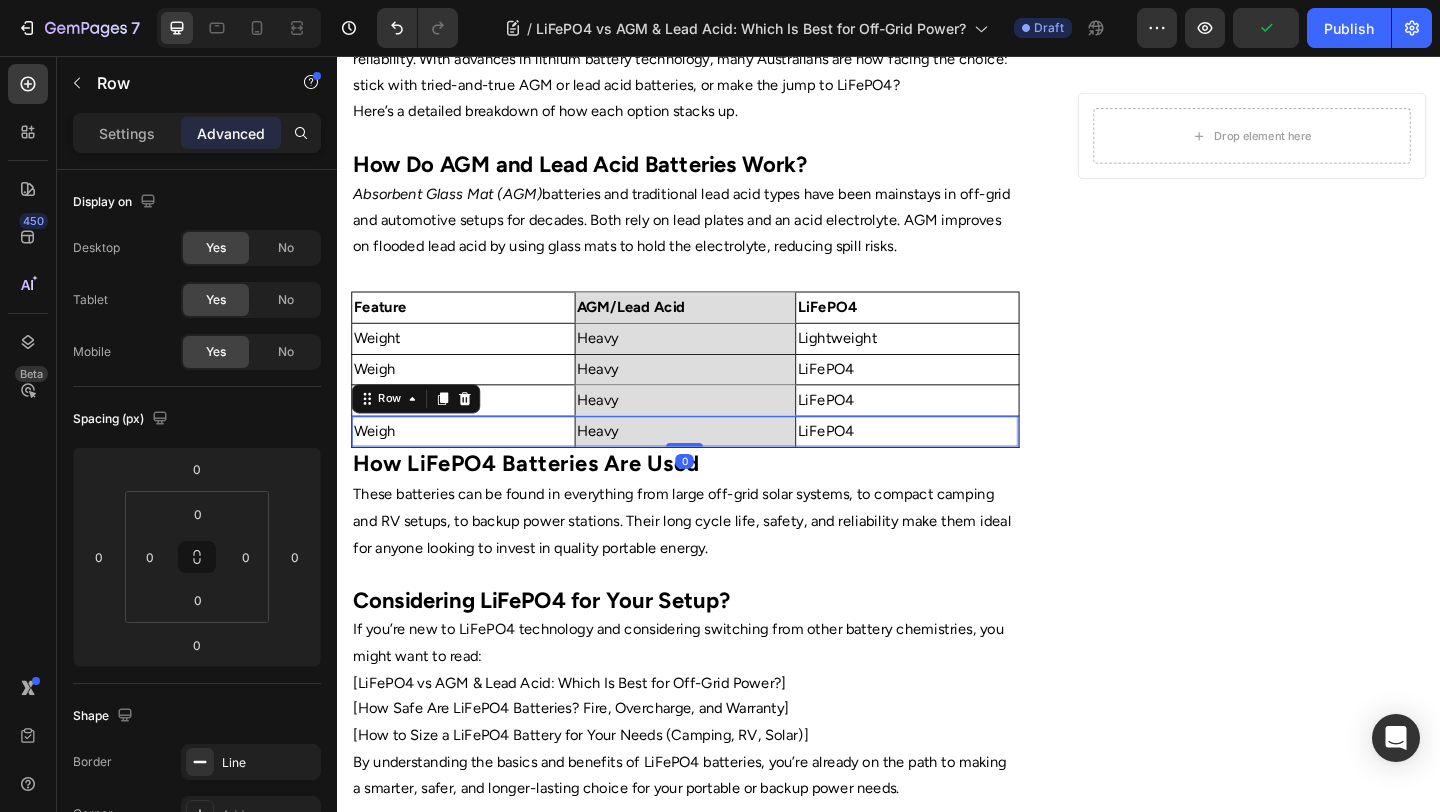 click 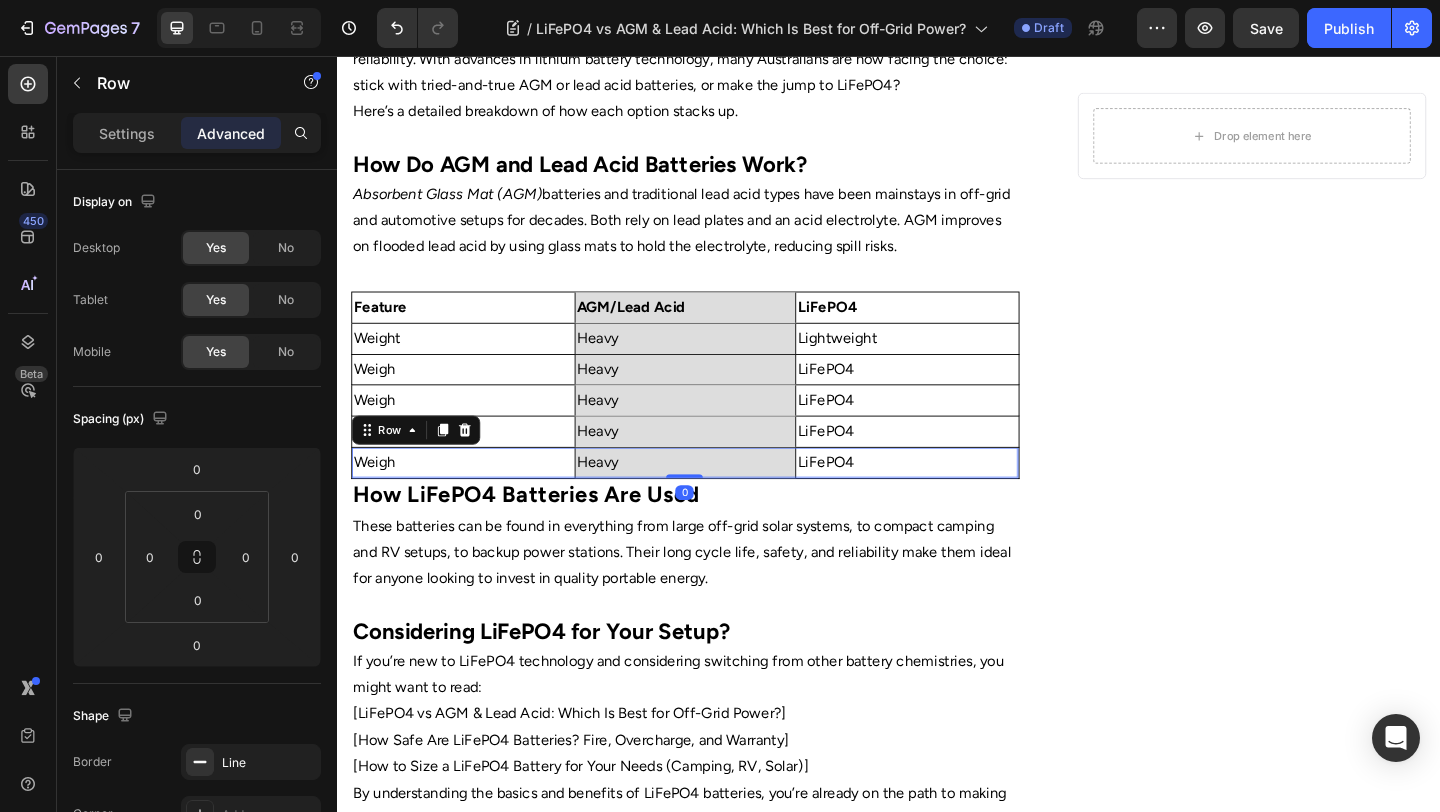 click on "Row" at bounding box center (423, 463) 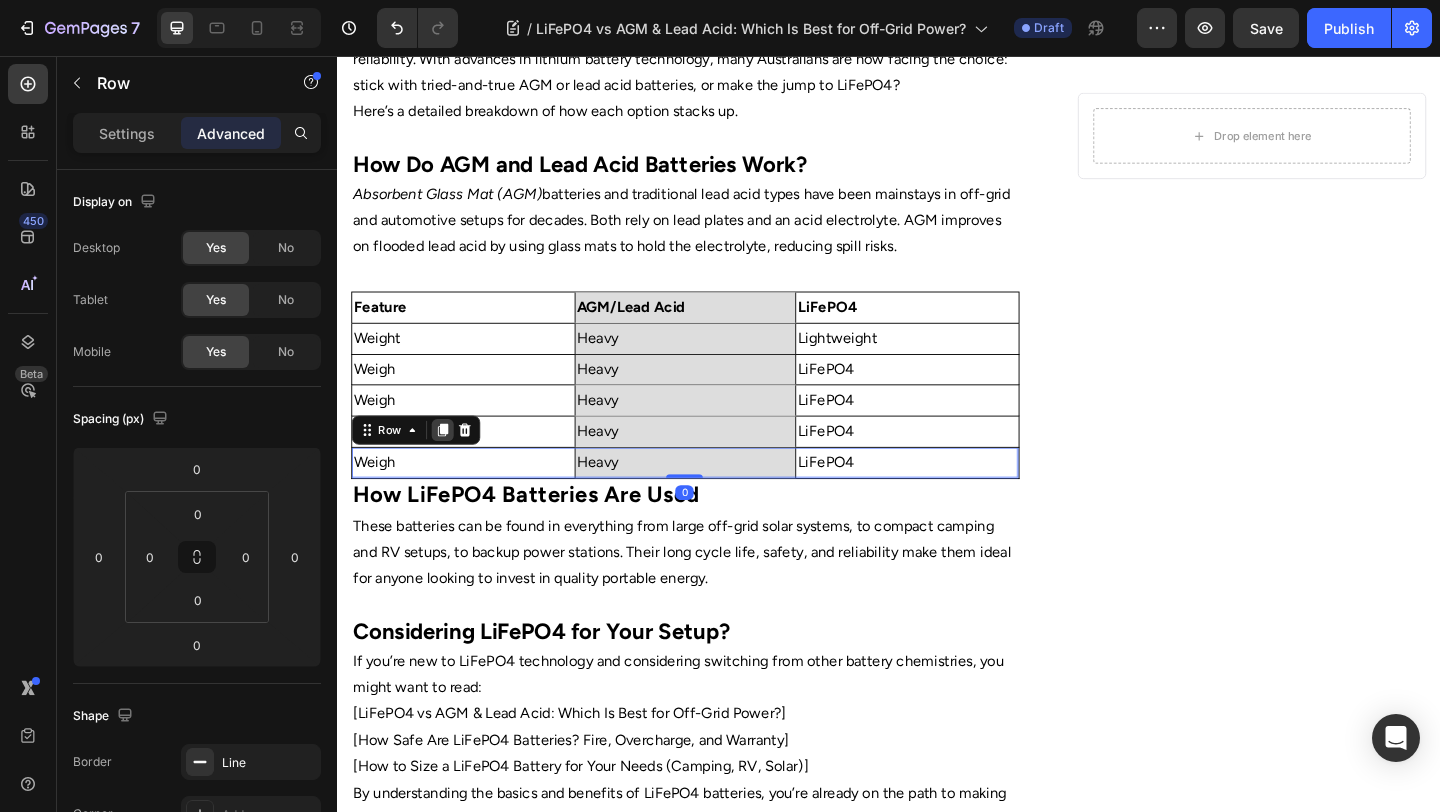 click 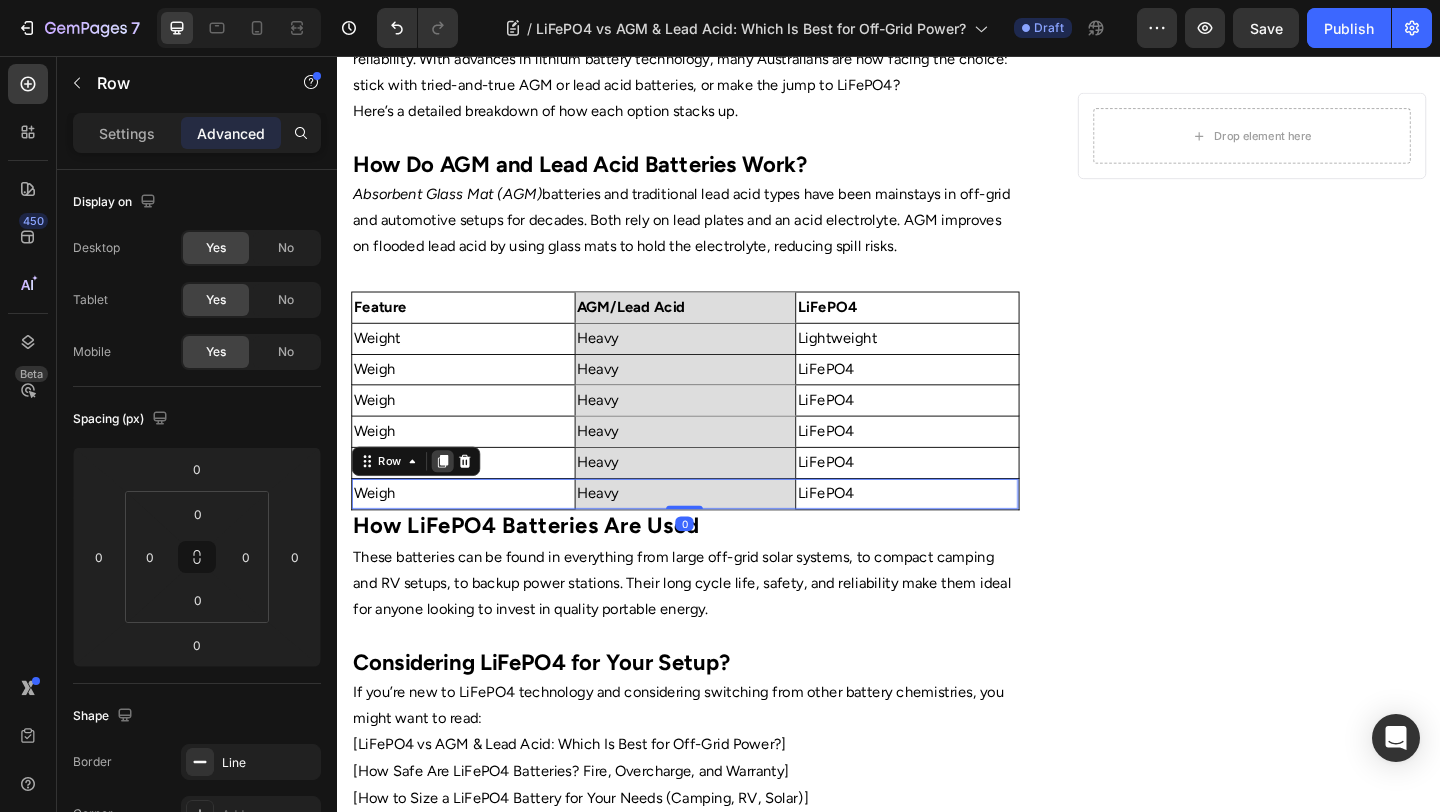 click 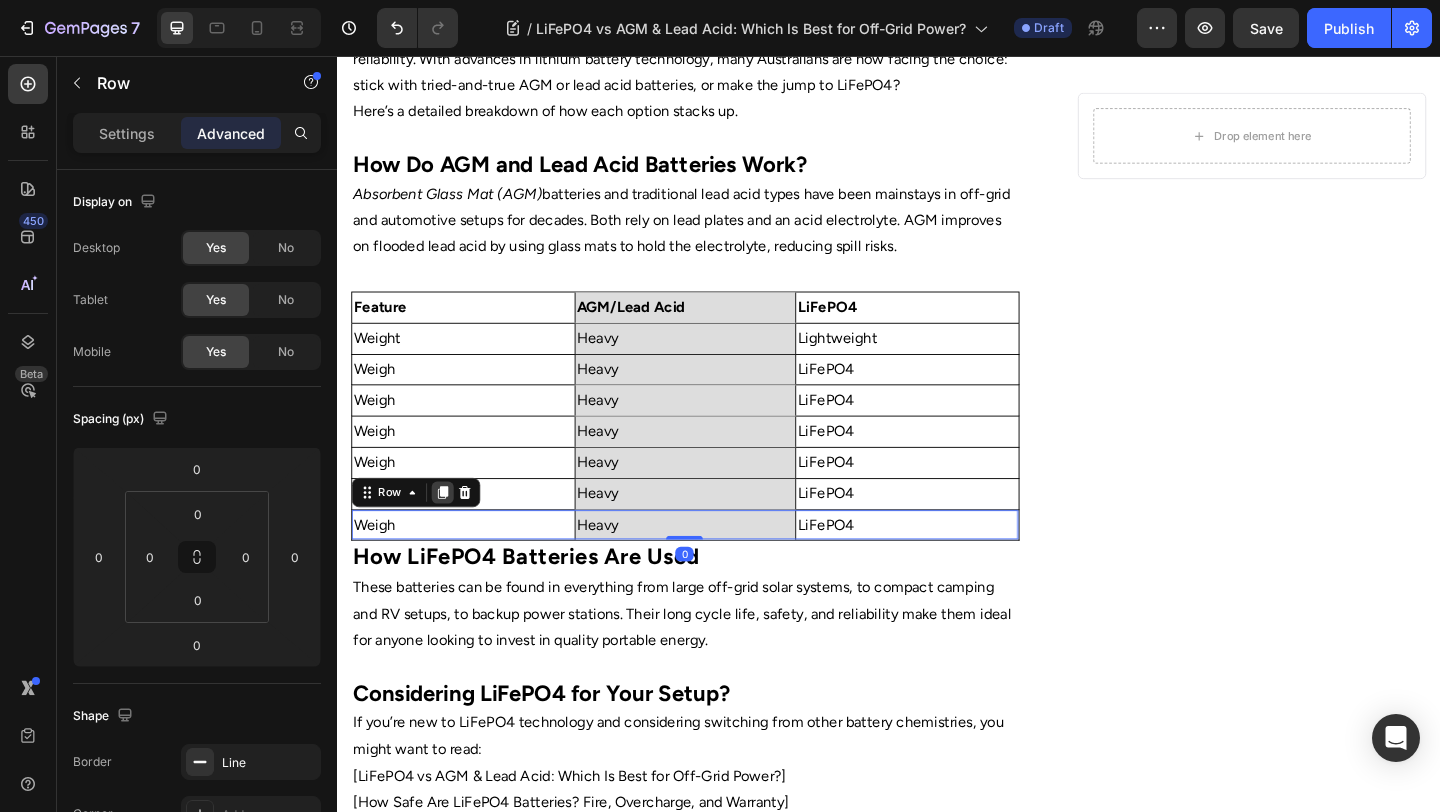 click 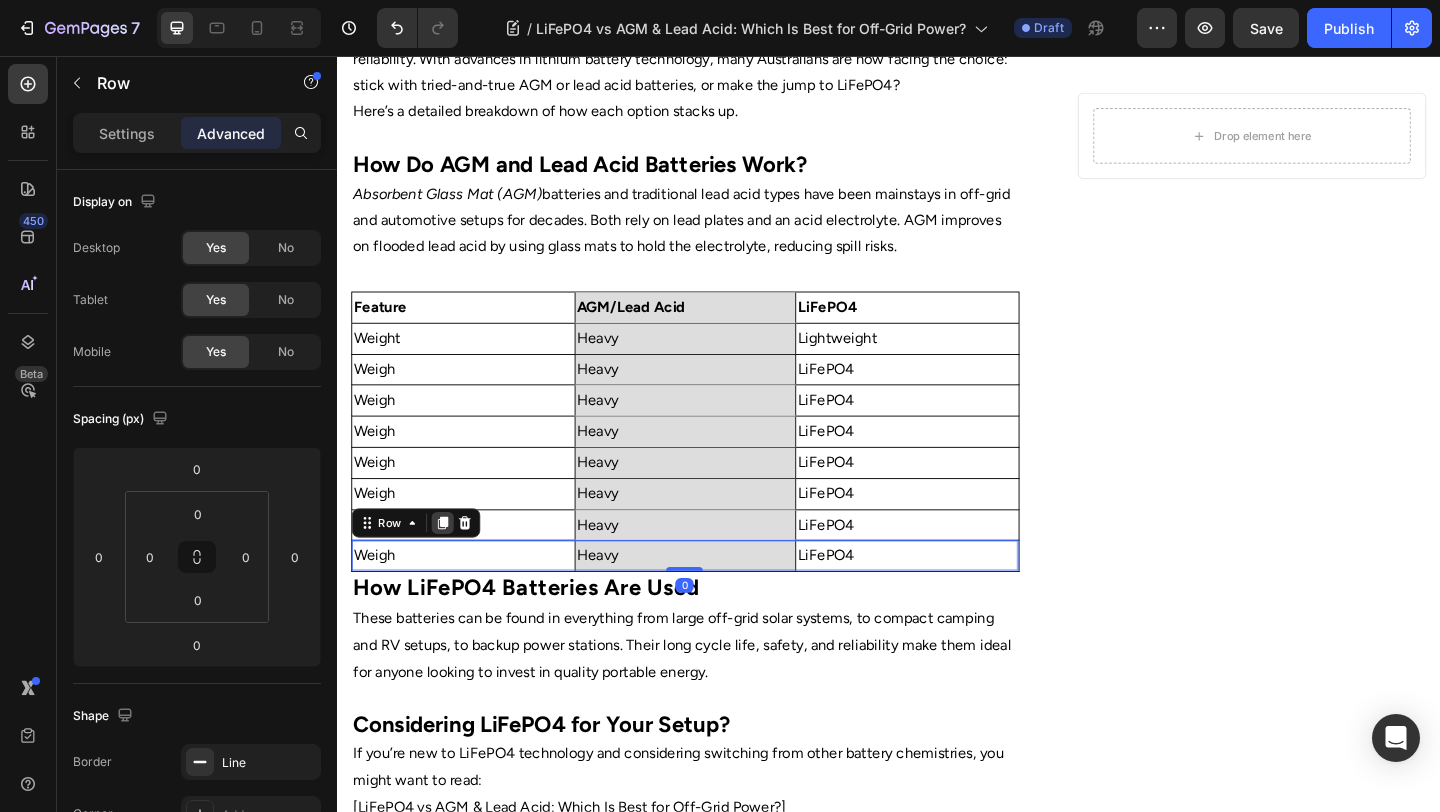 click 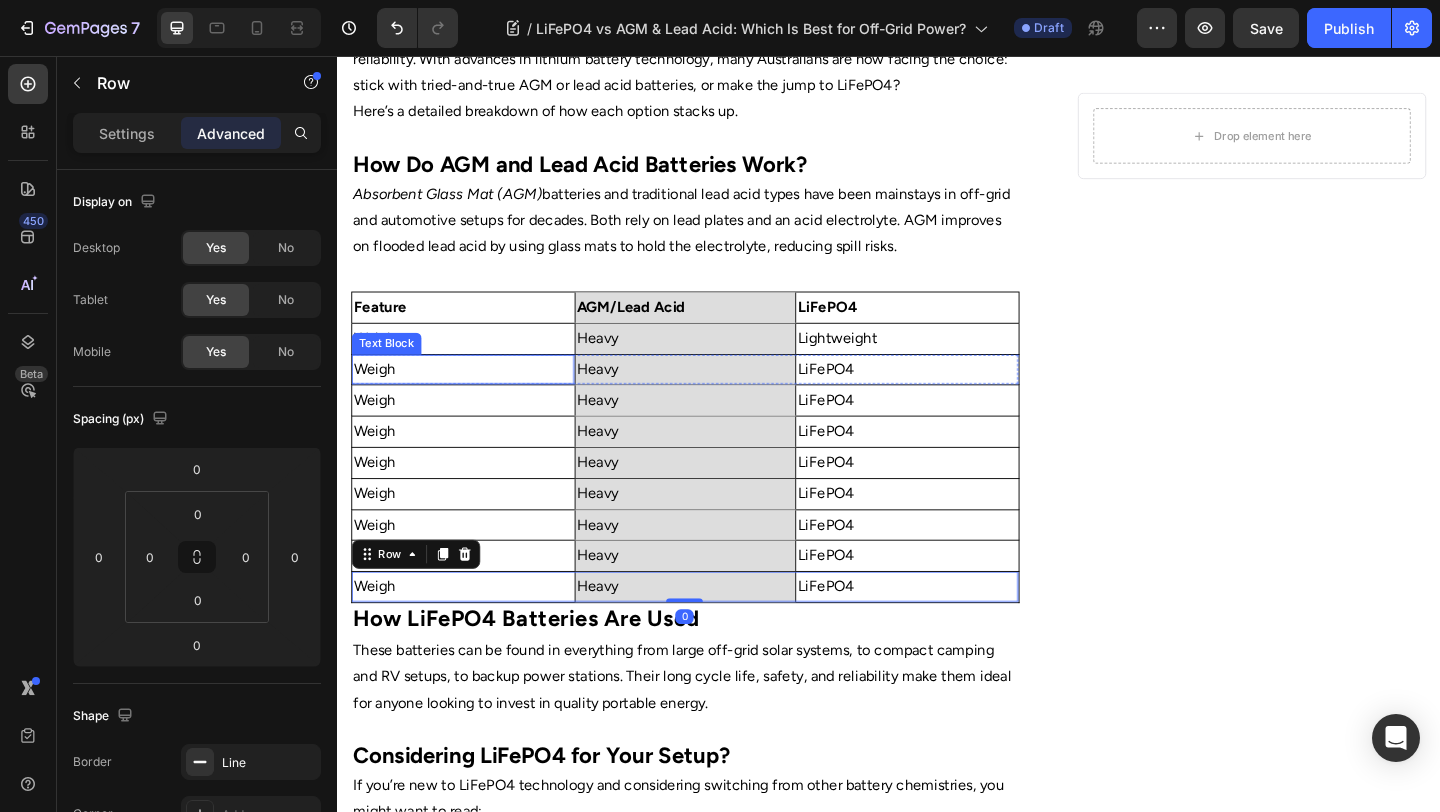 click on "Weigh" at bounding box center (474, 397) 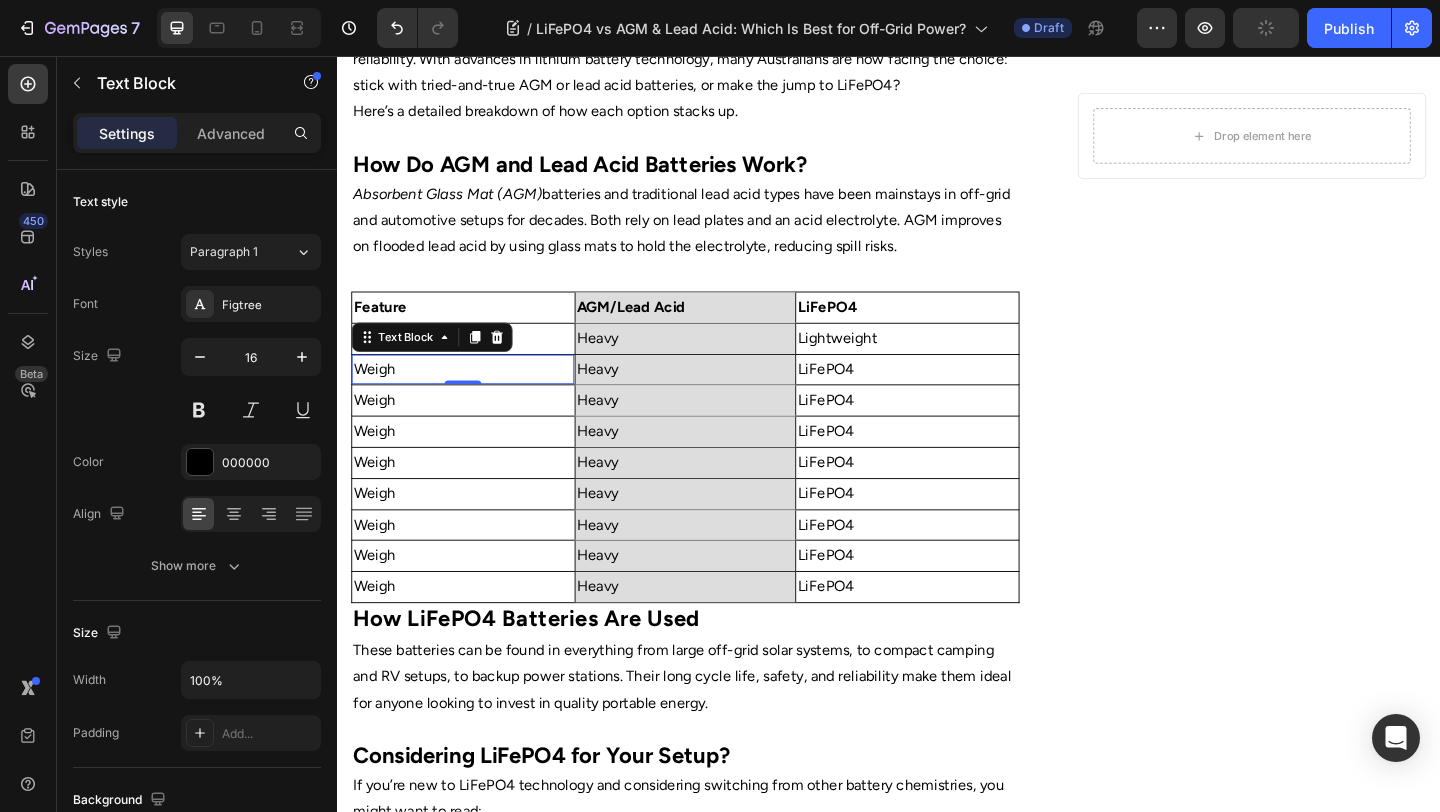 click on "Weigh" at bounding box center [474, 397] 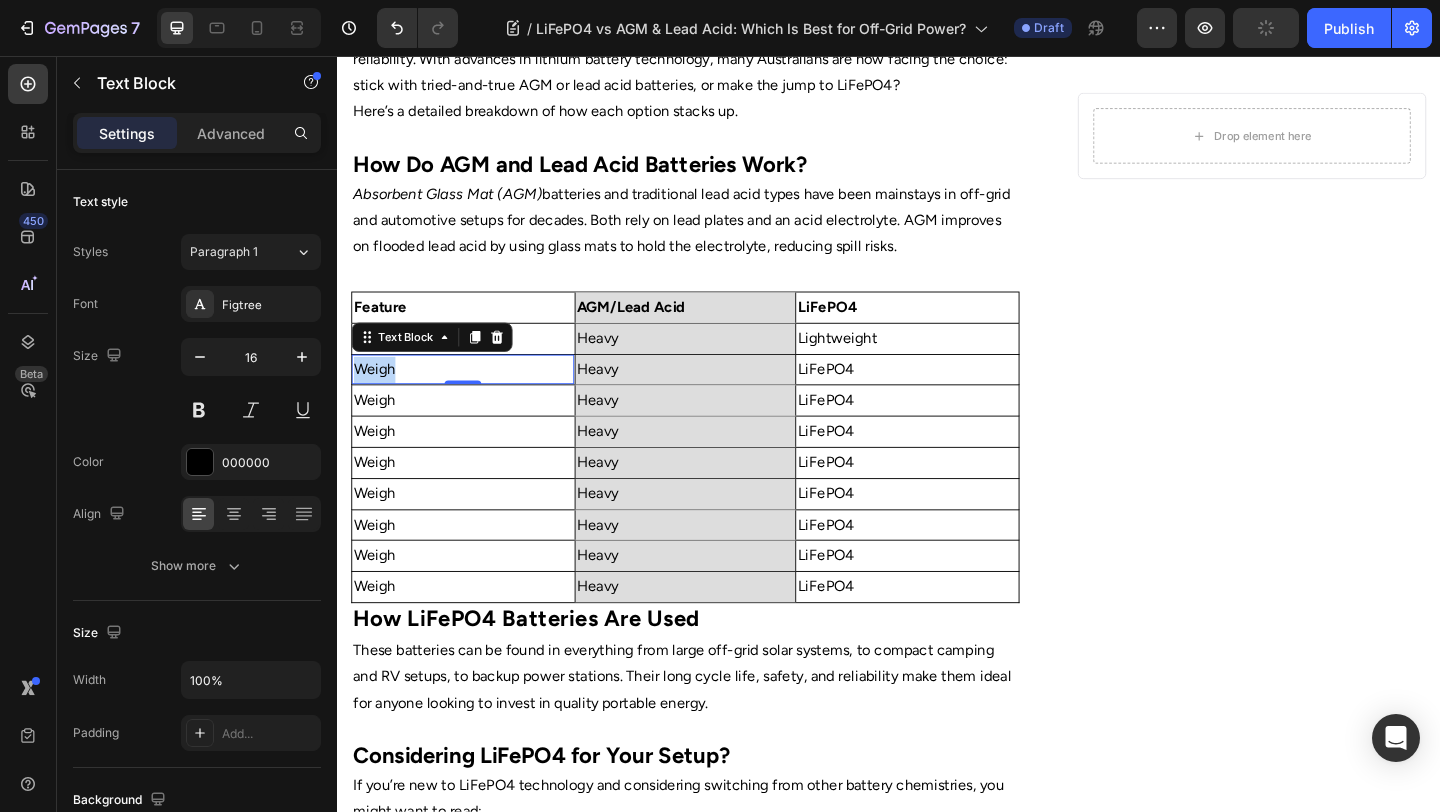 click on "Weigh" at bounding box center (474, 397) 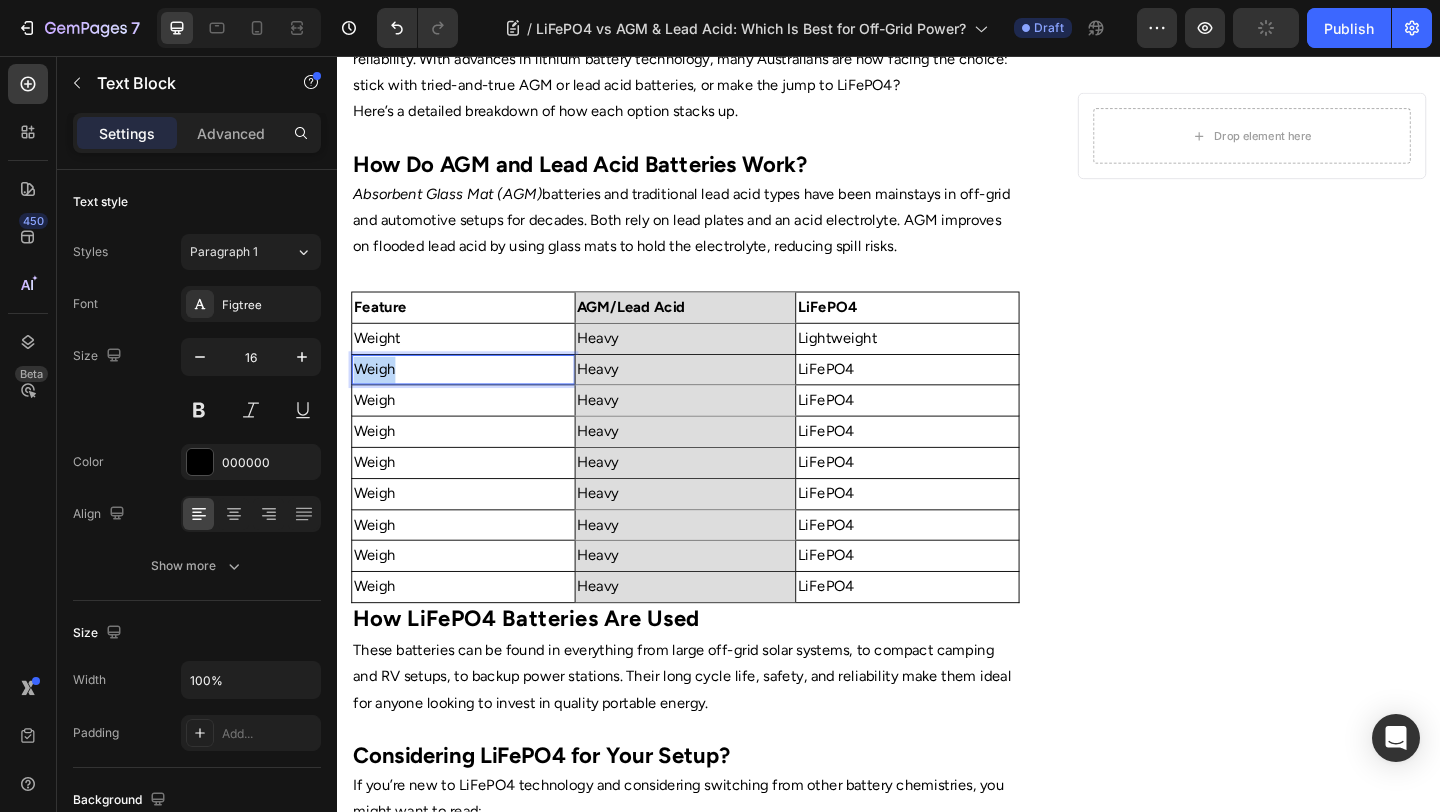 click on "Weigh" at bounding box center [474, 397] 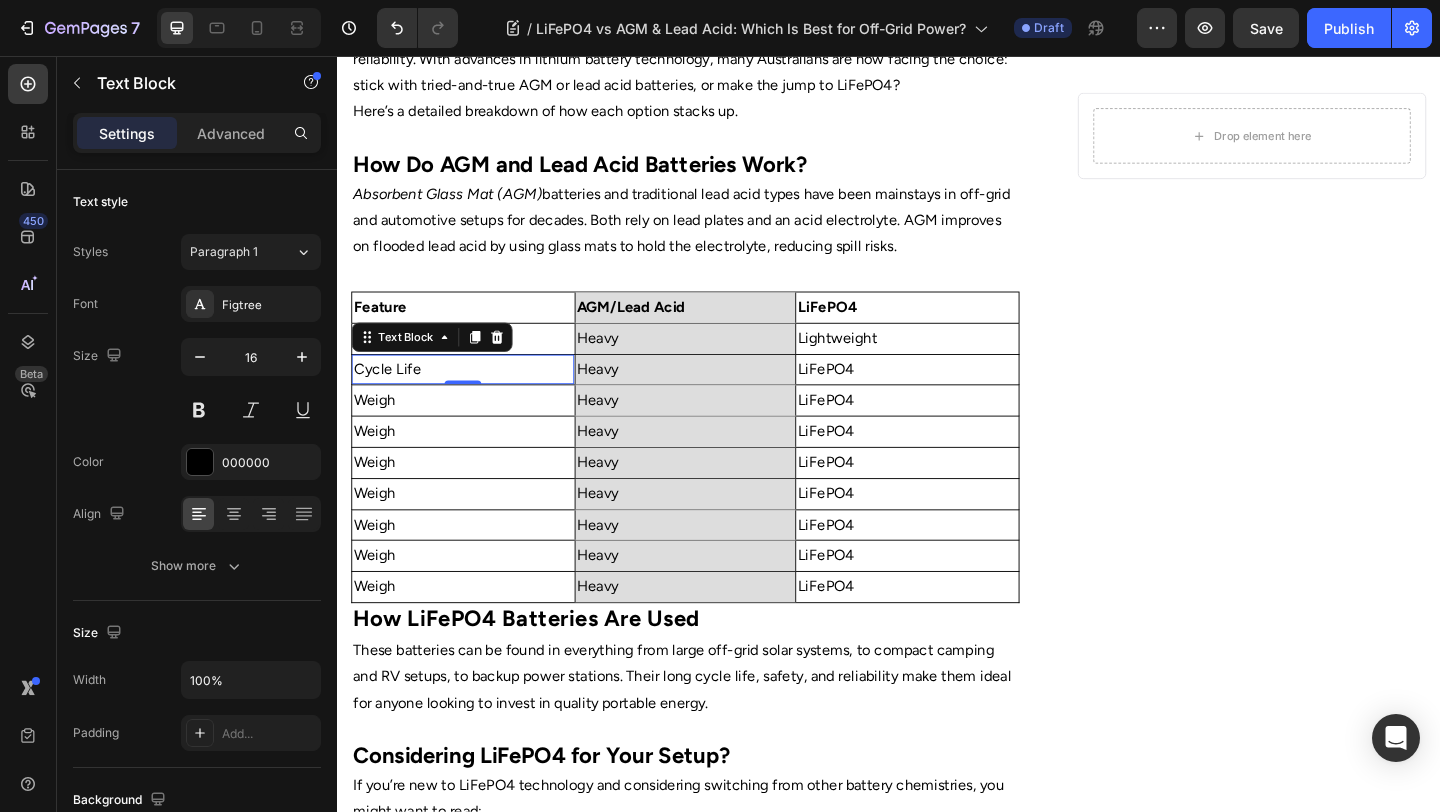 click on "Weigh" at bounding box center [474, 430] 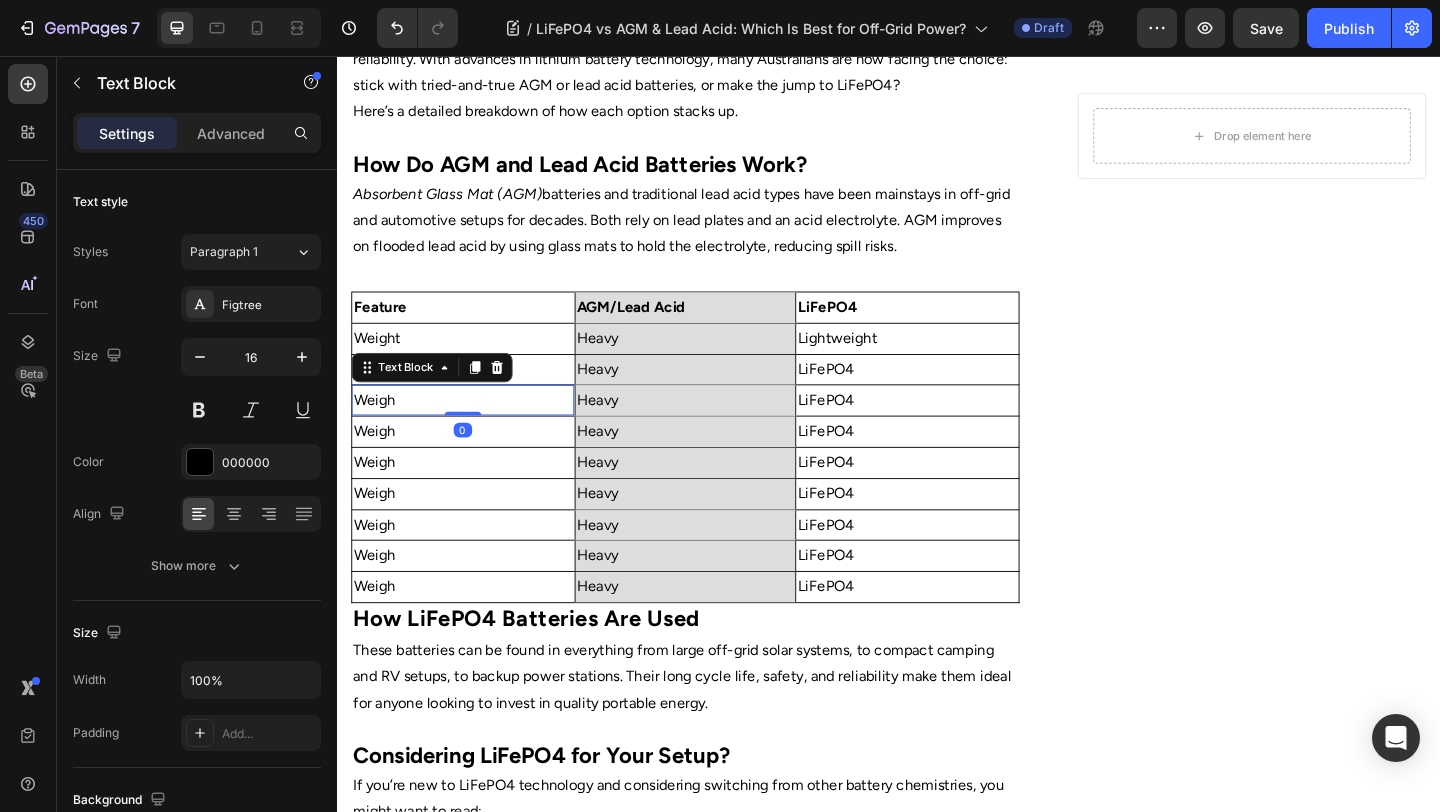 click on "Weigh" at bounding box center [474, 430] 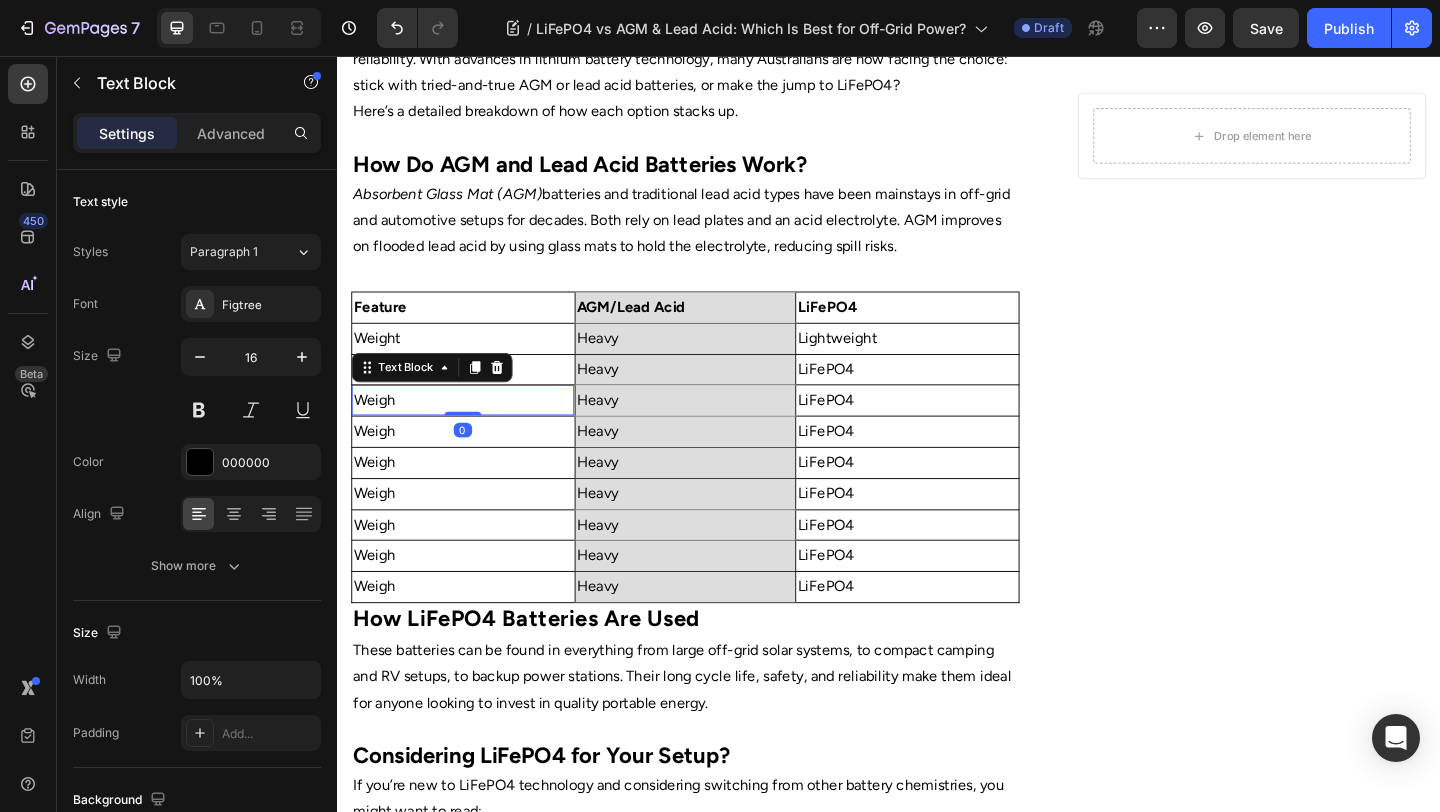 click on "Weigh" at bounding box center [474, 430] 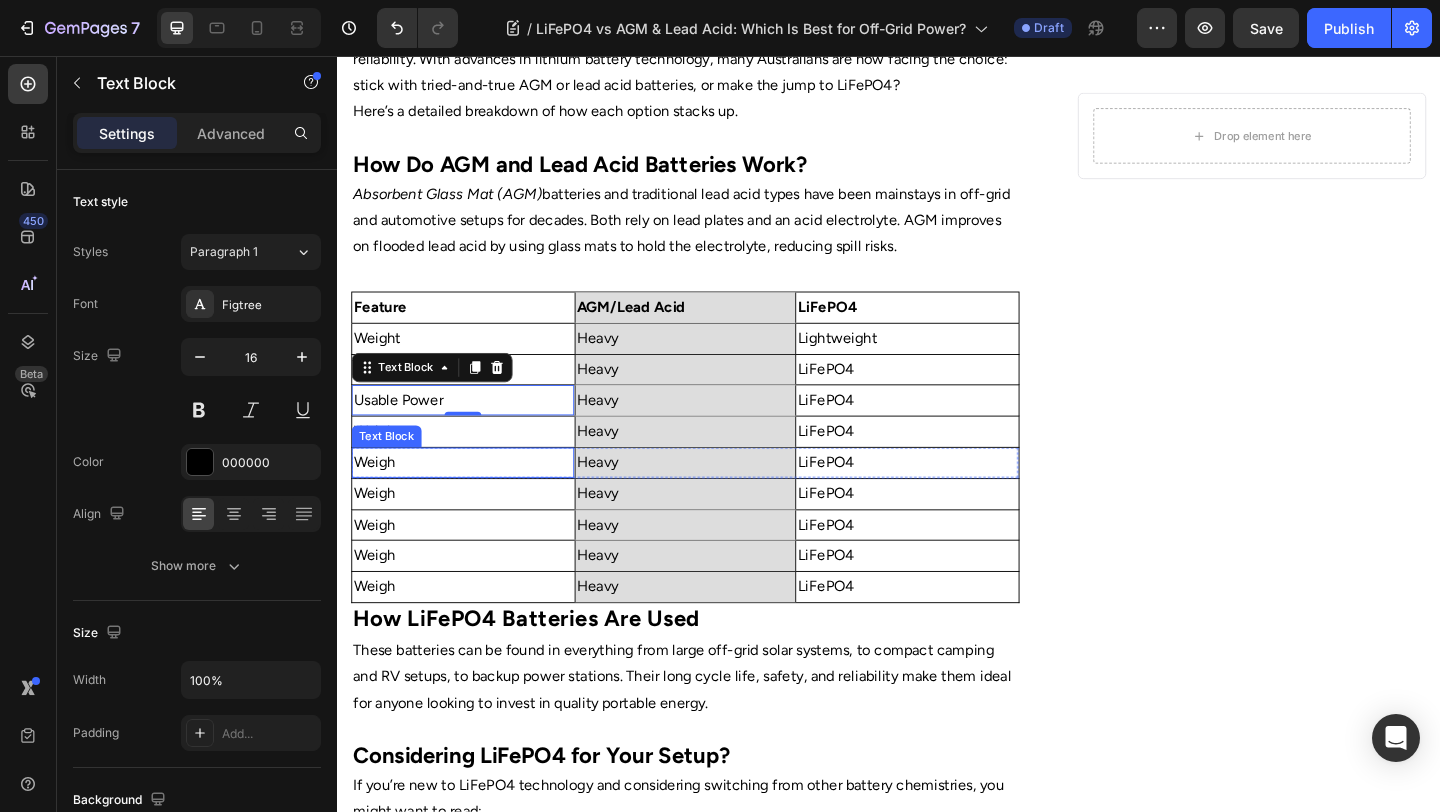 click on "Text Block" at bounding box center (391, 470) 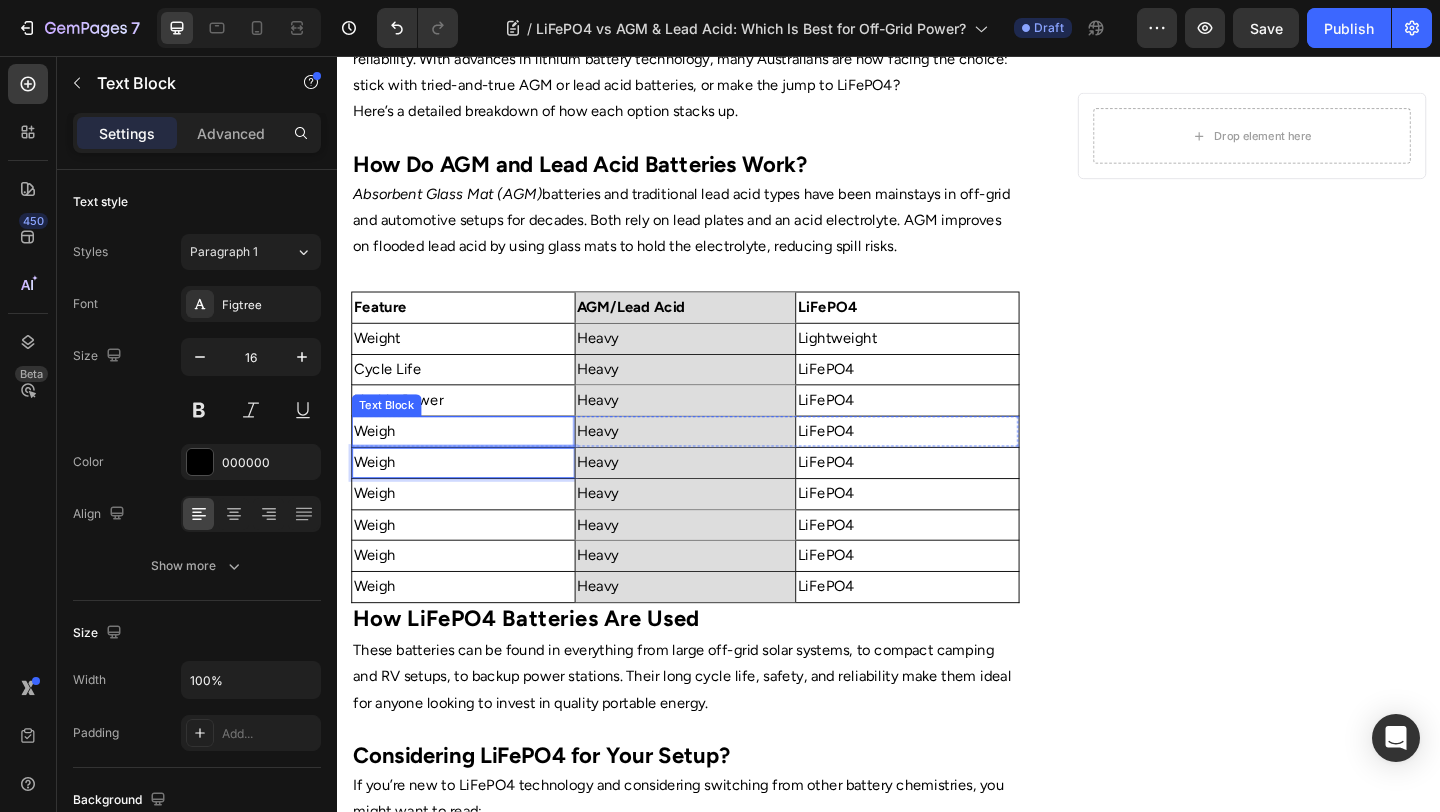 click on "Weigh" at bounding box center [474, 464] 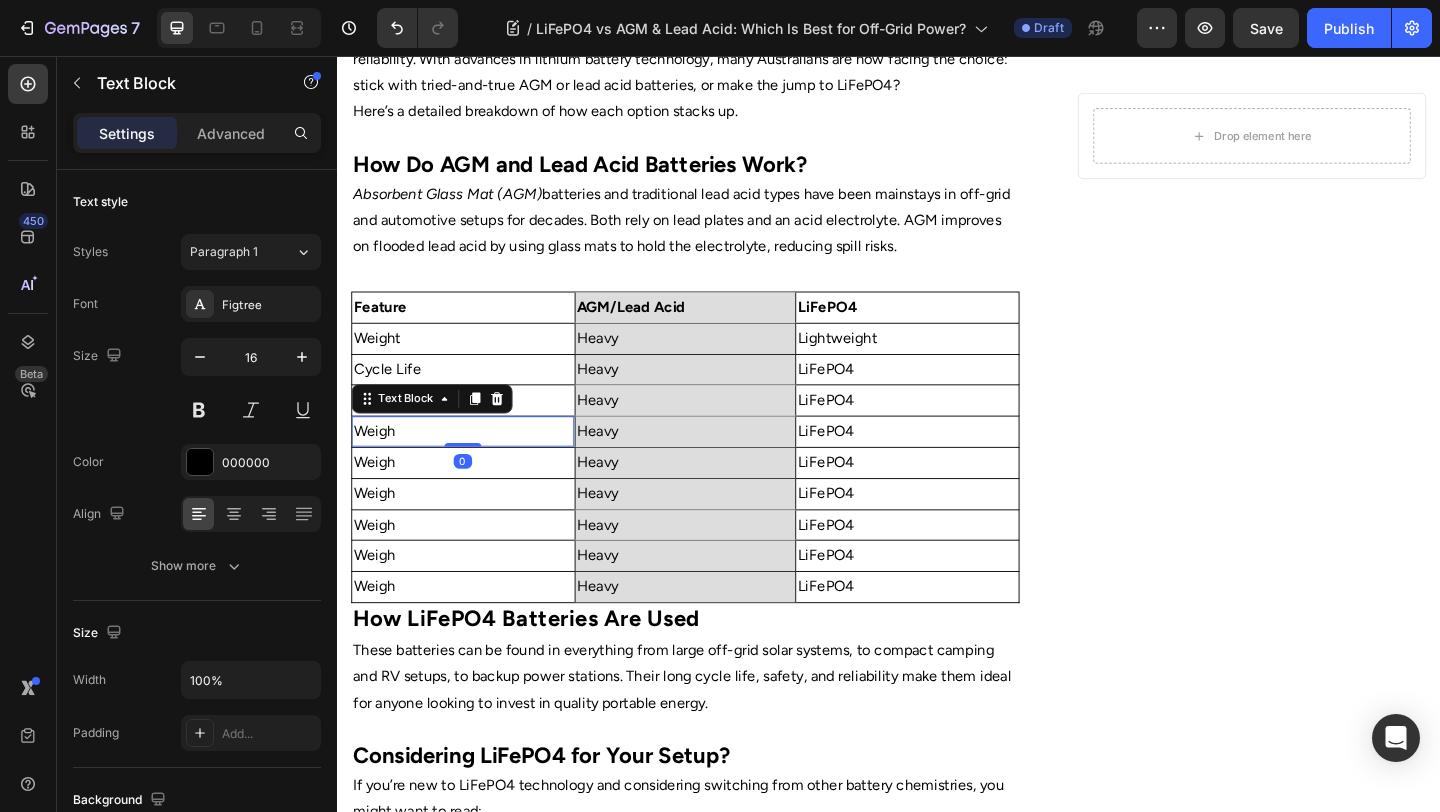 click on "Weigh" at bounding box center [474, 464] 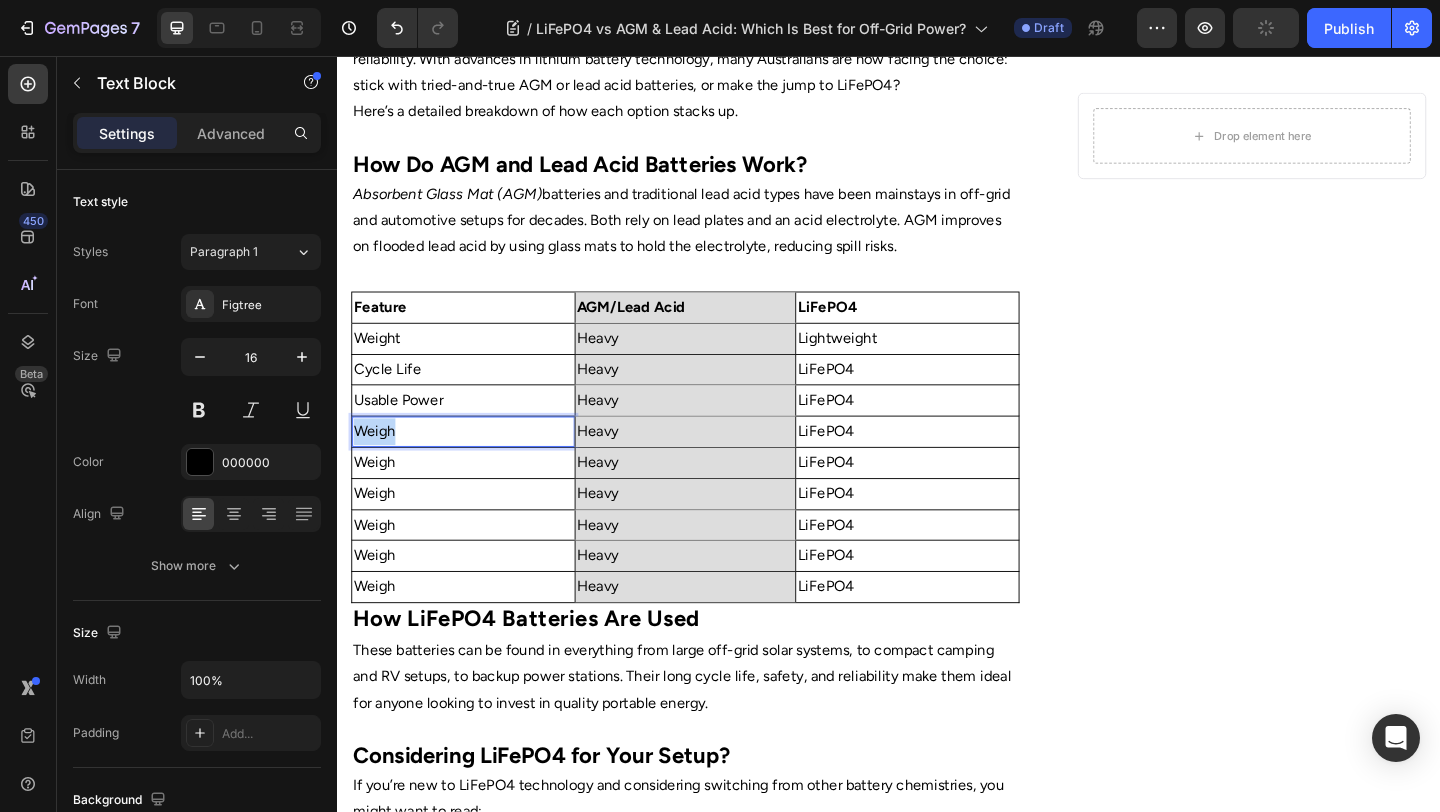 click on "Weigh" at bounding box center [474, 464] 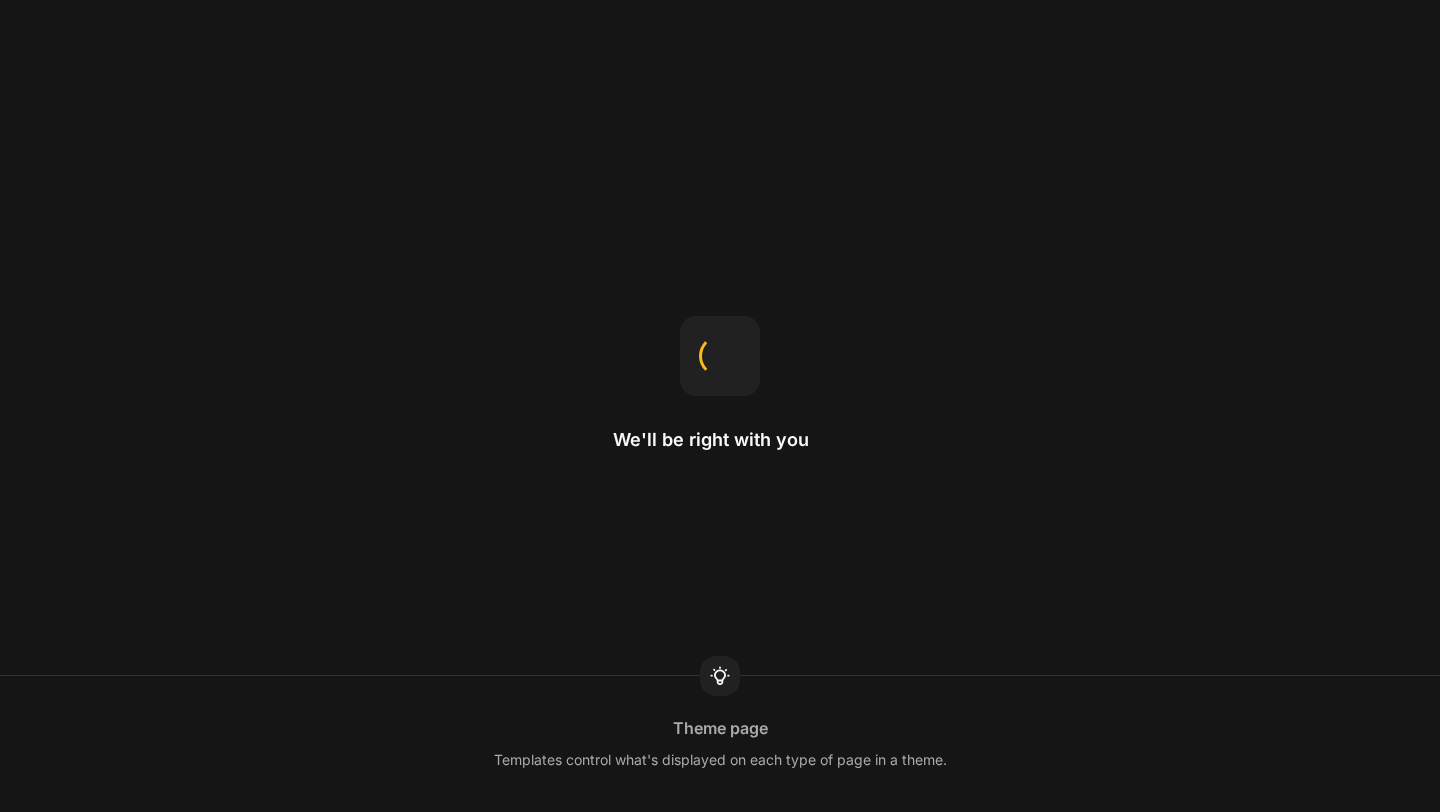 scroll, scrollTop: 0, scrollLeft: 0, axis: both 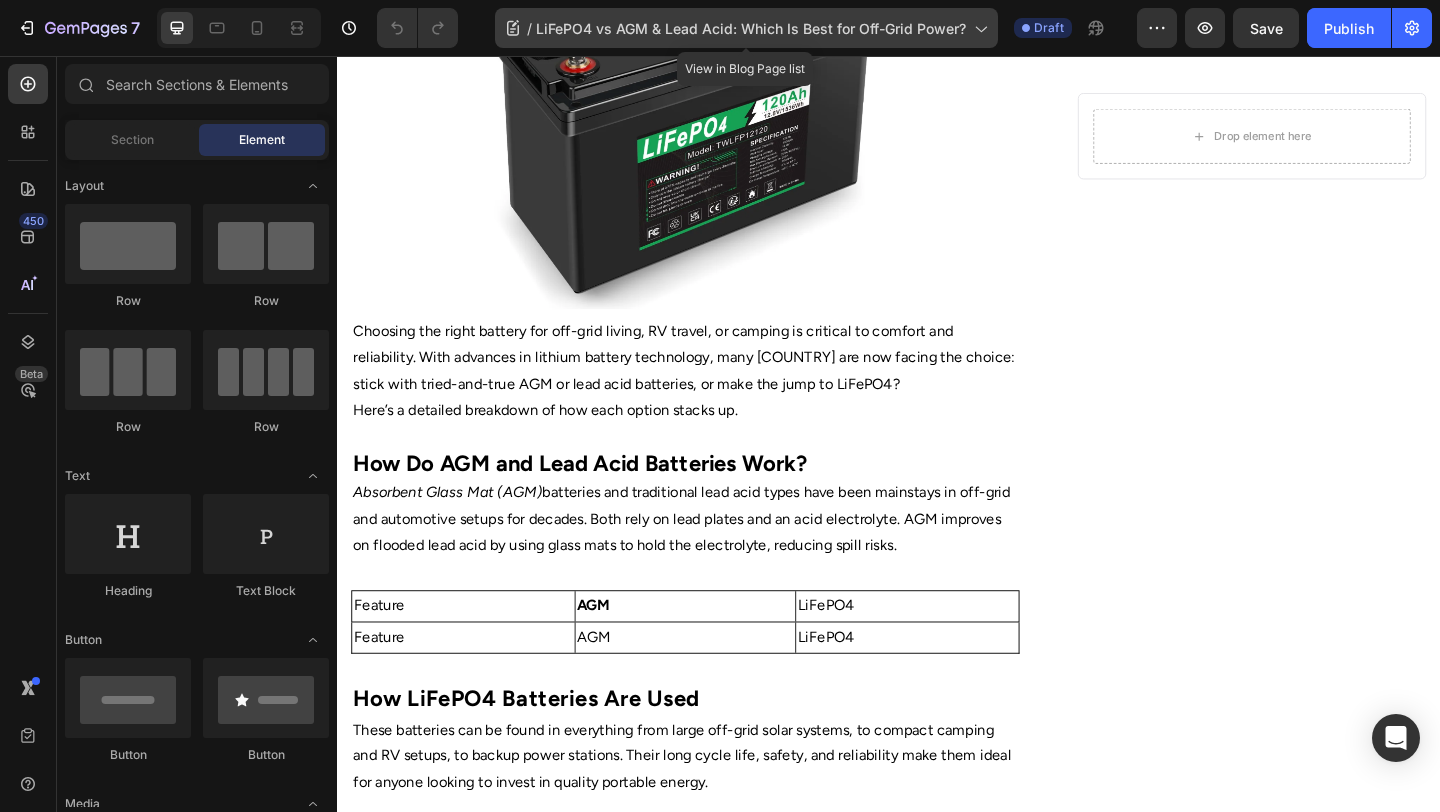 click on "LiFePO4 vs AGM & Lead Acid: Which Is Best for Off-Grid Power?" at bounding box center [751, 28] 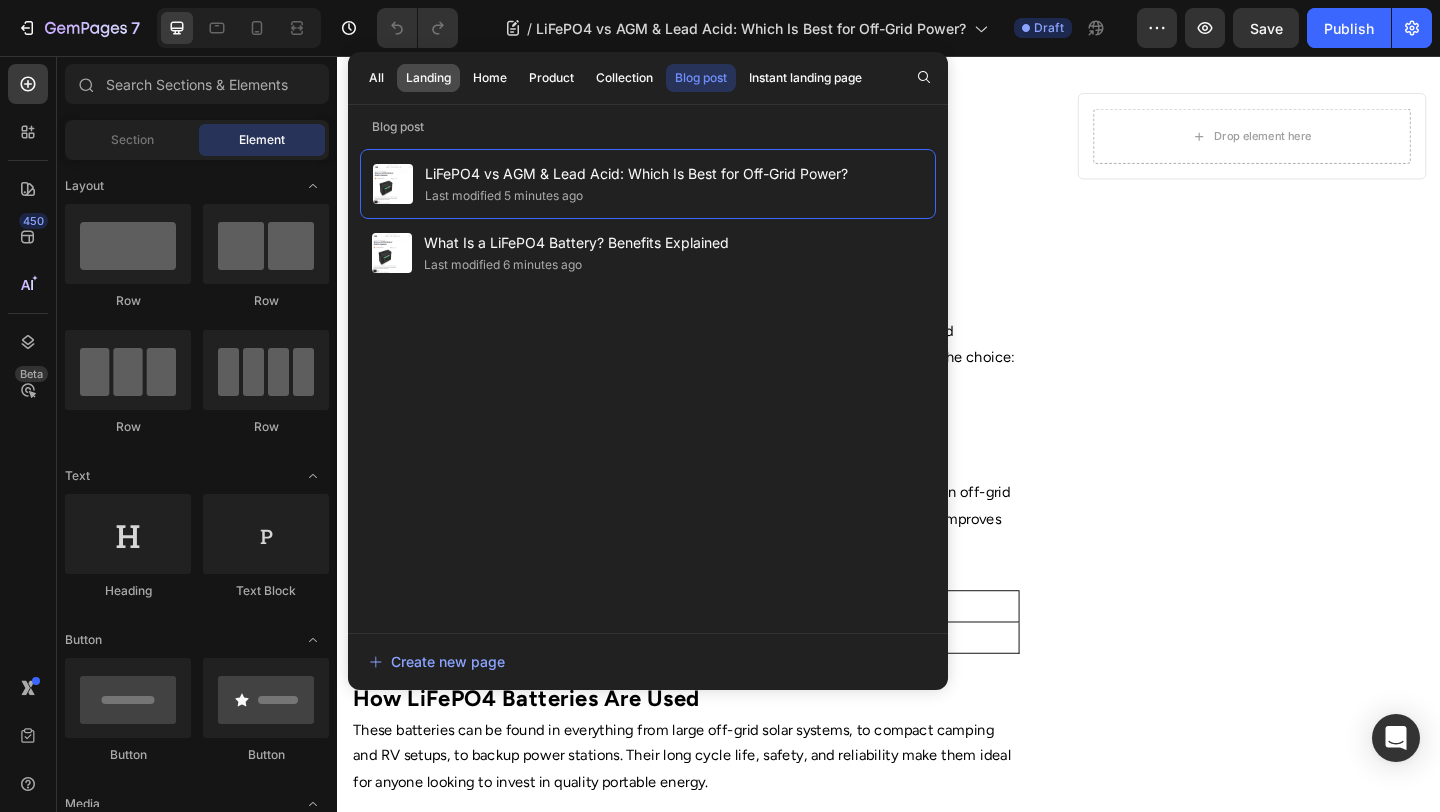 click on "Landing" at bounding box center [428, 78] 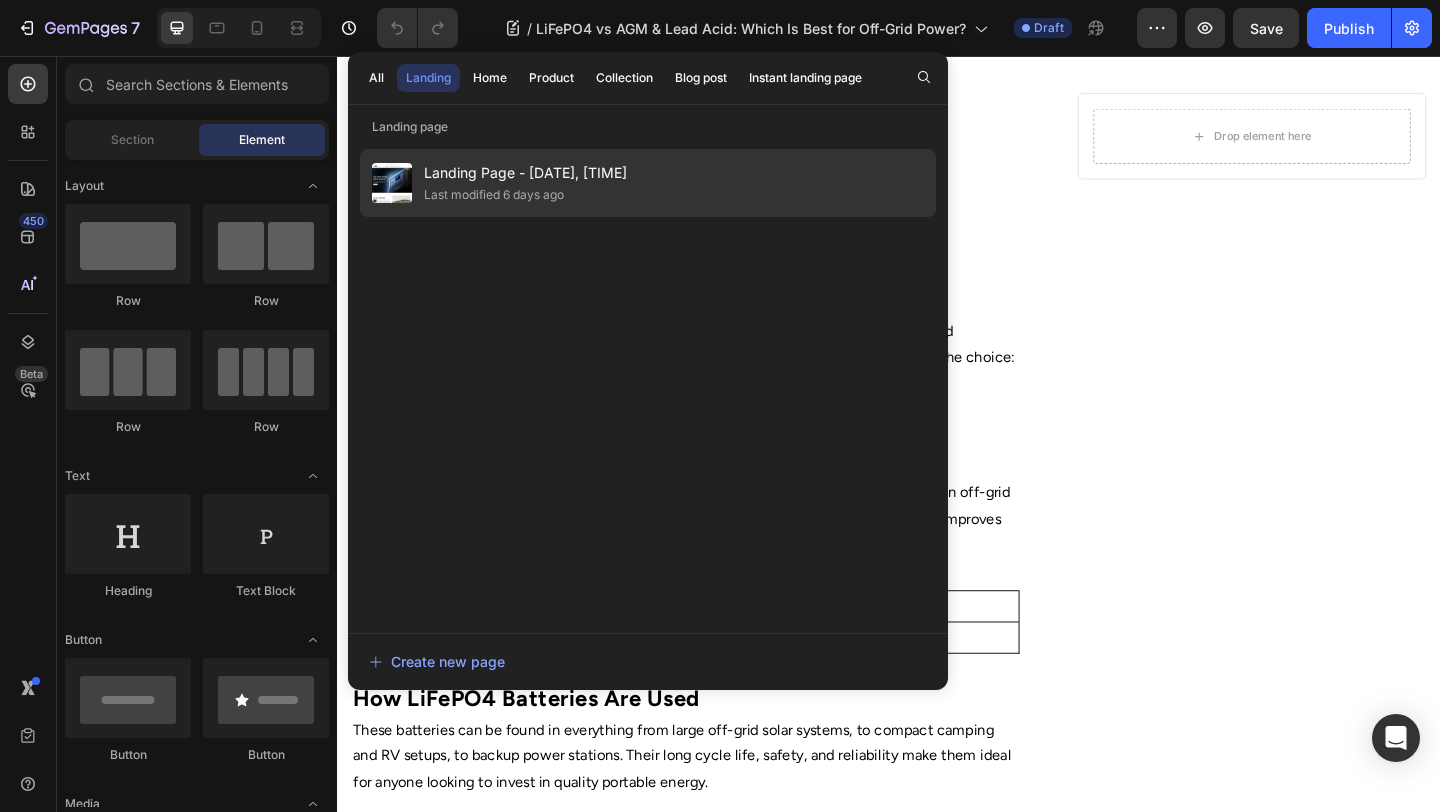 click on "Landing Page - May 1, 15:27:50 Last modified 6 days ago" 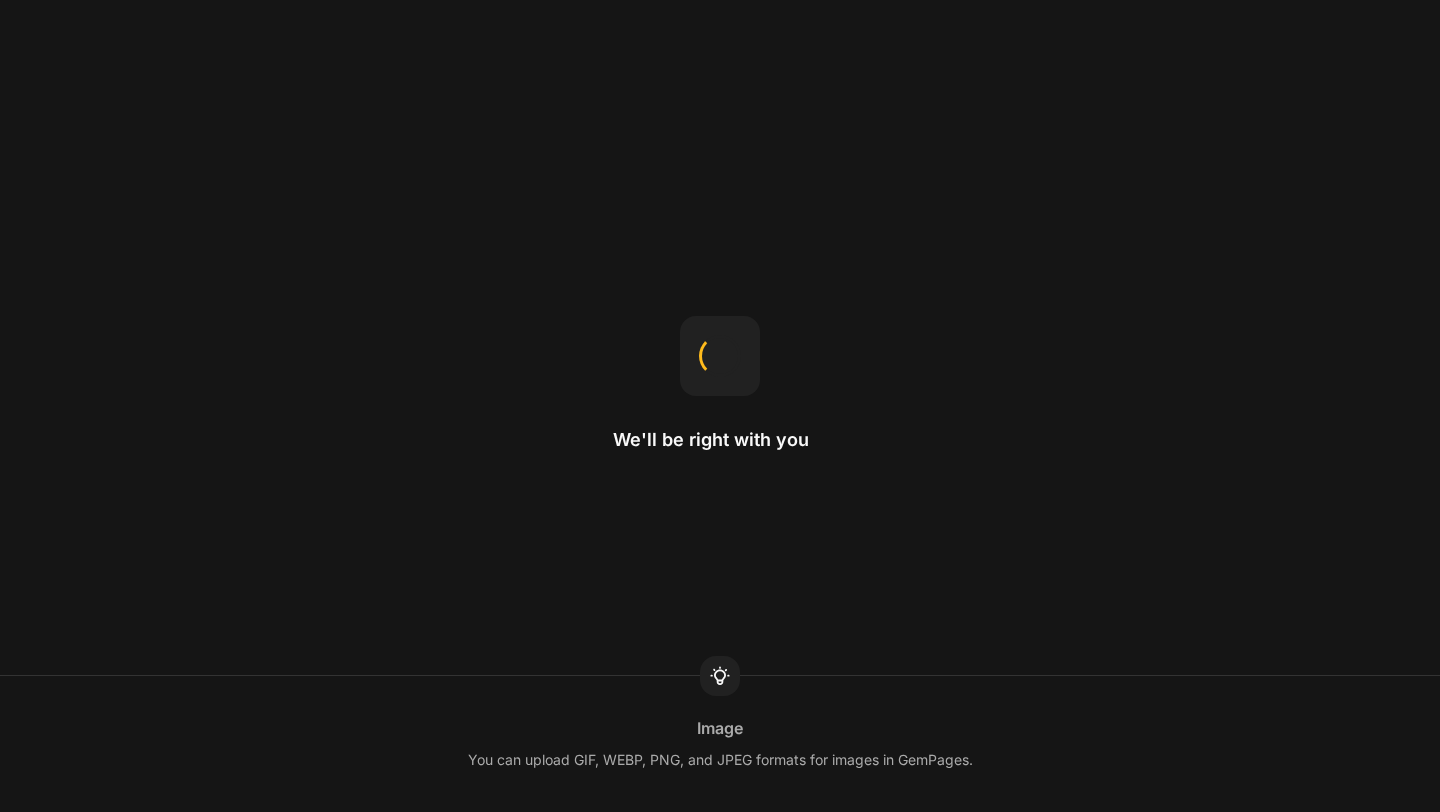 scroll, scrollTop: 0, scrollLeft: 0, axis: both 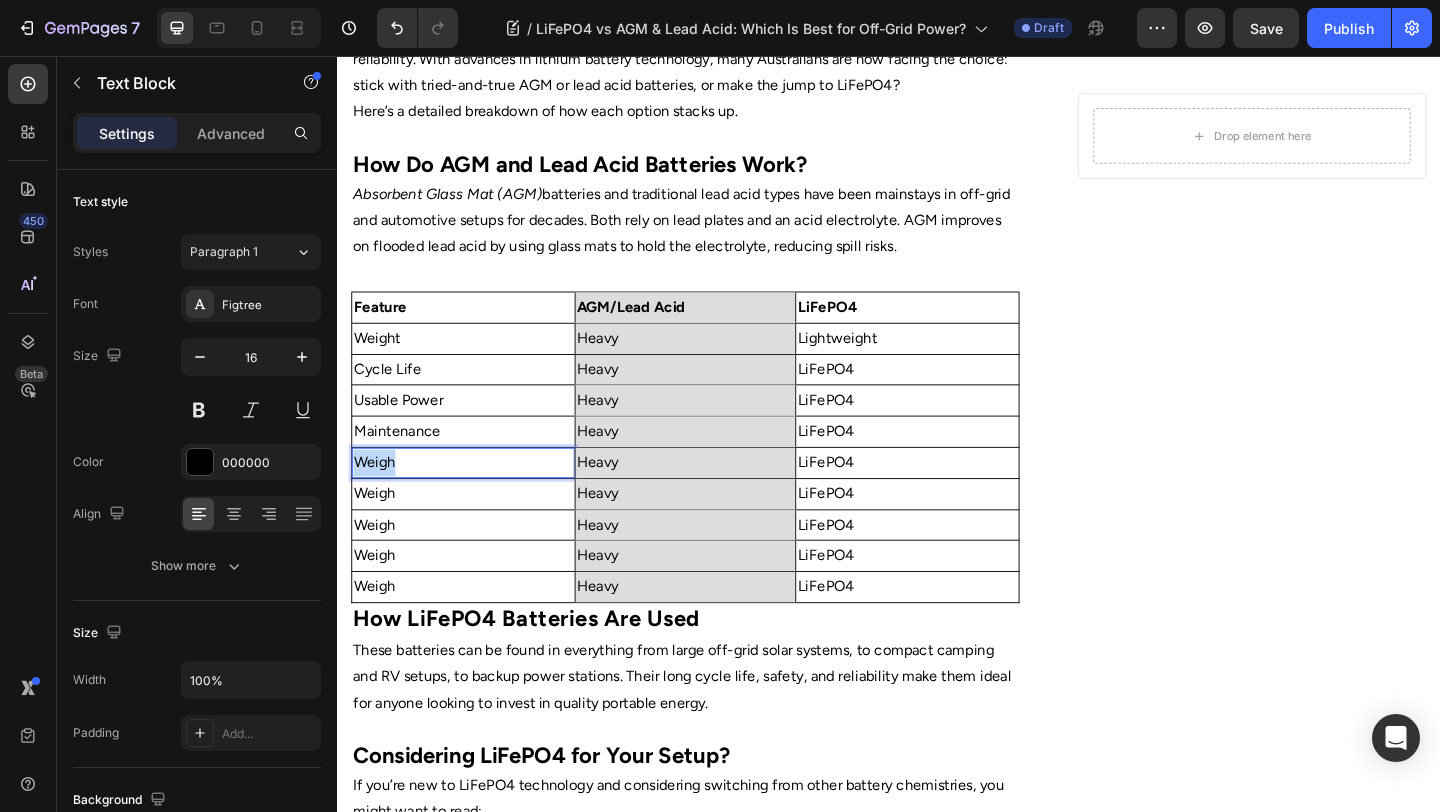 click on "Weigh" at bounding box center (474, 498) 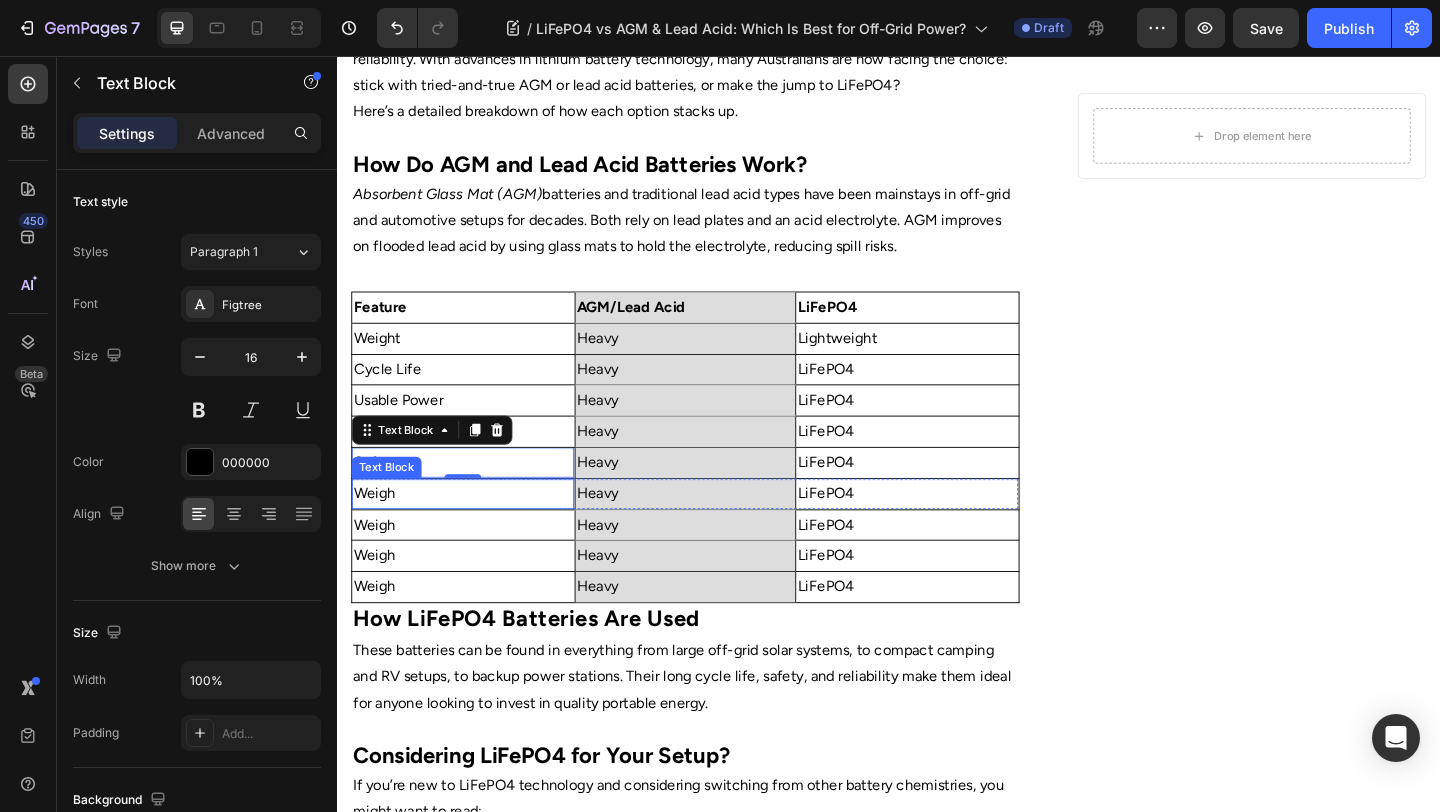 click on "Weigh" at bounding box center [474, 532] 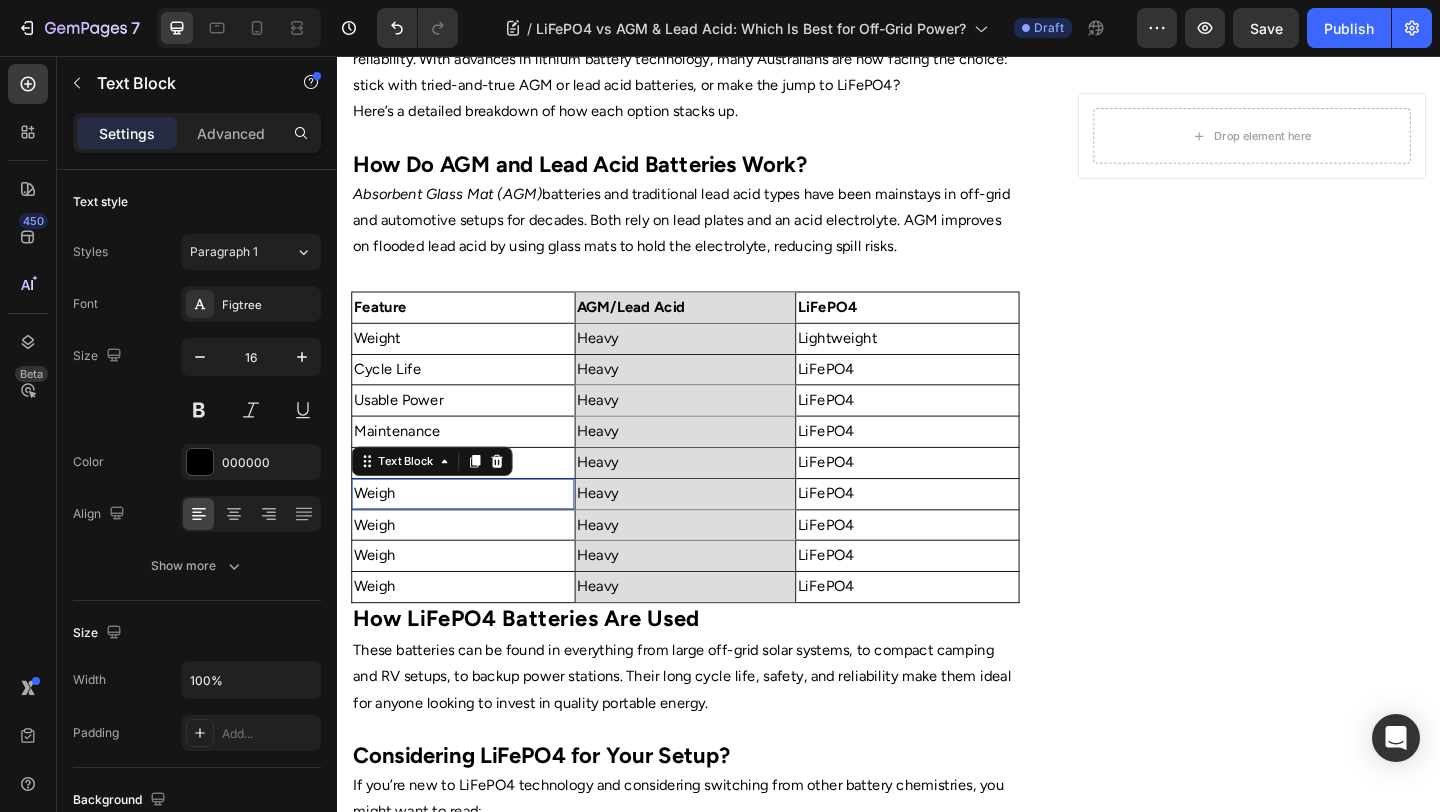 click on "Weigh" at bounding box center [474, 532] 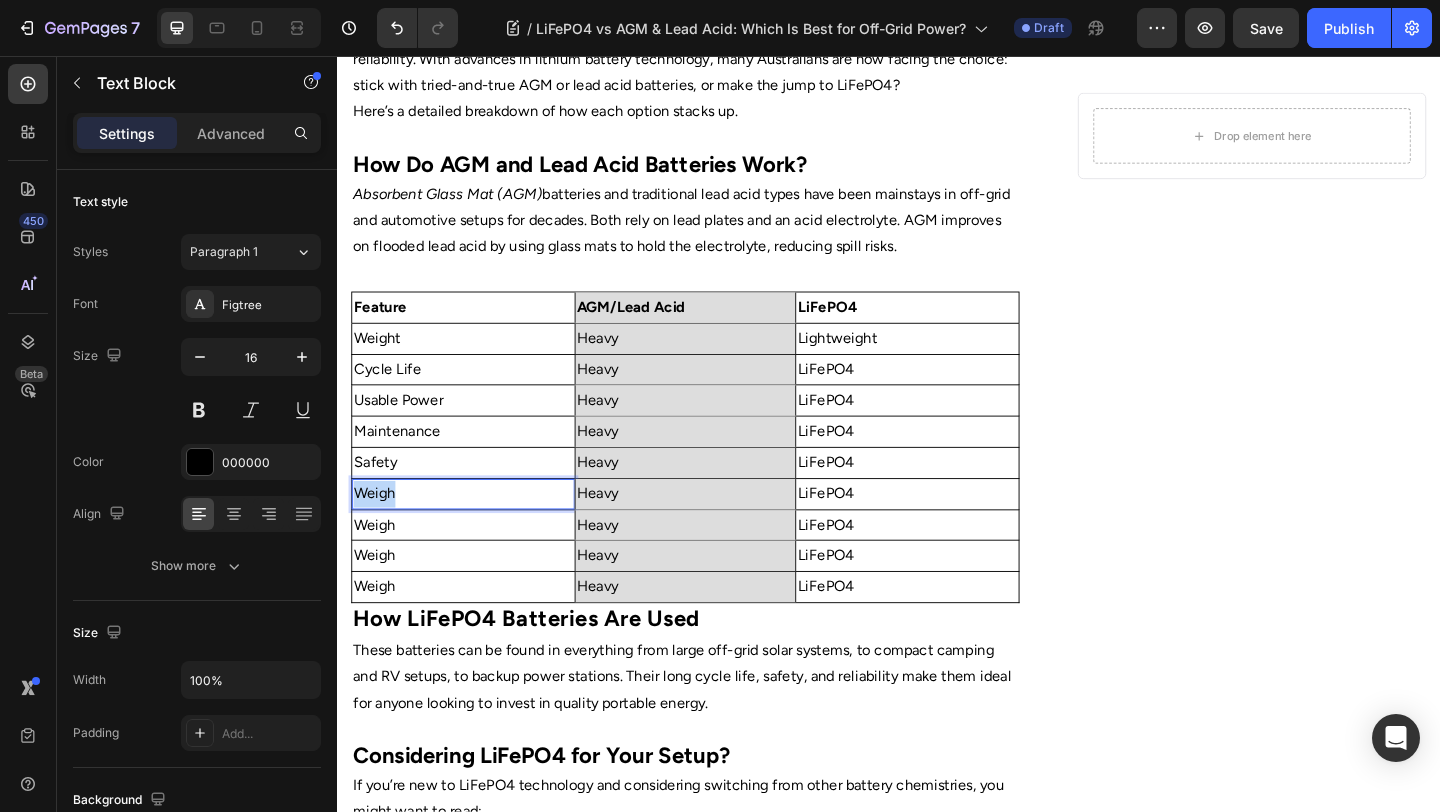 click on "Weigh" at bounding box center (474, 532) 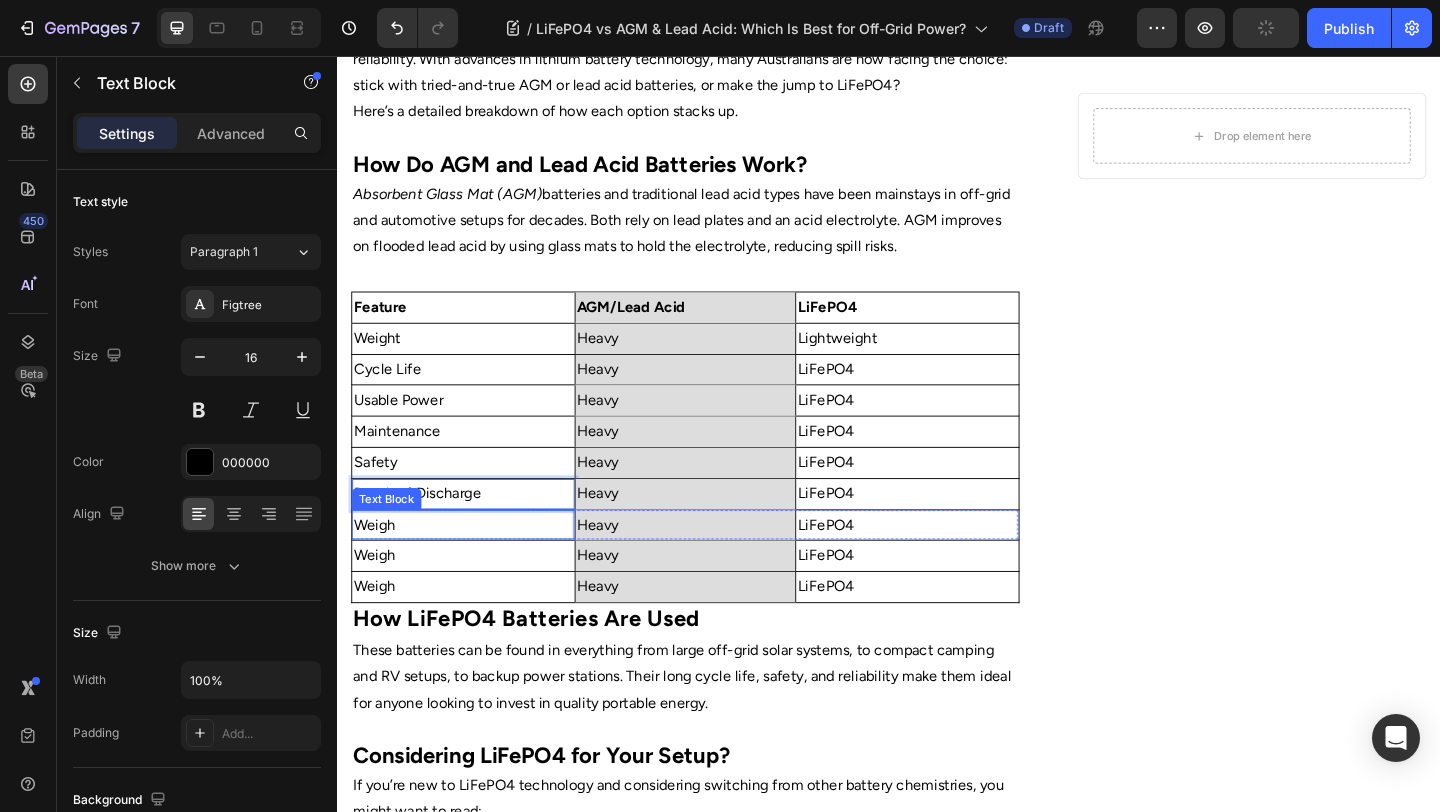 click on "Weigh" at bounding box center [474, 566] 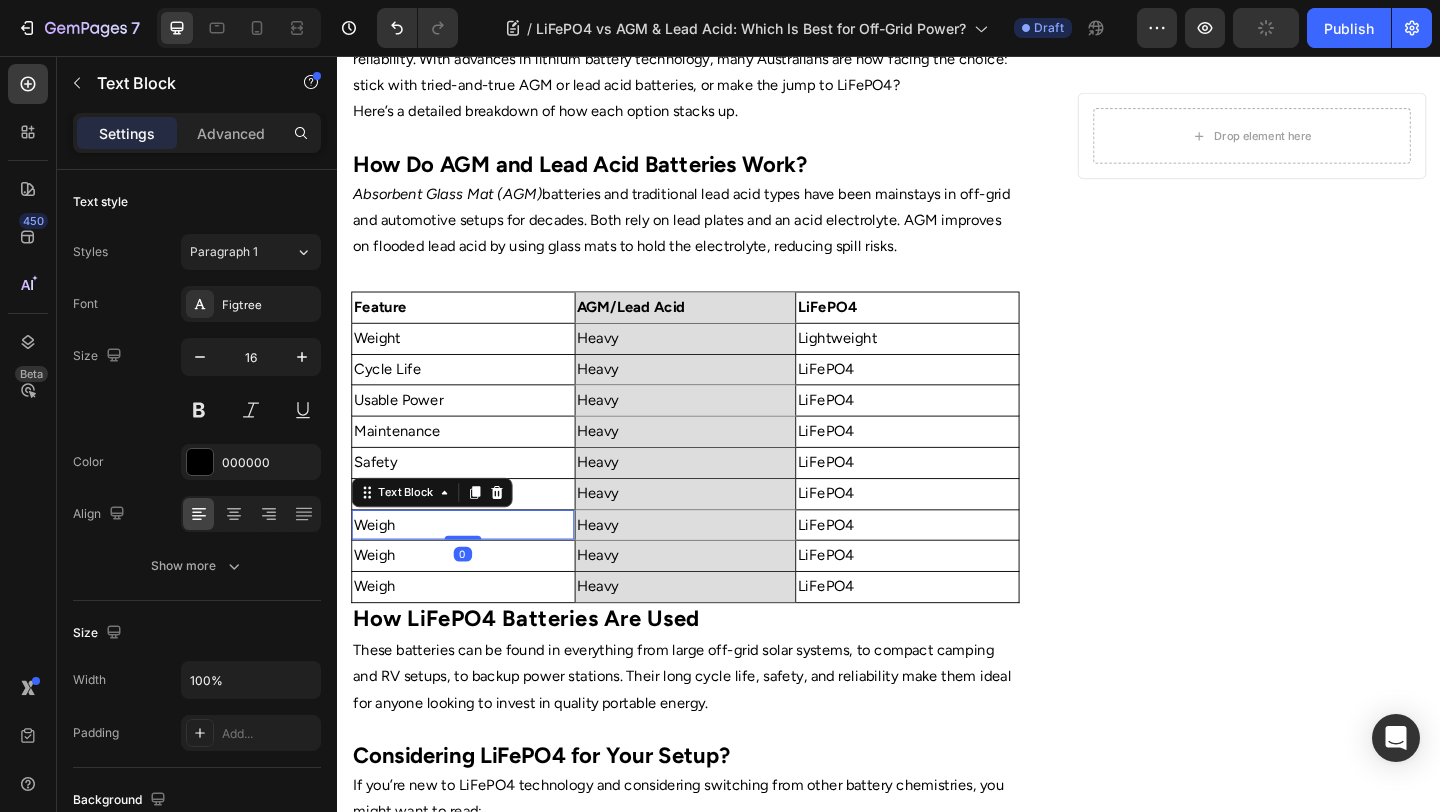 click on "Weigh" at bounding box center (474, 566) 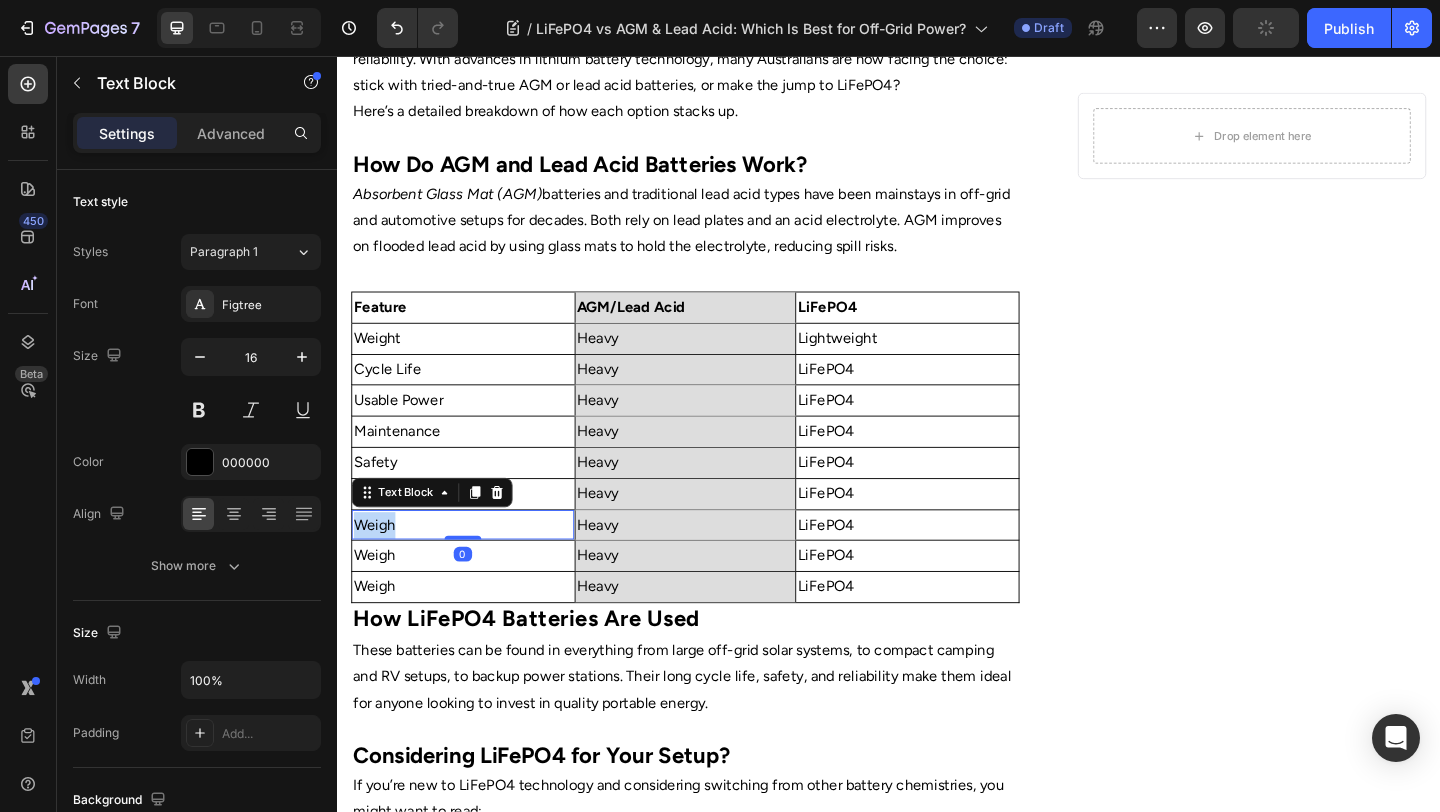 click on "Weigh" at bounding box center [474, 566] 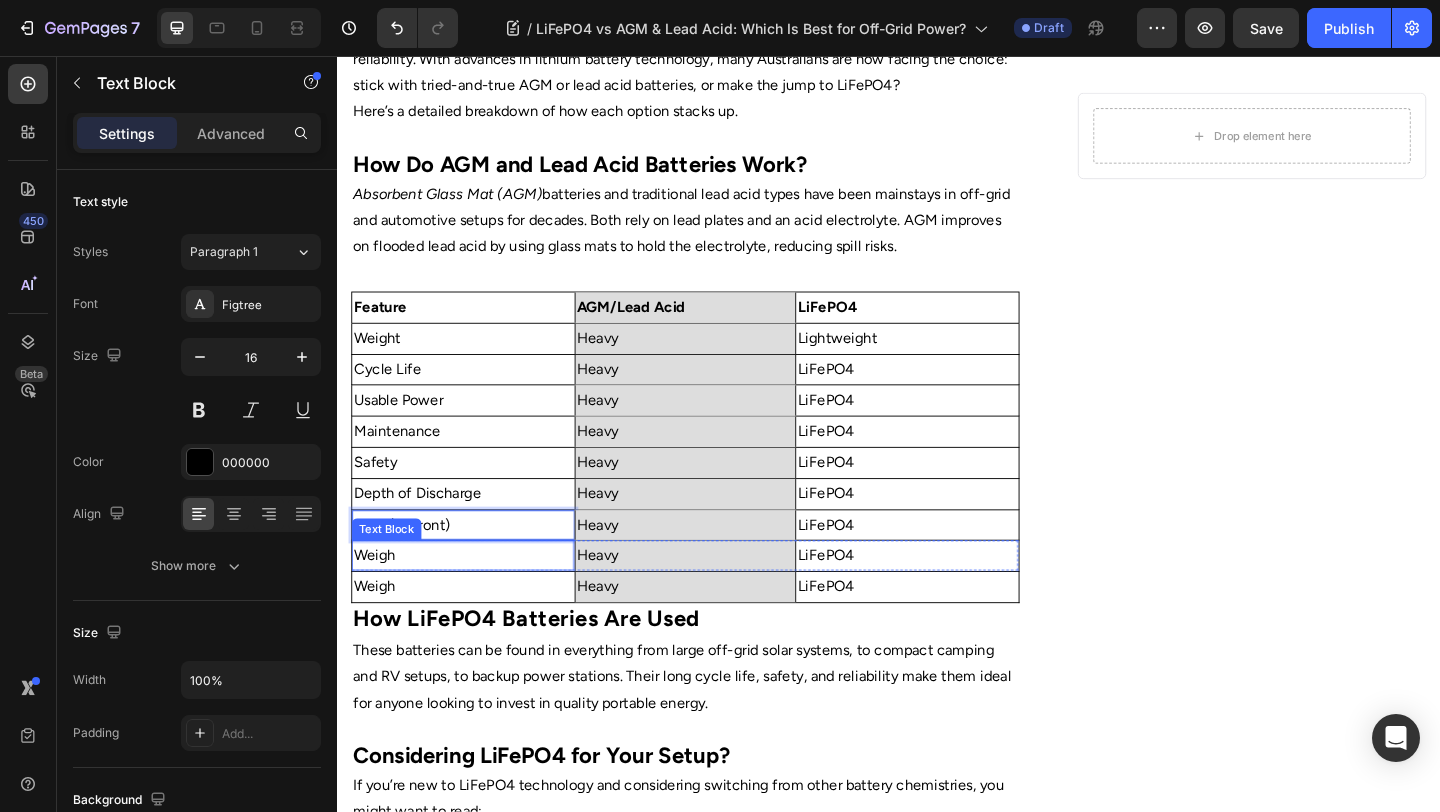 click on "Weigh" at bounding box center (474, 599) 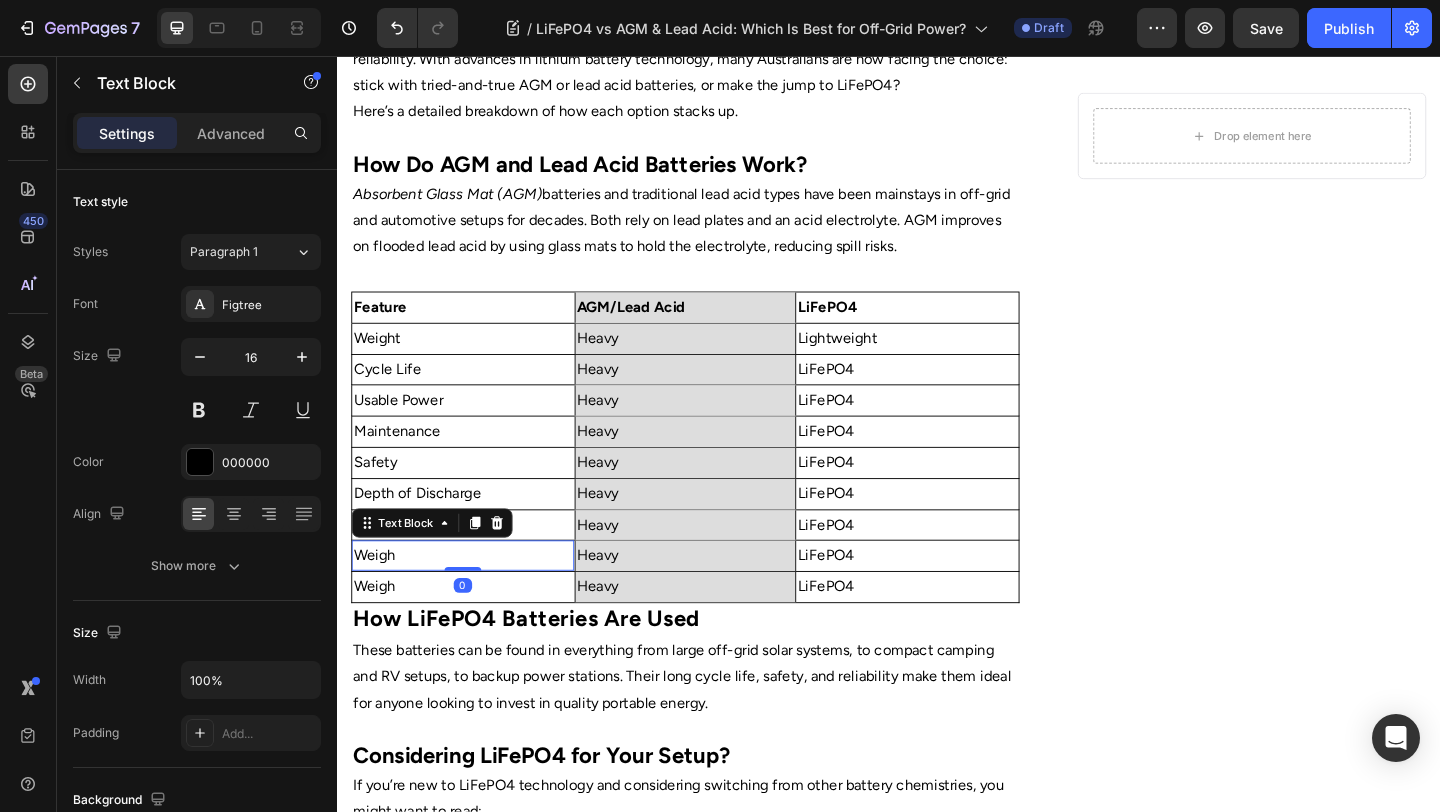 click on "Weigh" at bounding box center (474, 599) 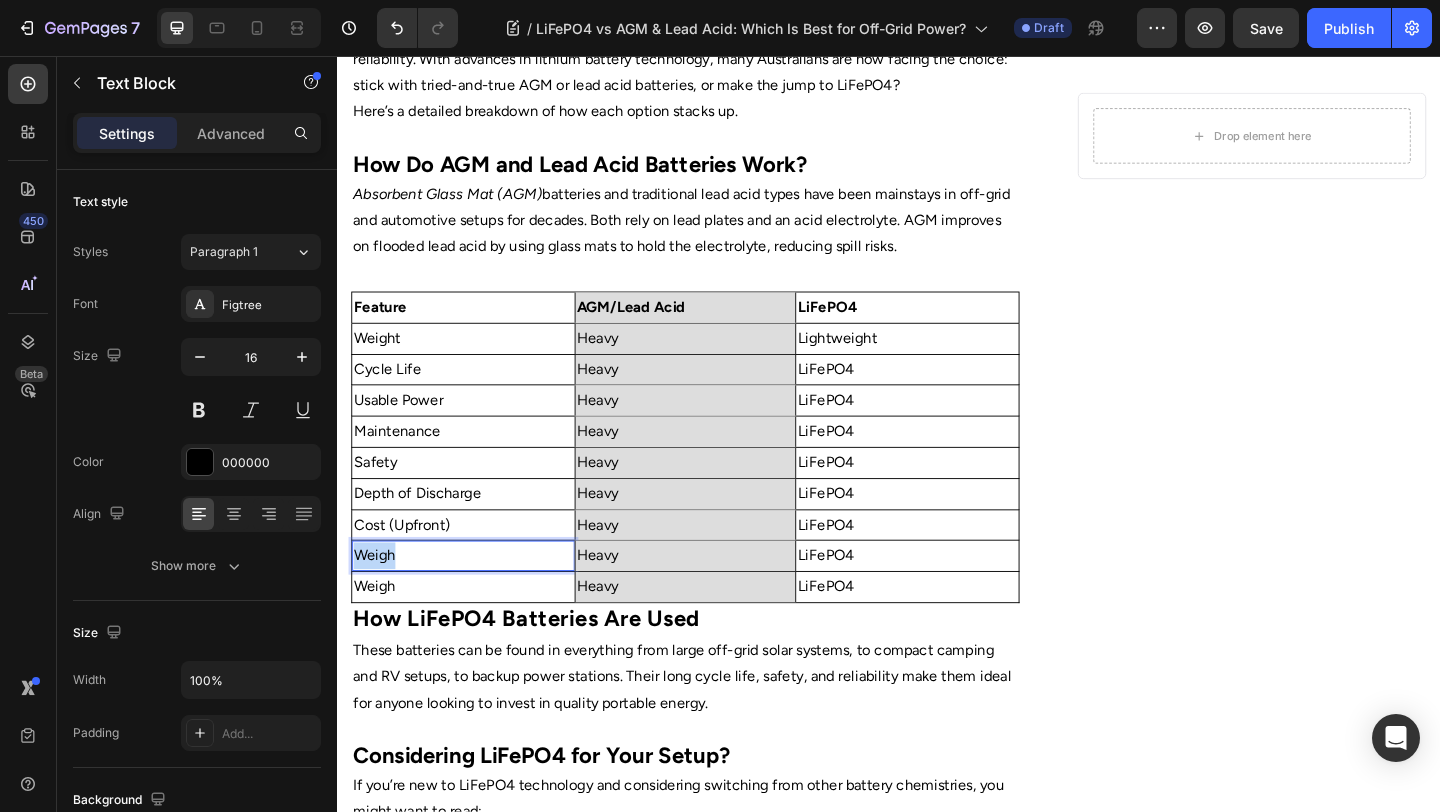click on "Weigh" at bounding box center (474, 599) 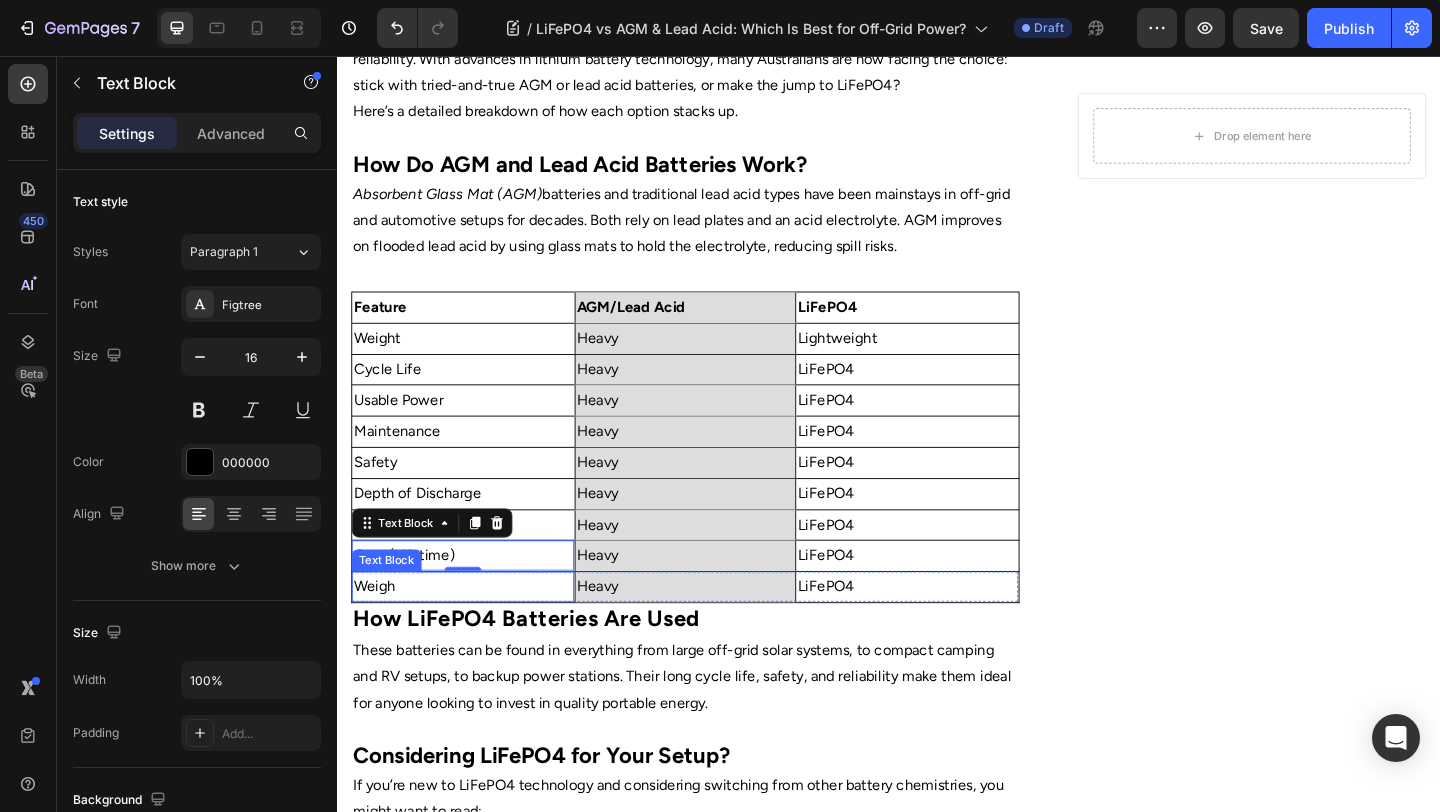 click on "Weigh" at bounding box center (474, 633) 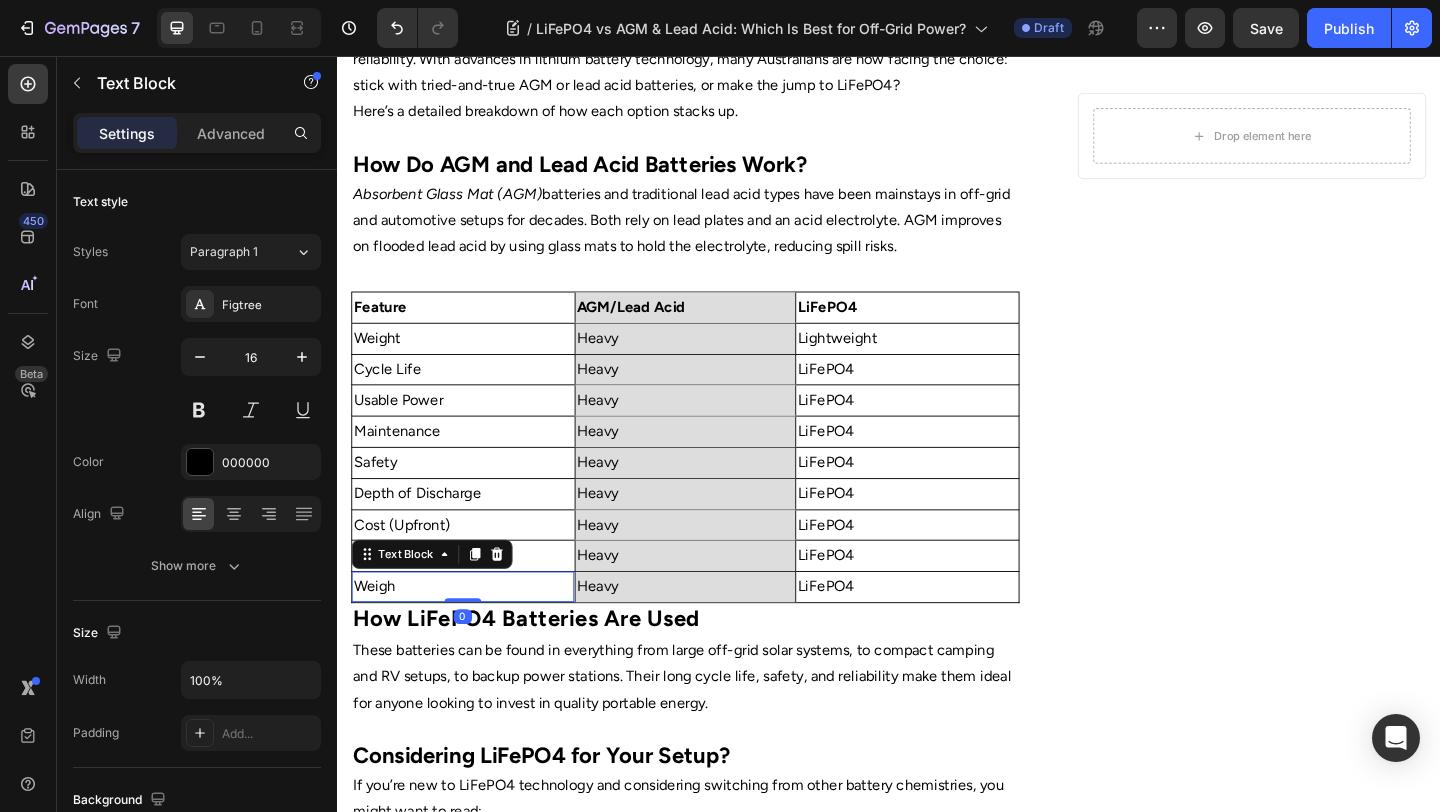 click on "Weigh" at bounding box center [474, 633] 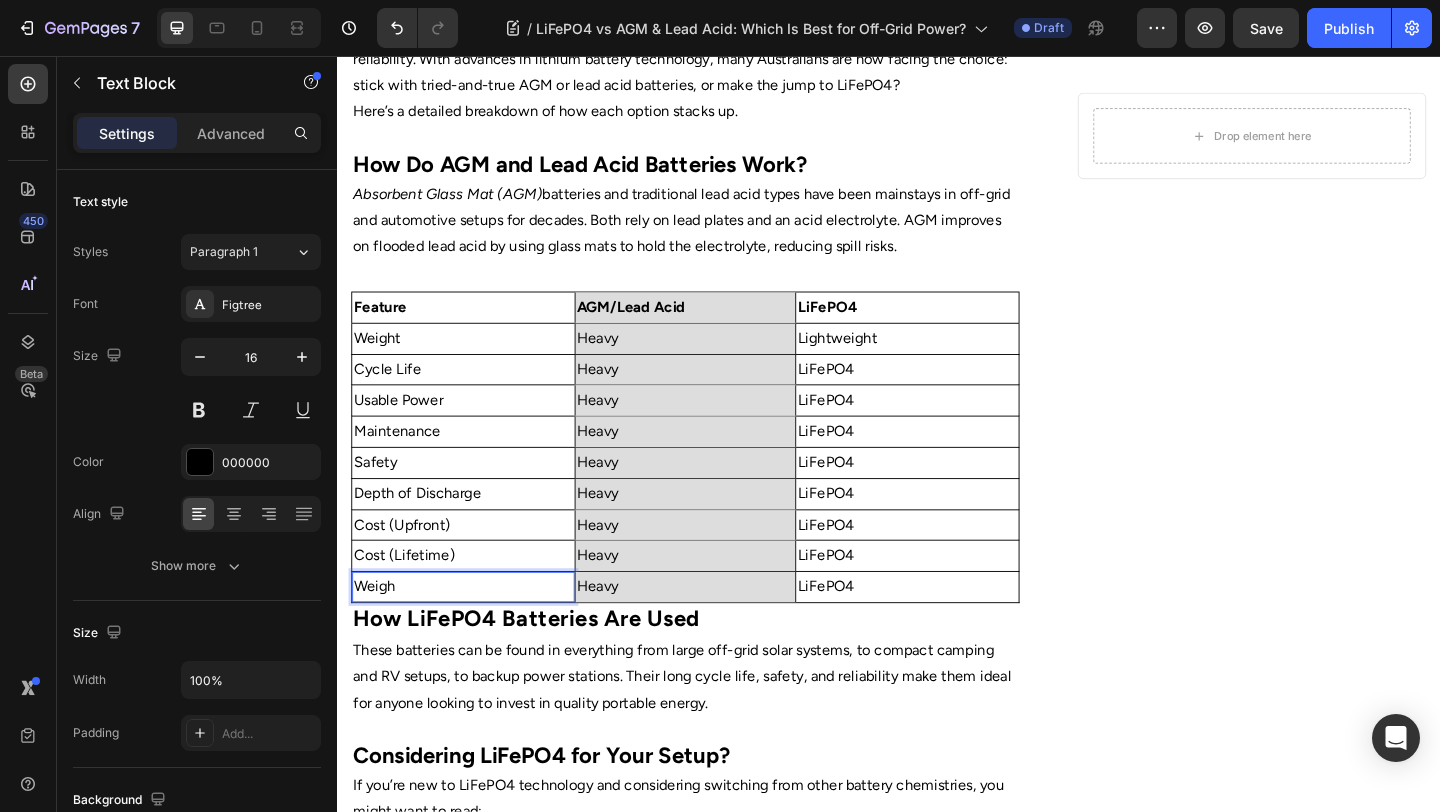 click on "Weigh" at bounding box center [474, 633] 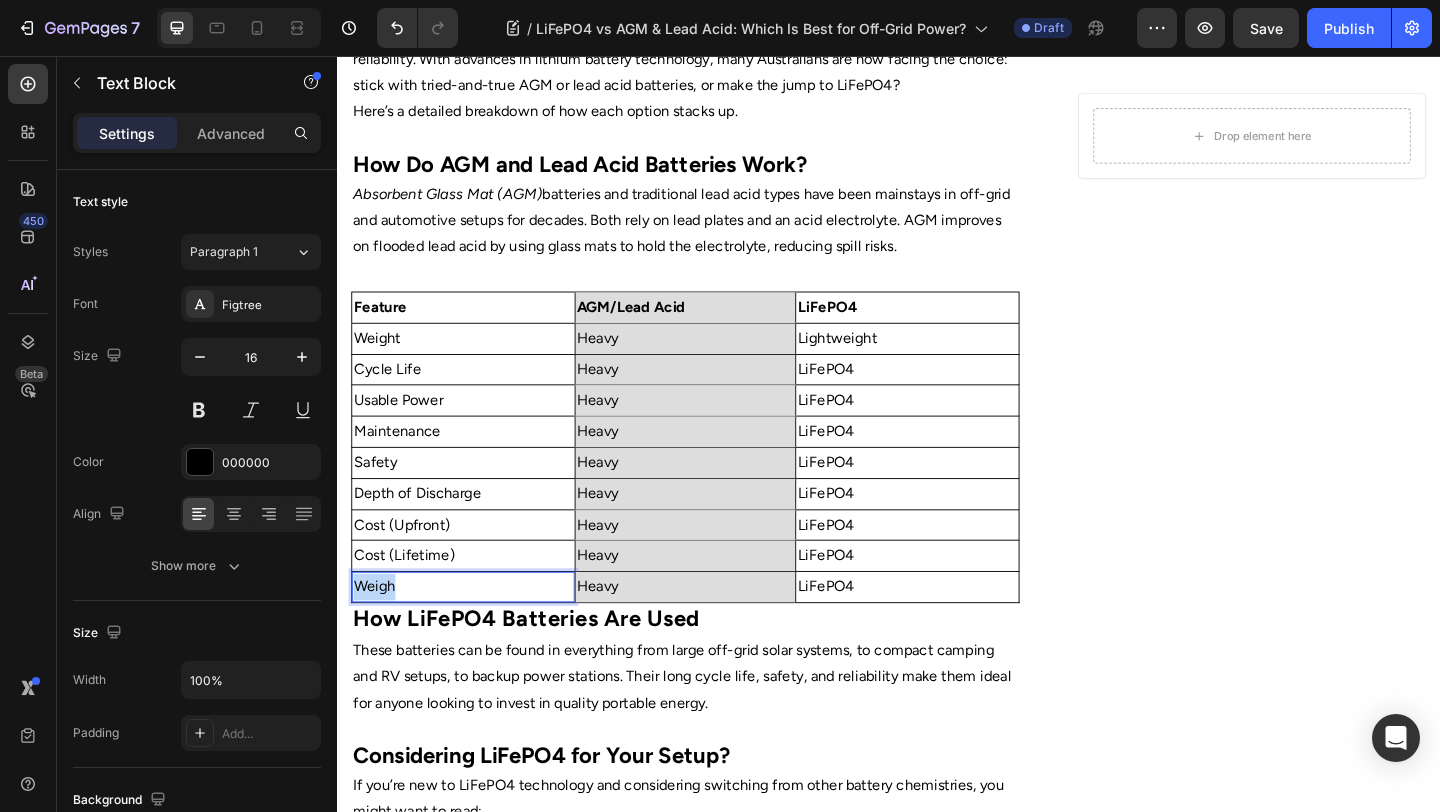 click on "Weigh" at bounding box center [474, 633] 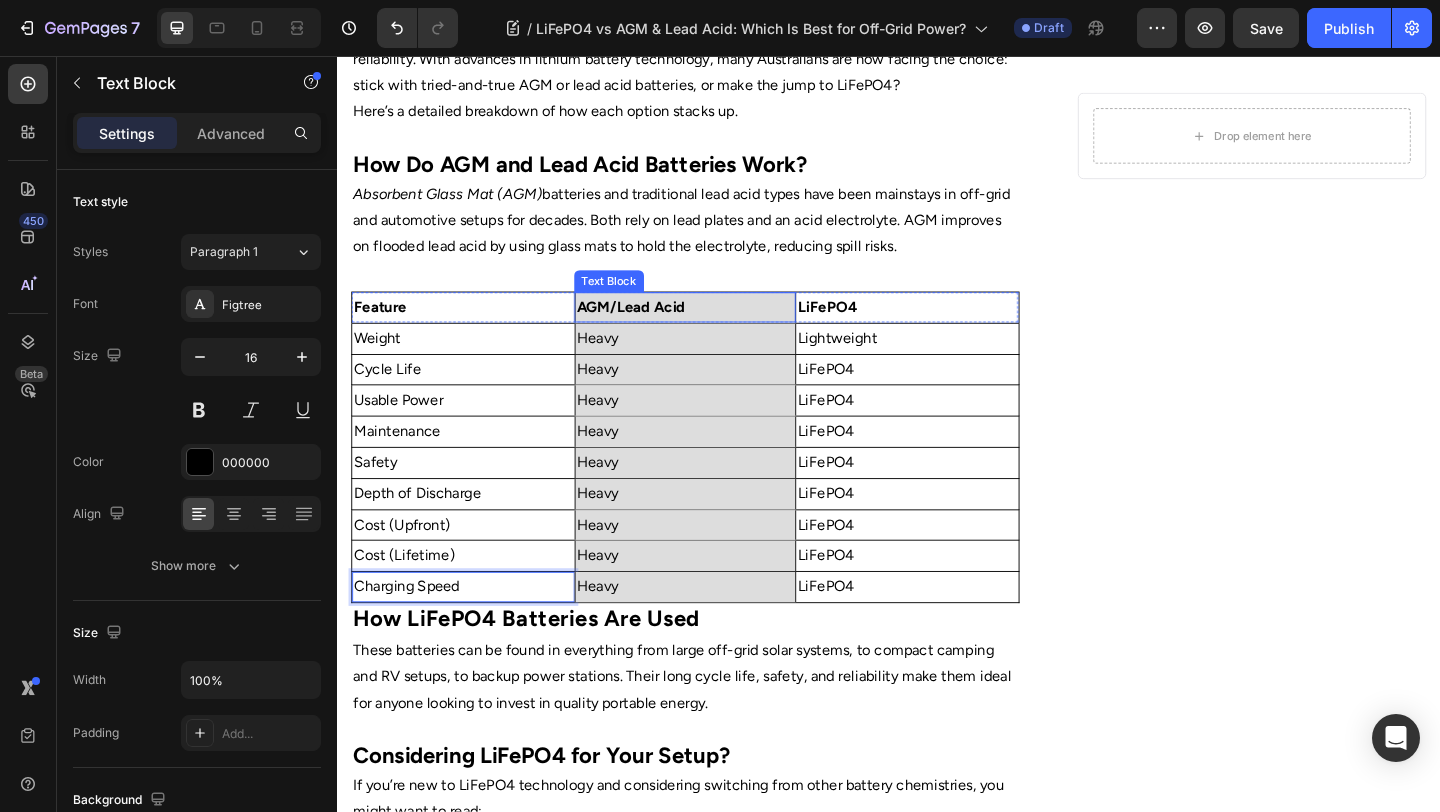 click on "Heavy" at bounding box center (716, 397) 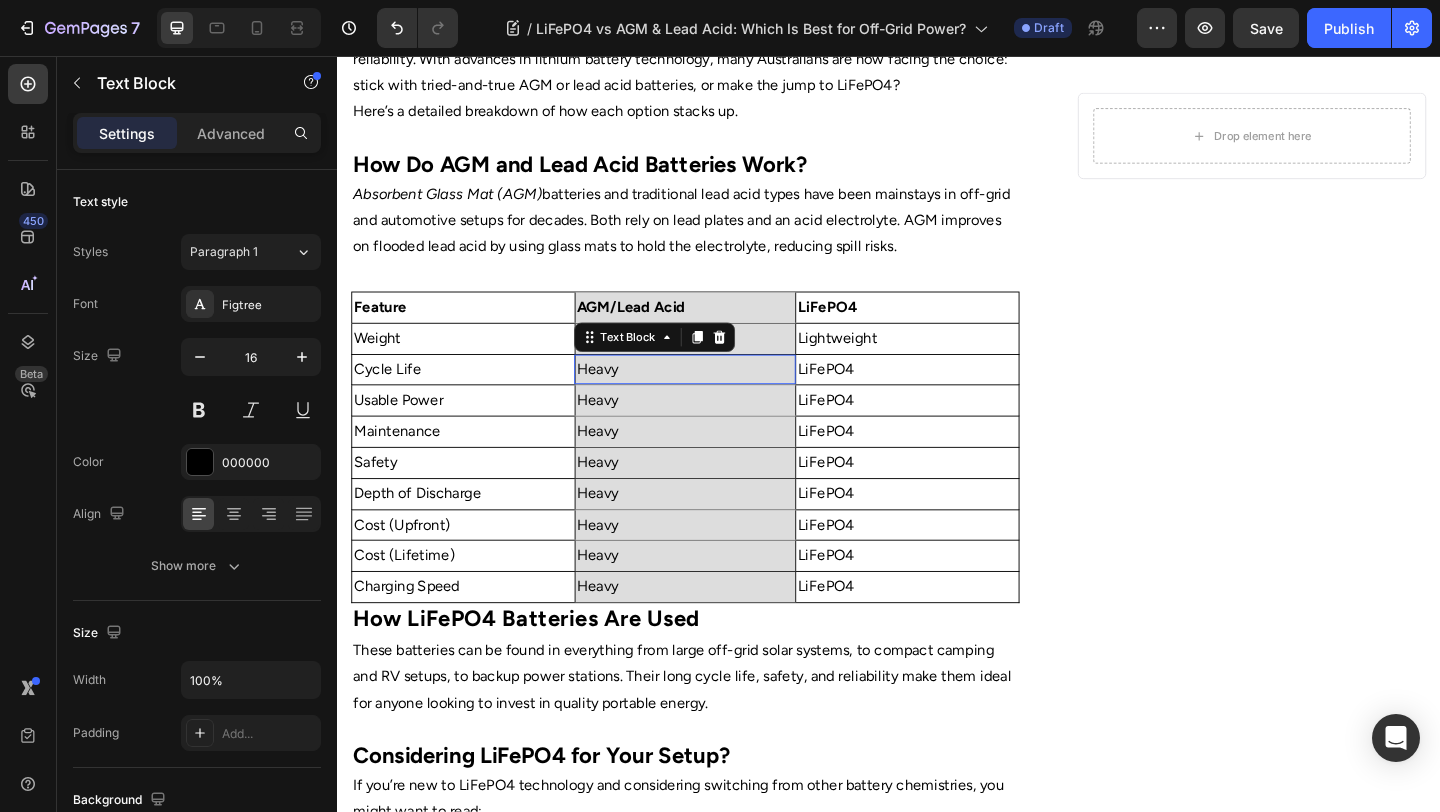 click on "Heavy" at bounding box center (716, 397) 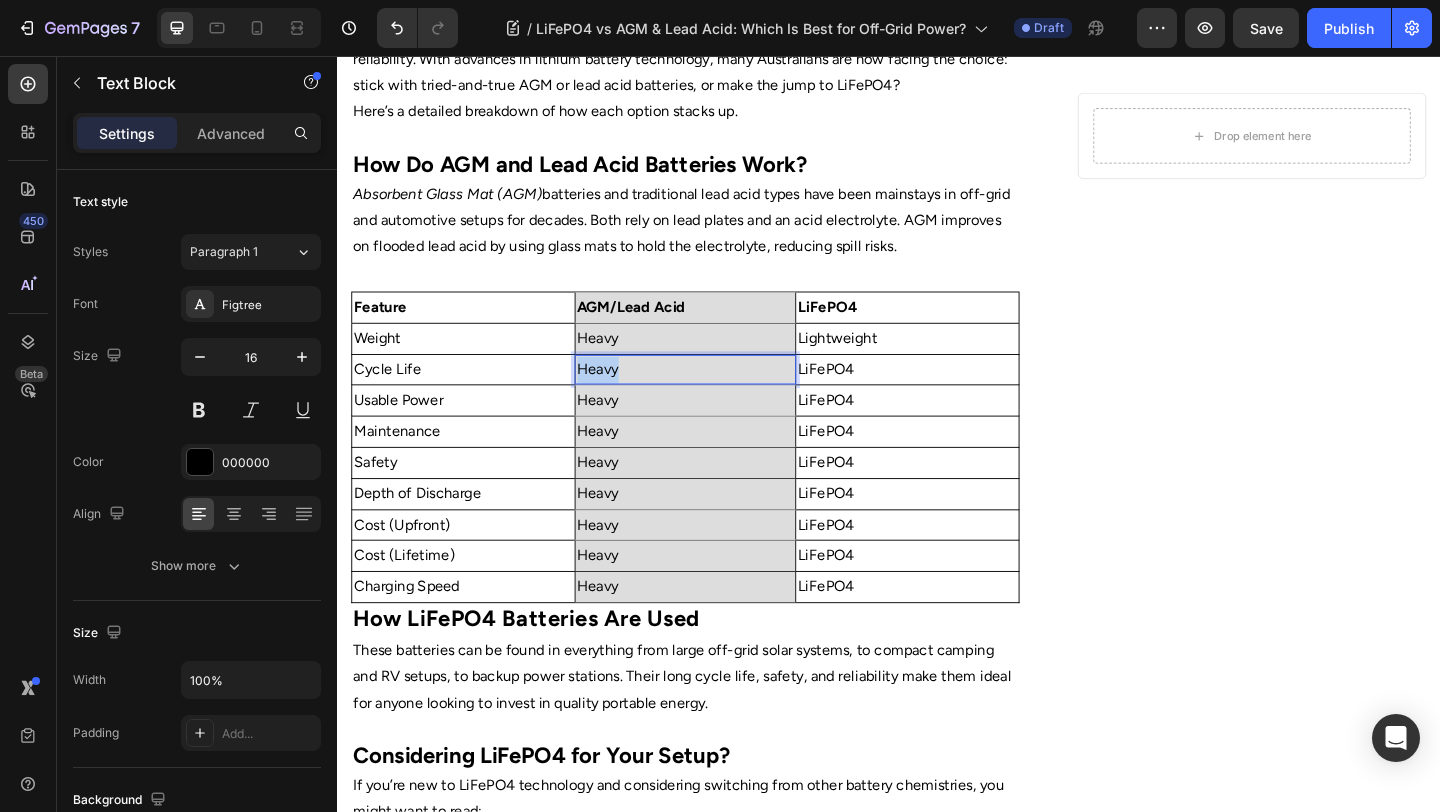 click on "Heavy" at bounding box center [716, 397] 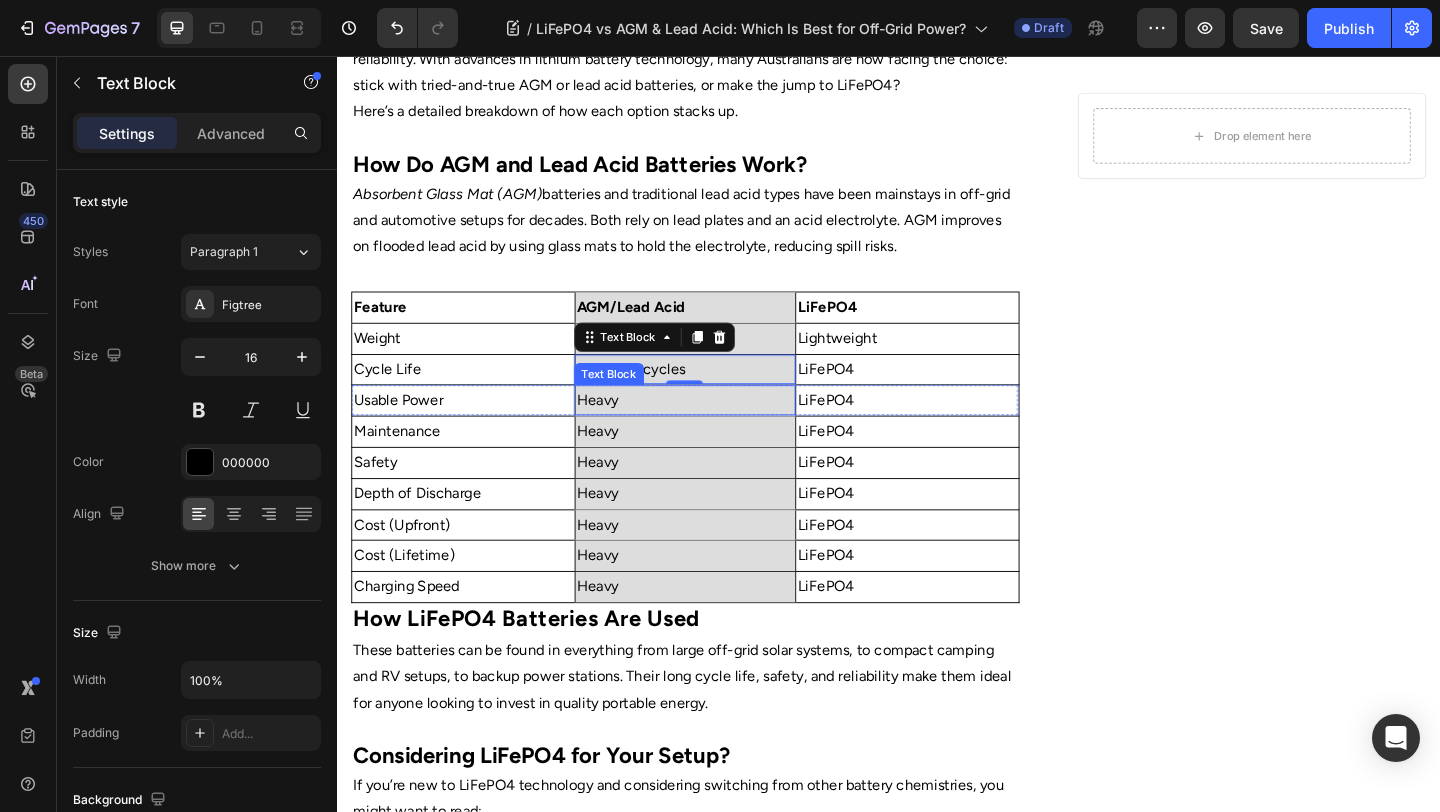 click on "Heavy" at bounding box center (716, 430) 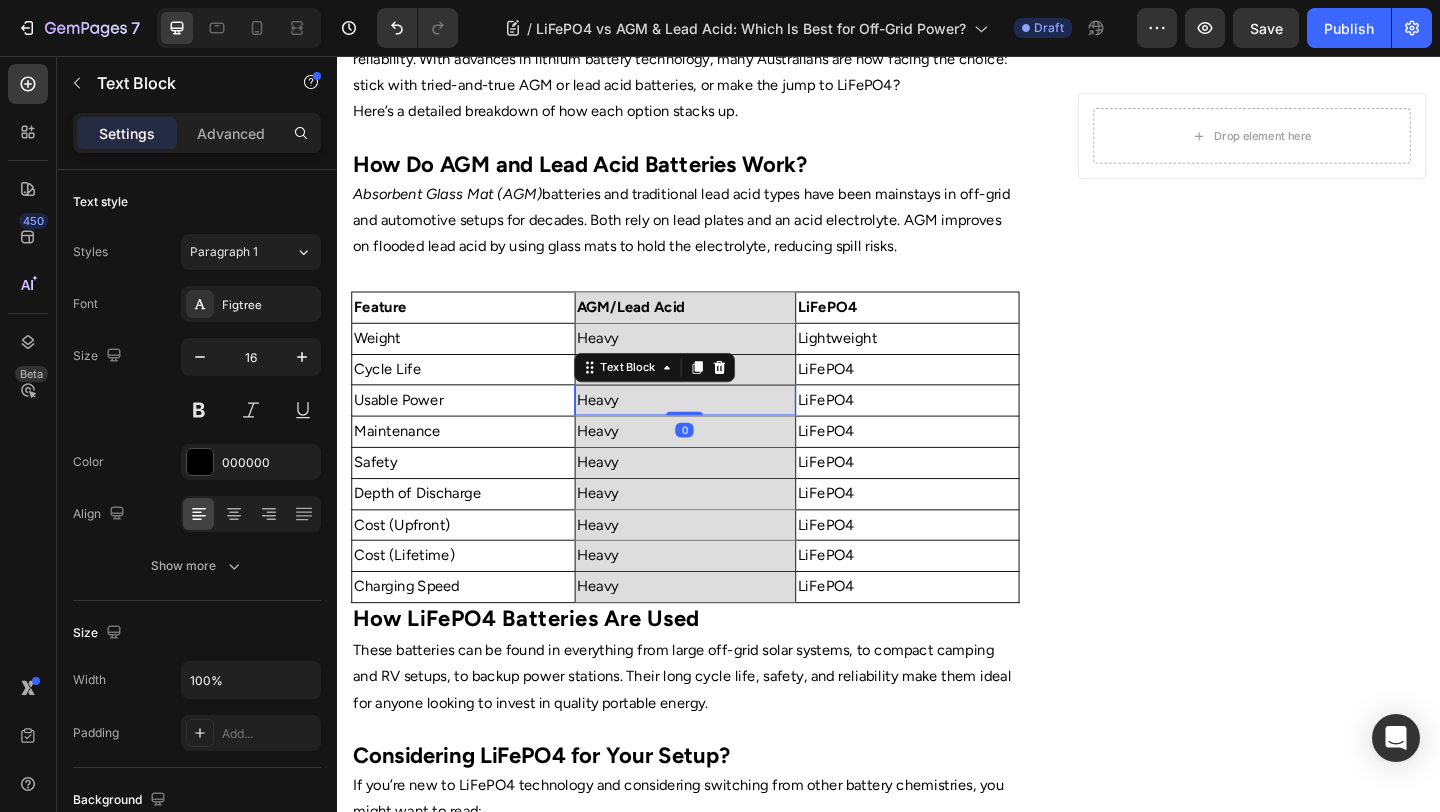 click on "Heavy" at bounding box center [716, 430] 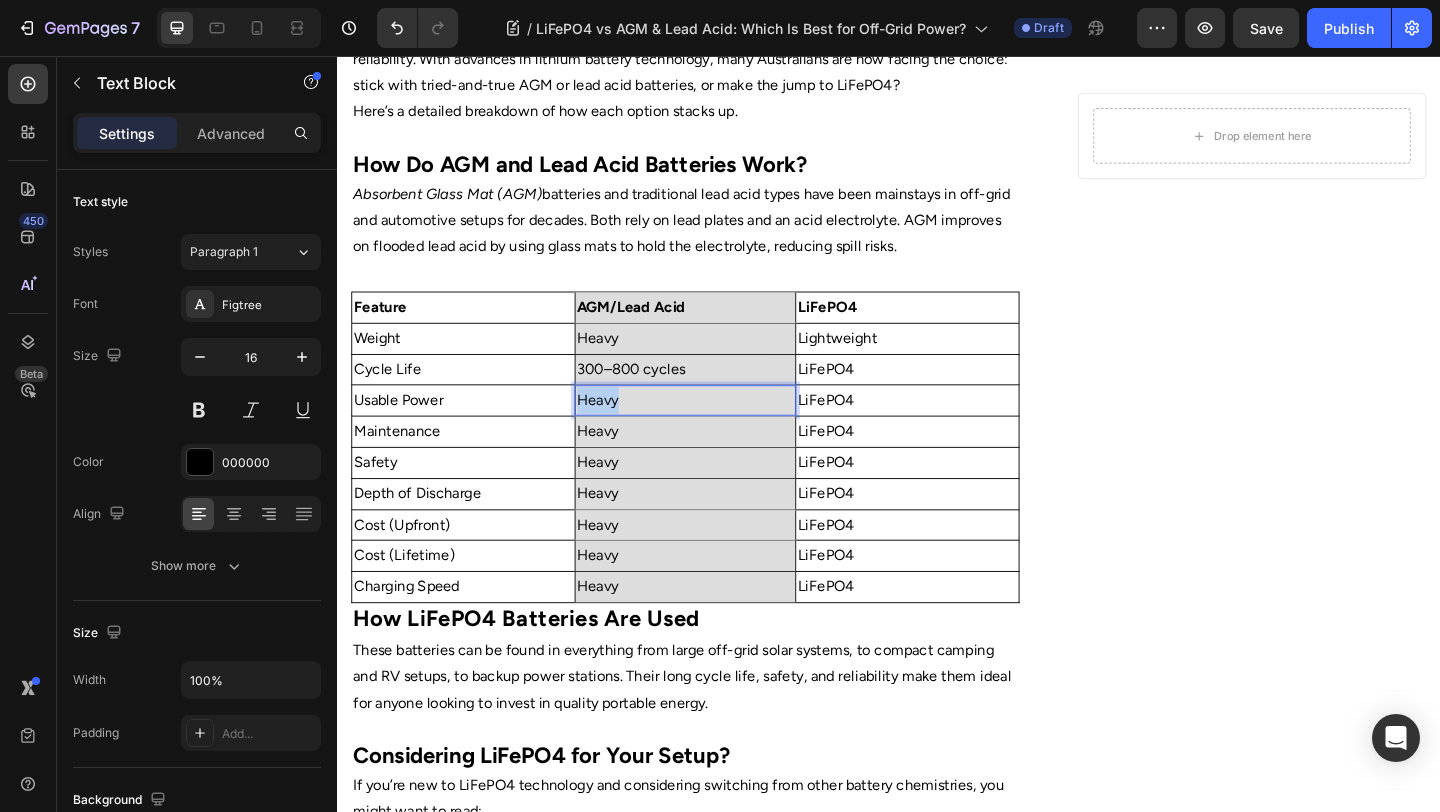 click on "Heavy" at bounding box center [716, 430] 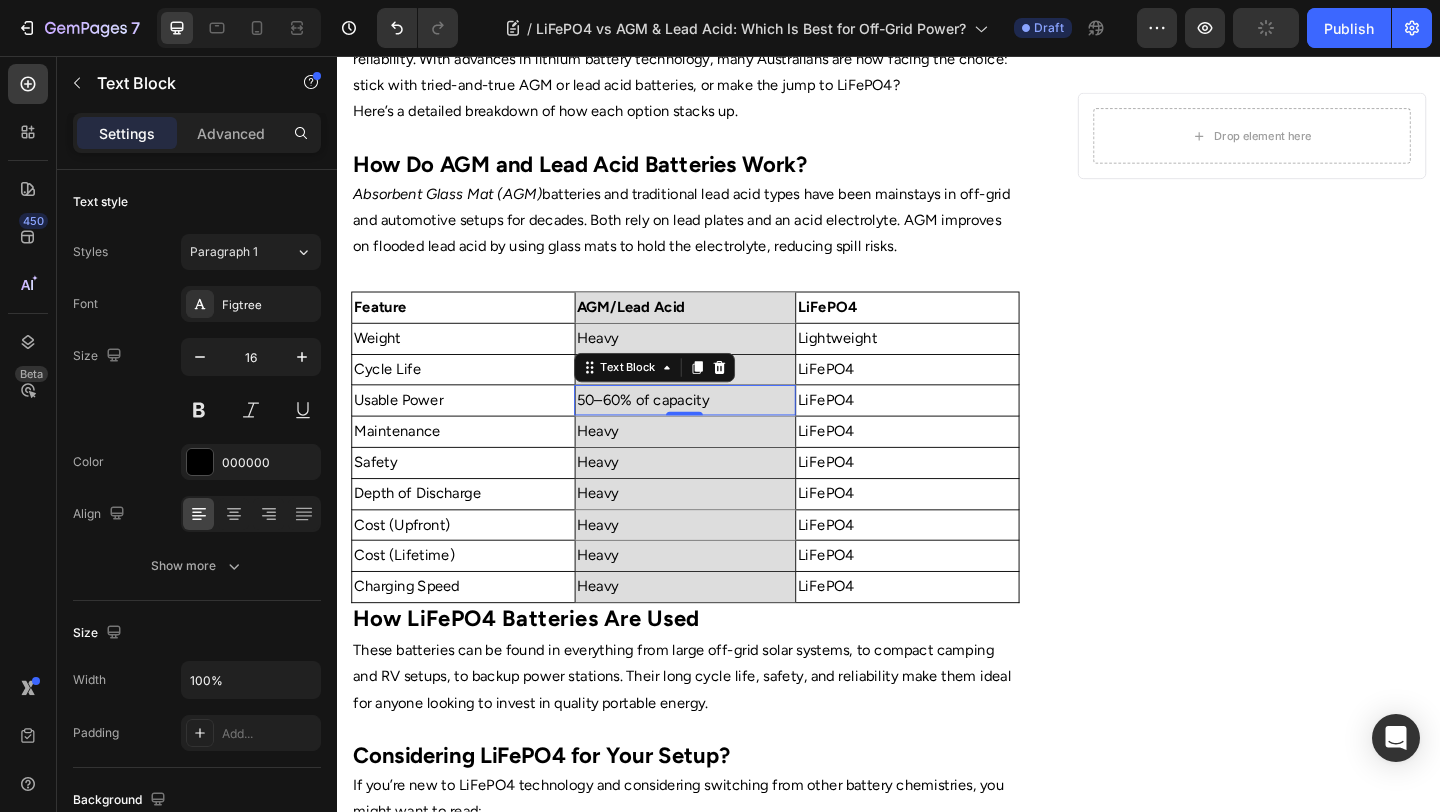 click on "Heavy" at bounding box center [716, 464] 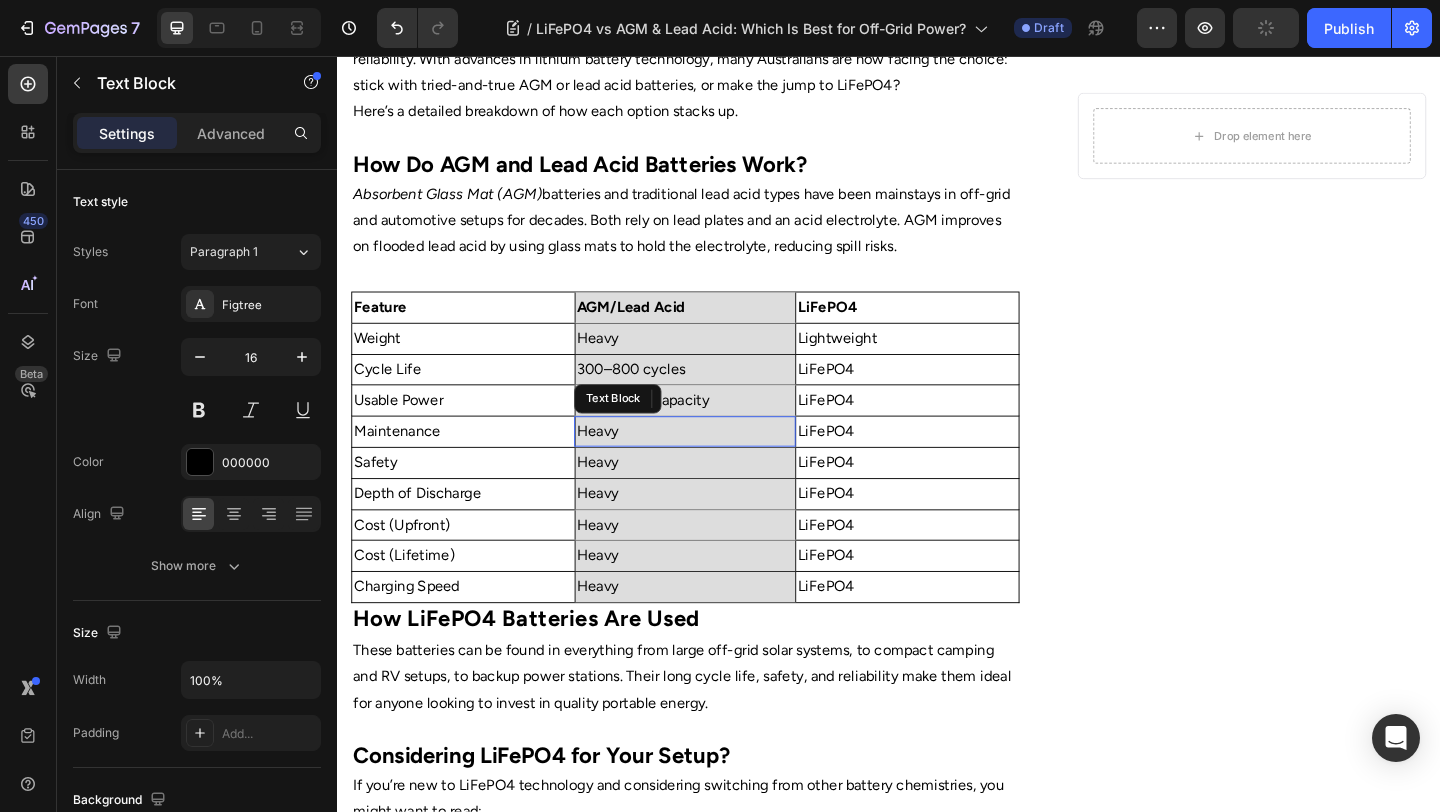click on "Heavy" at bounding box center (716, 464) 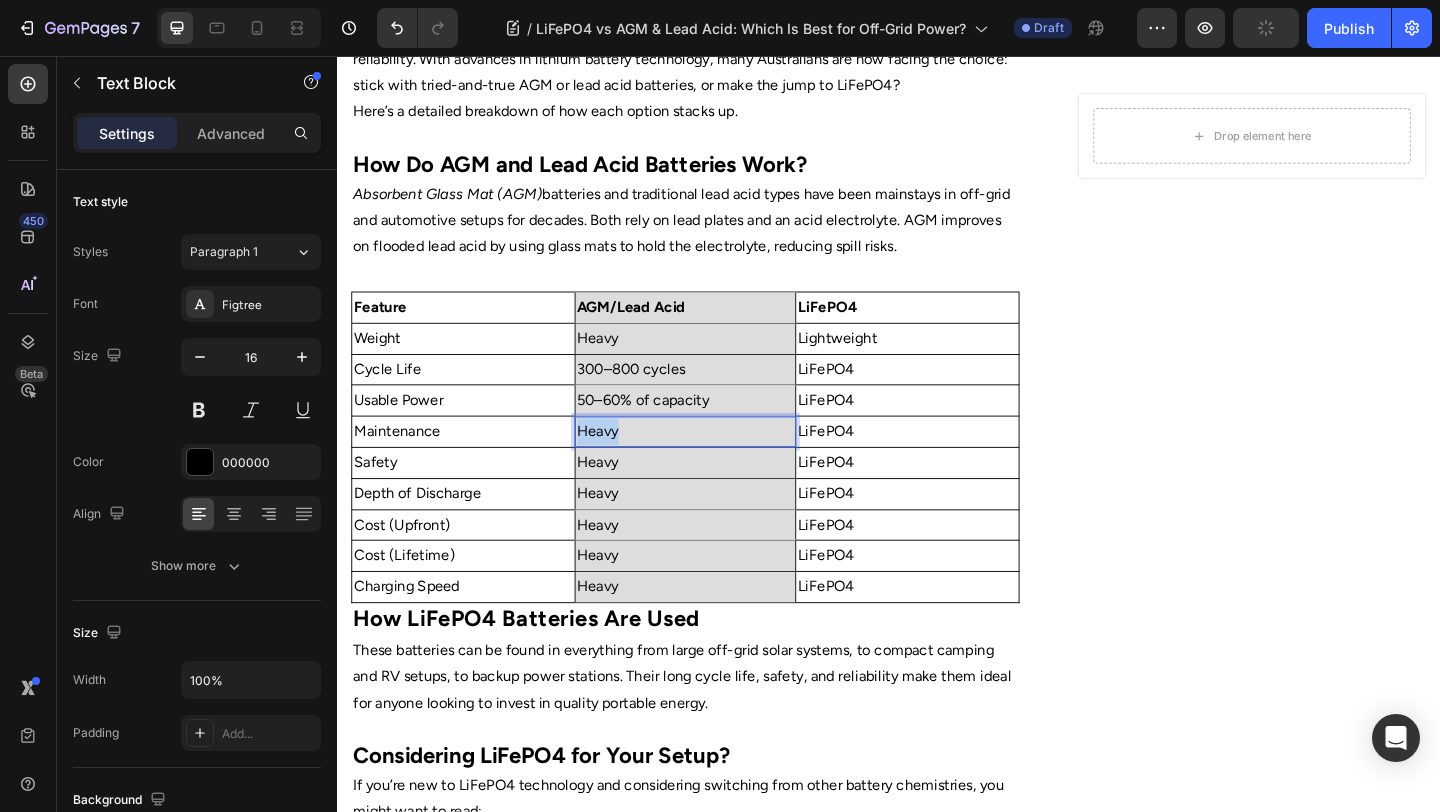 click on "Heavy" at bounding box center [716, 464] 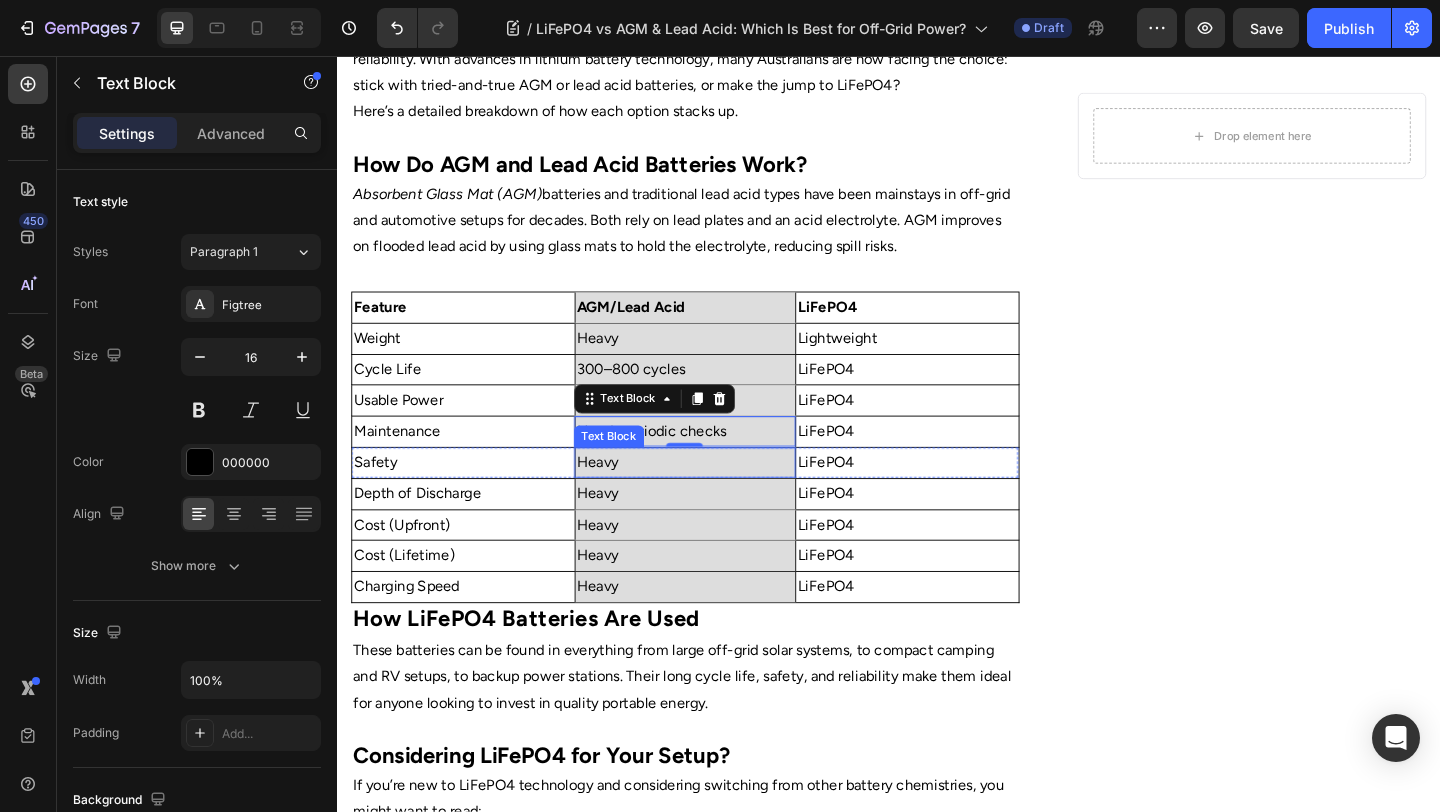 click on "Heavy" at bounding box center (716, 498) 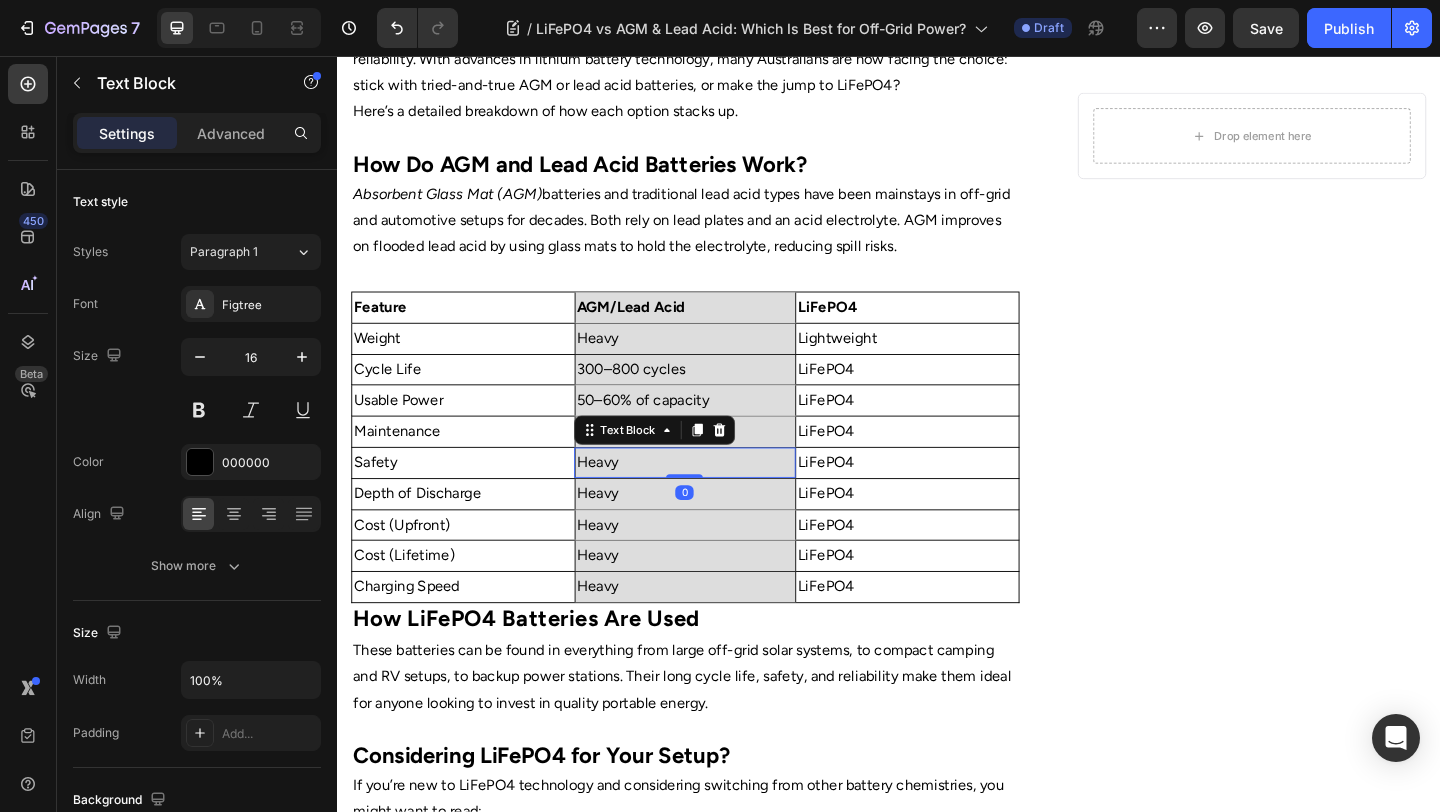 click on "Heavy" at bounding box center (716, 498) 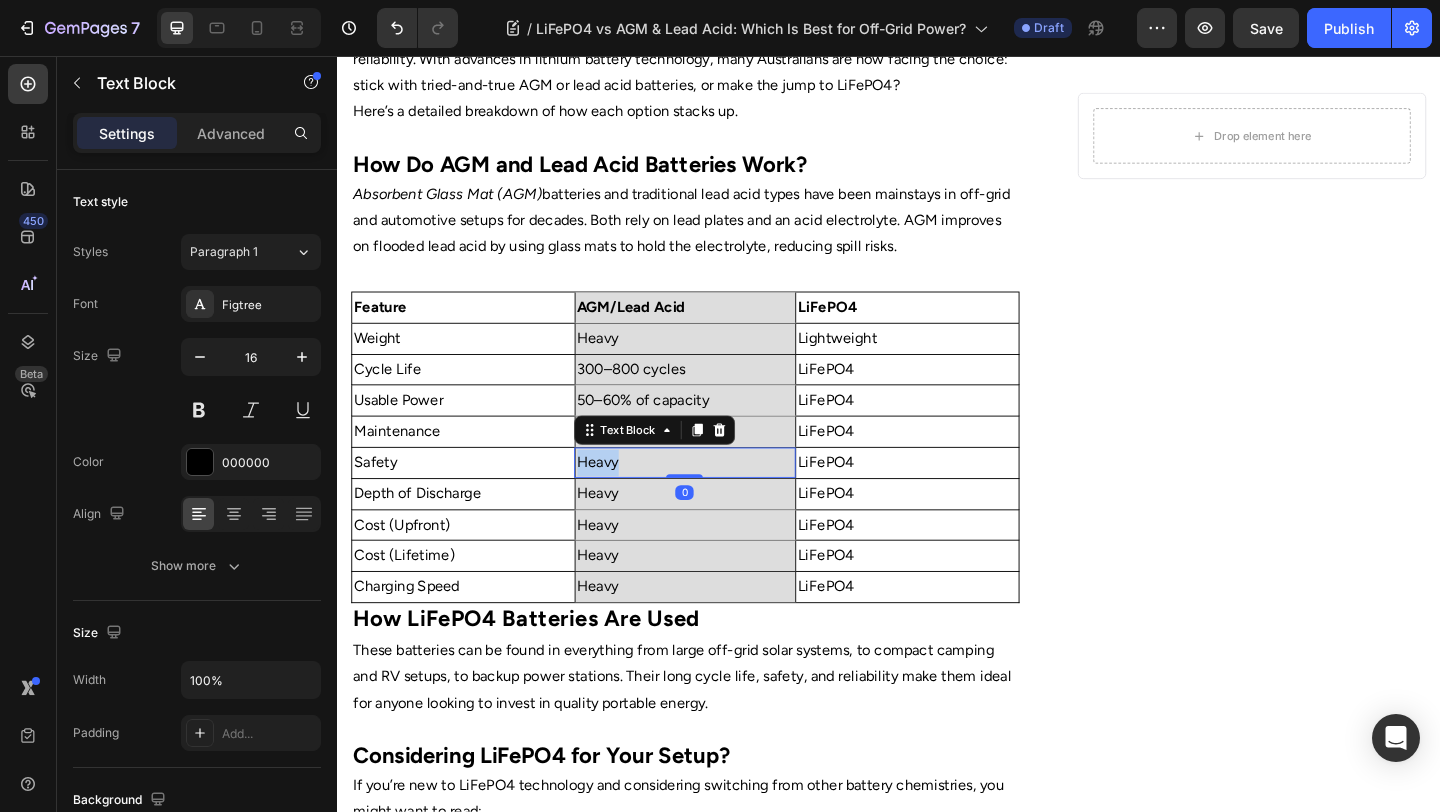 click on "Heavy" at bounding box center (716, 498) 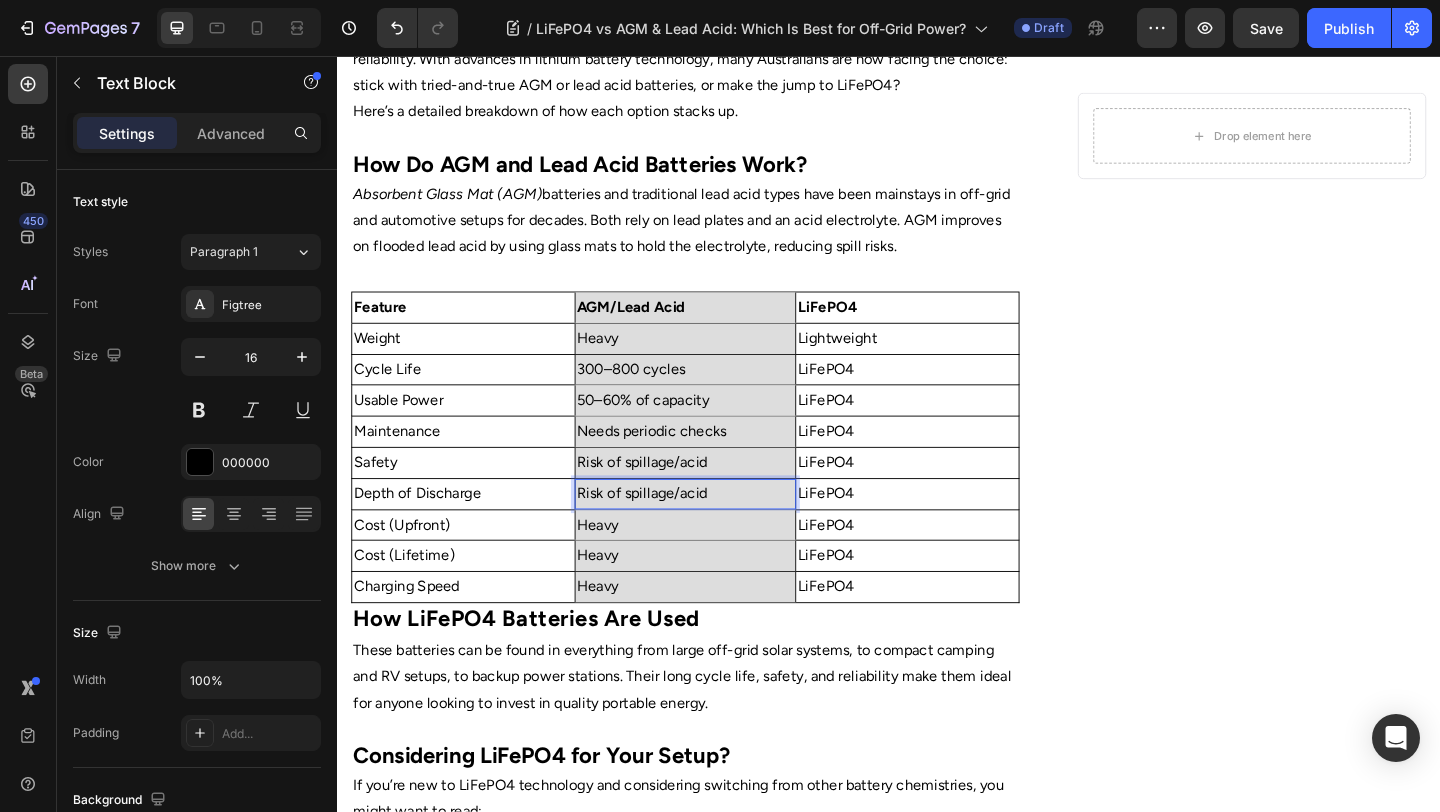 click on "Risk of spillage/acid" at bounding box center [716, 532] 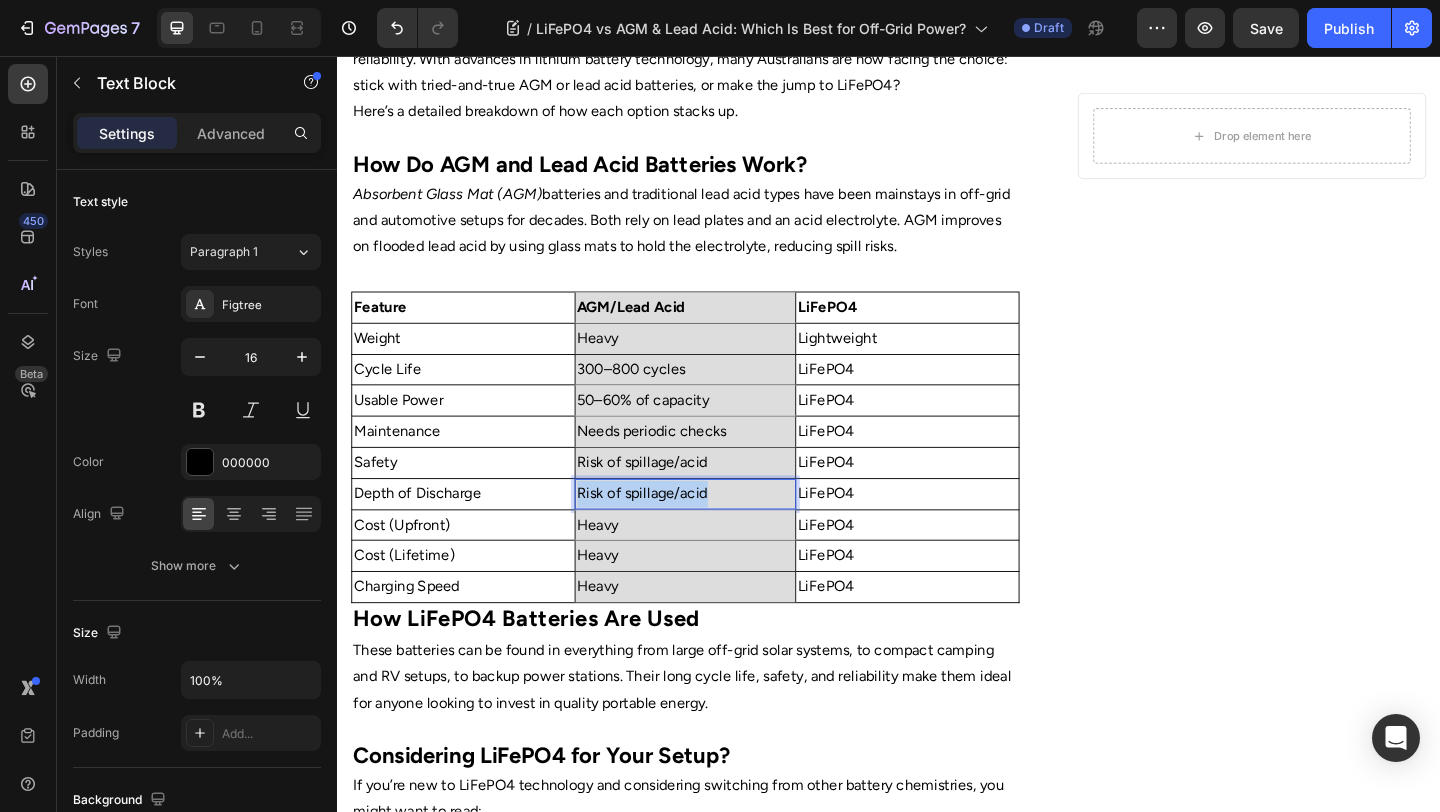 click on "Risk of spillage/acid" at bounding box center [716, 532] 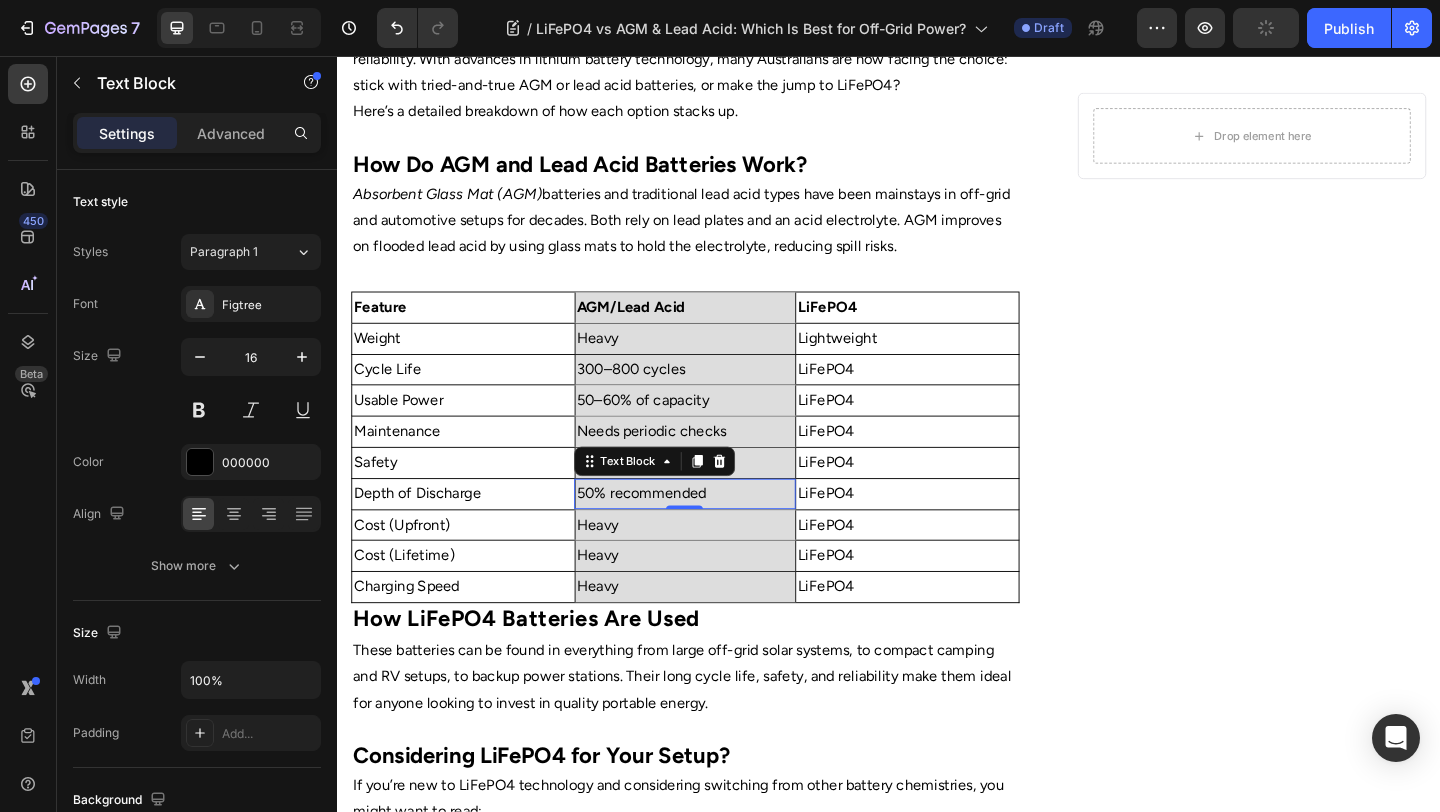 click on "Heavy" at bounding box center [716, 566] 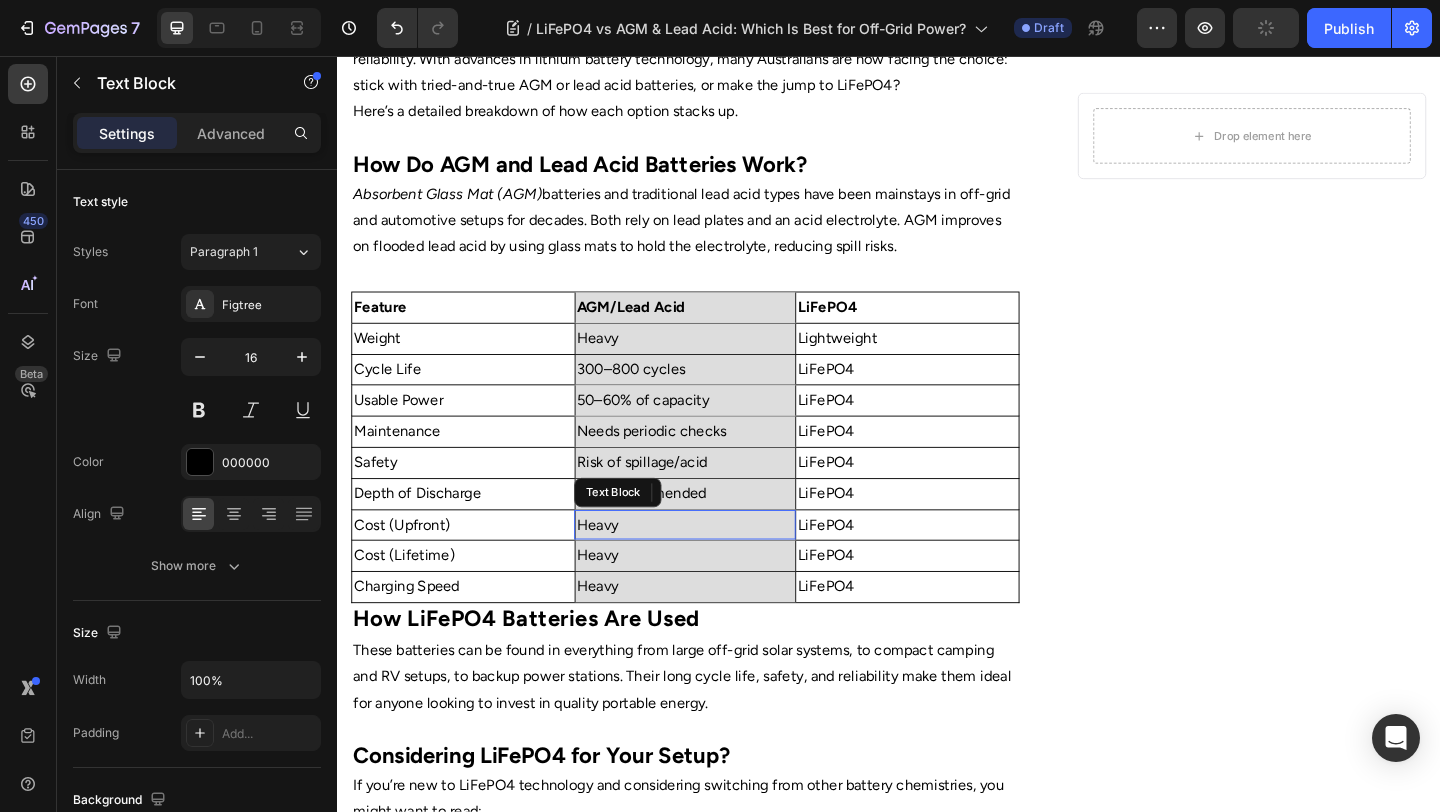 click on "Heavy" at bounding box center (716, 566) 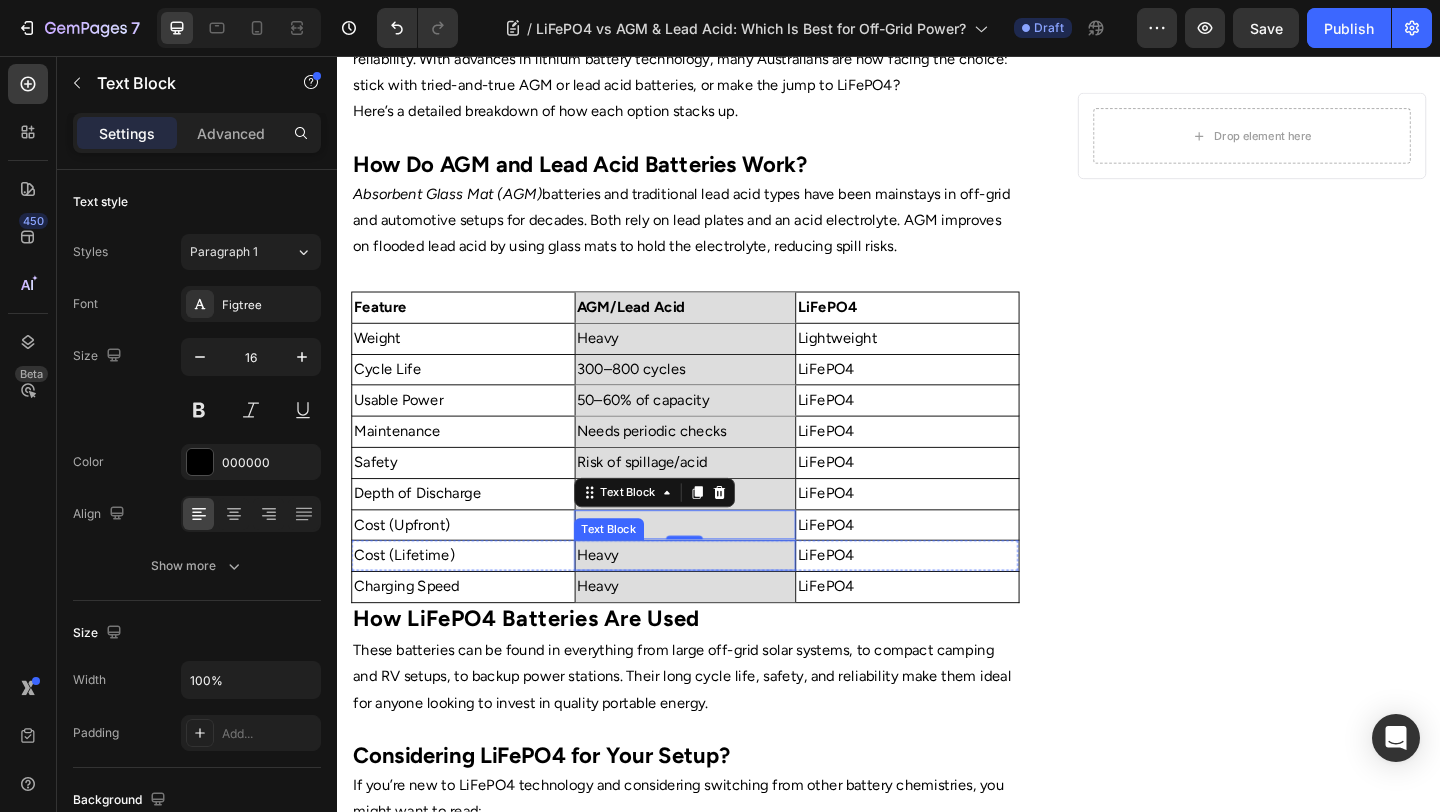 click on "Heavy" at bounding box center (716, 599) 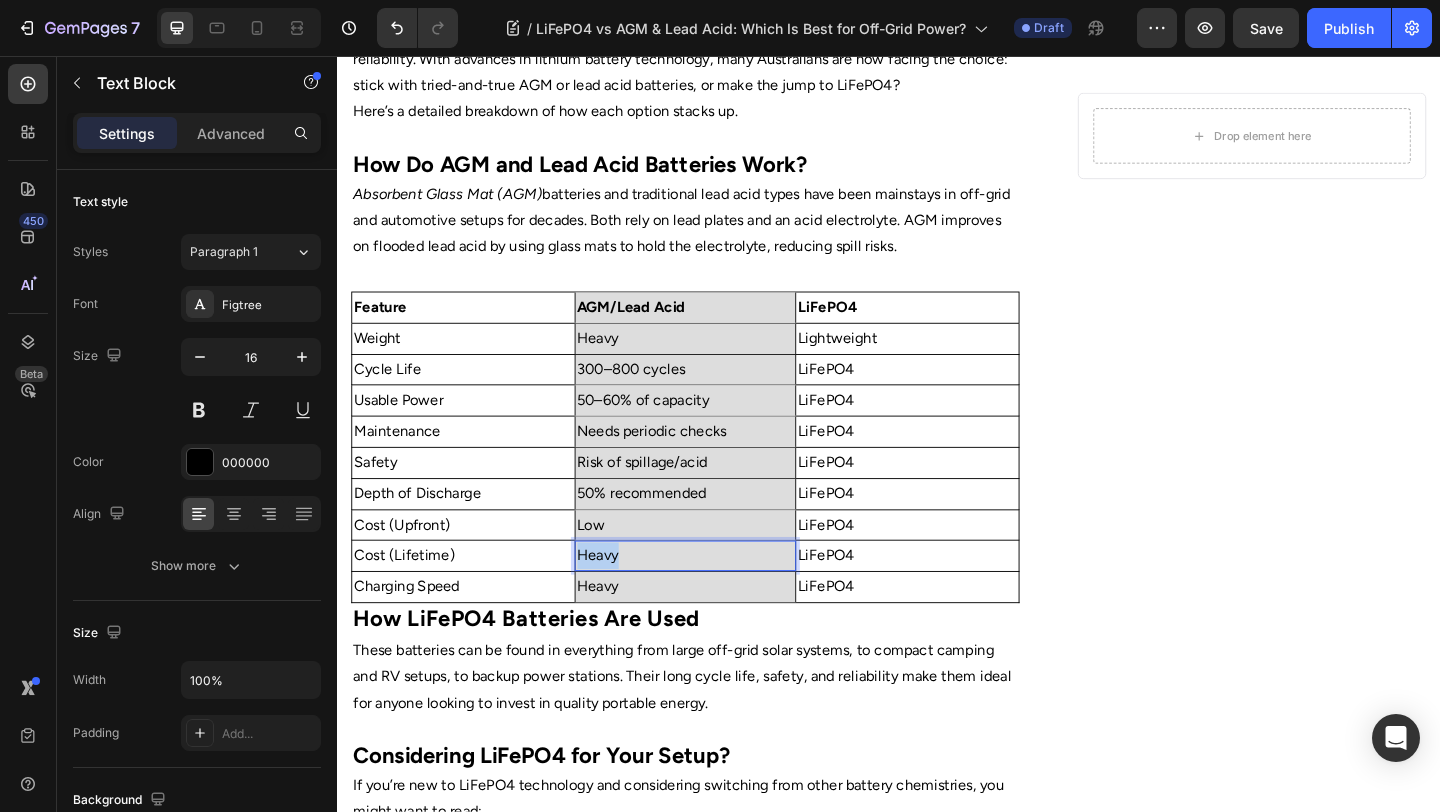 click on "Heavy" at bounding box center (716, 599) 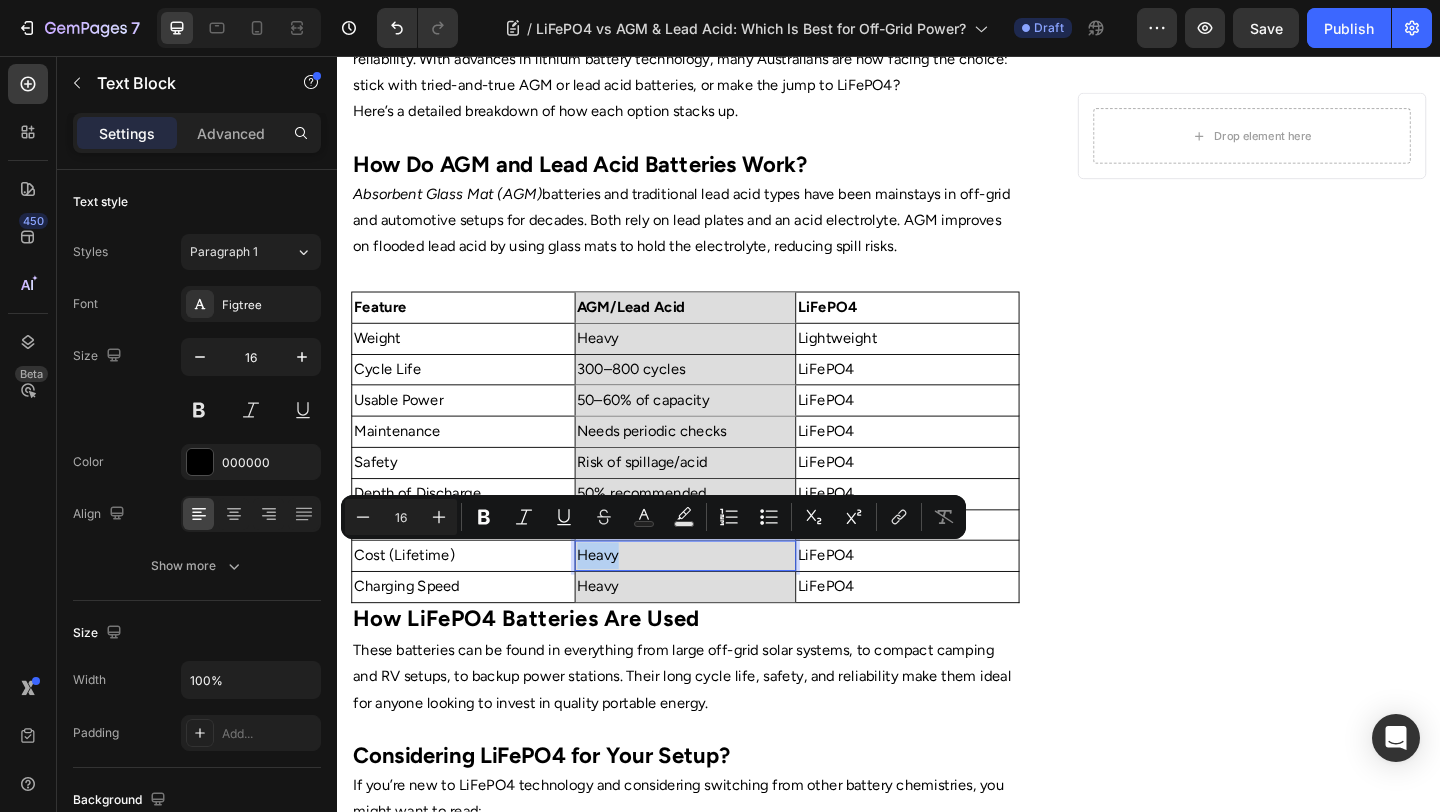 click on "Heavy" at bounding box center [716, 599] 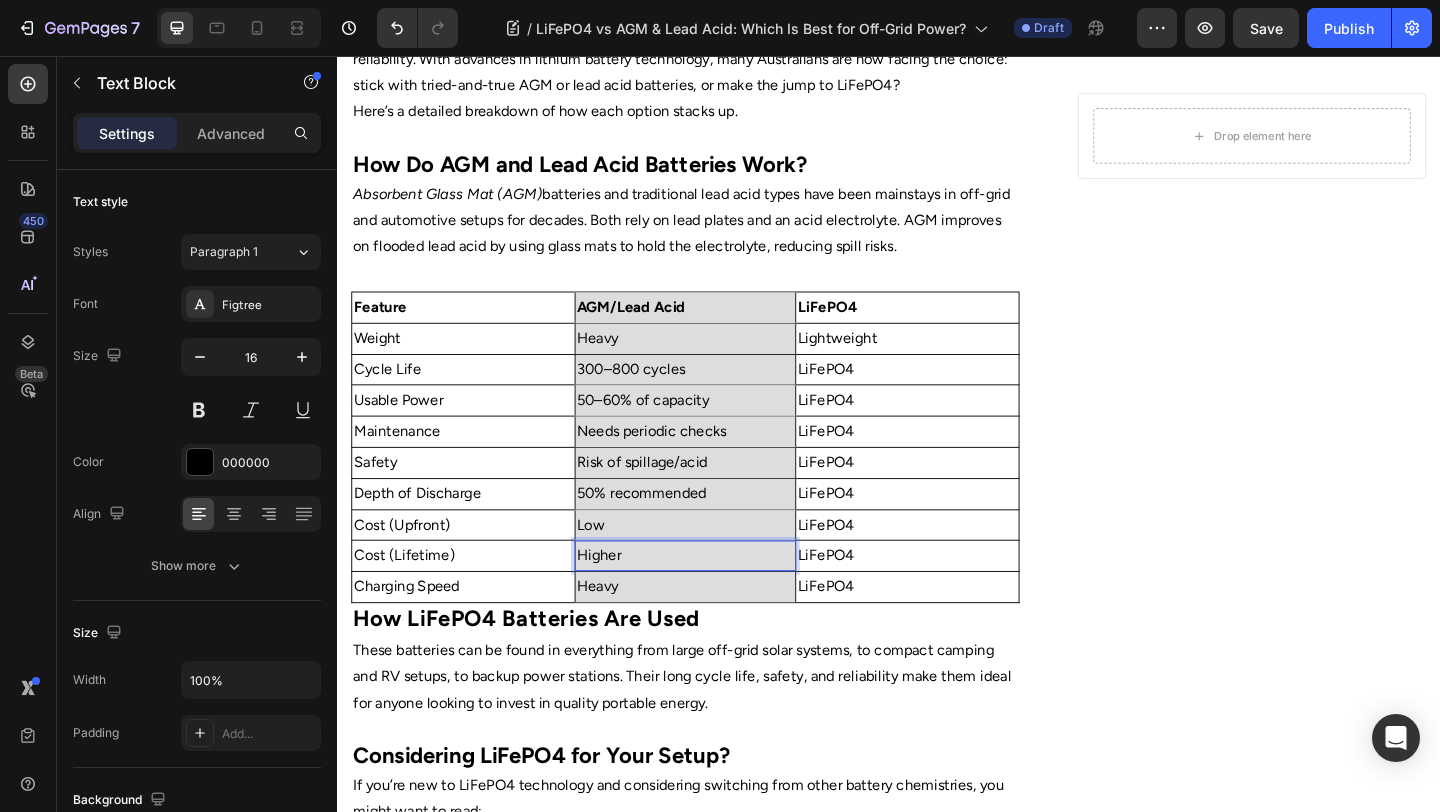click on "Heavy" at bounding box center (716, 633) 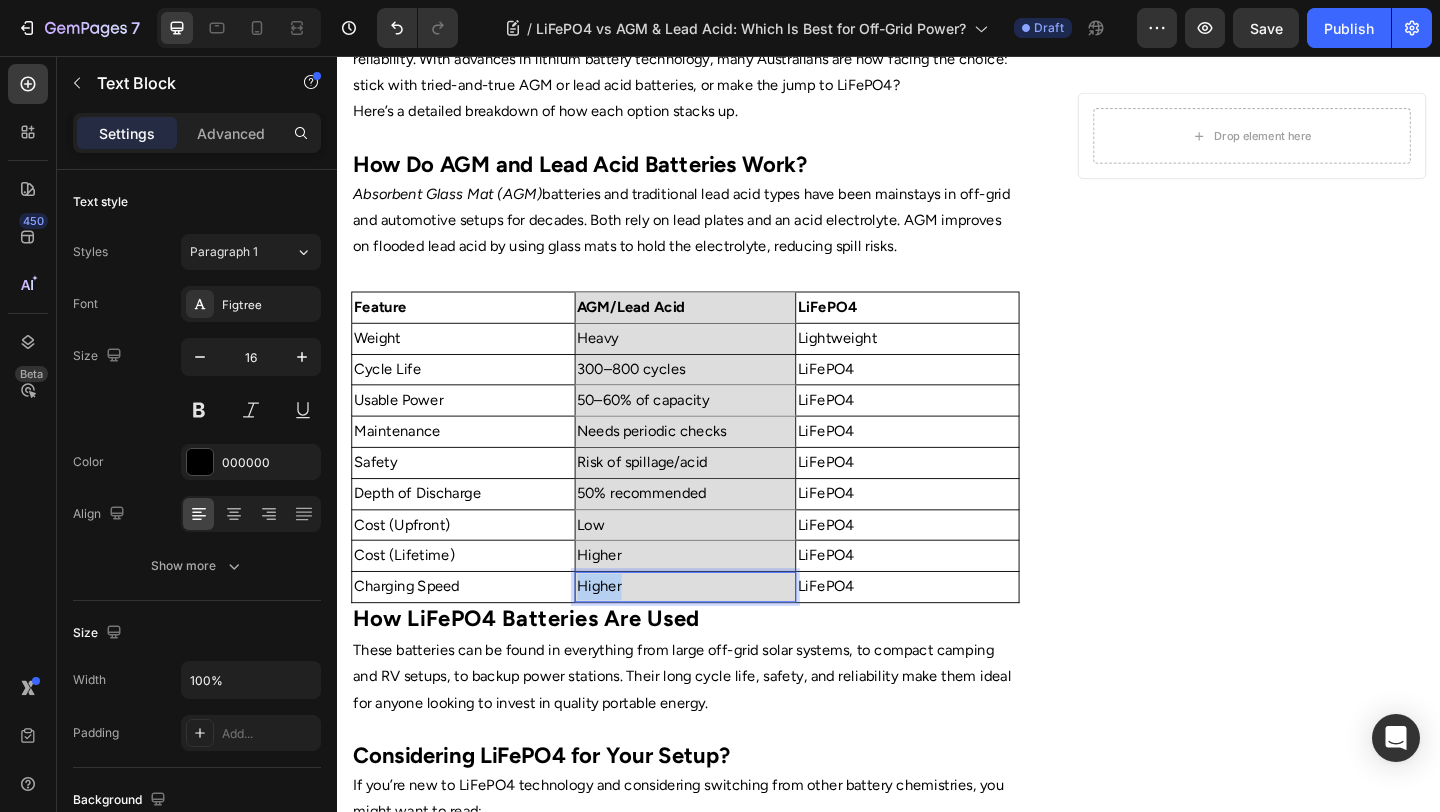 click on "Higher" at bounding box center [716, 633] 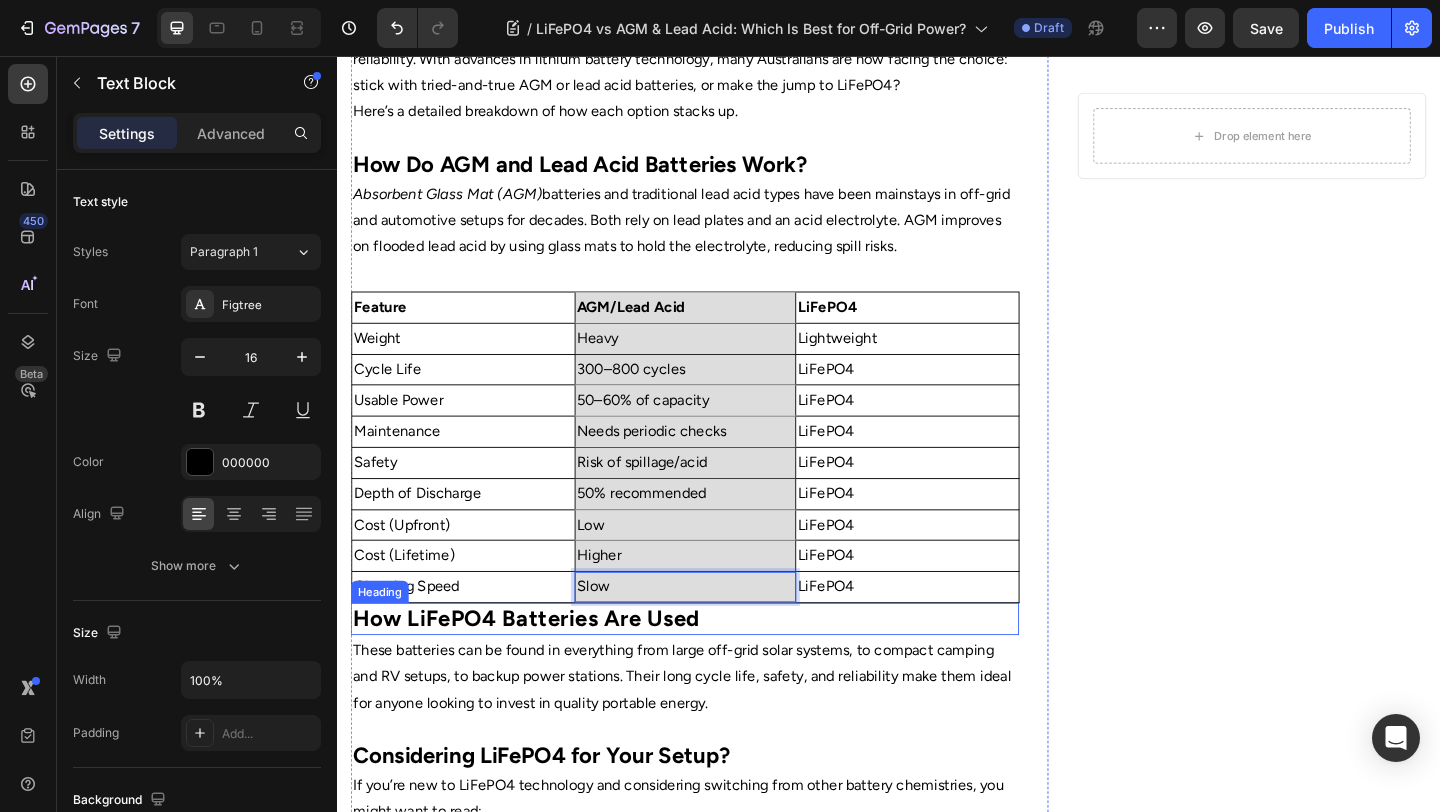 click on "How LiFePO4 Batteries Are Used" at bounding box center (715, 668) 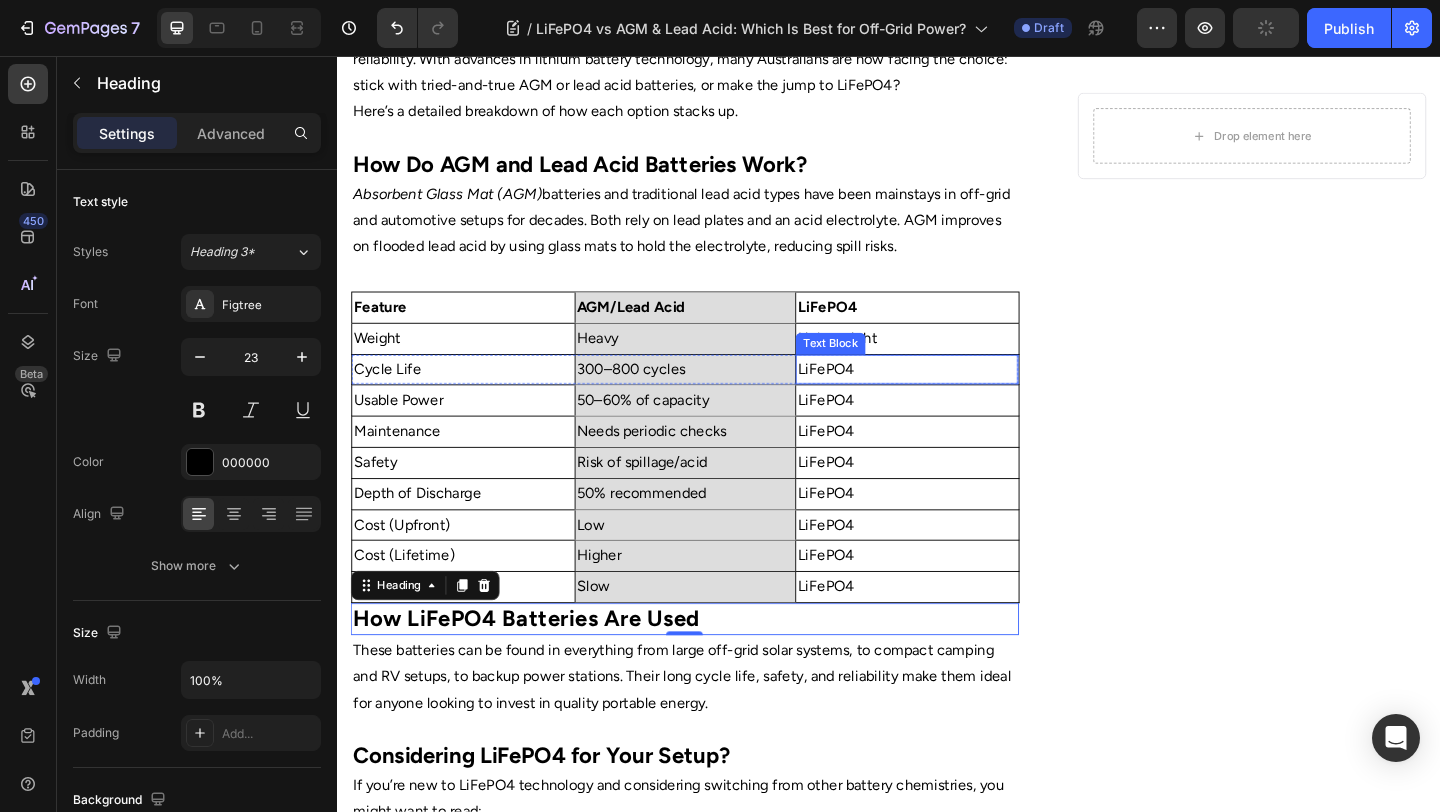 click on "LiFePO4" at bounding box center [957, 397] 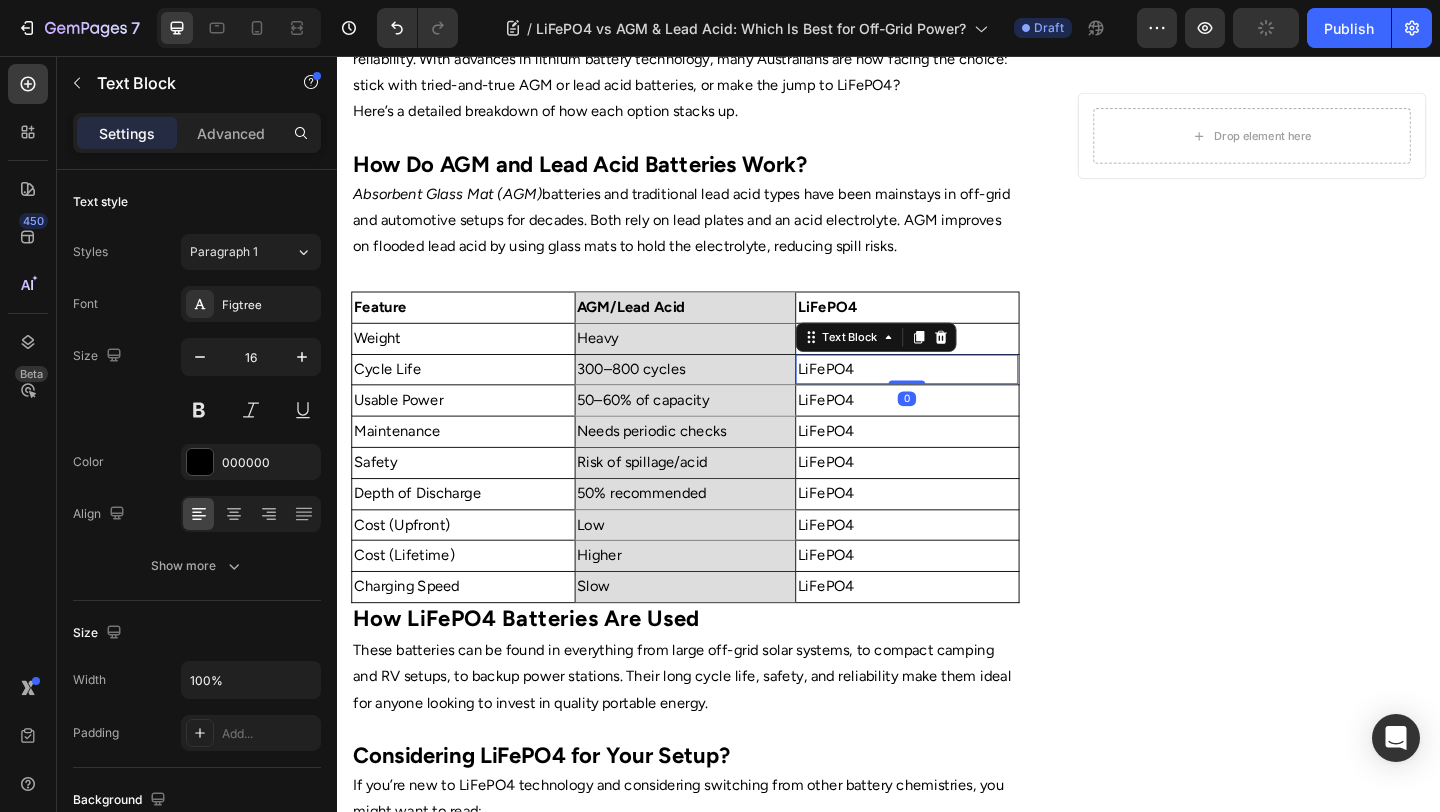 click on "LiFePO4" at bounding box center [957, 397] 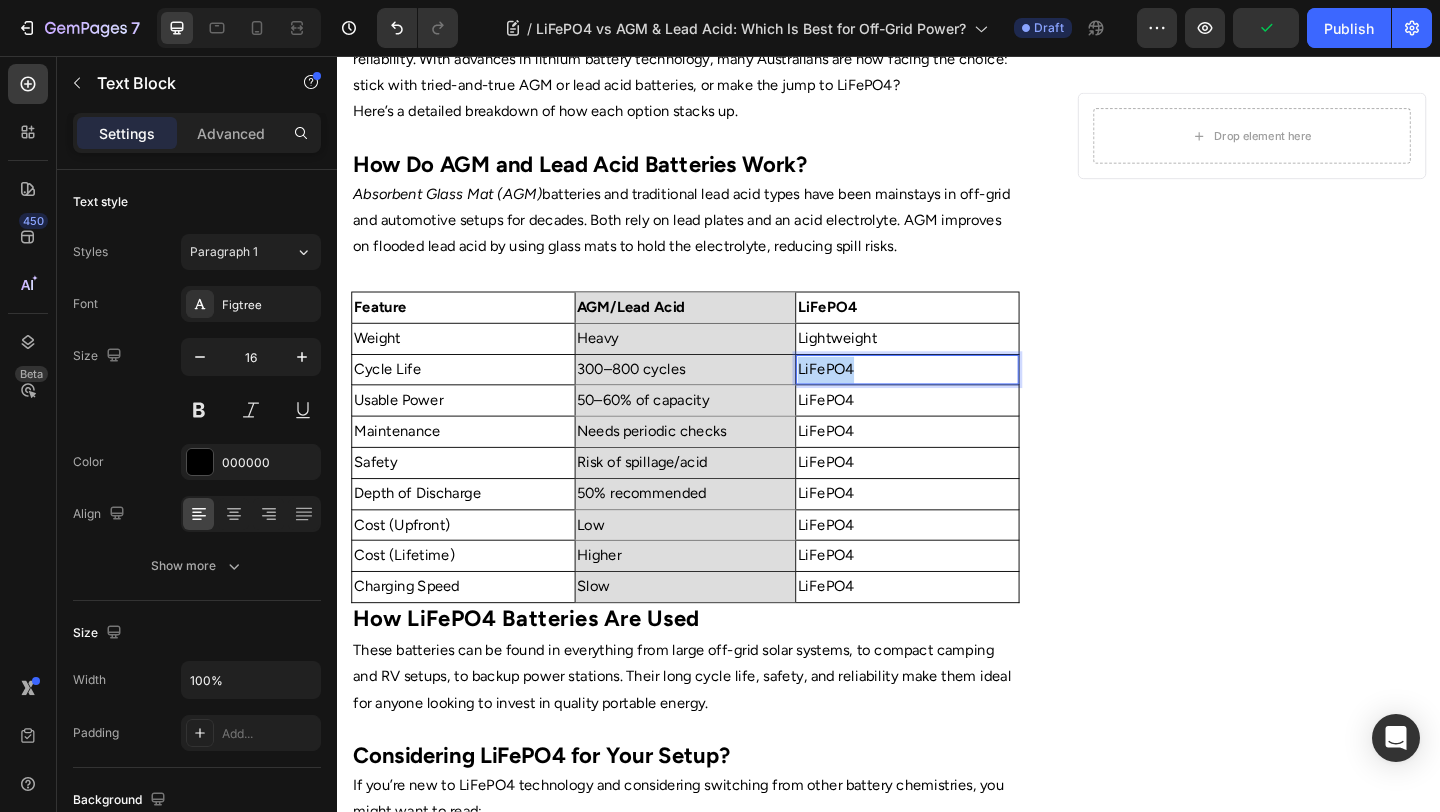 click on "LiFePO4" at bounding box center (957, 397) 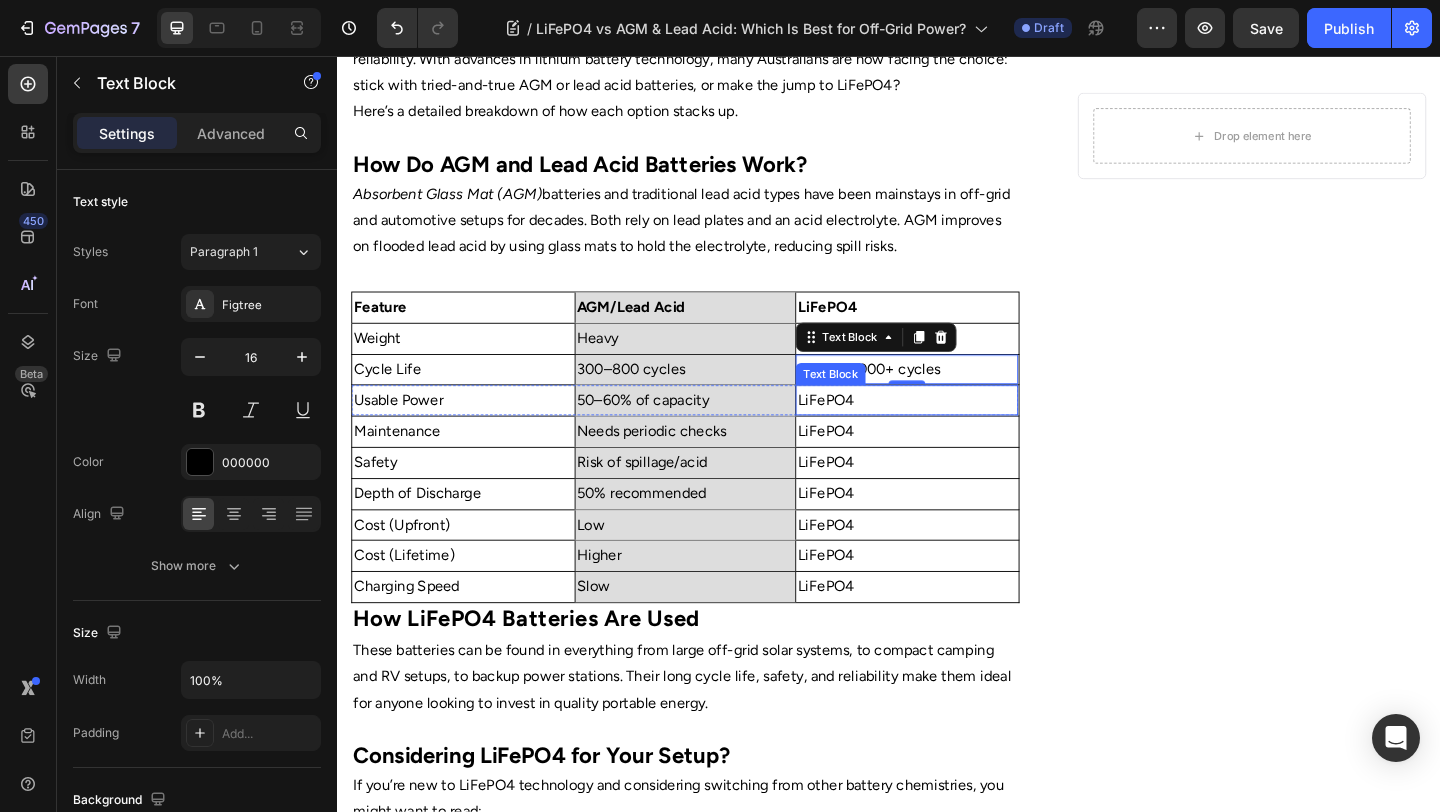 click on "LiFePO4" at bounding box center (957, 430) 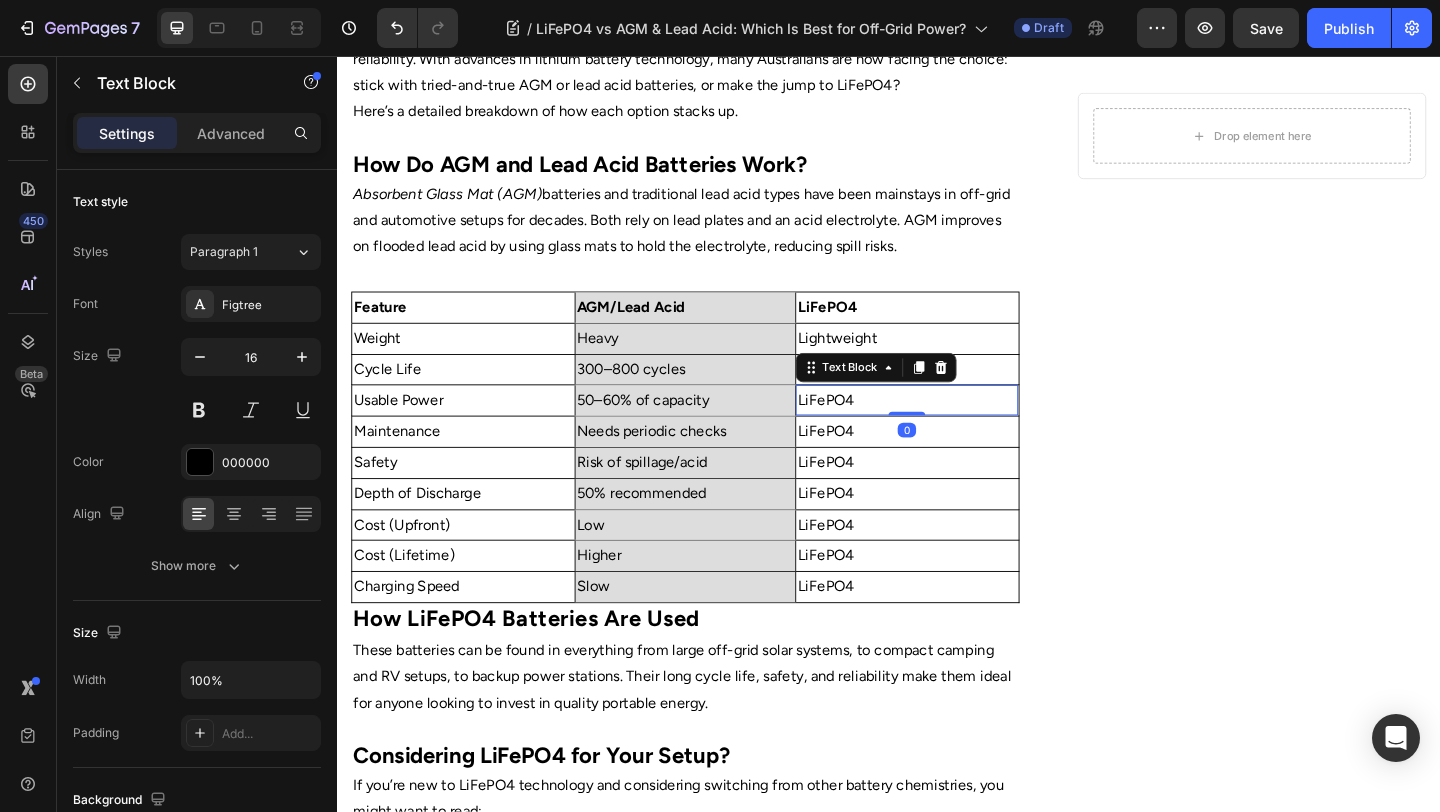 click on "LiFePO4" at bounding box center (957, 430) 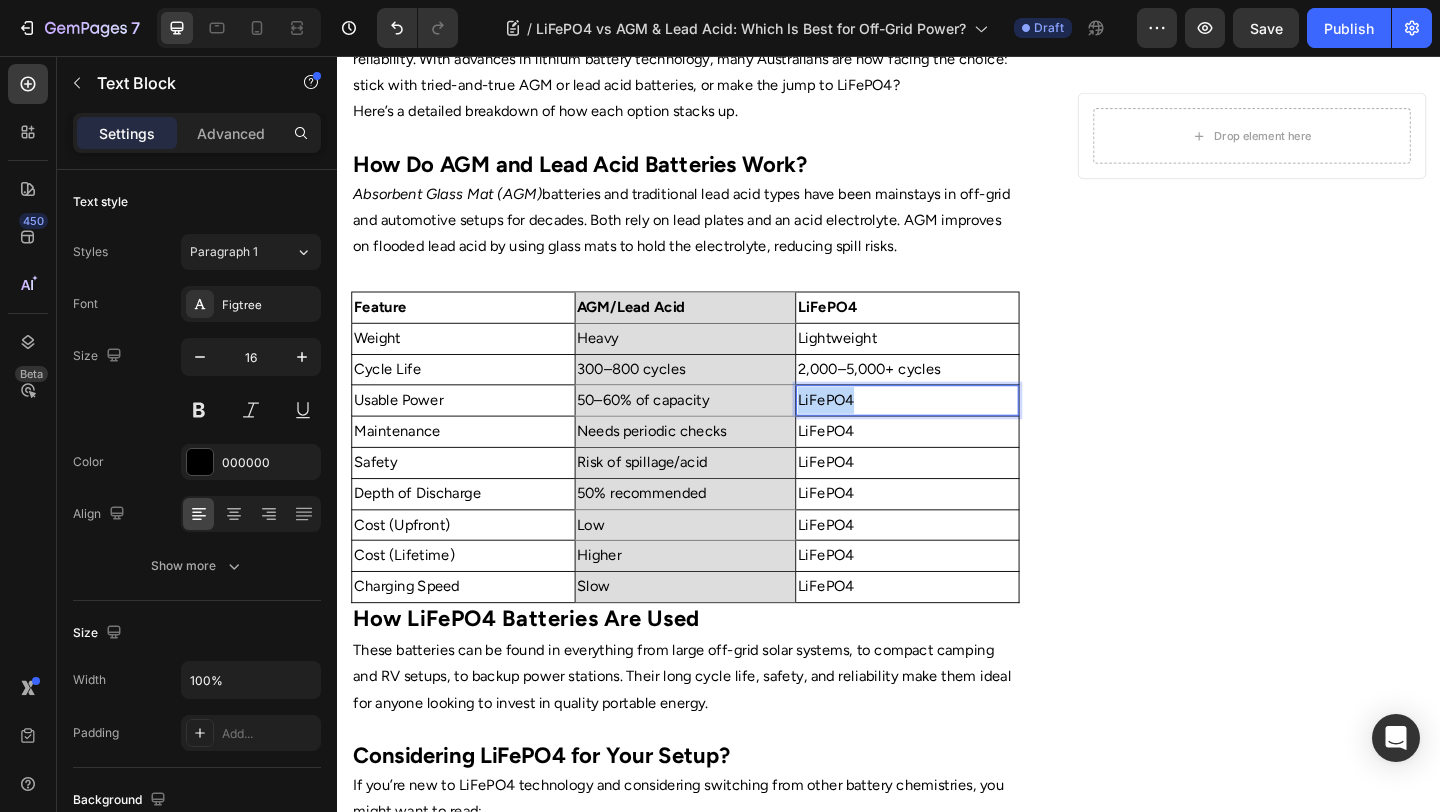 click on "LiFePO4" at bounding box center (957, 430) 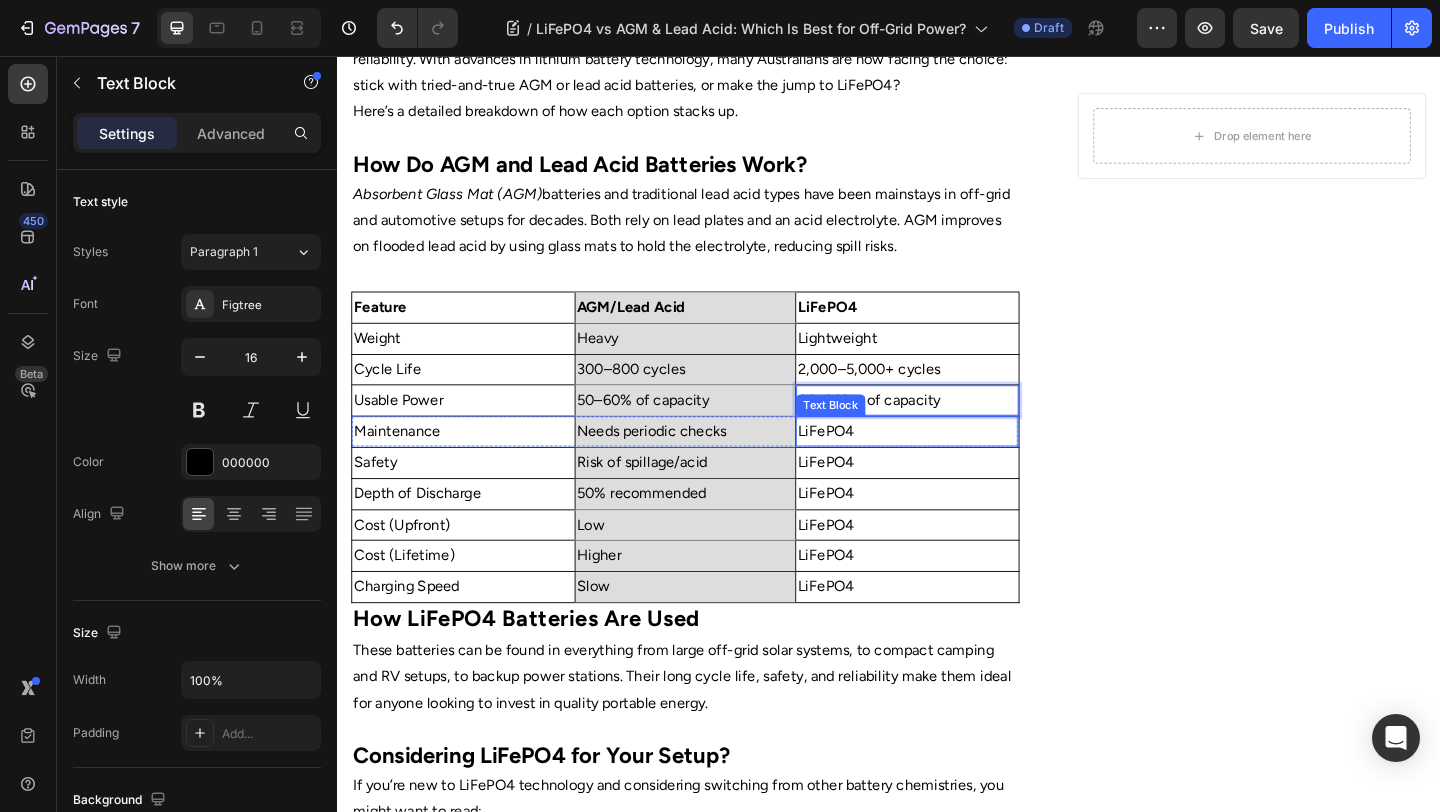 click on "LiFePO4" at bounding box center [957, 464] 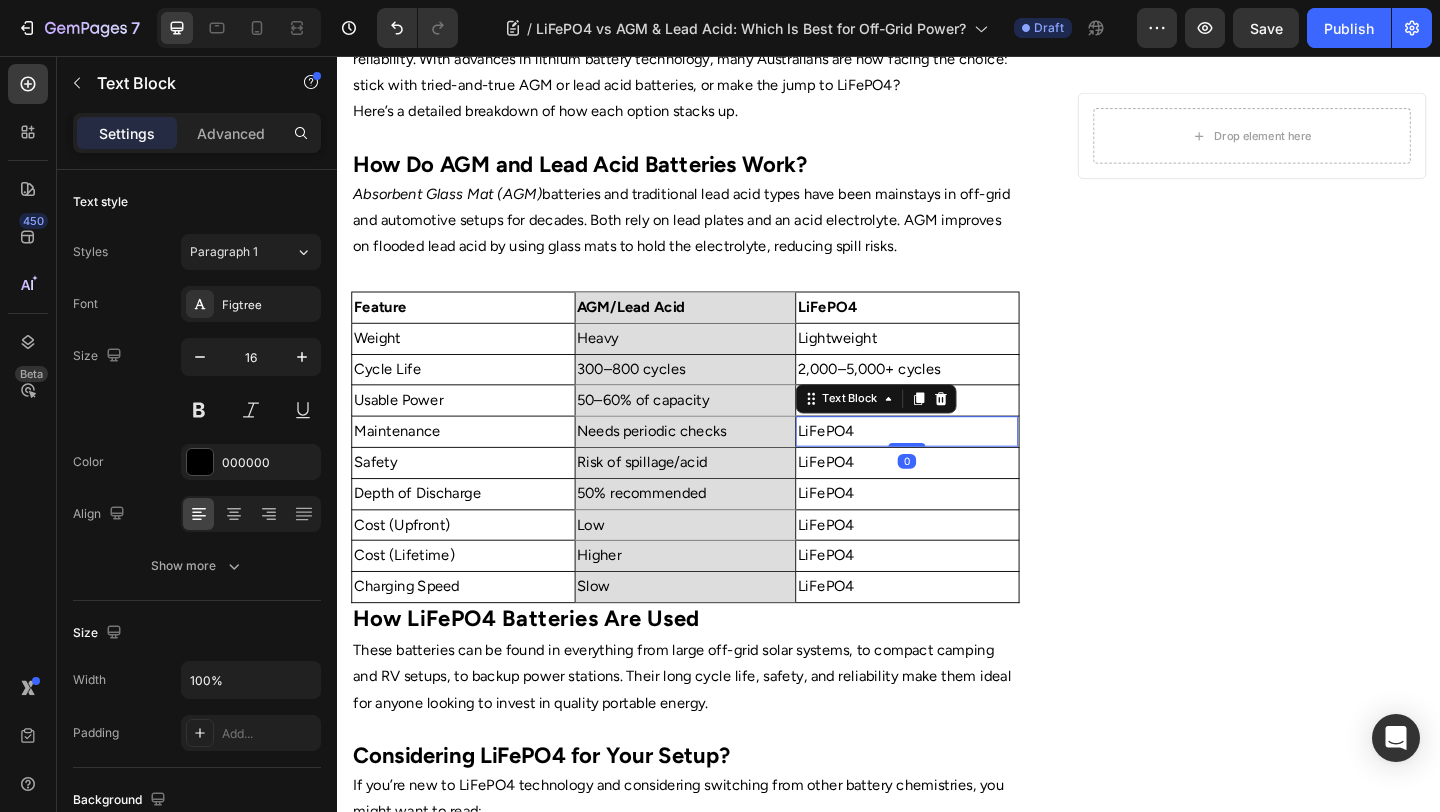 click on "LiFePO4" at bounding box center [957, 464] 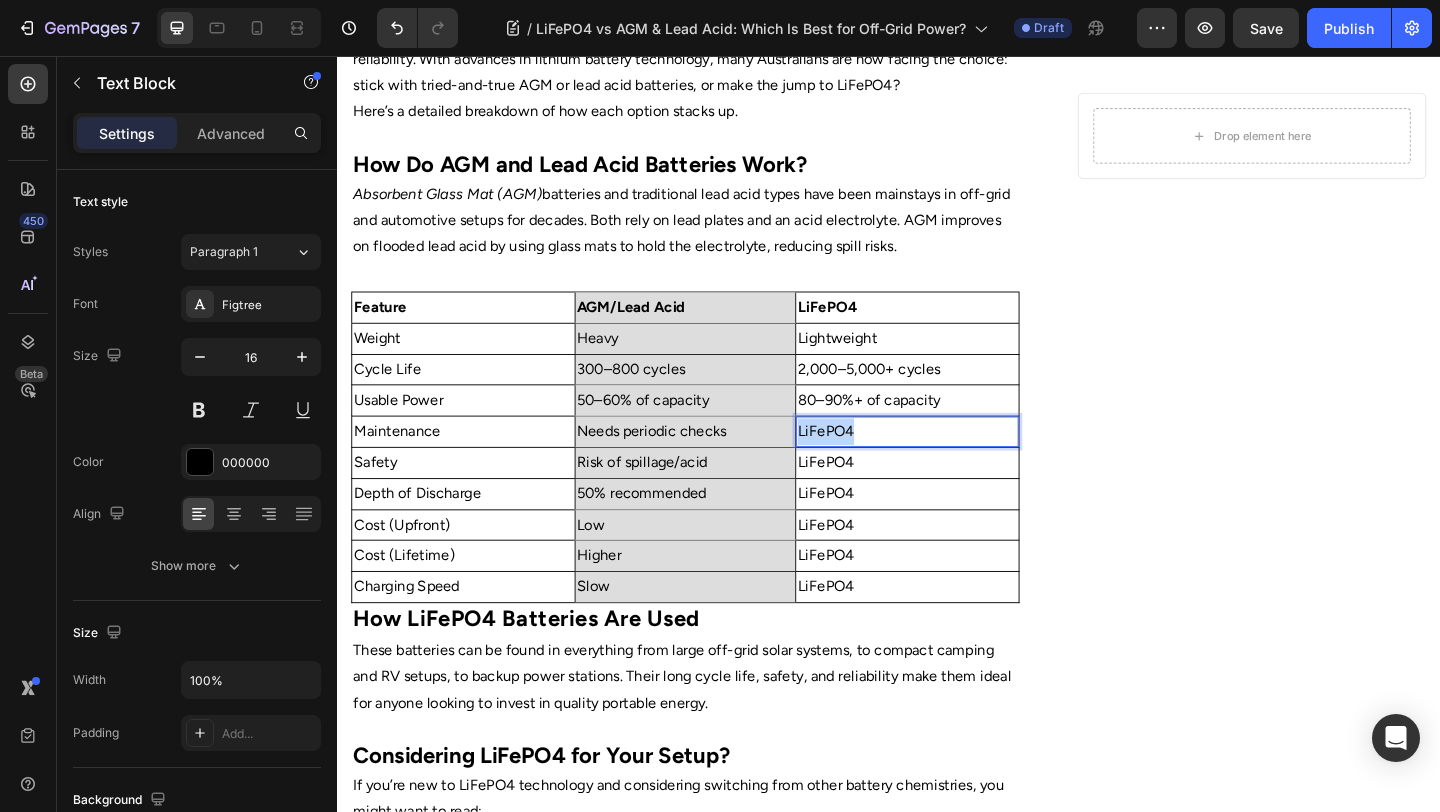 click on "LiFePO4" at bounding box center (957, 464) 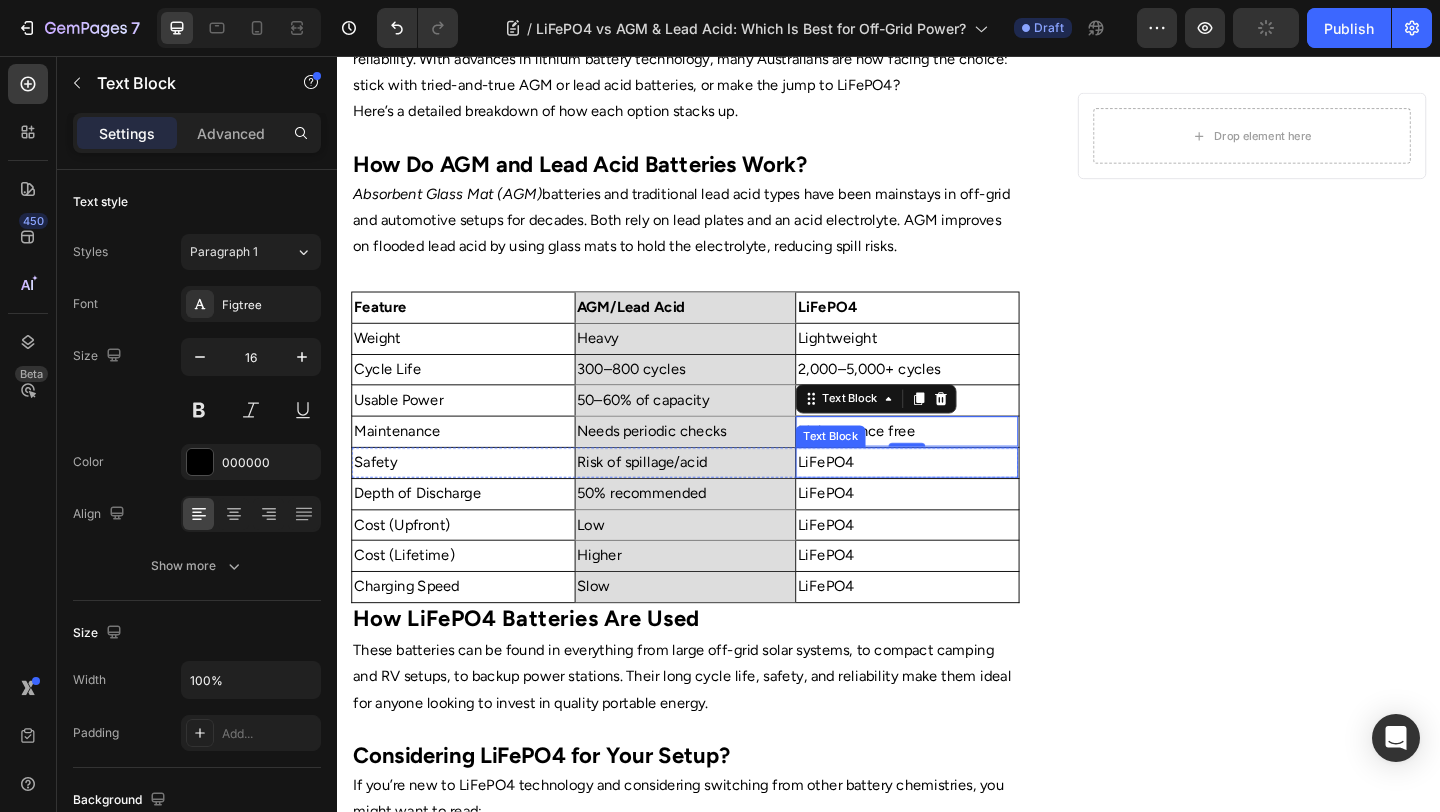 click on "LiFePO4" at bounding box center [957, 498] 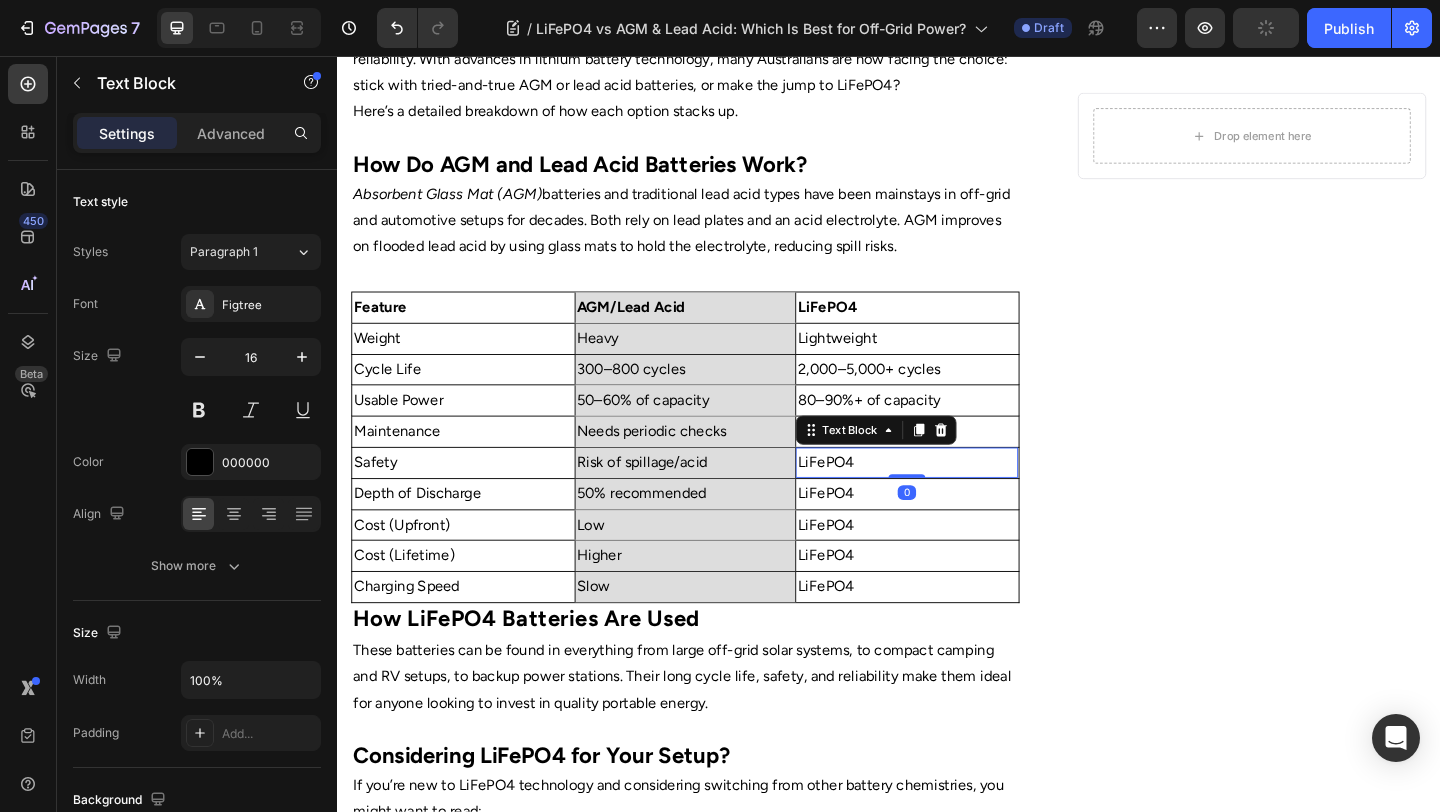 click on "LiFePO4" at bounding box center [957, 498] 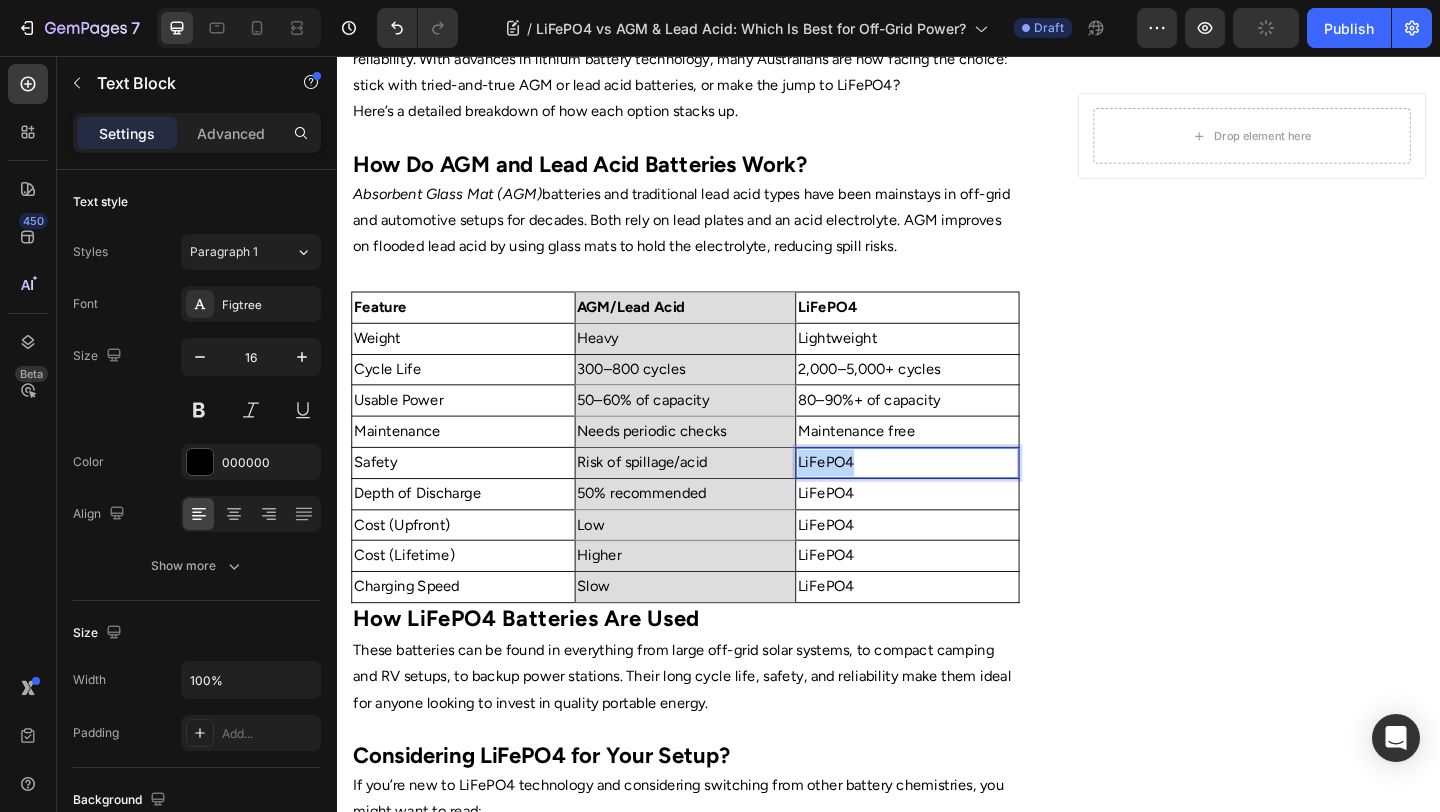 click on "LiFePO4" at bounding box center [957, 498] 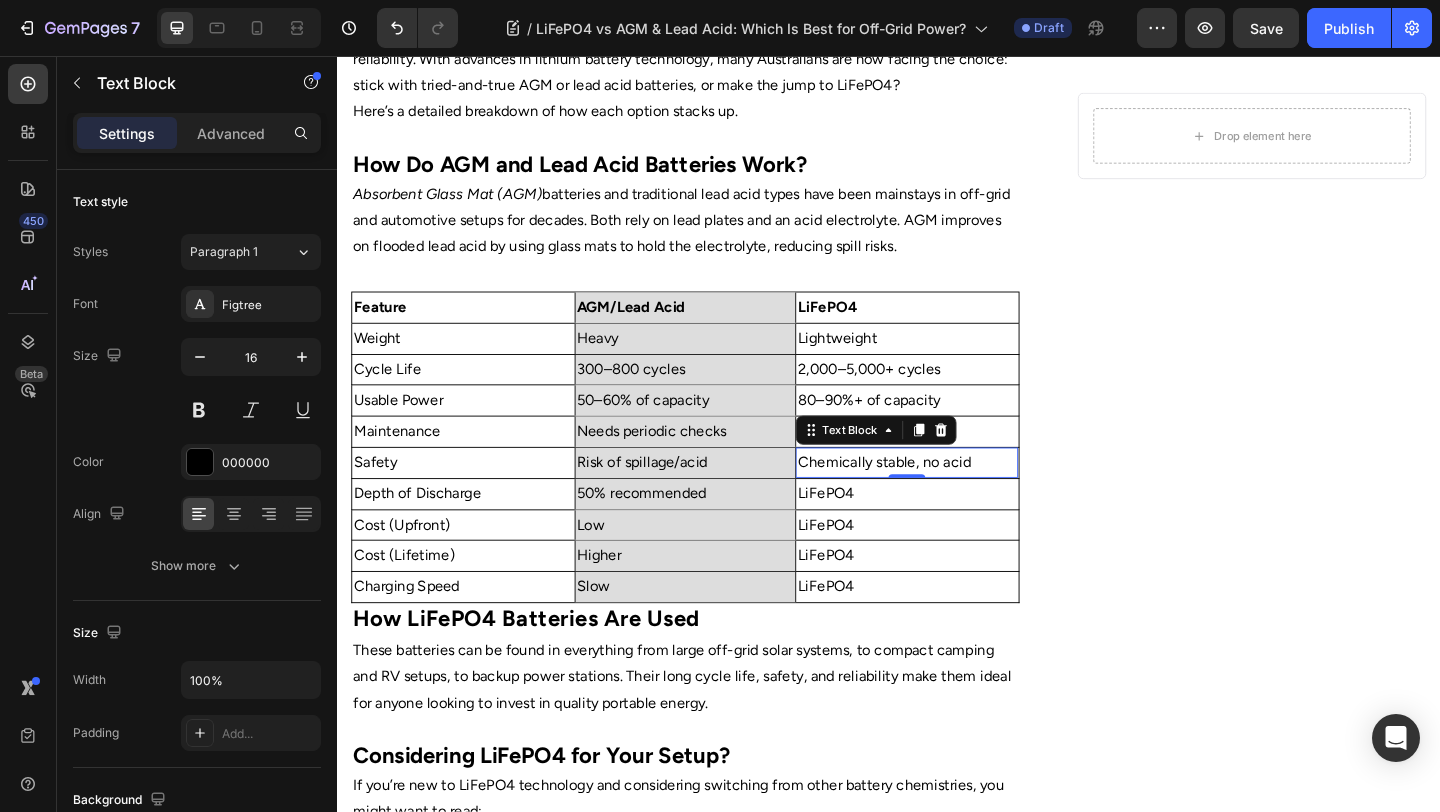 click on "LiFePO4" at bounding box center (957, 532) 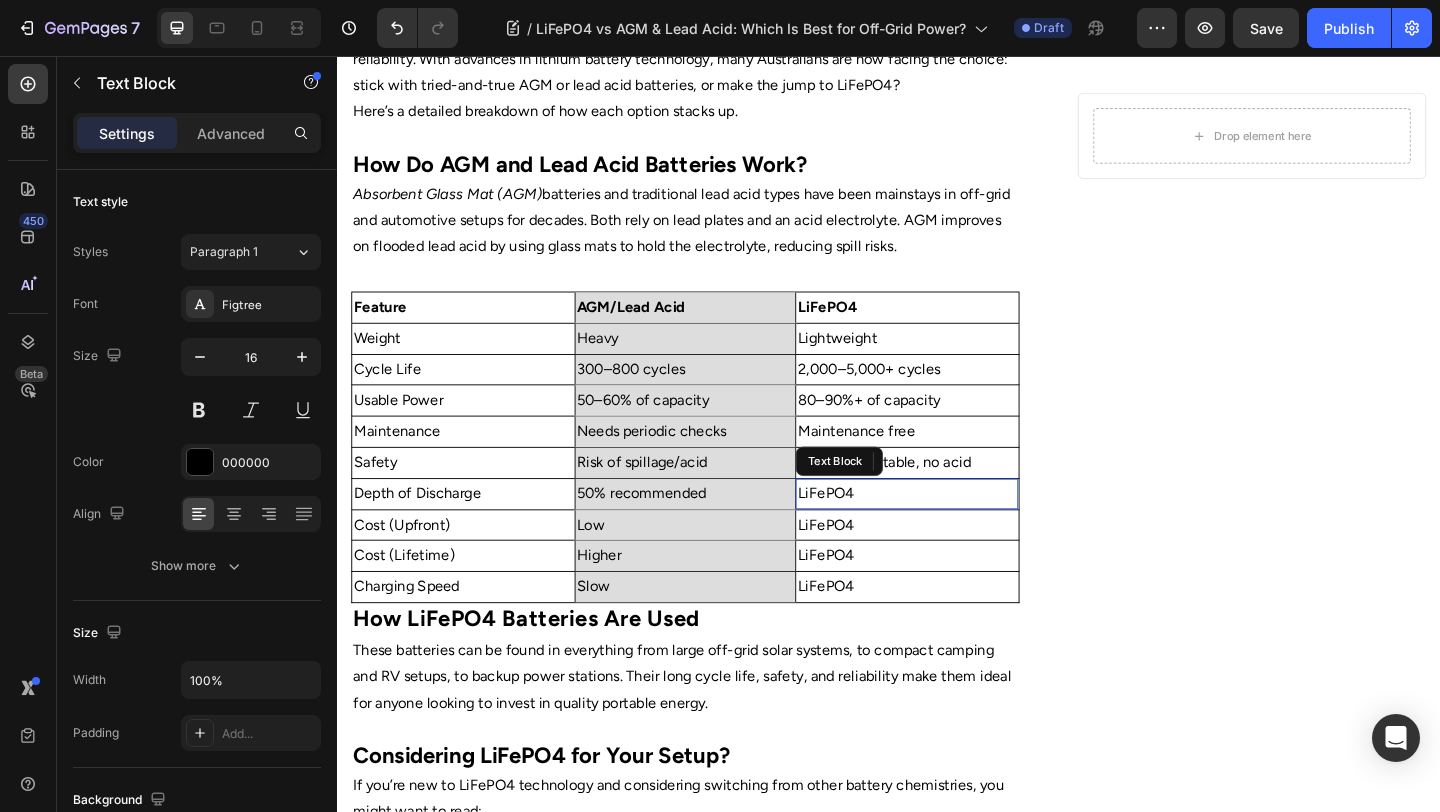 click on "LiFePO4" at bounding box center (957, 532) 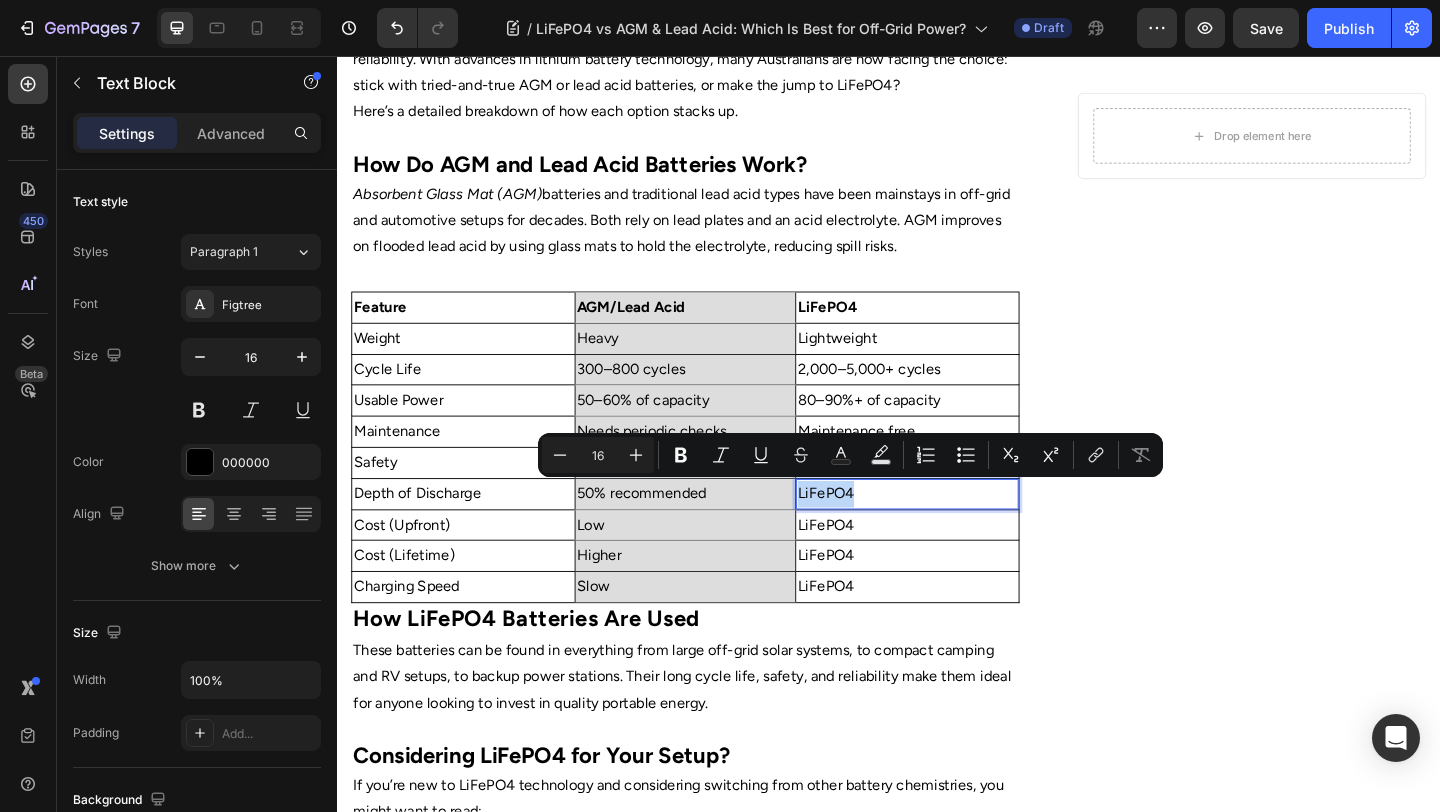 click on "LiFePO4" at bounding box center [957, 532] 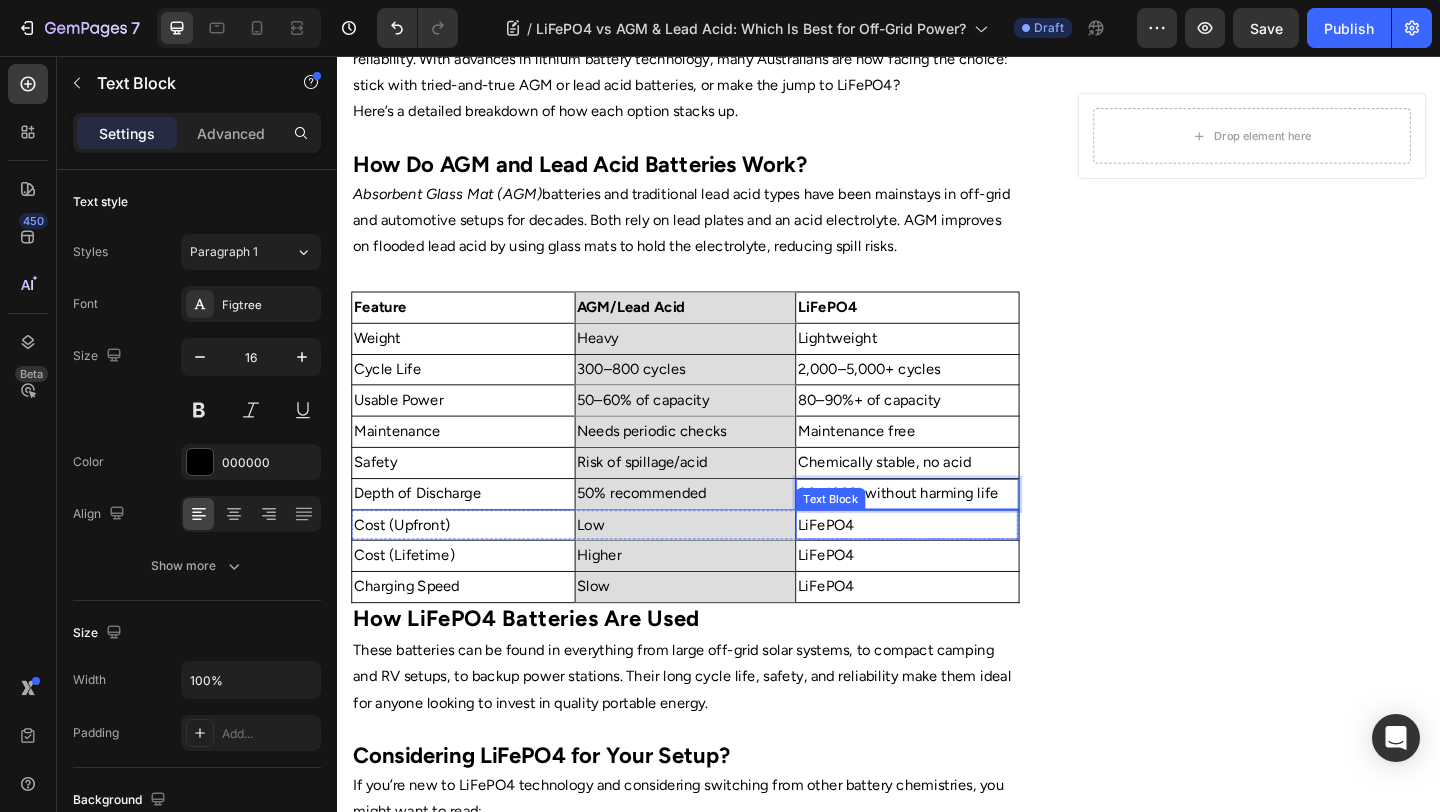 click on "LiFePO4" at bounding box center (957, 566) 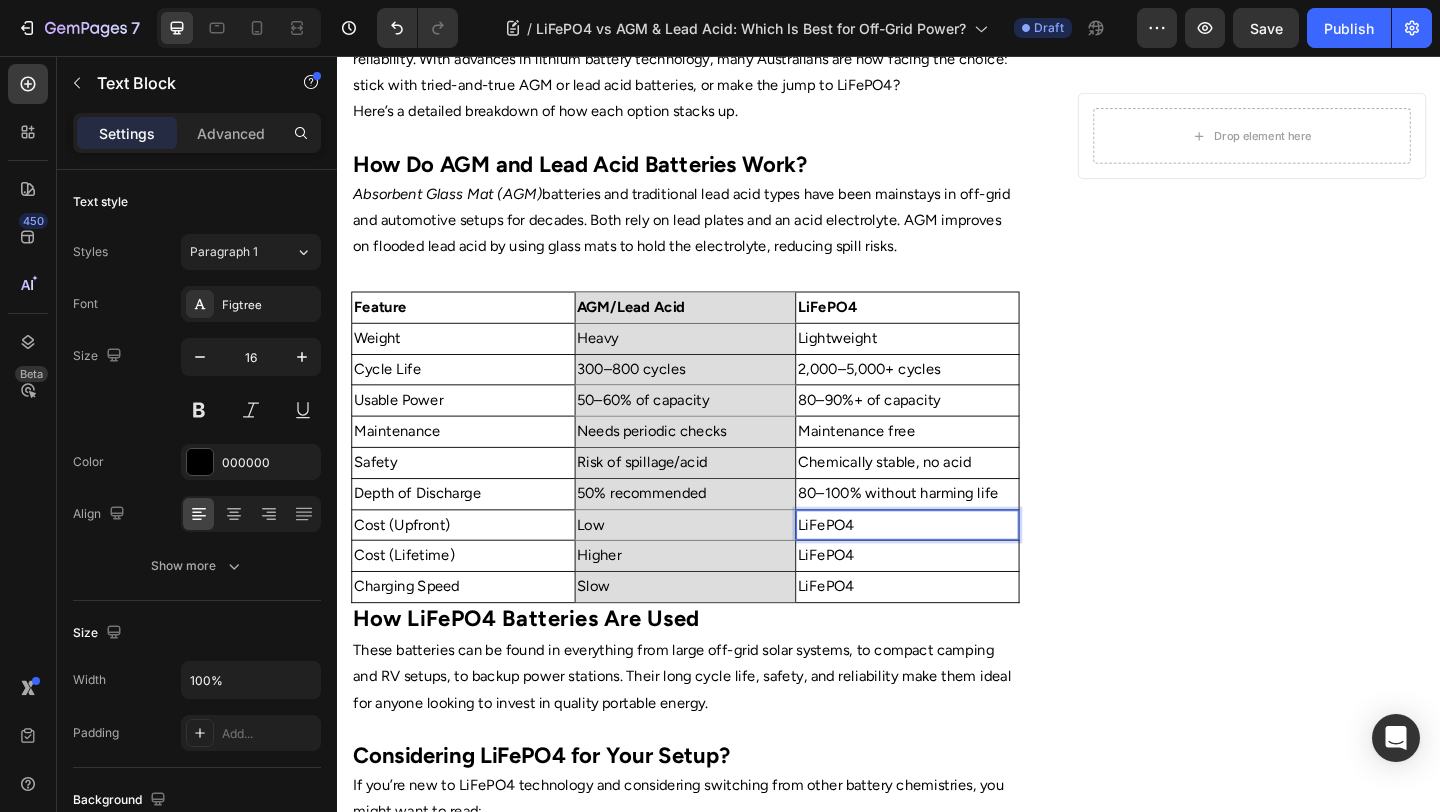 click on "LiFePO4" at bounding box center [957, 566] 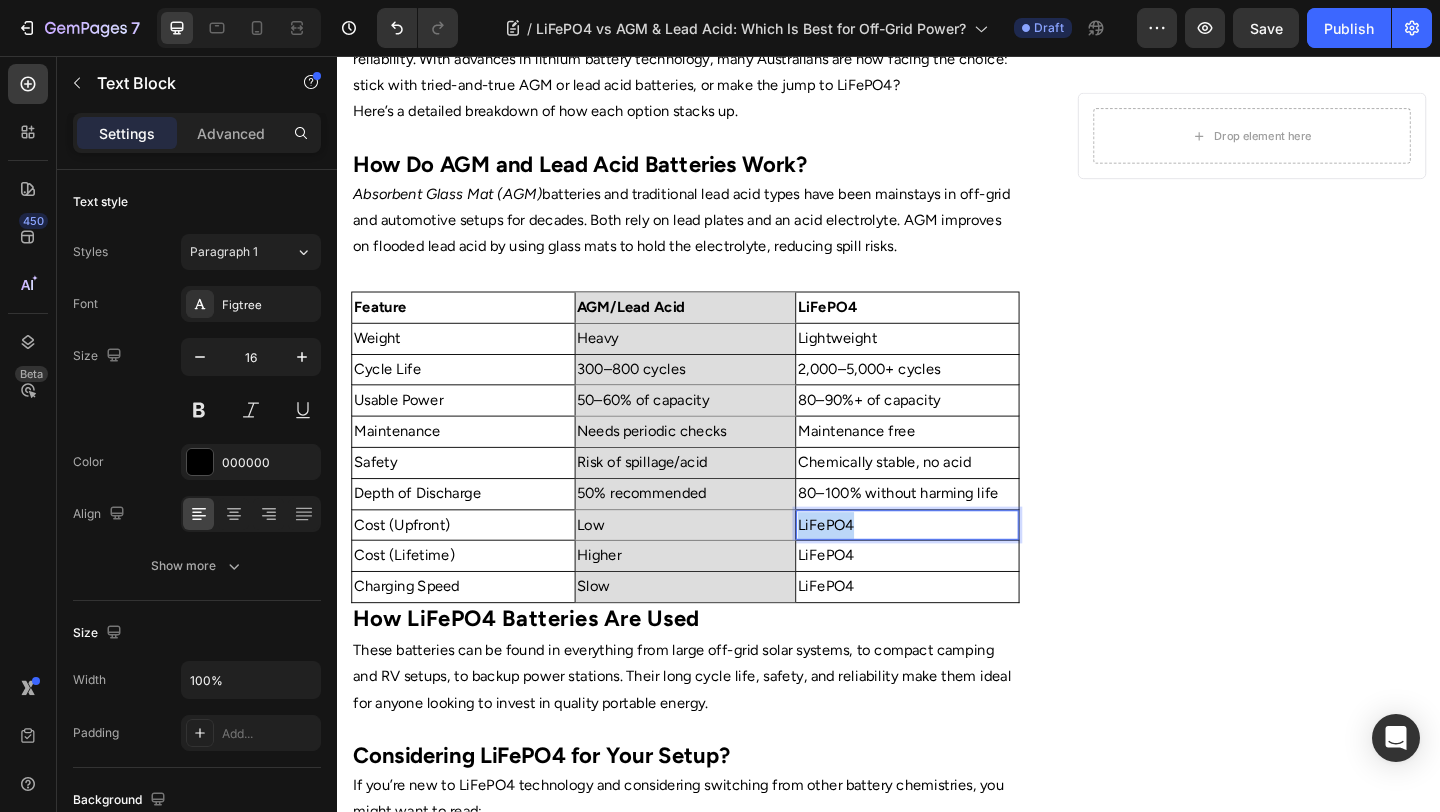 click on "LiFePO4" at bounding box center (957, 566) 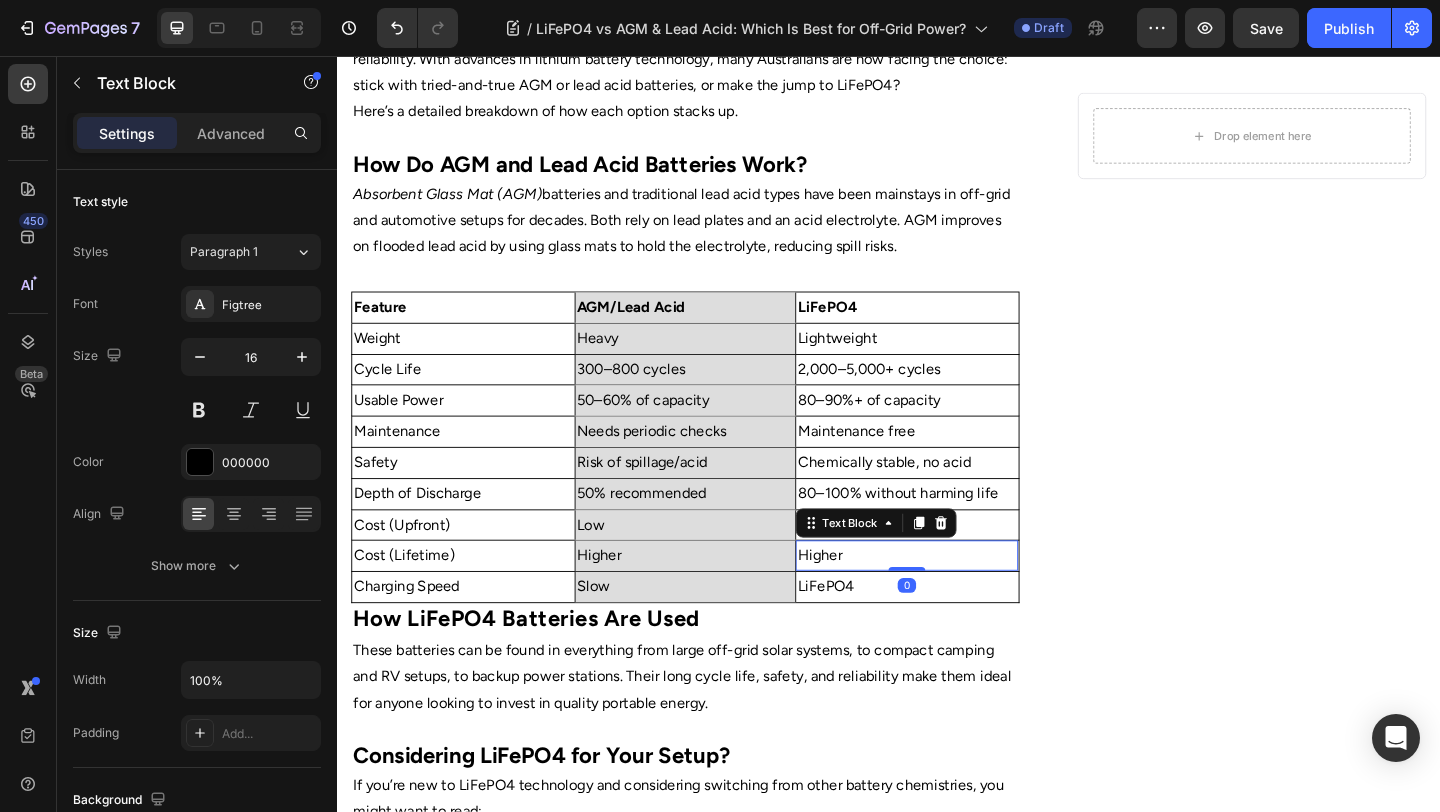 click on "Higher" at bounding box center [957, 599] 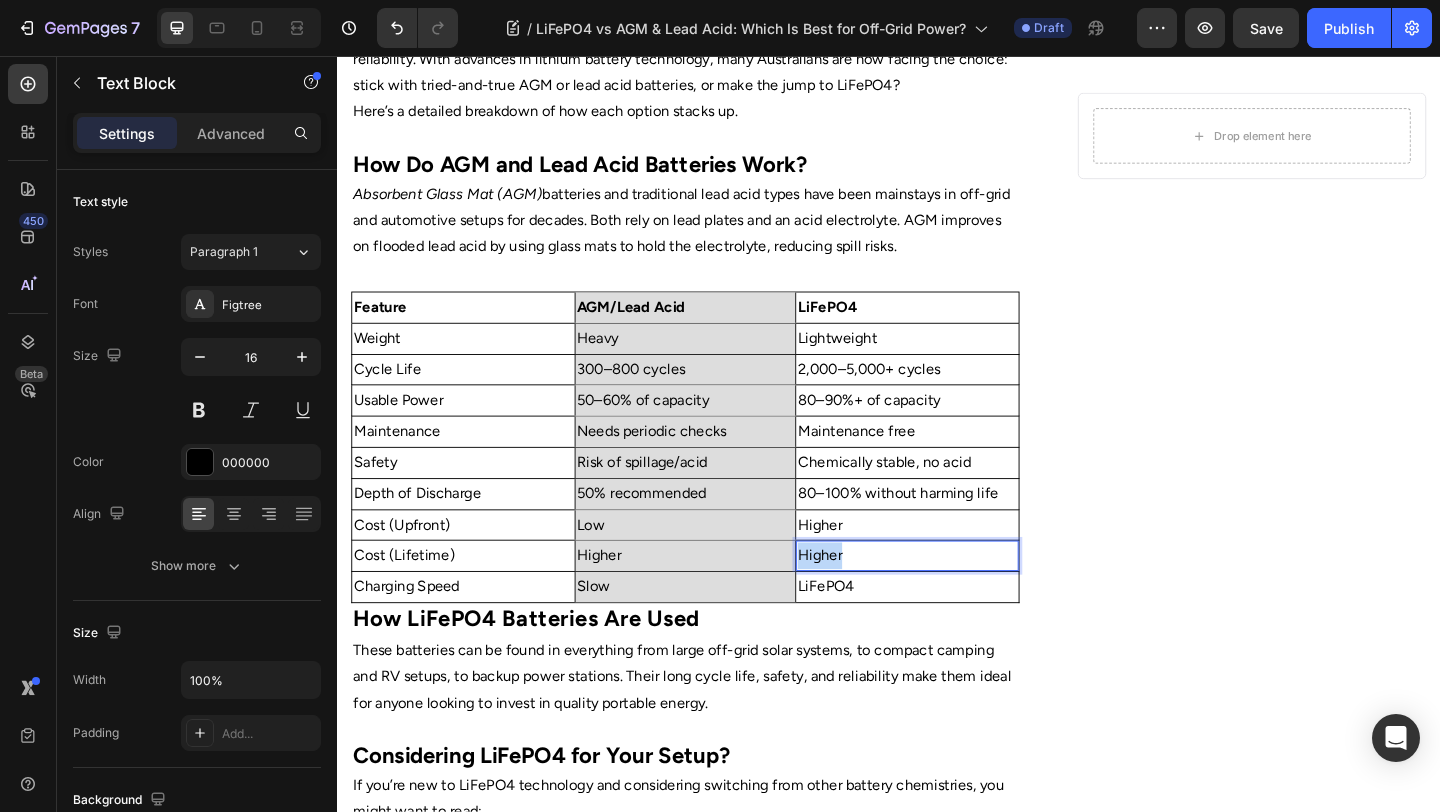 click on "Higher" at bounding box center (957, 599) 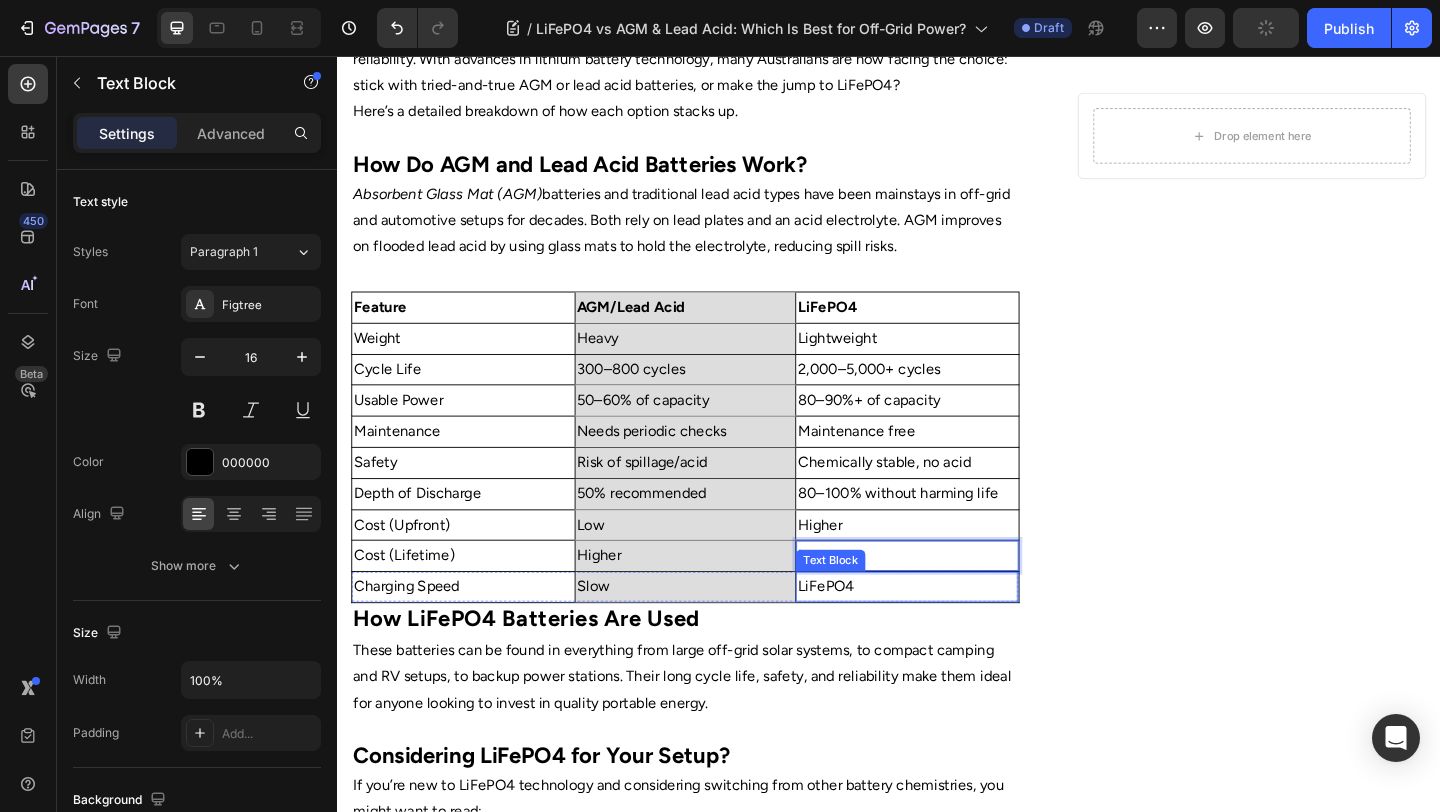 click on "LiFePO4" at bounding box center [957, 633] 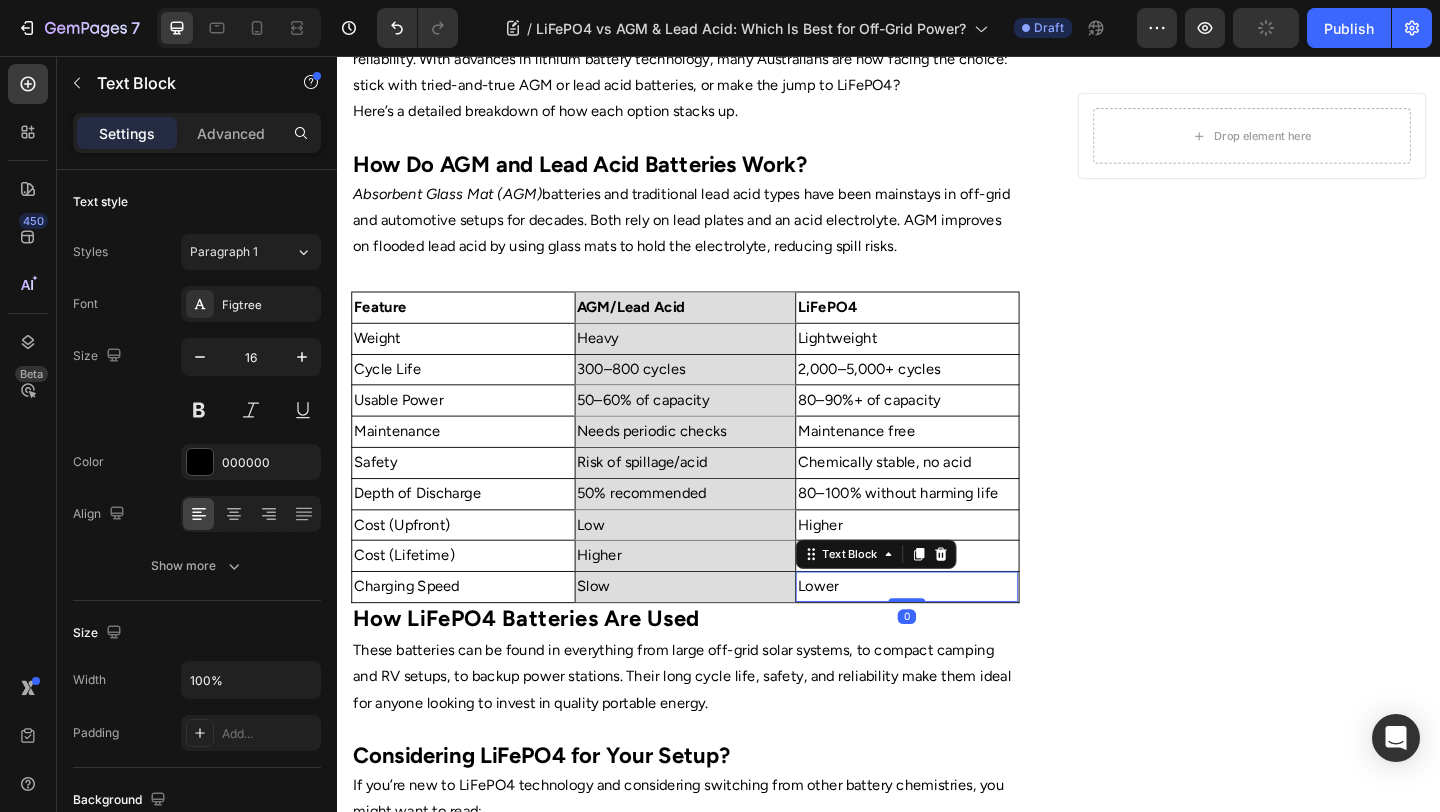 click on "Lower" at bounding box center [957, 633] 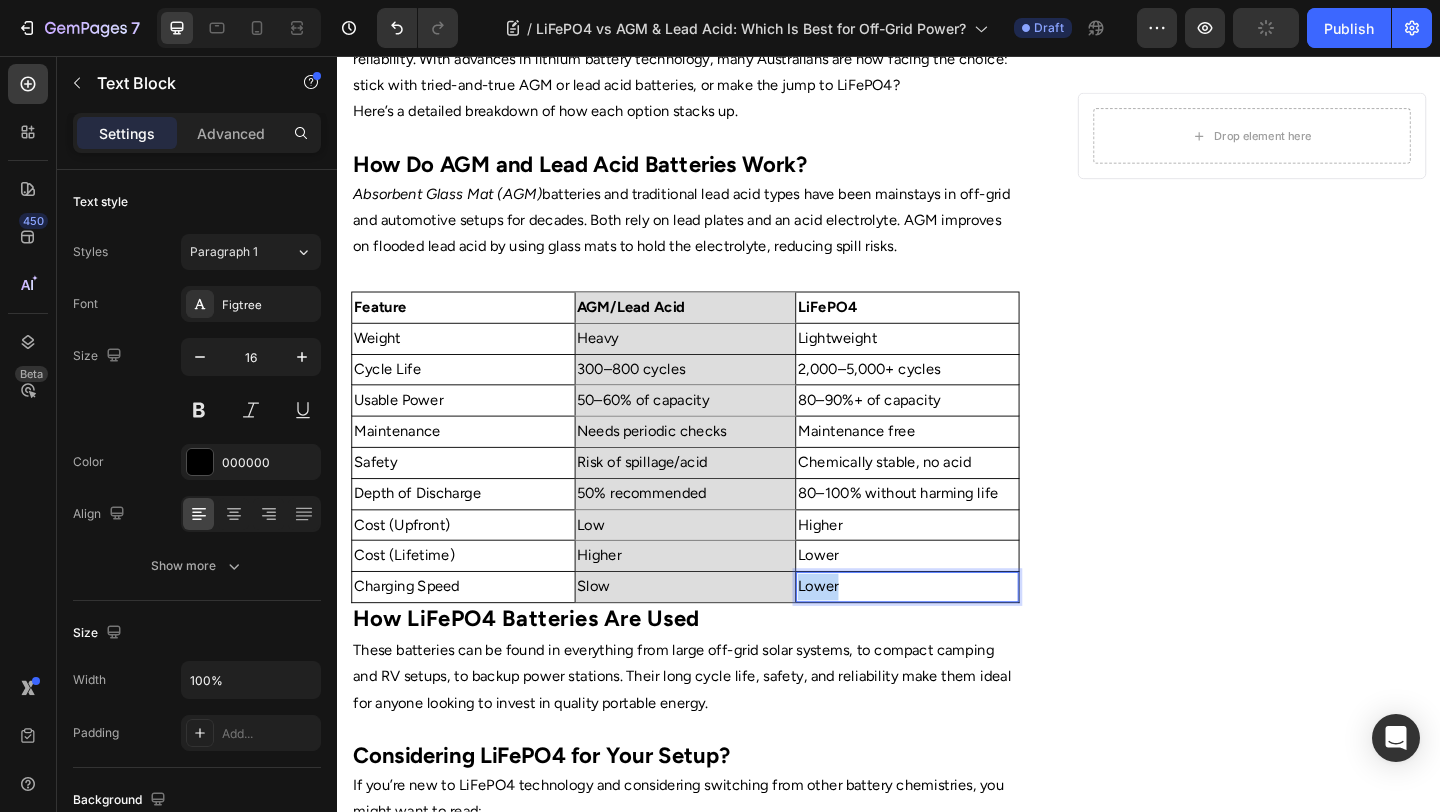 click on "Lower" at bounding box center (957, 633) 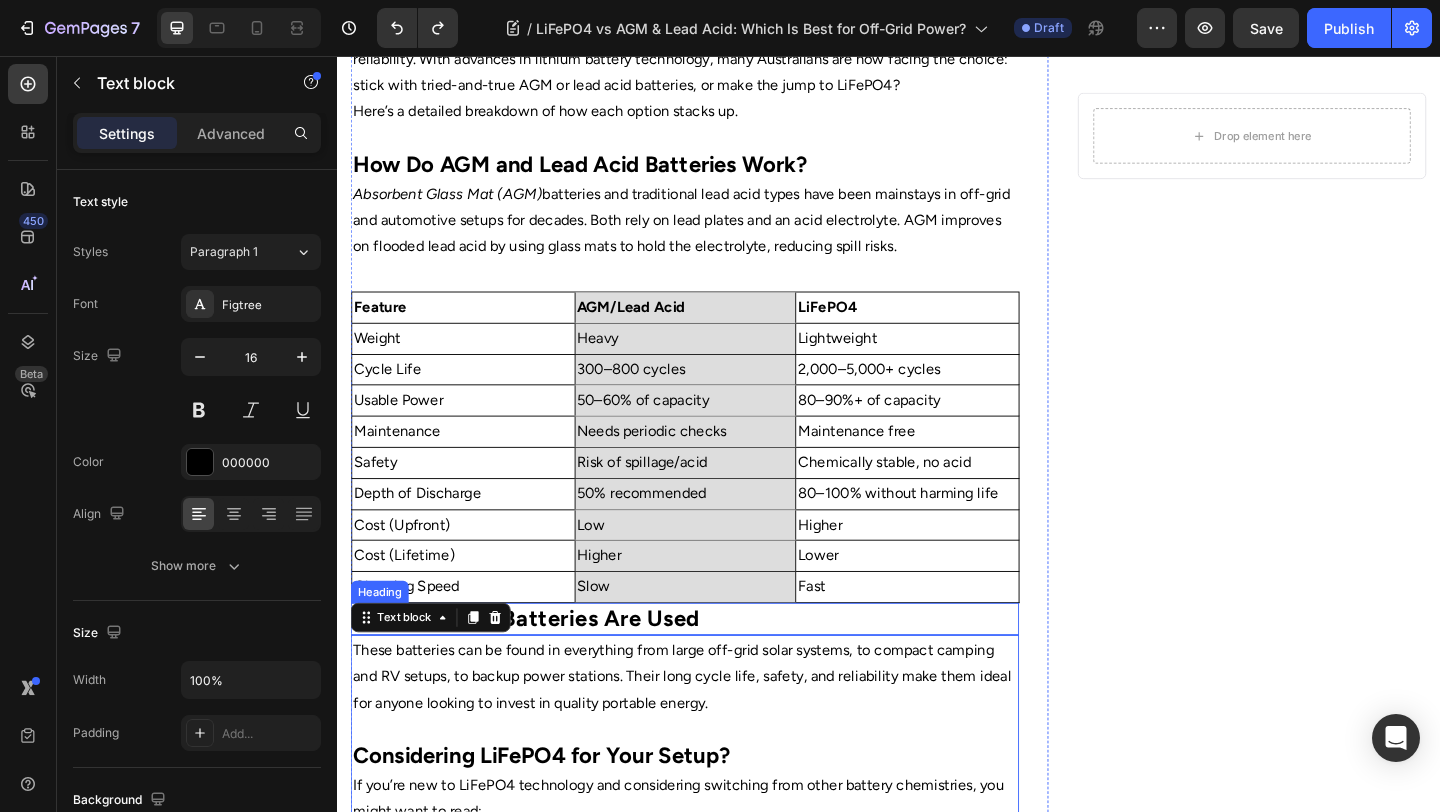 click on "How LiFePO4 Batteries Are Used" at bounding box center (715, 668) 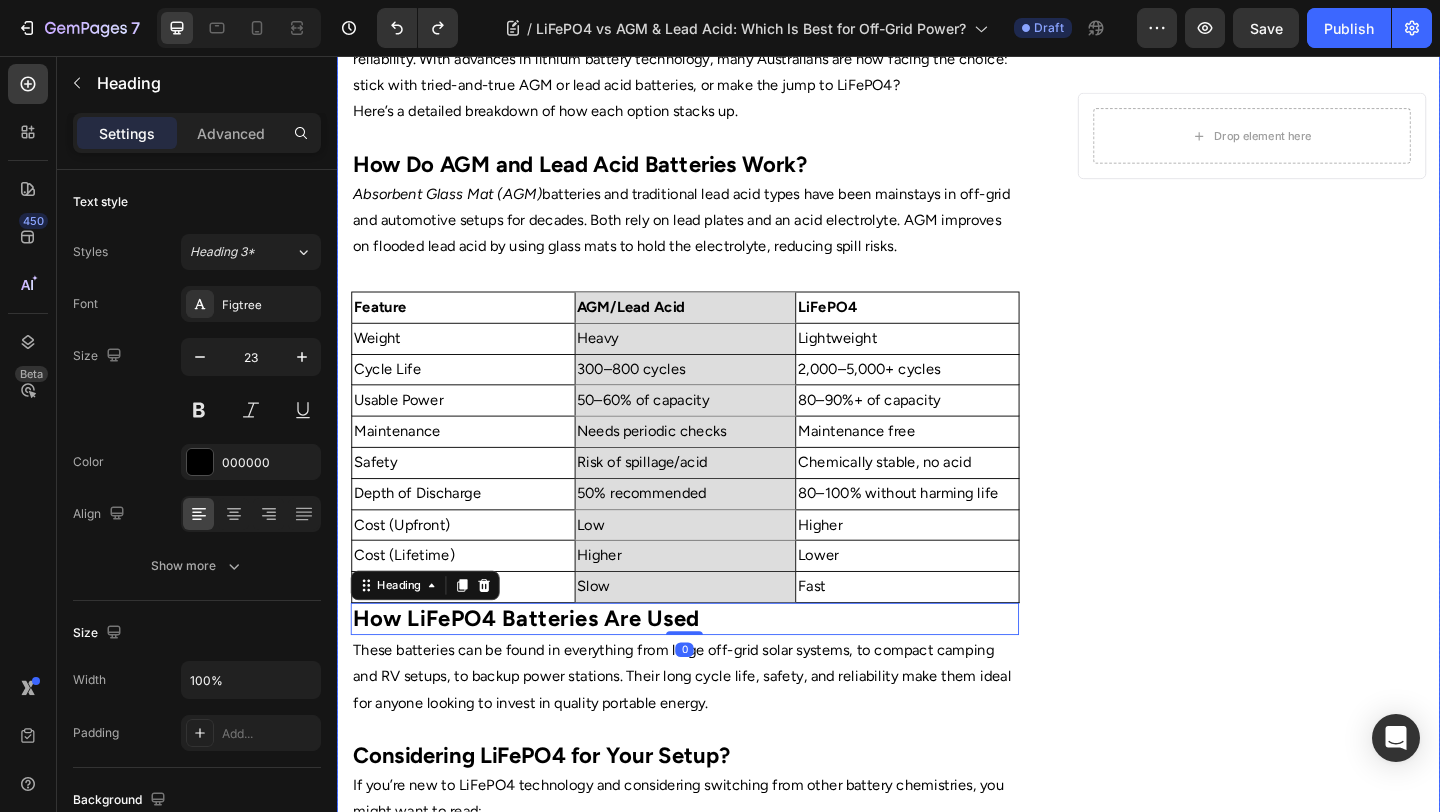 click on "Drop element here Row" at bounding box center (1332, 214) 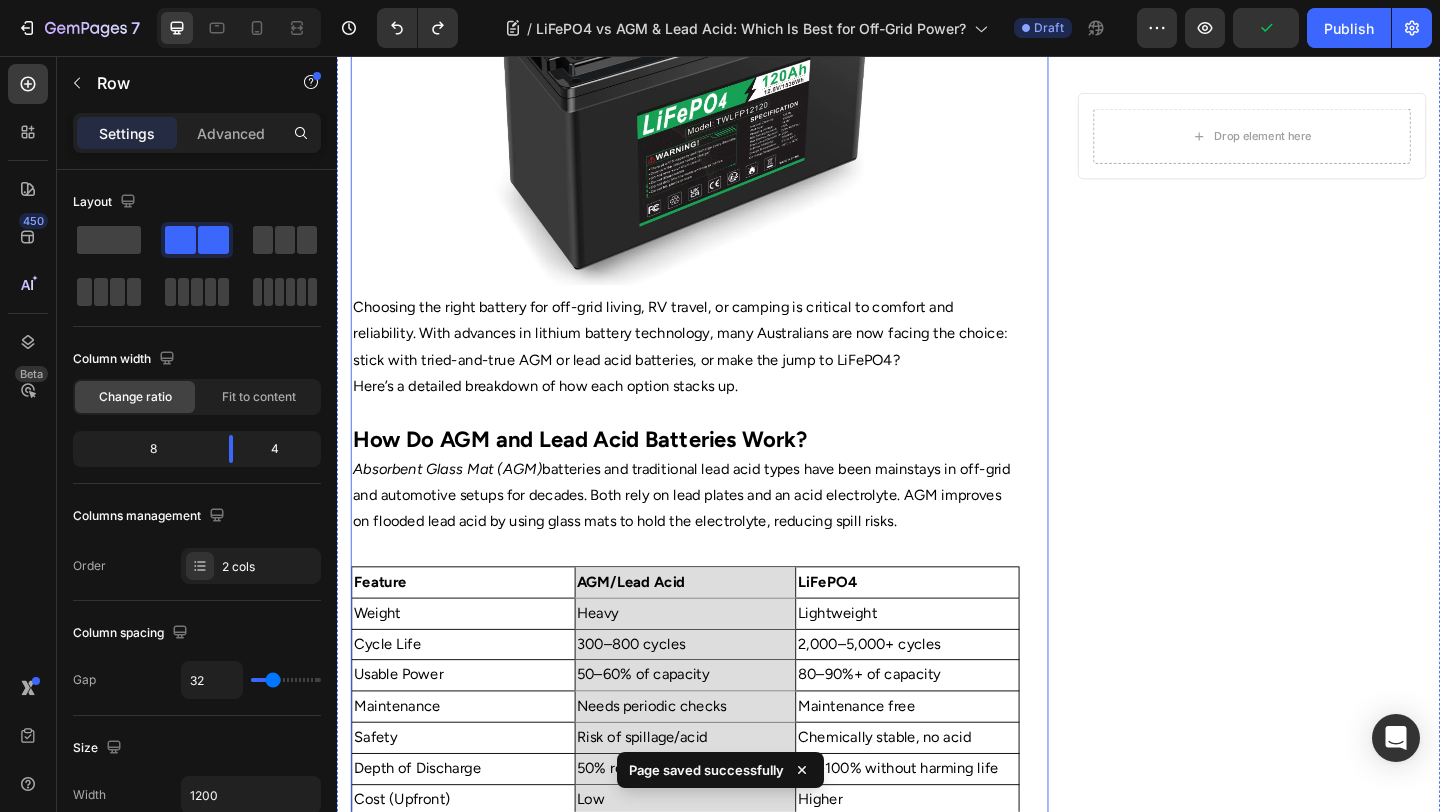 scroll, scrollTop: 455, scrollLeft: 0, axis: vertical 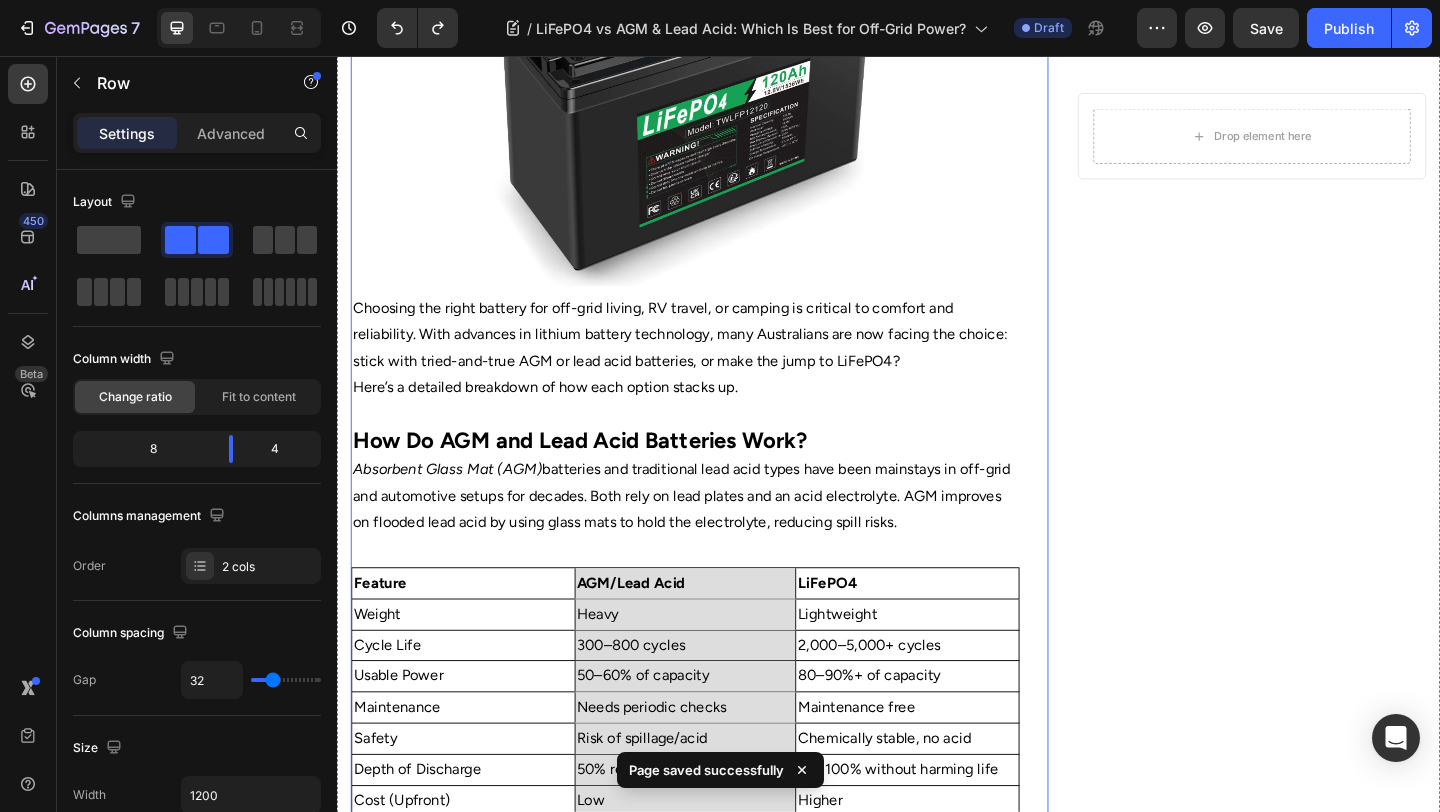 click on "Home Text Block
Icon Blog Text Block
Icon LiFePO4 vs AGM & Lead Acid: Which Is Best for Off-Grid Power? Text Block Row ⁠⁠⁠⁠⁠⁠⁠ LiFePO4 vs AGM & Lead Acid: Which Is Best for Off-Grid Power? Heading Image By  Portable Batteries Austraila Text block Advanced list Published:  August 4, 2025 Text block Row Image Choosing the right battery for off-grid living, RV travel, or camping is critical to comfort and reliability. With advances in lithium battery technology, many Australians are now facing the choice: stick with tried-and-true AGM or lead acid batteries, or make the jump to LiFePO4? Here’s a detailed breakdown of how each option stacks up. How Do AGM and Lead Acid Batteries Work? Absorbent Glass Mat (AGM)  batteries and traditional lead acid types have been mainstays in off-grid and automotive setups for decades. Both rely on lead plates and an acid electrolyte. AGM improves on flooded lead acid by using glass mats to hold the electrolyte, reducing spill risks." at bounding box center (715, 514) 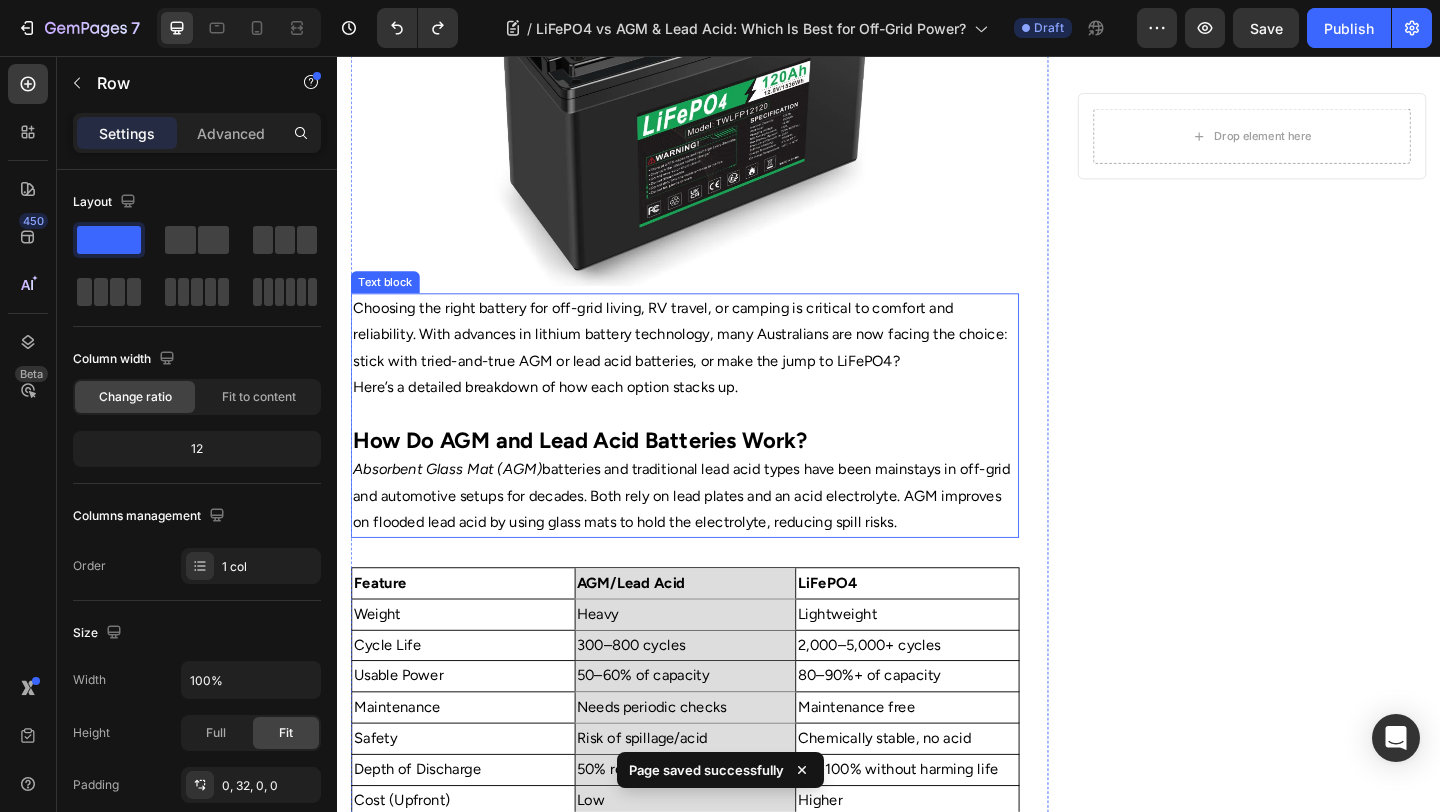 click on "Absorbent Glass Mat (AGM)  batteries and traditional lead acid types have been mainstays in off-grid and automotive setups for decades. Both rely on lead plates and an acid electrolyte. AGM improves on flooded lead acid by using glass mats to hold the electrolyte, reducing spill risks." at bounding box center (715, 535) 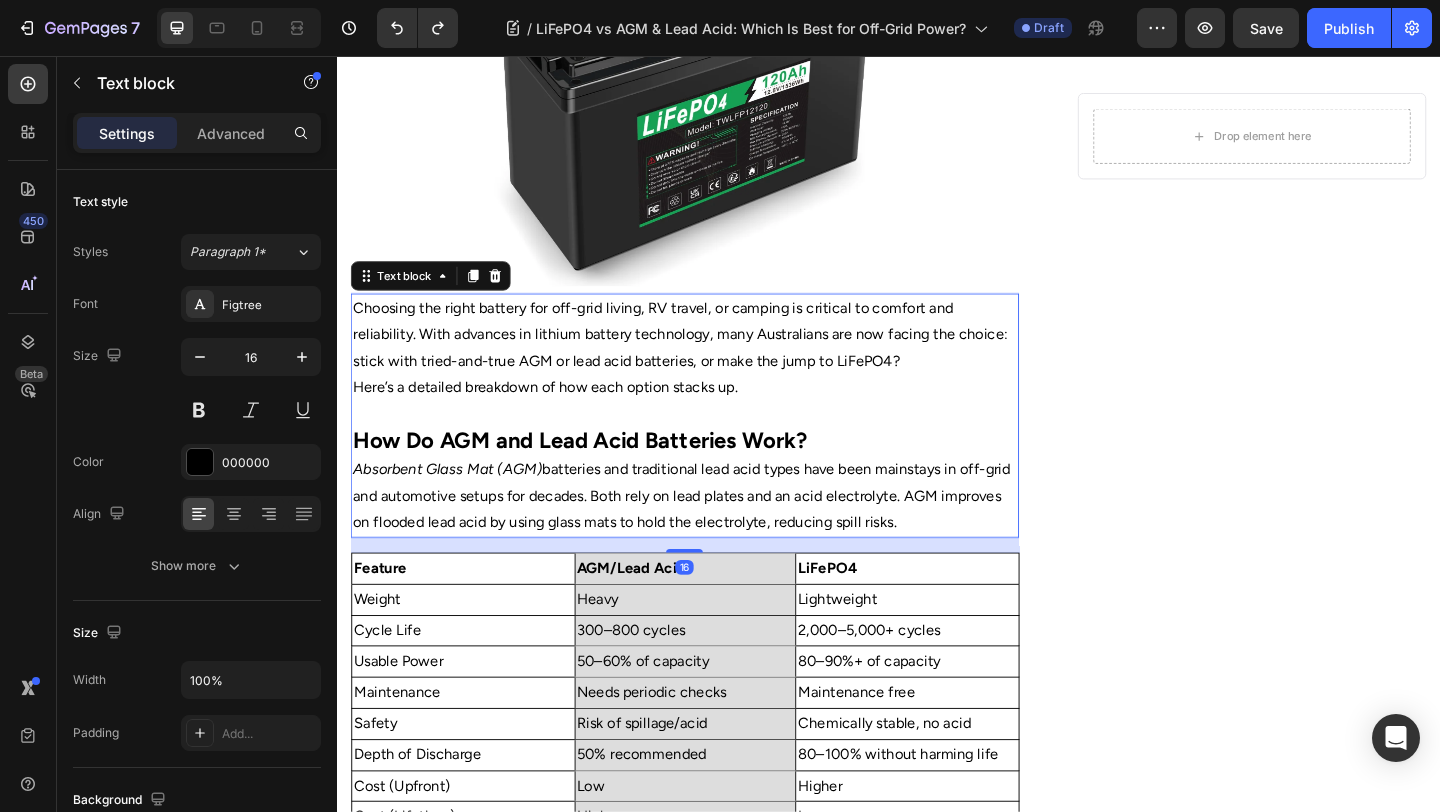 drag, startPoint x: 719, startPoint y: 609, endPoint x: 735, endPoint y: 593, distance: 22.627417 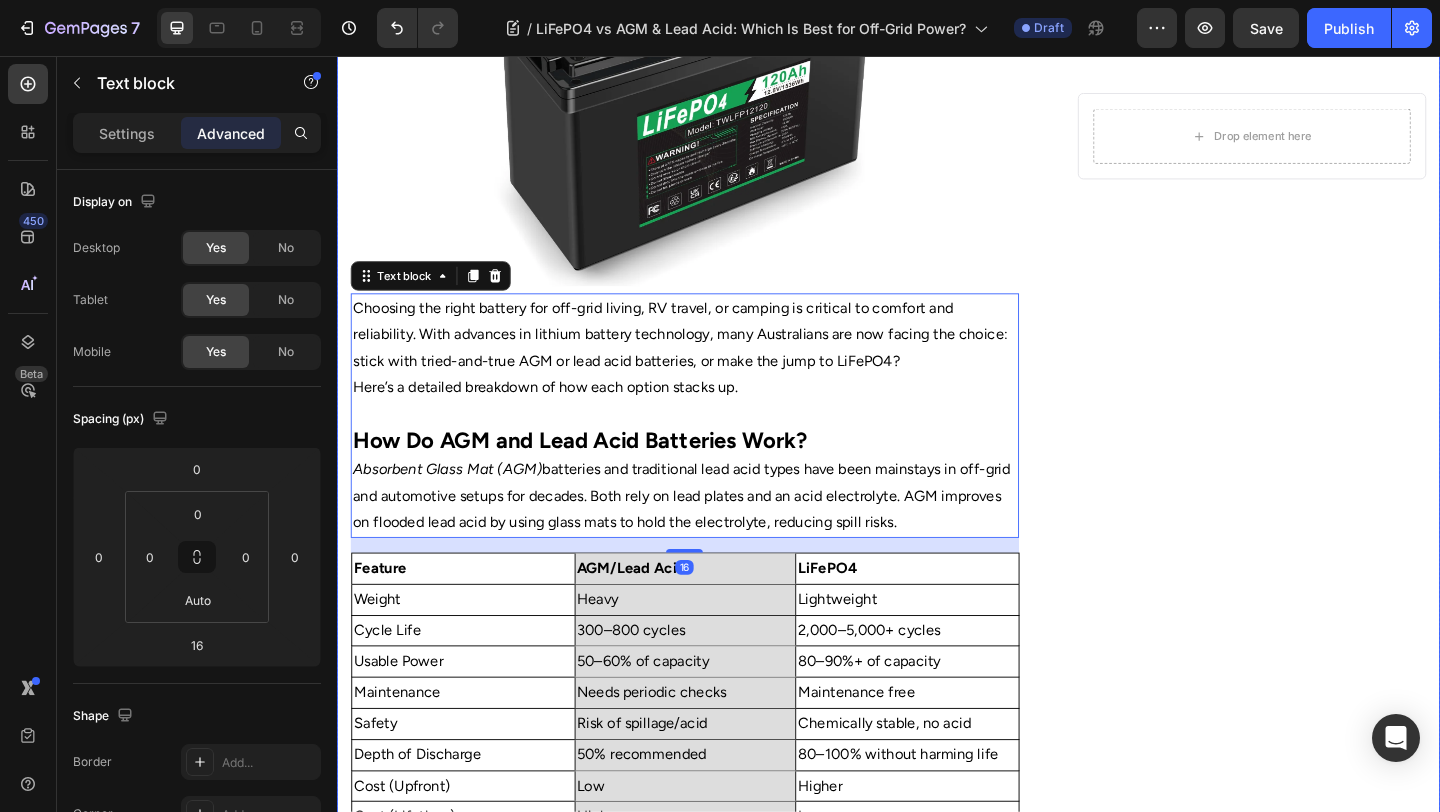 click on "Drop element here Row" at bounding box center (1332, 506) 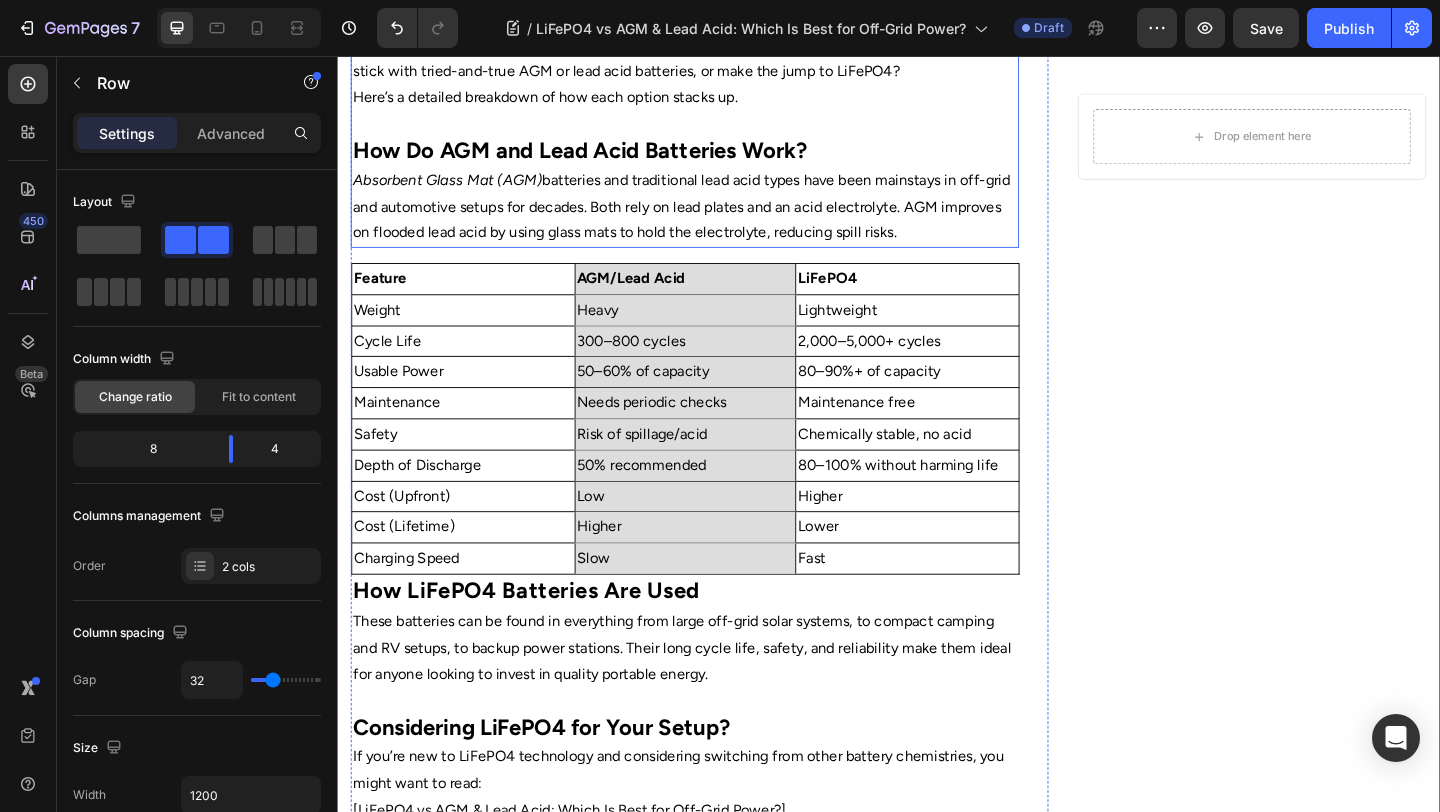 scroll, scrollTop: 774, scrollLeft: 0, axis: vertical 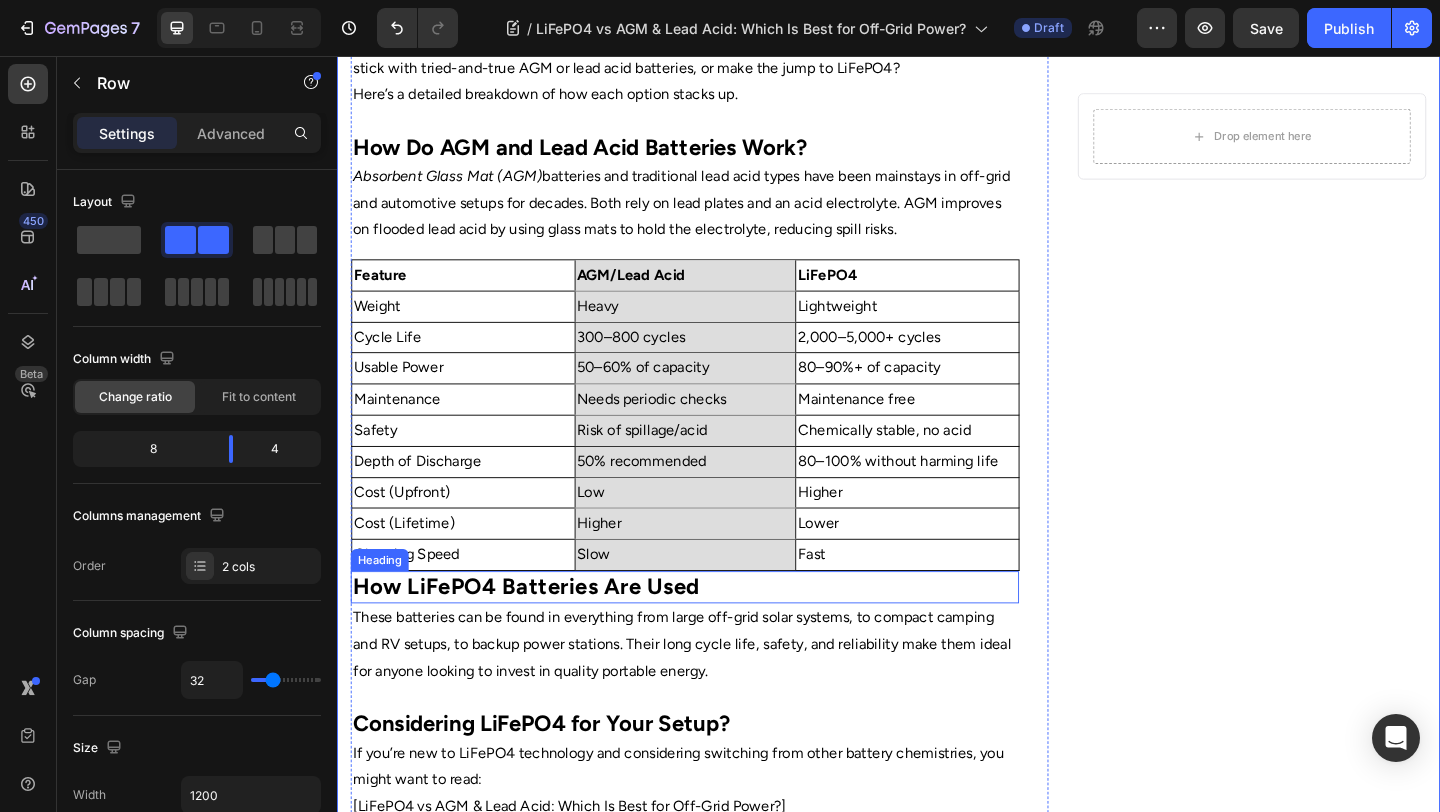 click on "How LiFePO4 Batteries Are Used" at bounding box center [715, 633] 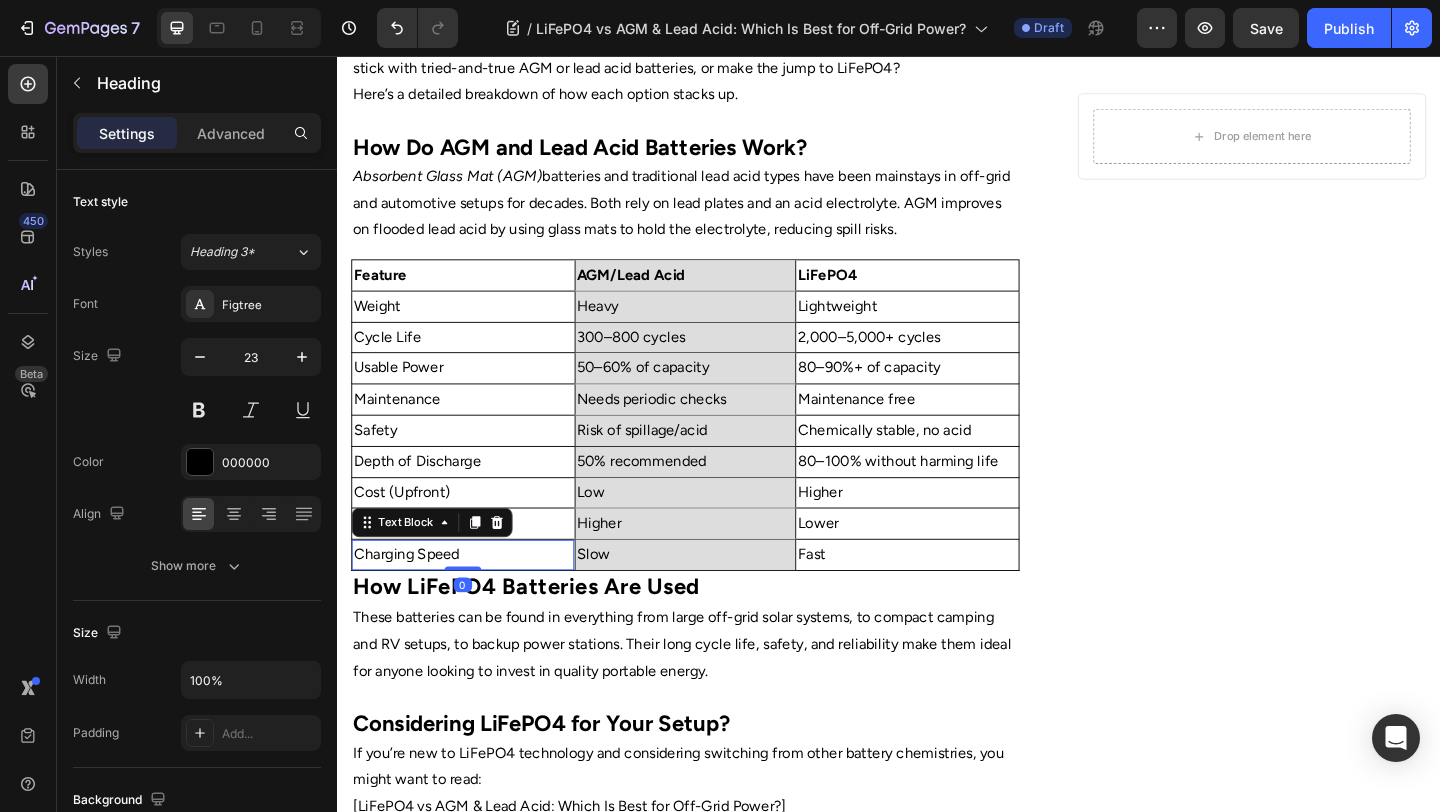 click on "Charging Speed" at bounding box center (474, 598) 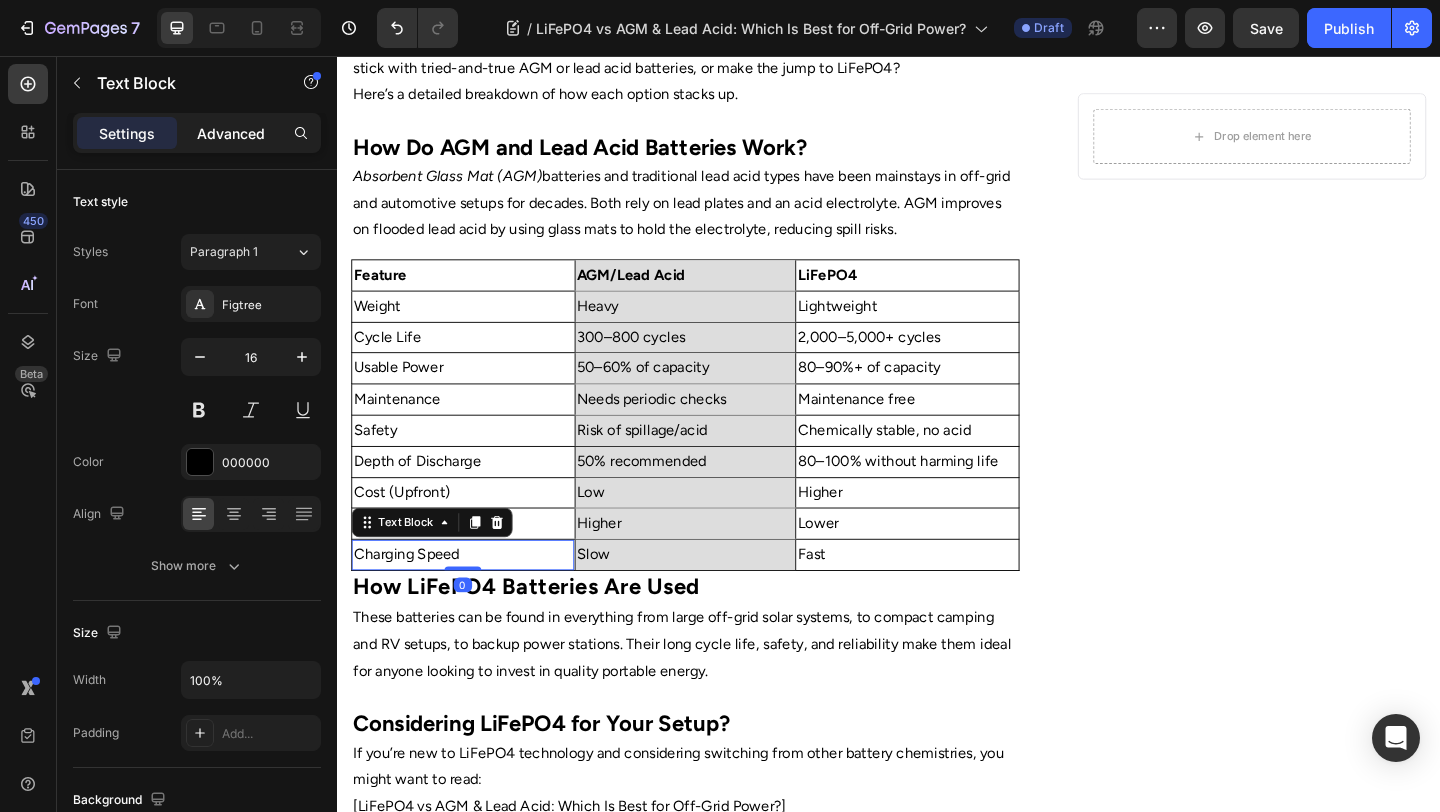 click on "Advanced" at bounding box center [231, 133] 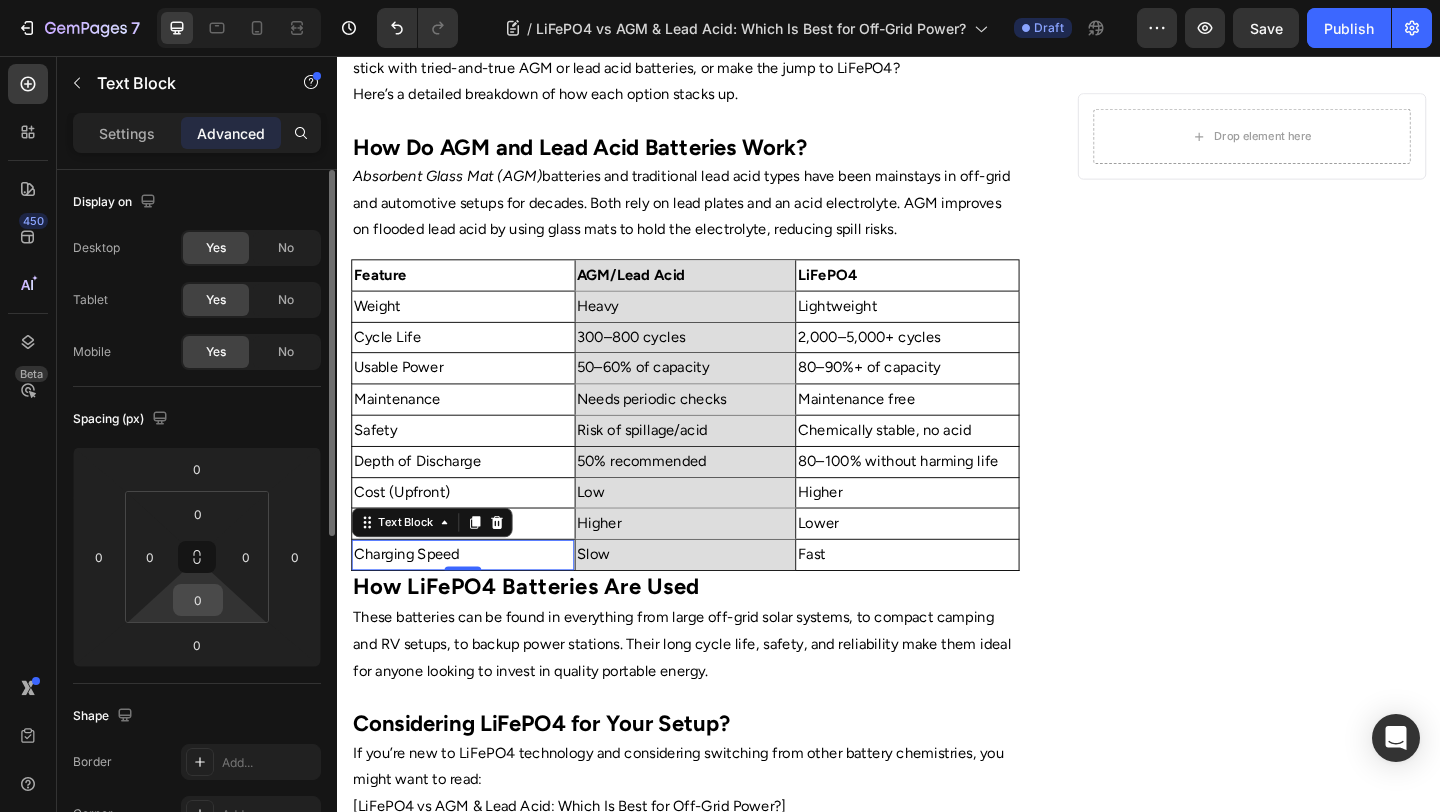 click on "0" at bounding box center [198, 600] 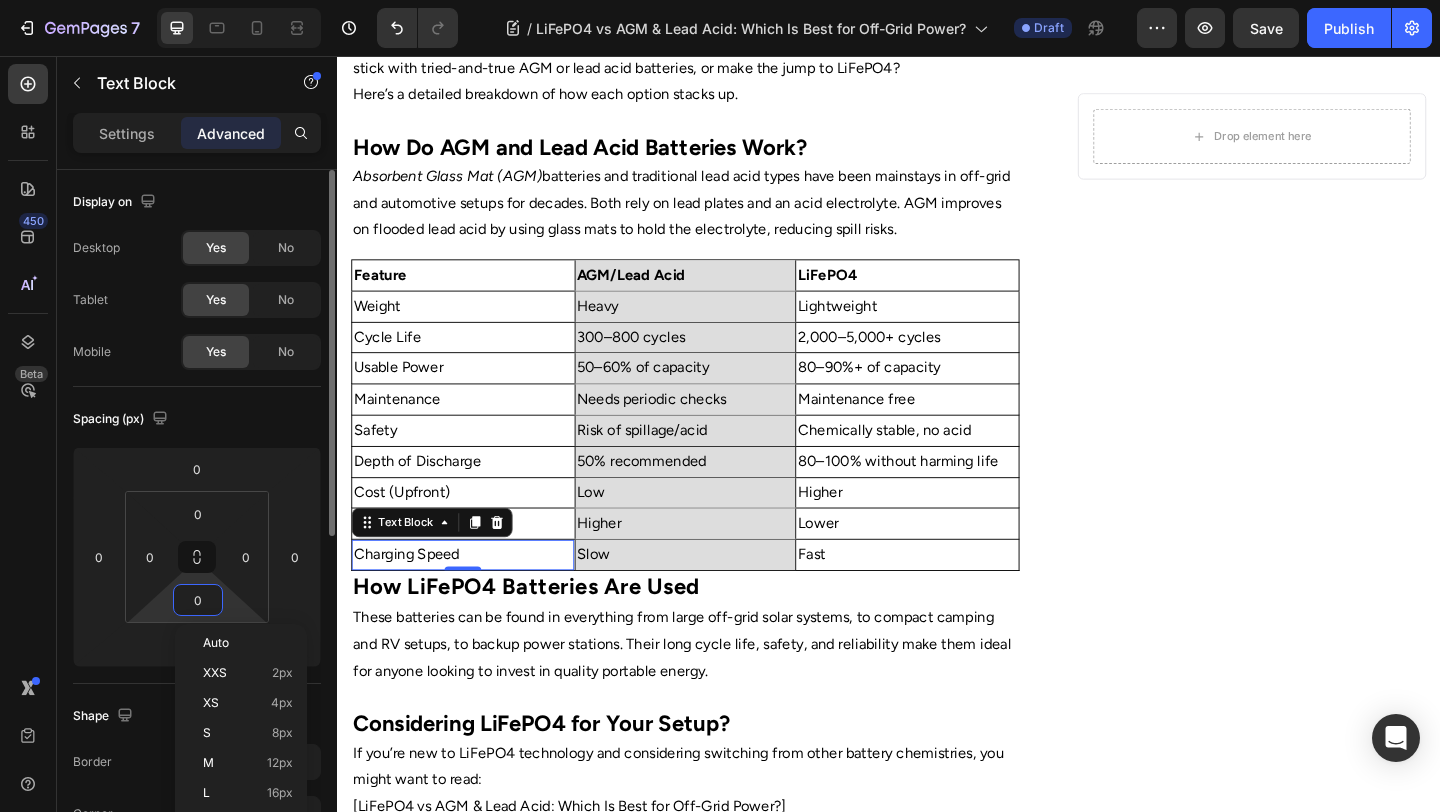 click on "0" at bounding box center (198, 600) 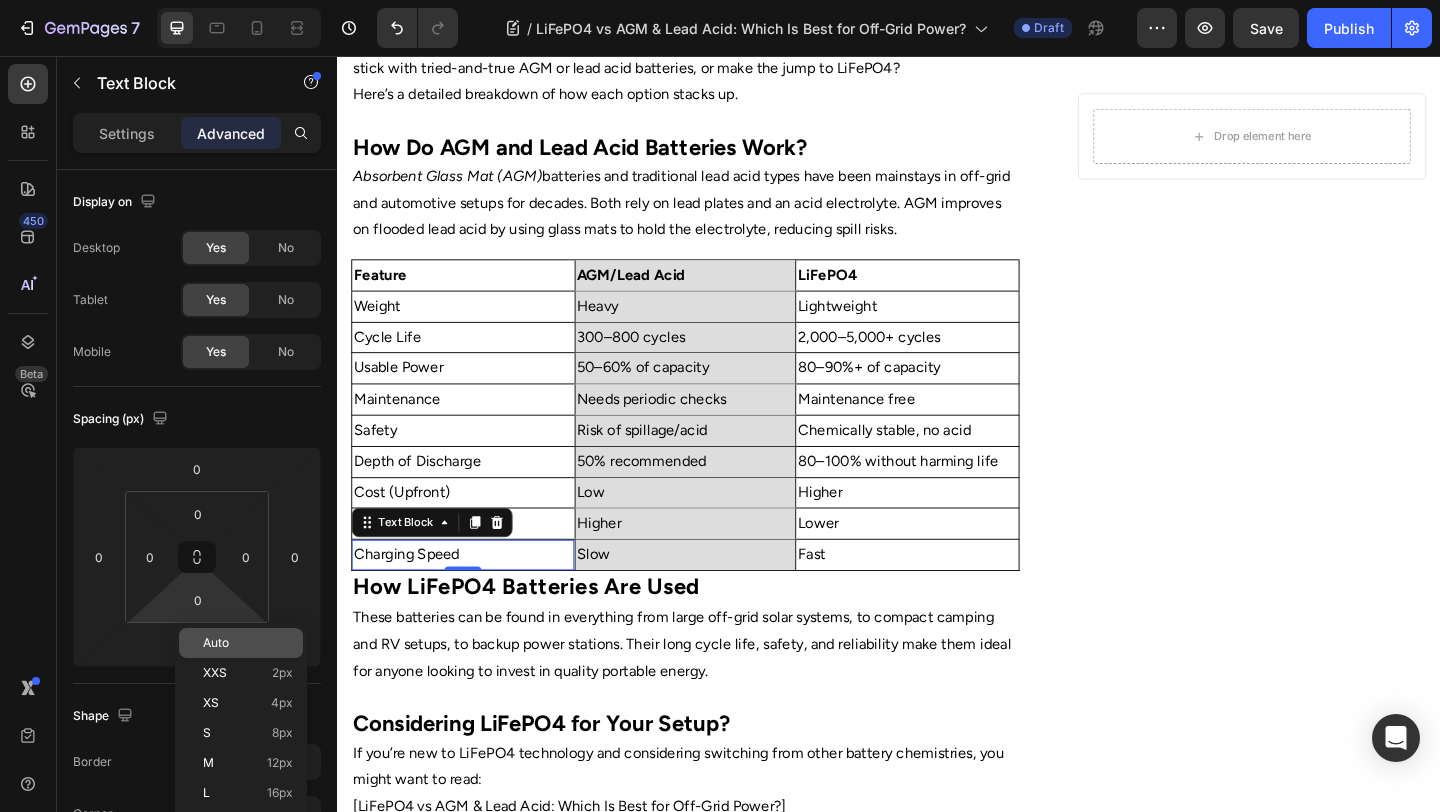 click on "Auto" 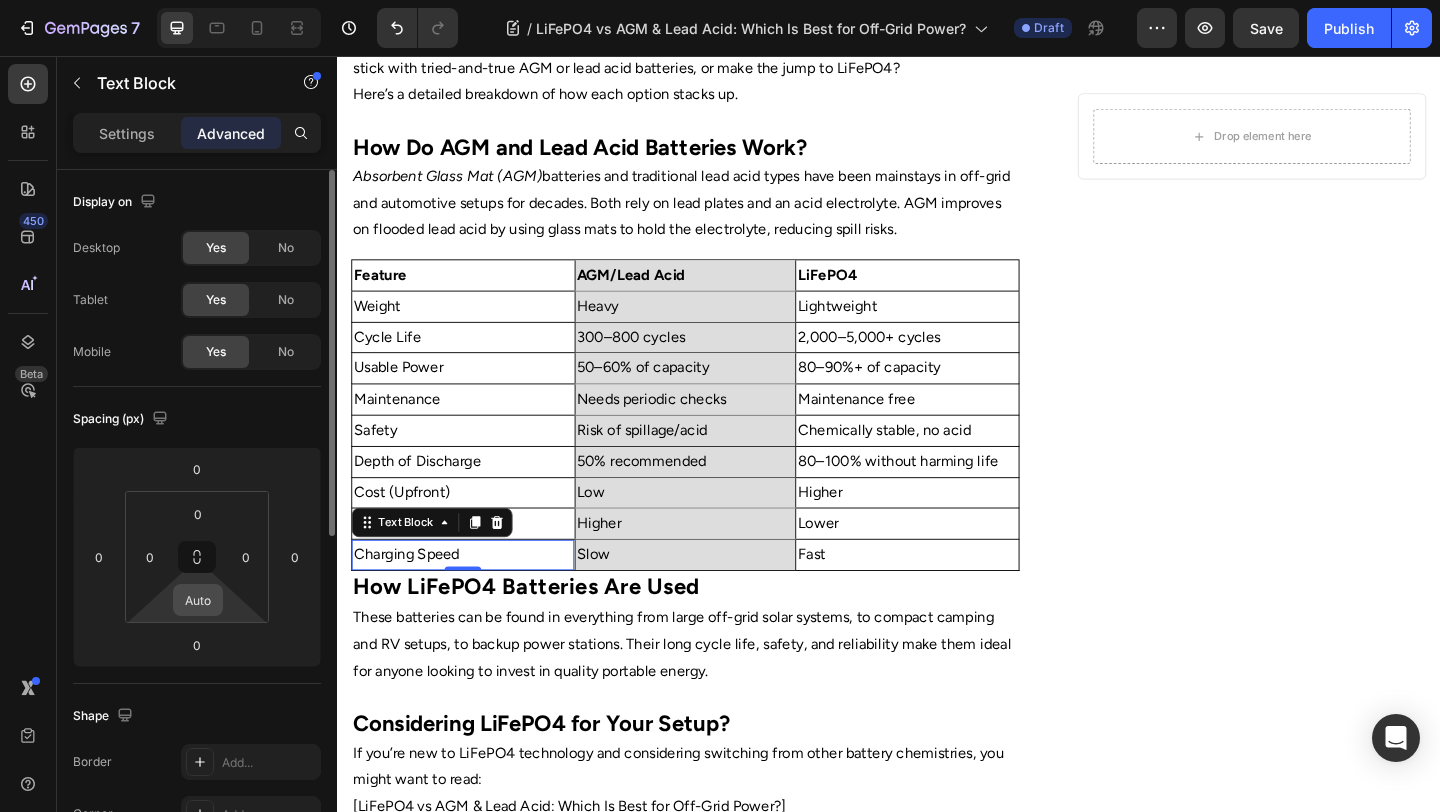 click on "Auto" at bounding box center (198, 600) 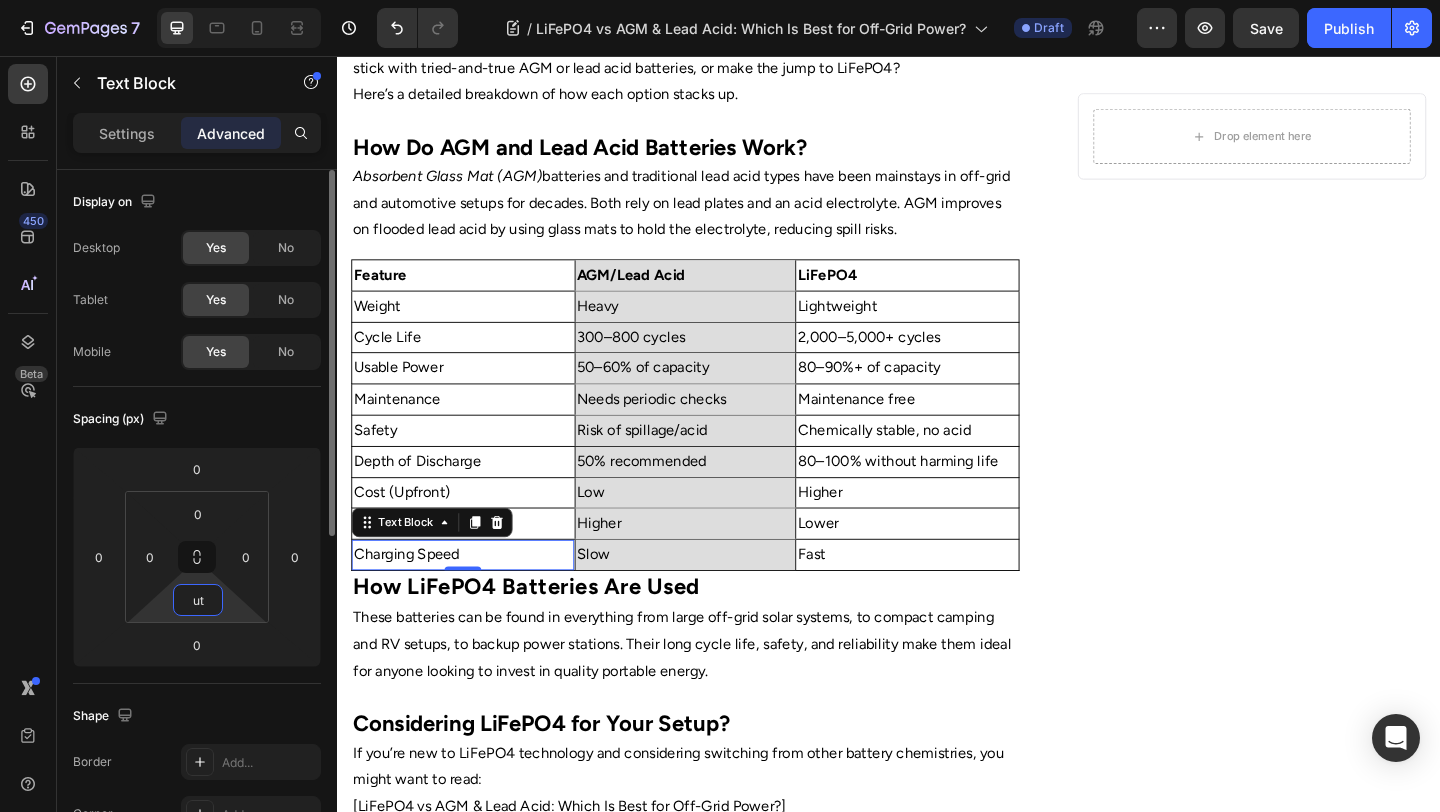 type on "u" 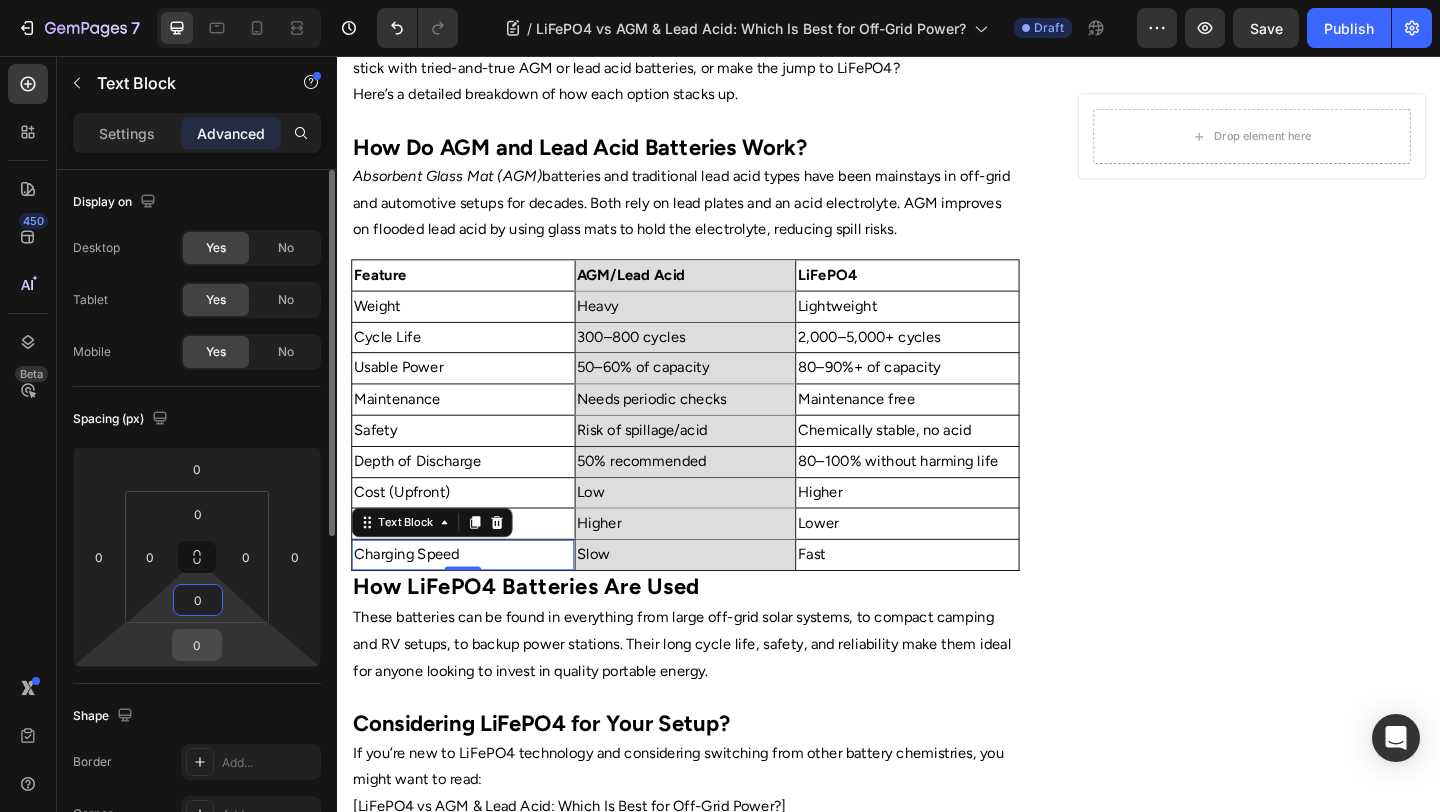 type on "0" 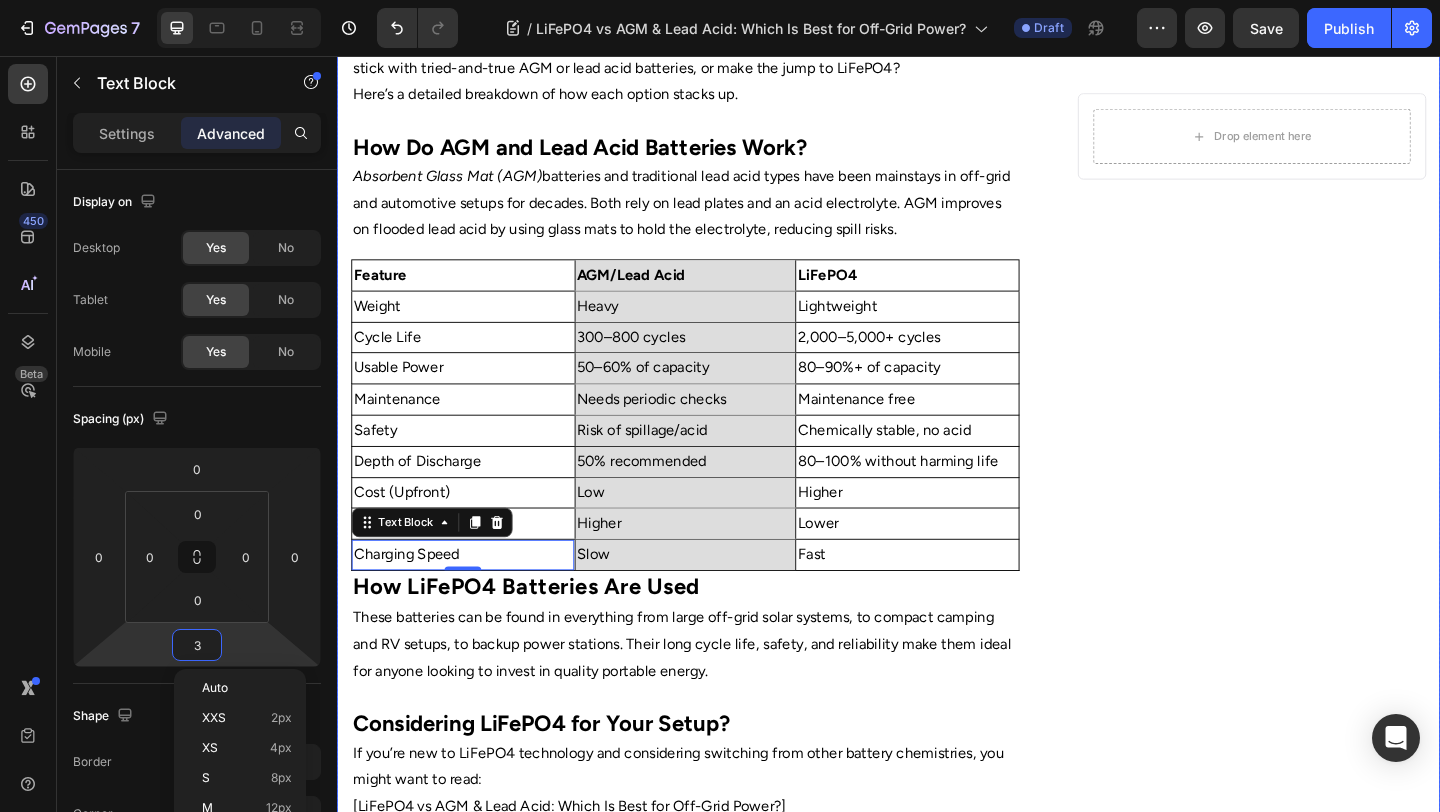 type on "32" 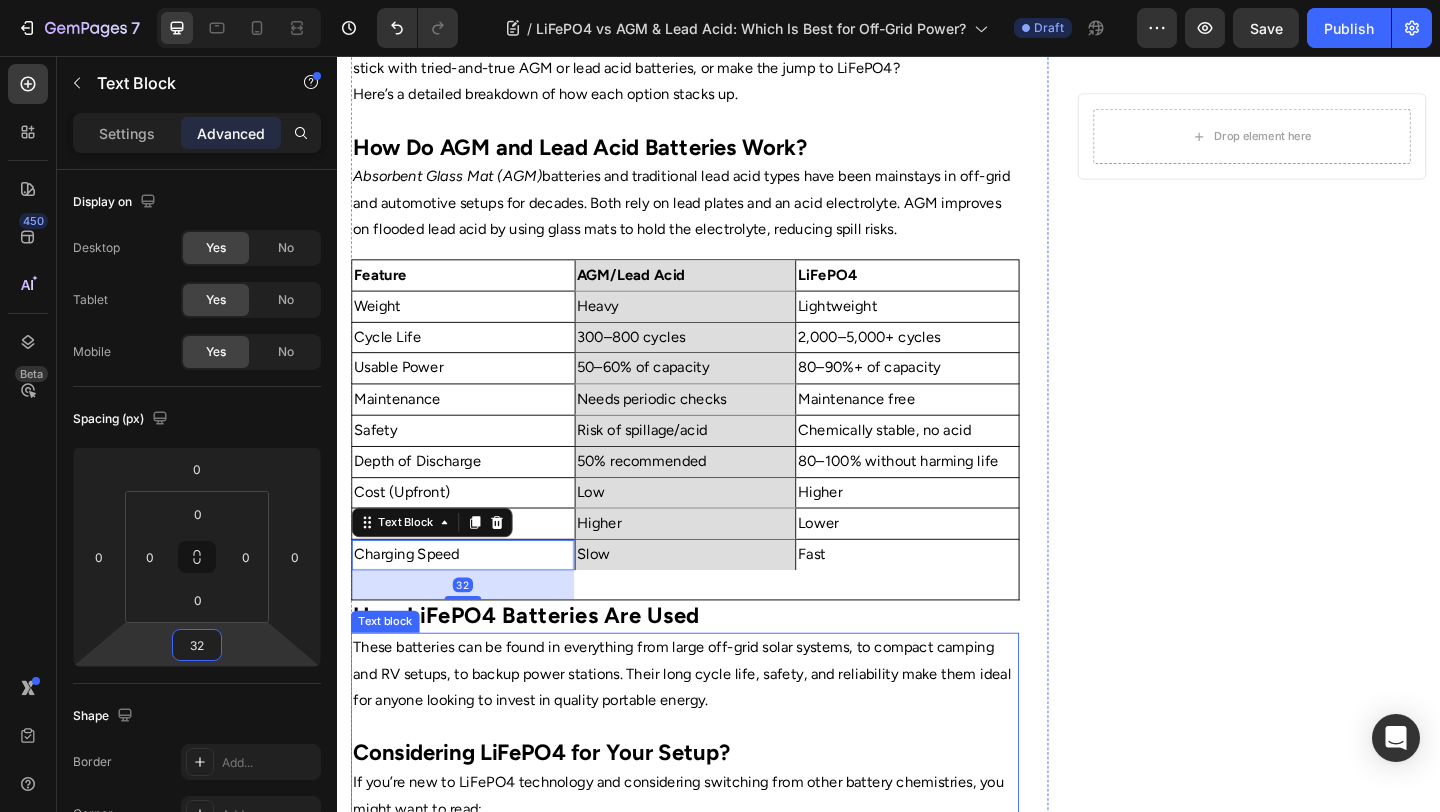 click on "These batteries can be found in everything from large off-grid solar systems, to compact camping and RV setups, to backup power stations. Their long cycle life, safety, and reliability make them ideal for anyone looking to invest in quality portable energy." at bounding box center (715, 742) 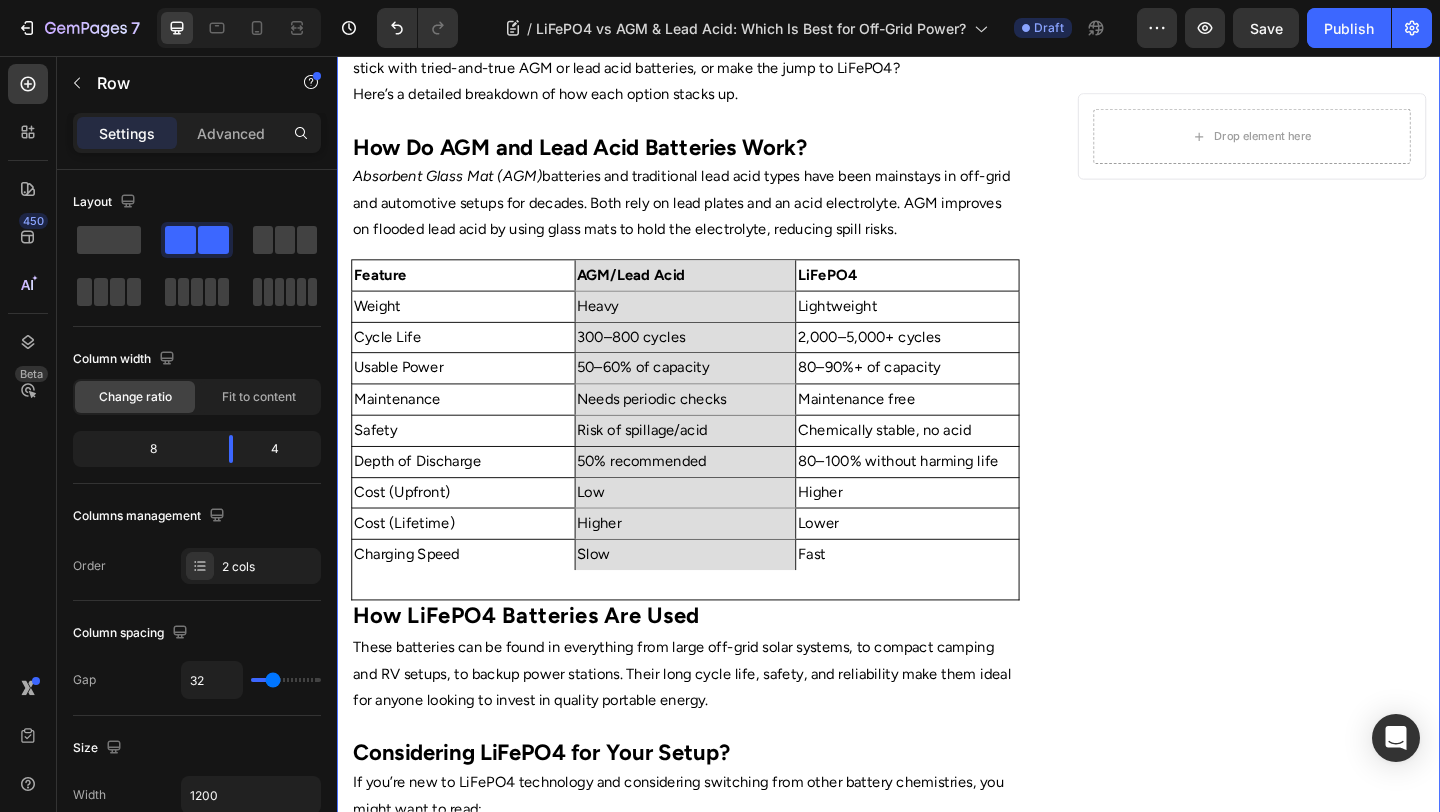 click on "Drop element here Row" at bounding box center [1332, 203] 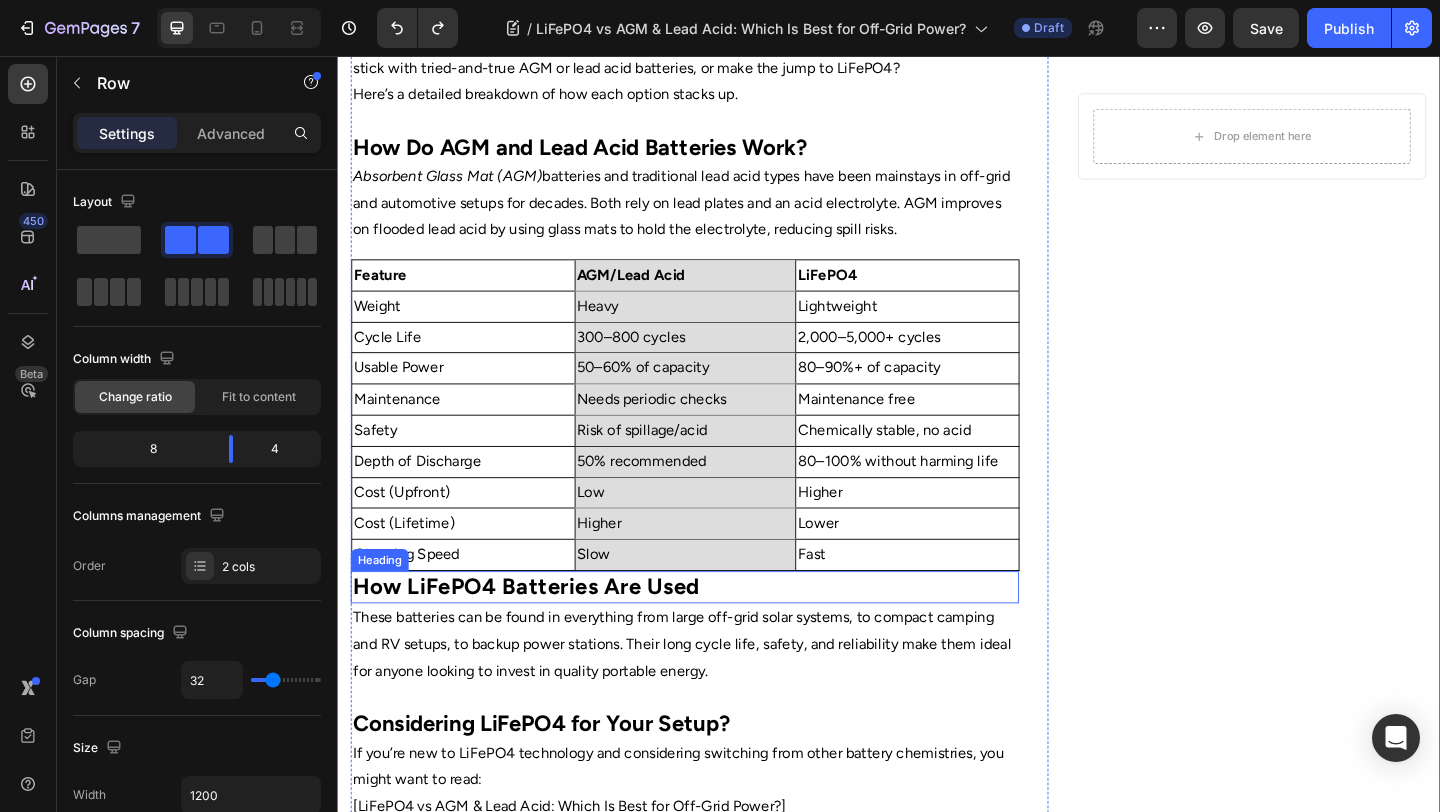 click on "How LiFePO4 Batteries Are Used" at bounding box center (542, 632) 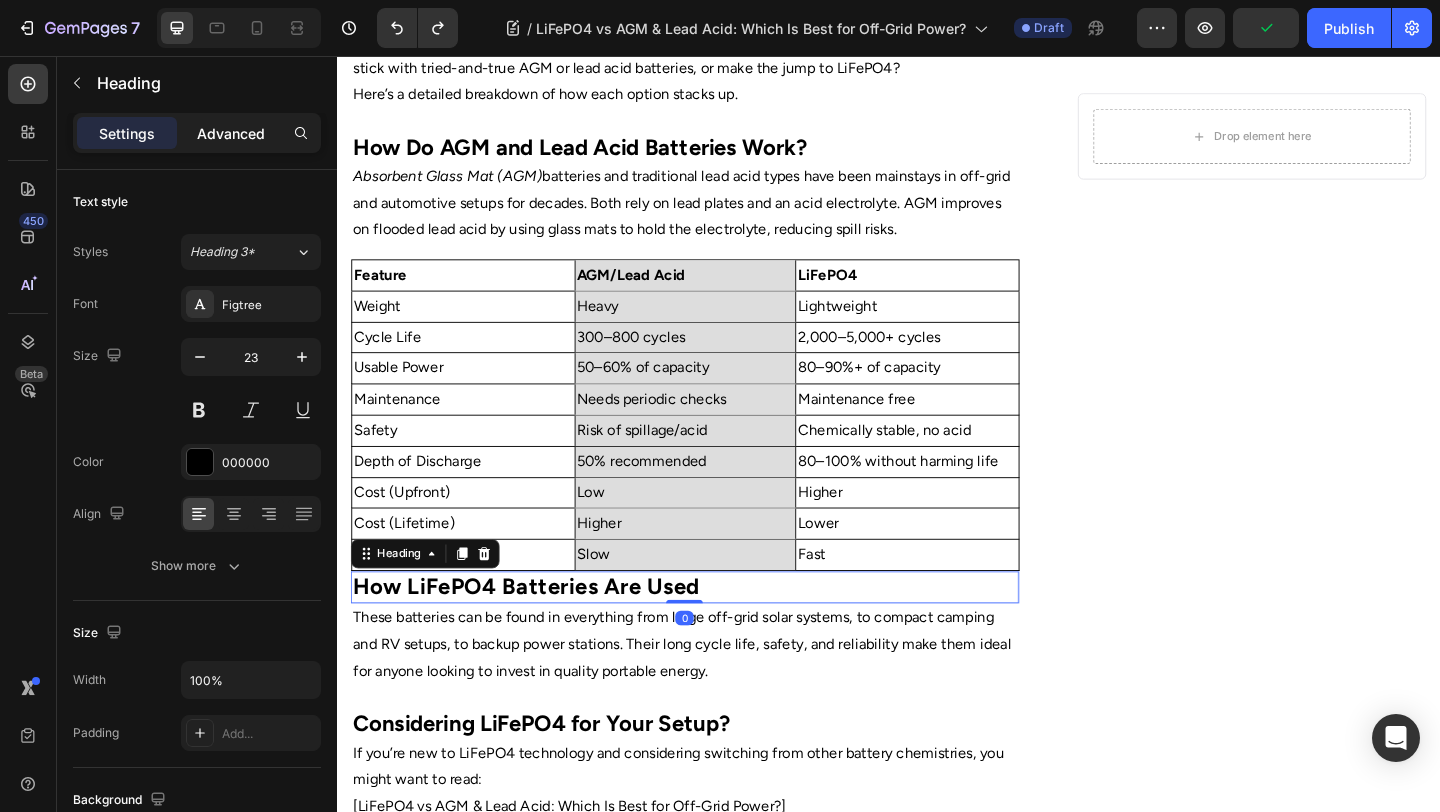 click on "Advanced" at bounding box center (231, 133) 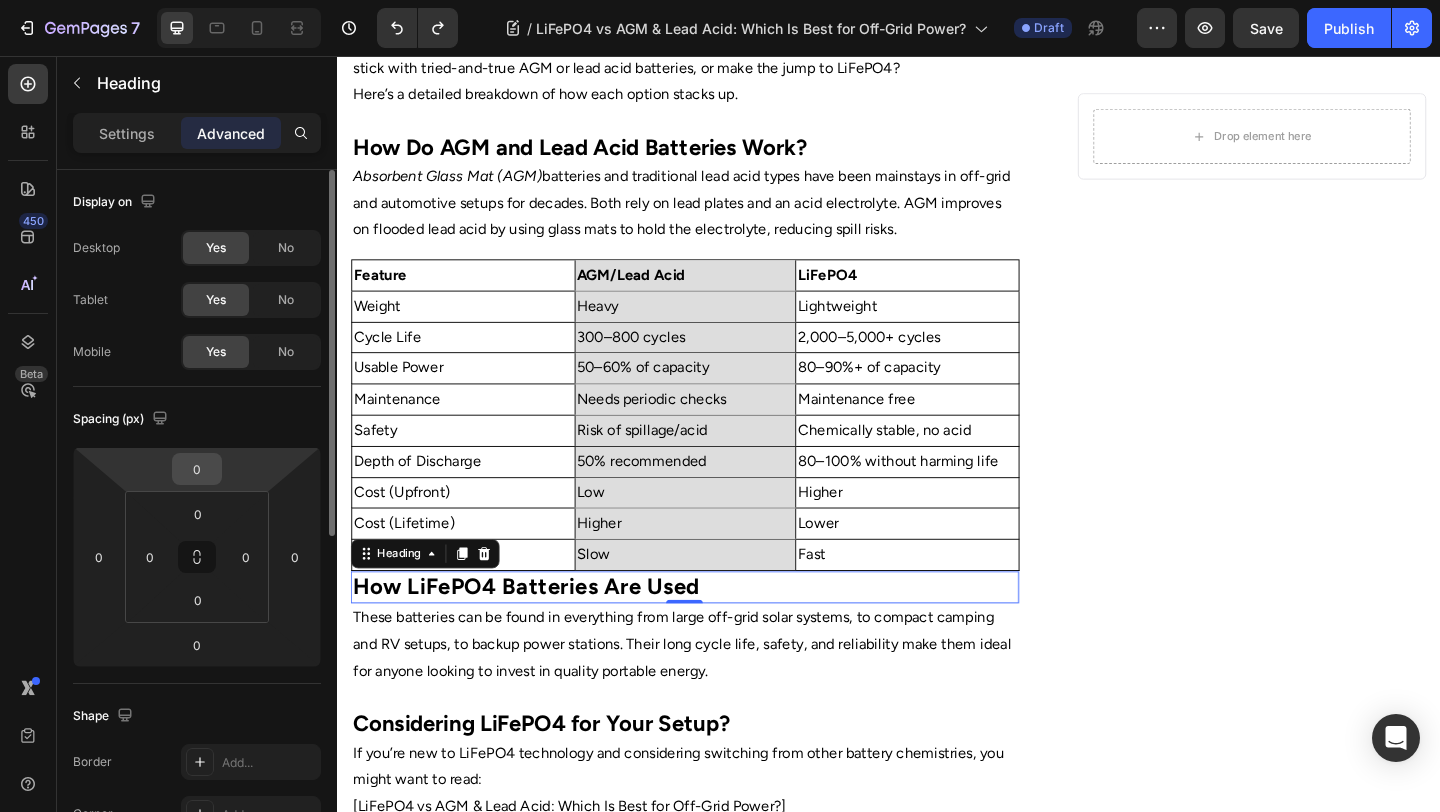 click on "0" at bounding box center [197, 469] 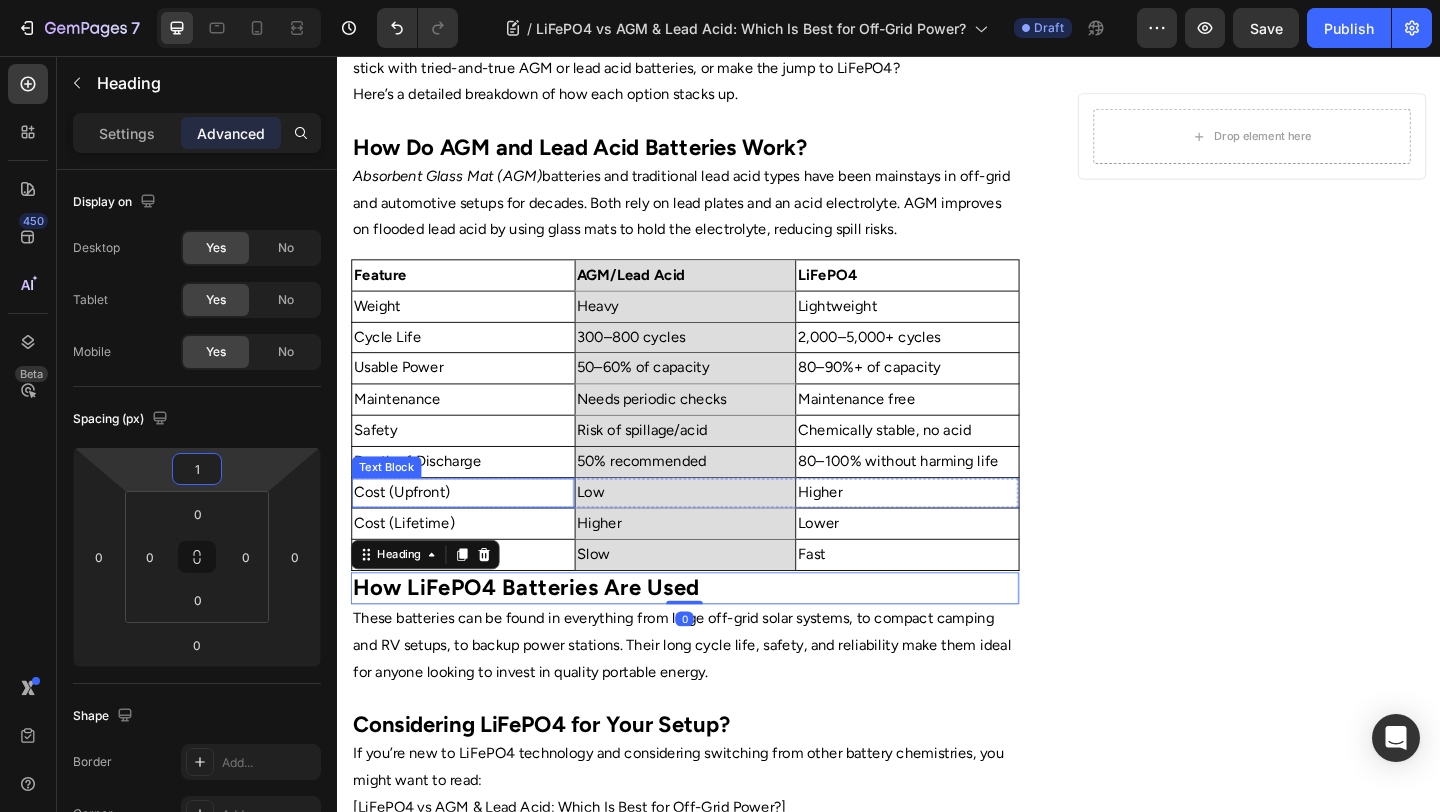type on "16" 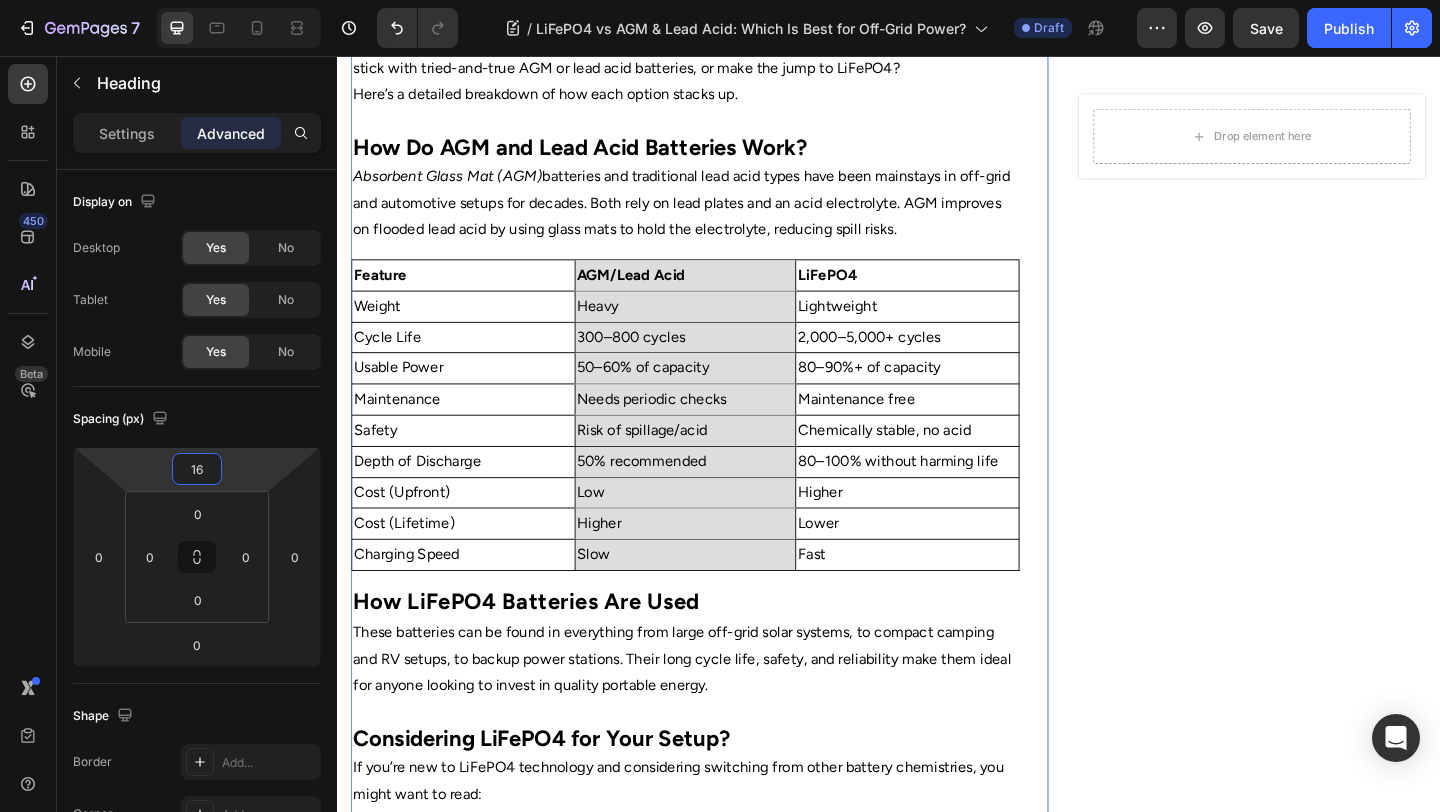 click on "Home Text Block
Icon Blog Text Block
Icon LiFePO4 vs AGM & Lead Acid: Which Is Best for Off-Grid Power? Text Block Row ⁠⁠⁠⁠⁠⁠⁠ LiFePO4 vs AGM & Lead Acid: Which Is Best for Off-Grid Power? Heading Image By  Portable Batteries Austraila Text block Advanced list Published:  August 4, 2025 Text block Row Image Choosing the right battery for off-grid living, RV travel, or camping is critical to comfort and reliability. With advances in lithium battery technology, many Australians are now facing the choice: stick with tried-and-true AGM or lead acid batteries, or make the jump to LiFePO4? Here’s a detailed breakdown of how each option stacks up. How Do AGM and Lead Acid Batteries Work? Absorbent Glass Mat (AGM)  batteries and traditional lead acid types have been mainstays in off-grid and automotive setups for decades. Both rely on lead plates and an acid electrolyte. AGM improves on flooded lead acid by using glass mats to hold the electrolyte, reducing spill risks." at bounding box center (731, 195) 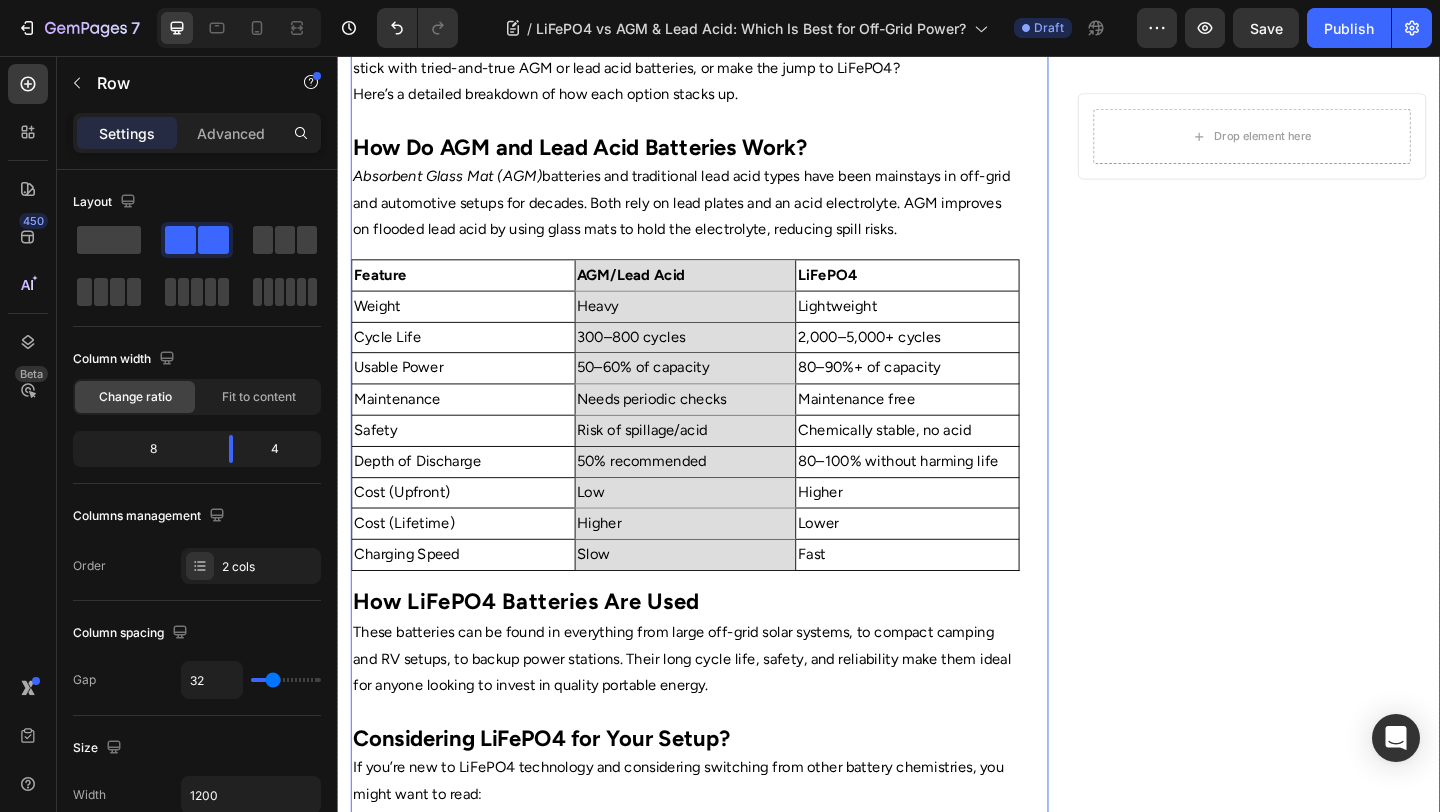 click on "Drop element here Row" at bounding box center [1332, 195] 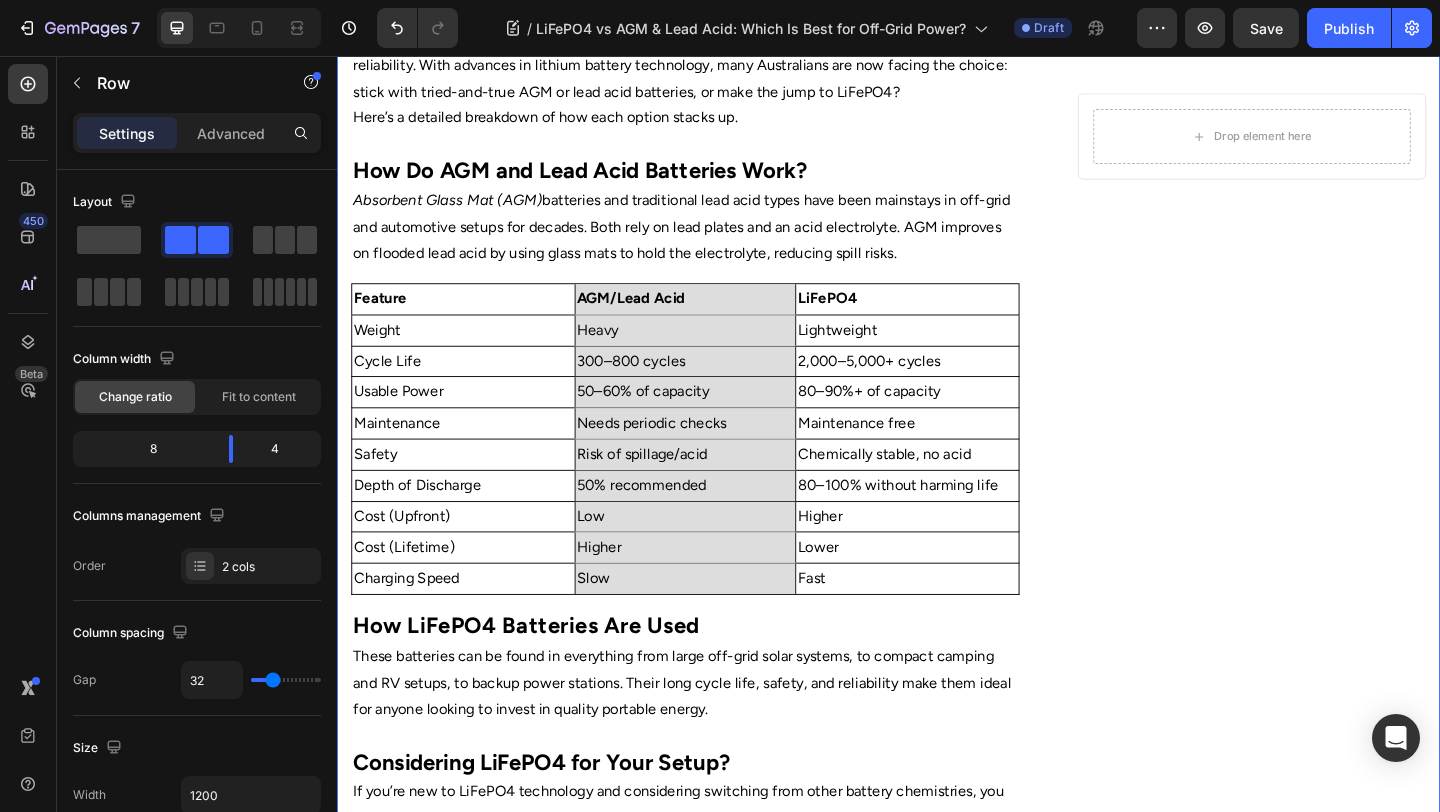 scroll, scrollTop: 743, scrollLeft: 0, axis: vertical 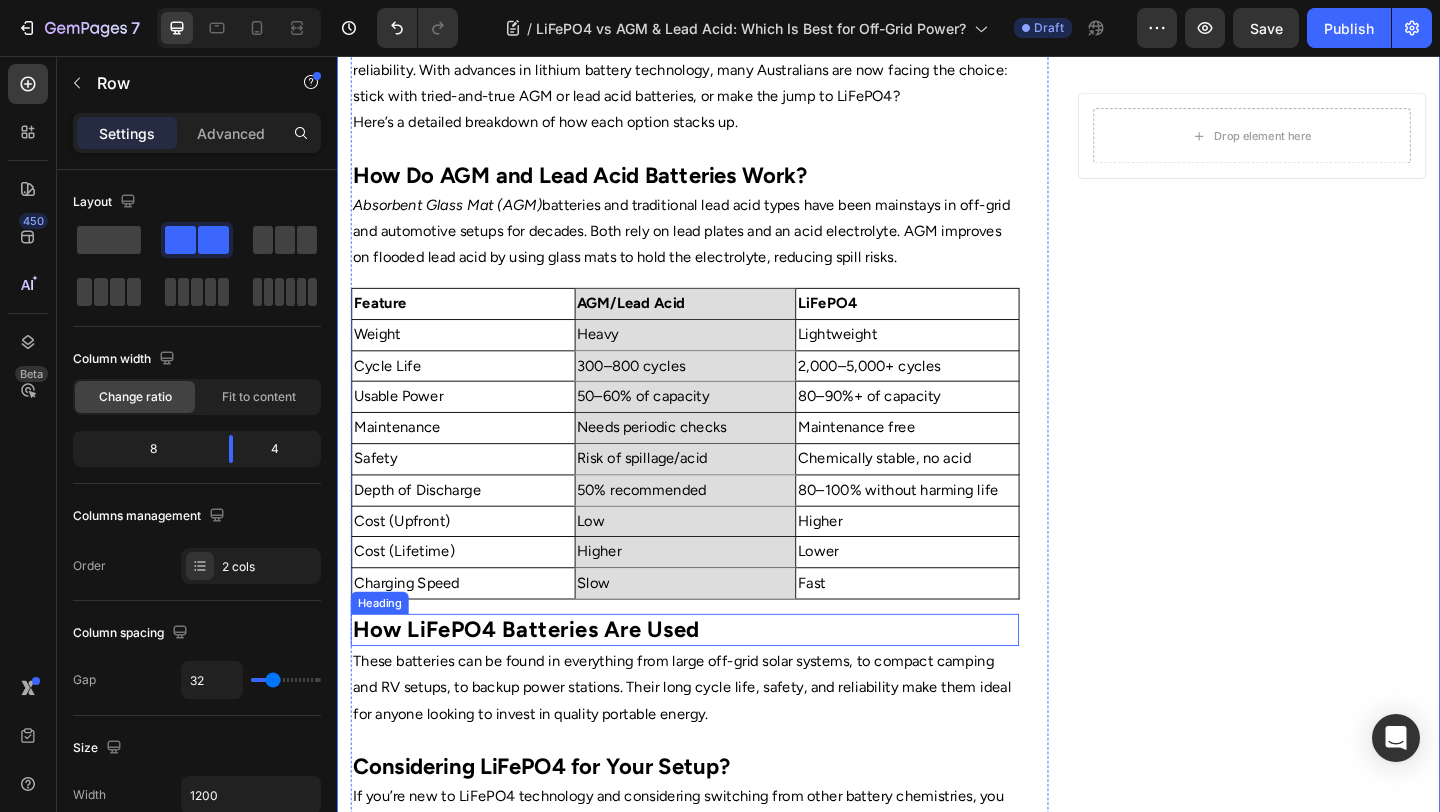 click on "How LiFePO4 Batteries Are Used" at bounding box center [542, 679] 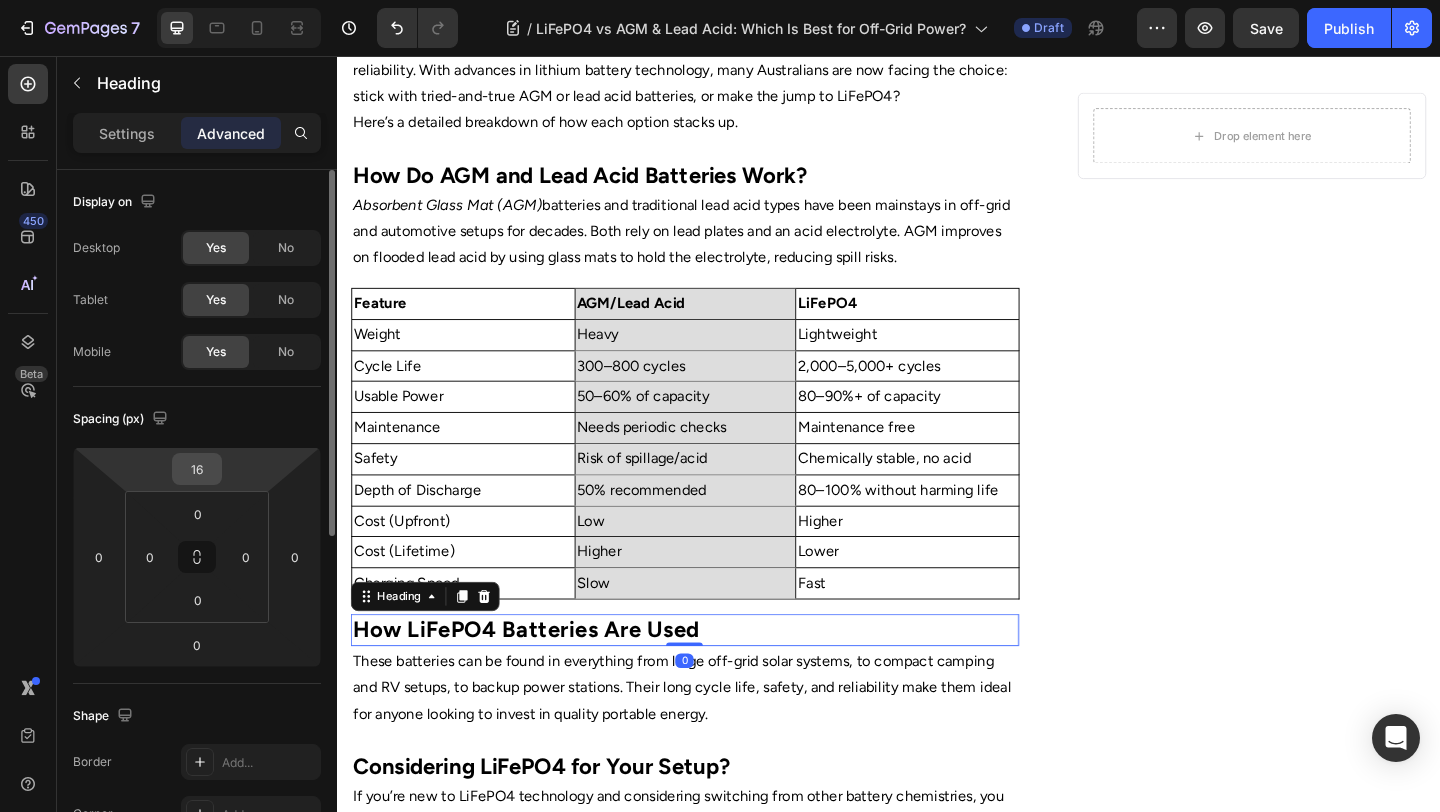 click on "16" at bounding box center [197, 469] 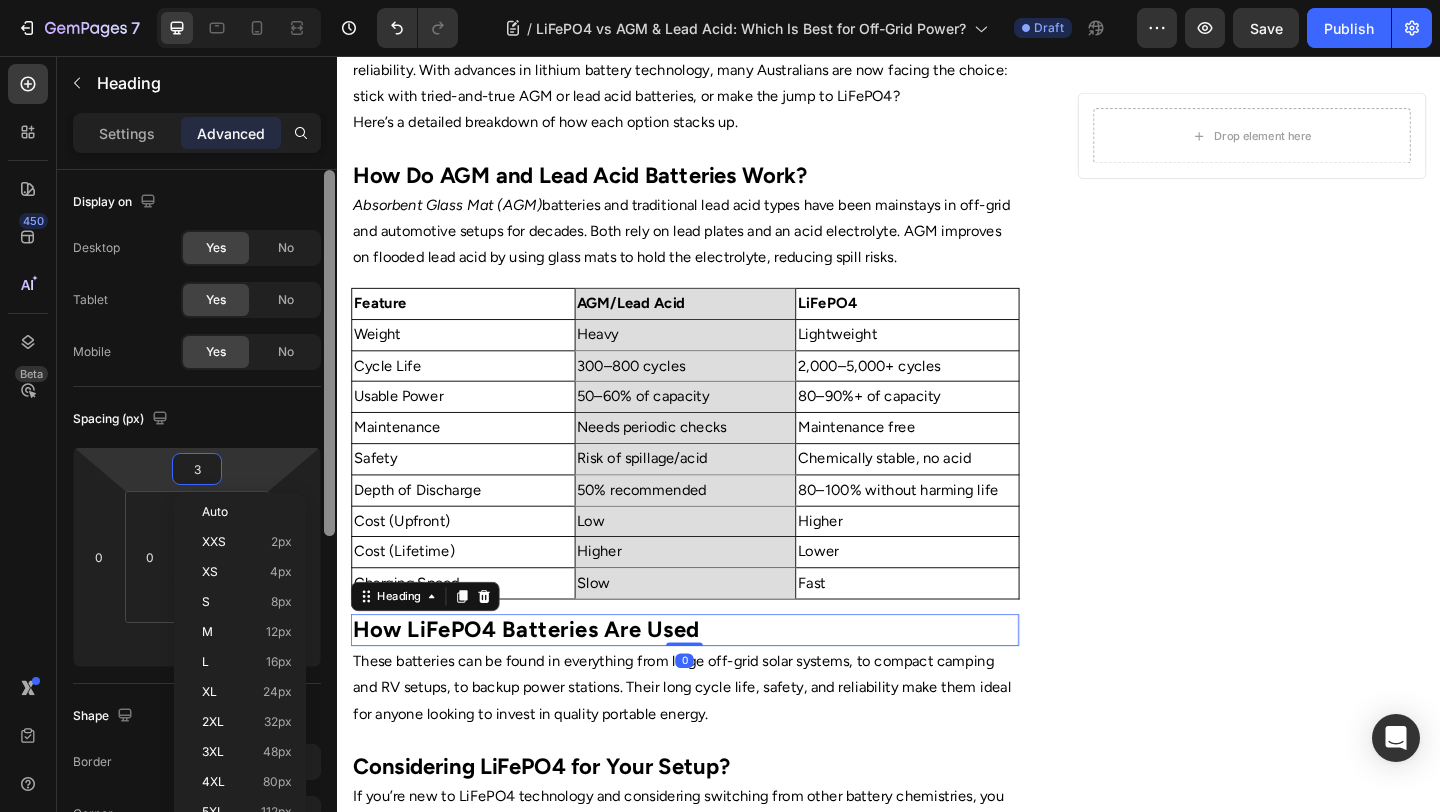 type on "32" 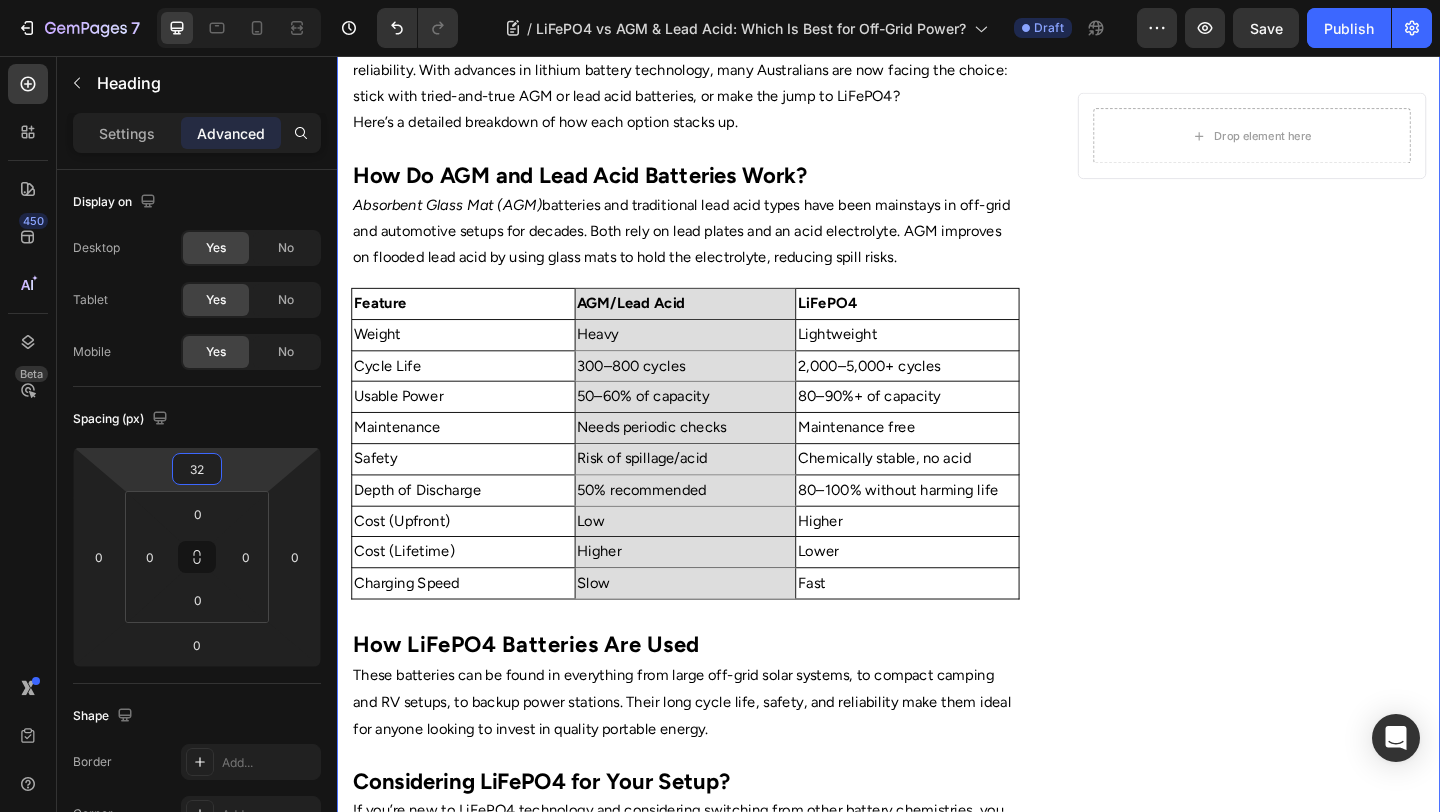 click on "Drop element here Row" at bounding box center [1332, 234] 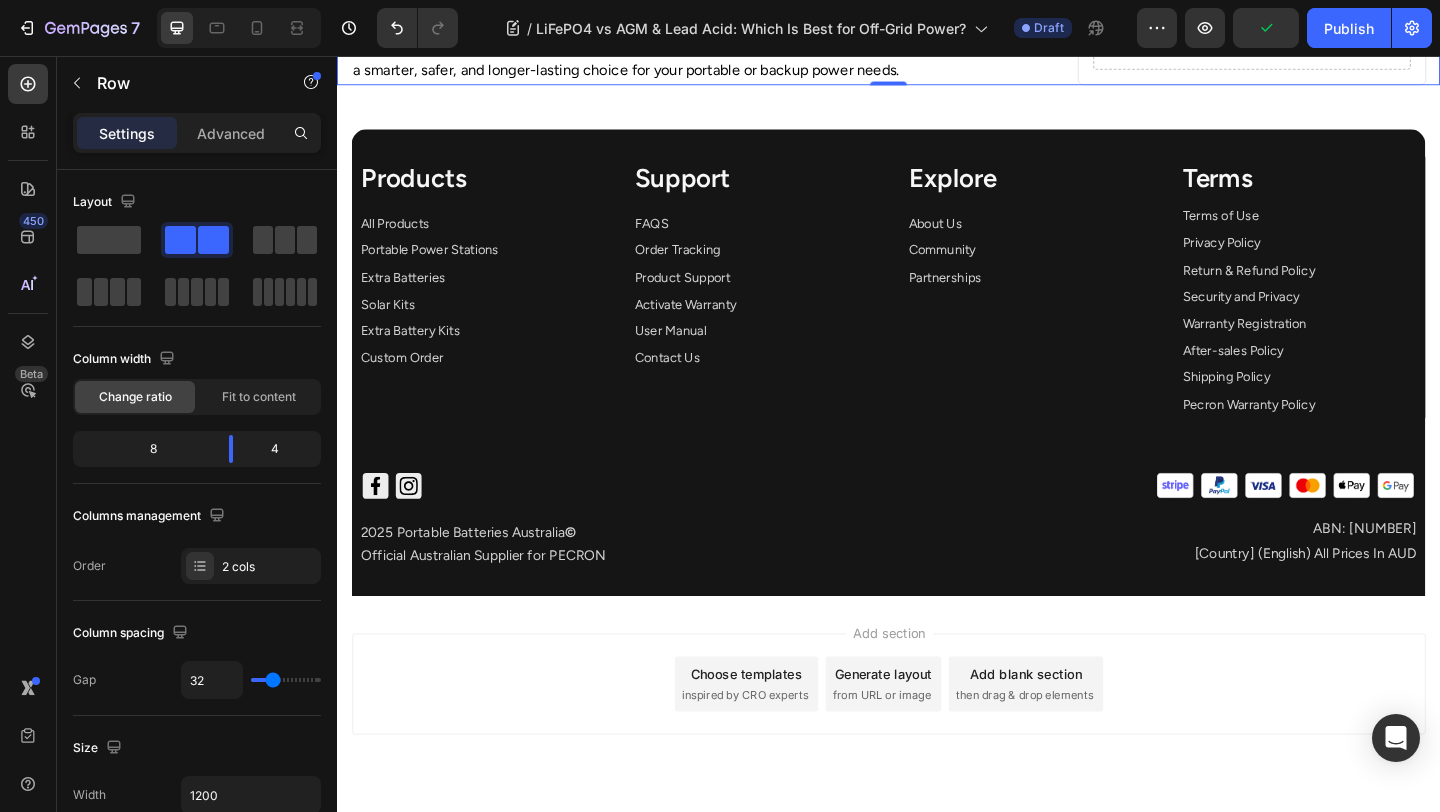 scroll, scrollTop: 1774, scrollLeft: 0, axis: vertical 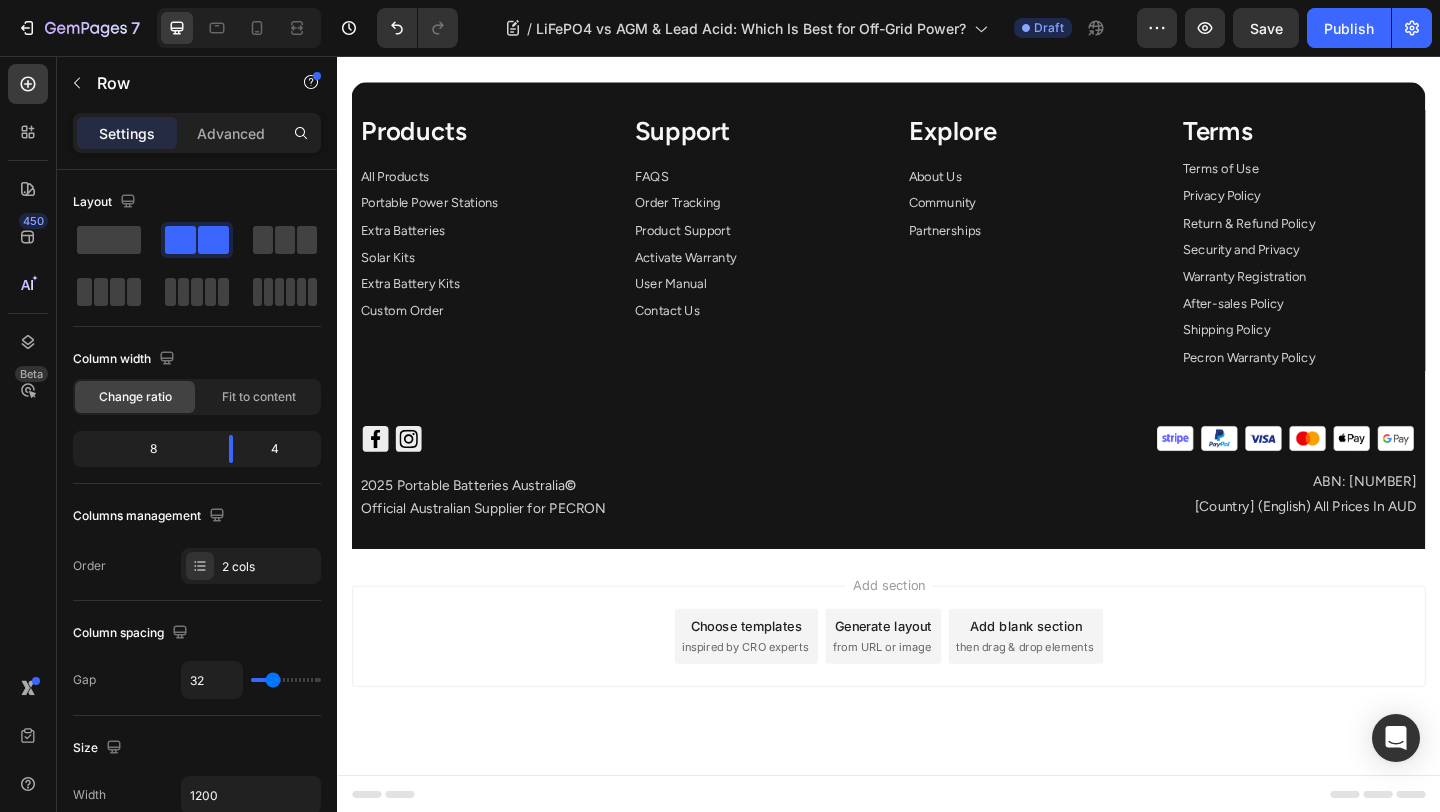 click on "Products Text Block All Products Text Block Portable Power Stations Text Block Extra Batteries Text Block Solar Kits Text Block Extra Battery Kits Text Block Custom Order Text Block Support Text Block FAQS Text Block Order Tracking Text Block Product Support Text Block Activate Warranty Text Block User Manual Text Block Contact Us Text Block Explore Text Block About Us Text Block Community Text Block Partnerships Text Block Terms Text Block Terms of Use Text Block Privacy Policy Text Block Return & Refund Policy Text Block Security and Privacy Text Block Warranty Registration Text Block After-sales Policy Text Block Shipping Policy Text Block Pecron Warranty Policy Text Block Row
facebook [#176]
Created with Sketch.
Button
instagram [#167]
Created with Sketch.
Button Row Row © Text Block Image" at bounding box center [937, 338] 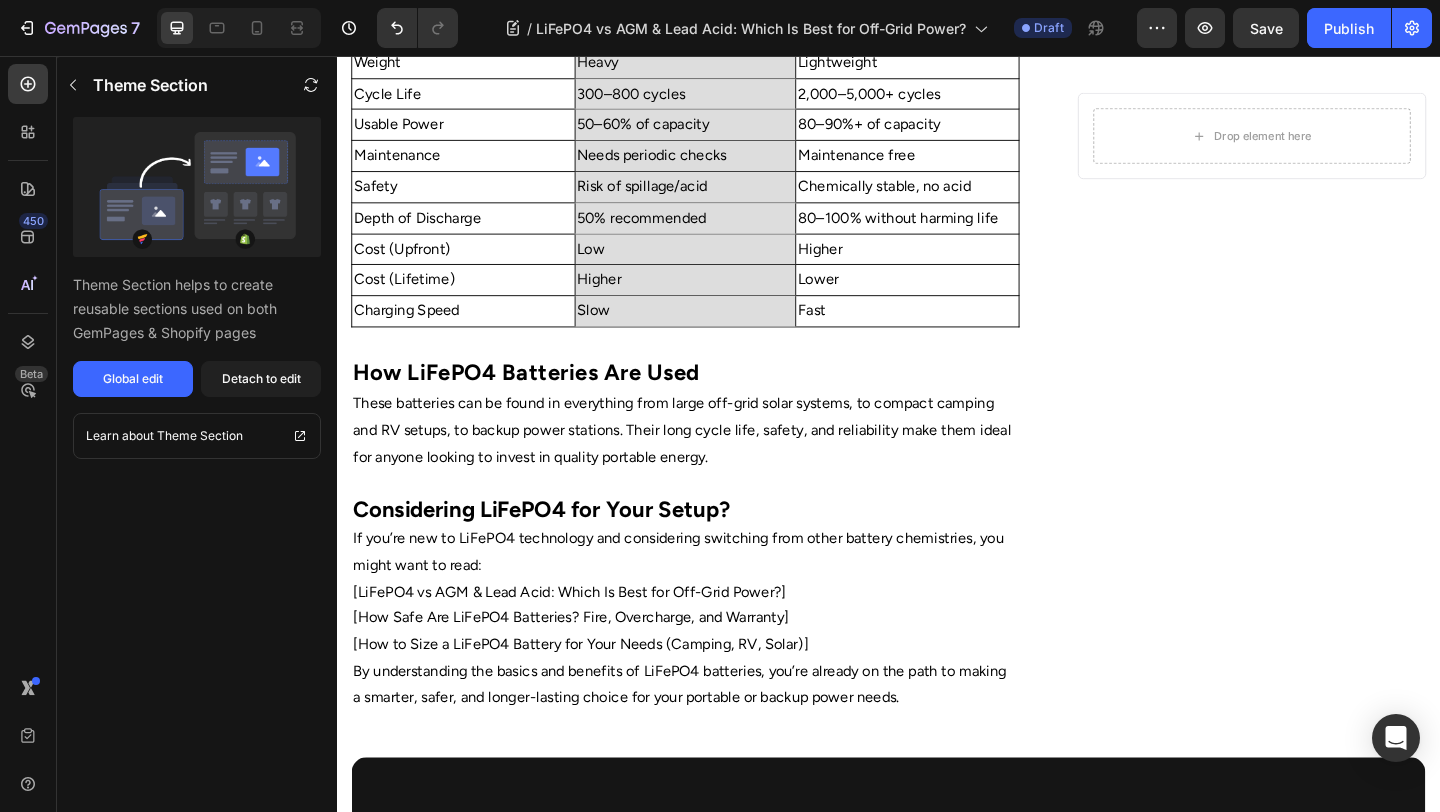 scroll, scrollTop: 954, scrollLeft: 0, axis: vertical 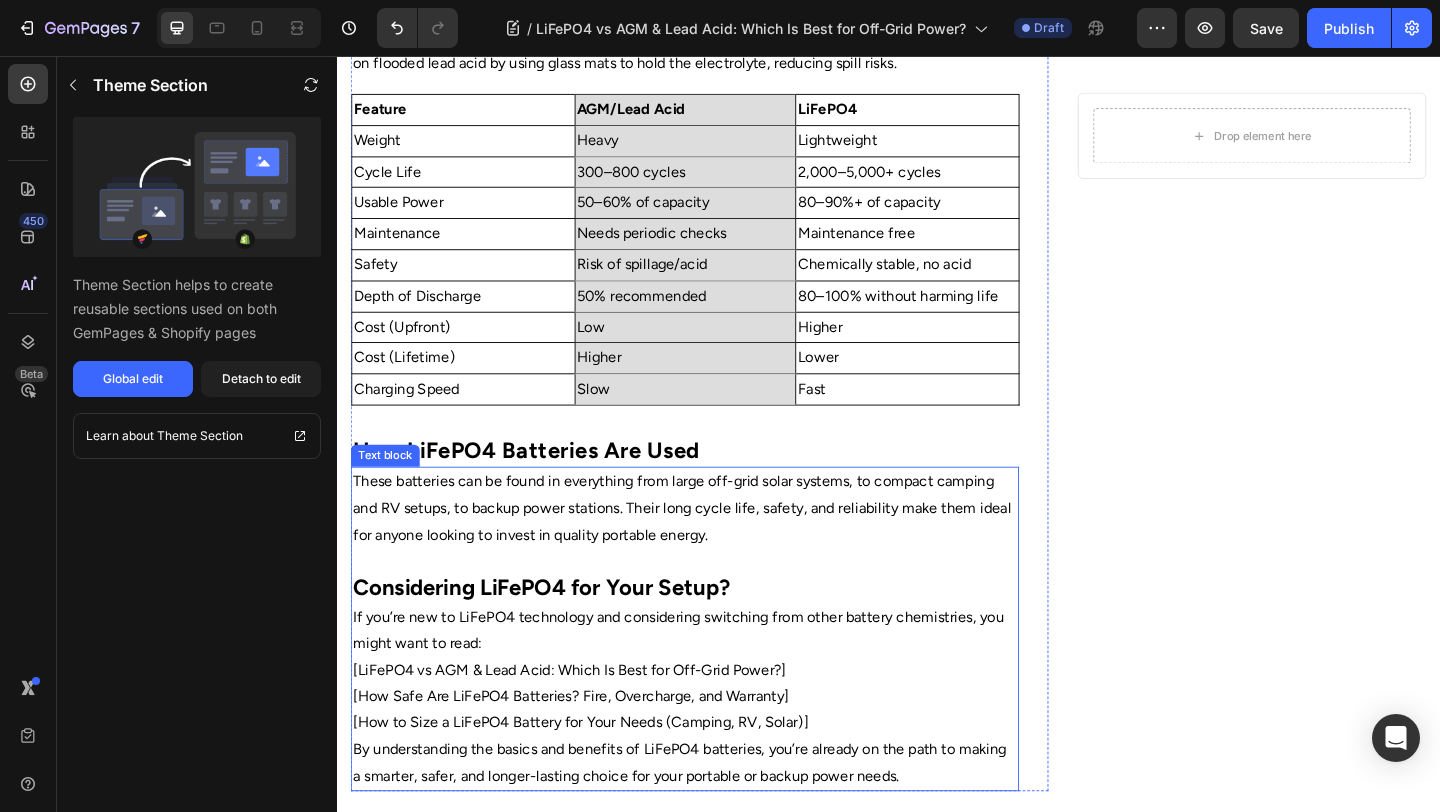 click on "These batteries can be found in everything from large off-grid solar systems, to compact camping and RV setups, to backup power stations. Their long cycle life, safety, and reliability make them ideal for anyone looking to invest in quality portable energy." at bounding box center (715, 562) 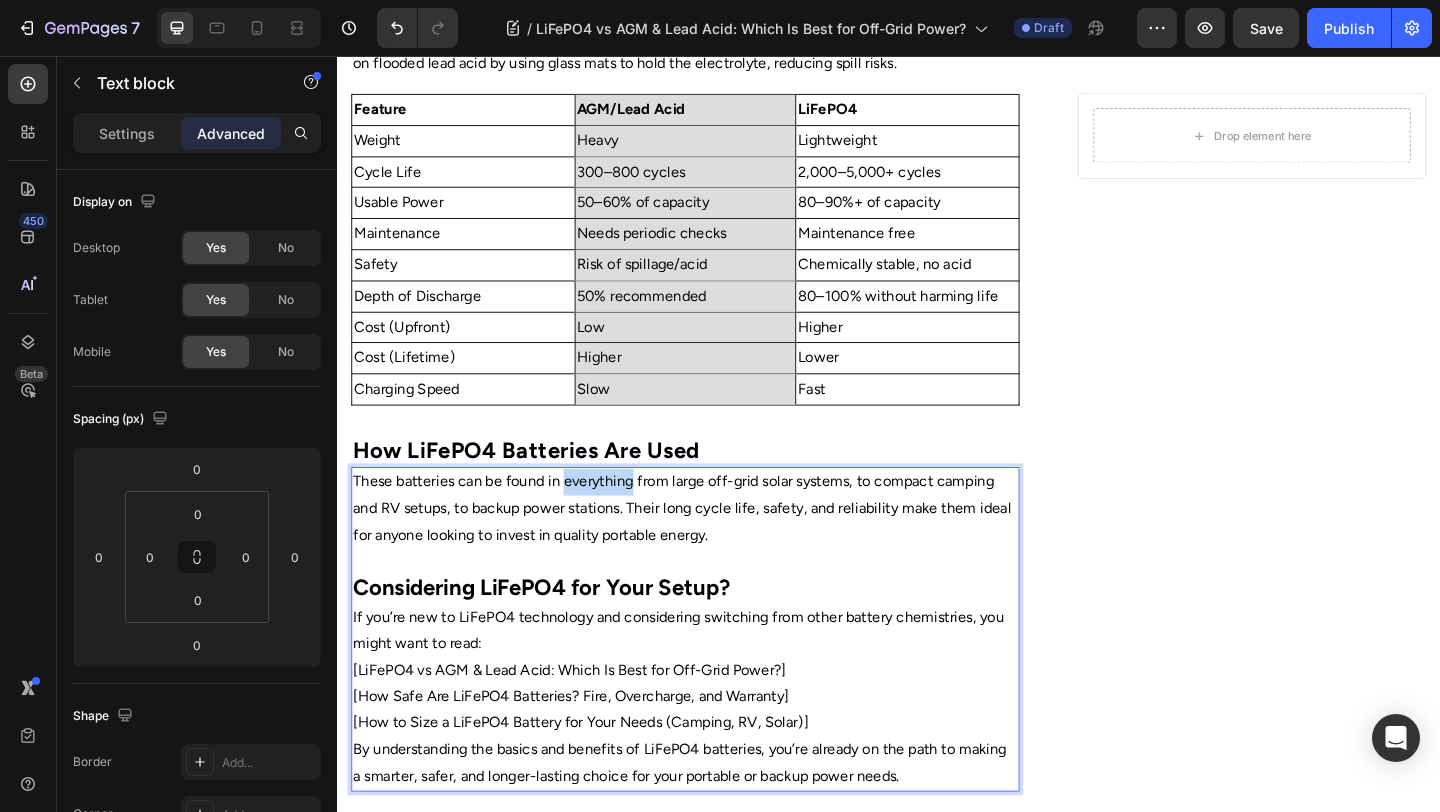 click on "These batteries can be found in everything from large off-grid solar systems, to compact camping and RV setups, to backup power stations. Their long cycle life, safety, and reliability make them ideal for anyone looking to invest in quality portable energy." at bounding box center [715, 562] 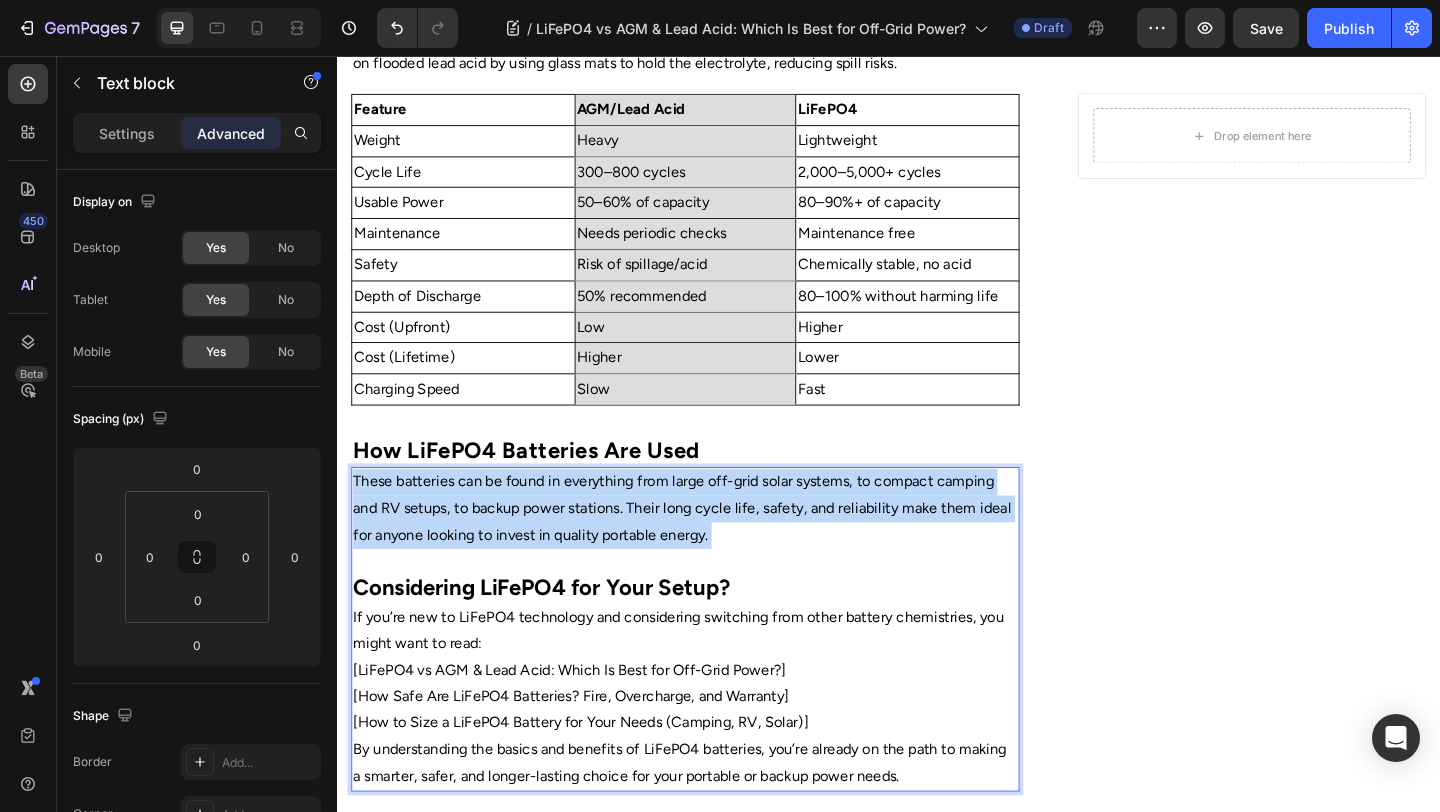 click on "These batteries can be found in everything from large off-grid solar systems, to compact camping and RV setups, to backup power stations. Their long cycle life, safety, and reliability make them ideal for anyone looking to invest in quality portable energy." at bounding box center (715, 562) 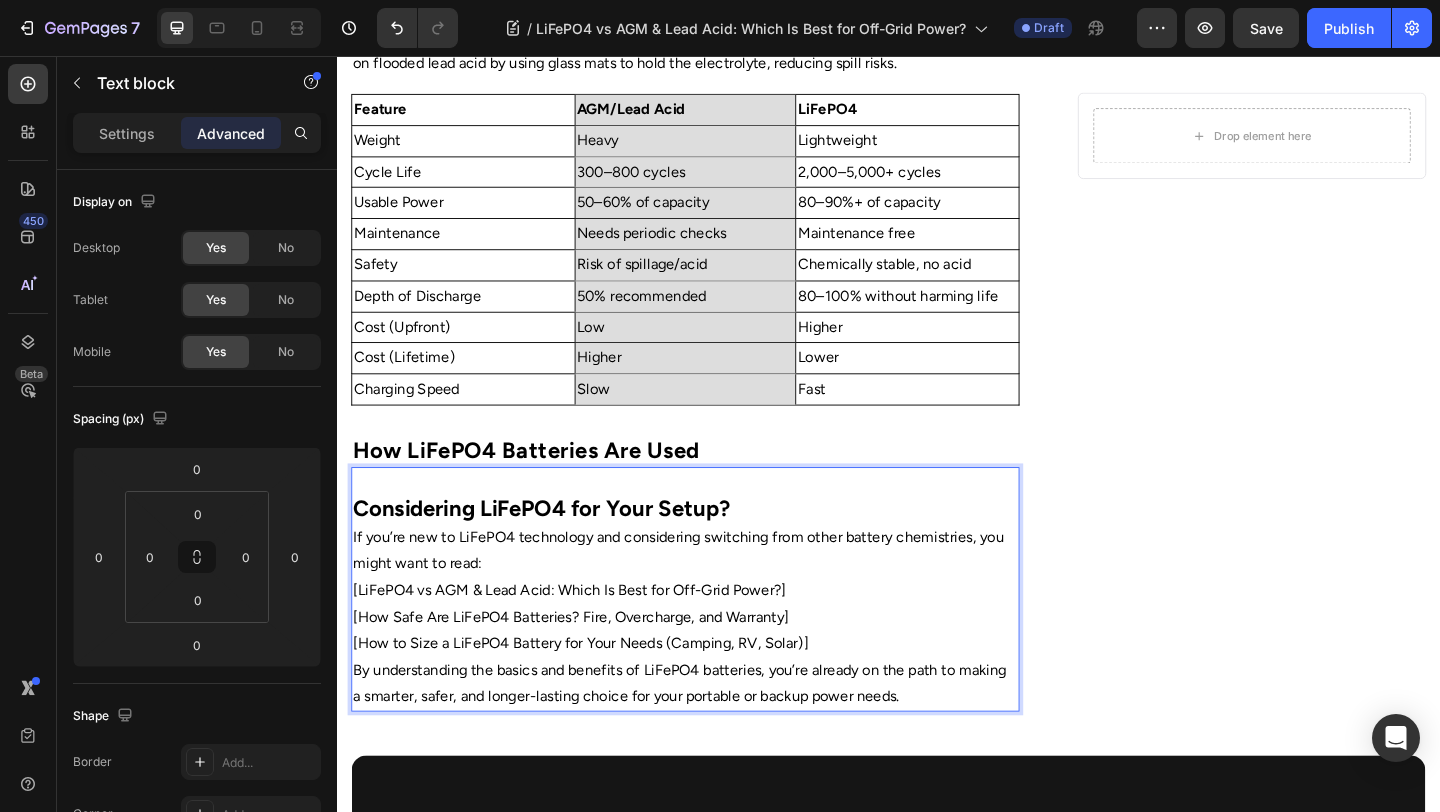 click on "If you’re new to LiFePO4 technology and considering switching from other battery chemistries, you might want to read:" at bounding box center (715, 595) 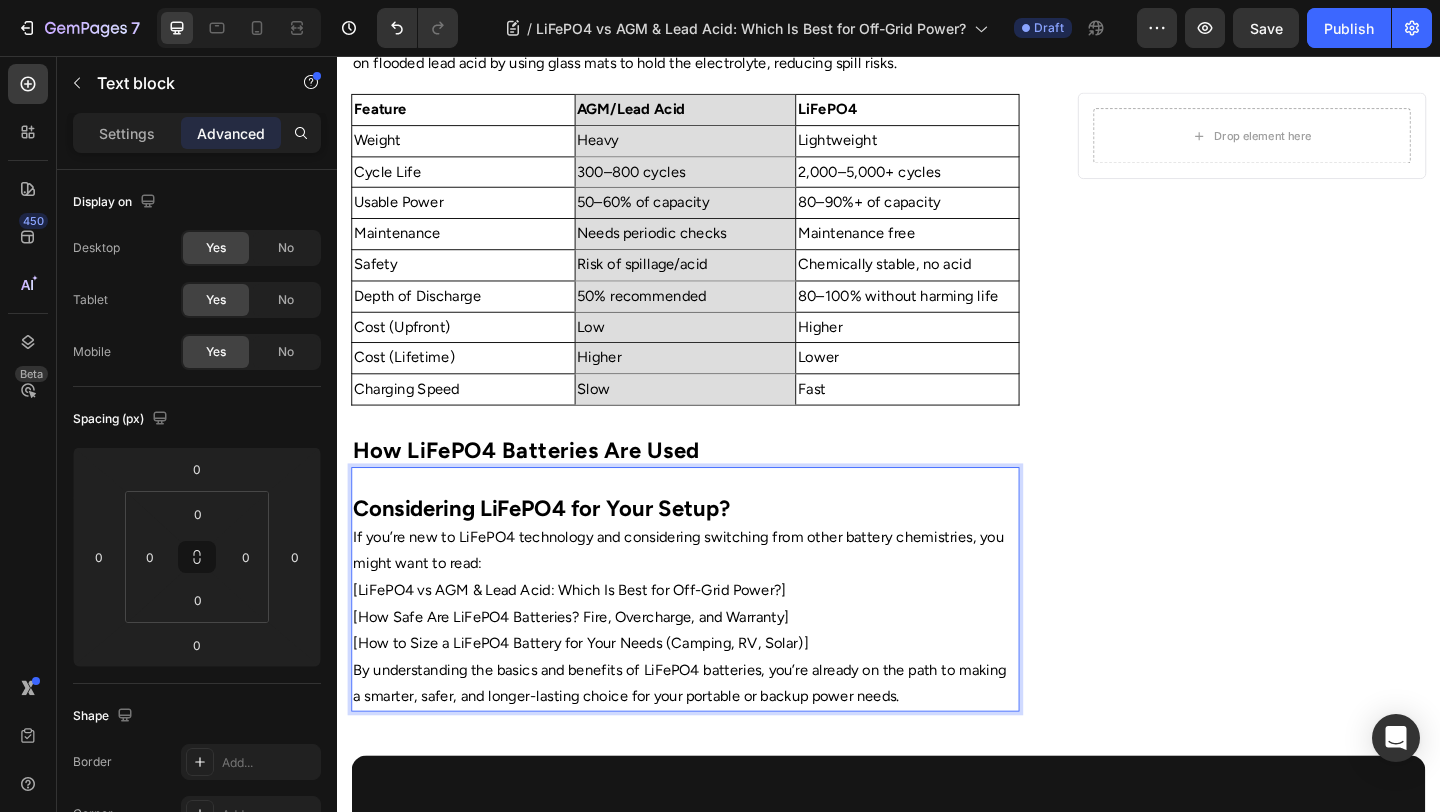 click on "If you’re new to LiFePO4 technology and considering switching from other battery chemistries, you might want to read:" at bounding box center (715, 595) 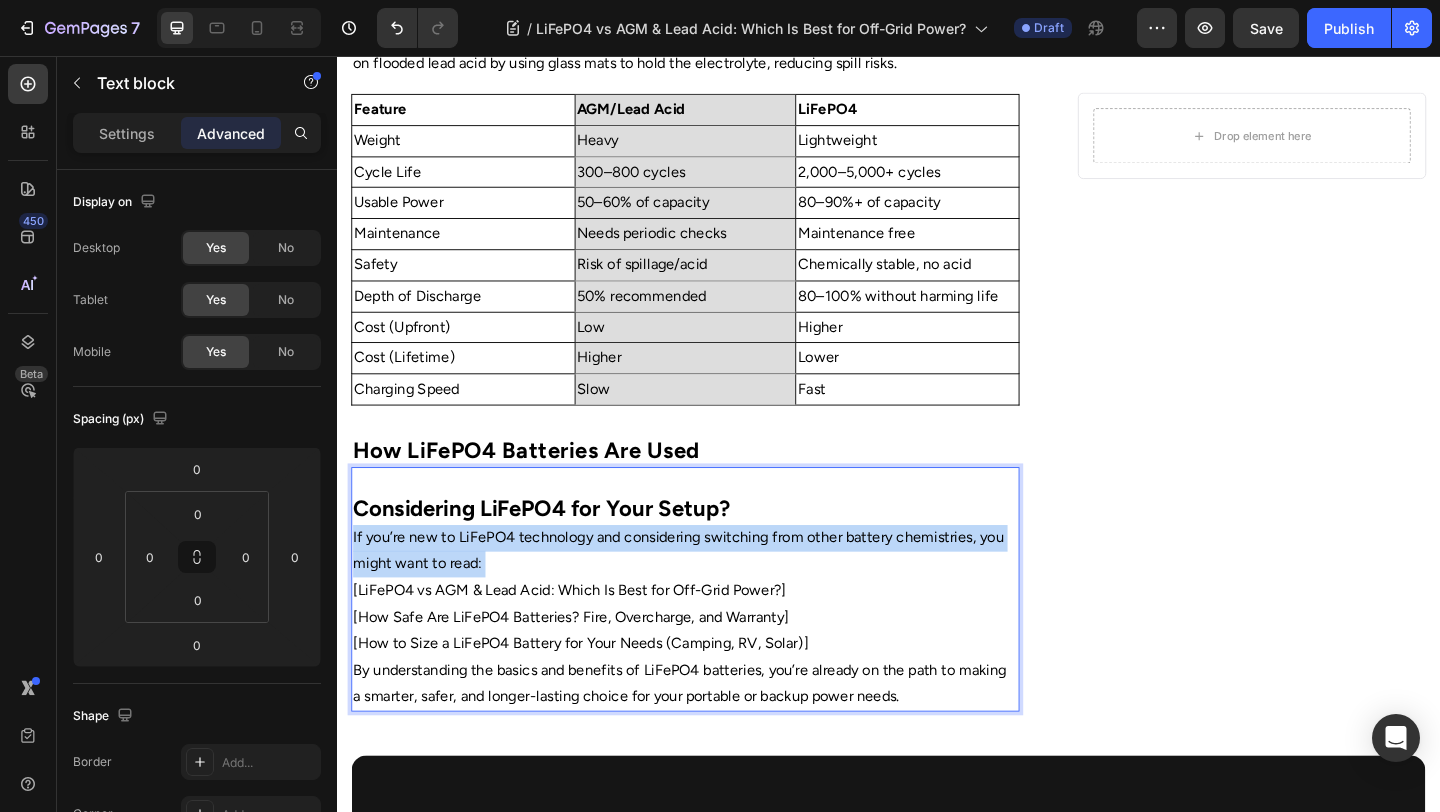 click on "If you’re new to LiFePO4 technology and considering switching from other battery chemistries, you might want to read:" at bounding box center (715, 595) 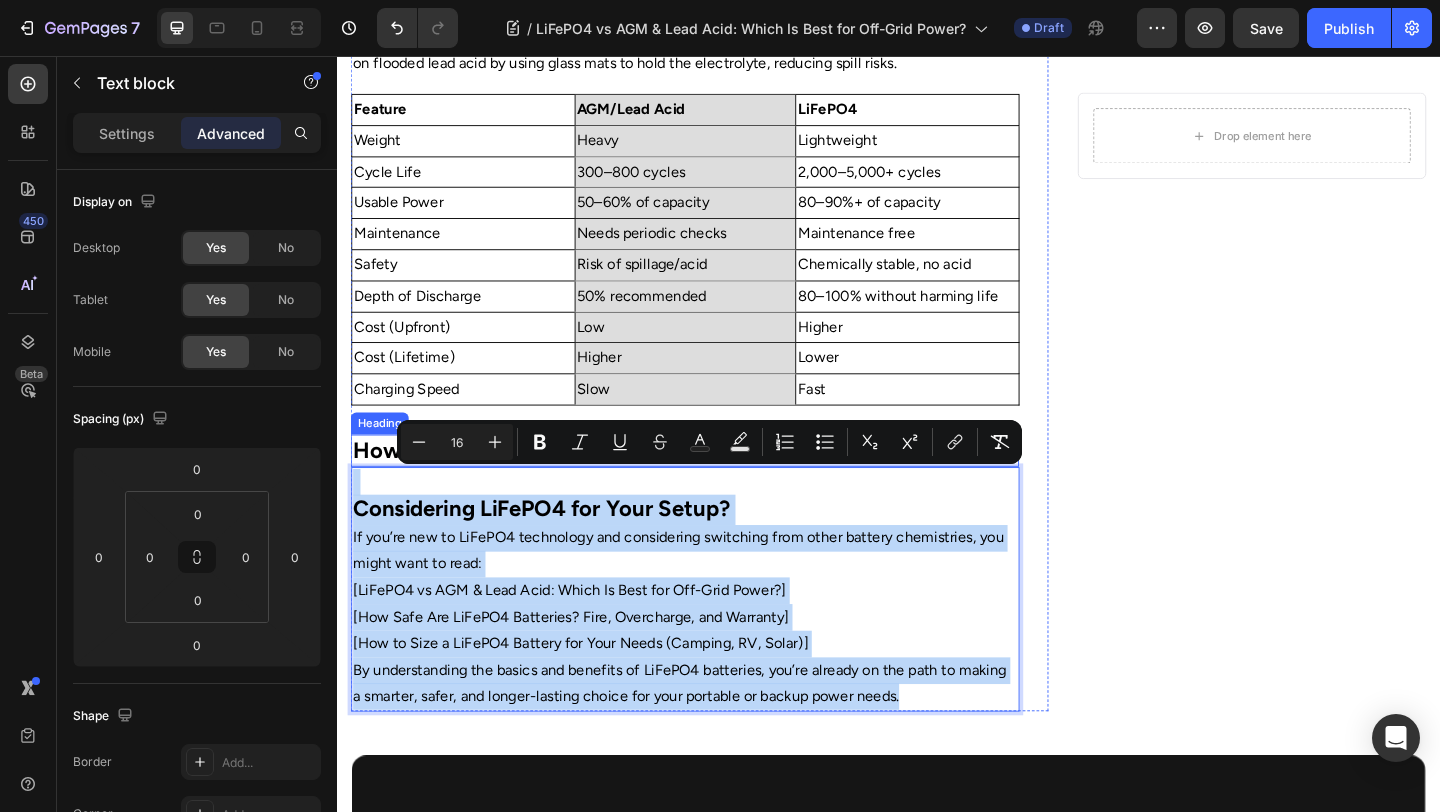 drag, startPoint x: 984, startPoint y: 750, endPoint x: 331, endPoint y: 500, distance: 699.2203 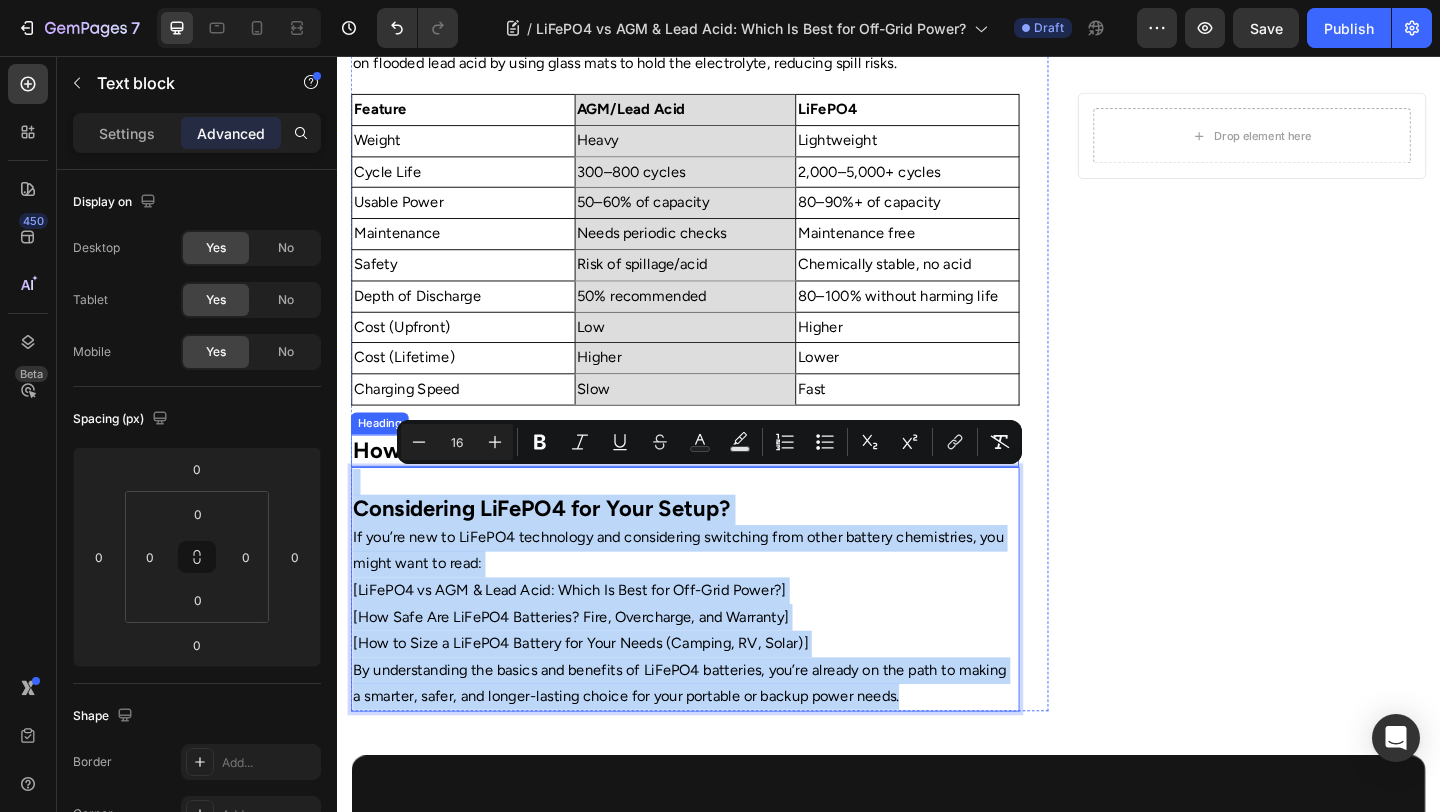 click on "Header Home Text Block
Icon Blog Text Block
Icon LiFePO4 vs AGM & Lead Acid: Which Is Best for Off-Grid Power? Text Block Row ⁠⁠⁠⁠⁠⁠⁠ LiFePO4 vs AGM & Lead Acid: Which Is Best for Off-Grid Power? Heading Image By  Portable Batteries Austraila Text block Advanced list Published:  August 4, 2025 Text block Row Image Choosing the right battery for off-grid living, RV travel, or camping is critical to comfort and reliability. With advances in lithium battery technology, many Australians are now facing the choice: stick with tried-and-true AGM or lead acid batteries, or make the jump to LiFePO4? Here’s a detailed breakdown of how each option stacks up. How Do AGM and Lead Acid Batteries Work? Absorbent Glass Mat (AGM) Text block Feature Text Block AGM/Lead Acid Text Block LiFePO4 Text Block Row Weight Text Block Heavy Text Block Lightweight Text Block Row Cycle Life Text Block 300–800 cycles Text Block 2,000–5,000+ cycles Text Block Row Usable Power Text Block" at bounding box center (937, 357) 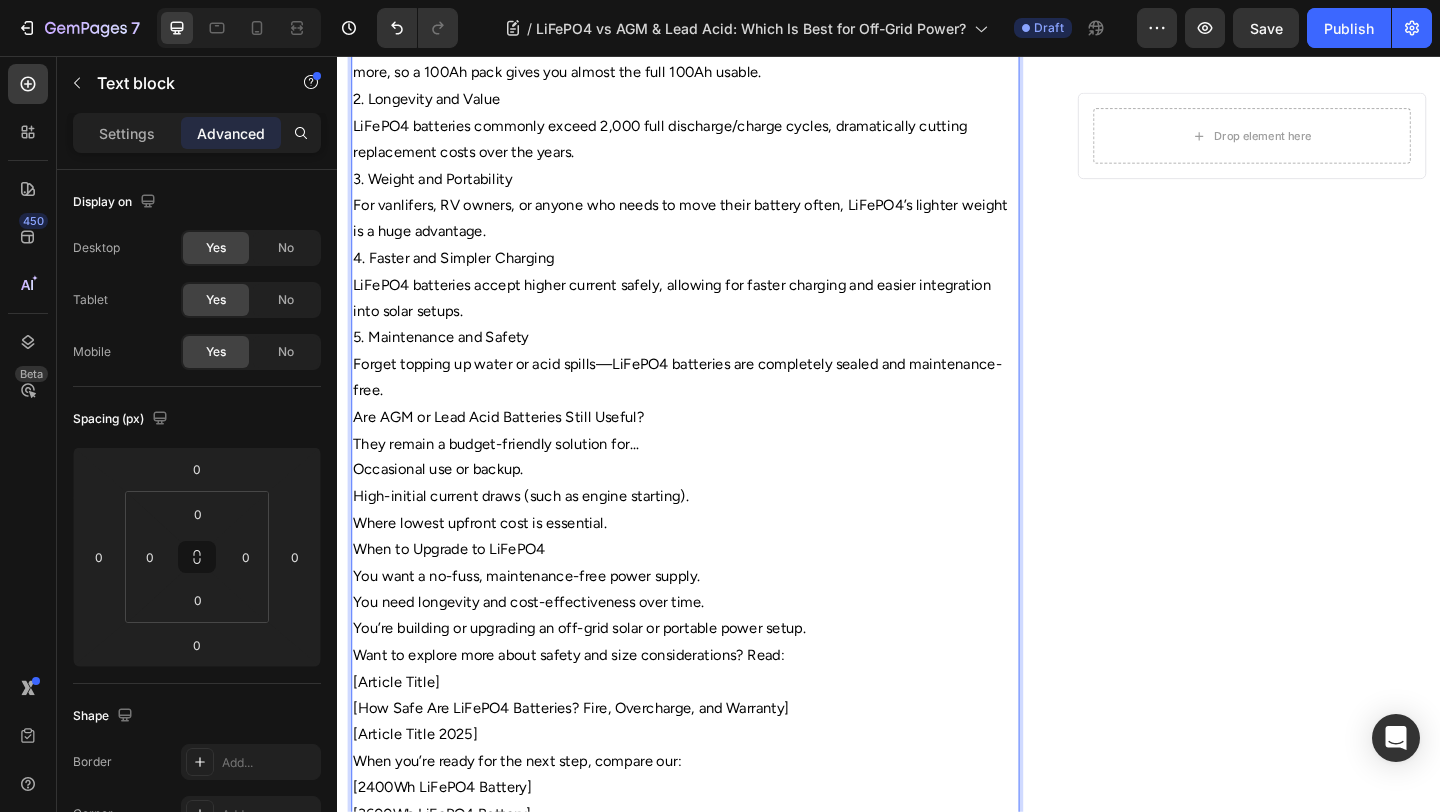 scroll, scrollTop: 1516, scrollLeft: 0, axis: vertical 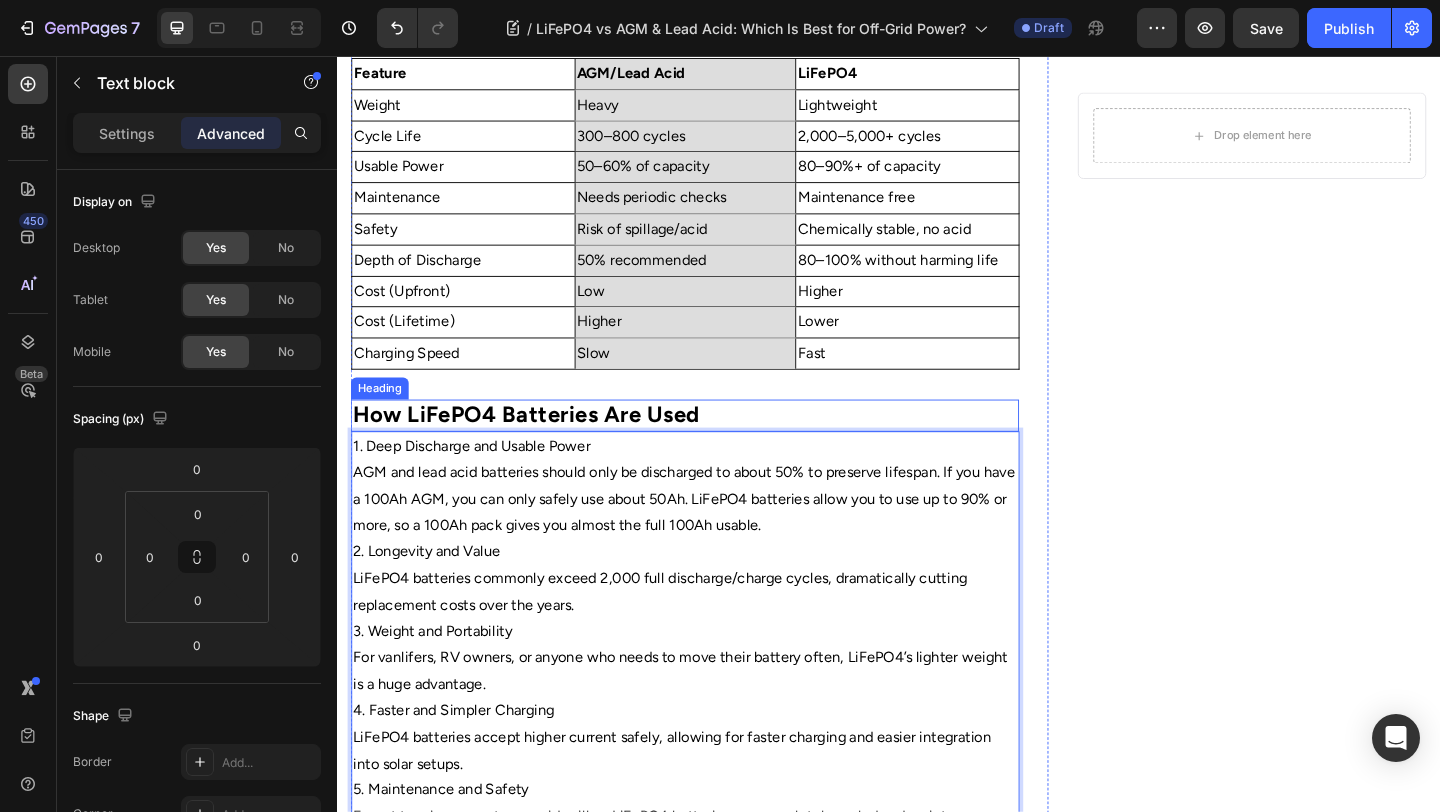 click on "How LiFePO4 Batteries Are Used" at bounding box center [542, 445] 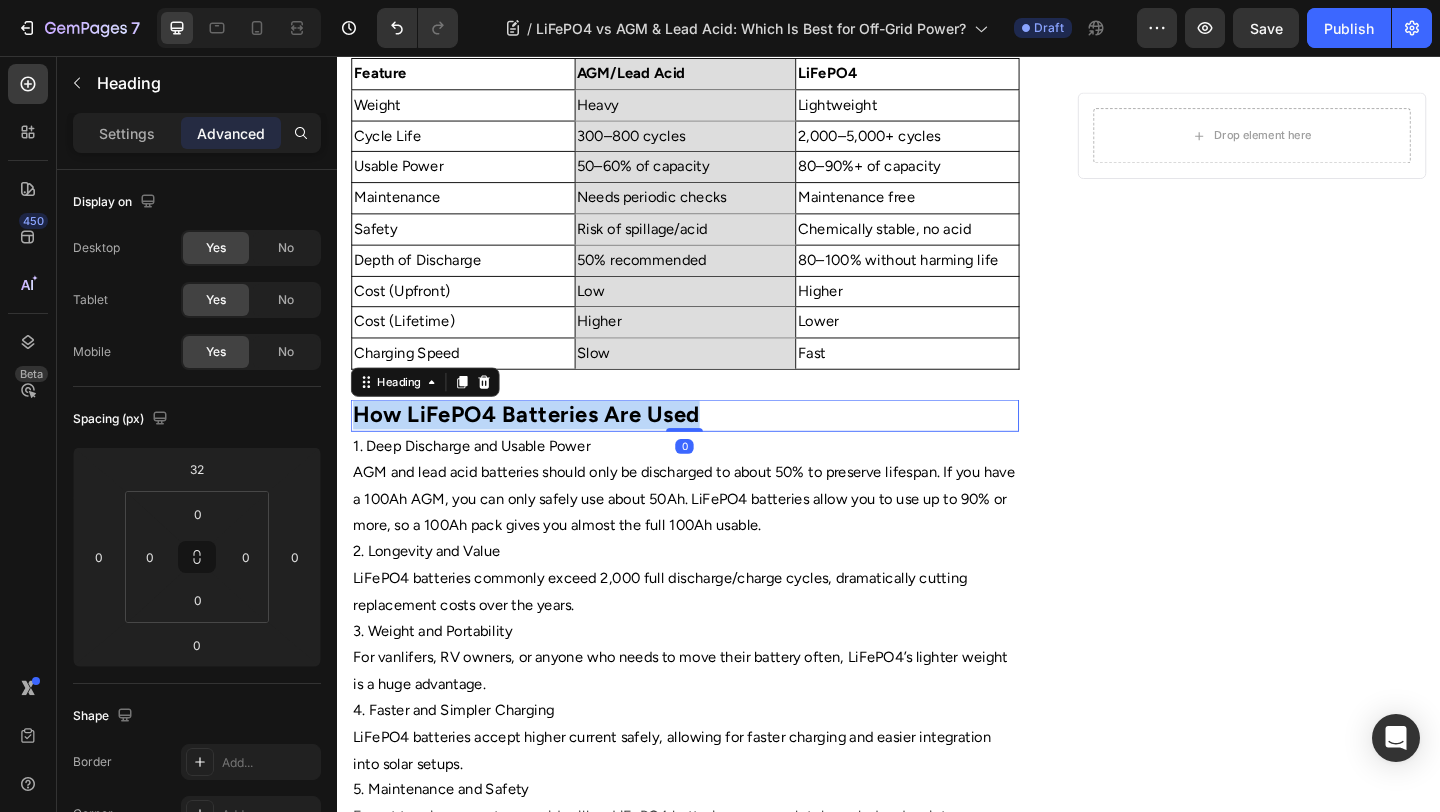 click on "How LiFePO4 Batteries Are Used" at bounding box center [542, 445] 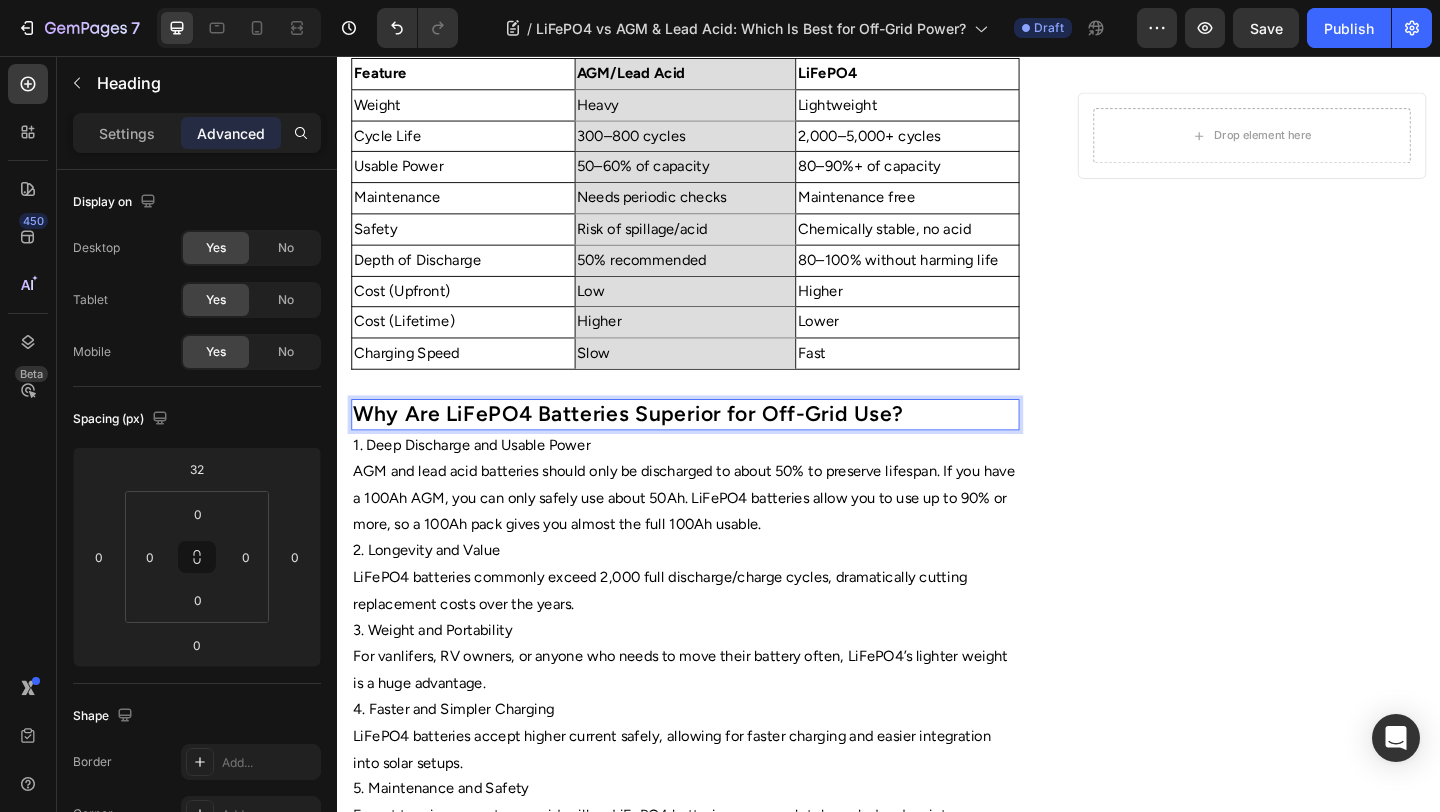 click on "1. Deep Discharge and Usable Power" at bounding box center [715, 479] 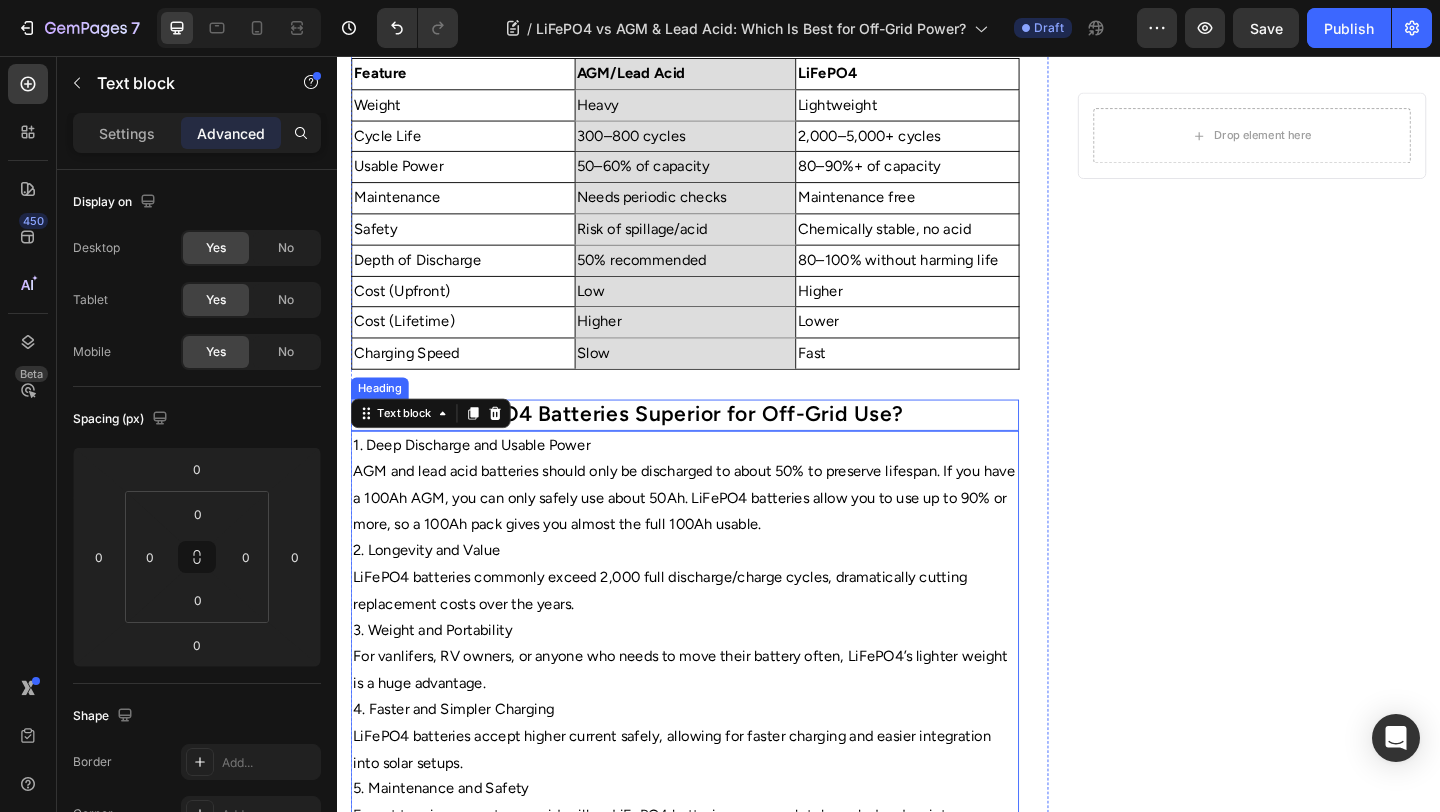 click on "Why Are LiFePO4 Batteries Superior for Off-Grid Use?" at bounding box center (715, 446) 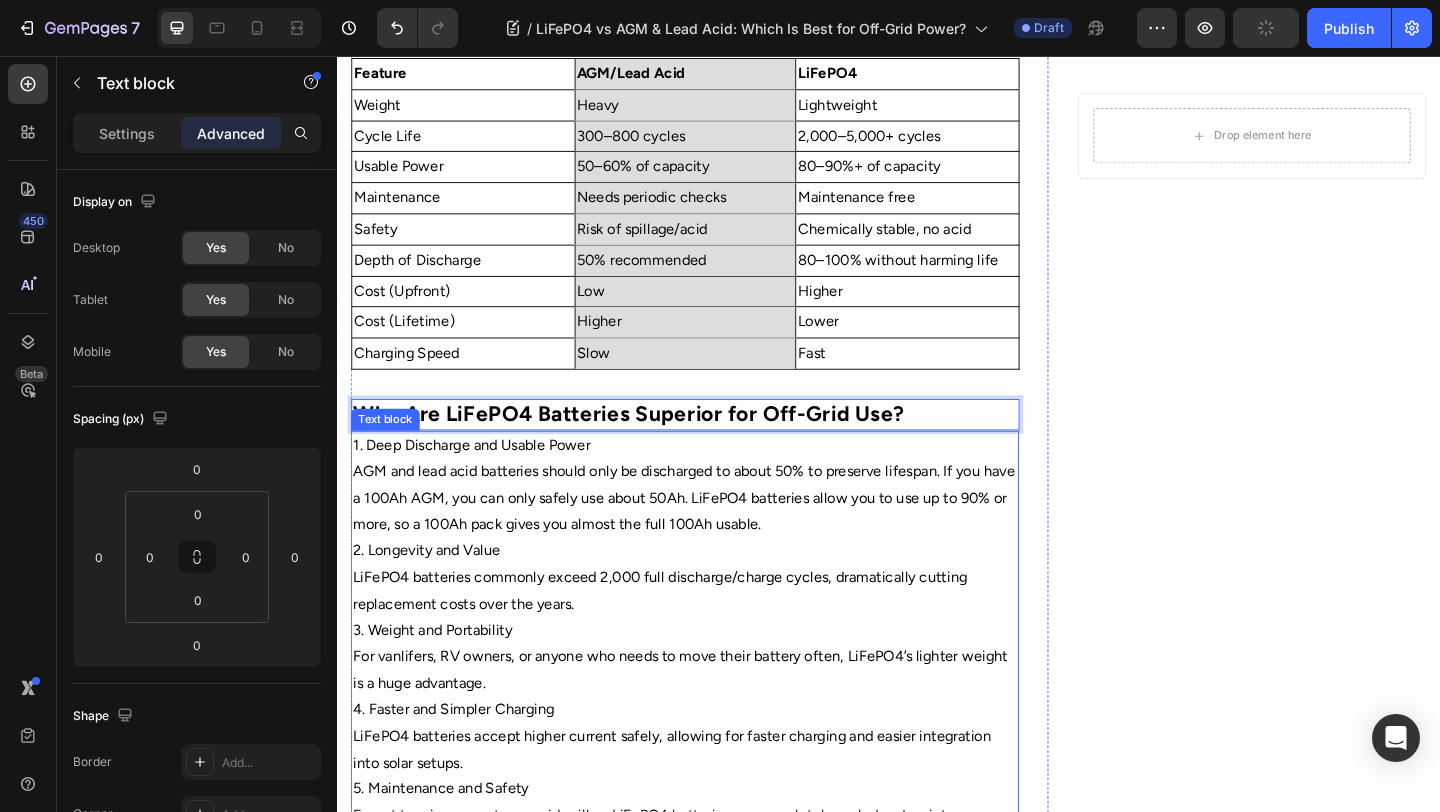 click on "1. Deep Discharge and Usable Power" at bounding box center (715, 479) 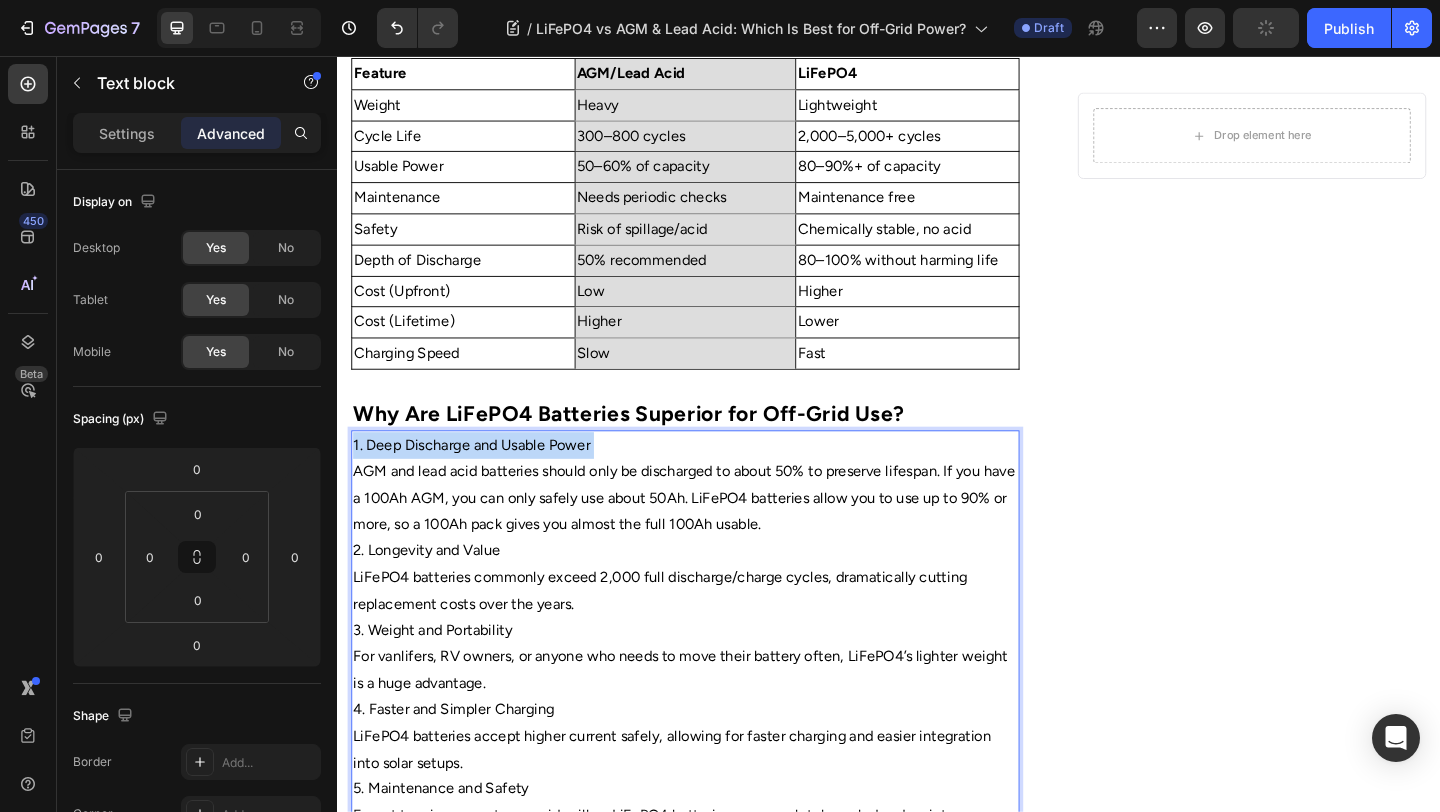click on "1. Deep Discharge and Usable Power" at bounding box center (715, 479) 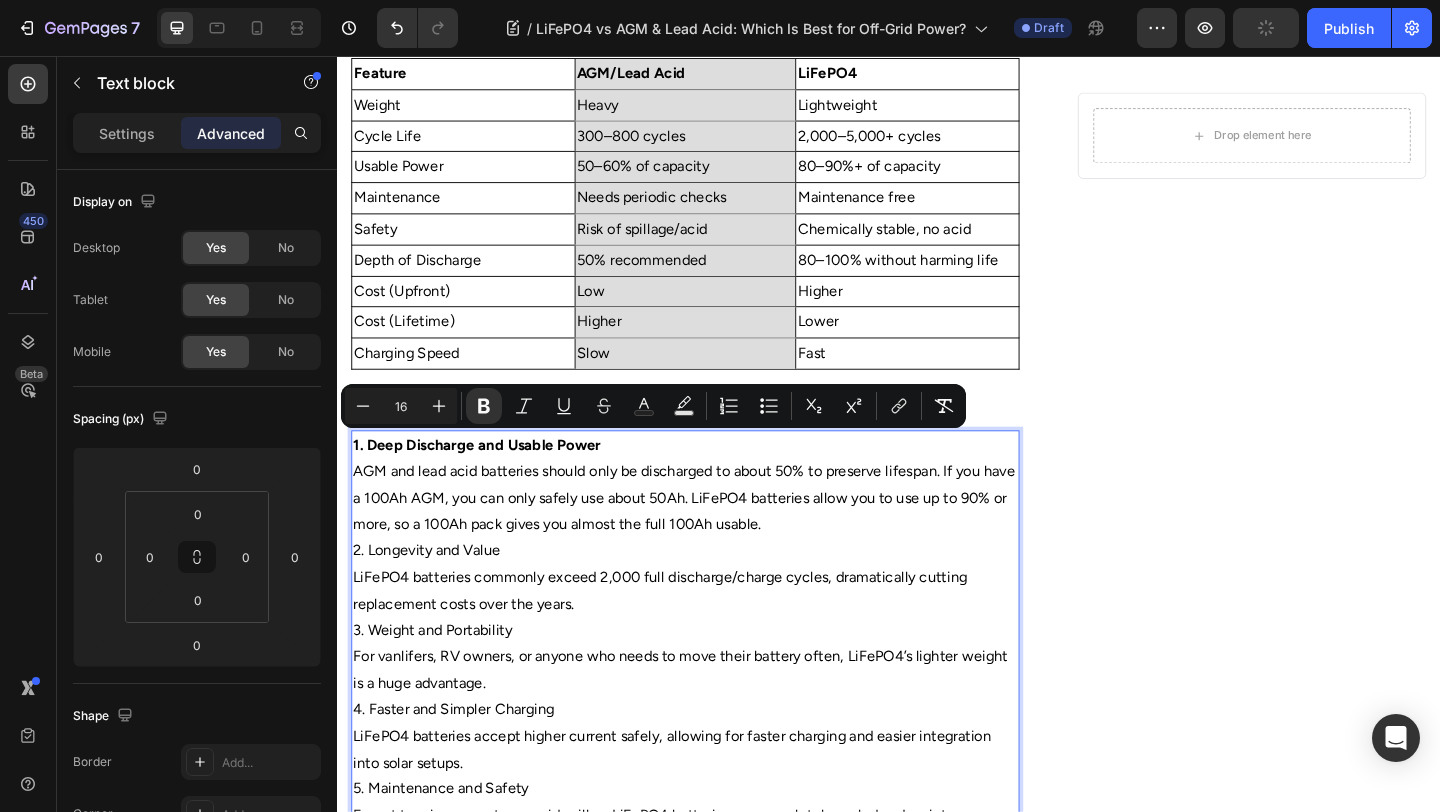 click on "2. Longevity and Value" at bounding box center [715, 594] 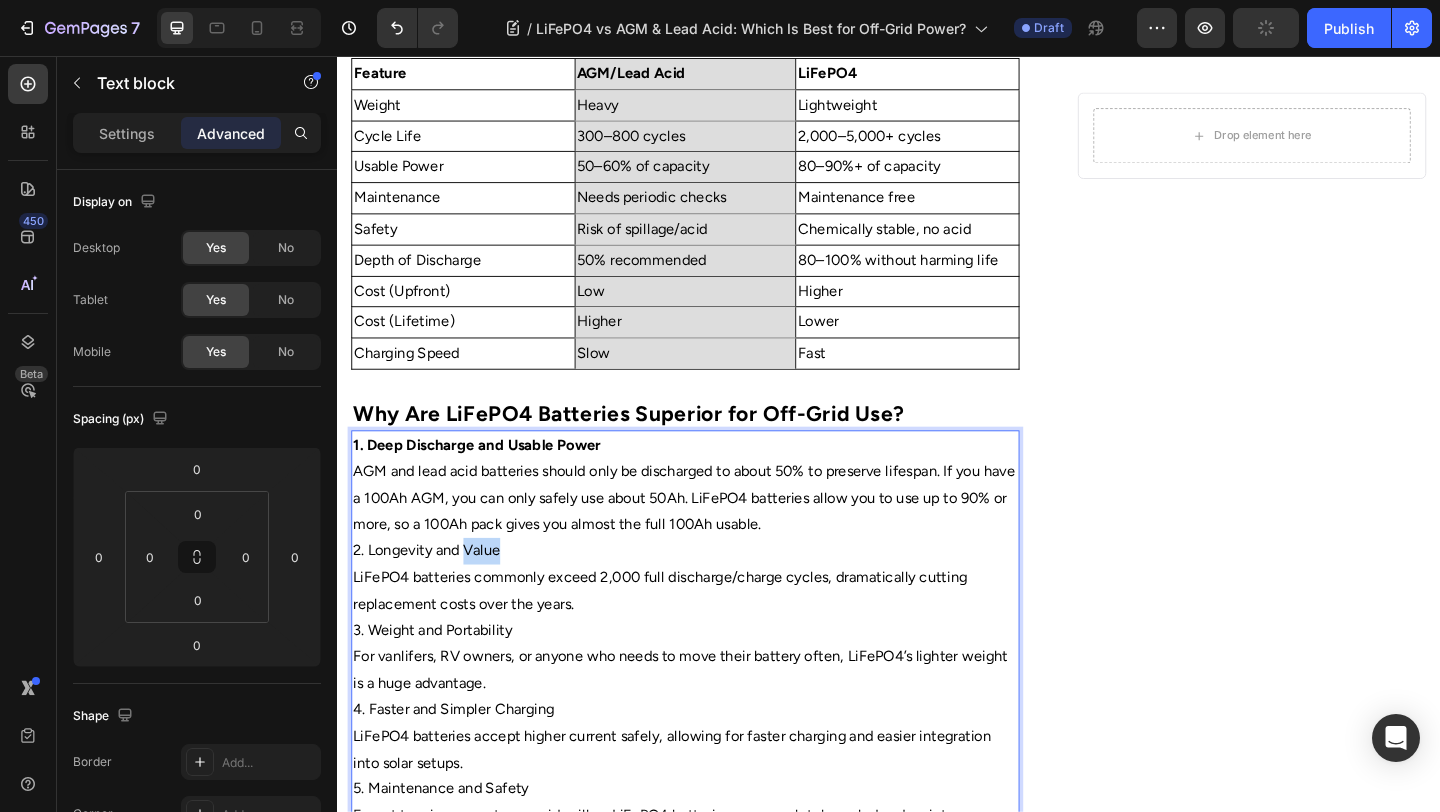 click on "2. Longevity and Value" at bounding box center [715, 594] 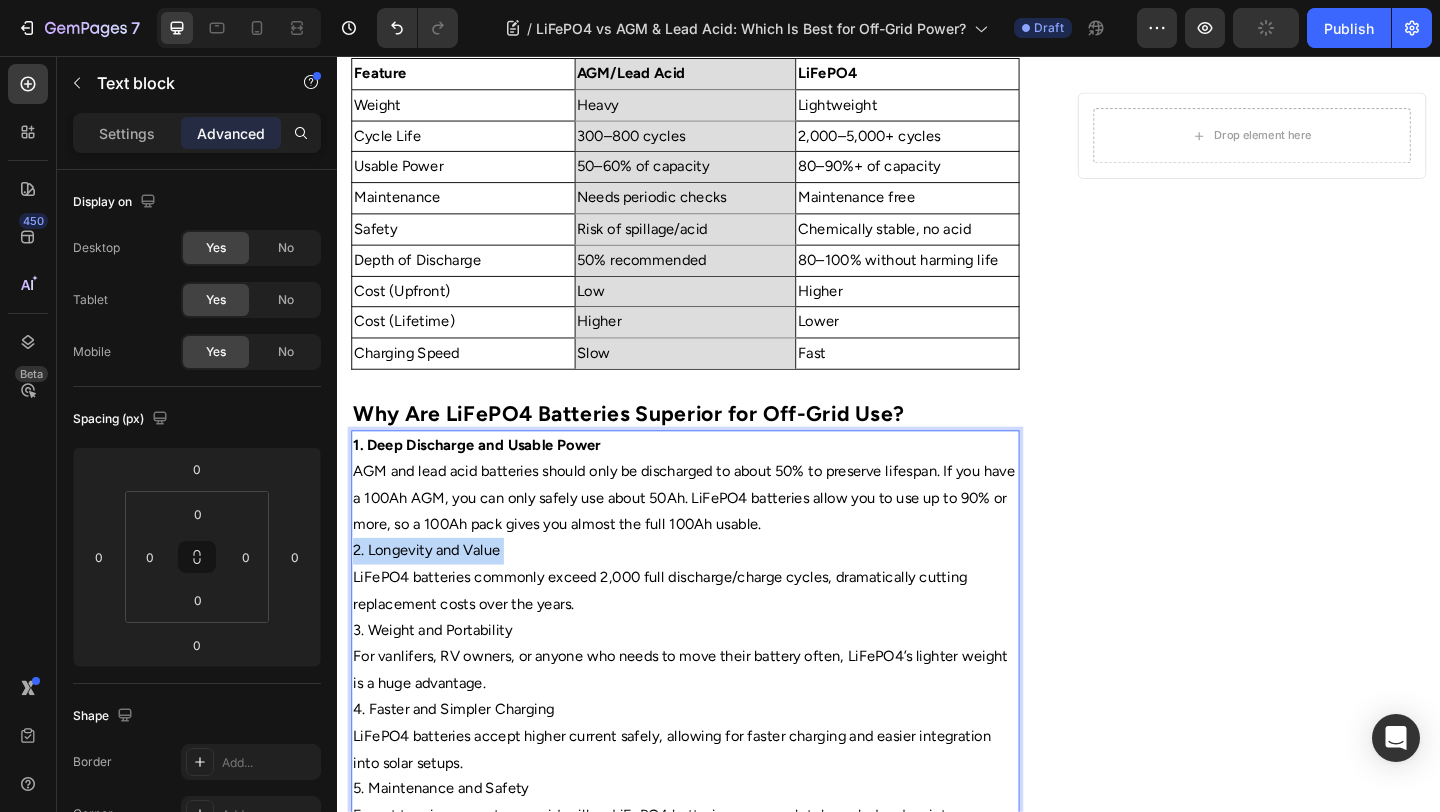 click on "2. Longevity and Value" at bounding box center (715, 594) 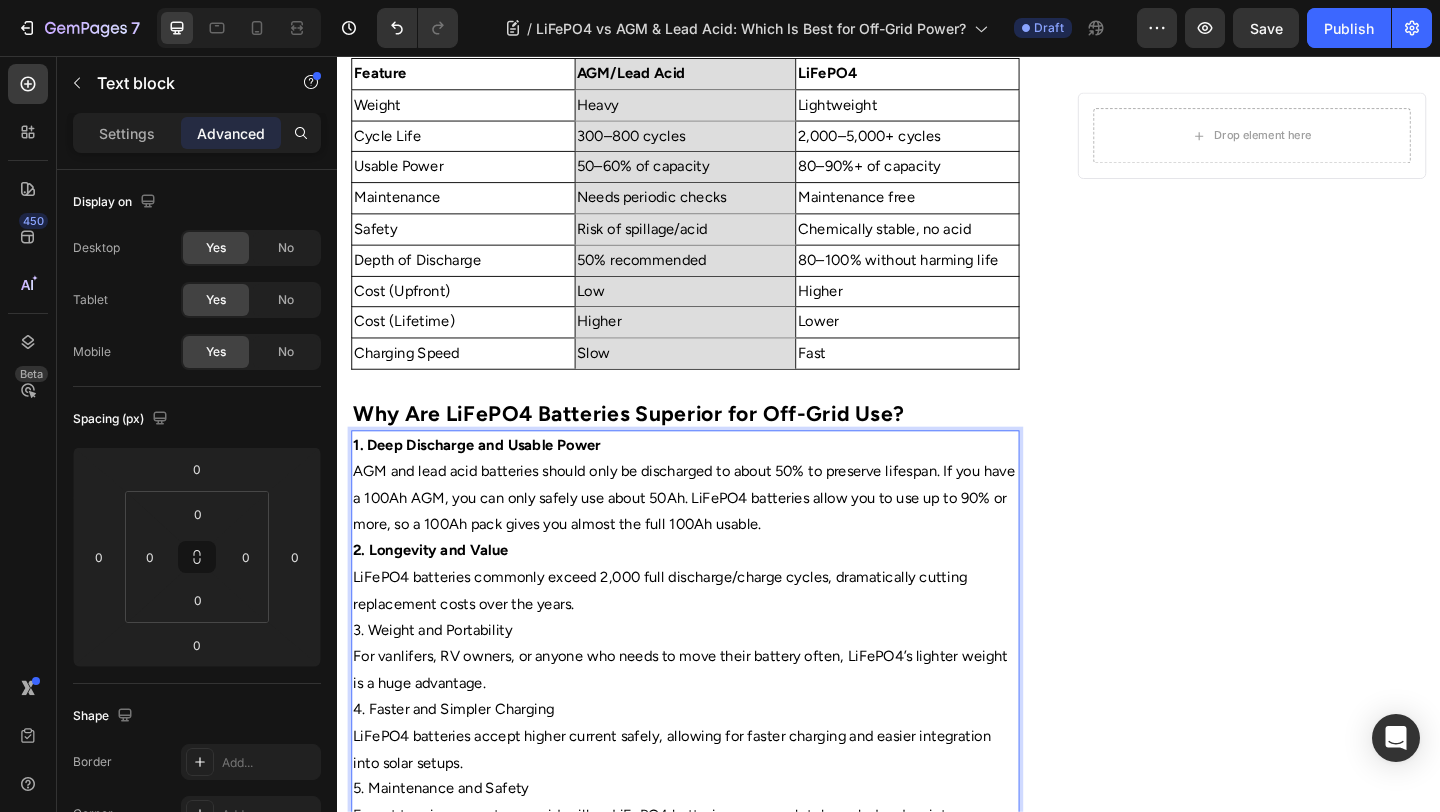 click on "3. Weight and Portability" at bounding box center (715, 681) 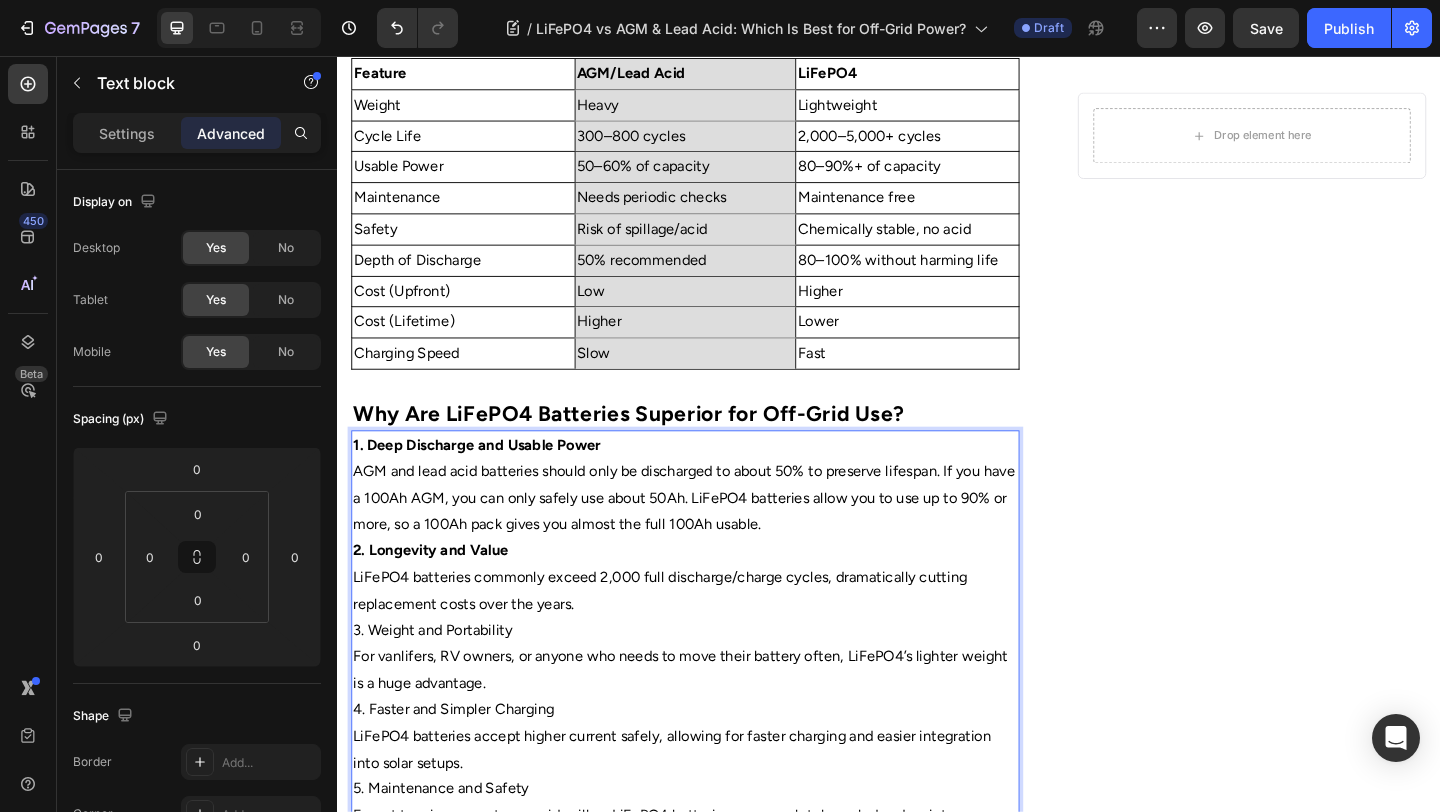 click on "3. Weight and Portability" at bounding box center (715, 681) 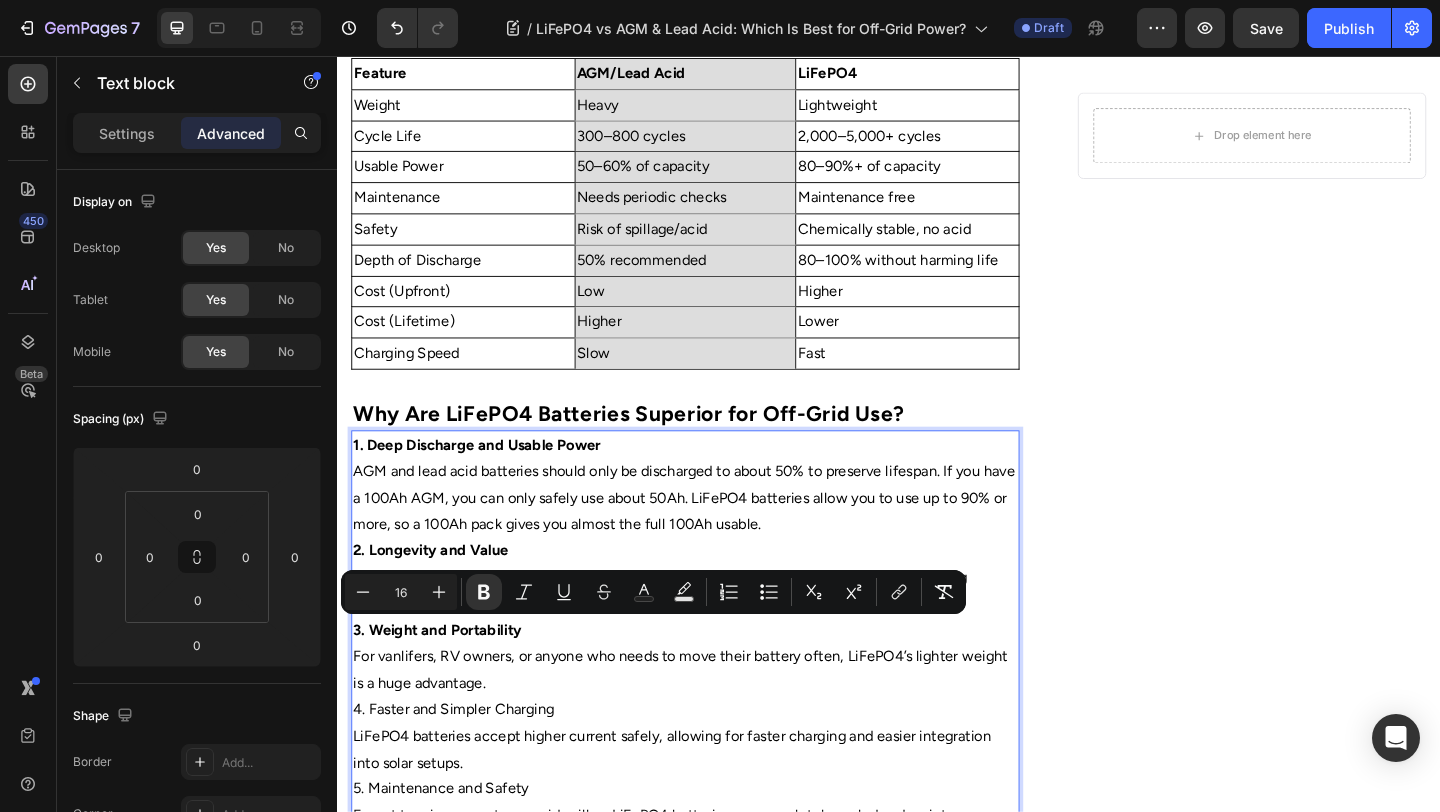 click on "4. Faster and Simpler Charging" at bounding box center [715, 767] 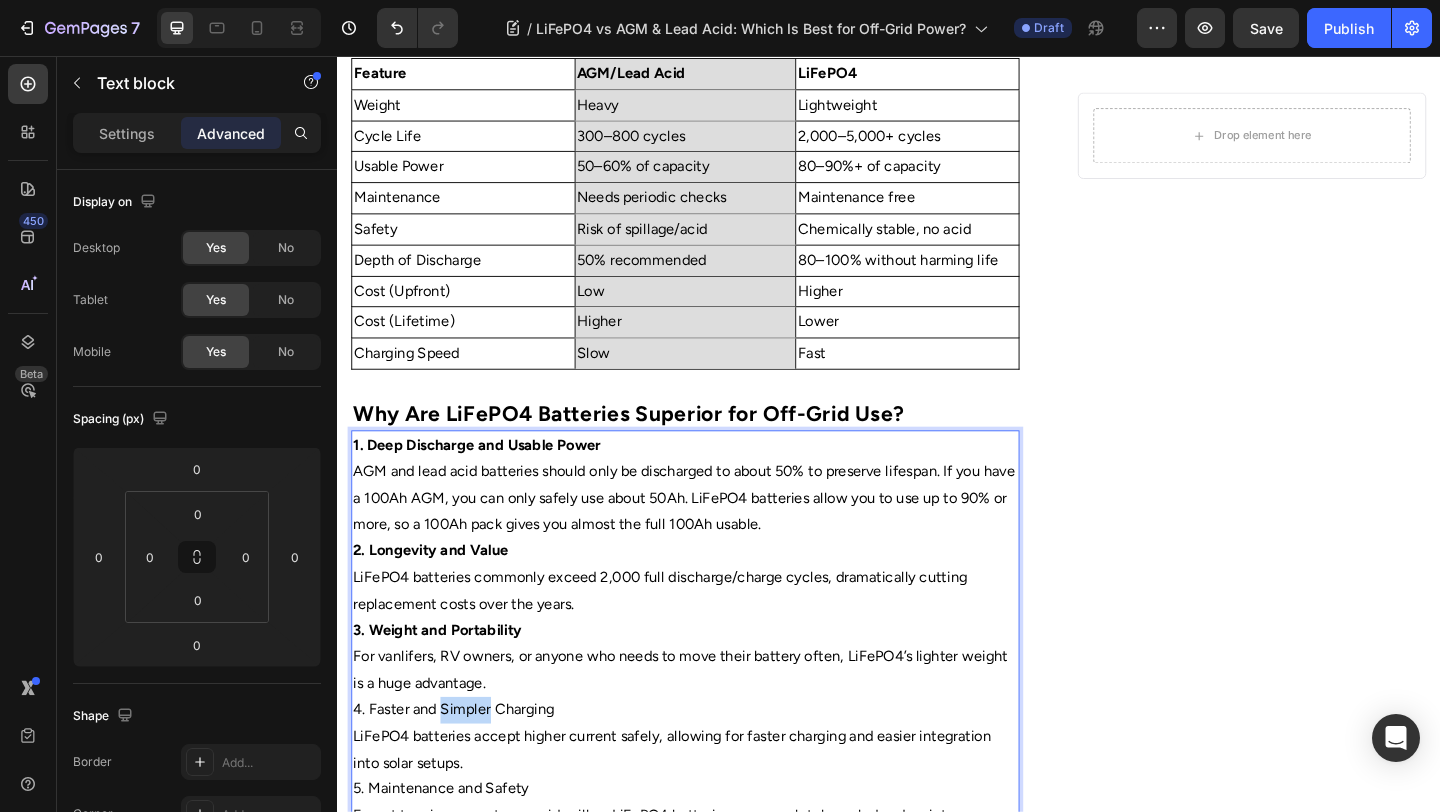 click on "4. Faster and Simpler Charging" at bounding box center [715, 767] 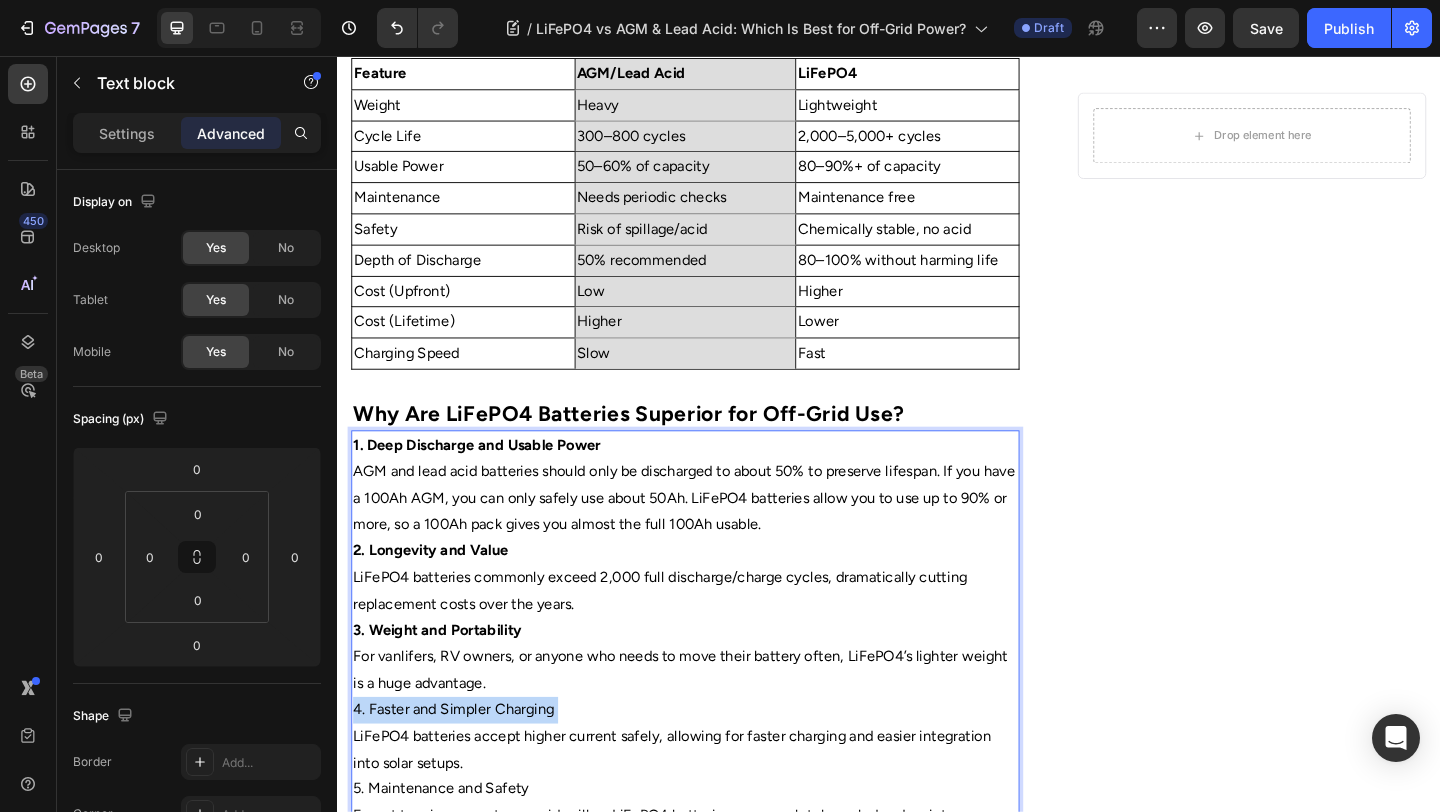 click on "4. Faster and Simpler Charging" at bounding box center (715, 767) 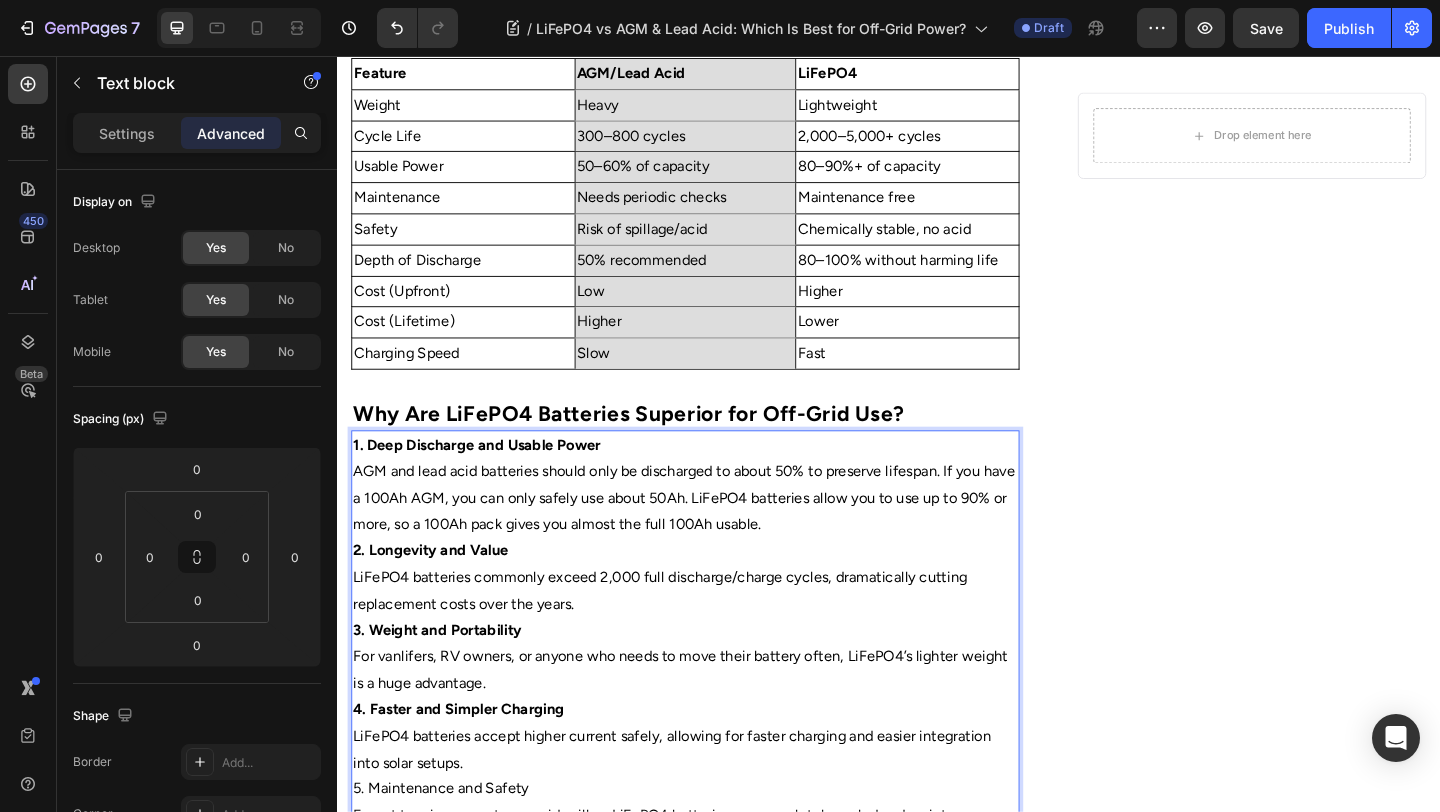 click on "5. Maintenance and Safety" at bounding box center (715, 853) 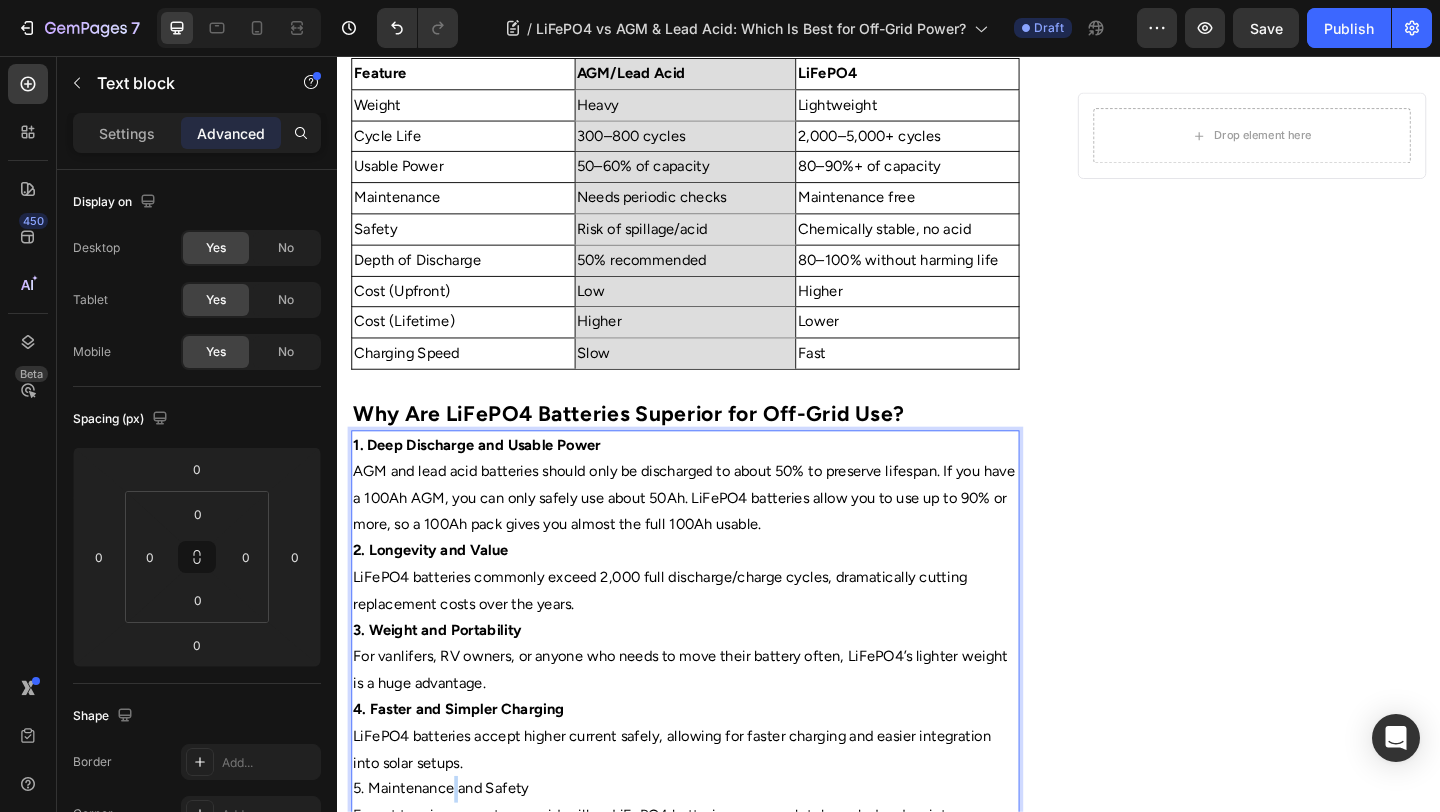 click on "5. Maintenance and Safety" at bounding box center (715, 853) 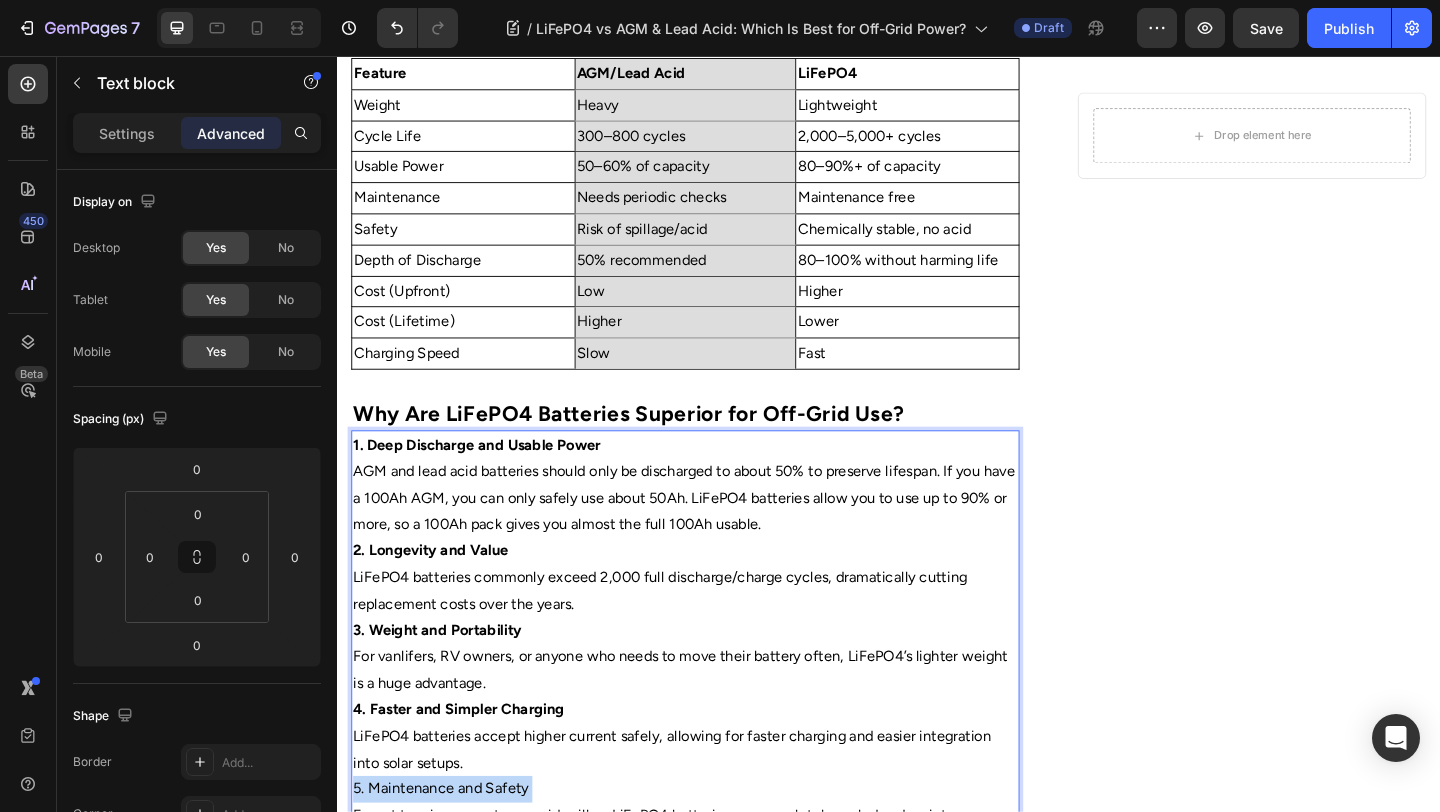 click on "5. Maintenance and Safety" at bounding box center [715, 853] 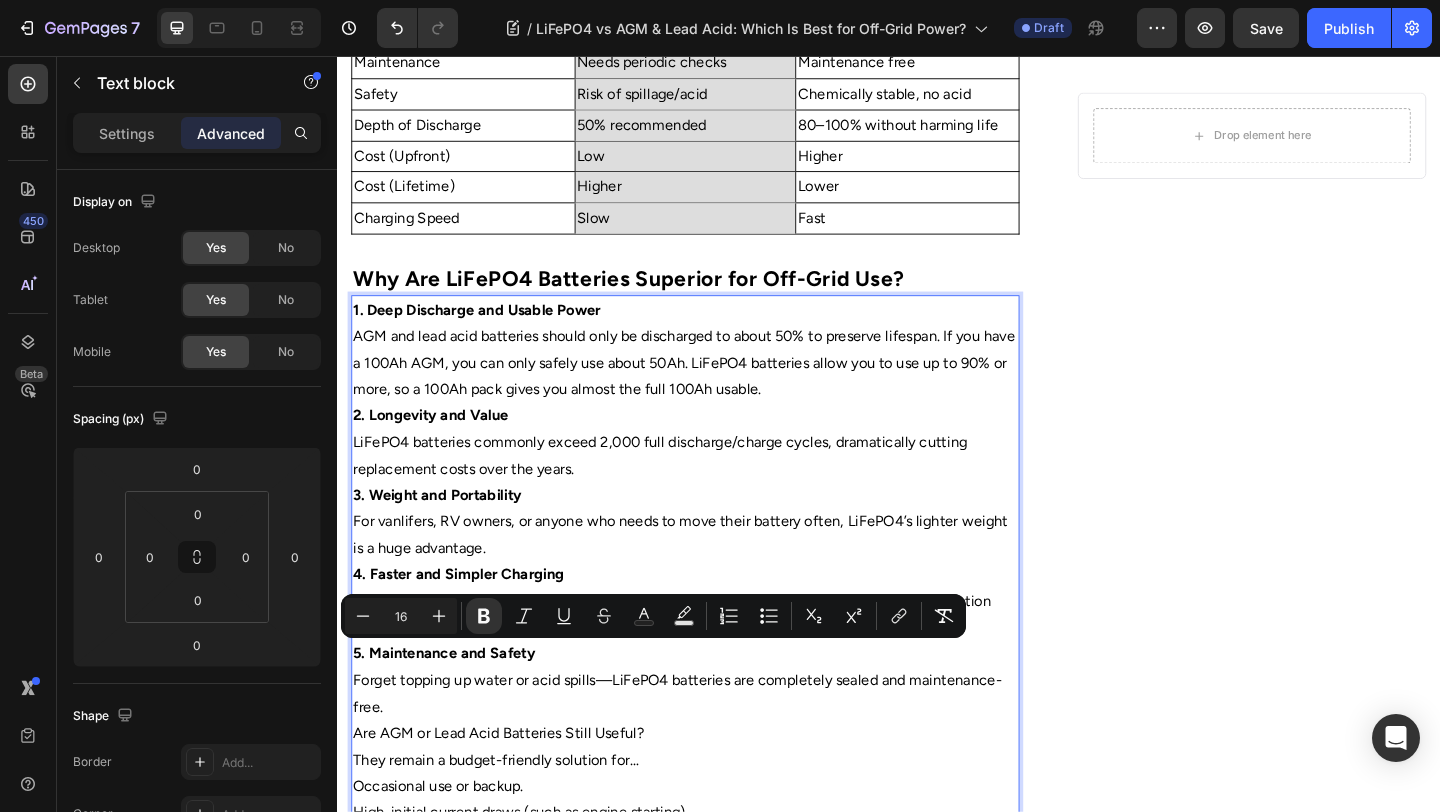 scroll, scrollTop: 1148, scrollLeft: 0, axis: vertical 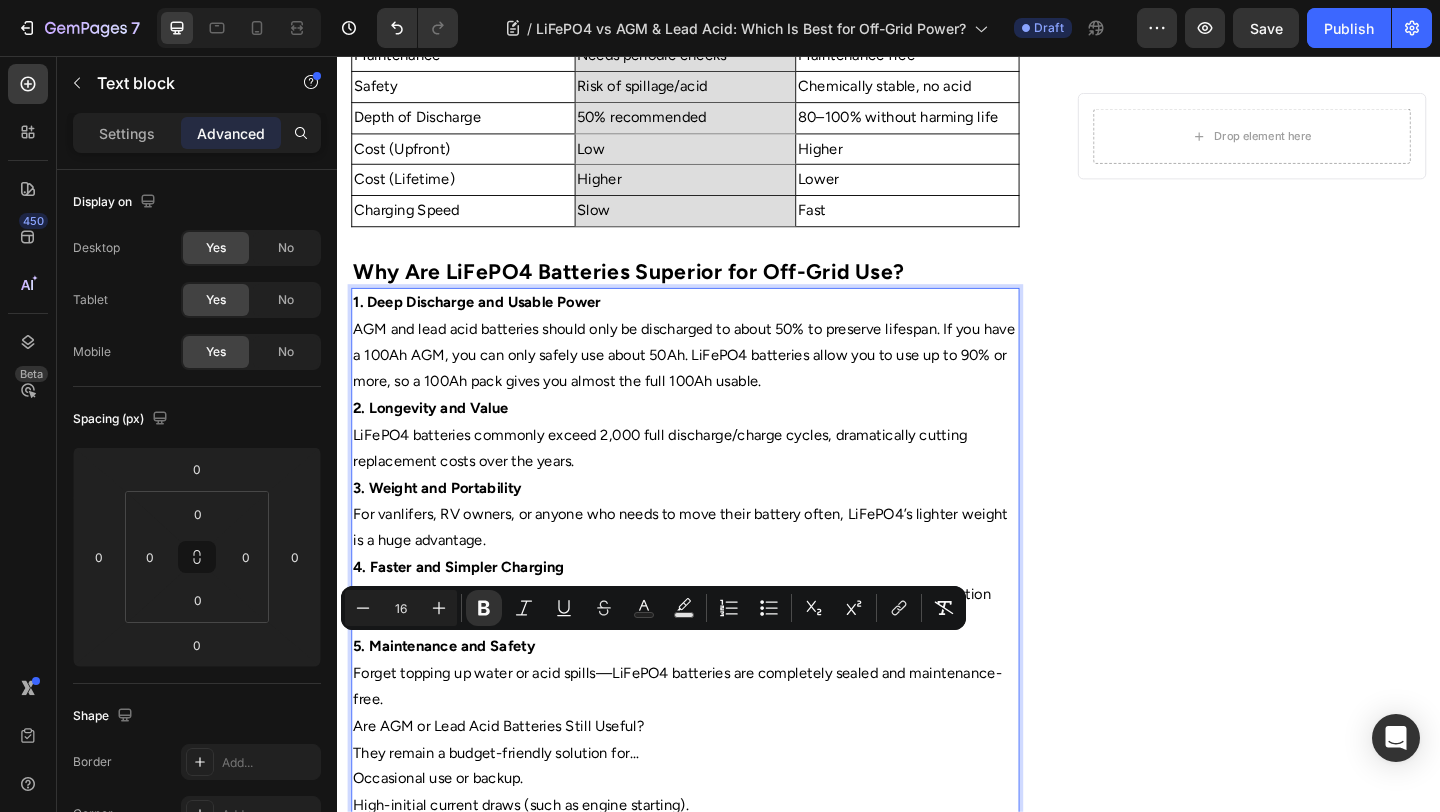 click on "Forget topping up water or acid spills—LiFePO4 batteries are completely sealed and maintenance-free." at bounding box center [715, 742] 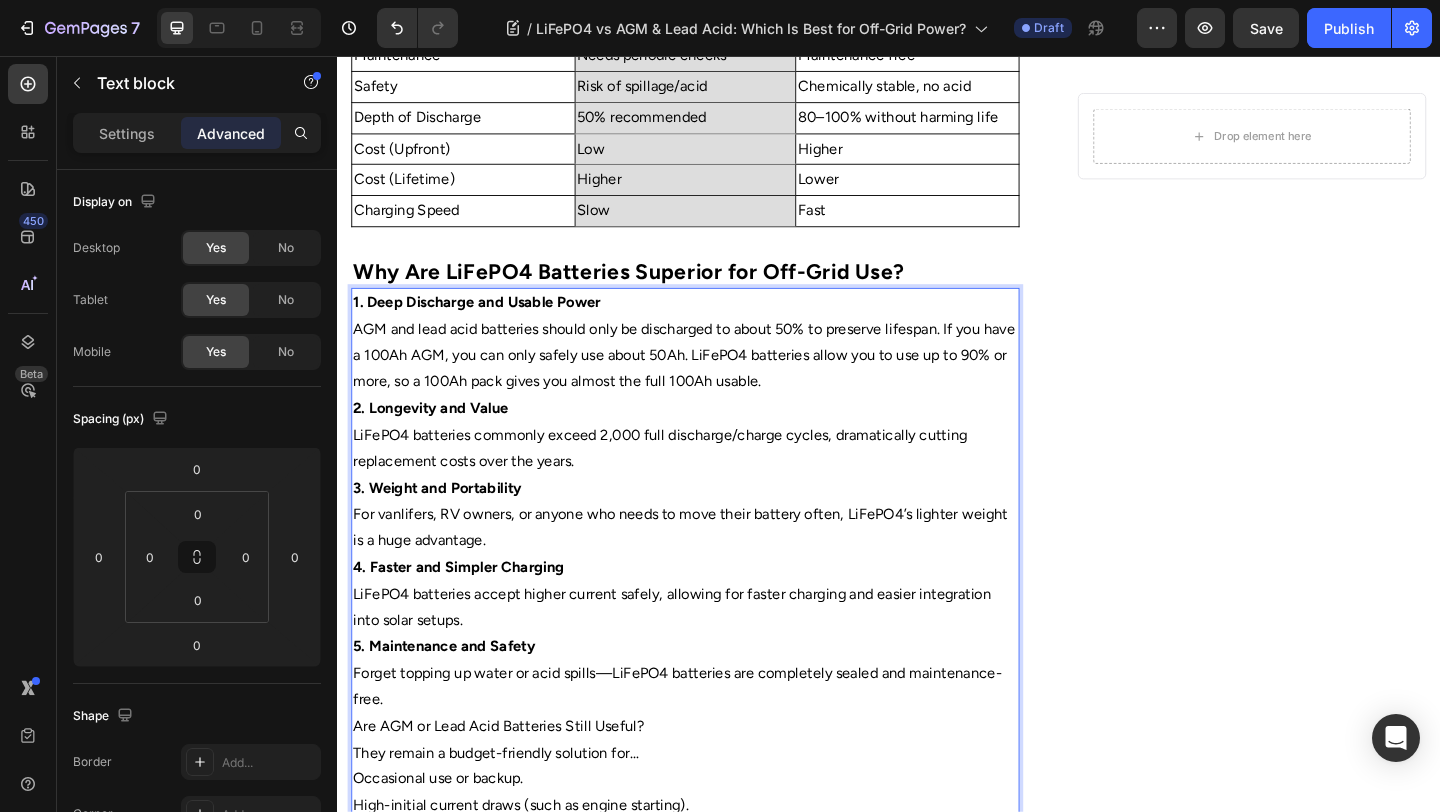 click on "Forget topping up water or acid spills—LiFePO4 batteries are completely sealed and maintenance-free." at bounding box center (715, 742) 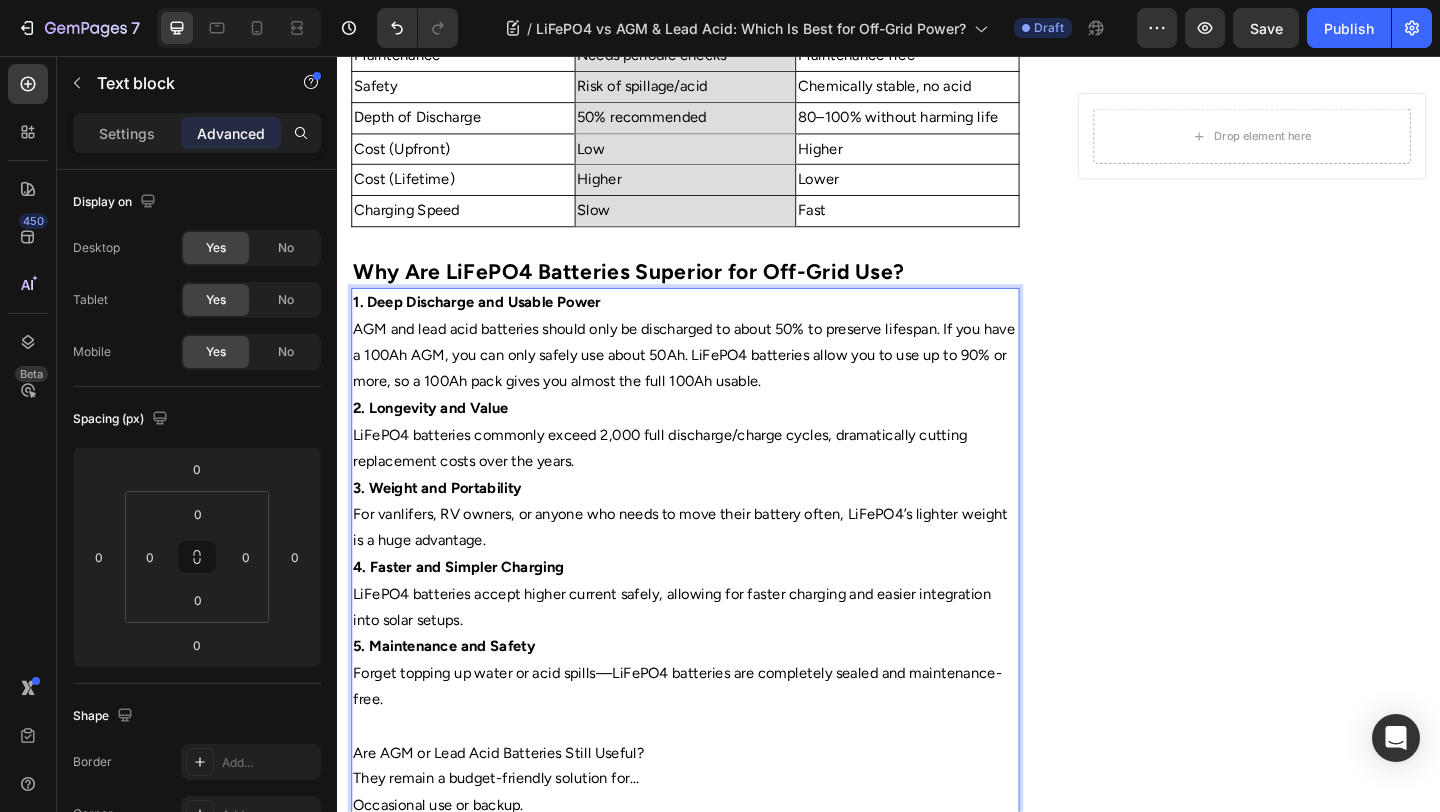 click on "LiFePO4 batteries accept higher current safely, allowing for faster charging and easier integration into solar setups." at bounding box center (715, 656) 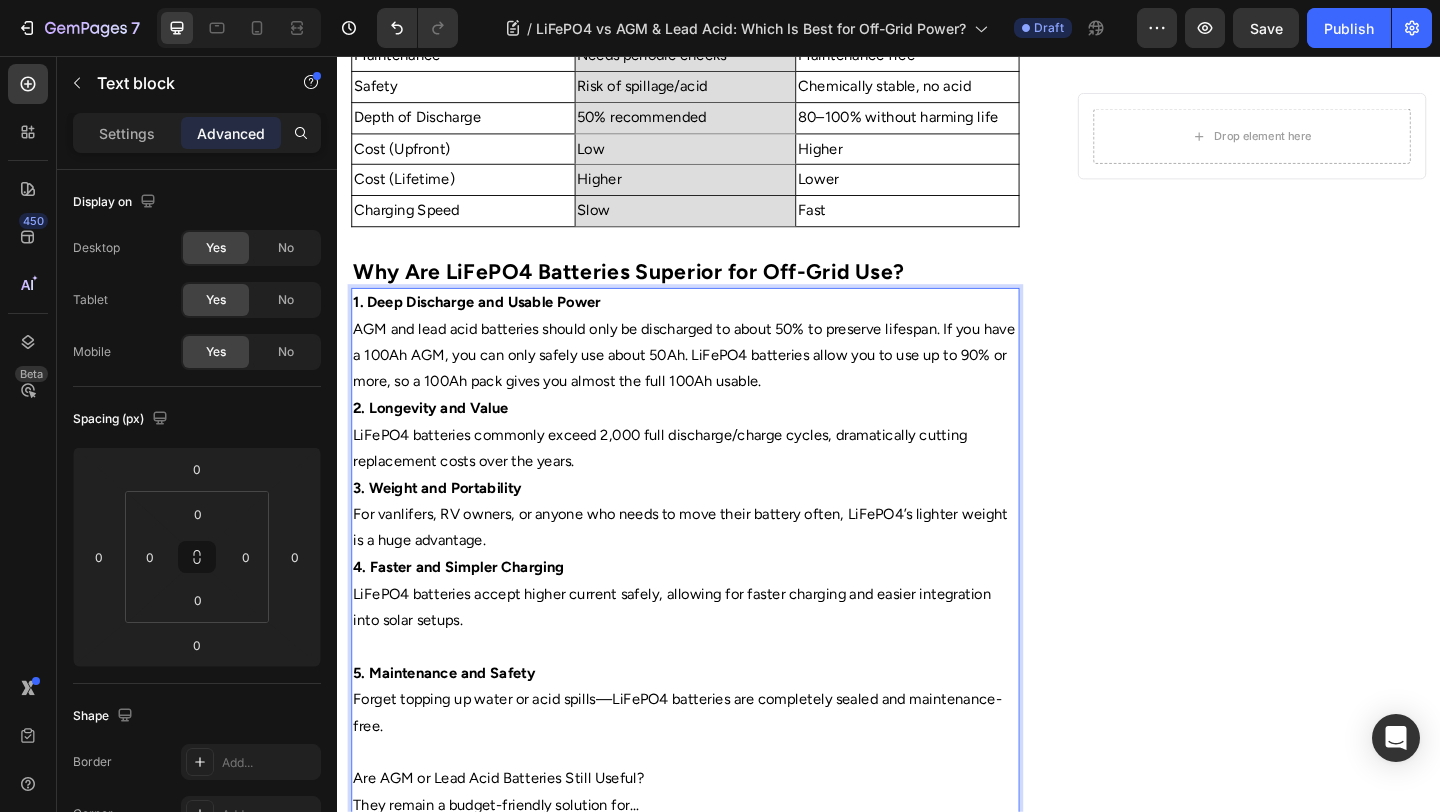 click on "For vanlifers, RV owners, or anyone who needs to move their battery often, LiFePO4’s lighter weight is a huge advantage." at bounding box center [715, 569] 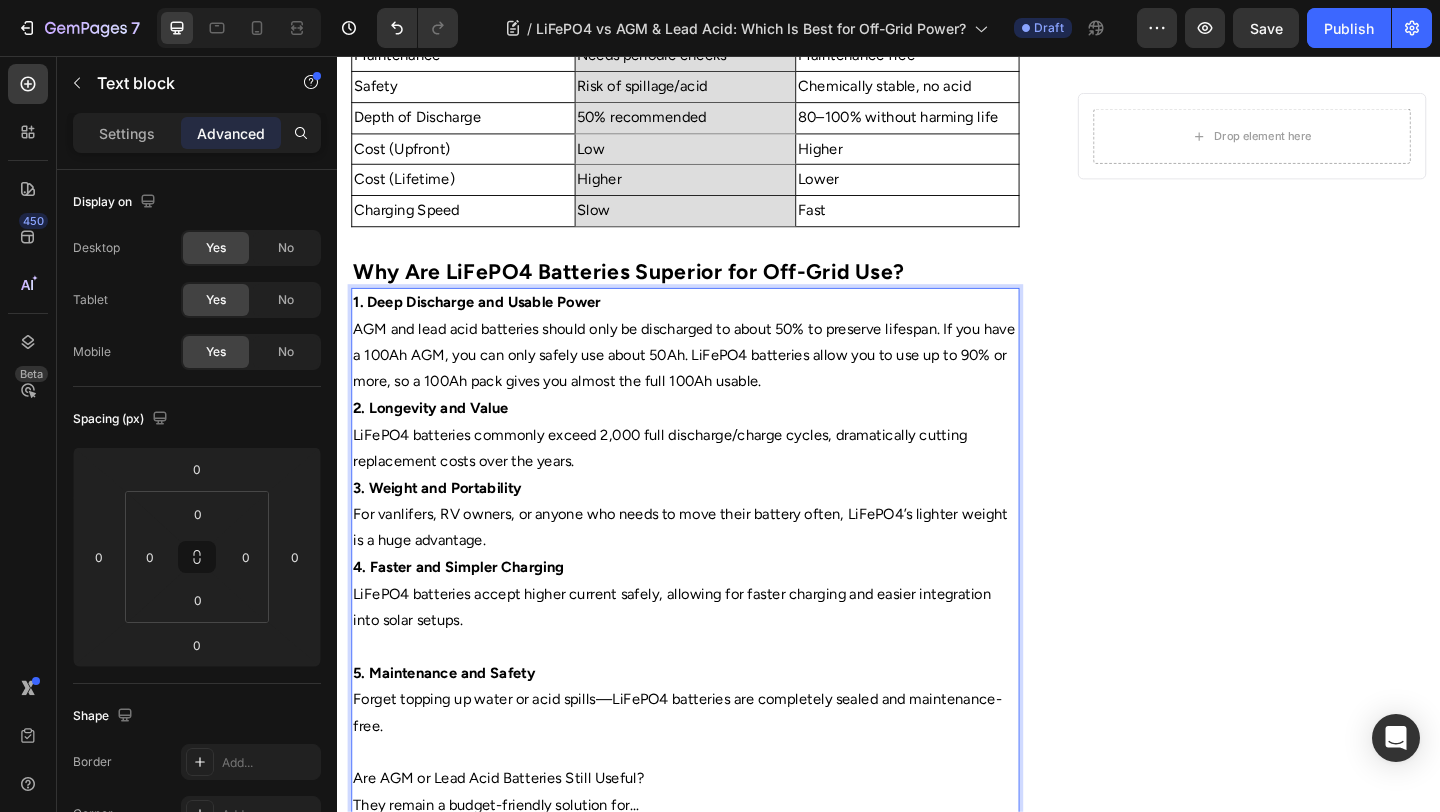 click on "For vanlifers, RV owners, or anyone who needs to move their battery often, LiFePO4’s lighter weight is a huge advantage." at bounding box center (715, 569) 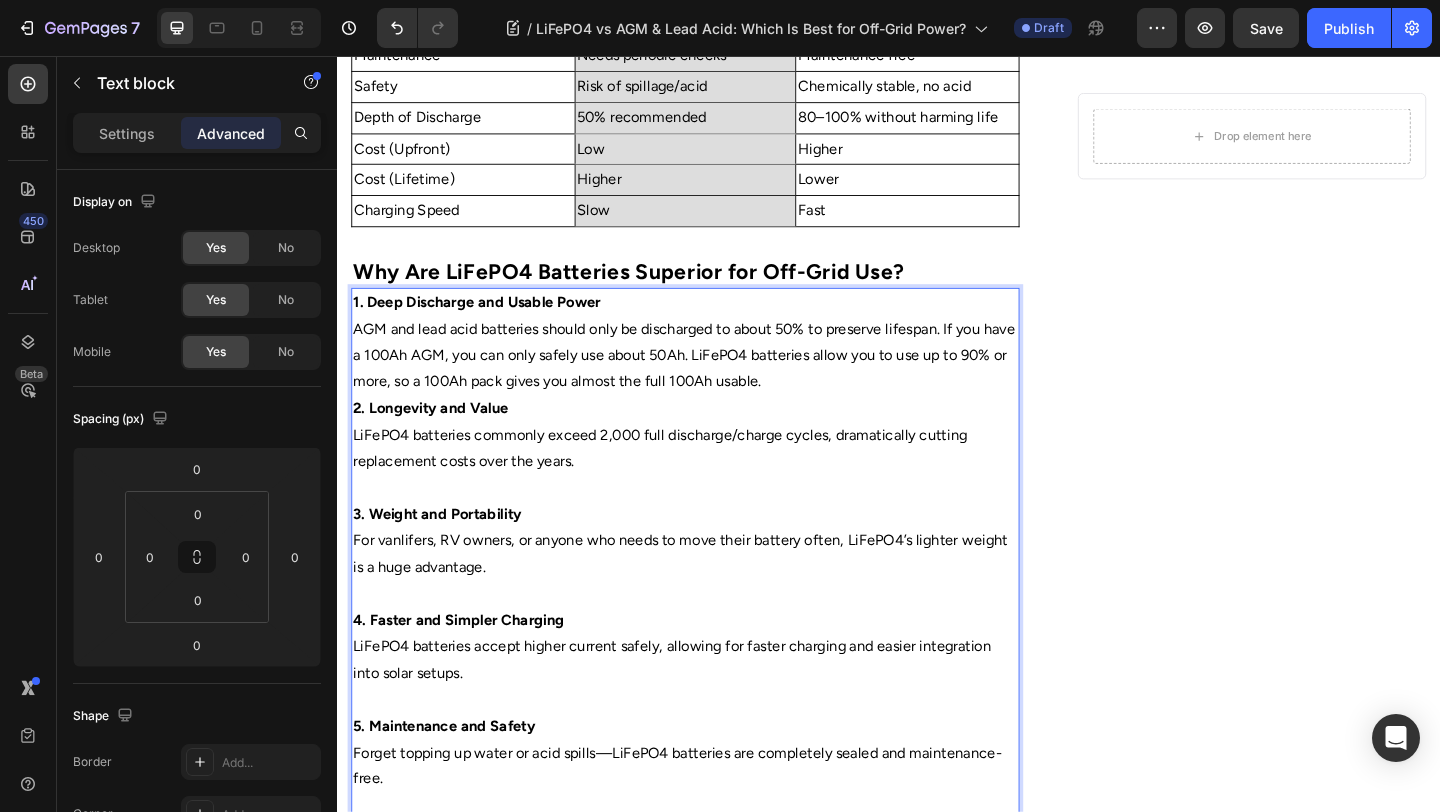 click on "AGM and lead acid batteries should only be discharged to about 50% to preserve lifespan. If you have a 100Ah AGM, you can only safely use about 50Ah. LiFePO4 batteries allow you to use up to 90% or more, so a 100Ah pack gives you almost the full 100Ah usable." at bounding box center [715, 382] 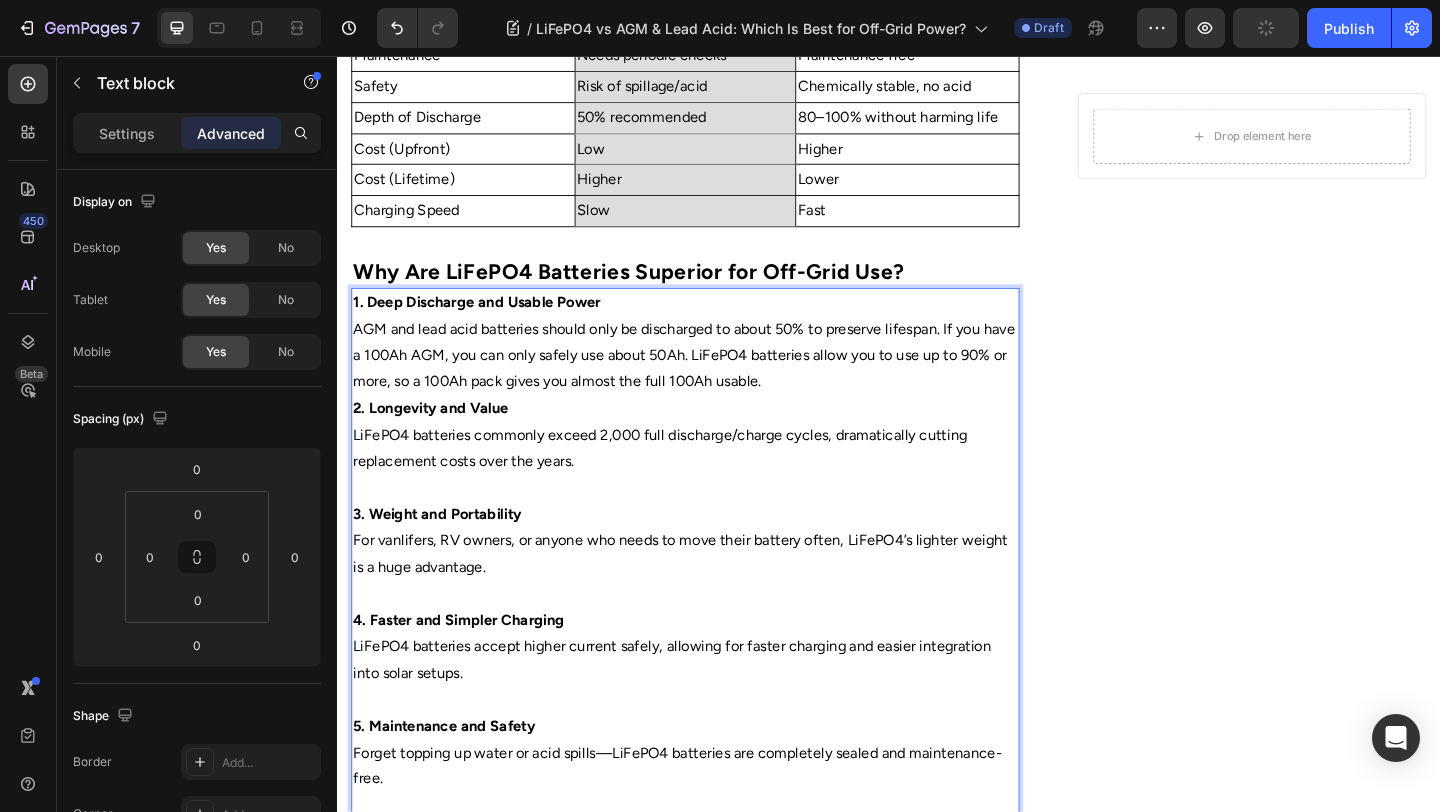 click on "AGM and lead acid batteries should only be discharged to about 50% to preserve lifespan. If you have a 100Ah AGM, you can only safely use about 50Ah. LiFePO4 batteries allow you to use up to 90% or more, so a 100Ah pack gives you almost the full 100Ah usable." at bounding box center (715, 382) 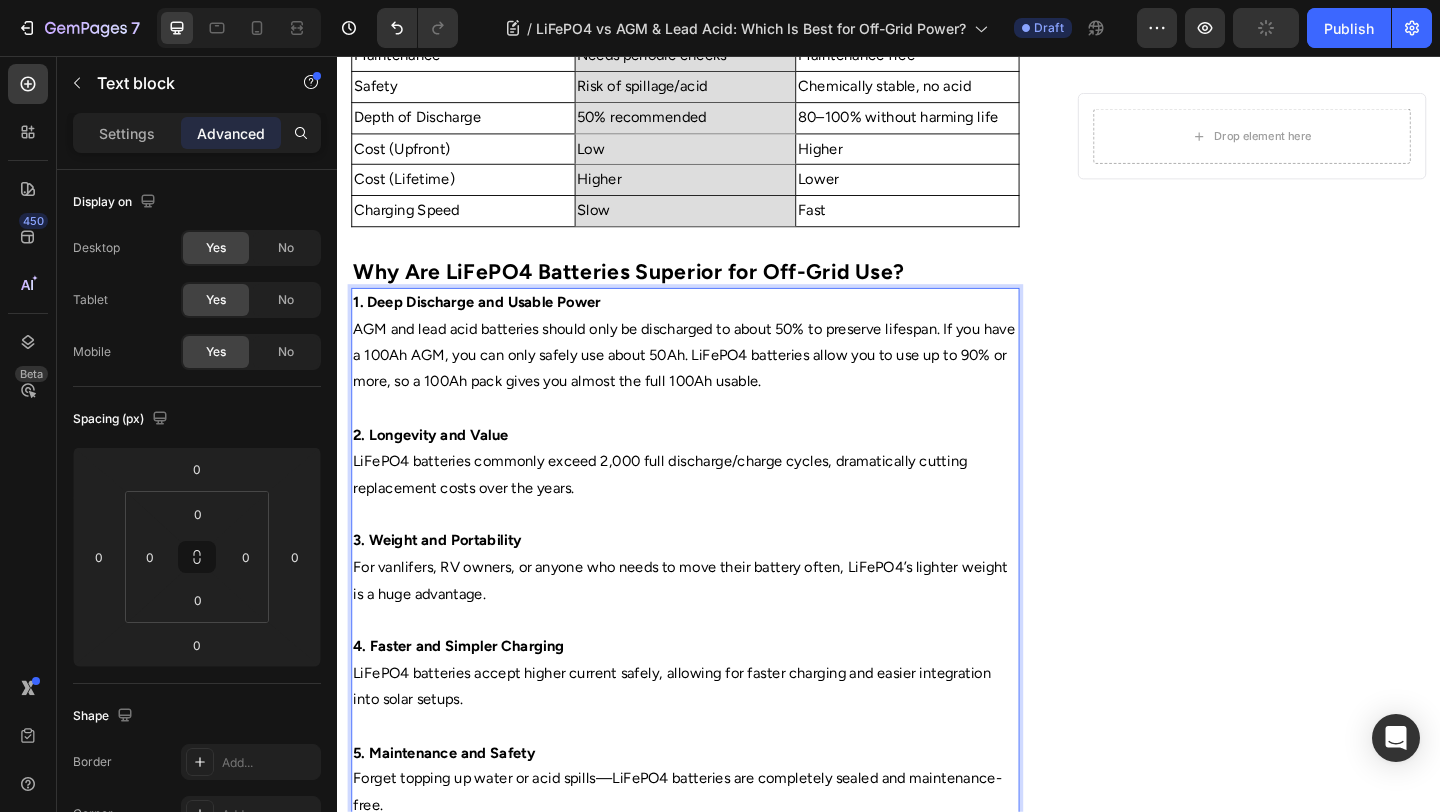 click on "2. Longevity and Value" at bounding box center [715, 468] 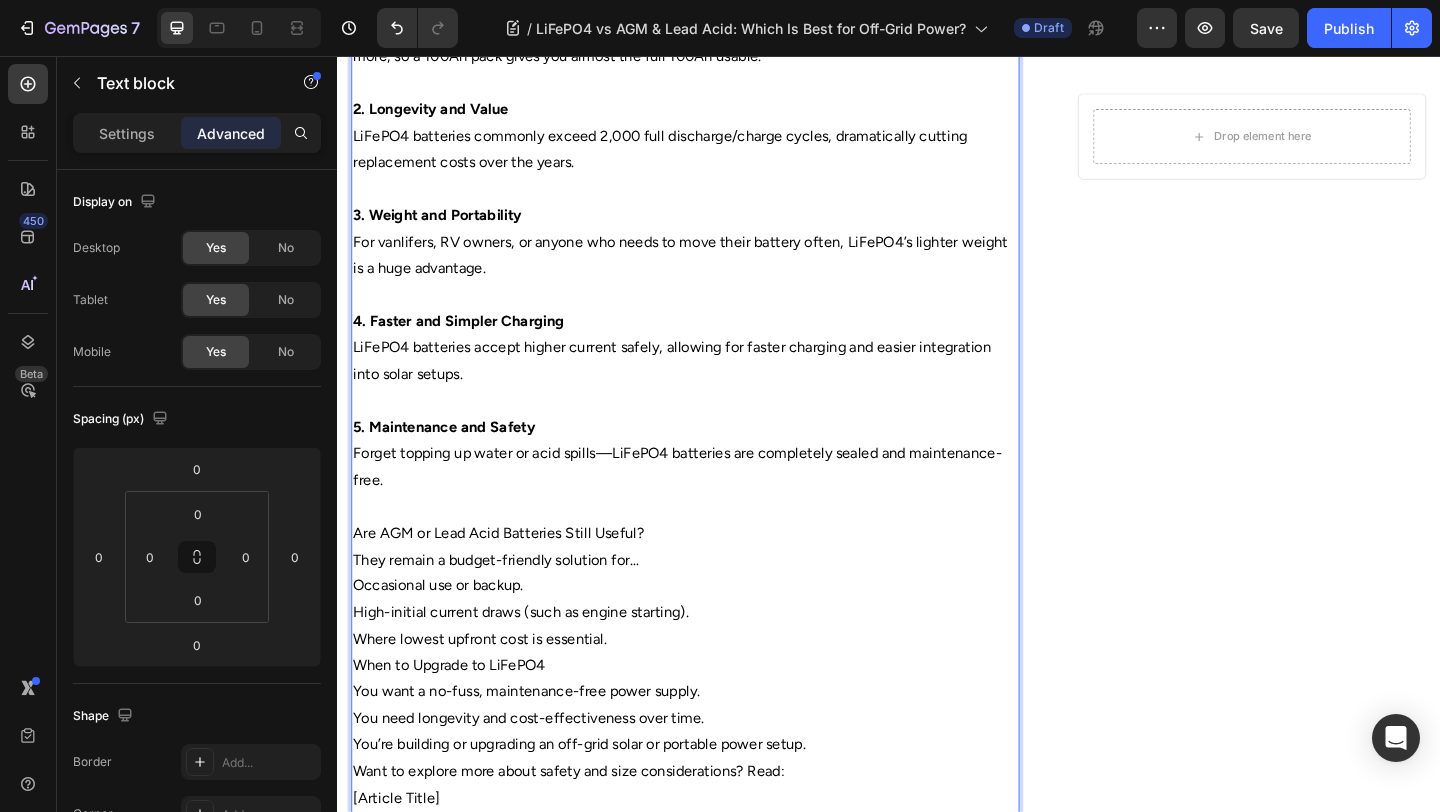 scroll, scrollTop: 1503, scrollLeft: 0, axis: vertical 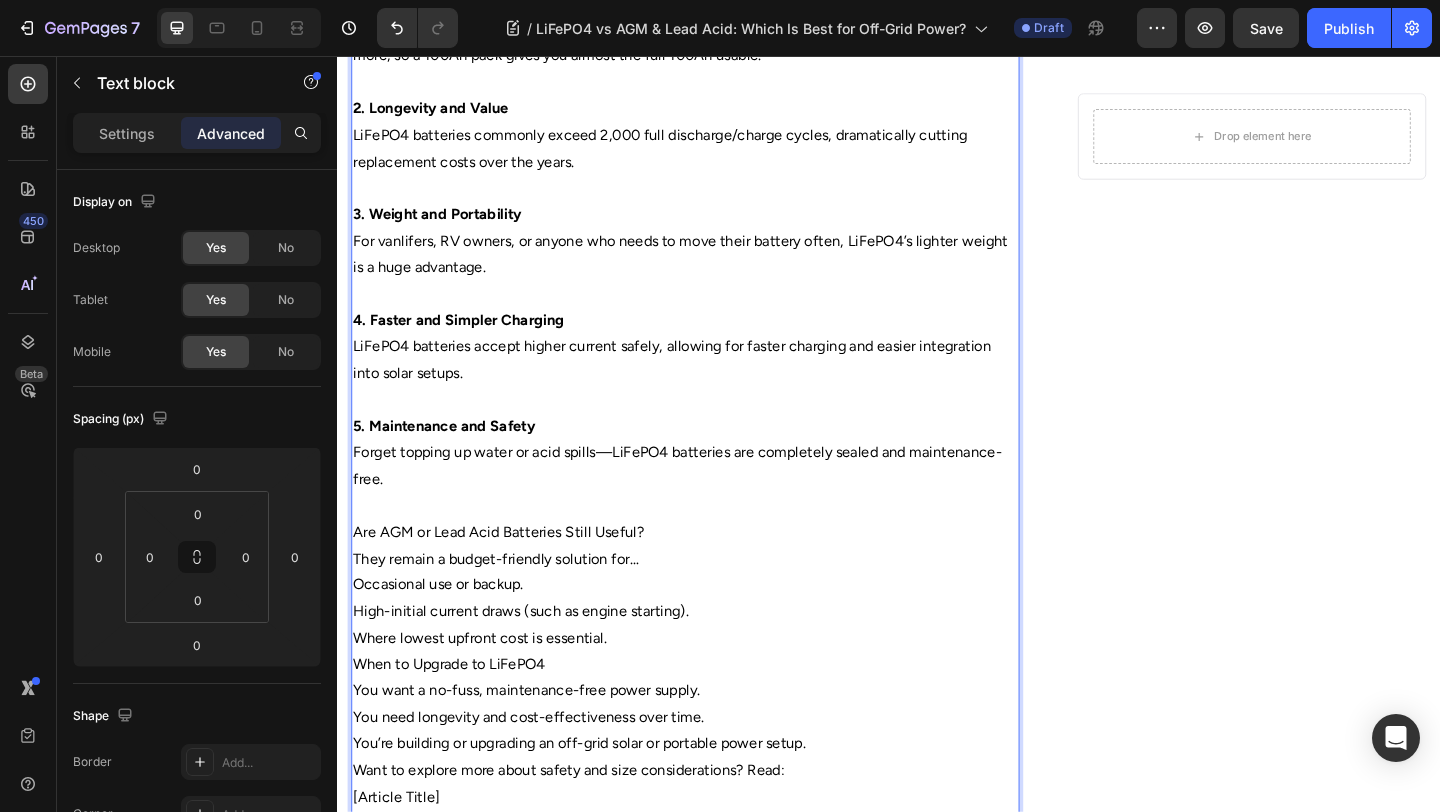 click on "They remain a budget-friendly solution for…" at bounding box center [715, 603] 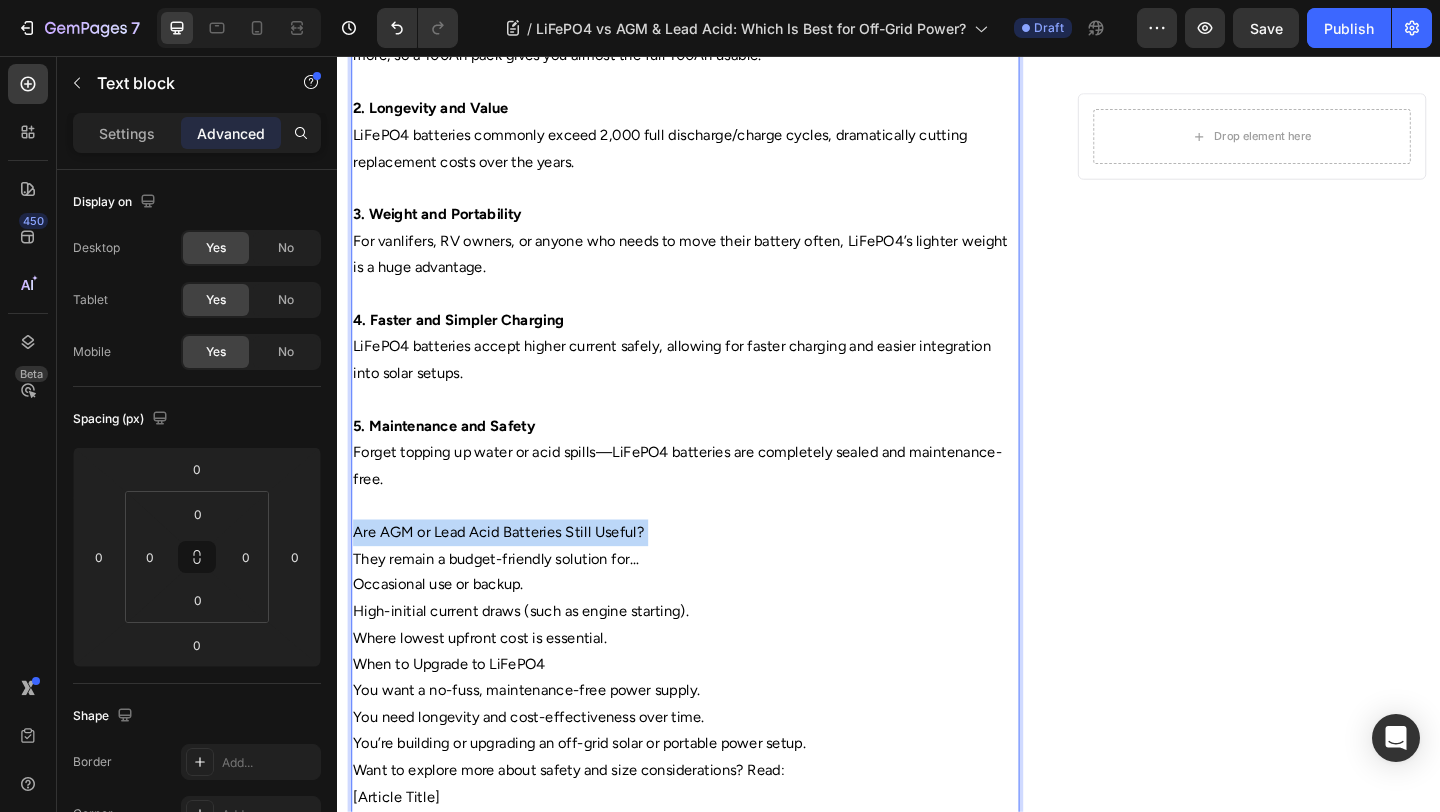 click on "Are AGM or Lead Acid Batteries Still Useful?" at bounding box center (715, 574) 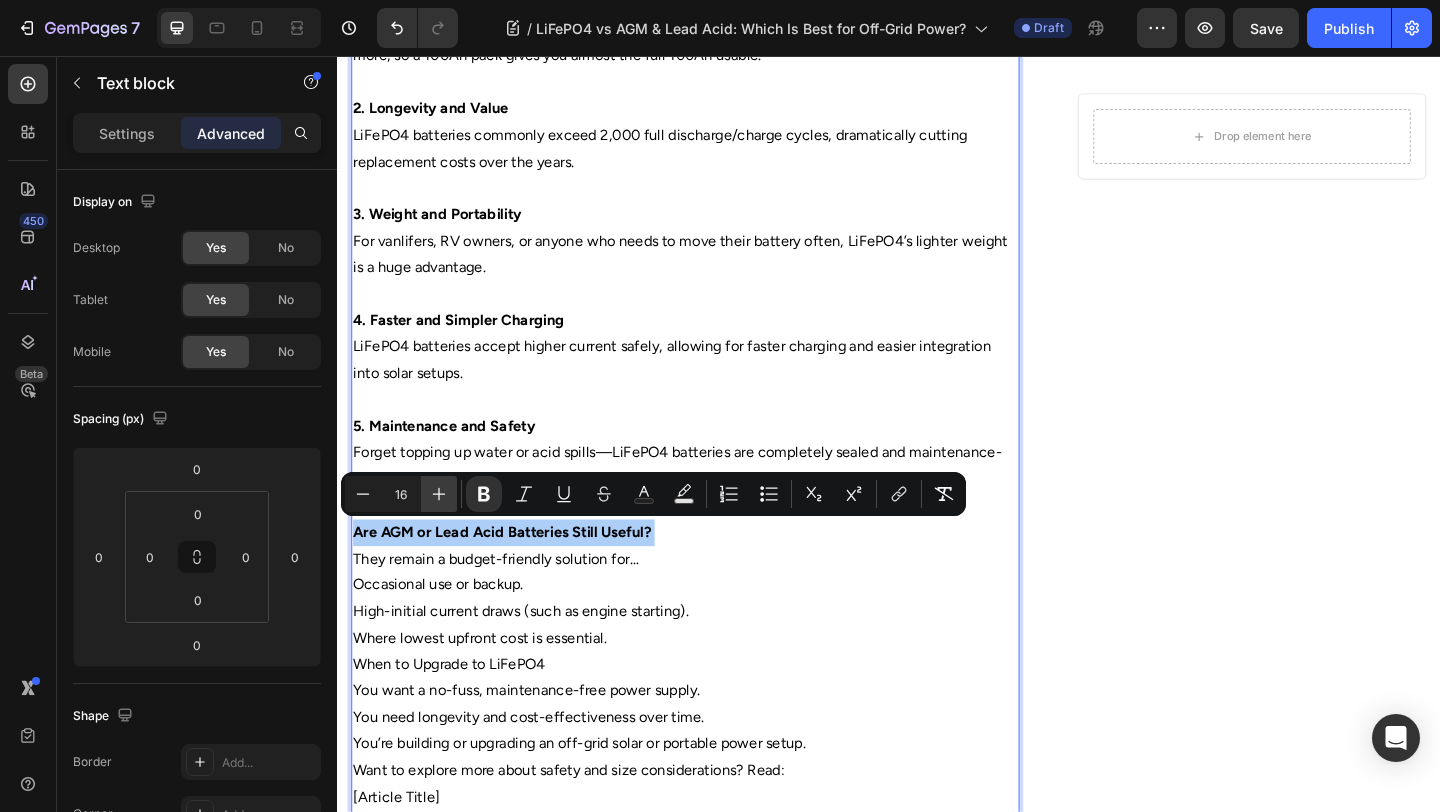 click 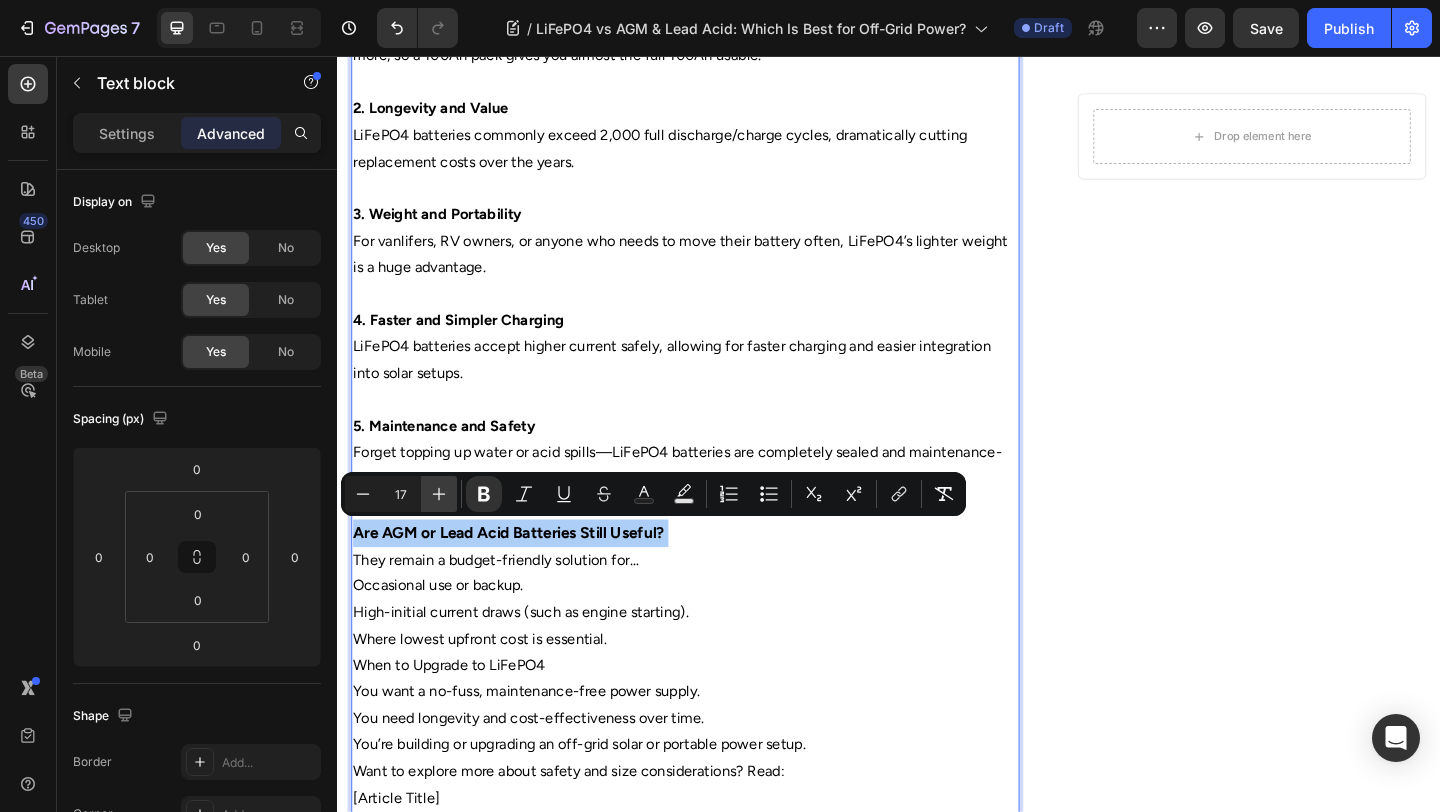 click 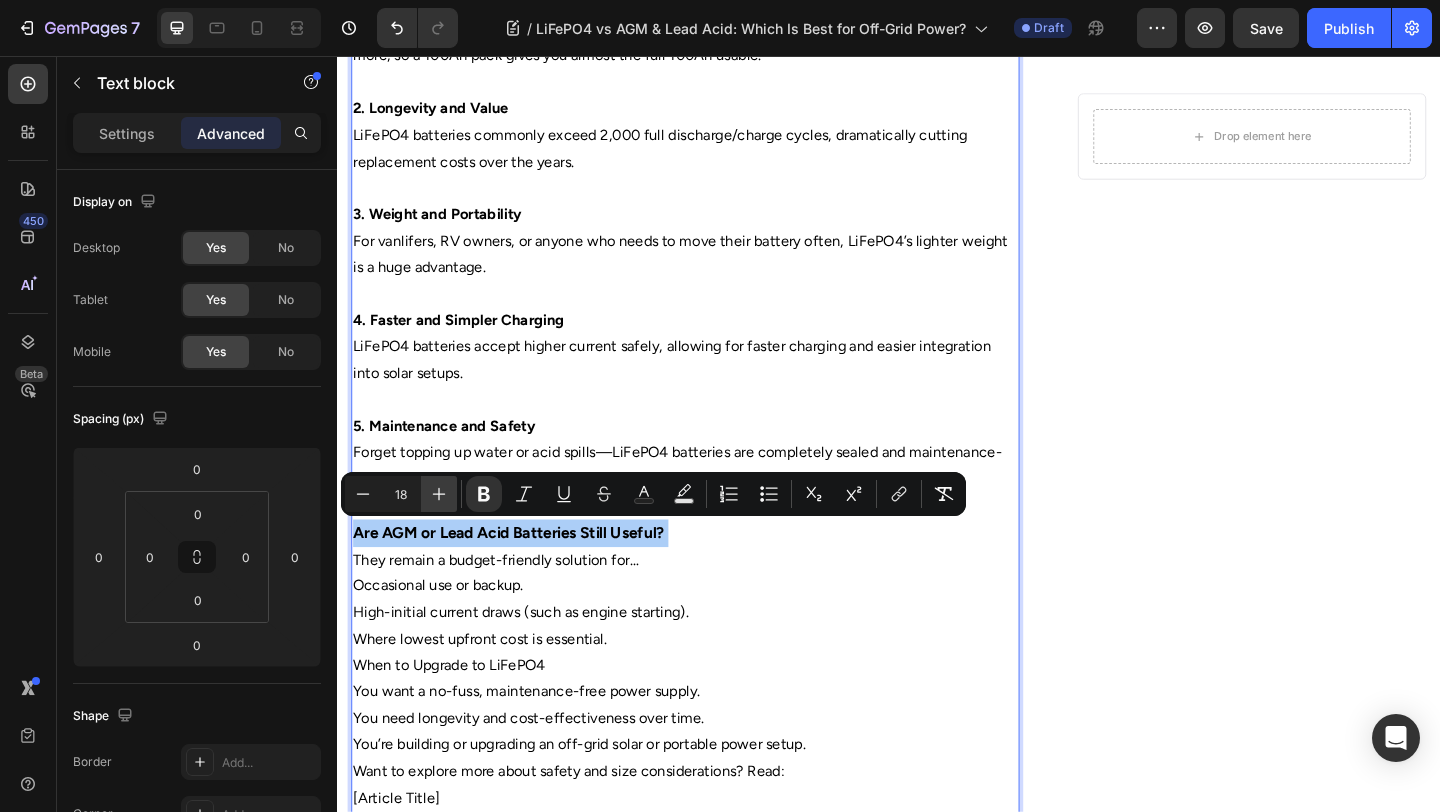 click 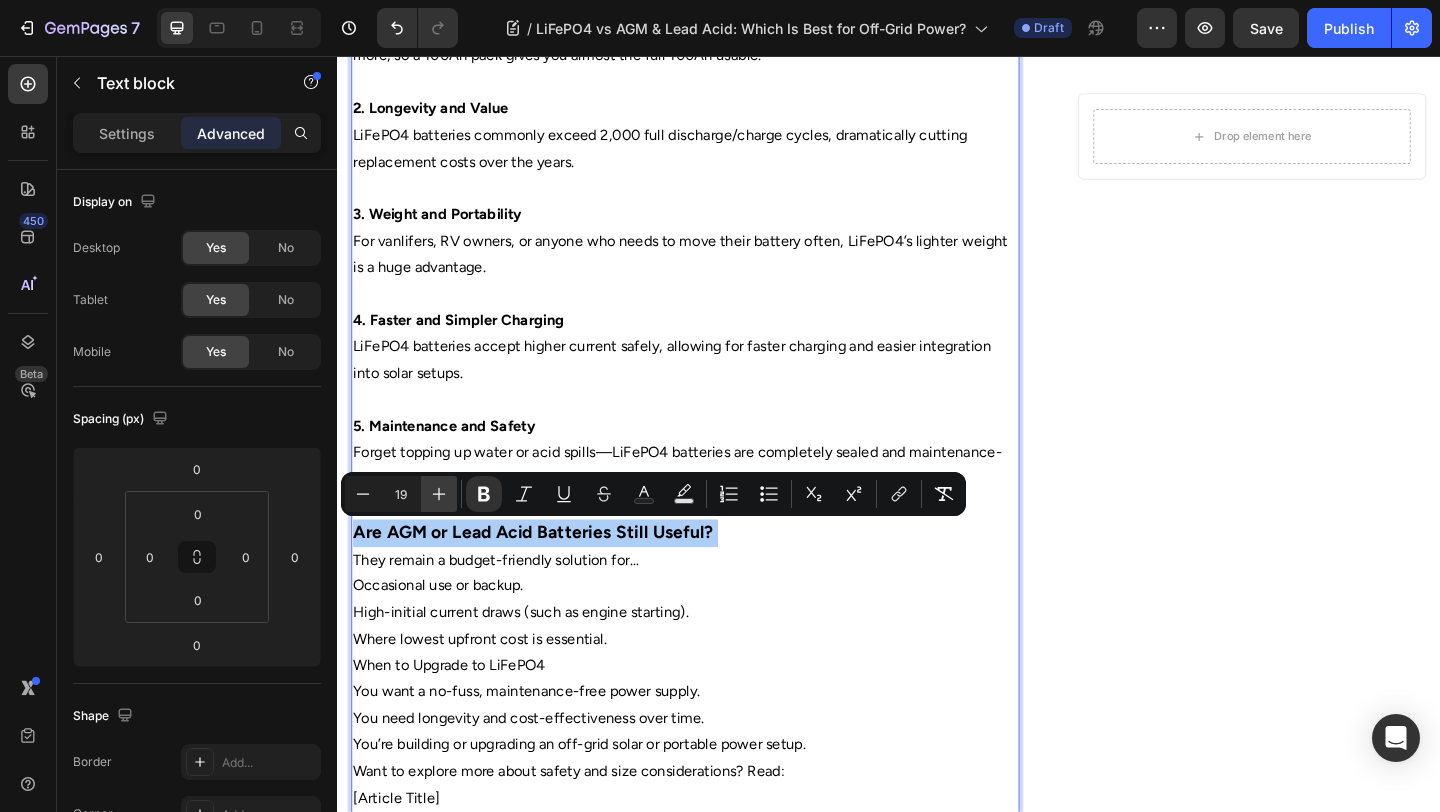 click 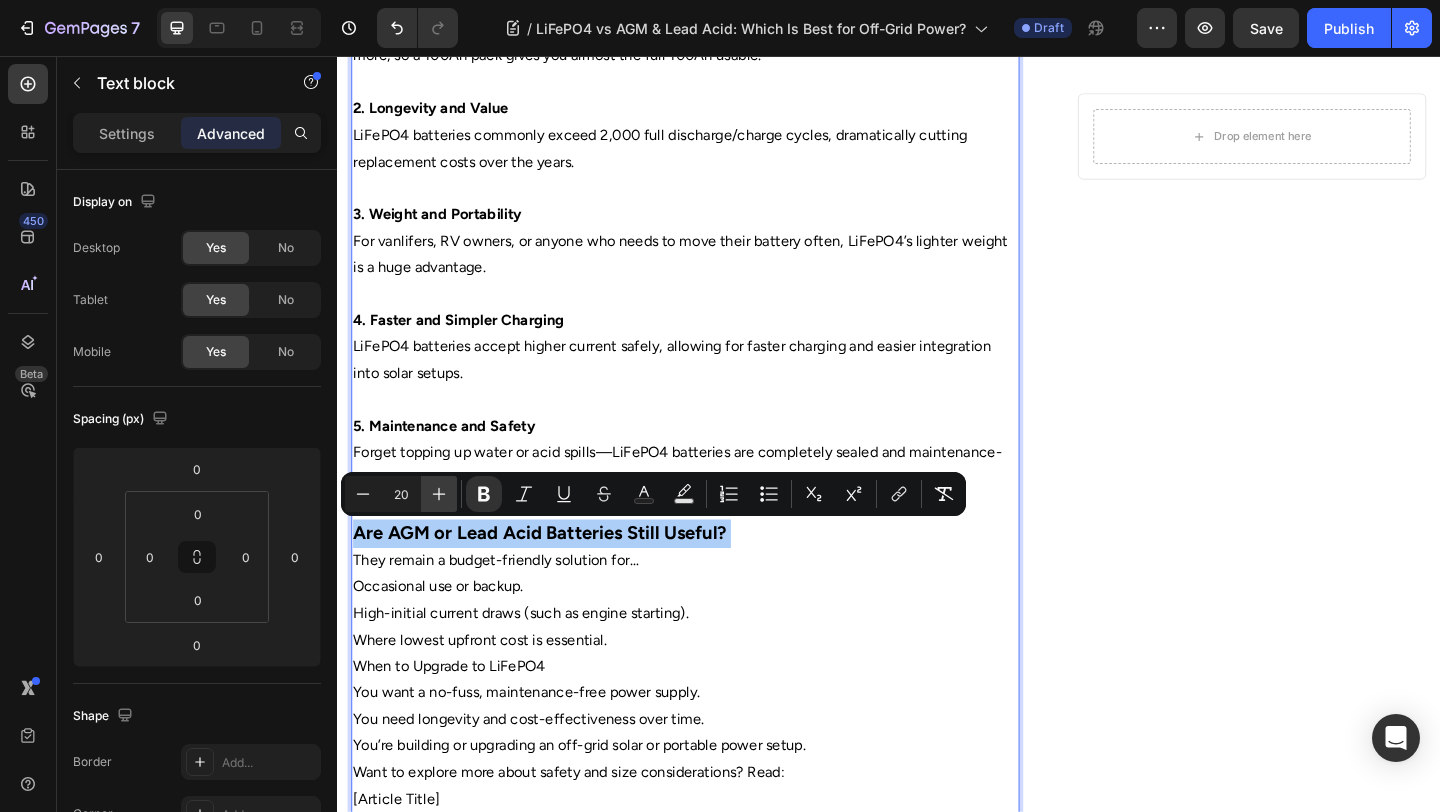 click 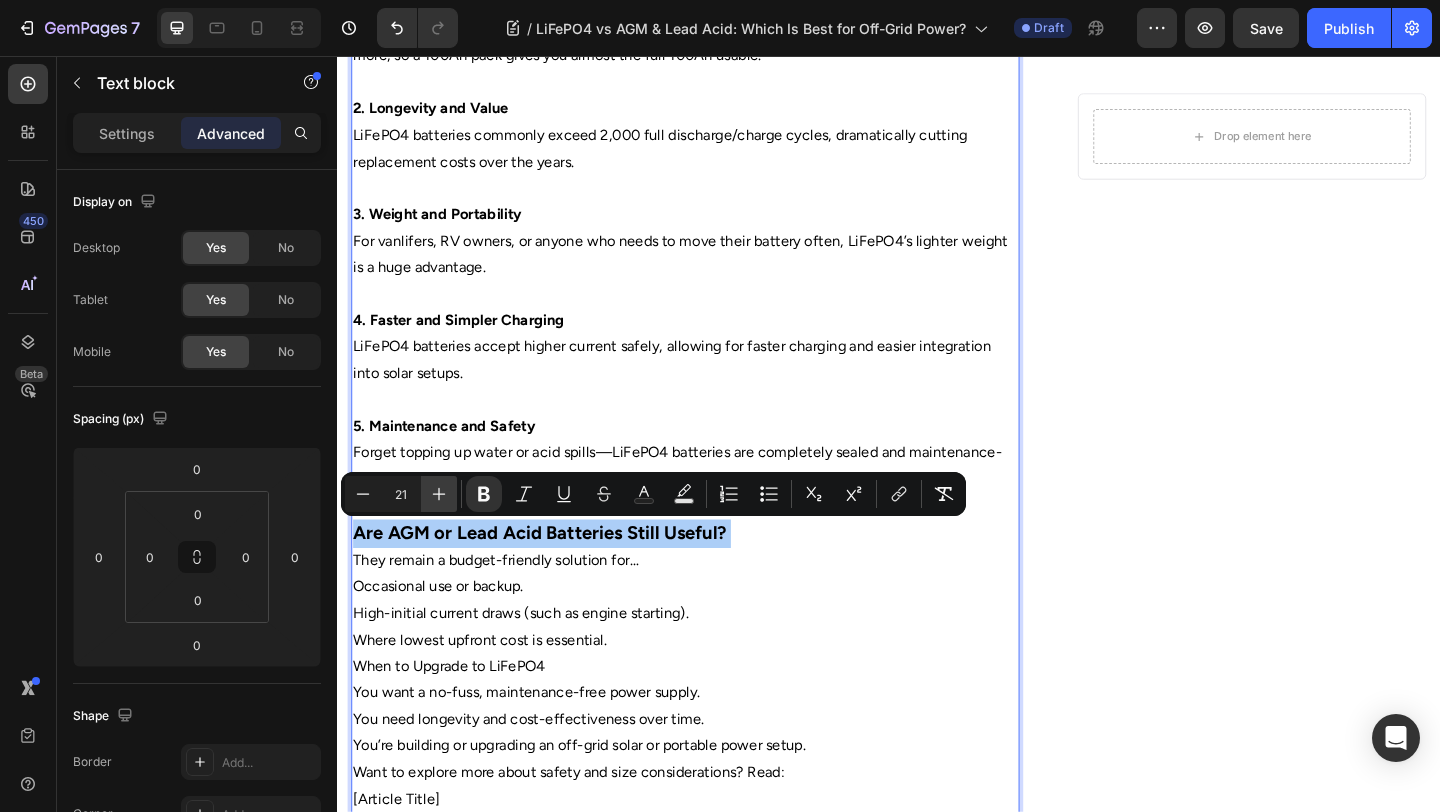 click 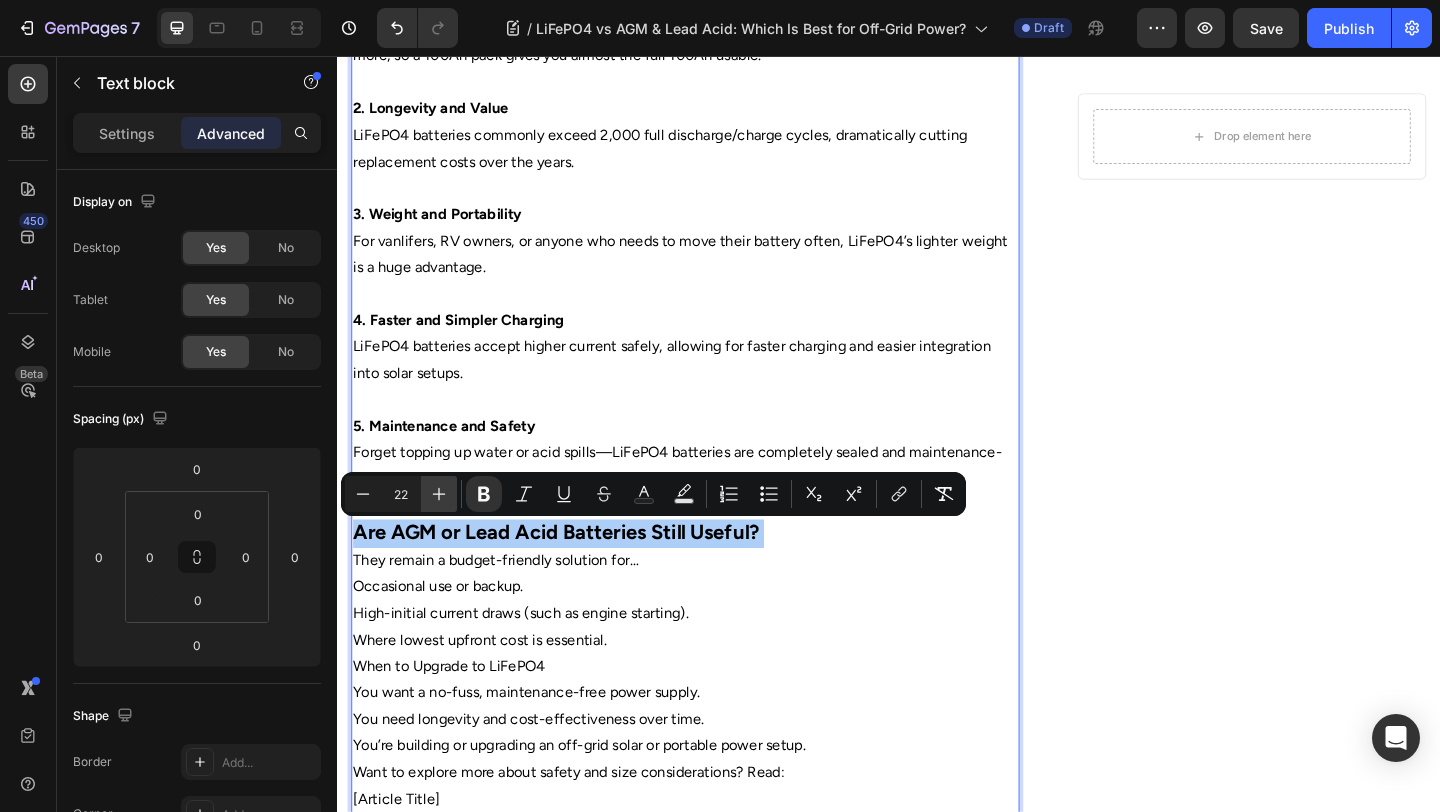 click 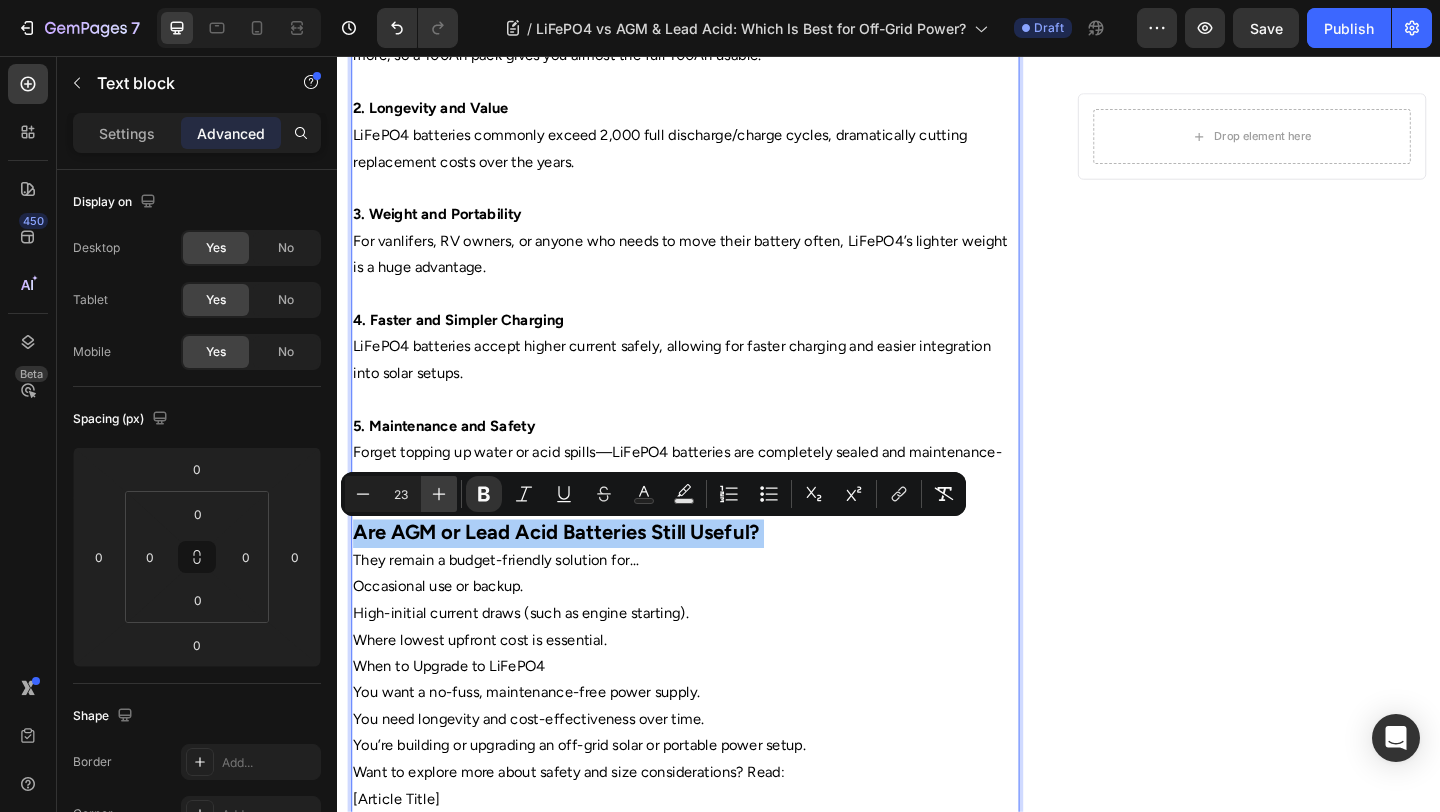 click 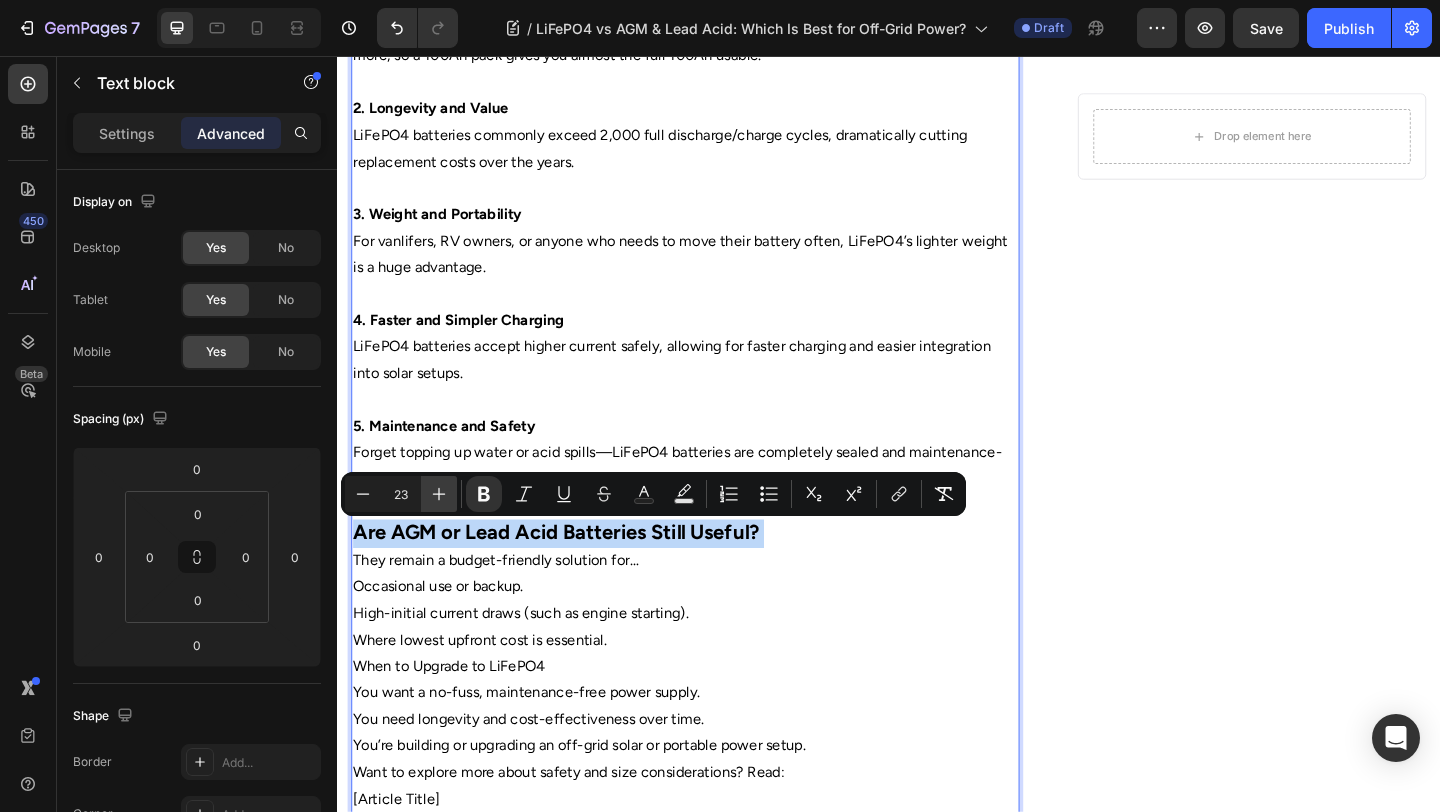 type on "24" 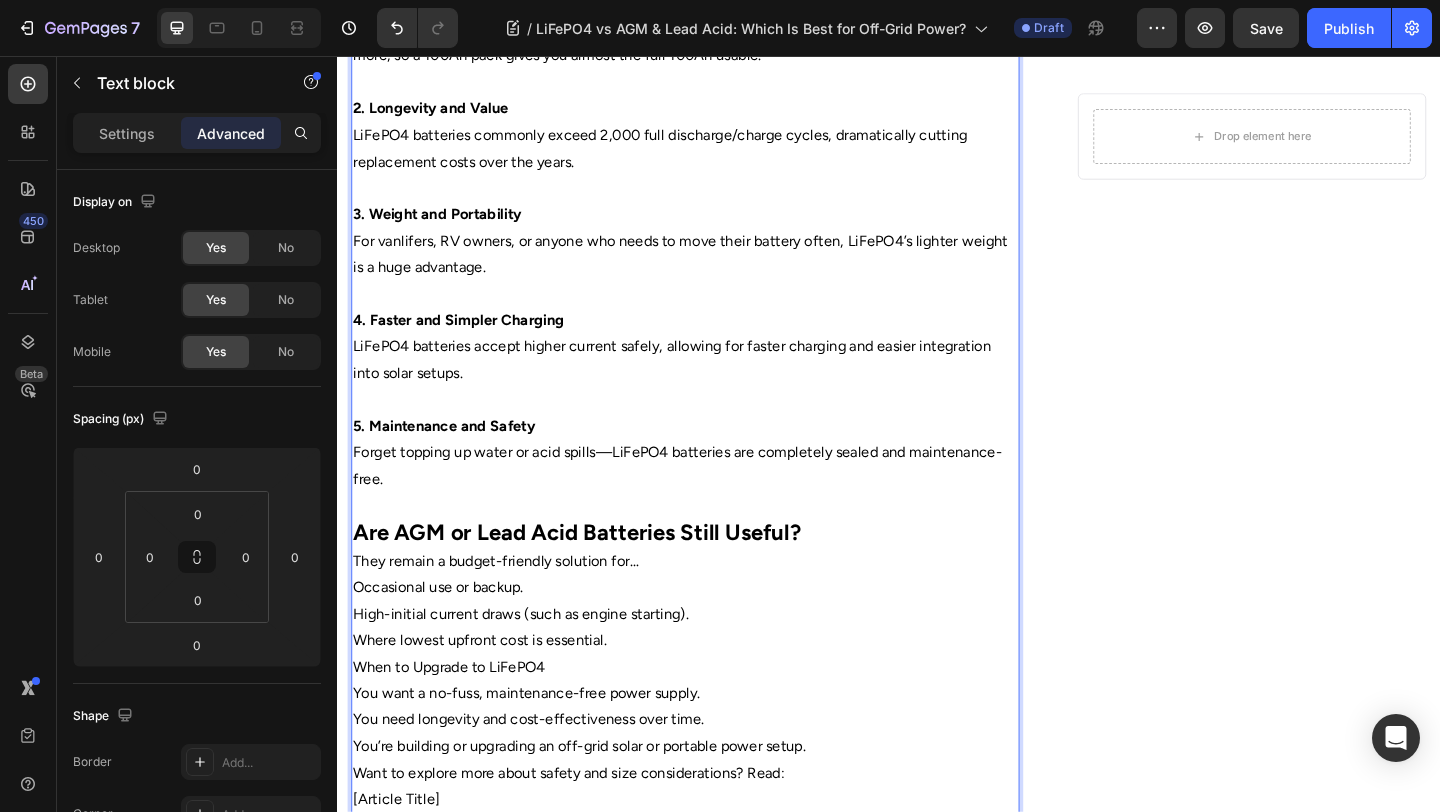 click on "Where lowest upfront cost is essential." at bounding box center (715, 692) 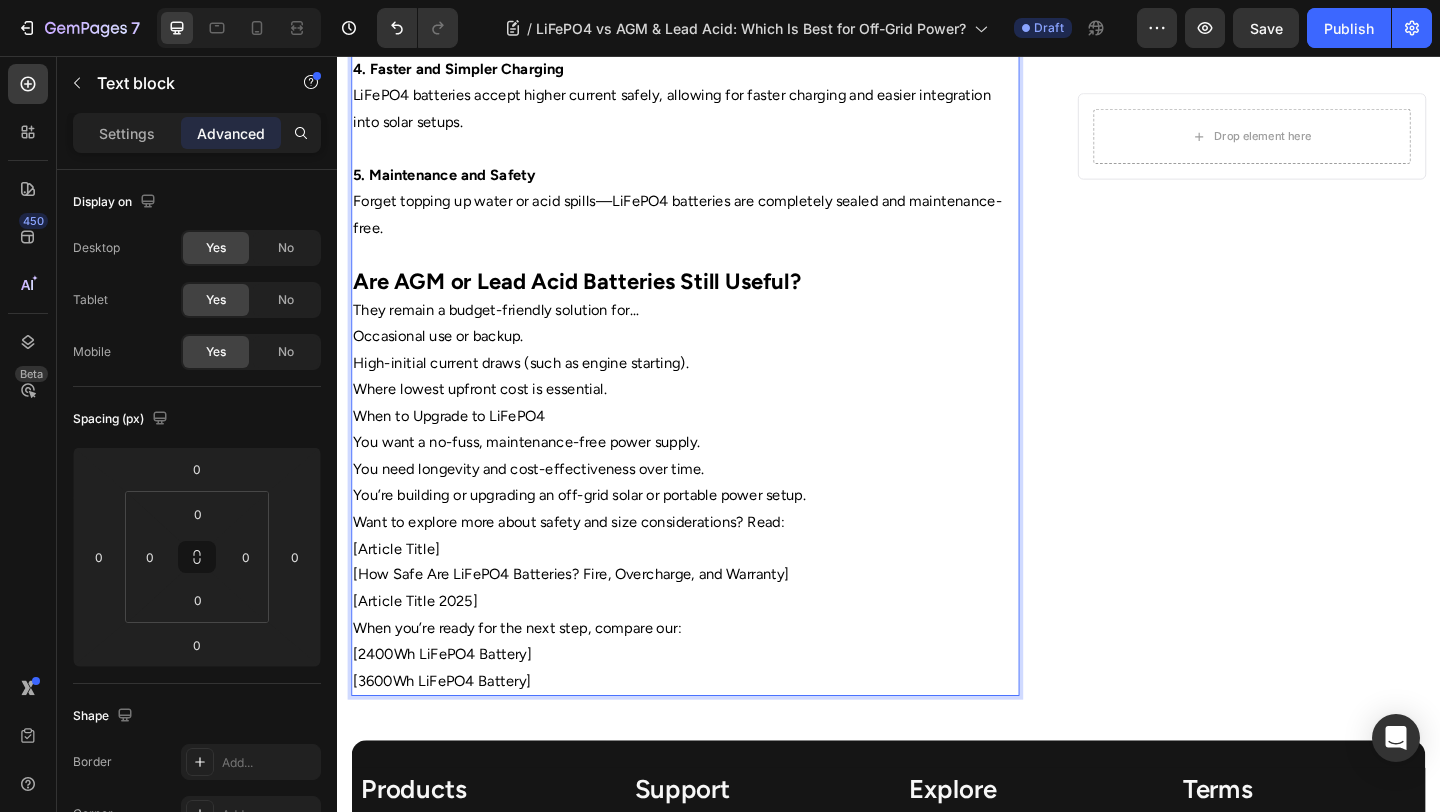 scroll, scrollTop: 1780, scrollLeft: 0, axis: vertical 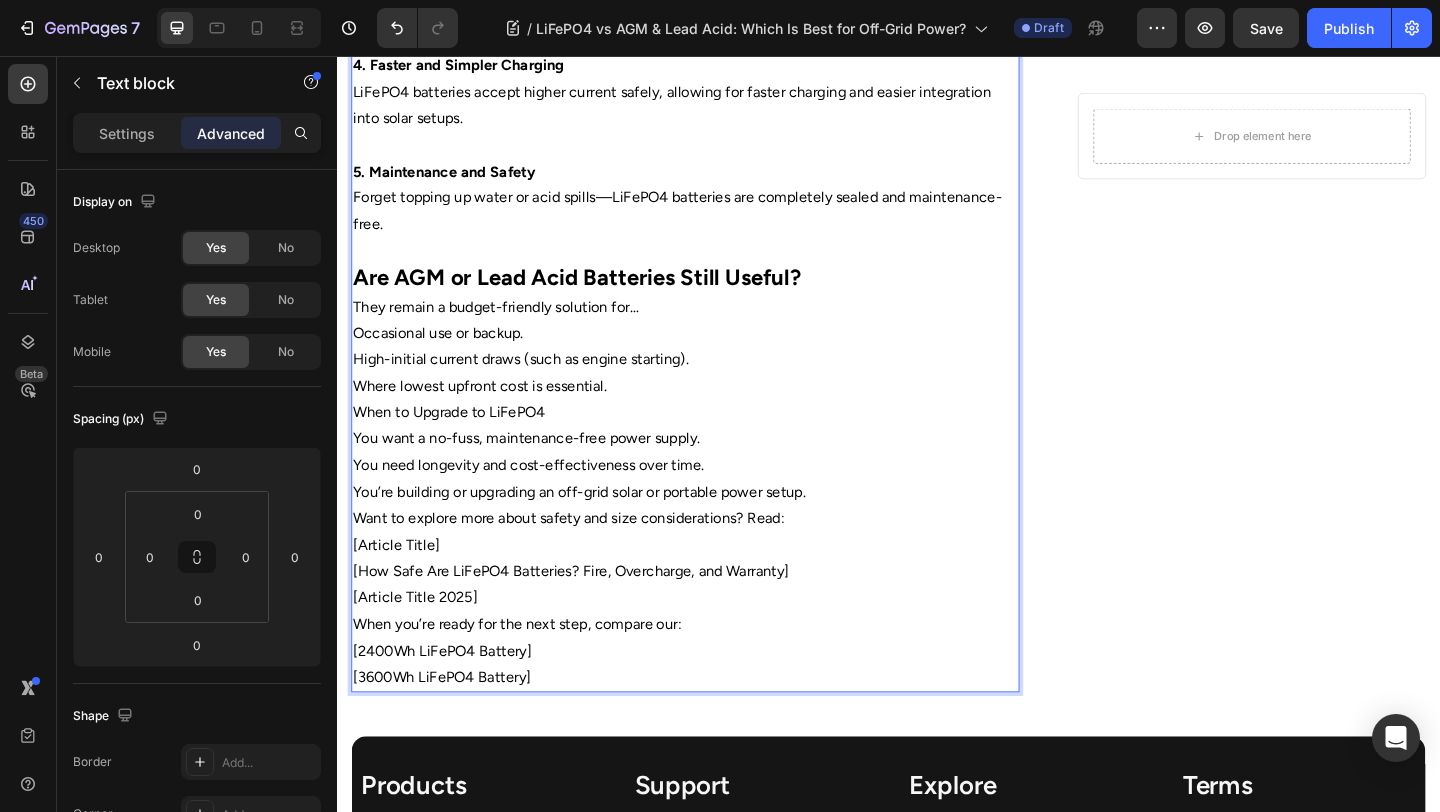click on "High-initial current draws (such as engine starting)." at bounding box center [715, 386] 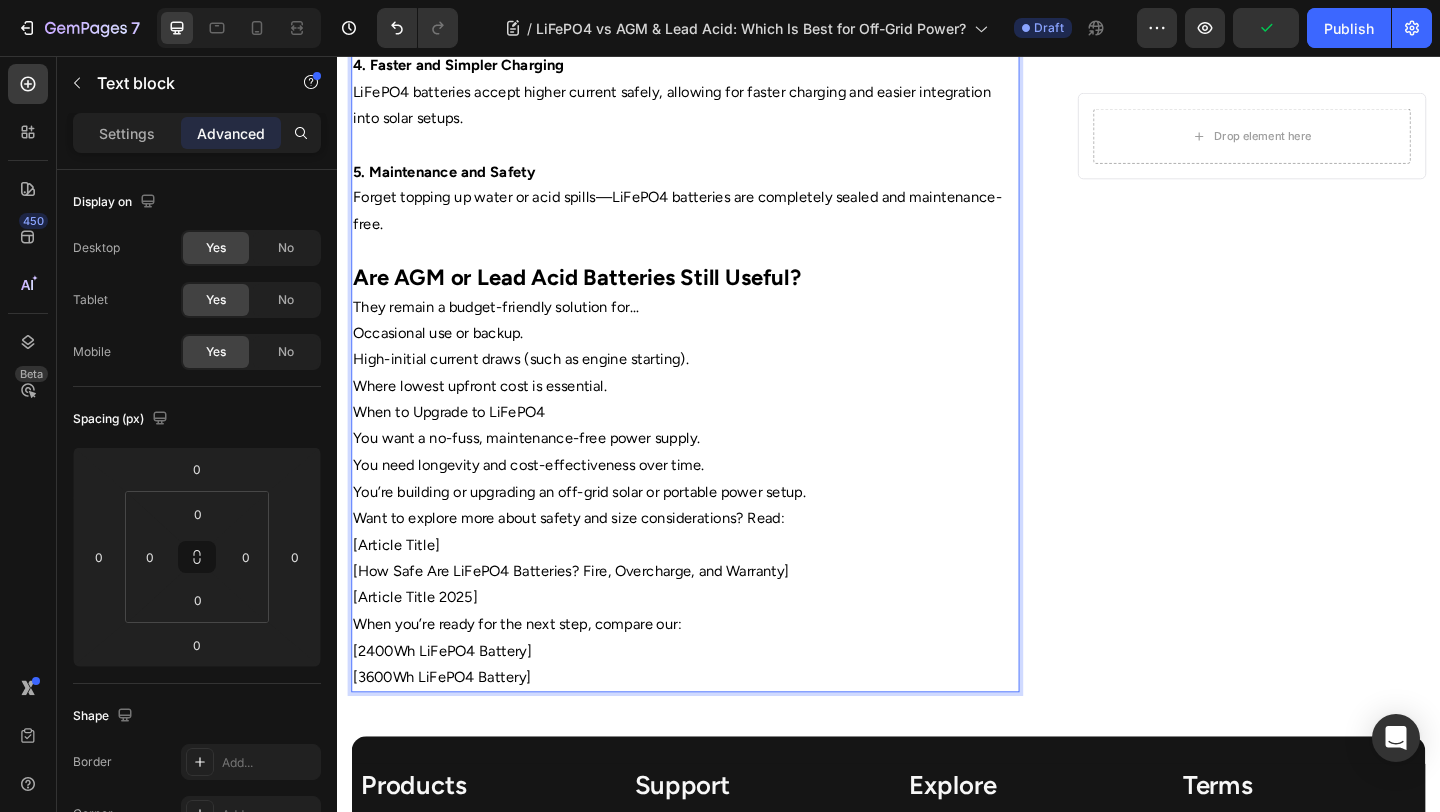 click on "Where lowest upfront cost is essential." at bounding box center [715, 415] 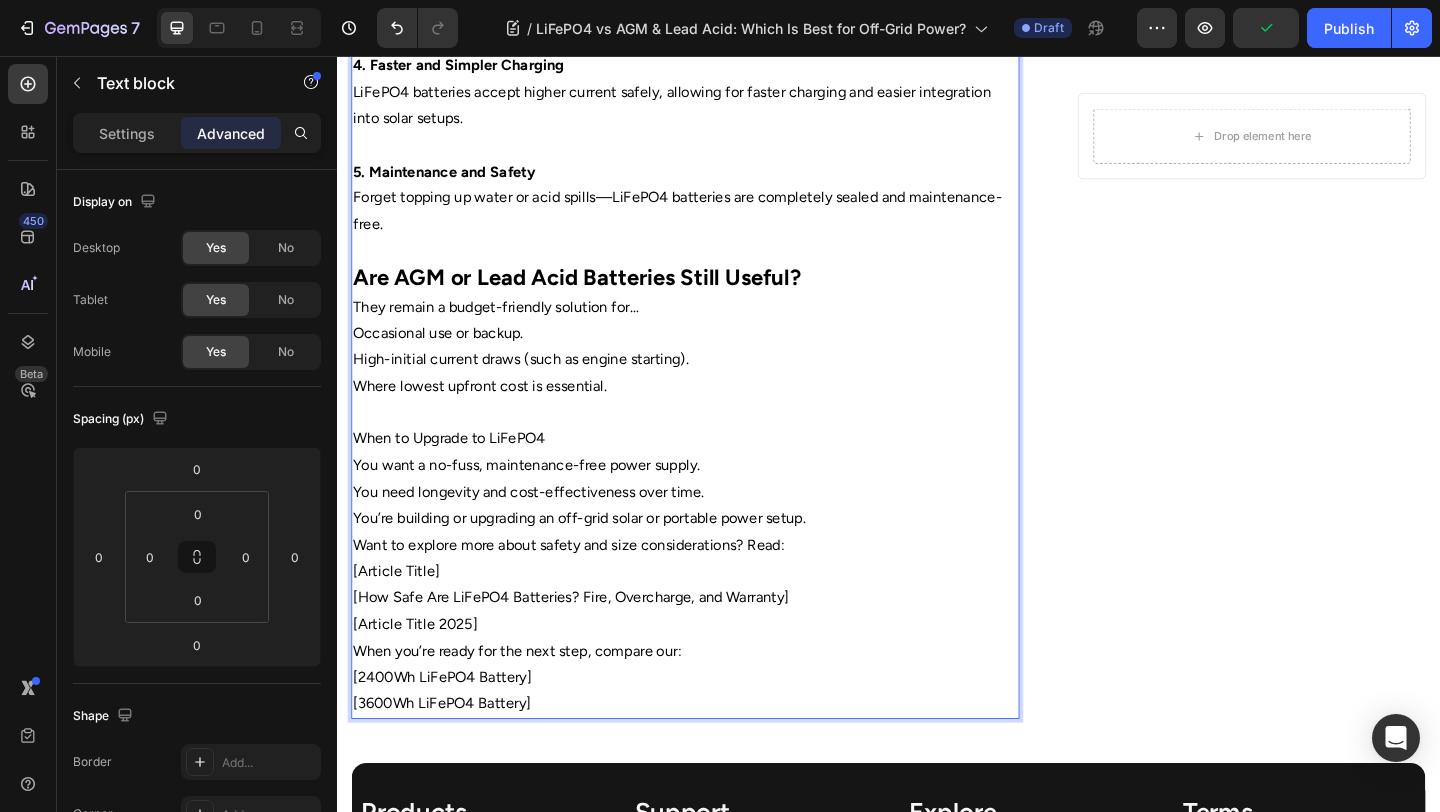 click on "You want a no-fuss, maintenance-free power supply." at bounding box center (715, 501) 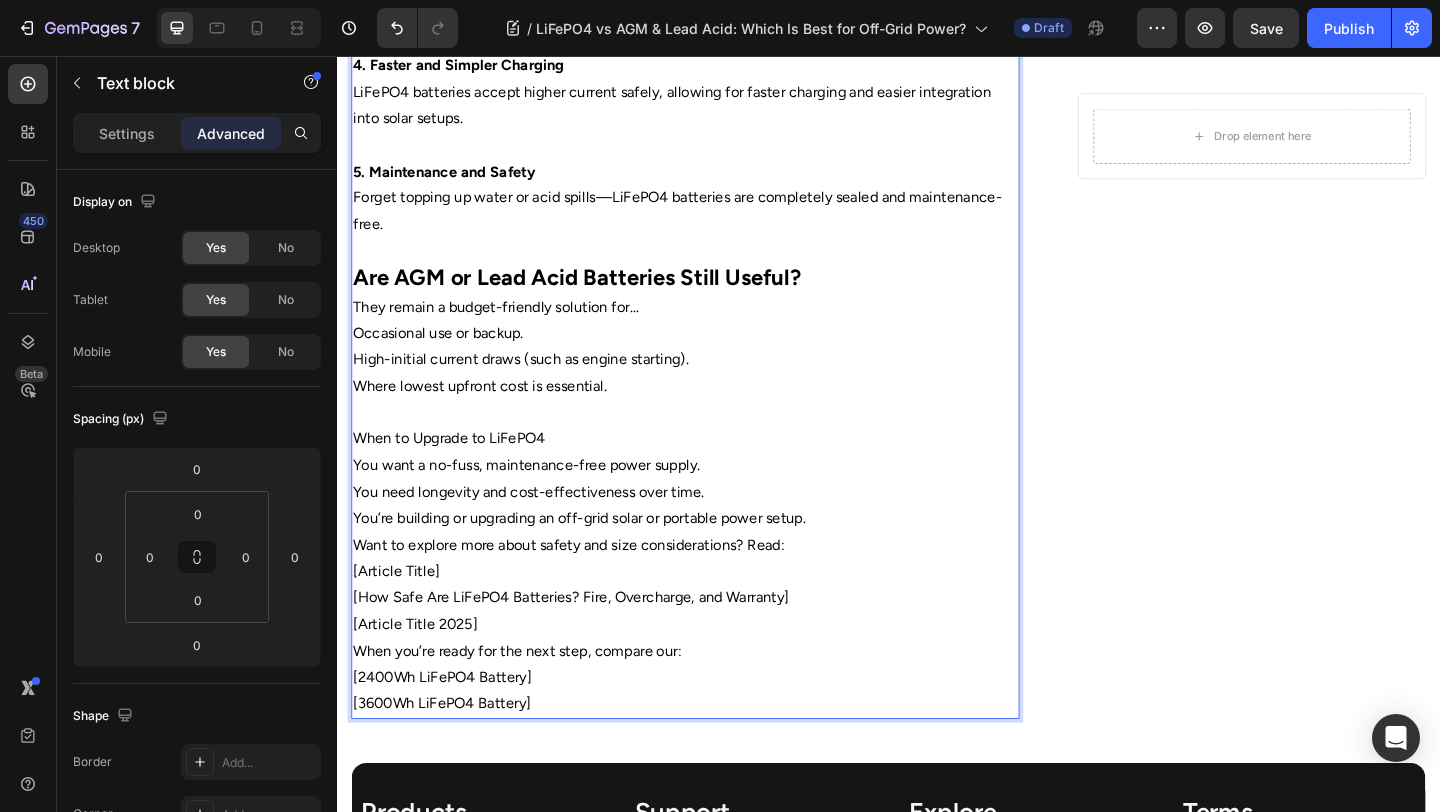 click at bounding box center [715, 444] 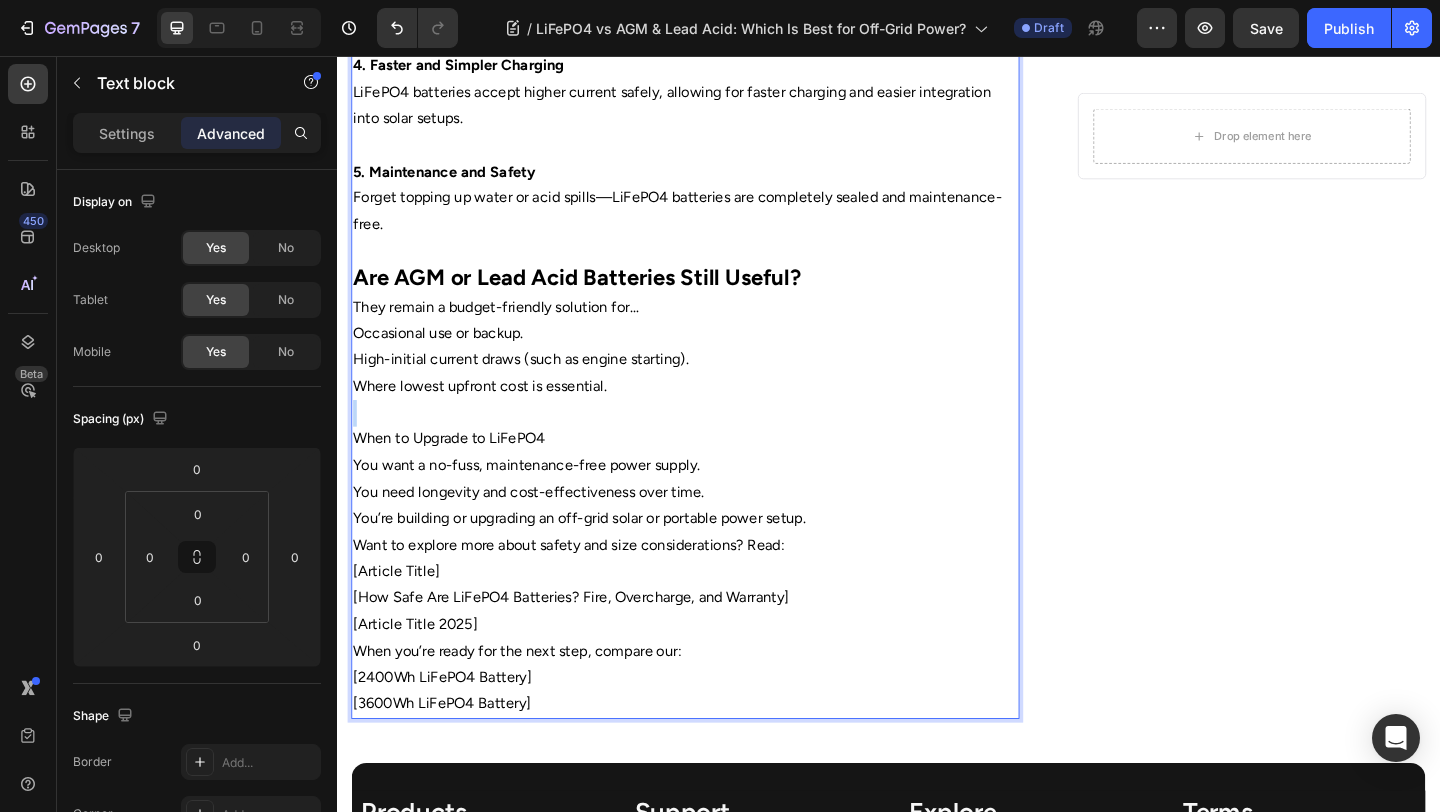 click at bounding box center [715, 444] 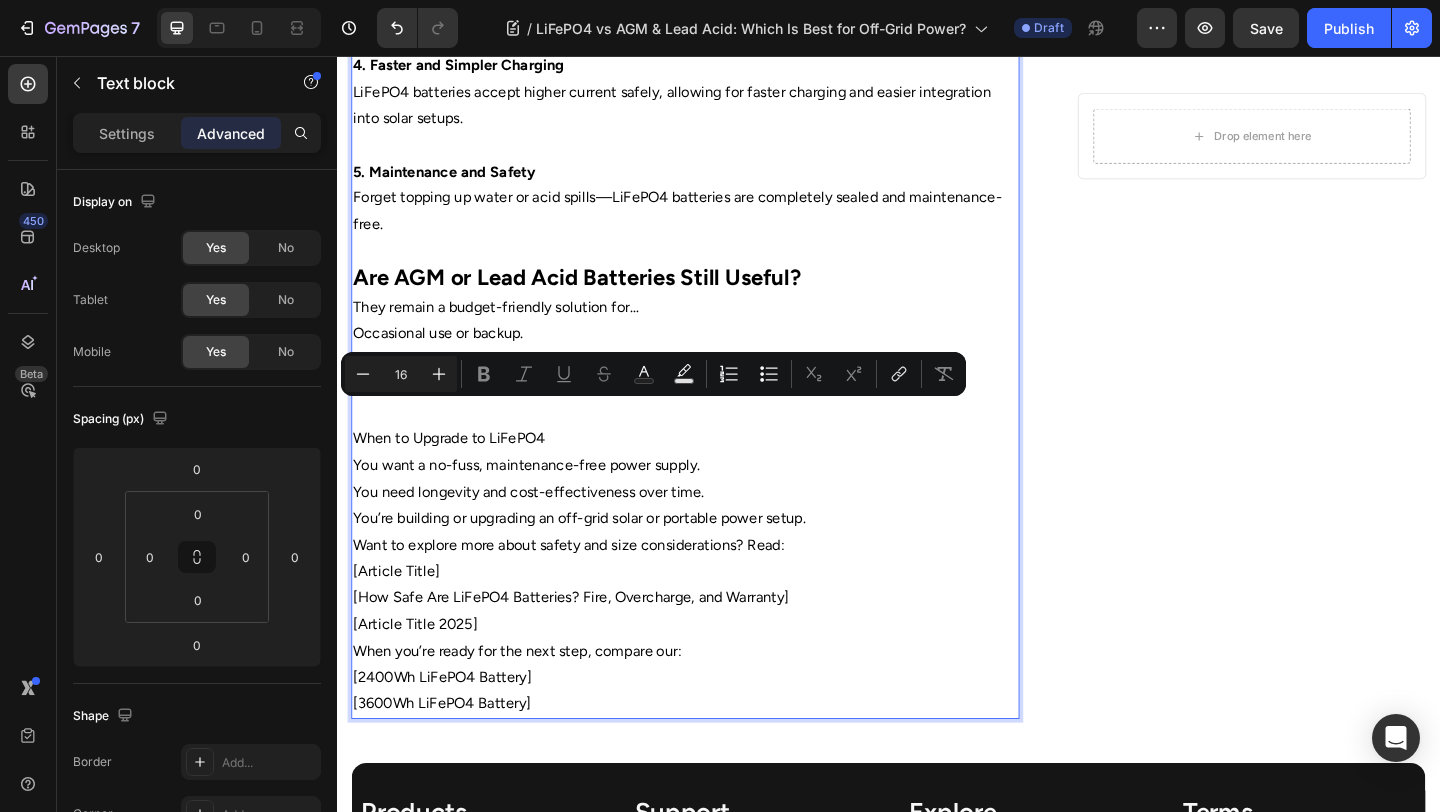 click on "When to Upgrade to LiFePO4" at bounding box center (715, 472) 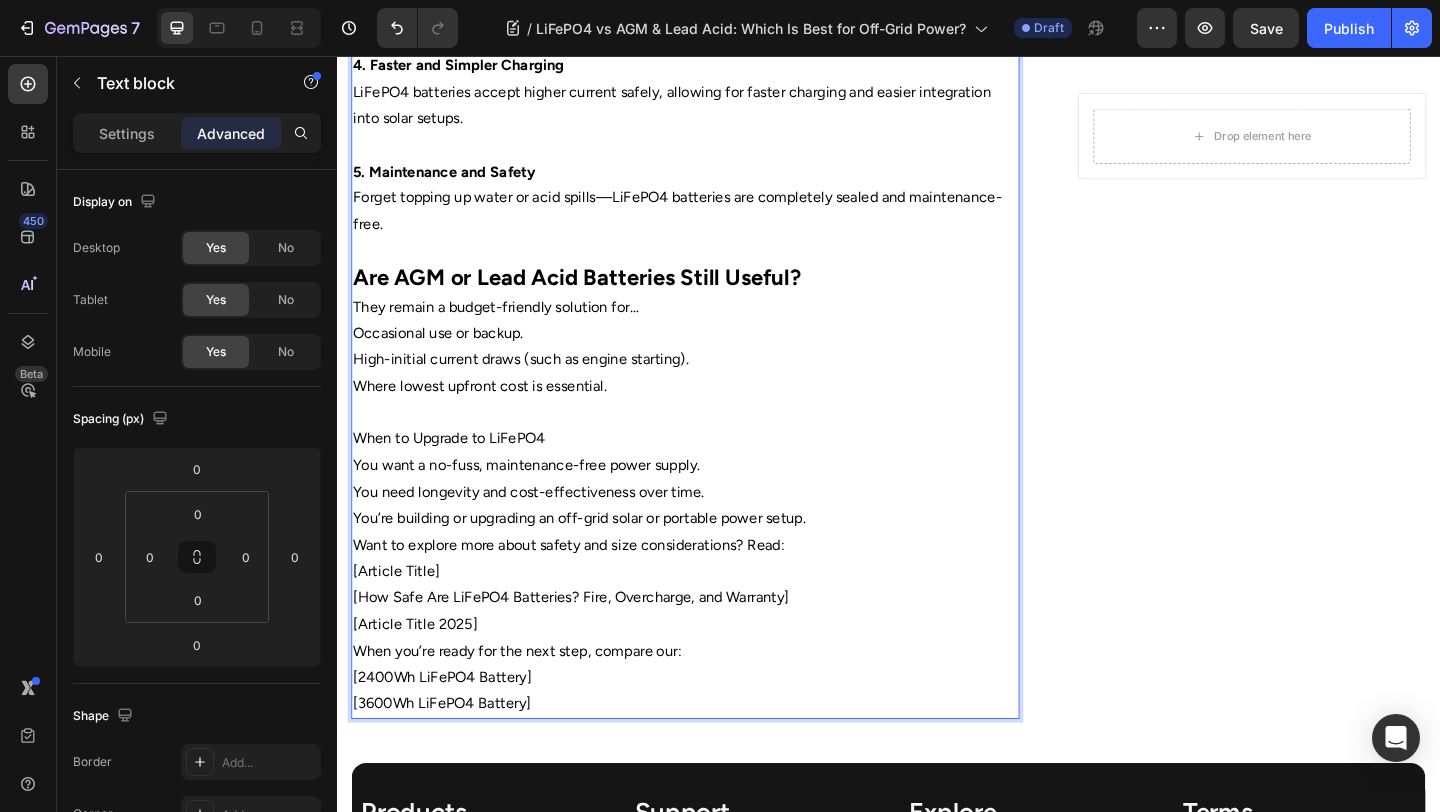 click on "When to Upgrade to LiFePO4" at bounding box center (715, 472) 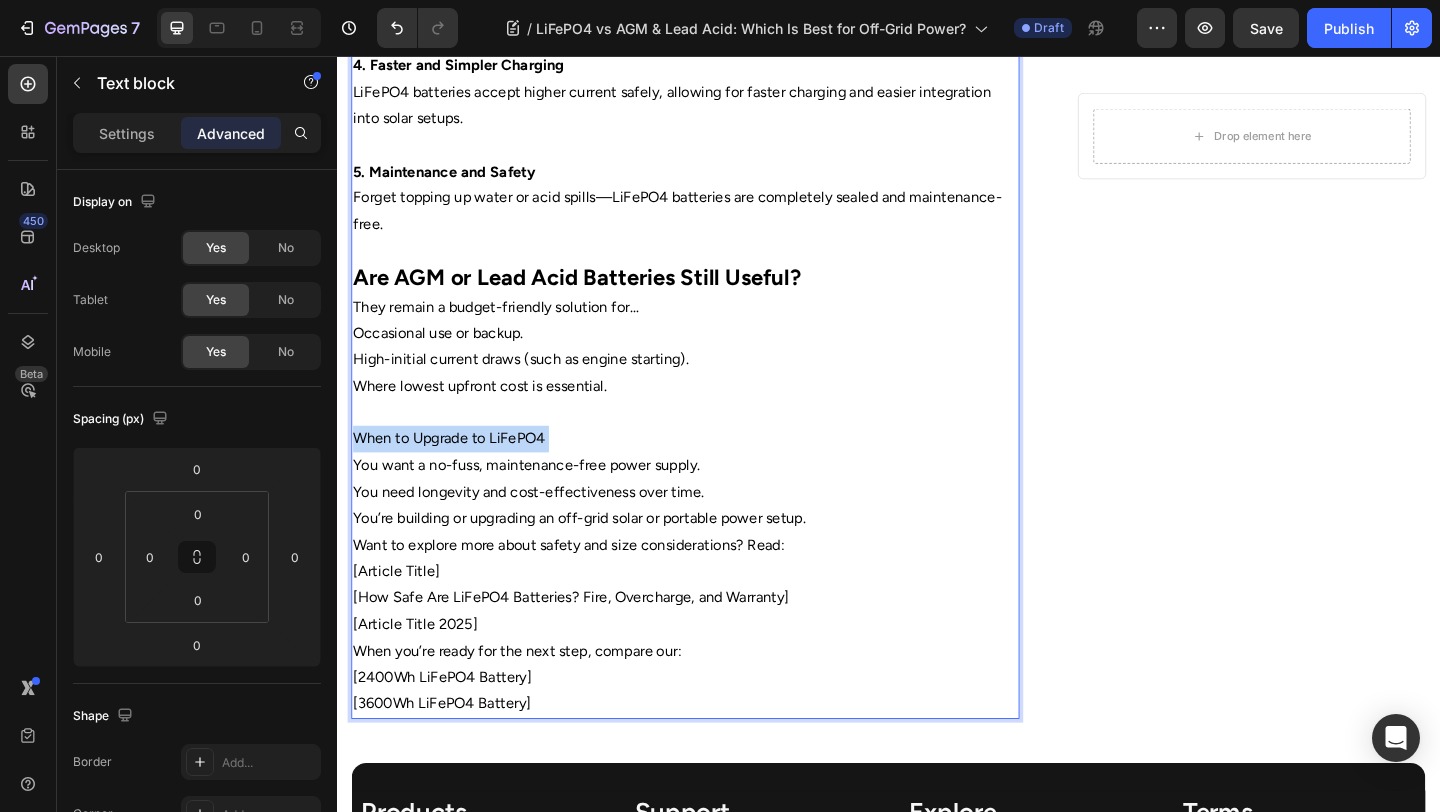 click on "When to Upgrade to LiFePO4" at bounding box center (715, 472) 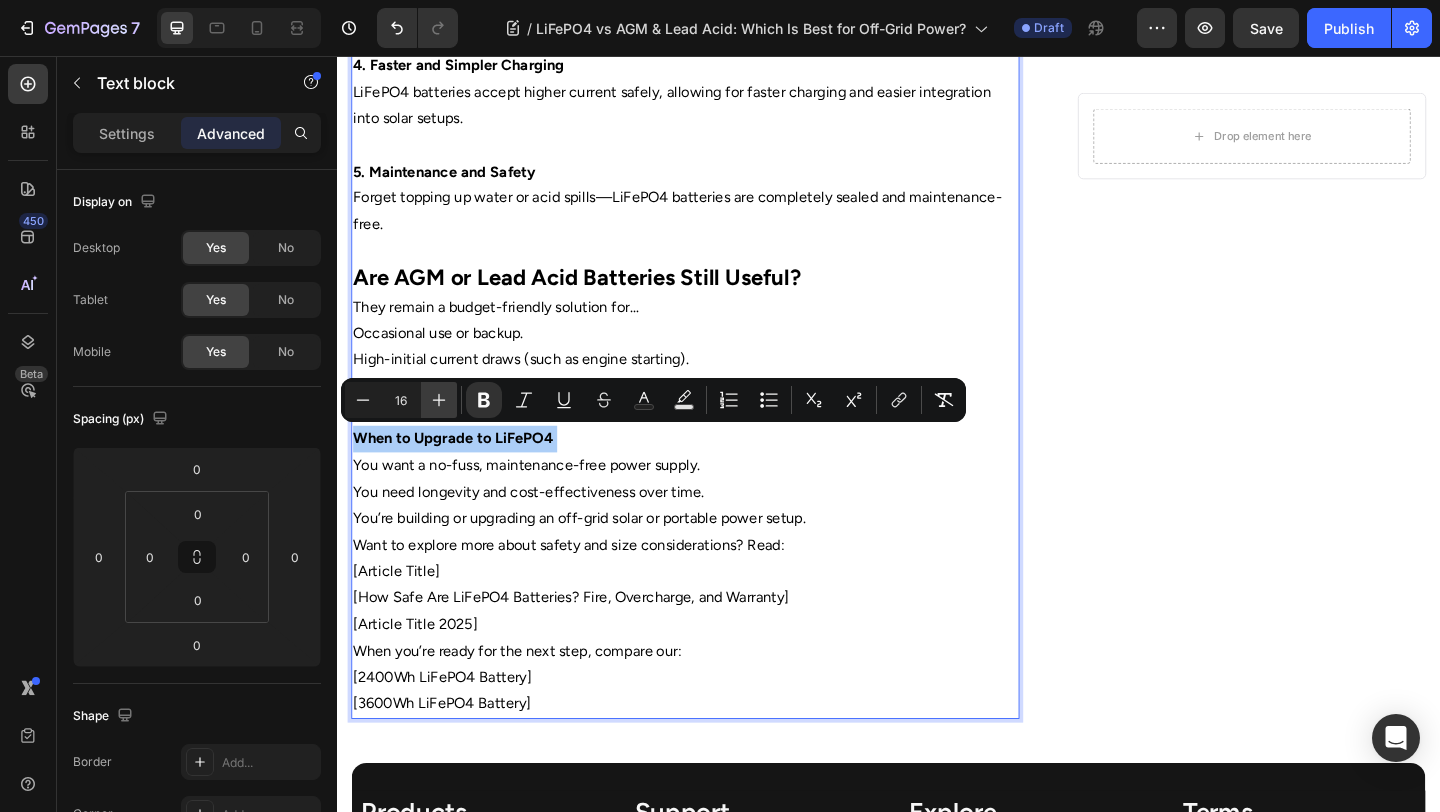 click 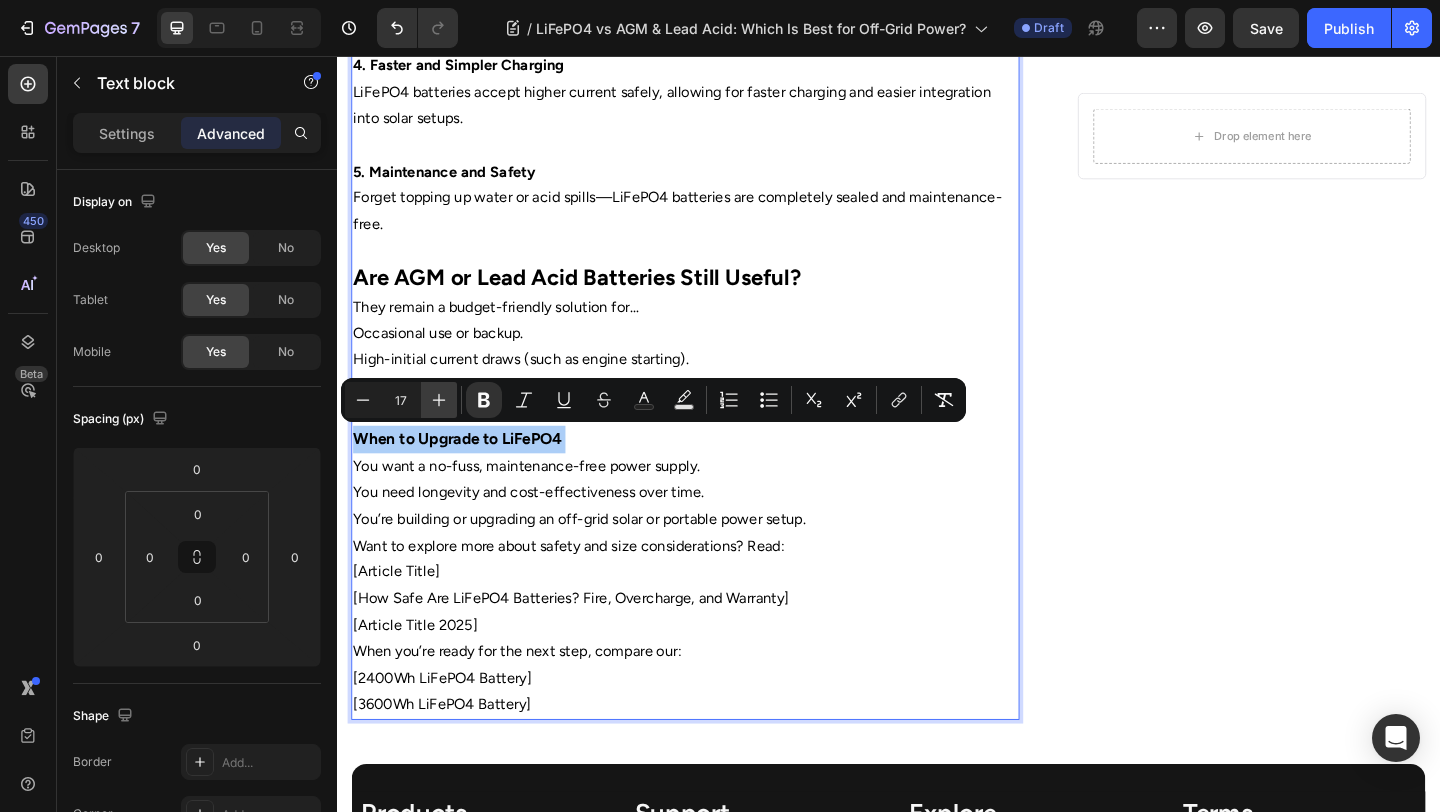 click 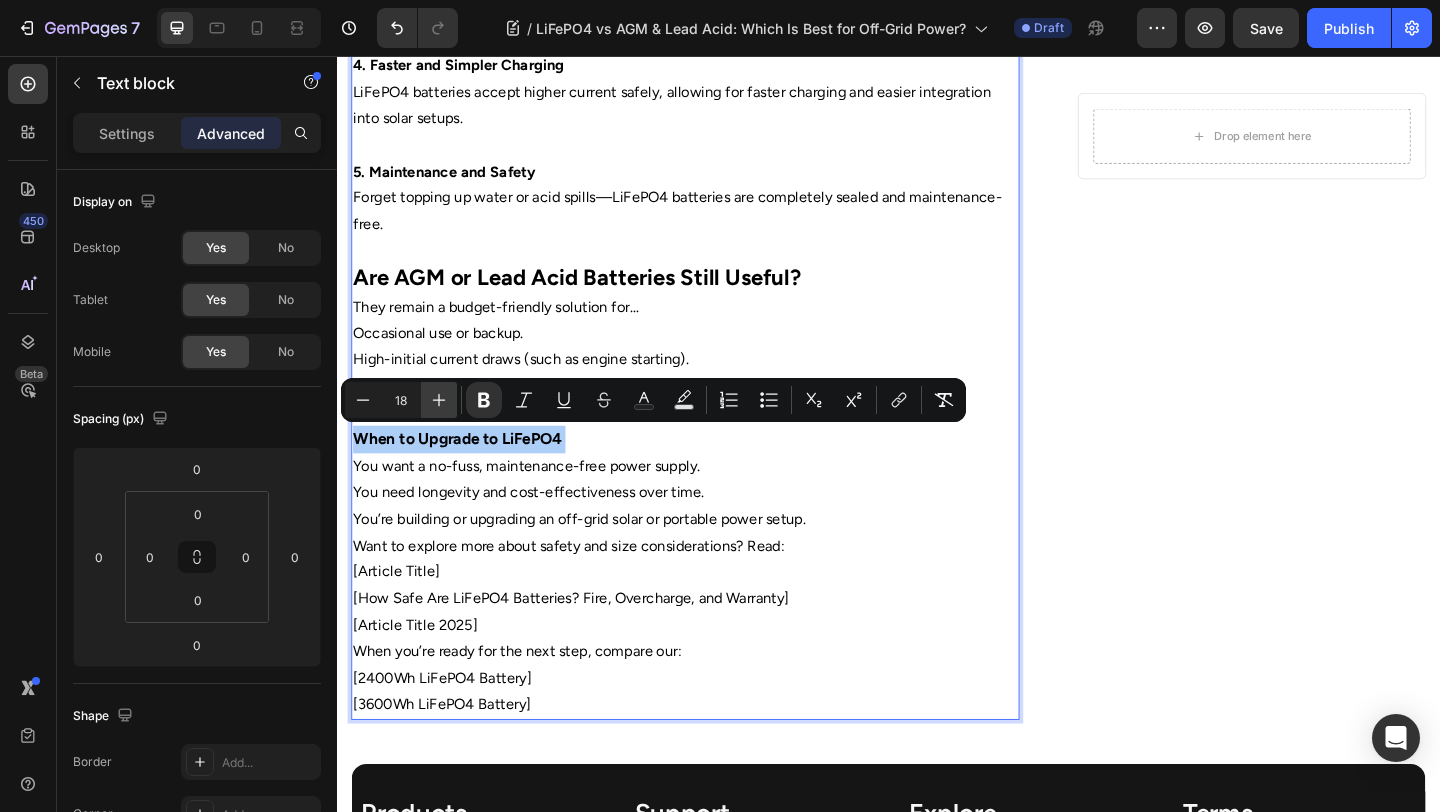 click 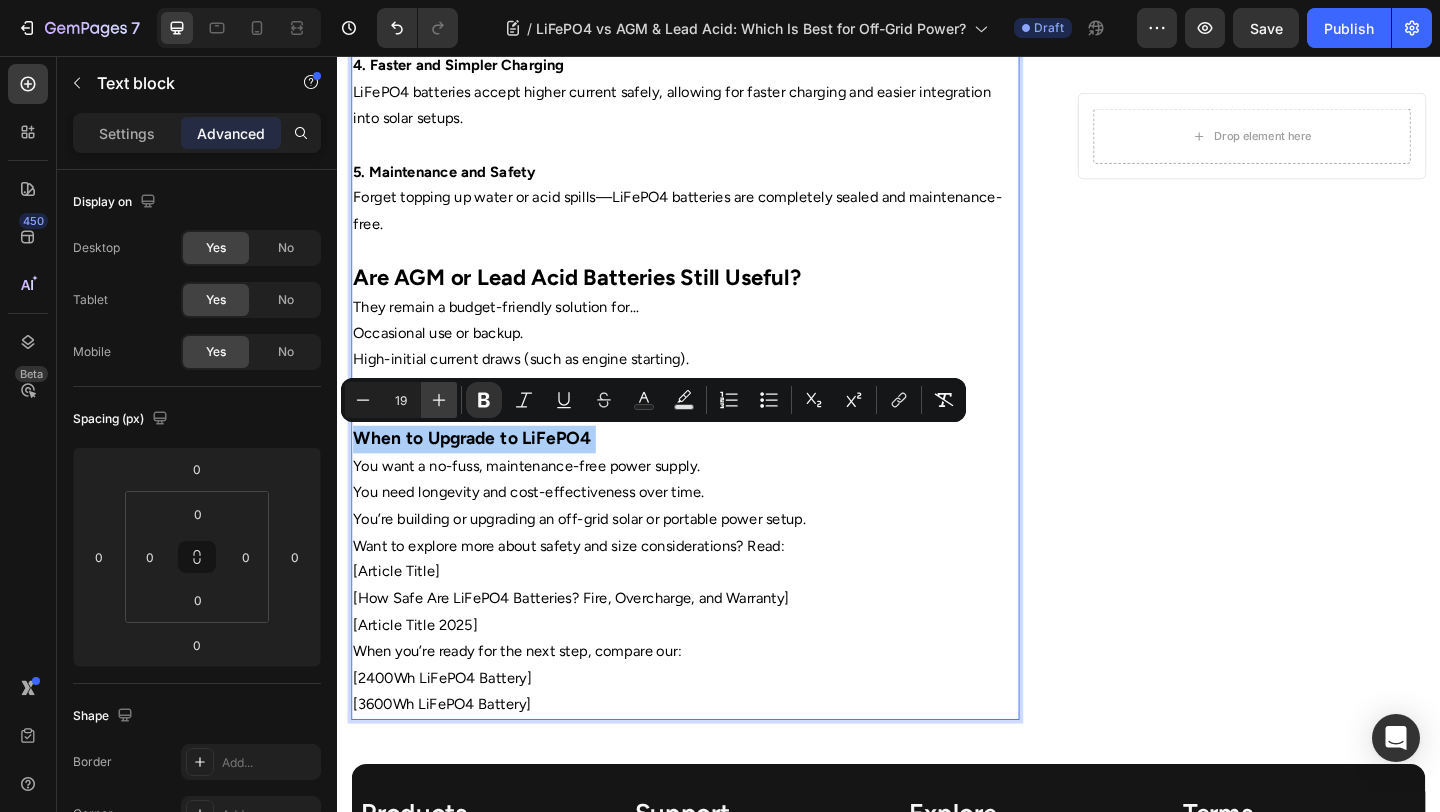 click 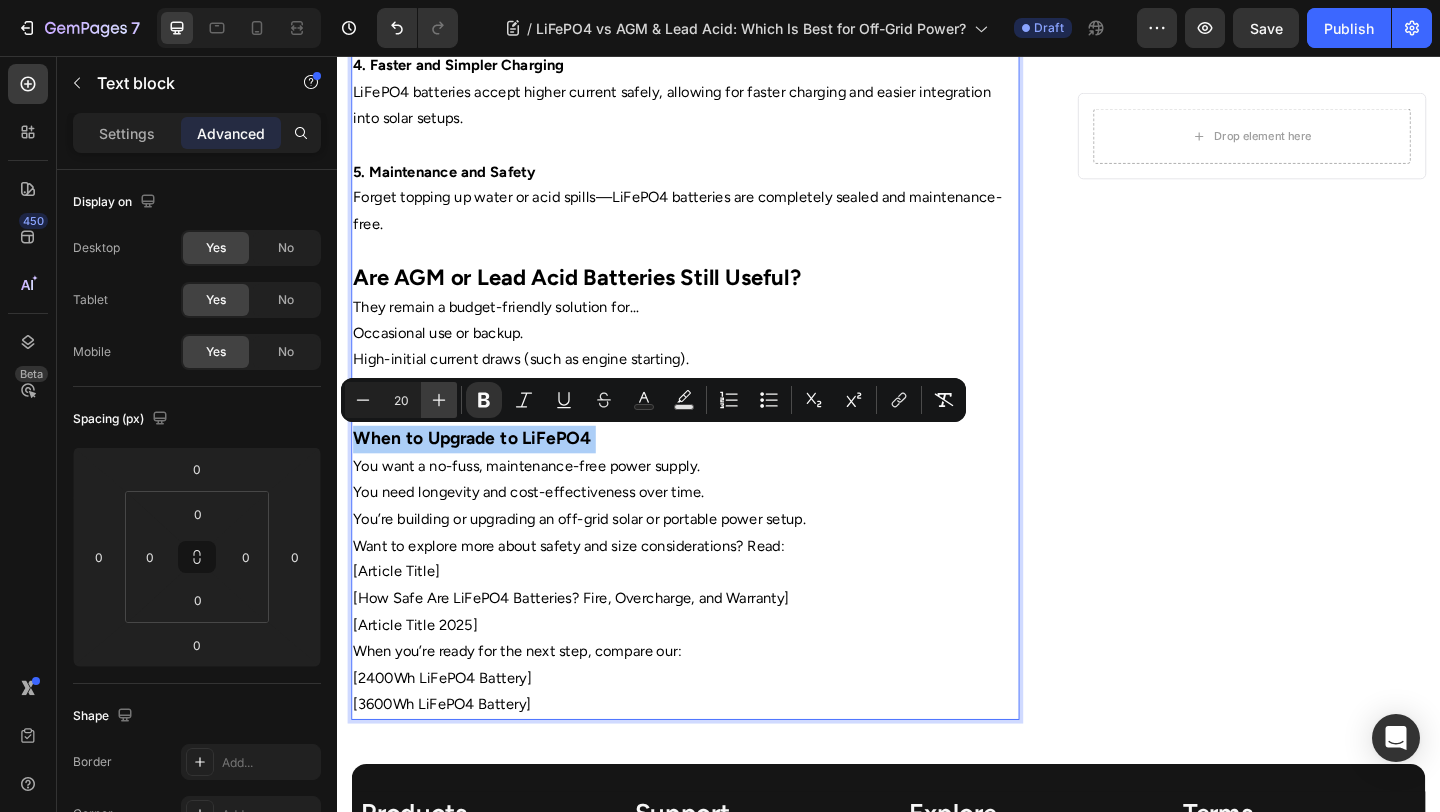 click 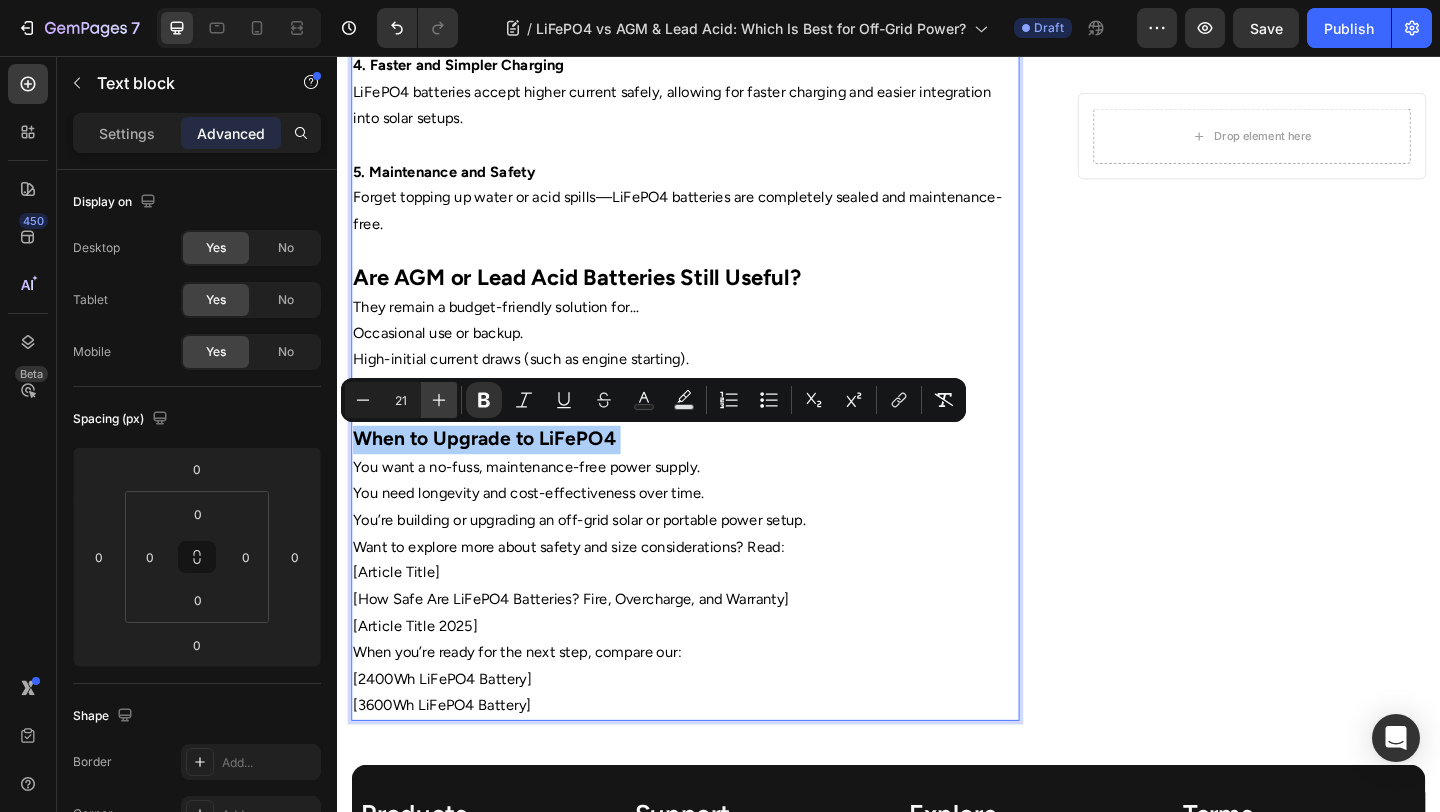 click 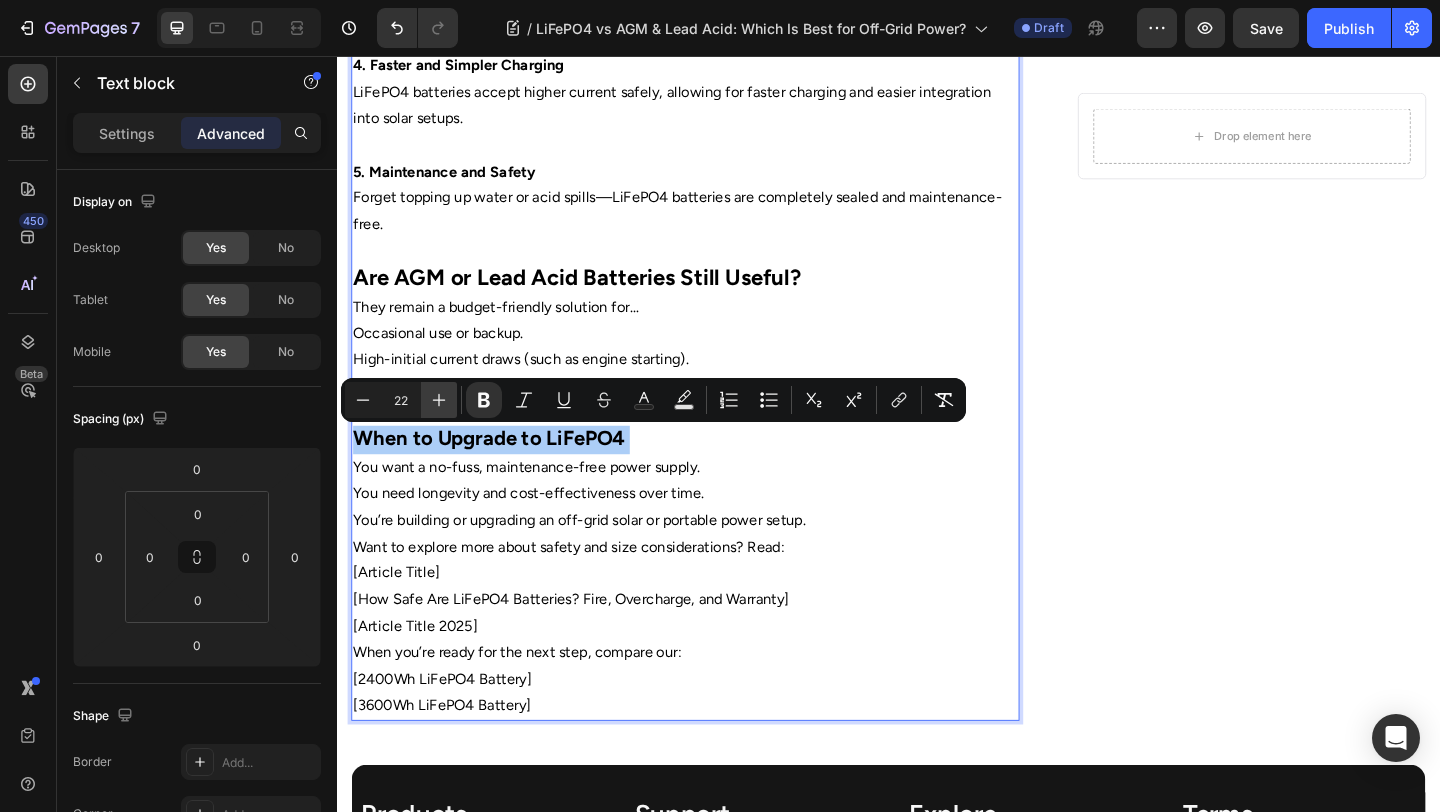 click 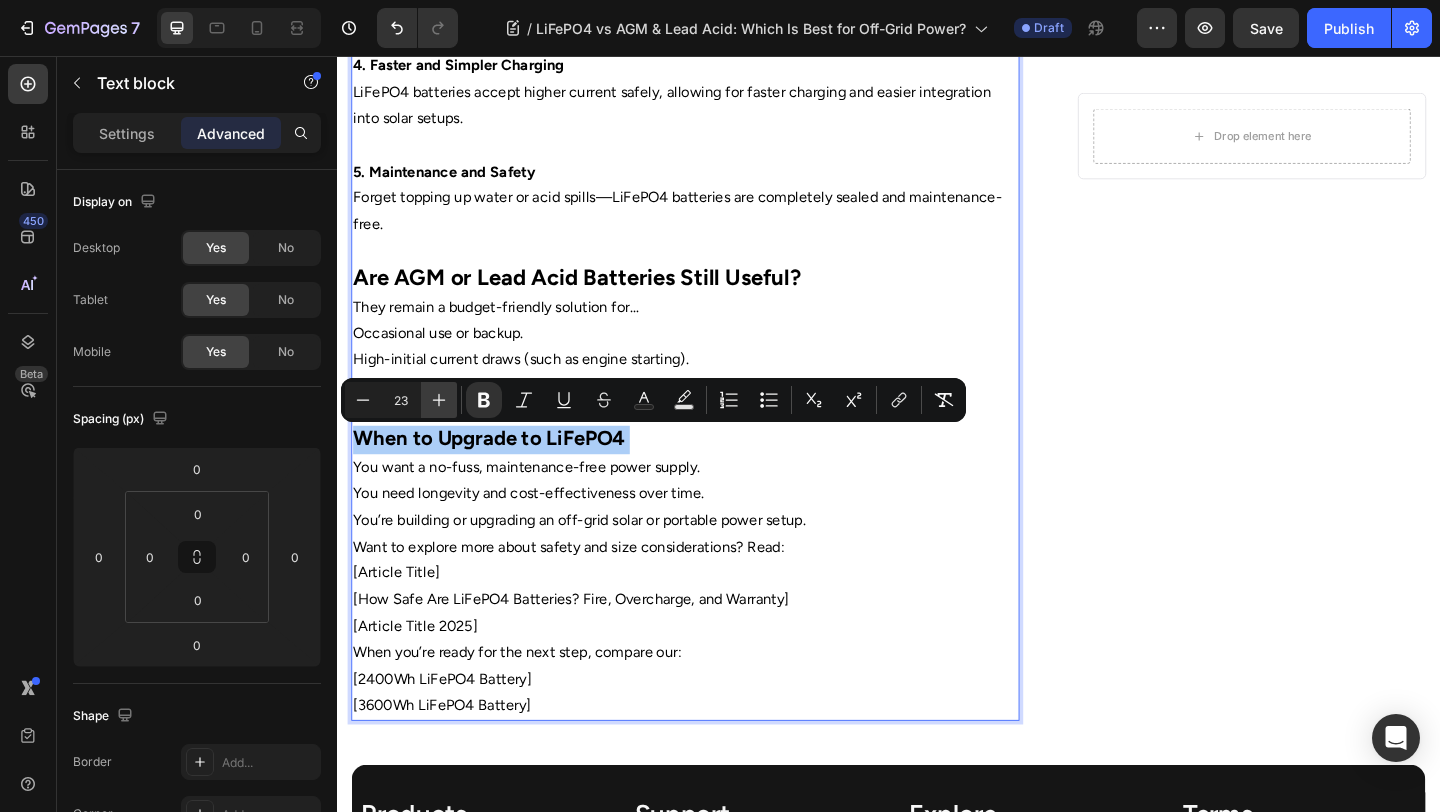 click 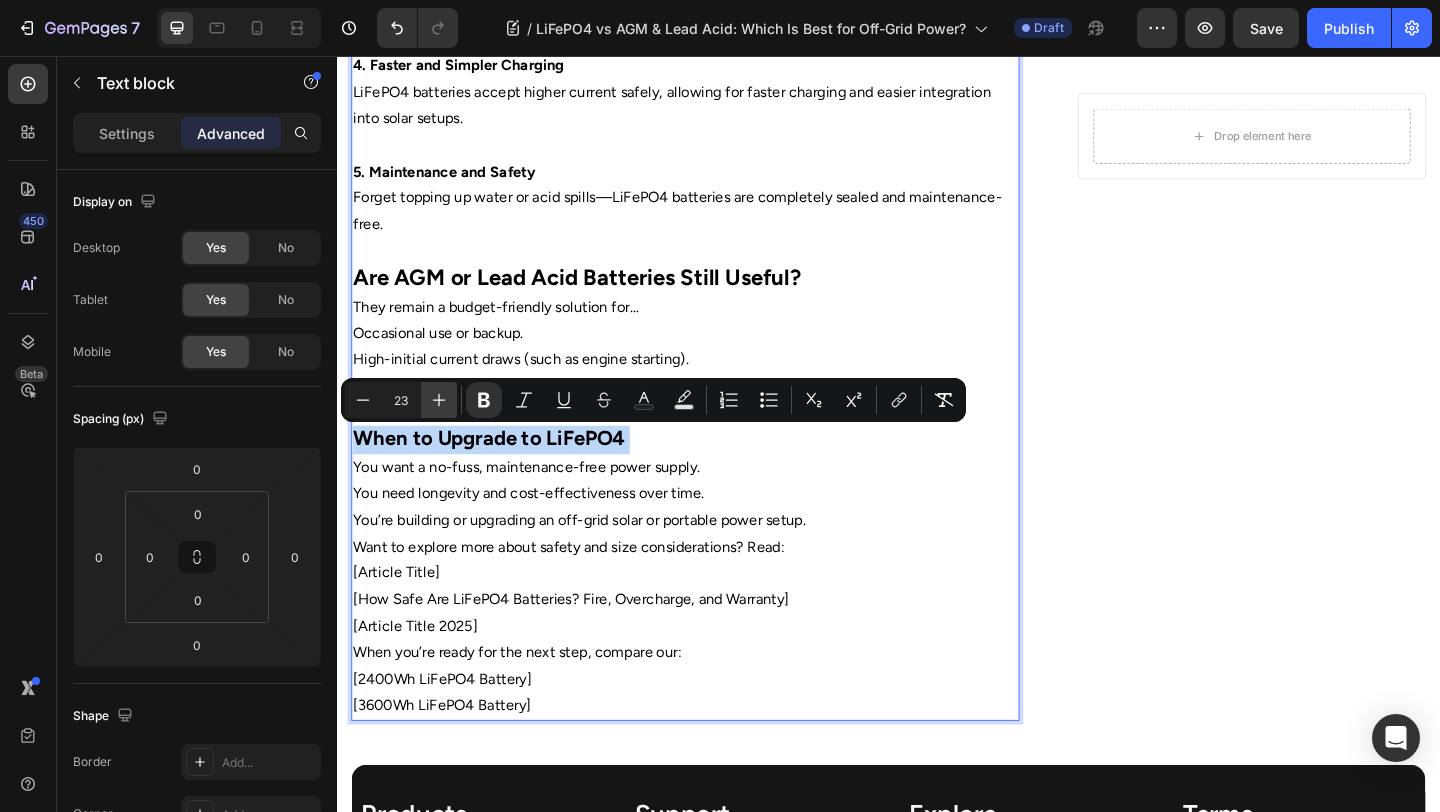 type on "24" 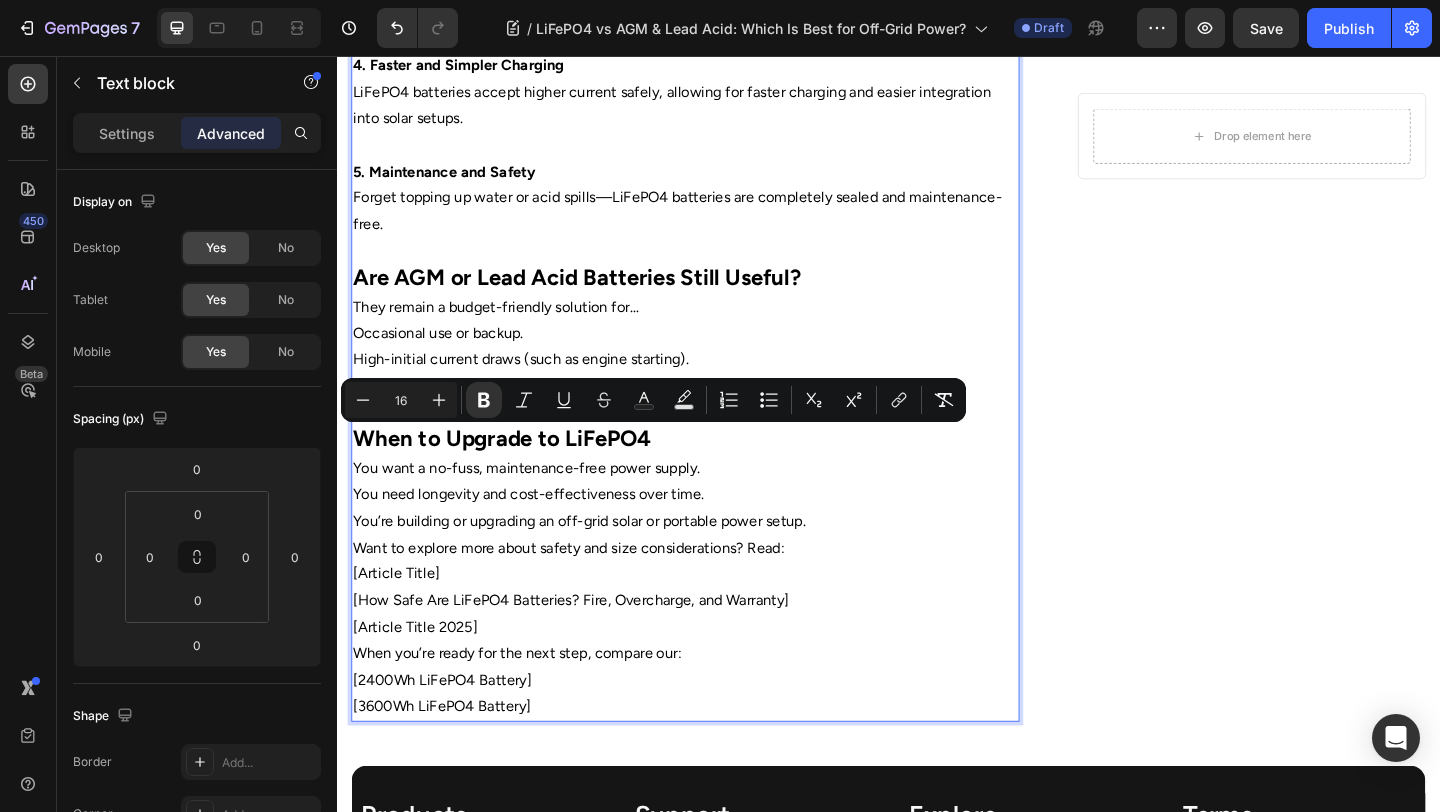 click on "You’re building or upgrading an off-grid solar or portable power setup." at bounding box center [715, 562] 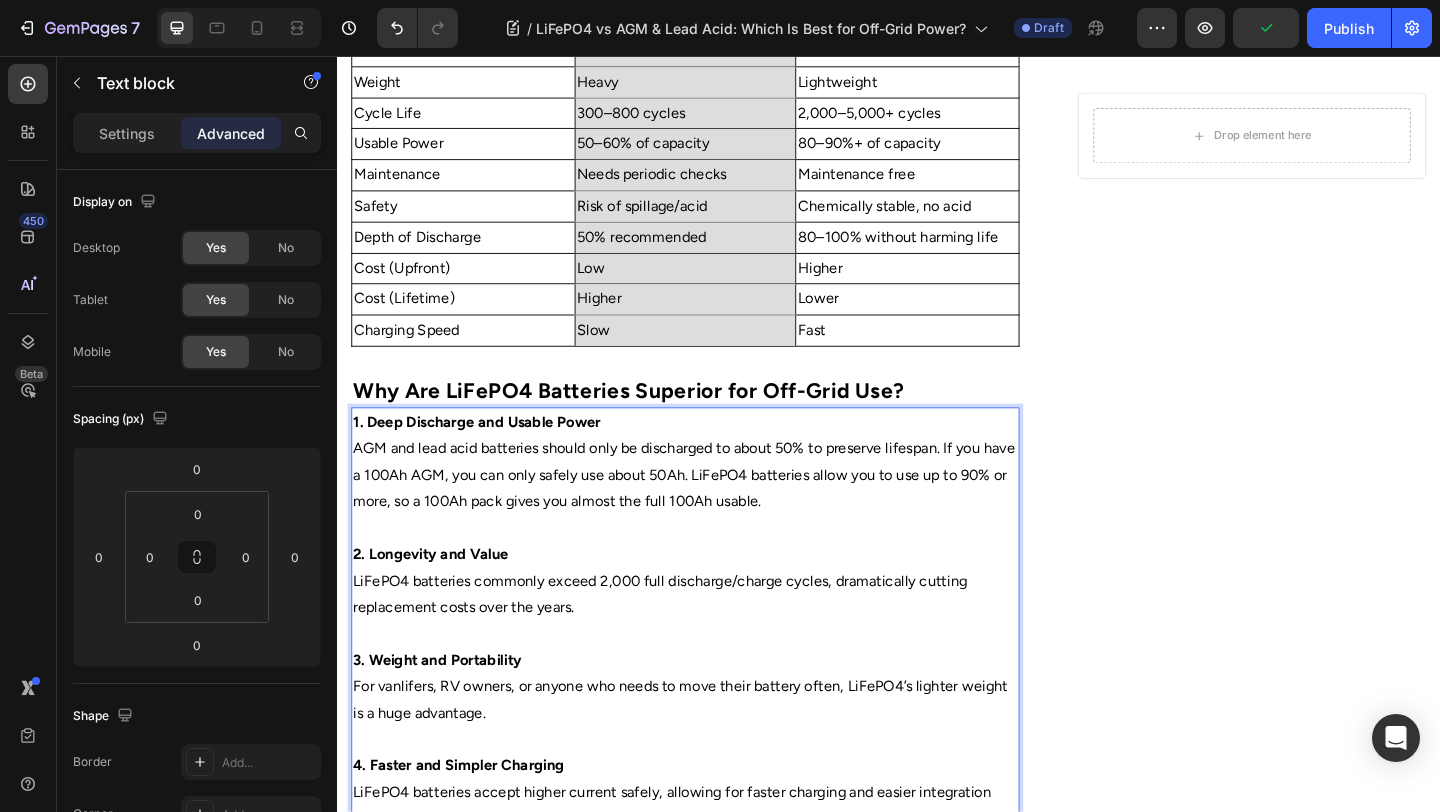scroll, scrollTop: 1037, scrollLeft: 0, axis: vertical 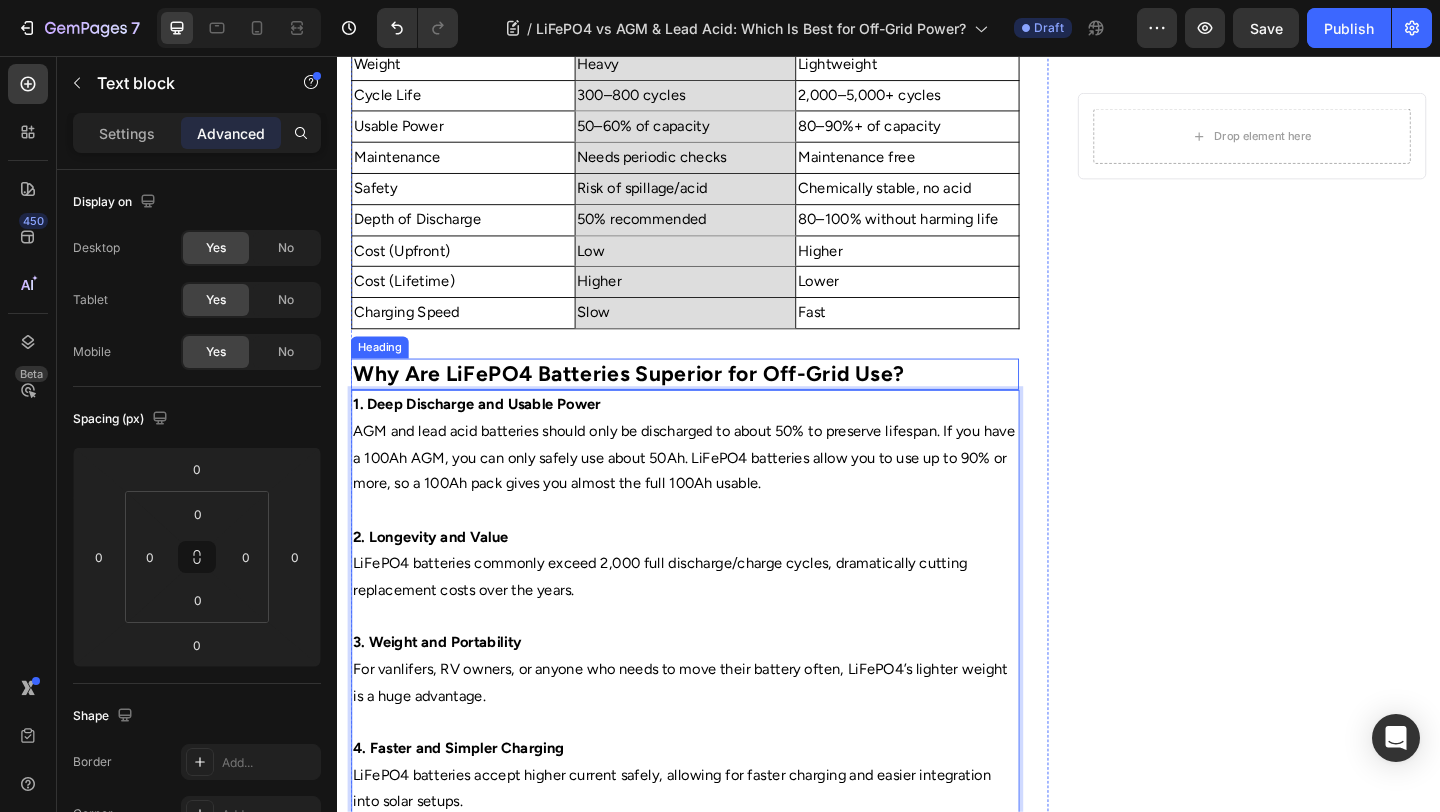 click on "Why Are LiFePO4 Batteries Superior for Off-Grid Use?" at bounding box center [654, 401] 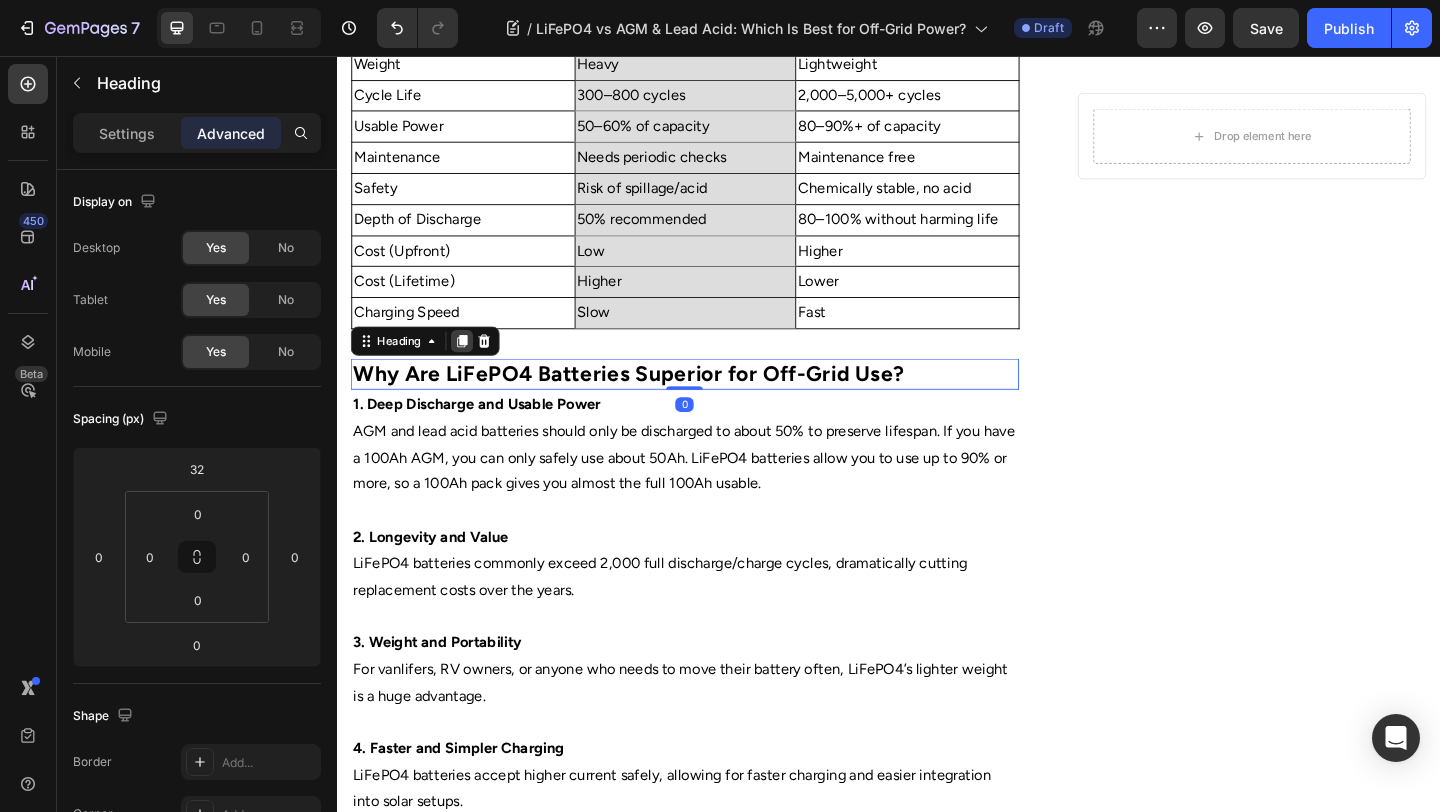click 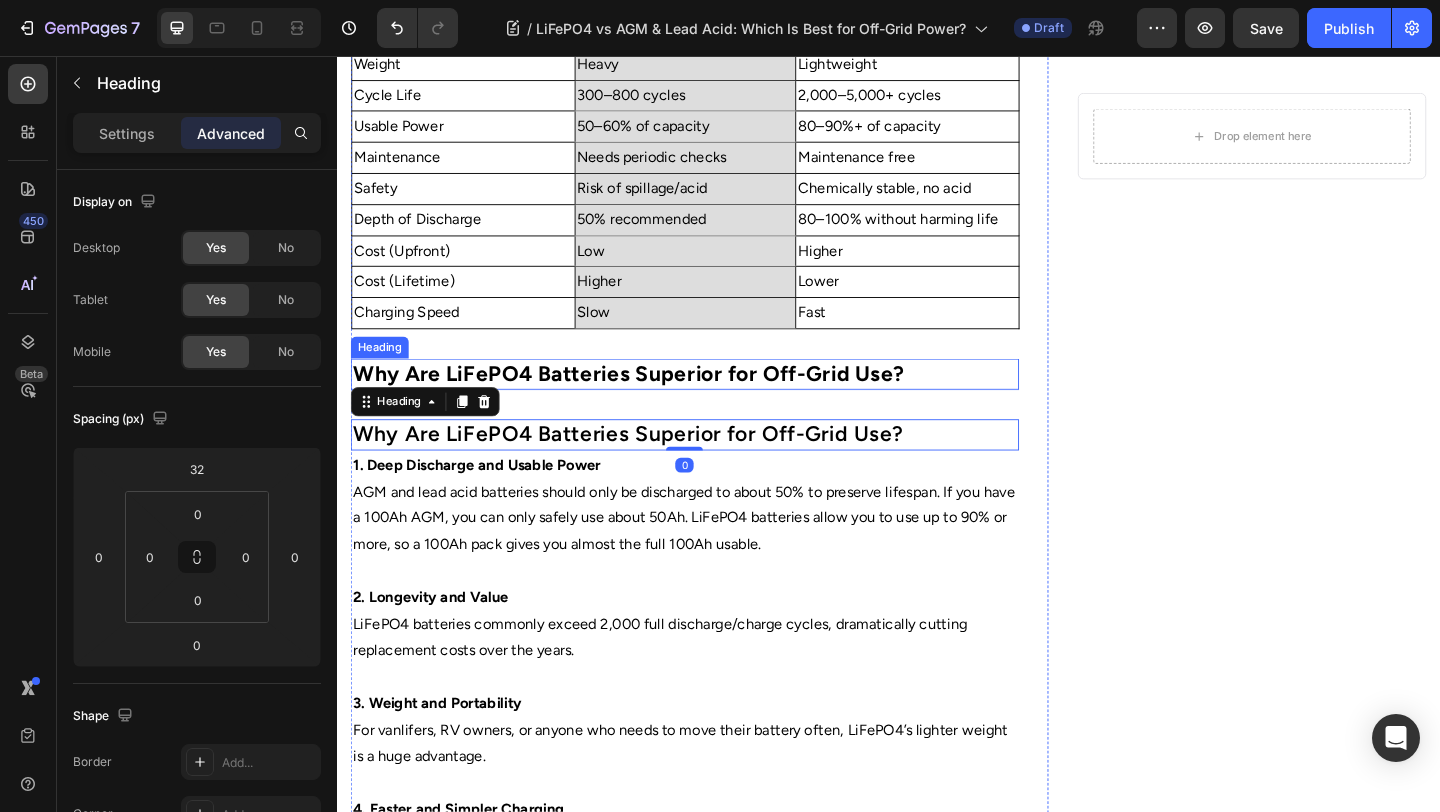 click on "Why Are LiFePO4 Batteries Superior for Off-Grid Use?" at bounding box center [654, 401] 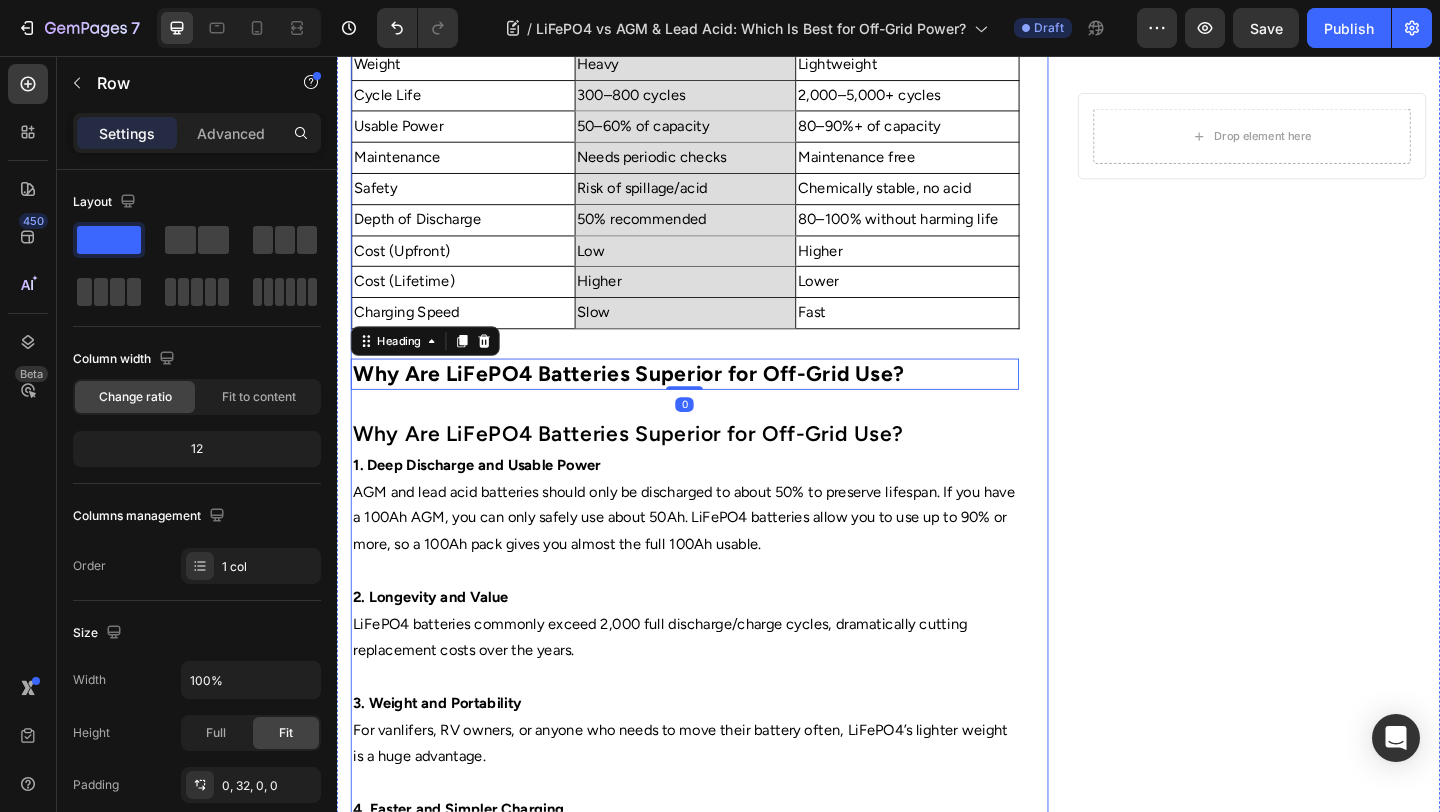 click on "Home Text Block
Icon Blog Text Block
Icon LiFePO4 vs AGM & Lead Acid: Which Is Best for Off-Grid Power? Text Block Row ⁠⁠⁠⁠⁠⁠⁠ LiFePO4 vs AGM & Lead Acid: Which Is Best for Off-Grid Power? Heading Image By  Portable Batteries Austraila Text block Advanced list Published:  August 4, 2025 Text block Row Image Choosing the right battery for off-grid living, RV travel, or camping is critical to comfort and reliability. With advances in lithium battery technology, many Australians are now facing the choice: stick with tried-and-true AGM or lead acid batteries, or make the jump to LiFePO4? Here’s a detailed breakdown of how each option stacks up. How Do AGM and Lead Acid Batteries Work? Absorbent Glass Mat (AGM)  batteries and traditional lead acid types have been mainstays in off-grid and automotive setups for decades. Both rely on lead plates and an acid electrolyte. AGM improves on flooded lead acid by using glass mats to hold the electrolyte, reducing spill risks." at bounding box center [715, 348] 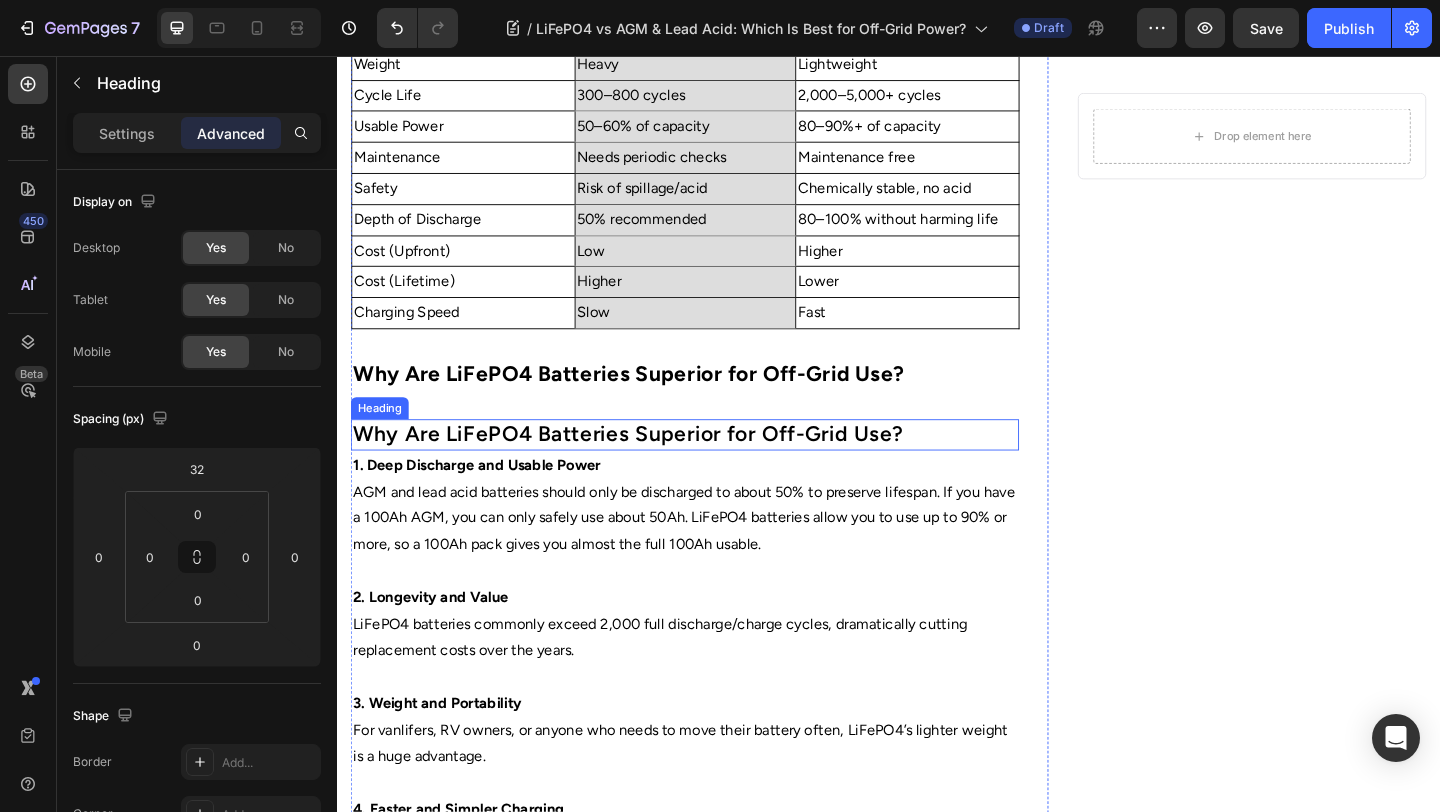 click on "Why Are LiFePO4 Batteries Superior for Off-Grid Use?" at bounding box center [715, 468] 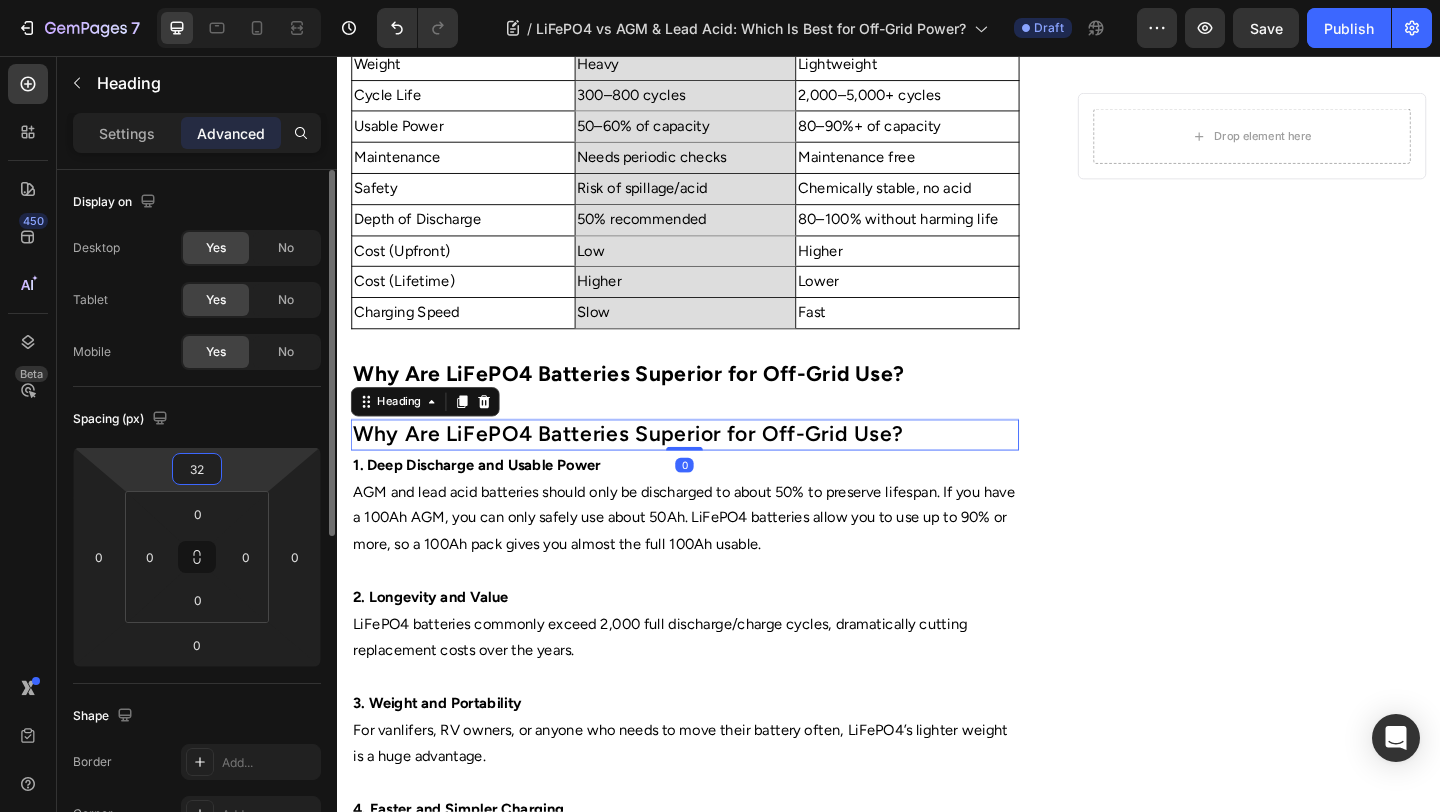 click on "32" at bounding box center [197, 469] 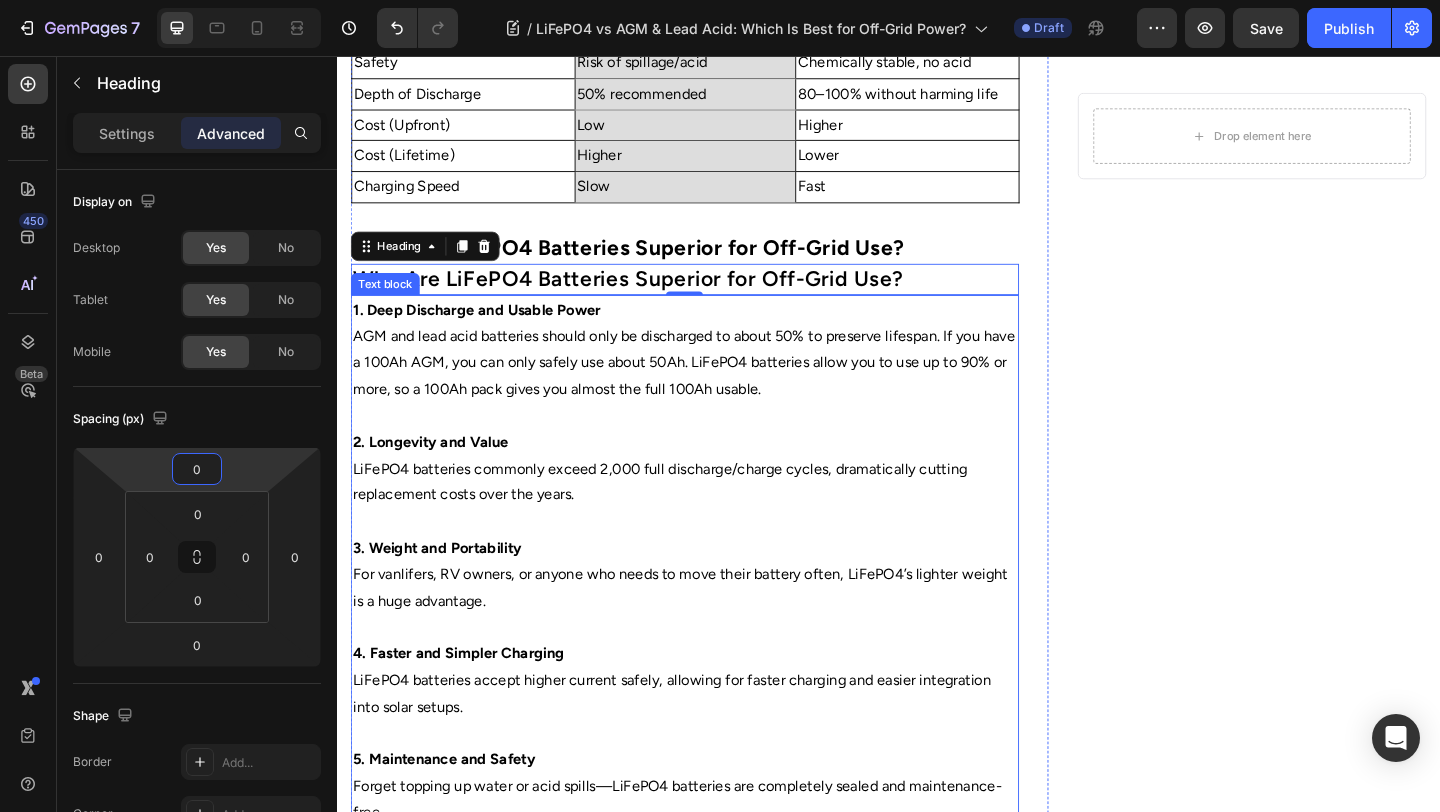 scroll, scrollTop: 1208, scrollLeft: 0, axis: vertical 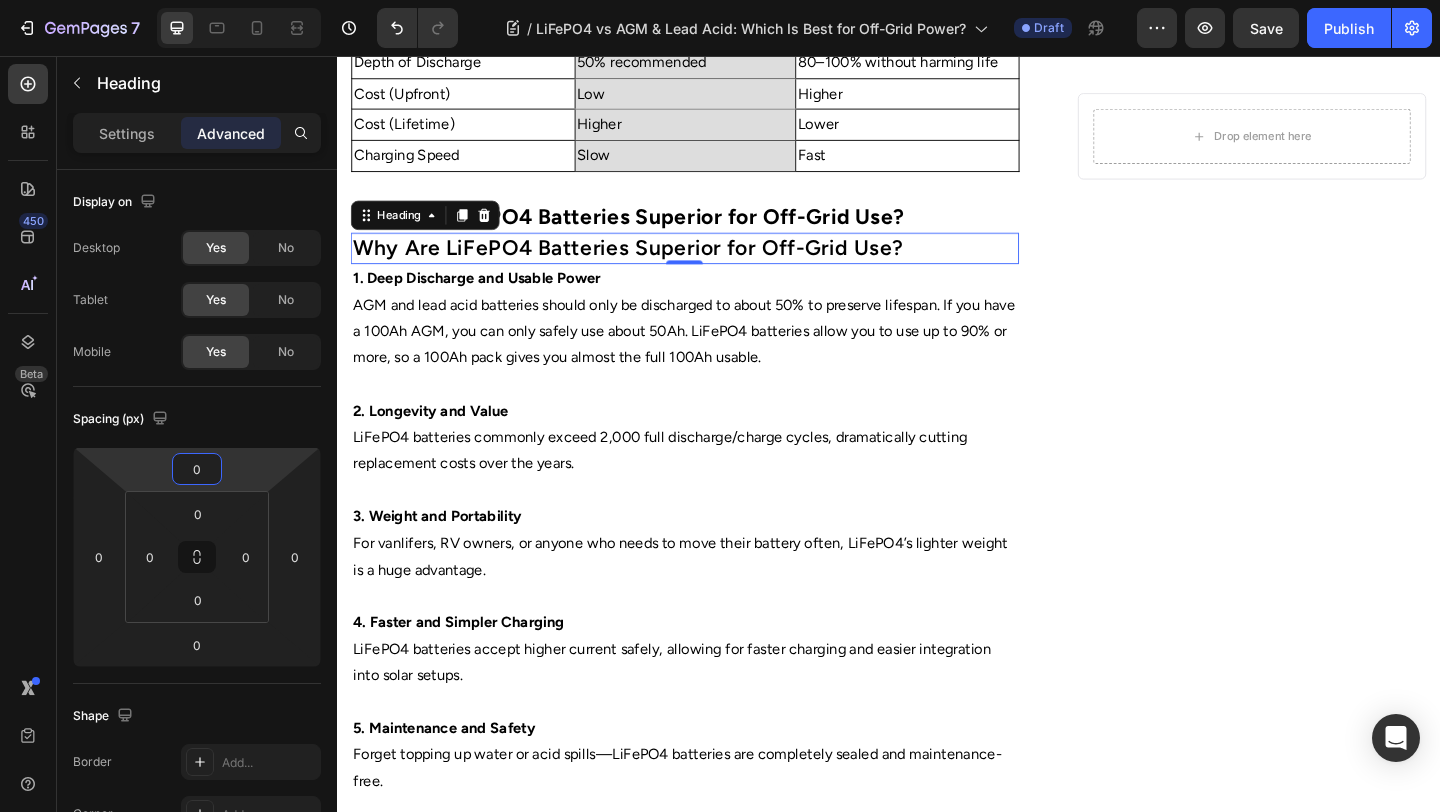 type on "0" 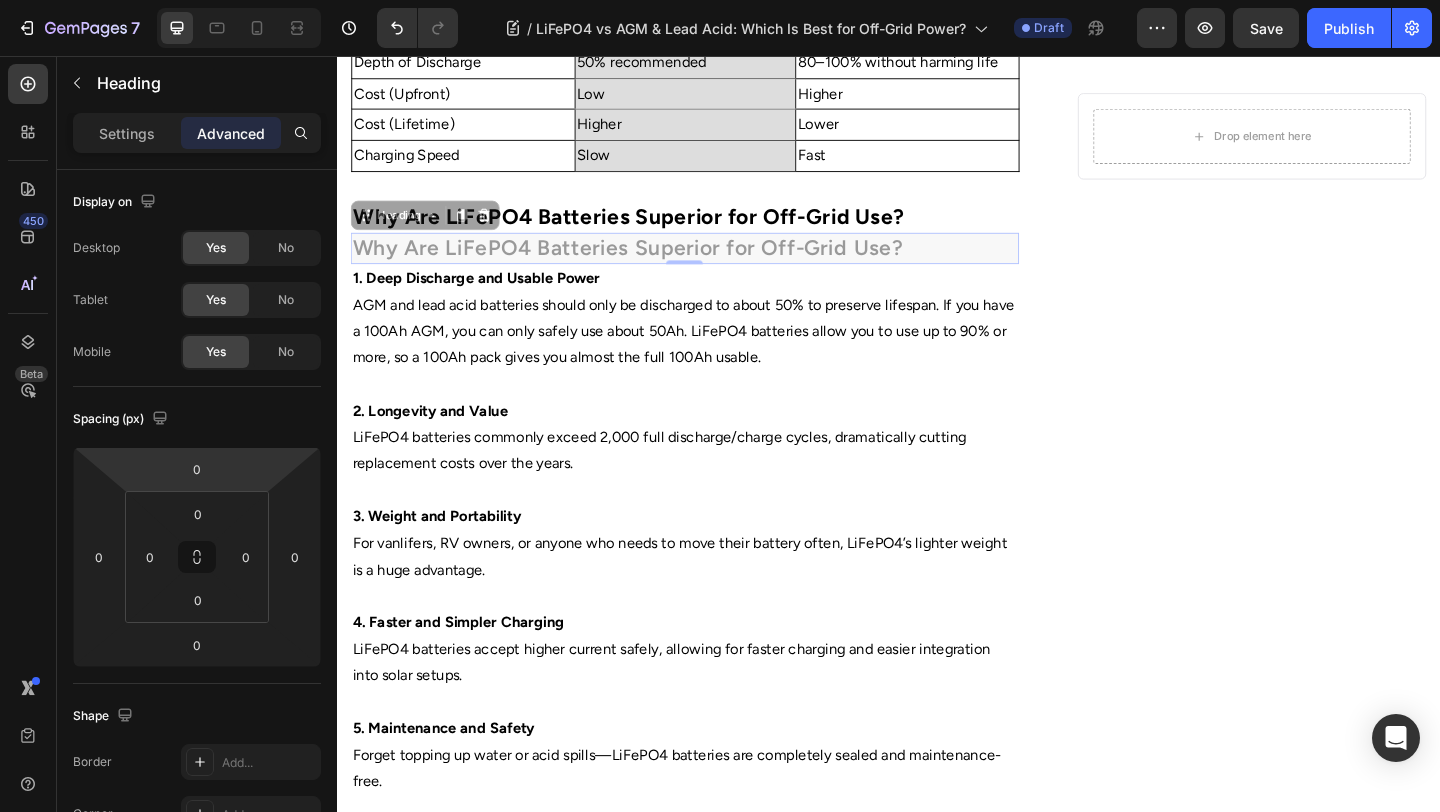 scroll, scrollTop: 1209, scrollLeft: 0, axis: vertical 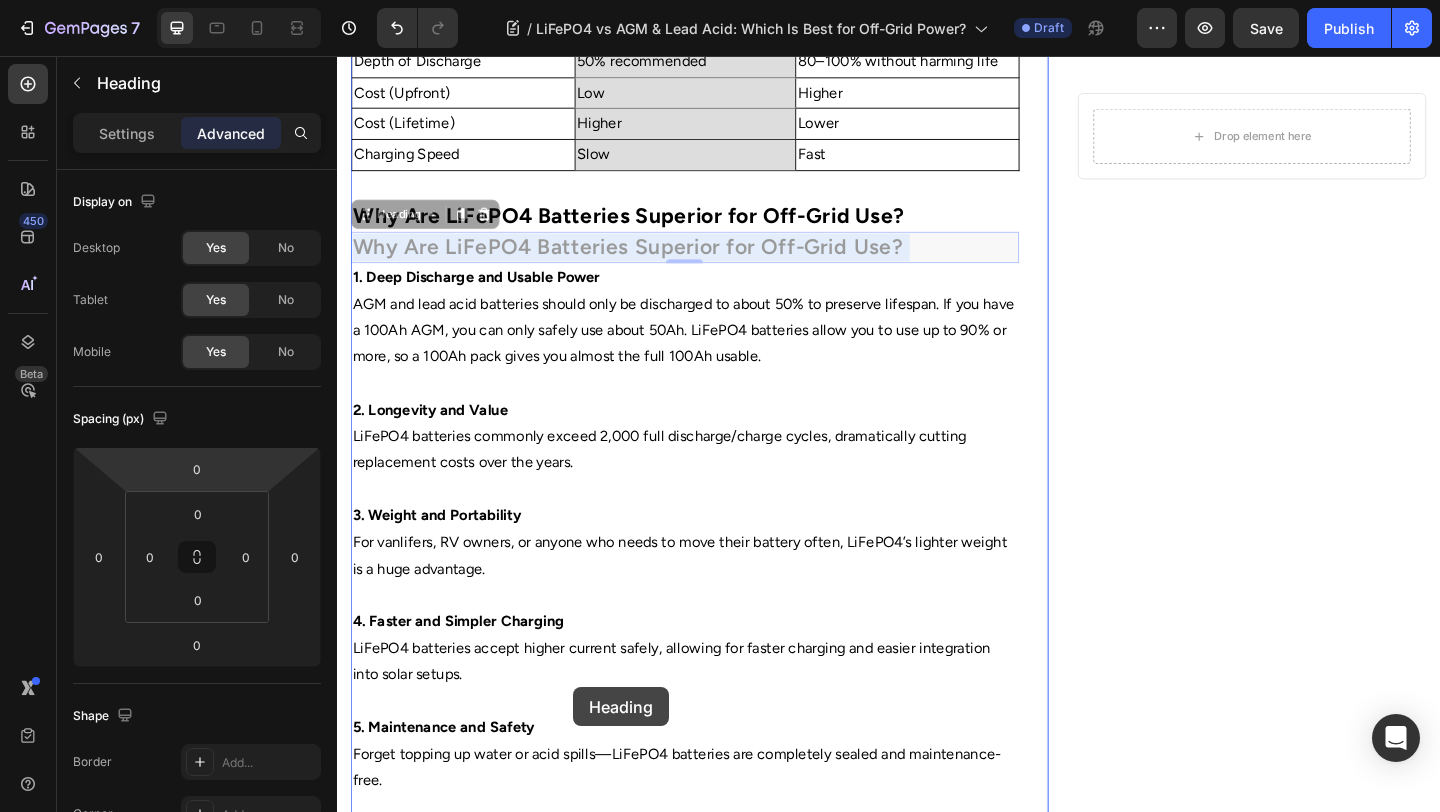 drag, startPoint x: 649, startPoint y: 255, endPoint x: 739, endPoint y: 210, distance: 100.62306 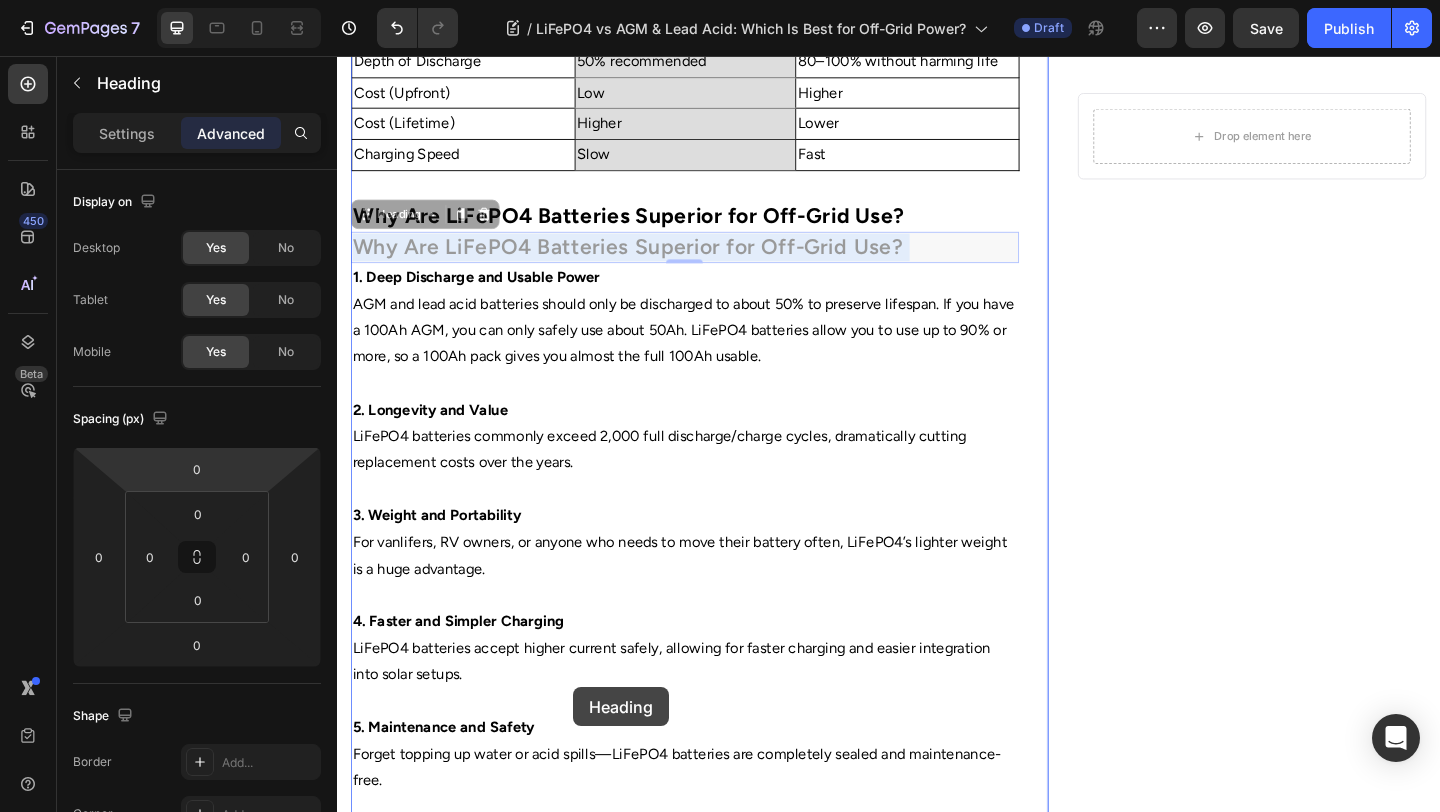 click on "Header Home Text Block
Icon Blog Text Block
Icon LiFePO4 vs AGM & Lead Acid: Which Is Best for Off-Grid Power? Text Block Row ⁠⁠⁠⁠⁠⁠⁠ LiFePO4 vs AGM & Lead Acid: Which Is Best for Off-Grid Power? Heading Image By  Portable Batteries Austraila Text block Advanced list Published:  August 4, 2025 Text block Row Image Choosing the right battery for off-grid living, RV travel, or camping is critical to comfort and reliability. With advances in lithium battery technology, many Australians are now facing the choice: stick with tried-and-true AGM or lead acid batteries, or make the jump to LiFePO4? Here’s a detailed breakdown of how each option stacks up. How Do AGM and Lead Acid Batteries Work? Absorbent Glass Mat (AGM) Text block Feature Text Block AGM/Lead Acid Text Block LiFePO4 Text Block Row Weight Text Block Heavy Text Block Lightweight Text Block Row Cycle Life Text Block 300–800 cycles Text Block 2,000–5,000+ cycles Text Block Row Usable Power Text Block" at bounding box center (937, 538) 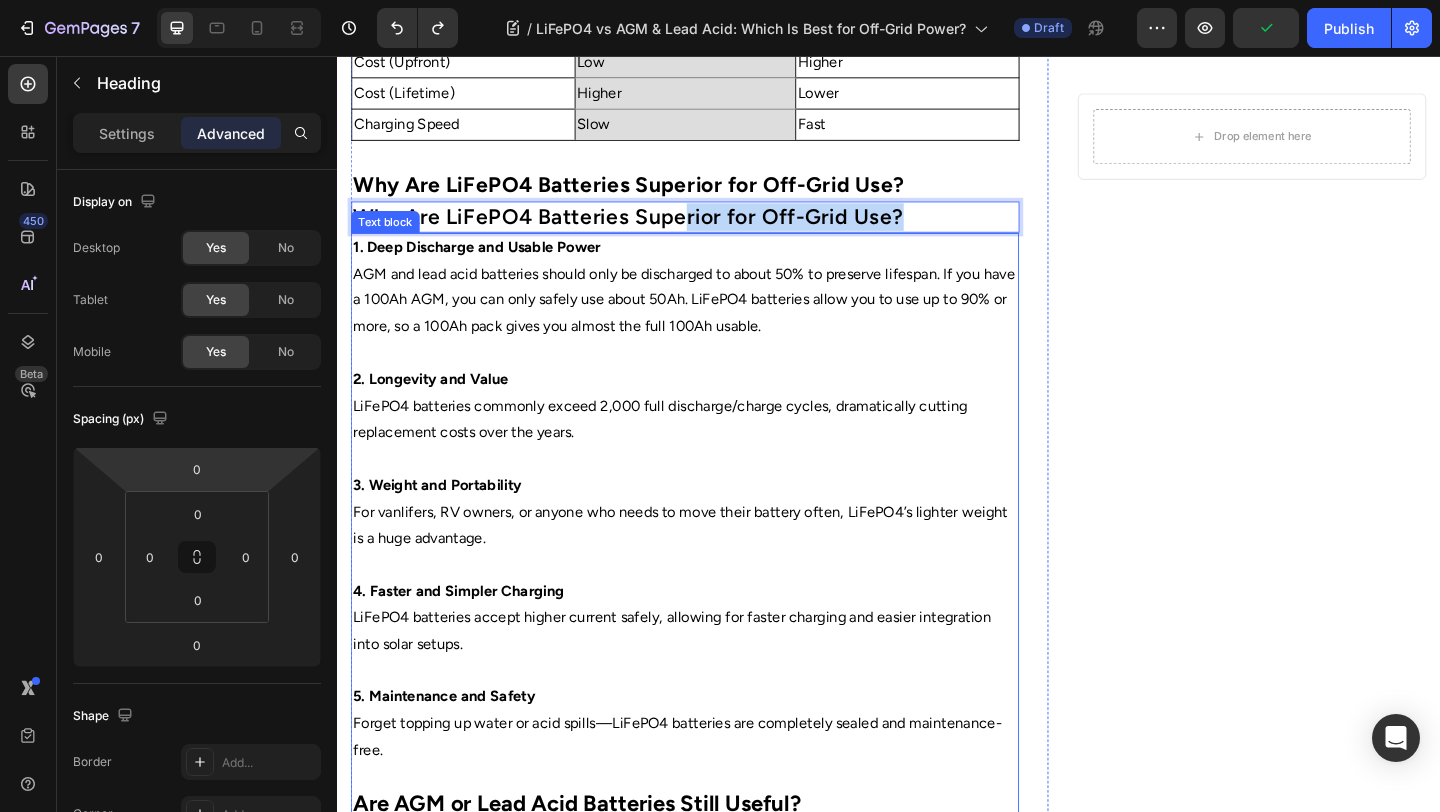 scroll, scrollTop: 1243, scrollLeft: 0, axis: vertical 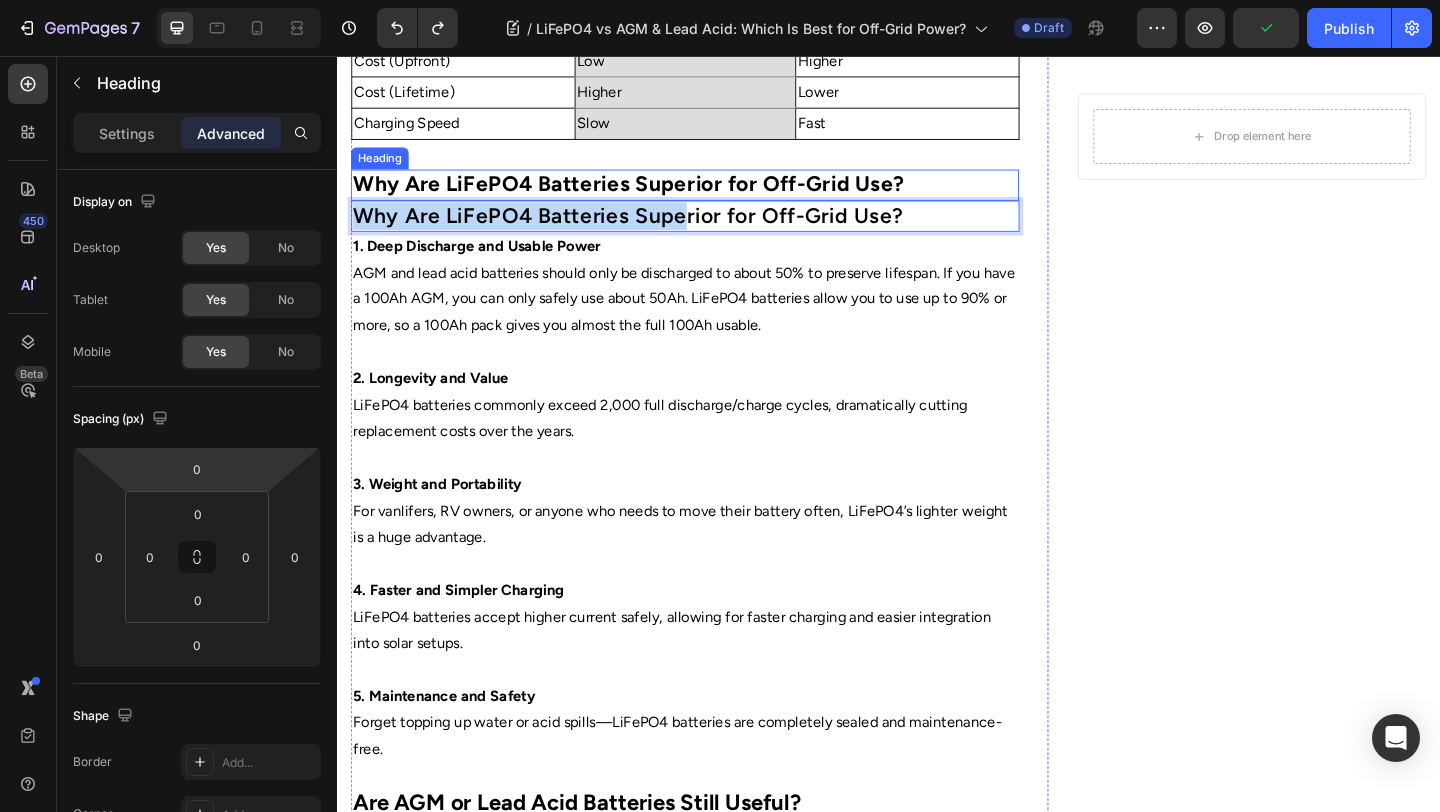 drag, startPoint x: 715, startPoint y: 255, endPoint x: 720, endPoint y: 214, distance: 41.303753 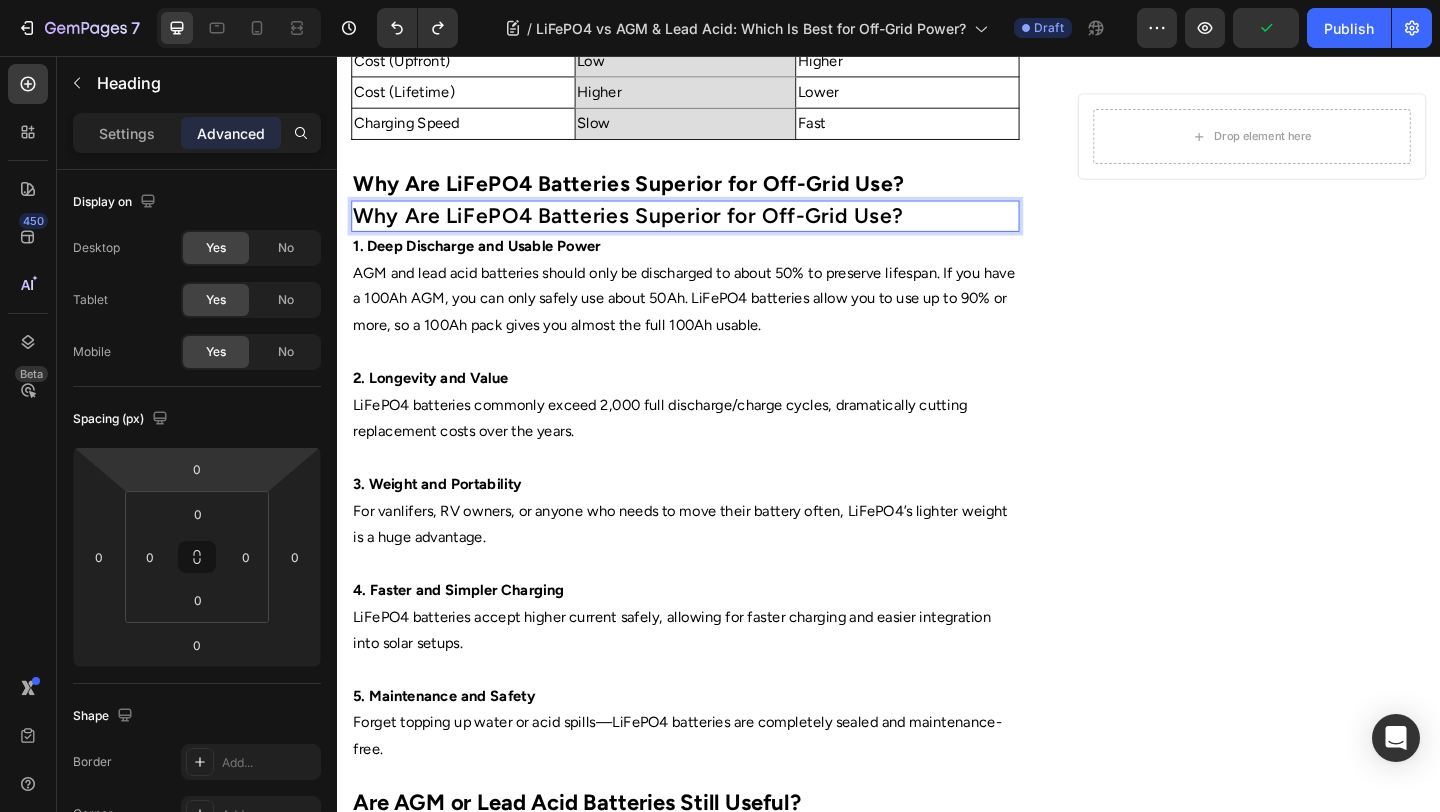 click on "Why Are LiFePO4 Batteries Superior for Off-Grid Use?" at bounding box center (715, 230) 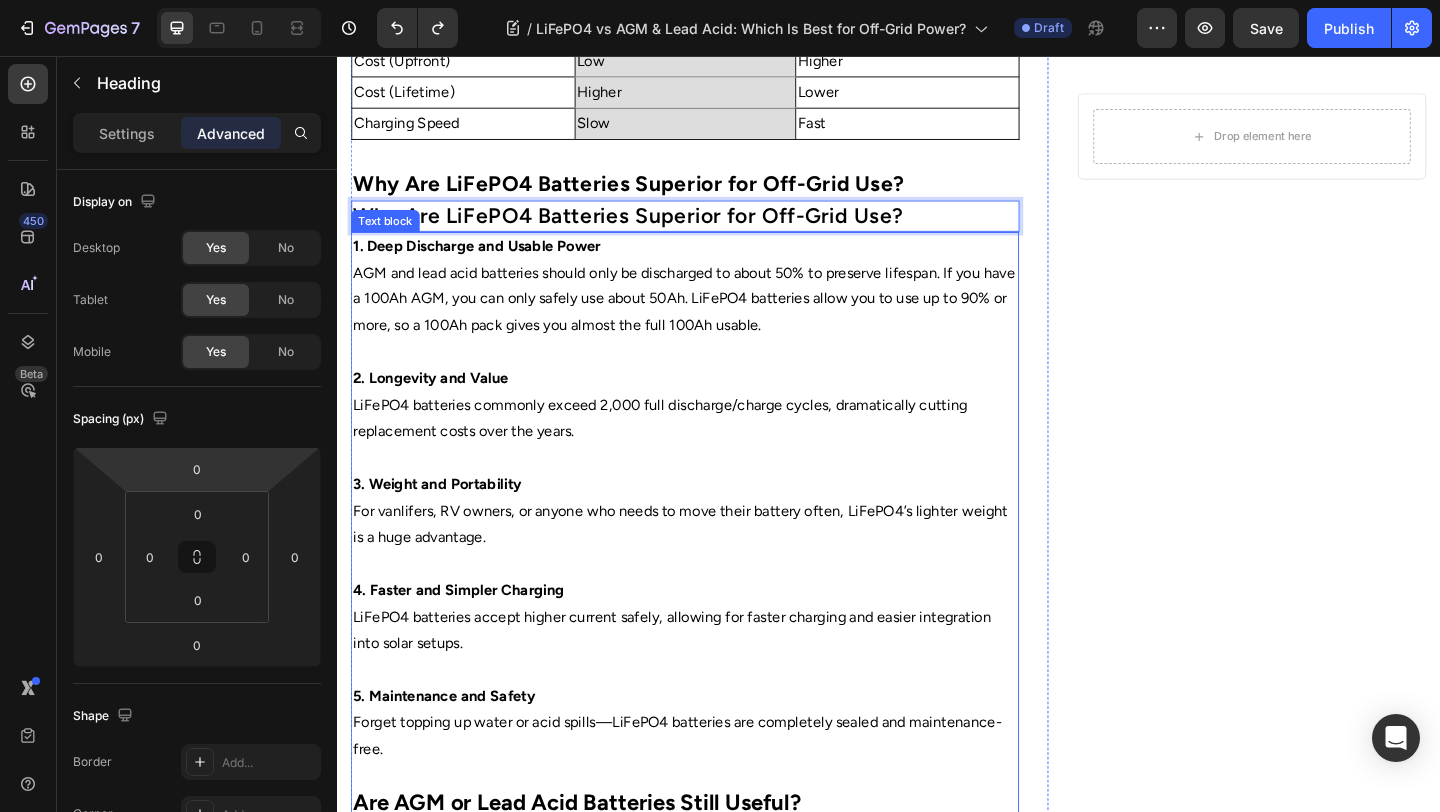 click on "1. Deep Discharge and Usable Power AGM and lead acid batteries should only be discharged to about 50% to preserve lifespan. If you have a 100Ah AGM, you can only safely use about 50Ah. LiFePO4 batteries allow you to use up to 90% or more, so a 100Ah pack gives you almost the full 100Ah usable. 2. Longevity and Value LiFePO4 batteries commonly exceed 2,000 full discharge/charge cycles, dramatically cutting replacement costs over the years. 3. Weight and Portability For vanlifers, RV owners, or anyone who needs to move their battery often, LiFePO4’s lighter weight is a huge advantage. 4. Faster and Simpler Charging LiFePO4 batteries accept higher current safely, allowing for faster charging and easier integration into solar setups. 5. Maintenance and Safety Forget topping up water or acid spills—LiFePO4 batteries are completely sealed and maintenance-free. Are AGM or Lead Acid Batteries Still Useful? They remain a budget-friendly solution for… Occasional use or backup. When to Upgrade to LiFePO4" at bounding box center [715, 799] 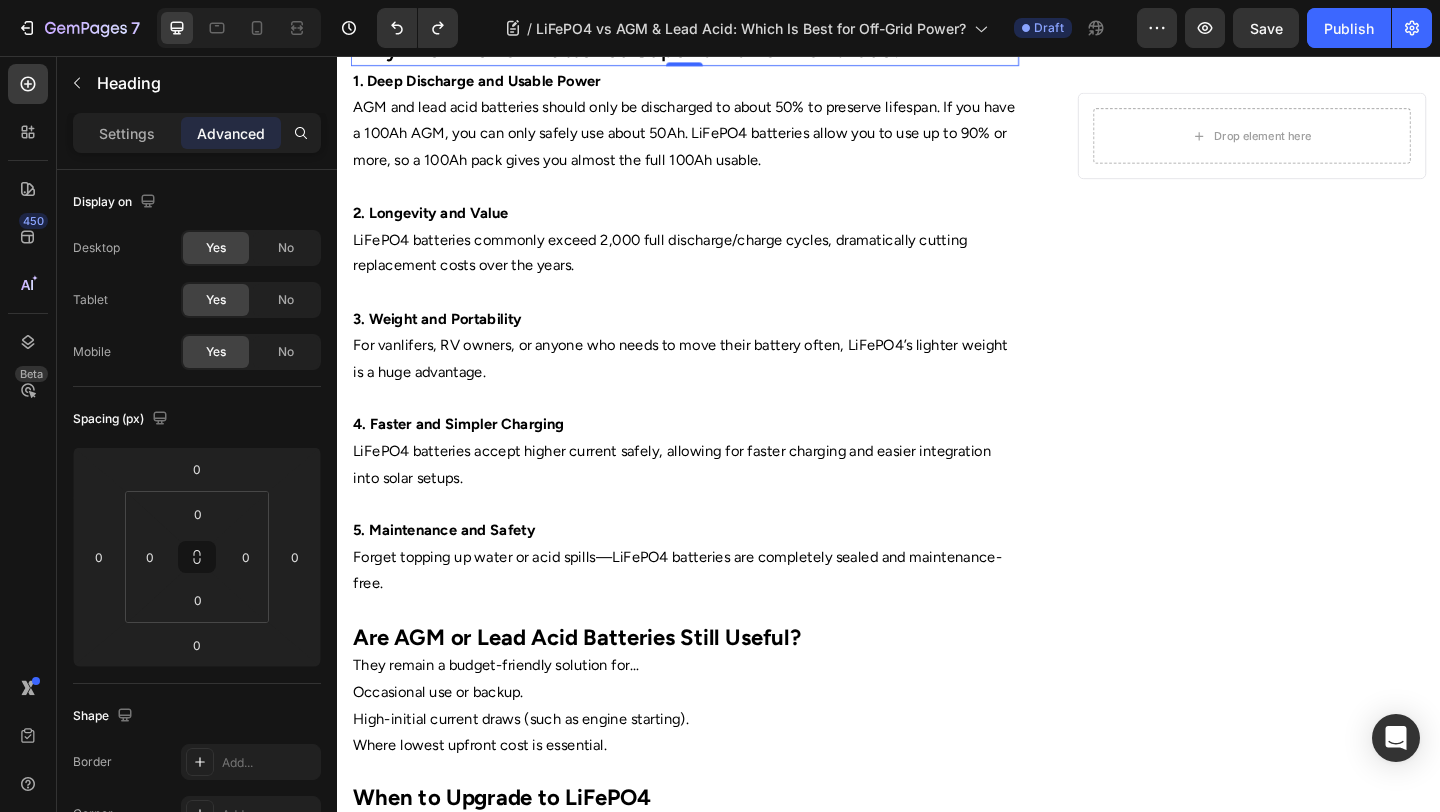 scroll, scrollTop: 1404, scrollLeft: 0, axis: vertical 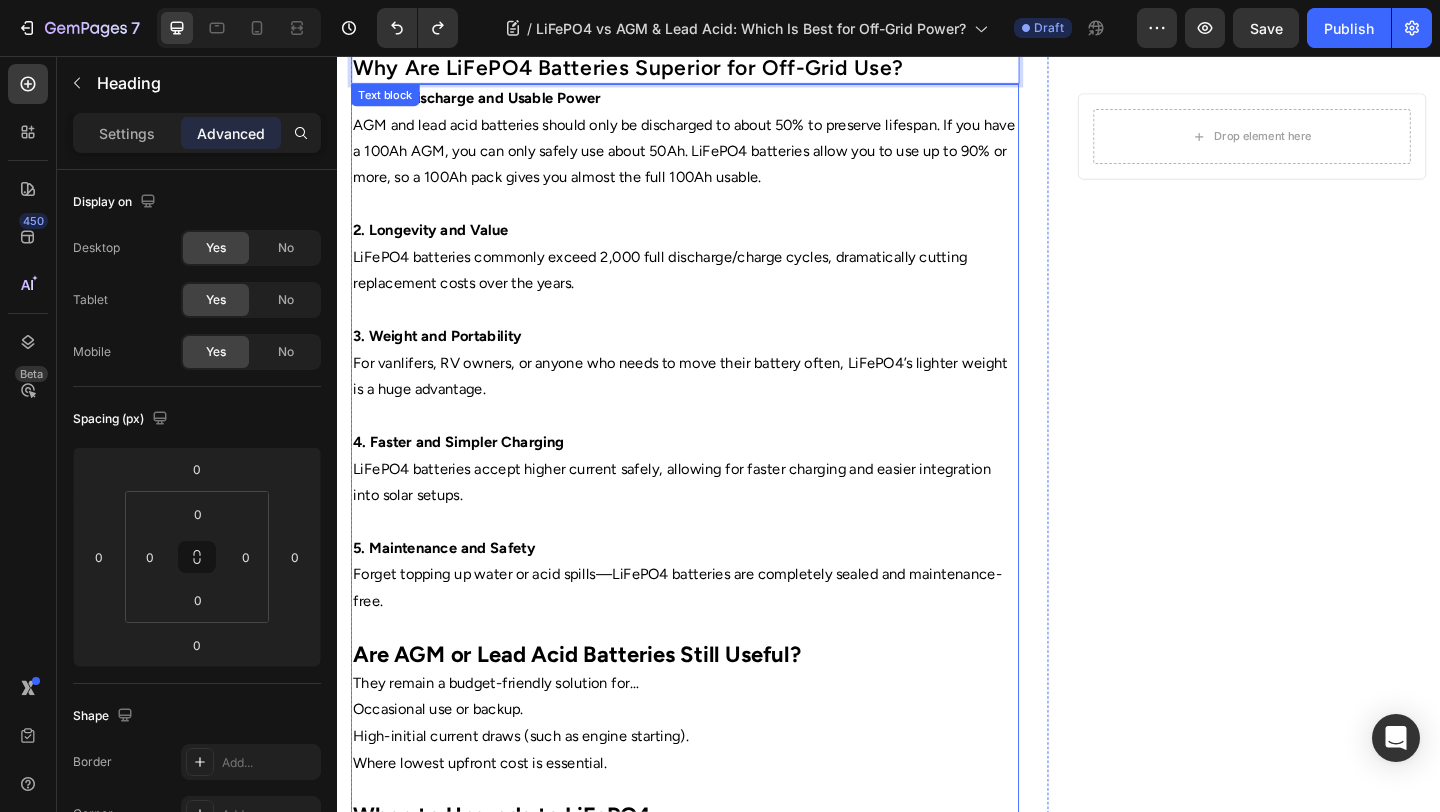 drag, startPoint x: 996, startPoint y: 74, endPoint x: 928, endPoint y: 467, distance: 398.83957 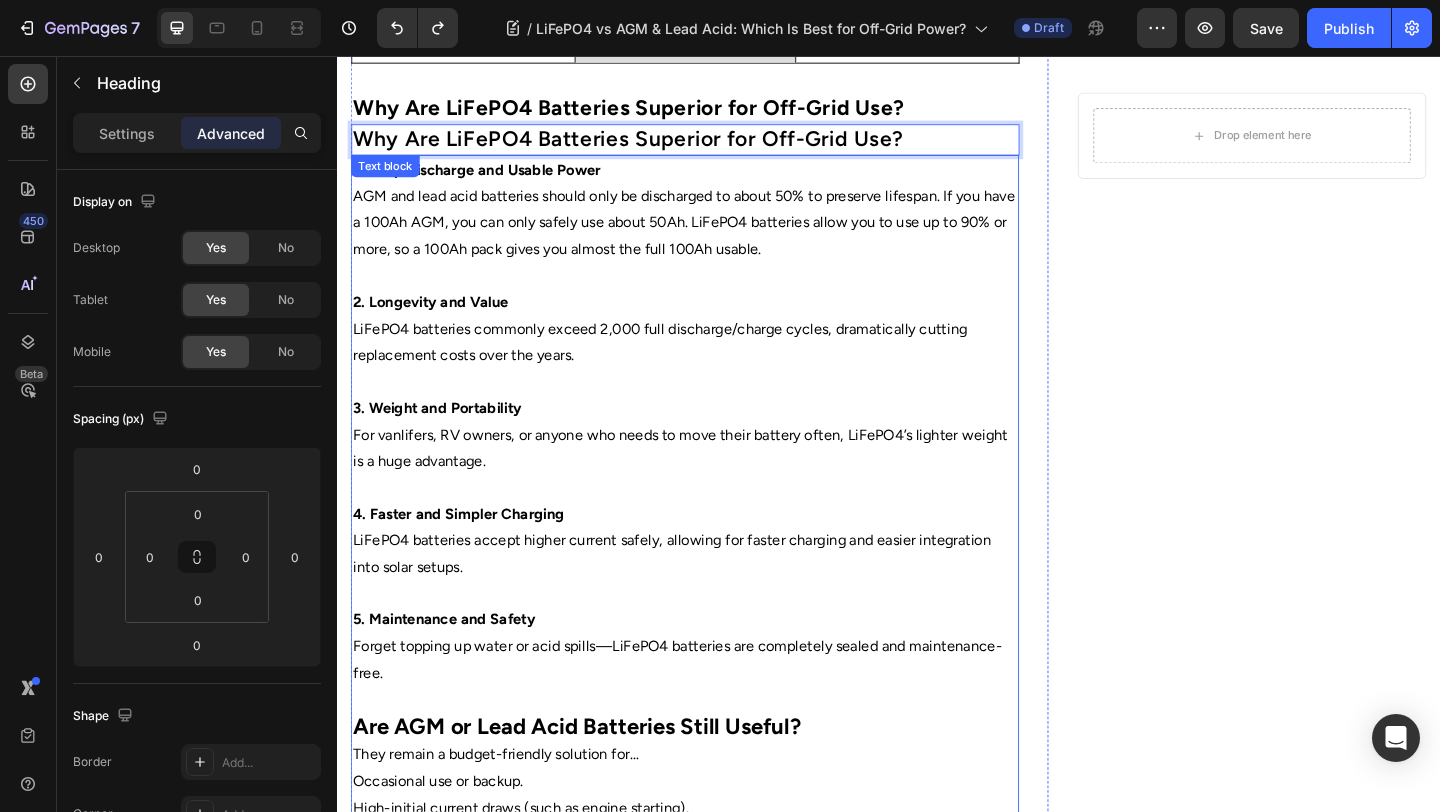 scroll, scrollTop: 1322, scrollLeft: 0, axis: vertical 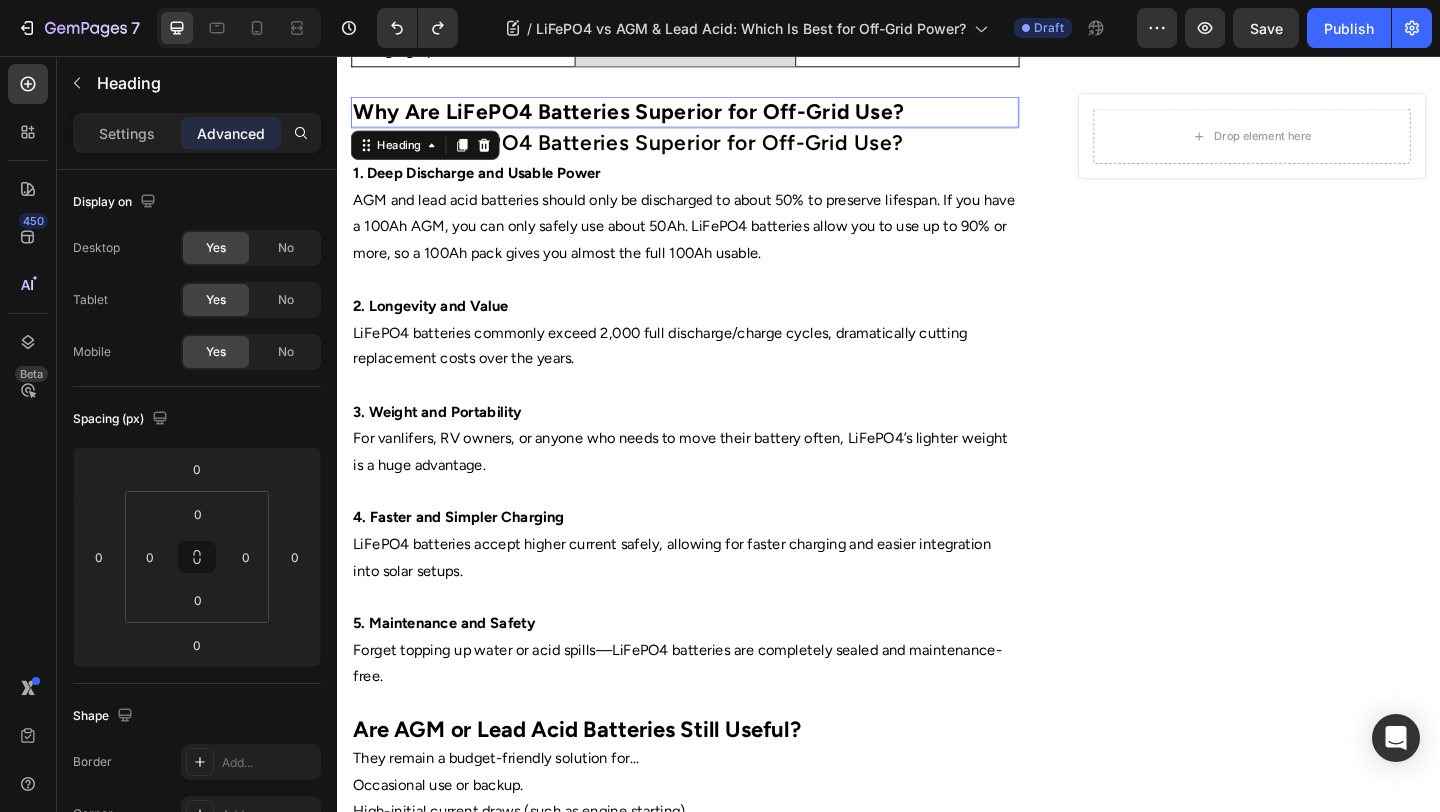 click on "⁠⁠⁠⁠⁠⁠⁠ Why Are LiFePO4 Batteries Superior for Off-Grid Use?" at bounding box center (715, 117) 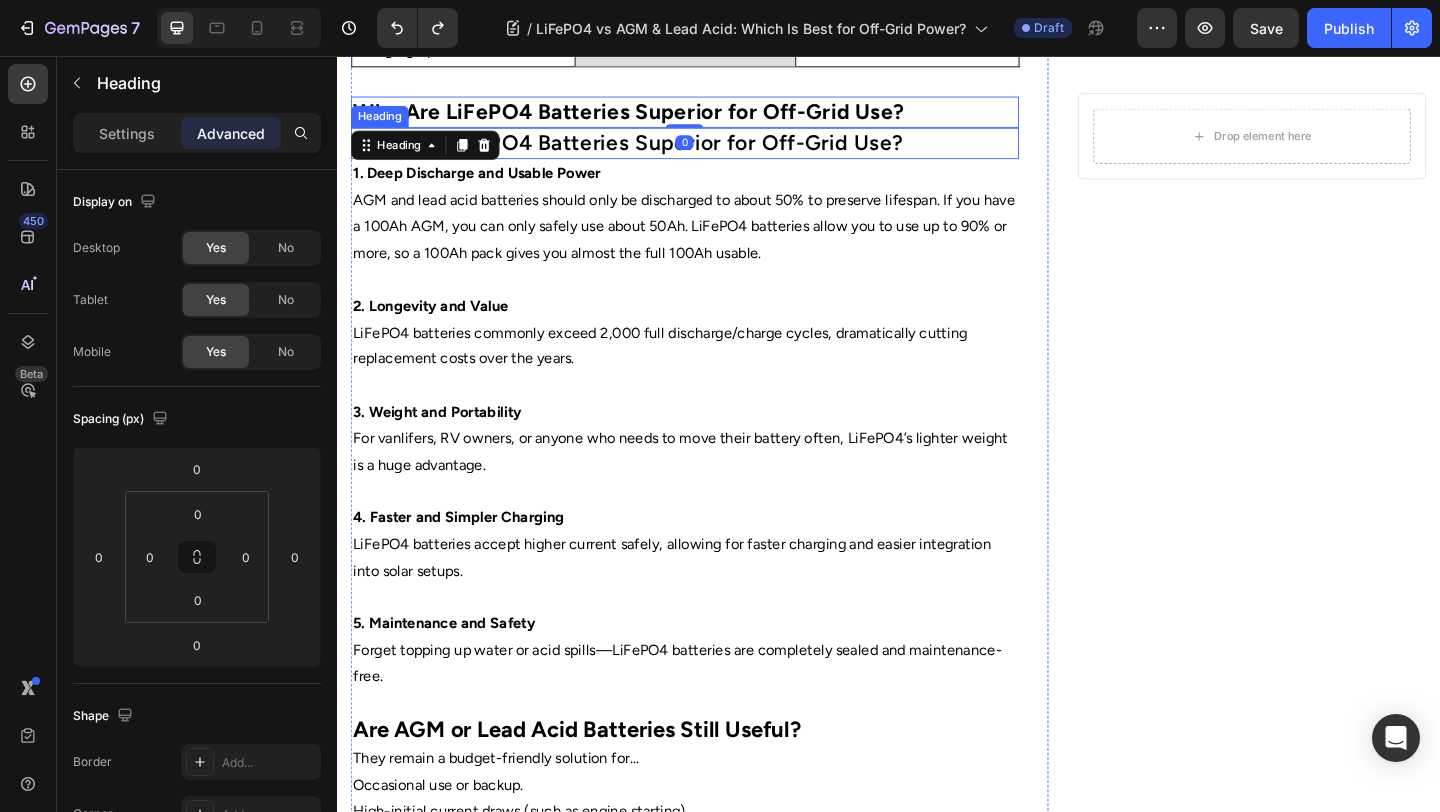 click on "Why Are LiFePO4 Batteries Superior for Off-Grid Use?" at bounding box center (715, 151) 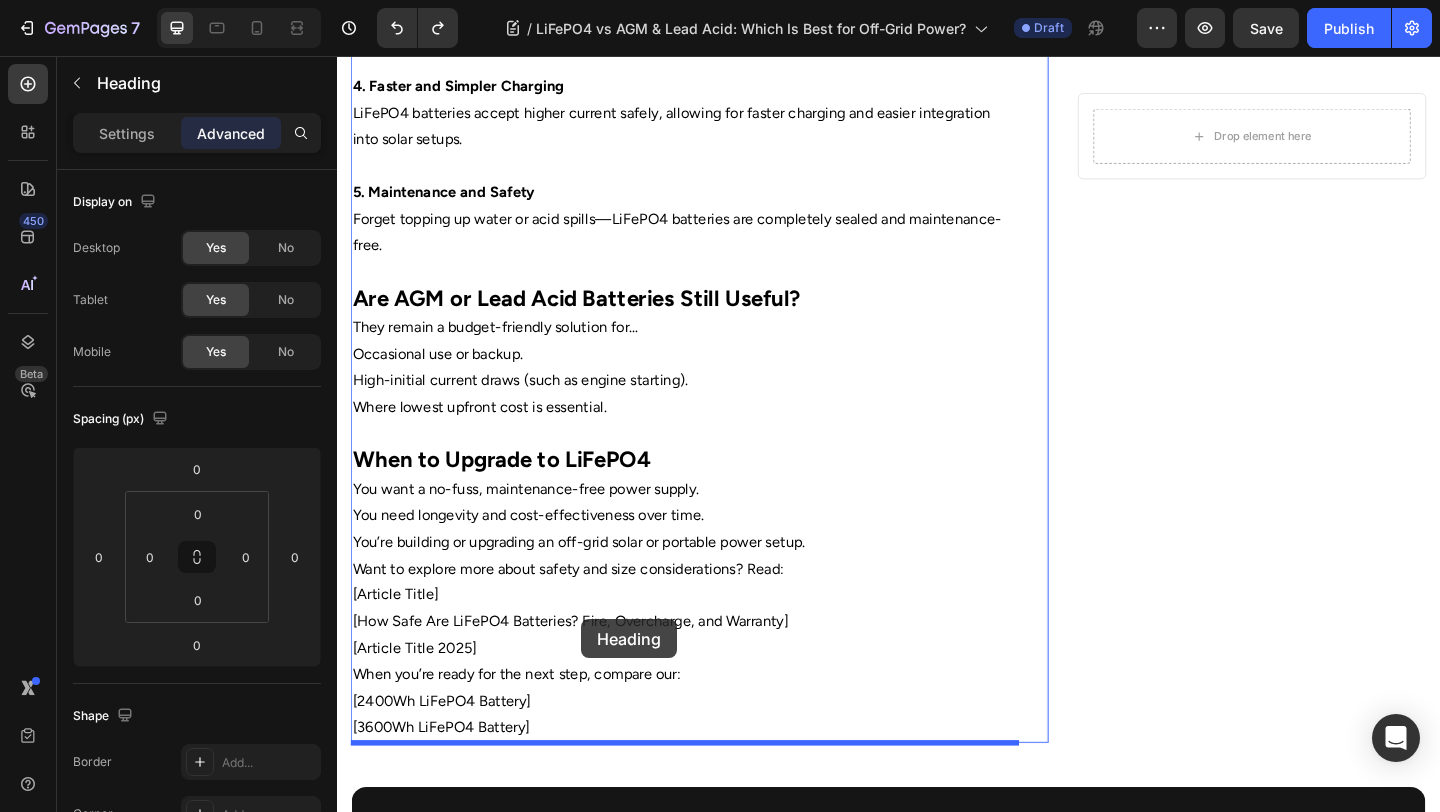 scroll, scrollTop: 2106, scrollLeft: 0, axis: vertical 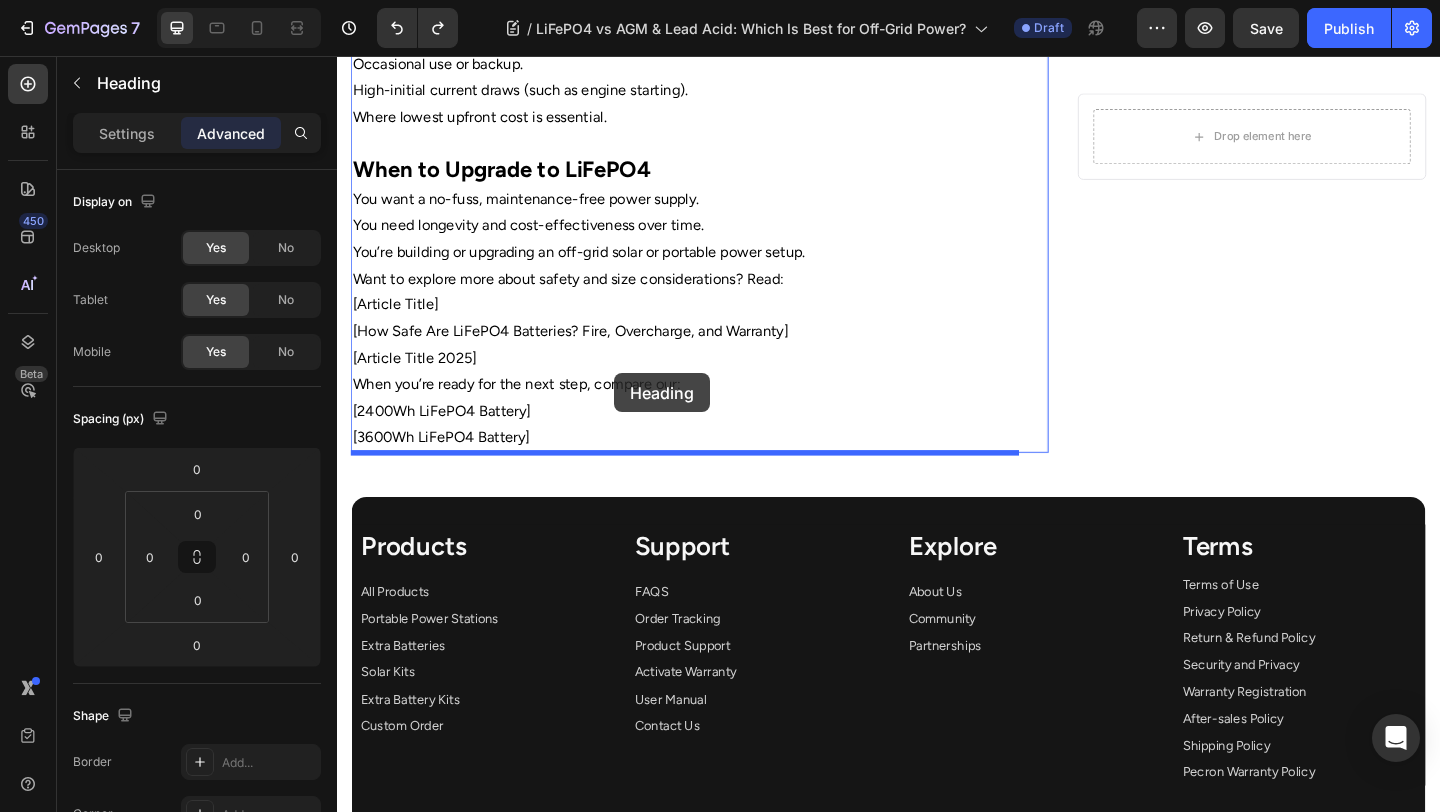 drag, startPoint x: 422, startPoint y: 113, endPoint x: 638, endPoint y: 401, distance: 360 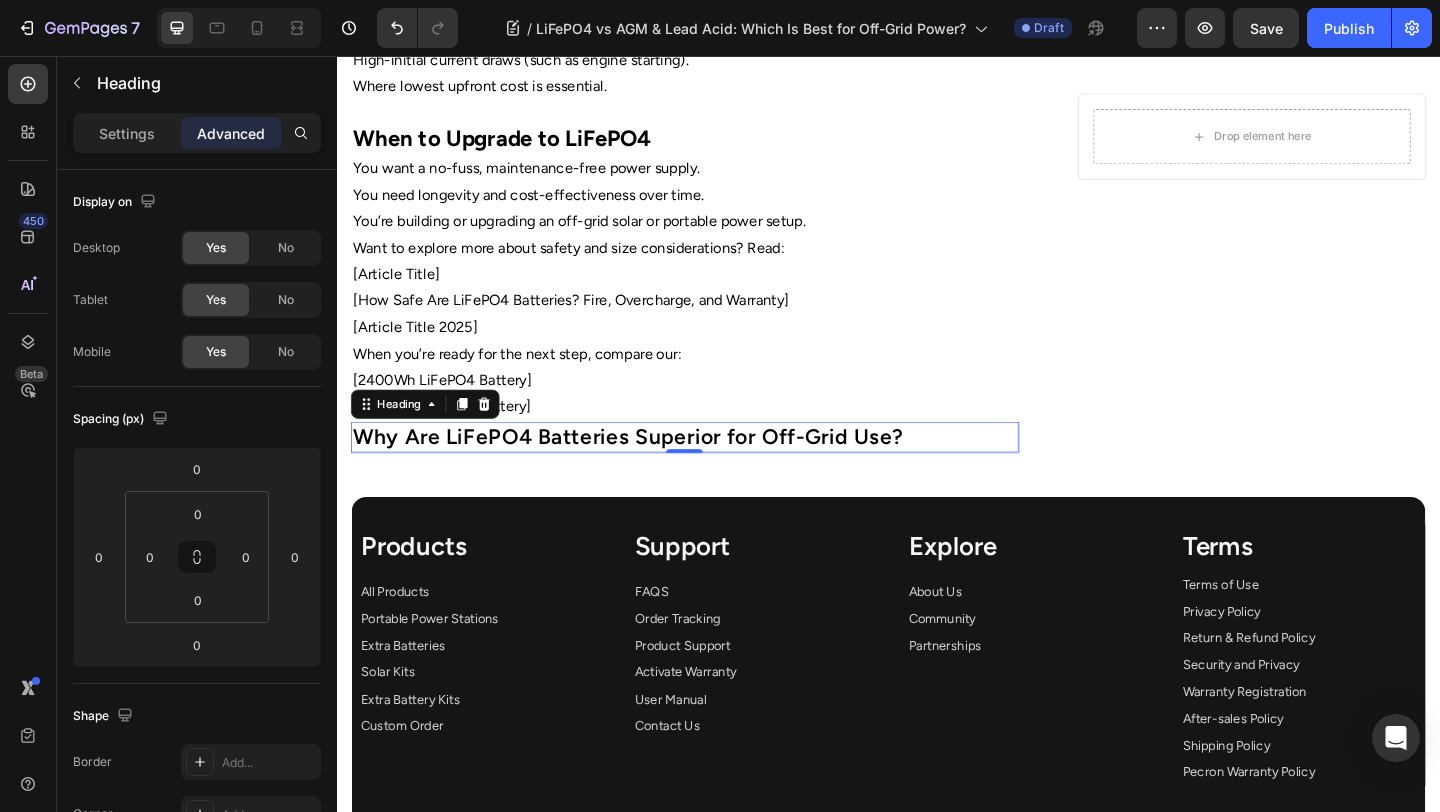 scroll, scrollTop: 2073, scrollLeft: 0, axis: vertical 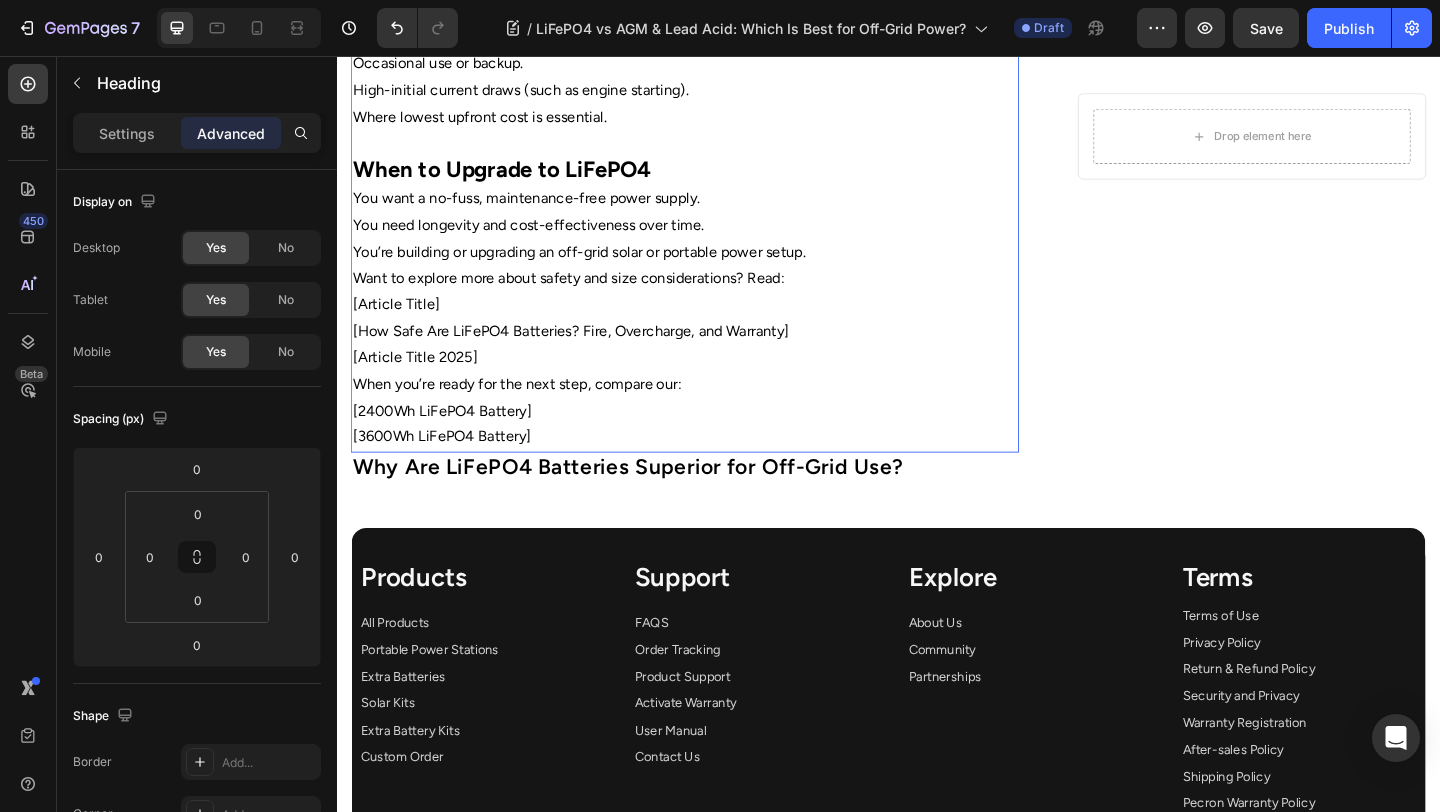 click on "Want to explore more about safety and size considerations? Read:" at bounding box center [715, 298] 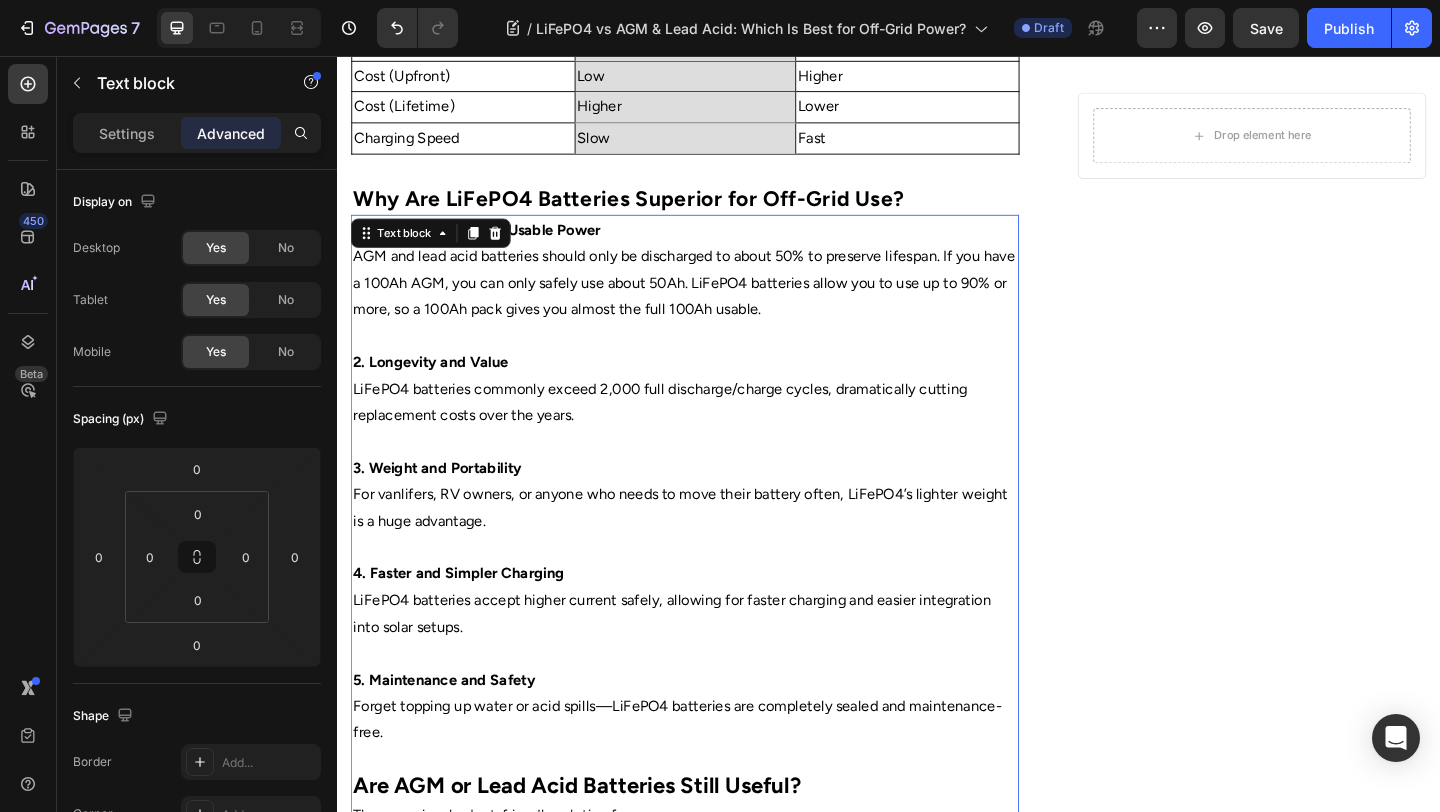 scroll, scrollTop: 1198, scrollLeft: 0, axis: vertical 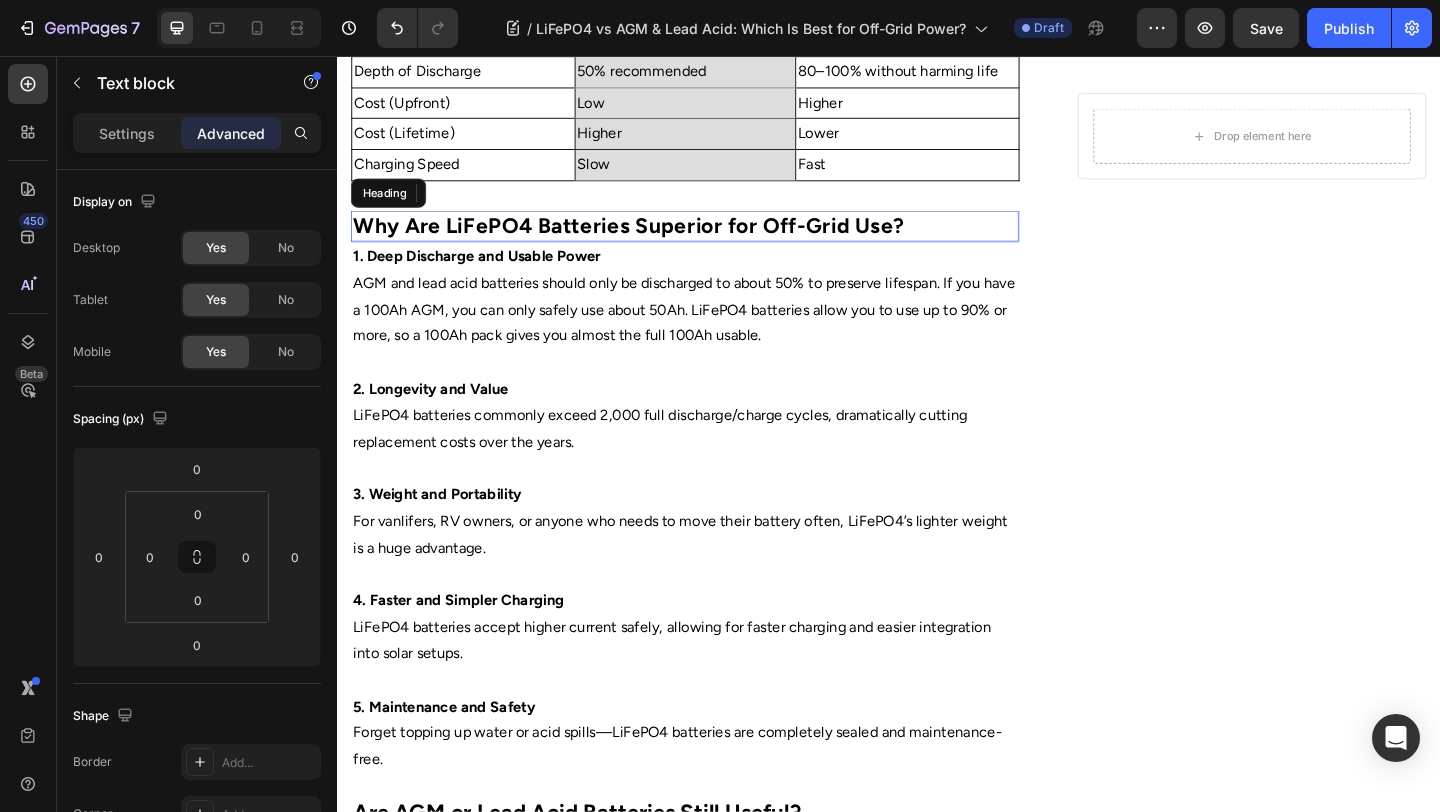 click on "Why Are LiFePO4 Batteries Superior for Off-Grid Use?" at bounding box center (654, 240) 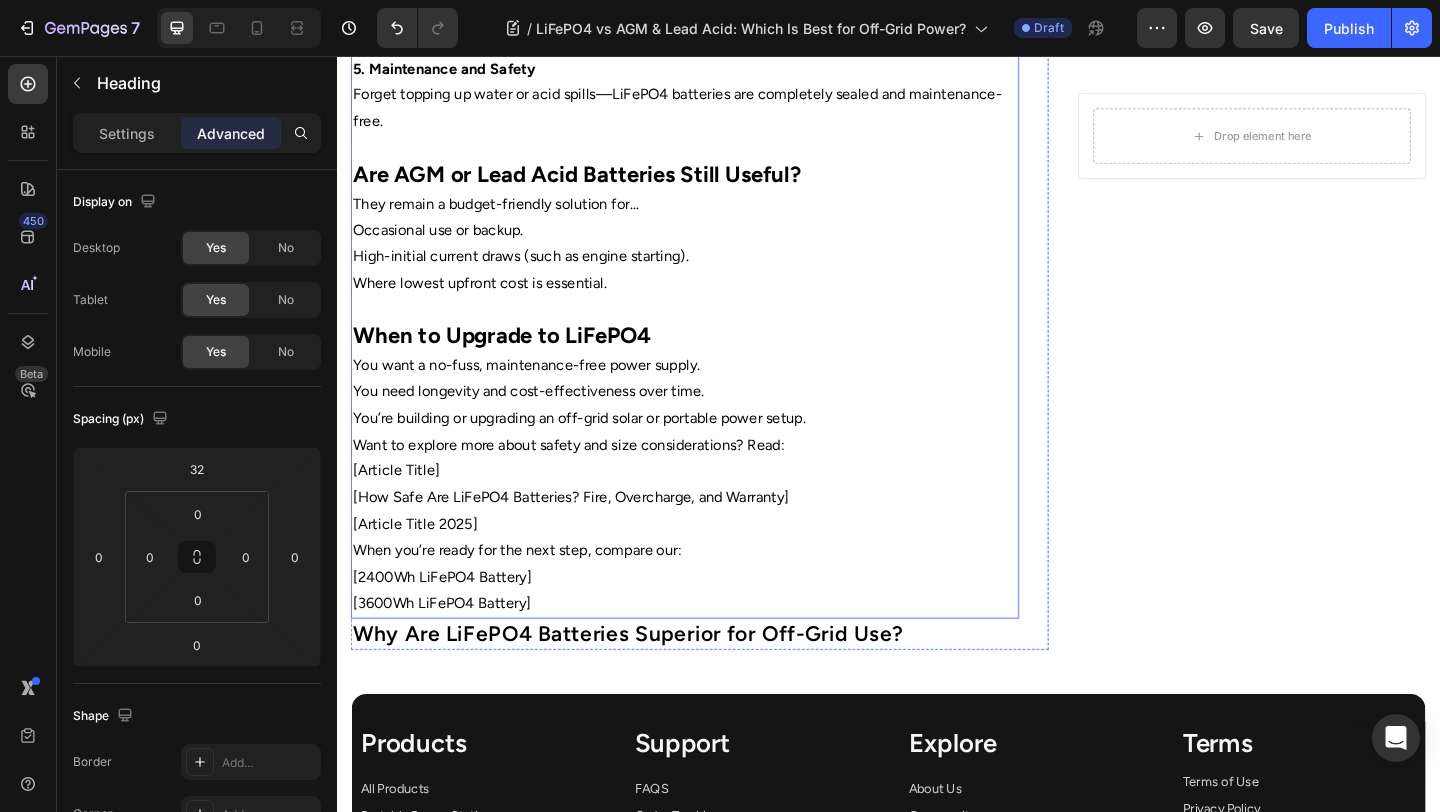 click on "Are AGM or Lead Acid Batteries Still Useful?" at bounding box center (597, 184) 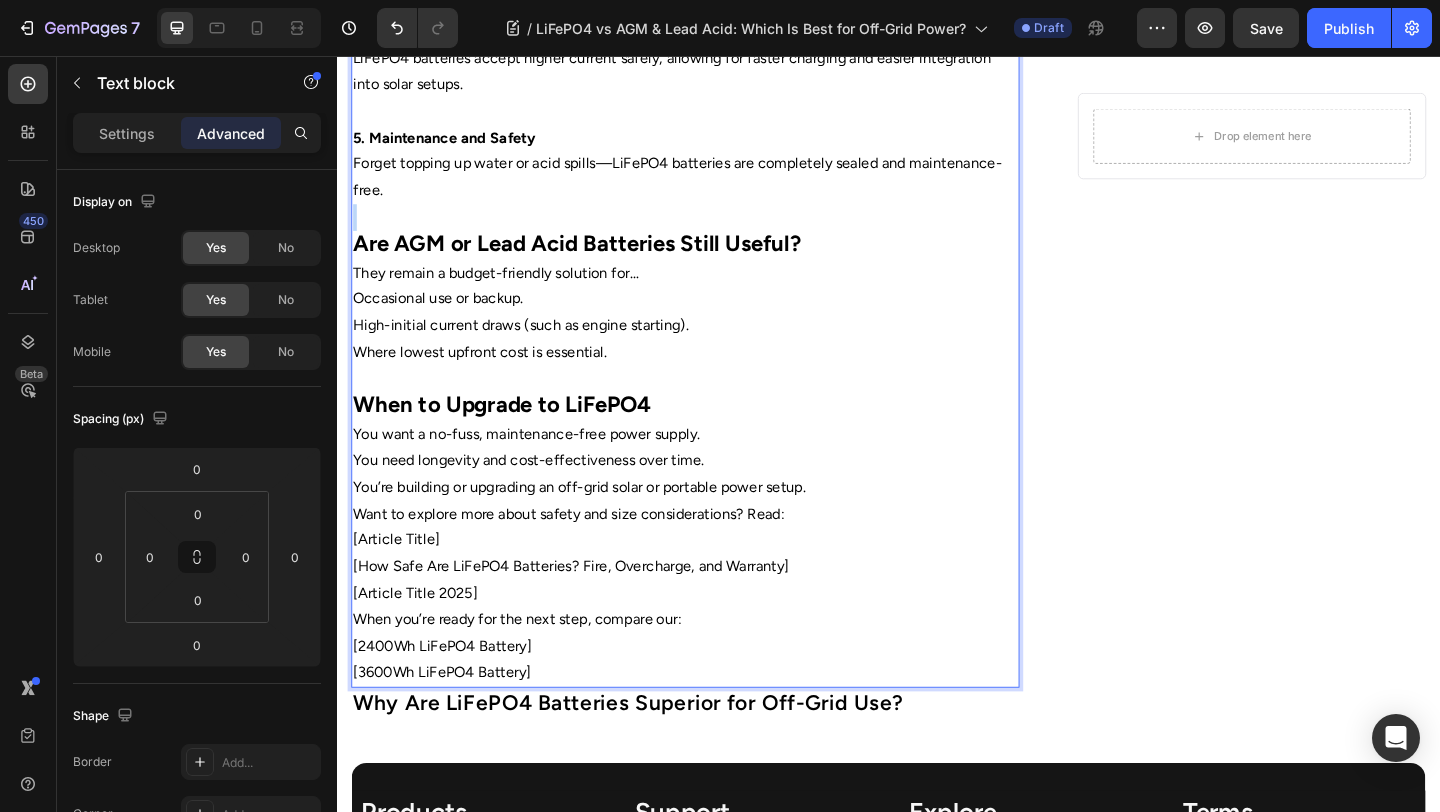click on "1. Deep Discharge and Usable Power AGM and lead acid batteries should only be discharged to about 50% to preserve lifespan. If you have a 100Ah AGM, you can only safely use about 50Ah. LiFePO4 batteries allow you to use up to 90% or more, so a 100Ah pack gives you almost the full 100Ah usable. 2. Longevity and Value LiFePO4 batteries commonly exceed 2,000 full discharge/charge cycles, dramatically cutting replacement costs over the years. 3. Weight and Portability For vanlifers, RV owners, or anyone who needs to move their battery often, LiFePO4’s lighter weight is a huge advantage. 4. Faster and Simpler Charging LiFePO4 batteries accept higher current safely, allowing for faster charging and easier integration into solar setups. 5. Maintenance and Safety Forget topping up water or acid spills—LiFePO4 batteries are completely sealed and maintenance-free. Are AGM or Lead Acid Batteries Still Useful? They remain a budget-friendly solution for… Occasional use or backup. When to Upgrade to LiFePO4" at bounding box center [715, 191] 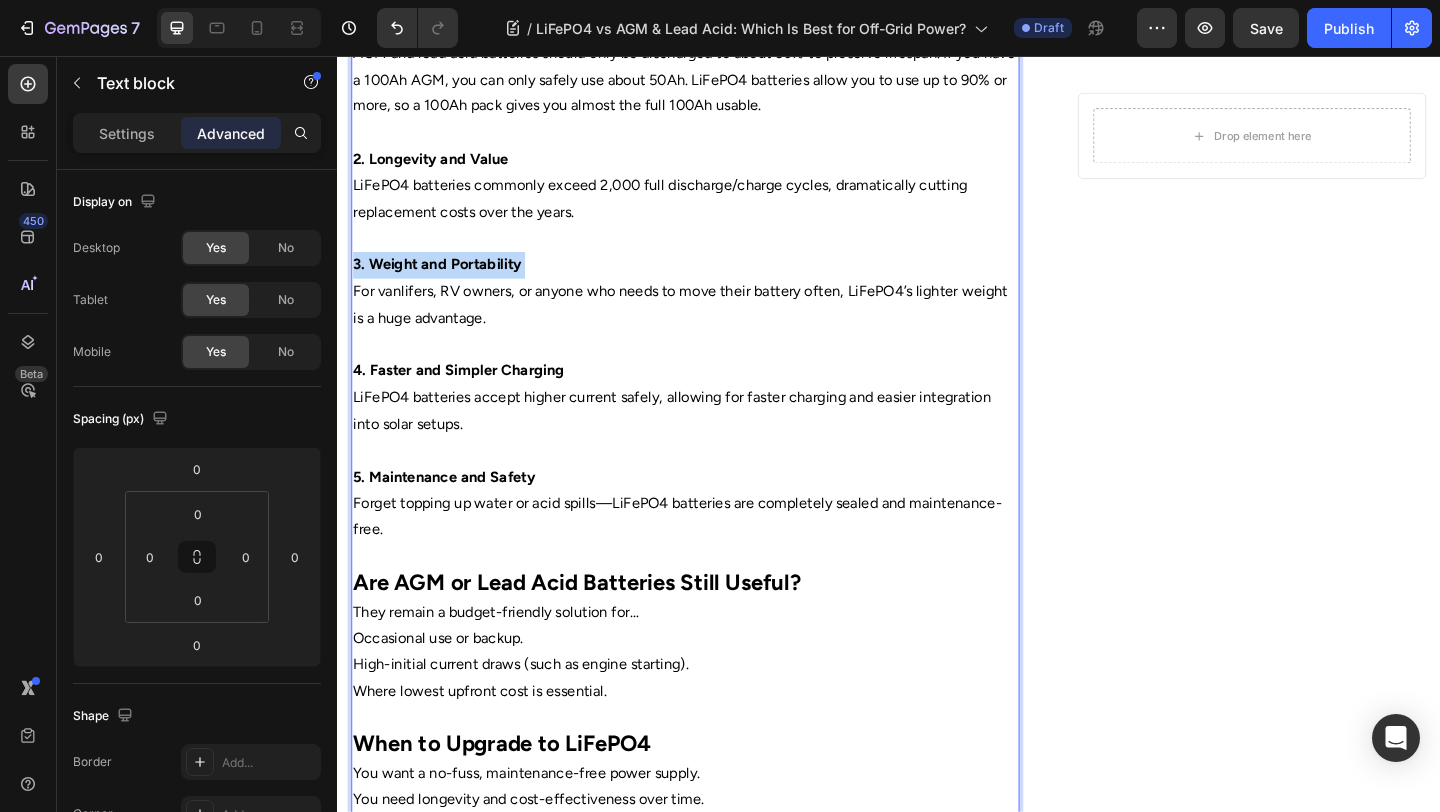 click on "1. Deep Discharge and Usable Power AGM and lead acid batteries should only be discharged to about 50% to preserve lifespan. If you have a 100Ah AGM, you can only safely use about 50Ah. LiFePO4 batteries allow you to use up to 90% or more, so a 100Ah pack gives you almost the full 100Ah usable. 2. Longevity and Value LiFePO4 batteries commonly exceed 2,000 full discharge/charge cycles, dramatically cutting replacement costs over the years. 3. Weight and Portability For vanlifers, RV owners, or anyone who needs to move their battery often, LiFePO4’s lighter weight is a huge advantage. 4. Faster and Simpler Charging LiFePO4 batteries accept higher current safely, allowing for faster charging and easier integration into solar setups. 5. Maintenance and Safety Forget topping up water or acid spills—LiFePO4 batteries are completely sealed and maintenance-free. Are AGM or Lead Acid Batteries Still Useful? They remain a budget-friendly solution for… Occasional use or backup. When to Upgrade to LiFePO4" at bounding box center (715, 560) 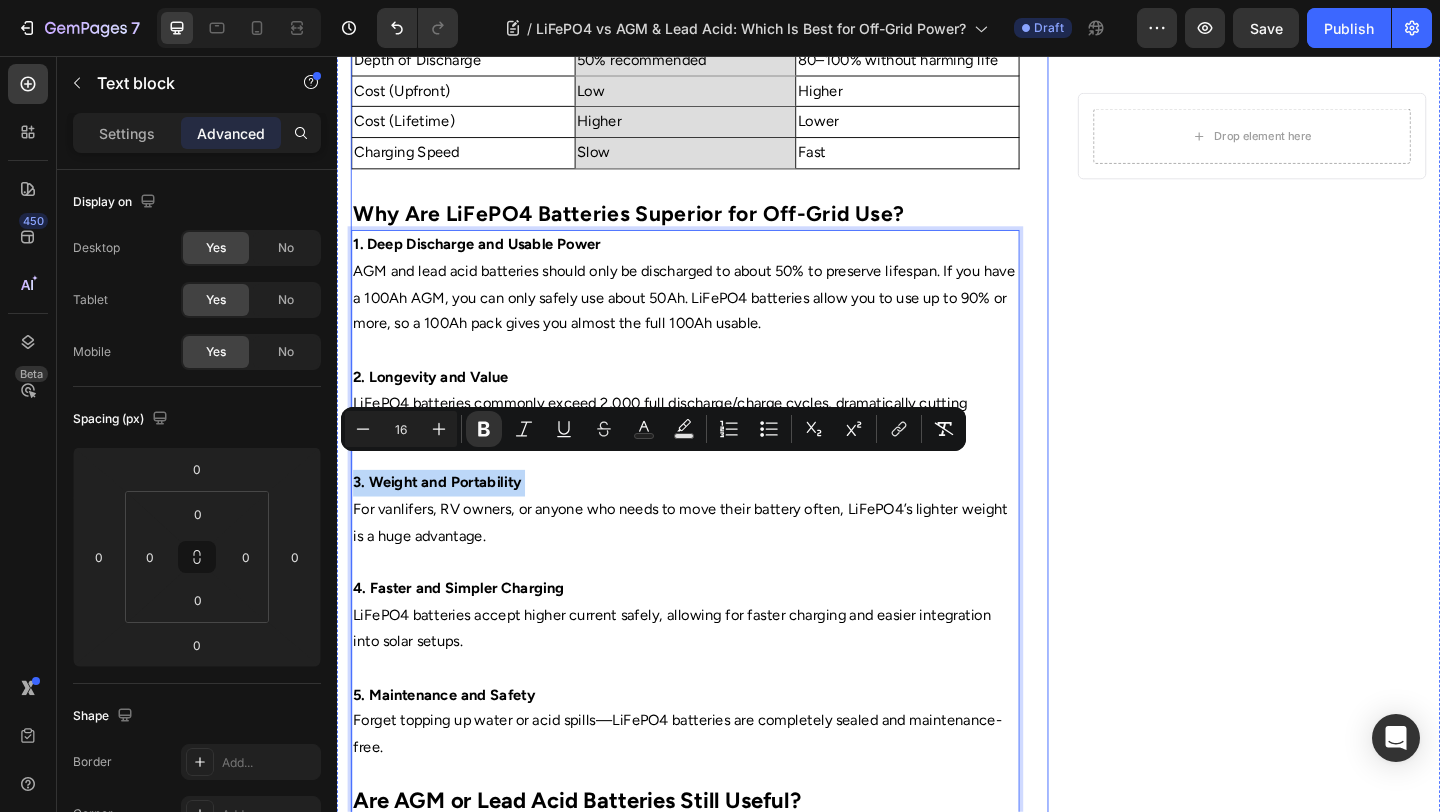 scroll, scrollTop: 1229, scrollLeft: 0, axis: vertical 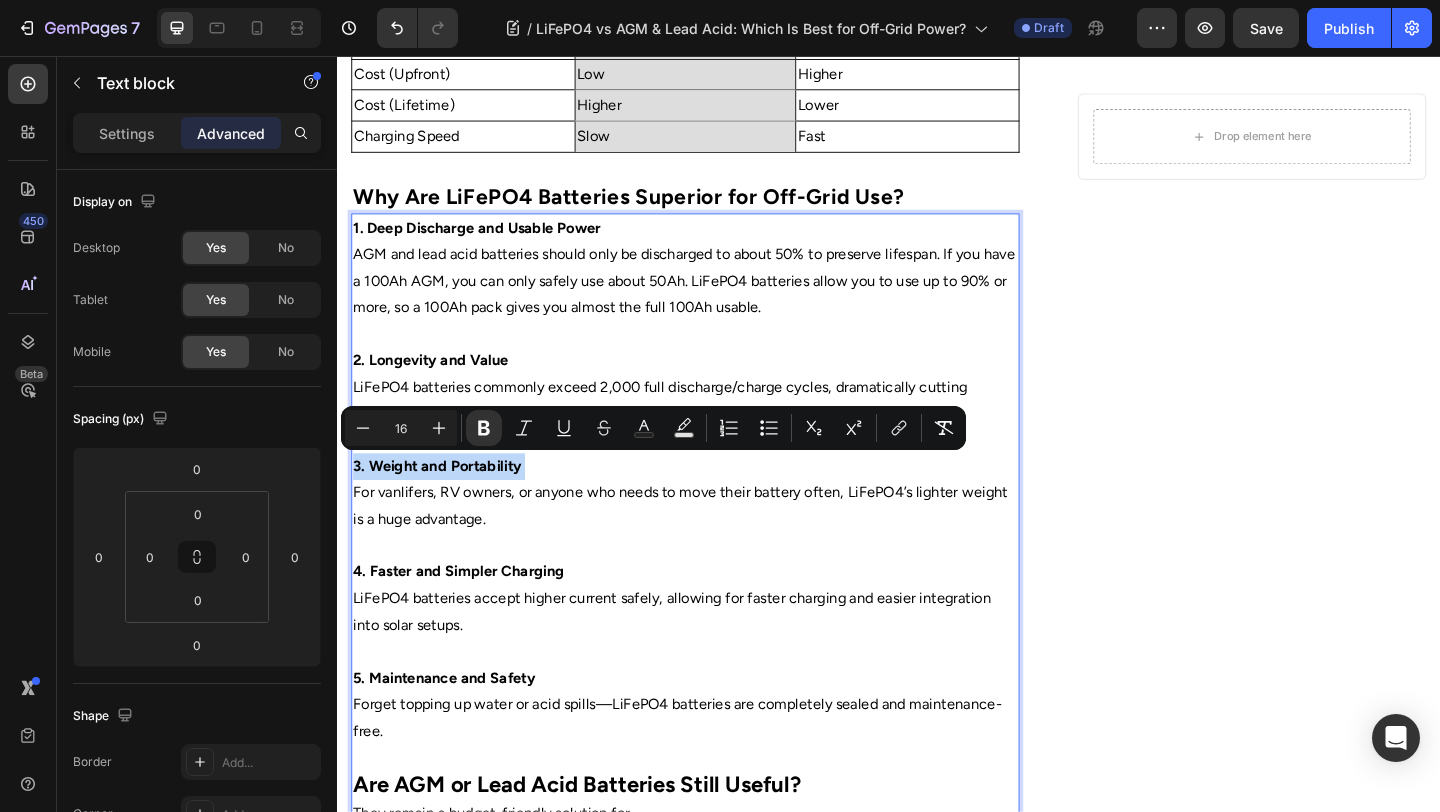 click on "Forget topping up water or acid spills—LiFePO4 batteries are completely sealed and maintenance-free." at bounding box center (715, 776) 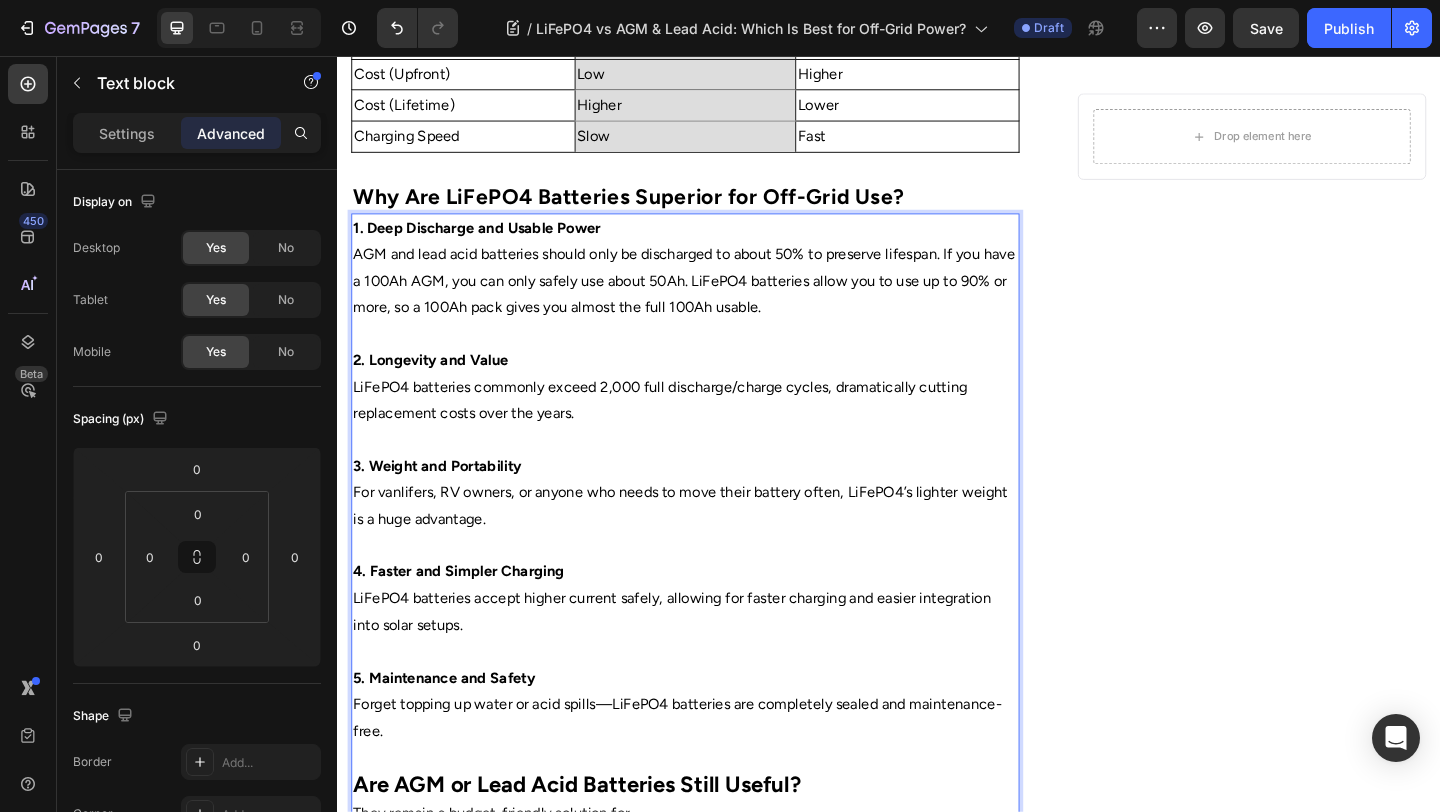 click on "Are AGM or Lead Acid Batteries Still Useful?" at bounding box center (597, 847) 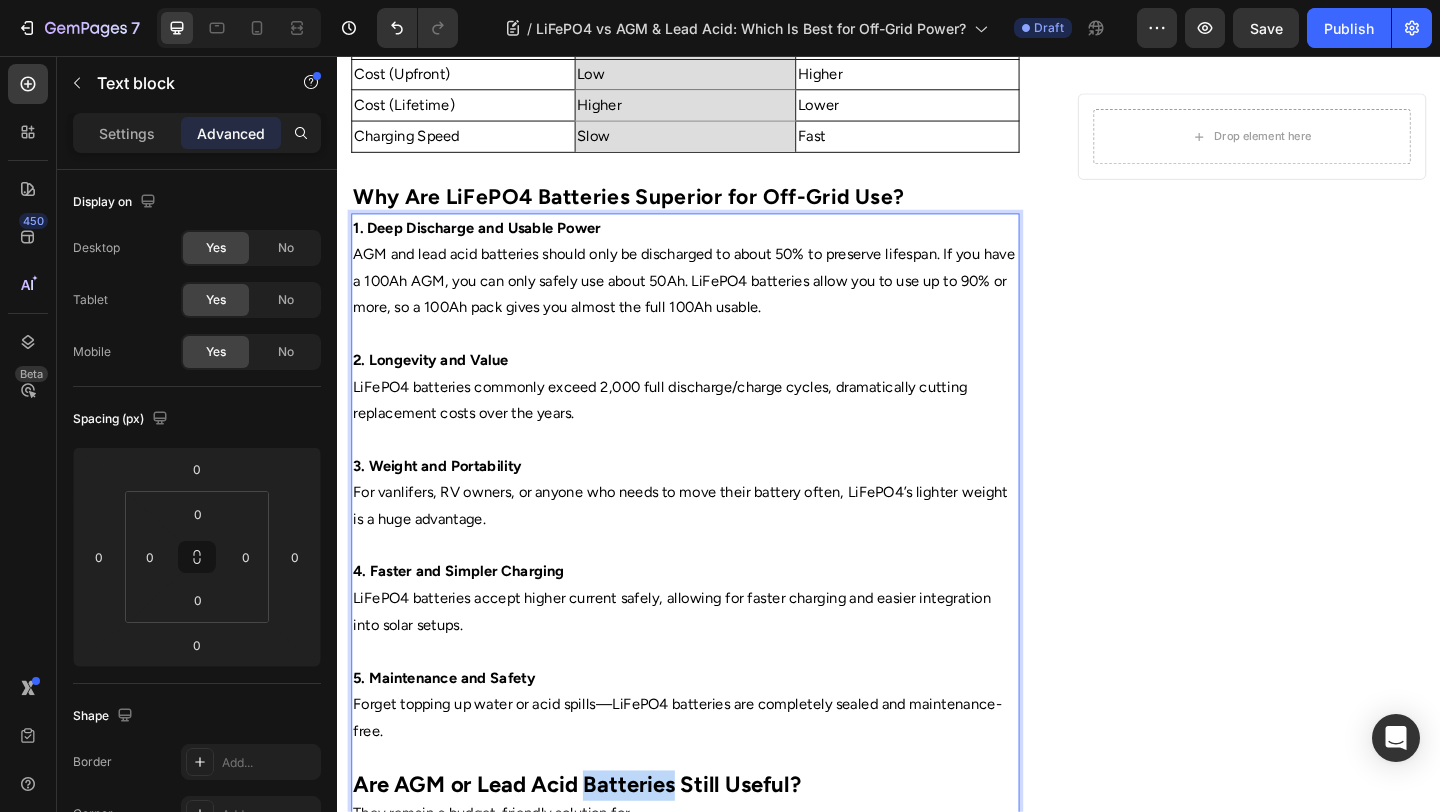 click on "Are AGM or Lead Acid Batteries Still Useful?" at bounding box center (597, 847) 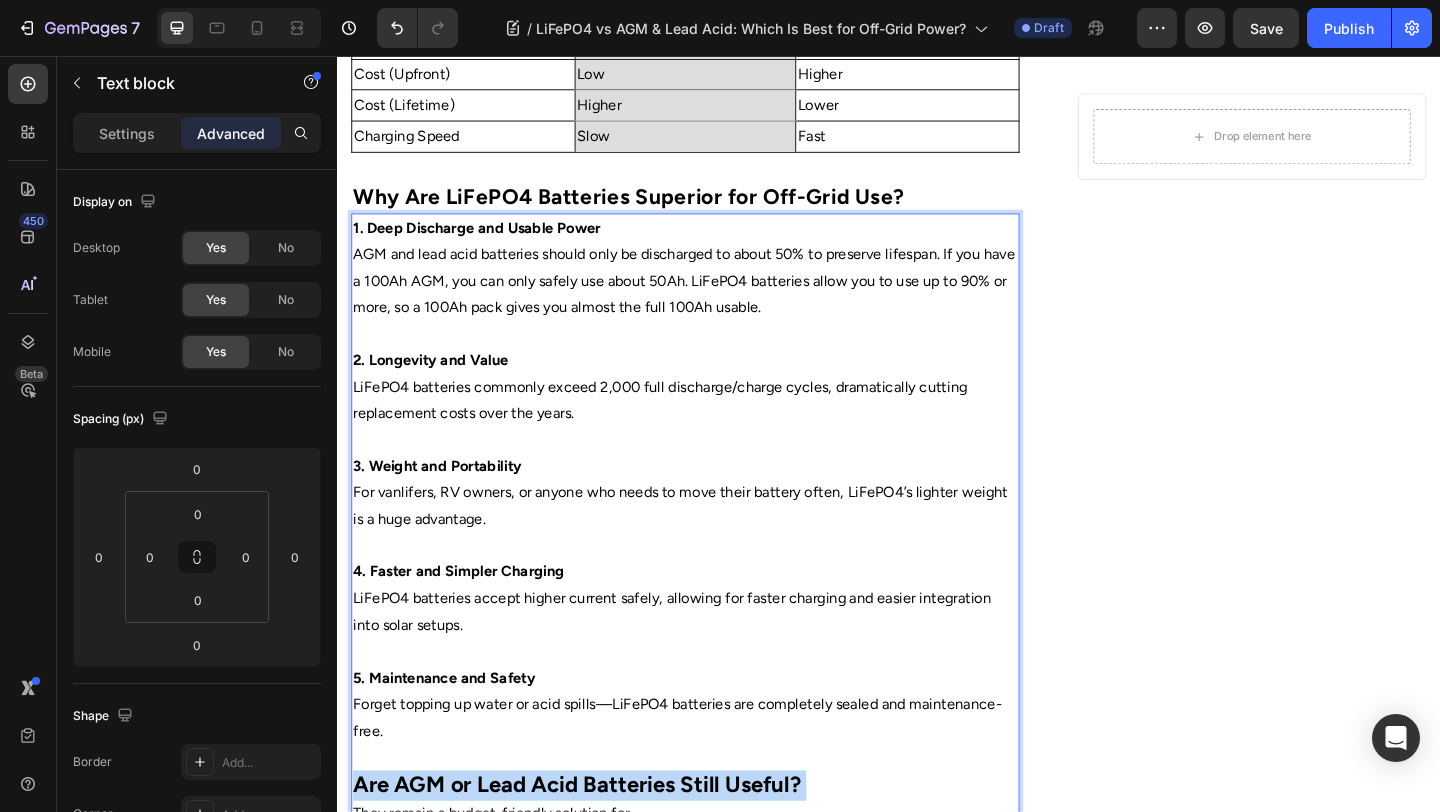 click on "Are AGM or Lead Acid Batteries Still Useful?" at bounding box center [597, 847] 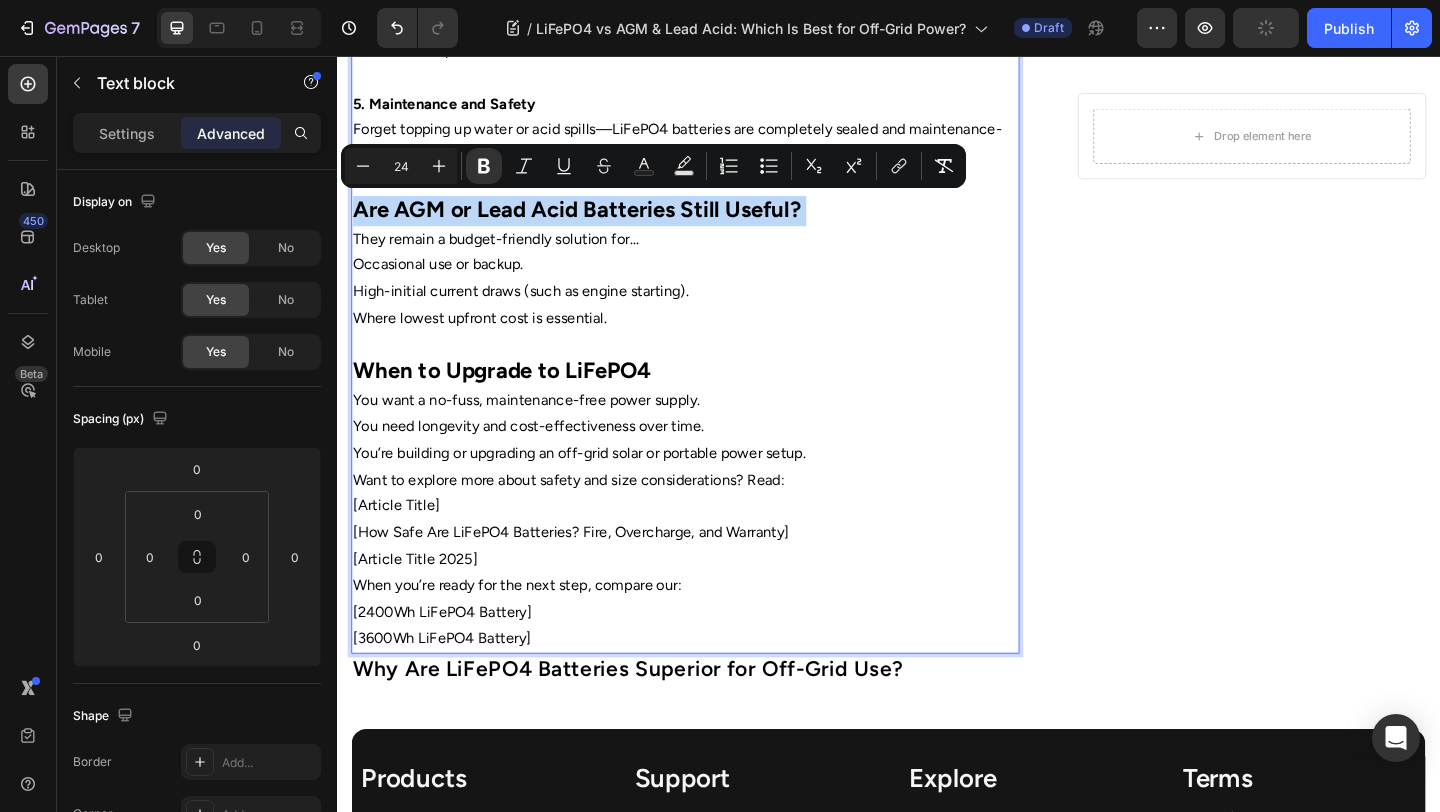 scroll, scrollTop: 1861, scrollLeft: 0, axis: vertical 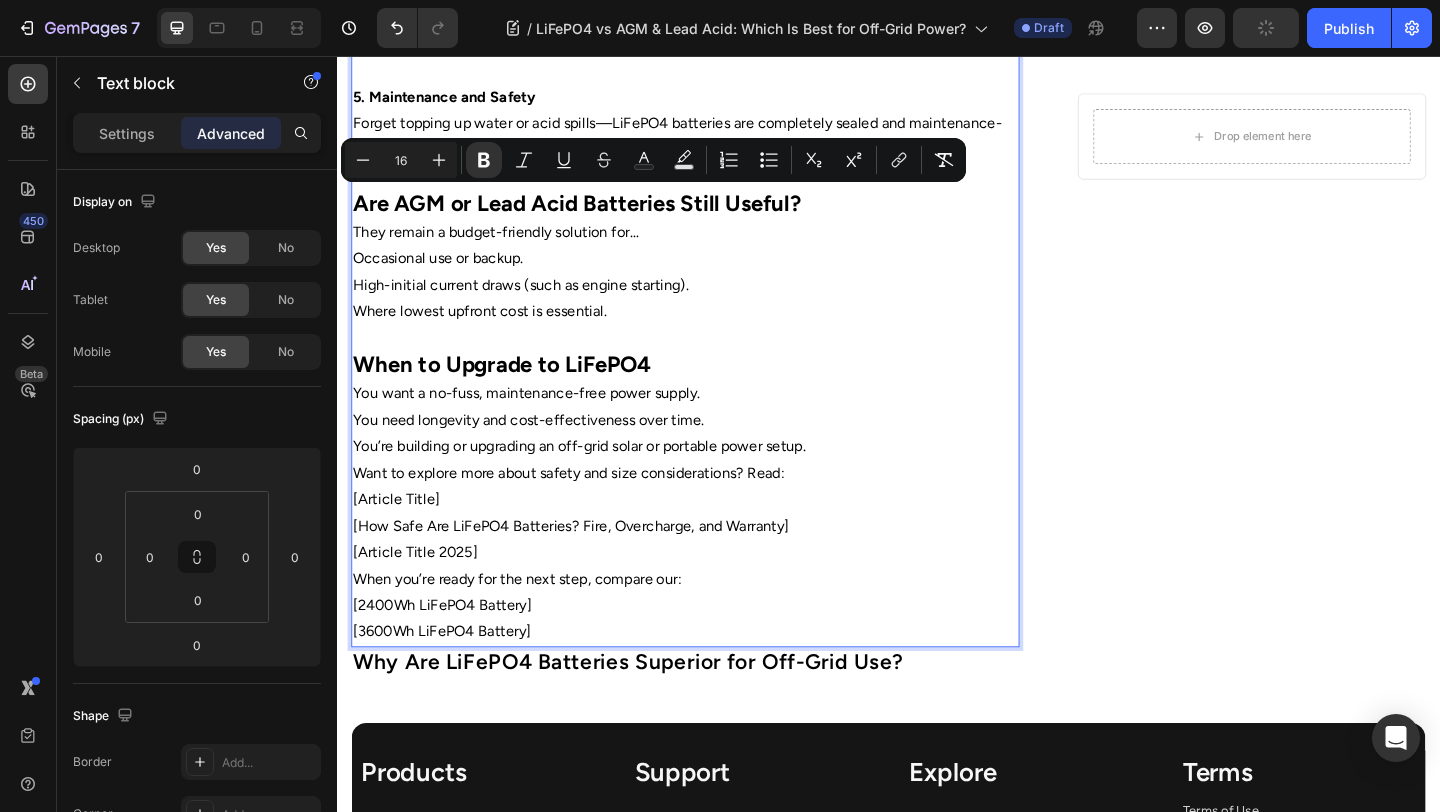 click on "[Best Portable Power Stations for RVs: Australian Buyer’s Guide 2025]" at bounding box center [715, 596] 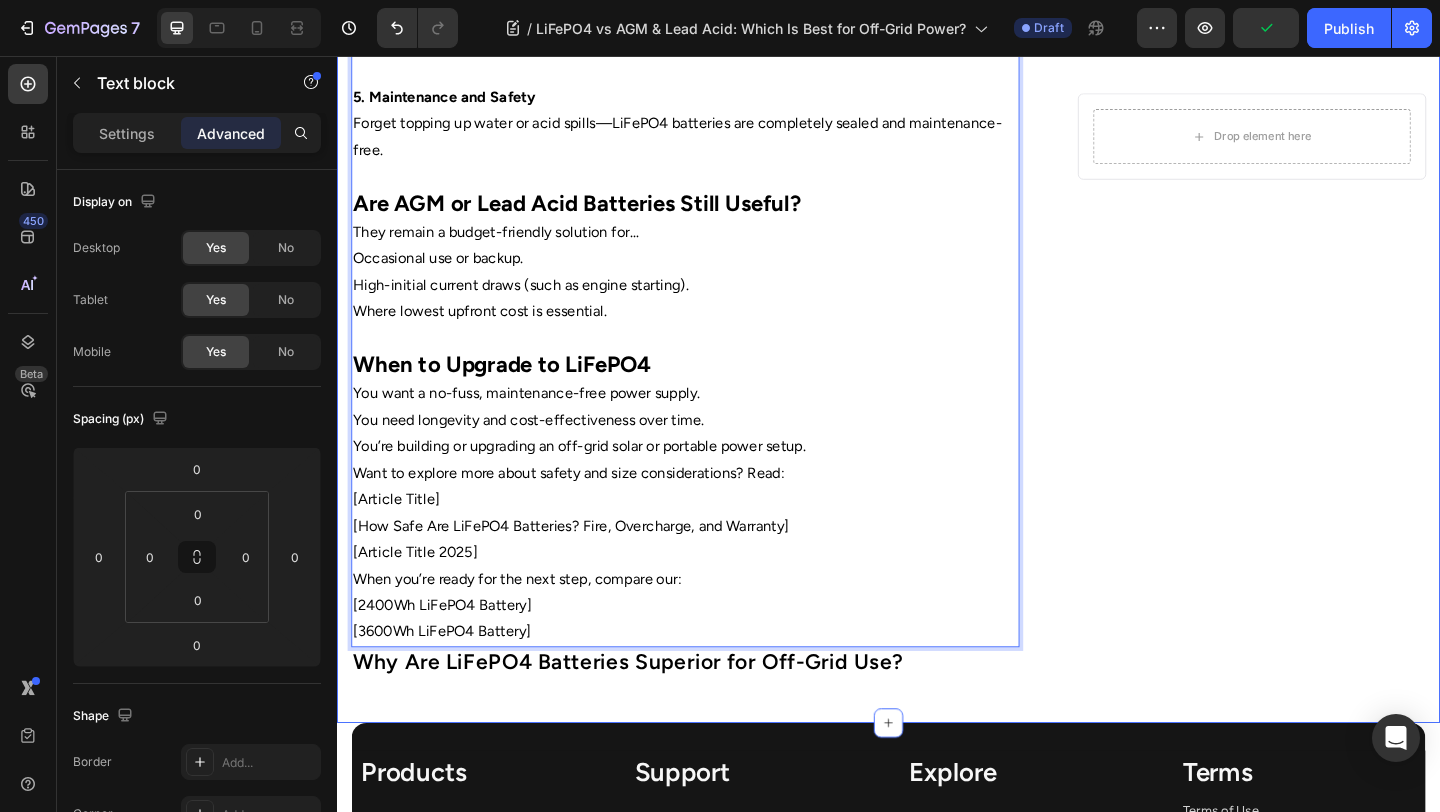 click on "Home Text Block
Icon Blog Text Block
Icon LiFePO4 vs AGM & Lead Acid: Which Is Best for Off-Grid Power? Text Block Row ⁠⁠⁠⁠⁠⁠⁠ LiFePO4 vs AGM & Lead Acid: Which Is Best for Off-Grid Power? Heading Image By  Portable Batteries Austraila Text block Advanced list Published:  August 4, 2025 Text block Row Image Choosing the right battery for off-grid living, RV travel, or camping is critical to comfort and reliability. With advances in lithium battery technology, many Australians are now facing the choice: stick with tried-and-true AGM or lead acid batteries, or make the jump to LiFePO4? Here’s a detailed breakdown of how each option stacks up. How Do AGM and Lead Acid Batteries Work? Absorbent Glass Mat (AGM)  batteries and traditional lead acid types have been mainstays in off-grid and automotive setups for decades. Both rely on lead plates and an acid electrolyte. AGM improves on flooded lead acid by using glass mats to hold the electrolyte, reducing spill risks." at bounding box center [937, -492] 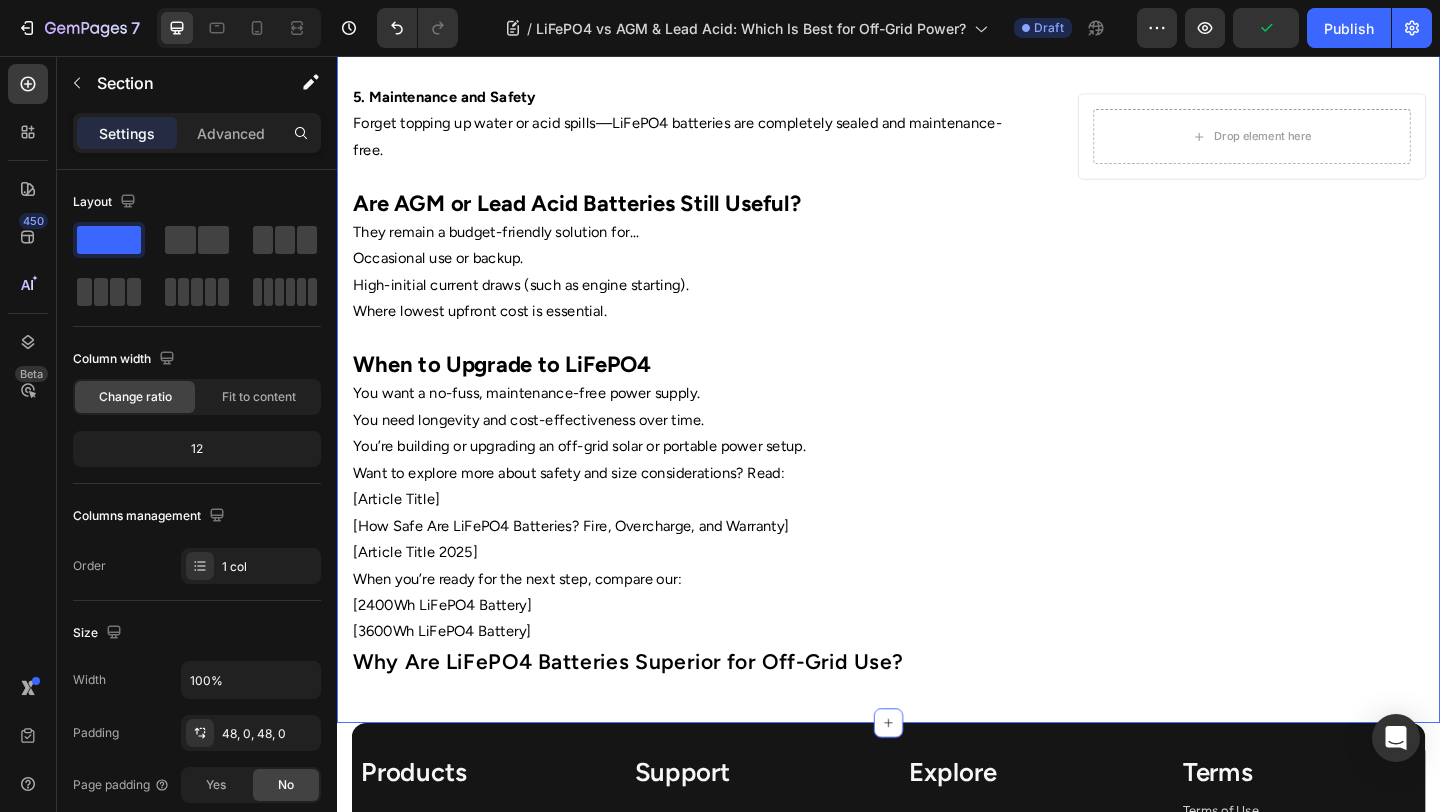 click on "Why Are LiFePO4 Batteries Superior for Off-Grid Use?" at bounding box center [715, 716] 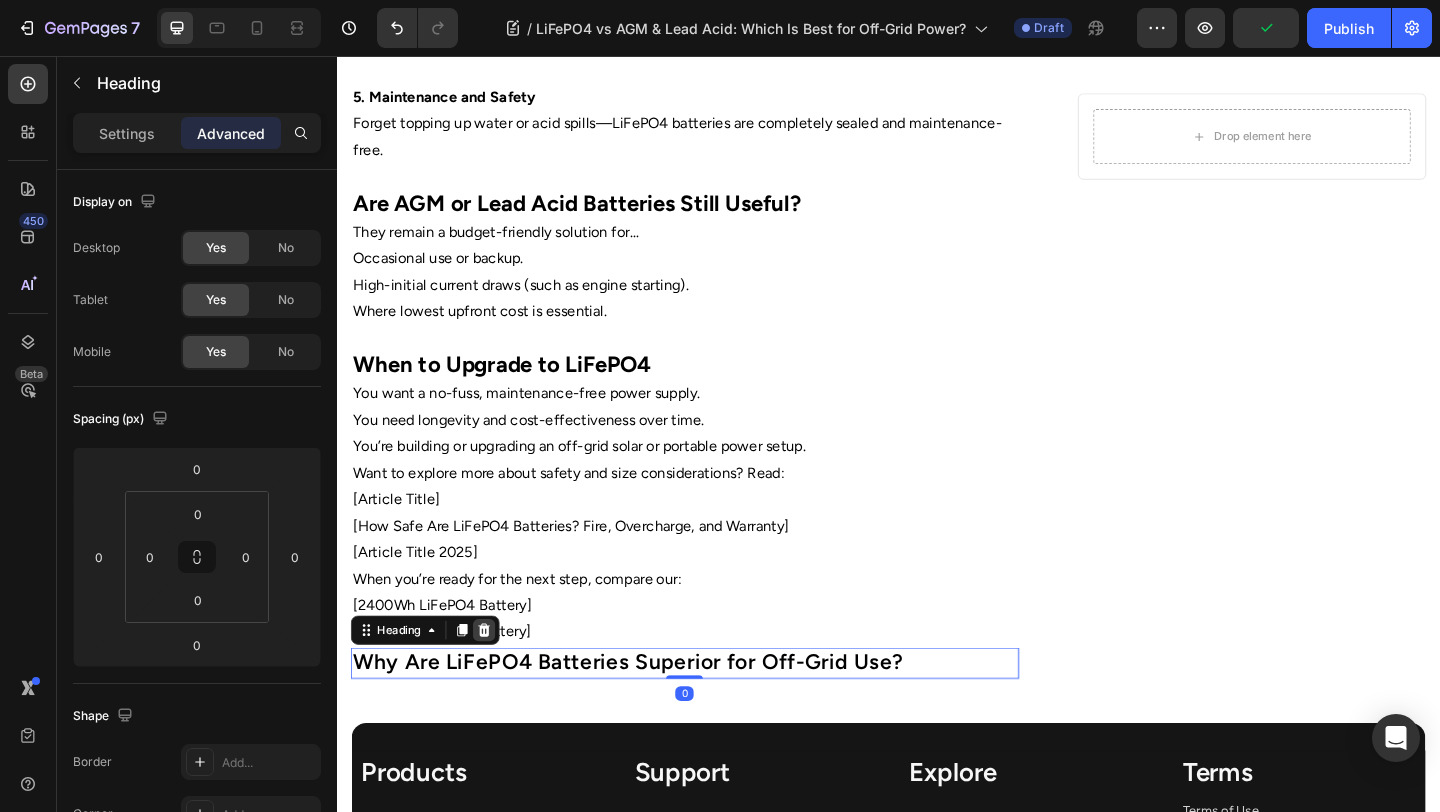 click 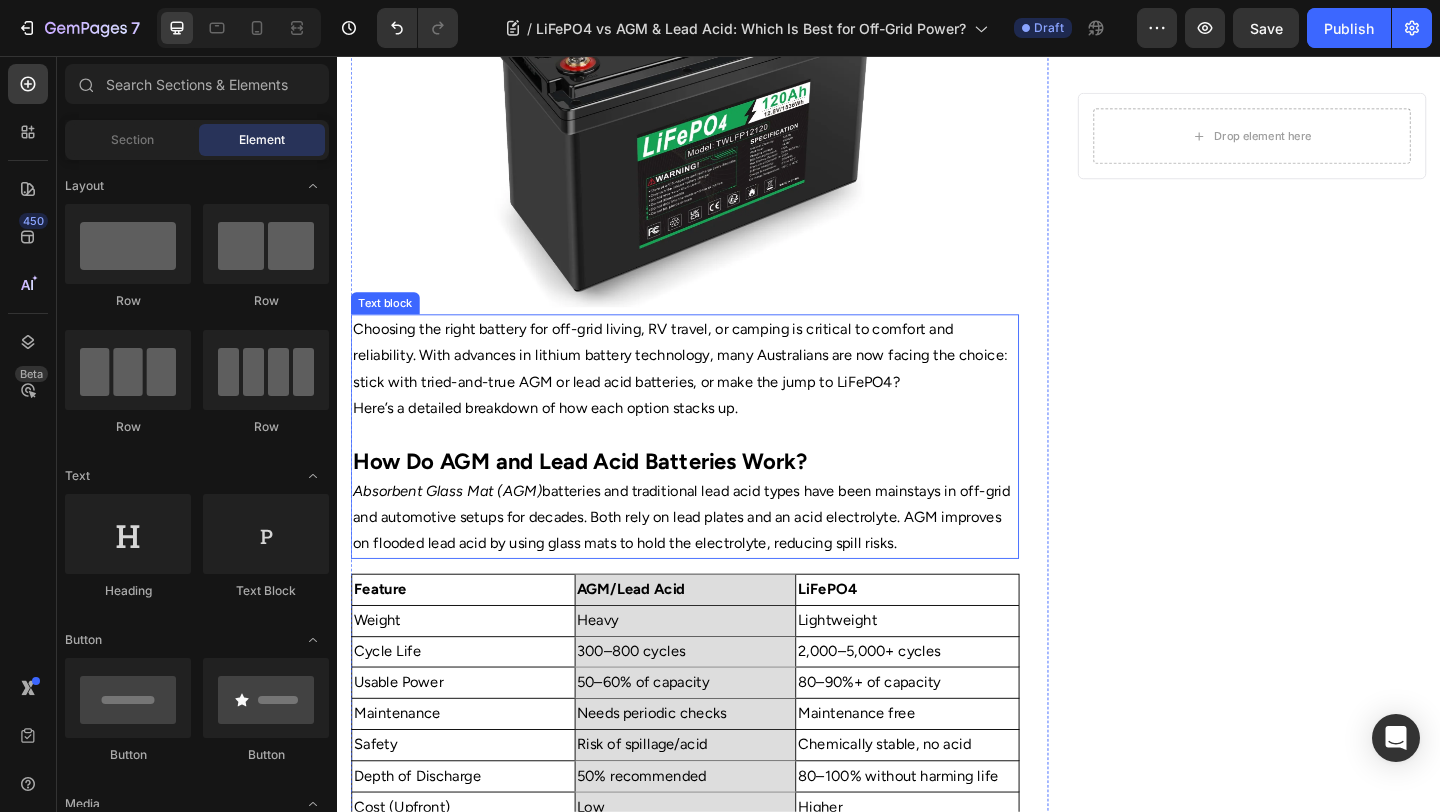 scroll, scrollTop: 399, scrollLeft: 0, axis: vertical 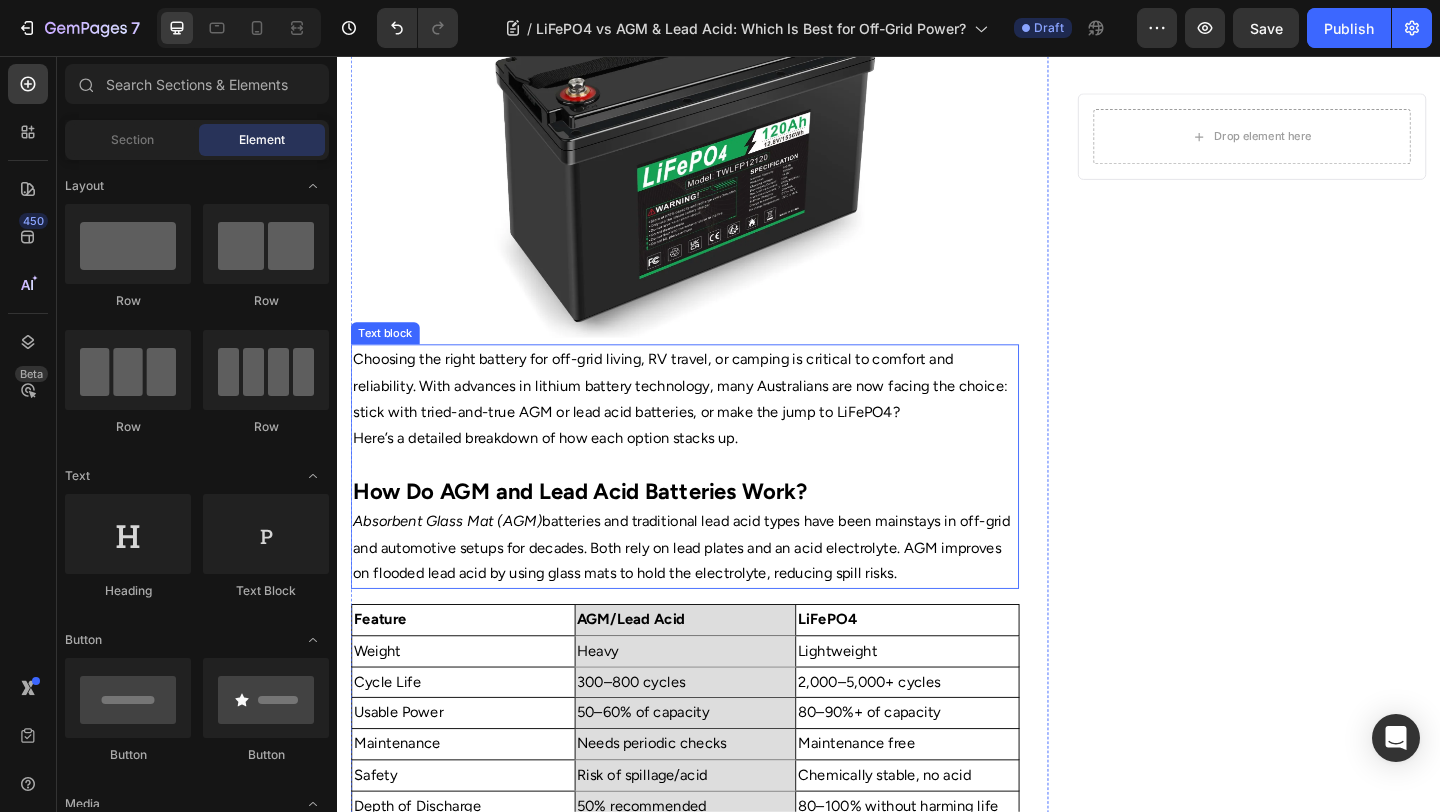 click on "How Do AGM and Lead Acid Batteries Work?" at bounding box center (601, 529) 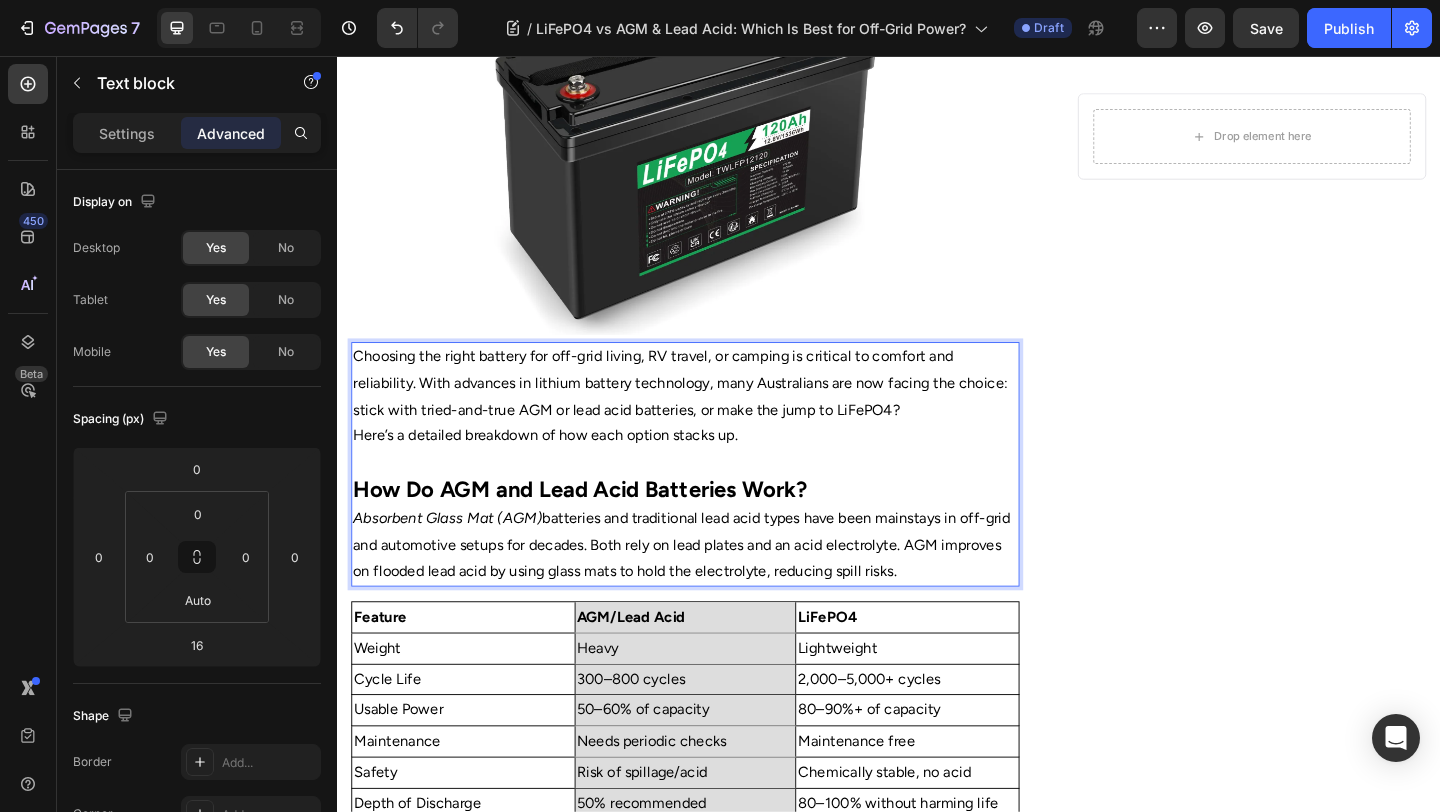 scroll, scrollTop: 406, scrollLeft: 0, axis: vertical 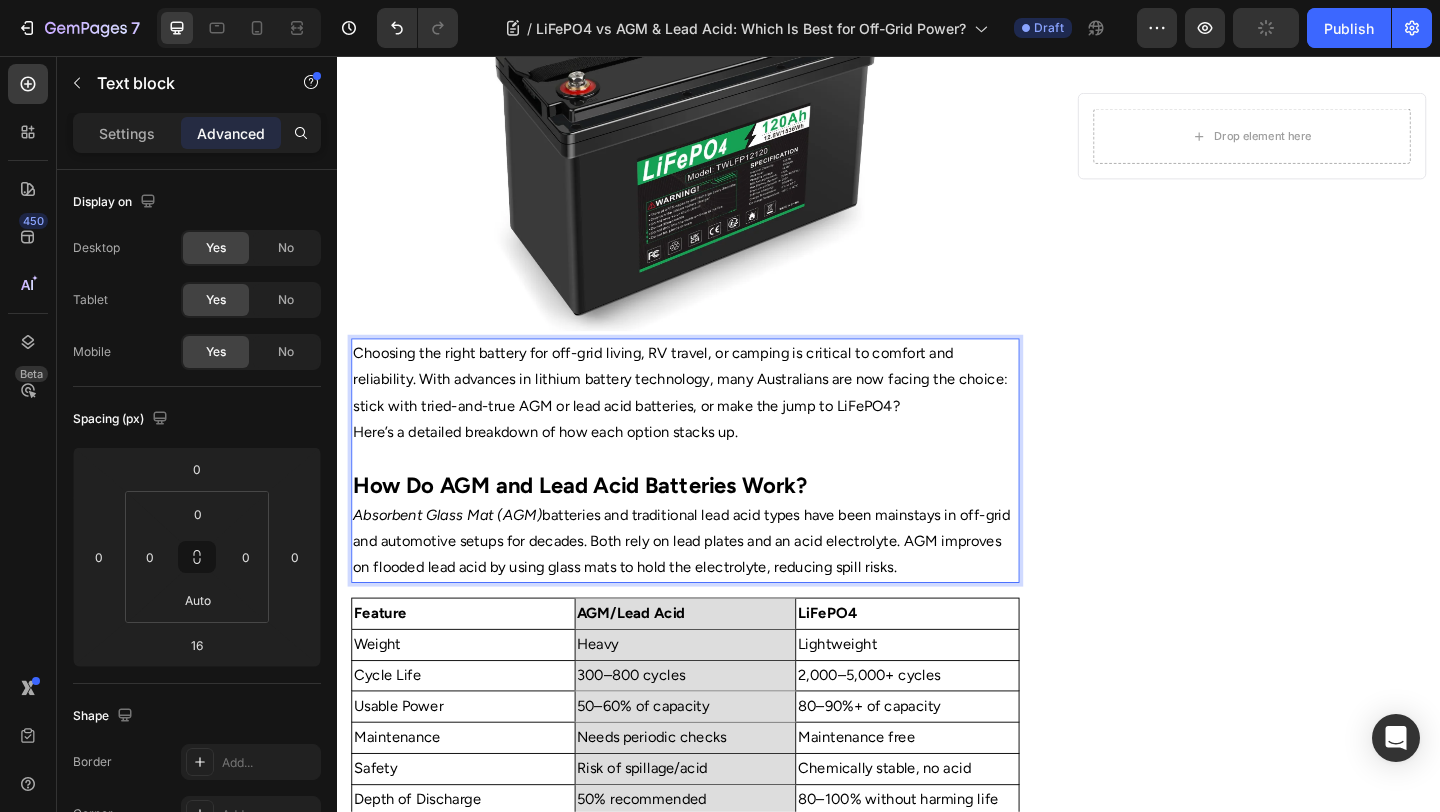 click on "Choosing the right battery for off-grid living, RV travel, or camping is critical to comfort and reliability. With advances in lithium battery technology, many Australians are now facing the choice: stick with tried-and-true AGM or lead acid batteries, or make the jump to LiFePO4?" at bounding box center (715, 408) 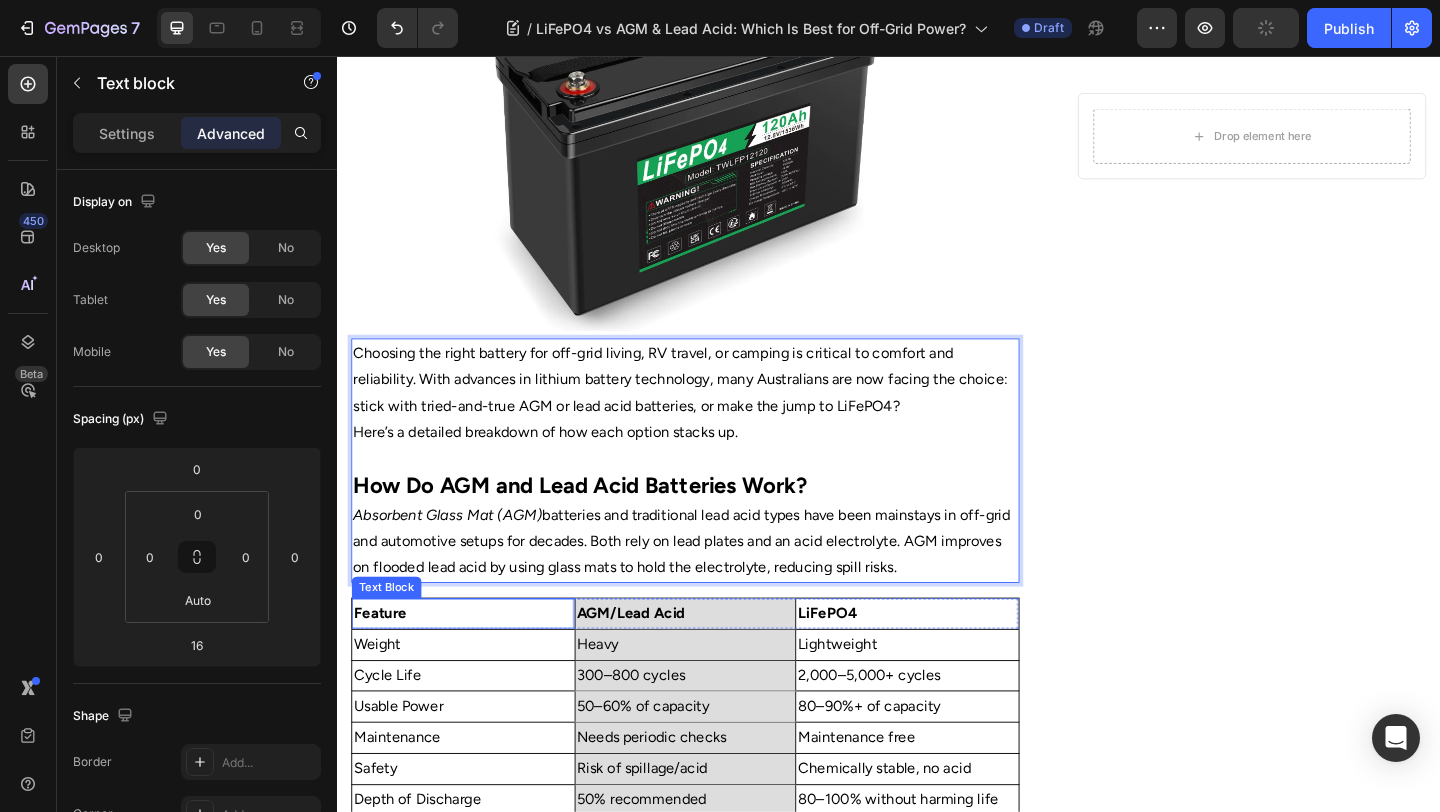 click on "Feature" at bounding box center (474, 662) 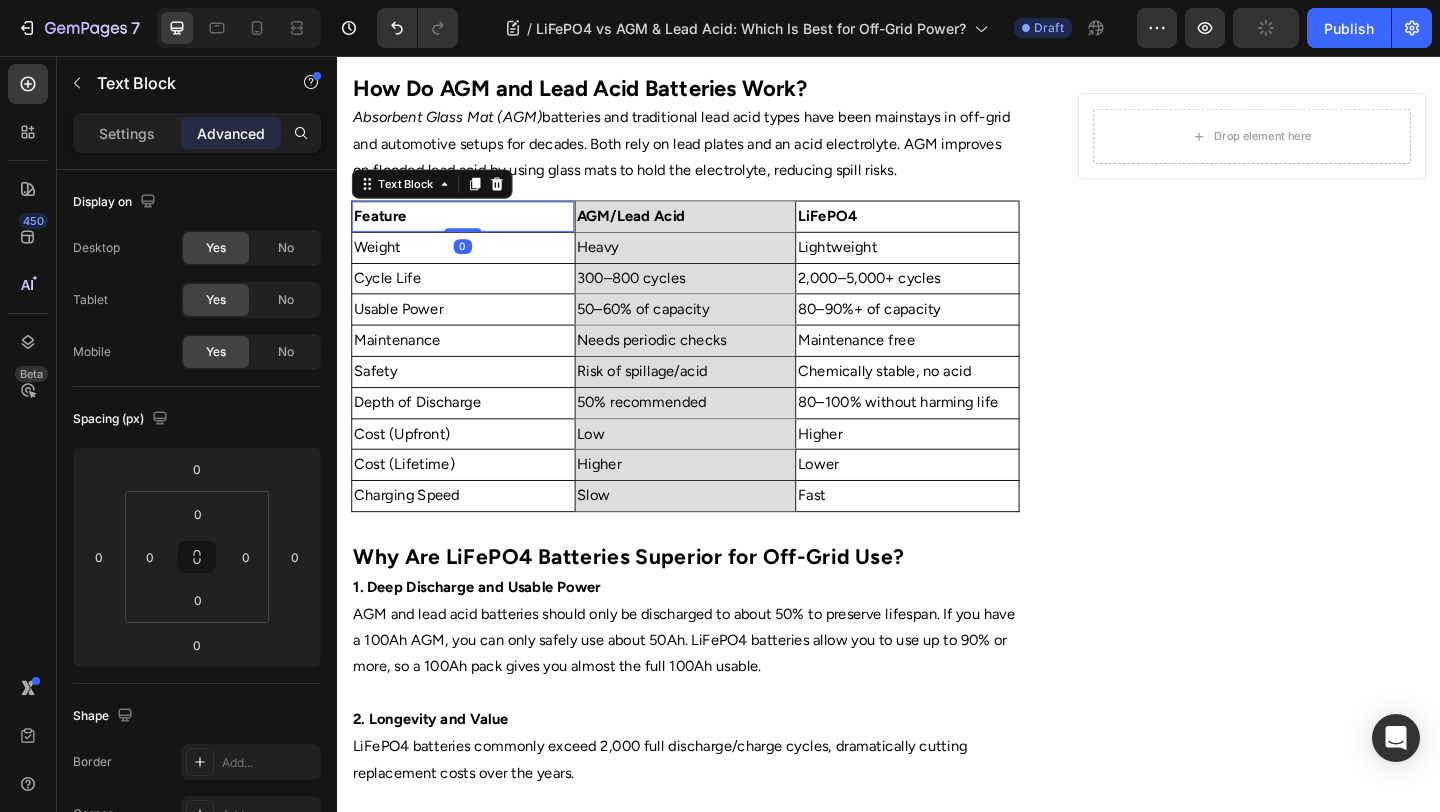 scroll, scrollTop: 770, scrollLeft: 0, axis: vertical 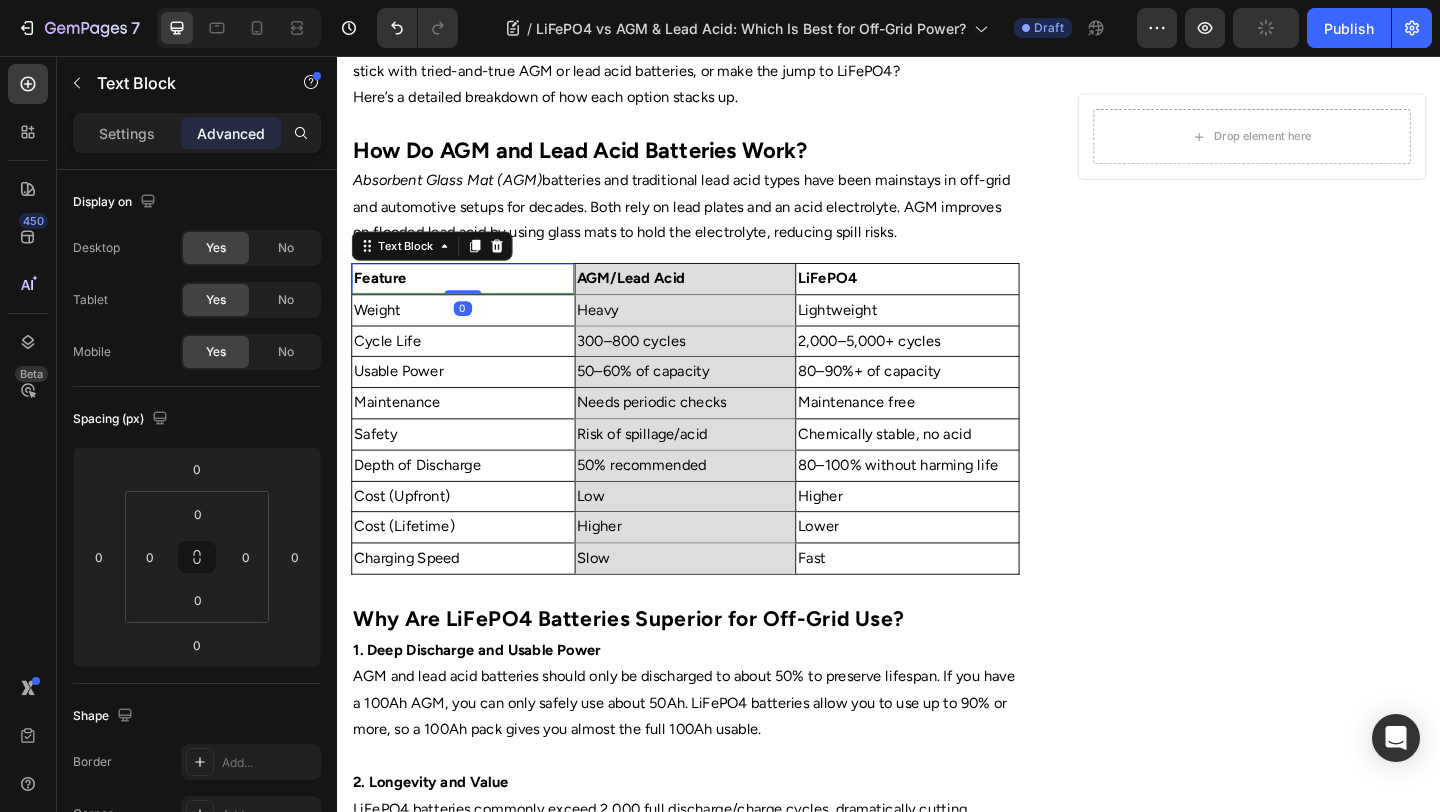 click on "Why Are LiFePO4 Batteries Superior for Off-Grid Use?" at bounding box center (654, 668) 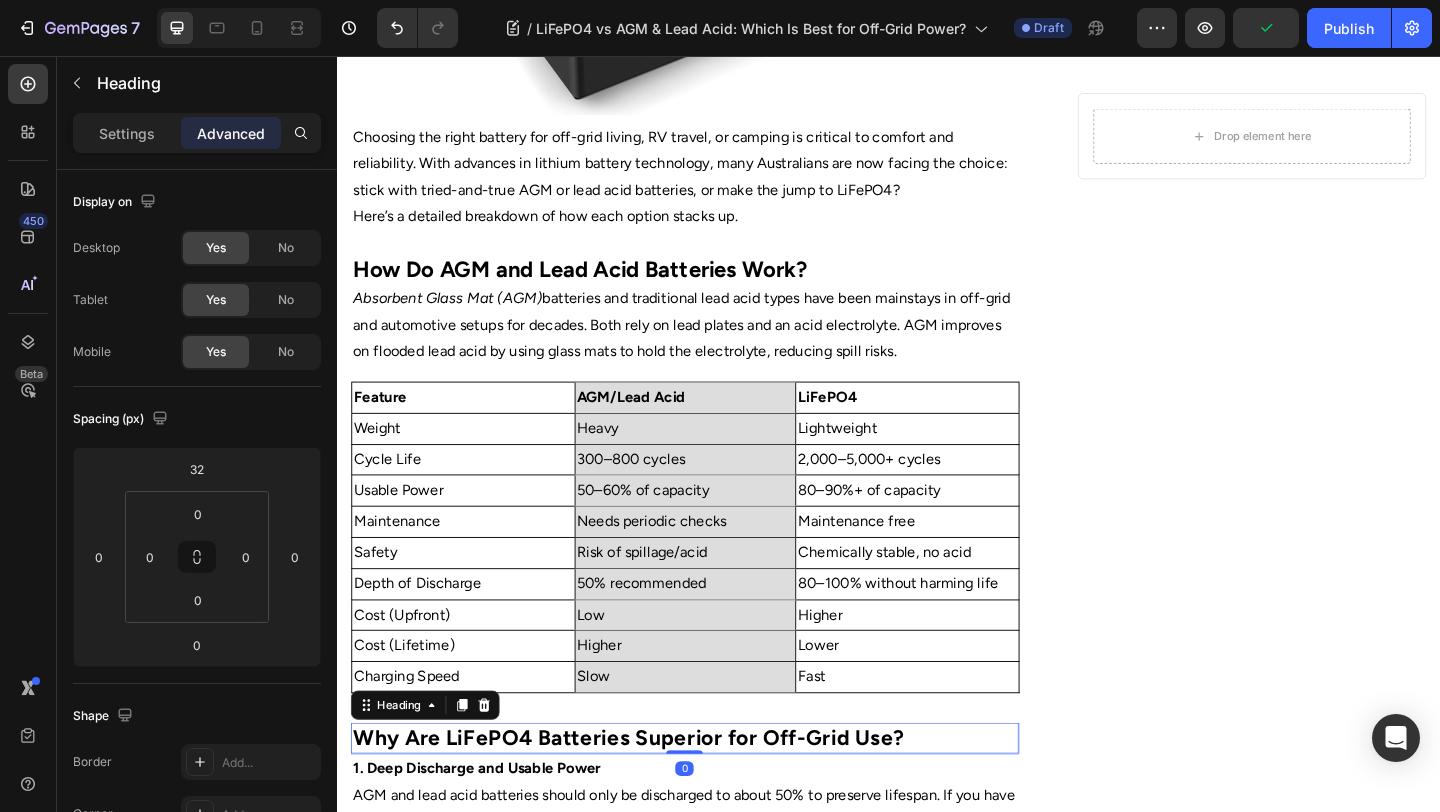 scroll, scrollTop: 642, scrollLeft: 0, axis: vertical 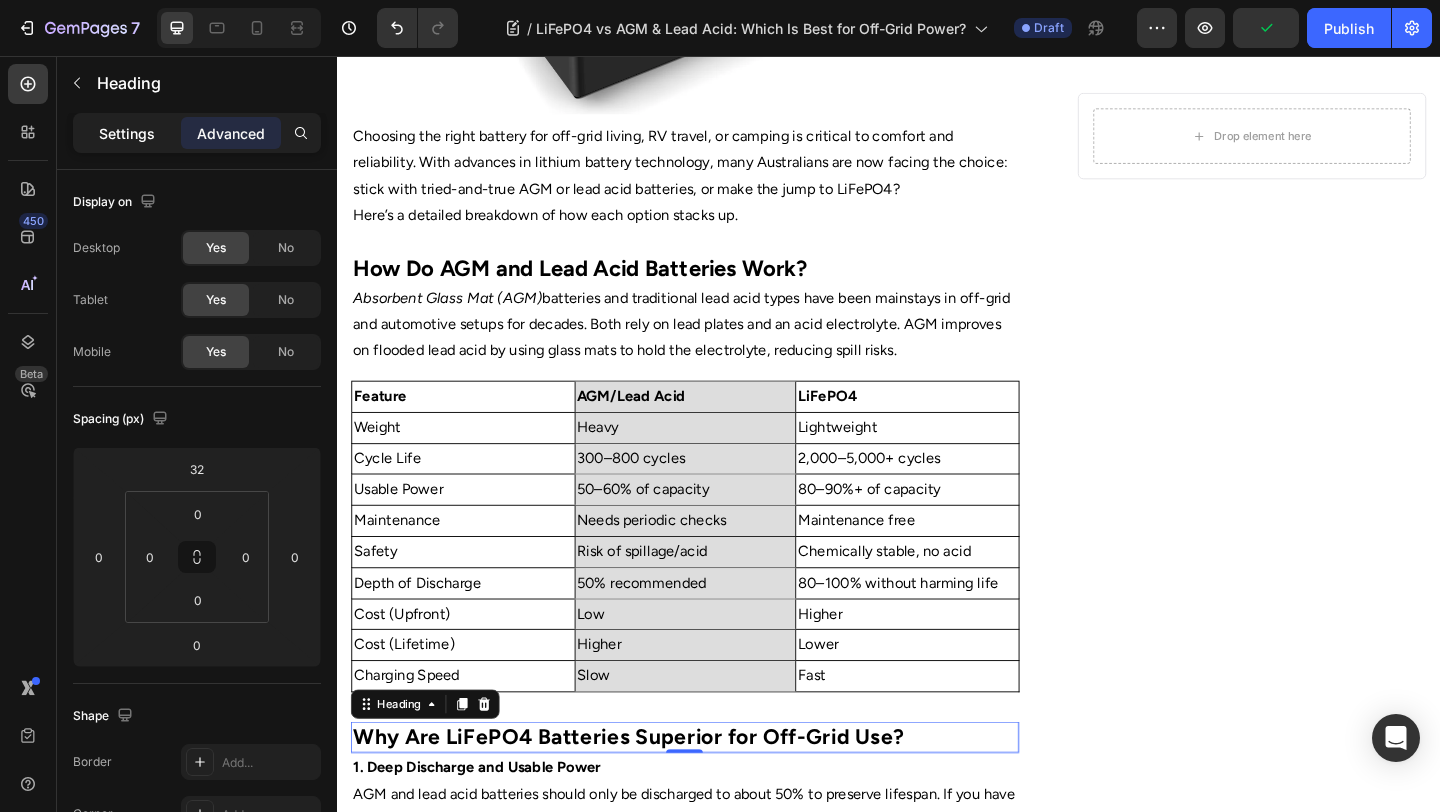 click on "Settings" 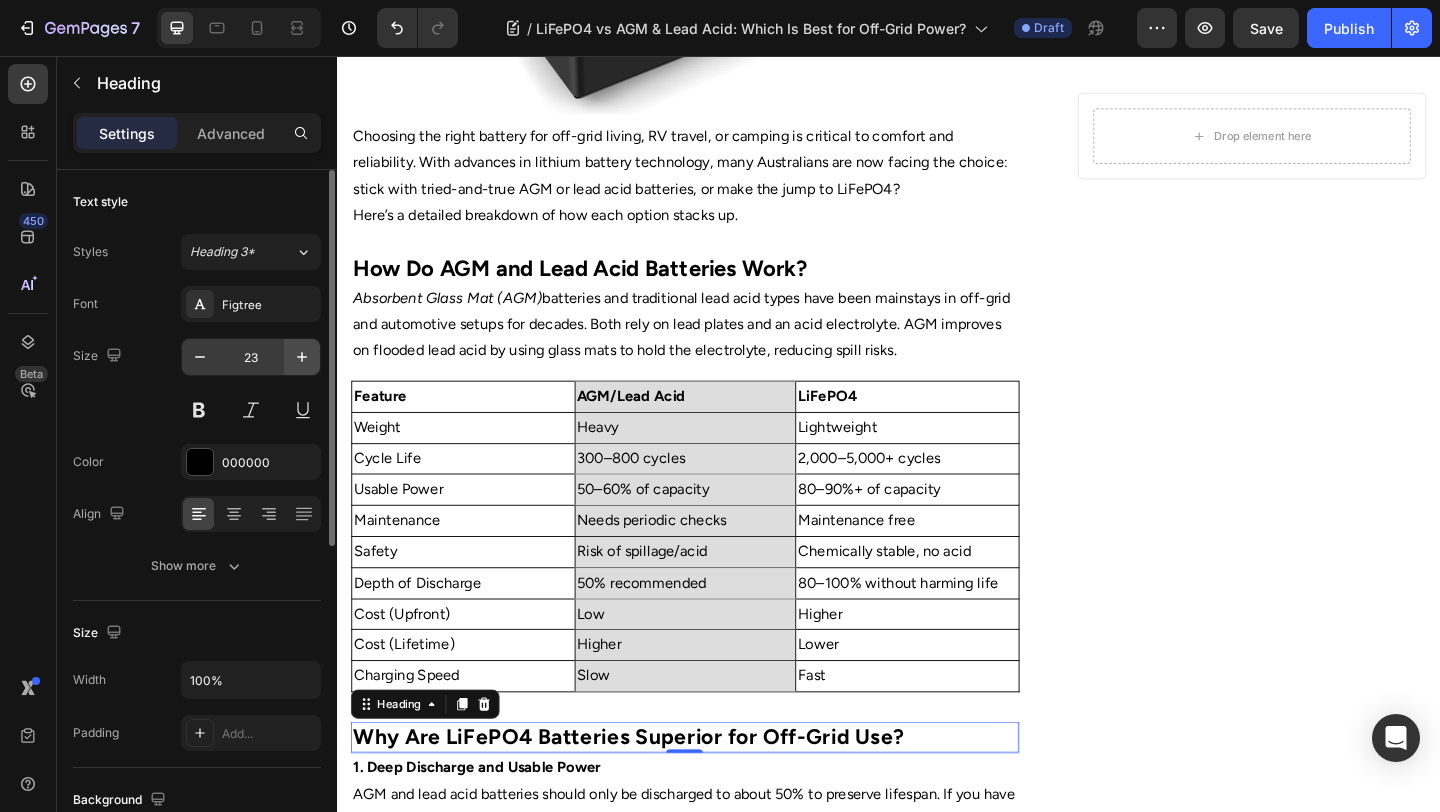 click at bounding box center [302, 357] 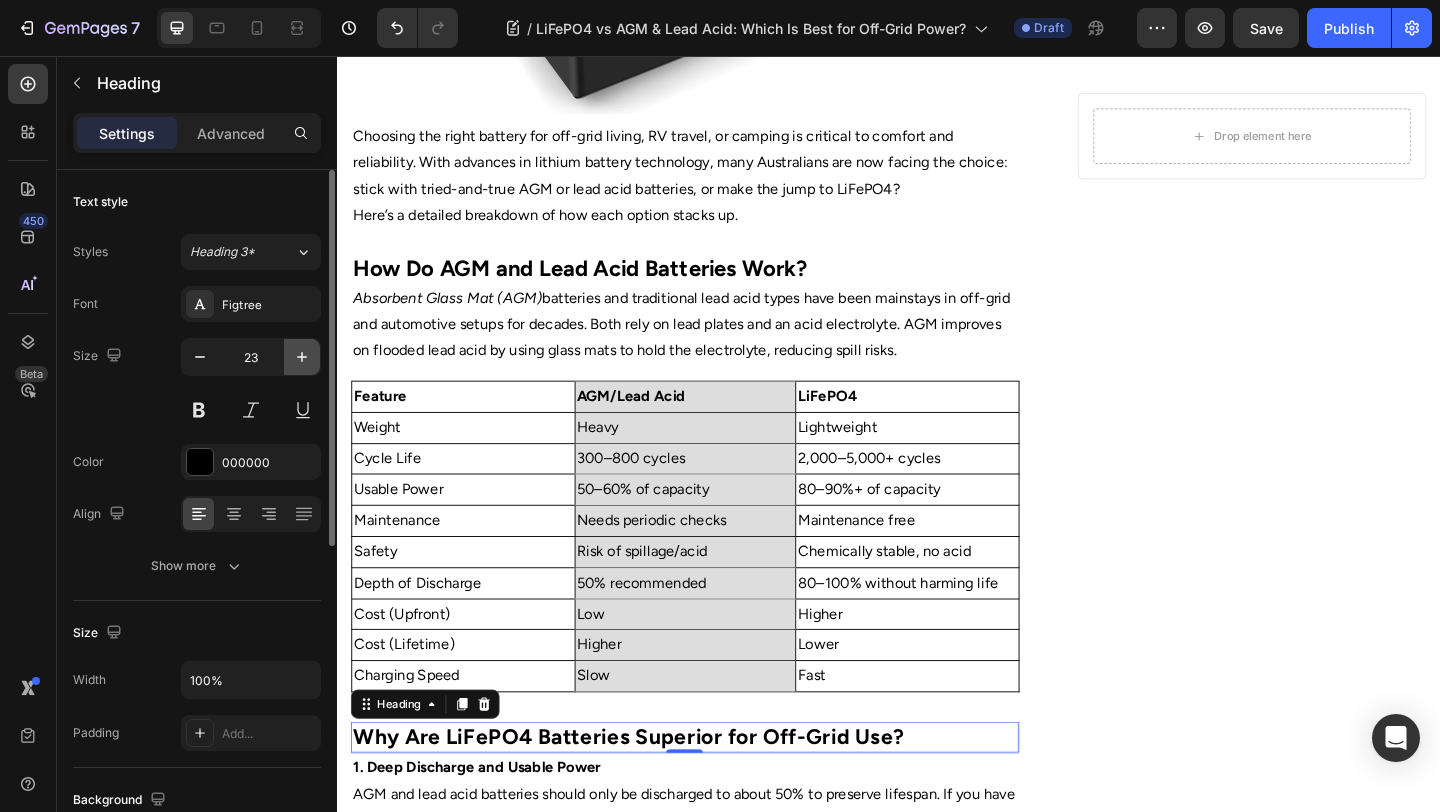 type on "24" 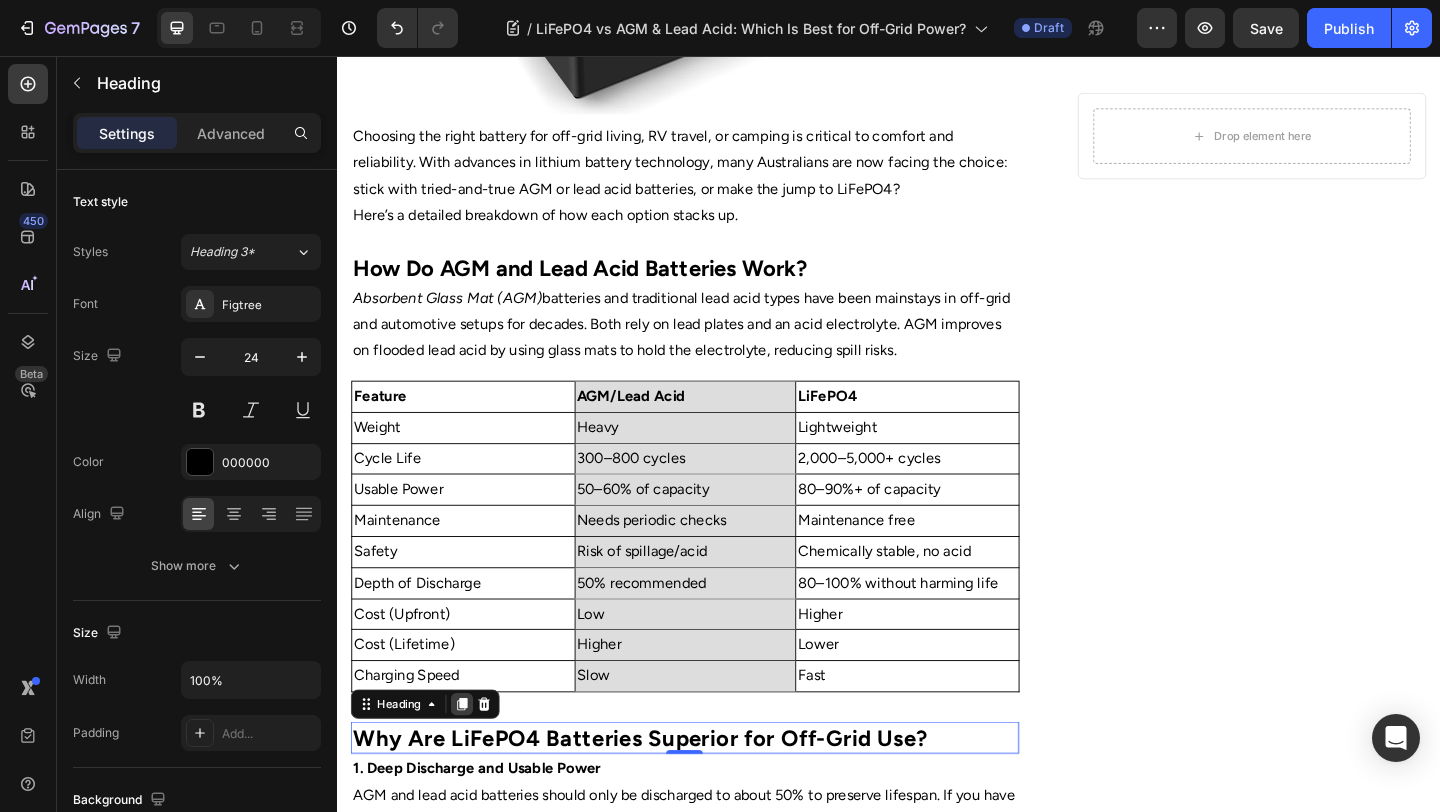 click 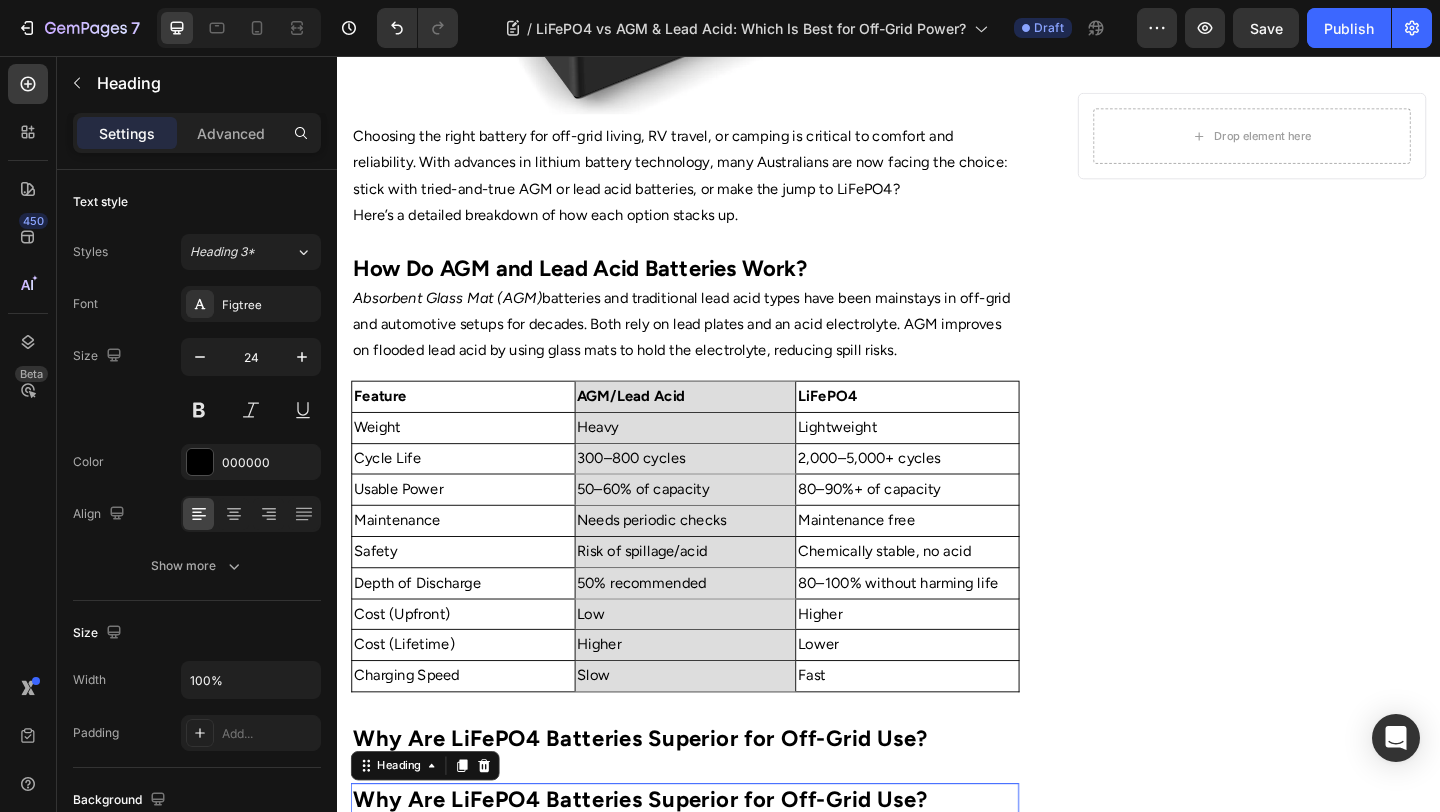 scroll, scrollTop: 642, scrollLeft: 0, axis: vertical 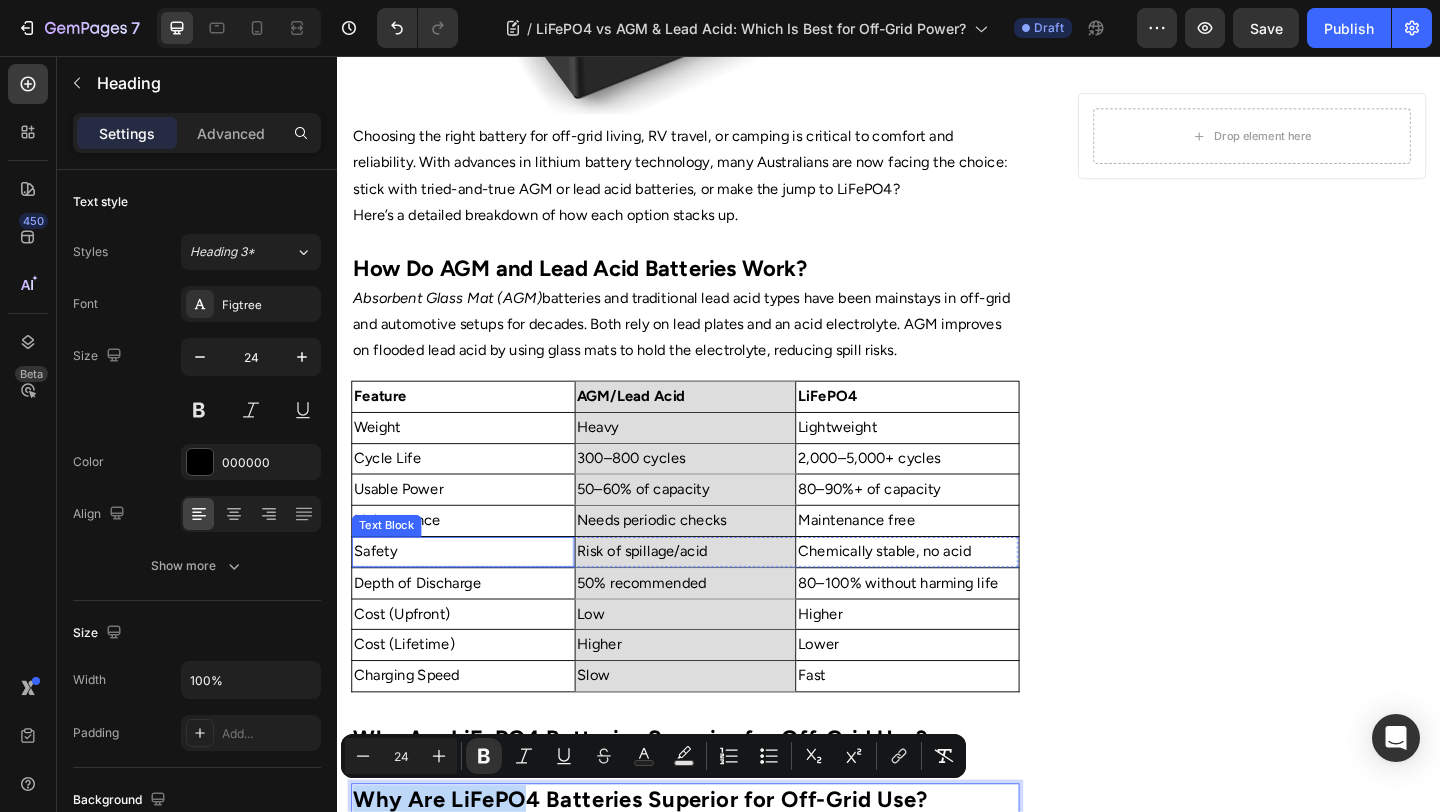 drag, startPoint x: 548, startPoint y: 861, endPoint x: 521, endPoint y: 597, distance: 265.37708 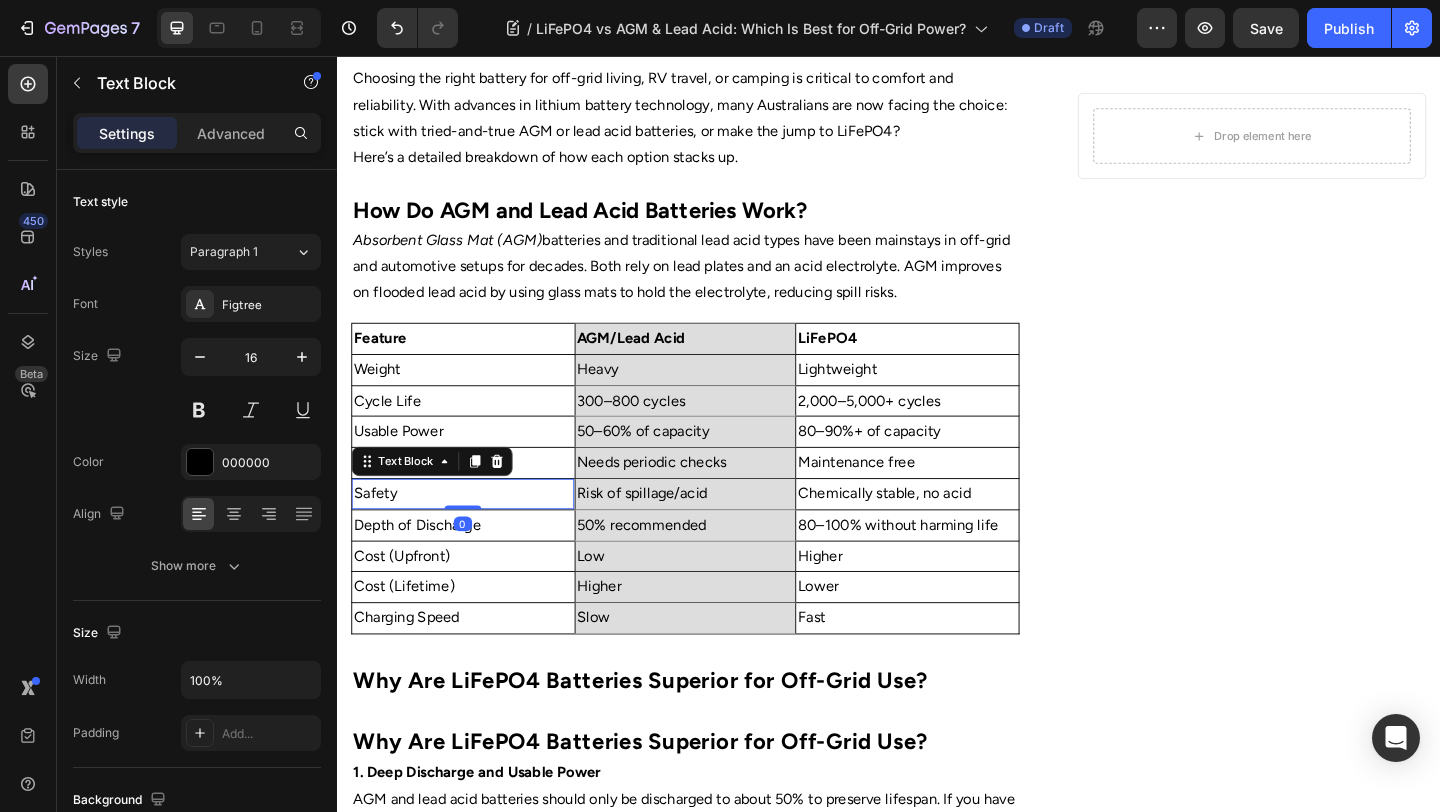 scroll, scrollTop: 719, scrollLeft: 0, axis: vertical 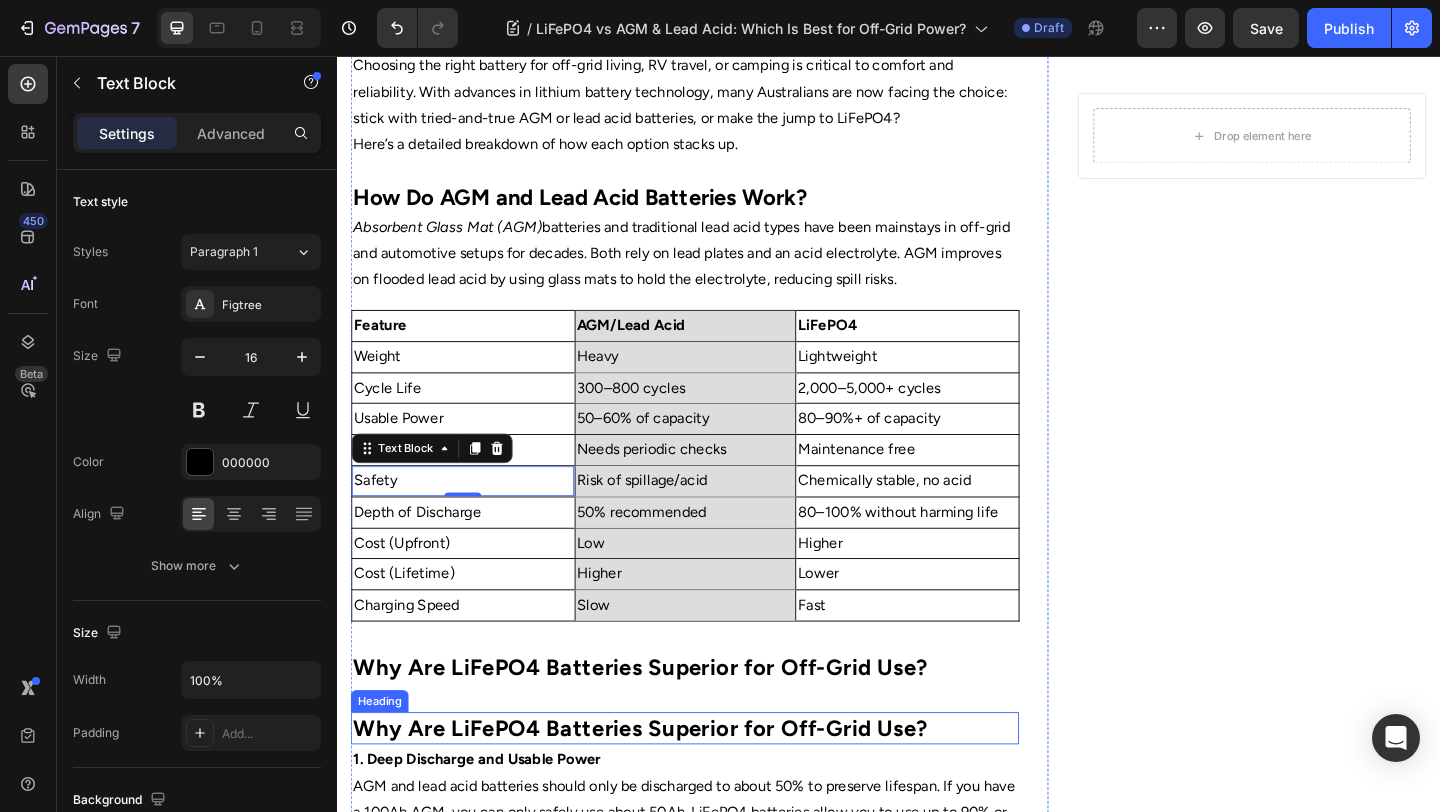 click on "Why Are LiFePO4 Batteries Superior for Off-Grid Use?" at bounding box center [666, 787] 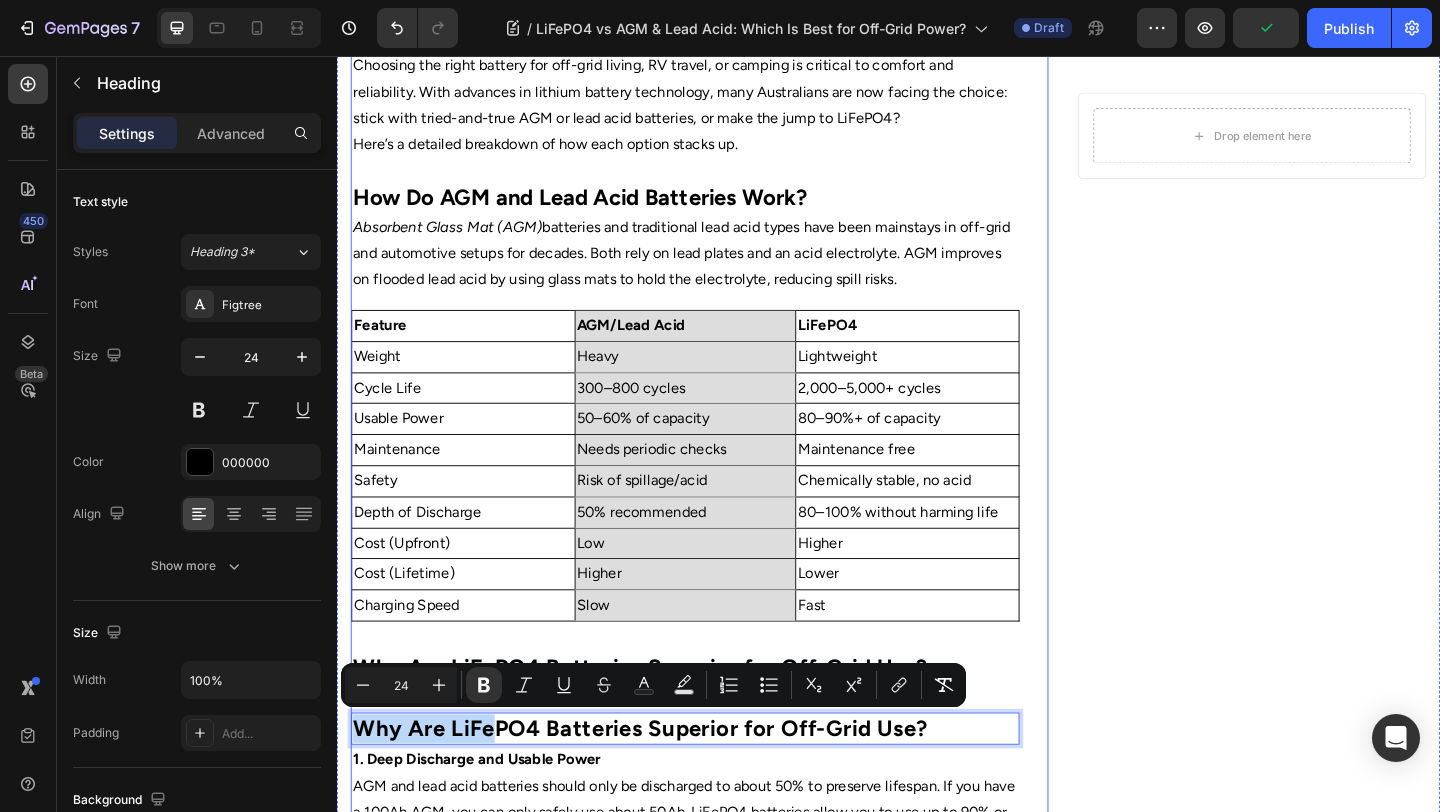 drag, startPoint x: 512, startPoint y: 781, endPoint x: 574, endPoint y: 604, distance: 187.54466 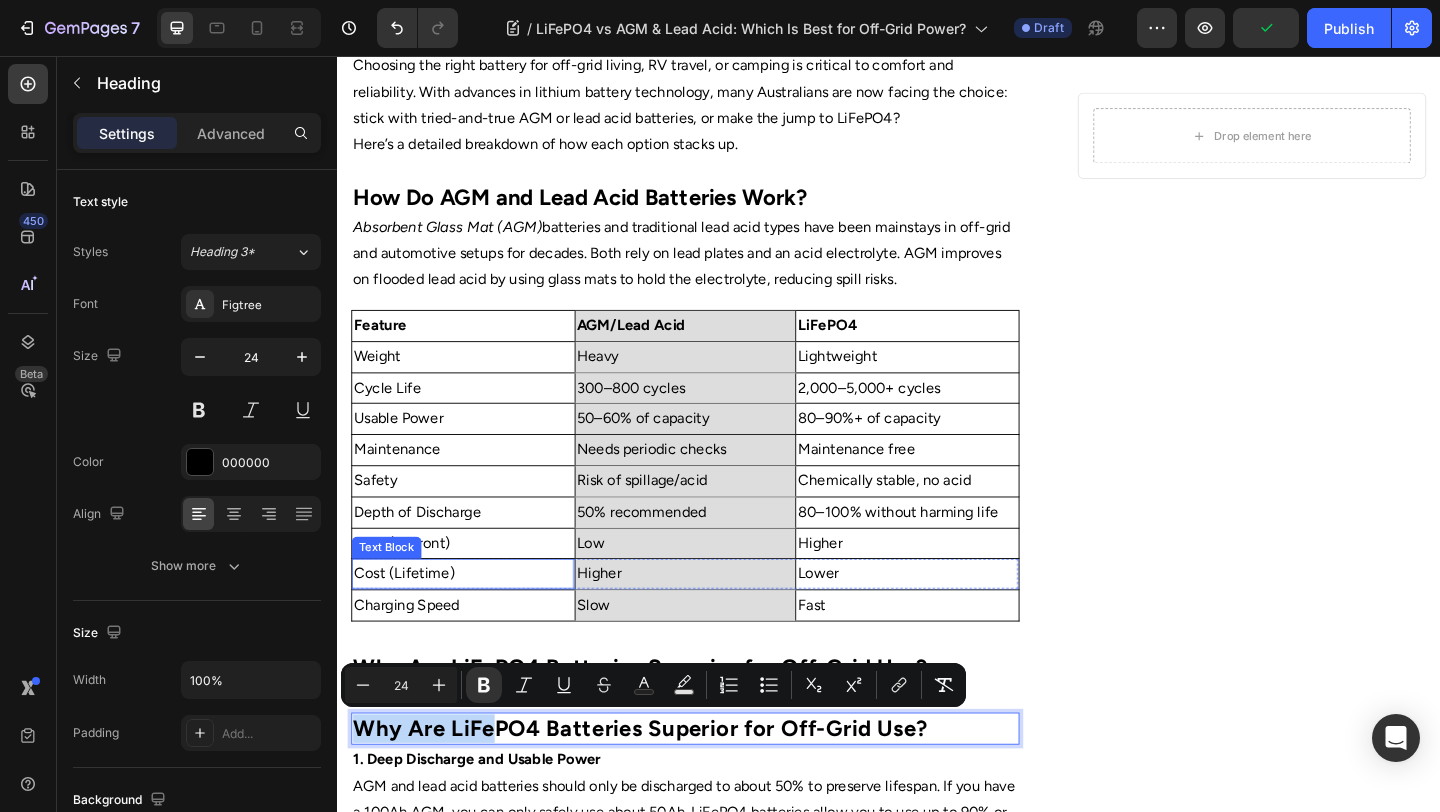 click on "Cost (Lifetime)" at bounding box center (474, 619) 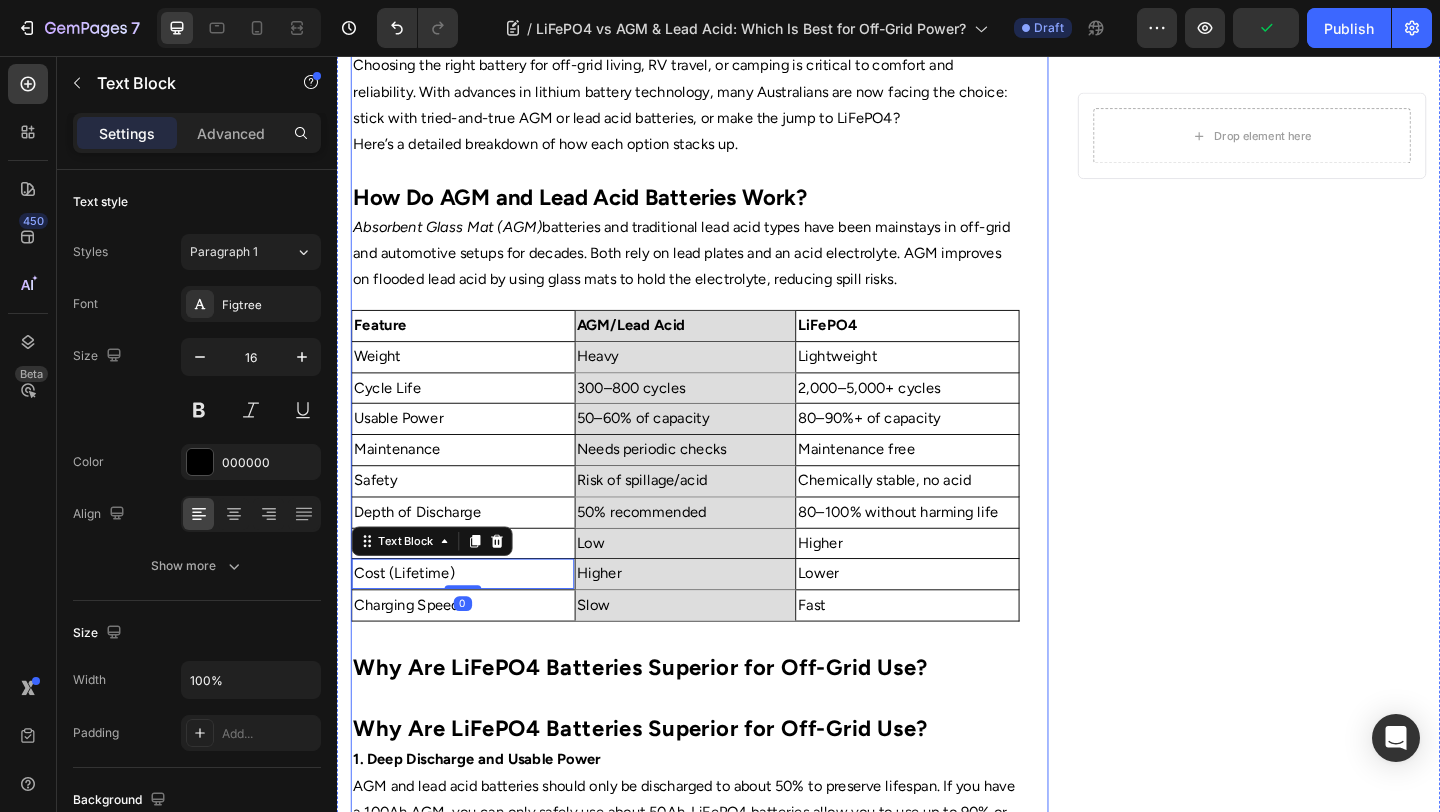 click on "Home Text Block
Icon Blog Text Block
Icon LiFePO4 vs AGM & Lead Acid: Which Is Best for Off-Grid Power? Text Block Row ⁠⁠⁠⁠⁠⁠⁠ LiFePO4 vs AGM & Lead Acid: Which Is Best for Off-Grid Power? Heading Image By  Portable Batteries Austraila Text block Advanced list Published:  August 4, 2025 Text block Row Image Choosing the right battery for off-grid living, RV travel, or camping is critical to comfort and reliability. With advances in lithium battery technology, many Australians are now facing the choice: stick with tried-and-true AGM or lead acid batteries, or make the jump to LiFePO4? Here’s a detailed breakdown of how each option stacks up. How Do AGM and Lead Acid Batteries Work? Absorbent Glass Mat (AGM)  batteries and traditional lead acid types have been mainstays in off-grid and automotive setups for decades. Both rely on lead plates and an acid electrolyte. AGM improves on flooded lead acid by using glass mats to hold the electrolyte, reducing spill risks." at bounding box center [715, 668] 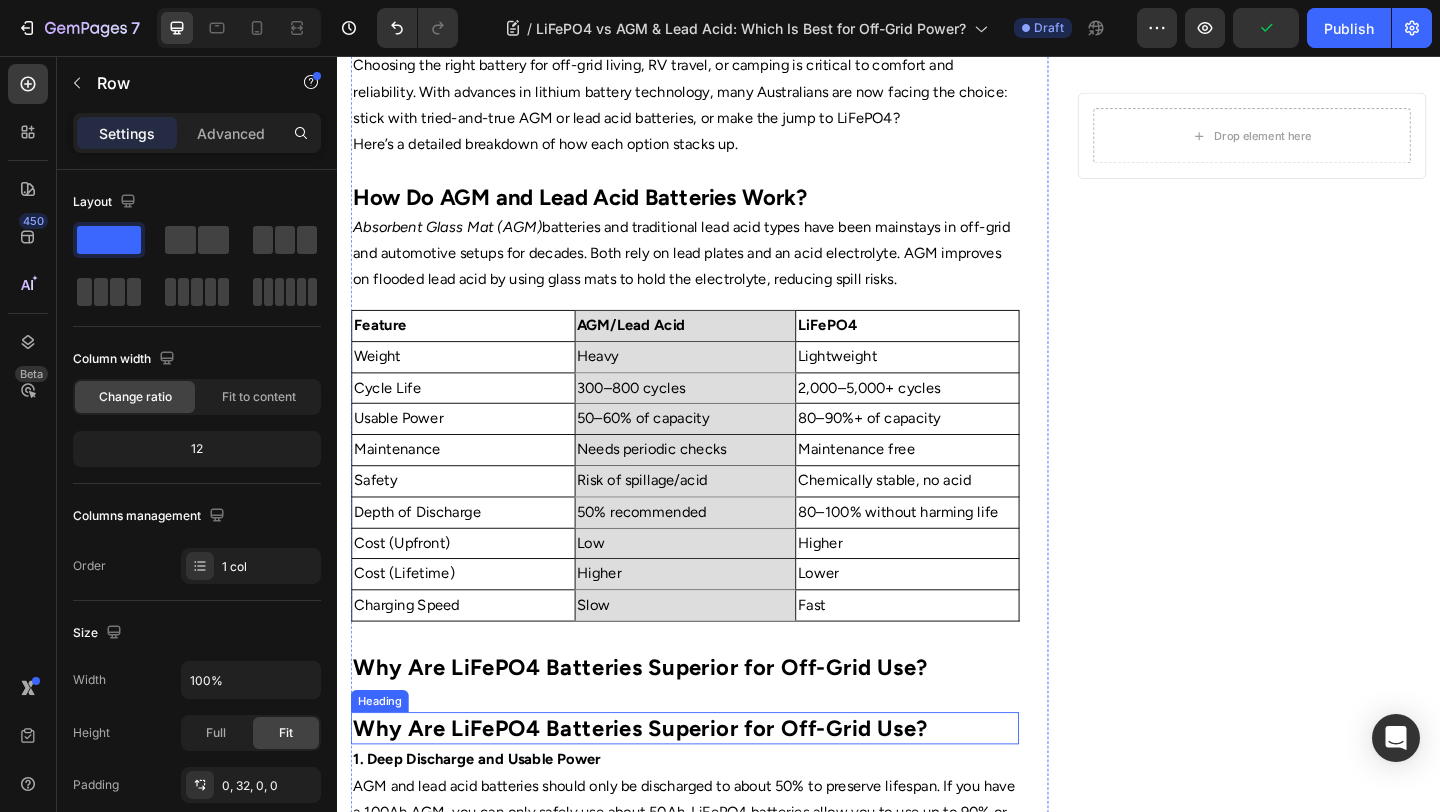 click on "⁠⁠⁠⁠⁠⁠⁠ Why Are LiFePO4 Batteries Superior for Off-Grid Use?" at bounding box center (715, 787) 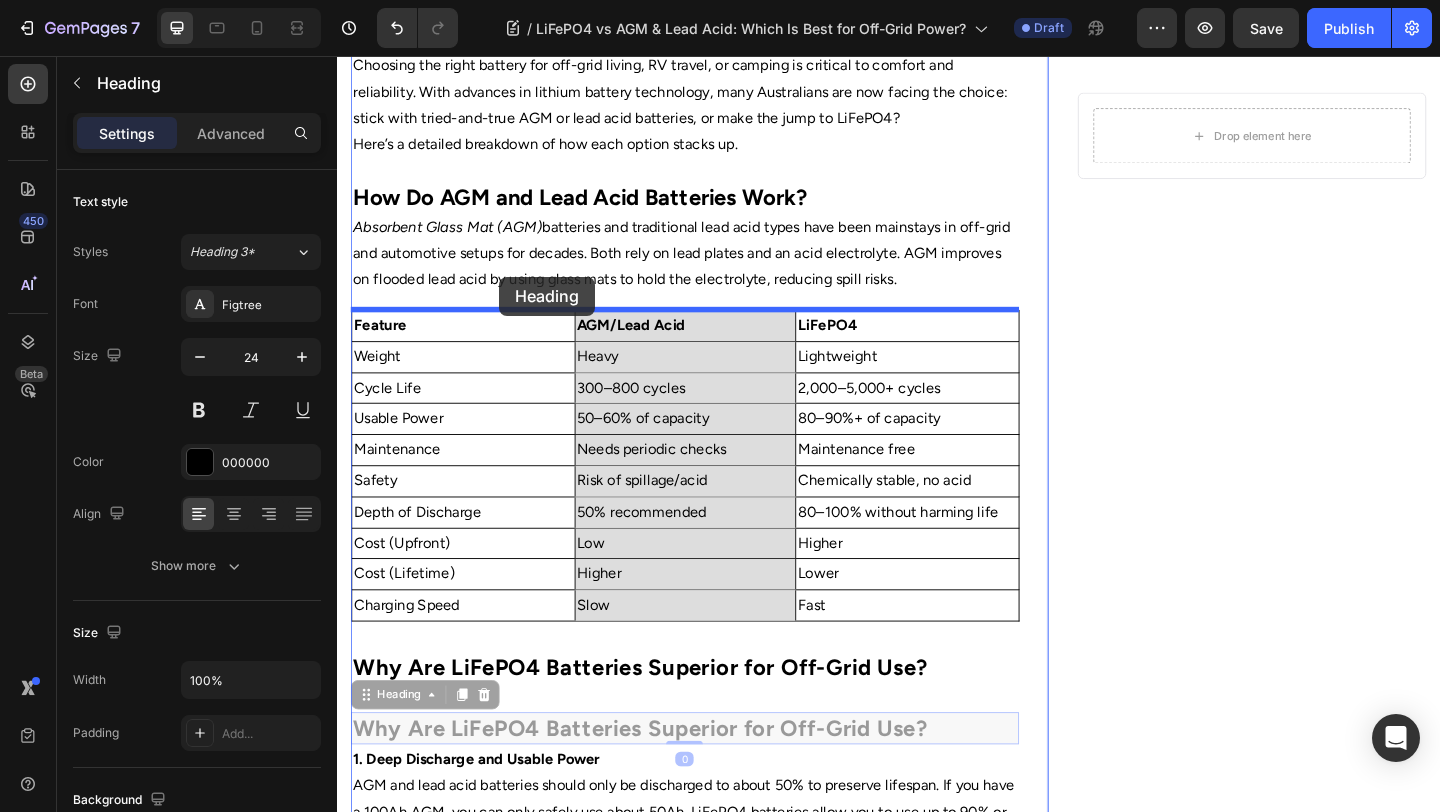 drag, startPoint x: 423, startPoint y: 755, endPoint x: 513, endPoint y: 296, distance: 467.74033 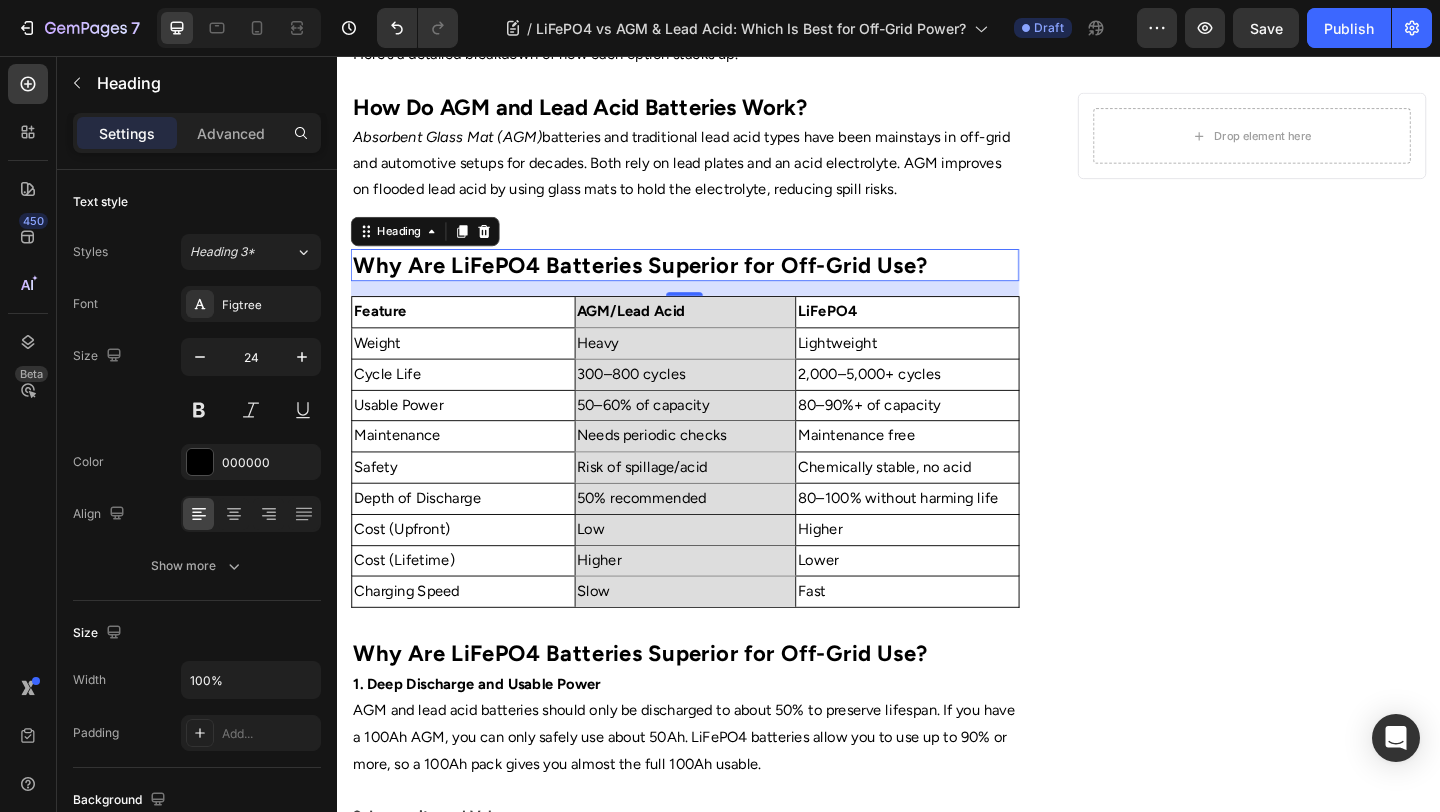 scroll, scrollTop: 830, scrollLeft: 0, axis: vertical 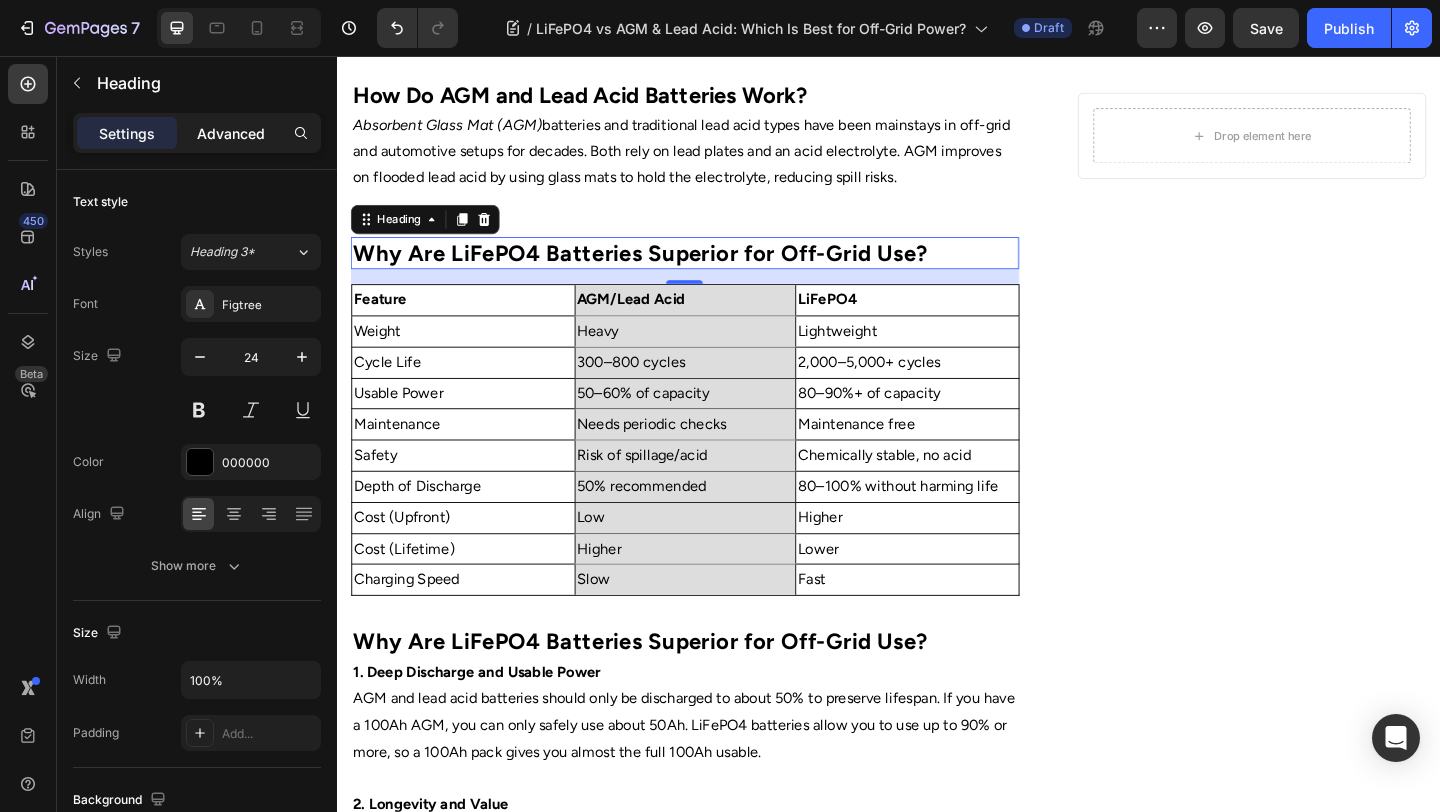 click on "Advanced" at bounding box center [231, 133] 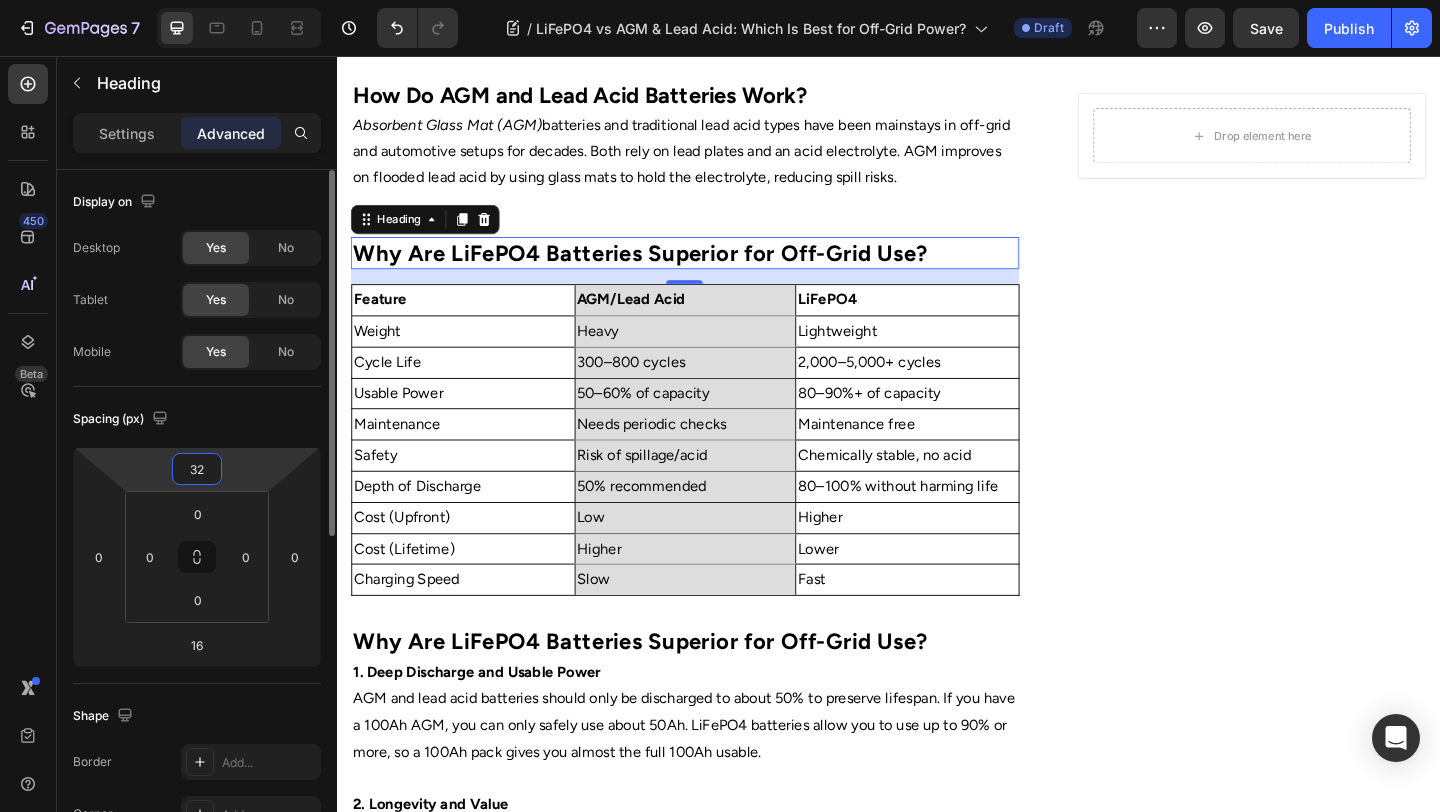 click on "32" at bounding box center [197, 469] 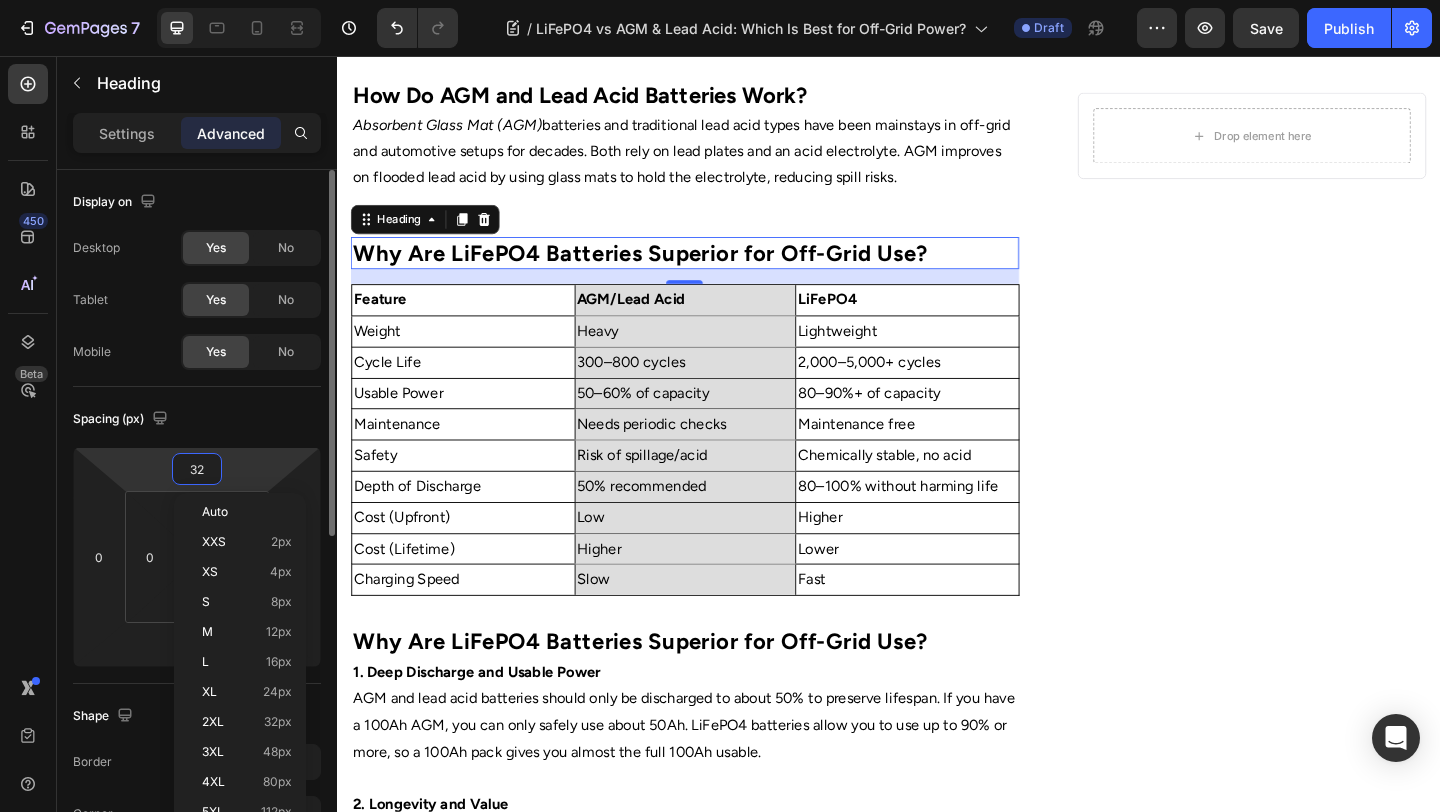type on "0" 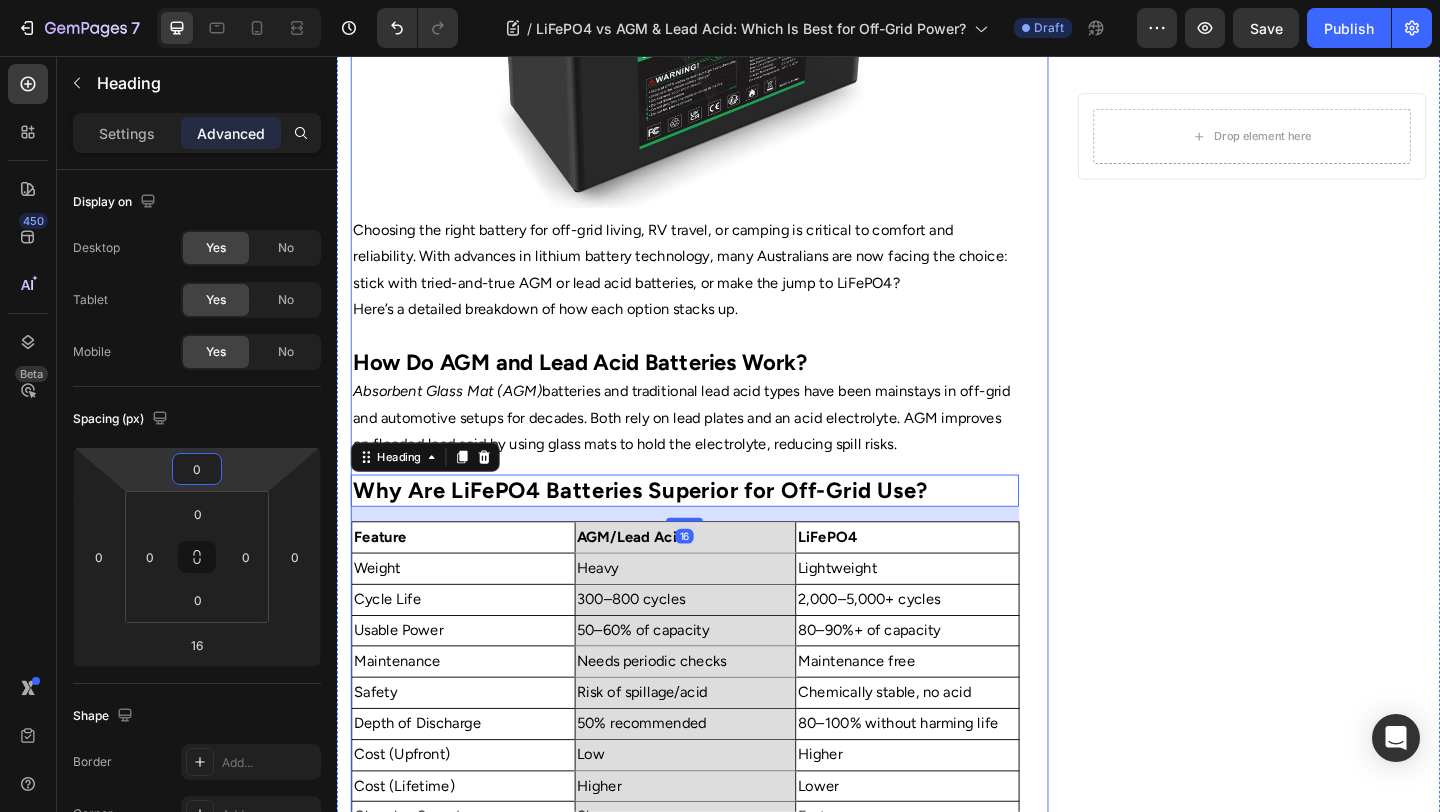 scroll, scrollTop: 535, scrollLeft: 0, axis: vertical 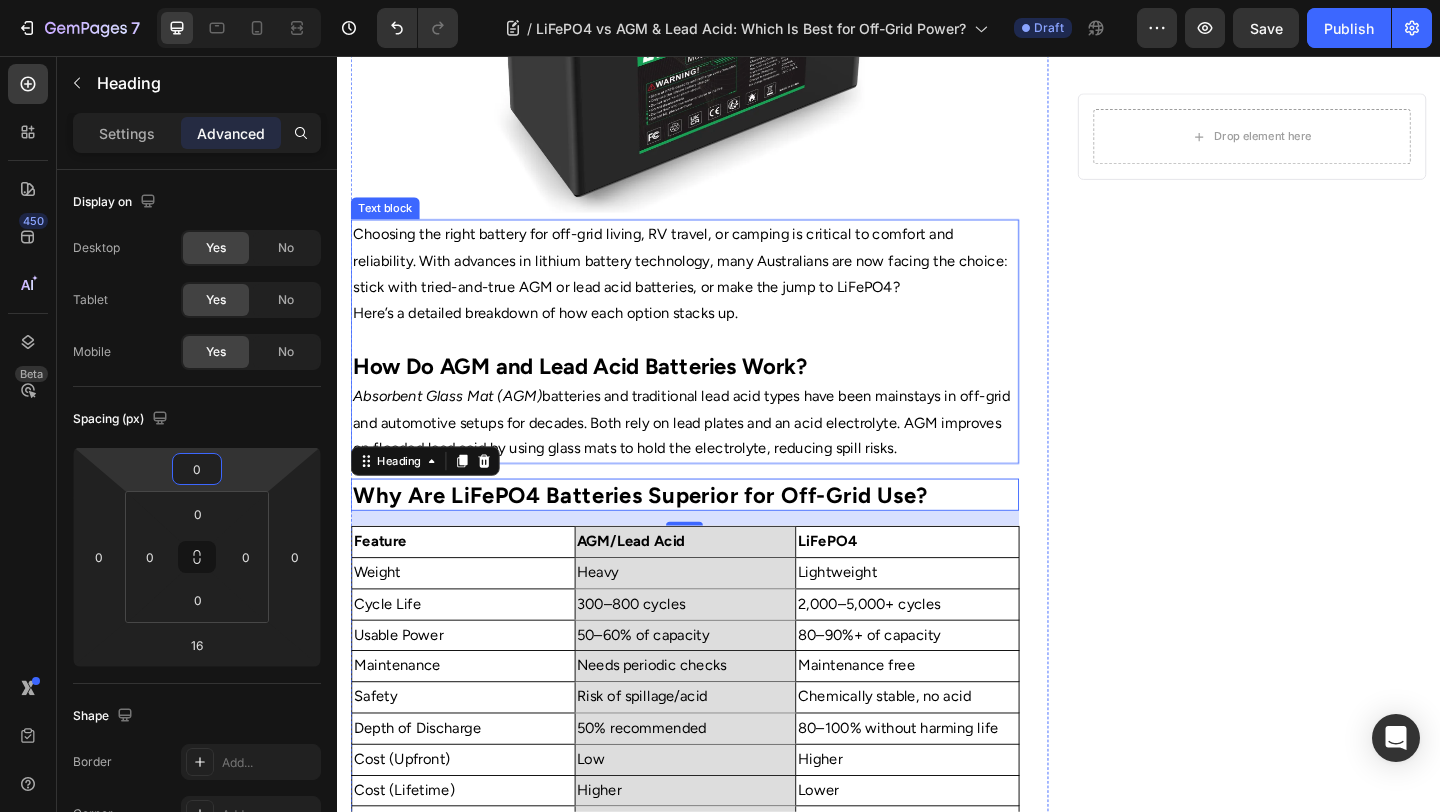 click at bounding box center (715, 365) 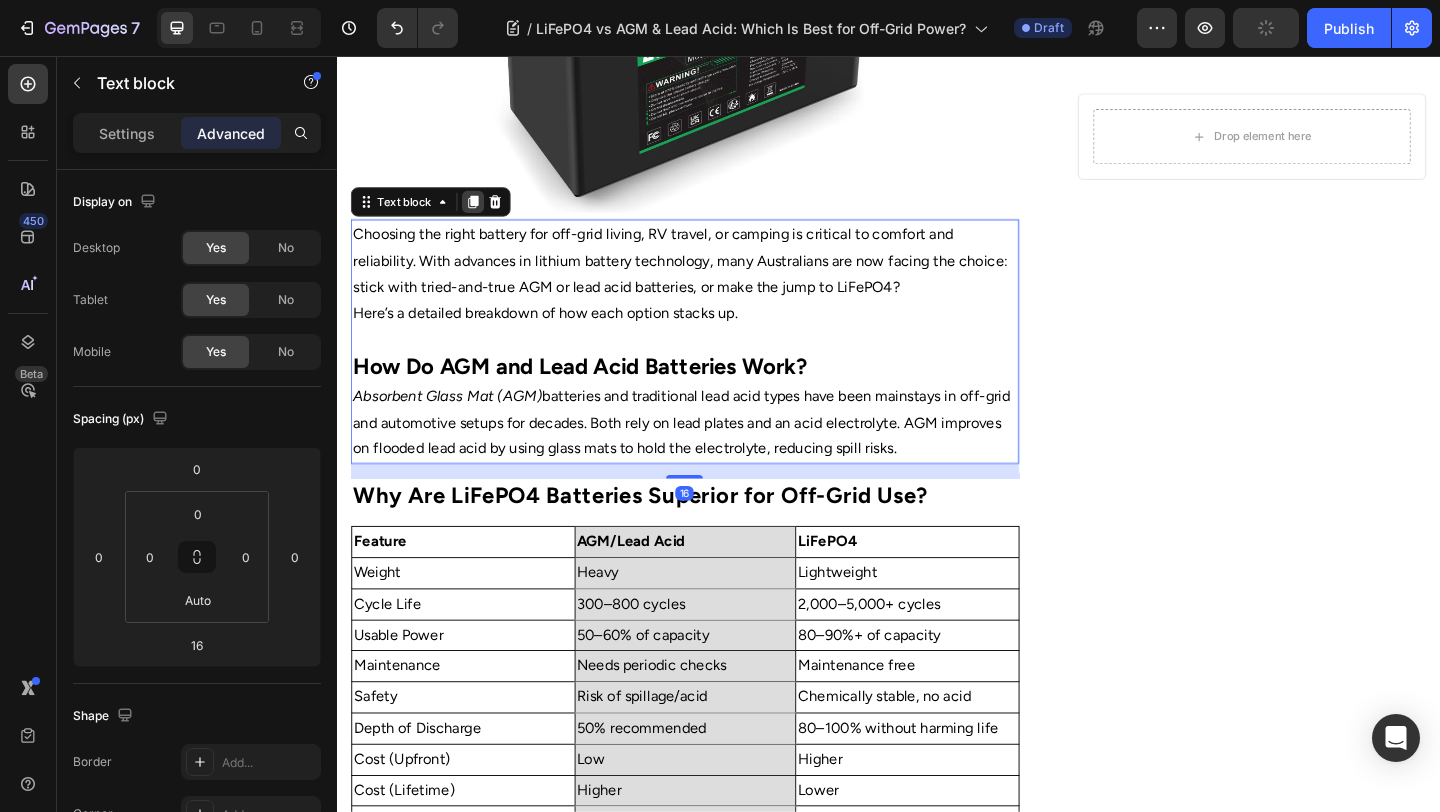click 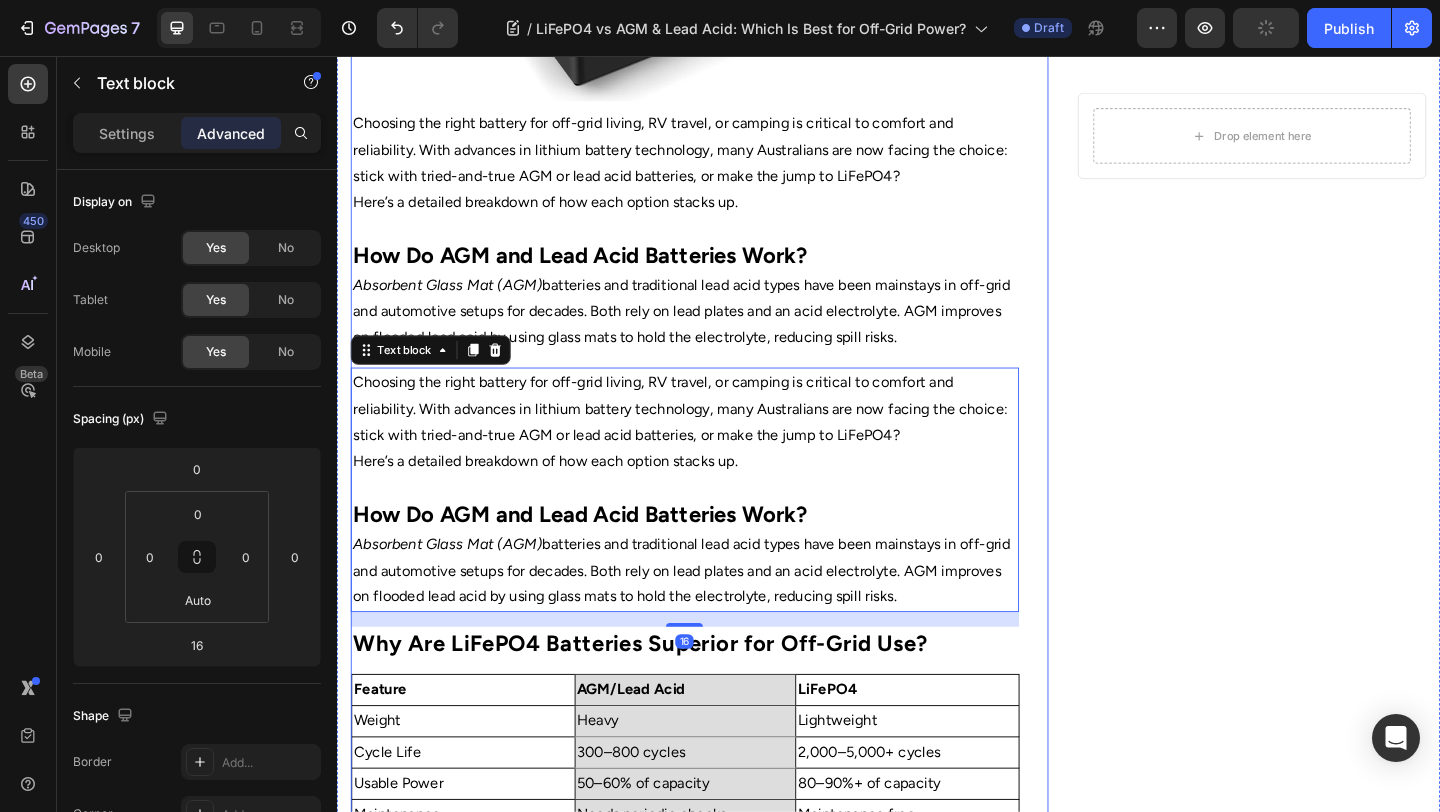 scroll, scrollTop: 679, scrollLeft: 0, axis: vertical 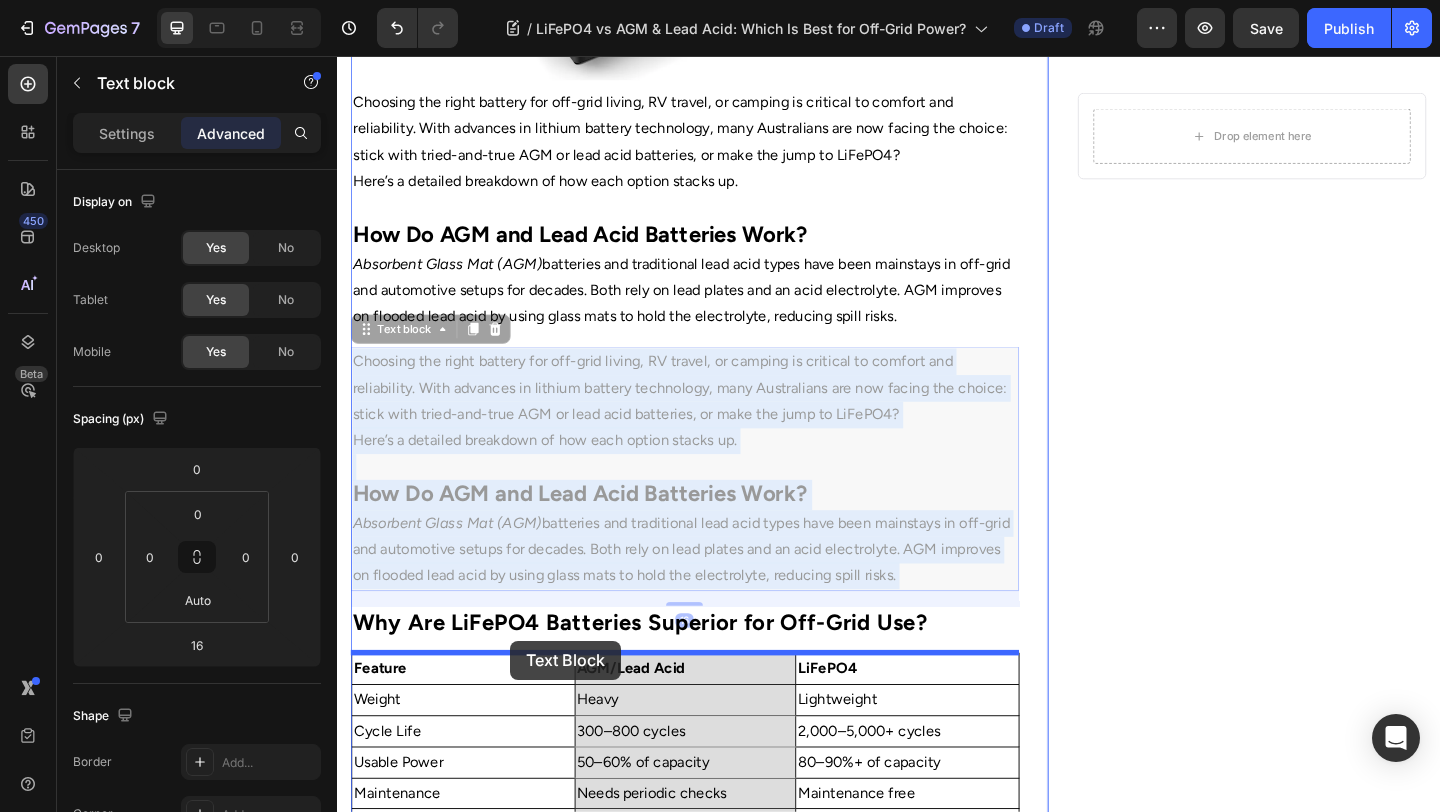 drag, startPoint x: 538, startPoint y: 491, endPoint x: 525, endPoint y: 692, distance: 201.41995 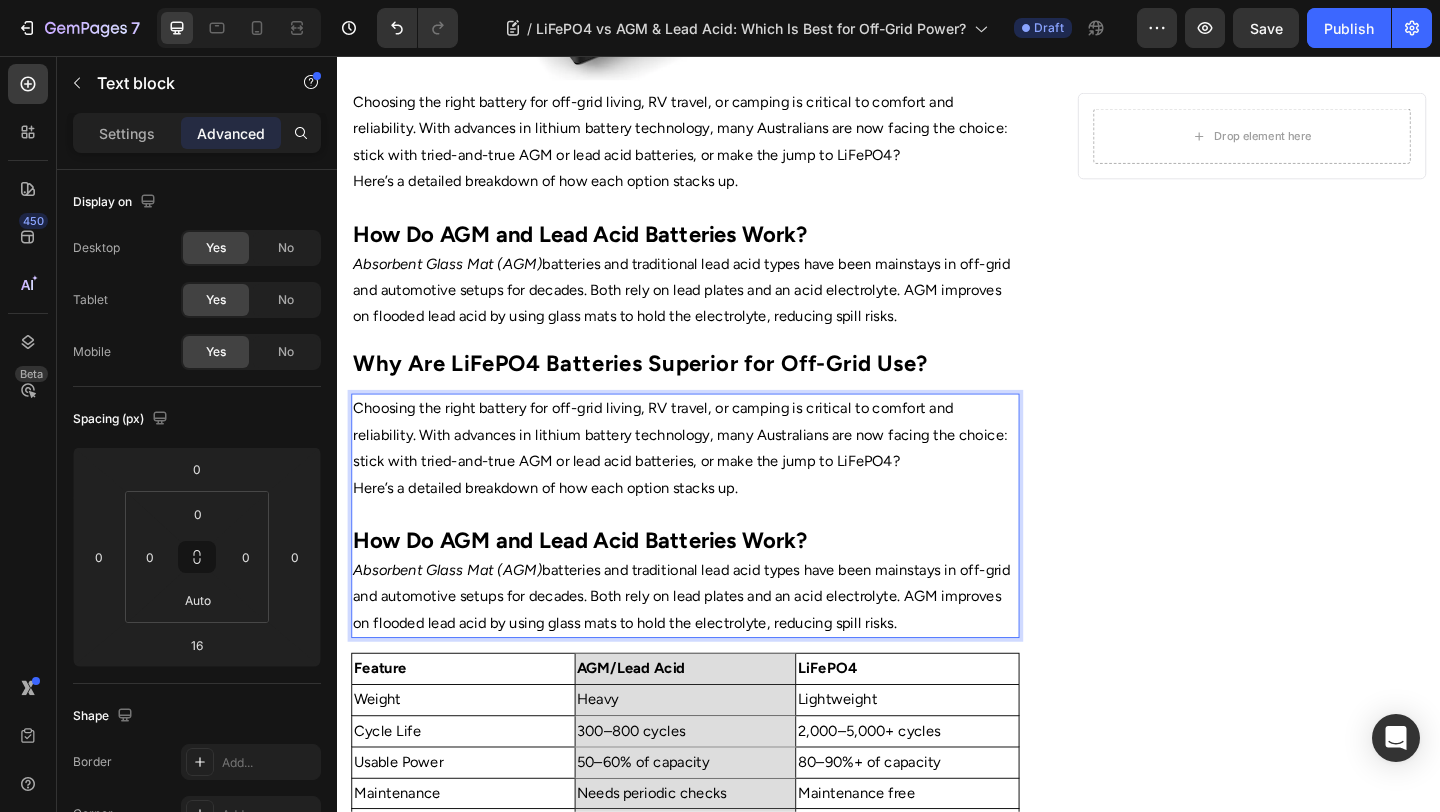 click on "Choosing the right battery for off-grid living, RV travel, or camping is critical to comfort and reliability. With advances in lithium battery technology, many Australians are now facing the choice: stick with tried-and-true AGM or lead acid batteries, or make the jump to LiFePO4?" at bounding box center (715, 468) 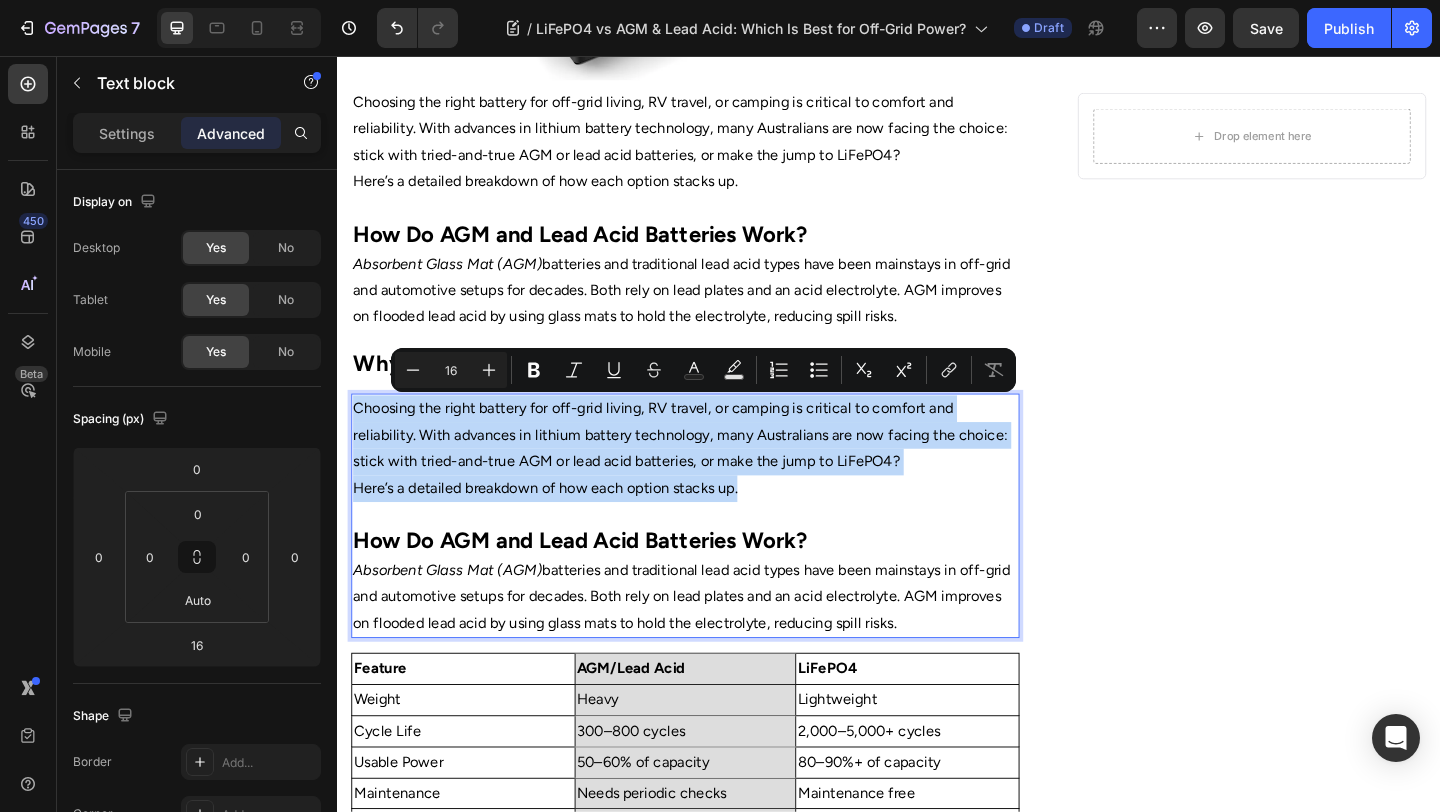 drag, startPoint x: 821, startPoint y: 513, endPoint x: 302, endPoint y: 427, distance: 526.07697 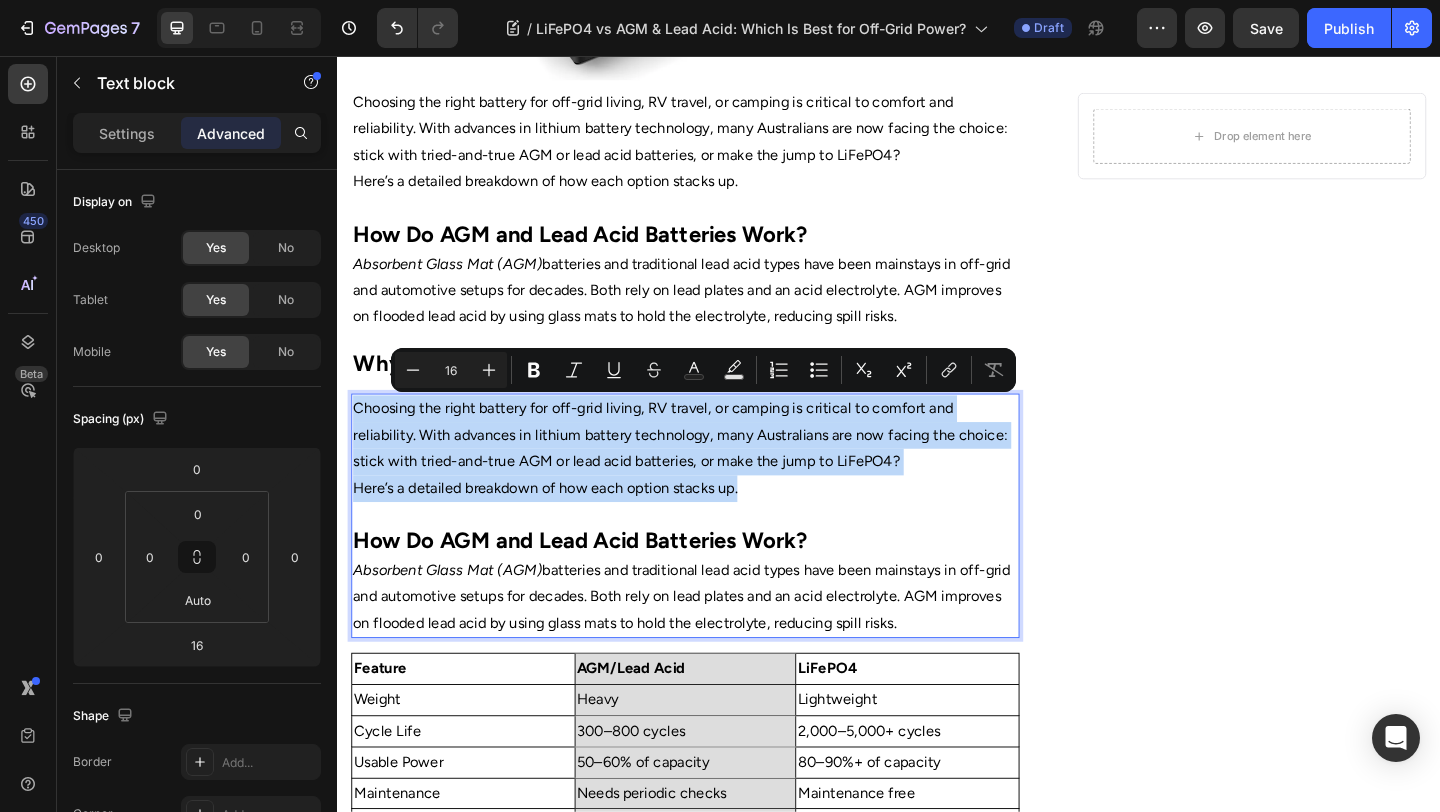 click on "Header Home Text Block
Icon Blog Text Block
Icon LiFePO4 vs AGM & Lead Acid: Which Is Best for Off-Grid Power? Text Block Row ⁠⁠⁠⁠⁠⁠⁠ LiFePO4 vs AGM & Lead Acid: Which Is Best for Off-Grid Power? Heading Image By  Portable Batteries Austraila Text block Advanced list Published:  August 4, 2025 Text block Row Image Choosing the right battery for off-grid living, RV travel, or camping is critical to comfort and reliability. With advances in lithium battery technology, many Australians are now facing the choice: stick with tried-and-true AGM or lead acid batteries, or make the jump to LiFePO4? Here’s a detailed breakdown of how each option stacks up. How Do AGM and Lead Acid Batteries Work? Absorbent Glass Mat (AGM) Text block ⁠⁠⁠⁠⁠⁠⁠ Why Are LiFePO4 Batteries Superior for Off-Grid Use? Heading Here’s a detailed breakdown of how each option stacks up. How Do AGM and Lead Acid Batteries Work? Absorbent Glass Mat (AGM) Text block   16 Feature LiFePO4" at bounding box center (937, 1218) 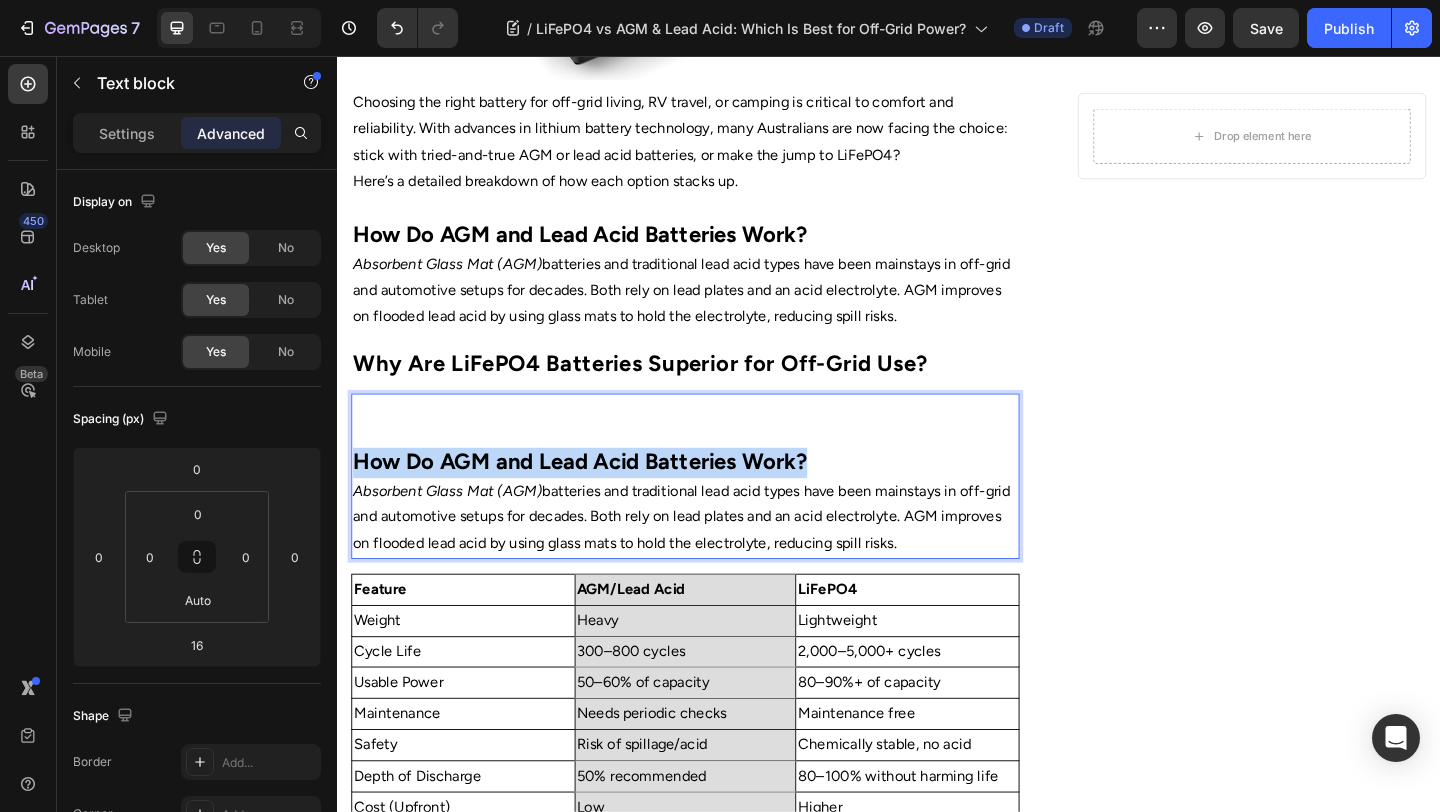 drag, startPoint x: 952, startPoint y: 493, endPoint x: 312, endPoint y: 492, distance: 640.0008 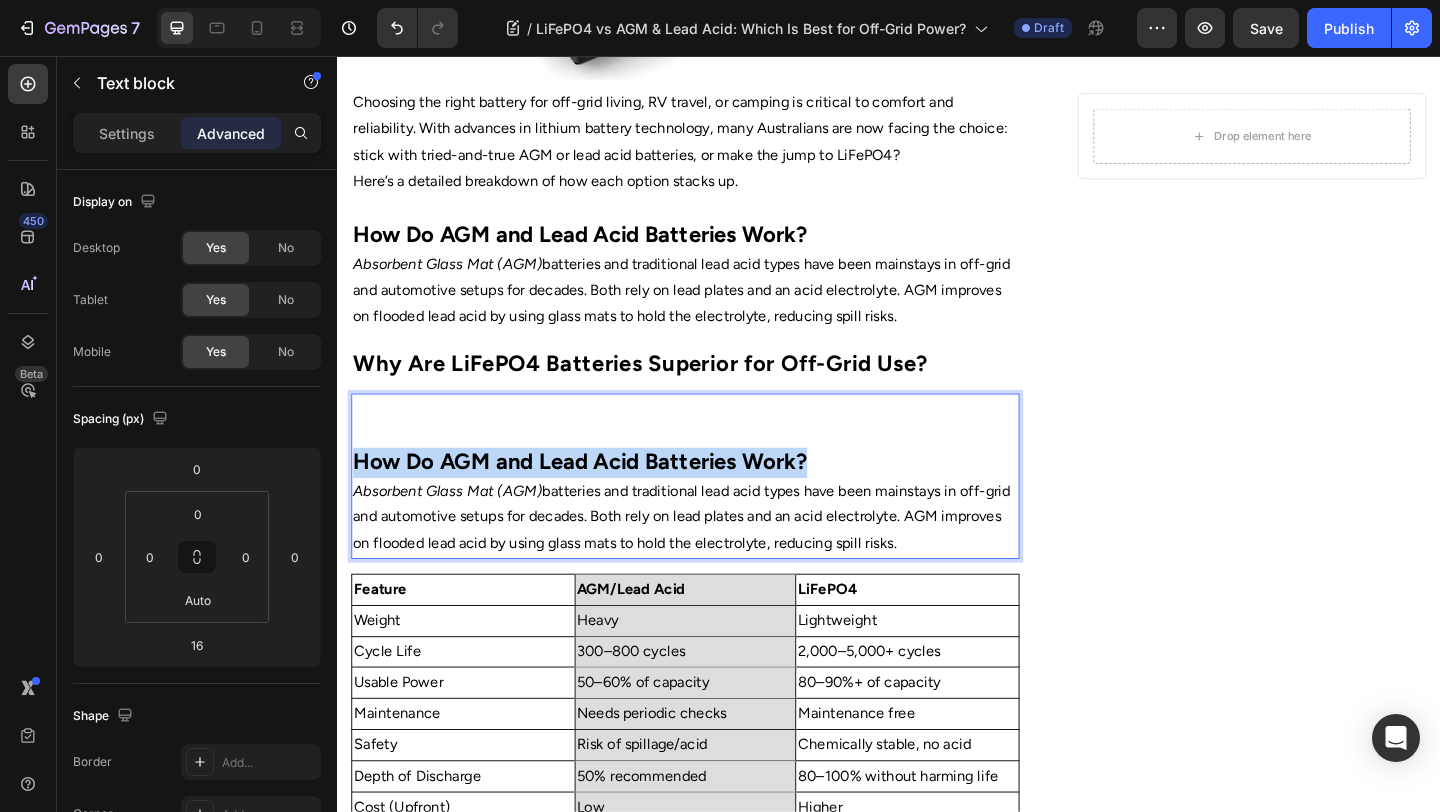 click on "Header Home Text Block
Icon Blog Text Block
Icon LiFePO4 vs AGM & Lead Acid: Which Is Best for Off-Grid Power? Text Block Row ⁠⁠⁠⁠⁠⁠⁠ LiFePO4 vs AGM & Lead Acid: Which Is Best for Off-Grid Power? Heading Image By  Portable Batteries Austraila Text block Advanced list Published:  August 4, 2025 Text block Row Image Choosing the right battery for off-grid living, RV travel, or camping is critical to comfort and reliability. With advances in lithium battery technology, many Australians are now facing the choice: stick with tried-and-true AGM or lead acid batteries, or make the jump to LiFePO4? Here’s a detailed breakdown of how each option stacks up. How Do AGM and Lead Acid Batteries Work? Absorbent Glass Mat (AGM) Text block ⁠⁠⁠⁠⁠⁠⁠ Why Are LiFePO4 Batteries Superior for Off-Grid Use? Heading How Do AGM and Lead Acid Batteries Work? Absorbent Glass Mat (AGM) Text block   16 Feature Text Block AGM/Lead Acid Text Block LiFePO4 Text Block Row Weight" at bounding box center (937, 1175) 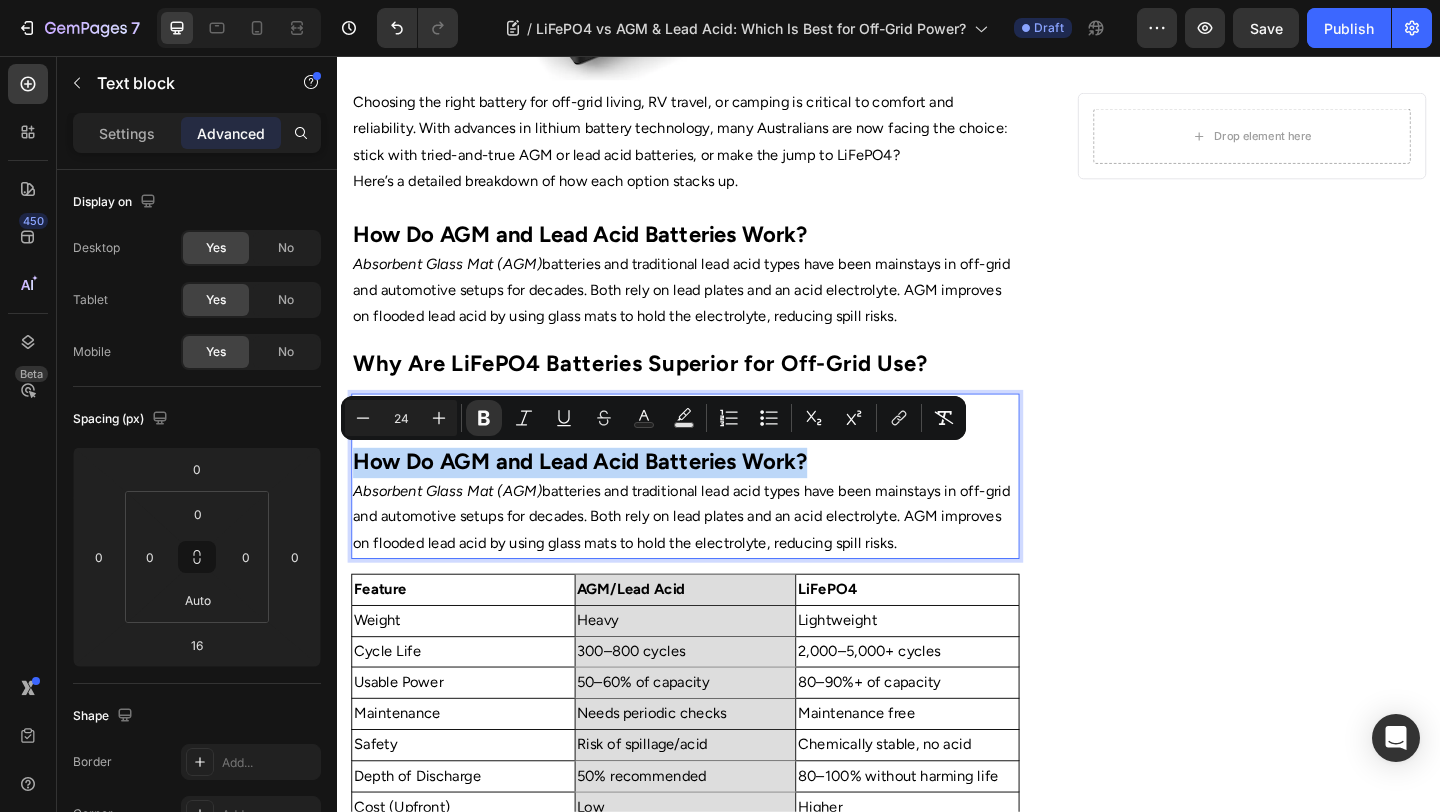 copy on "How Do AGM and Lead Acid Batteries Work?" 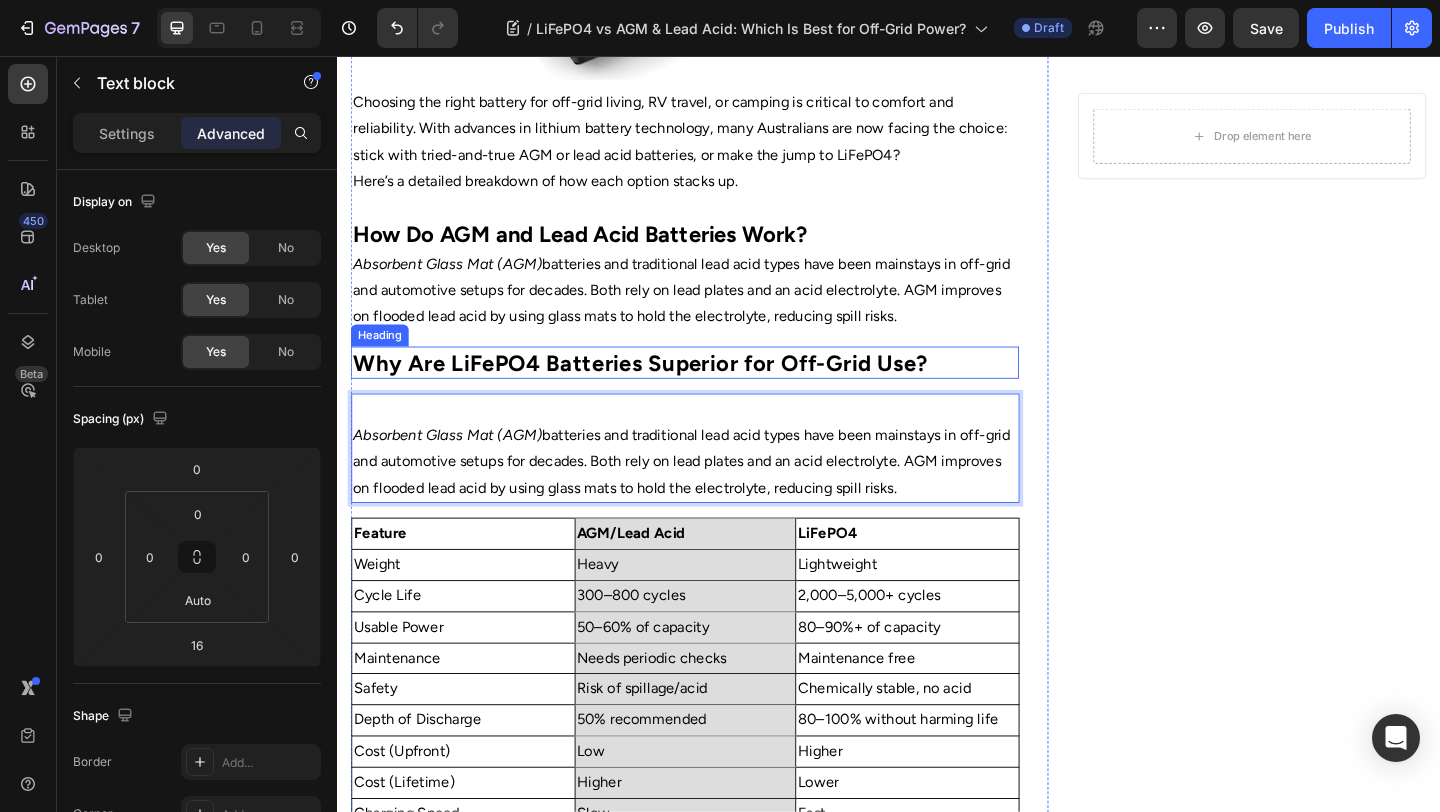 click on "Why Are LiFePO4 Batteries Superior for Off-Grid Use?" at bounding box center [666, 389] 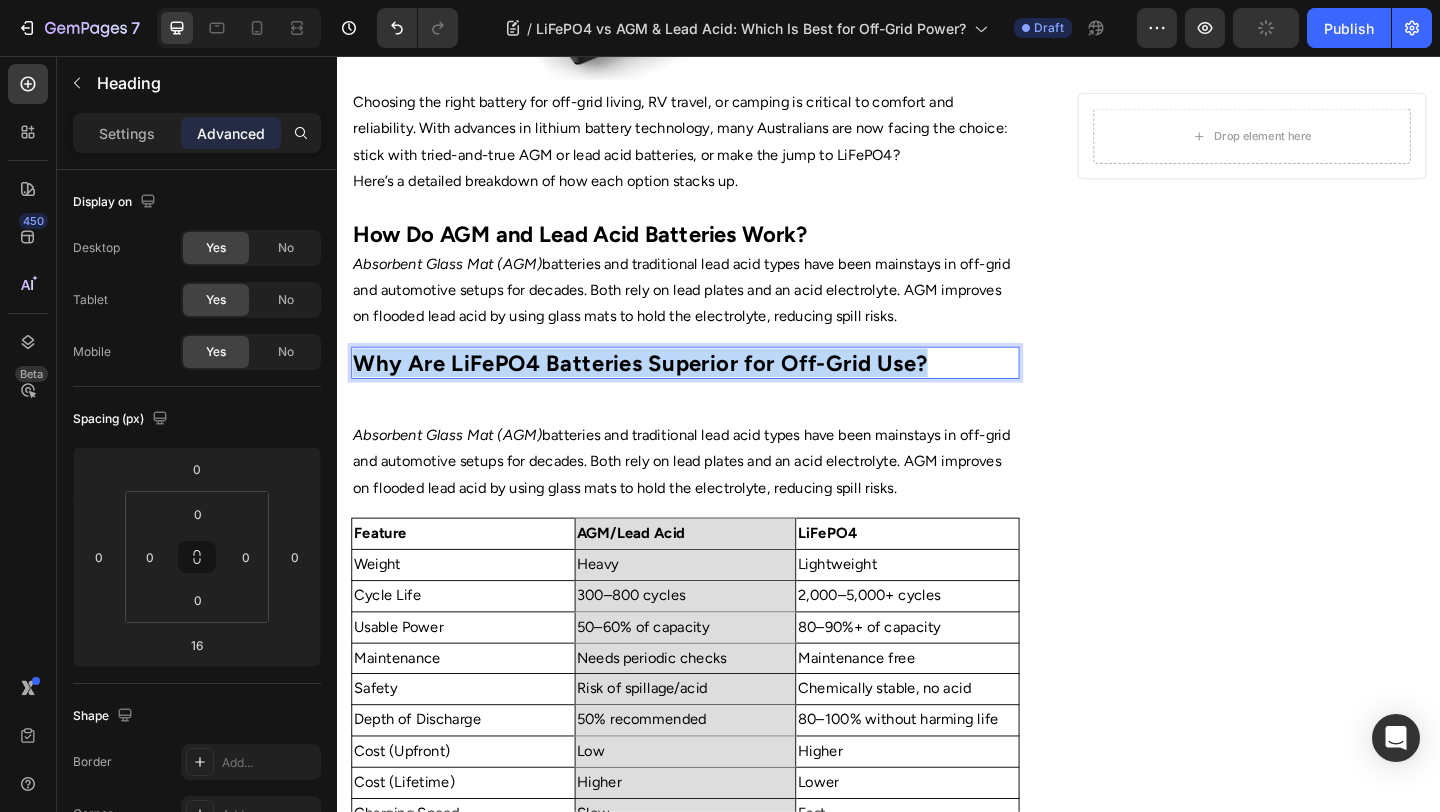 click on "Why Are LiFePO4 Batteries Superior for Off-Grid Use?" at bounding box center (666, 389) 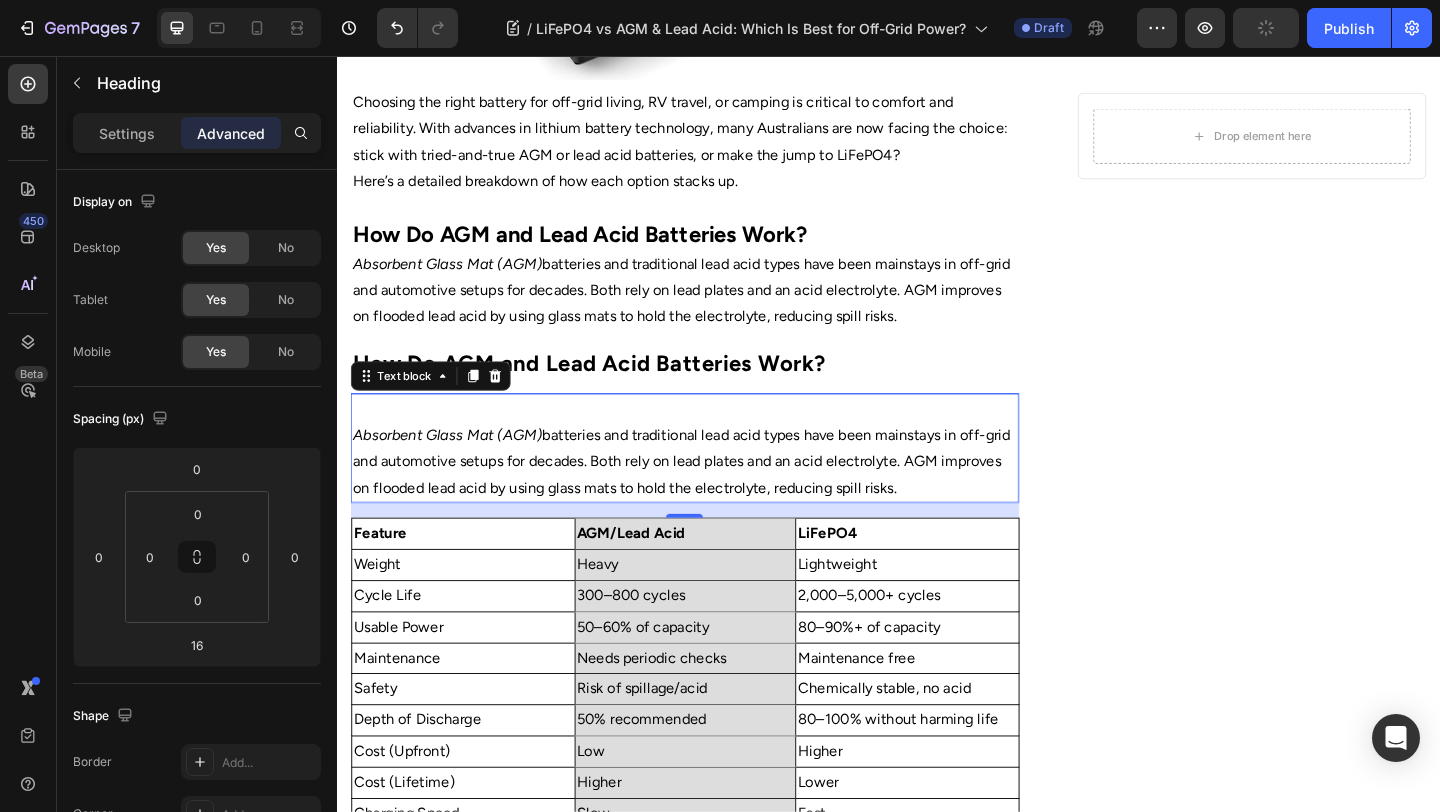 click on "Absorbent Glass Mat (AGM)" at bounding box center (457, 467) 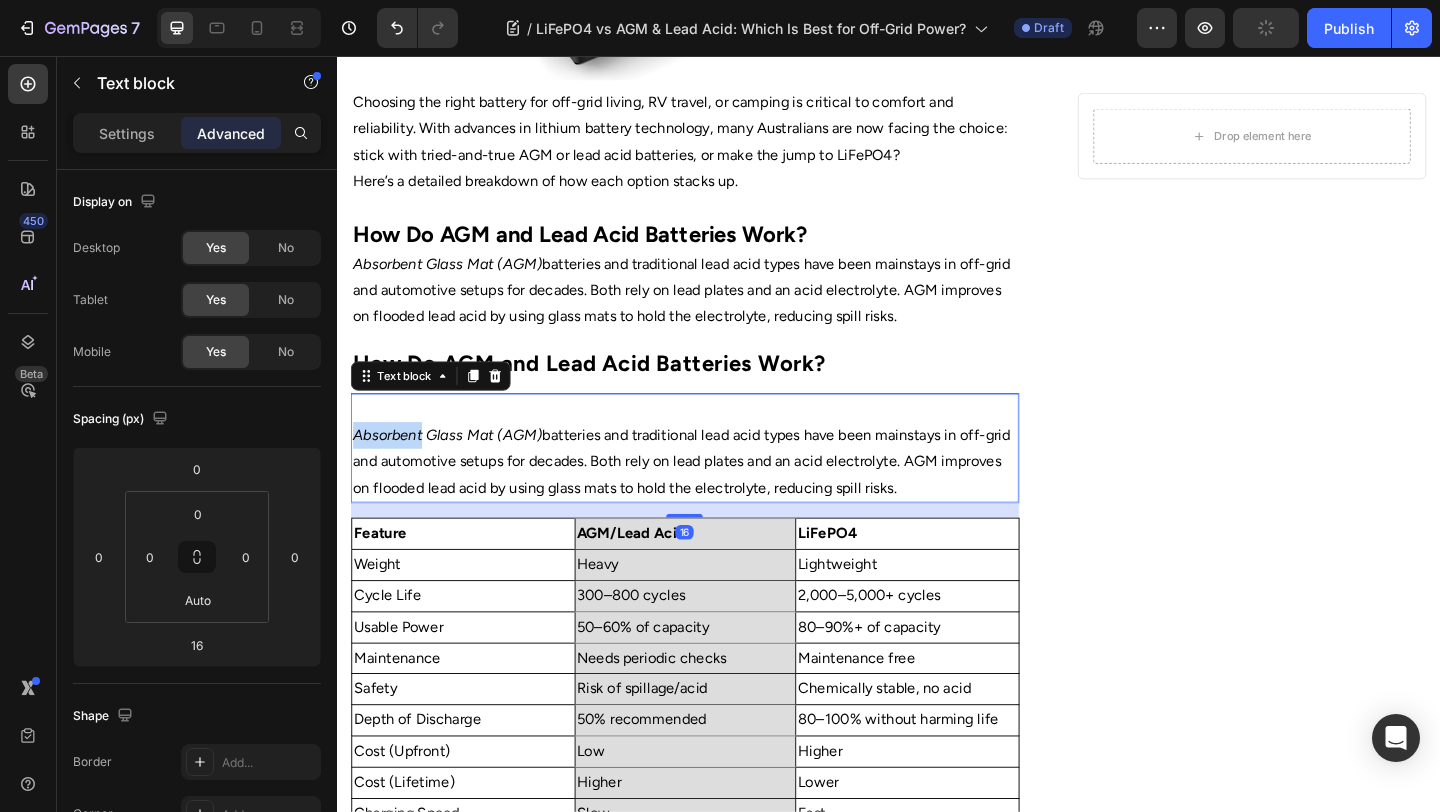 click on "Absorbent Glass Mat (AGM)  batteries and traditional lead acid types have been mainstays in off-grid and automotive setups for decades. Both rely on lead plates and an acid electrolyte. AGM improves on flooded lead acid by using glass mats to hold the electrolyte, reducing spill risks." at bounding box center (715, 497) 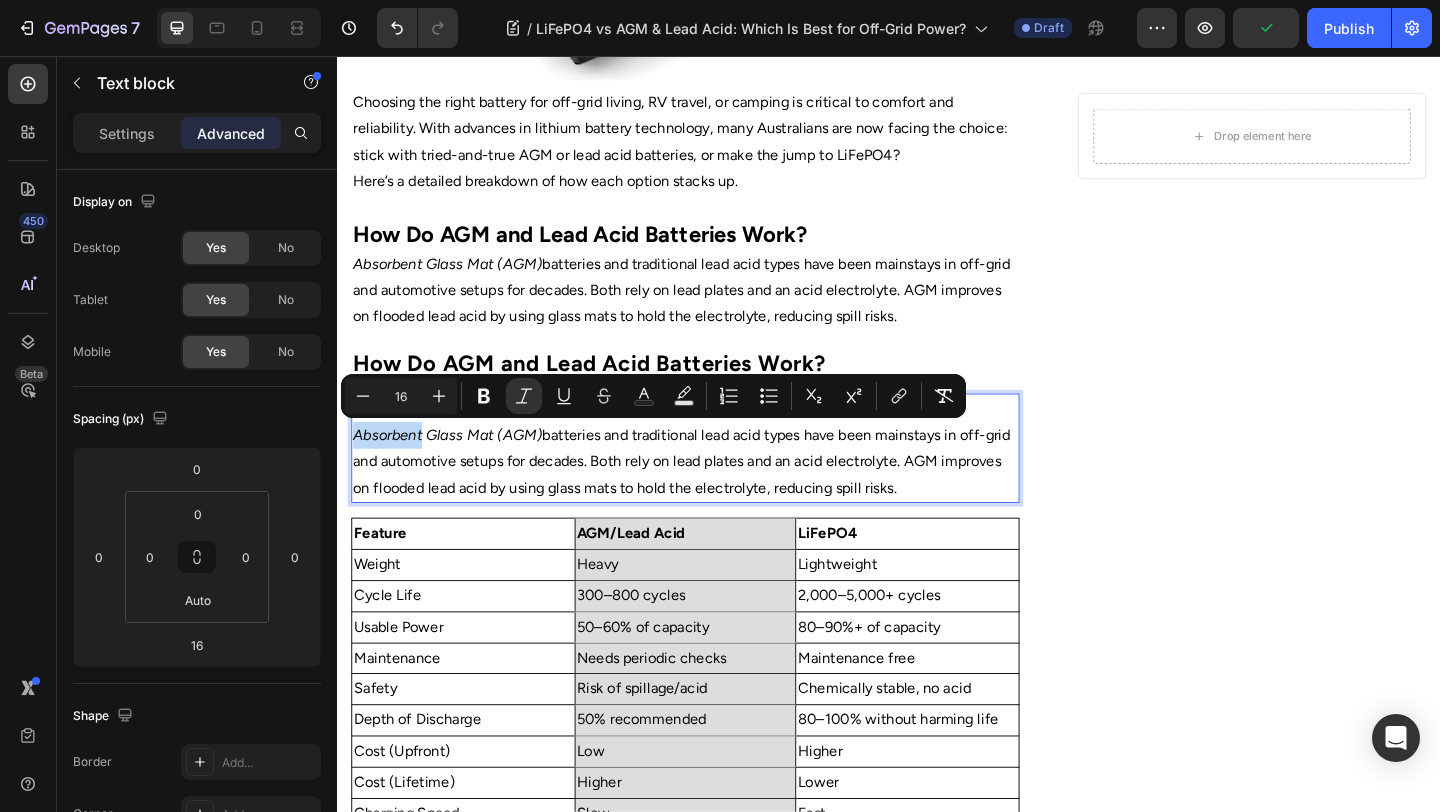 click on "Absorbent Glass Mat (AGM)" at bounding box center (457, 467) 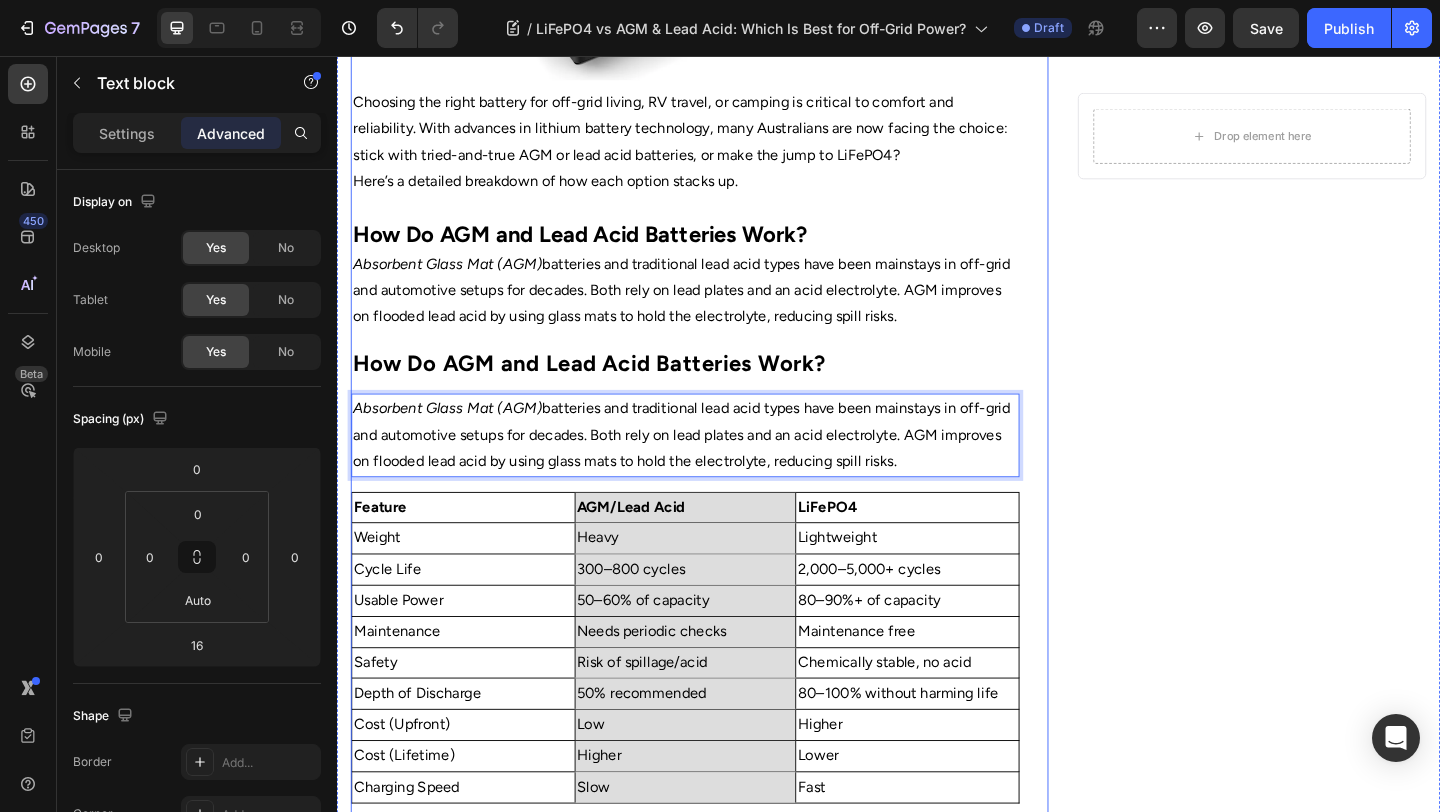 click on "How Do AGM and Lead Acid Batteries Work?" at bounding box center (611, 389) 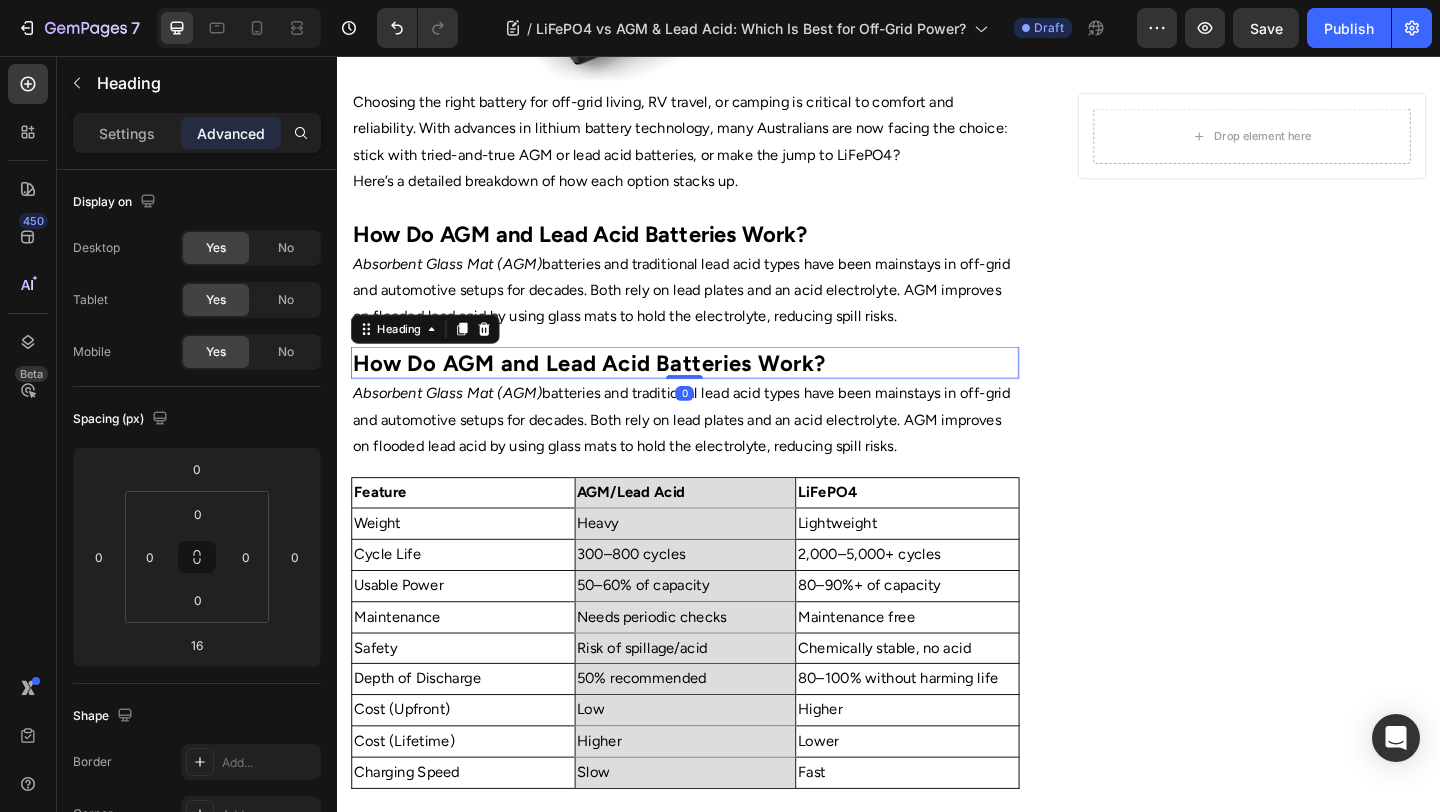 drag, startPoint x: 712, startPoint y: 418, endPoint x: 719, endPoint y: 397, distance: 22.135944 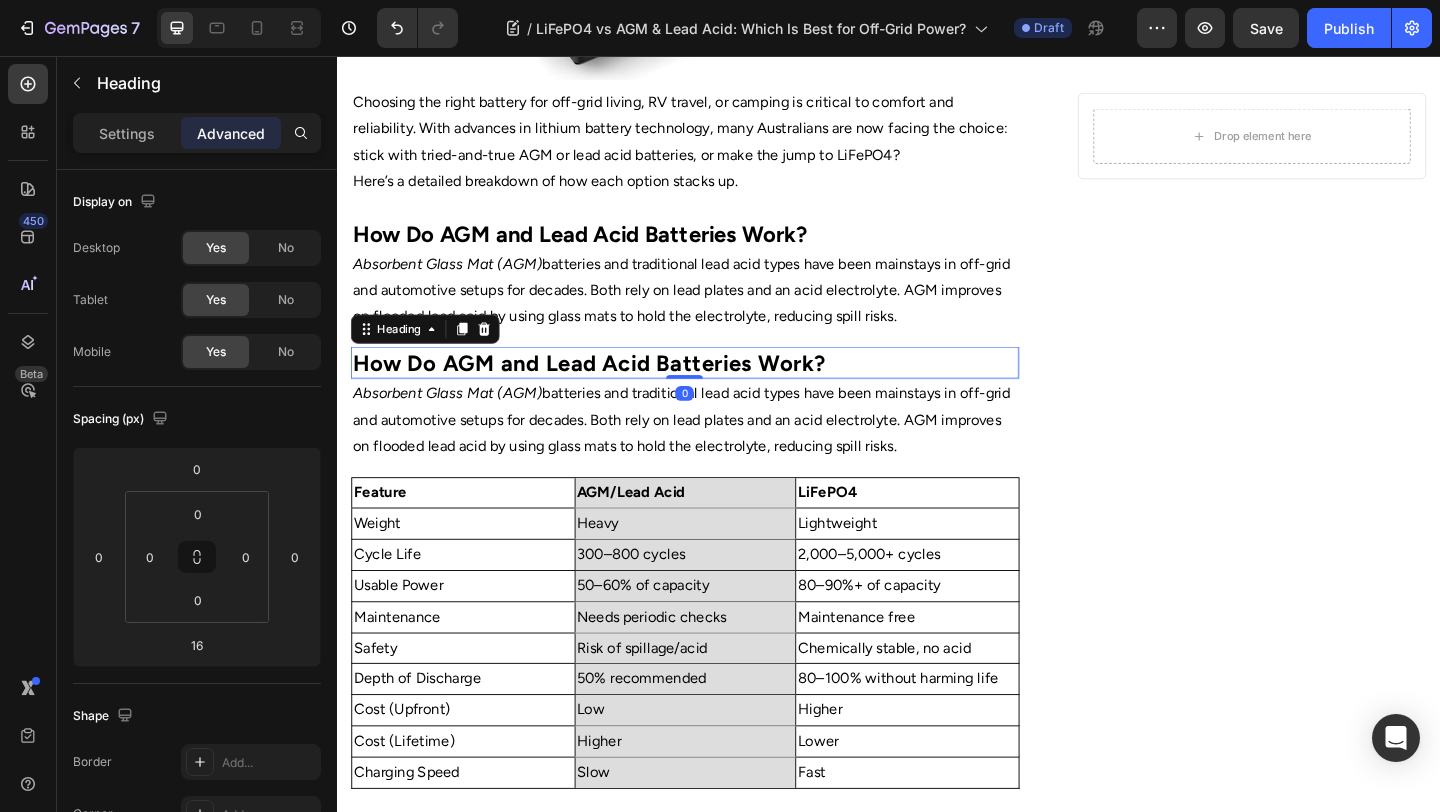 click at bounding box center (715, 405) 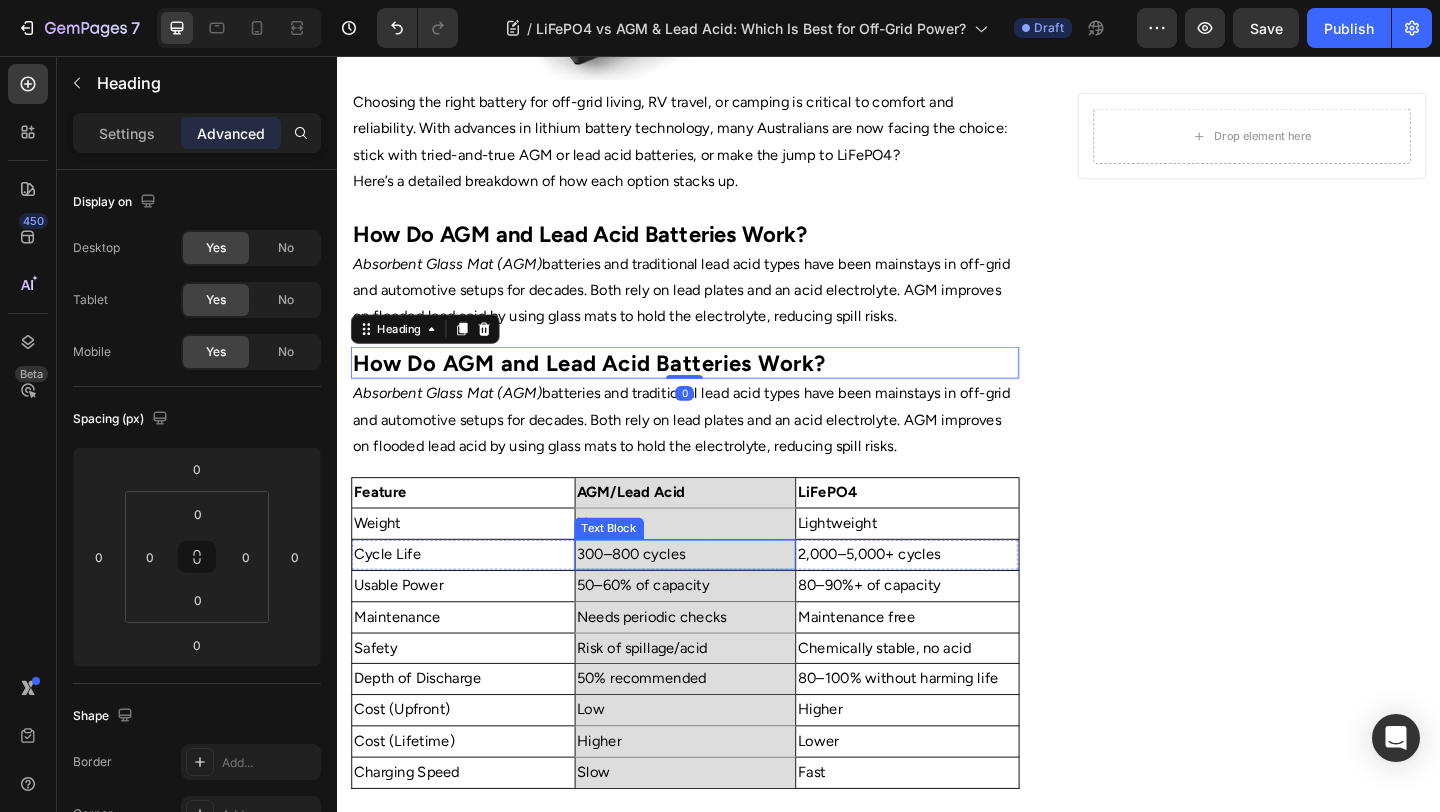 click on "50–60% of capacity" at bounding box center [716, 632] 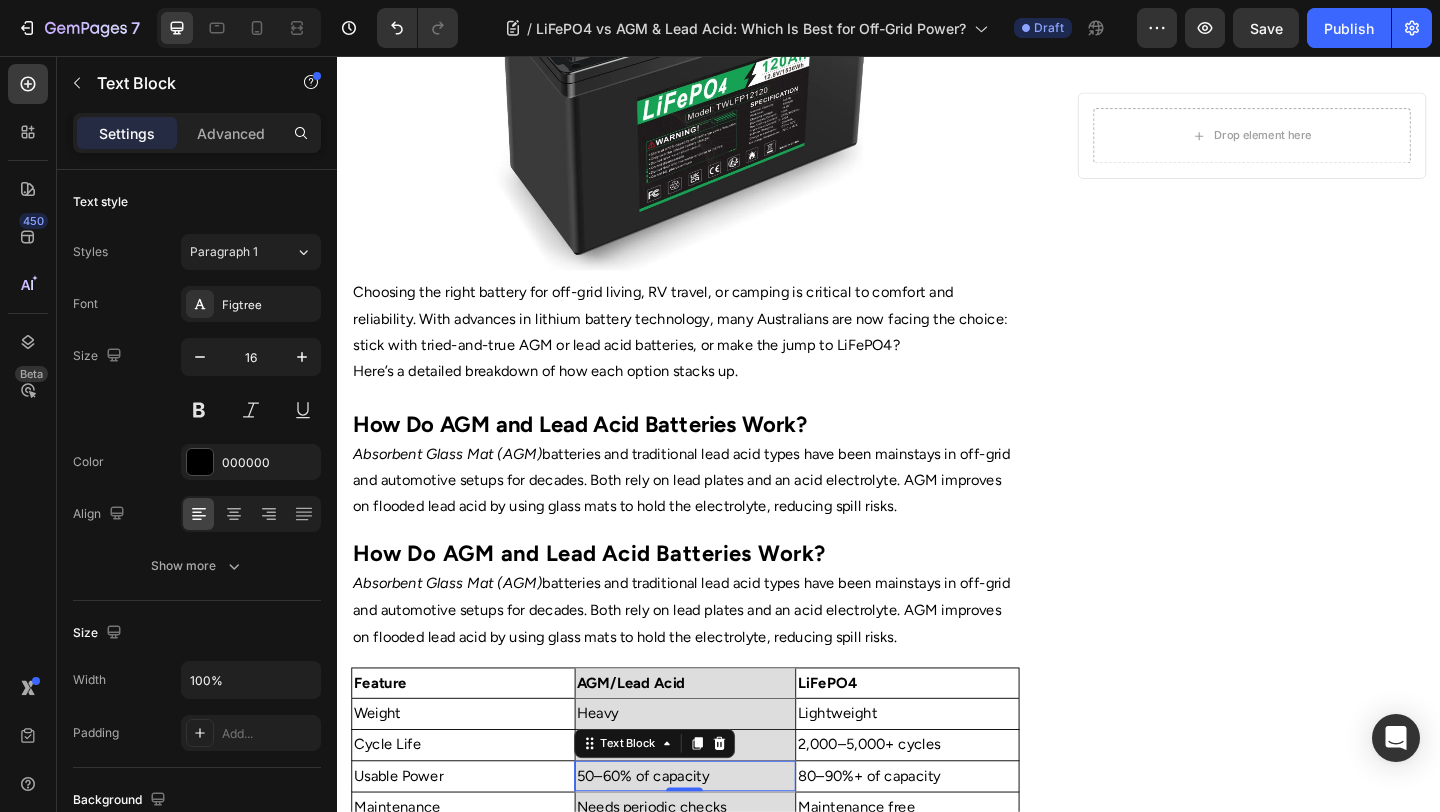 scroll, scrollTop: 433, scrollLeft: 0, axis: vertical 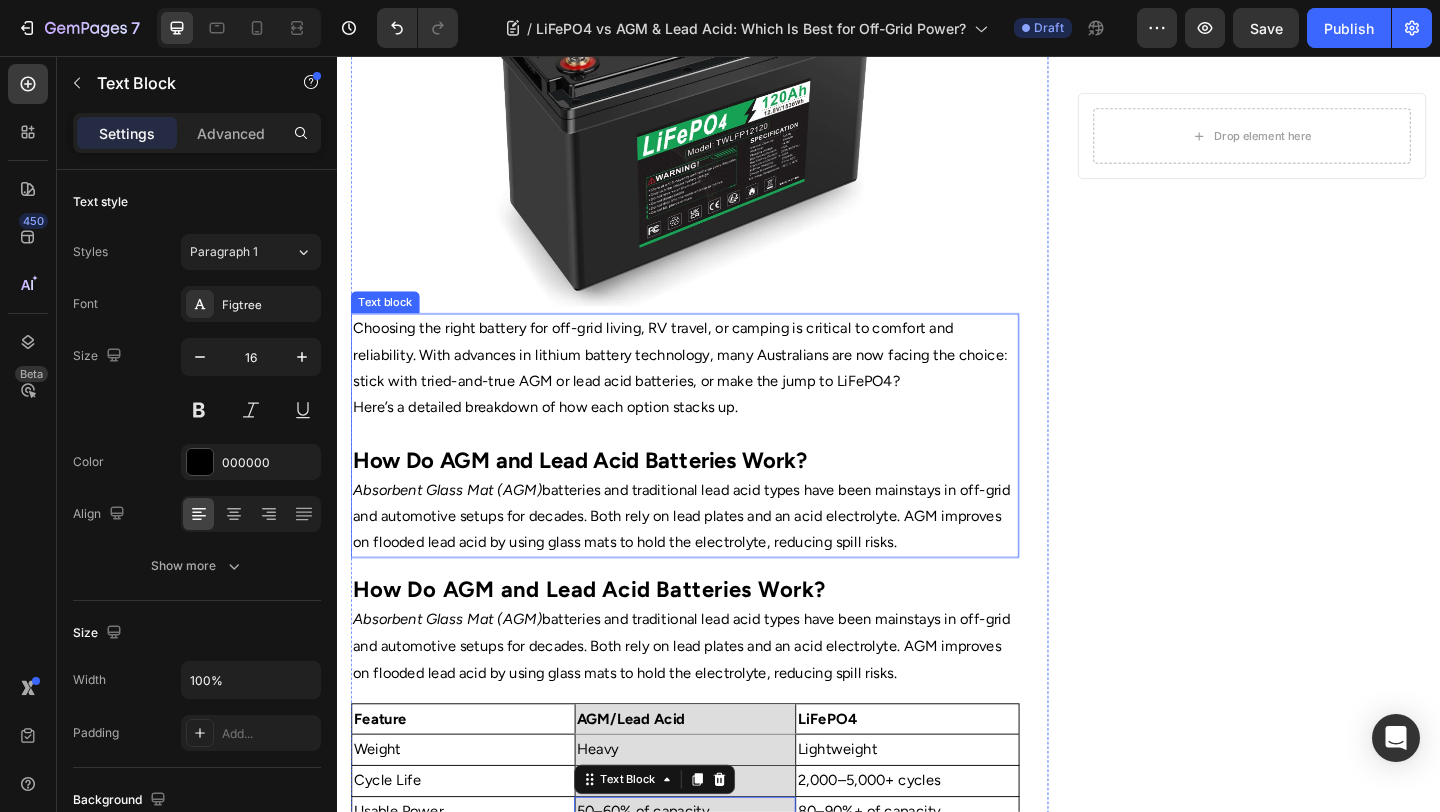 click on "How Do AGM and Lead Acid Batteries Work?" at bounding box center (601, 495) 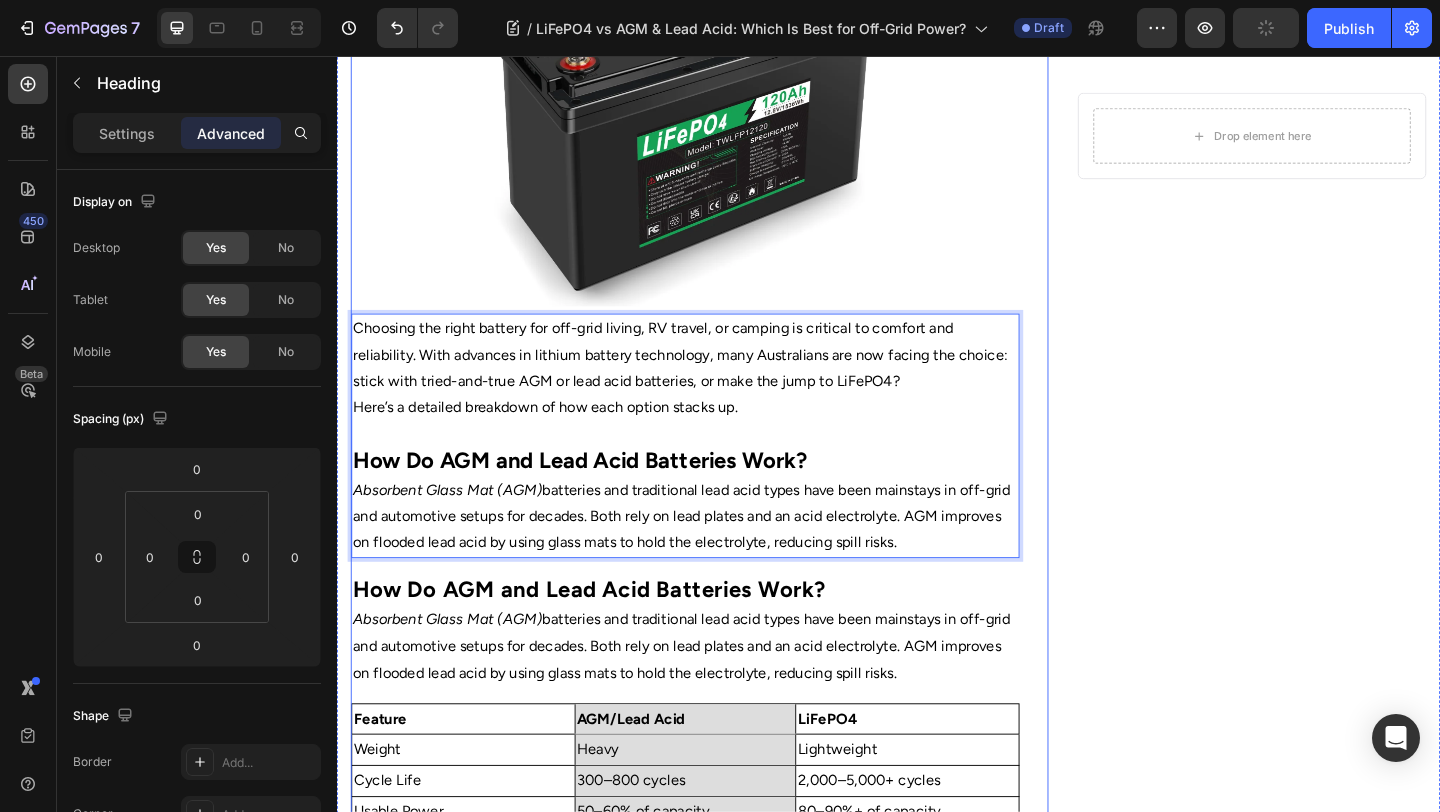 click on "⁠⁠⁠⁠⁠⁠⁠ How Do AGM and Lead Acid Batteries Work?" at bounding box center (715, 635) 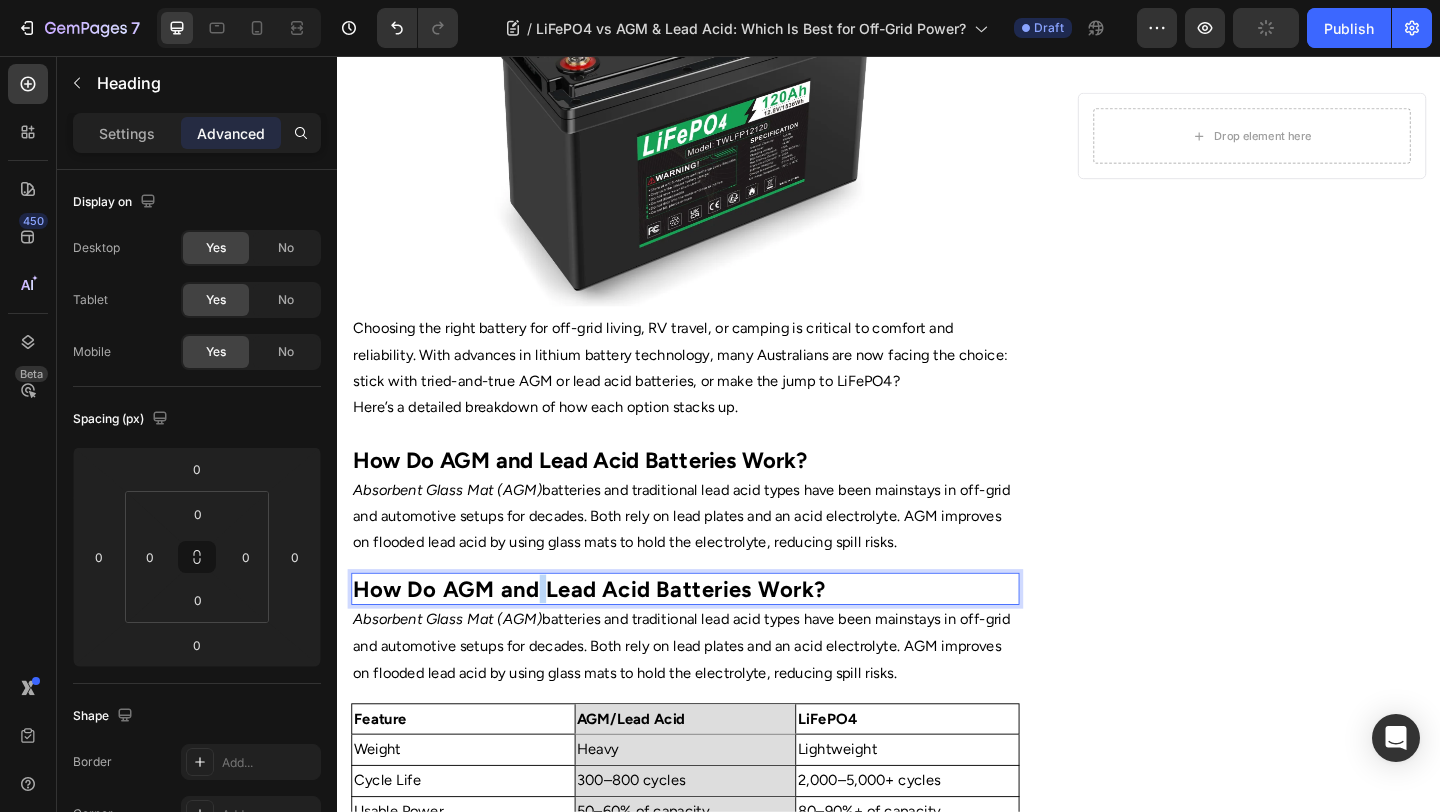 click on "How Do AGM and Lead Acid Batteries Work?" at bounding box center [611, 635] 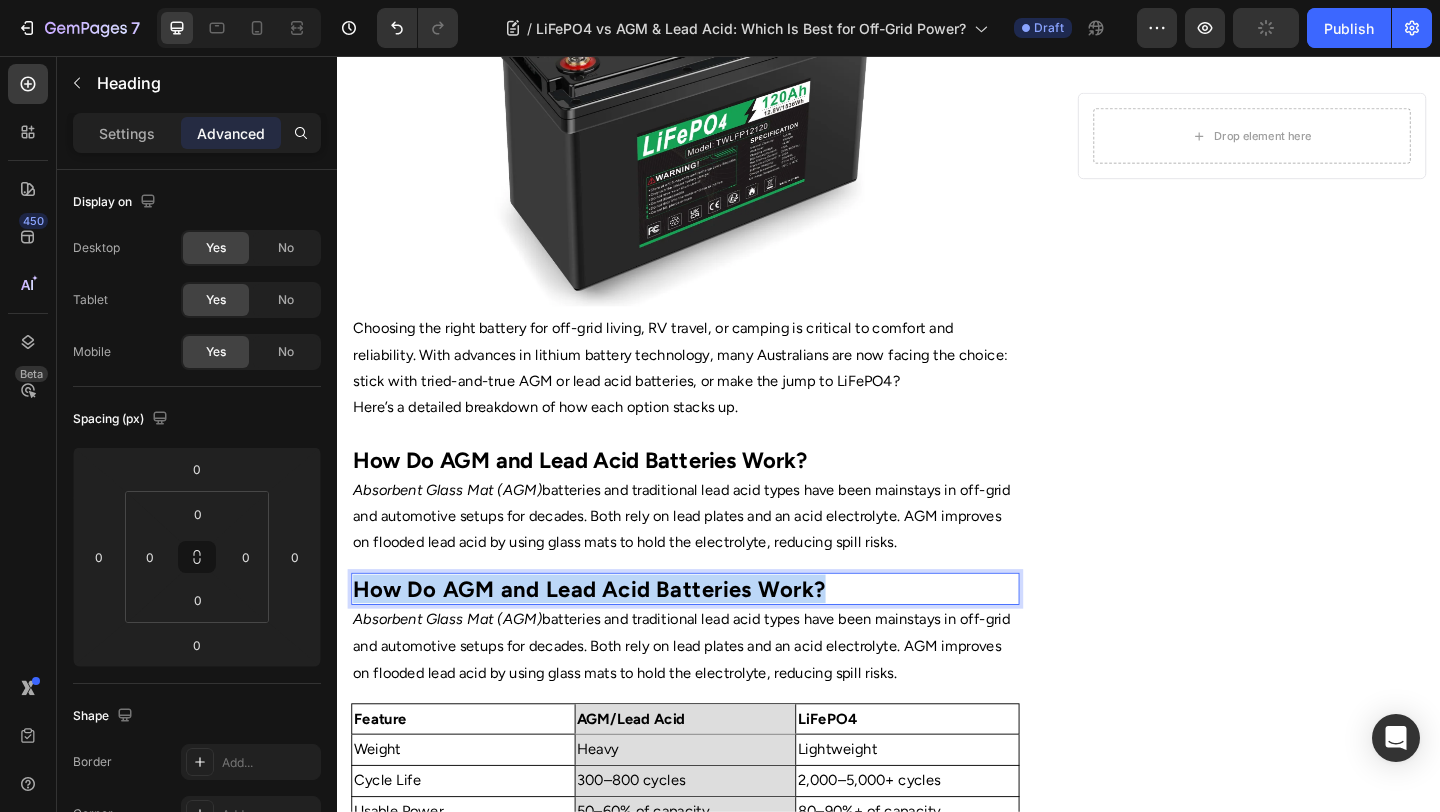 click on "How Do AGM and Lead Acid Batteries Work?" at bounding box center [611, 635] 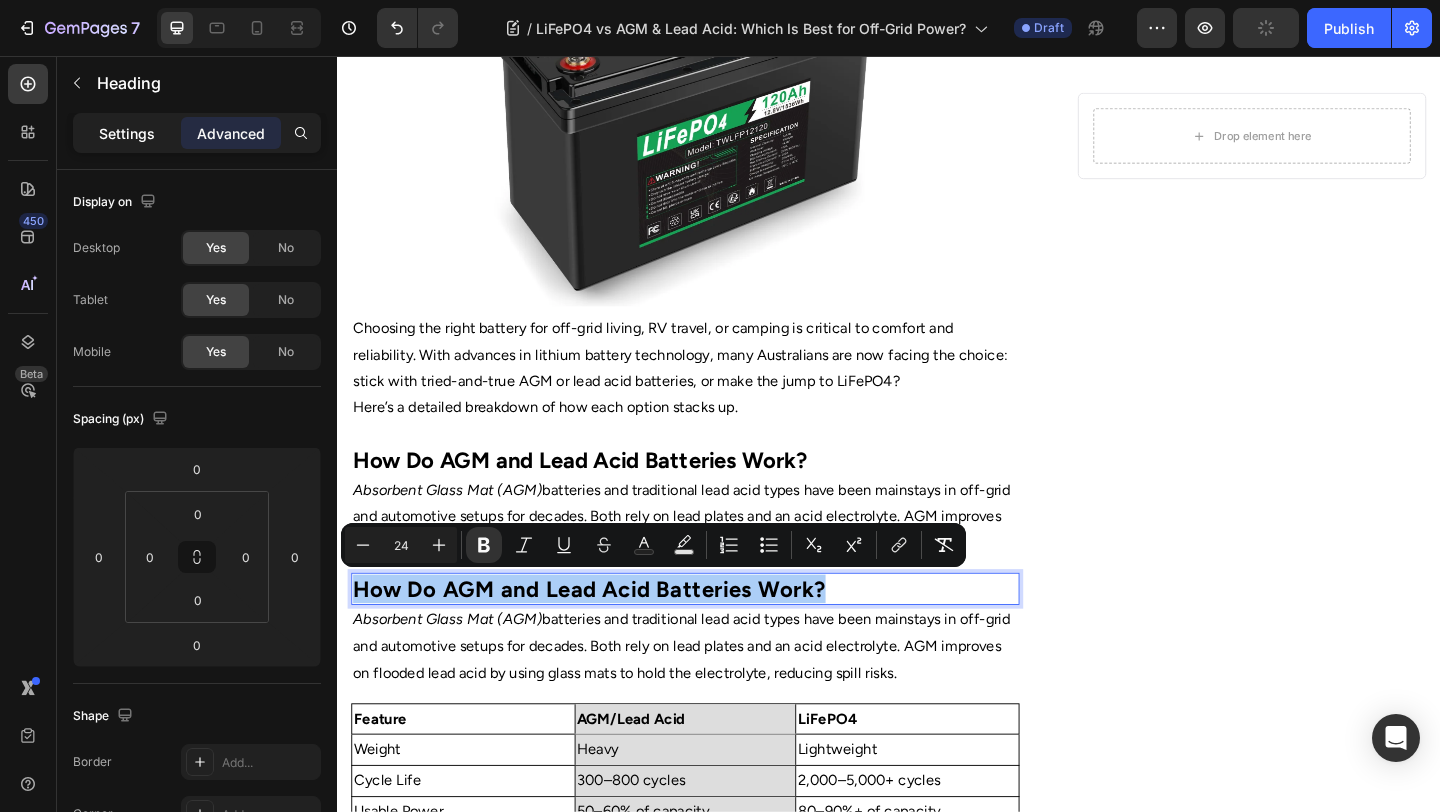 click on "Settings" at bounding box center [127, 133] 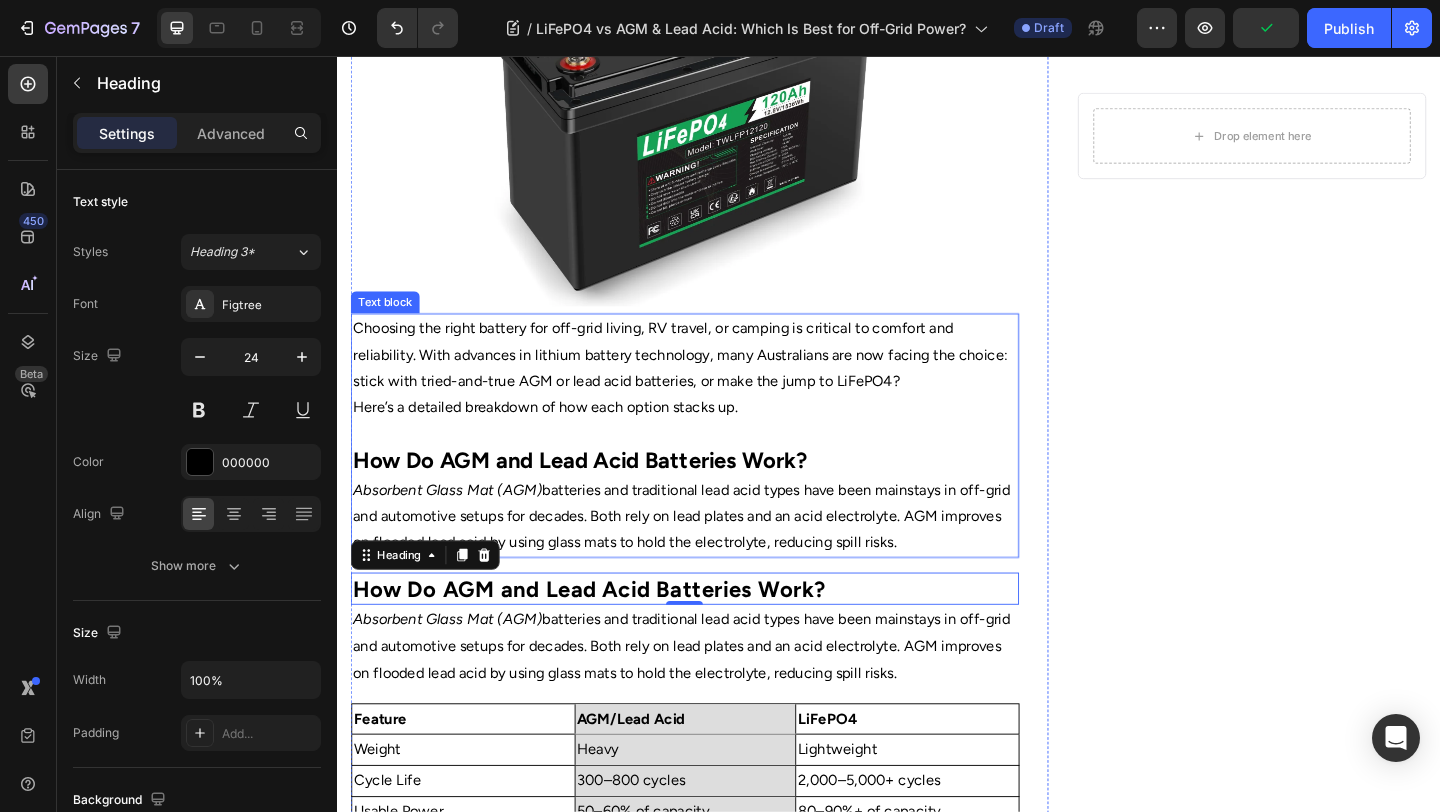 click on "Absorbent Glass Mat (AGM)  batteries and traditional lead acid types have been mainstays in off-grid and automotive setups for decades. Both rely on lead plates and an acid electrolyte. AGM improves on flooded lead acid by using glass mats to hold the electrolyte, reducing spill risks." at bounding box center [715, 557] 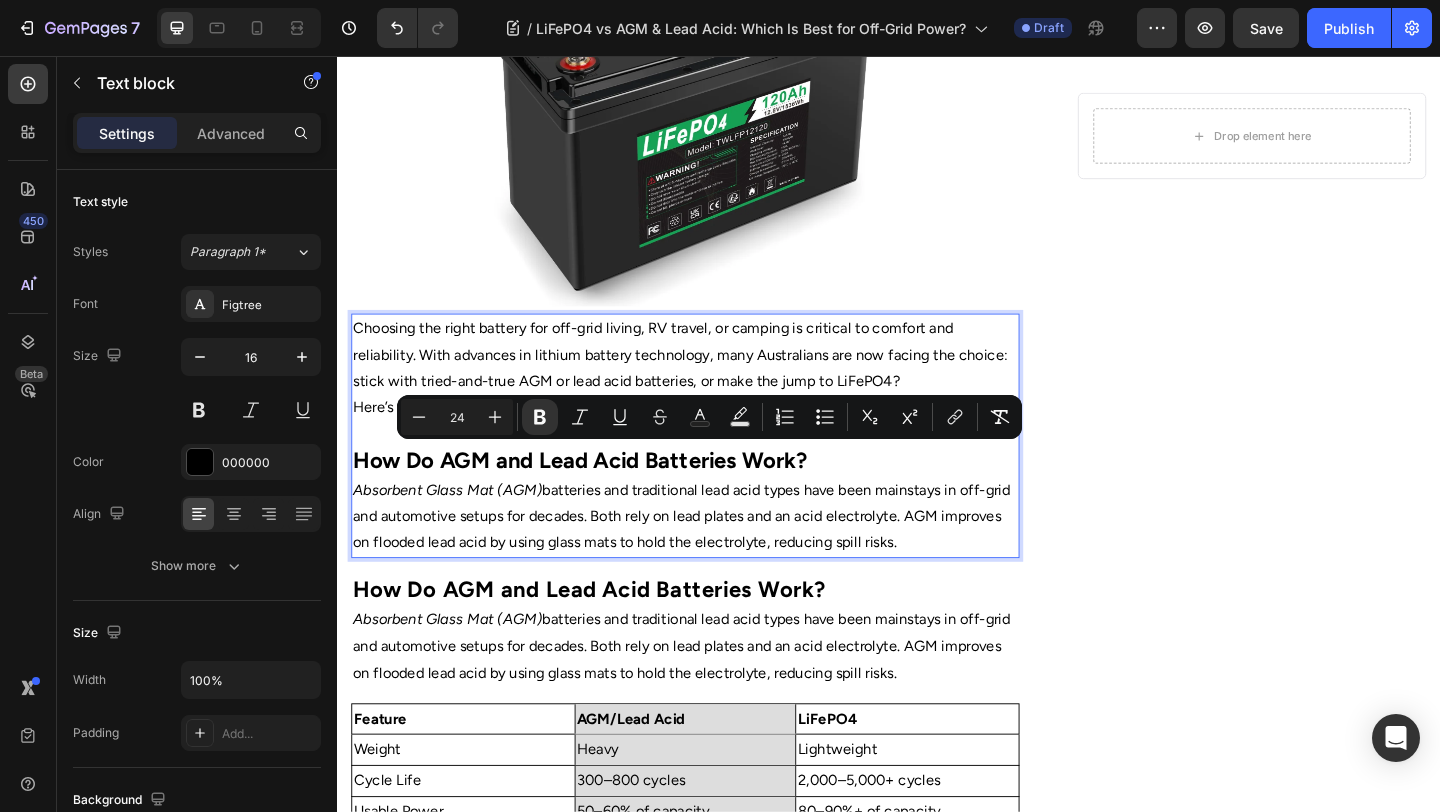 drag, startPoint x: 968, startPoint y: 585, endPoint x: 364, endPoint y: 474, distance: 614.1148 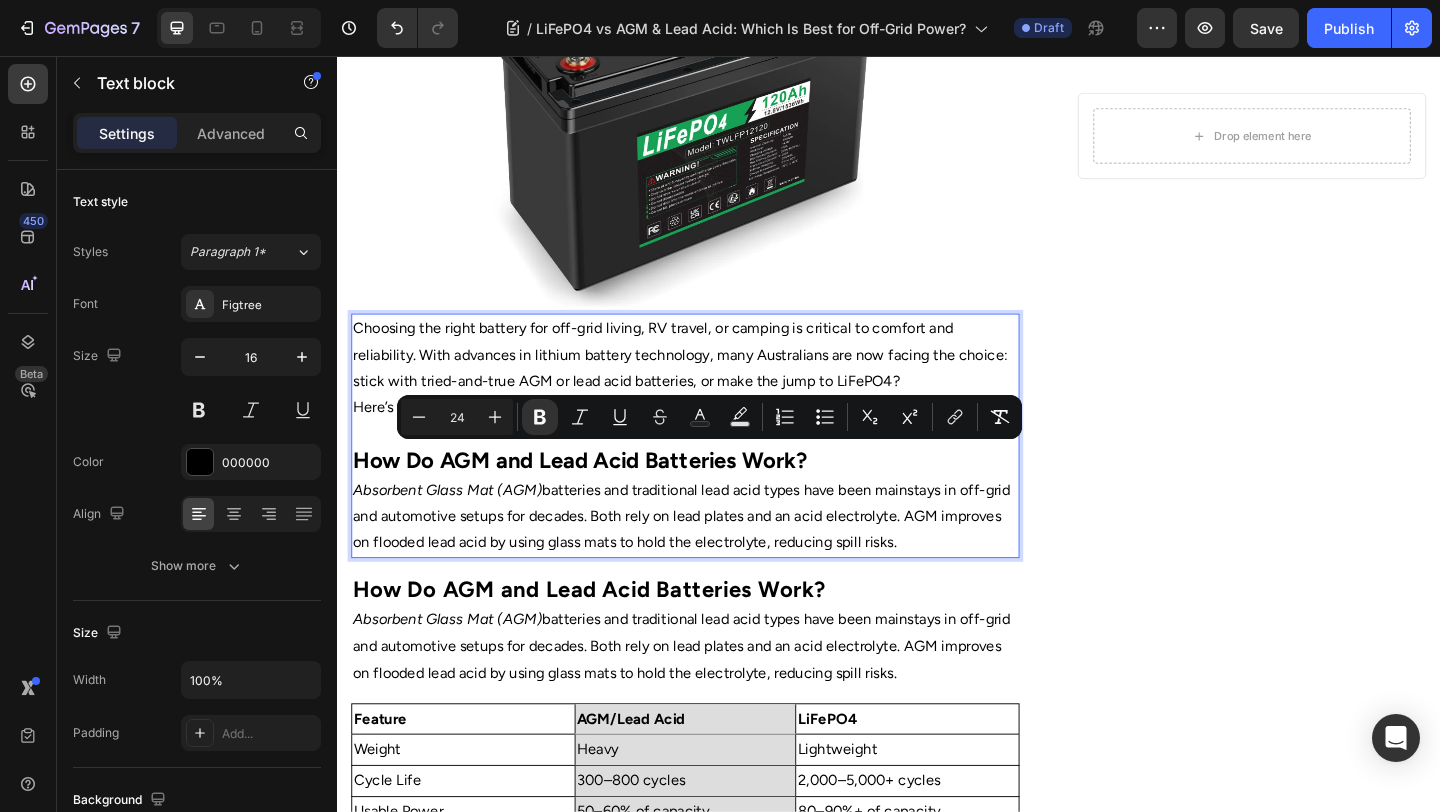 click on "Choosing the right battery for off-grid living, RV travel, or camping is critical to comfort and reliability. With advances in lithium battery technology, many Australians are now facing the choice: stick with tried-and-true AGM or lead acid batteries, or make the jump to LiFePO4? Here’s a detailed breakdown of how each option stacks up. How Do AGM and Lead Acid Batteries Work? Absorbent Glass Mat (AGM)  batteries and traditional lead acid types have been mainstays in off-grid and automotive setups for decades. Both rely on lead plates and an acid electrolyte. AGM improves on flooded lead acid by using glass mats to hold the electrolyte, reducing spill risks." at bounding box center [715, 469] 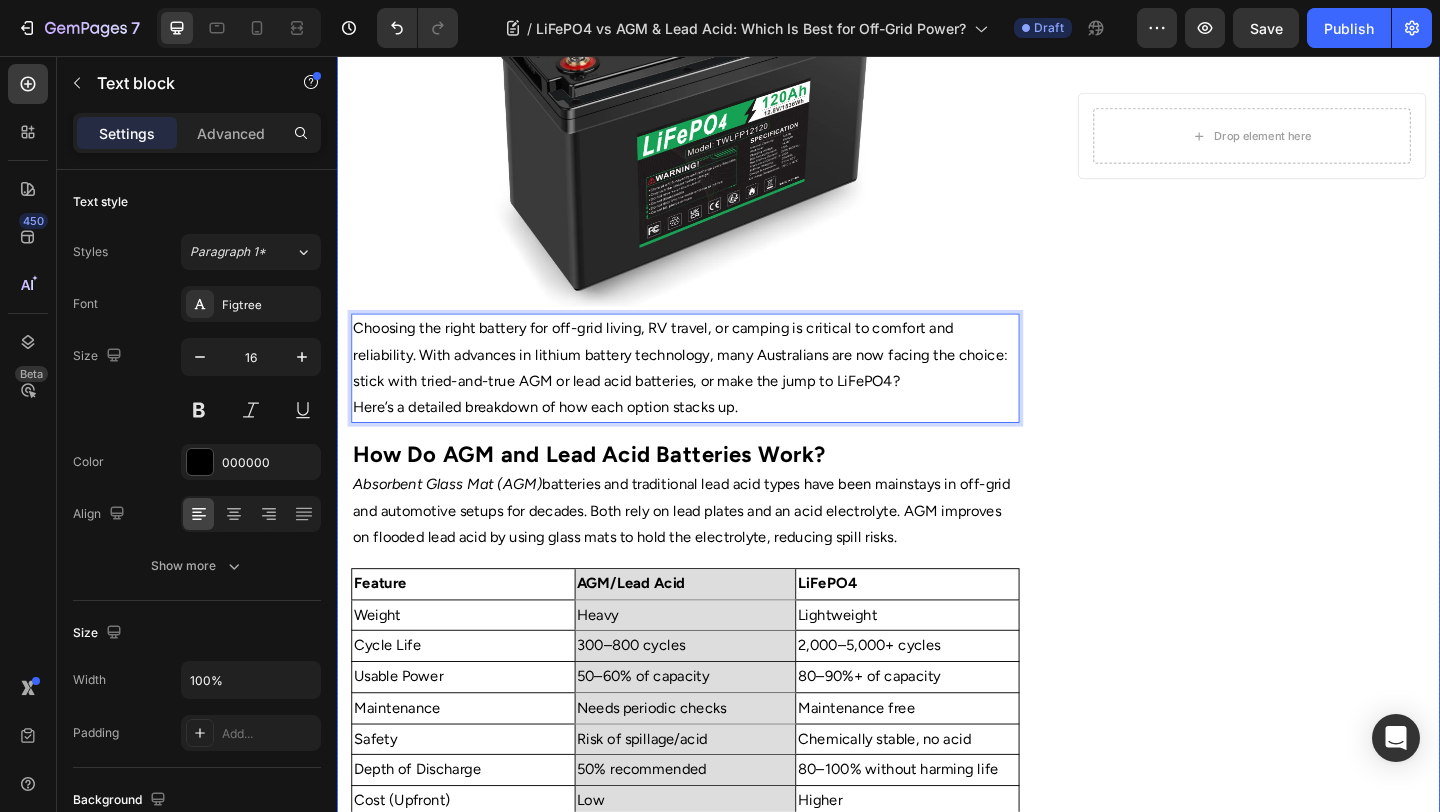 click on "Drop element here Row" at bounding box center [1332, 917] 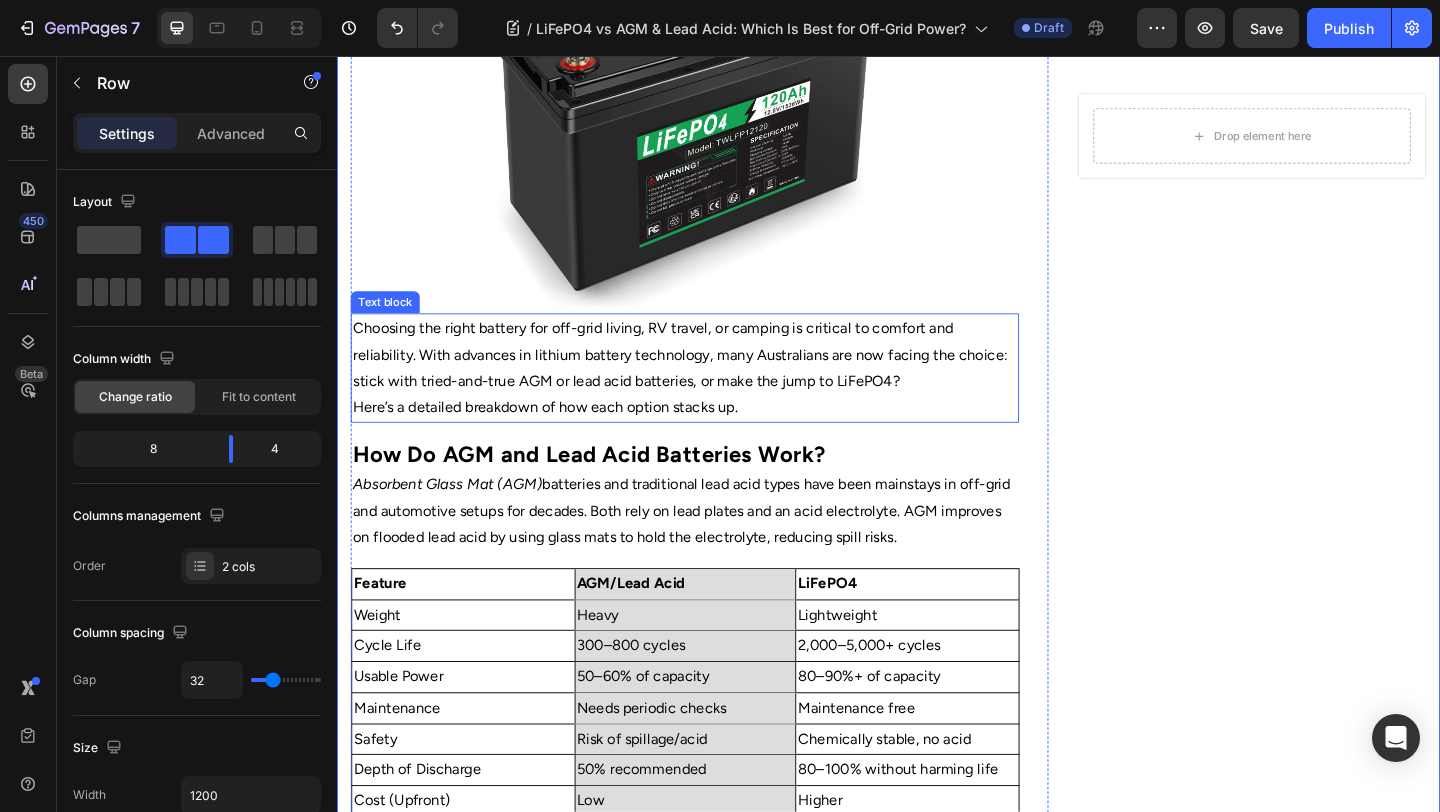 click on "⁠⁠⁠⁠⁠⁠⁠ How Do AGM and Lead Acid Batteries Work?" at bounding box center [715, 488] 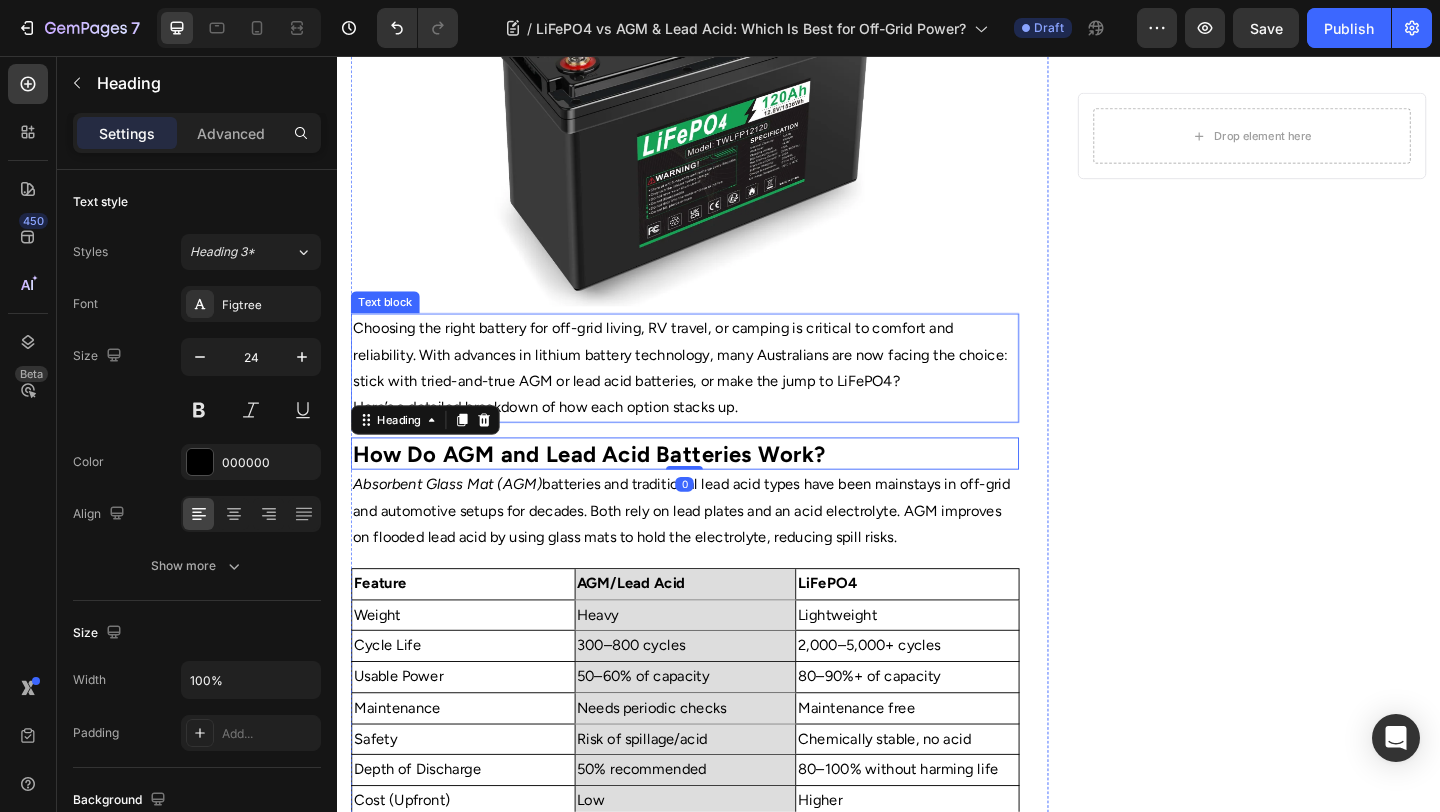click on "Here’s a detailed breakdown of how each option stacks up." at bounding box center [715, 438] 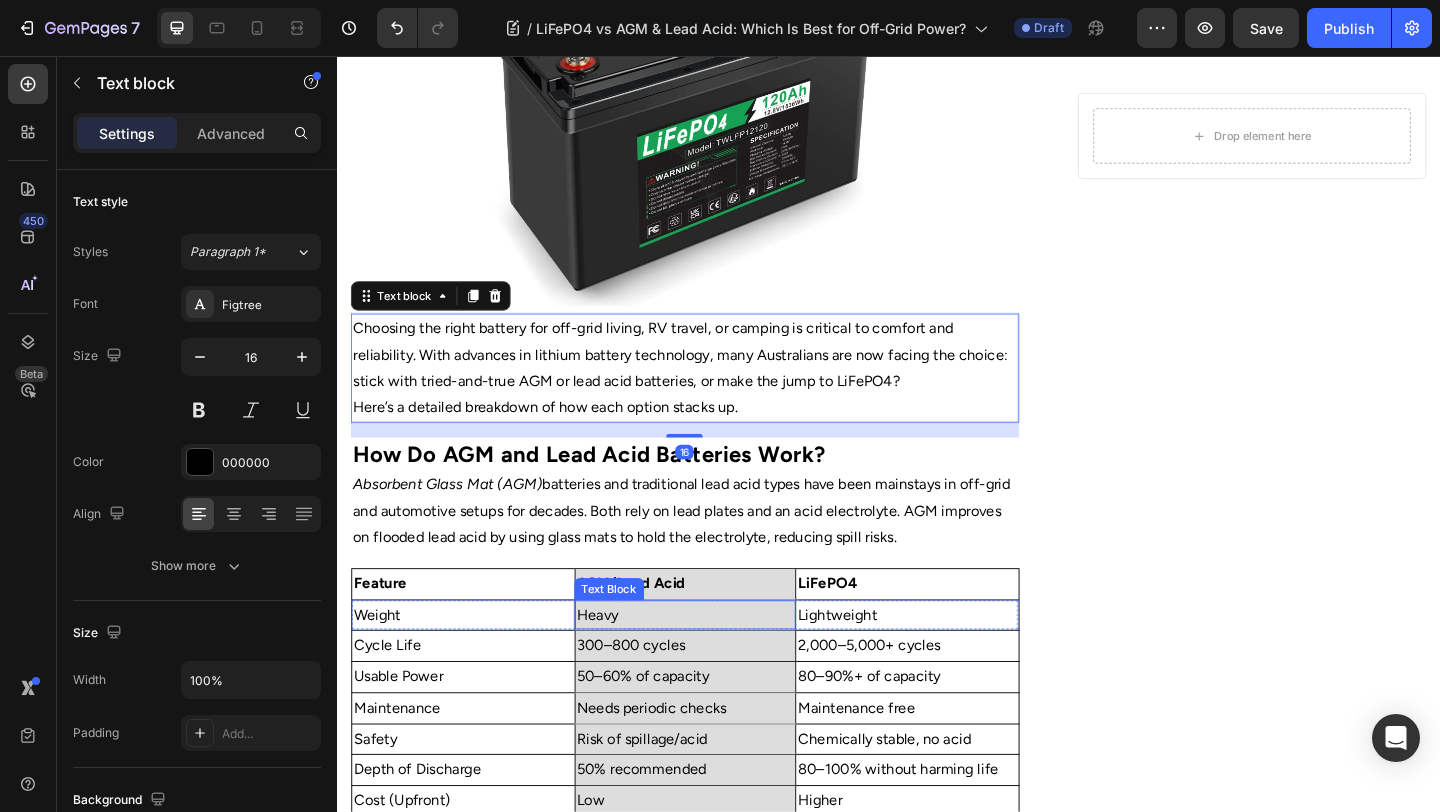 click on "Heavy" at bounding box center (716, 664) 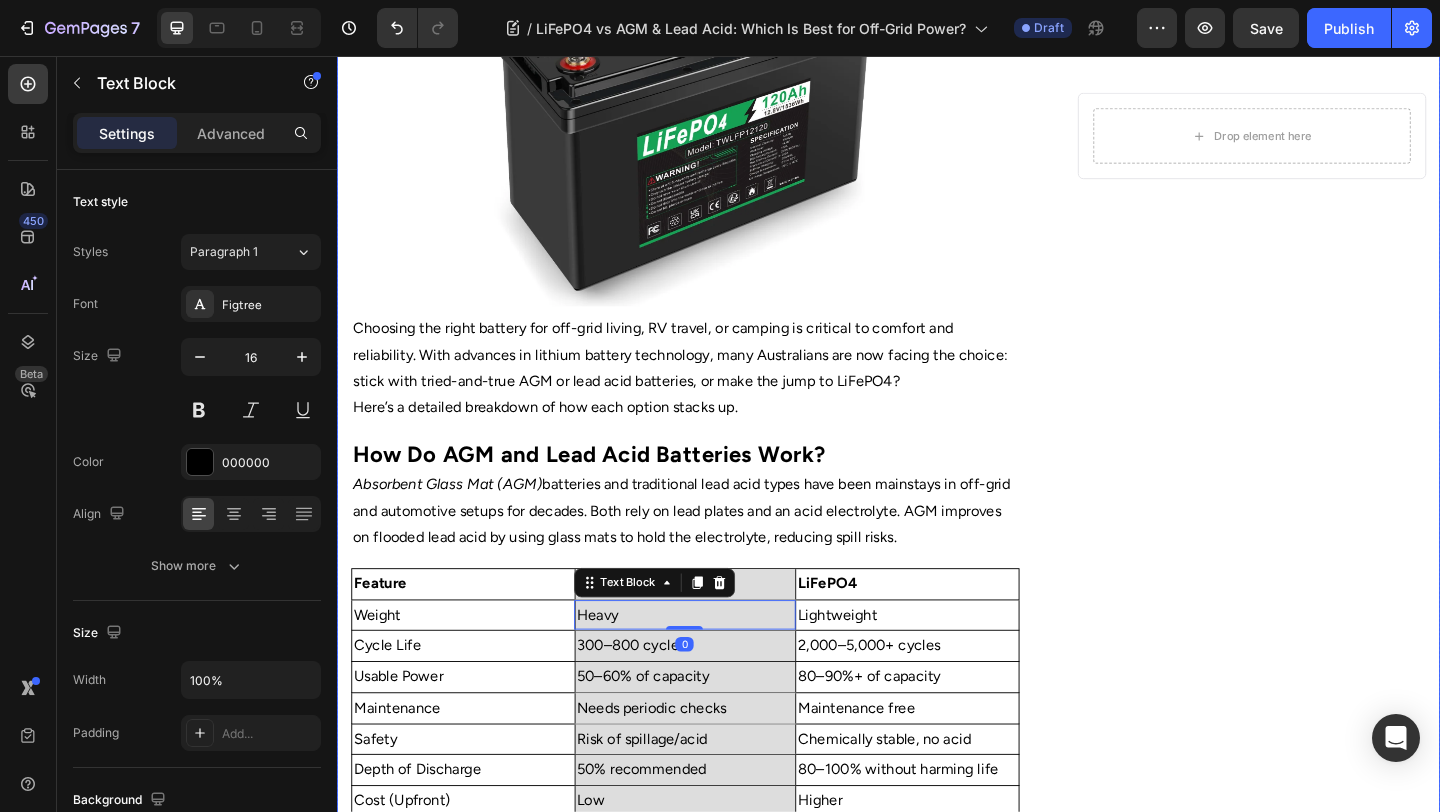 click on "Drop element here Row" at bounding box center [1332, 917] 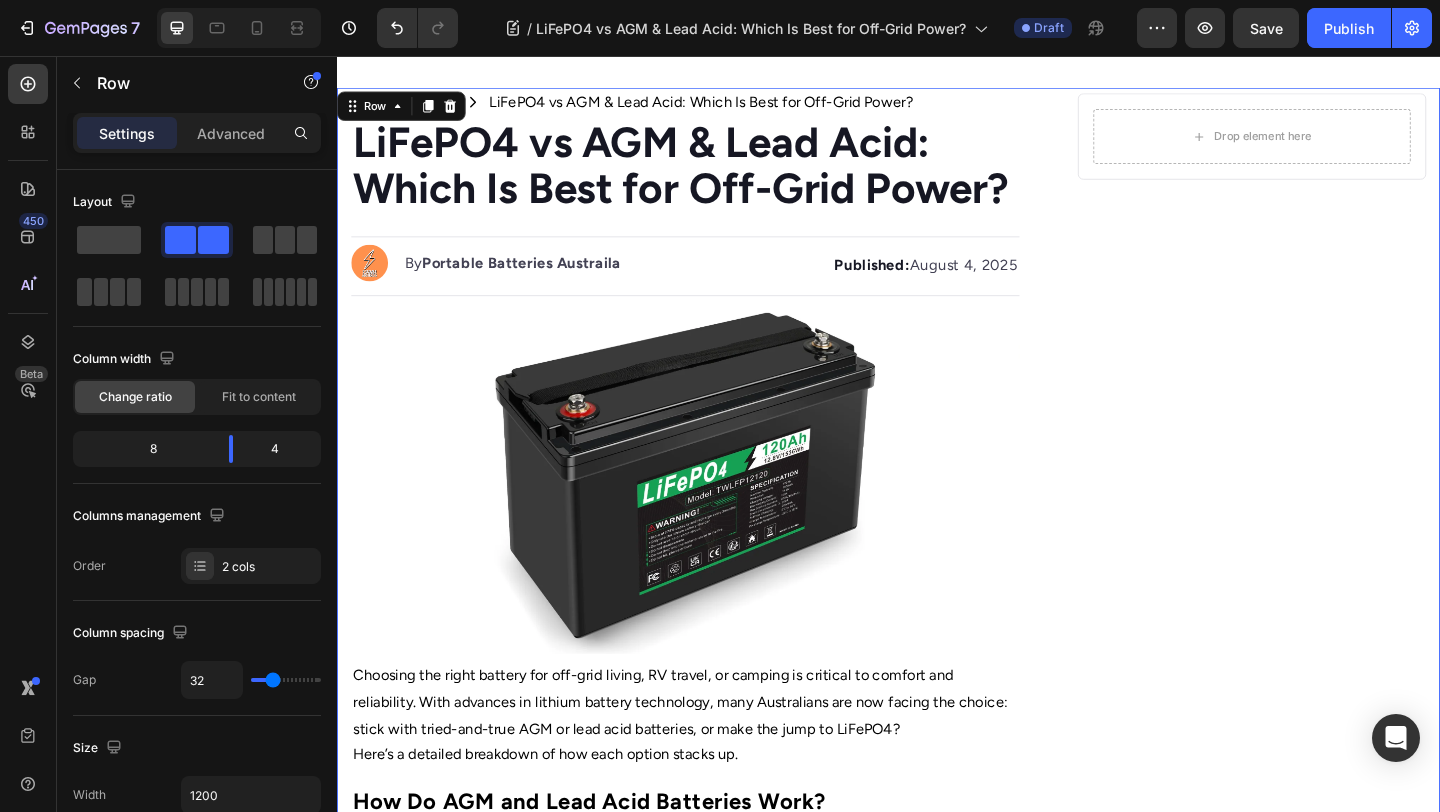 scroll, scrollTop: 66, scrollLeft: 0, axis: vertical 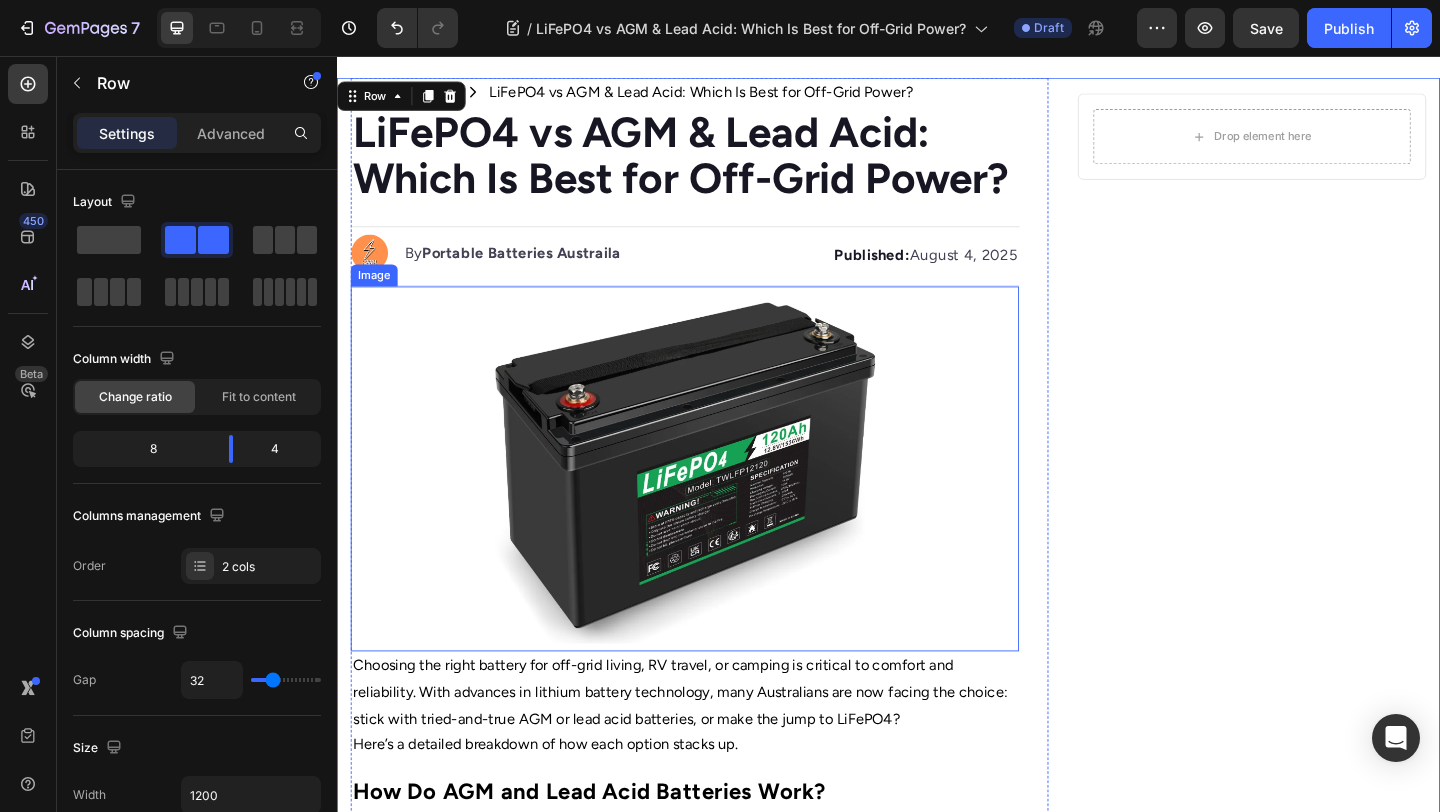 click at bounding box center (715, 504) 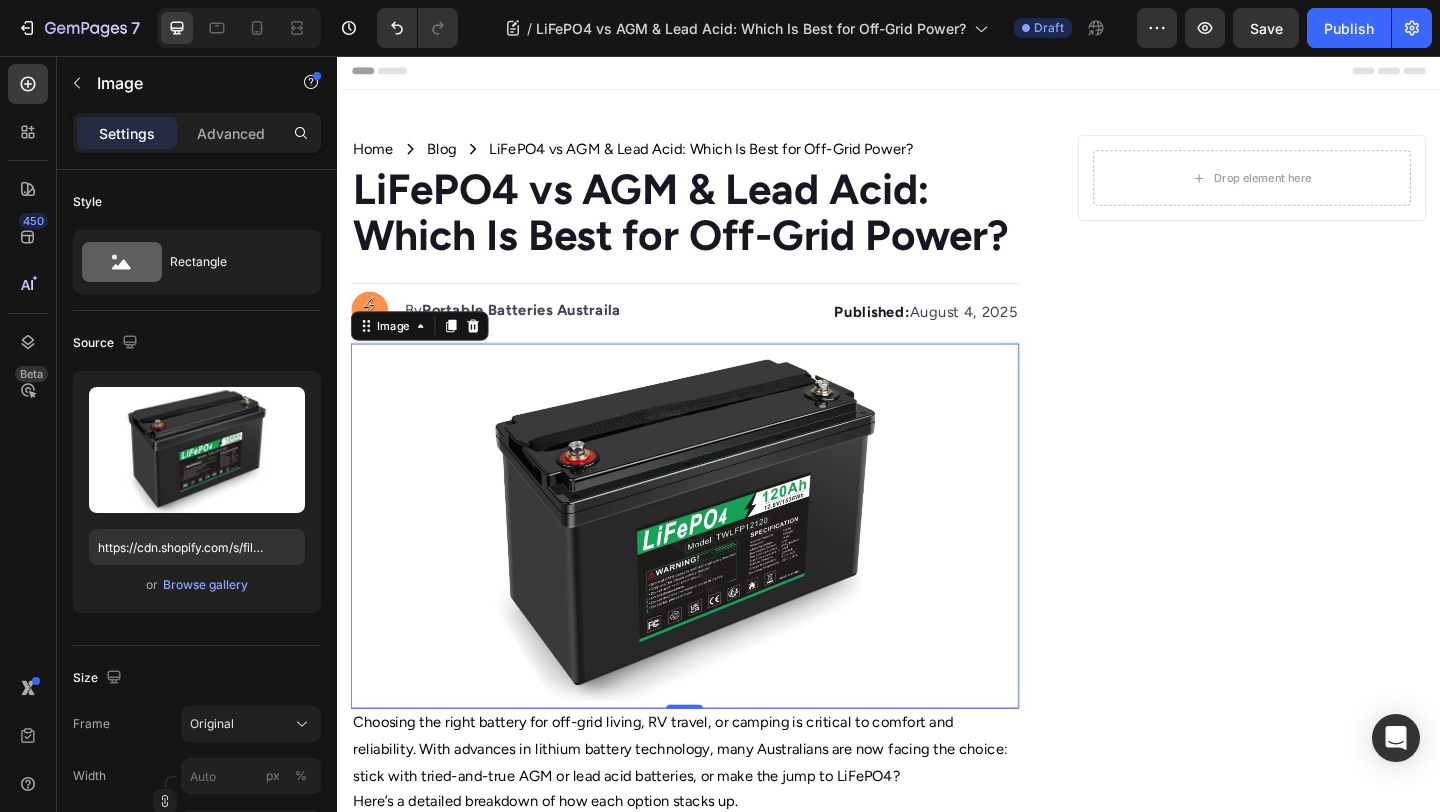 scroll, scrollTop: 0, scrollLeft: 0, axis: both 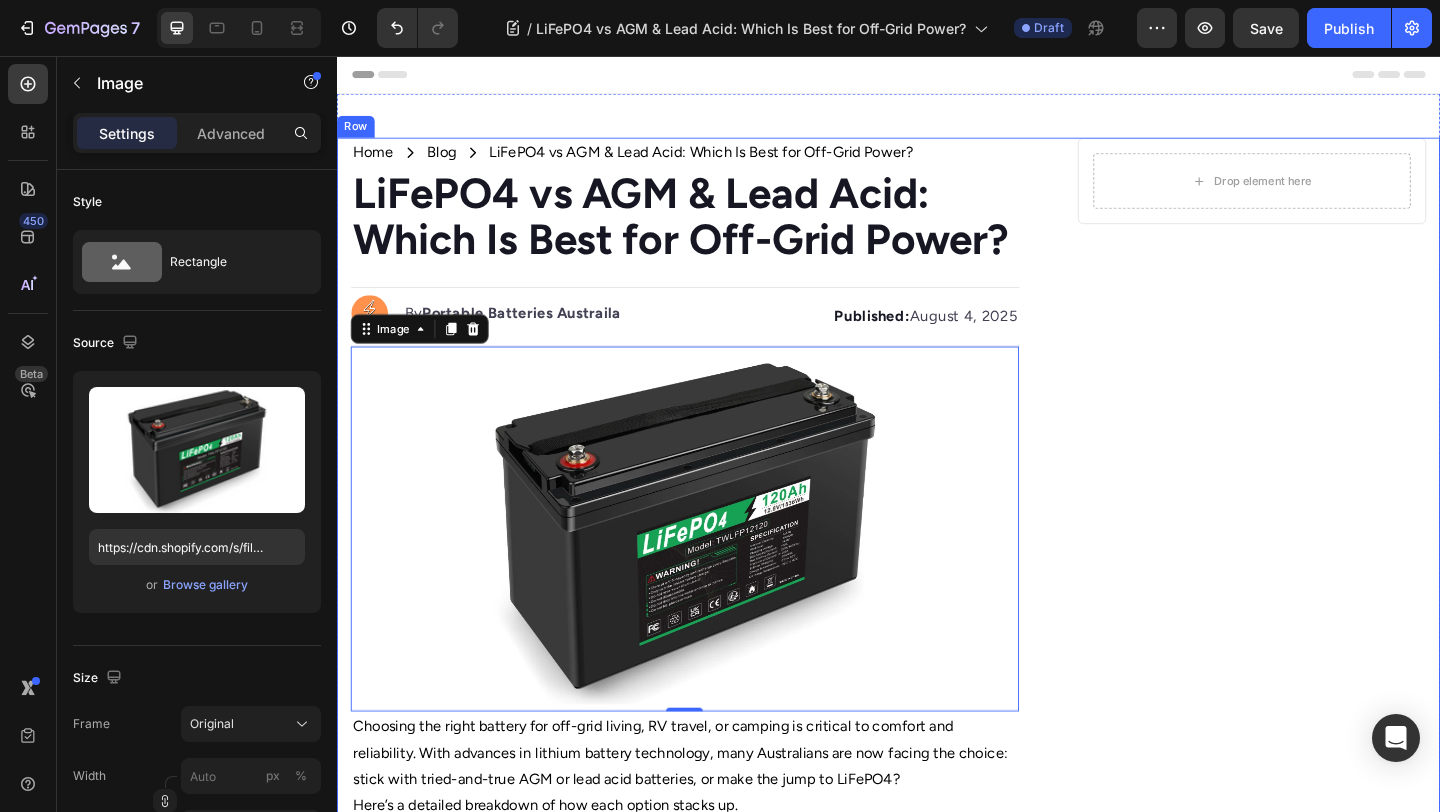 click on "Drop element here Row" at bounding box center (1332, 1350) 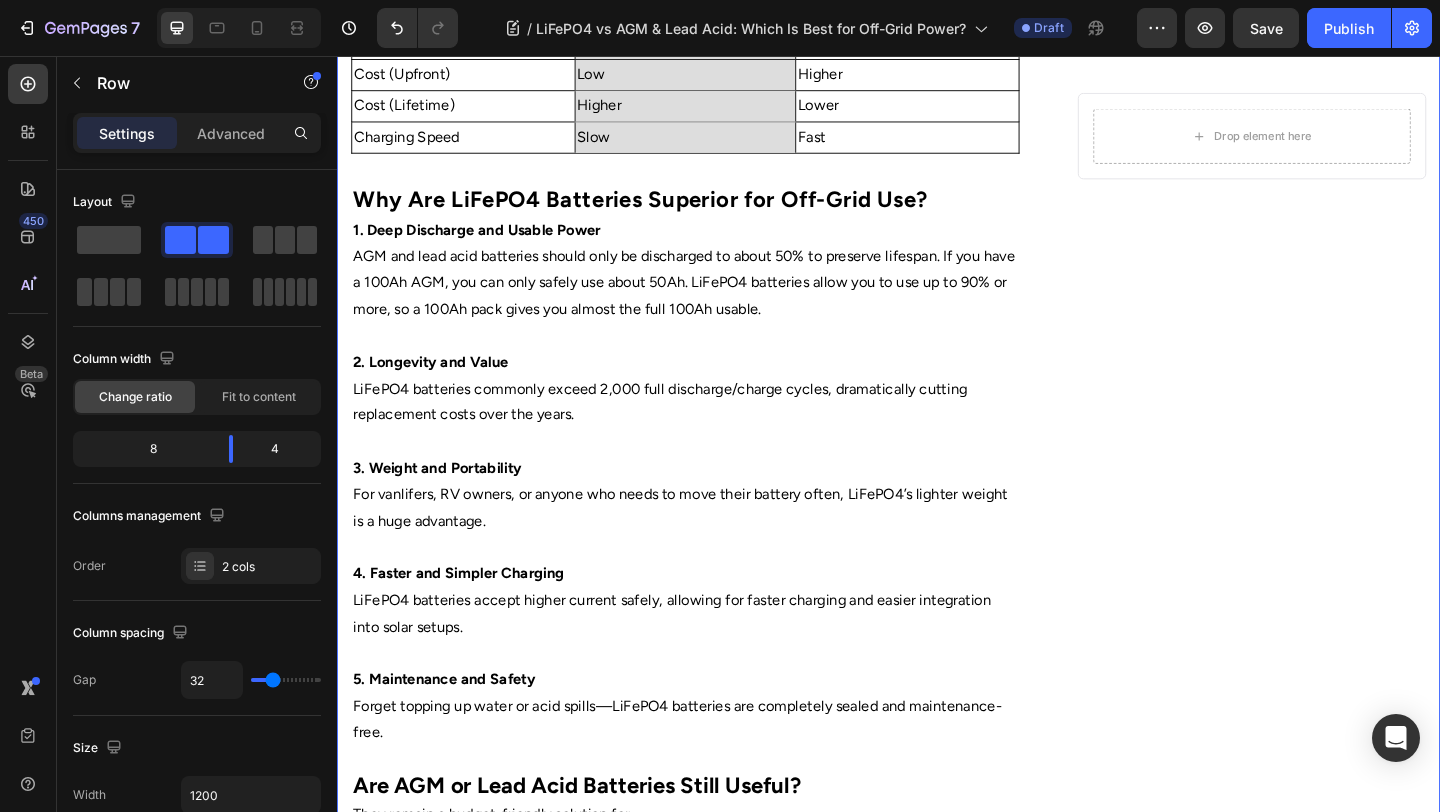 scroll, scrollTop: 0, scrollLeft: 0, axis: both 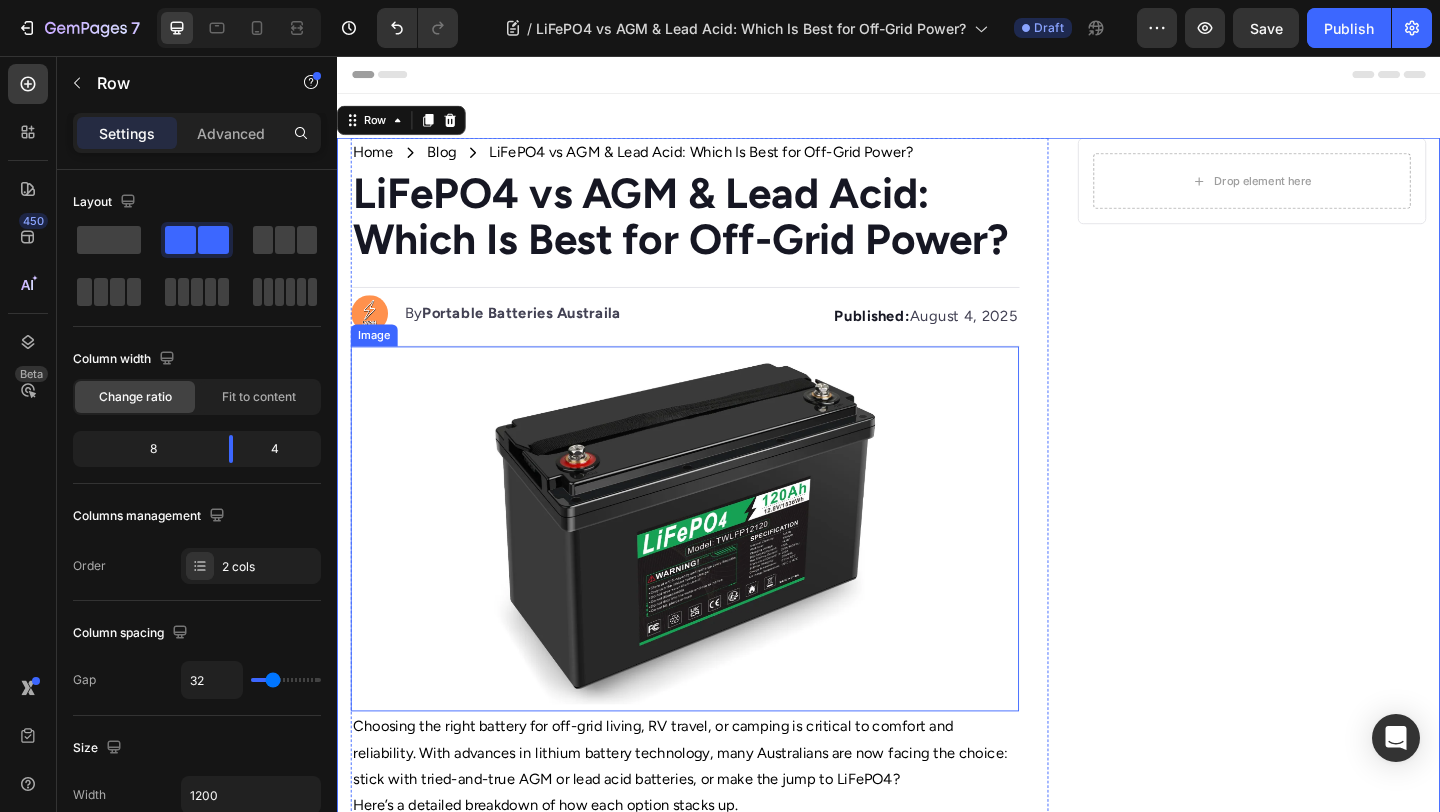 click at bounding box center (715, 570) 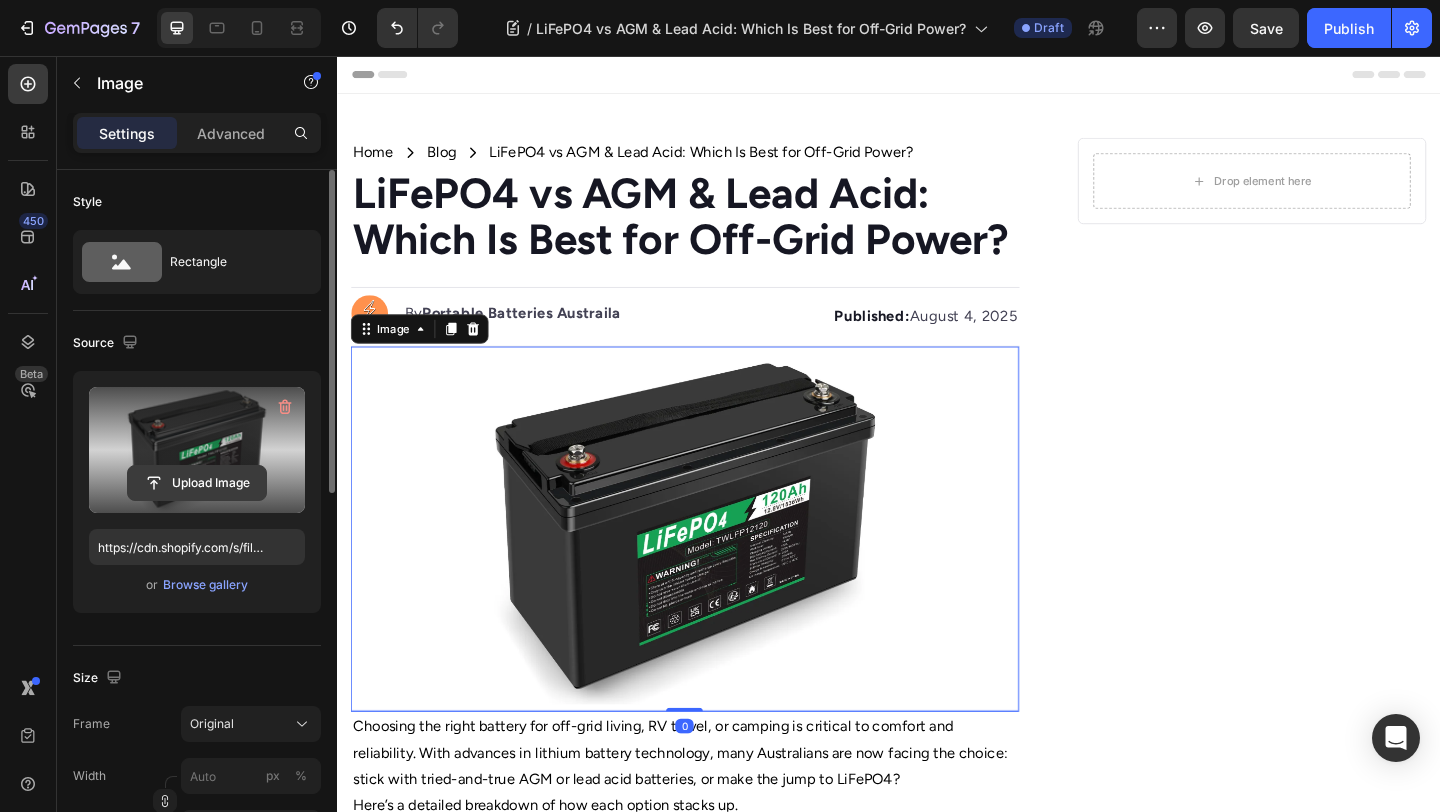 click 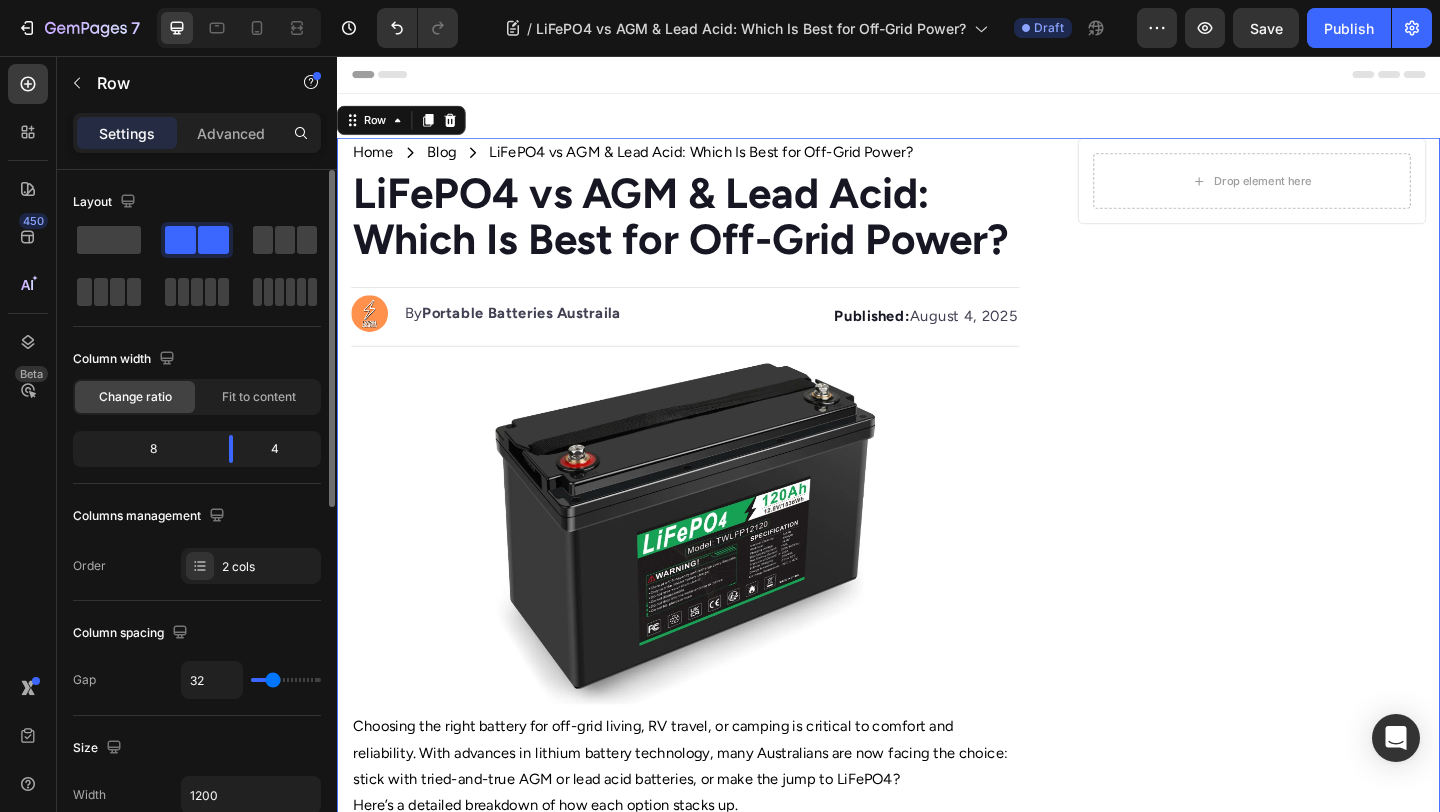 click on "Drop element here Row" at bounding box center (1332, 1350) 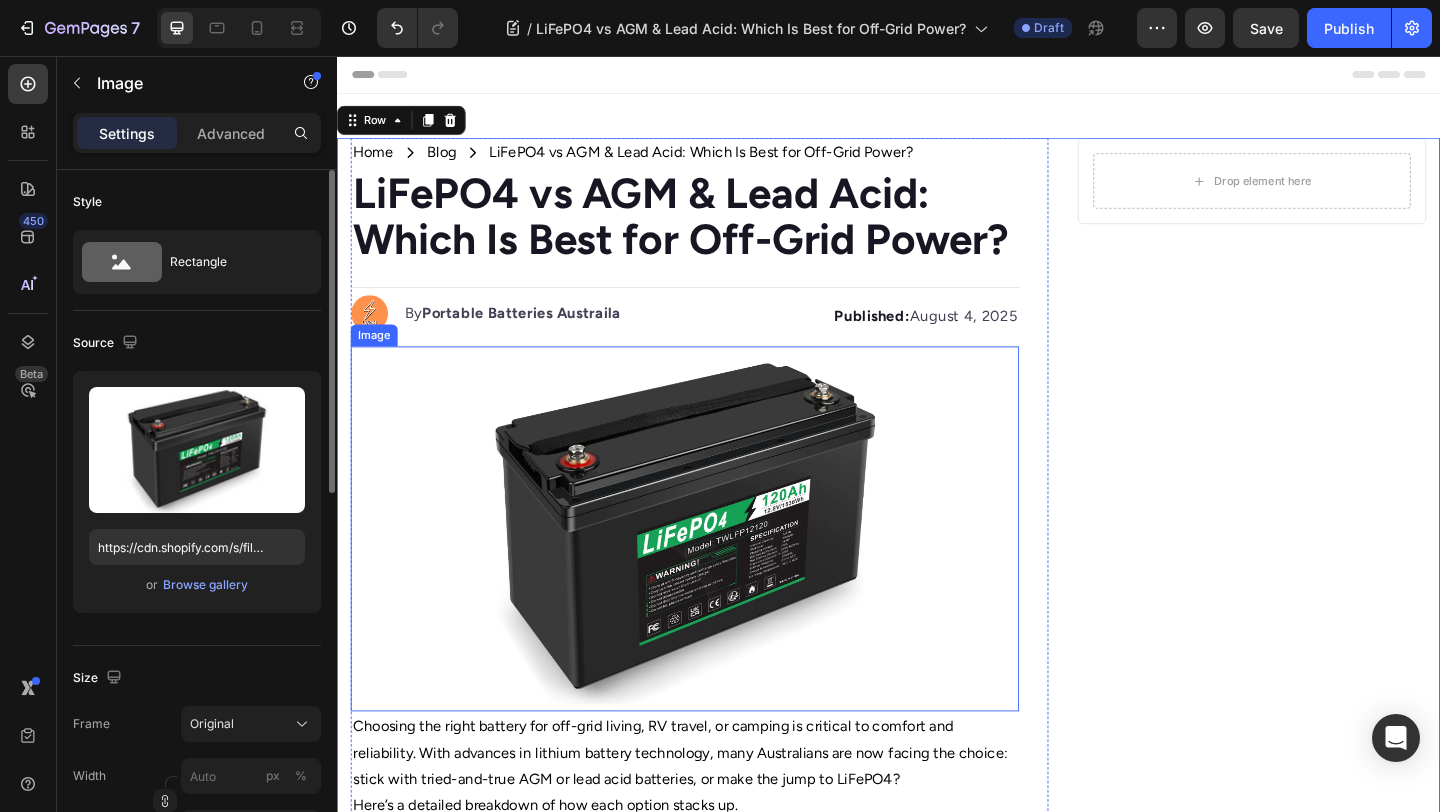 click at bounding box center (715, 570) 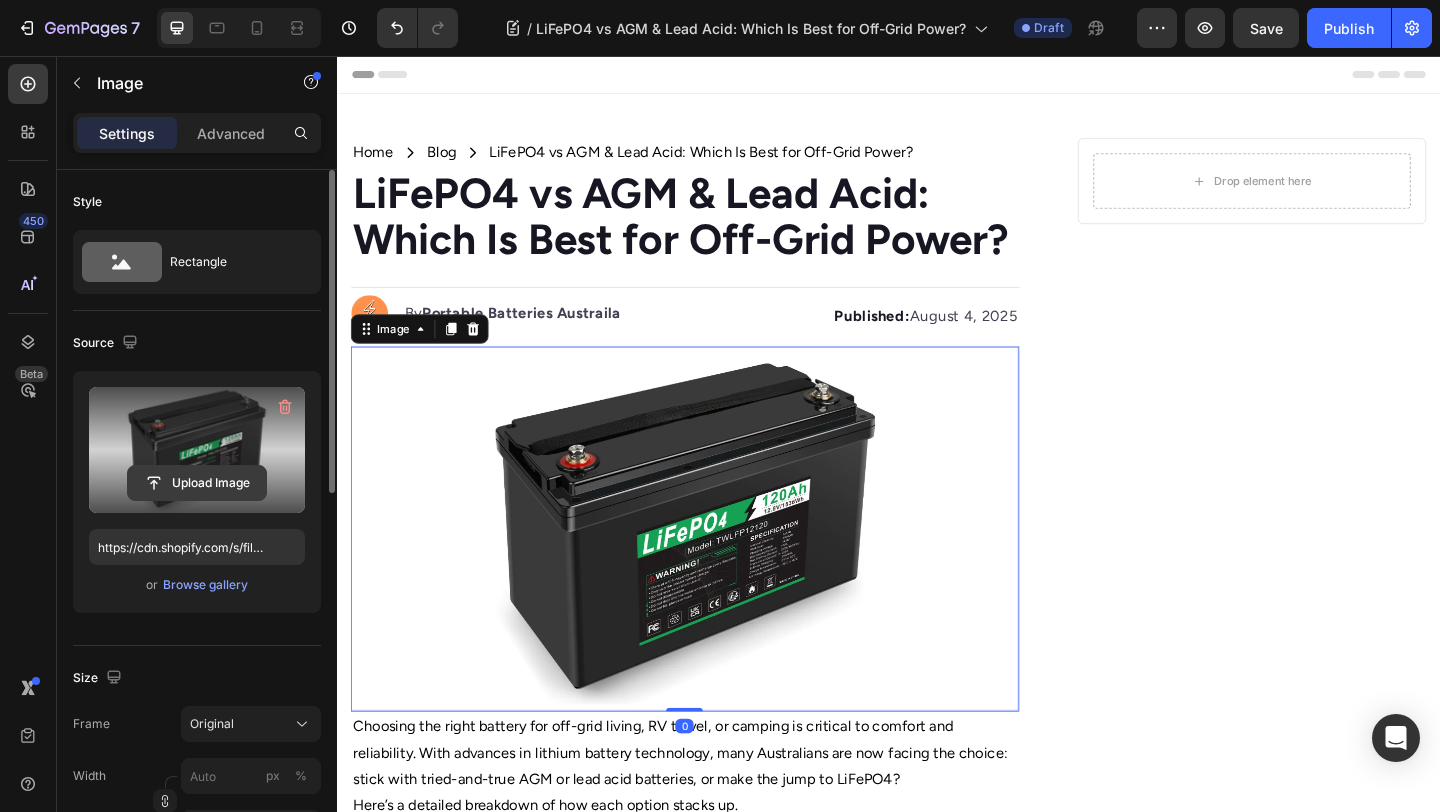 click 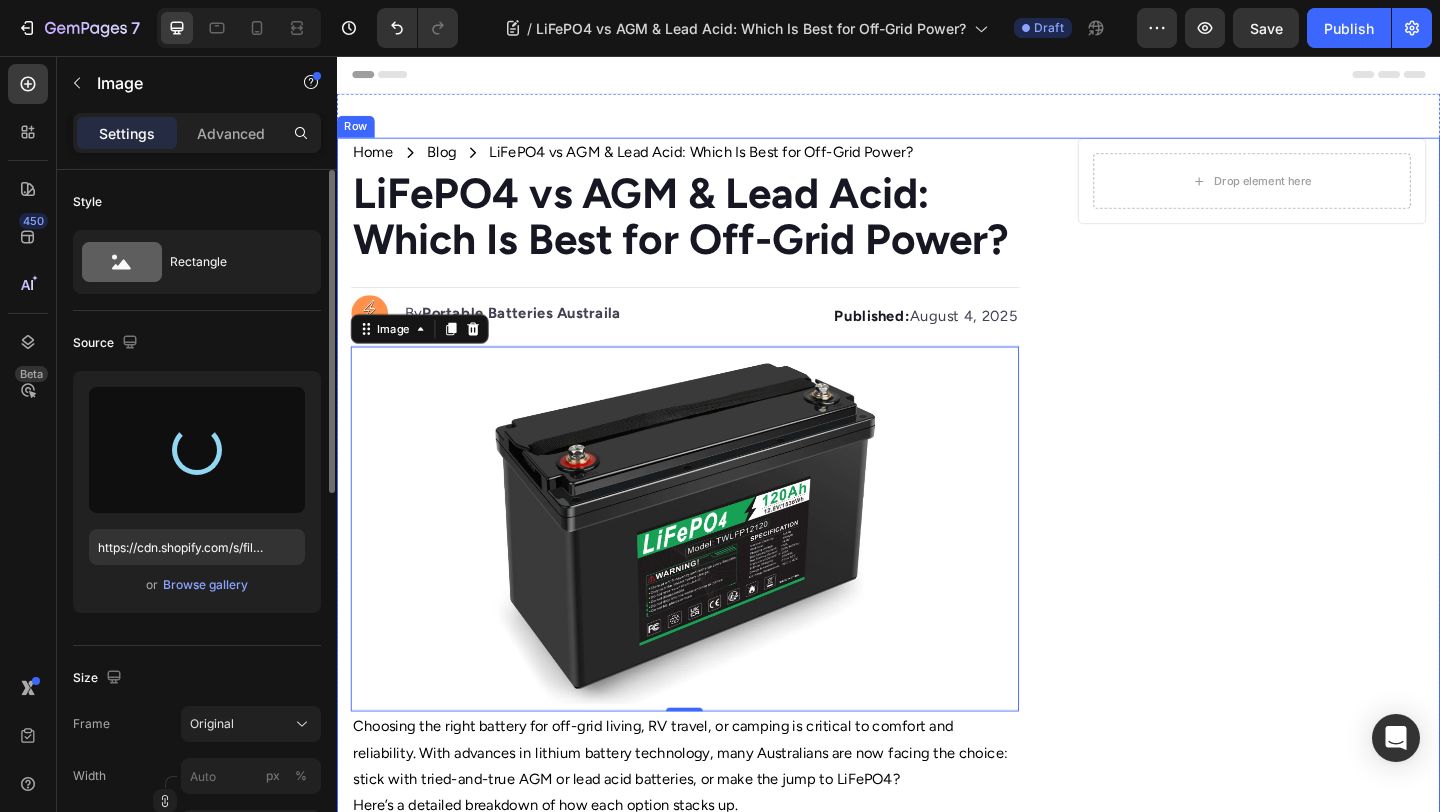 type on "https://cdn.shopify.com/s/files/1/0668/9642/9137/files/gempages_567543371971691561-1be939dc-071e-4ad2-8351-cb94cc4f8d74.jpg" 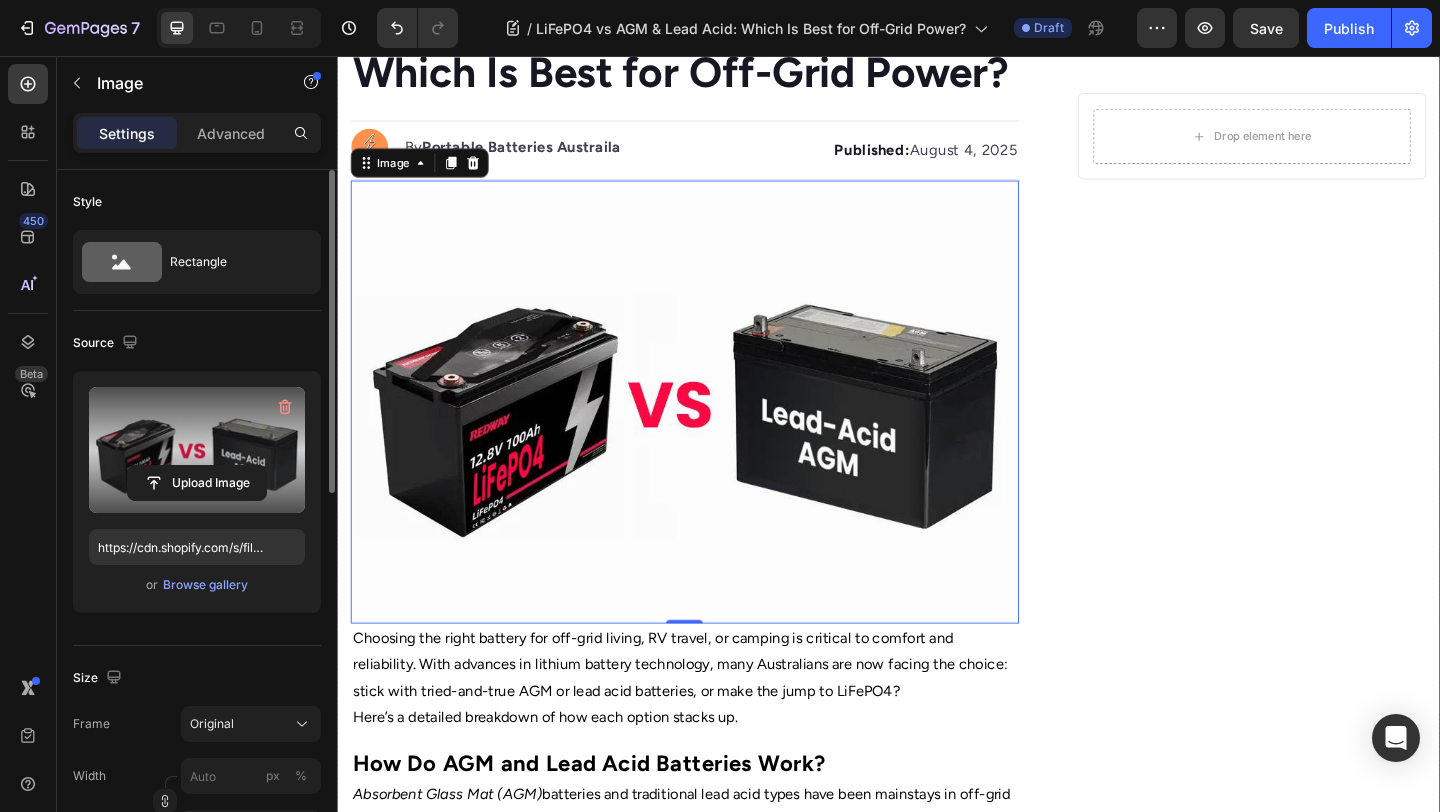 scroll, scrollTop: 189, scrollLeft: 0, axis: vertical 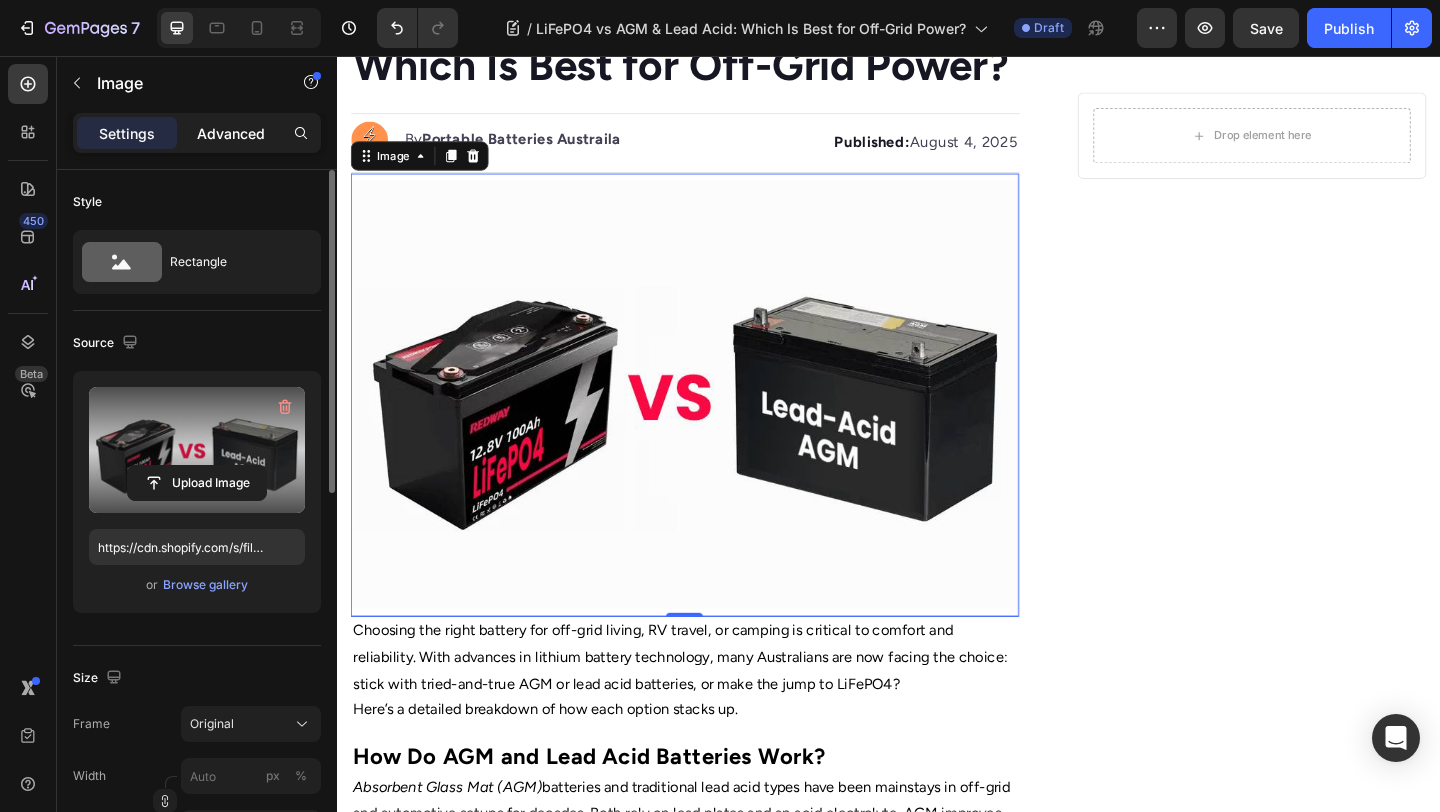 click on "Advanced" at bounding box center [231, 133] 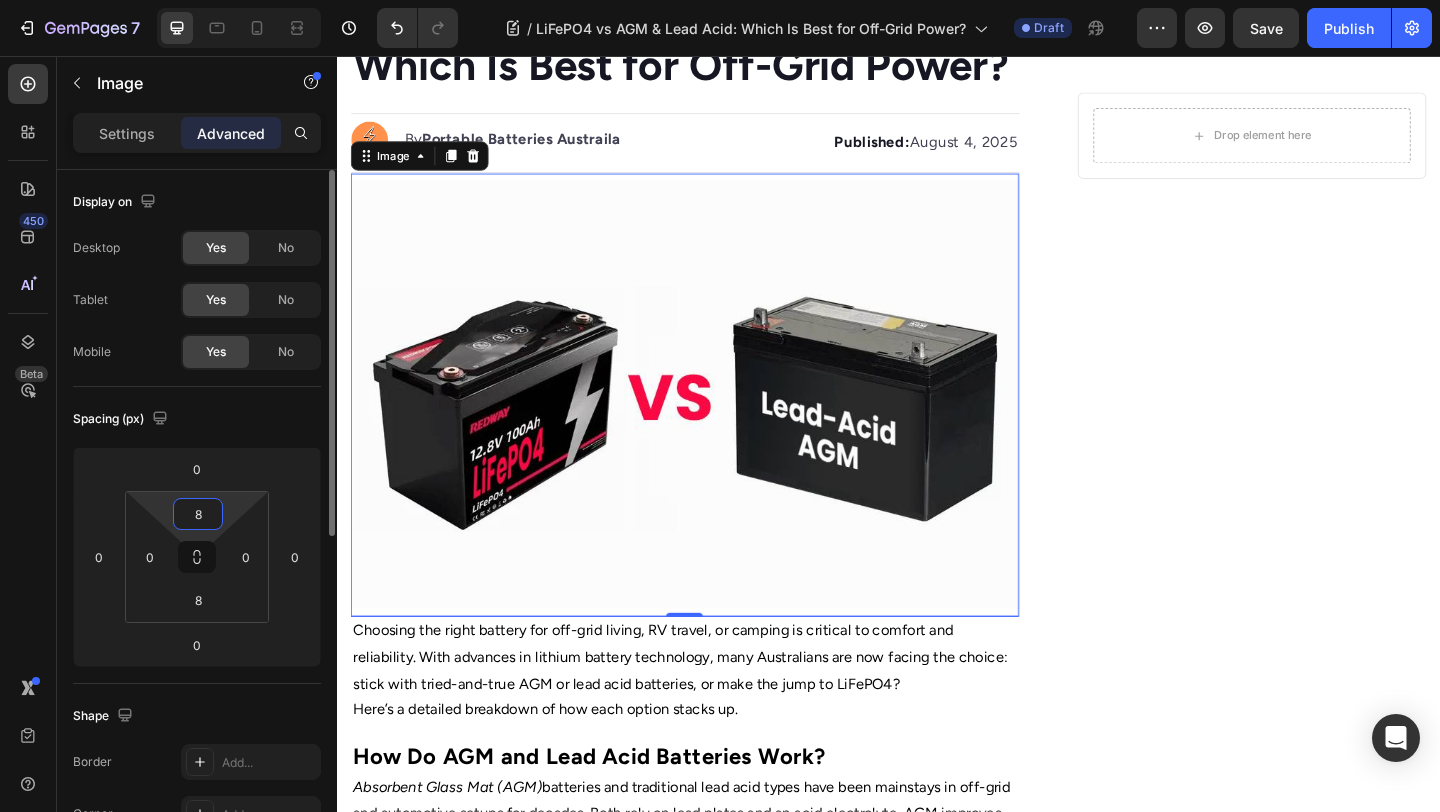 click on "8" at bounding box center [198, 514] 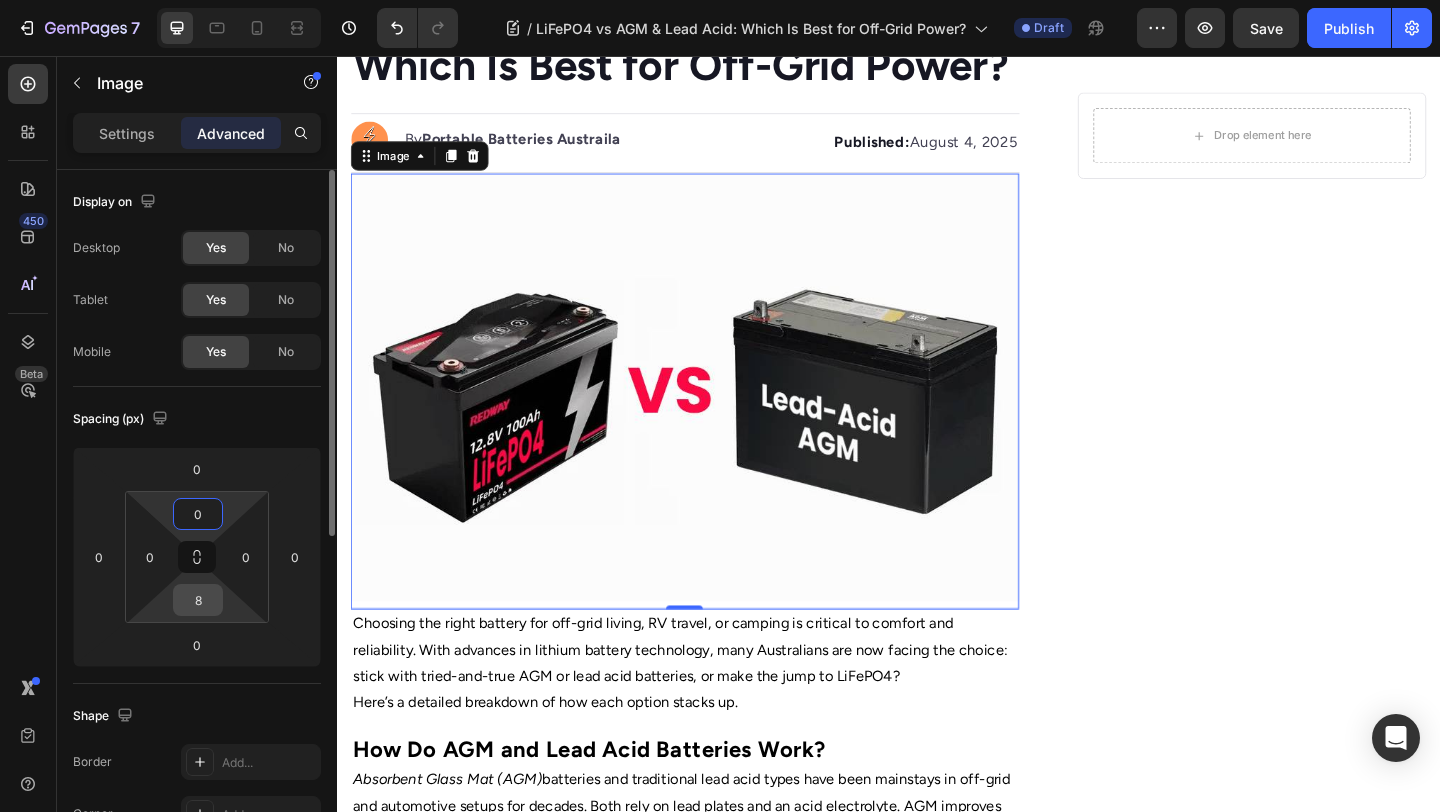 type on "0" 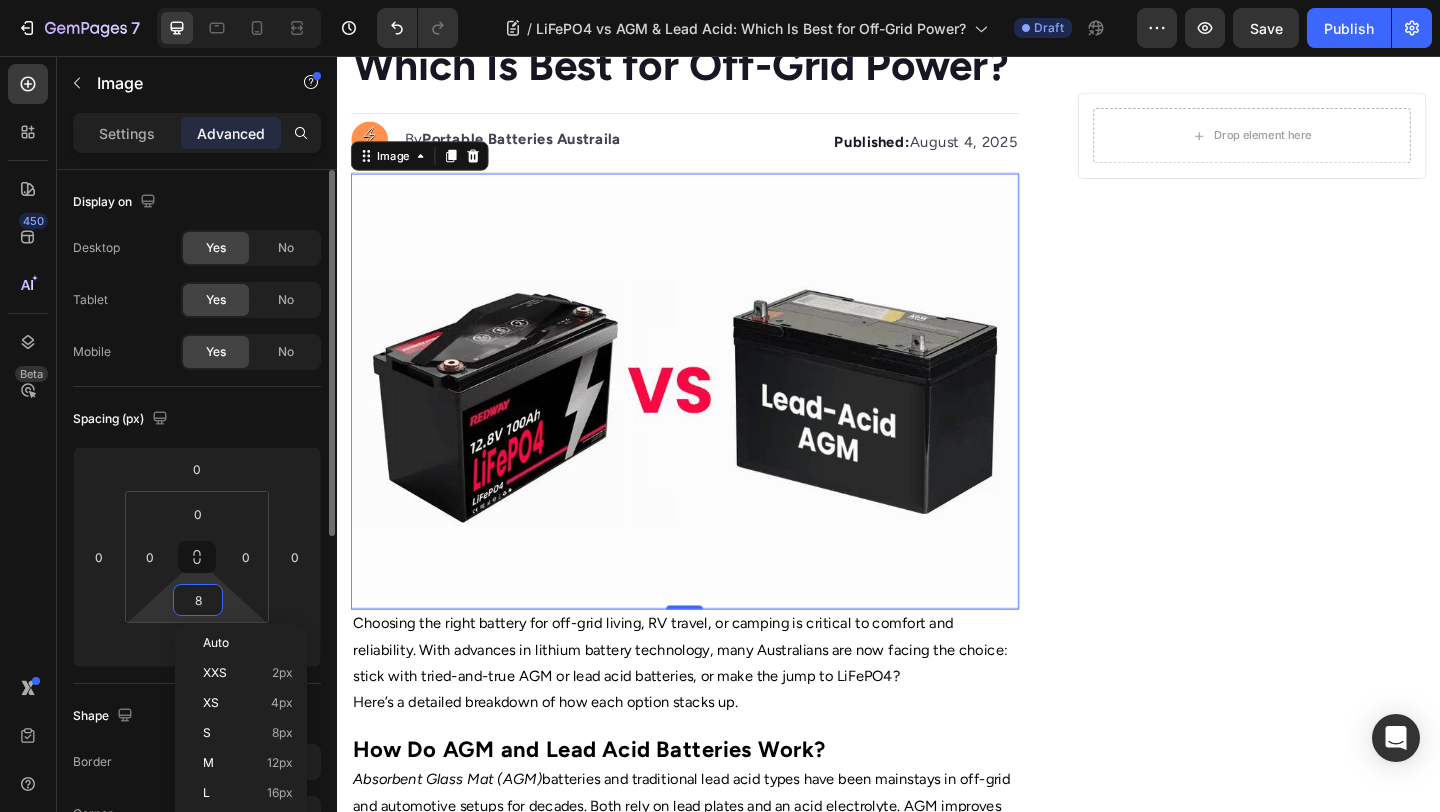 type on "0" 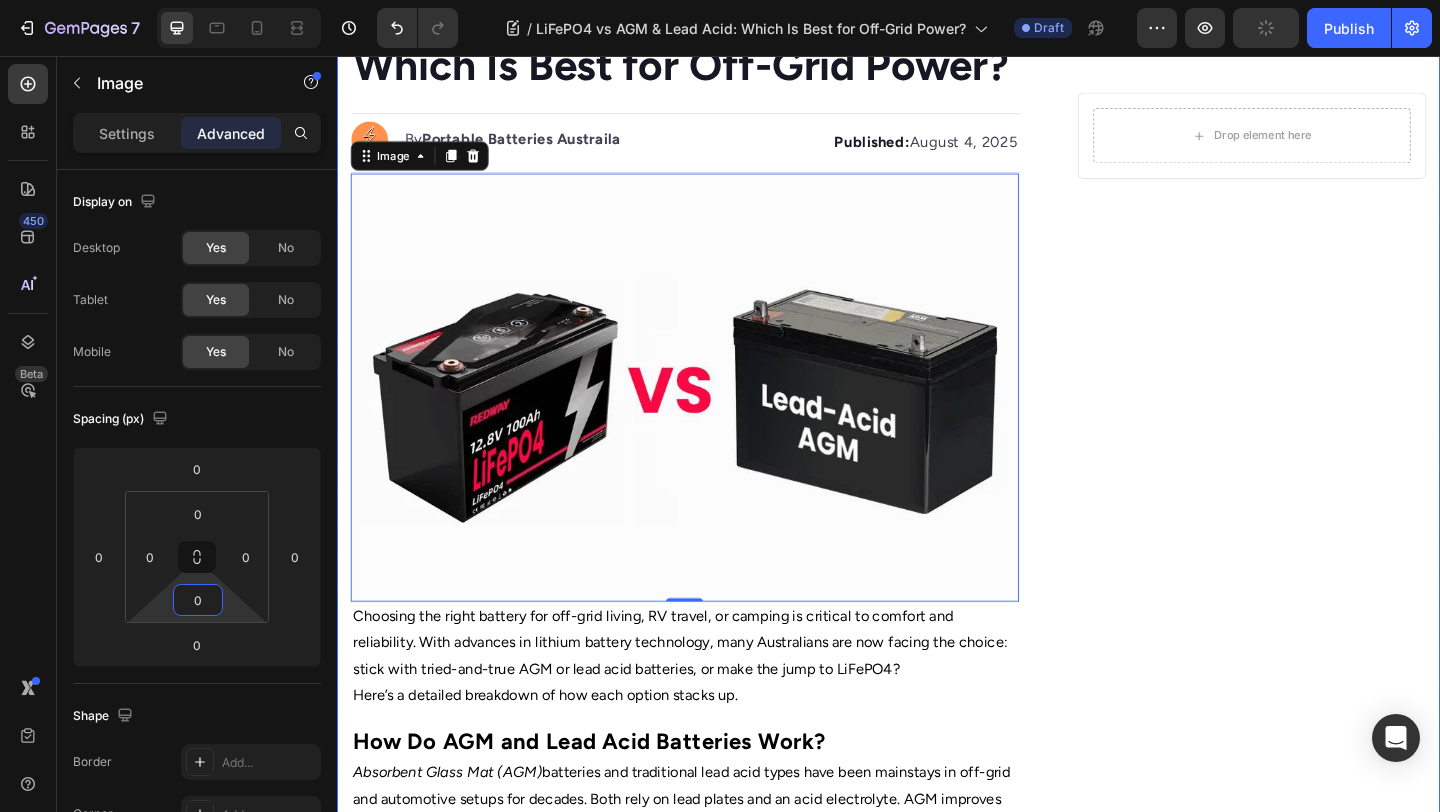 click on "Drop element here Row" at bounding box center [1332, 1196] 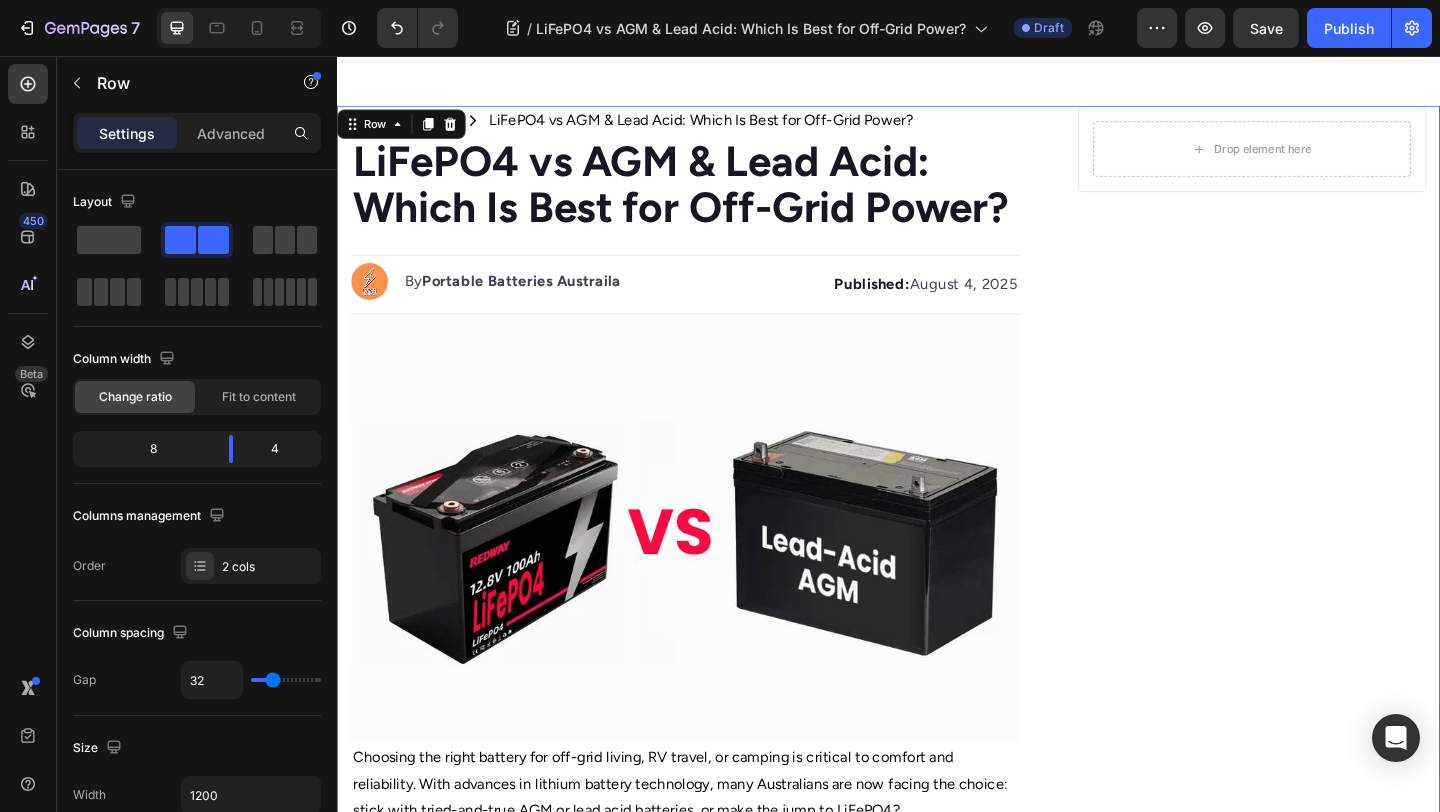 scroll, scrollTop: 0, scrollLeft: 0, axis: both 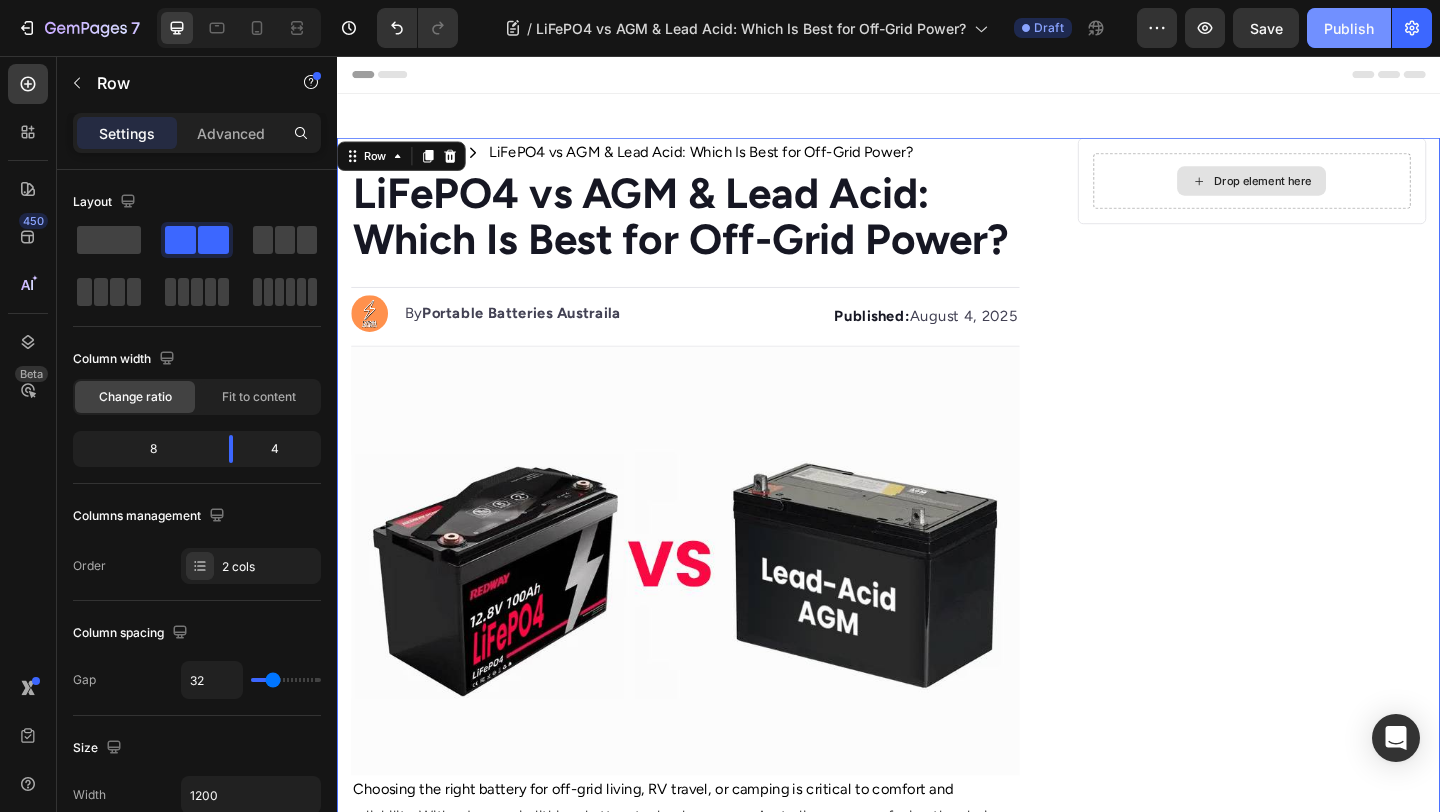 drag, startPoint x: 1337, startPoint y: 32, endPoint x: 989, endPoint y: 84, distance: 351.86362 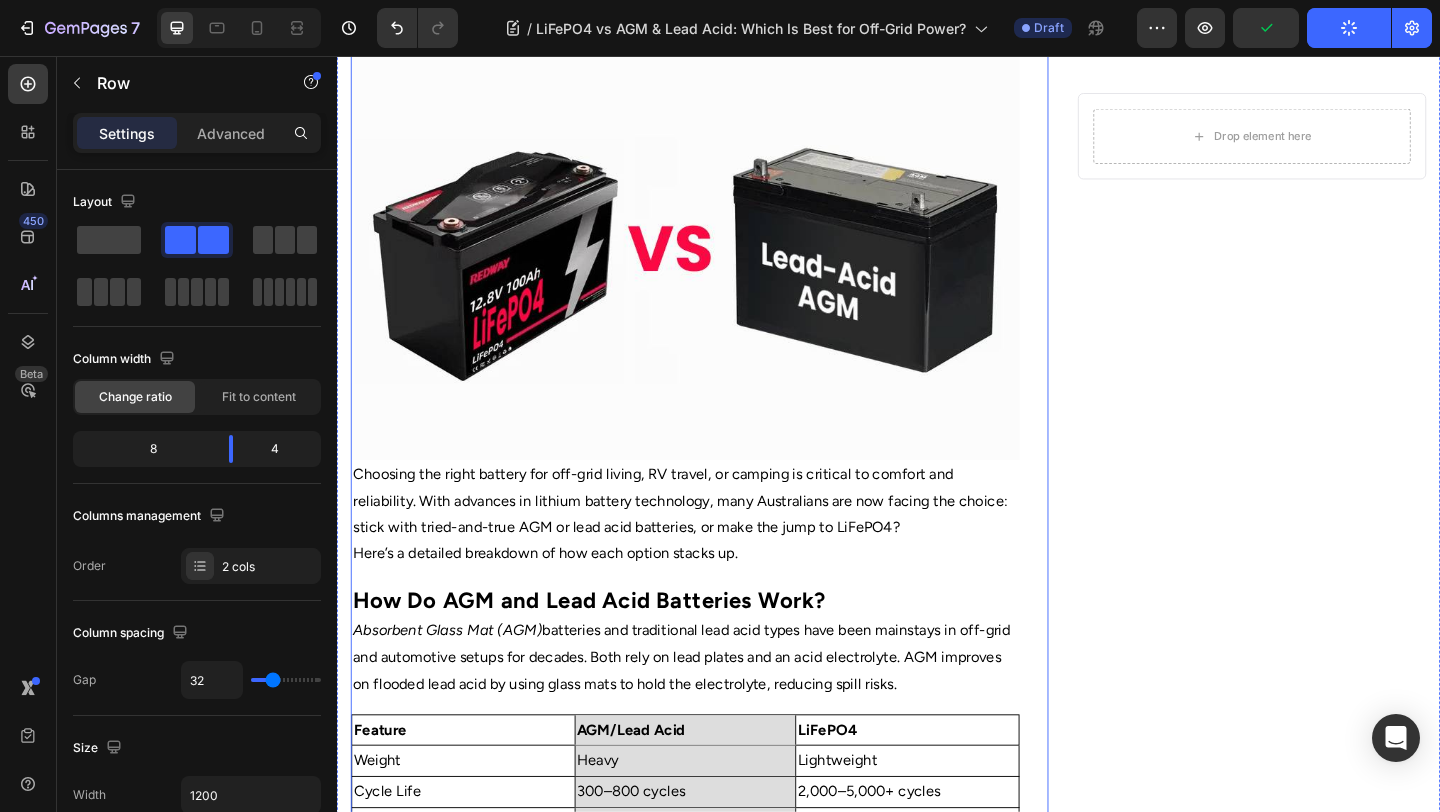 scroll, scrollTop: 0, scrollLeft: 0, axis: both 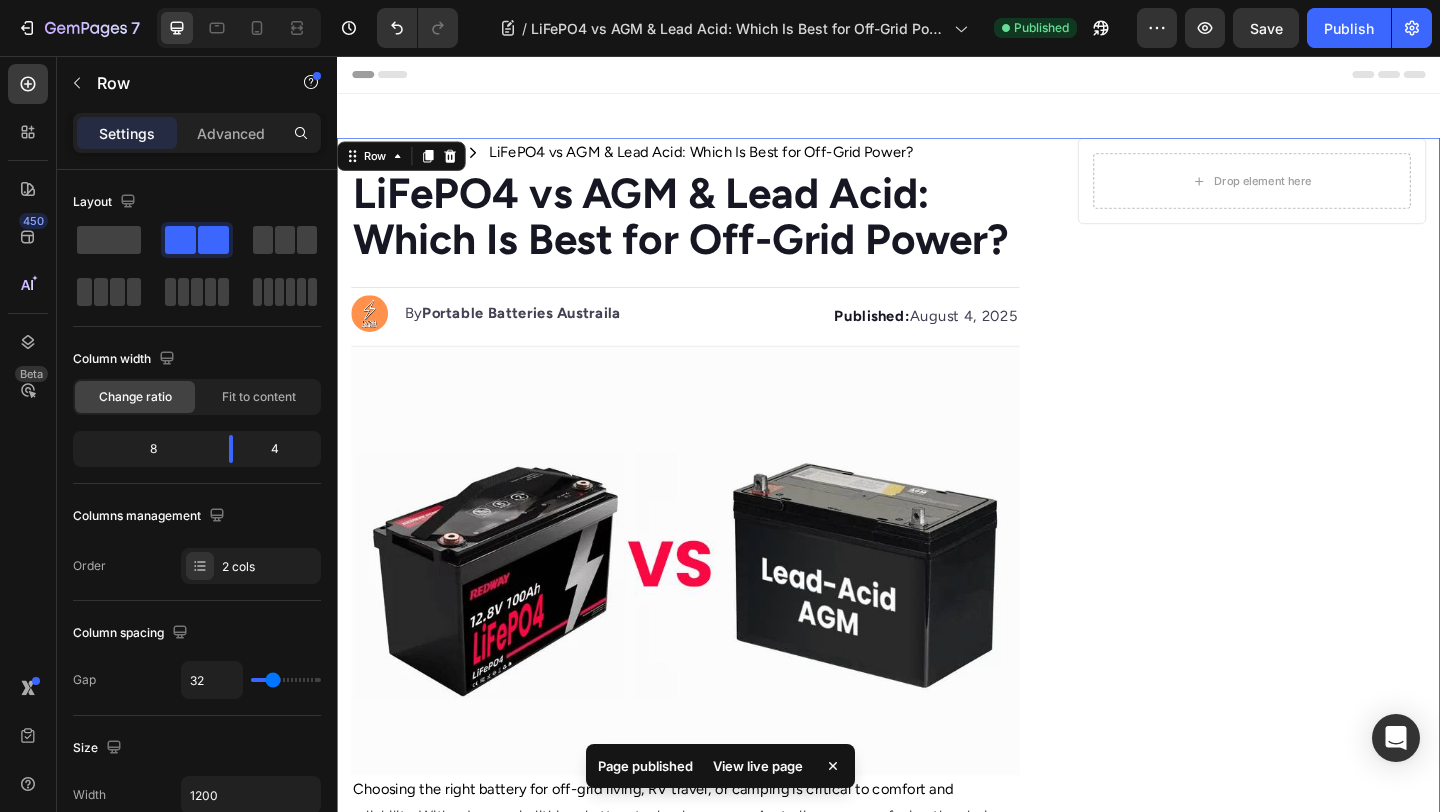 click on "View live page" at bounding box center [758, 766] 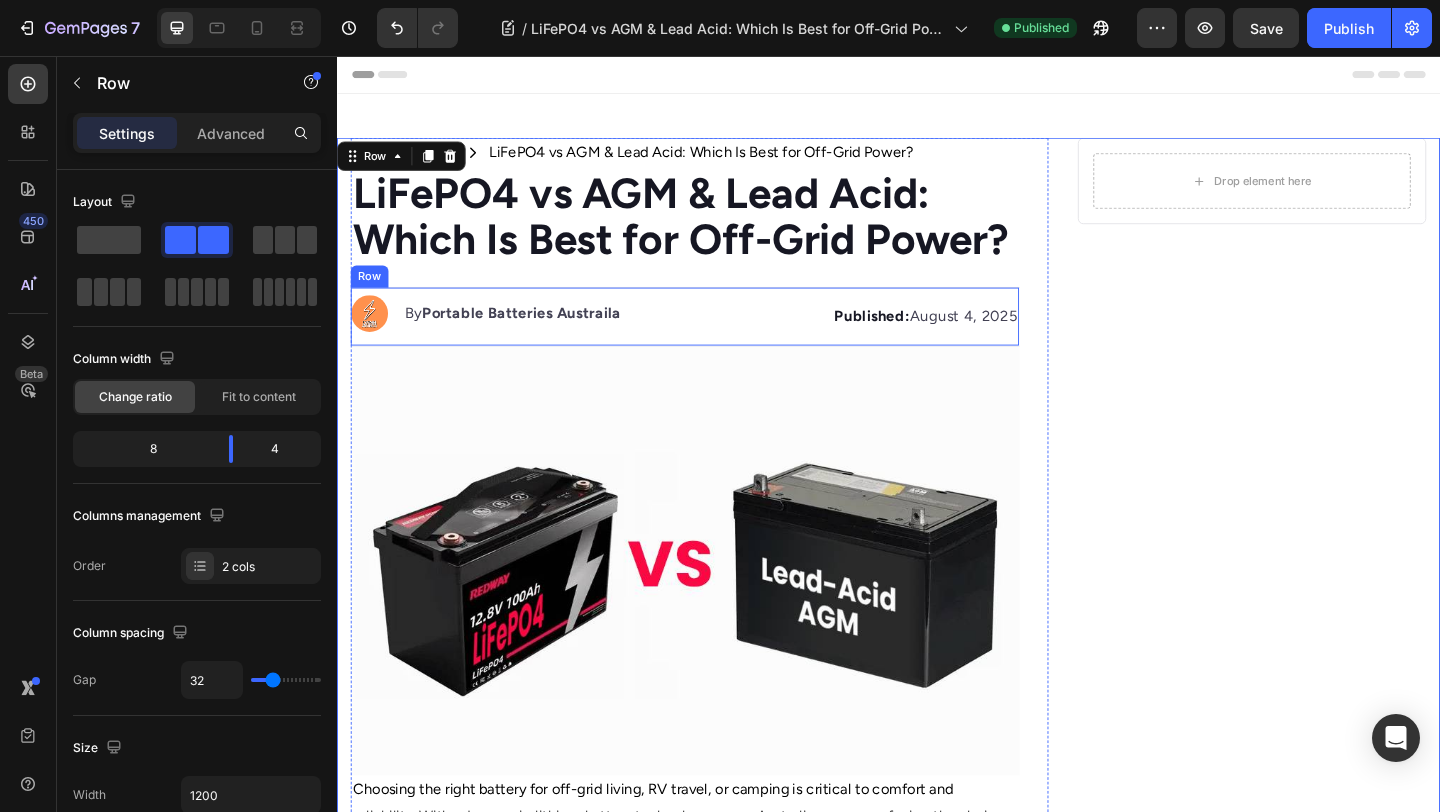 click on "Published:  August 4, 2025" at bounding box center (898, 339) 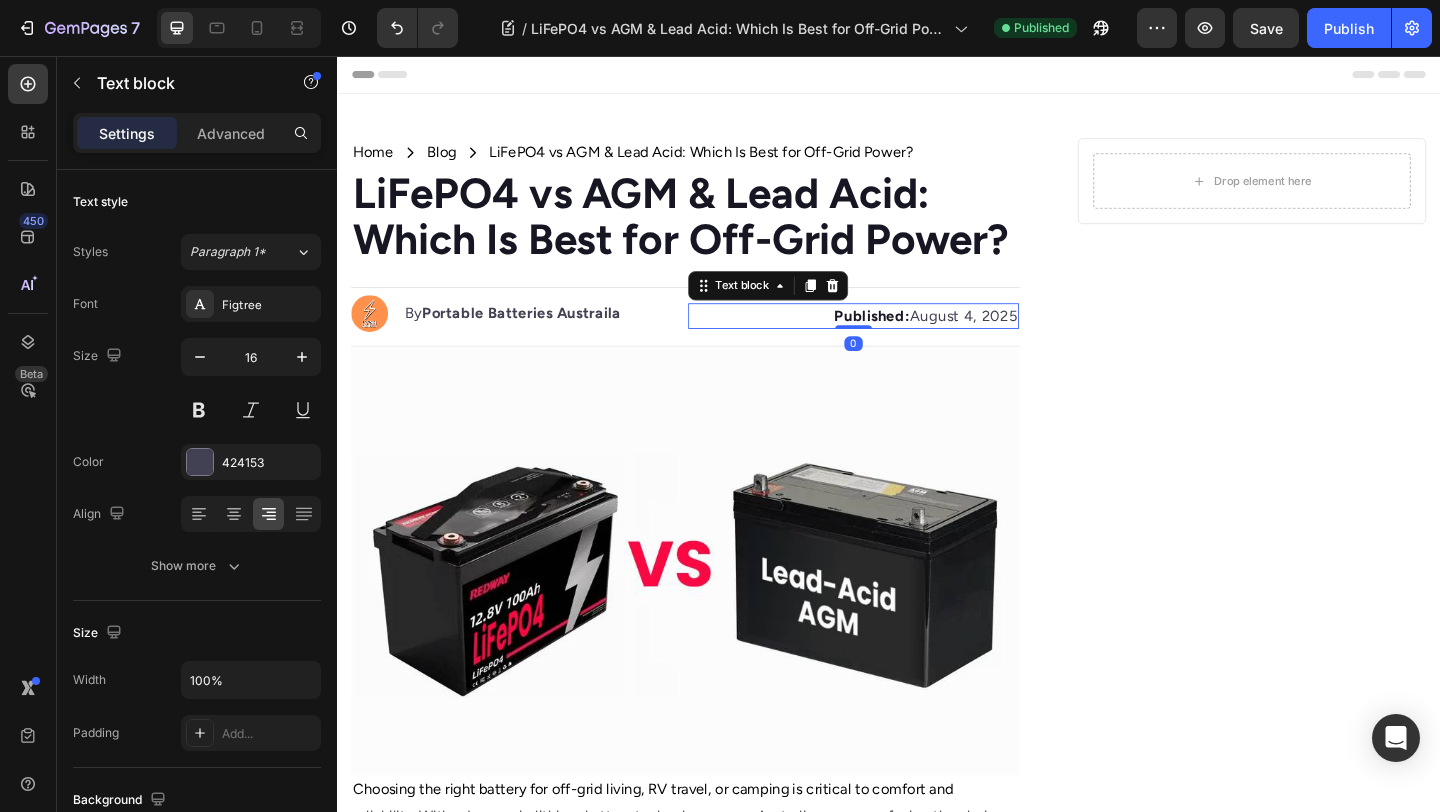 click 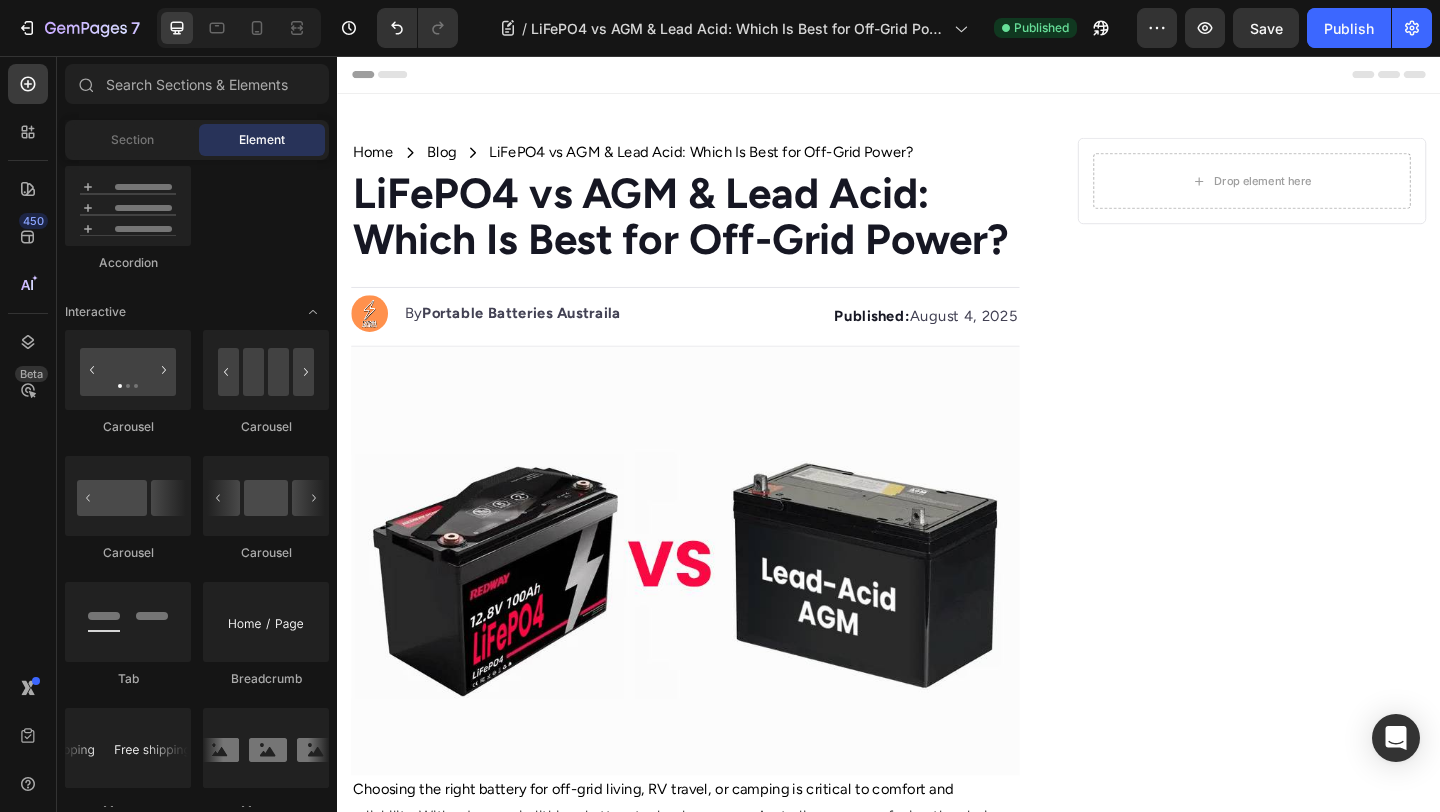 scroll, scrollTop: 2297, scrollLeft: 0, axis: vertical 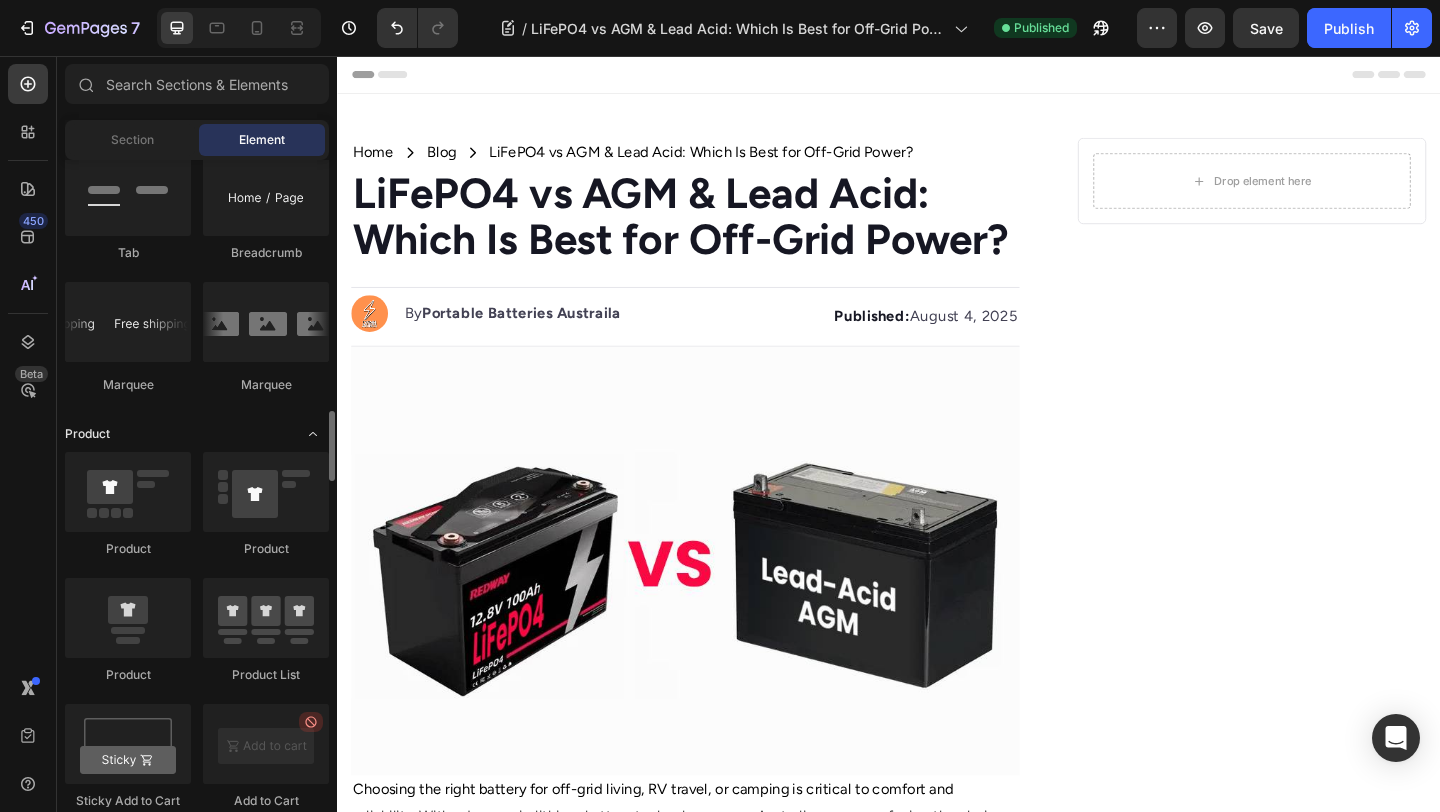 click on "Product" 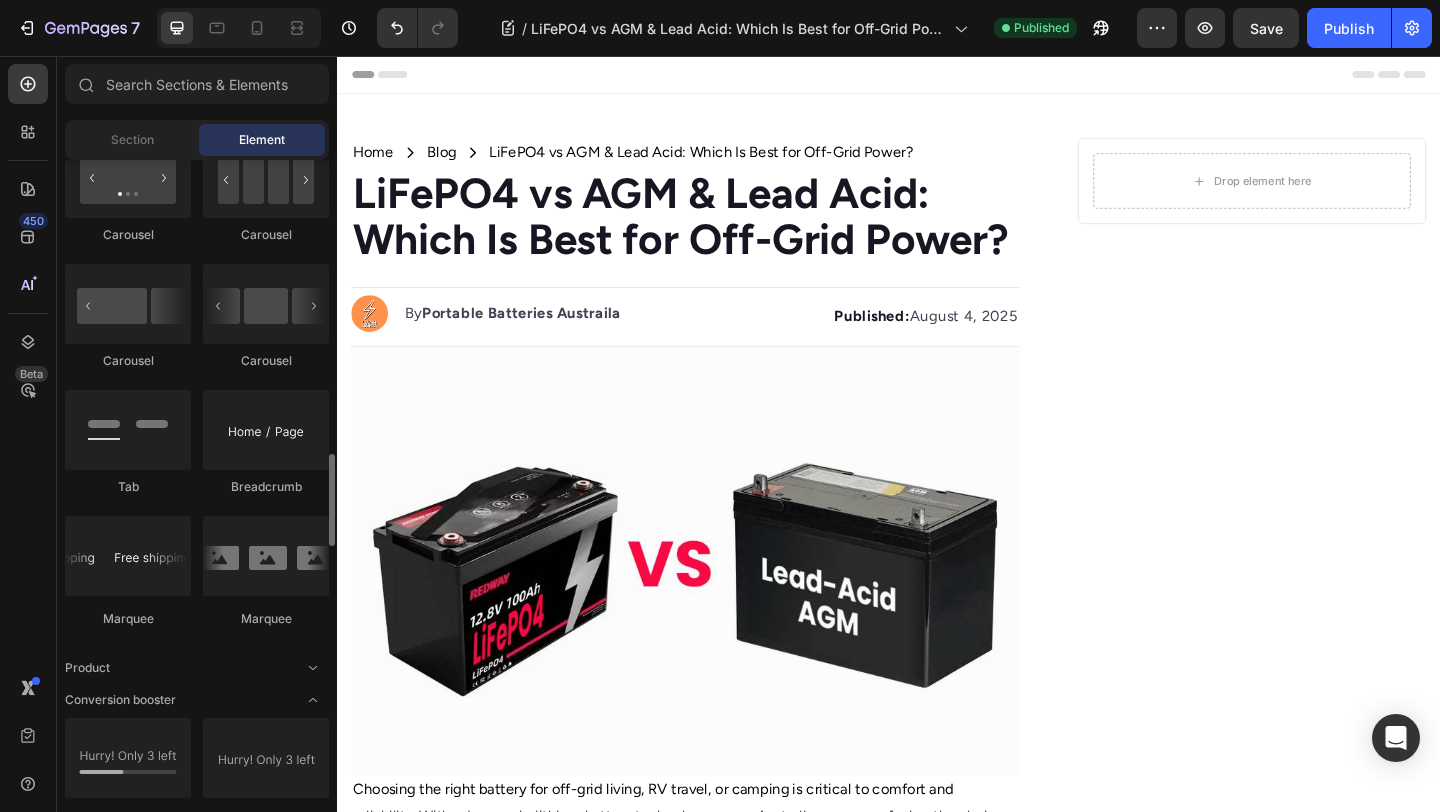 scroll, scrollTop: 2062, scrollLeft: 0, axis: vertical 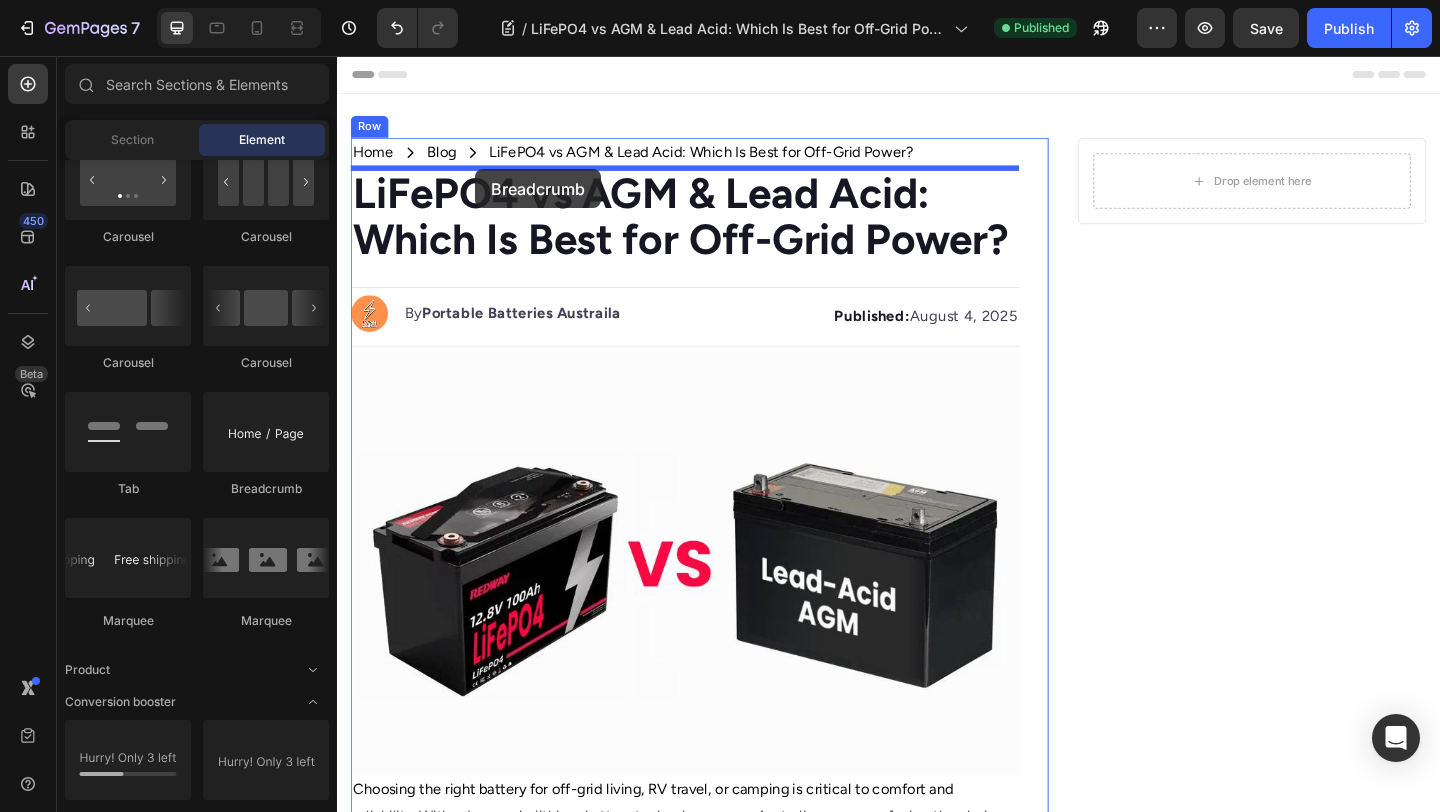 drag, startPoint x: 601, startPoint y: 484, endPoint x: 487, endPoint y: 179, distance: 325.60867 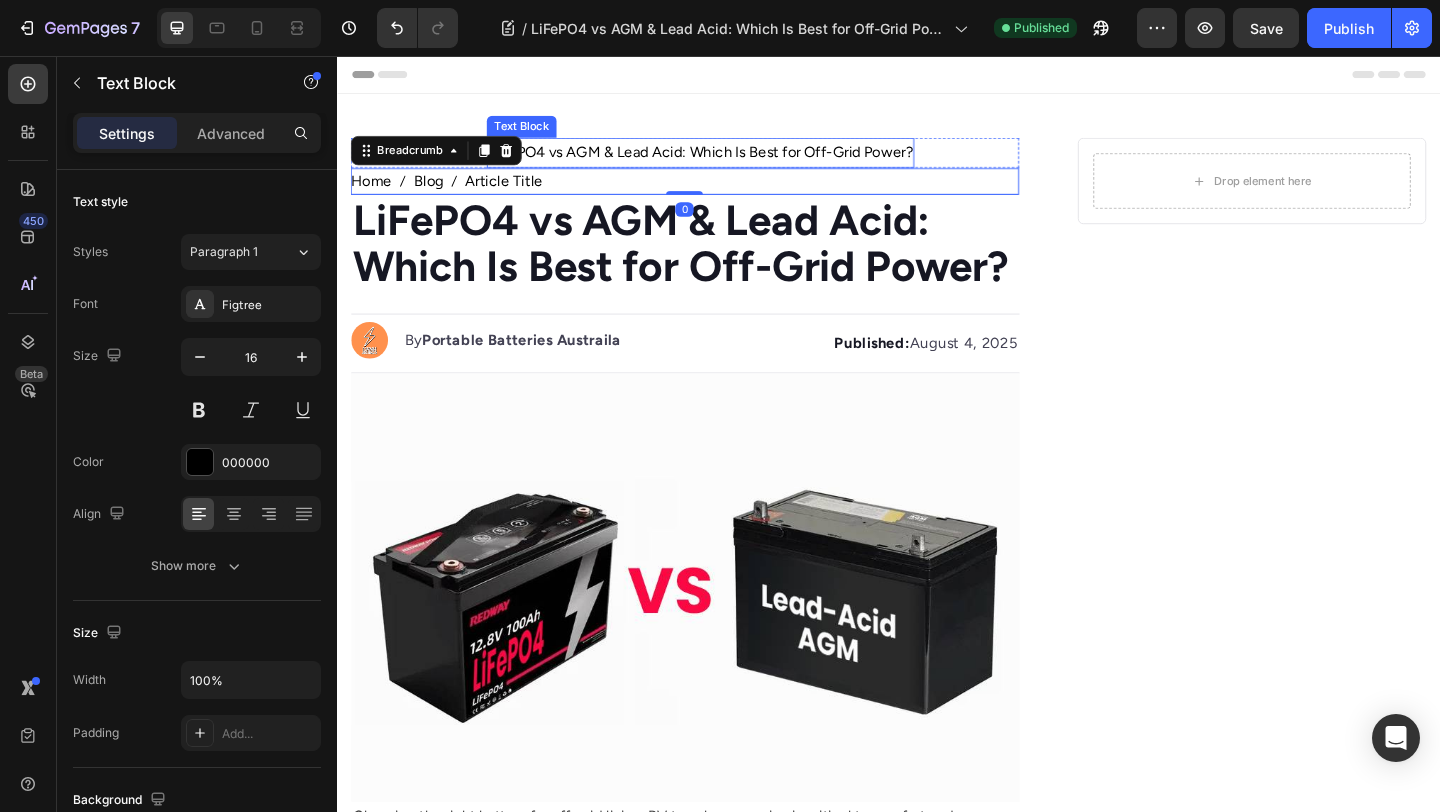 click on "LiFePO4 vs AGM & Lead Acid: Which Is Best for Off-Grid Power?" at bounding box center [732, 161] 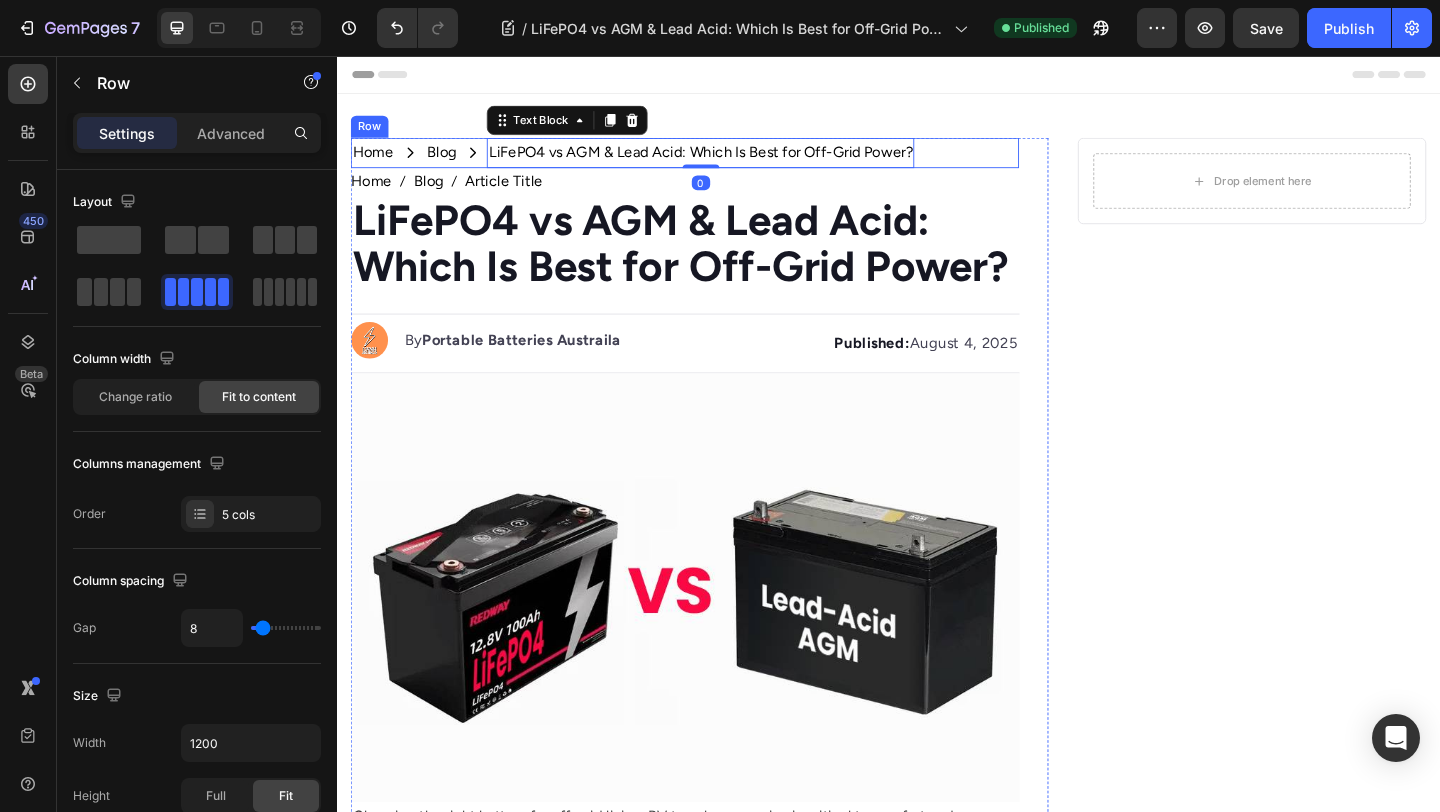click on "Home Text Block
Icon Blog Text Block
Icon LiFePO4 vs AGM & Lead Acid: Which Is Best for Off-Grid Power? Text Block   0 Row" at bounding box center [715, 161] 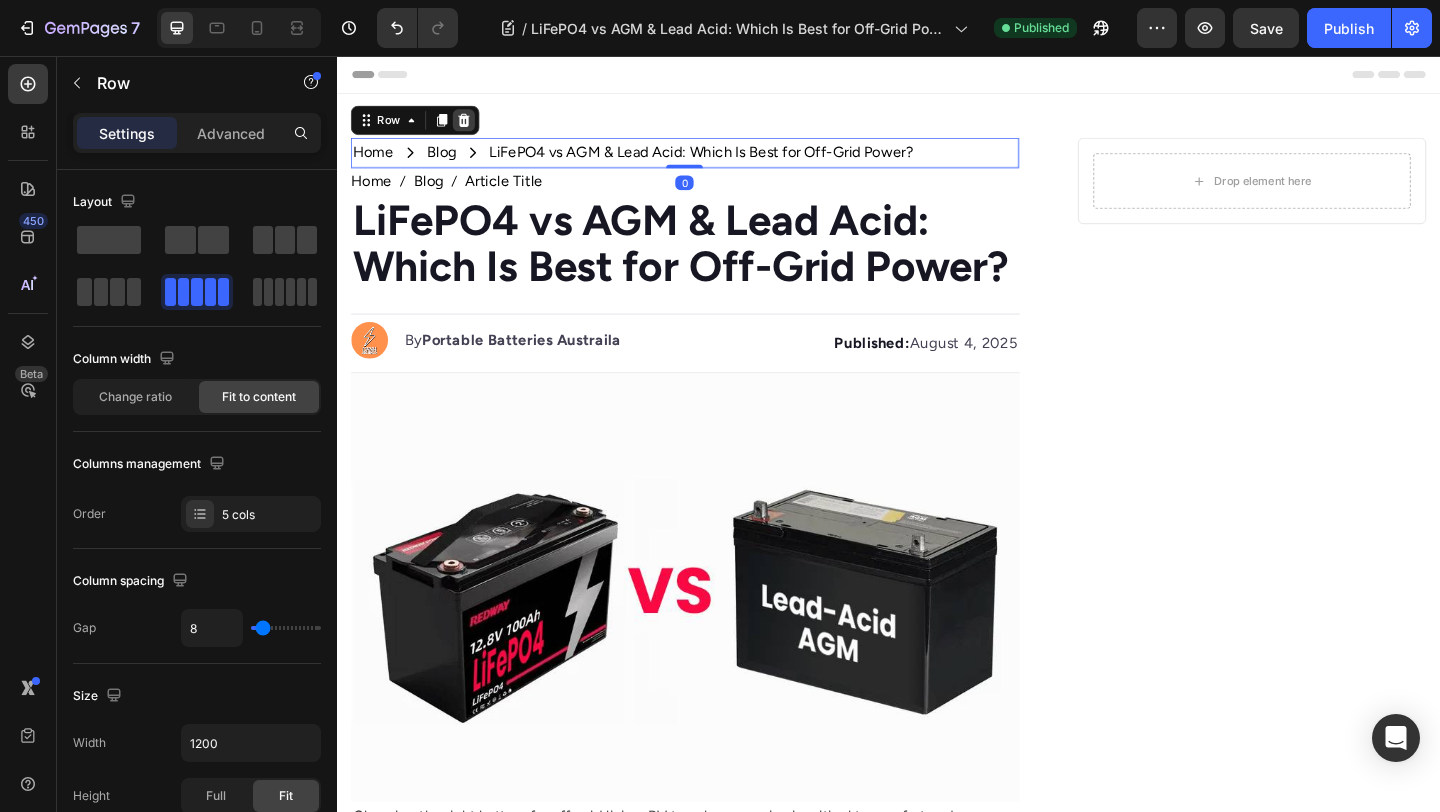 click 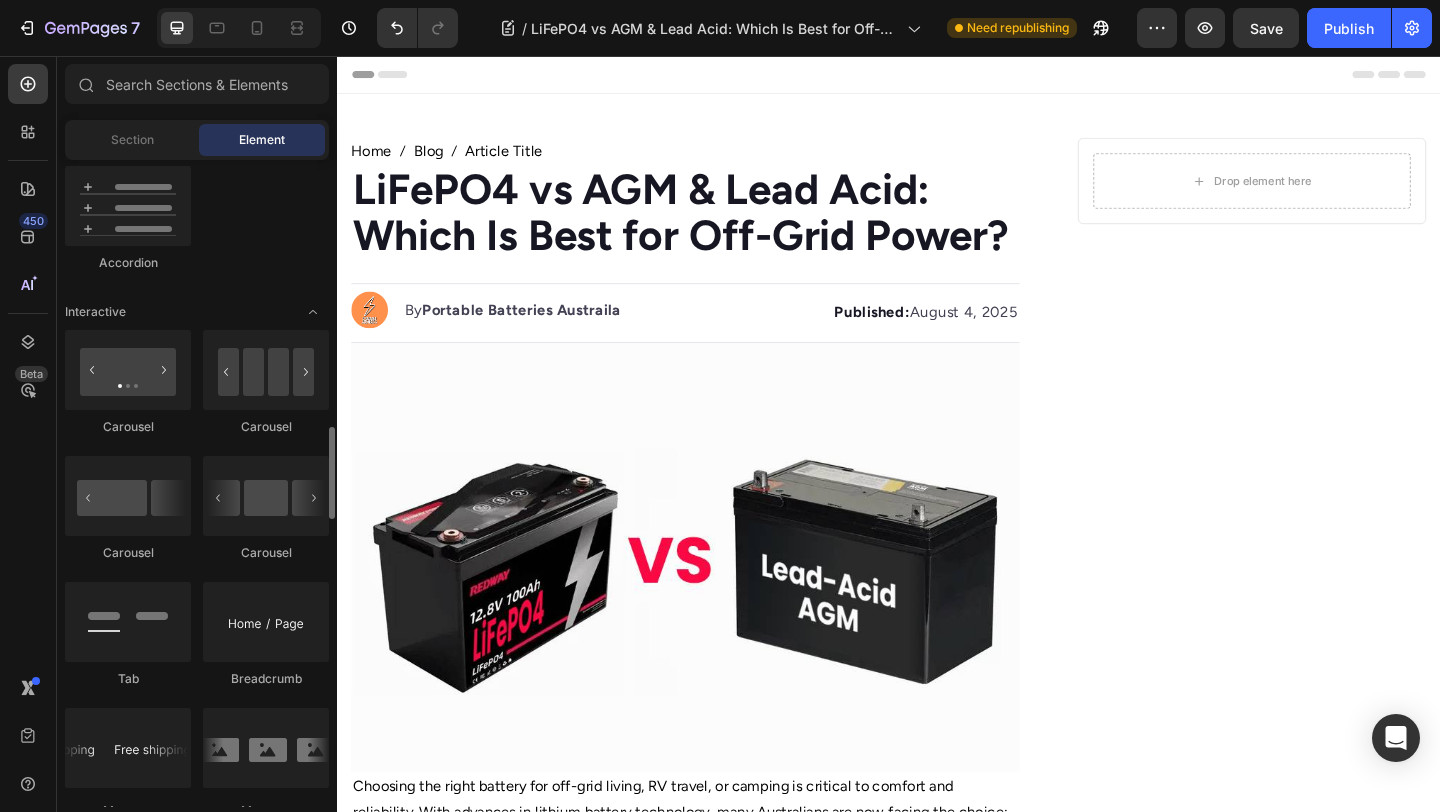 scroll, scrollTop: 1874, scrollLeft: 0, axis: vertical 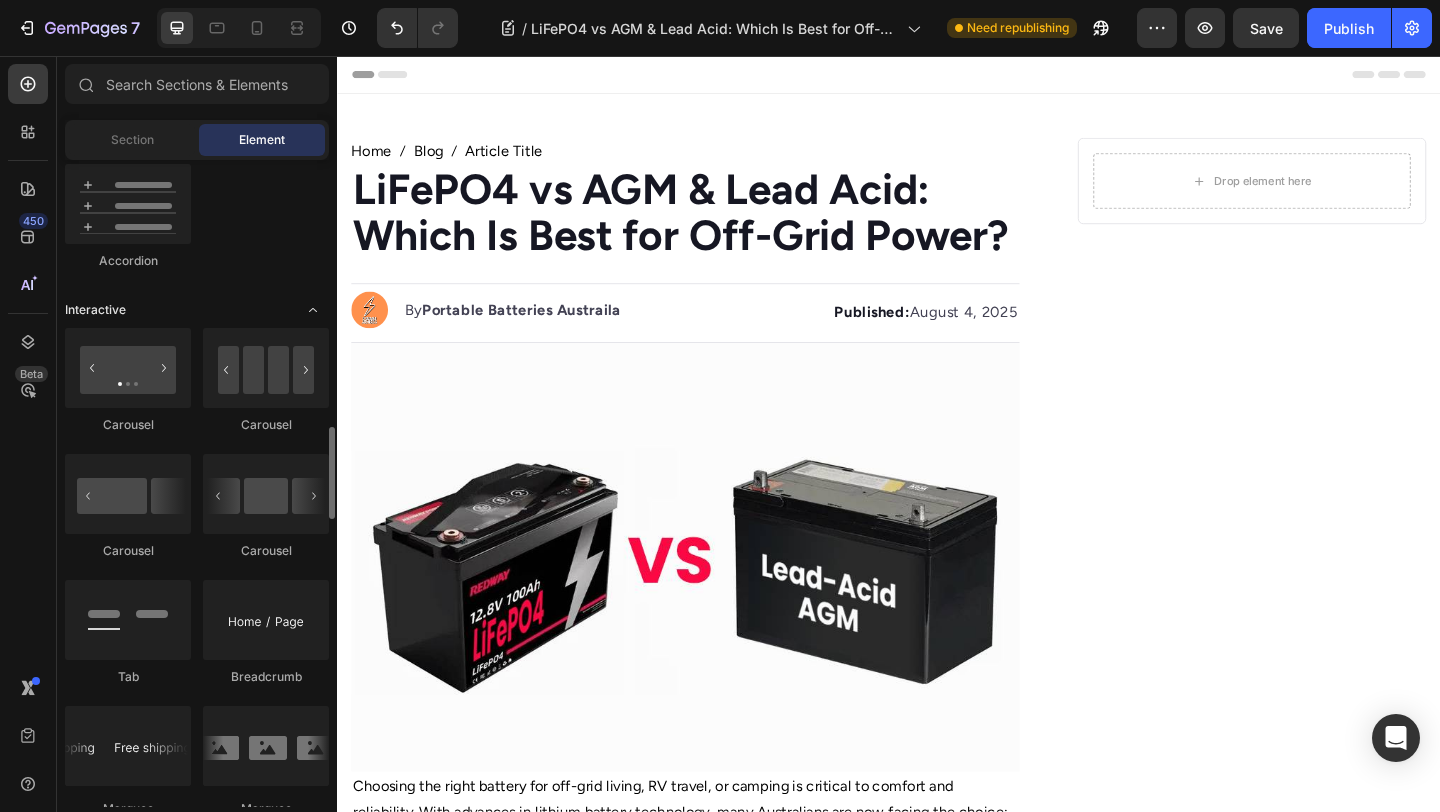 click on "Interactive" 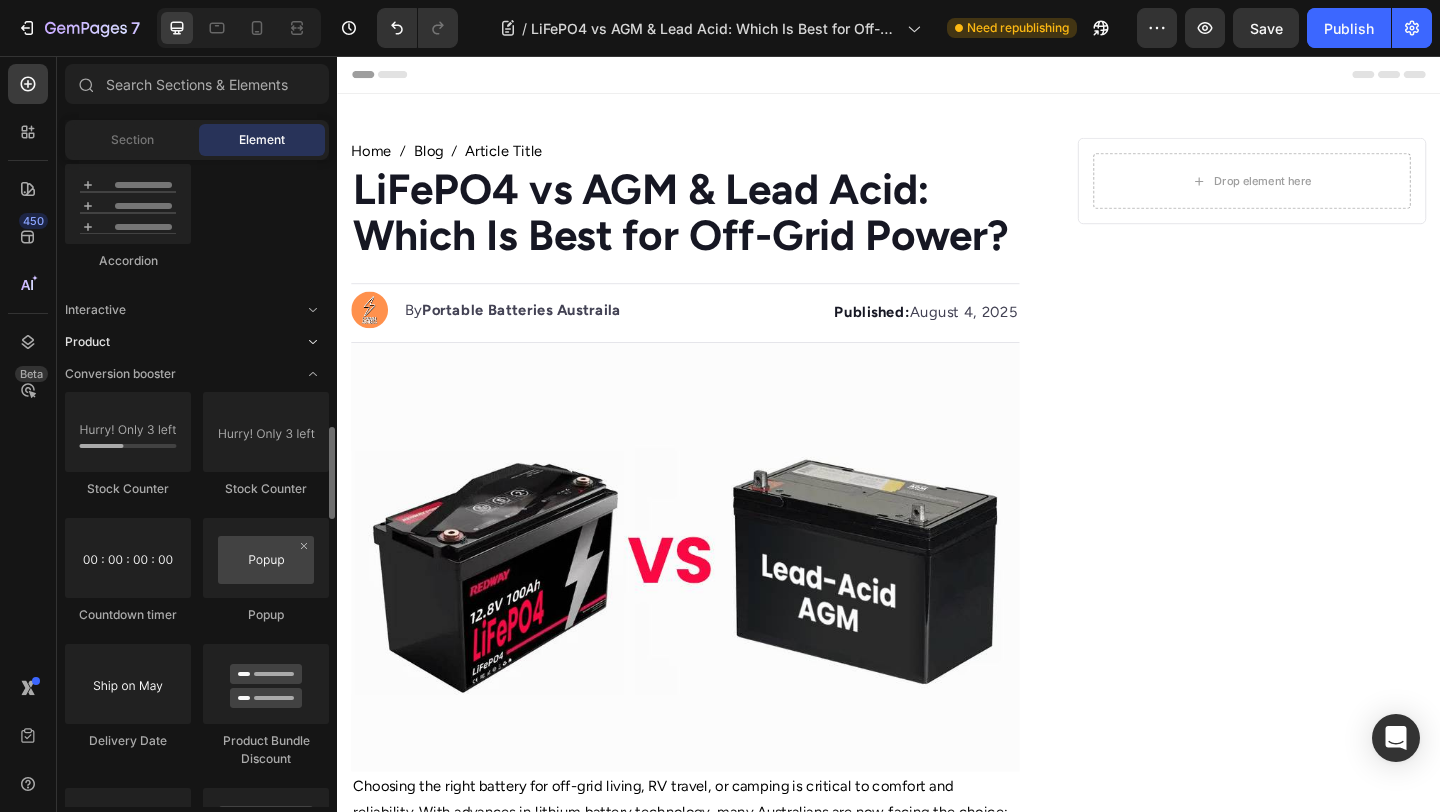 click on "Product" 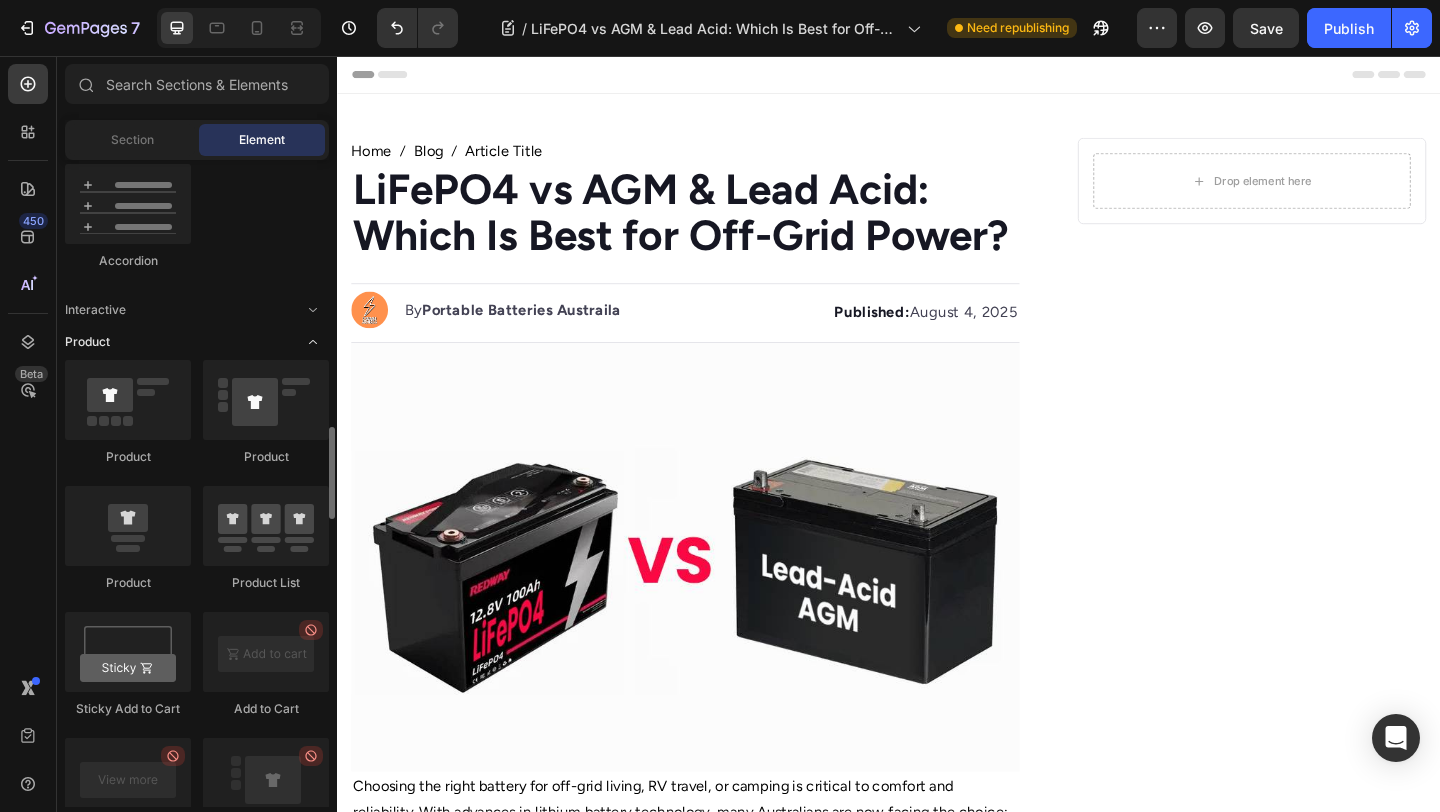 click on "Product" 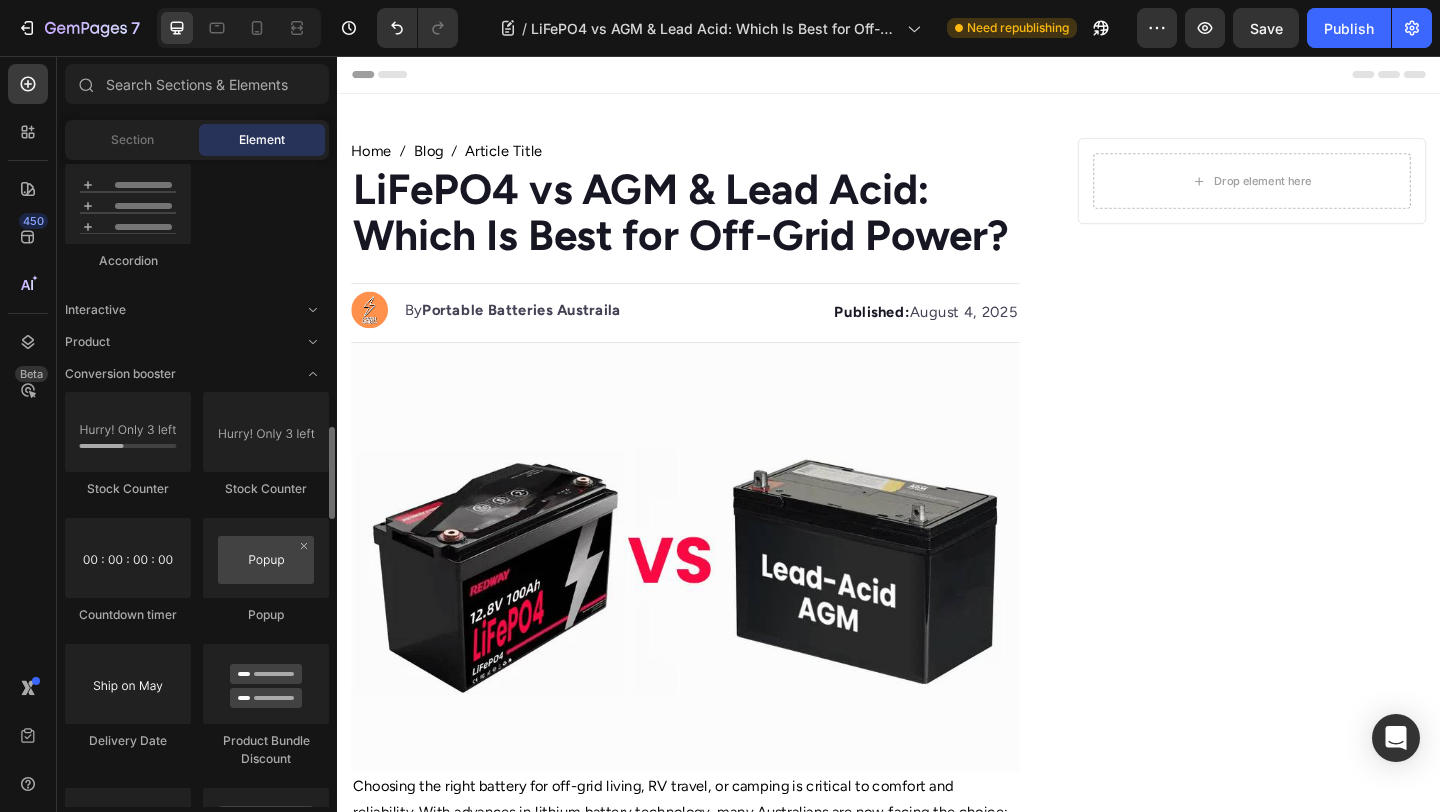 click on "Layout
Row
Row
Row
Row Text
Heading
Text Block Button
Button
Button Media
Image
Image
Video
Video Banner
Hero Banner" at bounding box center (197, 295) 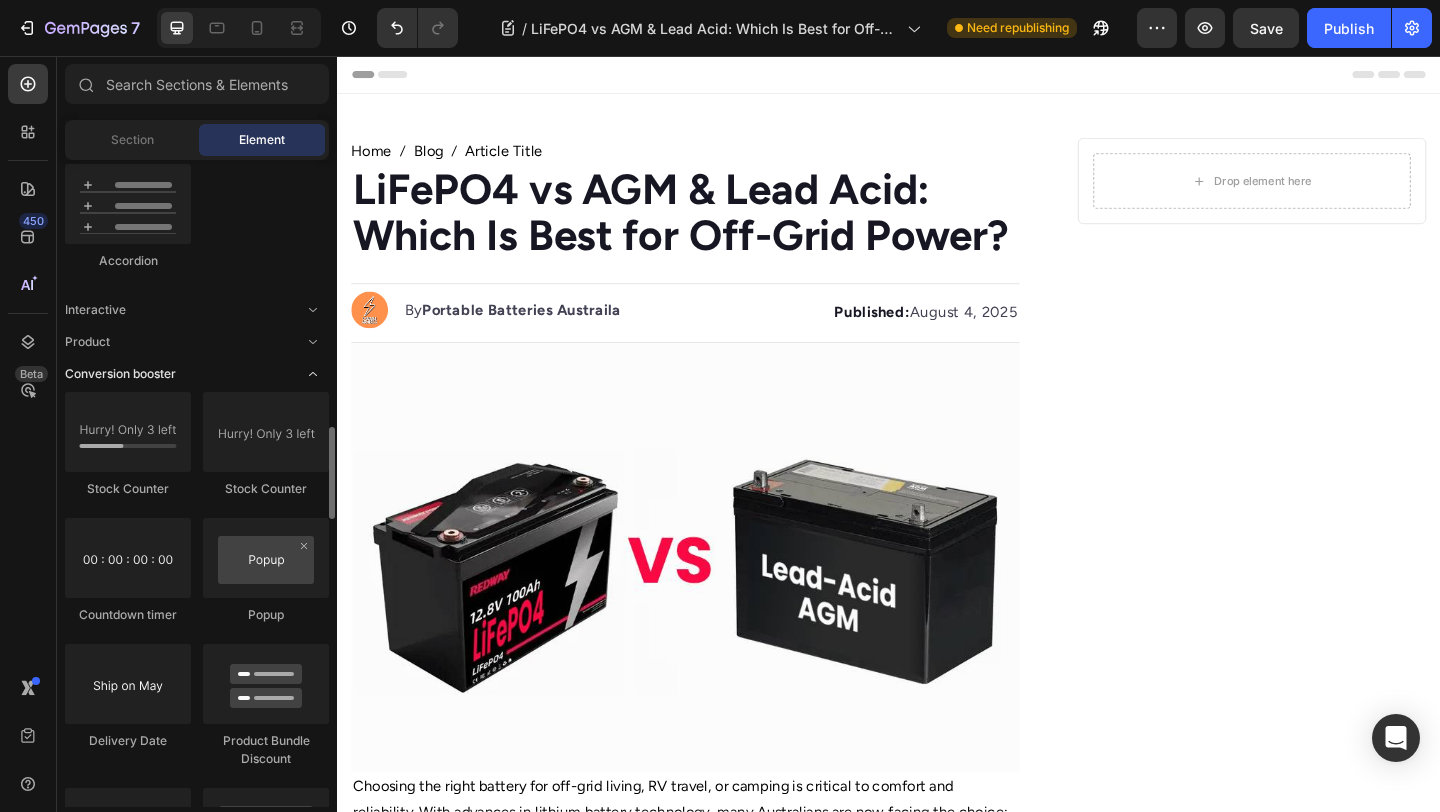 click on "Conversion booster" 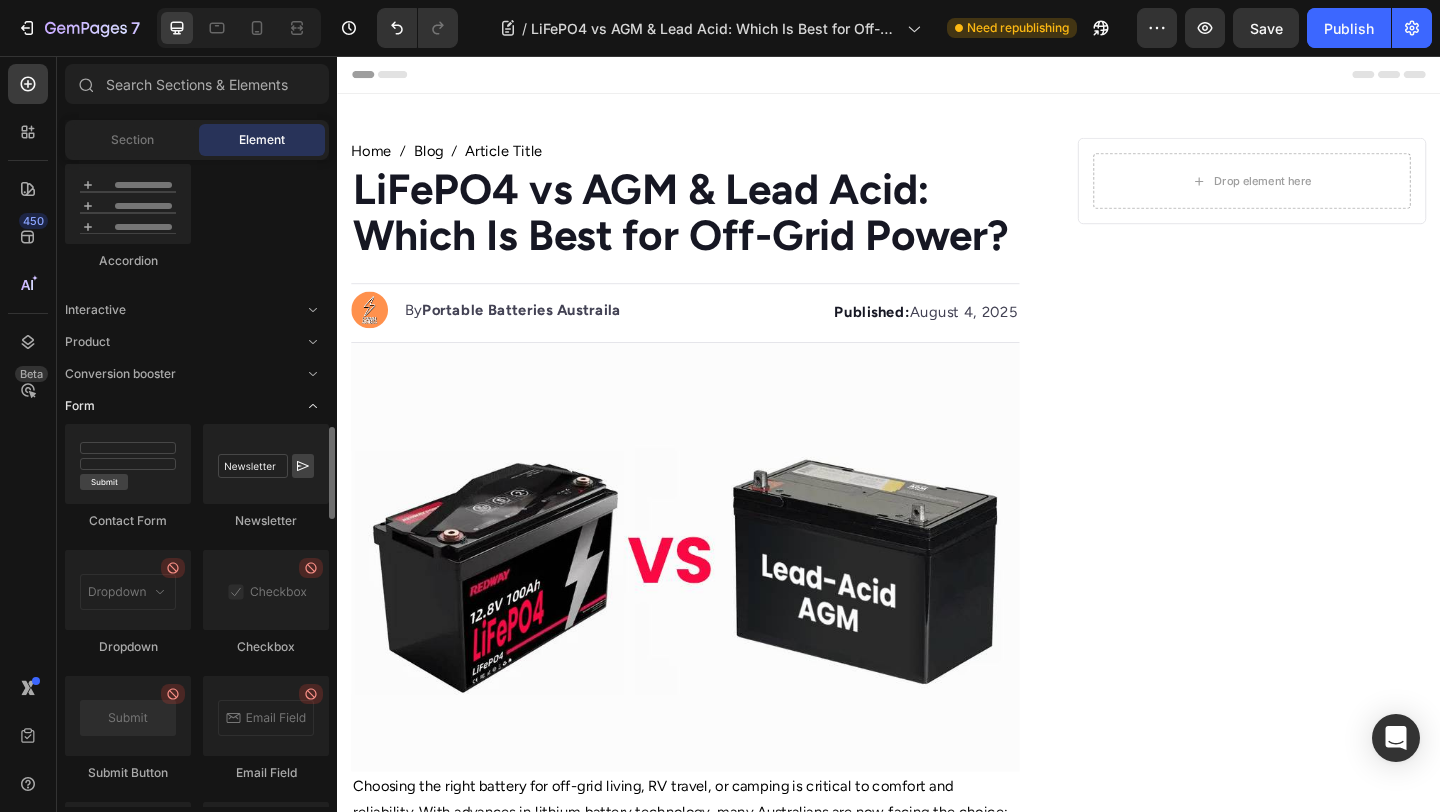click on "Form" 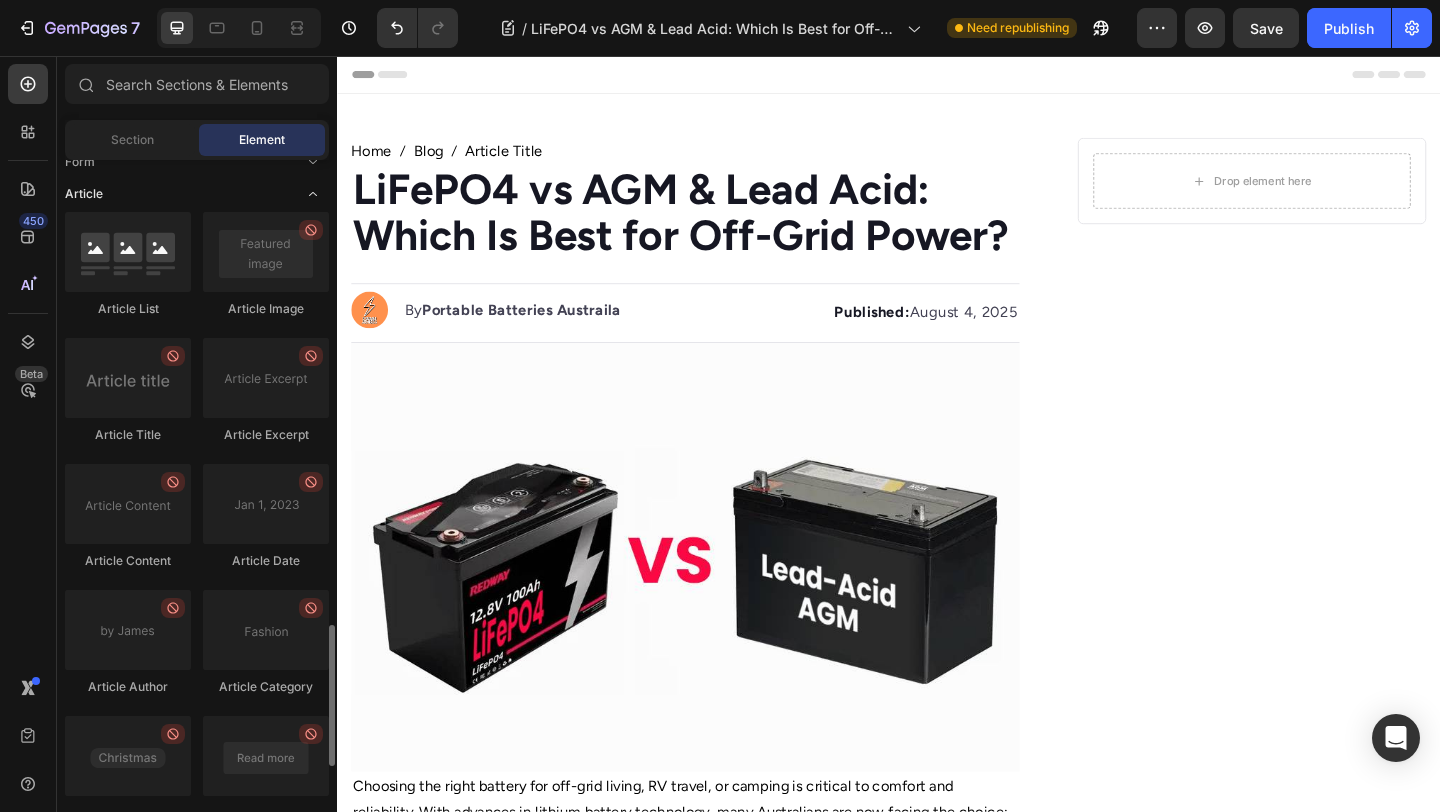 scroll, scrollTop: 2120, scrollLeft: 0, axis: vertical 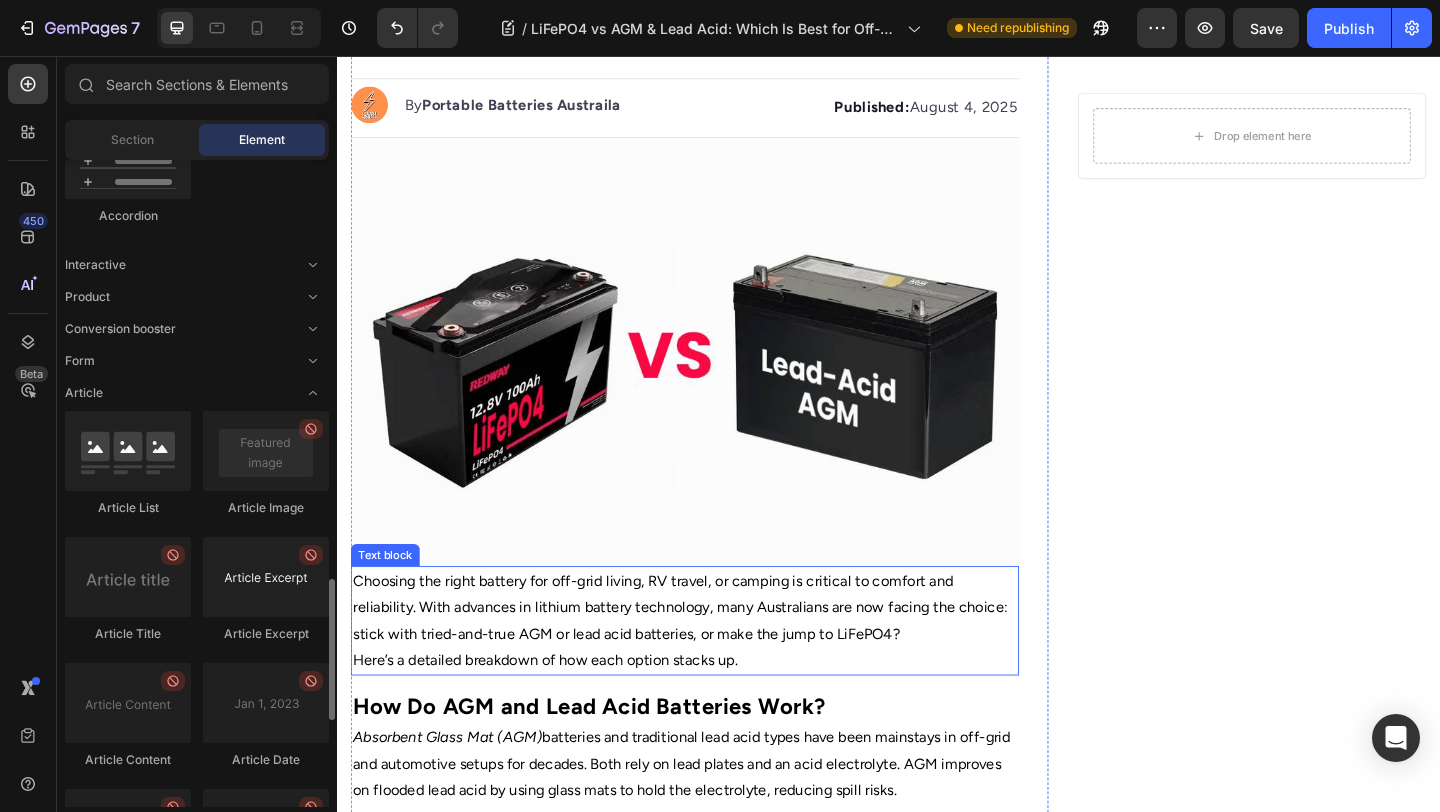 drag, startPoint x: 287, startPoint y: 563, endPoint x: 265, endPoint y: 549, distance: 26.076809 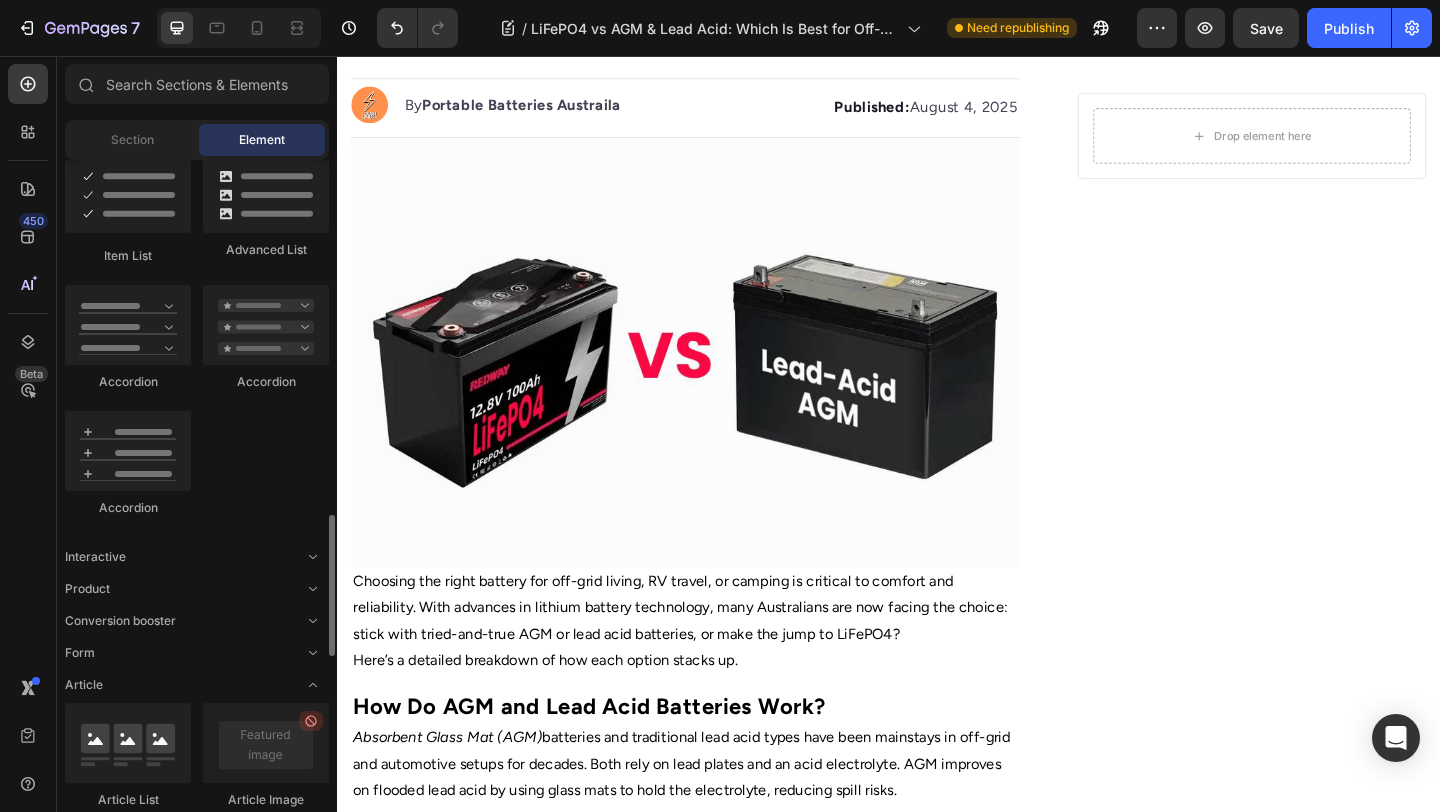 scroll, scrollTop: 1618, scrollLeft: 0, axis: vertical 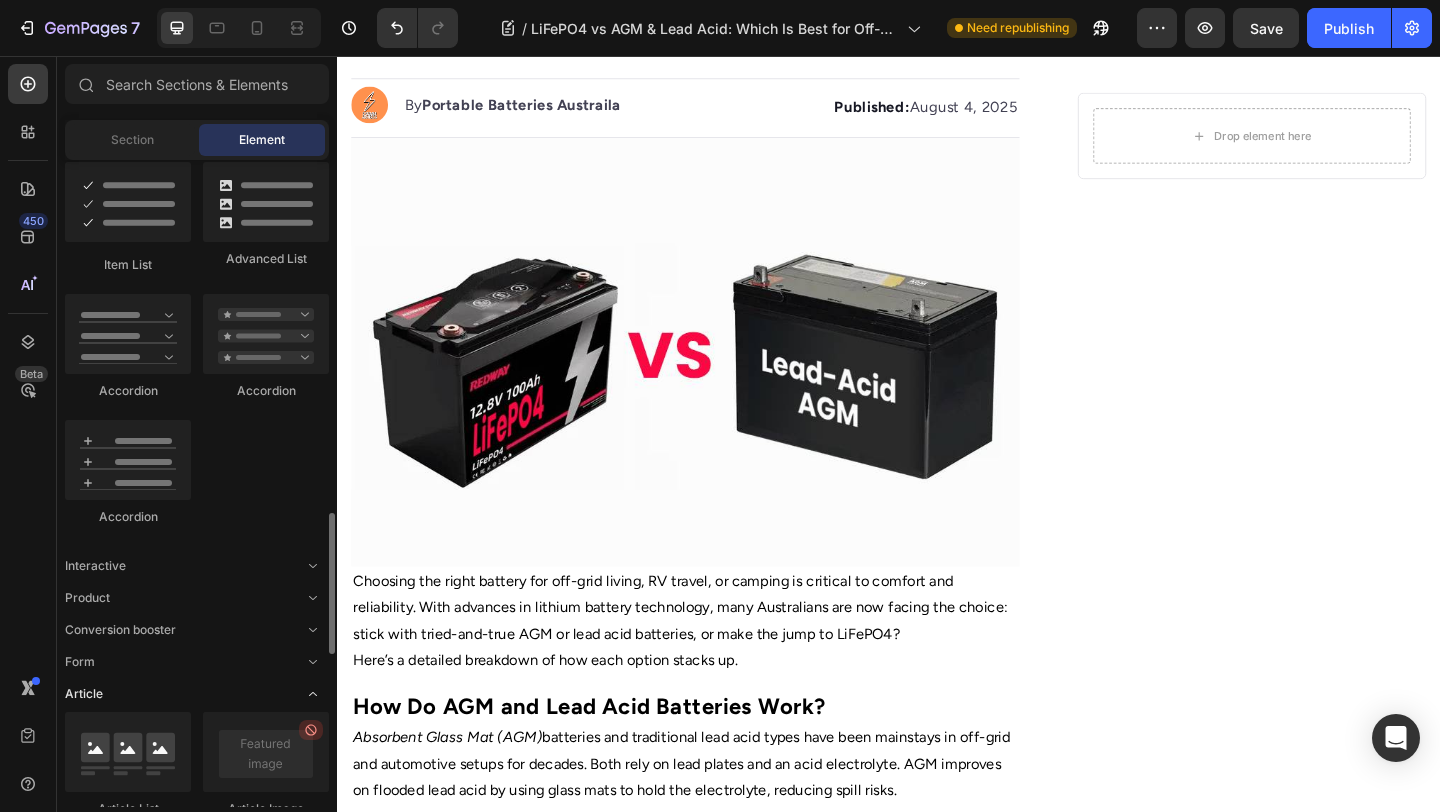 click on "Article" 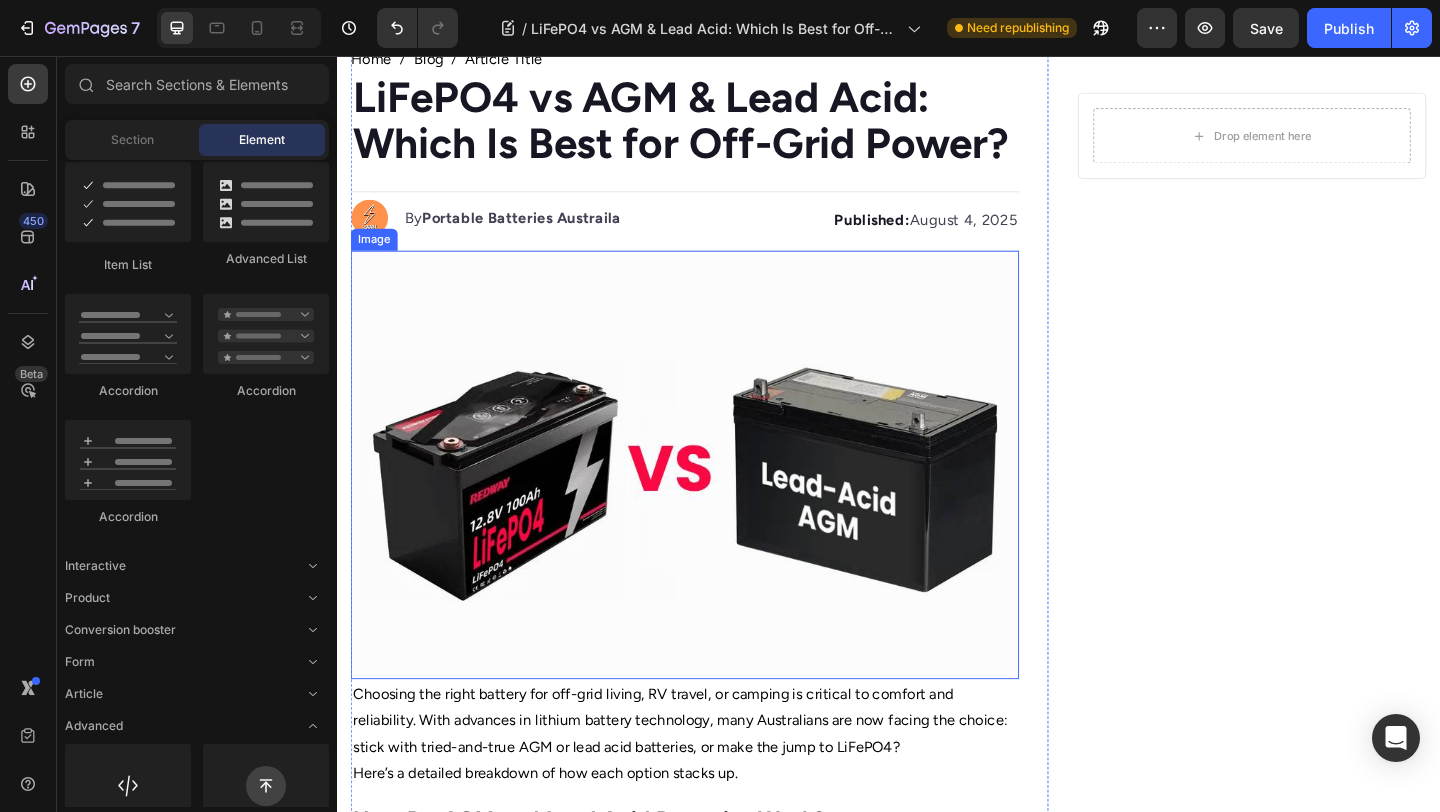 scroll, scrollTop: 0, scrollLeft: 0, axis: both 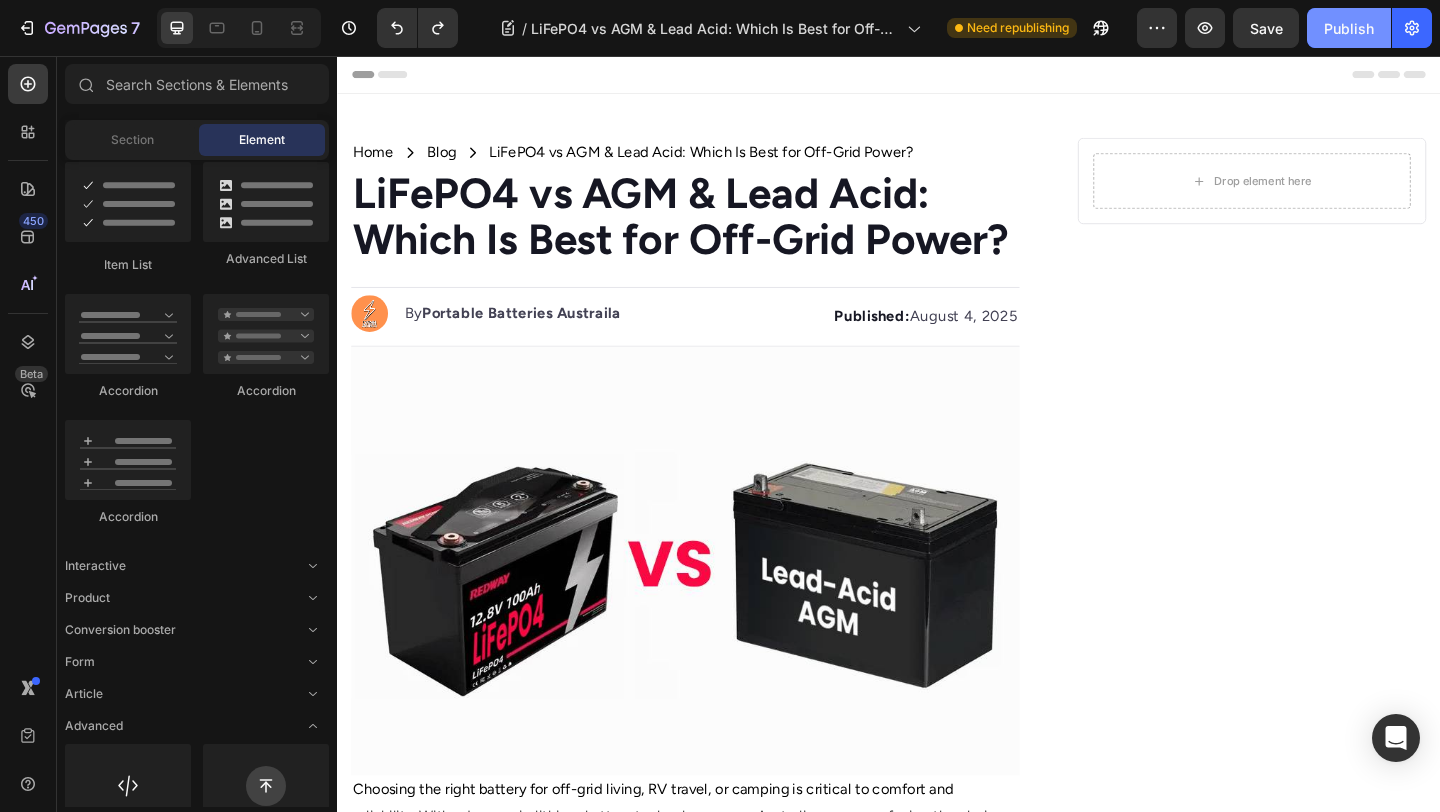 click on "Publish" at bounding box center (1349, 28) 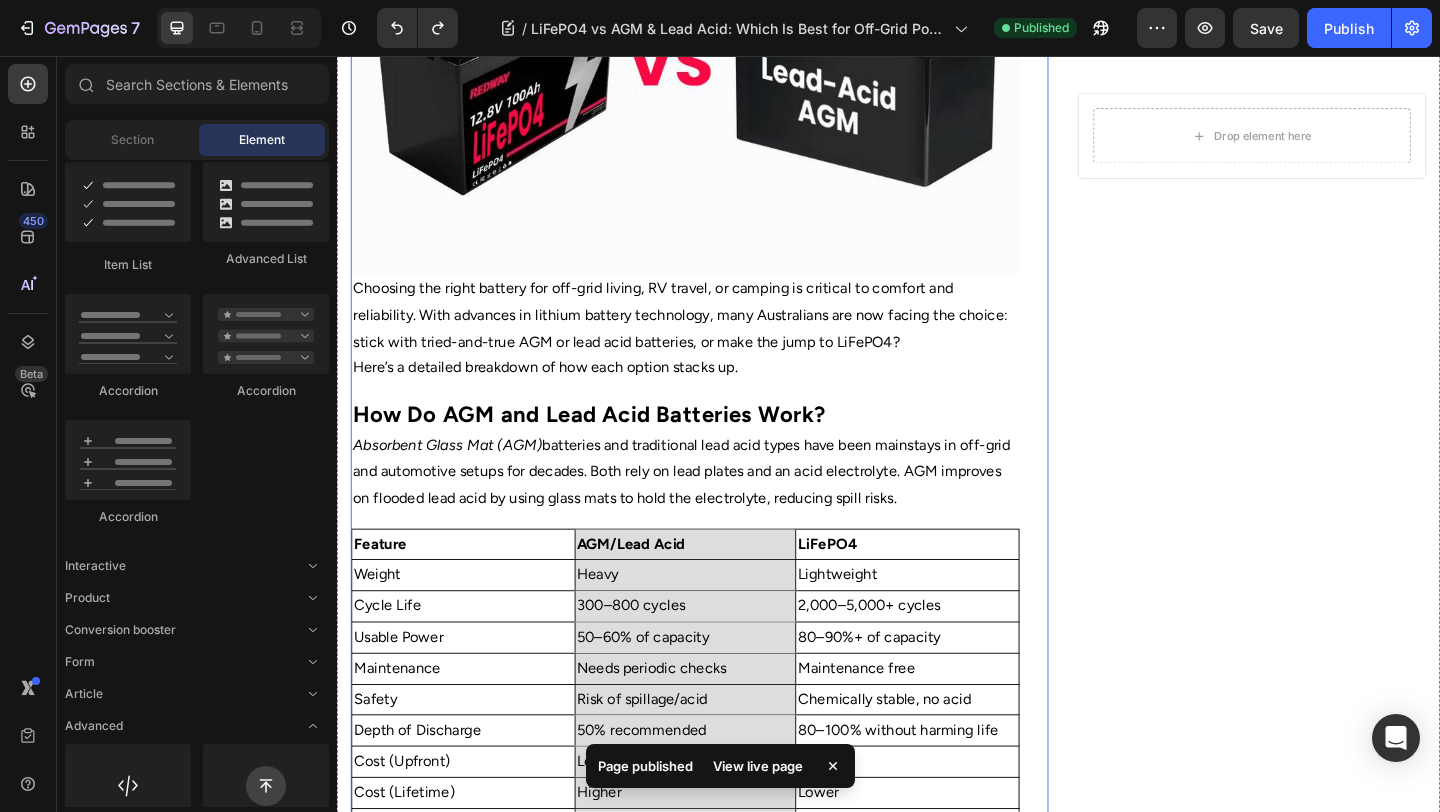scroll, scrollTop: 0, scrollLeft: 0, axis: both 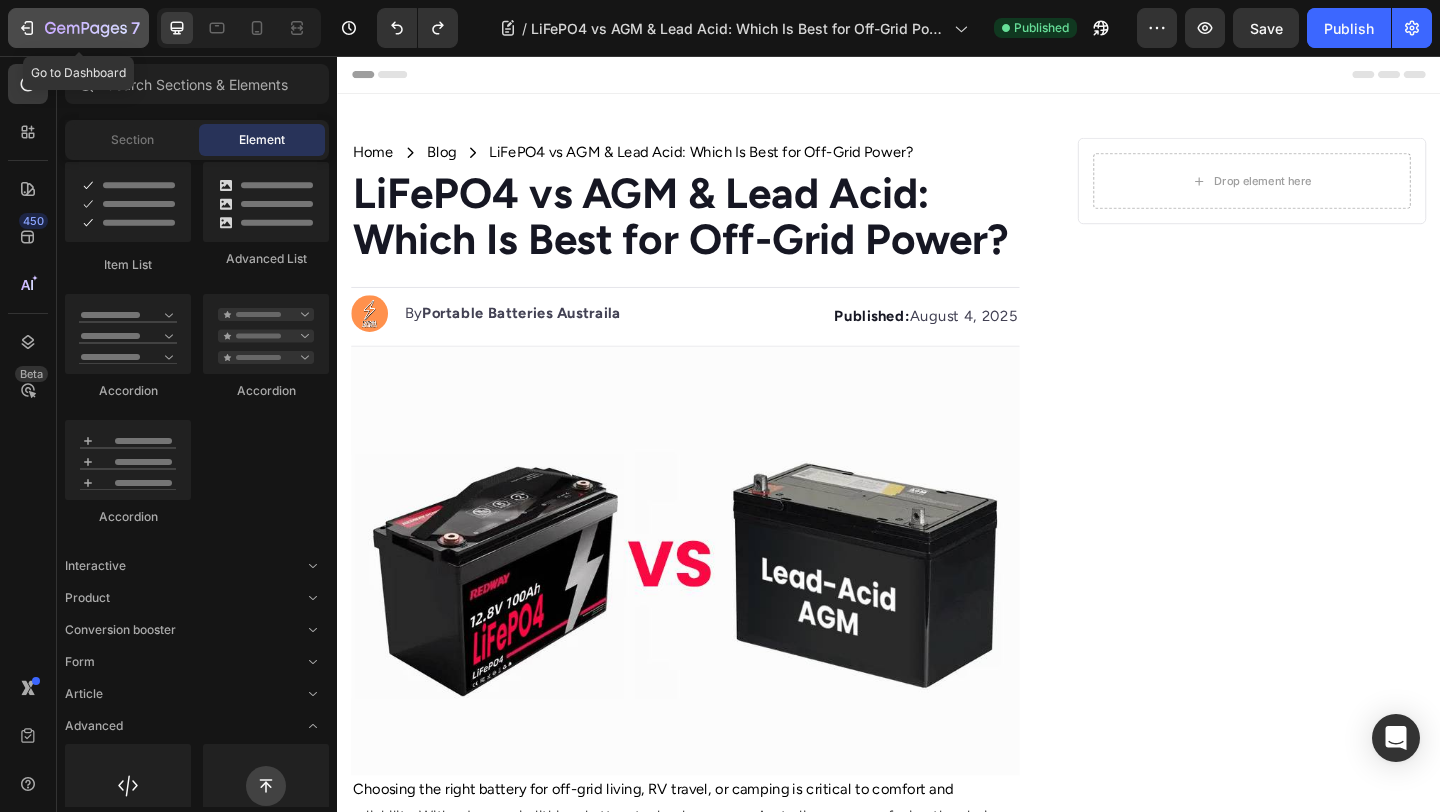 click 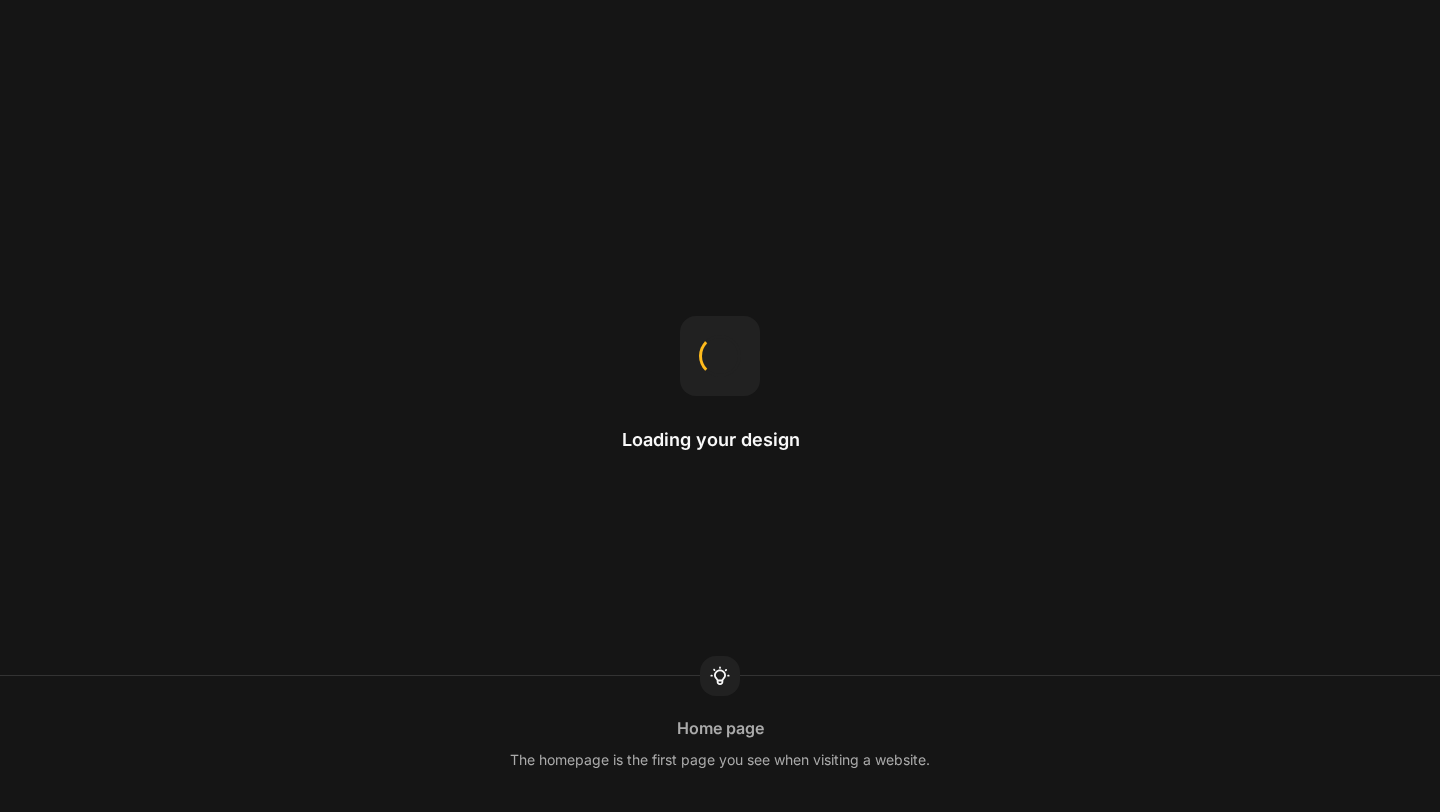 scroll, scrollTop: 0, scrollLeft: 0, axis: both 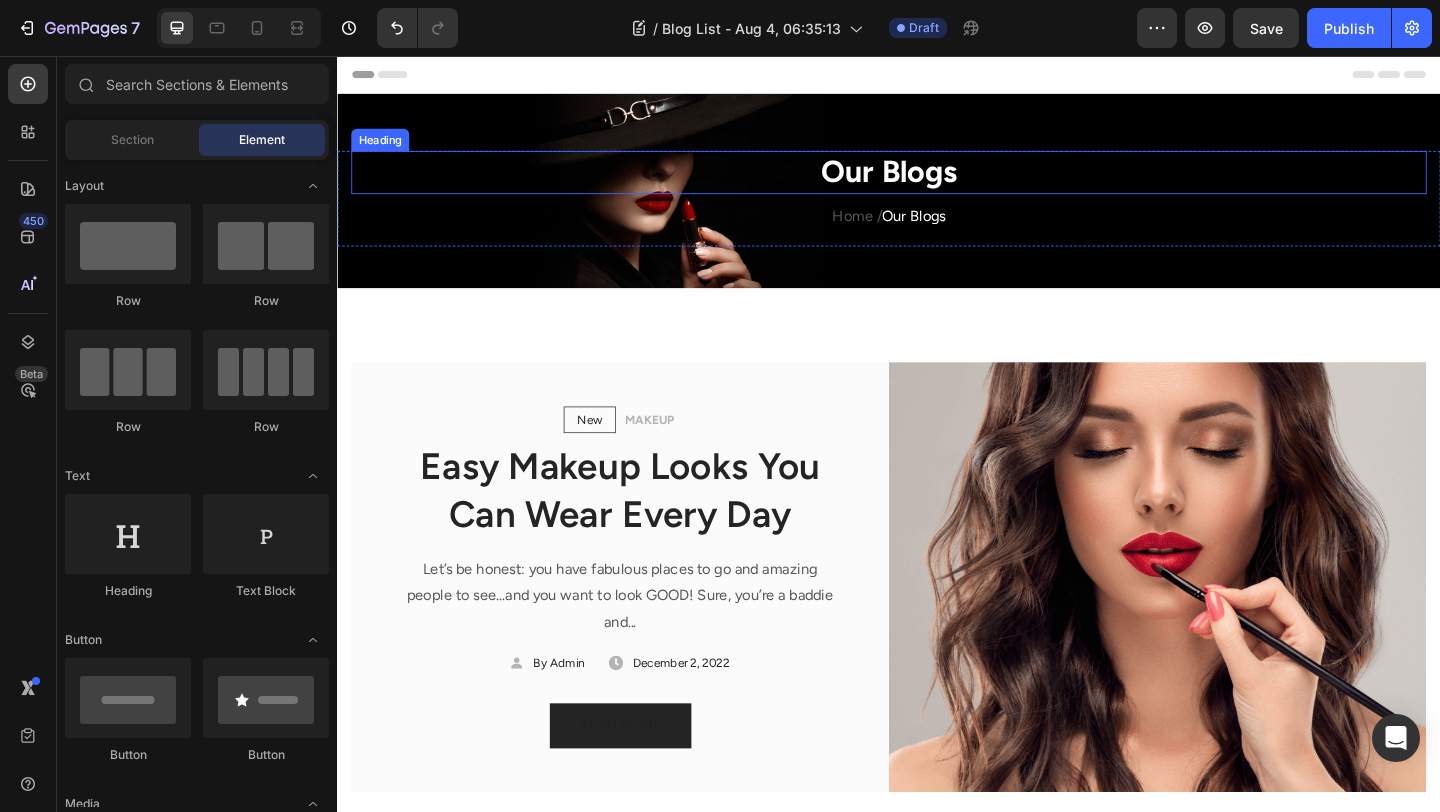 click on "Our Blogs" at bounding box center (937, 182) 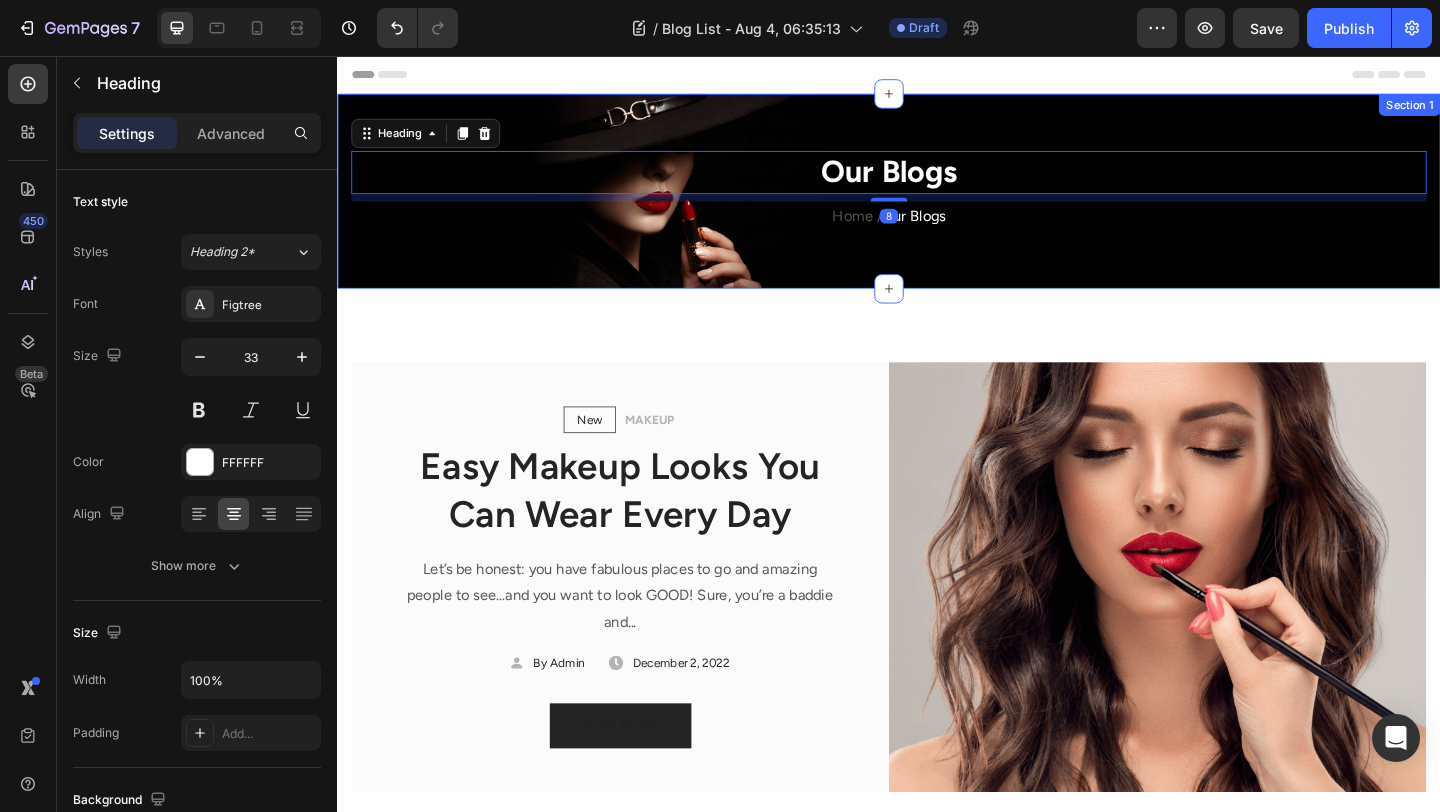 click on "Our Blogs Heading   8 Home /  Our Blogs Text block Row Section 1" at bounding box center [937, 203] 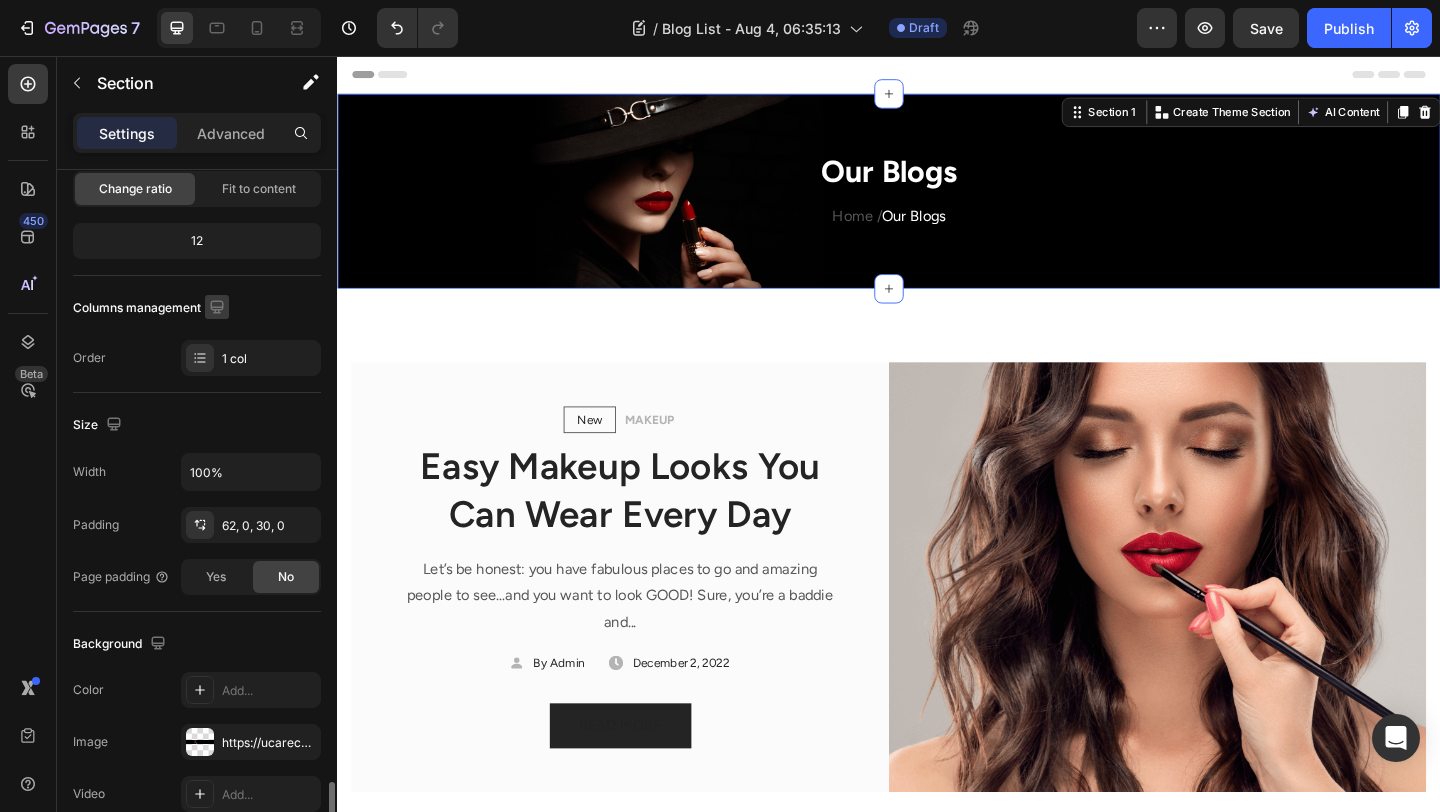 scroll, scrollTop: 521, scrollLeft: 0, axis: vertical 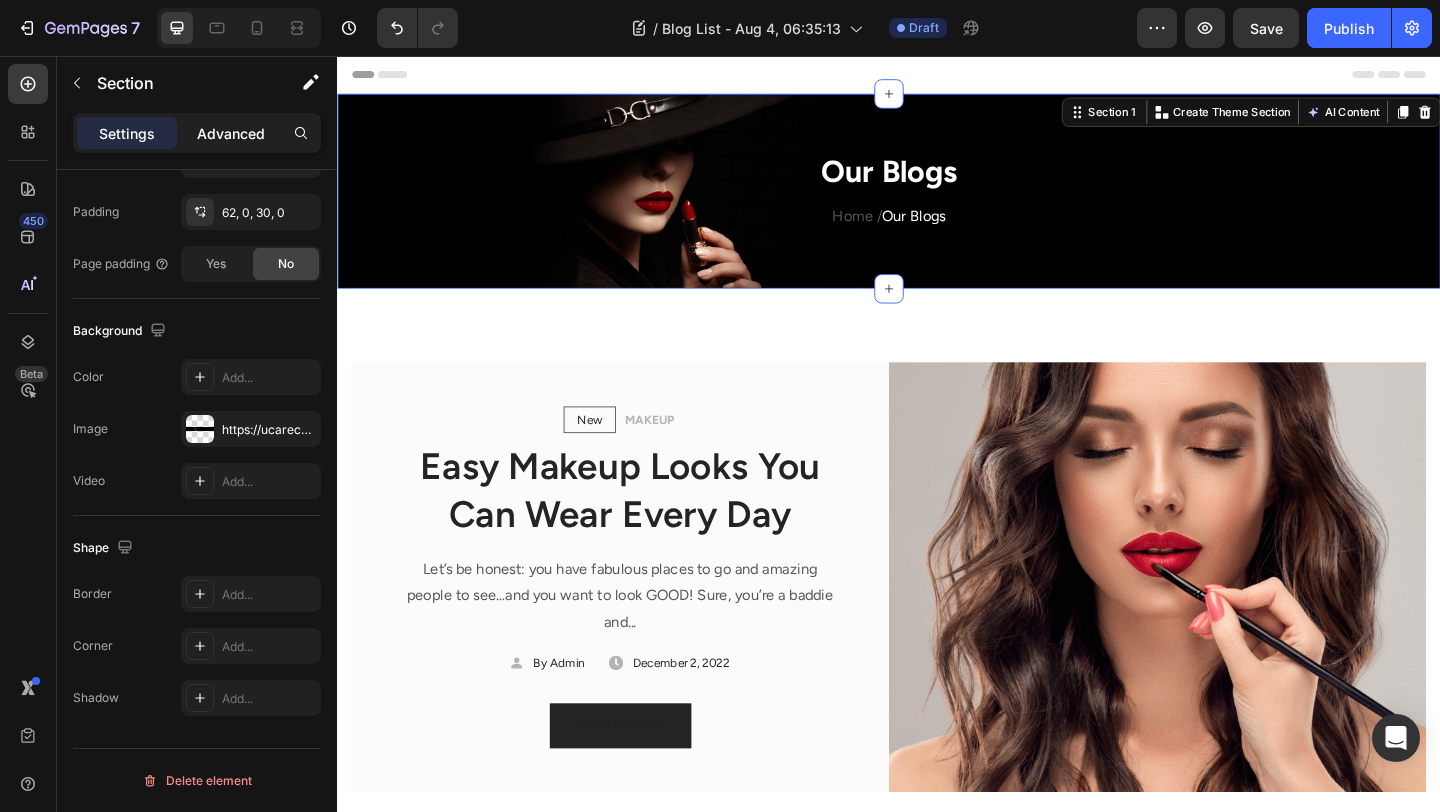 click on "Advanced" at bounding box center (231, 133) 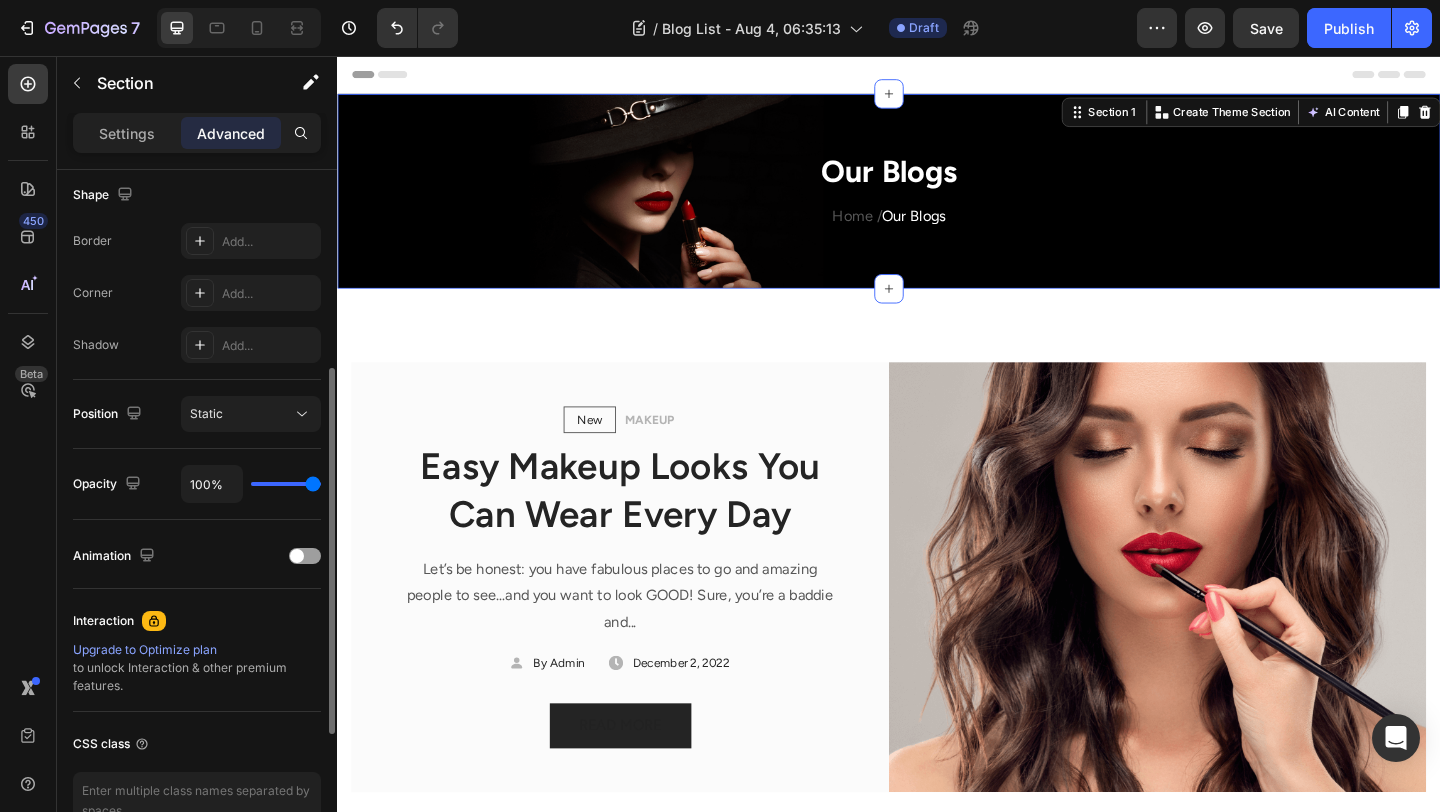 scroll, scrollTop: 0, scrollLeft: 0, axis: both 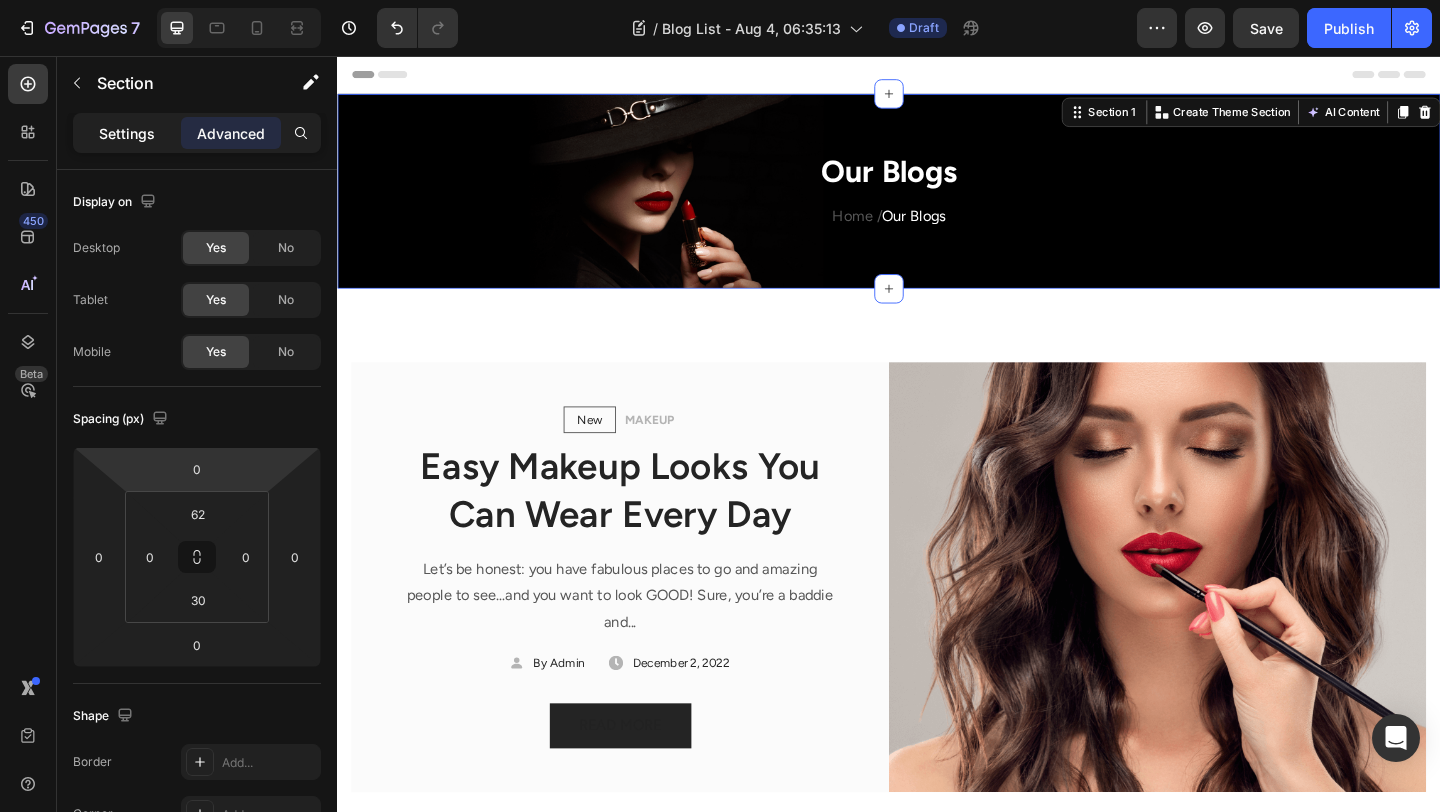 click on "Settings" at bounding box center [127, 133] 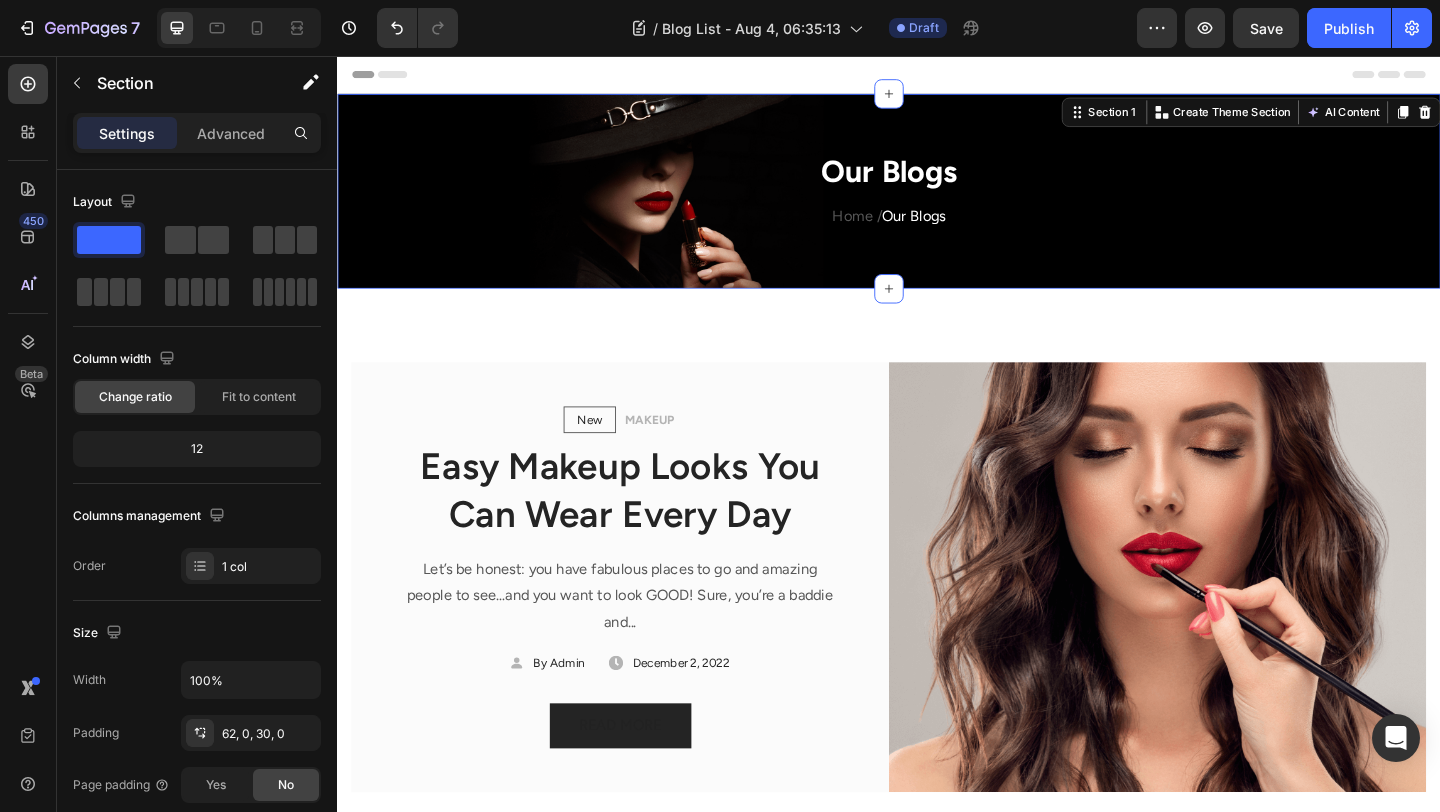 click on "Our Blogs Heading Home /  Our Blogs Text block Row Section 1   Create Theme Section AI Content Write with GemAI What would you like to describe here? Tone and Voice Persuasive Product PECRON PV300 Solar Panel Show more Generate" at bounding box center (937, 203) 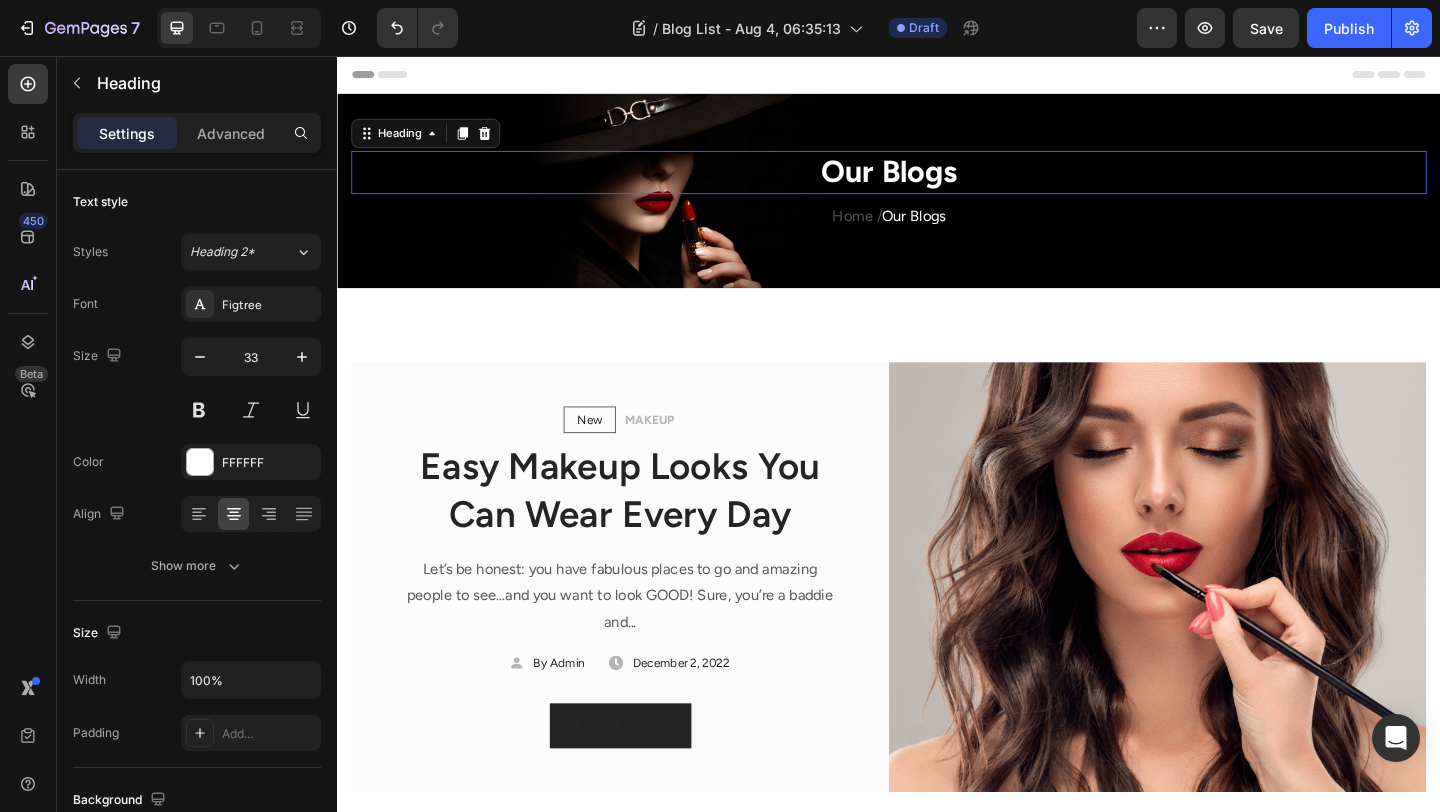 click on "Our Blogs" at bounding box center [937, 182] 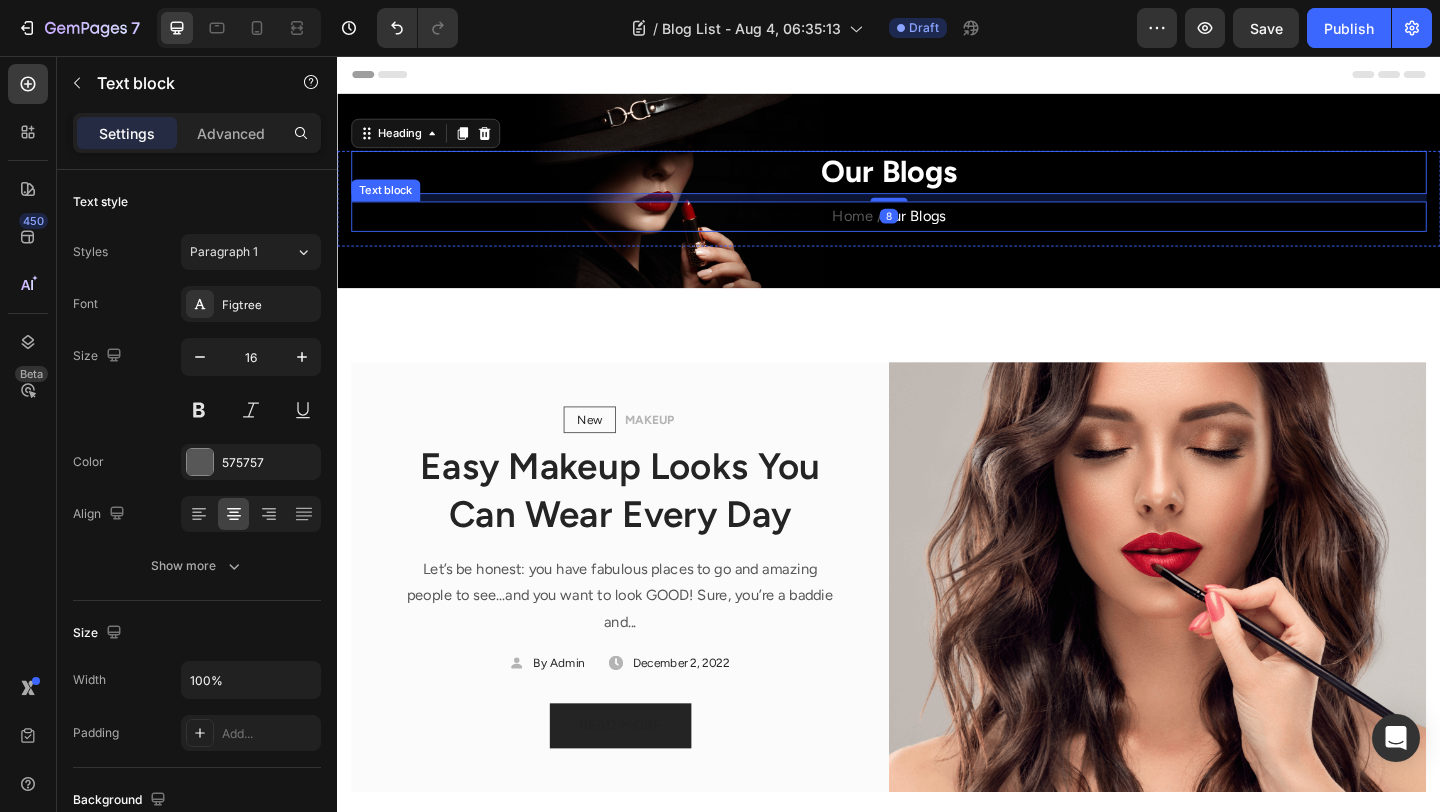 click on "Home /  Our Blogs" at bounding box center (937, 230) 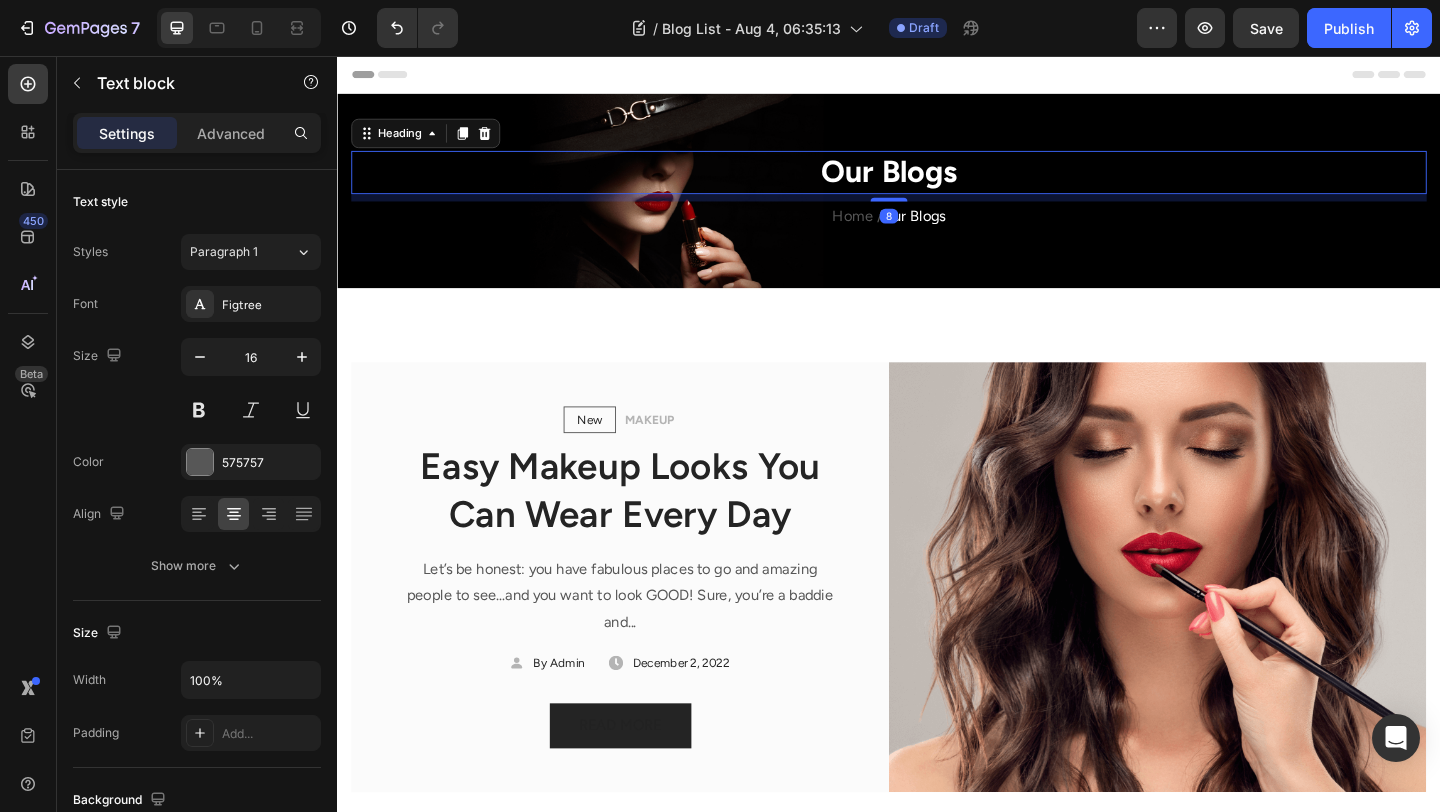 click on "Our Blogs" at bounding box center (937, 182) 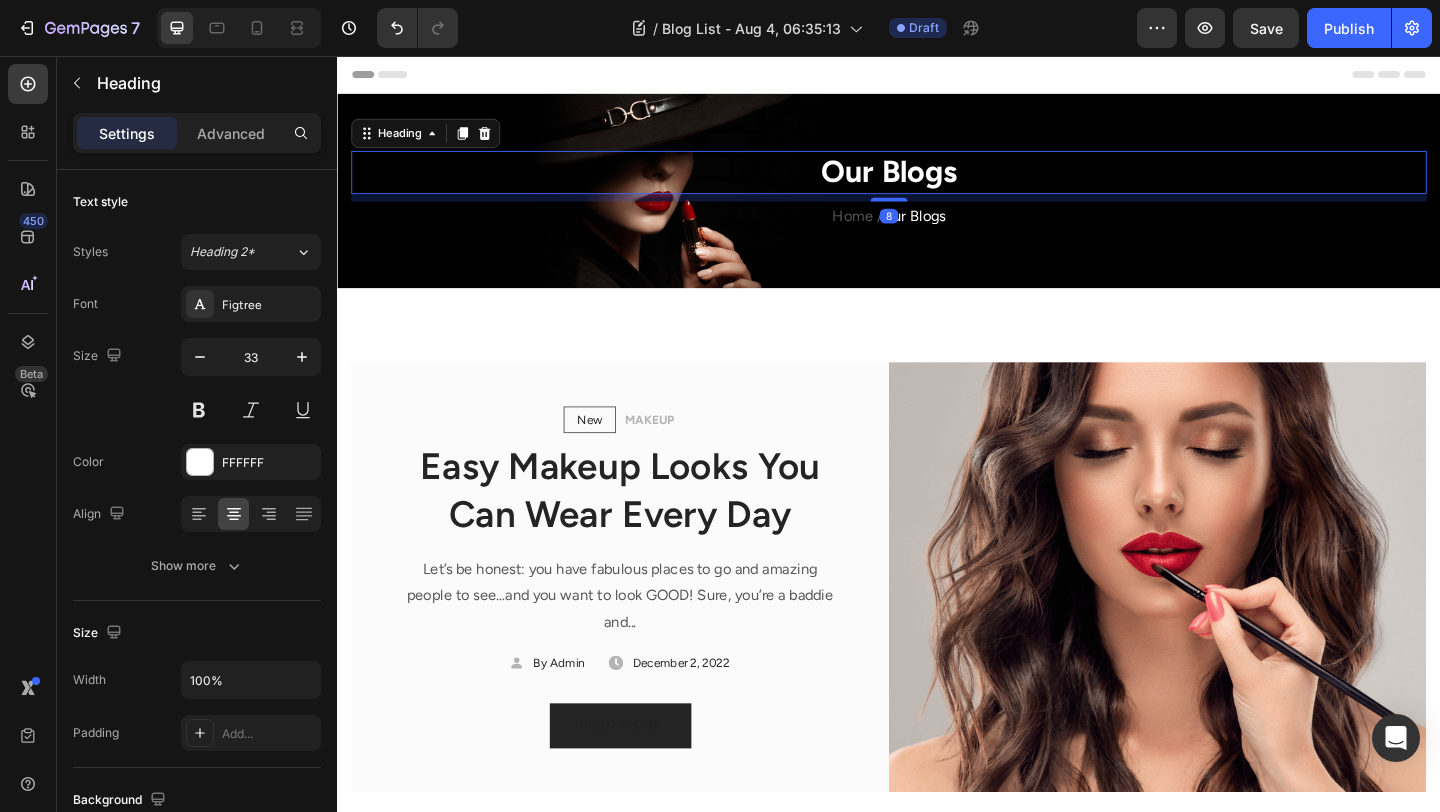 click on "Our Blogs" at bounding box center (937, 182) 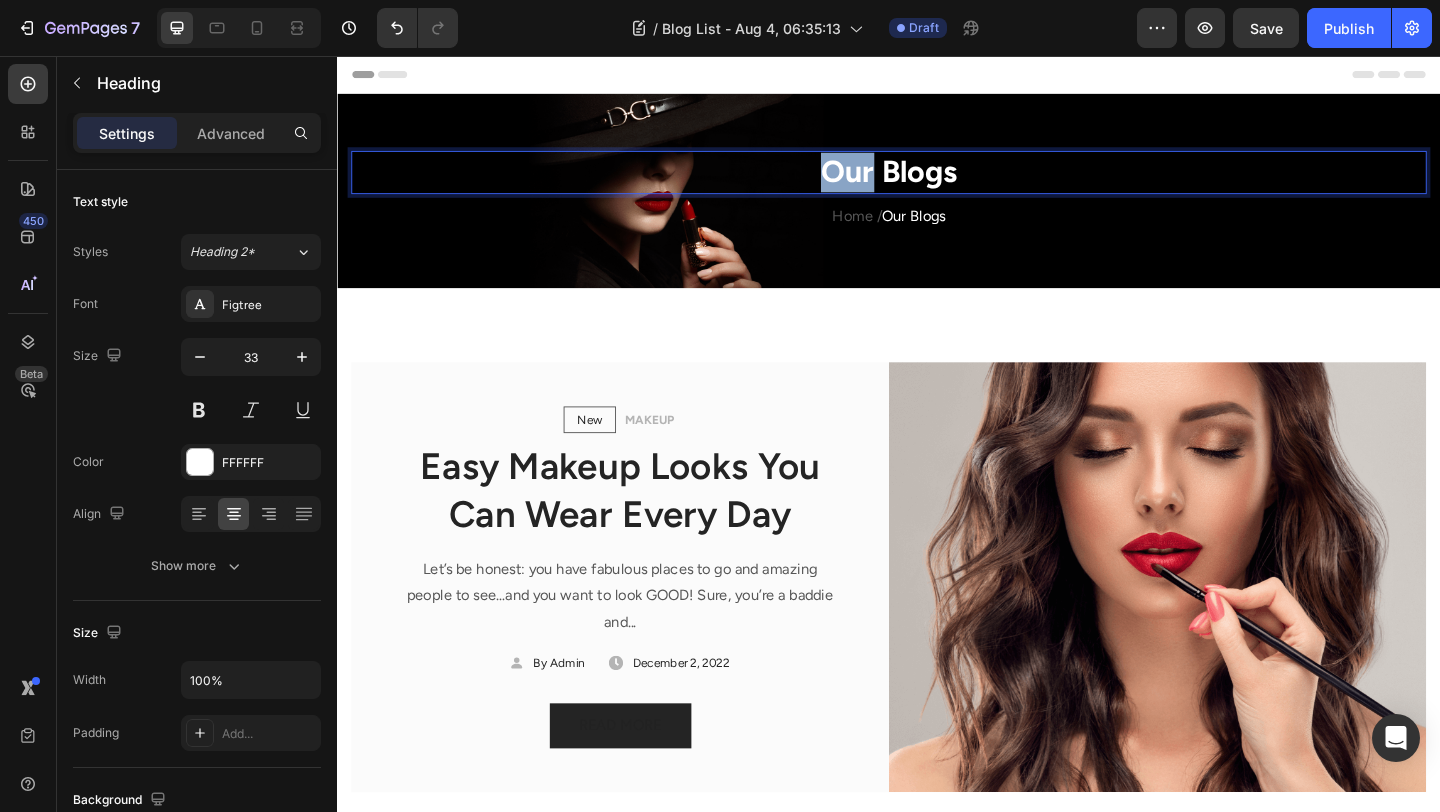 click on "Our Blogs" at bounding box center [937, 182] 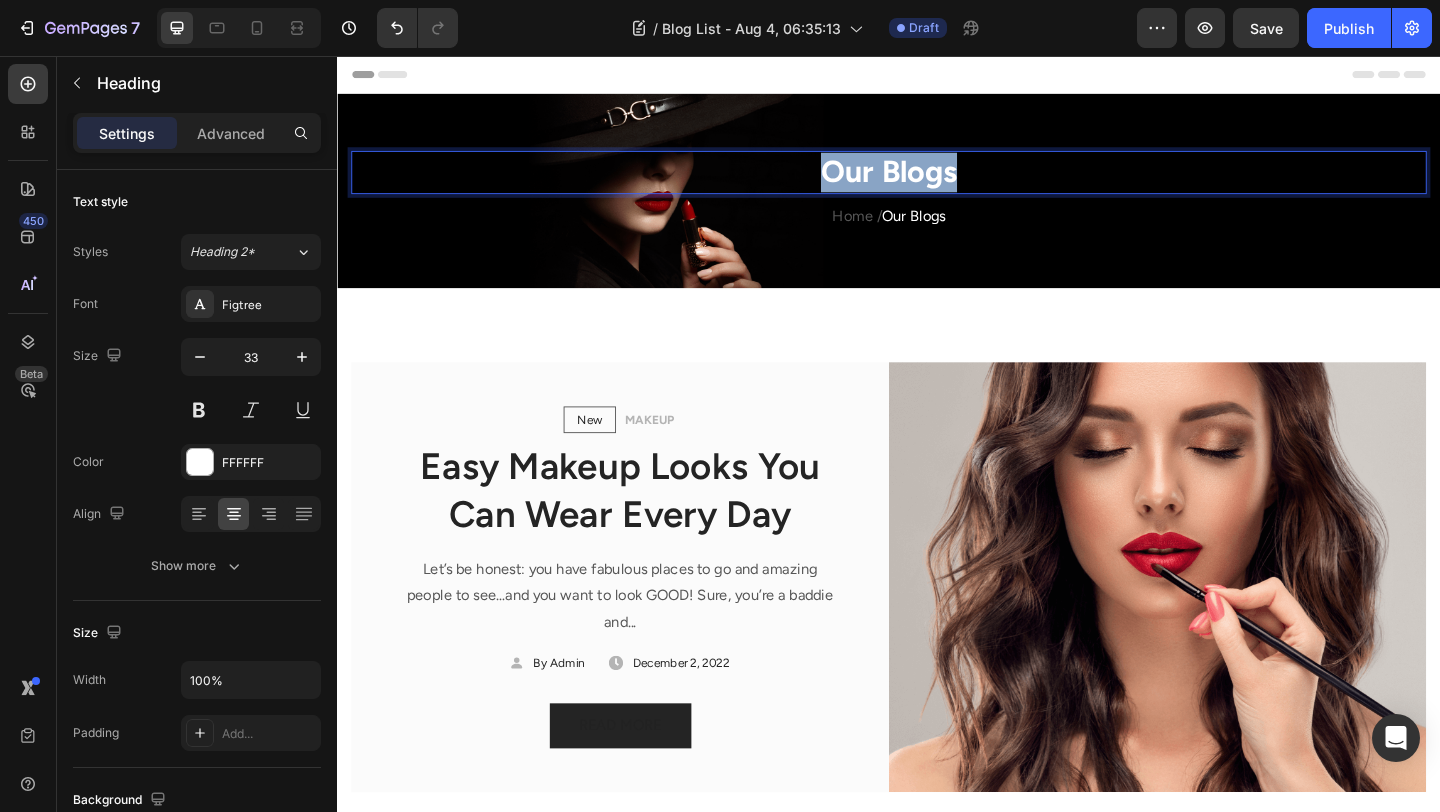 click on "Our Blogs" at bounding box center [937, 182] 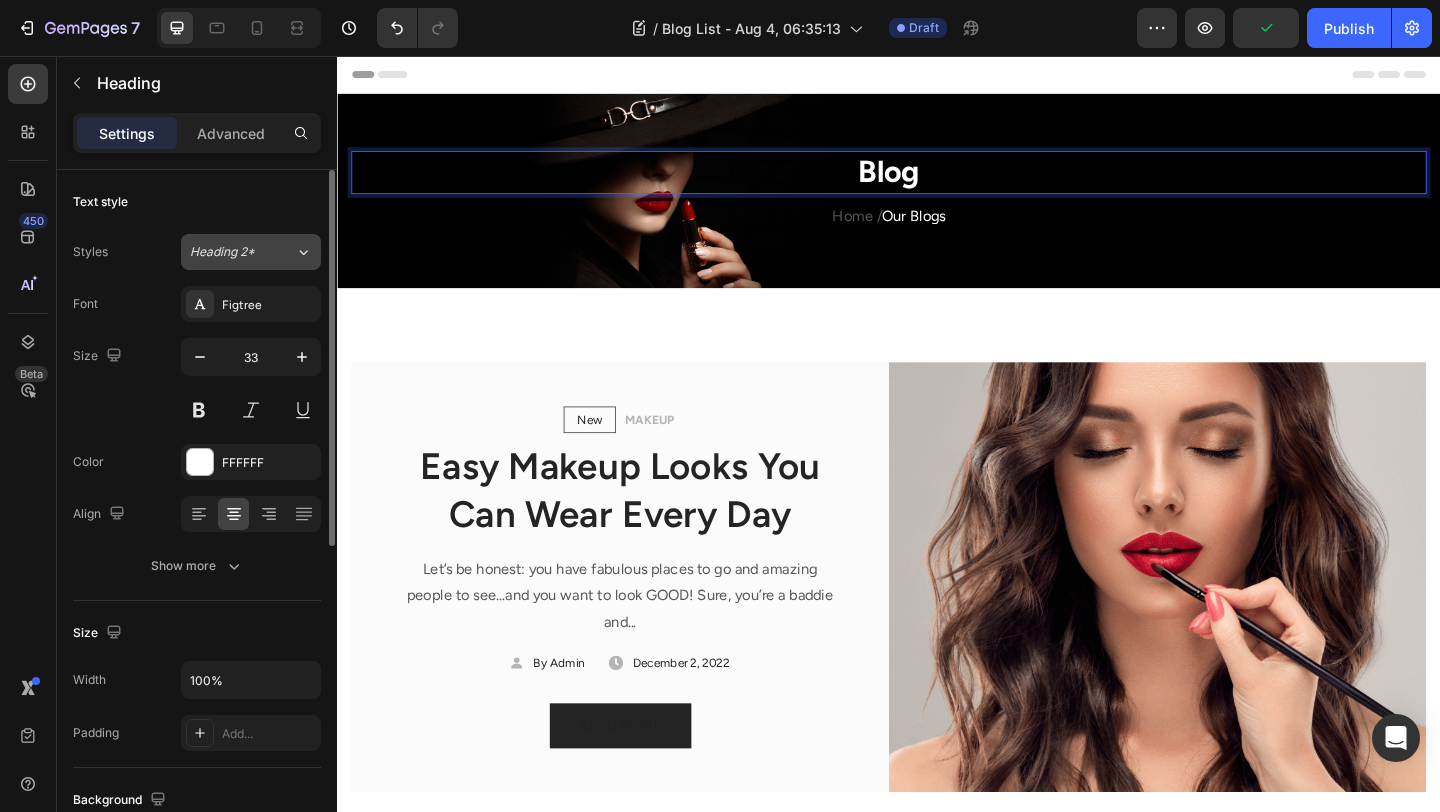 click 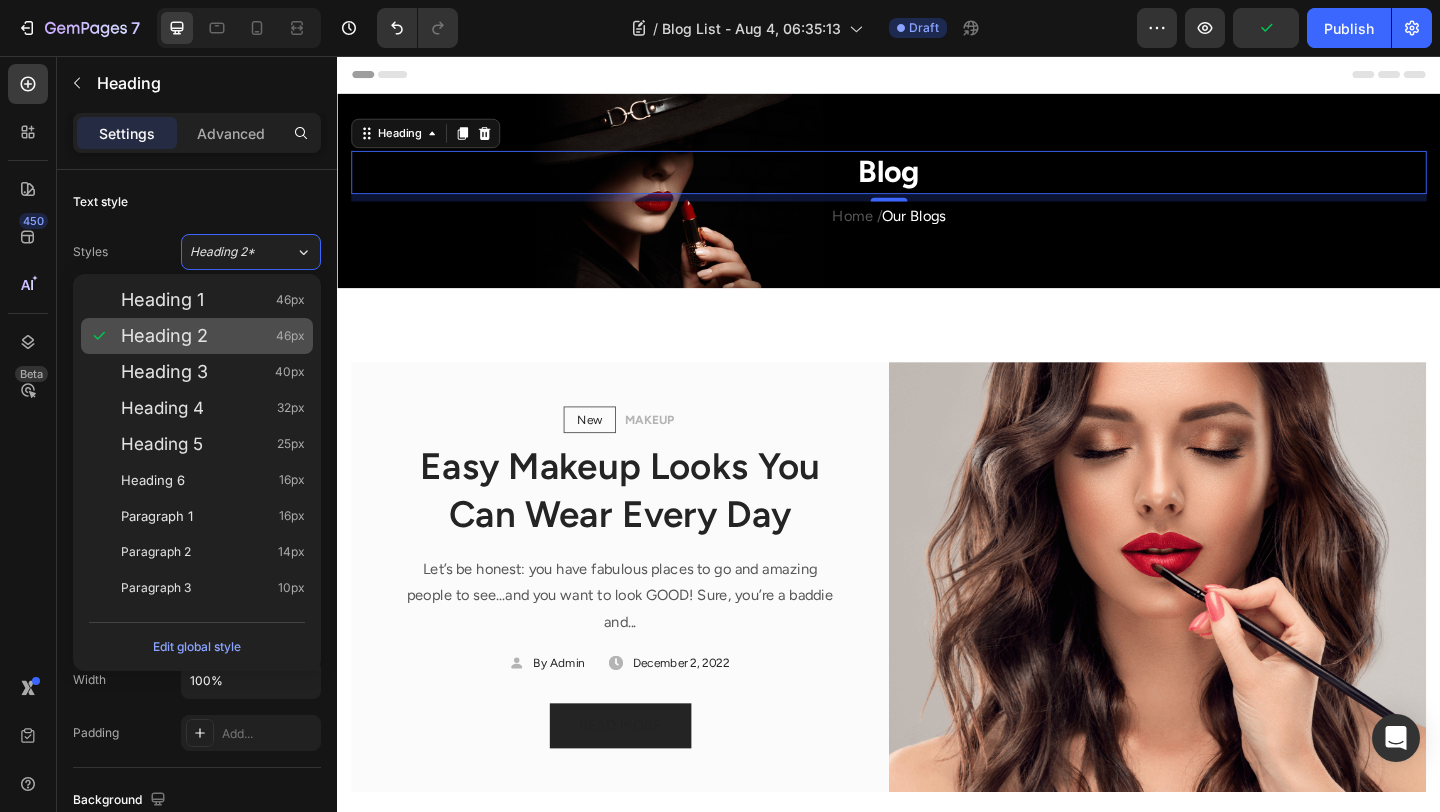 click on "Heading 2 46px" at bounding box center (213, 336) 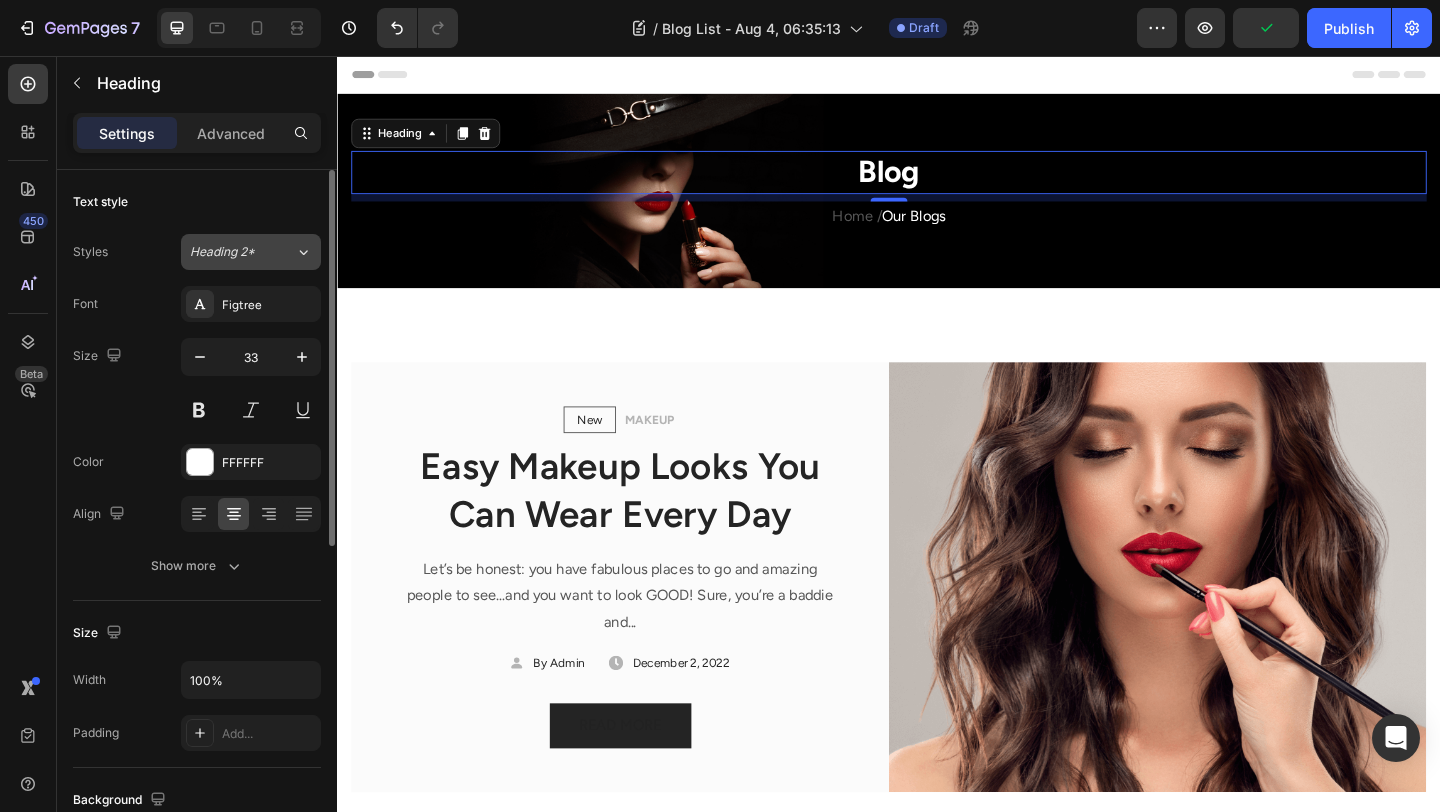 click on "Heading 2*" 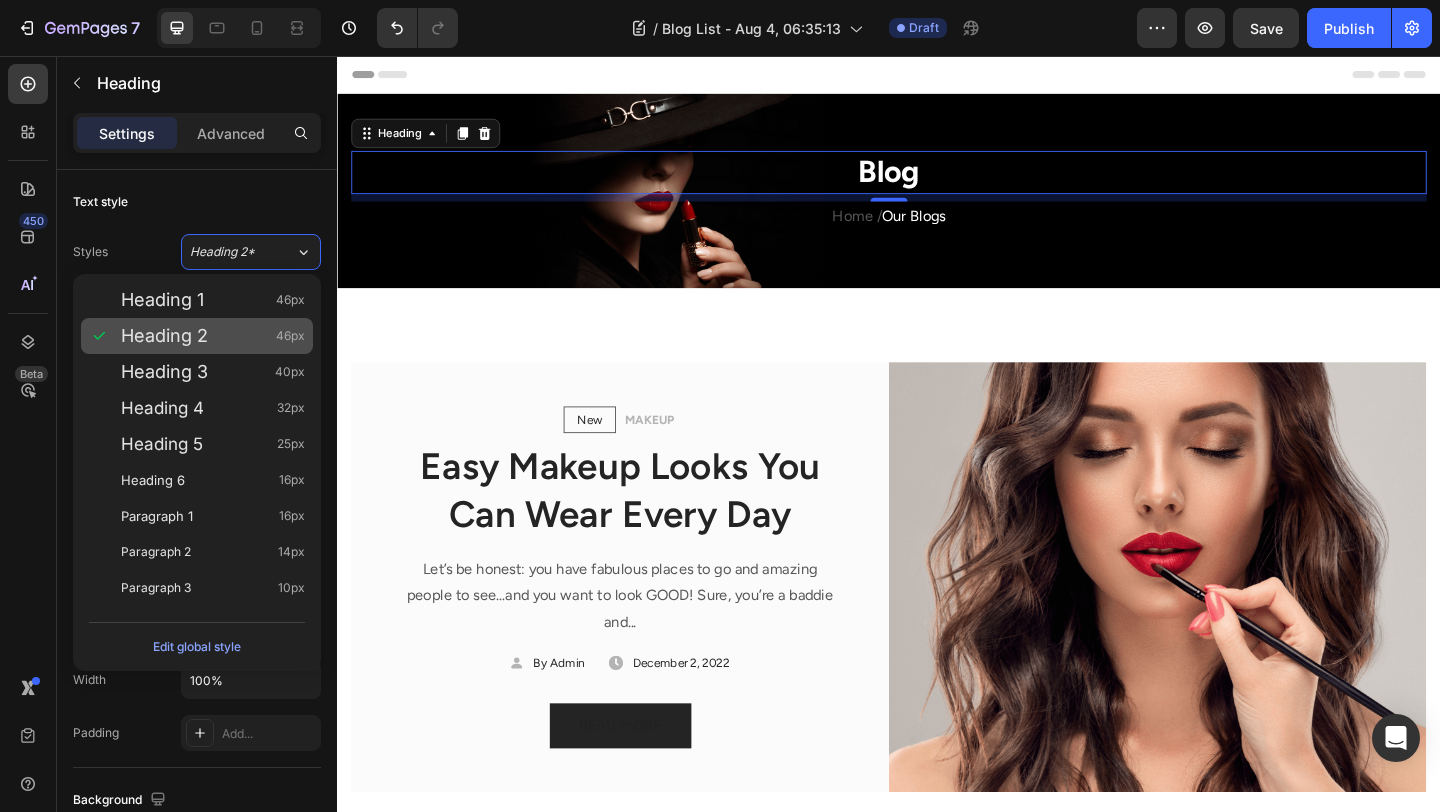 drag, startPoint x: 226, startPoint y: 371, endPoint x: 226, endPoint y: 347, distance: 24 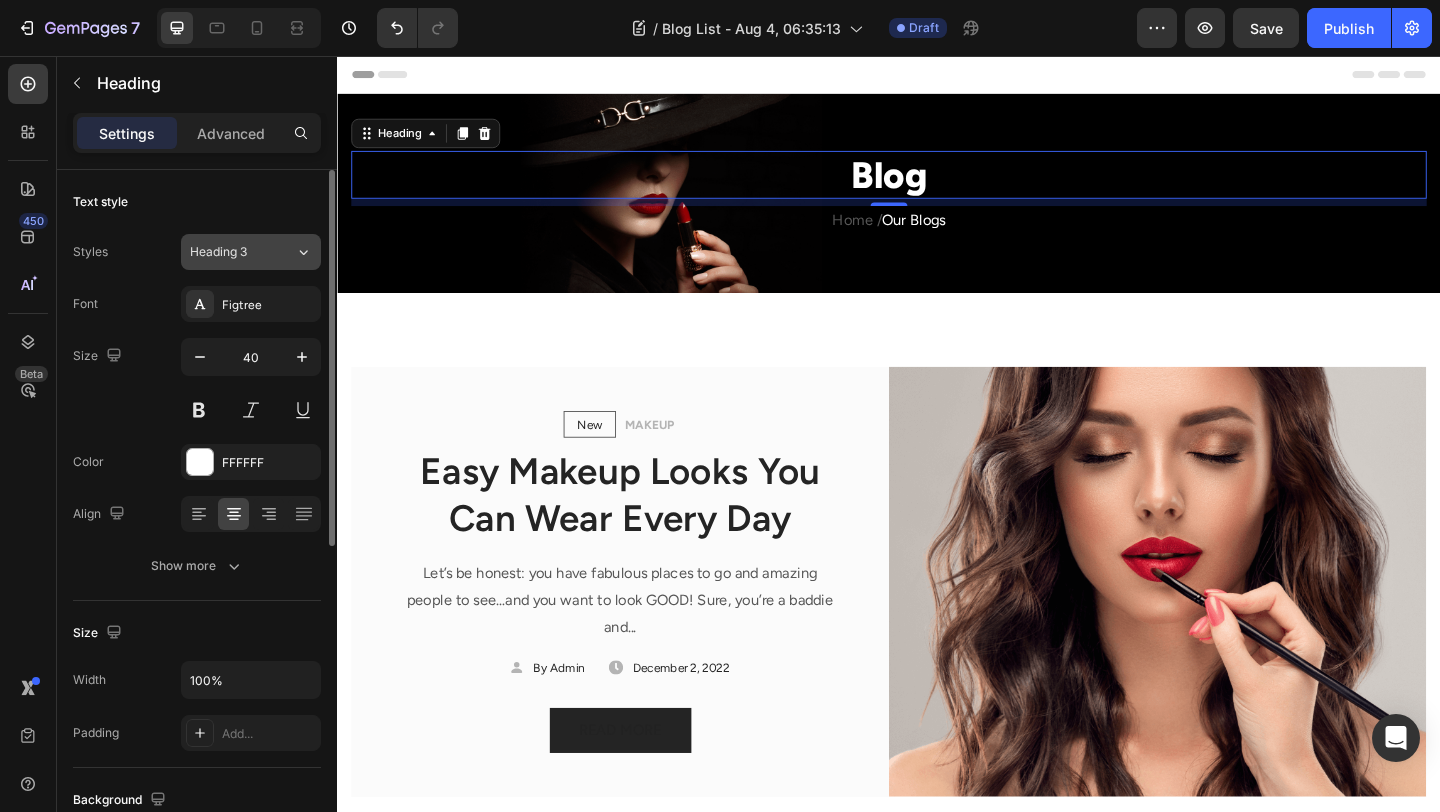 click on "Heading 3" 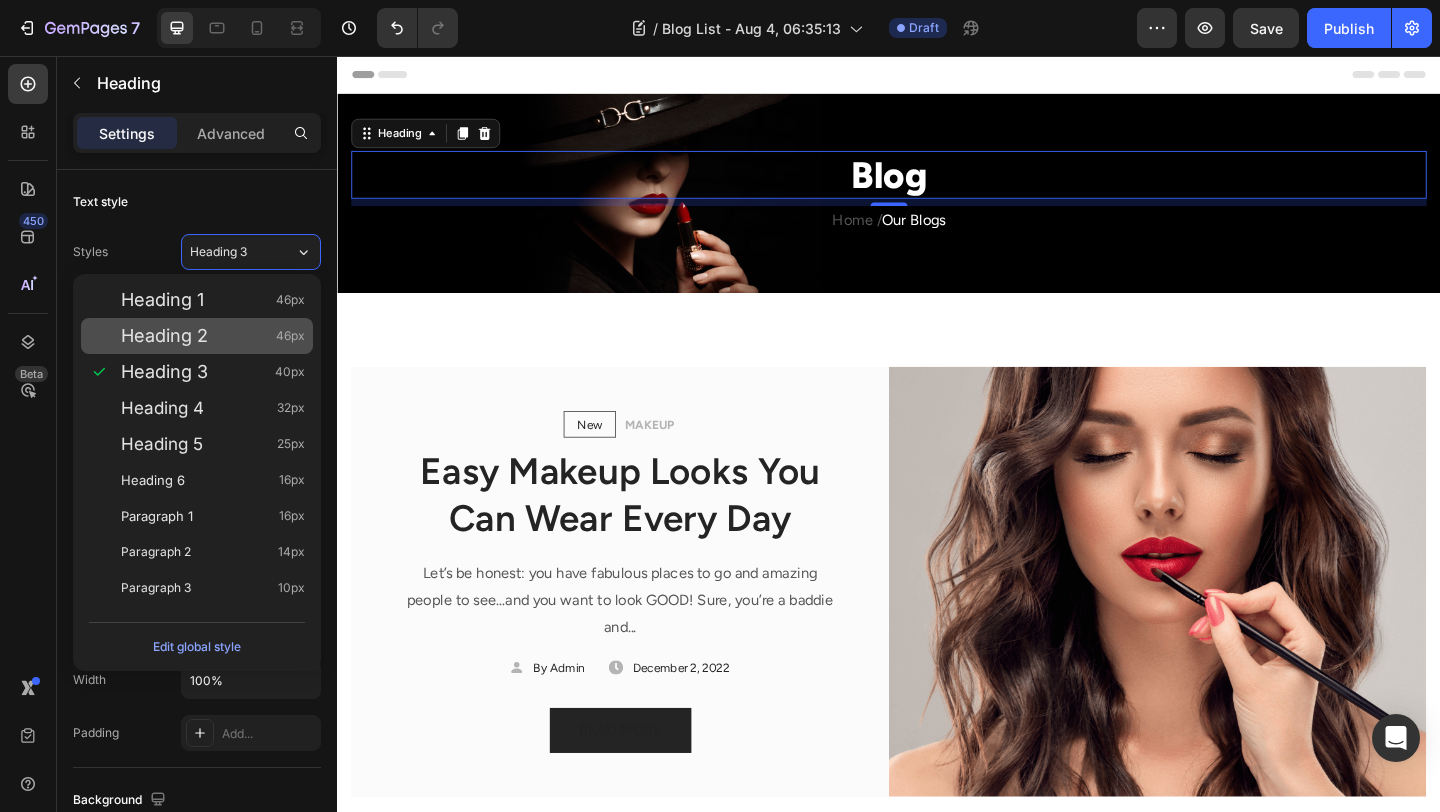 click on "Heading 2 46px" at bounding box center [213, 336] 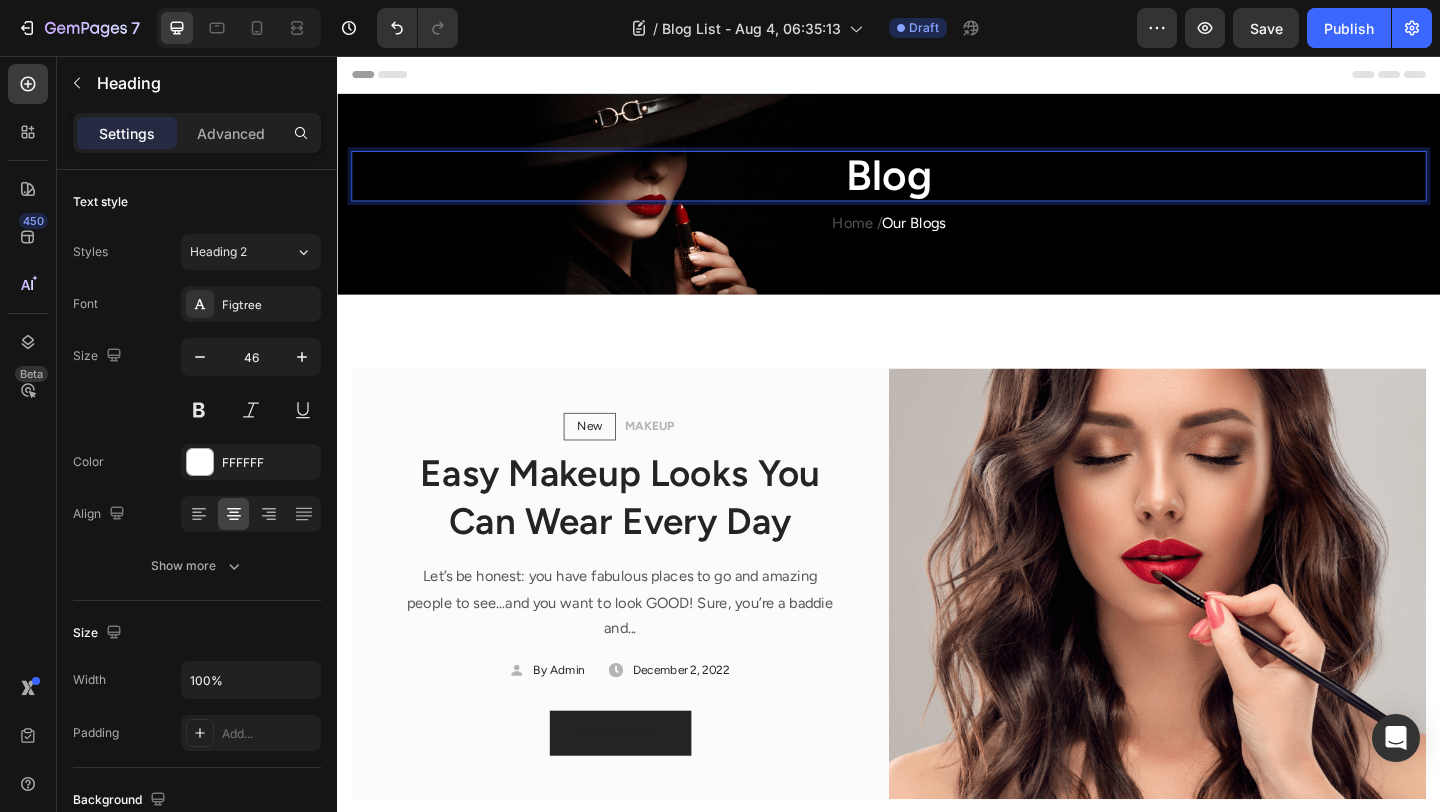 click on "Blog" at bounding box center (937, 186) 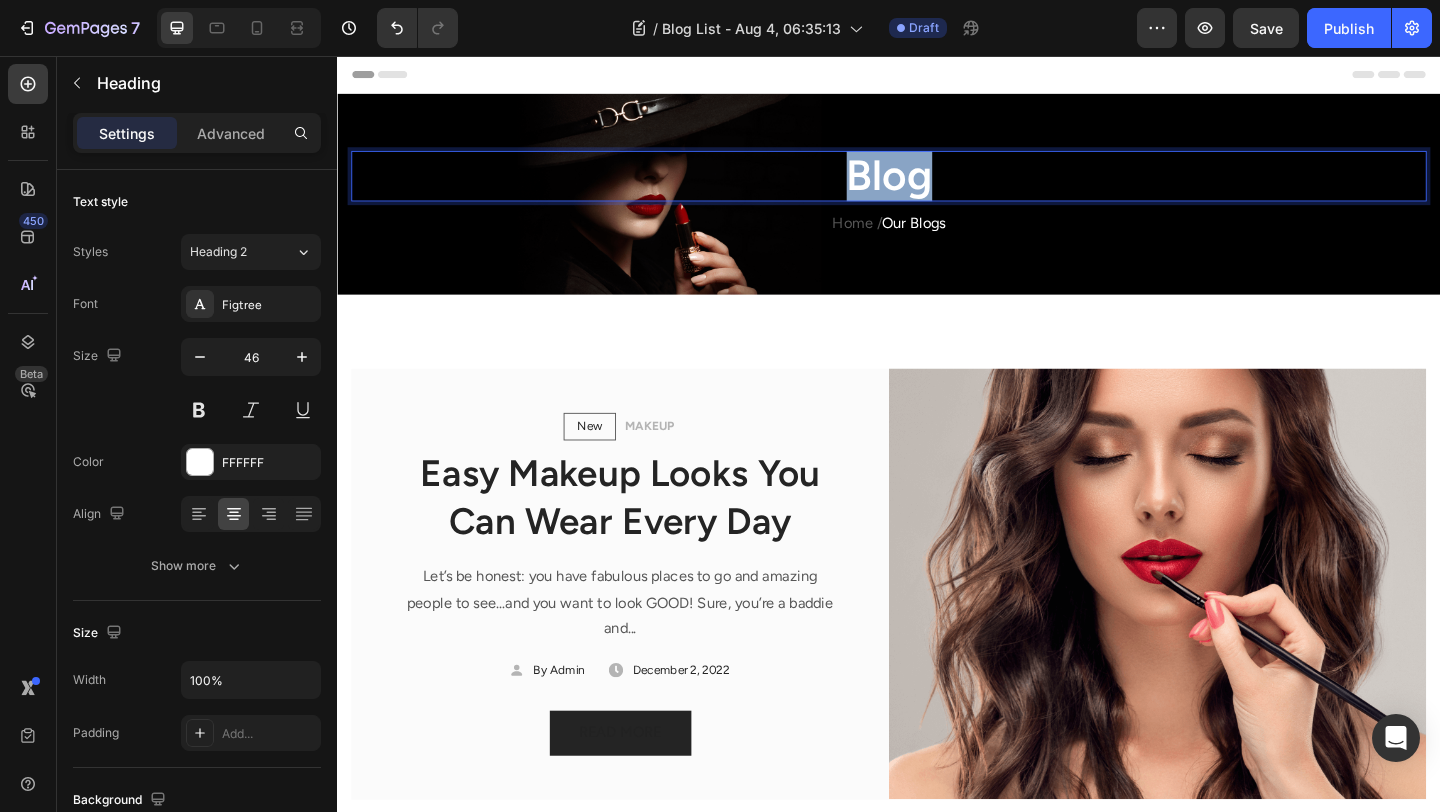 click on "Blog" at bounding box center (937, 186) 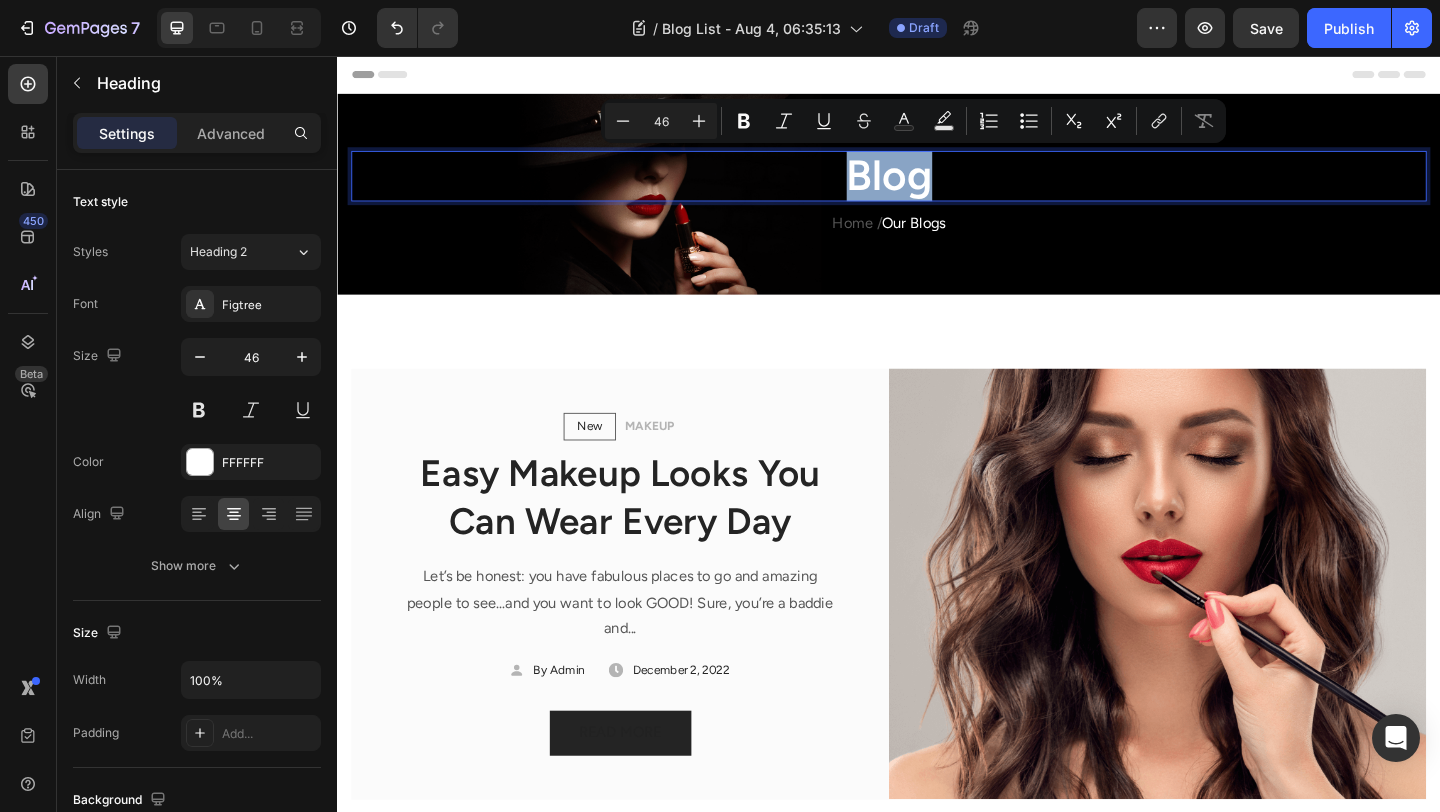 click on "Blog" at bounding box center (937, 186) 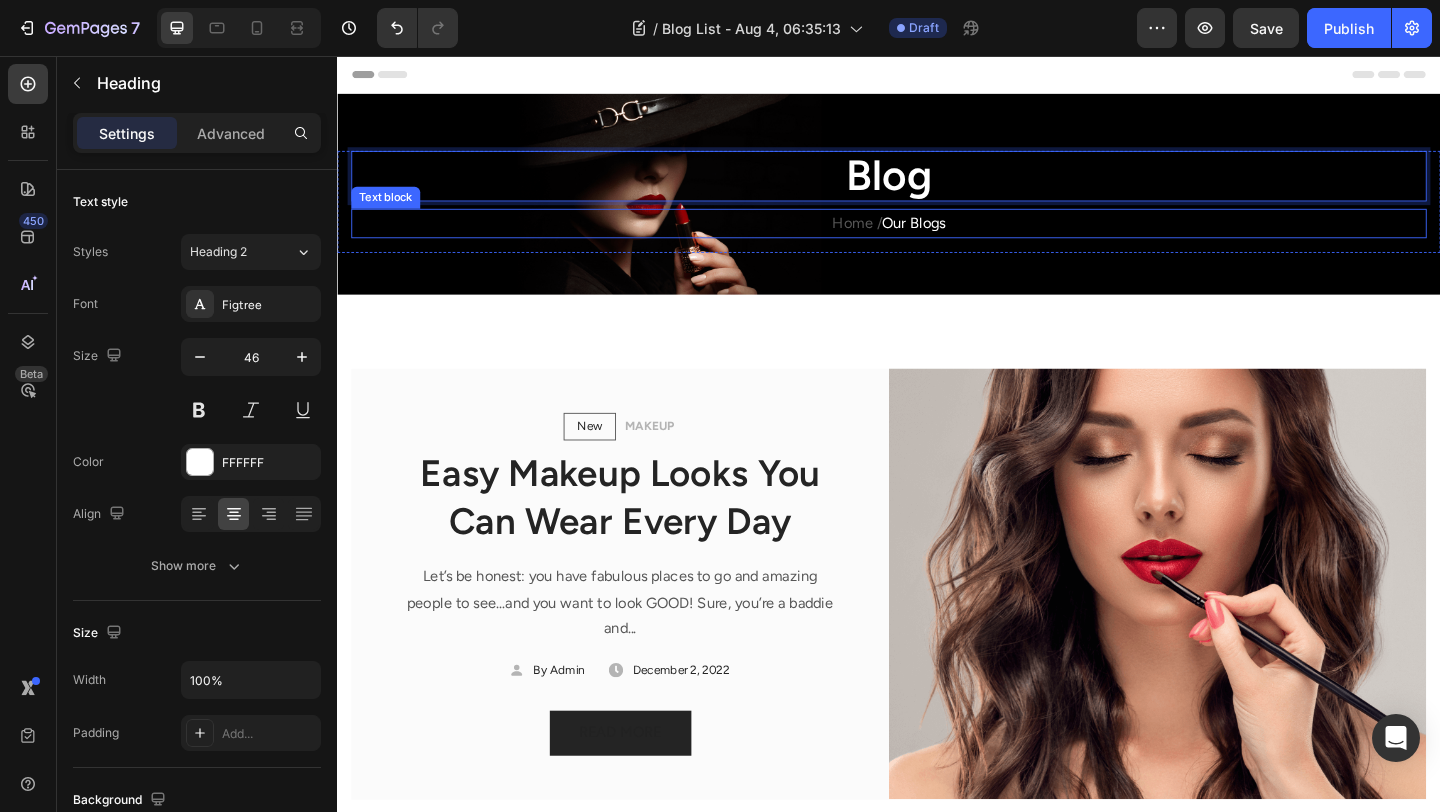 click on "Home /  Our Blogs" at bounding box center [937, 238] 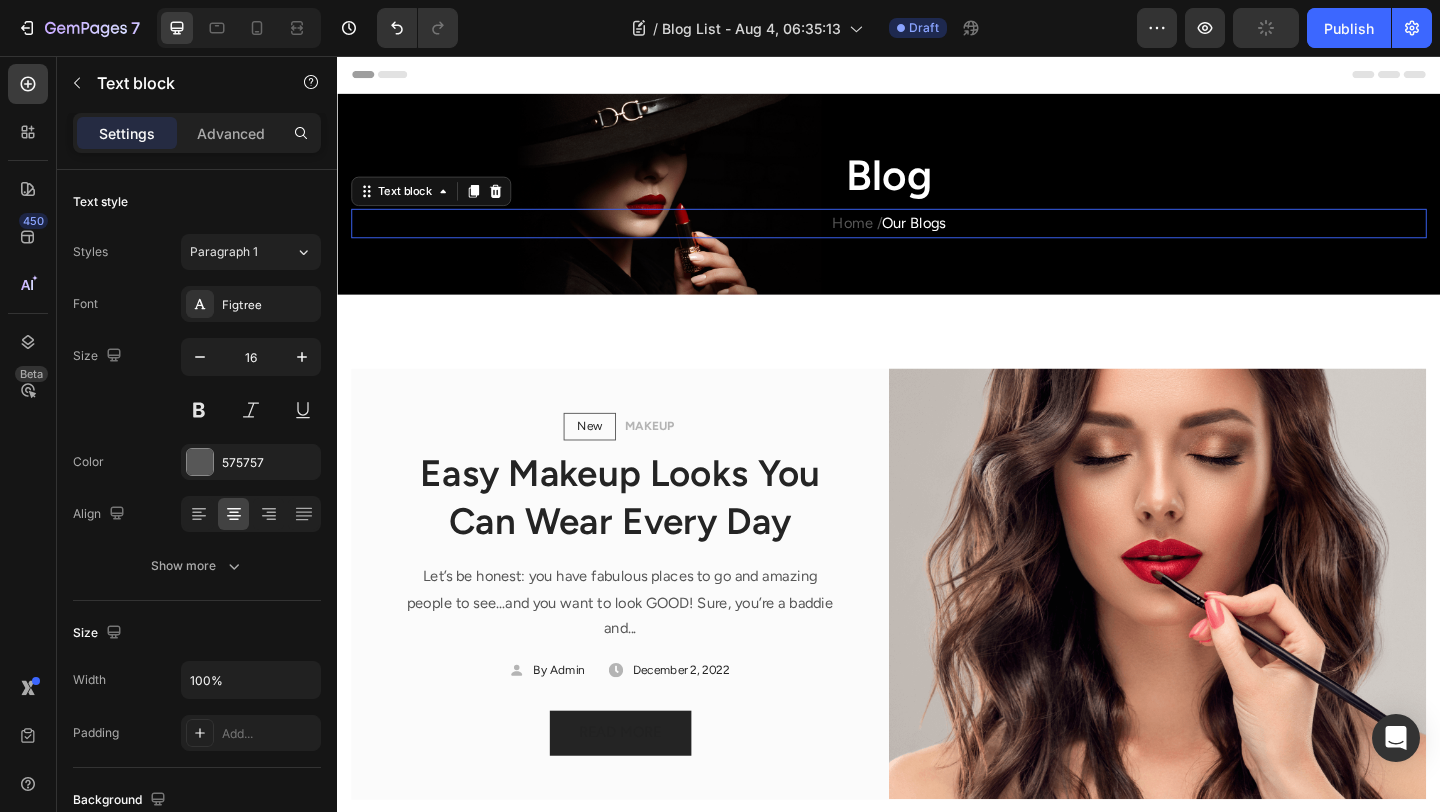 click on "Home /  Our Blogs" at bounding box center (937, 238) 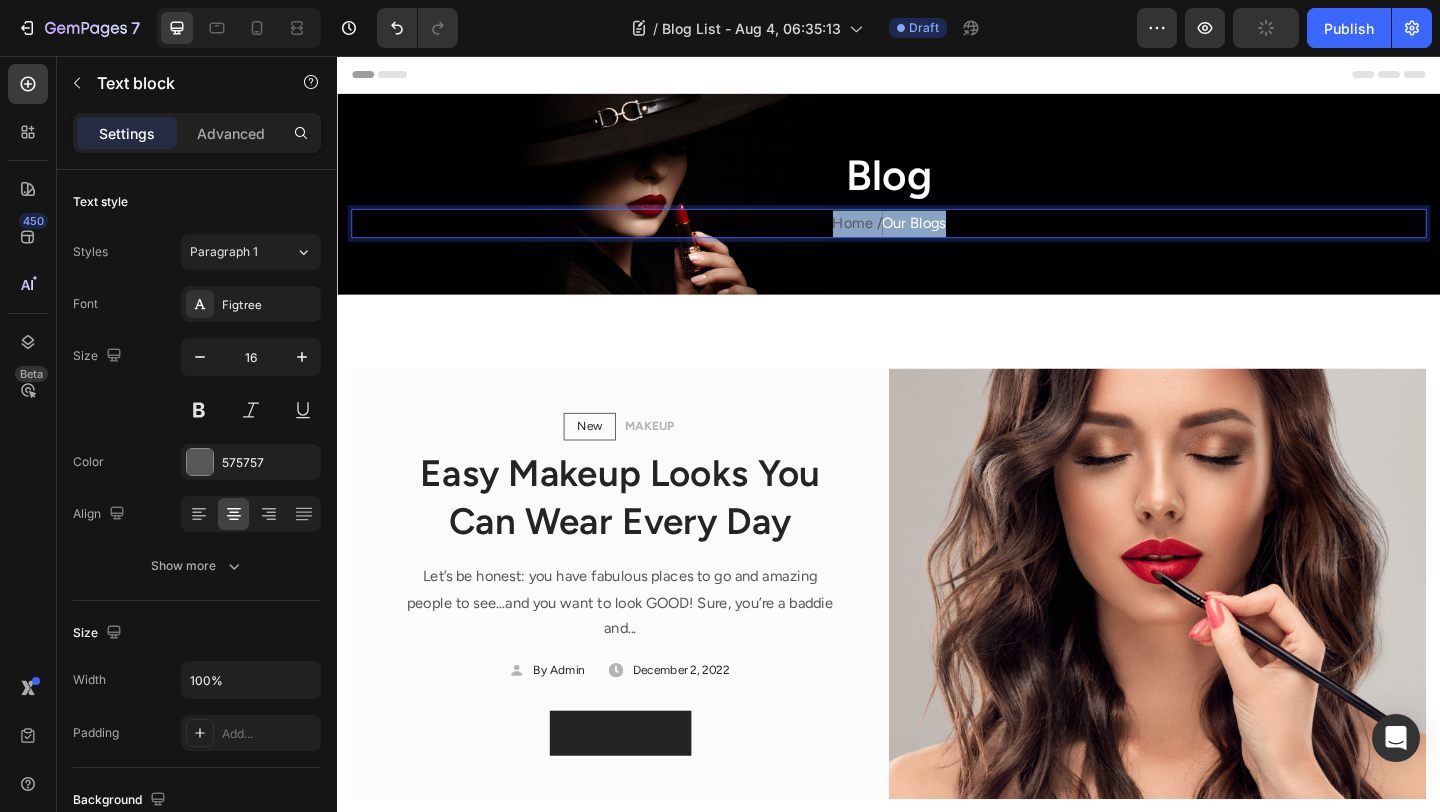 click on "Home /  Our Blogs" at bounding box center (937, 238) 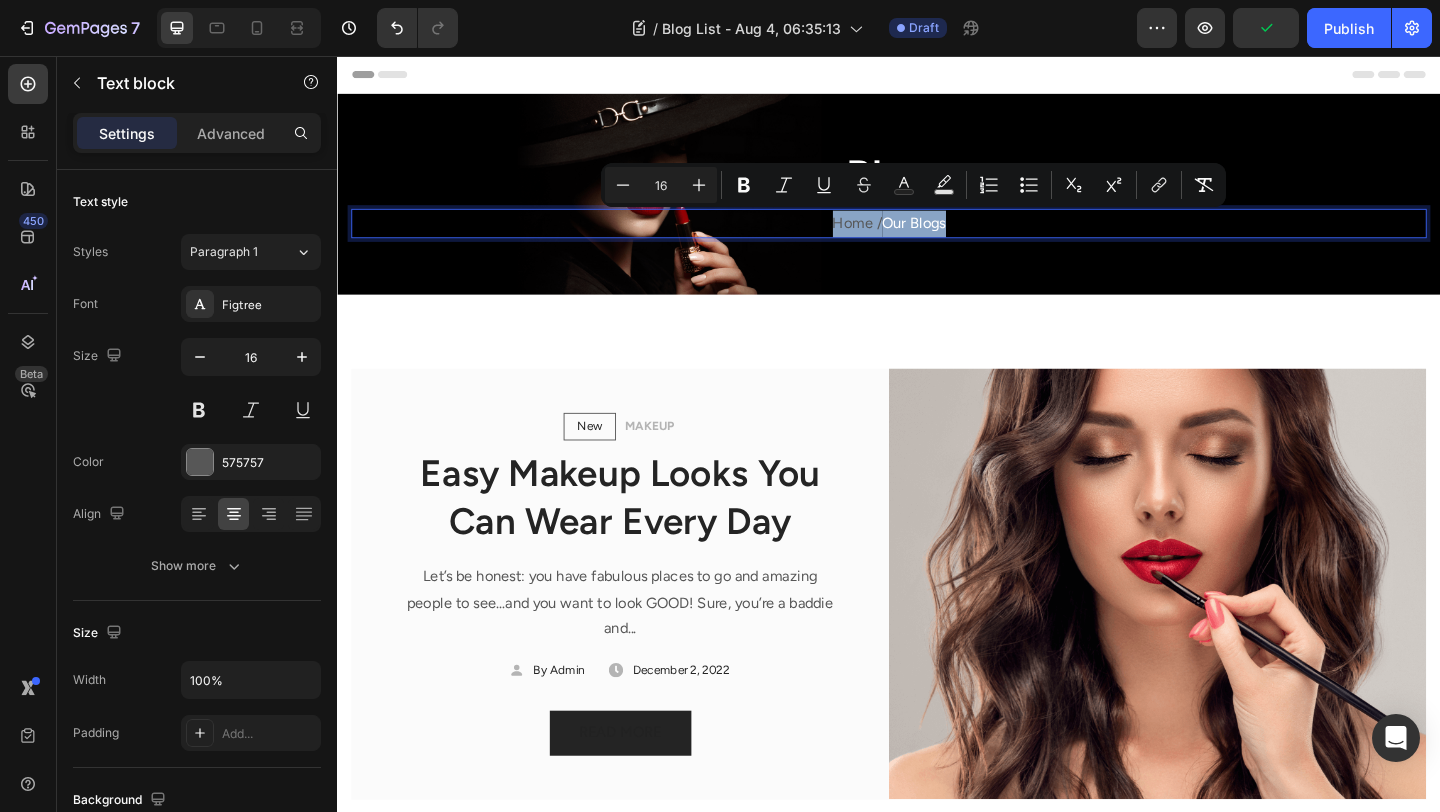 click on "Home /  Our Blogs" at bounding box center [937, 238] 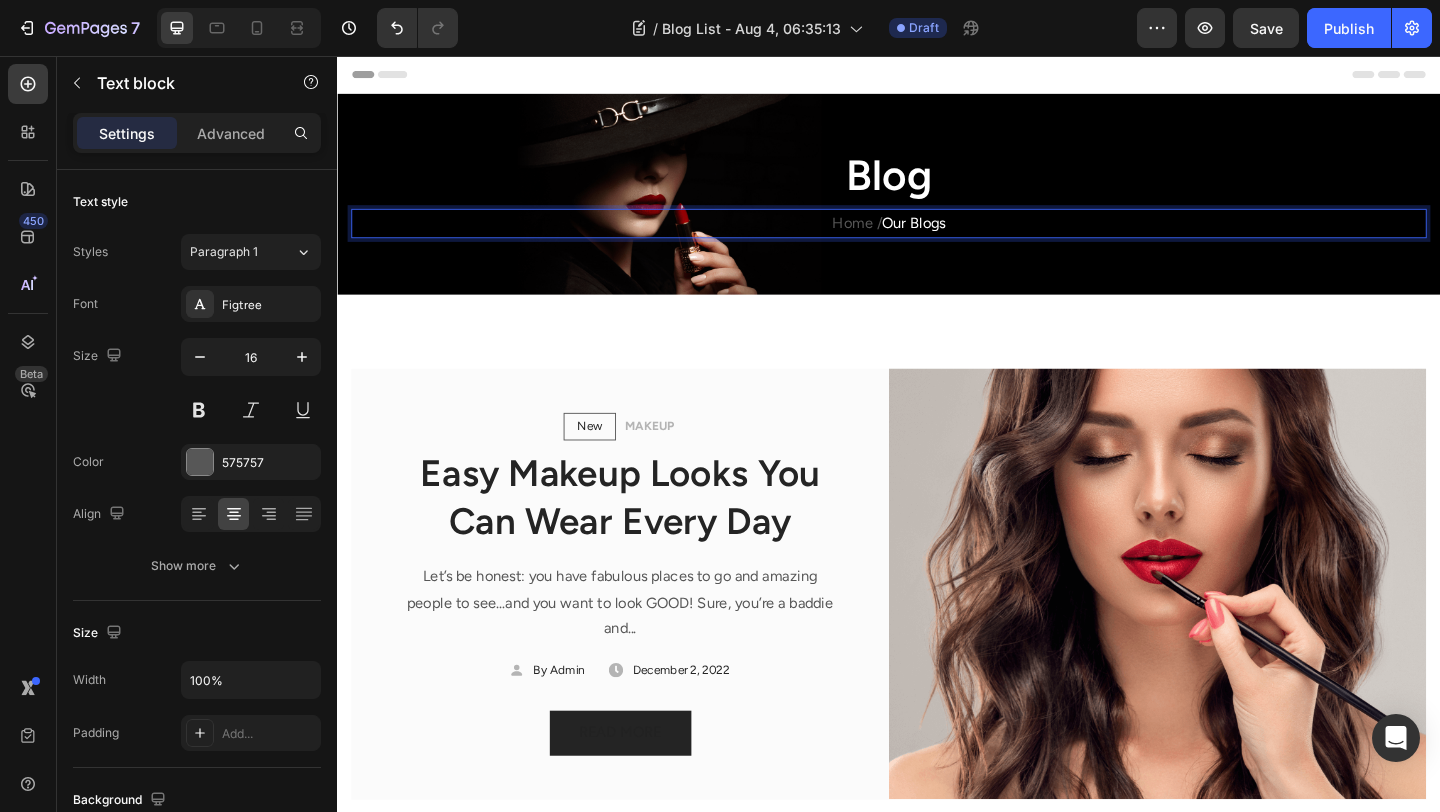 click on "Home /  Our Blogs" at bounding box center (937, 238) 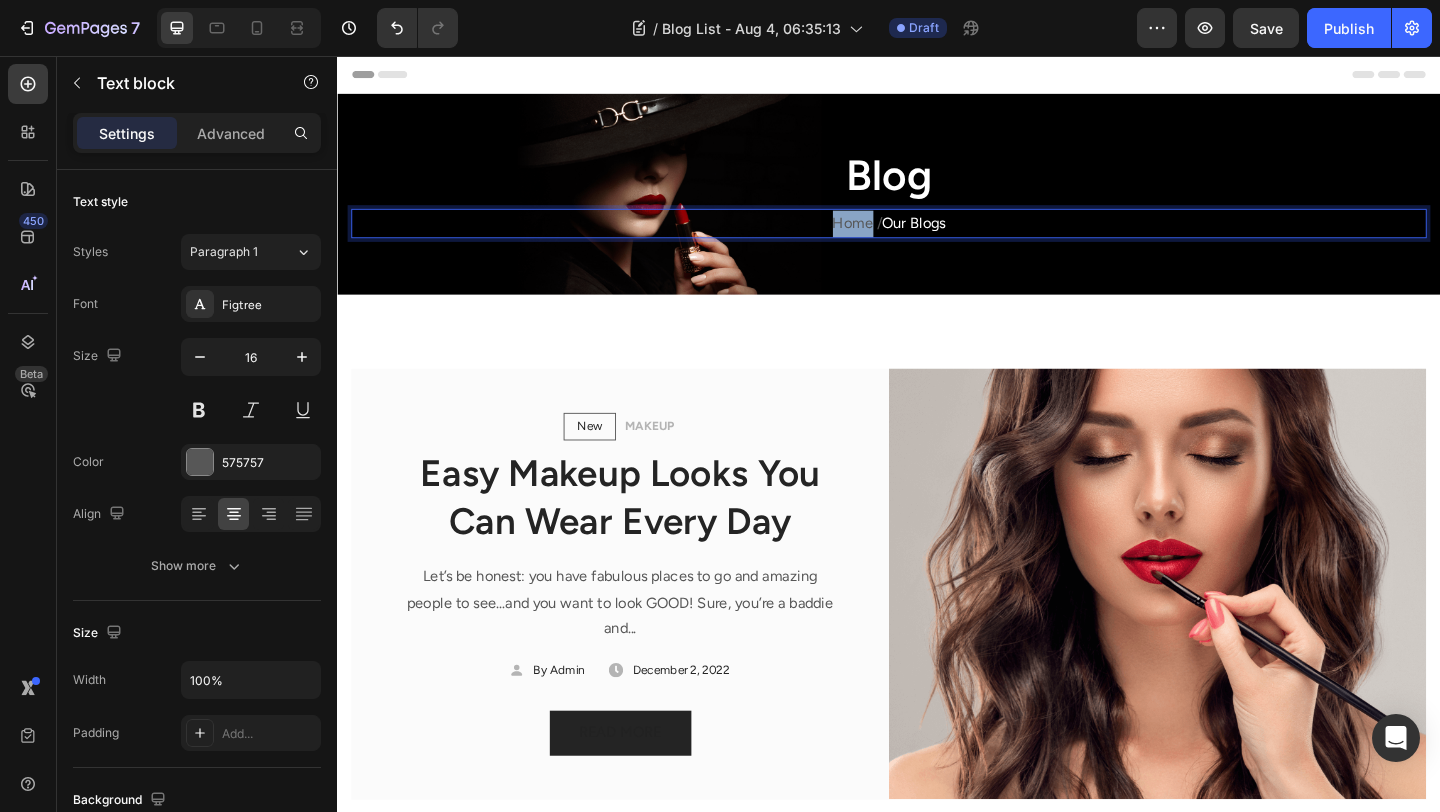 click on "Home /  Our Blogs" at bounding box center [937, 238] 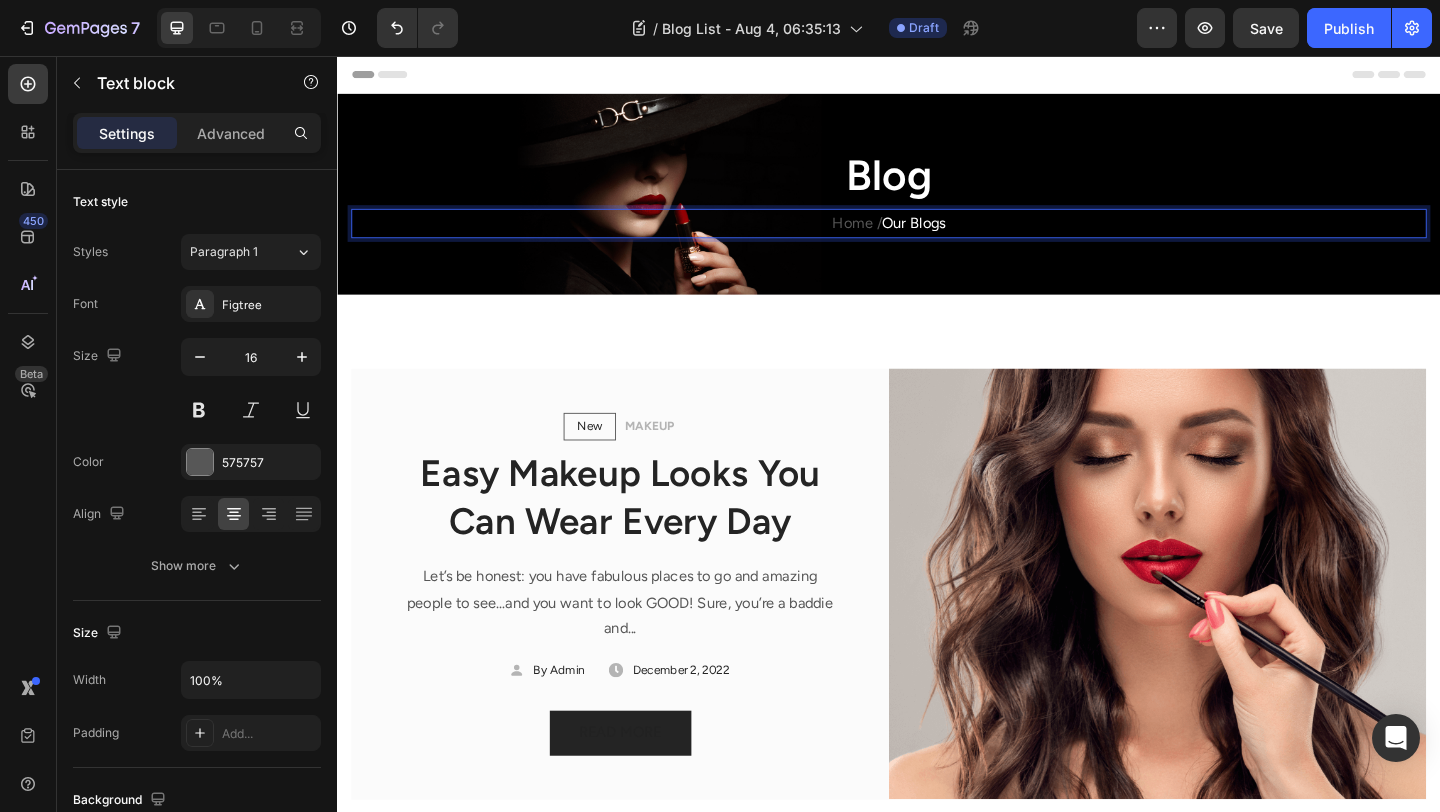 click on "Home /  Our Blogs" at bounding box center (937, 238) 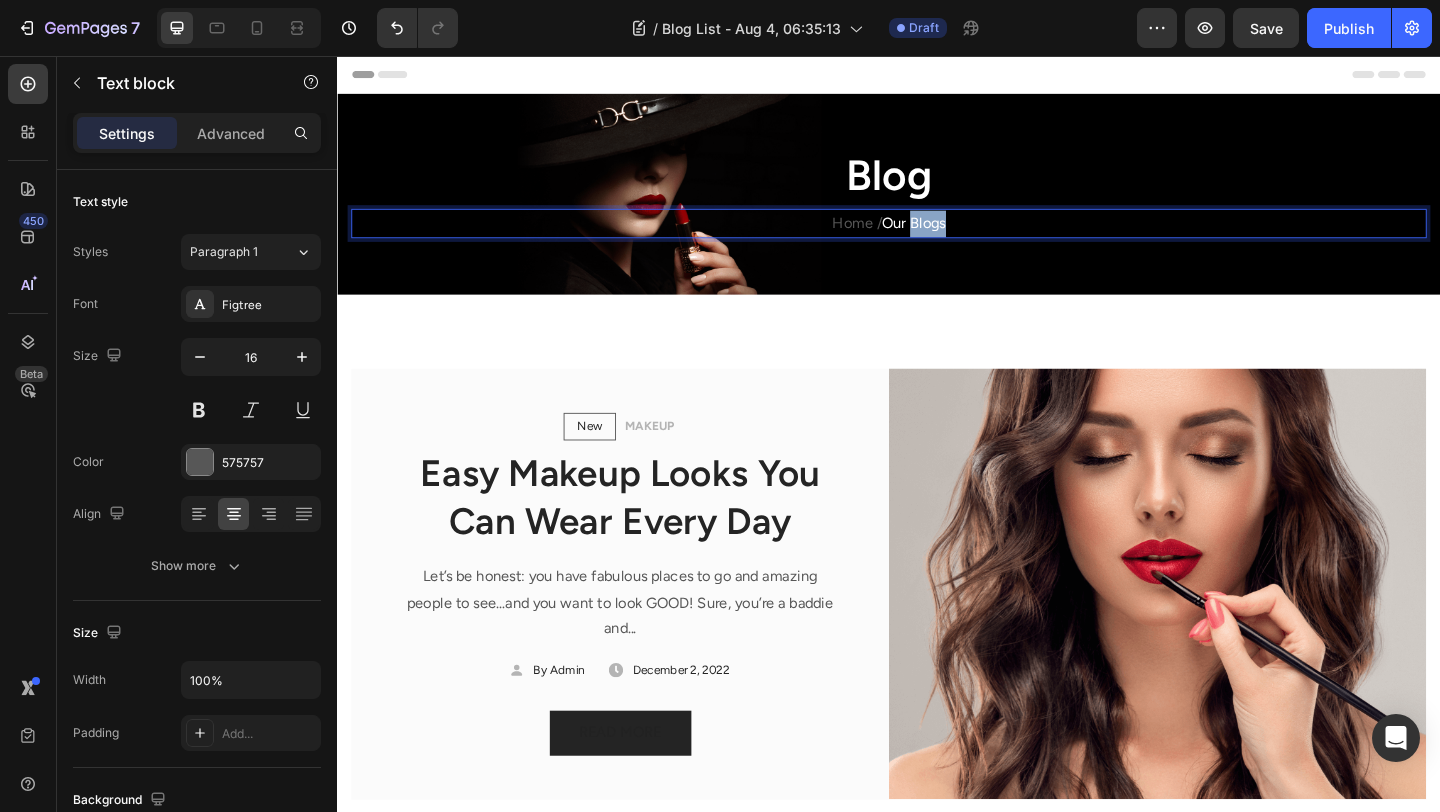 click on "Home /  Our Blogs" at bounding box center (937, 238) 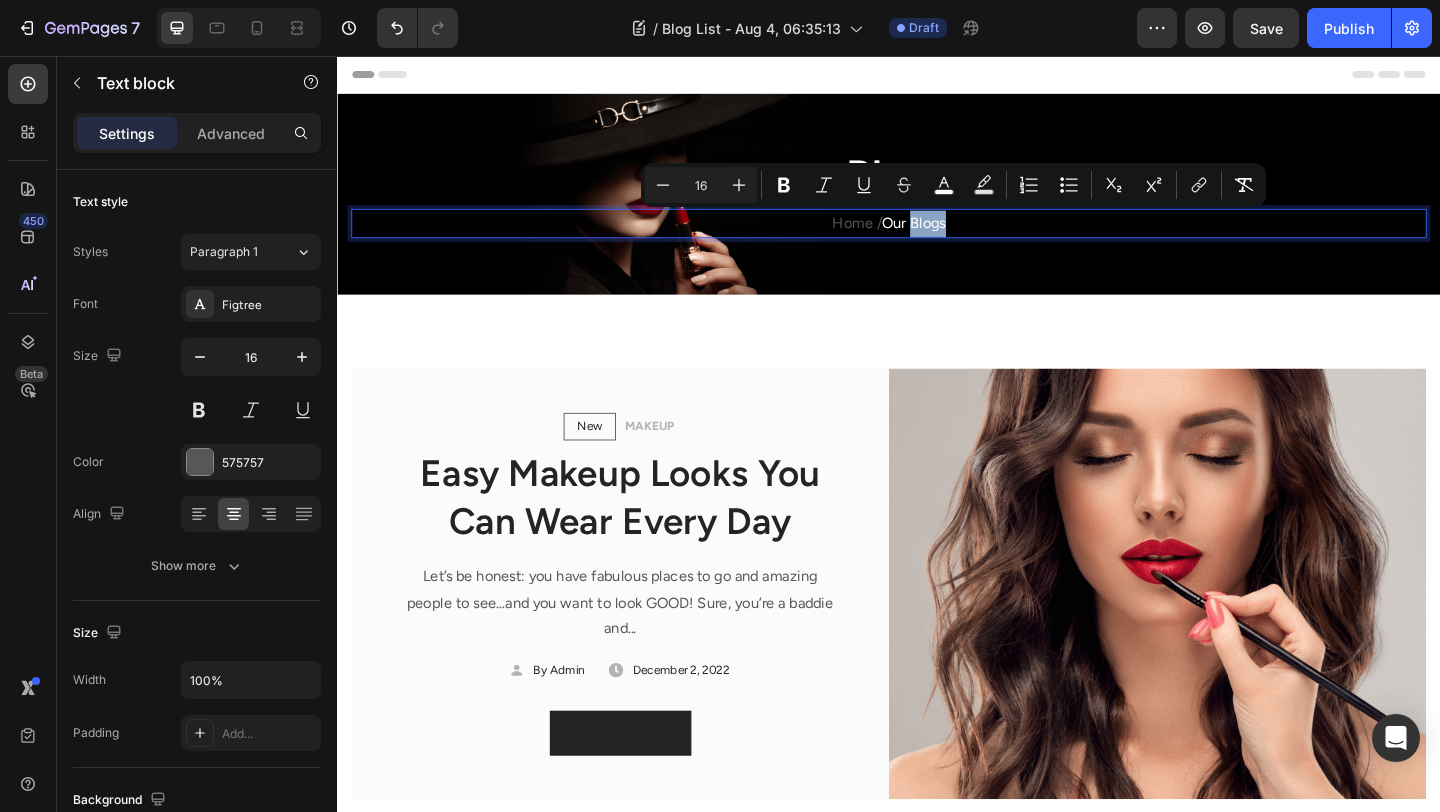 click on "Our Blogs" at bounding box center [964, 237] 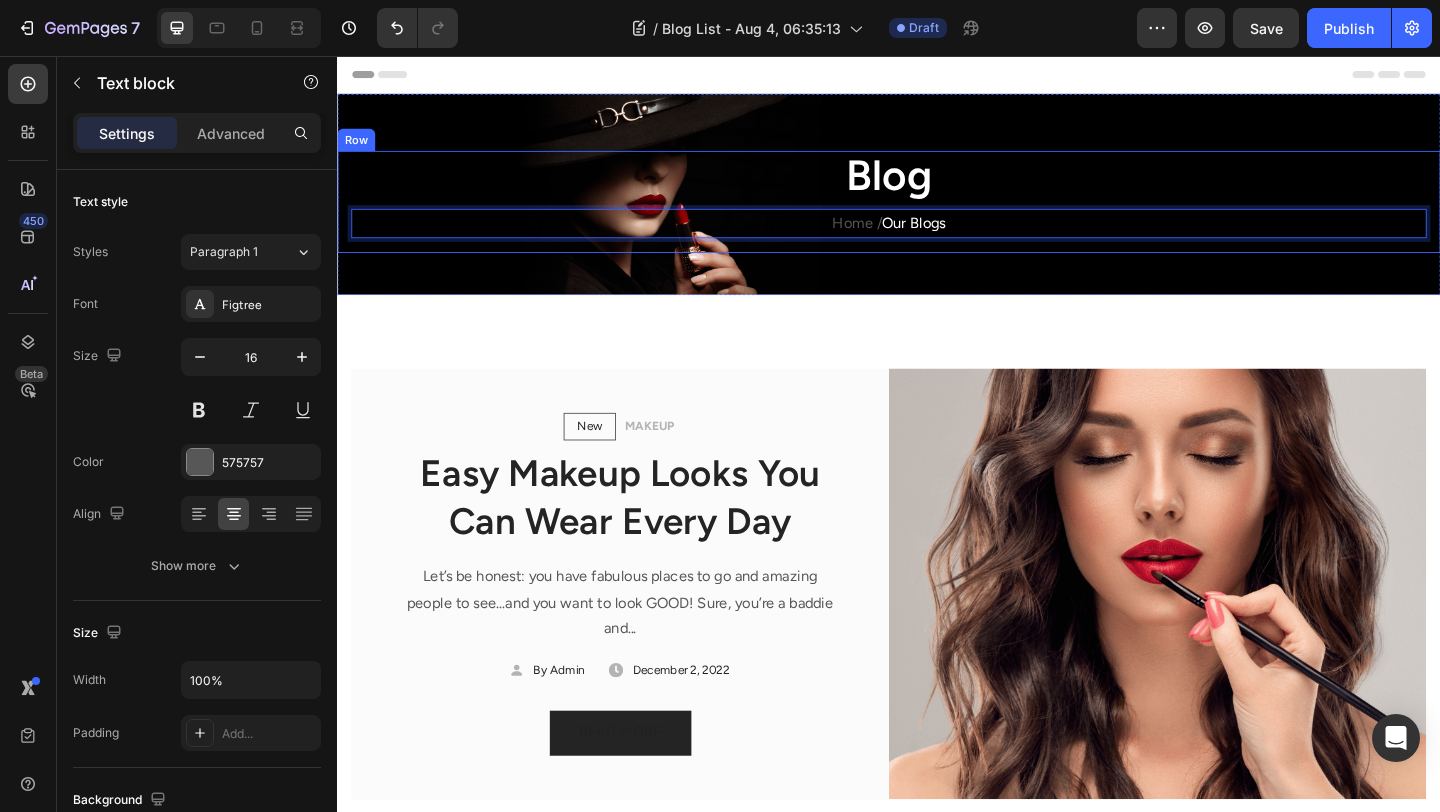 click on "Blog Heading Home /  Our Blogs Text block   16 Row" at bounding box center (937, 222) 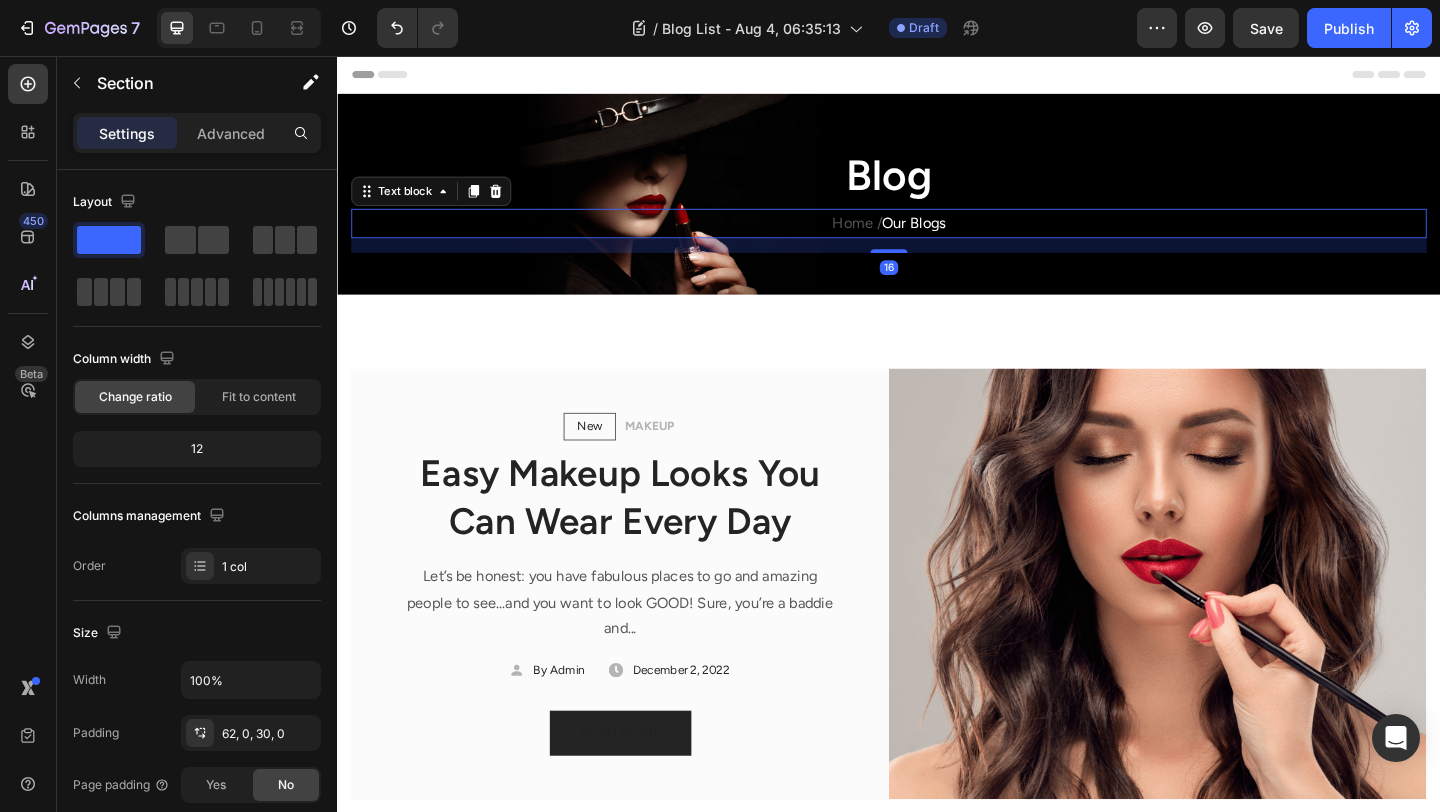 click on "Home /  Our Blogs" at bounding box center [937, 238] 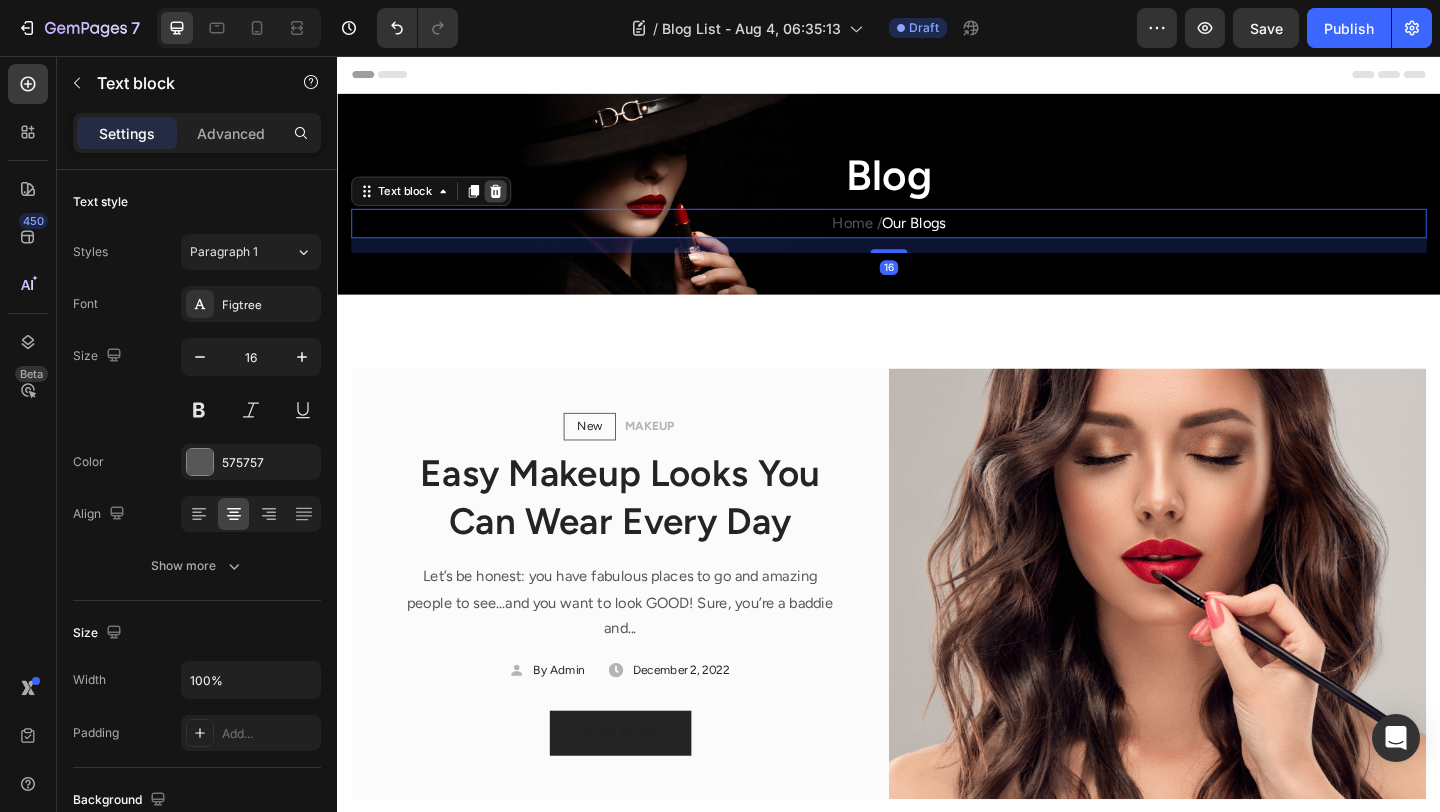 click 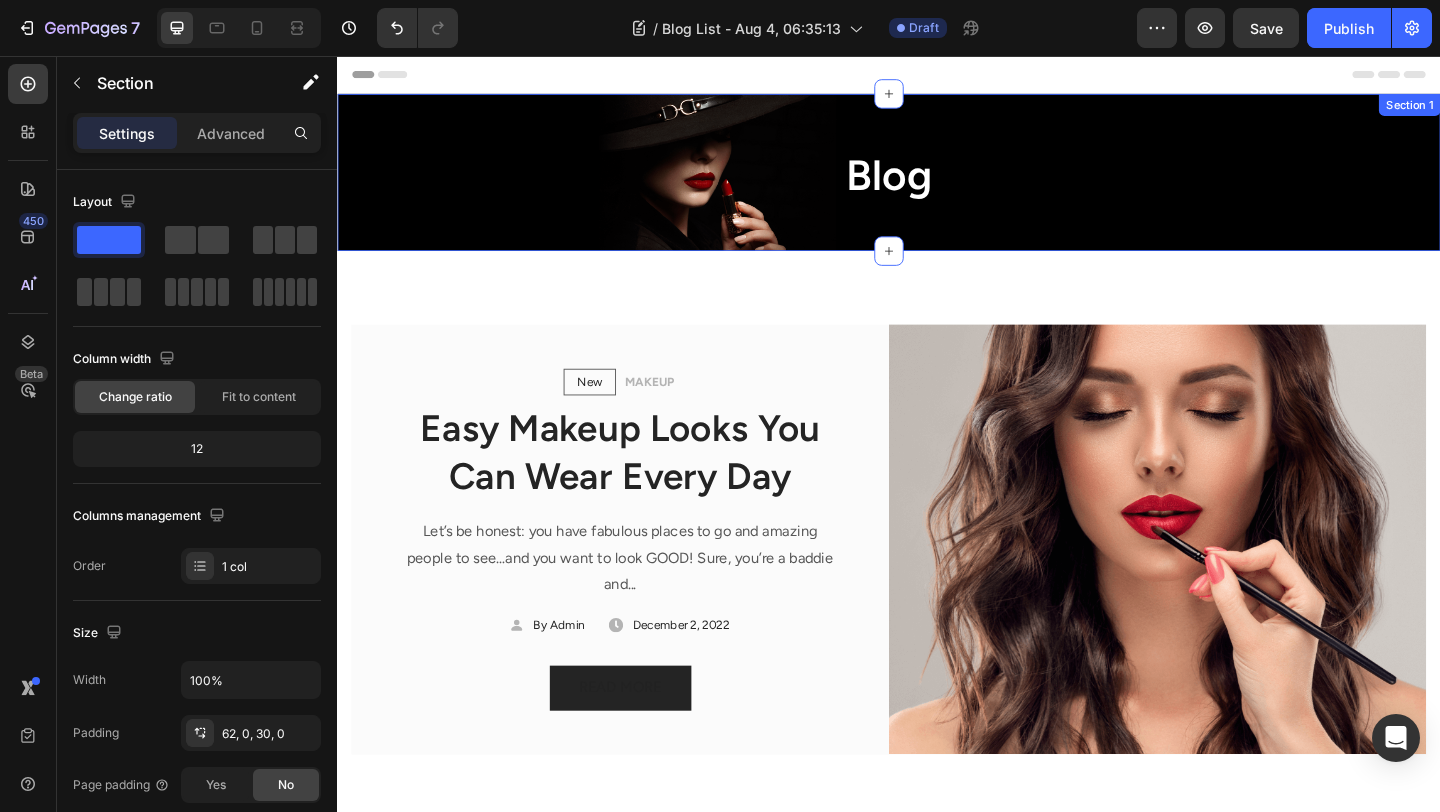 click on "Blog Heading Row Section 1" at bounding box center [937, 182] 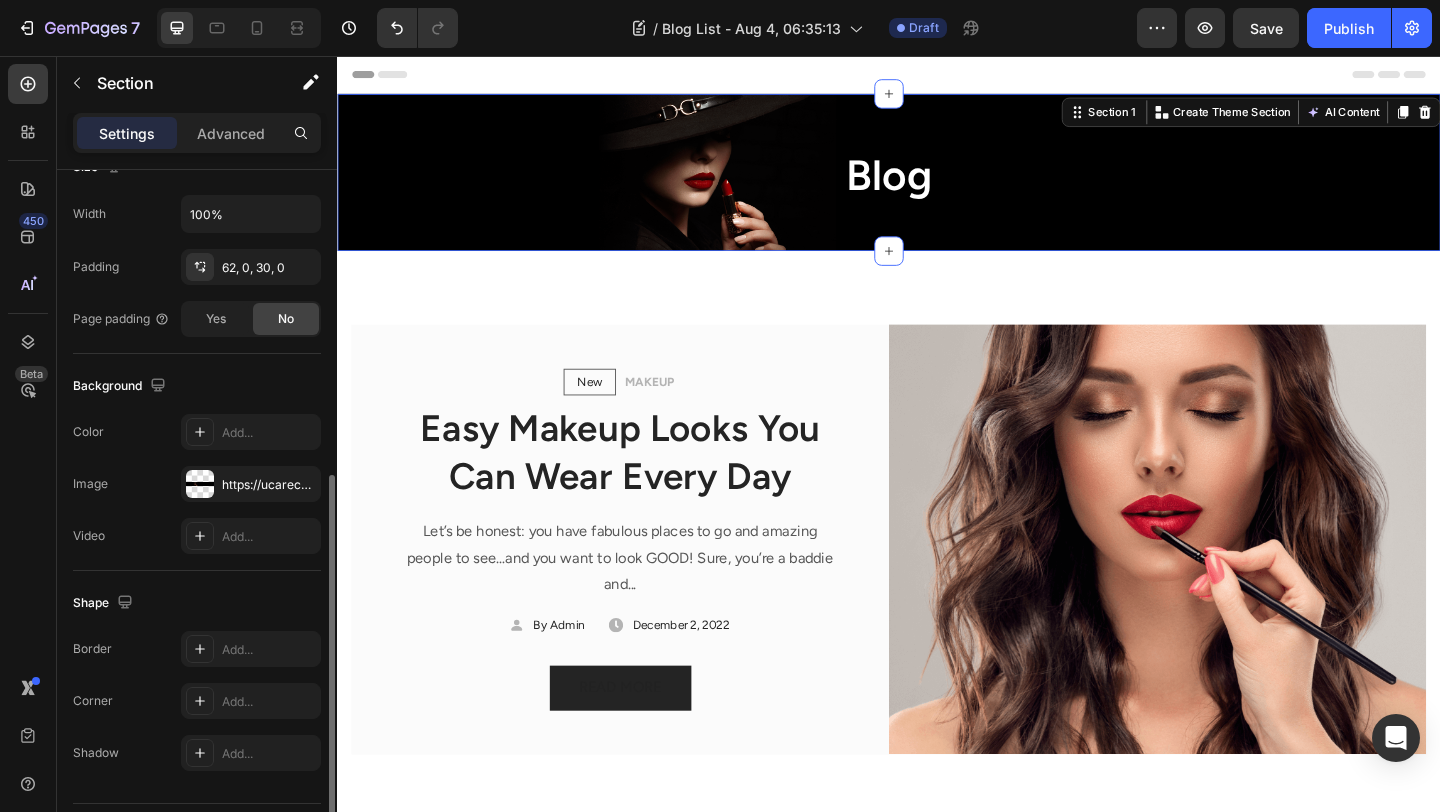 scroll, scrollTop: 521, scrollLeft: 0, axis: vertical 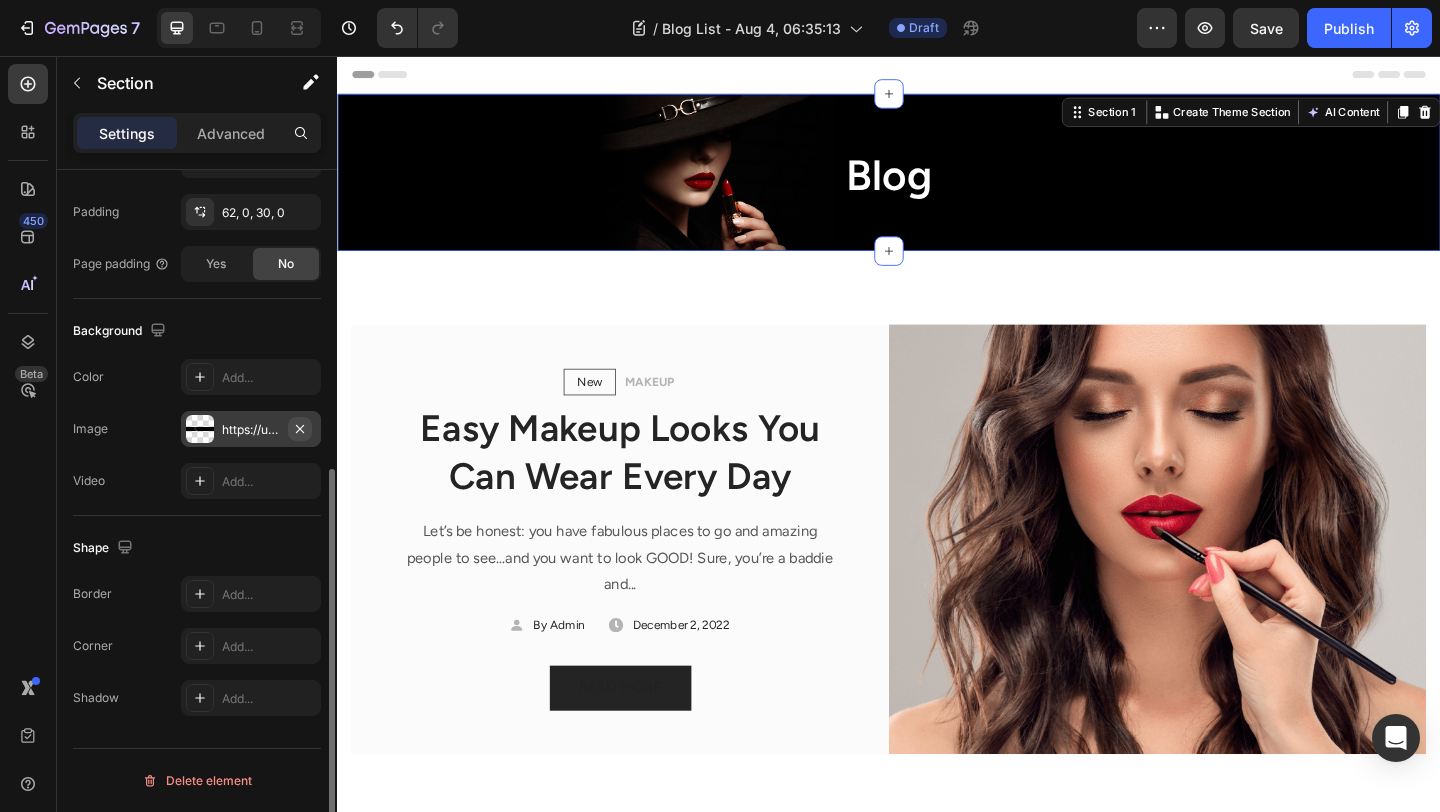 click 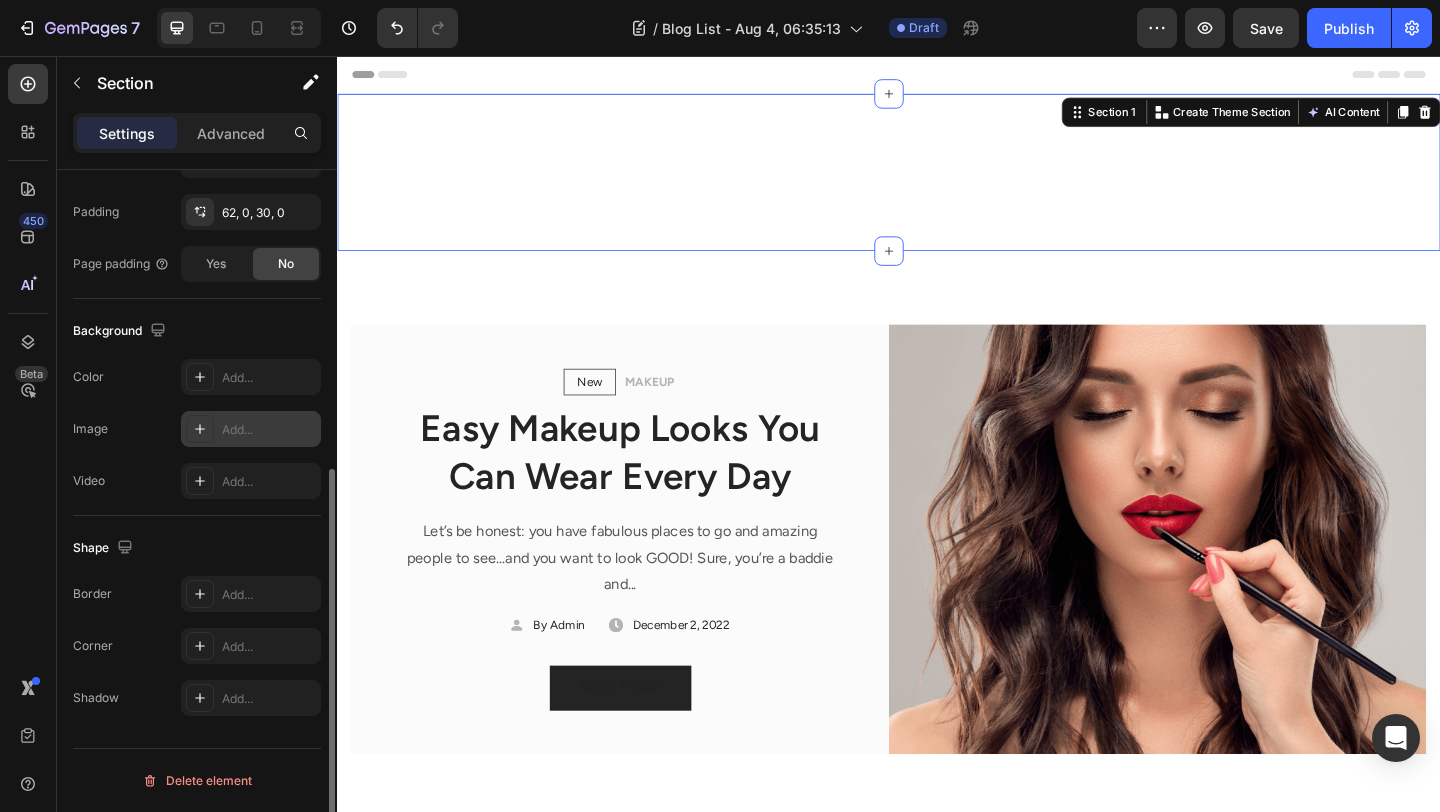 click at bounding box center [200, 429] 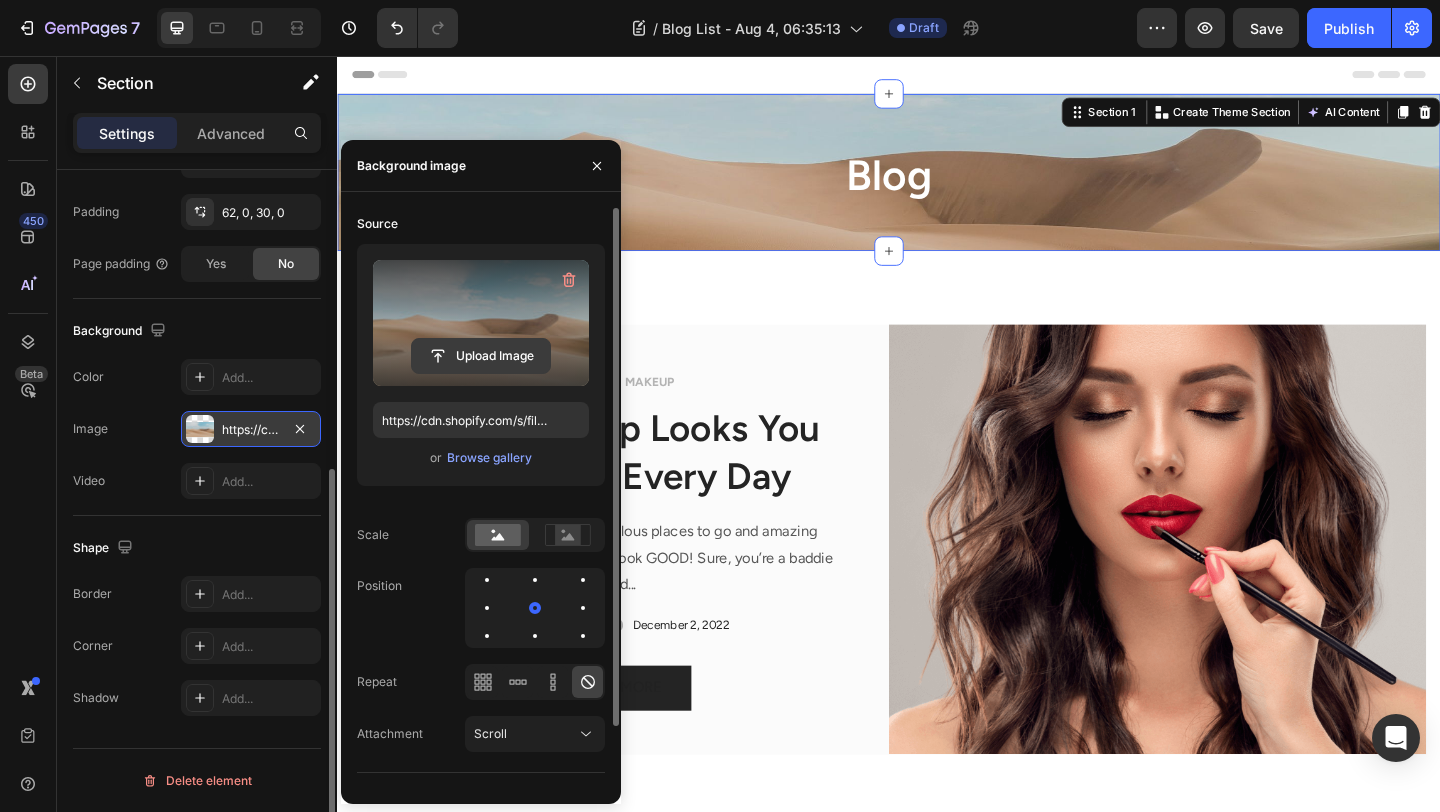 click 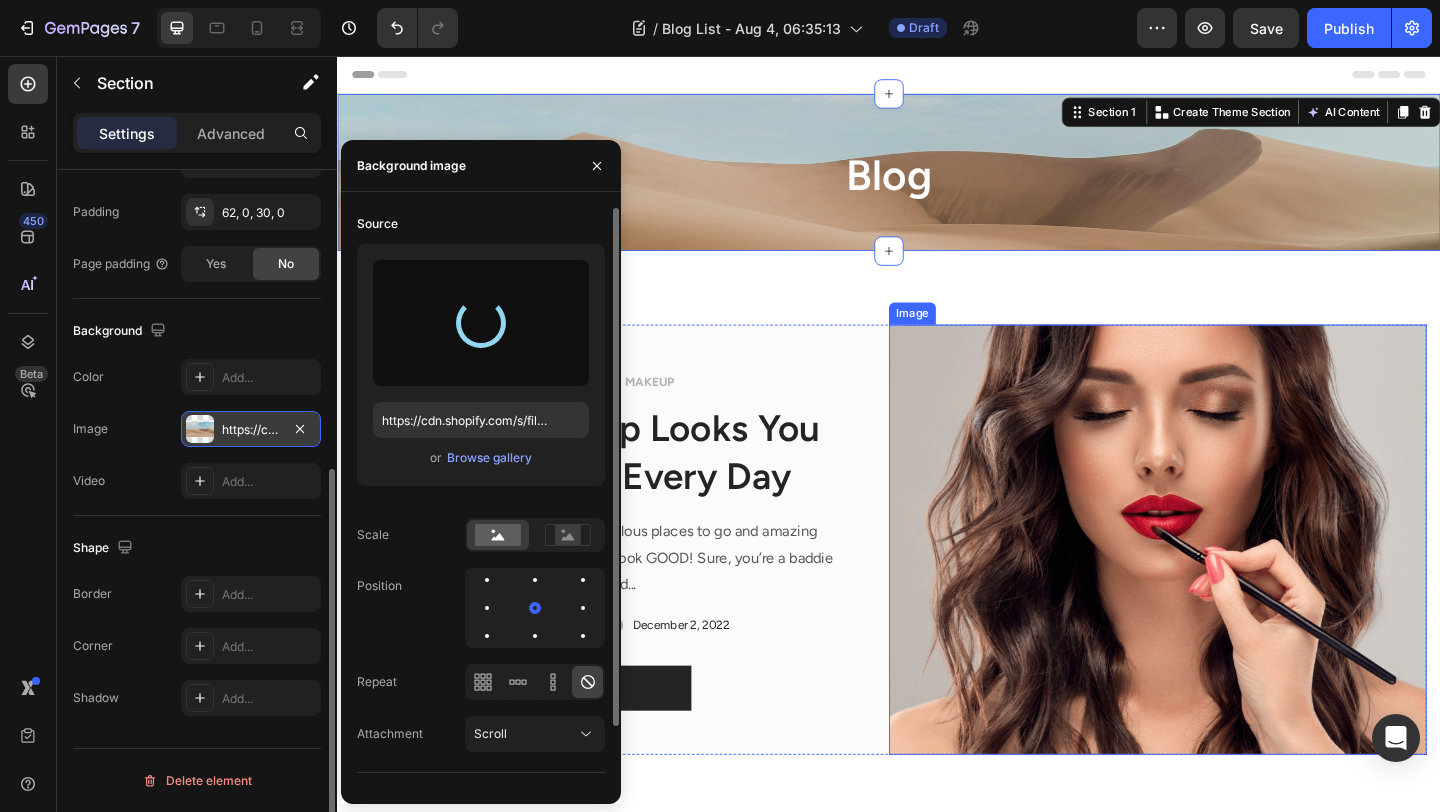 type on "https://cdn.shopify.com/s/files/1/0668/9642/9137/files/gempages_567543371971691561-82a88d2d-0ae0-452c-a965-b483988c915f.png" 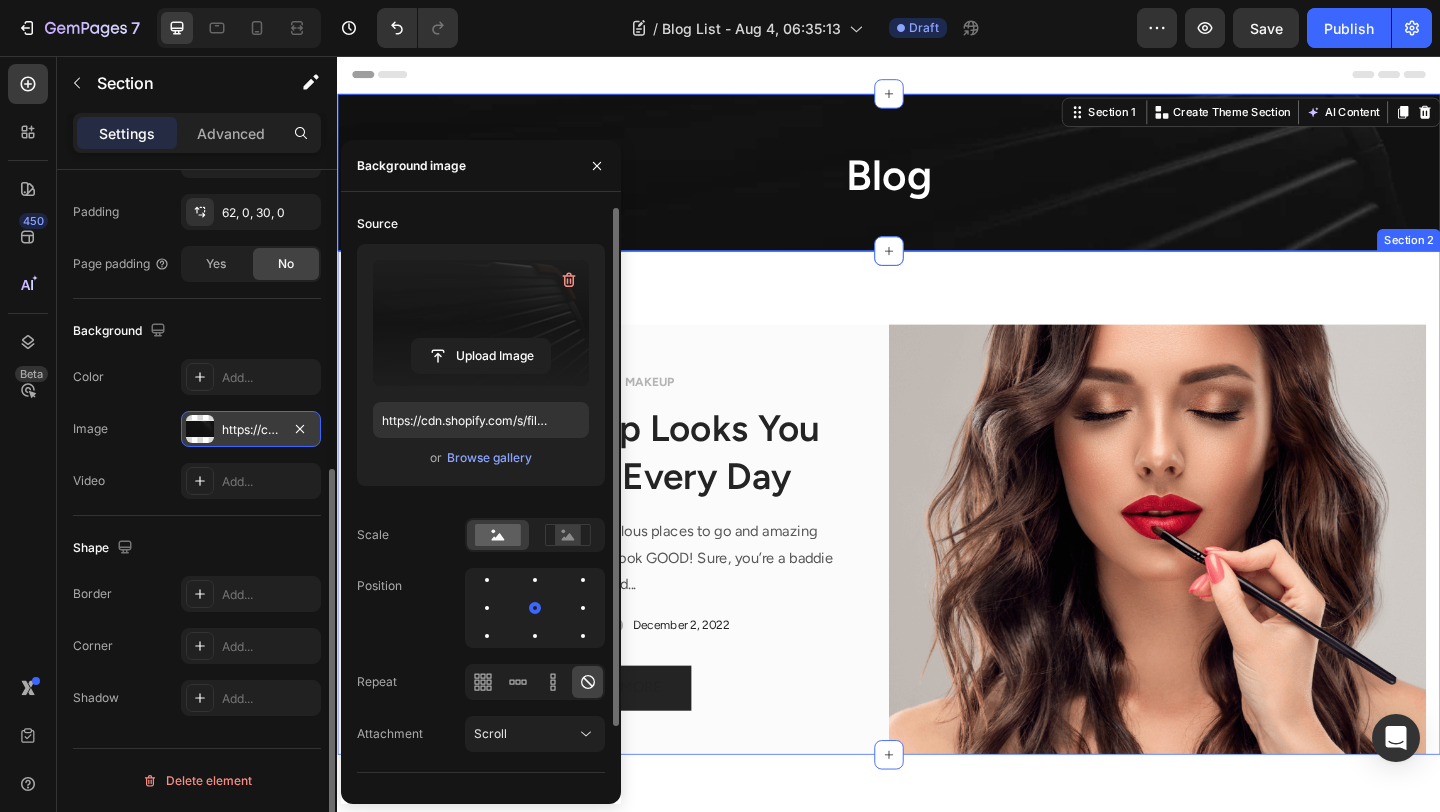 click on "New Text block Row MAKEUP Text block Row Easy Makeup Looks You Can Wear Every Day Heading Let’s be honest: you have fabulous places to go and amazing people to see…and you want to look GOOD! Sure, you’re a baddie and... Text block
Icon By Admin Text block Row
Icon December 2, 2022 Text block Row Row READ MORE Button Row Image Row Section 2" at bounding box center (937, 542) 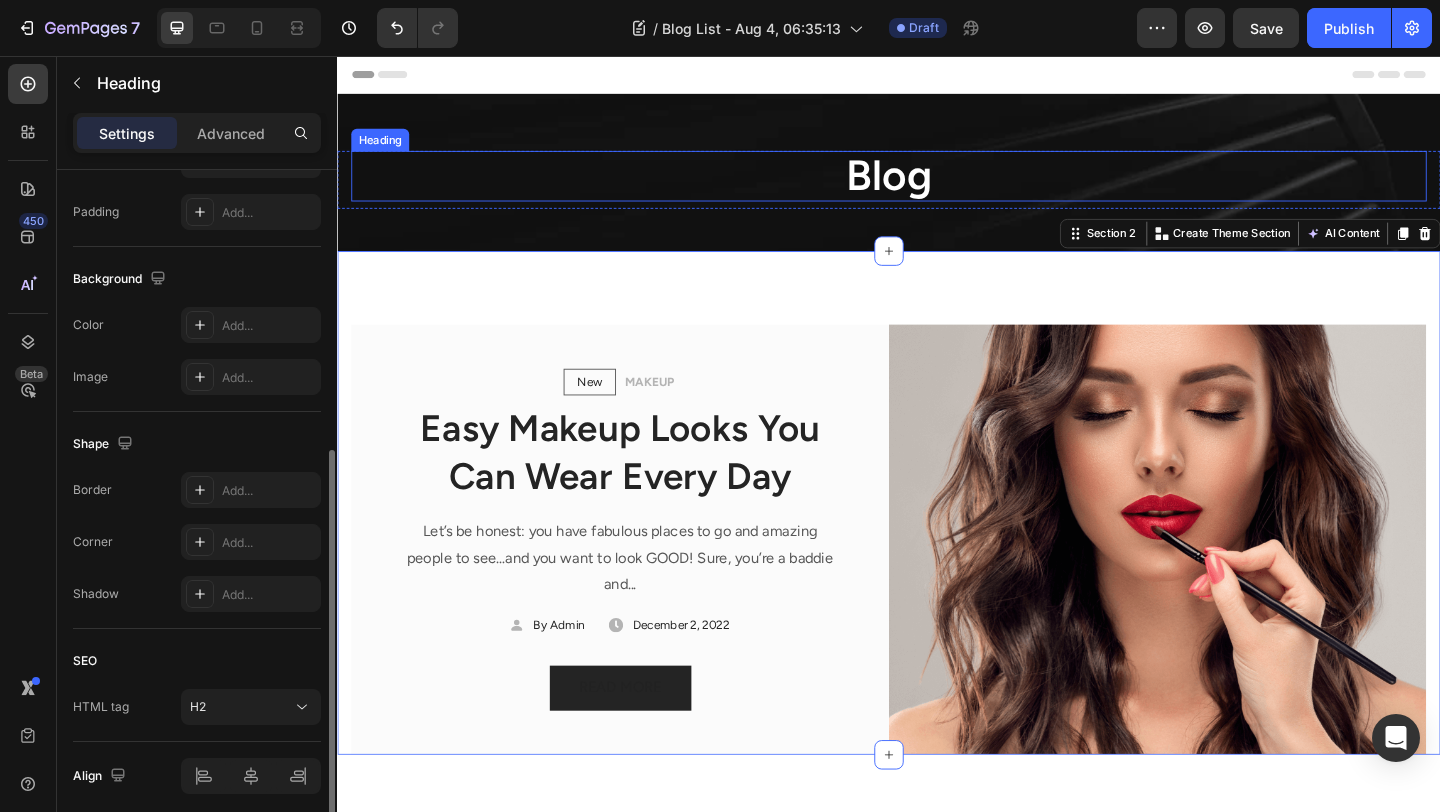 click on "Blog" at bounding box center [937, 186] 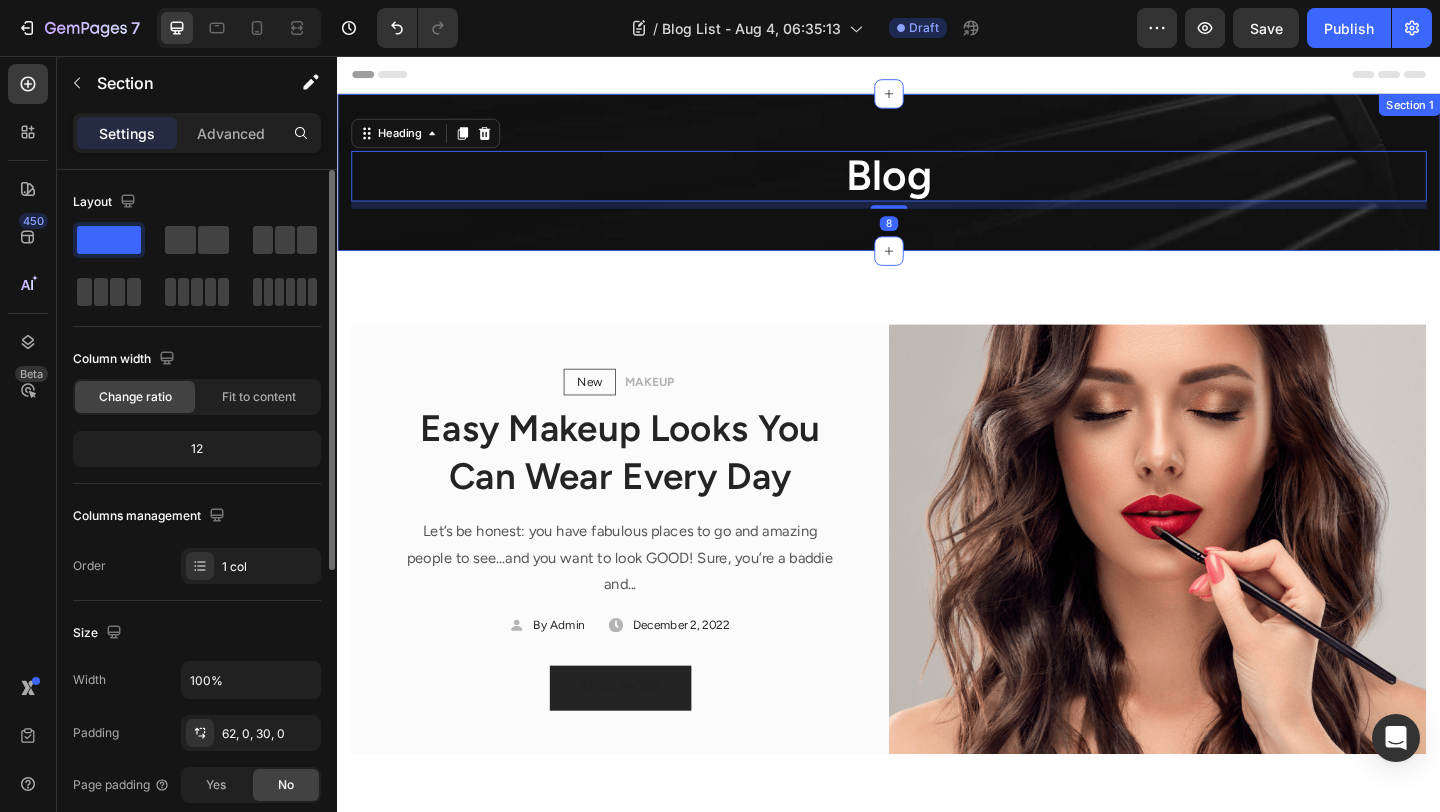 click on "Blog Heading   8 Row" at bounding box center [937, 198] 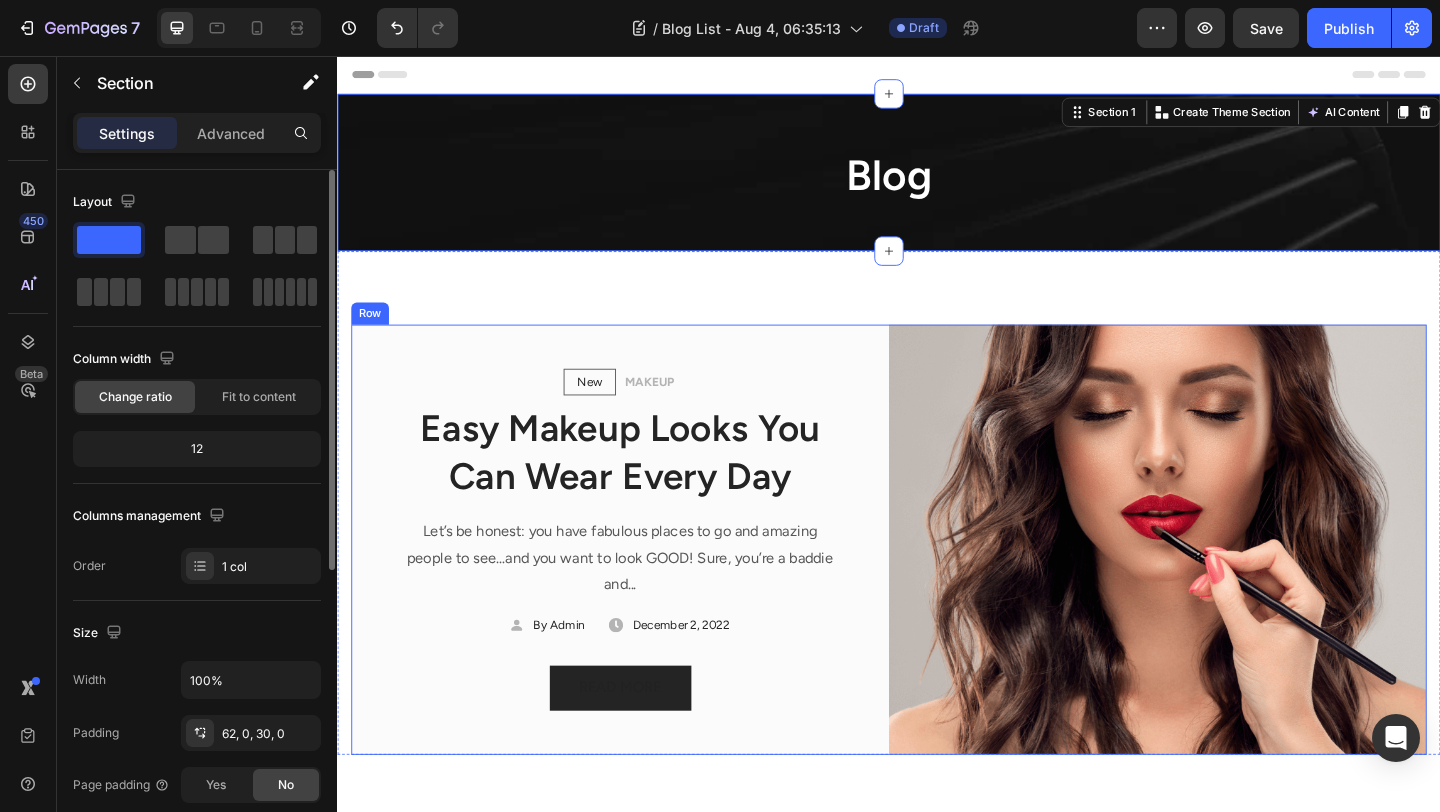 click on "New Text block Row MAKEUP Text block Row Easy Makeup Looks You Can Wear Every Day Heading Let’s be honest: you have fabulous places to go and amazing people to see…and you want to look GOOD! Sure, you’re a baddie and... Text block
Icon By Admin Text block Row
Icon December 2, 2022 Text block Row Row READ MORE Button Row Image Row Section 2" at bounding box center [937, 542] 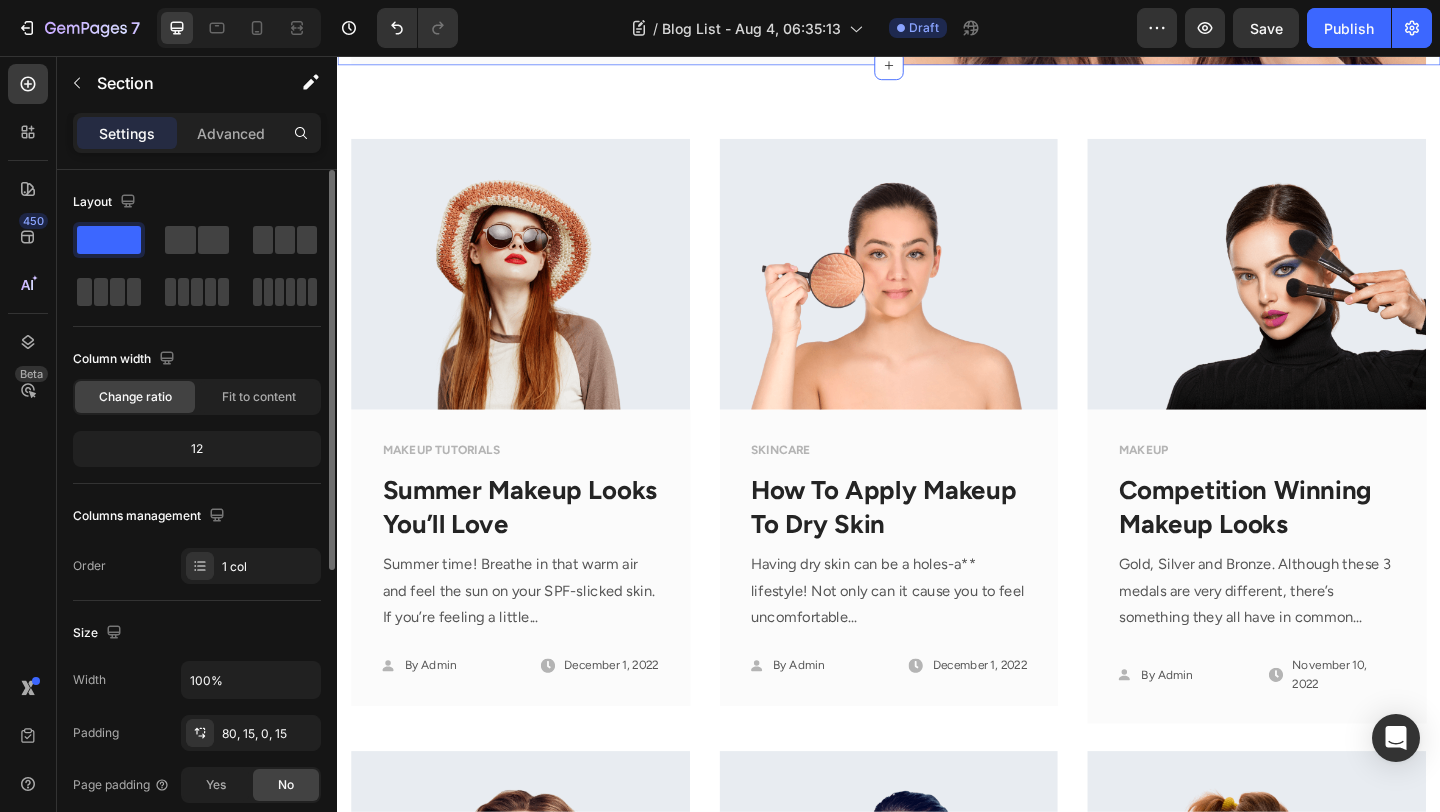 scroll, scrollTop: 740, scrollLeft: 0, axis: vertical 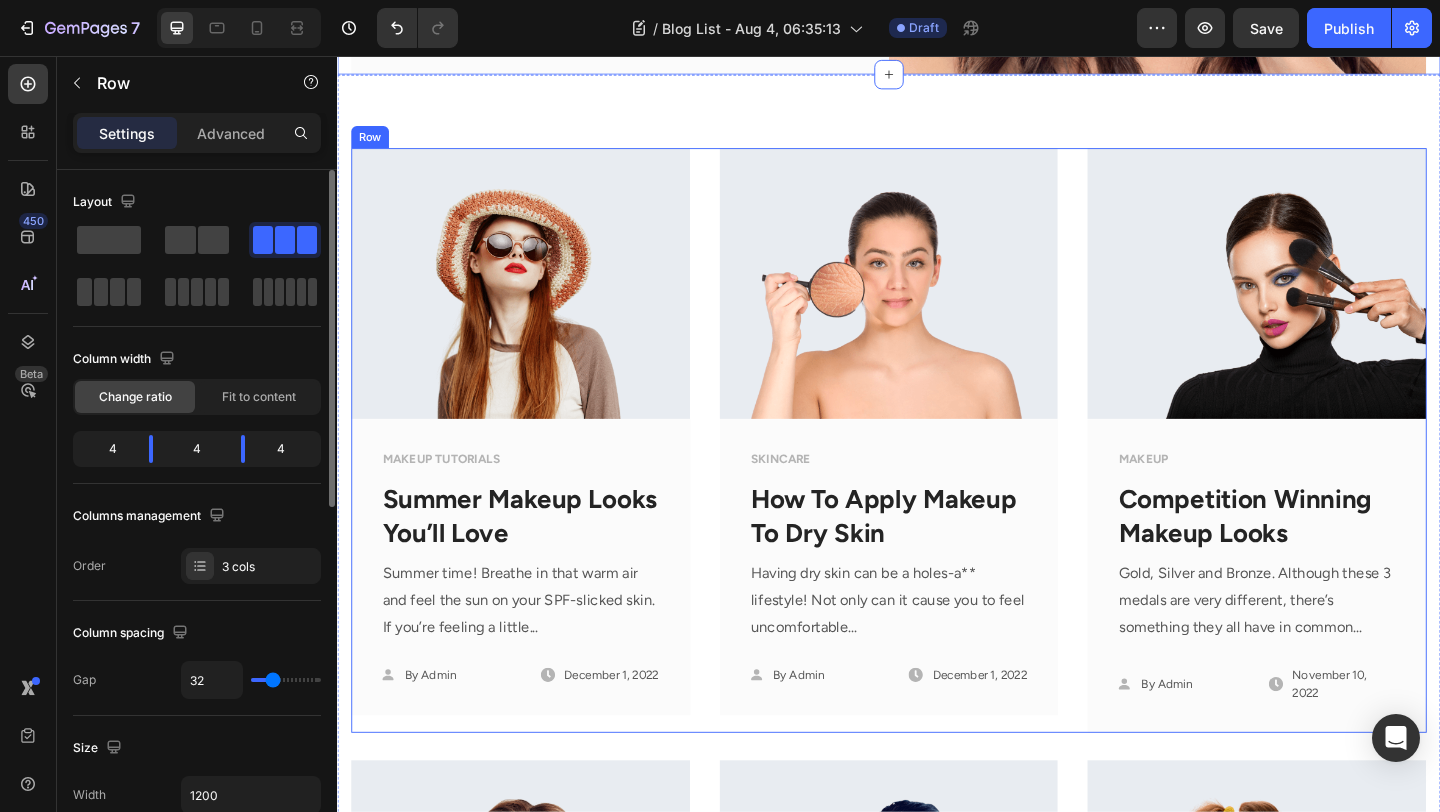 click on "Image MAKEUP TUTORIALS Text block Summer Makeup Looks You’ll Love Text block Summer time! Breathe in that warm air and feel the sun on your SPF-slicked skin. If you’re feeling a little... Text block
Icon By Admin Text block Row
Icon December 1, 2022 Text block Row Row Row Image SKINCARE Text block How To Apply Makeup To Dry Skin Text block Having dry skin can be a holes-a** lifestyle! Not only can it cause you to feel uncomfortable... Text block
Icon By Admin Text block Row
Icon December 1, 2022 Text block Row Row Row Image MAKEUP Text block Competition Winning Makeup Looks Text block Gold, Silver and Bronze. Although these 3 medals are very different, there’s something they all have in common... Text block
Icon By Admin Text block Row
Icon November 10, 2022 Text block Row Row Row Row" at bounding box center [937, 474] 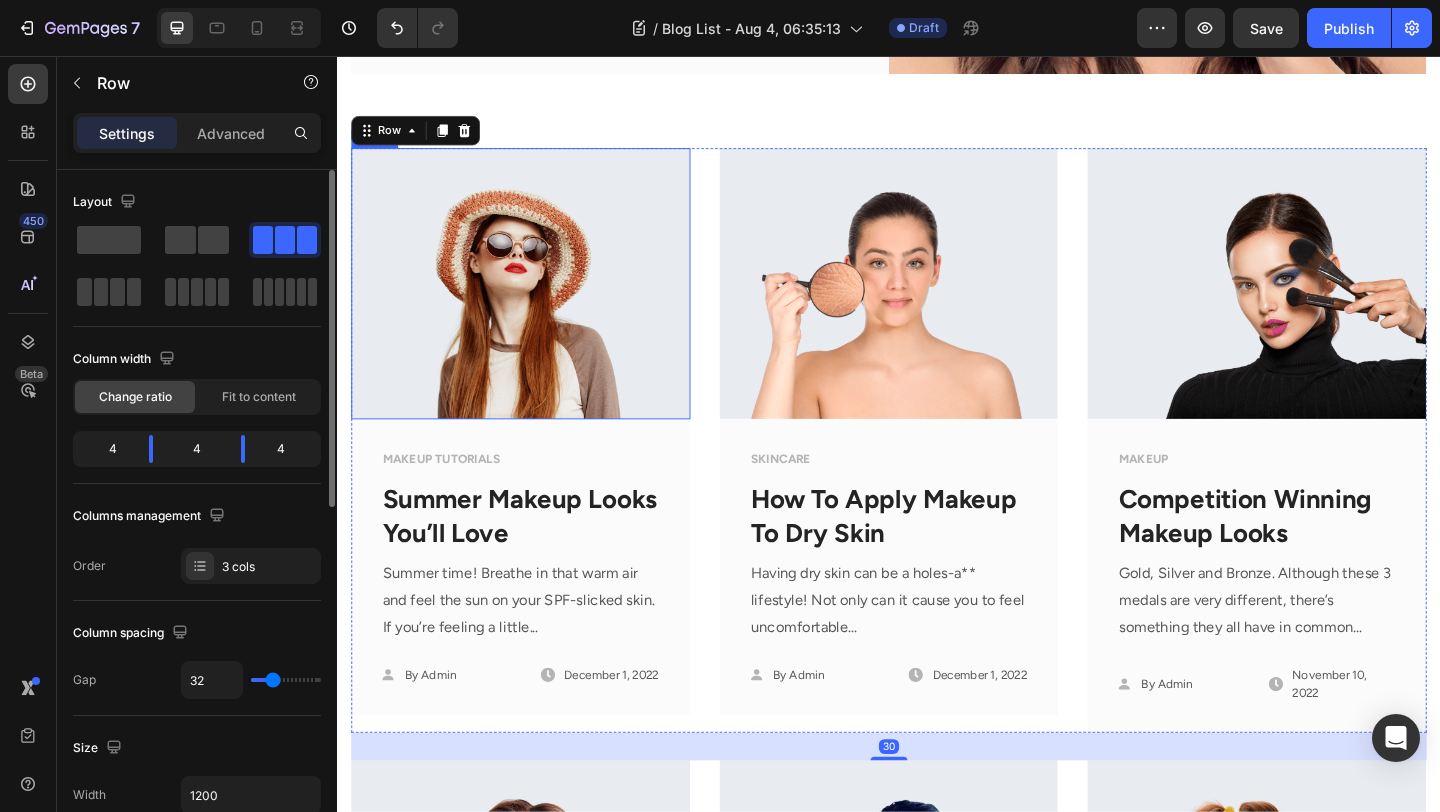 click at bounding box center [536, 303] 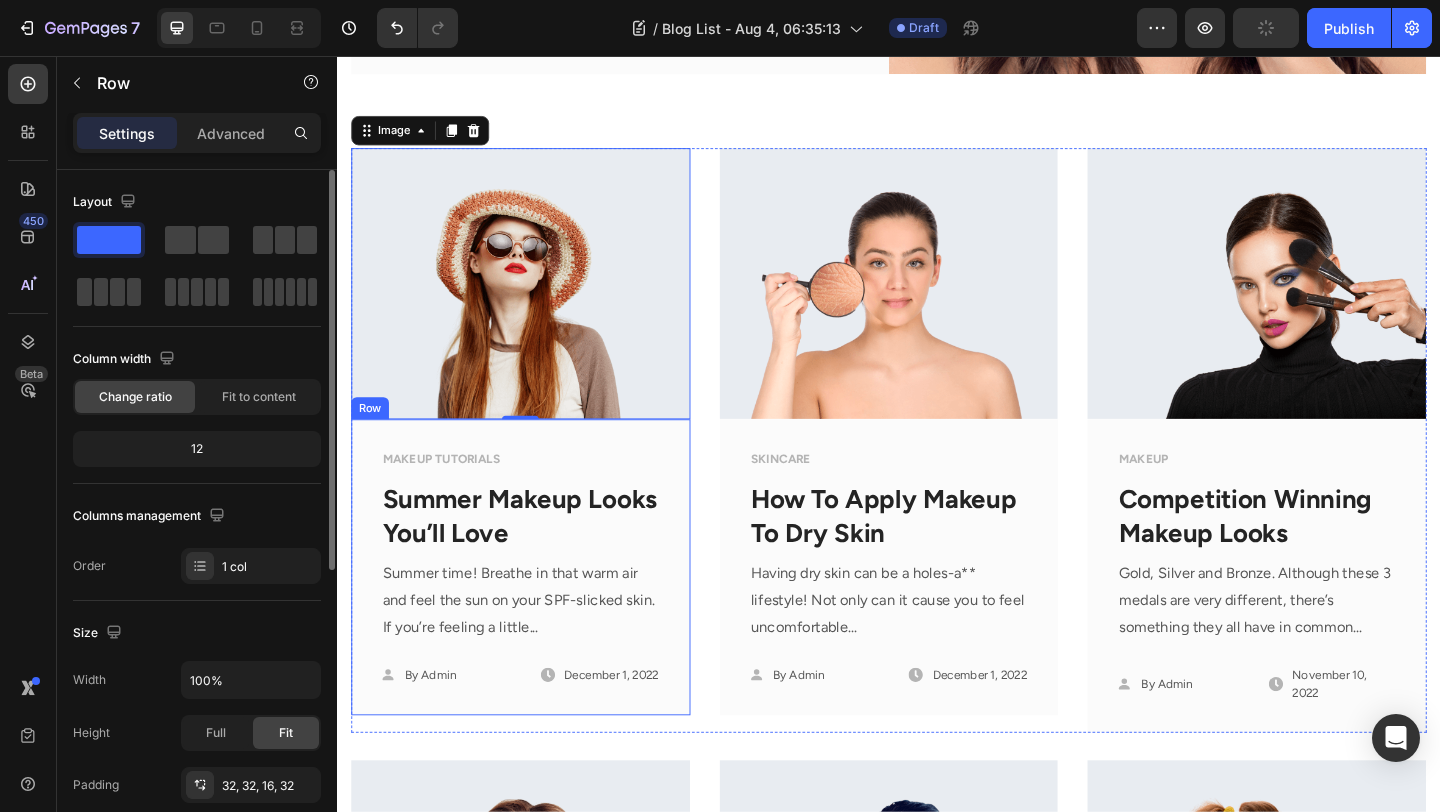 click on "MAKEUP TUTORIALS Text block Summer Makeup Looks You’ll Love Text block Summer time! Breathe in that warm air and feel the sun on your SPF-slicked skin. If you’re feeling a little... Text block
Icon By Admin Text block Row
Icon December 1, 2022 Text block Row Row Row" at bounding box center (536, 612) 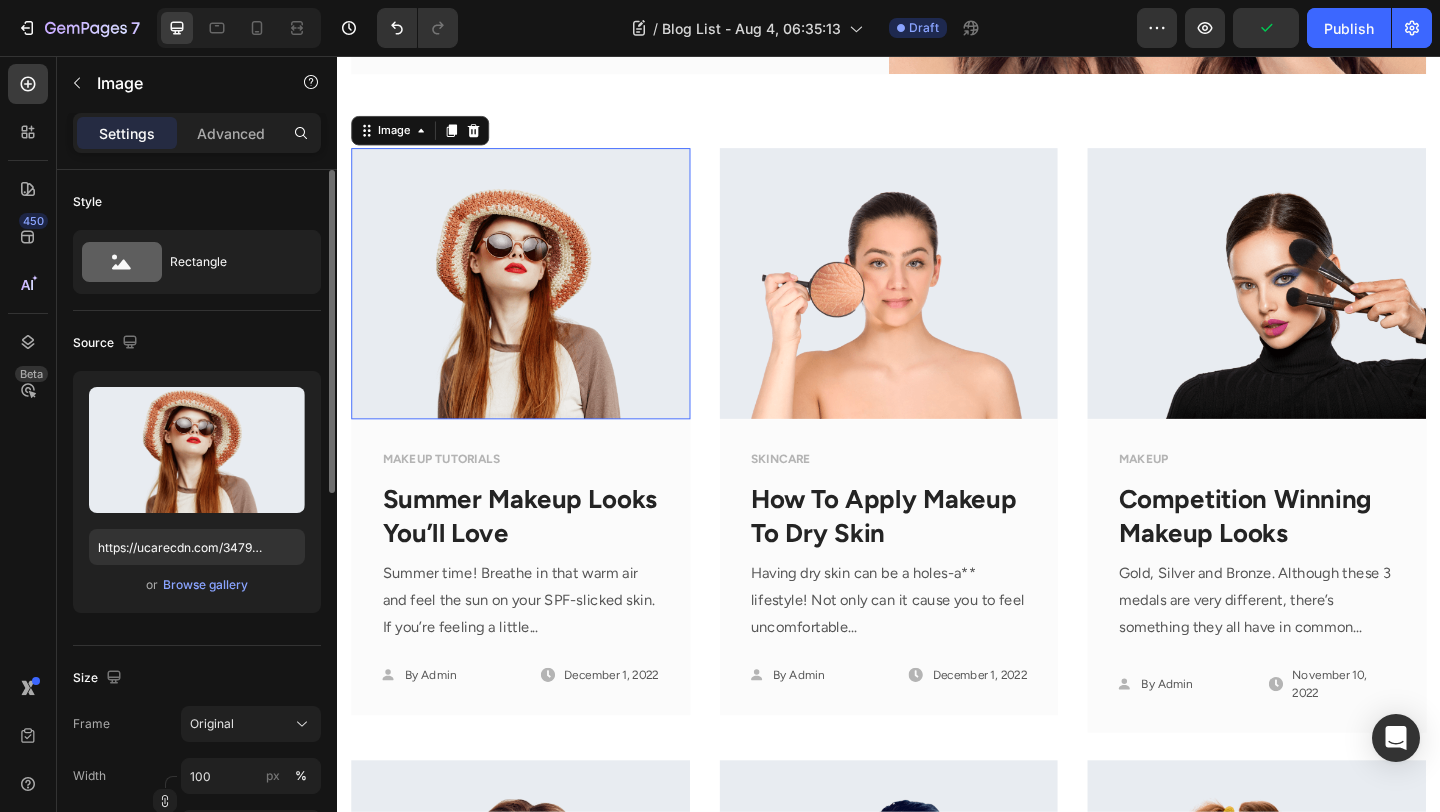click at bounding box center (536, 303) 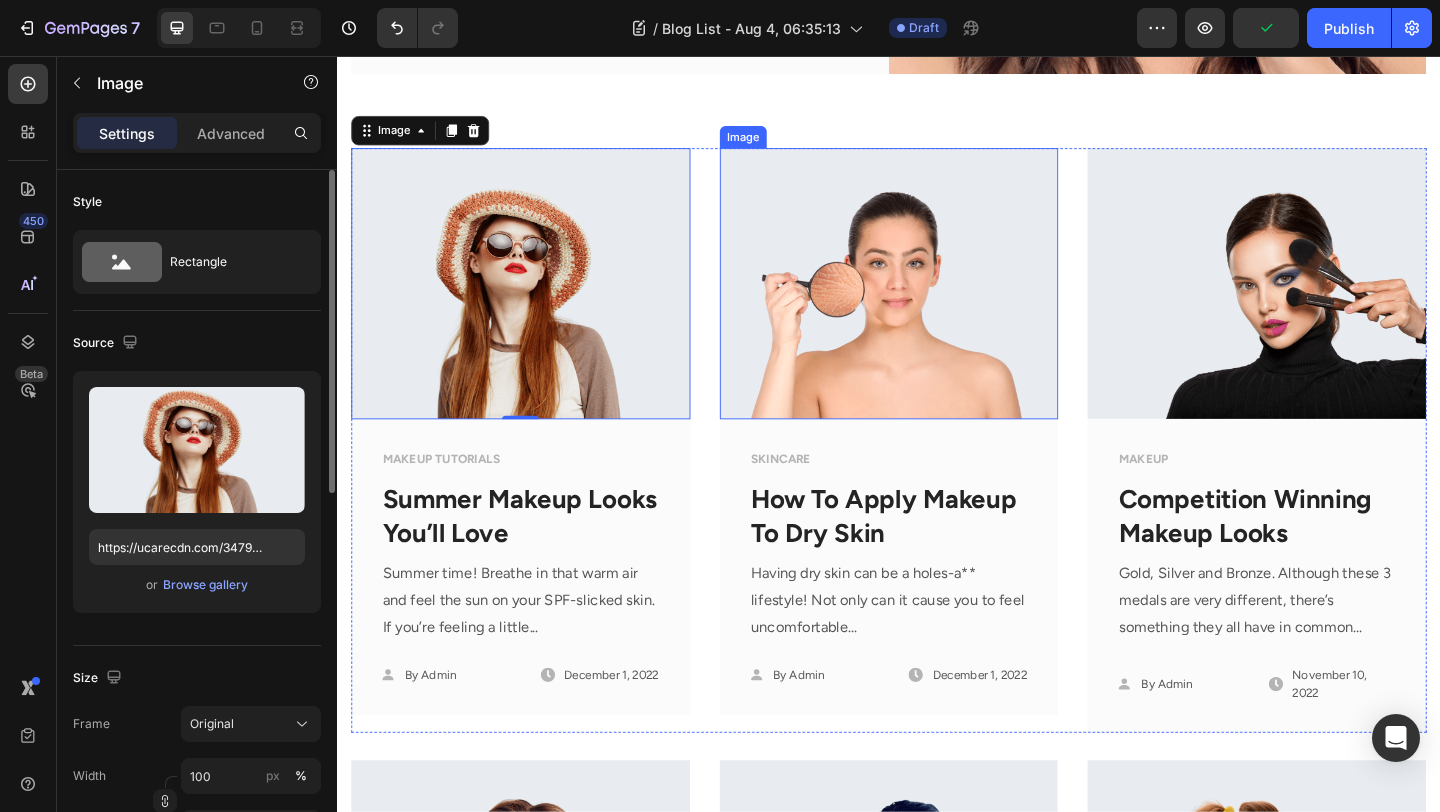 click at bounding box center (937, 303) 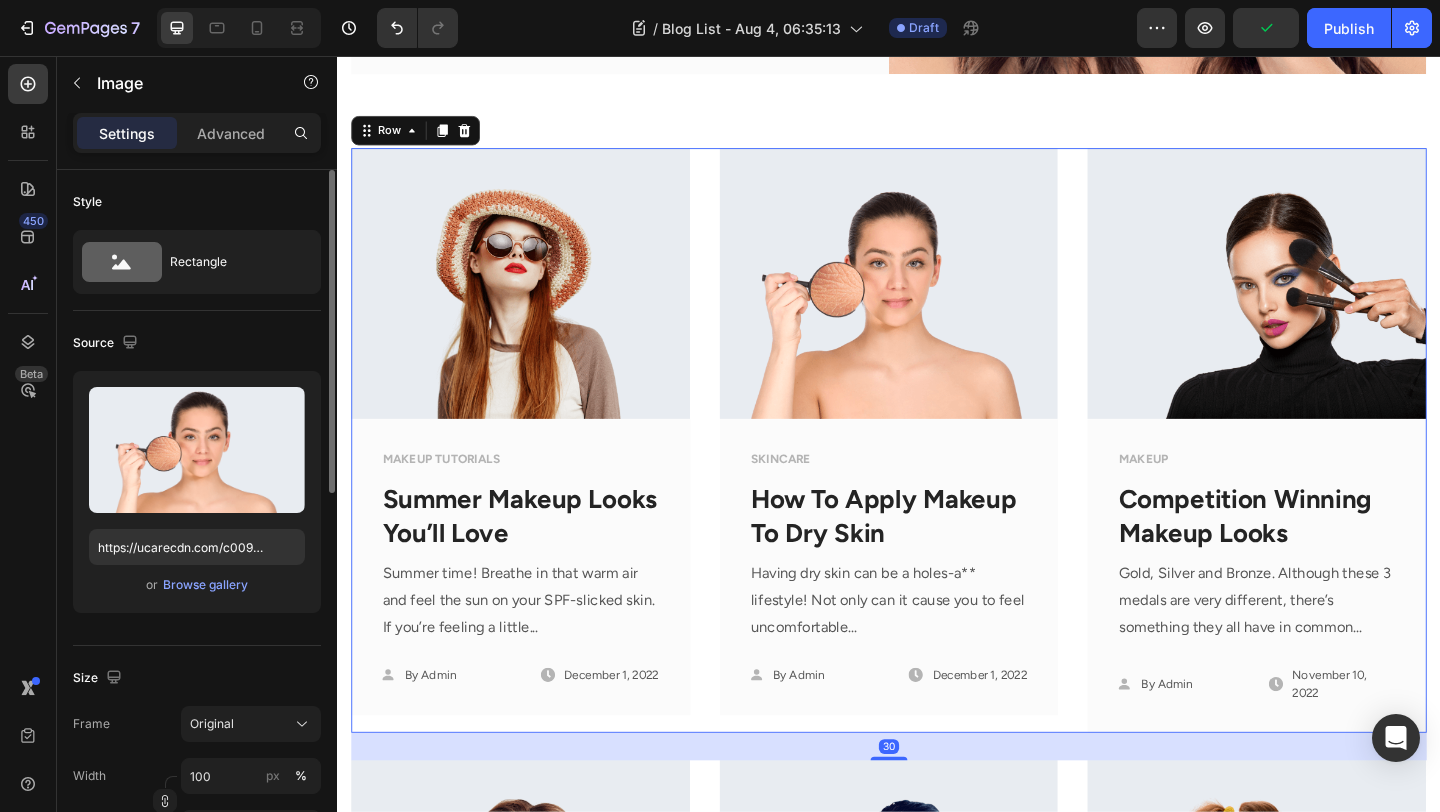 click on "Image MAKEUP TUTORIALS Text block Summer Makeup Looks You’ll Love Text block Summer time! Breathe in that warm air and feel the sun on your SPF-slicked skin. If you’re feeling a little... Text block
Icon By Admin Text block Row
Icon December 1, 2022 Text block Row Row Row Image SKINCARE Text block How To Apply Makeup To Dry Skin Text block Having dry skin can be a holes-a** lifestyle! Not only can it cause you to feel uncomfortable... Text block
Icon By Admin Text block Row
Icon December 1, 2022 Text block Row Row Row Image MAKEUP Text block Competition Winning Makeup Looks Text block Gold, Silver and Bronze. Although these 3 medals are very different, there’s something they all have in common... Text block
Icon By Admin Text block Row
Icon November 10, 2022 Text block Row Row Row Row   30" at bounding box center [937, 474] 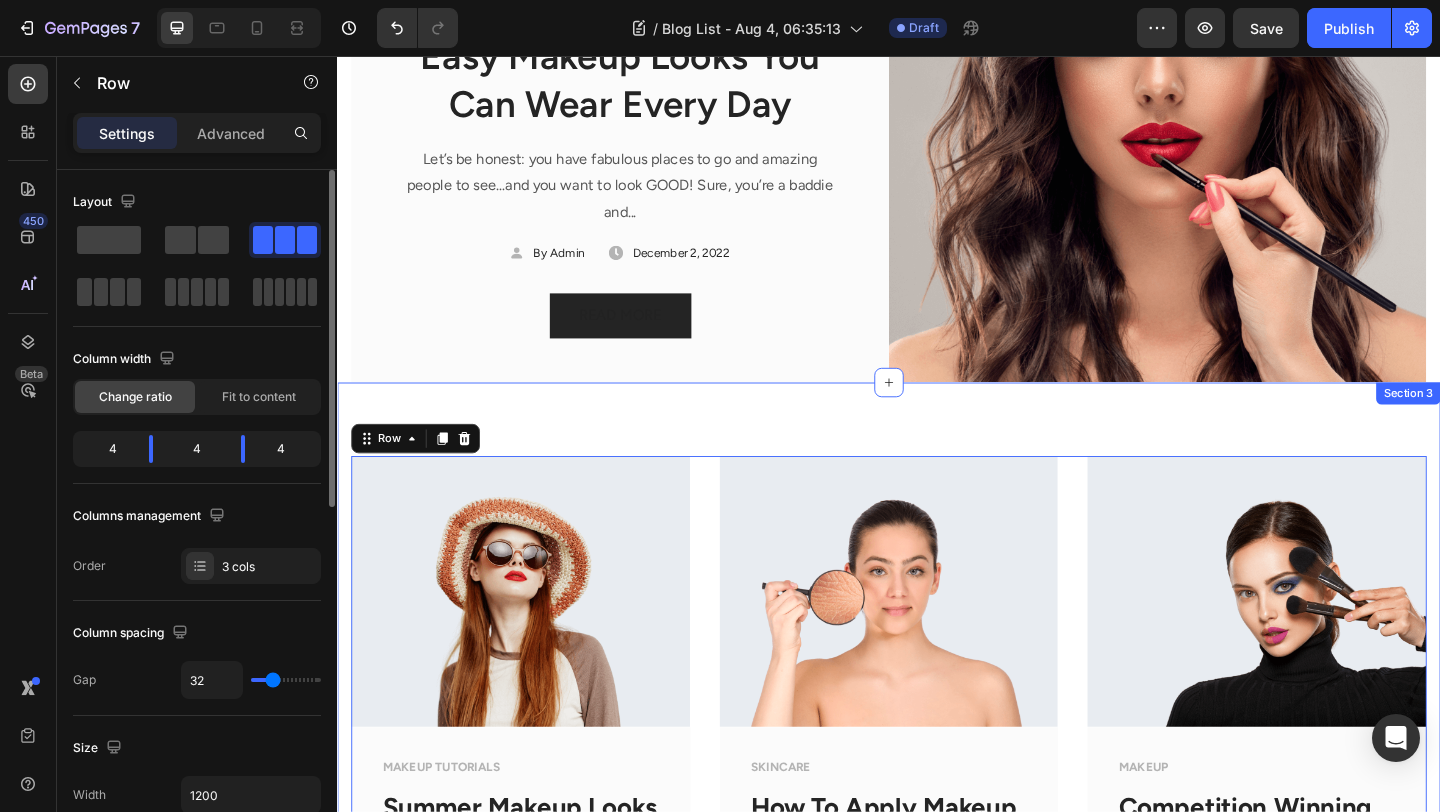 scroll, scrollTop: 389, scrollLeft: 0, axis: vertical 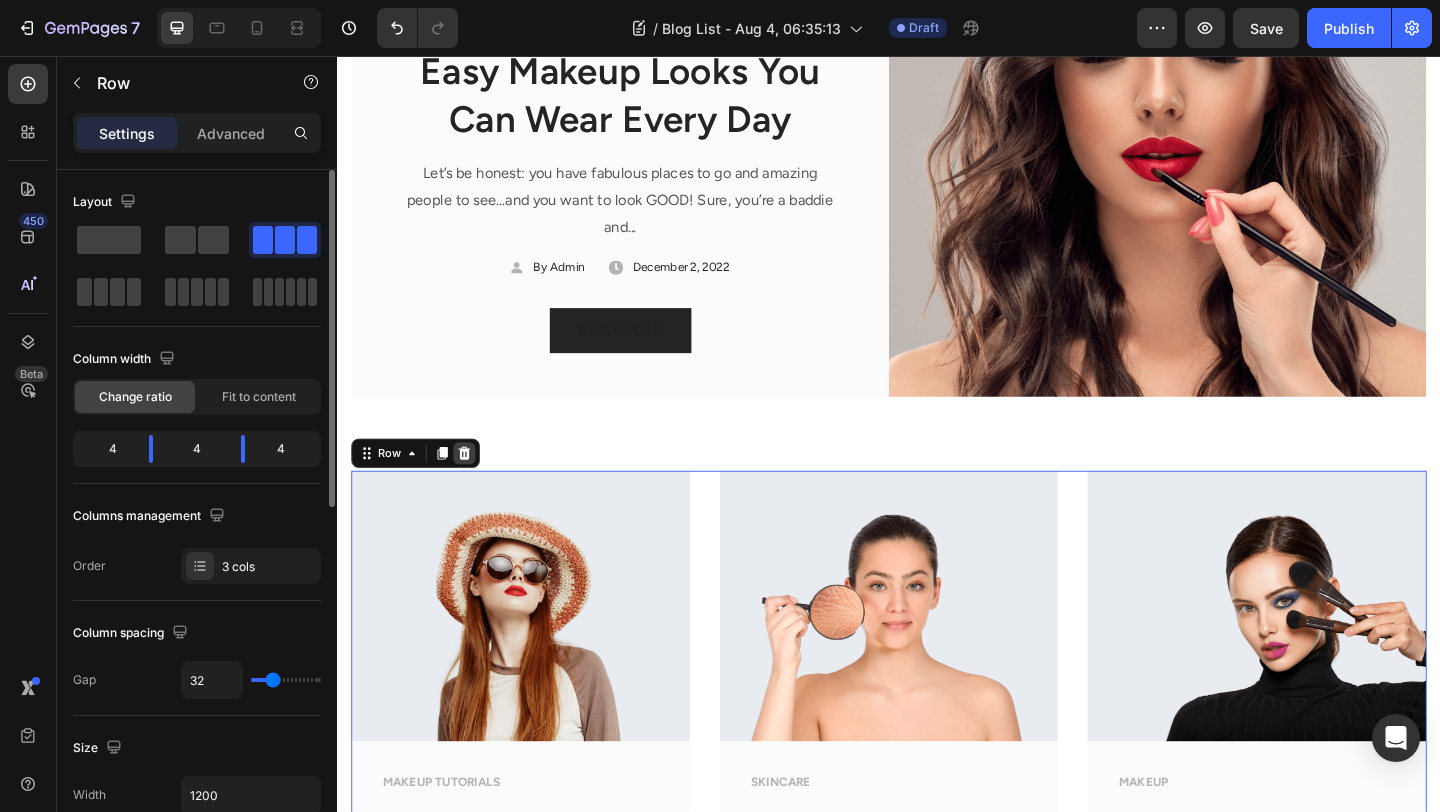 click 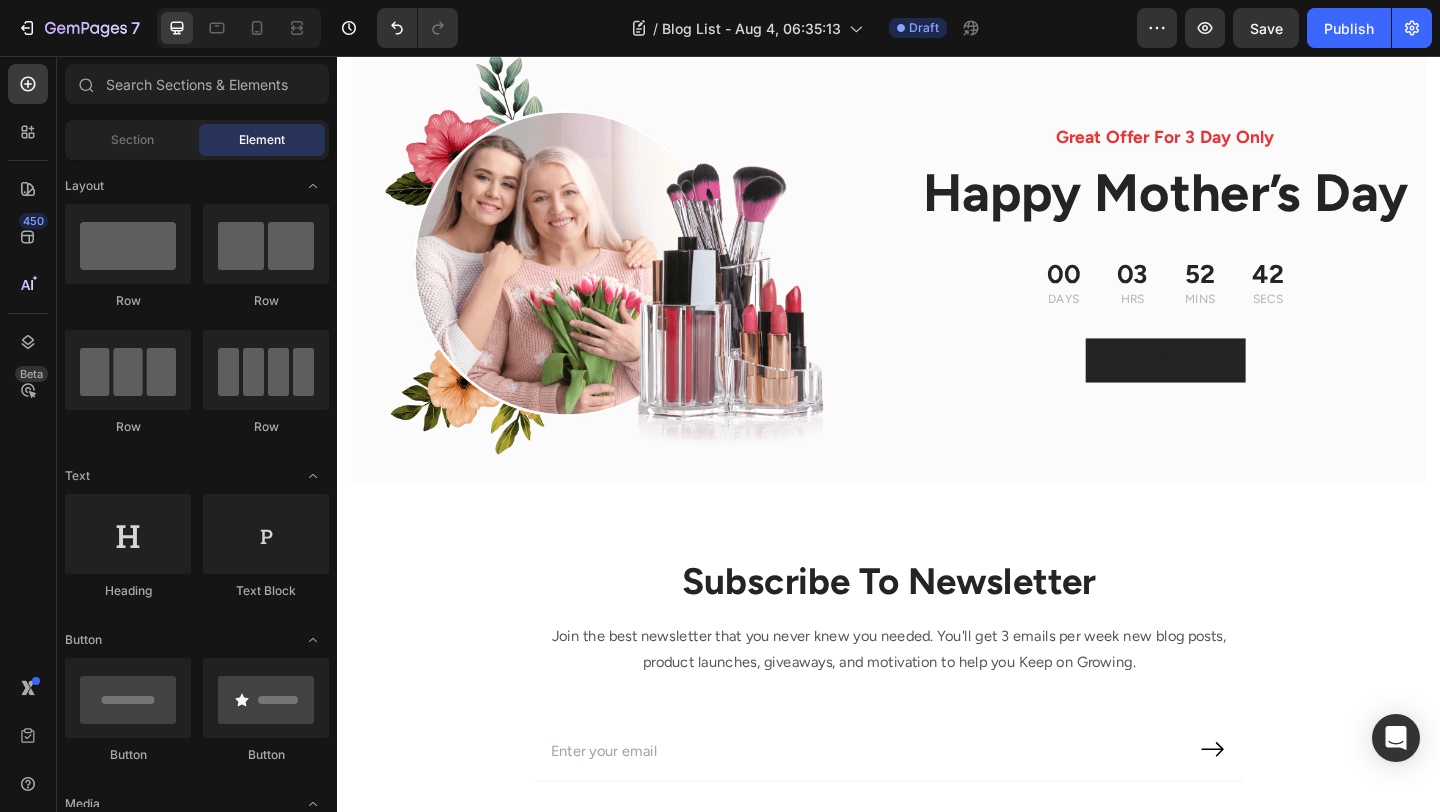 scroll, scrollTop: 2022, scrollLeft: 0, axis: vertical 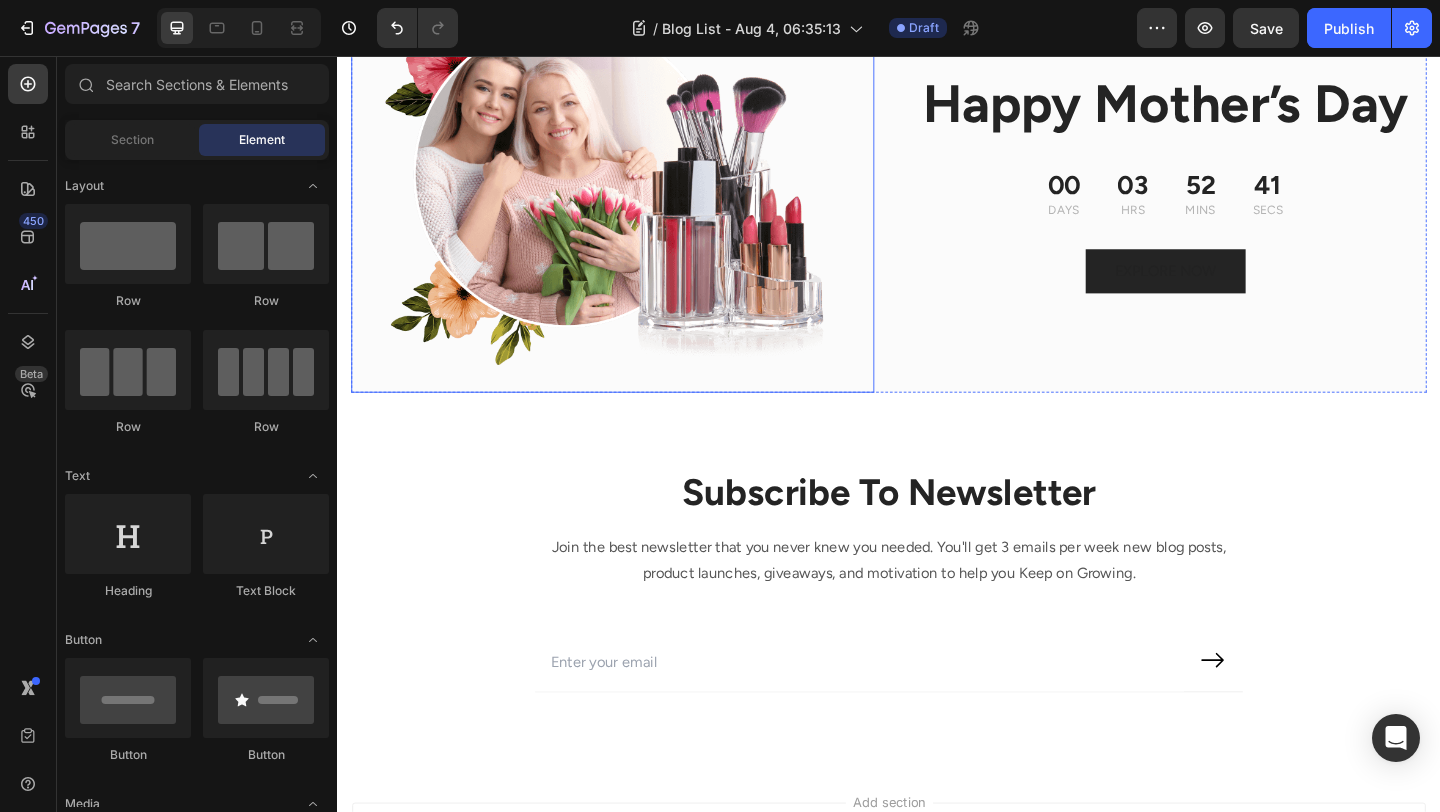 click at bounding box center (636, 172) 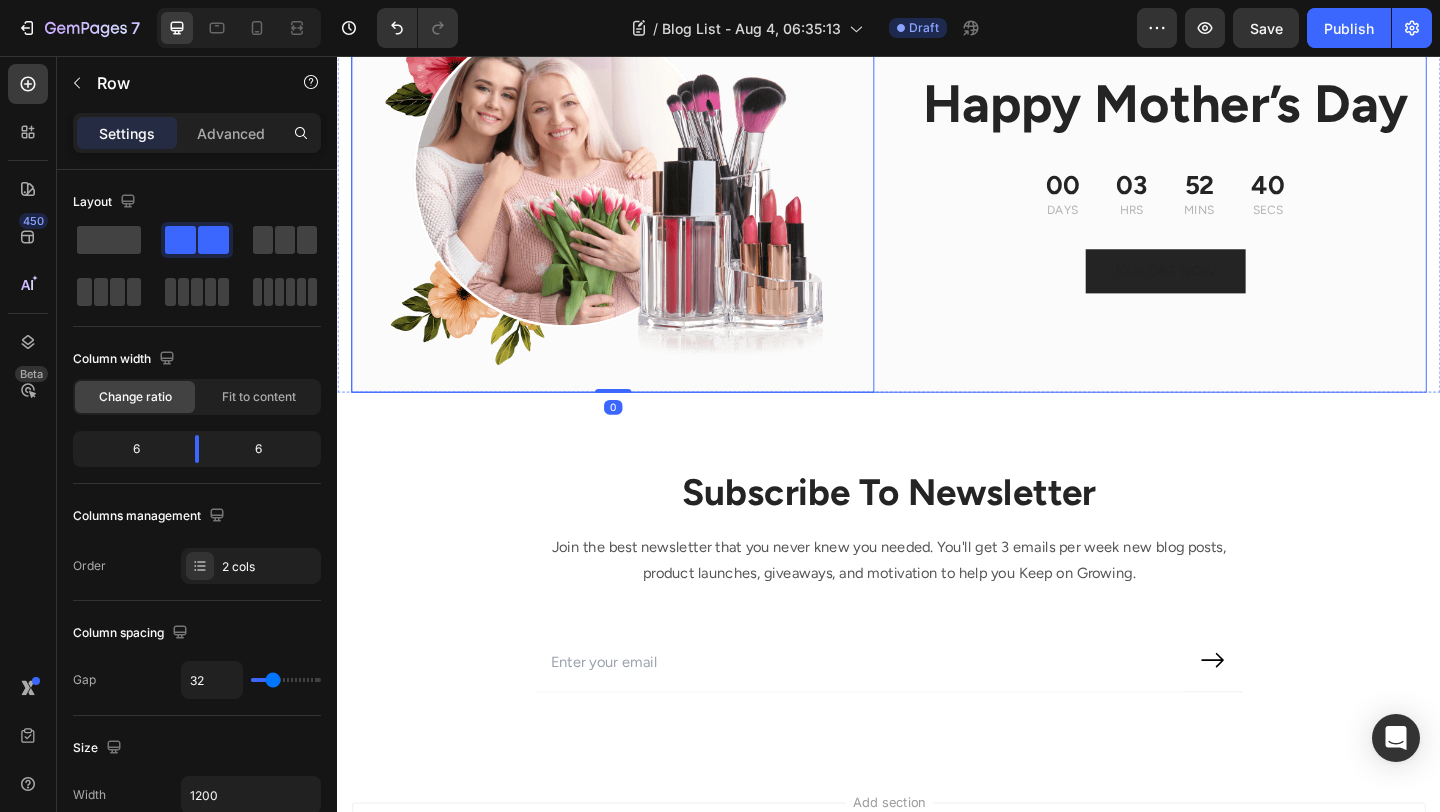 click on "Great Offer For 3 Day Only Text block Happy Mother’s Day Heading 00 Days 03 Hrs 52 Mins 40 Secs Countdown Timer EXPLORE NOW Button" at bounding box center [1237, 172] 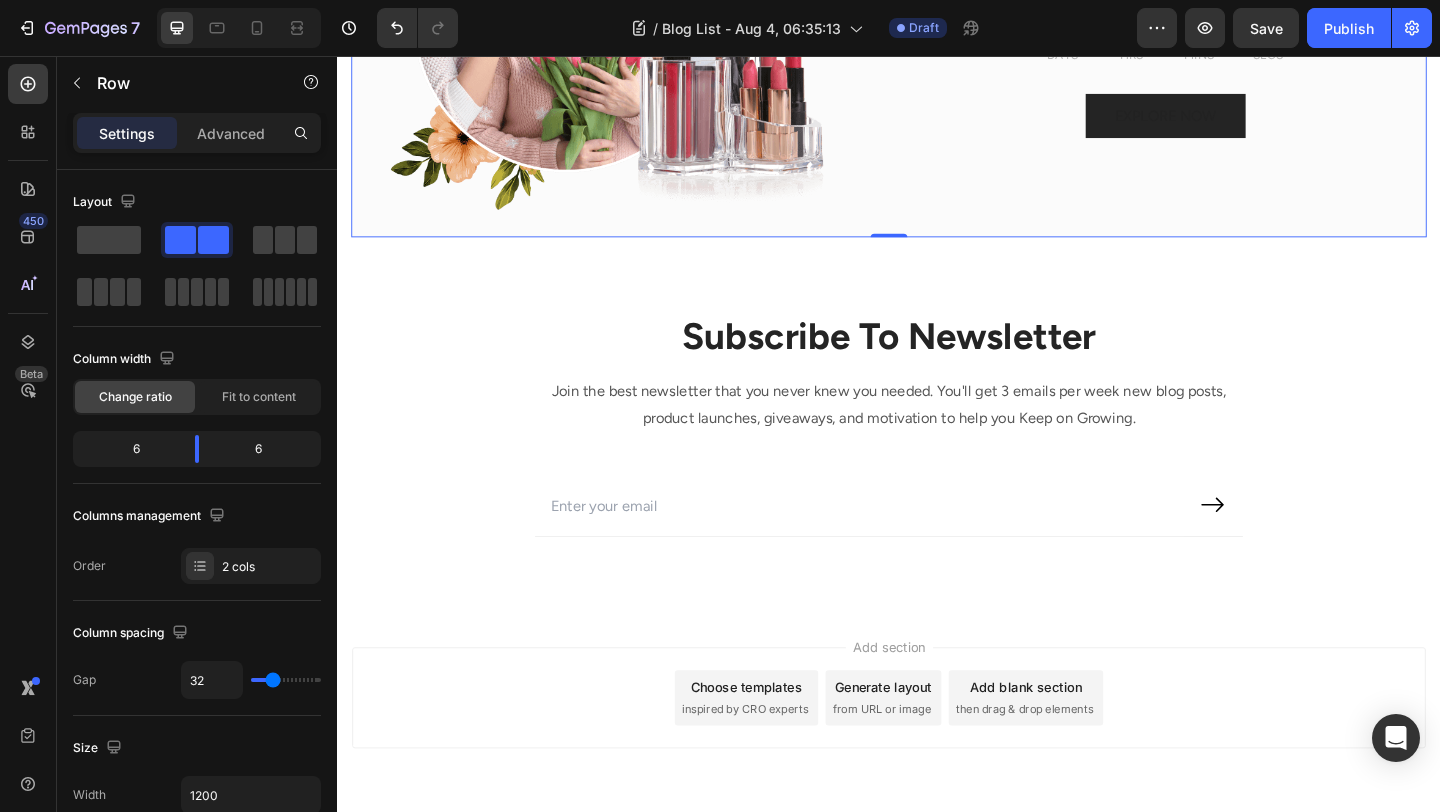 scroll, scrollTop: 2554, scrollLeft: 0, axis: vertical 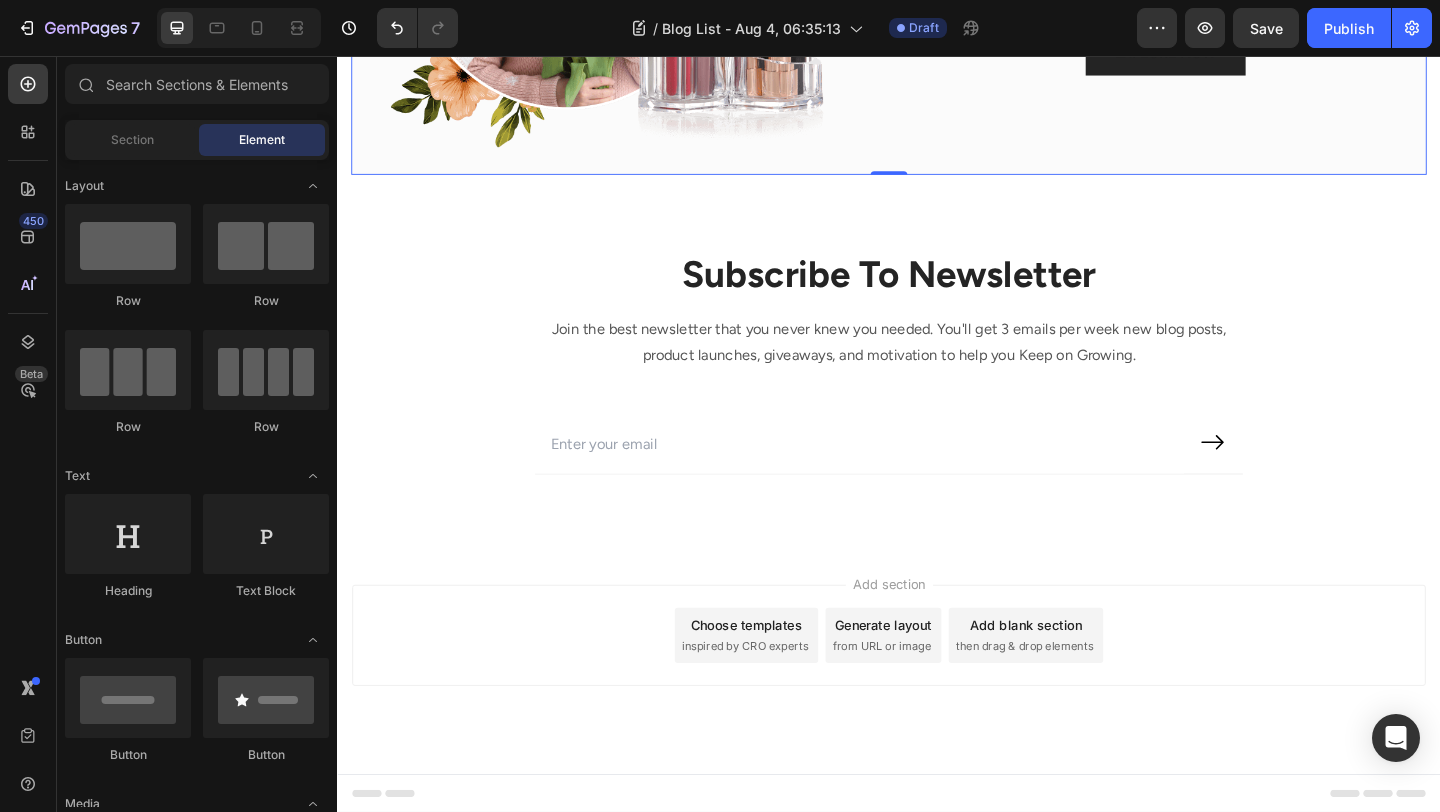 click on "Add section" at bounding box center (937, 630) 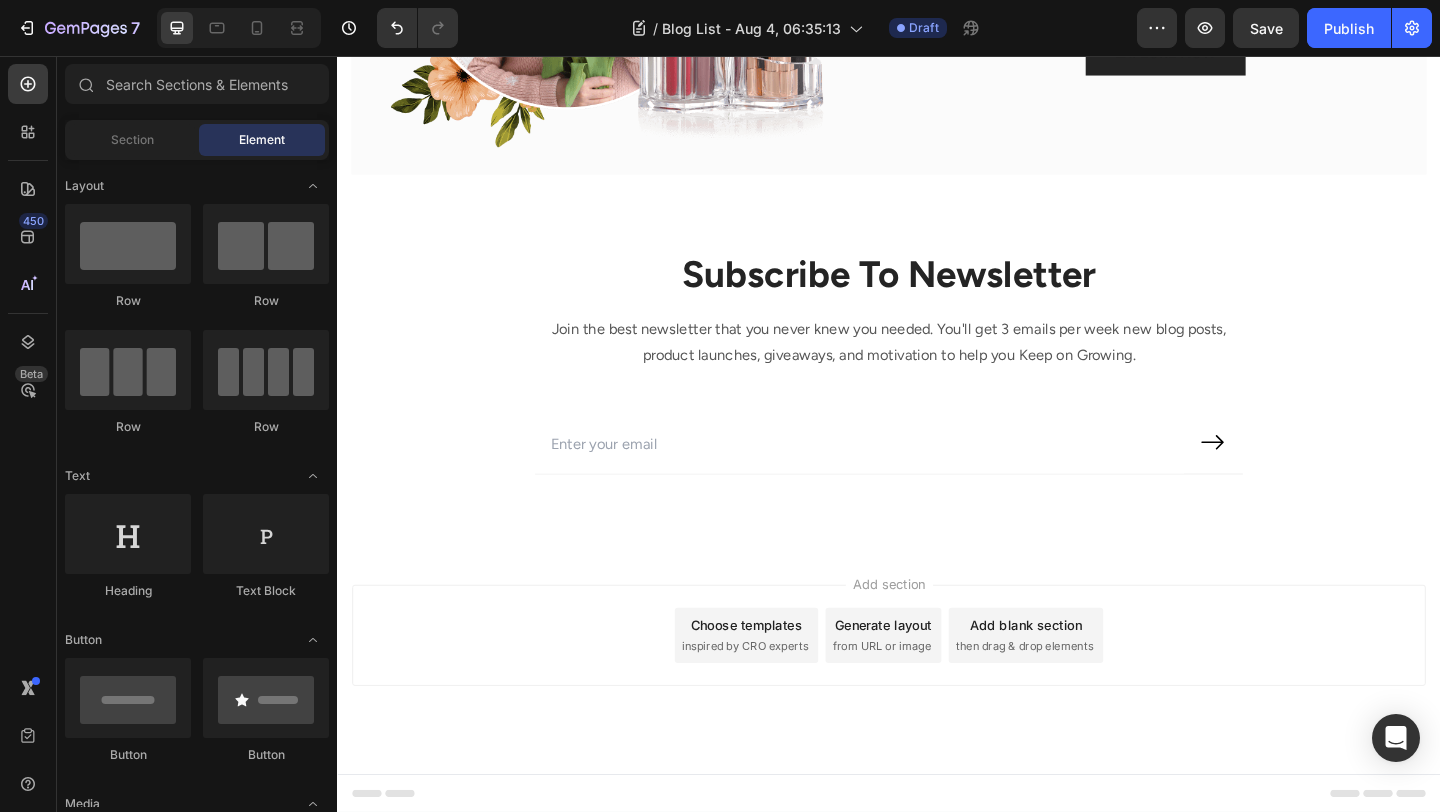 click on "Add section Choose templates inspired by CRO experts Generate layout from URL or image Add blank section then drag & drop elements" at bounding box center [937, 714] 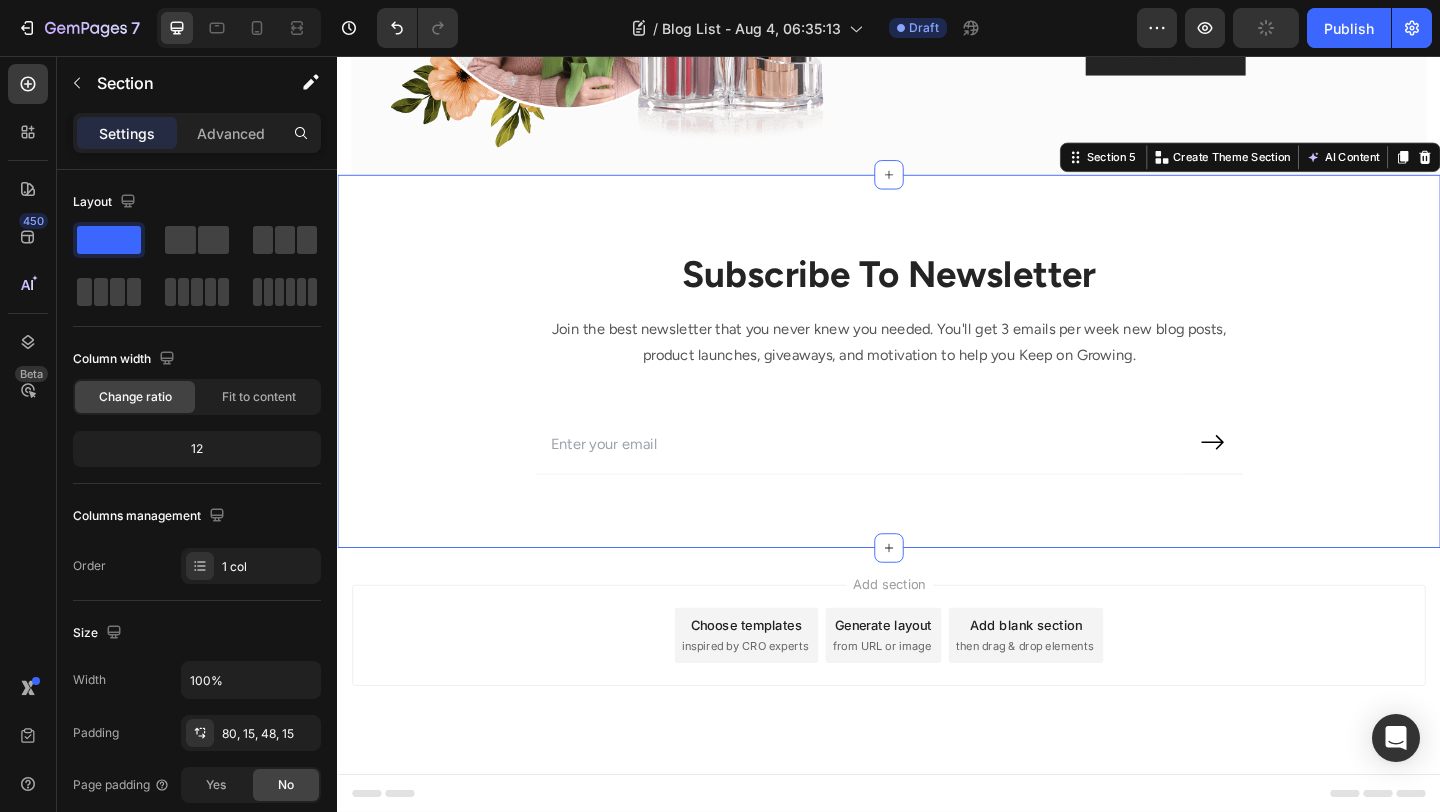 click on "Subscribe To Newsletter Heading Join the best newsletter that you never knew you needed. You'll get 3 emails per week new blog posts, product launches, giveaways, and motivation to help you Keep on Growing. Text block Email Field
Submit Button Row Newsletter Row" at bounding box center (937, 403) 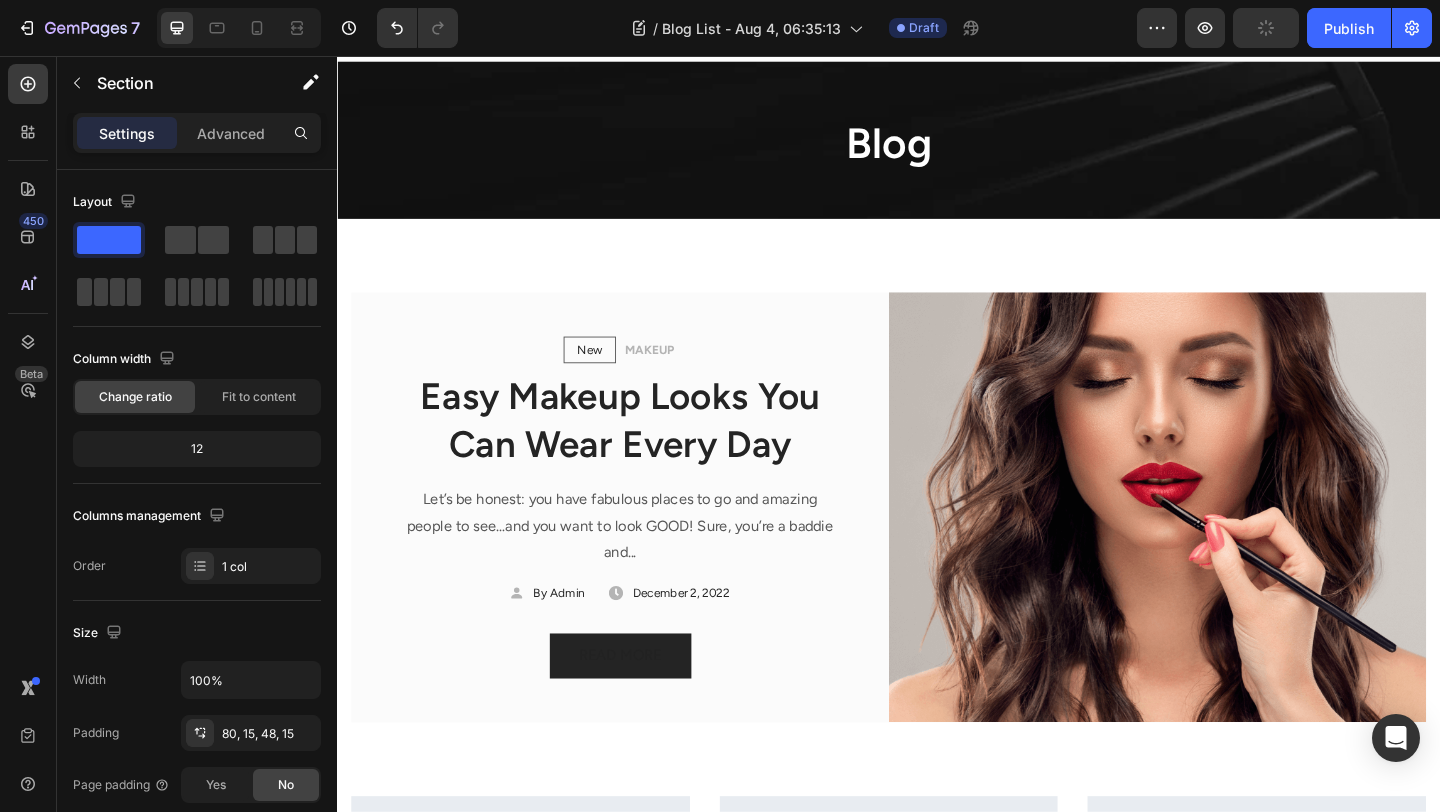 scroll, scrollTop: 0, scrollLeft: 0, axis: both 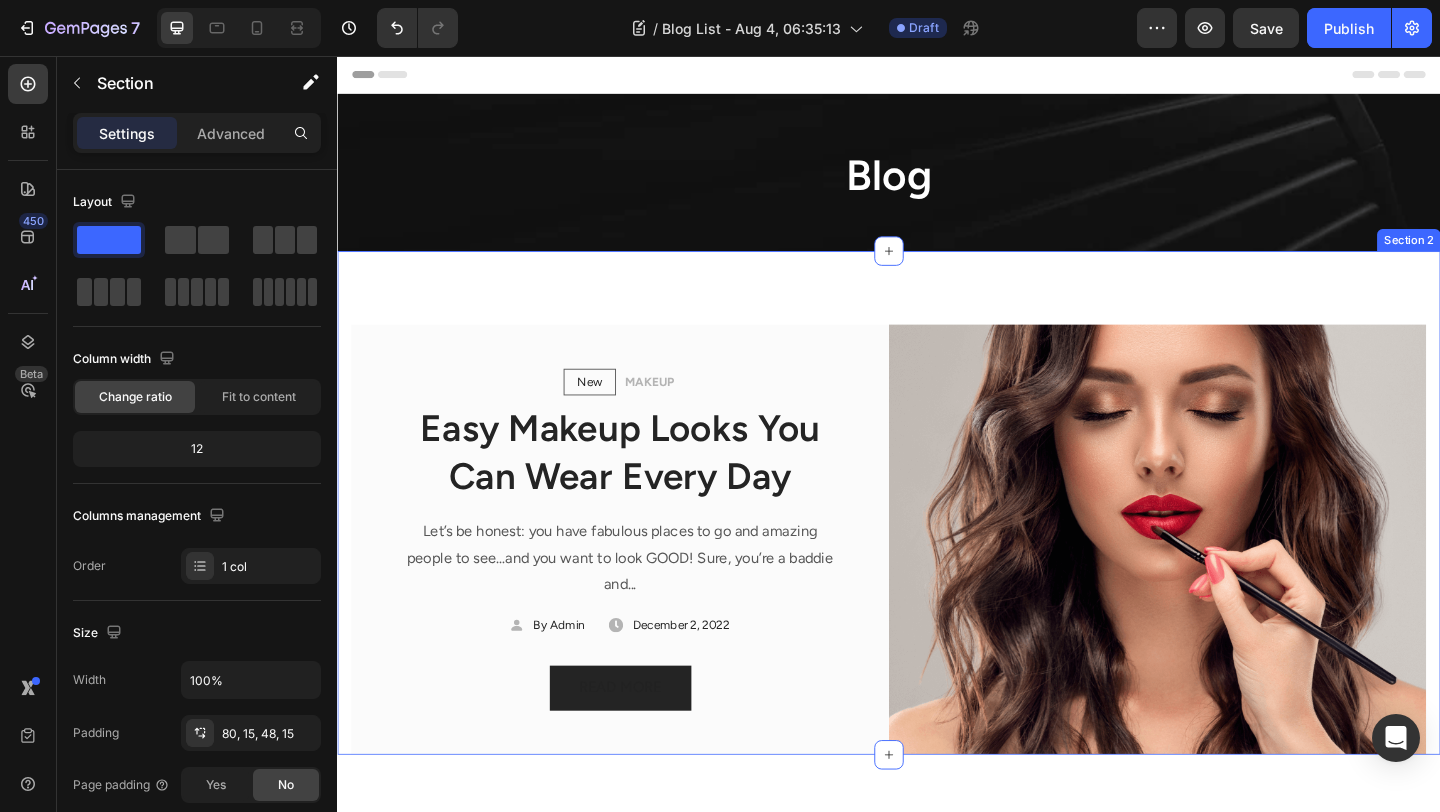 click on "New Text block Row MAKEUP Text block Row Easy Makeup Looks You Can Wear Every Day Heading Let’s be honest: you have fabulous places to go and amazing people to see…and you want to look GOOD! Sure, you’re a baddie and... Text block
Icon By Admin Text block Row
Icon December 2, 2022 Text block Row Row READ MORE Button Row Image Row Section 2" at bounding box center [937, 542] 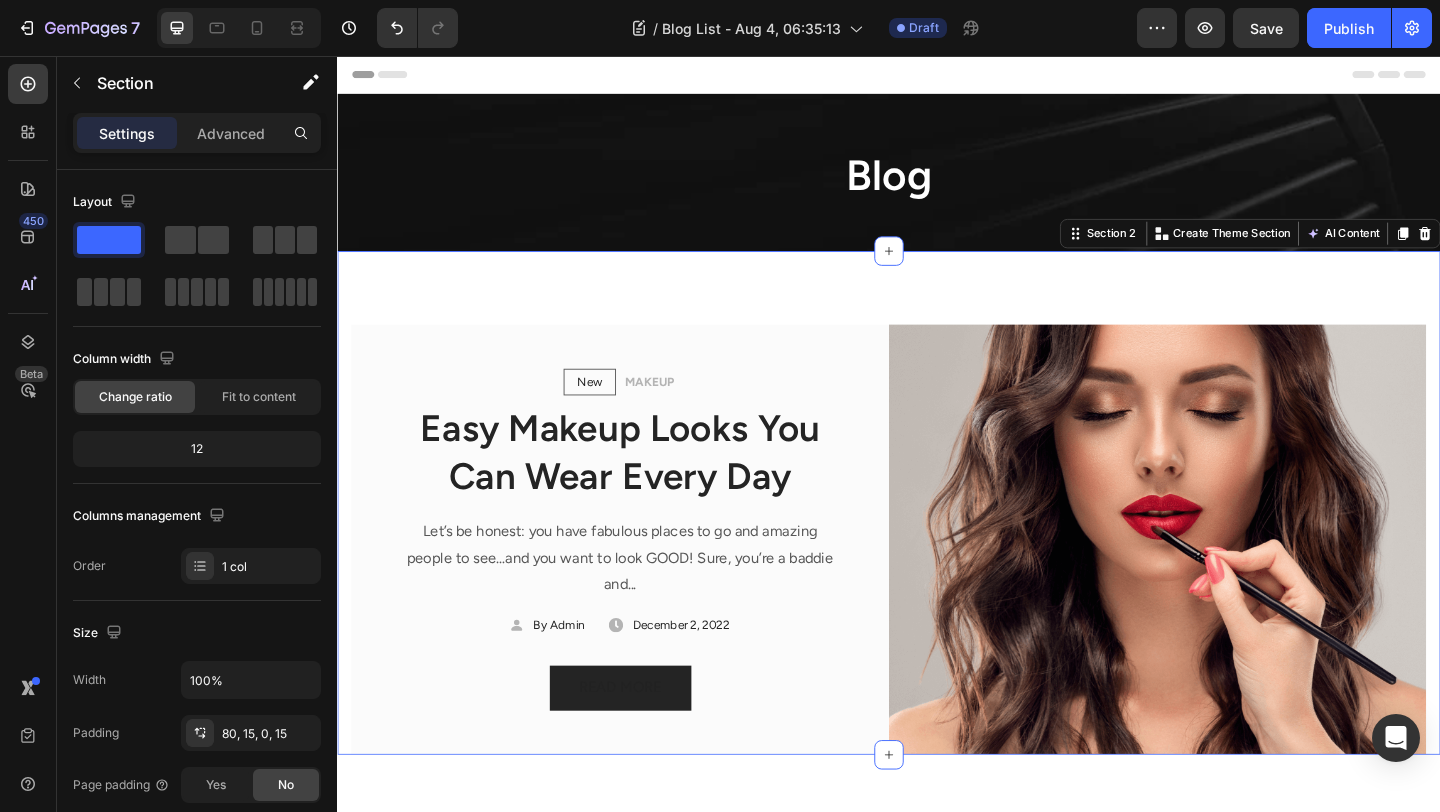 click on "Section 2   Create Theme Section AI Content Write with GemAI What would you like to describe here? Tone and Voice Persuasive Product PECRON PV300 Solar Panel Show more Generate" at bounding box center (1330, 249) 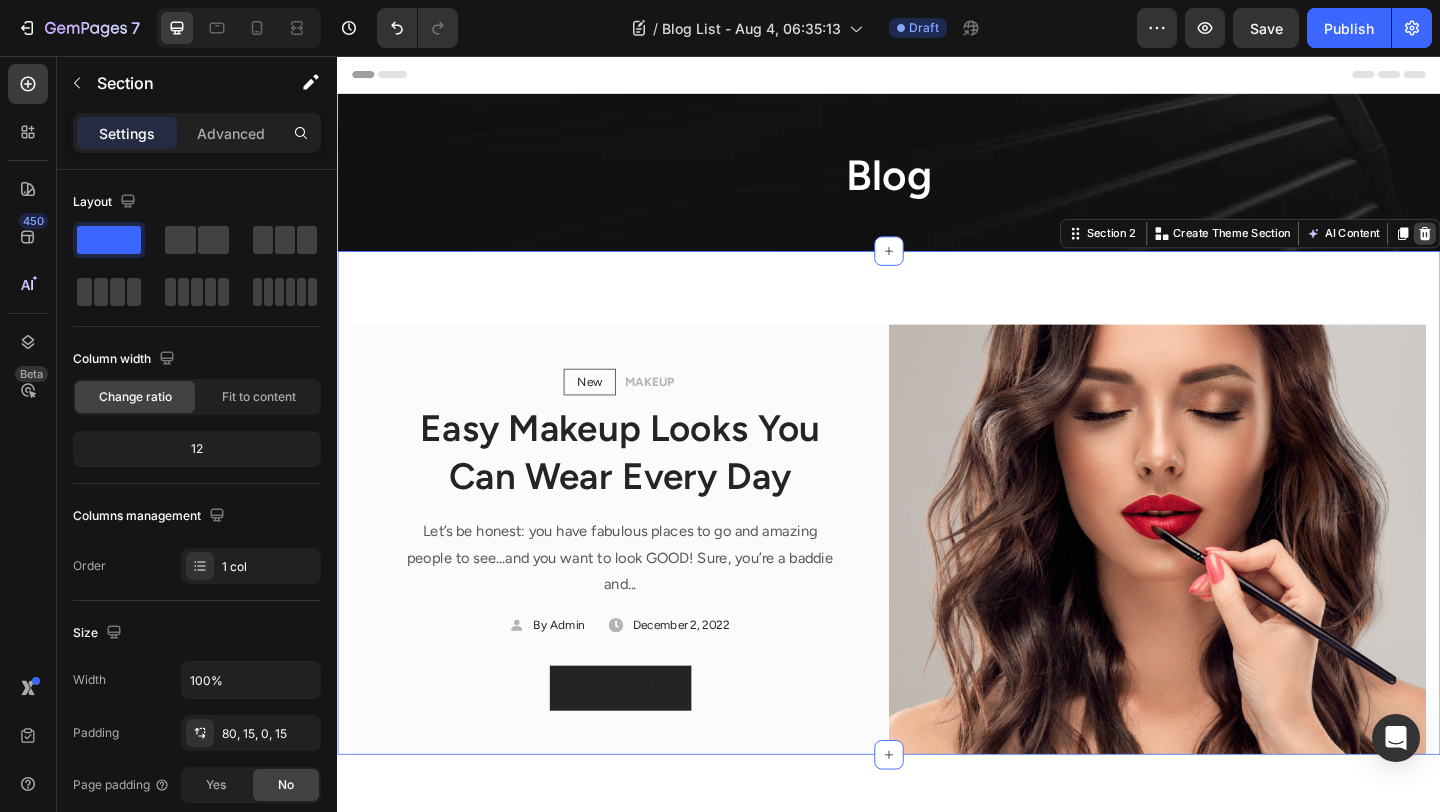 click 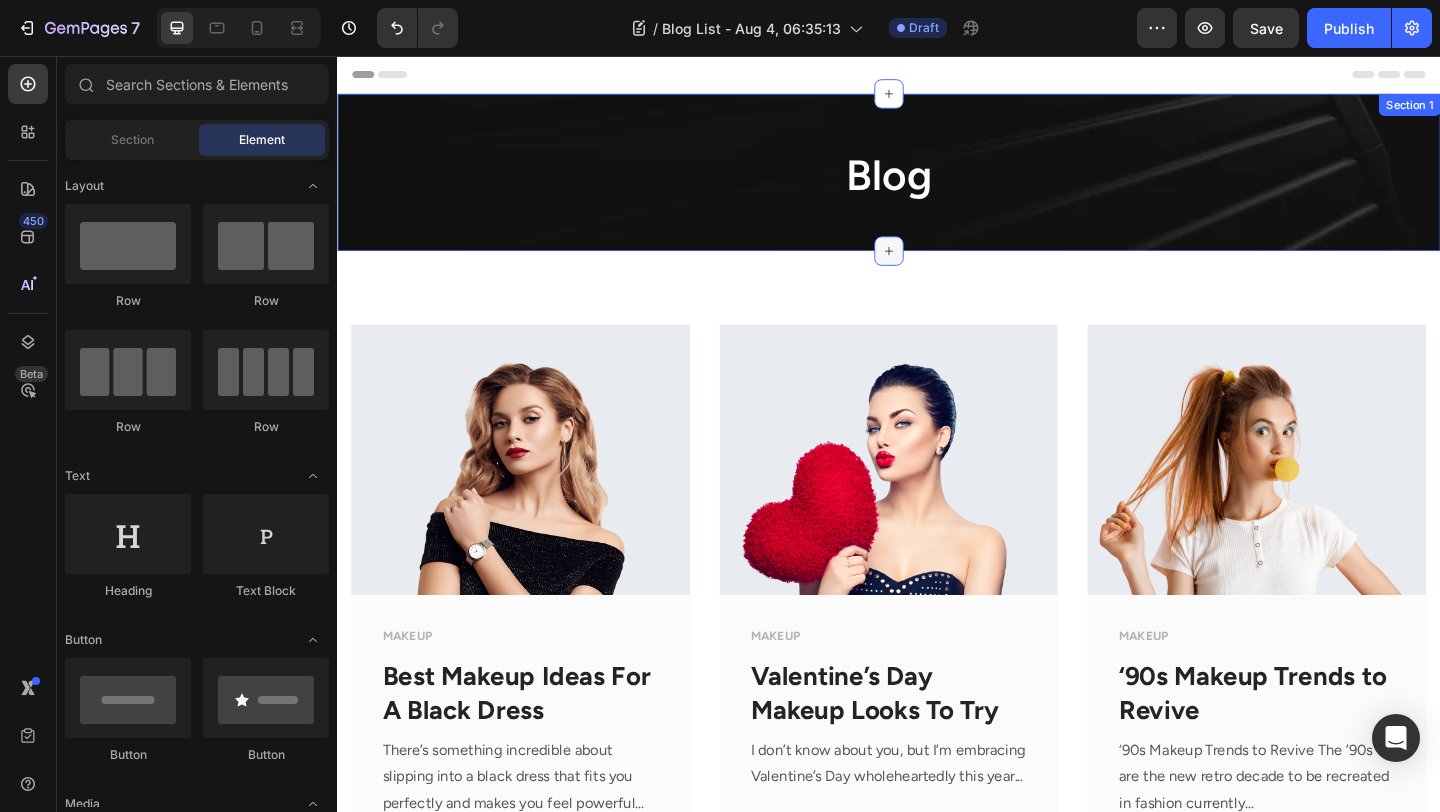 click 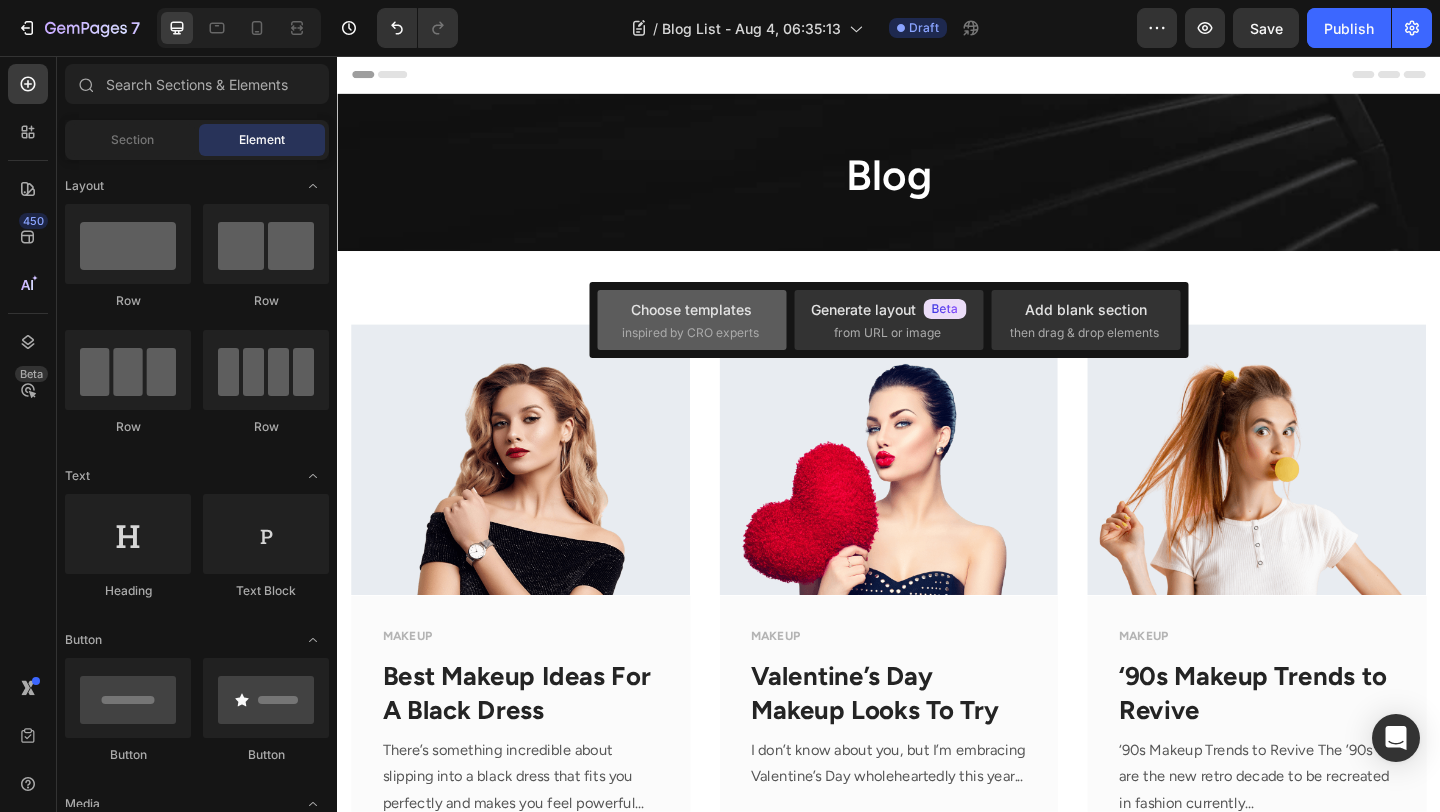 click on "Choose templates" at bounding box center [691, 309] 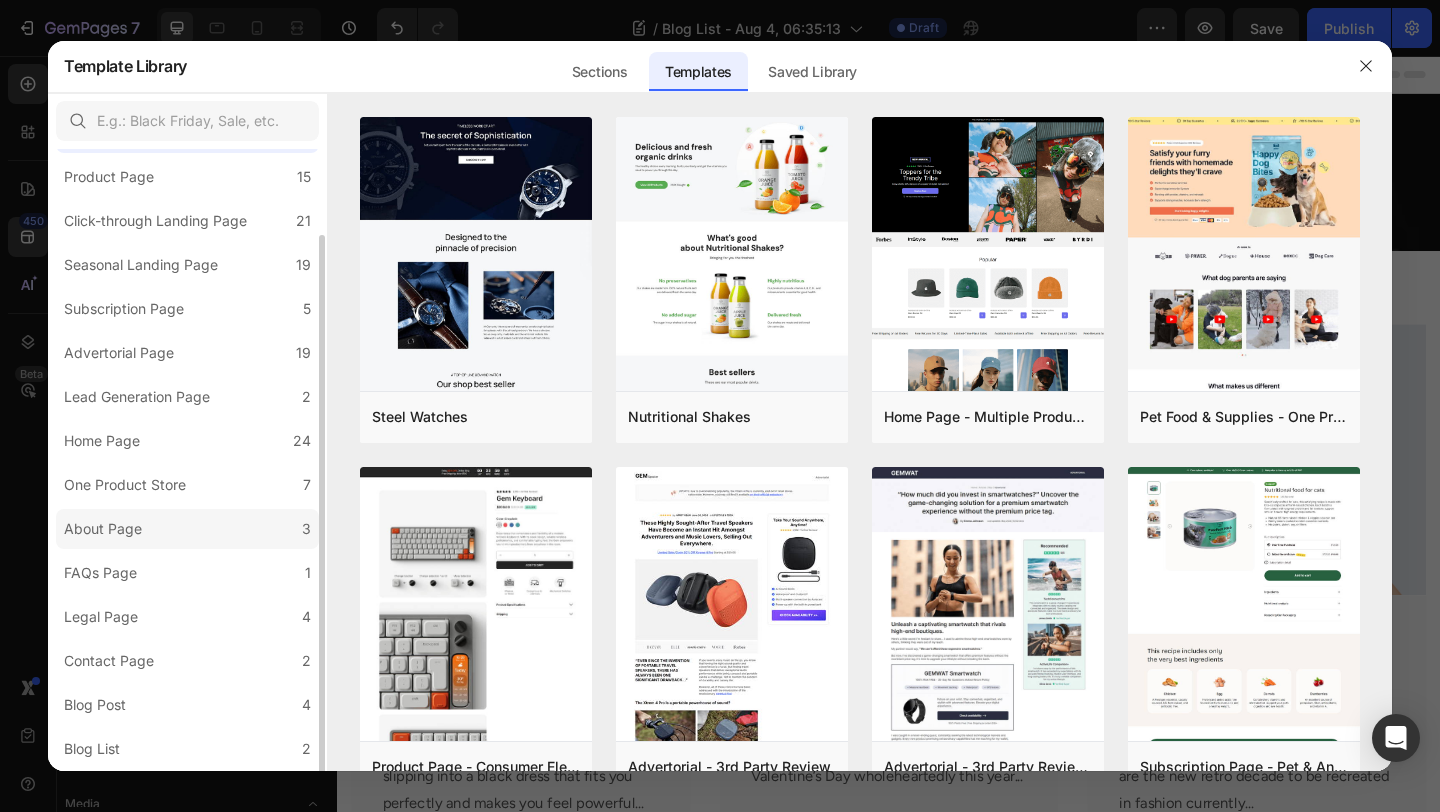 scroll, scrollTop: 93, scrollLeft: 0, axis: vertical 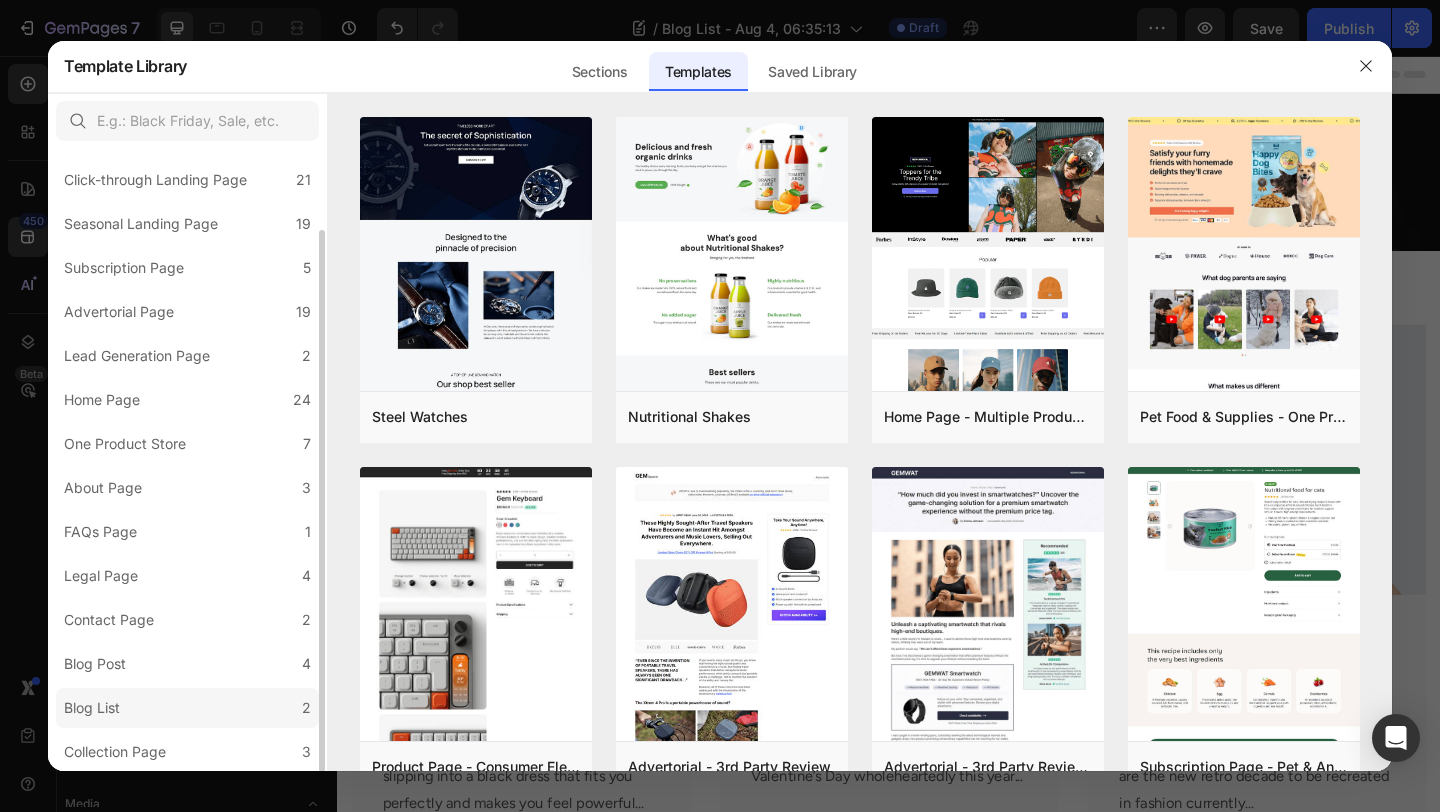 click on "Blog List 2" 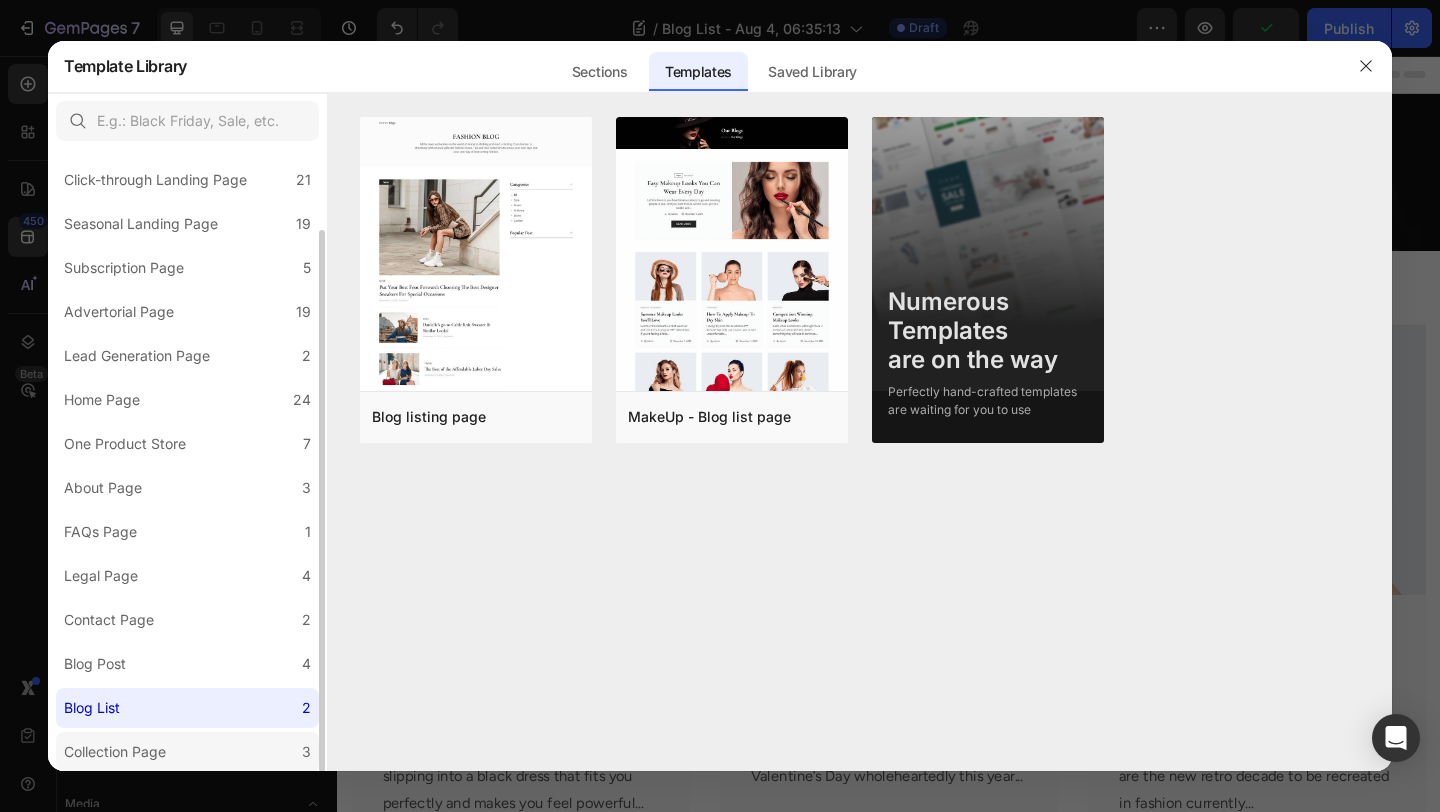 click on "Collection Page" at bounding box center [119, 752] 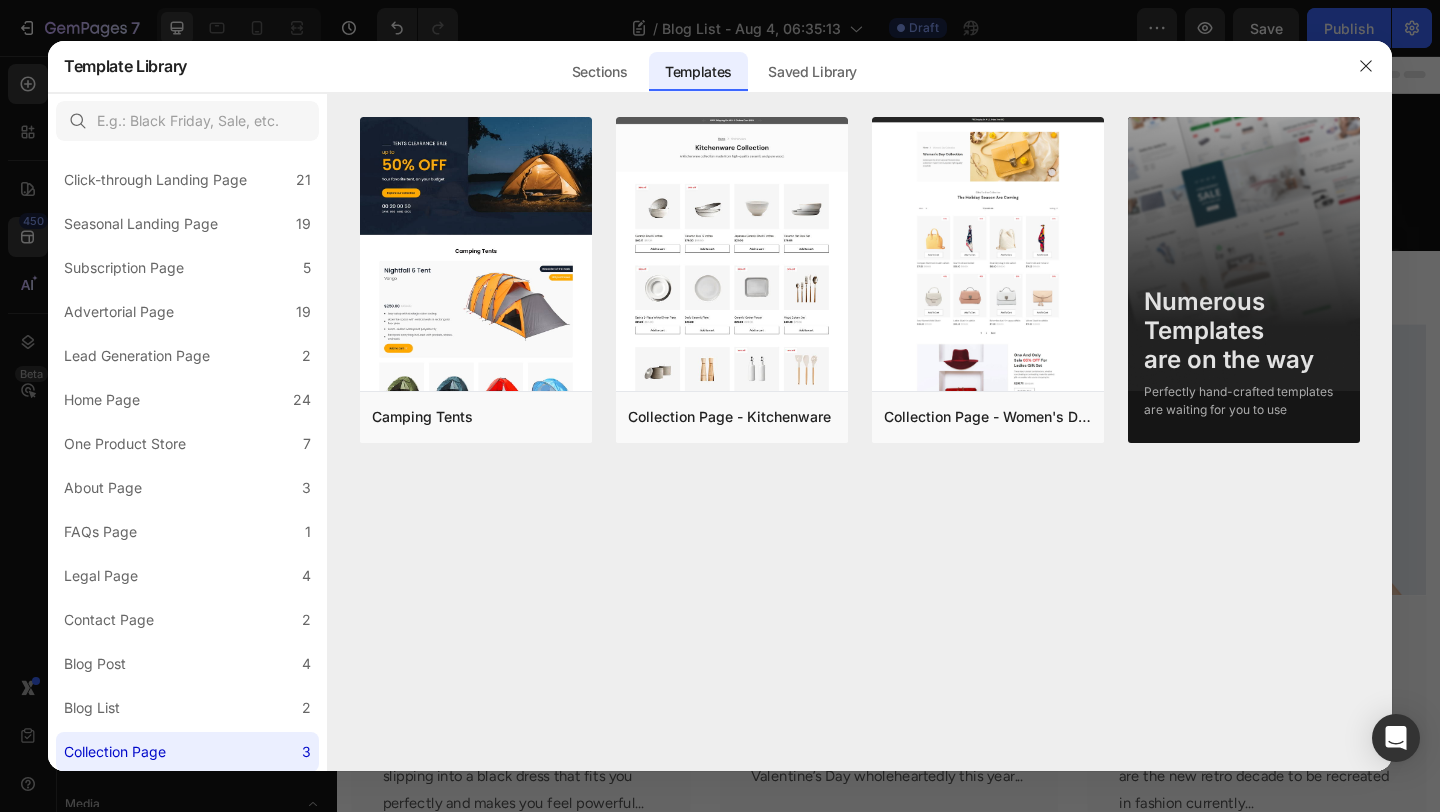 click at bounding box center (720, 406) 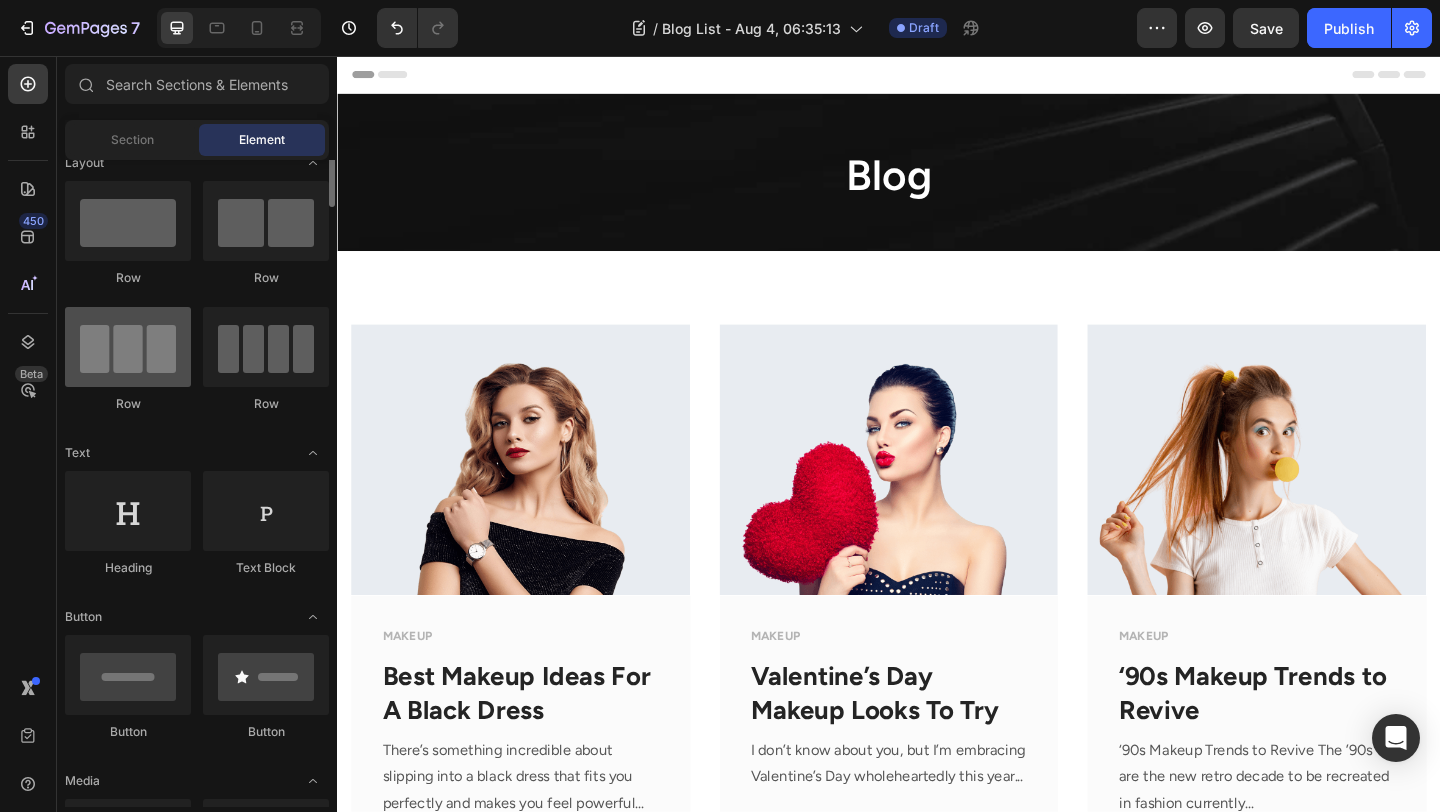 scroll, scrollTop: 0, scrollLeft: 0, axis: both 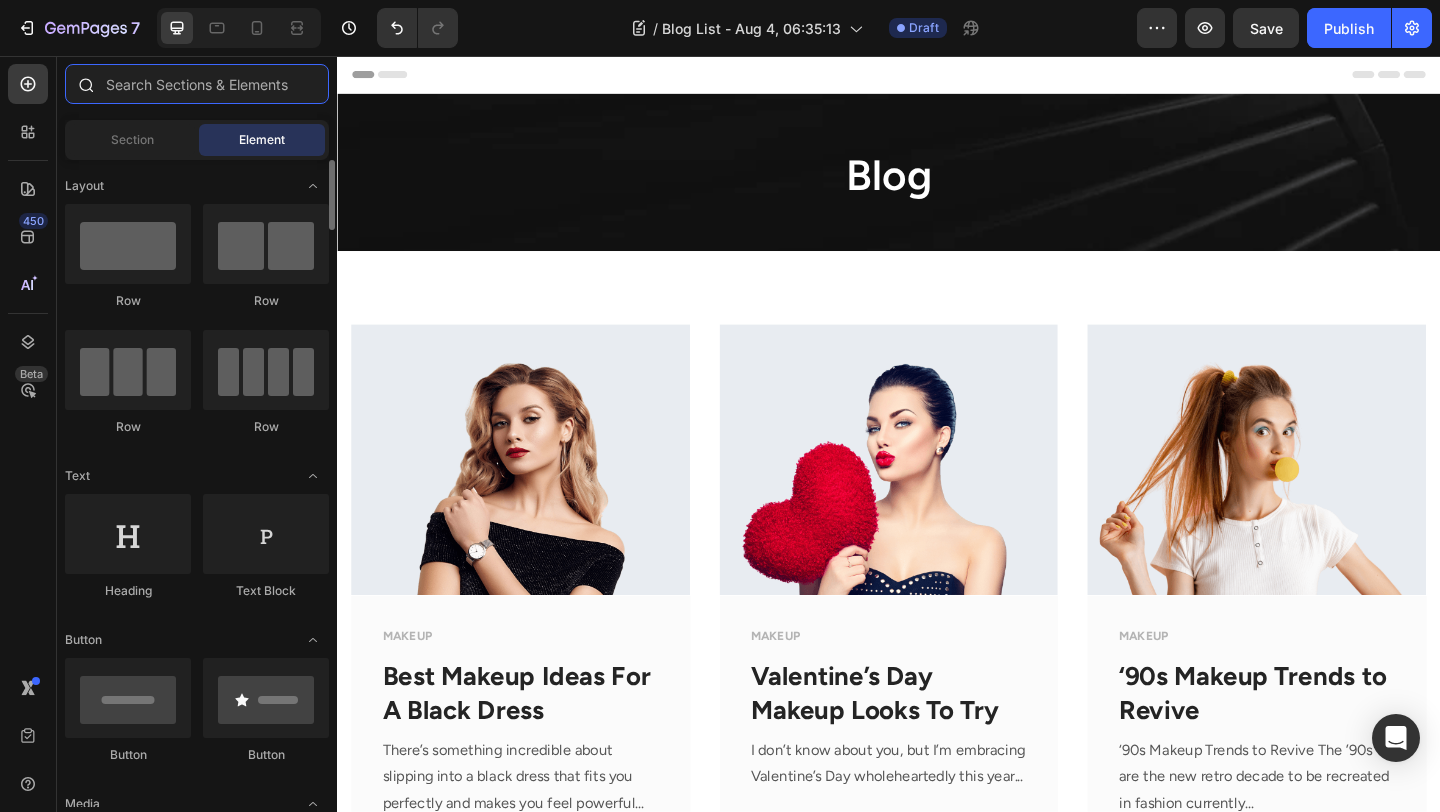 click at bounding box center (197, 84) 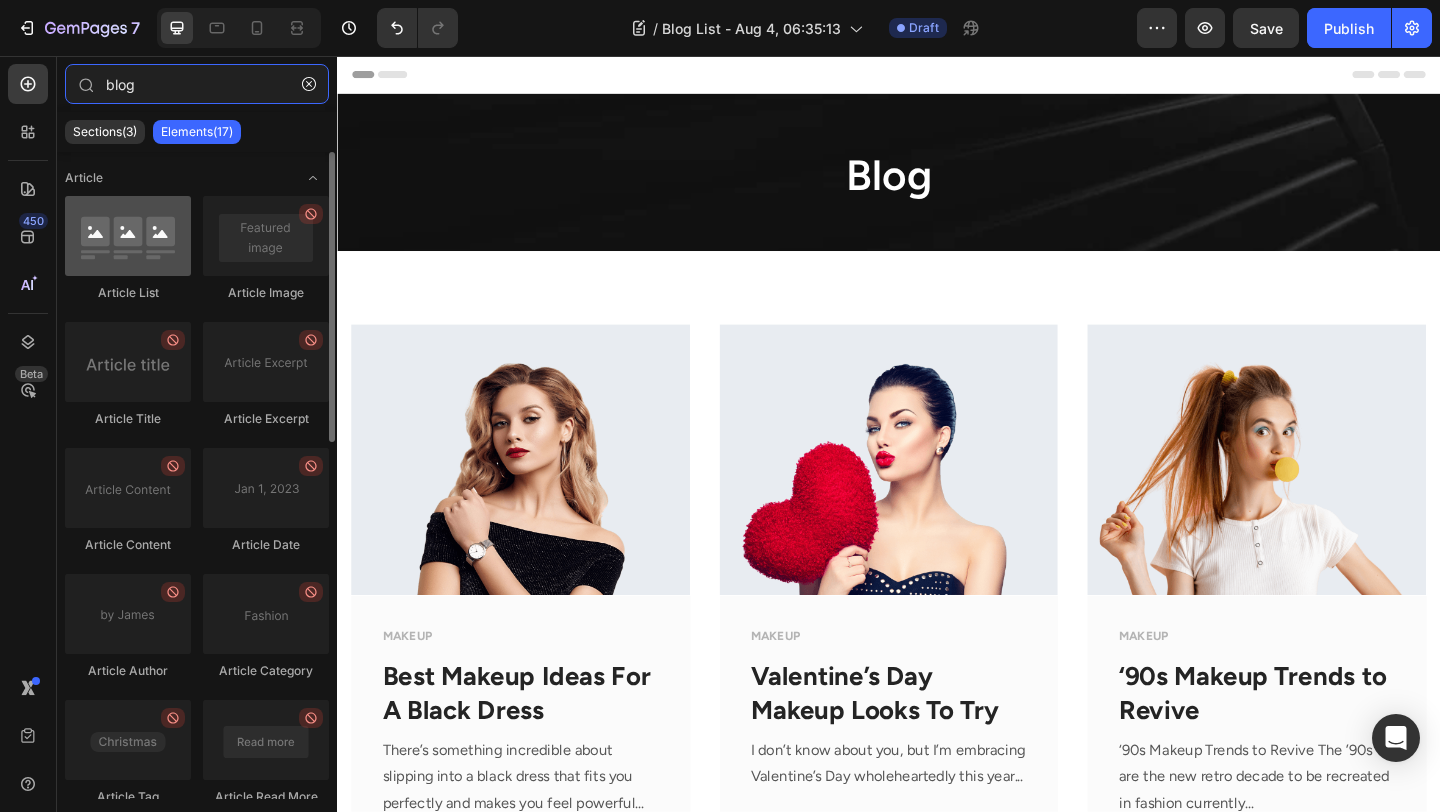 type on "blog" 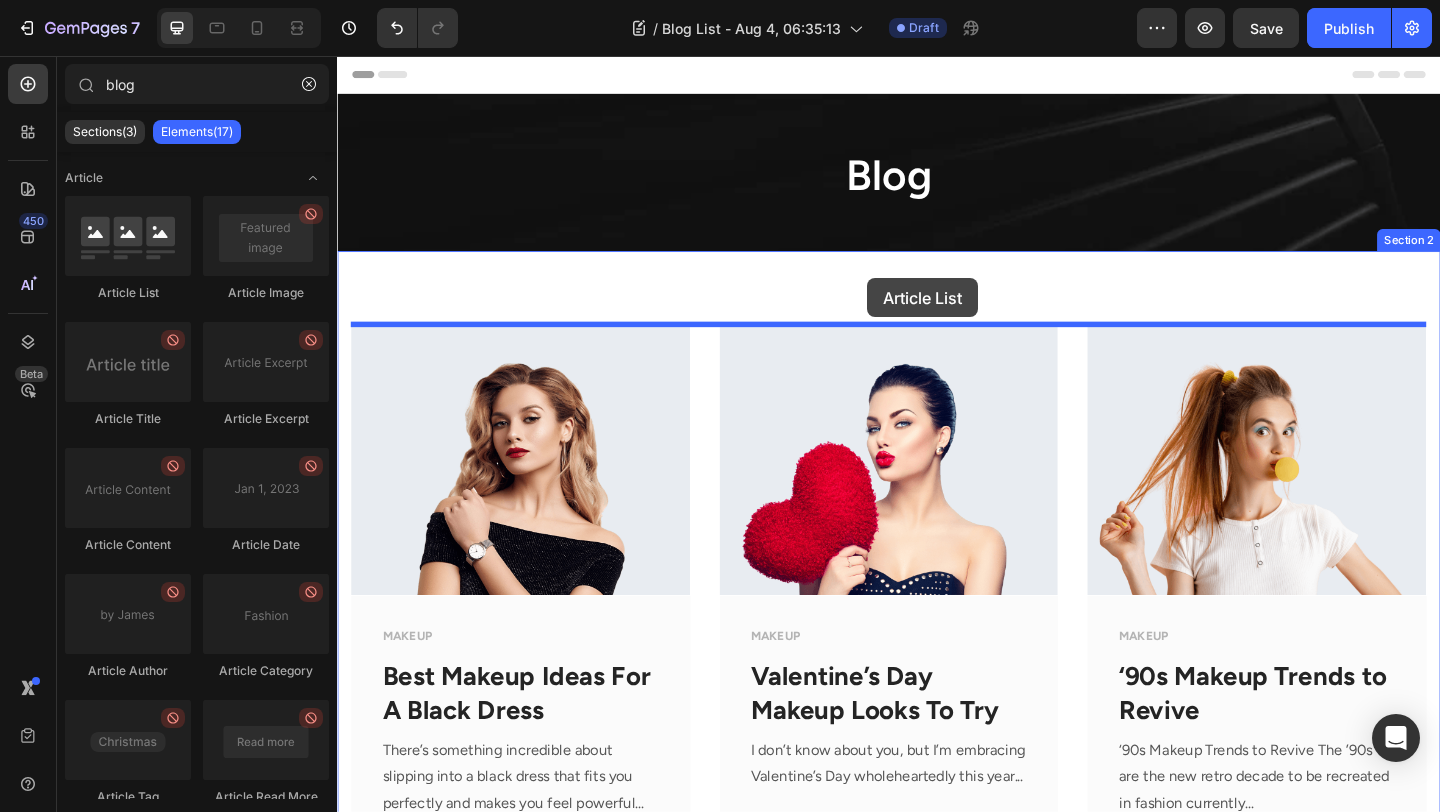 drag, startPoint x: 460, startPoint y: 288, endPoint x: 914, endPoint y: 298, distance: 454.1101 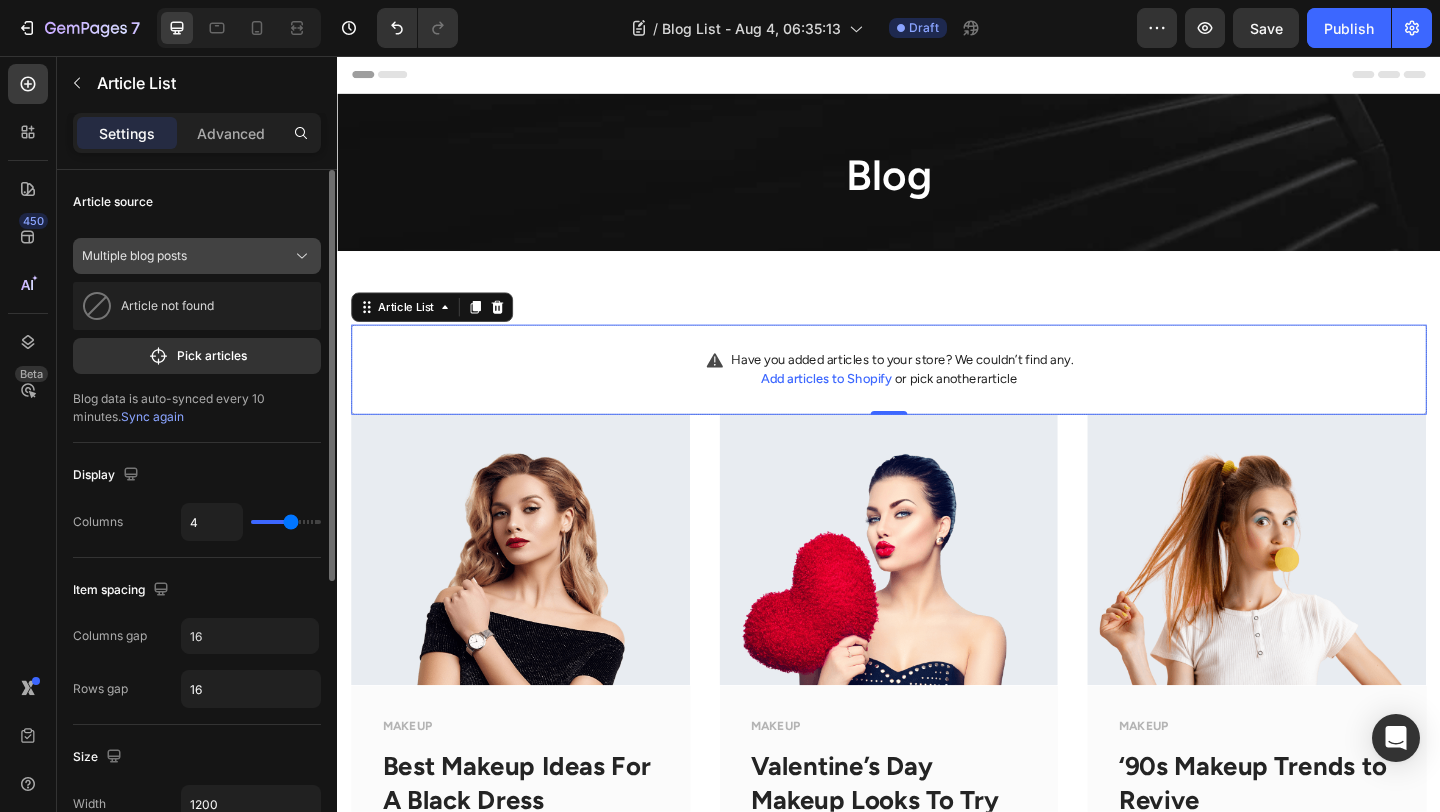 click on "Multiple blog posts" at bounding box center (134, 256) 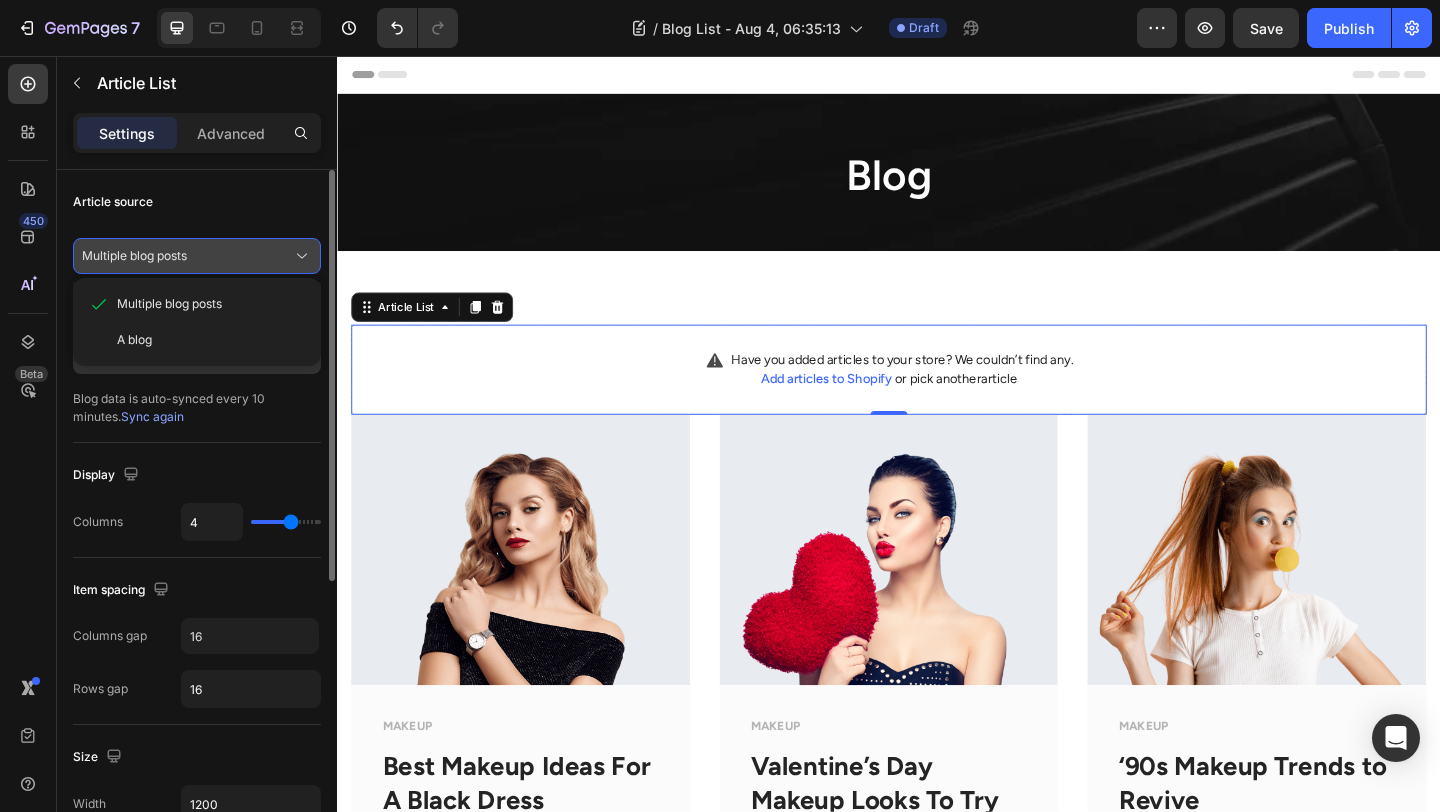 click on "Multiple blog posts" at bounding box center [134, 256] 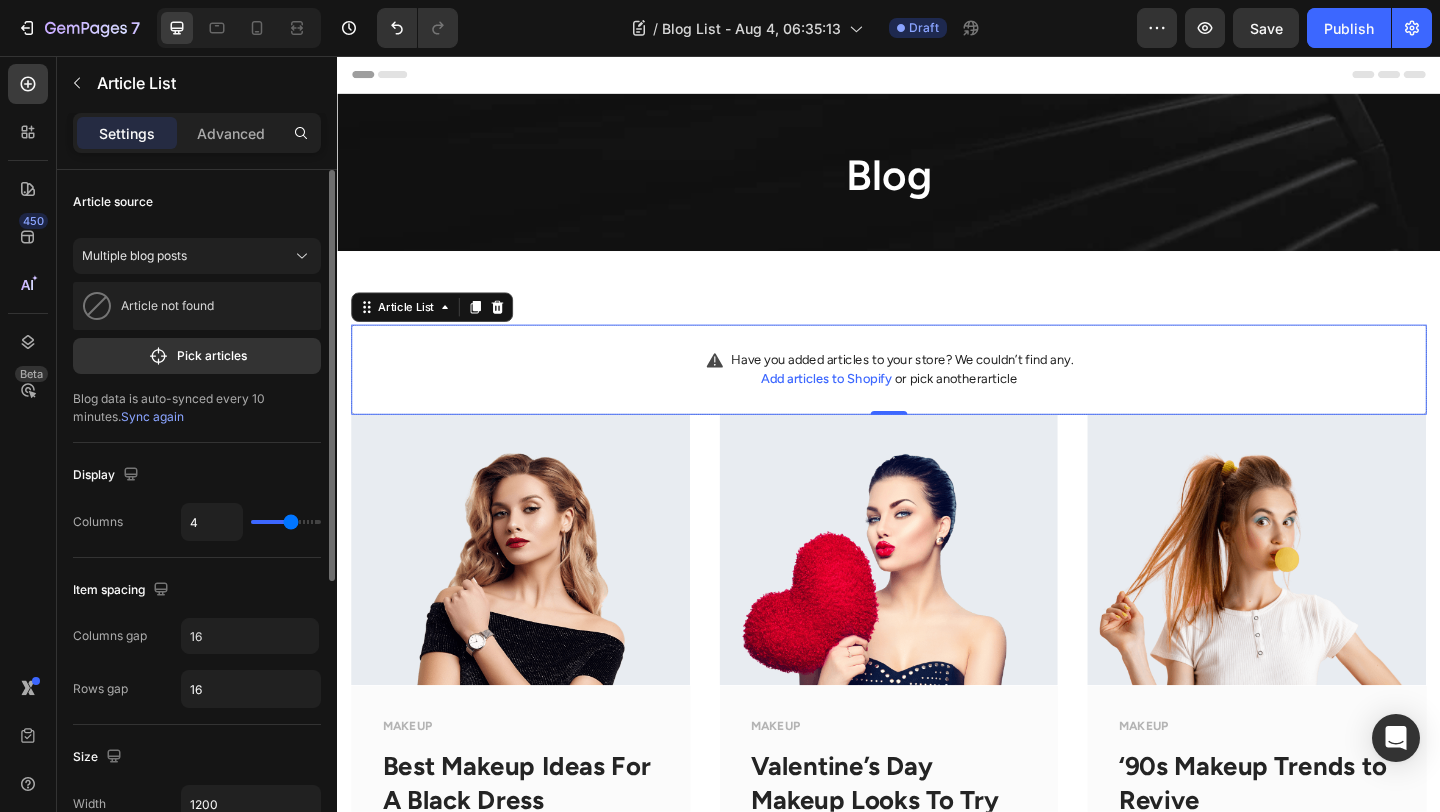 click on "Article not found" at bounding box center (197, 306) 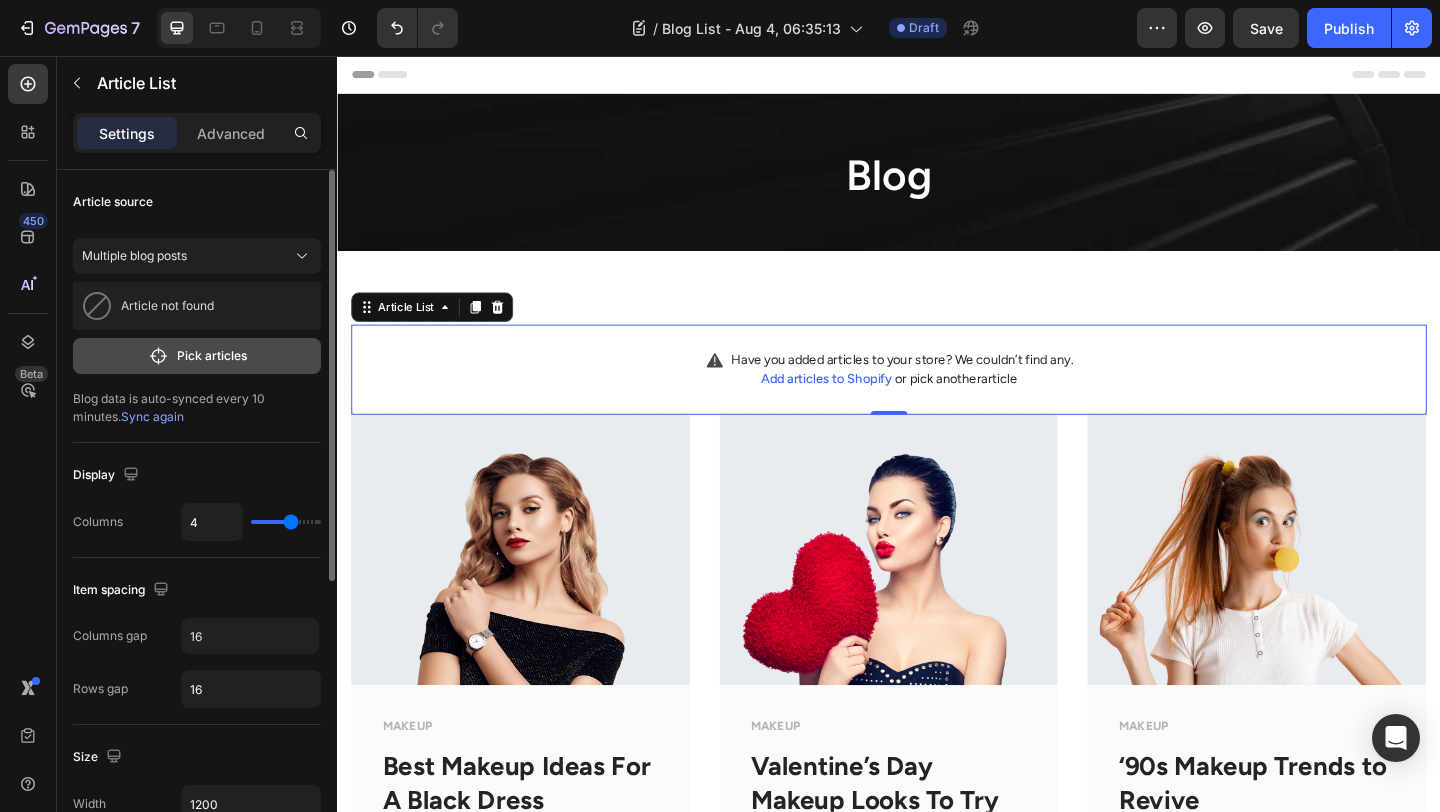 click 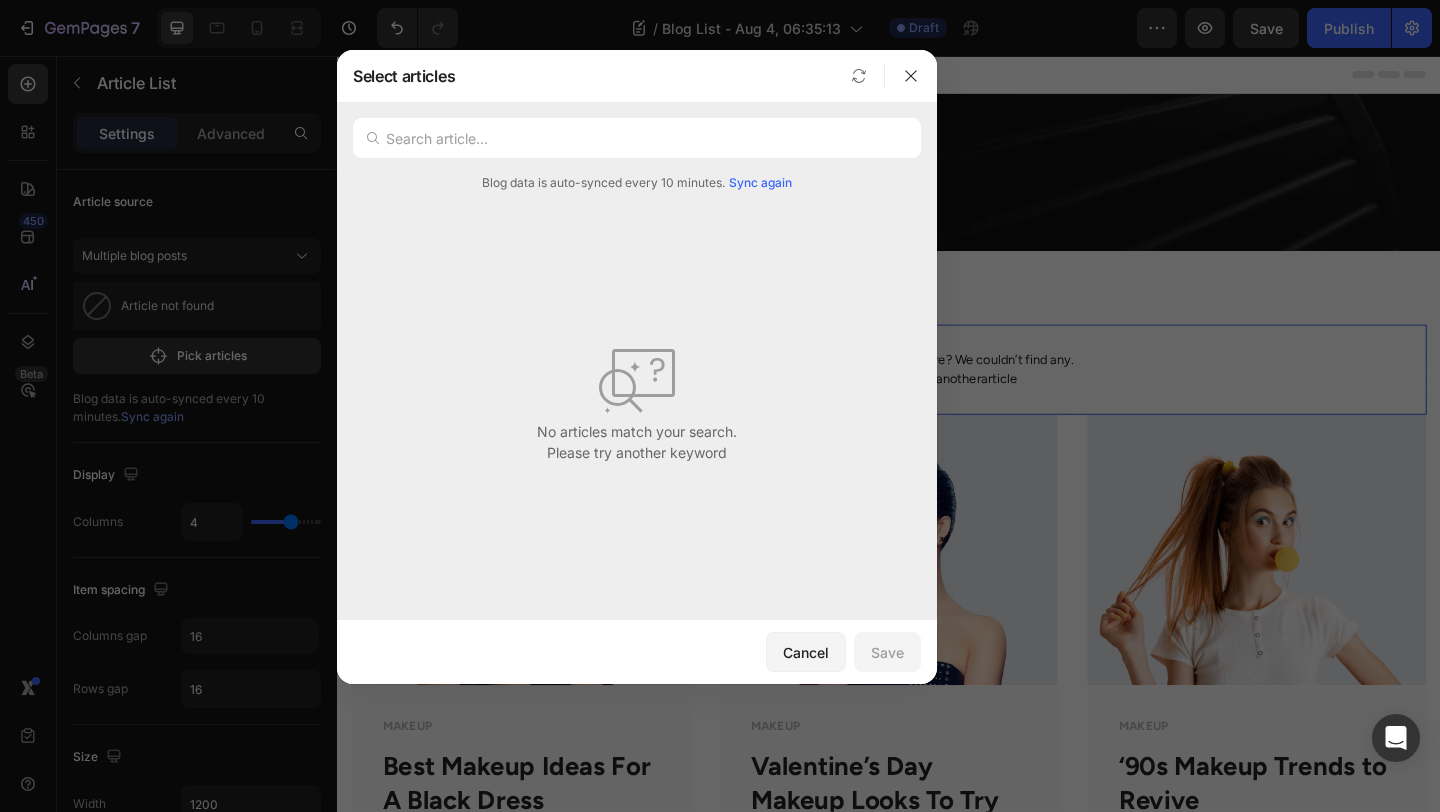 click at bounding box center [637, 138] 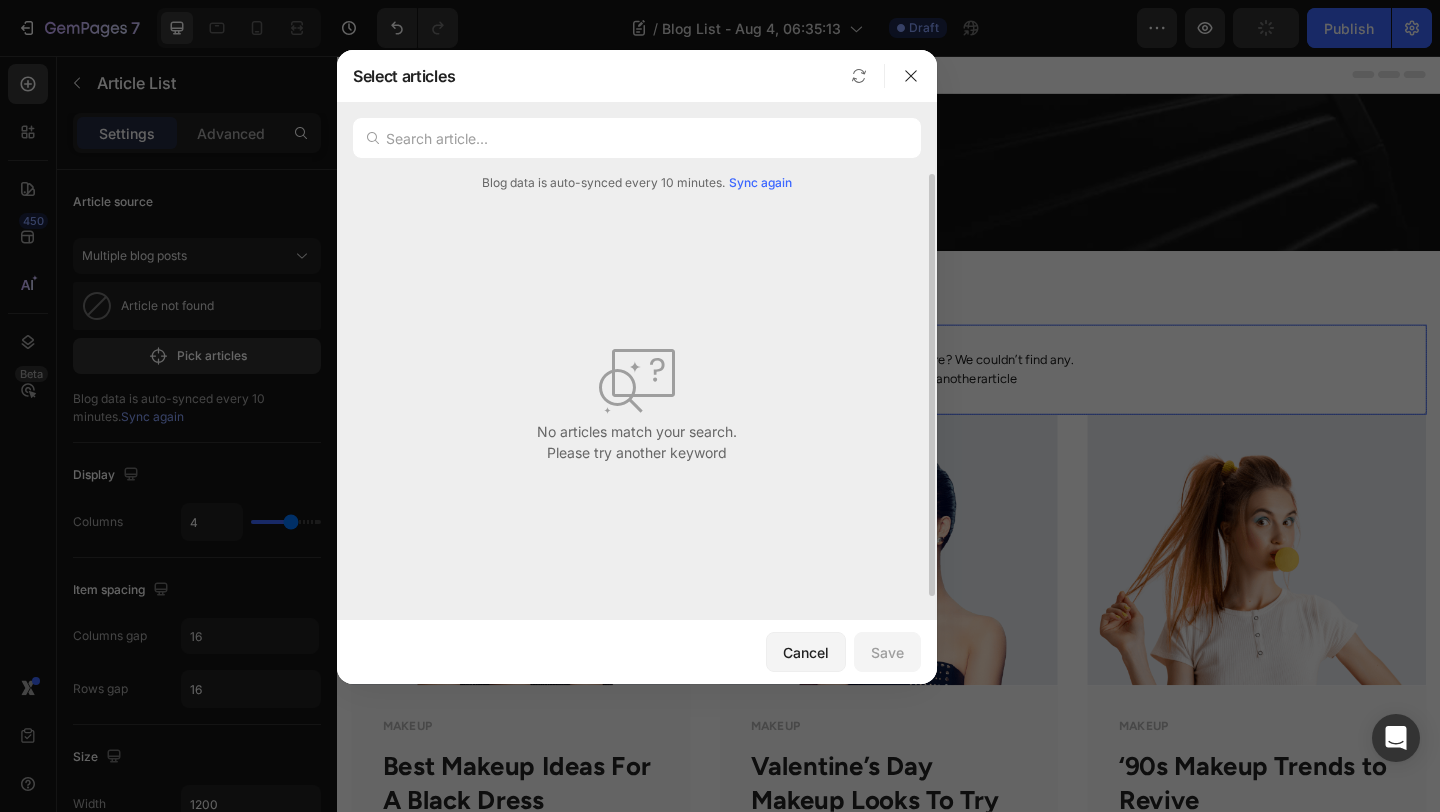click on "Sync again" at bounding box center [760, 183] 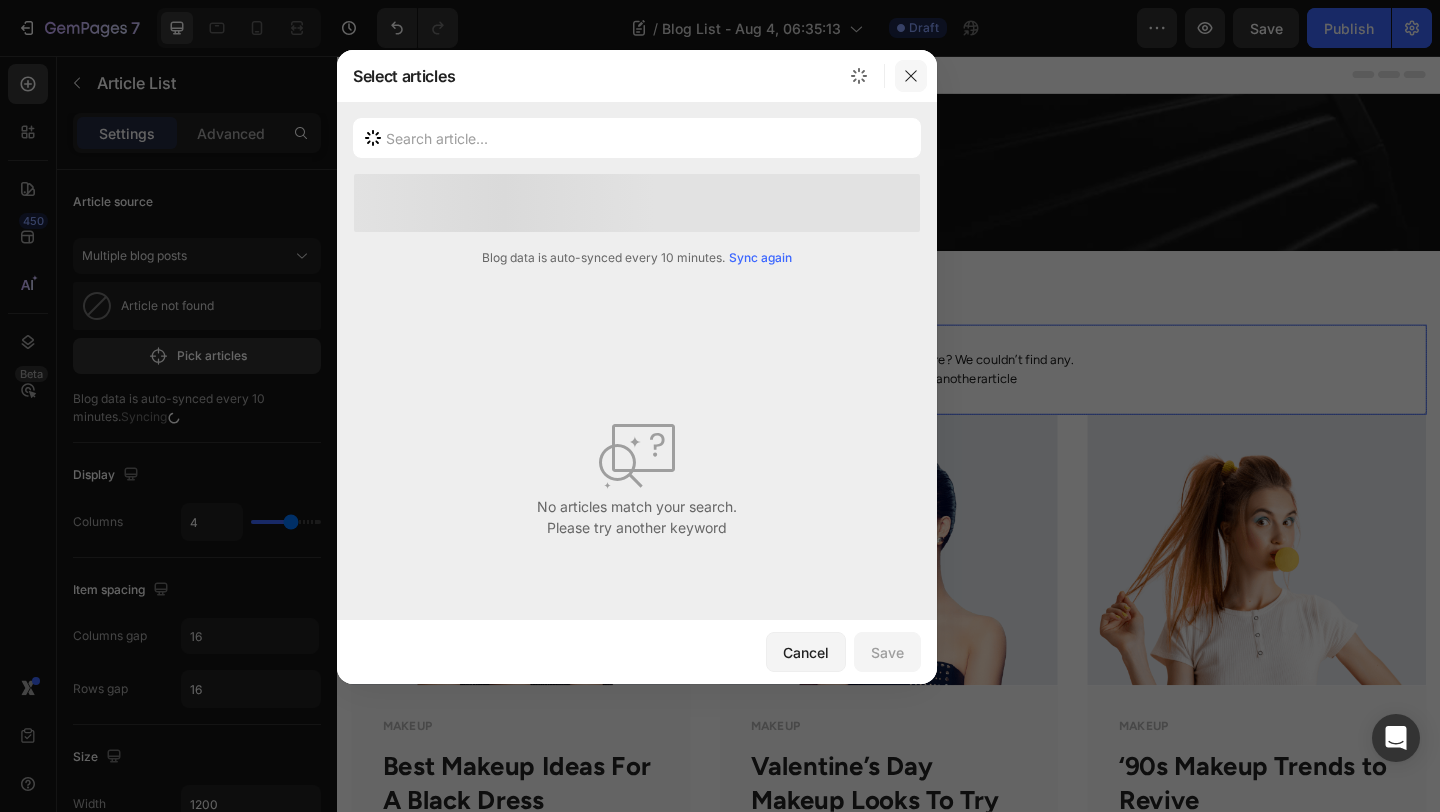 click at bounding box center (911, 76) 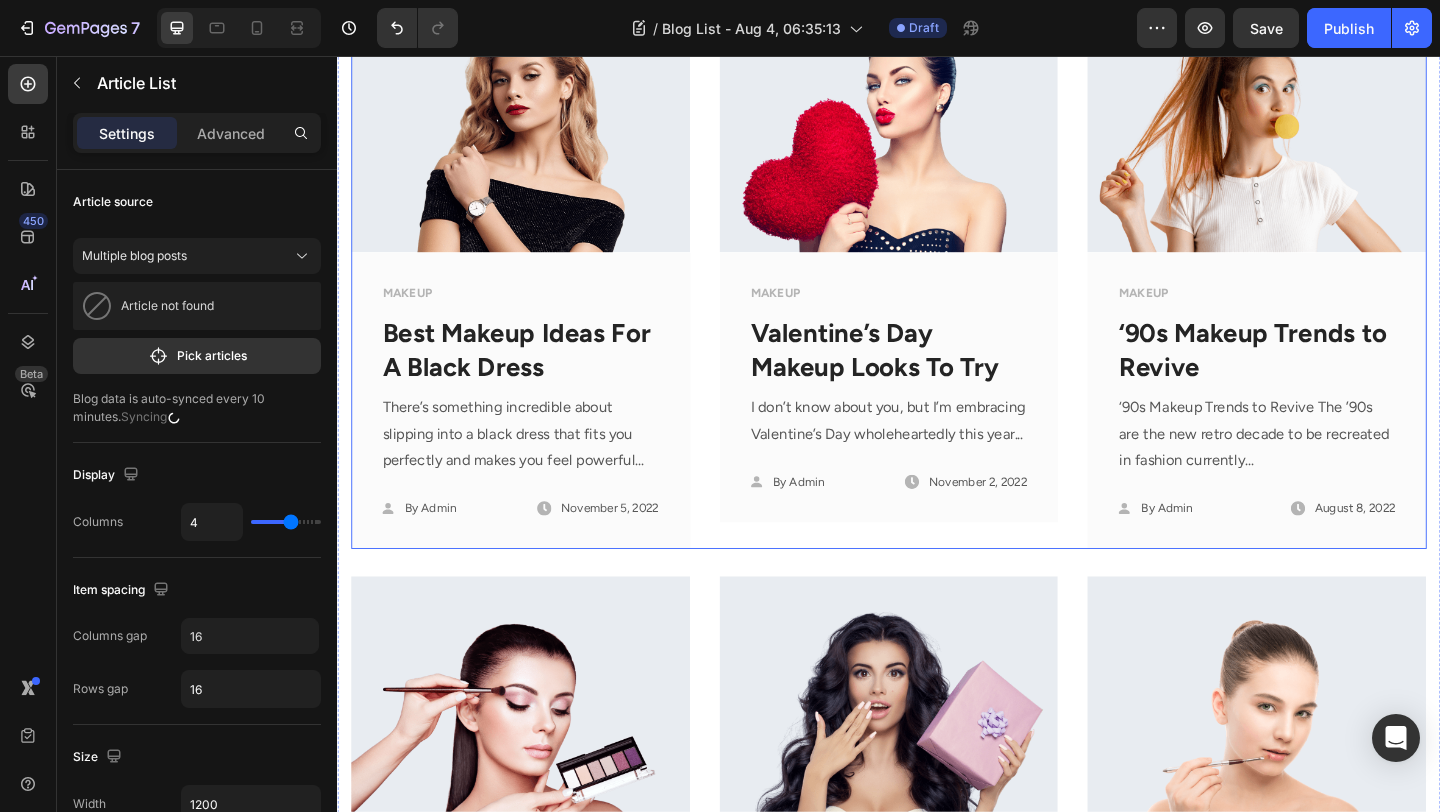 scroll, scrollTop: 473, scrollLeft: 0, axis: vertical 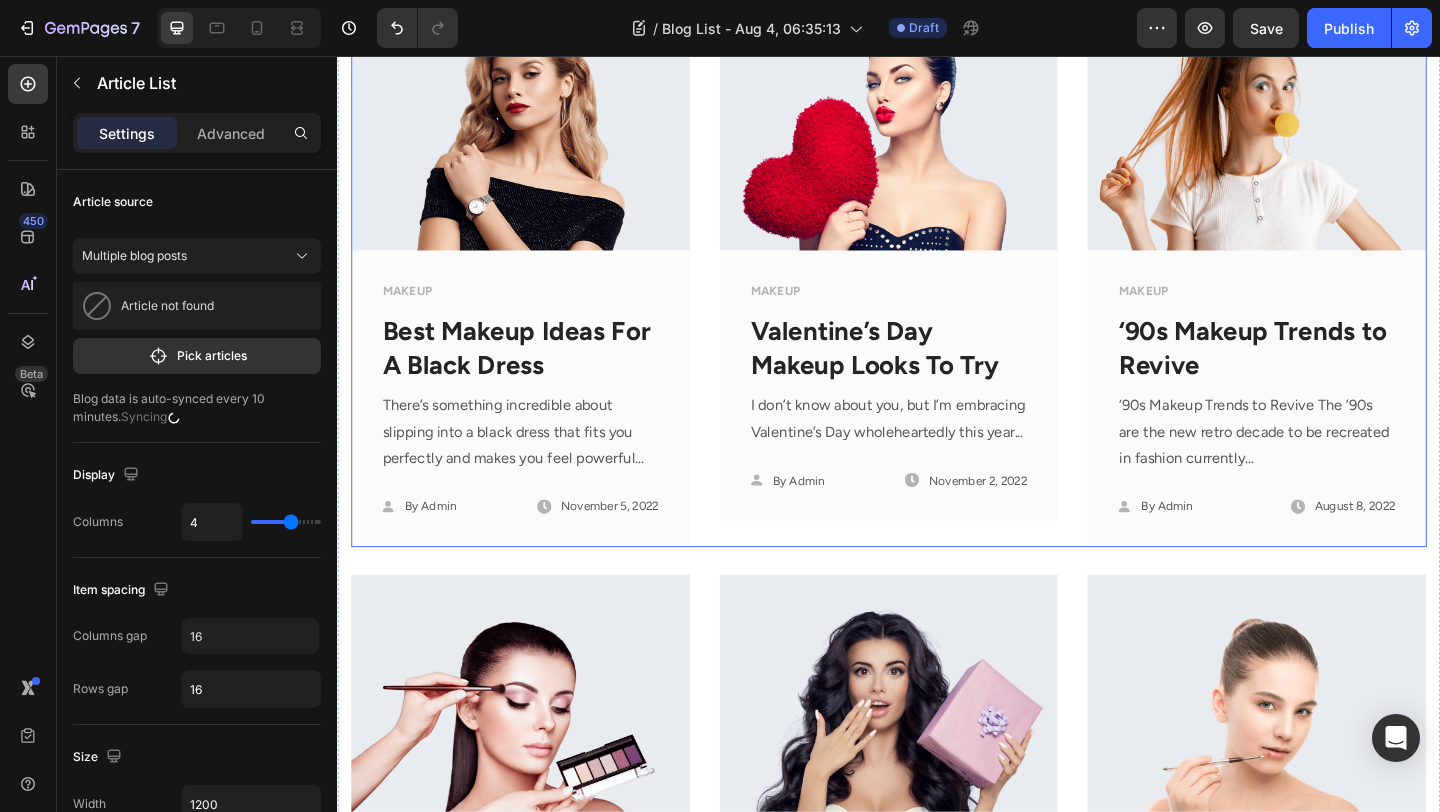 click on "Image MAKEUP Text block Best Makeup Ideas For A Black Dress Text block There’s something incredible about slipping into a black dress that fits you perfectly and makes you feel powerful... Text block
Icon By Admin Text block Row
Icon November 5, 2022 Text block Row Row Row Image MAKEUP Text block Valentine’s Day Makeup Looks To Try Text block I don’t know about you, but I’m embracing Valentine’s Day wholeheartedly this year... Text block
Icon By Admin Text block Row
Icon November 2, 2022 Text block Row Row Row Image MAKEUP Text block ‘90s Makeup Trends to Revive Text block ‘90s Makeup Trends to Revive The ’90s are the new retro decade to be recreated in fashion currently... Text block
Icon By Admin Text block Row
Icon August 8, 2022 Text block Row Row Row Row" at bounding box center (937, 281) 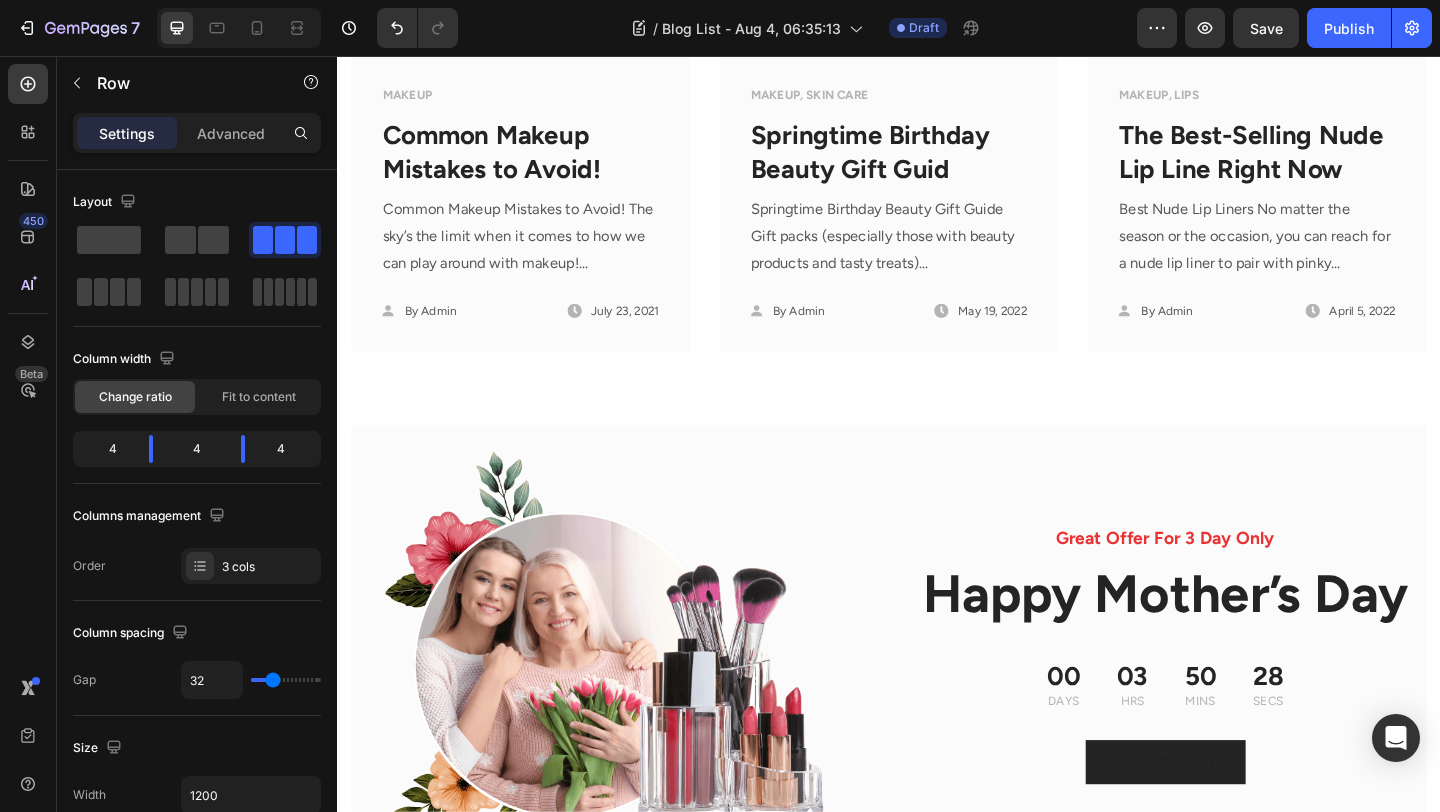 scroll, scrollTop: 1331, scrollLeft: 0, axis: vertical 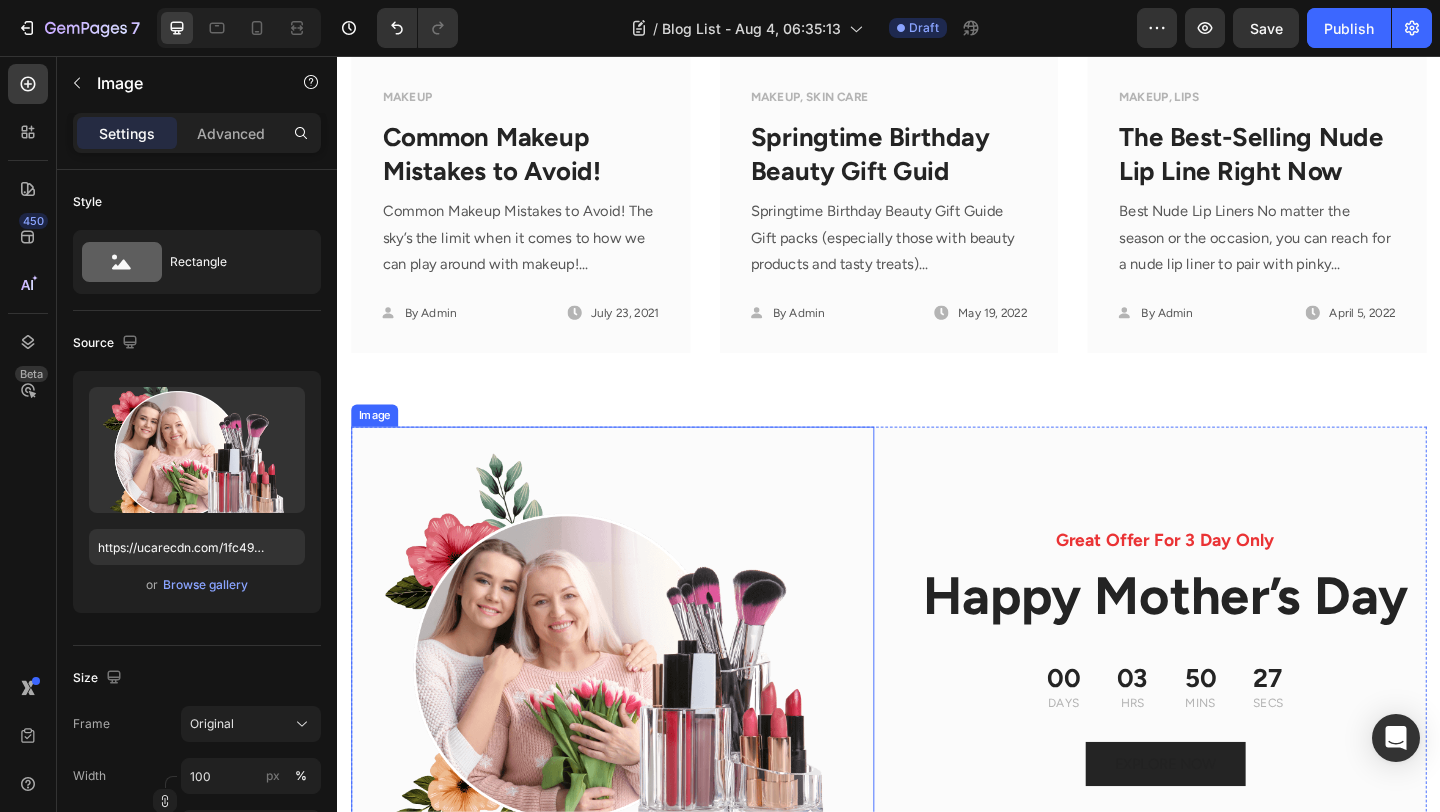 click at bounding box center [636, 708] 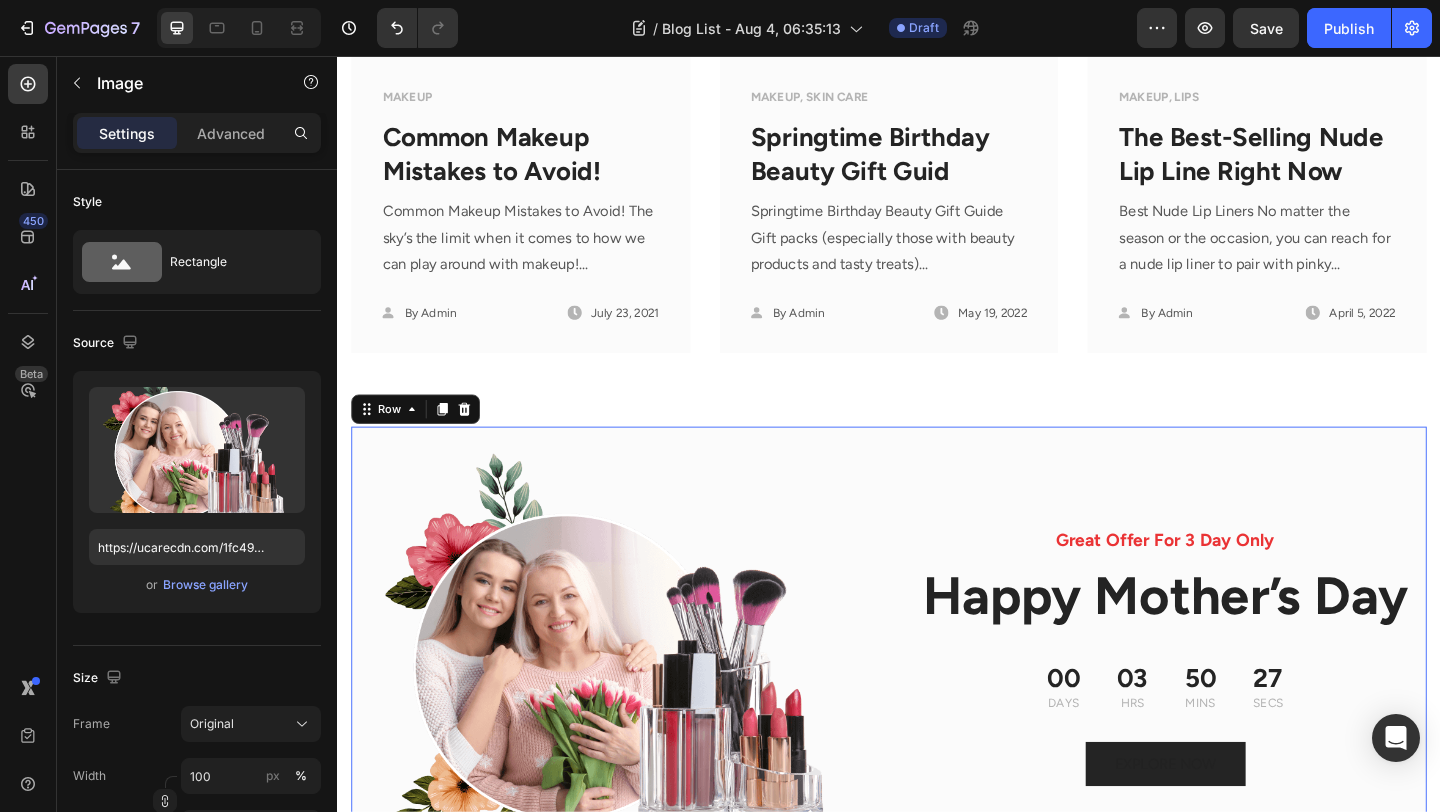 click on "Image Great Offer For 3 Day Only Text block Happy Mother’s Day Heading 00 Days 03 Hrs 50 Mins 27 Secs Countdown Timer EXPLORE NOW Button Row   0" at bounding box center [937, 708] 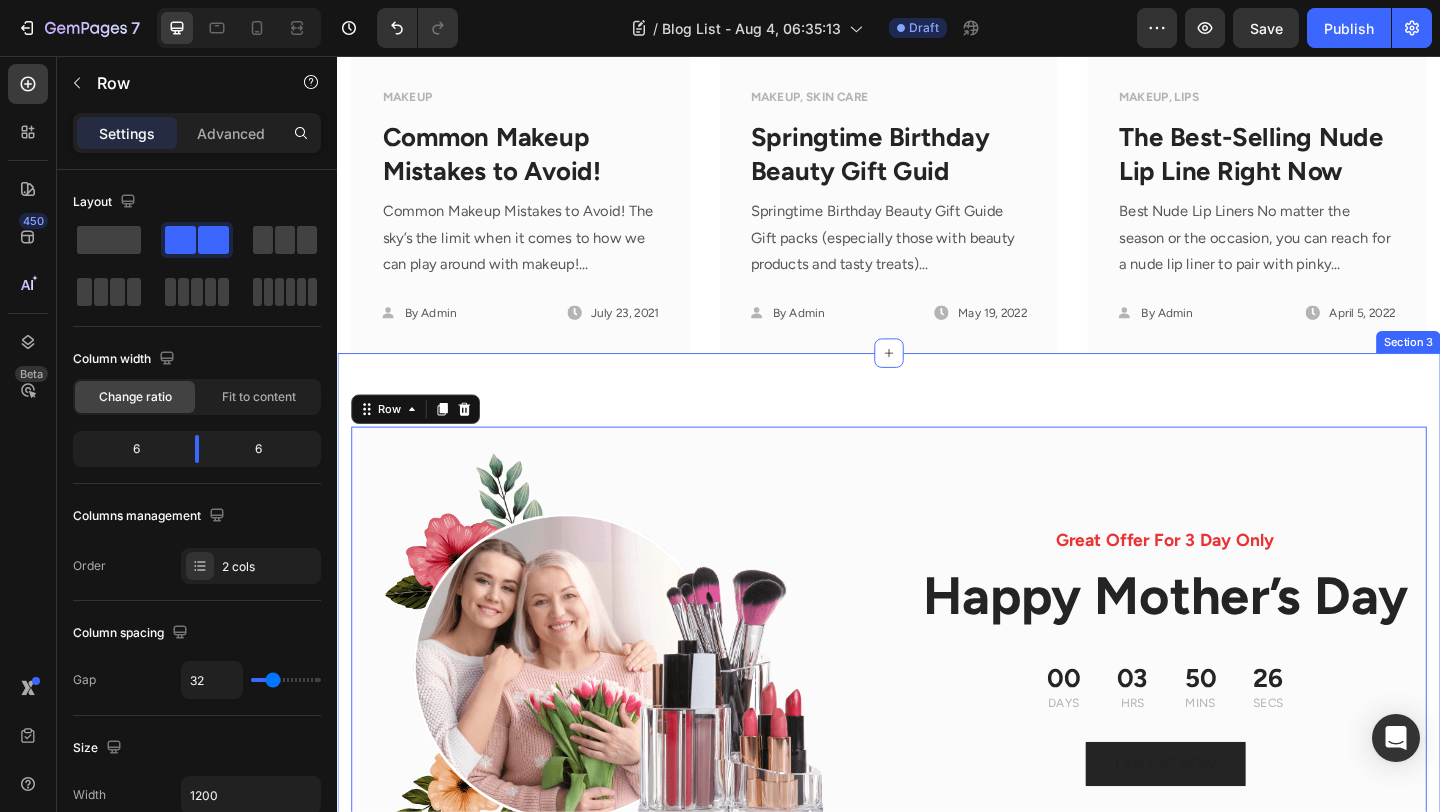 click on "Image Great Offer For 3 Day Only Text block Happy Mother’s Day Heading 00 Days 03 Hrs 50 Mins 26 Secs Countdown Timer EXPLORE NOW Button Row   0 Section 3" at bounding box center [937, 668] 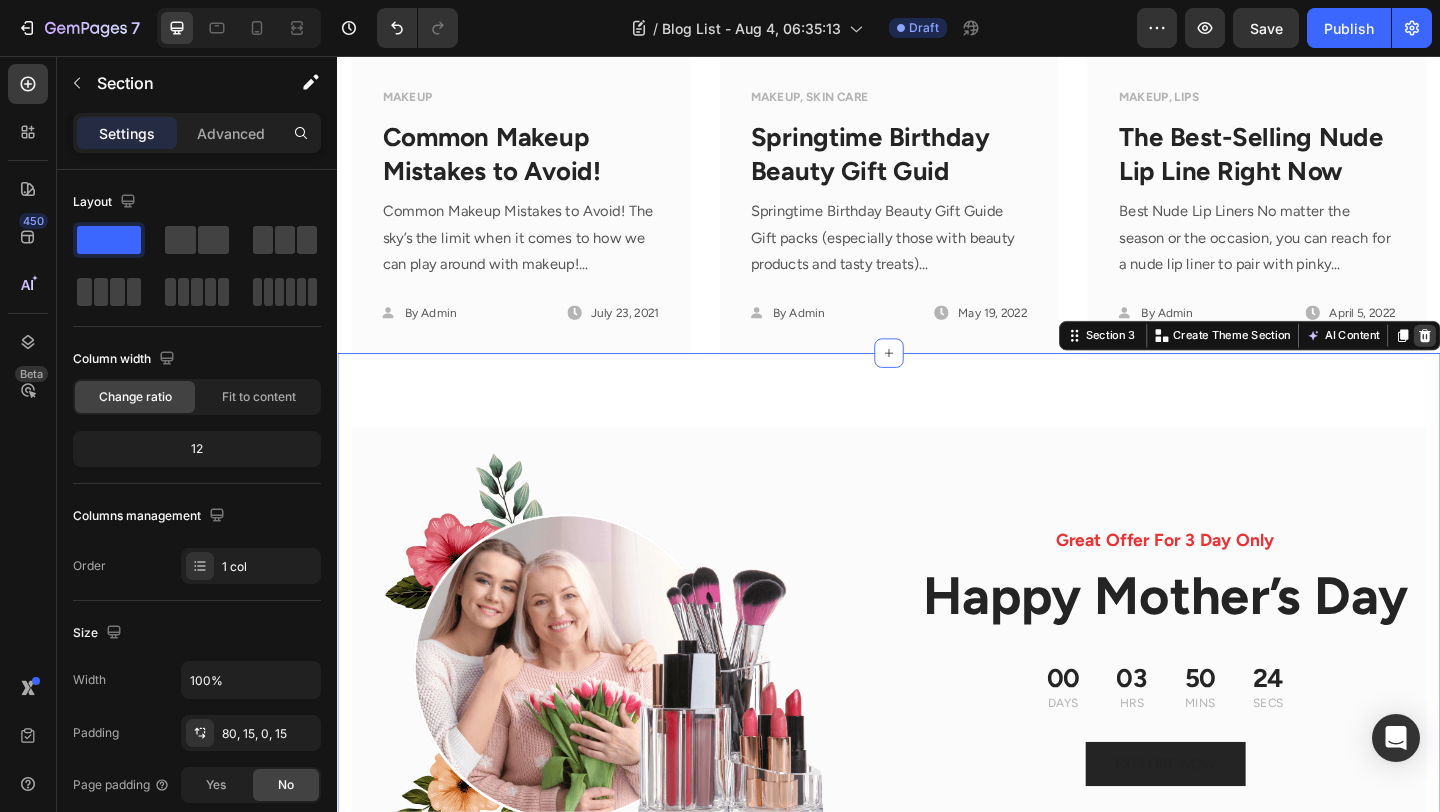 click 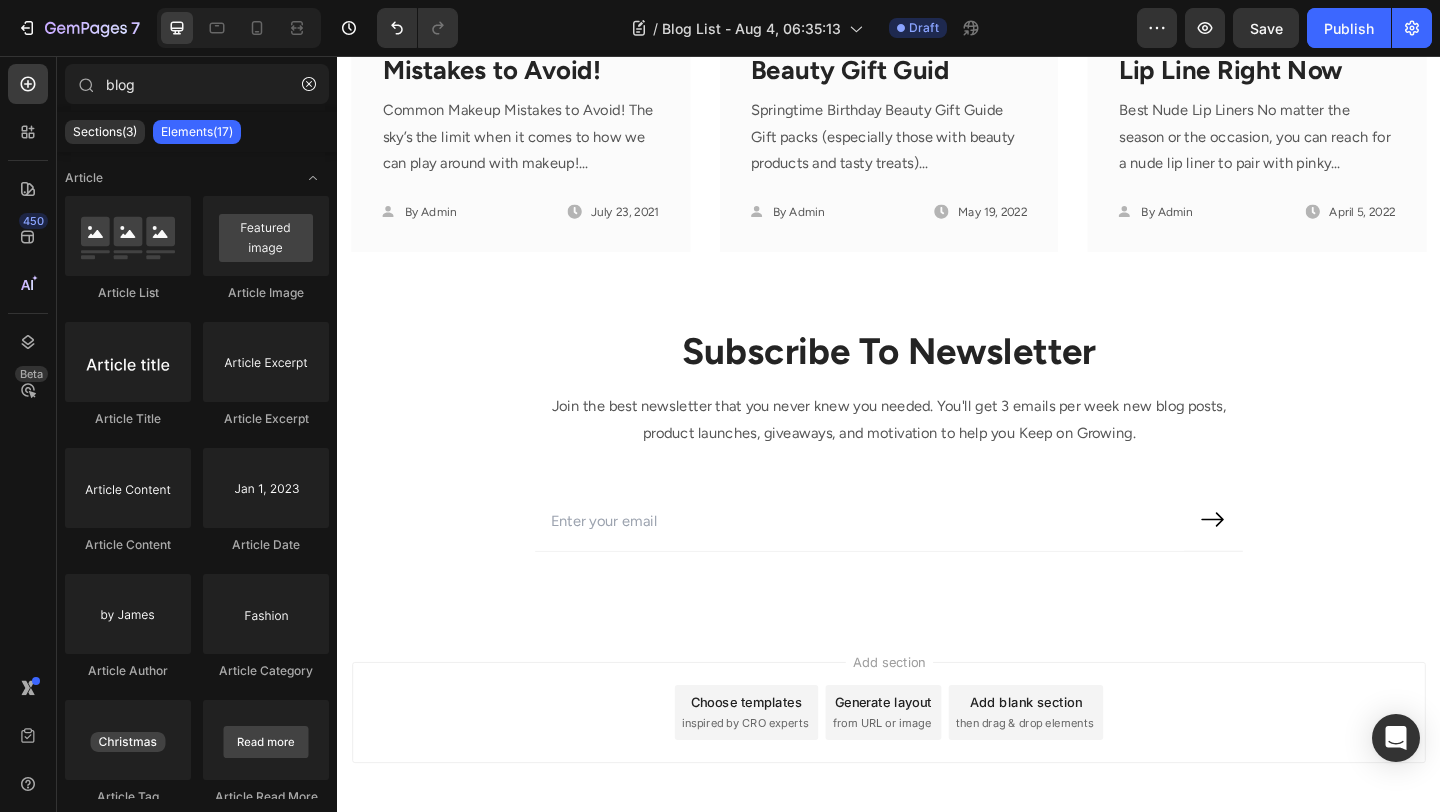 scroll, scrollTop: 1444, scrollLeft: 0, axis: vertical 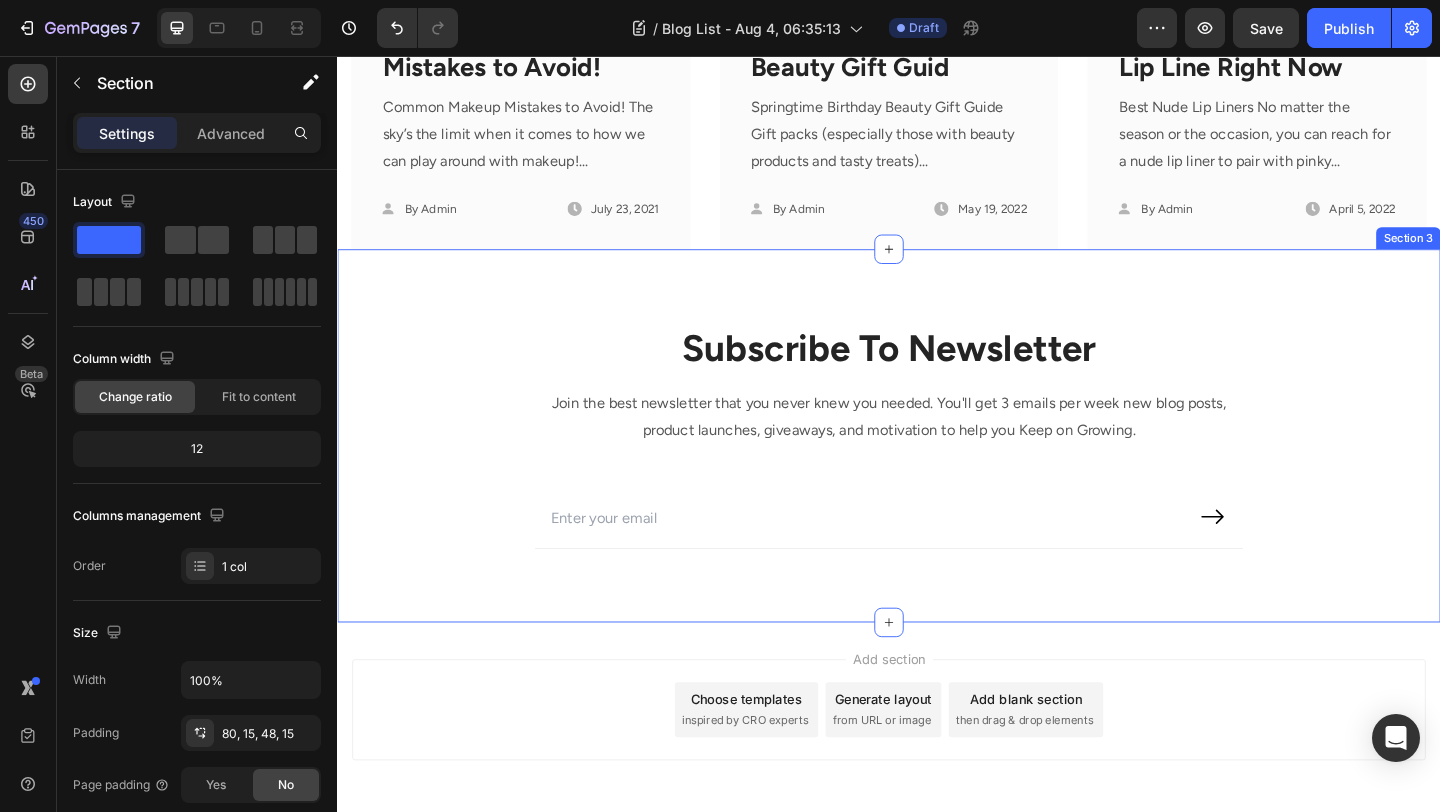 click on "Subscribe To Newsletter Heading Join the best newsletter that you never knew you needed. You'll get 3 emails per week new blog posts, product launches, giveaways, and motivation to help you Keep on Growing. Text block Email Field
Submit Button Row Newsletter Row Section 3" at bounding box center (937, 468) 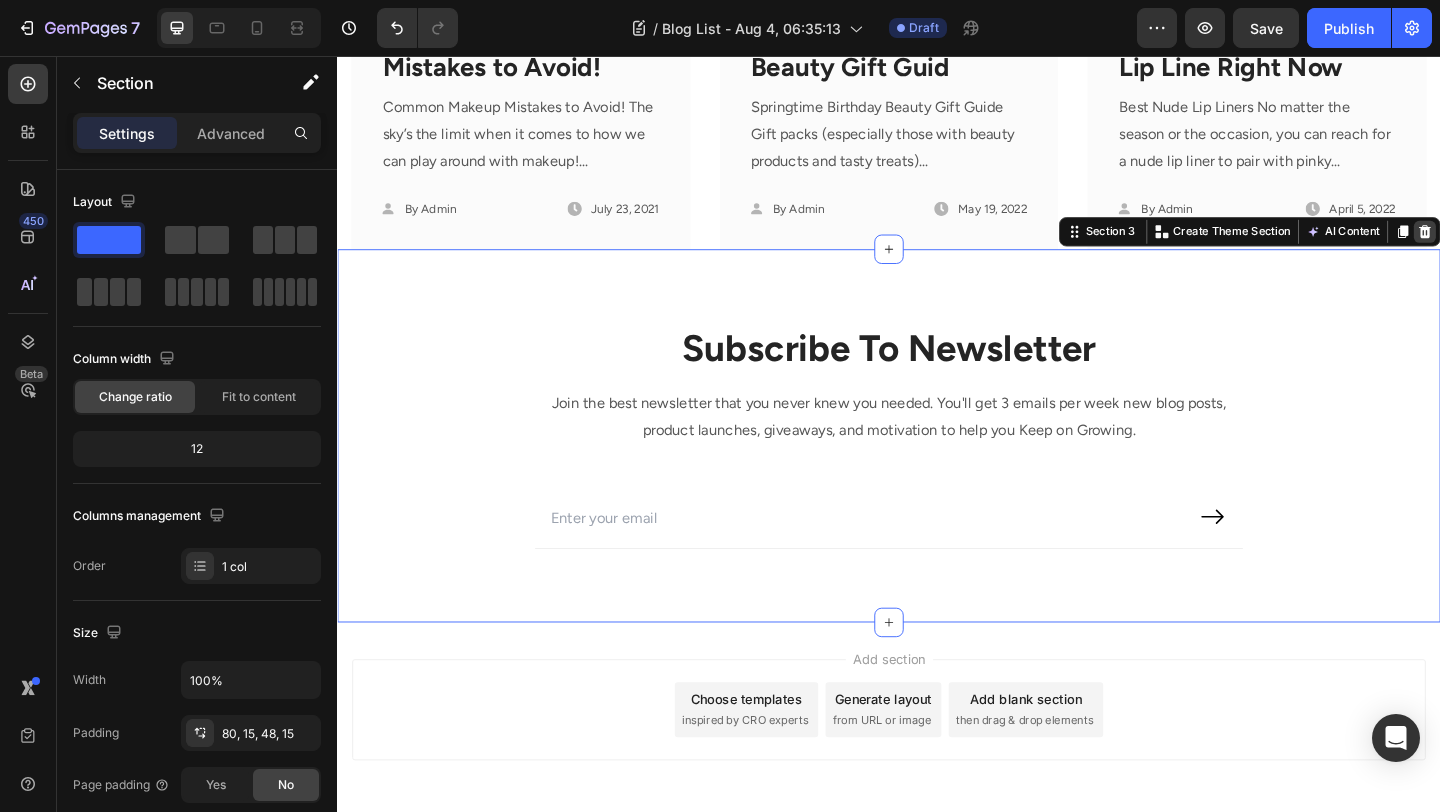 click 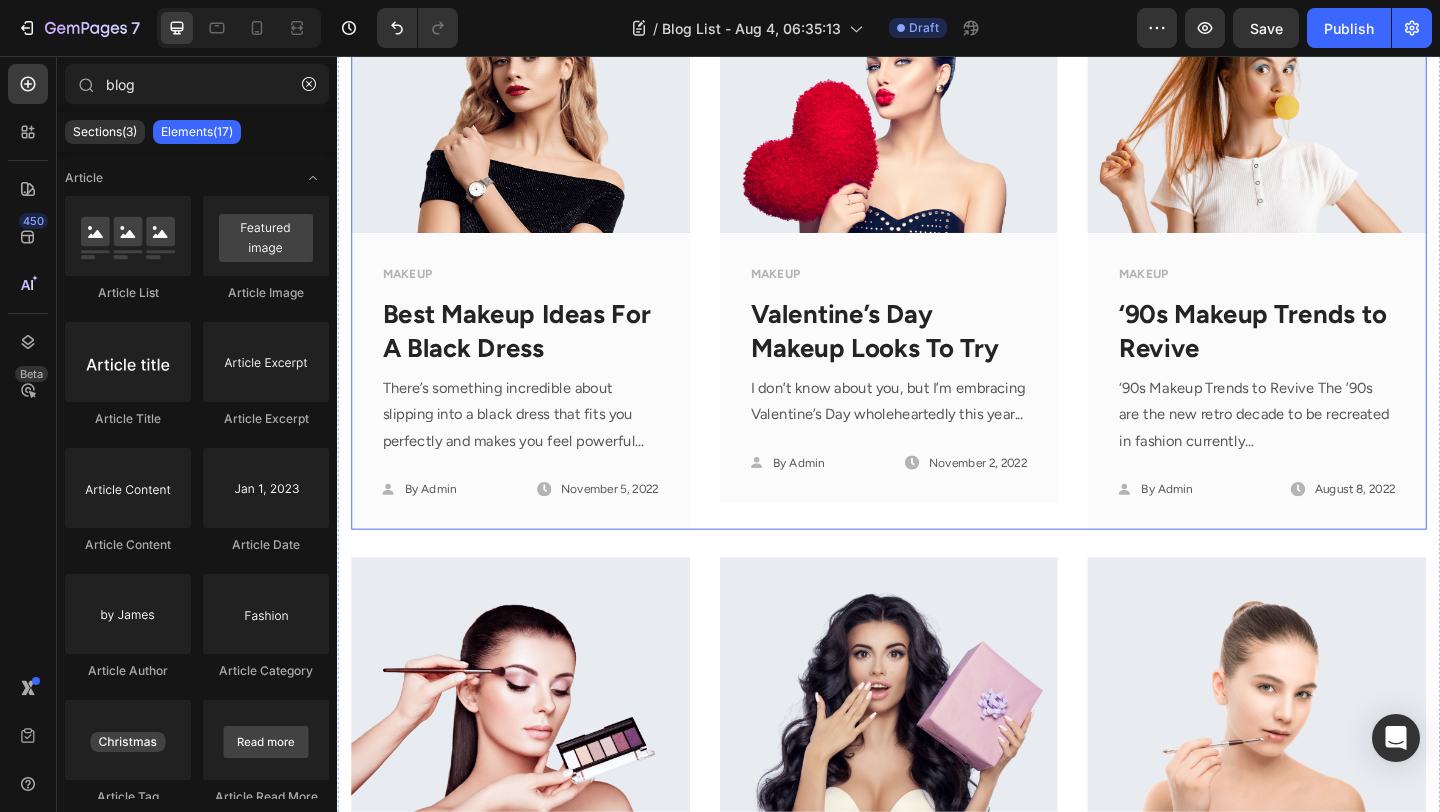 scroll, scrollTop: 494, scrollLeft: 0, axis: vertical 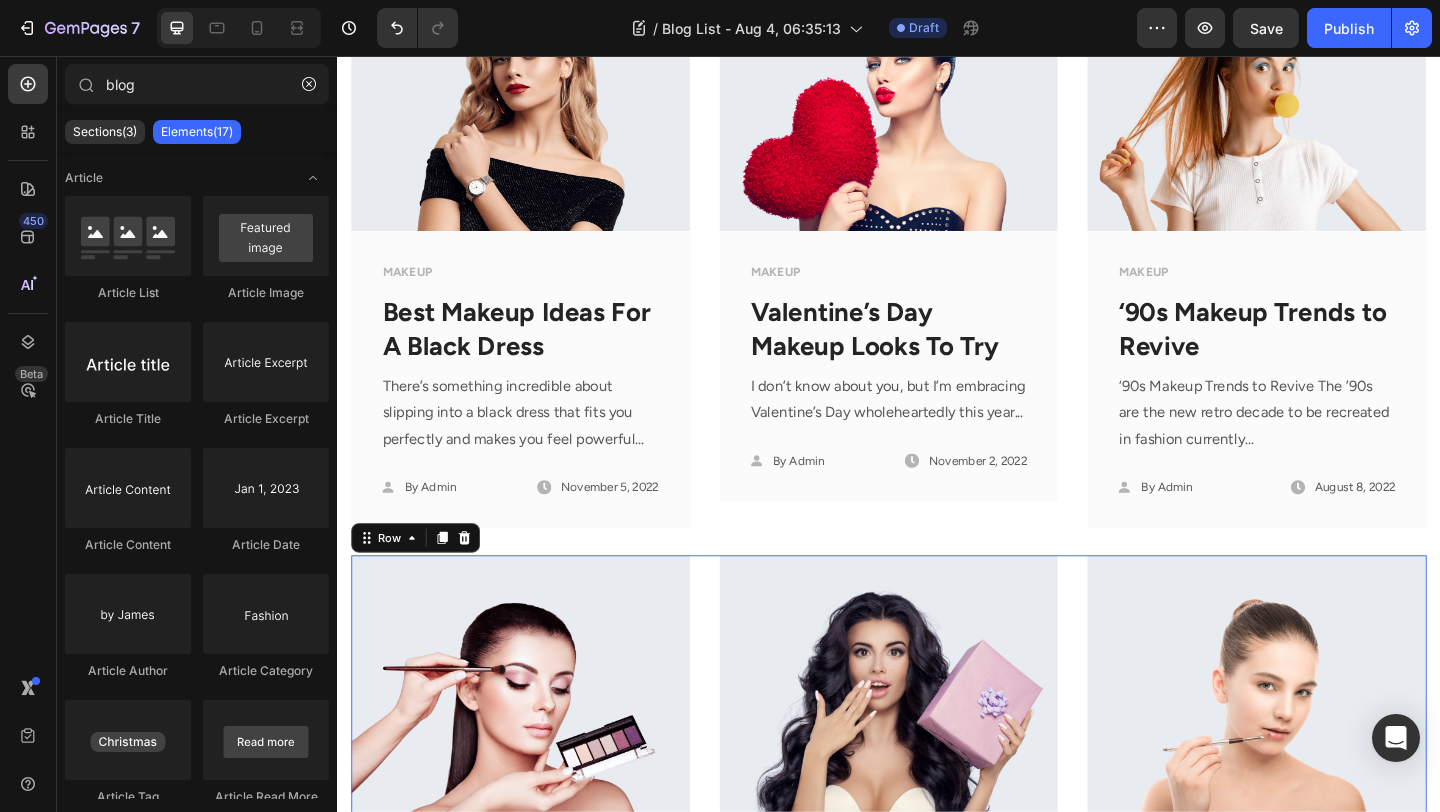 click on "Image MAKEUP Text block Common Makeup Mistakes to Avoid! Text block Common Makeup Mistakes to Avoid! The sky’s the limit when it comes to how we can play around with makeup!... Text block
Icon By Admin Text block Row
Icon July 23, 2021 Text block Row Row Row Image MAKEUP, SKIN CARE Text block Springtime Birthday Beauty Gift Guid Text block Springtime Birthday Beauty Gift Guide Gift packs (especially those with beauty products and tasty treats)... Text block
Icon By Admin Text block Row
Icon May 19, 2022 Text block Row Row Row Image MAKEUP, LIPS Text block The Best-Selling Nude Lip Line Right Now Text block Best Nude Lip Liners No matter the season or the occasion, you can reach for a nude lip liner to pair with pinky... Text block
Icon By Admin Text block Row
Icon April 5, 2022 Text block Row Row Row Row   0" at bounding box center (937, 907) 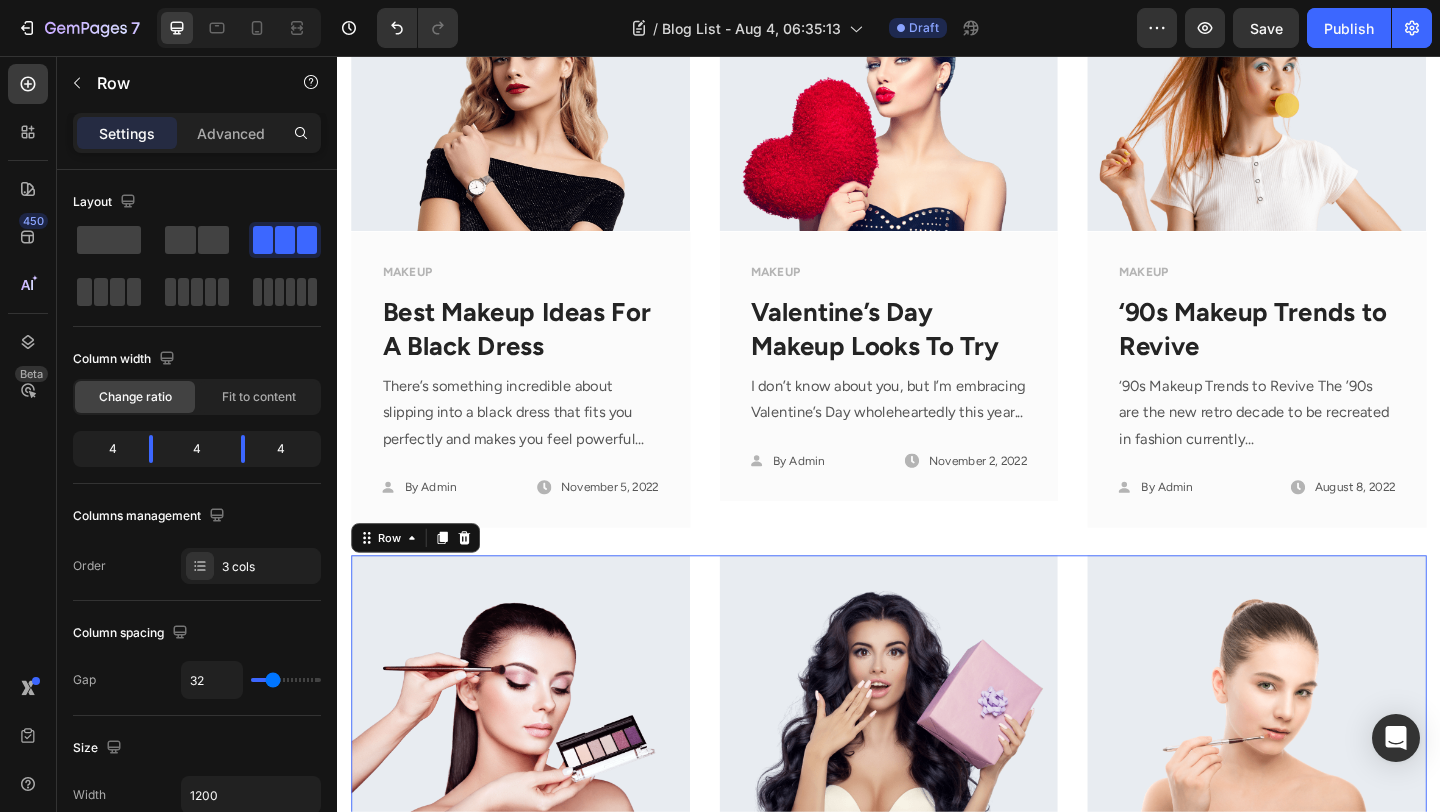 click on "Have you added articles to your store? We couldn’t find any. Add articles to Shopify   or pick another  article Article List Article List Image MAKEUP Text block Best Makeup Ideas For A Black Dress Text block There’s something incredible about slipping into a black dress that fits you perfectly and makes you feel powerful... Text block
Icon By Admin Text block Row
Icon November 5, 2022 Text block Row Row Row Image MAKEUP Text block Valentine’s Day Makeup Looks To Try Text block I don’t know about you, but I’m embracing Valentine’s Day wholeheartedly this year... Text block
Icon By Admin Text block Row
Icon November 2, 2022 Text block Row Row Row Image MAKEUP Text block ‘90s Makeup Trends to Revive Text block ‘90s Makeup Trends to Revive The ’90s are the new retro decade to be recreated in fashion currently... Text block
Icon By Admin Text block Row
Icon August 8, 2022 Text block Row Row Row Row" at bounding box center [937, 535] 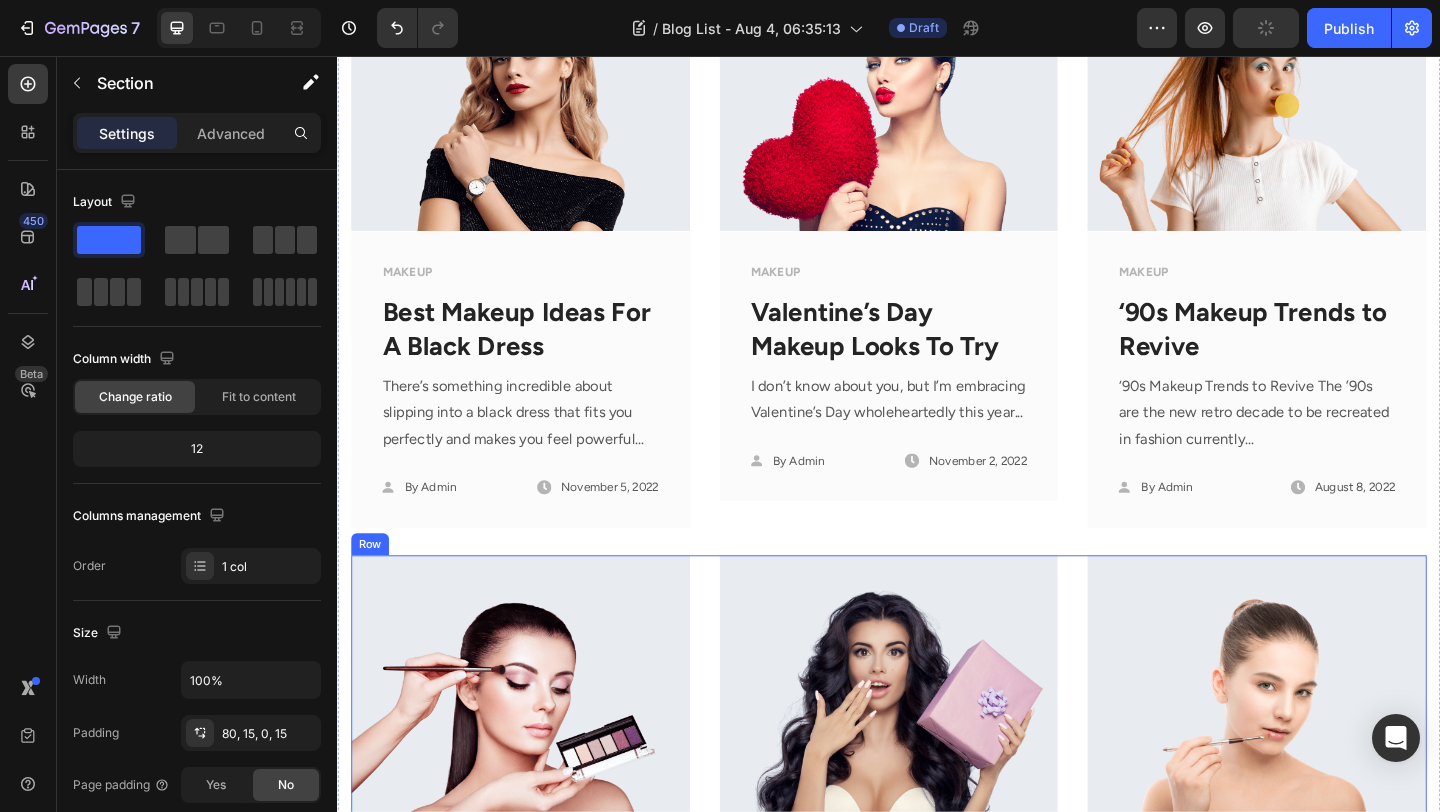 click on "Image MAKEUP Text block Common Makeup Mistakes to Avoid! Text block Common Makeup Mistakes to Avoid! The sky’s the limit when it comes to how we can play around with makeup!... Text block
Icon By Admin Text block Row
Icon July 23, 2021 Text block Row Row Row Image MAKEUP, SKIN CARE Text block Springtime Birthday Beauty Gift Guid Text block Springtime Birthday Beauty Gift Guide Gift packs (especially those with beauty products and tasty treats)... Text block
Icon By Admin Text block Row
Icon May 19, 2022 Text block Row Row Row Image MAKEUP, LIPS Text block The Best-Selling Nude Lip Line Right Now Text block Best Nude Lip Liners No matter the season or the occasion, you can reach for a nude lip liner to pair with pinky... Text block
Icon By Admin Text block Row
Icon April 5, 2022 Text block Row Row Row Row" at bounding box center (937, 907) 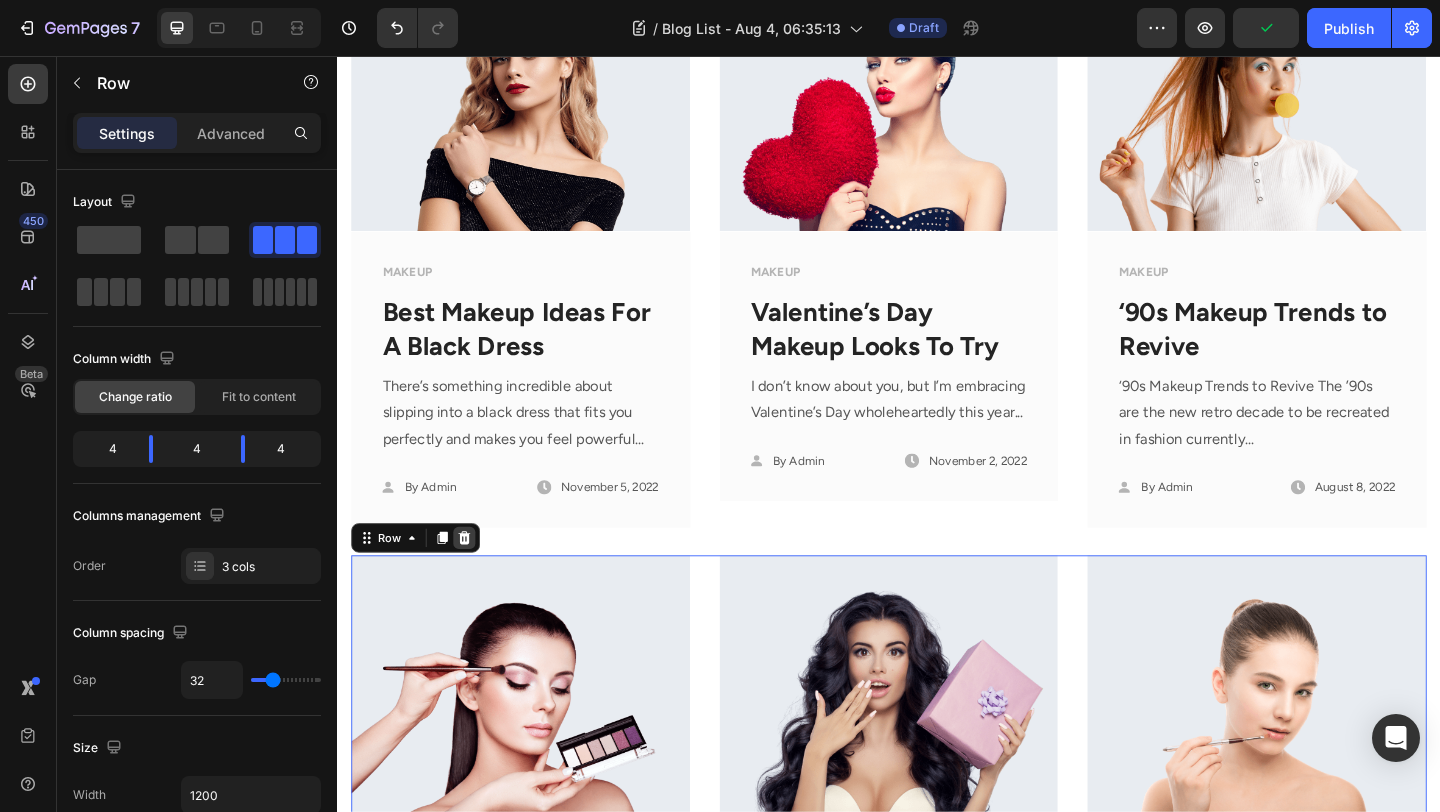 click 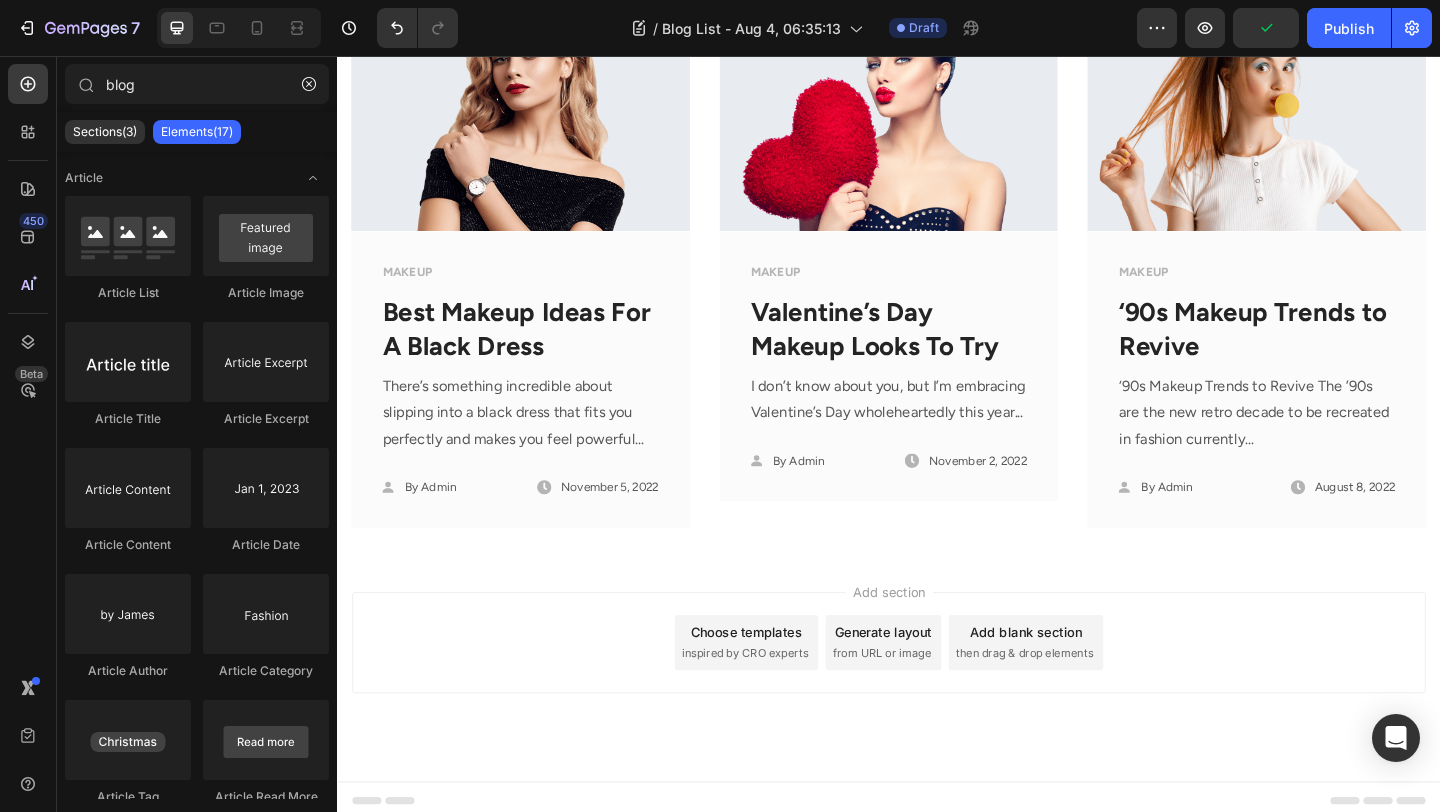 click on "Have you added articles to your store? We couldn’t find any. Add articles to Shopify   or pick another  article Article List Article List Image MAKEUP Text block Best Makeup Ideas For A Black Dress Text block There’s something incredible about slipping into a black dress that fits you perfectly and makes you feel powerful... Text block
Icon By Admin Text block Row
Icon November 5, 2022 Text block Row Row Row Image MAKEUP Text block Valentine’s Day Makeup Looks To Try Text block I don’t know about you, but I’m embracing Valentine’s Day wholeheartedly this year... Text block
Icon By Admin Text block Row
Icon November 2, 2022 Text block Row Row Row Image MAKEUP Text block ‘90s Makeup Trends to Revive Text block ‘90s Makeup Trends to Revive The ’90s are the new retro decade to be recreated in fashion currently... Text block
Icon By Admin Text block Row
Icon August 8, 2022 Text block Row Row Row Row" at bounding box center [937, 226] 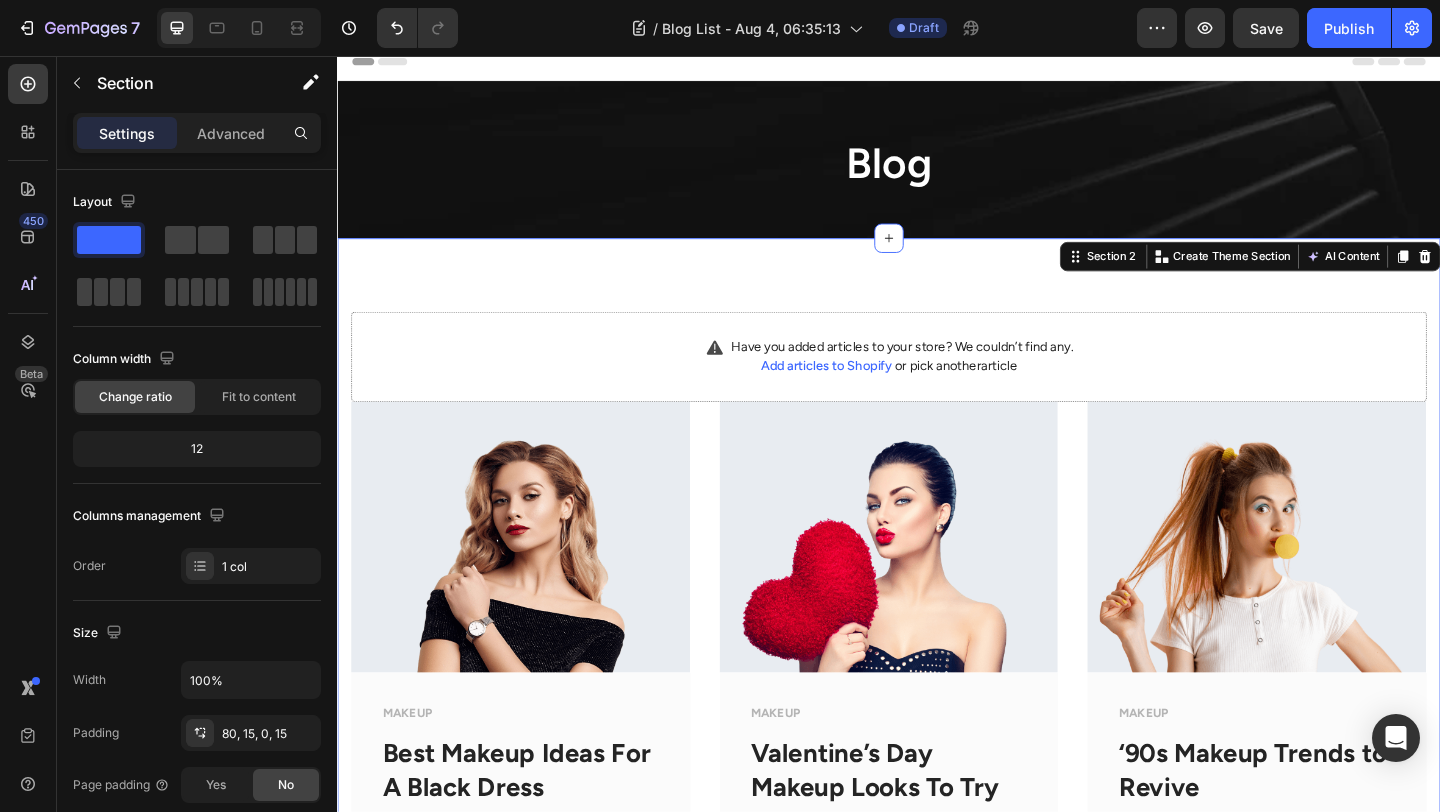 scroll, scrollTop: 6, scrollLeft: 0, axis: vertical 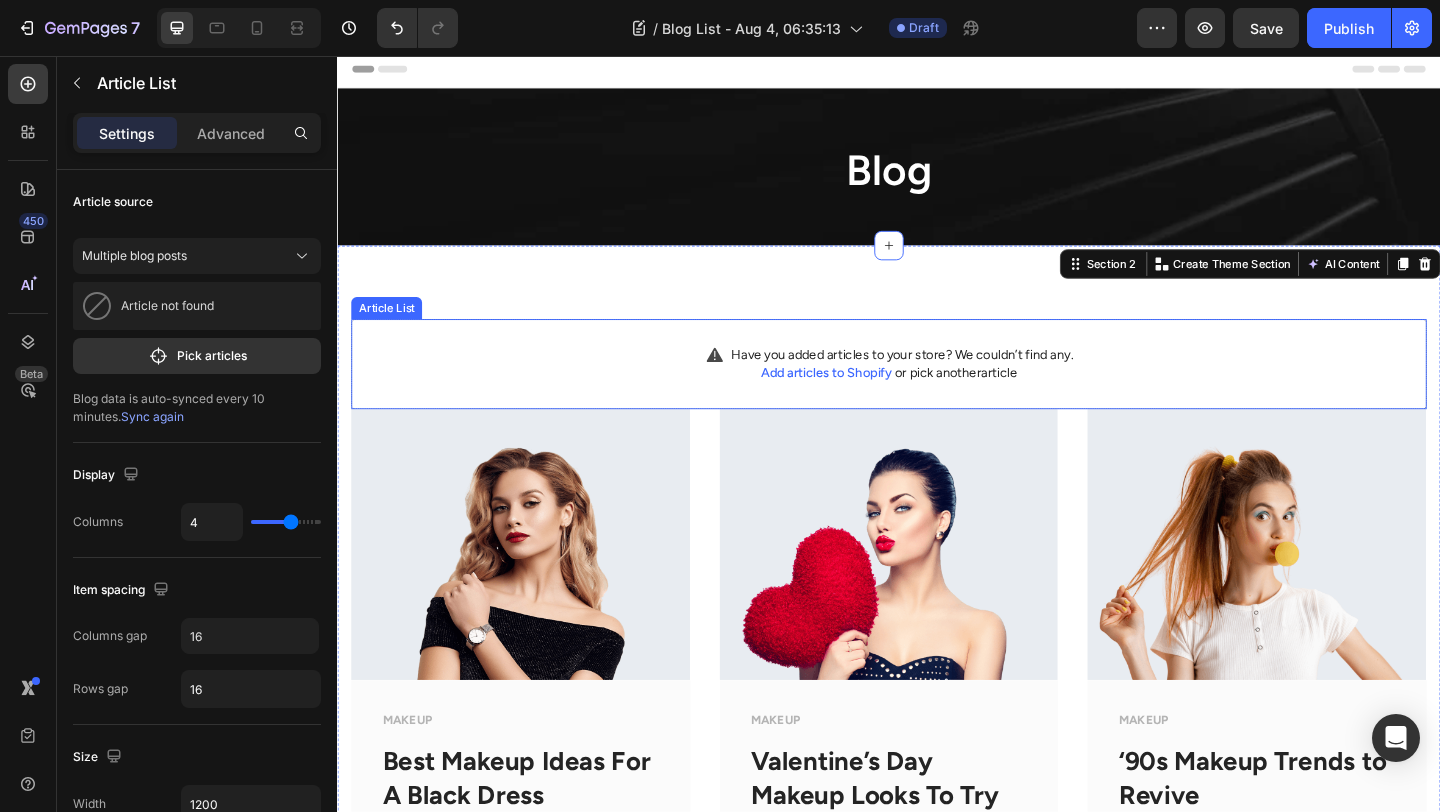 click on "Have you added articles to your store? We couldn’t find any. Add articles to Shopify   or pick another  article Article List" at bounding box center [937, 391] 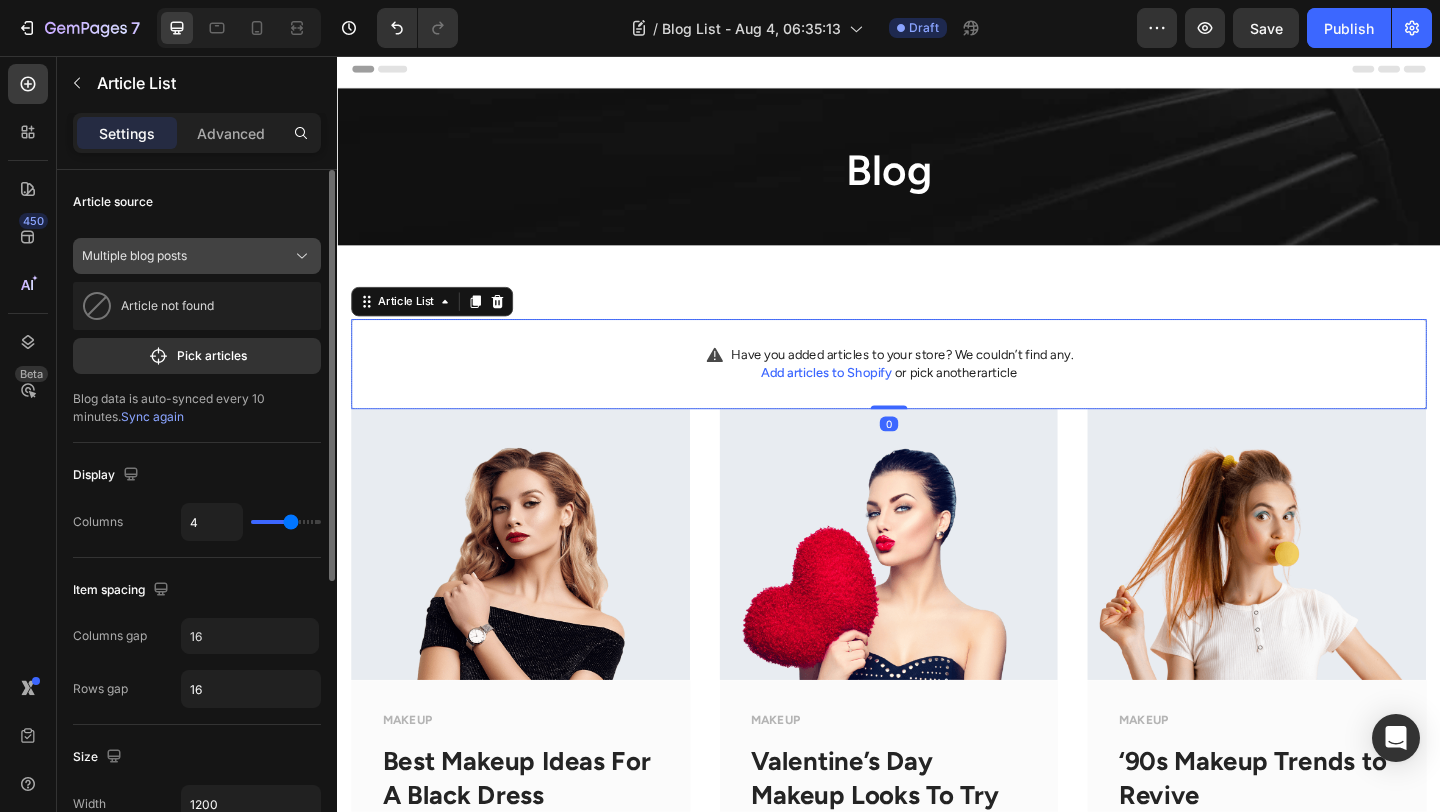 click on "Multiple blog posts" 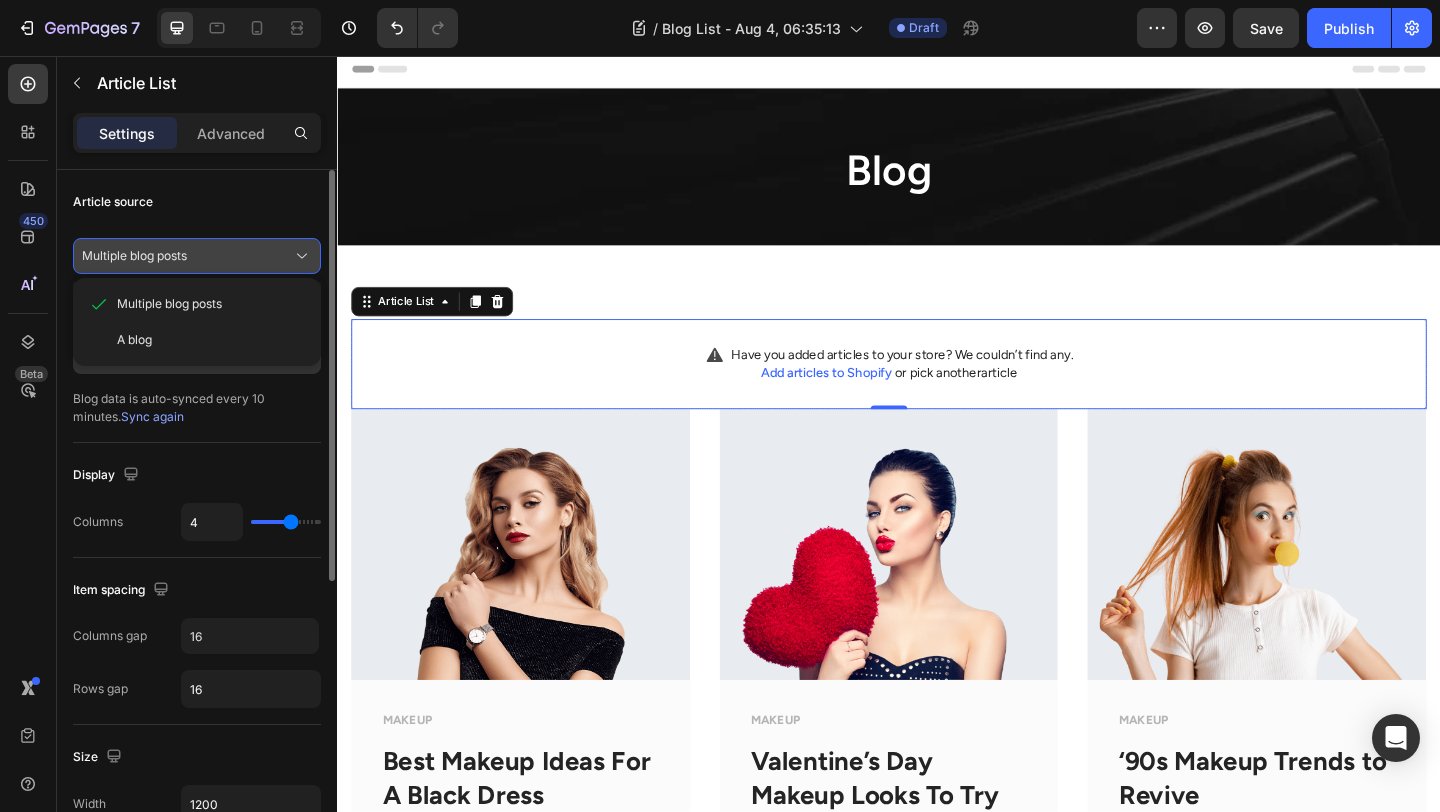 click on "Multiple blog posts" 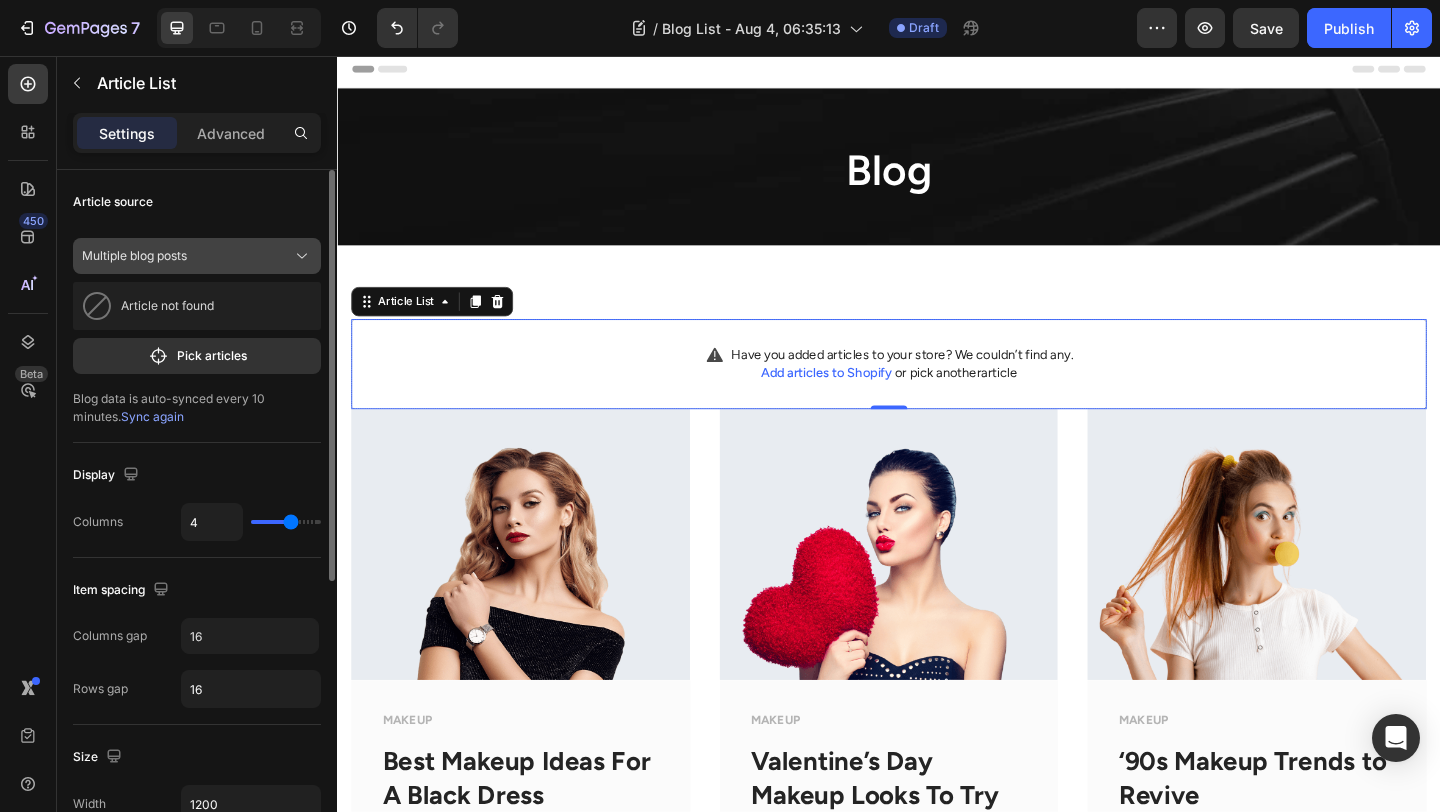 click on "Multiple blog posts" 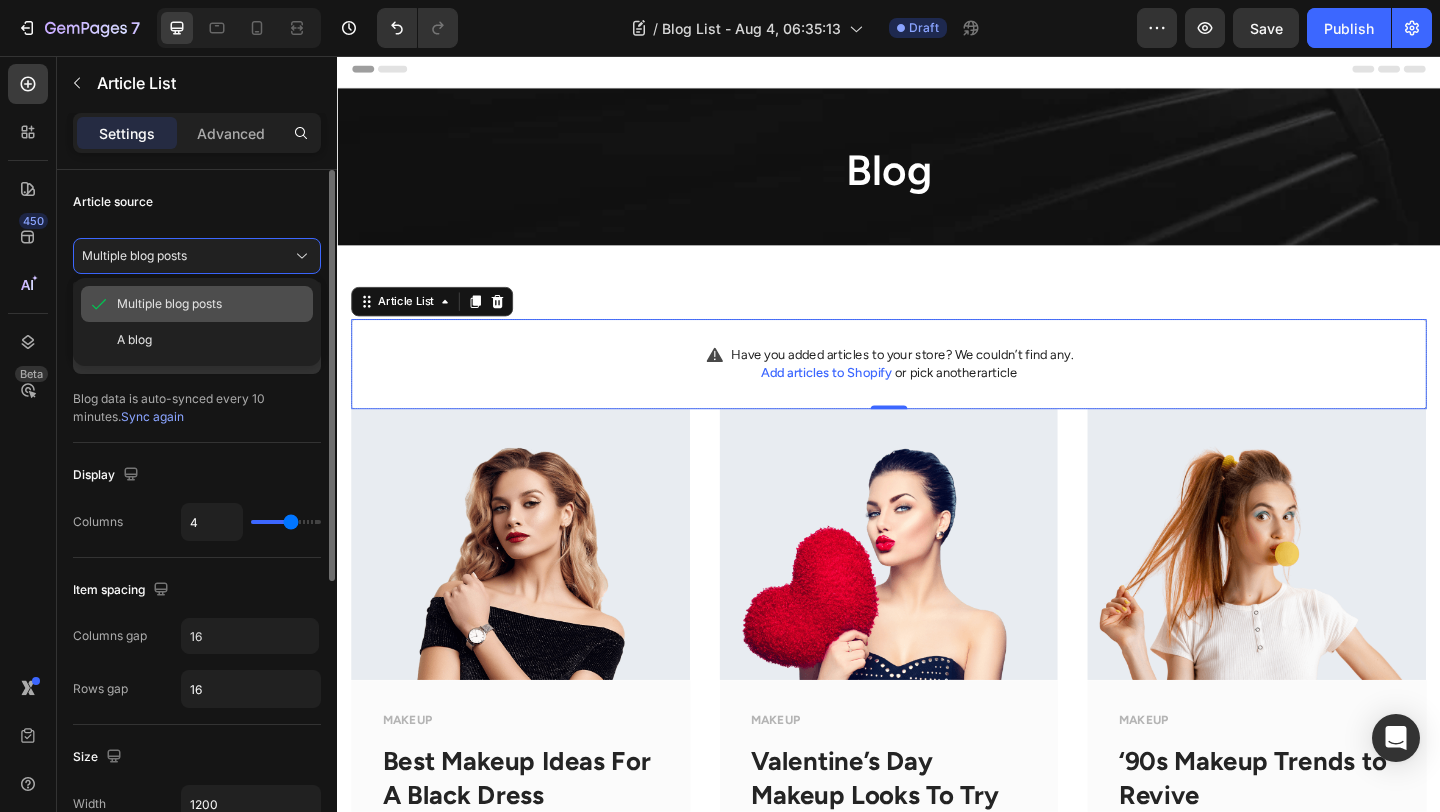 click on "Multiple blog posts" 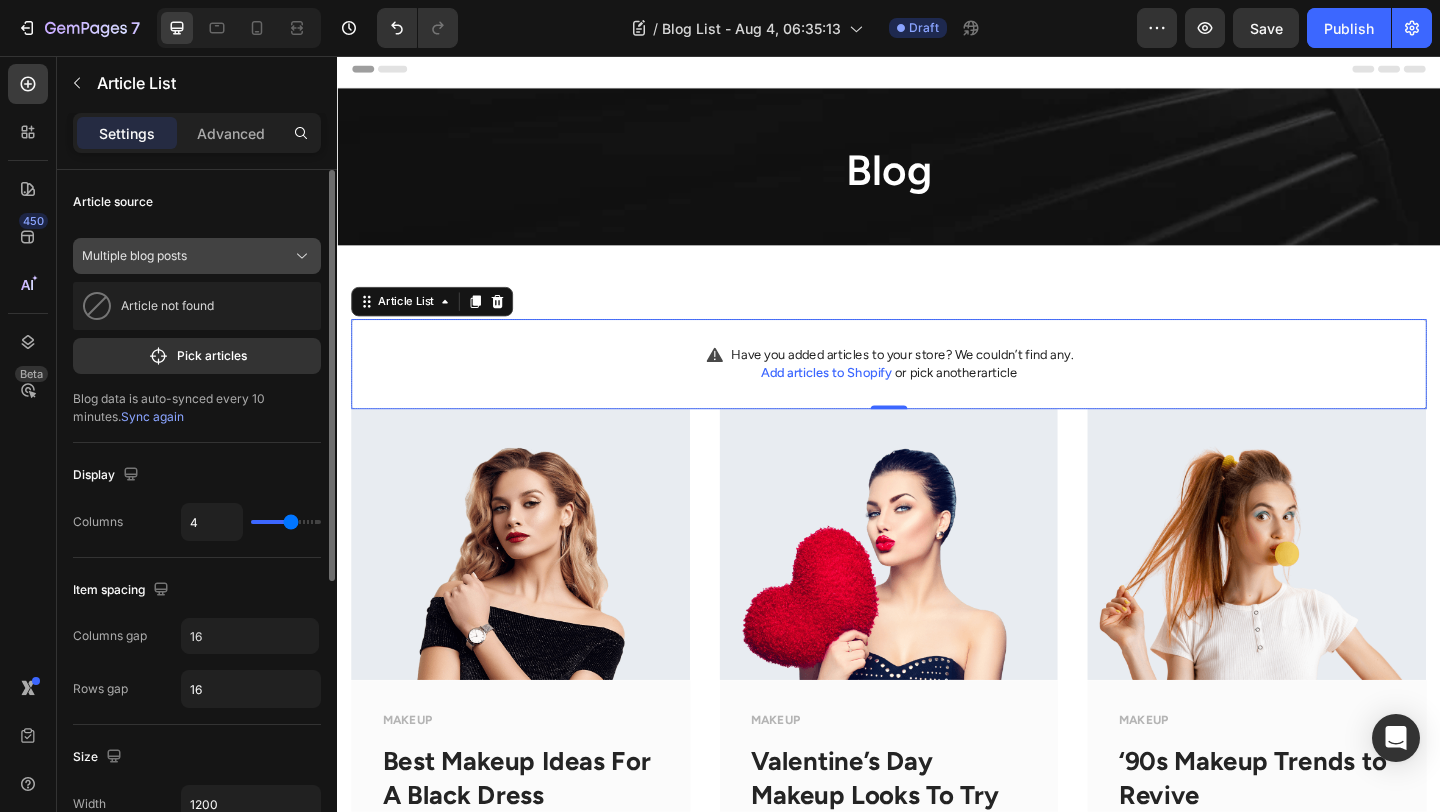 click on "Multiple blog posts" 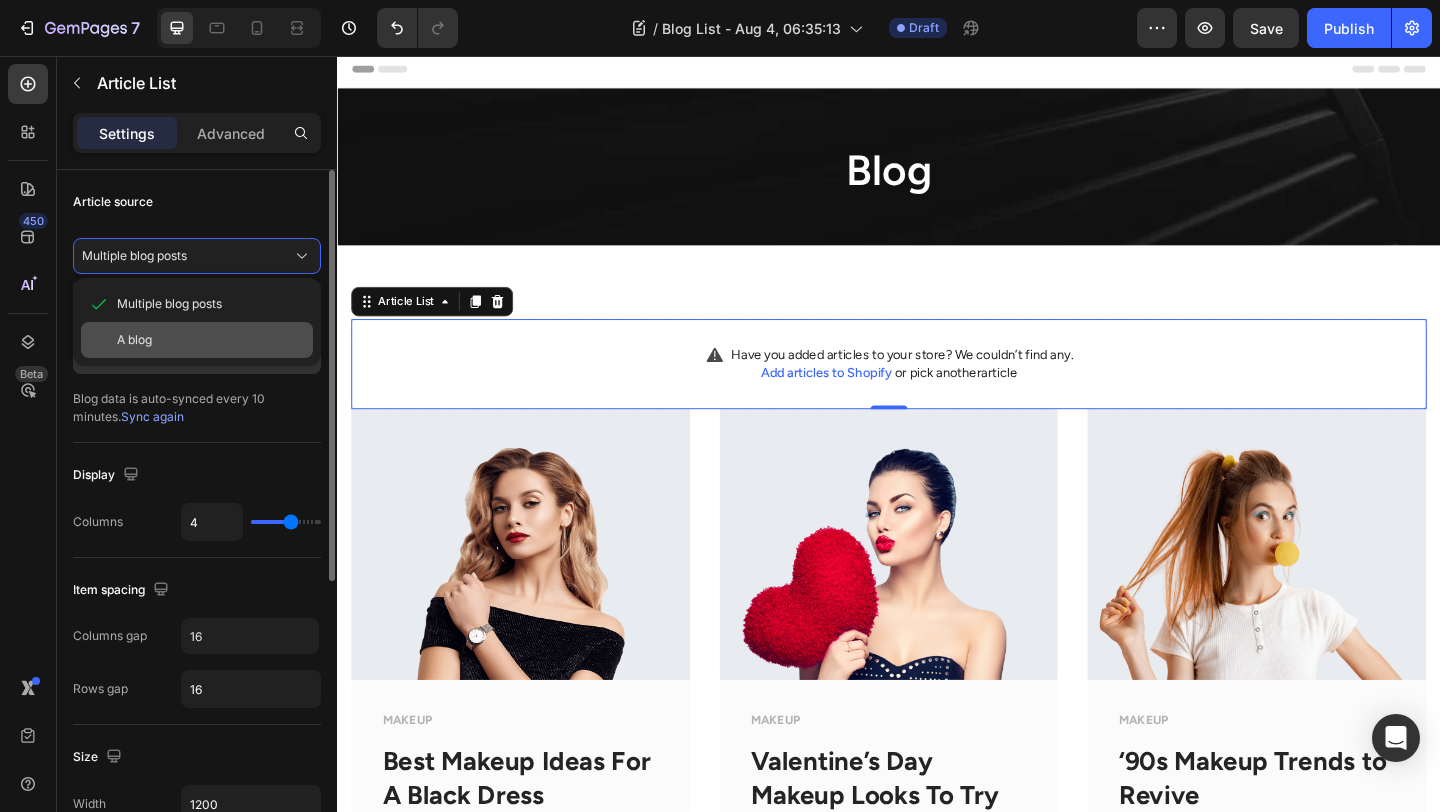 click on "A blog" 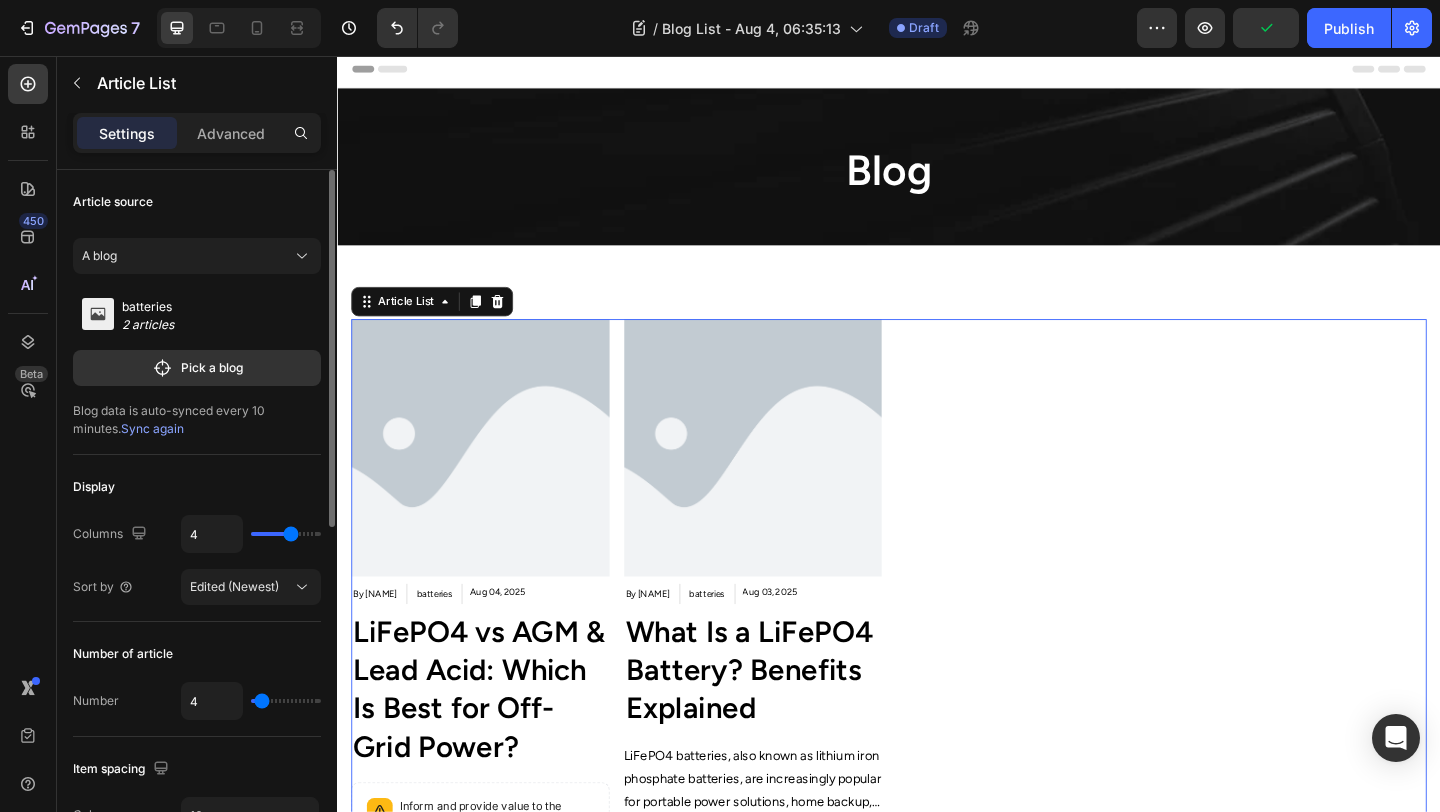 type on "3" 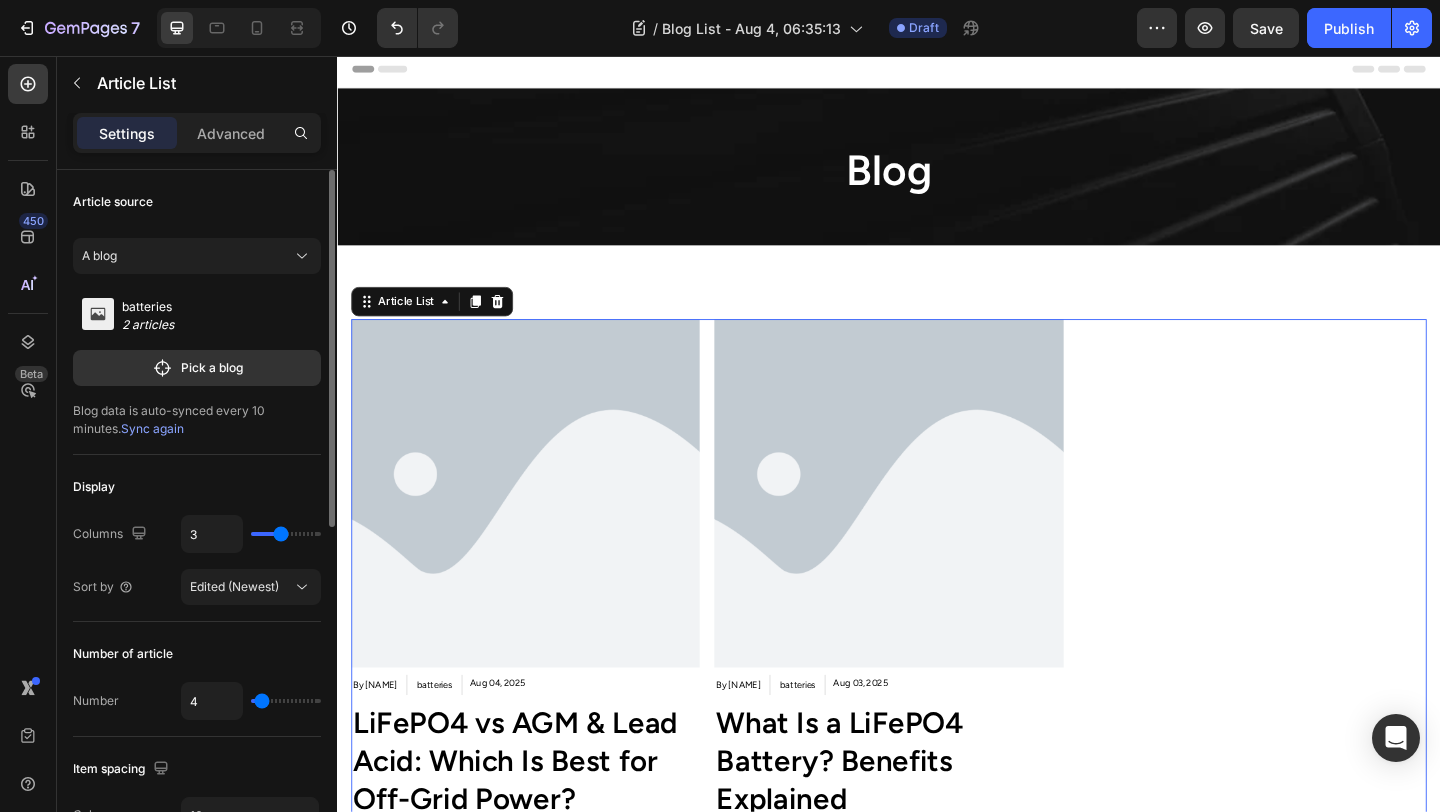 type on "2" 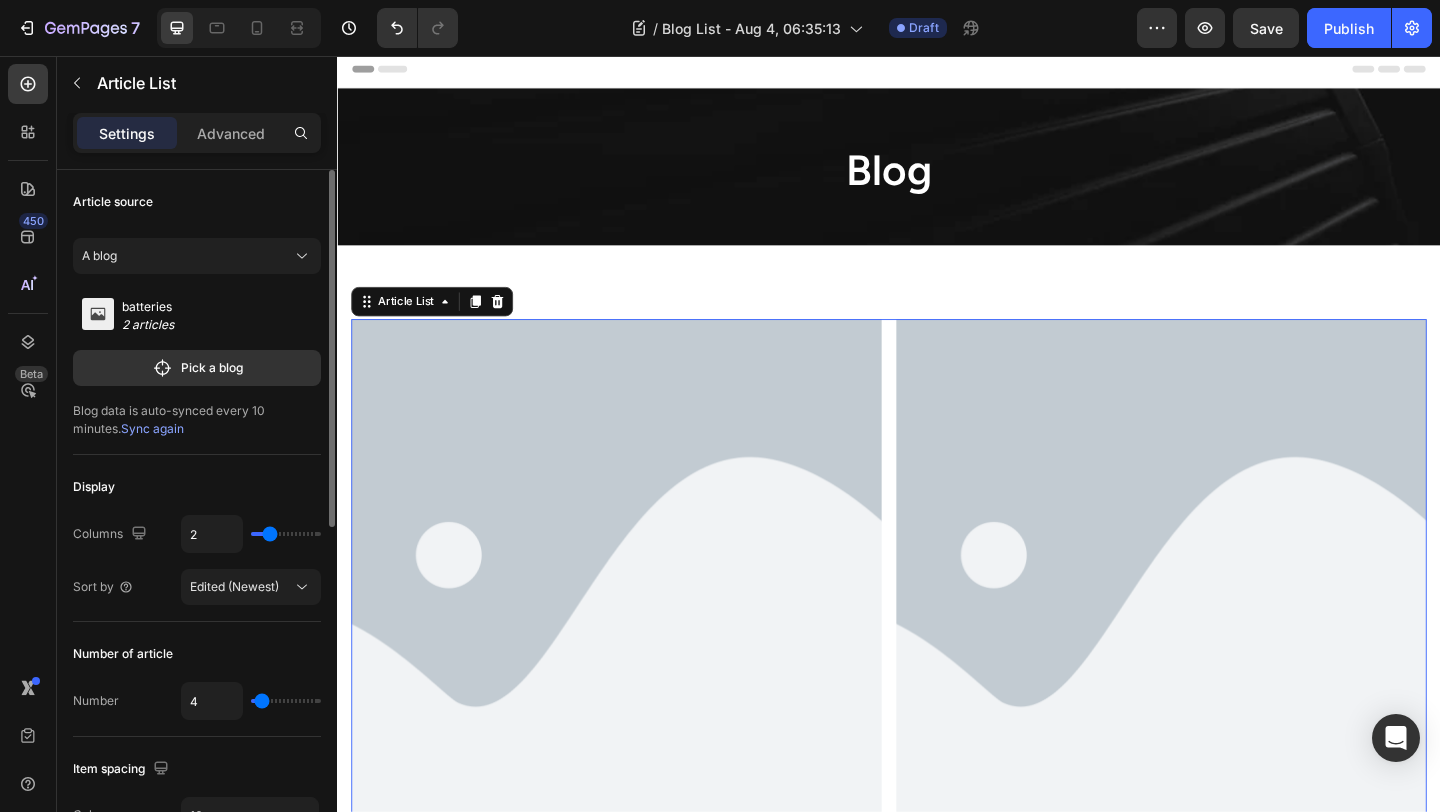 type on "3" 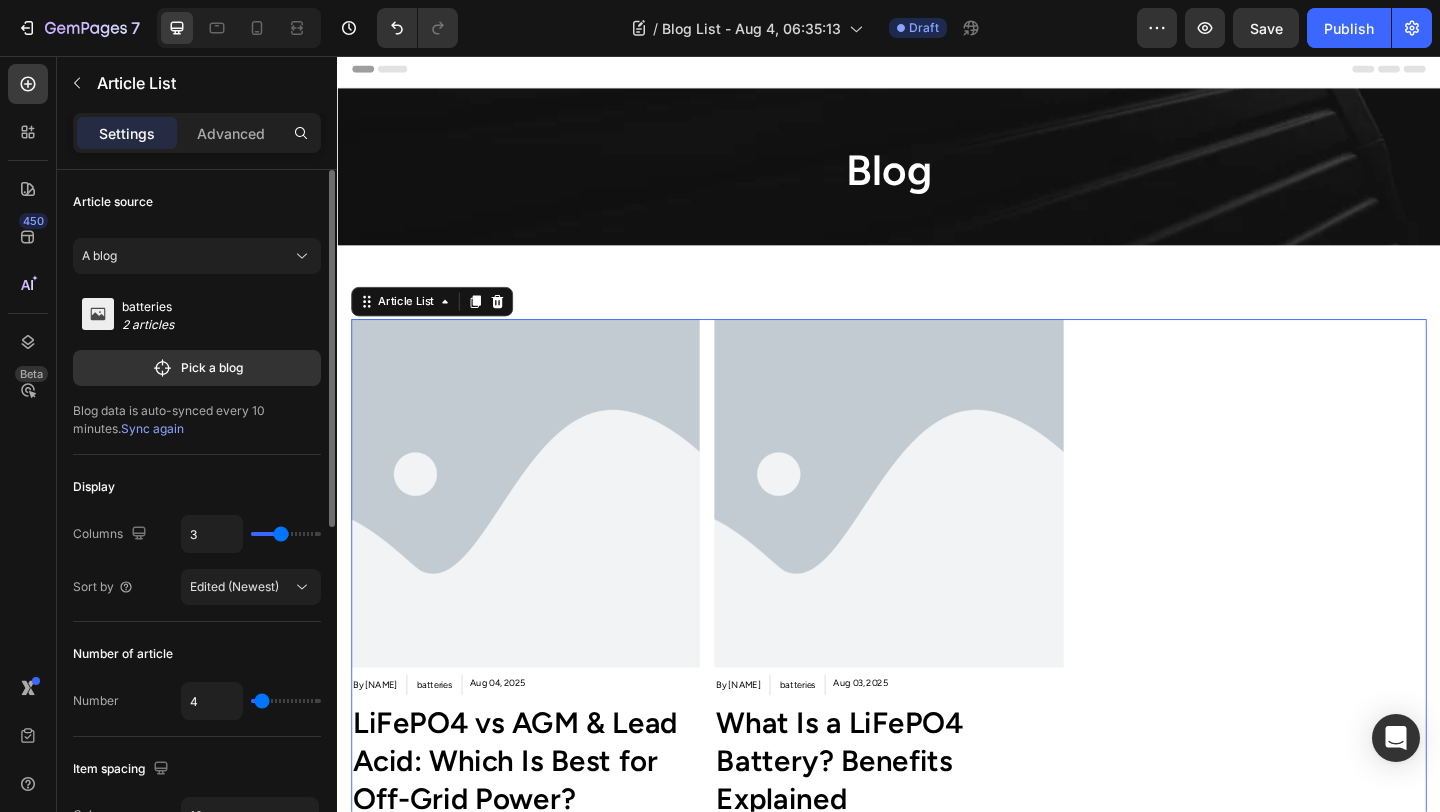 type on "3" 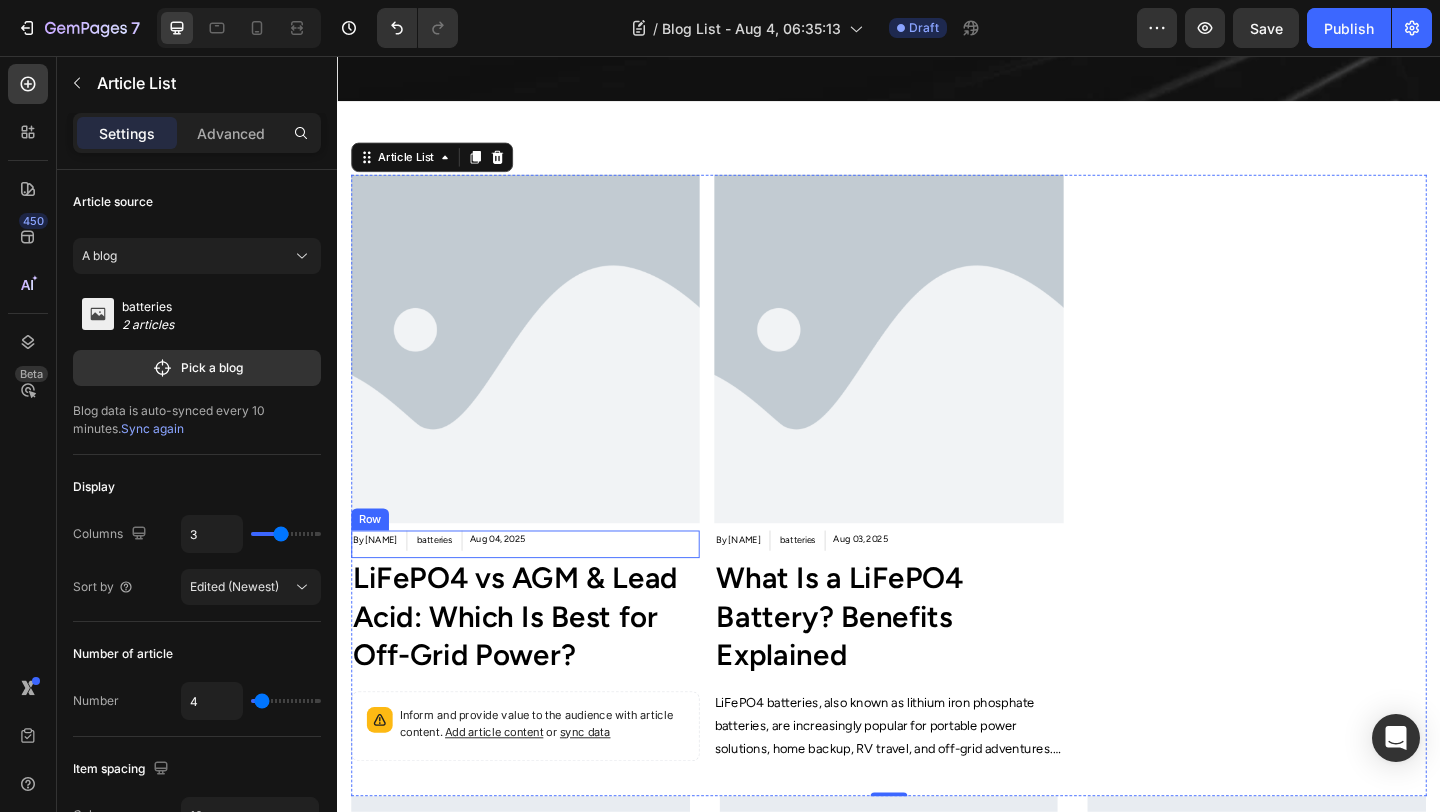 scroll, scrollTop: 165, scrollLeft: 0, axis: vertical 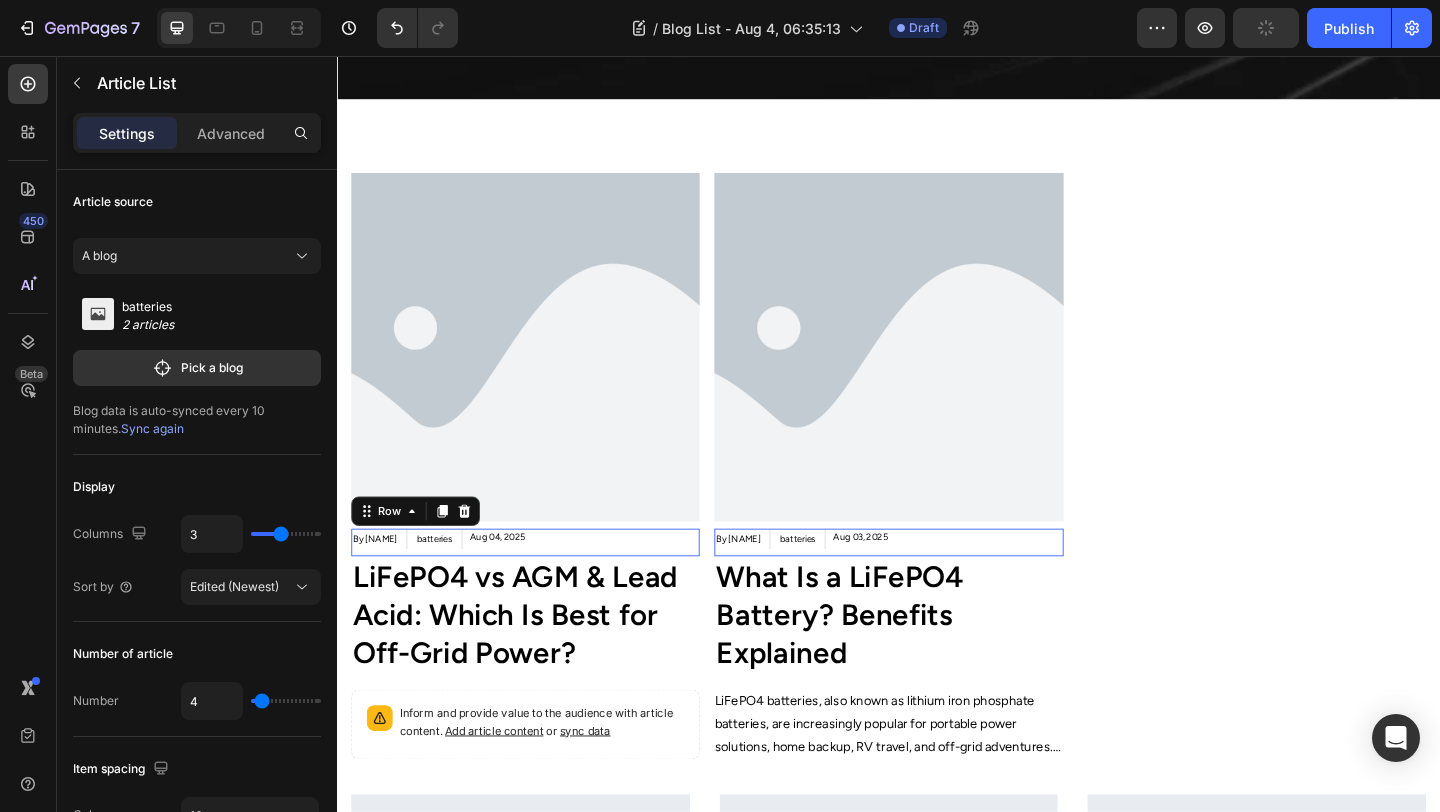click on "By Hyland Smith Article Author batteries Article Category Aug 04, 2025 Article Date Row   0" at bounding box center (541, 585) 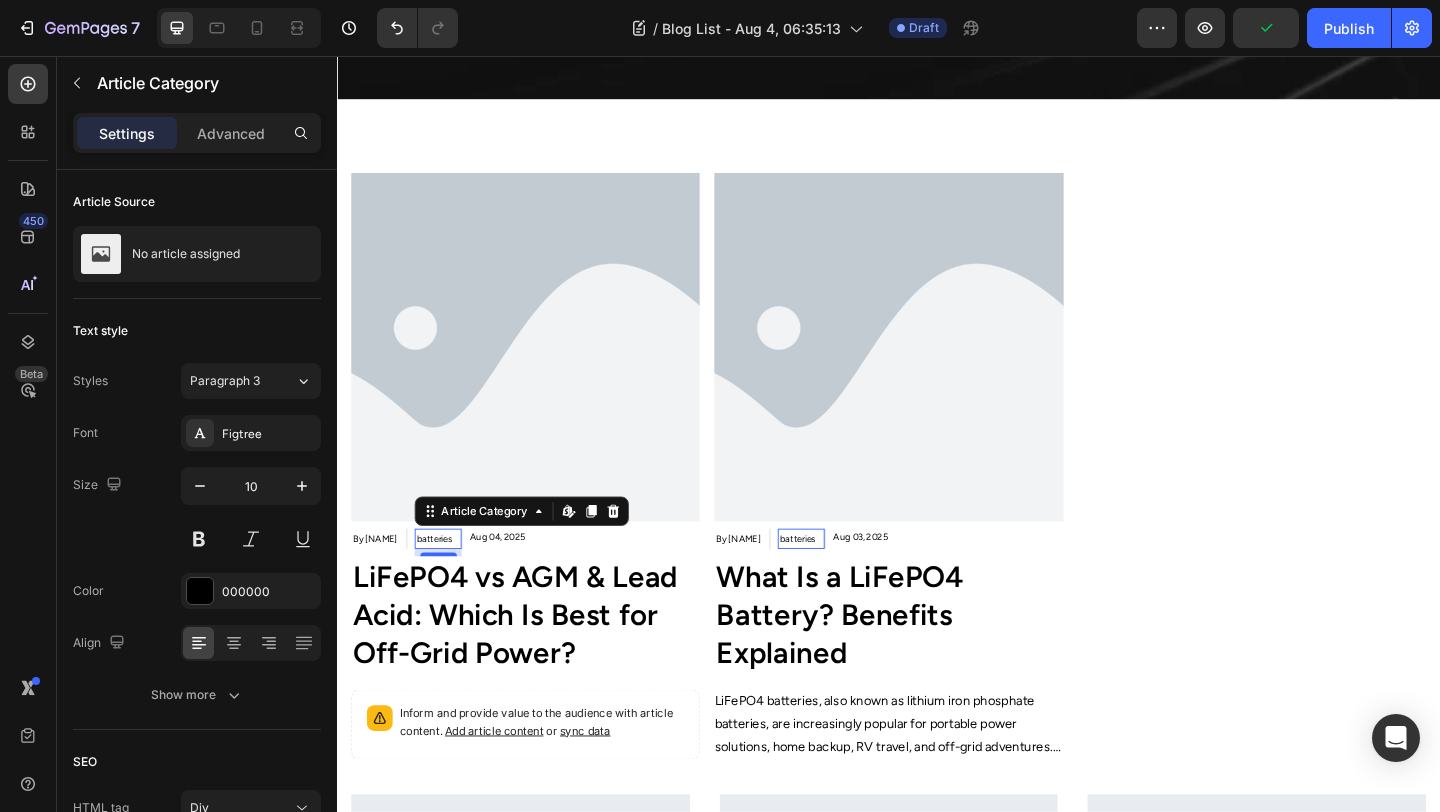 click on "batteries" at bounding box center [442, 581] 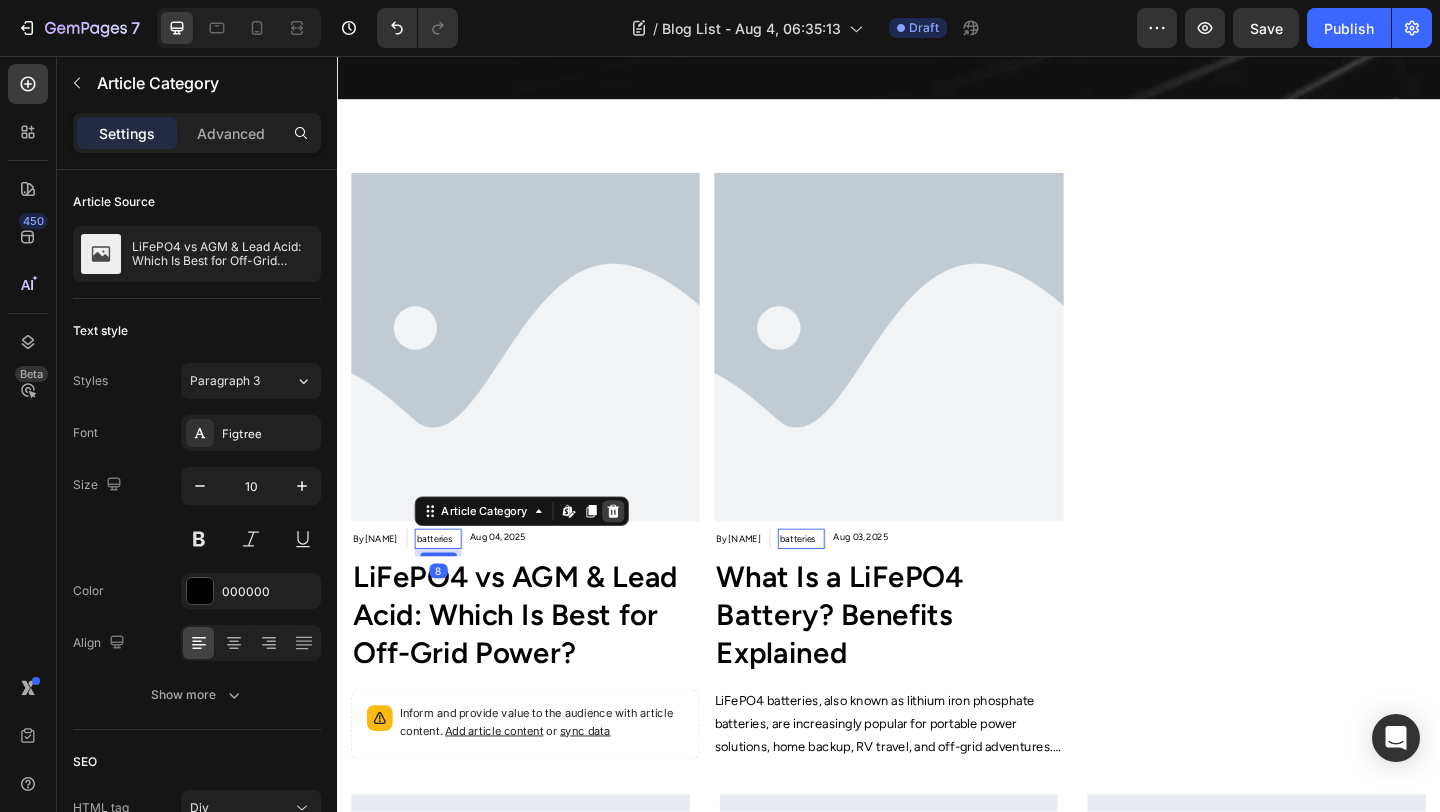 click 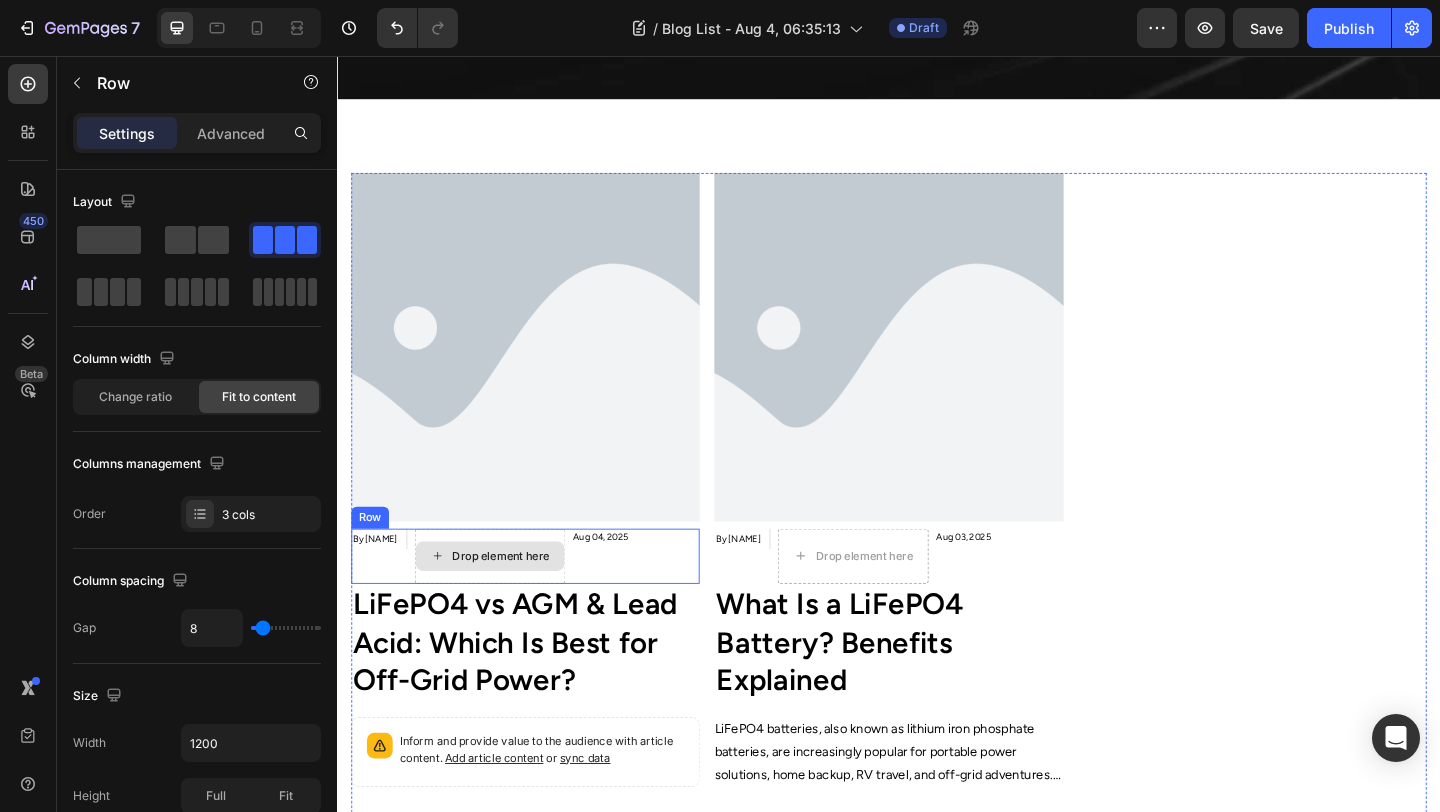 click on "Drop element here" at bounding box center [503, 600] 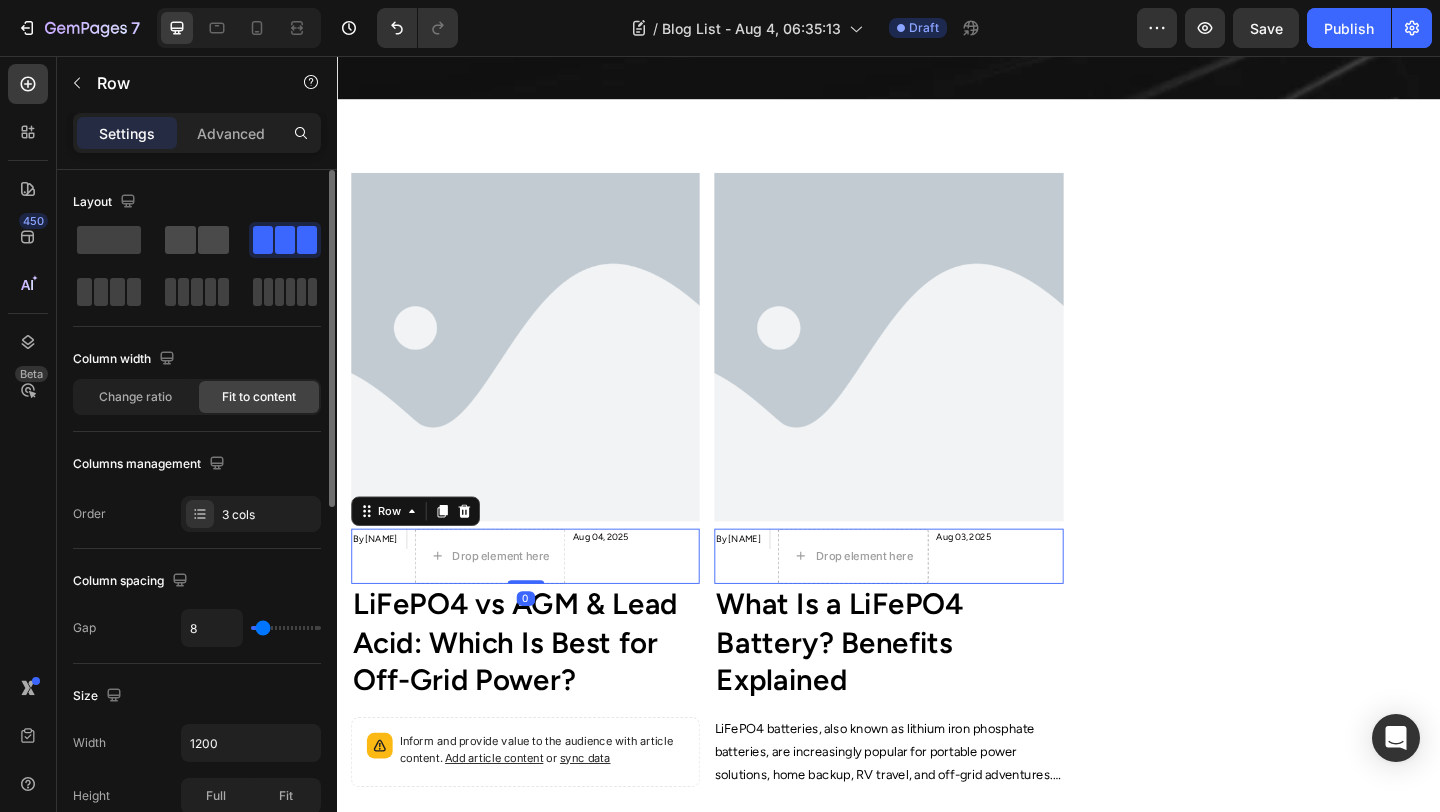click 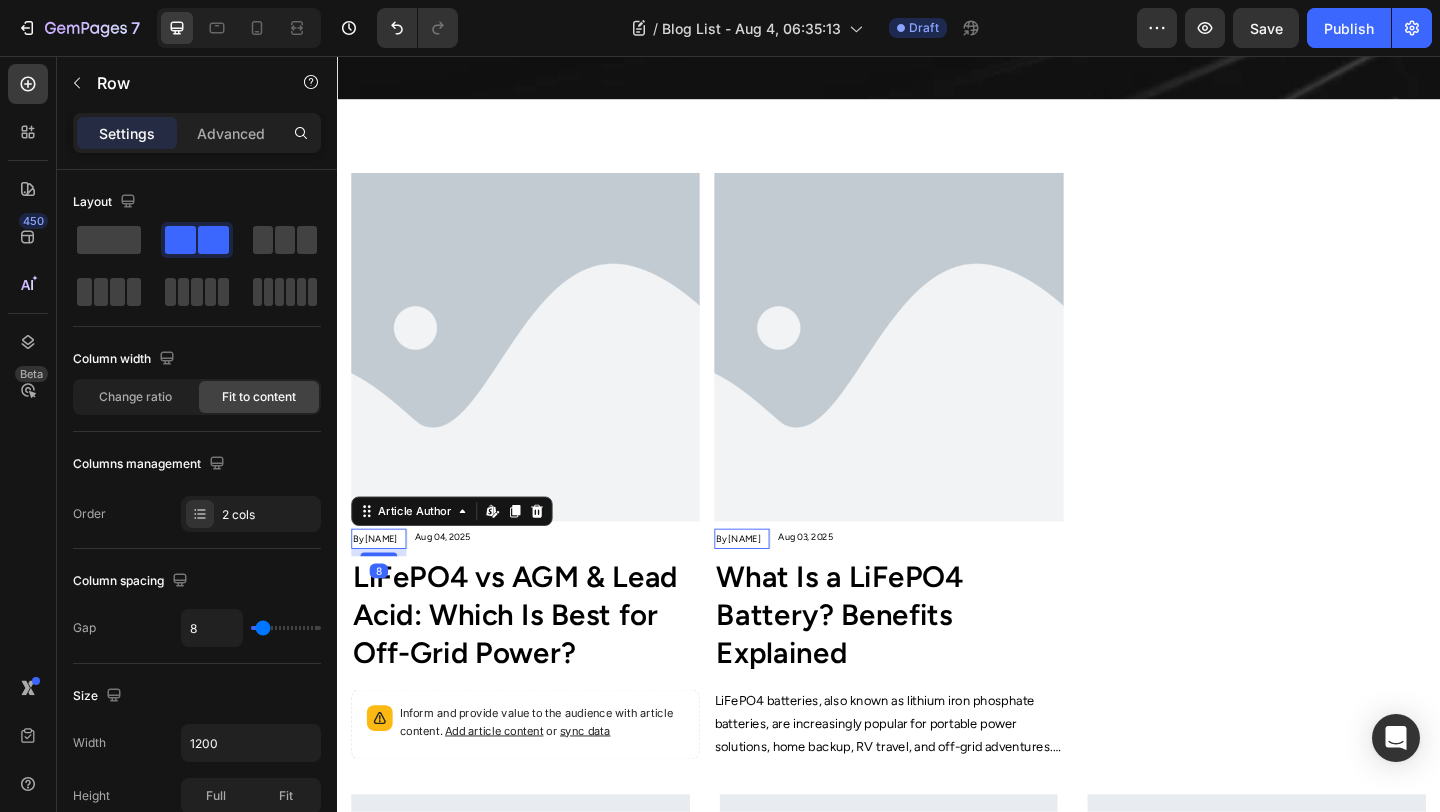 click on "By [FIRST] [LAST]" at bounding box center [378, 581] 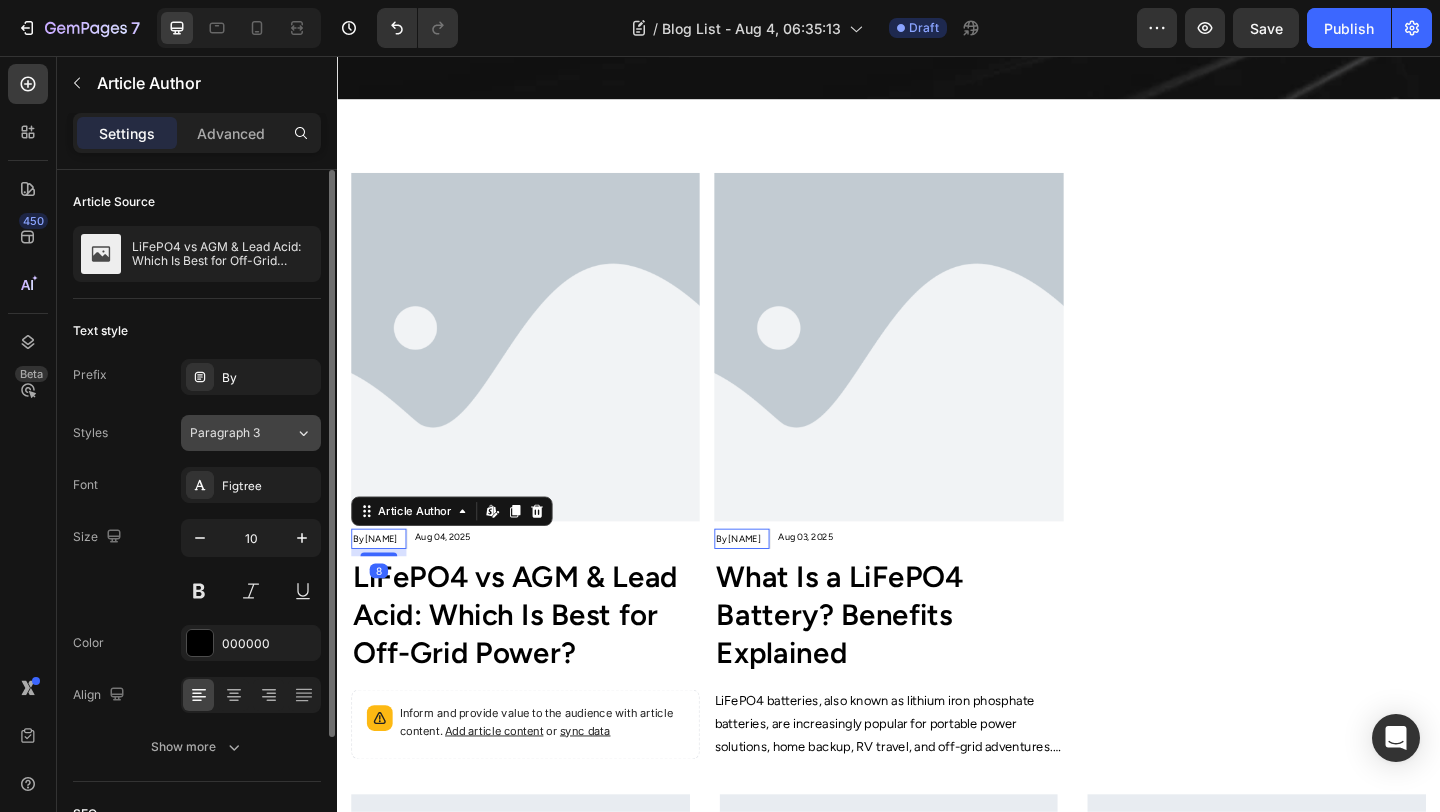 click on "Paragraph 3" at bounding box center (230, 433) 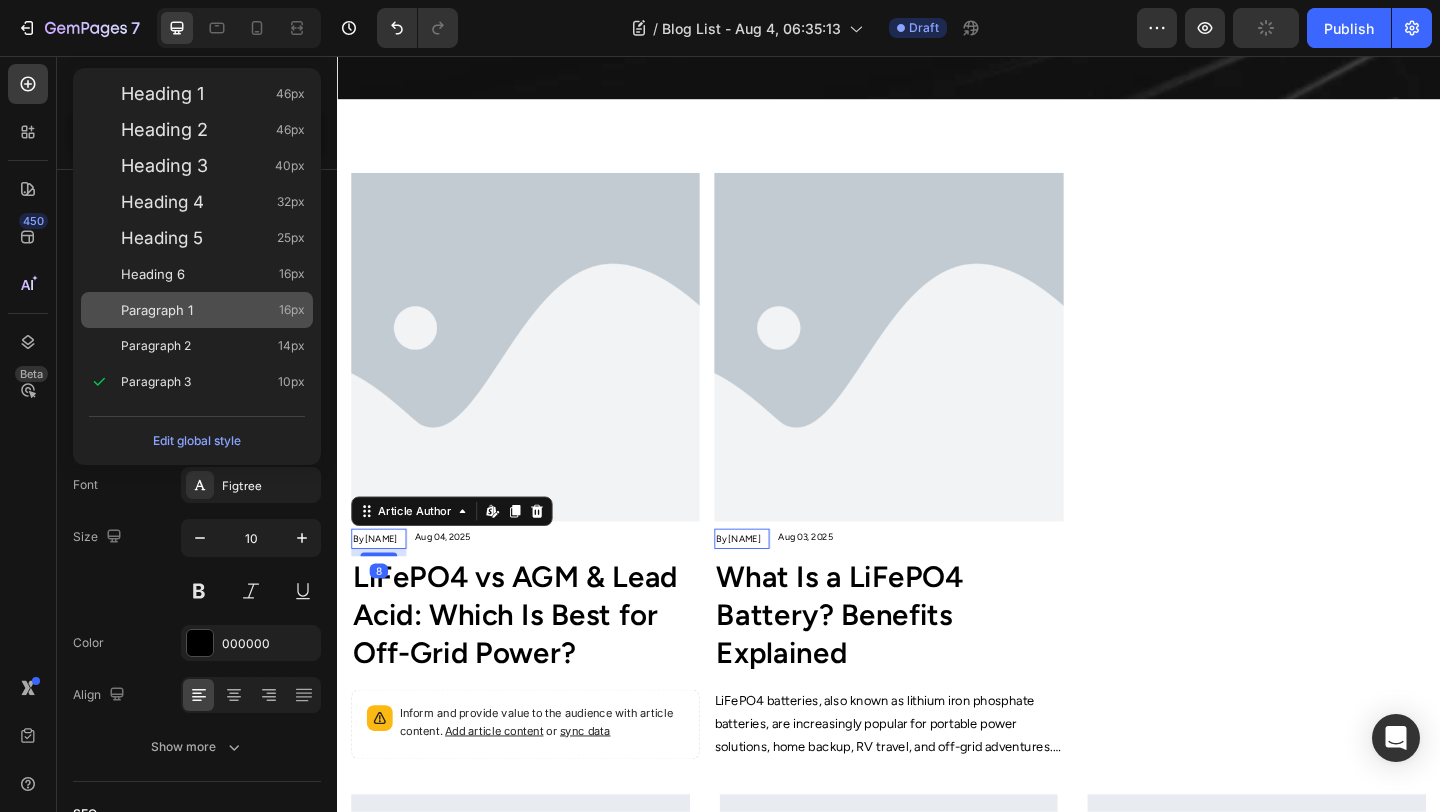 click on "Paragraph 1 16px" at bounding box center (213, 310) 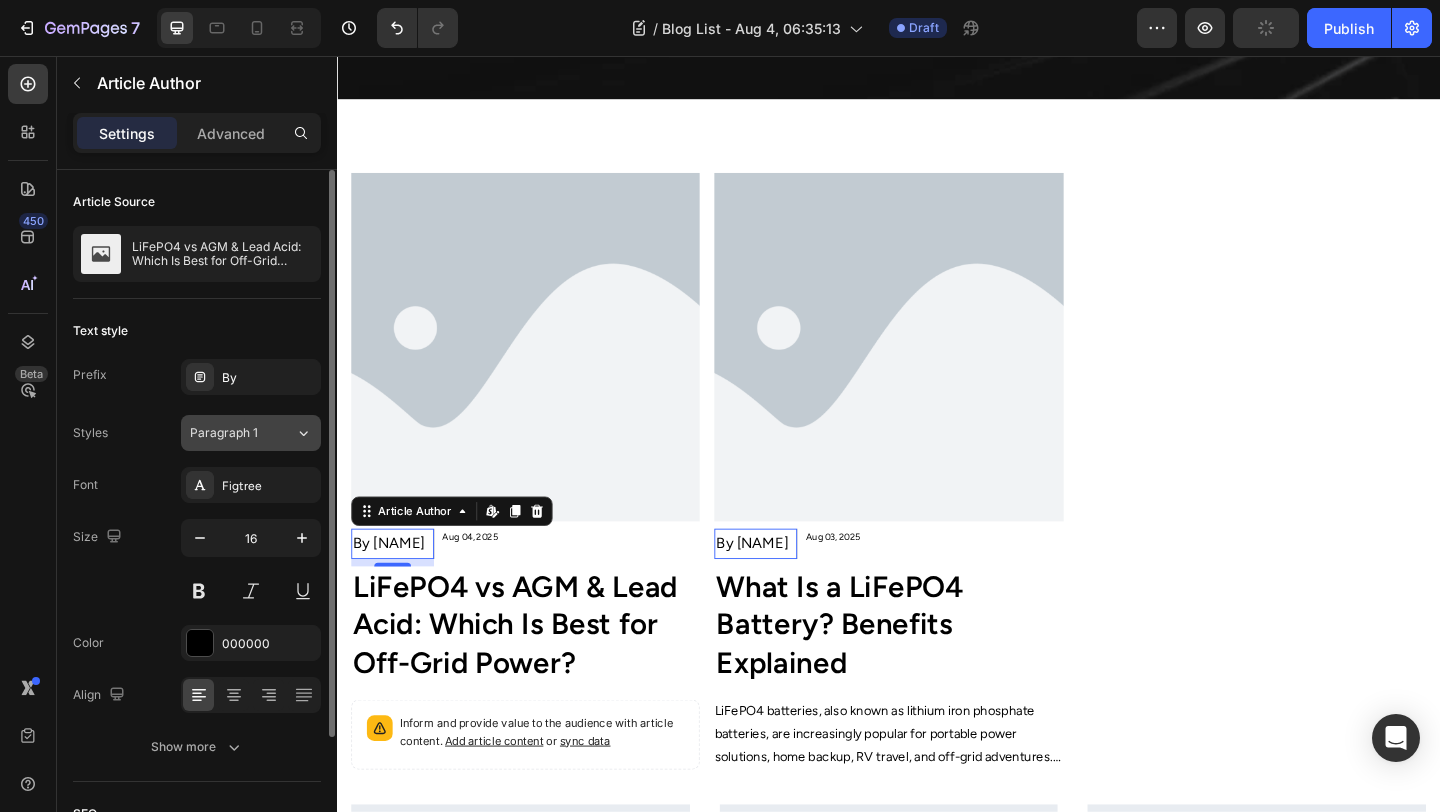 click on "Paragraph 1" 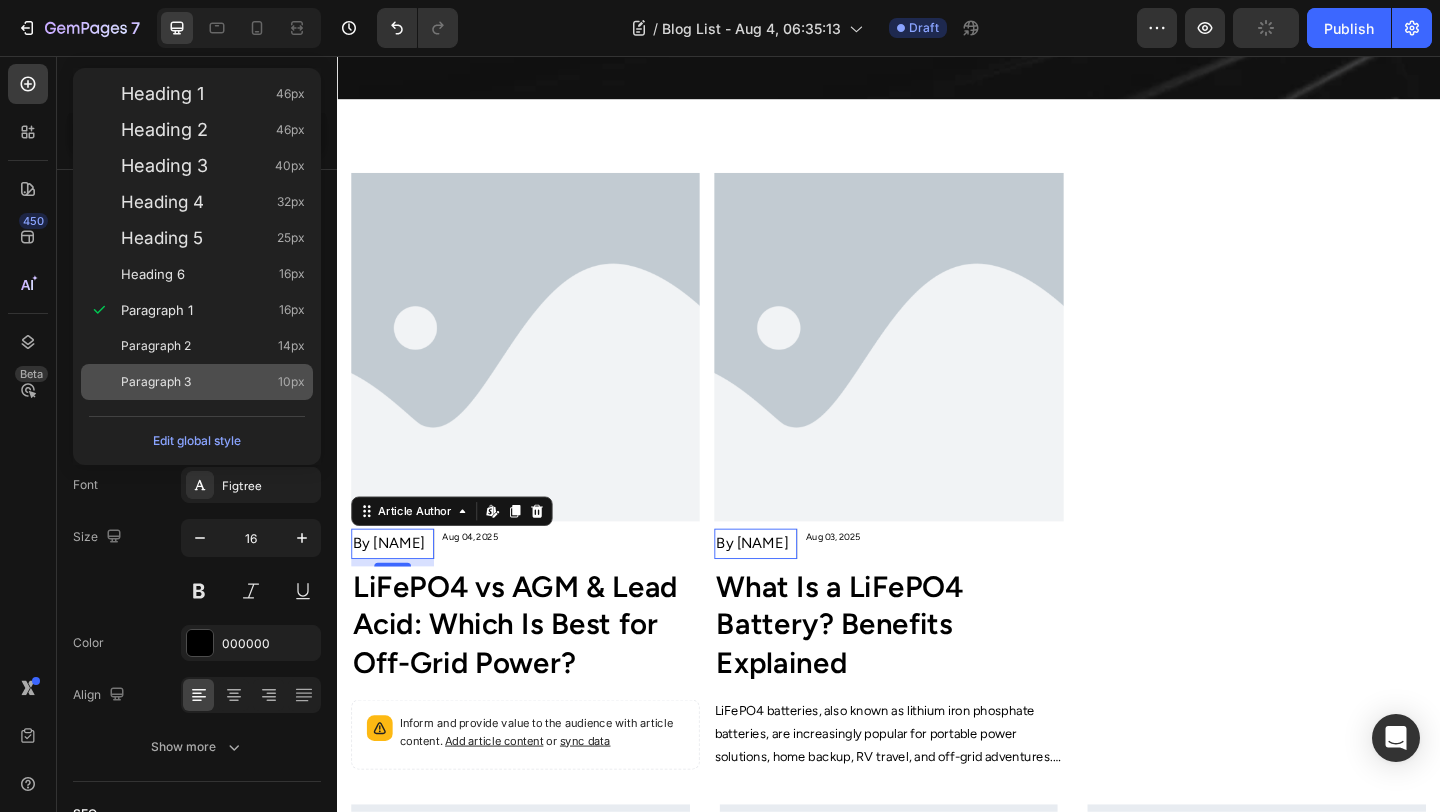 click on "Paragraph 3 10px" at bounding box center [213, 382] 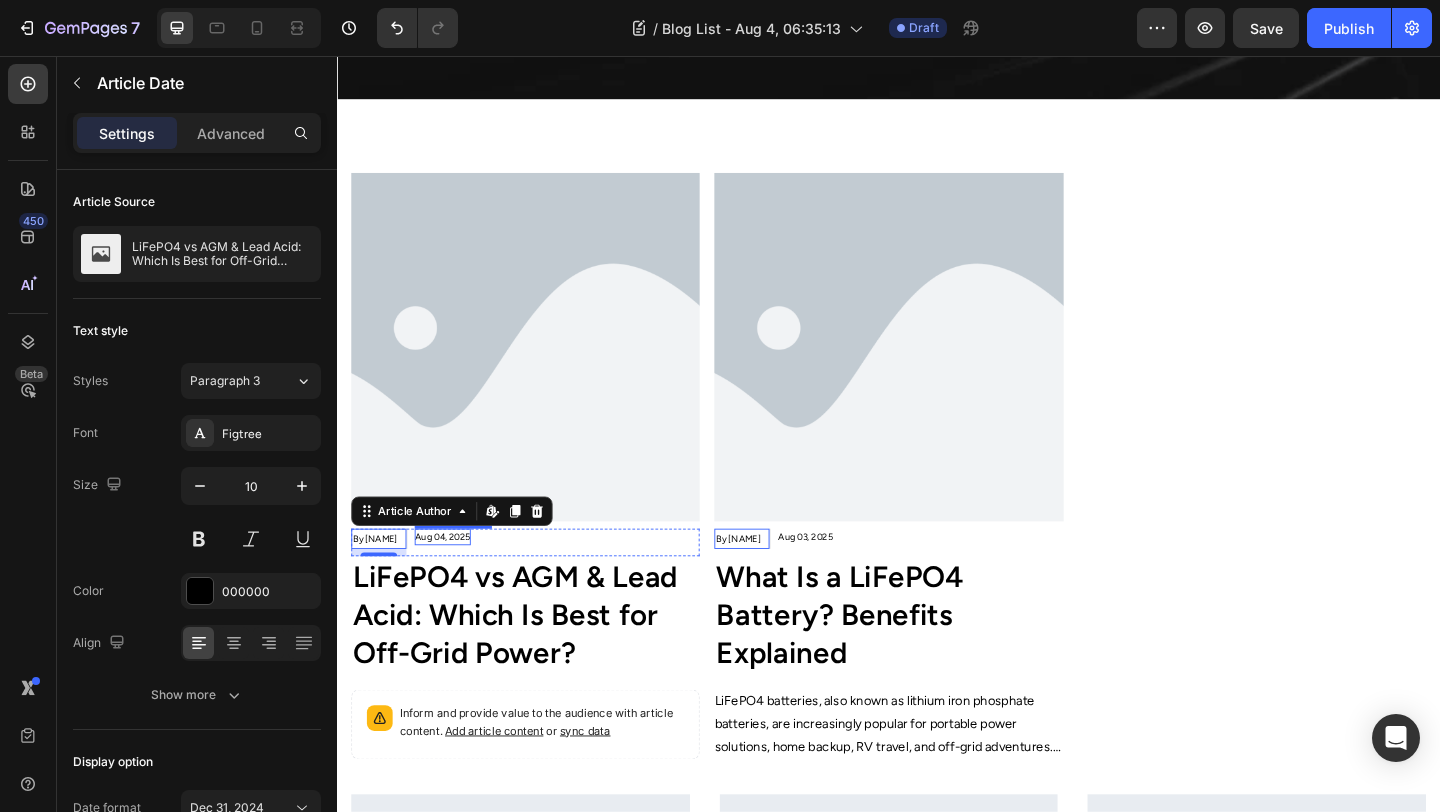 click on "Aug 04, 2025" at bounding box center (451, 579) 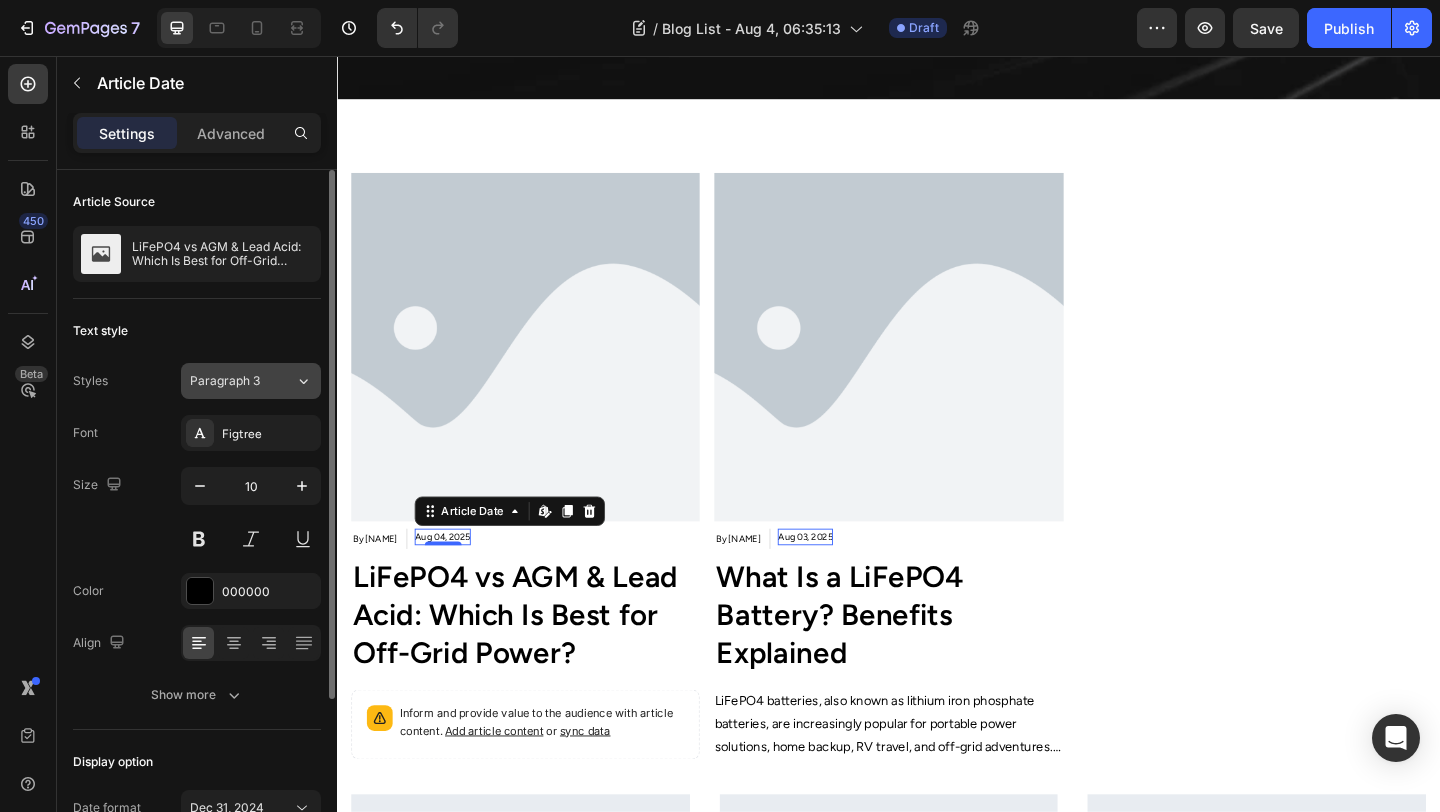 click on "Paragraph 3" 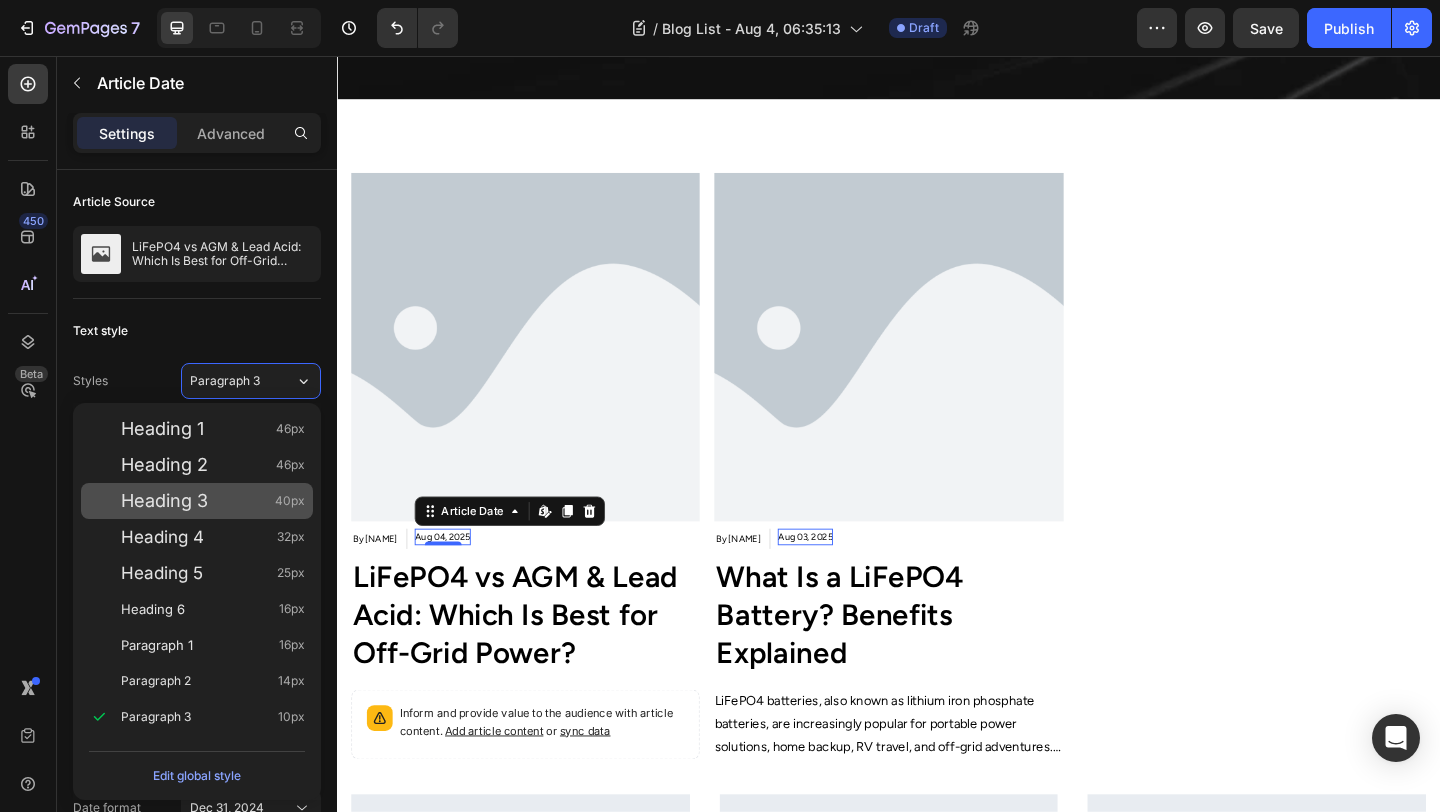 click on "Heading 3" at bounding box center (164, 501) 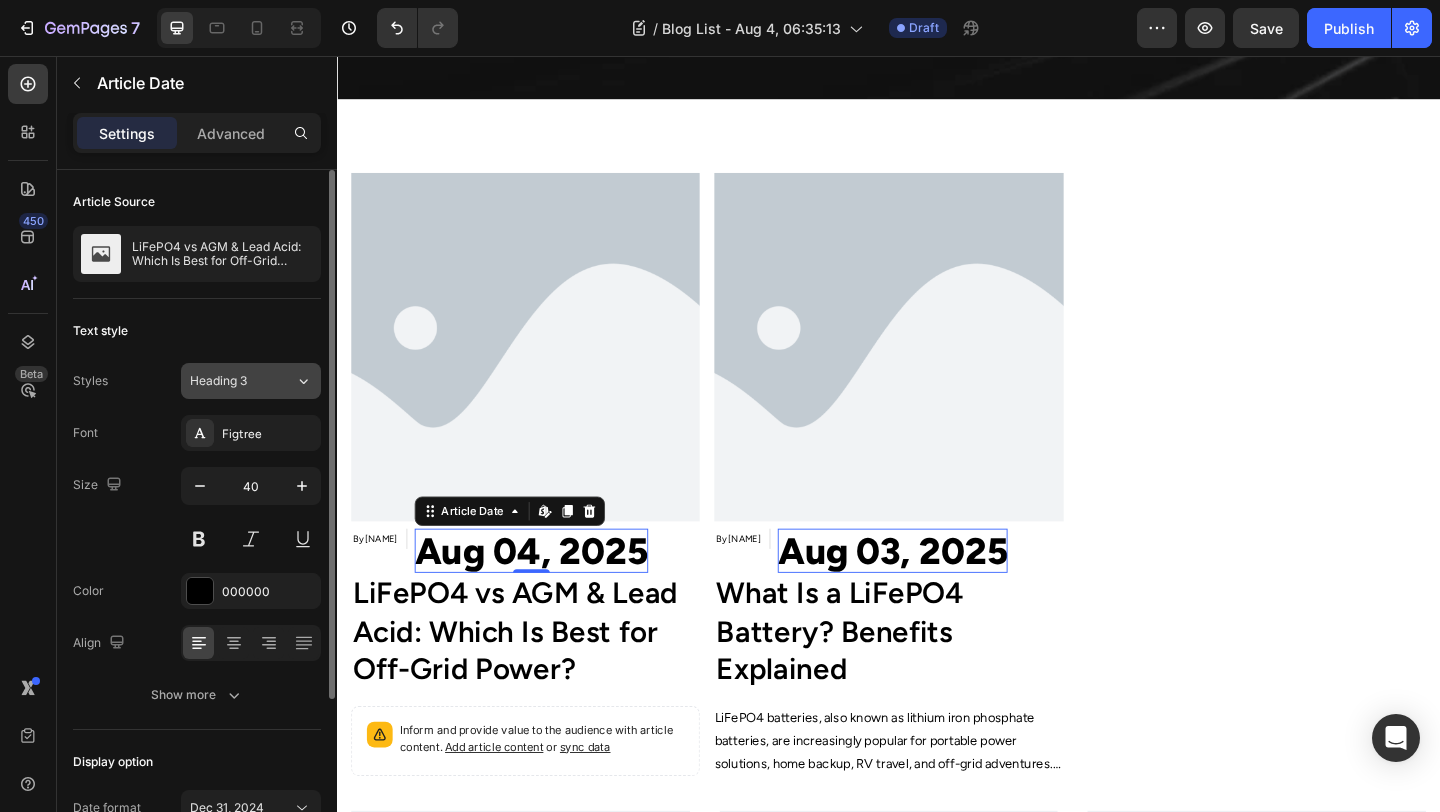 click on "Heading 3" 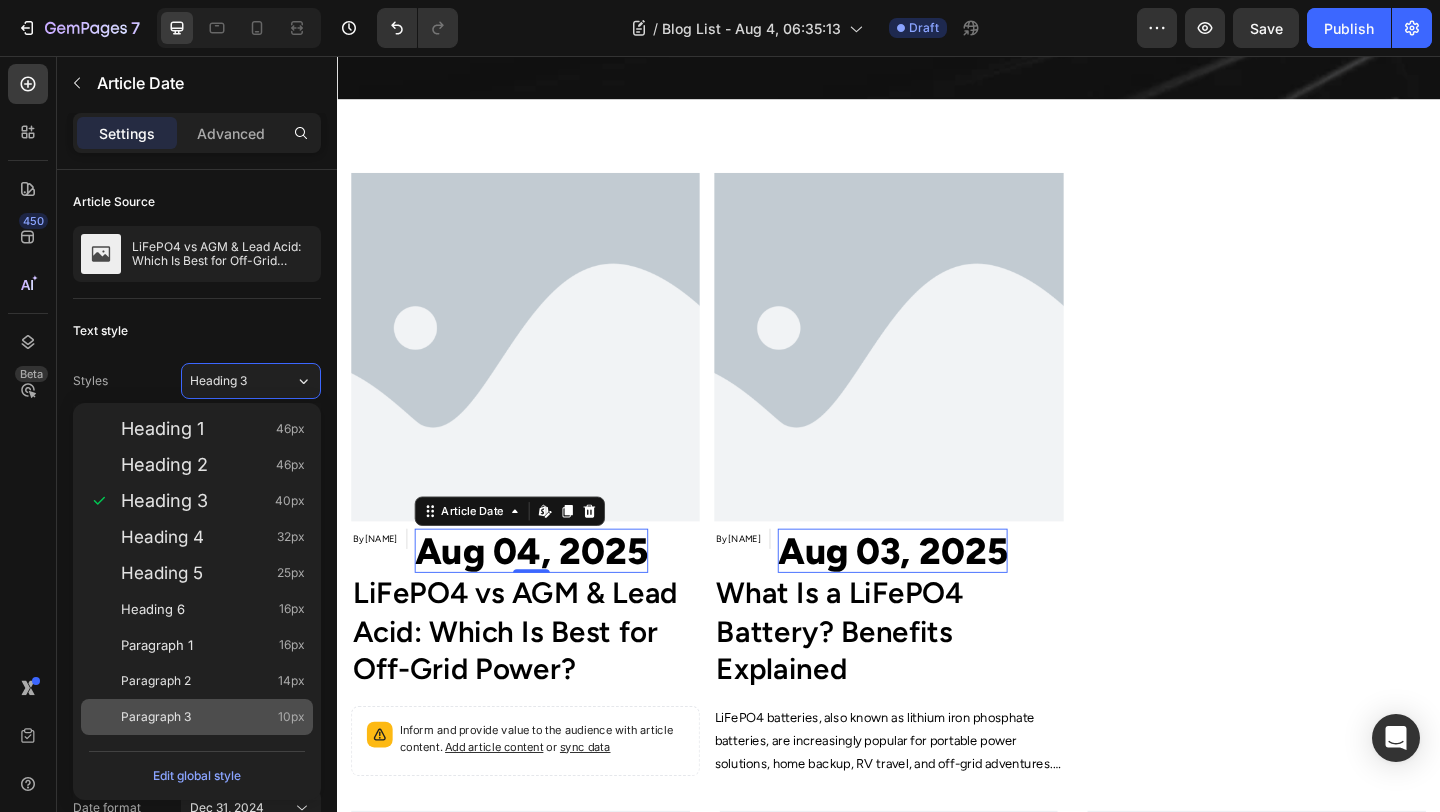 click on "Paragraph 3" at bounding box center (156, 717) 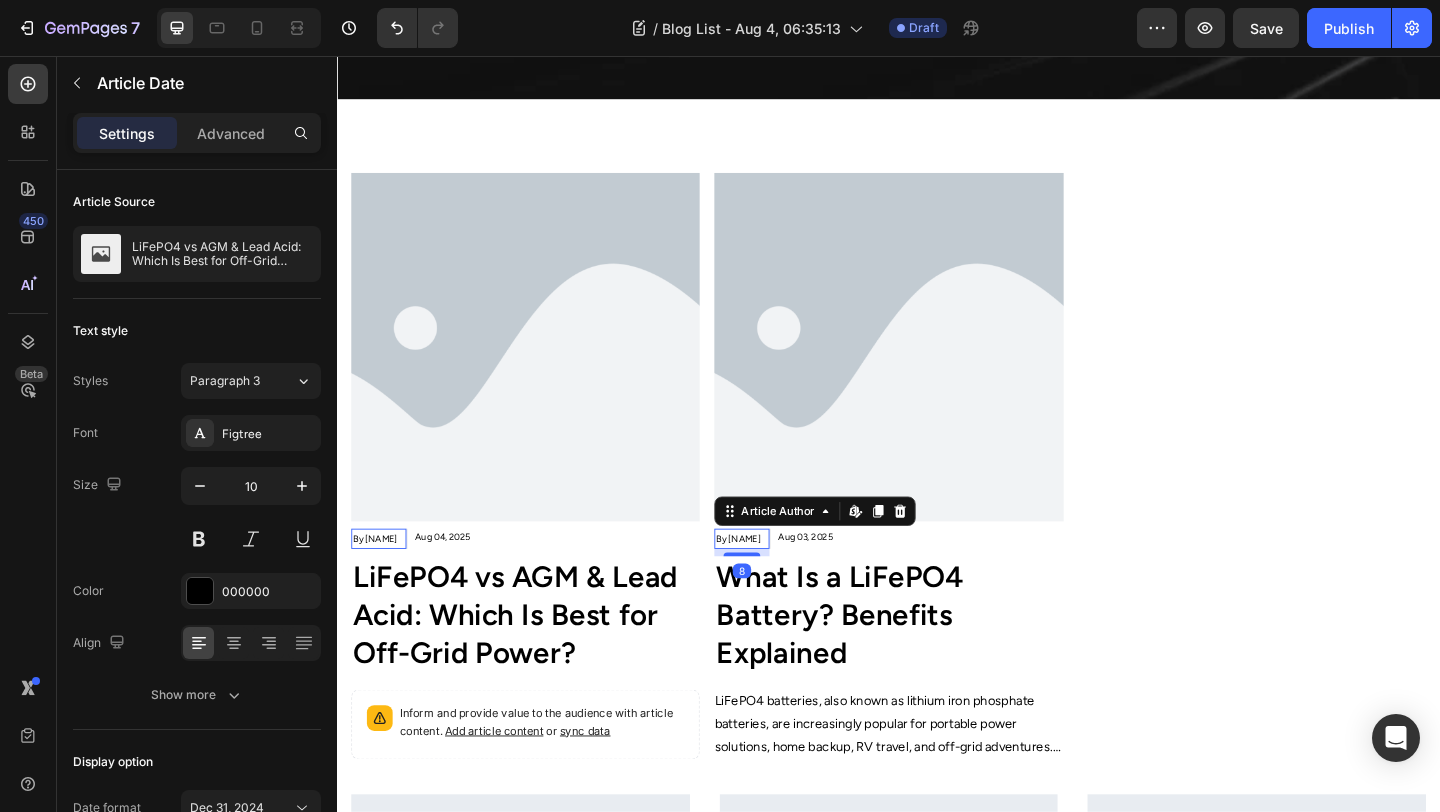 click on "By [FIRST] [LAST]" at bounding box center [378, 581] 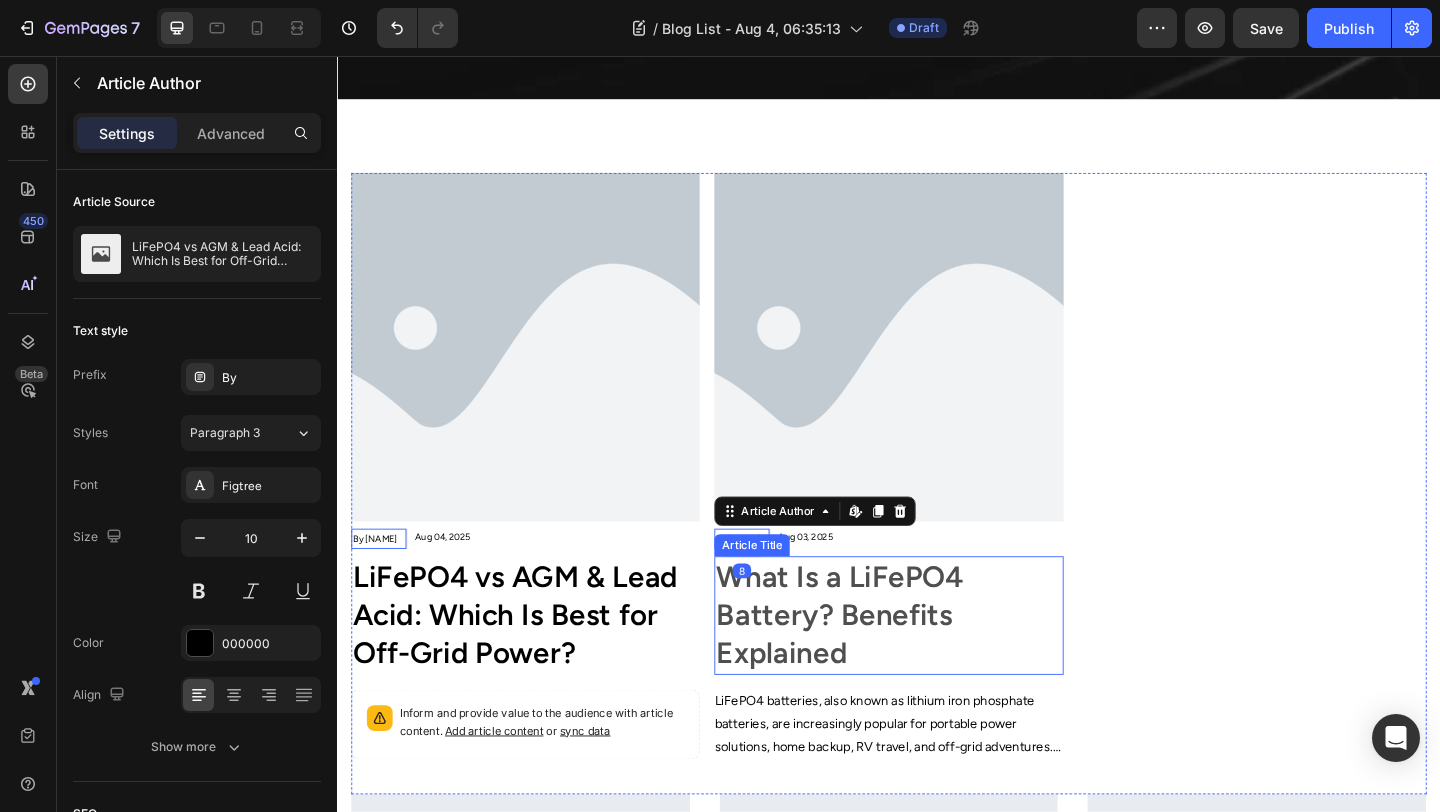 click on "What Is a LiFePO4 Battery? Benefits Explained" at bounding box center (936, 664) 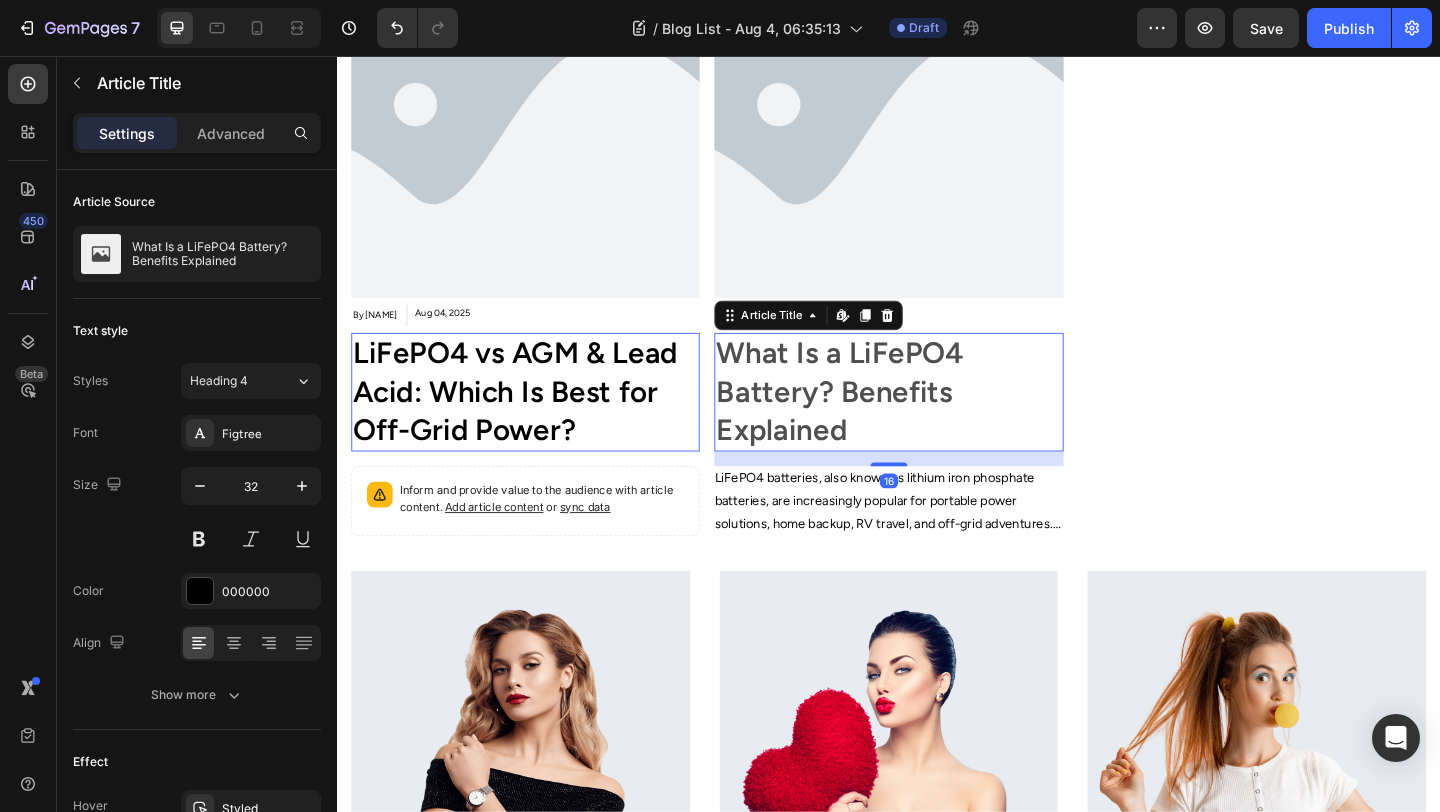 scroll, scrollTop: 413, scrollLeft: 0, axis: vertical 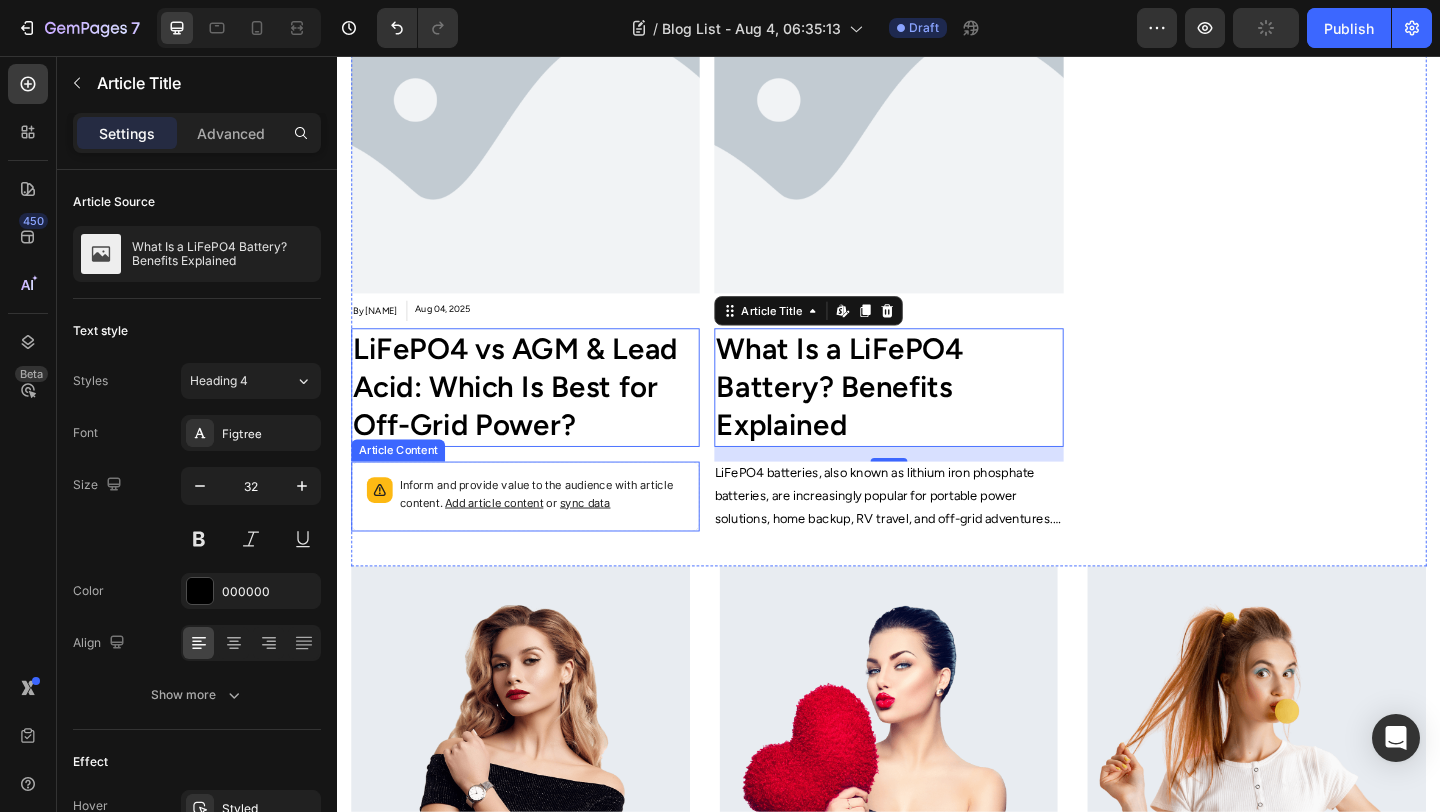 click on "Inform and provide value to the audience with article content.       Add article content   or   sync data" at bounding box center (541, 535) 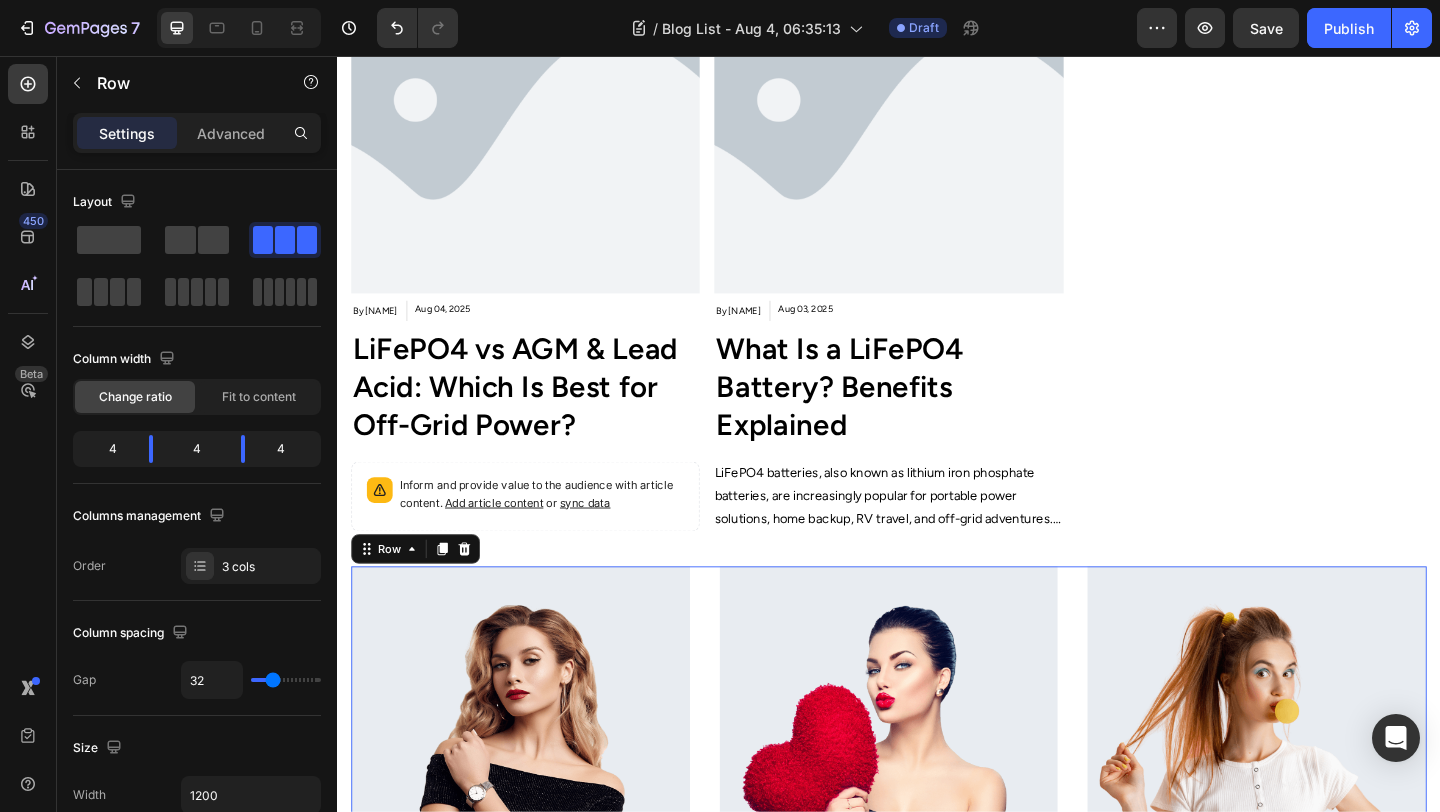 click on "Image MAKEUP Text block Best Makeup Ideas For A Black Dress Text block There’s something incredible about slipping into a black dress that fits you perfectly and makes you feel powerful... Text block
Icon By Admin Text block Row
Icon November 5, 2022 Text block Row Row Row Image MAKEUP Text block Valentine’s Day Makeup Looks To Try Text block I don’t know about you, but I’m embracing Valentine’s Day wholeheartedly this year... Text block
Icon By Admin Text block Row
Icon November 2, 2022 Text block Row Row Row Image MAKEUP Text block ‘90s Makeup Trends to Revive Text block ‘90s Makeup Trends to Revive The ’90s are the new retro decade to be recreated in fashion currently... Text block
Icon By Admin Text block Row
Icon August 8, 2022 Text block Row Row Row Row   0" at bounding box center [937, 919] 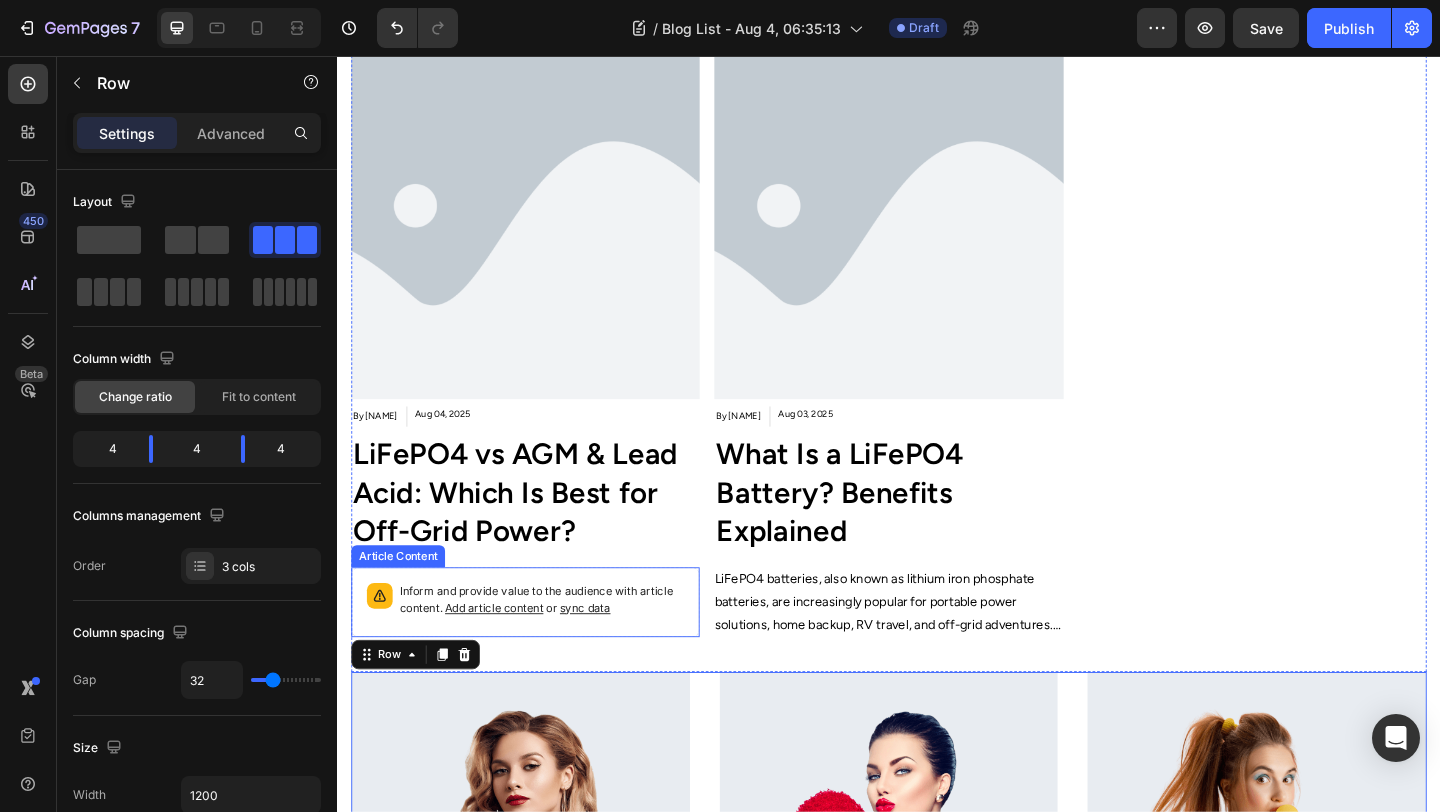scroll, scrollTop: 296, scrollLeft: 0, axis: vertical 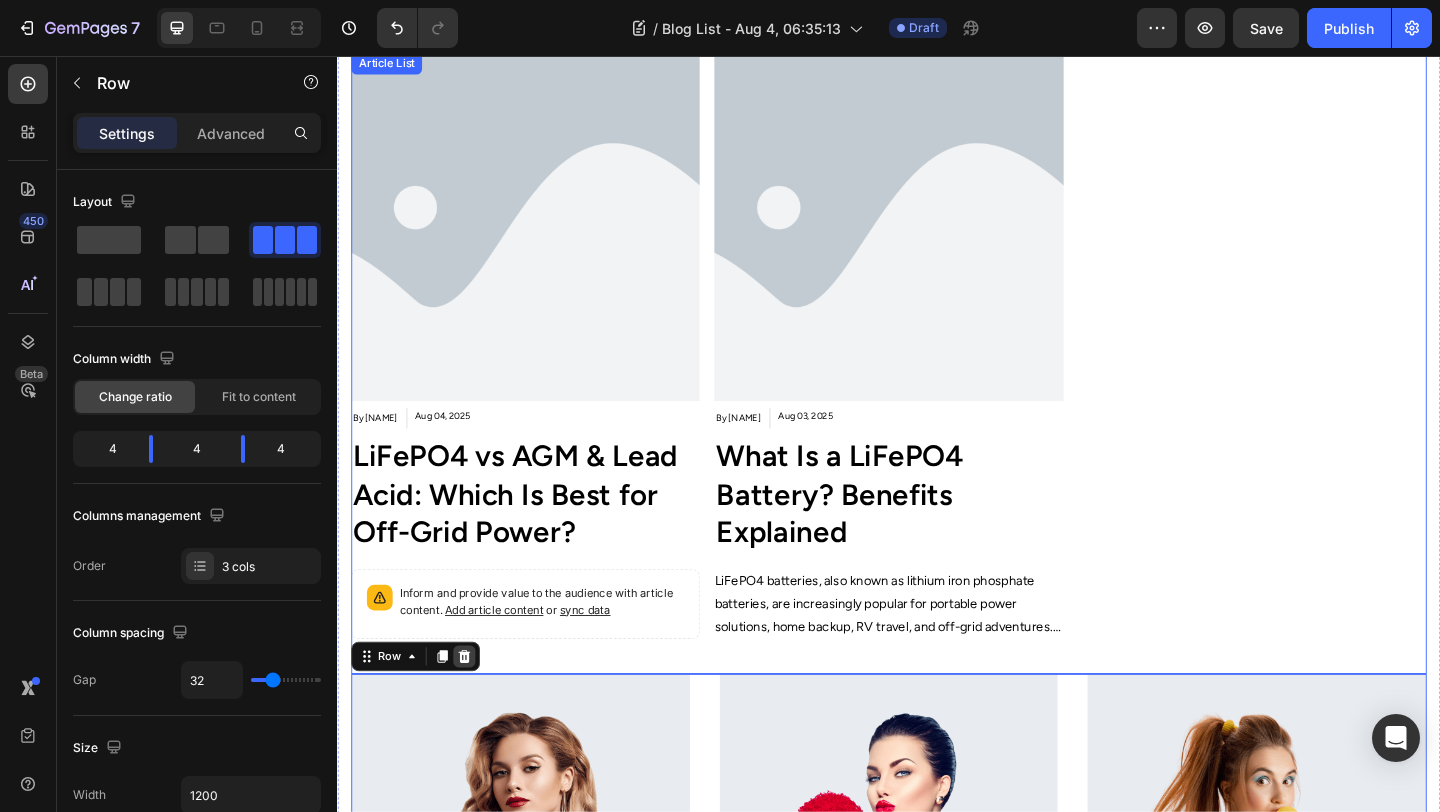 click 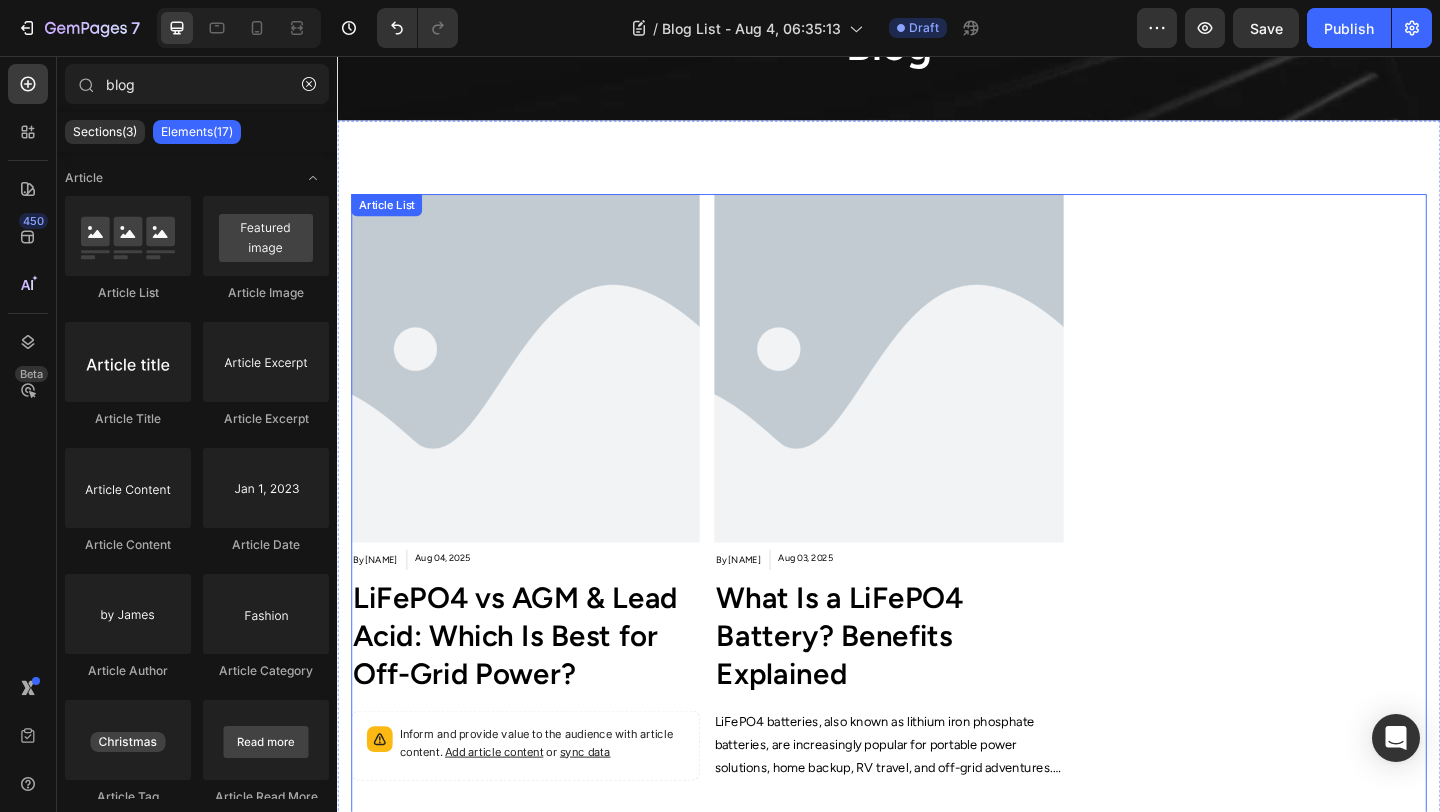 scroll, scrollTop: 137, scrollLeft: 0, axis: vertical 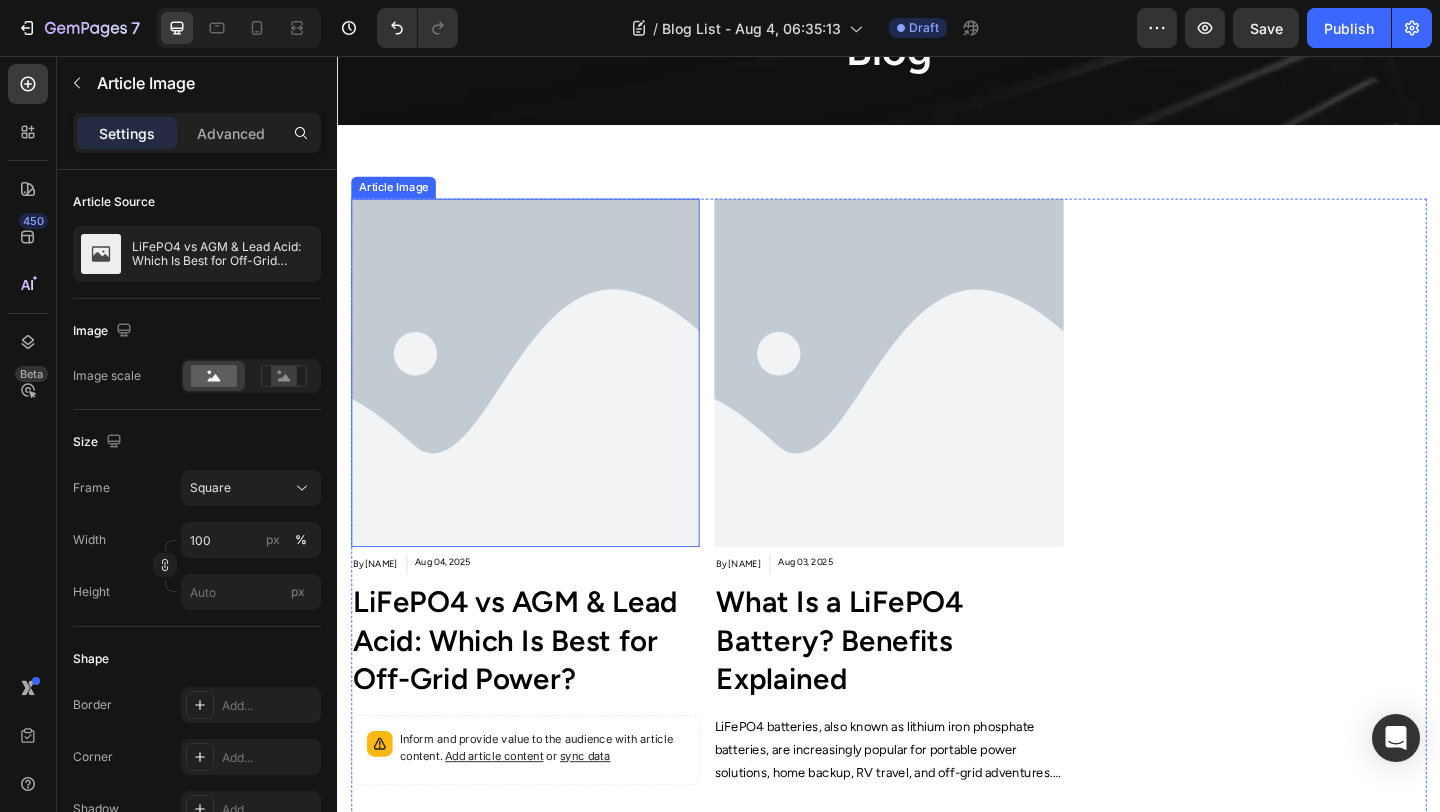 click at bounding box center (541, 400) 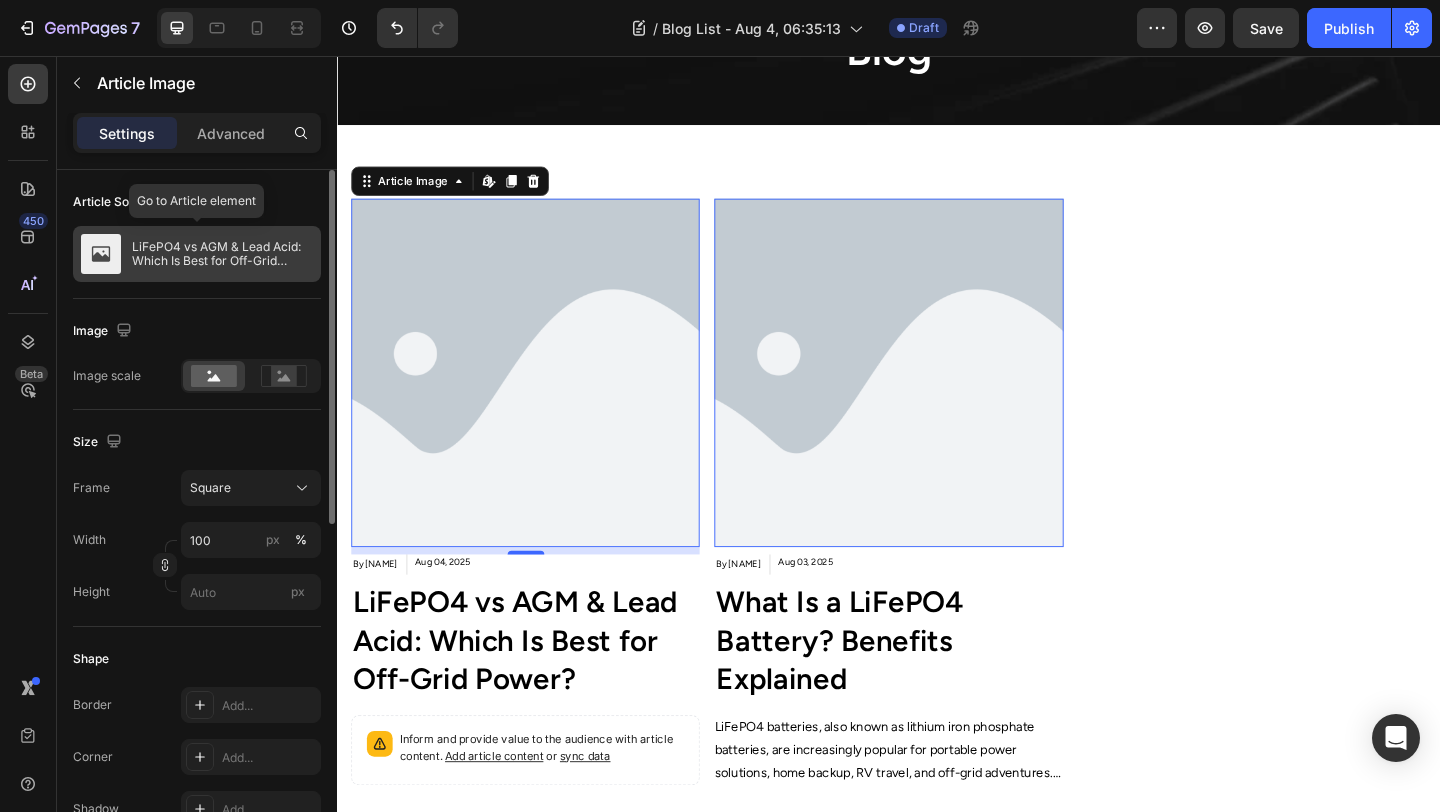 click on "LiFePO4 vs AGM & Lead Acid: Which Is Best for Off-Grid Power?" 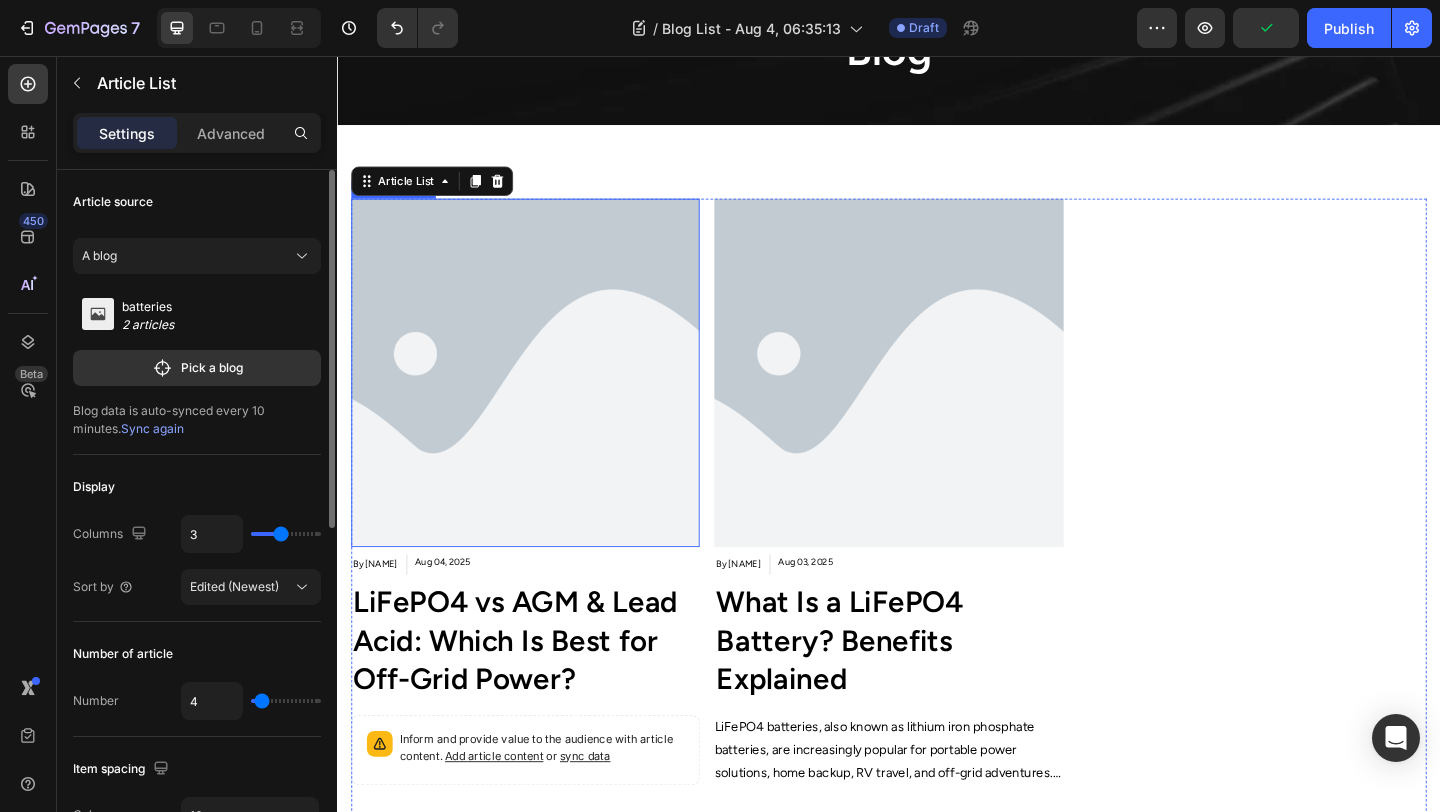 click at bounding box center [541, 400] 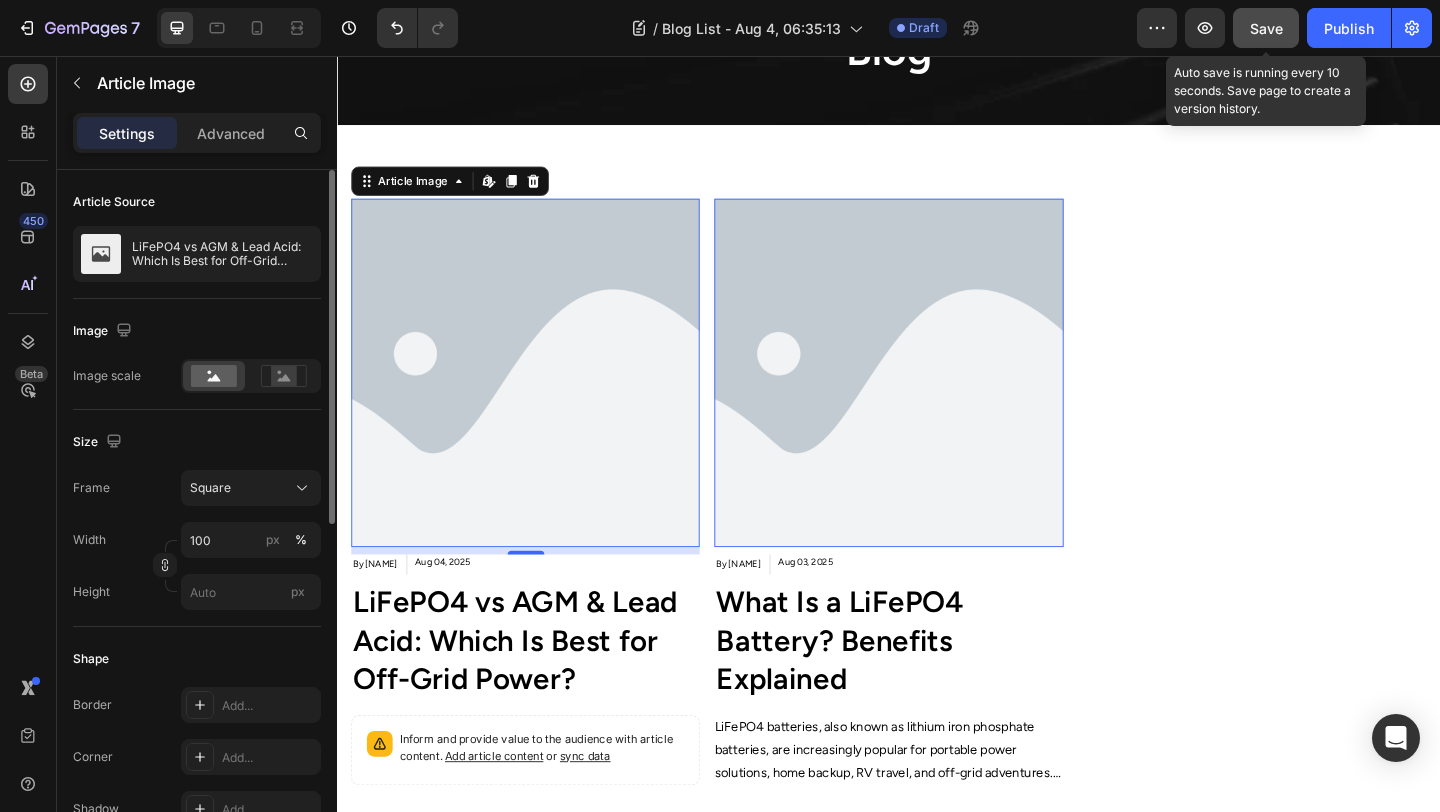 click on "Save" at bounding box center [1266, 28] 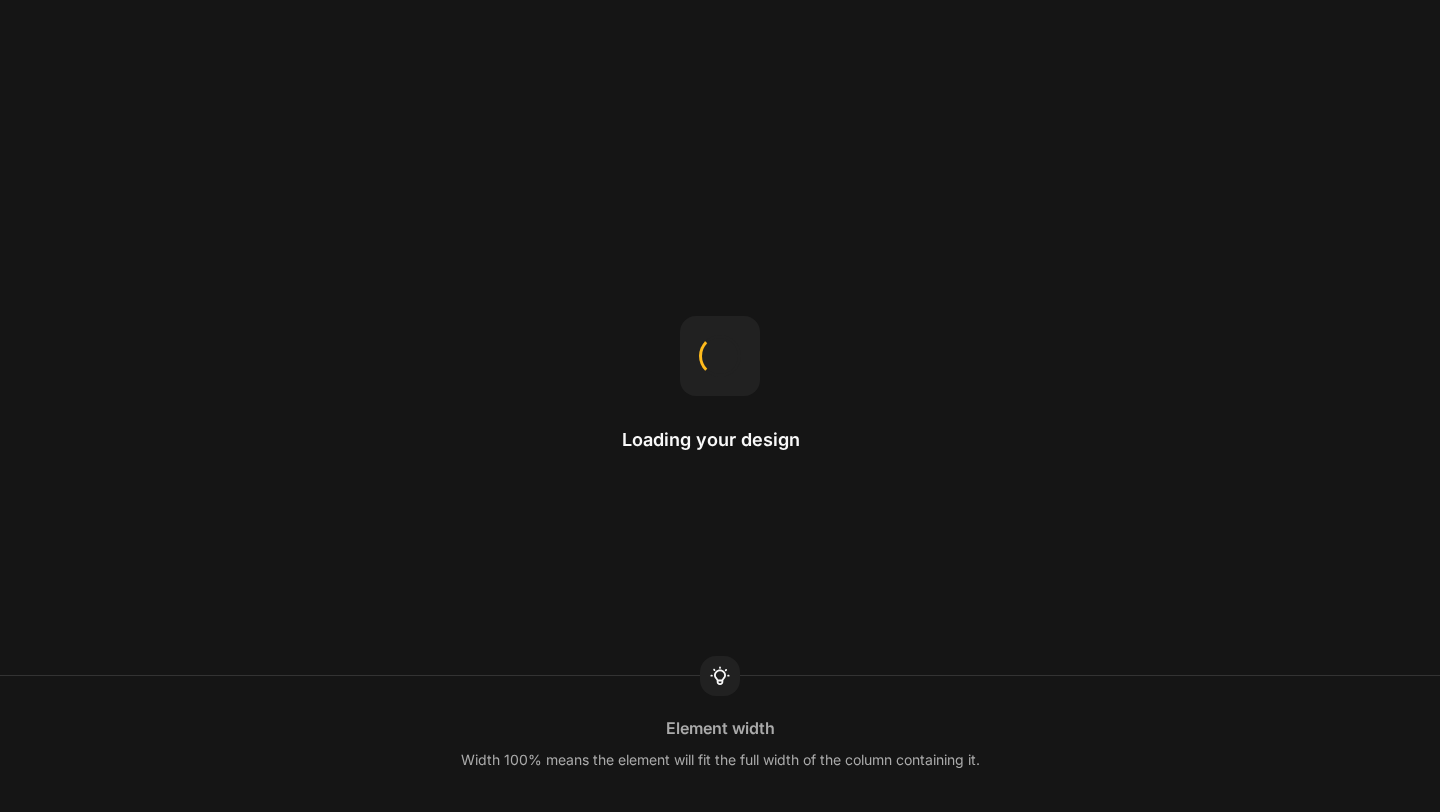 scroll, scrollTop: 0, scrollLeft: 0, axis: both 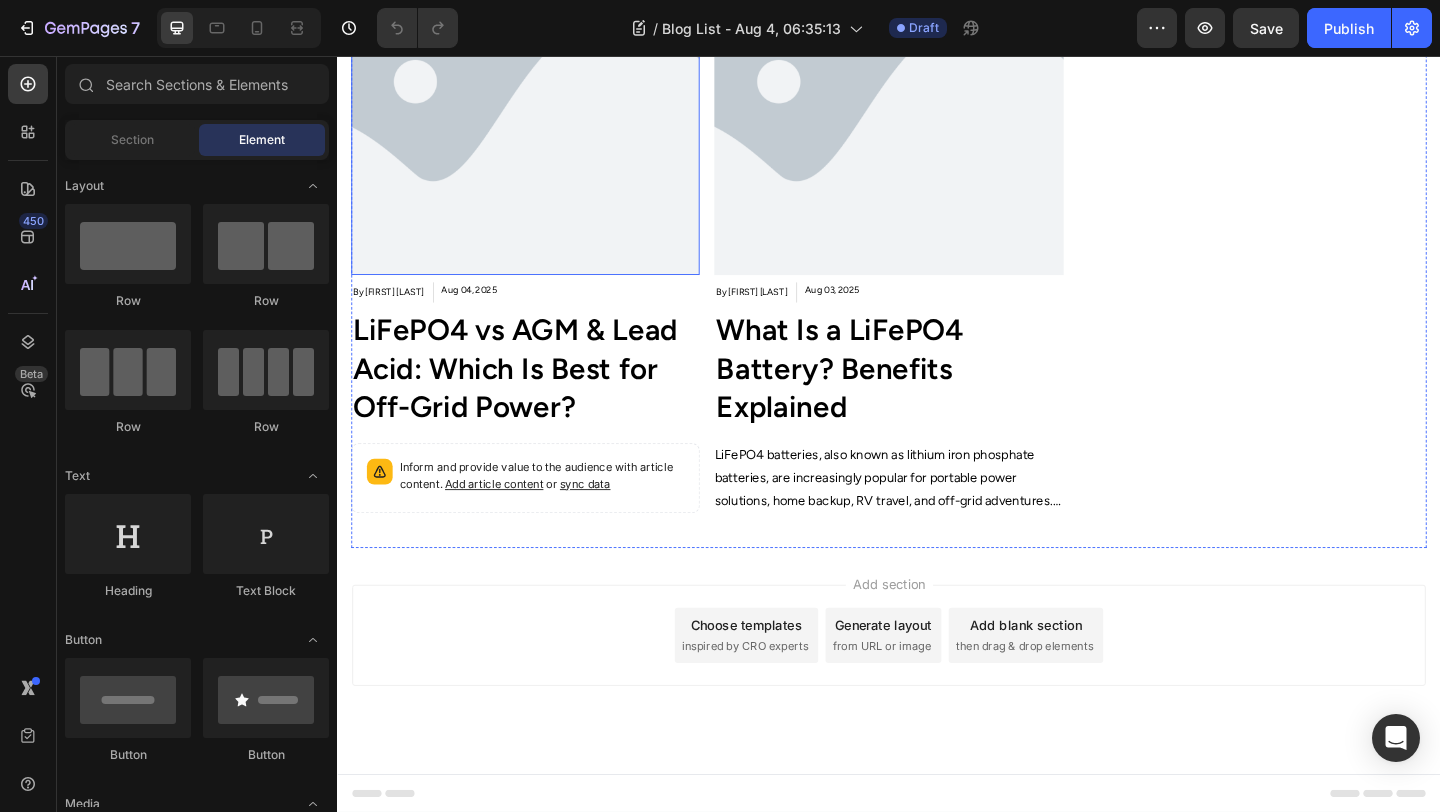 click on "Inform and provide value to the audience with article content.       Add article content   or   sync data" at bounding box center (559, 513) 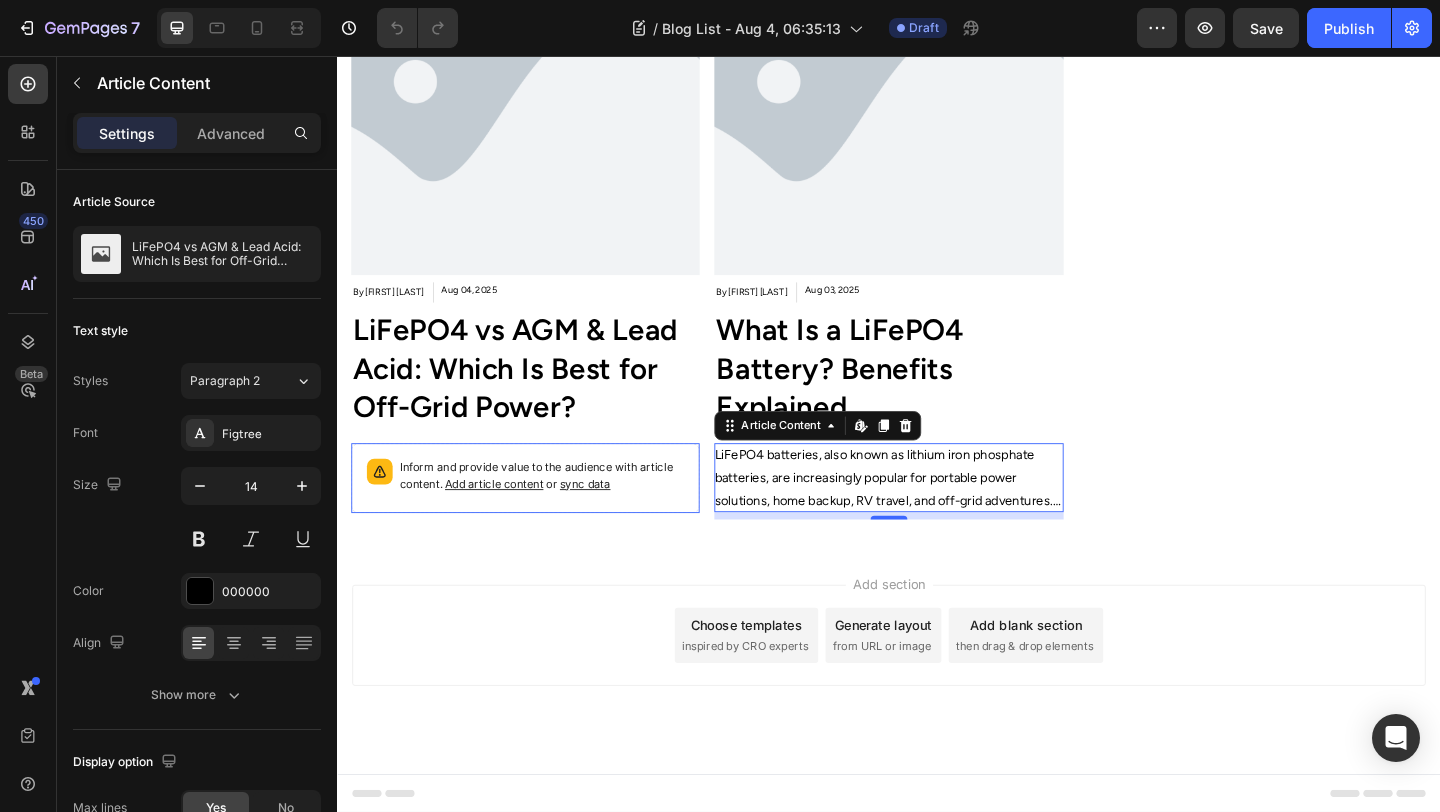 click on "LiFePO4 batteries, also known as lithium iron phosphate batteries, are increasingly popular for portable power solutions, home backup, RV travel, and off-grid adventures. But what sets these batteries apart—and why are they rapidly becoming the top choice for Australians who need reliable, long-lasting, and safe energy storage?" at bounding box center [936, 515] 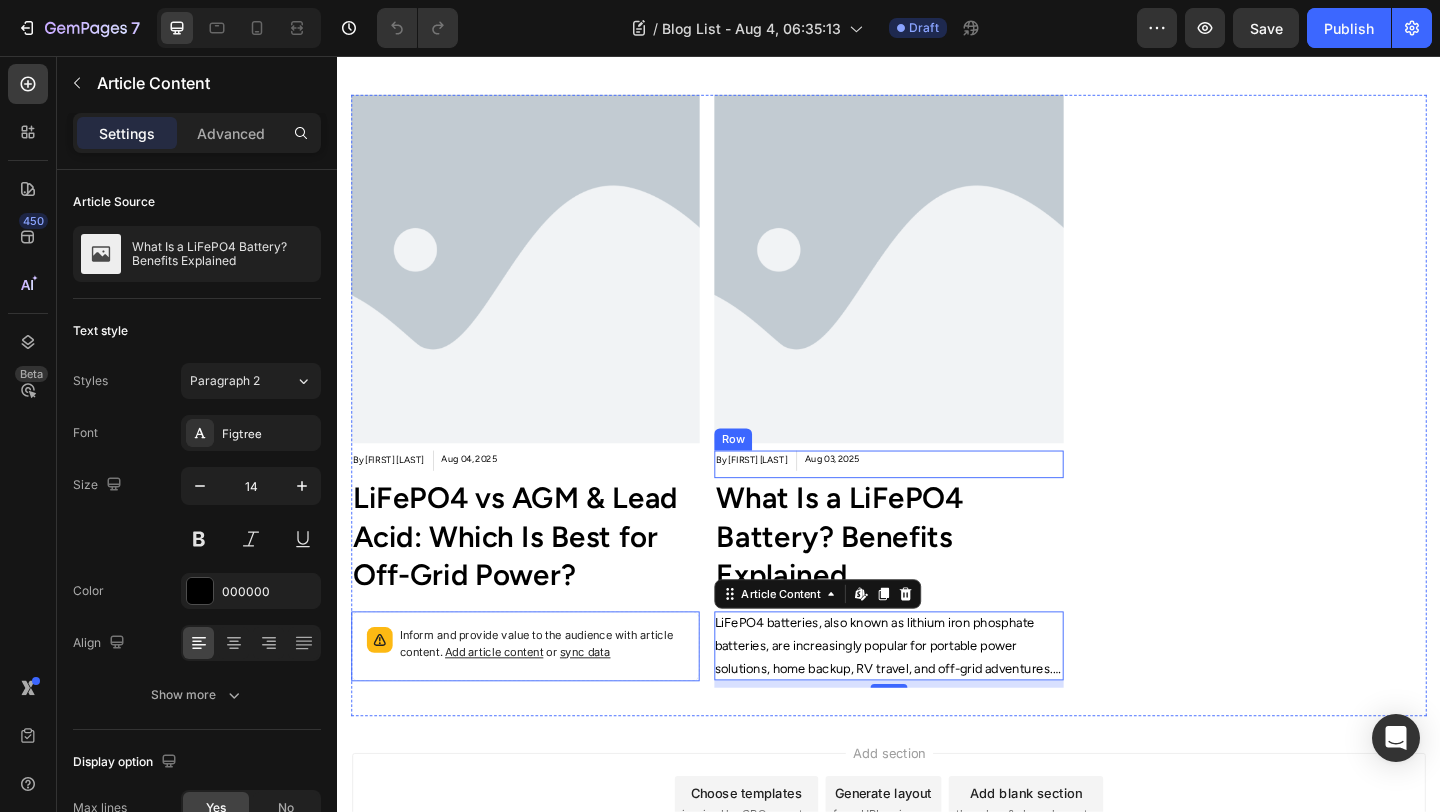 scroll, scrollTop: 246, scrollLeft: 0, axis: vertical 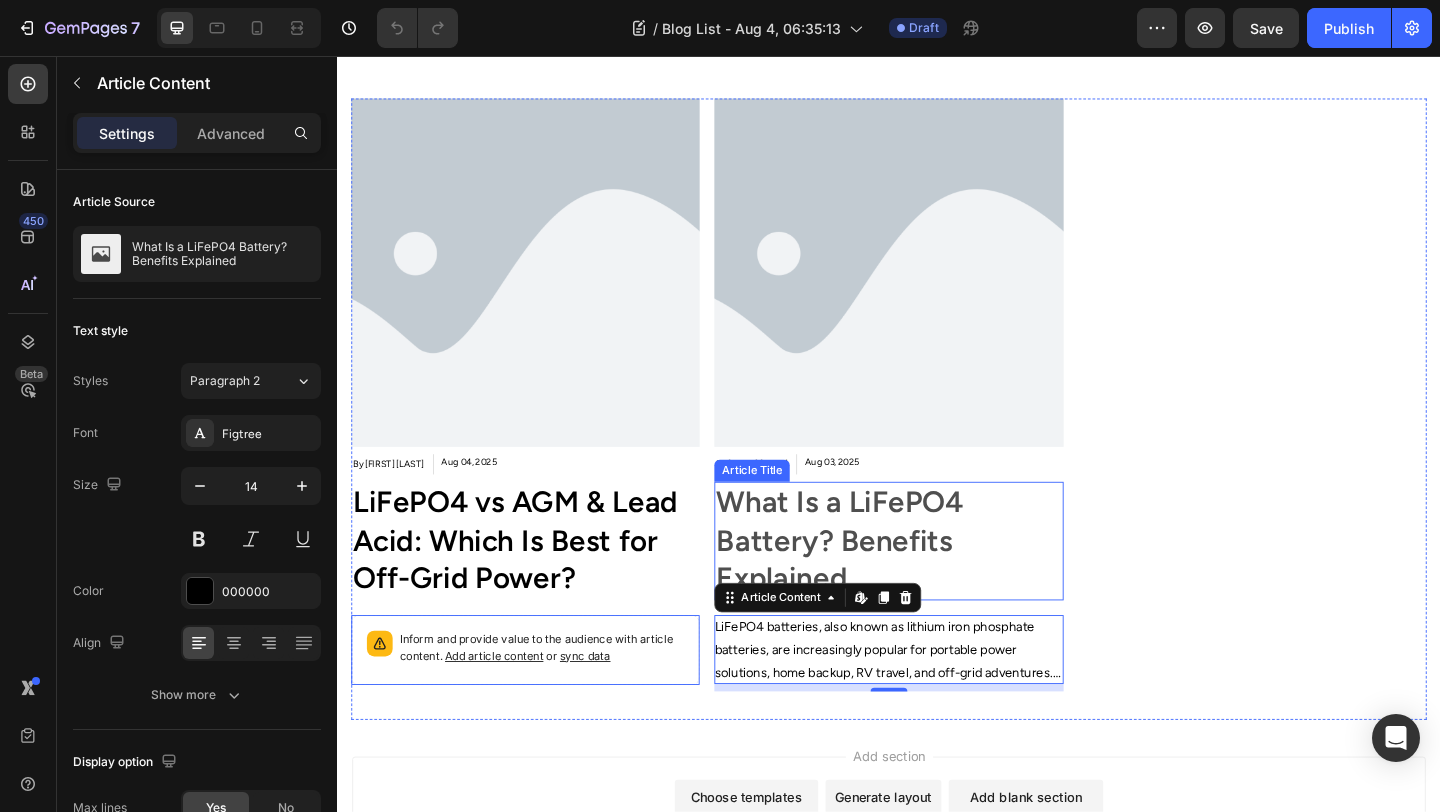 click on "What Is a LiFePO4 Battery? Benefits Explained" at bounding box center (936, 583) 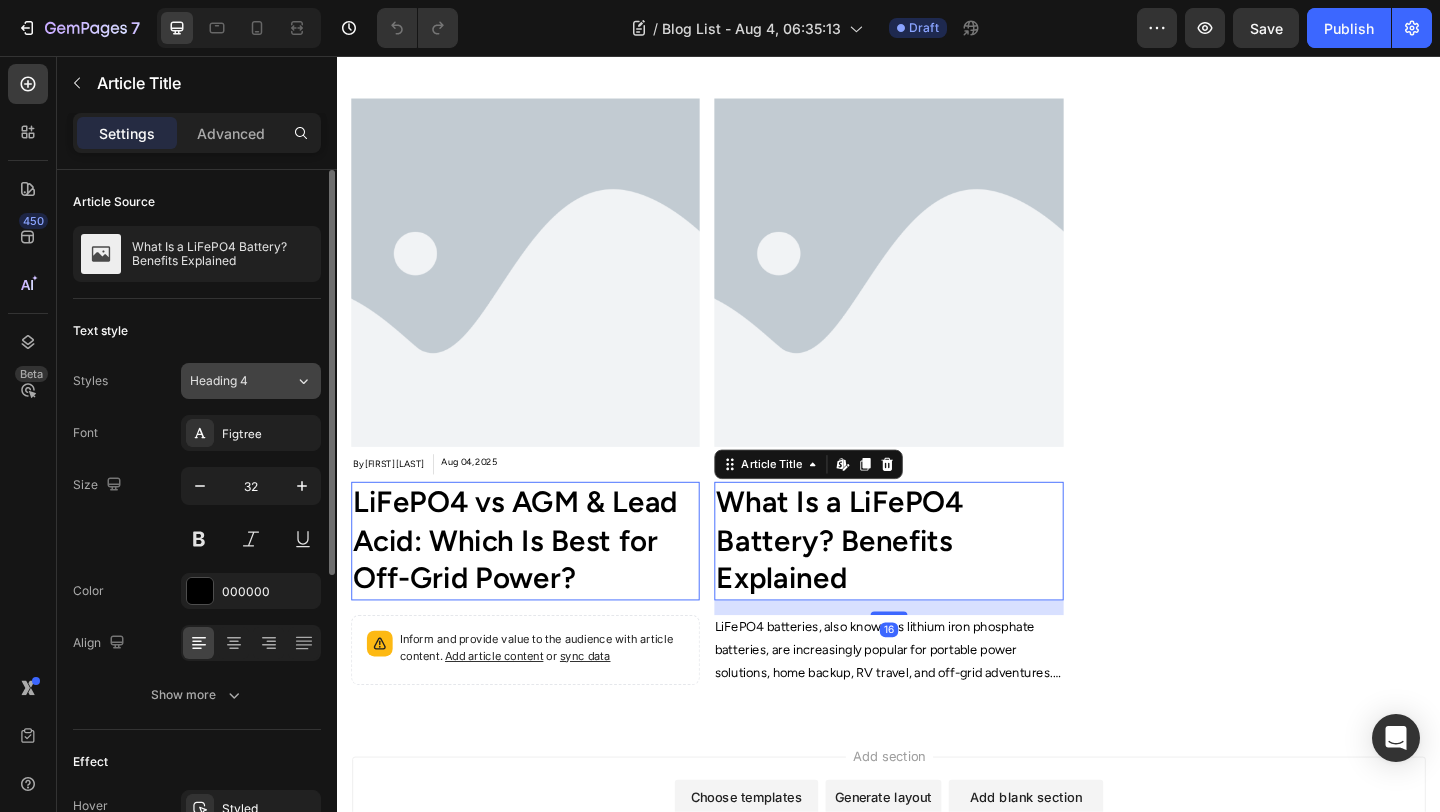 click on "Heading 4" 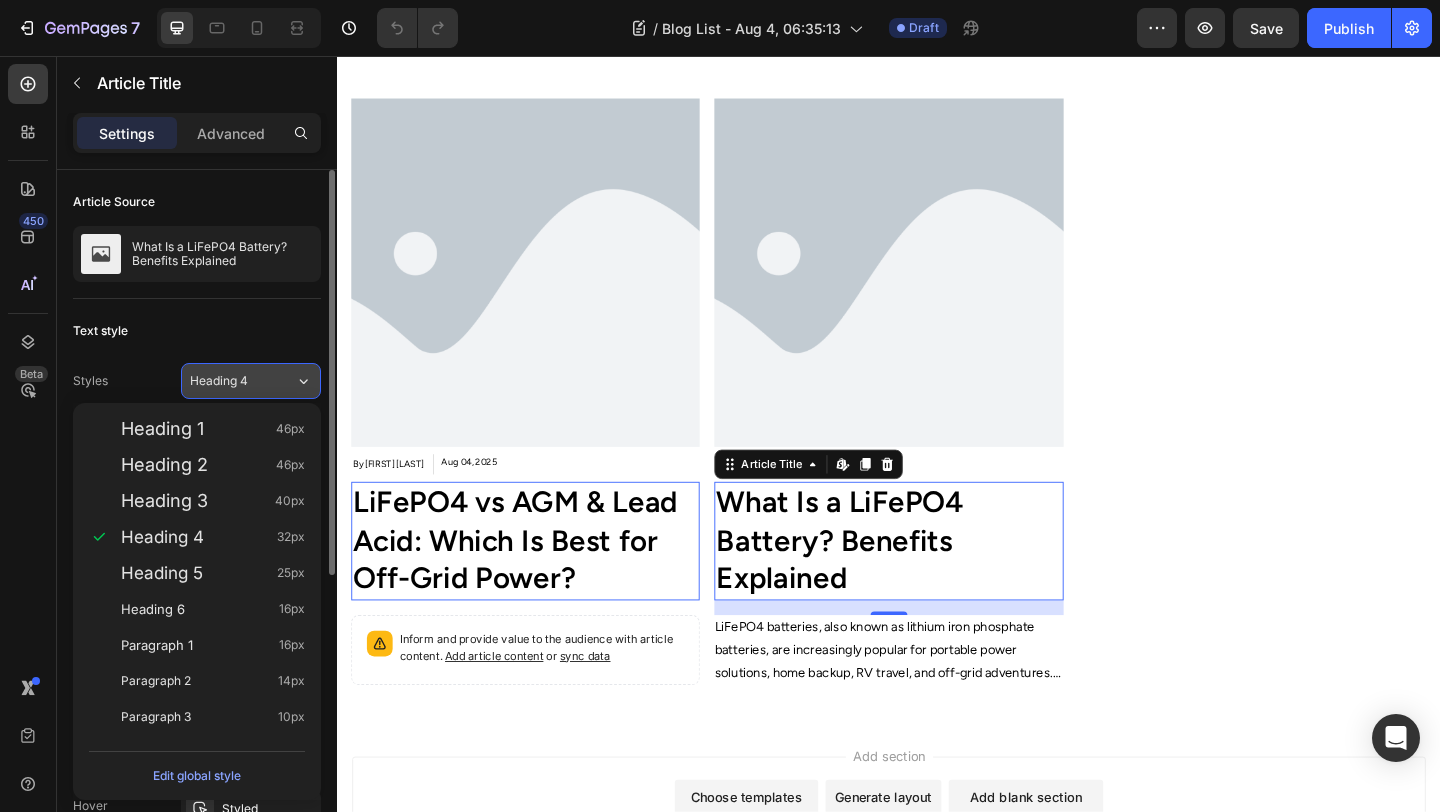 click on "Heading 4" 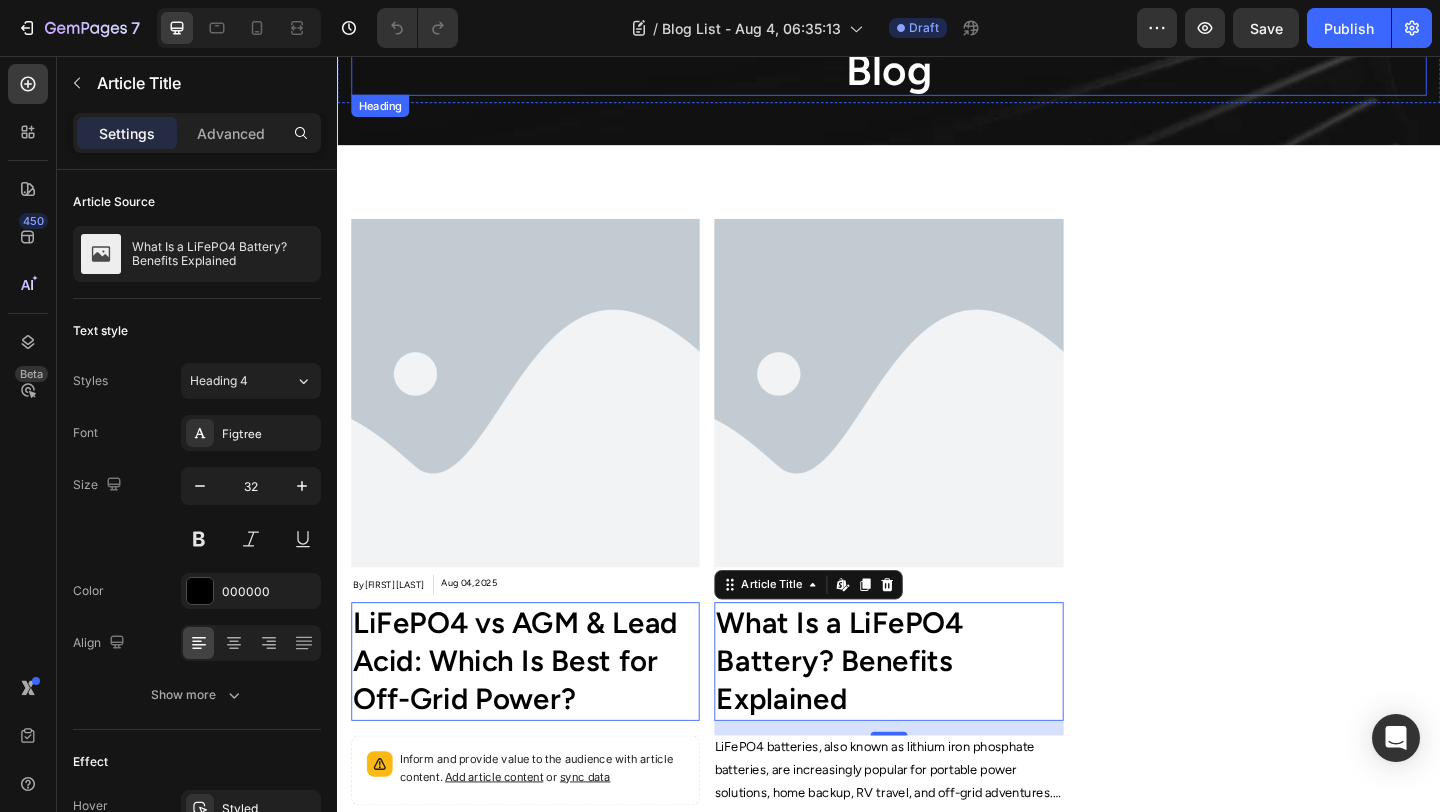 scroll, scrollTop: 0, scrollLeft: 0, axis: both 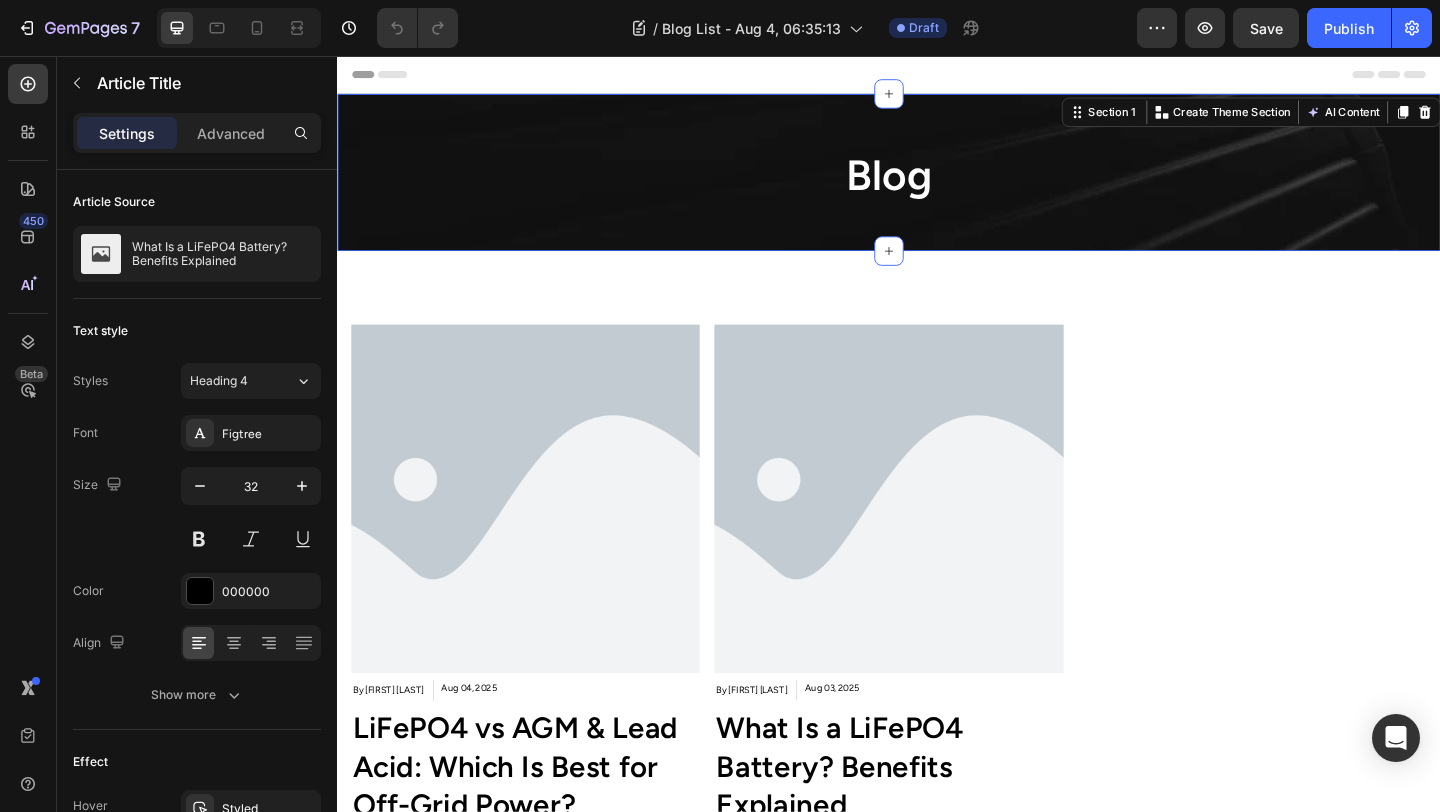 click on "Blog Heading Row" at bounding box center (937, 198) 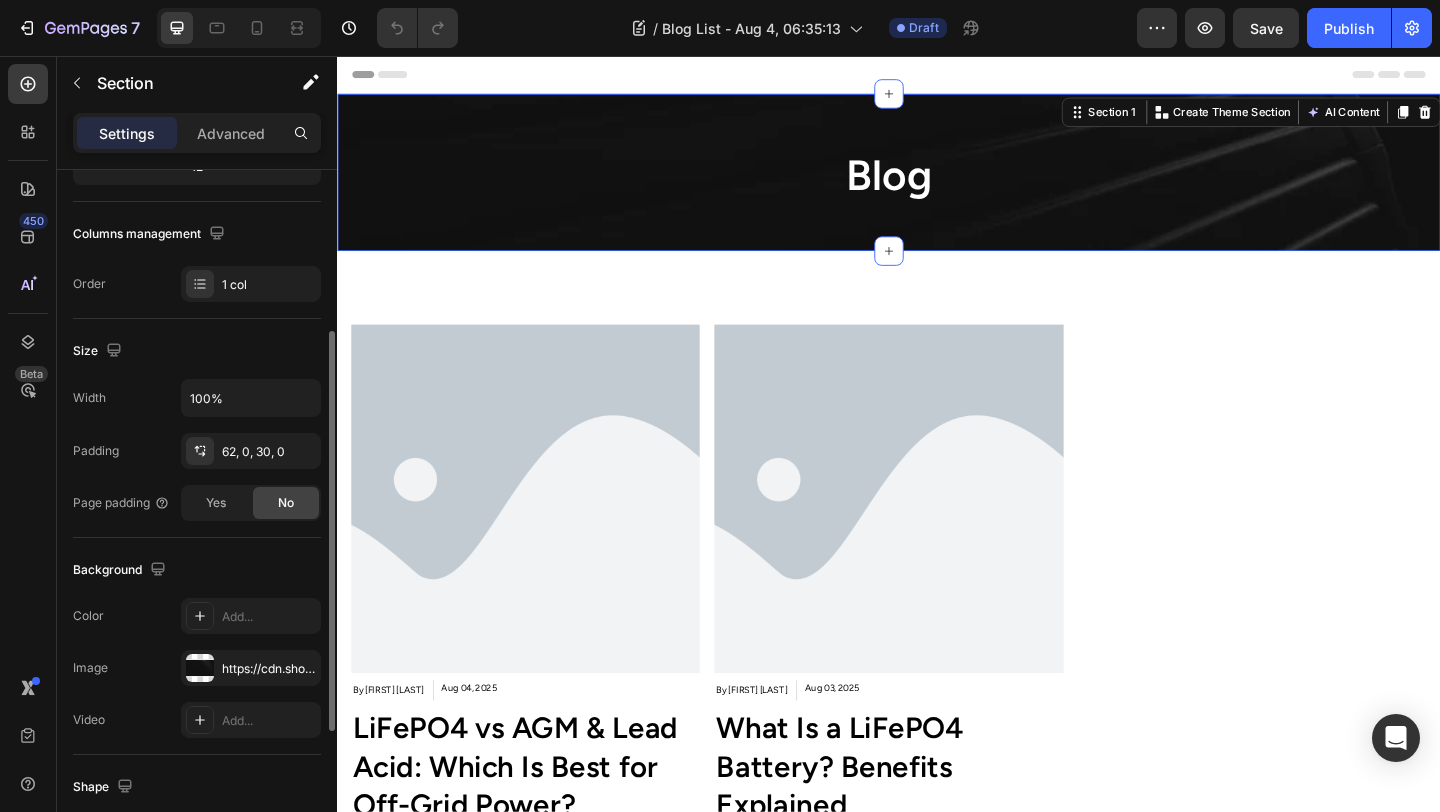 scroll, scrollTop: 0, scrollLeft: 0, axis: both 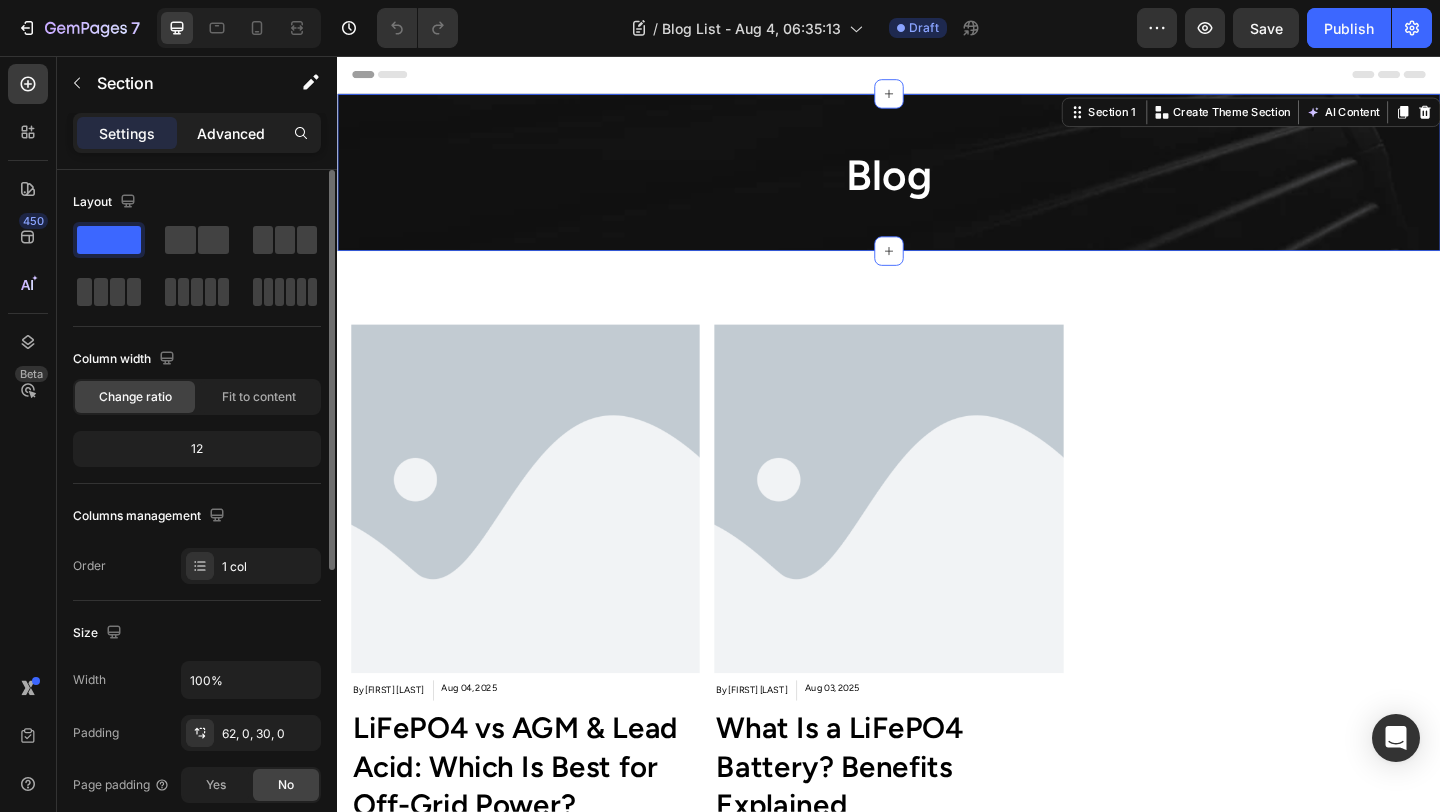 click on "Advanced" at bounding box center (231, 133) 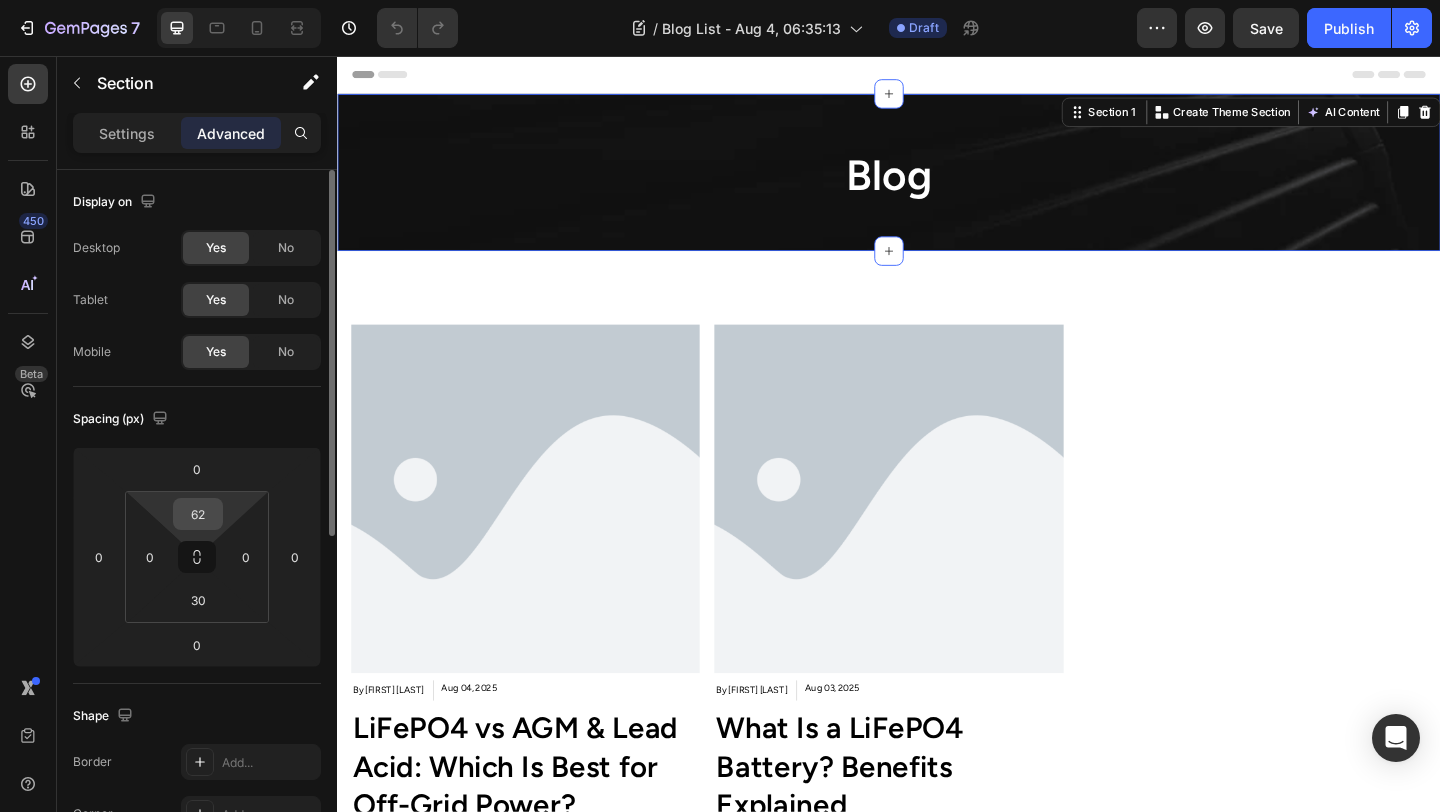click on "62" at bounding box center (198, 514) 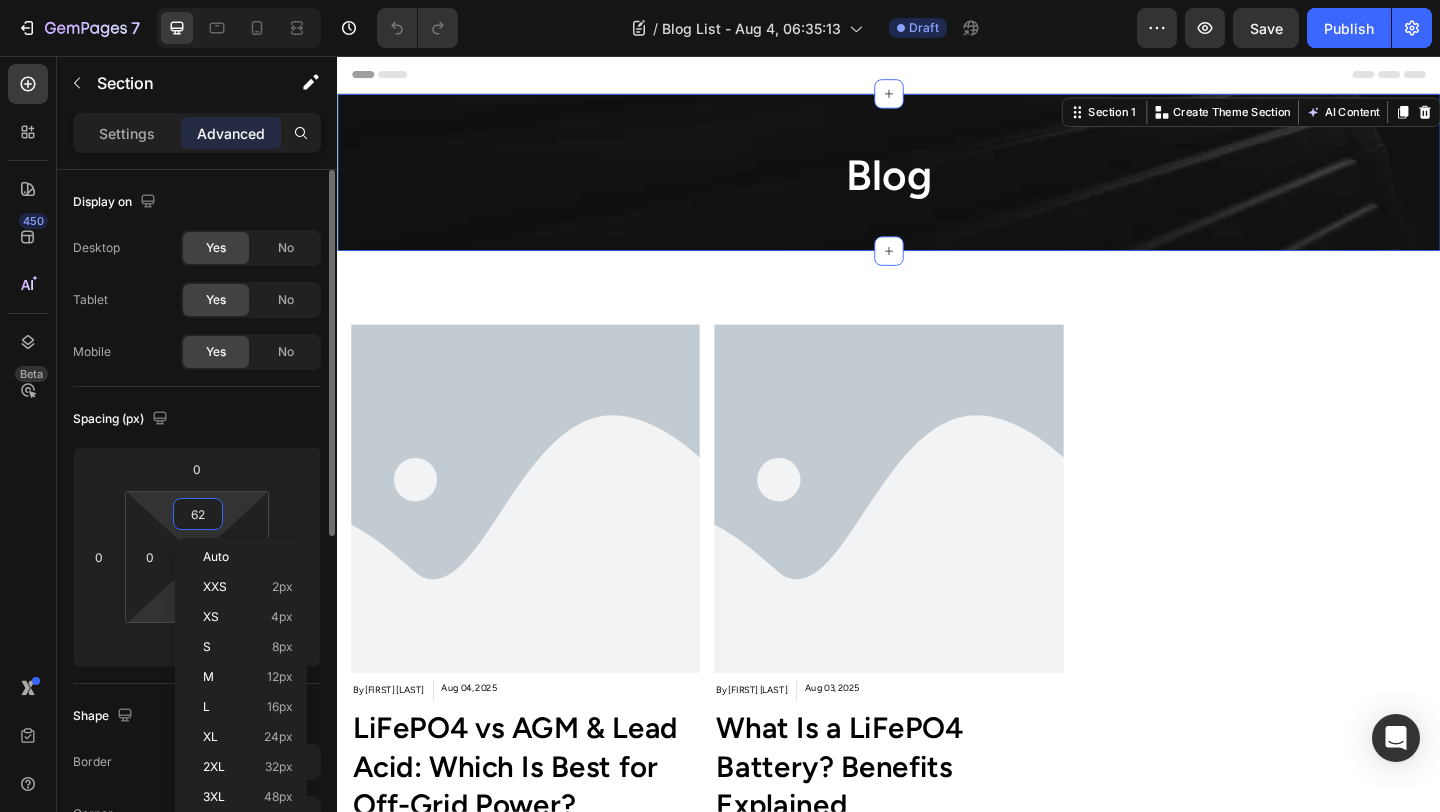 click on "7  Version history  /  Blog List - Aug 4, 06:35:13 Draft Preview  Save   Publish  450 Beta Sections(18) Elements(83) Section Element Hero Section Product Detail Brands Trusted Badges Guarantee Product Breakdown How to use Testimonials Compare Bundle FAQs Social Proof Brand Story Product List Collection Blog List Contact Sticky Add to Cart Custom Footer Browse Library 450 Layout
Row
Row
Row
Row Text
Heading
Text Block Button
Button
Button Media
Image
Image" at bounding box center [720, 0] 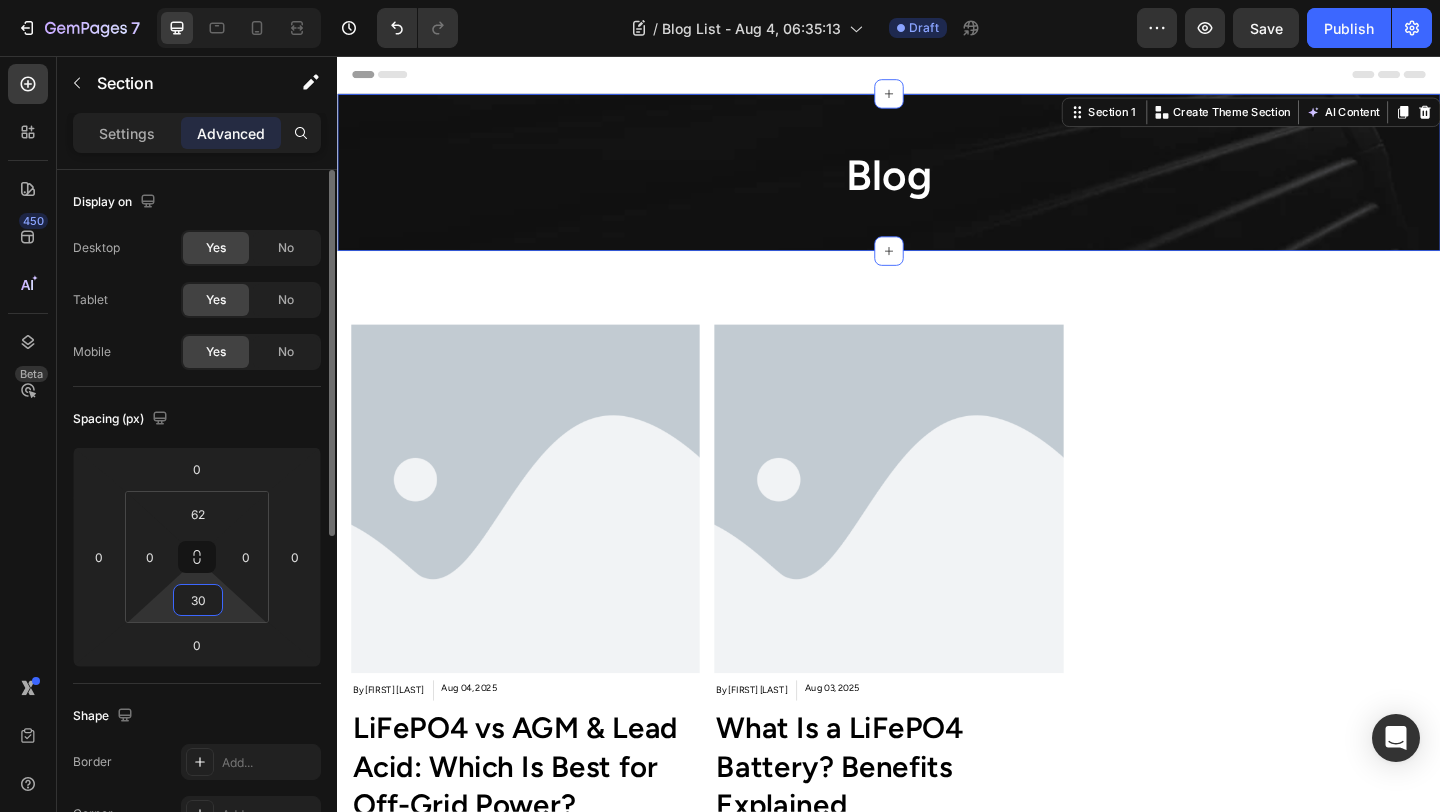 click on "30" at bounding box center (198, 600) 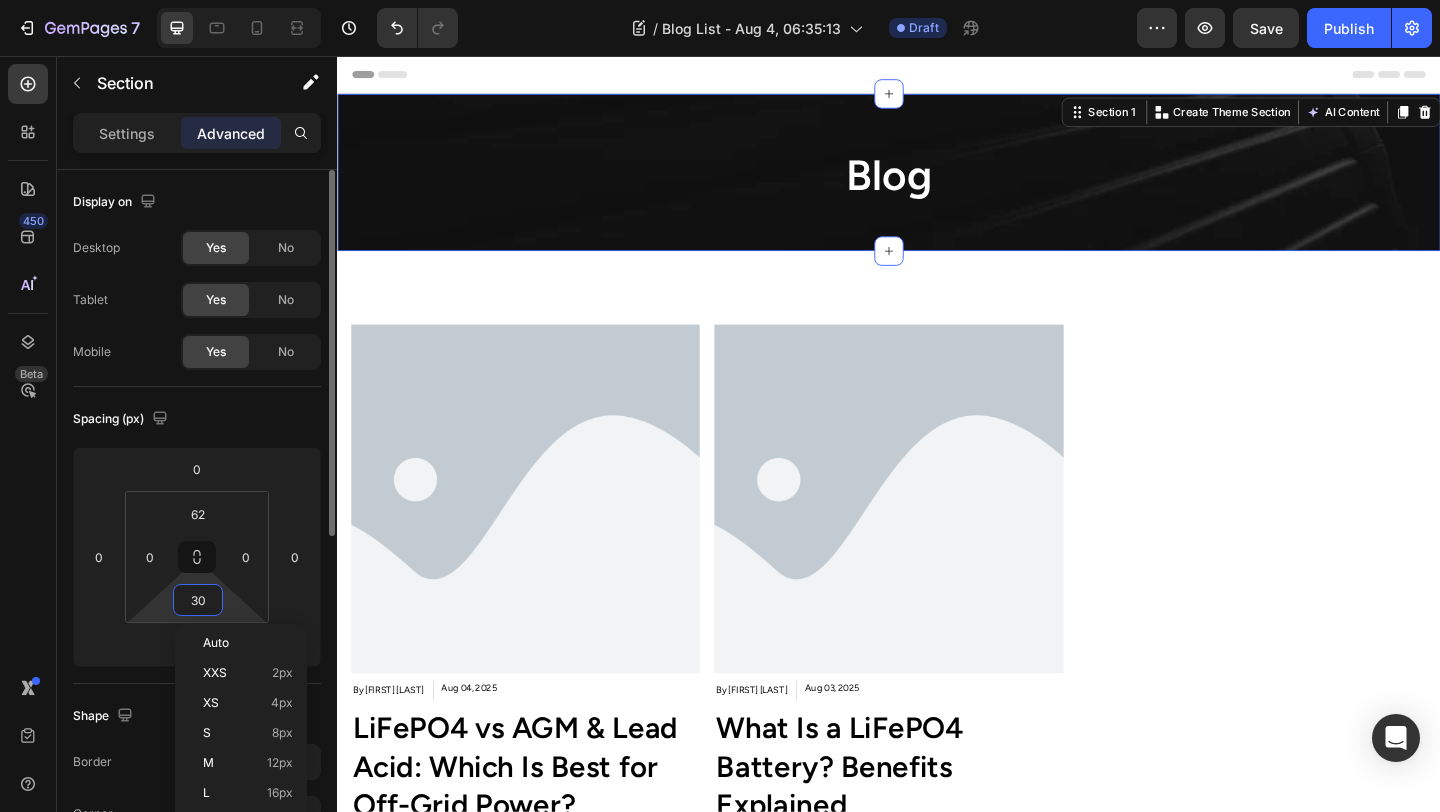 click on "30" at bounding box center (198, 600) 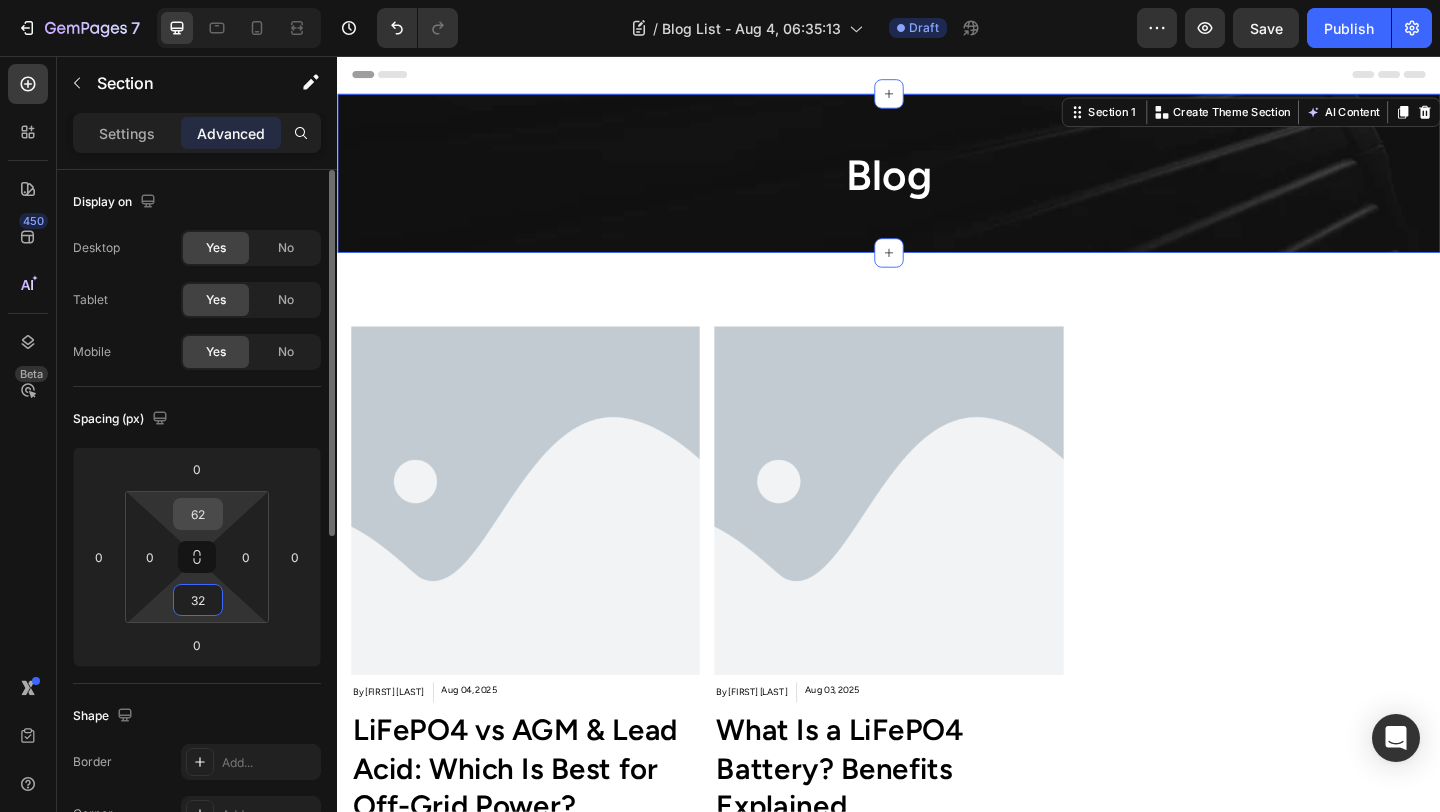 type on "32" 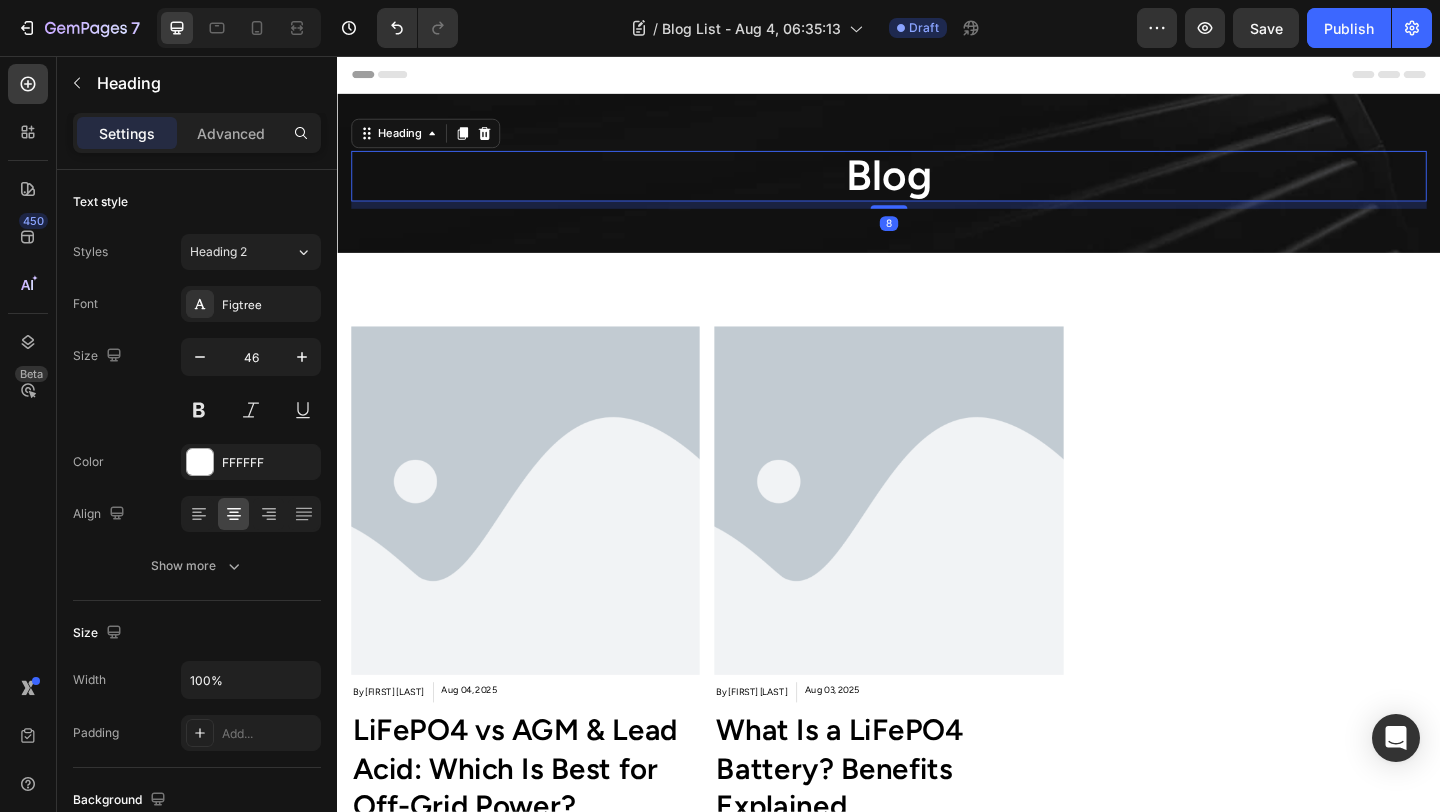 click on "Blog" at bounding box center [937, 186] 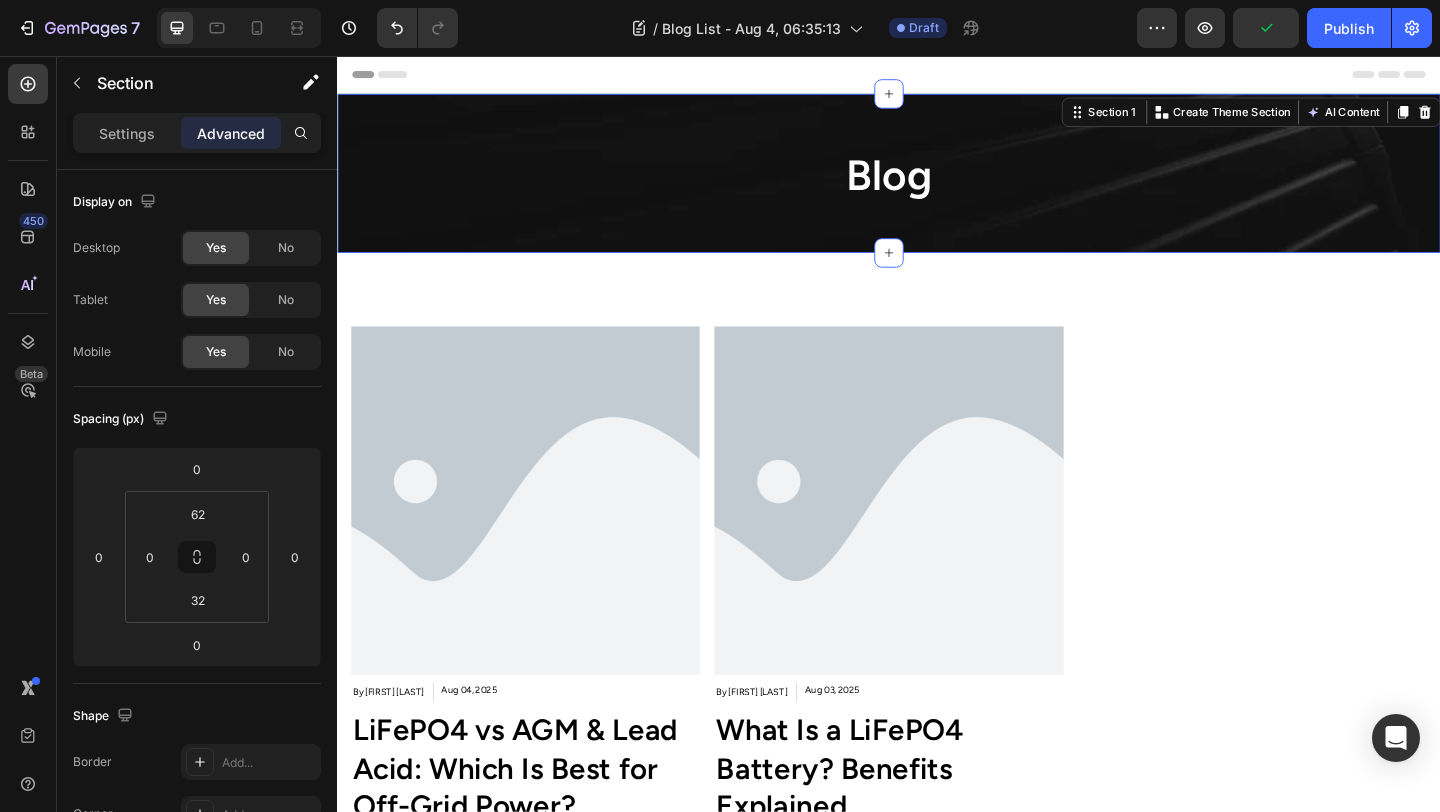click on "Blog Heading Row Section 1   Create Theme Section AI Content Write with GemAI What would you like to describe here? Tone and Voice Persuasive Product PECRON PV300 Solar Panel Show more Generate" at bounding box center [937, 183] 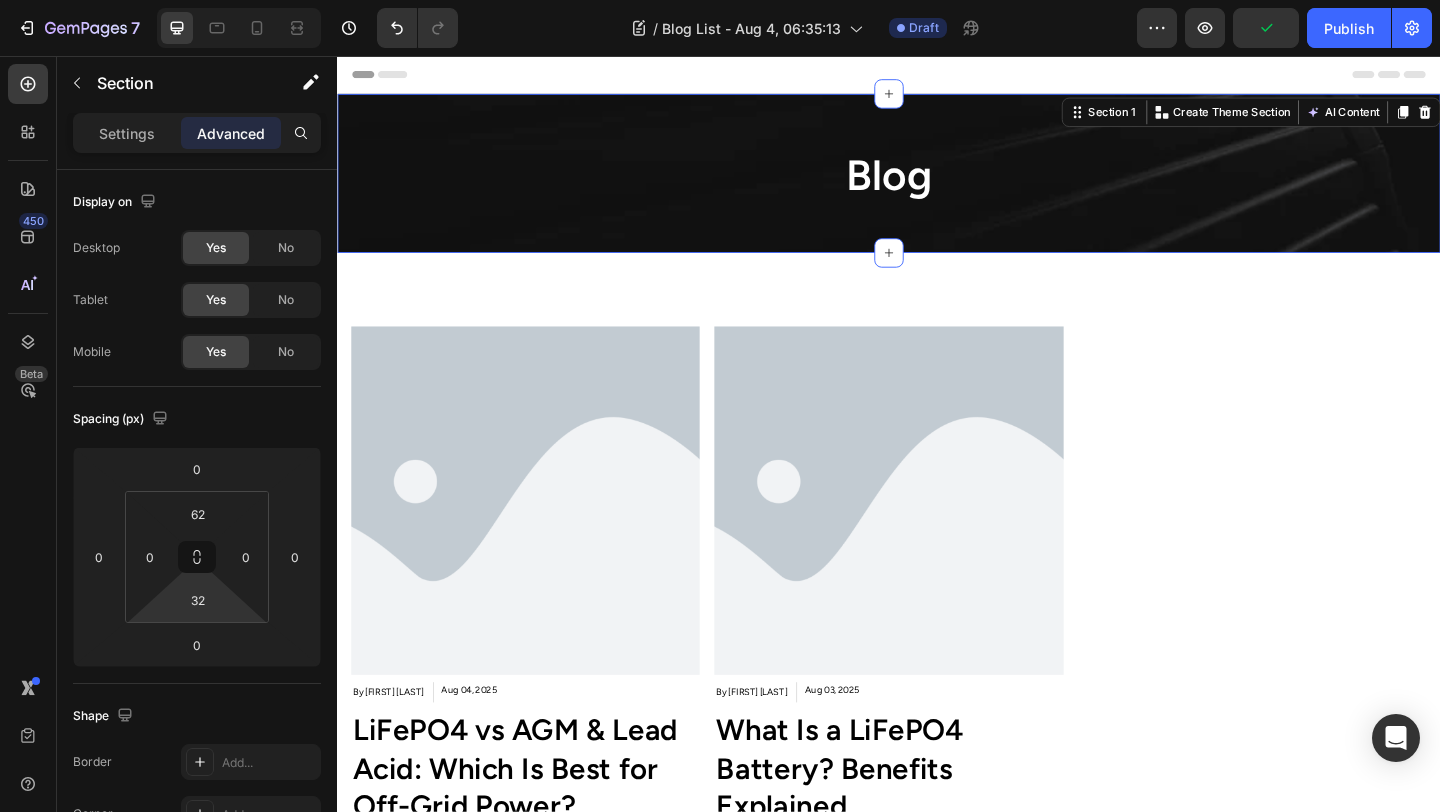 click on "7  Version history  /  Blog List - Aug 4, 06:35:13 Draft Preview  Publish  450 Beta Sections(18) Elements(83) Section Element Hero Section Product Detail Brands Trusted Badges Guarantee Product Breakdown How to use Testimonials Compare Bundle FAQs Social Proof Brand Story Product List Collection Blog List Contact Sticky Add to Cart Custom Footer Browse Library 450 Layout
Row
Row
Row
Row Text
Heading
Text Block Button
Button
Button Media
Image
Image
Video" at bounding box center [720, 0] 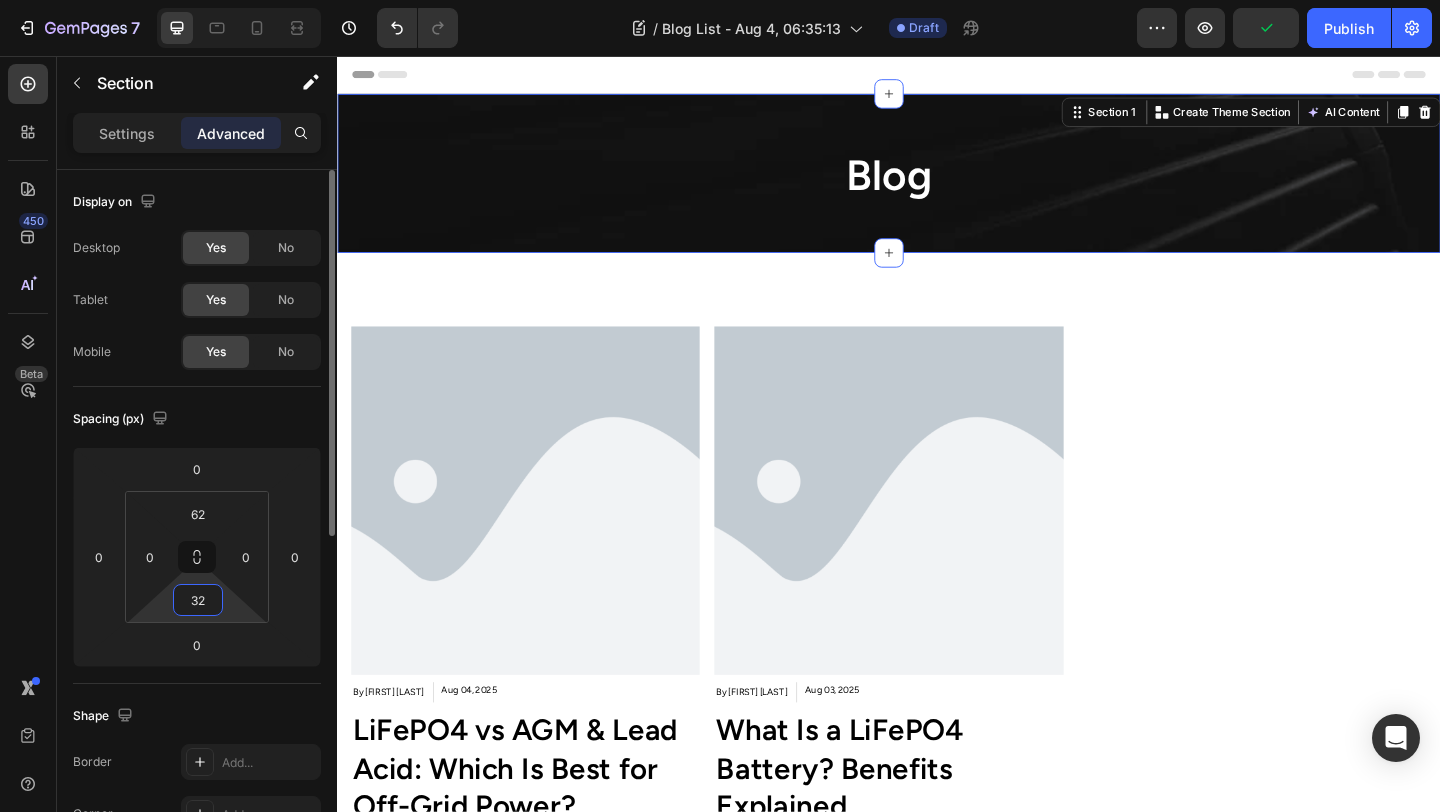 click on "32" at bounding box center [198, 600] 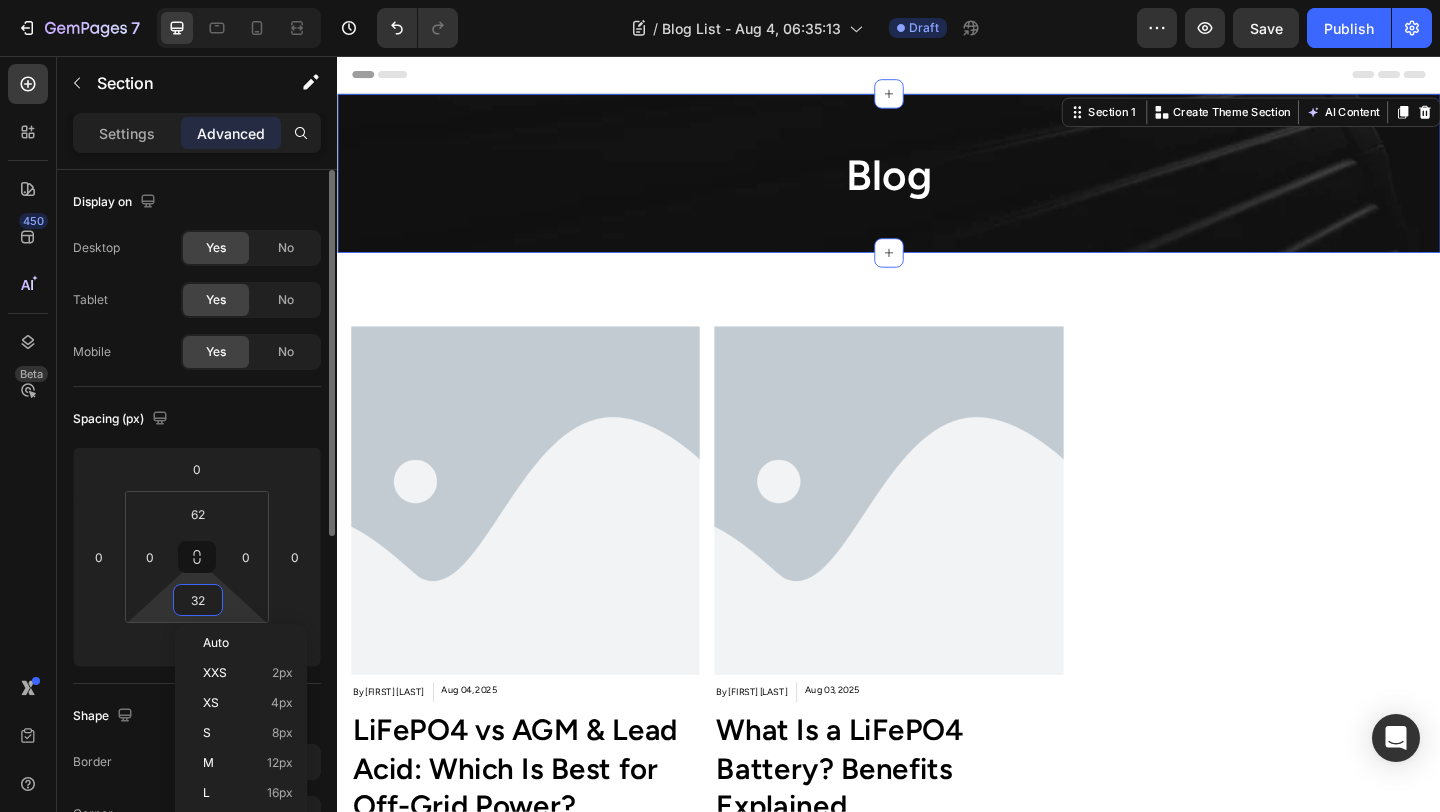 type on "3" 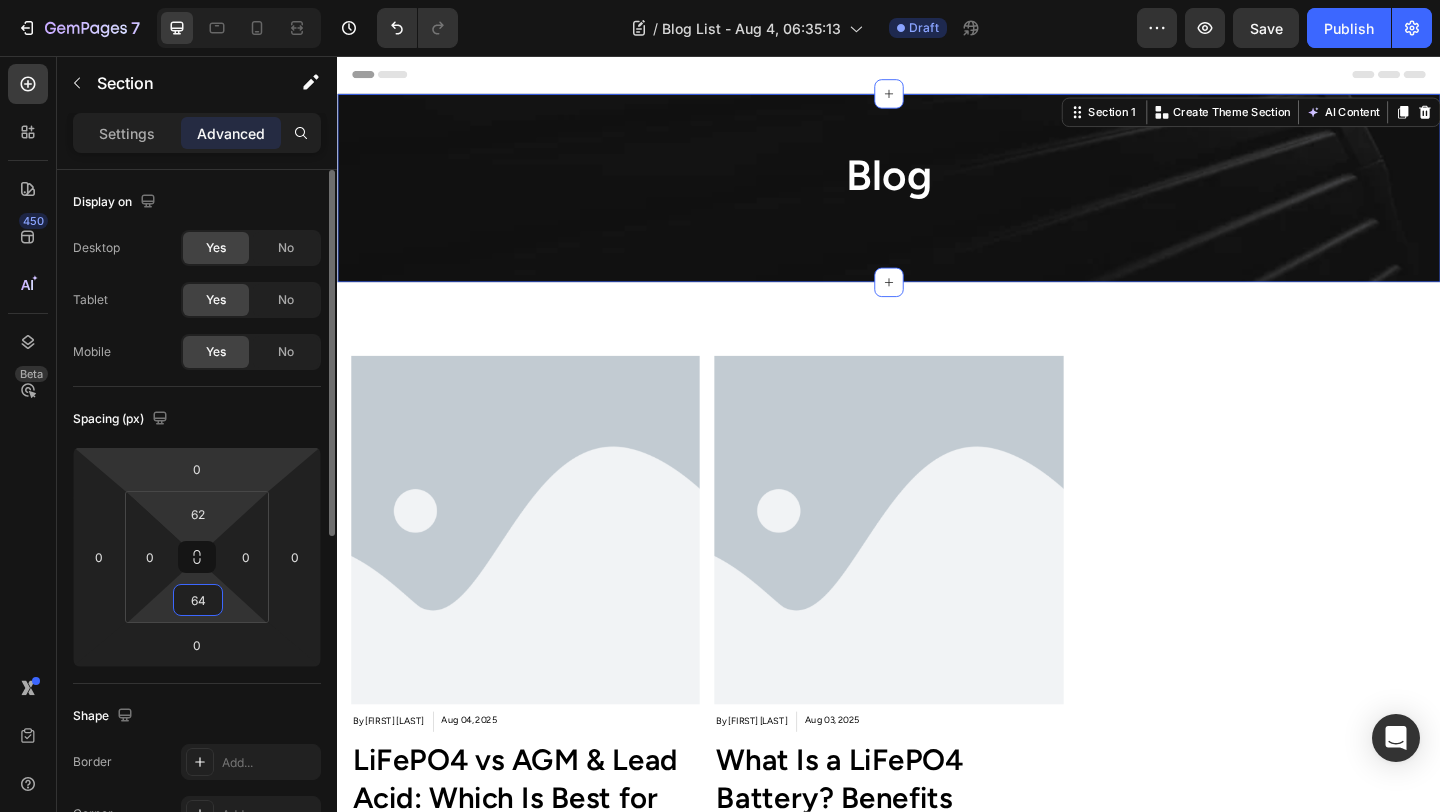 type on "64" 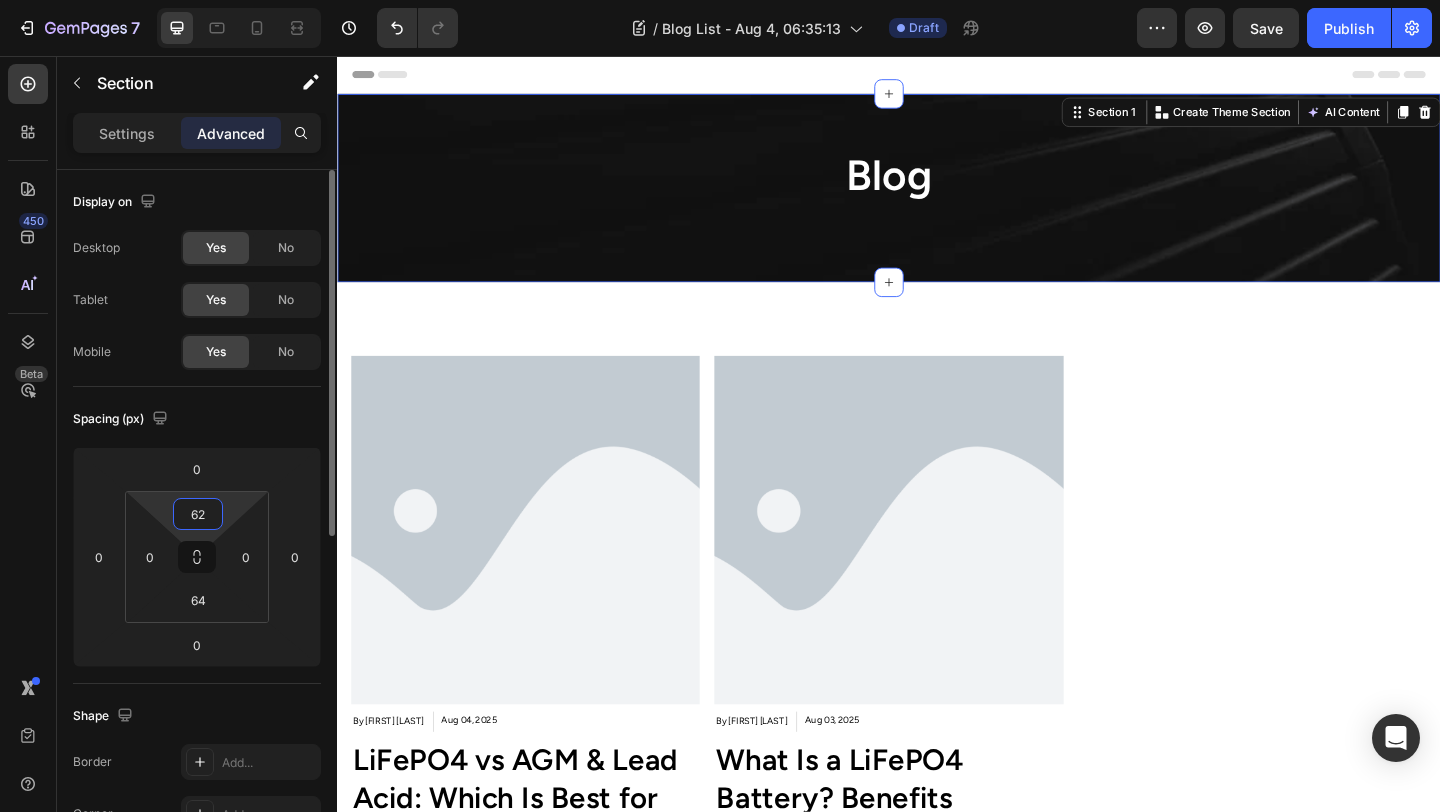 click on "7  Version history  /  Blog List - Aug 4, 06:35:13 Draft Preview  Save   Publish  450 Beta Sections(18) Elements(83) Section Element Hero Section Product Detail Brands Trusted Badges Guarantee Product Breakdown How to use Testimonials Compare Bundle FAQs Social Proof Brand Story Product List Collection Blog List Contact Sticky Add to Cart Custom Footer Browse Library 450 Layout
Row
Row
Row
Row Text
Heading
Text Block Button
Button
Button Media
Image
Image" at bounding box center [720, 0] 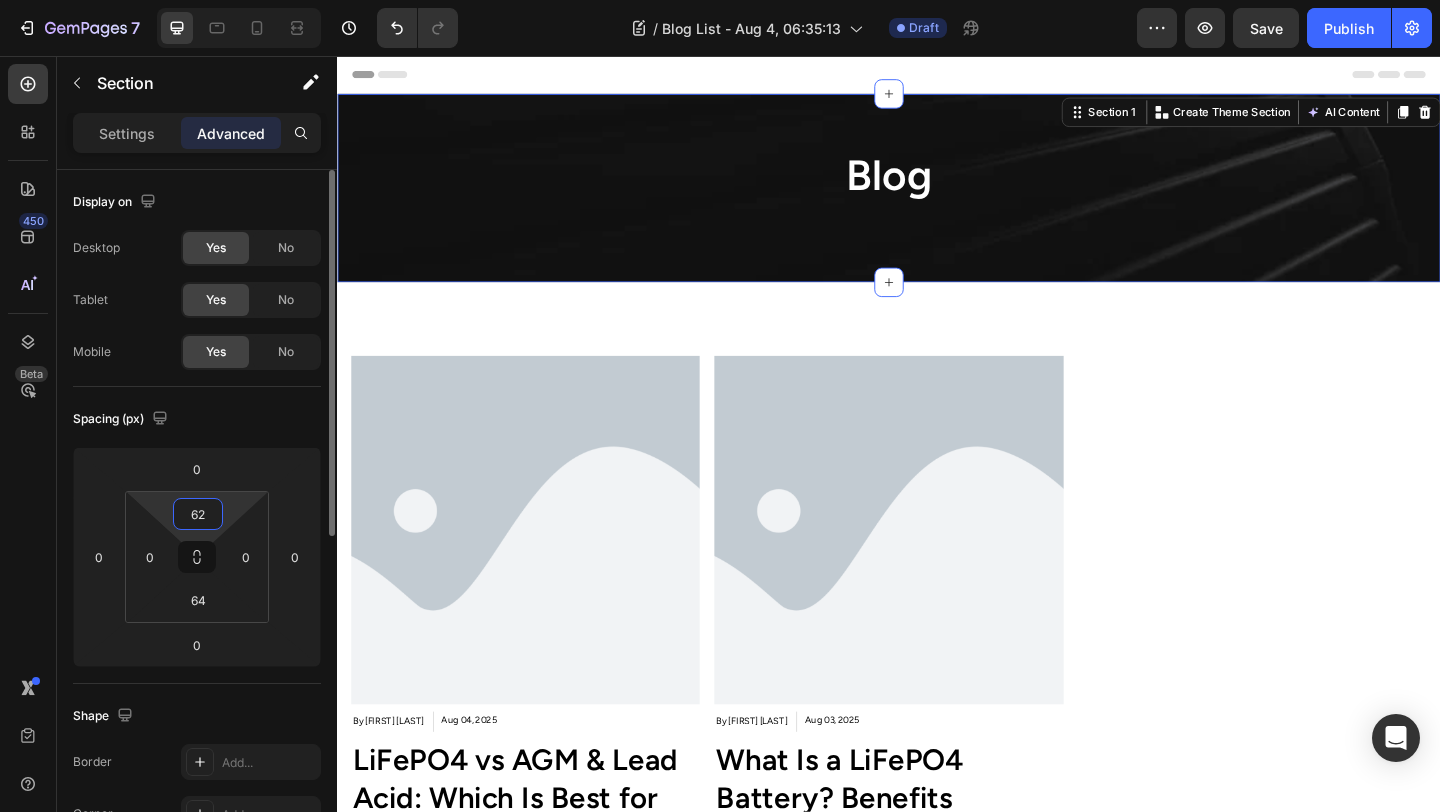 click on "62" at bounding box center (198, 514) 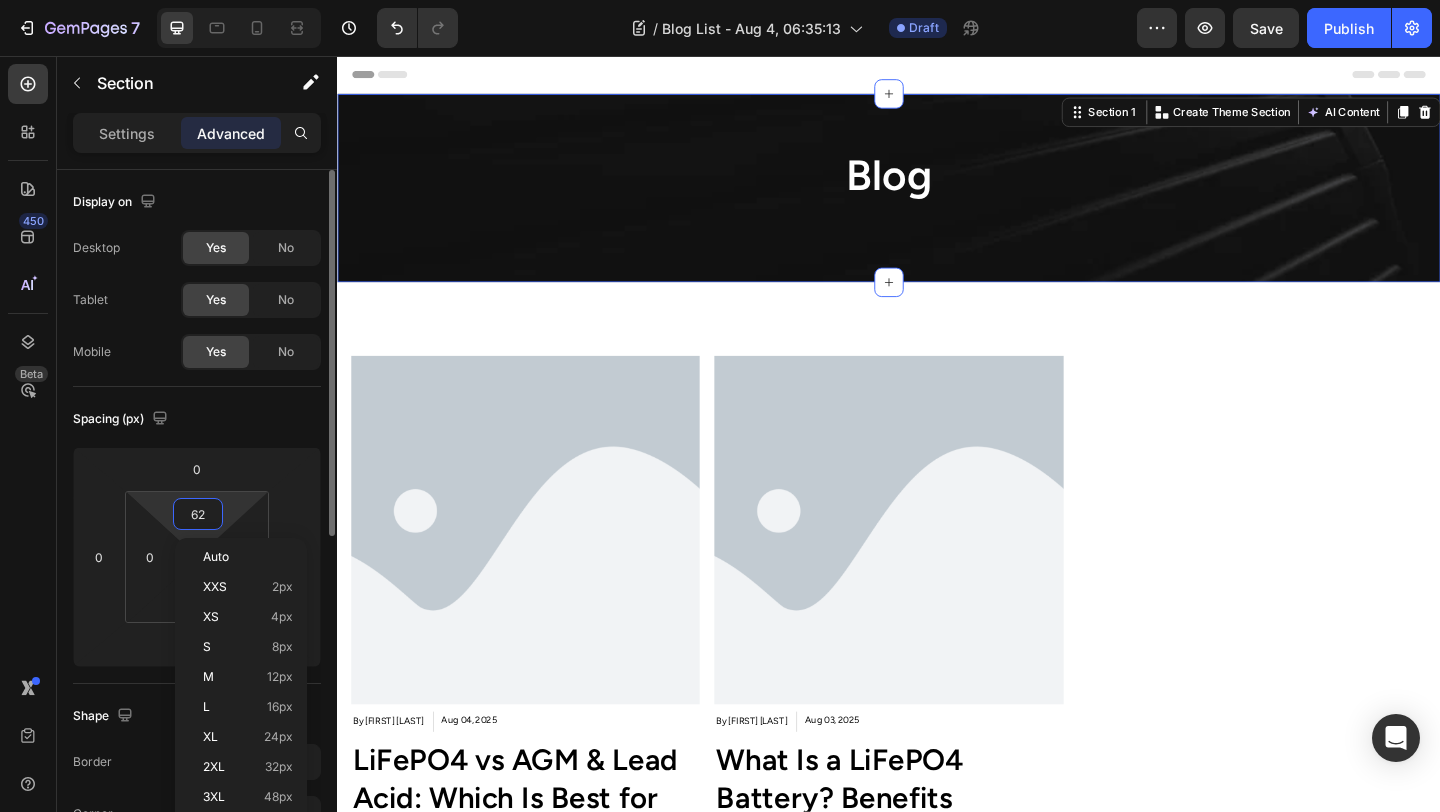 type on "6" 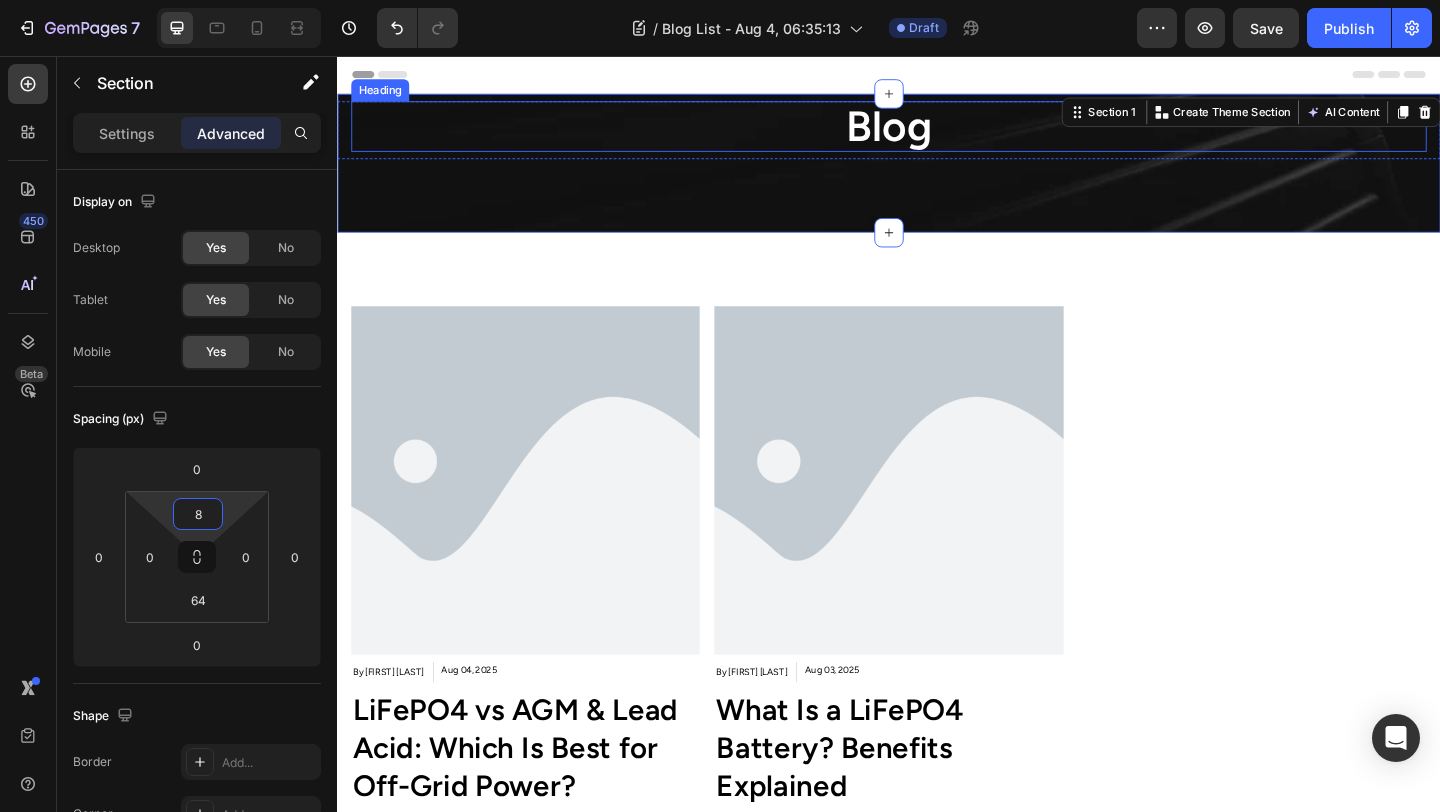 type on "88" 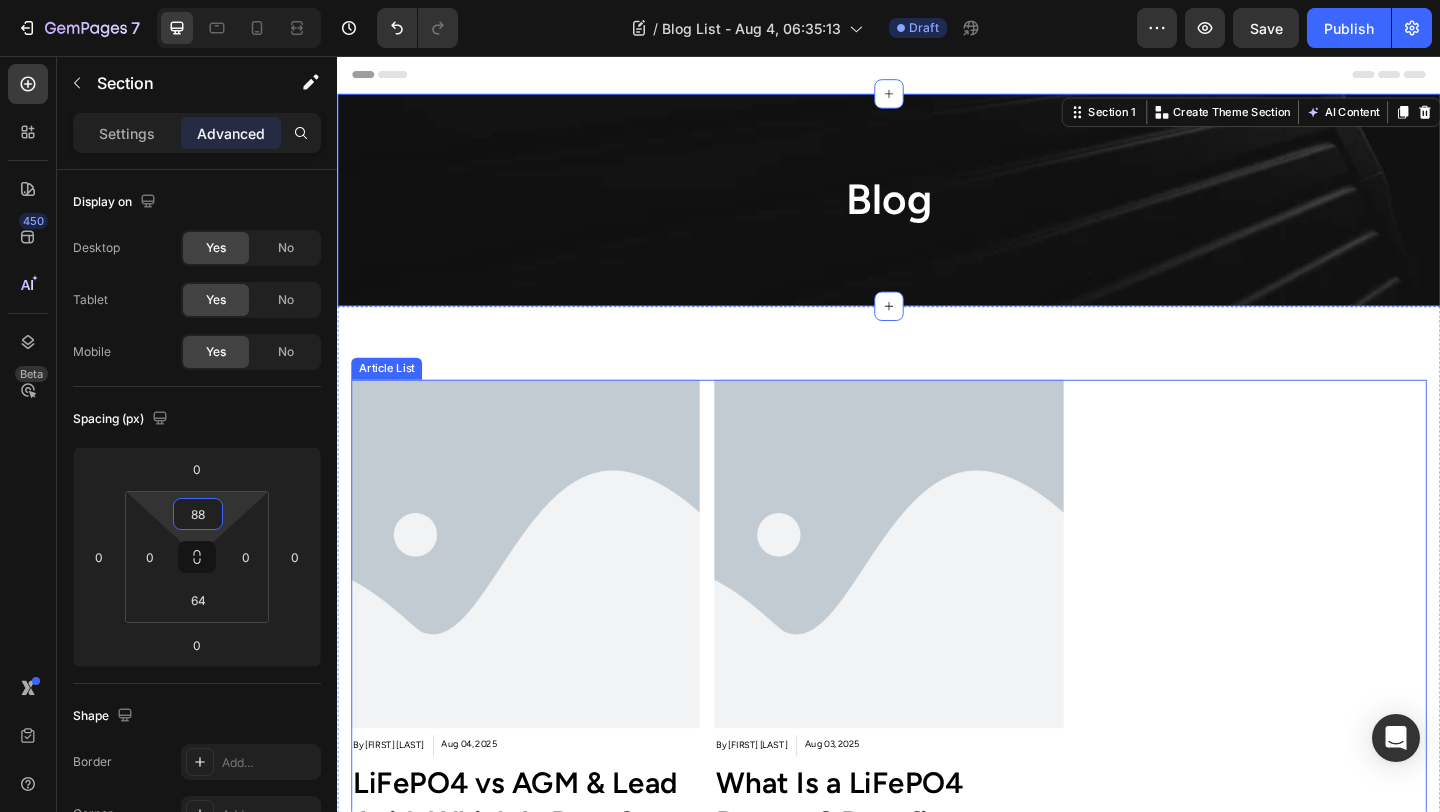 click on "Article Image By Hyland Smith Article Author Aug 04, 2025 Article Date Row LiFePO4 vs AGM & Lead Acid: Which Is Best for Off-Grid Power? Article Title Inform and provide value to the audience with article content.       Add article content   or   sync data Article Content Article List Article Image By Hyland Smith Article Author Aug 03, 2025 Article Date Row What Is a LiFePO4 Battery? Benefits Explained Article Title LiFePO4 batteries, also known as lithium iron phosphate batteries, are increasingly popular for portable power solutions, home backup, RV travel, and off-grid adventures. But what sets these batteries apart—and why are they rapidly becoming the top choice for Australians who need reliable, long-lasting, and safe energy storage?
What Is a LiFePO4 Battery?
Core Features:
Long lifespan : Up to 2,000–5,000+ charge/discharge cycles.
Stable chemistry : Lower risk of overheating or fire.
Lightweight : Less weight than sealed lead-acid batteries for the same capacity." at bounding box center [937, 731] 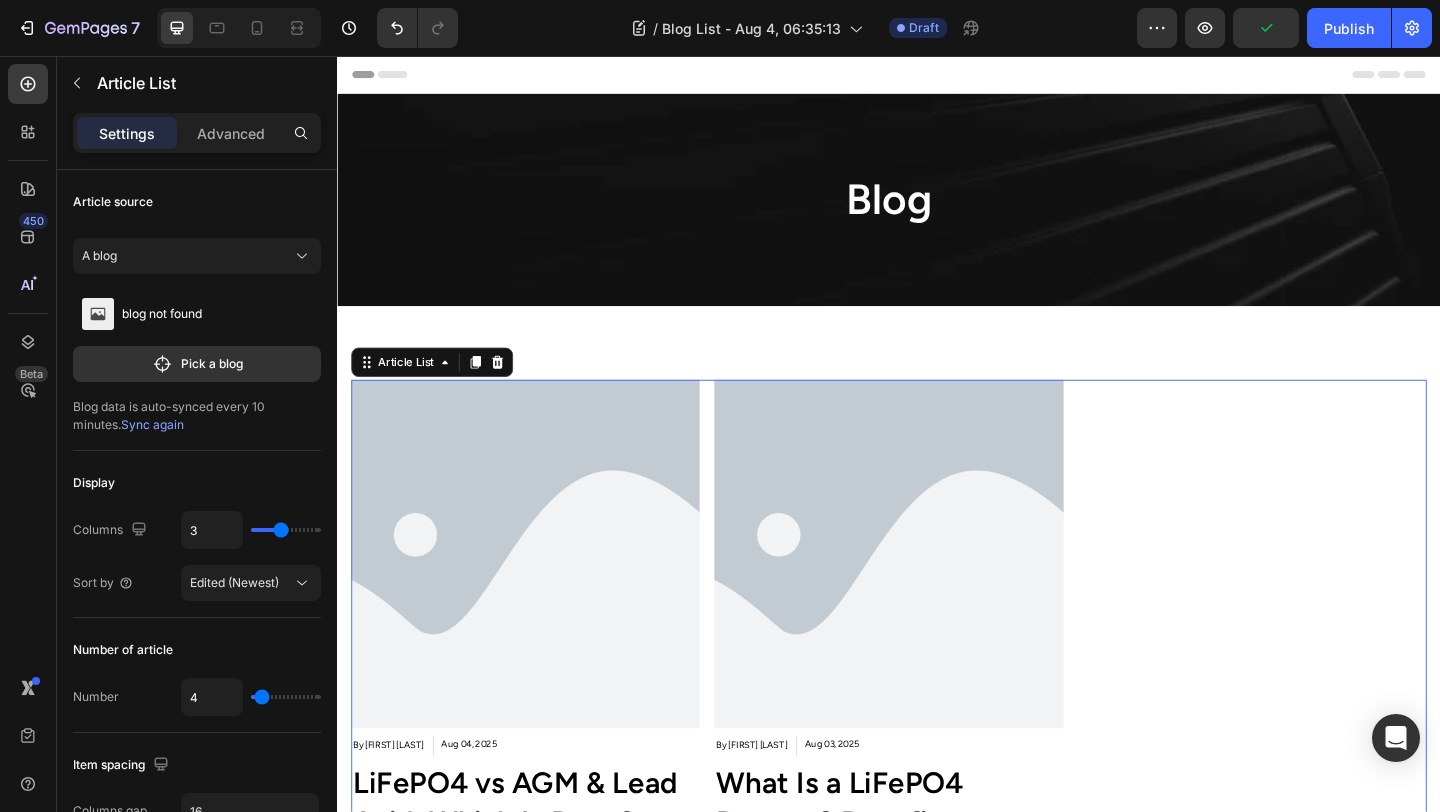 click on "Article Image By Hyland Smith Article Author Aug 04, 2025 Article Date Row LiFePO4 vs AGM & Lead Acid: Which Is Best for Off-Grid Power? Article Title Inform and provide value to the audience with article content.       Add article content   or   sync data Article Content Article List   0 Article Image By Hyland Smith Article Author Aug 03, 2025 Article Date Row What Is a LiFePO4 Battery? Benefits Explained Article Title LiFePO4 batteries, also known as lithium iron phosphate batteries, are increasingly popular for portable power solutions, home backup, RV travel, and off-grid adventures. But what sets these batteries apart—and why are they rapidly becoming the top choice for Australians who need reliable, long-lasting, and safe energy storage?
What Is a LiFePO4 Battery?
Core Features:
Long lifespan : Up to 2,000–5,000+ charge/discharge cycles.
Stable chemistry : Lower risk of overheating or fire.
Lightweight : Less weight than sealed lead-acid batteries for the same capacity." at bounding box center [937, 731] 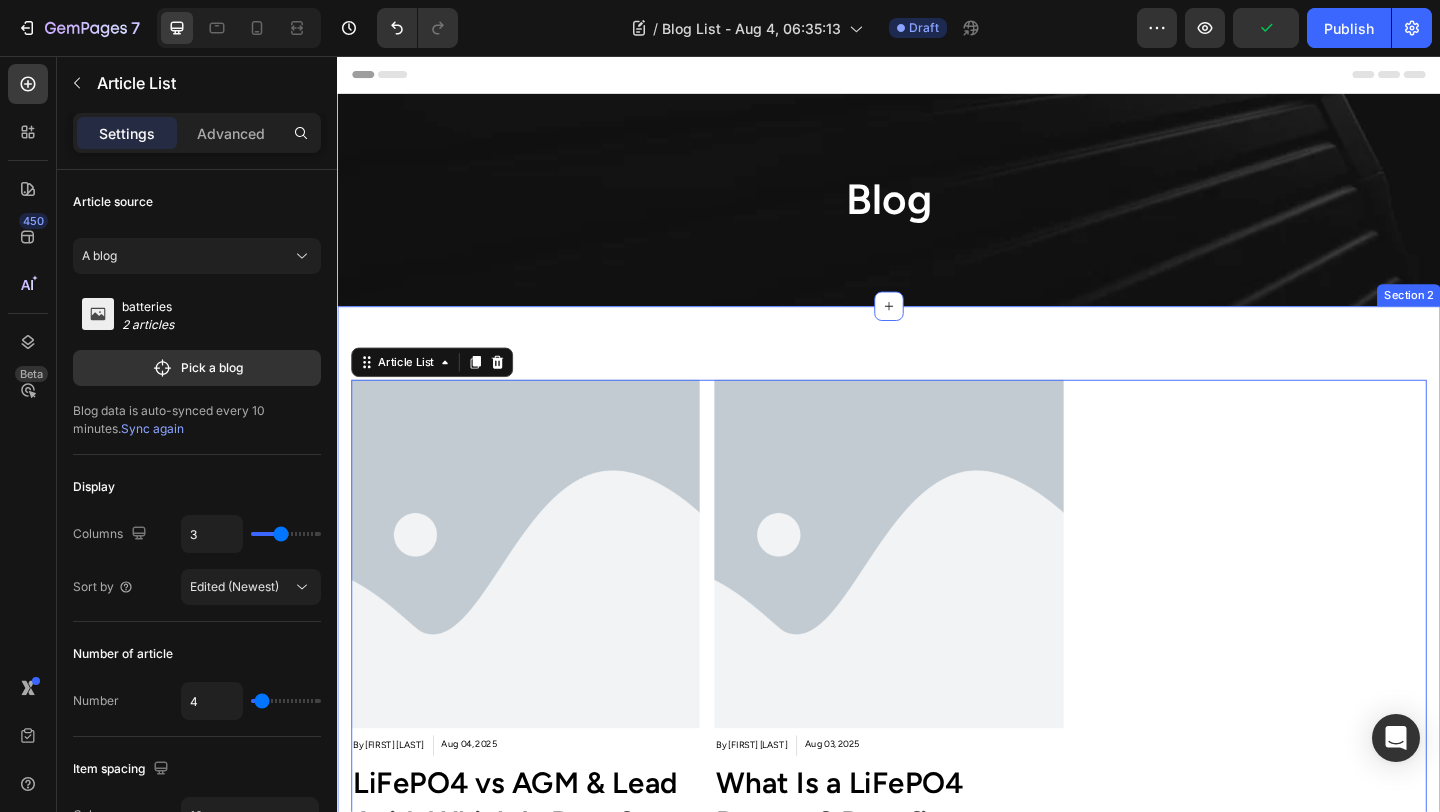 click on "Article Image By Hyland Smith Article Author Aug 04, 2025 Article Date Row LiFePO4 vs AGM & Lead Acid: Which Is Best for Off-Grid Power? Article Title Inform and provide value to the audience with article content.       Add article content   or   sync data Article Content Article List   0 Article Image By Hyland Smith Article Author Aug 03, 2025 Article Date Row What Is a LiFePO4 Battery? Benefits Explained Article Title LiFePO4 batteries, also known as lithium iron phosphate batteries, are increasingly popular for portable power solutions, home backup, RV travel, and off-grid adventures. But what sets these batteries apart—and why are they rapidly becoming the top choice for Australians who need reliable, long-lasting, and safe energy storage?
What Is a LiFePO4 Battery?
Core Features:
Long lifespan : Up to 2,000–5,000+ charge/discharge cycles.
Stable chemistry : Lower risk of overheating or fire.
Lightweight : Less weight than sealed lead-acid batteries for the same capacity." at bounding box center [937, 706] 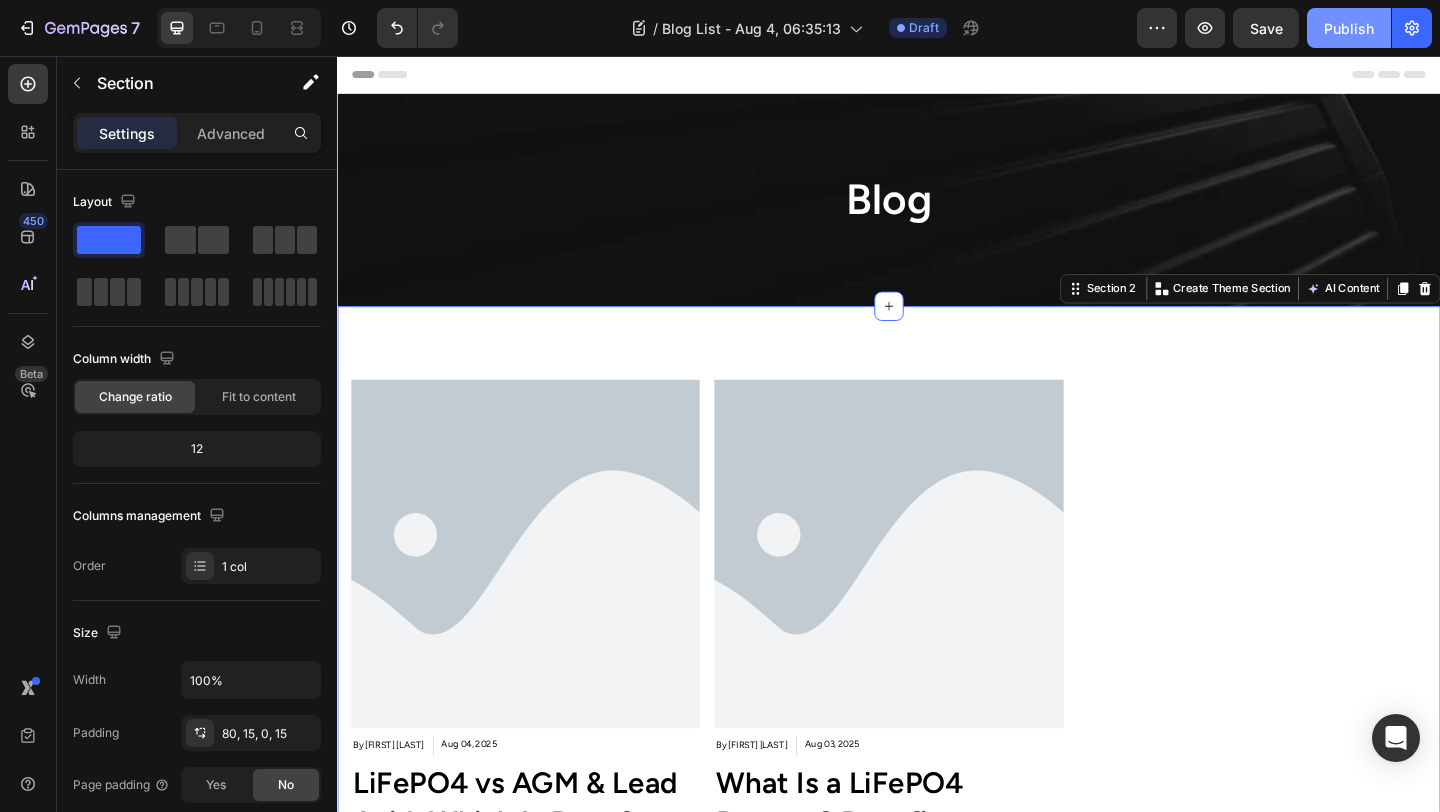 click on "Publish" 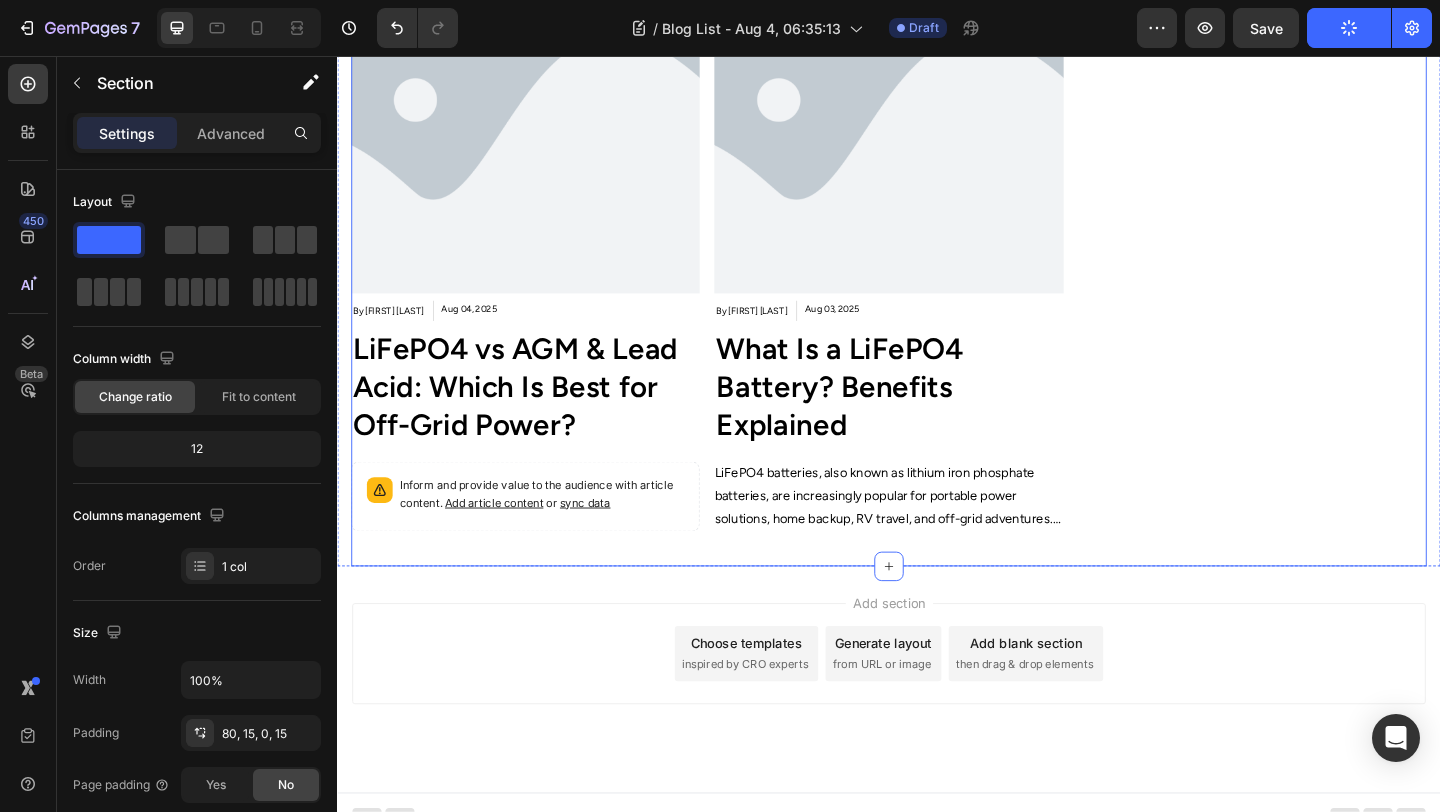 scroll, scrollTop: 483, scrollLeft: 0, axis: vertical 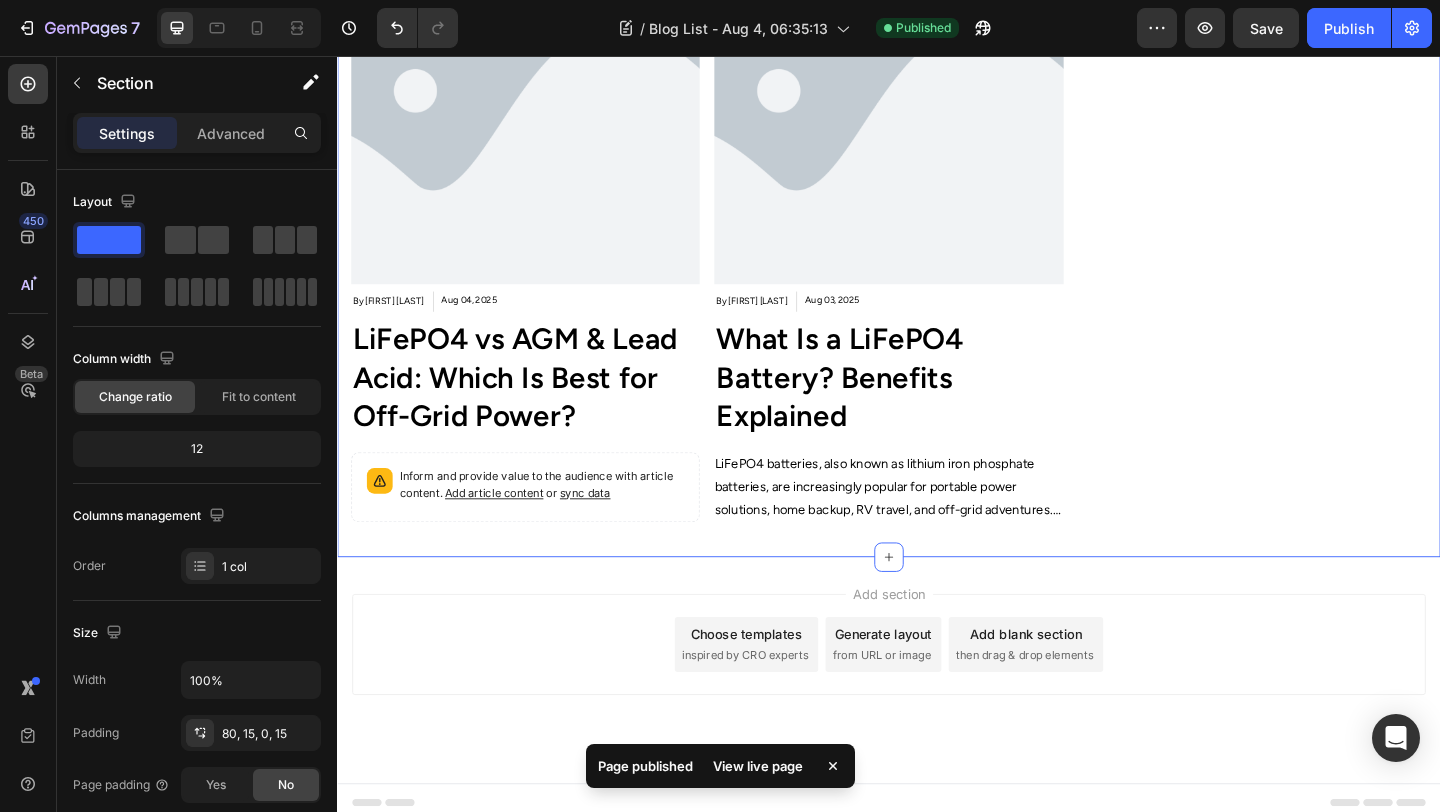 click on "View live page" at bounding box center (758, 766) 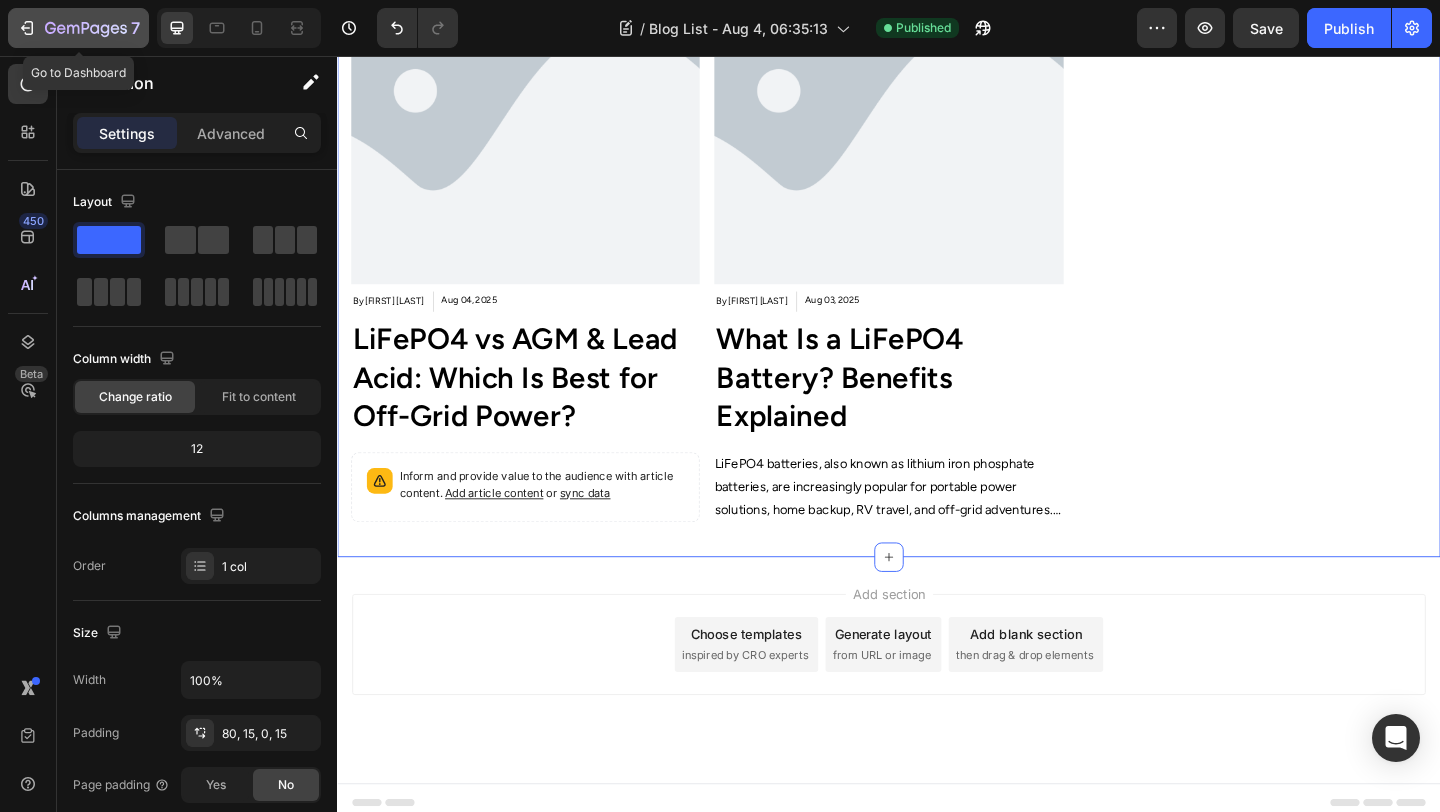 click 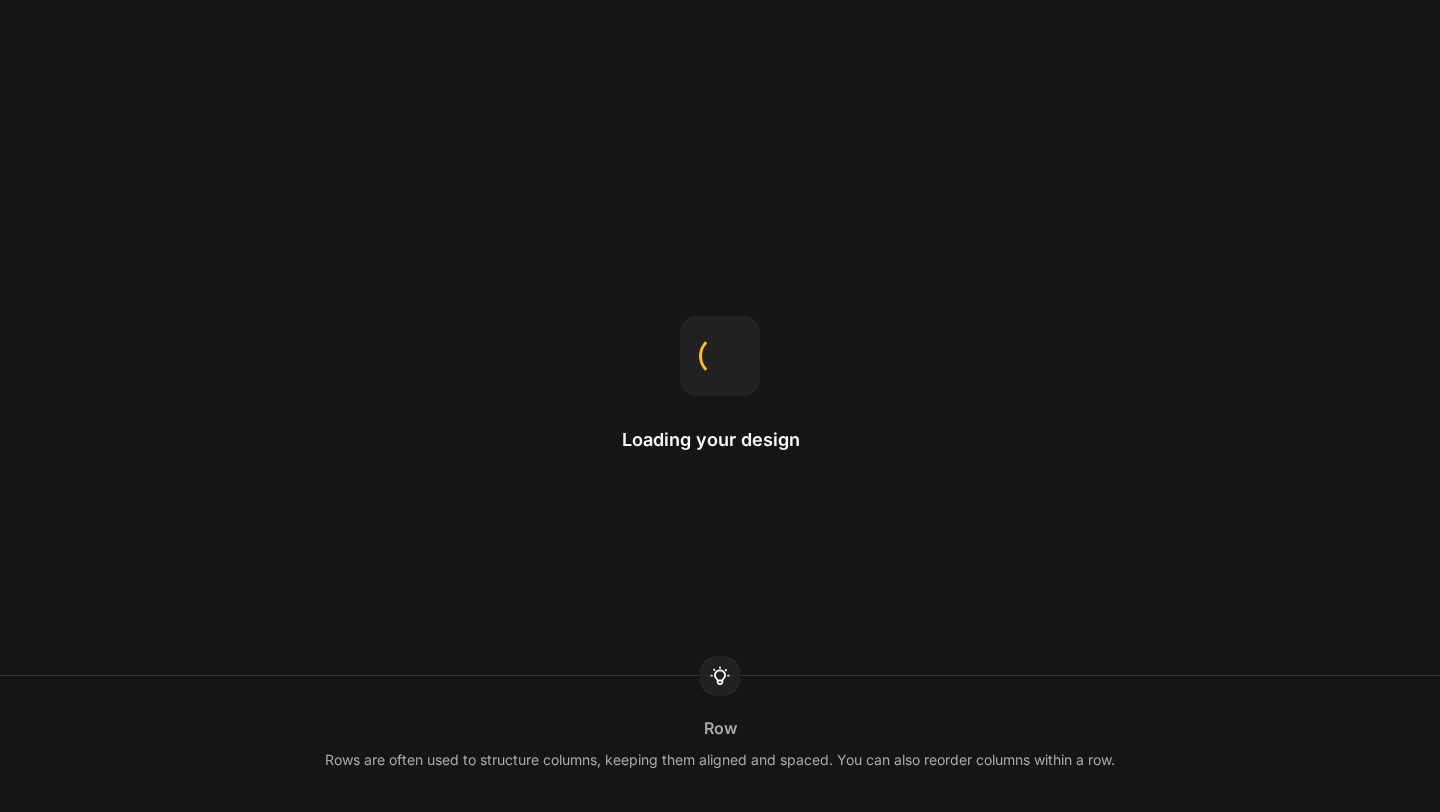 scroll, scrollTop: 0, scrollLeft: 0, axis: both 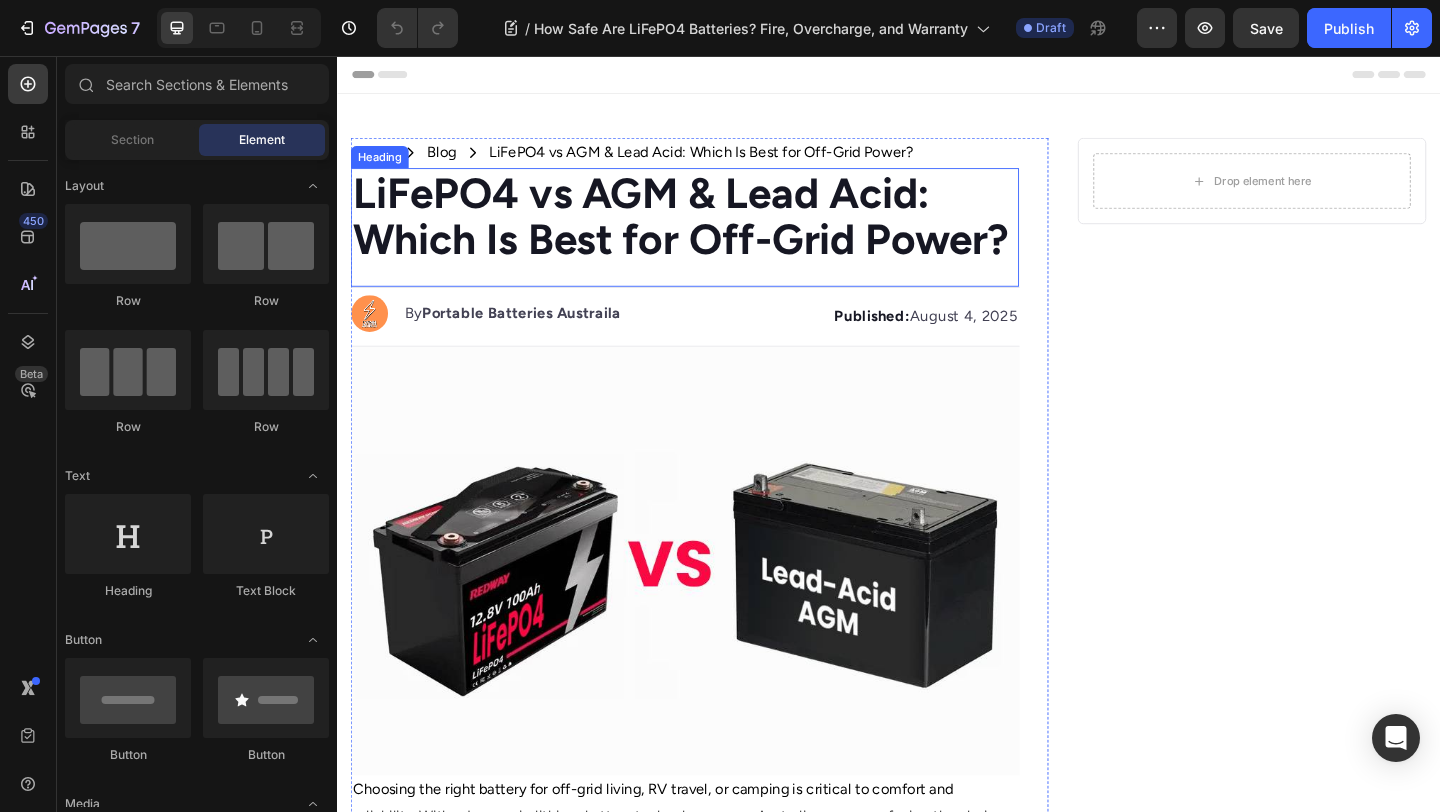 click on "LiFePO4 vs AGM & Lead Acid: Which Is Best for Off-Grid Power?" at bounding box center (711, 230) 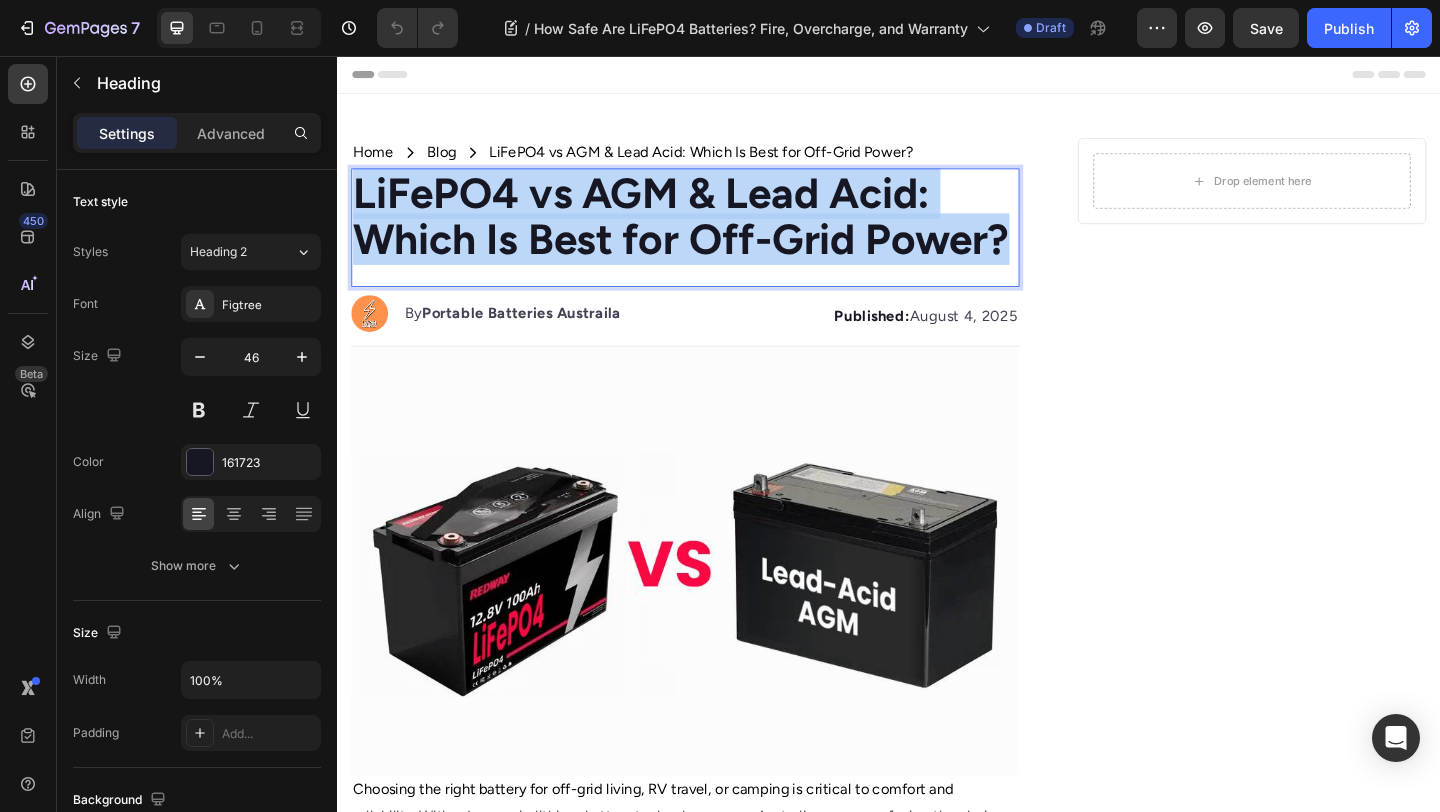 click on "LiFePO4 vs AGM & Lead Acid: Which Is Best for Off-Grid Power?" at bounding box center [711, 230] 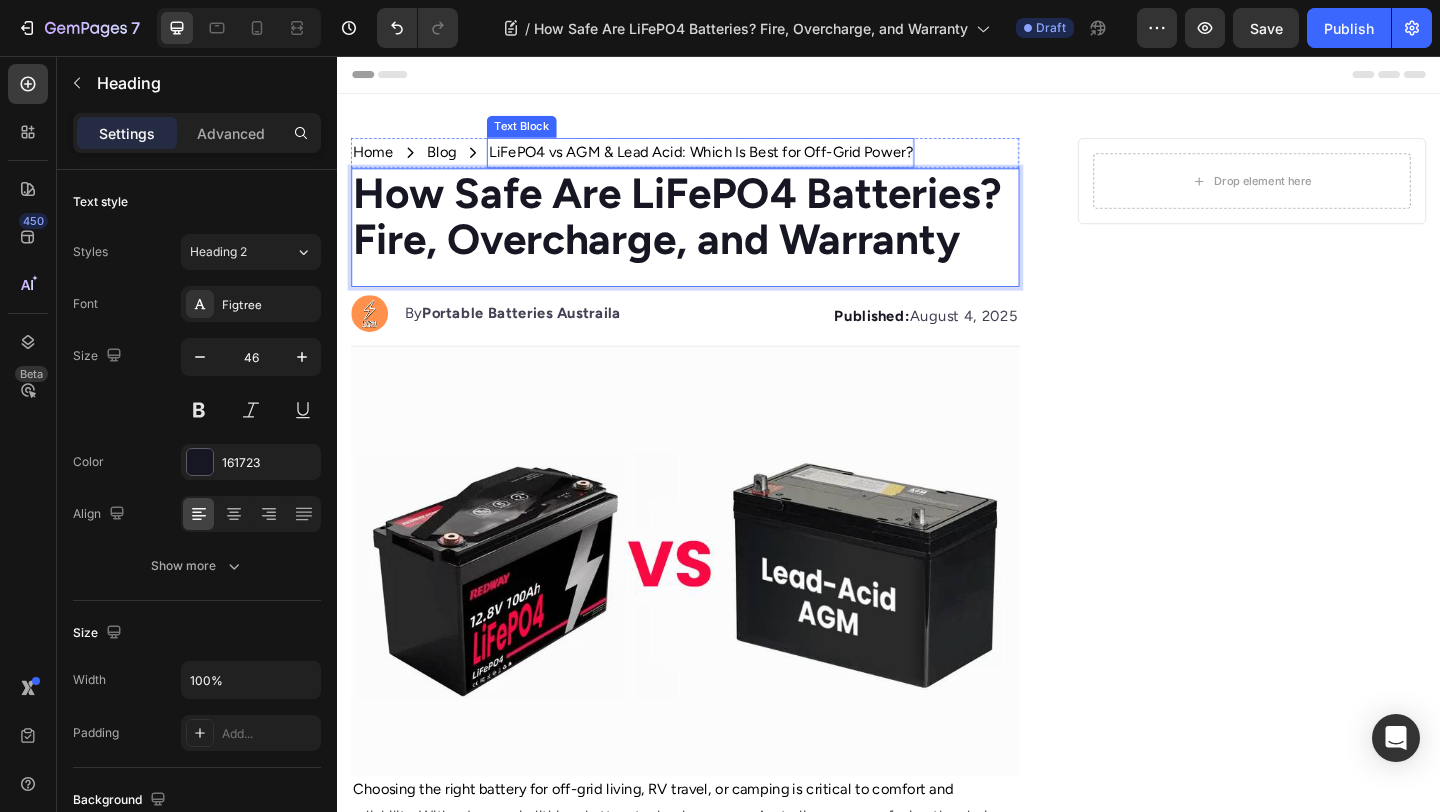 click on "LiFePO4 vs AGM & Lead Acid: Which Is Best for Off-Grid Power?" at bounding box center [732, 161] 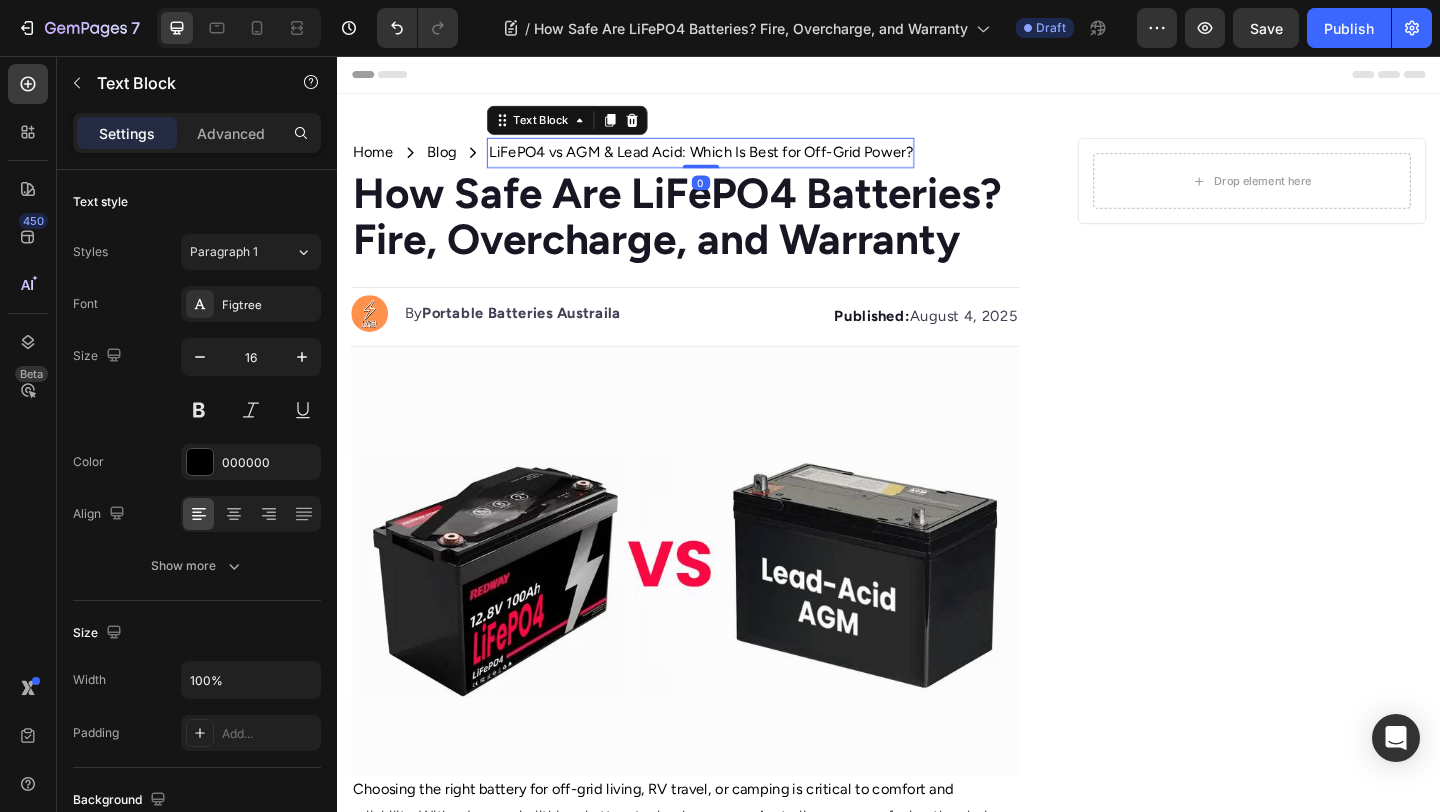 click on "LiFePO4 vs AGM & Lead Acid: Which Is Best for Off-Grid Power?" at bounding box center [732, 161] 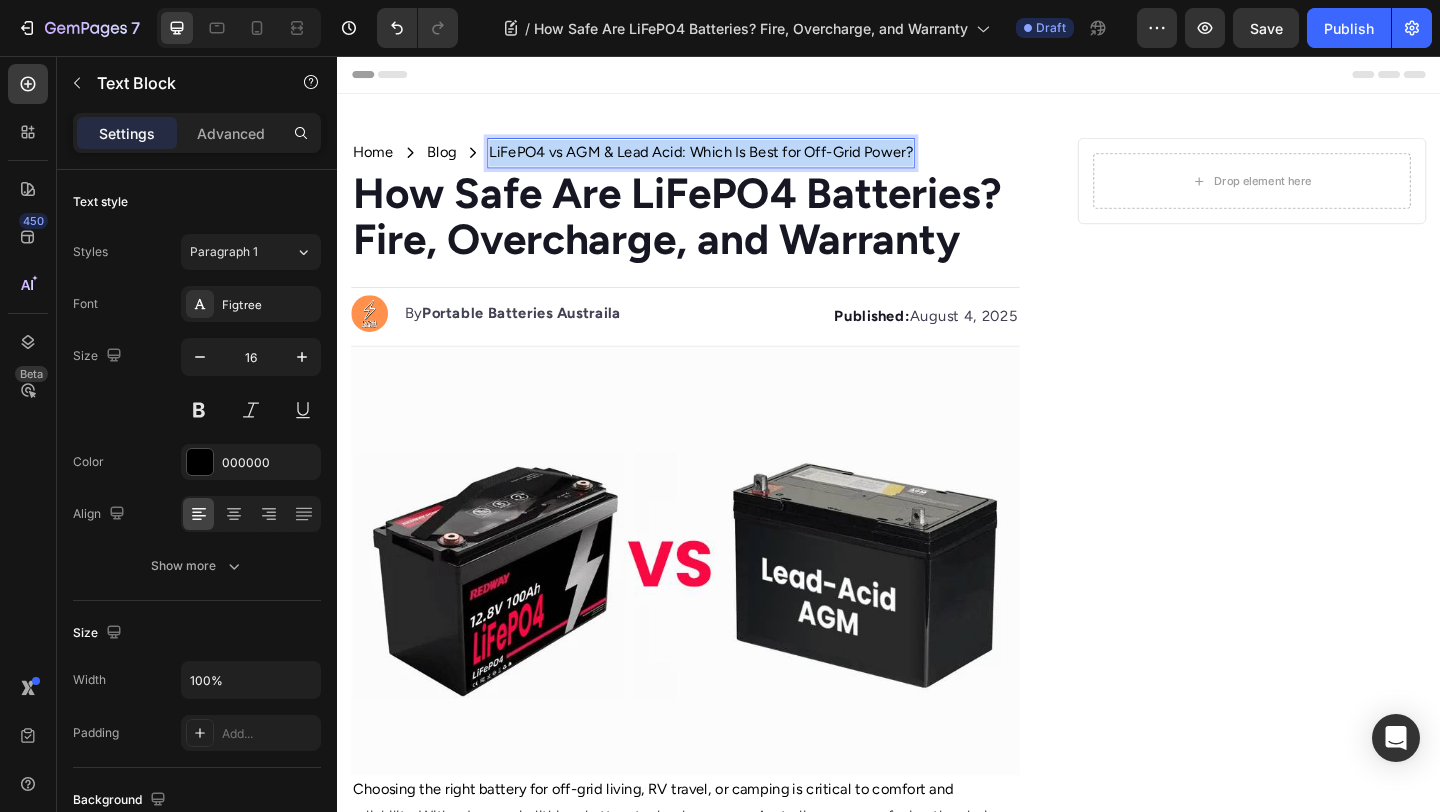 click on "LiFePO4 vs AGM & Lead Acid: Which Is Best for Off-Grid Power?" at bounding box center [732, 161] 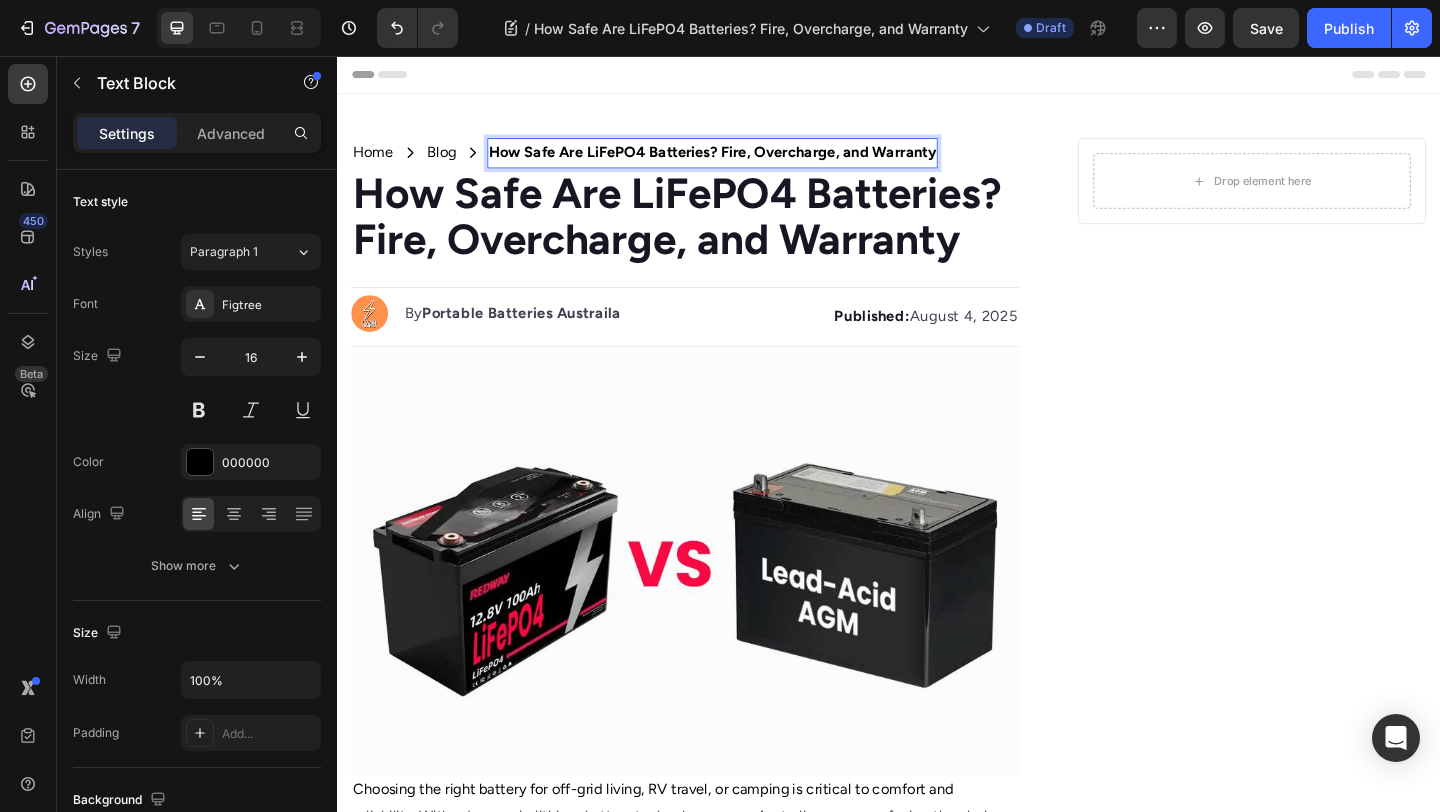 click on "How Safe Are LiFePO4 Batteries? Fire, Overcharge, and Warranty" at bounding box center [745, 160] 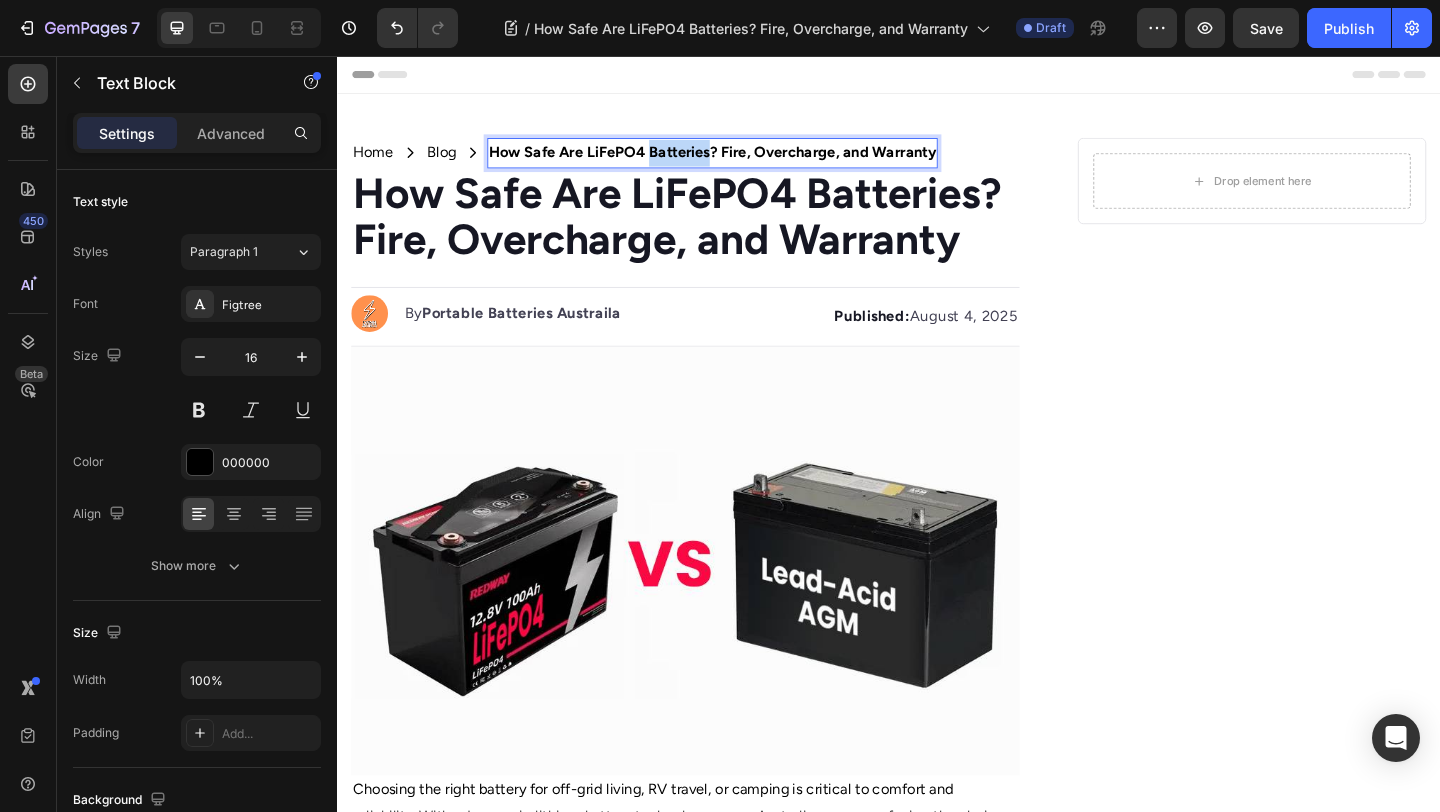 click on "How Safe Are LiFePO4 Batteries? Fire, Overcharge, and Warranty" at bounding box center [745, 160] 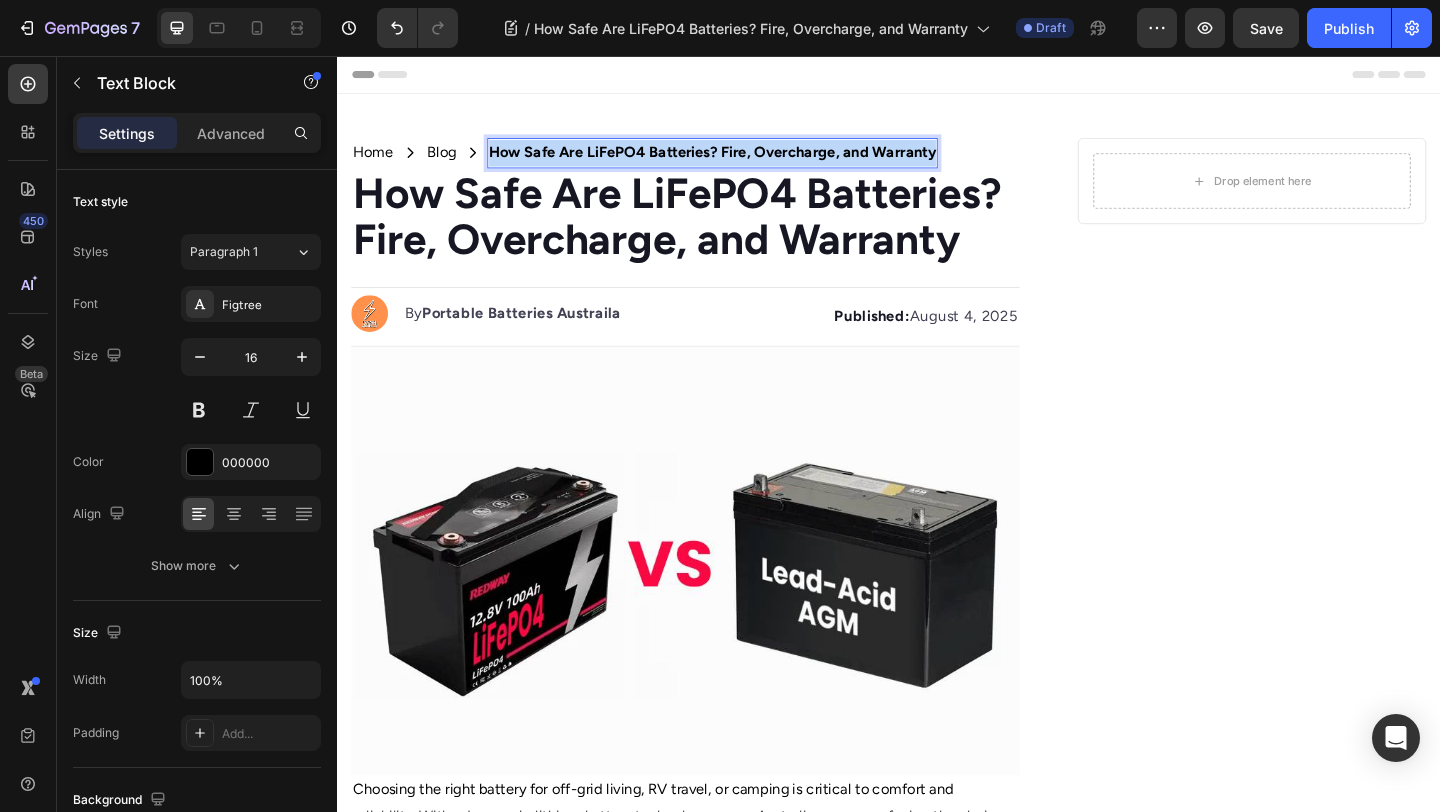 click on "How Safe Are LiFePO4 Batteries? Fire, Overcharge, and Warranty" at bounding box center (745, 160) 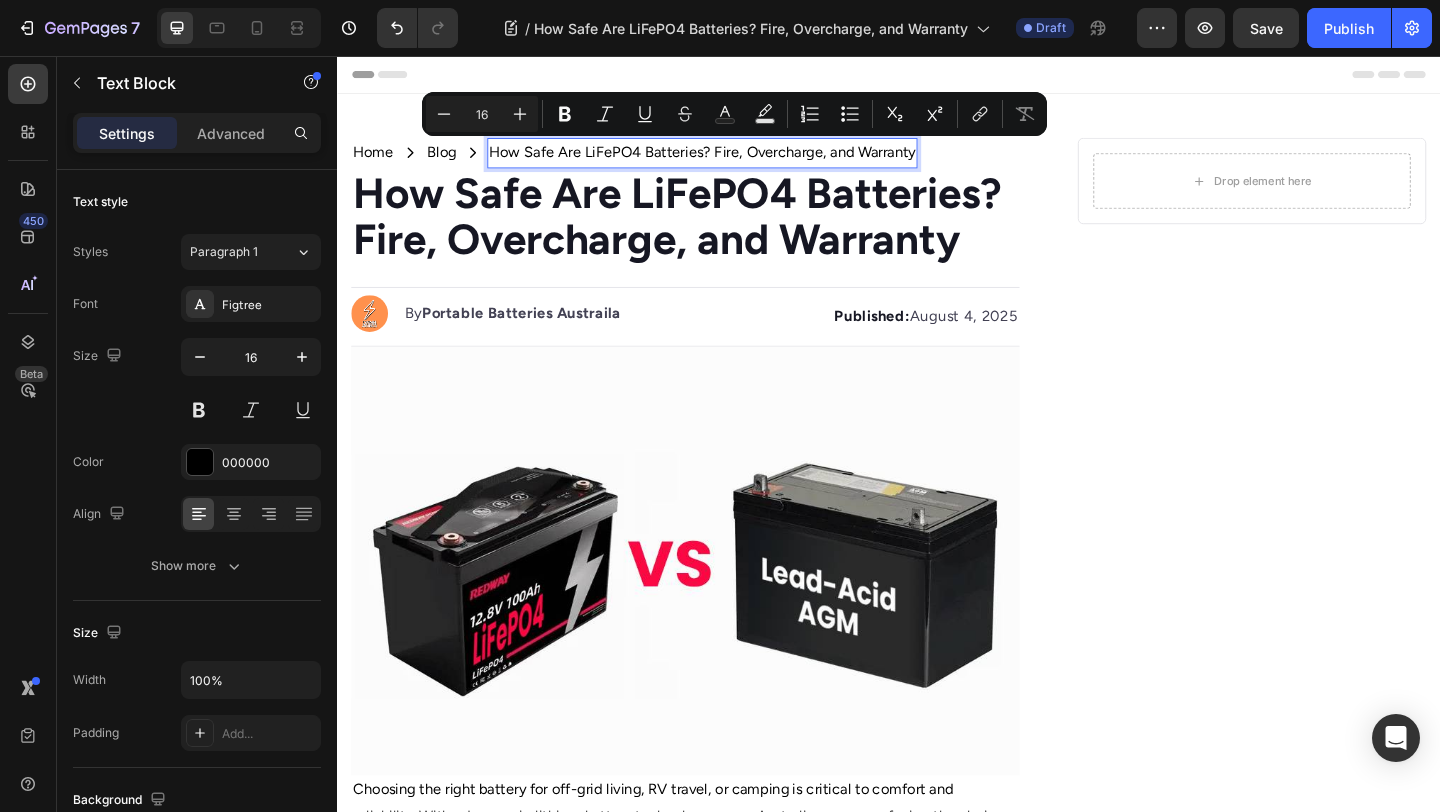 click on "Image By  Portable Batteries Austraila Text block" at bounding box center (531, 339) 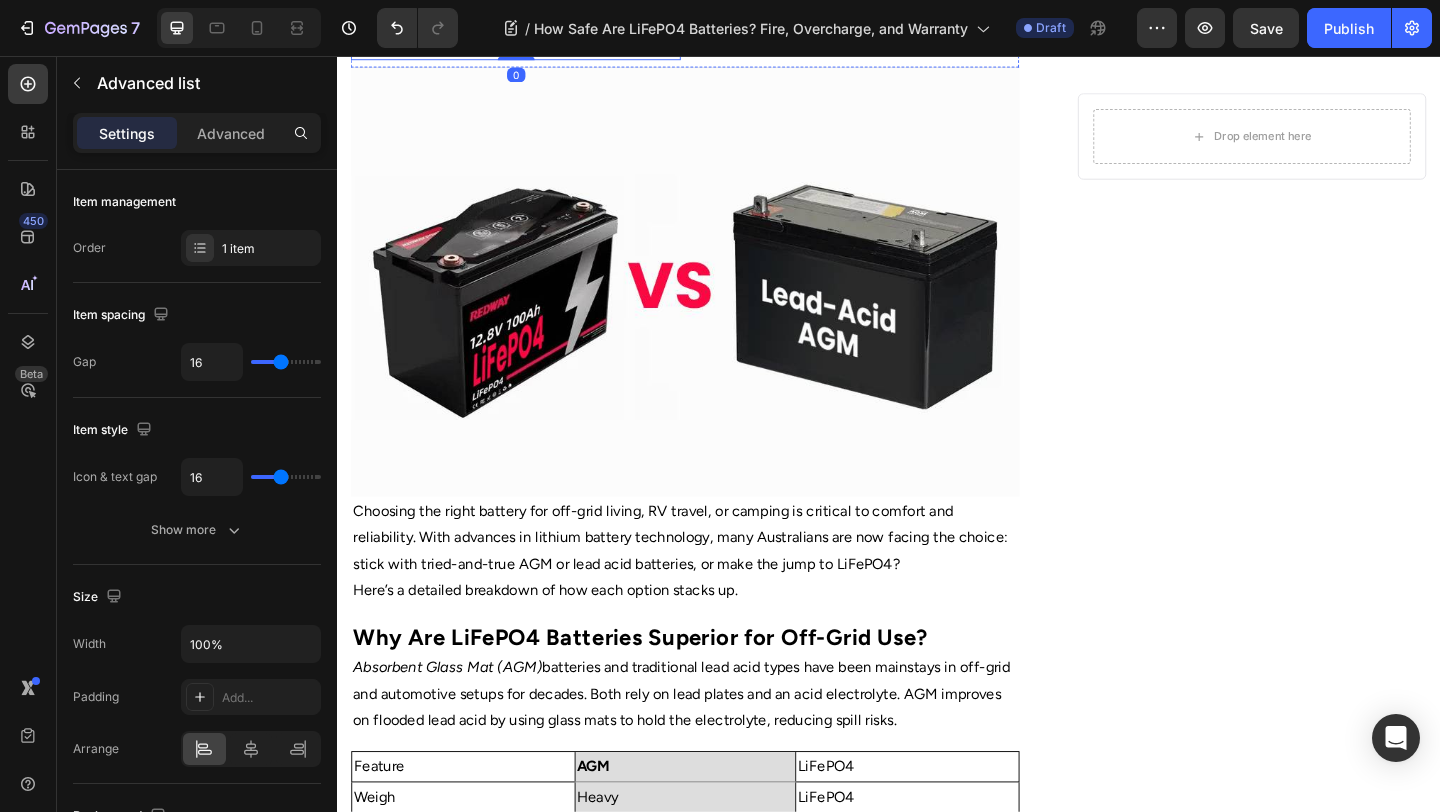 scroll, scrollTop: 310, scrollLeft: 0, axis: vertical 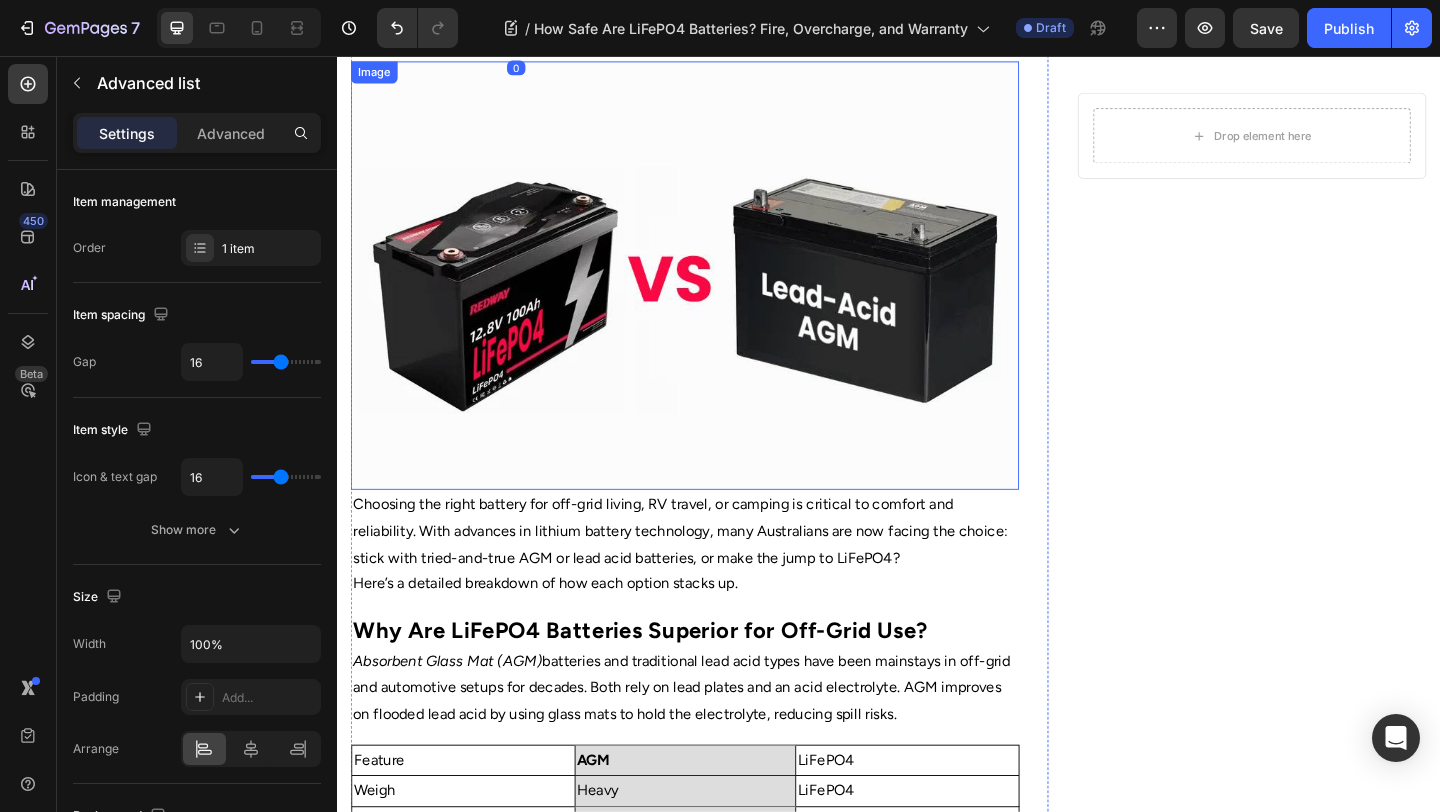 click on "Choosing the right battery for off-grid living, RV travel, or camping is critical to comfort and reliability. With advances in lithium battery technology, many Australians are now facing the choice: stick with tried-and-true AGM or lead acid batteries, or make the jump to LiFePO4?" at bounding box center [715, 573] 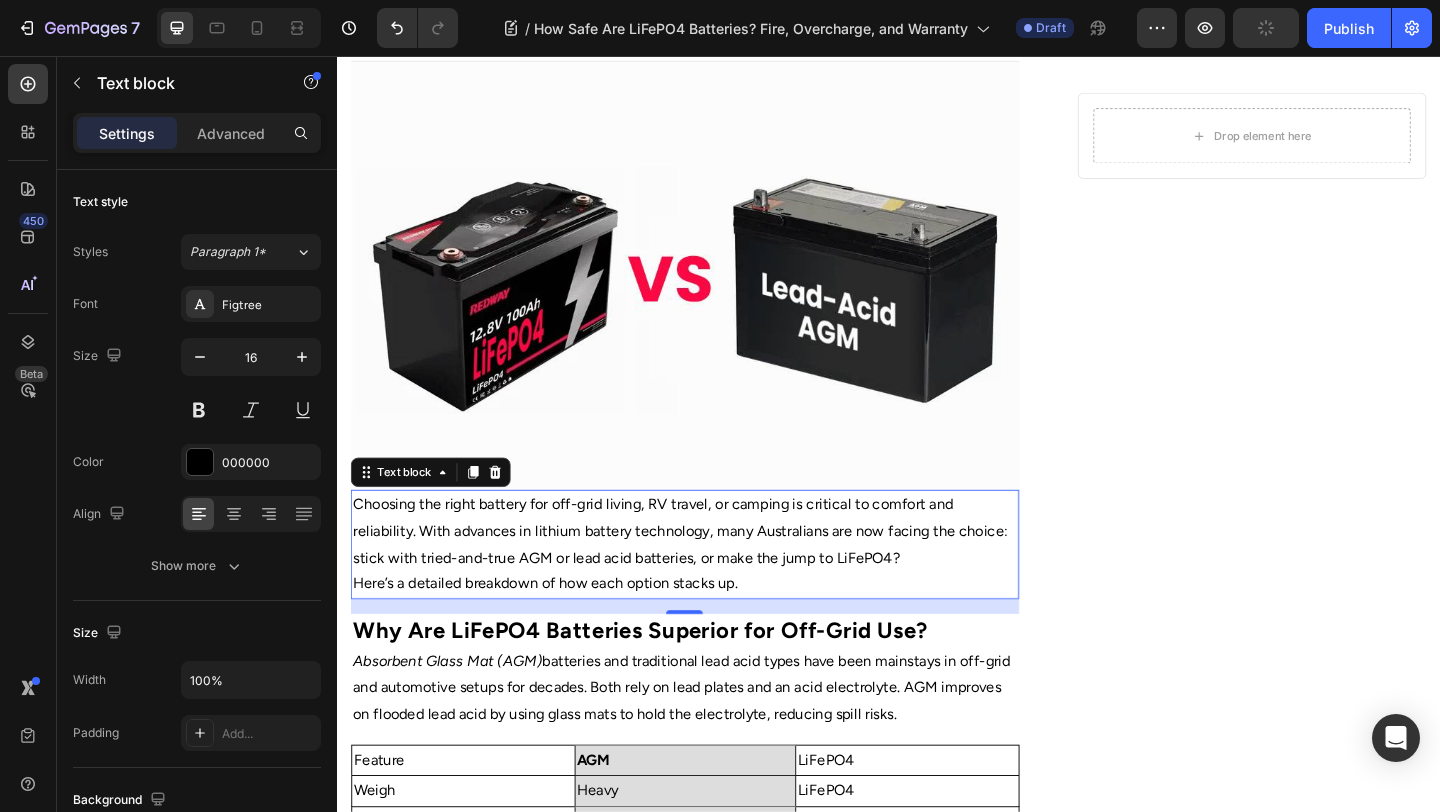 click on "Choosing the right battery for off-grid living, RV travel, or camping is critical to comfort and reliability. With advances in lithium battery technology, many Australians are now facing the choice: stick with tried-and-true AGM or lead acid batteries, or make the jump to LiFePO4?" at bounding box center (715, 573) 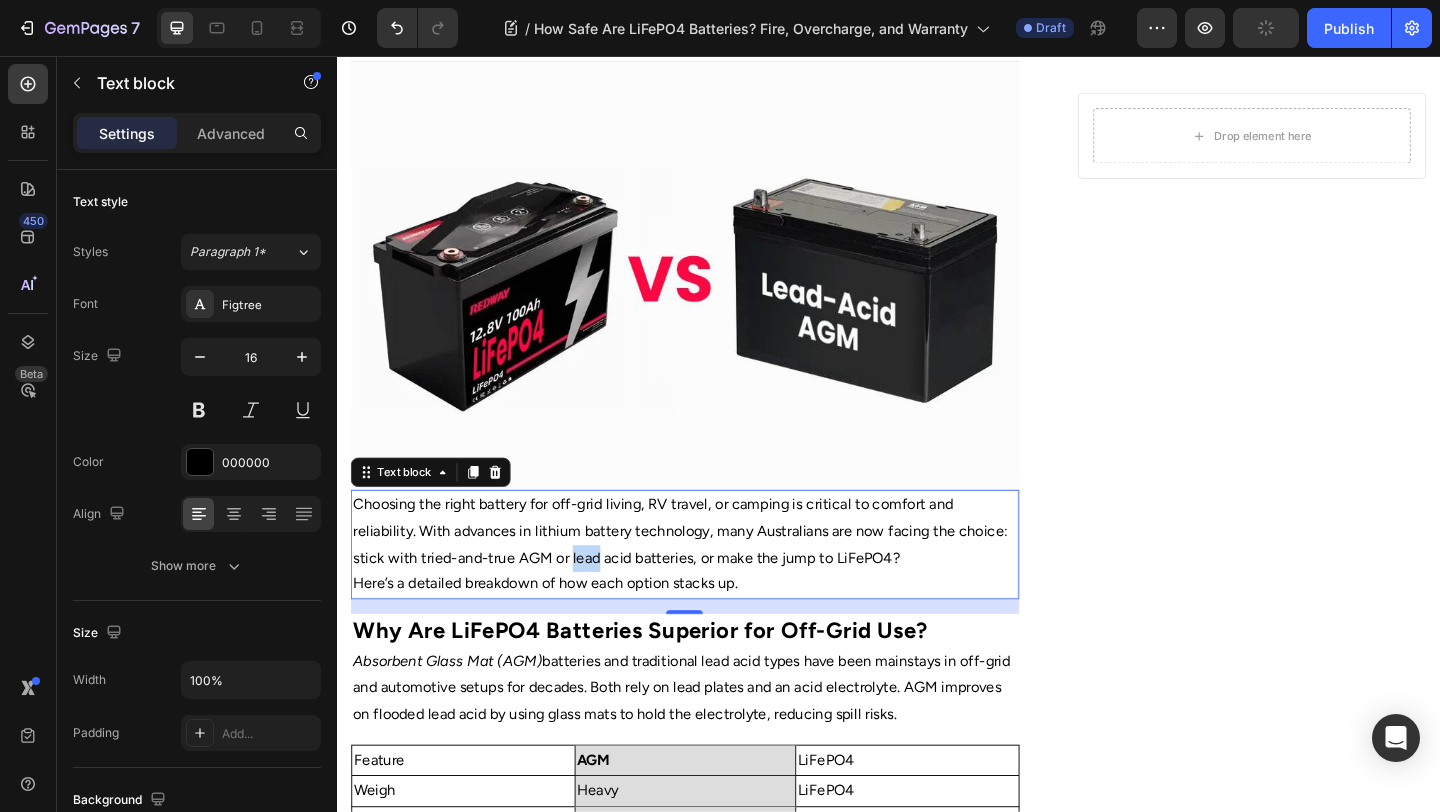 click on "Choosing the right battery for off-grid living, RV travel, or camping is critical to comfort and reliability. With advances in lithium battery technology, many Australians are now facing the choice: stick with tried-and-true AGM or lead acid batteries, or make the jump to LiFePO4?" at bounding box center [715, 573] 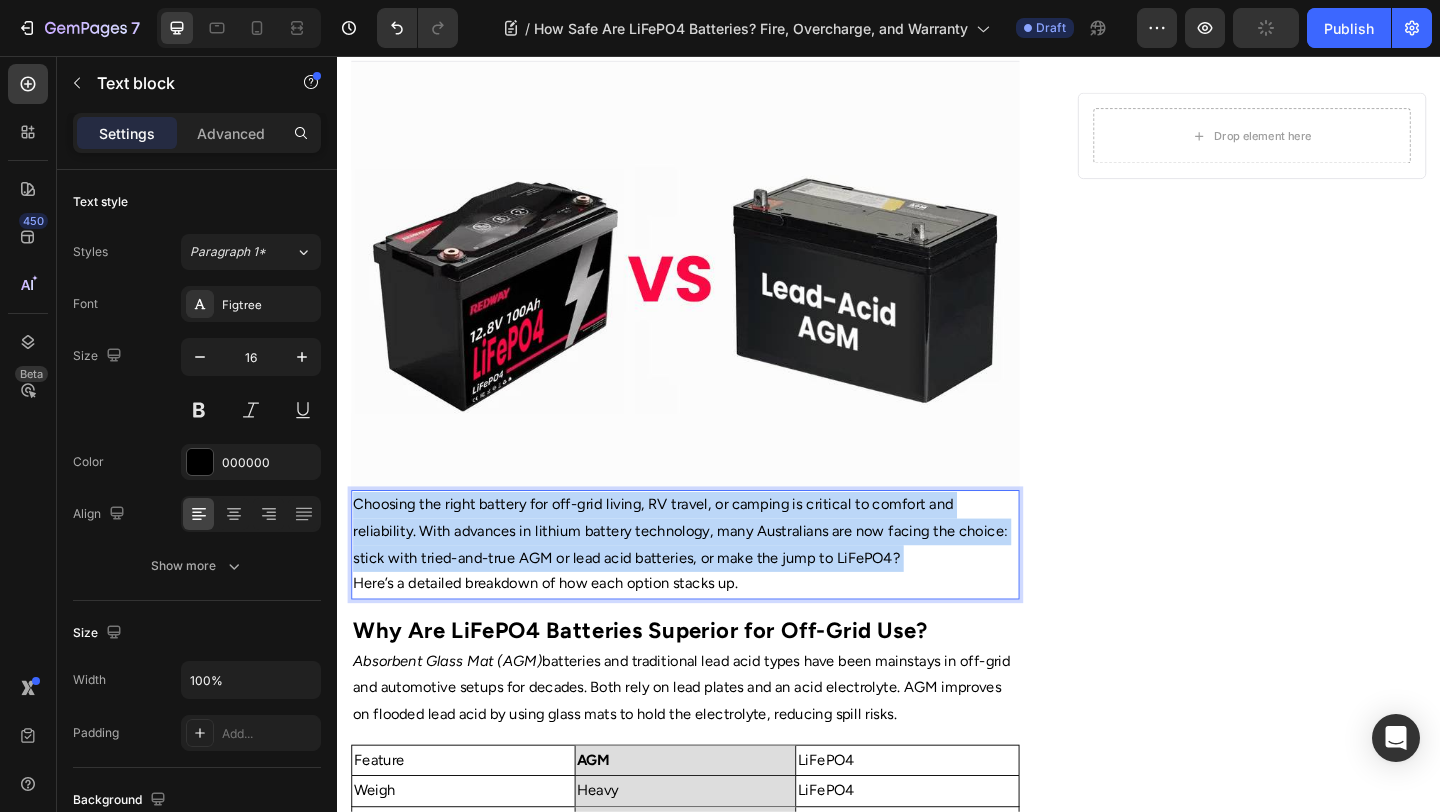 click on "Choosing the right battery for off-grid living, RV travel, or camping is critical to comfort and reliability. With advances in lithium battery technology, many Australians are now facing the choice: stick with tried-and-true AGM or lead acid batteries, or make the jump to LiFePO4?" at bounding box center [715, 573] 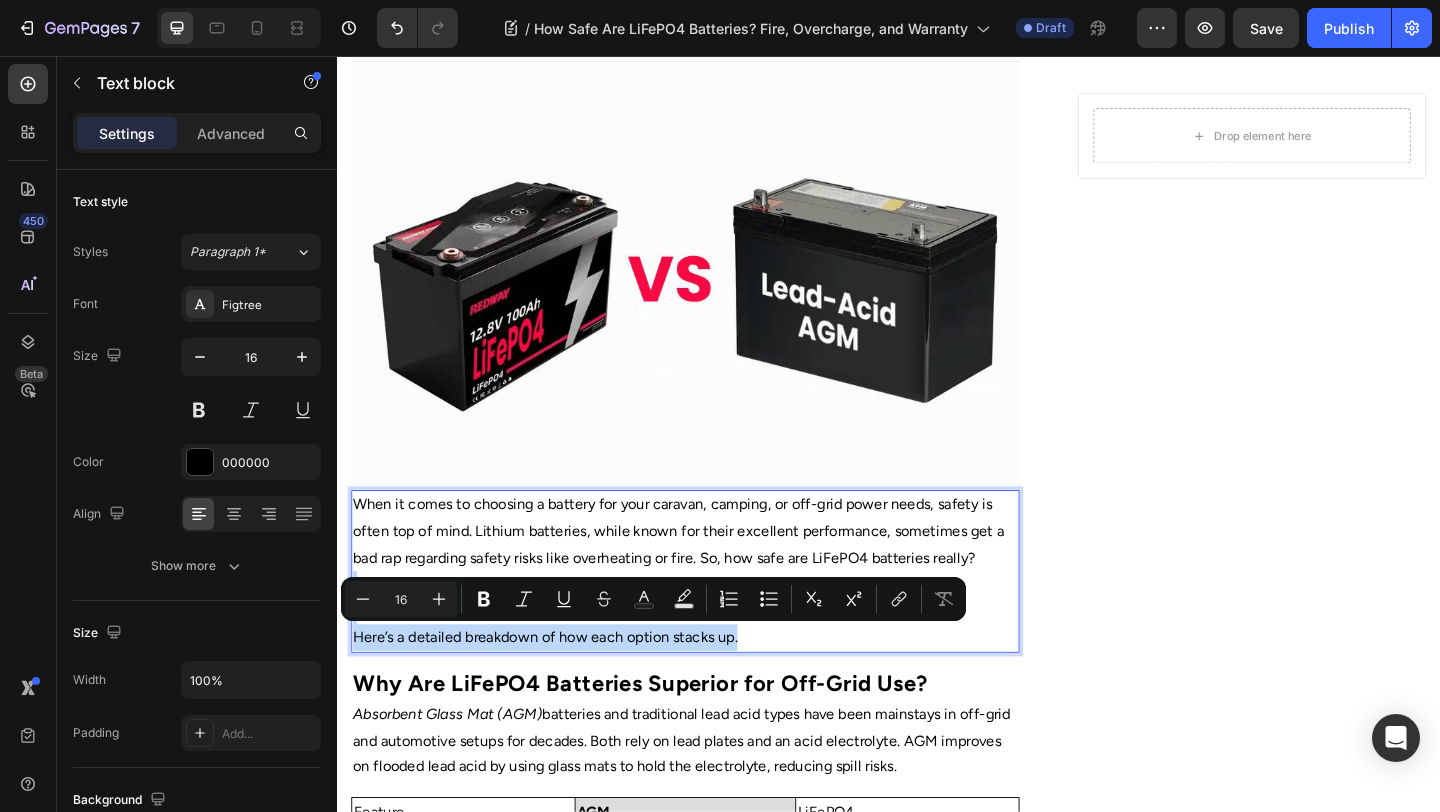 drag, startPoint x: 847, startPoint y: 691, endPoint x: 698, endPoint y: 644, distance: 156.237 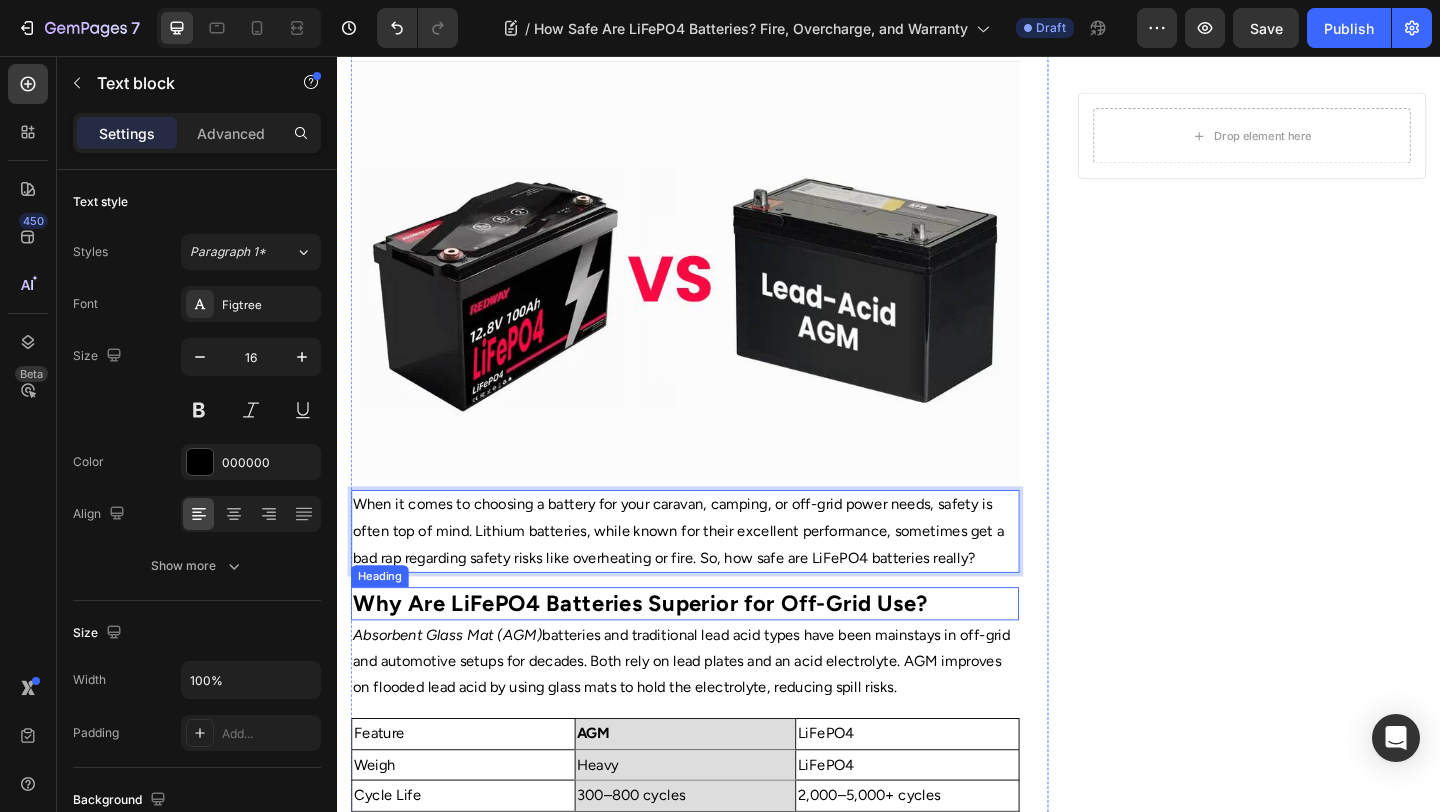click on "Why Are LiFePO4 Batteries Superior for Off-Grid Use?" at bounding box center (666, 651) 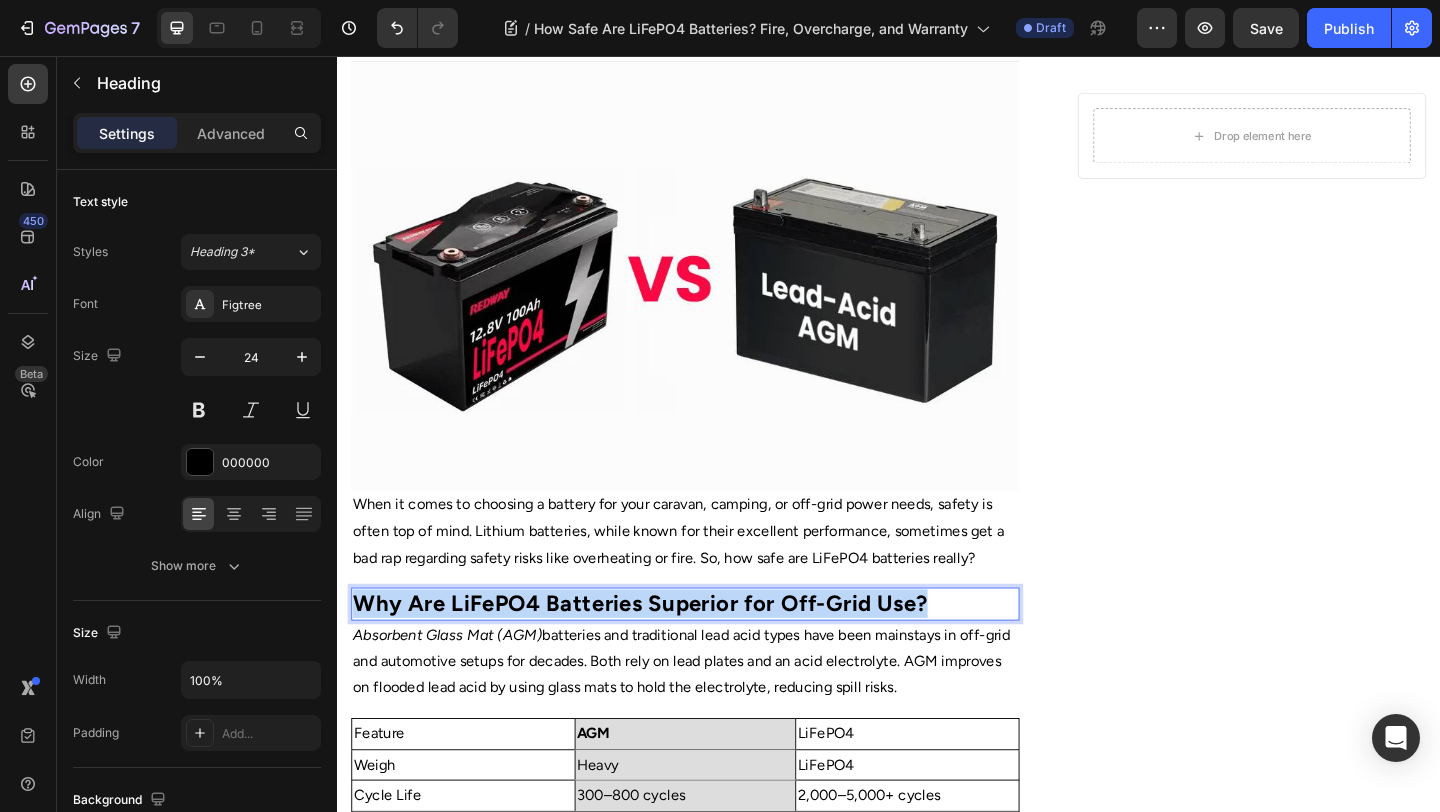 click on "Why Are LiFePO4 Batteries Superior for Off-Grid Use?" at bounding box center [666, 651] 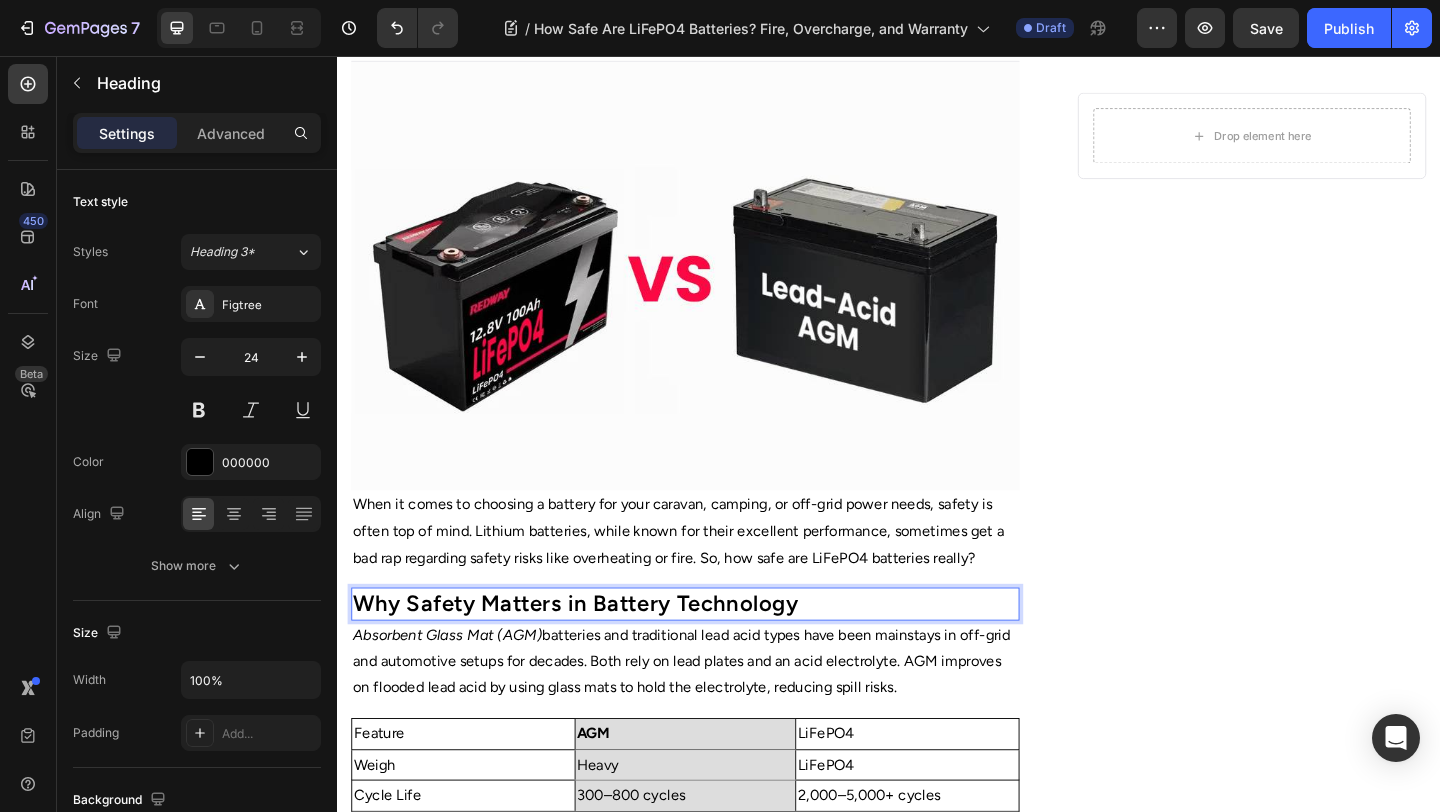 click on "Why Safety Matters in Battery Technology" at bounding box center (715, 651) 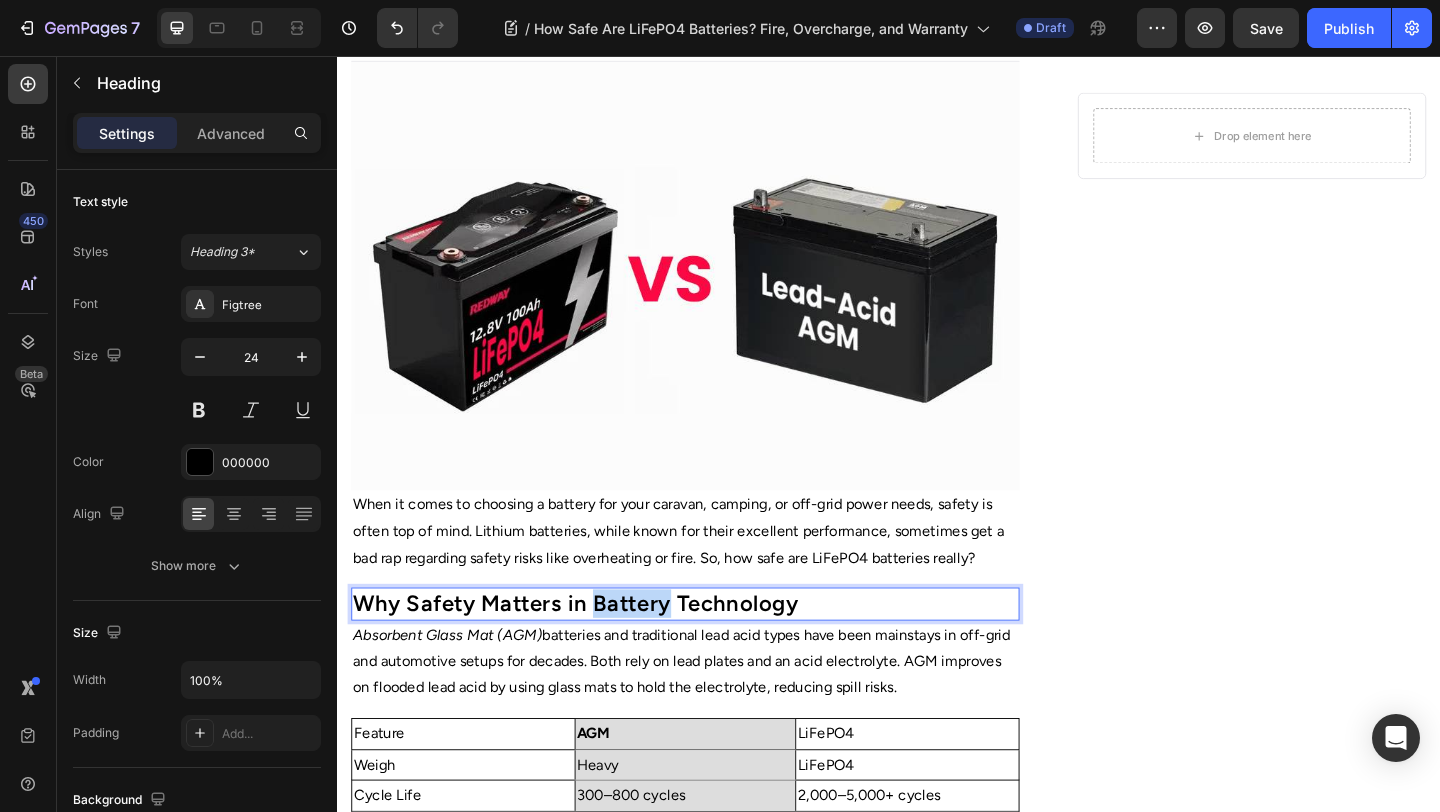 click on "Why Safety Matters in Battery Technology" at bounding box center (715, 651) 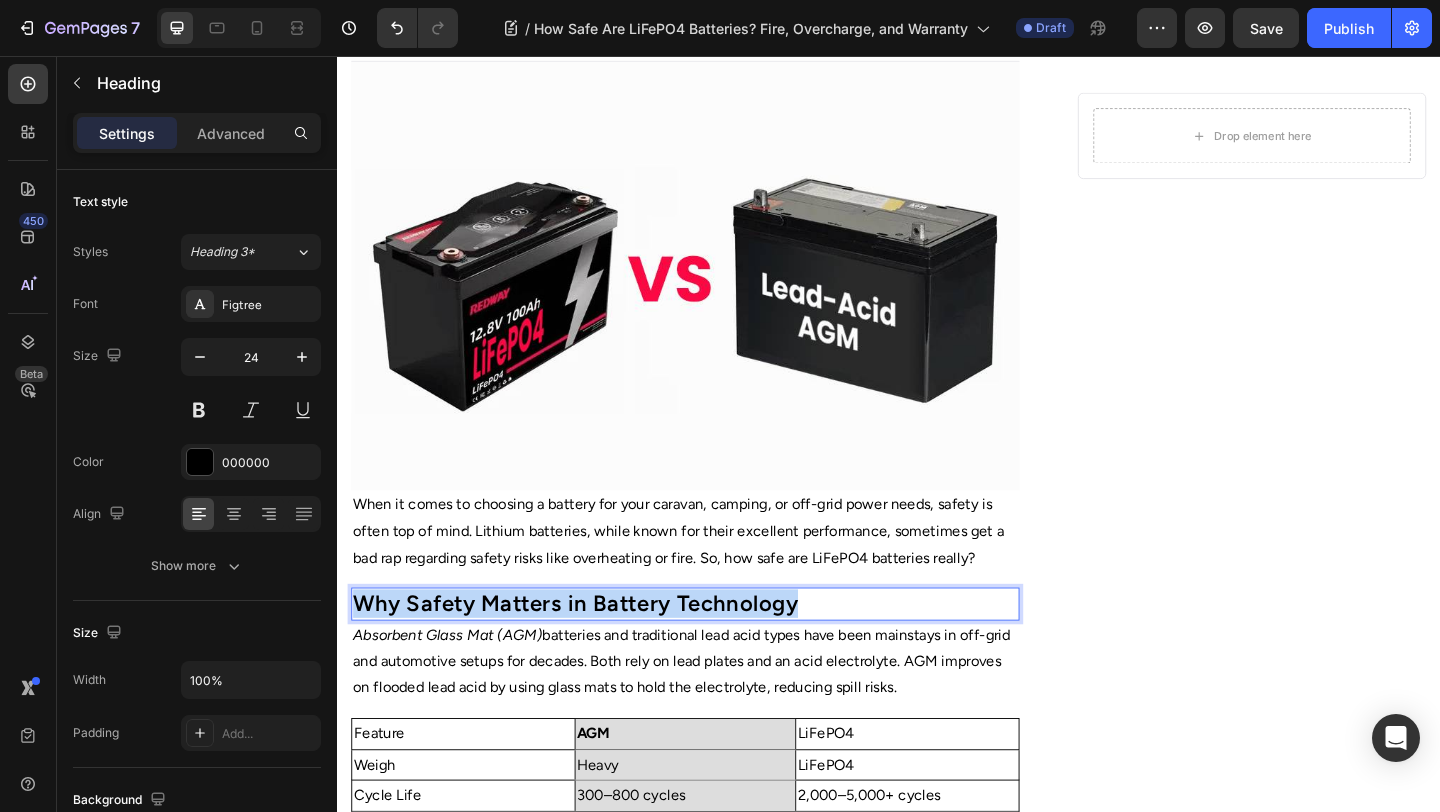 click on "Why Safety Matters in Battery Technology" at bounding box center [715, 651] 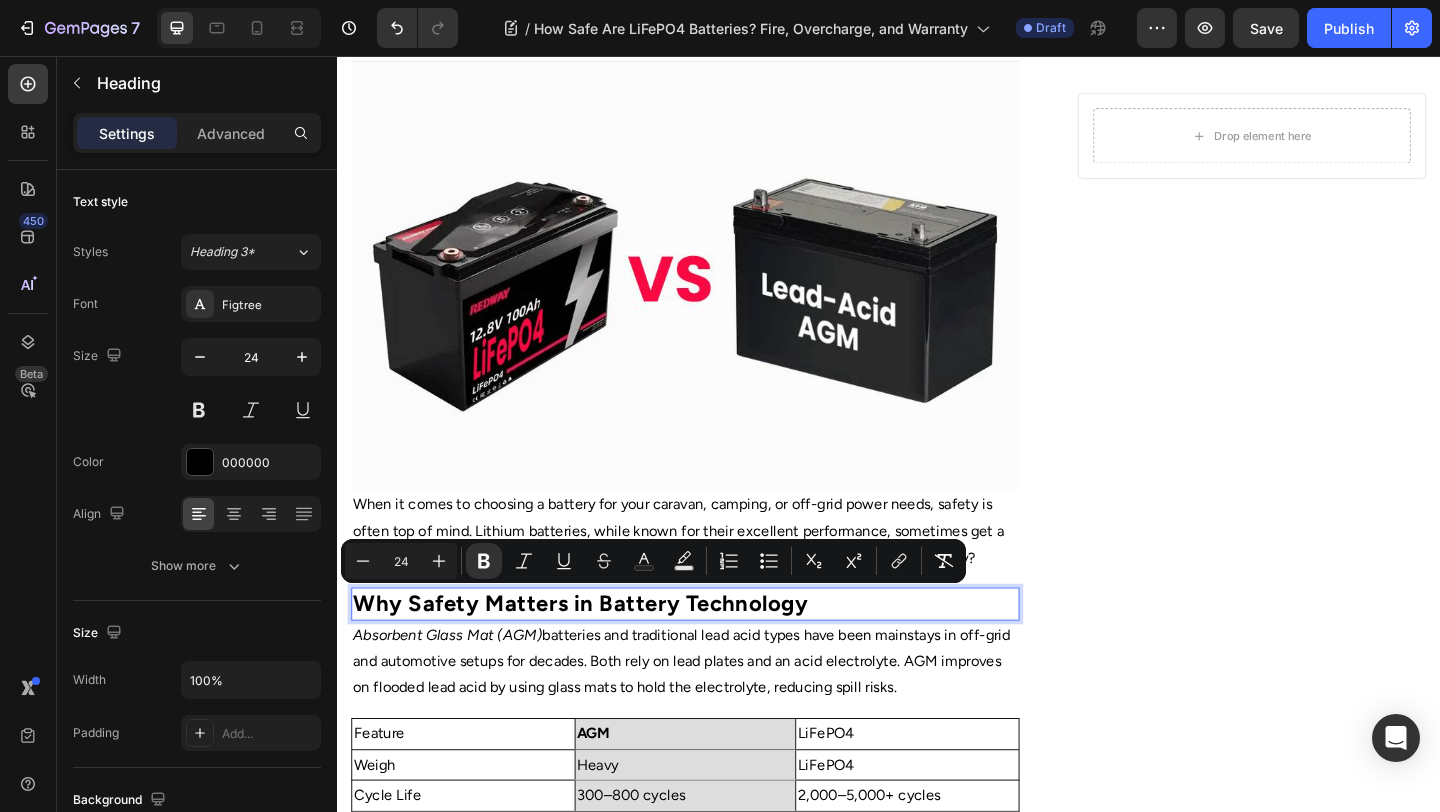 click on "Absorbent Glass Mat (AGM)  batteries and traditional lead acid types have been mainstays in off-grid and automotive setups for decades. Both rely on lead plates and an acid electrolyte. AGM improves on flooded lead acid by using glass mats to hold the electrolyte, reducing spill risks." at bounding box center (715, 715) 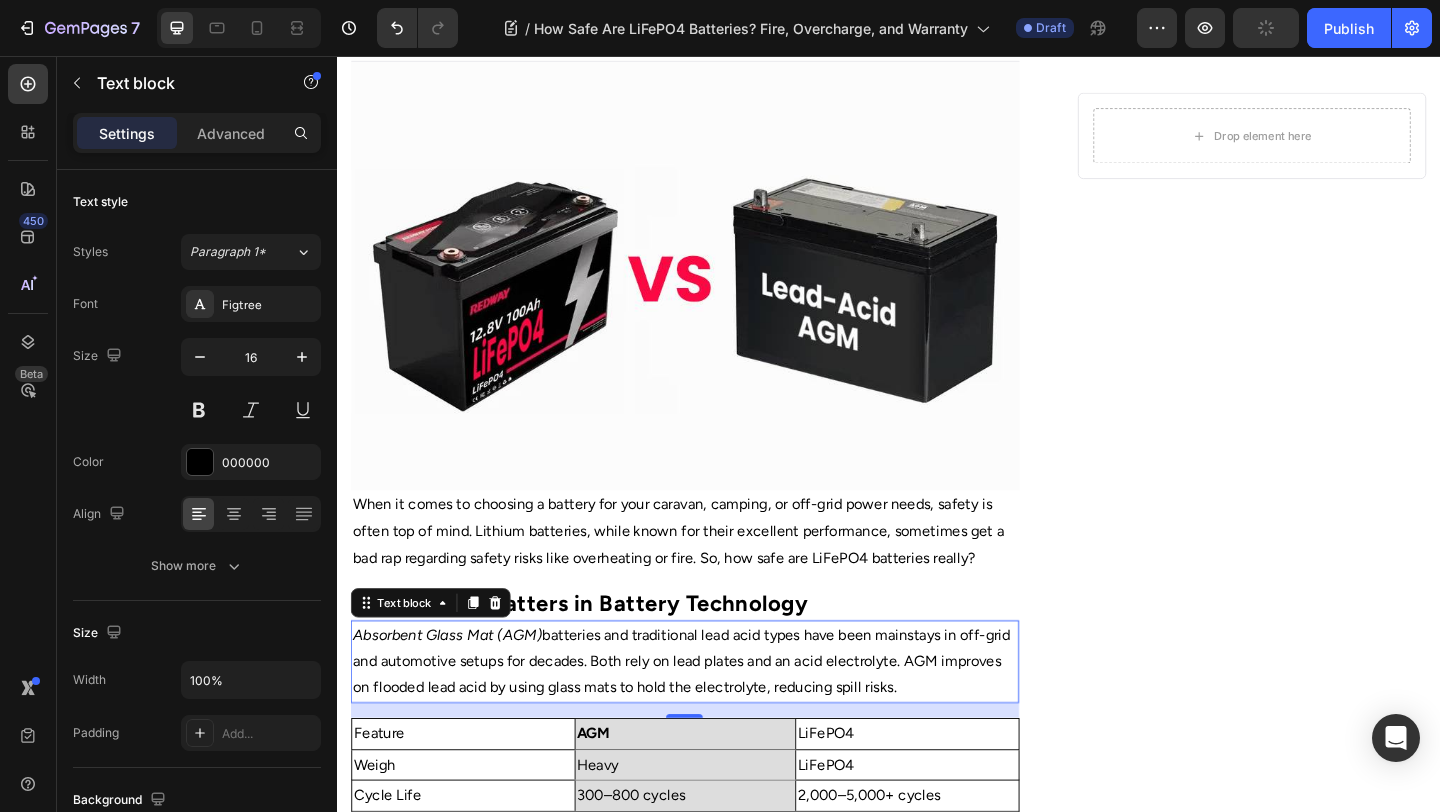 click on "Absorbent Glass Mat (AGM)  batteries and traditional lead acid types have been mainstays in off-grid and automotive setups for decades. Both rely on lead plates and an acid electrolyte. AGM improves on flooded lead acid by using glass mats to hold the electrolyte, reducing spill risks." at bounding box center [715, 715] 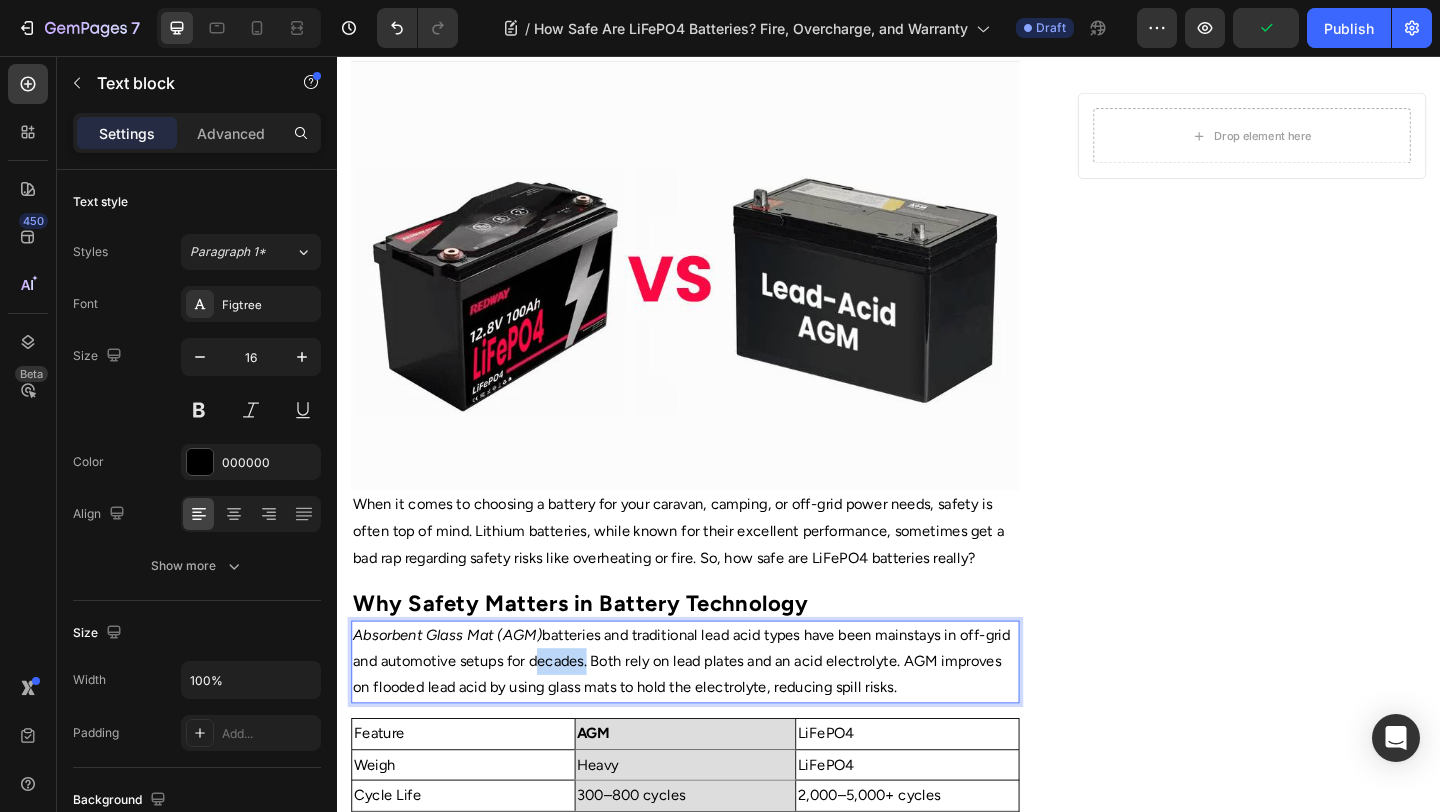 click on "Absorbent Glass Mat (AGM)  batteries and traditional lead acid types have been mainstays in off-grid and automotive setups for decades. Both rely on lead plates and an acid electrolyte. AGM improves on flooded lead acid by using glass mats to hold the electrolyte, reducing spill risks." at bounding box center (715, 715) 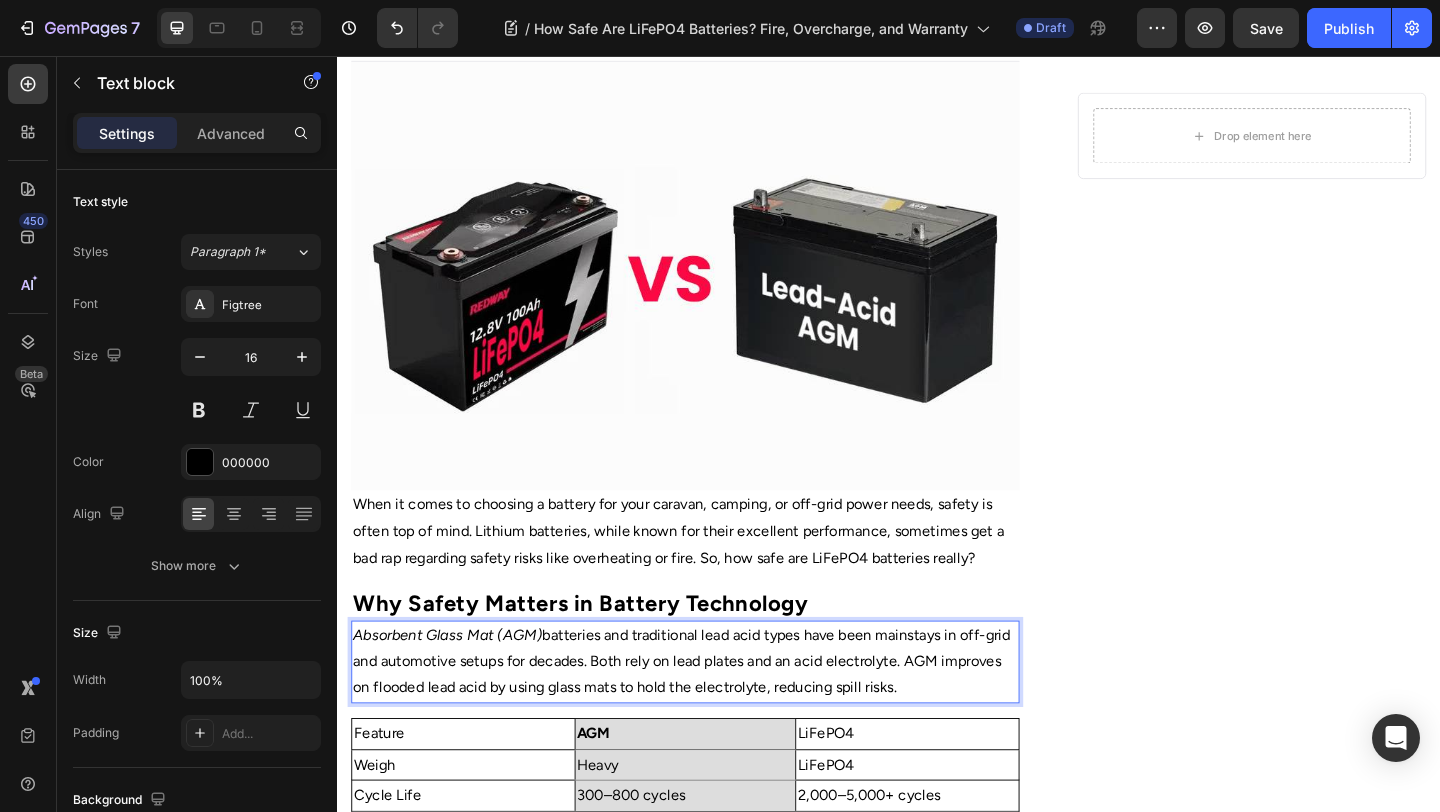 click on "Absorbent Glass Mat (AGM)  batteries and traditional lead acid types have been mainstays in off-grid and automotive setups for decades. Both rely on lead plates and an acid electrolyte. AGM improves on flooded lead acid by using glass mats to hold the electrolyte, reducing spill risks." at bounding box center [715, 715] 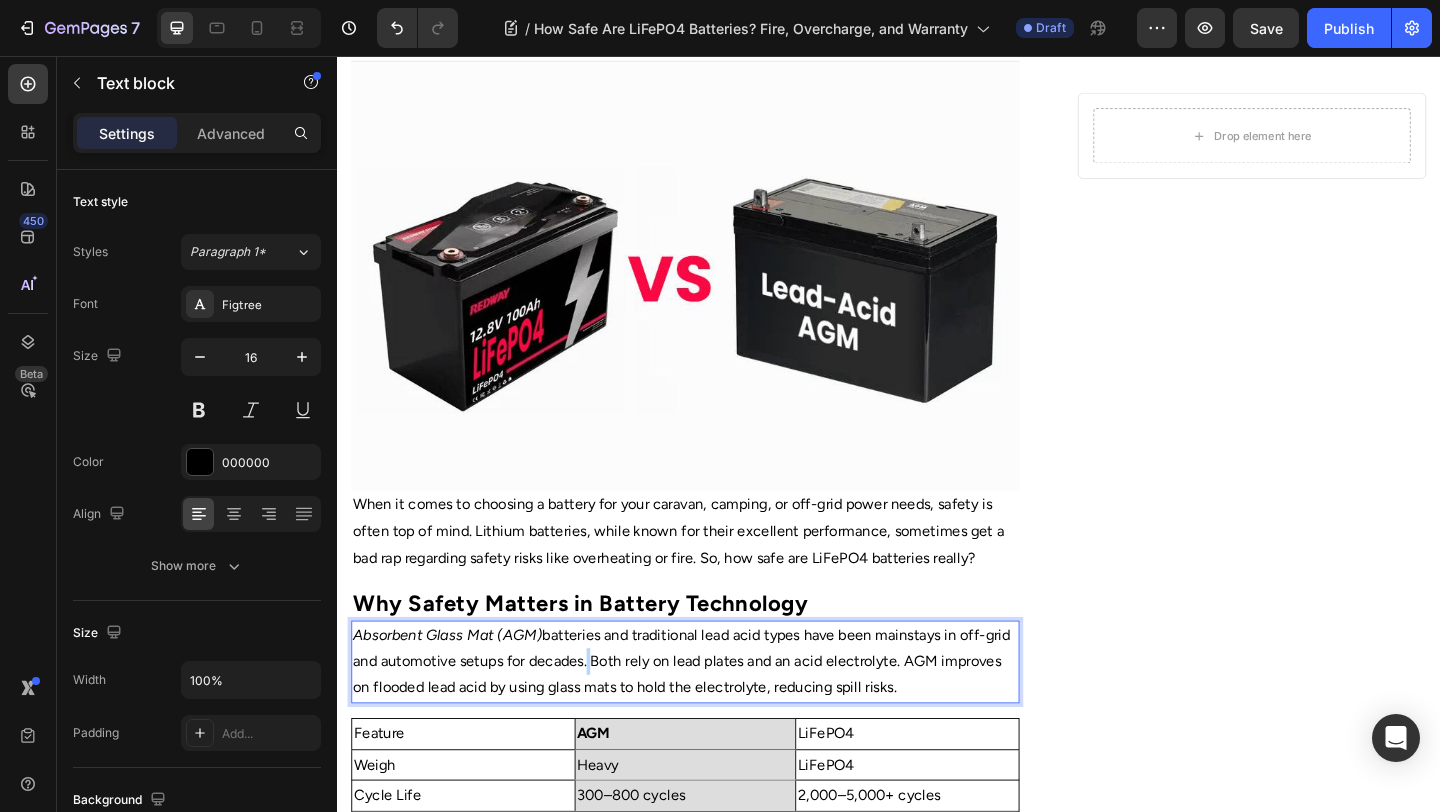 click on "Absorbent Glass Mat (AGM)  batteries and traditional lead acid types have been mainstays in off-grid and automotive setups for decades. Both rely on lead plates and an acid electrolyte. AGM improves on flooded lead acid by using glass mats to hold the electrolyte, reducing spill risks." at bounding box center [715, 715] 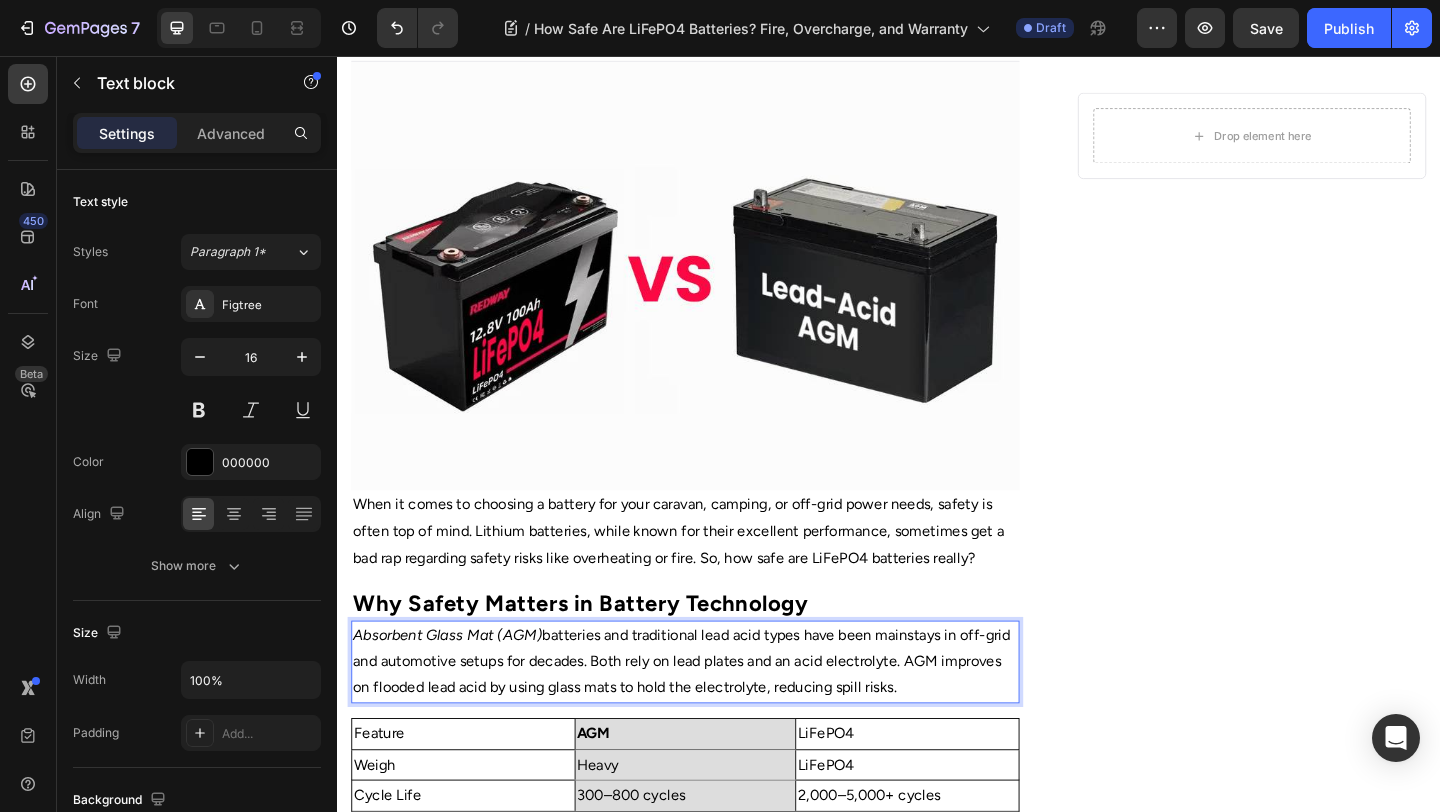 click on "Absorbent Glass Mat (AGM)  batteries and traditional lead acid types have been mainstays in off-grid and automotive setups for decades. Both rely on lead plates and an acid electrolyte. AGM improves on flooded lead acid by using glass mats to hold the electrolyte, reducing spill risks." at bounding box center [715, 715] 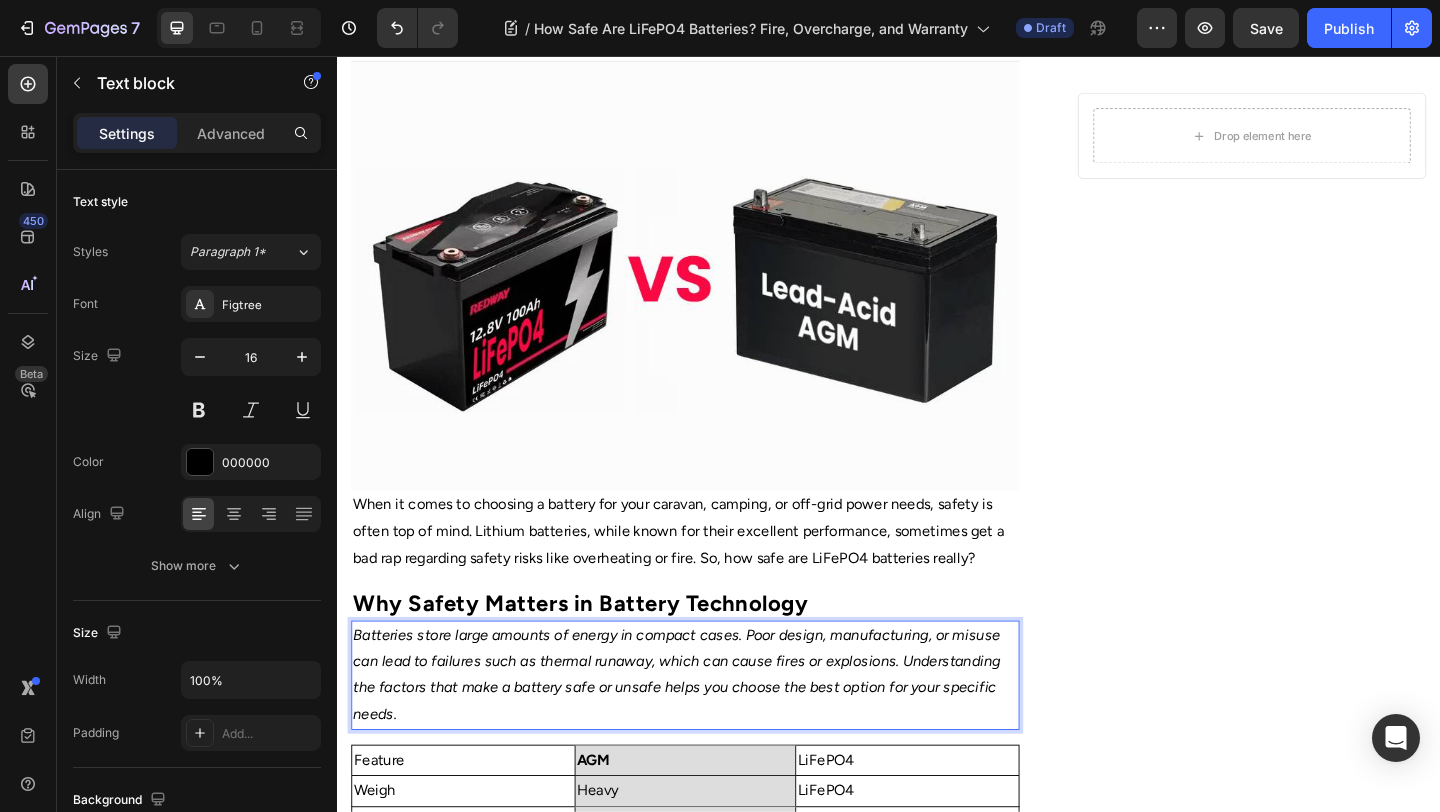 click on "Batteries store large amounts of energy in compact cases. Poor design, manufacturing, or misuse can lead to failures such as thermal runaway, which can cause fires or explosions. Understanding the factors that make a battery safe or unsafe helps you choose the best option for your specific needs." at bounding box center [715, 729] 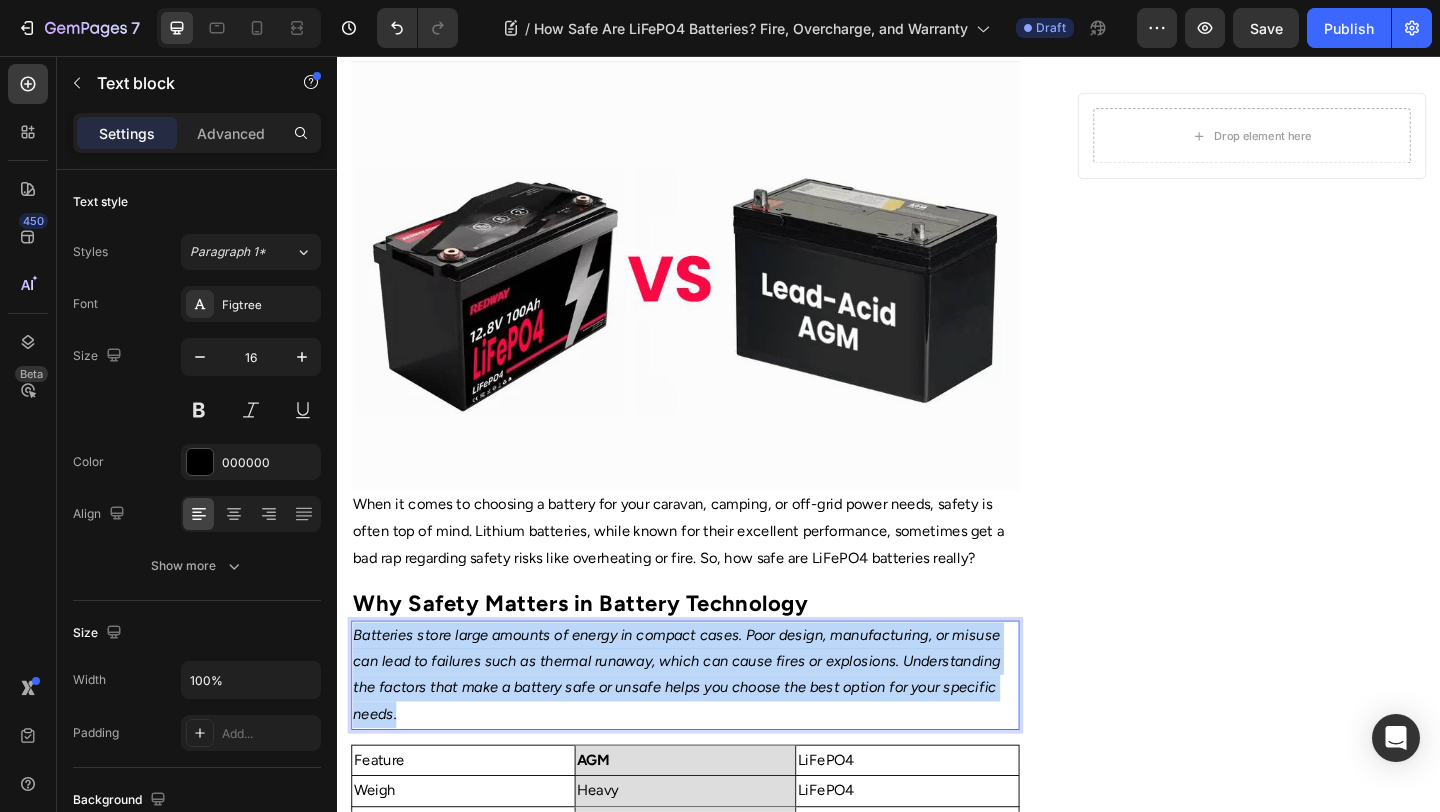 click on "Batteries store large amounts of energy in compact cases. Poor design, manufacturing, or misuse can lead to failures such as thermal runaway, which can cause fires or explosions. Understanding the factors that make a battery safe or unsafe helps you choose the best option for your specific needs." at bounding box center [715, 729] 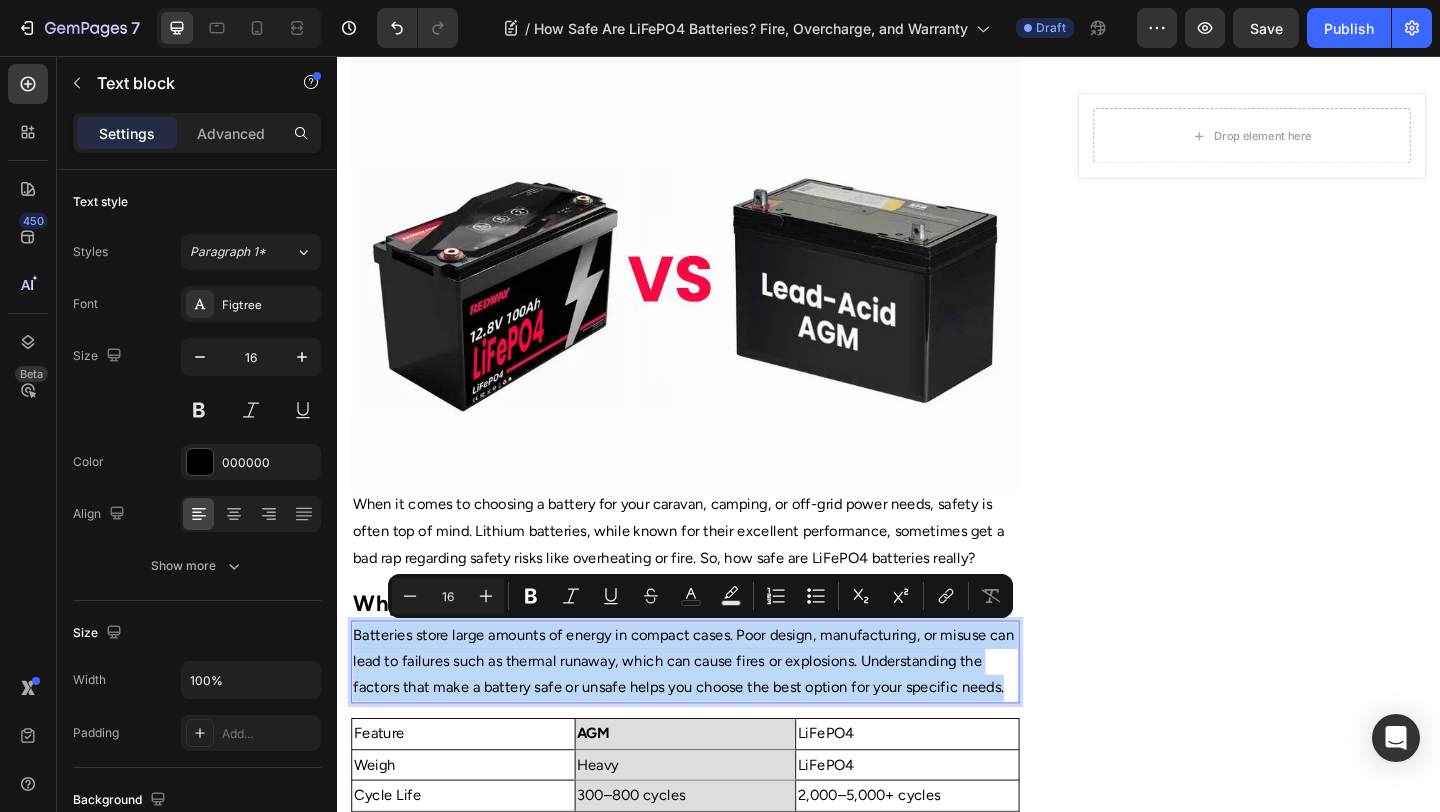 click on "Batteries store large amounts of energy in compact cases. Poor design, manufacturing, or misuse can lead to failures such as thermal runaway, which can cause fires or explosions. Understanding the factors that make a battery safe or unsafe helps you choose the best option for your specific needs." at bounding box center (715, 715) 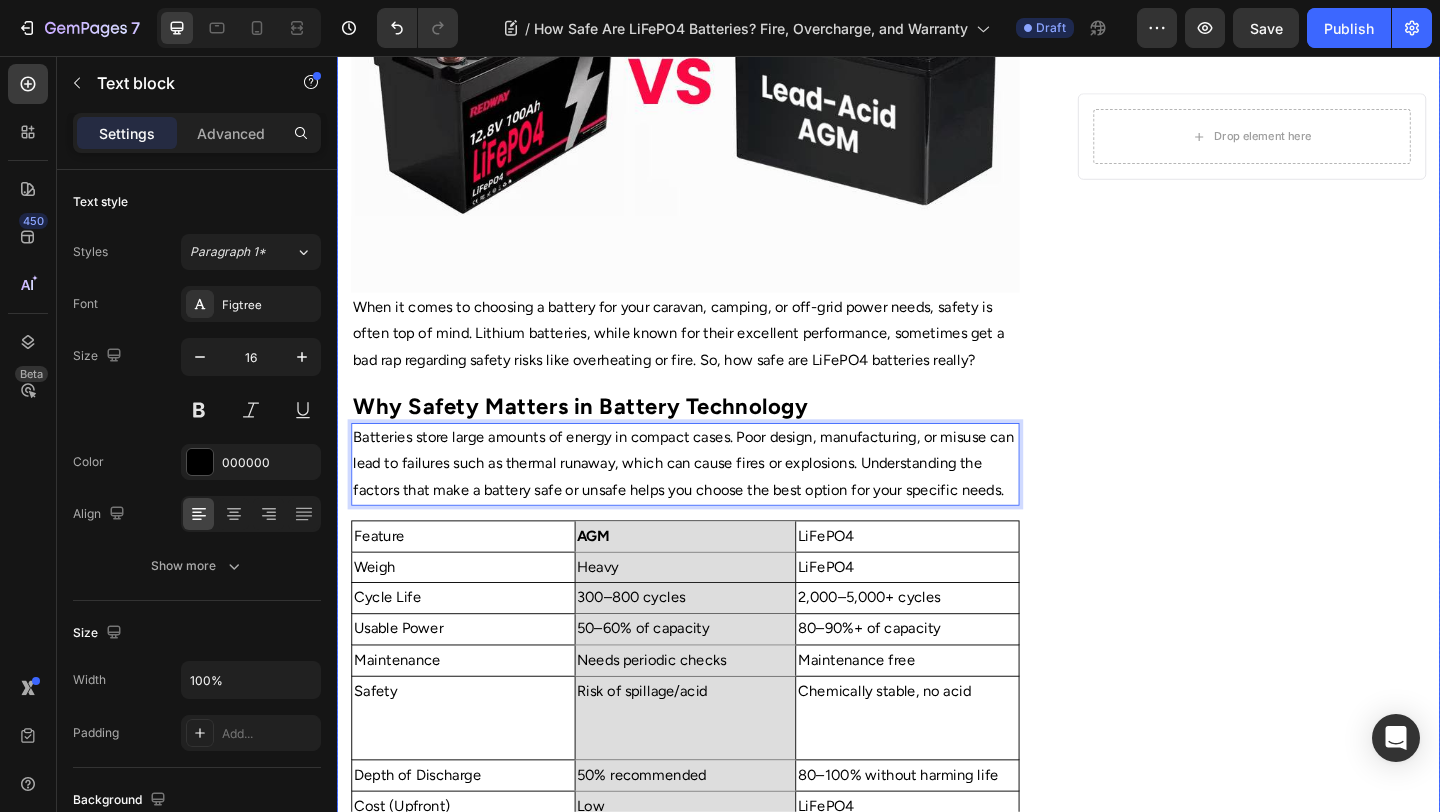scroll, scrollTop: 526, scrollLeft: 0, axis: vertical 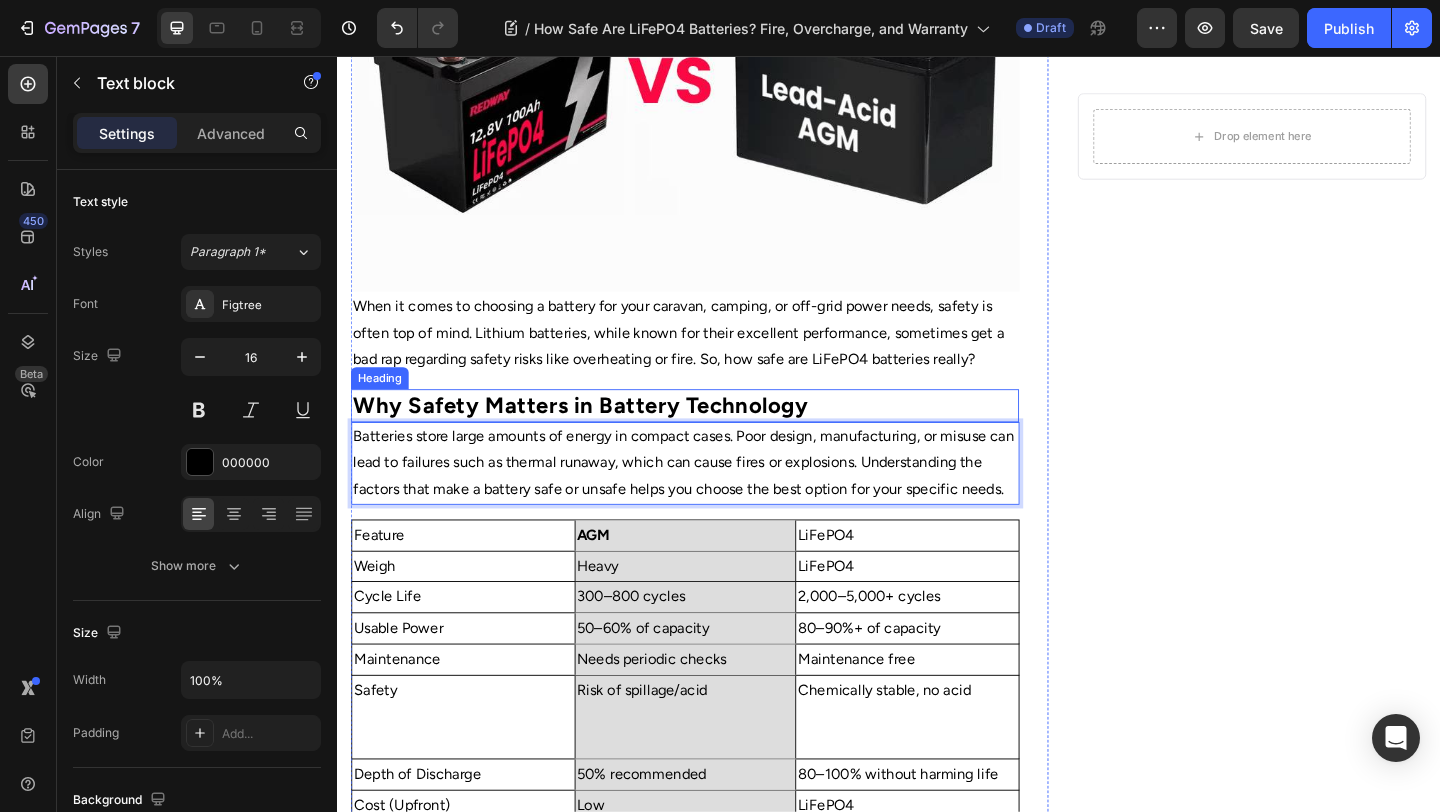 click on "Why Safety Matters in Battery Technology" at bounding box center [601, 435] 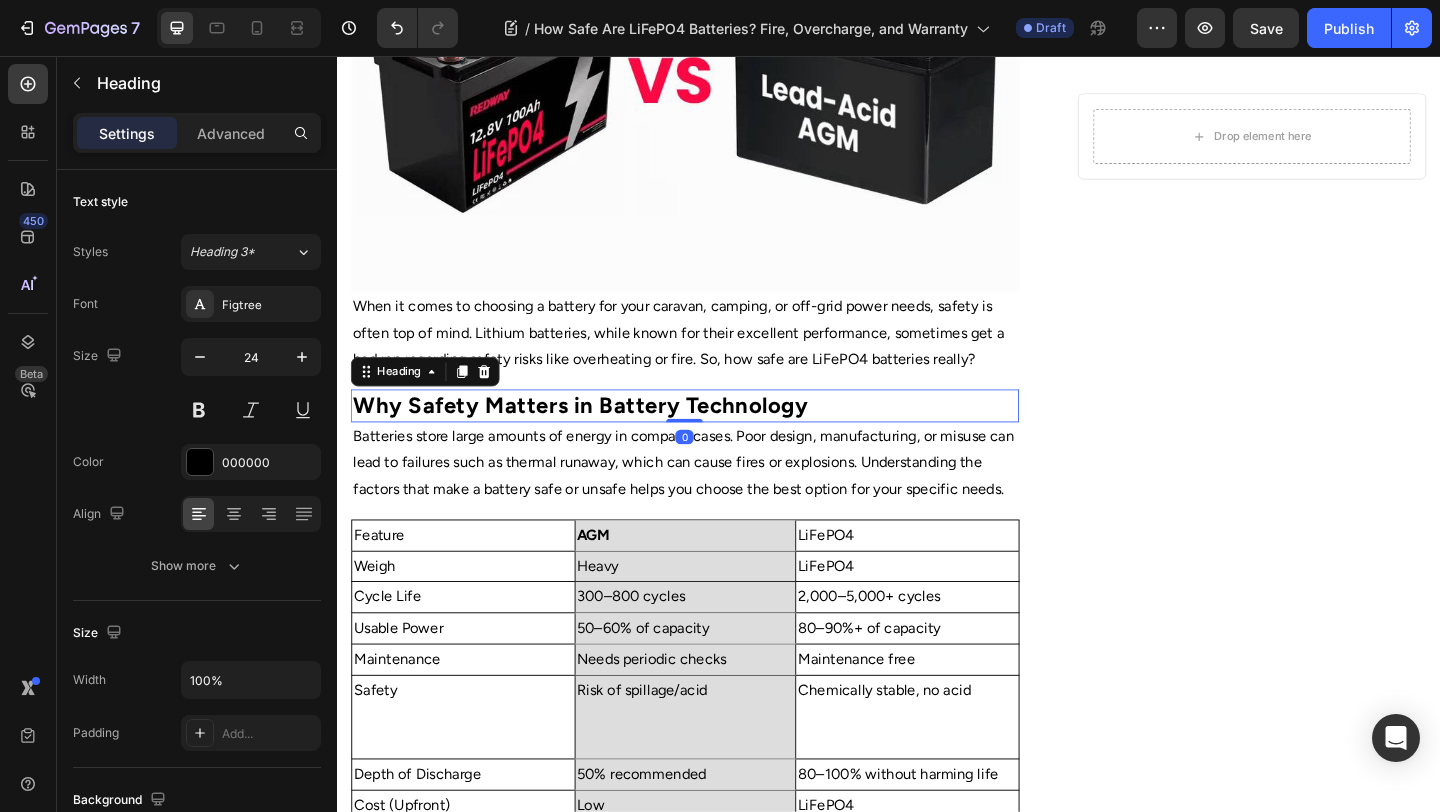 click 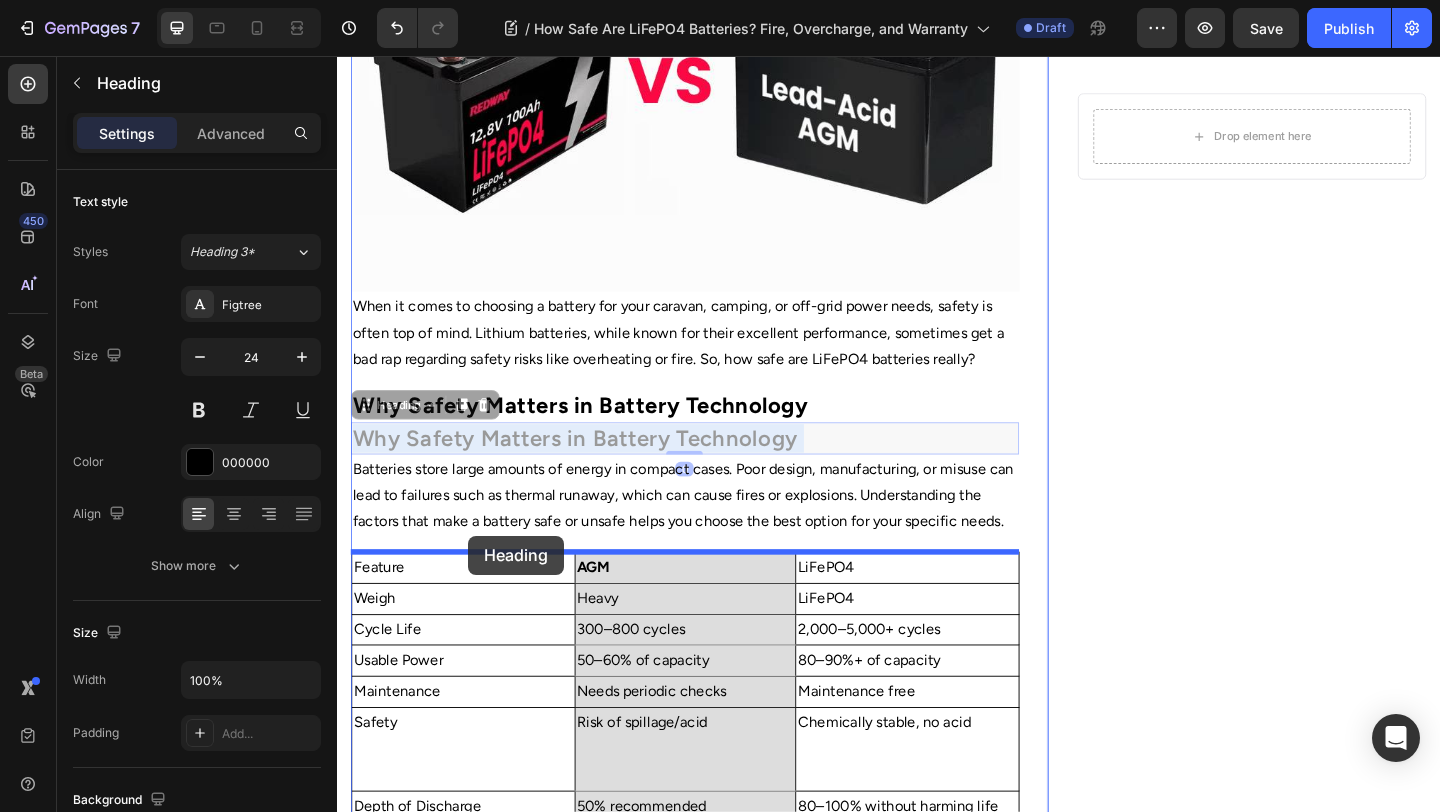 drag, startPoint x: 481, startPoint y: 476, endPoint x: 478, endPoint y: 581, distance: 105.04285 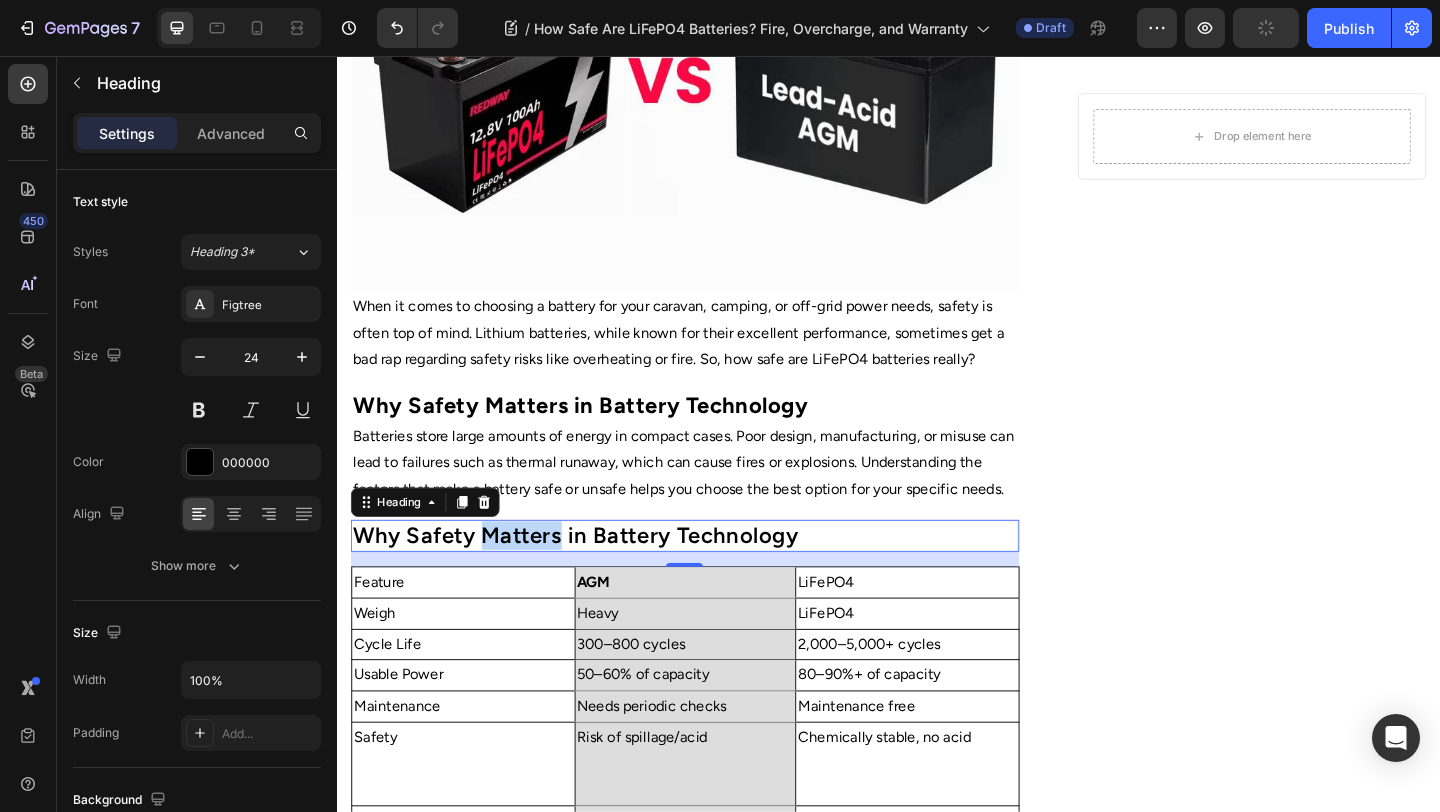 click on "Why Safety Matters in Battery Technology" at bounding box center (715, 577) 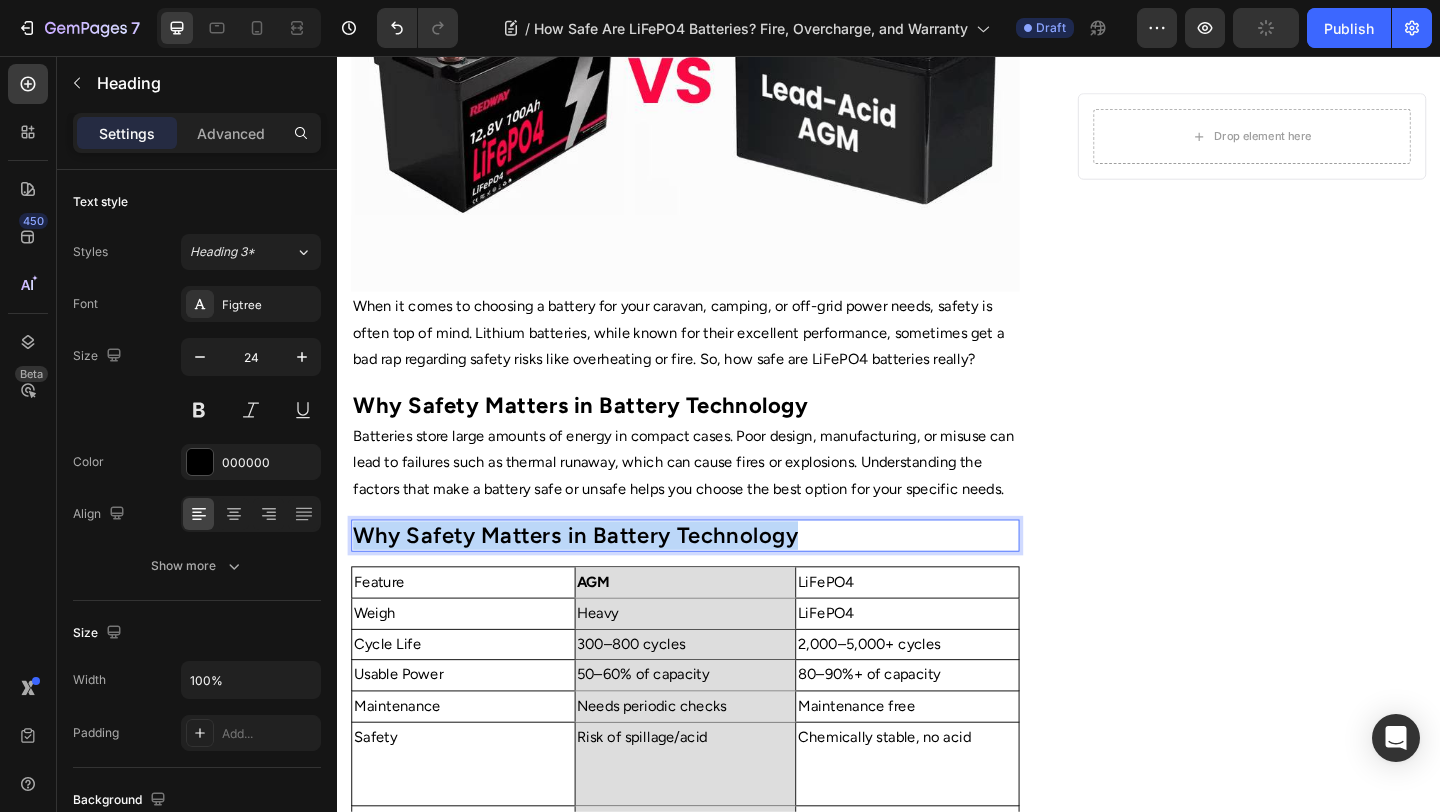 click on "Why Safety Matters in Battery Technology" at bounding box center [715, 577] 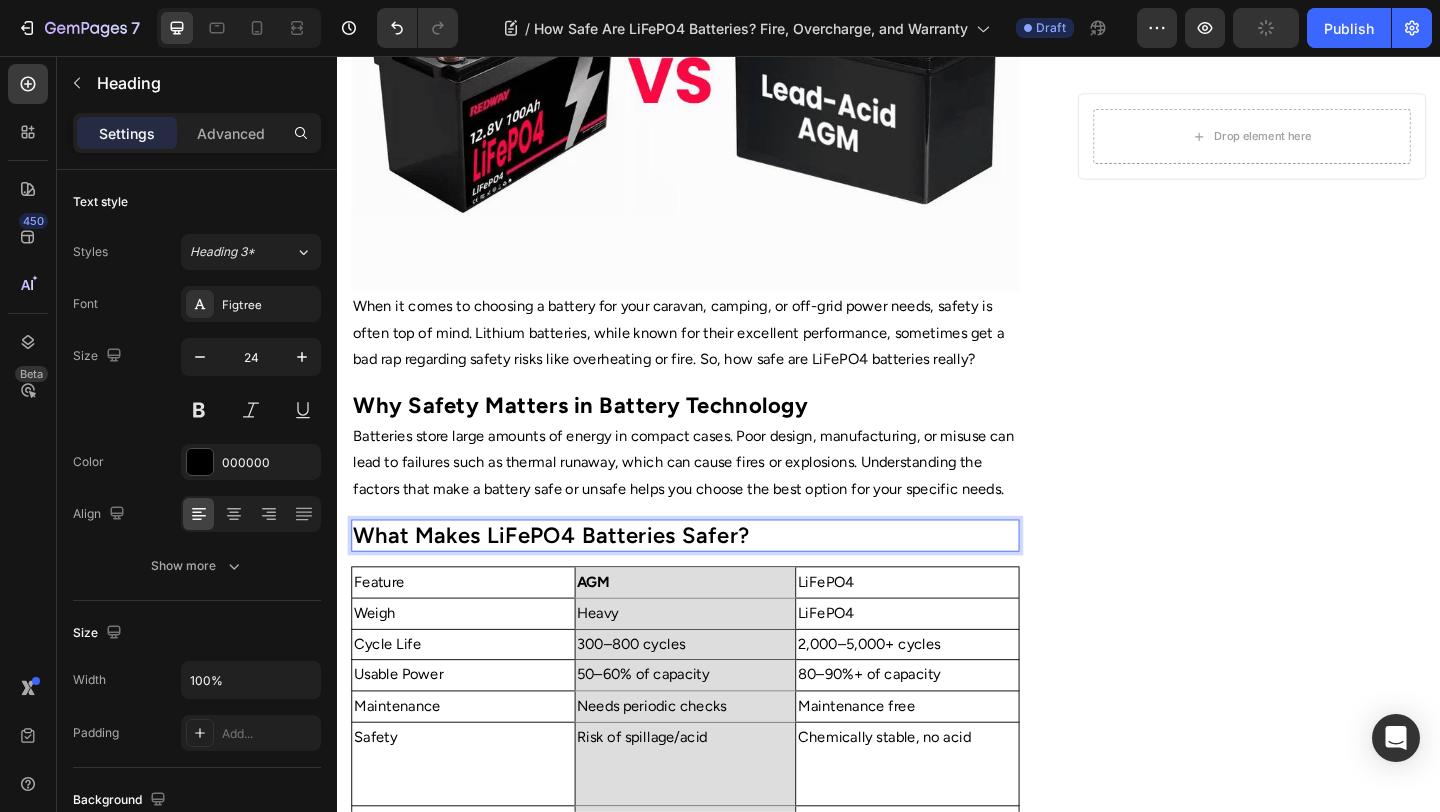 click on "What Makes LiFePO4 Batteries Safer?" at bounding box center (715, 577) 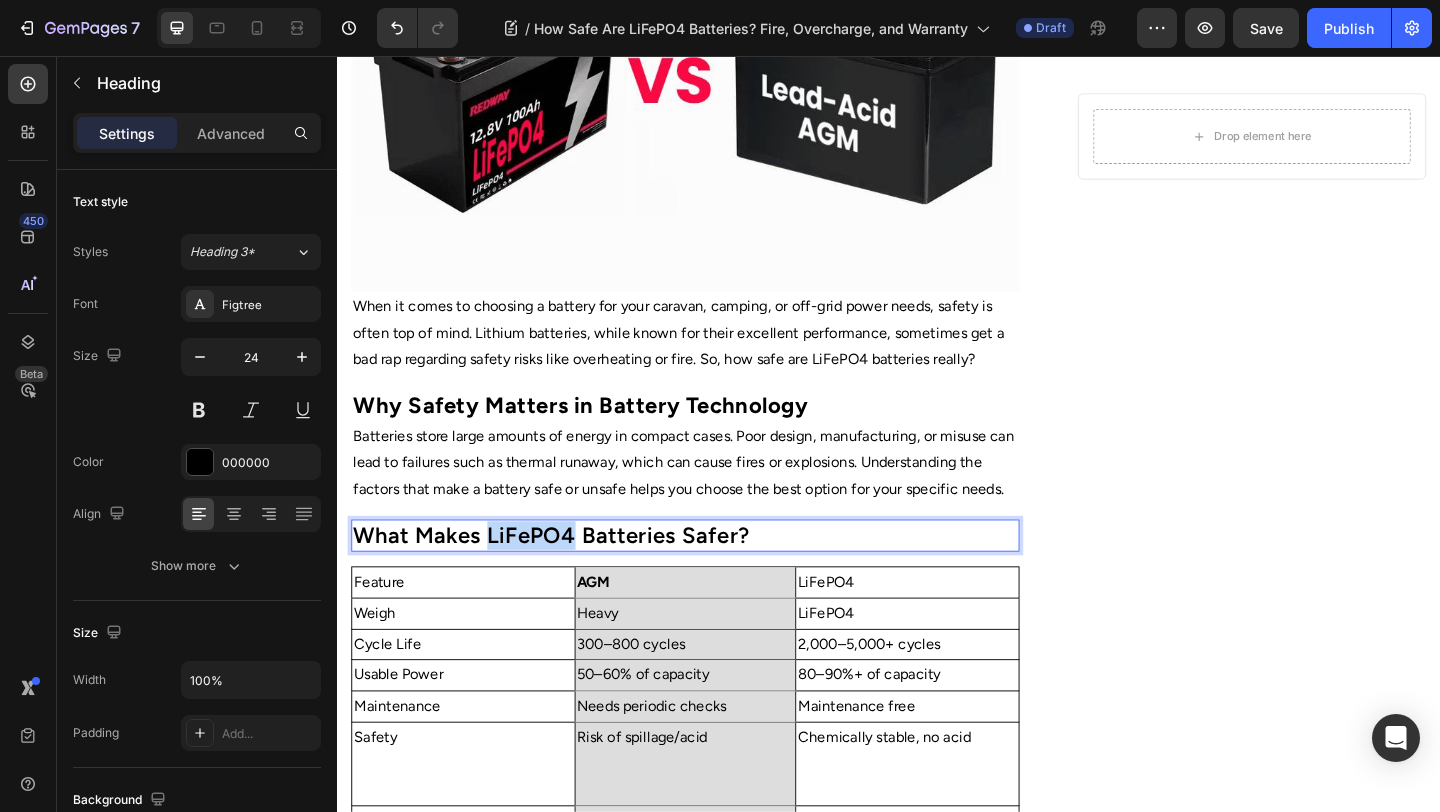 click on "What Makes LiFePO4 Batteries Safer?" at bounding box center (715, 577) 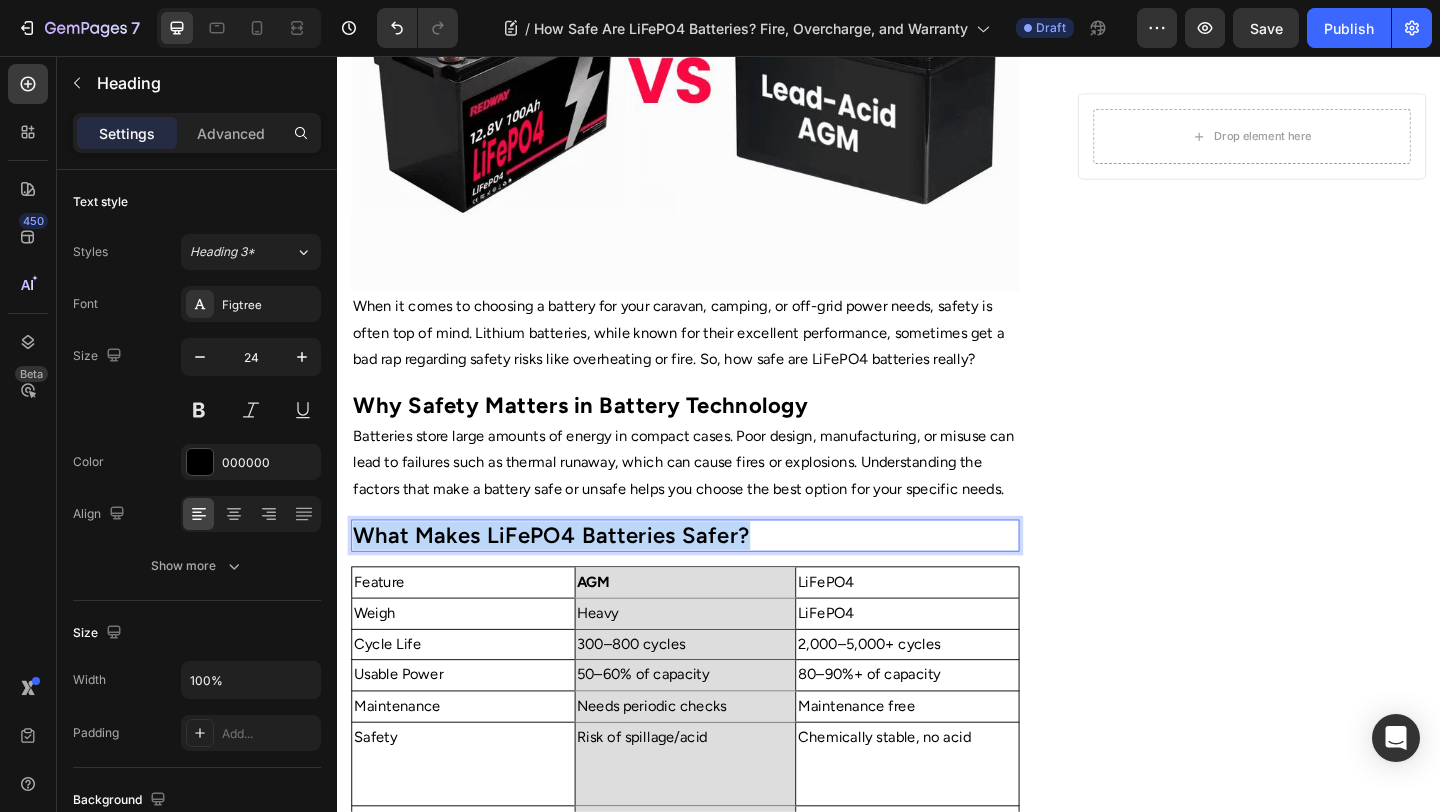 click on "What Makes LiFePO4 Batteries Safer?" at bounding box center [715, 577] 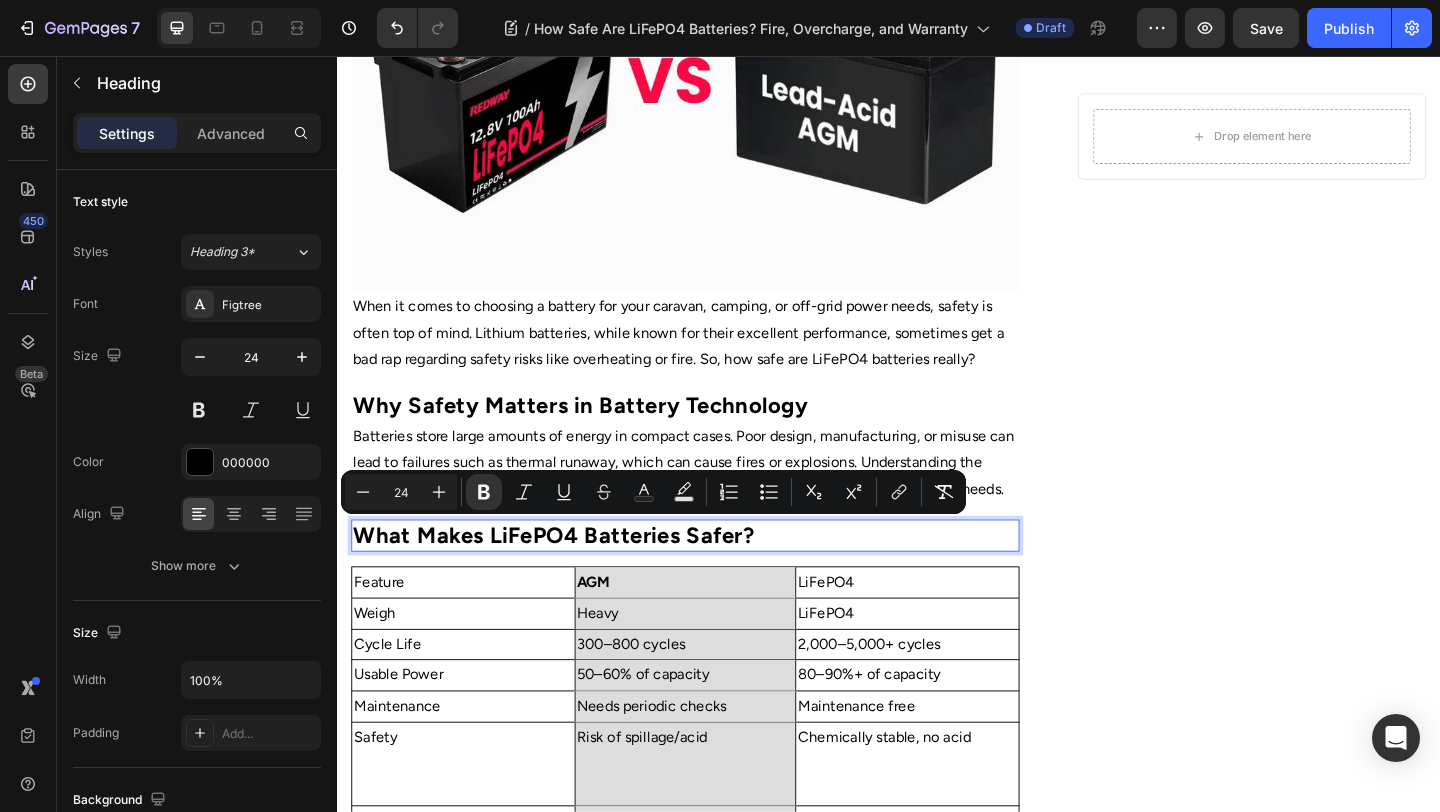 click on "Batteries store large amounts of energy in compact cases. Poor design, manufacturing, or misuse can lead to failures such as thermal runaway, which can cause fires or explosions. Understanding the factors that make a battery safe or unsafe helps you choose the best option for your specific needs." at bounding box center [715, 499] 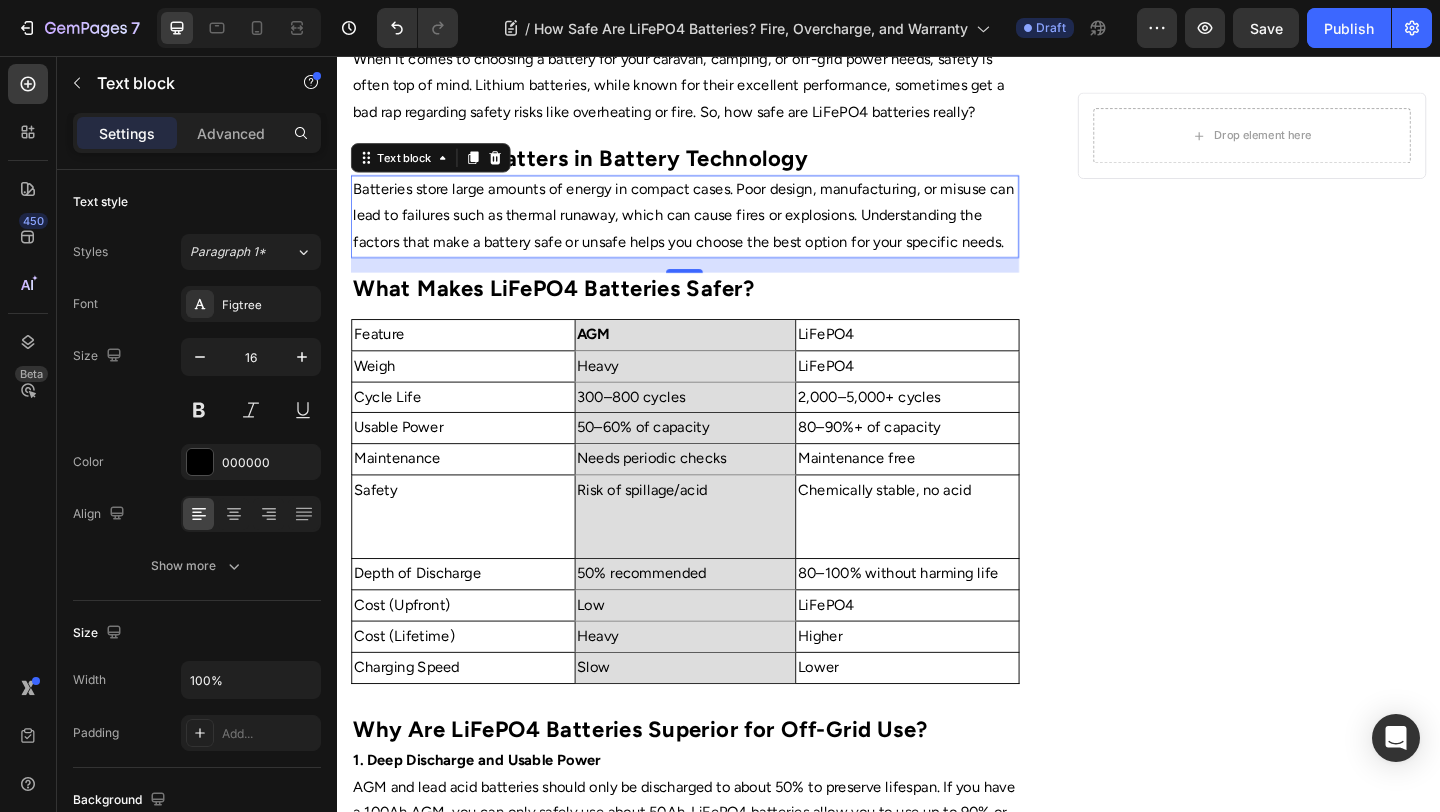 scroll, scrollTop: 796, scrollLeft: 0, axis: vertical 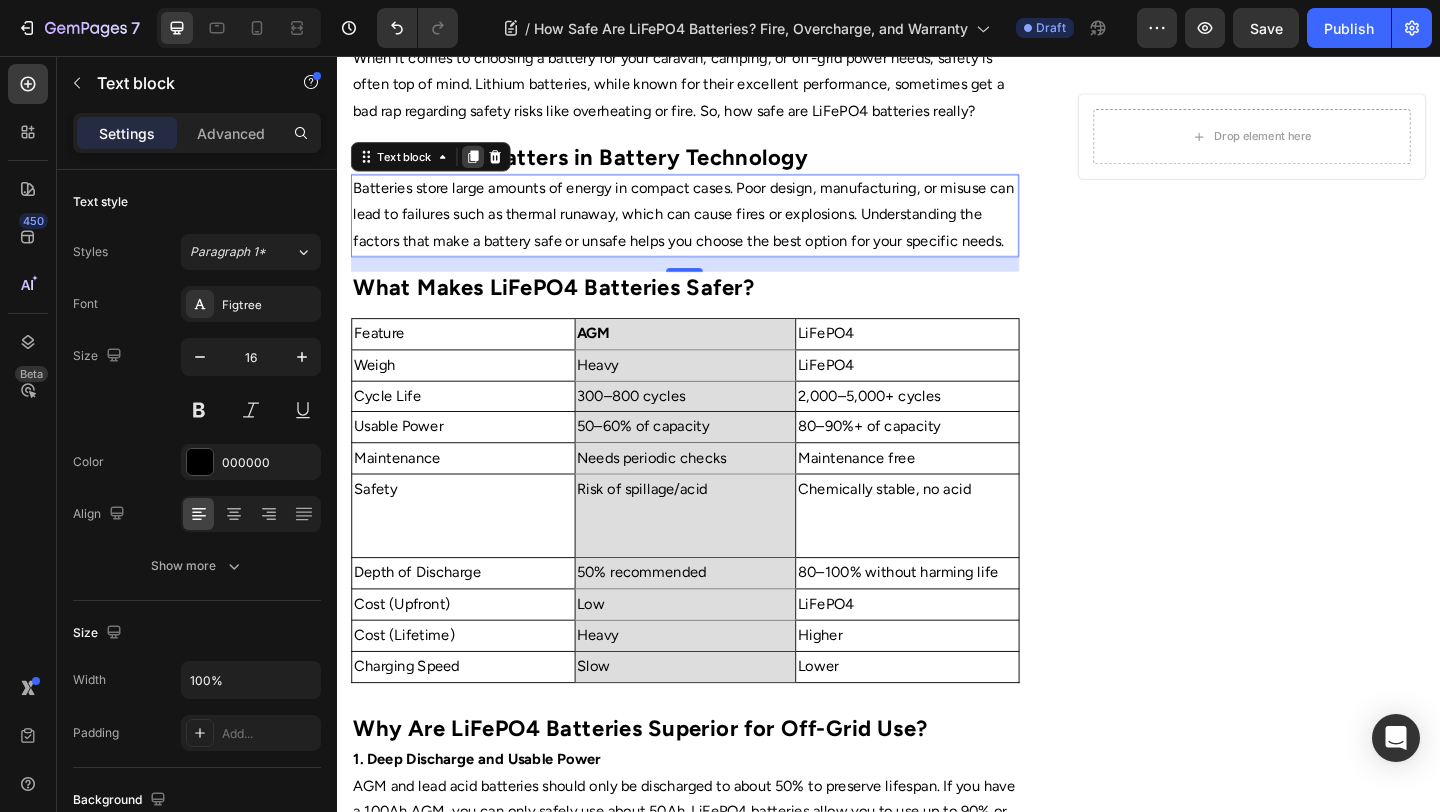 click 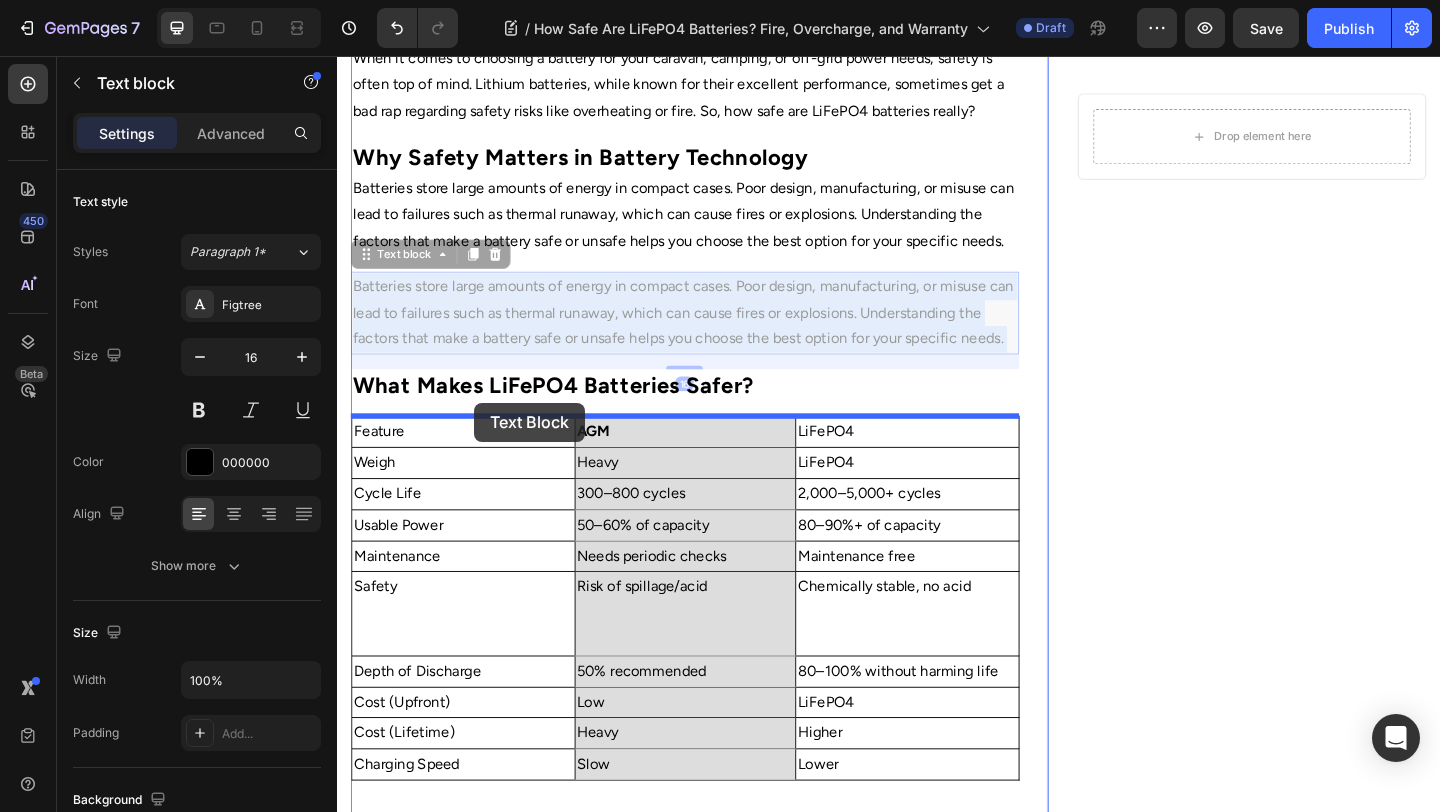 drag, startPoint x: 491, startPoint y: 321, endPoint x: 486, endPoint y: 433, distance: 112.11155 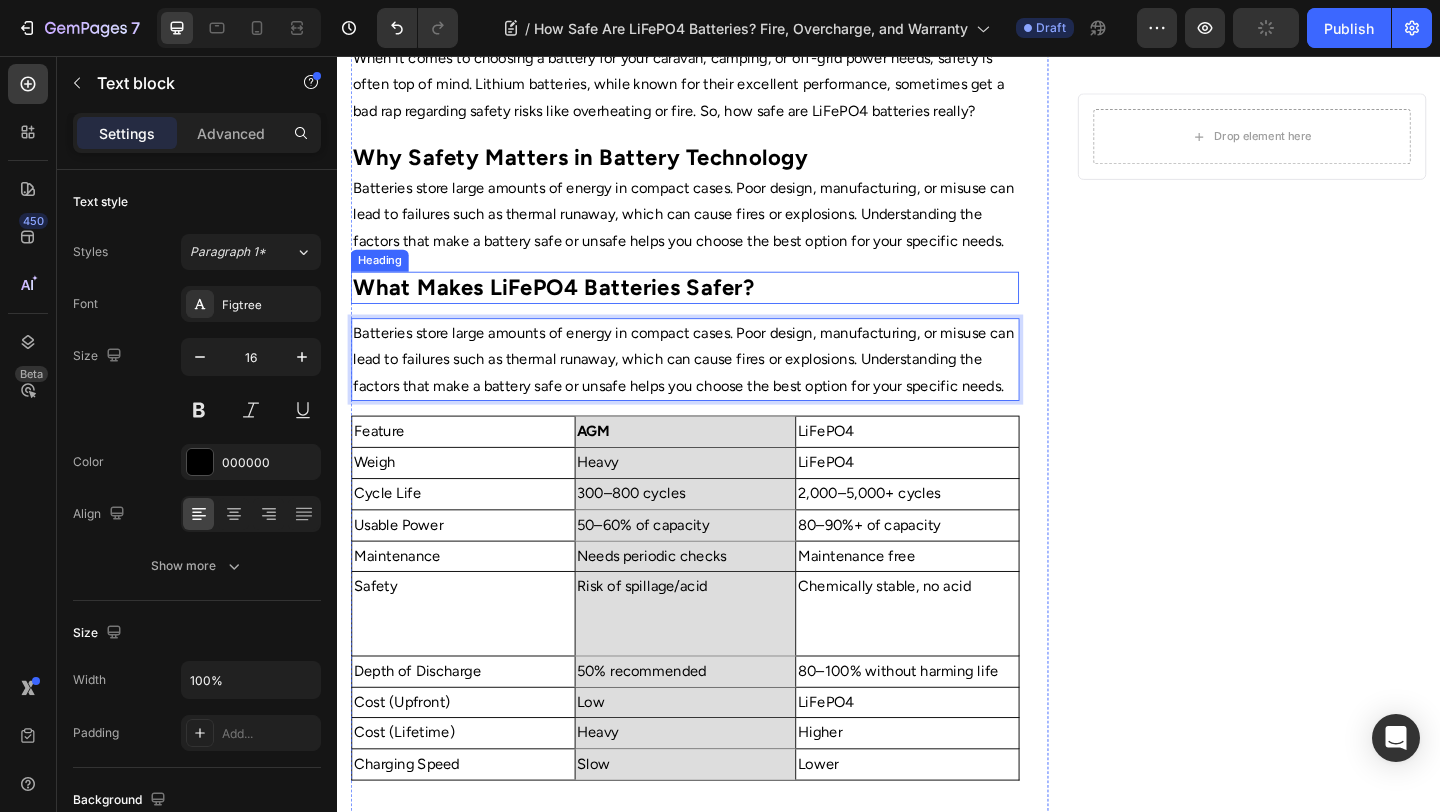 click on "⁠⁠⁠⁠⁠⁠⁠ What Makes LiFePO4 Batteries Safer?" at bounding box center [715, 307] 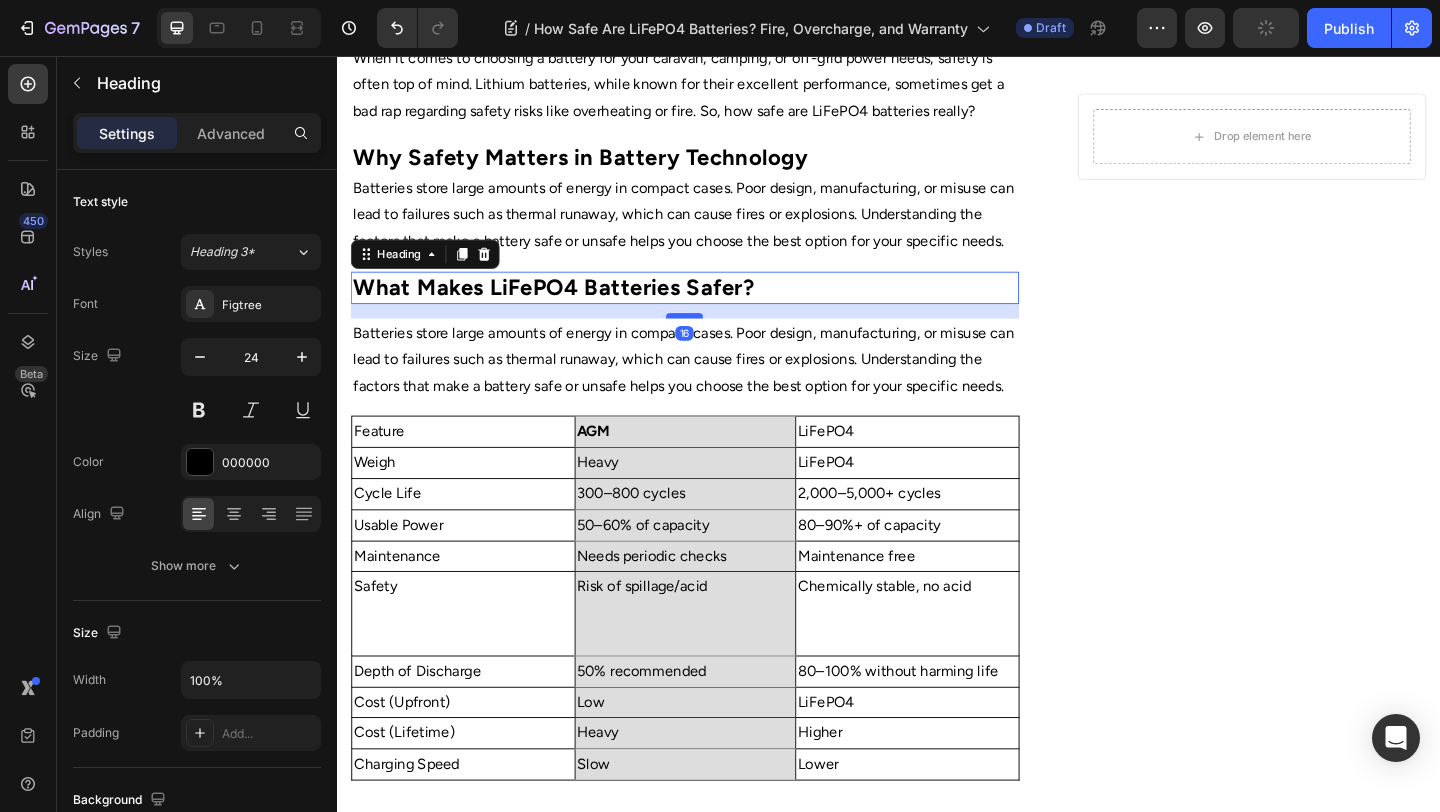 click at bounding box center (715, 338) 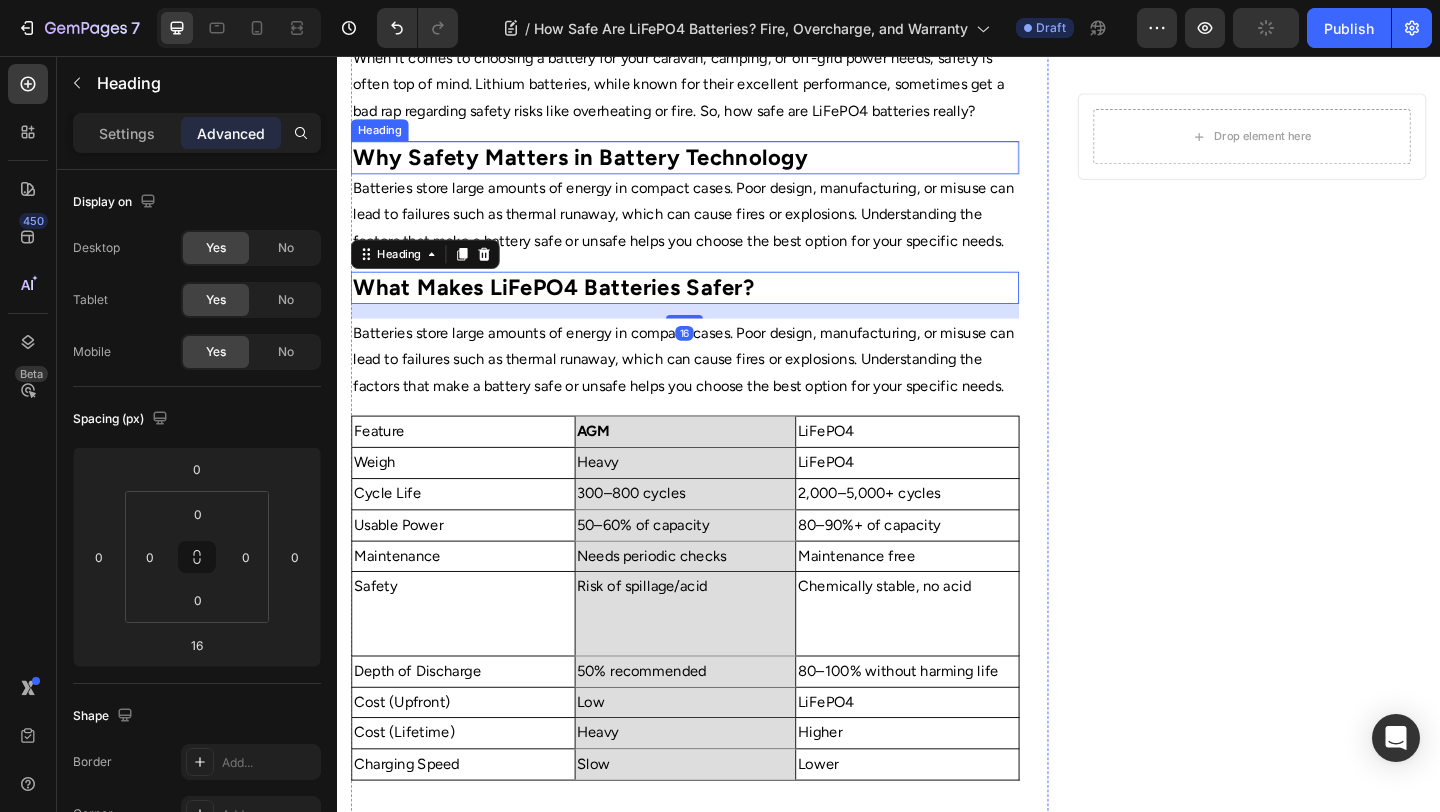 click on "Why Safety Matters in Battery Technology" at bounding box center (601, 165) 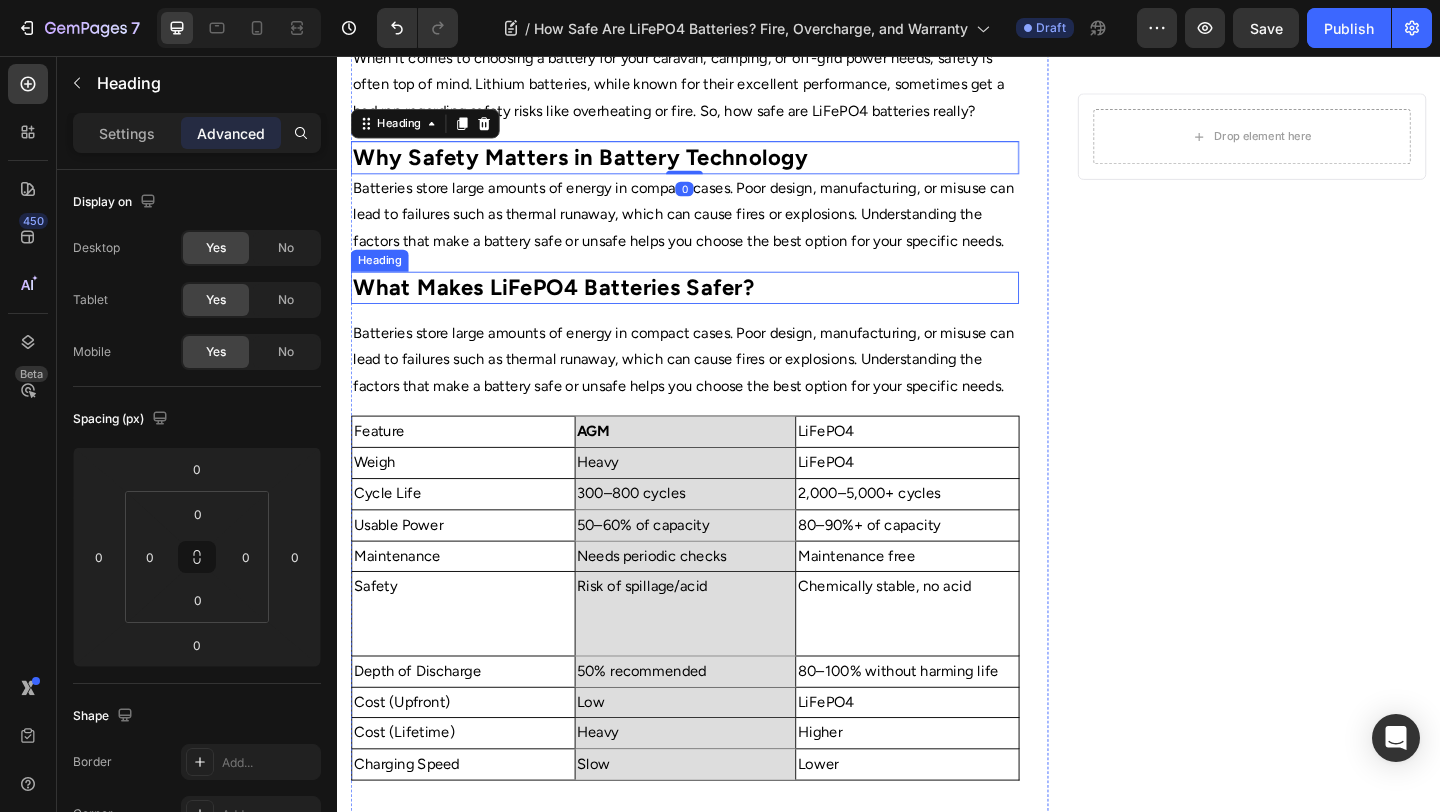 click on "What Makes LiFePO4 Batteries Safer?" at bounding box center [572, 307] 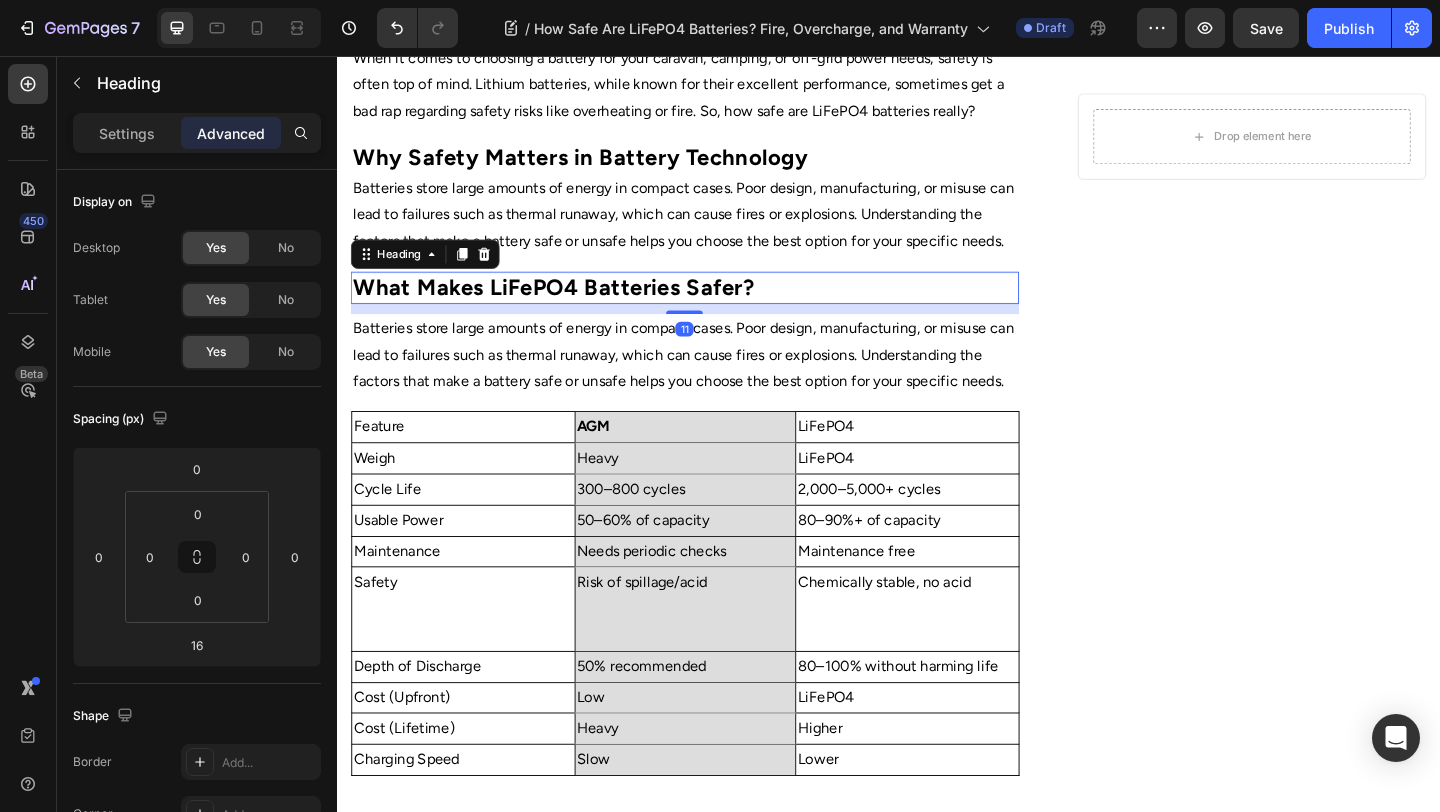 drag, startPoint x: 712, startPoint y: 337, endPoint x: 715, endPoint y: 241, distance: 96.04687 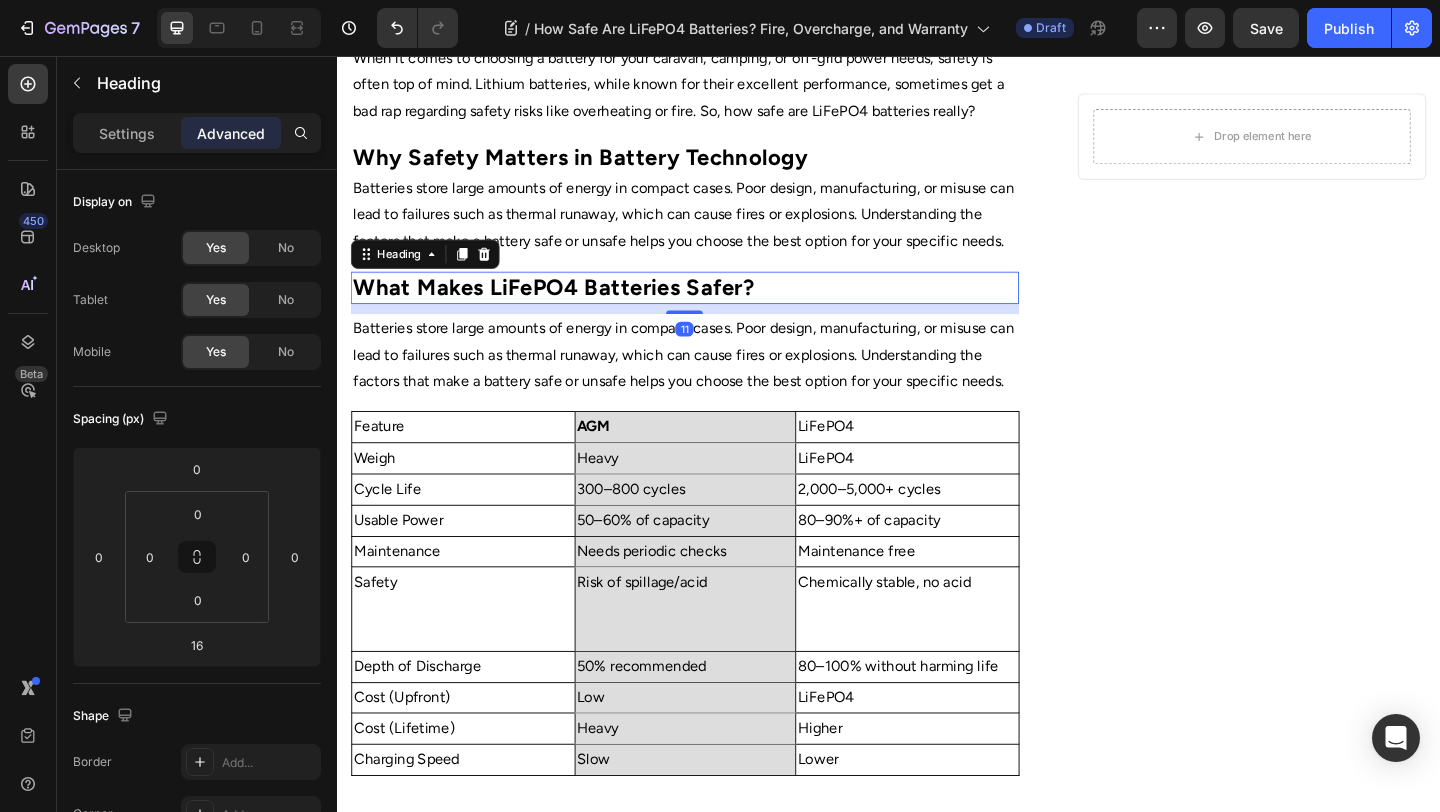 click on "Home Text Block
Icon Blog Text Block
Icon How Safe Are LiFePO4 Batteries? Fire, Overcharge, and Warranty Text Block Row ⁠⁠⁠⁠⁠⁠⁠ How Safe Are LiFePO4 Batteries? Fire, Overcharge, and Warranty Heading Image By  Portable Batteries Austraila Text block Advanced list Published:  August 4, 2025 Text block Row Image When it comes to choosing a battery for your caravan, camping, or off-grid power needs, safety is often top of mind. Lithium batteries, while known for their excellent performance, sometimes get a bad rap regarding safety risks like overheating or fire. So, how safe are LiFePO4 batteries really? Text block ⁠⁠⁠⁠⁠⁠⁠ Why Safety Matters in Battery Technology Heading Text block ⁠⁠⁠⁠⁠⁠⁠ What Makes LiFePO4 Batteries Safer? Heading   11 Text block Feature Text Block AGM Text Block LiFePO4 Text Block Row Weigh Text Block Heavy Text Block LiFePO4 Text Block Row Cycle Life Text Block 300–800 cycles Text Block 2,000–5,000+ cycles Row Row" at bounding box center (715, 680) 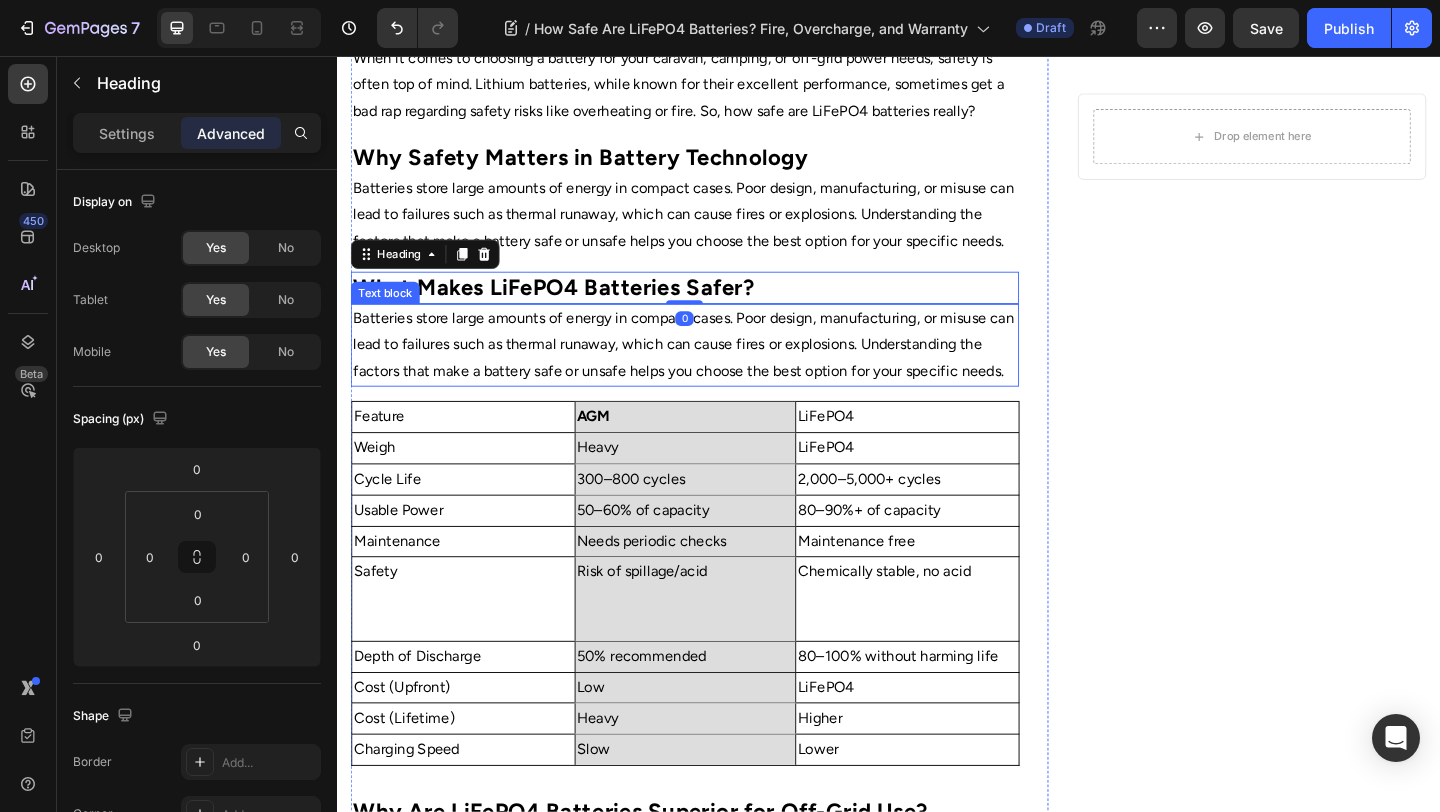 click on "Batteries store large amounts of energy in compact cases. Poor design, manufacturing, or misuse can lead to failures such as thermal runaway, which can cause fires or explosions. Understanding the factors that make a battery safe or unsafe helps you choose the best option for your specific needs." at bounding box center (715, 370) 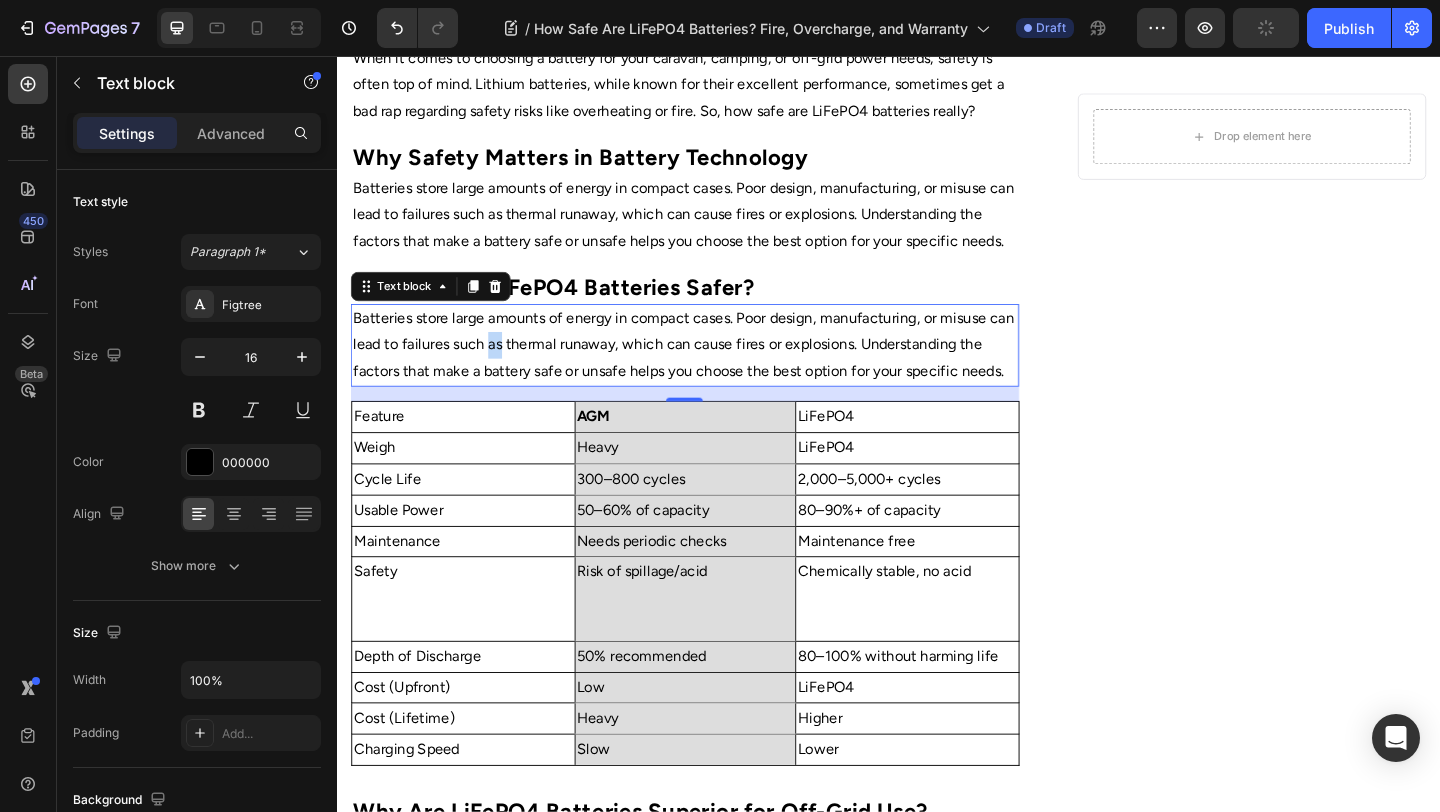 click on "Batteries store large amounts of energy in compact cases. Poor design, manufacturing, or misuse can lead to failures such as thermal runaway, which can cause fires or explosions. Understanding the factors that make a battery safe or unsafe helps you choose the best option for your specific needs." at bounding box center (715, 370) 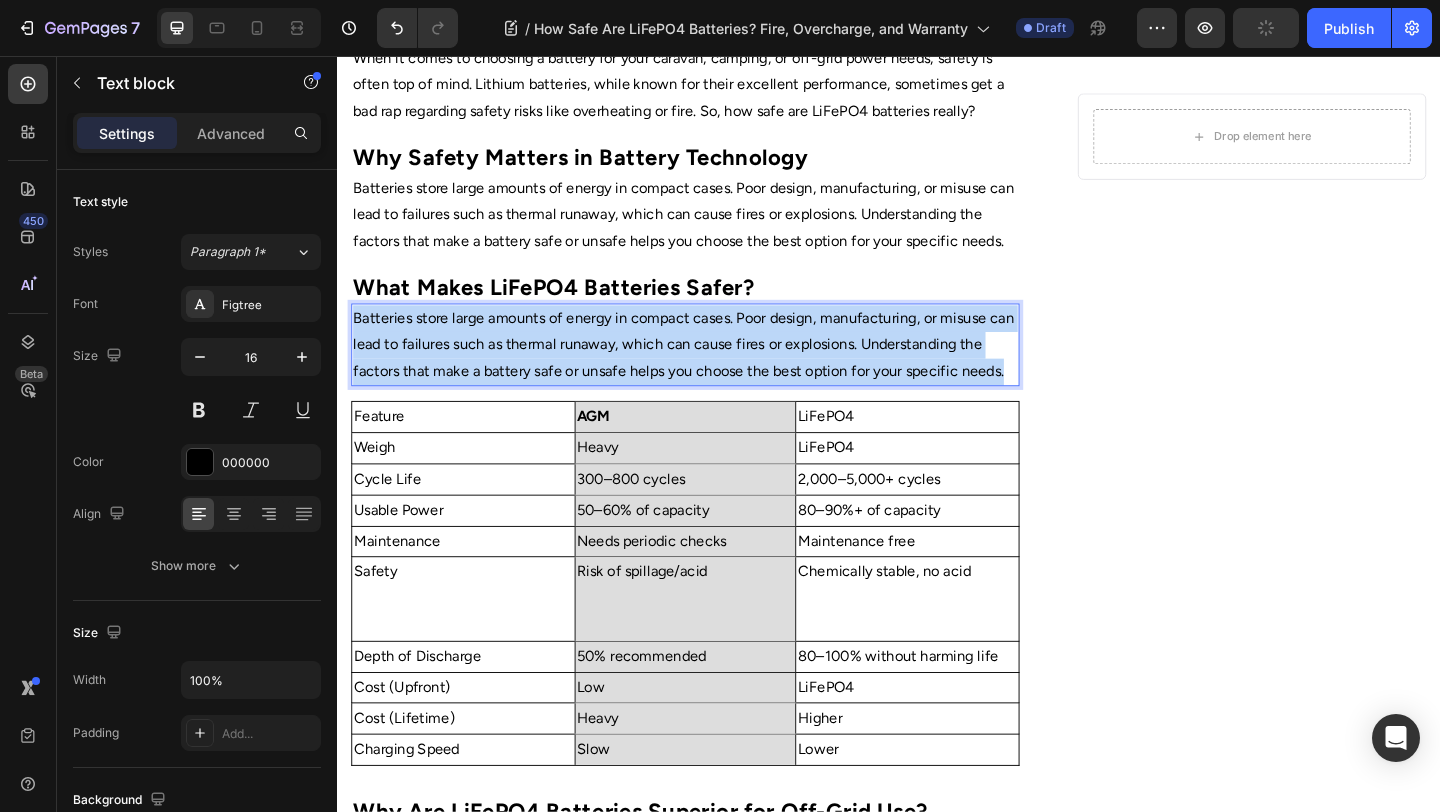 click on "Batteries store large amounts of energy in compact cases. Poor design, manufacturing, or misuse can lead to failures such as thermal runaway, which can cause fires or explosions. Understanding the factors that make a battery safe or unsafe helps you choose the best option for your specific needs." at bounding box center [715, 370] 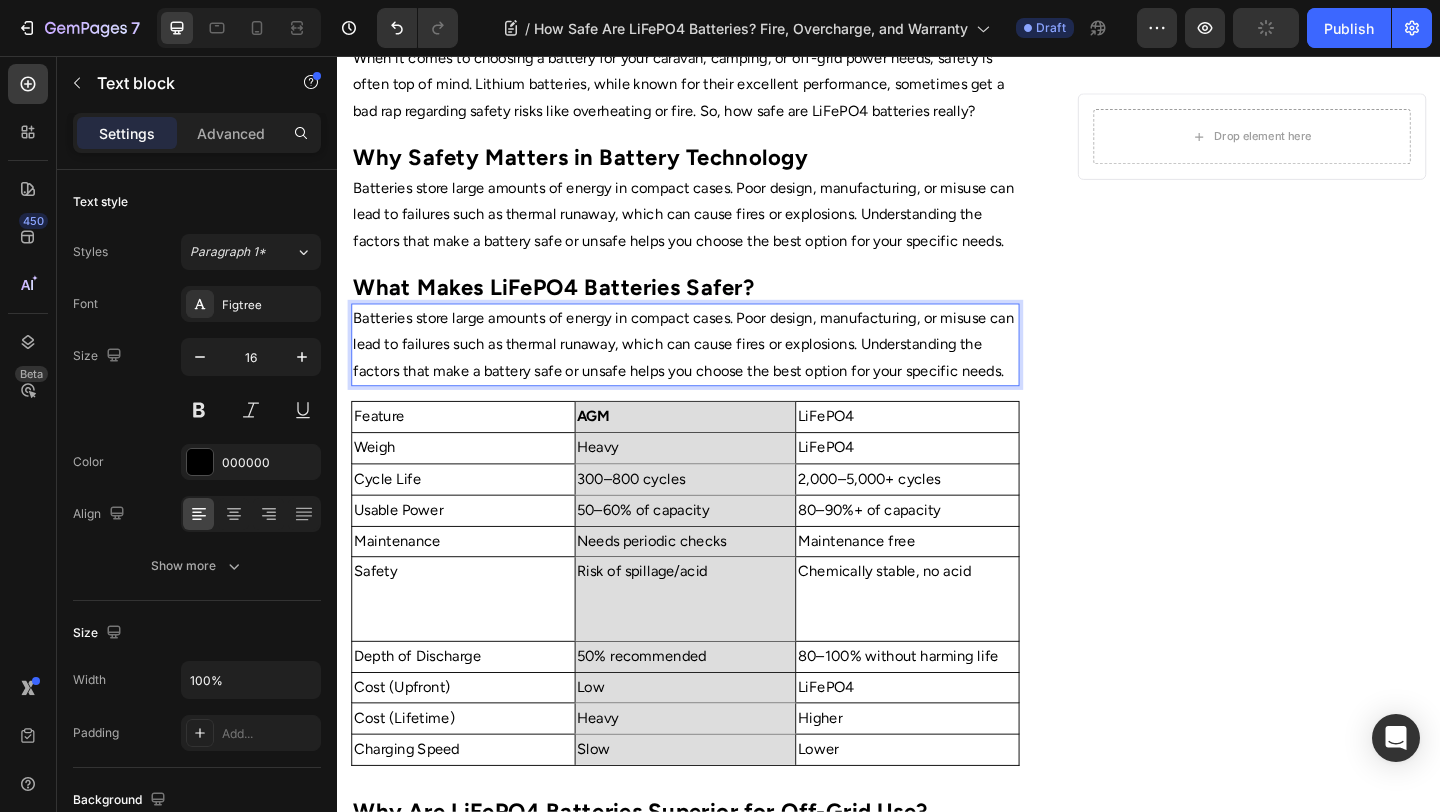 scroll, scrollTop: 812, scrollLeft: 0, axis: vertical 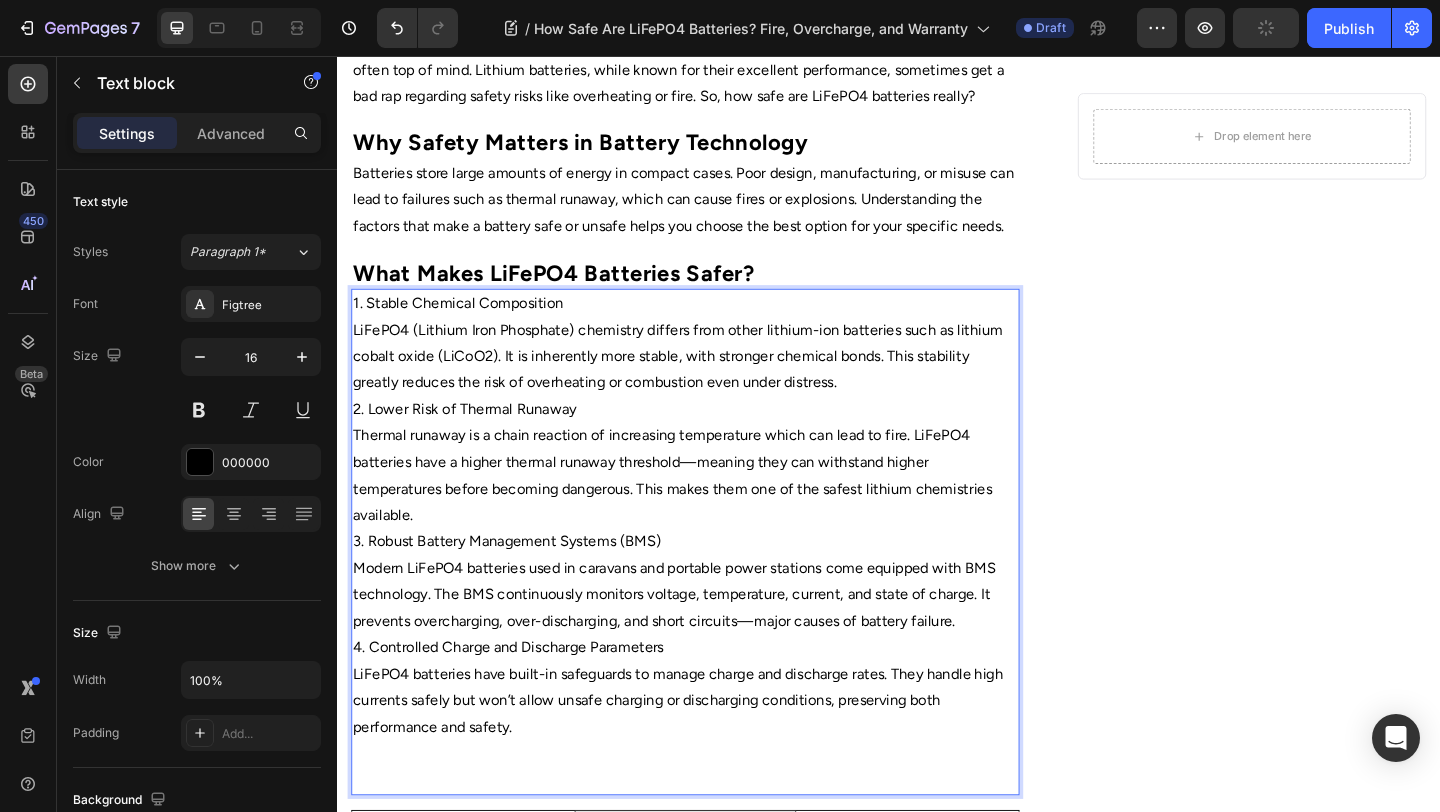 click on "1. Stable Chemical Composition" at bounding box center (715, 325) 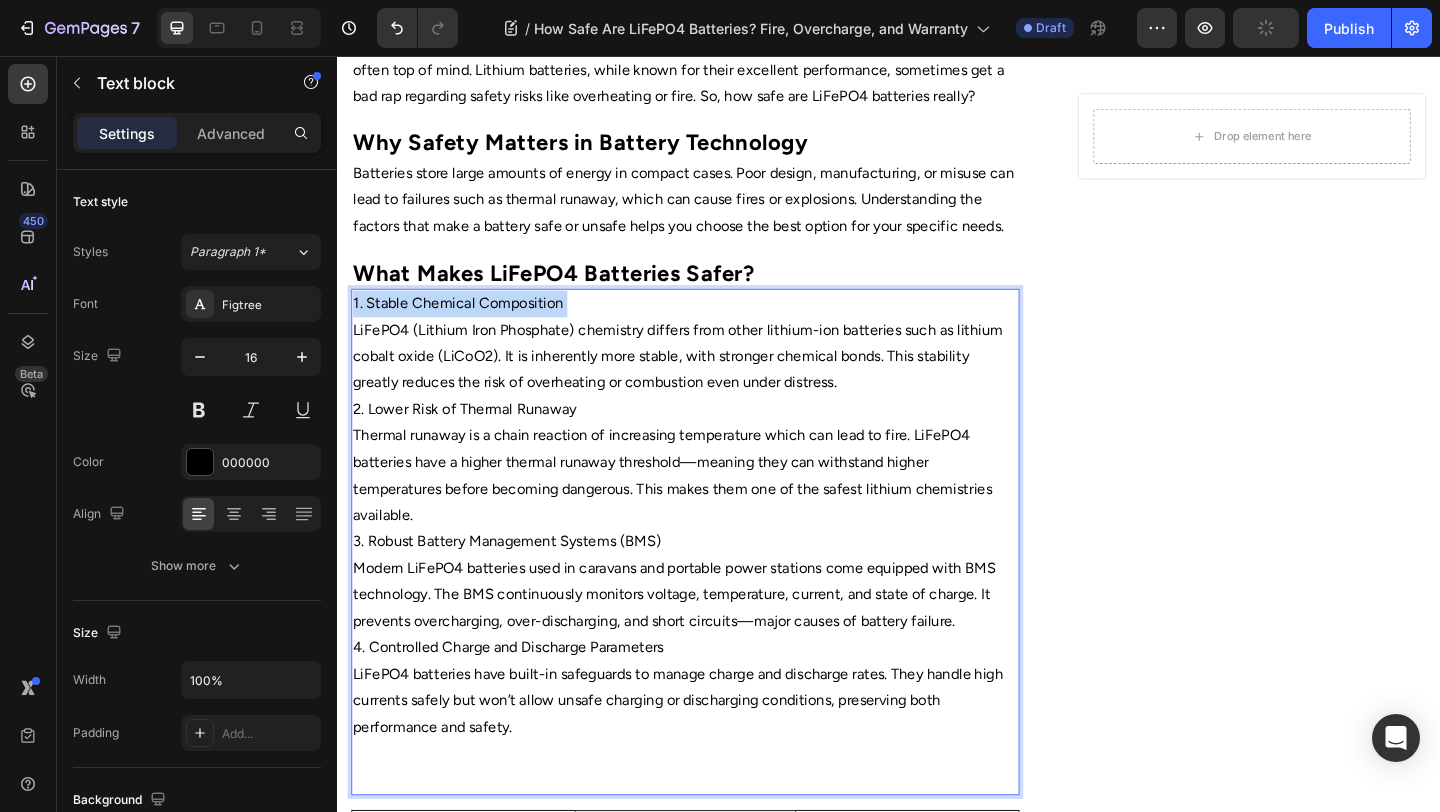 click on "1. Stable Chemical Composition" at bounding box center (715, 325) 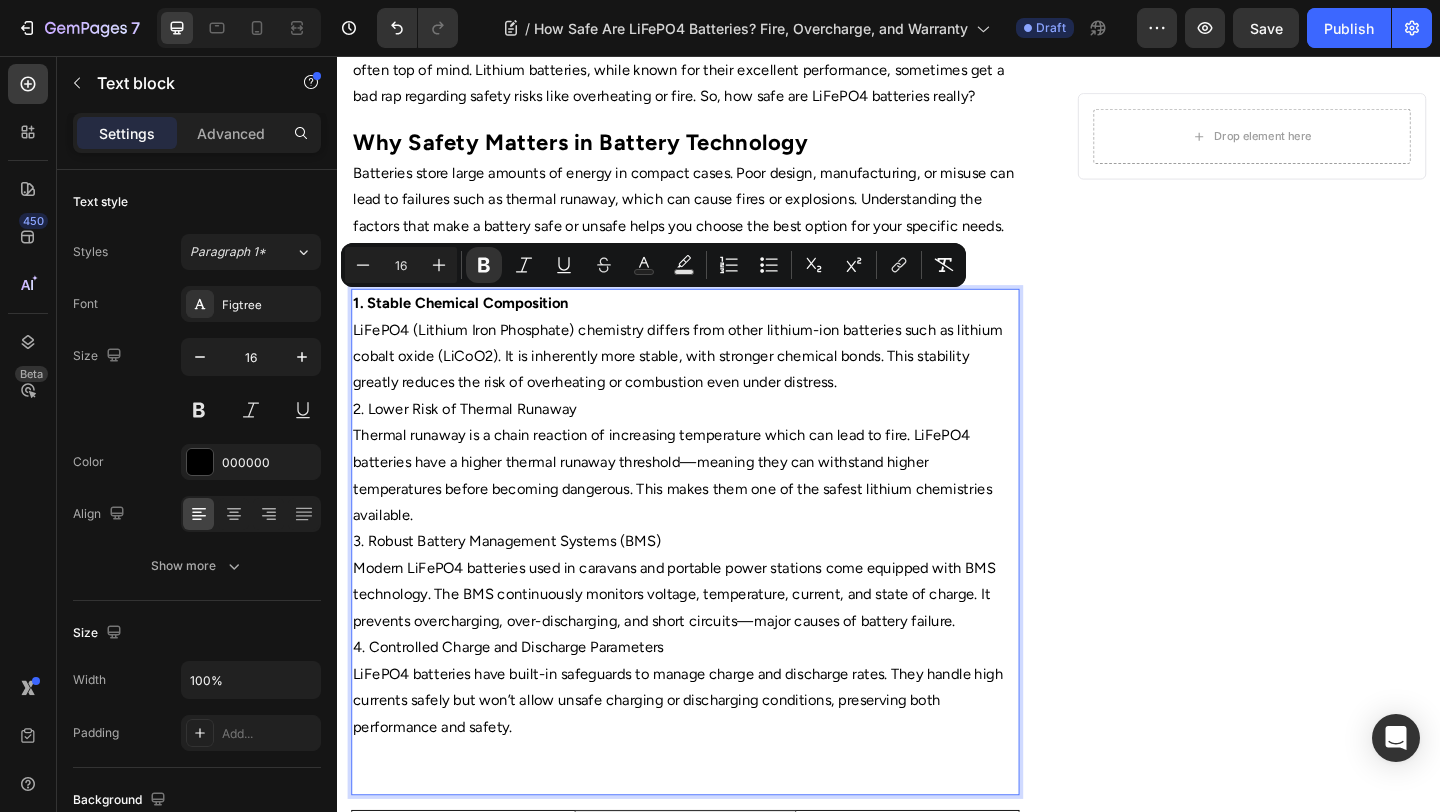 click on "LiFePO4 (Lithium Iron Phosphate) chemistry differs from other lithium-ion batteries such as lithium cobalt oxide (LiCoO2). It is inherently more stable, with stronger chemical bonds. This stability greatly reduces the risk of overheating or combustion even under distress." at bounding box center [715, 383] 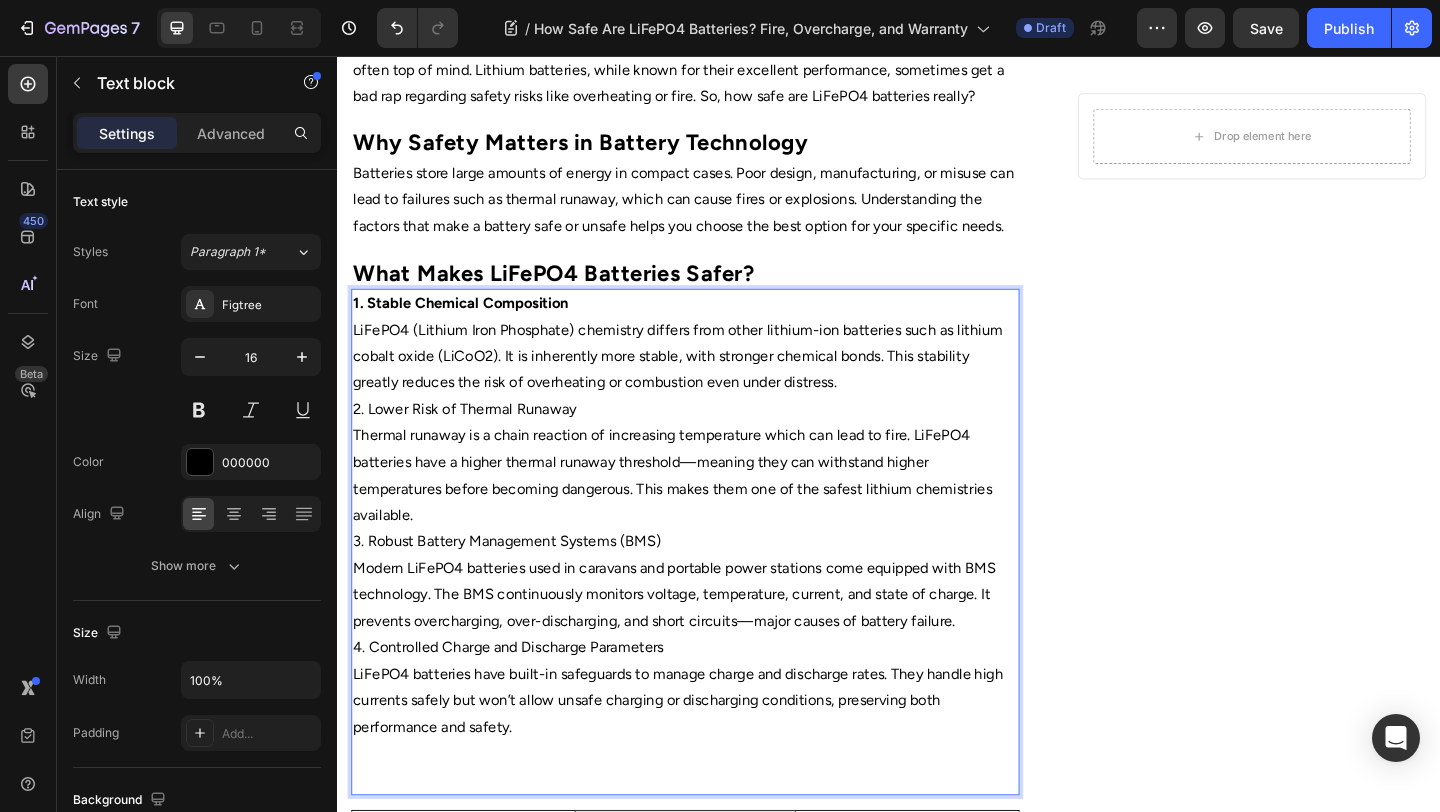 click on "2. Lower Risk of Thermal Runaway" at bounding box center [715, 440] 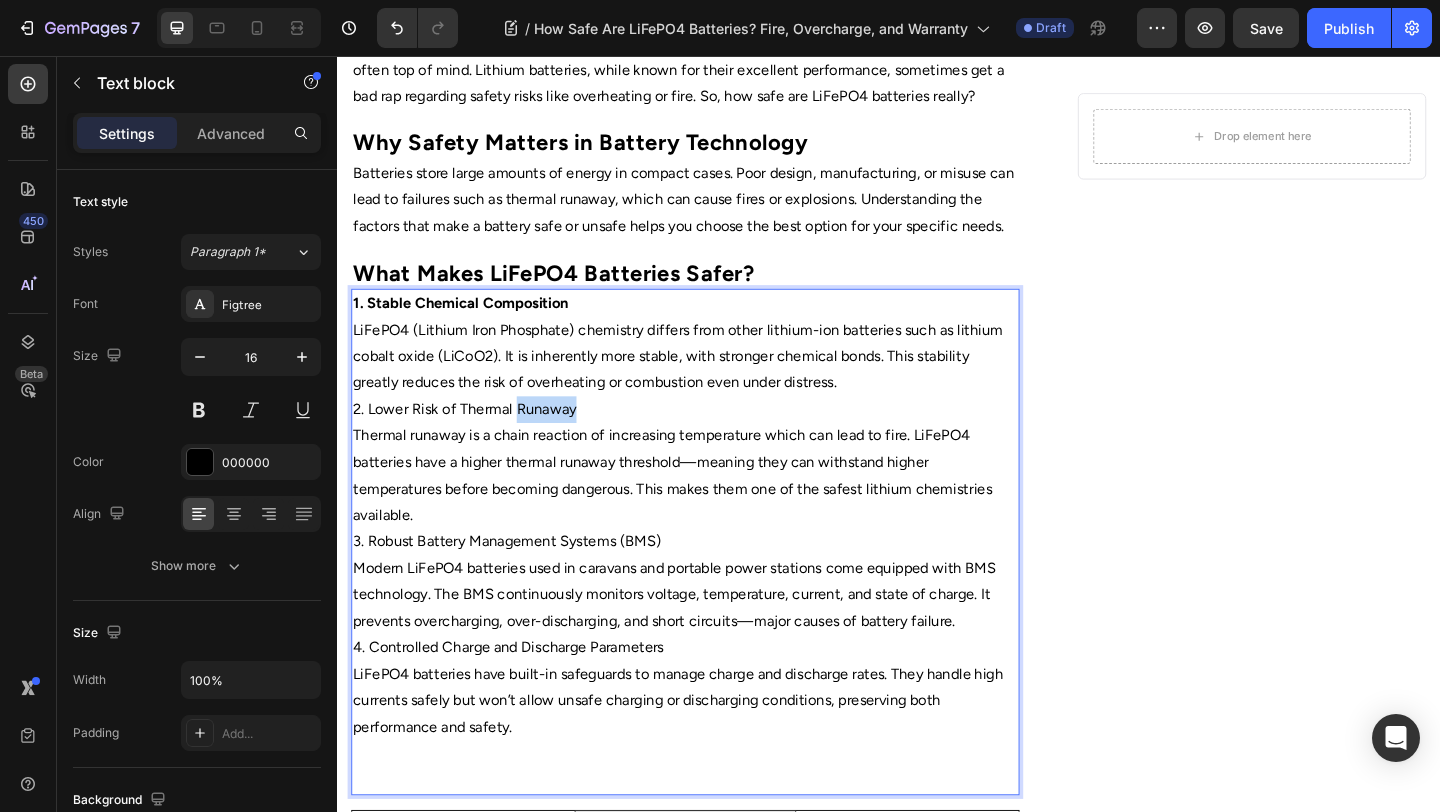 click on "2. Lower Risk of Thermal Runaway" at bounding box center (715, 440) 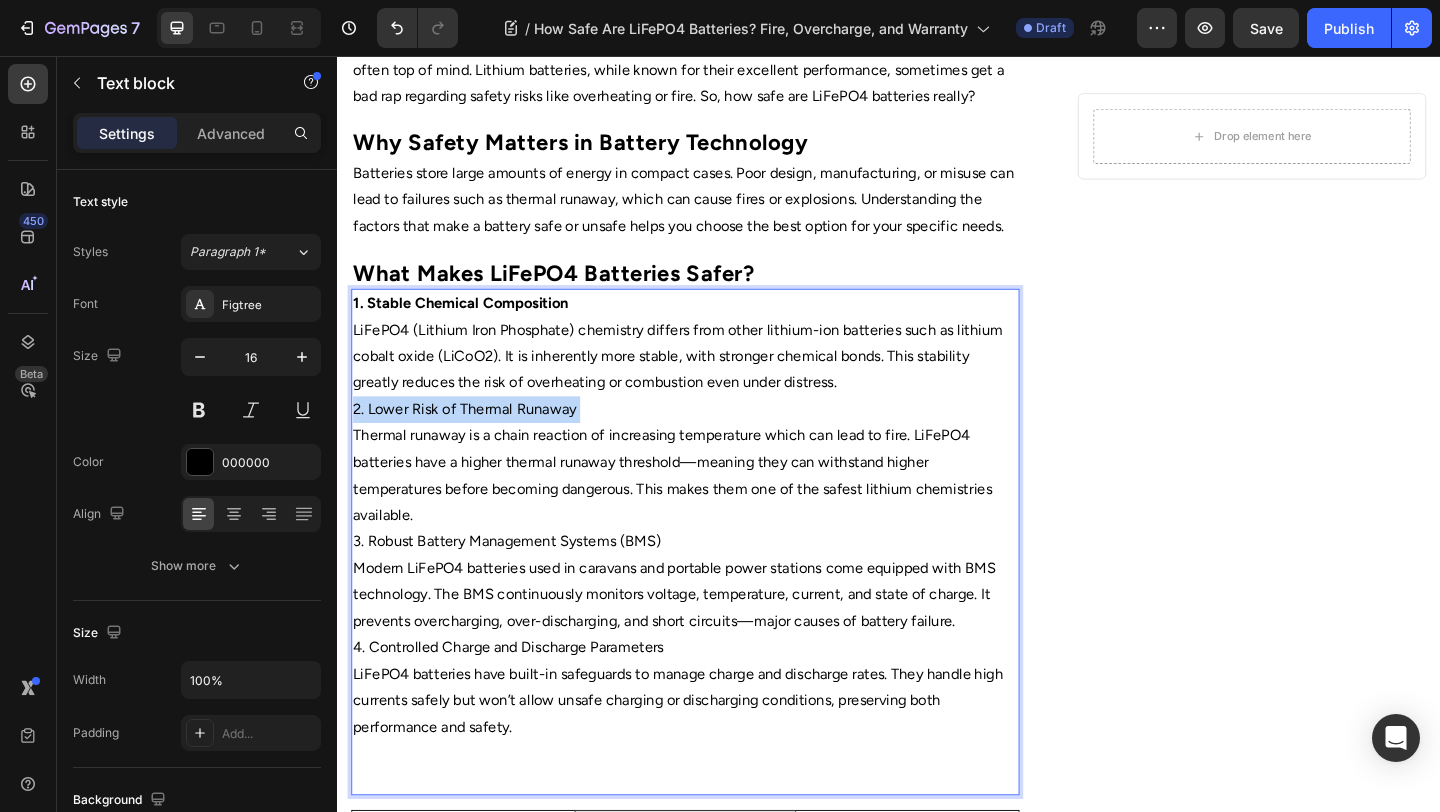click on "2. Lower Risk of Thermal Runaway" at bounding box center (715, 440) 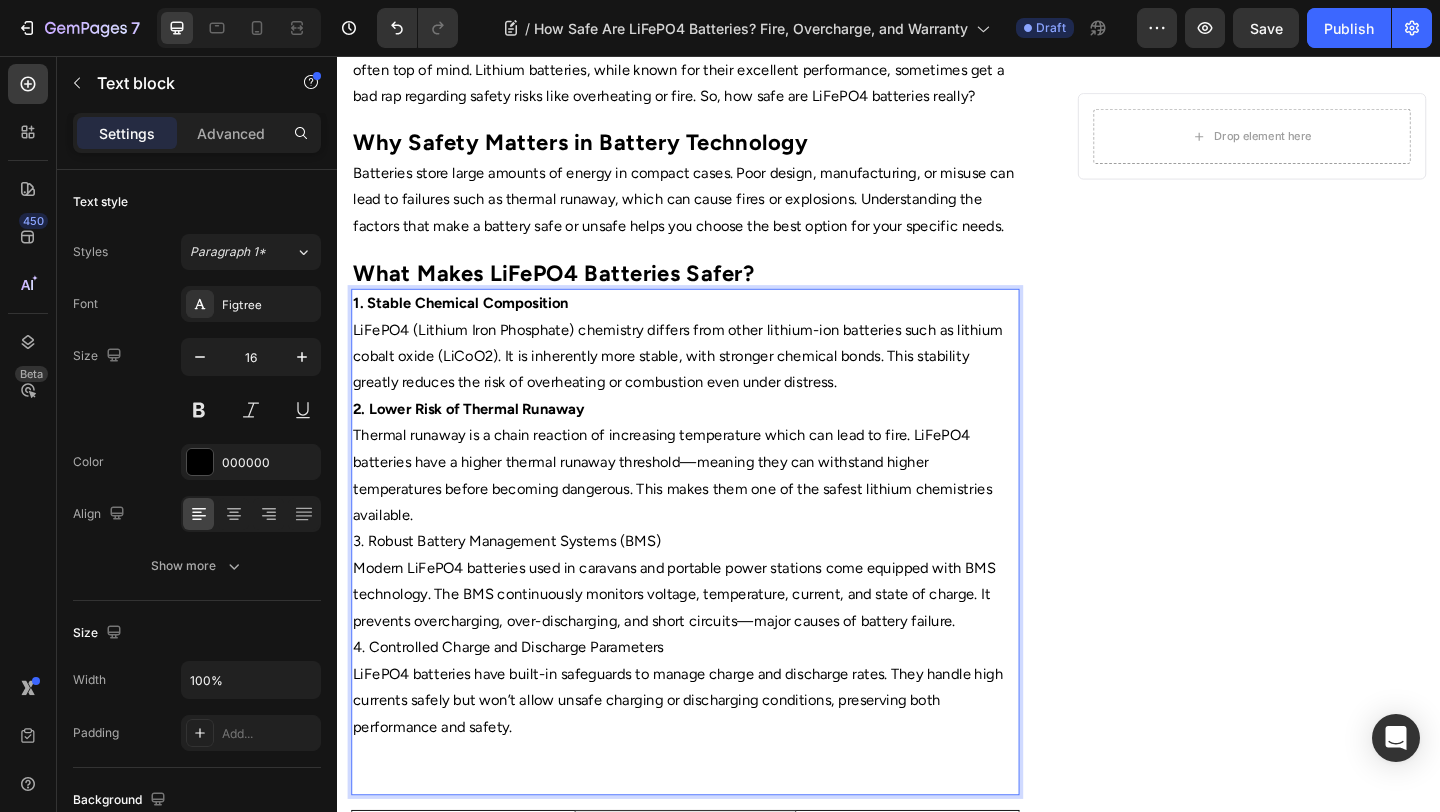 click on "3. Robust Battery Management Systems (BMS)" at bounding box center [715, 584] 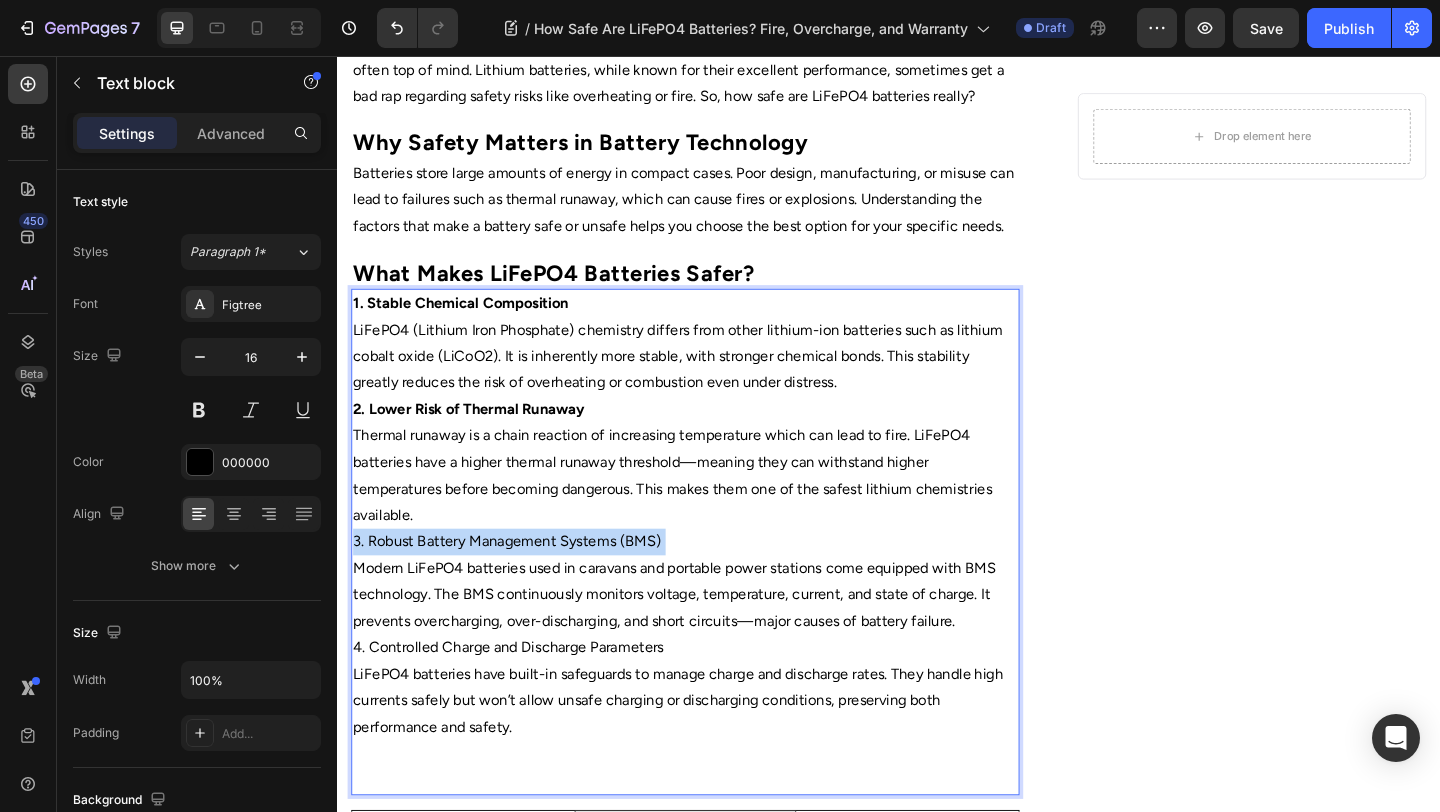 click on "3. Robust Battery Management Systems (BMS)" at bounding box center (715, 584) 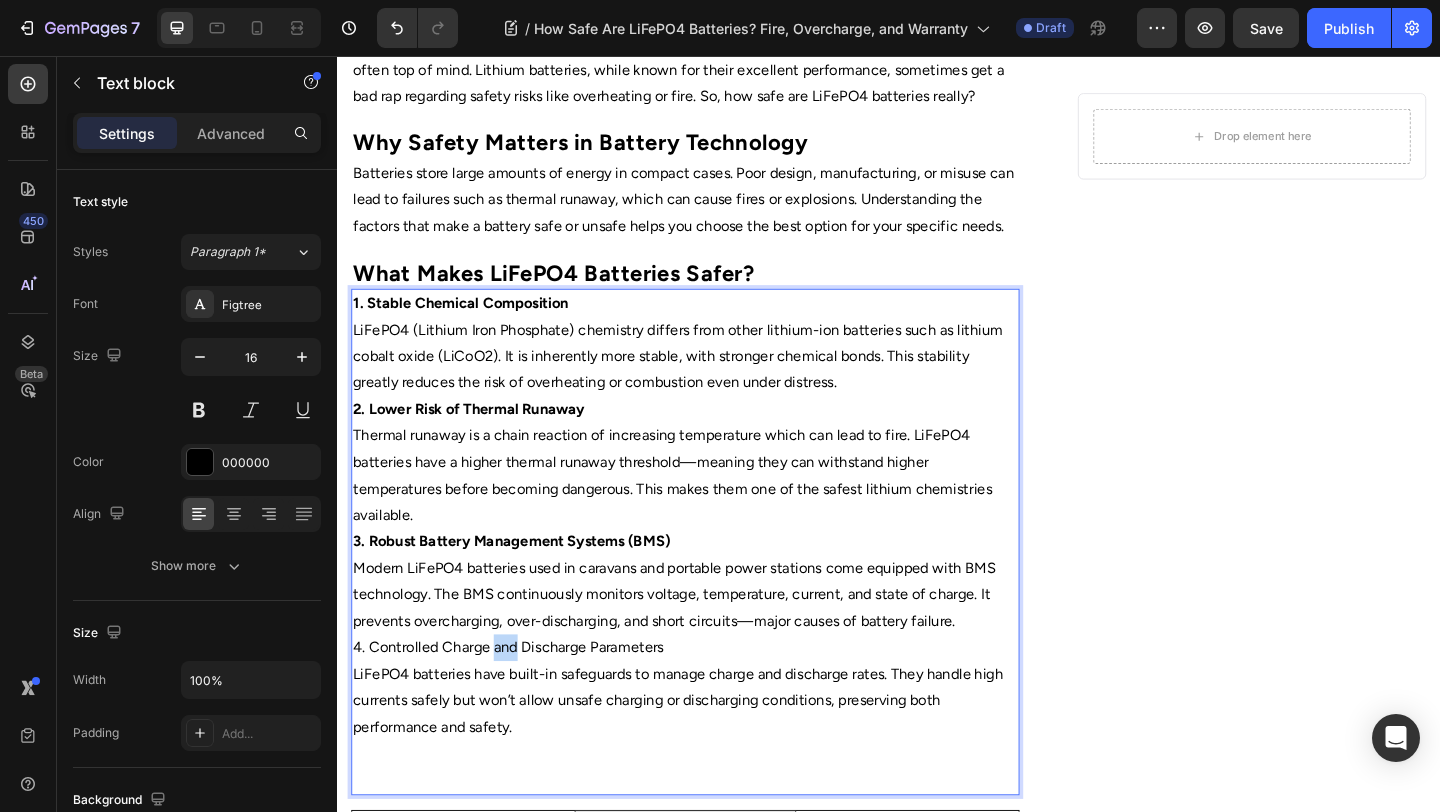 click on "4. Controlled Charge and Discharge Parameters" at bounding box center (715, 699) 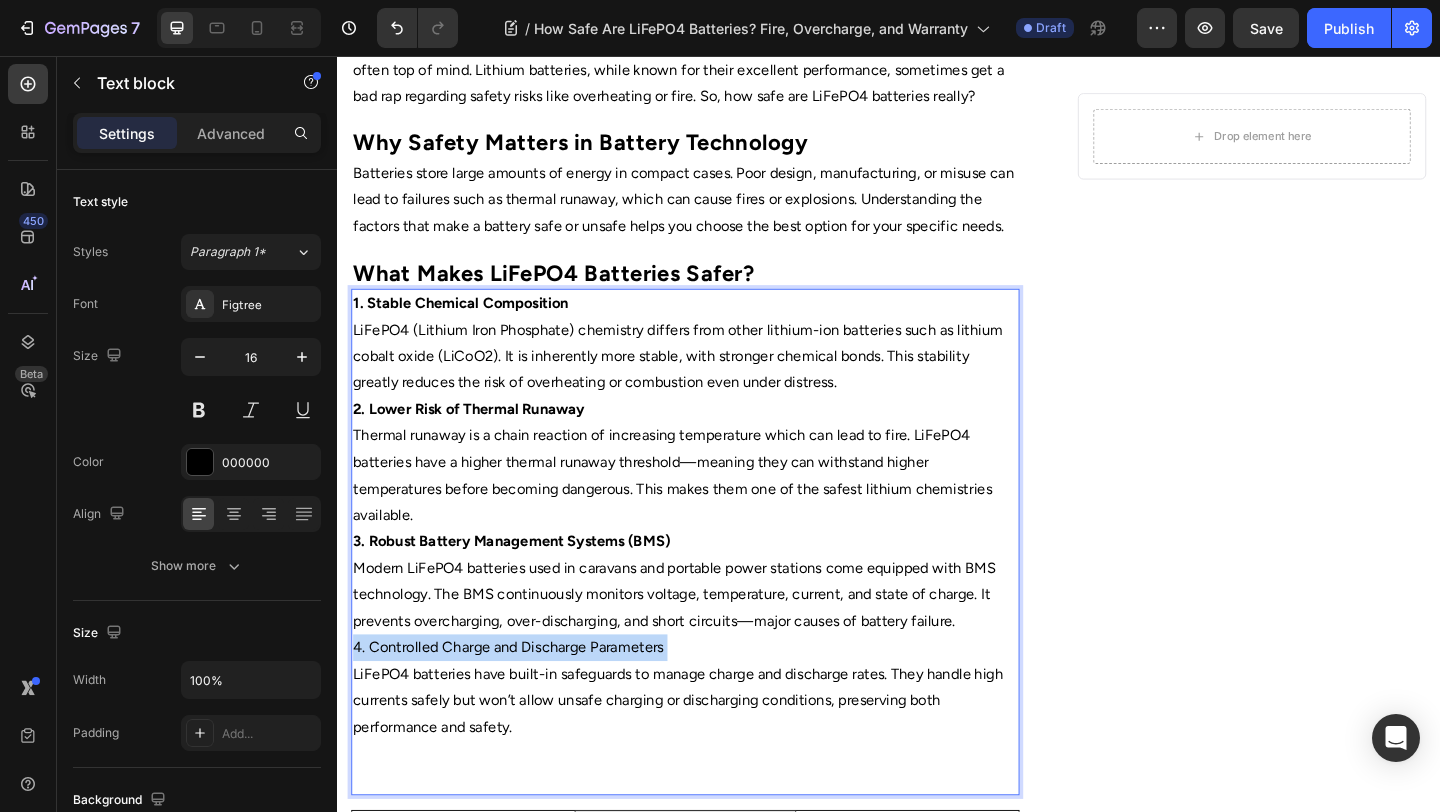 click on "4. Controlled Charge and Discharge Parameters" at bounding box center [715, 699] 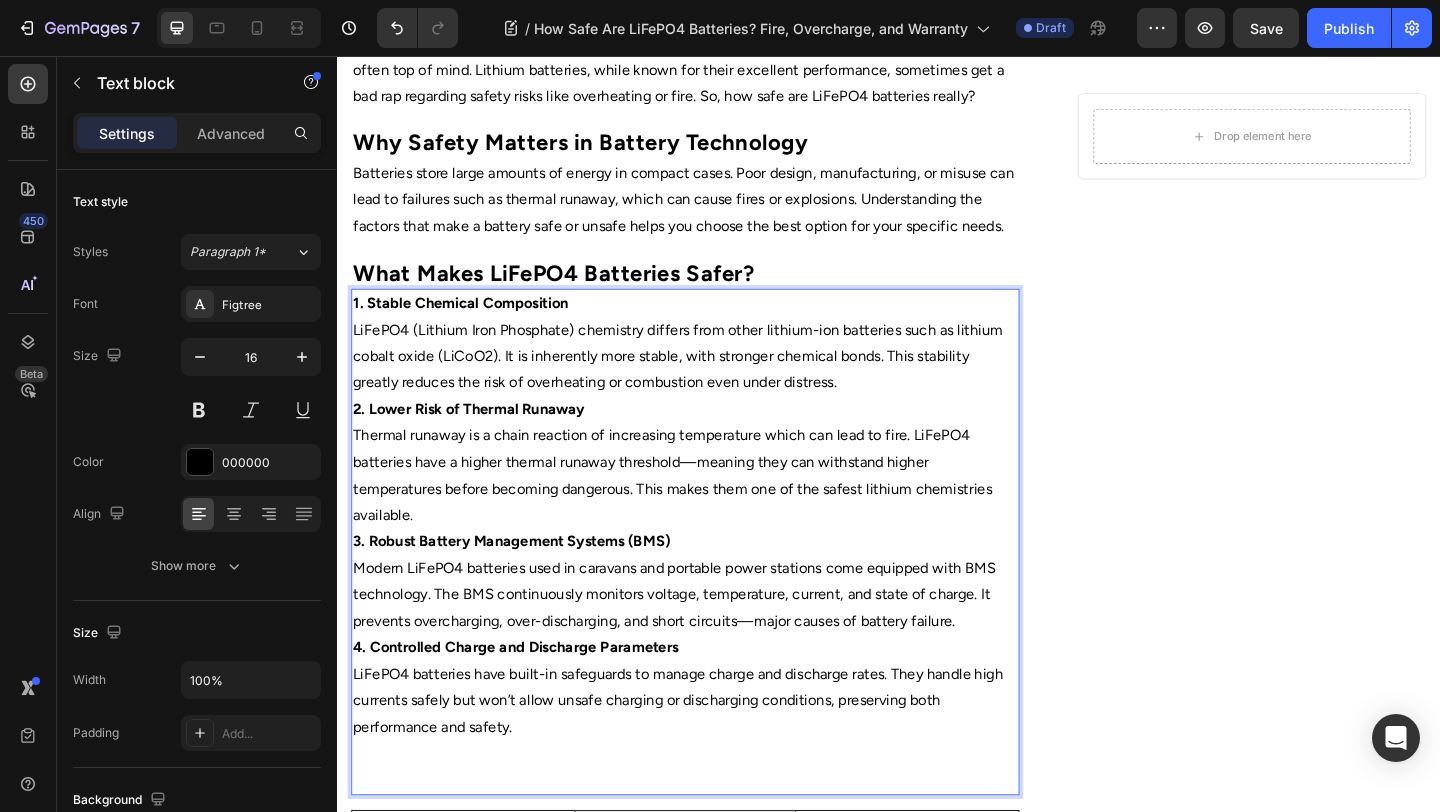 click on "Modern LiFePO4 batteries used in caravans and portable power stations come equipped with BMS technology. The BMS continuously monitors voltage, temperature, current, and state of charge. It prevents overcharging, over-discharging, and short circuits—major causes of battery failure." at bounding box center [715, 642] 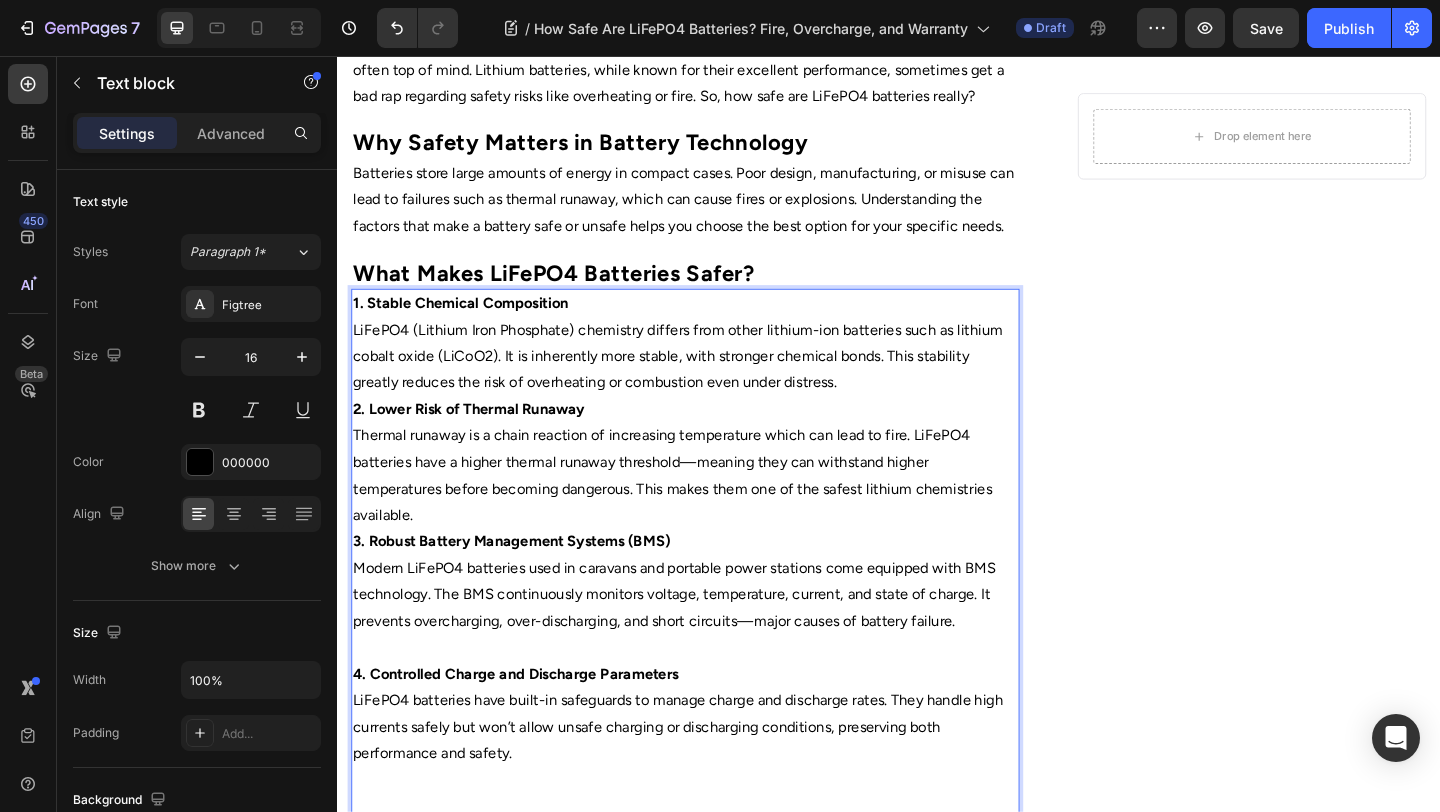 click on "3. Robust Battery Management Systems (BMS)" at bounding box center [715, 584] 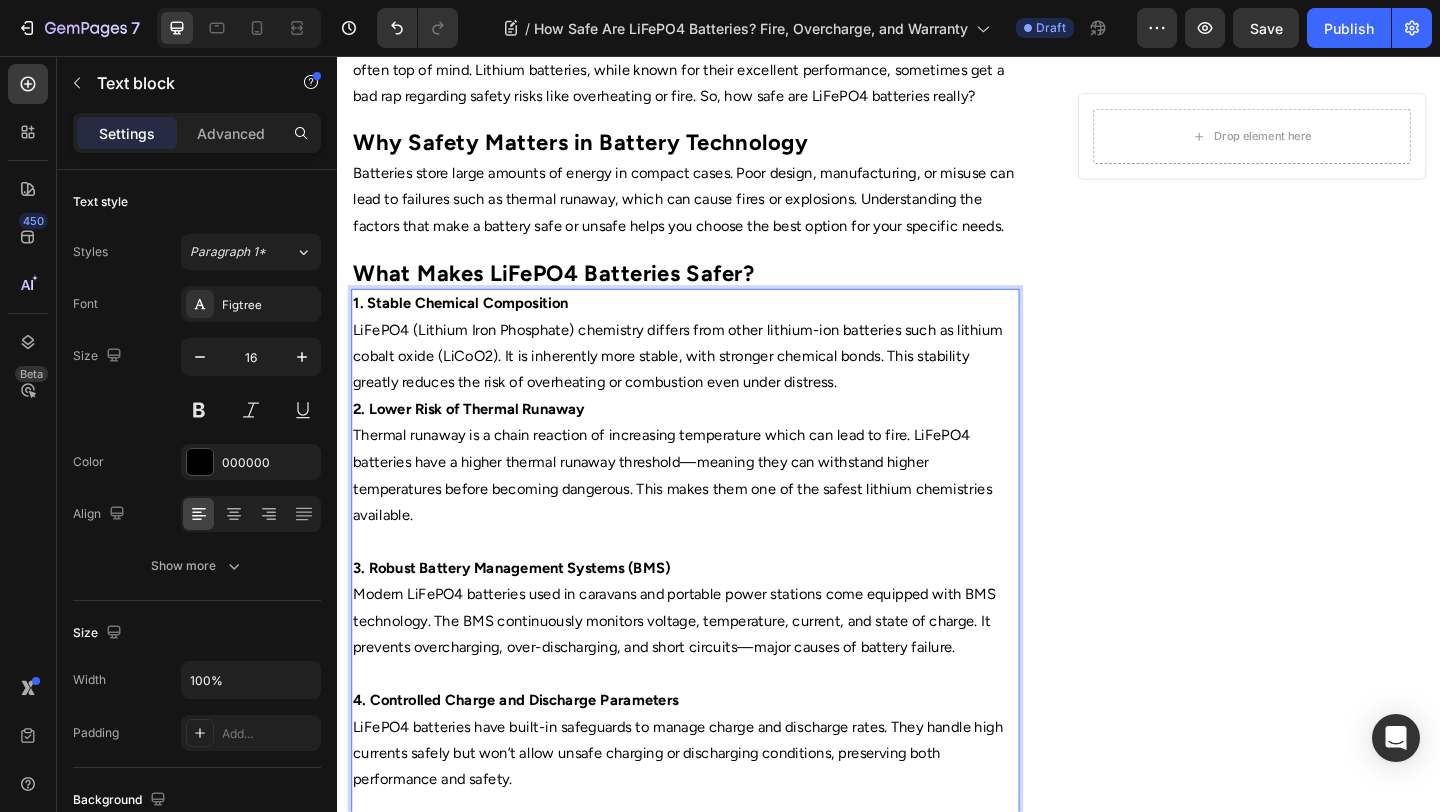 click on "LiFePO4 (Lithium Iron Phosphate) chemistry differs from other lithium-ion batteries such as lithium cobalt oxide (LiCoO2). It is inherently more stable, with stronger chemical bonds. This stability greatly reduces the risk of overheating or combustion even under distress." at bounding box center (715, 383) 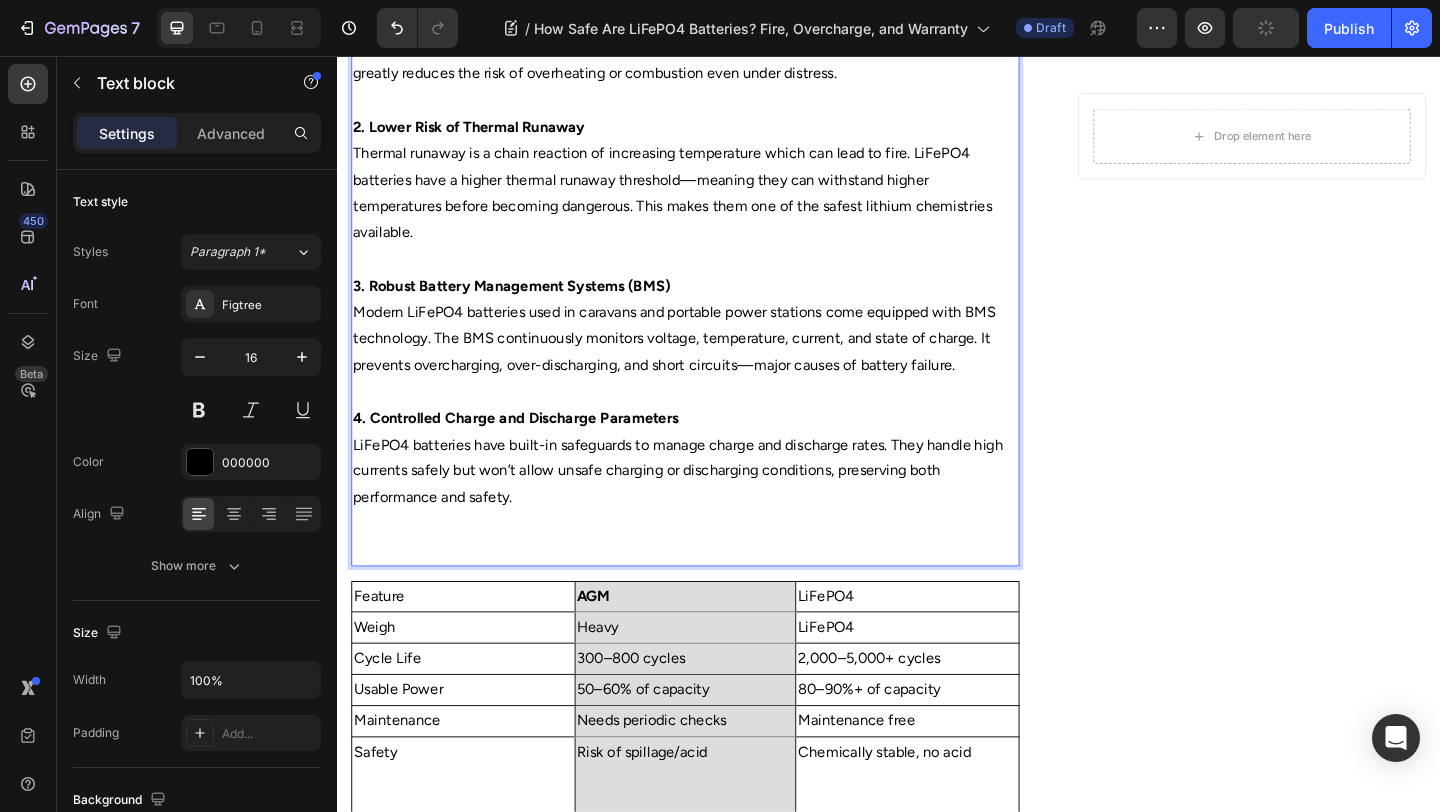 scroll, scrollTop: 1153, scrollLeft: 0, axis: vertical 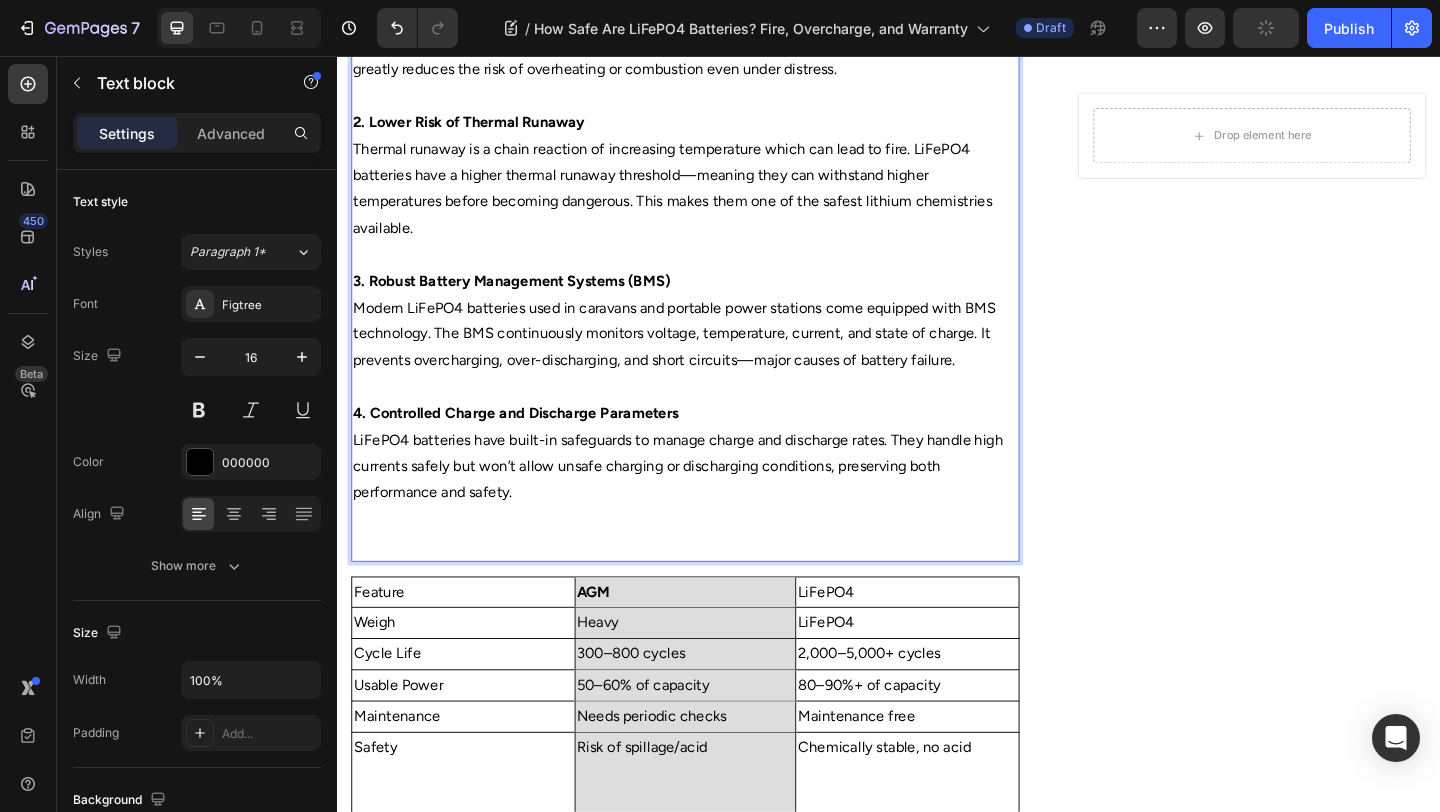 click on "1. Stable Chemical Composition LiFePO4 (Lithium Iron Phosphate) chemistry differs from other lithium-ion batteries such as lithium cobalt oxide (LiCoO2). It is inherently more stable, with stronger chemical bonds. This stability greatly reduces the risk of overheating or combustion even under distress. 2. Lower Risk of Thermal Runaway Thermal runaway is a chain reaction of increasing temperature which can lead to fire. LiFePO4 batteries have a higher thermal runaway threshold—meaning they can withstand higher temperatures before becoming dangerous. This makes them one of the safest lithium chemistries available. 3. Robust Battery Management Systems (BMS) Modern LiFePO4 batteries used in caravans and portable power stations come equipped with BMS technology. The BMS continuously monitors voltage, temperature, current, and state of charge. It prevents overcharging, over-discharging, and short circuits—major causes of battery failure. 4. Controlled Charge and Discharge Parameters" at bounding box center [715, 287] 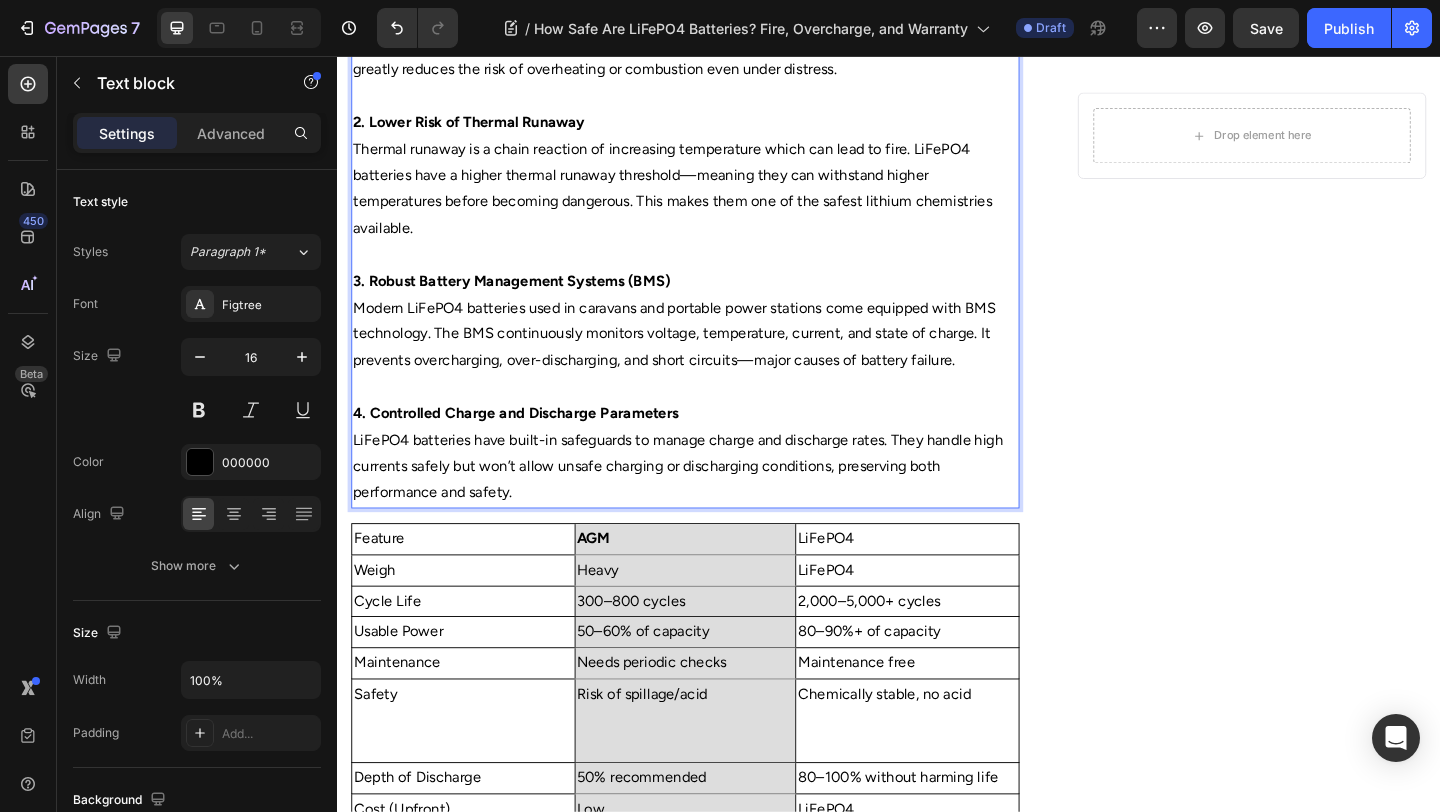 click on "LiFePO4 batteries have built-in safeguards to manage charge and discharge rates. They handle high currents safely but won’t allow unsafe charging or discharging conditions, preserving both performance and safety." at bounding box center [715, 503] 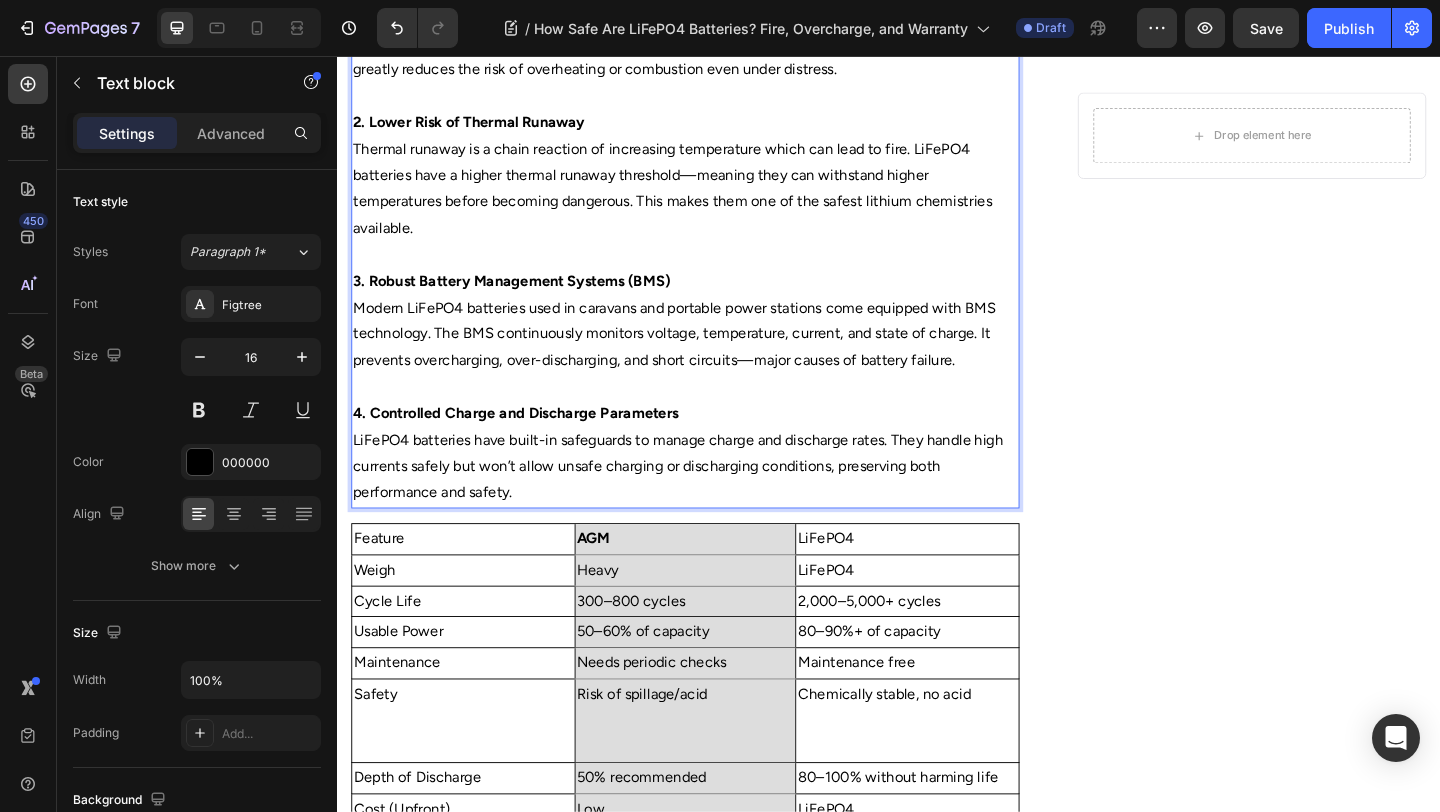 click on "LiFePO4 batteries have built-in safeguards to manage charge and discharge rates. They handle high currents safely but won’t allow unsafe charging or discharging conditions, preserving both performance and safety." at bounding box center [715, 503] 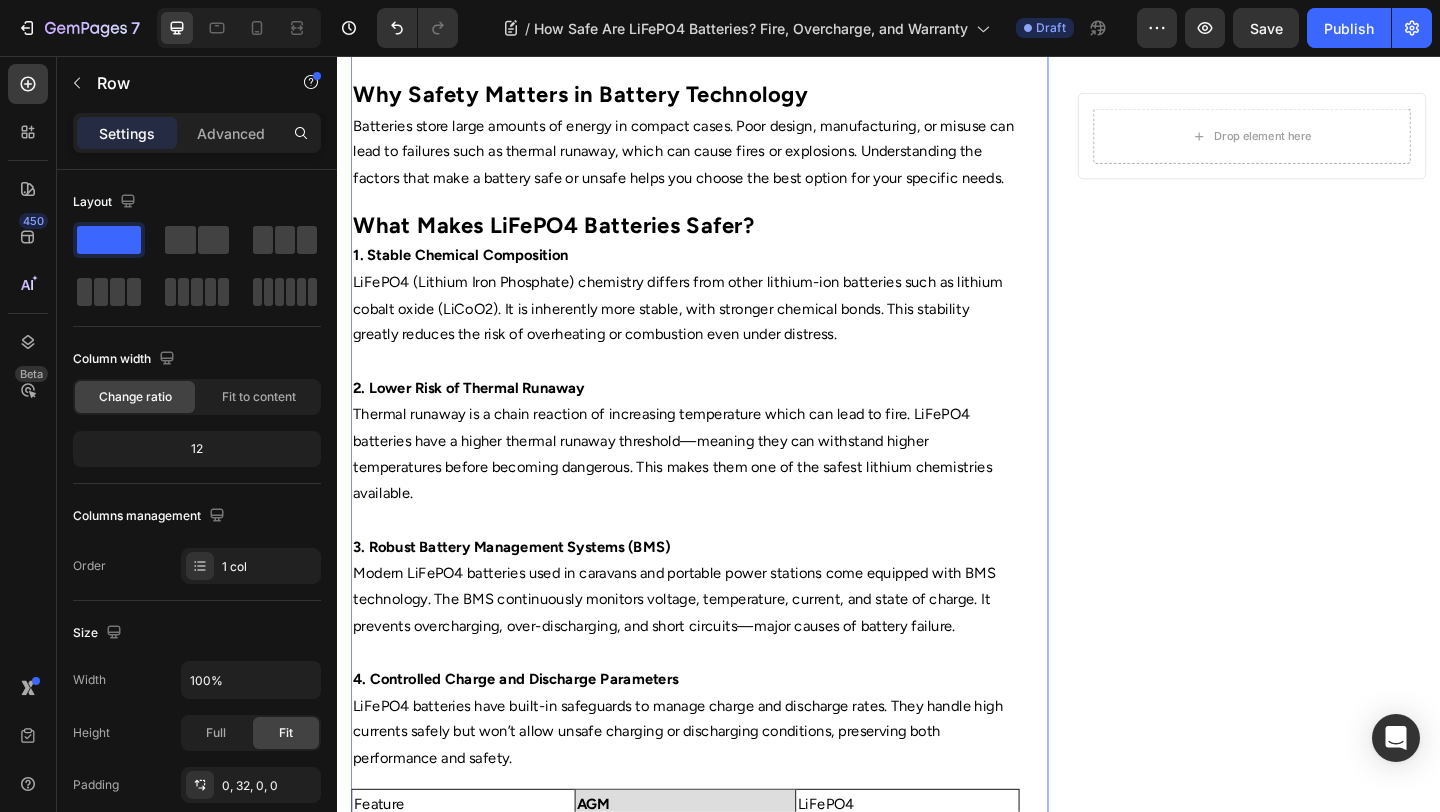 scroll, scrollTop: 831, scrollLeft: 0, axis: vertical 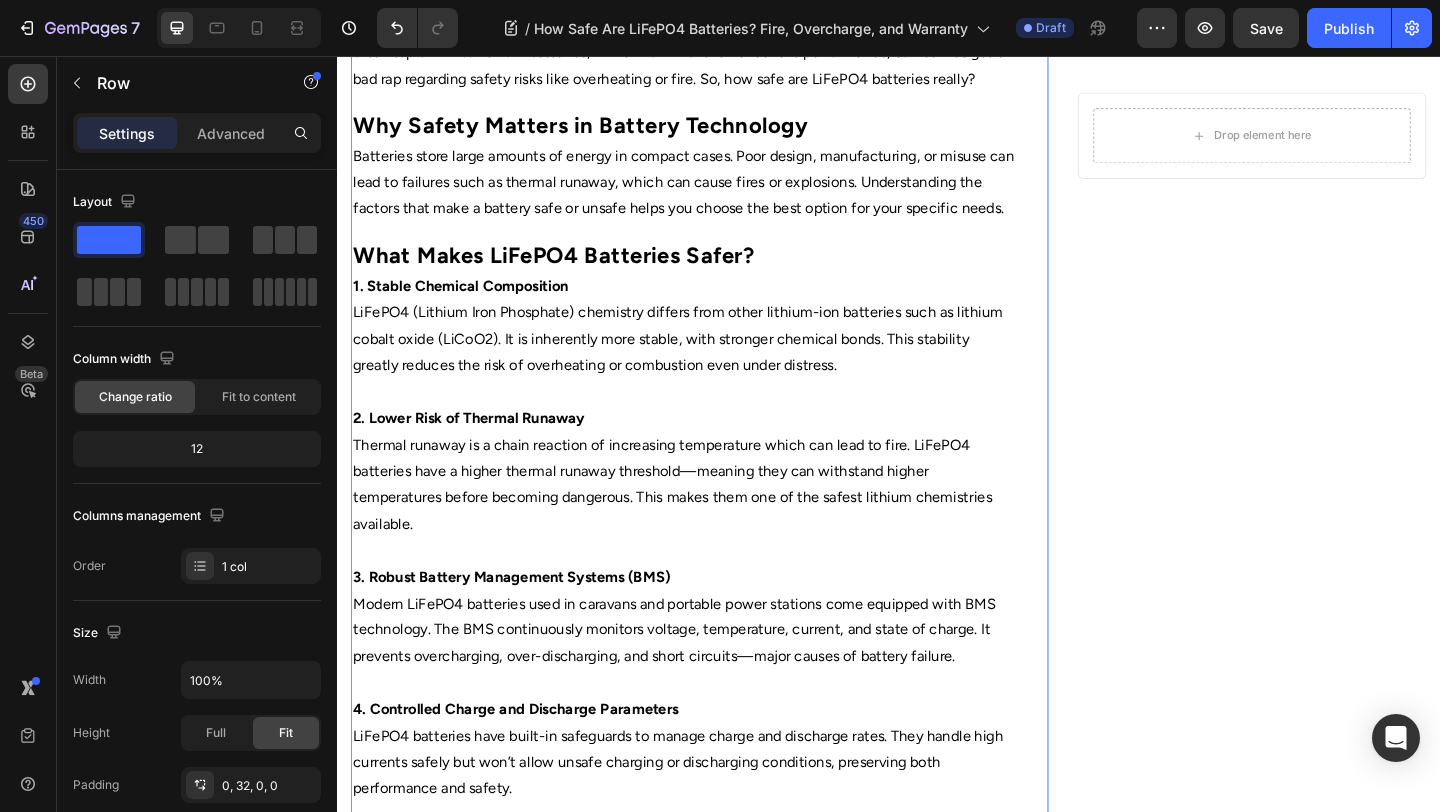 click on "LiFePO4 (Lithium Iron Phosphate) chemistry differs from other lithium-ion batteries such as lithium cobalt oxide (LiCoO2). It is inherently more stable, with stronger chemical bonds. This stability greatly reduces the risk of overheating or combustion even under distress." at bounding box center (715, 378) 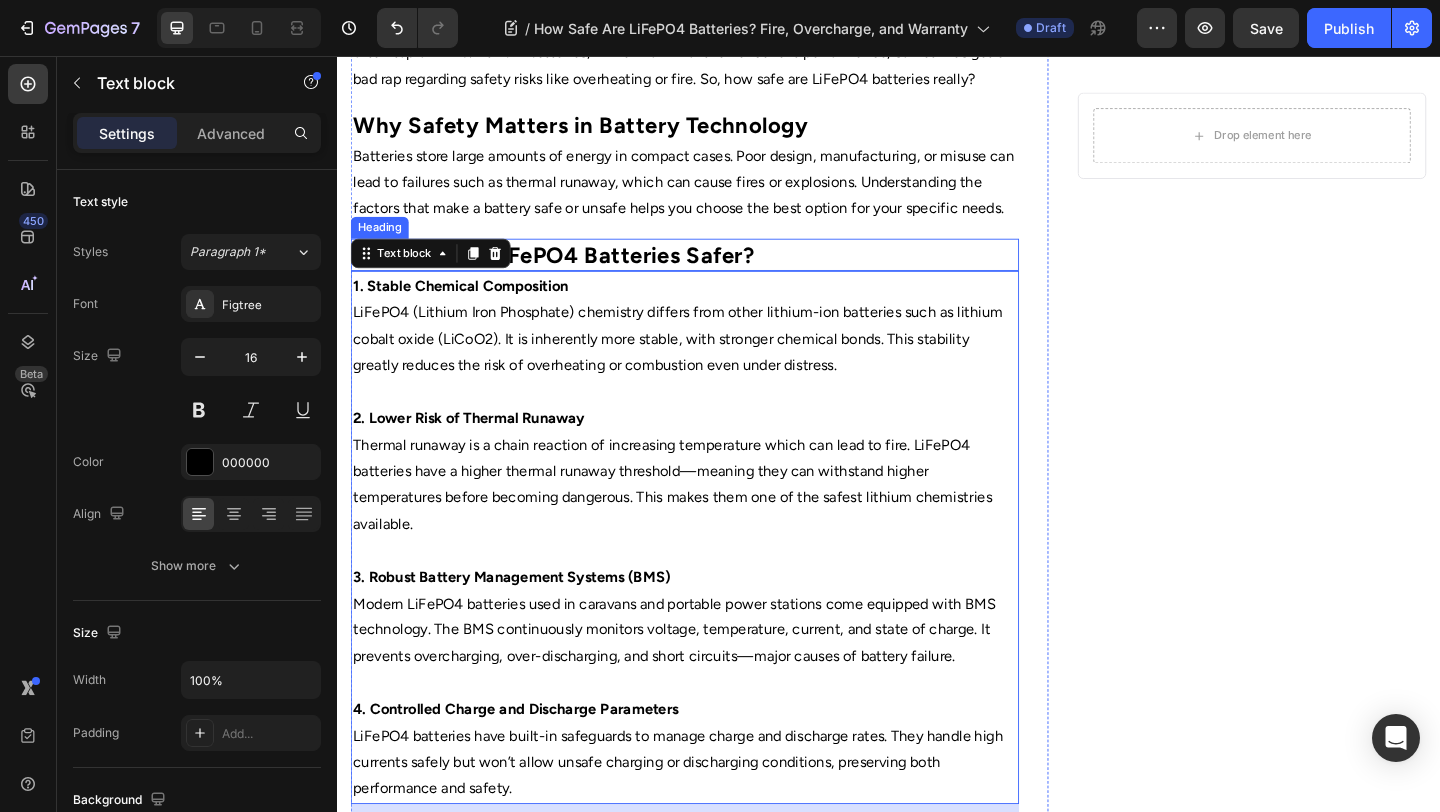 click on "⁠⁠⁠⁠⁠⁠⁠ What Makes LiFePO4 Batteries Safer?" at bounding box center [715, 272] 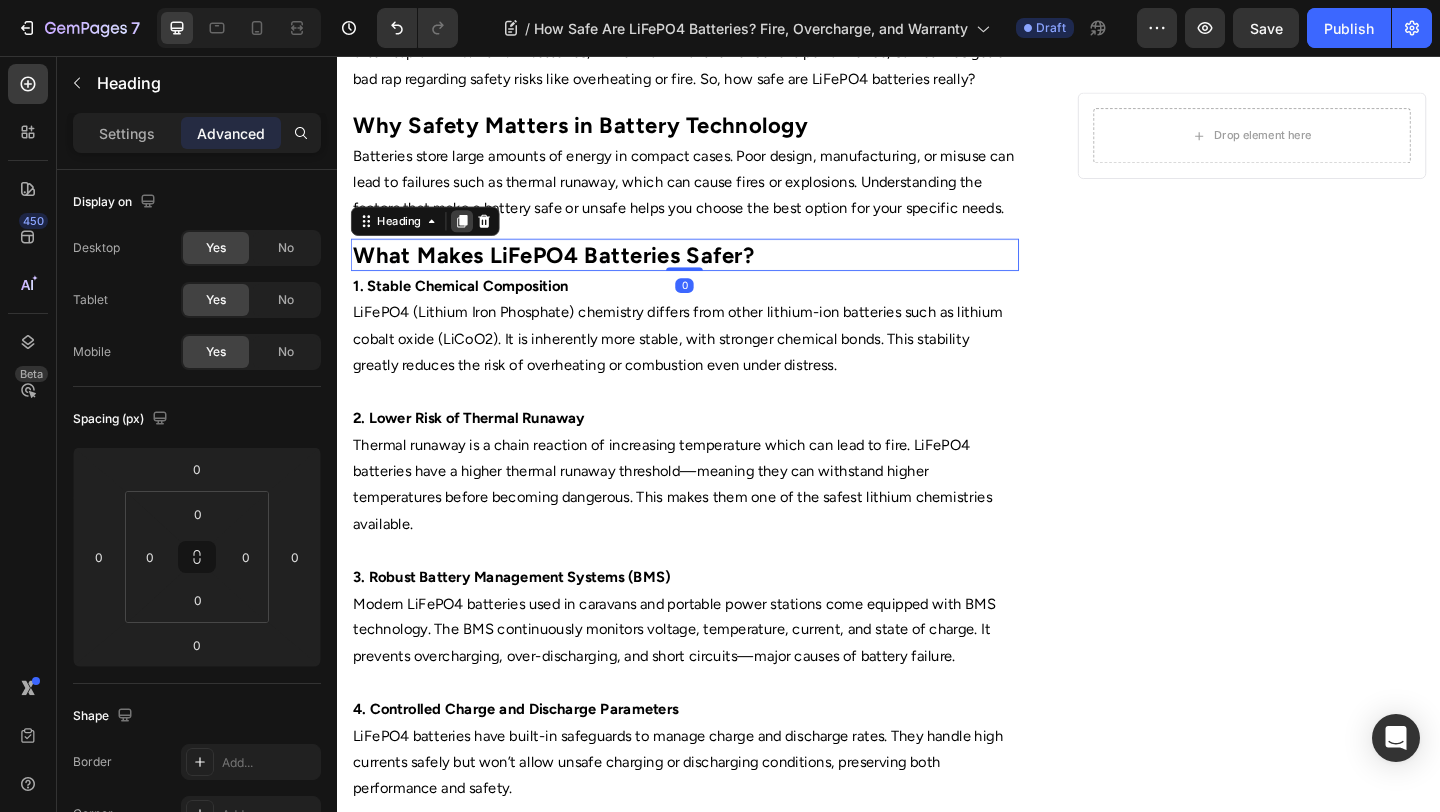 click at bounding box center [473, 236] 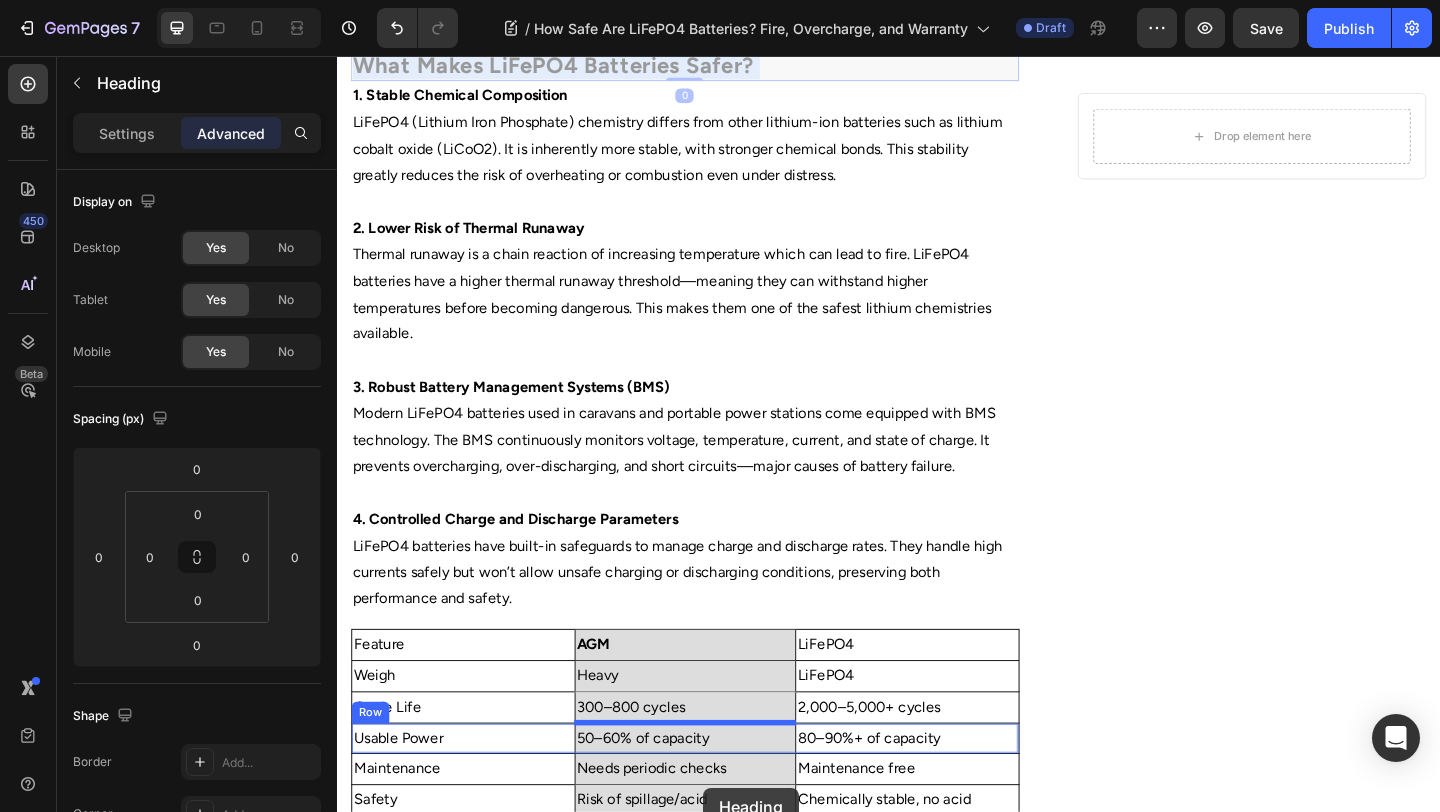 scroll, scrollTop: 1096, scrollLeft: 0, axis: vertical 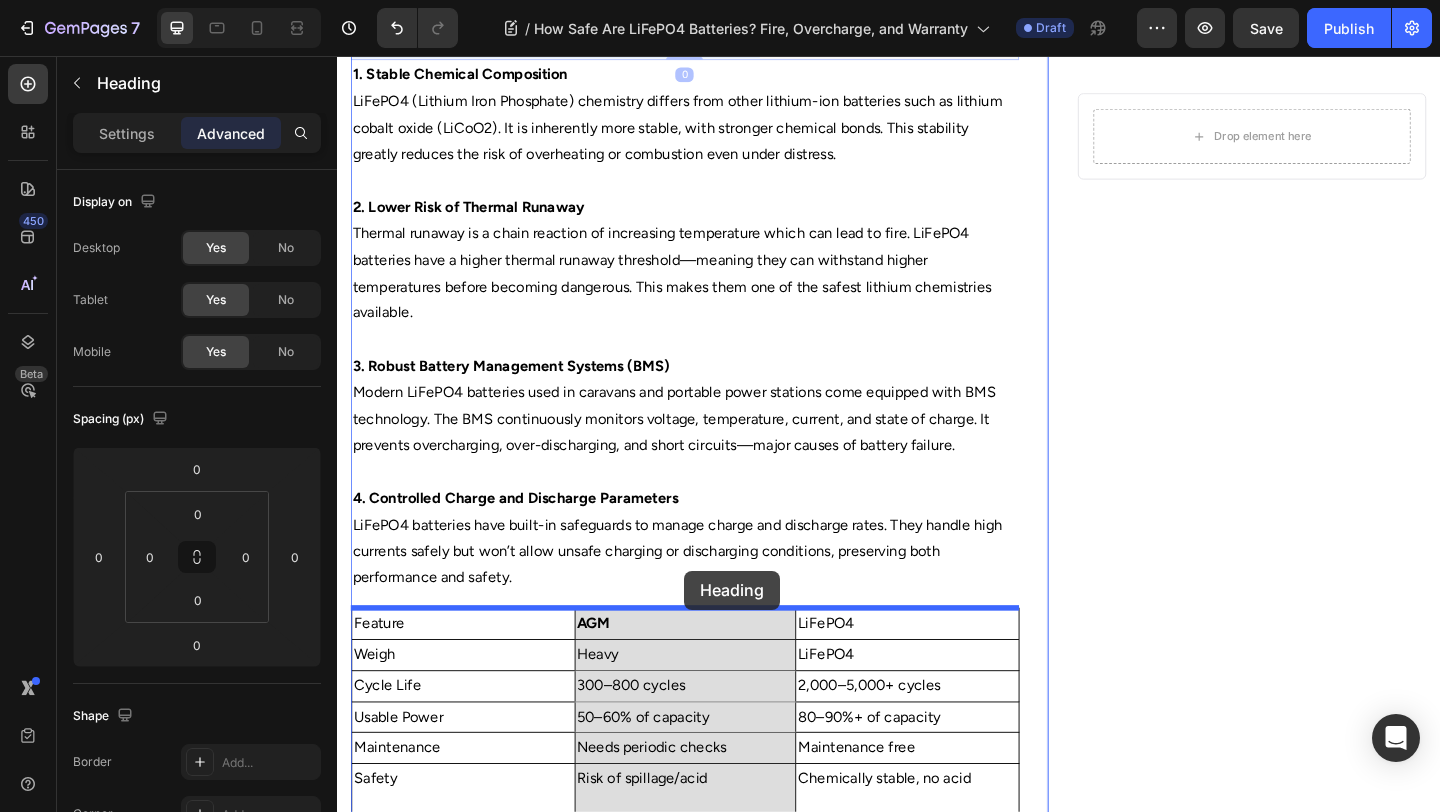 drag, startPoint x: 829, startPoint y: 305, endPoint x: 712, endPoint y: 624, distance: 339.77933 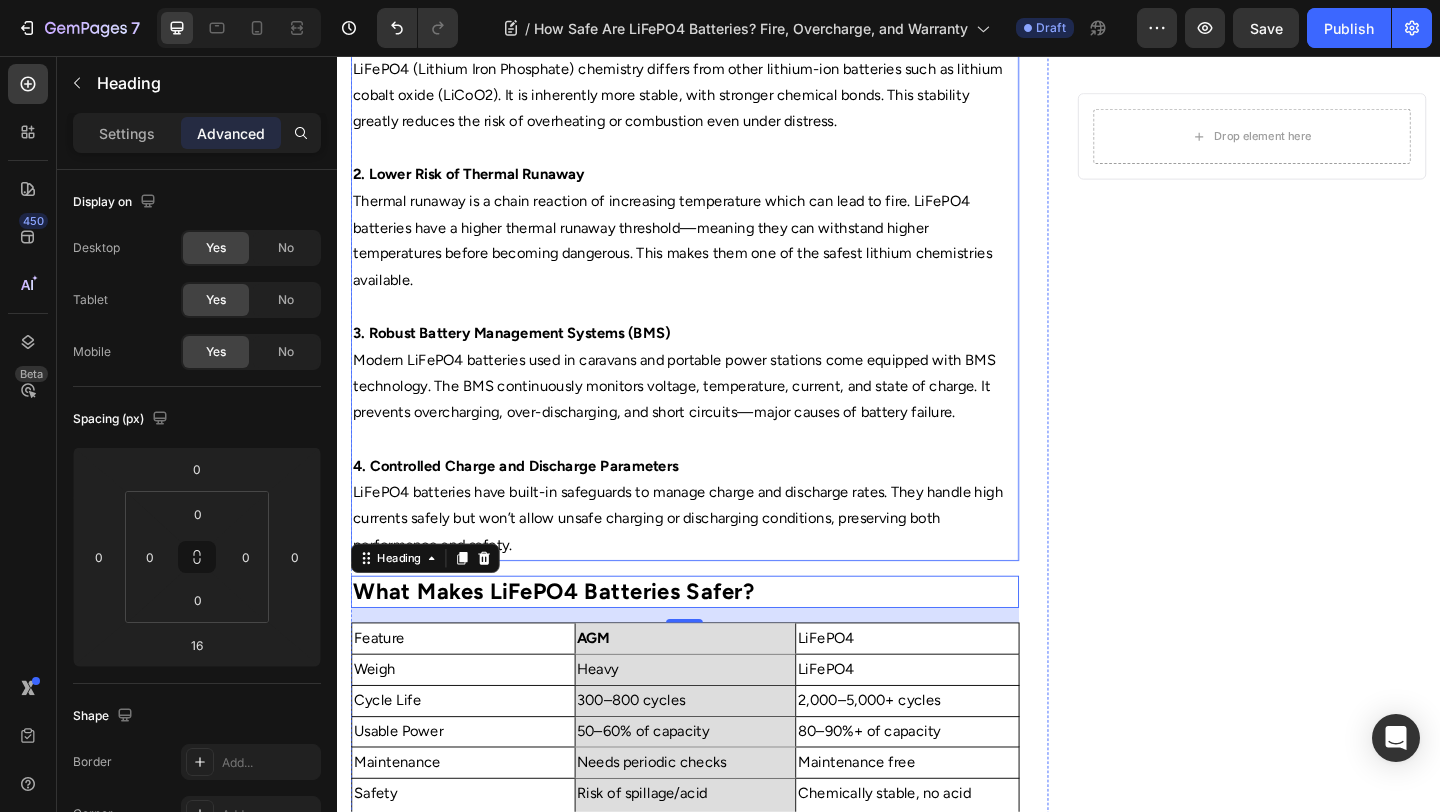 scroll, scrollTop: 1060, scrollLeft: 0, axis: vertical 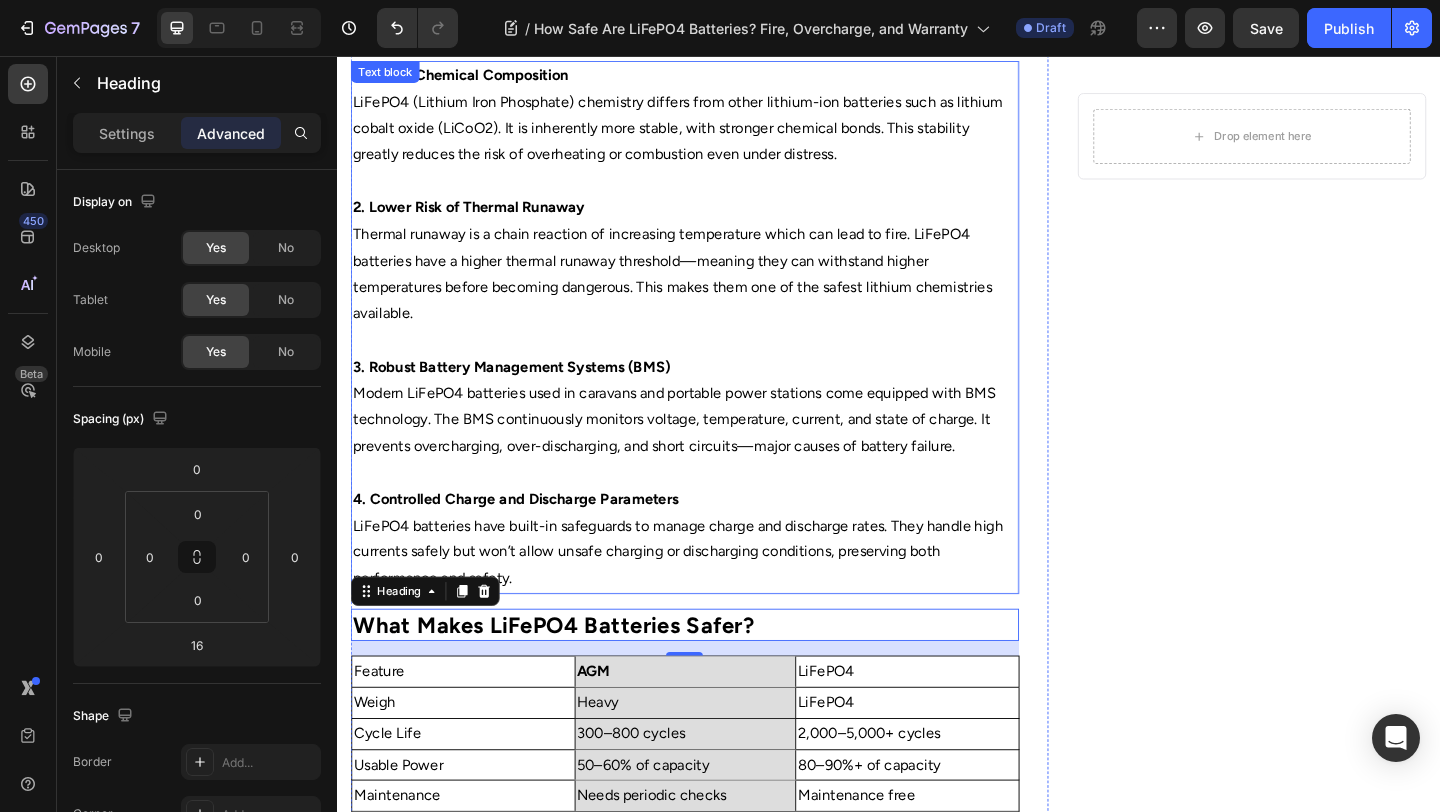click on "LiFePO4 batteries have built-in safeguards to manage charge and discharge rates. They handle high currents safely but won’t allow unsafe charging or discharging conditions, preserving both performance and safety." at bounding box center [715, 596] 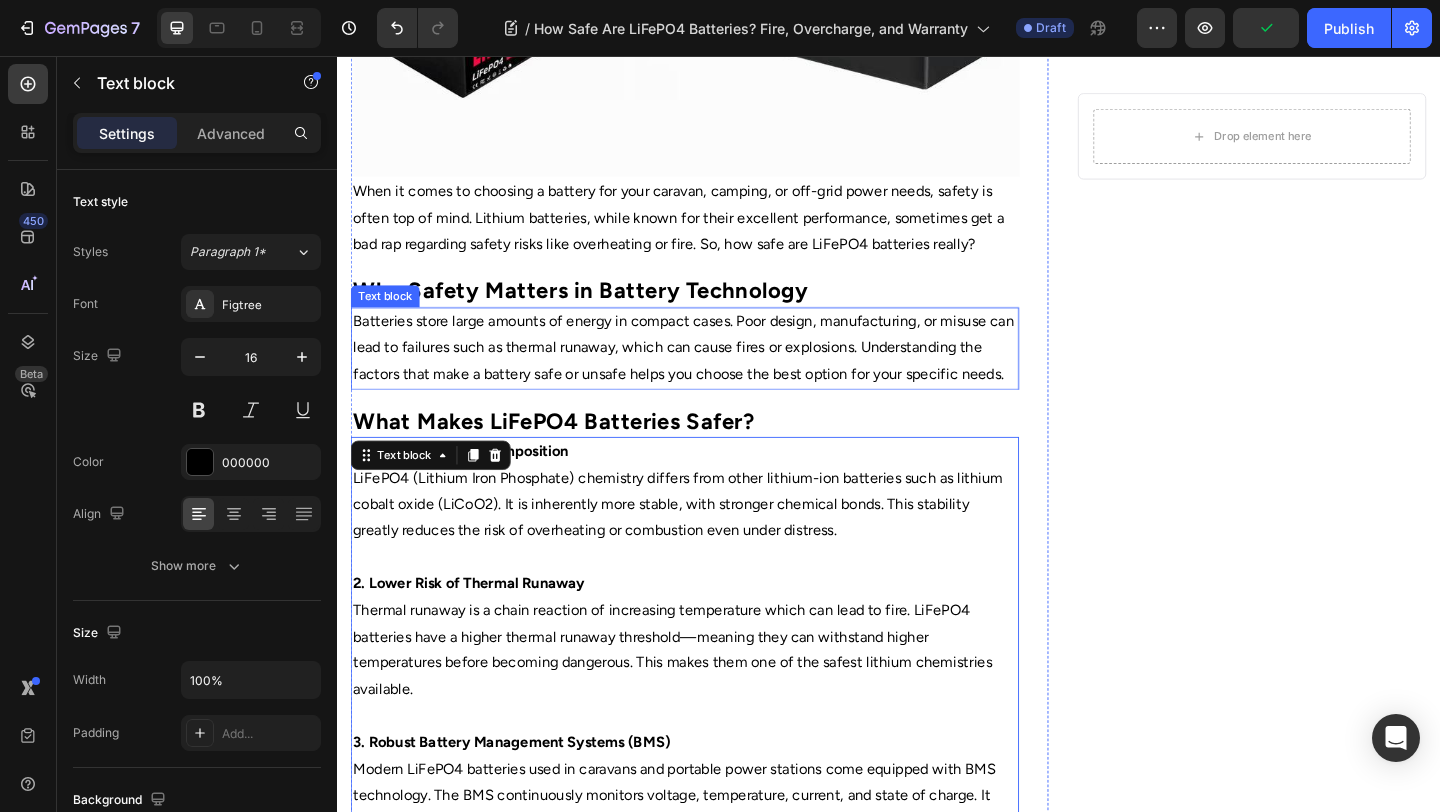 click on "Batteries store large amounts of energy in compact cases. Poor design, manufacturing, or misuse can lead to failures such as thermal runaway, which can cause fires or explosions. Understanding the factors that make a battery safe or unsafe helps you choose the best option for your specific needs." at bounding box center (715, 374) 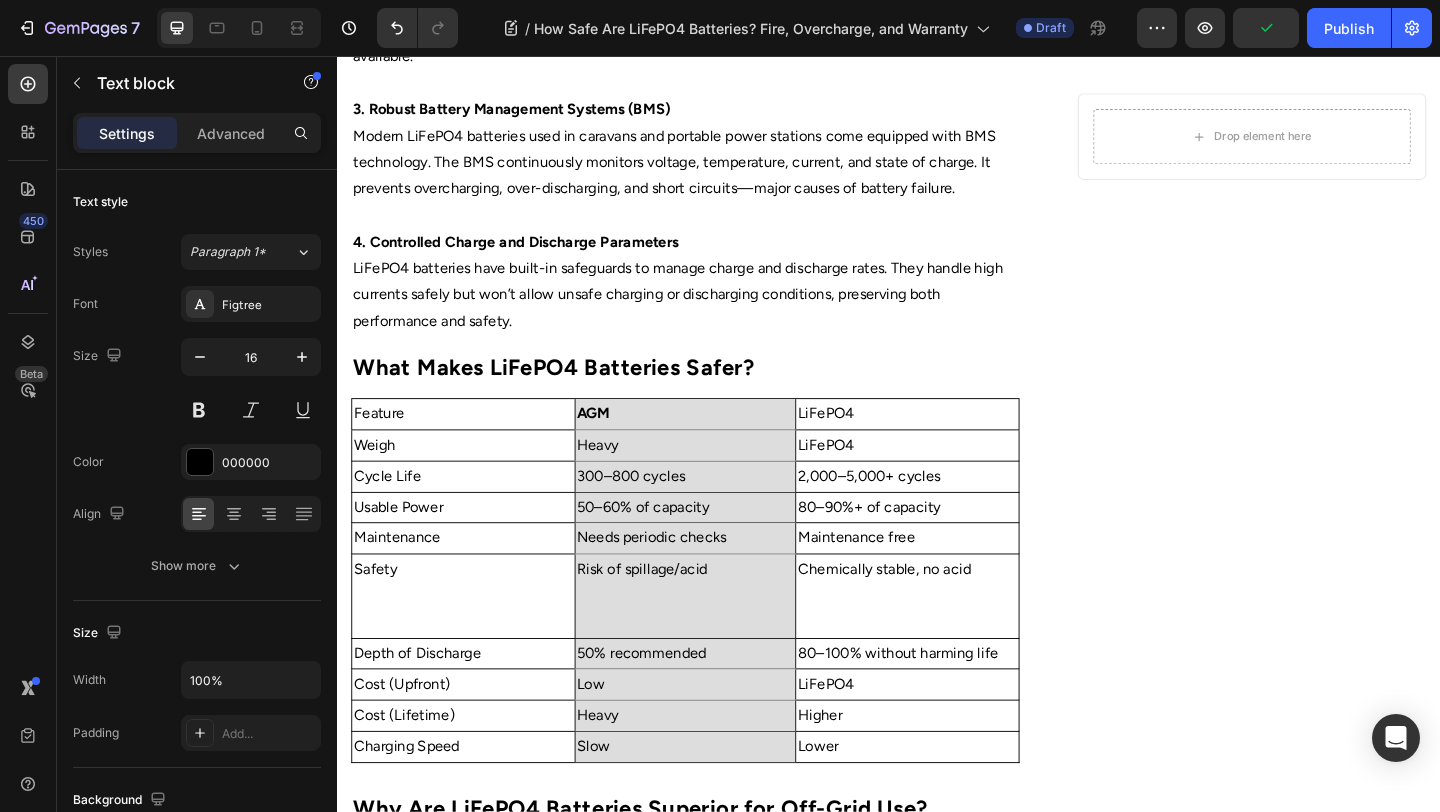 scroll, scrollTop: 1341, scrollLeft: 0, axis: vertical 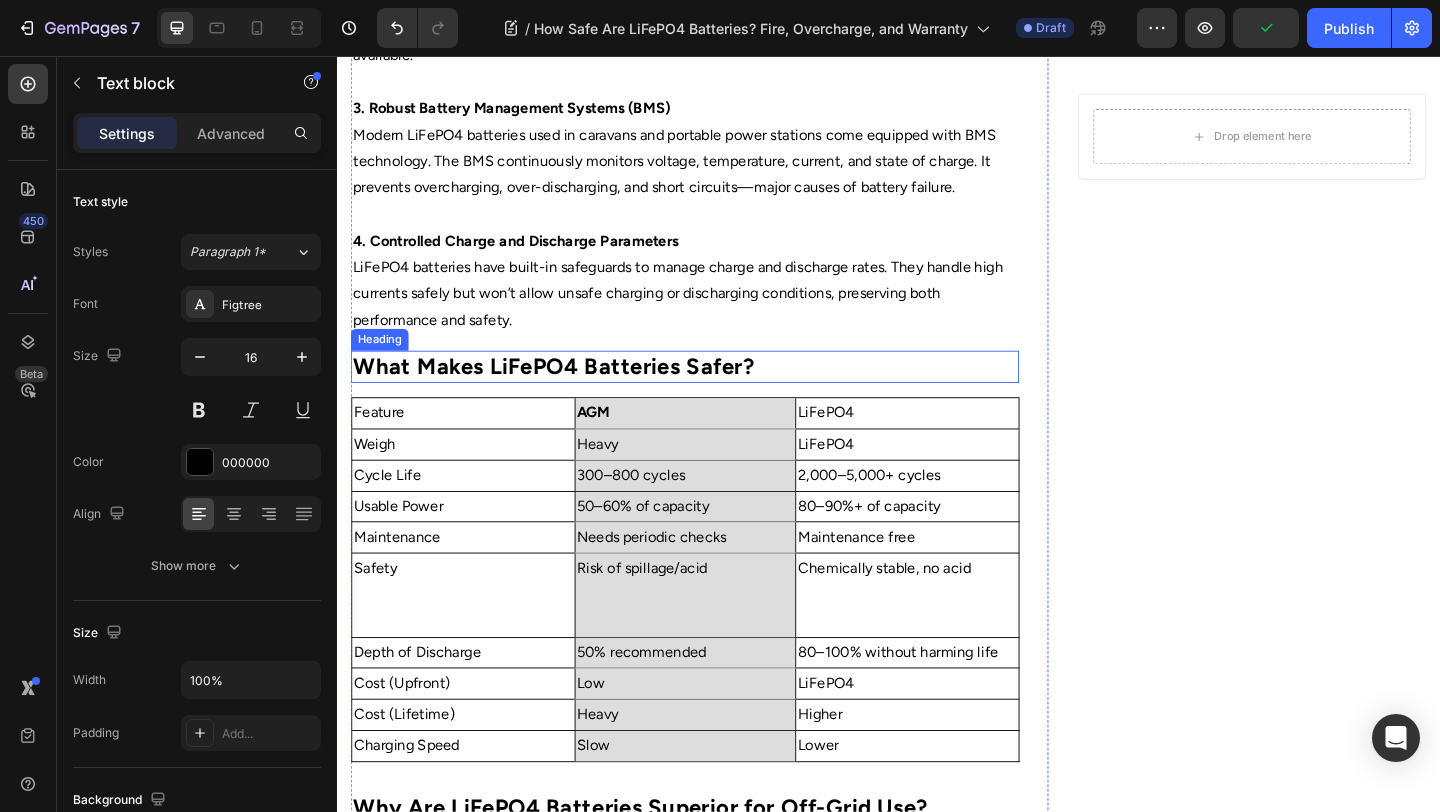click on "⁠⁠⁠⁠⁠⁠⁠ What Makes LiFePO4 Batteries Safer?" at bounding box center [715, 393] 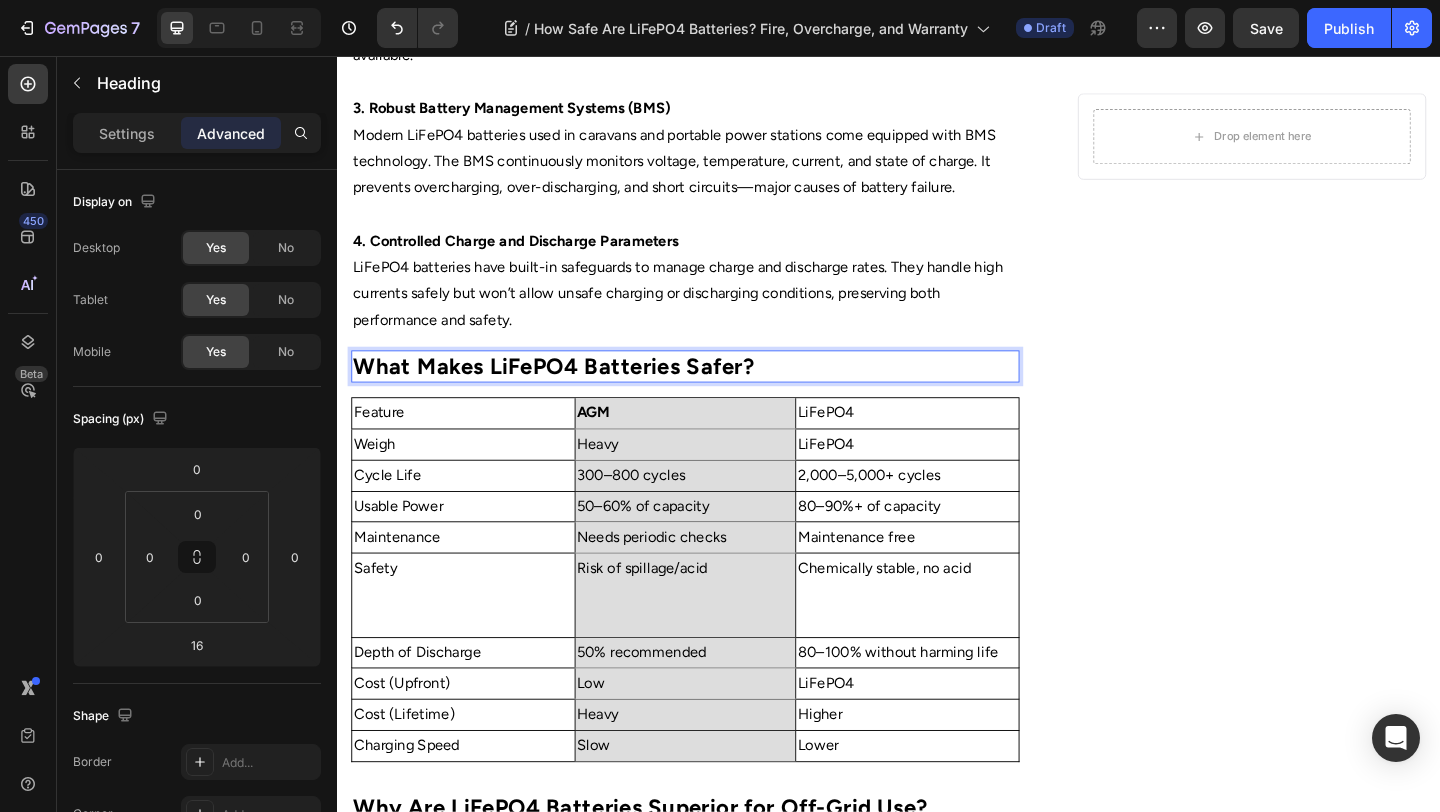 click on "What Makes LiFePO4 Batteries Safer?" at bounding box center [572, 393] 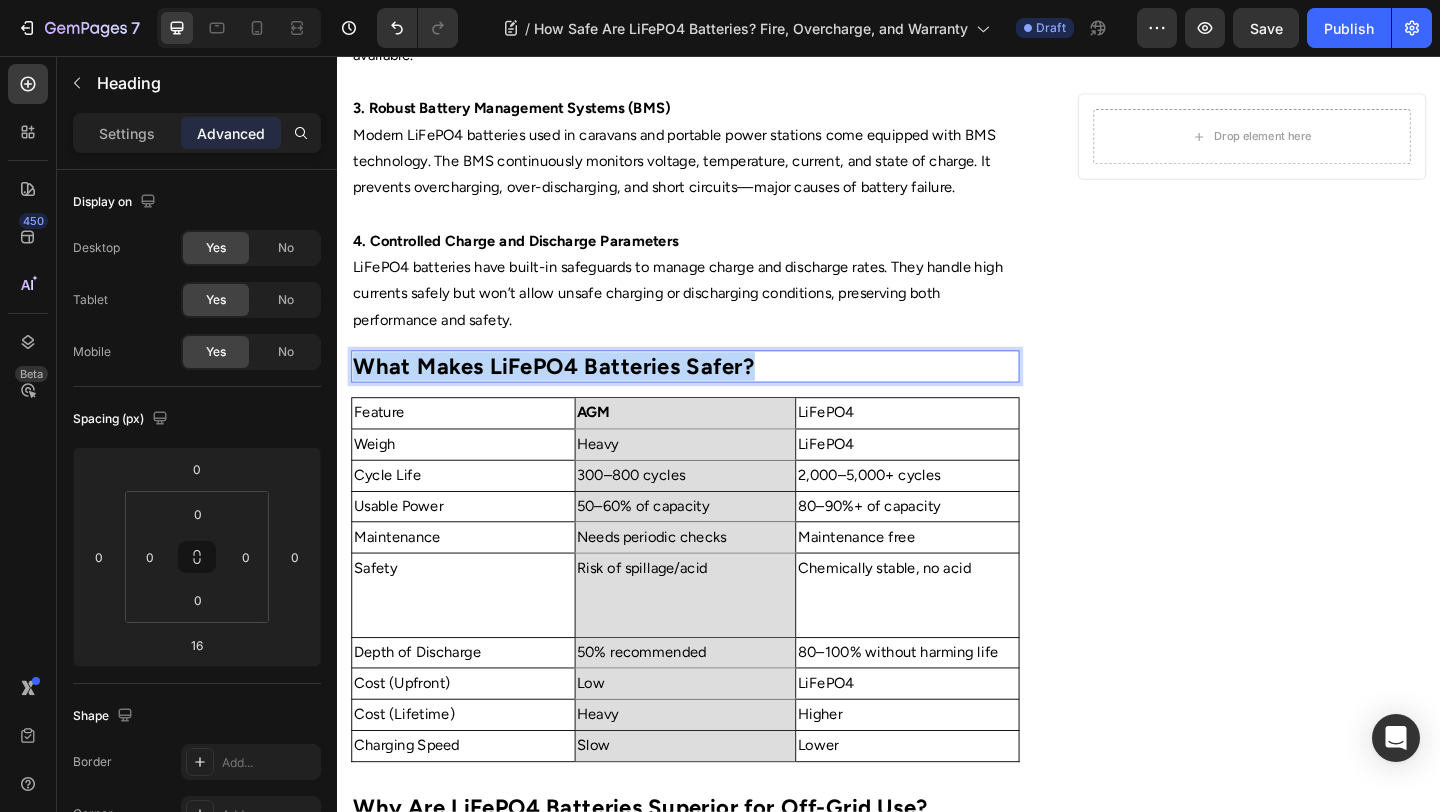 click on "What Makes LiFePO4 Batteries Safer?" at bounding box center [572, 393] 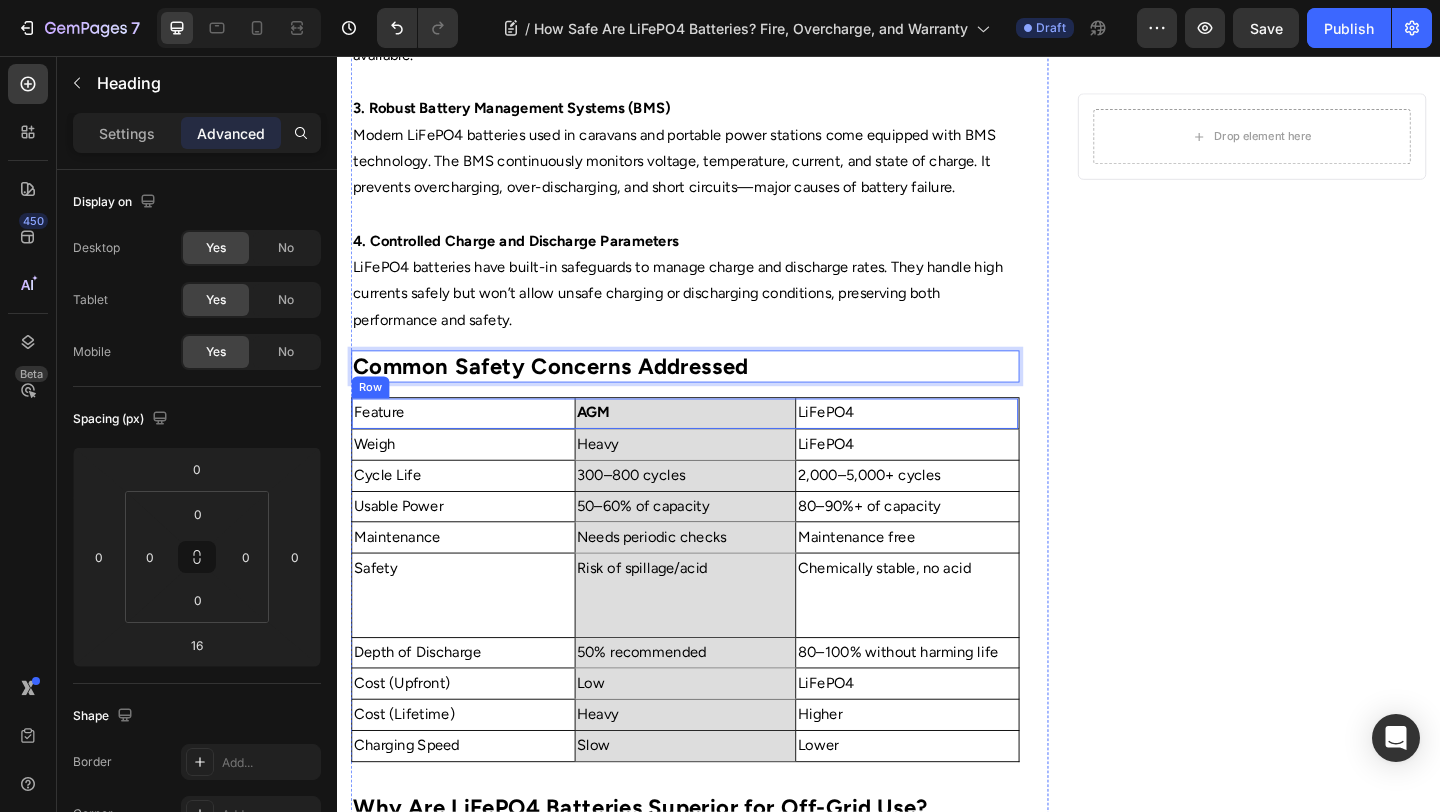 click on "Feature Text Block AGM Text Block LiFePO4 Text Block Row" at bounding box center (715, 444) 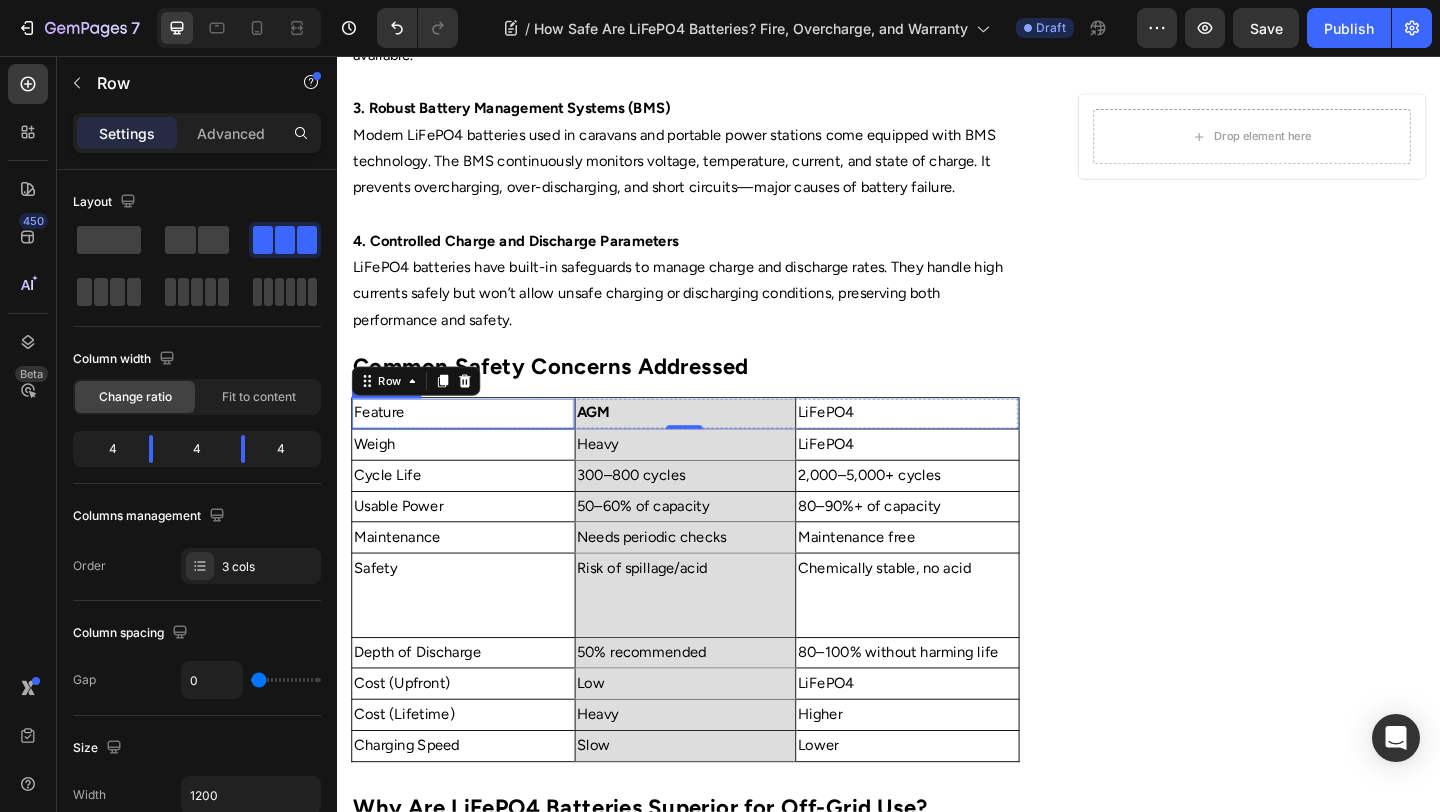 click on "Feature" at bounding box center (474, 444) 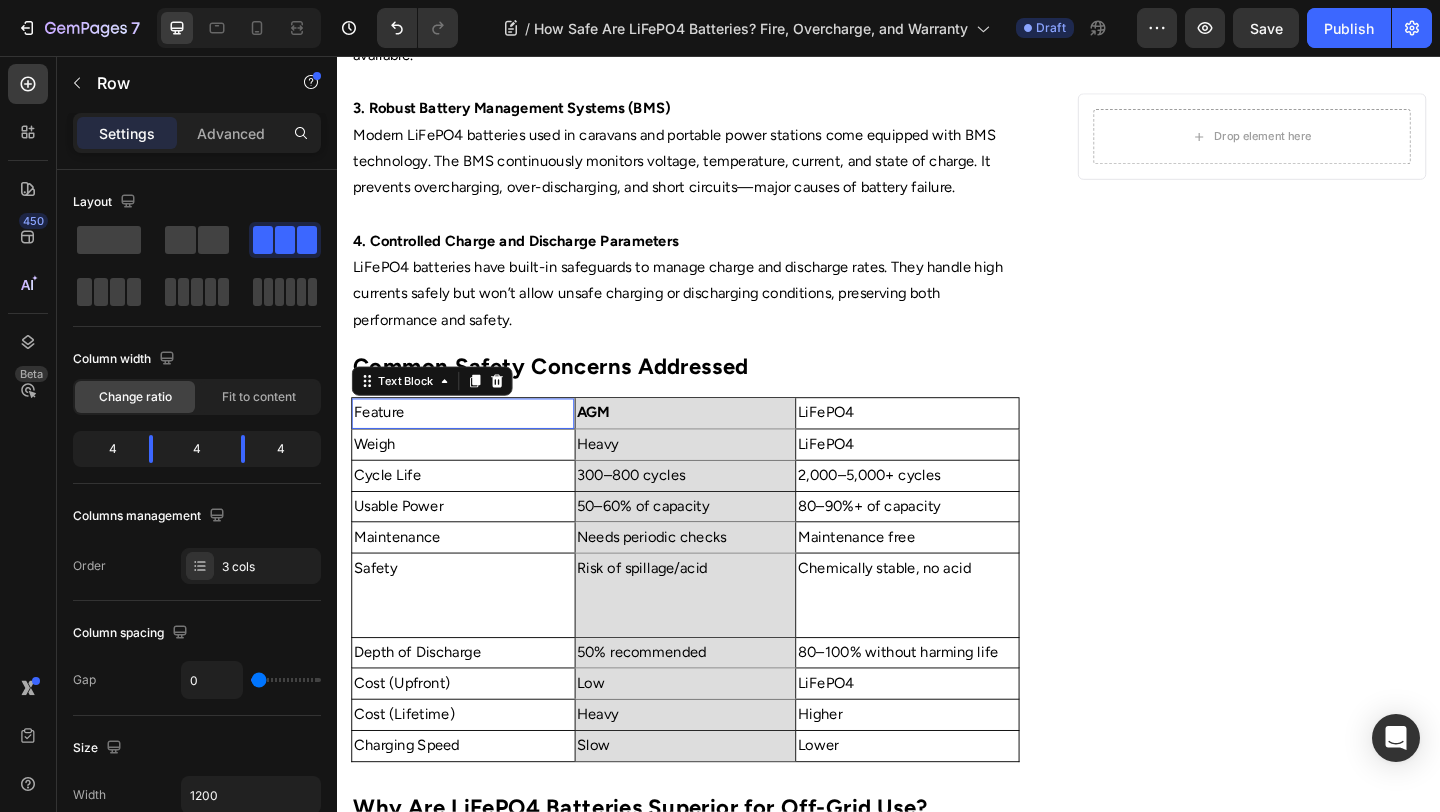 click on "Feature" at bounding box center [474, 444] 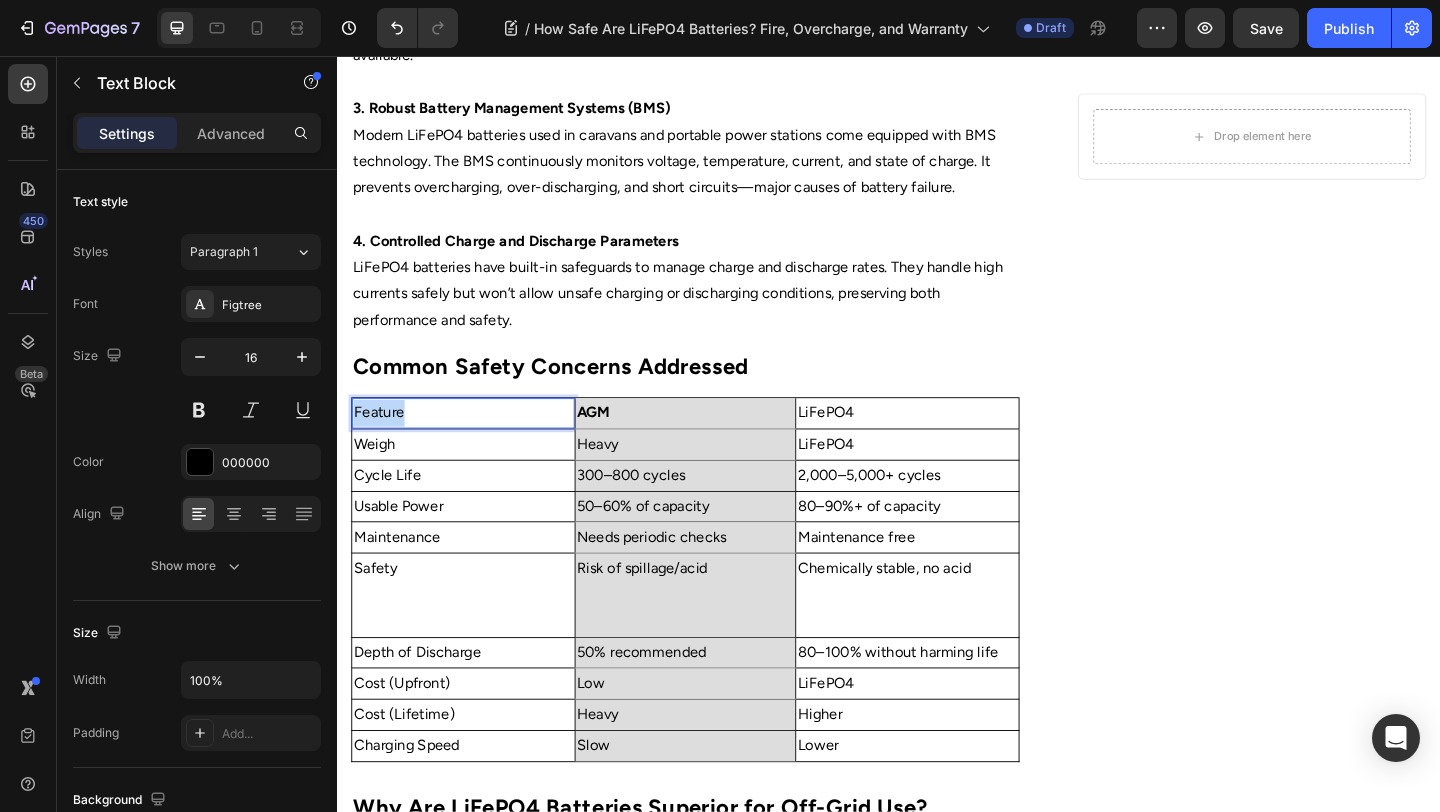click on "Feature" at bounding box center (474, 444) 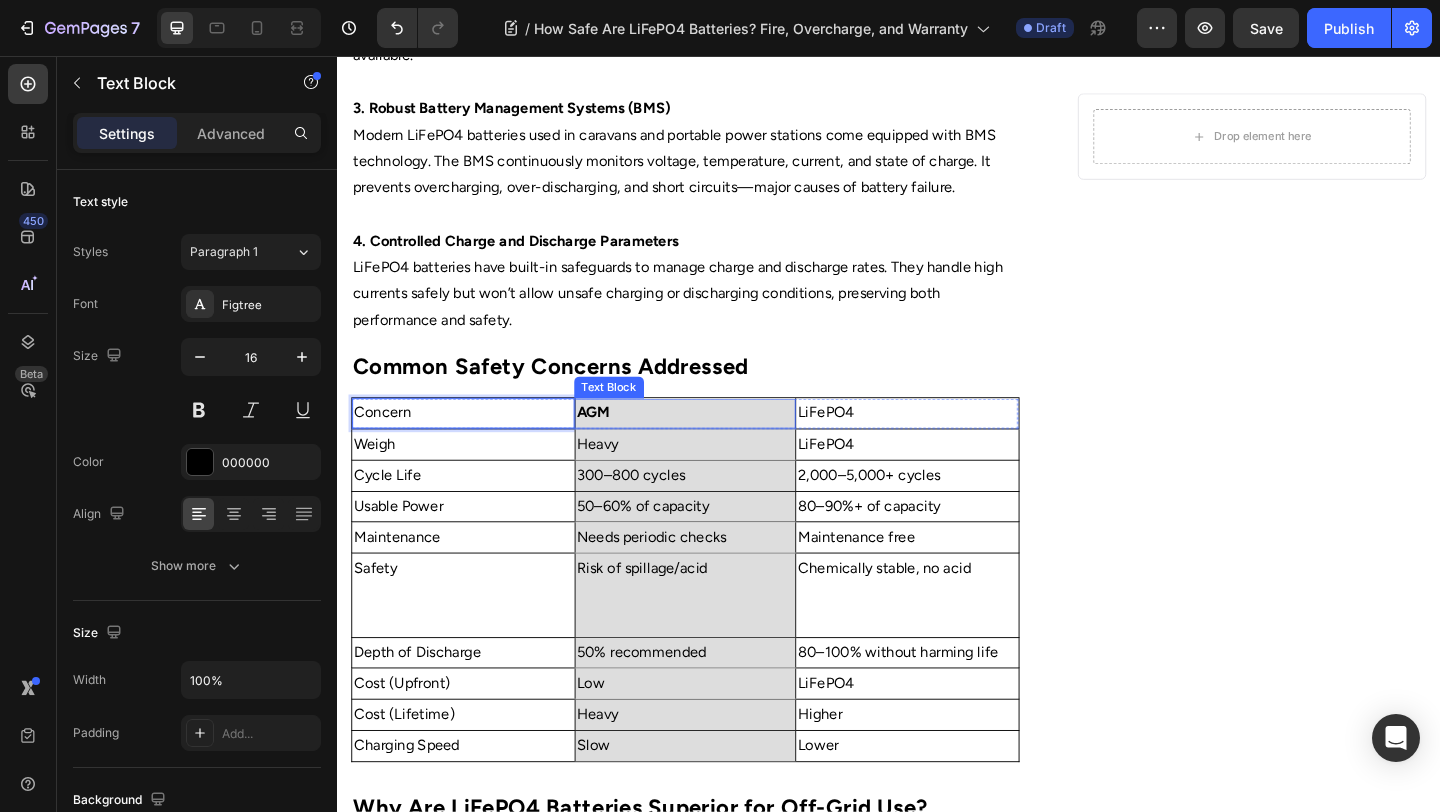 click on "AGM" at bounding box center (716, 444) 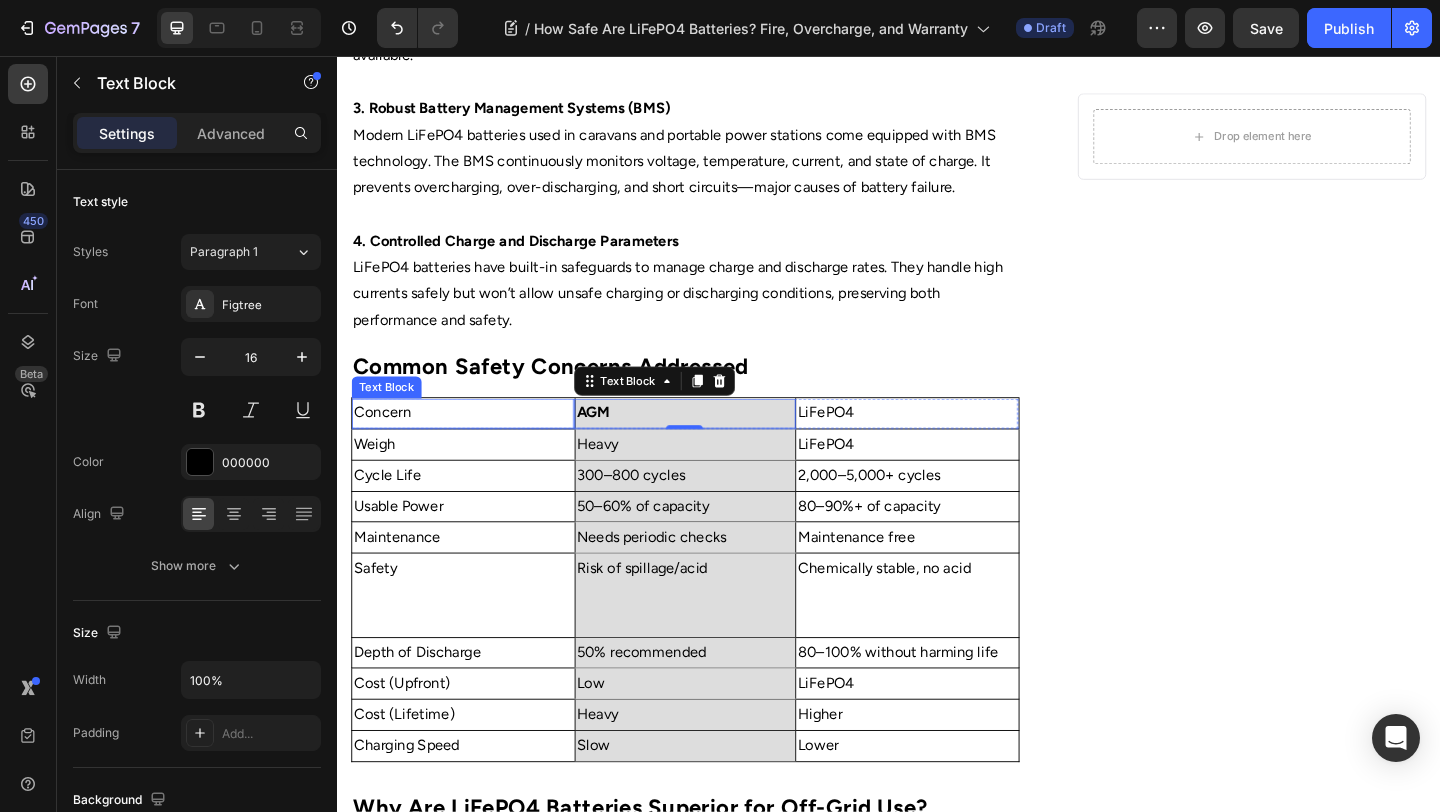 click on "Concern" at bounding box center (474, 444) 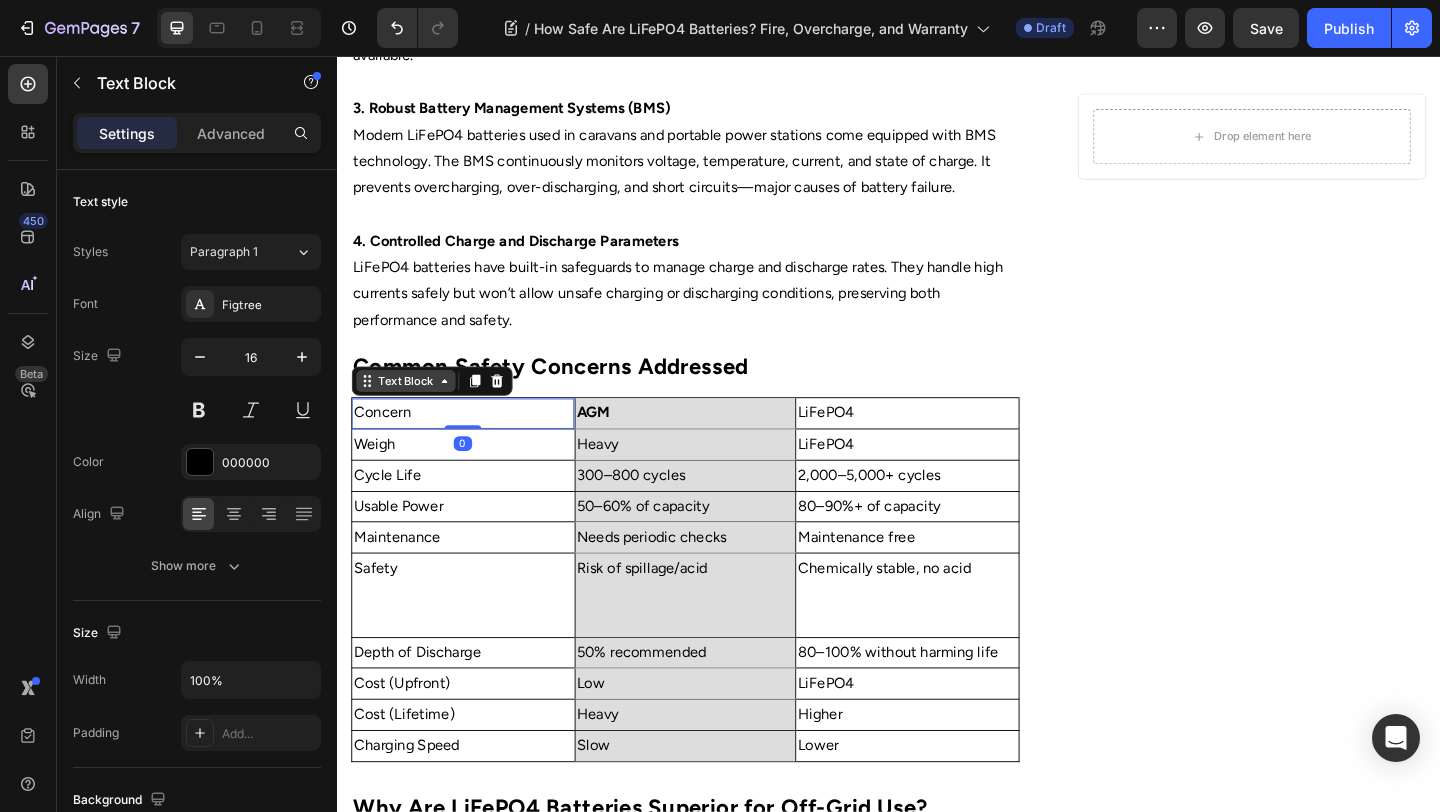 click on "Text Block" at bounding box center (412, 409) 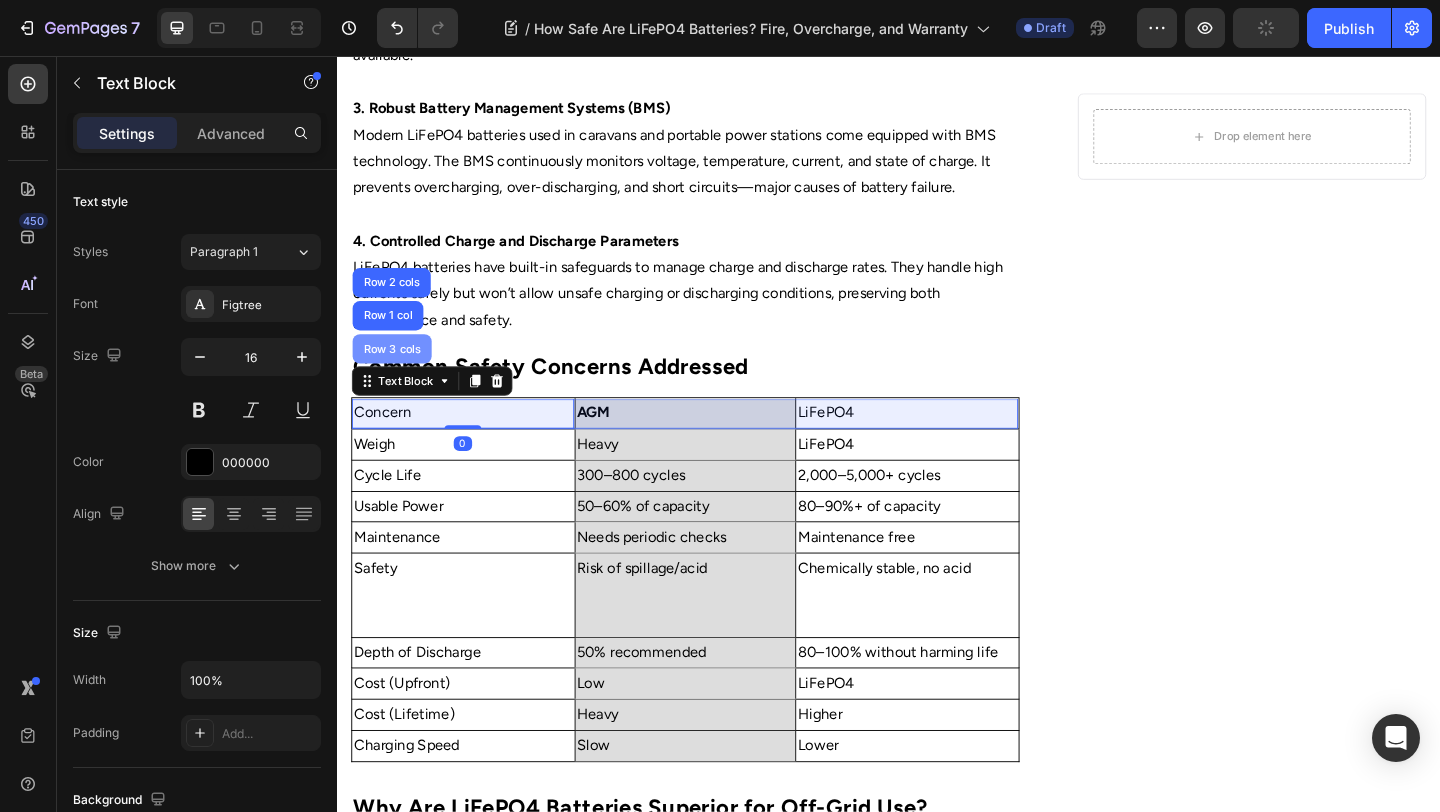 click on "Row 3 cols" at bounding box center [397, 374] 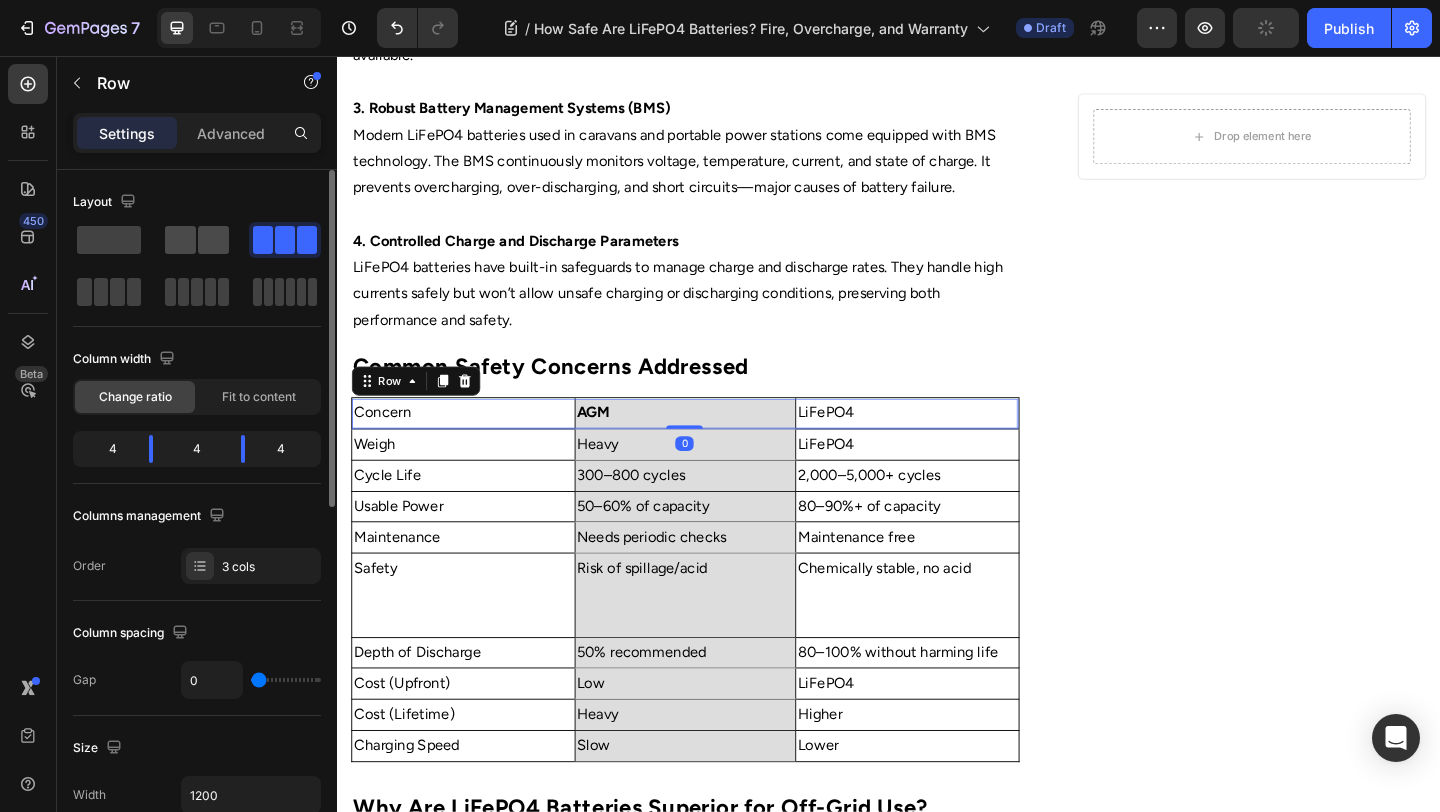 click 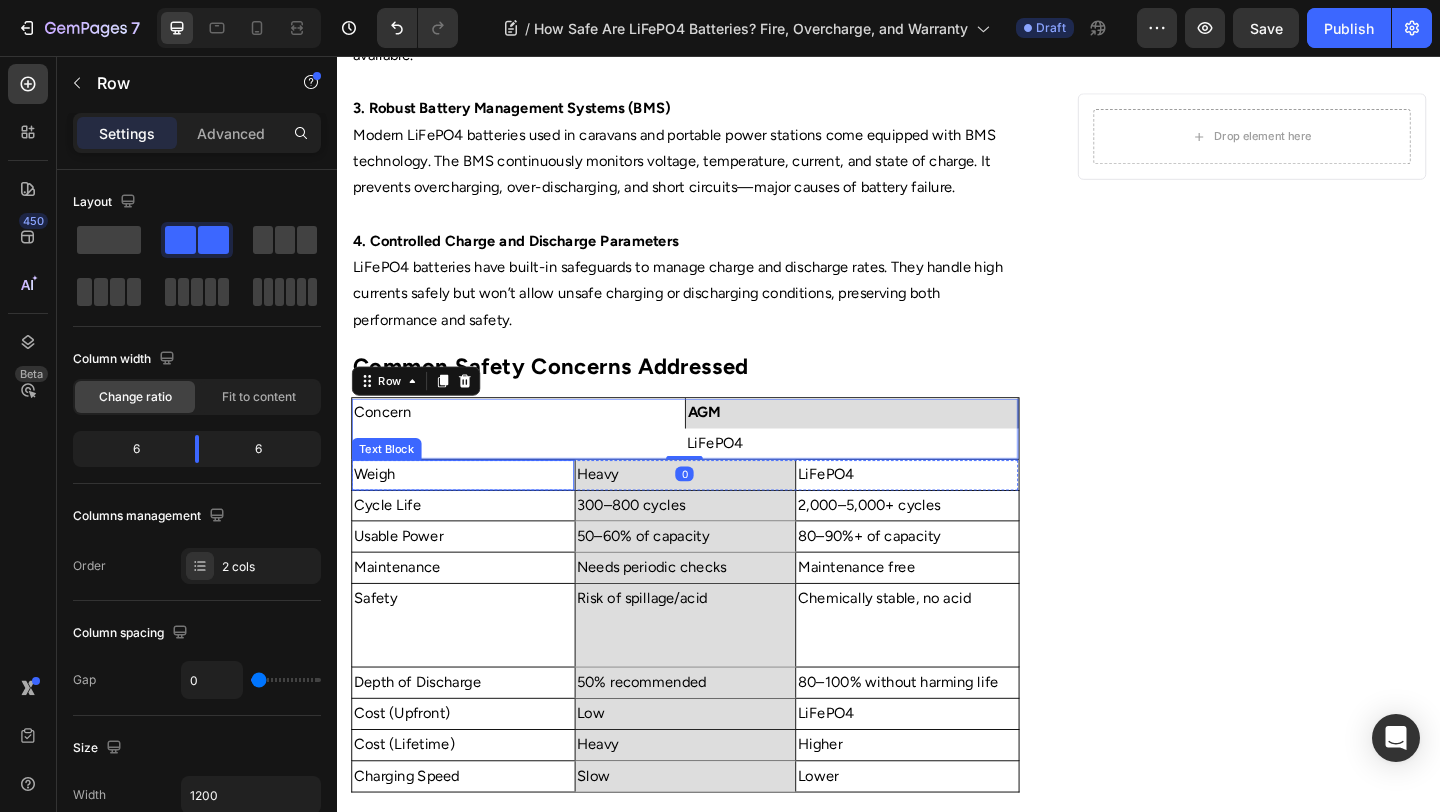 click on "Weigh" at bounding box center (474, 511) 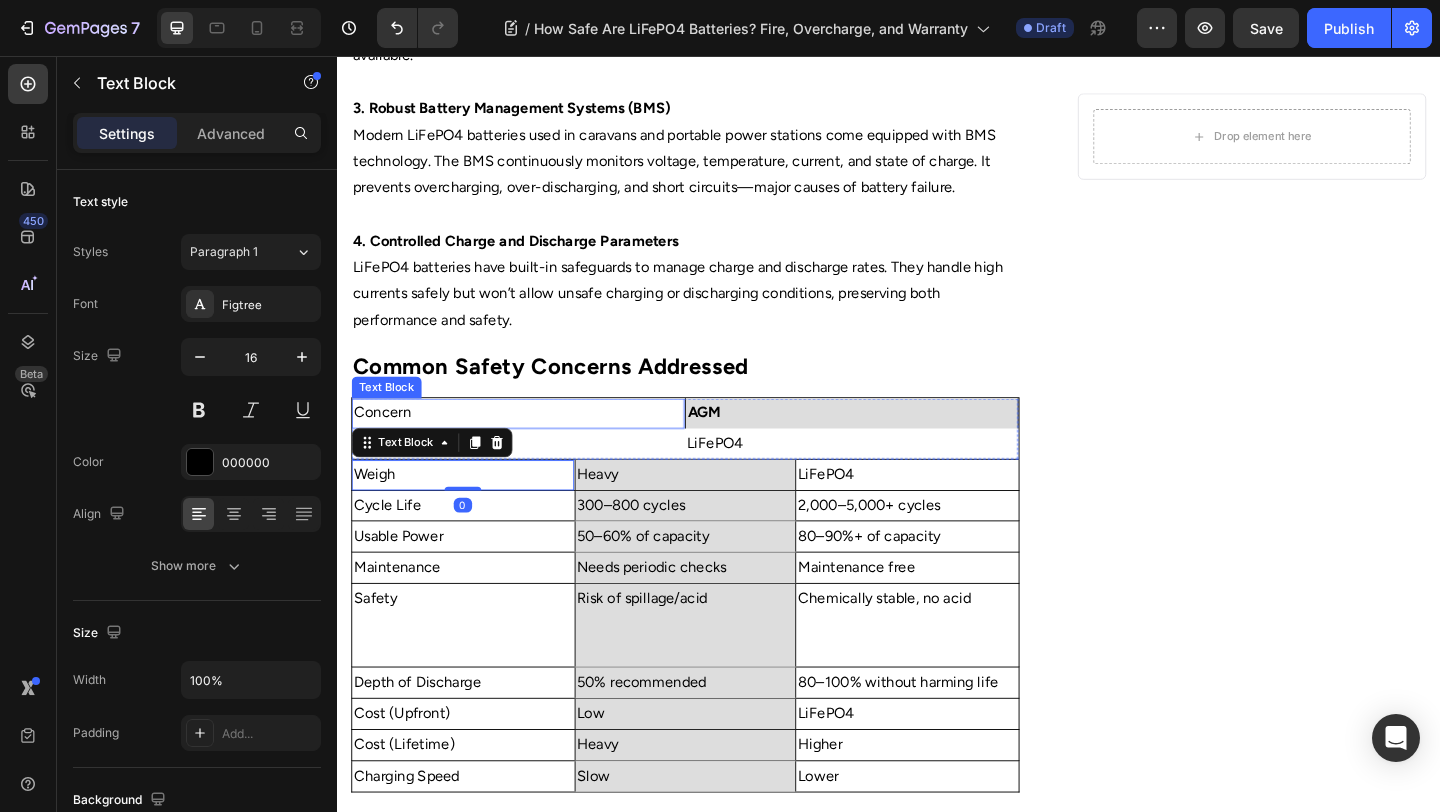 click on "Text Block" at bounding box center [440, 476] 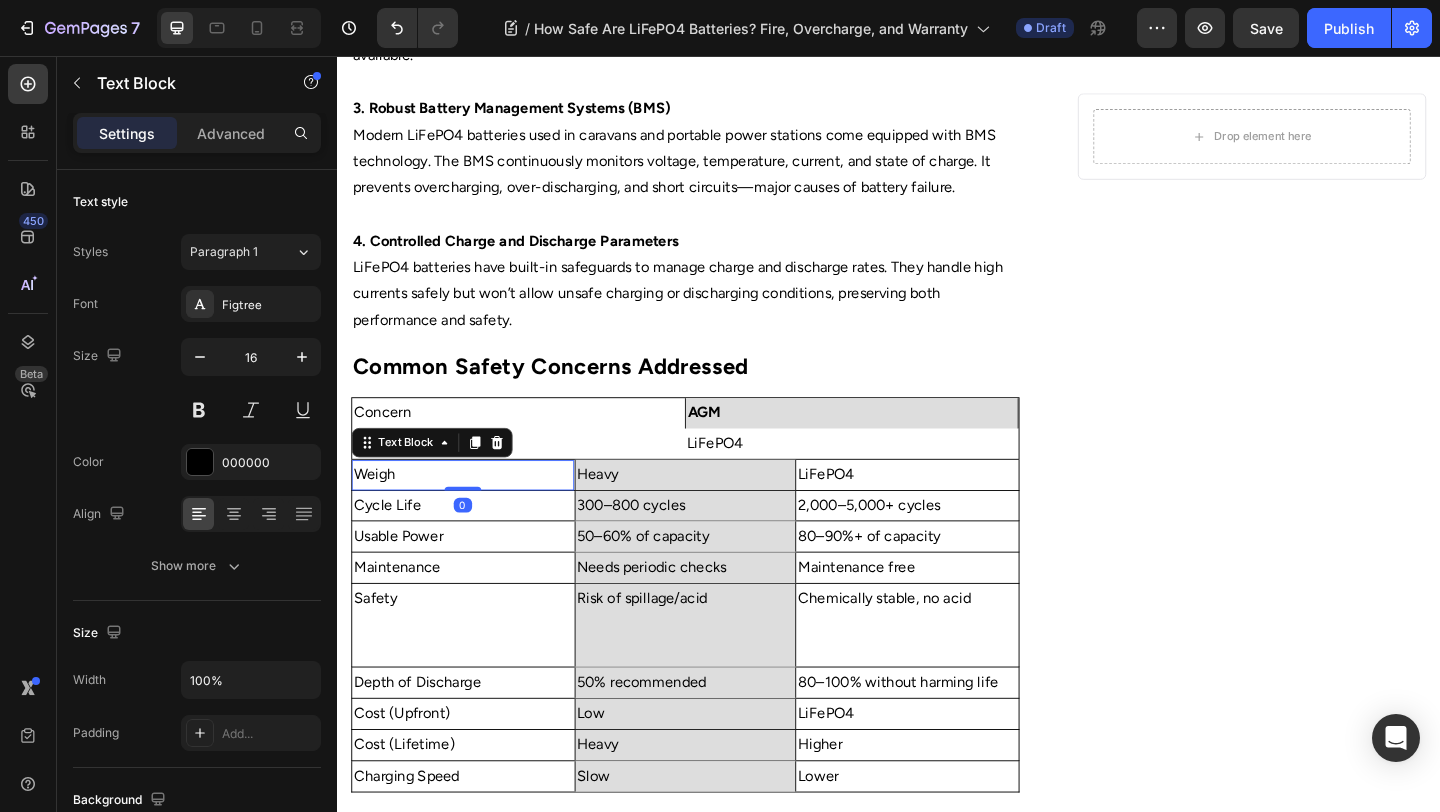 click on "Text Block" at bounding box center (440, 476) 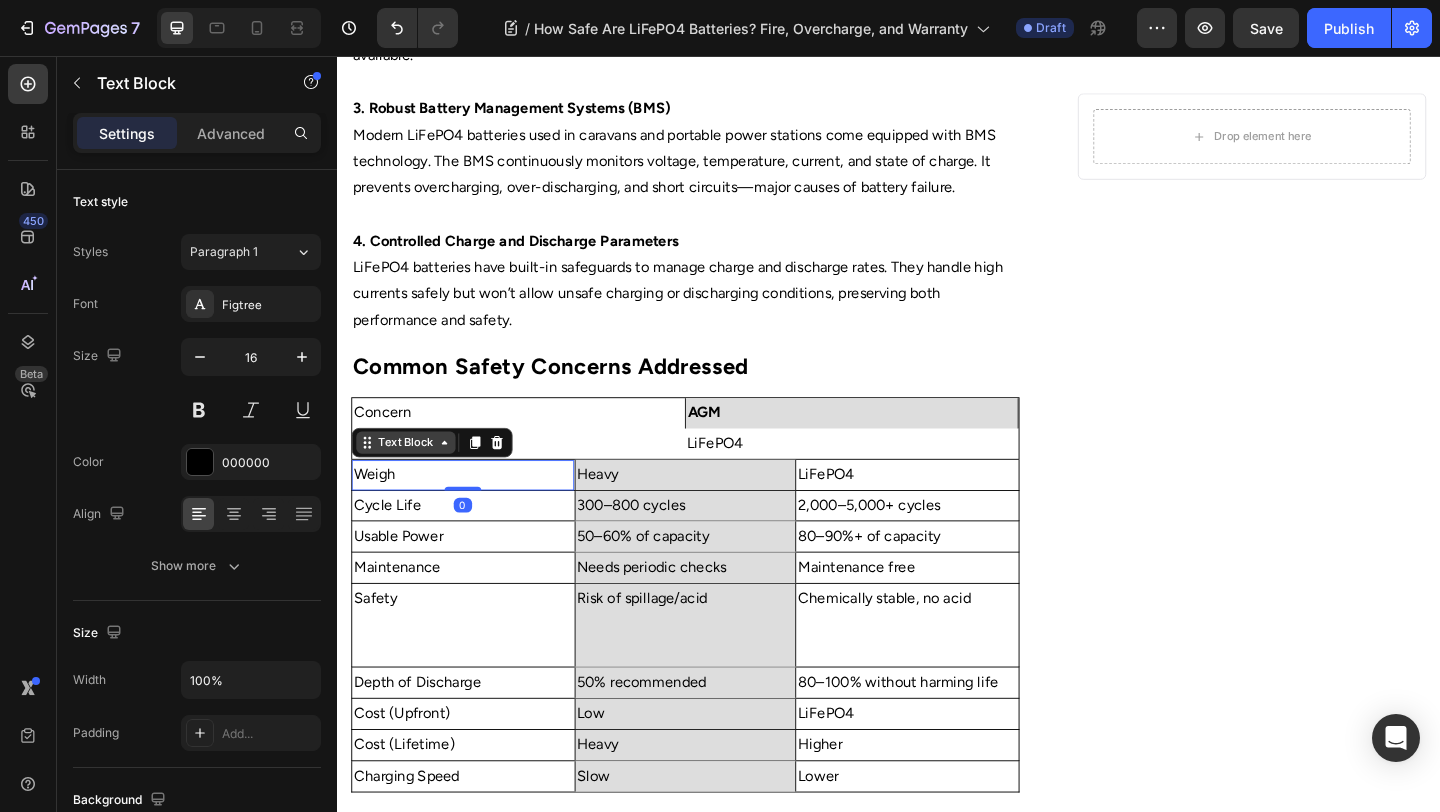 click on "Text Block" at bounding box center (412, 476) 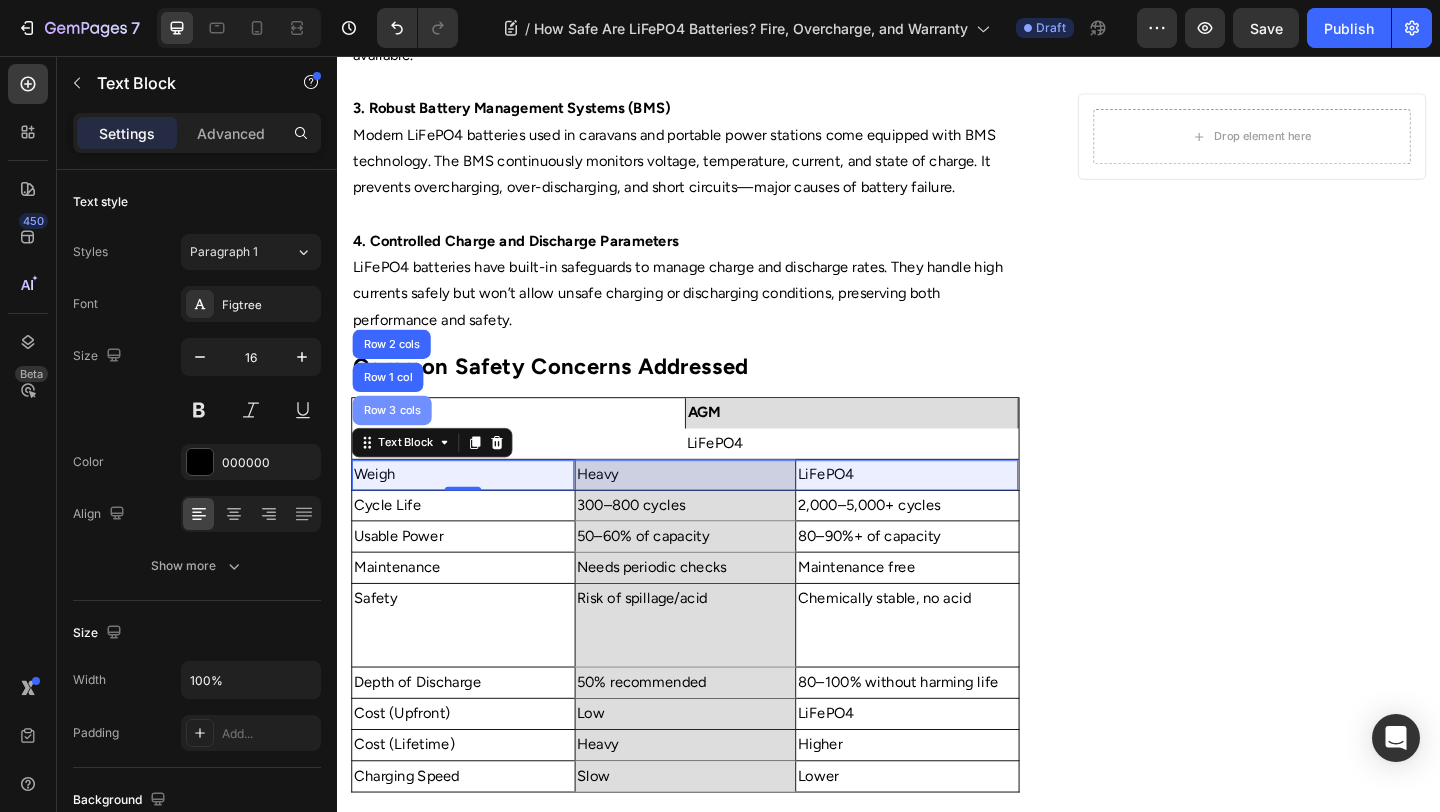 click on "Row 3 cols" at bounding box center (397, 441) 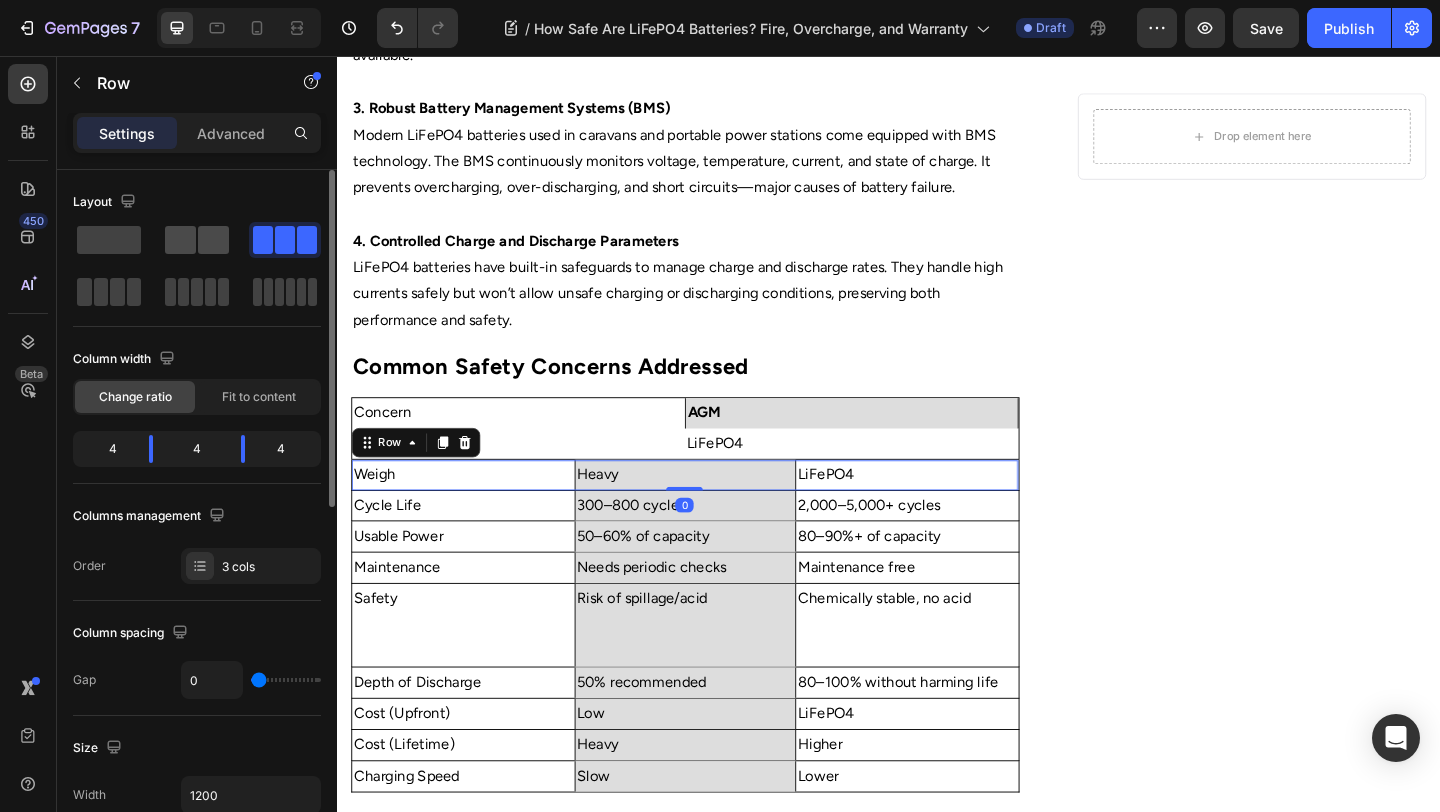 drag, startPoint x: 204, startPoint y: 239, endPoint x: 30, endPoint y: 419, distance: 250.35175 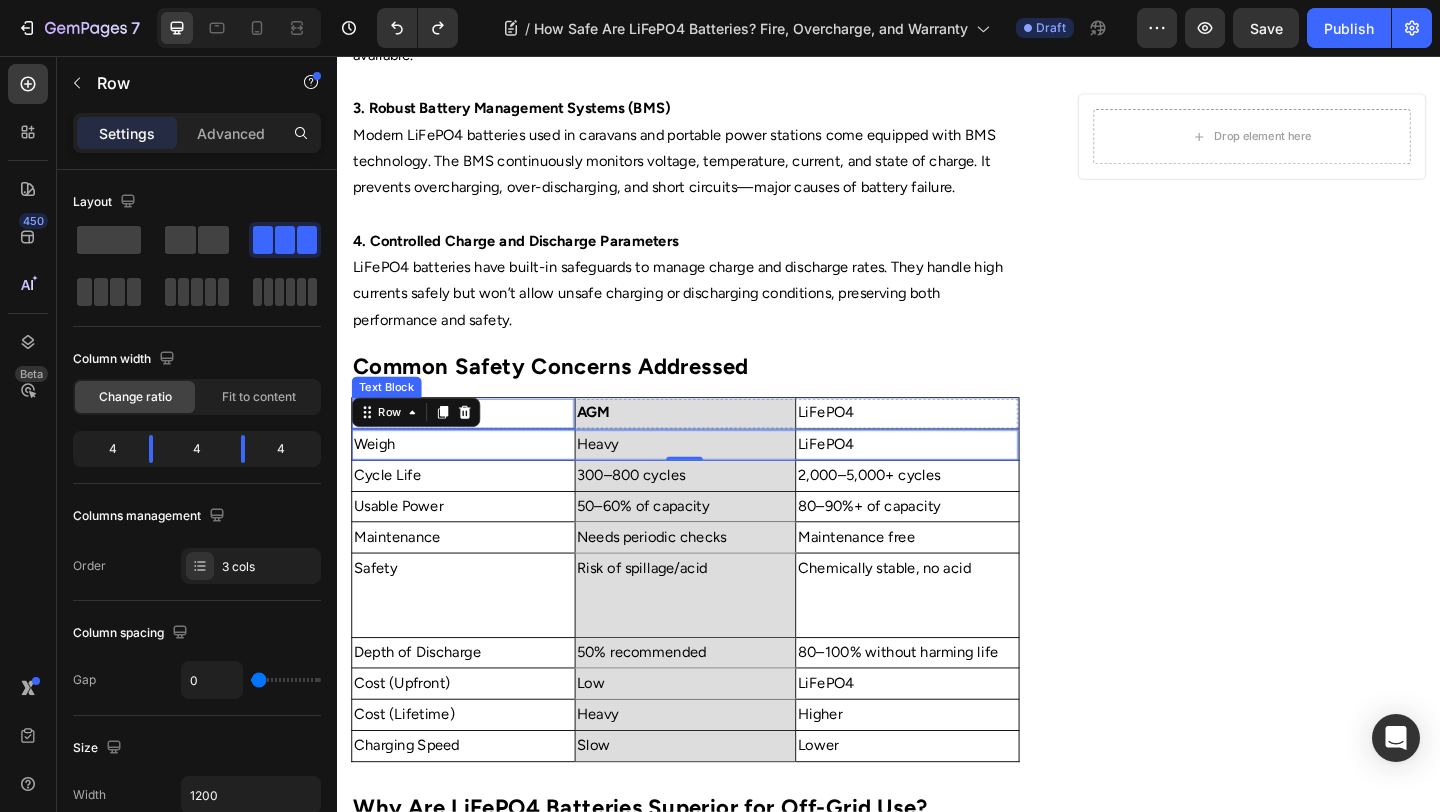 click on "Concern" at bounding box center [474, 444] 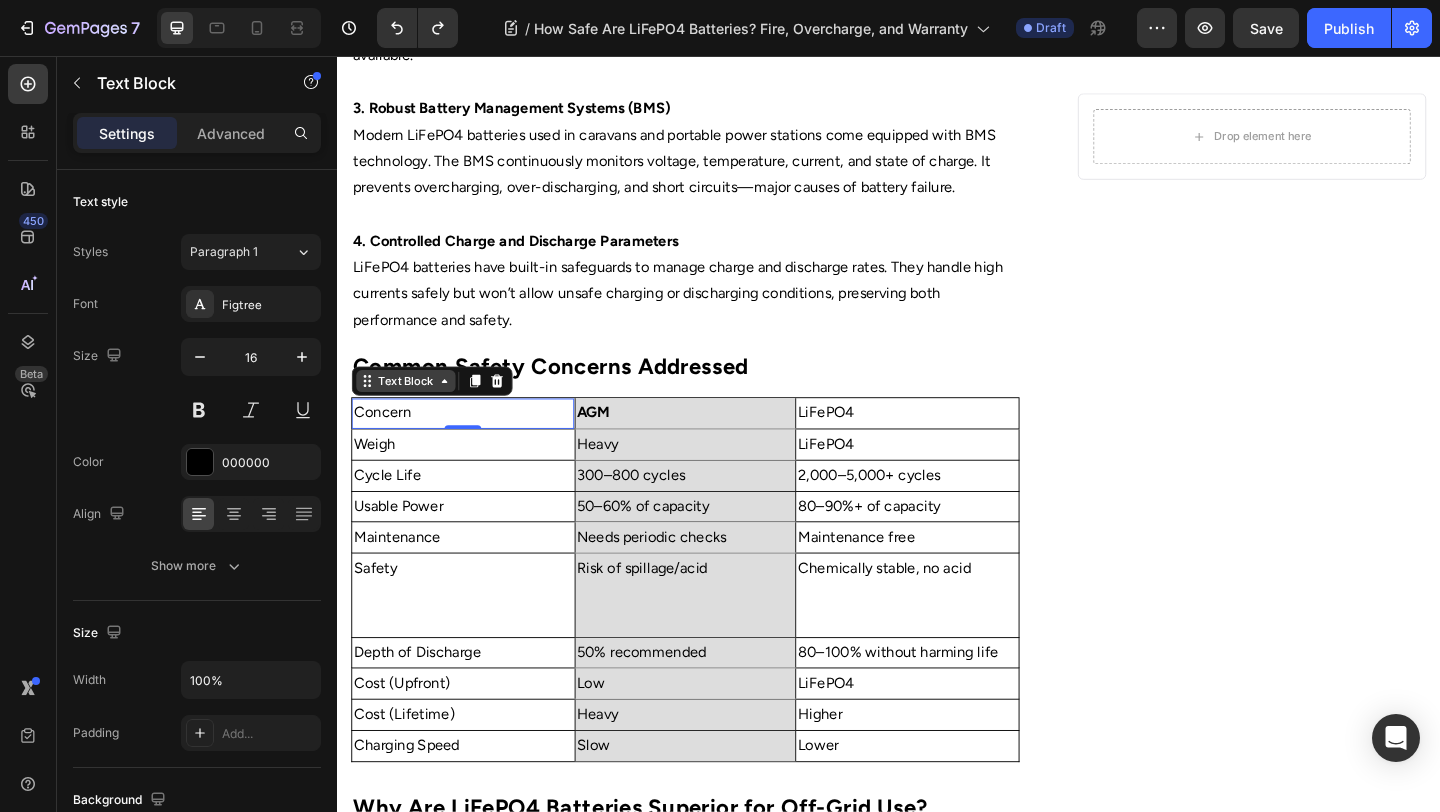 click on "Text Block" at bounding box center (412, 409) 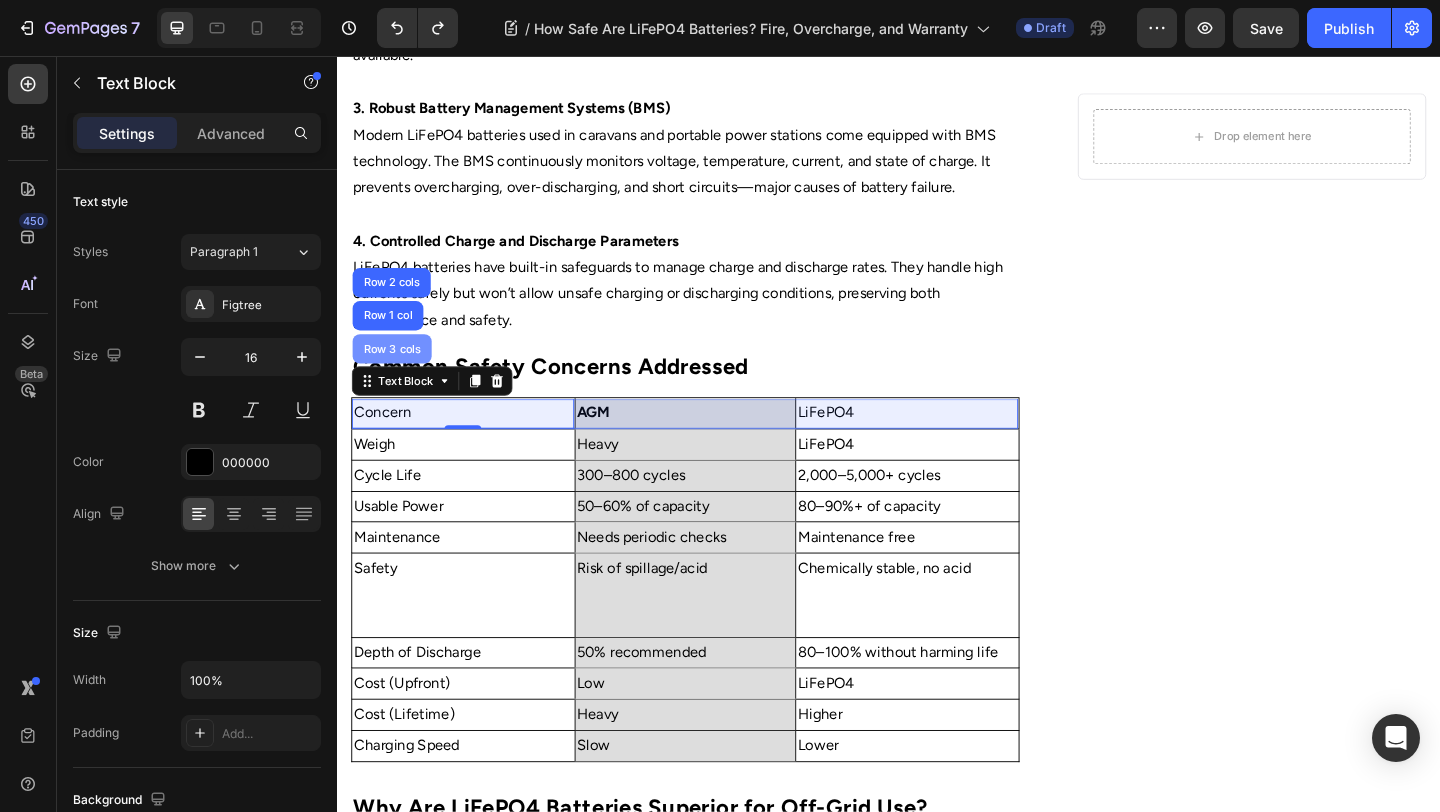 click on "Row 3 cols" at bounding box center [397, 374] 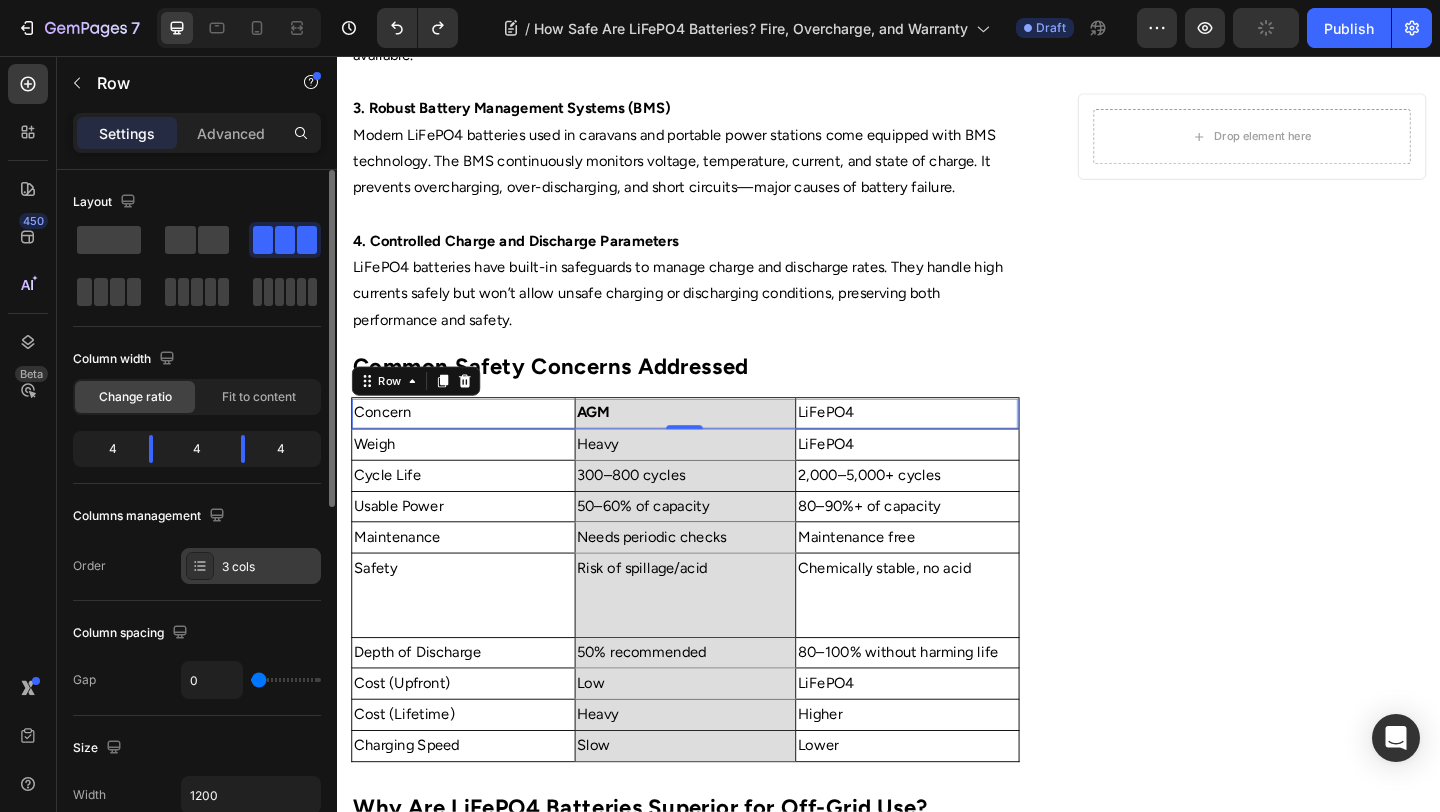click on "3 cols" at bounding box center [251, 566] 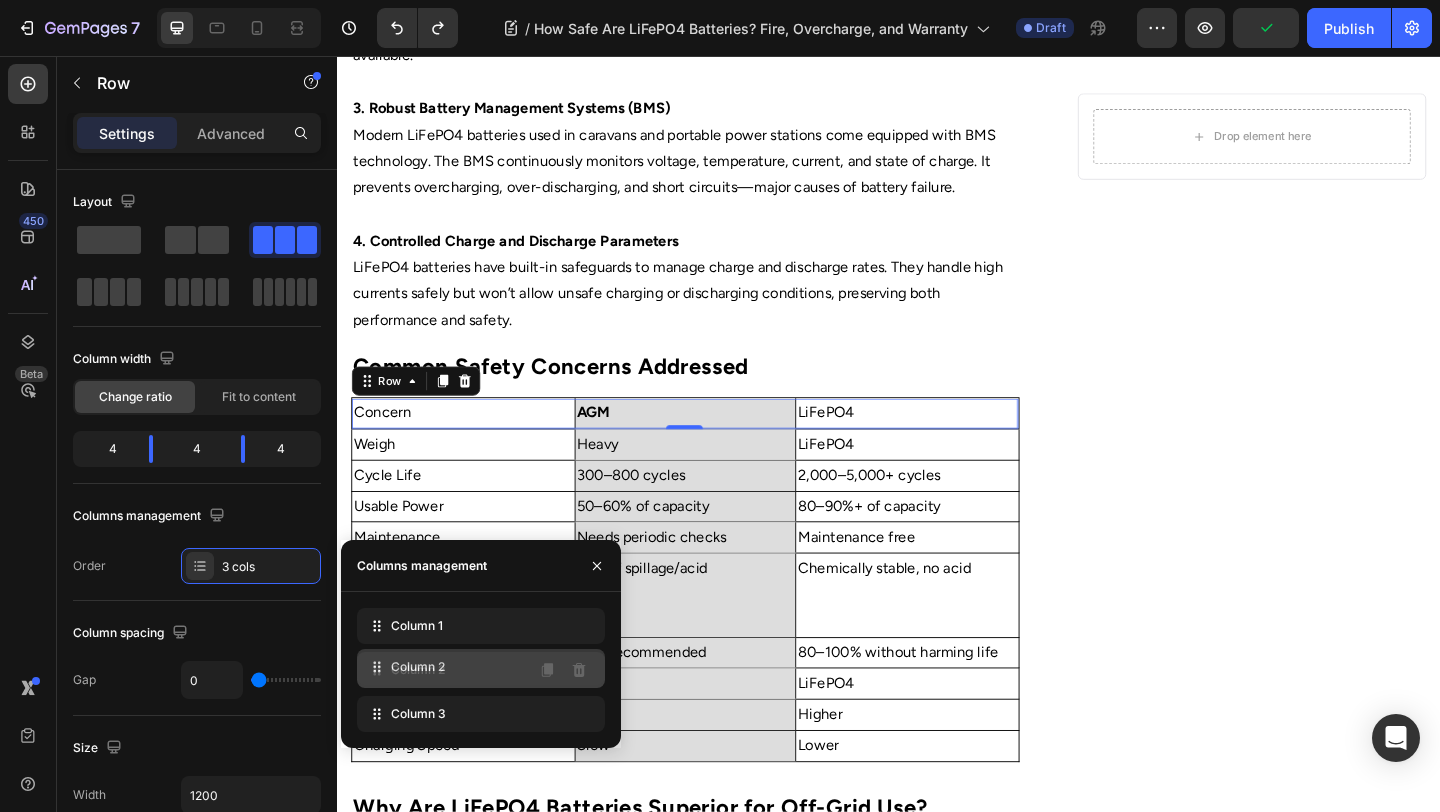 type 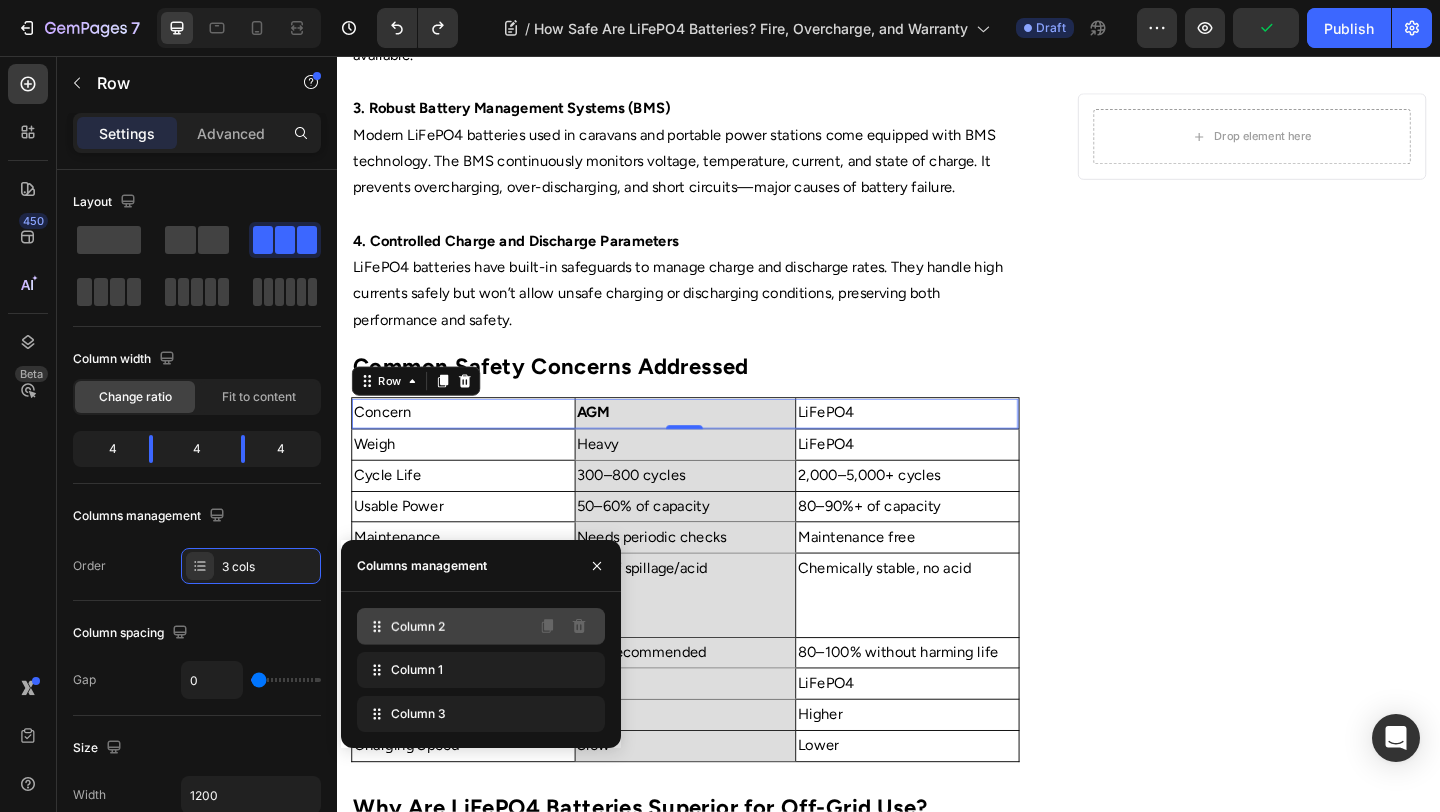 drag, startPoint x: 457, startPoint y: 682, endPoint x: 457, endPoint y: 639, distance: 43 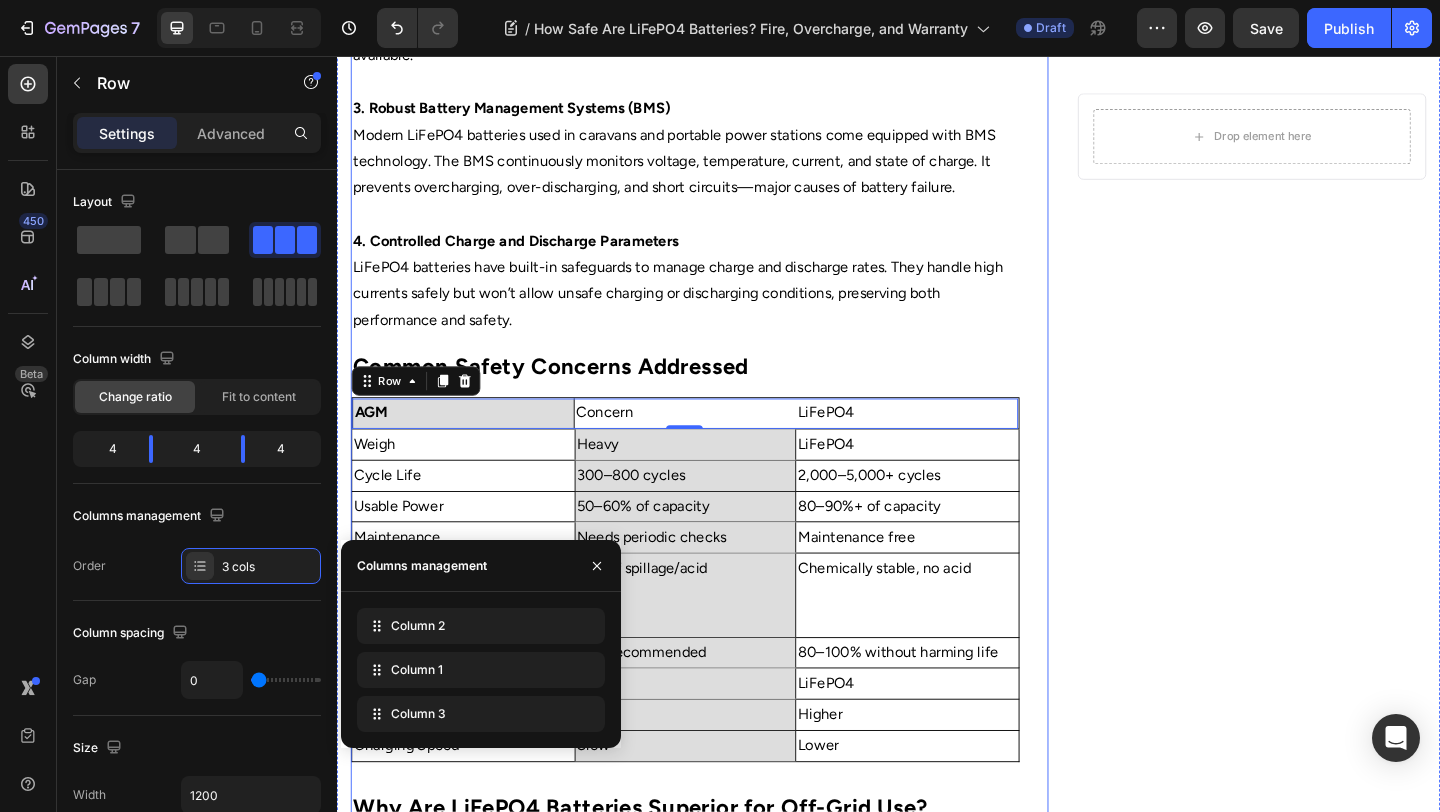 click on "Home Text Block
Icon Blog Text Block
Icon How Safe Are LiFePO4 Batteries? Fire, Overcharge, and Warranty Text Block Row ⁠⁠⁠⁠⁠⁠⁠ How Safe Are LiFePO4 Batteries? Fire, Overcharge, and Warranty Heading Image By  Portable Batteries Austraila Text block Advanced list Published:  August 4, 2025 Text block Row Image When it comes to choosing a battery for your caravan, camping, or off-grid power needs, safety is often top of mind. Lithium batteries, while known for their excellent performance, sometimes get a bad rap regarding safety risks like overheating or fire. So, how safe are LiFePO4 batteries really? Text block ⁠⁠⁠⁠⁠⁠⁠ Why Safety Matters in Battery Technology Heading Text block ⁠⁠⁠⁠⁠⁠⁠ What Makes LiFePO4 Batteries Safer? Heading 1. Stable Chemical Composition 2. Lower Risk of Thermal Runaway 3. Robust Battery Management Systems (BMS) 4. Controlled Charge and Discharge Parameters Text block ⁠⁠⁠⁠⁠⁠⁠ Heading Concern AGM Row" at bounding box center [715, 399] 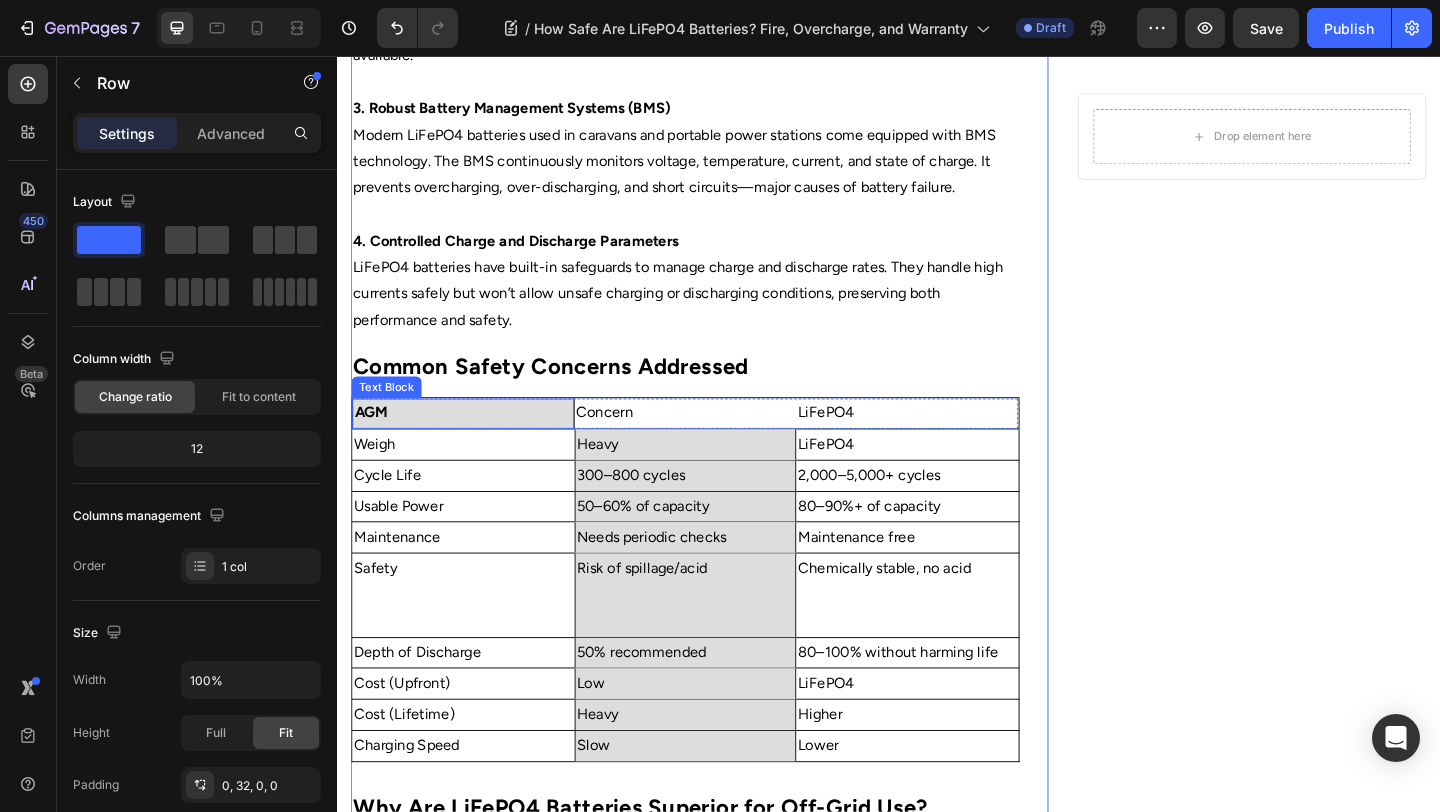 click on "AGM" at bounding box center [474, 444] 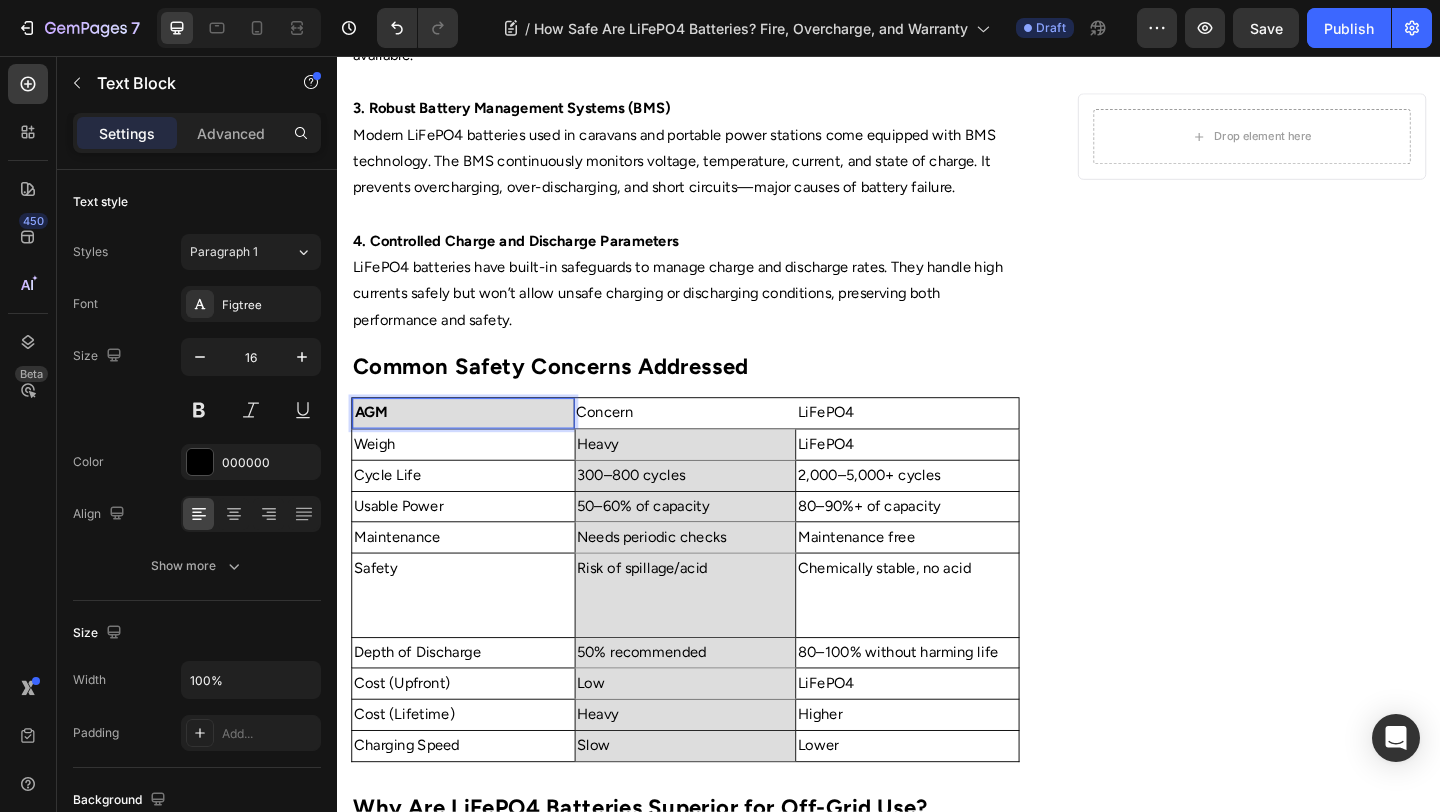 click on "AGM" at bounding box center (474, 444) 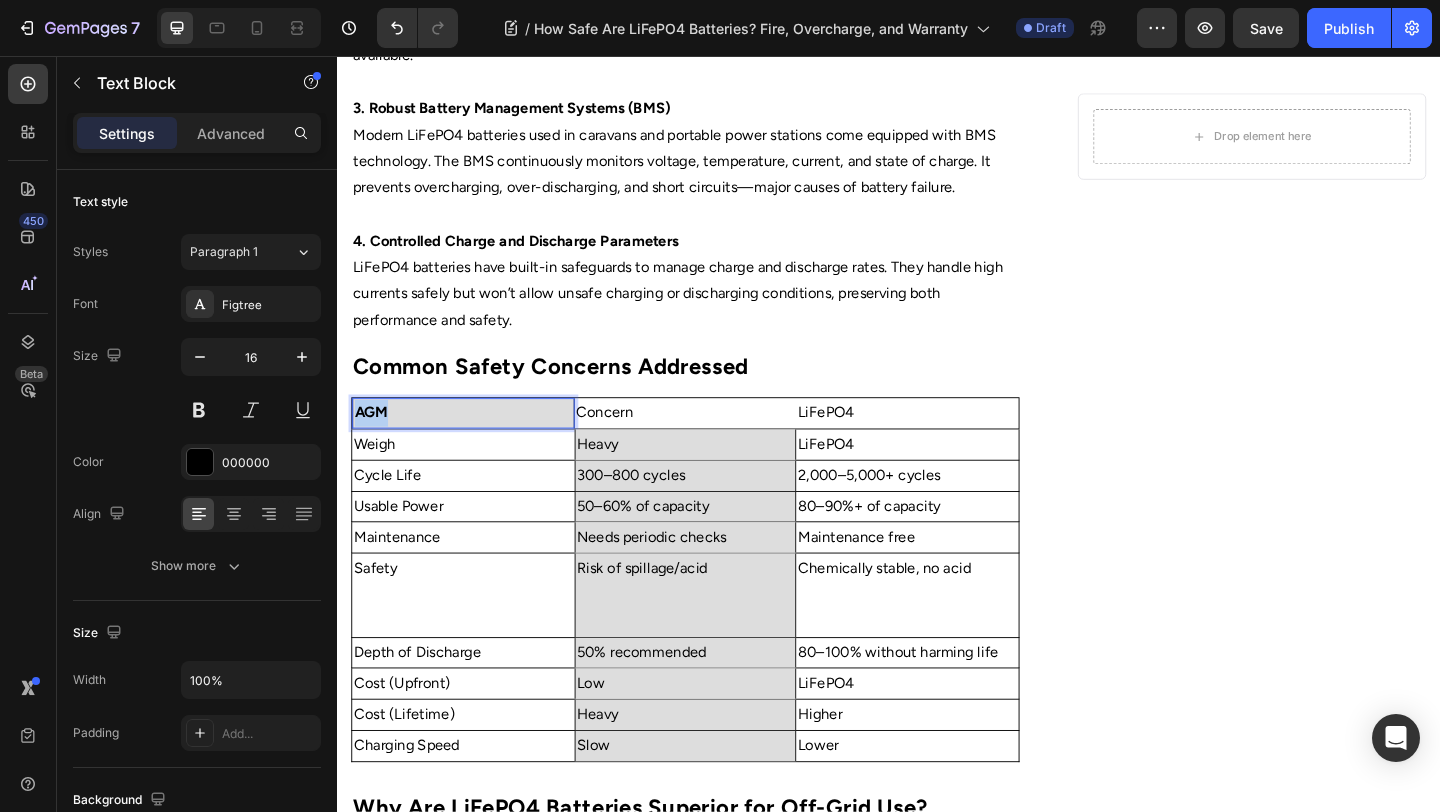 click on "AGM" at bounding box center [474, 444] 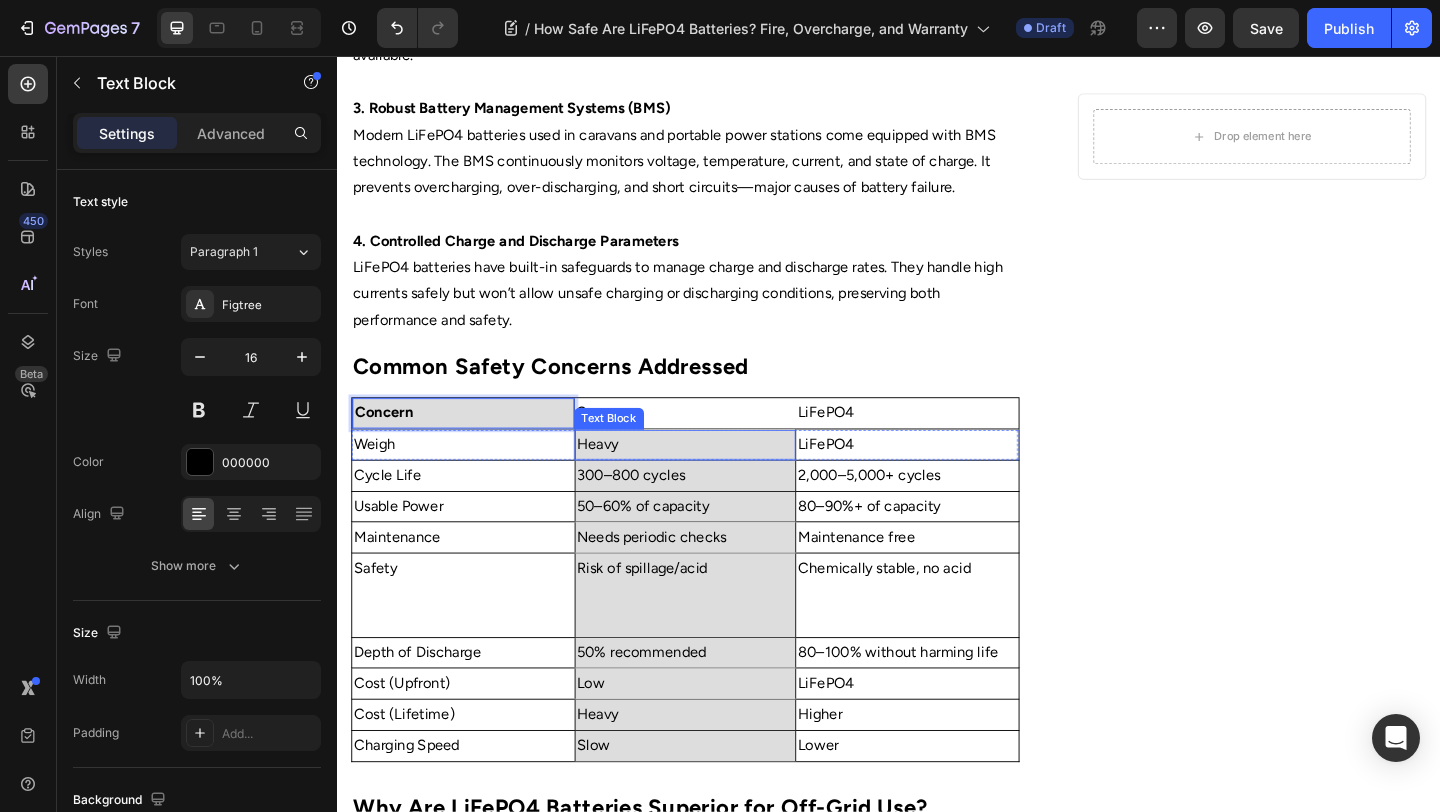 click on "Concern" at bounding box center (716, 444) 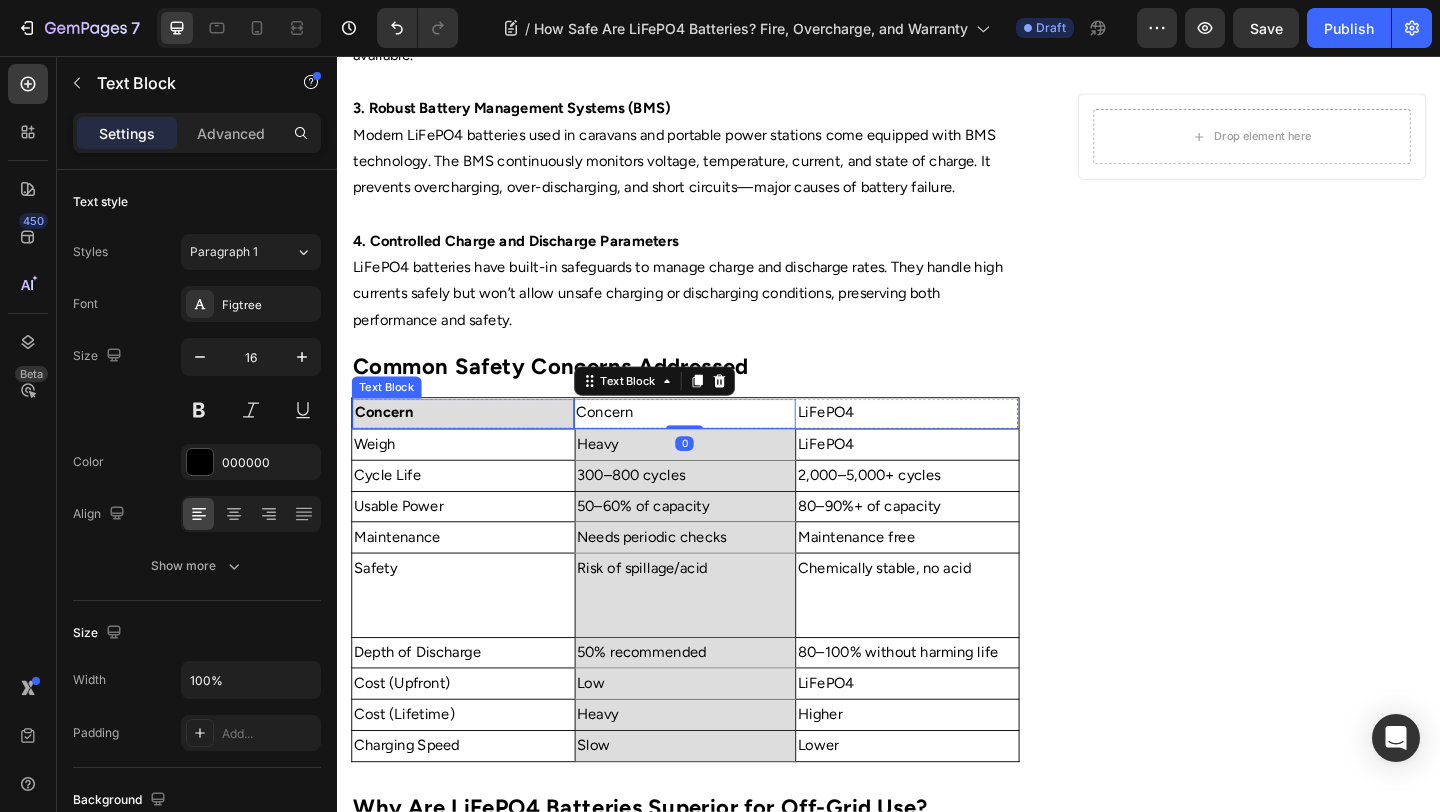 click on "Concern" at bounding box center (474, 444) 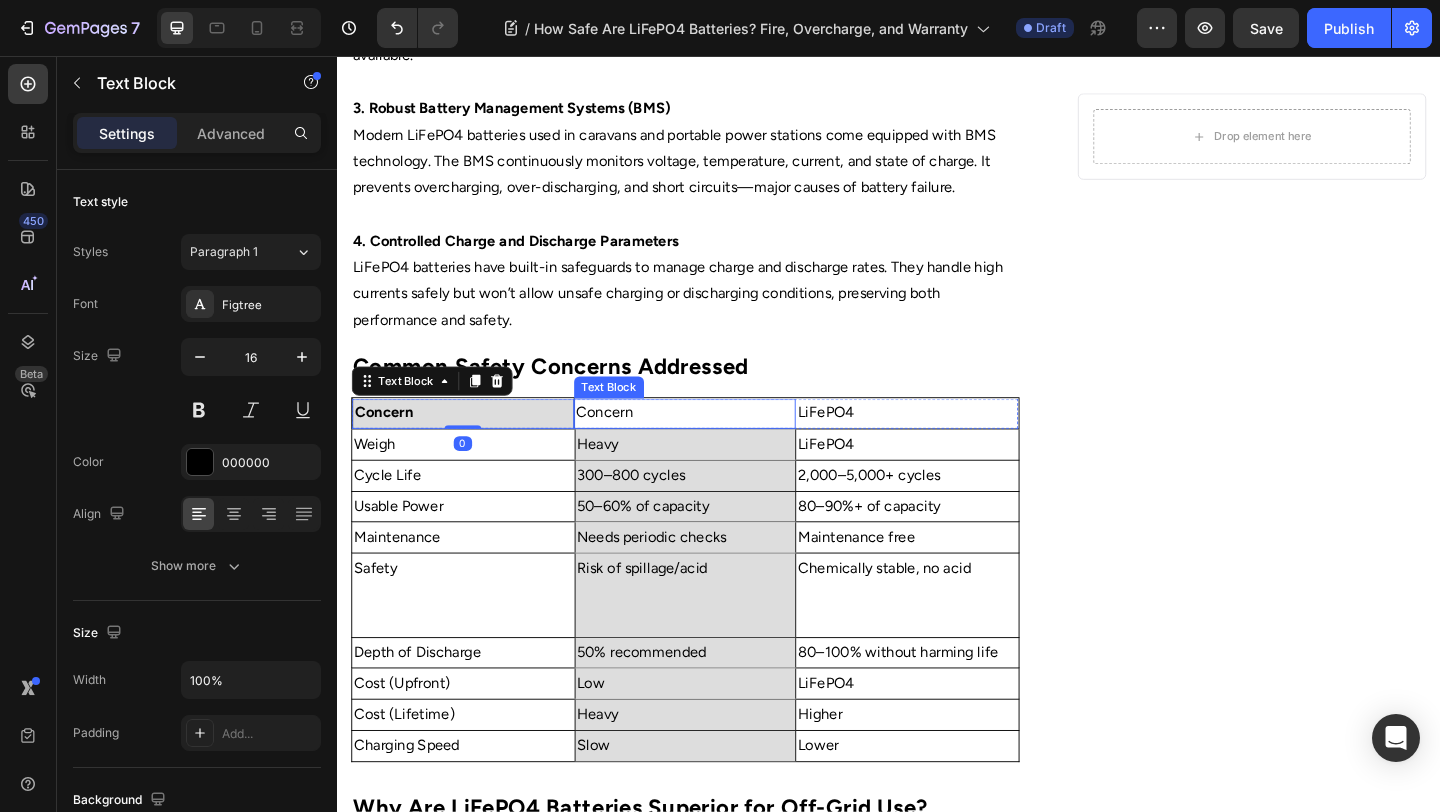 click on "Concern" at bounding box center (716, 444) 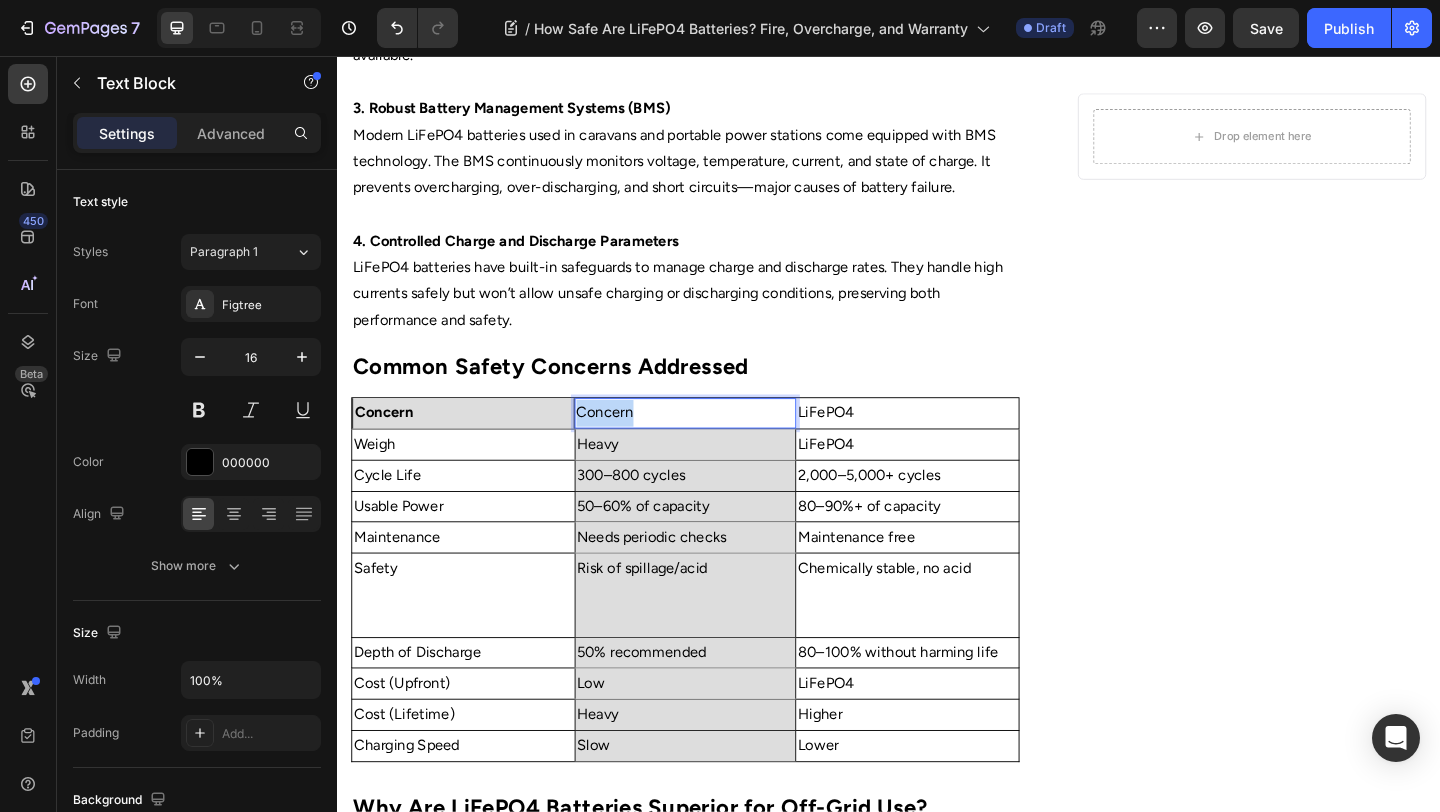 click on "Concern" at bounding box center [716, 444] 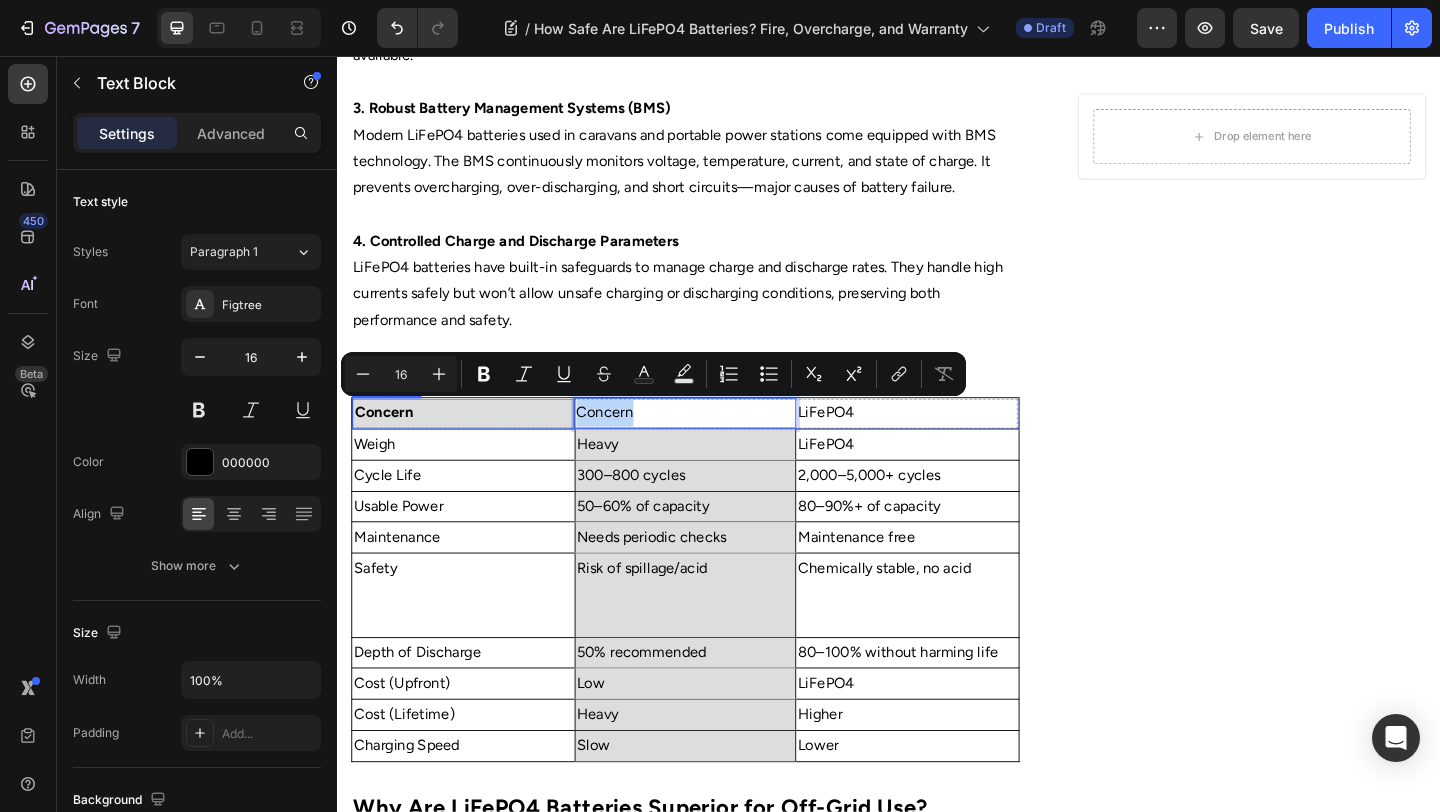 click on "Concern" at bounding box center (474, 444) 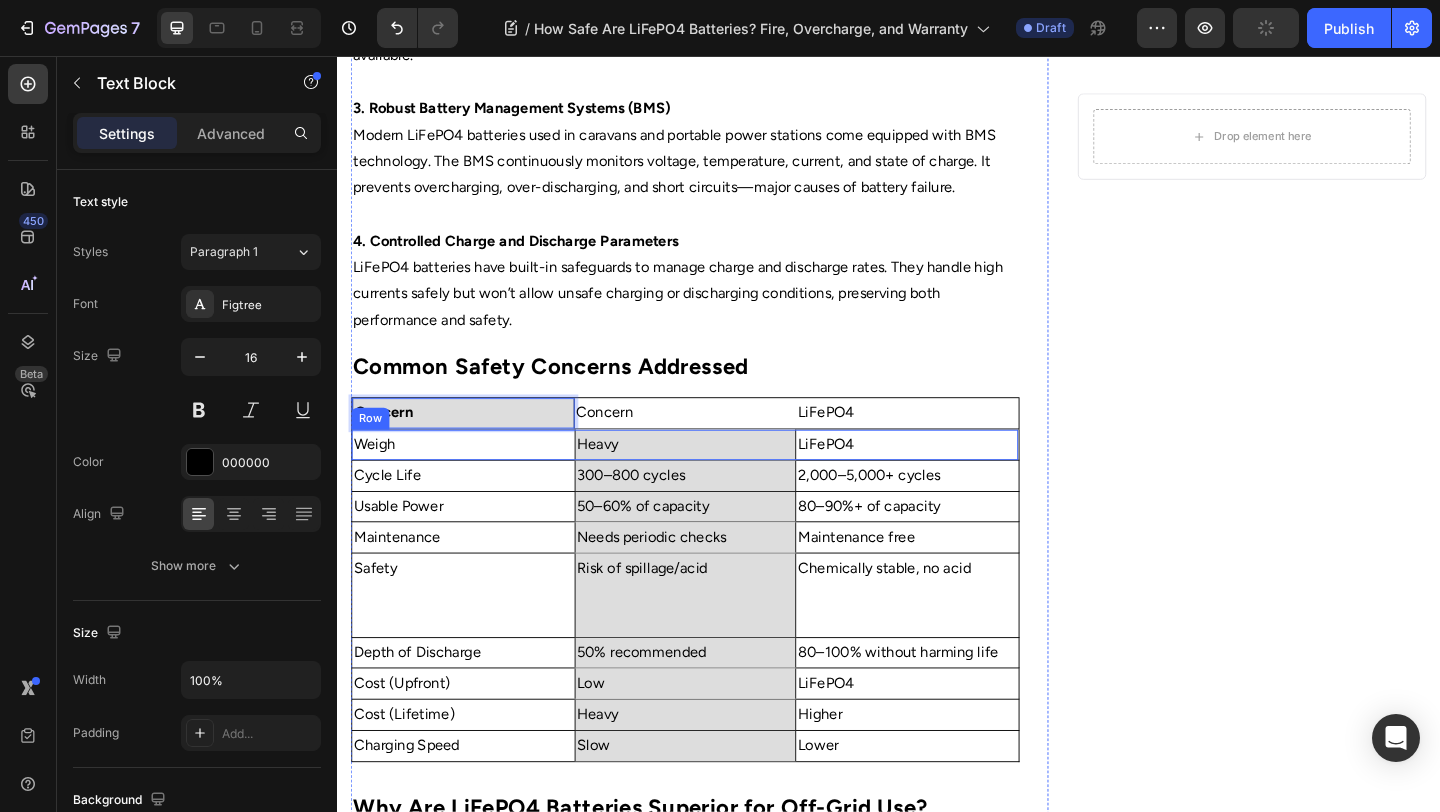 click on "Cycle Life" at bounding box center (474, 512) 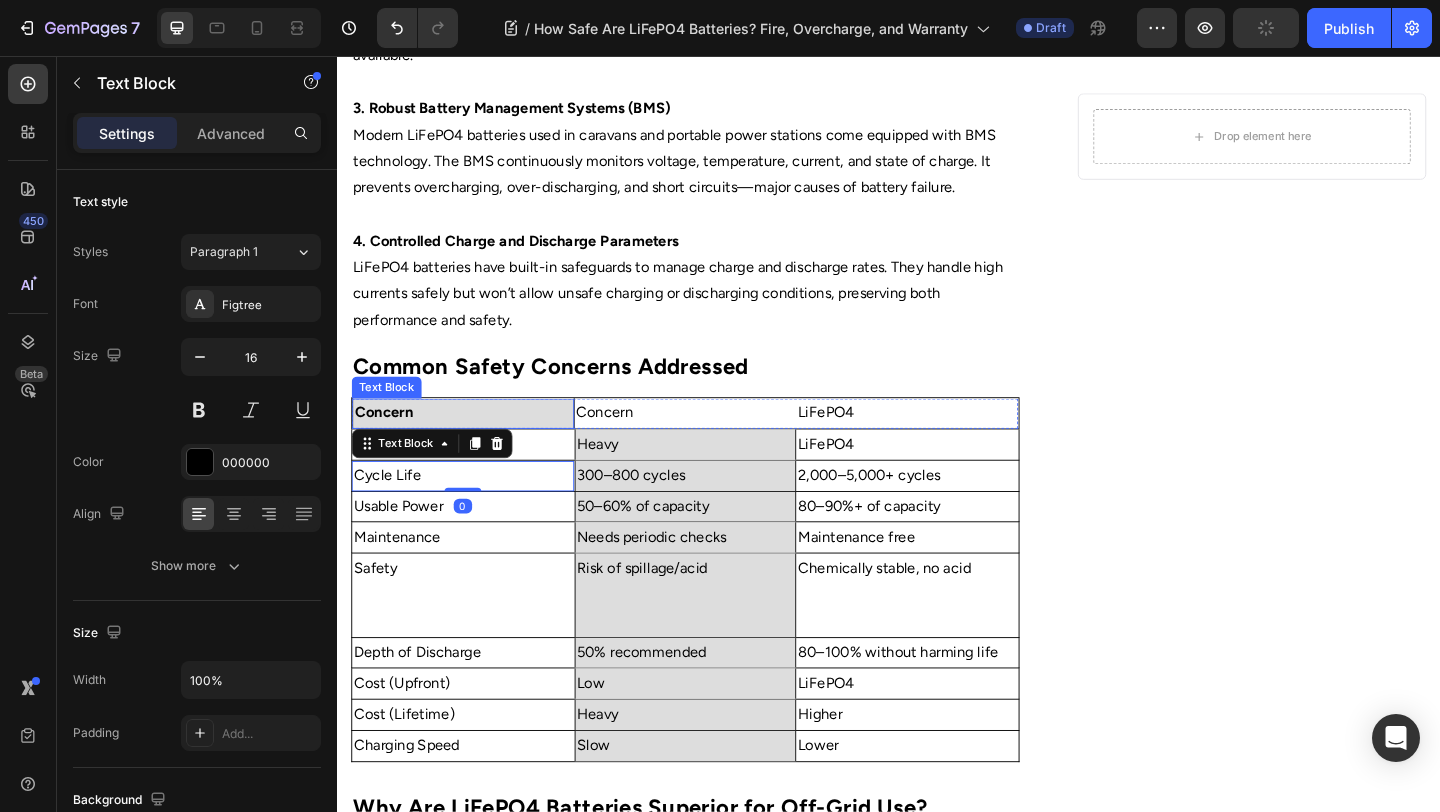 click on "Concern" at bounding box center (474, 444) 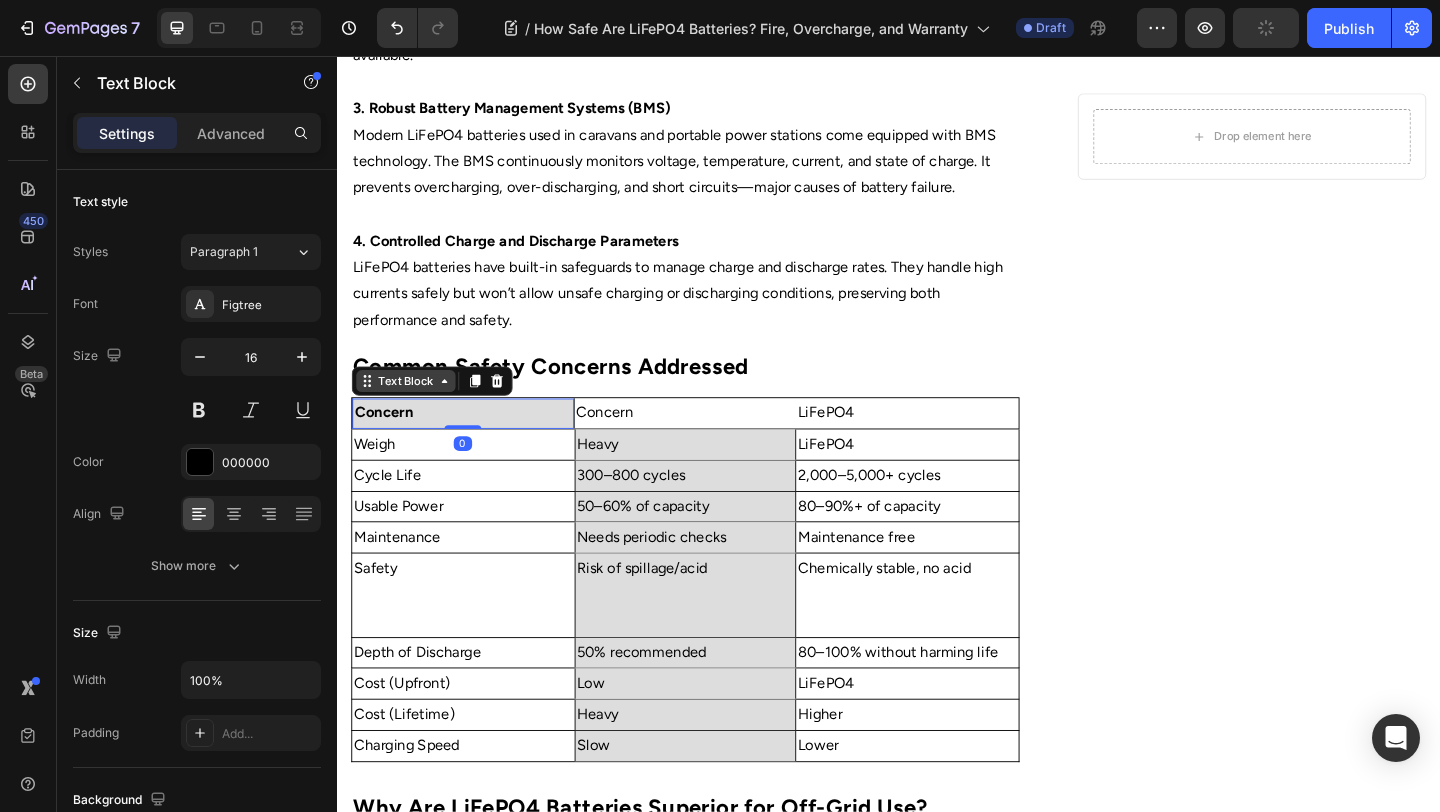 click on "Text Block" at bounding box center (412, 409) 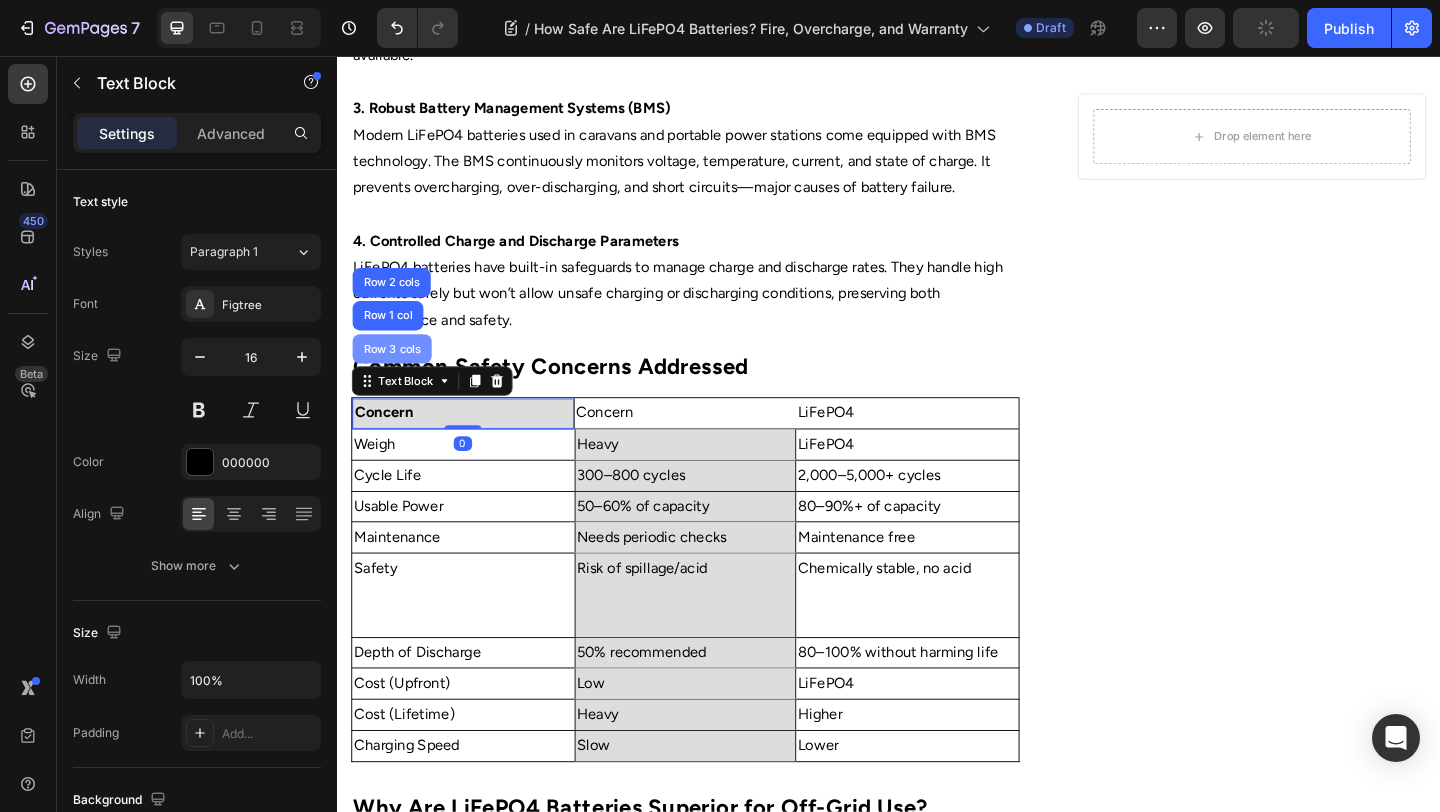click on "Row 3 cols" at bounding box center (397, 374) 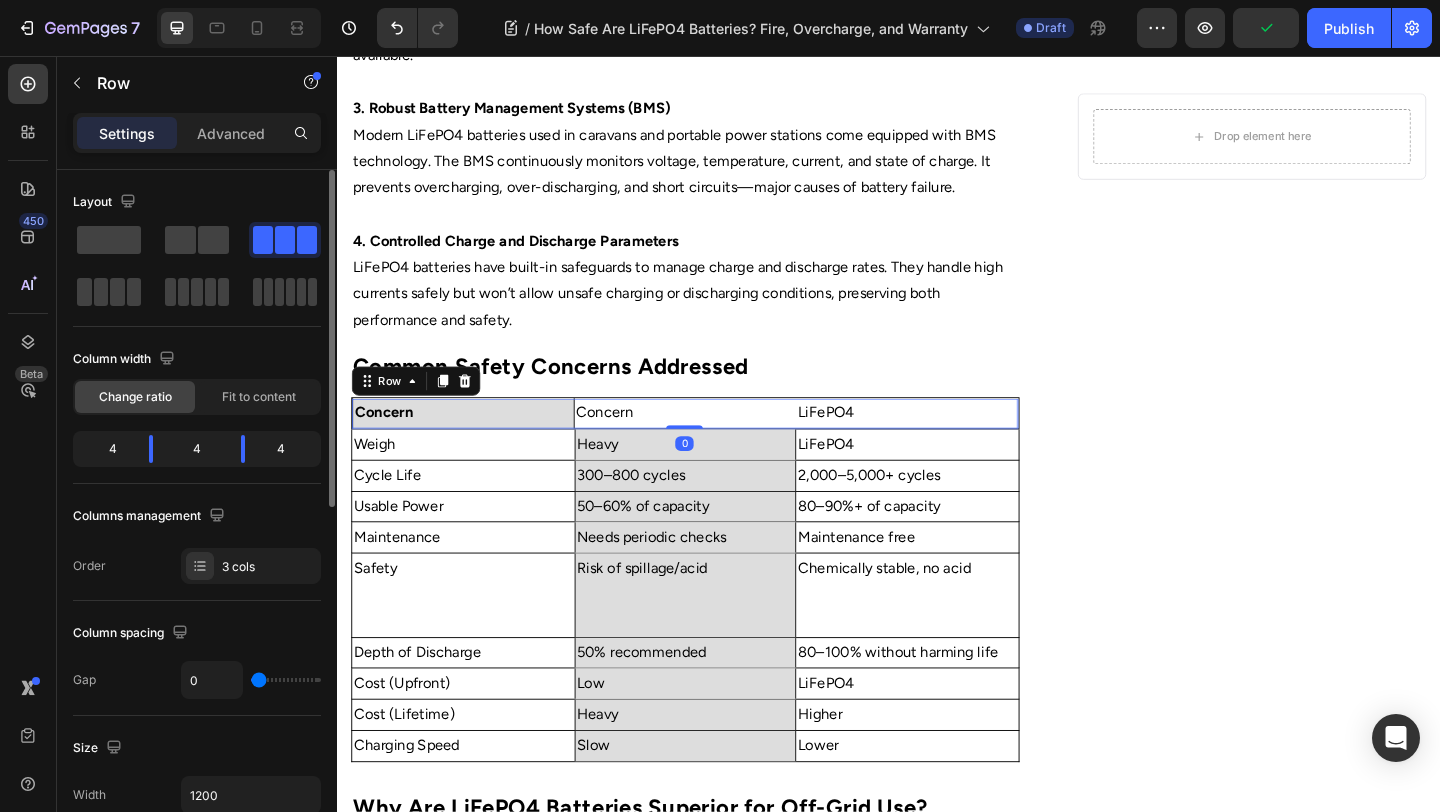 click on "Layout Column width Change ratio Fit to content 4 4 4 Columns management Order 3 cols" 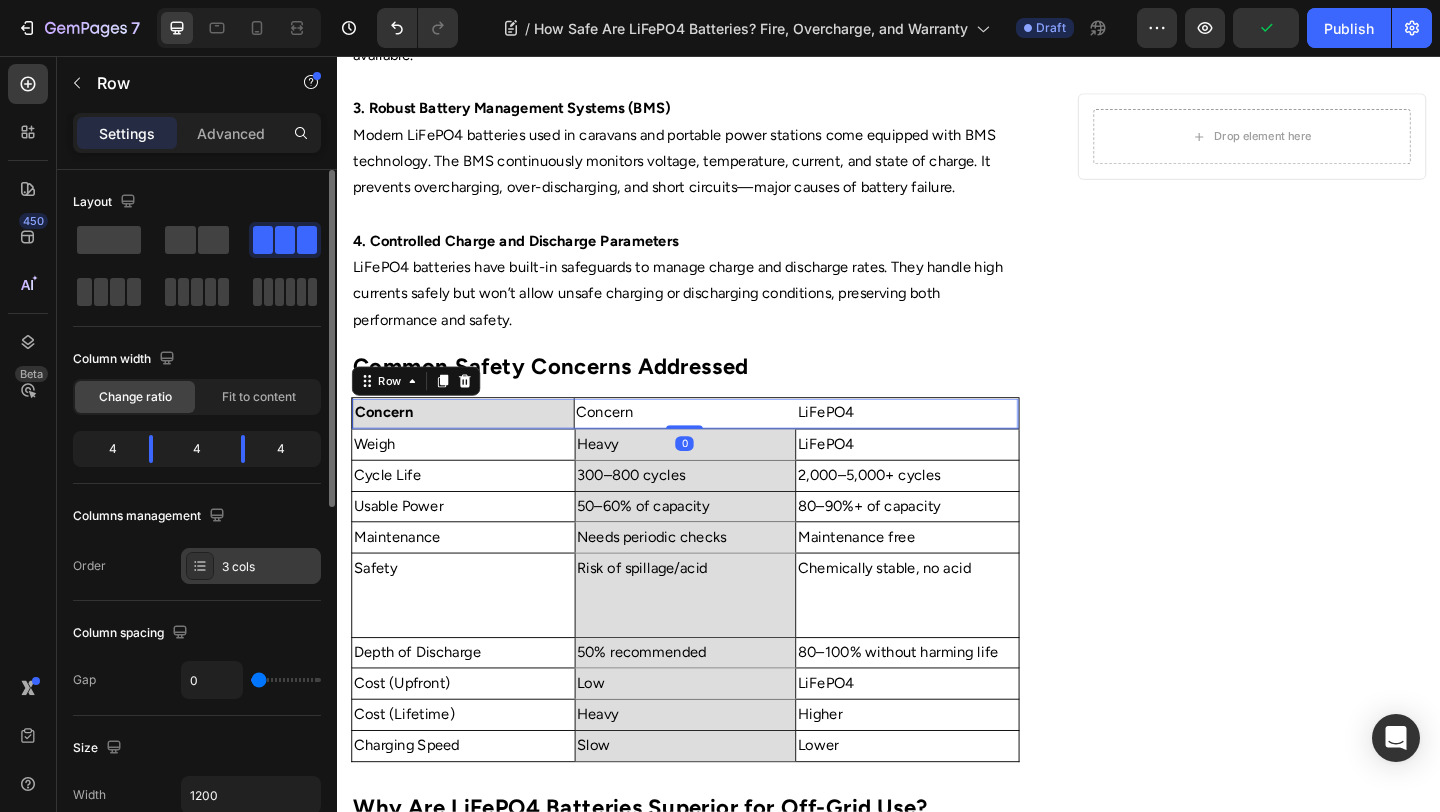 click on "3 cols" at bounding box center (251, 566) 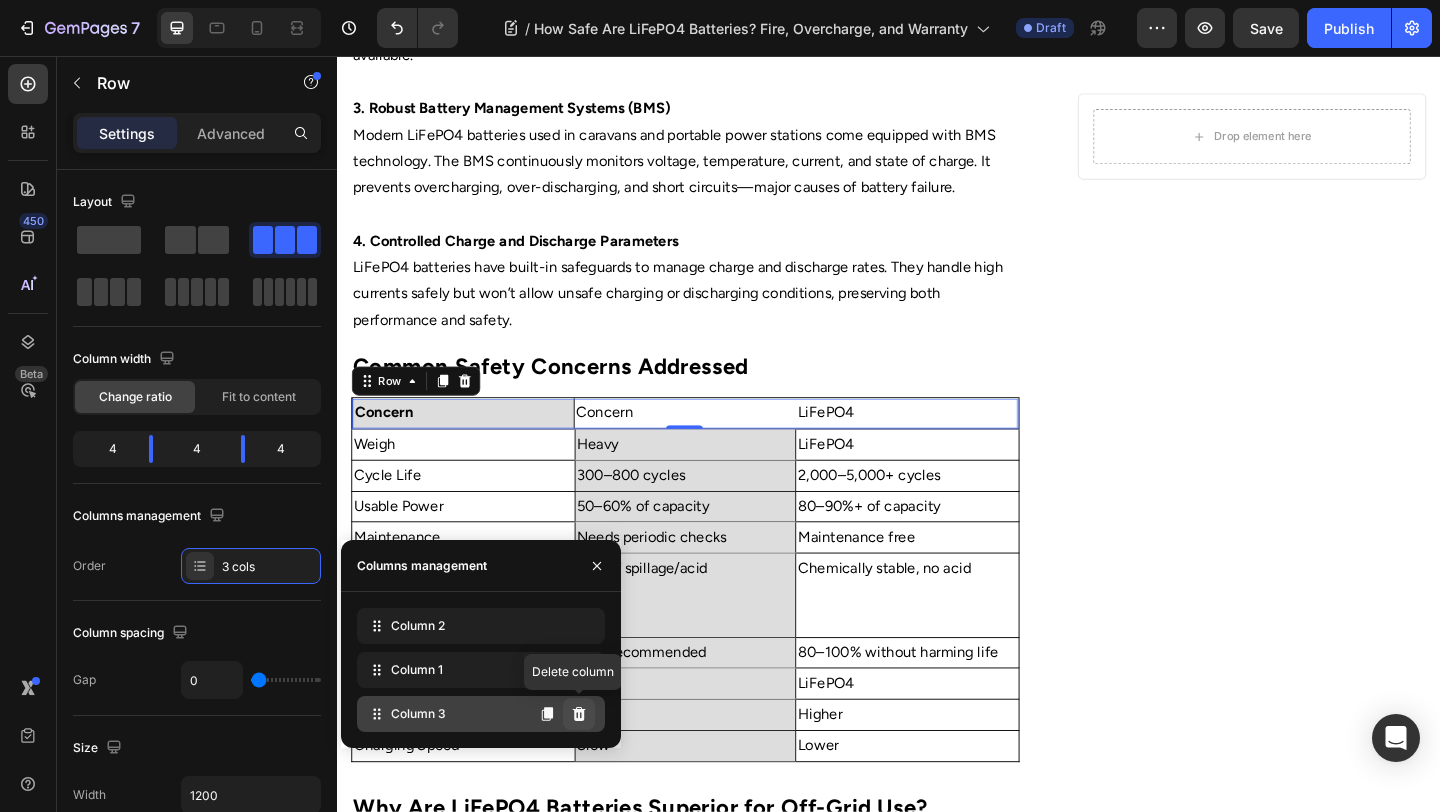 click 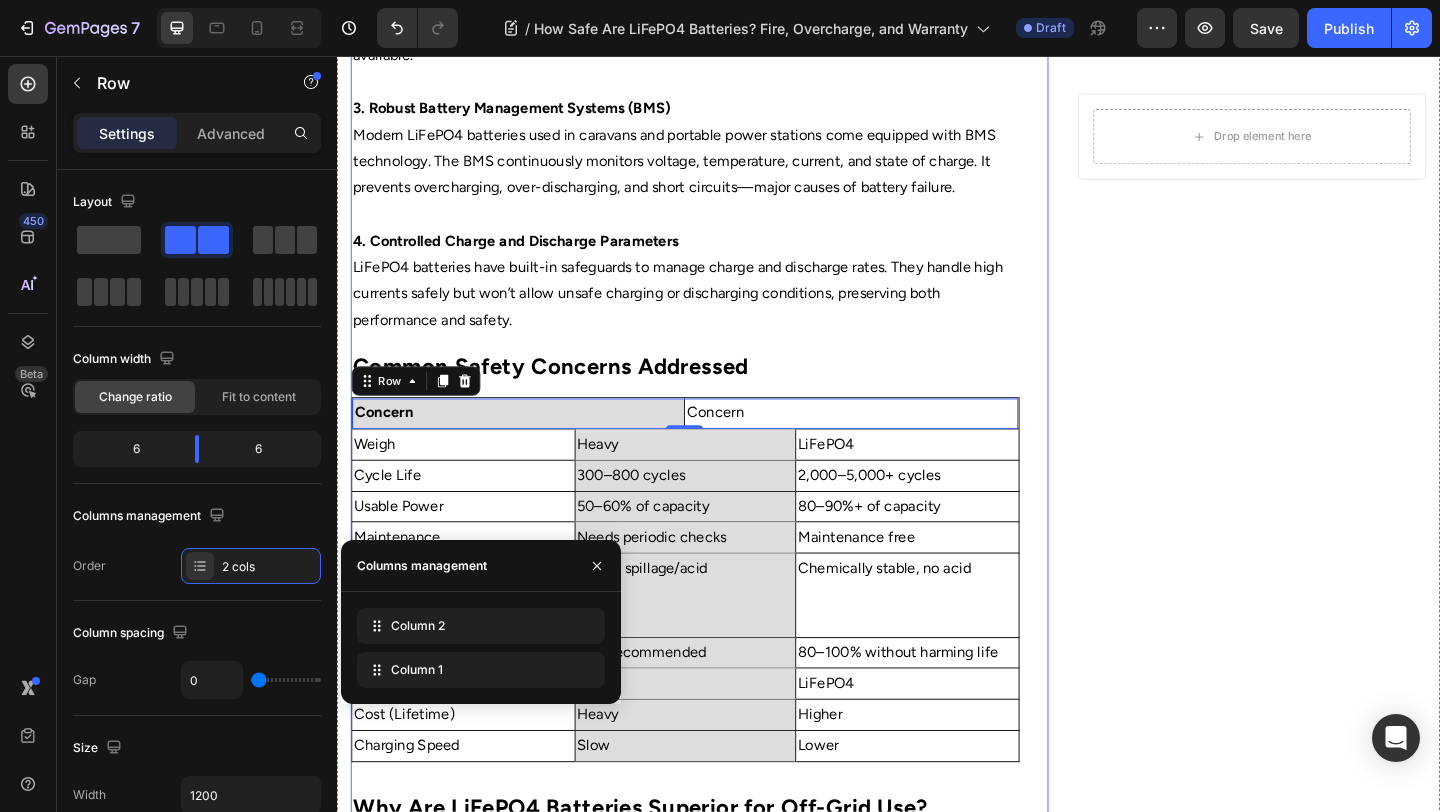 click on "Concern" at bounding box center (896, 444) 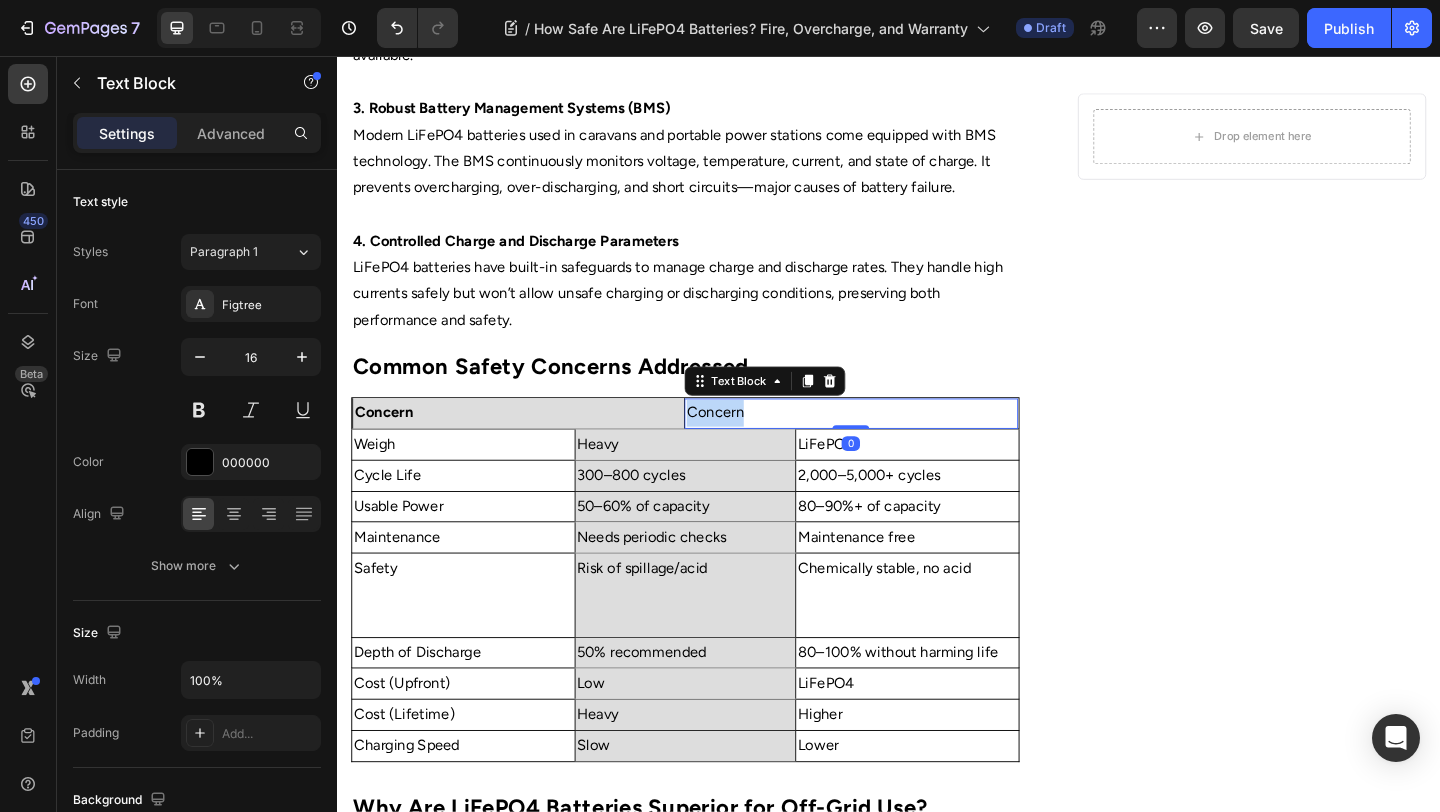 click on "Concern" at bounding box center (896, 444) 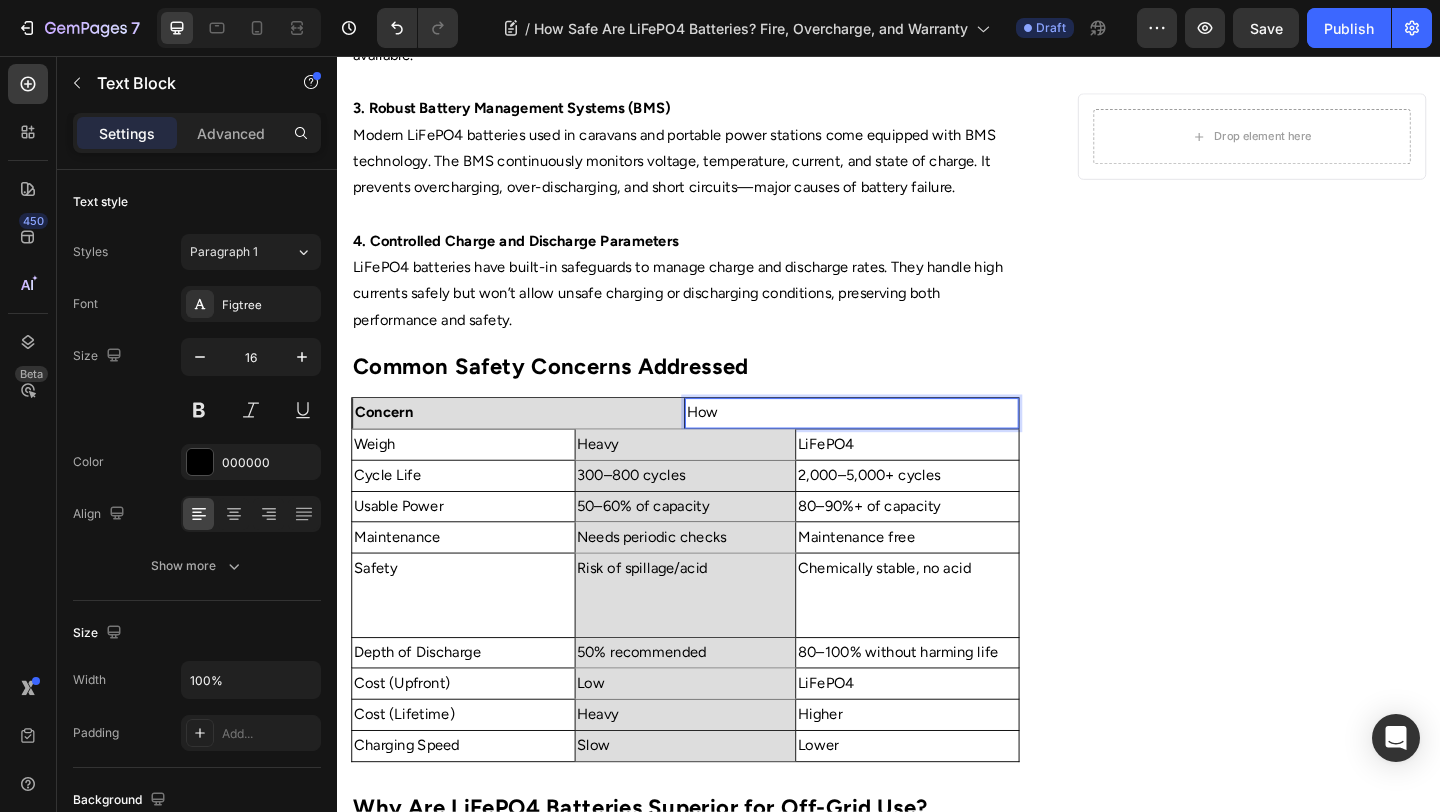 click on "How" at bounding box center (896, 444) 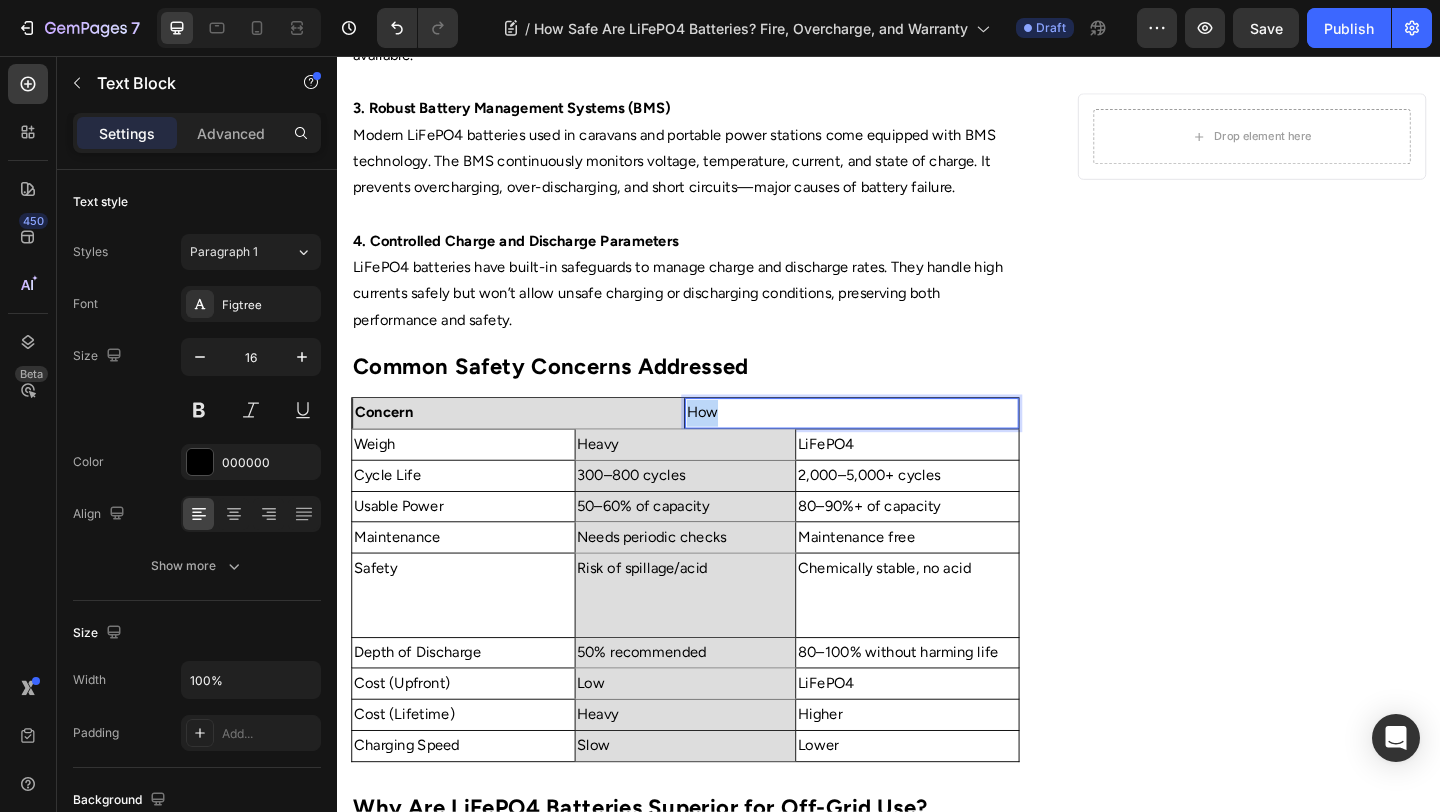 click on "How" at bounding box center (896, 444) 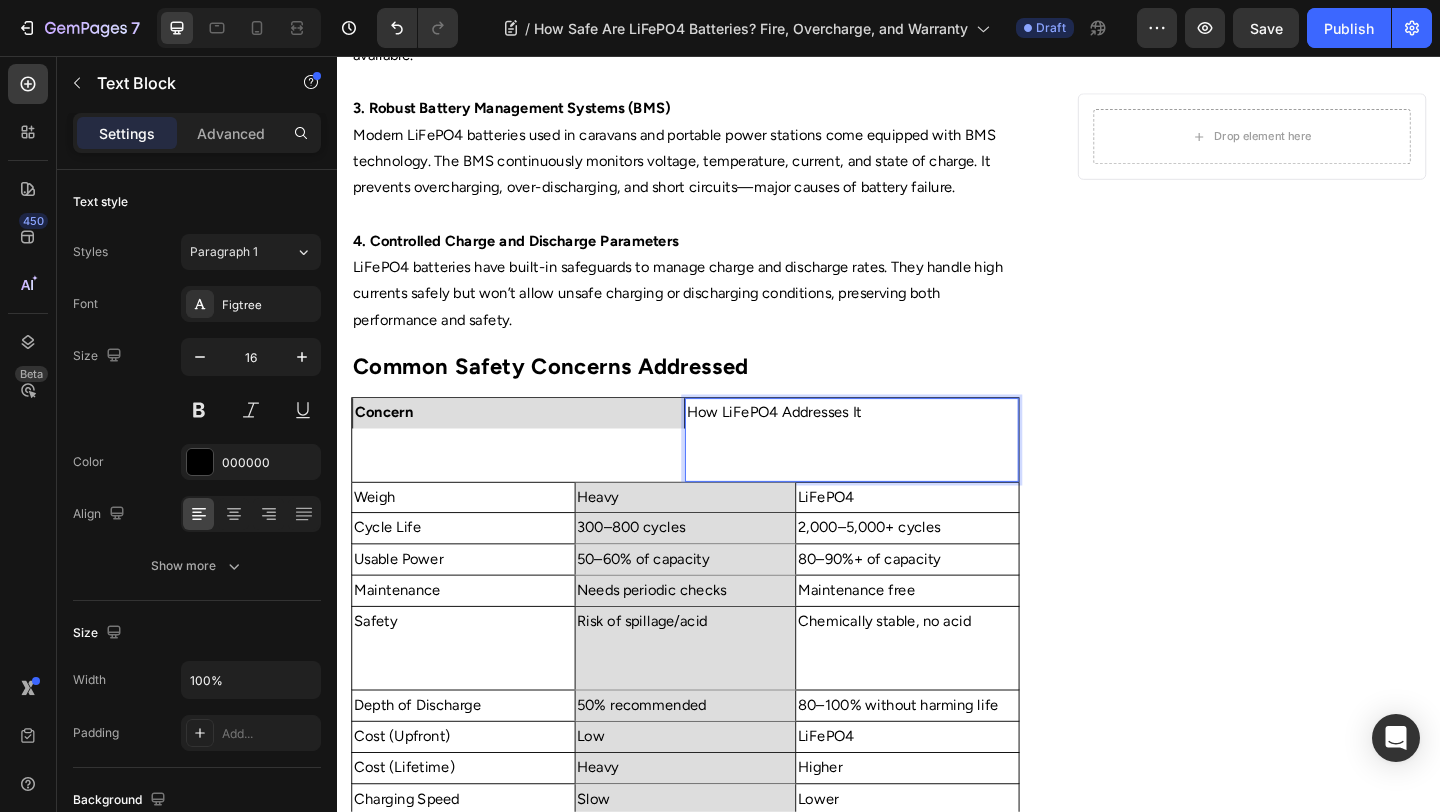 click on "How LiFePO4 Addresses It" at bounding box center [896, 444] 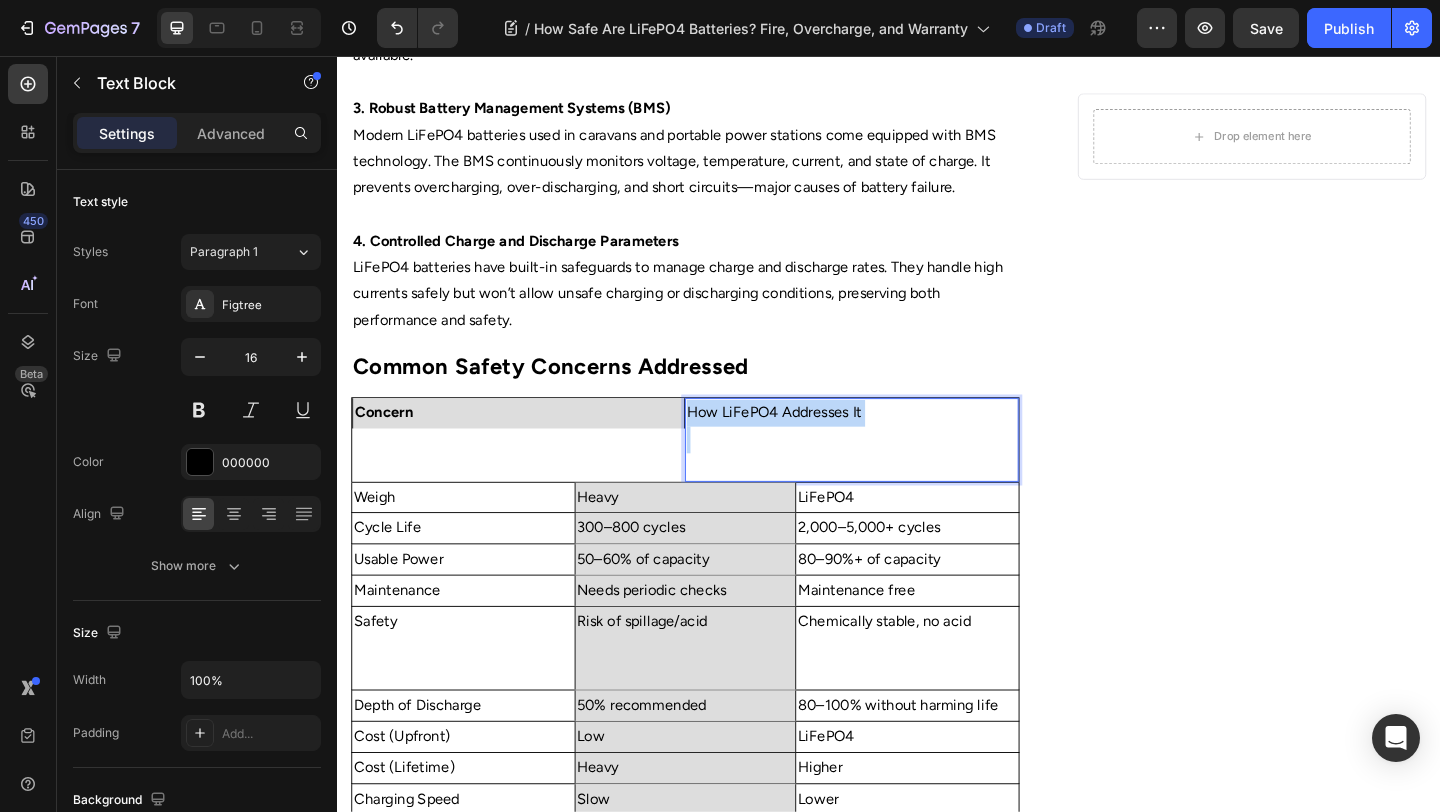 click on "How LiFePO4 Addresses It" at bounding box center [896, 444] 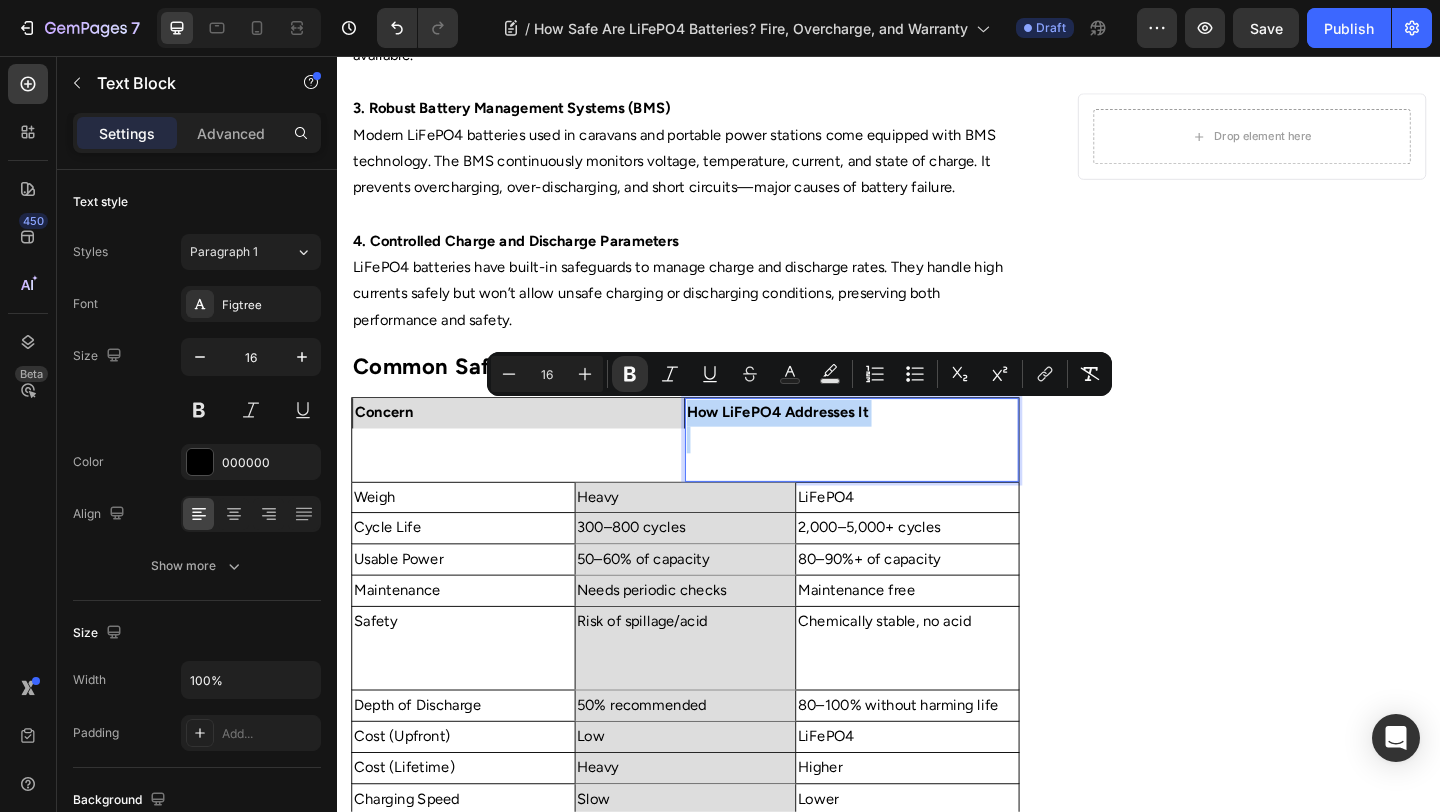 click at bounding box center (896, 488) 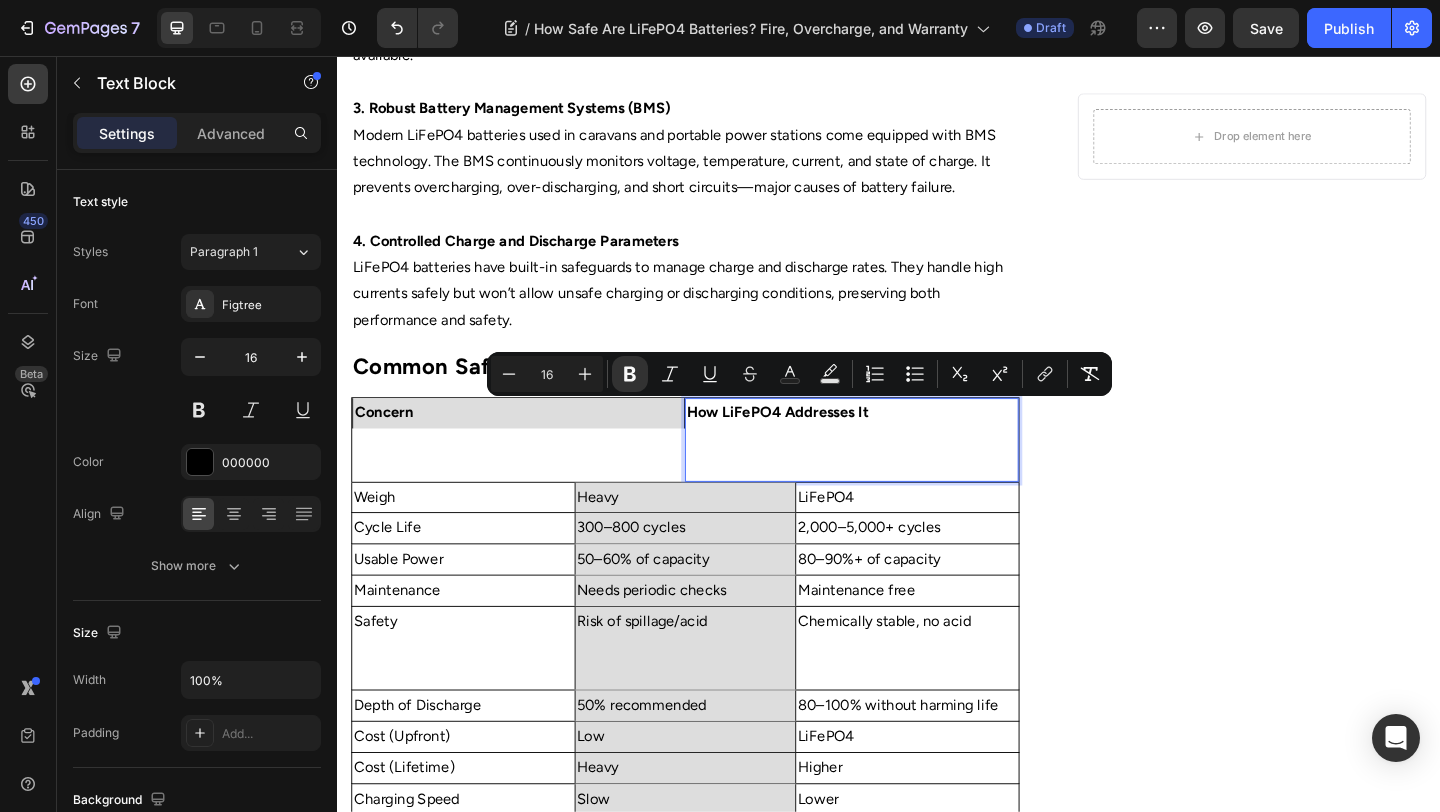 click at bounding box center (896, 488) 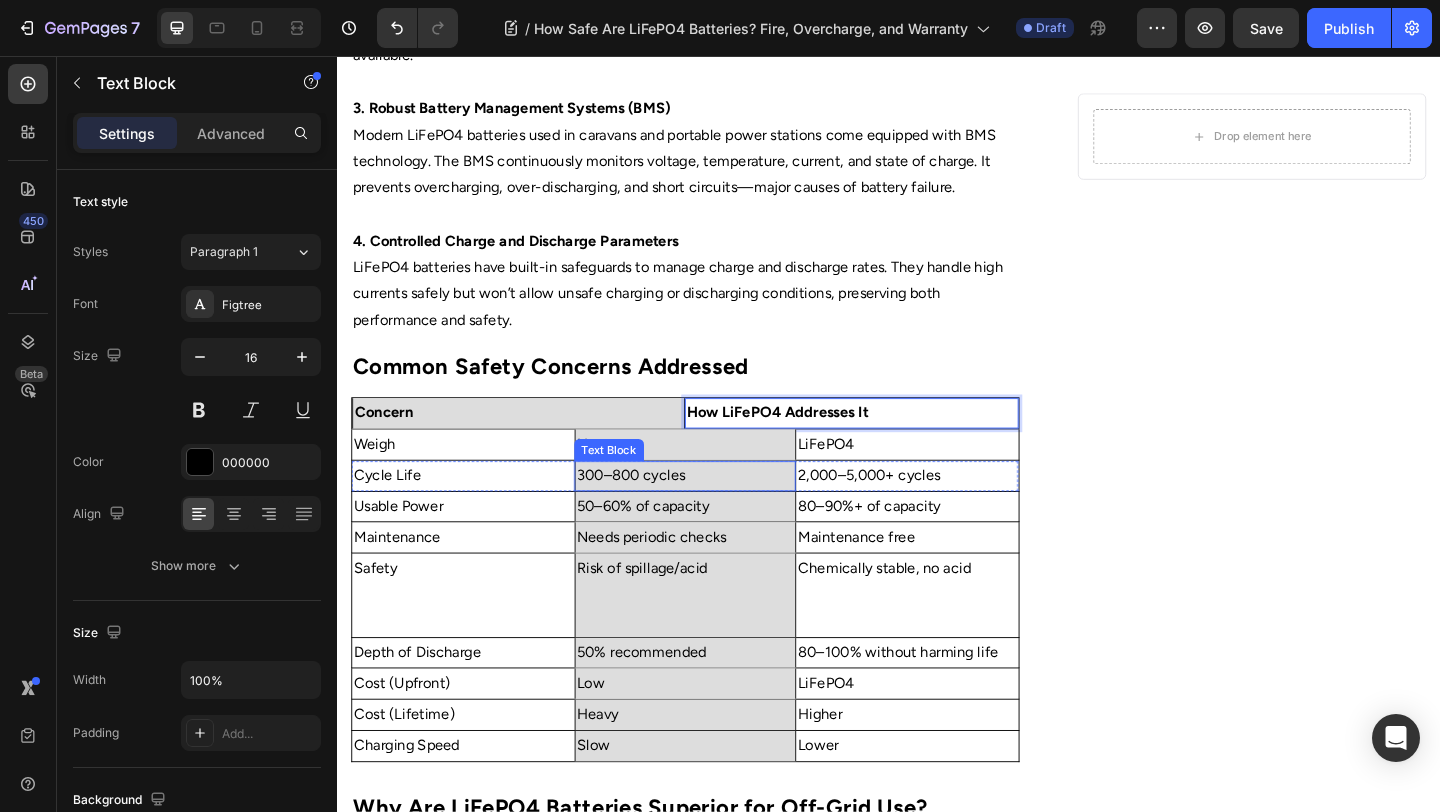 click on "300–800 cycles" at bounding box center (716, 512) 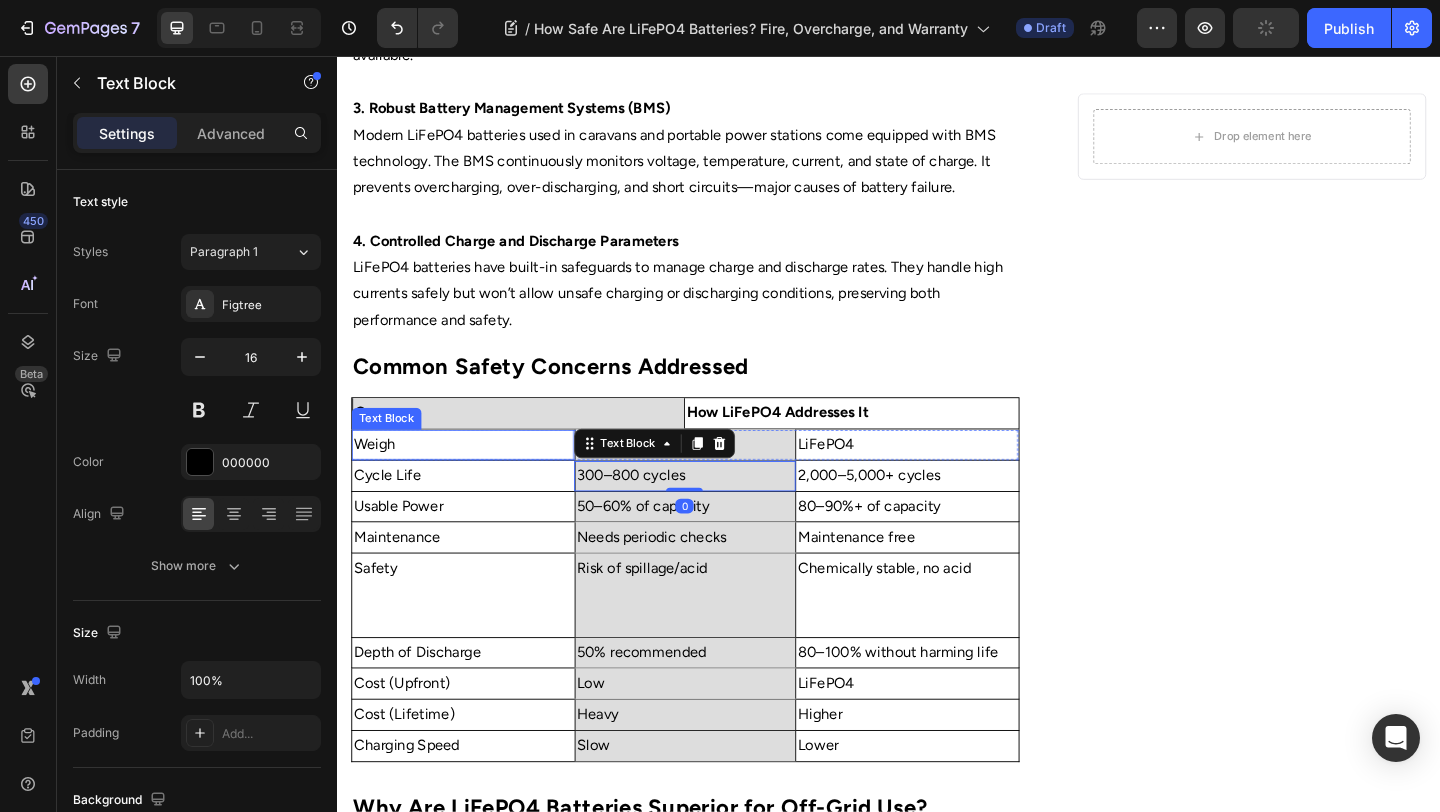 click on "Weigh" at bounding box center (474, 478) 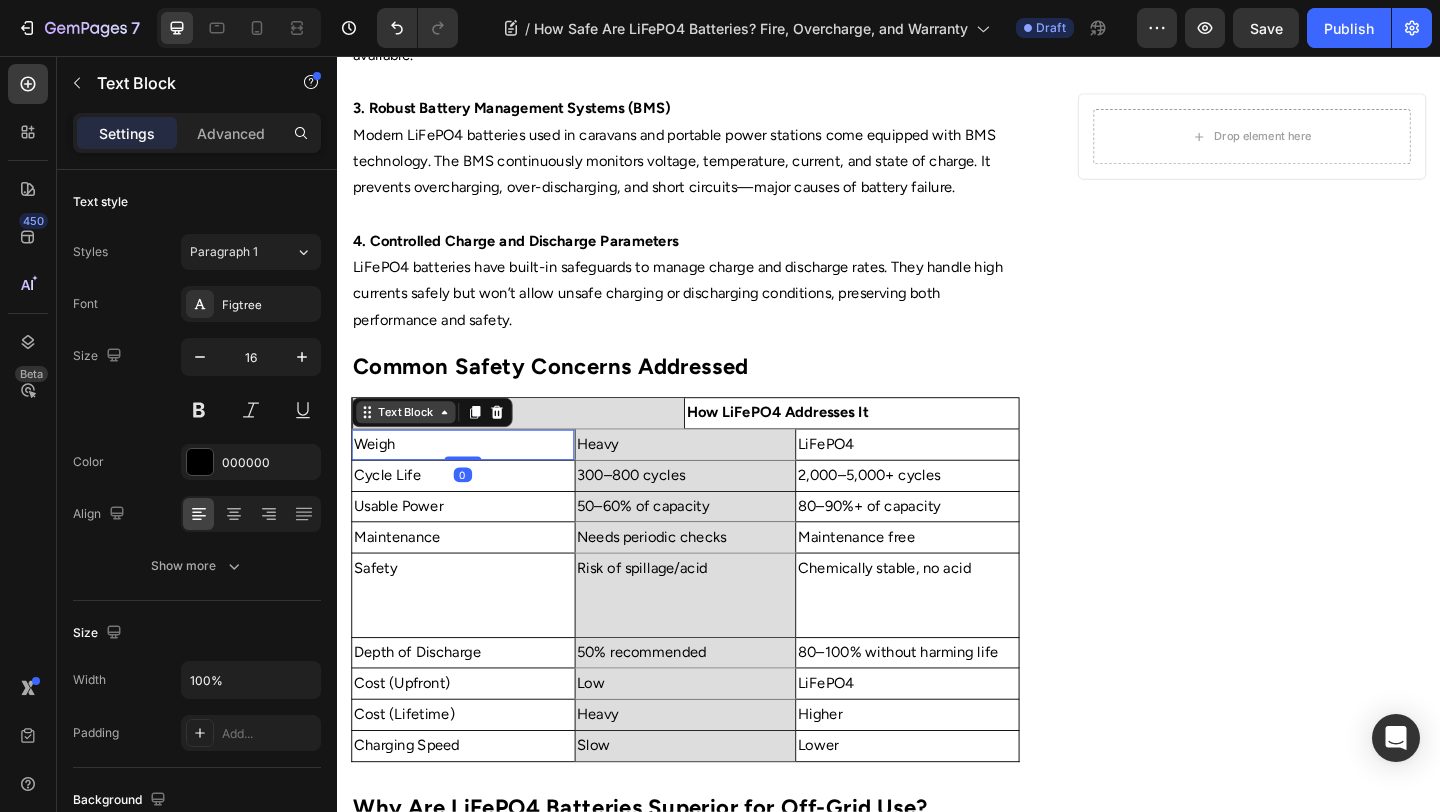 click on "Text Block" at bounding box center (412, 443) 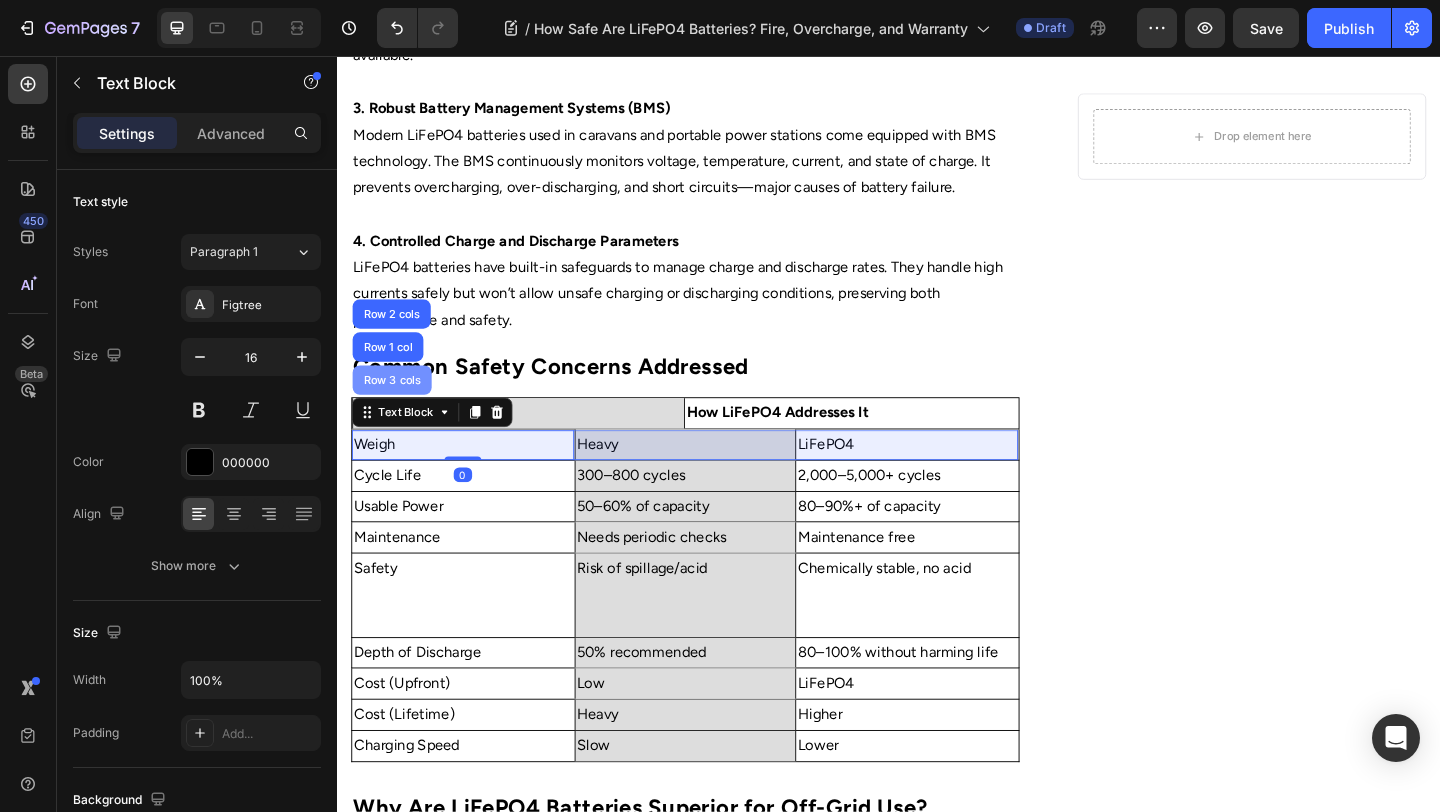 click on "Row 3 cols" at bounding box center (397, 408) 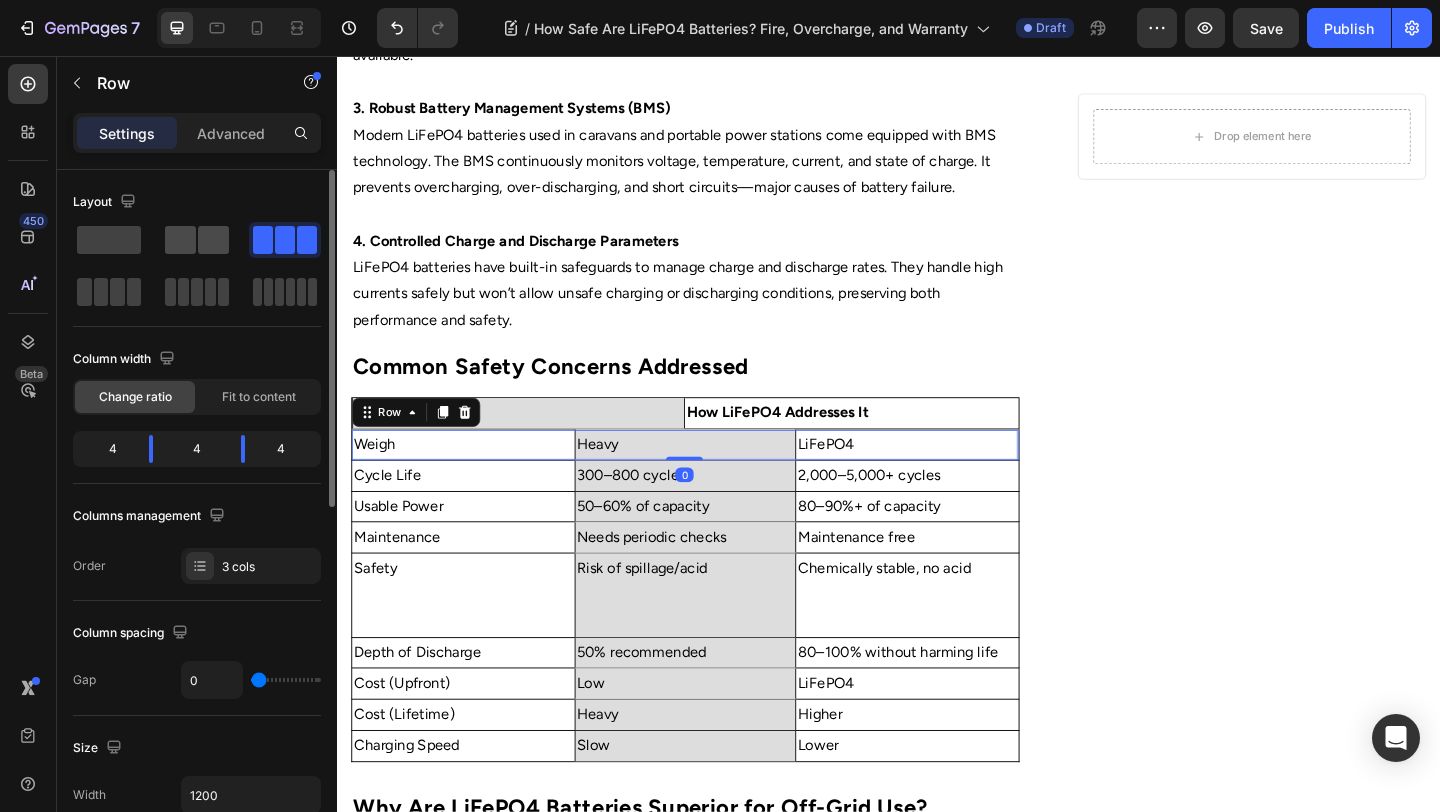 click 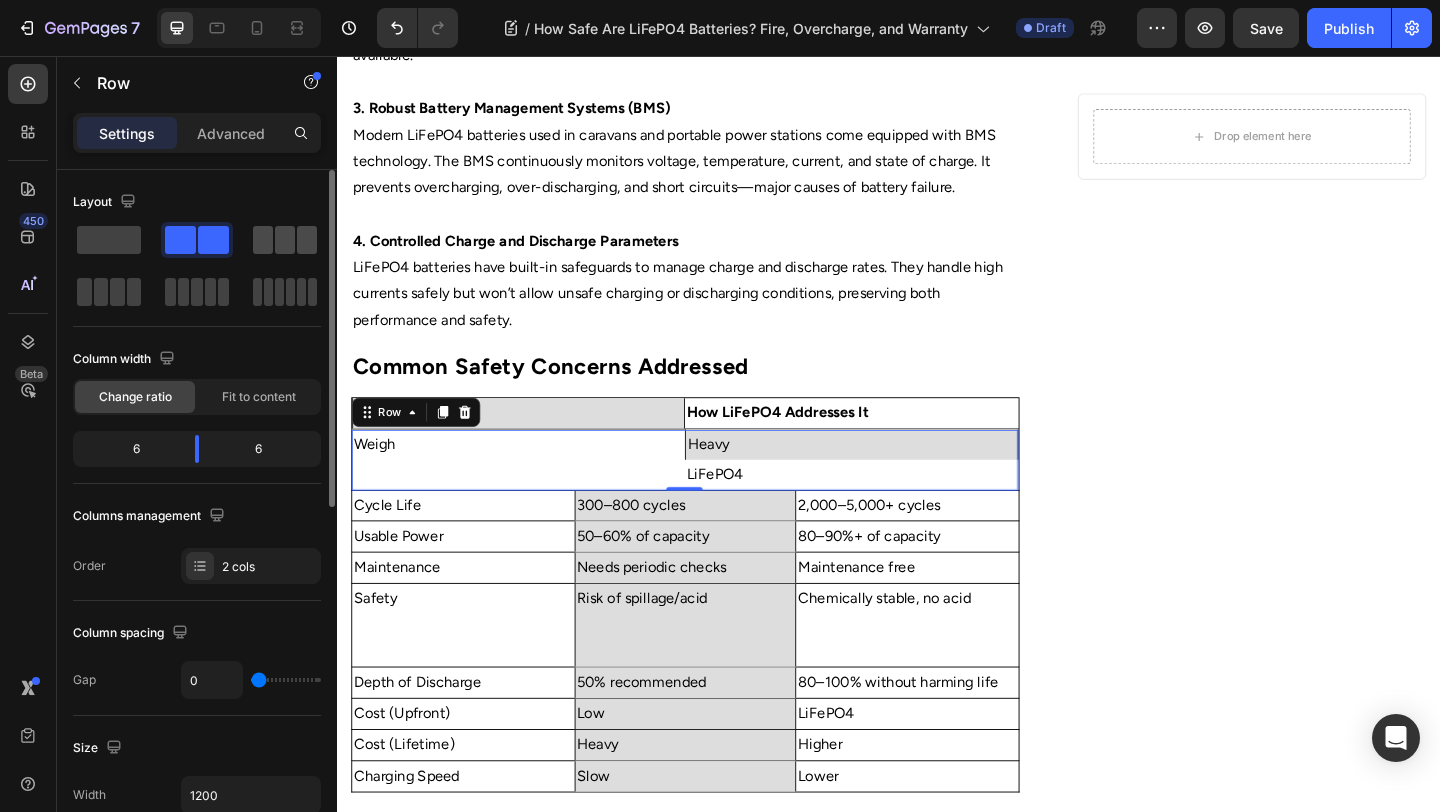 click 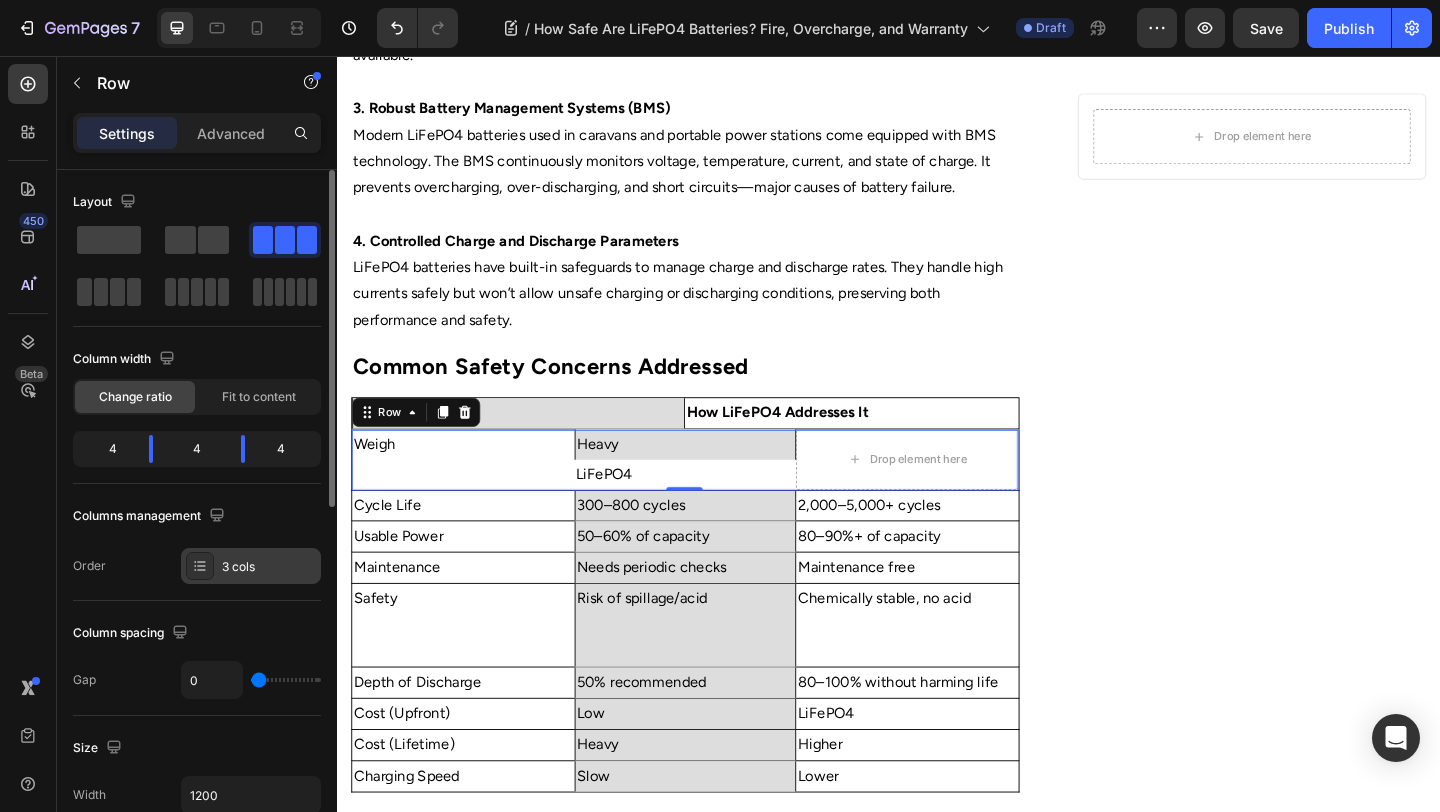 click on "3 cols" at bounding box center (269, 567) 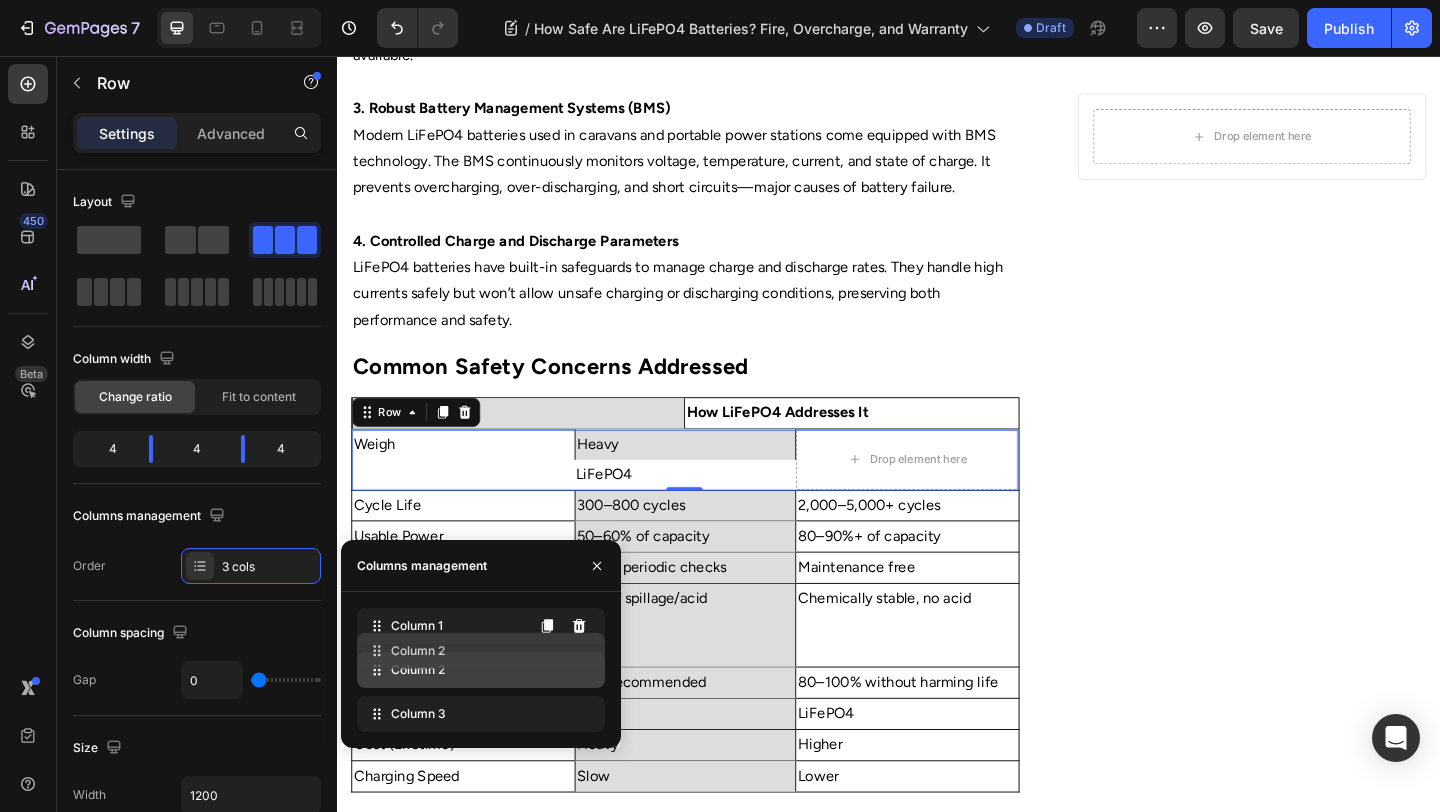 type 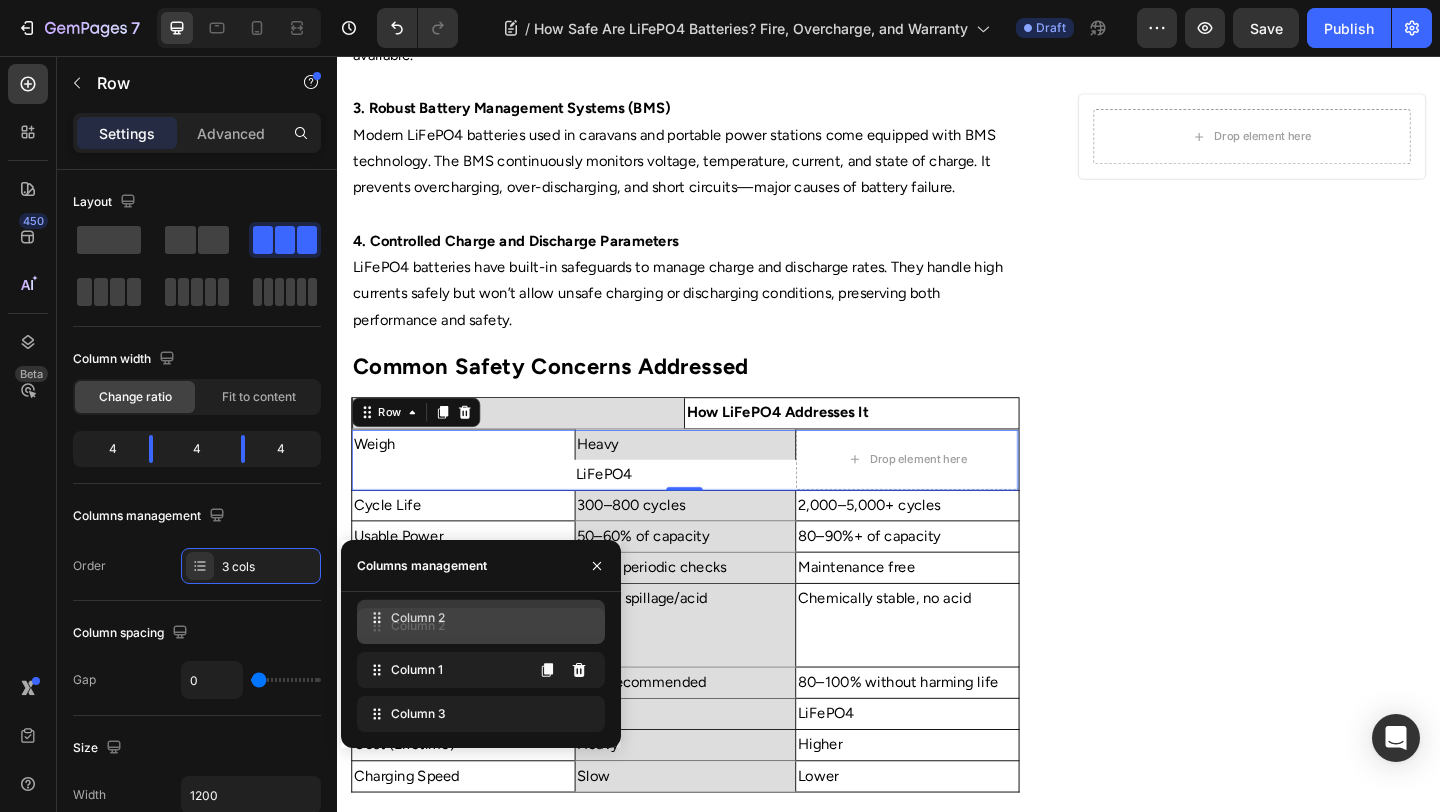 drag, startPoint x: 442, startPoint y: 681, endPoint x: 442, endPoint y: 629, distance: 52 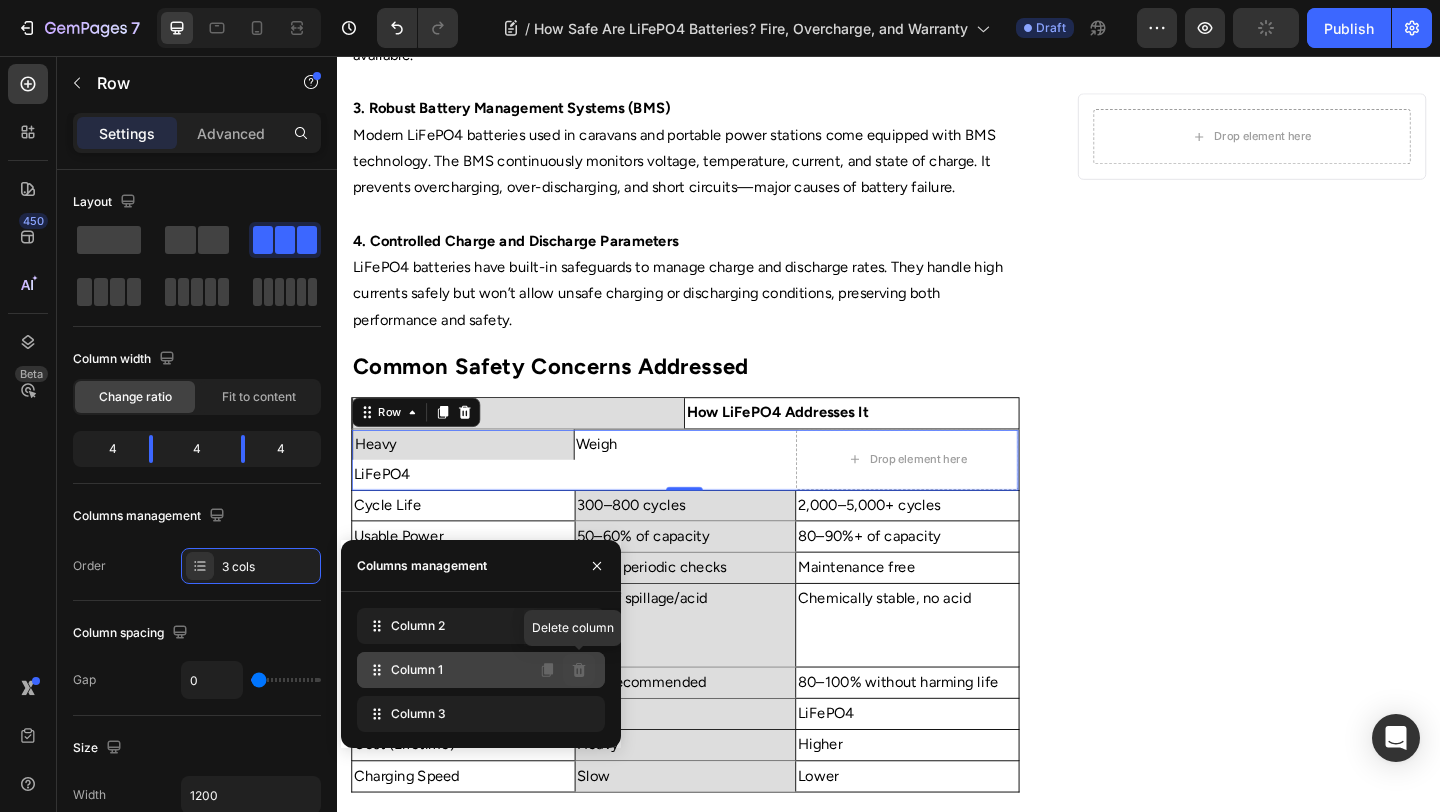 click 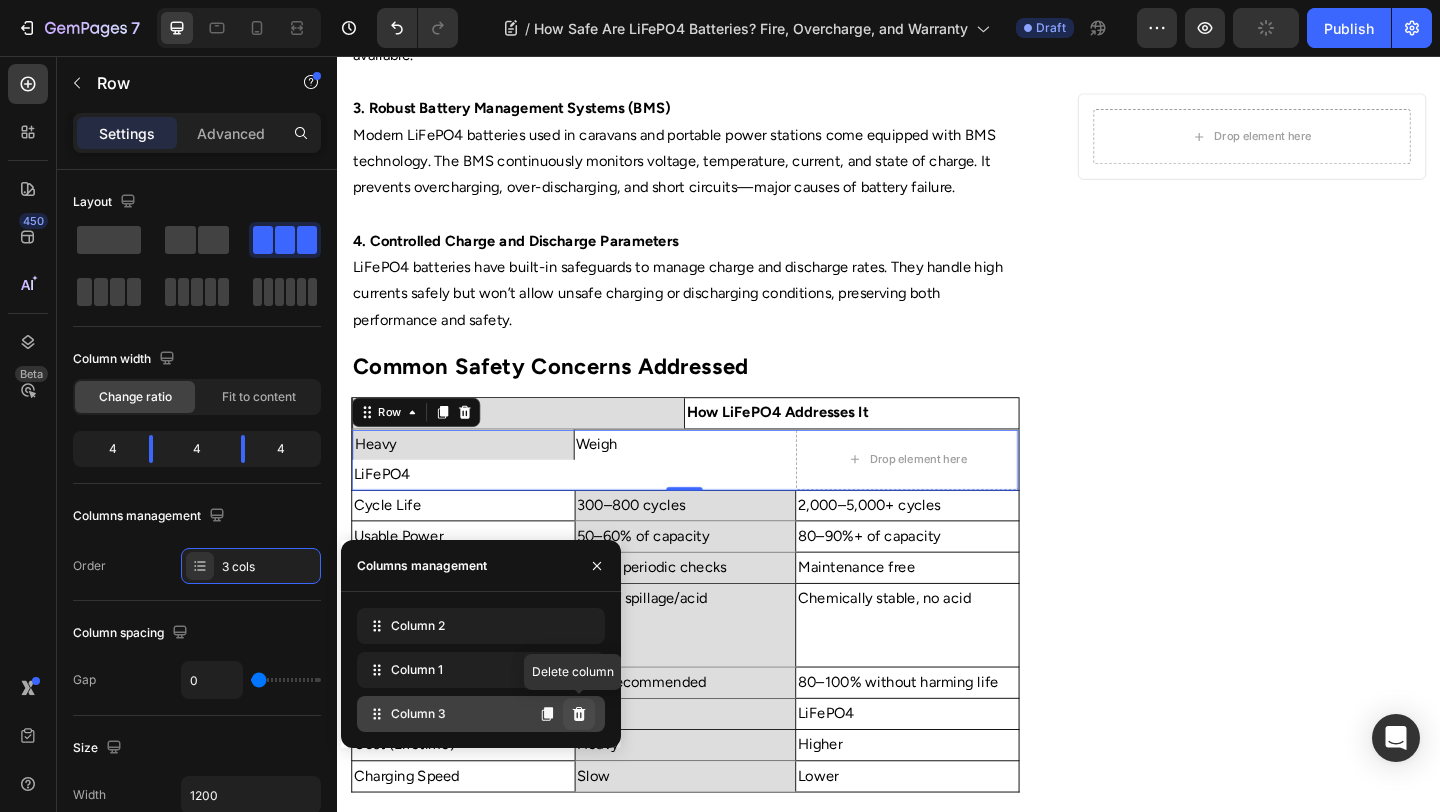 click 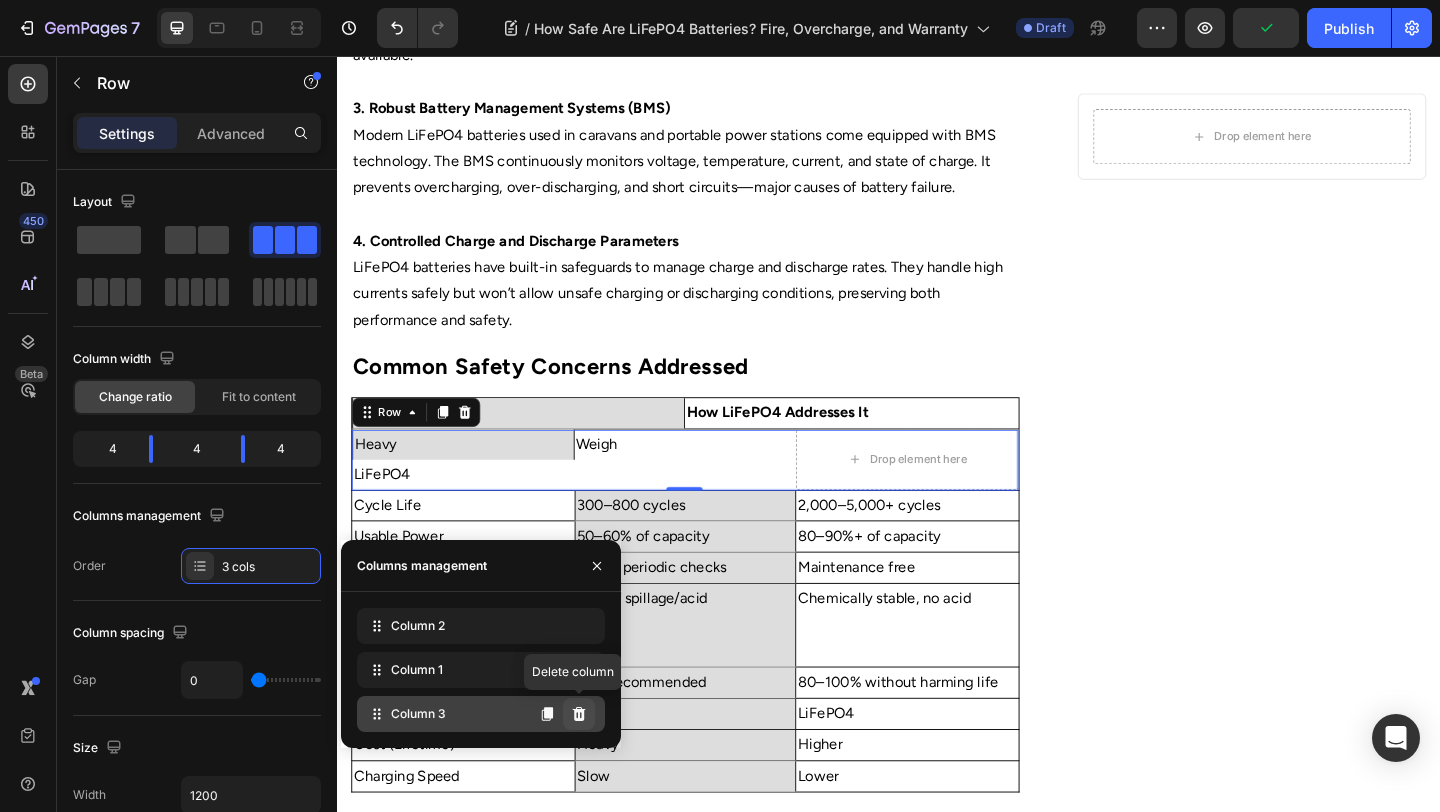click 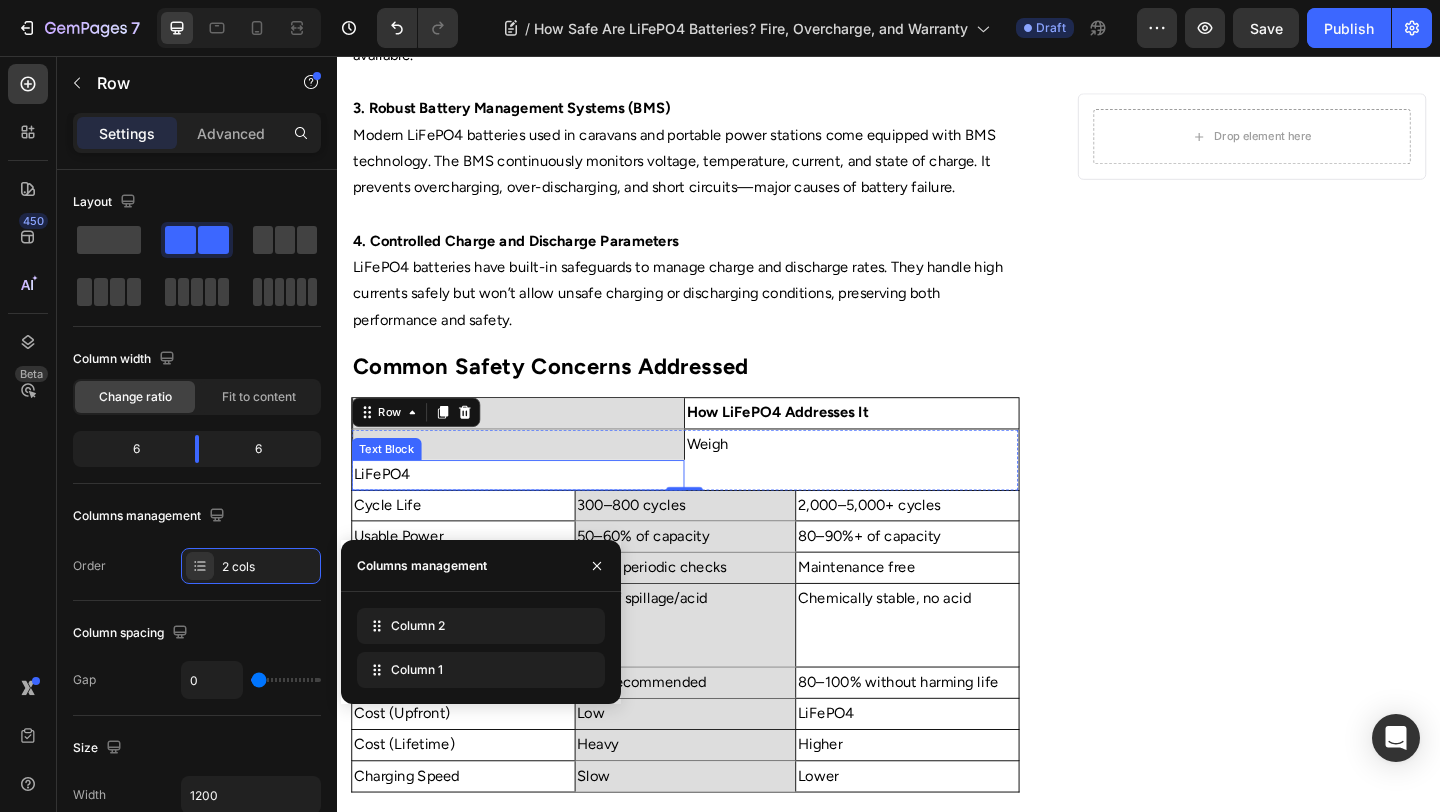 click on "LiFePO4" at bounding box center [534, 511] 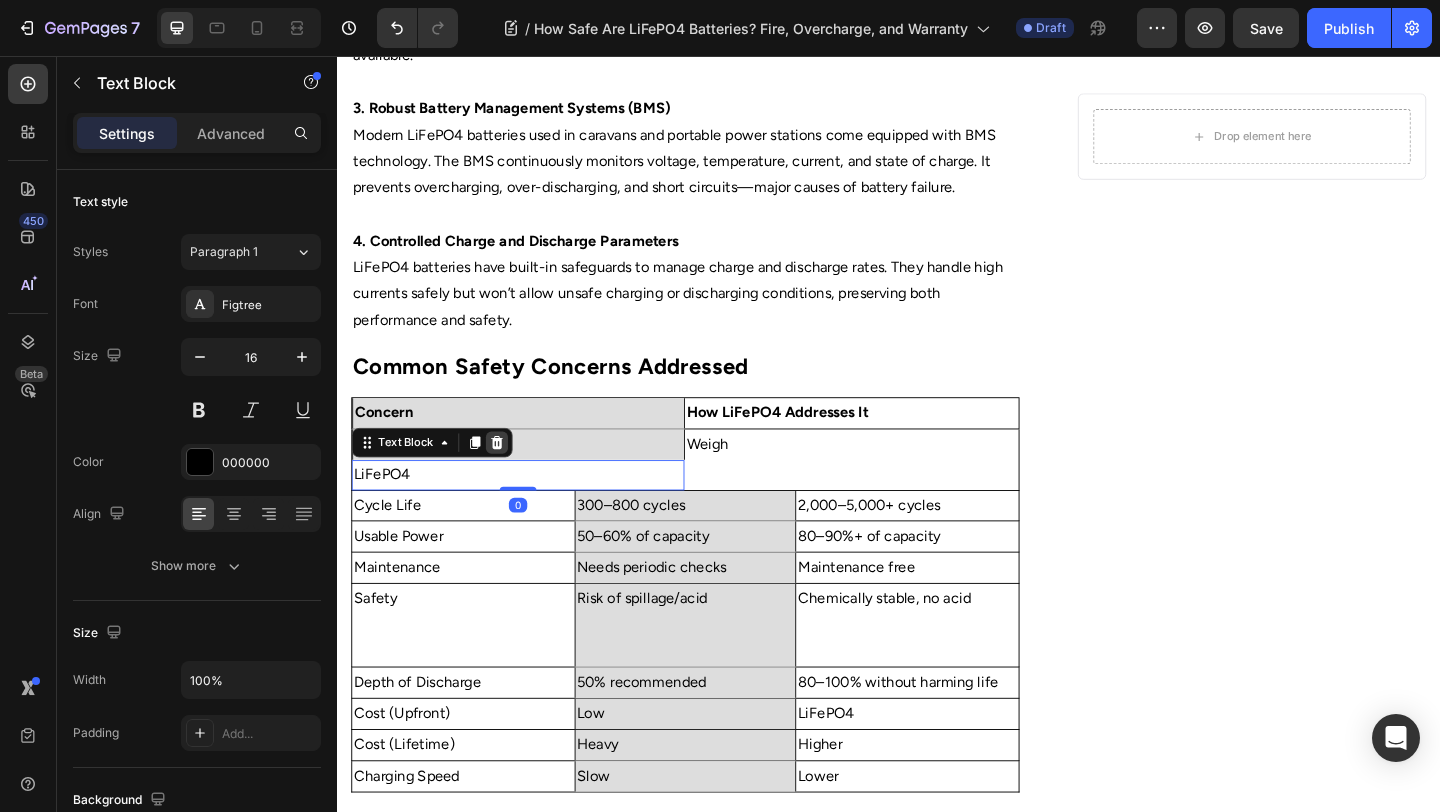 click at bounding box center (511, 476) 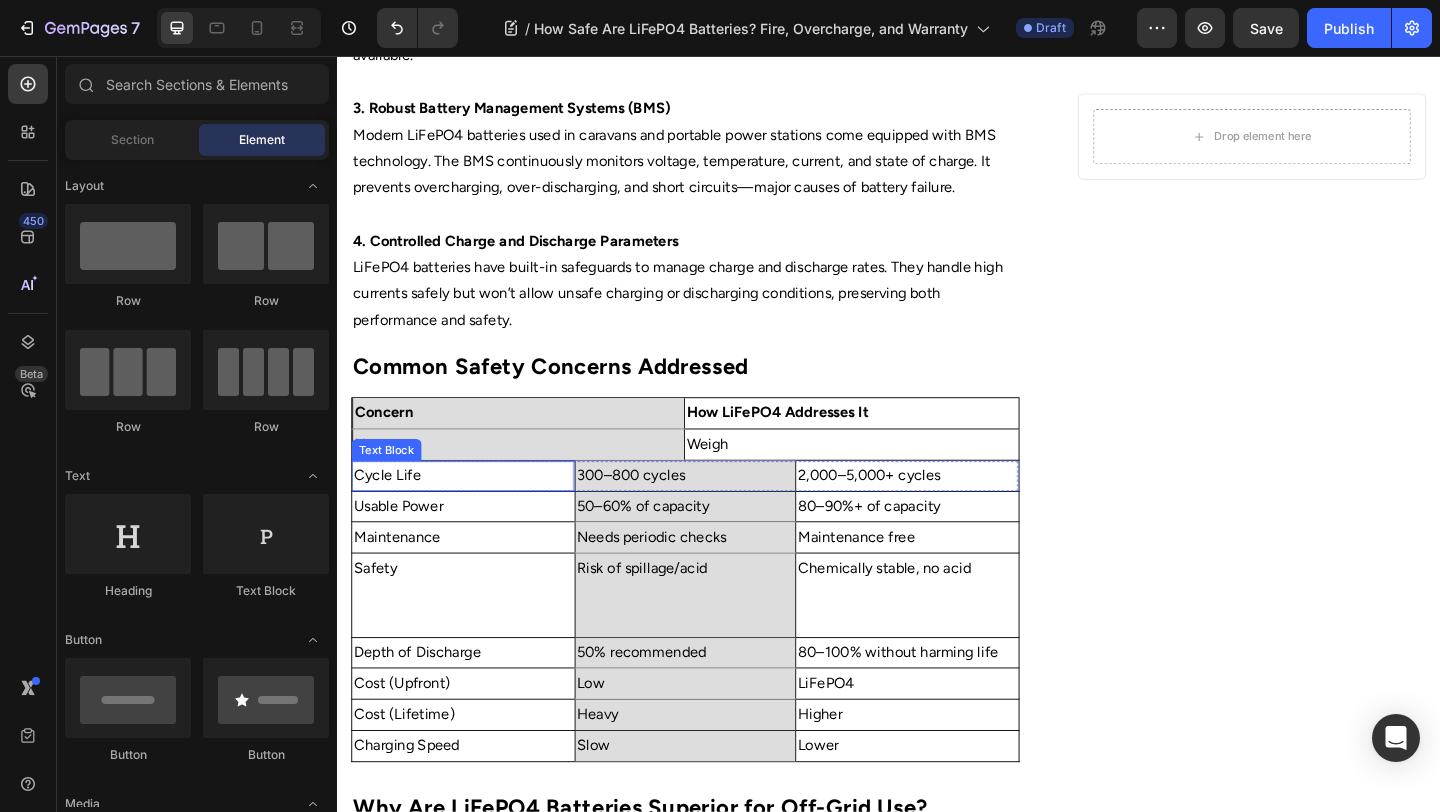 click on "Cycle Life" at bounding box center [474, 512] 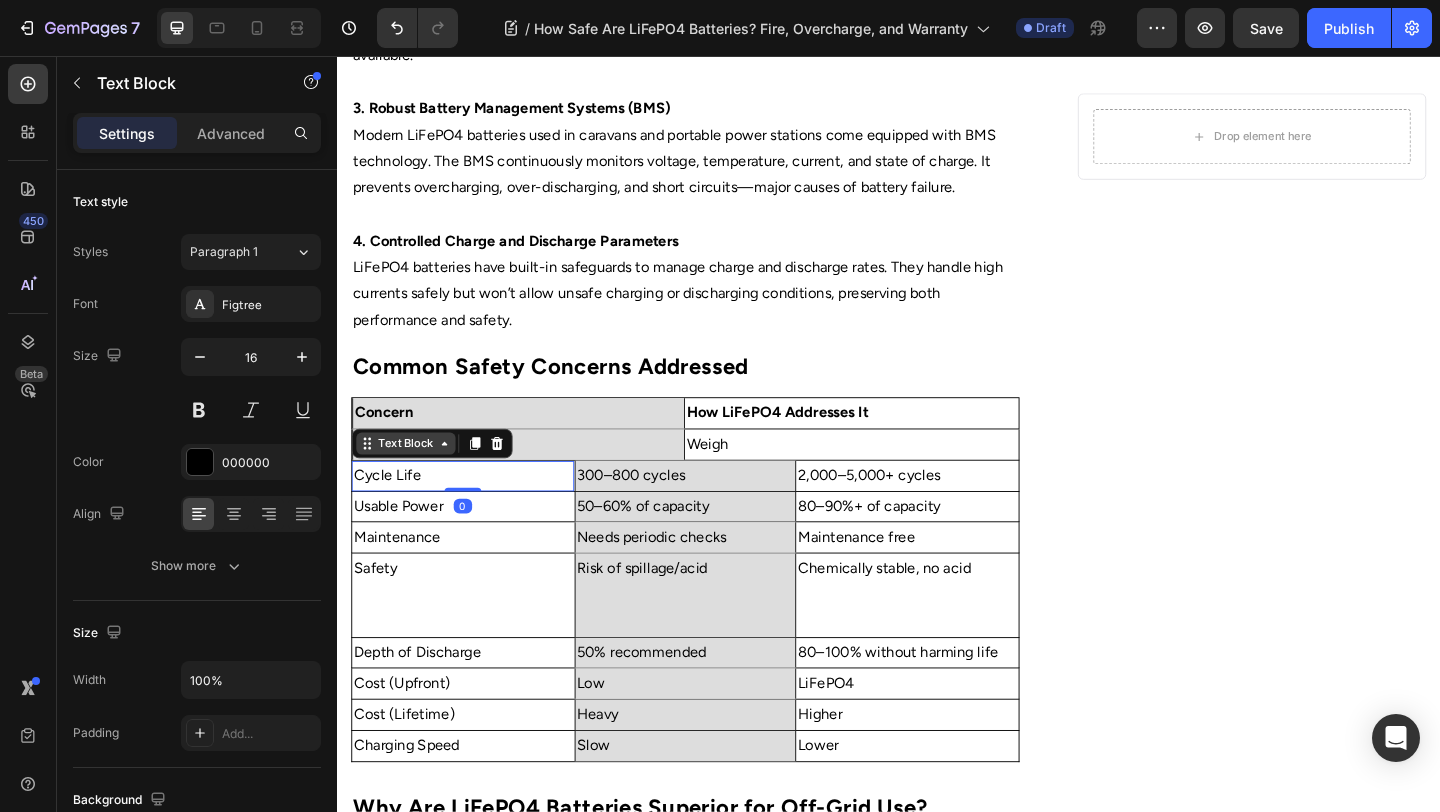 click on "Text Block" at bounding box center (412, 477) 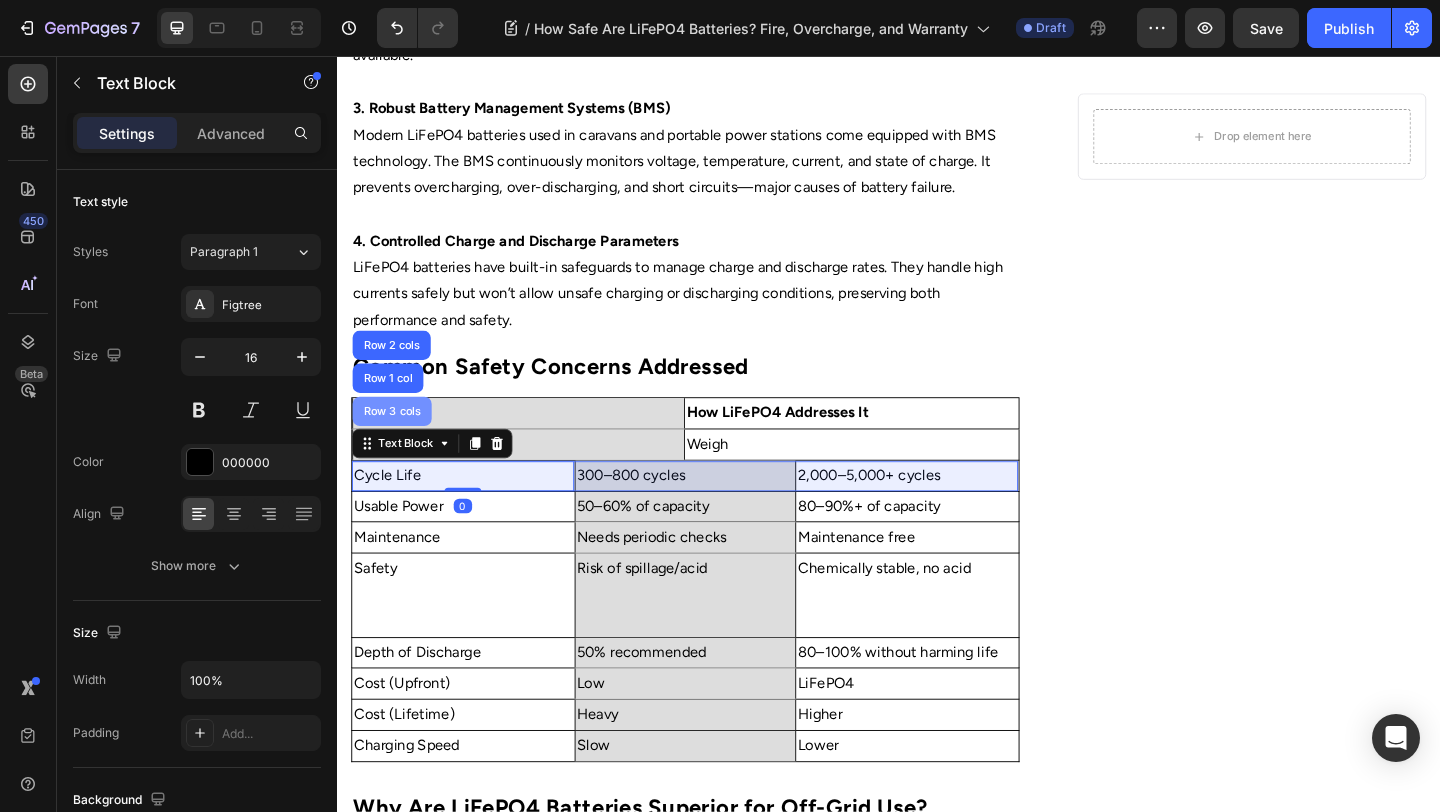 click on "Row 3 cols" at bounding box center [397, 442] 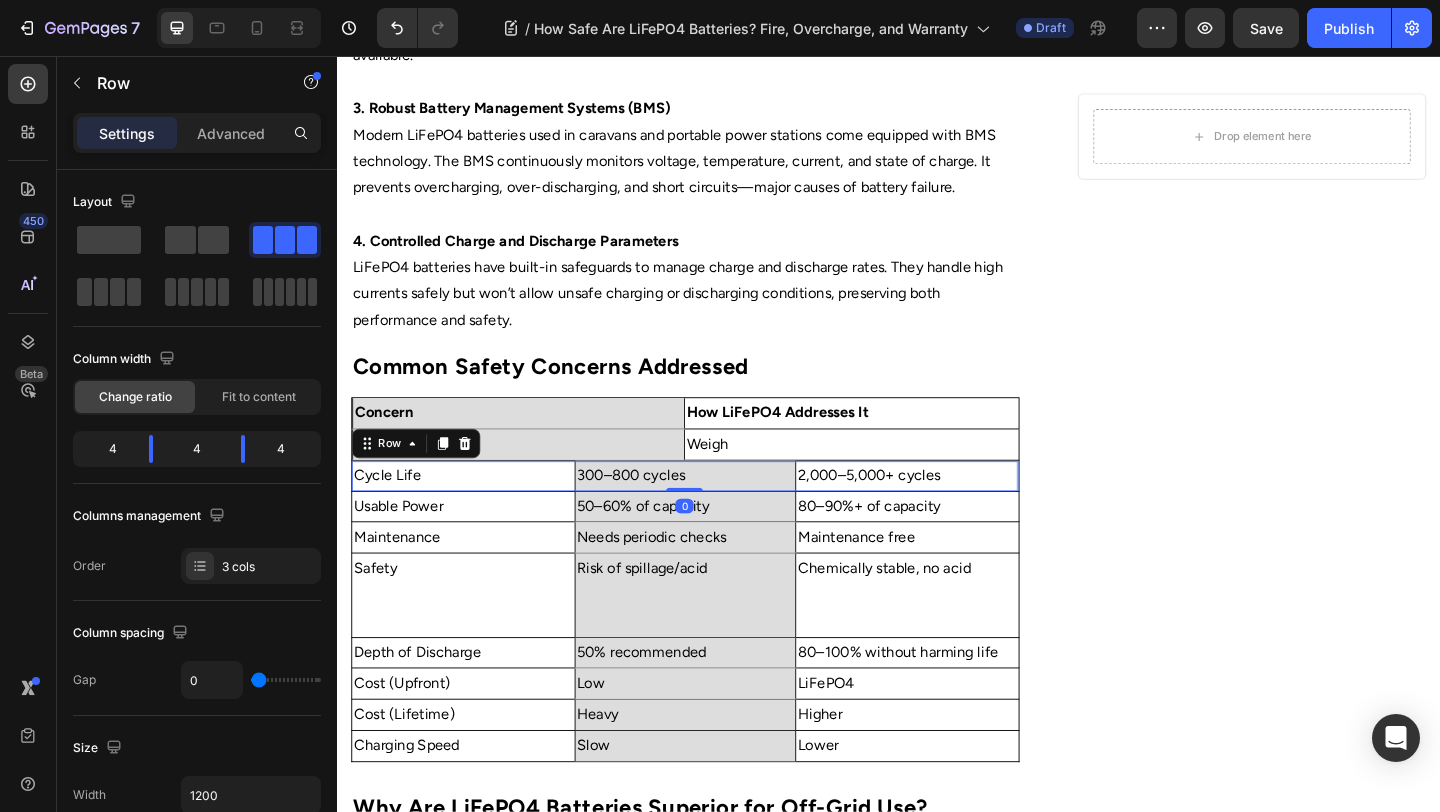 click on "Row" at bounding box center [423, 477] 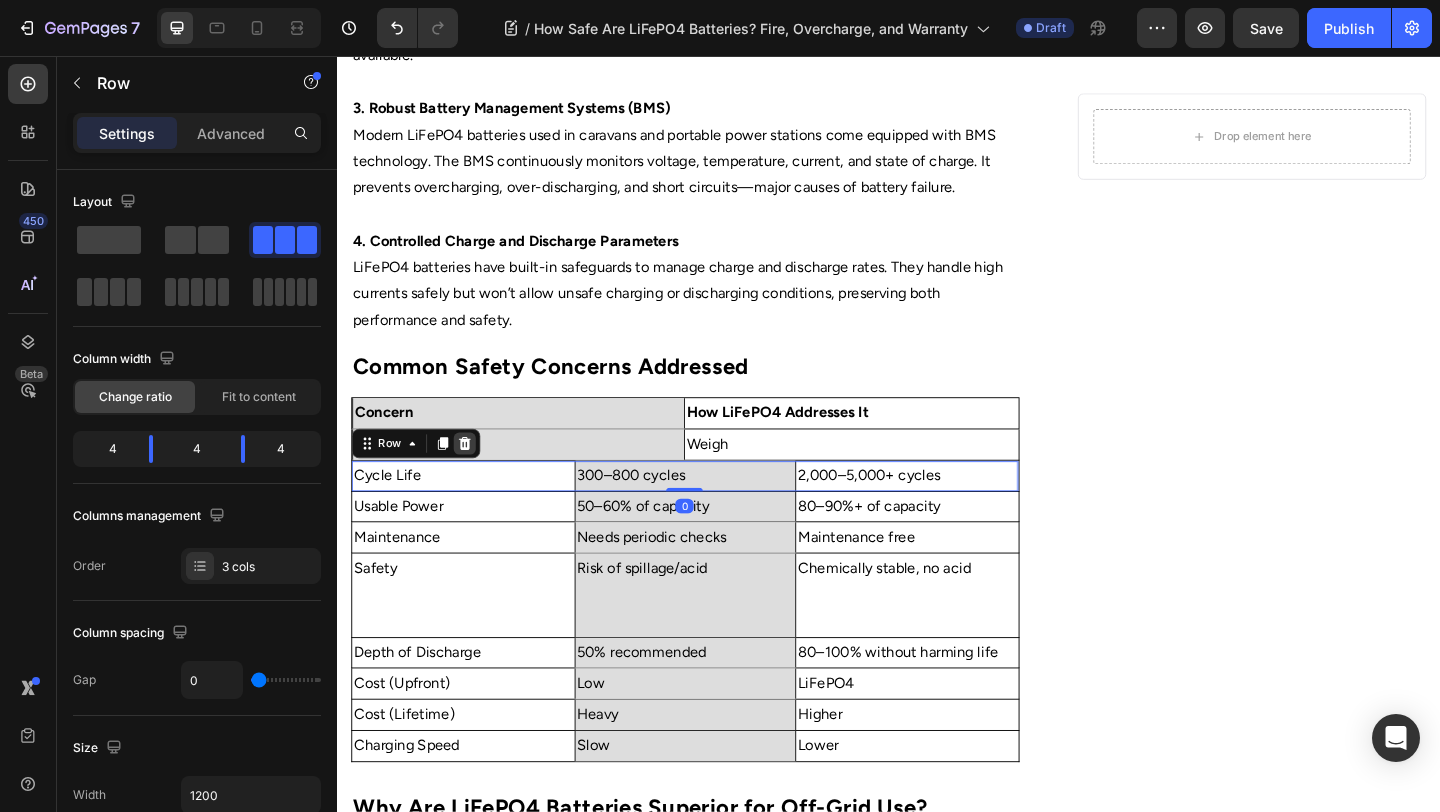 click 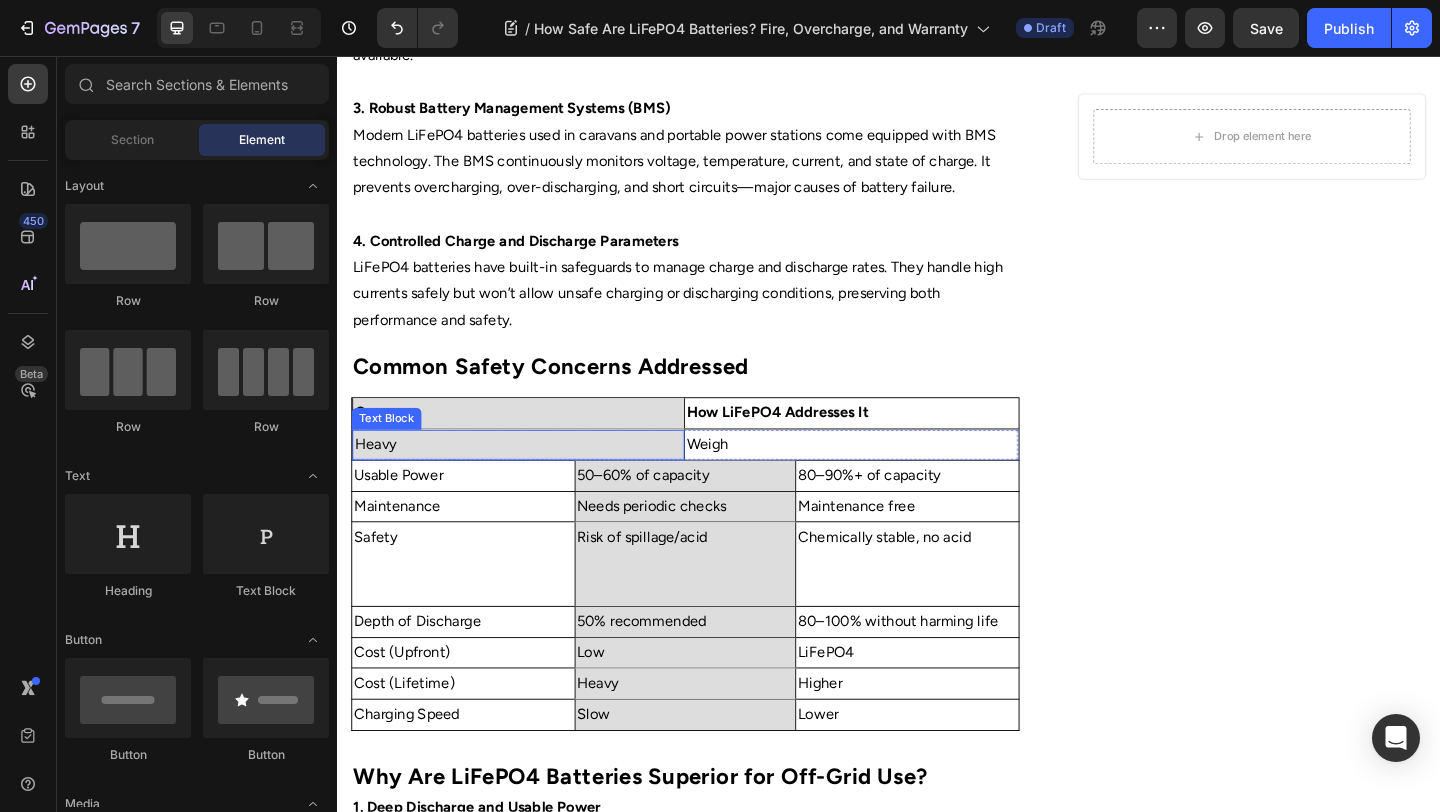 click on "Usable Power" at bounding box center (474, 512) 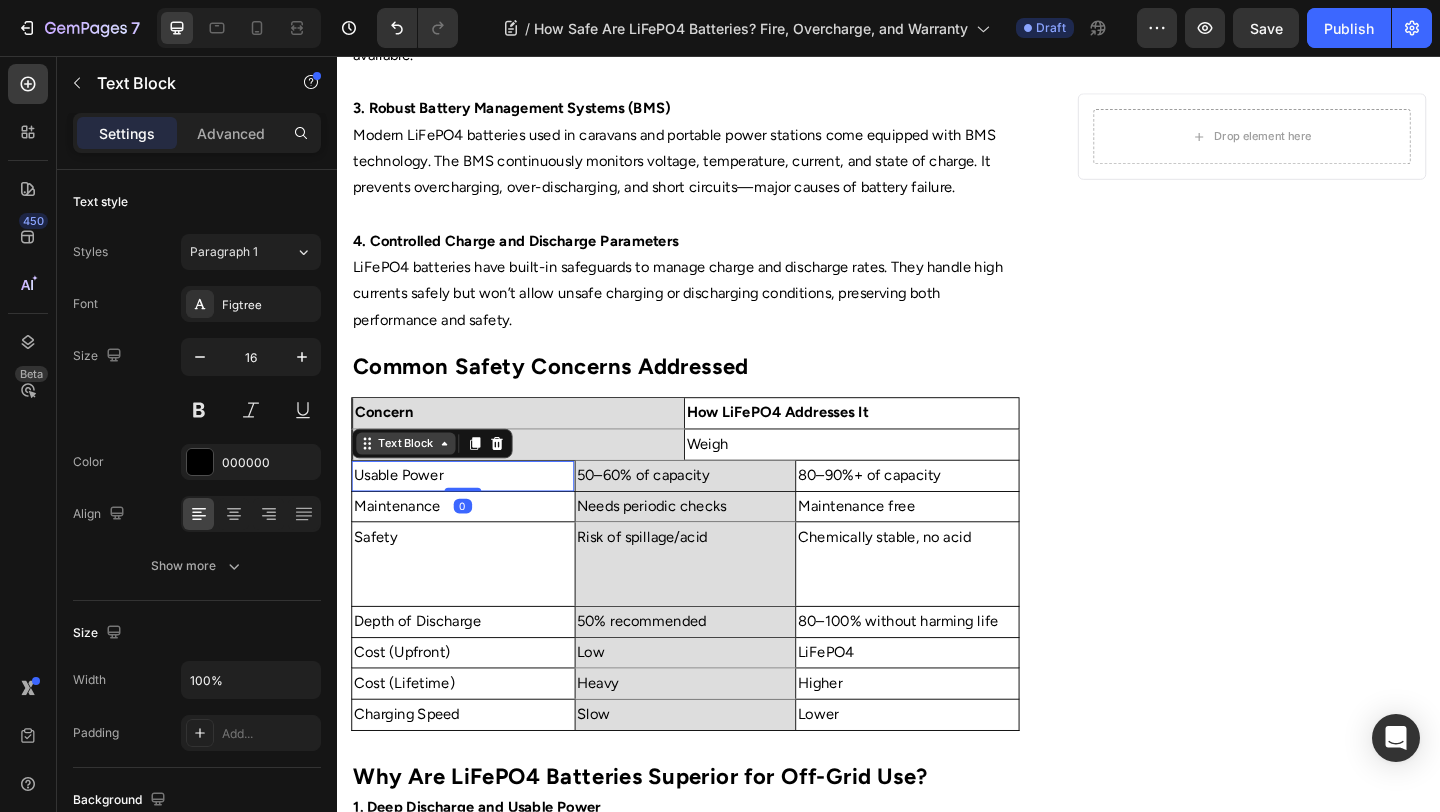 click on "Text Block" at bounding box center [412, 477] 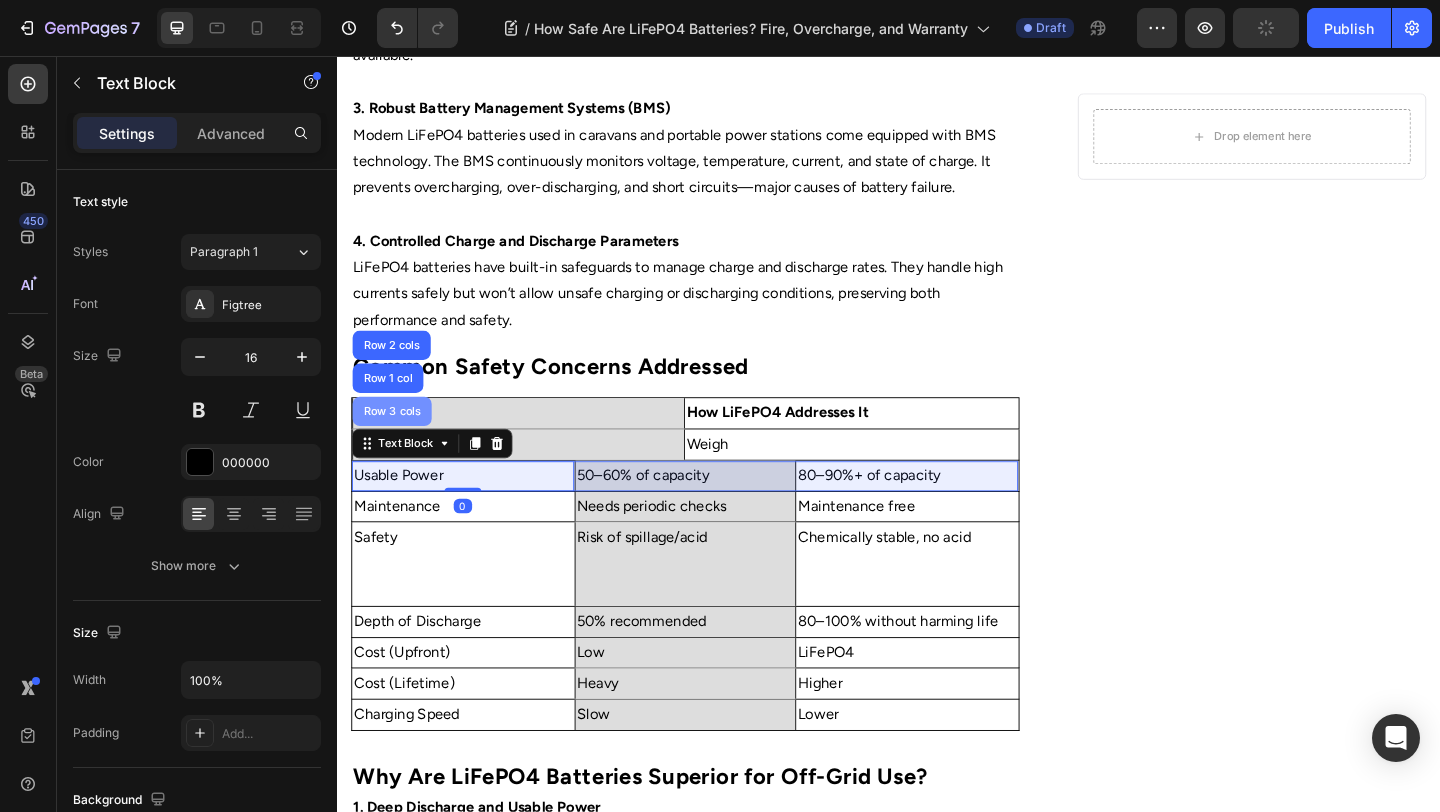 click on "Row 3 cols" at bounding box center (397, 442) 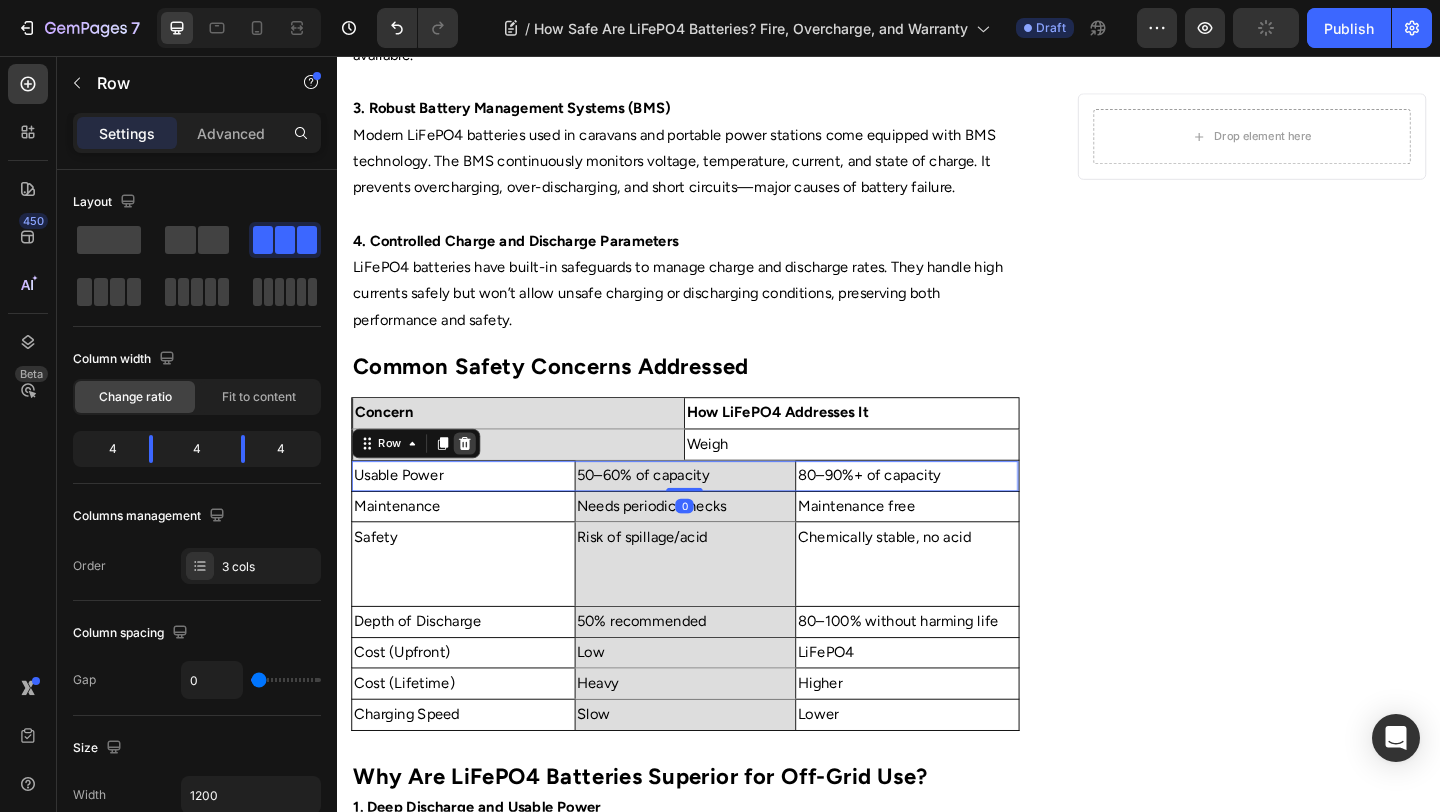 click 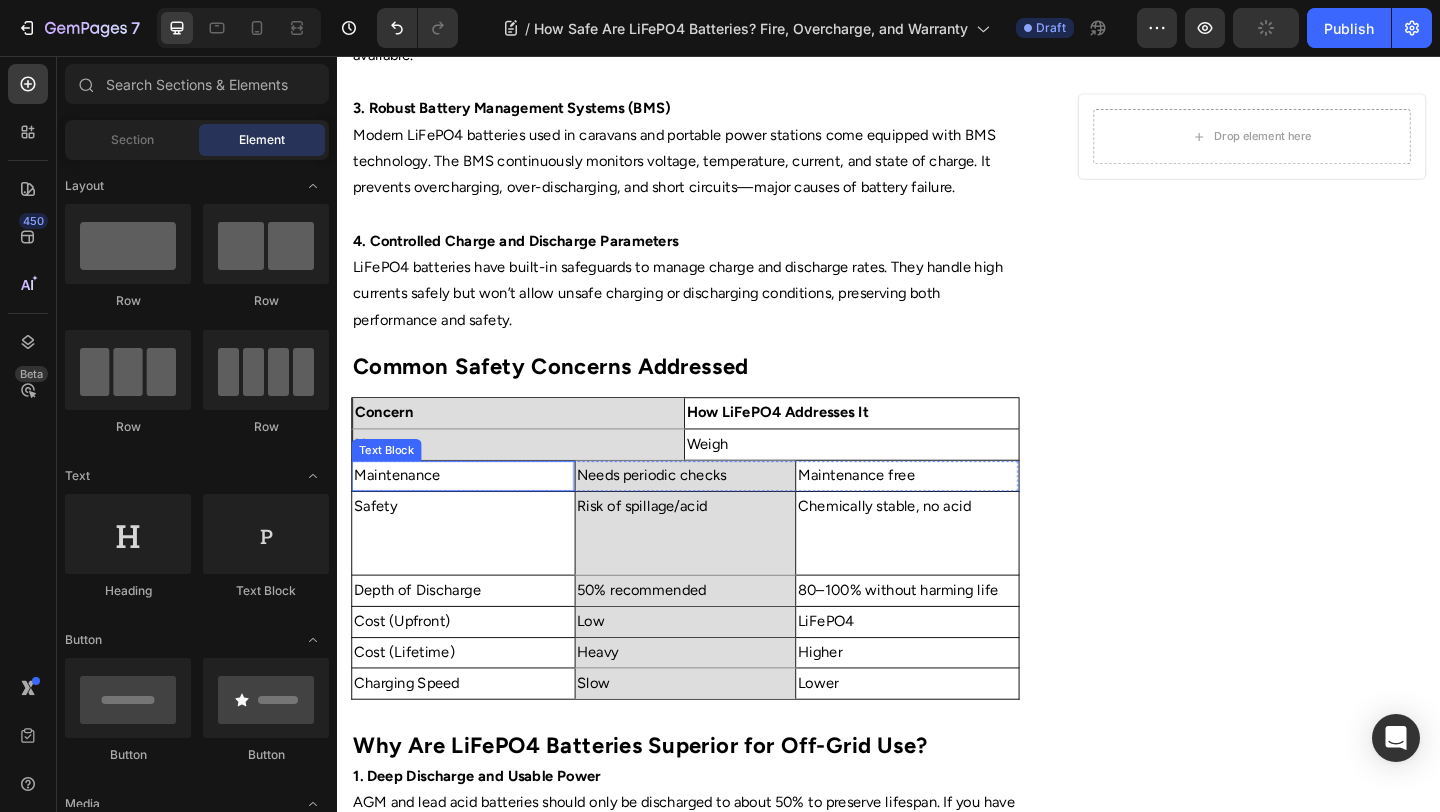 click on "Maintenance" at bounding box center [474, 512] 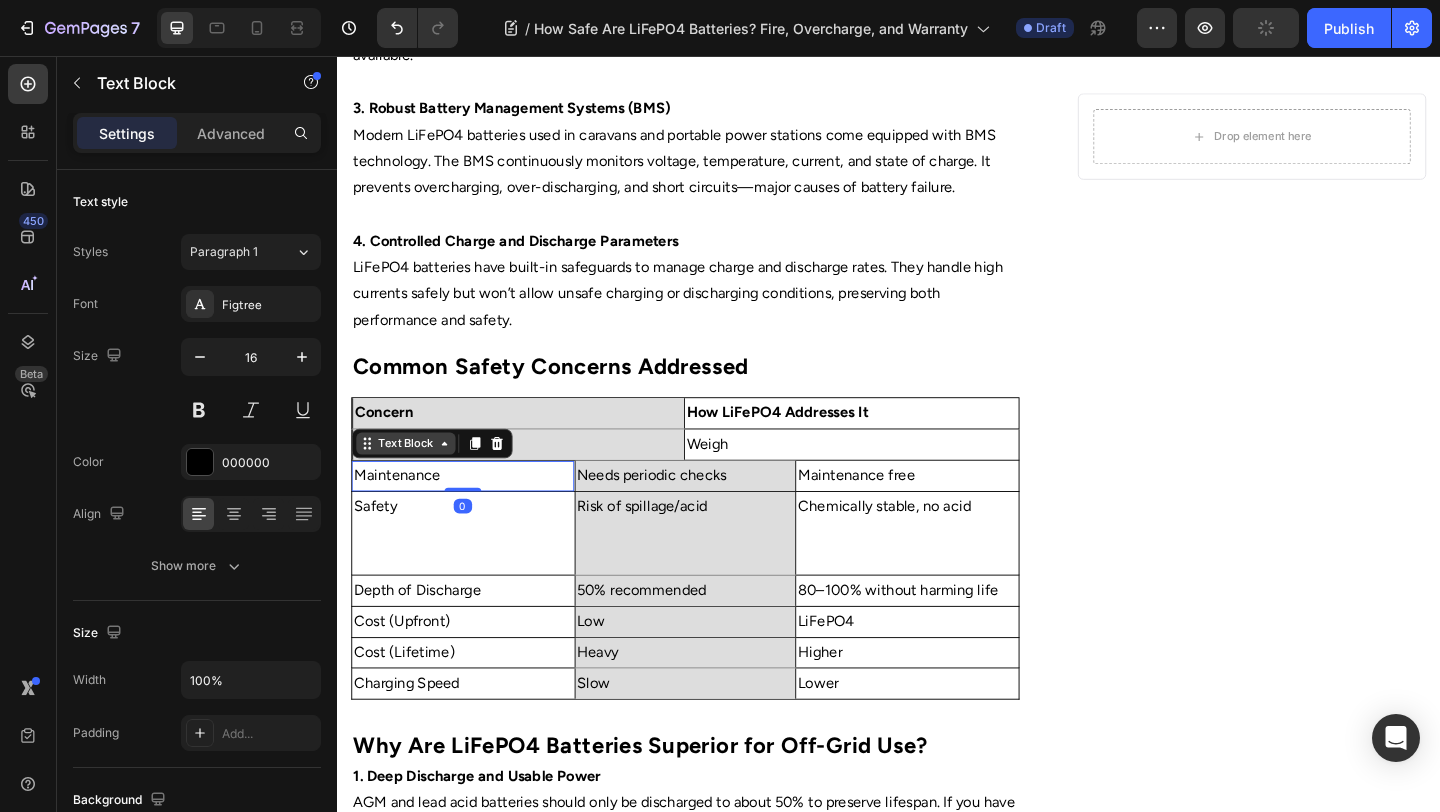 click on "Text Block" at bounding box center (412, 477) 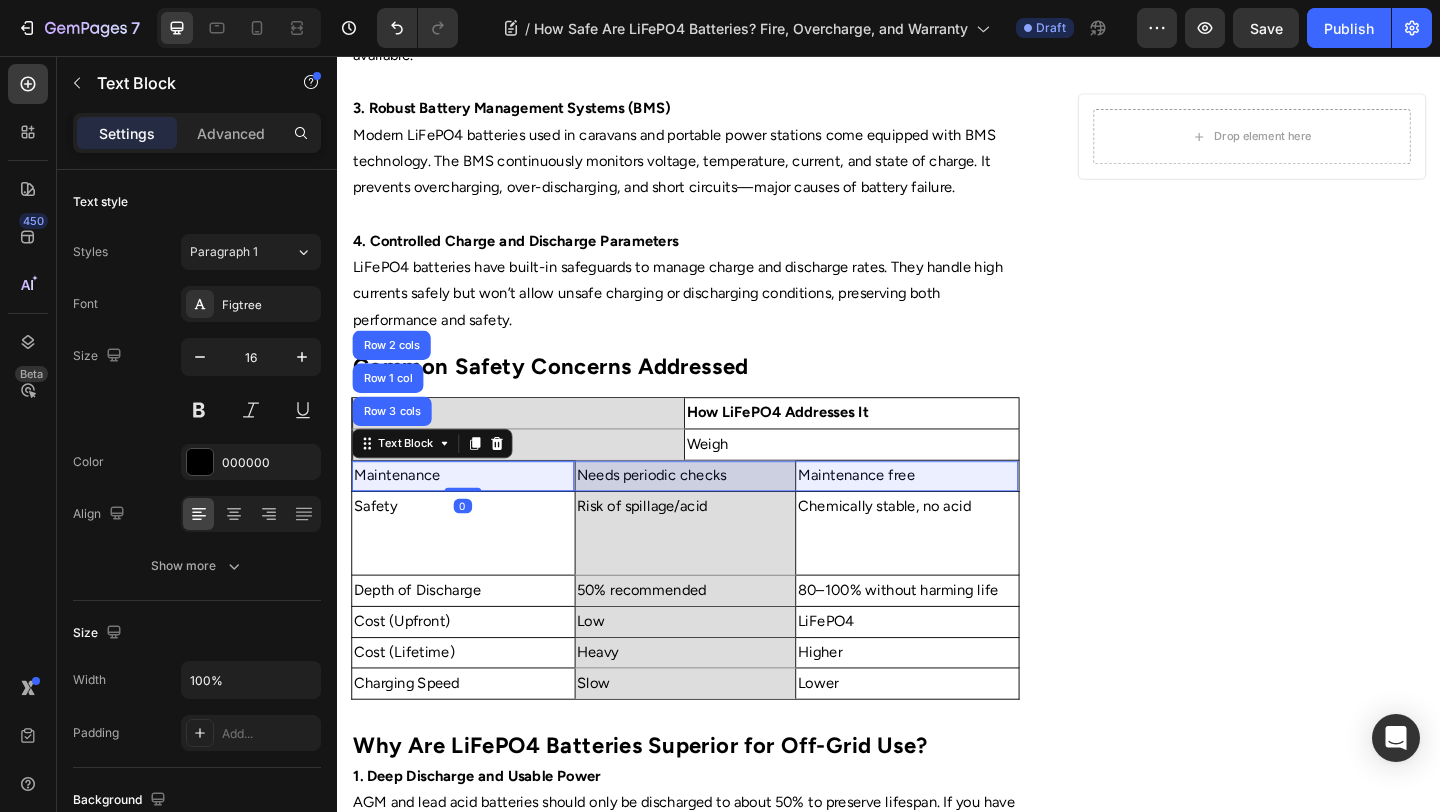 click on "Row 3 cols" at bounding box center [397, 442] 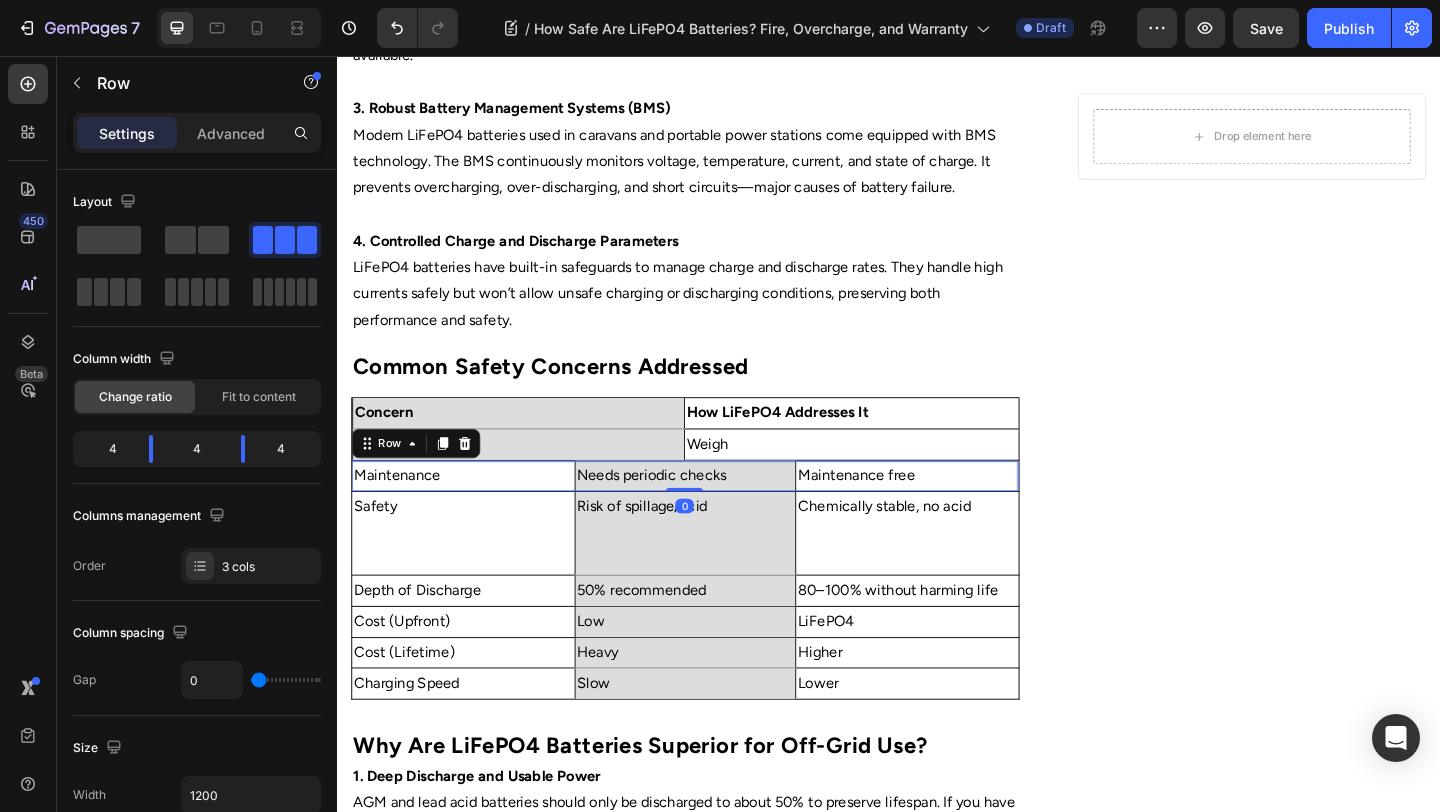 click 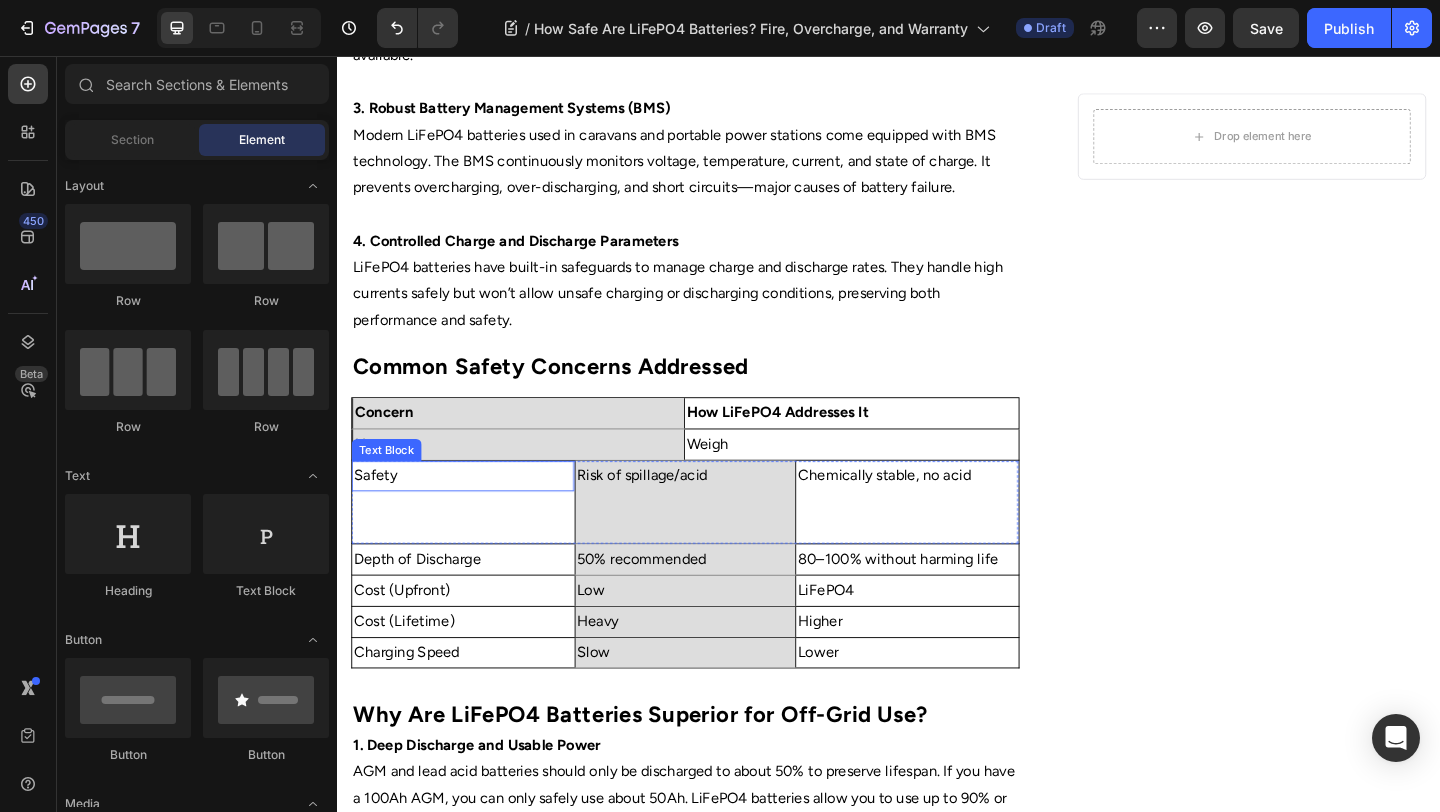 click on "Safety" at bounding box center (474, 512) 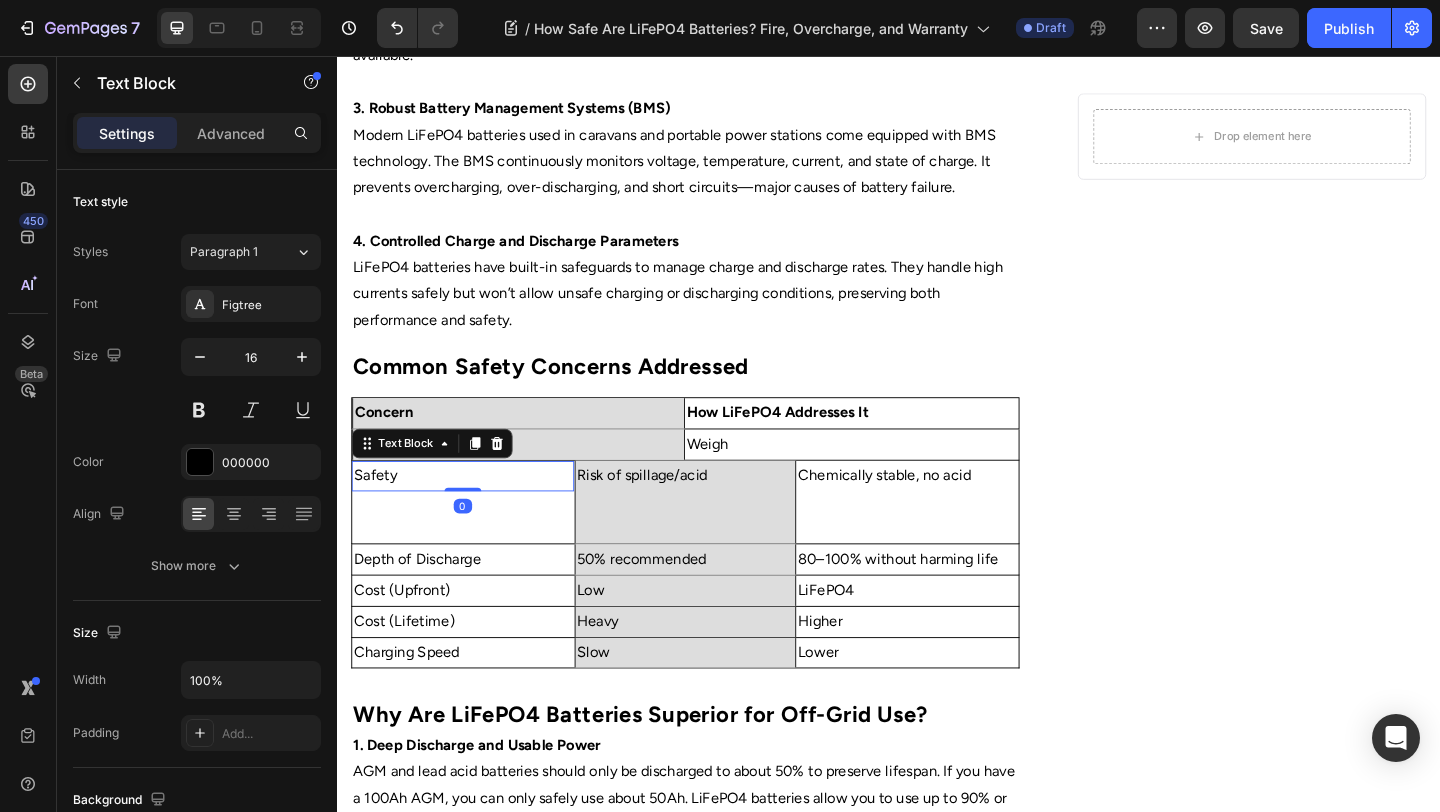 drag, startPoint x: 507, startPoint y: 474, endPoint x: 503, endPoint y: 490, distance: 16.492422 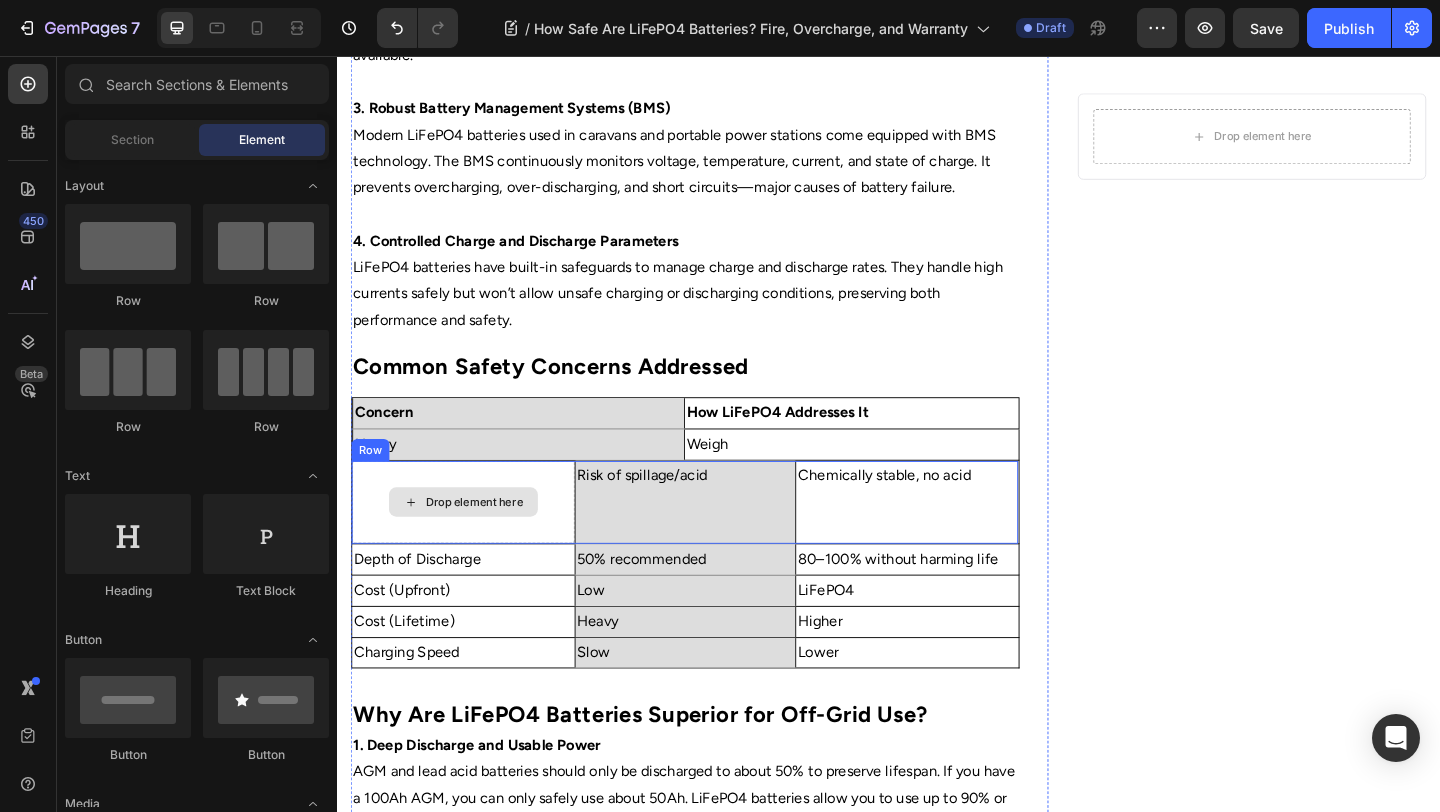 click on "Drop element here" at bounding box center [474, 541] 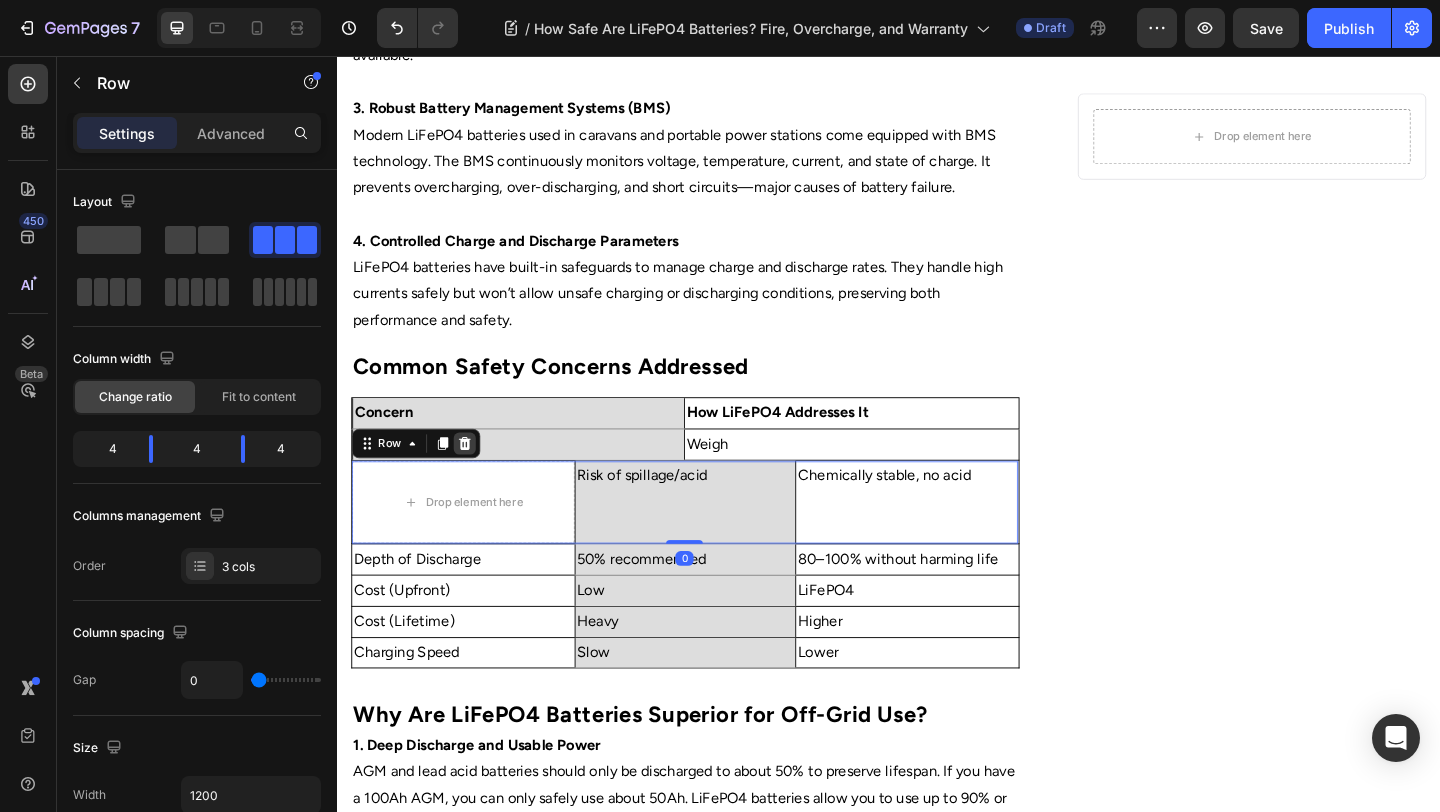 click 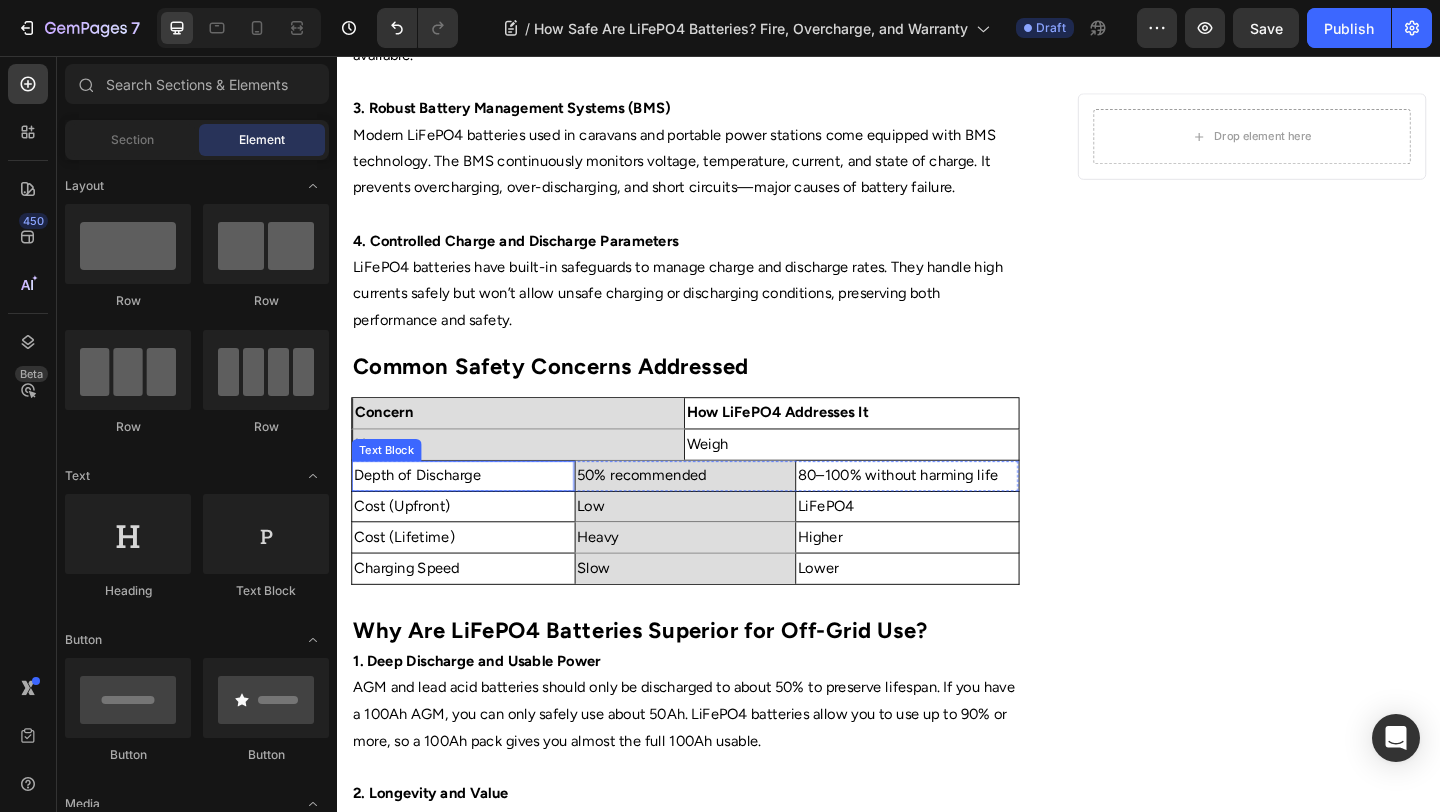 click on "Depth of Discharge" at bounding box center [474, 512] 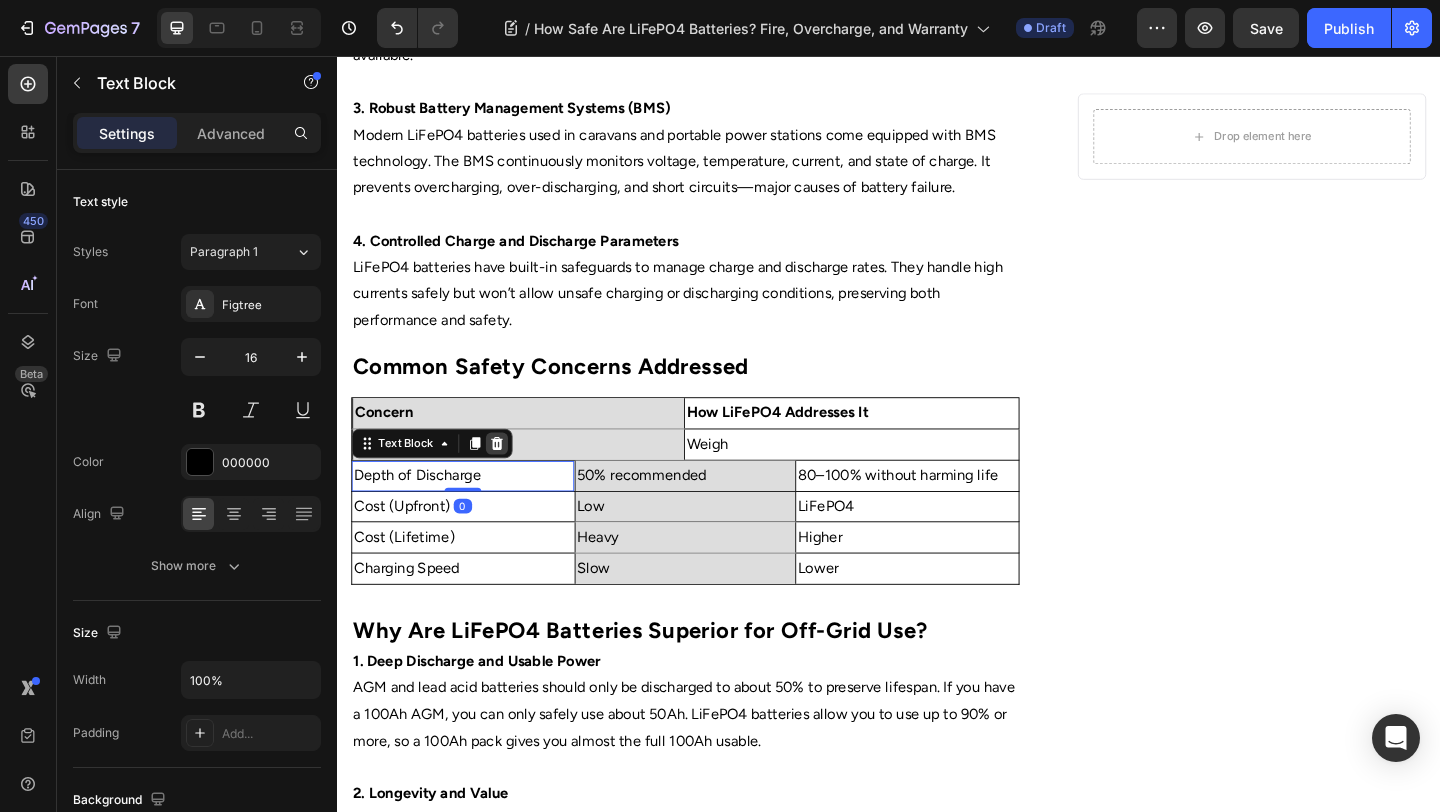 click 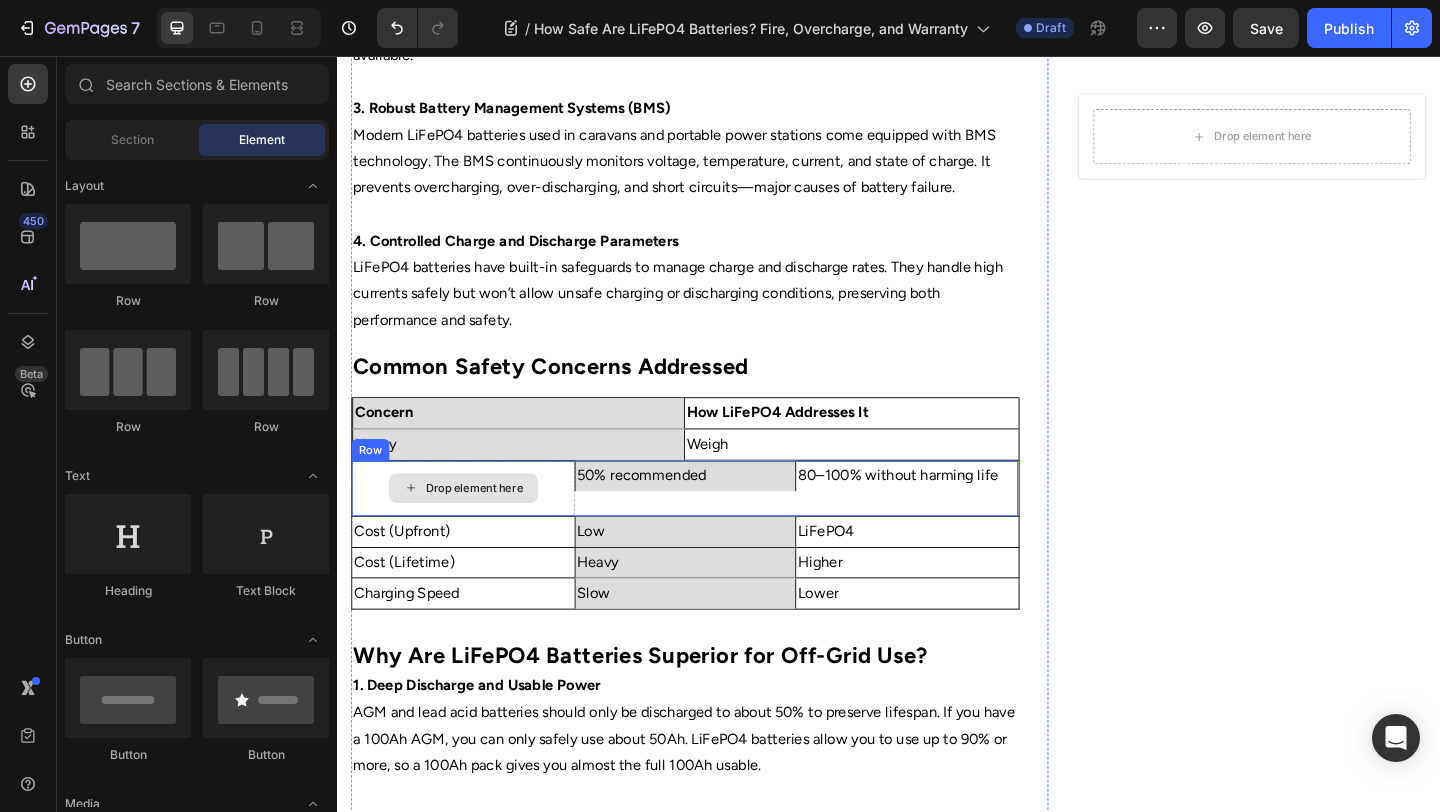 click on "Drop element here" at bounding box center [474, 526] 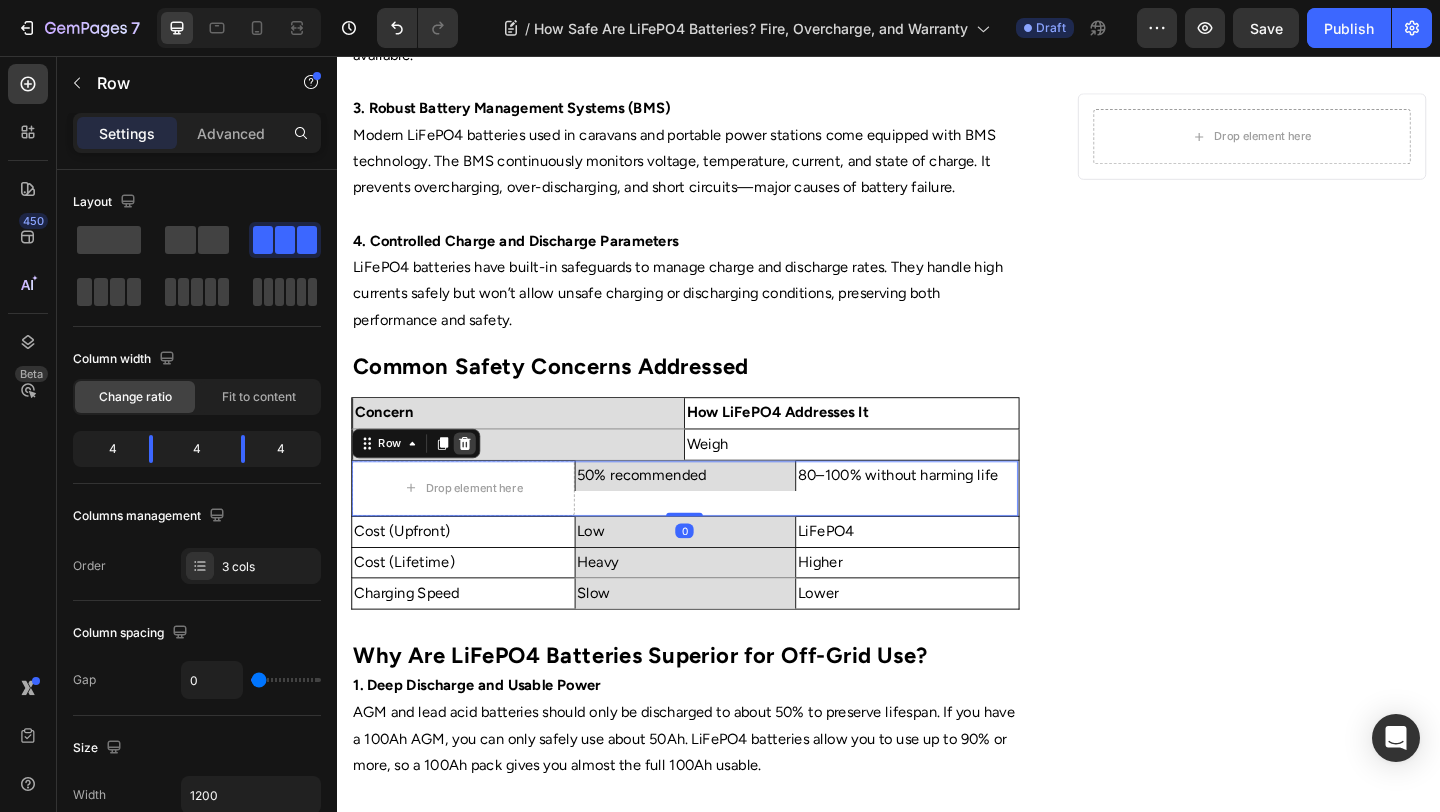 click 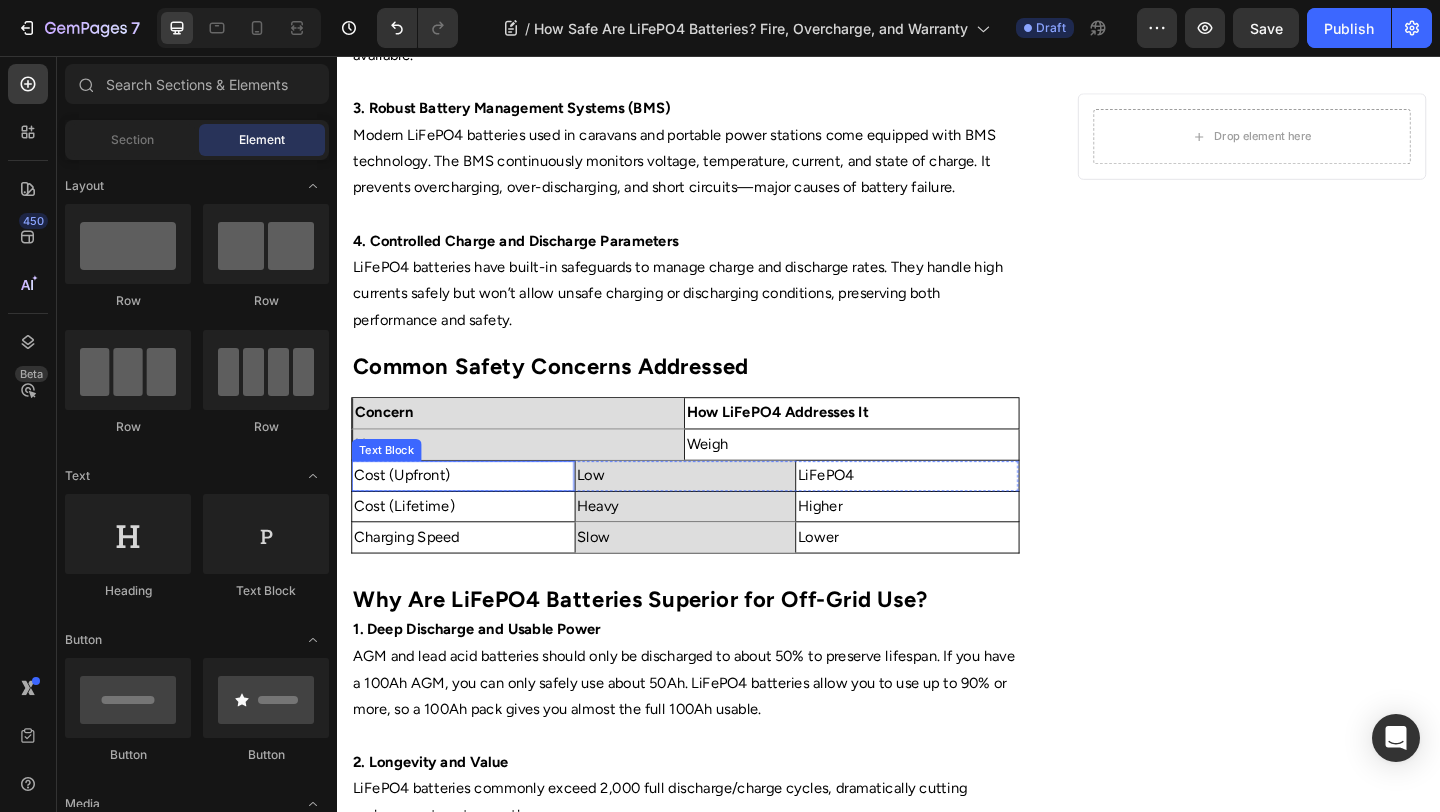 drag, startPoint x: 472, startPoint y: 519, endPoint x: 471, endPoint y: 484, distance: 35.014282 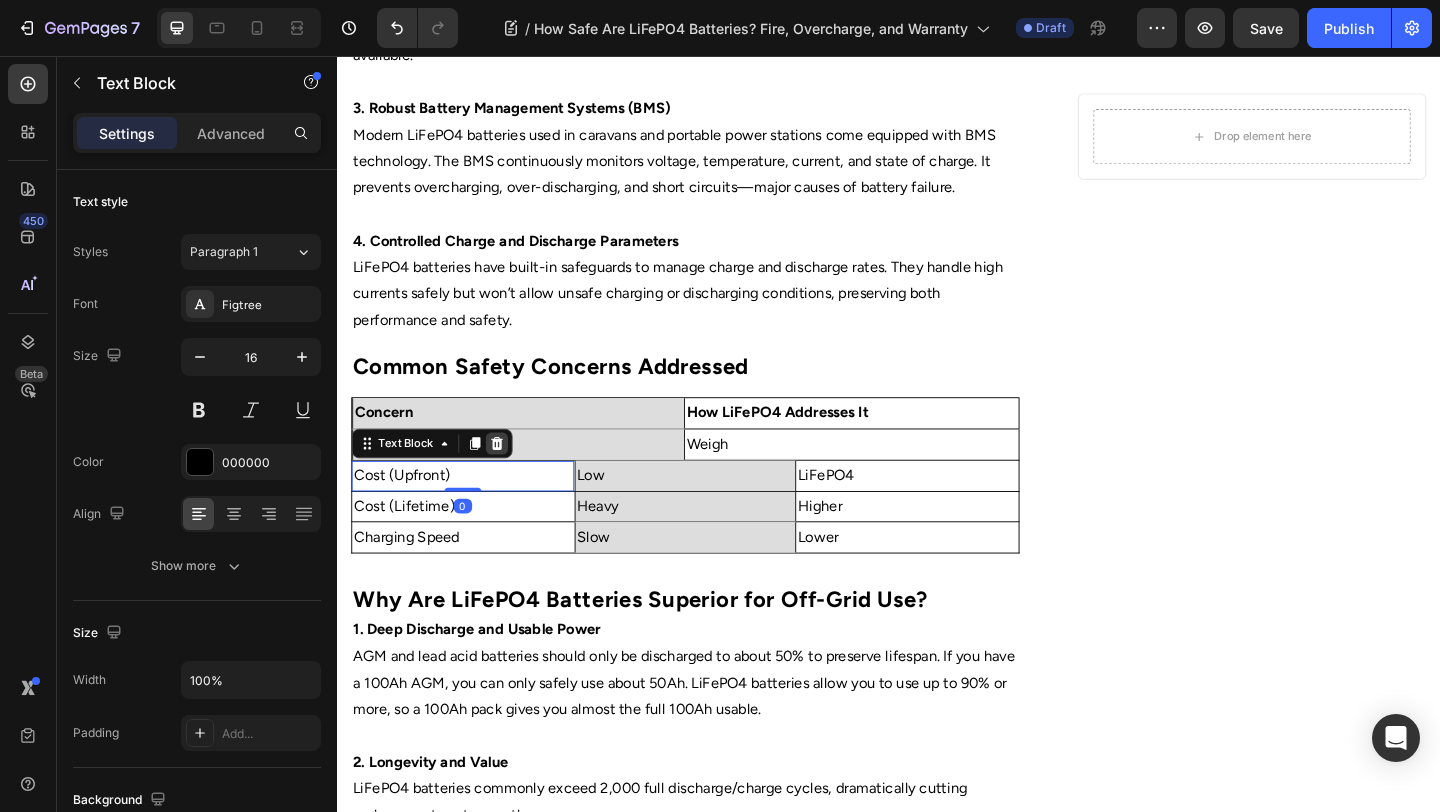 click 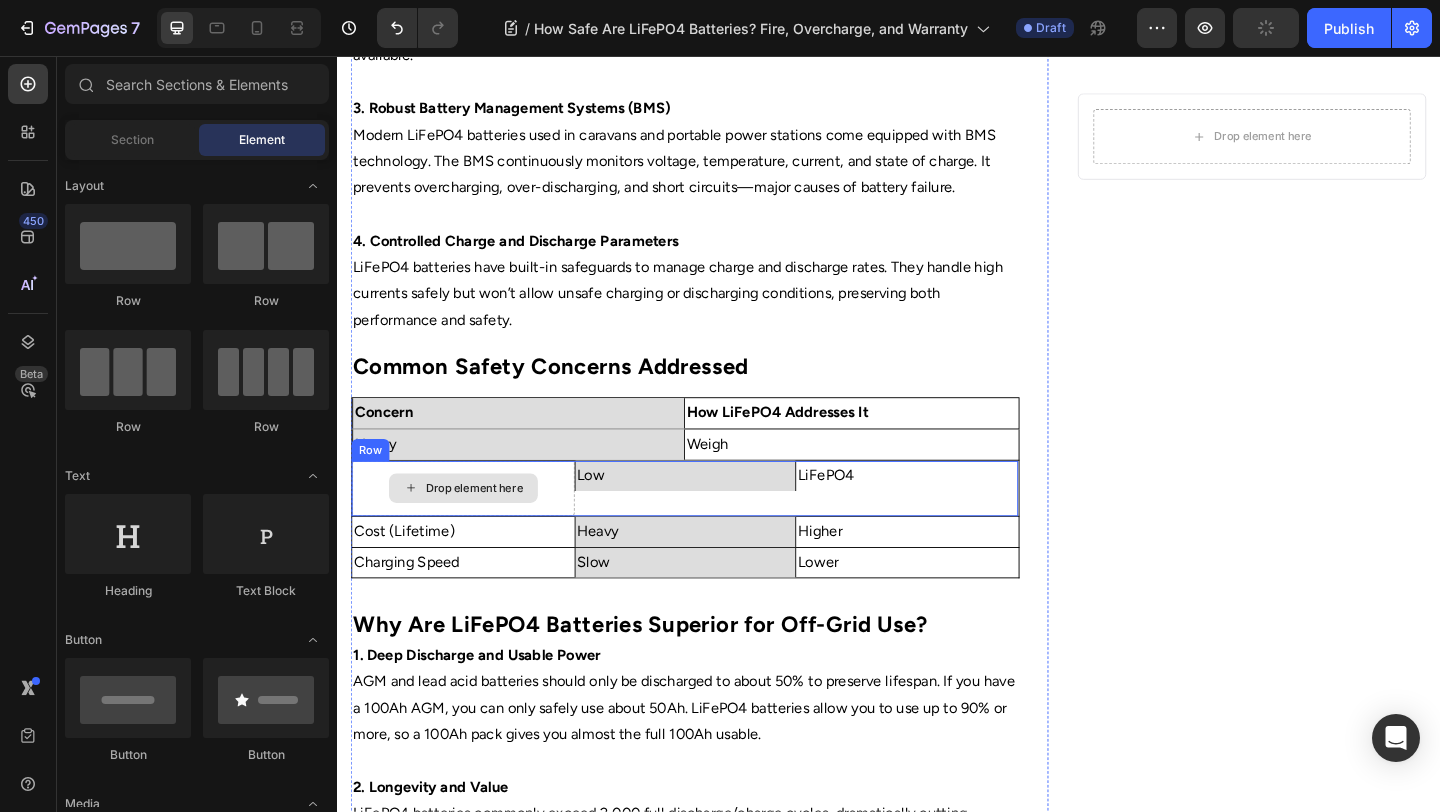 click on "Drop element here" at bounding box center (474, 526) 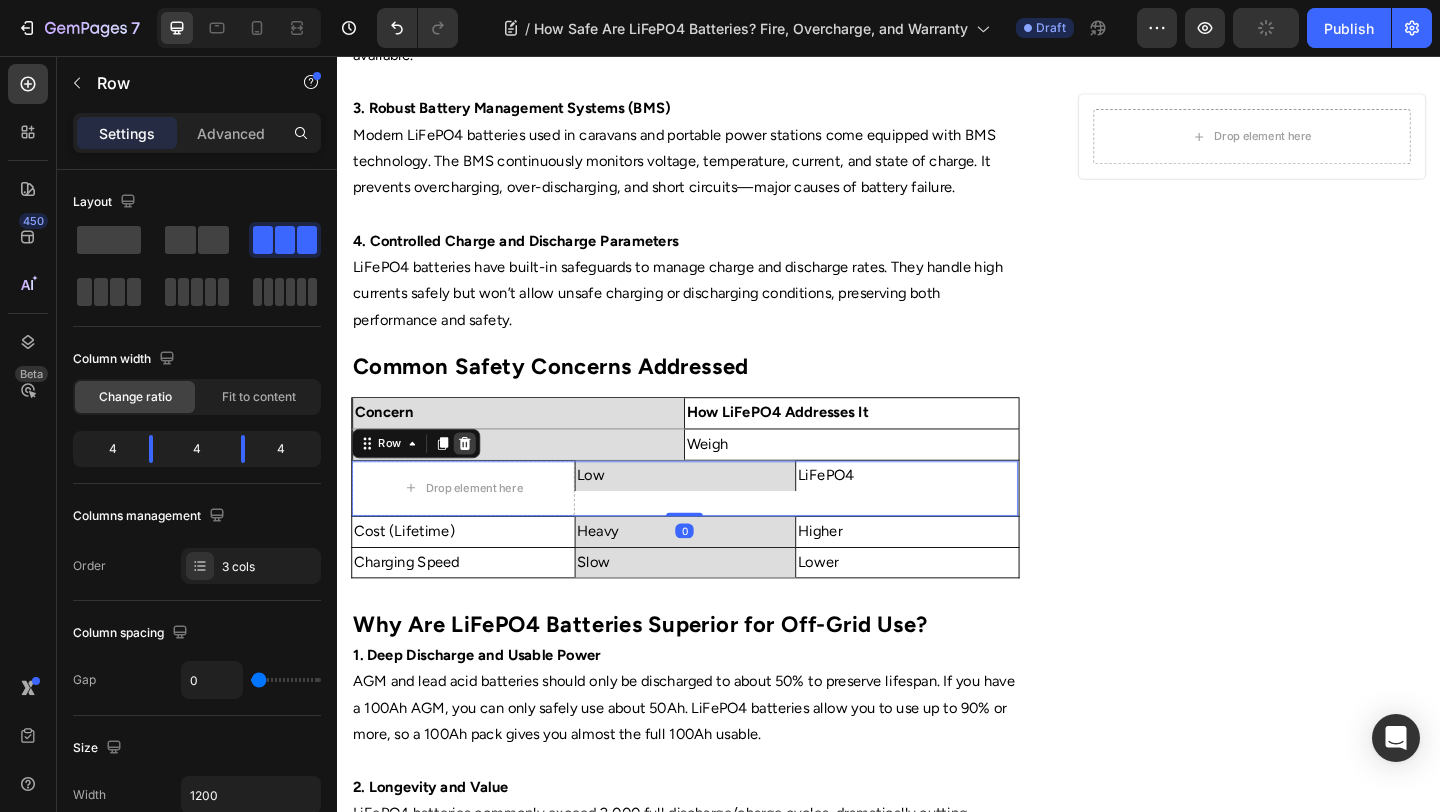 click 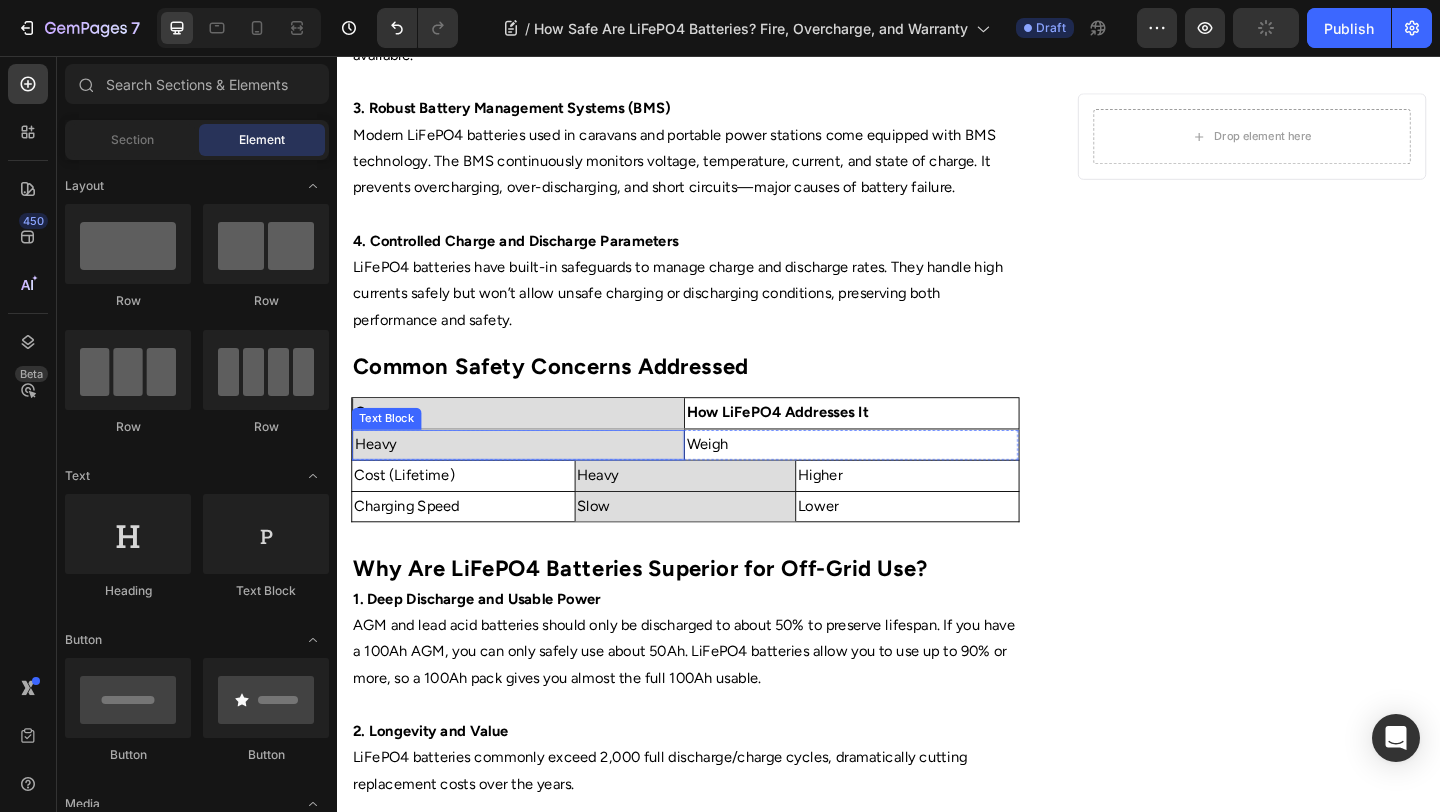 click on "Cost (Lifetime)" at bounding box center [474, 512] 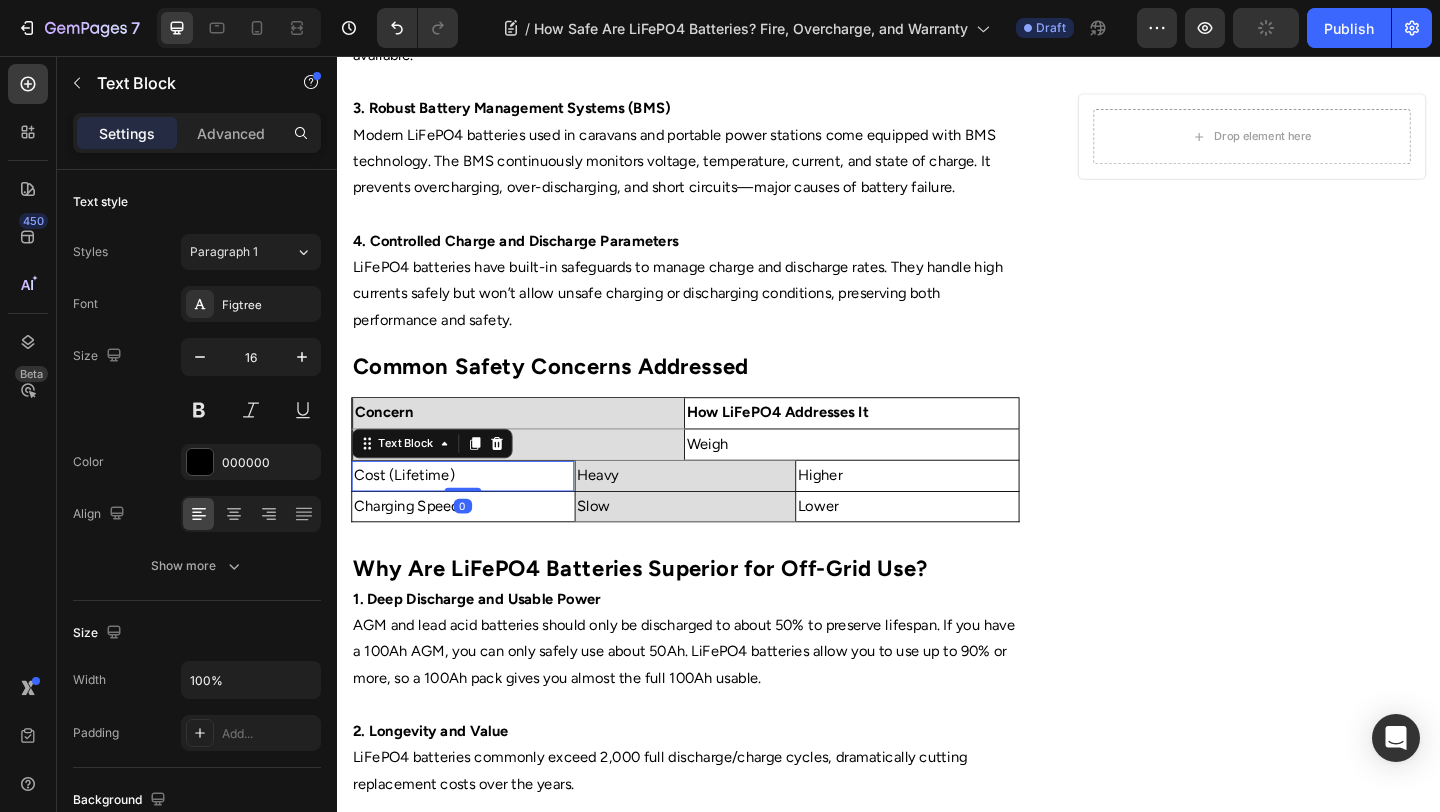 click 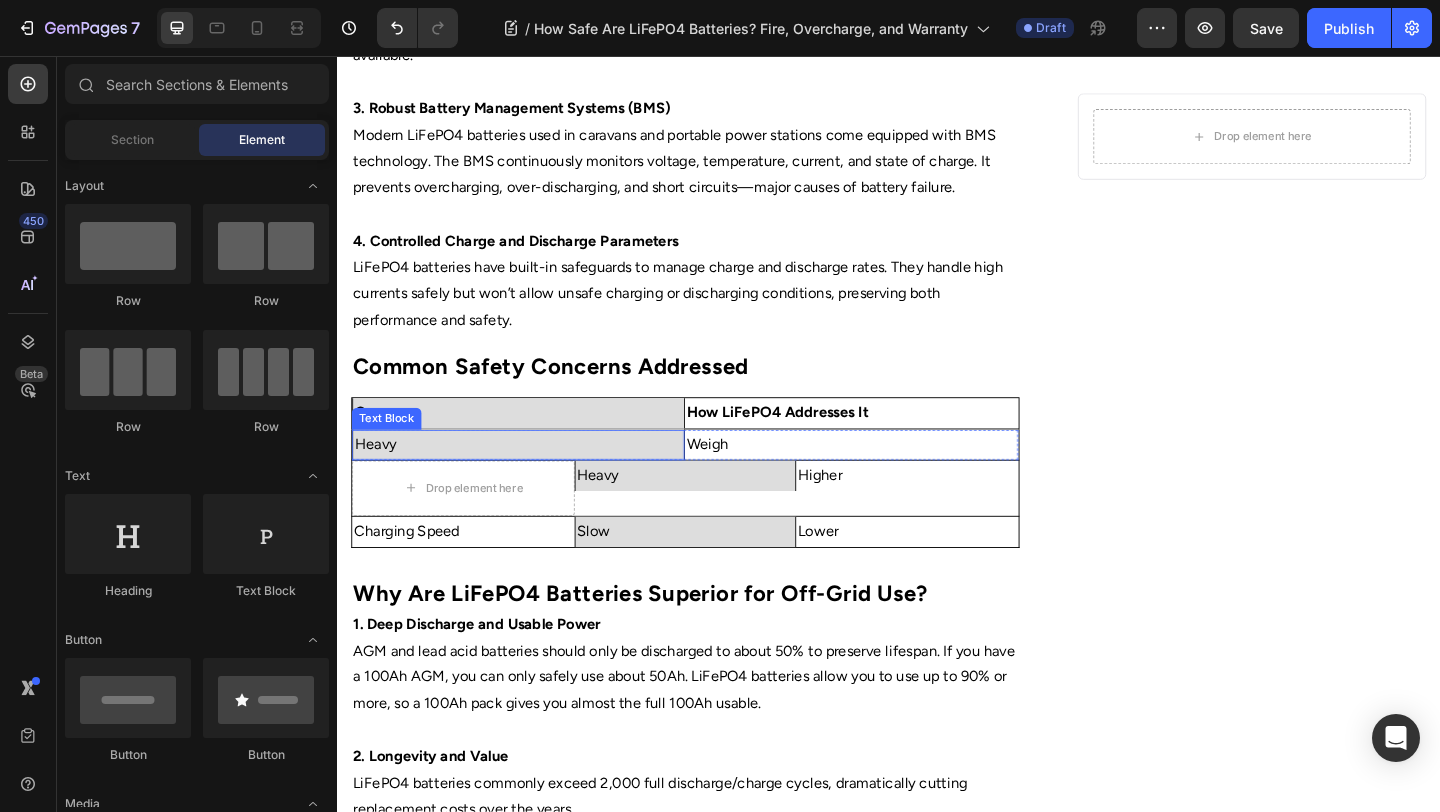 click on "Drop element here" at bounding box center (474, 526) 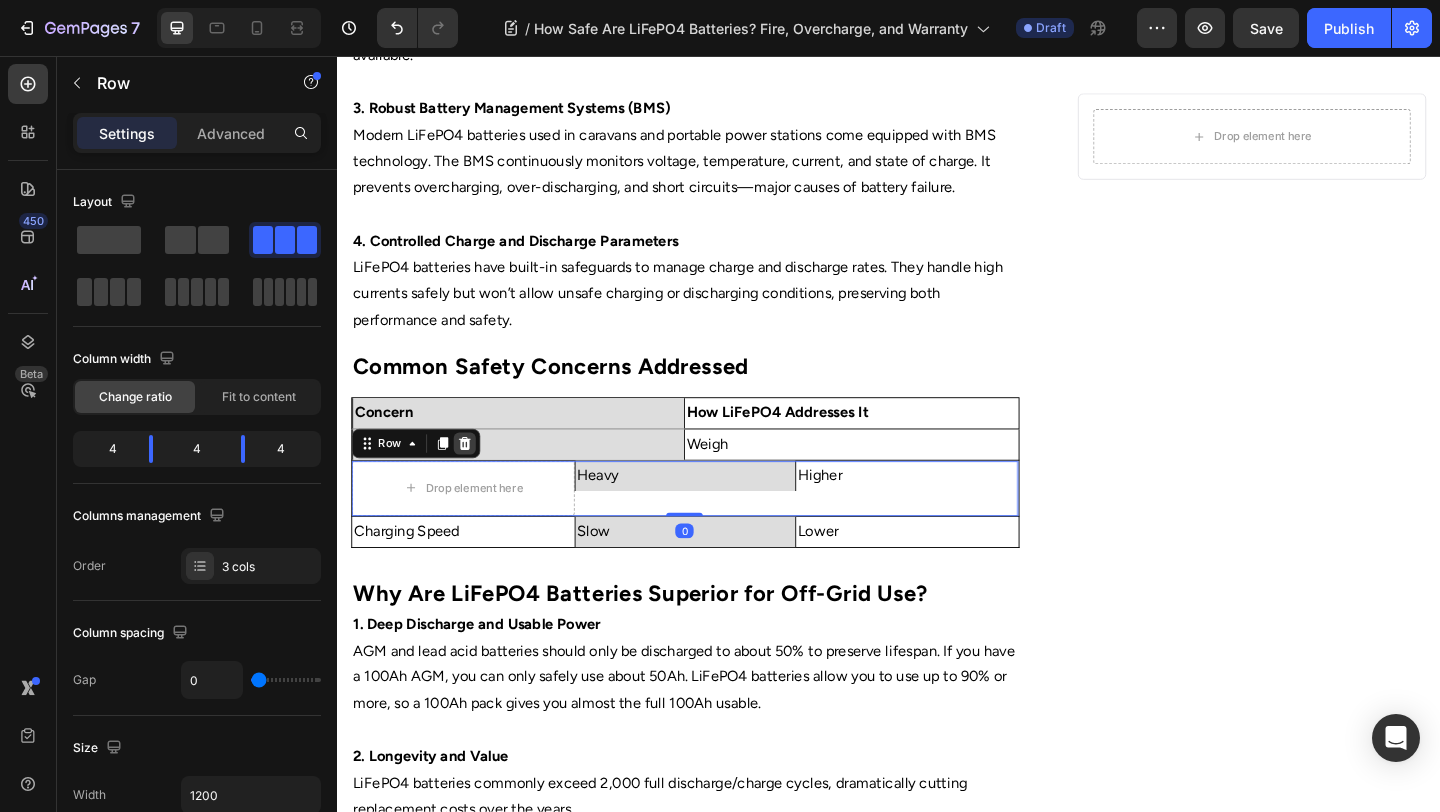 click 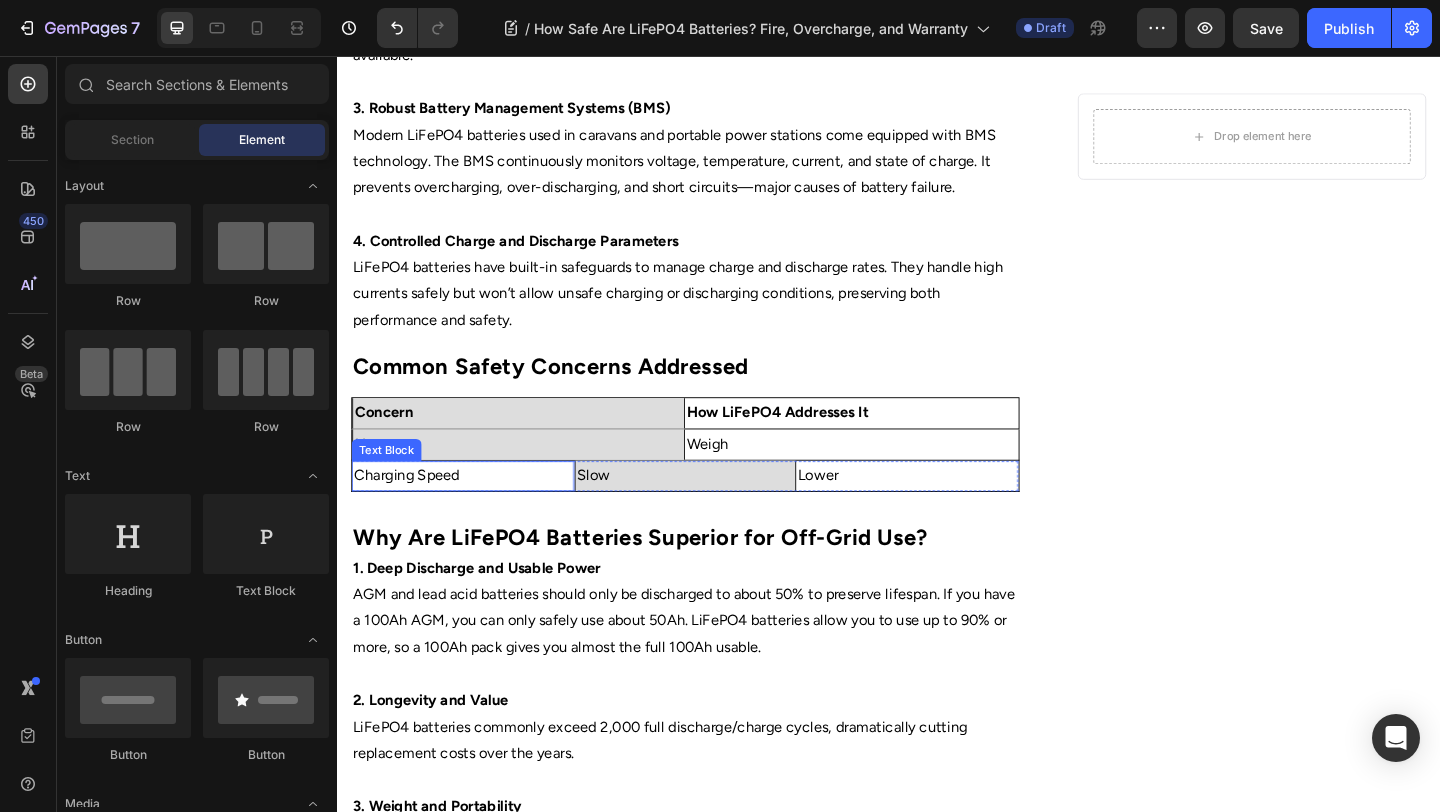 click on "Charging Speed" at bounding box center [474, 512] 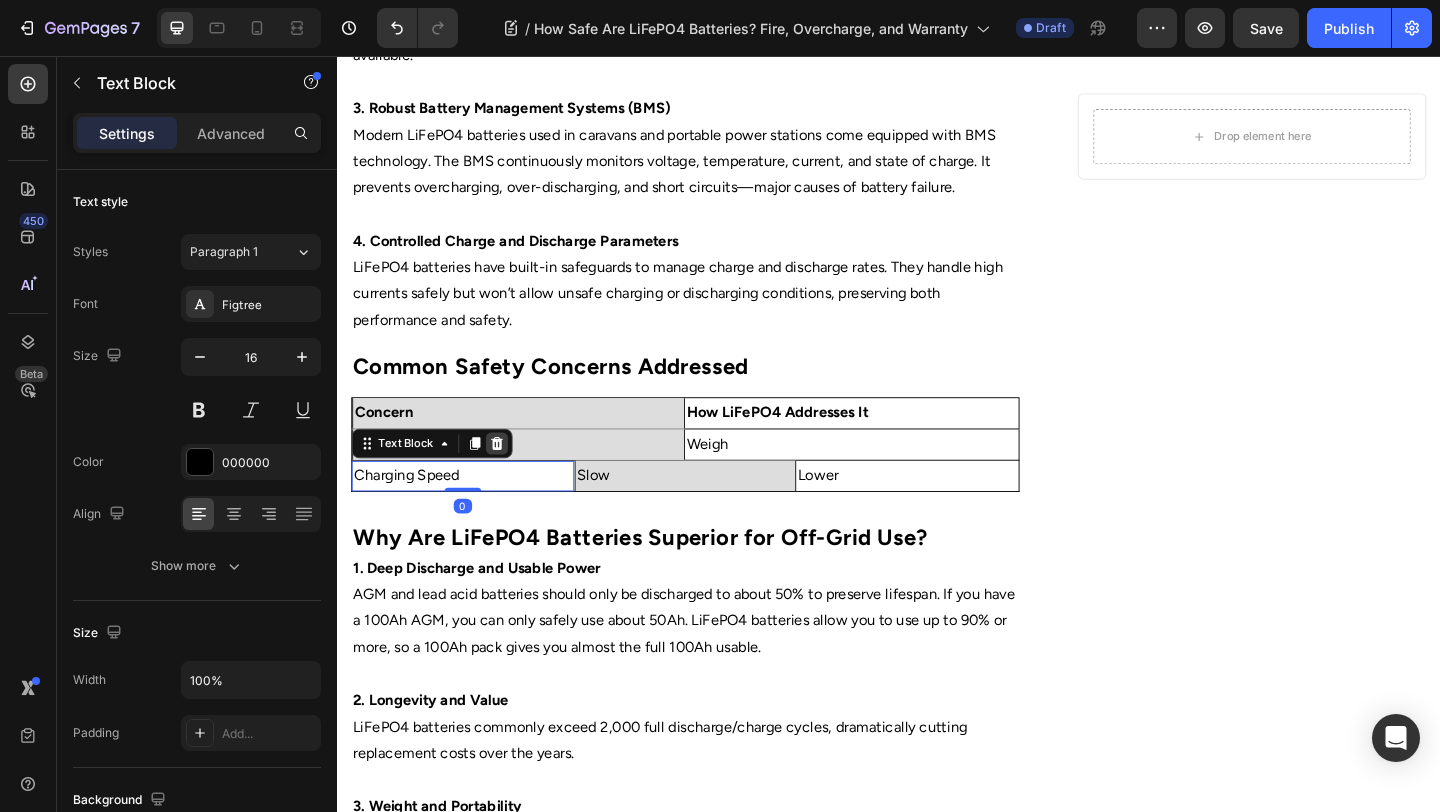 click 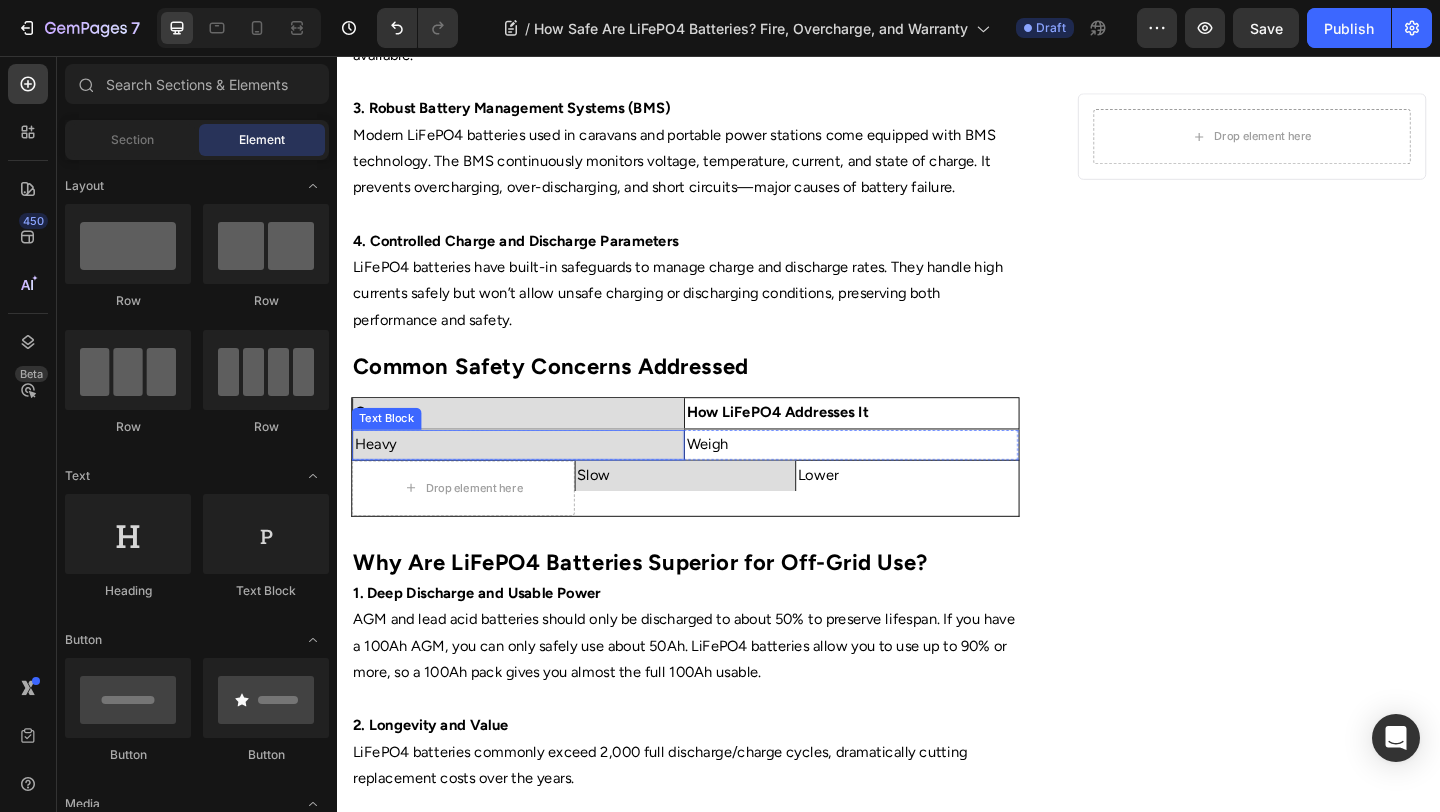 click on "Drop element here" at bounding box center (474, 526) 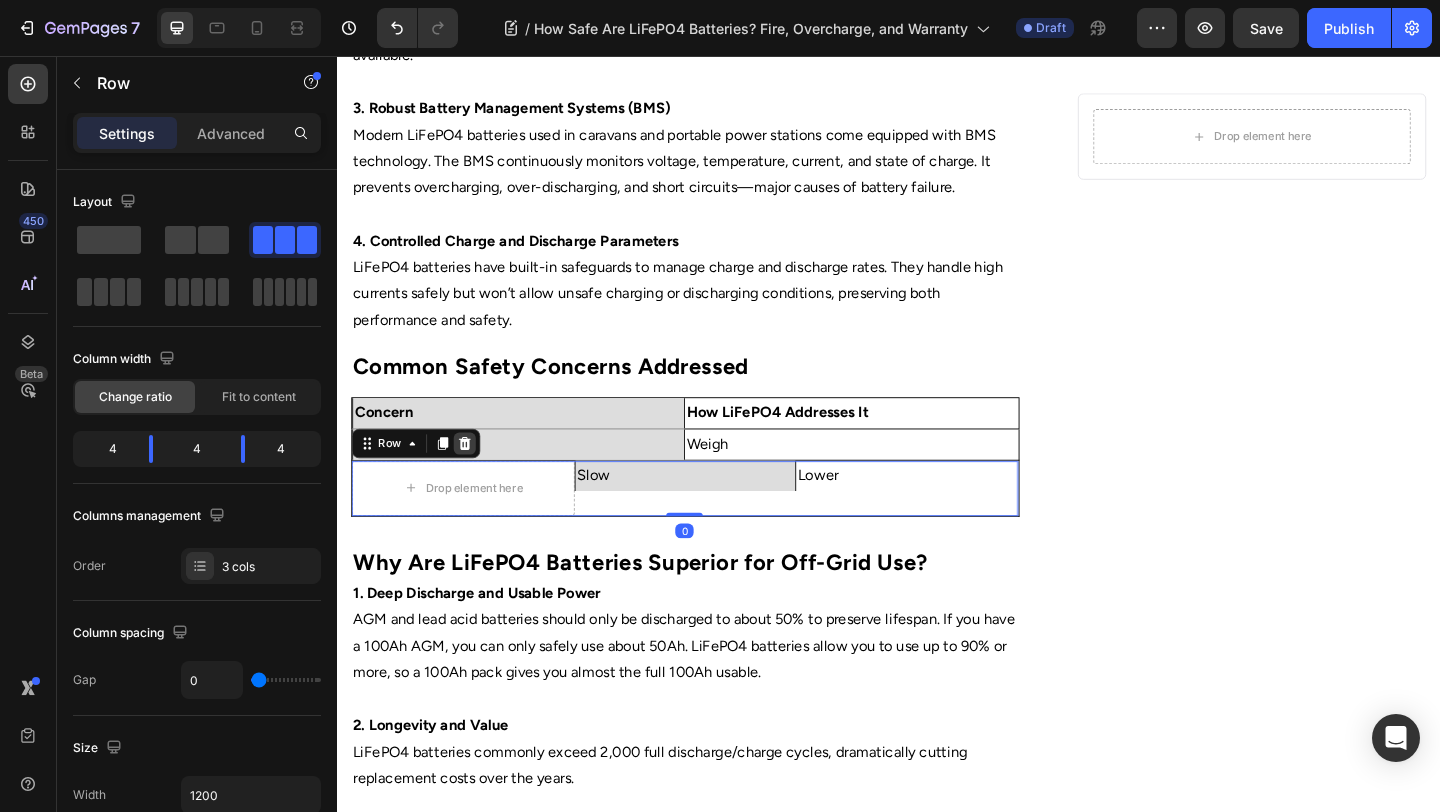 click 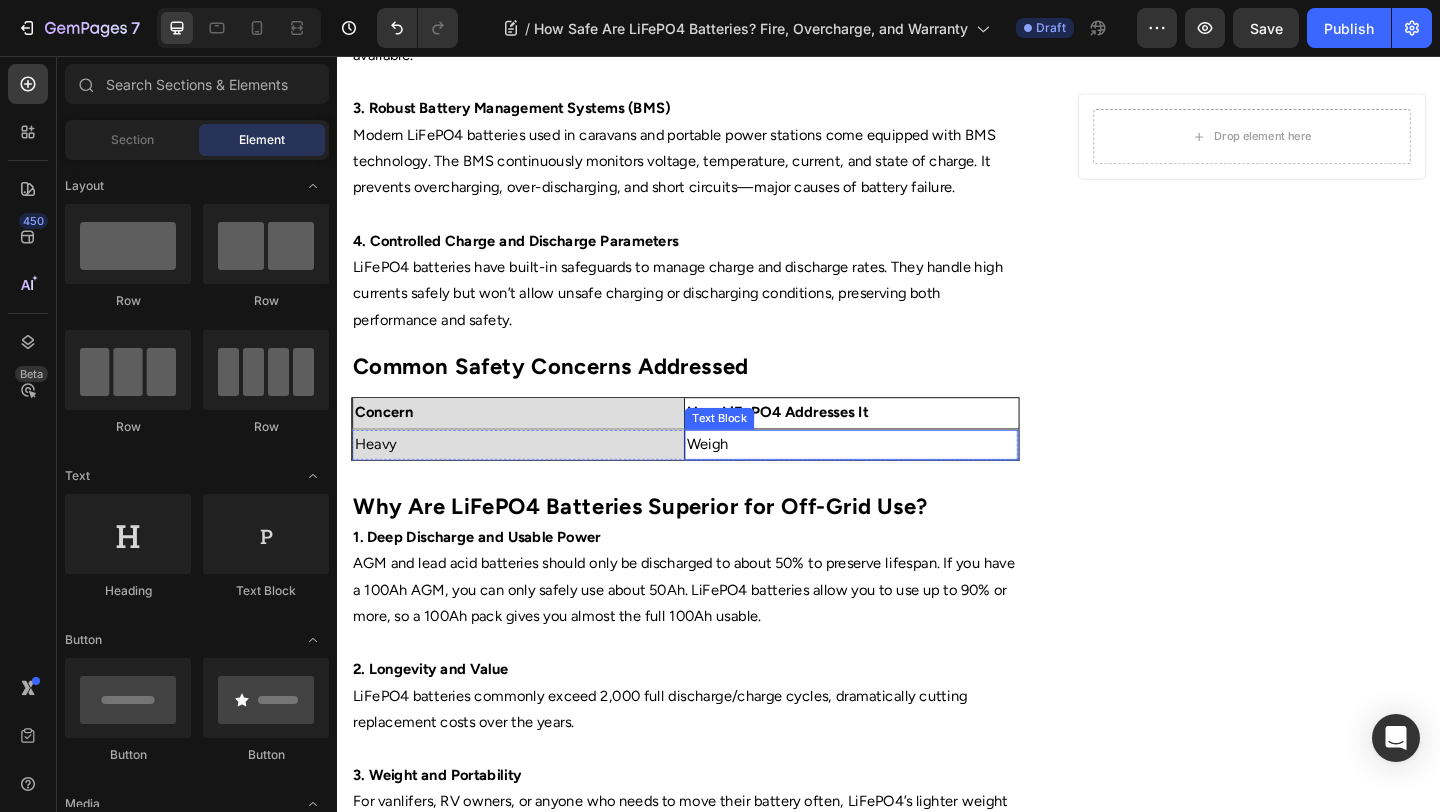 click on "Weigh" at bounding box center [896, 478] 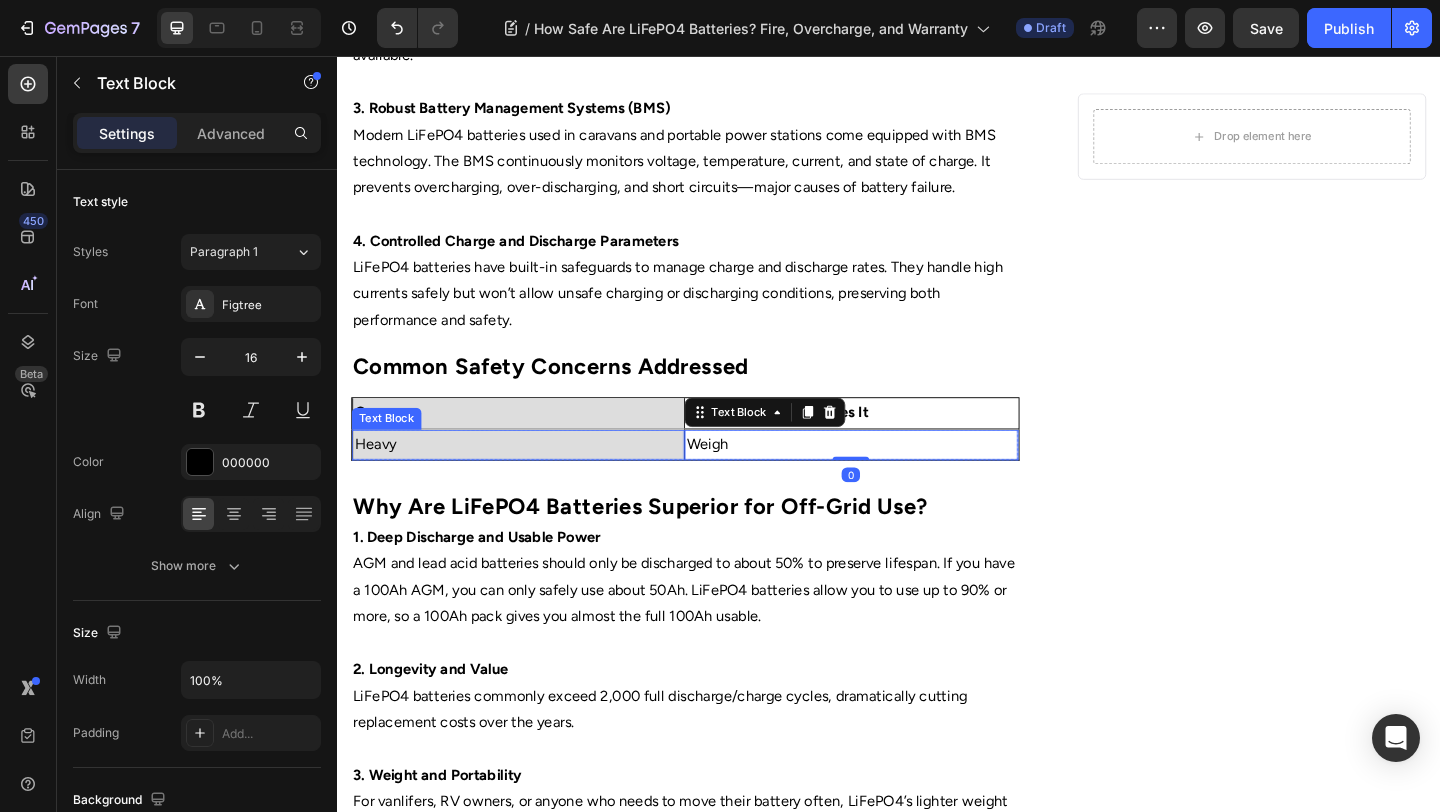 click on "Heavy" at bounding box center (534, 478) 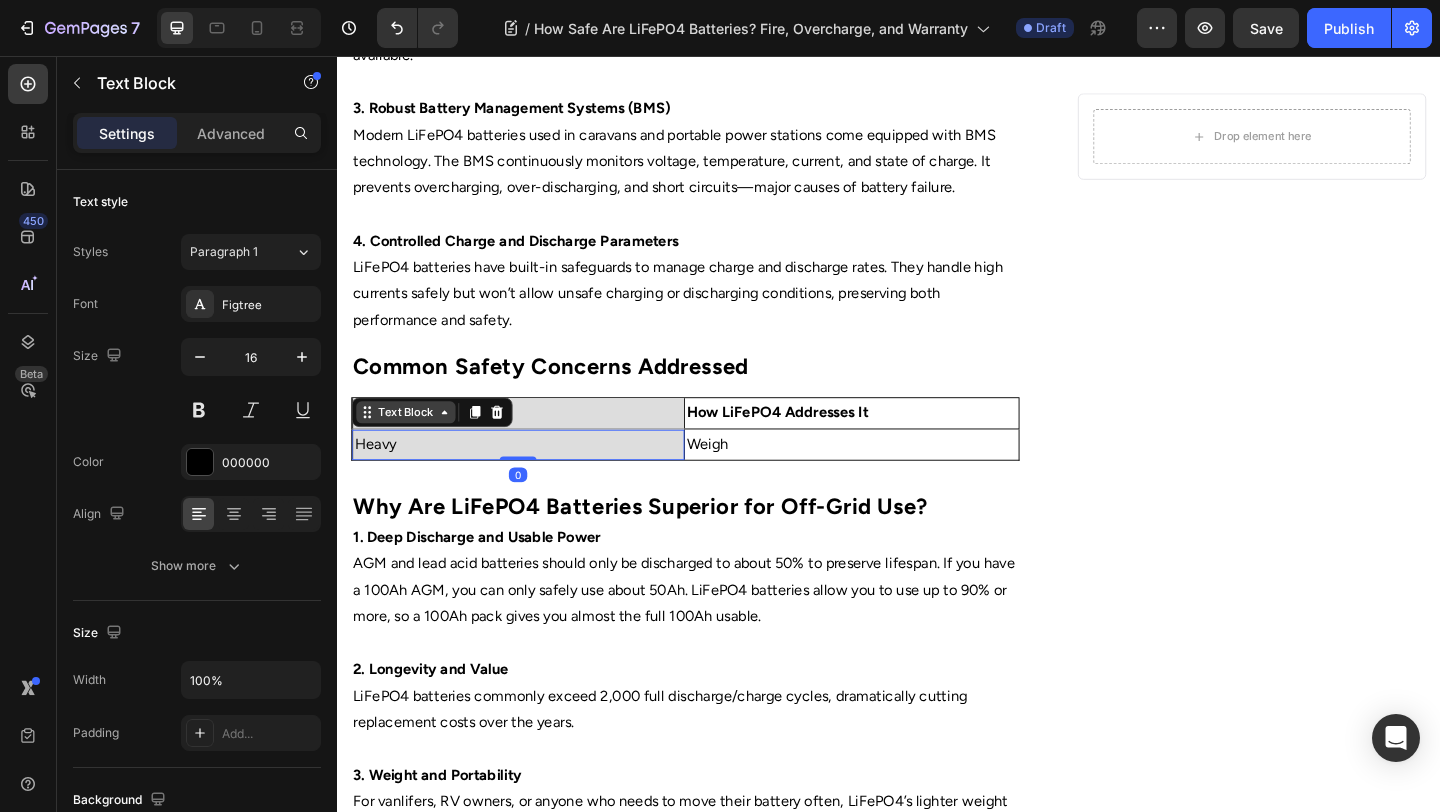 click on "Text Block" at bounding box center (412, 443) 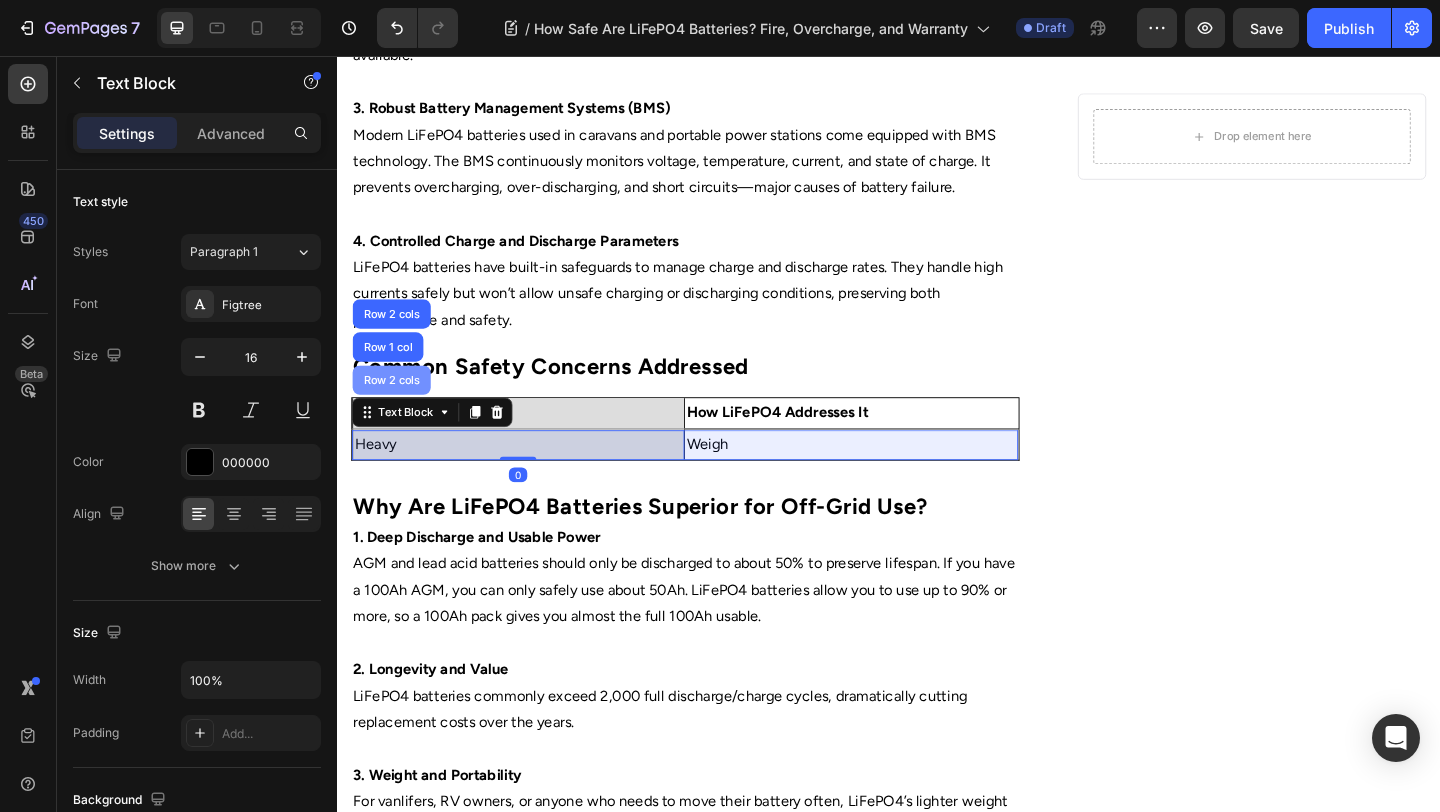 click on "Row 2 cols" at bounding box center [396, 408] 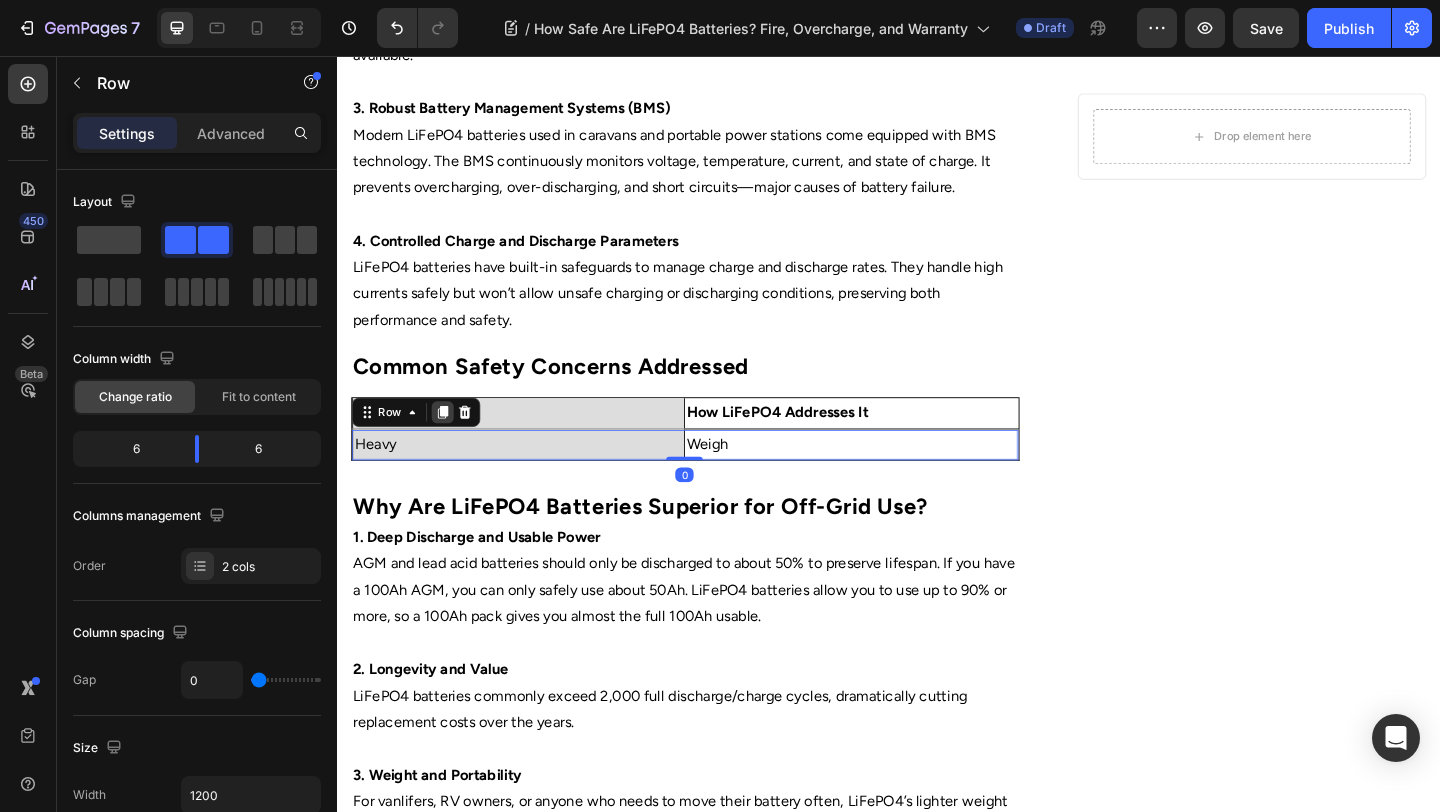 click 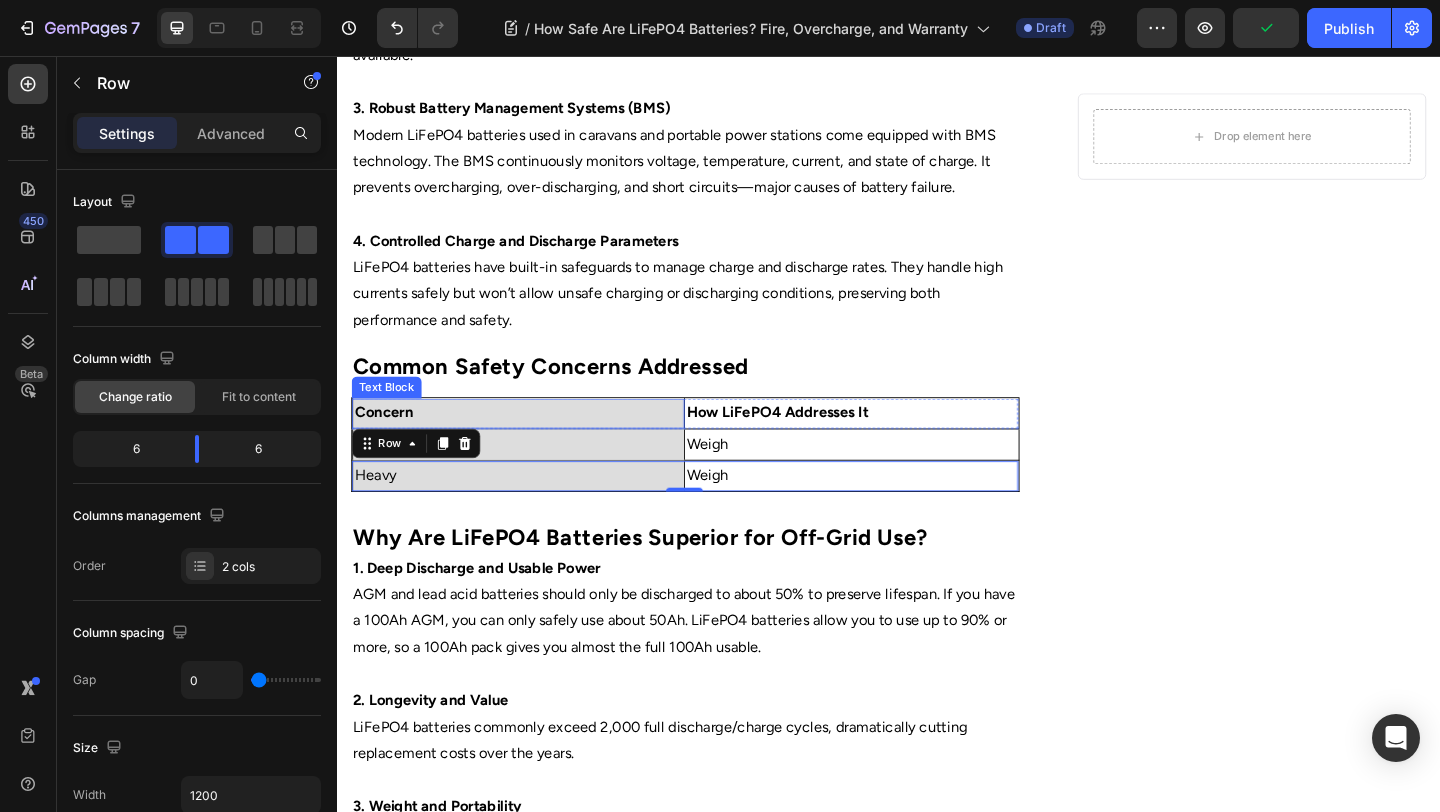 click on "Heavy" at bounding box center [534, 478] 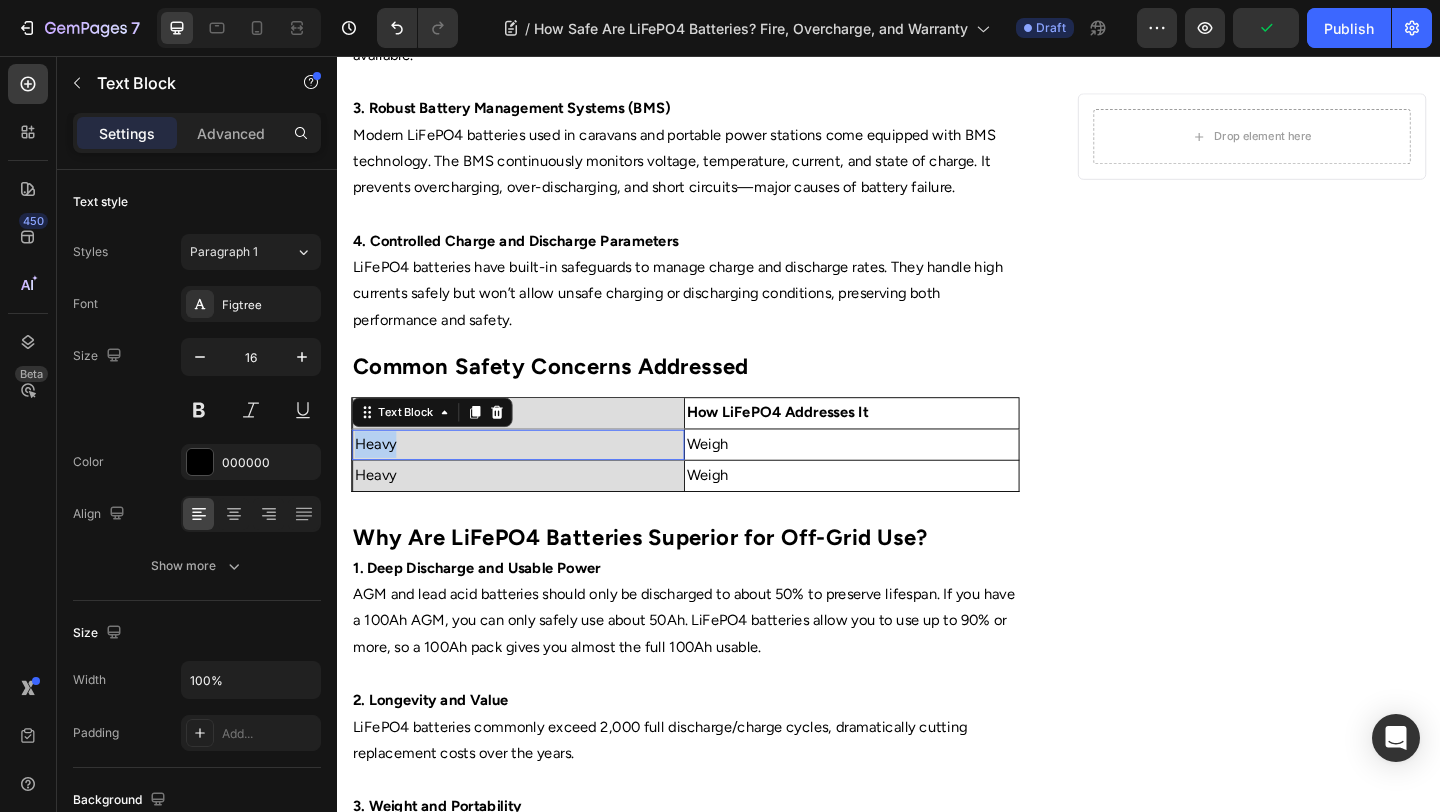 click on "Heavy" at bounding box center [534, 478] 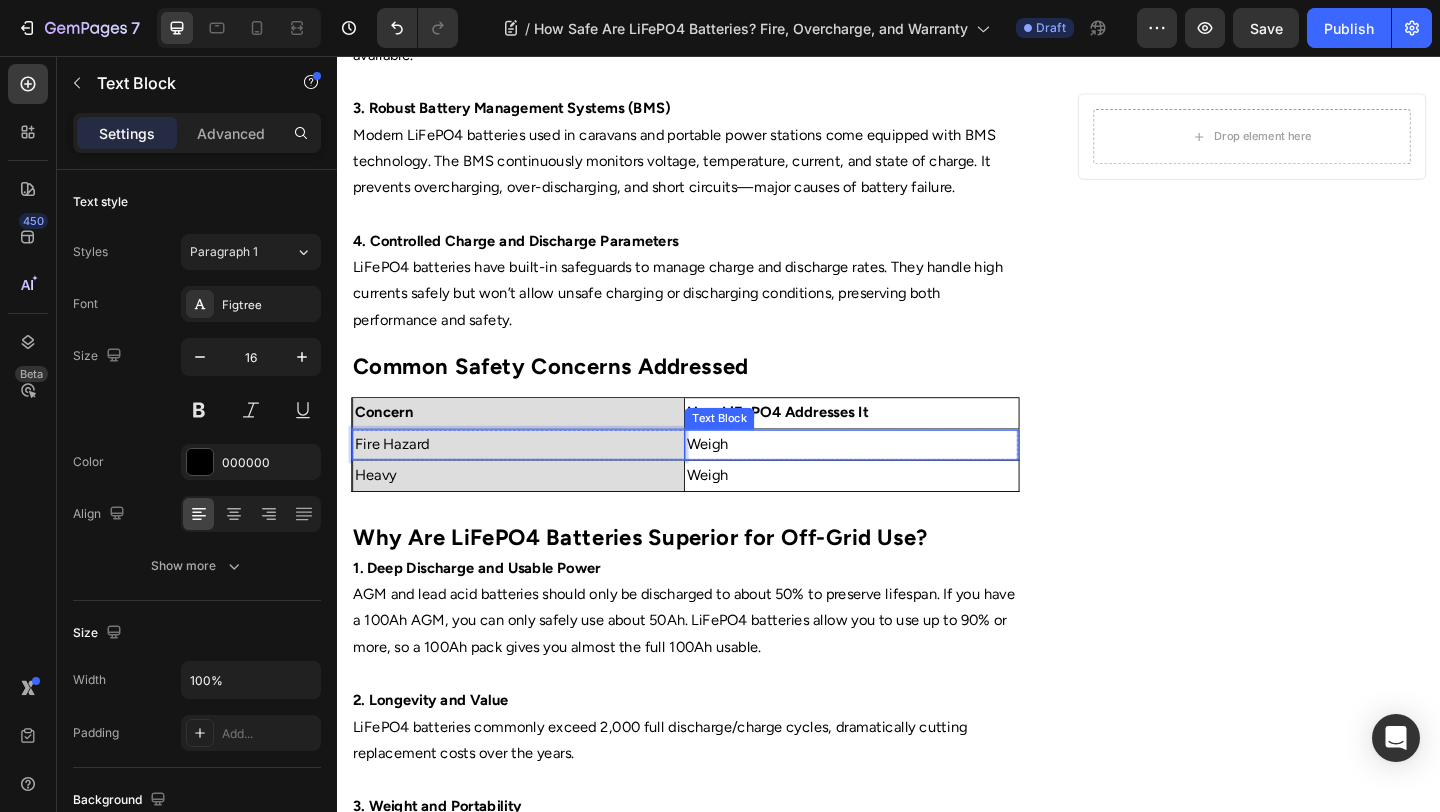 click on "Weigh" at bounding box center [896, 478] 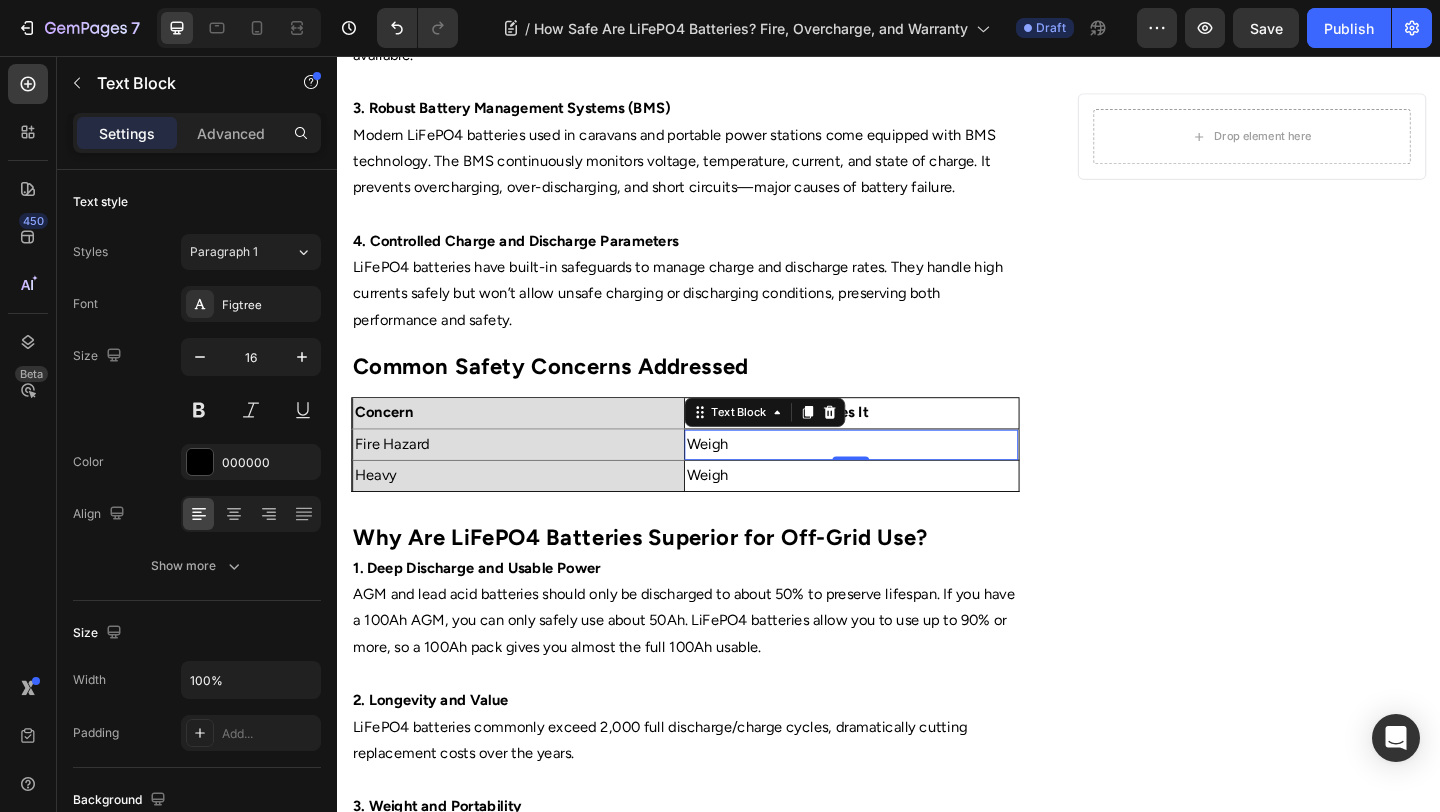 click on "Weigh" at bounding box center [896, 478] 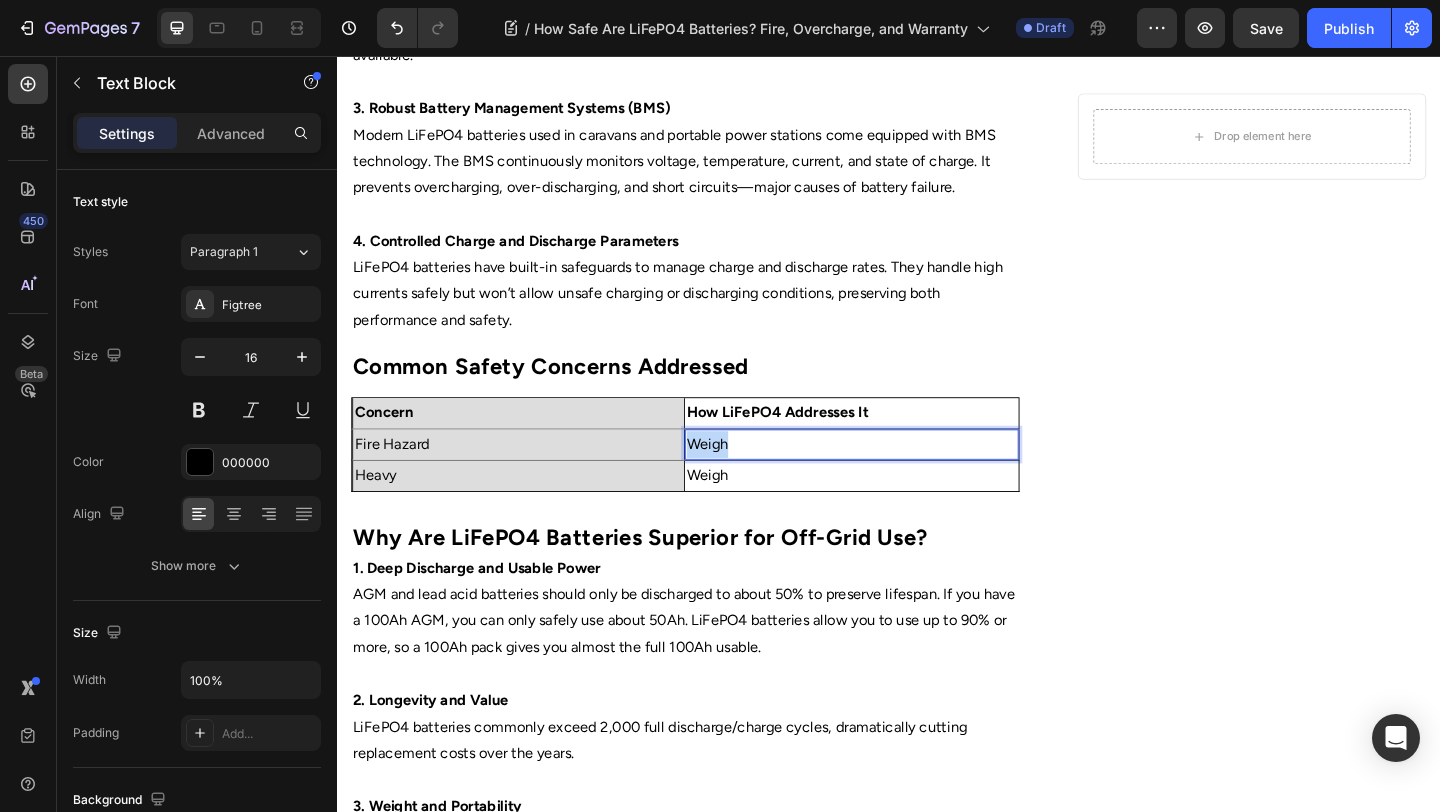 click on "Weigh" at bounding box center (896, 478) 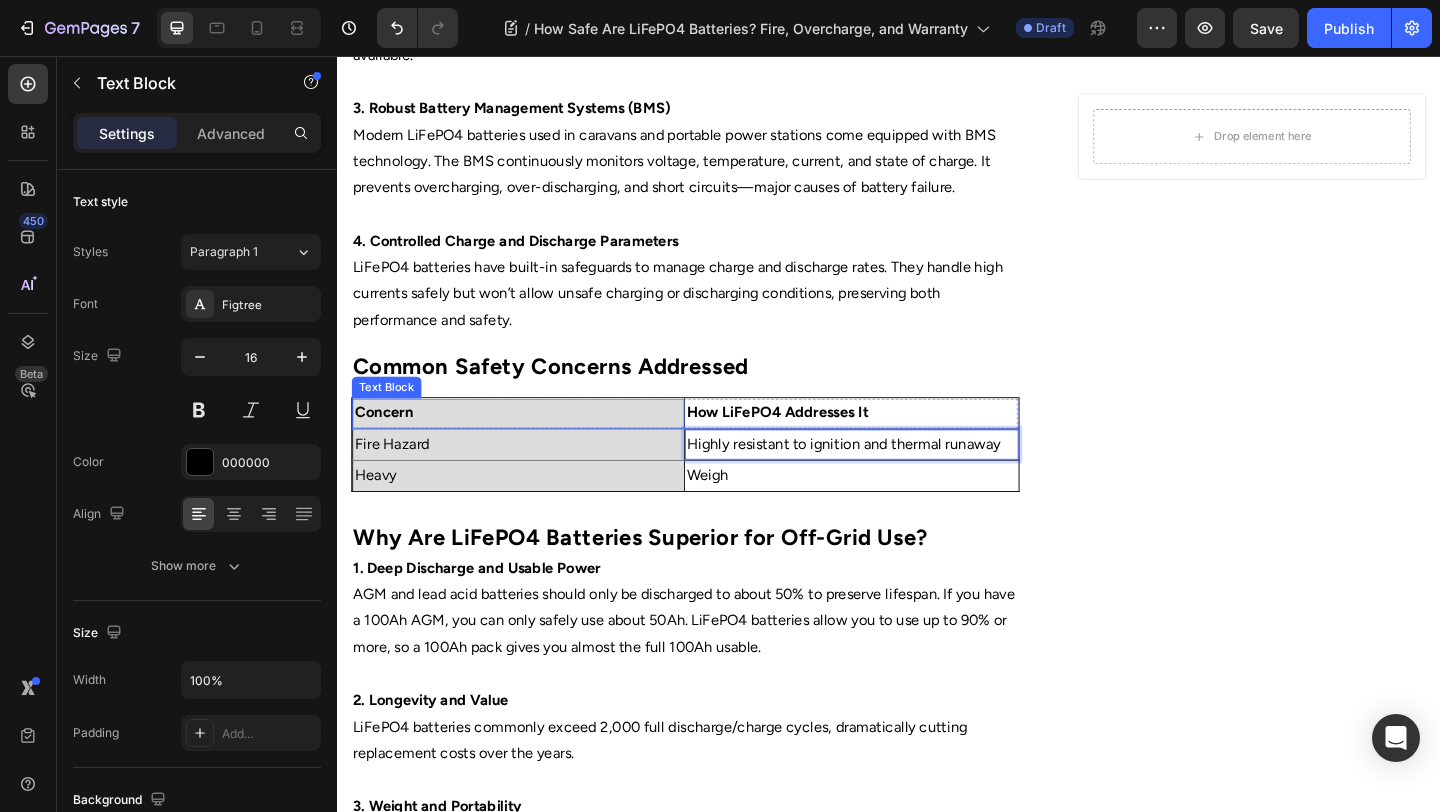 click on "Concern" at bounding box center (534, 444) 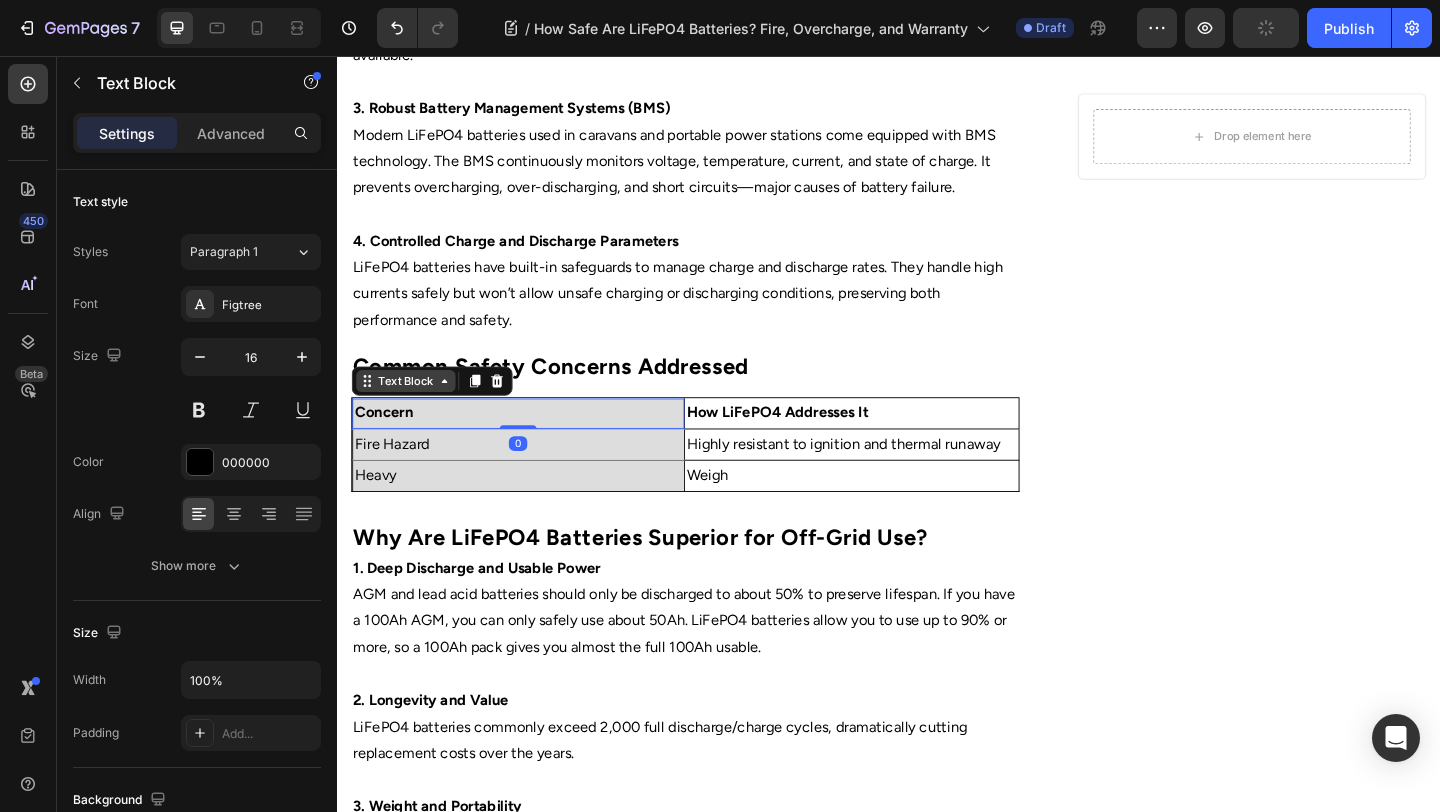 click on "Text Block" at bounding box center [412, 409] 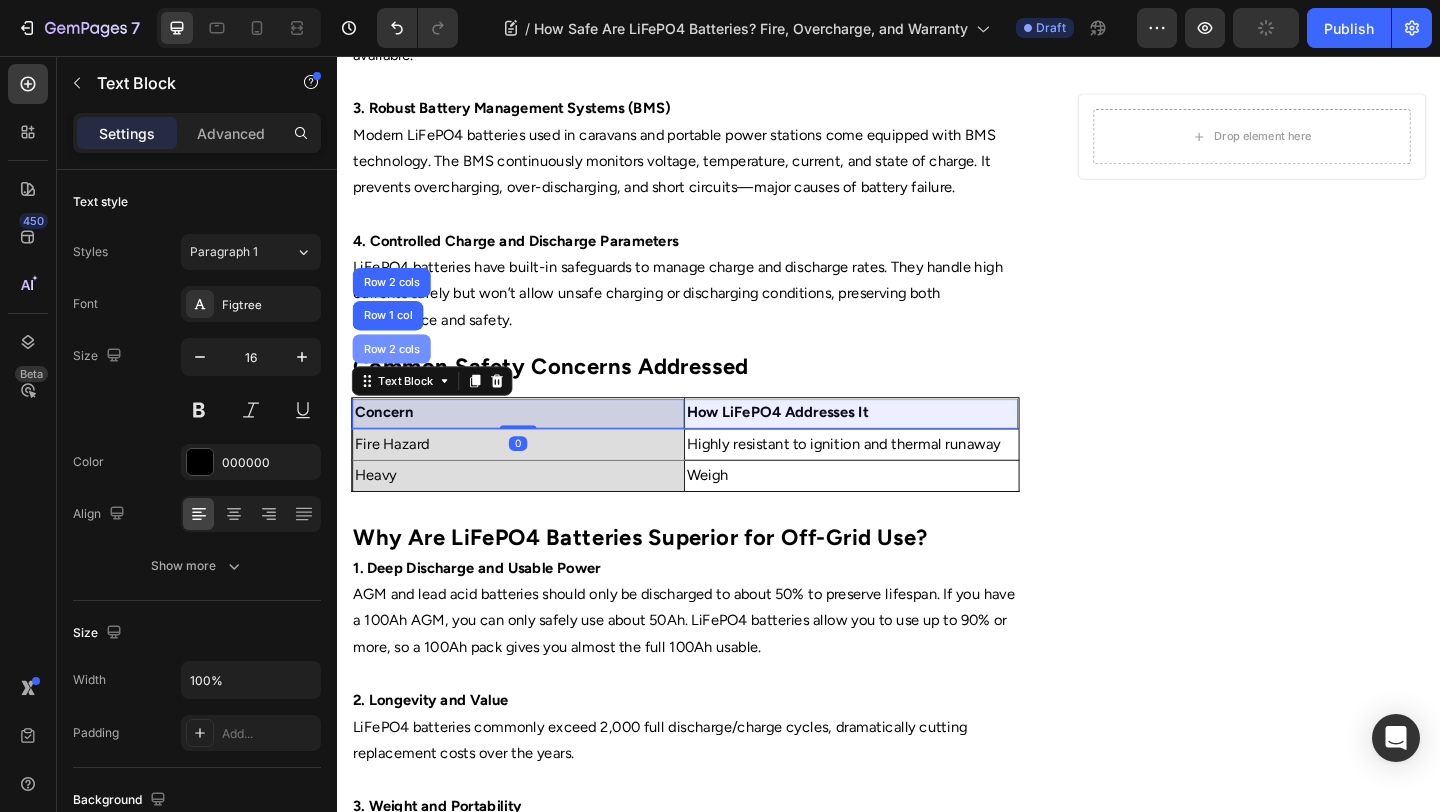 click on "Row 2 cols" at bounding box center (396, 374) 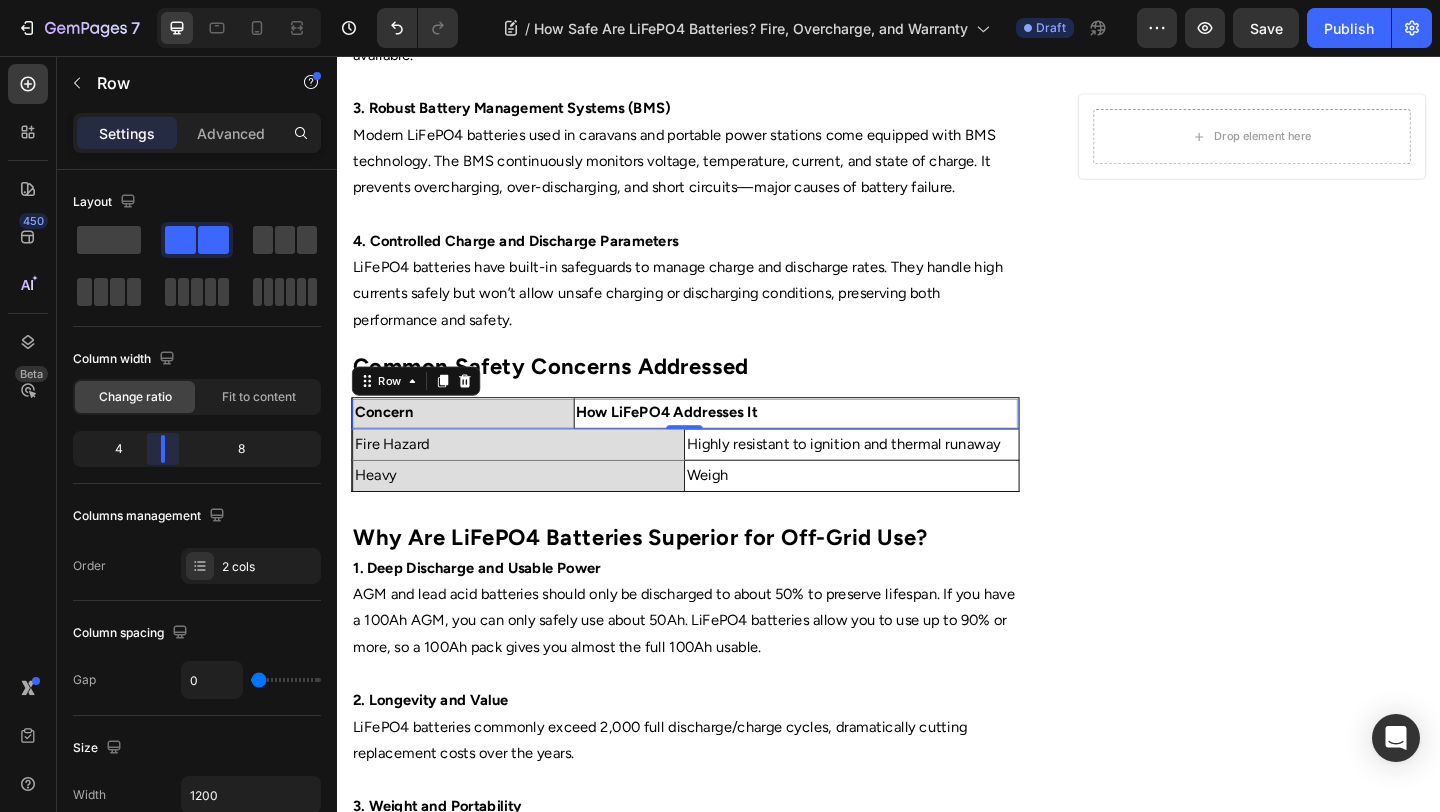 drag, startPoint x: 196, startPoint y: 452, endPoint x: 165, endPoint y: 452, distance: 31 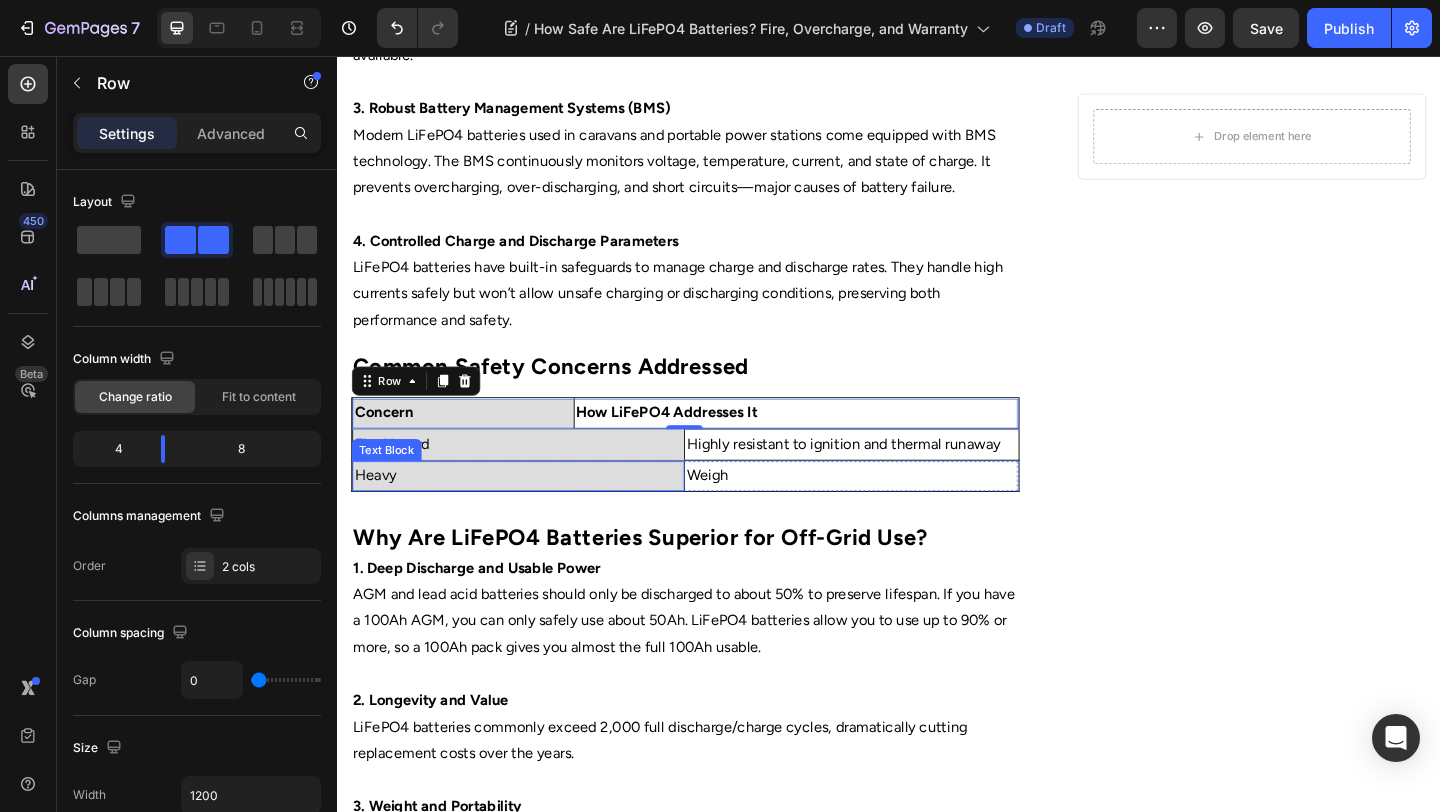 click on "Text Block" at bounding box center (391, 484) 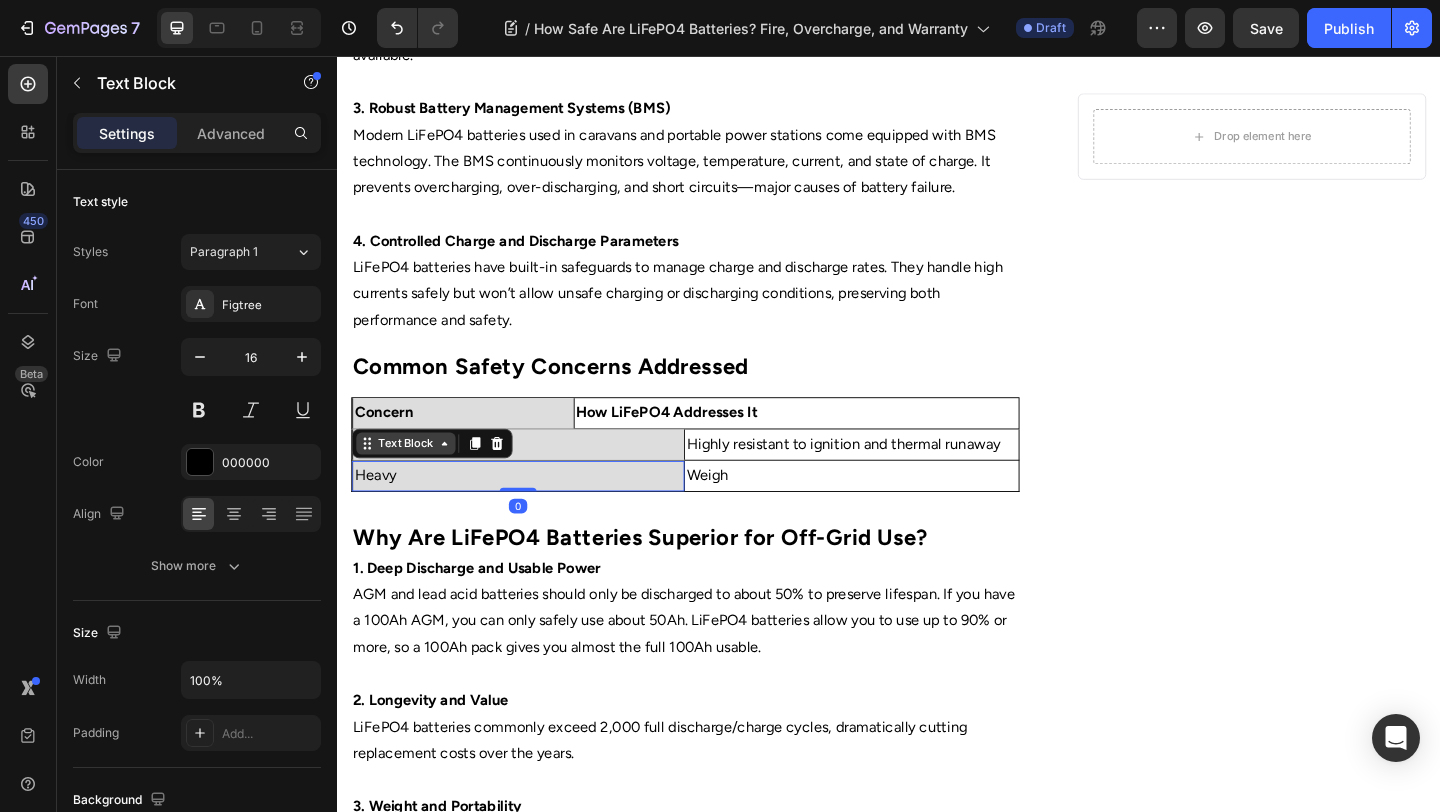 click on "Text Block" at bounding box center [412, 477] 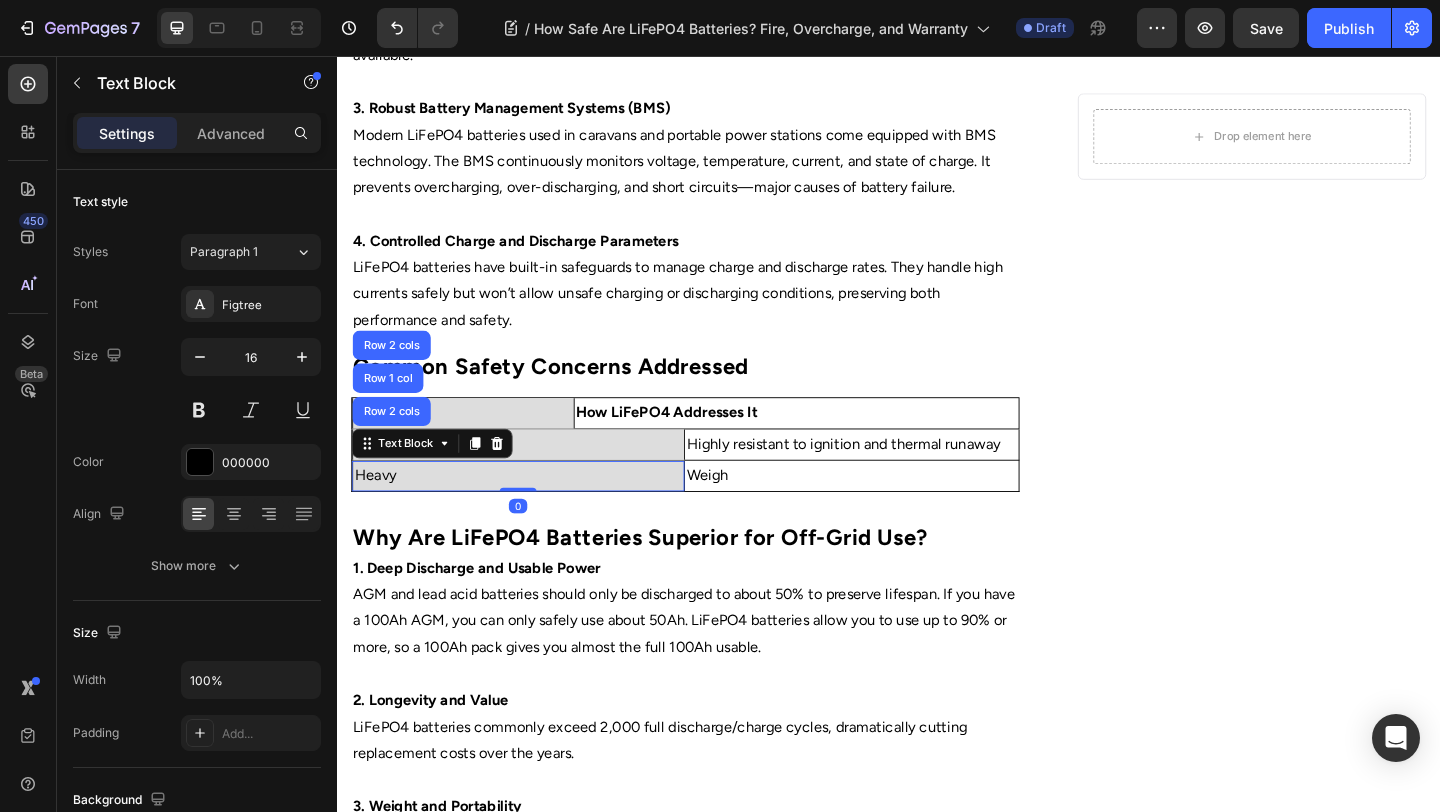 click on "Heavy" at bounding box center [534, 512] 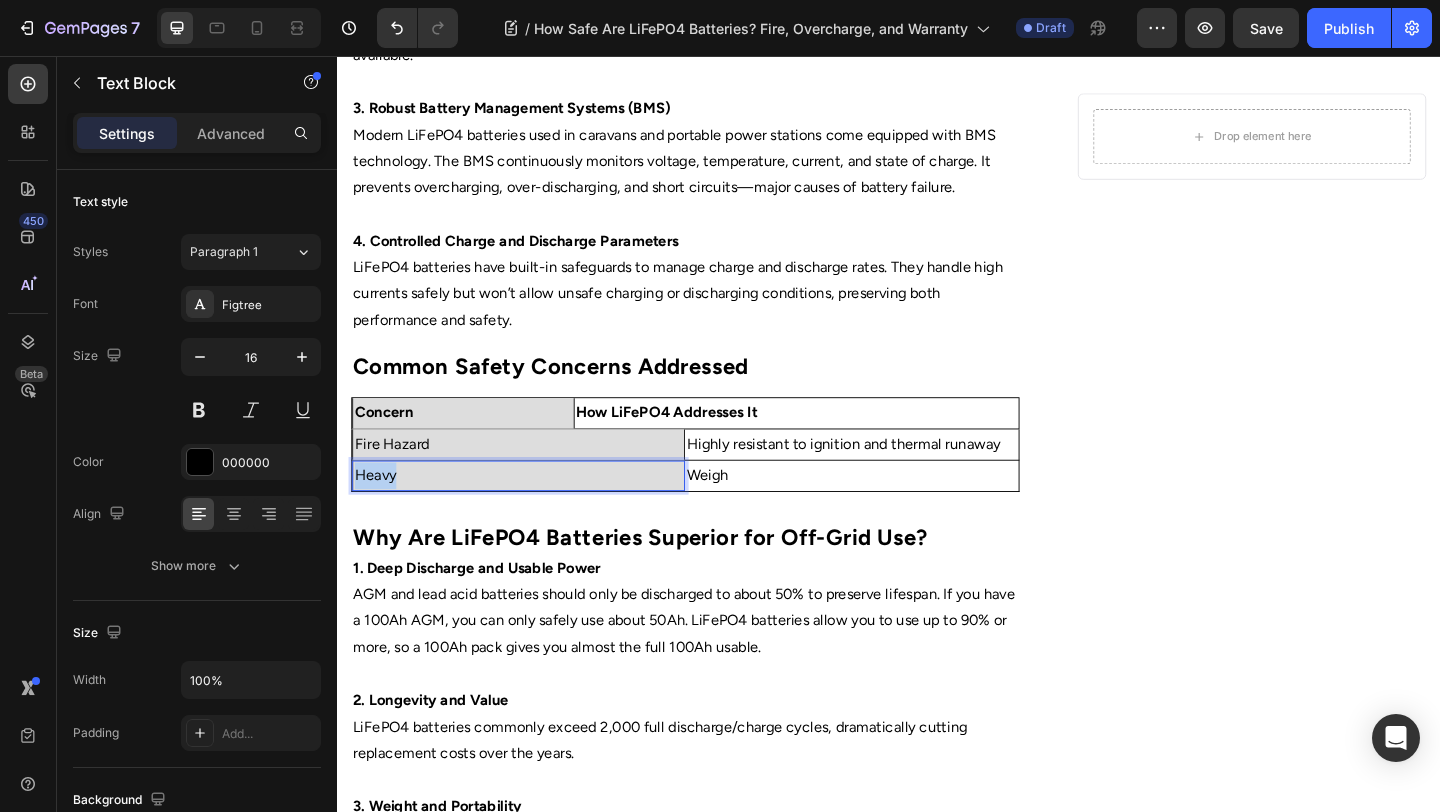 click on "Heavy" at bounding box center [534, 512] 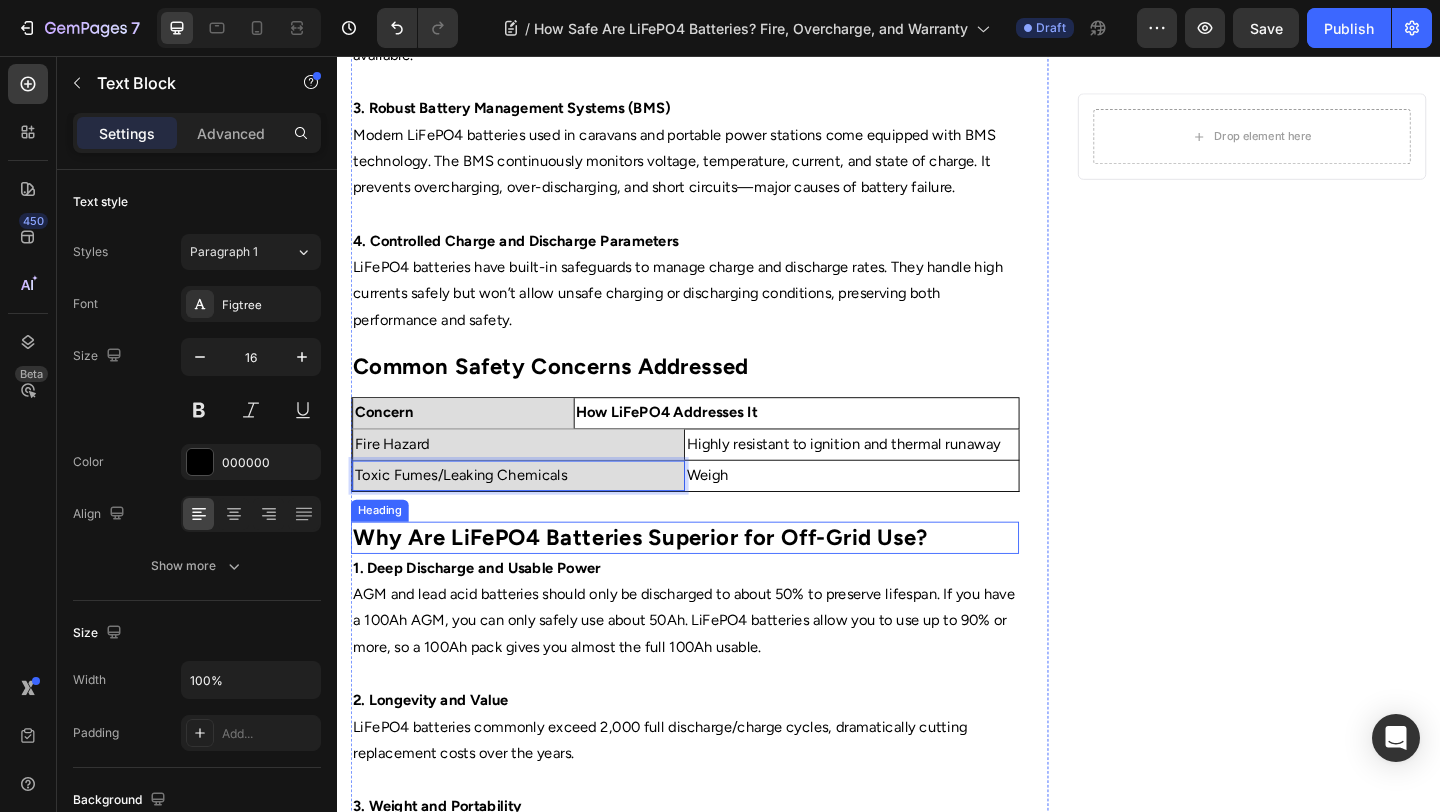 click on "Weigh" at bounding box center [896, 512] 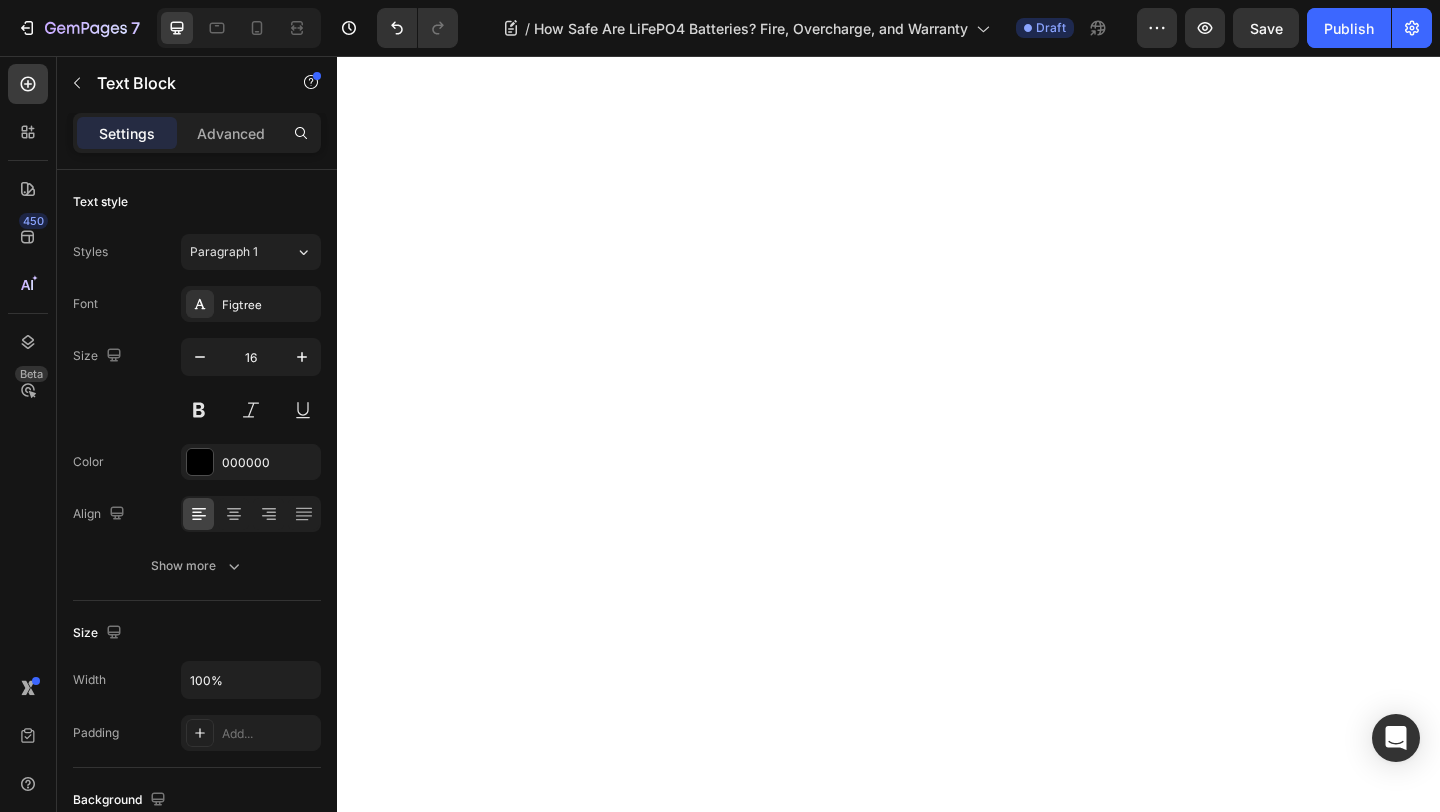 scroll, scrollTop: 0, scrollLeft: 0, axis: both 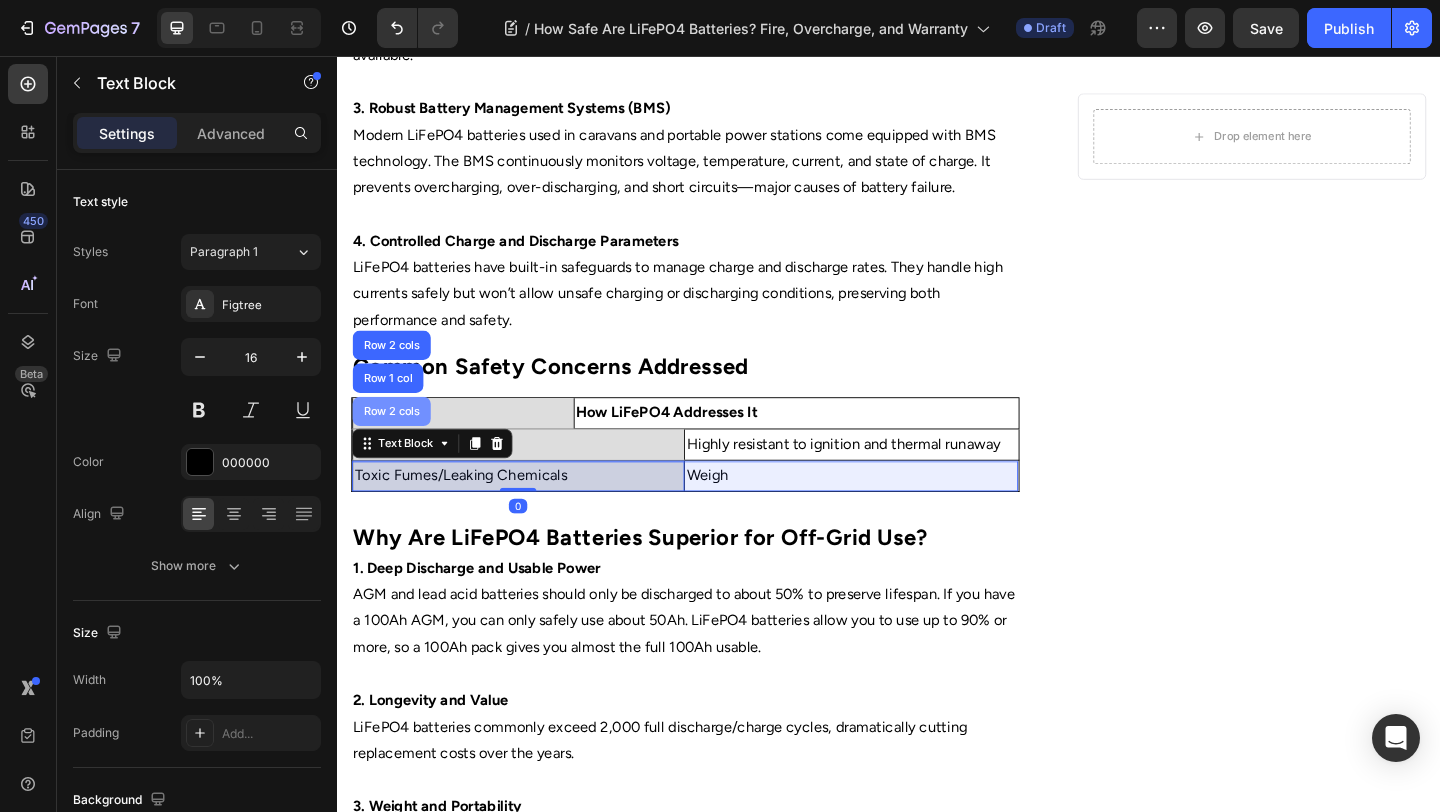 click on "Row 2 cols" at bounding box center (396, 442) 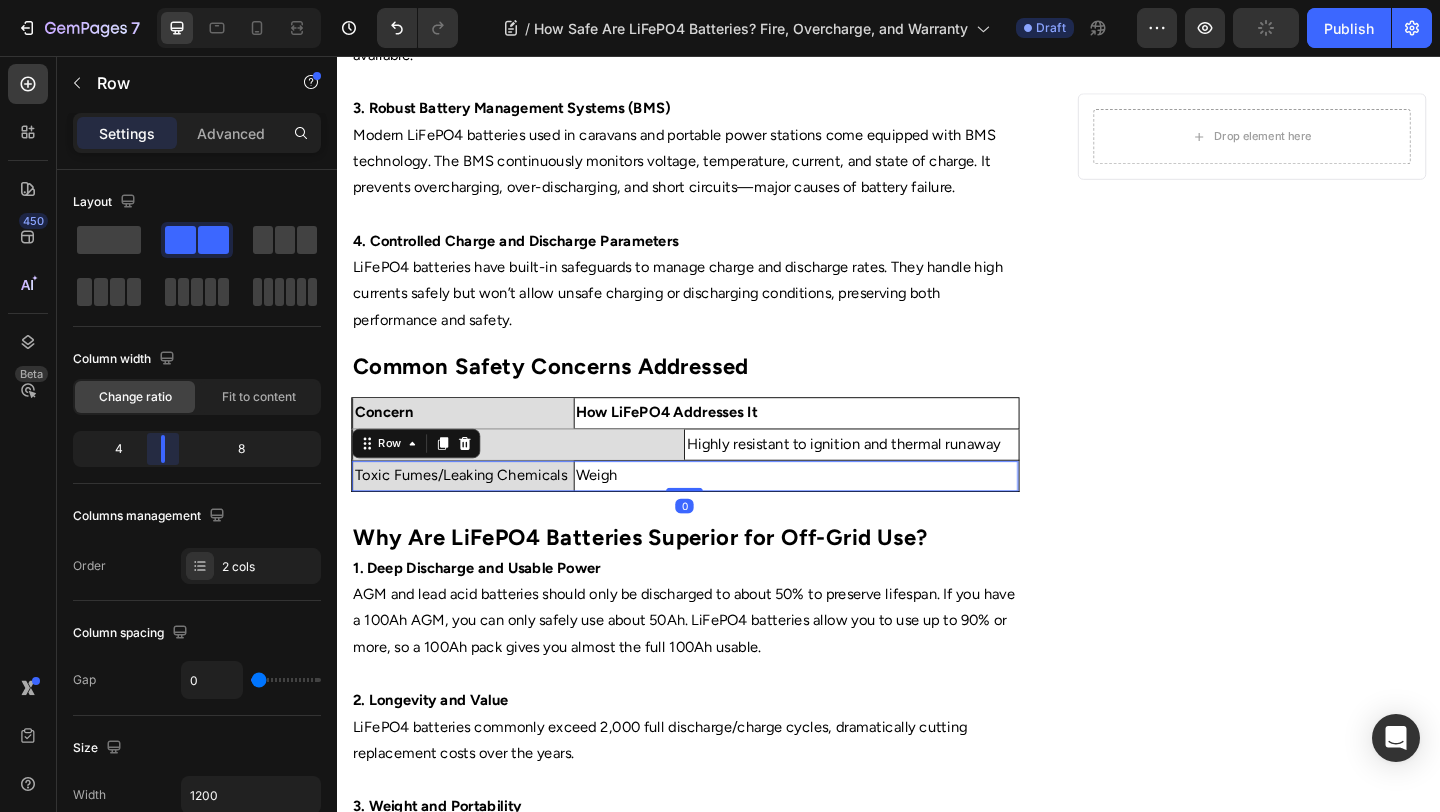 drag, startPoint x: 193, startPoint y: 438, endPoint x: 159, endPoint y: 438, distance: 34 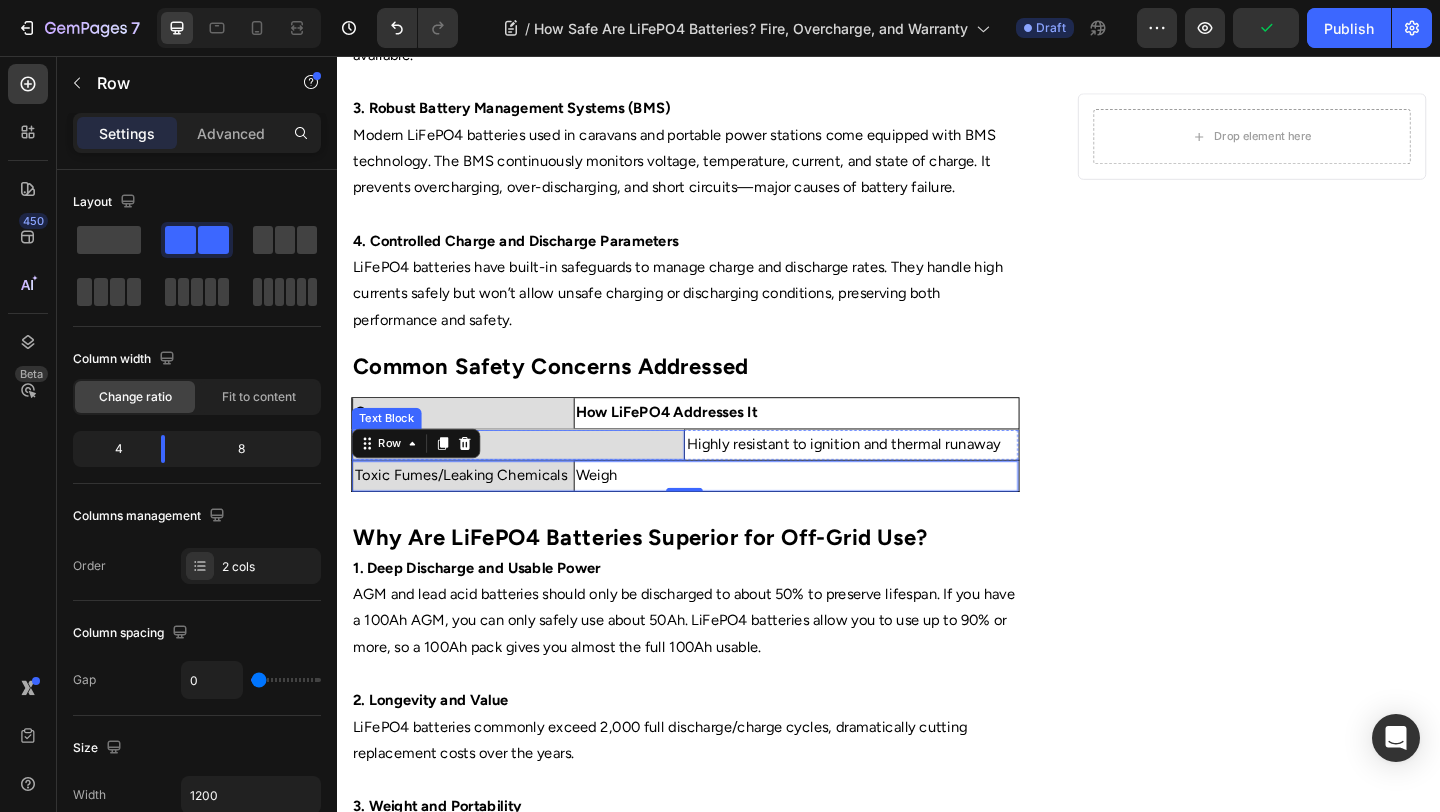 click on "Fire Hazard" at bounding box center [534, 478] 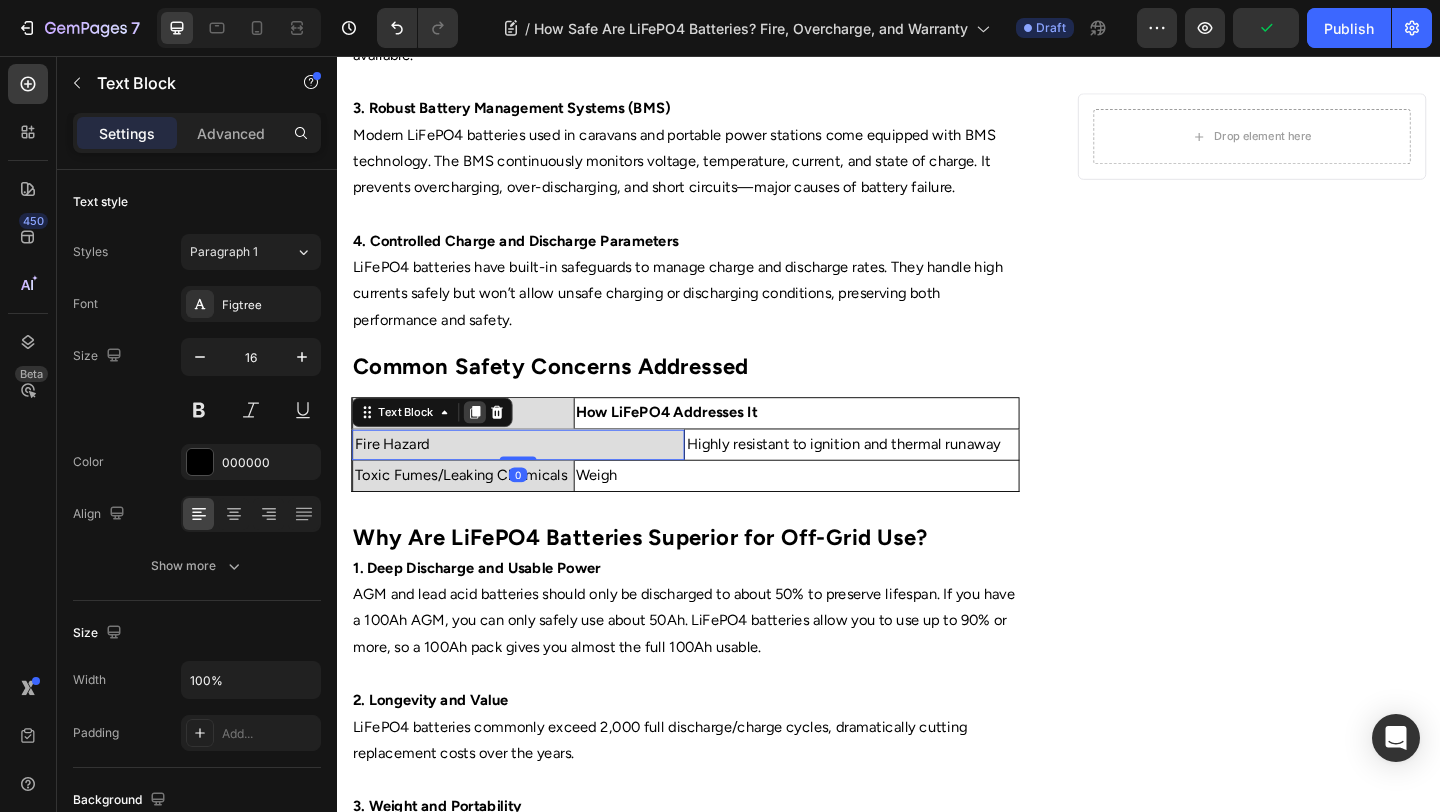 click 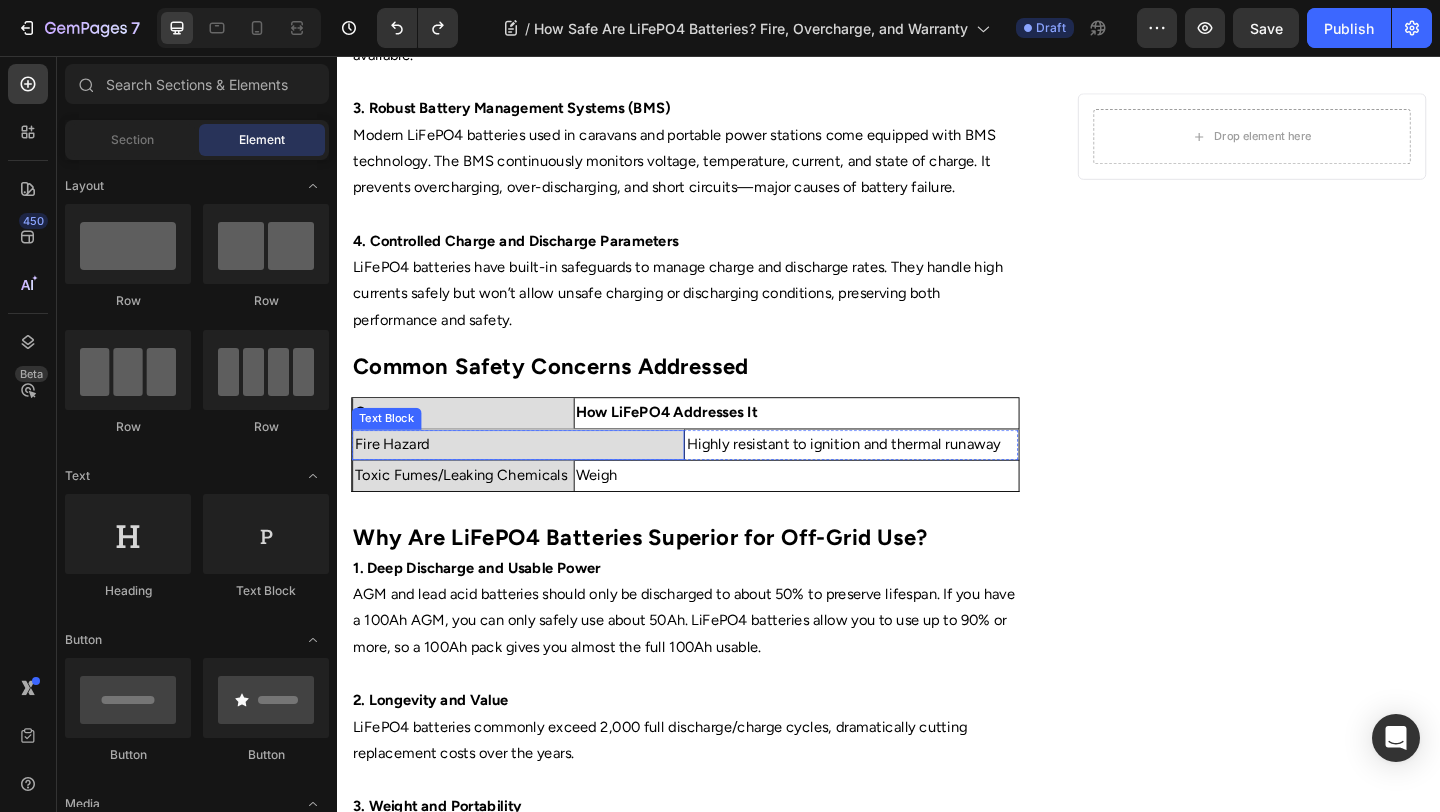 click on "Fire Hazard" at bounding box center (534, 478) 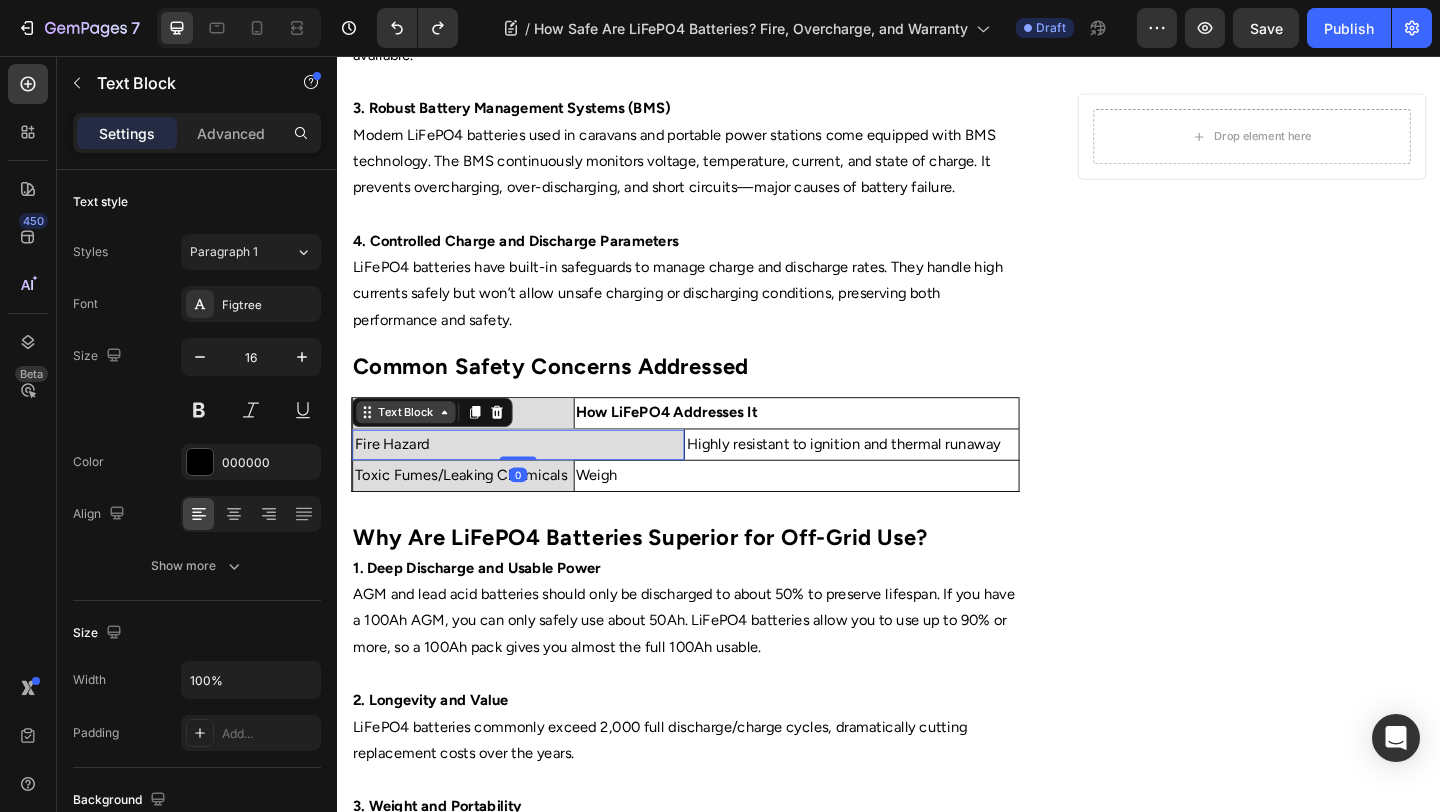 click on "Text Block" at bounding box center [412, 443] 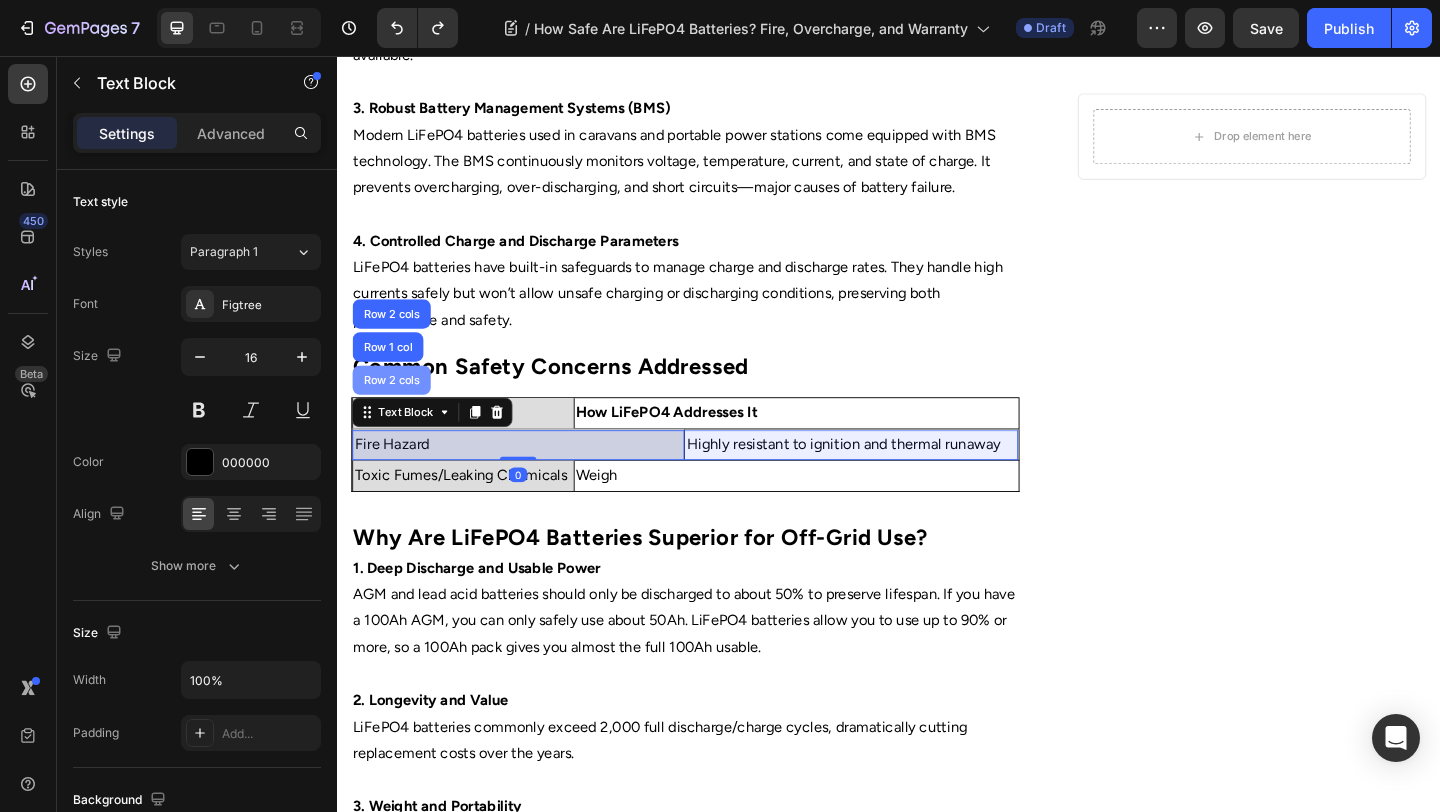click on "Row 2 cols" at bounding box center [396, 408] 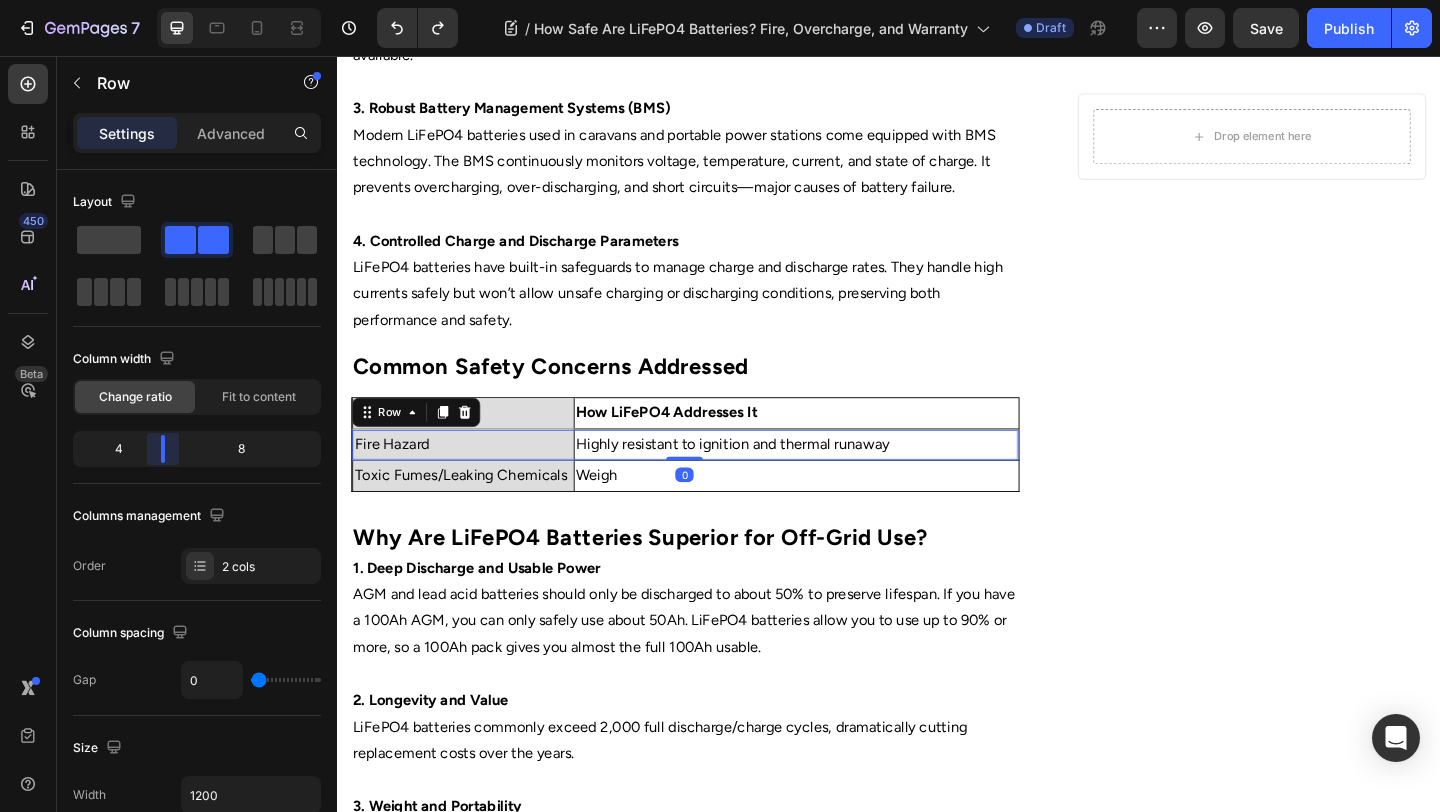 drag, startPoint x: 198, startPoint y: 448, endPoint x: 161, endPoint y: 448, distance: 37 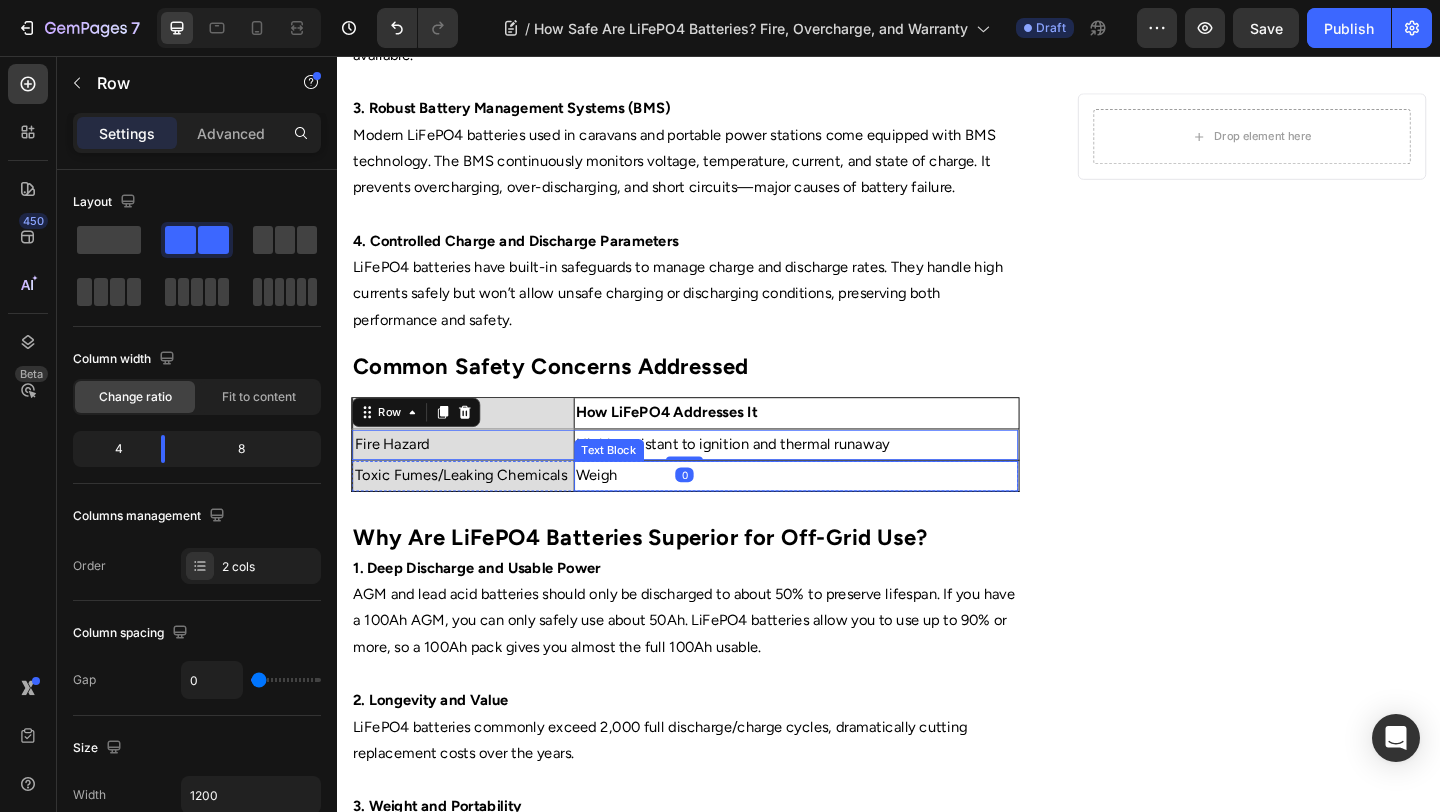 click on "Weigh" at bounding box center [836, 512] 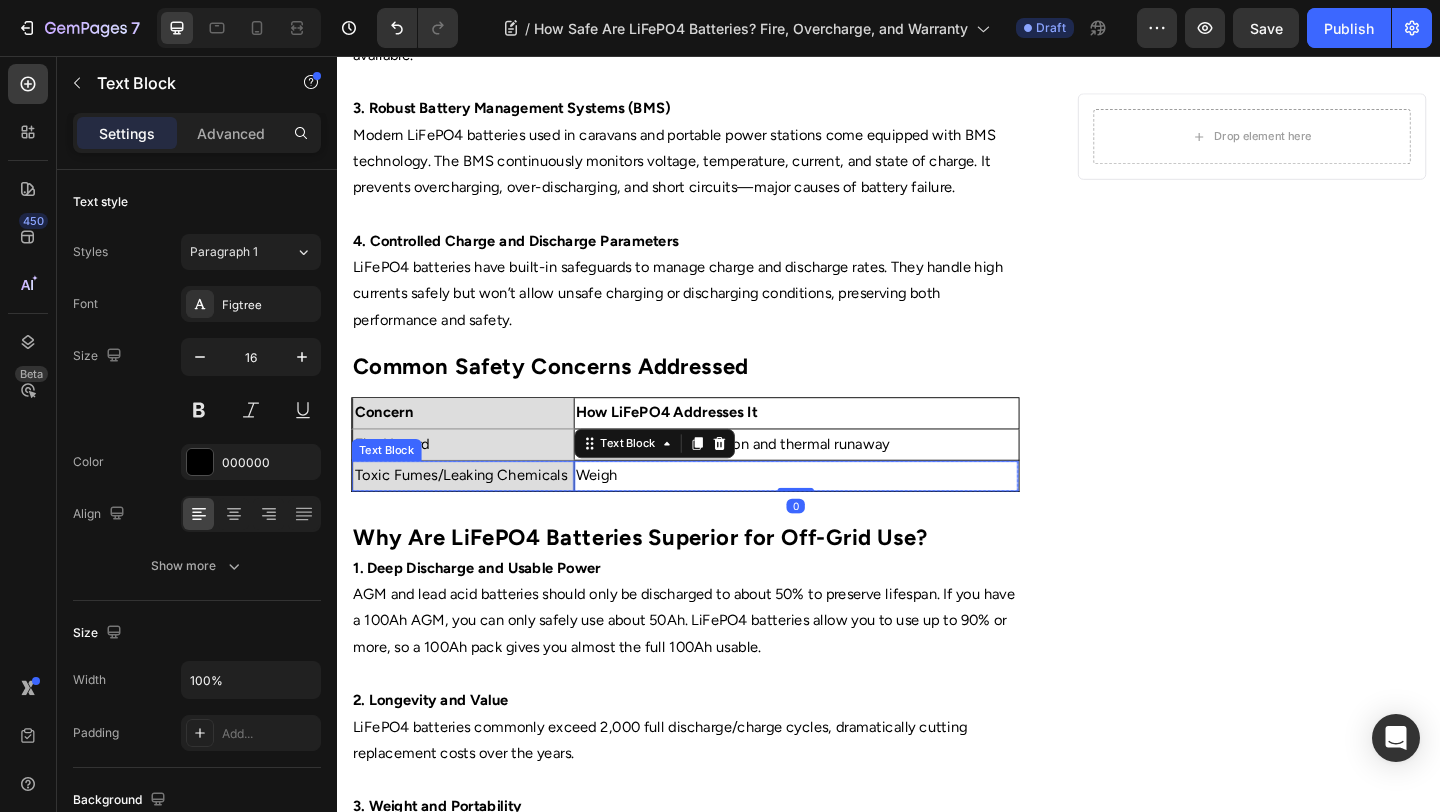 click on "Toxic Fumes/Leaking Chemicals" at bounding box center [474, 512] 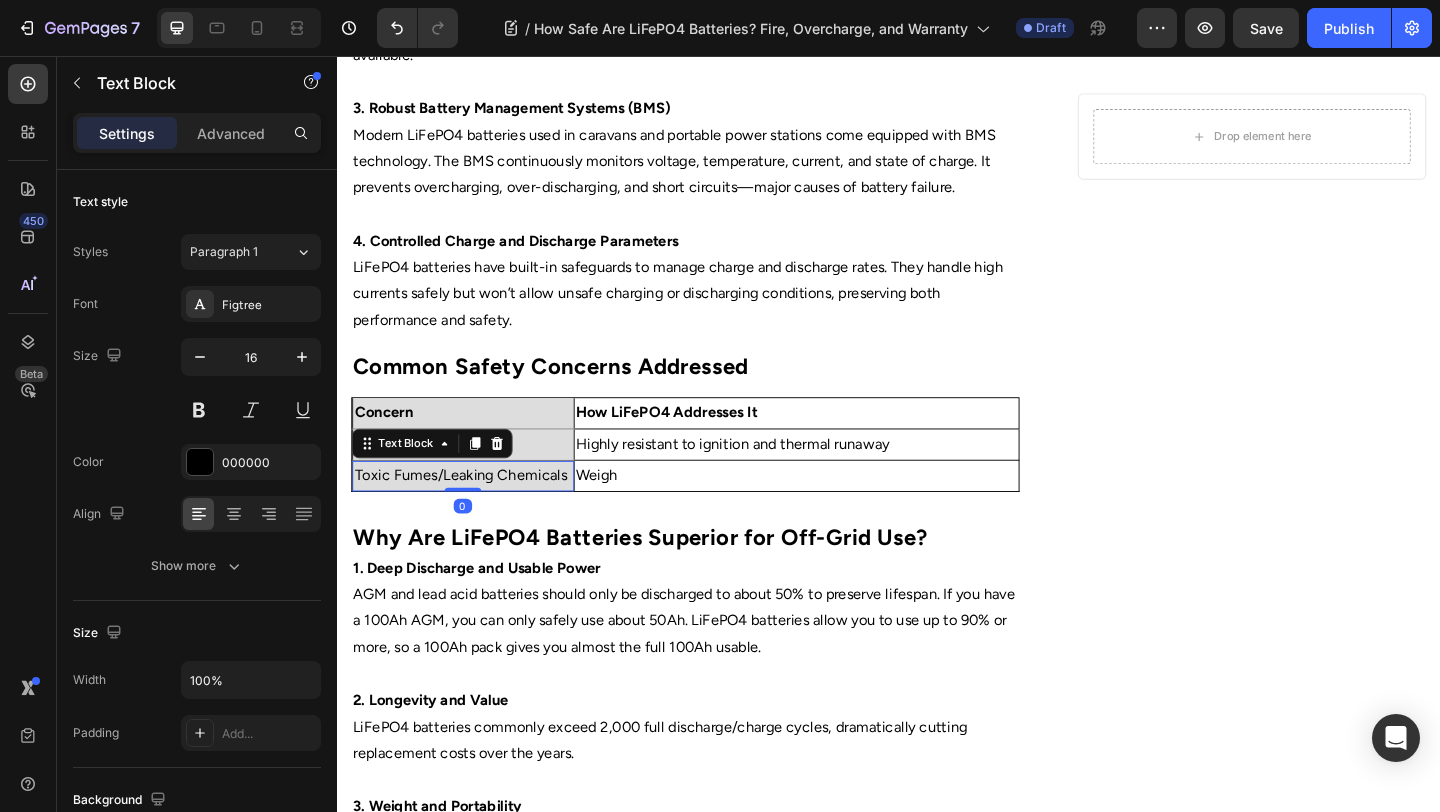 click on "AGM and lead acid batteries should only be discharged to about 50% to preserve lifespan. If you have a 100Ah AGM, you can only safely use about 50Ah. LiFePO4 batteries allow you to use up to 90% or more, so a 100Ah pack gives you almost the full 100Ah usable." at bounding box center [715, 671] 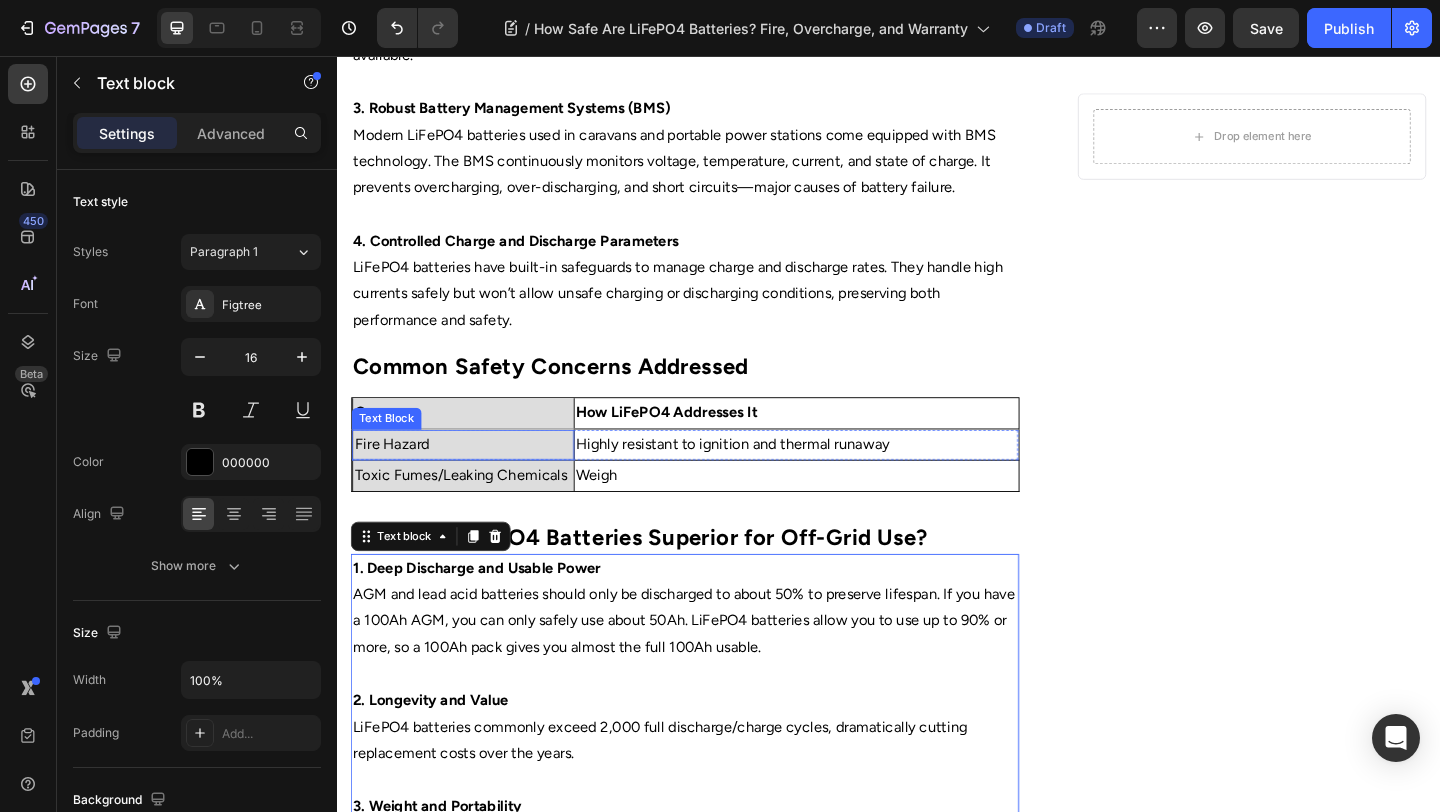 click on "Toxic Fumes/Leaking Chemicals" at bounding box center [474, 512] 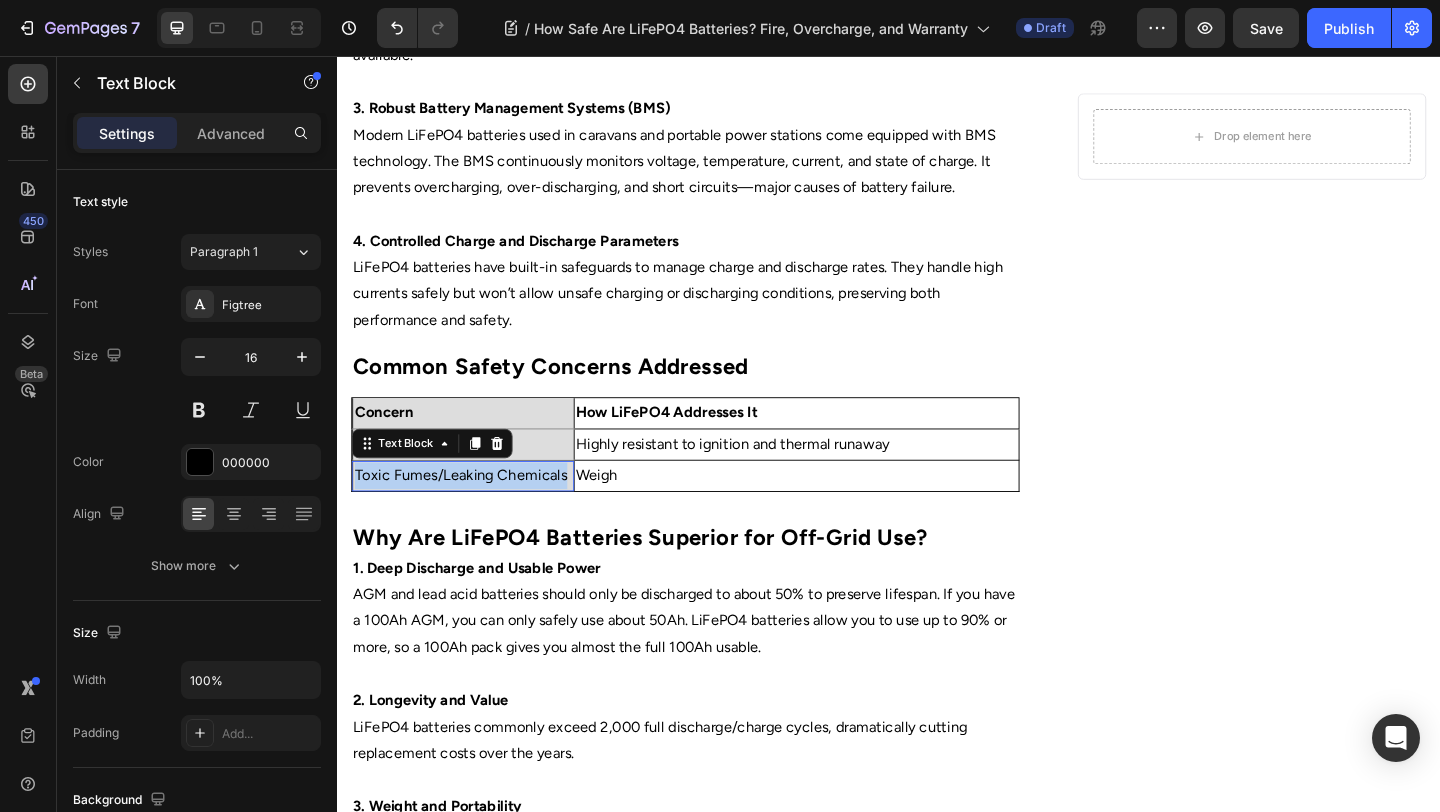 click on "Toxic Fumes/Leaking Chemicals" at bounding box center (474, 512) 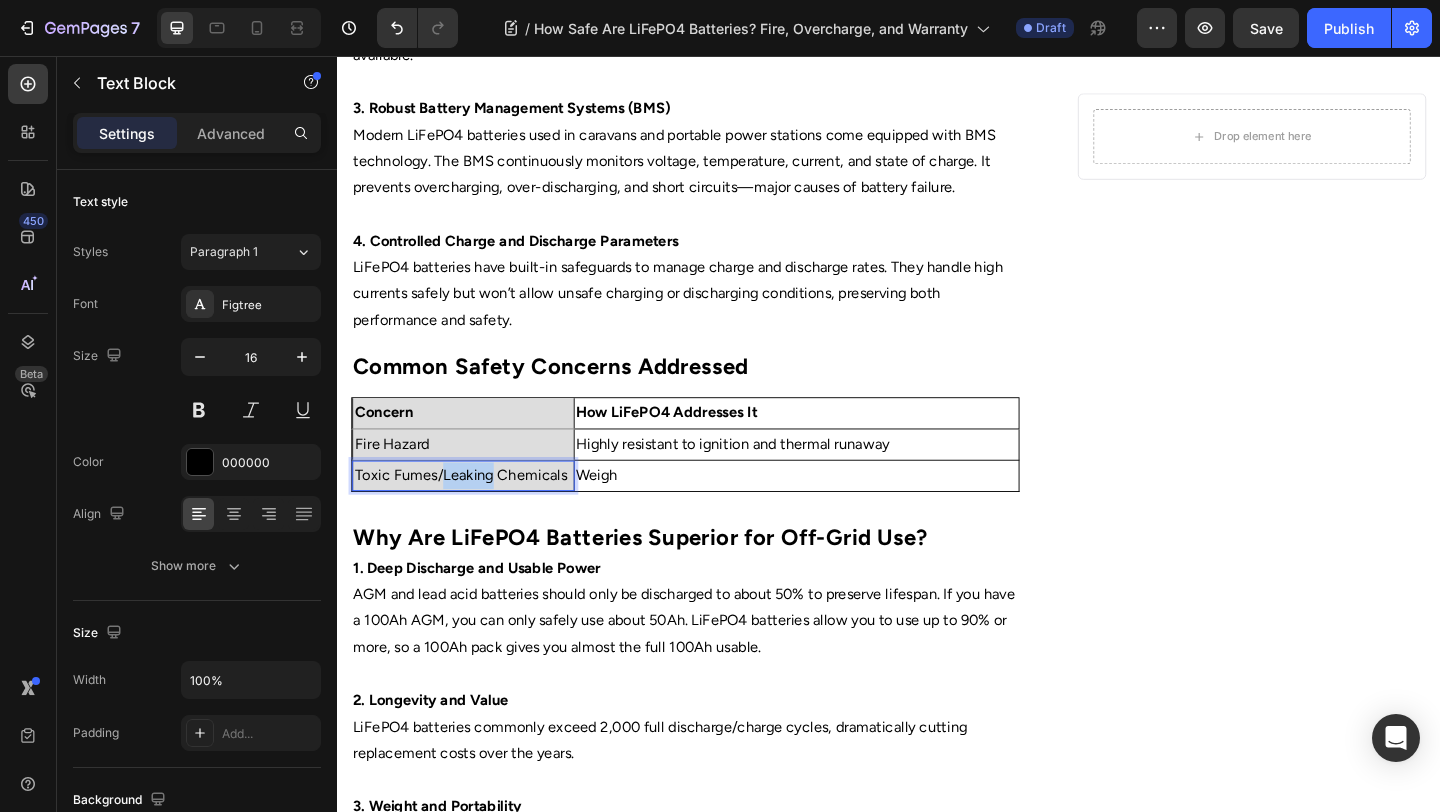 click on "Toxic Fumes/Leaking Chemicals" at bounding box center (474, 512) 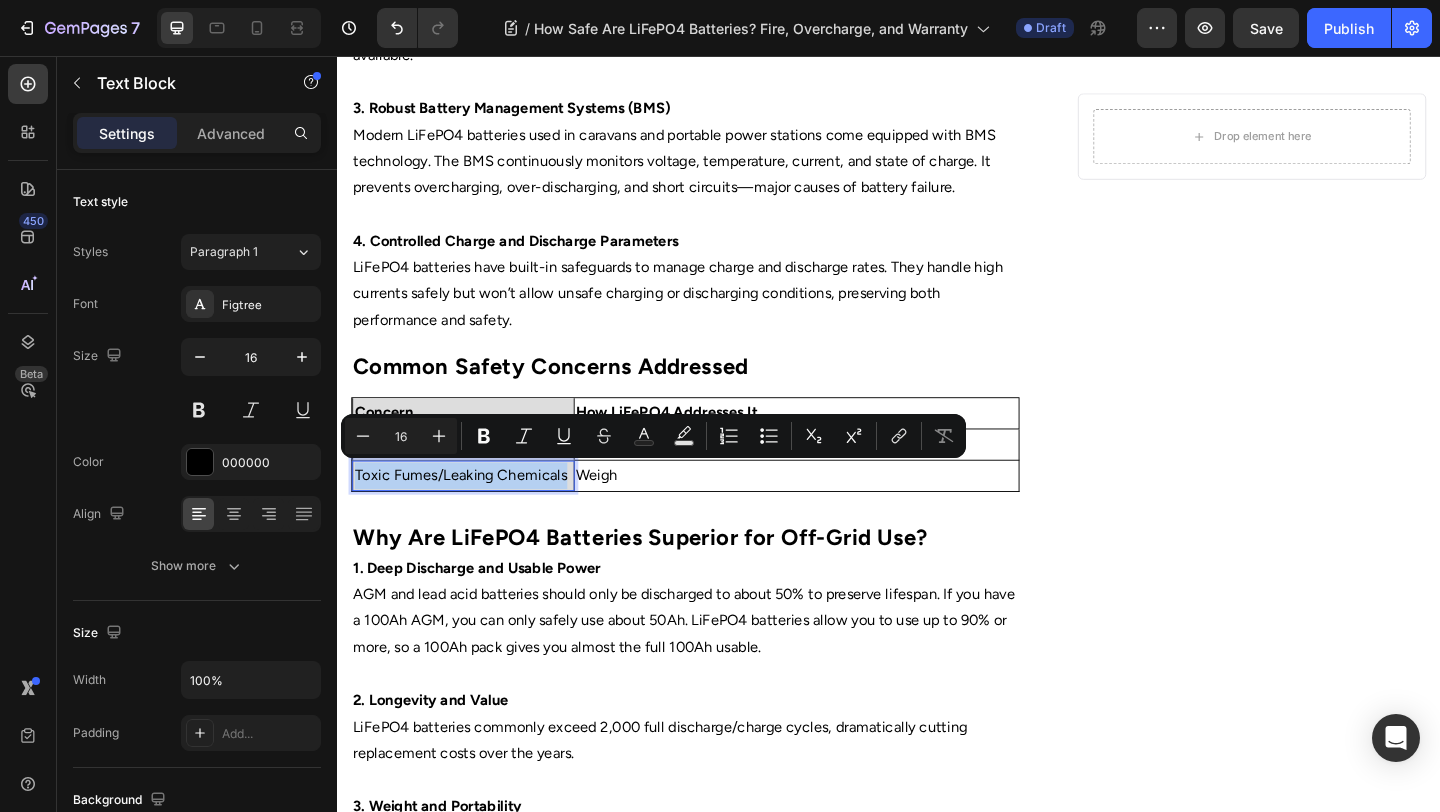 click on "Toxic Fumes/Leaking Chemicals" at bounding box center [474, 512] 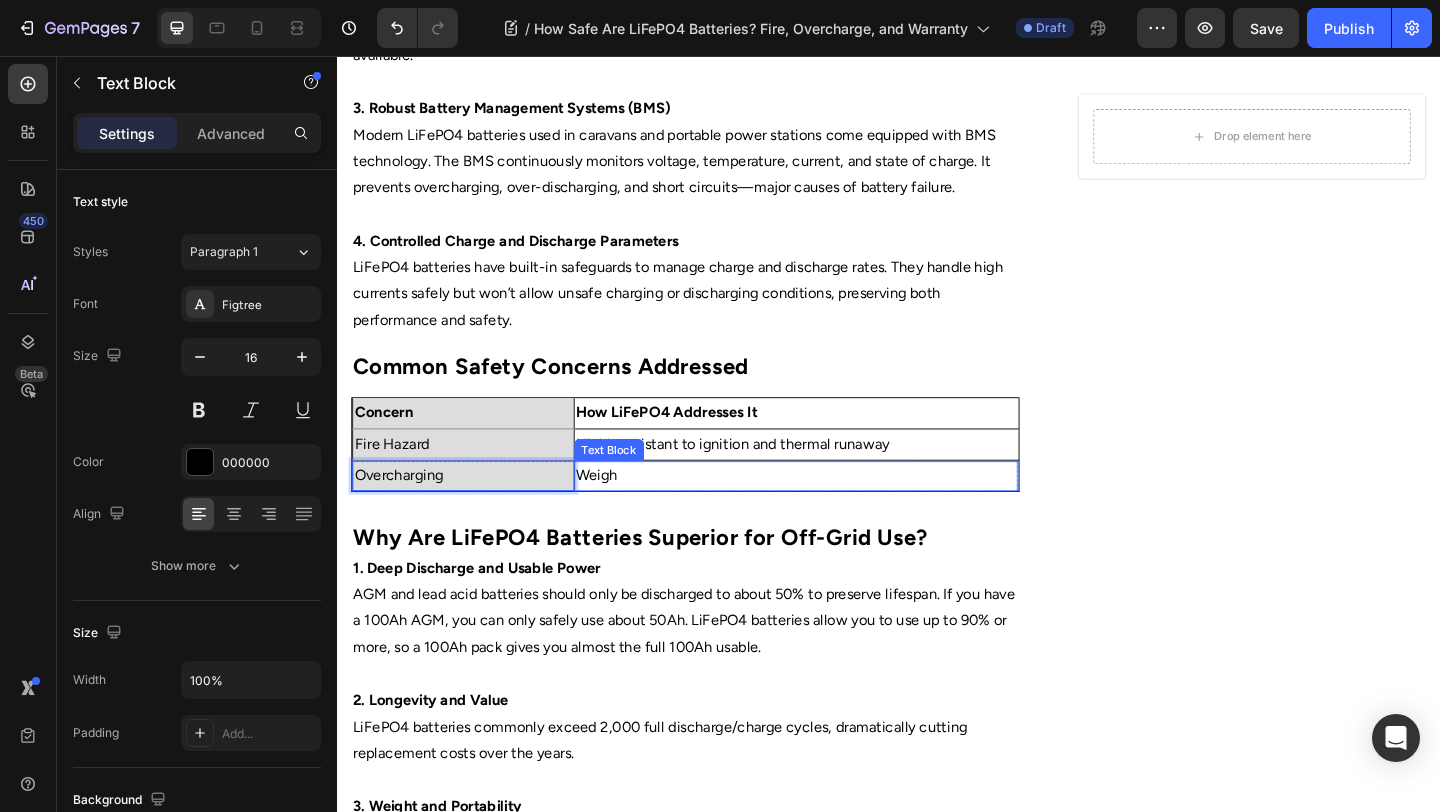 click on "Weigh" at bounding box center [836, 512] 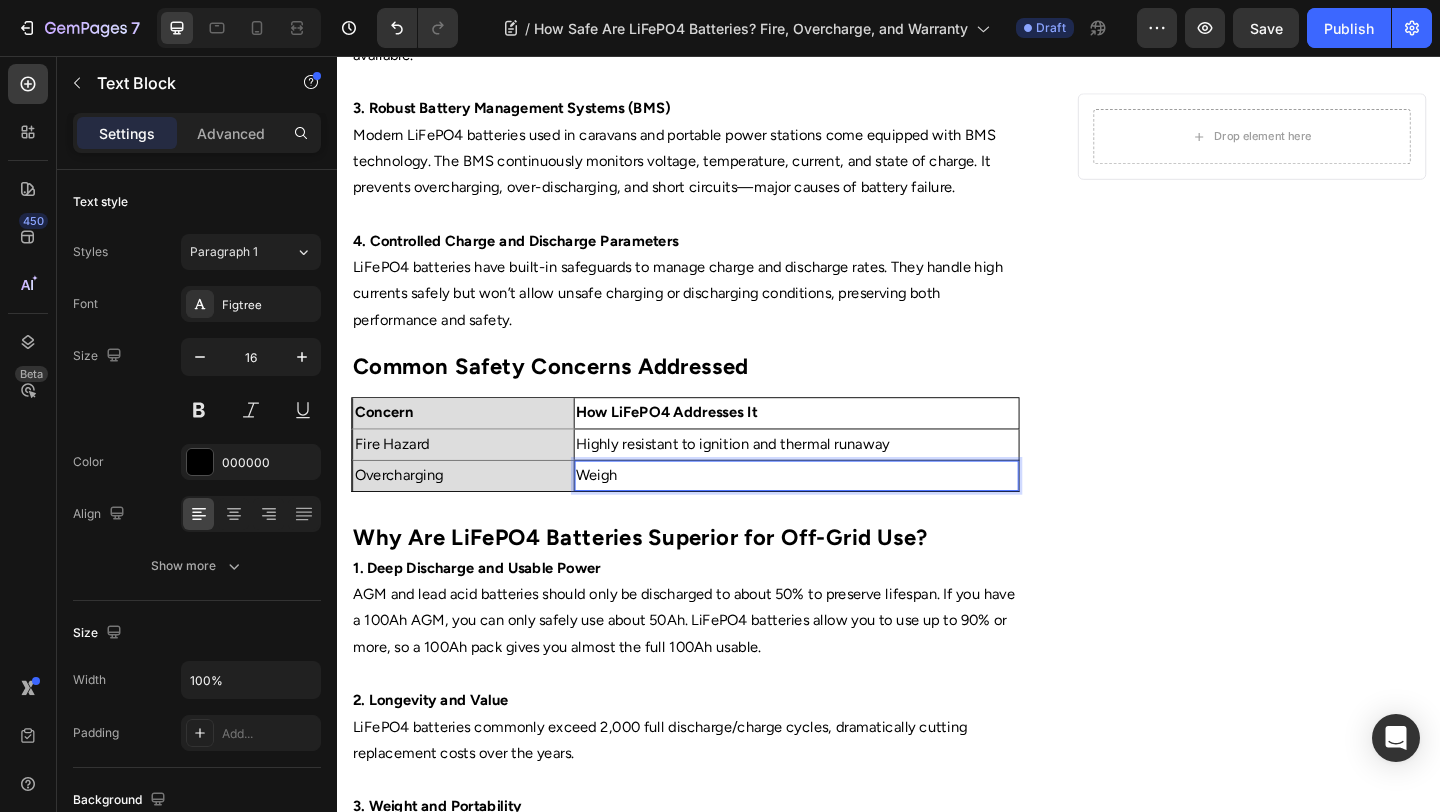 click on "Weigh" at bounding box center [836, 512] 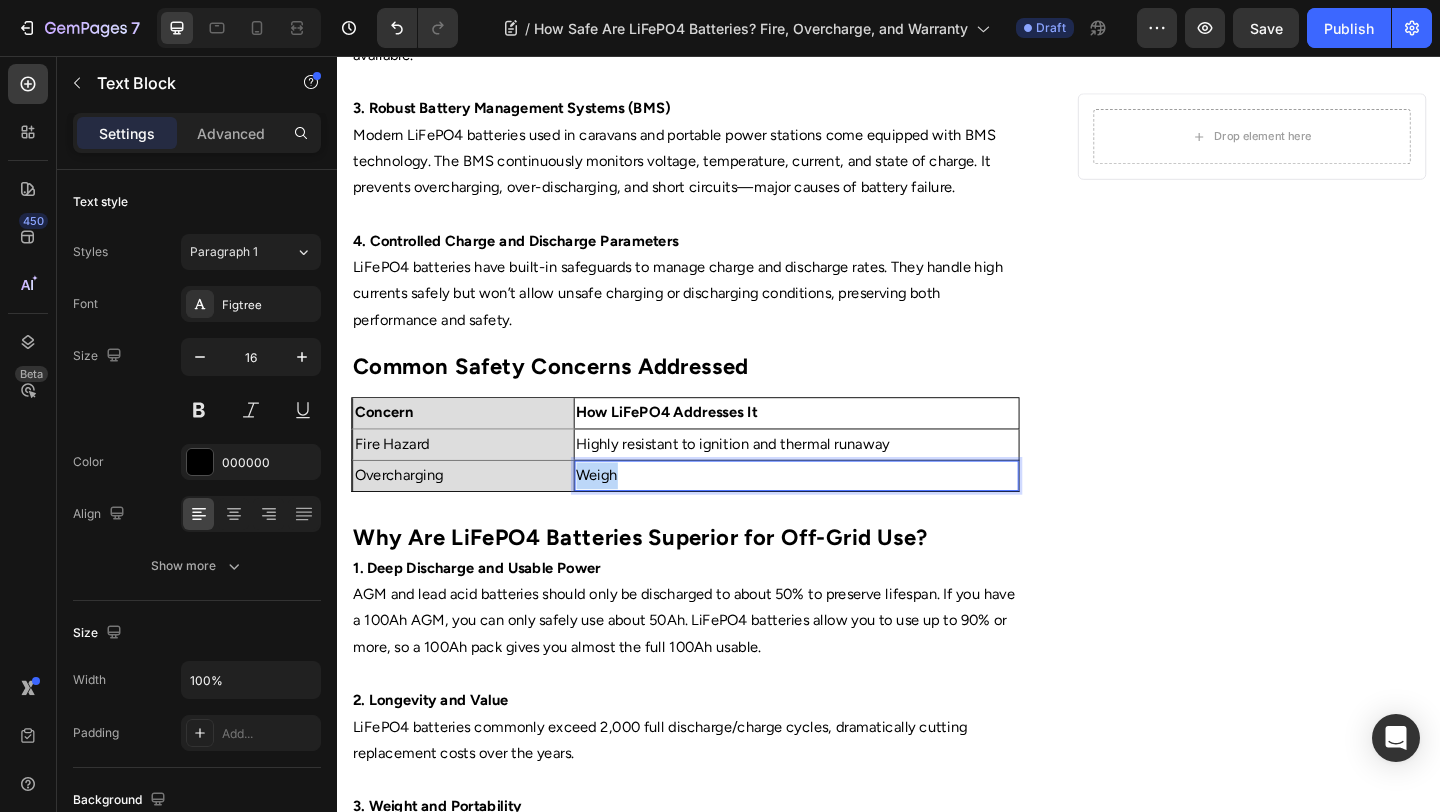 click on "Weigh" at bounding box center (836, 512) 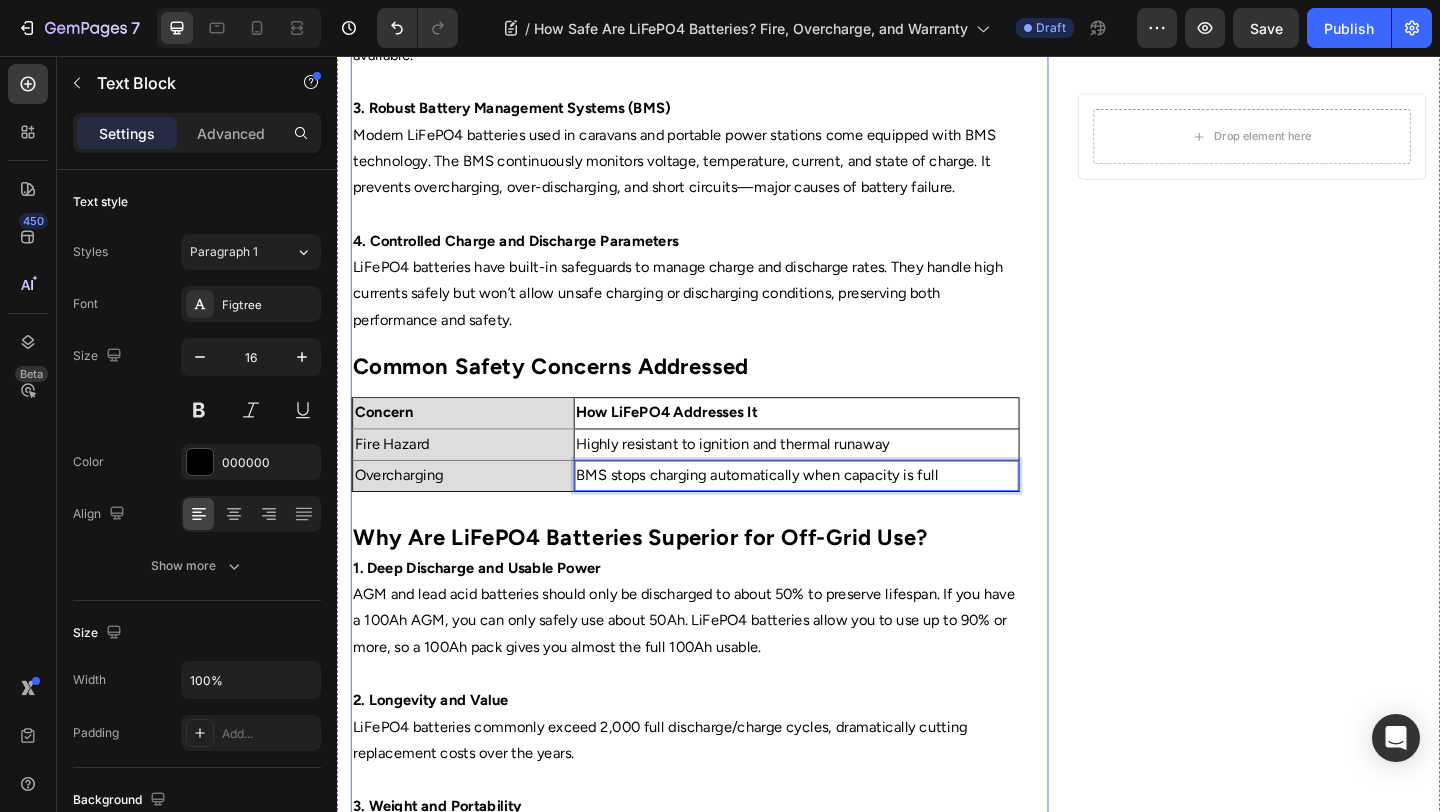 click on "1. Deep Discharge and Usable Power" at bounding box center (715, 613) 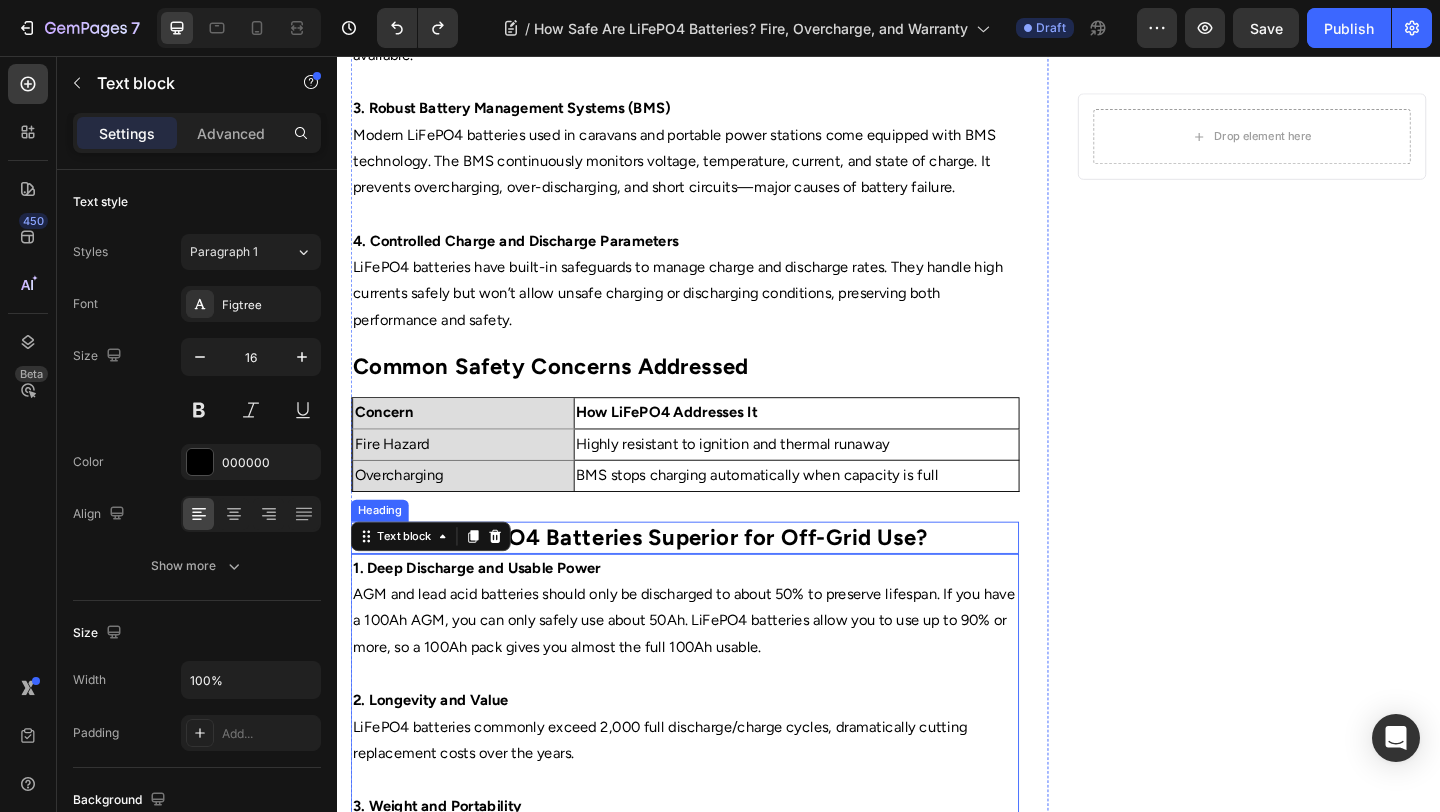 click on "Home Text Block
Icon Blog Text Block
Icon How Safe Are LiFePO4 Batteries? Fire, Overcharge, and Warranty Text Block Row ⁠⁠⁠⁠⁠⁠⁠ How Safe Are LiFePO4 Batteries? Fire, Overcharge, and Warranty Heading Image By  Portable Batteries Austraila Text block Advanced list Published:  August 4, 2025 Text block Row Image When it comes to choosing a battery for your caravan, camping, or off-grid power needs, safety is often top of mind. Lithium batteries, while known for their excellent performance, sometimes get a bad rap regarding safety risks like overheating or fire. So, how safe are LiFePO4 batteries really? Text block ⁠⁠⁠⁠⁠⁠⁠ Why Safety Matters in Battery Technology Heading Text block ⁠⁠⁠⁠⁠⁠⁠ What Makes LiFePO4 Batteries Safer? Heading 1. Stable Chemical Composition 2. Lower Risk of Thermal Runaway 3. Robust Battery Management Systems (BMS) 4. Controlled Charge and Discharge Parameters Text block ⁠⁠⁠⁠⁠⁠⁠ Heading Text Block Row" at bounding box center [715, 252] 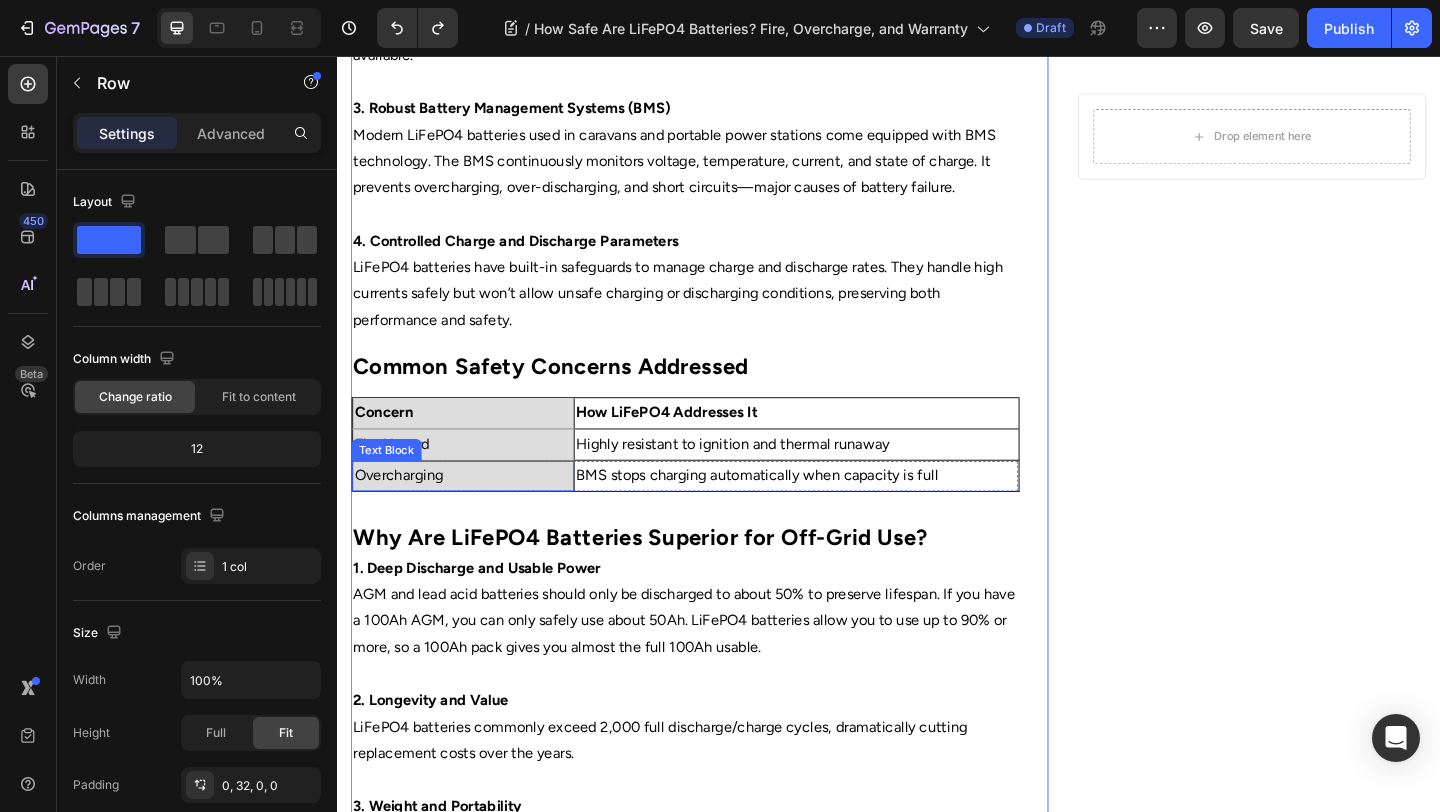 click on "Overcharging" at bounding box center [474, 512] 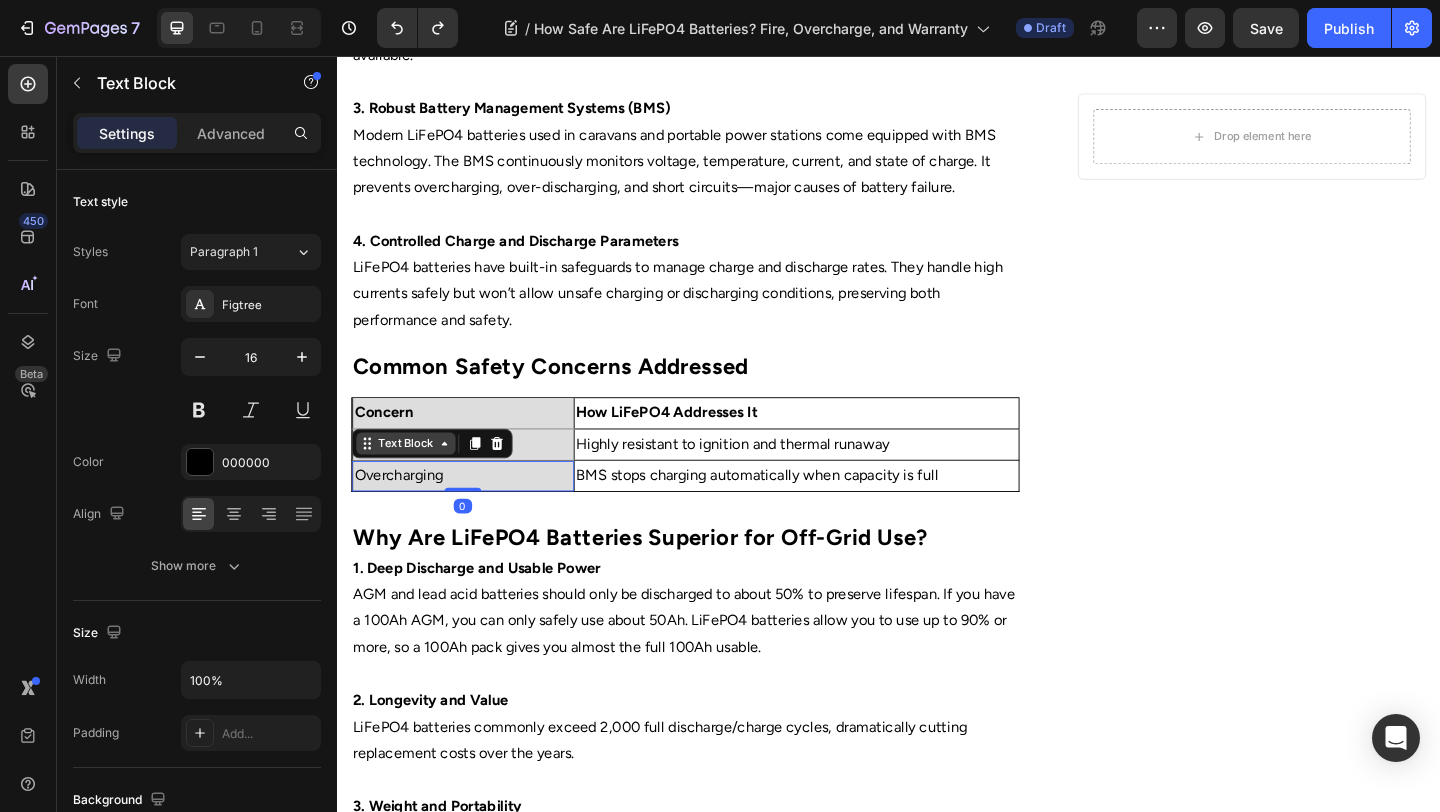 click on "Text Block" at bounding box center (412, 477) 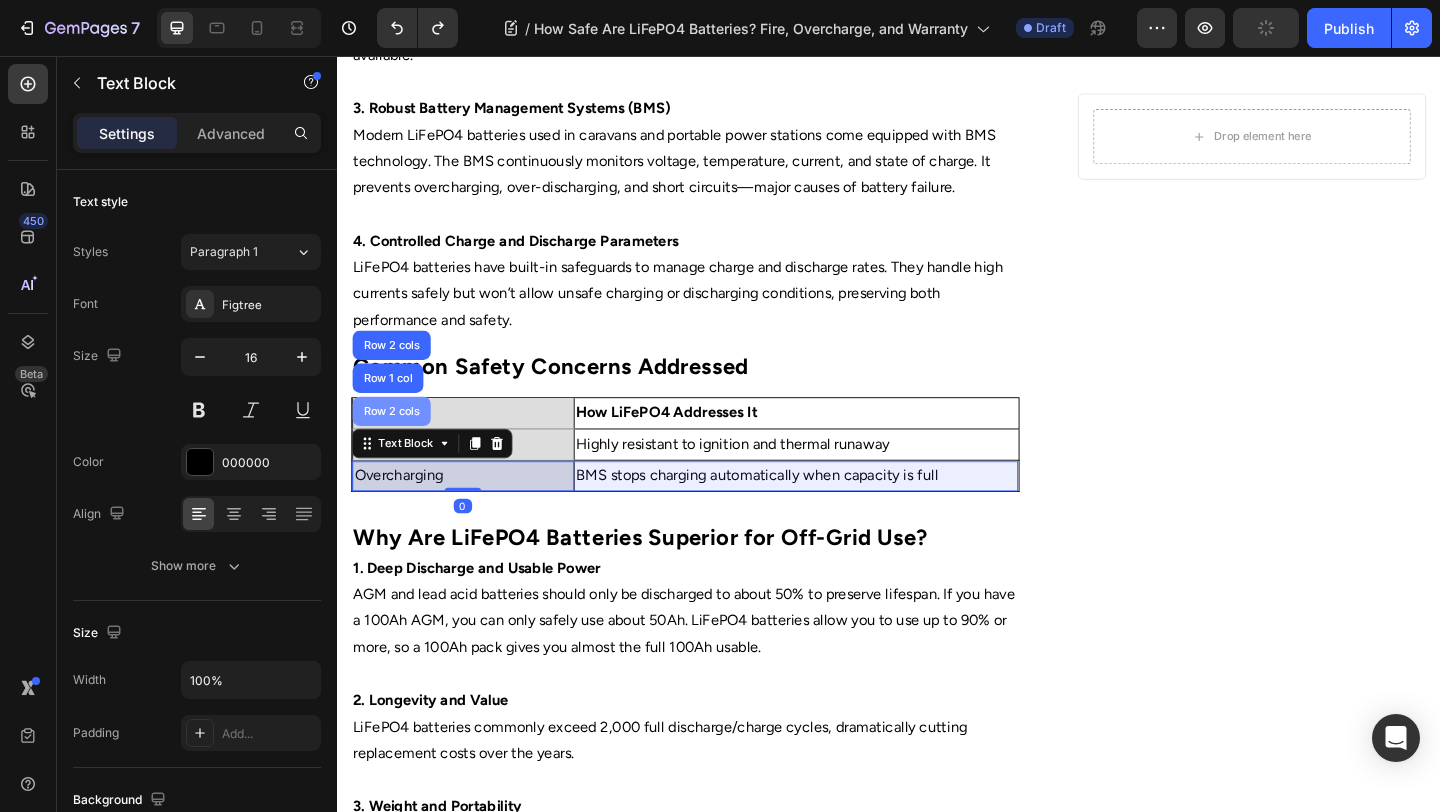 click on "Row 2 cols" at bounding box center [396, 442] 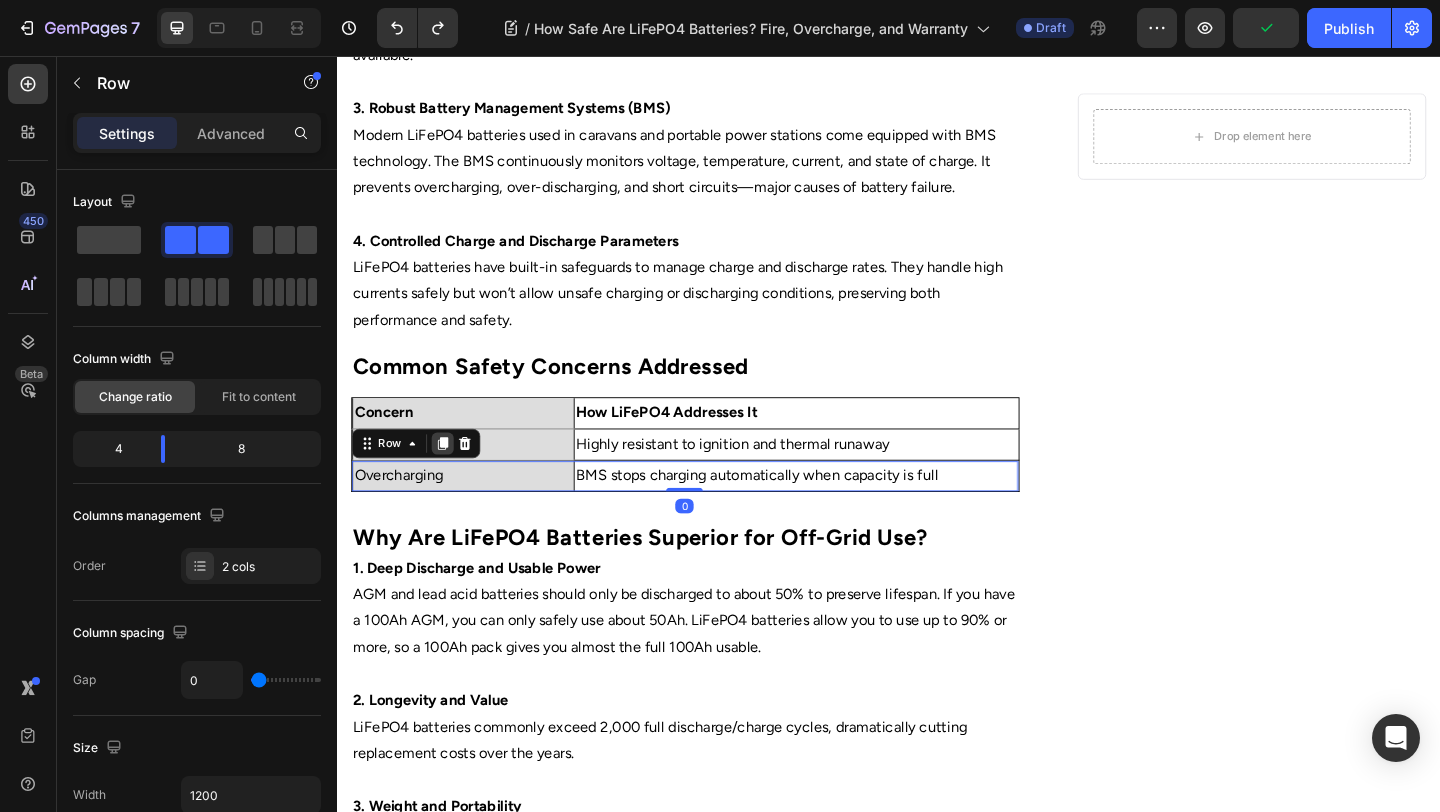 click 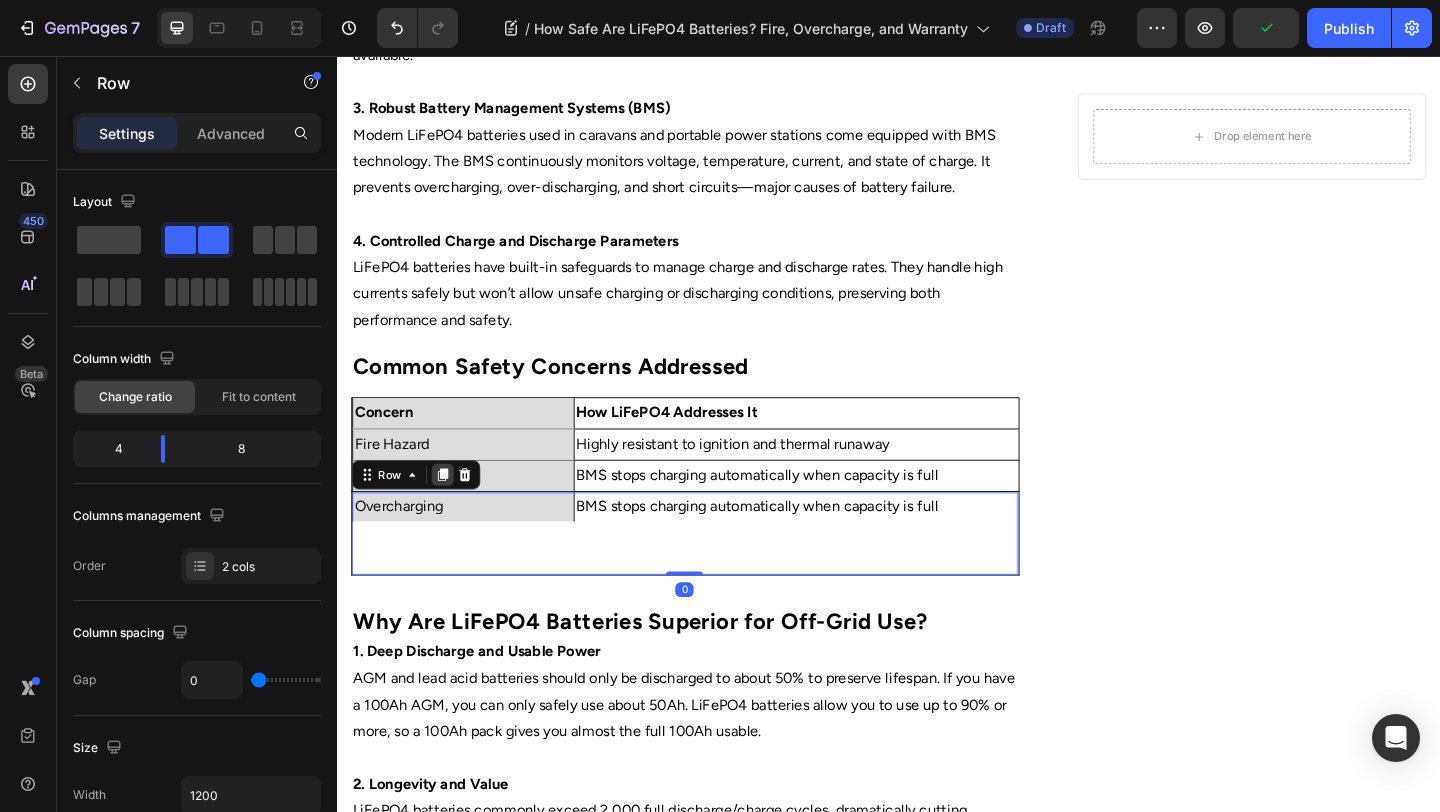 click 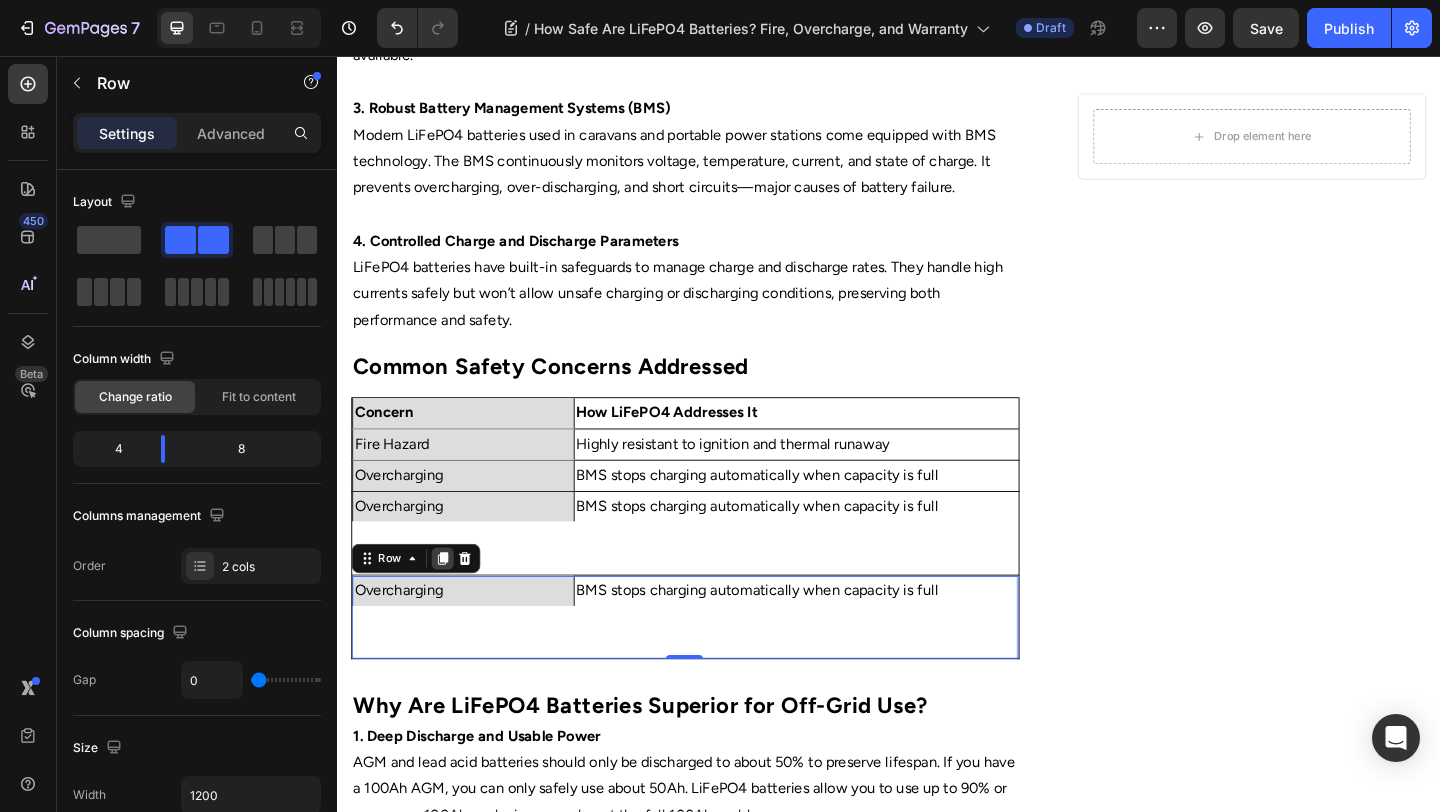 click 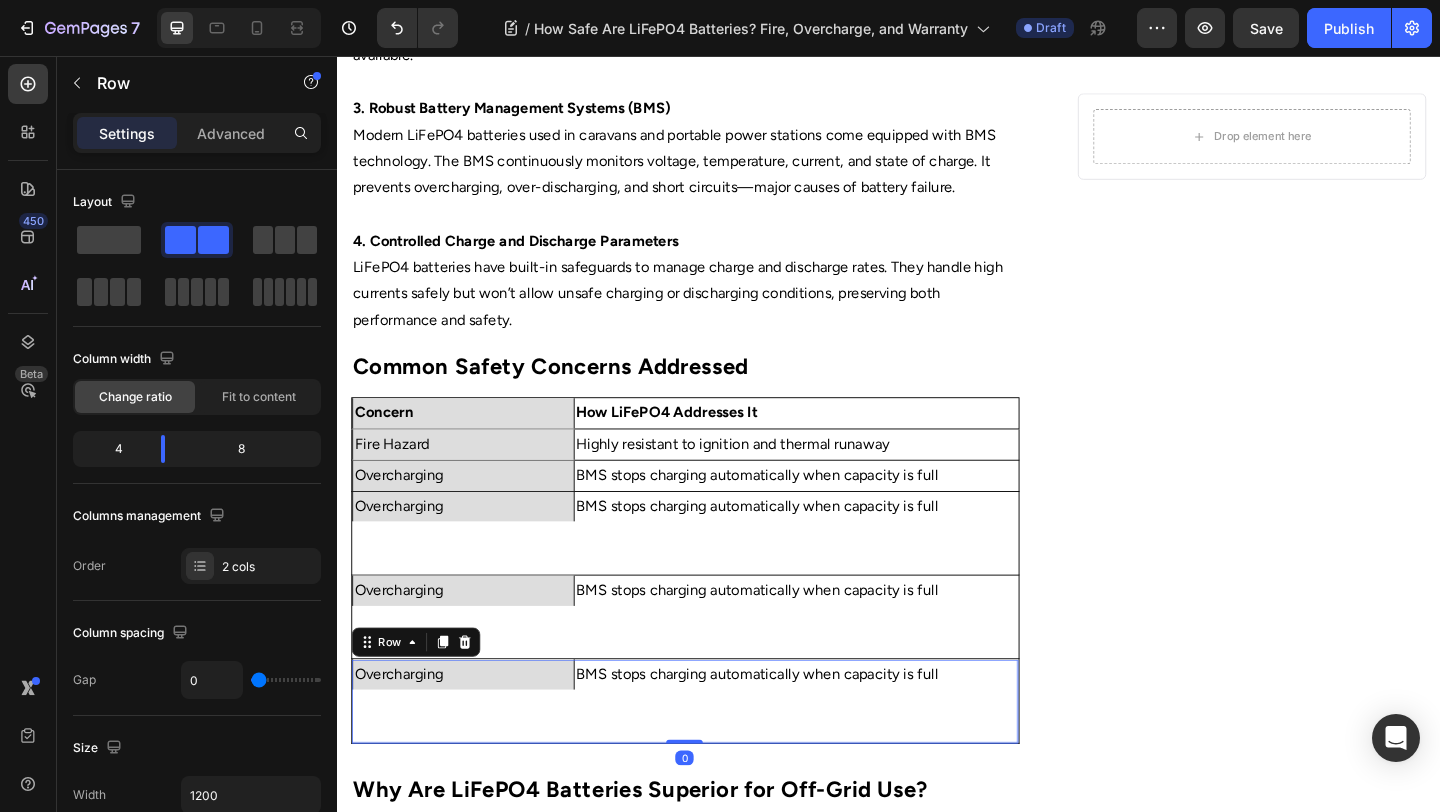 click on "Overcharging Text Block" at bounding box center [474, 757] 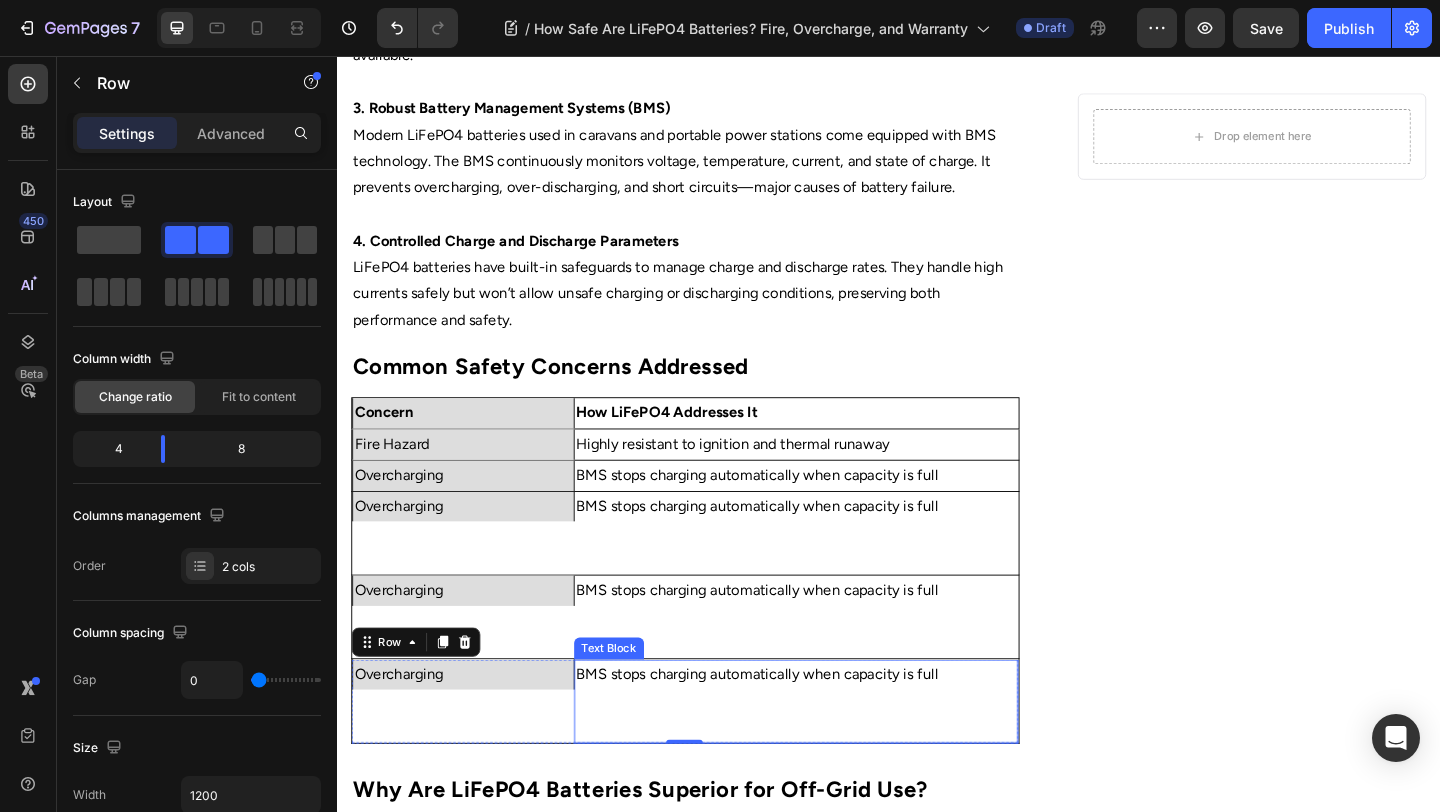 click at bounding box center [836, 772] 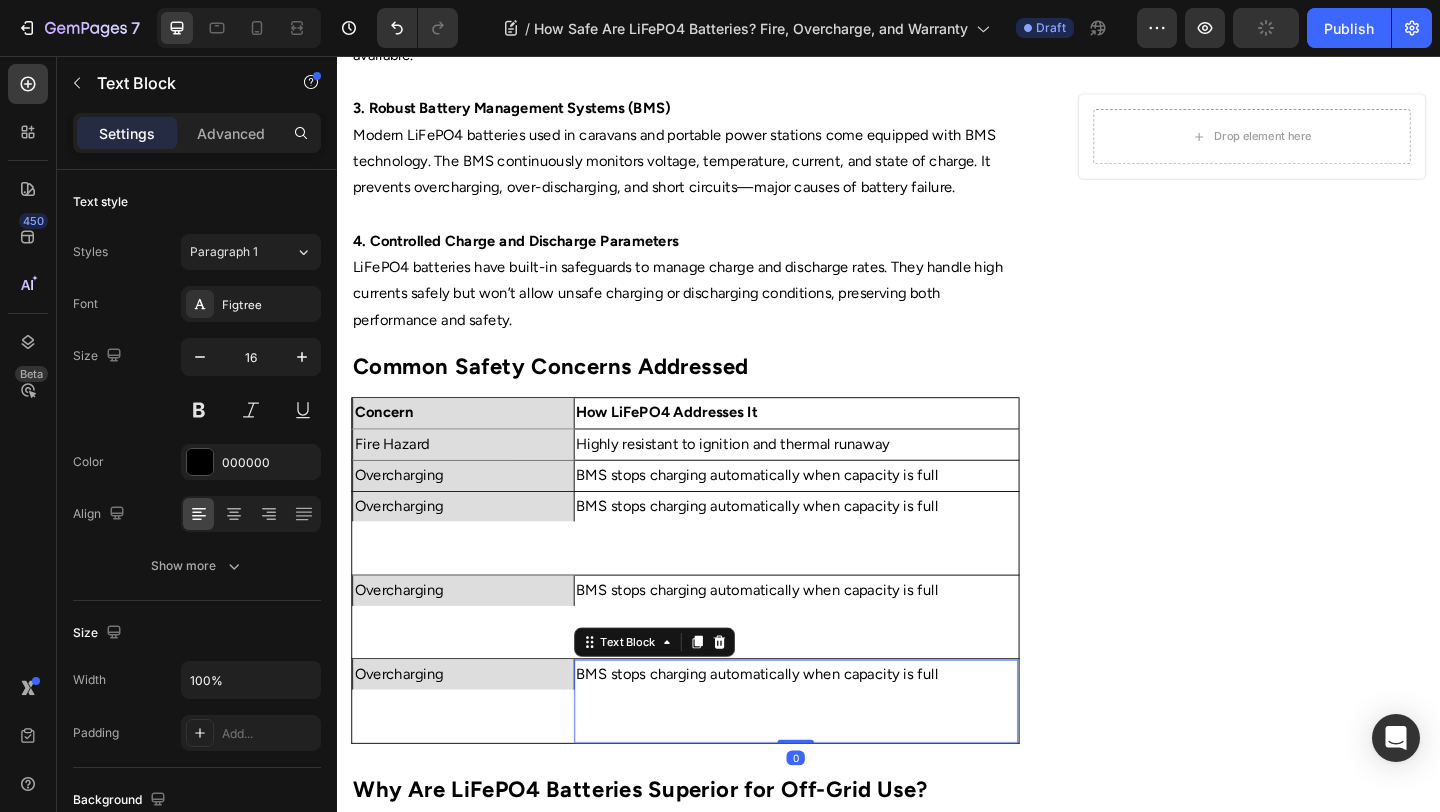 click at bounding box center [836, 772] 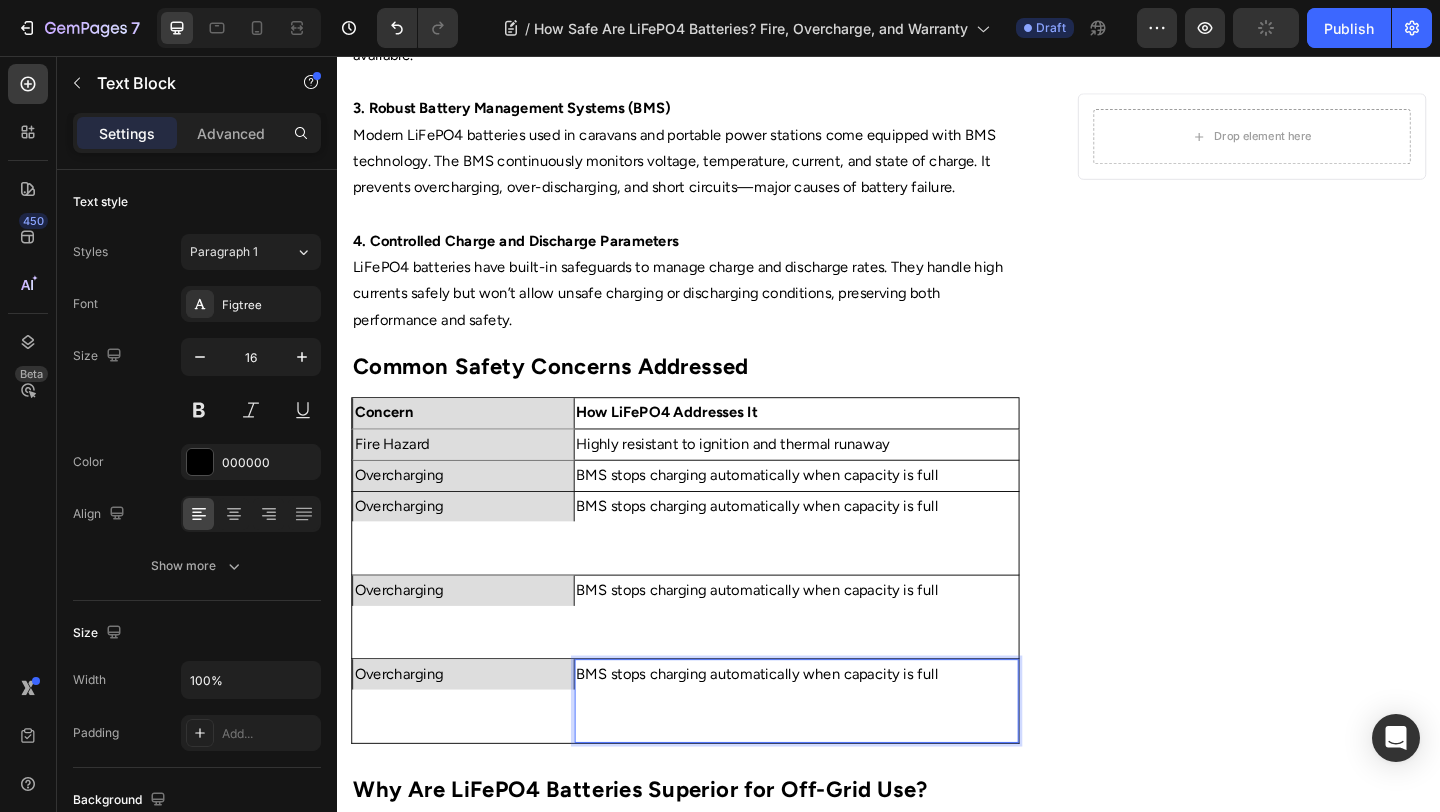 click at bounding box center [836, 772] 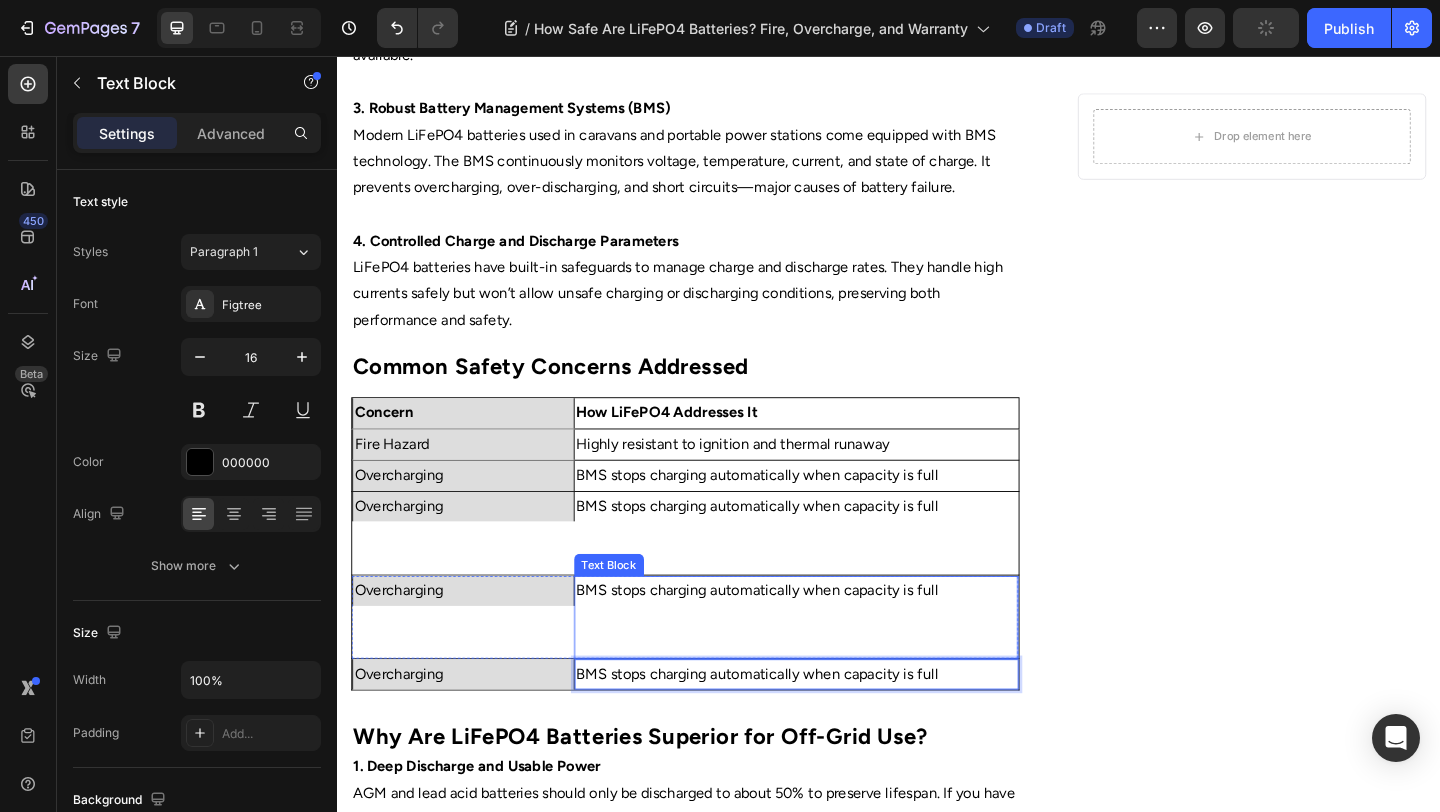 click on "BMS stops charging automatically when capacity is full" at bounding box center (836, 637) 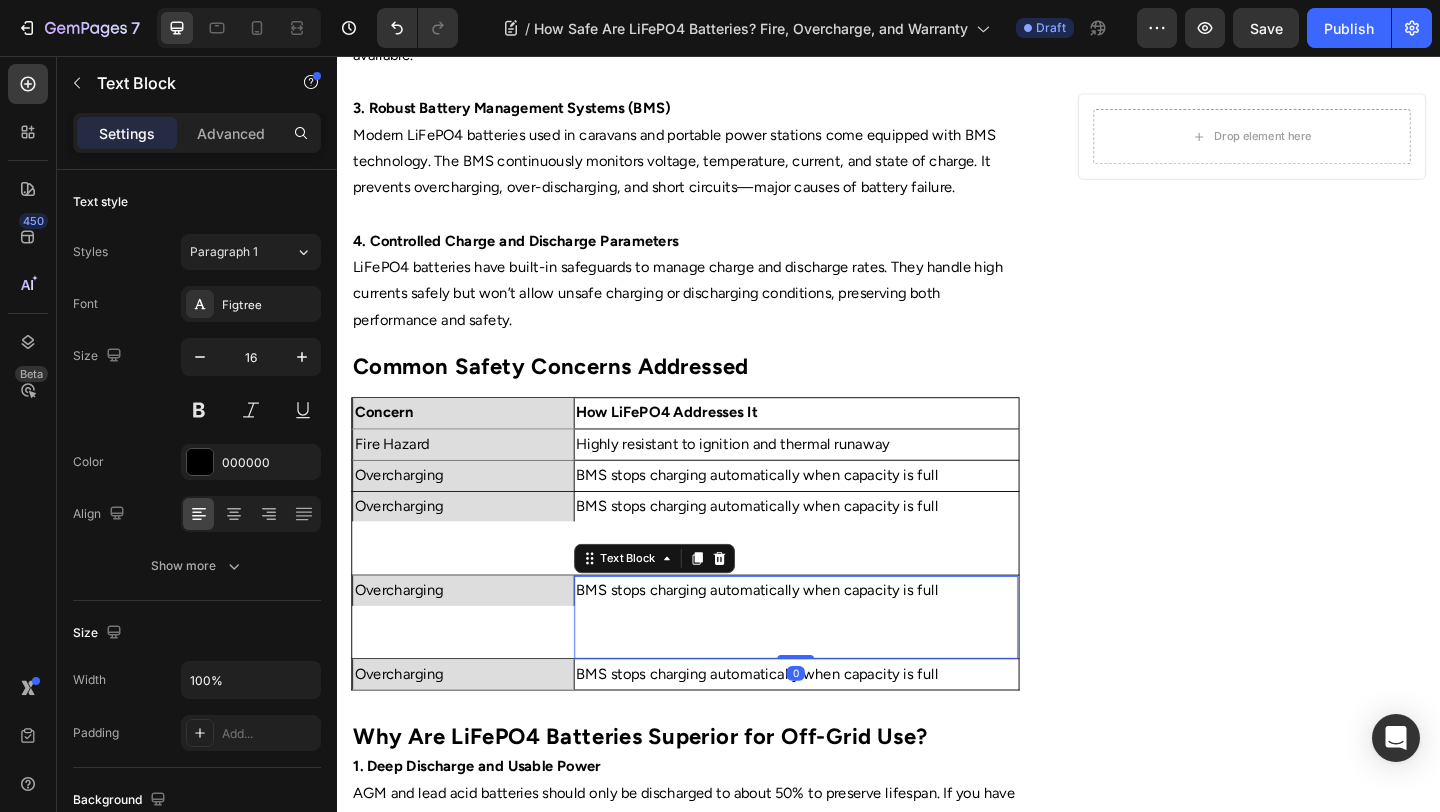 click at bounding box center (836, 681) 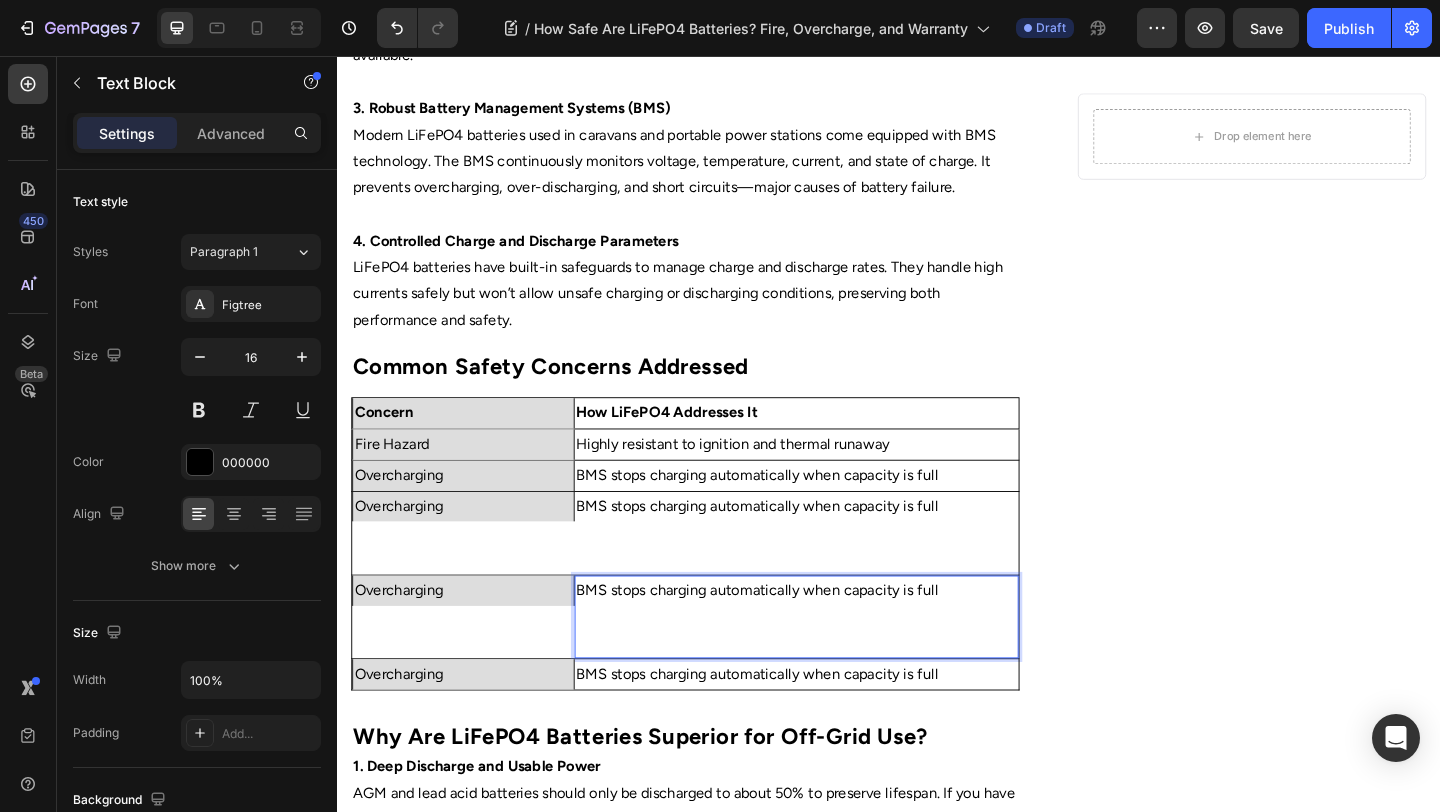 click on "⁠⁠⁠⁠⁠⁠⁠" at bounding box center (836, 681) 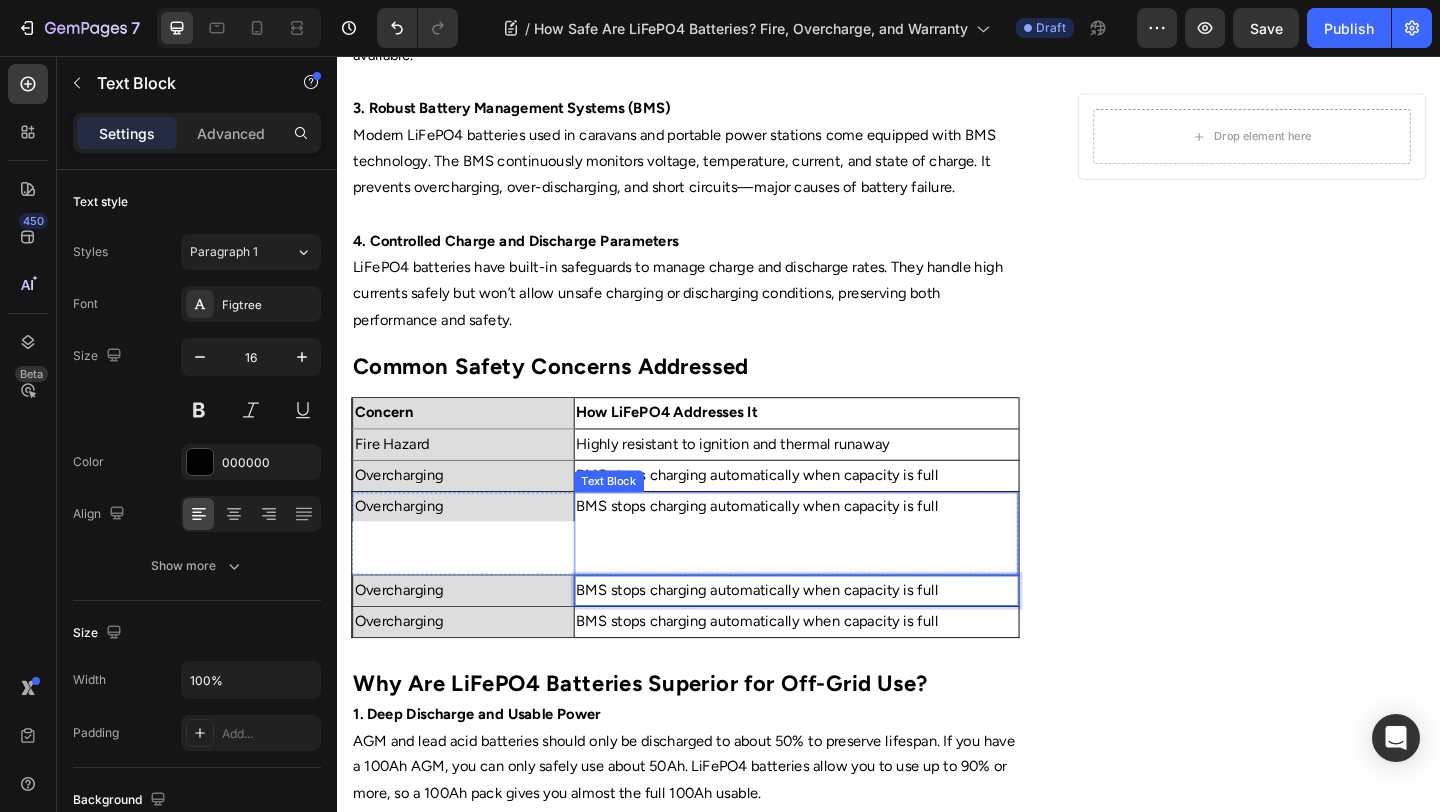 click at bounding box center (836, 589) 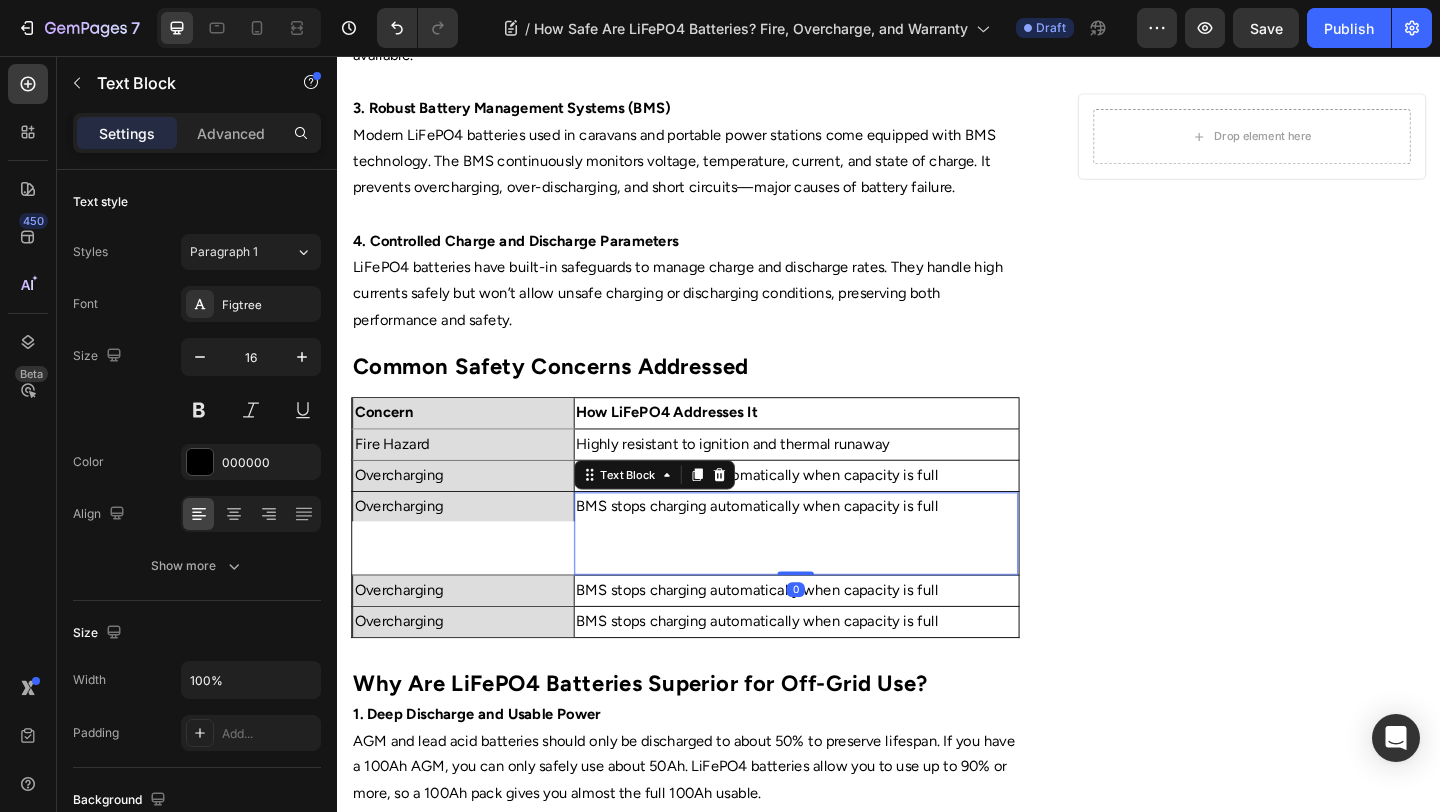 click at bounding box center [836, 589] 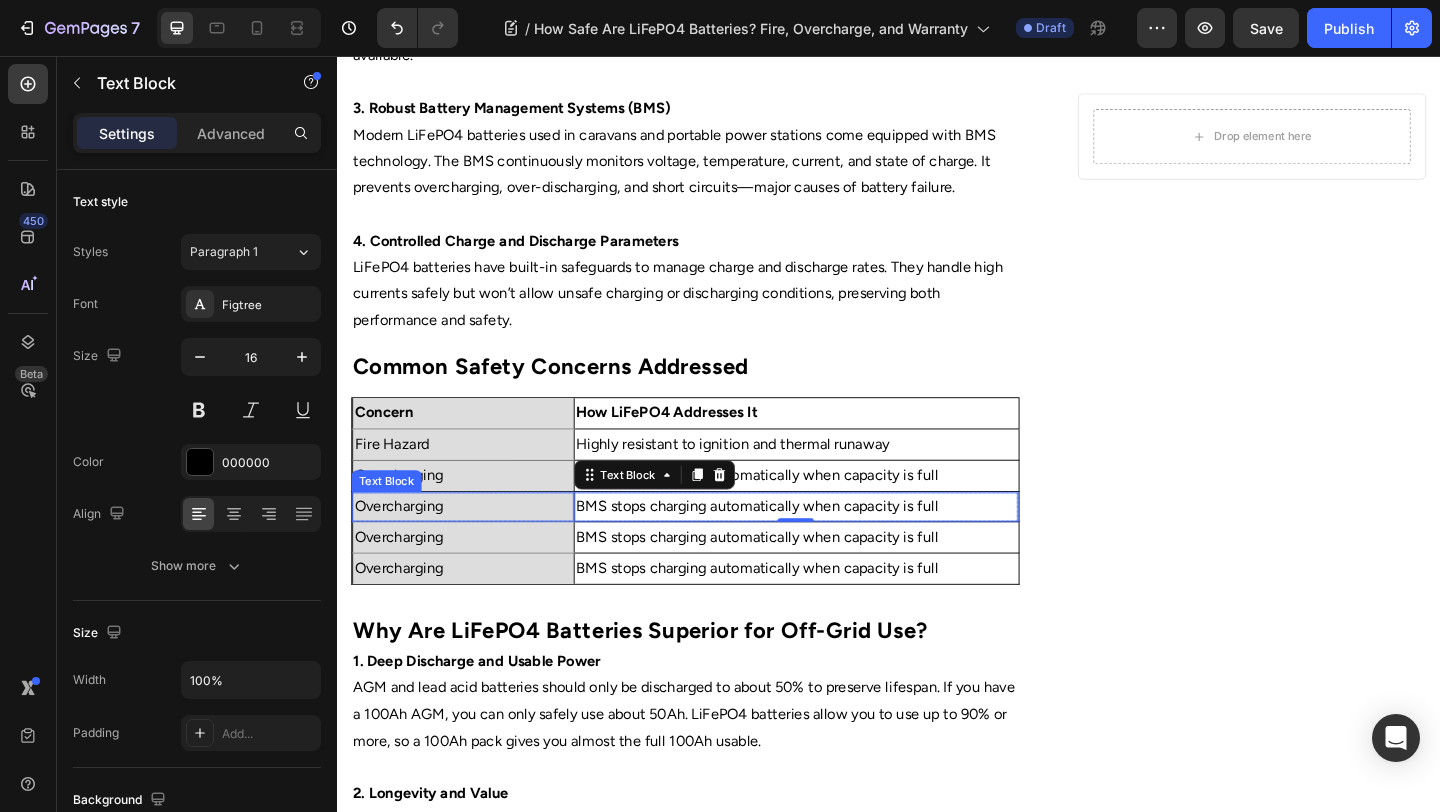 click on "Overcharging" at bounding box center [474, 546] 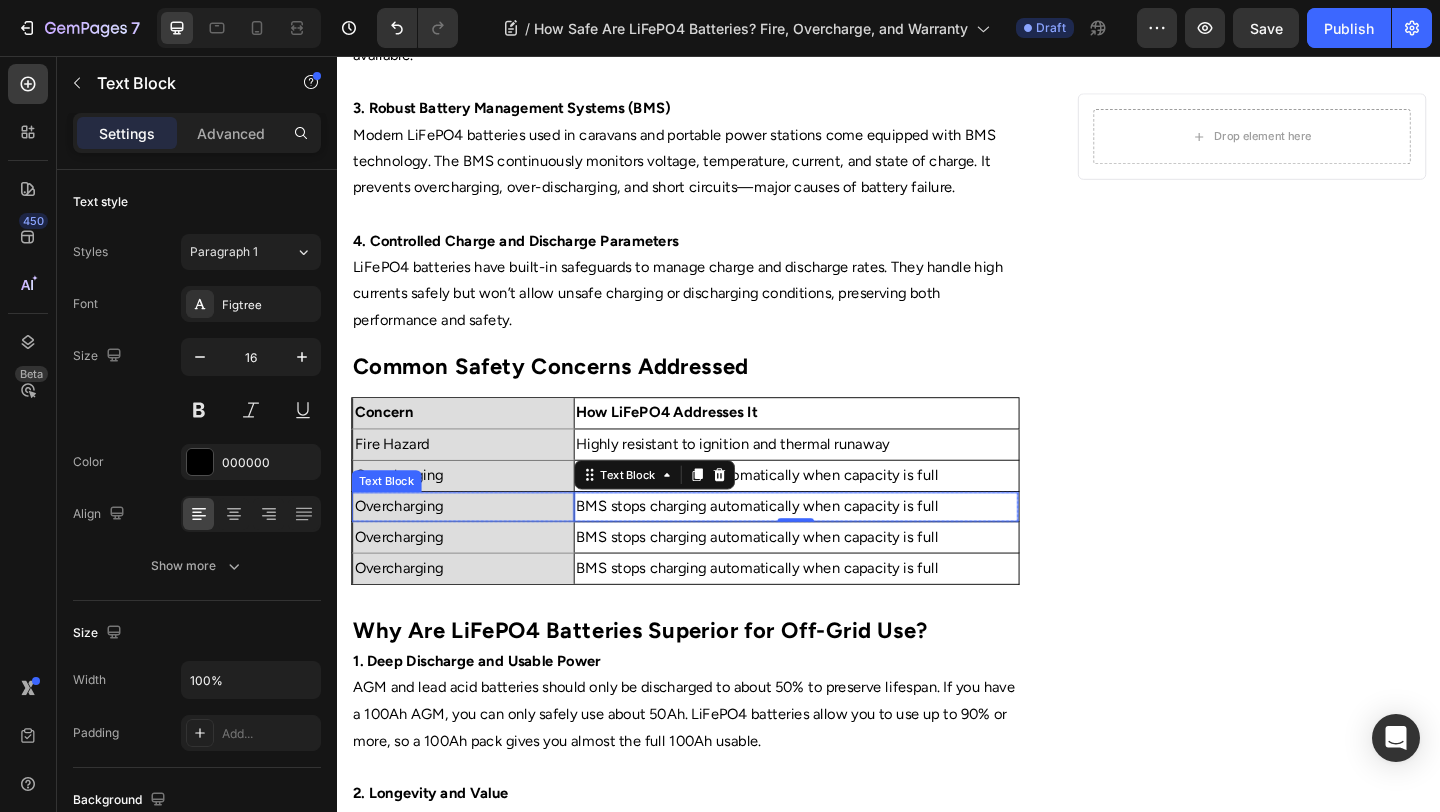 click on "Overcharging" at bounding box center (474, 546) 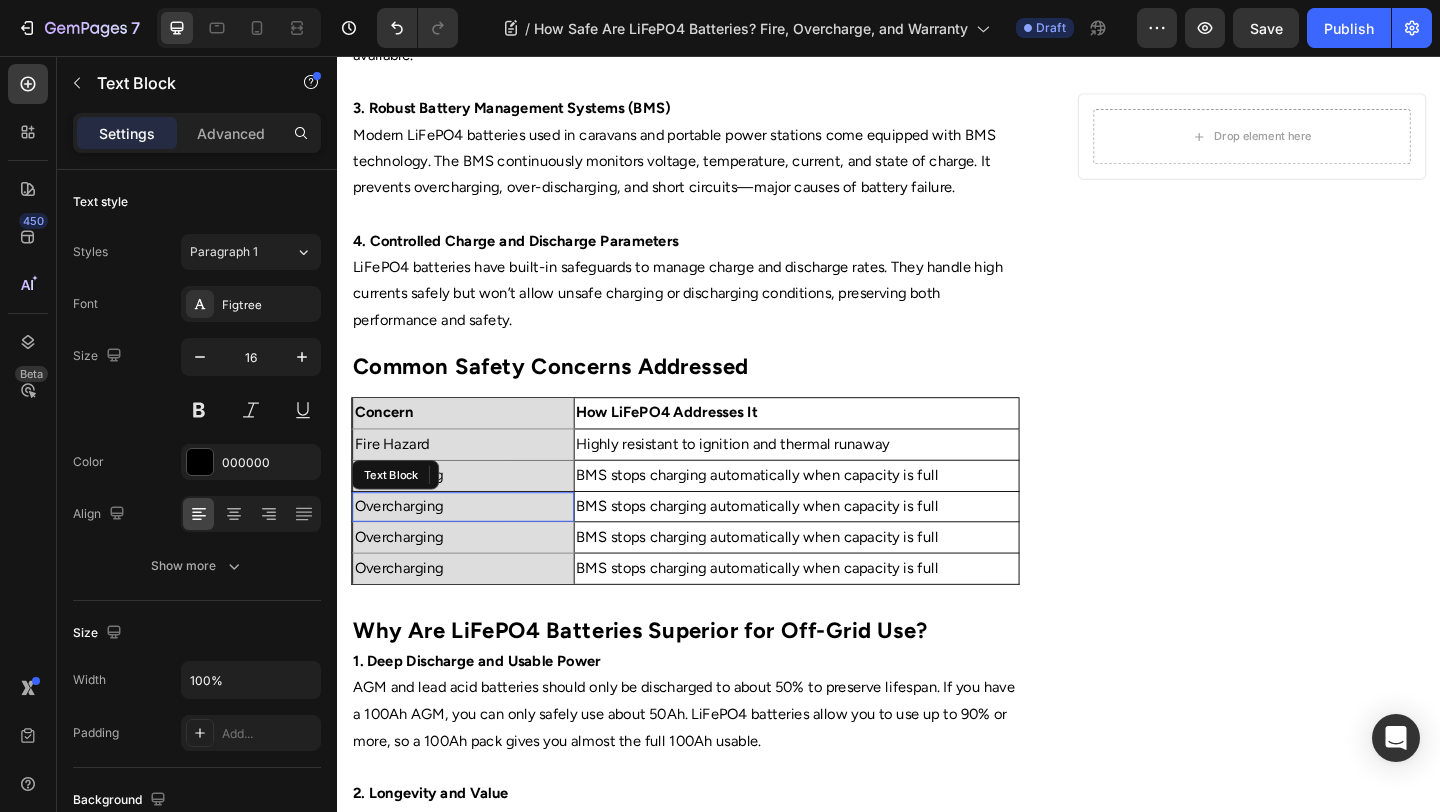 click on "Overcharging" at bounding box center [474, 546] 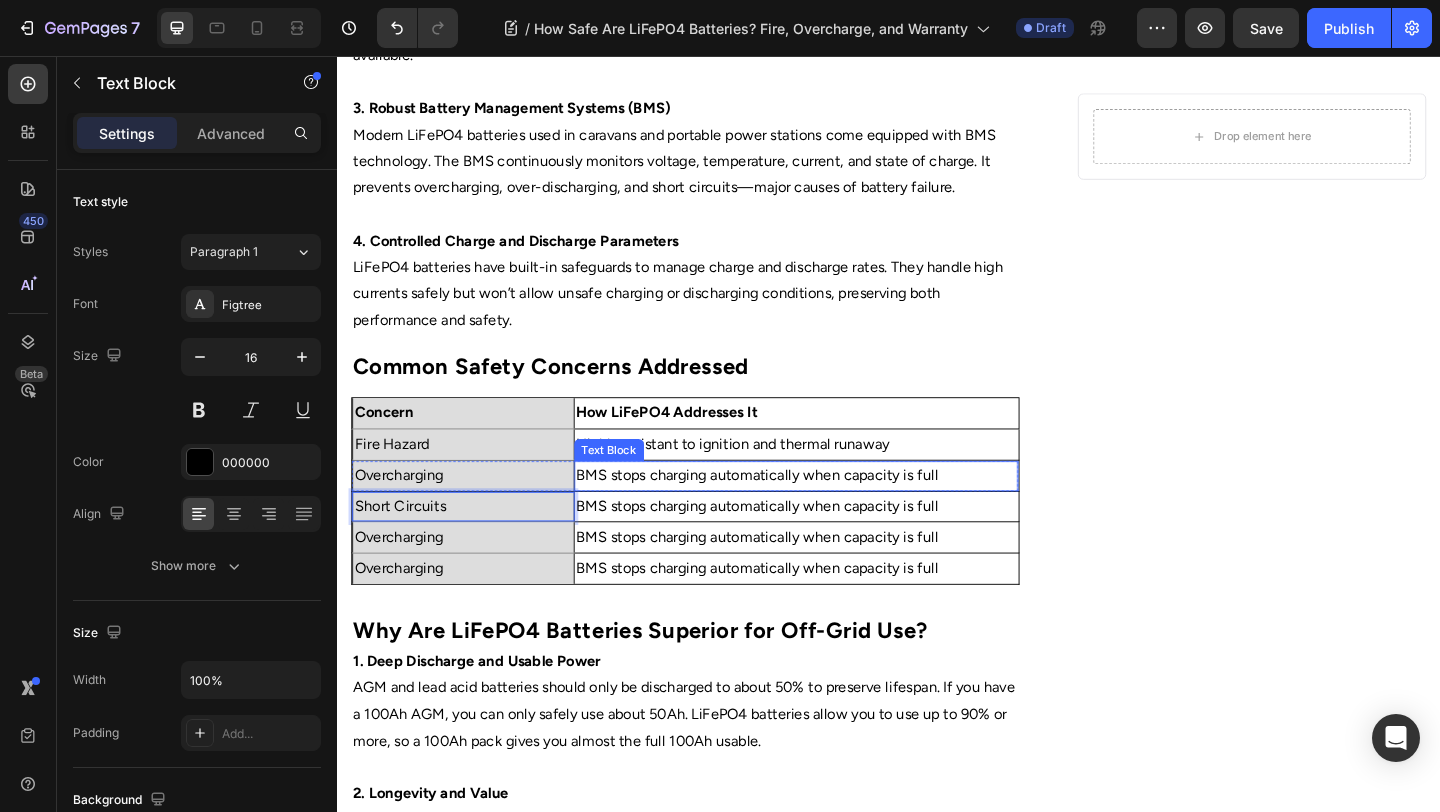click on "BMS stops charging automatically when capacity is full" at bounding box center (836, 546) 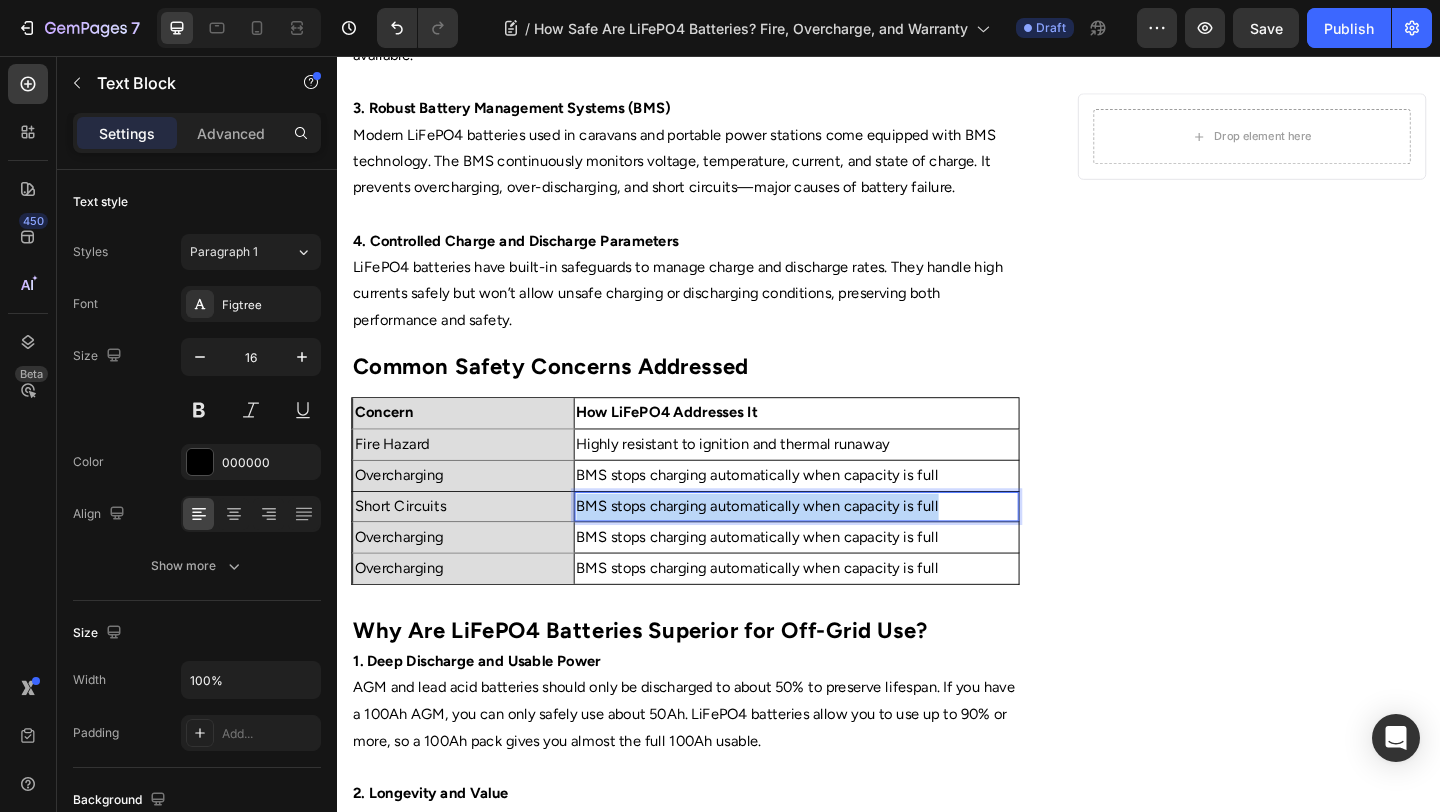 click on "BMS stops charging automatically when capacity is full" at bounding box center (836, 546) 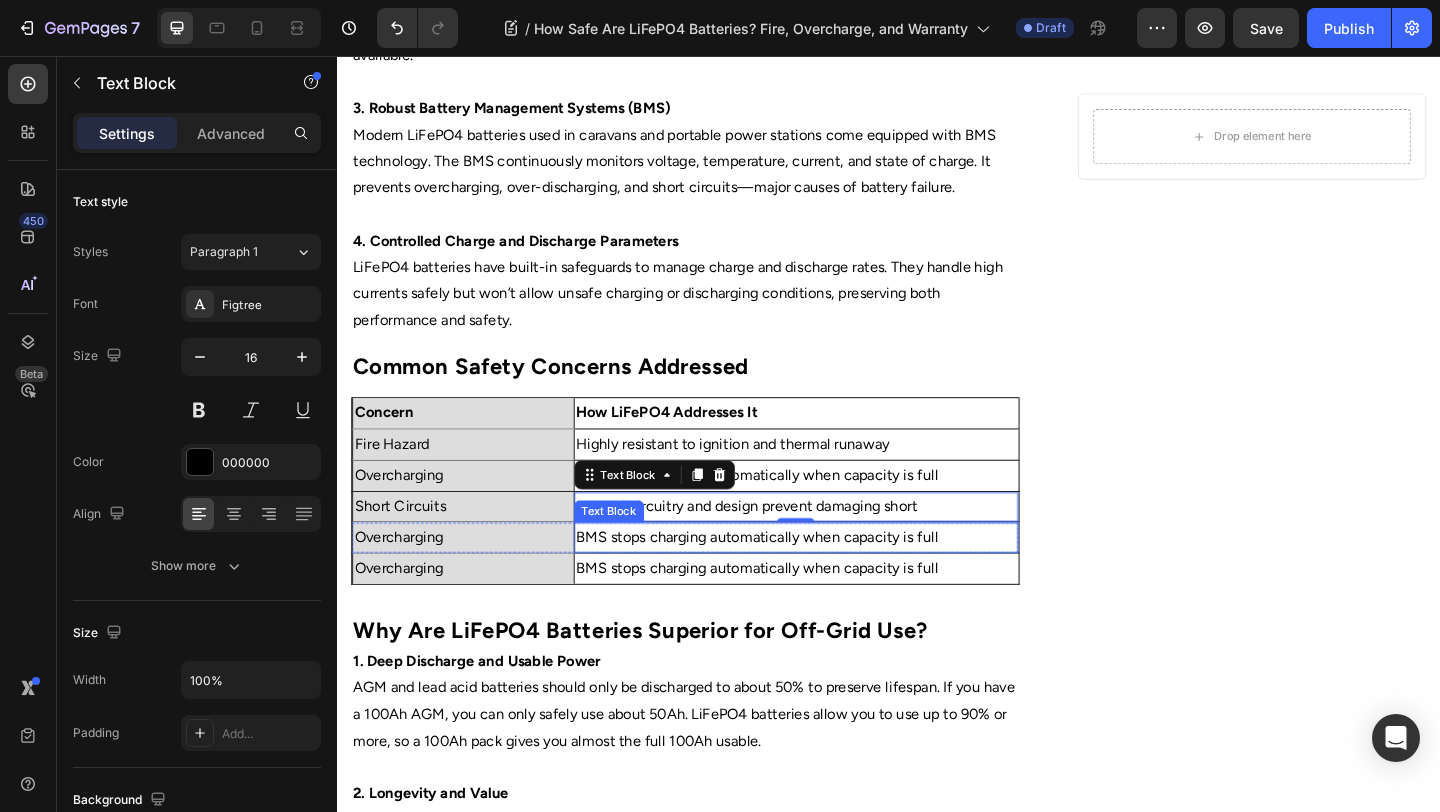 click on "BMS stops charging automatically when capacity is full" at bounding box center [836, 579] 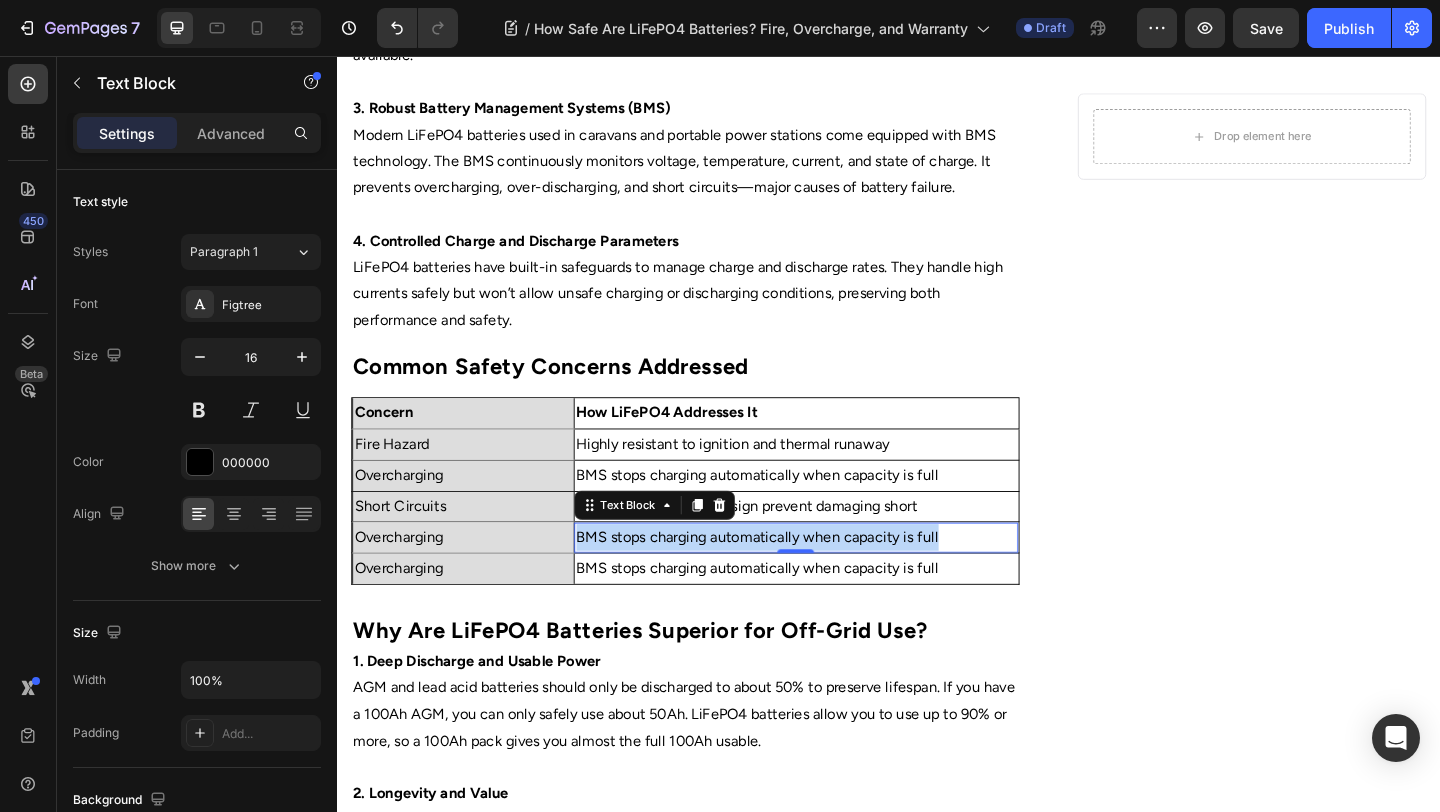 click on "BMS stops charging automatically when capacity is full" at bounding box center (836, 579) 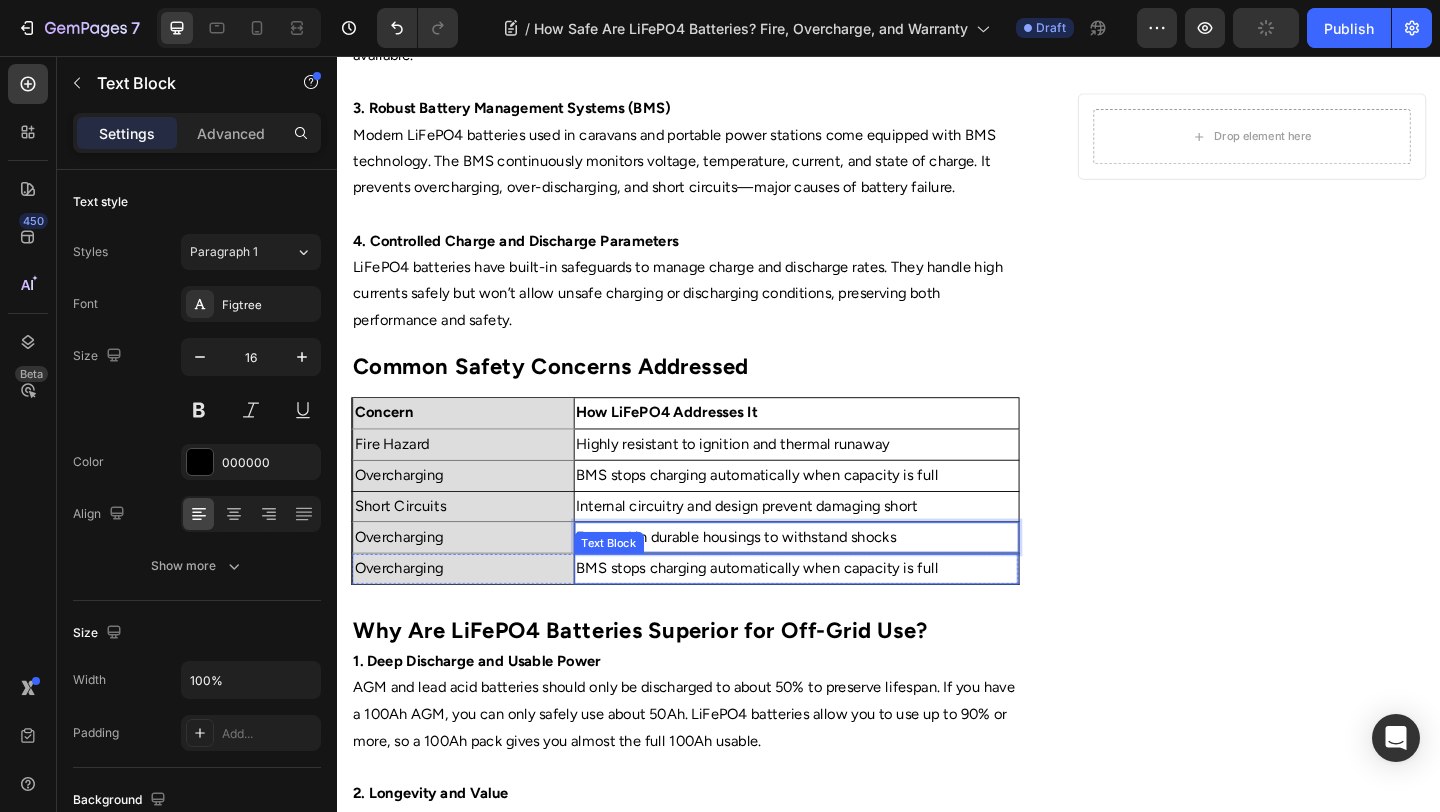 click on "BMS stops charging automatically when capacity is full" at bounding box center [836, 613] 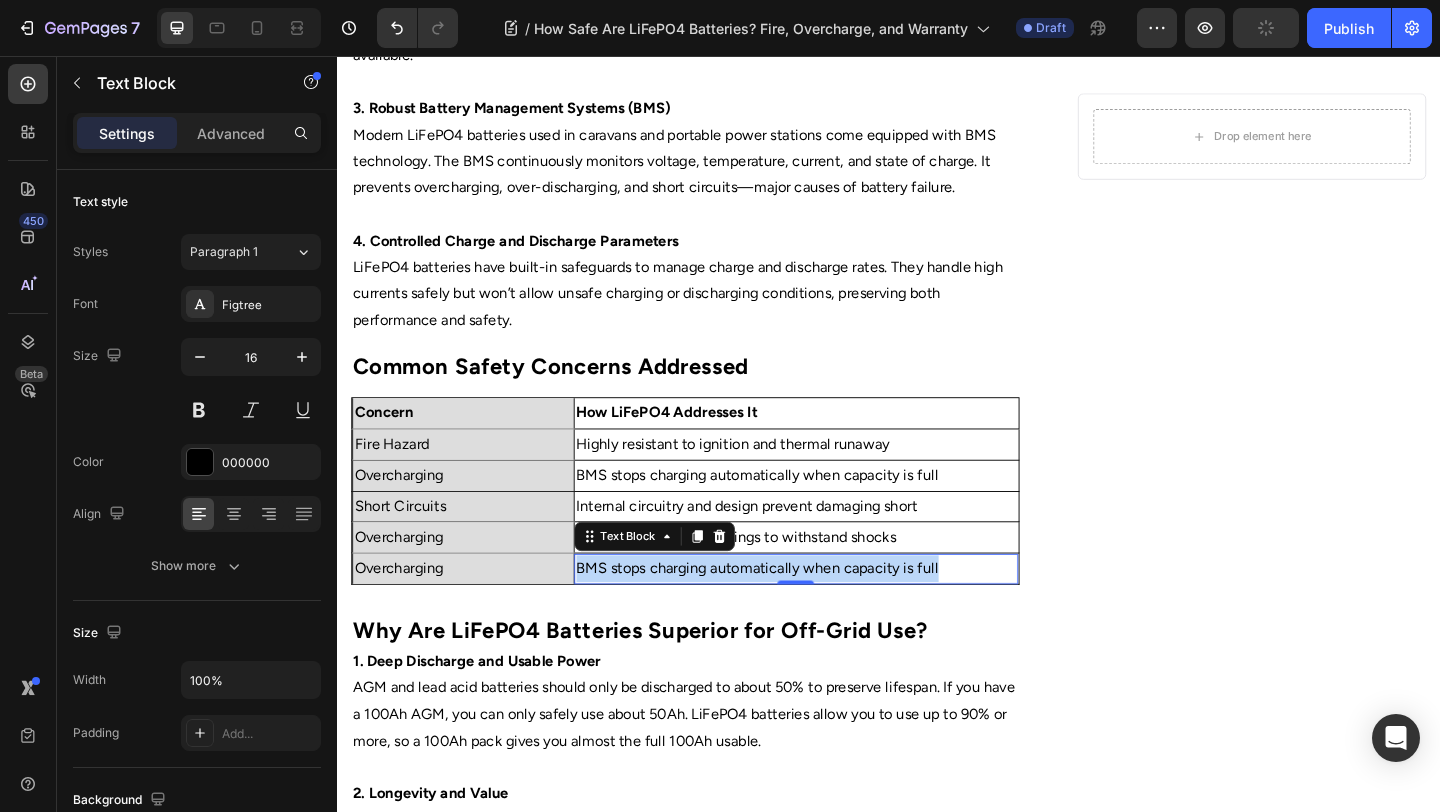 click on "BMS stops charging automatically when capacity is full" at bounding box center (836, 613) 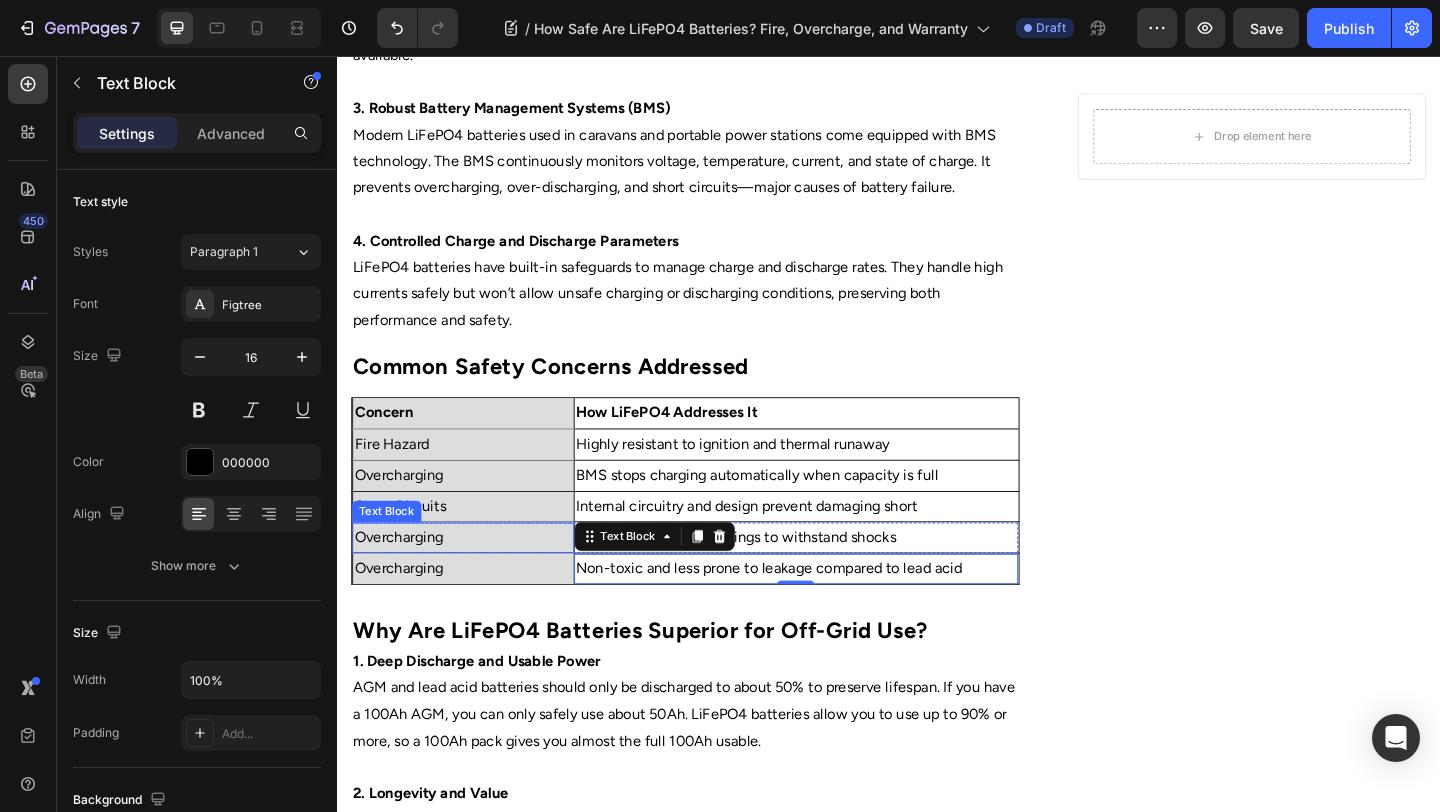 click on "Overcharging" at bounding box center [474, 579] 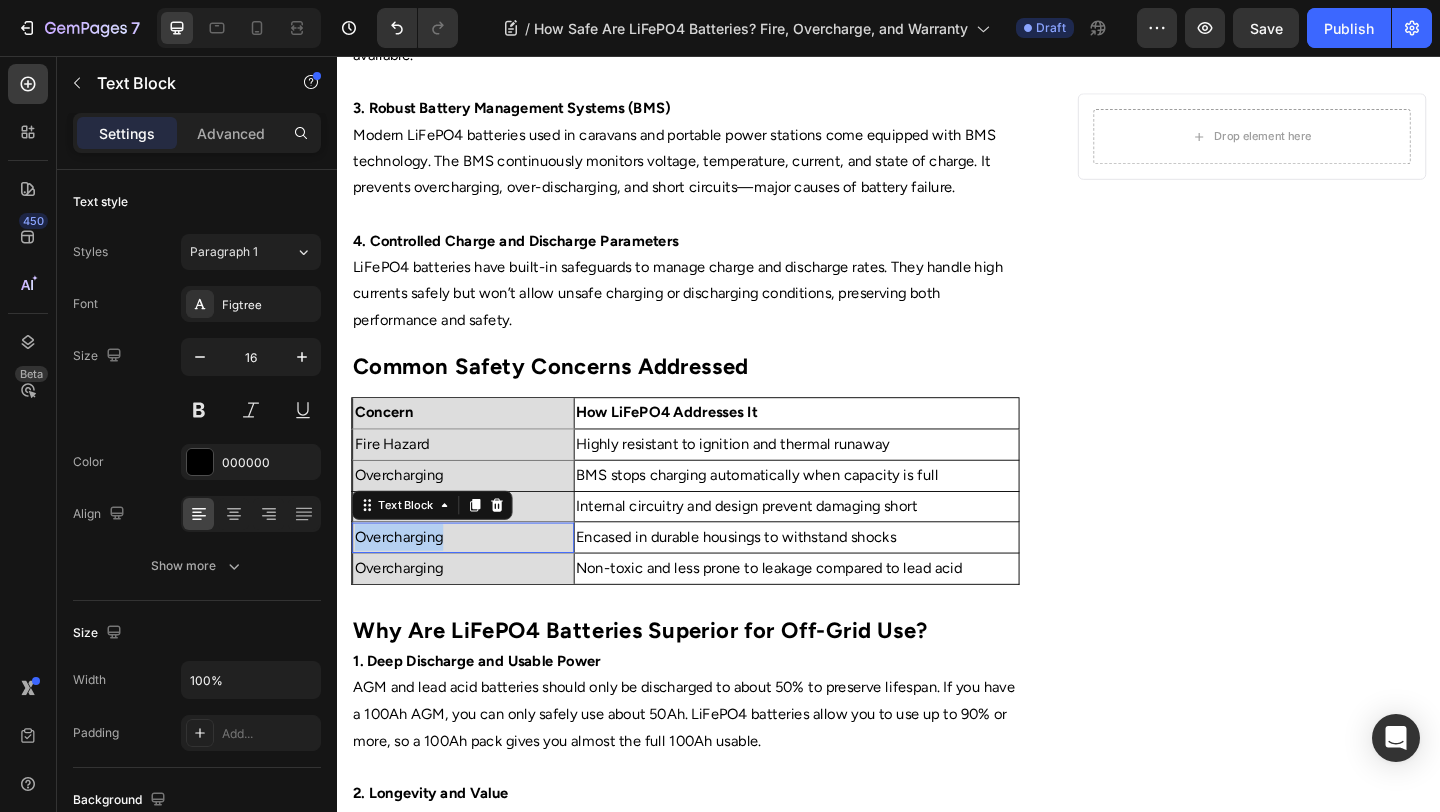 click on "Overcharging" at bounding box center [474, 579] 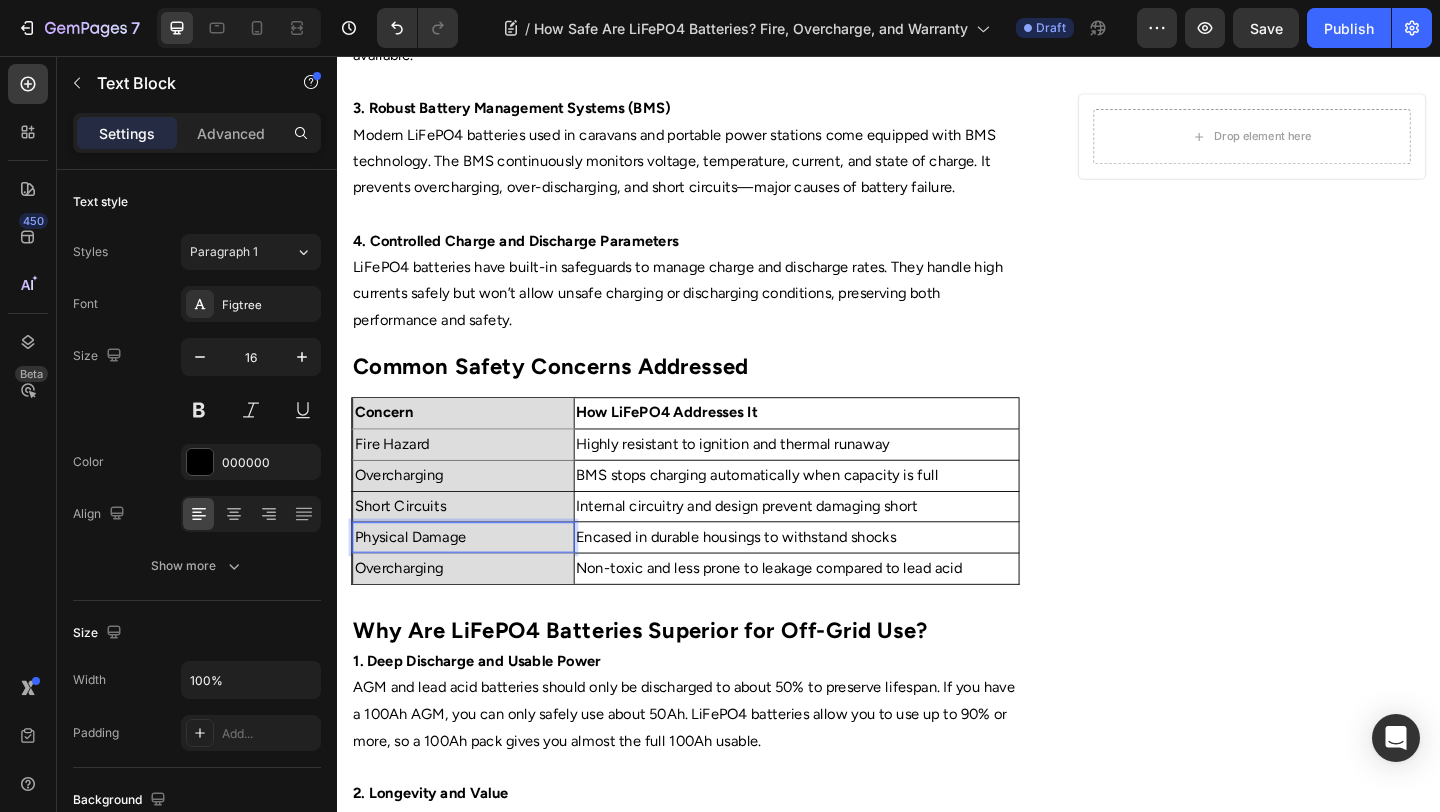 click on "Overcharging" at bounding box center (474, 613) 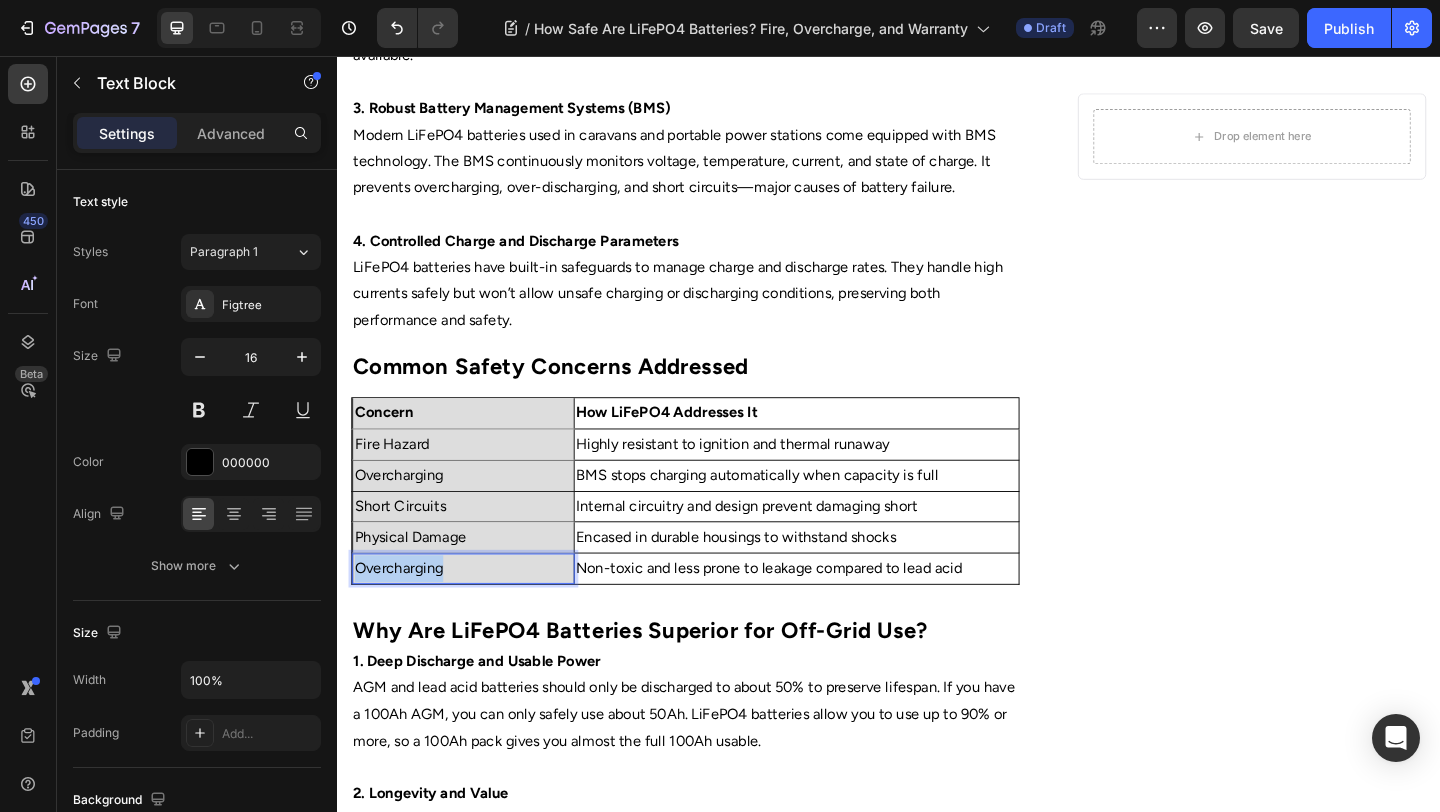 click on "Overcharging" at bounding box center [474, 613] 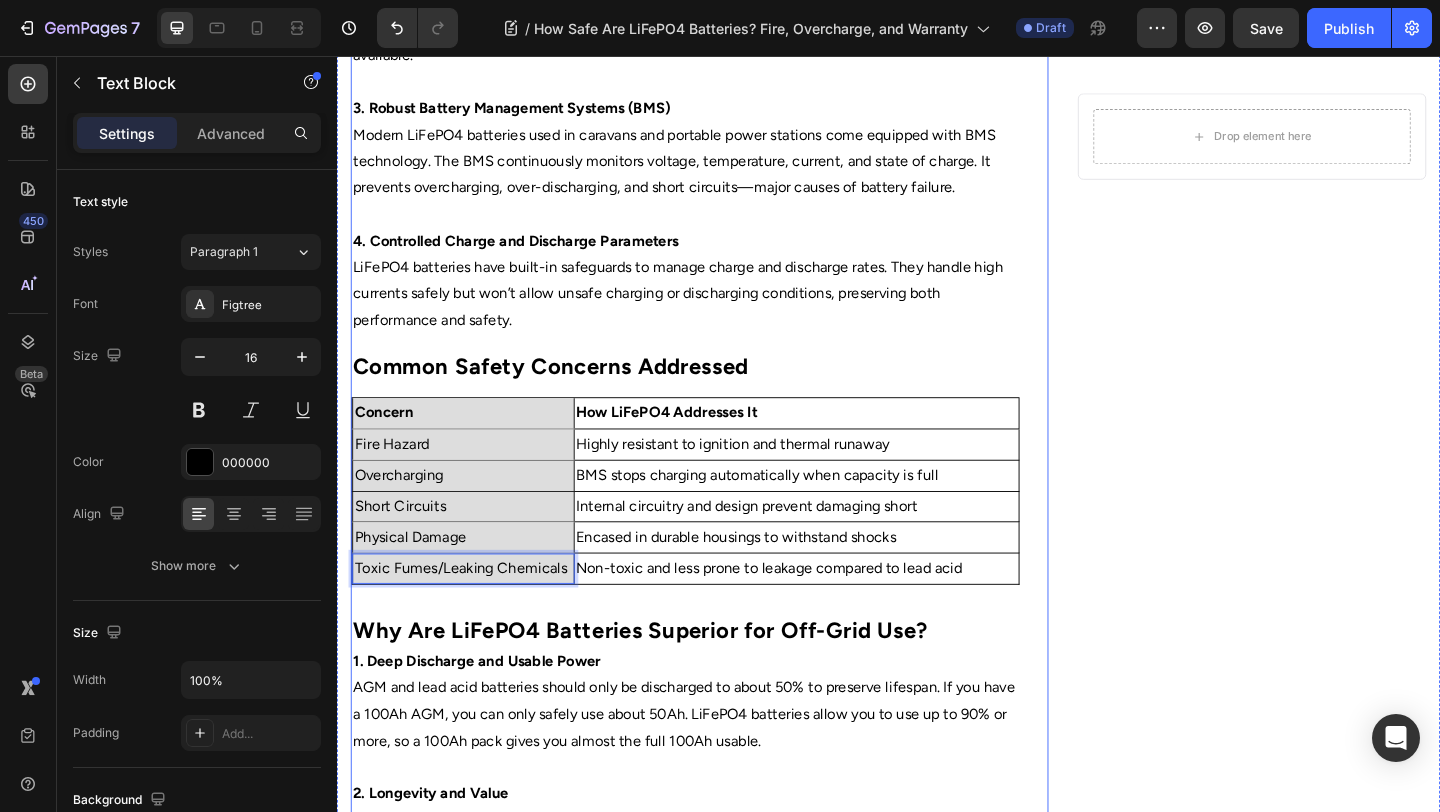click on "Home Text Block
Icon Blog Text Block
Icon How Safe Are LiFePO4 Batteries? Fire, Overcharge, and Warranty Text Block Row ⁠⁠⁠⁠⁠⁠⁠ How Safe Are LiFePO4 Batteries? Fire, Overcharge, and Warranty Heading Image By  Portable Batteries Austraila Text block Advanced list Published:  August 4, 2025 Text block Row Image When it comes to choosing a battery for your caravan, camping, or off-grid power needs, safety is often top of mind. Lithium batteries, while known for their excellent performance, sometimes get a bad rap regarding safety risks like overheating or fire. So, how safe are LiFePO4 batteries really? Text block ⁠⁠⁠⁠⁠⁠⁠ Why Safety Matters in Battery Technology Heading Text block ⁠⁠⁠⁠⁠⁠⁠ What Makes LiFePO4 Batteries Safer? Heading 1. Stable Chemical Composition 2. Lower Risk of Thermal Runaway 3. Robust Battery Management Systems (BMS) 4. Controlled Charge and Discharge Parameters Text block ⁠⁠⁠⁠⁠⁠⁠ Heading Text Block Row" at bounding box center (715, 303) 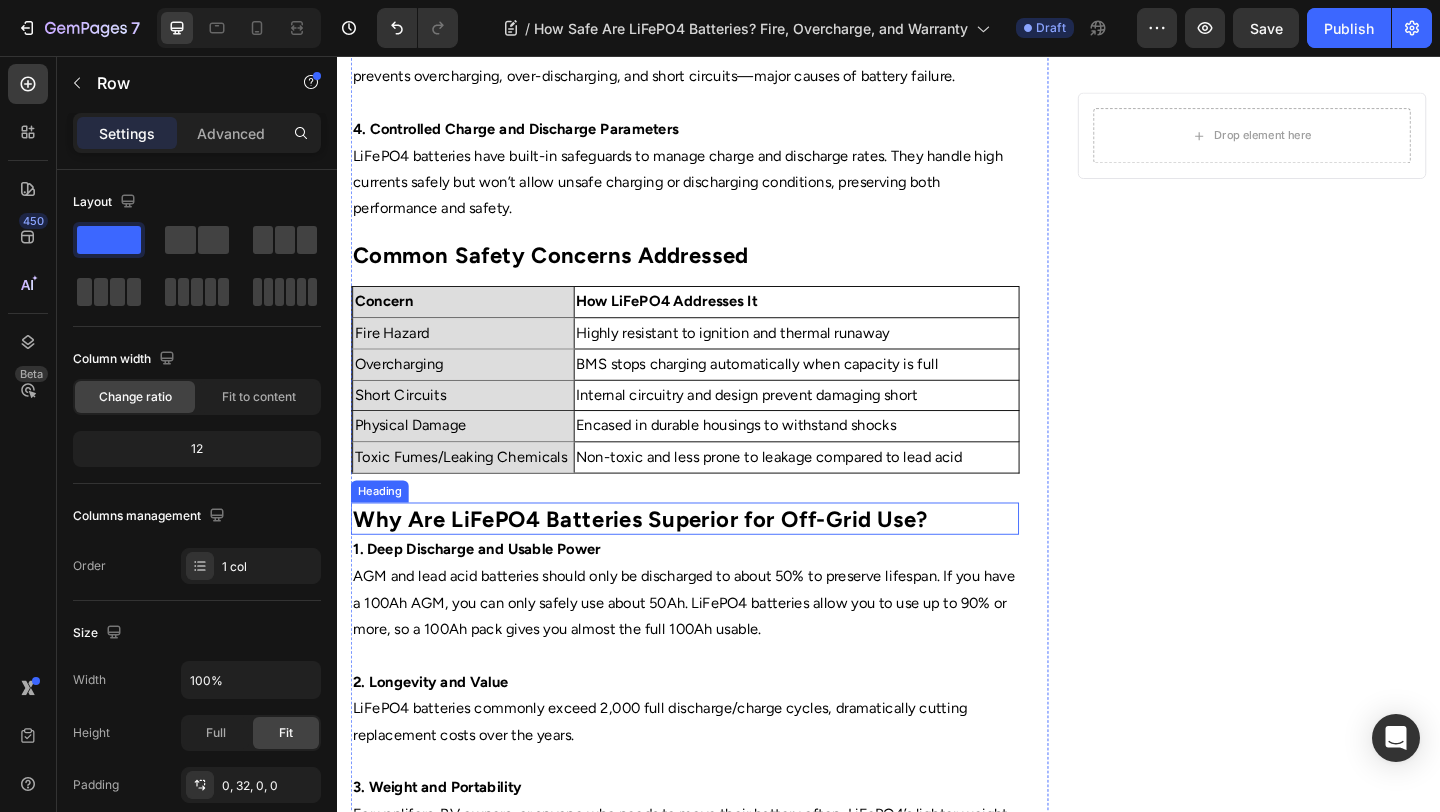 scroll, scrollTop: 1464, scrollLeft: 0, axis: vertical 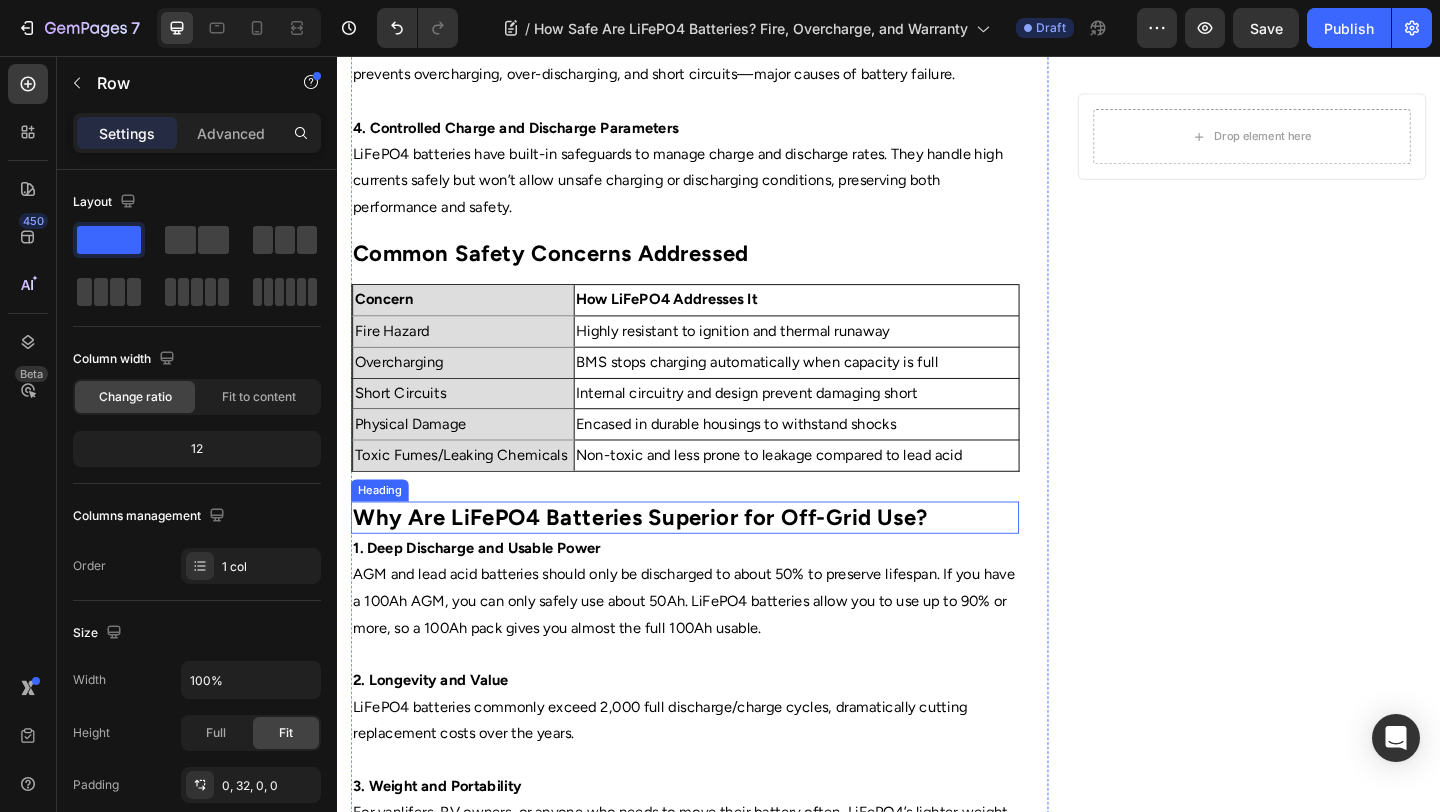 click on "Why Are LiFePO4 Batteries Superior for Off-Grid Use?" at bounding box center (666, 557) 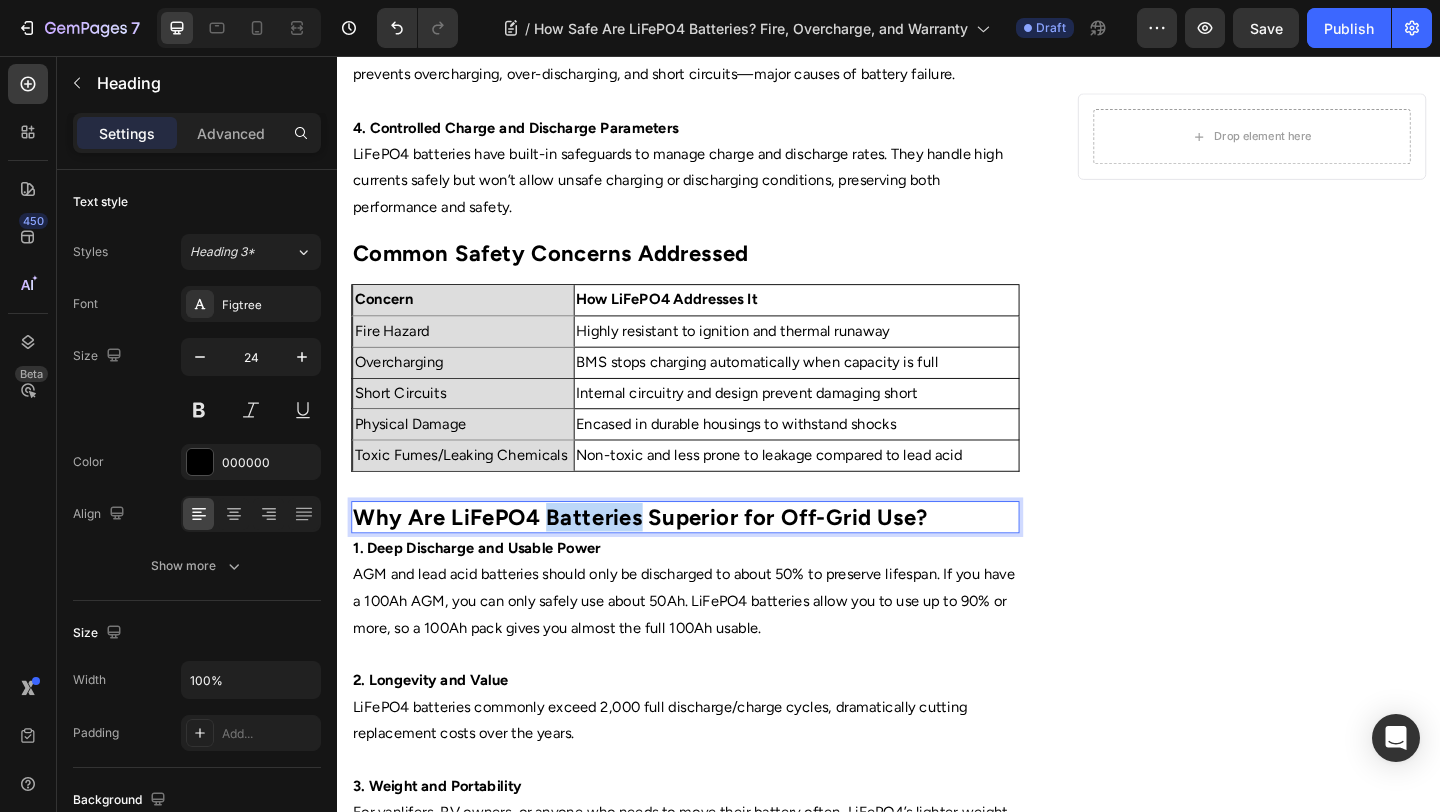 click on "Why Are LiFePO4 Batteries Superior for Off-Grid Use?" at bounding box center (666, 557) 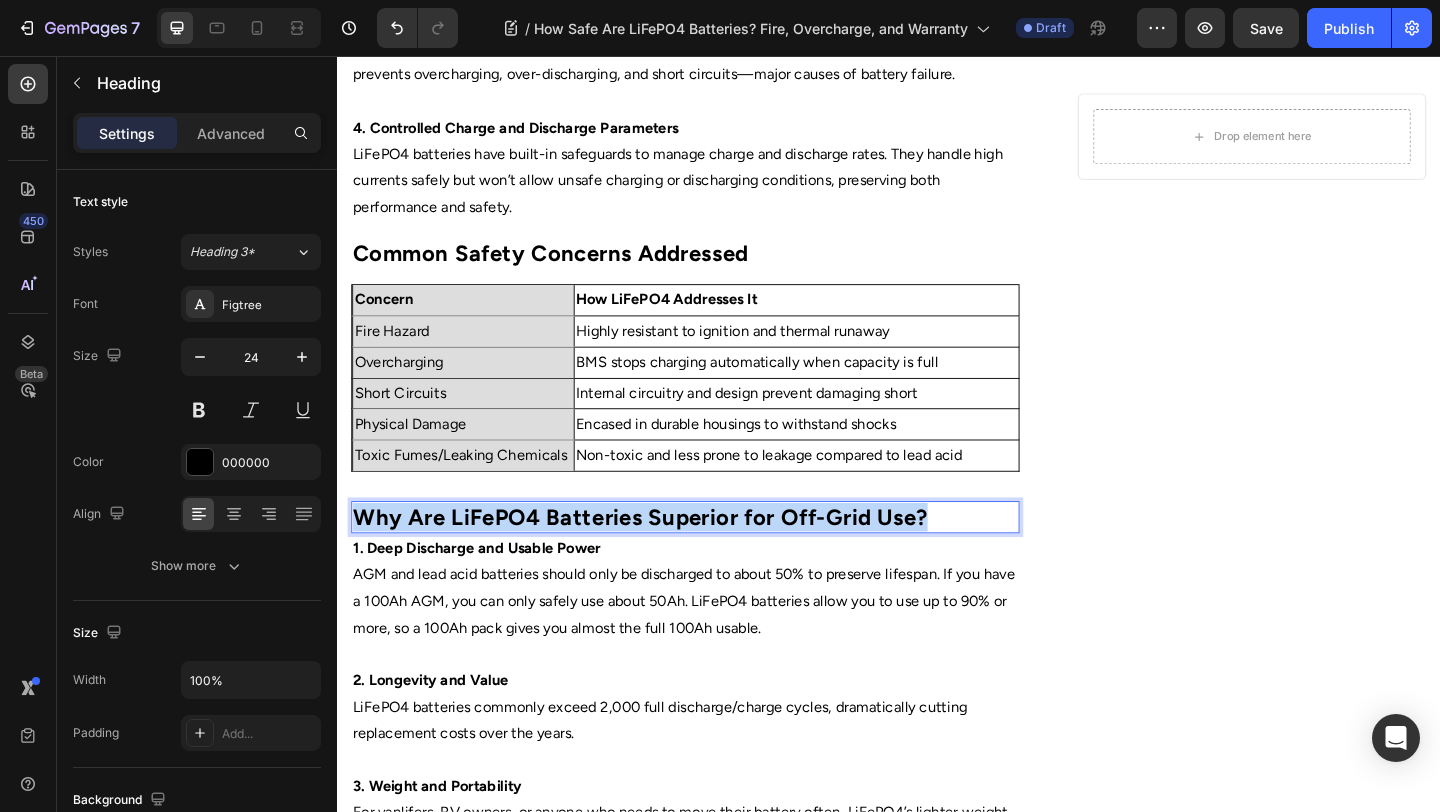 click on "Why Are LiFePO4 Batteries Superior for Off-Grid Use?" at bounding box center [666, 557] 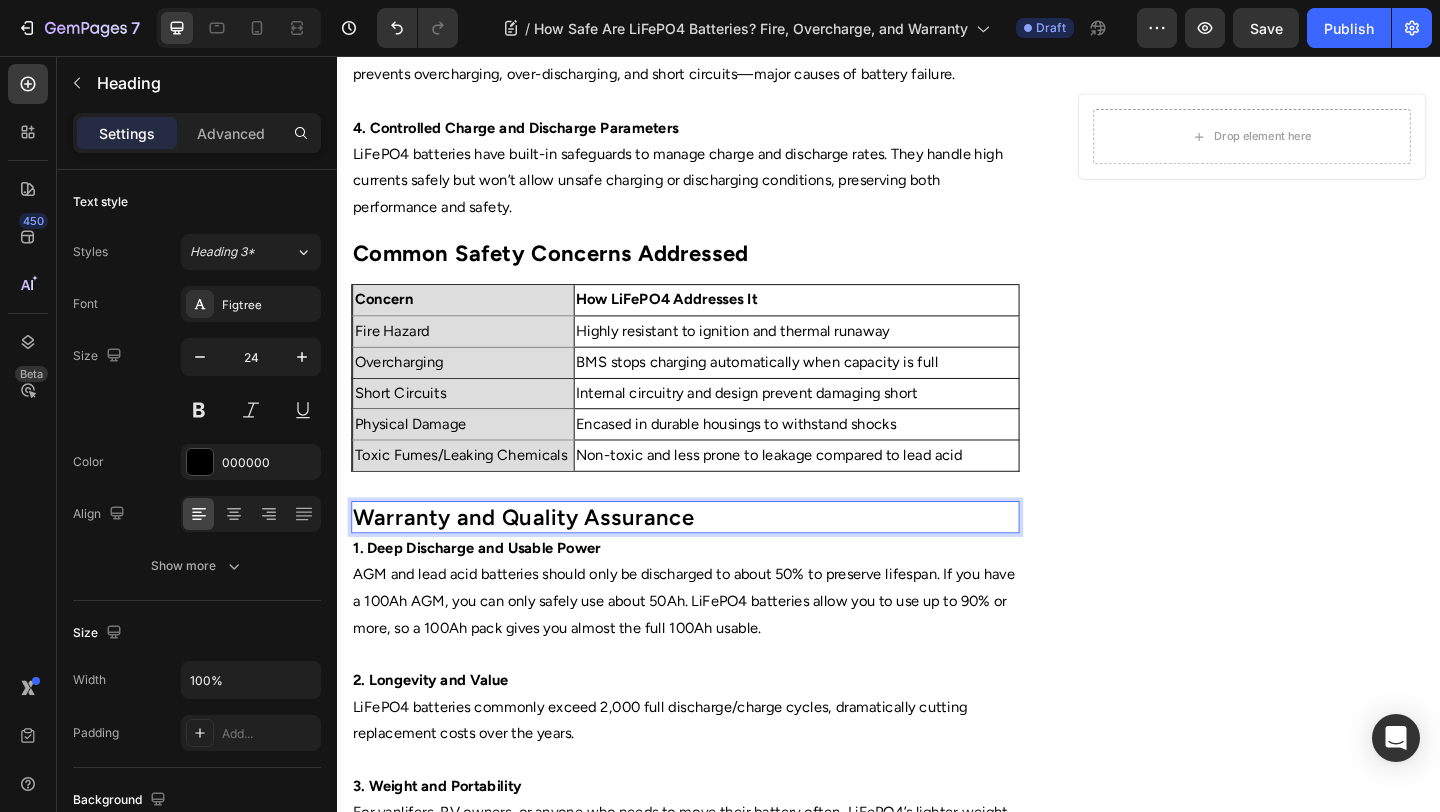 click on "Warranty and Quality Assurance" at bounding box center [715, 557] 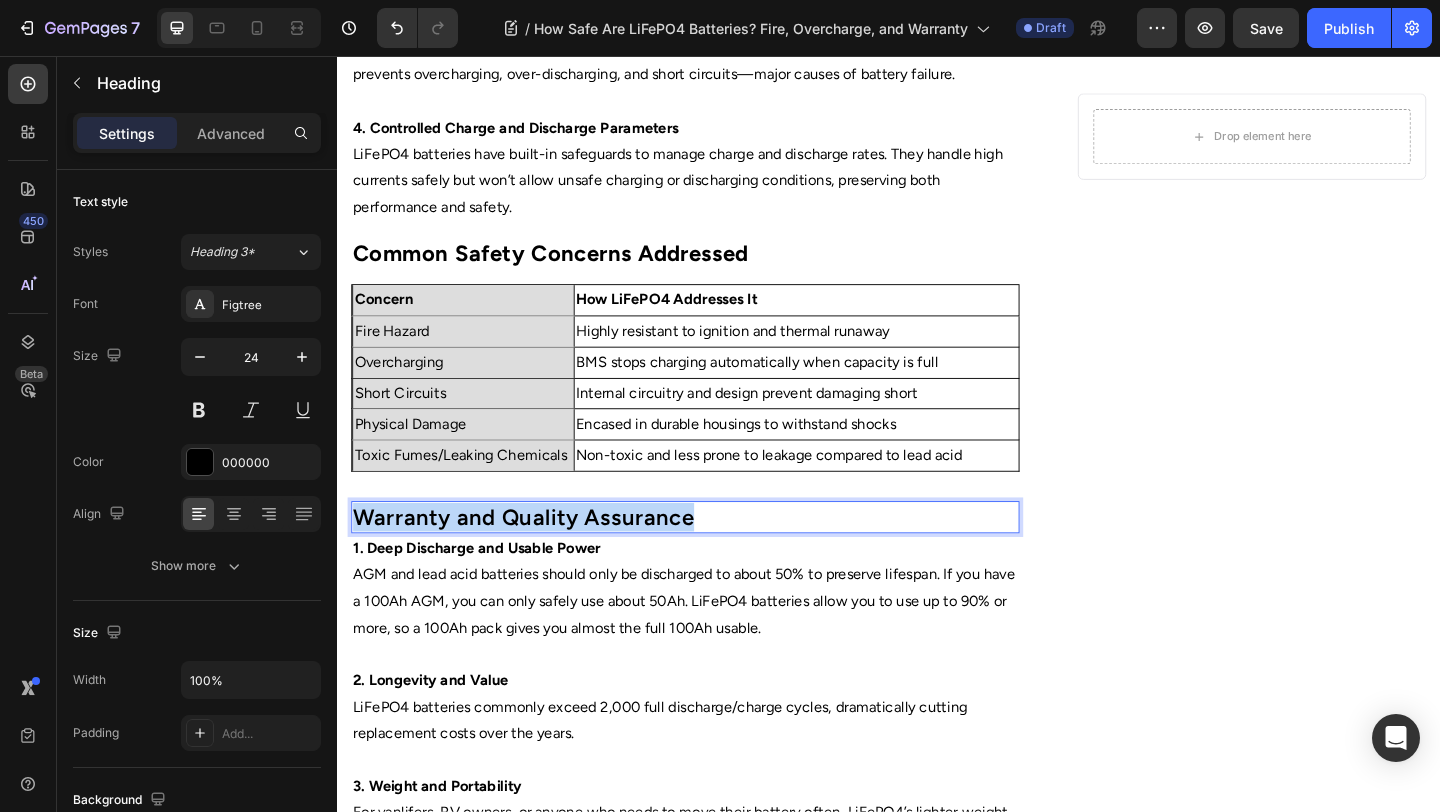 click on "Warranty and Quality Assurance" at bounding box center (715, 557) 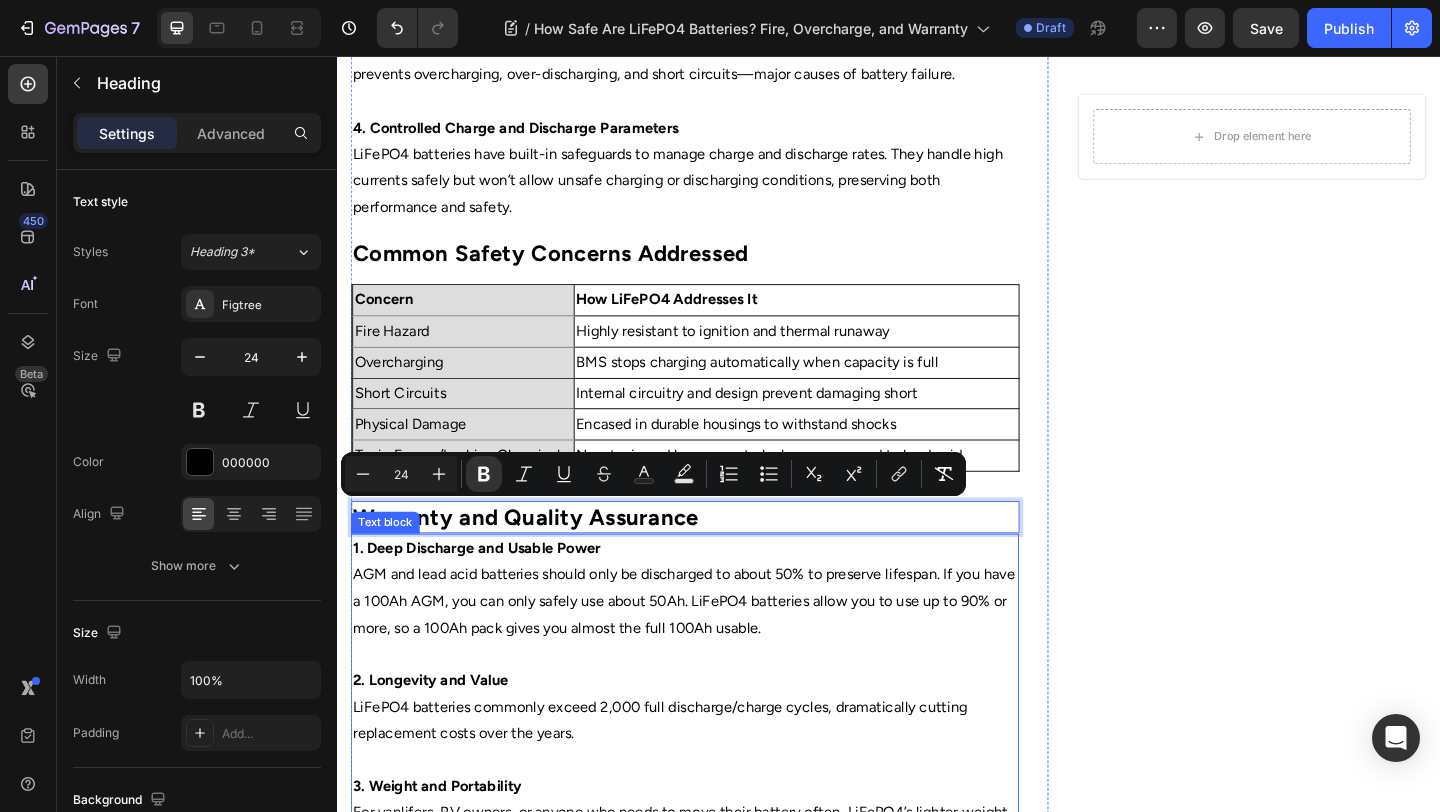 click on "1. Deep Discharge and Usable Power" at bounding box center [488, 590] 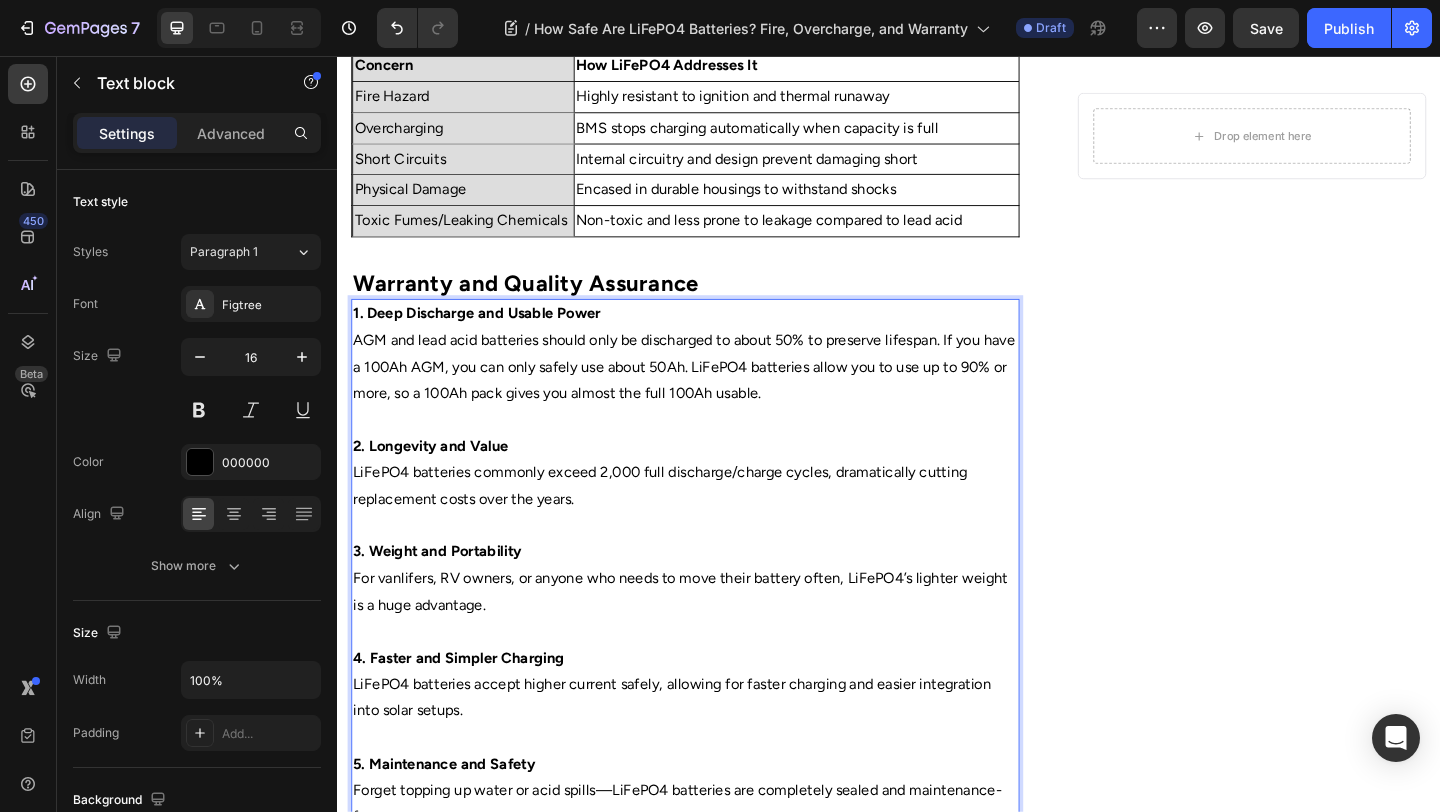 click on "3. Weight and Portability" at bounding box center (715, 595) 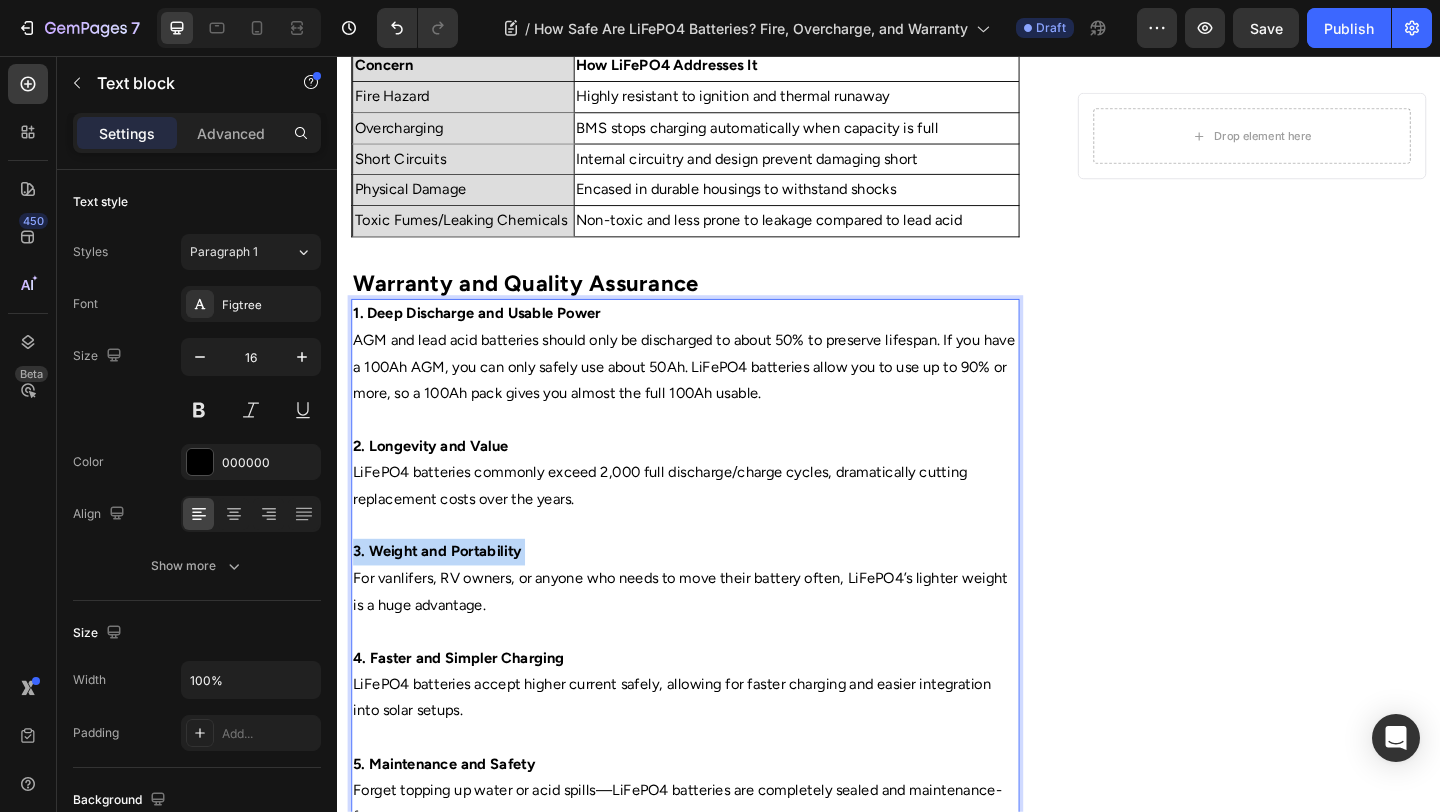 click on "3. Weight and Portability" at bounding box center (715, 595) 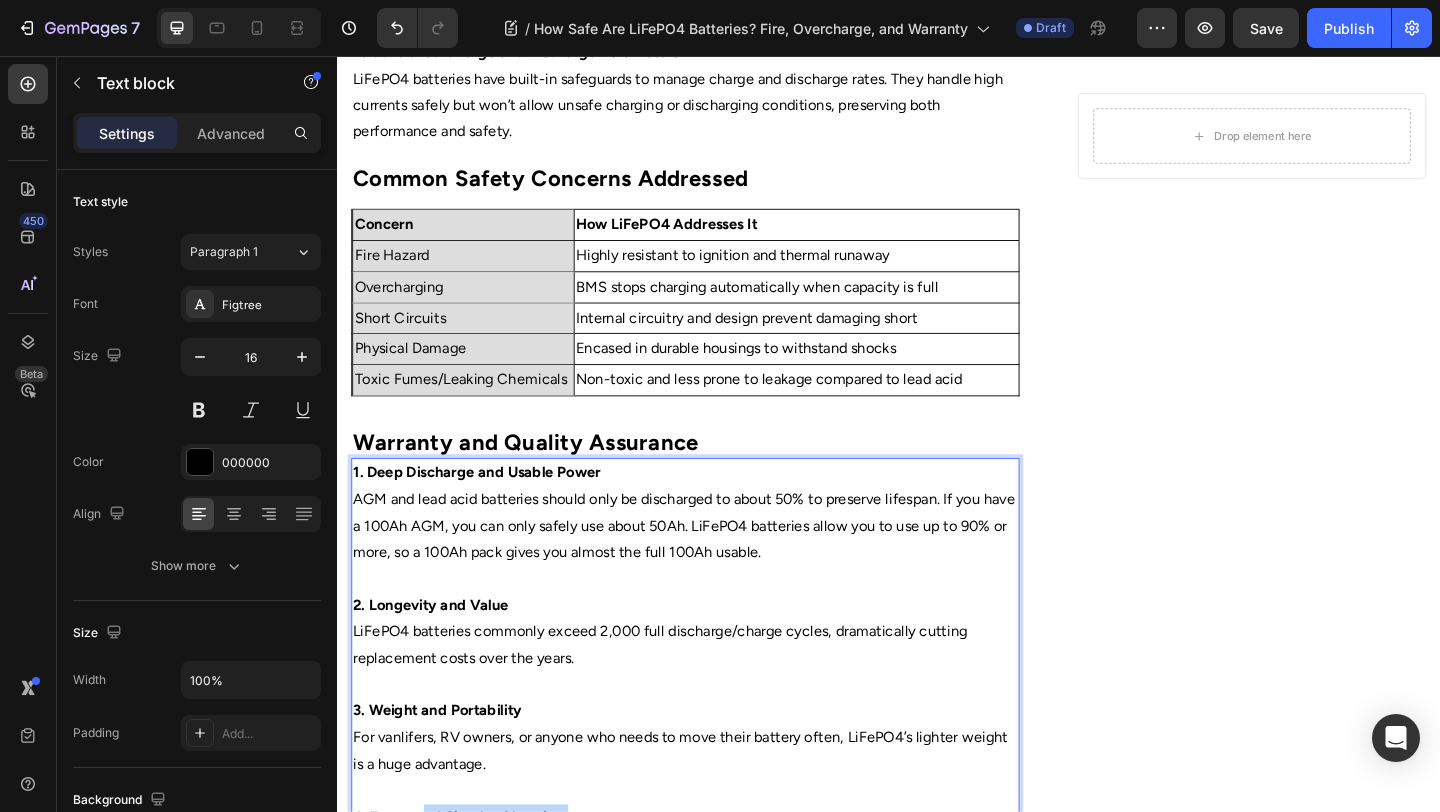 scroll, scrollTop: 1547, scrollLeft: 0, axis: vertical 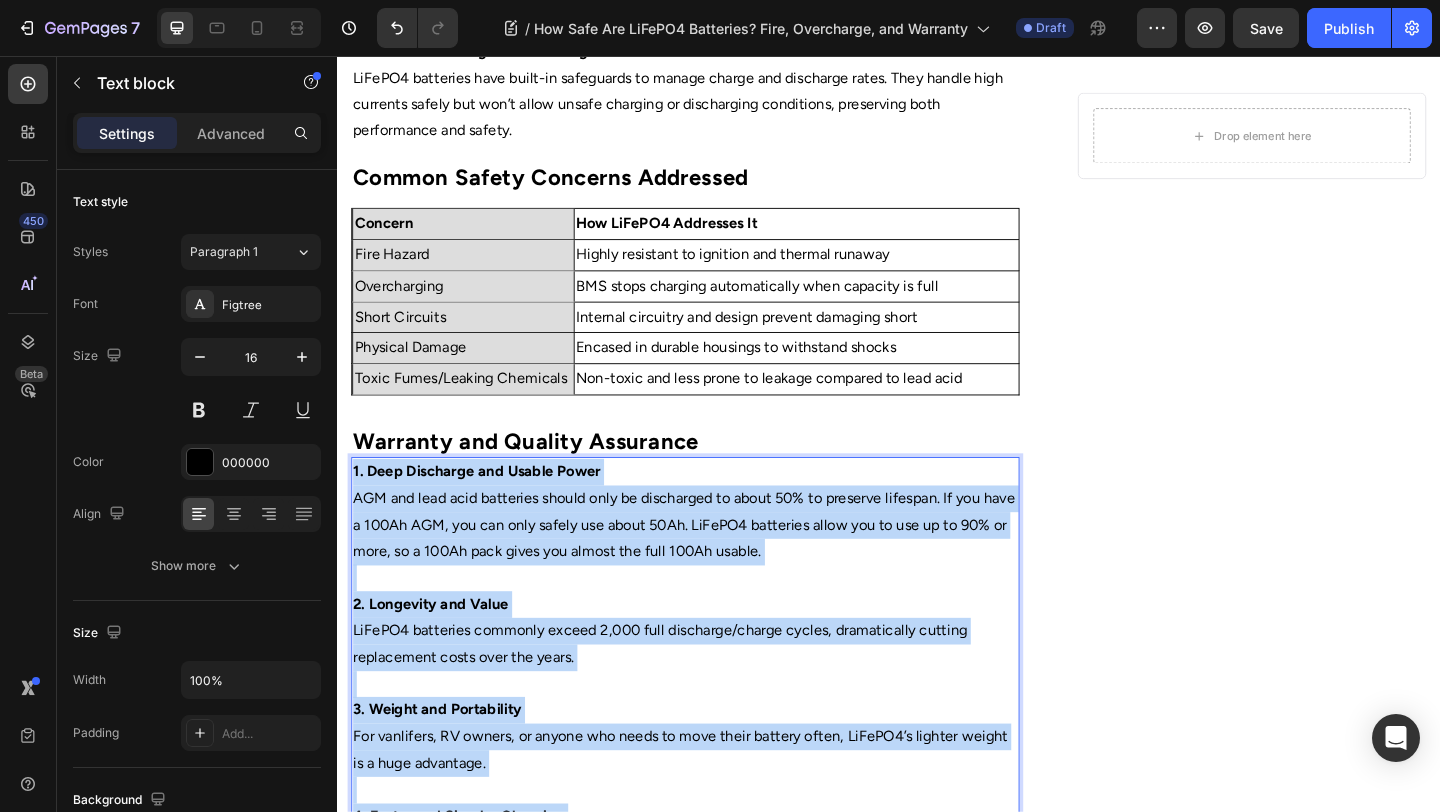 drag, startPoint x: 620, startPoint y: 734, endPoint x: 276, endPoint y: 511, distance: 409.9573 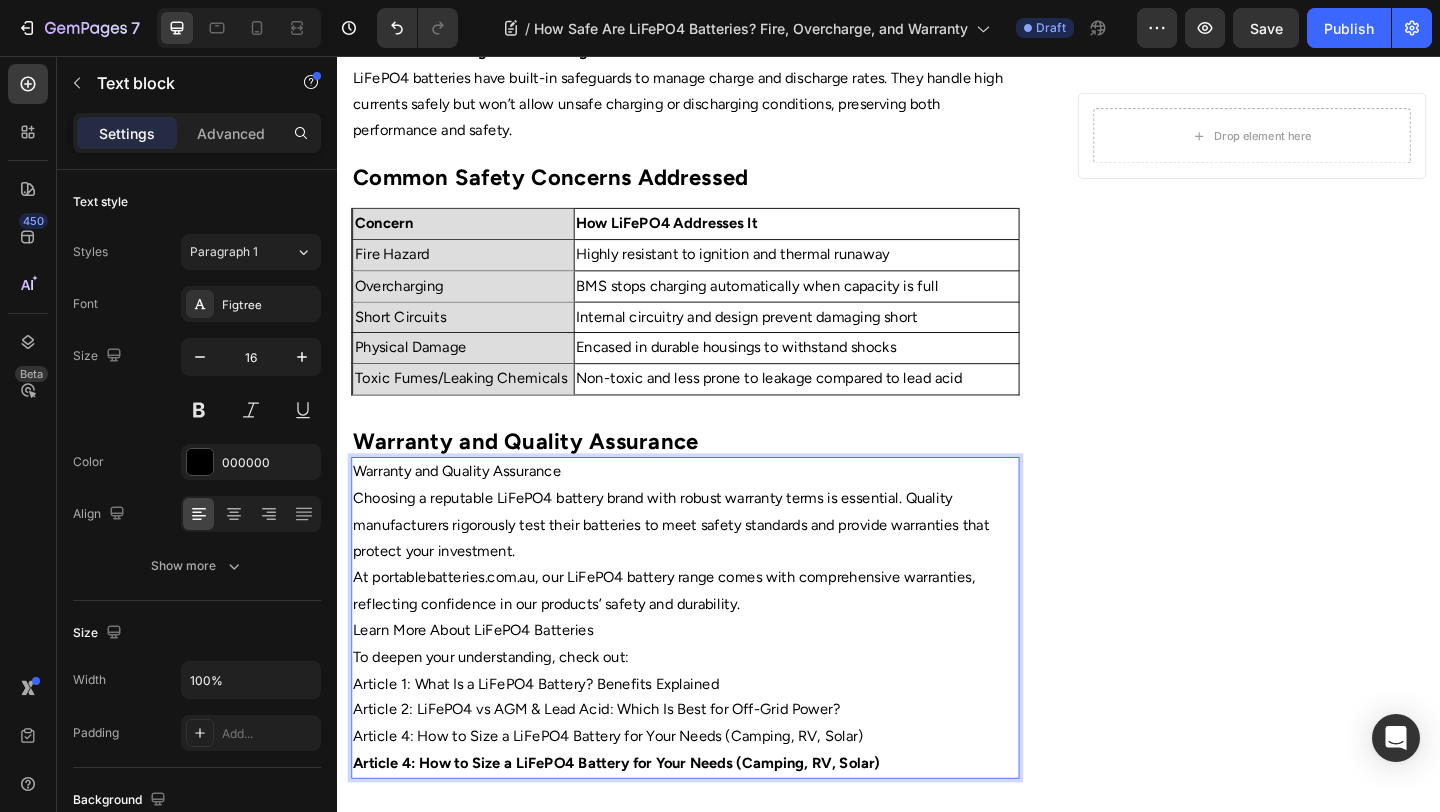 click on "Warranty and Quality Assurance" at bounding box center (715, 508) 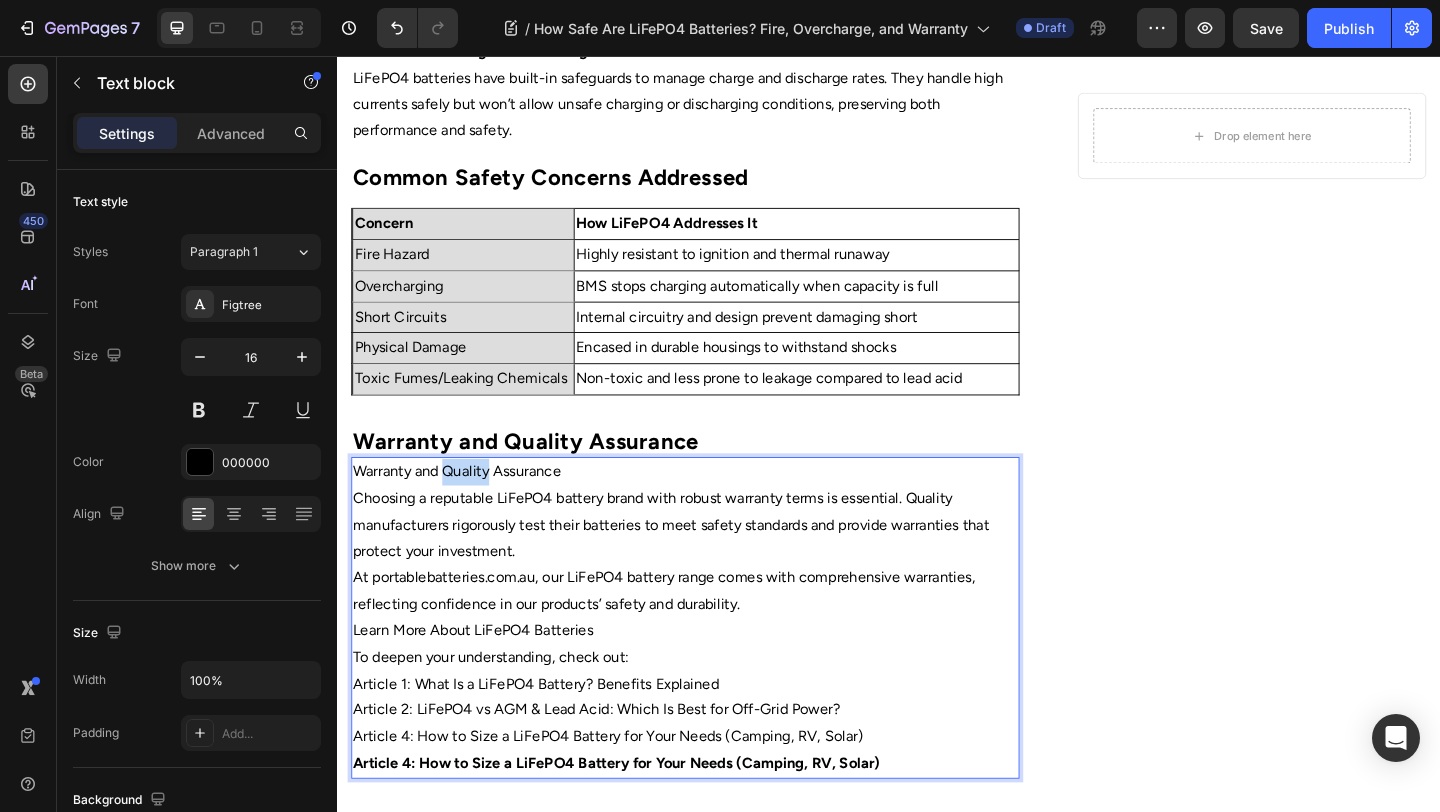 click on "Warranty and Quality Assurance" at bounding box center [715, 508] 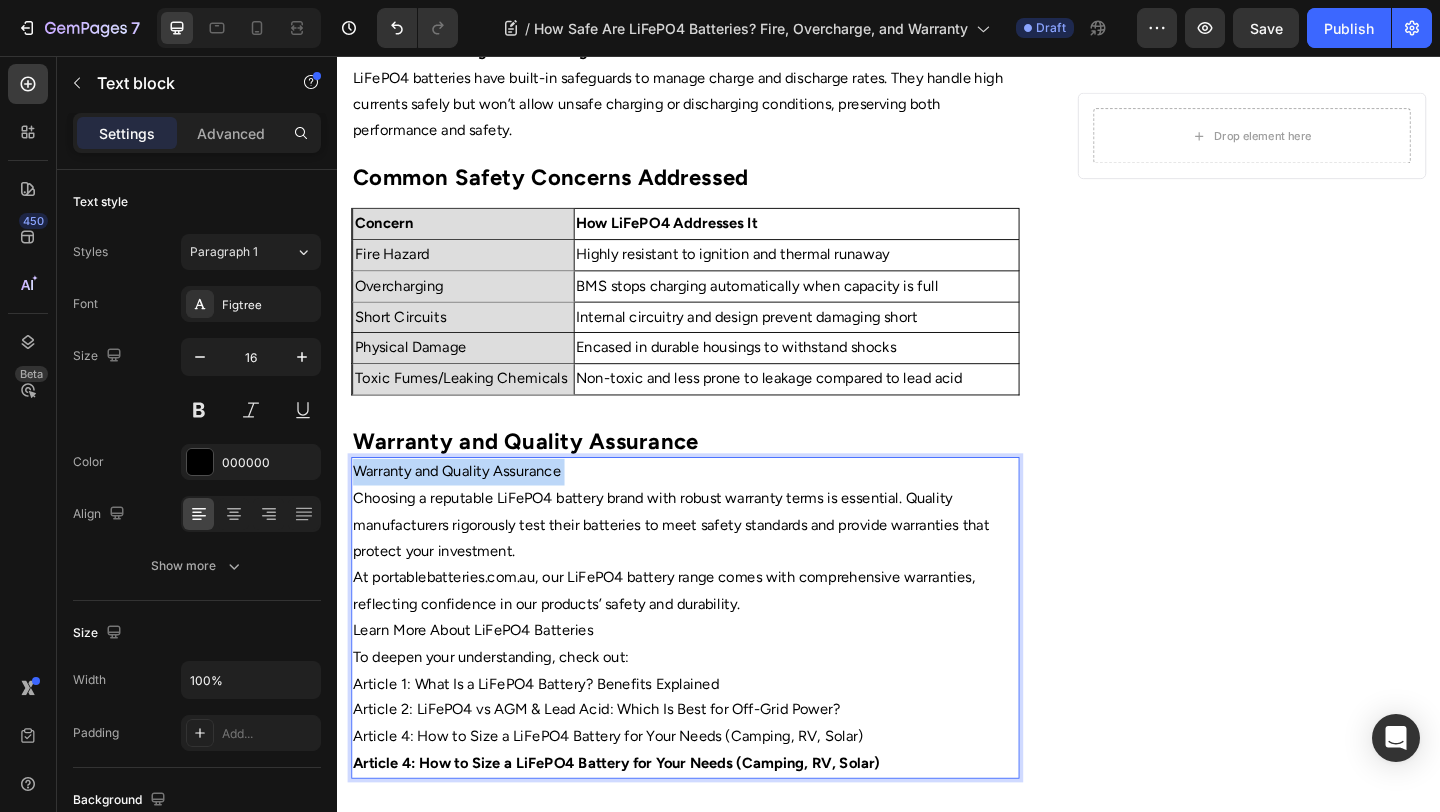 click on "Warranty and Quality Assurance" at bounding box center [715, 508] 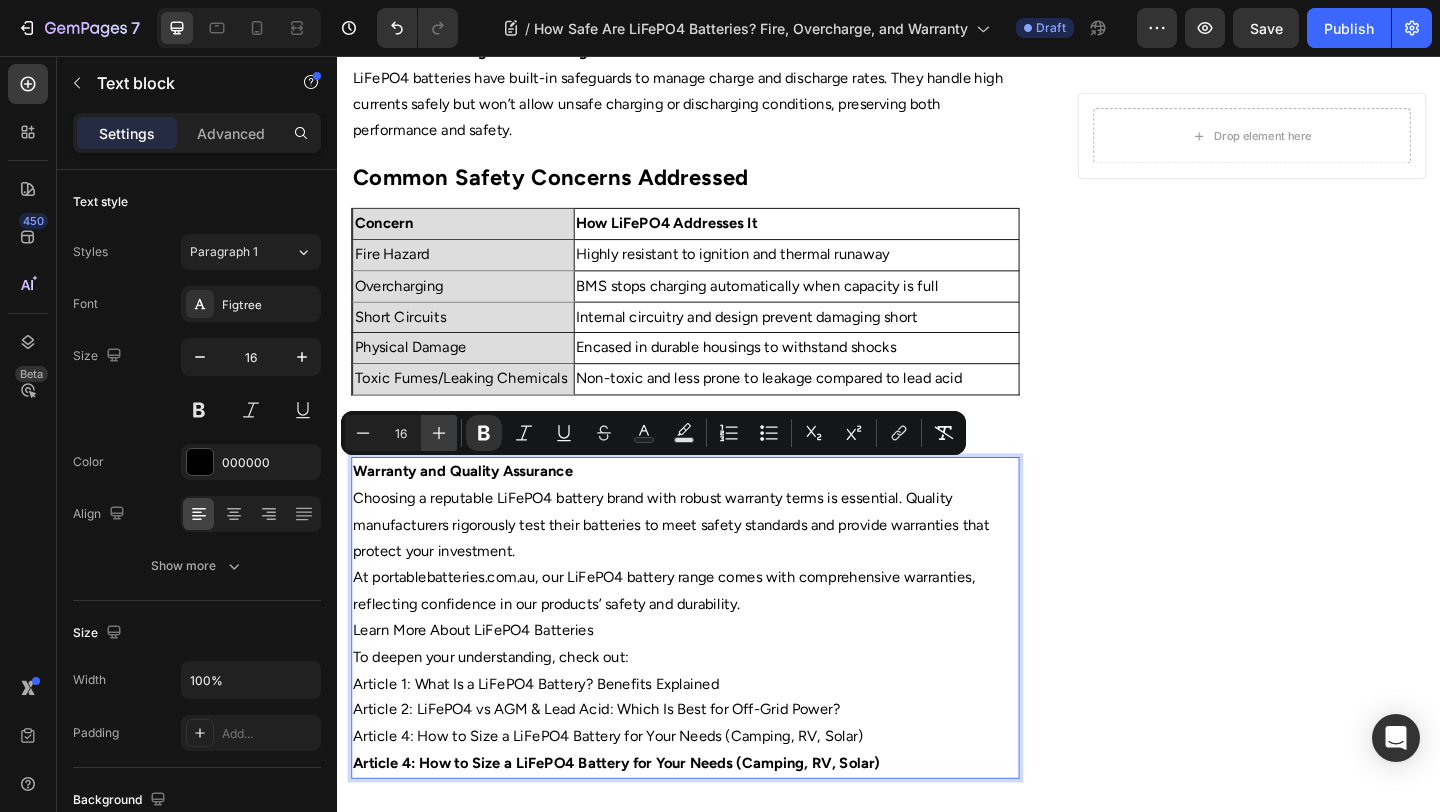 click 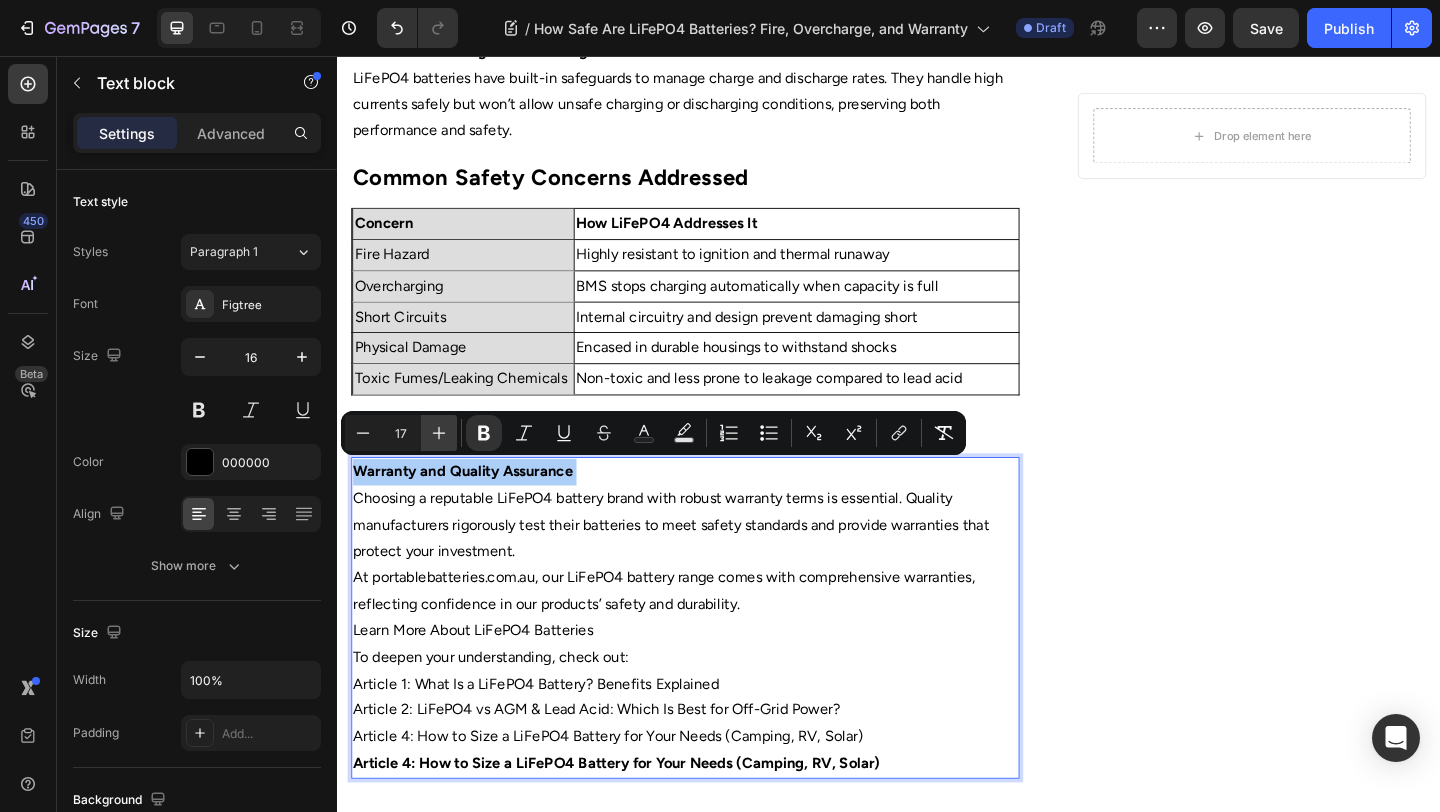 click 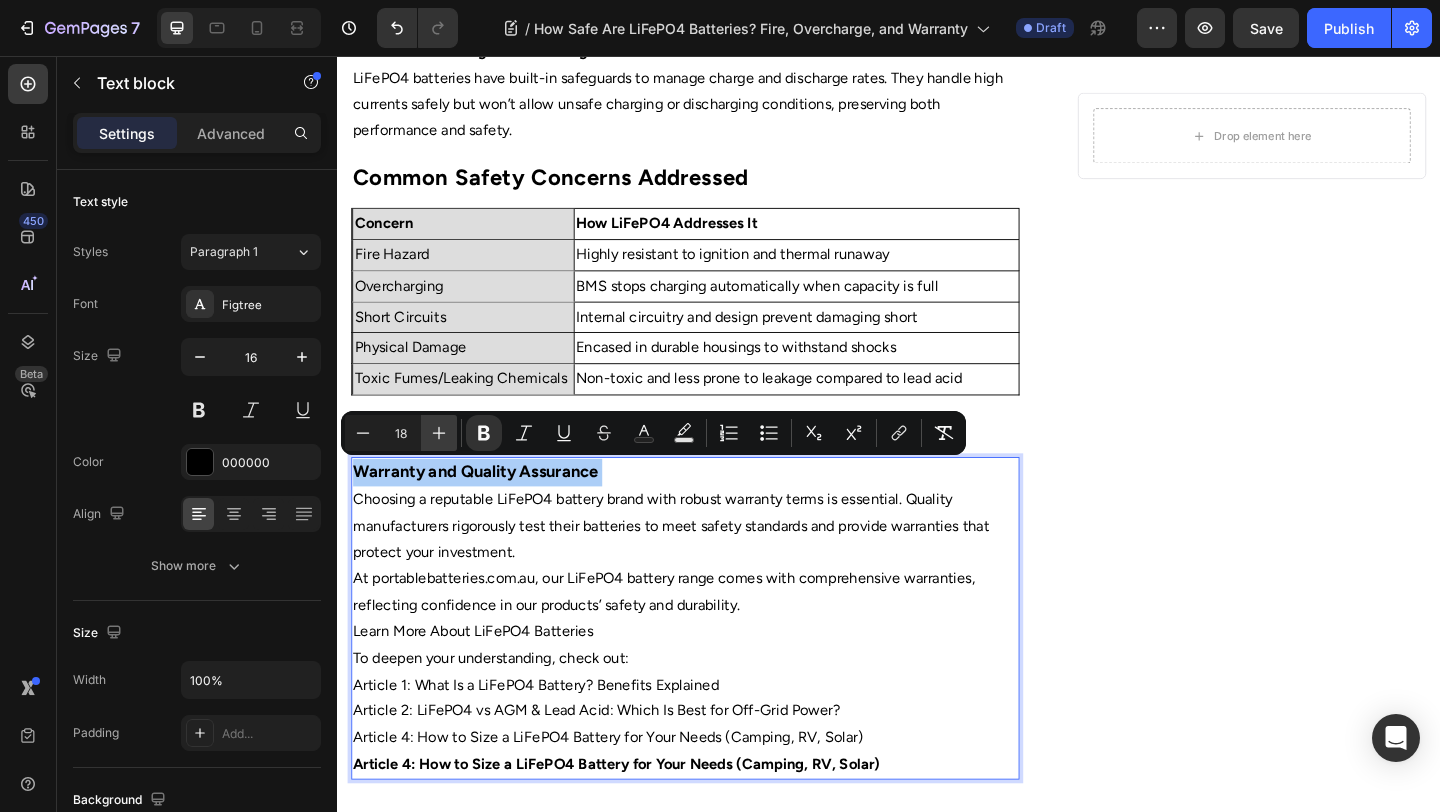 click 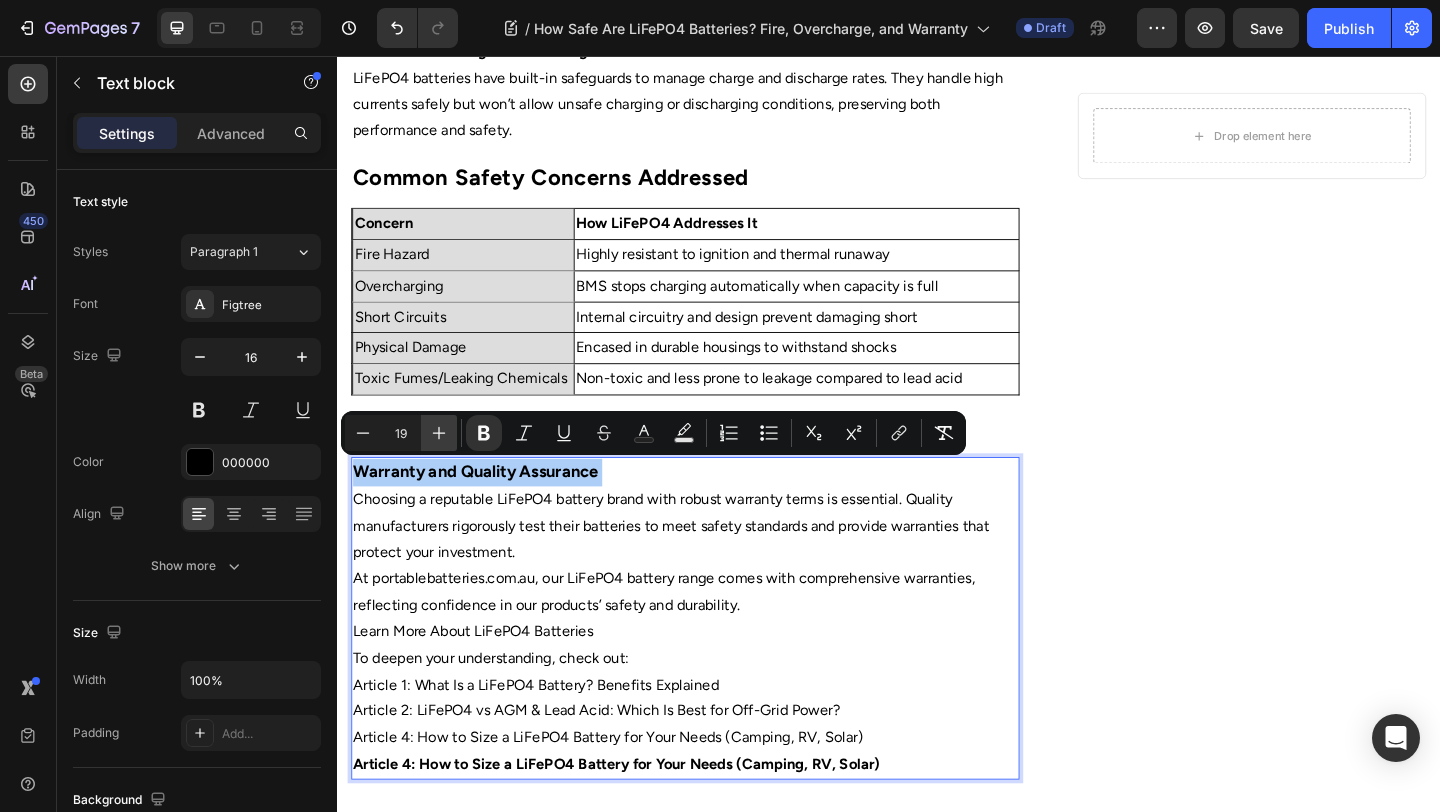 click 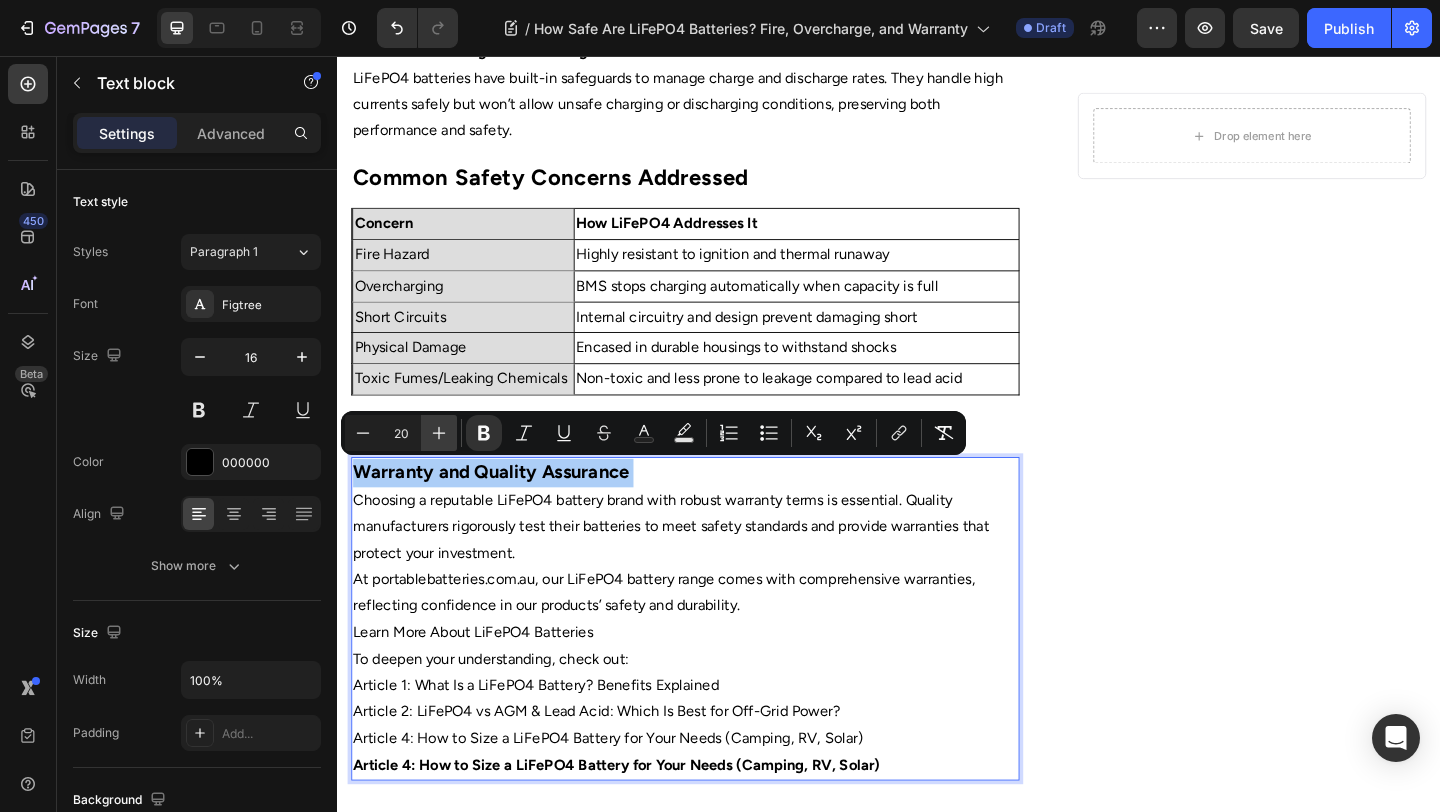 click 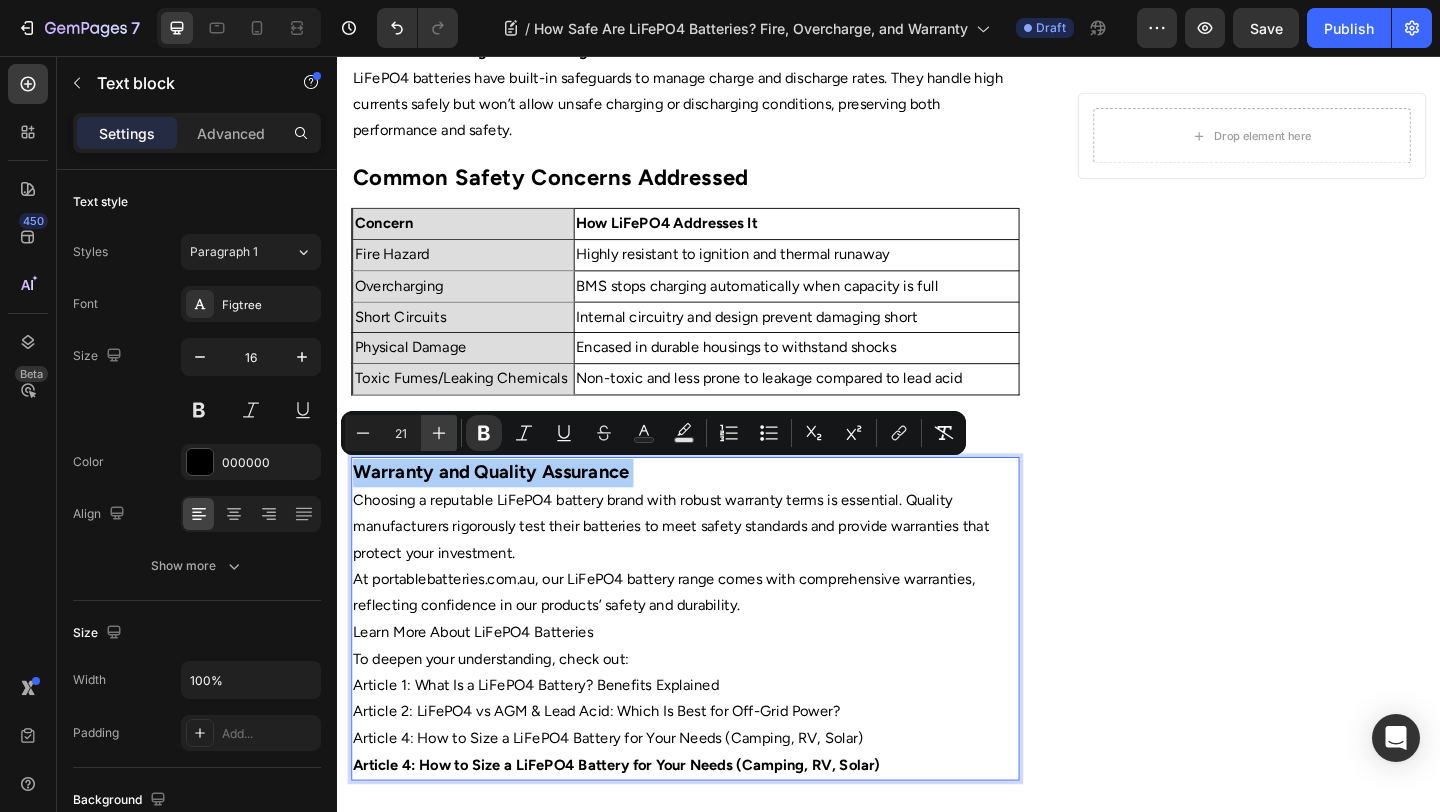 click 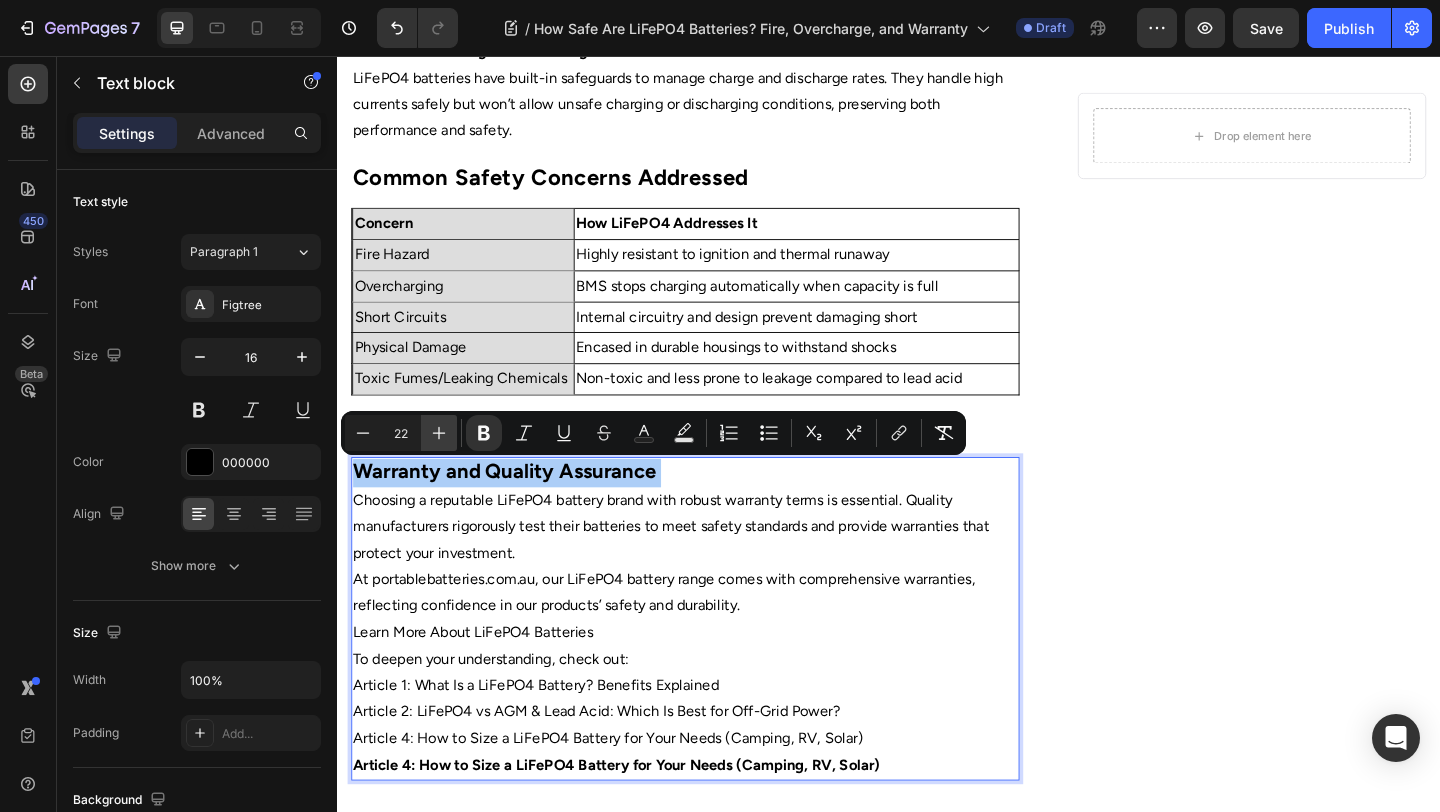 click 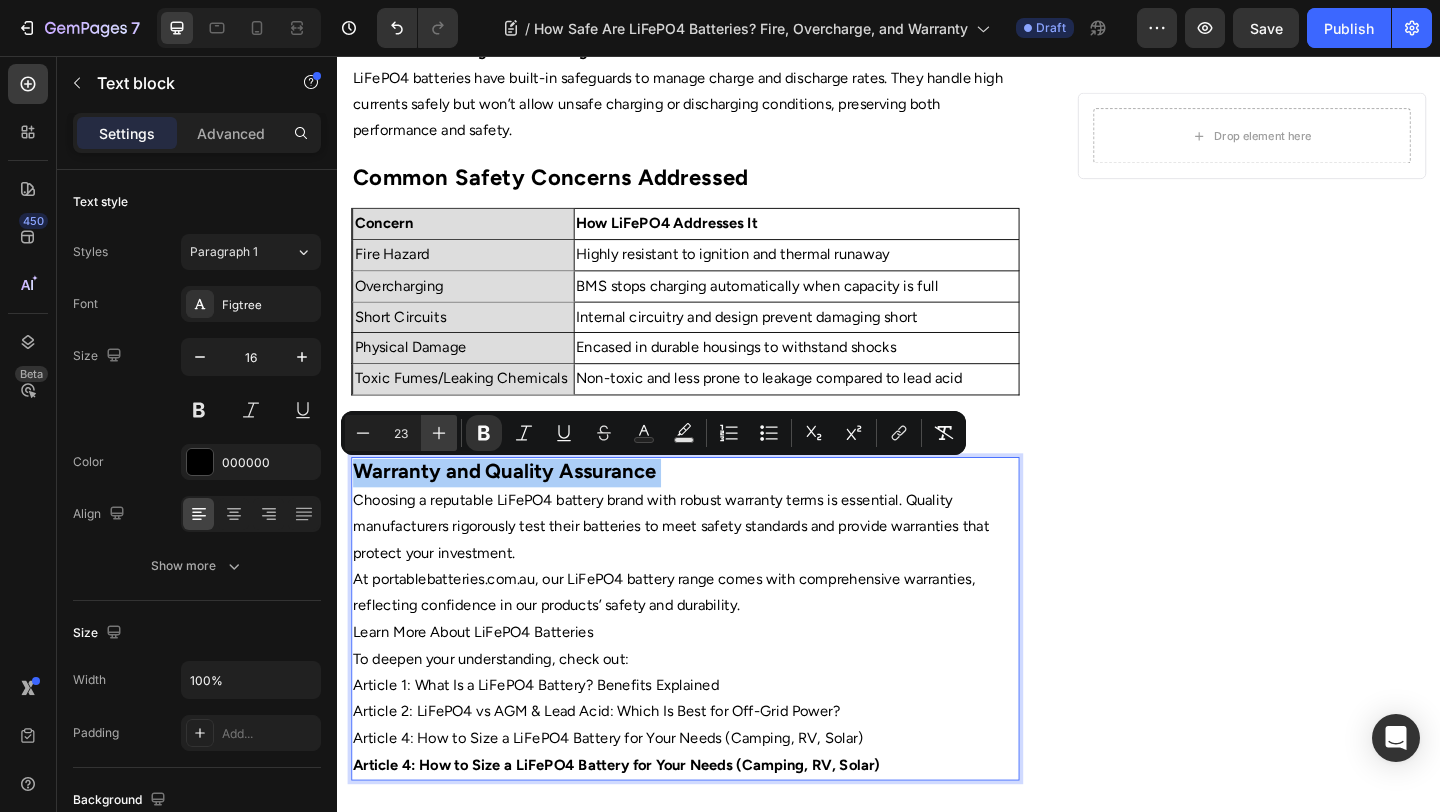 click 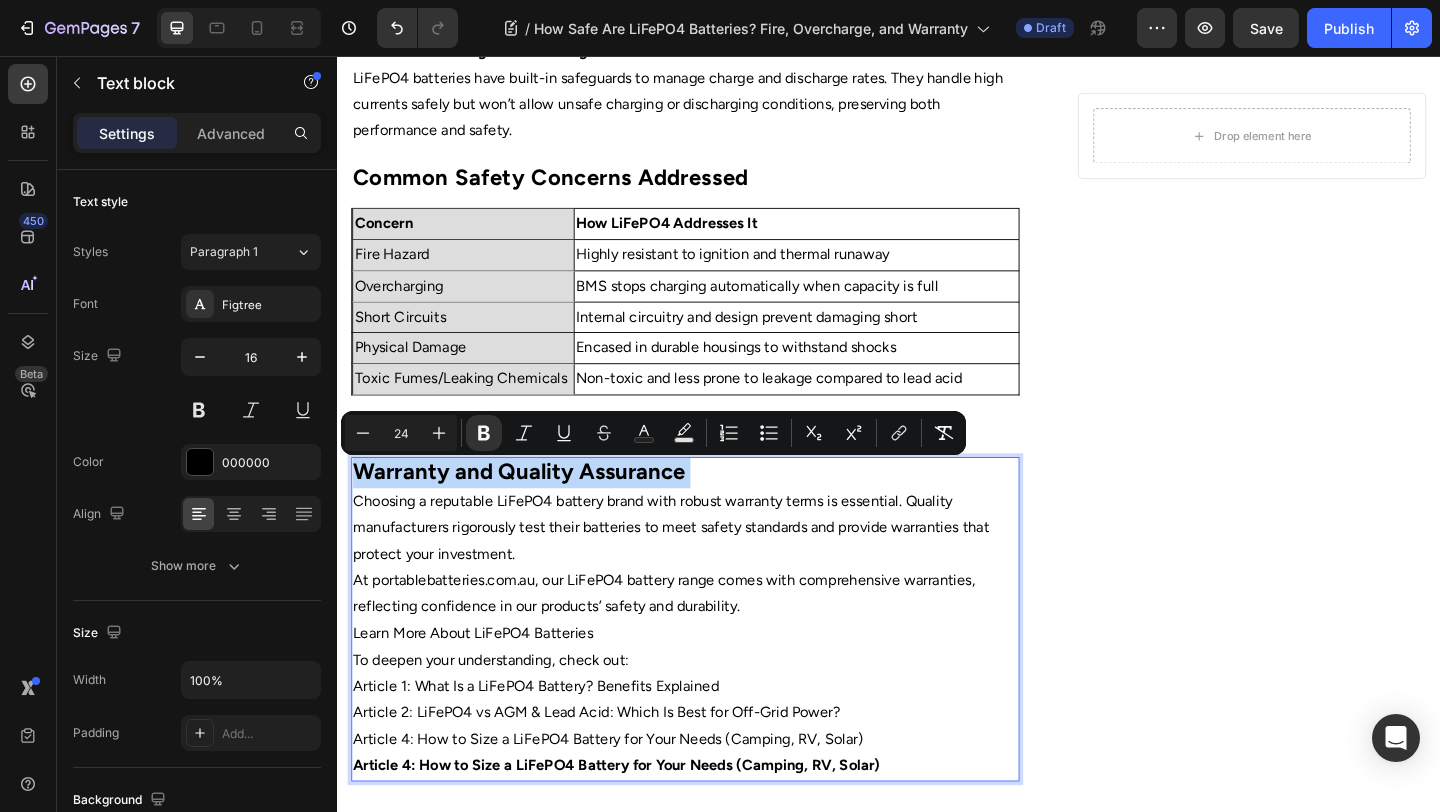type on "16" 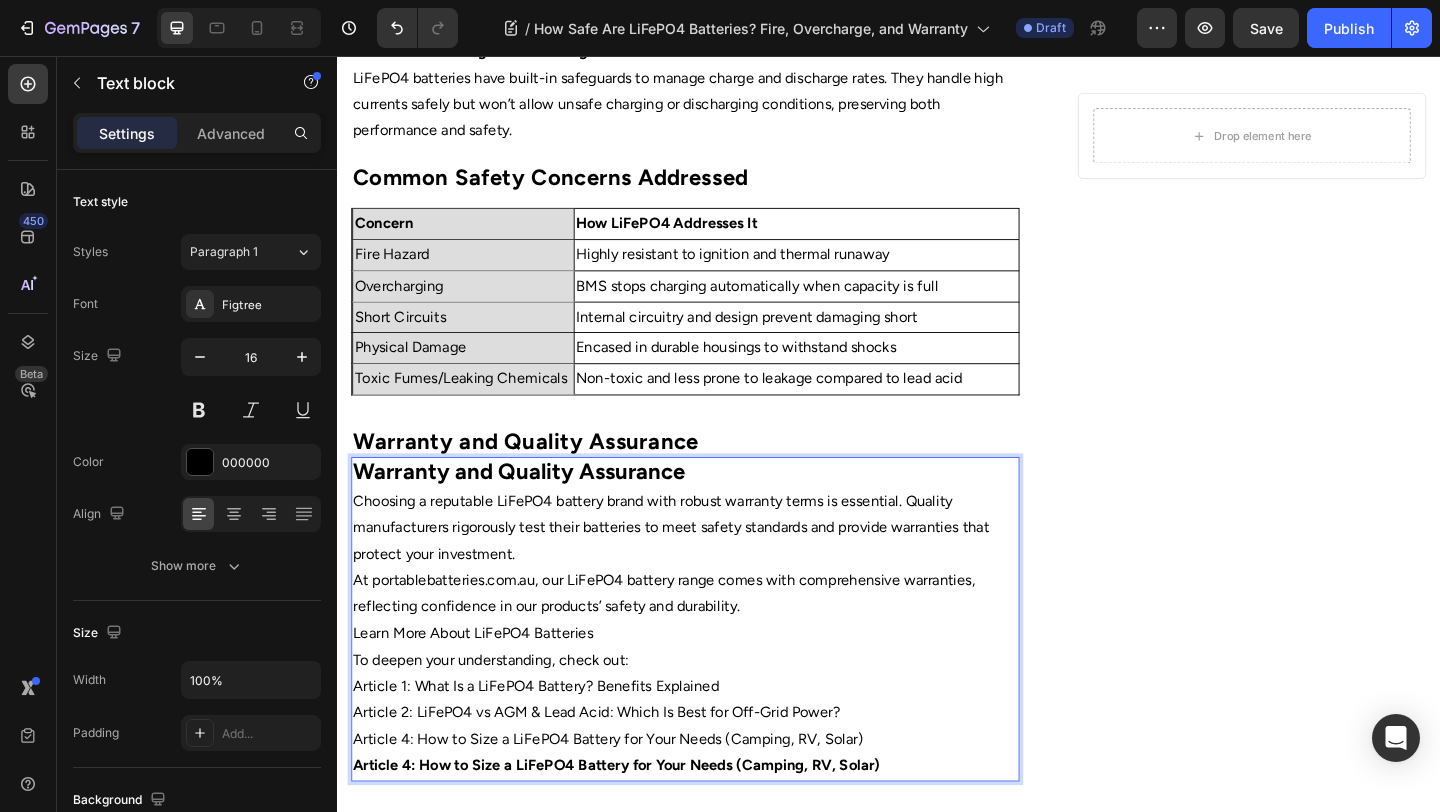 click on "Learn More About LiFePO4 Batteries" at bounding box center [715, 684] 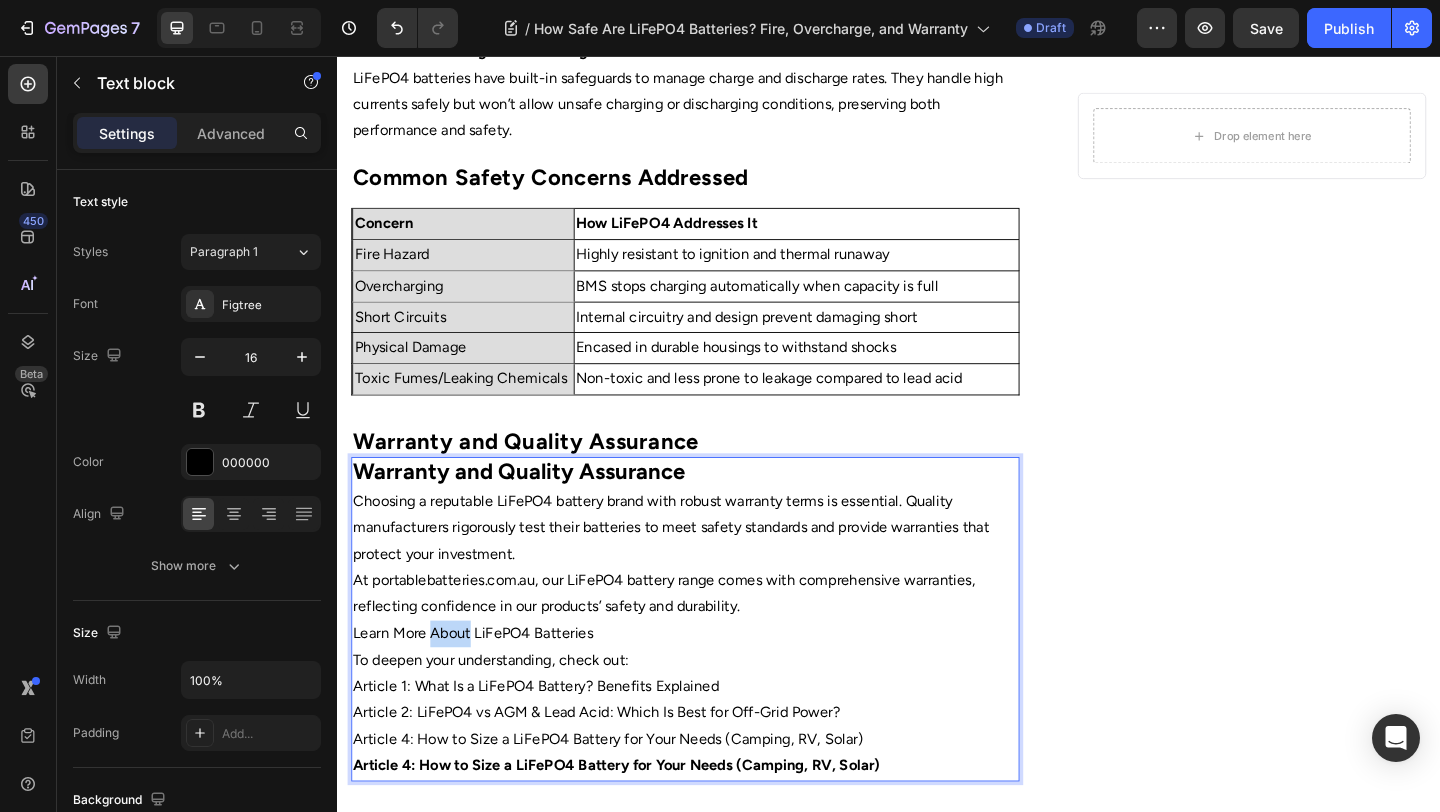 click on "Learn More About LiFePO4 Batteries" at bounding box center [715, 684] 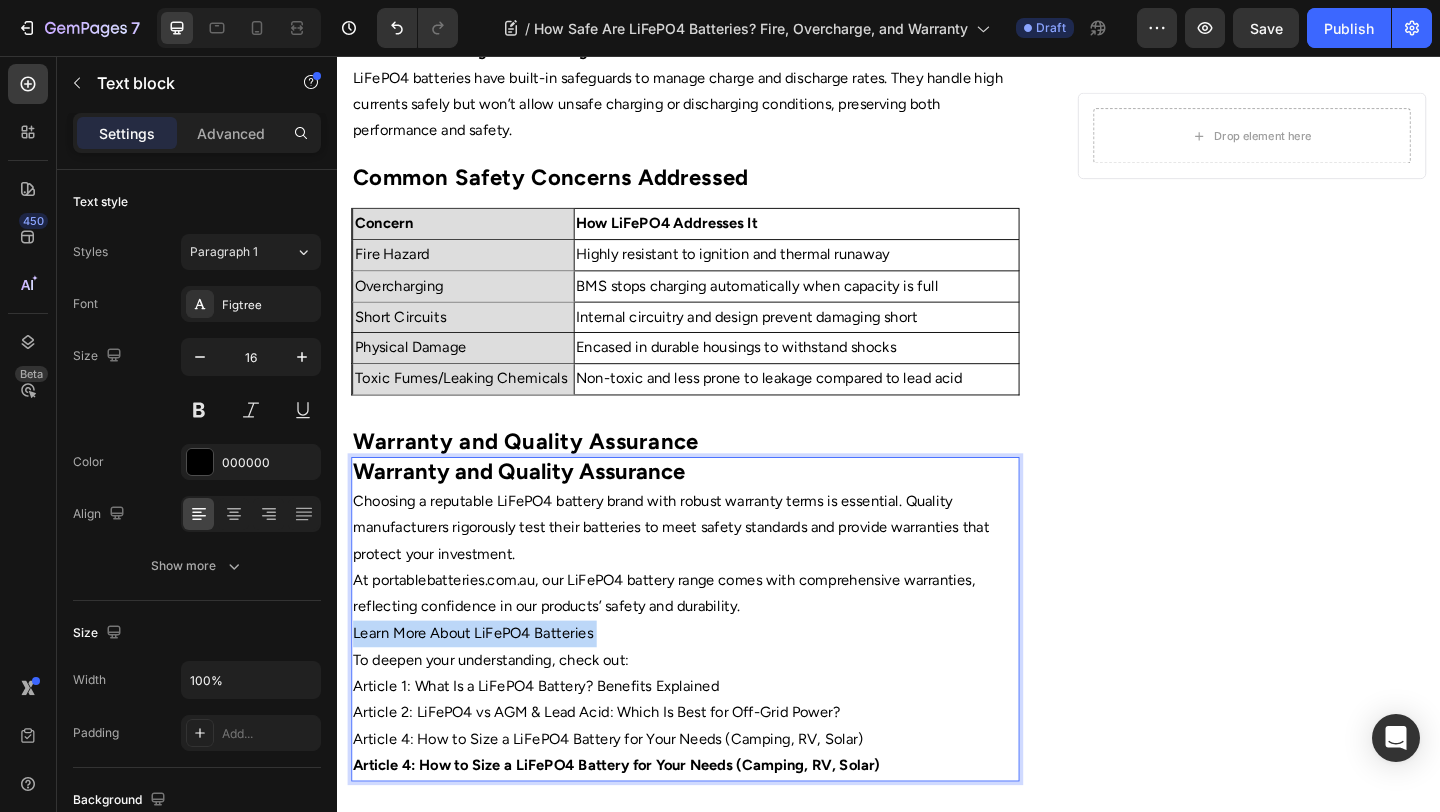 click on "Learn More About LiFePO4 Batteries" at bounding box center (715, 684) 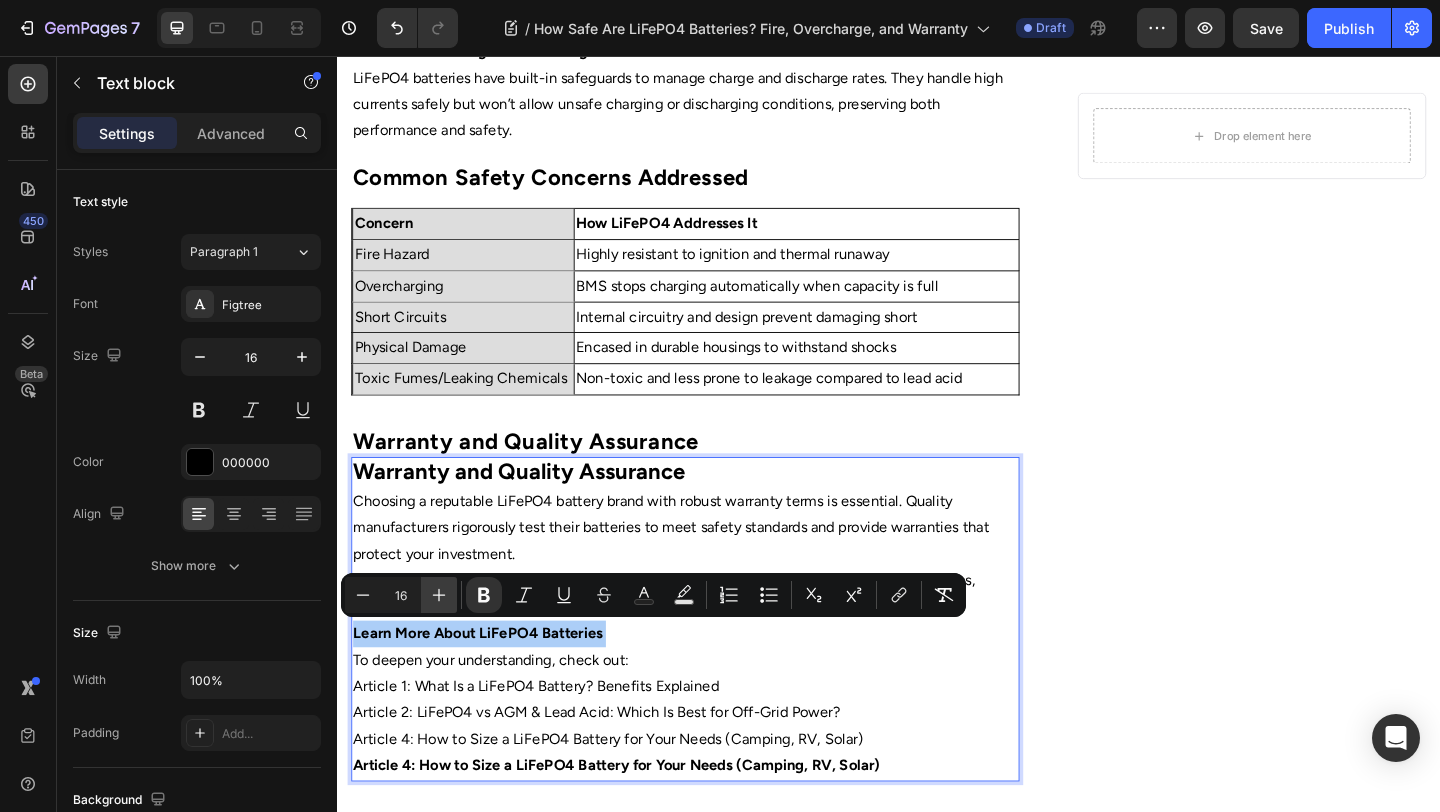 click 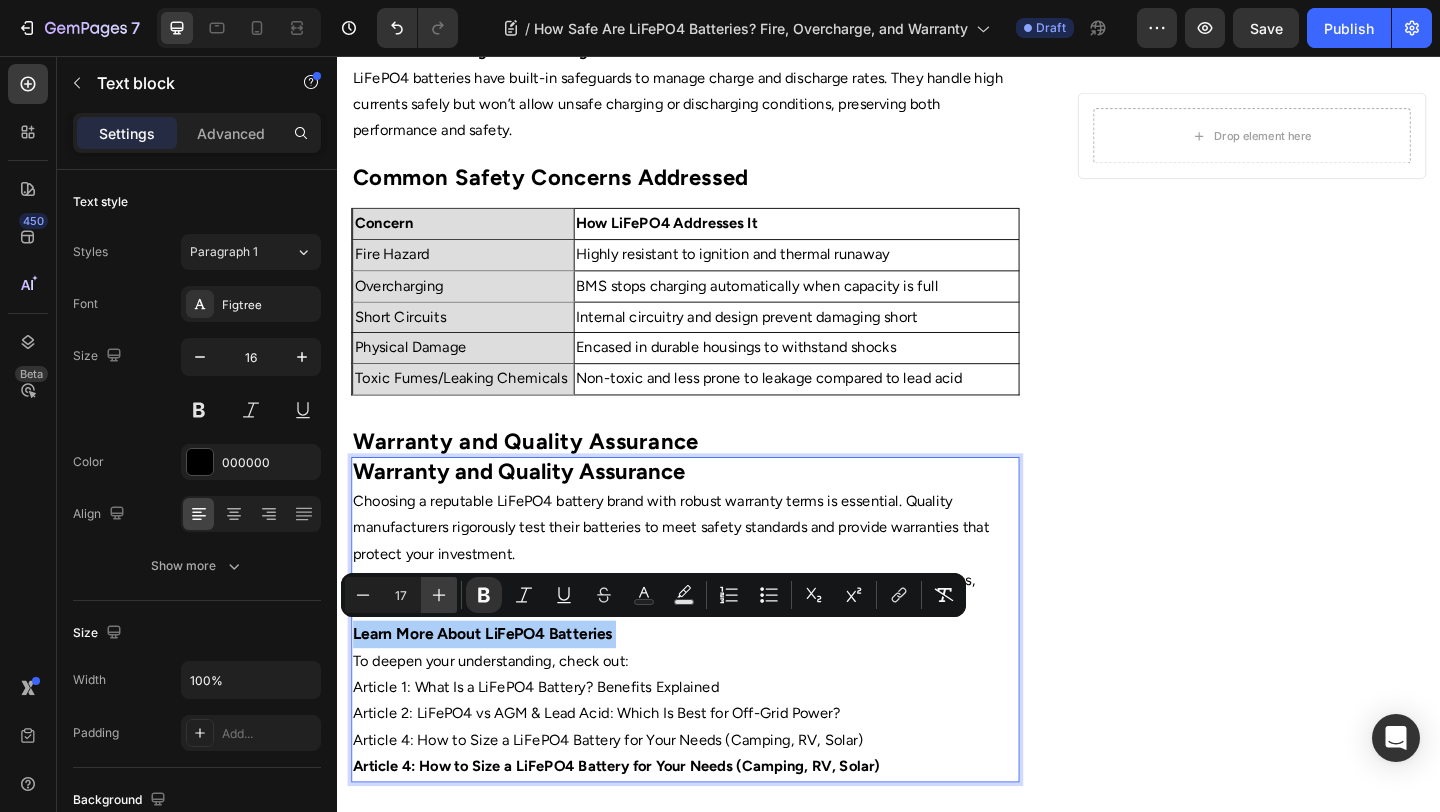 click 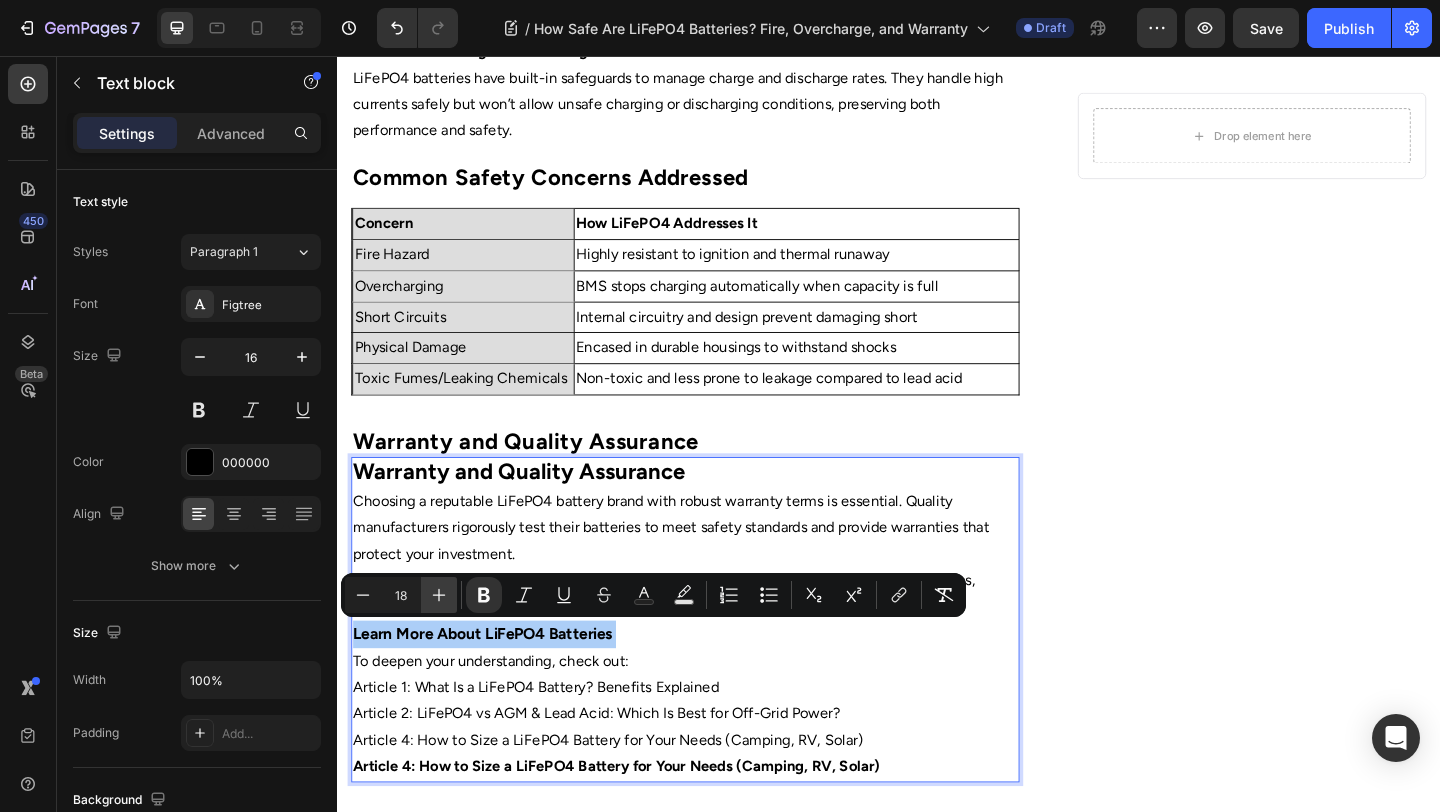 click 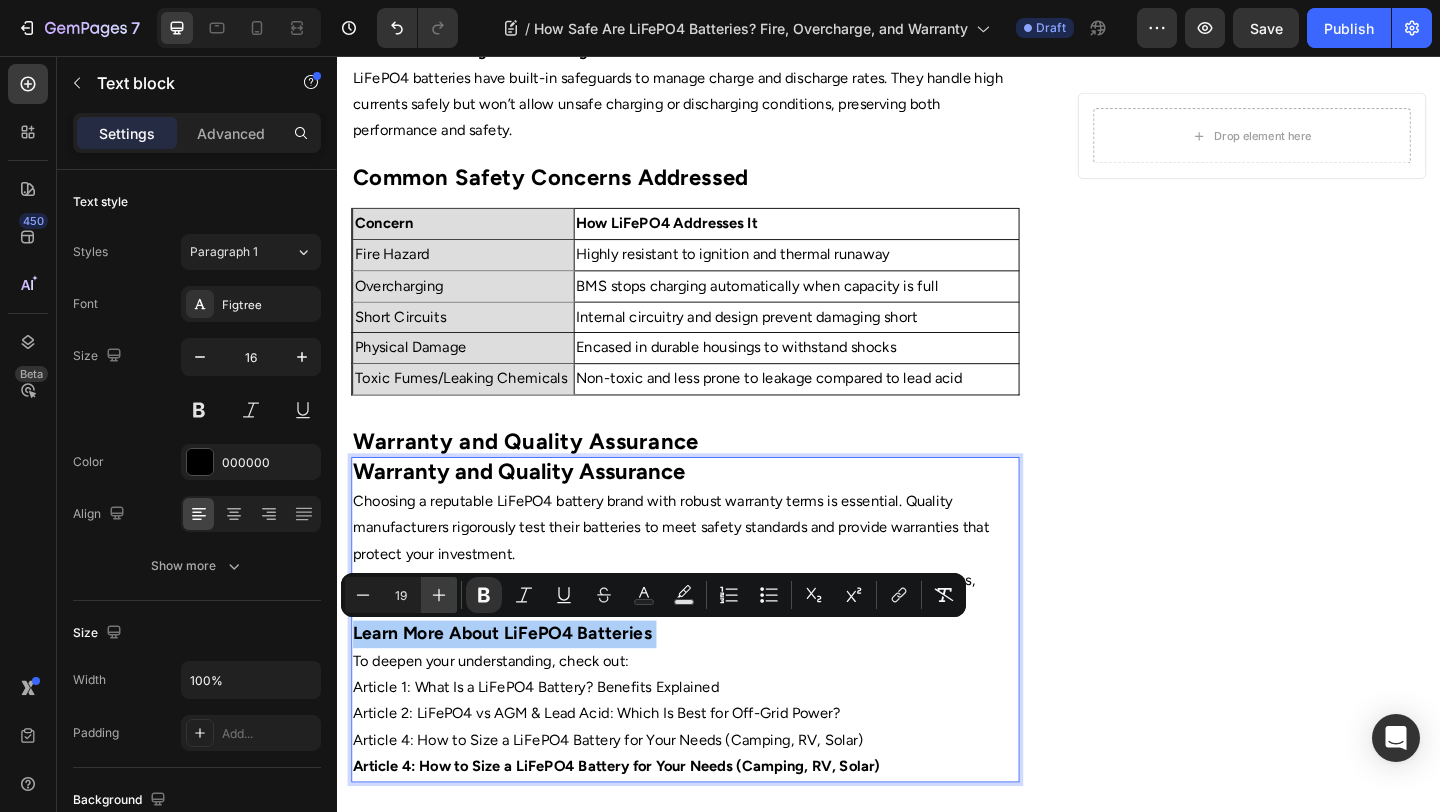 click 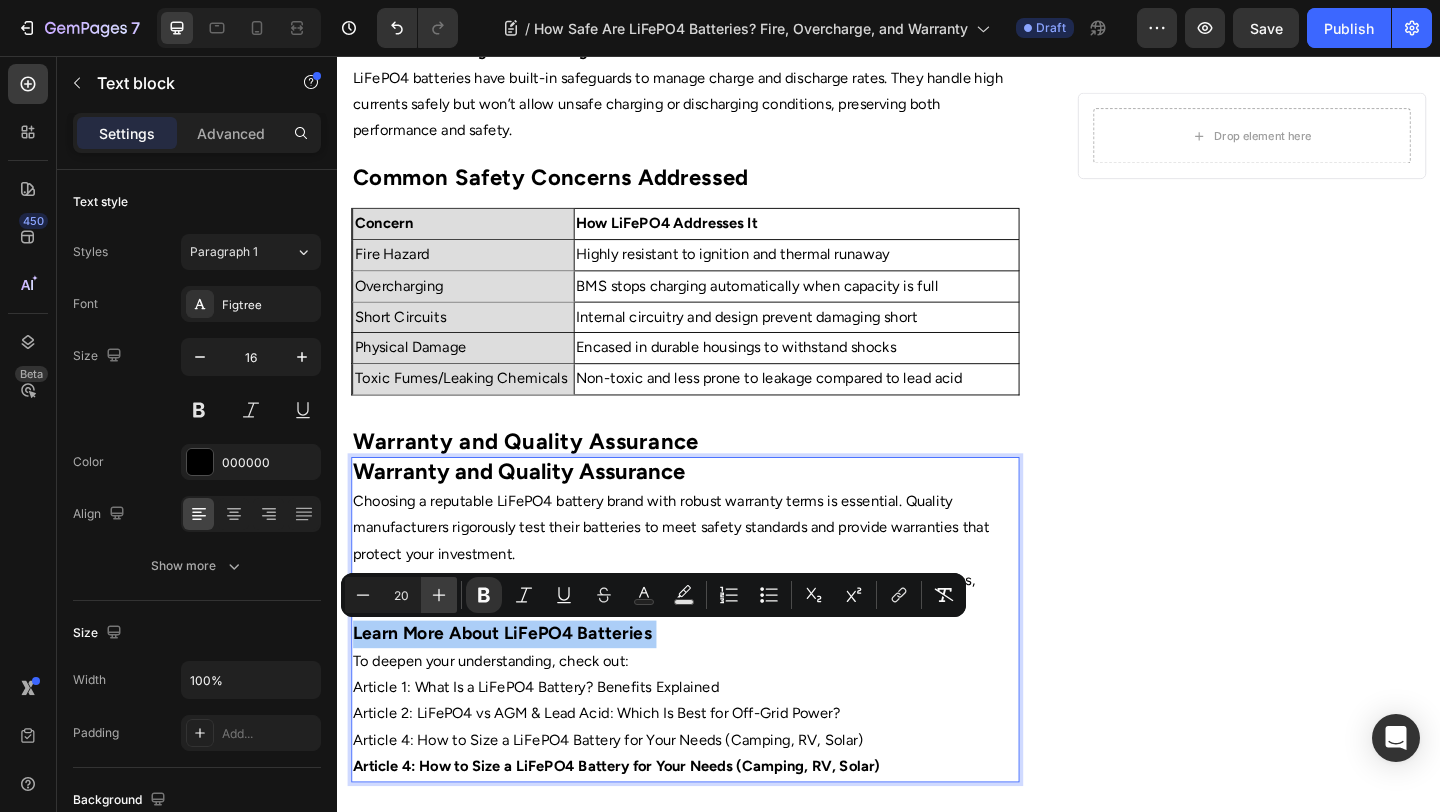 click 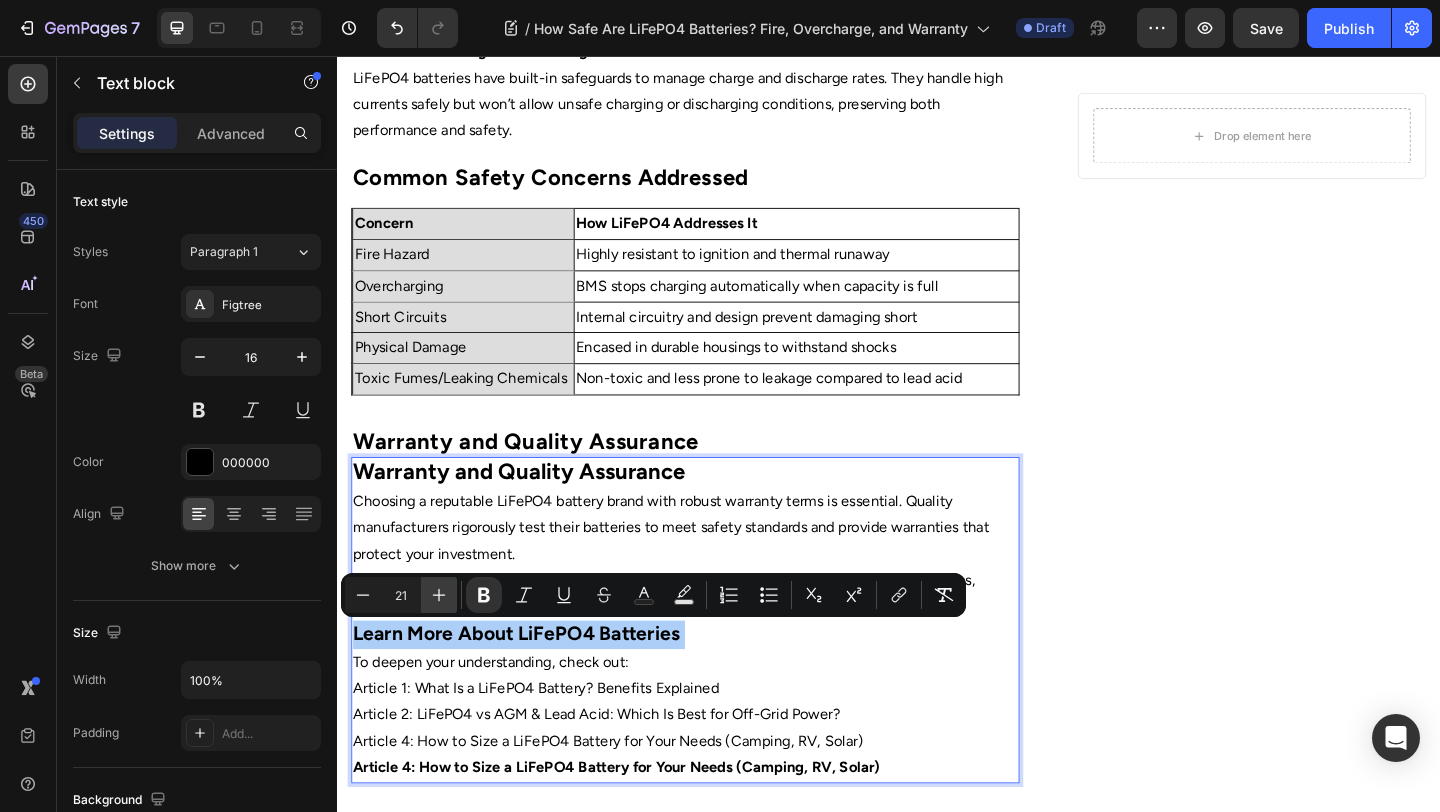 click 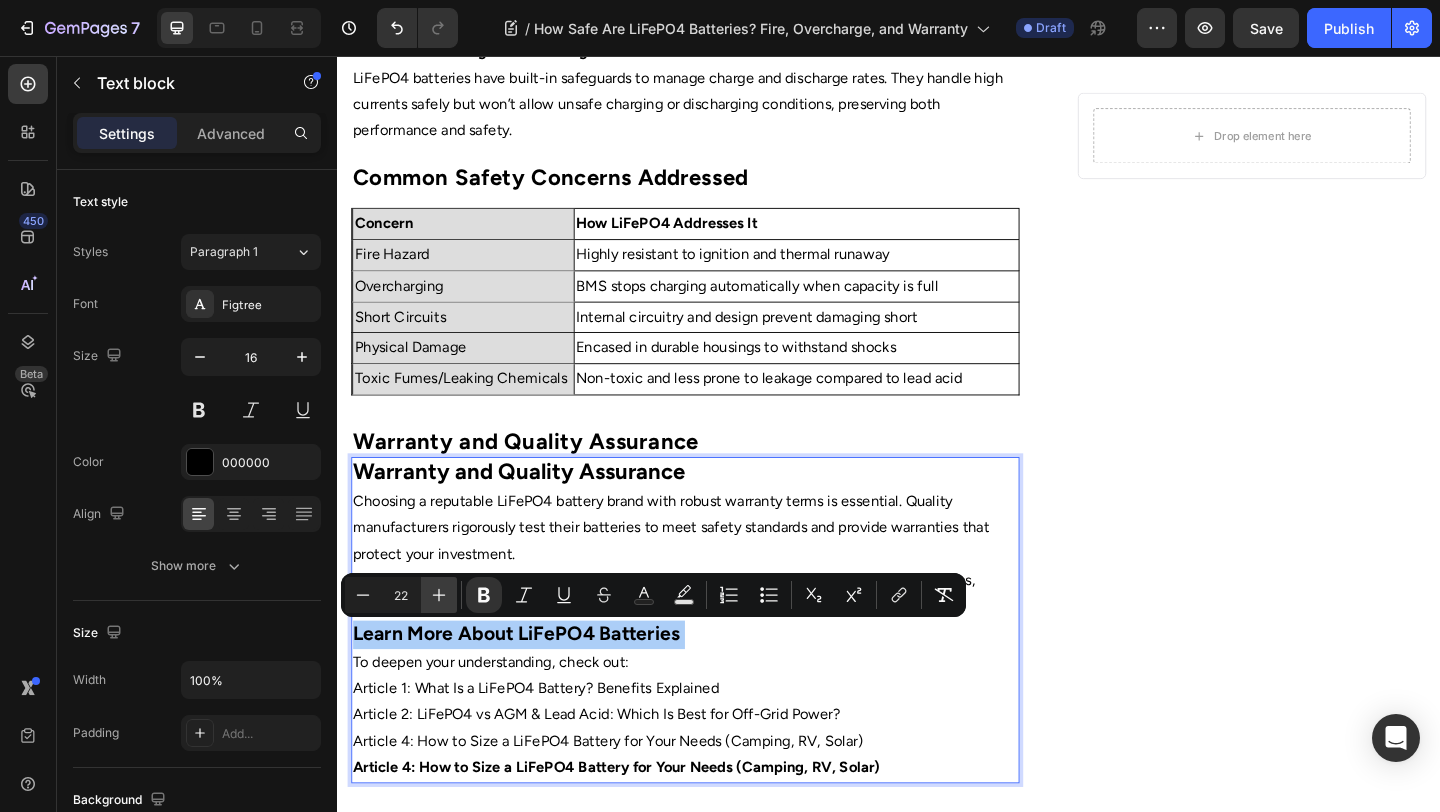 click 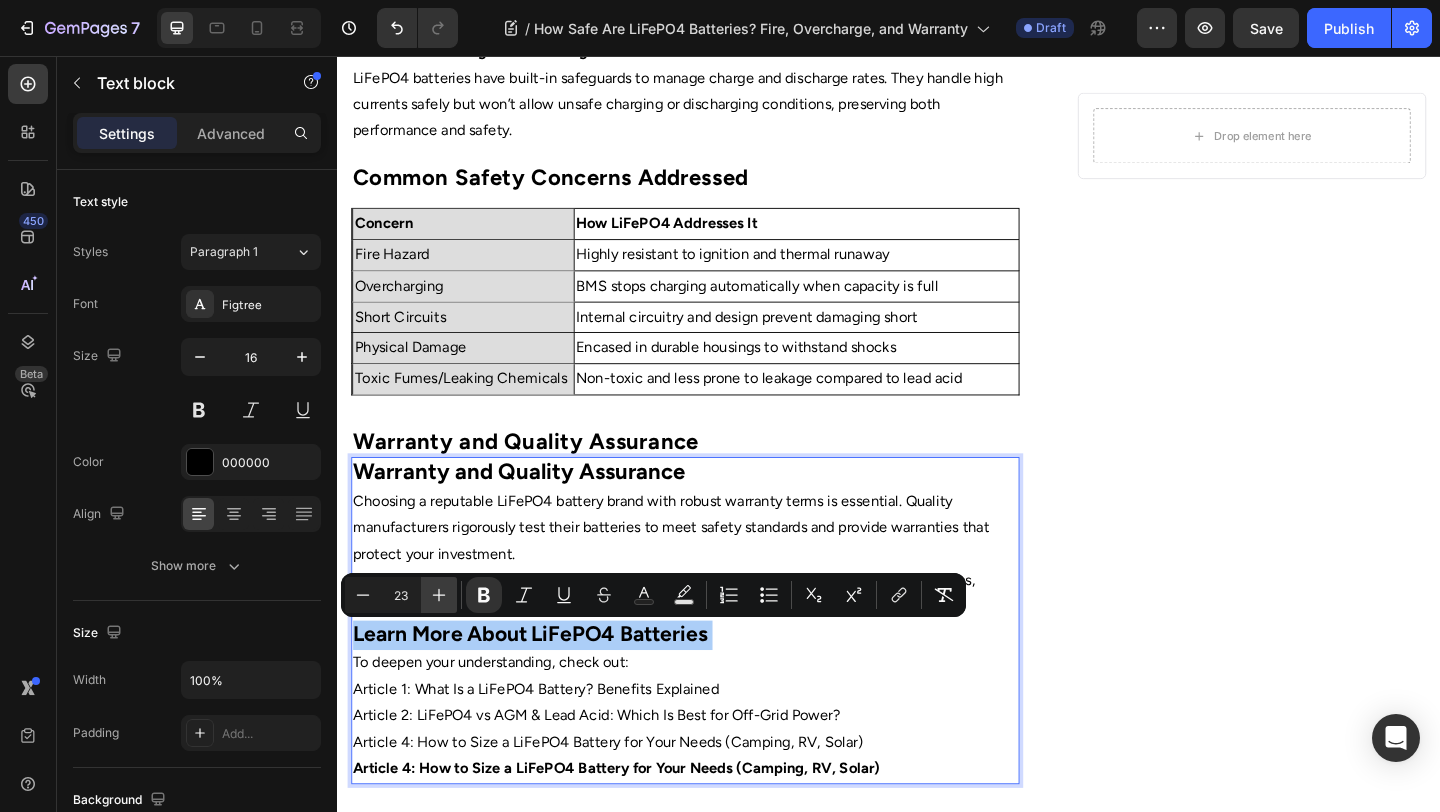 click 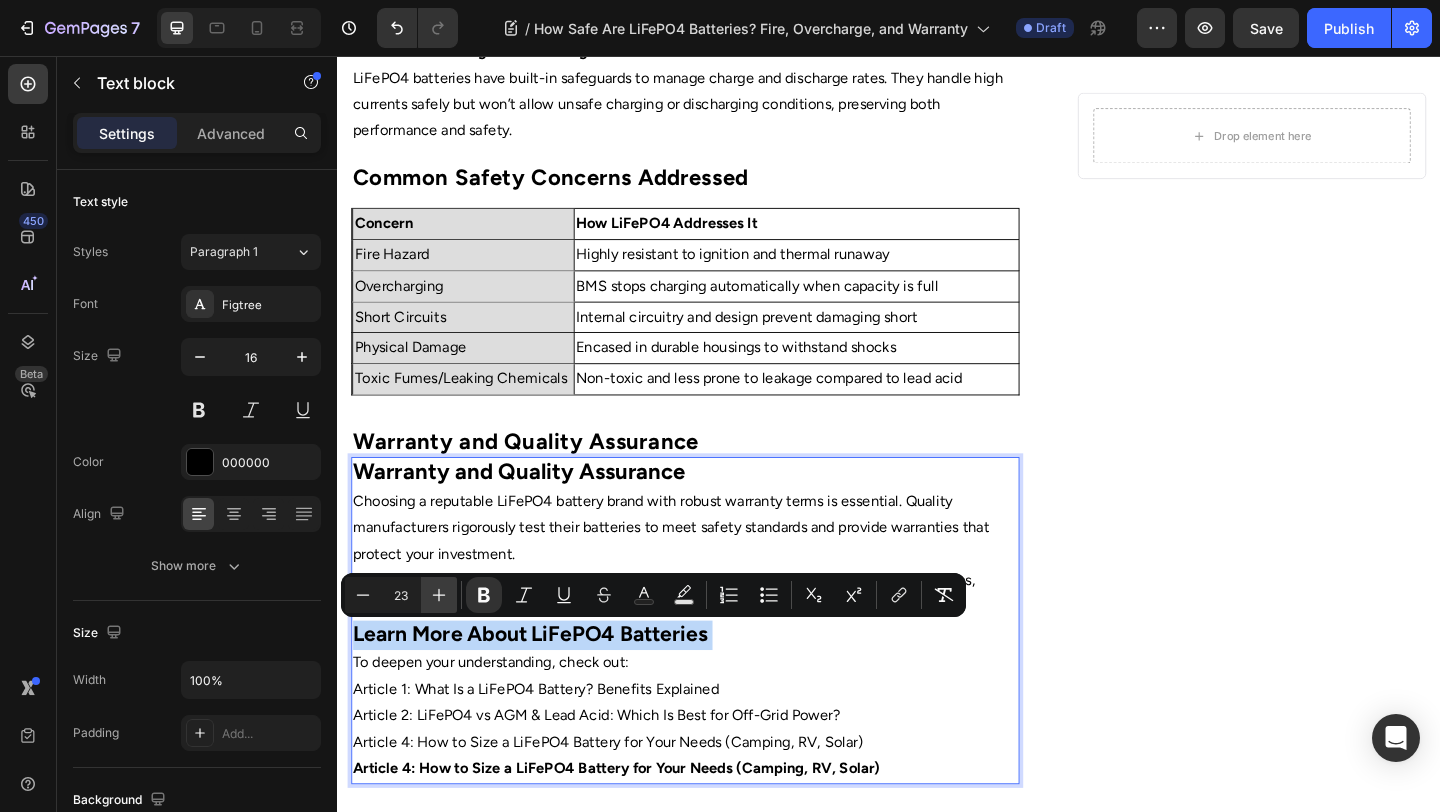 type on "24" 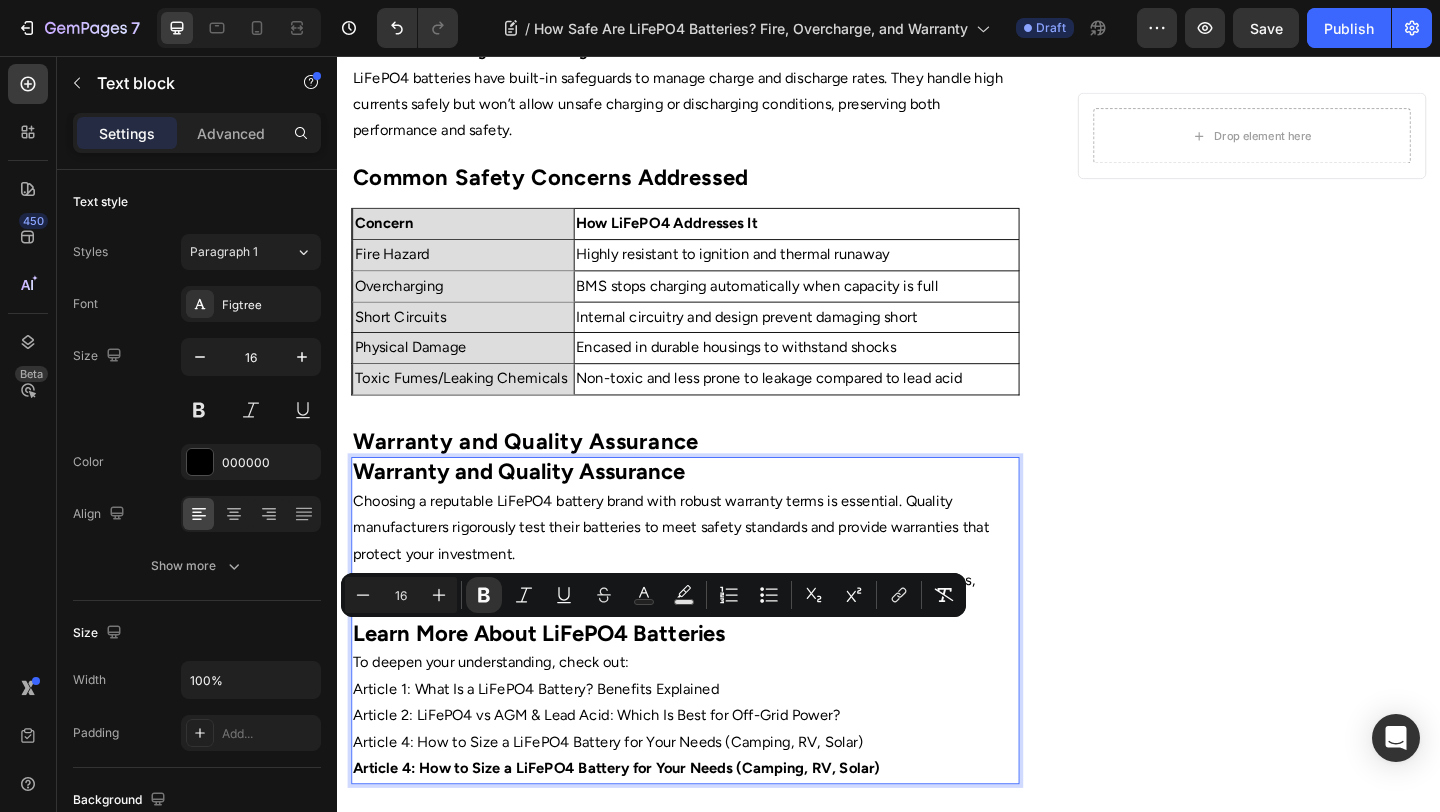 click on "To deepen your understanding, check out:" at bounding box center (715, 716) 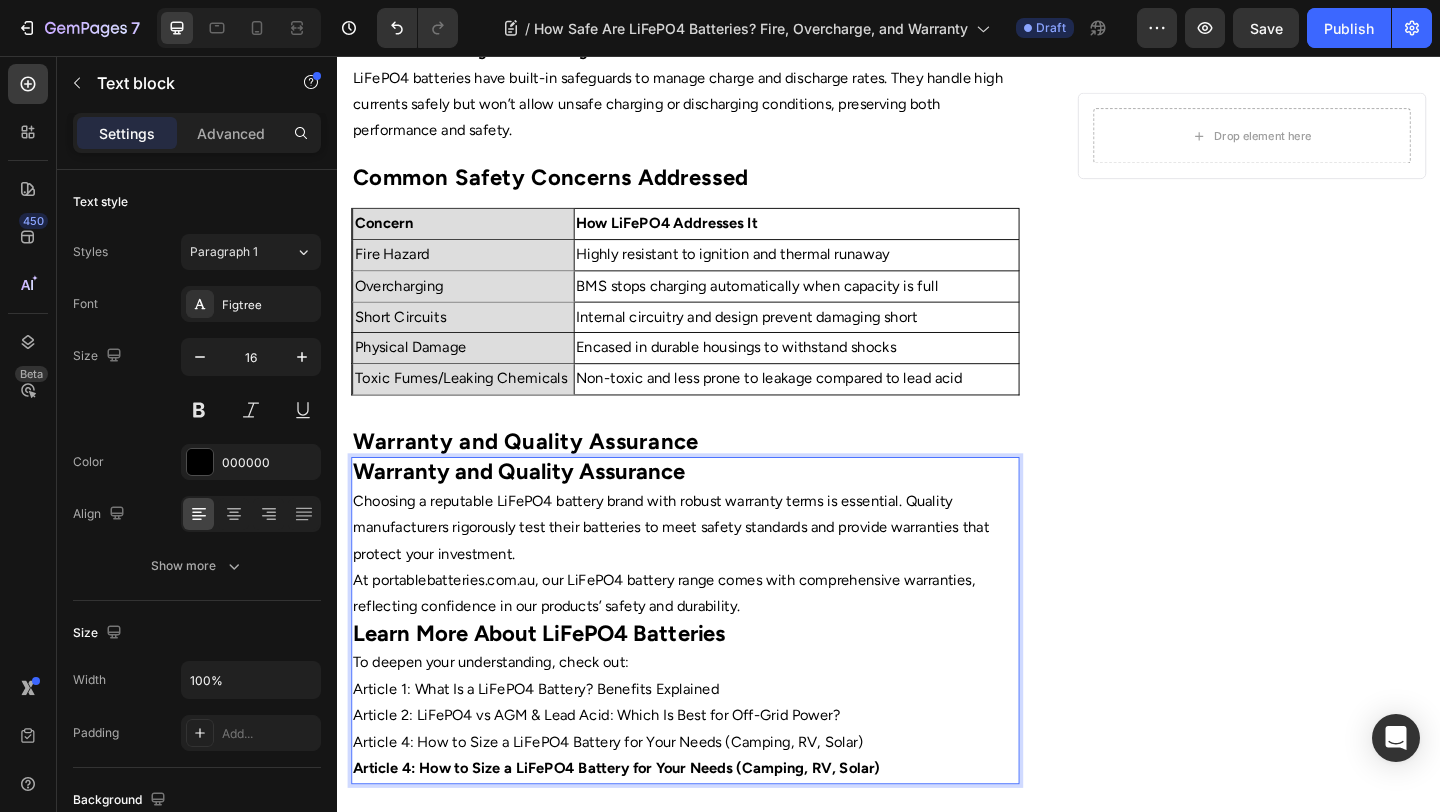 click on "At portablebatteries.com.au, our LiFePO4 battery range comes with comprehensive warranties, reflecting confidence in our products’ safety and durability." at bounding box center [715, 641] 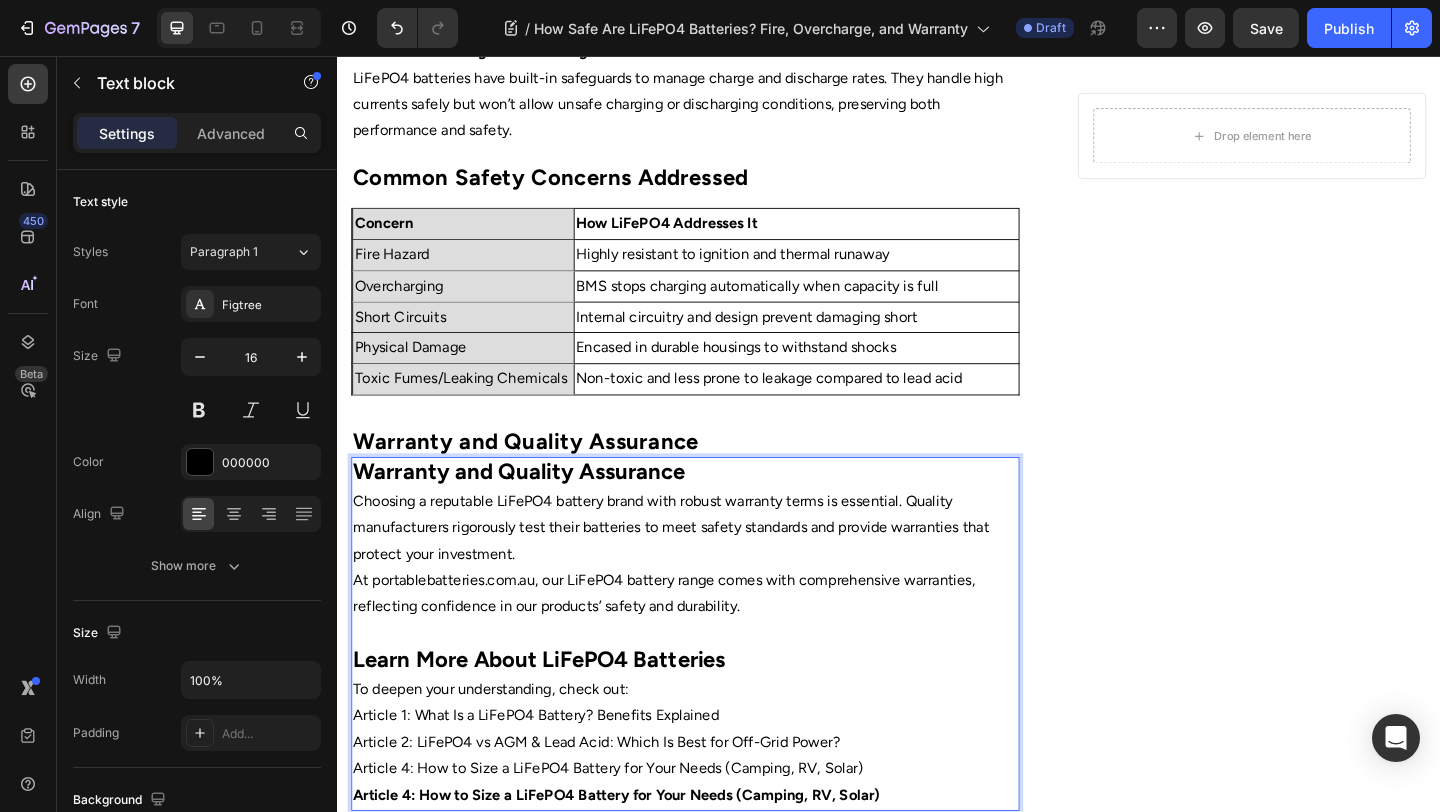 scroll, scrollTop: 1662, scrollLeft: 0, axis: vertical 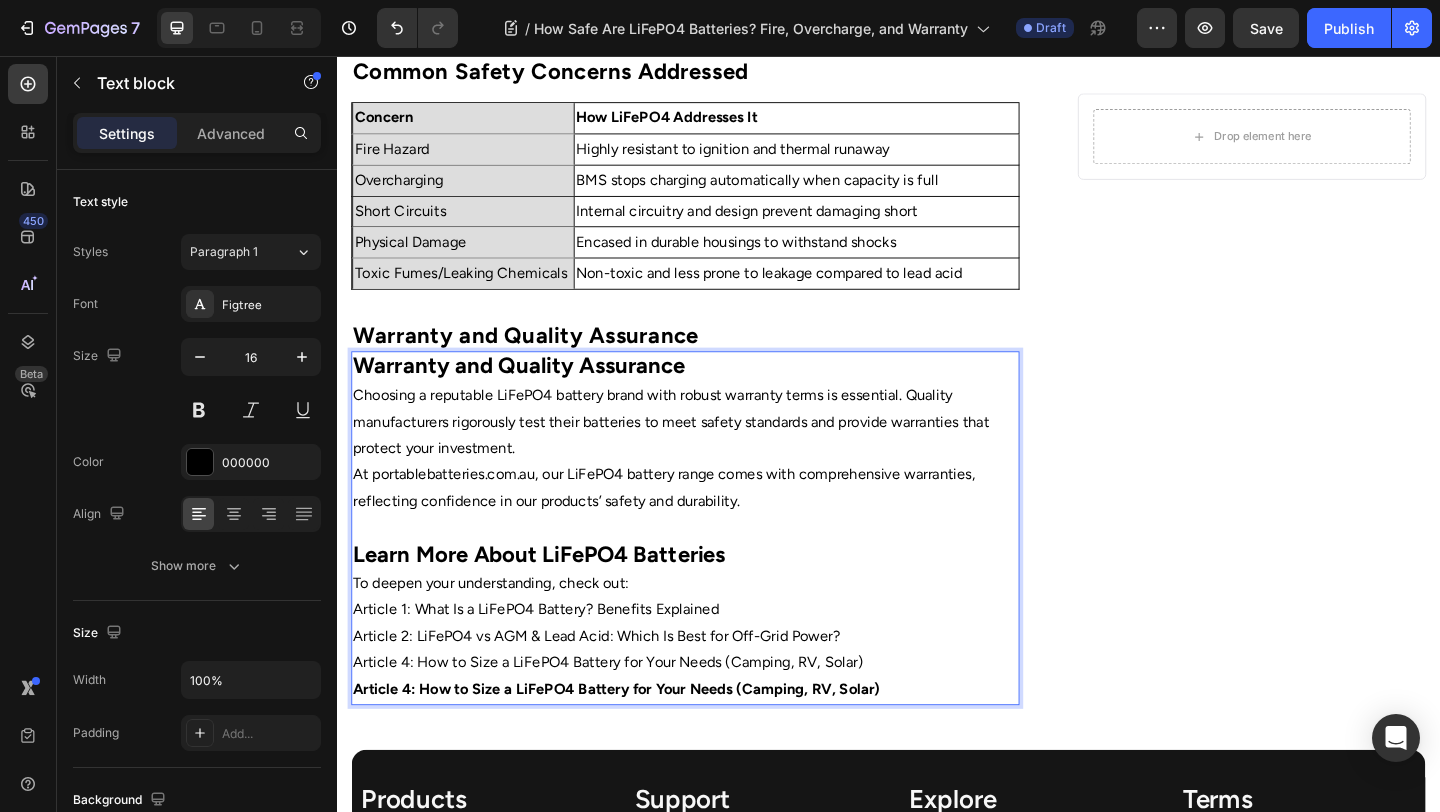 click on "Article 4: How to Size a LiFePO4 Battery for Your Needs (Camping, RV, Solar)" at bounding box center [640, 744] 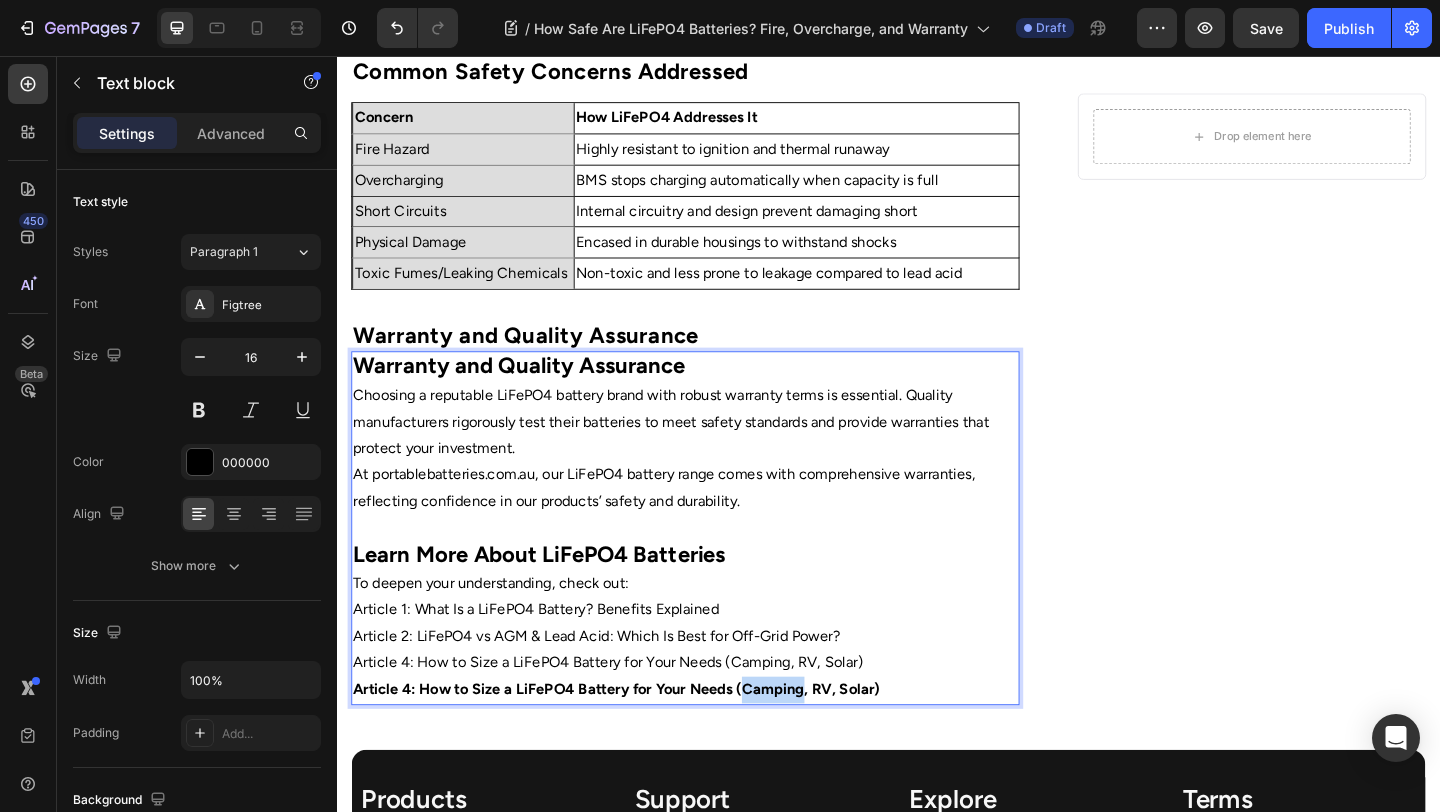 click on "Article 4: How to Size a LiFePO4 Battery for Your Needs (Camping, RV, Solar)" at bounding box center [640, 744] 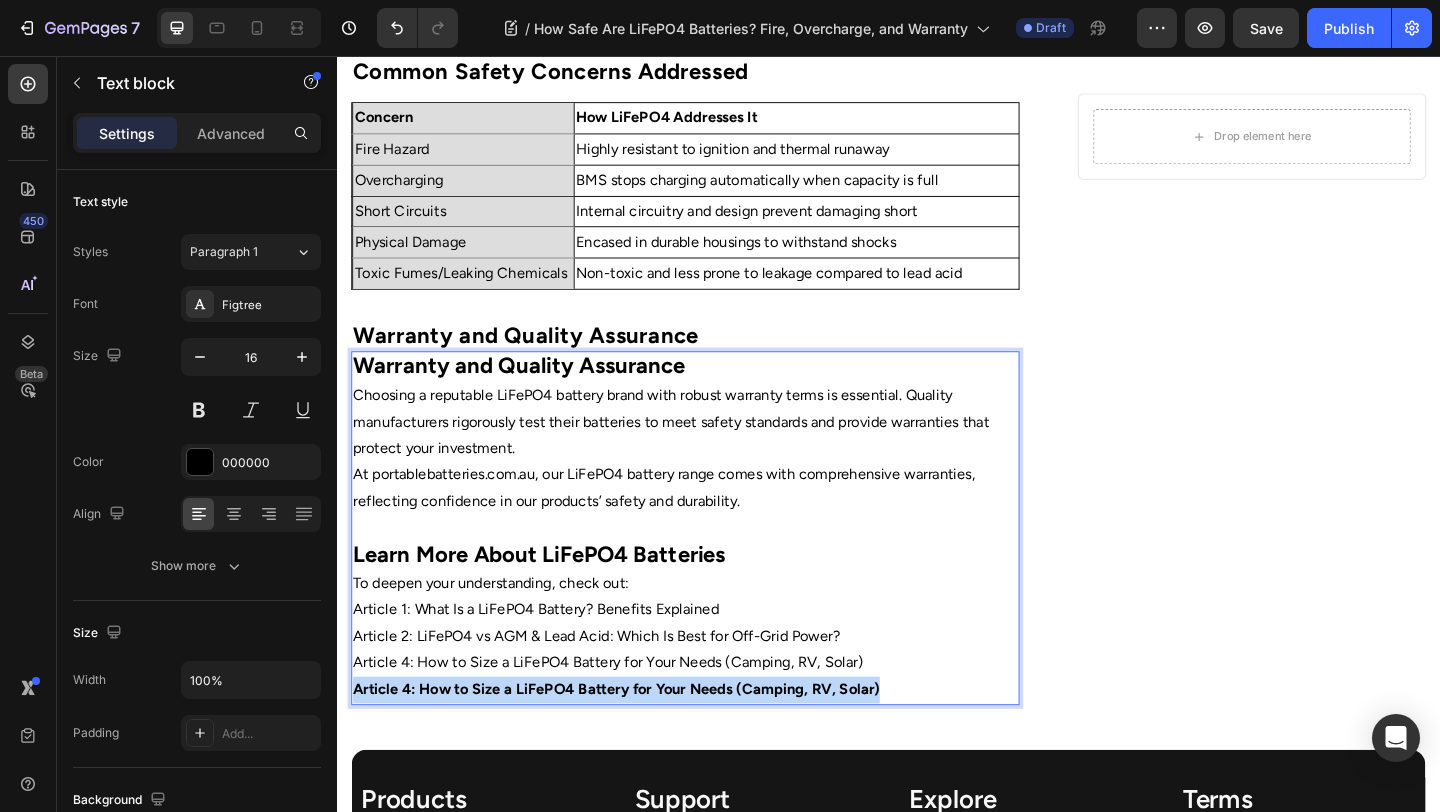 click on "Article 4: How to Size a LiFePO4 Battery for Your Needs (Camping, RV, Solar)" at bounding box center (640, 744) 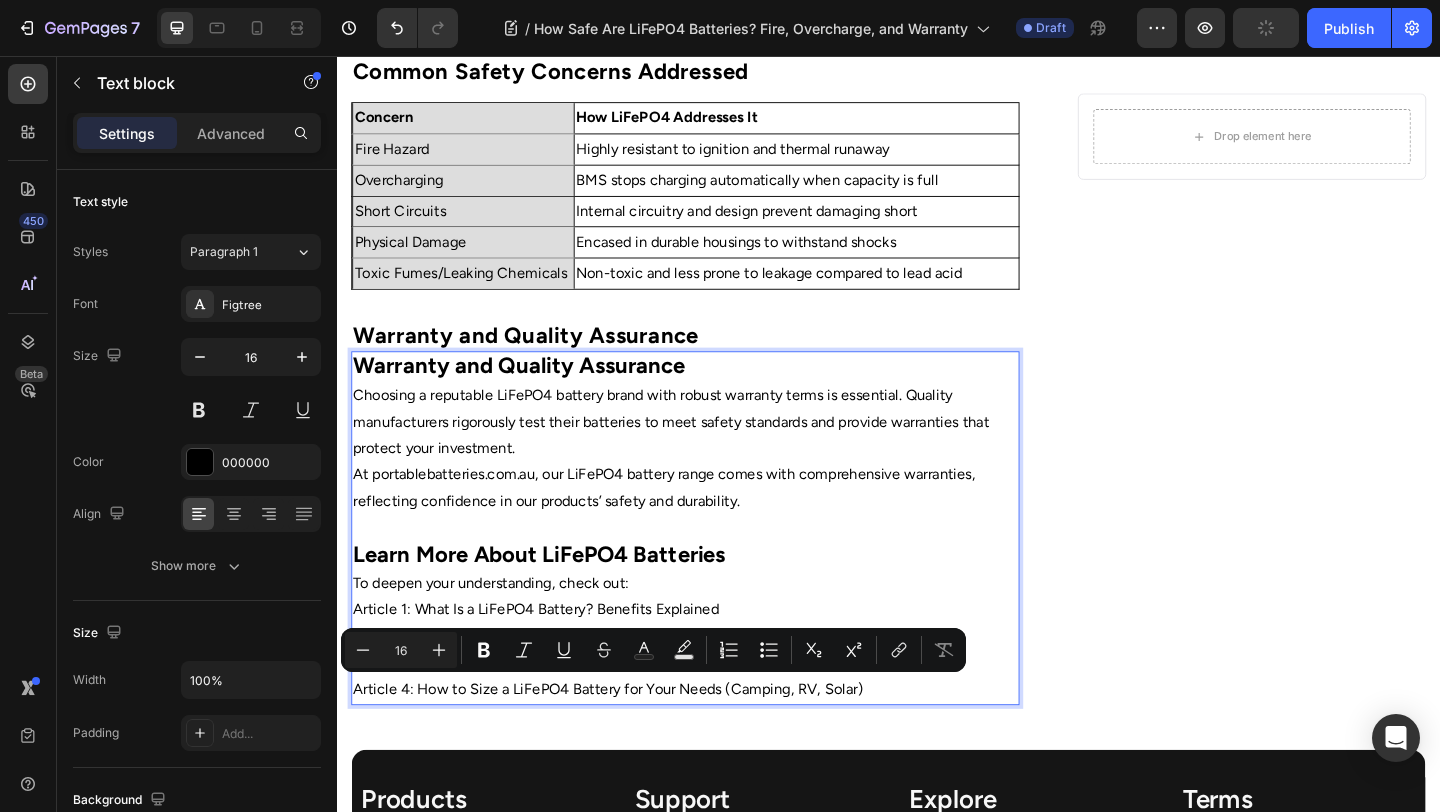 click on "At portablebatteries.com.au, our LiFePO4 battery range comes with comprehensive warranties, reflecting confidence in our products’ safety and durability." at bounding box center [715, 526] 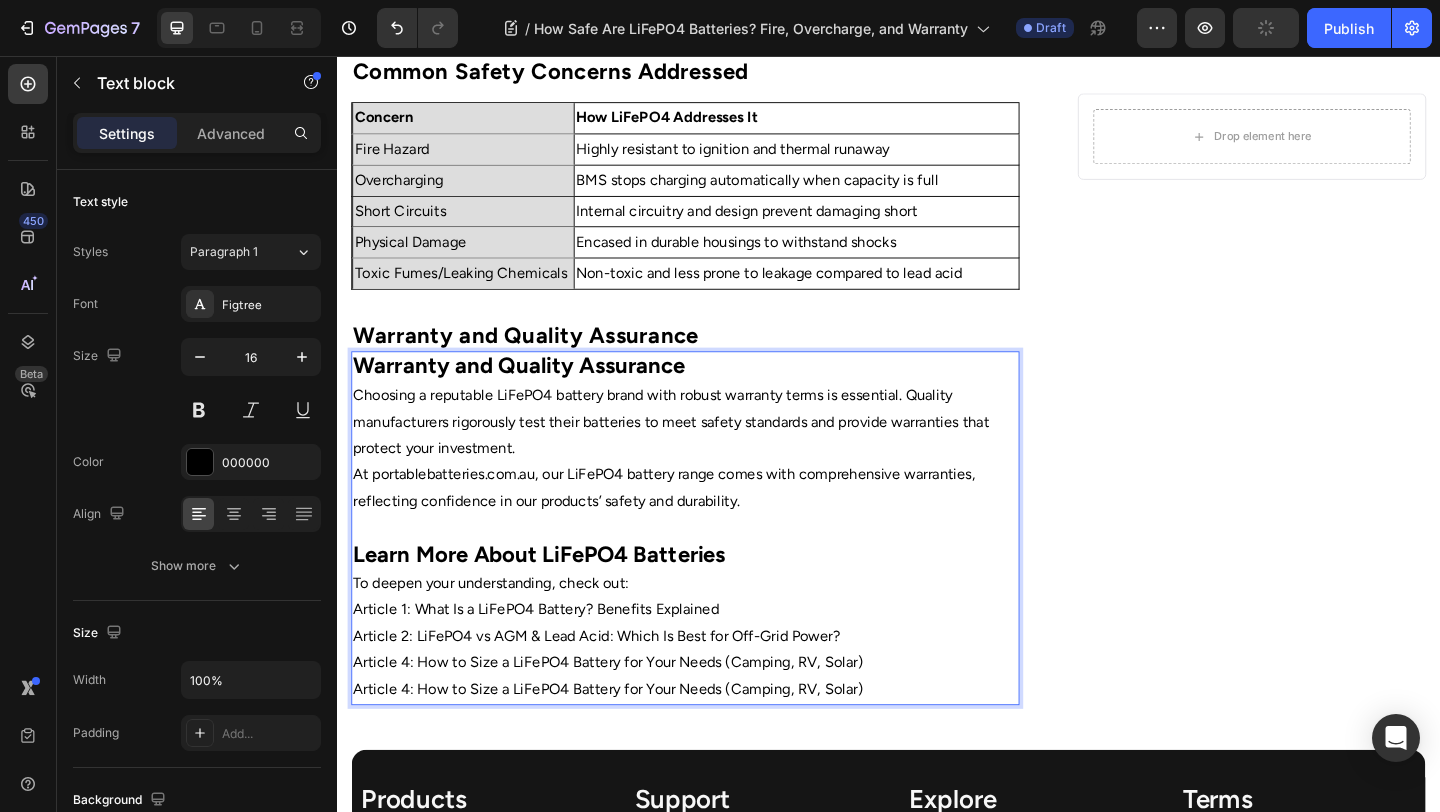 click on "Article 4: How to Size a LiFePO4 Battery for Your Needs (Camping, RV, Solar)" at bounding box center (715, 716) 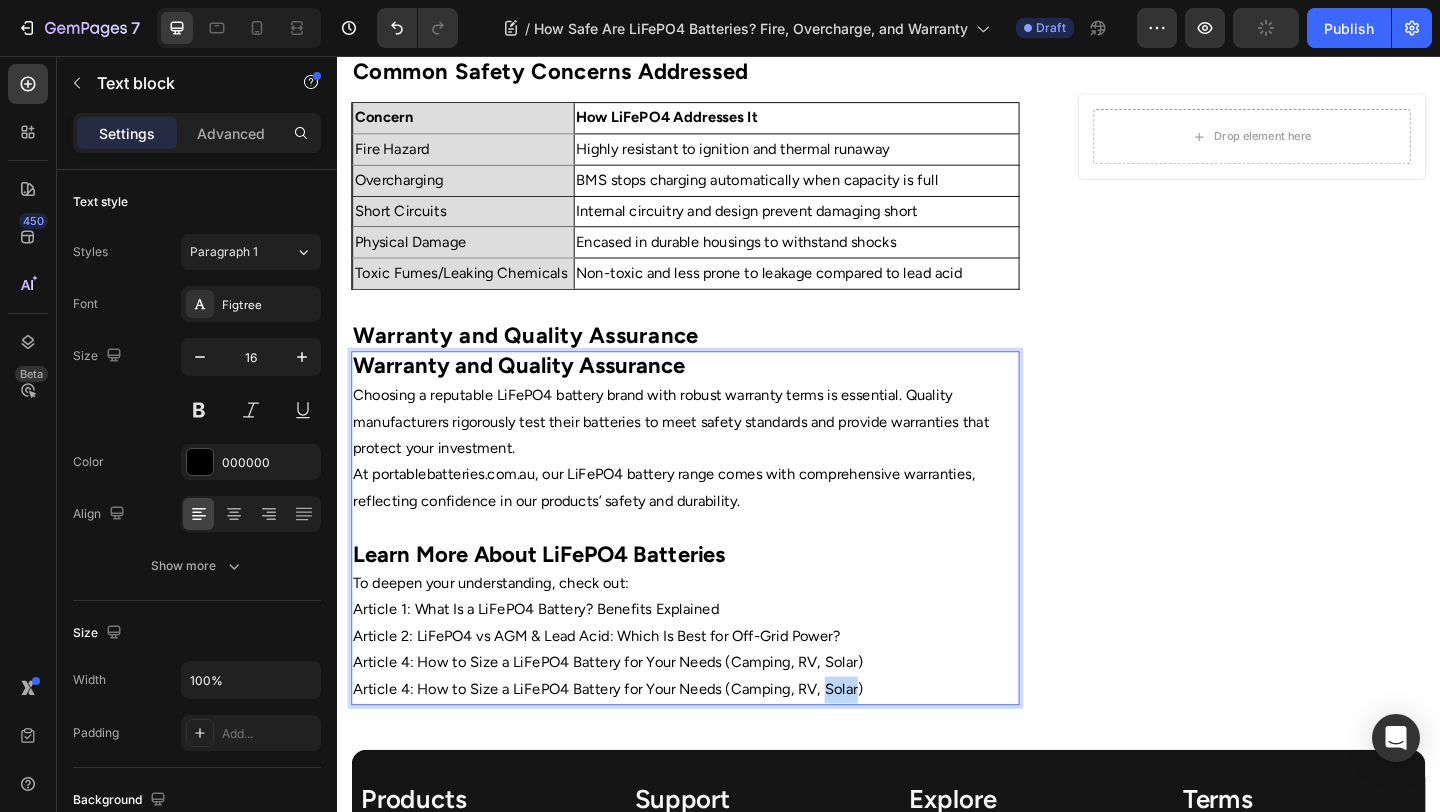 click on "Article 4: How to Size a LiFePO4 Battery for Your Needs (Camping, RV, Solar)" at bounding box center (715, 745) 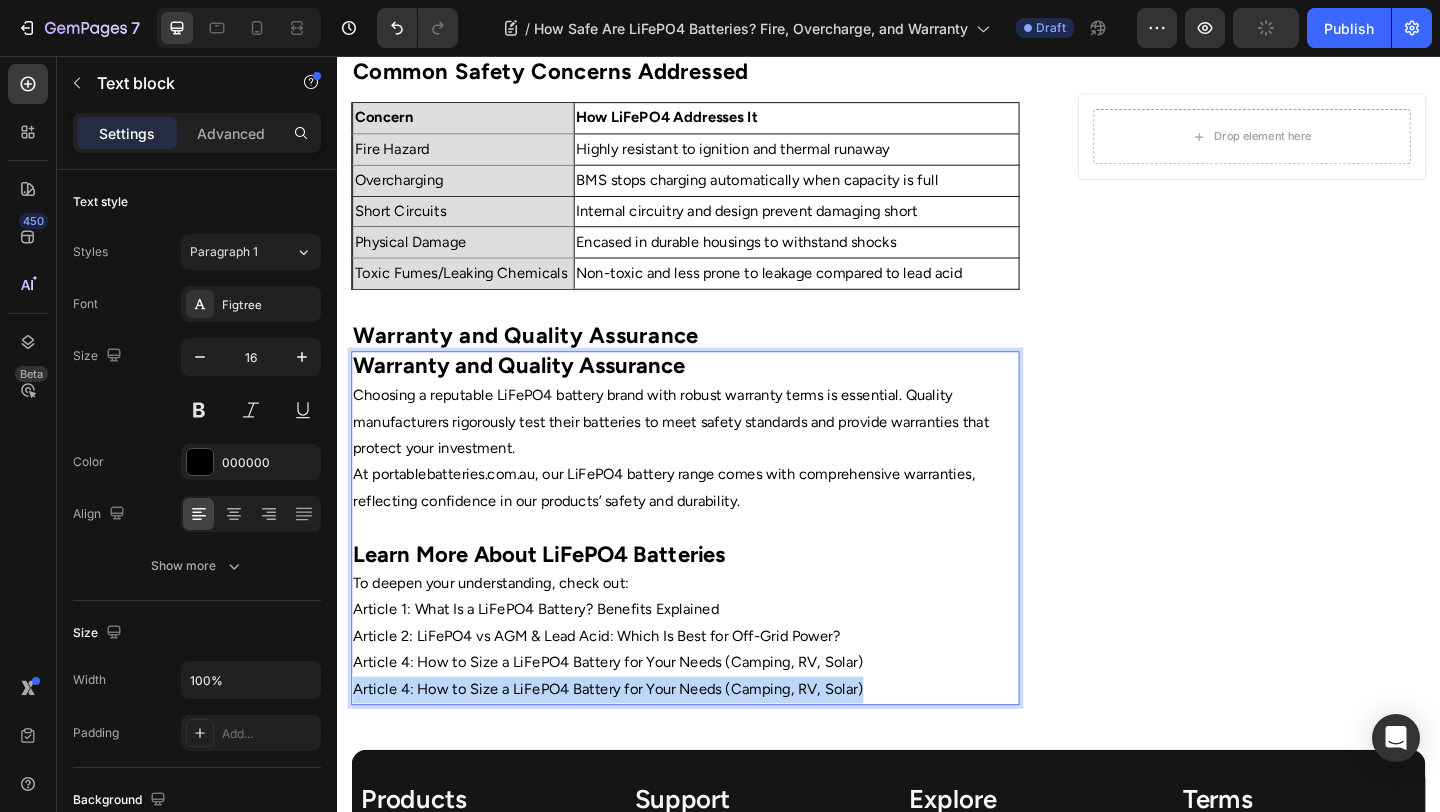 click on "Article 4: How to Size a LiFePO4 Battery for Your Needs (Camping, RV, Solar)" at bounding box center [715, 745] 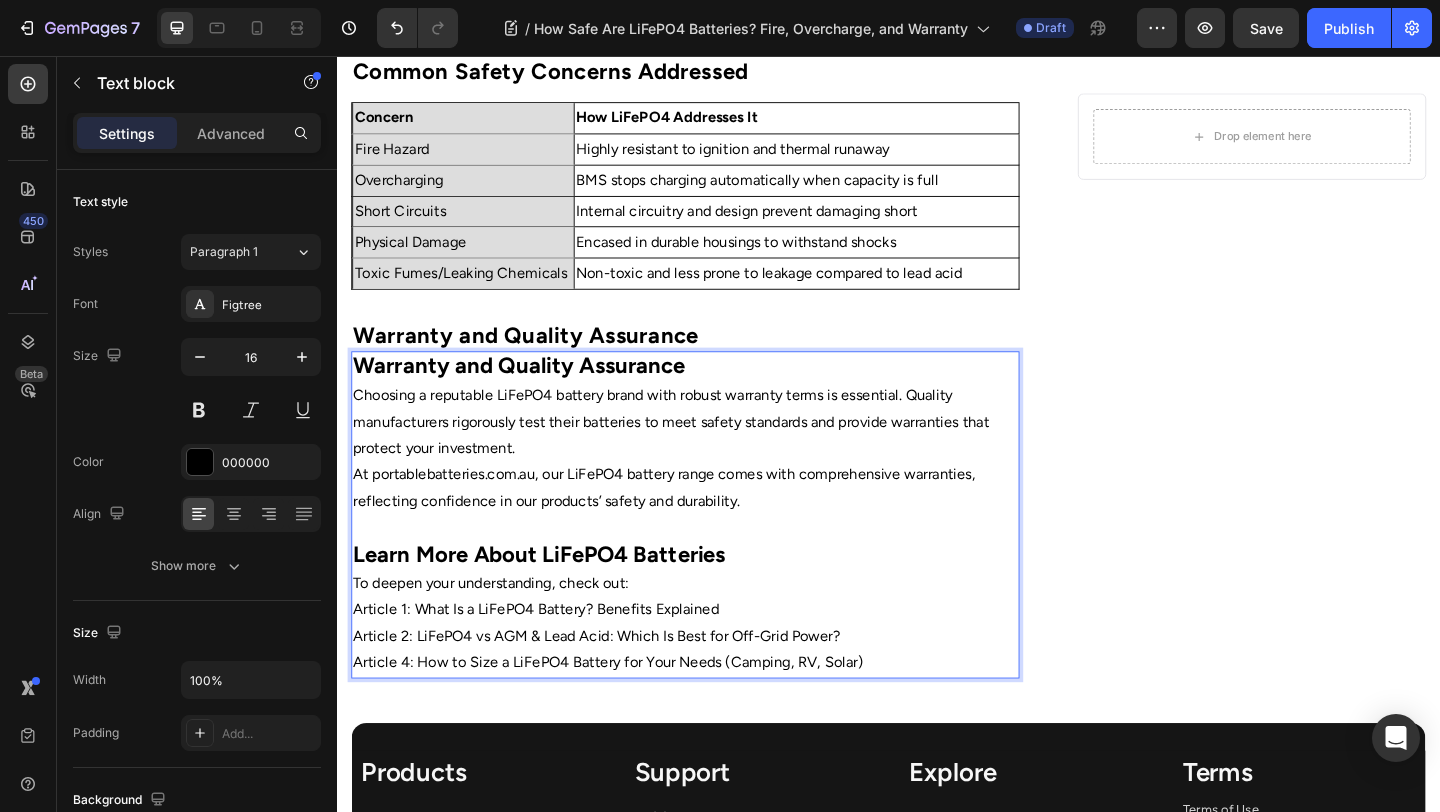 click on "Article 1: What Is a LiFePO4 Battery? Benefits Explained" at bounding box center (715, 658) 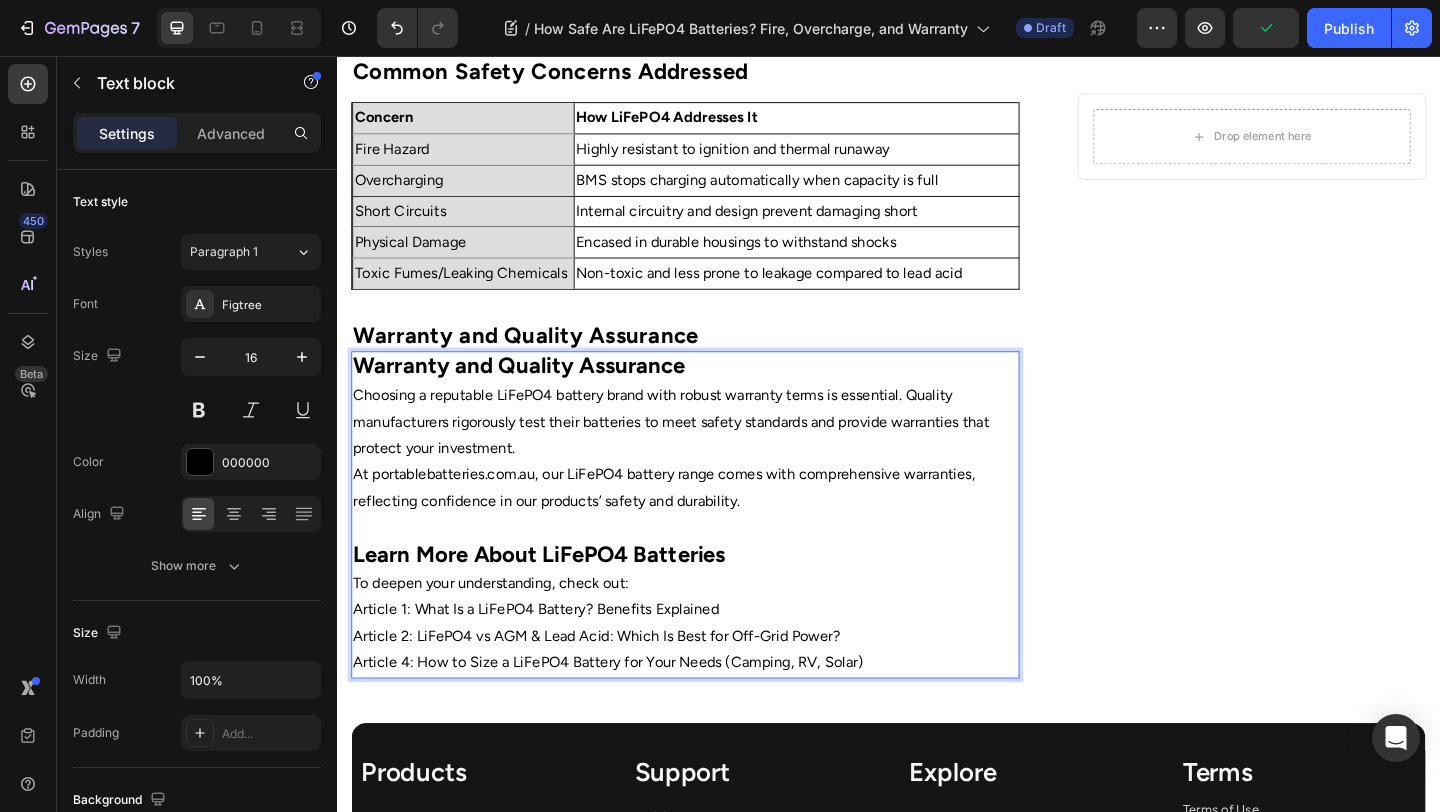 click on "Warranty and Quality Assurance" at bounding box center [534, 392] 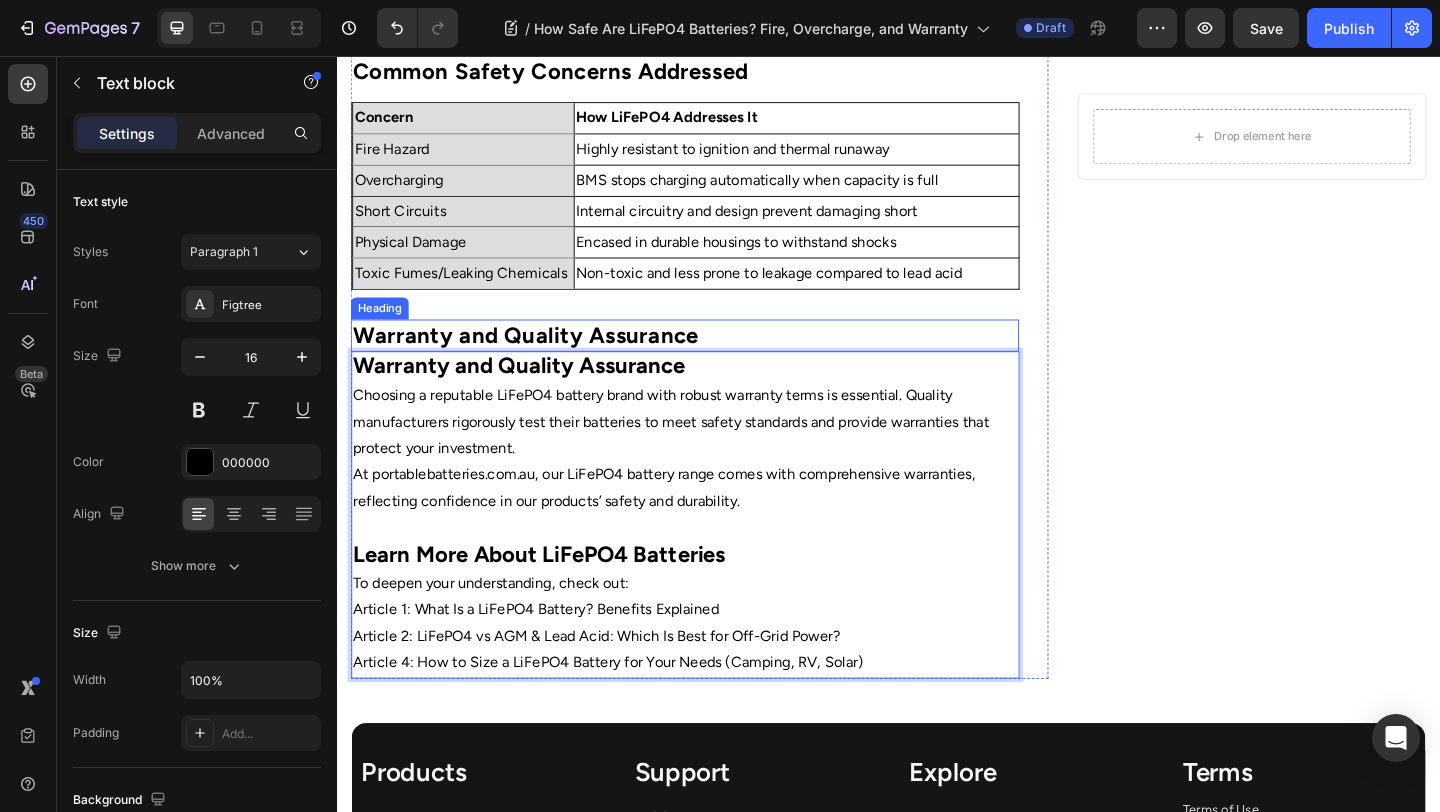 click on "⁠⁠⁠⁠⁠⁠⁠ Warranty and Quality Assurance" at bounding box center (715, 359) 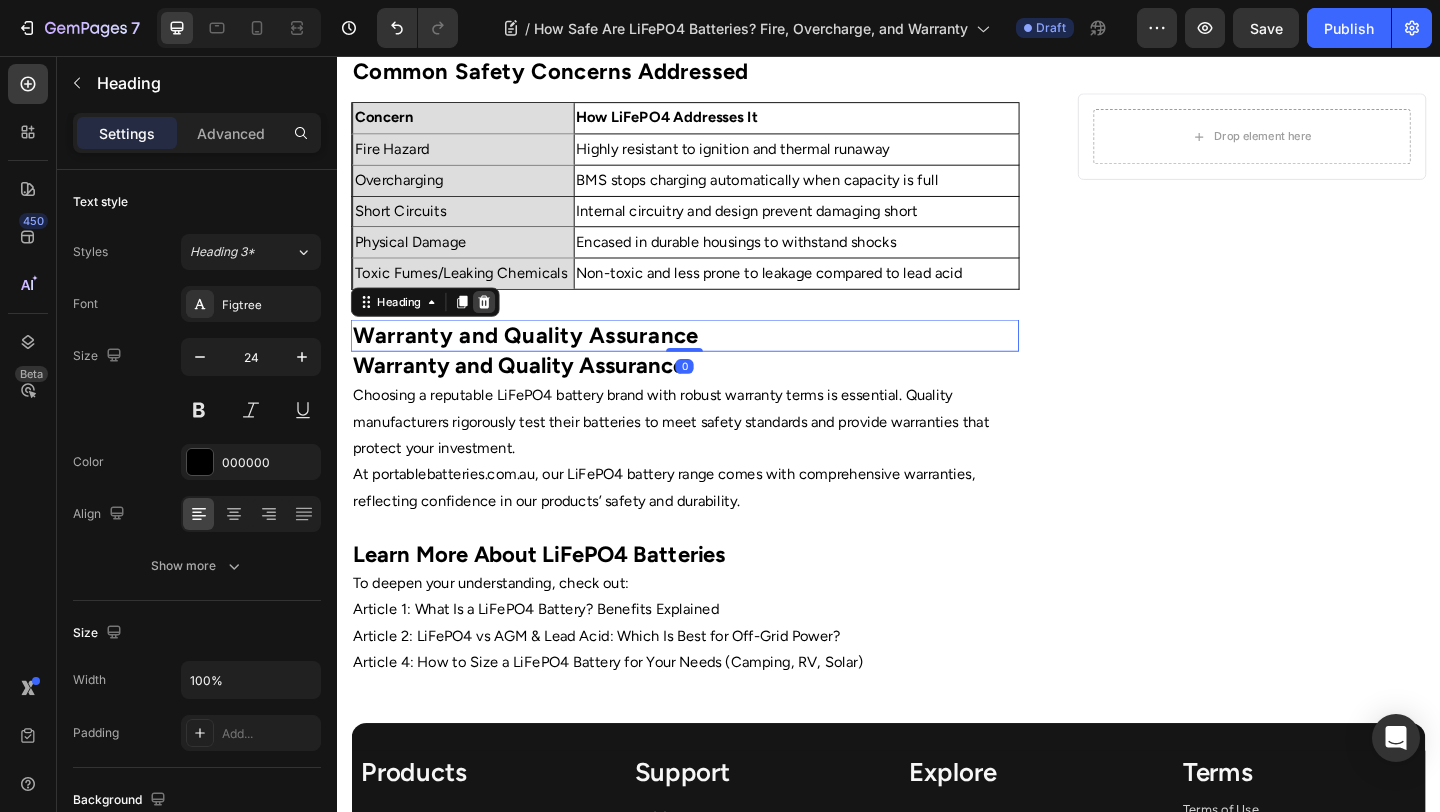 click 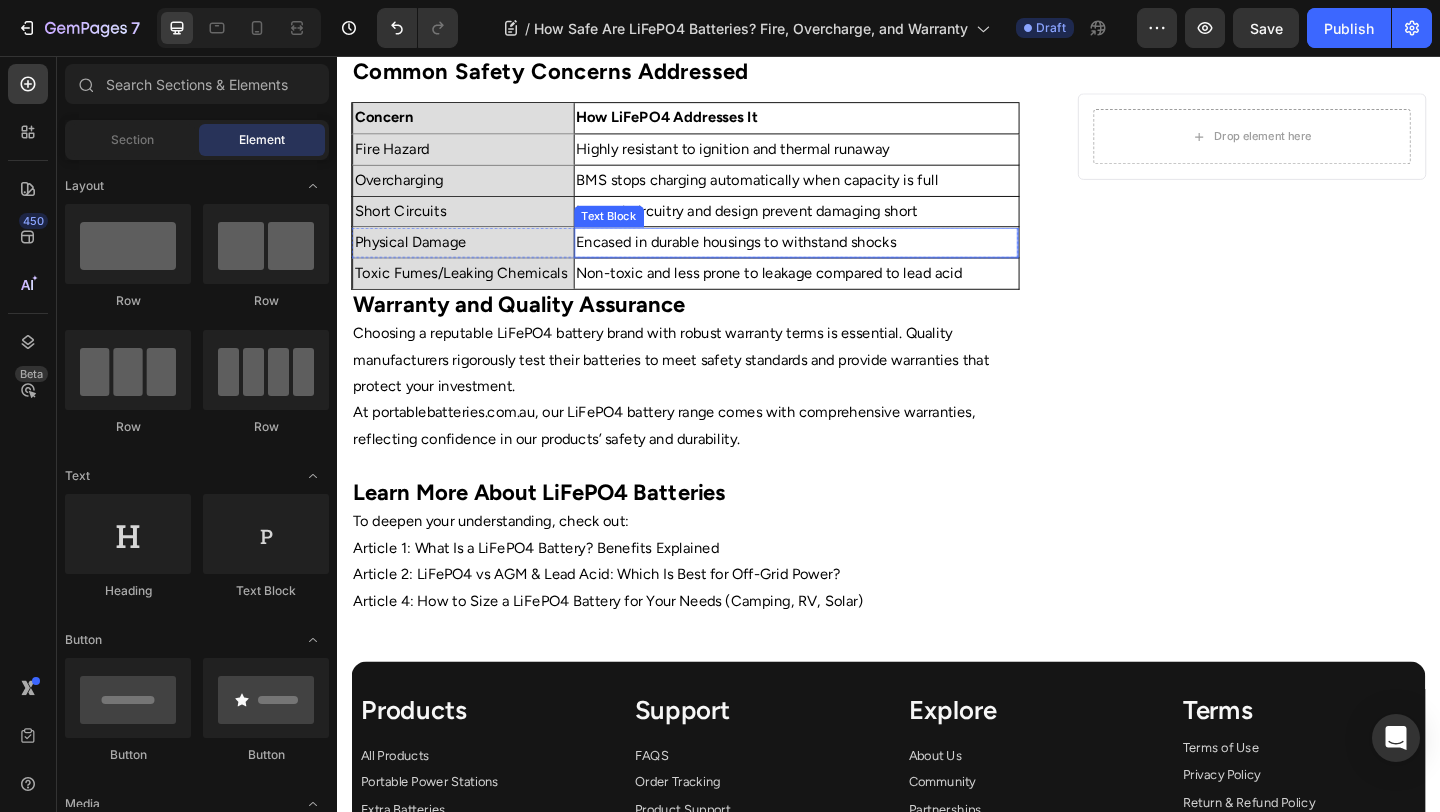 click on "Encased in durable housings to withstand shocks" at bounding box center (836, 258) 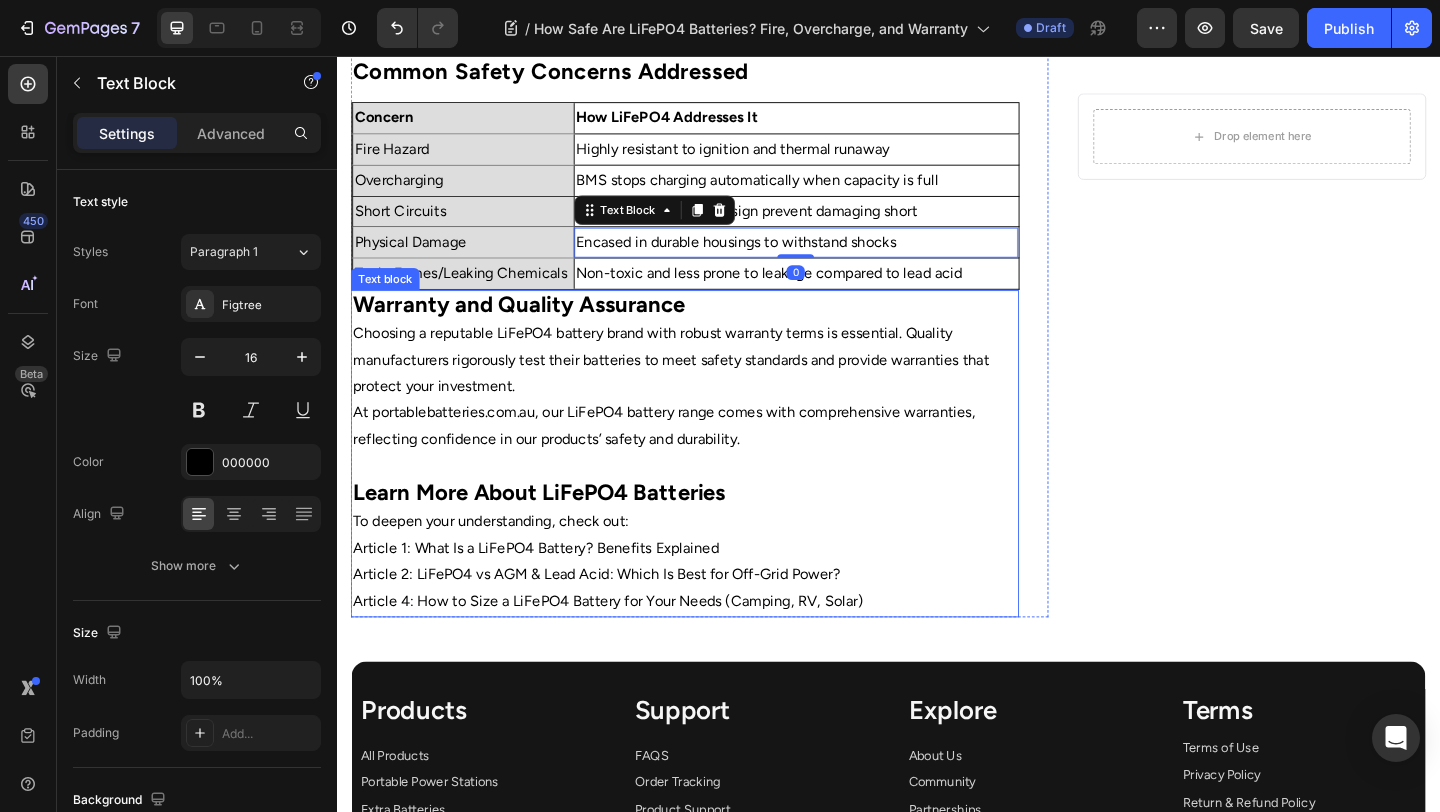 click on "Warranty and Quality Assurance" at bounding box center (534, 325) 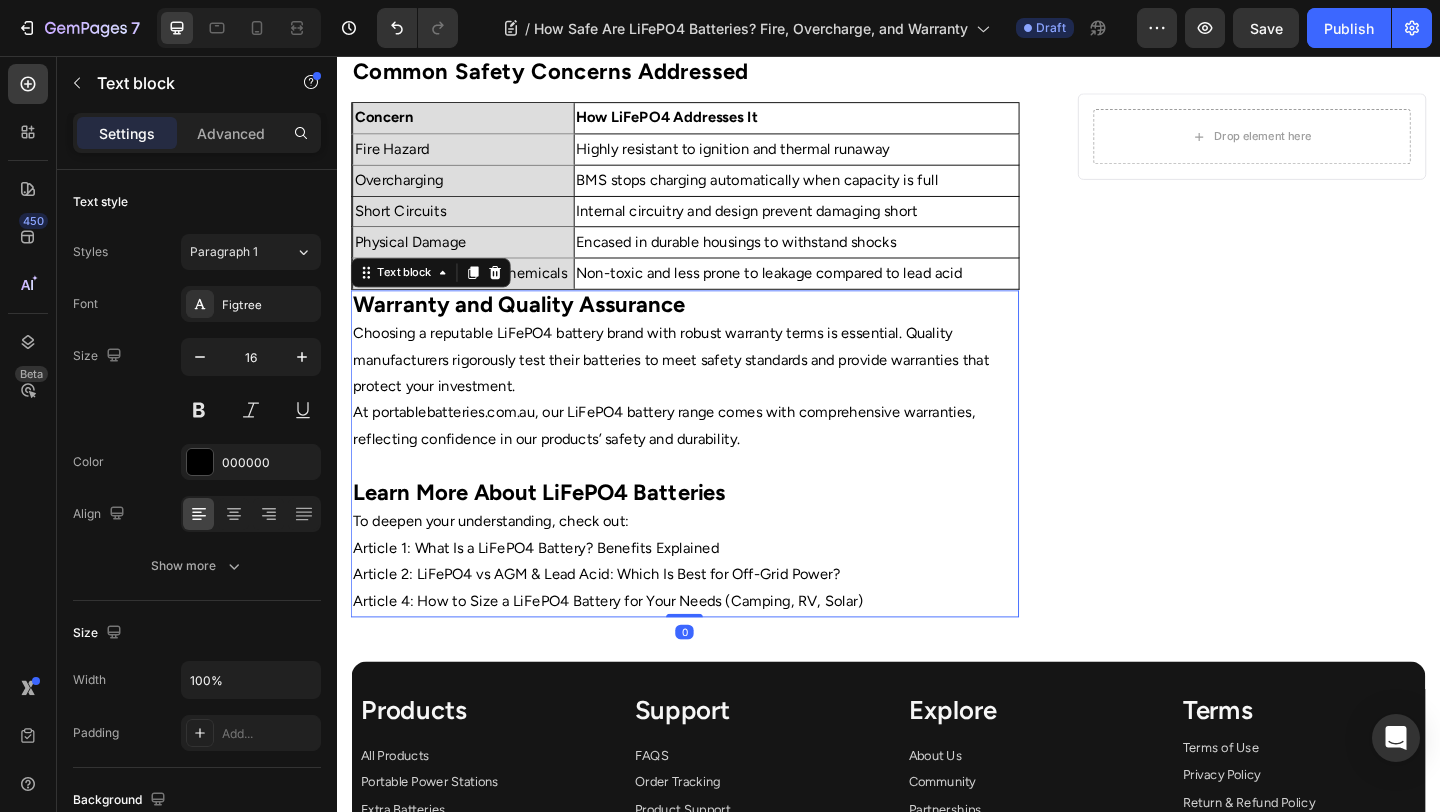 click on "Advanced" 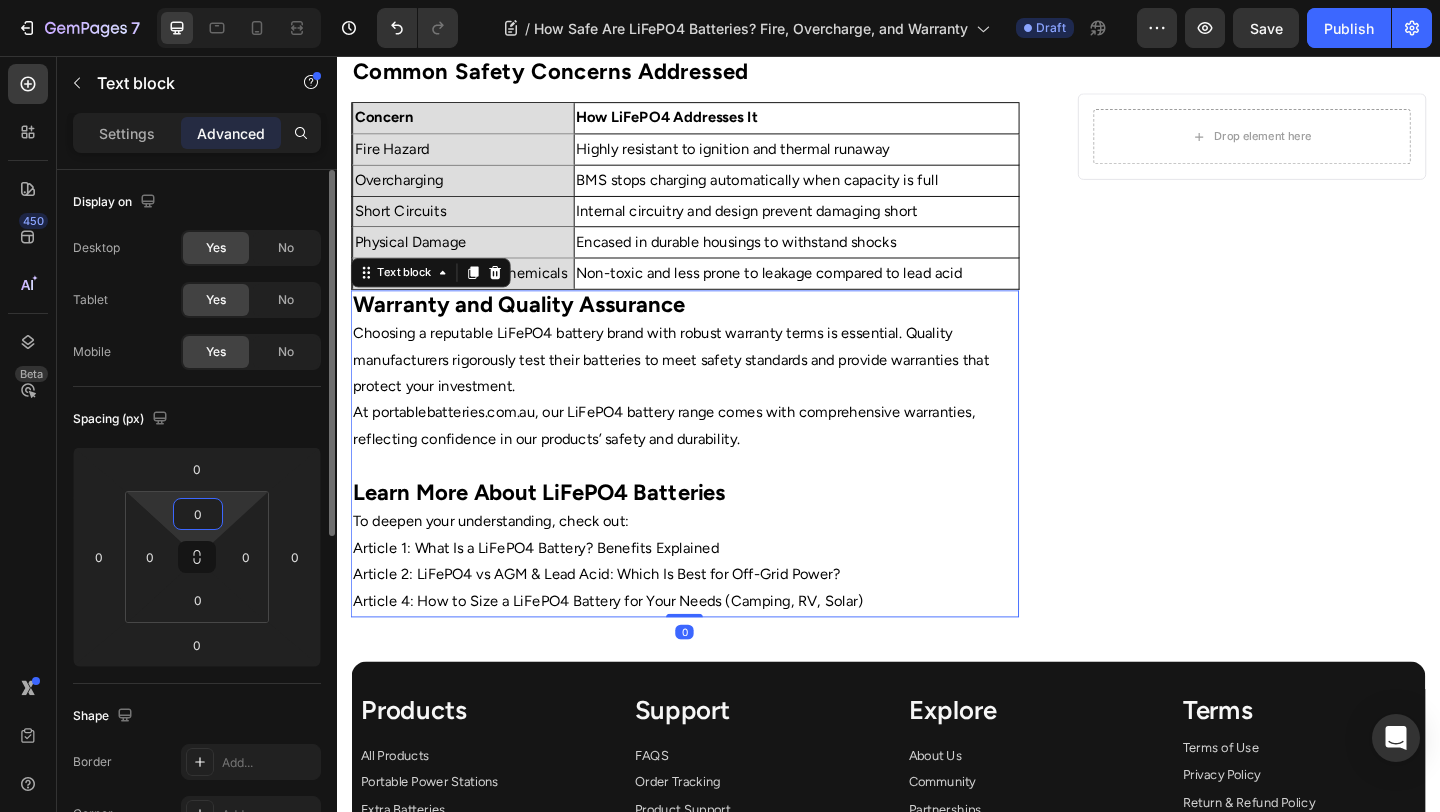 click on "0" at bounding box center [198, 514] 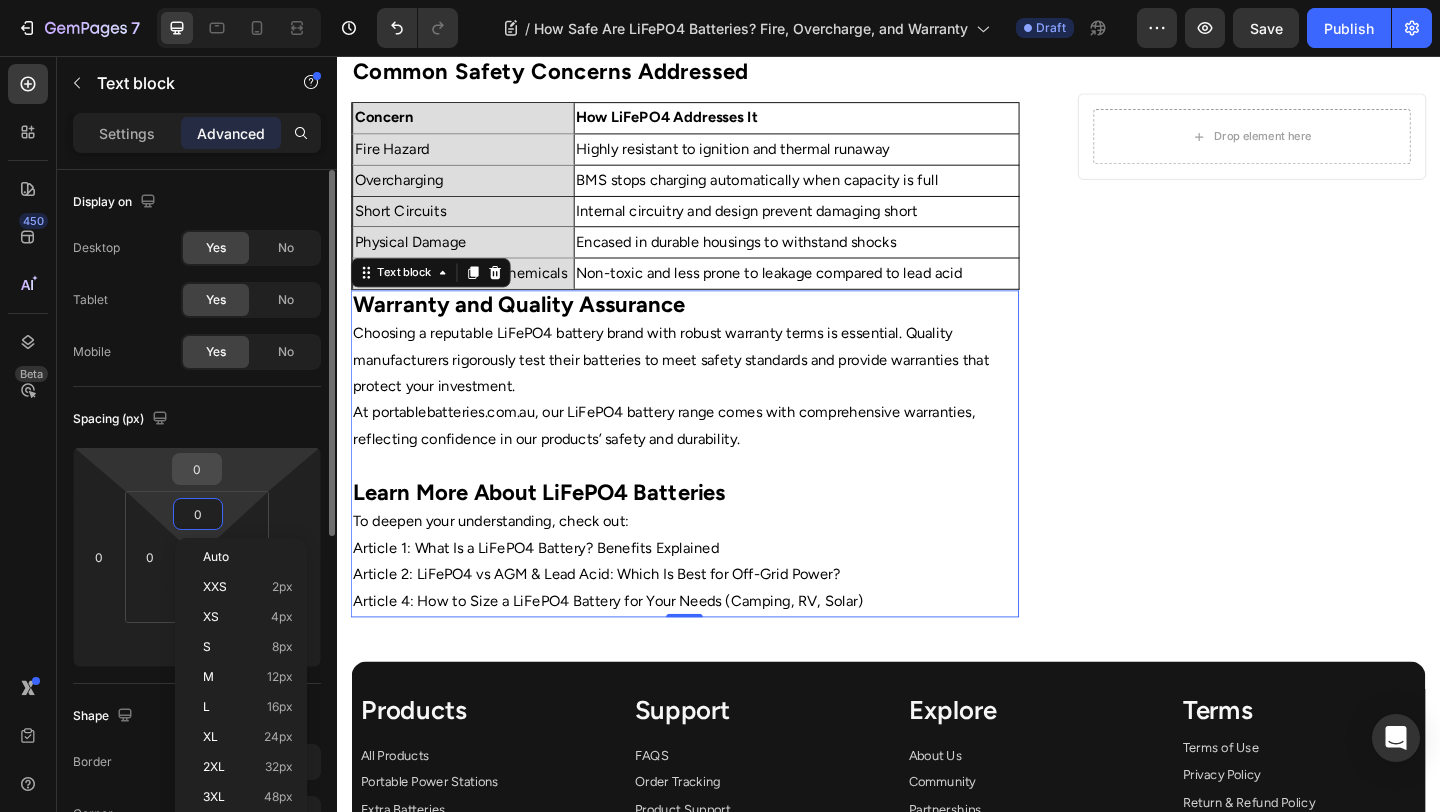 click on "0" at bounding box center (197, 469) 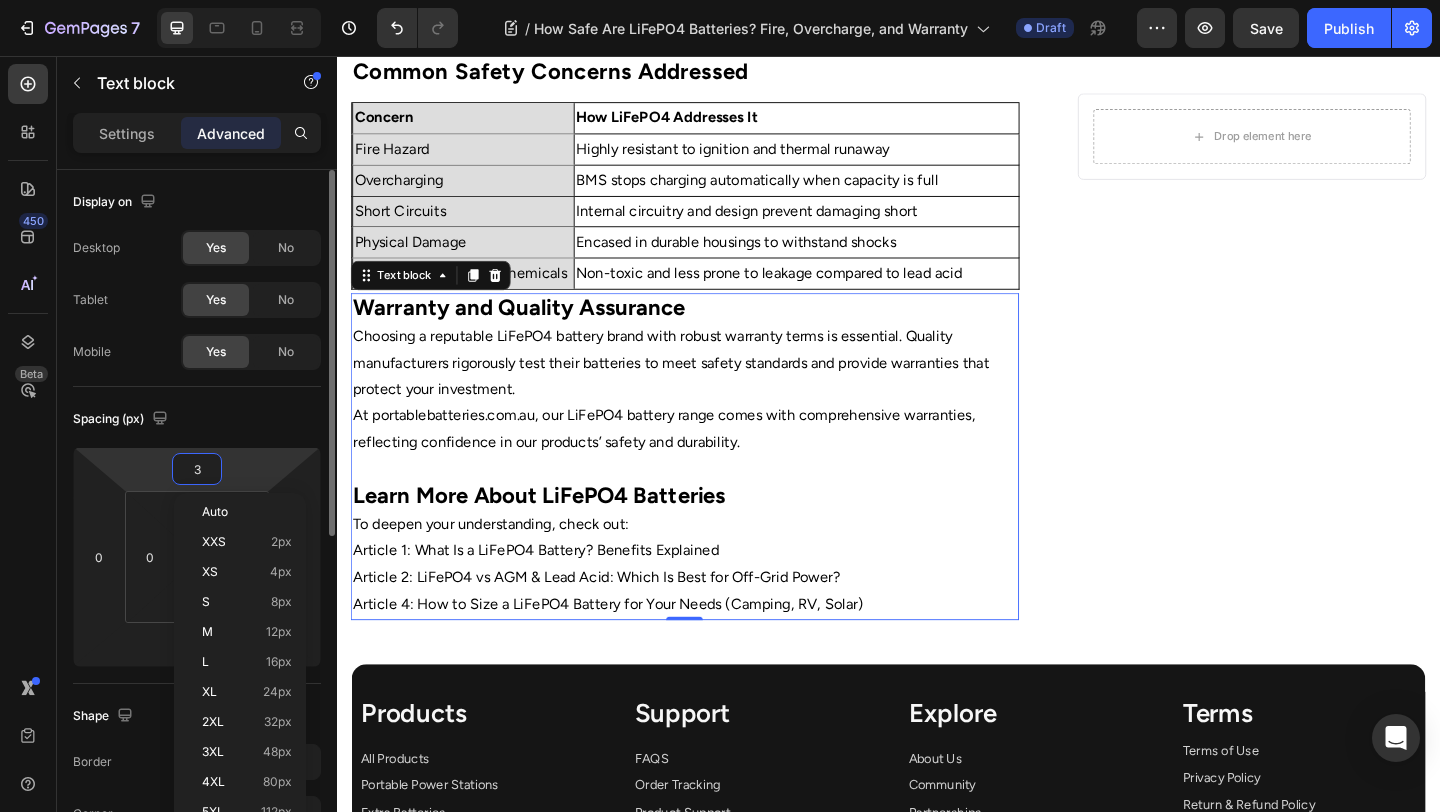 type on "32" 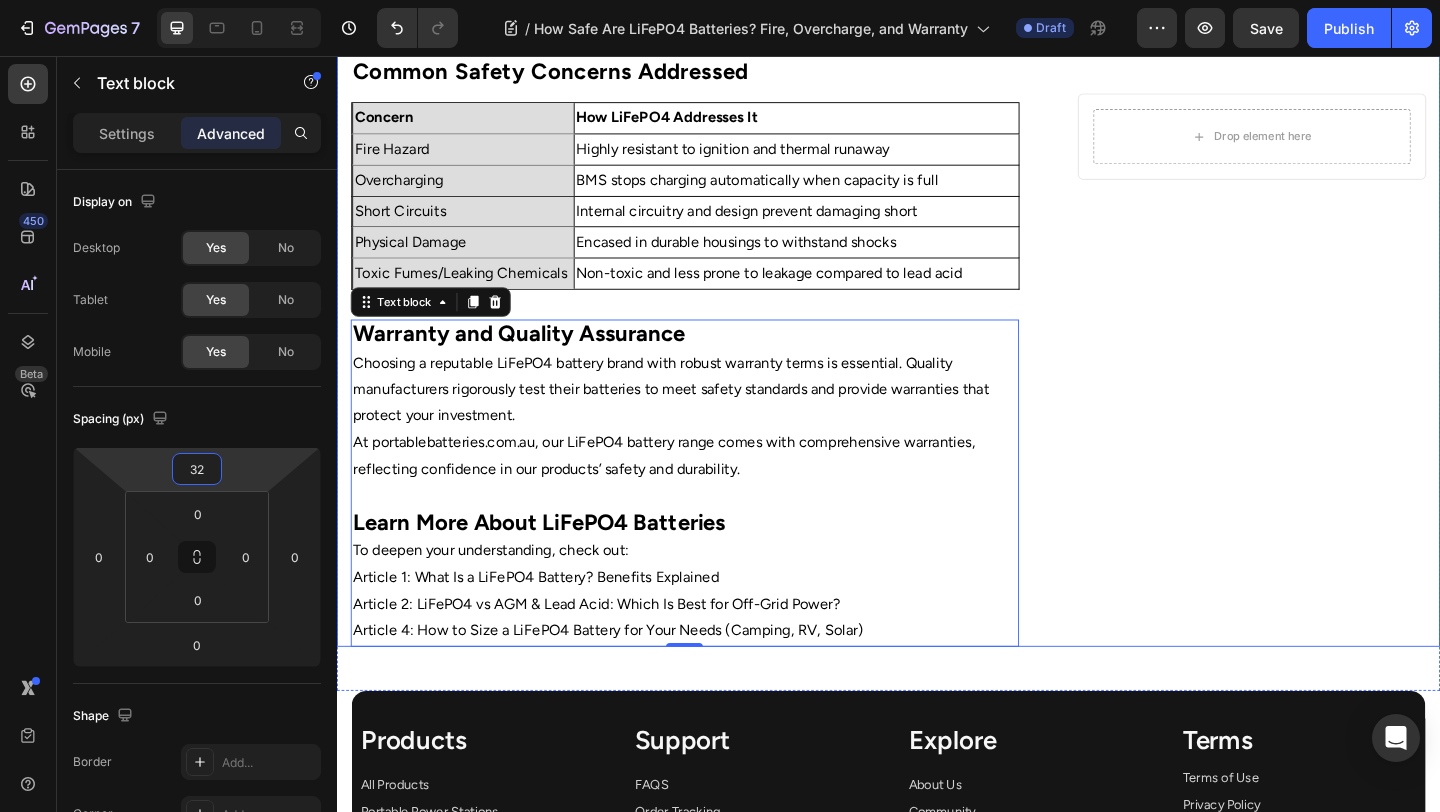 click on "Home Text Block
Icon Blog Text Block
Icon How Safe Are LiFePO4 Batteries? Fire, Overcharge, and Warranty Text Block Row ⁠⁠⁠⁠⁠⁠⁠ How Safe Are LiFePO4 Batteries? Fire, Overcharge, and Warranty Heading Image By  Portable Batteries Austraila Text block Advanced list Published:  August 4, 2025 Text block Row Image When it comes to choosing a battery for your caravan, camping, or off-grid power needs, safety is often top of mind. Lithium batteries, while known for their excellent performance, sometimes get a bad rap regarding safety risks like overheating or fire. So, how safe are LiFePO4 batteries really? Text block ⁠⁠⁠⁠⁠⁠⁠ Why Safety Matters in Battery Technology Heading Text block ⁠⁠⁠⁠⁠⁠⁠ What Makes LiFePO4 Batteries Safer? Heading 1. Stable Chemical Composition 2. Lower Risk of Thermal Runaway 3. Robust Battery Management Systems (BMS) 4. Controlled Charge and Discharge Parameters Text block ⁠⁠⁠⁠⁠⁠⁠ Heading Text Block Row" at bounding box center [937, -410] 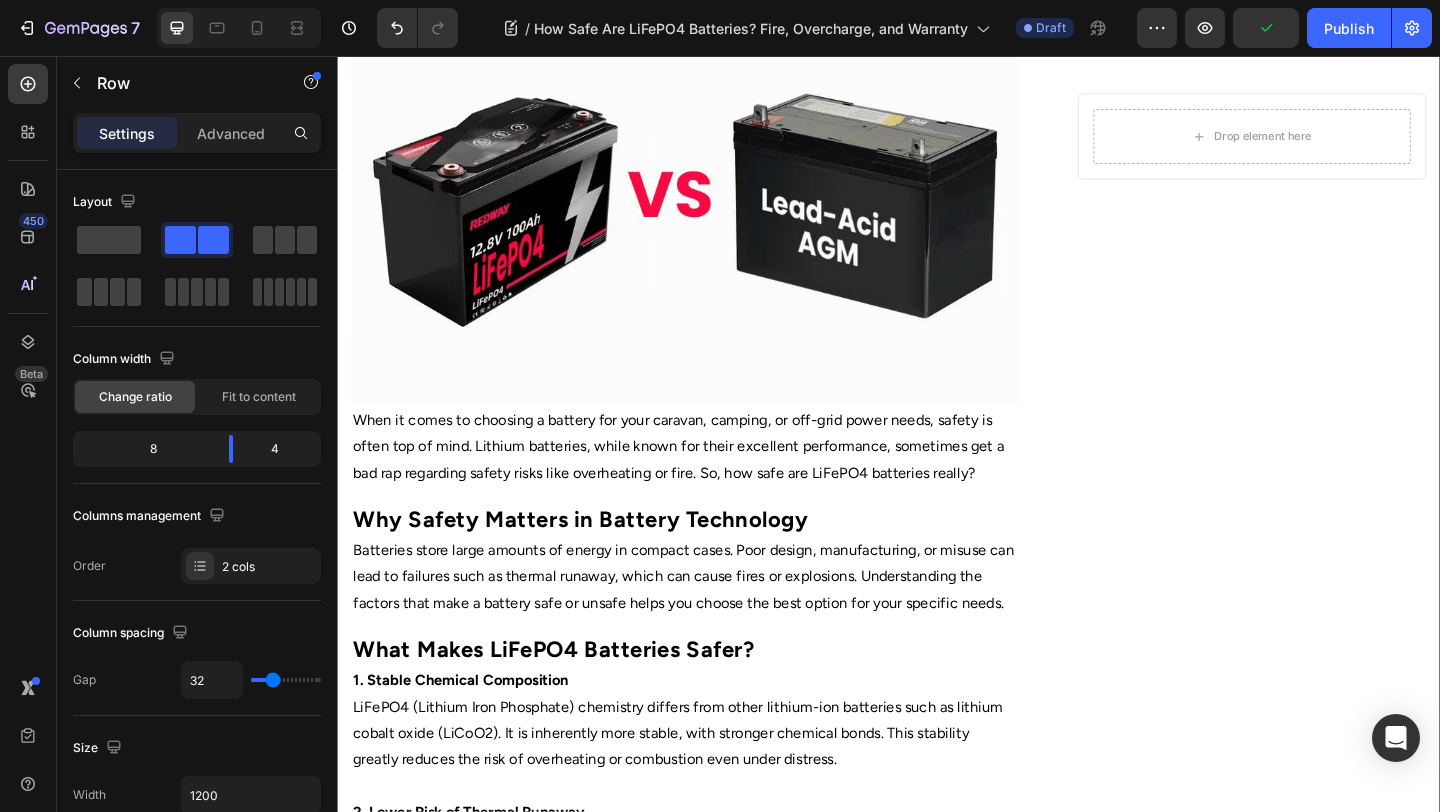 scroll, scrollTop: 0, scrollLeft: 0, axis: both 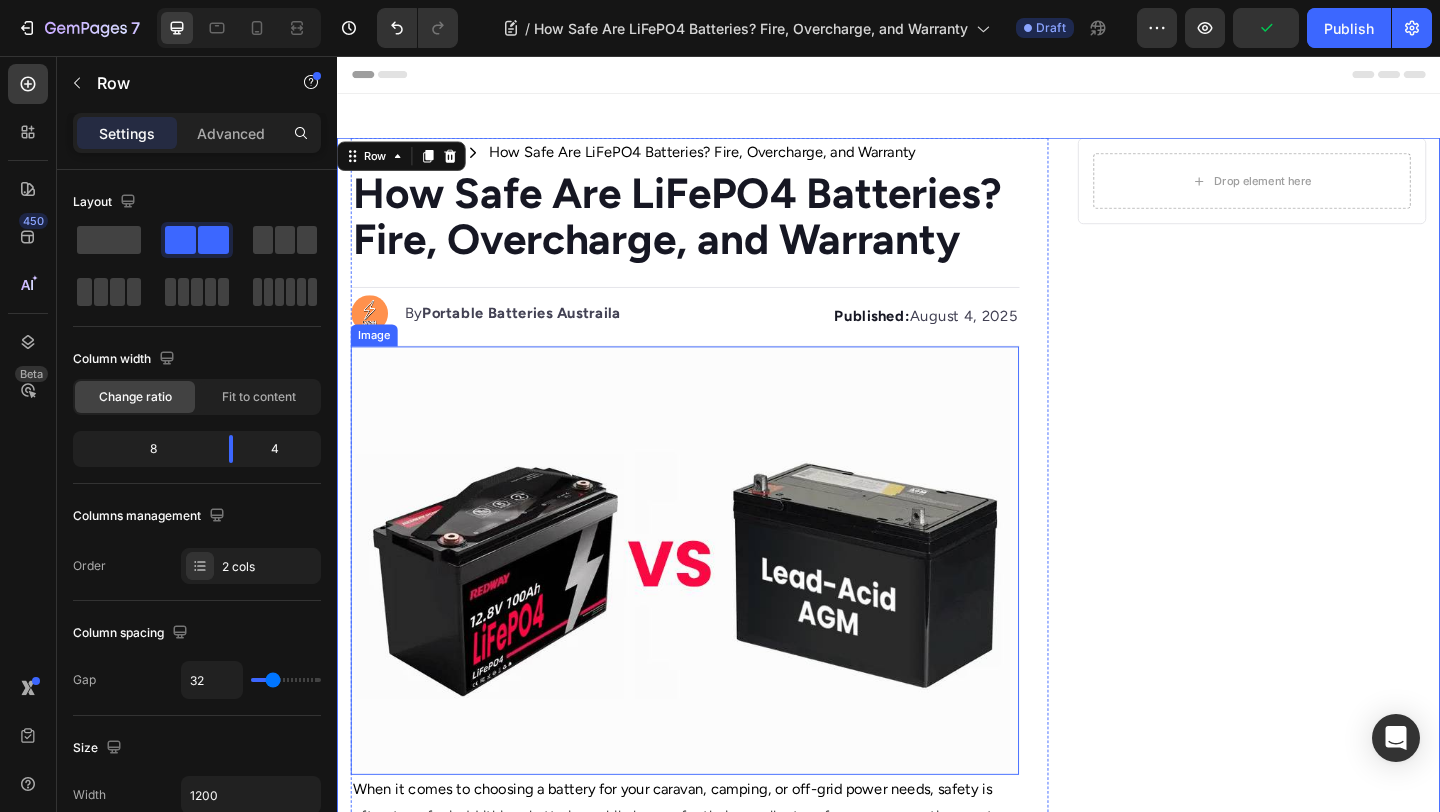 click at bounding box center [715, 605] 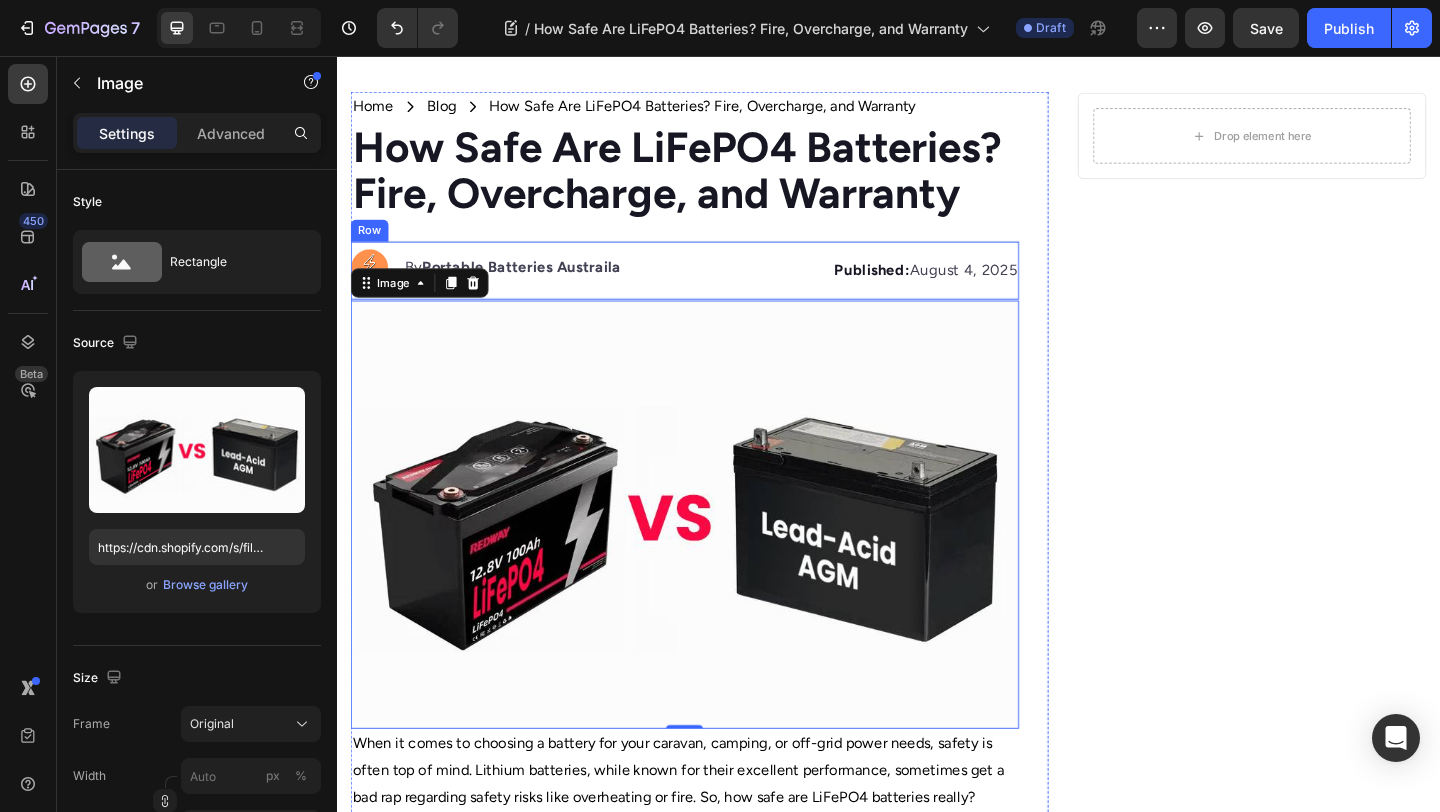scroll, scrollTop: 56, scrollLeft: 0, axis: vertical 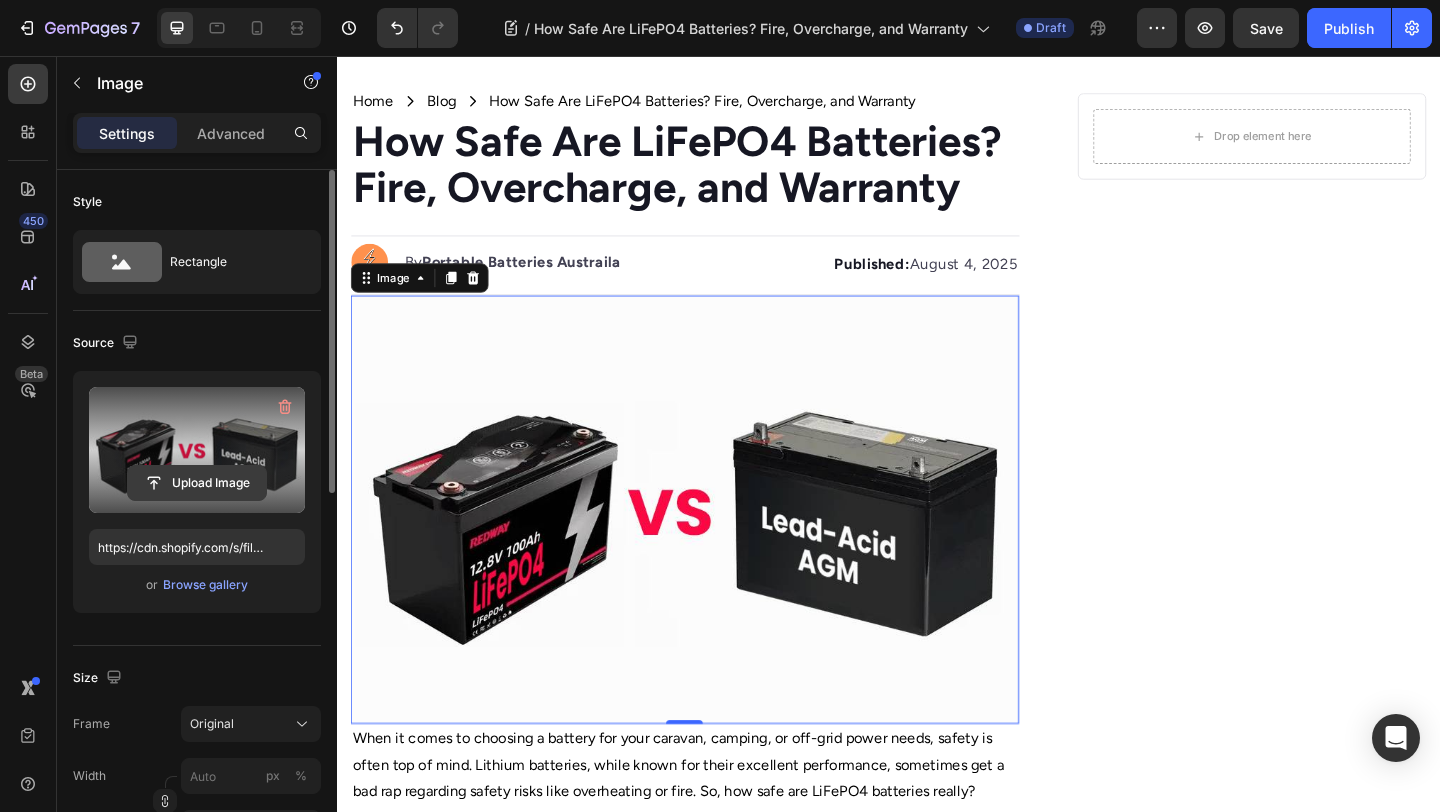 click 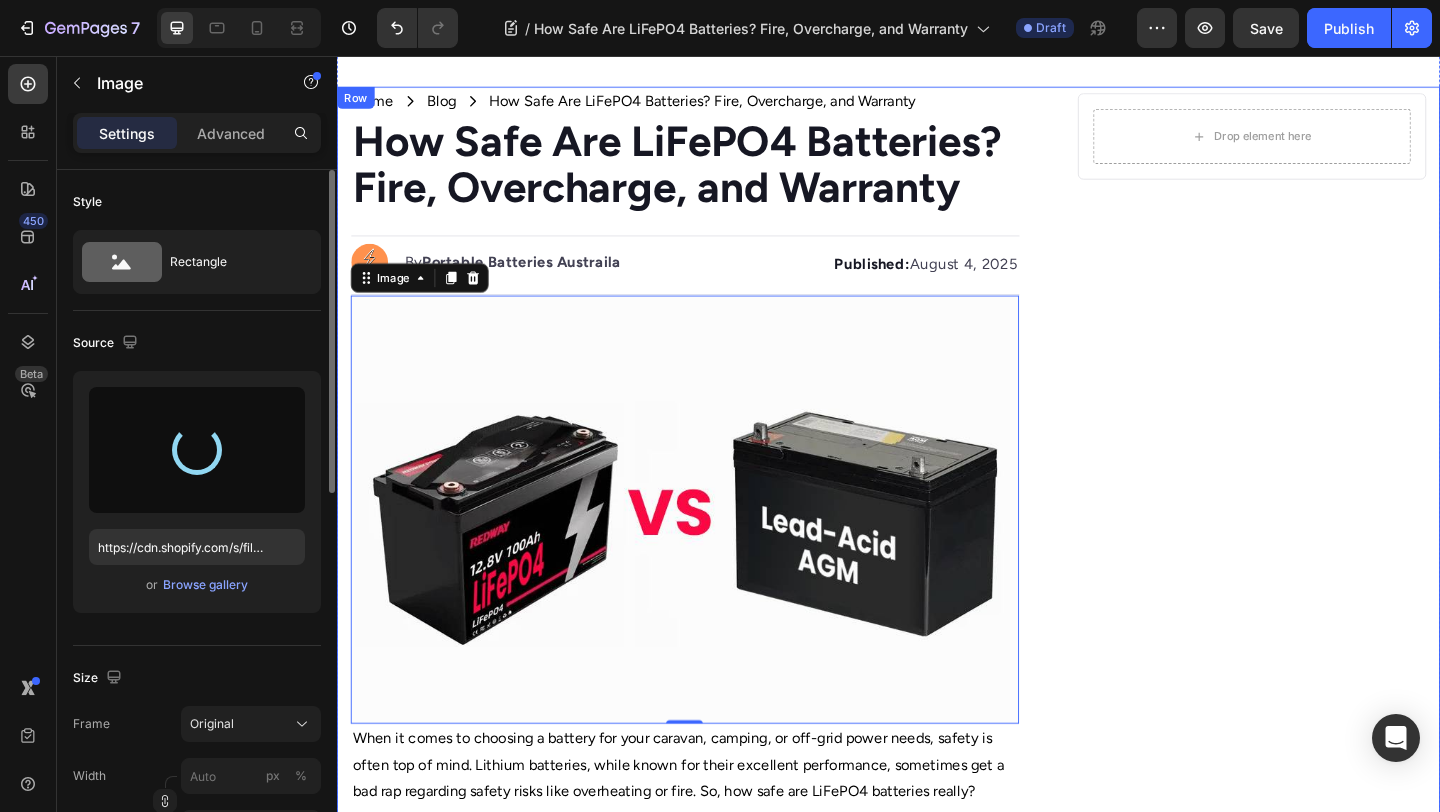 type on "https://cdn.shopify.com/s/files/1/0668/9642/9137/files/gempages_567543371971691561-300c9734-40fb-4d52-a57b-54b82dfb4389.jpg" 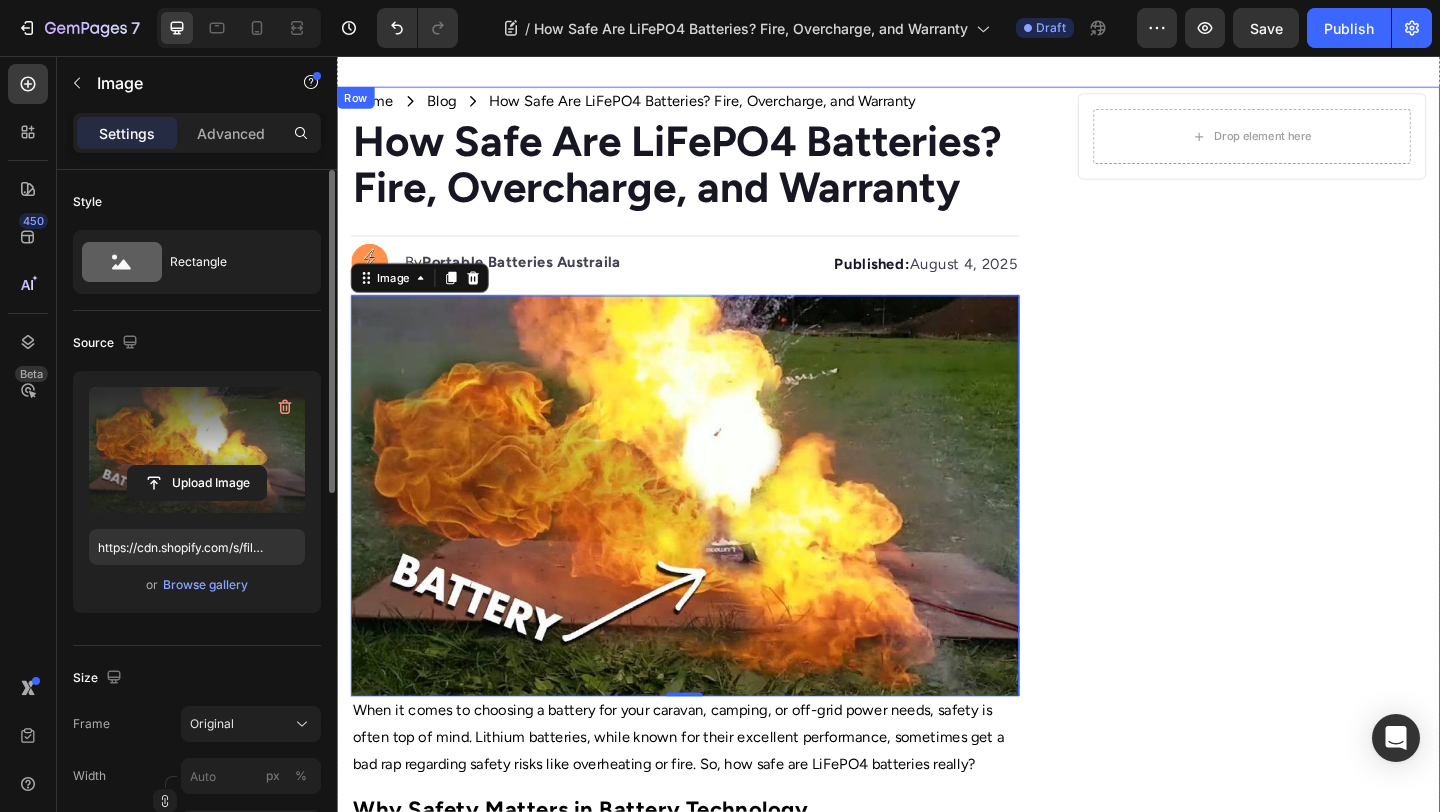 click on "Drop element here Row" at bounding box center (1332, 1181) 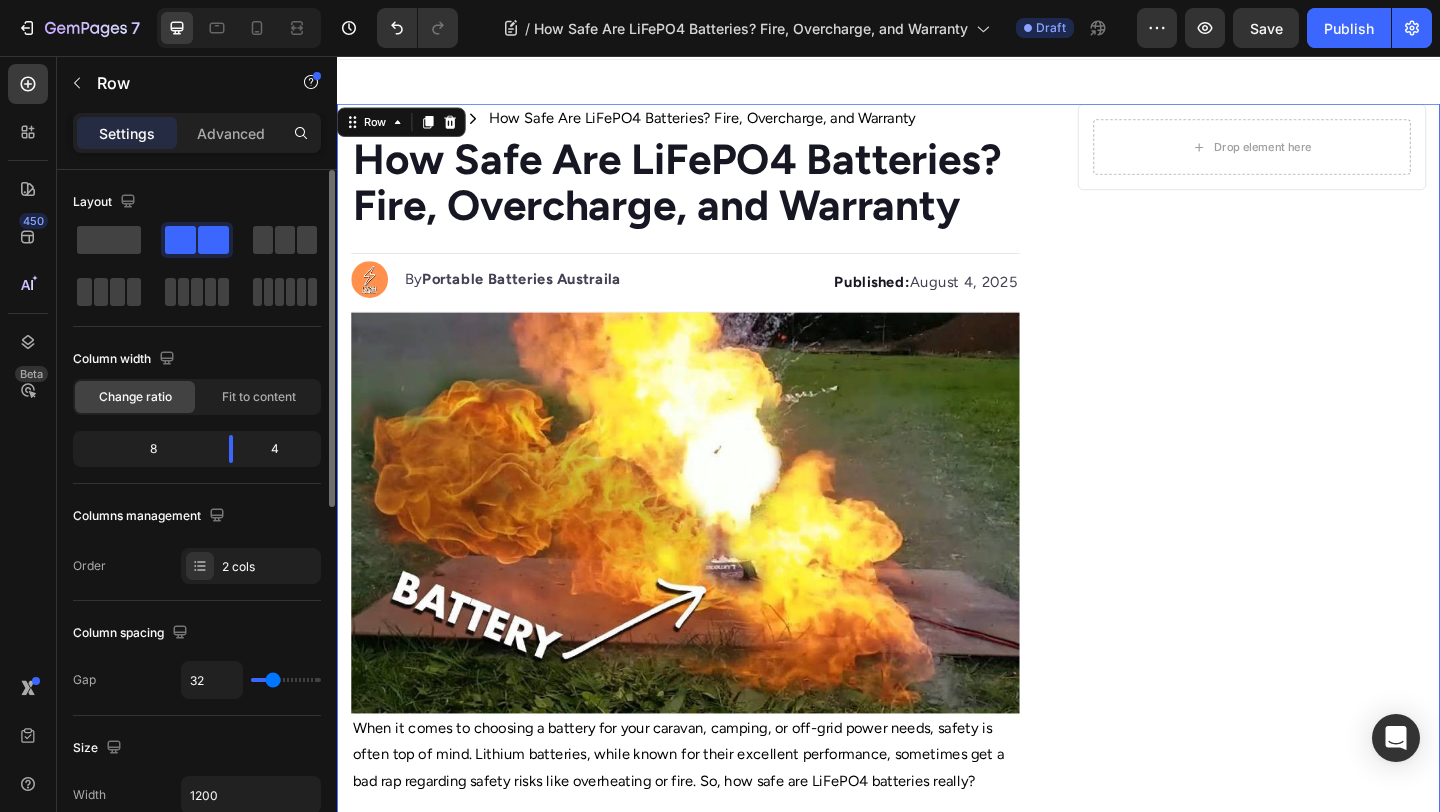 scroll, scrollTop: 0, scrollLeft: 0, axis: both 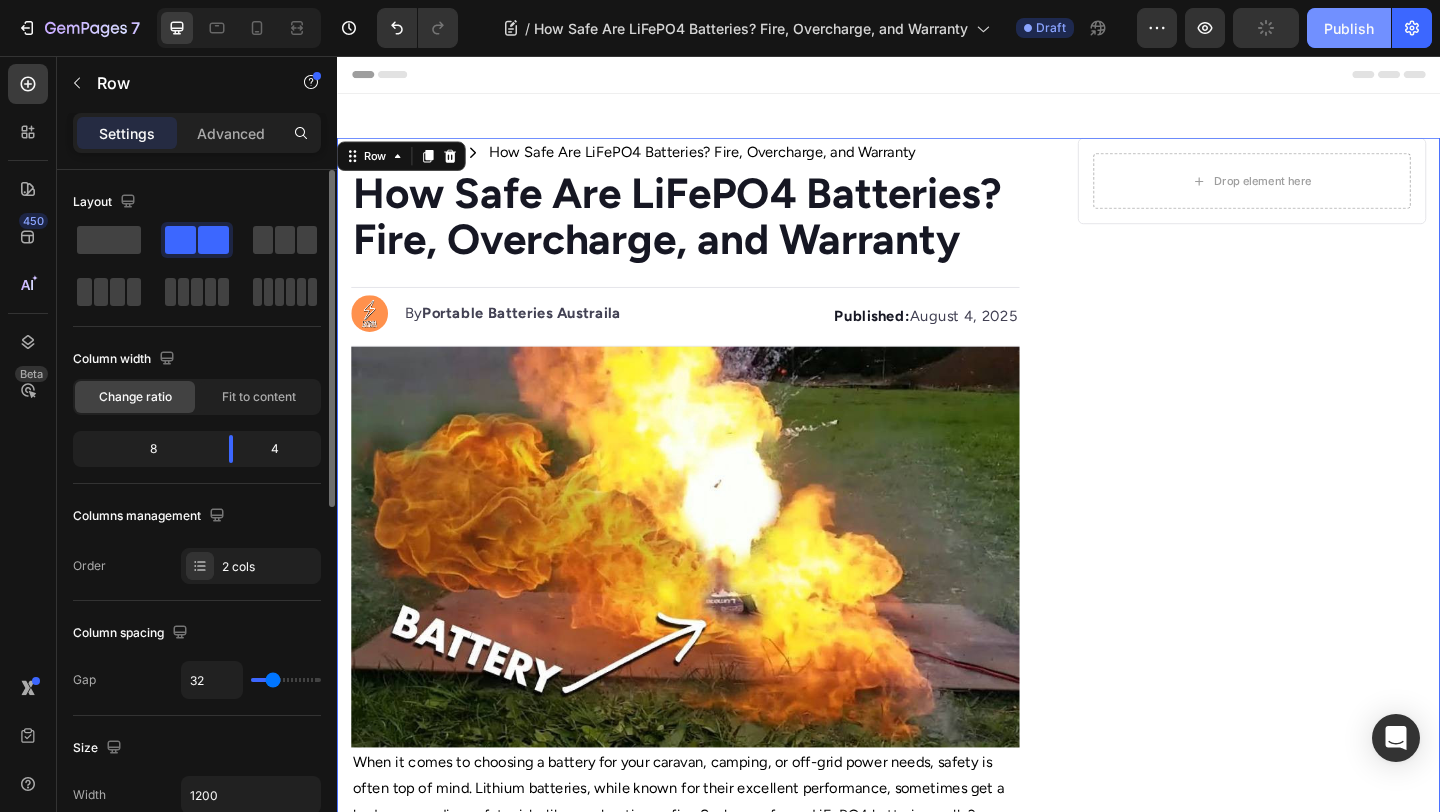 click on "Publish" 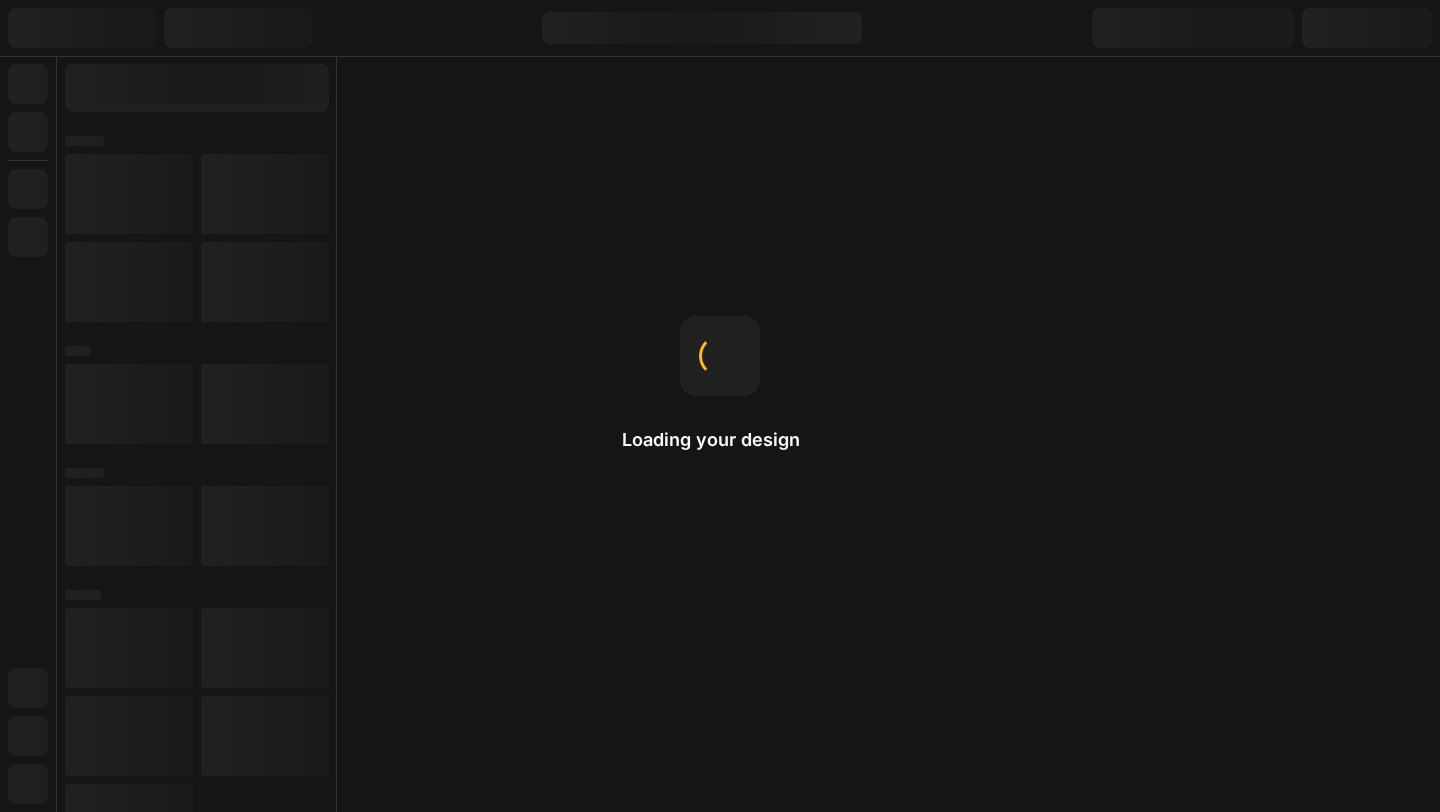 scroll, scrollTop: 0, scrollLeft: 0, axis: both 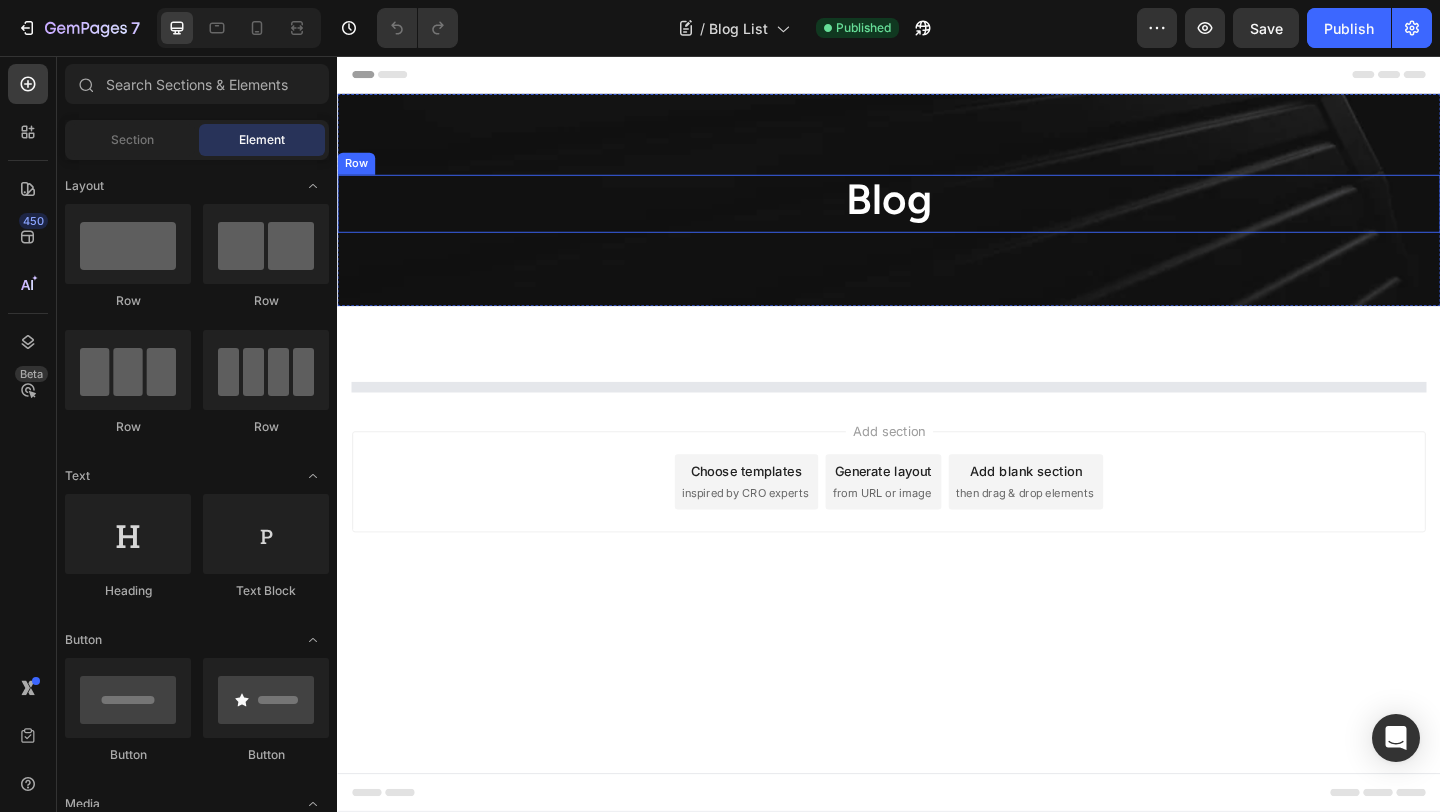 click on "Blog" at bounding box center (937, 212) 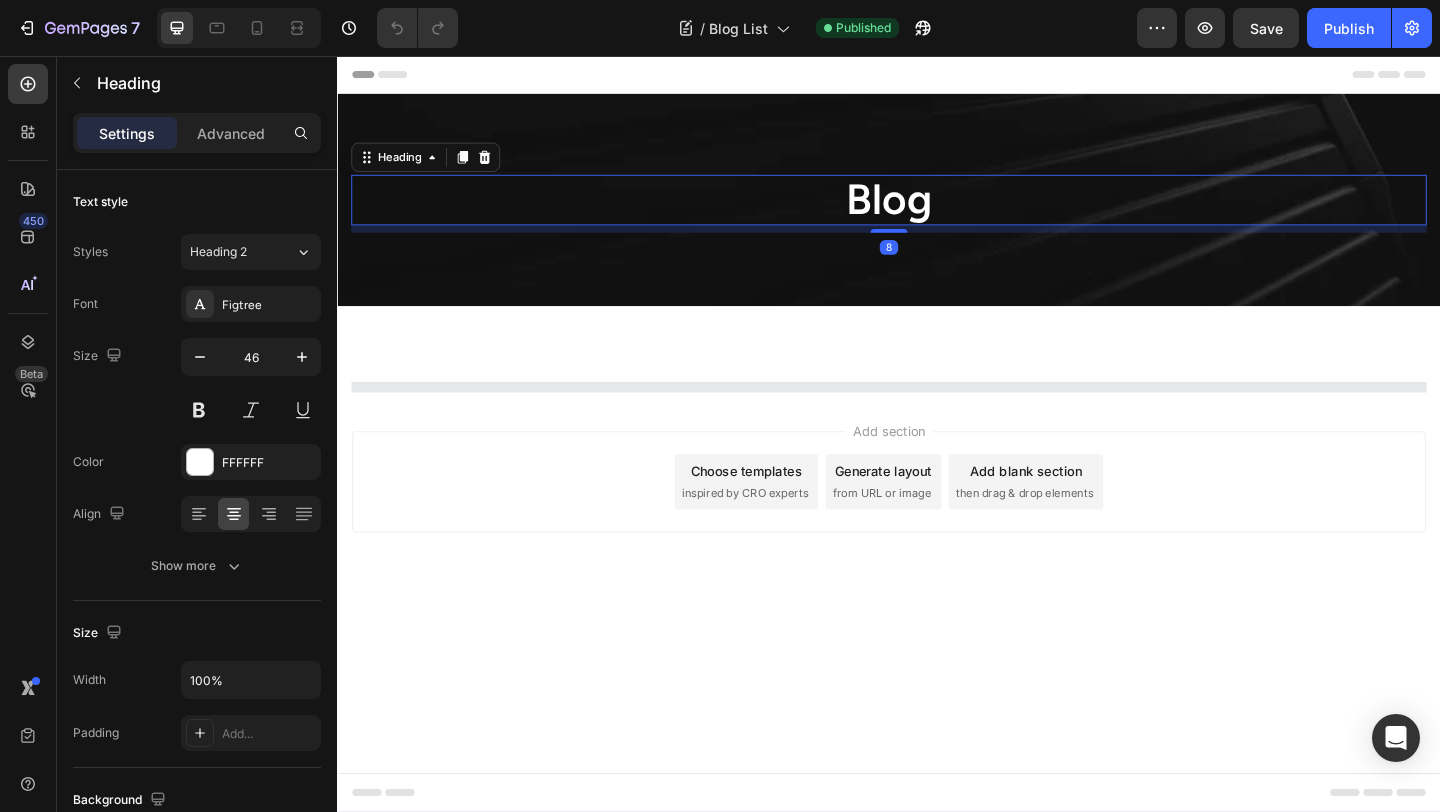 click on "Blog" at bounding box center (937, 212) 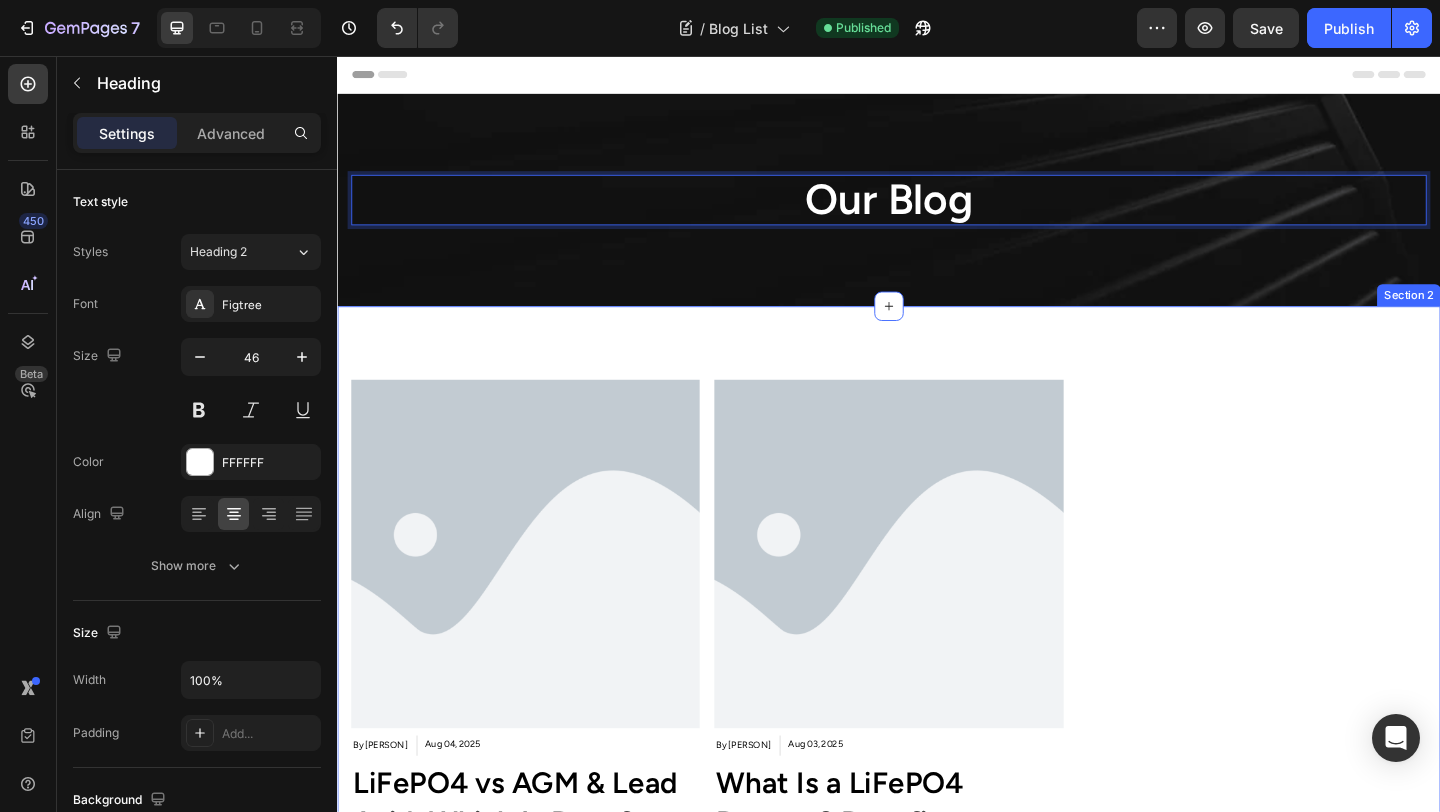 scroll, scrollTop: 82, scrollLeft: 0, axis: vertical 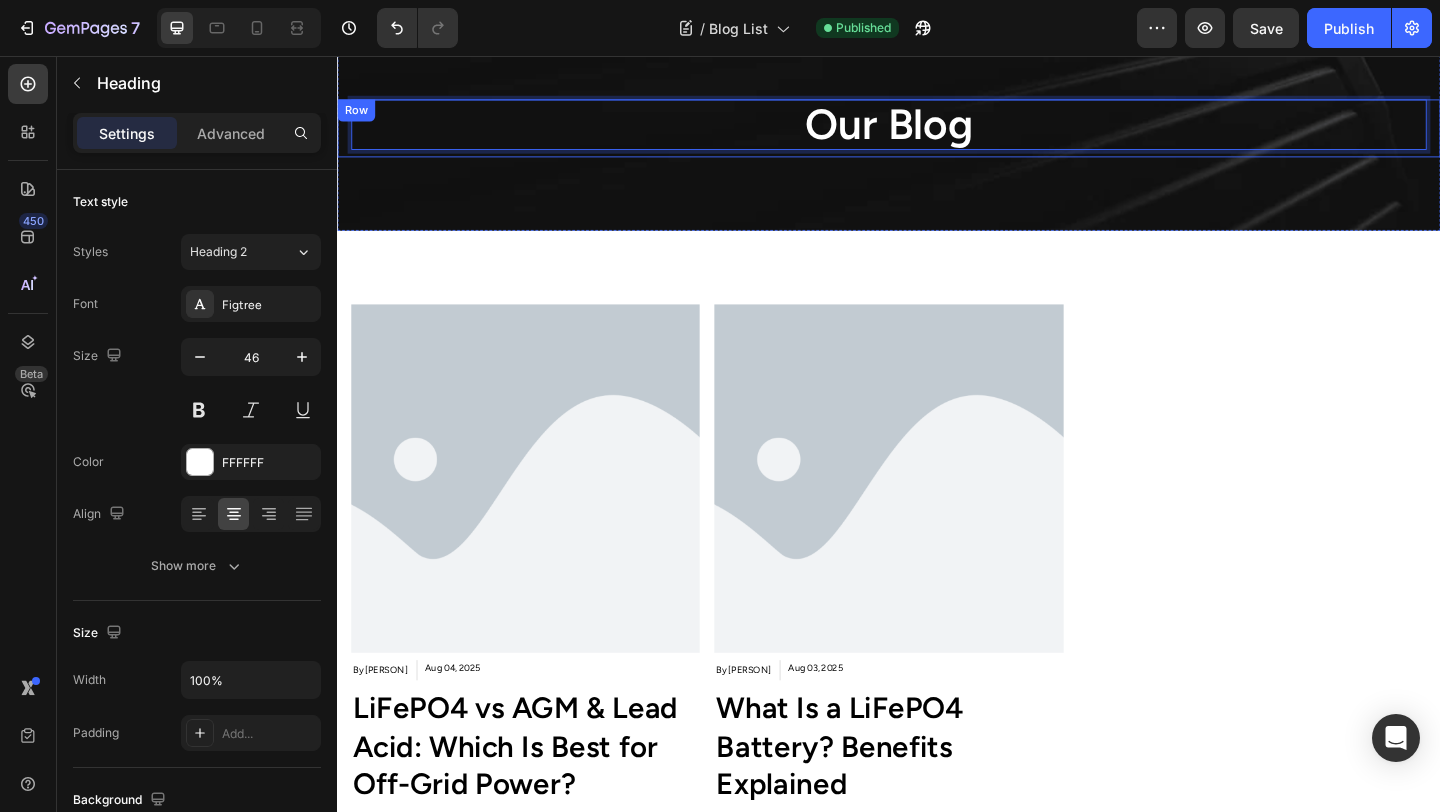 click on "Our Blog Heading   8" at bounding box center (937, 134) 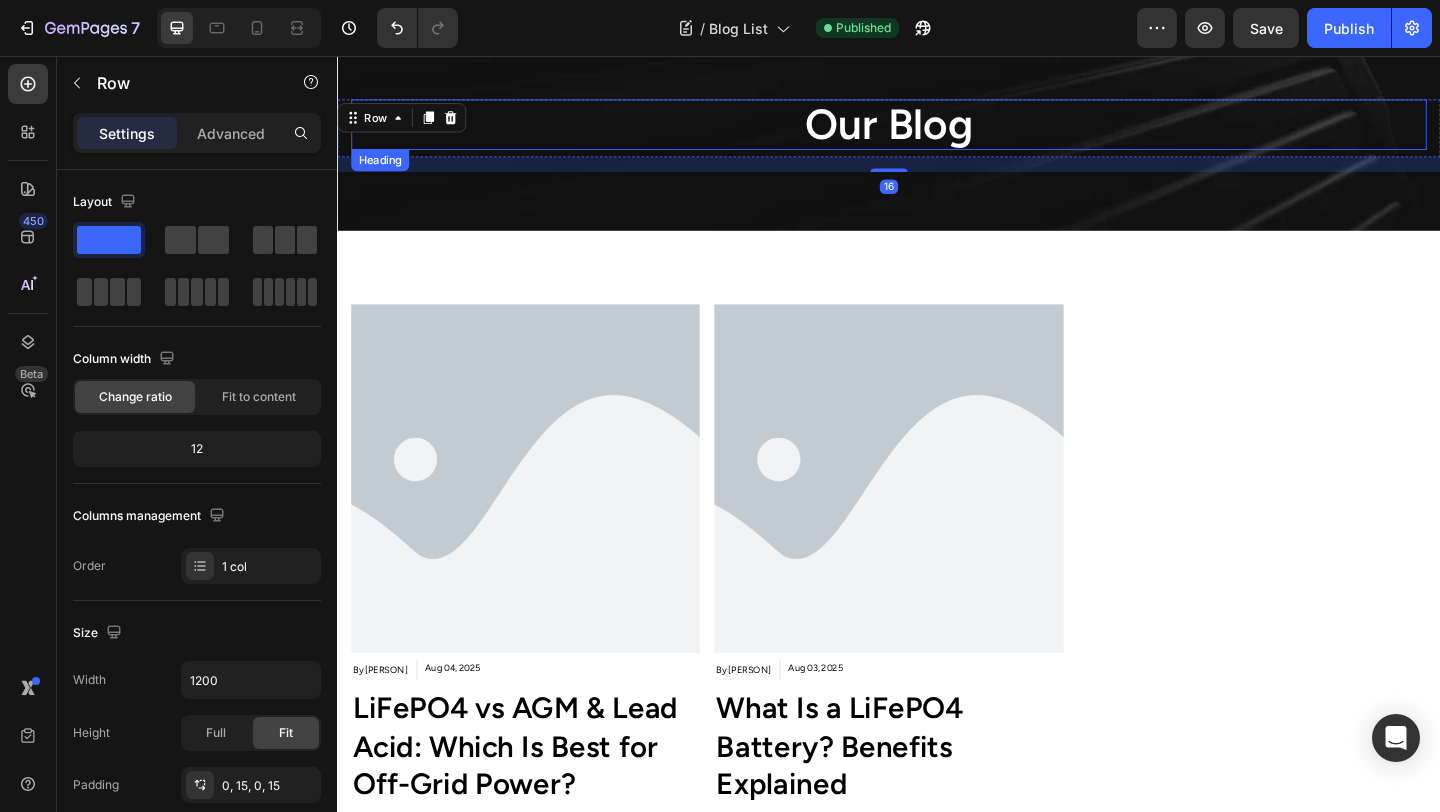 click on "Our Blog" at bounding box center (937, 130) 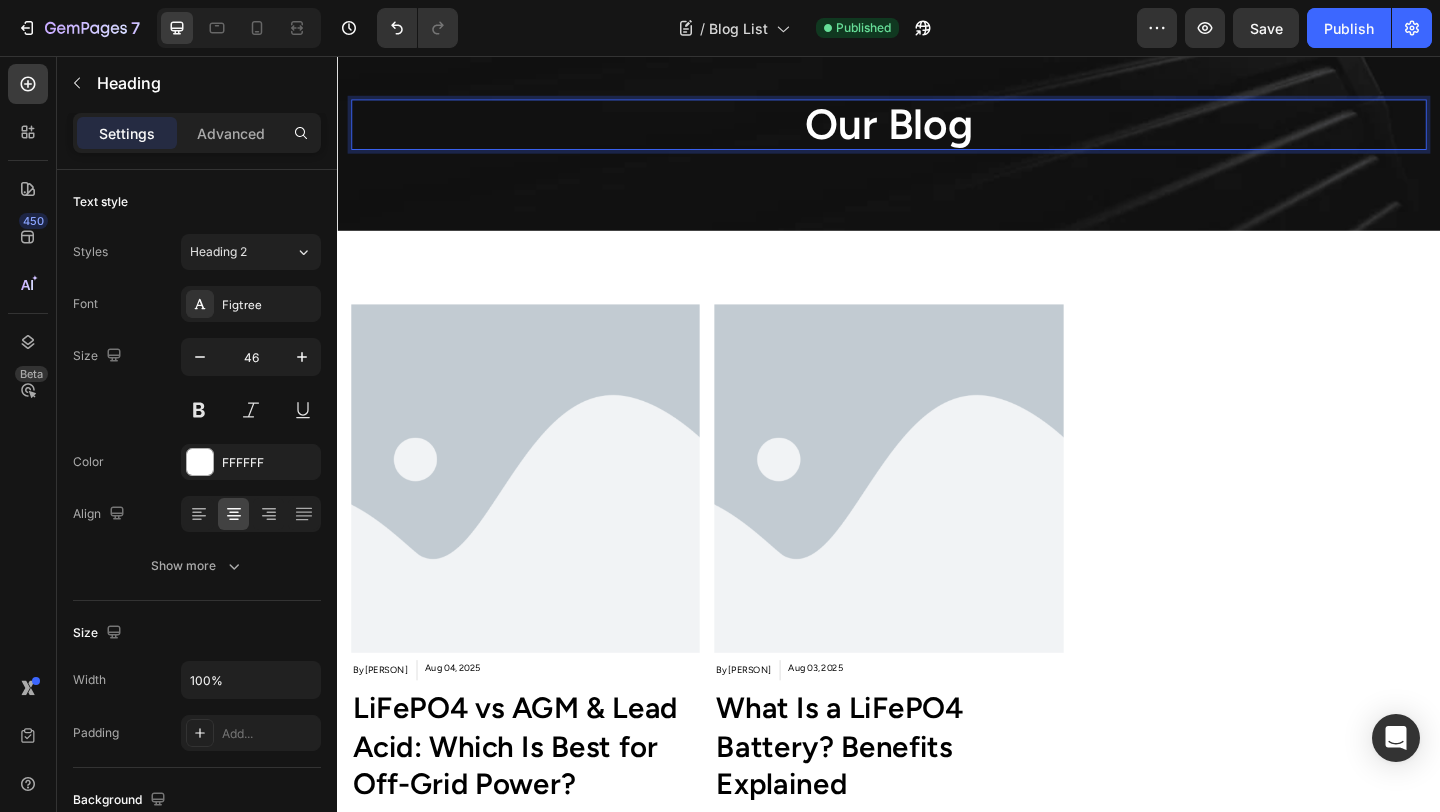 click on "Our Blog" at bounding box center [937, 130] 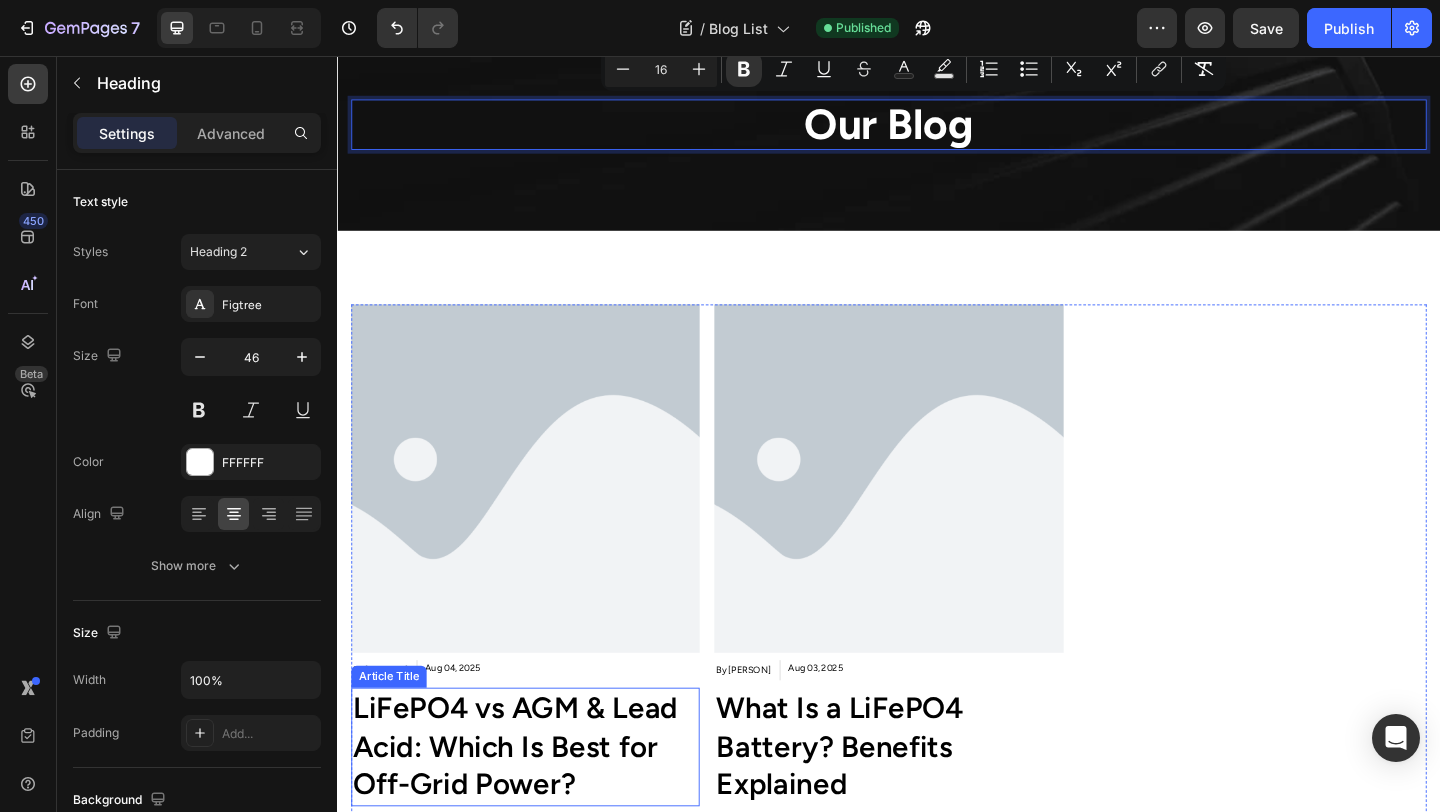 click on "Article Title" at bounding box center [393, 731] 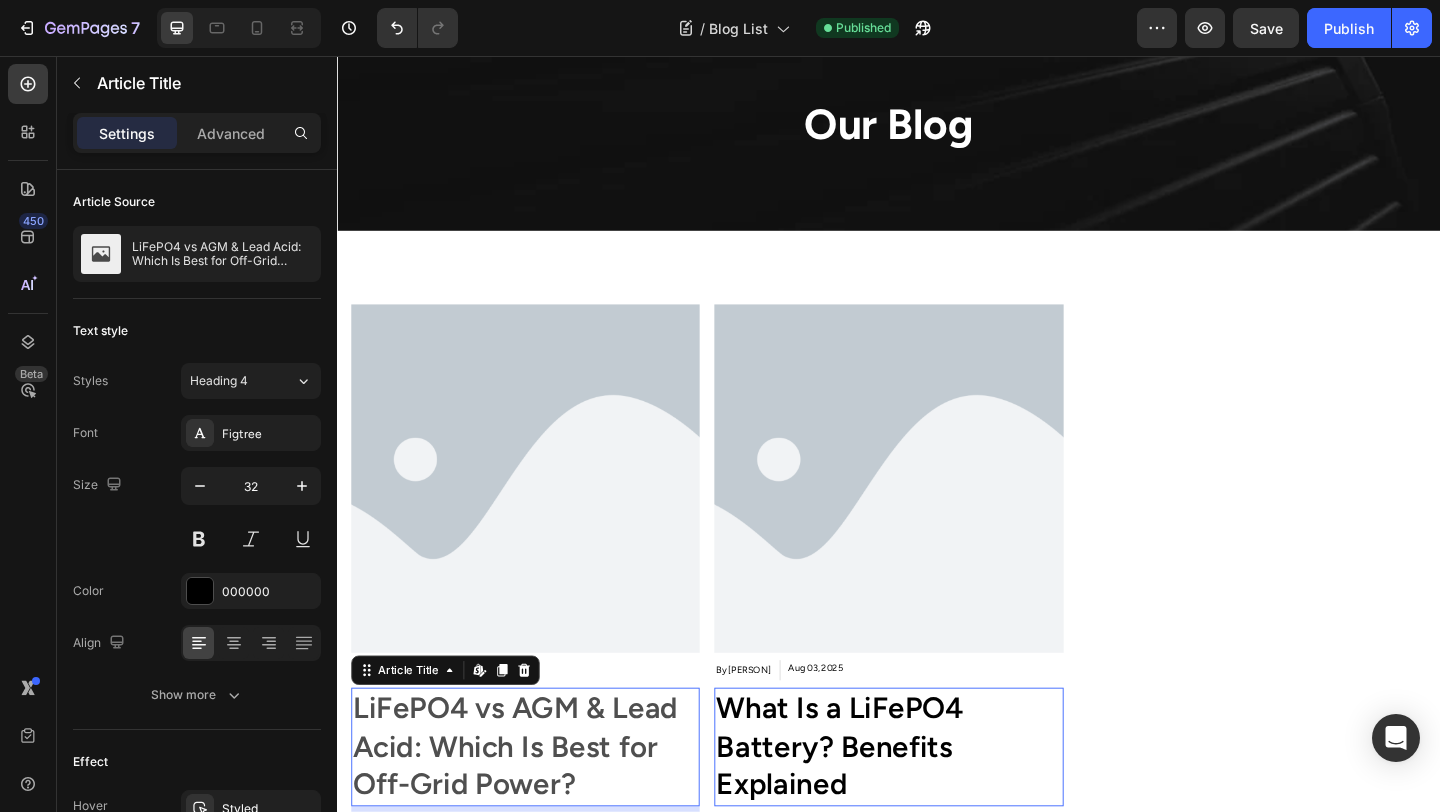 click on "LiFePO4 vs AGM & Lead Acid: Which Is Best for Off-Grid Power?" at bounding box center [541, 807] 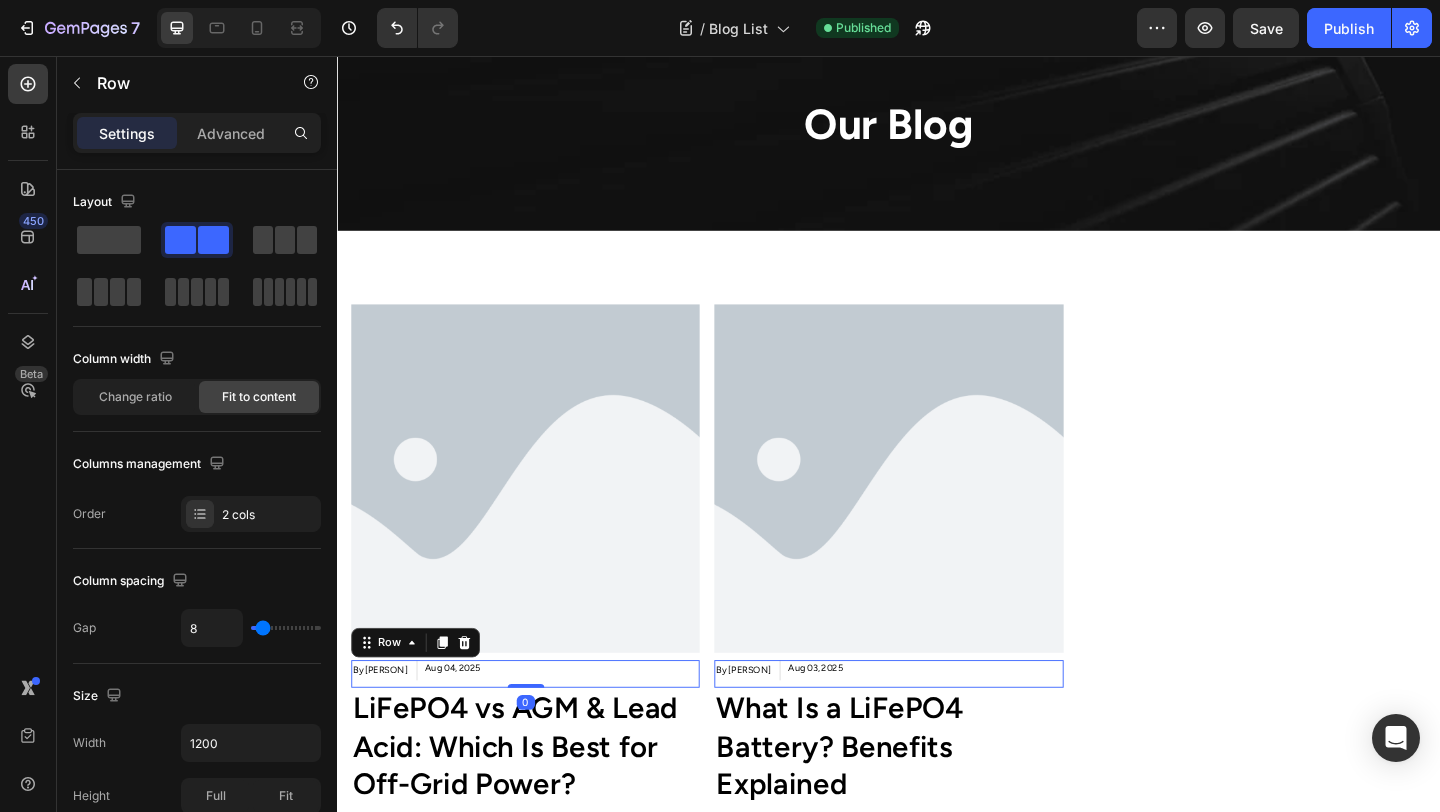 click on "By [PERSON] Article Author [MONTH] 04, [YEAR] Article Date Row   0" at bounding box center (541, 728) 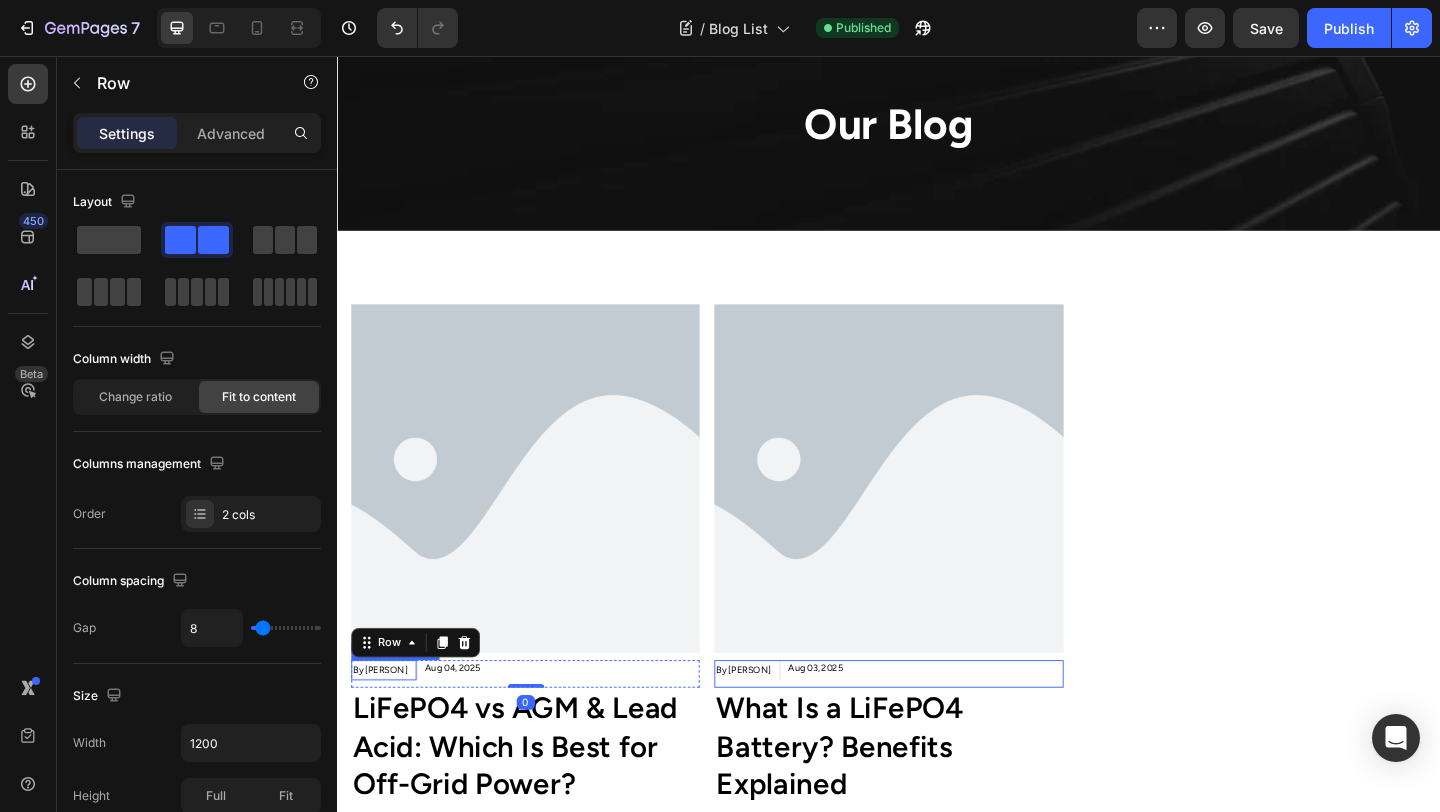 click on "By [PERSON]" at bounding box center (383, 724) 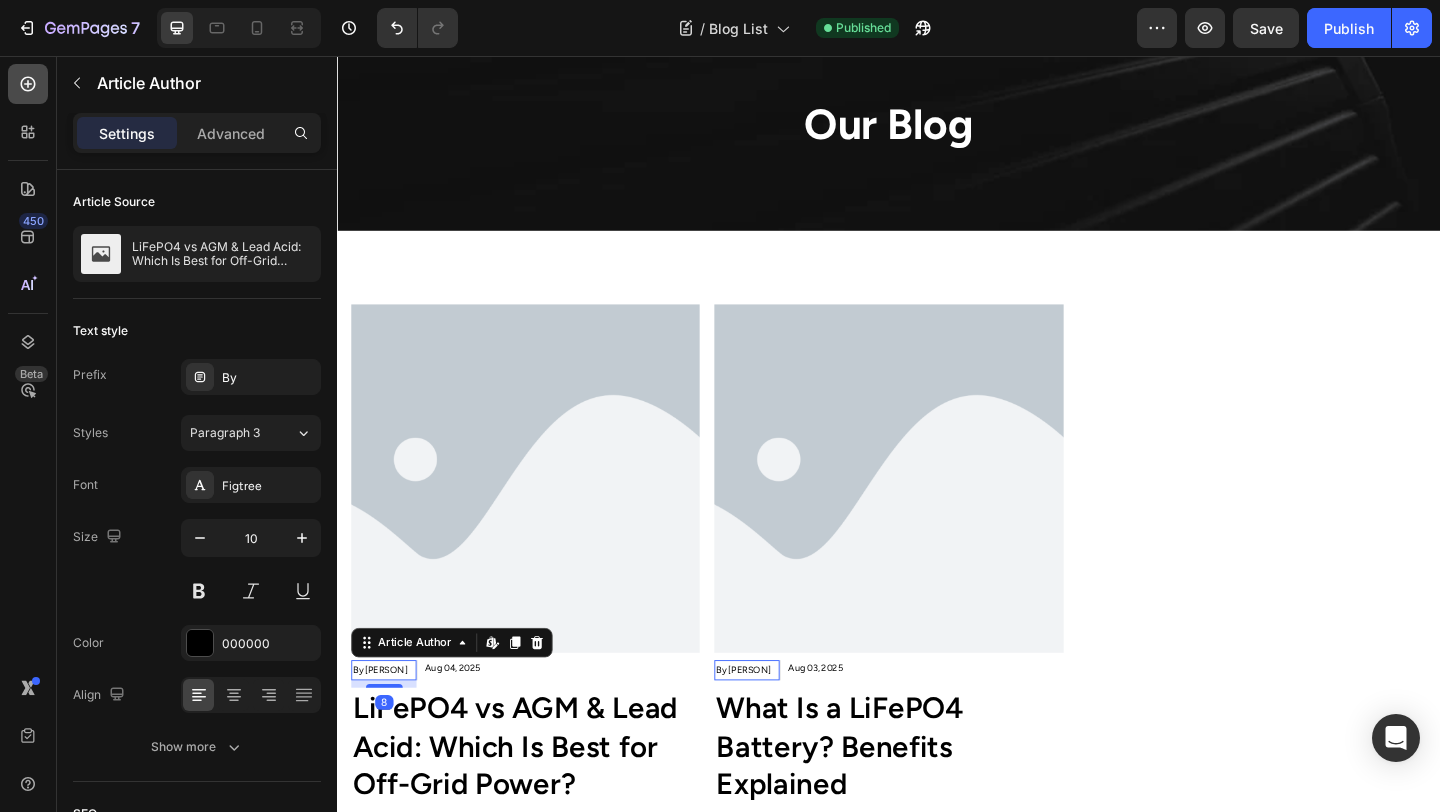 click 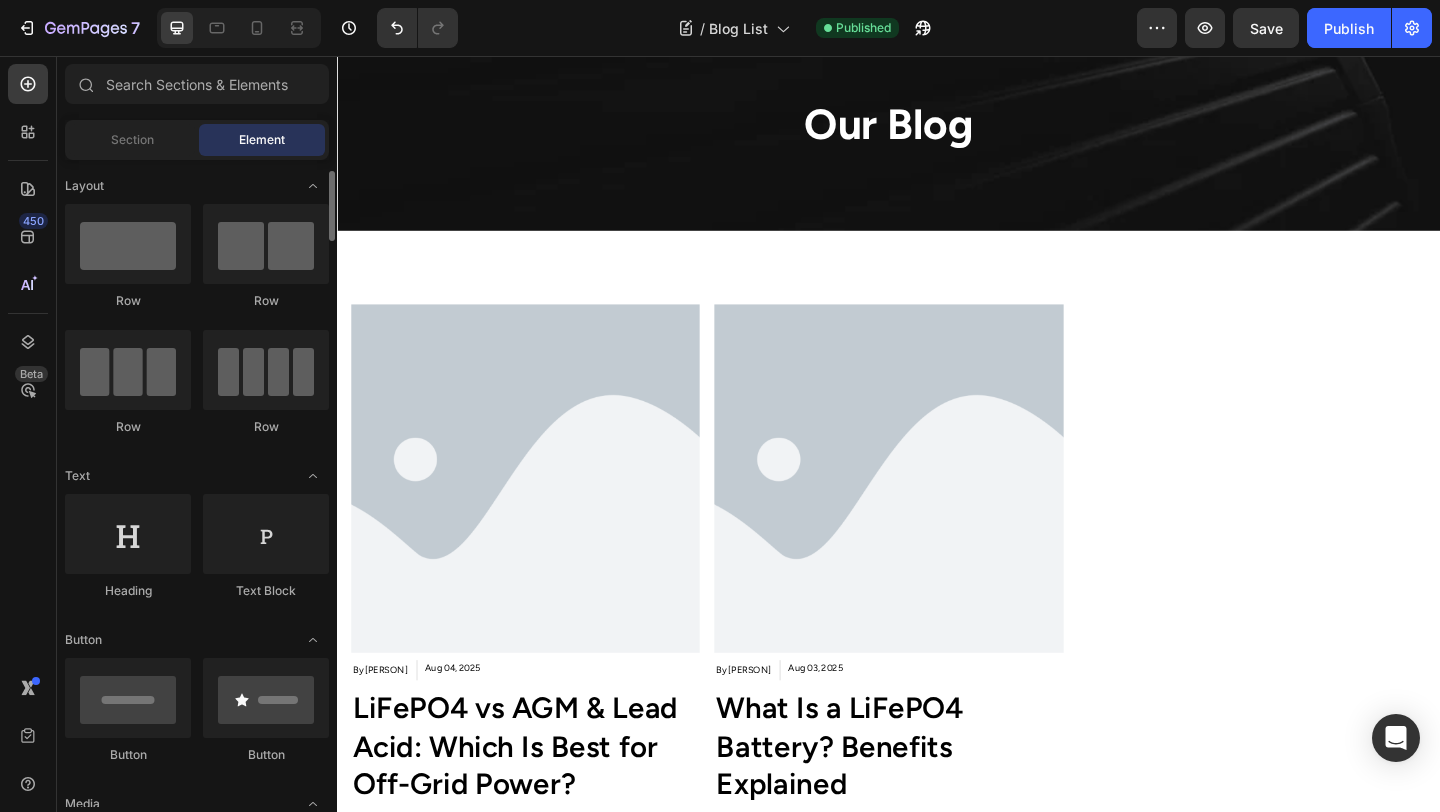 scroll, scrollTop: 81, scrollLeft: 0, axis: vertical 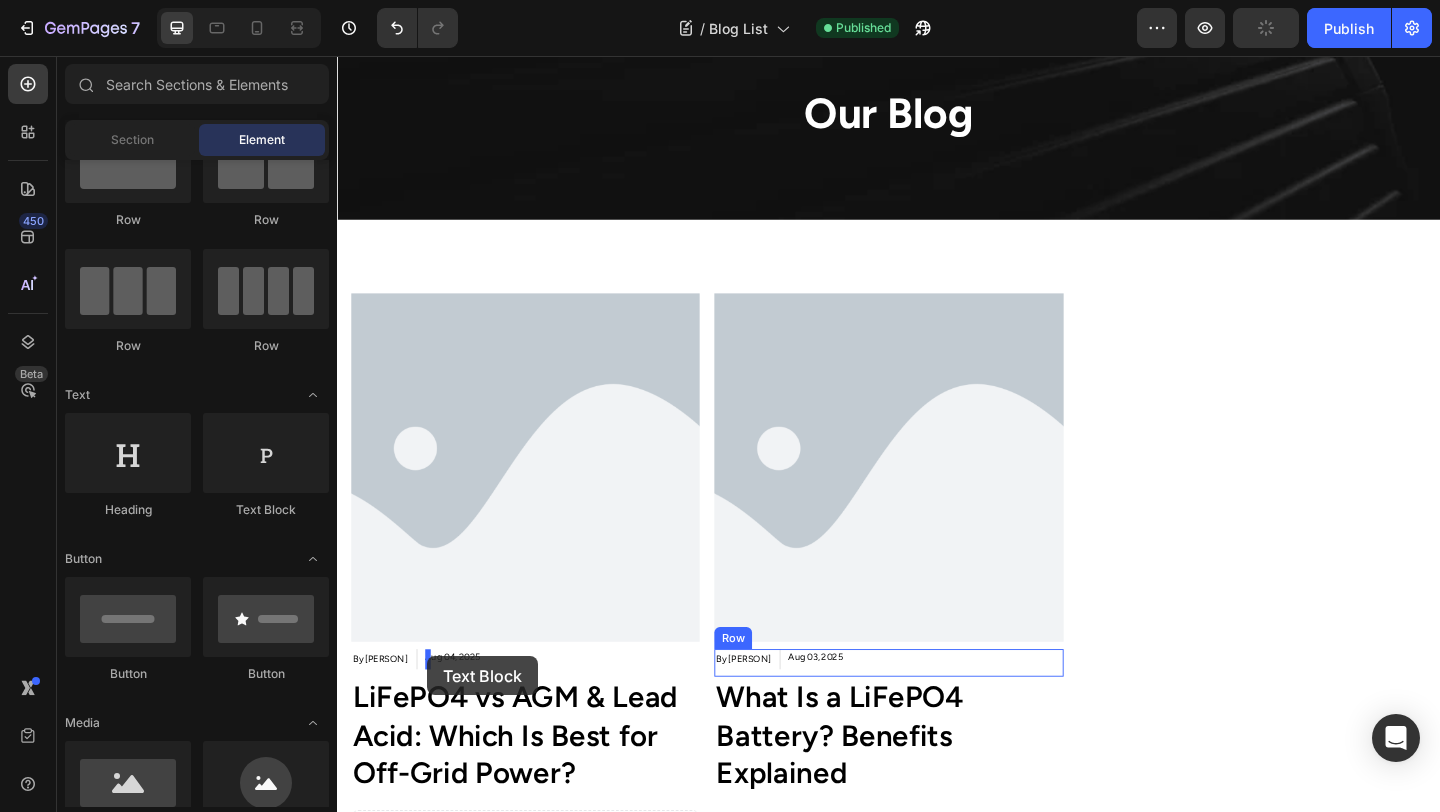 drag, startPoint x: 598, startPoint y: 513, endPoint x: 435, endPoint y: 709, distance: 254.92155 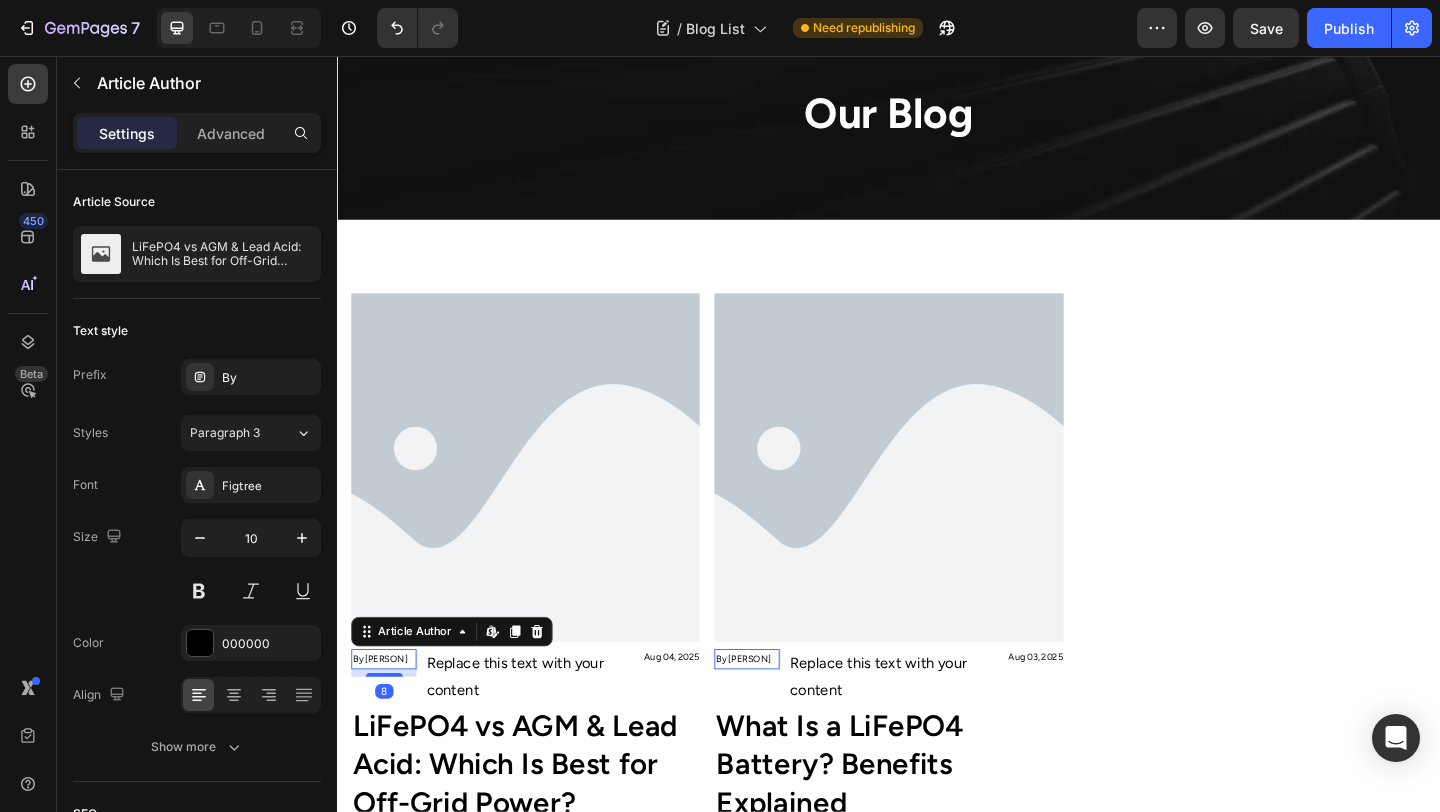 click on "By [PERSON]" at bounding box center [383, 712] 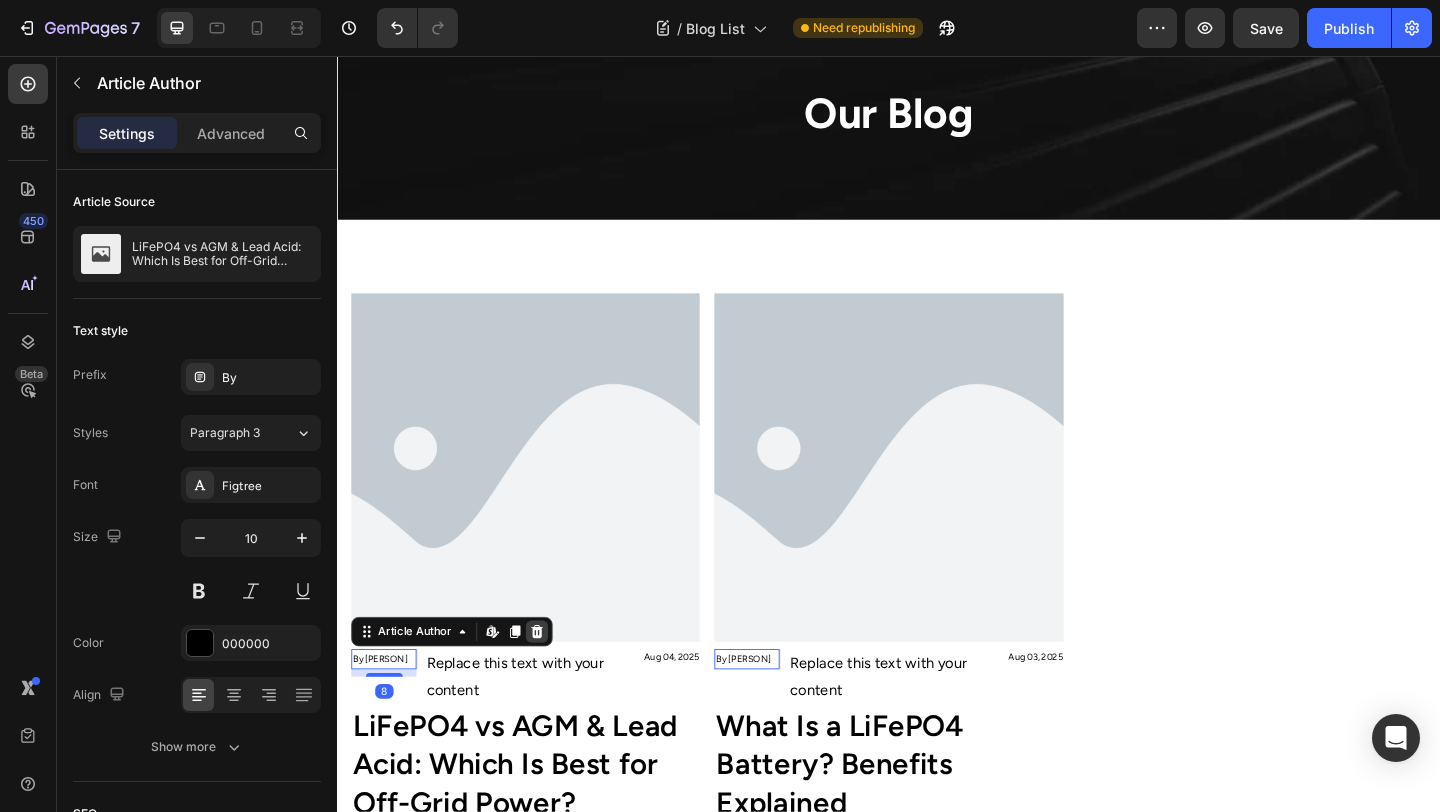 click 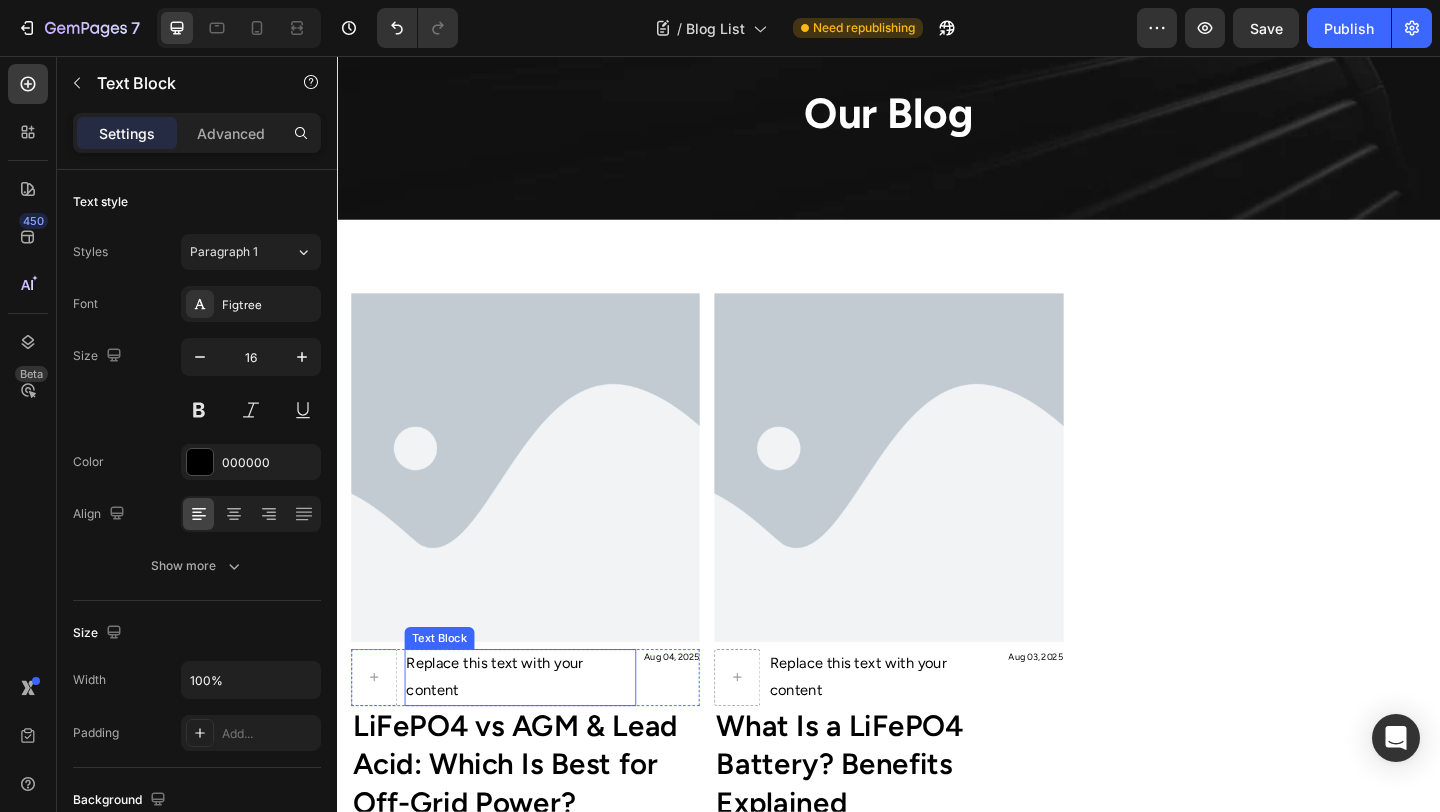 click on "Replace this text with your content" at bounding box center (536, 732) 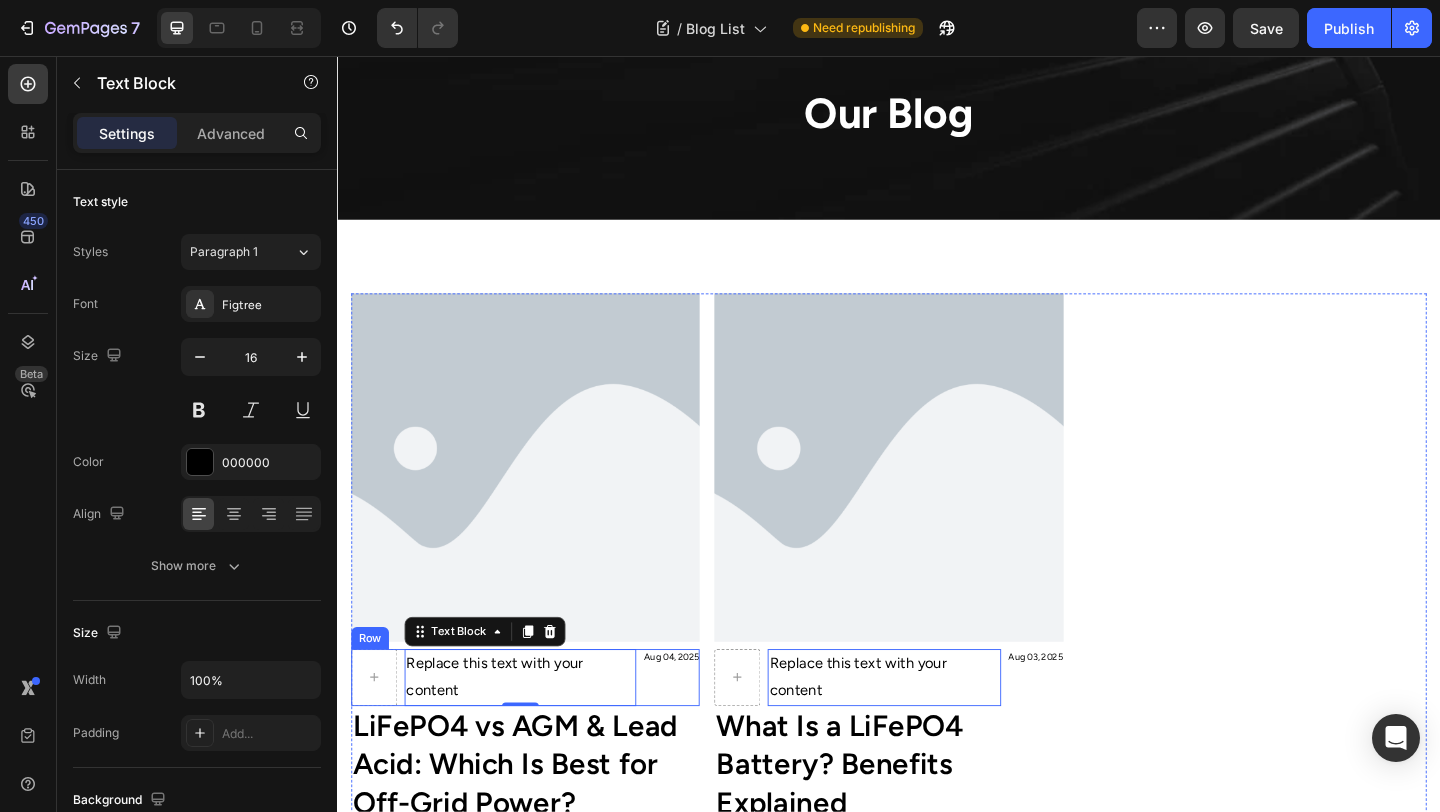 click on "Replace this text with your content Text Block   0 [MONTH] 04, [YEAR] Article Date Row" at bounding box center [541, 732] 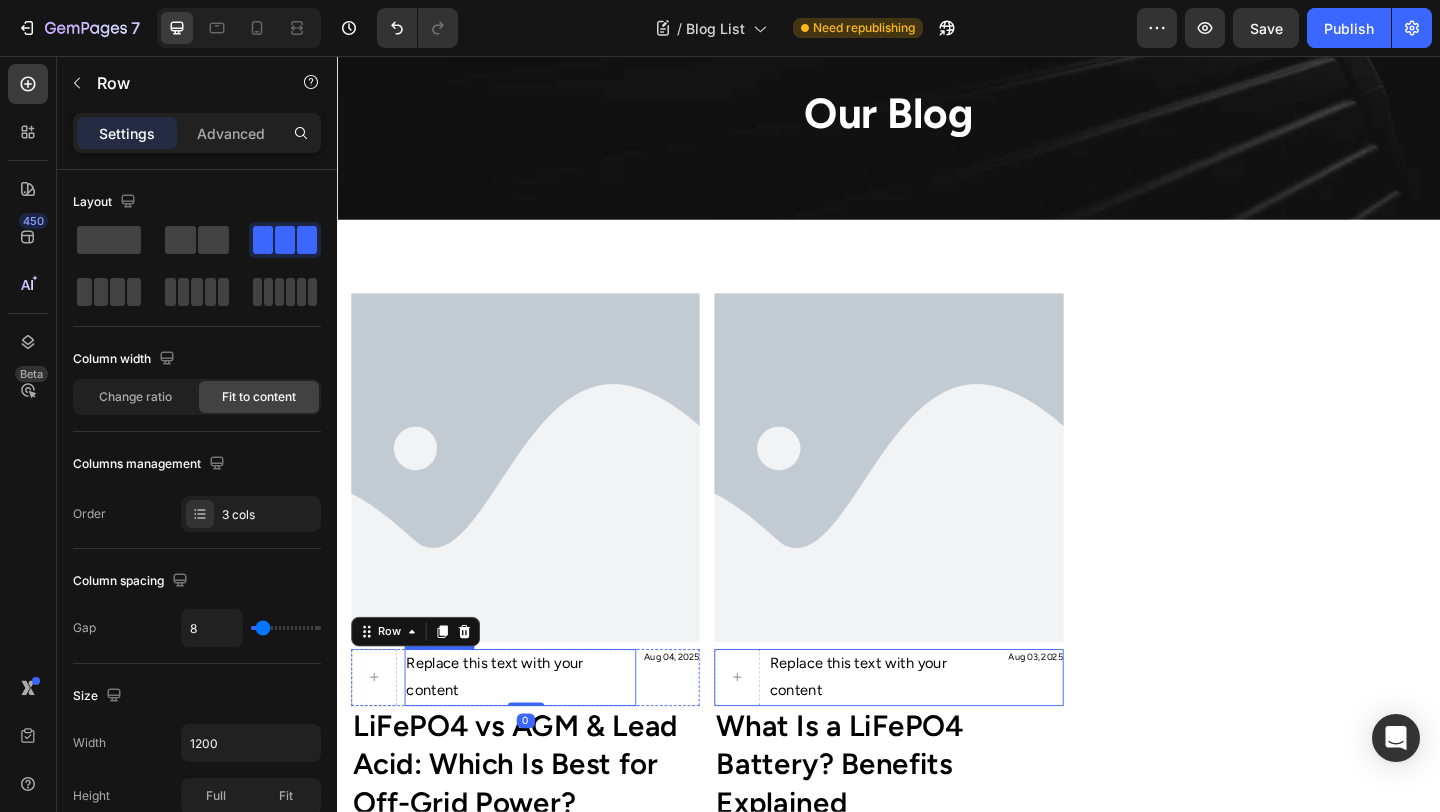 click on "Replace this text with your content" at bounding box center (536, 732) 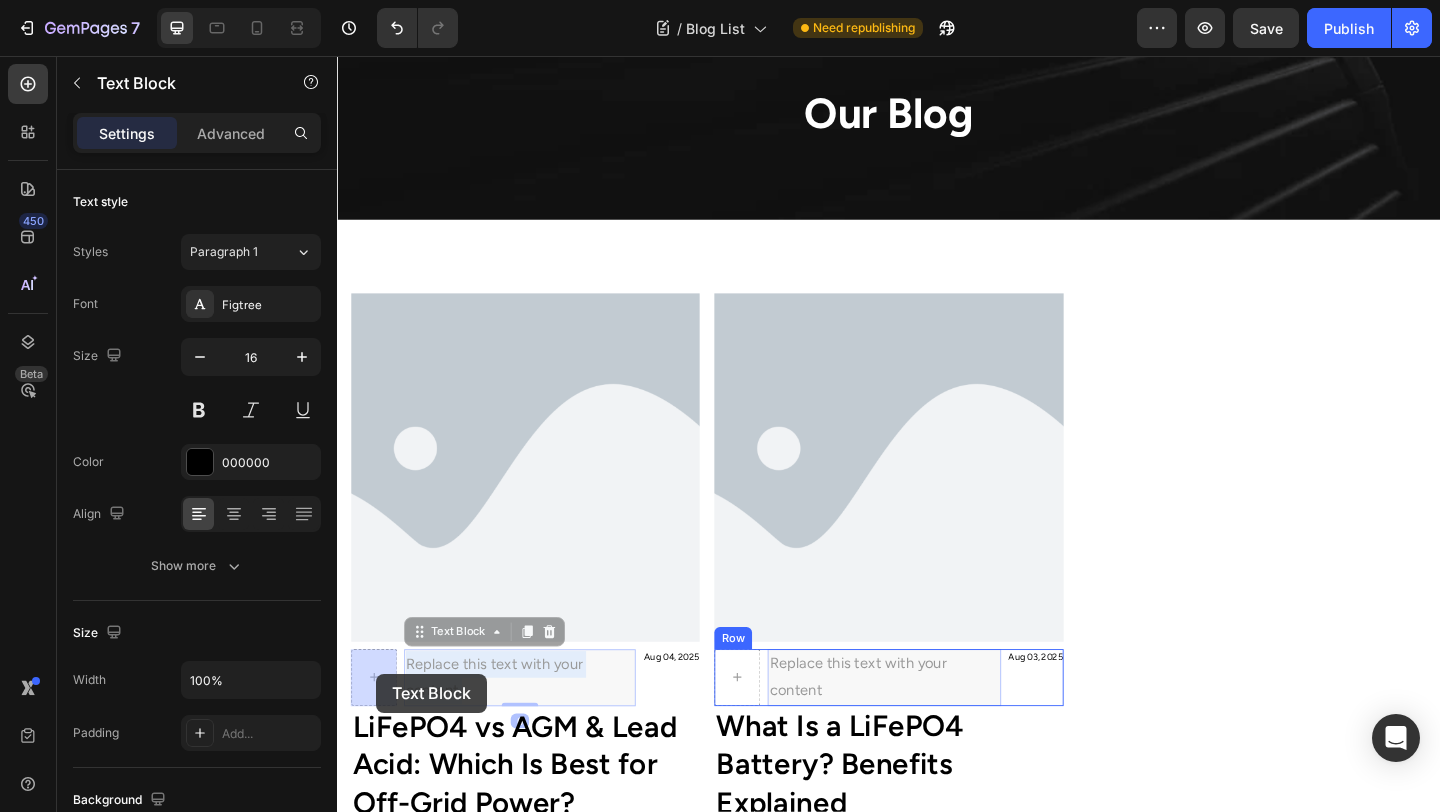 drag, startPoint x: 445, startPoint y: 725, endPoint x: 379, endPoint y: 728, distance: 66.068146 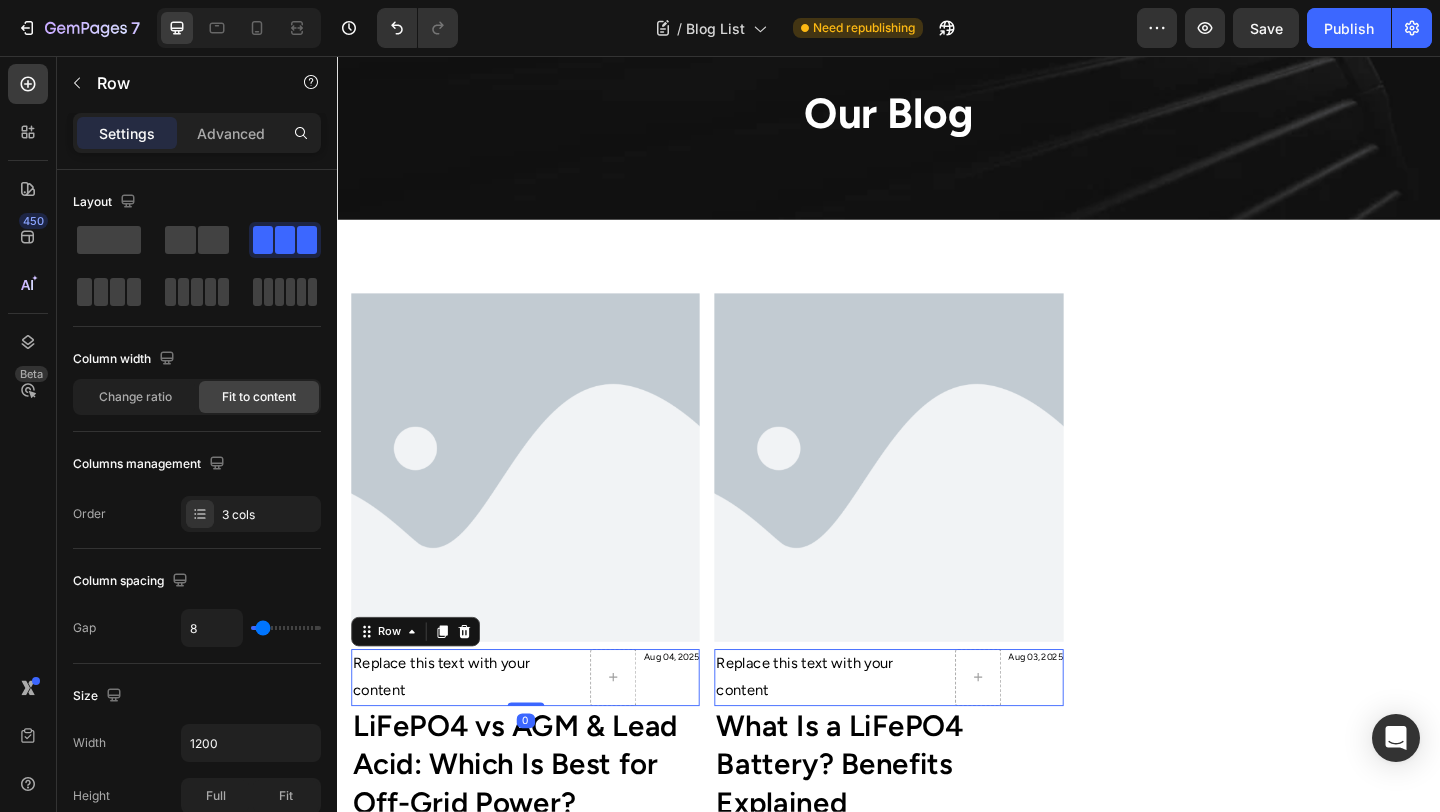 click on "[MONTH] 04, [YEAR] Article Date" at bounding box center [700, 732] 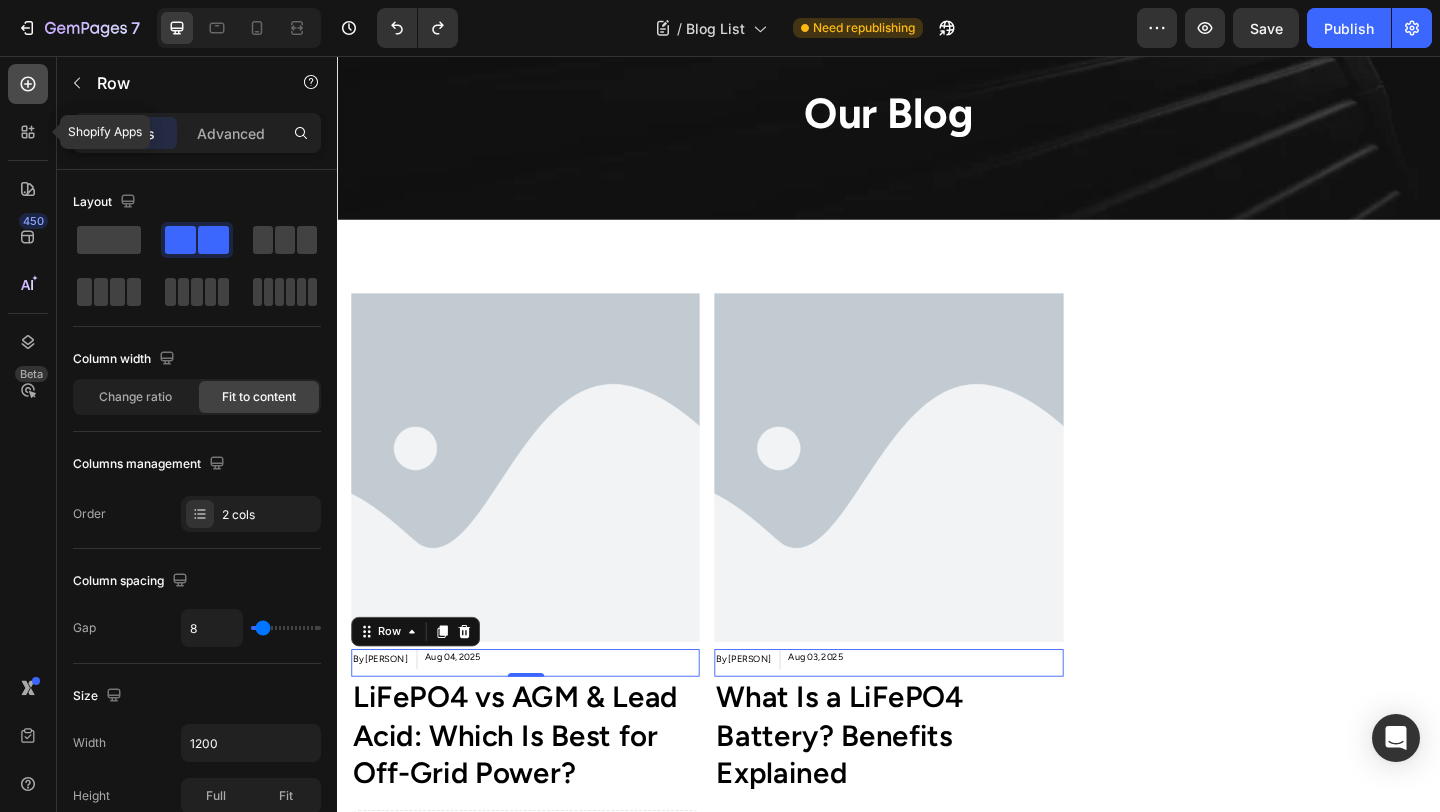 click 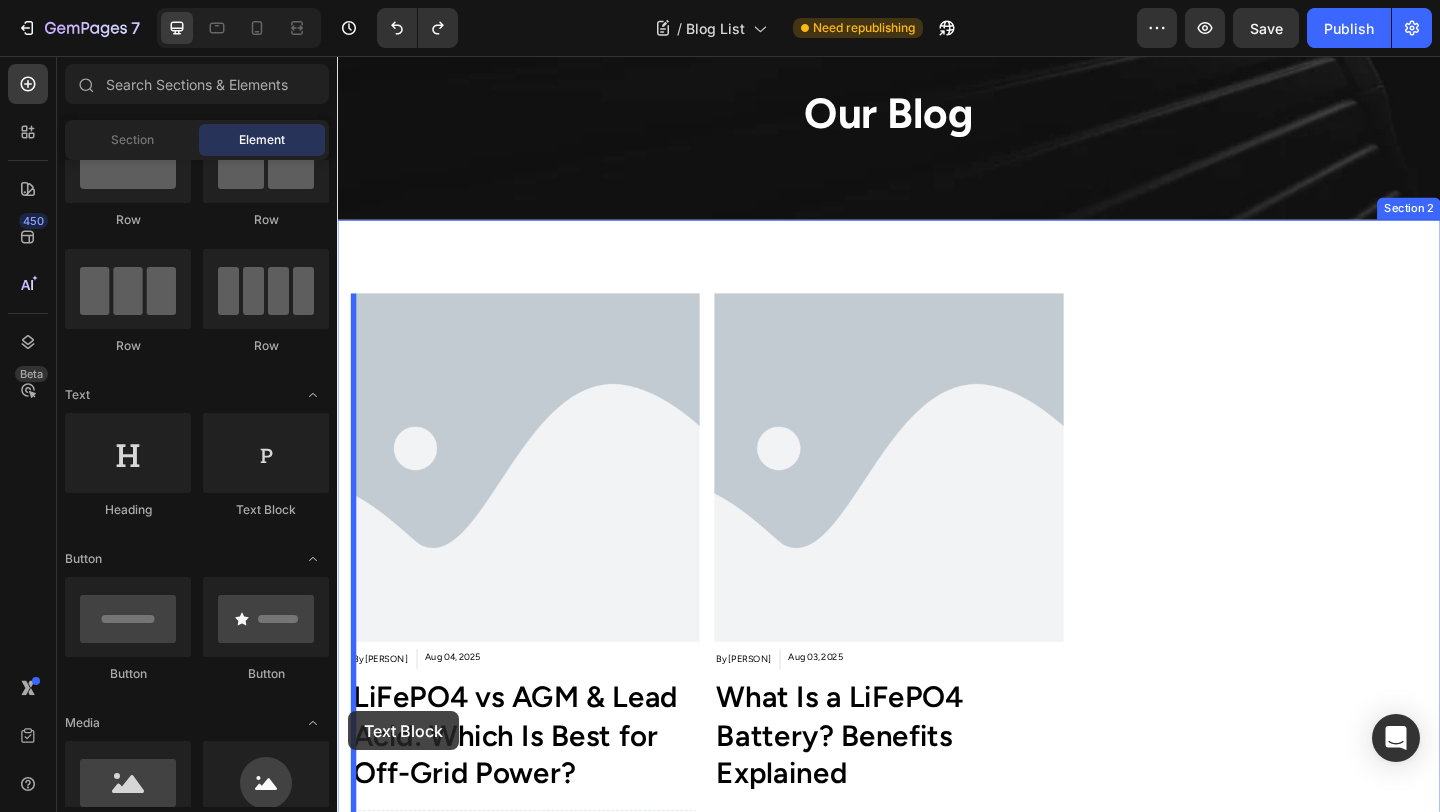 scroll, scrollTop: 113, scrollLeft: 0, axis: vertical 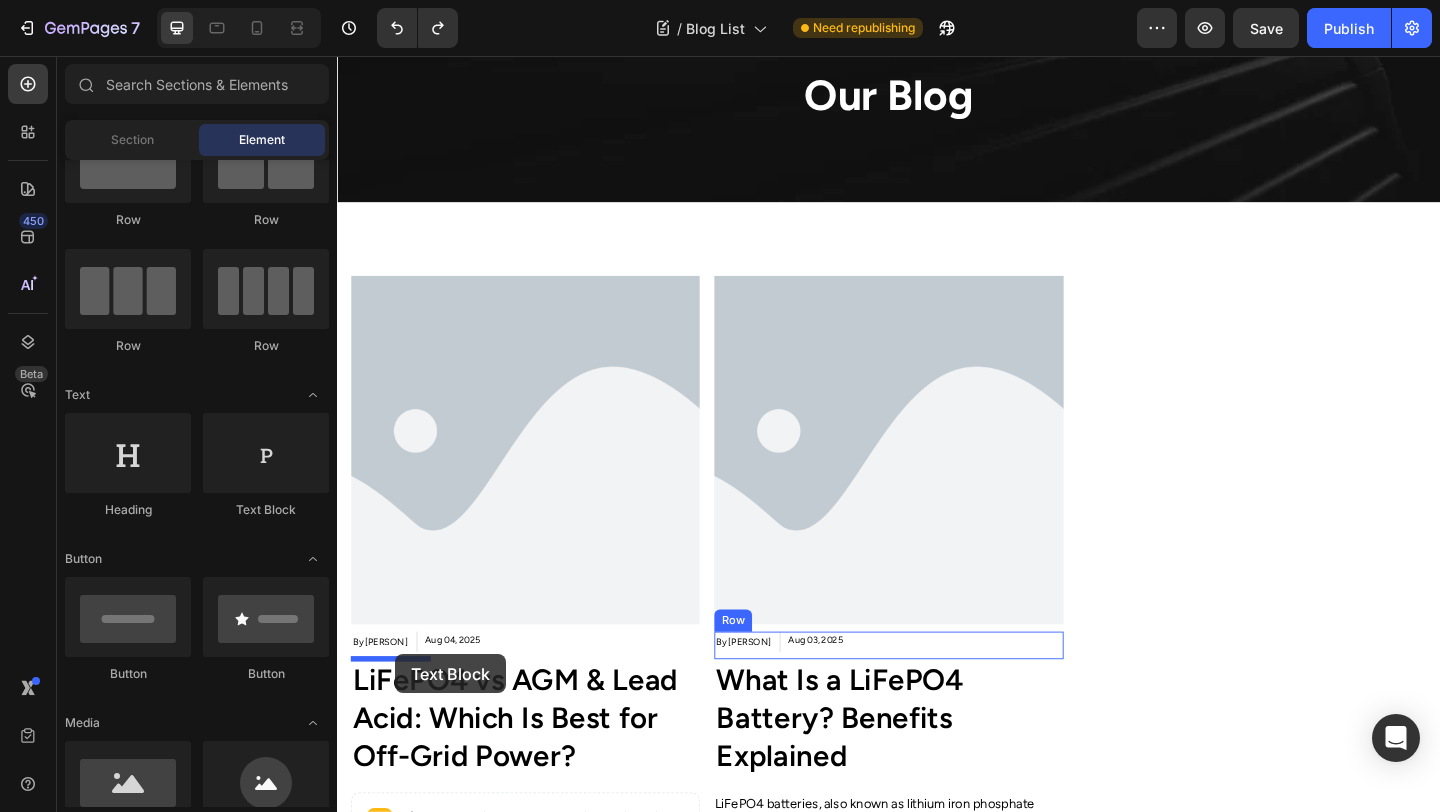 drag, startPoint x: 590, startPoint y: 516, endPoint x: 400, endPoint y: 712, distance: 272.9762 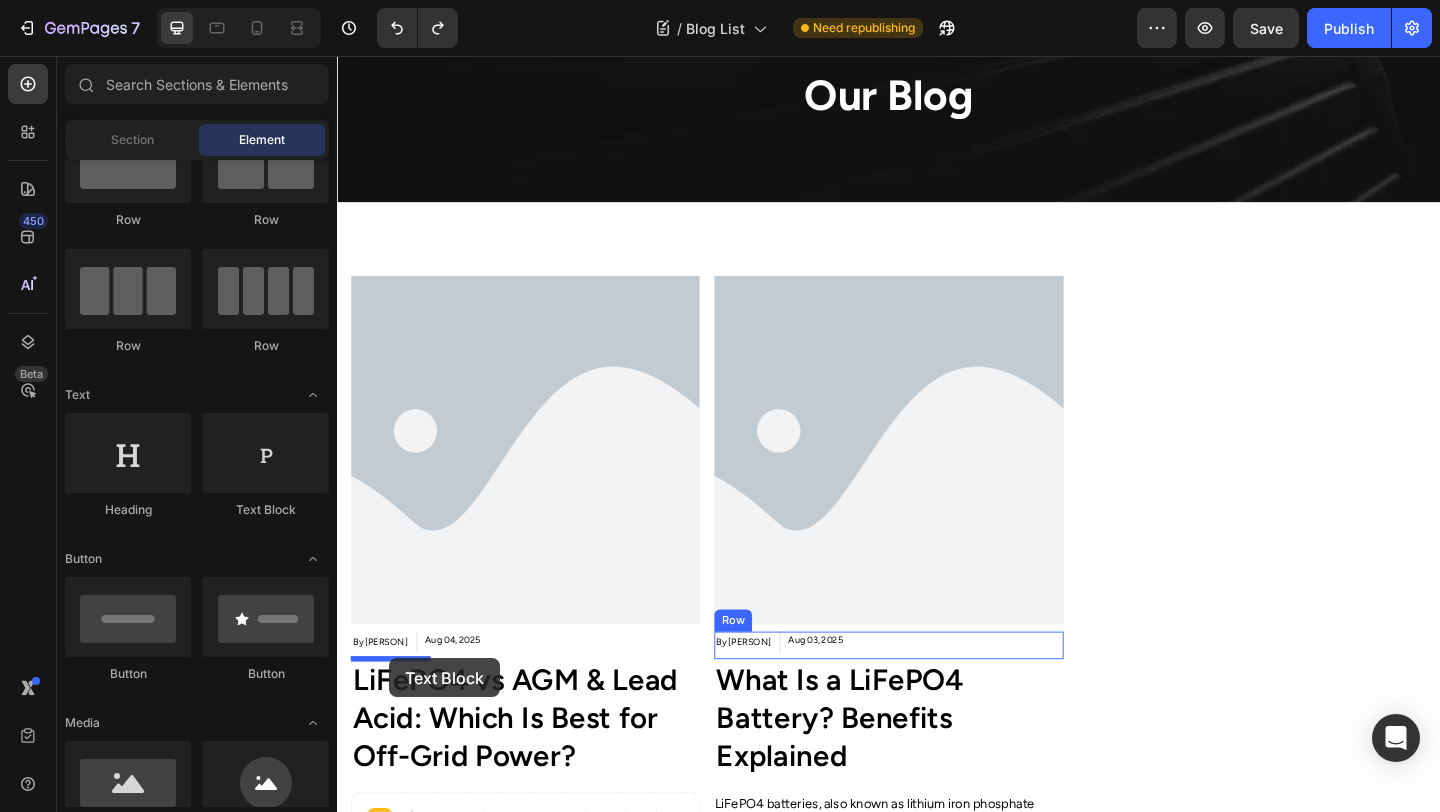 drag, startPoint x: 621, startPoint y: 522, endPoint x: 394, endPoint y: 711, distance: 295.3811 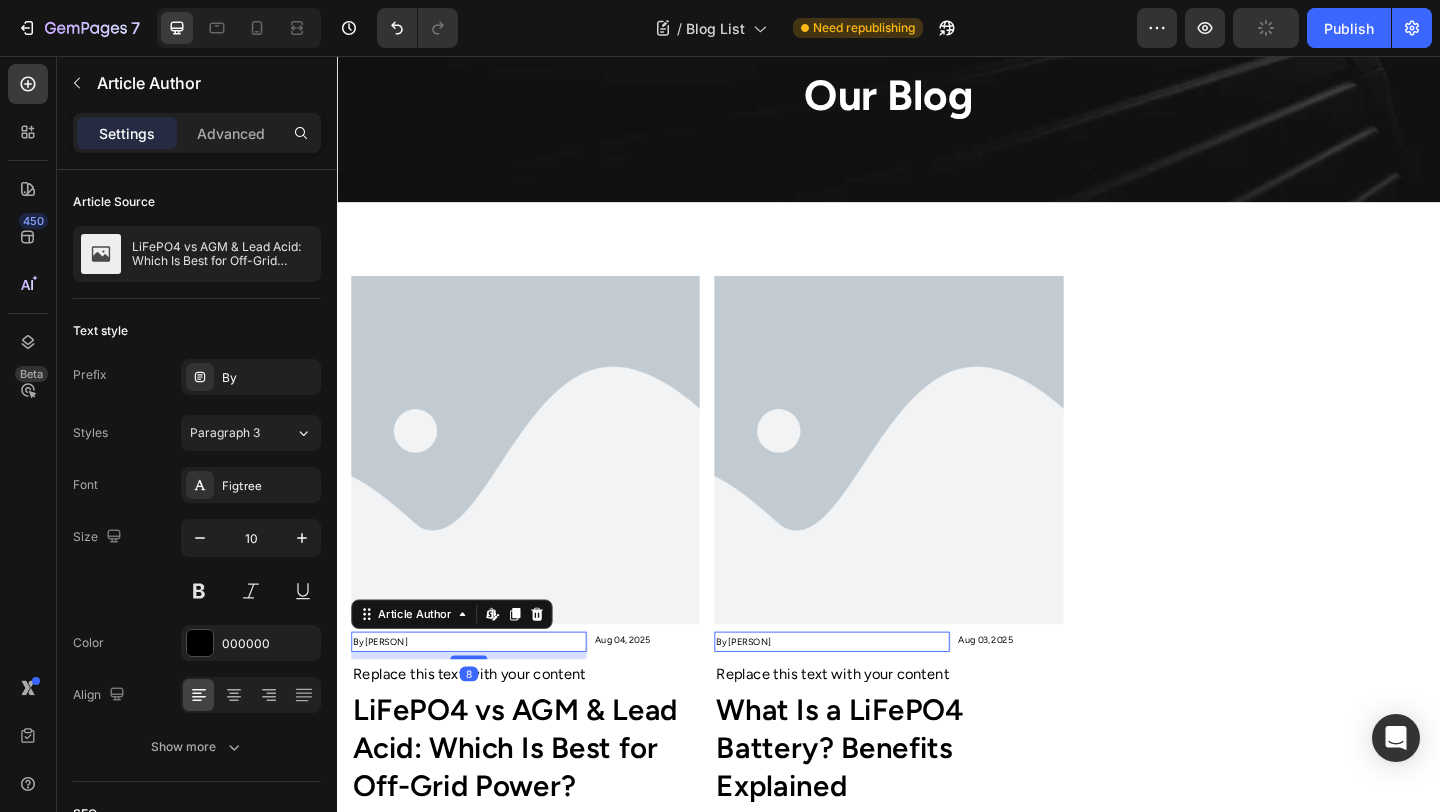 click on "By Hyland Smith" at bounding box center (476, 693) 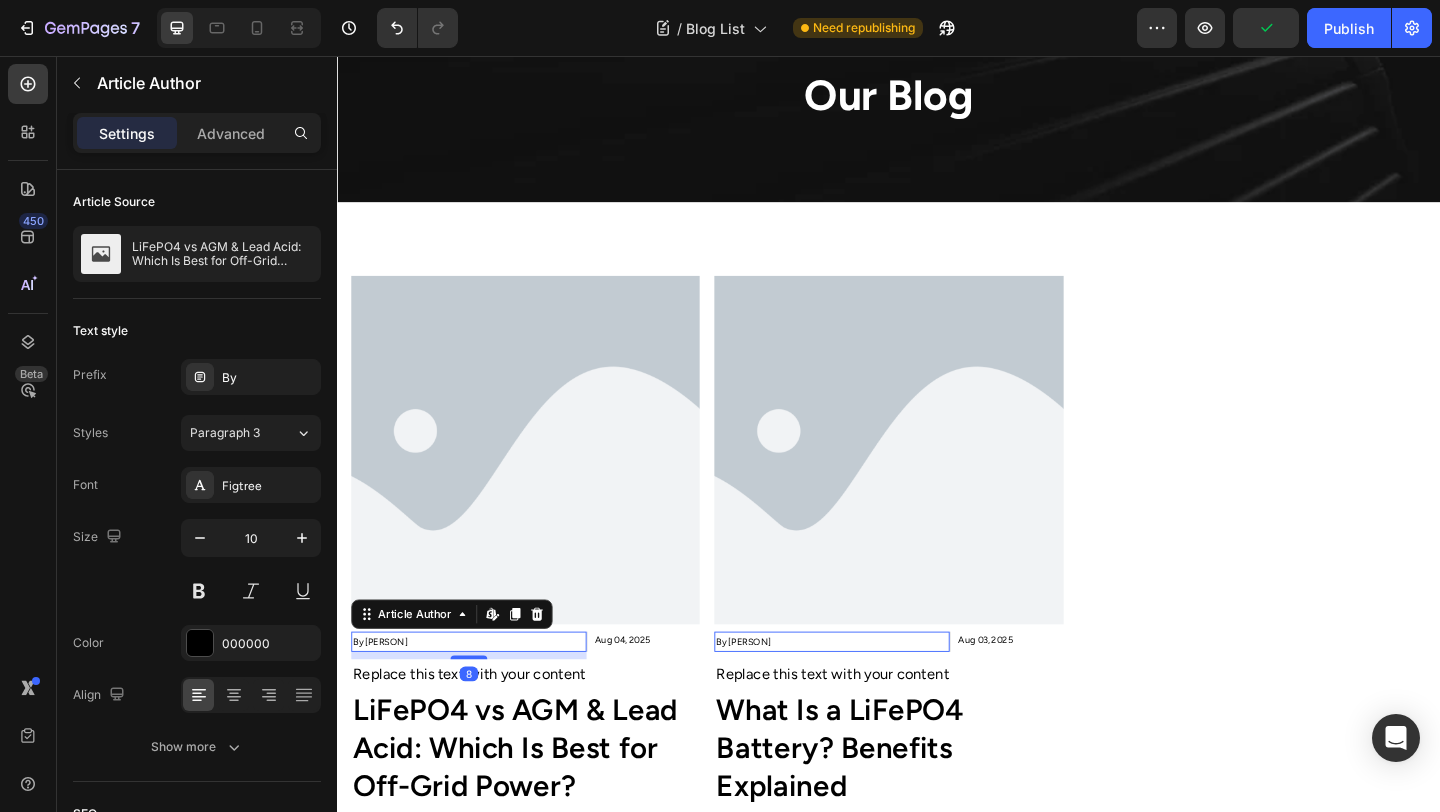 click on "Article Author   Edit content in Shopify" at bounding box center (461, 663) 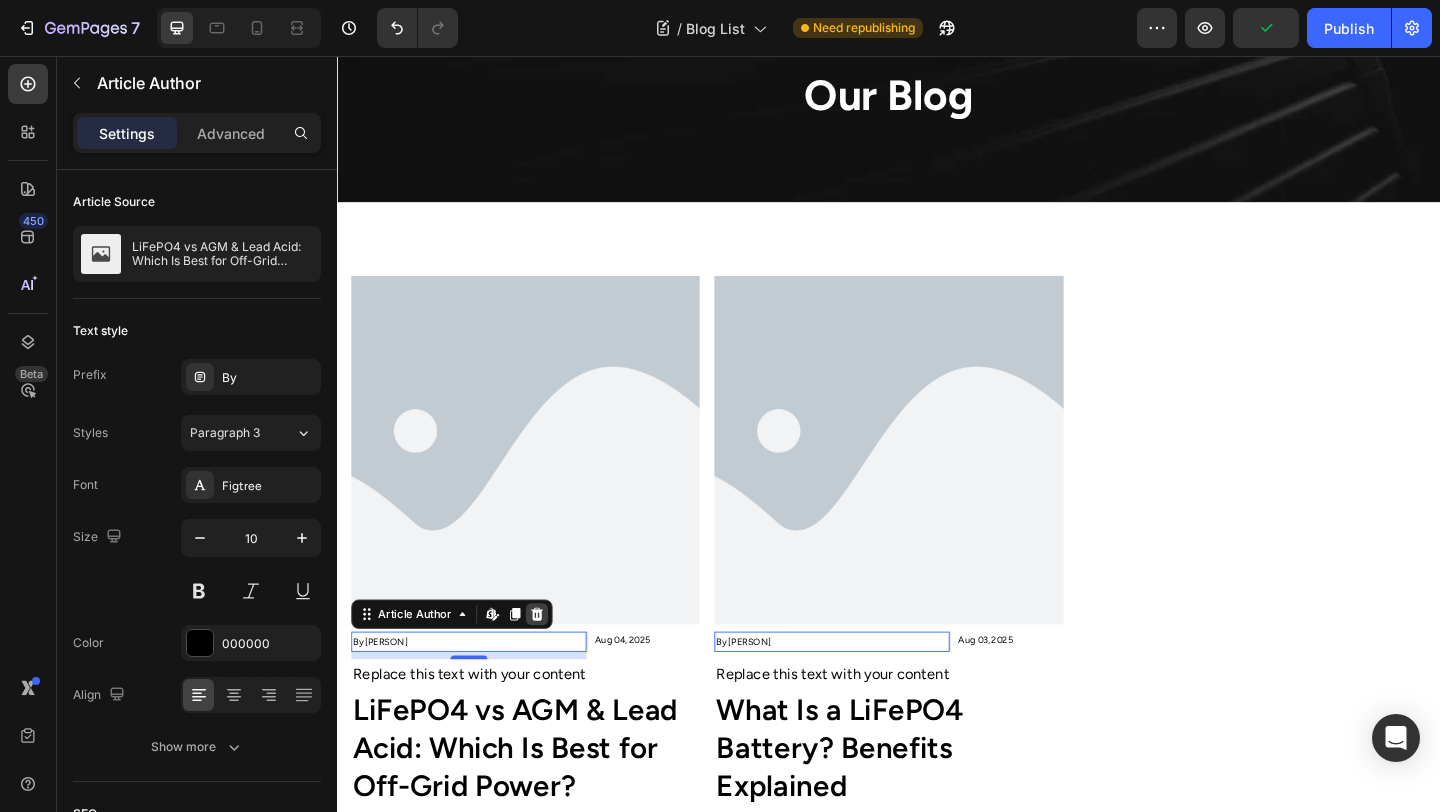 click 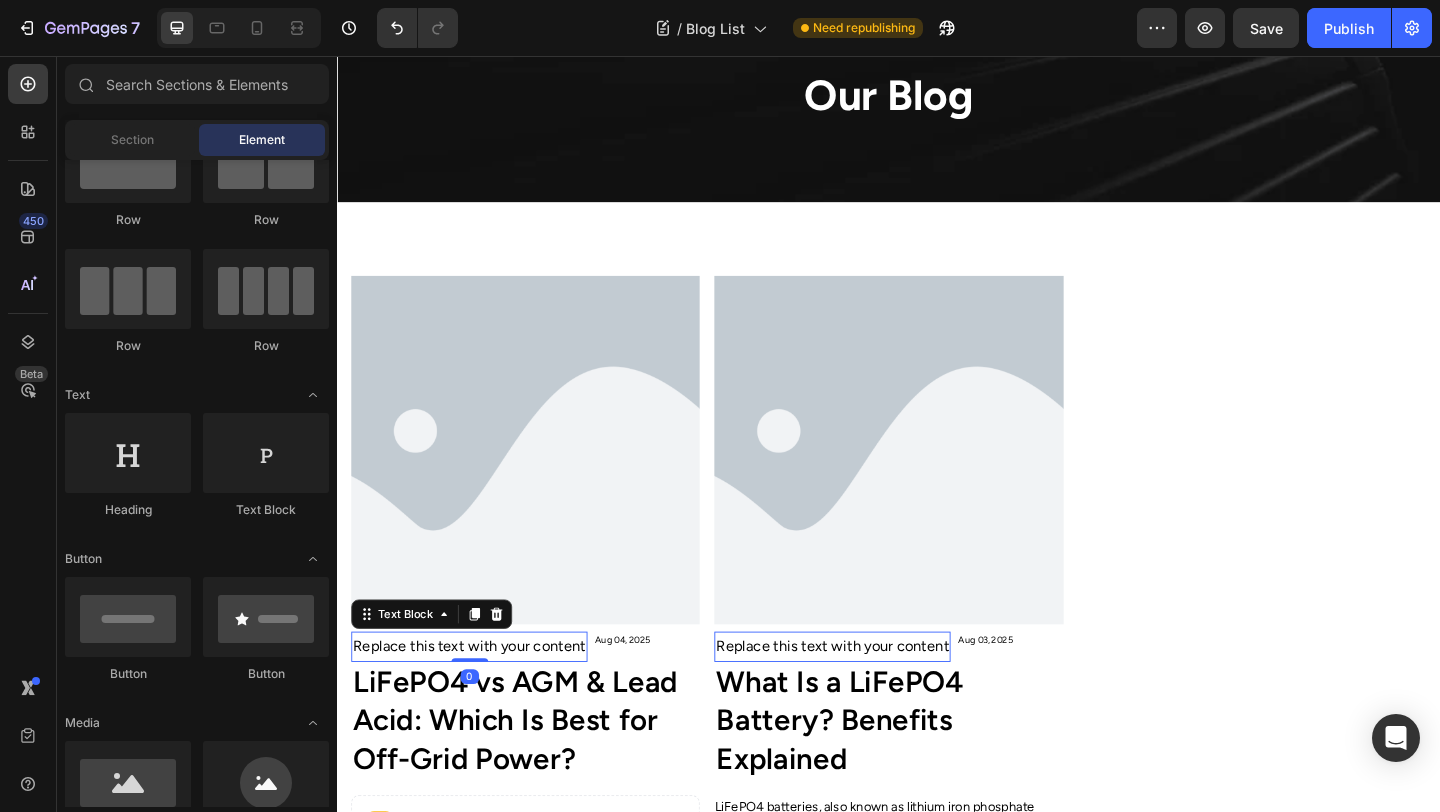 click on "Replace this text with your content" at bounding box center [480, 698] 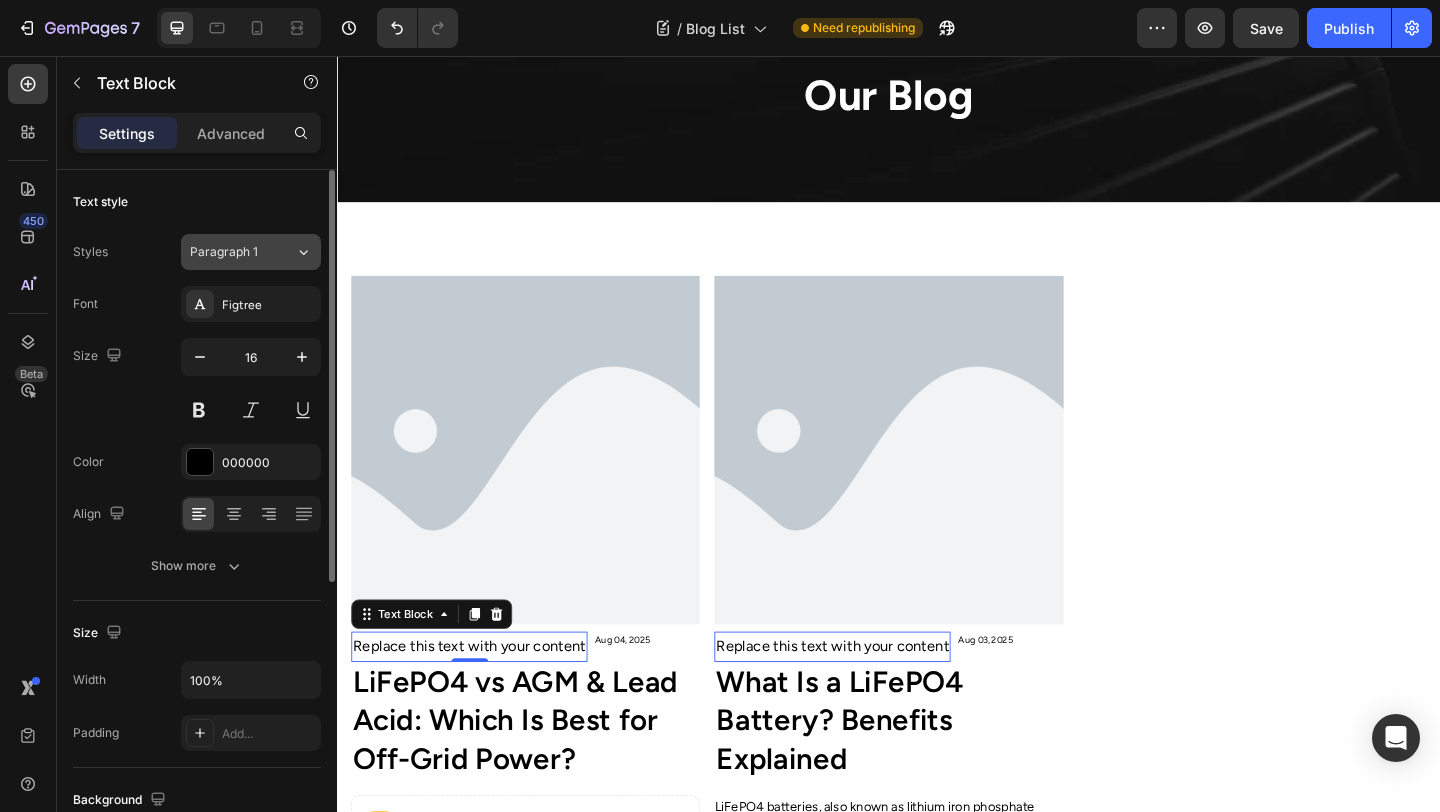 click on "Paragraph 1" 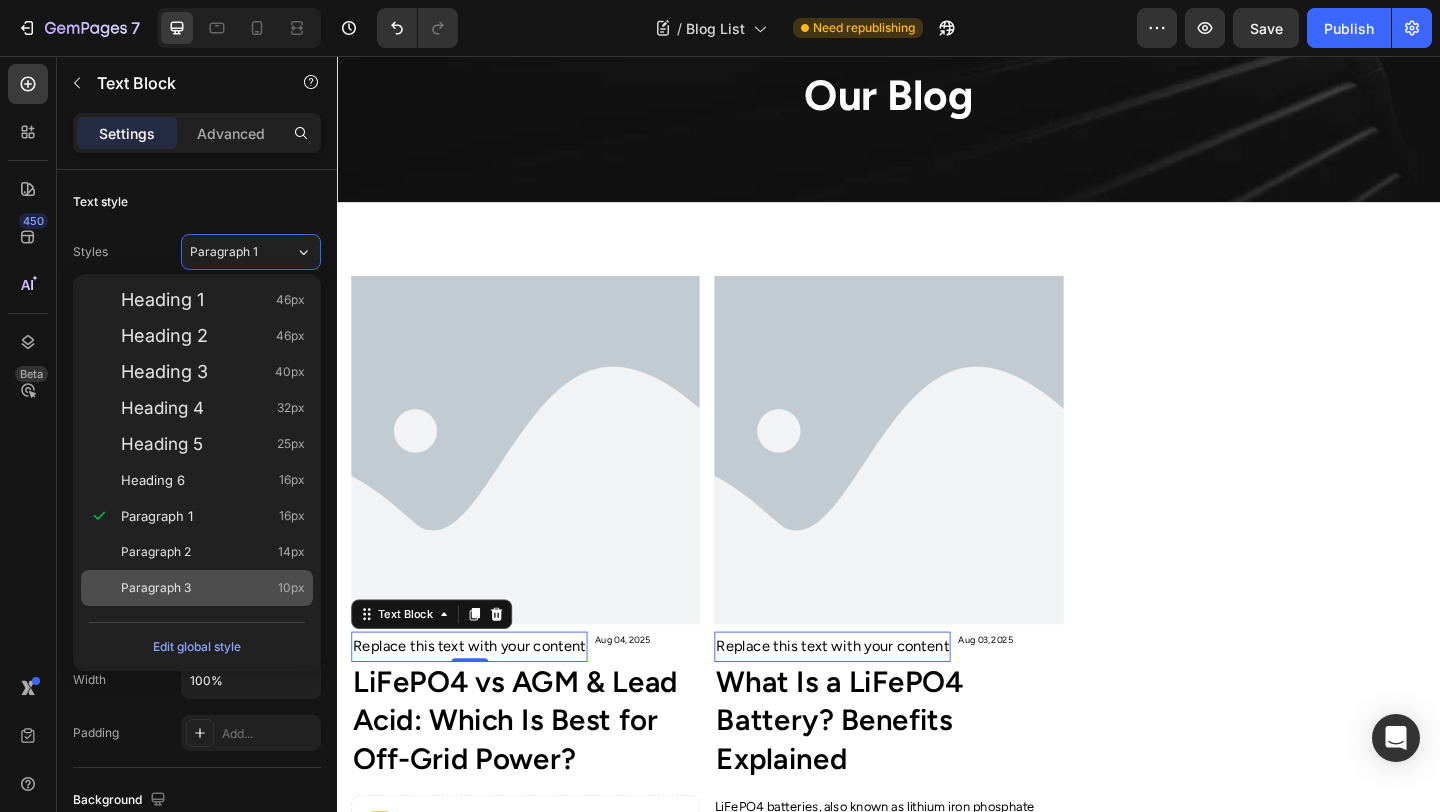 click on "Paragraph 3 10px" at bounding box center [197, 588] 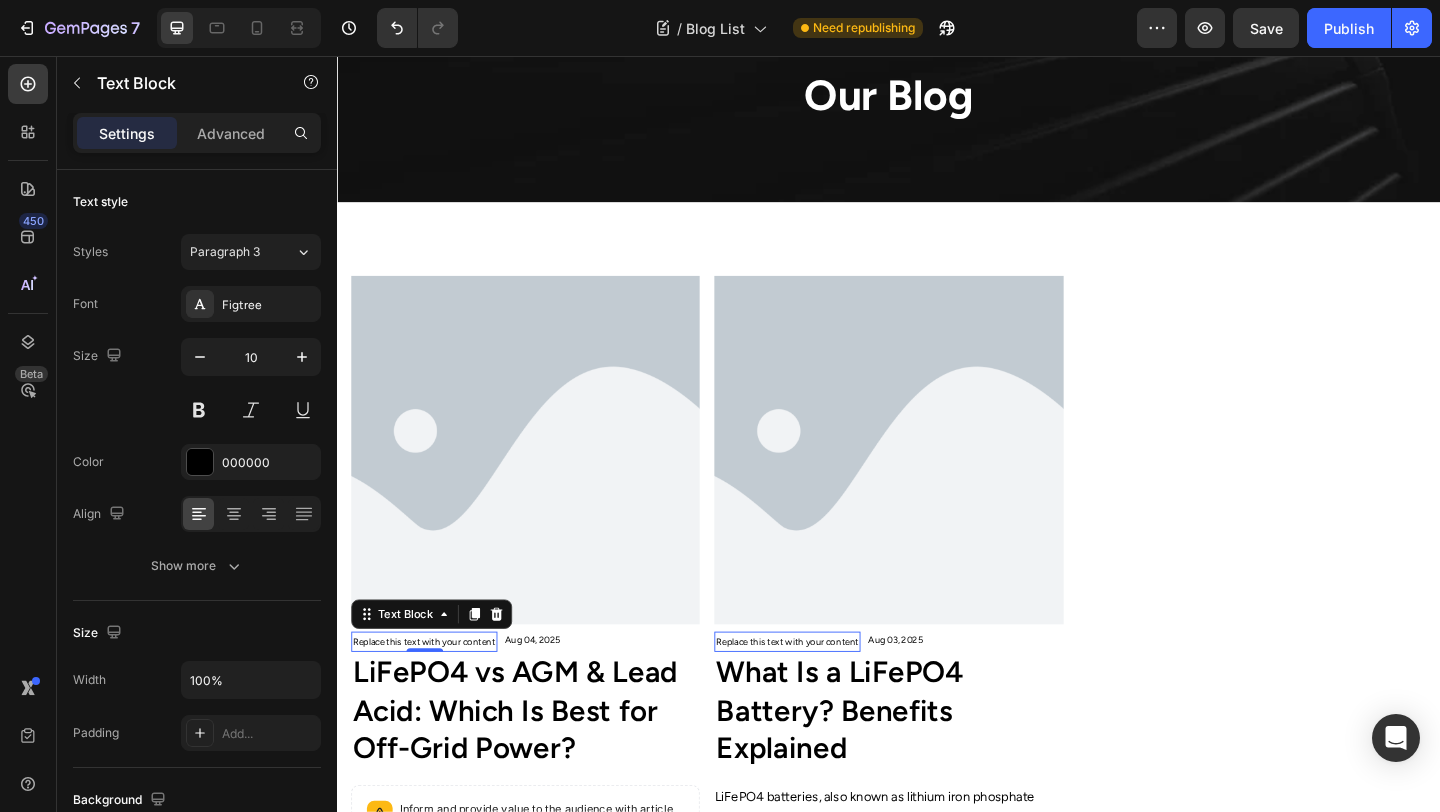 click on "Replace this text with your content" at bounding box center [431, 693] 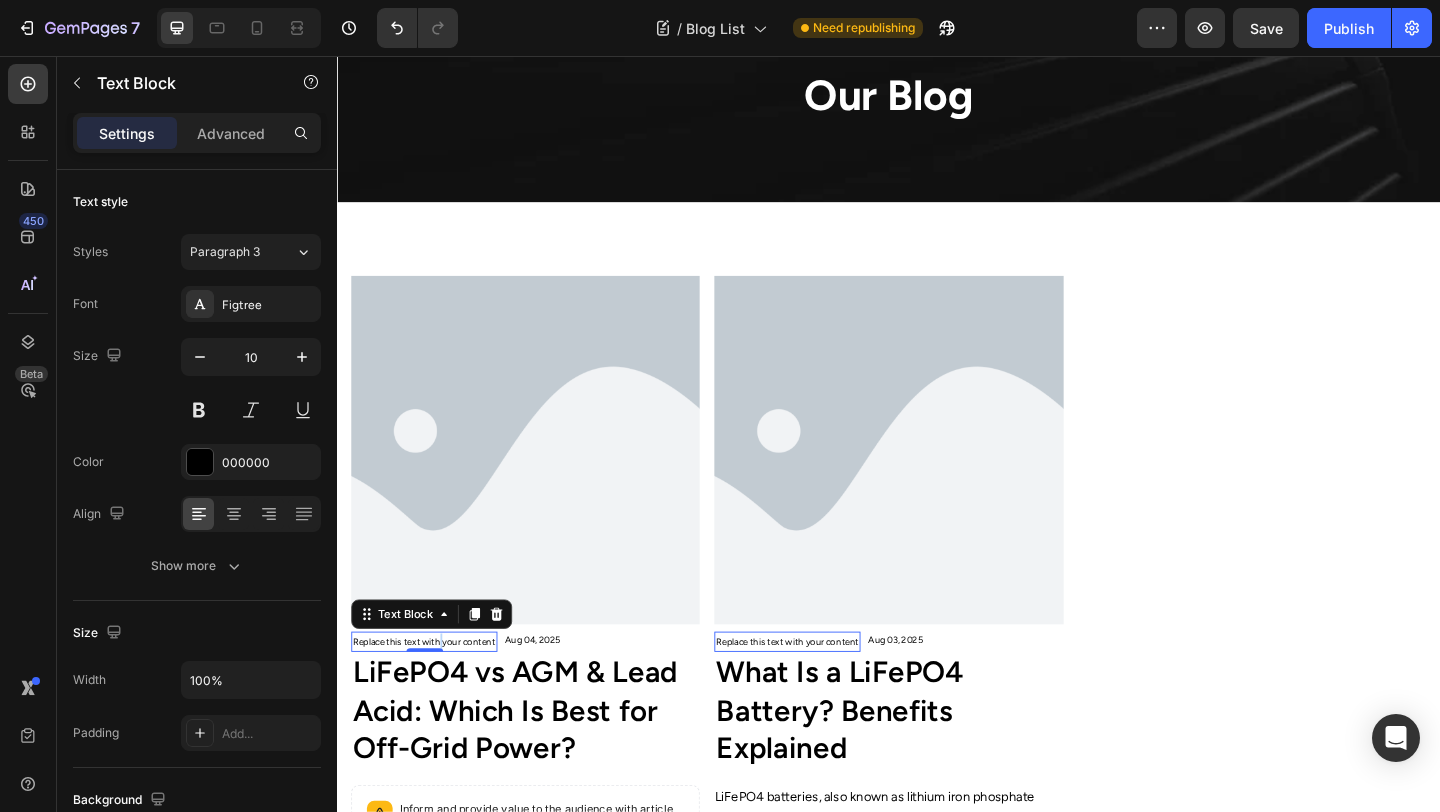click on "Replace this text with your content" at bounding box center [431, 693] 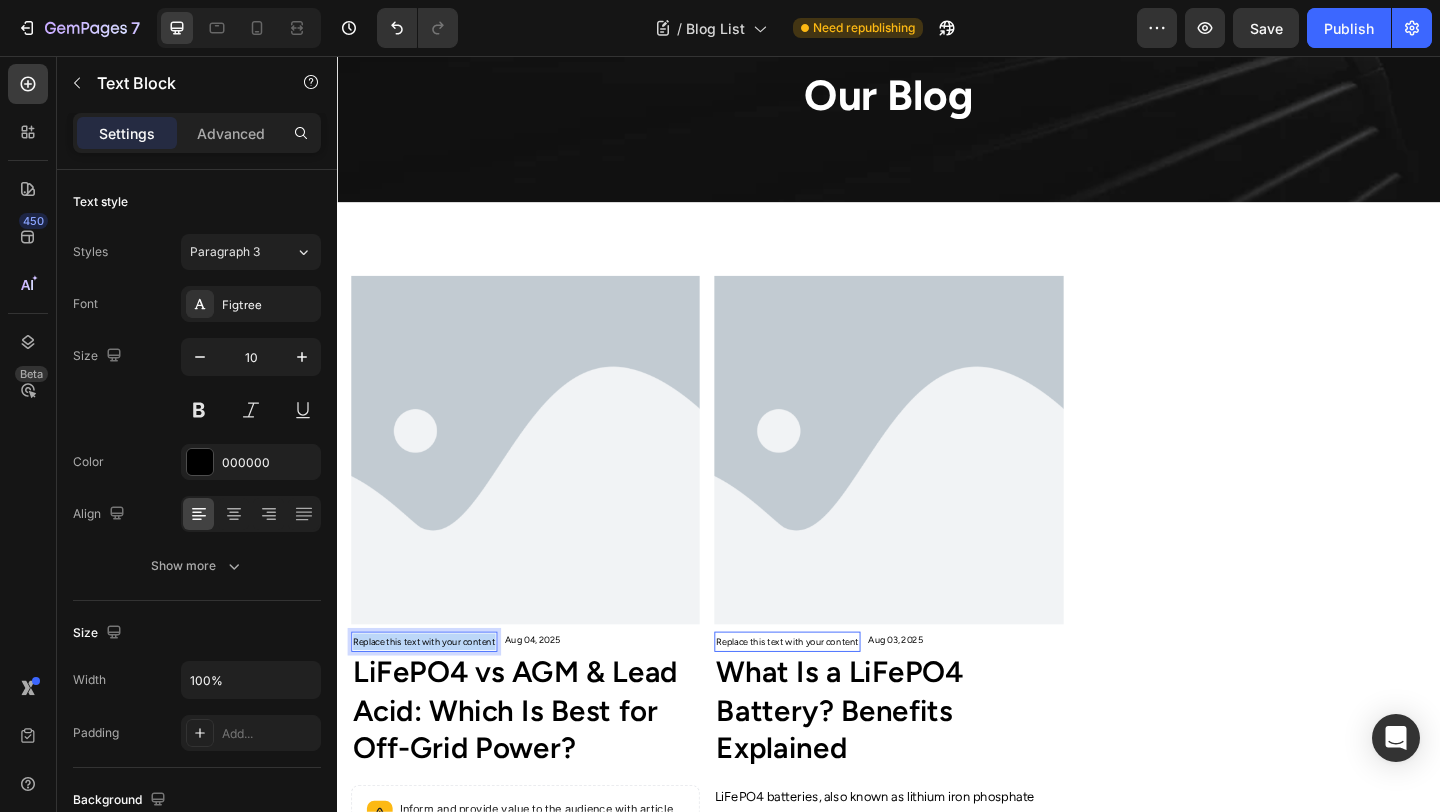 click on "Replace this text with your content" at bounding box center (431, 693) 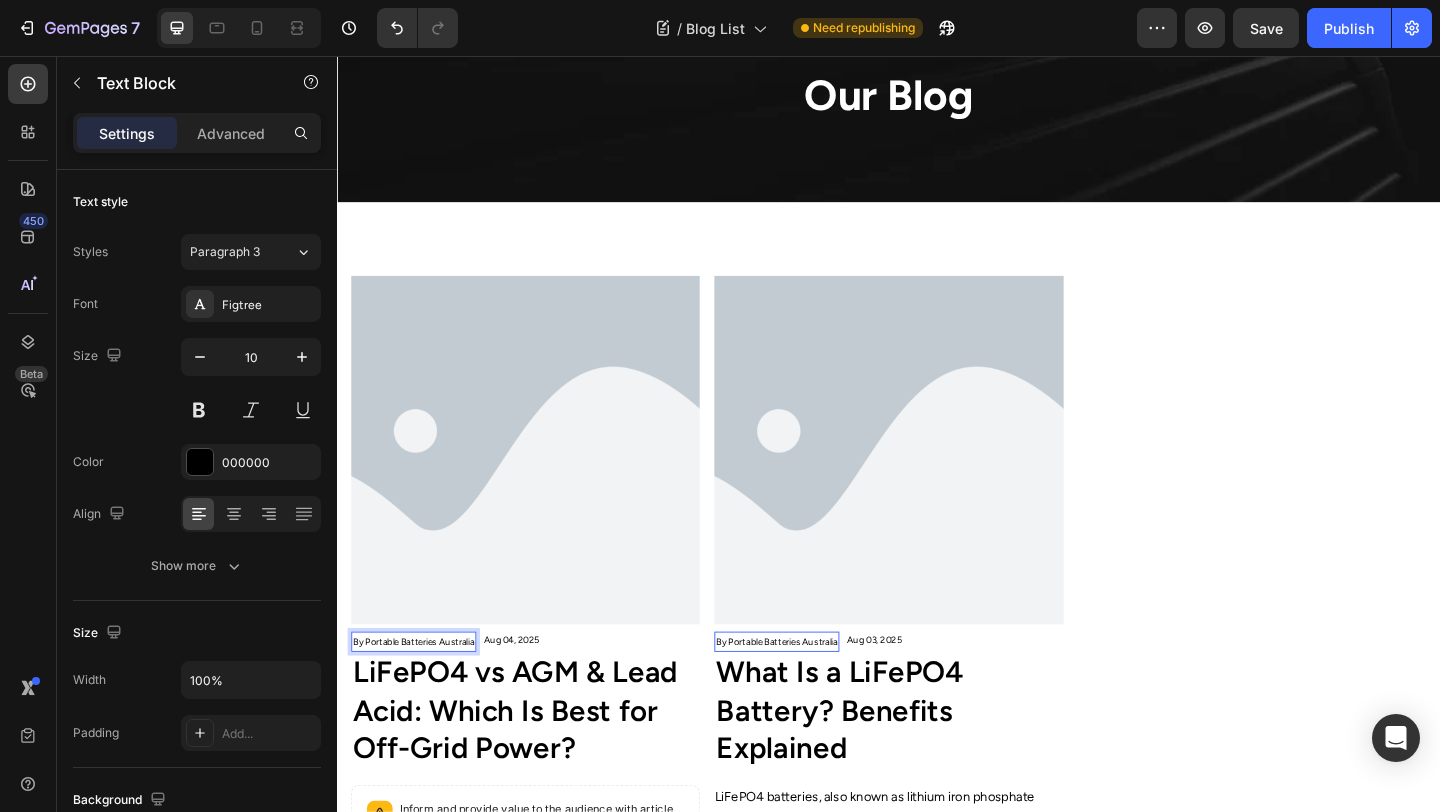 click on "By Portable Batteries Australia" at bounding box center (420, 693) 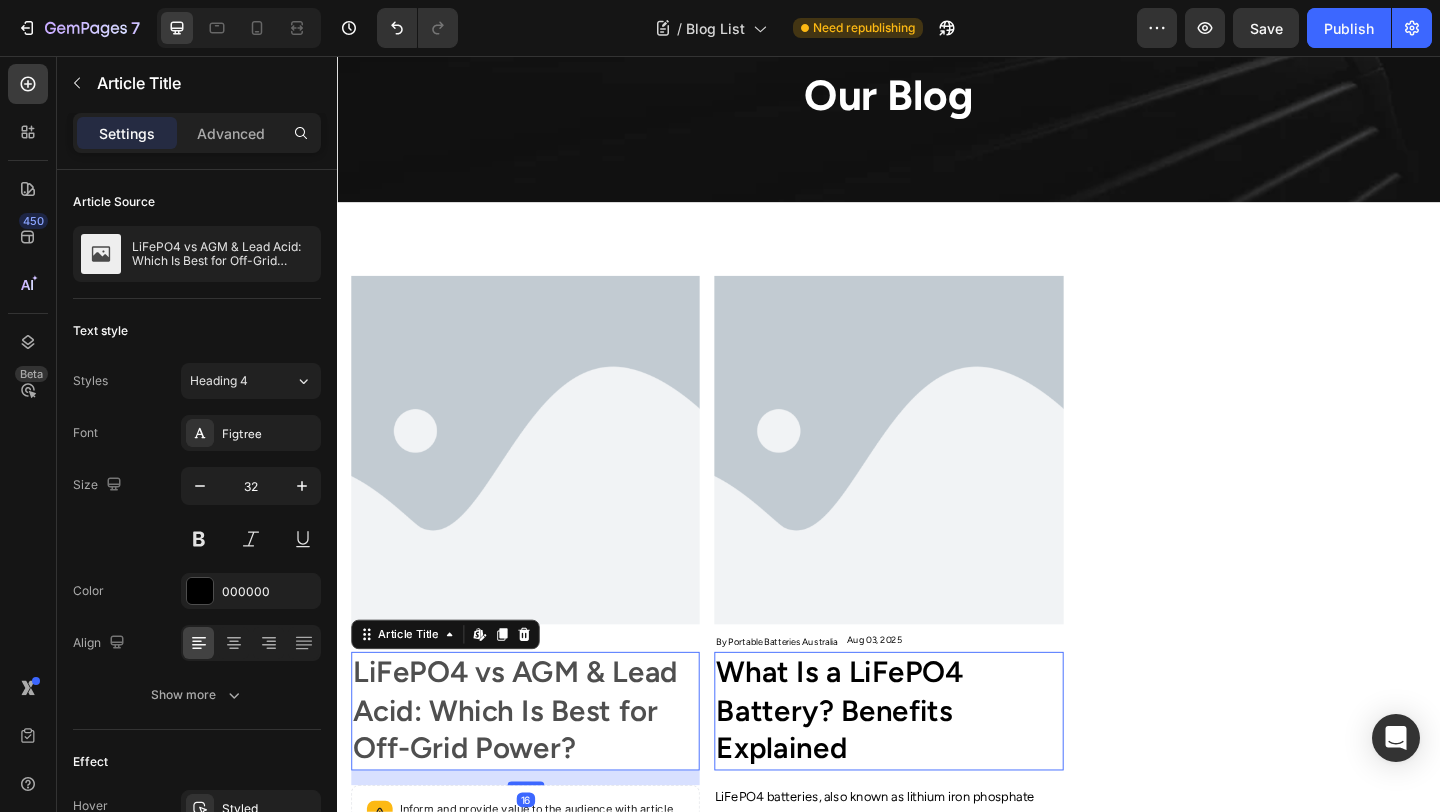click on "LiFePO4 vs AGM & Lead Acid: Which Is Best for Off-Grid Power?" at bounding box center (541, 768) 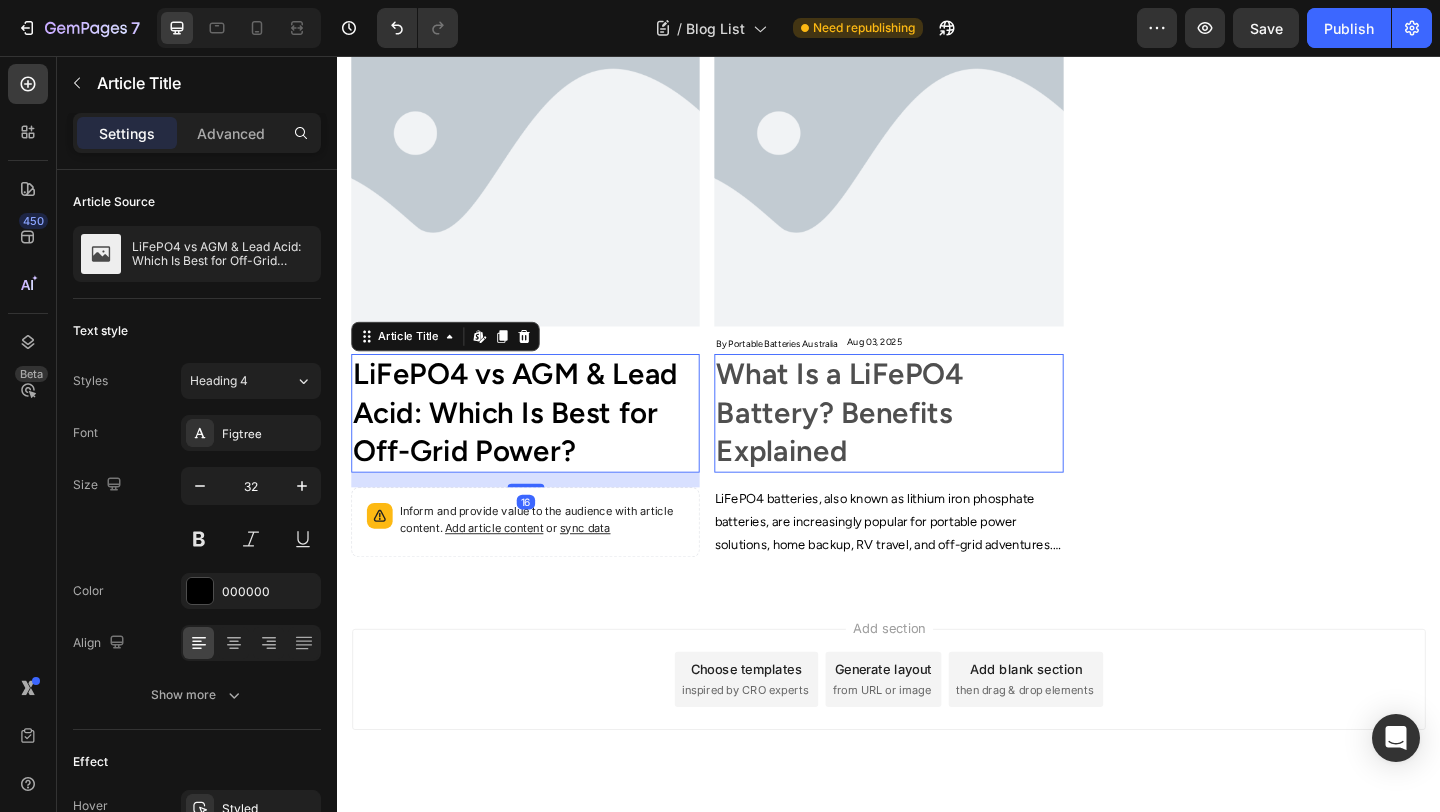 scroll, scrollTop: 447, scrollLeft: 0, axis: vertical 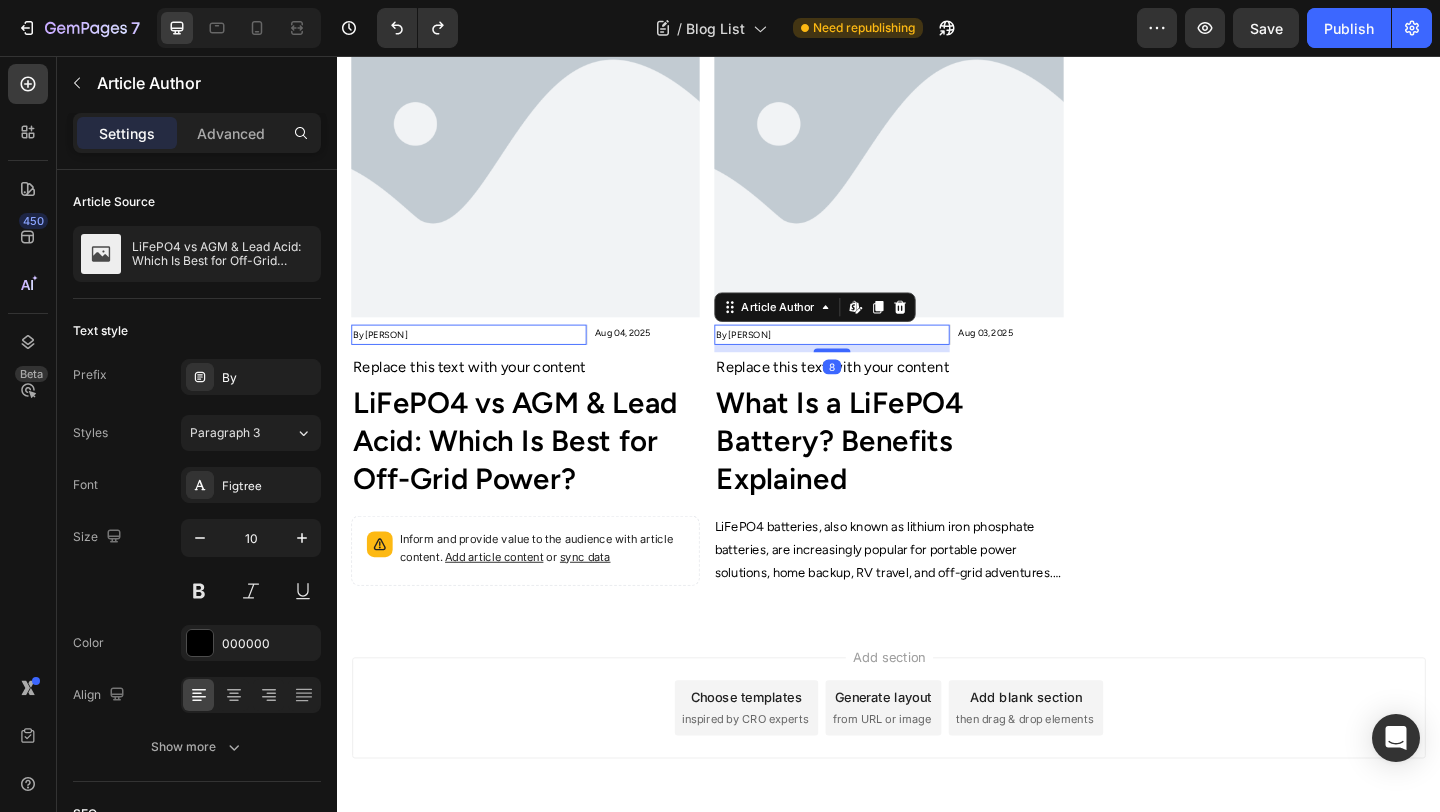 click on "By Hyland Smith" at bounding box center (476, 359) 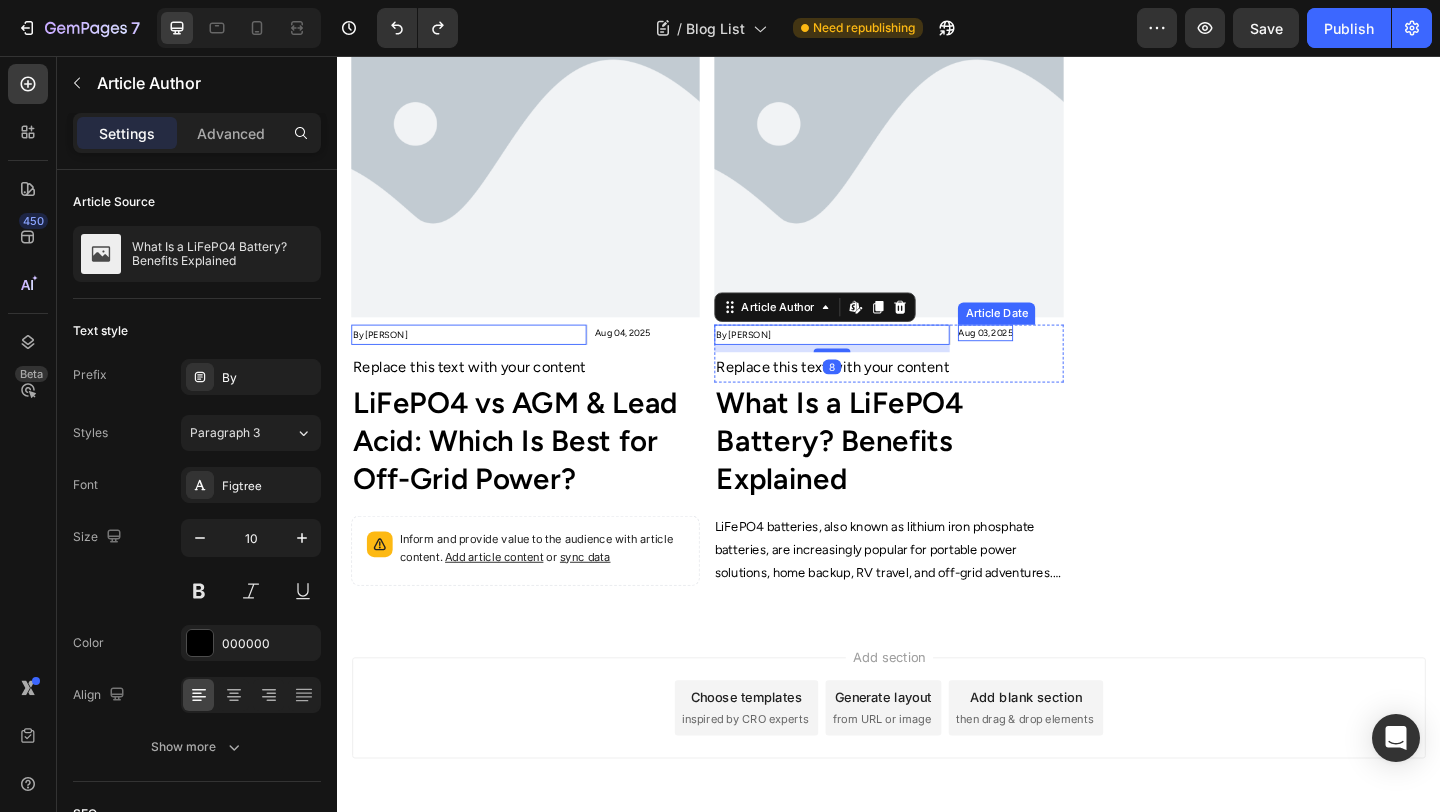click on "Aug 03, 2025 Article Date" at bounding box center [647, 357] 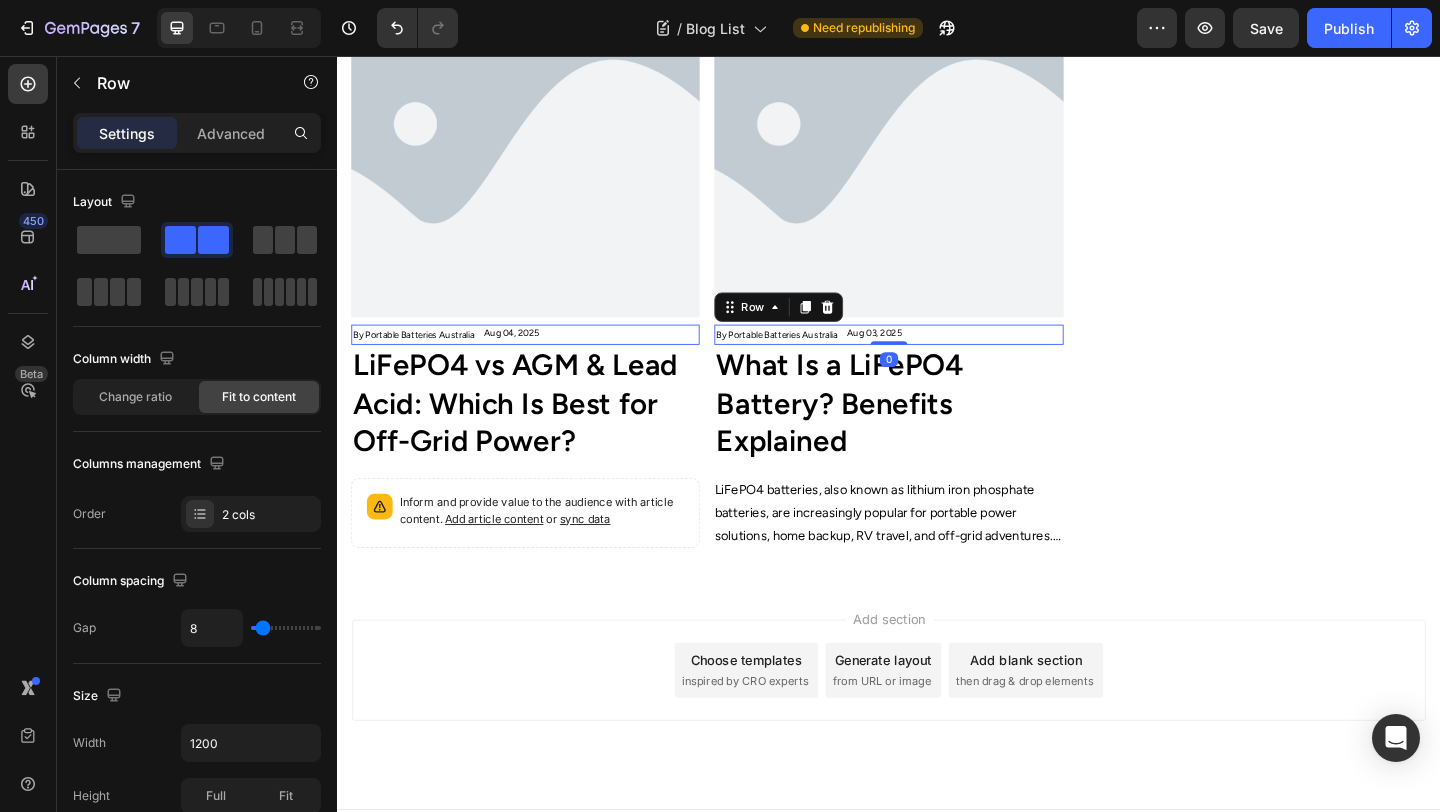 click on "By Portable Batteries Australia Text Block Aug 03, 2025 Article Date Row   0" at bounding box center [541, 359] 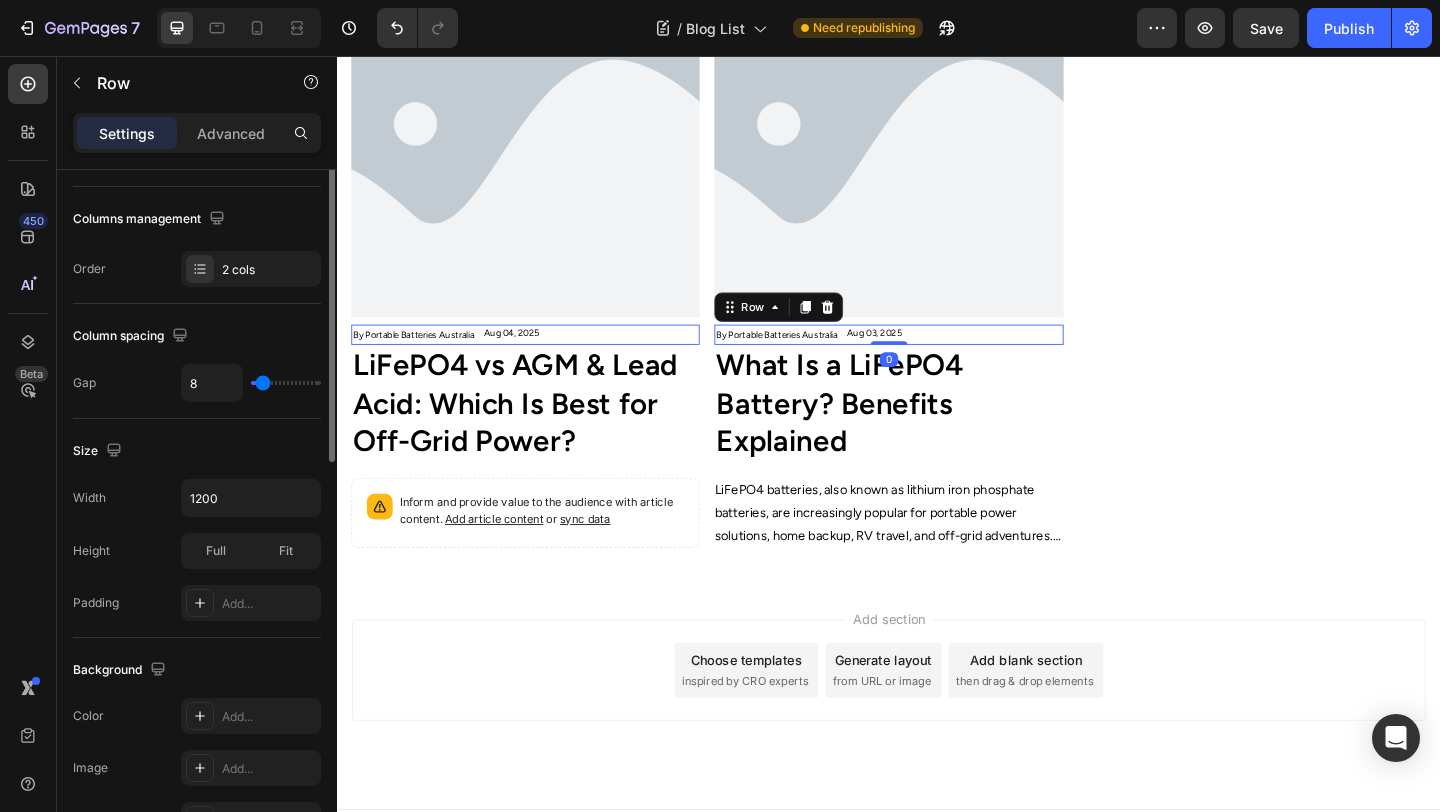 scroll, scrollTop: 259, scrollLeft: 0, axis: vertical 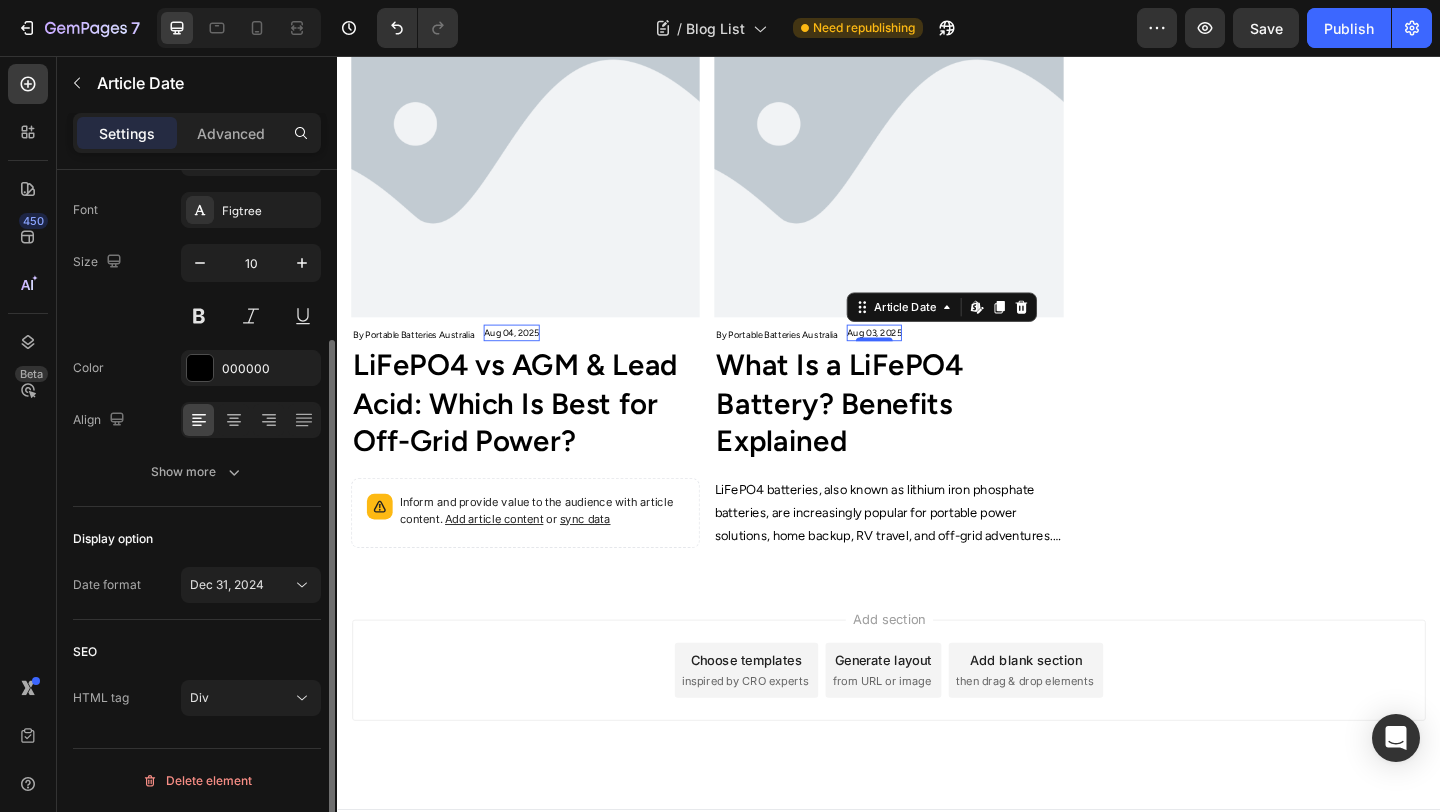 click on "Aug 03, 2025" at bounding box center (526, 357) 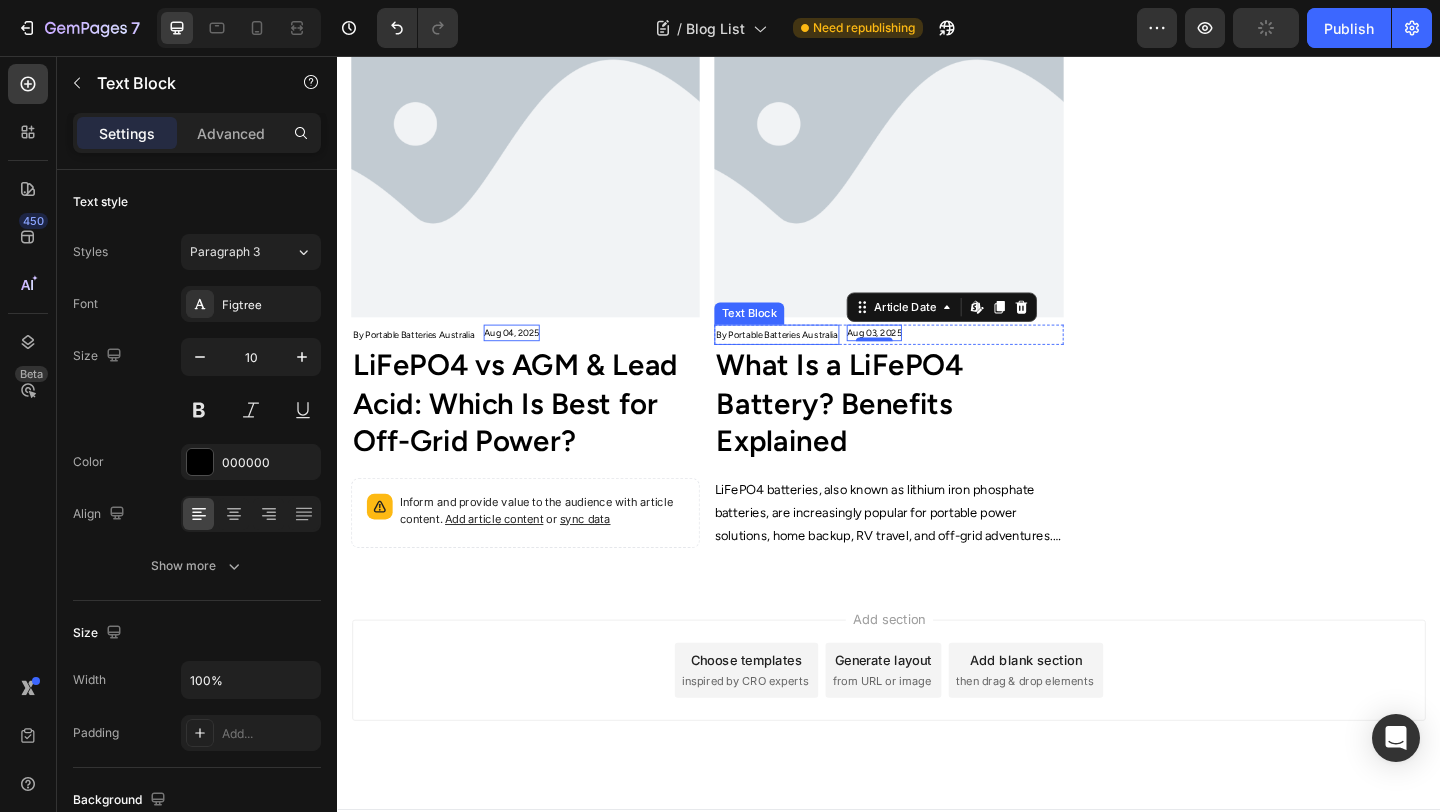 click on "By Portable Batteries Australia" at bounding box center (420, 359) 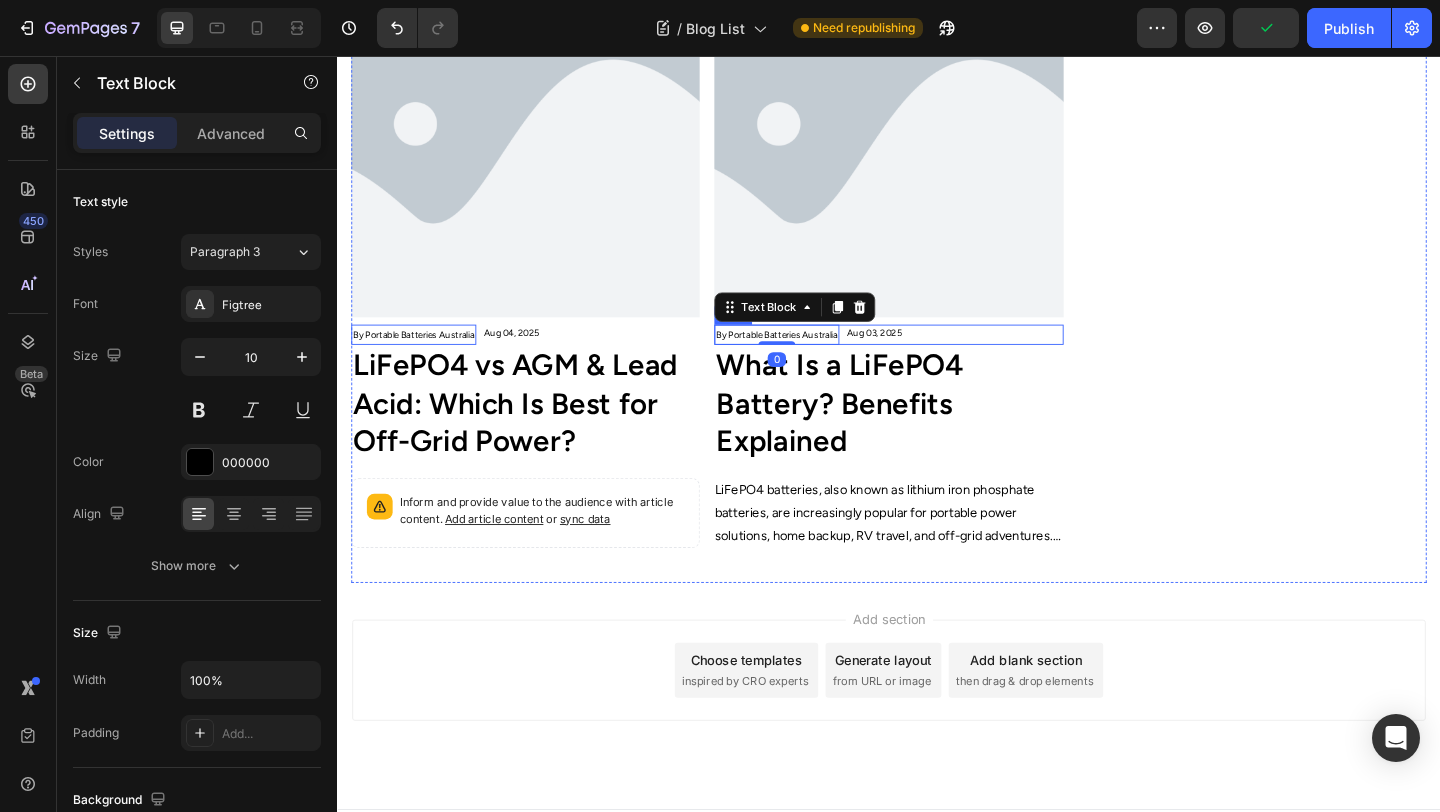 click on "By Portable Batteries Australia Text Block   0 Aug 03, 2025 Article Date Row" at bounding box center [541, 359] 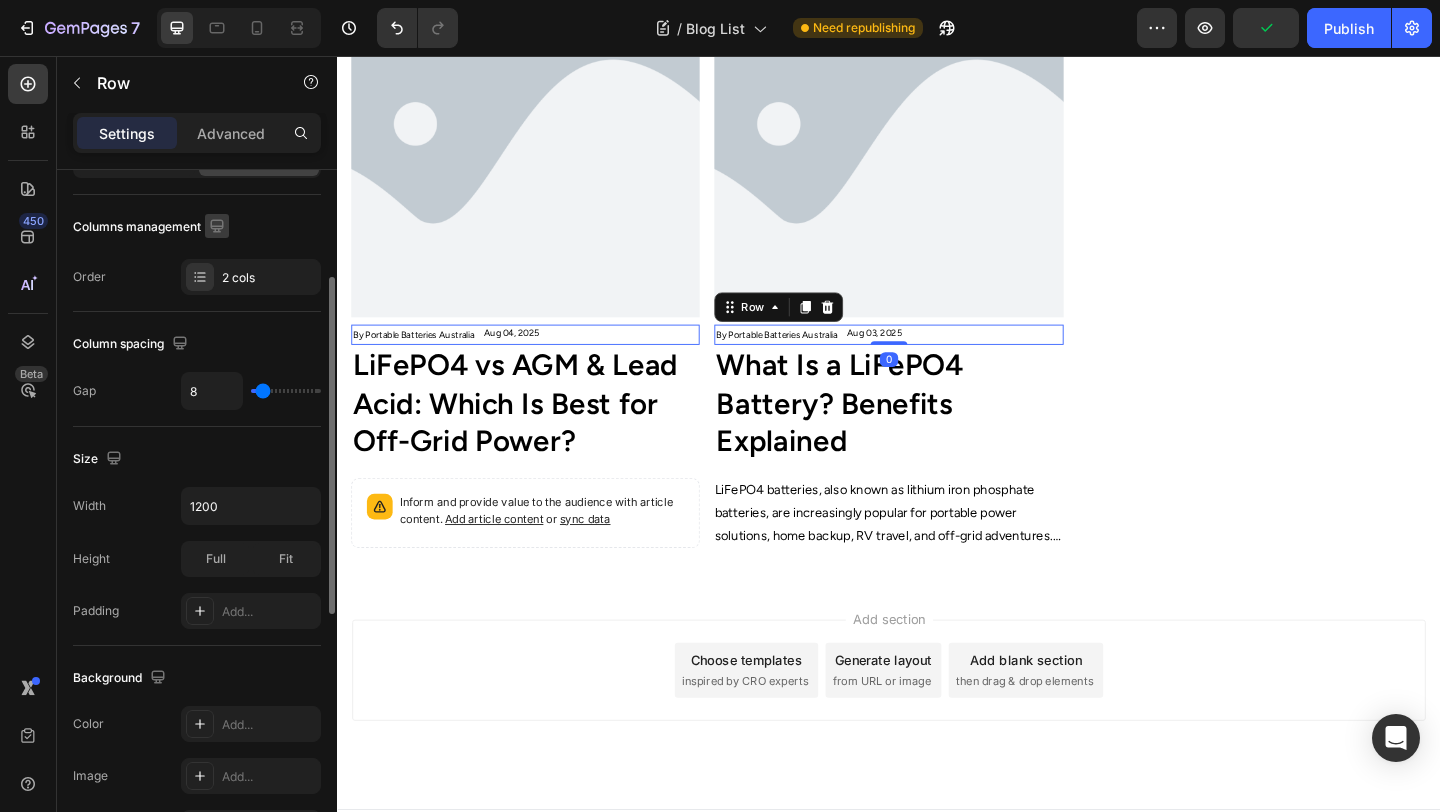 scroll, scrollTop: 241, scrollLeft: 0, axis: vertical 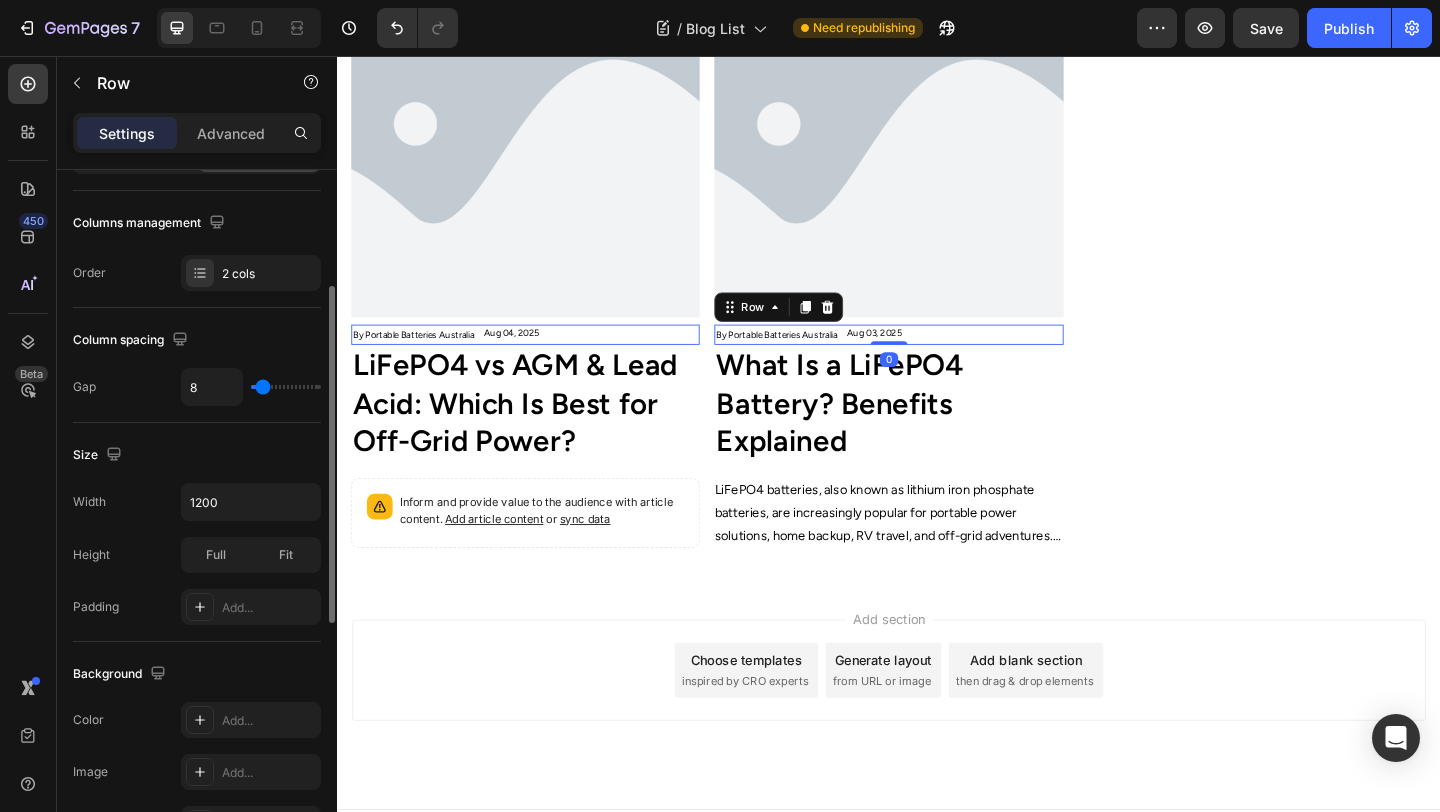 type on "6" 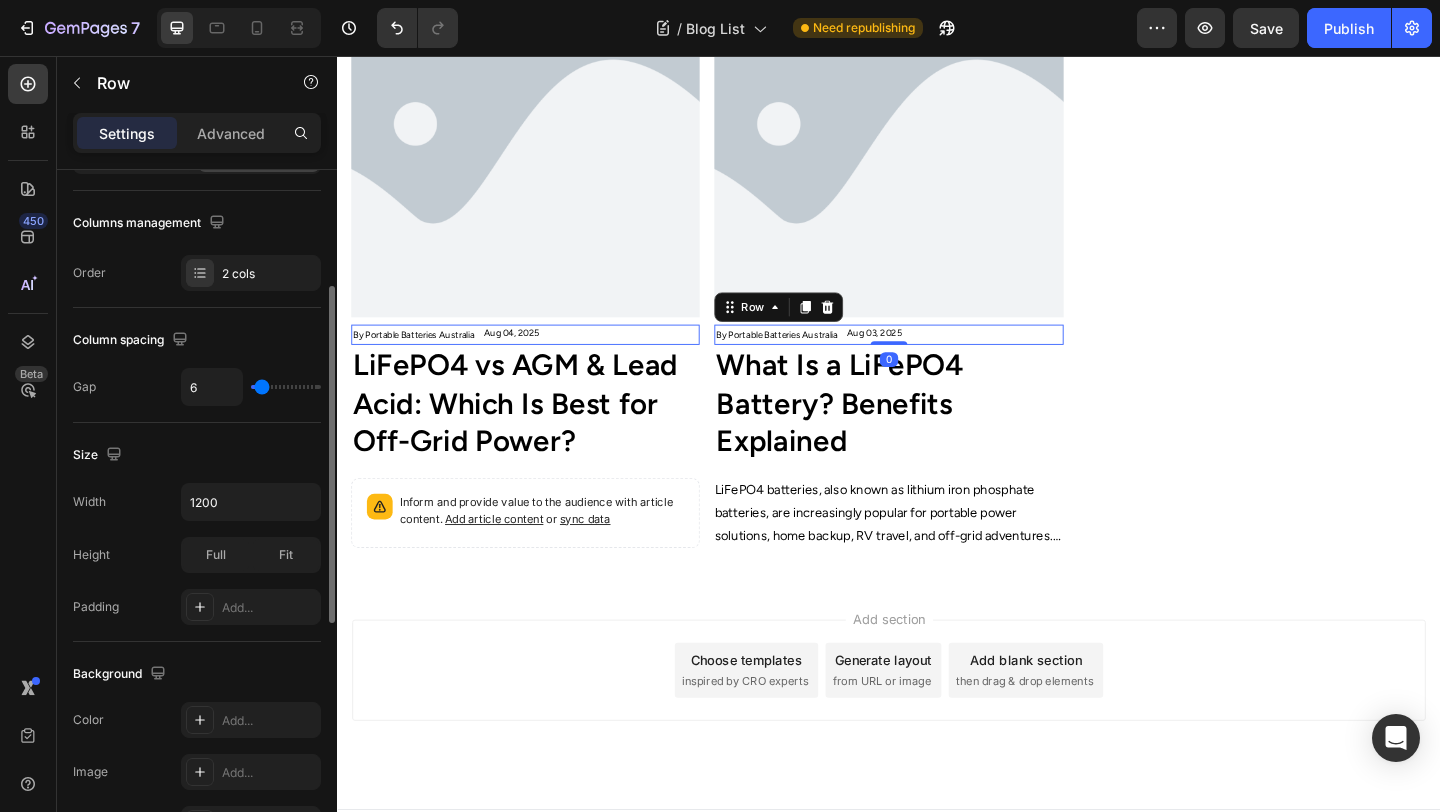 type on "4" 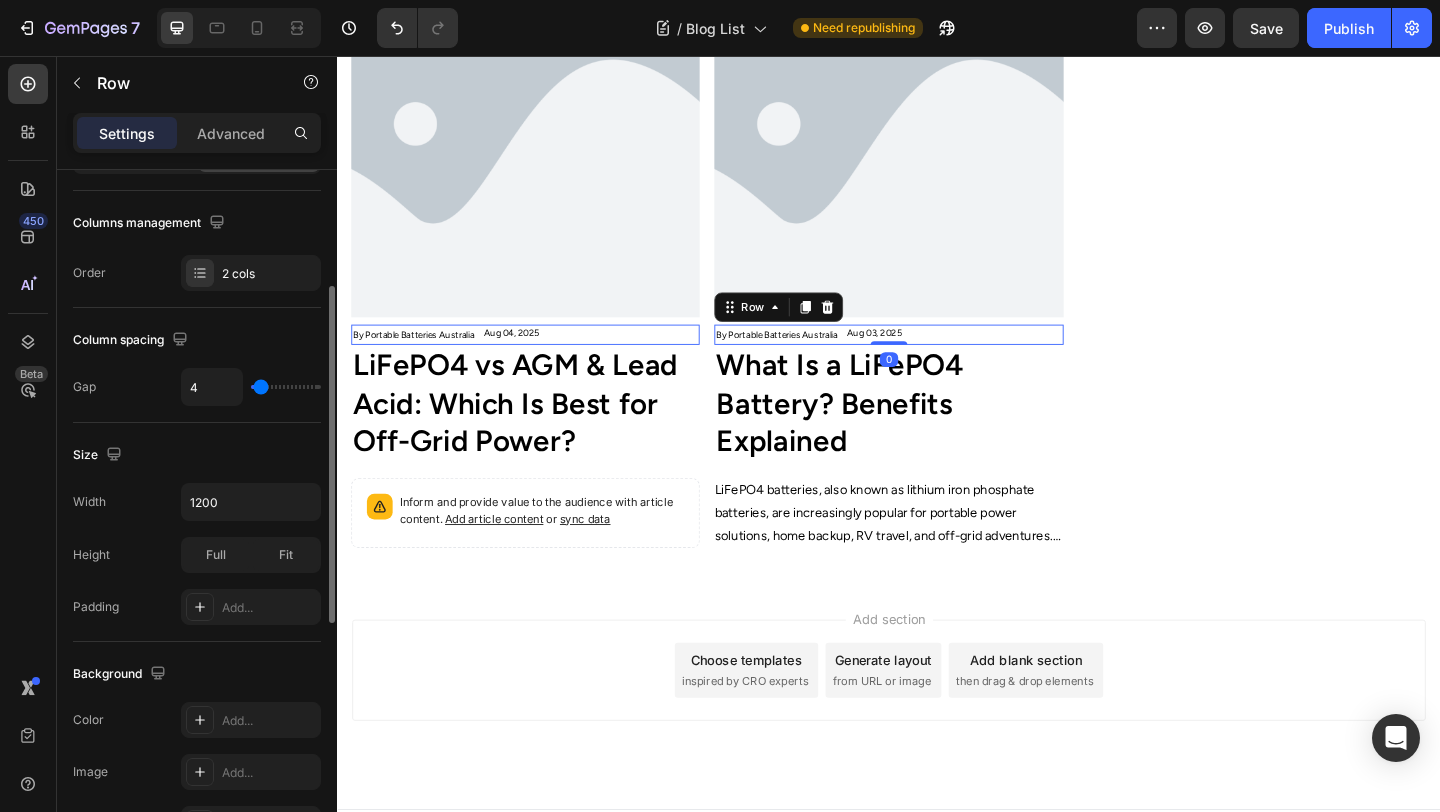 type on "0" 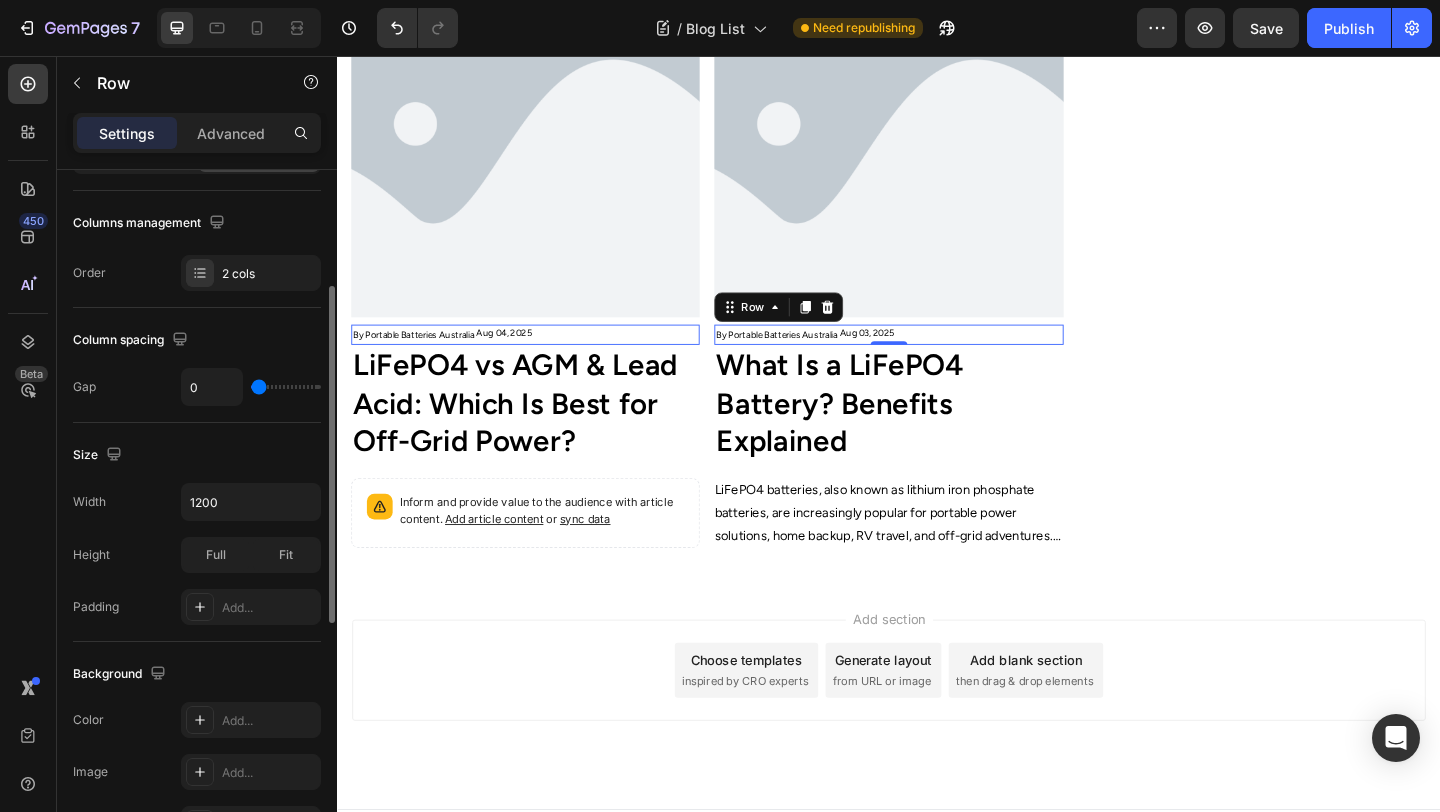 type on "6" 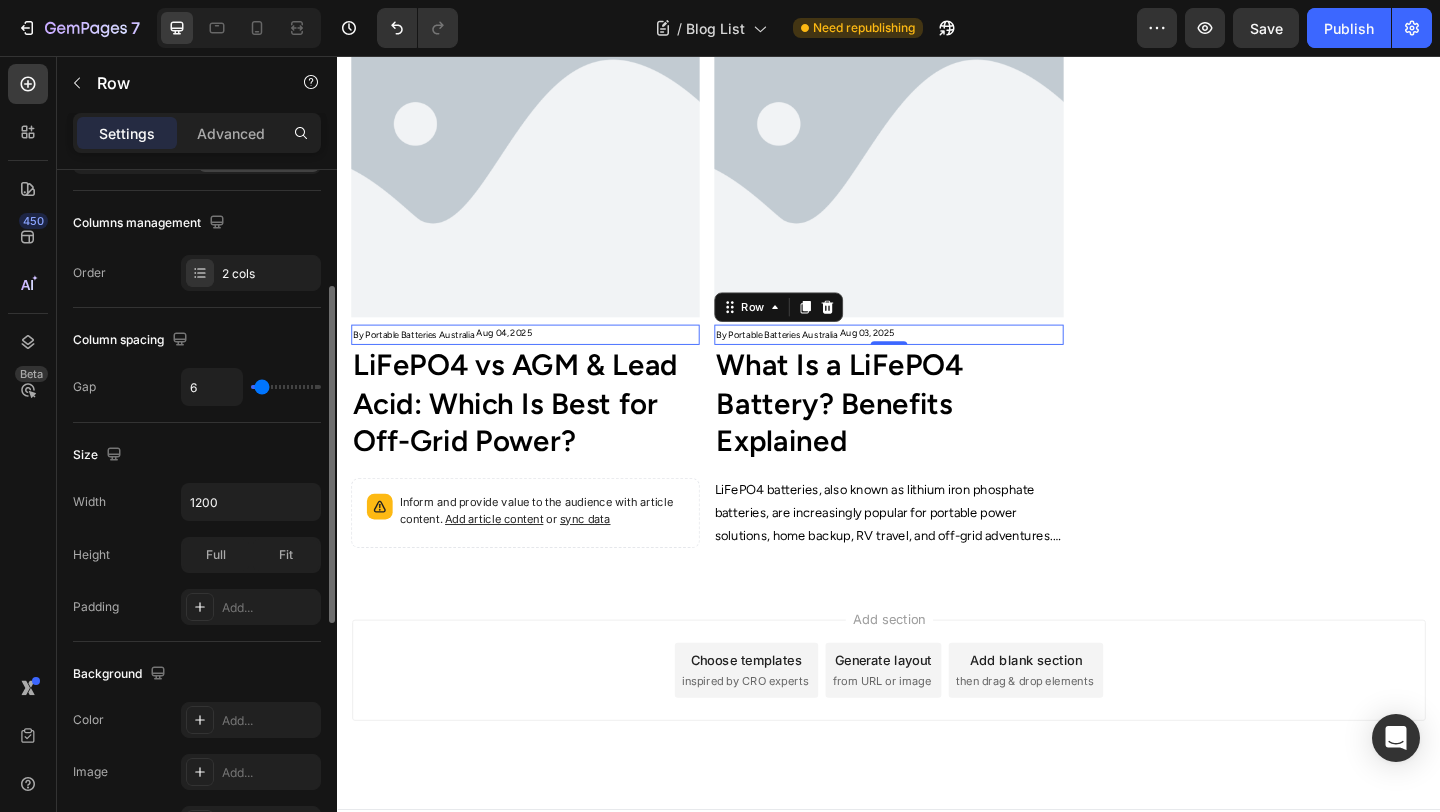 type on "26" 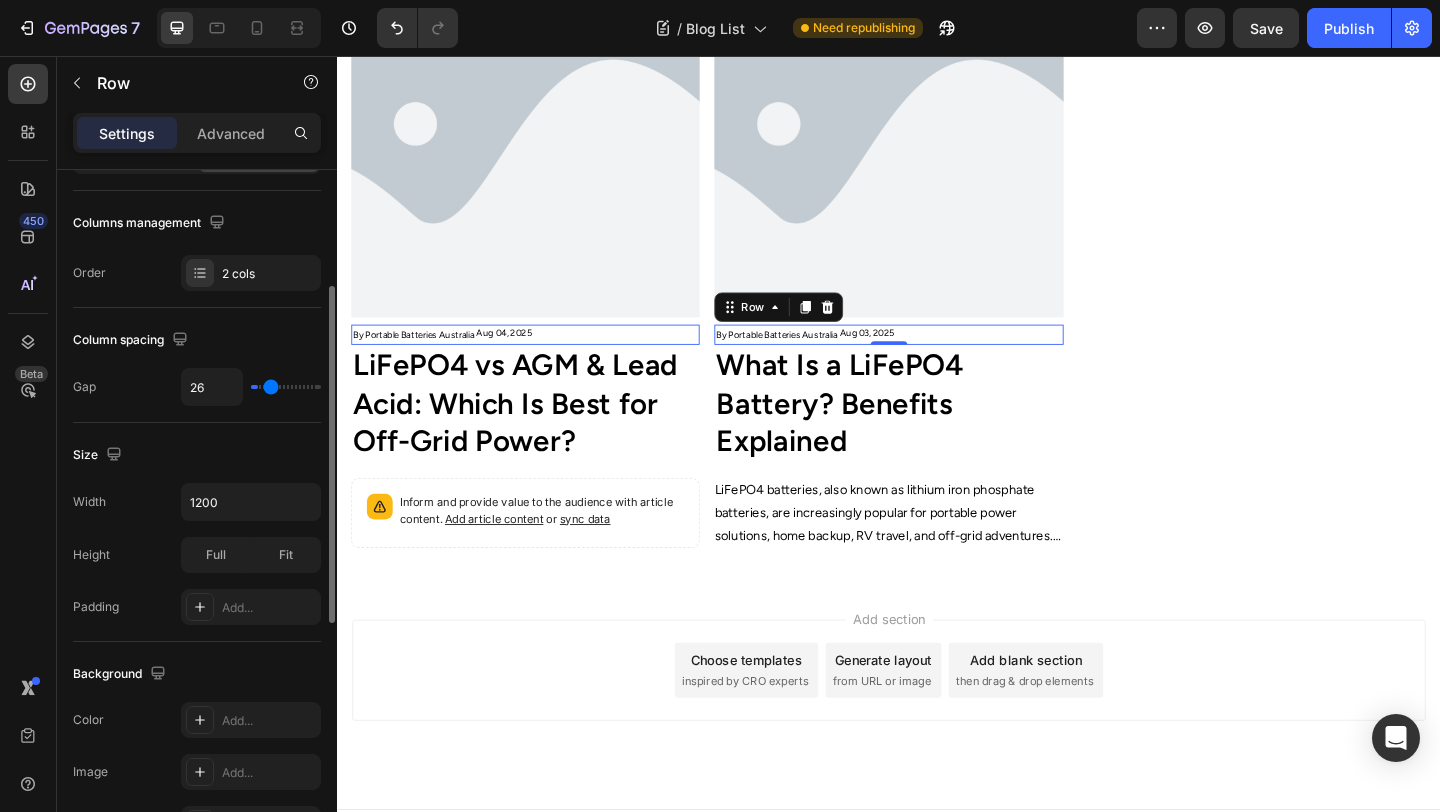 type on "42" 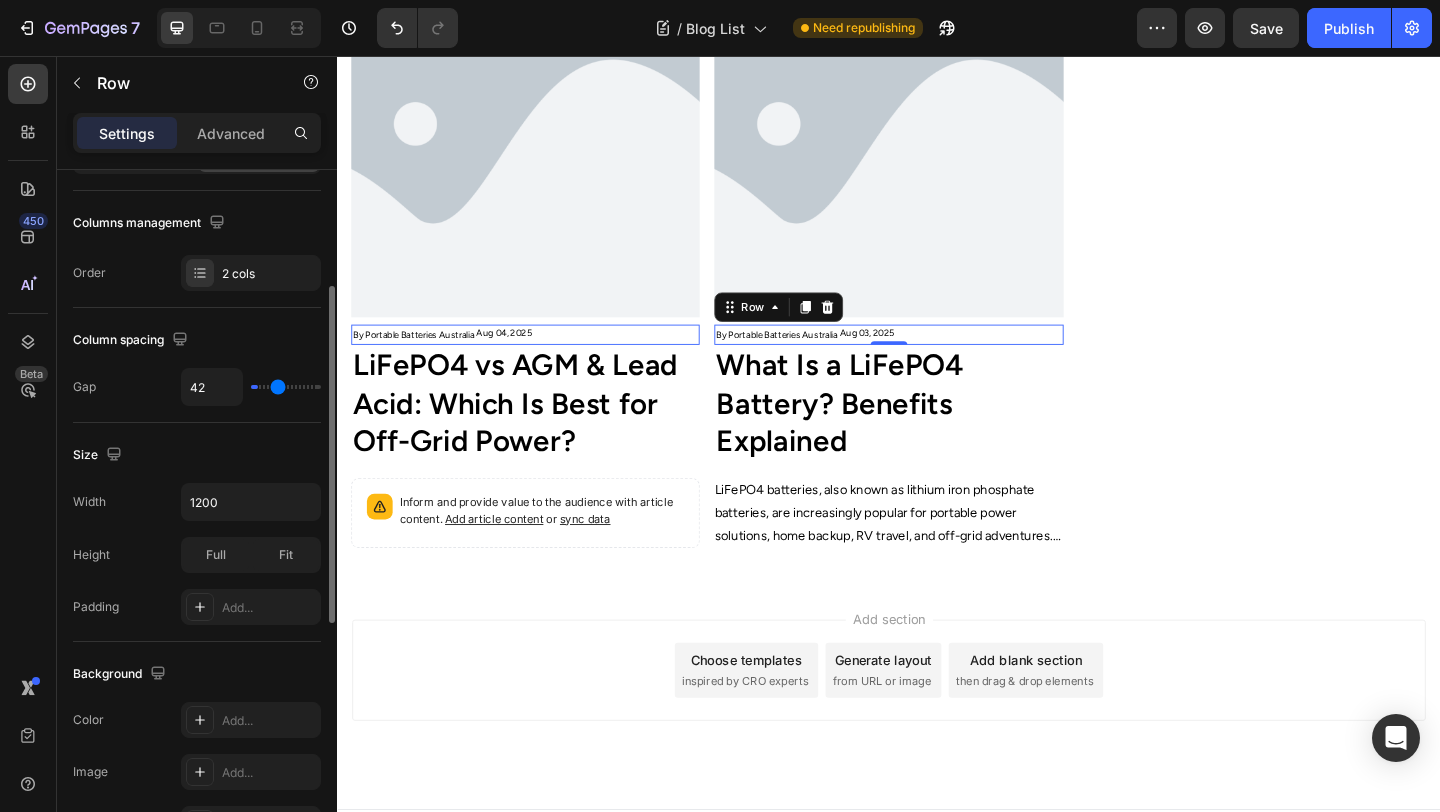 type on "51" 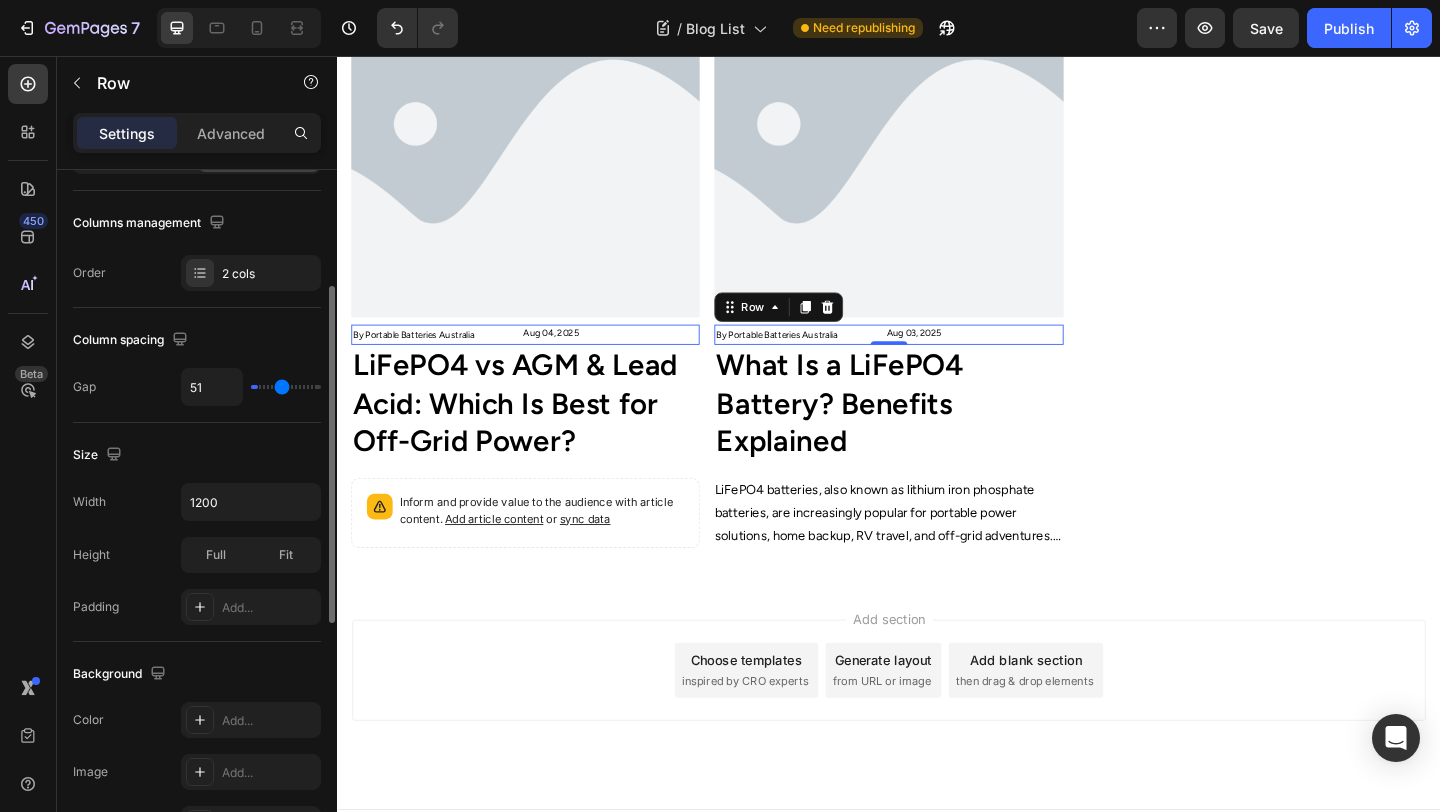 type on "55" 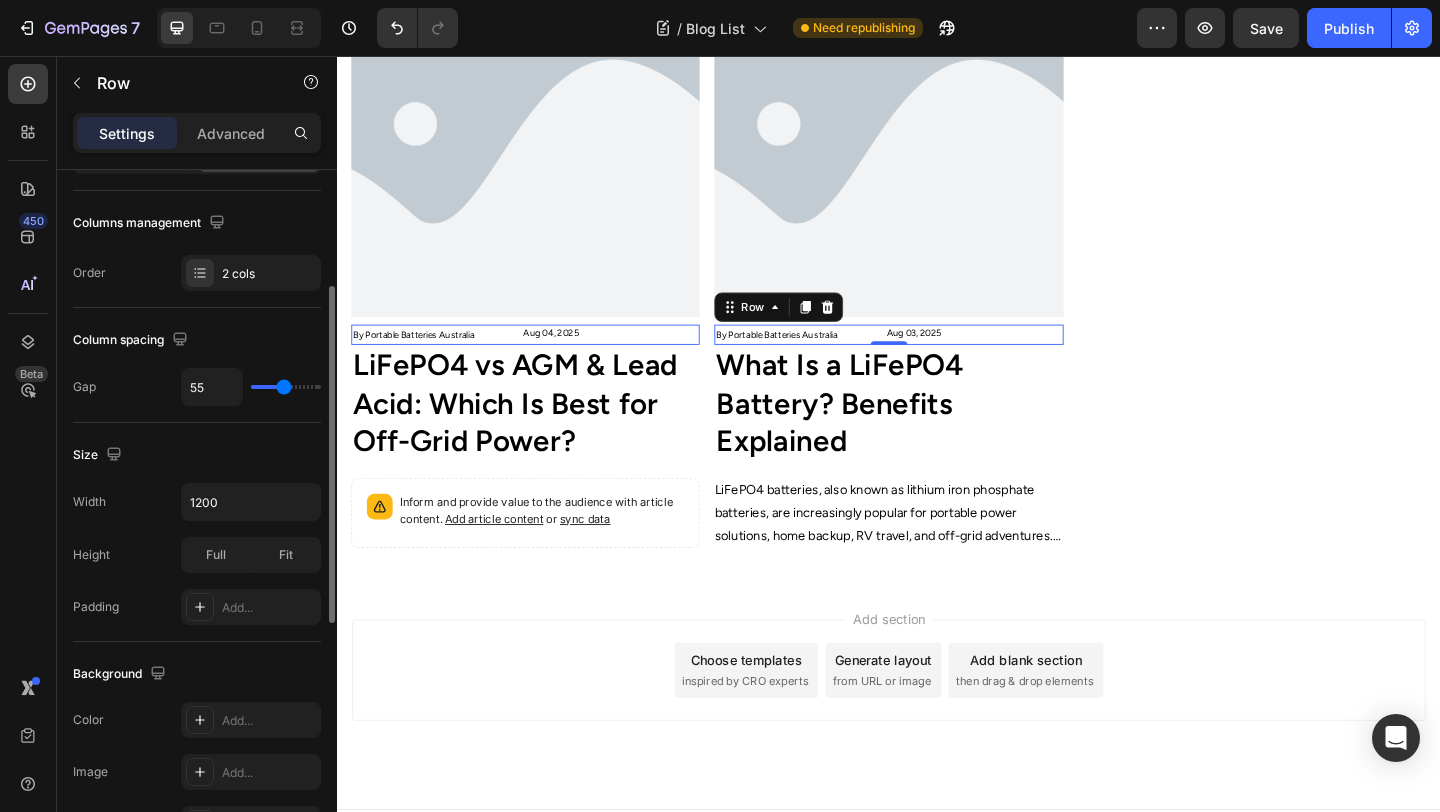 type on "57" 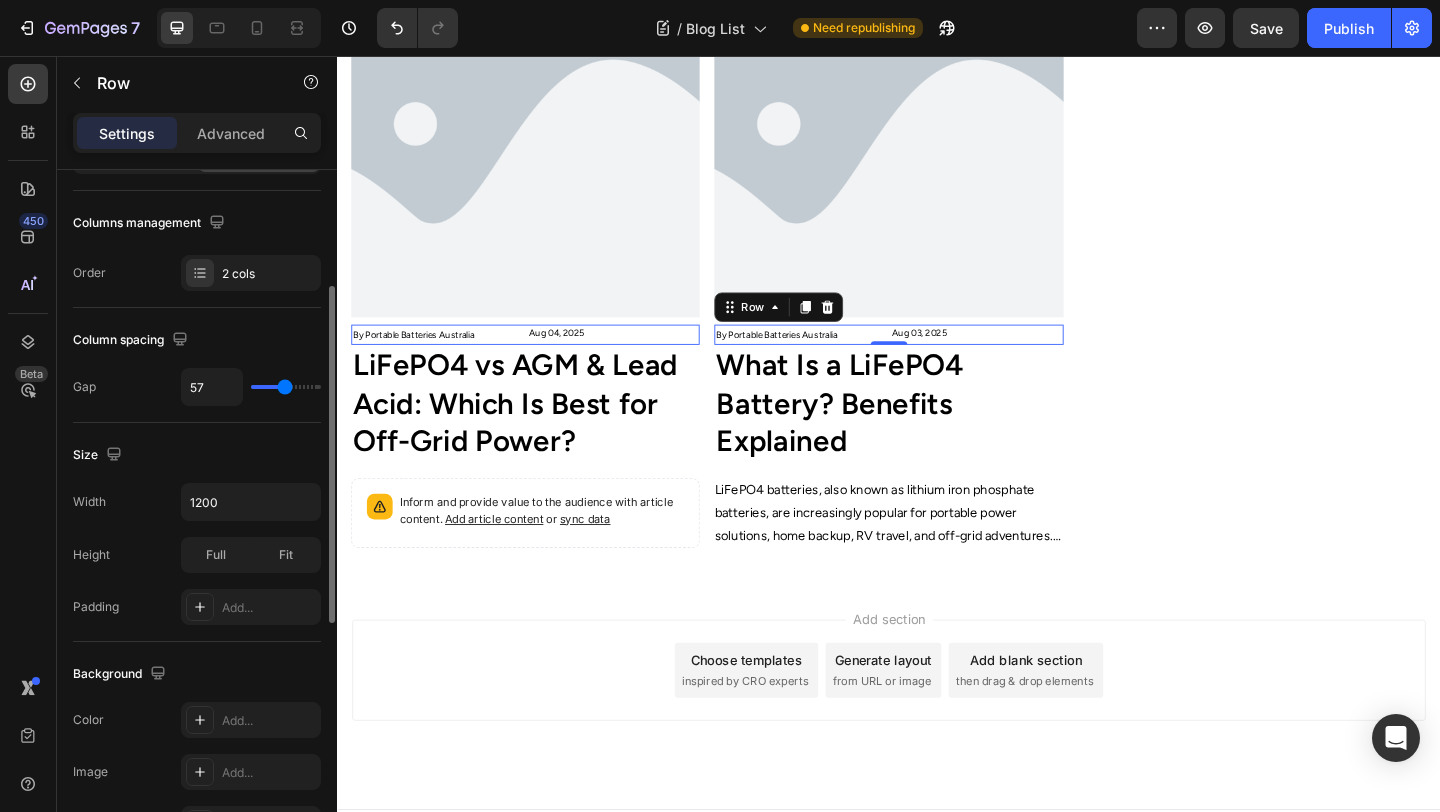 type on "58" 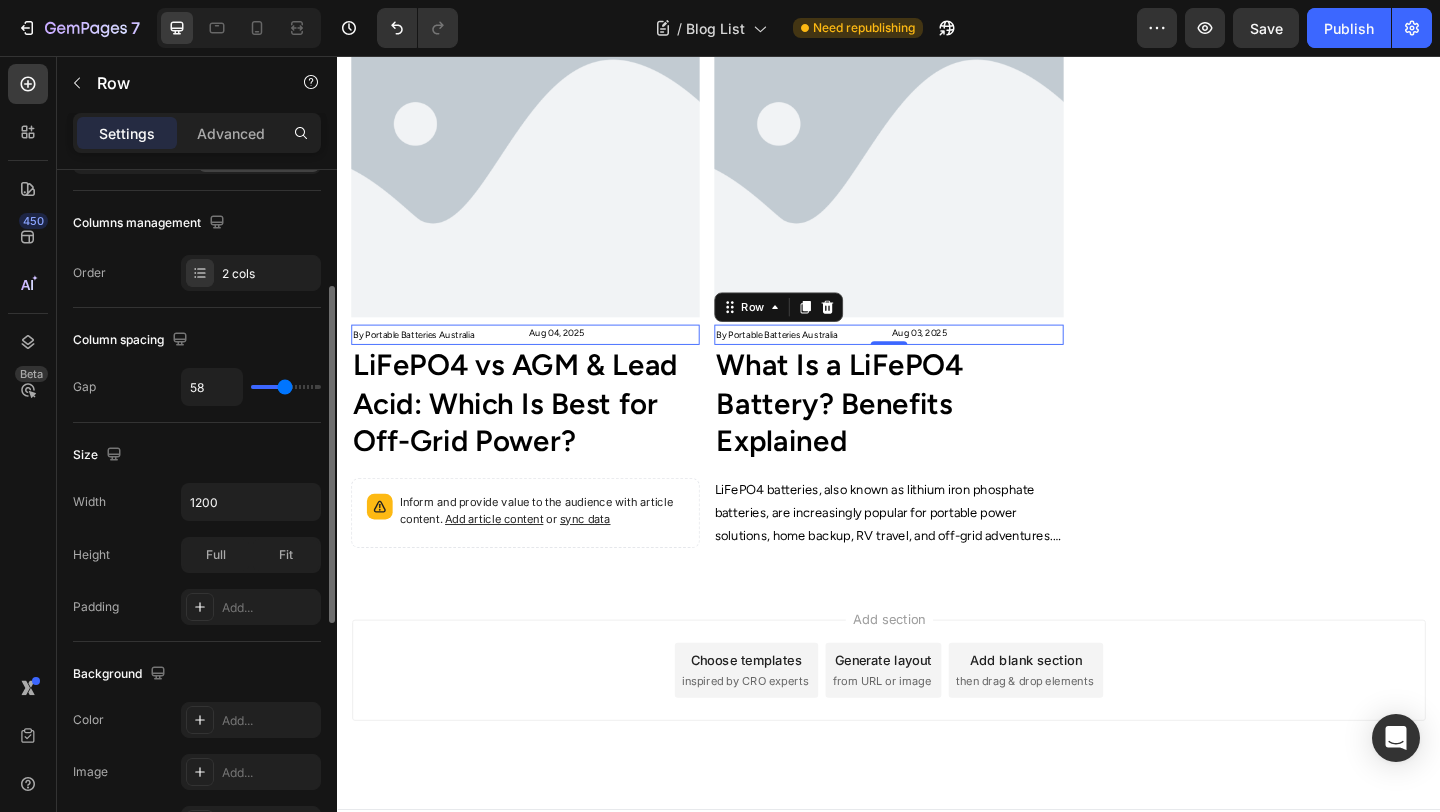 type on "56" 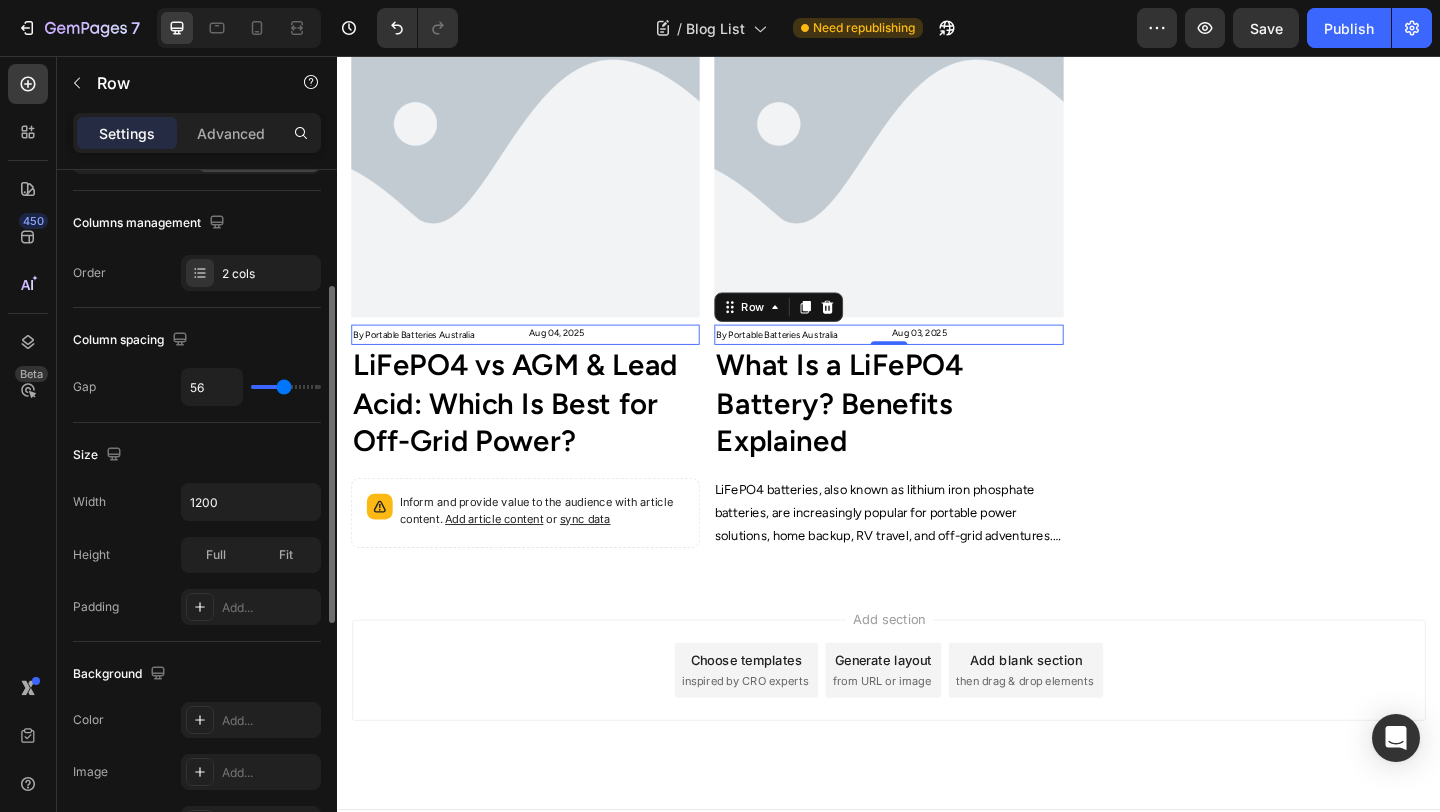 type on "53" 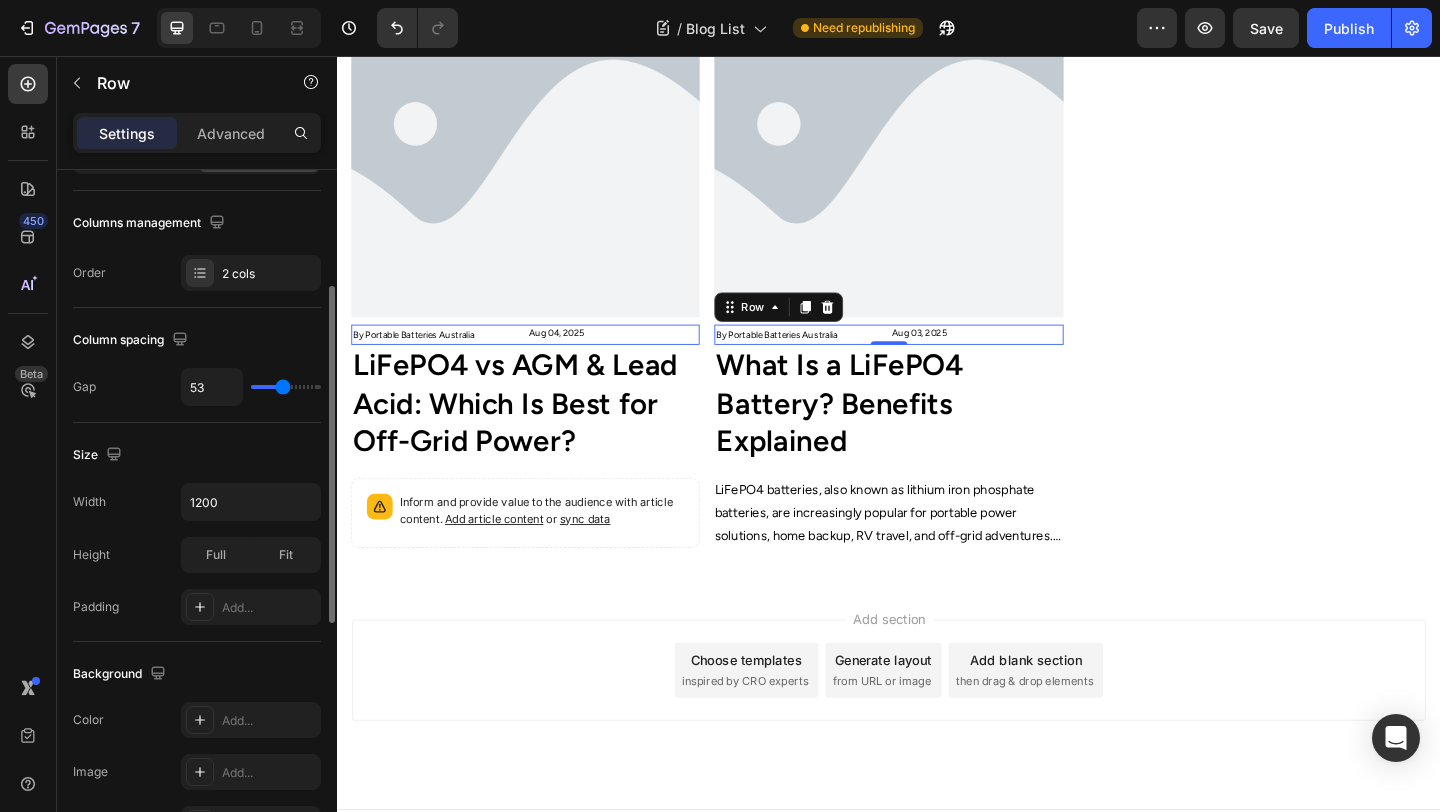 type on "49" 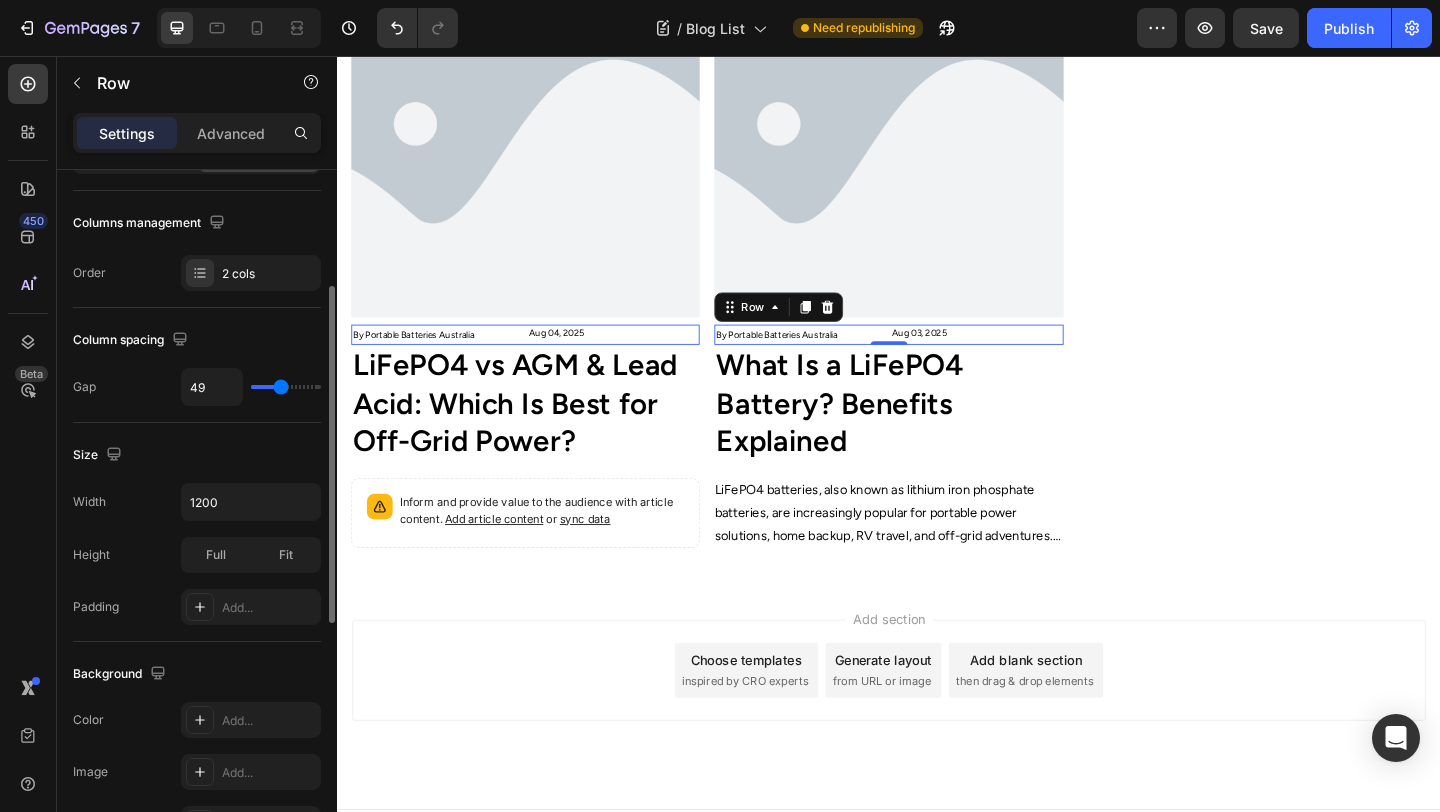 type on "41" 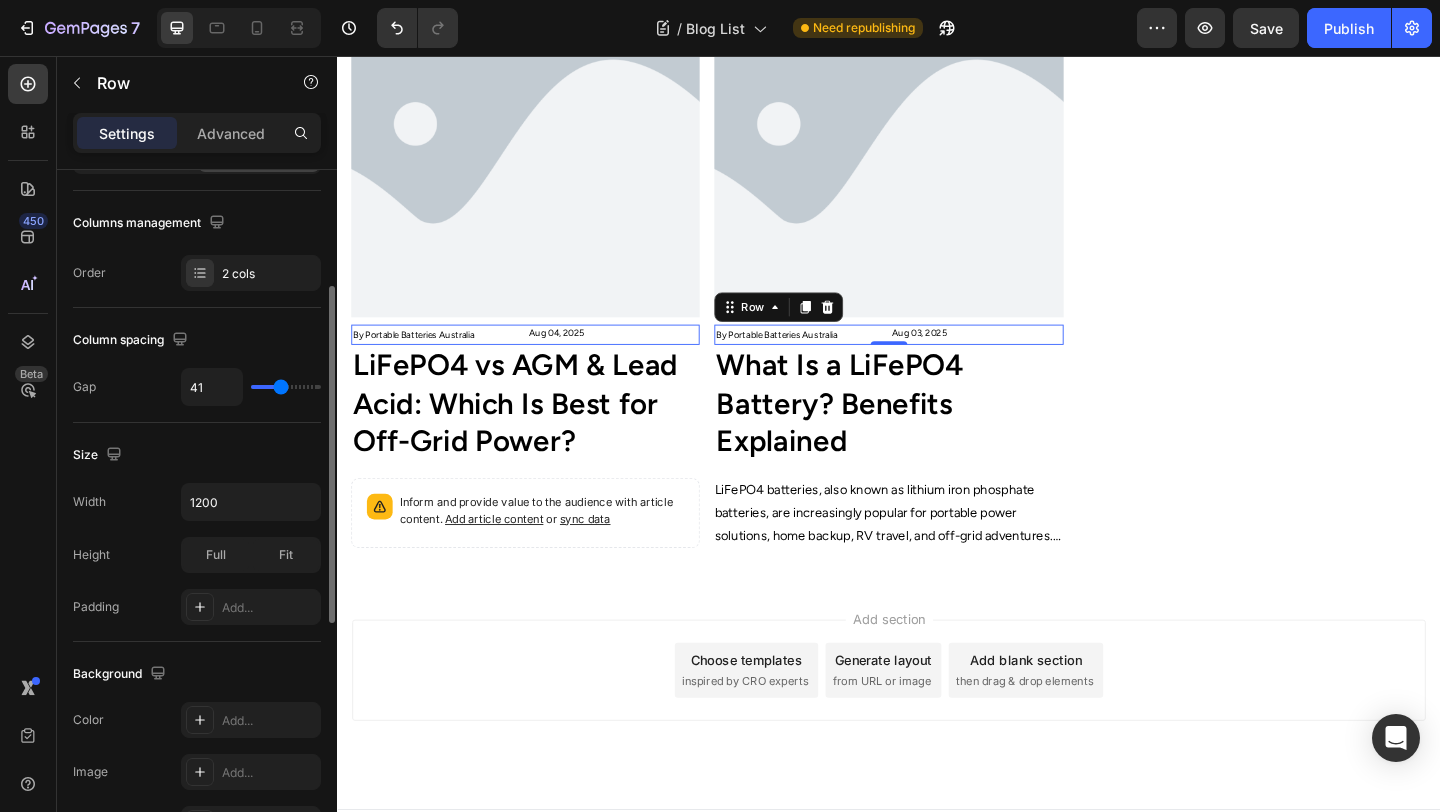type on "41" 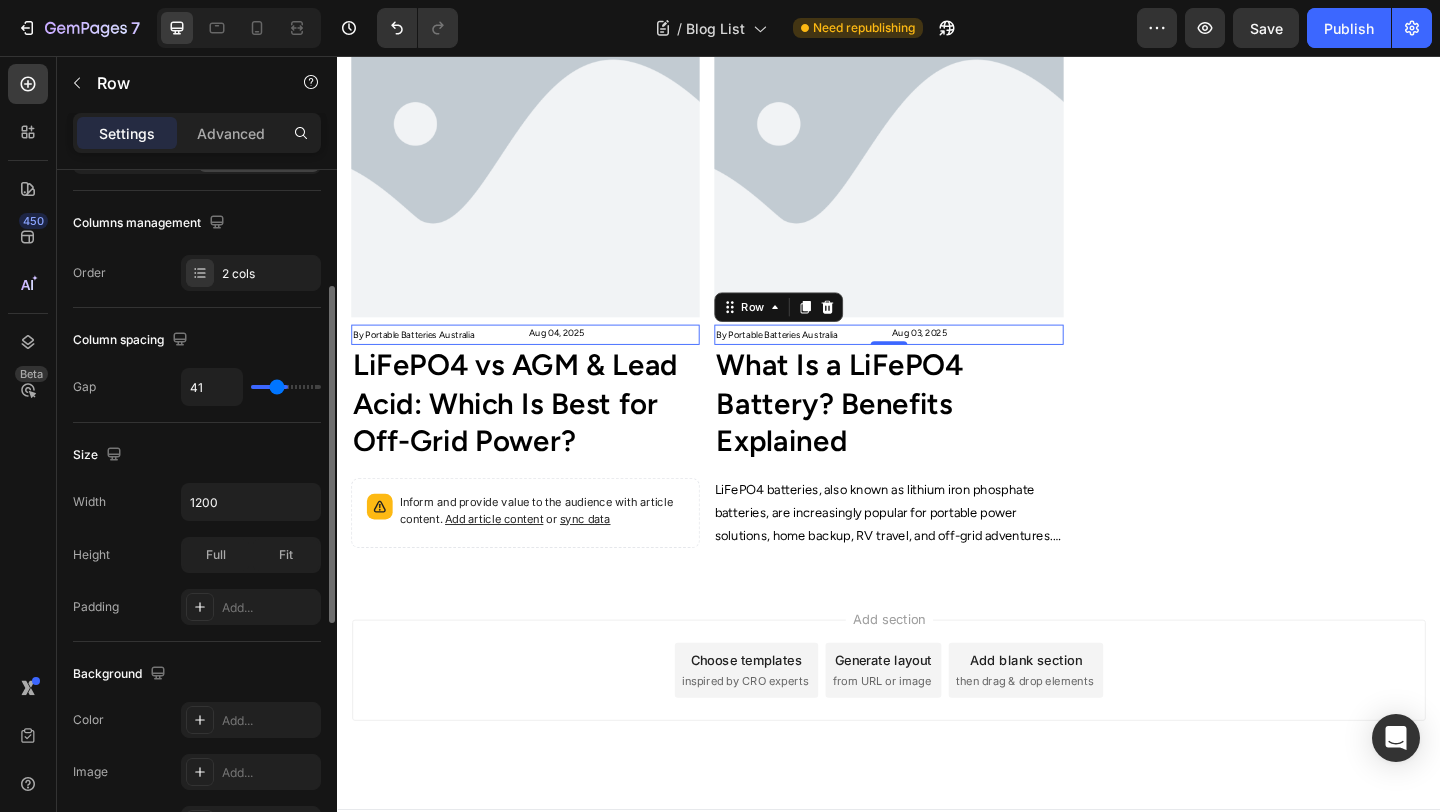 type on "35" 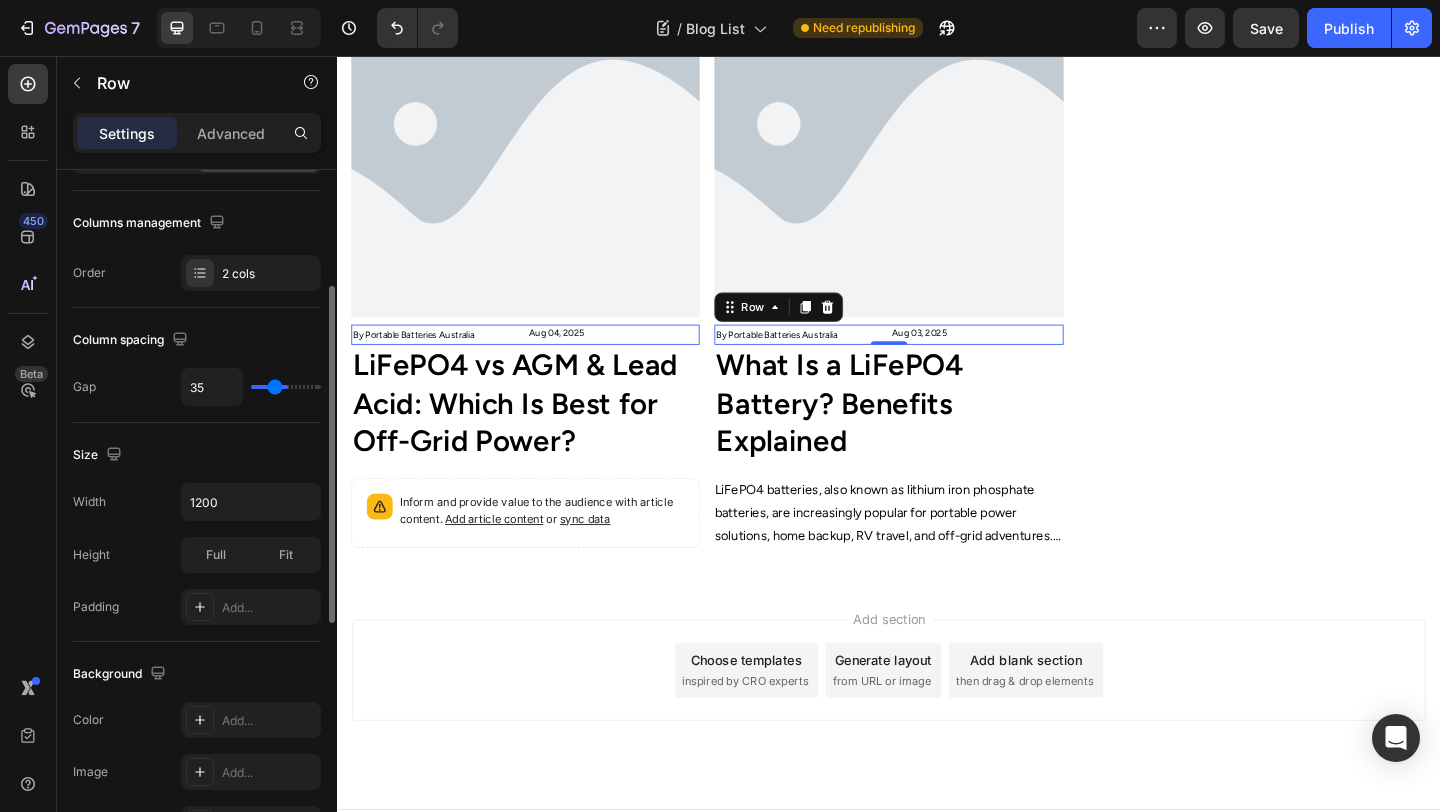 type on "32" 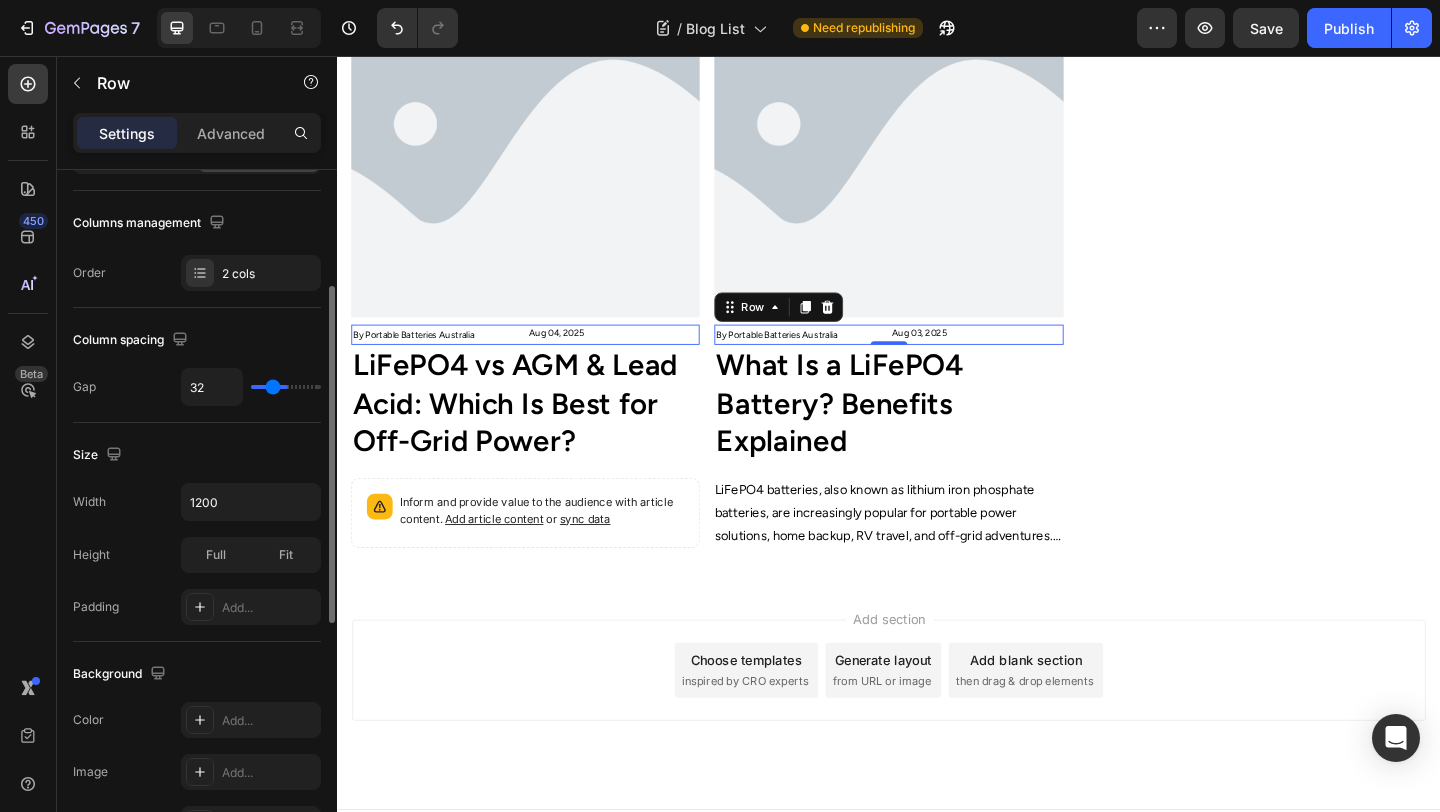 type on "30" 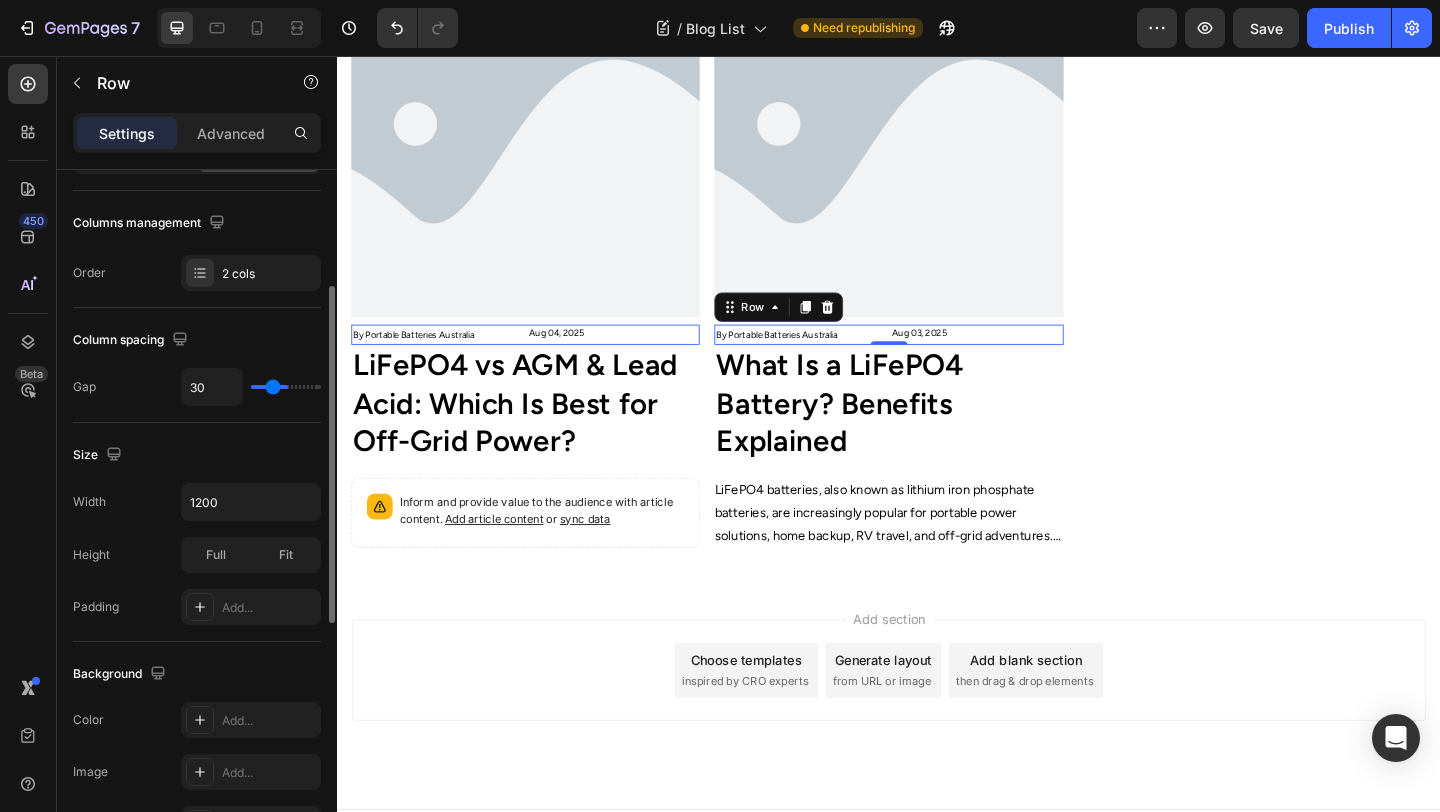 type on "27" 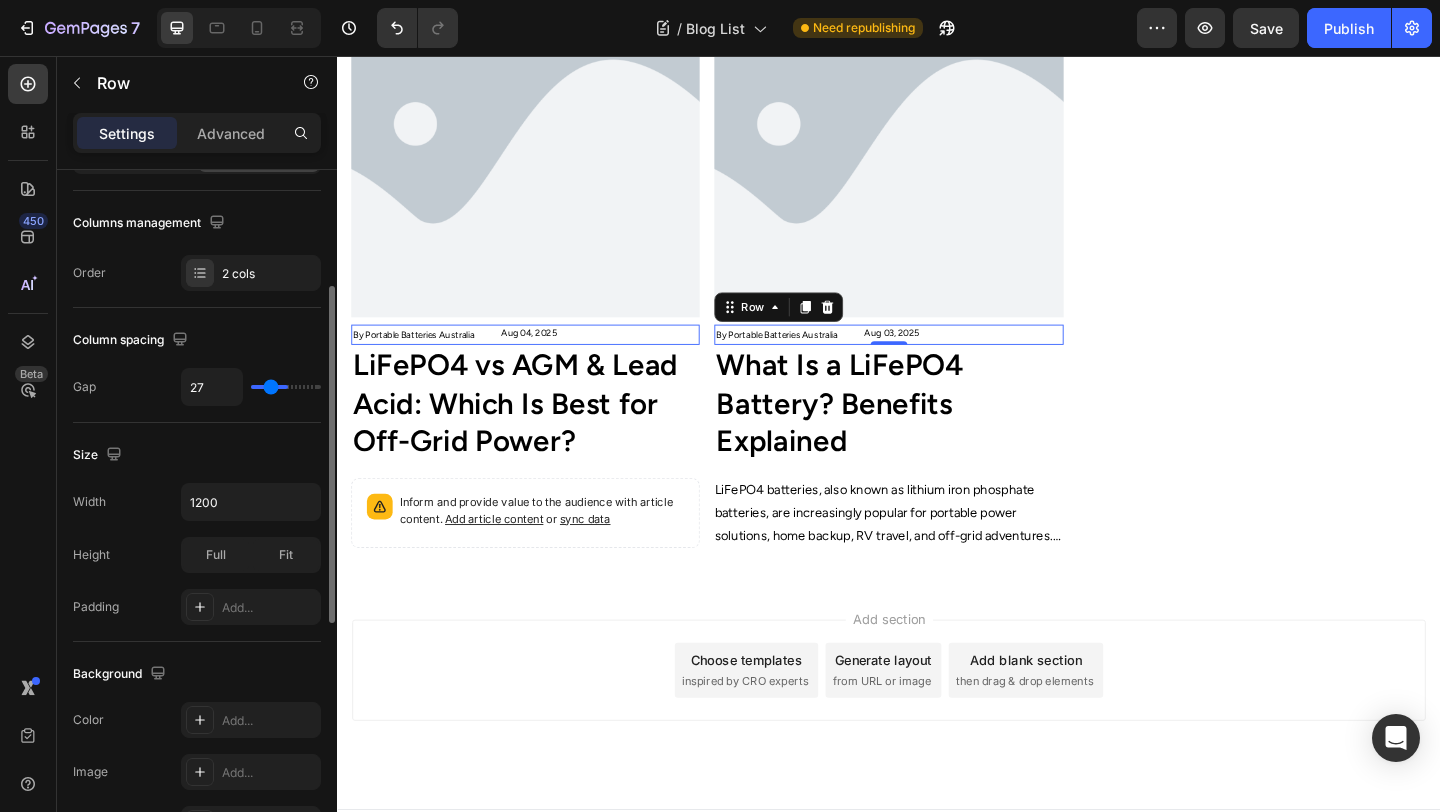 type on "24" 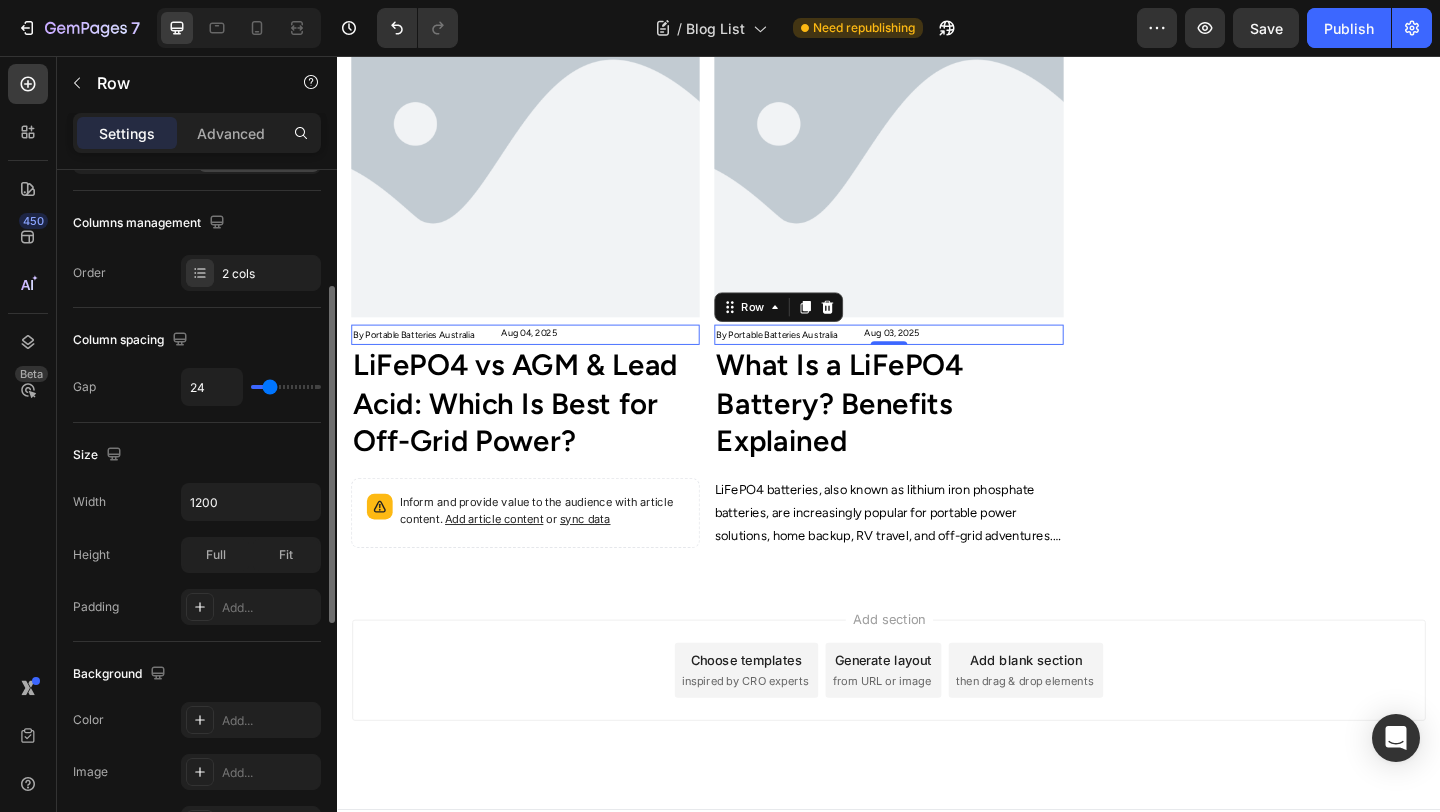 type on "22" 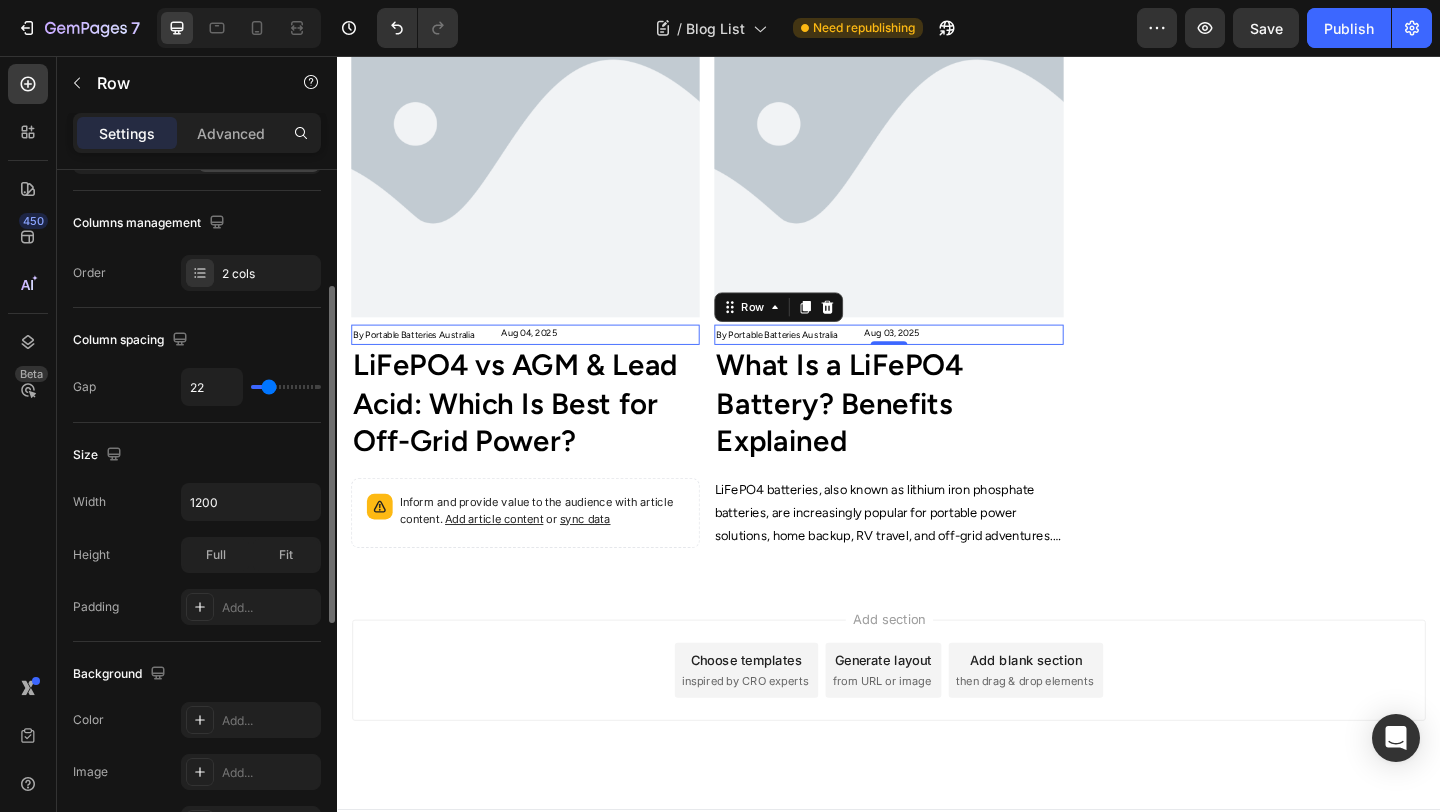 type on "19" 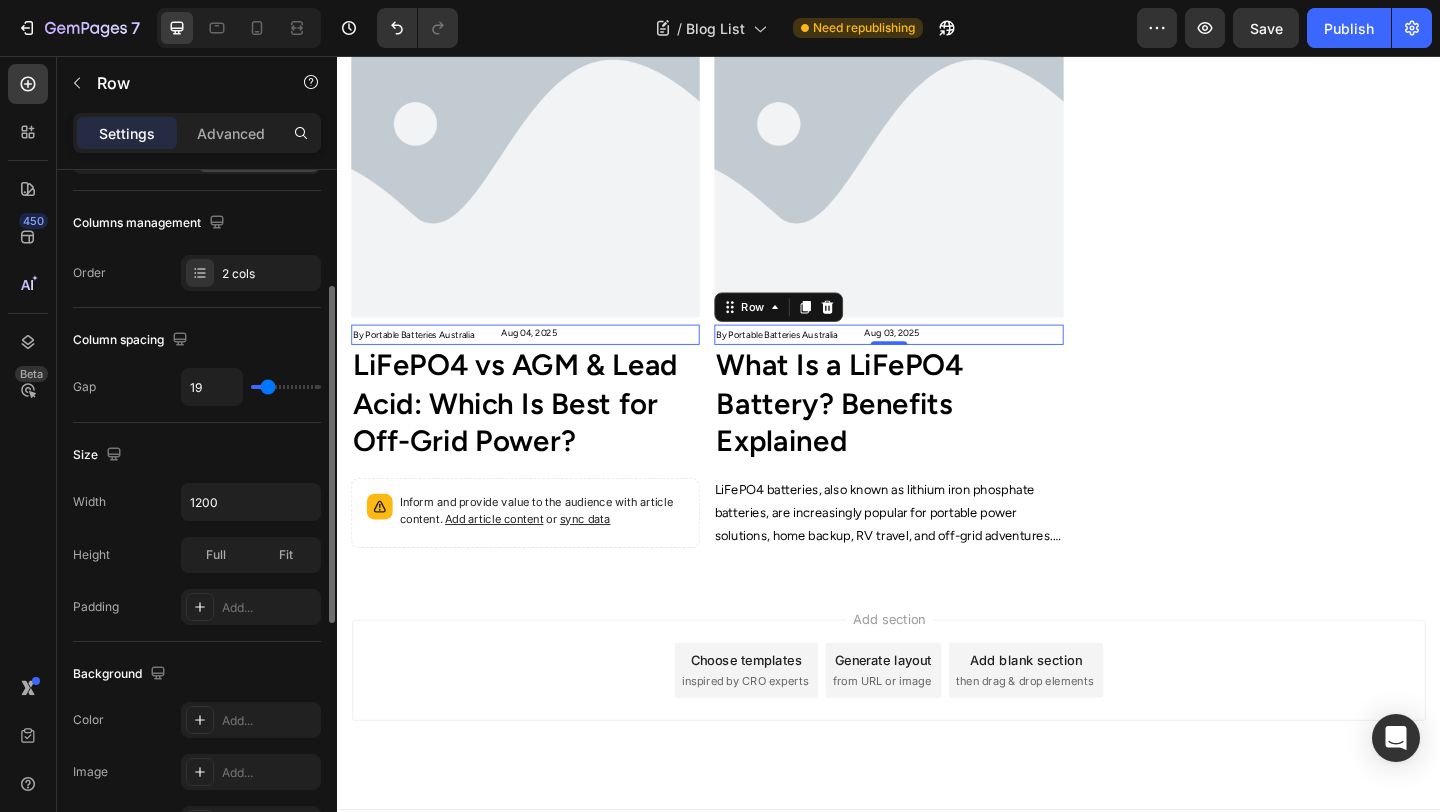type on "16" 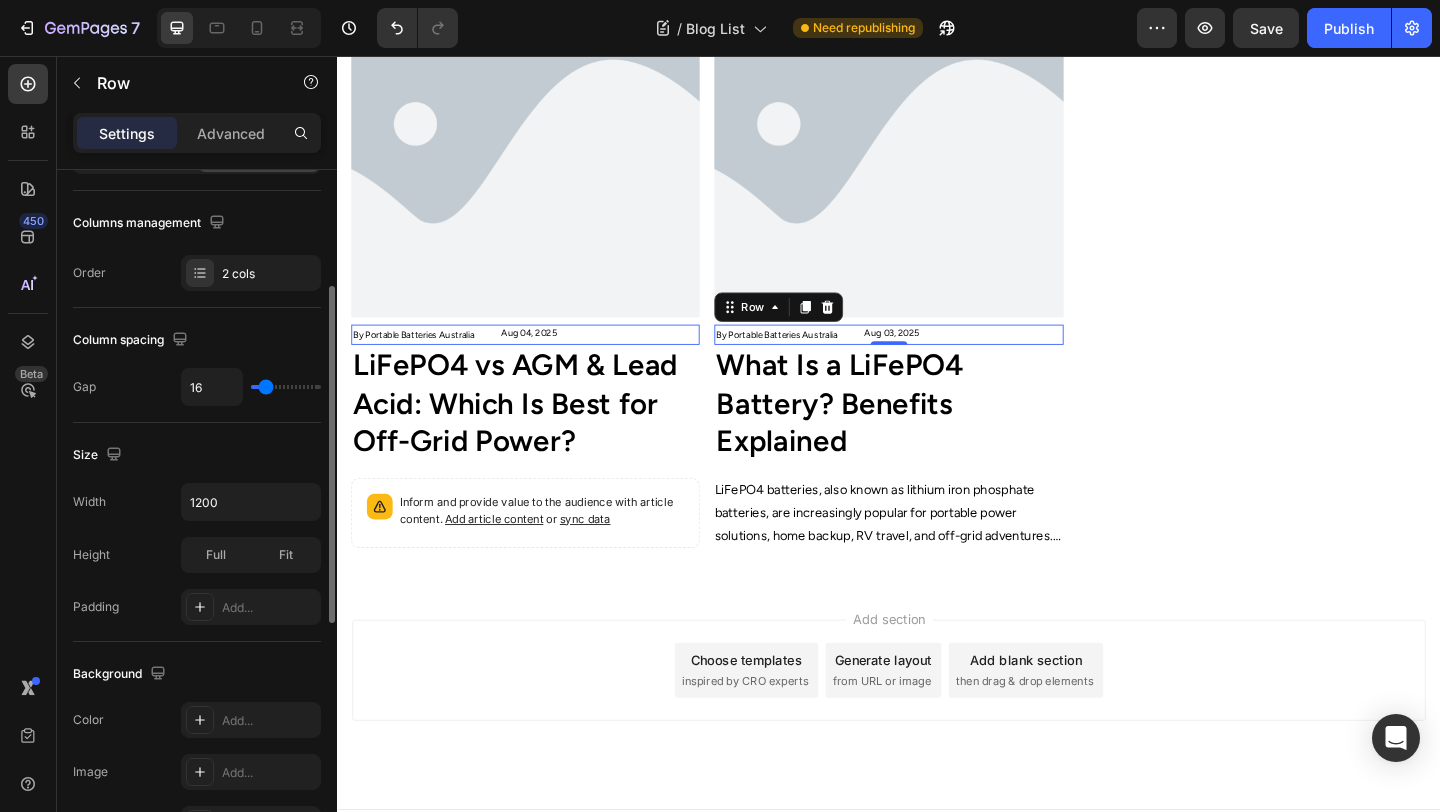 type on "13" 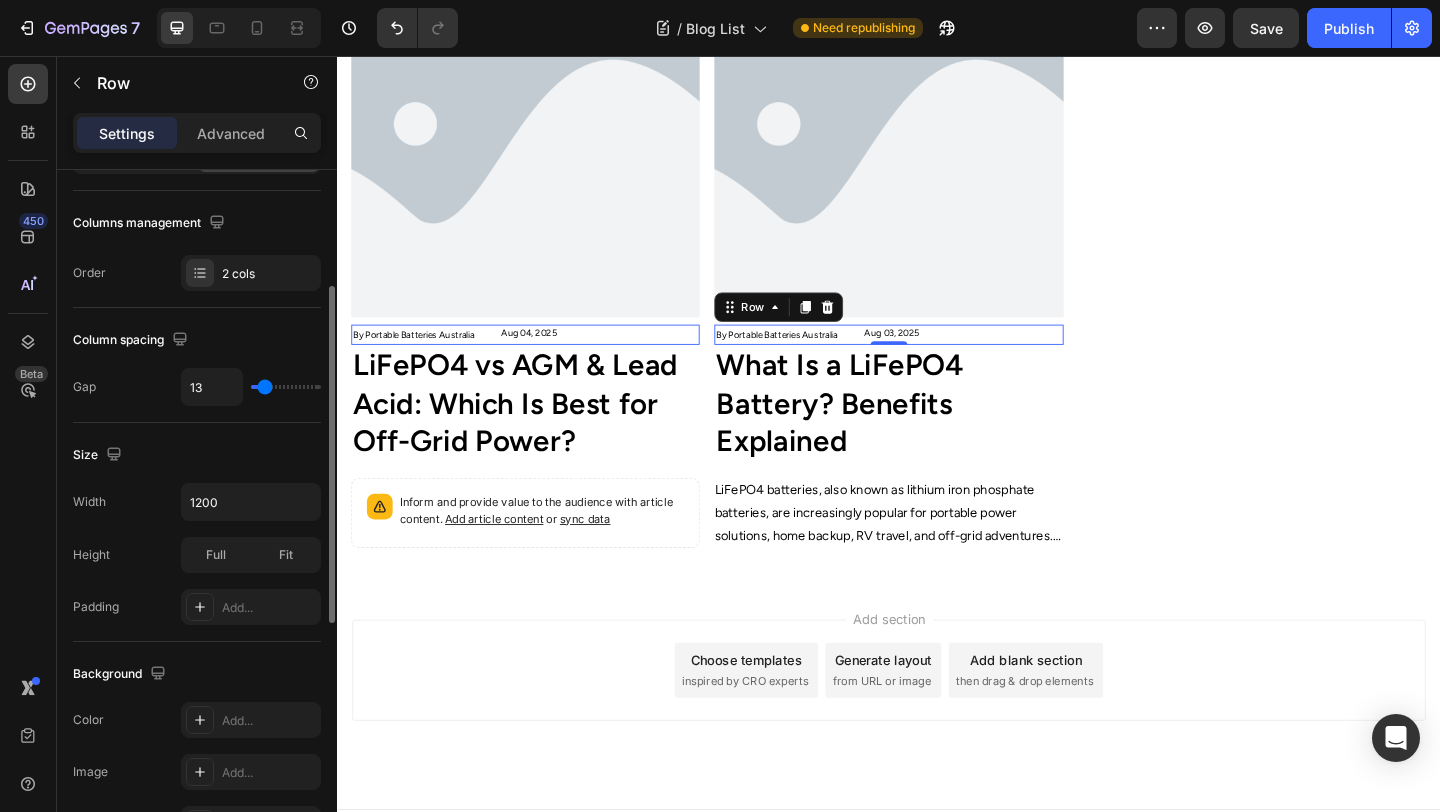 type on "12" 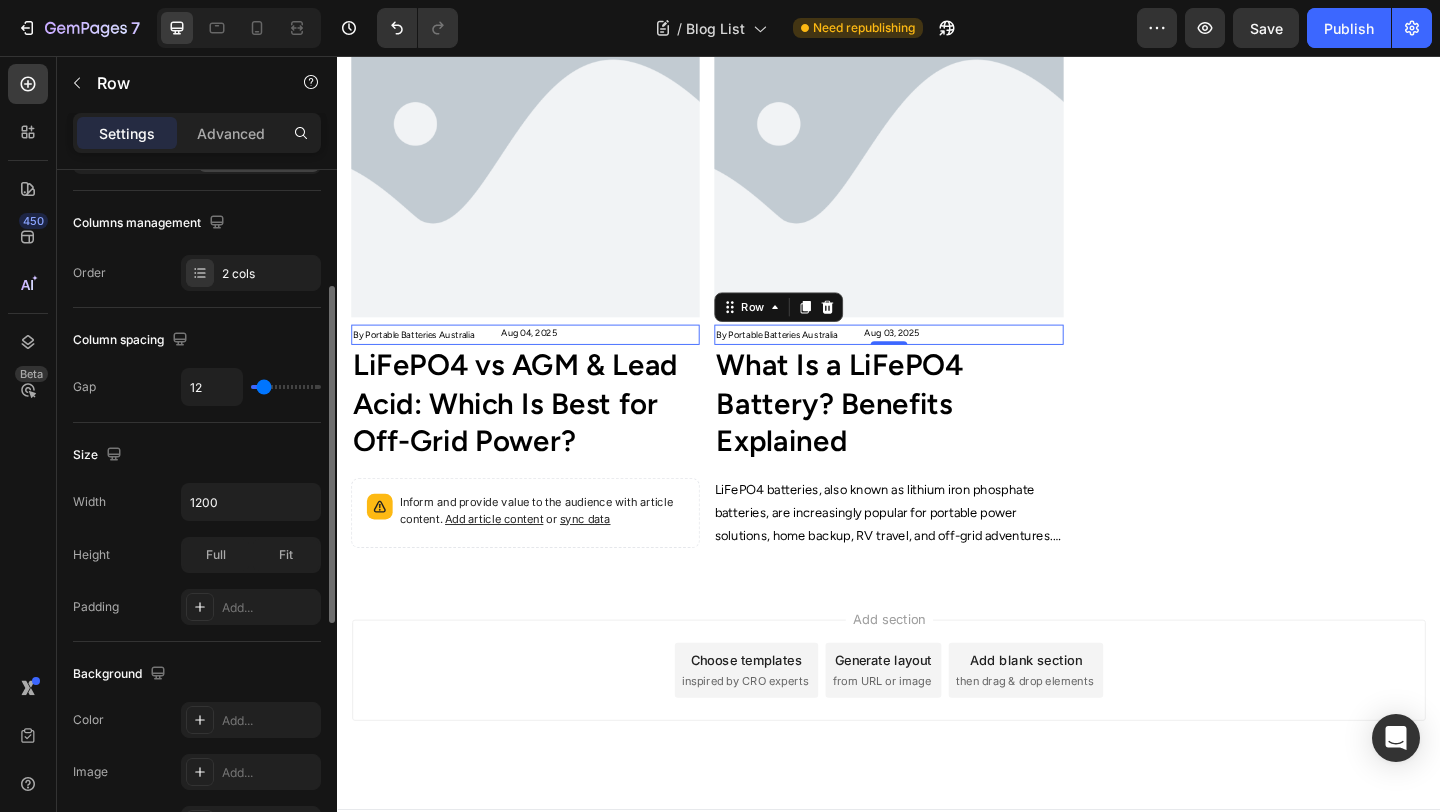 type on "10" 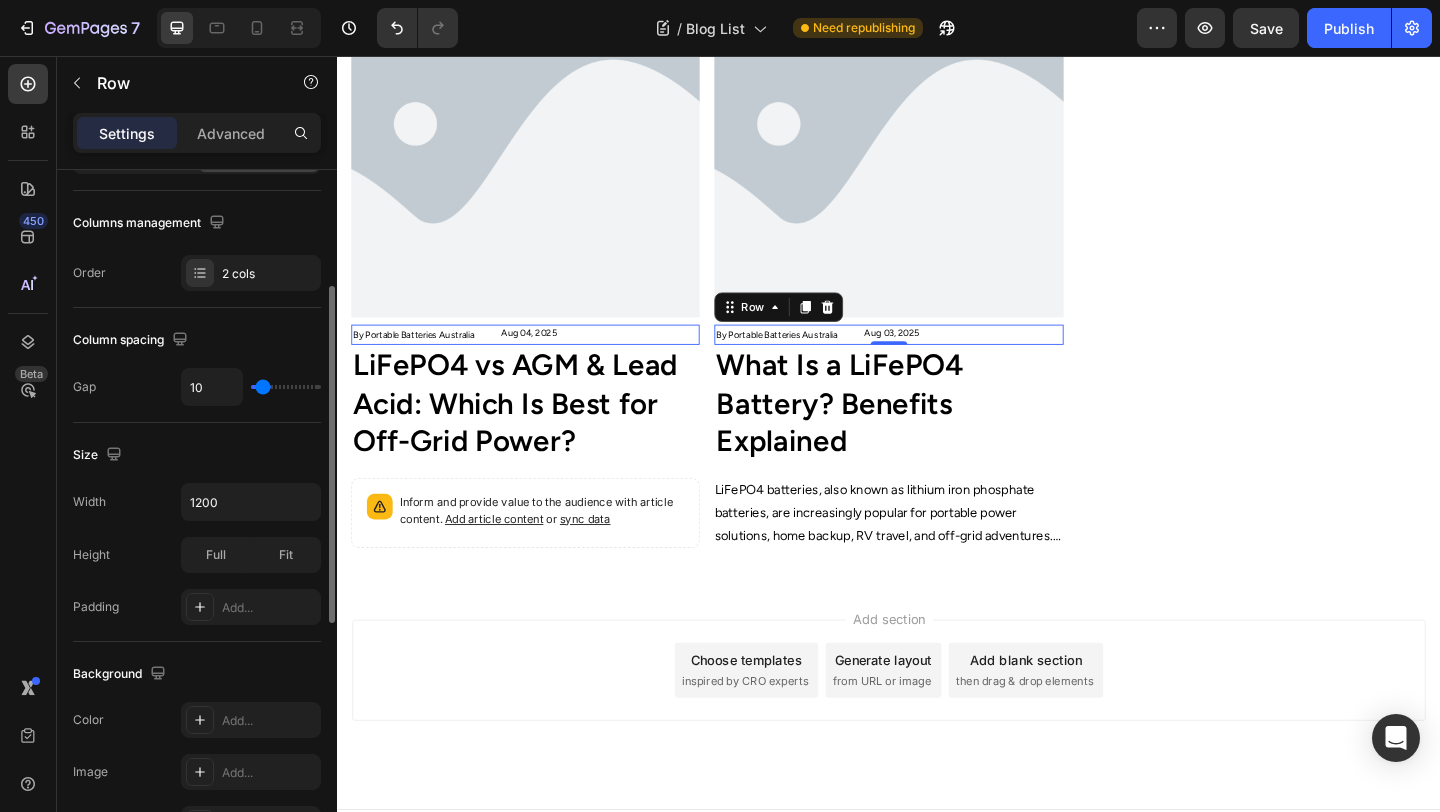 type on "9" 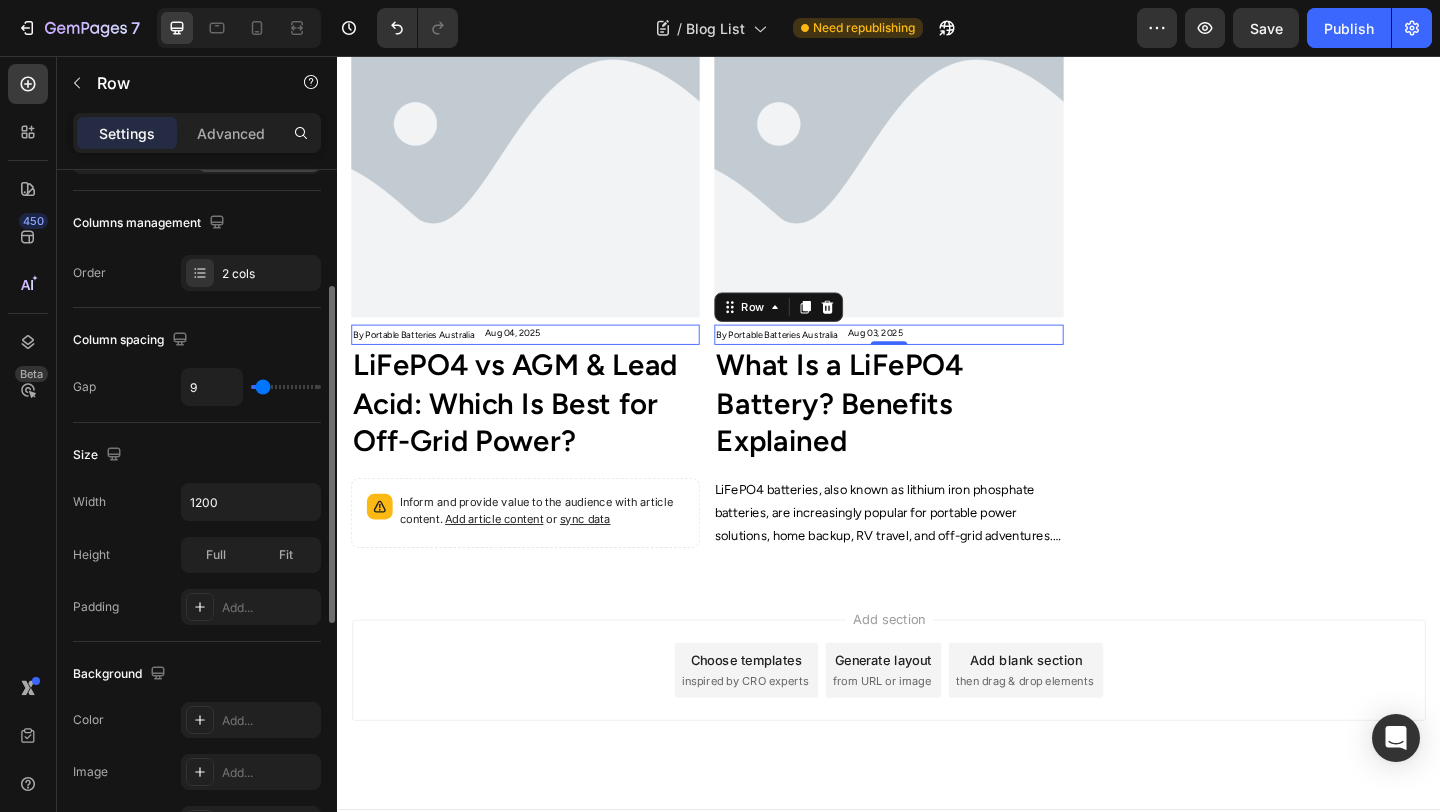 type on "8" 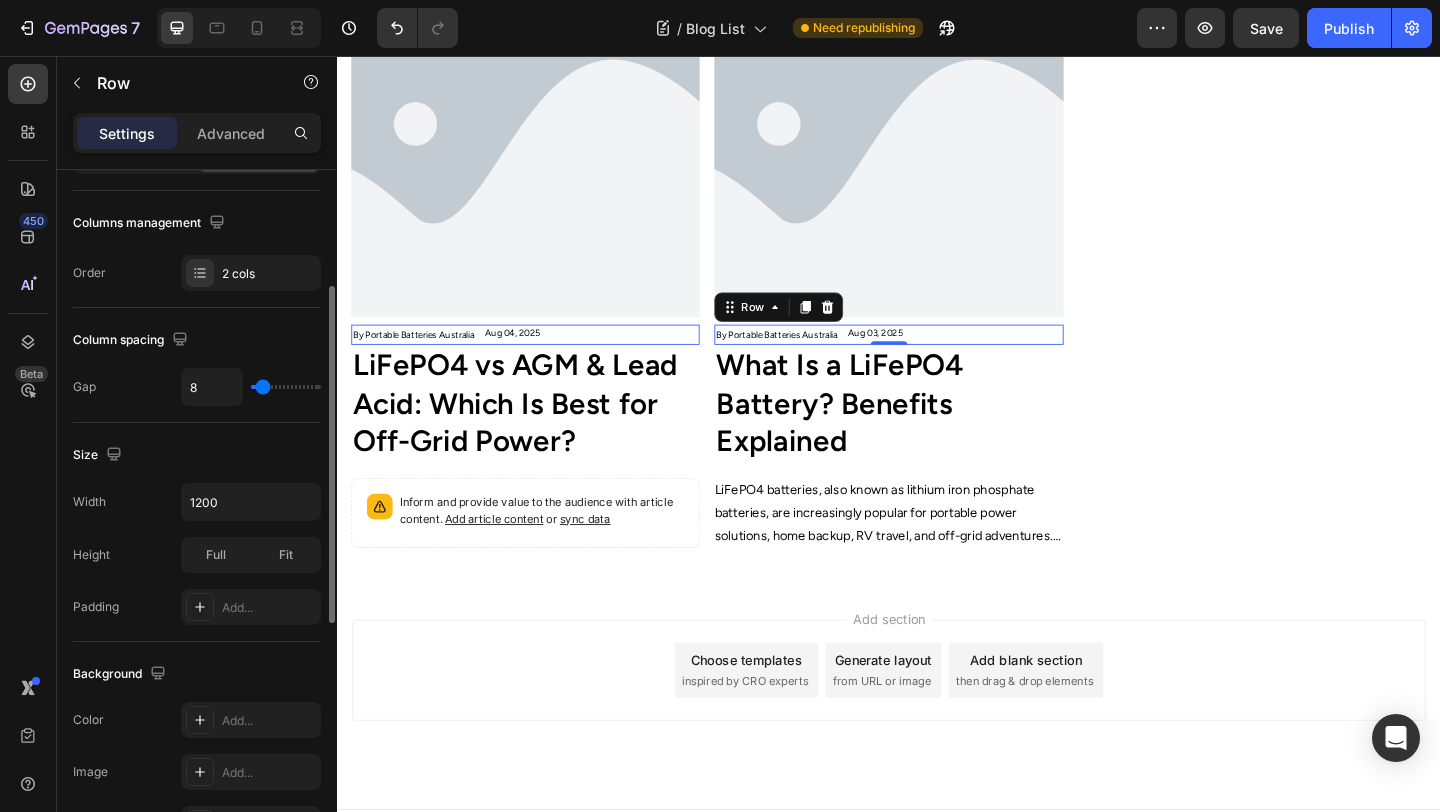 type on "7" 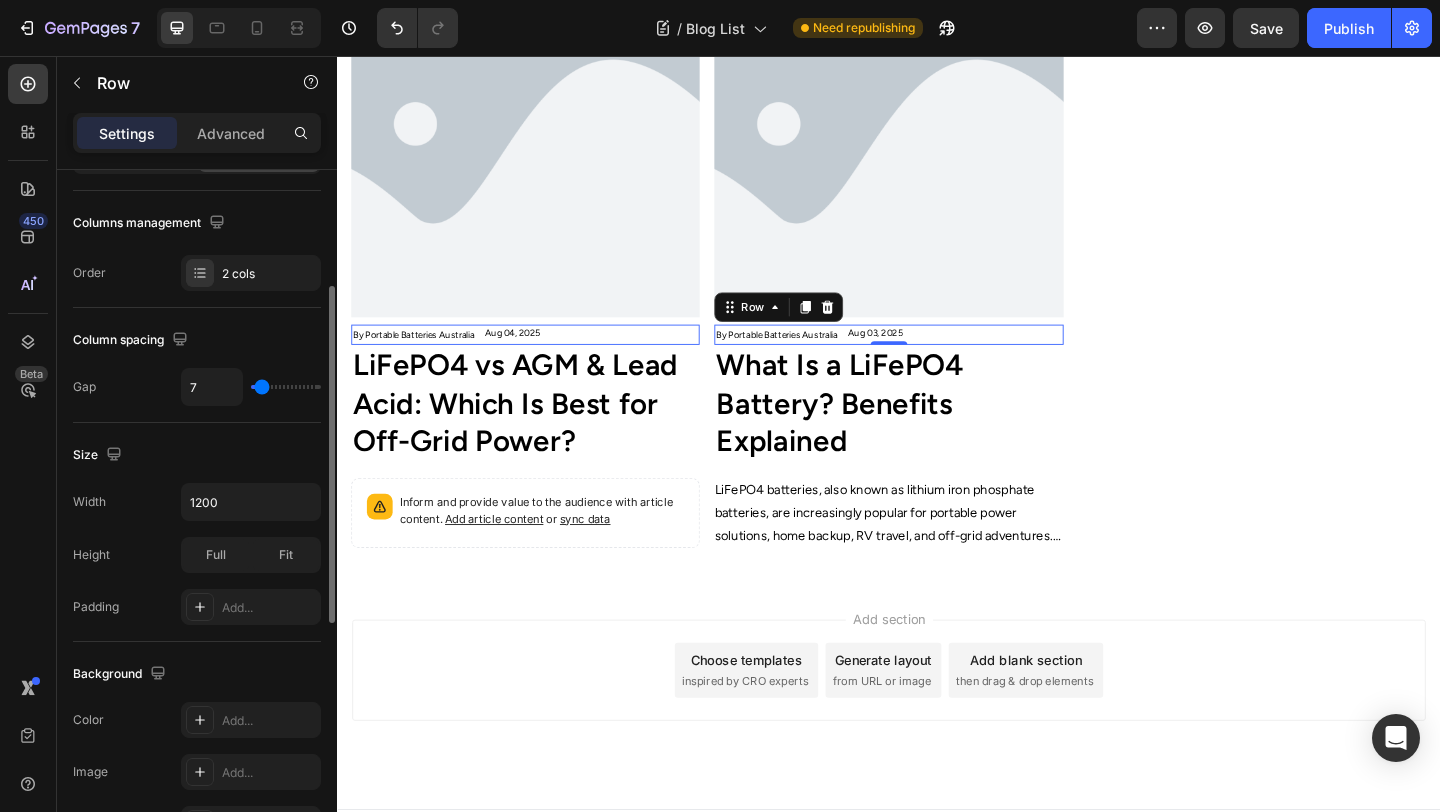 type on "6" 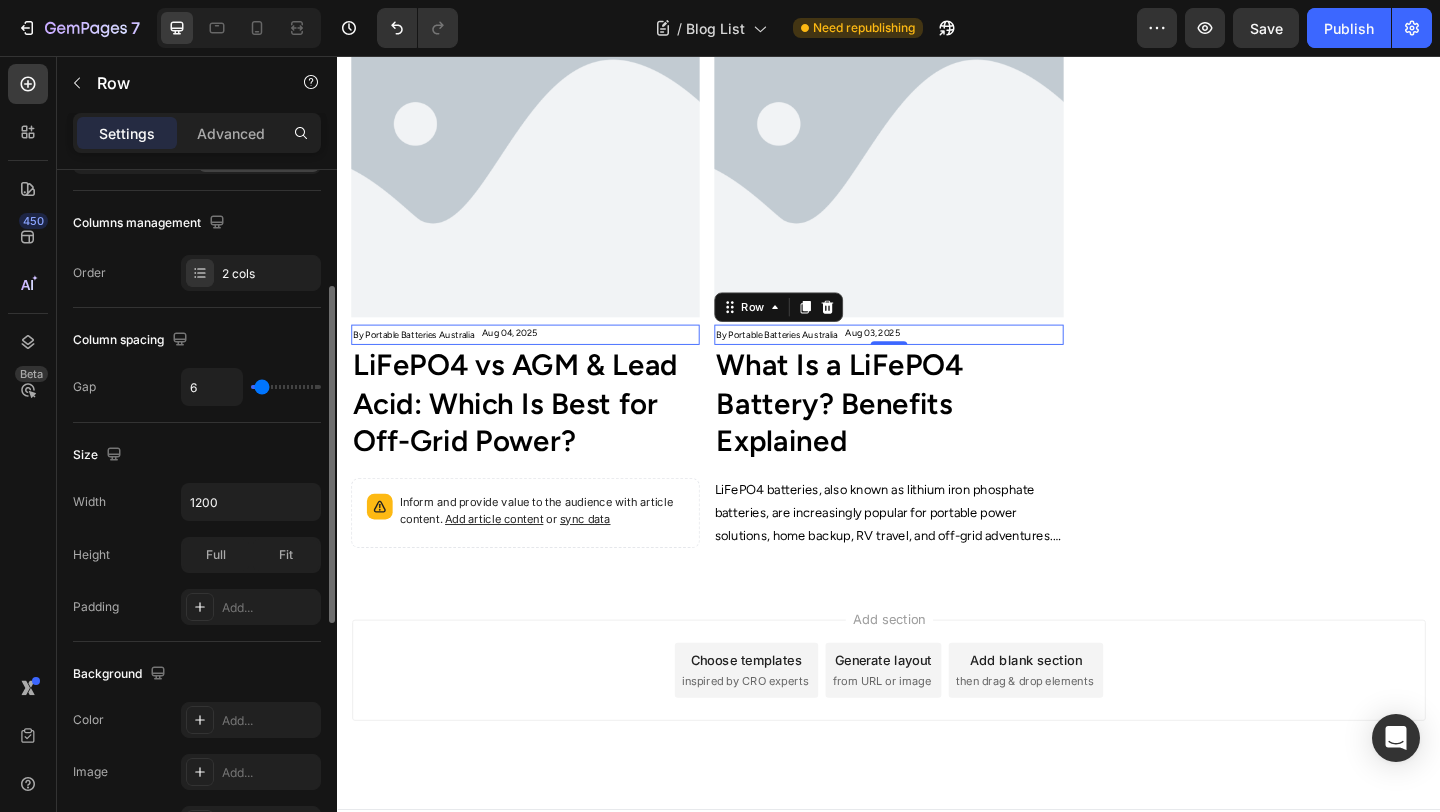 type on "7" 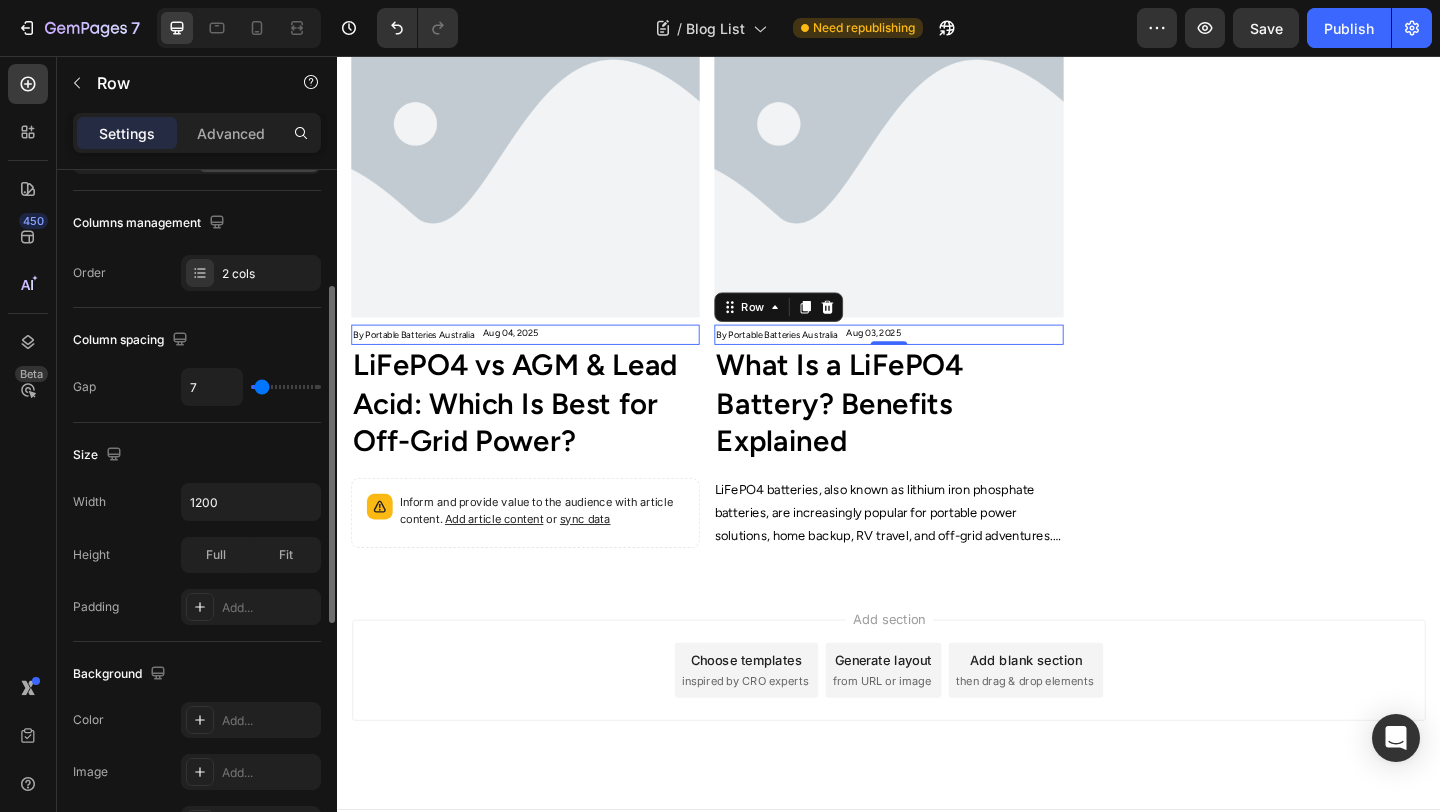 type on "8" 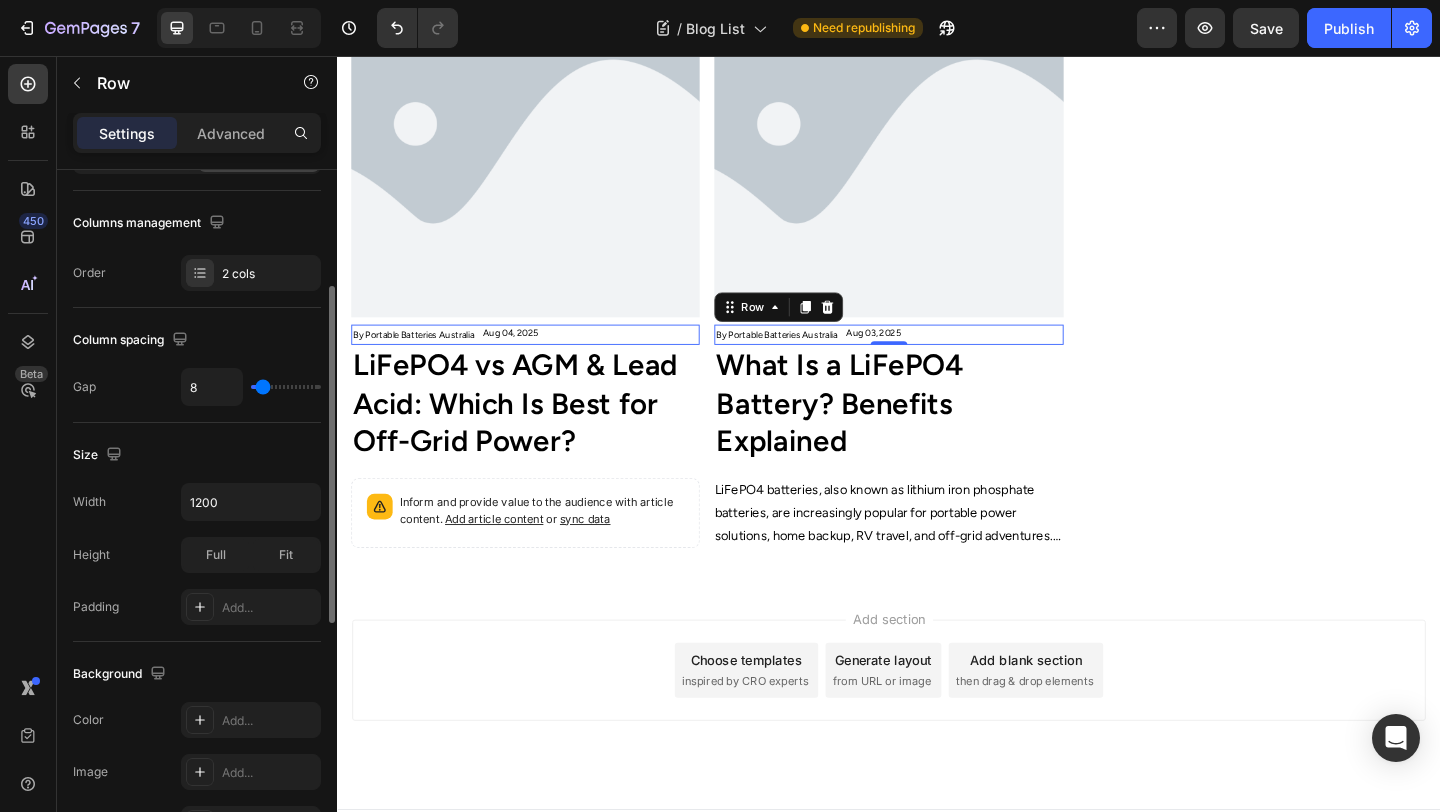 type on "9" 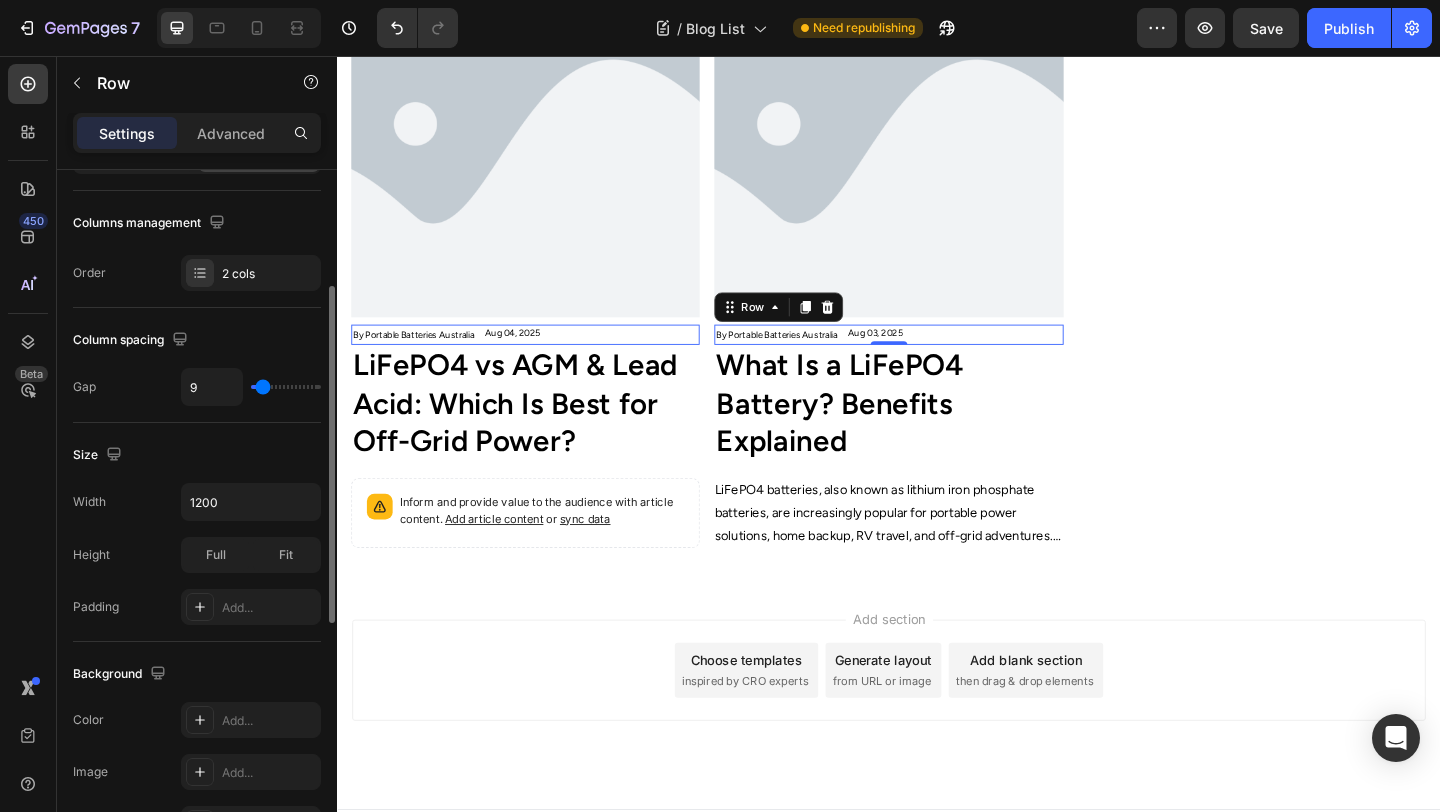 type on "9" 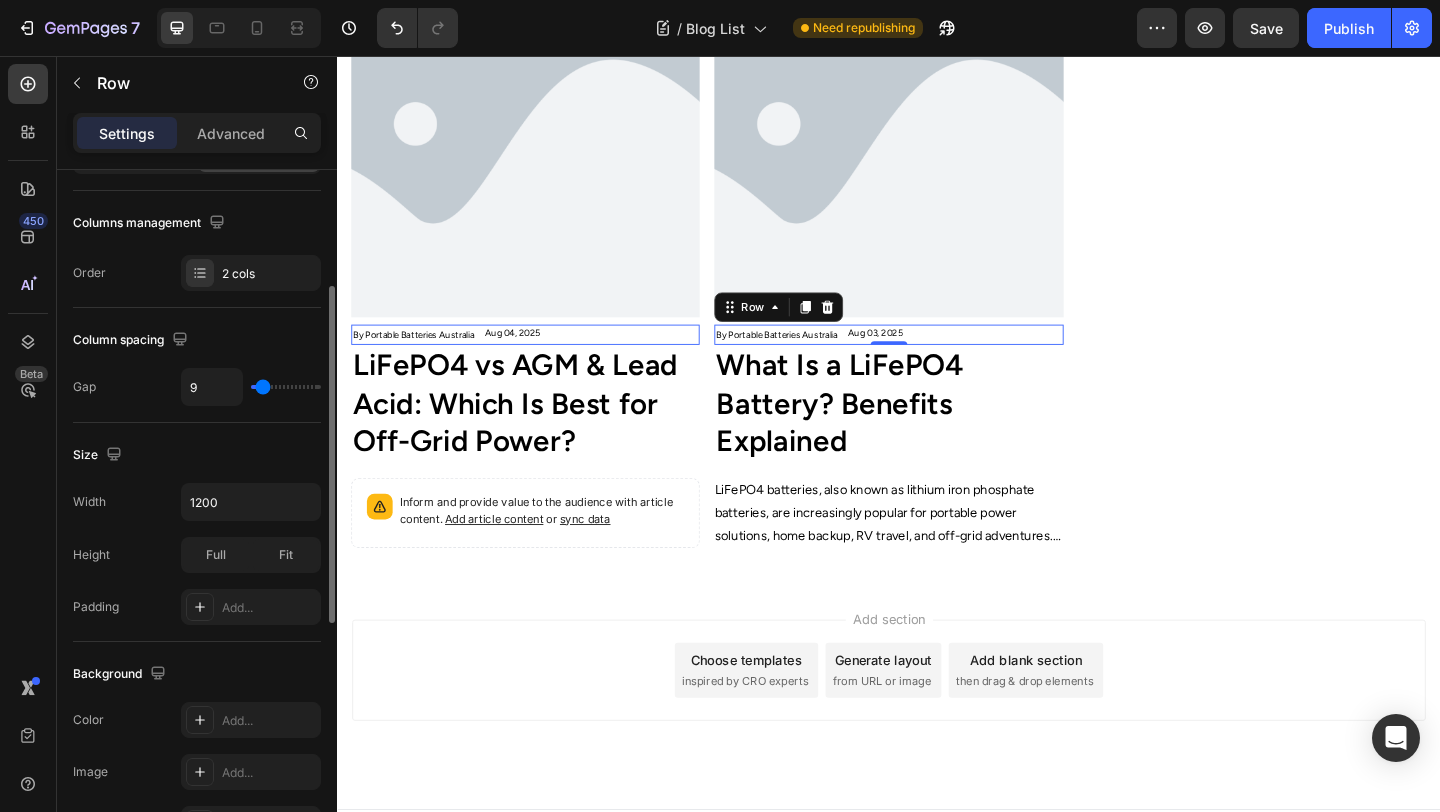 type on "8" 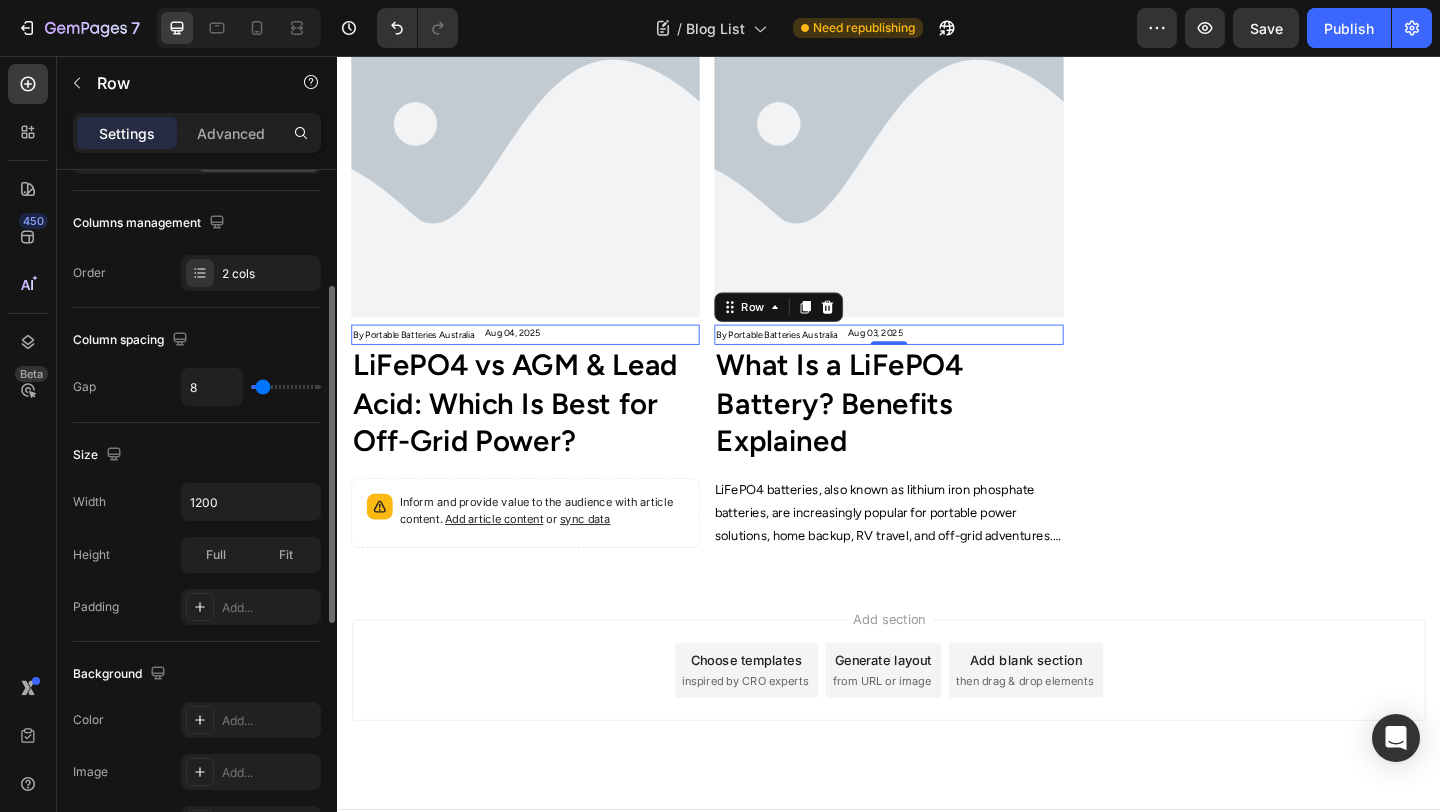 type on "7" 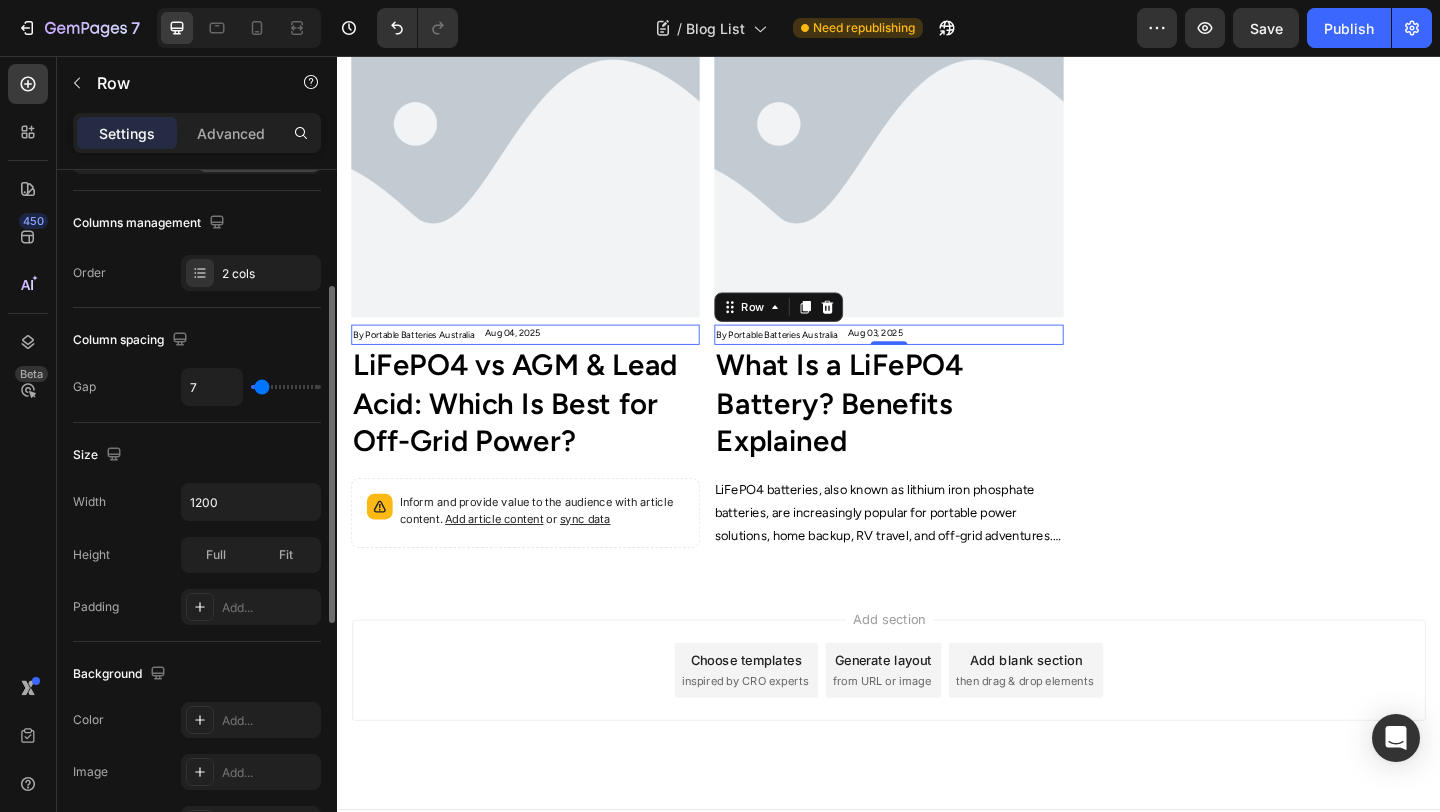 type on "6" 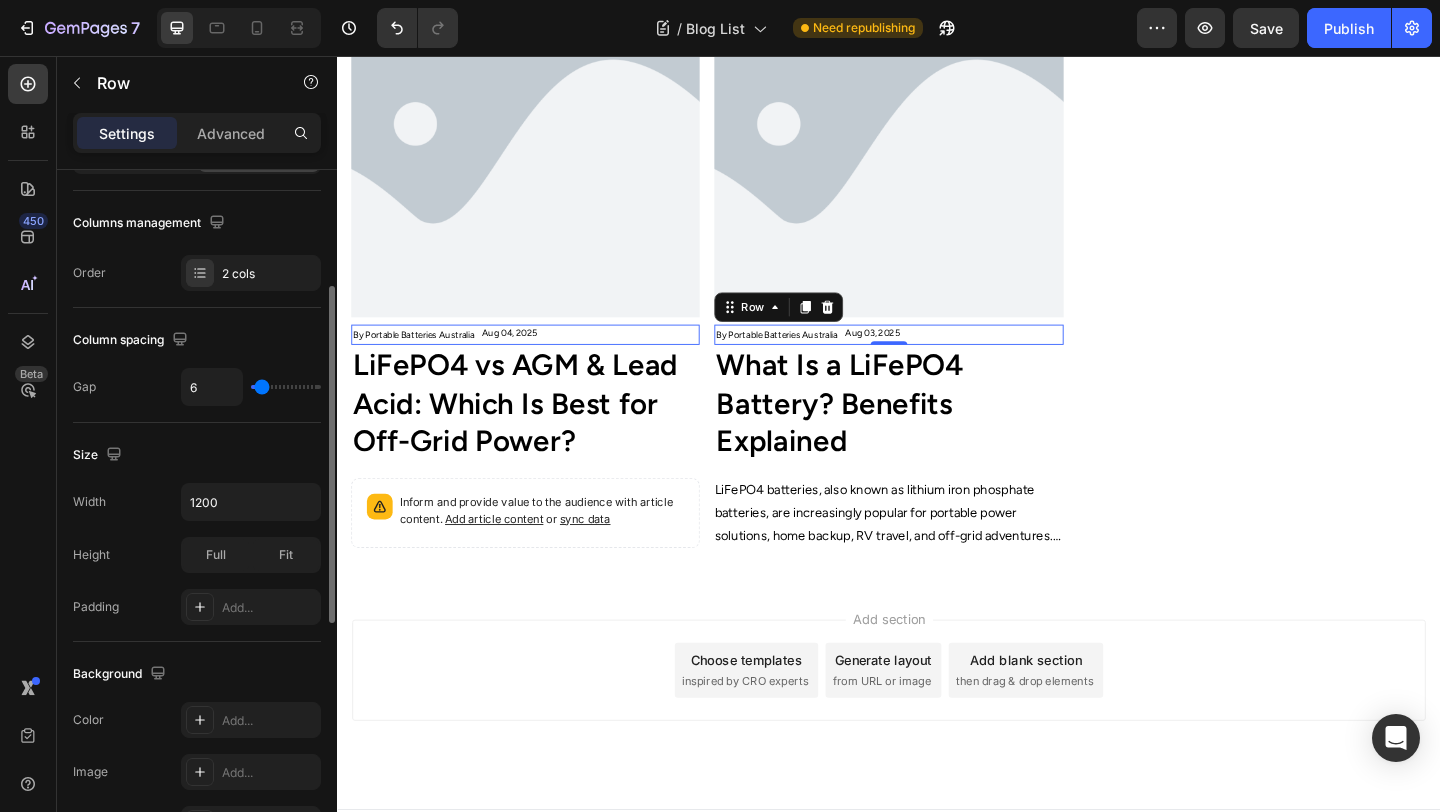 type on "7" 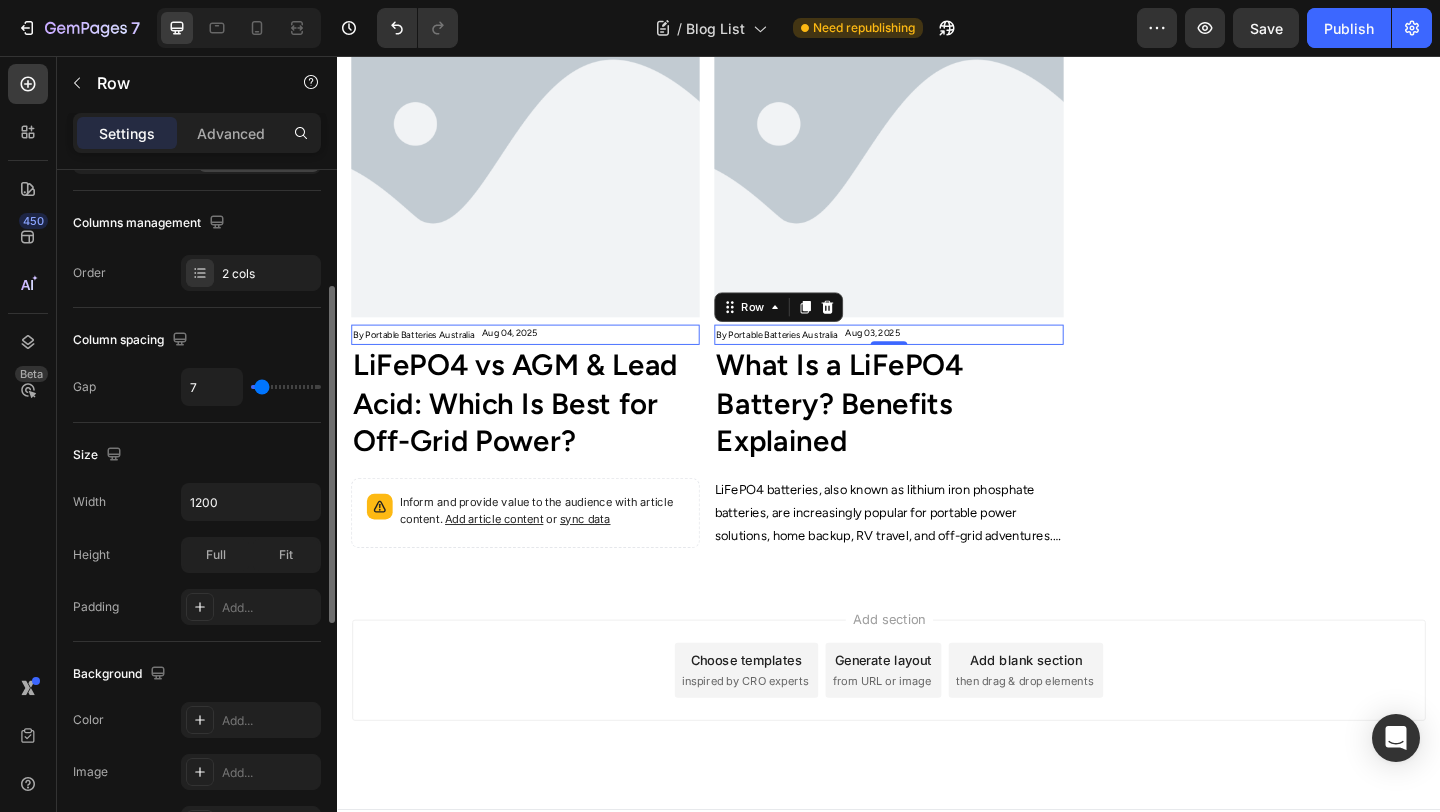 type on "8" 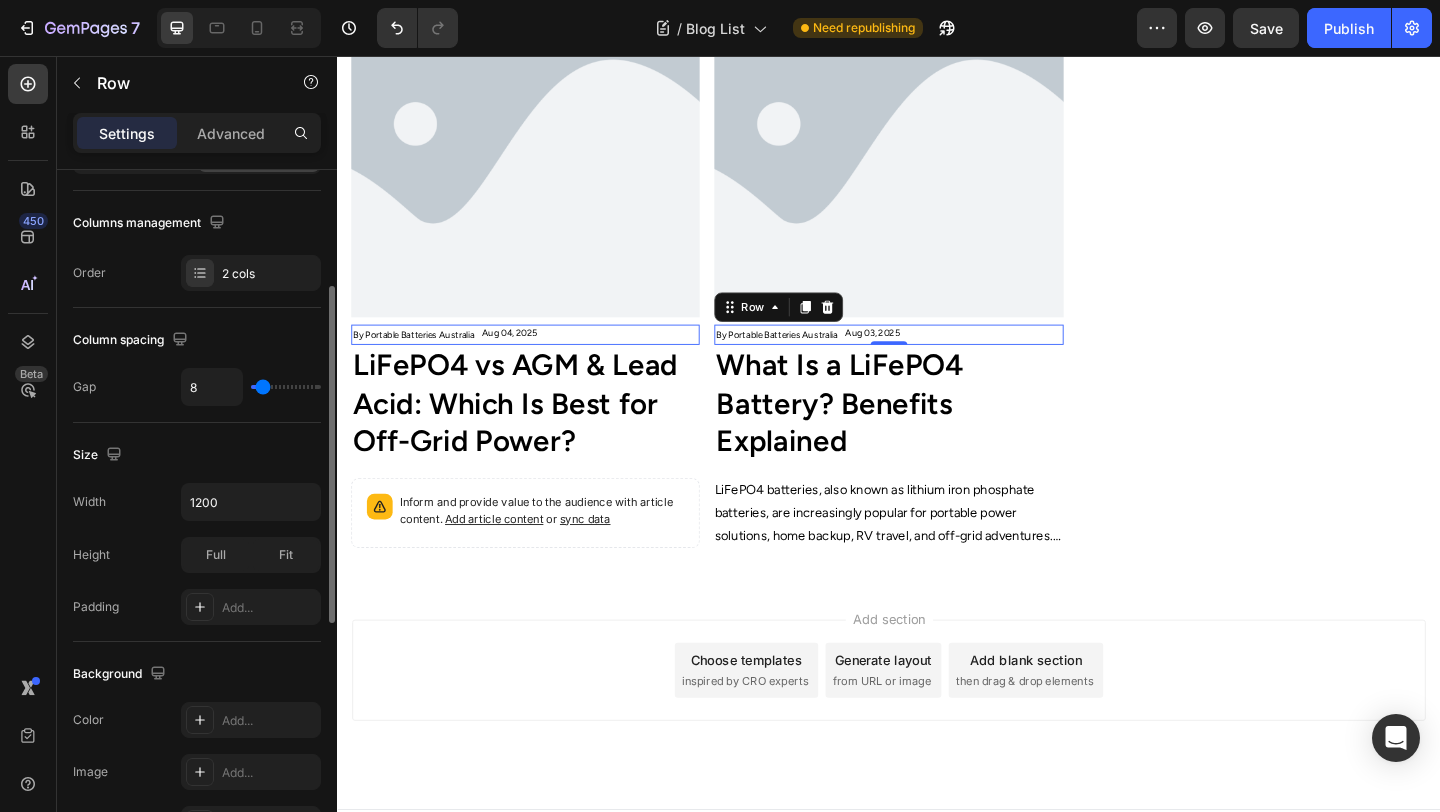 type on "9" 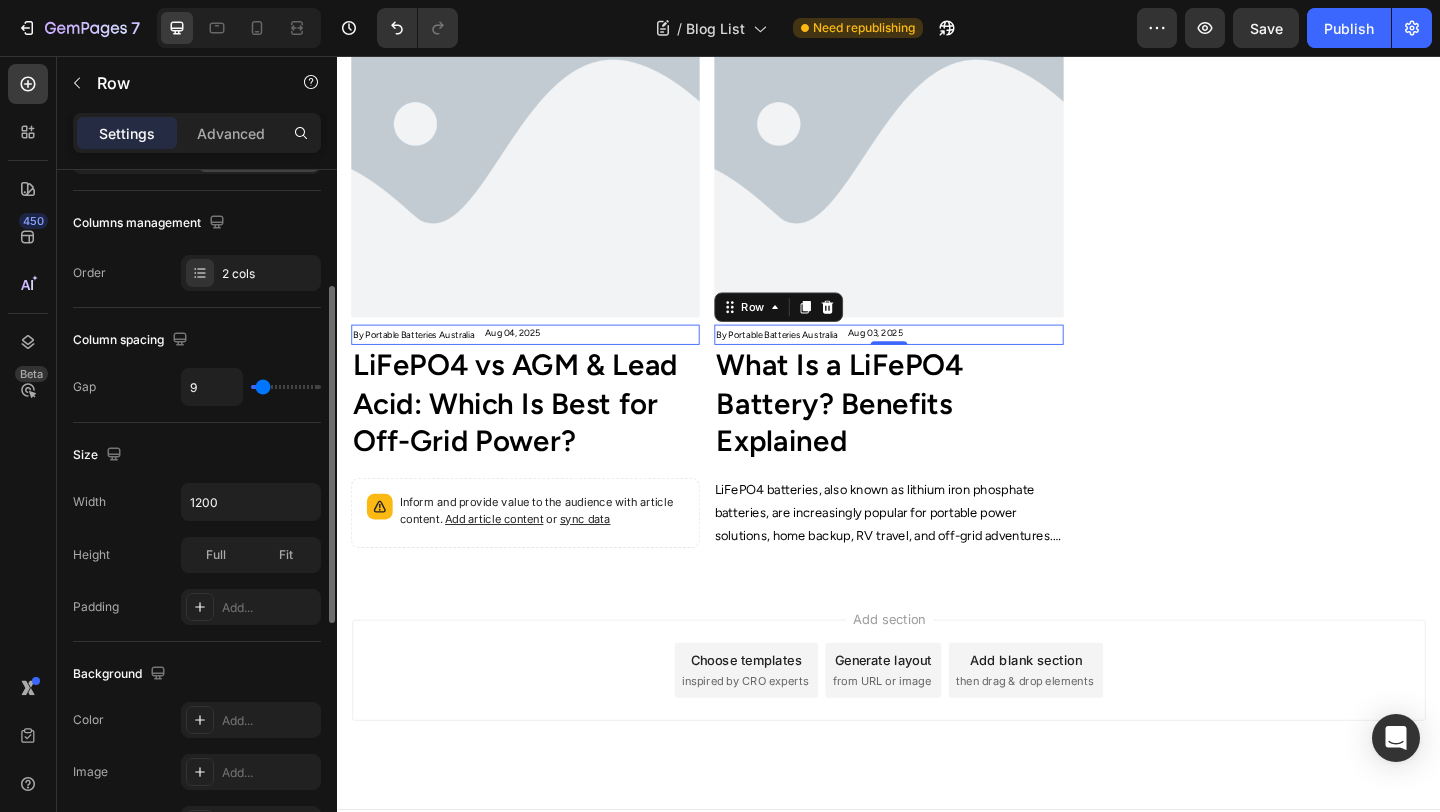 type on "8" 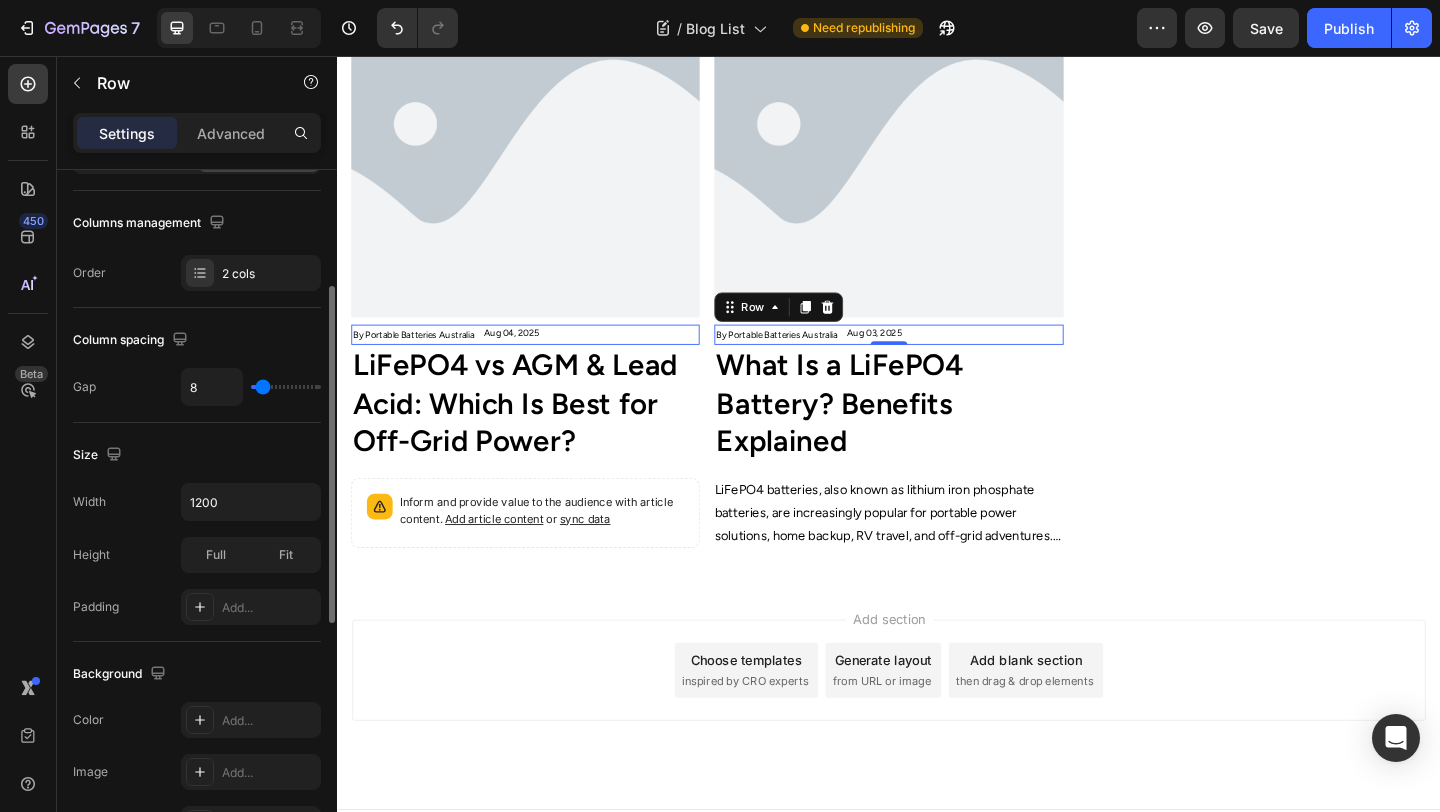 type on "8" 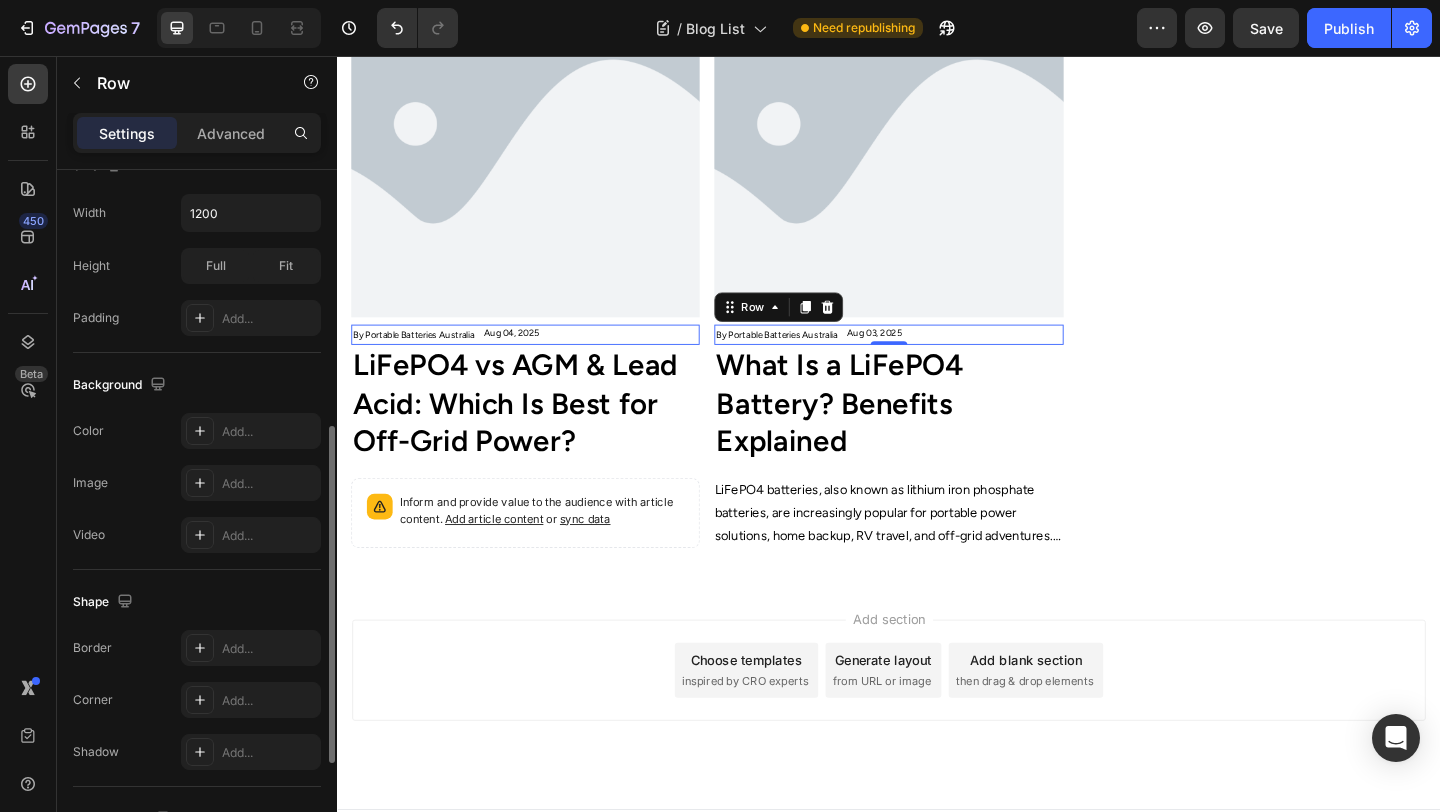 scroll, scrollTop: 749, scrollLeft: 0, axis: vertical 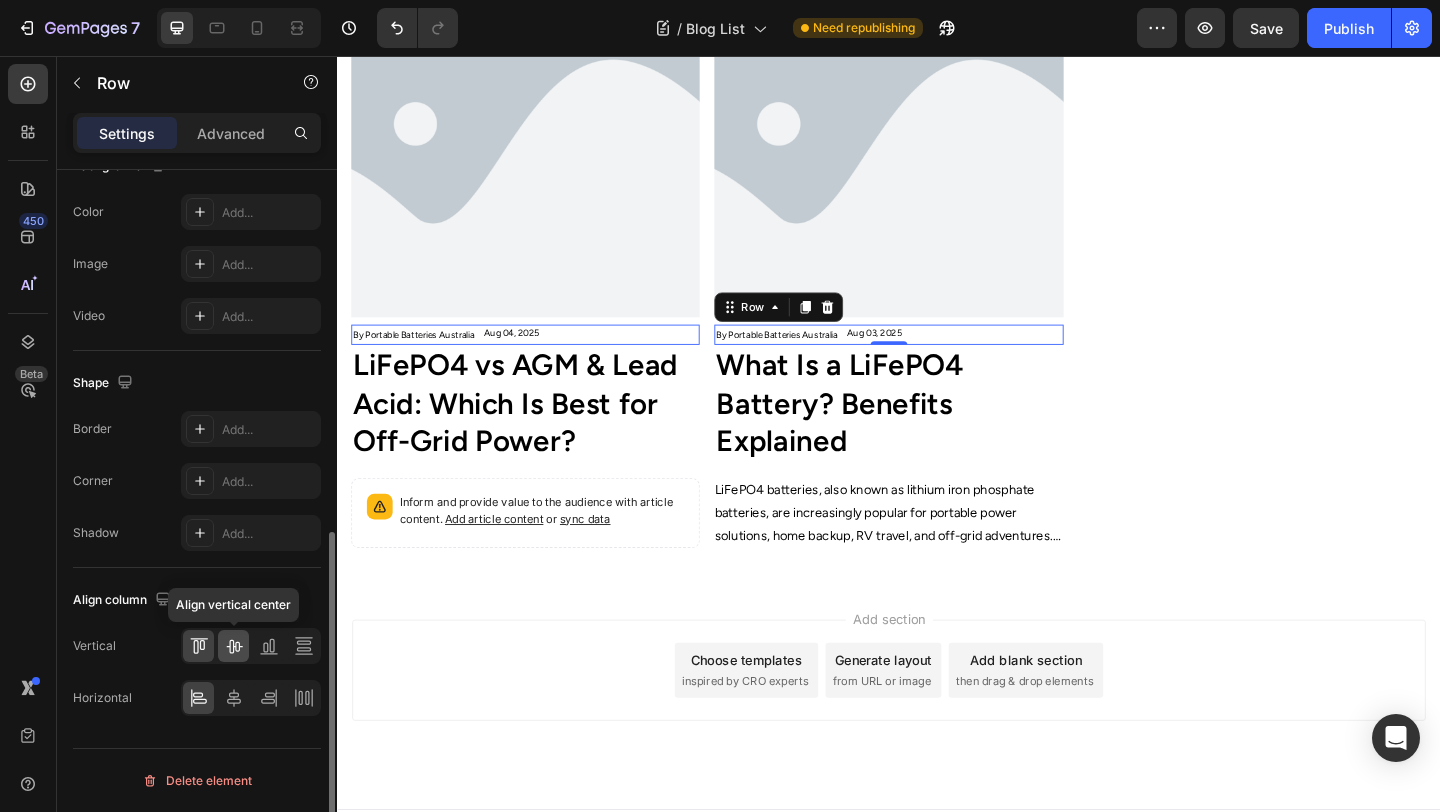 click 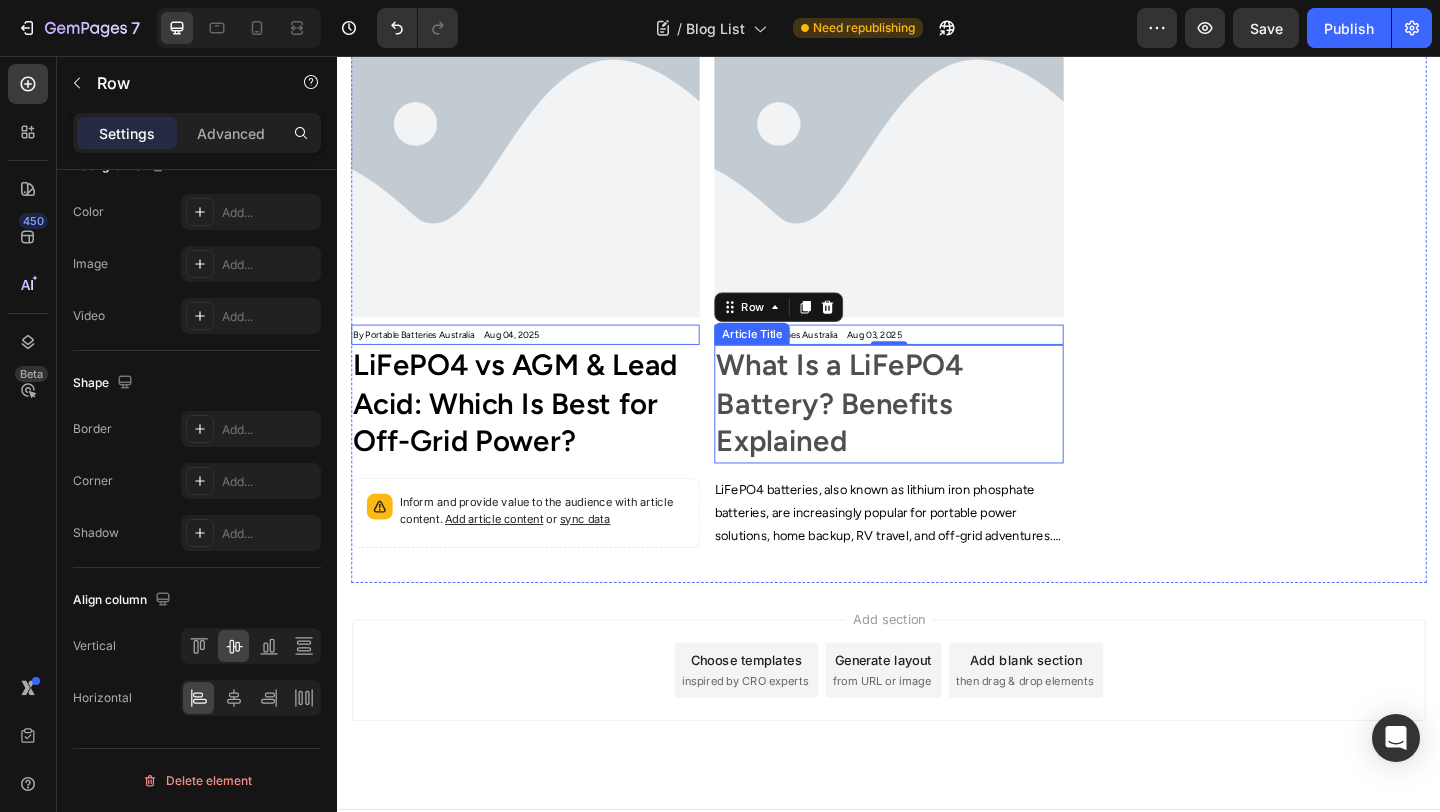 click on "What Is a LiFePO4 Battery? Benefits Explained" at bounding box center (936, 434) 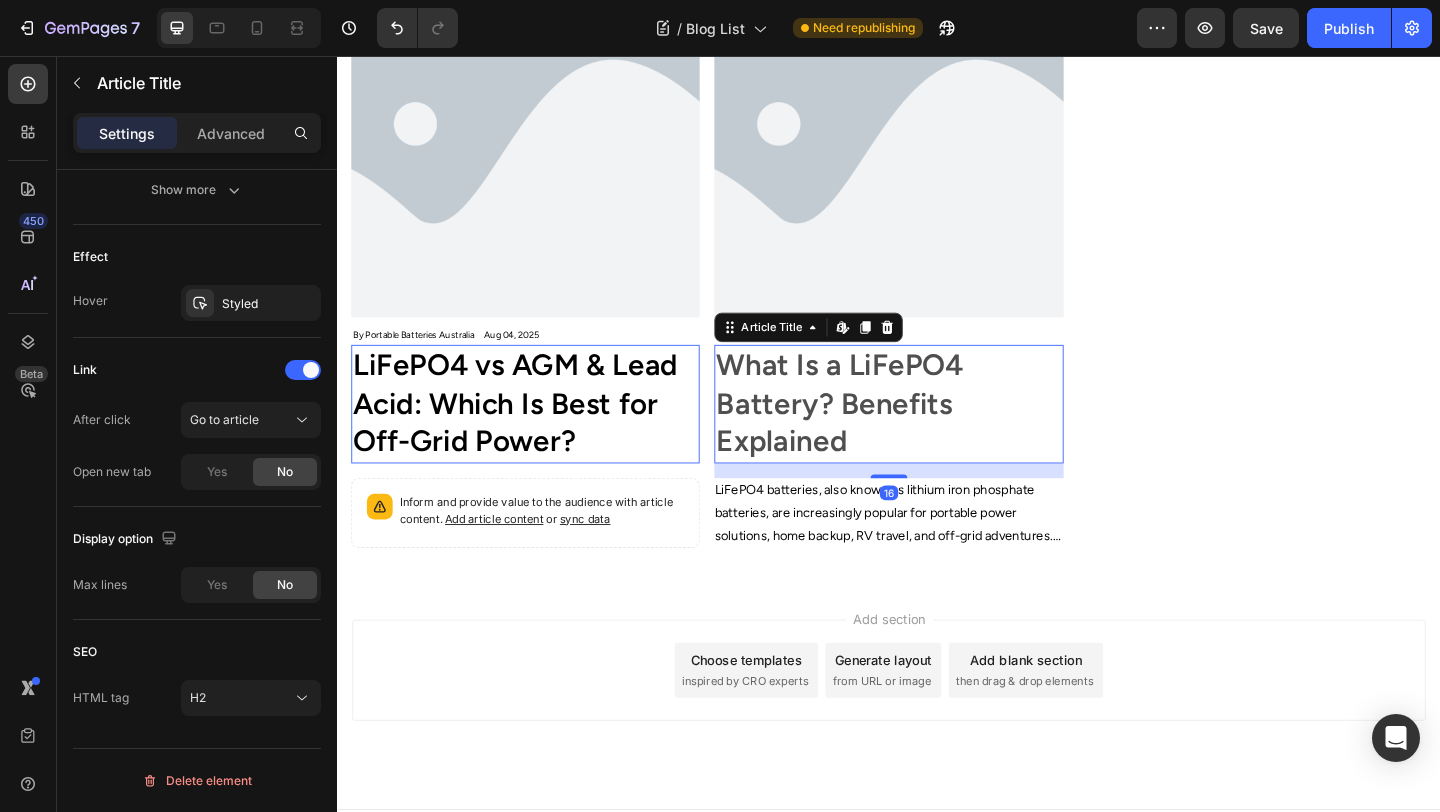 scroll, scrollTop: 0, scrollLeft: 0, axis: both 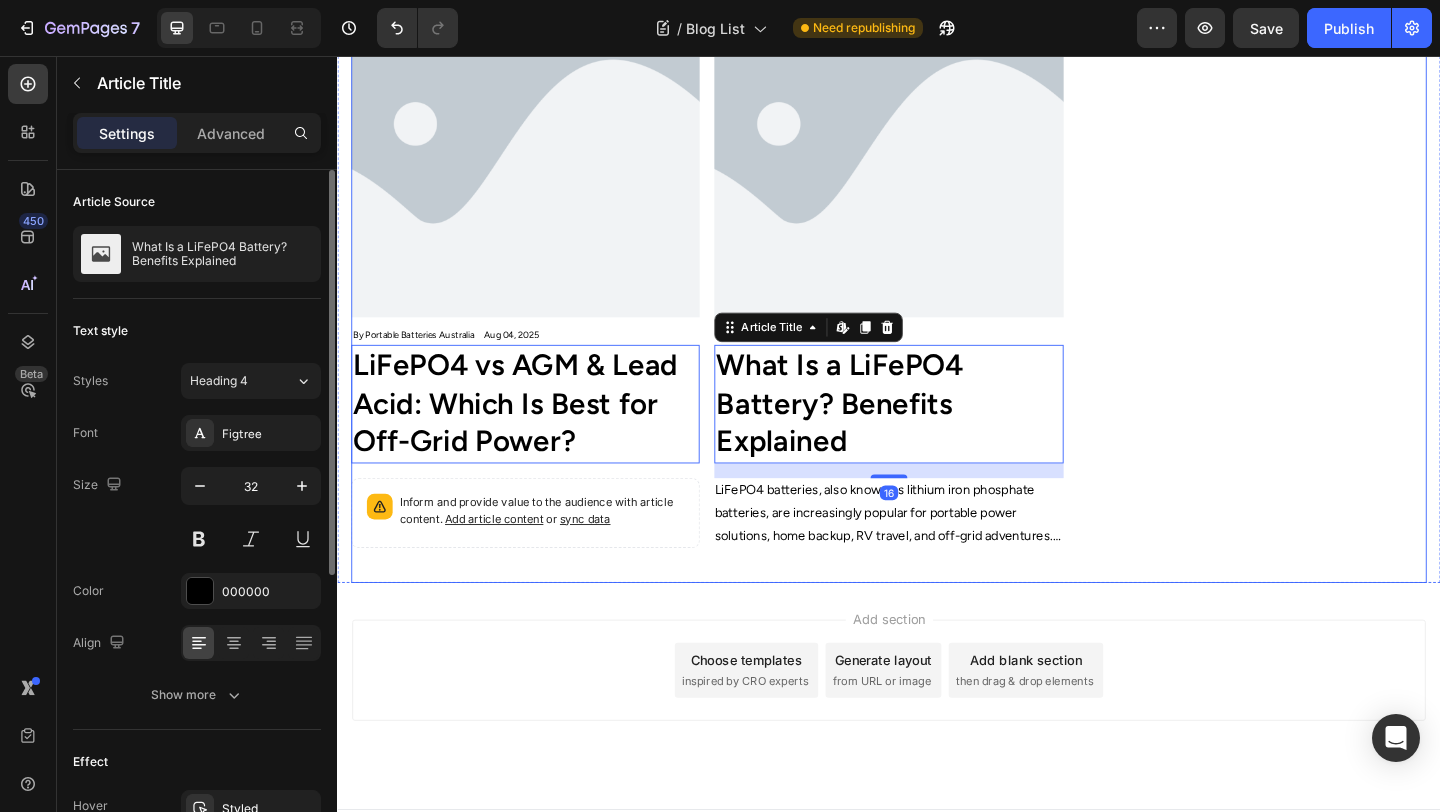 click on "Article Image By Portable Batteries Australia Text Block Aug 04, 2025 Article Date Row LiFePO4 vs AGM & Lead Acid: Which Is Best for Off-Grid Power? Article Title   Edit content in Shopify 0 Inform and provide value to the audience with article content.       Add article content   or   sync data Article Content Article List Article Image By Portable Batteries Australia Text Block Aug 03, 2025 Article Date Row What Is a LiFePO4 Battery? Benefits Explained Article Title   Edit content in Shopify 16 LiFePO4 batteries, also known as lithium iron phosphate batteries, are increasingly popular for portable power solutions, home backup, RV travel, and off-grid adventures. But what sets these batteries apart—and why are they rapidly becoming the top choice for Australians who need reliable, long-lasting, and safe energy storage?
What Is a LiFePO4 Battery?
Core Features:
Long lifespan : Up to 2,000–5,000+ charge/discharge cycles.
Stable chemistry : Lower risk of overheating or fire." at bounding box center [937, 280] 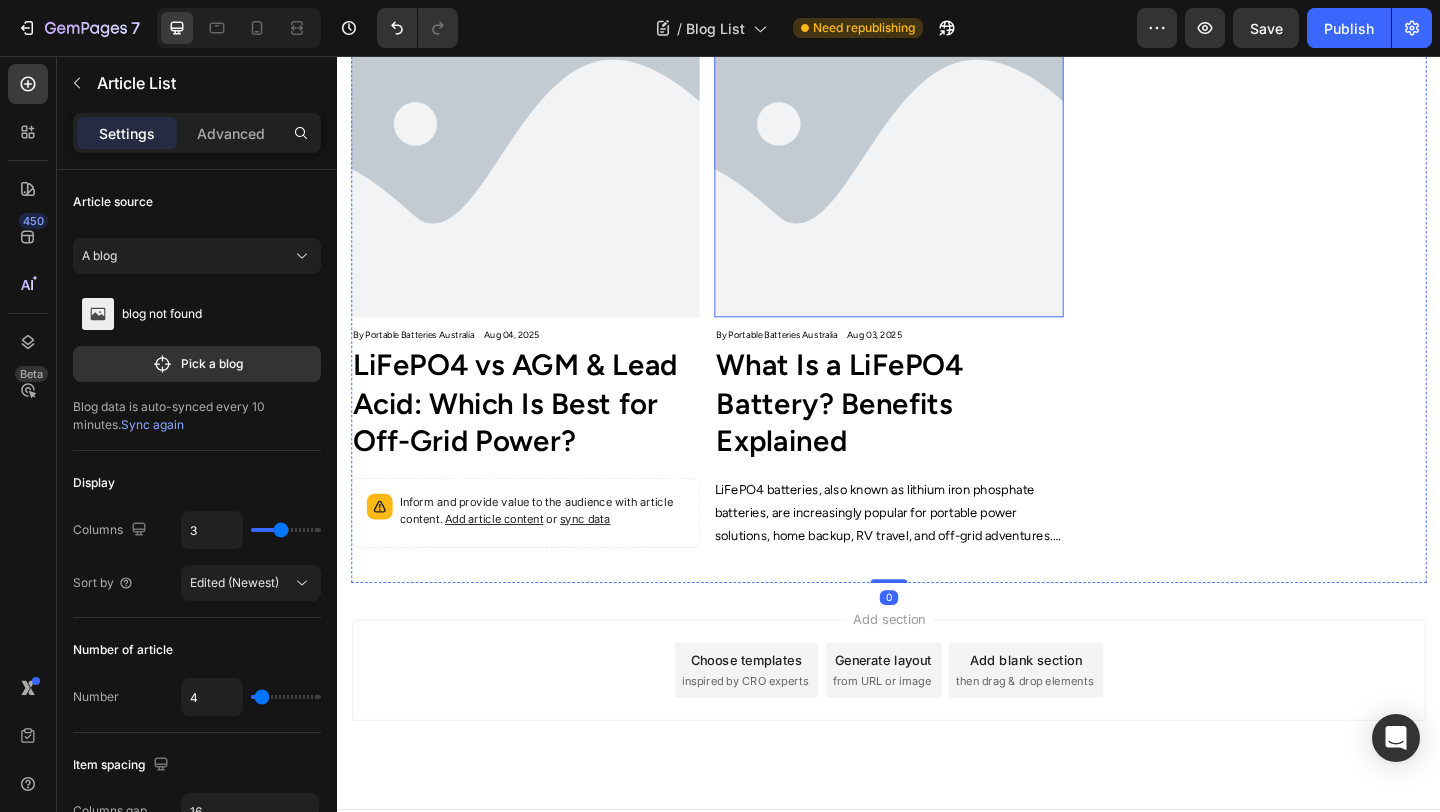click on "By Portable Batteries Australia" at bounding box center [420, 359] 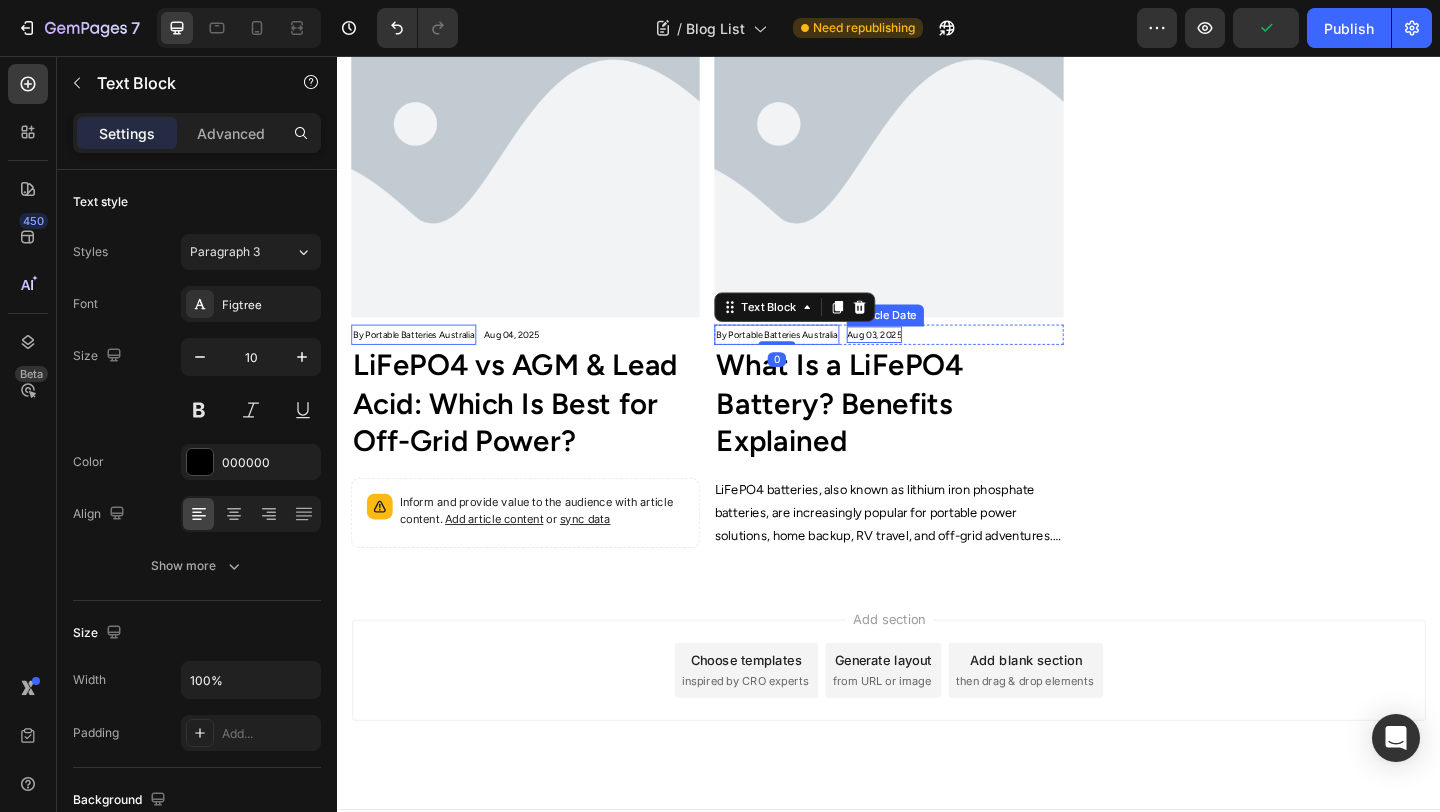 click on "Aug 03, 2025" at bounding box center (526, 359) 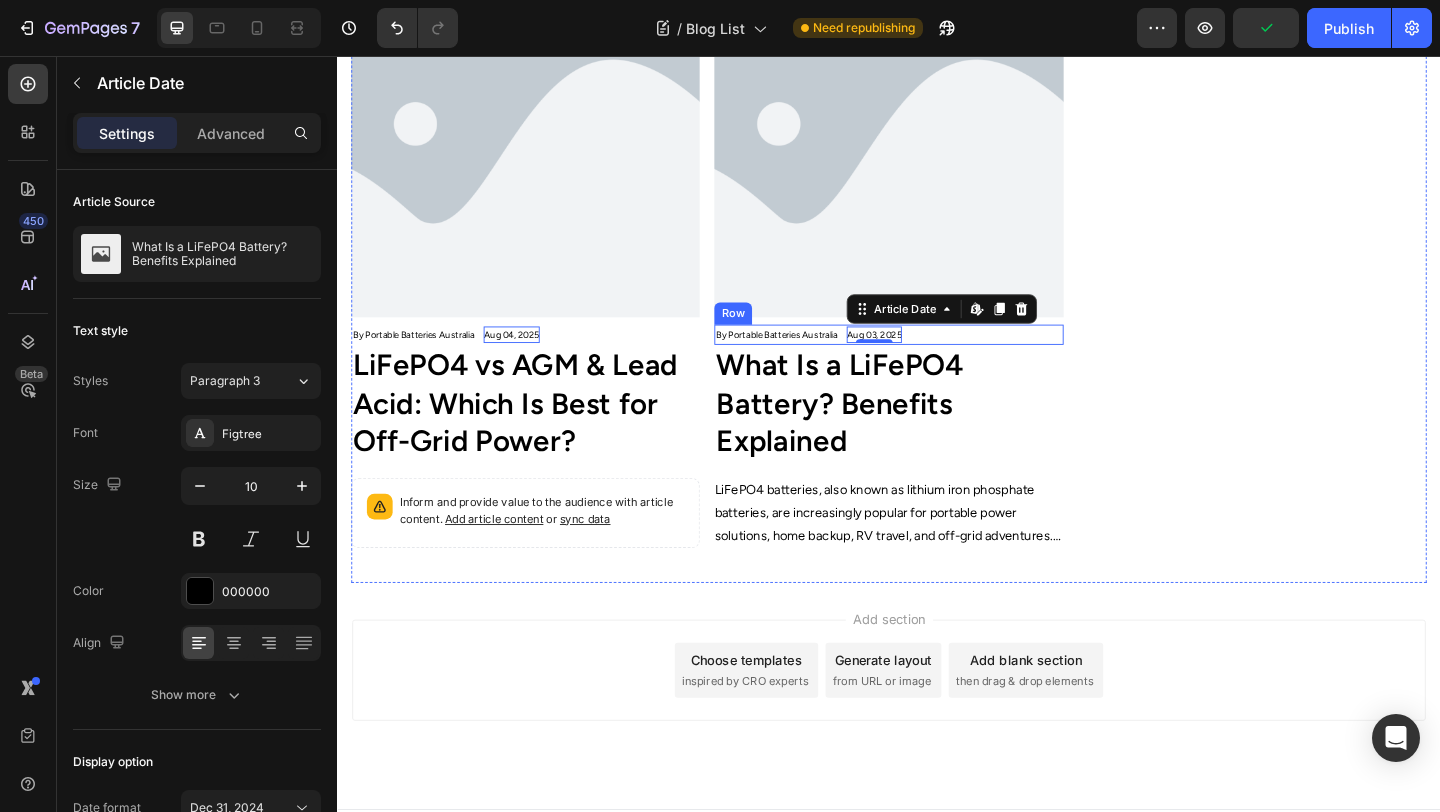 click on "By Portable Batteries Australia Text Block Aug 03, 2025 Article Date   Edit content in Shopify 0 Row" at bounding box center [541, 359] 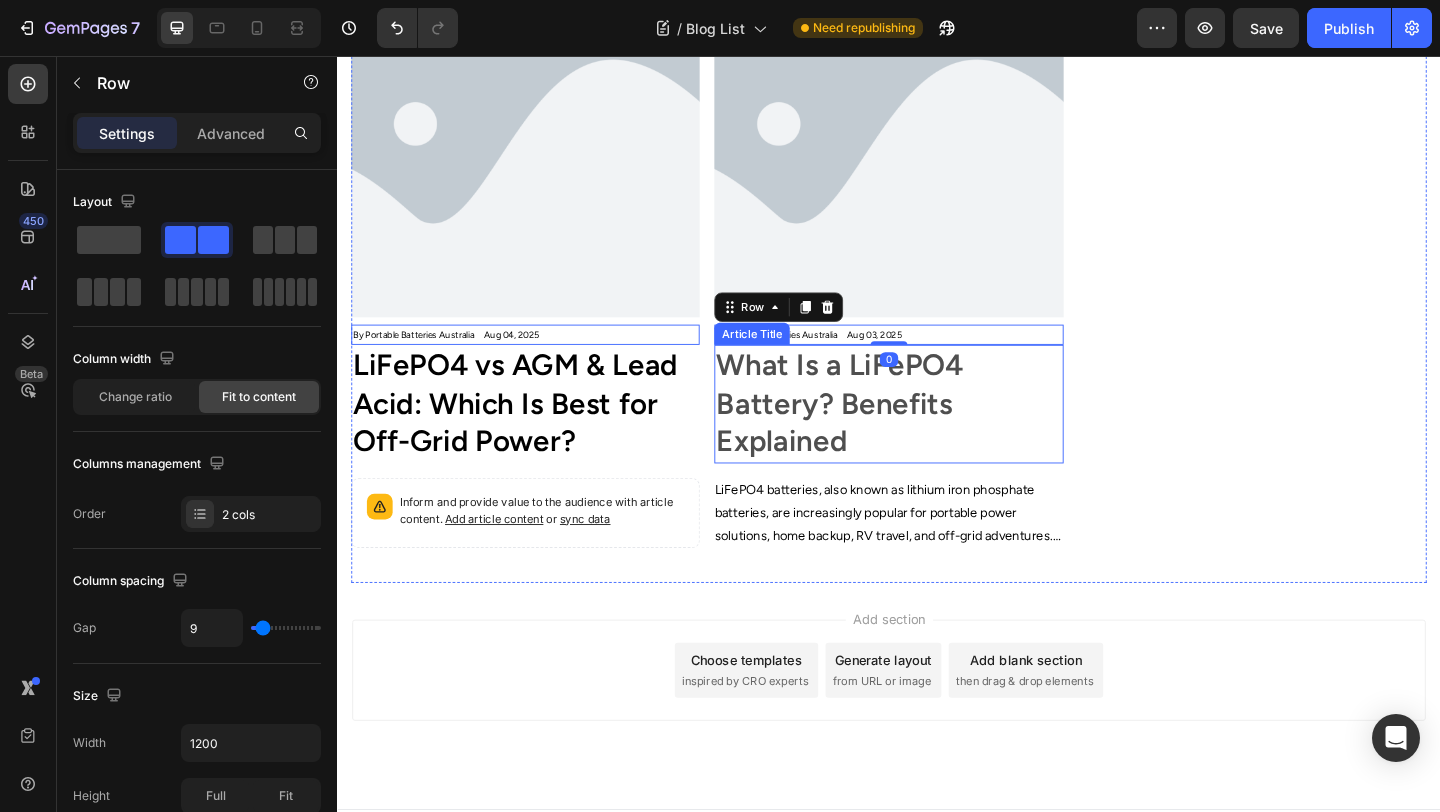 click on "What Is a LiFePO4 Battery? Benefits Explained" at bounding box center [936, 434] 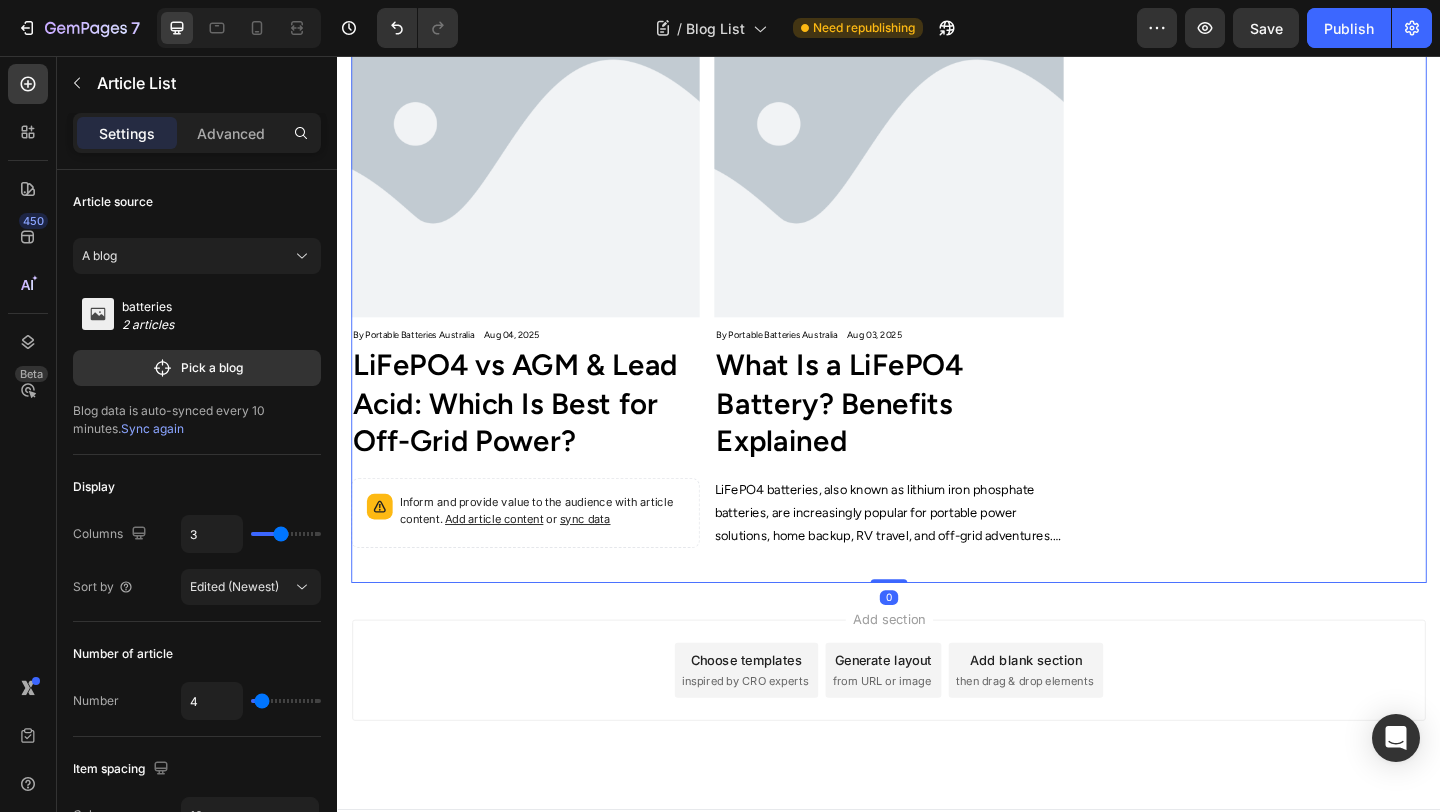 click on "Article Image By Portable Batteries Australia Text Block Aug 04, 2025 Article Date Row LiFePO4 vs AGM & Lead Acid: Which Is Best for Off-Grid Power? Article Title Inform and provide value to the audience with article content.       Add article content   or   sync data Article Content Article List   0 Article Image By Portable Batteries Australia Text Block Aug 03, 2025 Article Date Row What Is a LiFePO4 Battery? Benefits Explained Article Title LiFePO4 batteries, also known as lithium iron phosphate batteries, are increasingly popular for portable power solutions, home backup, RV travel, and off-grid adventures. But what sets these batteries apart—and why are they rapidly becoming the top choice for Australians who need reliable, long-lasting, and safe energy storage?
What Is a LiFePO4 Battery?
Core Features:
Long lifespan : Up to 2,000–5,000+ charge/discharge cycles.
Stable chemistry : Lower risk of overheating or fire.
Lightweight
Consistent power" at bounding box center [937, 280] 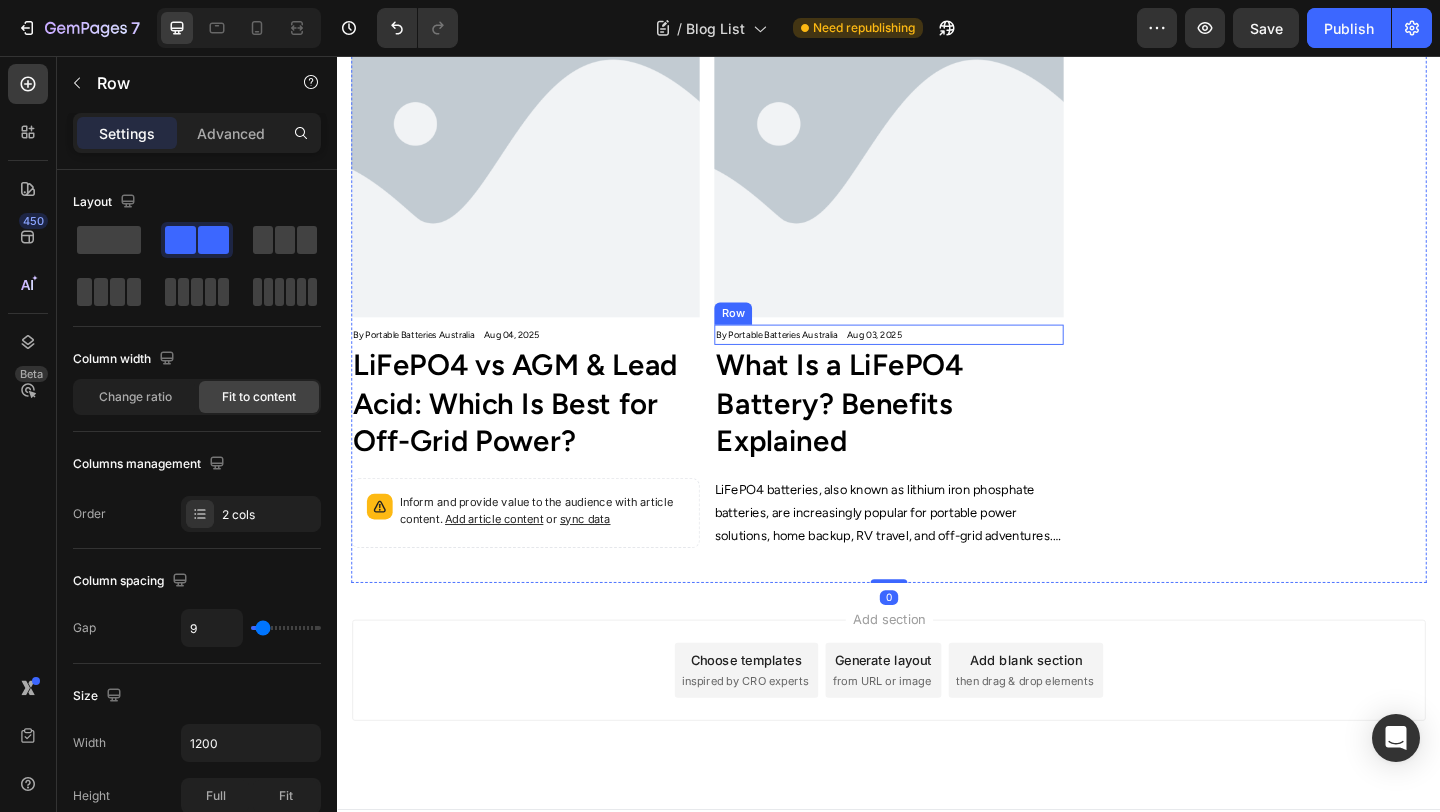 click on "By Portable Batteries Australia Text Block Aug 03, 2025 Article Date Row" at bounding box center (541, 359) 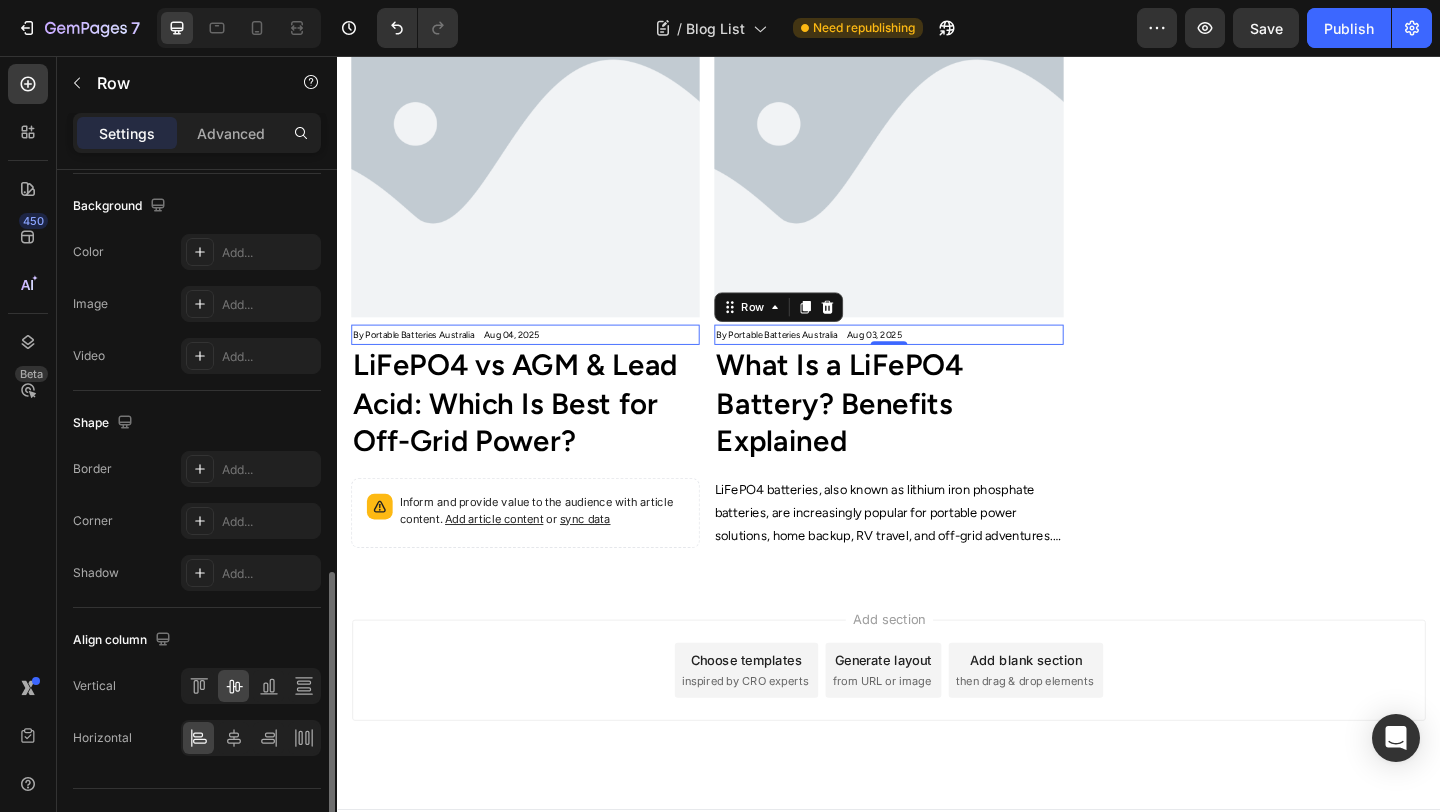 scroll, scrollTop: 749, scrollLeft: 0, axis: vertical 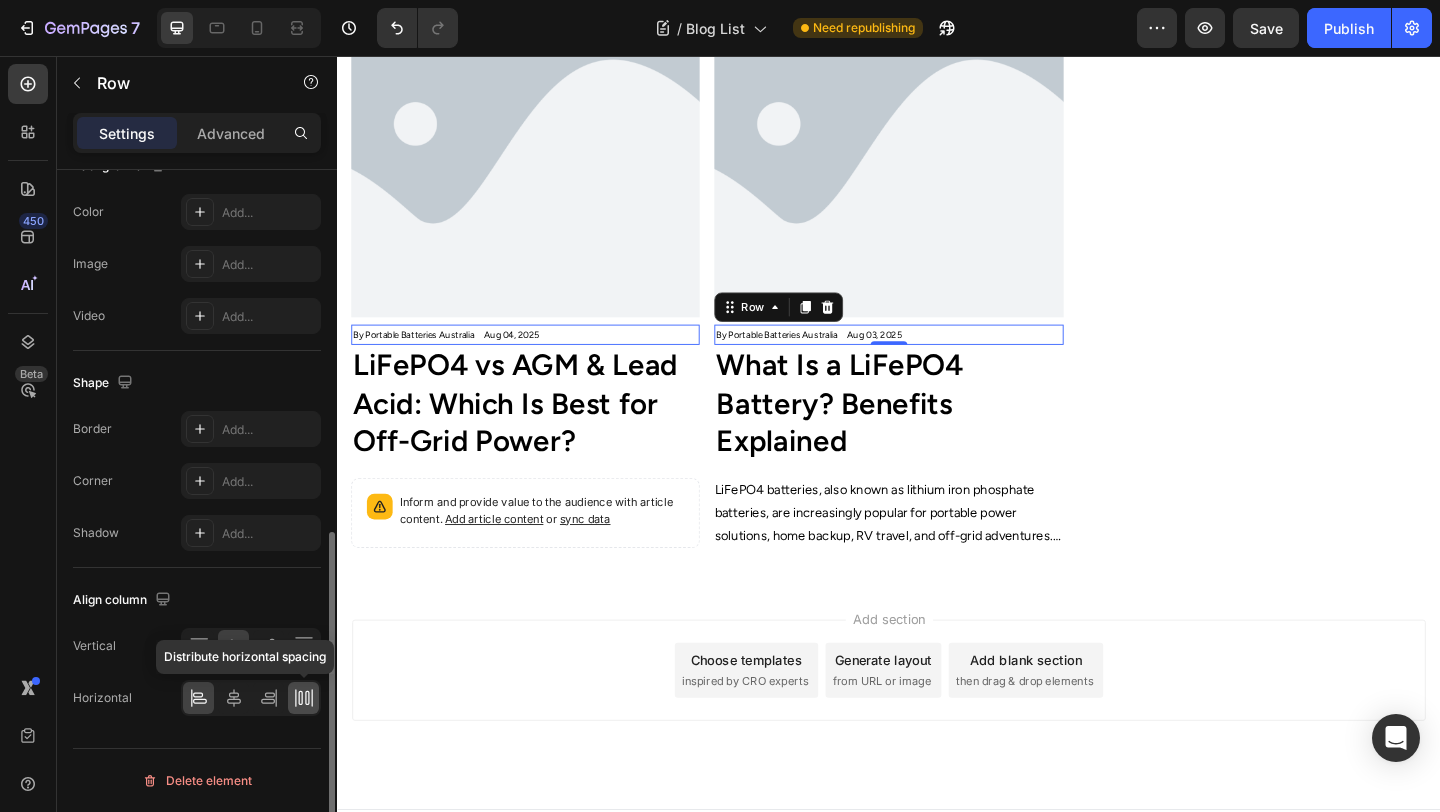 click 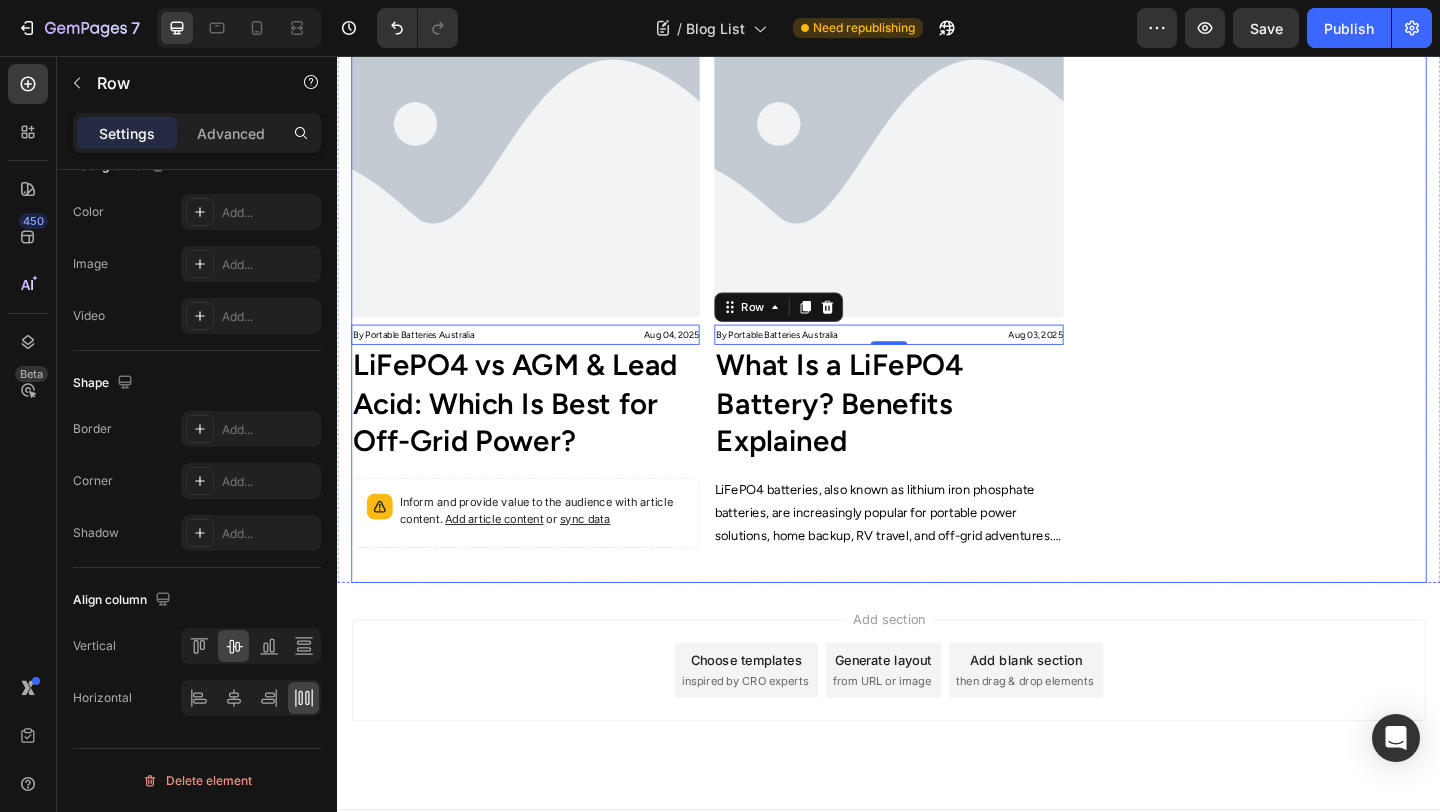 click on "Article Image By Portable Batteries Australia Text Block Aug 04, 2025 Article Date Row   0 LiFePO4 vs AGM & Lead Acid: Which Is Best for Off-Grid Power? Article Title Inform and provide value to the audience with article content.       Add article content   or   sync data Article Content Article List Article Image By Portable Batteries Australia Text Block Aug 03, 2025 Article Date Row   0 What Is a LiFePO4 Battery? Benefits Explained Article Title LiFePO4 batteries, also known as lithium iron phosphate batteries, are increasingly popular for portable power solutions, home backup, RV travel, and off-grid adventures. But what sets these batteries apart—and why are they rapidly becoming the top choice for Australians who need reliable, long-lasting, and safe energy storage?
What Is a LiFePO4 Battery?
Core Features:
Long lifespan : Up to 2,000–5,000+ charge/discharge cycles.
Stable chemistry : Lower risk of overheating or fire.
Lightweight
Consistent power" at bounding box center (937, 280) 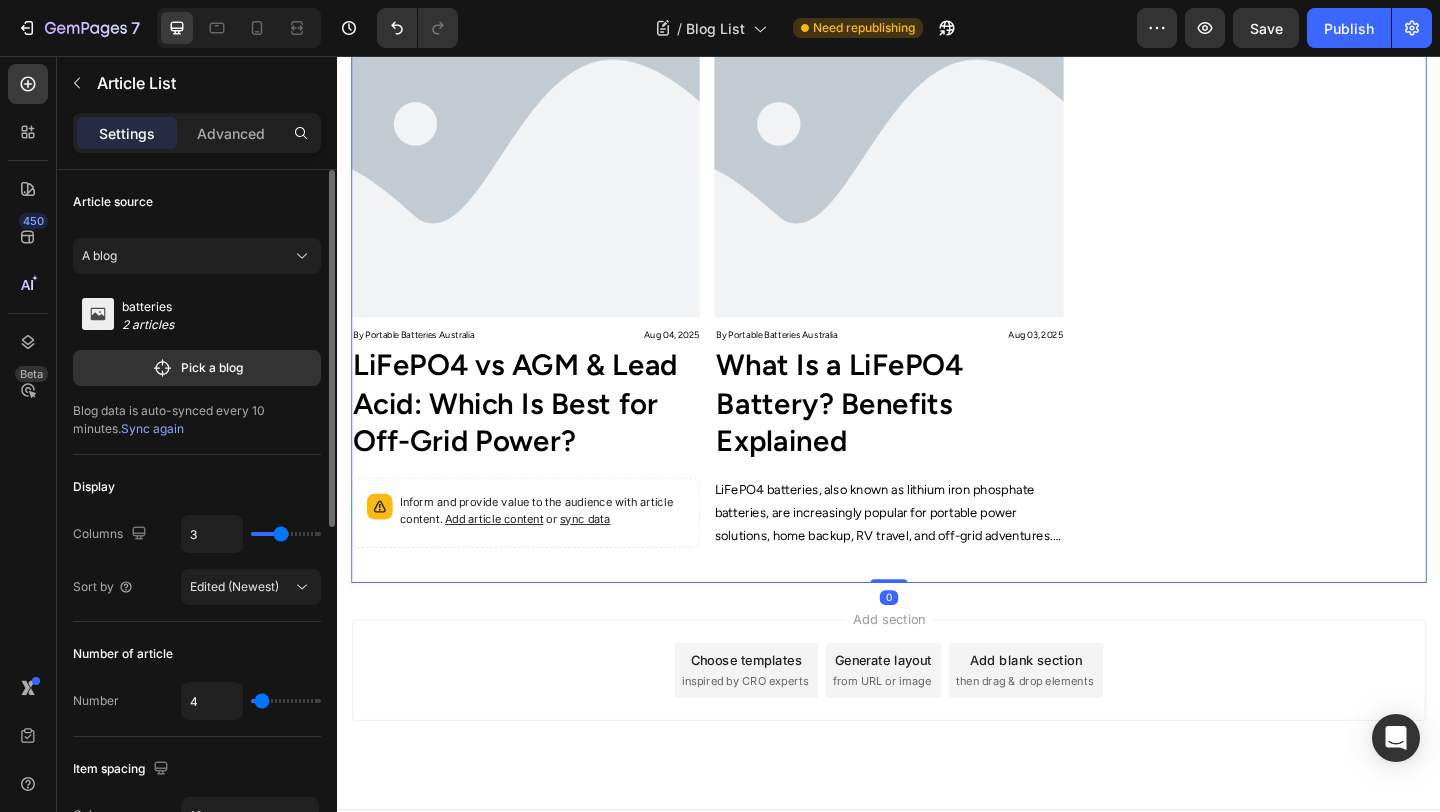 scroll, scrollTop: 668, scrollLeft: 0, axis: vertical 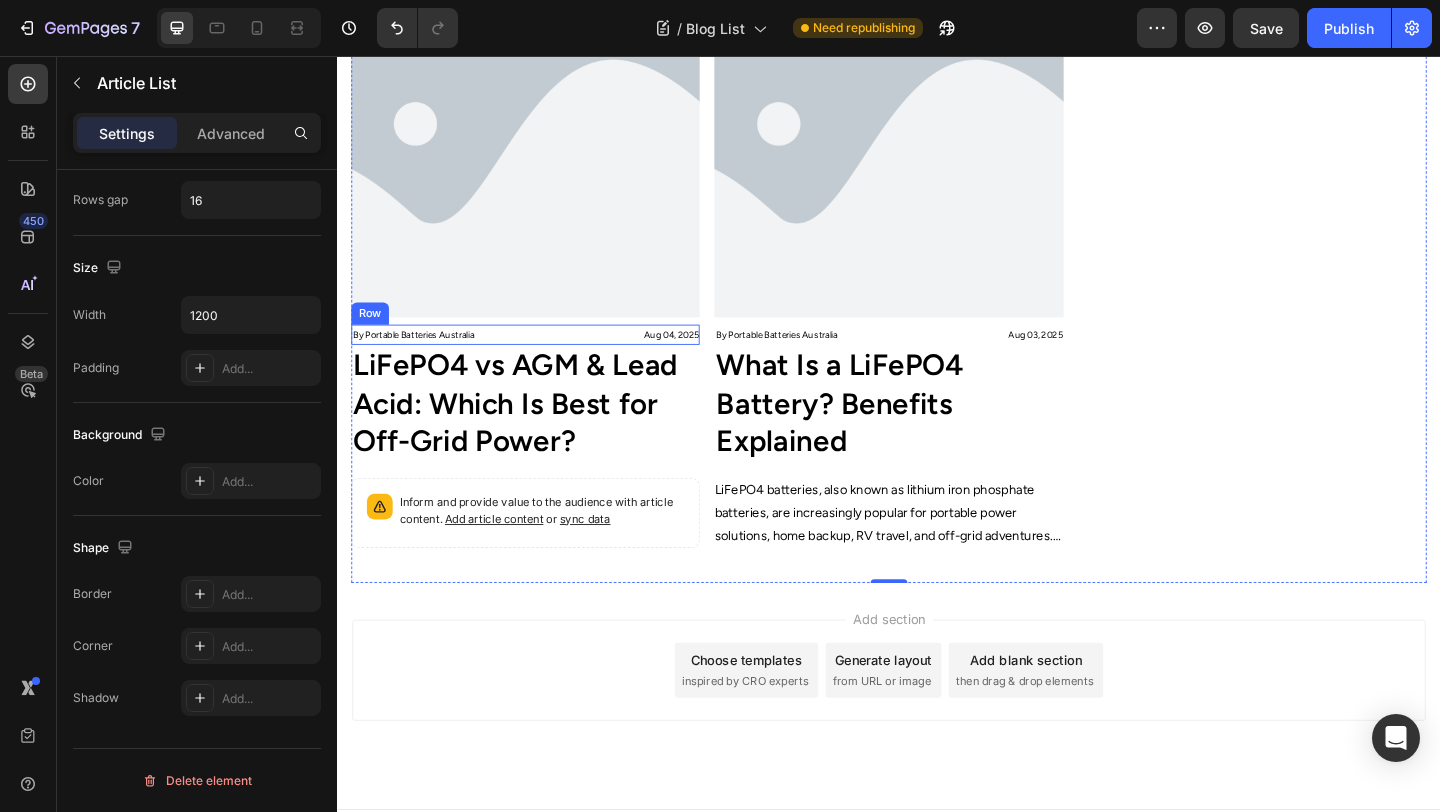 click on "By Portable Batteries Australia Text Block Aug 04, 2025 Article Date Row" at bounding box center (541, 359) 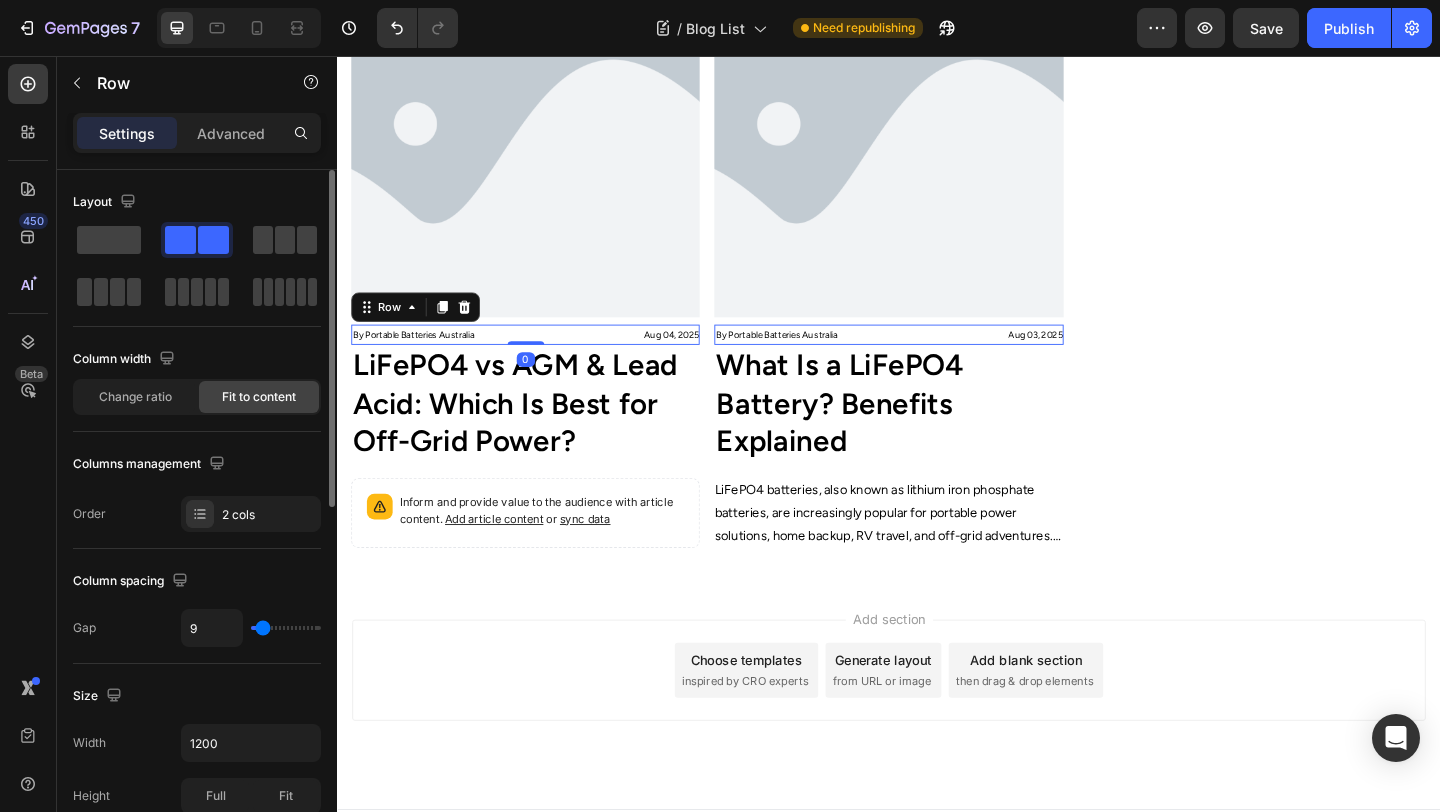 scroll, scrollTop: 749, scrollLeft: 0, axis: vertical 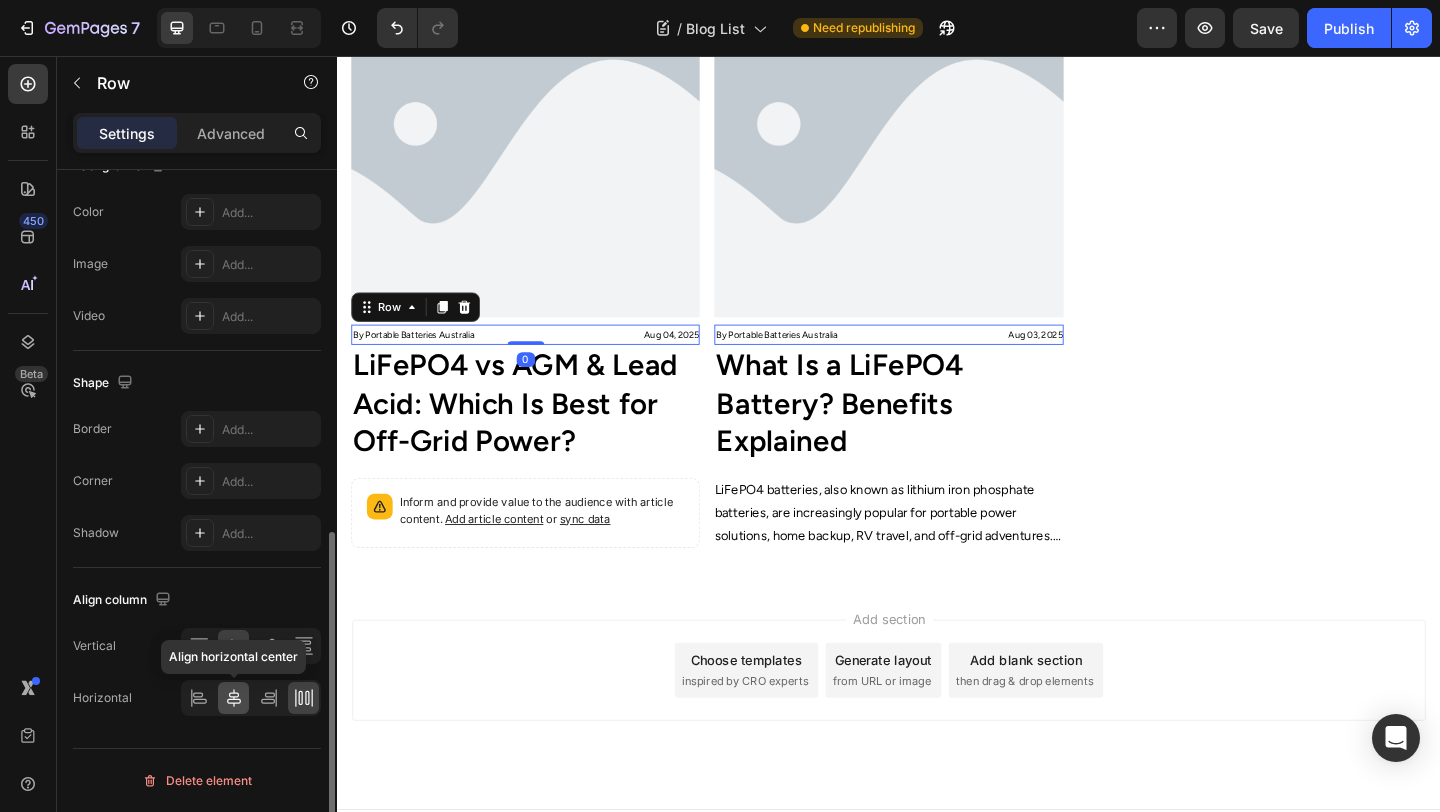 click 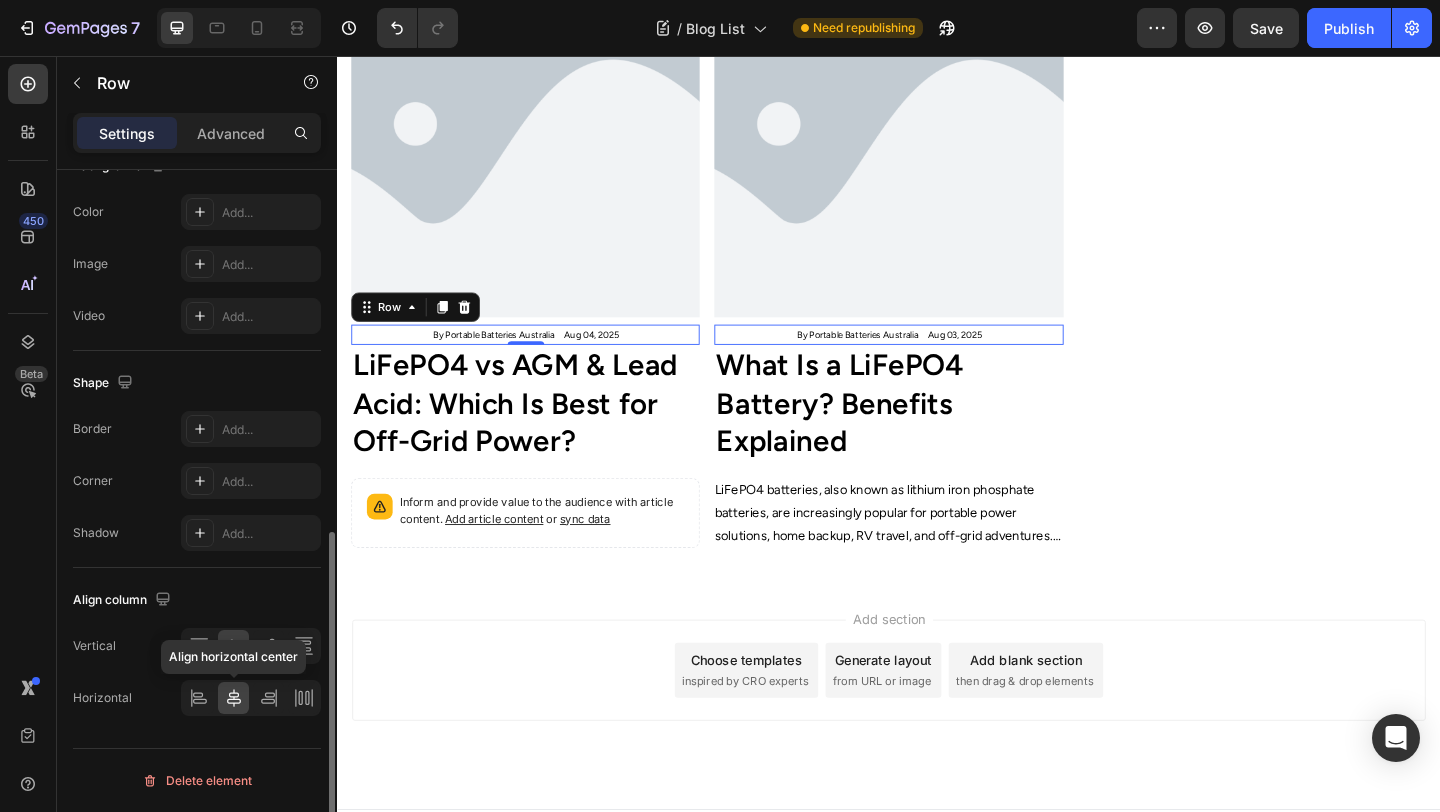 click on "Horizontal Align horizontal center" at bounding box center [197, 698] 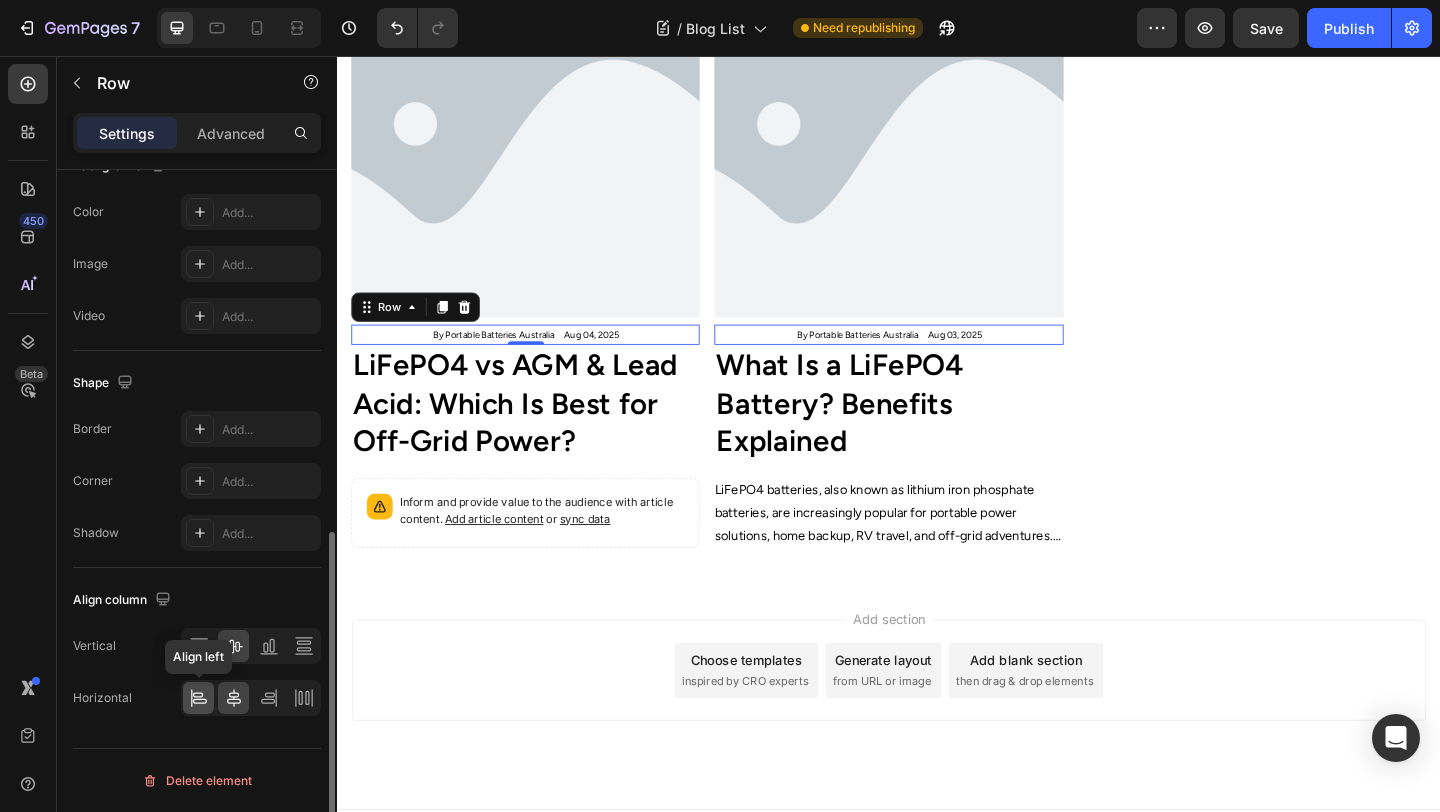 click 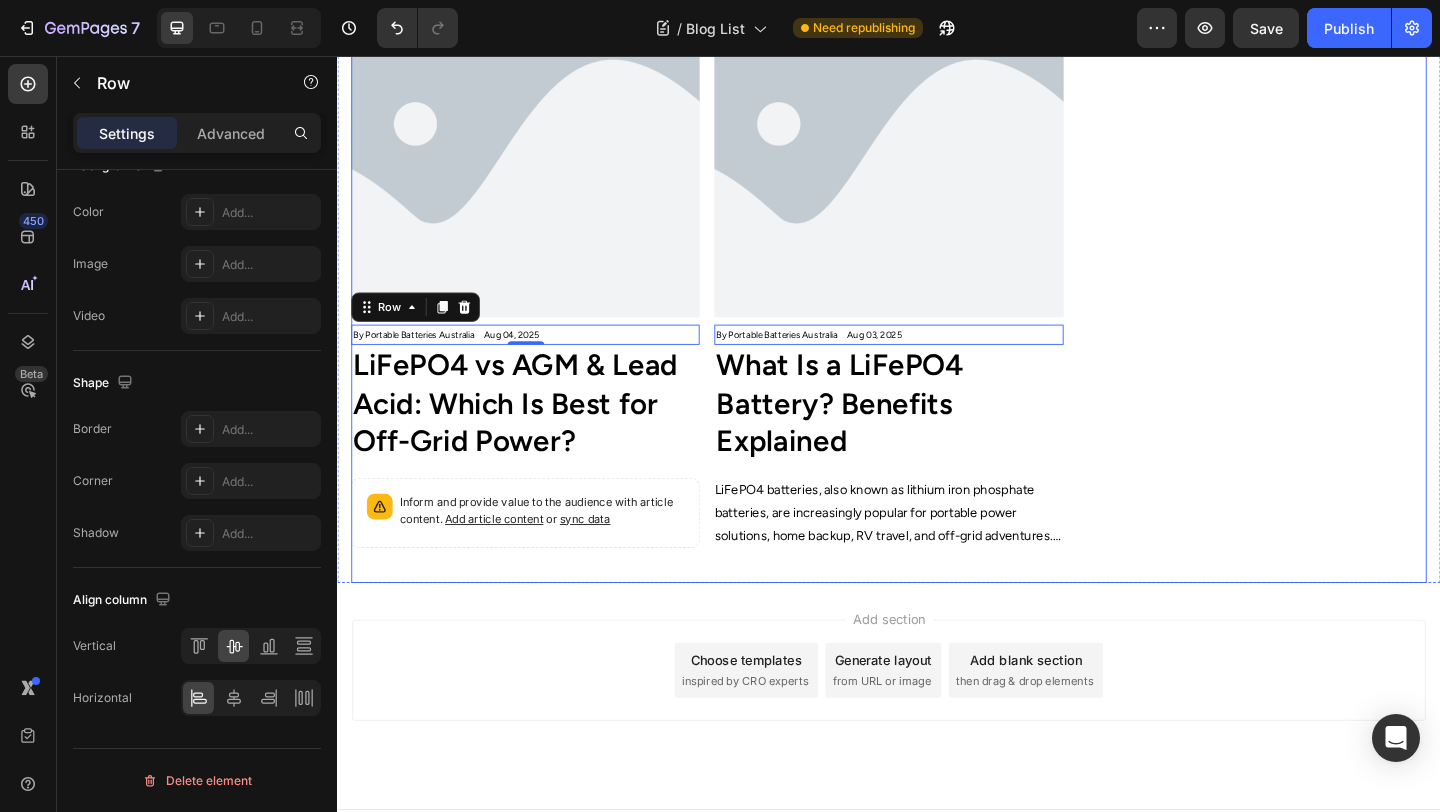 click on "Article Image By Portable Batteries Australia Text Block Aug 04, 2025 Article Date Row   0 LiFePO4 vs AGM & Lead Acid: Which Is Best for Off-Grid Power? Article Title Inform and provide value to the audience with article content.       Add article content   or   sync data Article Content Article List Article Image By Portable Batteries Australia Text Block Aug 03, 2025 Article Date Row   0 What Is a LiFePO4 Battery? Benefits Explained Article Title LiFePO4 batteries, also known as lithium iron phosphate batteries, are increasingly popular for portable power solutions, home backup, RV travel, and off-grid adventures. But what sets these batteries apart—and why are they rapidly becoming the top choice for Australians who need reliable, long-lasting, and safe energy storage?
What Is a LiFePO4 Battery?
Core Features:
Long lifespan : Up to 2,000–5,000+ charge/discharge cycles.
Stable chemistry : Lower risk of overheating or fire.
Lightweight
Consistent power" at bounding box center [937, 280] 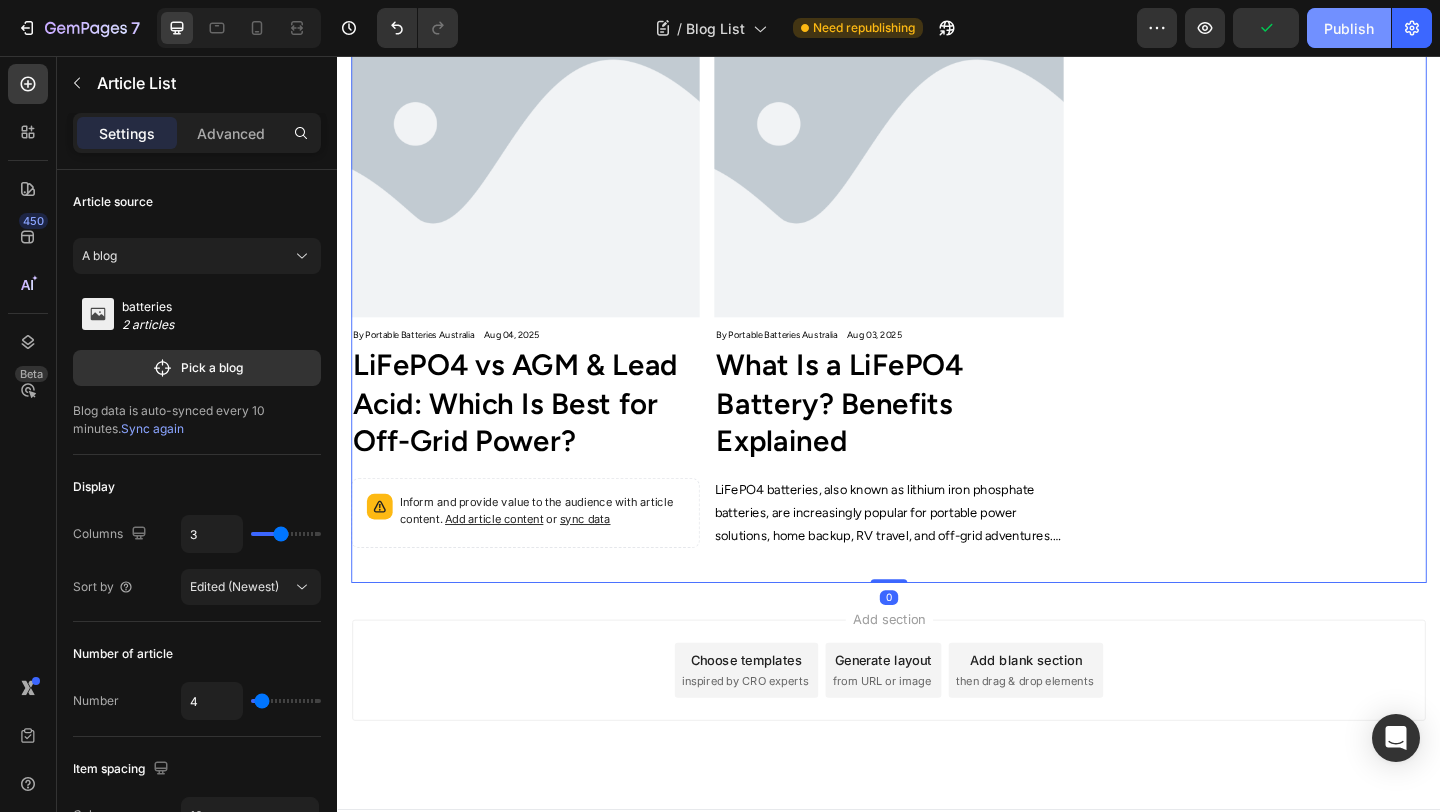 click on "Publish" at bounding box center [1349, 28] 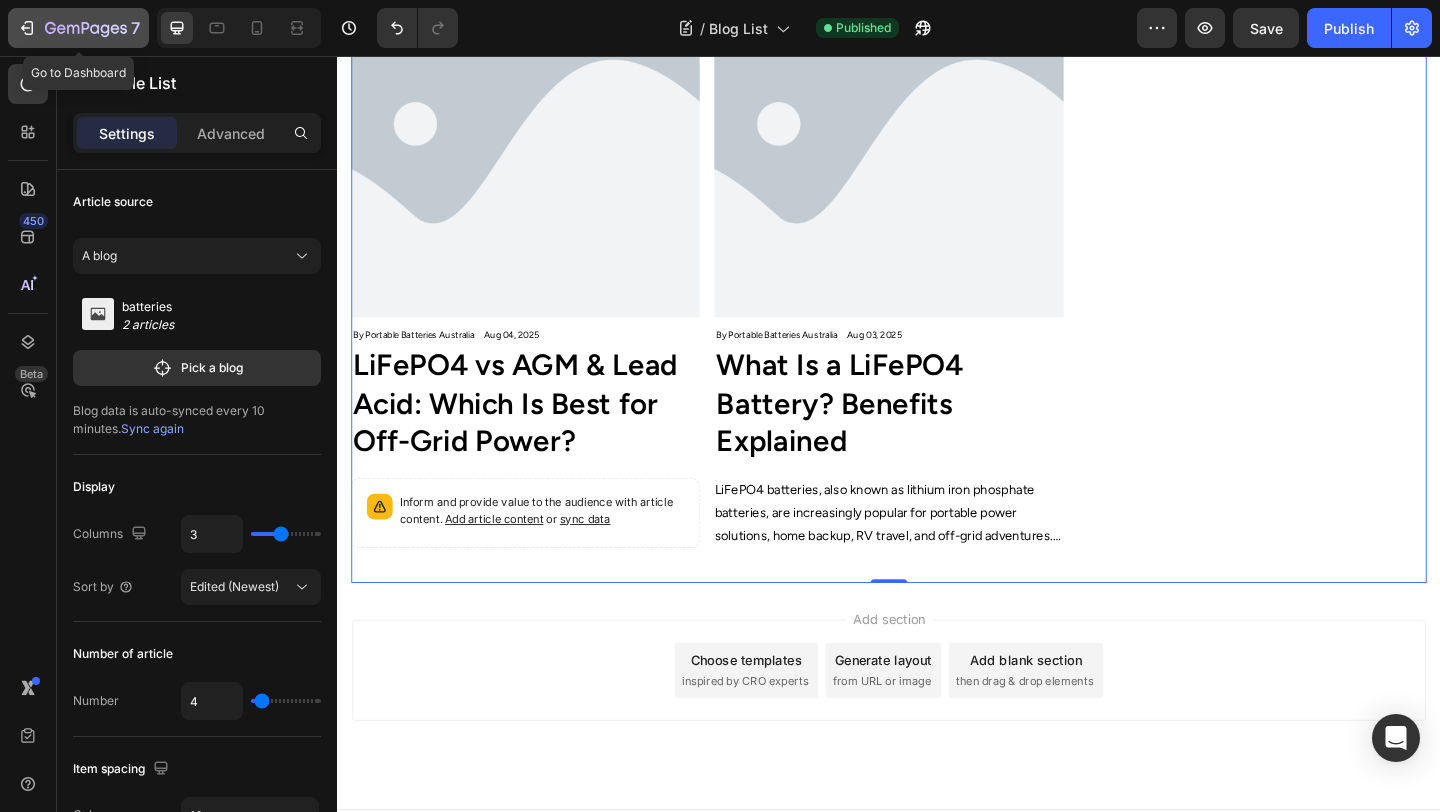 click 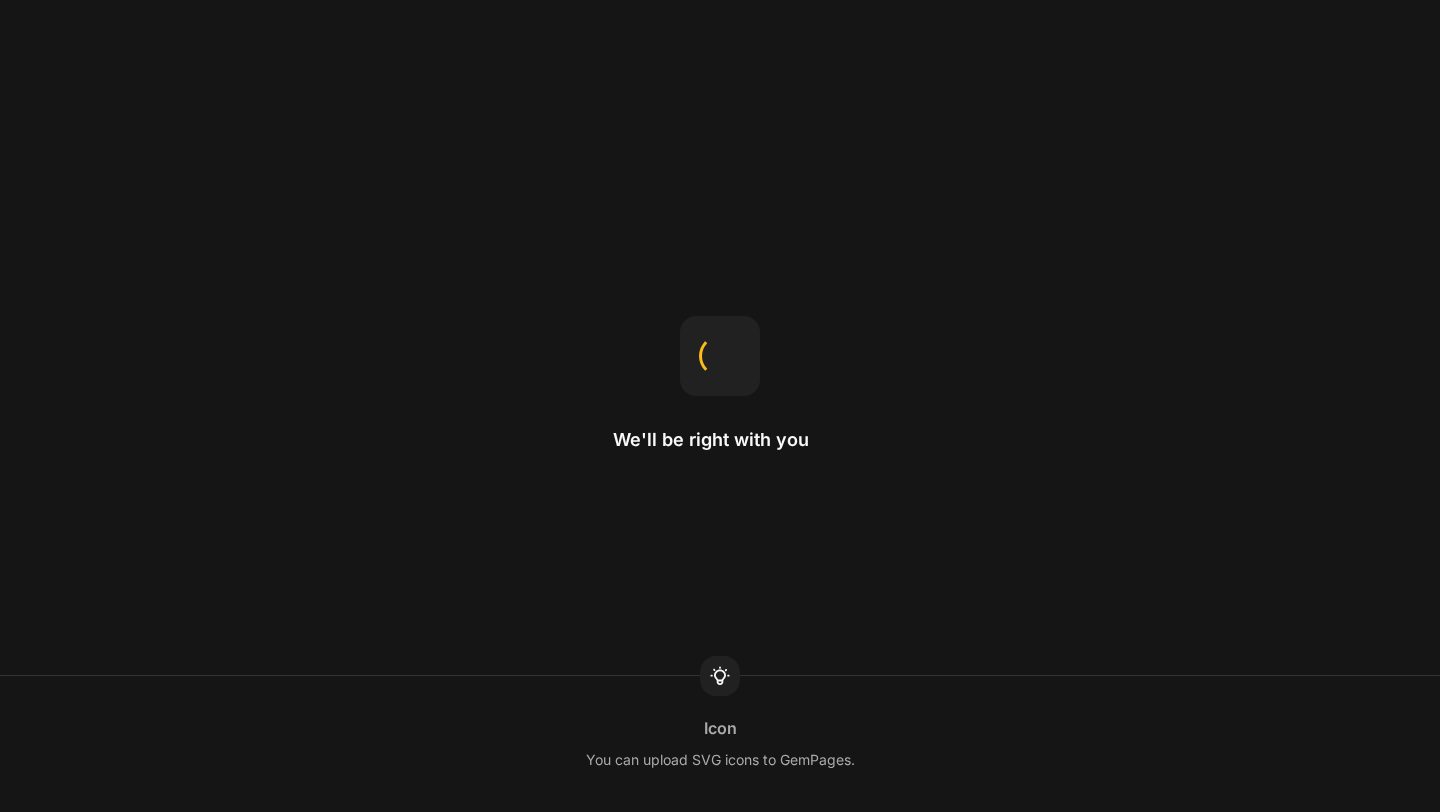 scroll, scrollTop: 0, scrollLeft: 0, axis: both 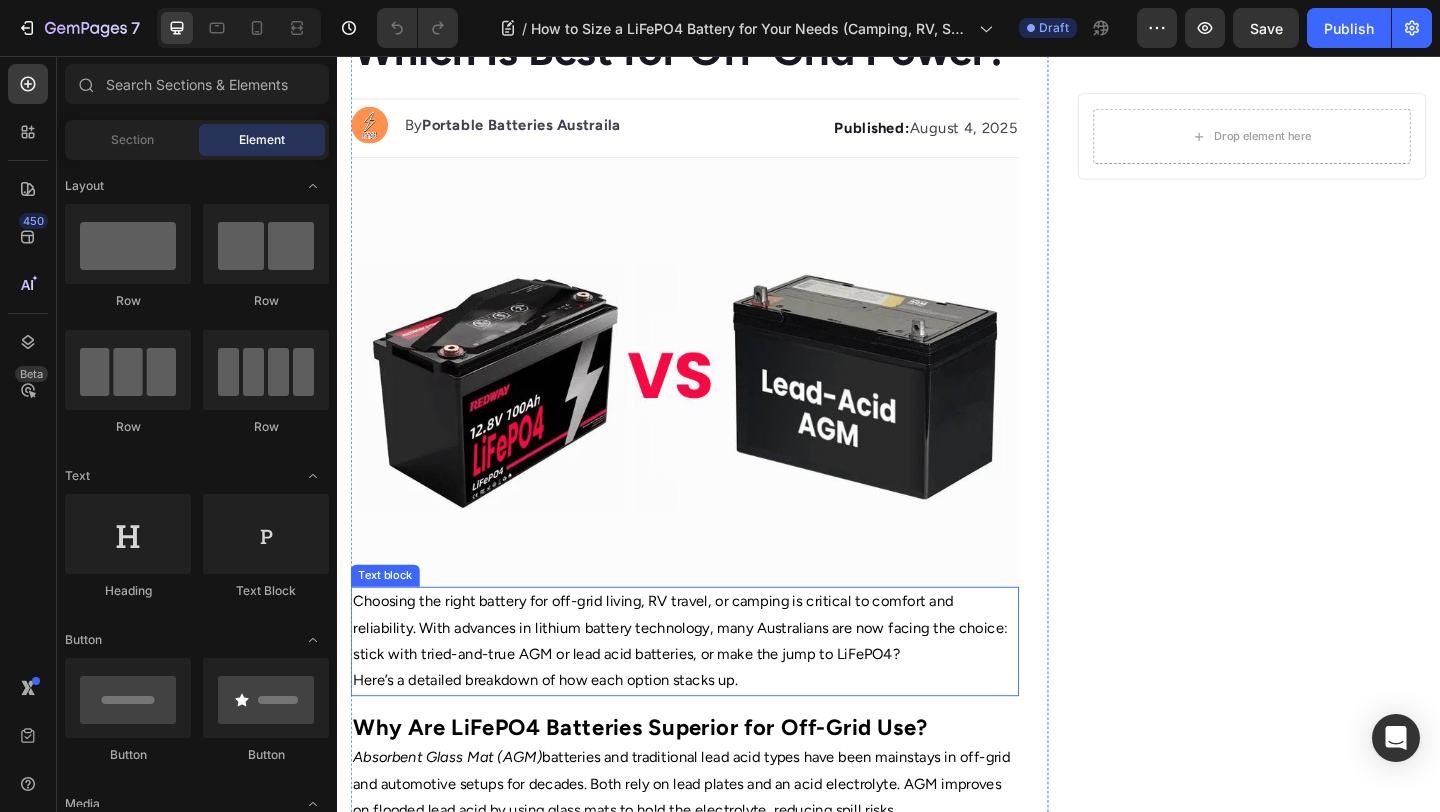 click on "Choosing the right battery for off-grid living, RV travel, or camping is critical to comfort and reliability. With advances in lithium battery technology, many Australians are now facing the choice: stick with tried-and-true AGM or lead acid batteries, or make the jump to LiFePO4?" at bounding box center (715, 678) 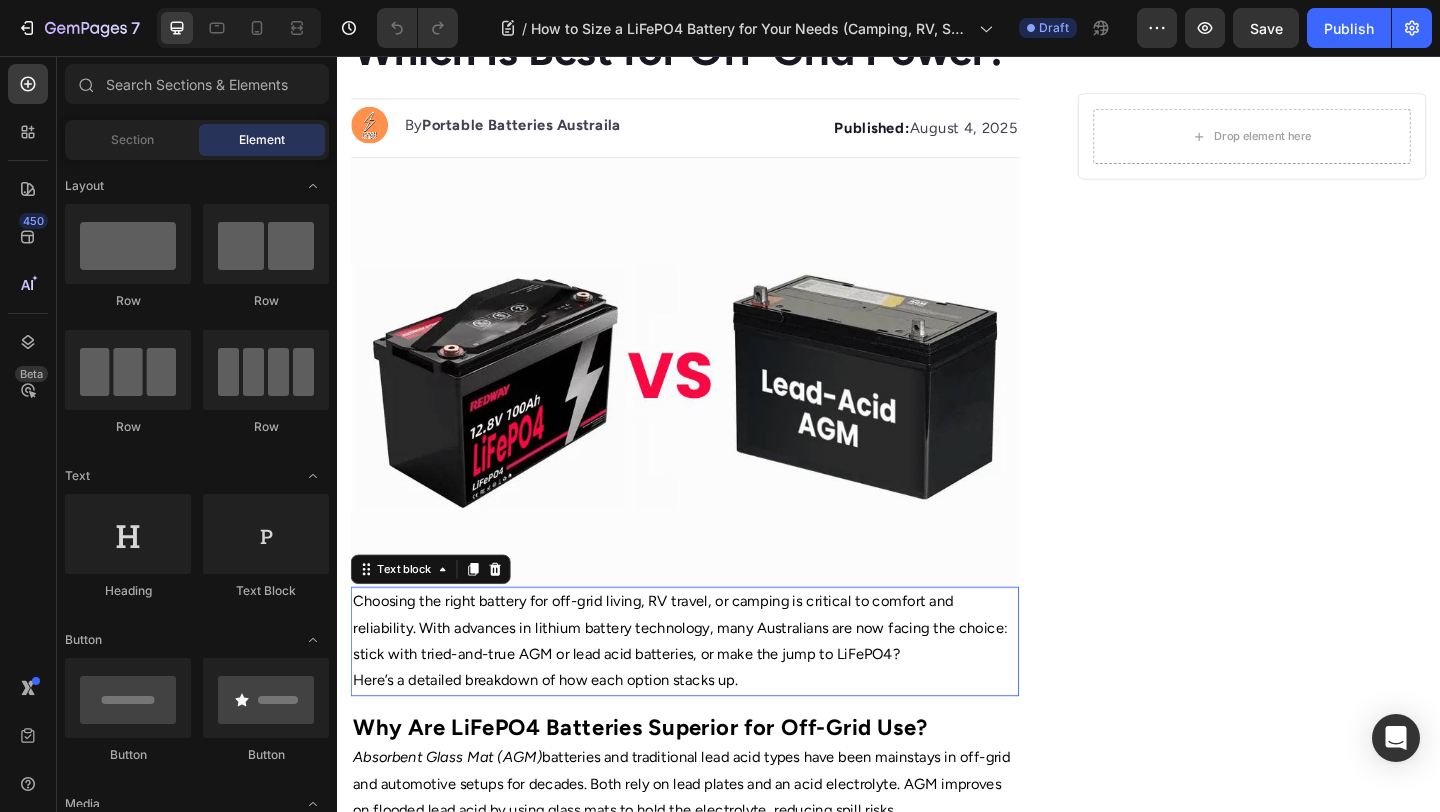 click on "Choosing the right battery for off-grid living, RV travel, or camping is critical to comfort and reliability. With advances in lithium battery technology, many Australians are now facing the choice: stick with tried-and-true AGM or lead acid batteries, or make the jump to LiFePO4?" at bounding box center (715, 678) 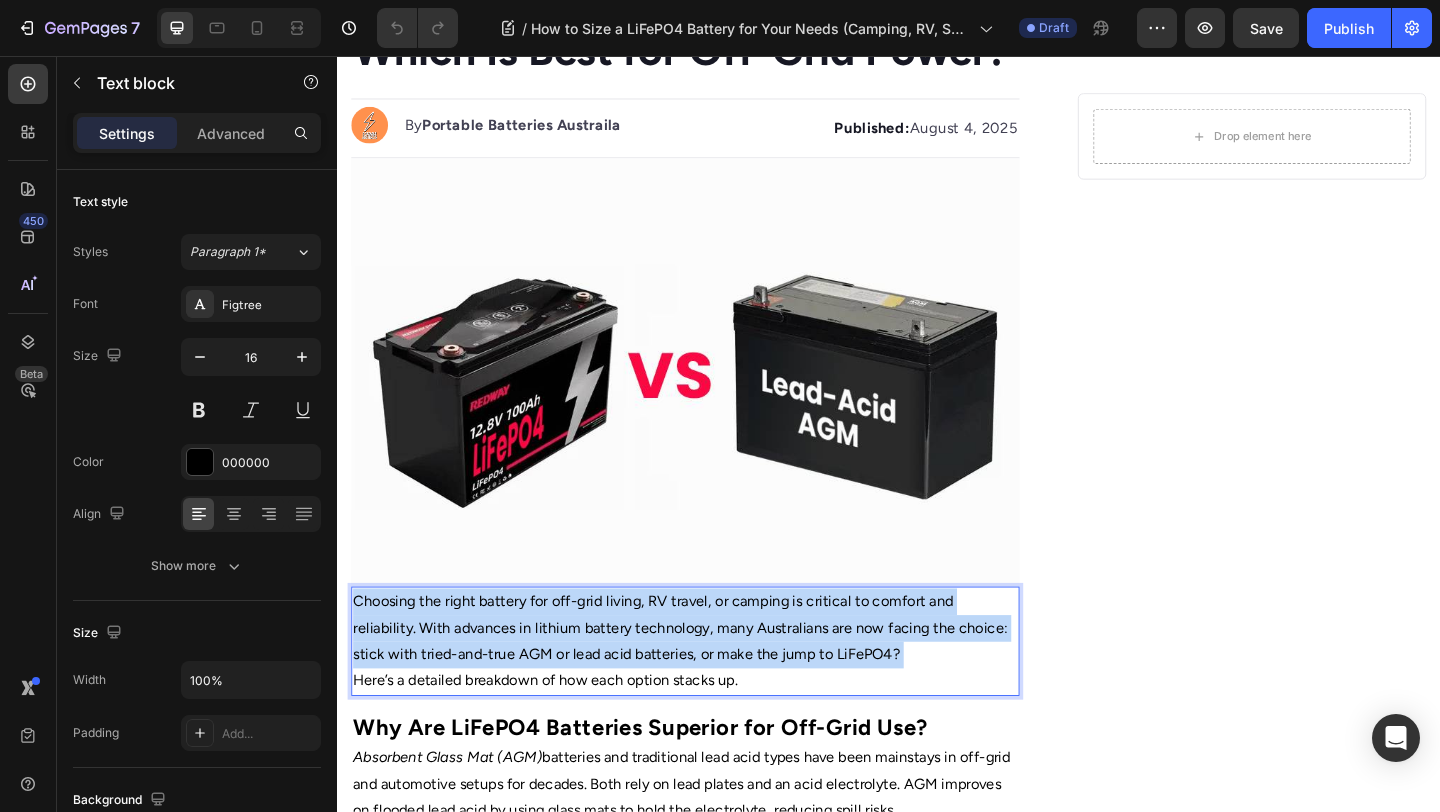 click on "Choosing the right battery for off-grid living, RV travel, or camping is critical to comfort and reliability. With advances in lithium battery technology, many Australians are now facing the choice: stick with tried-and-true AGM or lead acid batteries, or make the jump to LiFePO4?" at bounding box center [715, 678] 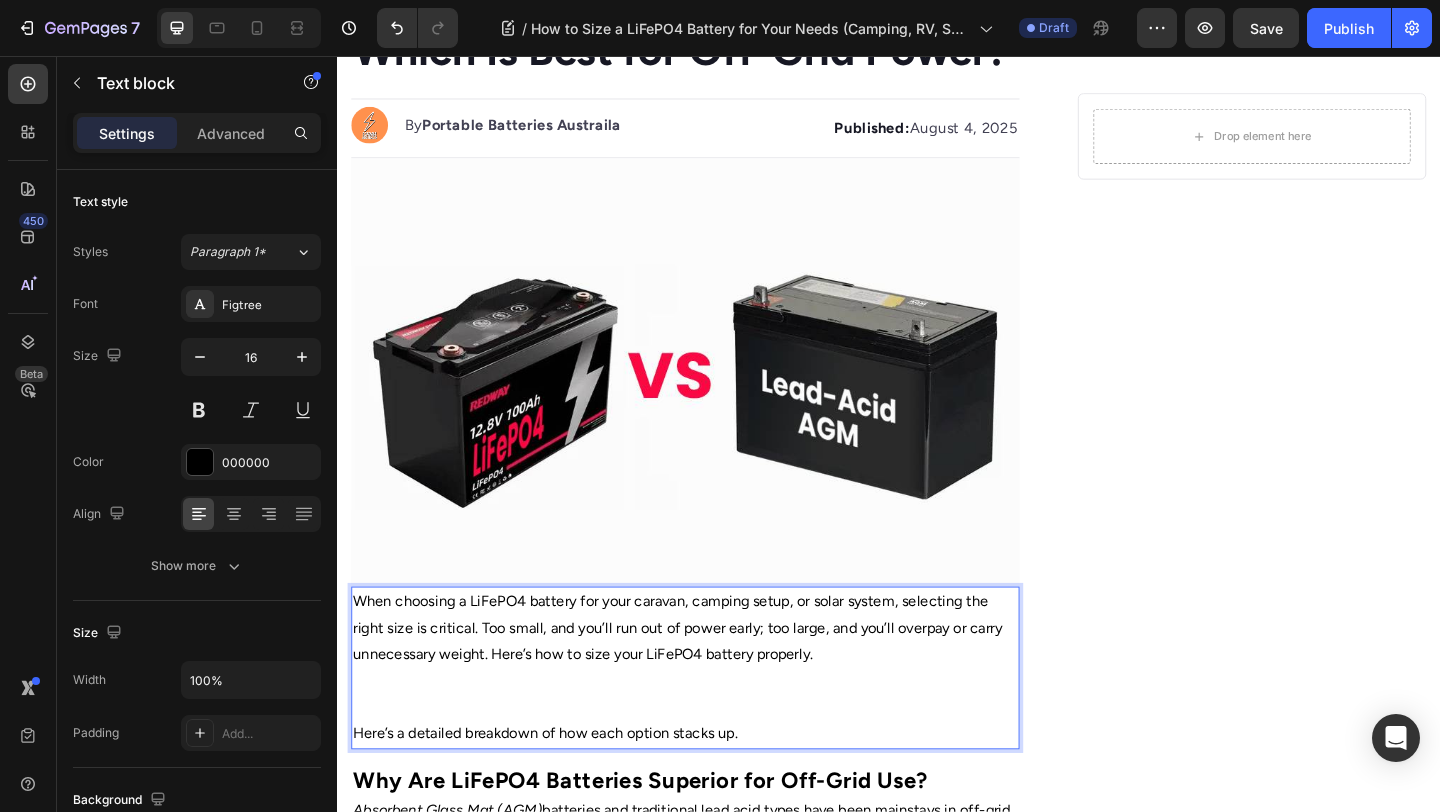 click on "Here’s a detailed breakdown of how each option stacks up." at bounding box center [715, 793] 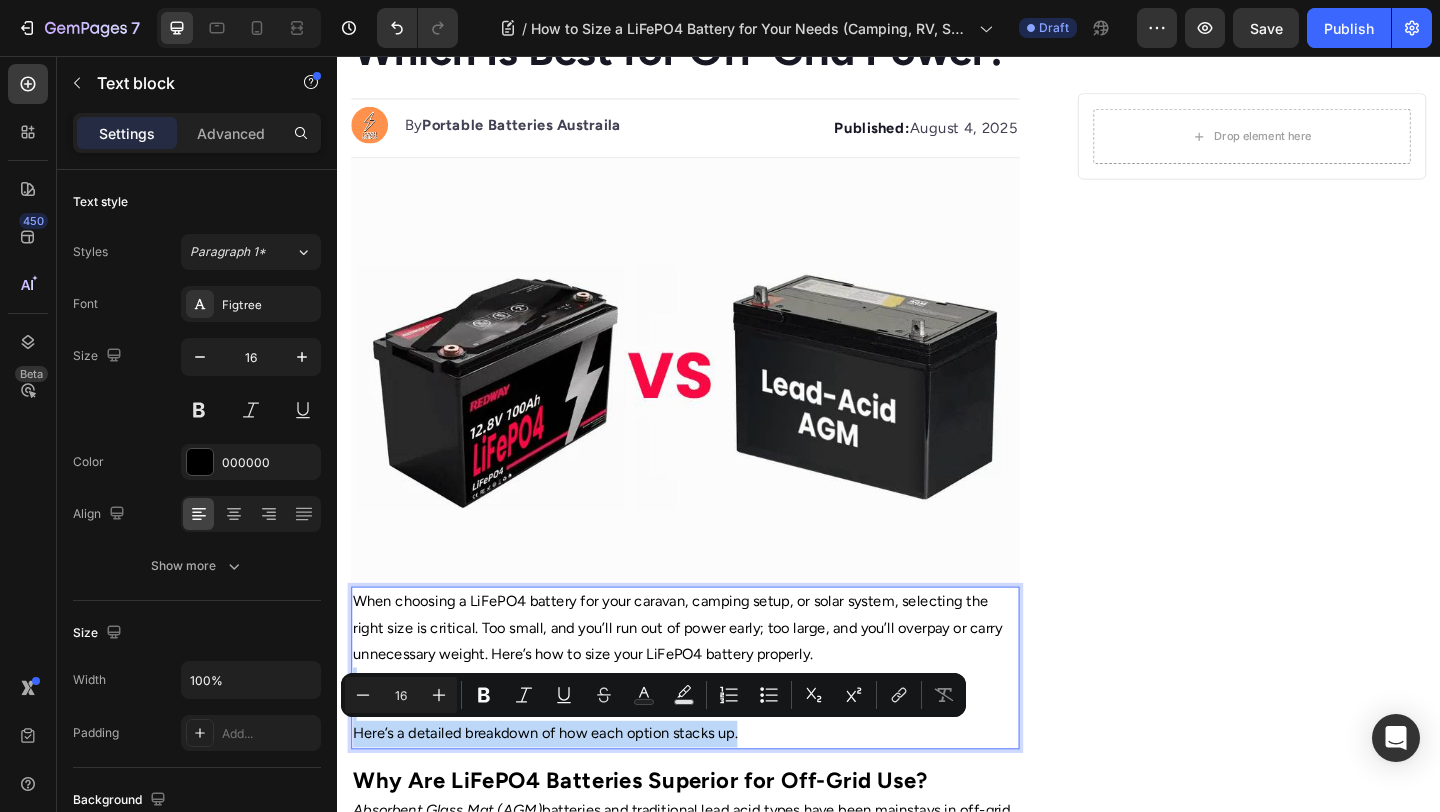 drag, startPoint x: 785, startPoint y: 794, endPoint x: 781, endPoint y: 722, distance: 72.11102 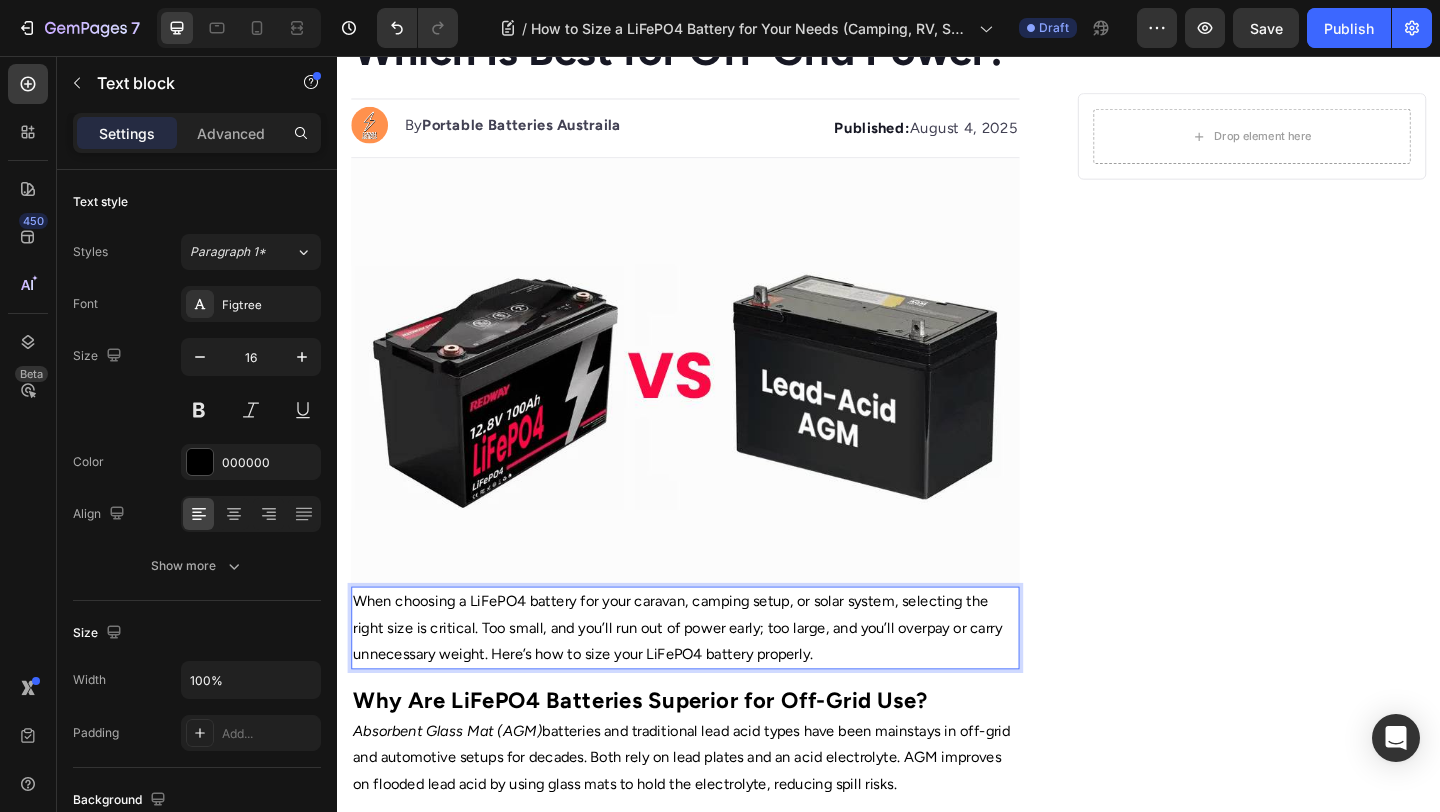 click on "Why Are LiFePO4 Batteries Superior for Off-Grid Use?" at bounding box center (666, 756) 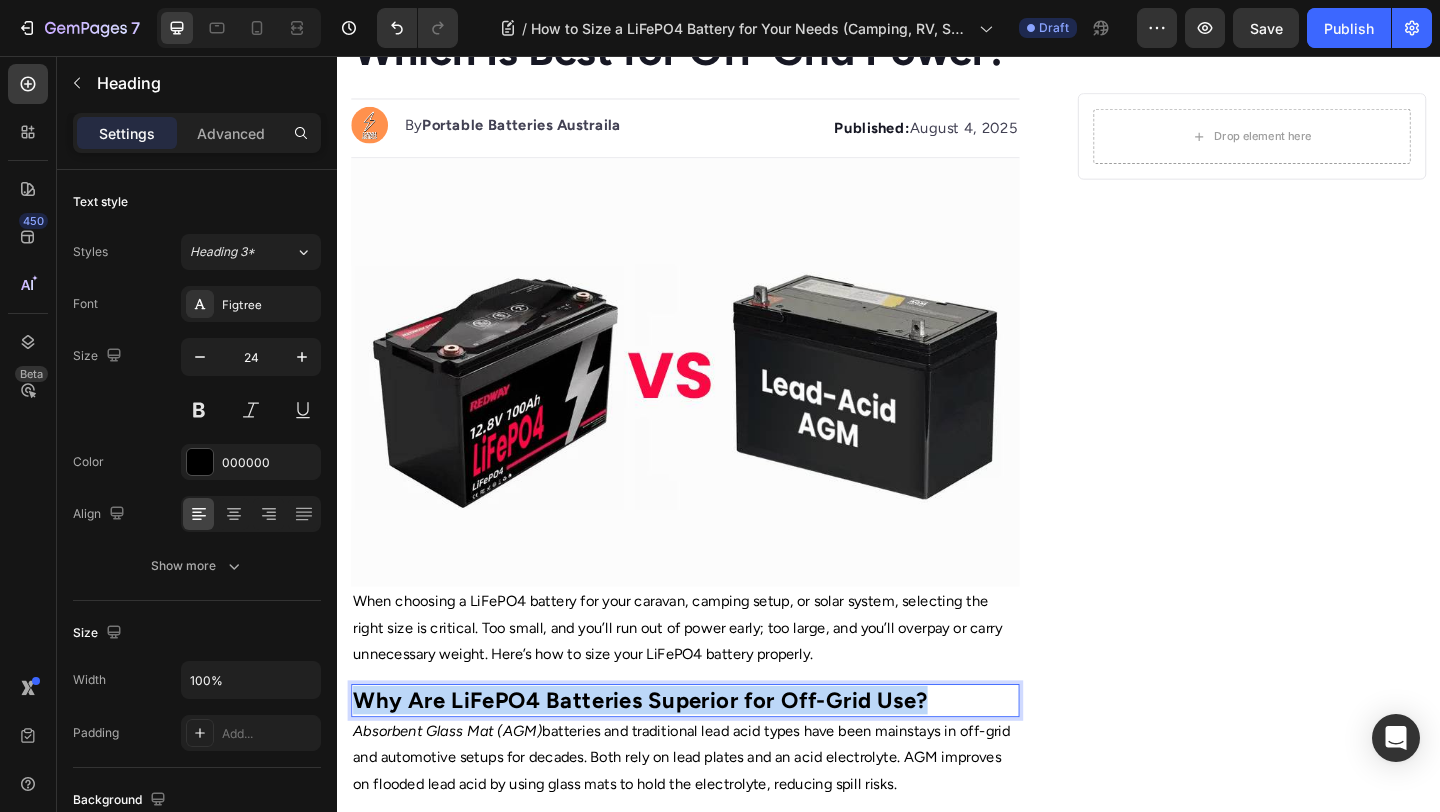 click on "Why Are LiFePO4 Batteries Superior for Off-Grid Use?" at bounding box center [666, 756] 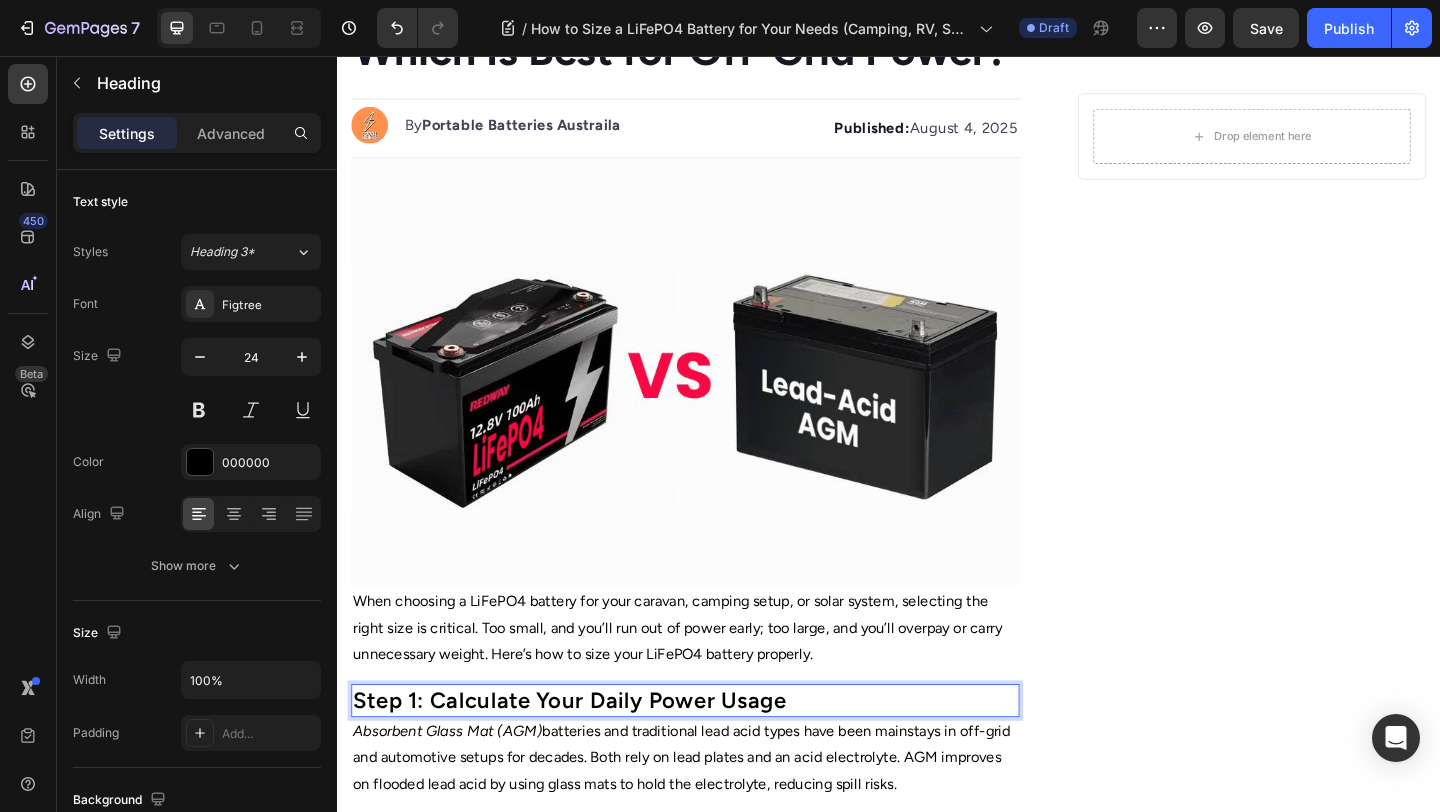 click on "Step 1: Calculate Your Daily Power Usage" at bounding box center [715, 756] 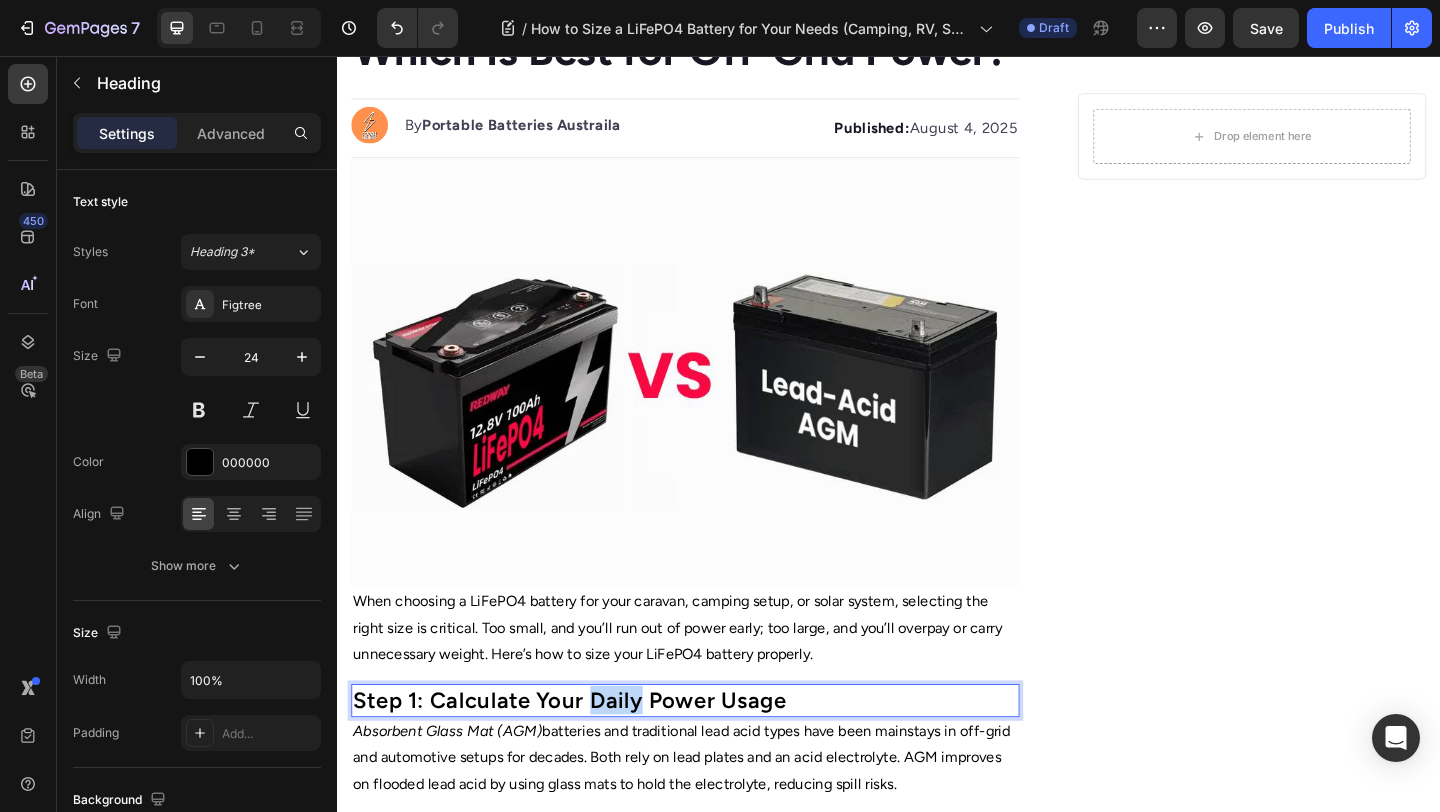 click on "Step 1: Calculate Your Daily Power Usage" at bounding box center [715, 756] 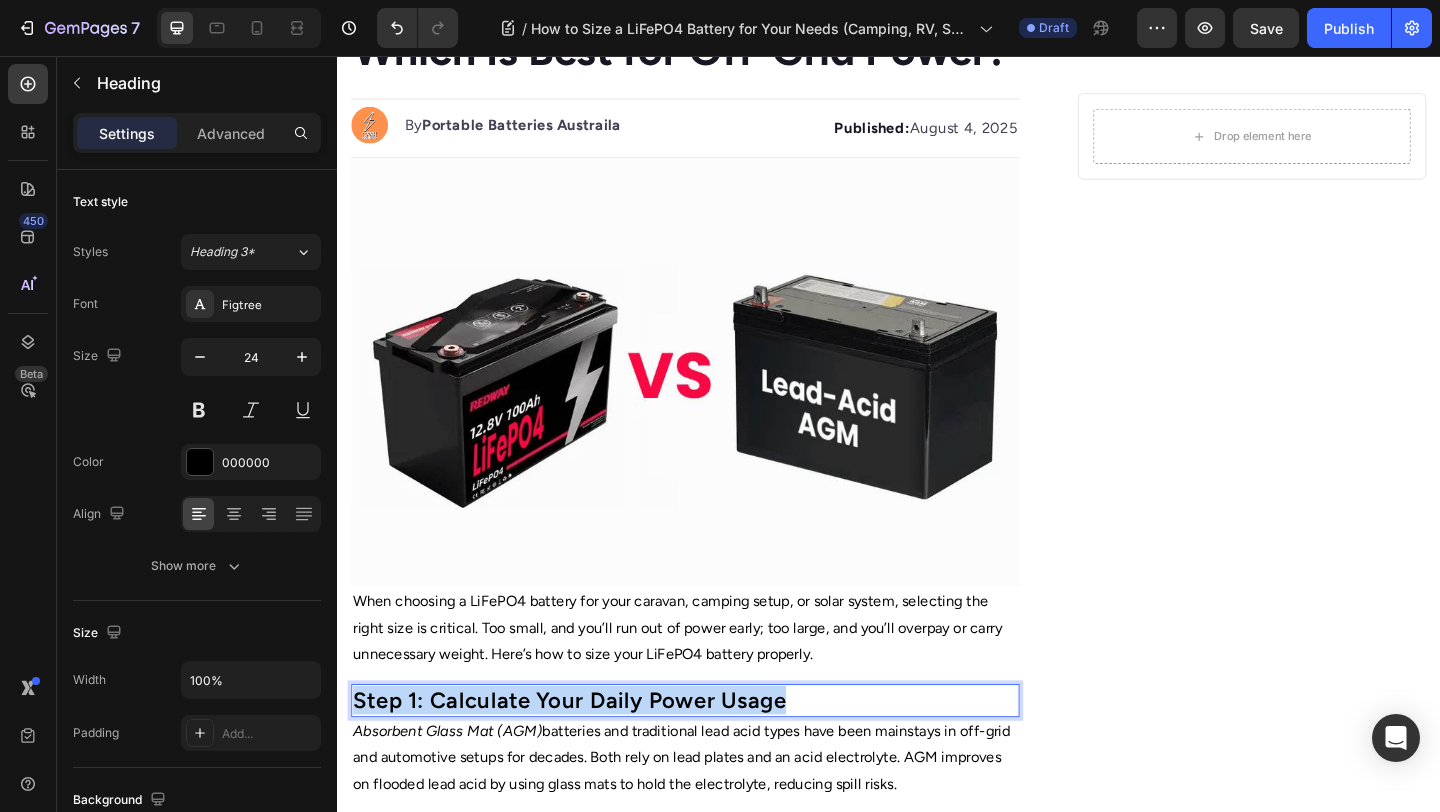 click on "Step 1: Calculate Your Daily Power Usage" at bounding box center (715, 756) 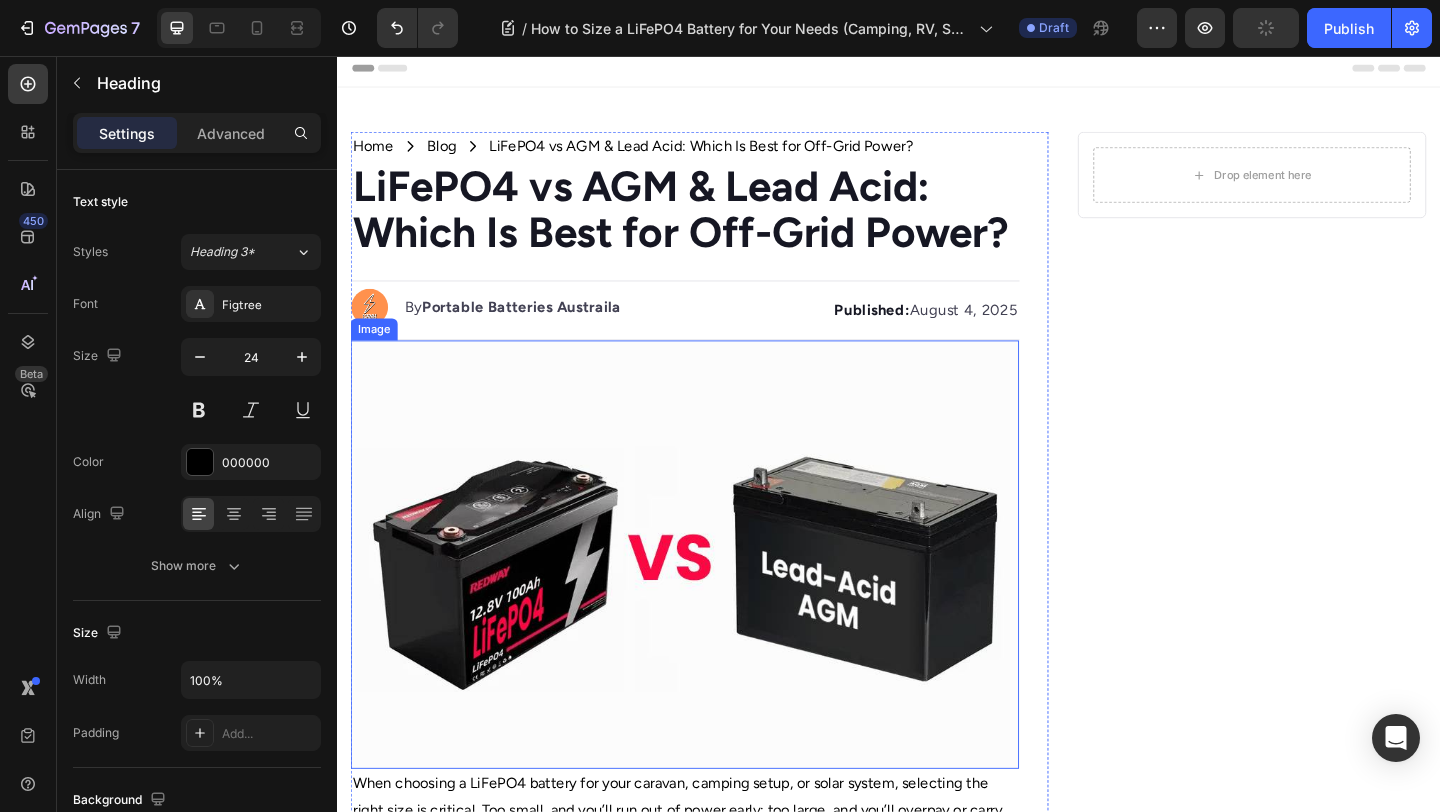 scroll, scrollTop: 2, scrollLeft: 0, axis: vertical 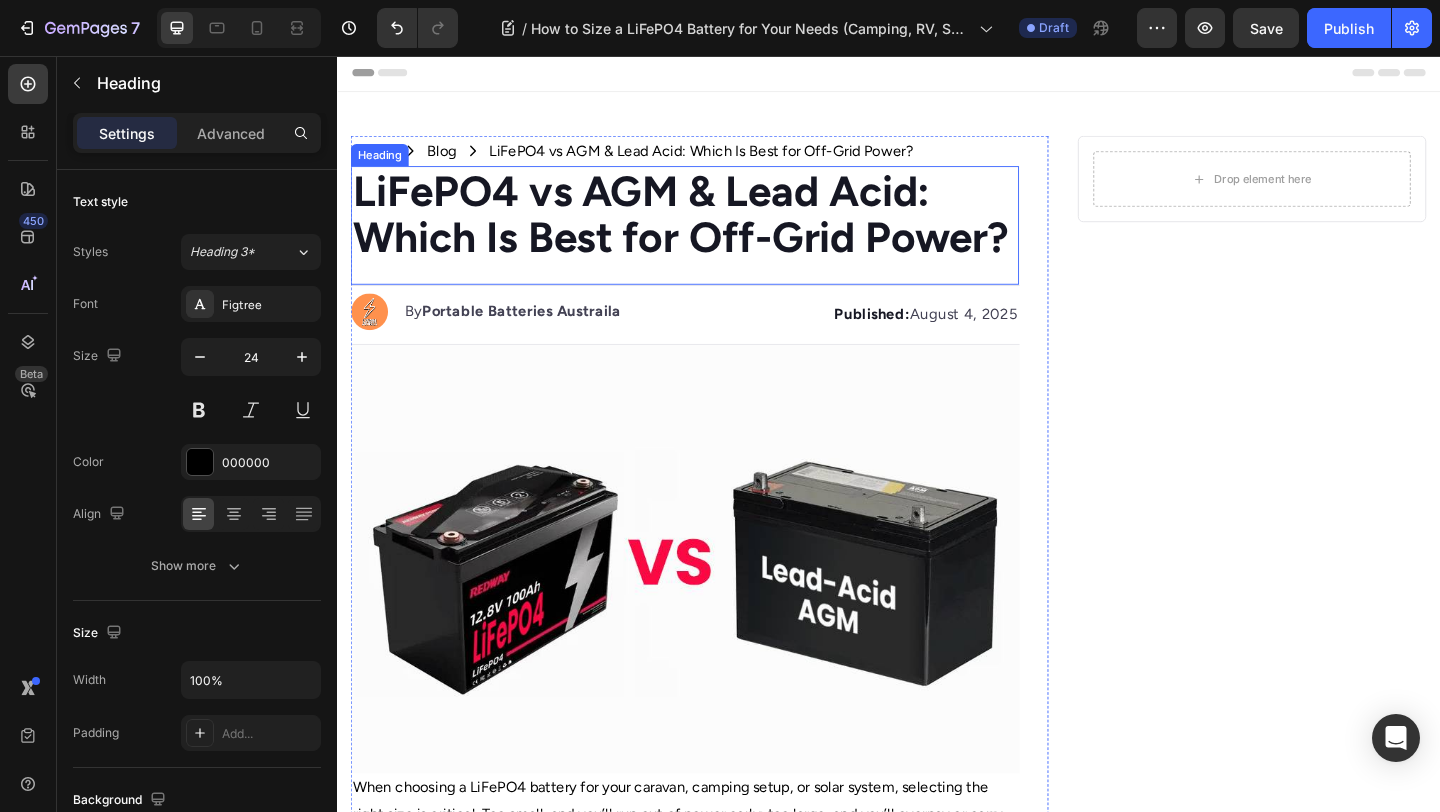click on "LiFePO4 vs AGM & Lead Acid: Which Is Best for Off-Grid Power?" at bounding box center (711, 228) 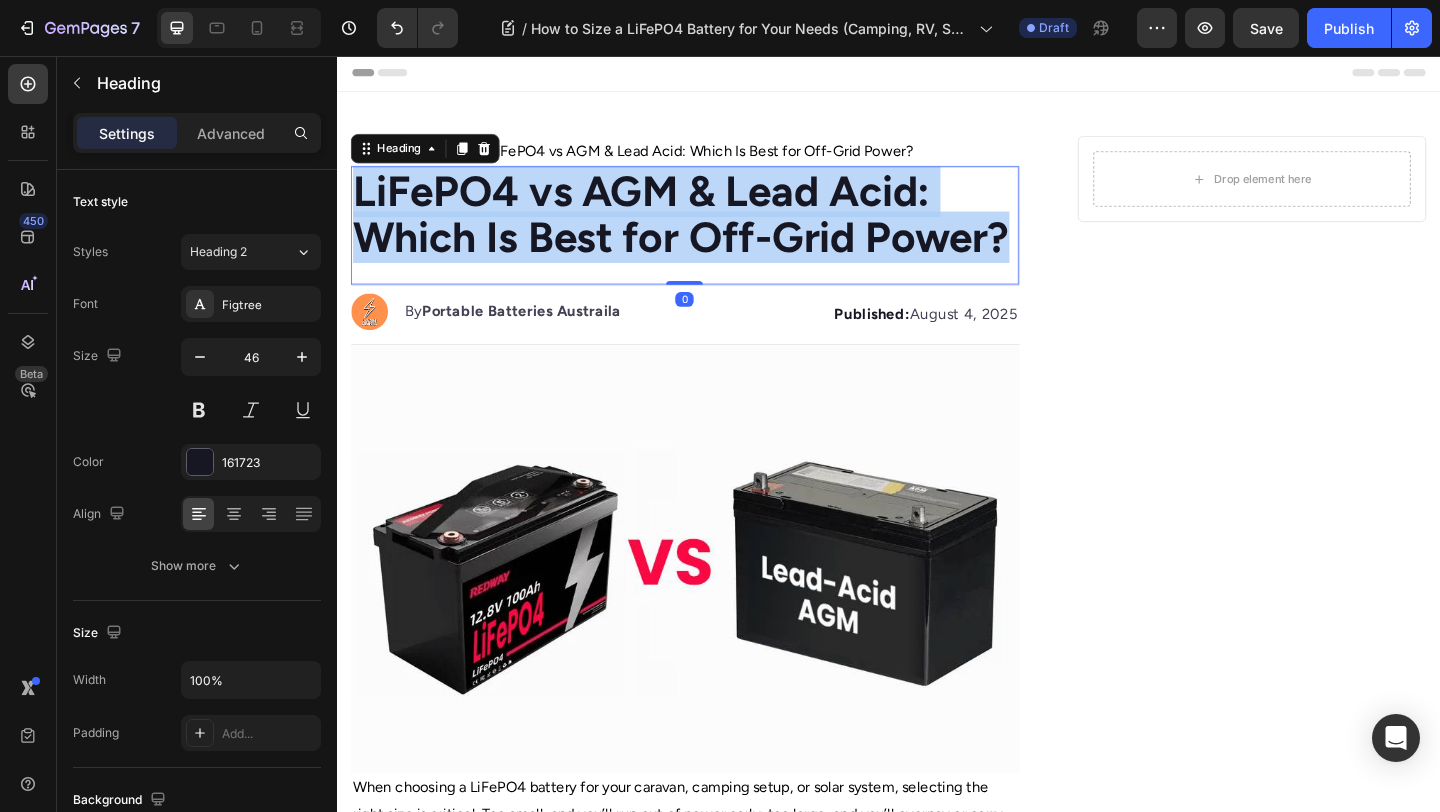 click on "LiFePO4 vs AGM & Lead Acid: Which Is Best for Off-Grid Power?" at bounding box center (711, 228) 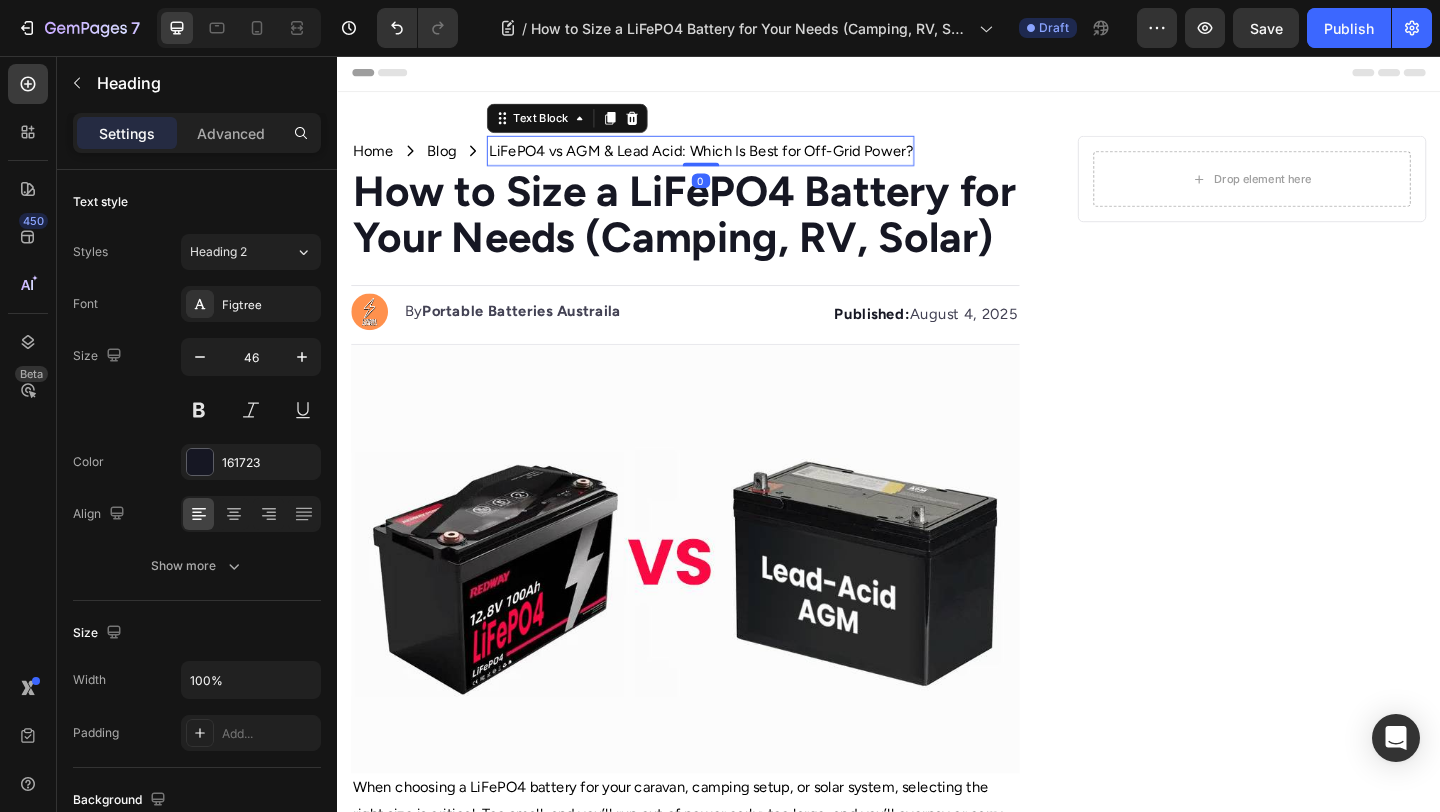 click on "LiFePO4 vs AGM & Lead Acid: Which Is Best for Off-Grid Power?" at bounding box center (732, 159) 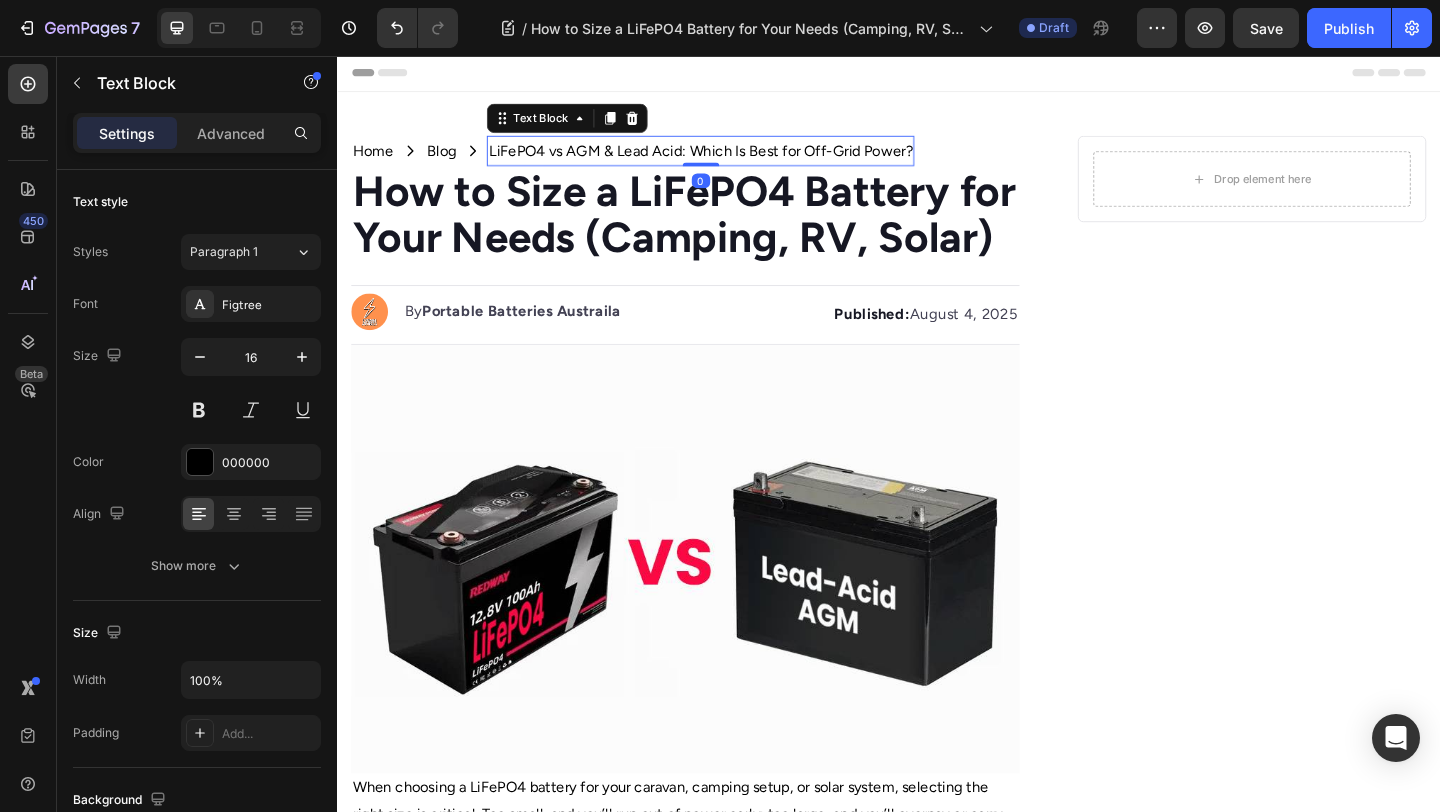 click on "LiFePO4 vs AGM & Lead Acid: Which Is Best for Off-Grid Power?" at bounding box center [732, 159] 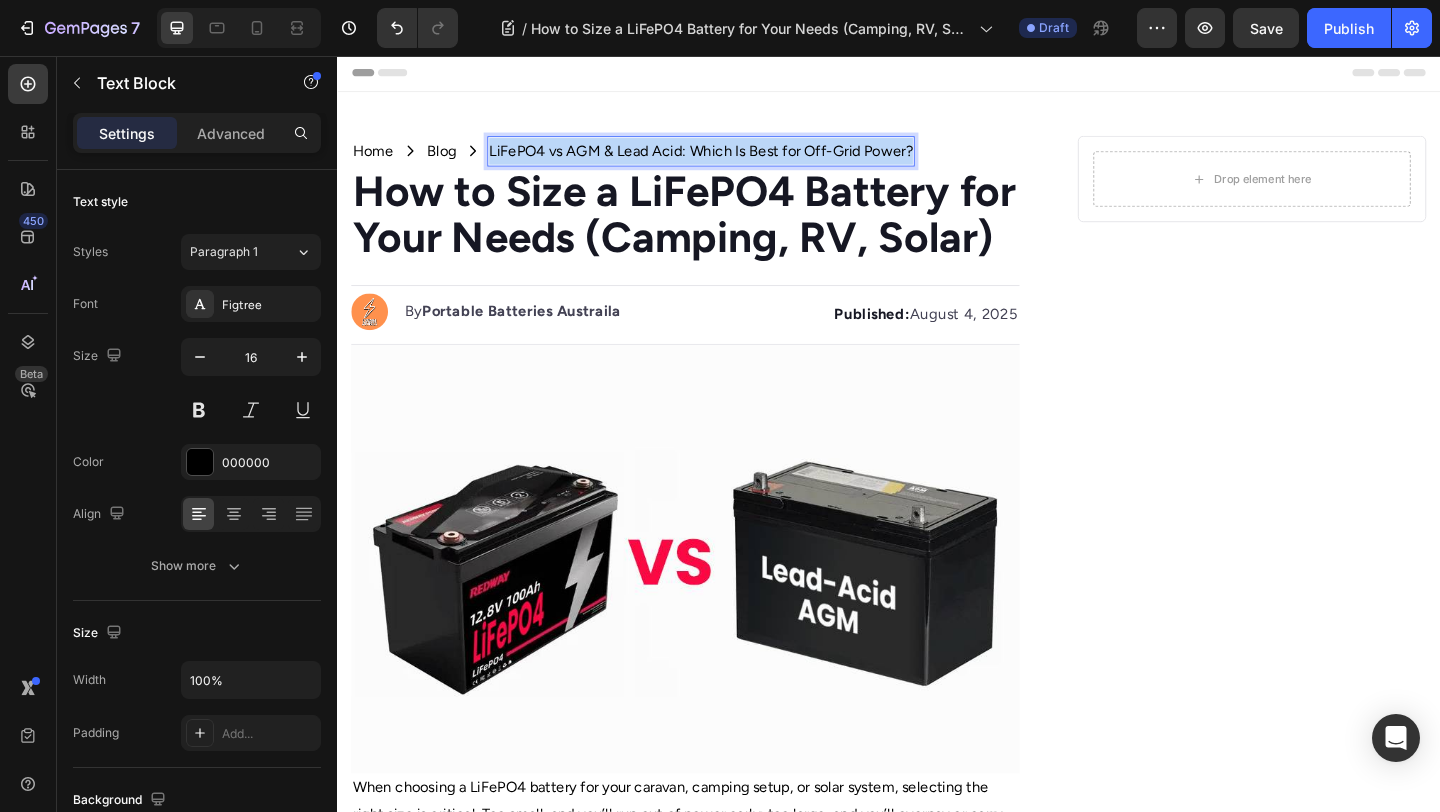 click on "LiFePO4 vs AGM & Lead Acid: Which Is Best for Off-Grid Power?" at bounding box center [732, 159] 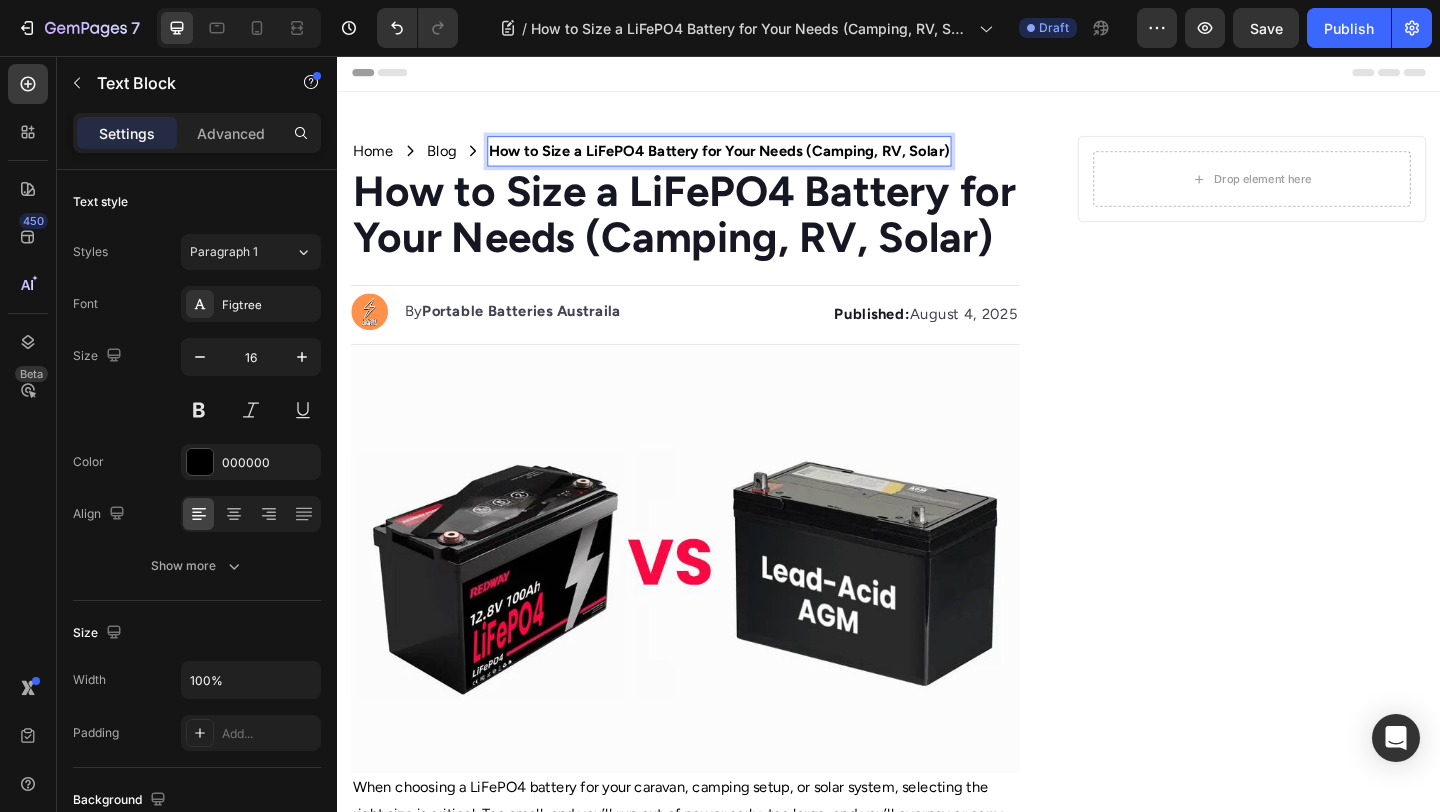 click on "How to Size a LiFePO4 Battery for Your Needs (Camping, RV, Solar)" at bounding box center (752, 158) 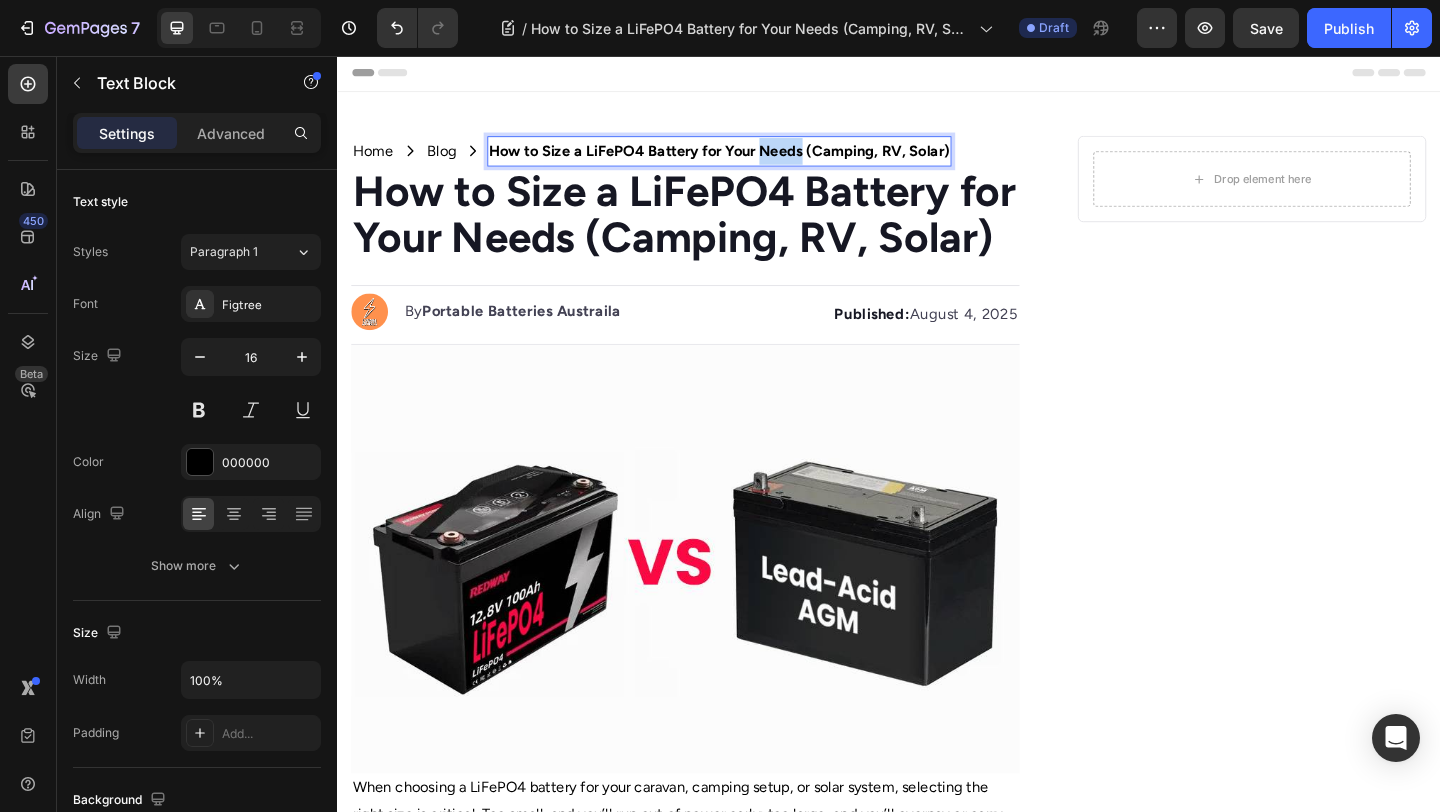 click on "How to Size a LiFePO4 Battery for Your Needs (Camping, RV, Solar)" at bounding box center (752, 158) 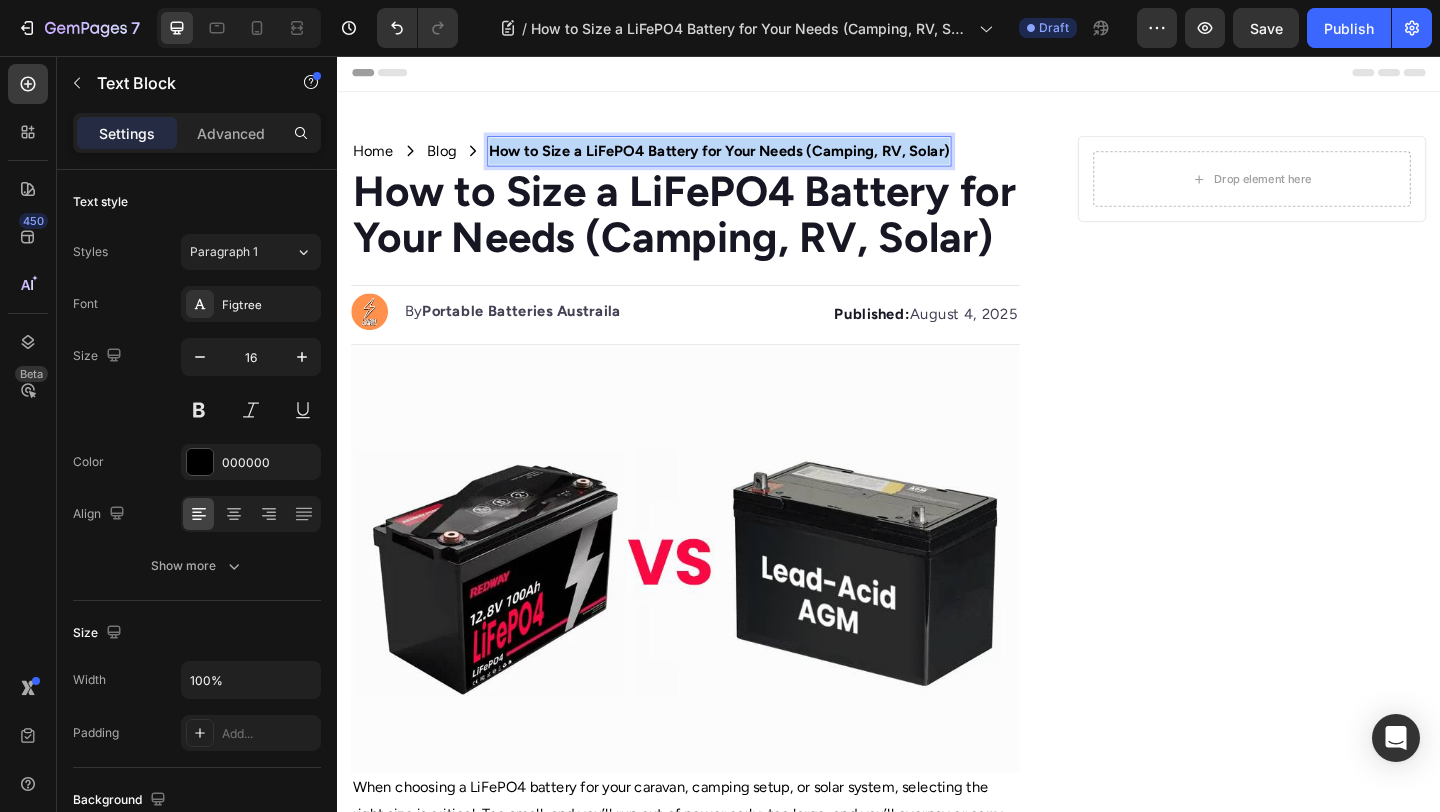 click on "How to Size a LiFePO4 Battery for Your Needs (Camping, RV, Solar)" at bounding box center [752, 158] 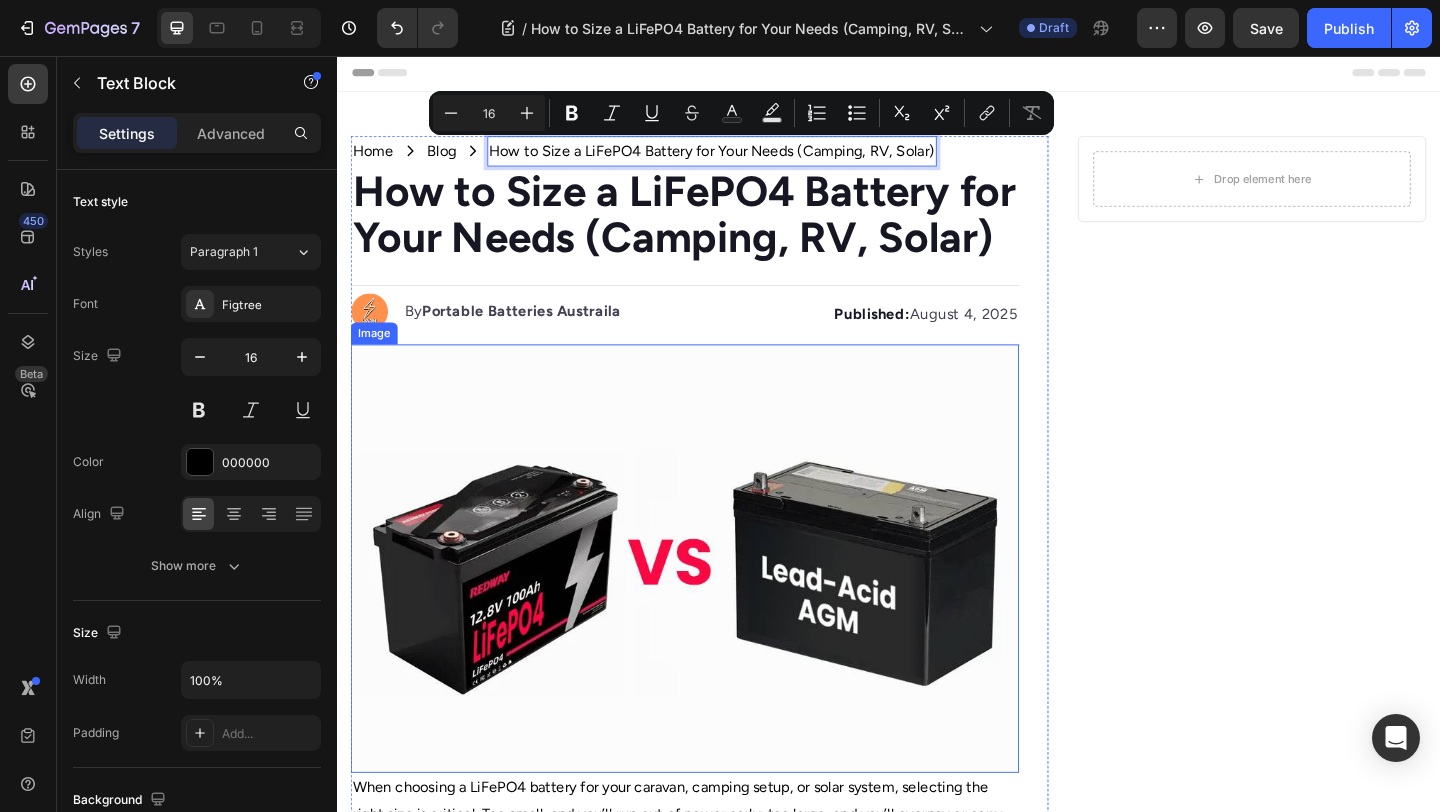 click at bounding box center [715, 603] 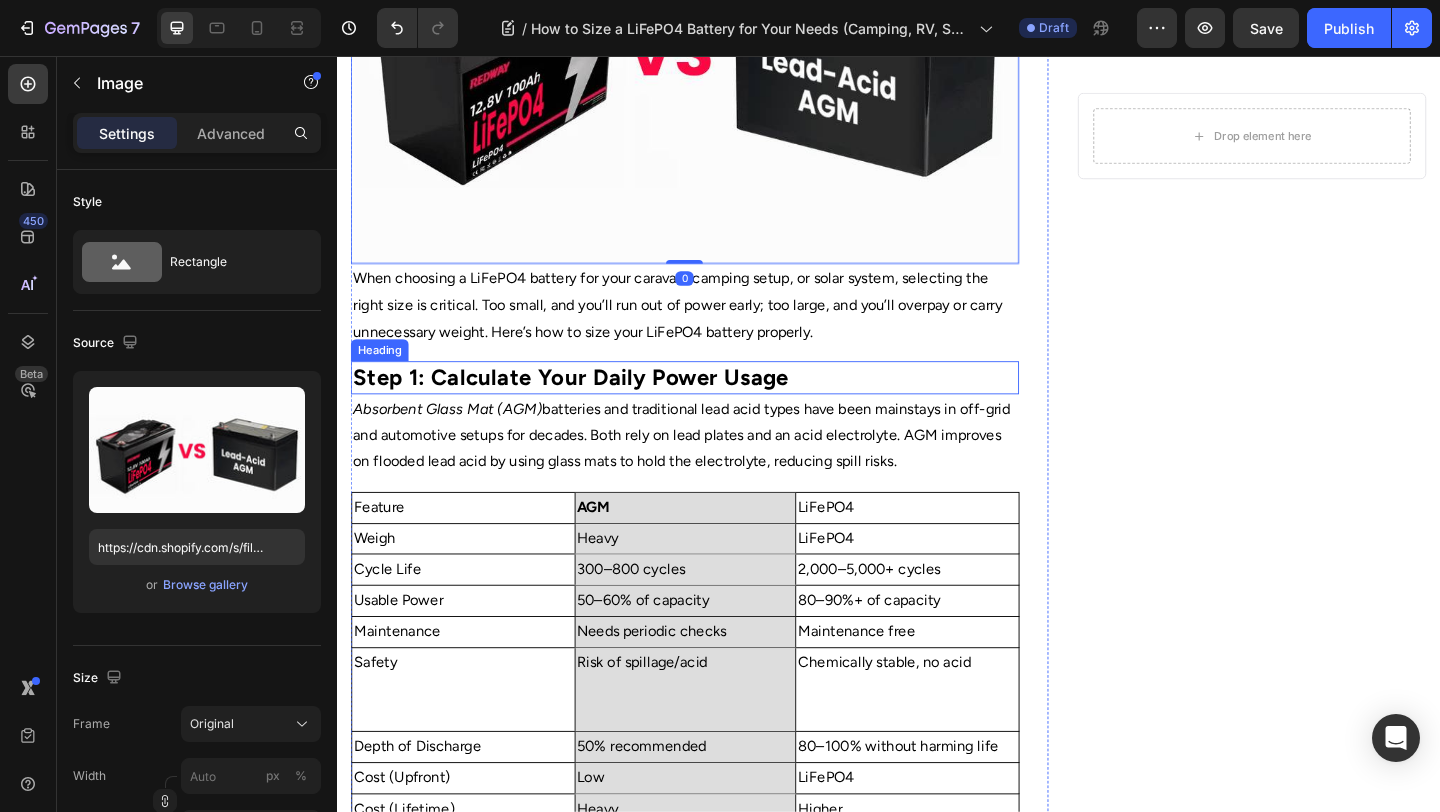 scroll, scrollTop: 557, scrollLeft: 0, axis: vertical 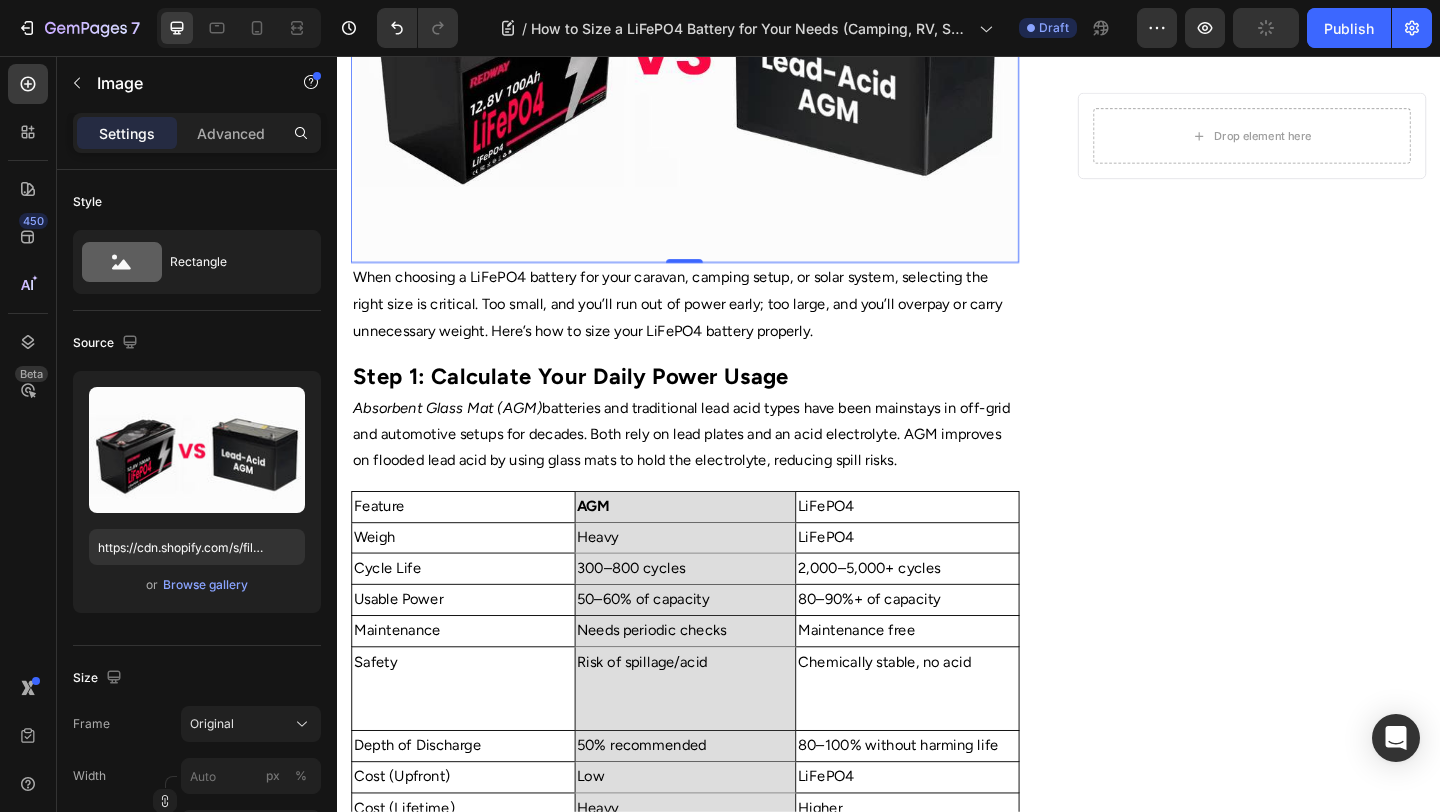 click on "Absorbent Glass Mat (AGM)  batteries and traditional lead acid types have been mainstays in off-grid and automotive setups for decades. Both rely on lead plates and an acid electrolyte. AGM improves on flooded lead acid by using glass mats to hold the electrolyte, reducing spill risks." at bounding box center (715, 468) 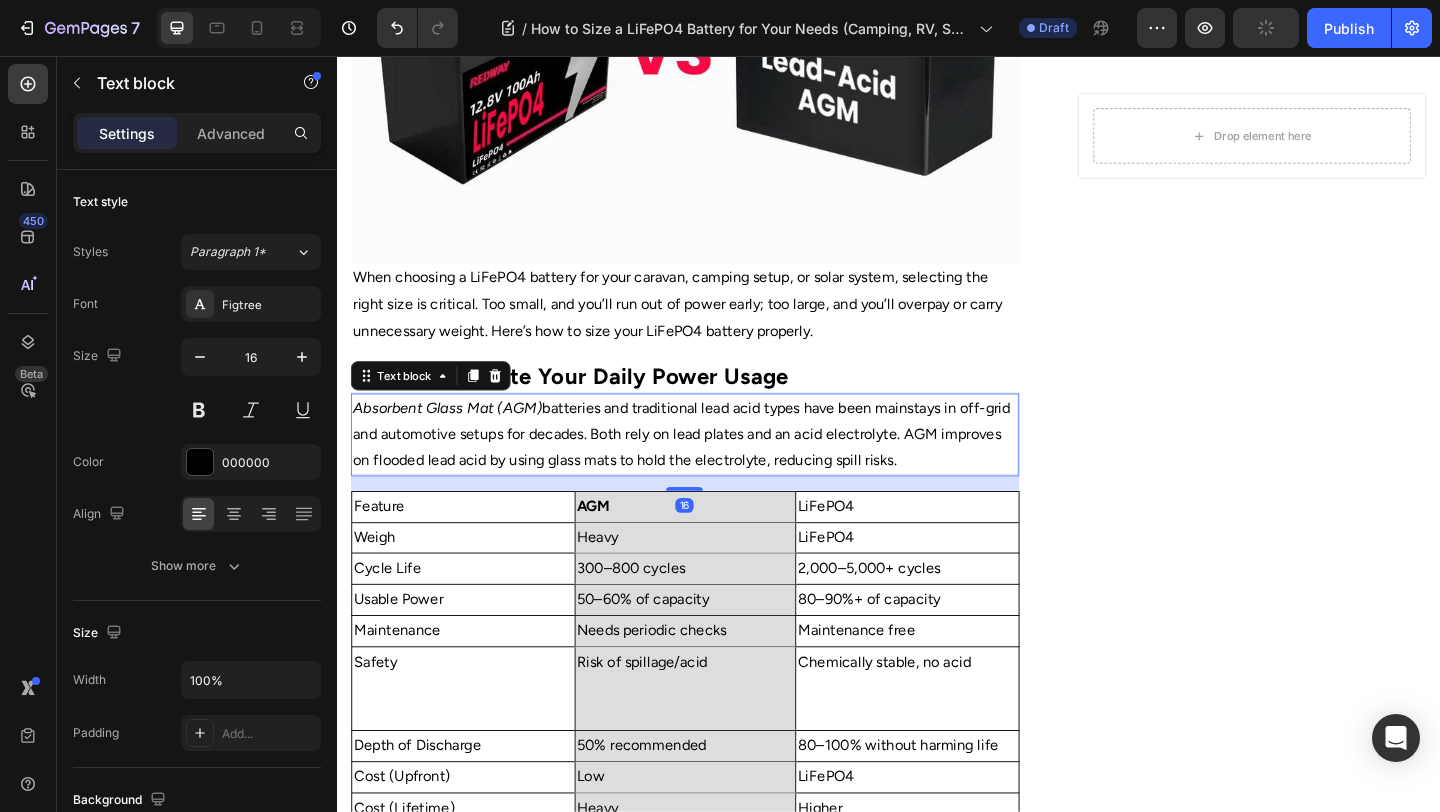 click on "Absorbent Glass Mat (AGM)  batteries and traditional lead acid types have been mainstays in off-grid and automotive setups for decades. Both rely on lead plates and an acid electrolyte. AGM improves on flooded lead acid by using glass mats to hold the electrolyte, reducing spill risks." at bounding box center (715, 468) 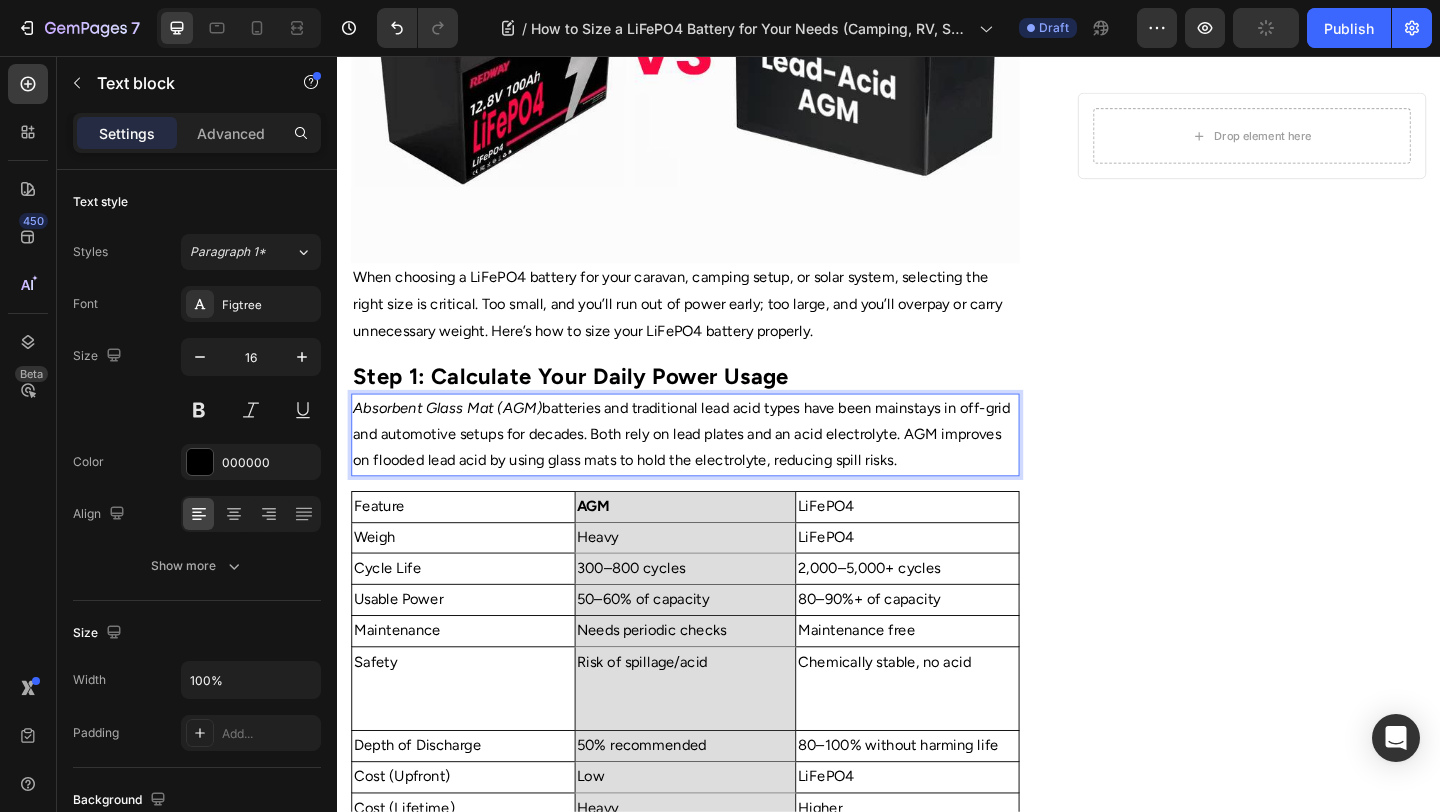 click on "Absorbent Glass Mat (AGM)  batteries and traditional lead acid types have been mainstays in off-grid and automotive setups for decades. Both rely on lead plates and an acid electrolyte. AGM improves on flooded lead acid by using glass mats to hold the electrolyte, reducing spill risks." at bounding box center (715, 468) 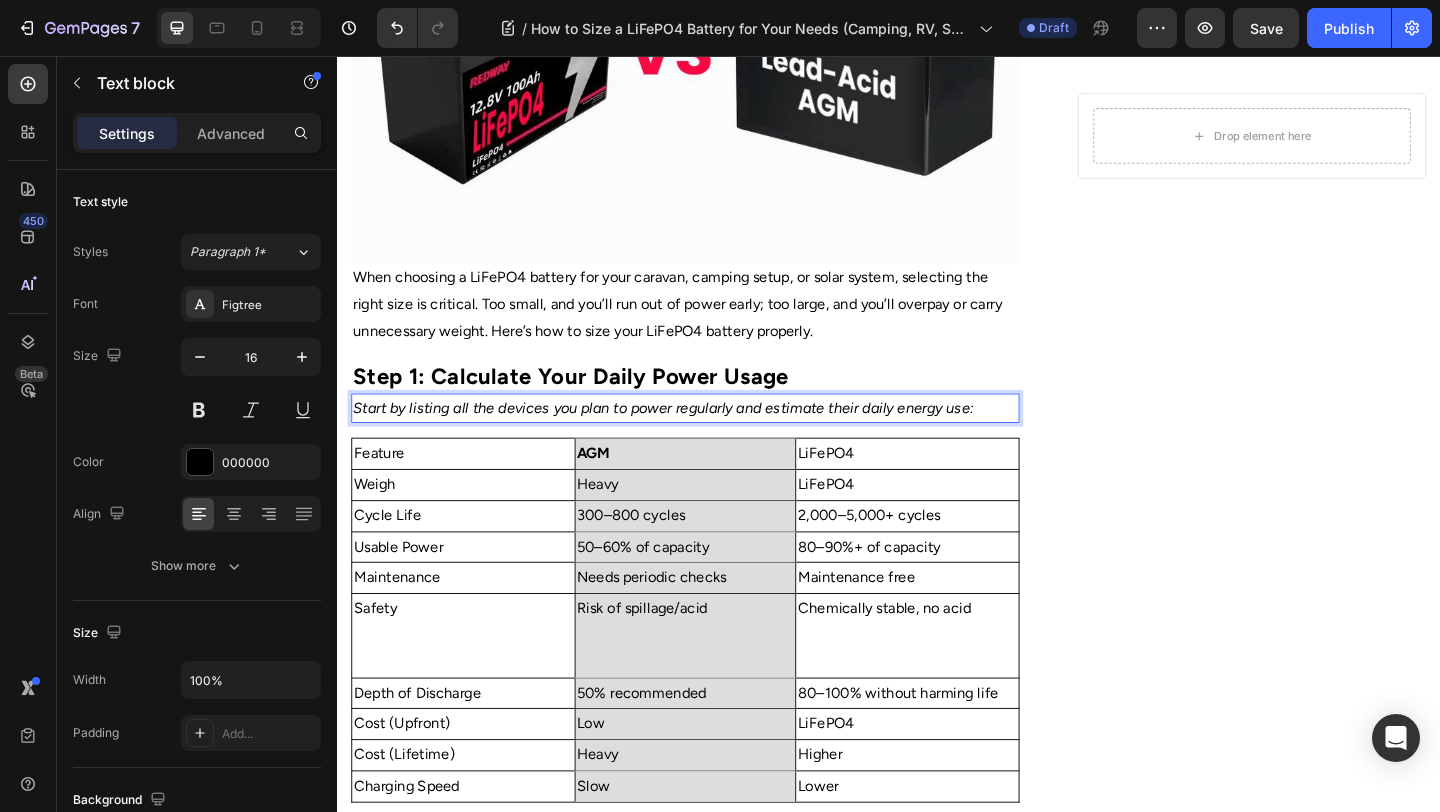 click on "Start by listing all the devices you plan to power regularly and estimate their daily energy use:" at bounding box center (691, 438) 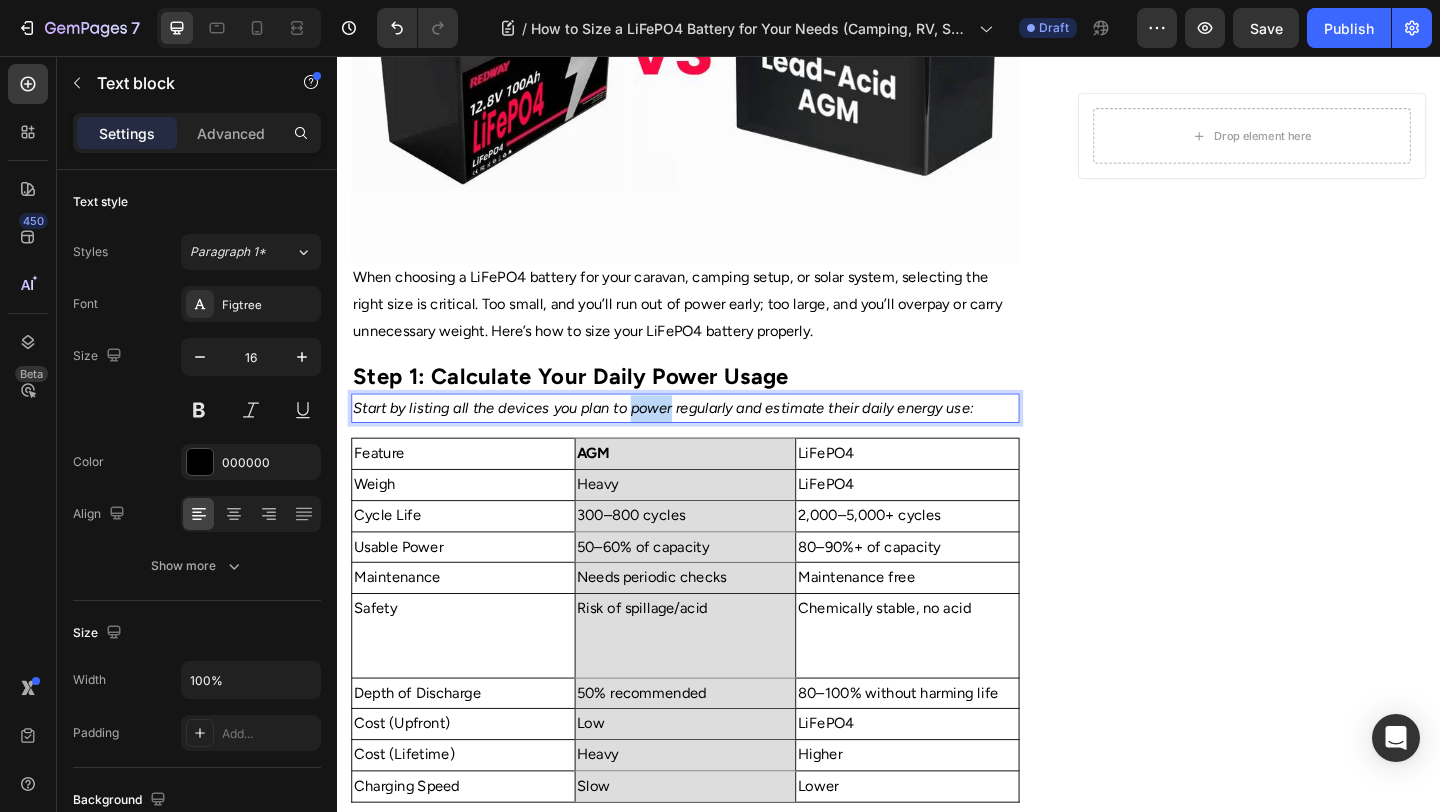 click on "Start by listing all the devices you plan to power regularly and estimate their daily energy use:" at bounding box center [691, 438] 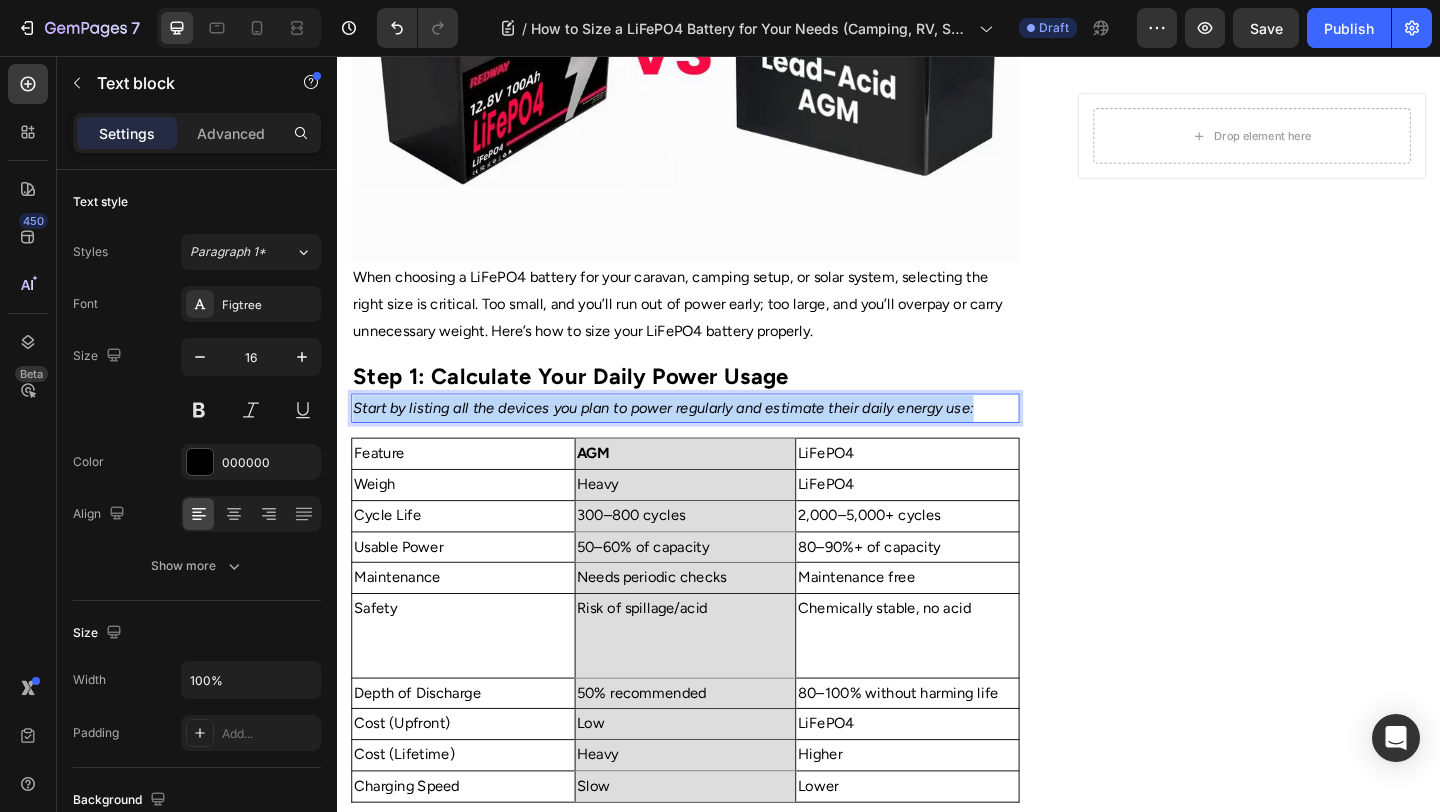 click on "Start by listing all the devices you plan to power regularly and estimate their daily energy use:" at bounding box center [691, 438] 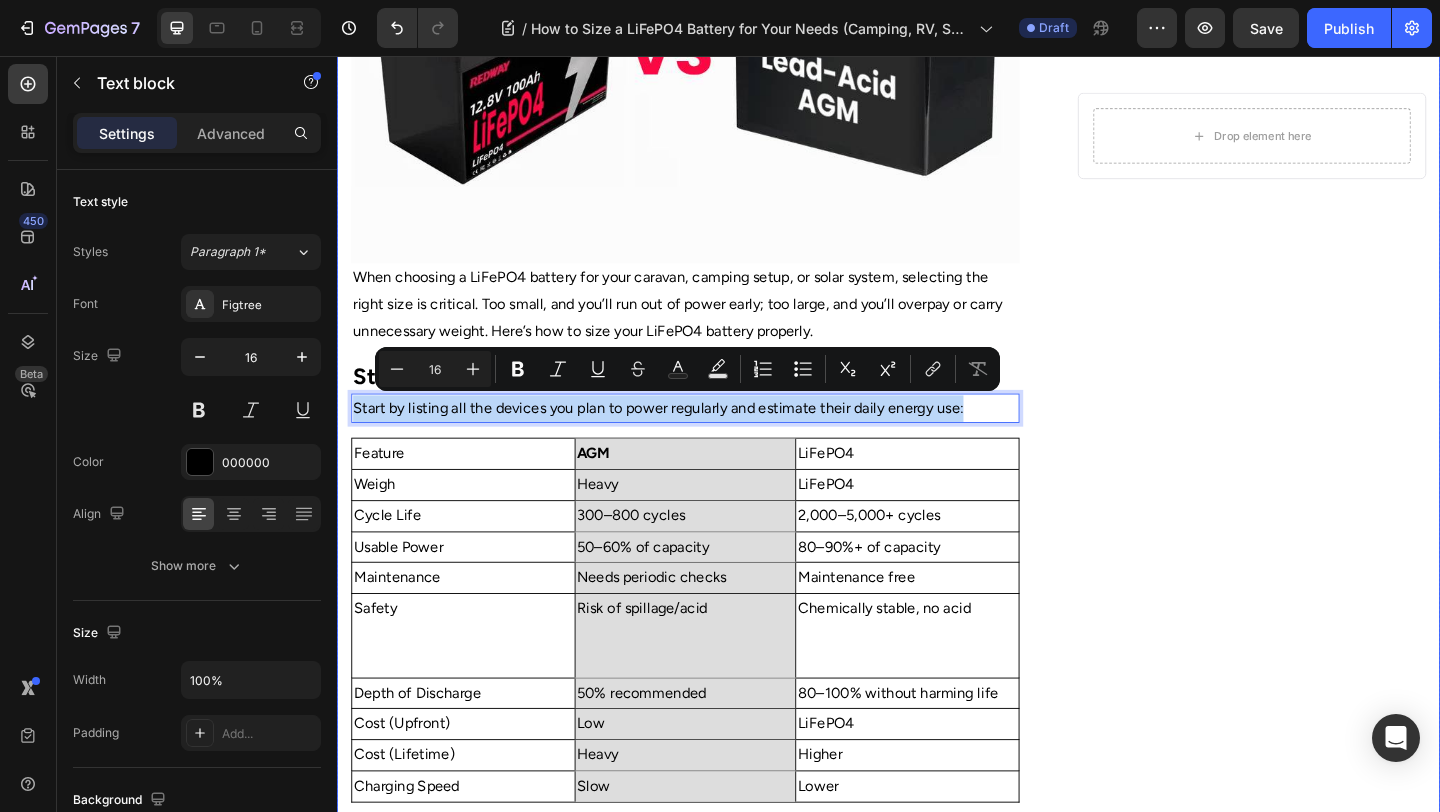 click on "Drop element here Row" at bounding box center (1332, 813) 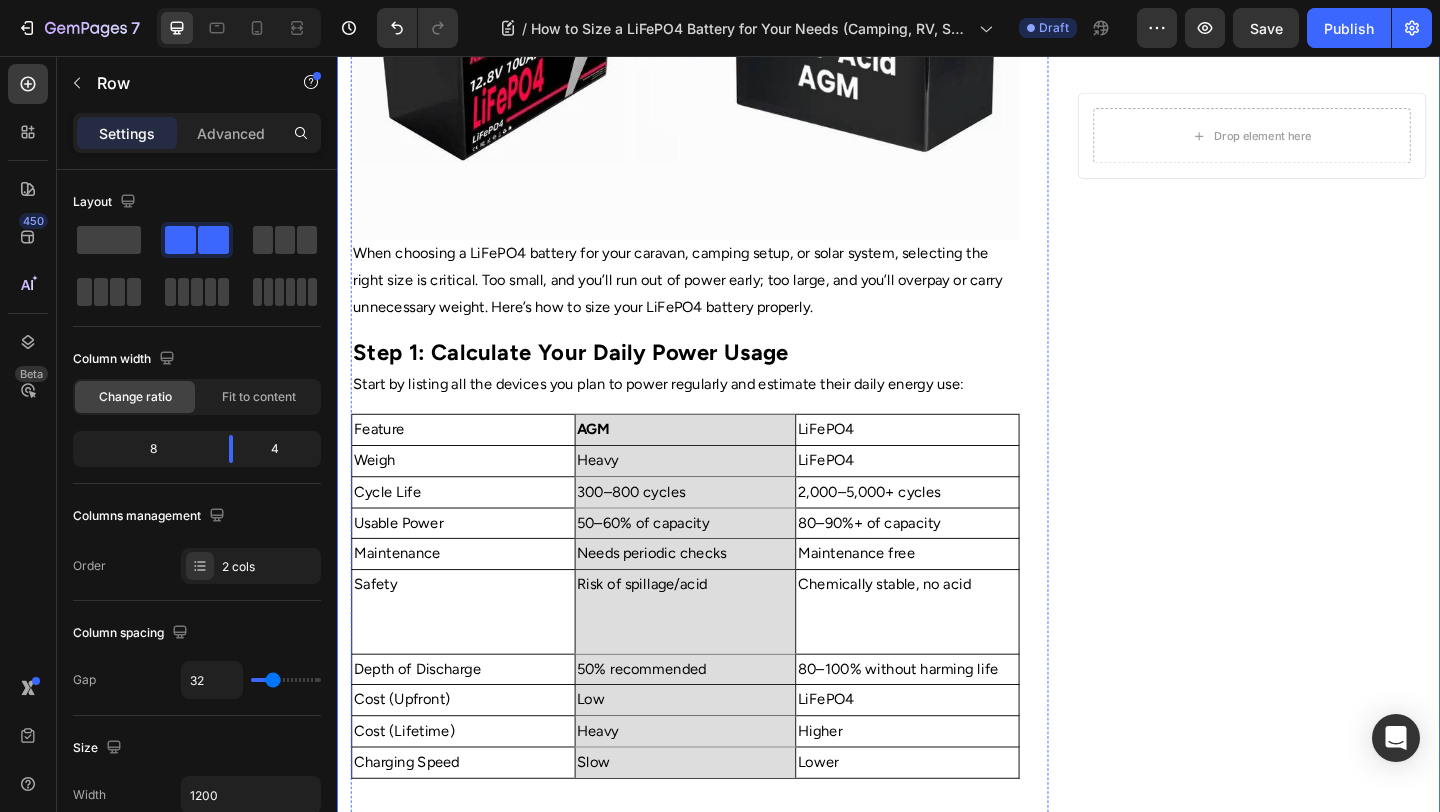 scroll, scrollTop: 581, scrollLeft: 0, axis: vertical 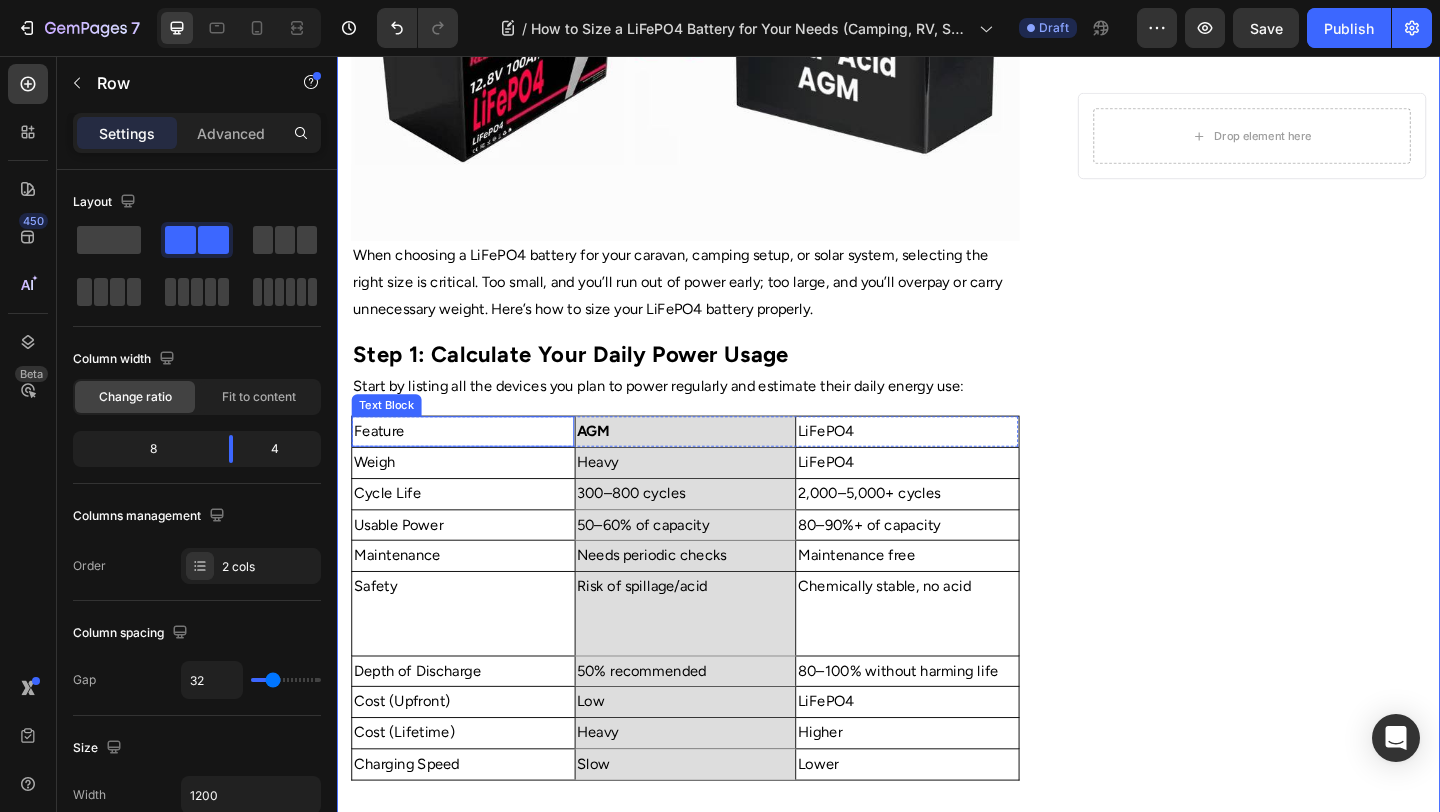 click on "Feature" at bounding box center (474, 464) 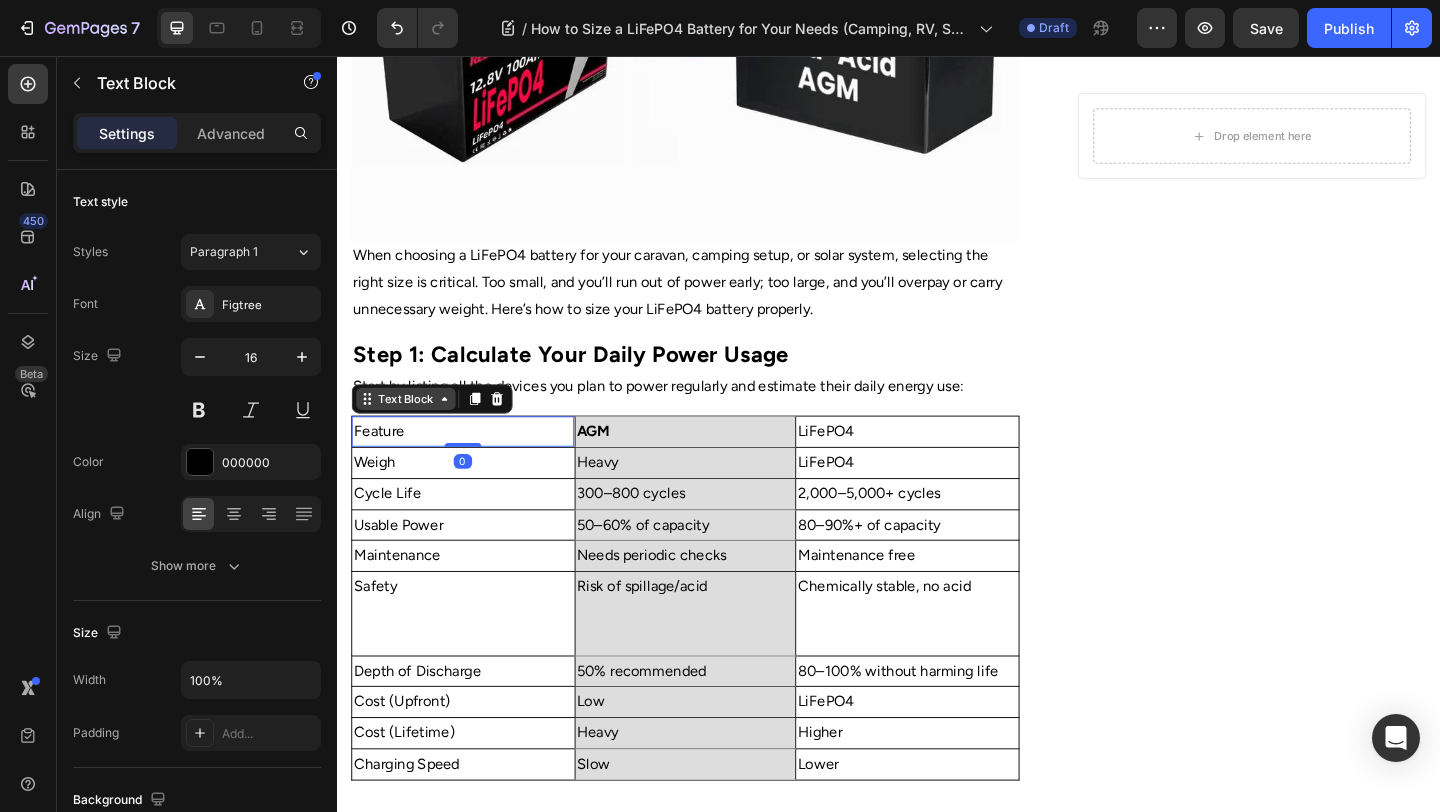 click on "Text Block" at bounding box center [412, 429] 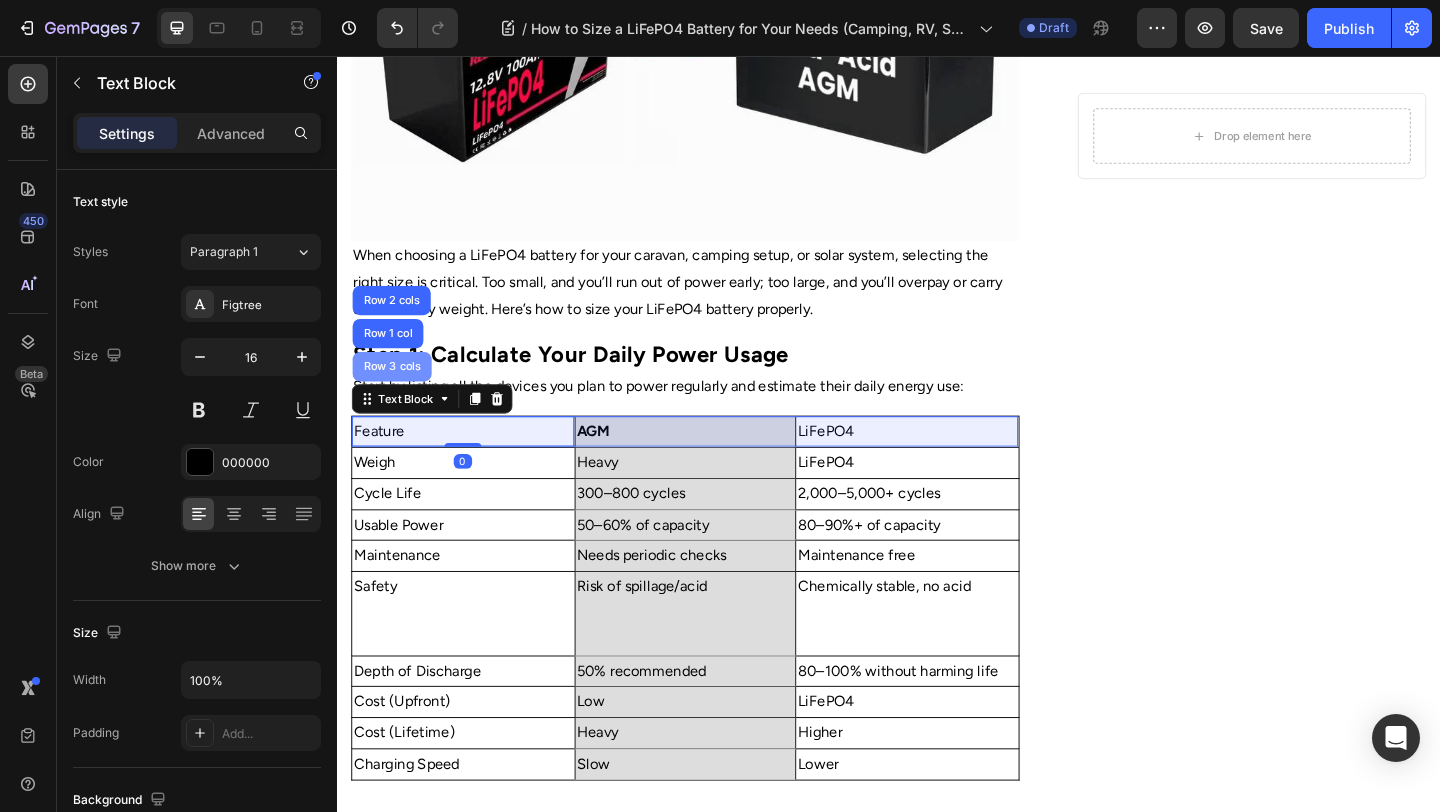 click on "Row 3 cols" at bounding box center [397, 394] 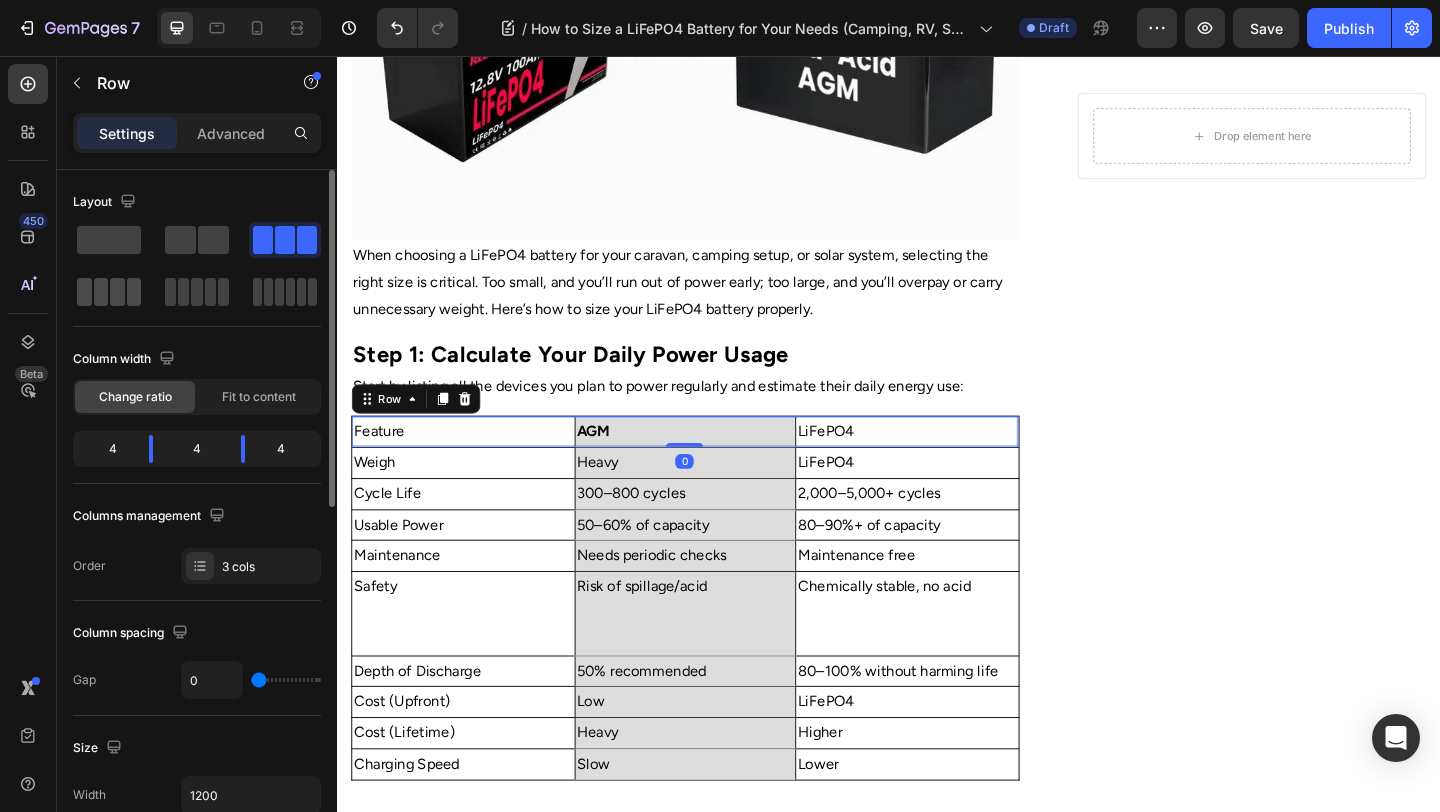 drag, startPoint x: 112, startPoint y: 289, endPoint x: 536, endPoint y: 386, distance: 434.954 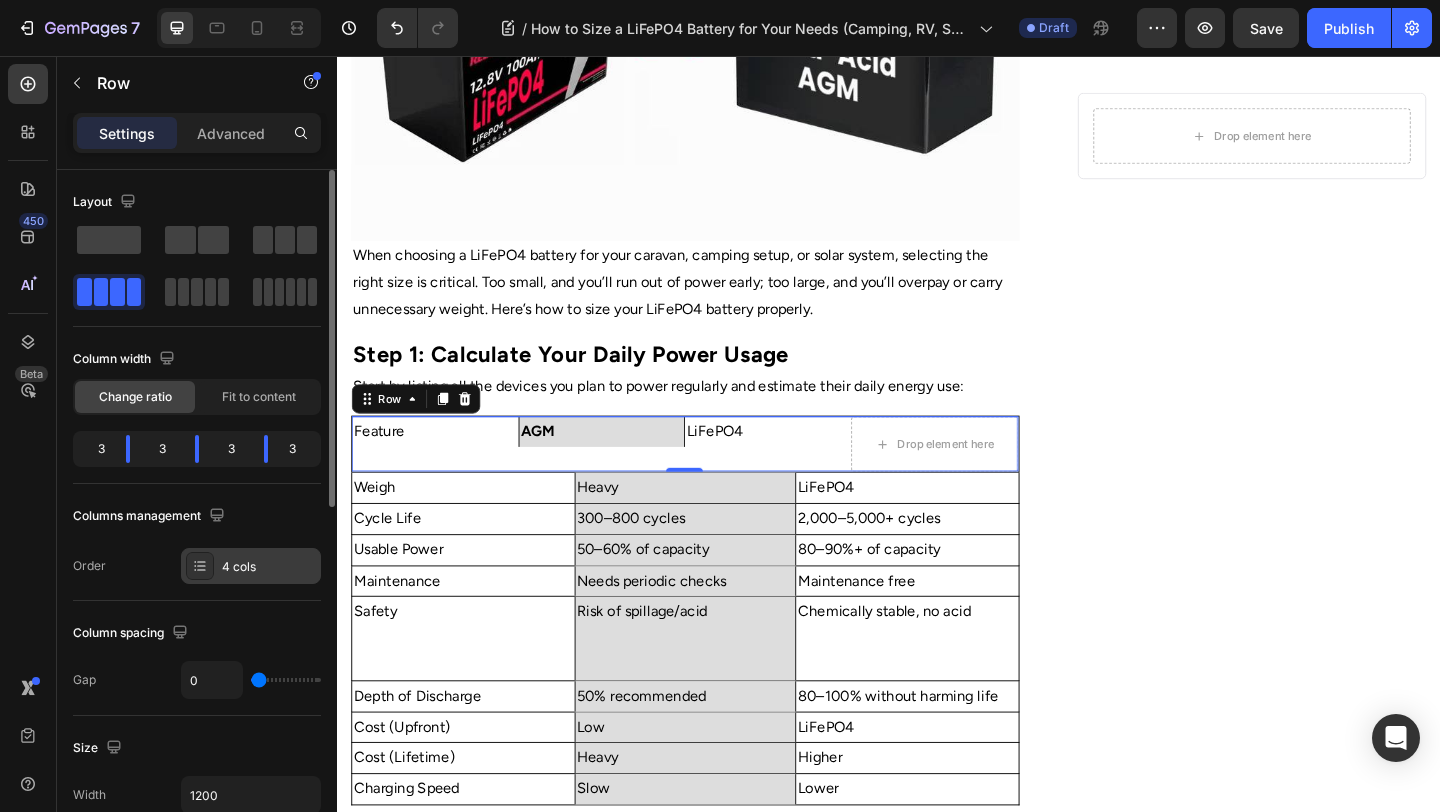 click on "4 cols" at bounding box center [269, 567] 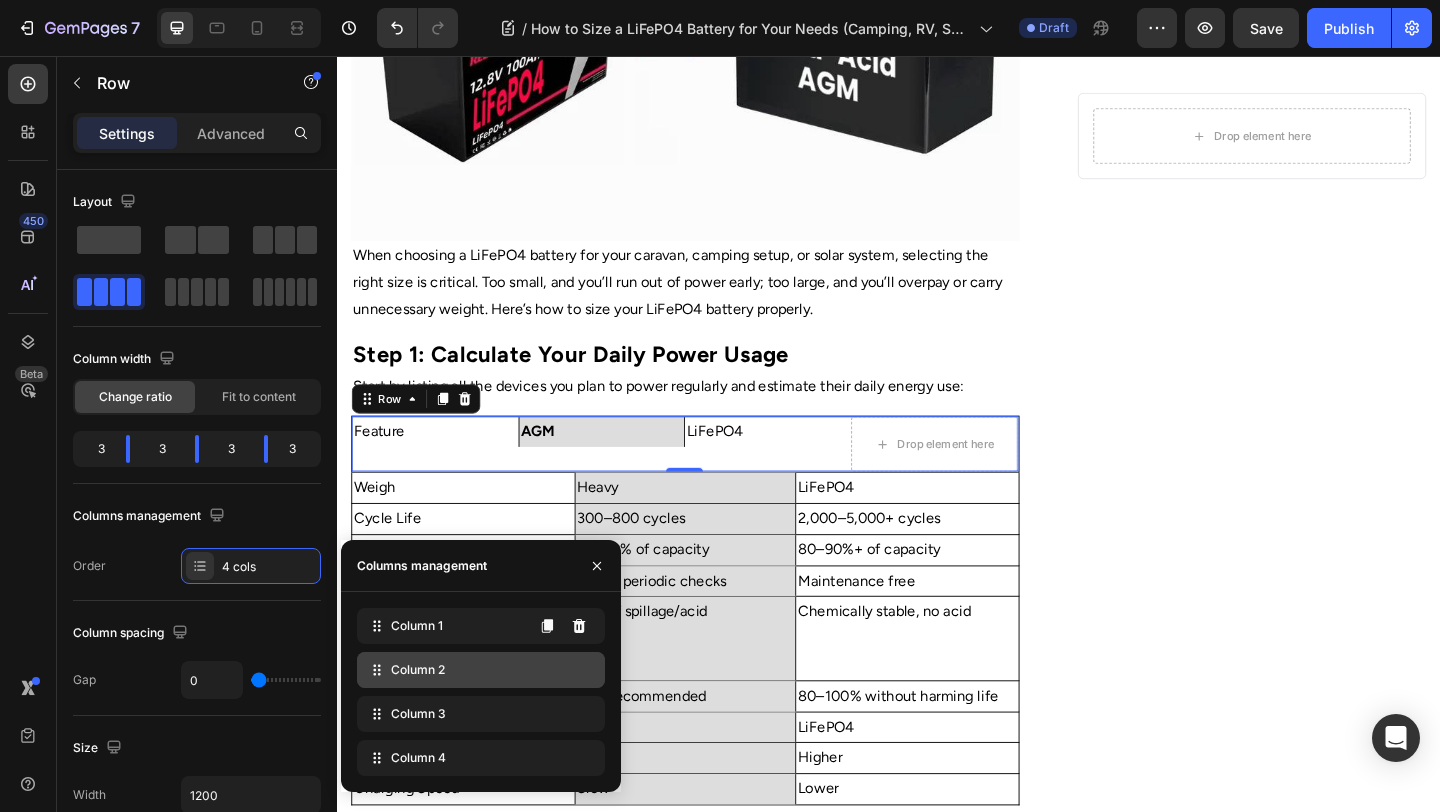 type 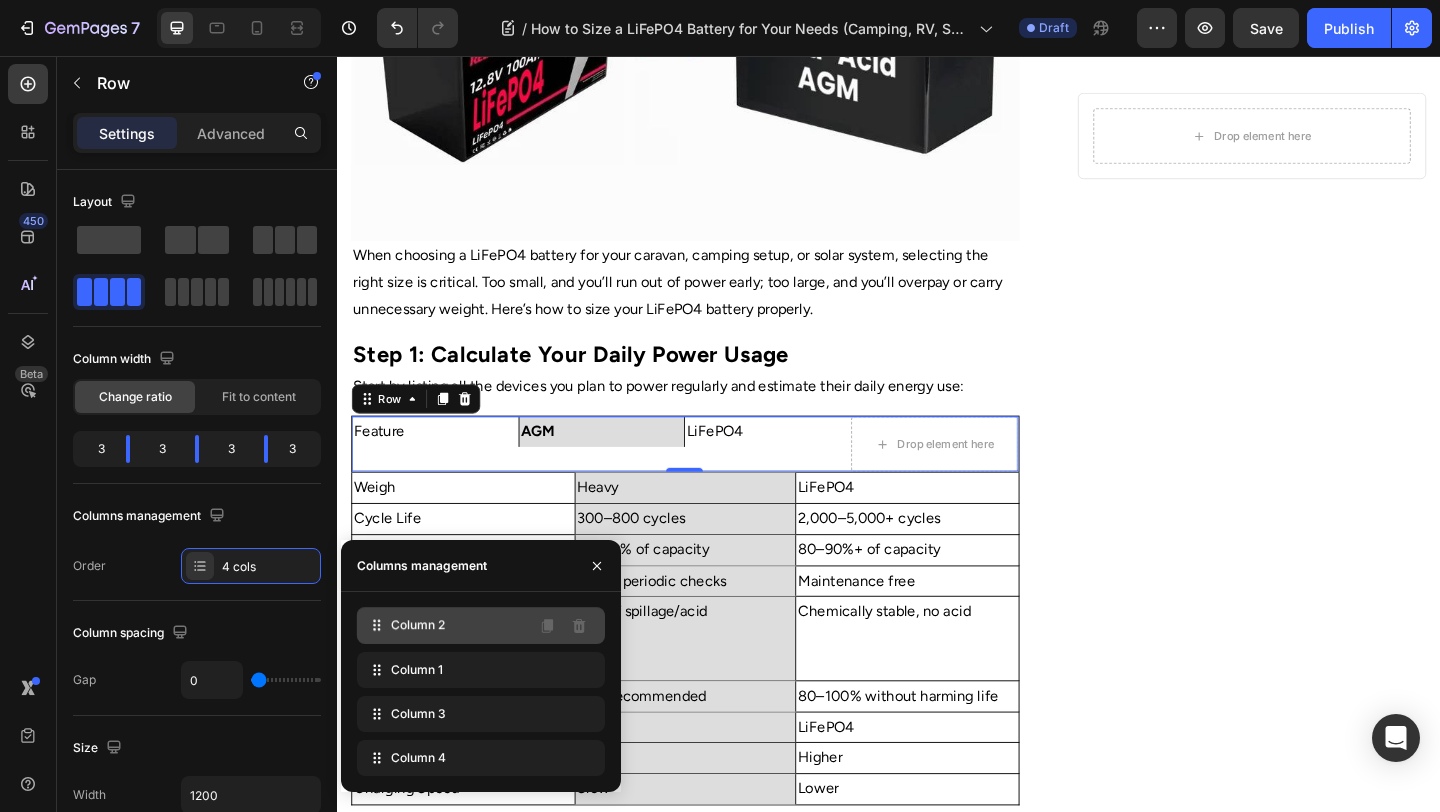 drag, startPoint x: 446, startPoint y: 664, endPoint x: 446, endPoint y: 619, distance: 45 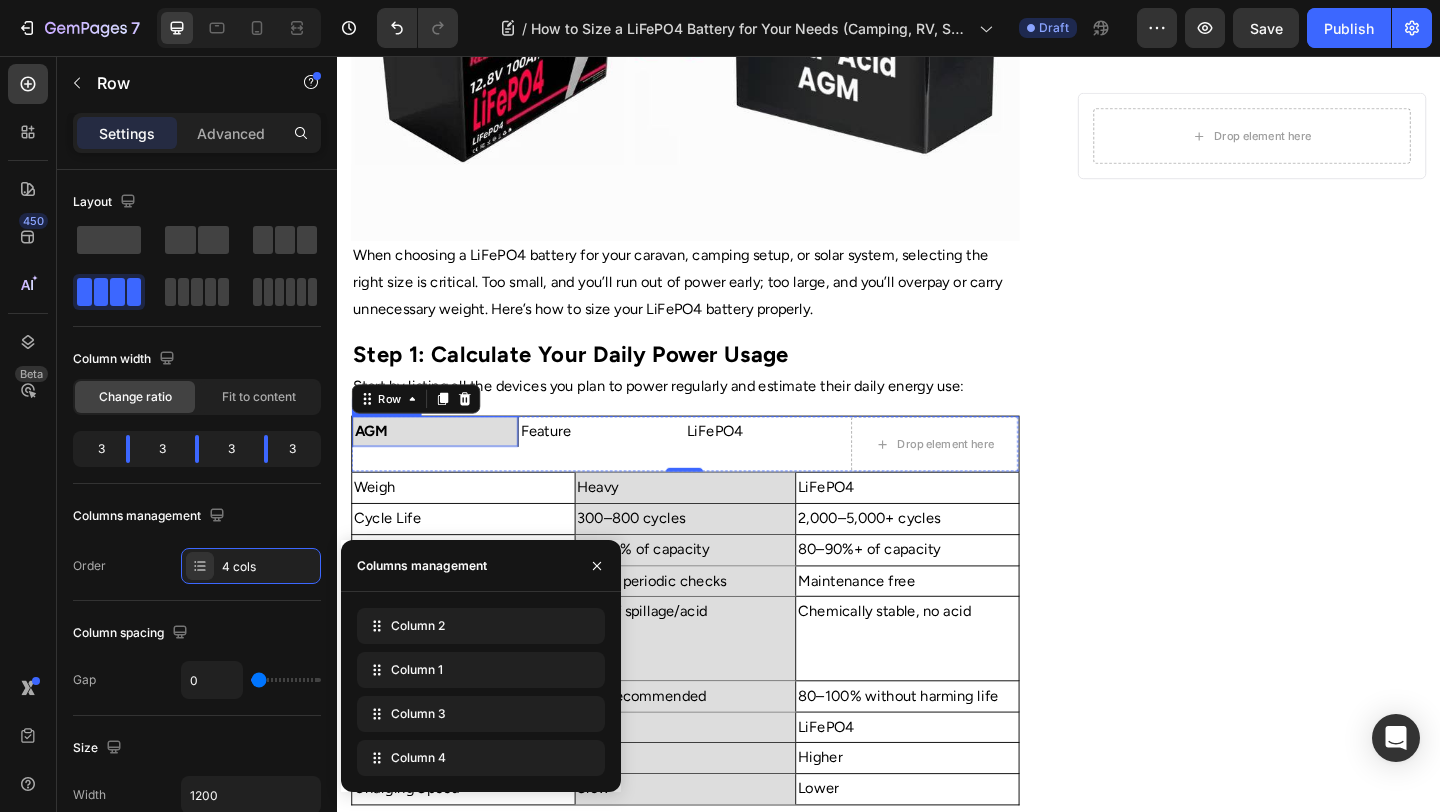 click on "AGM" at bounding box center [443, 464] 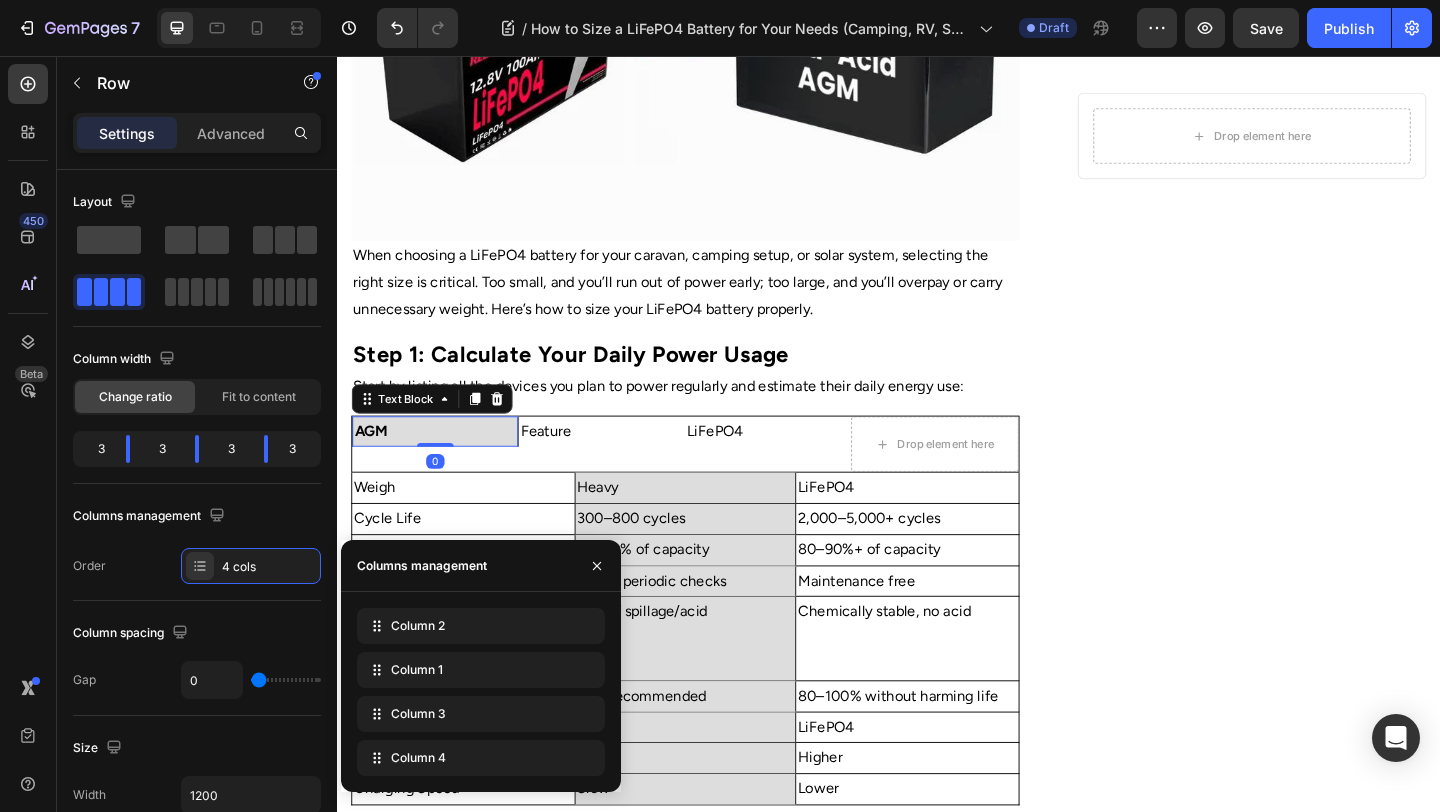 click on "AGM" at bounding box center [443, 464] 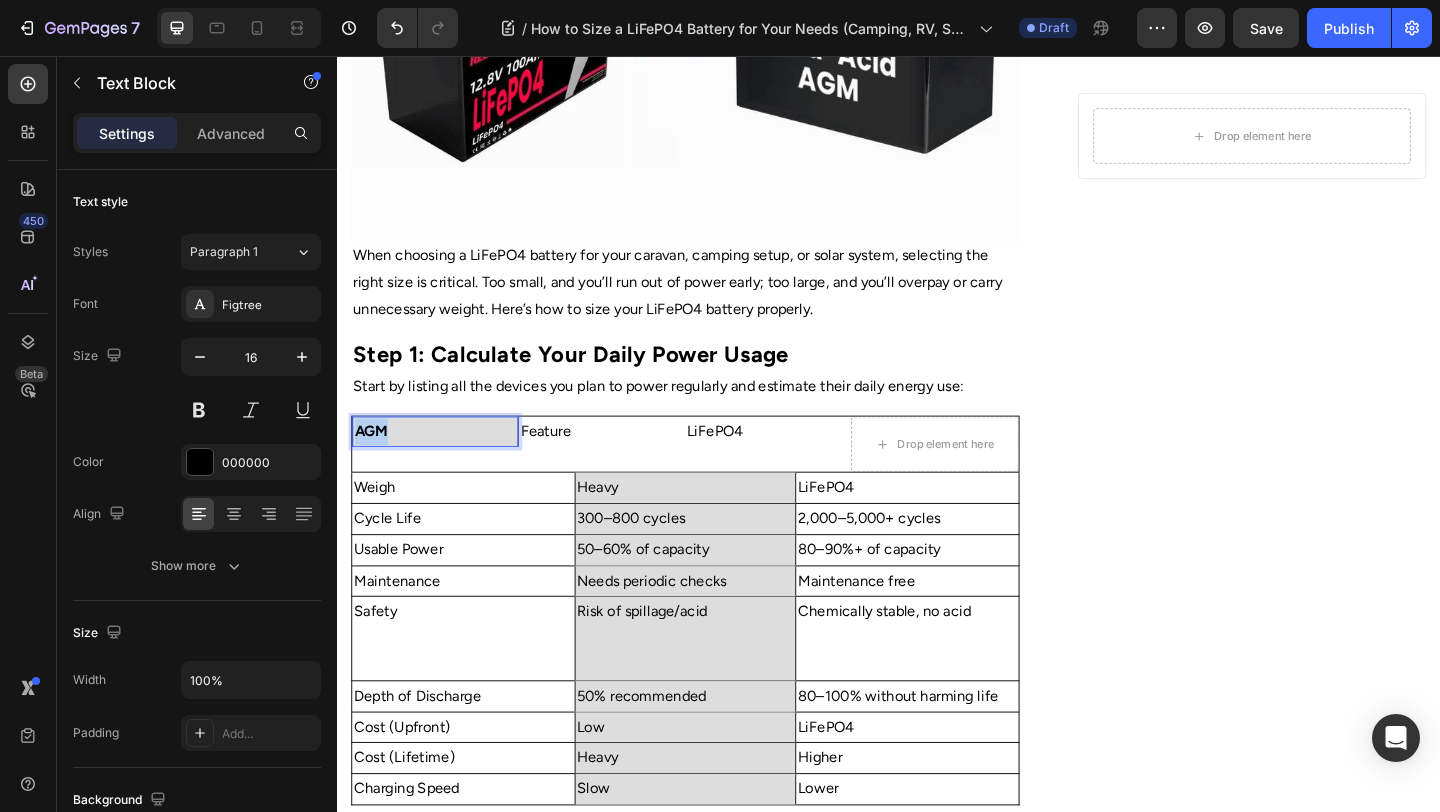 click on "AGM" at bounding box center [443, 464] 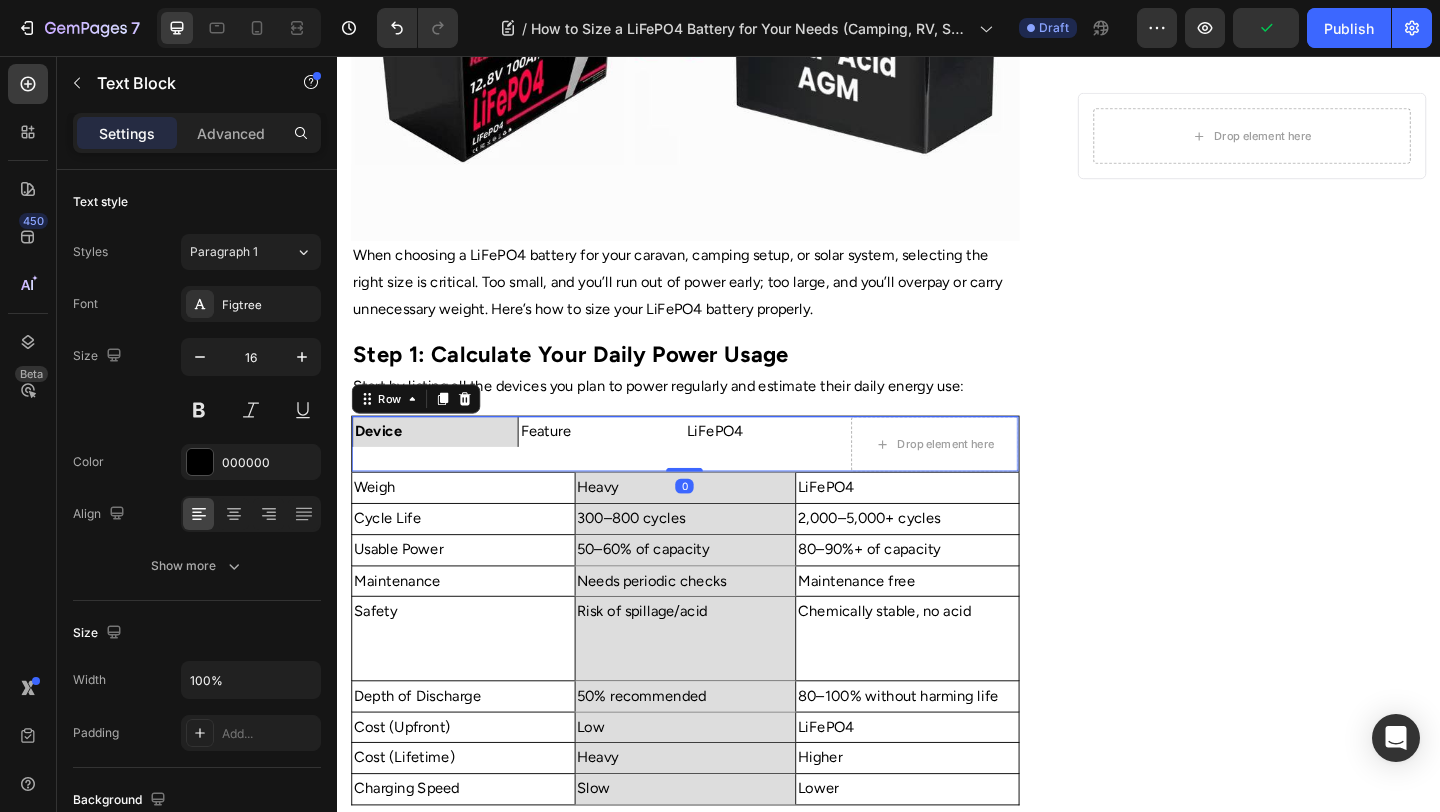 click on "Device Text Block" at bounding box center (443, 478) 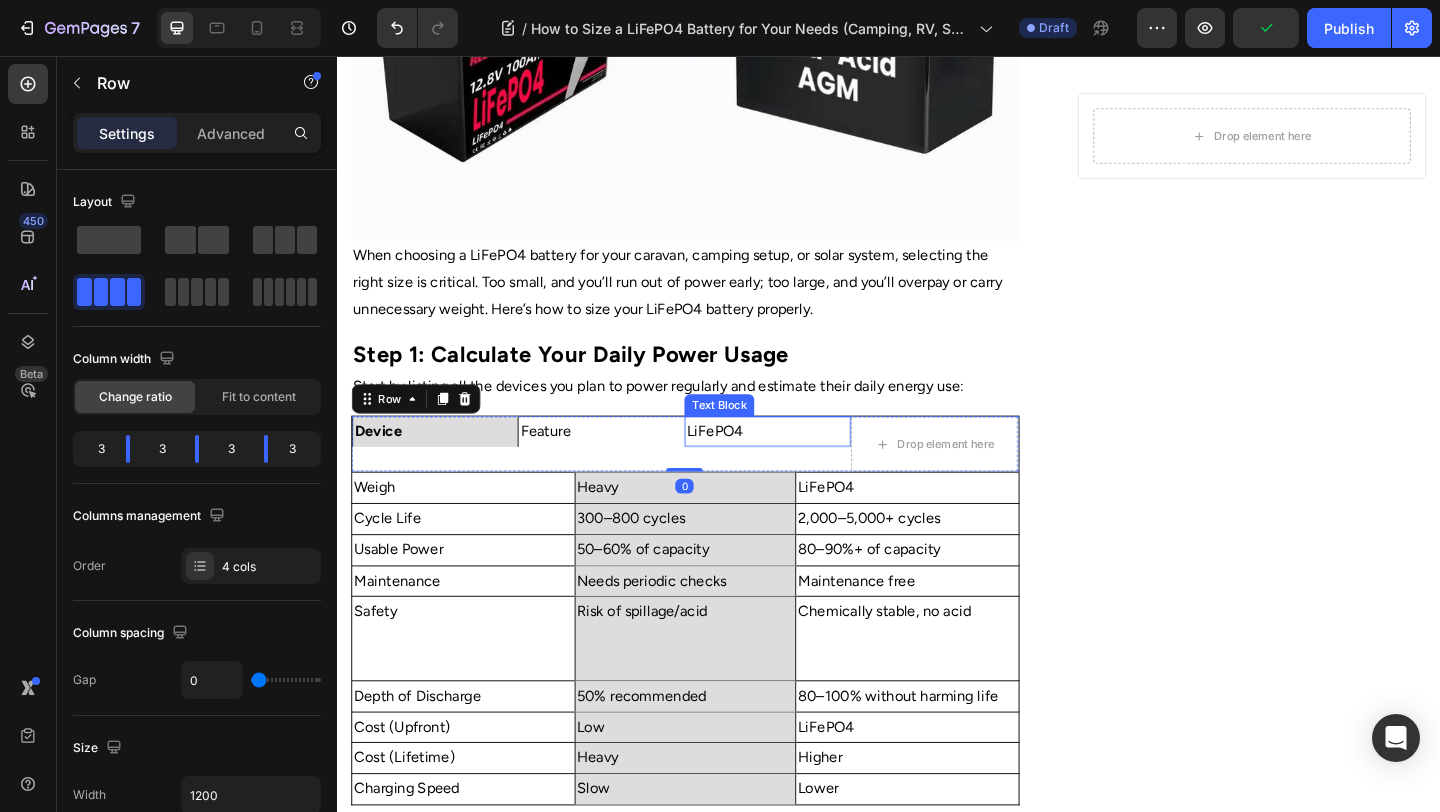 click on "LiFePO4" at bounding box center (805, 464) 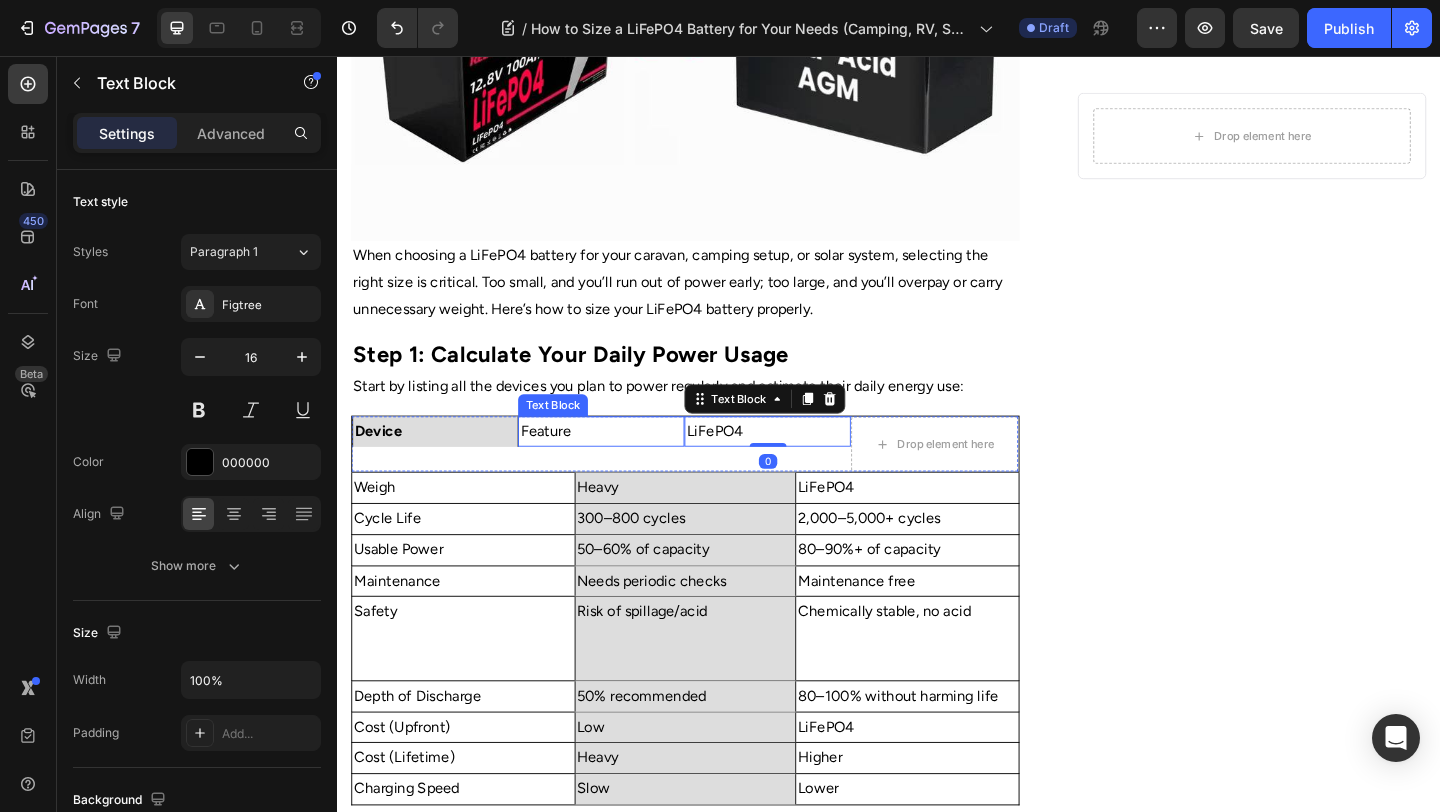 click on "Feature" at bounding box center (624, 464) 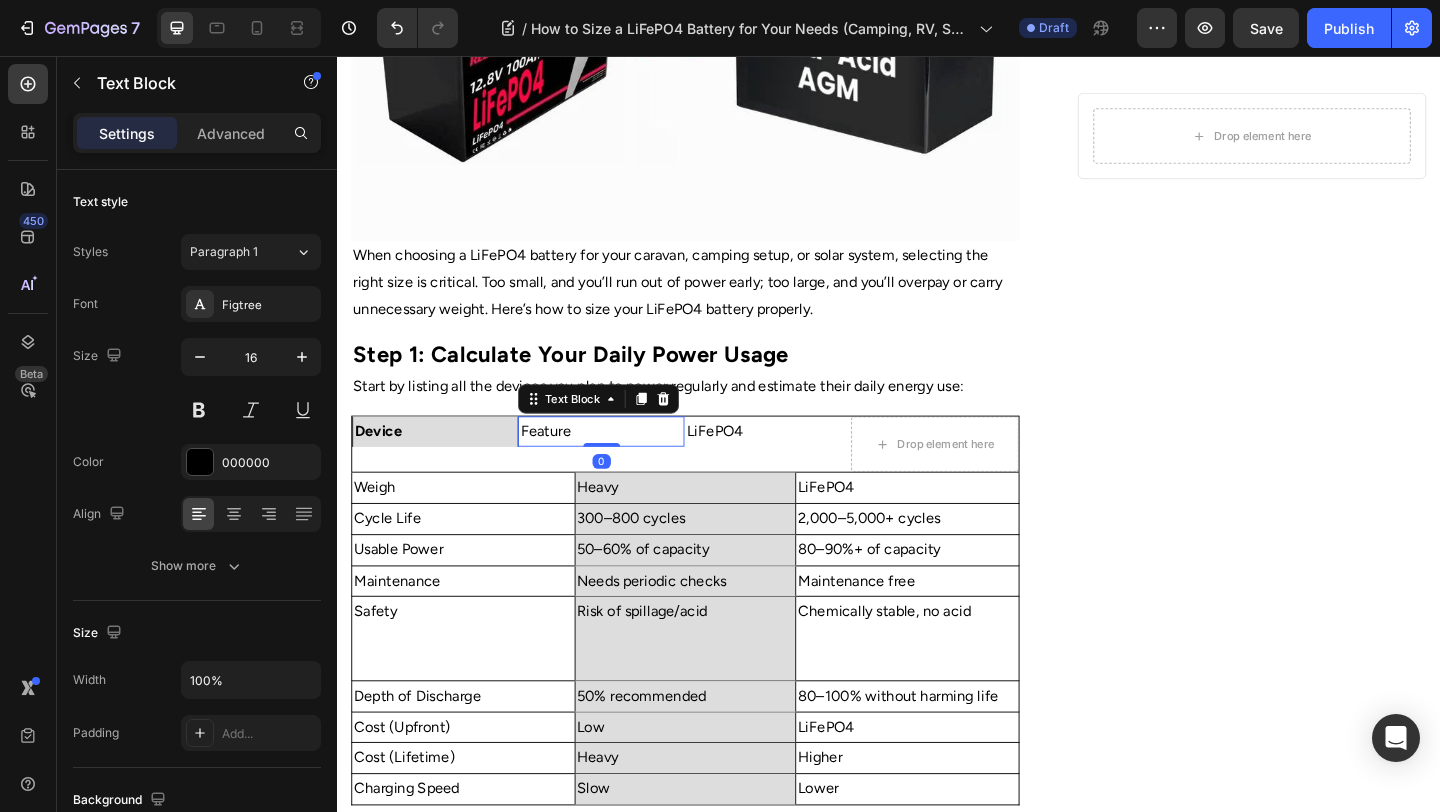 click on "Feature" at bounding box center [624, 464] 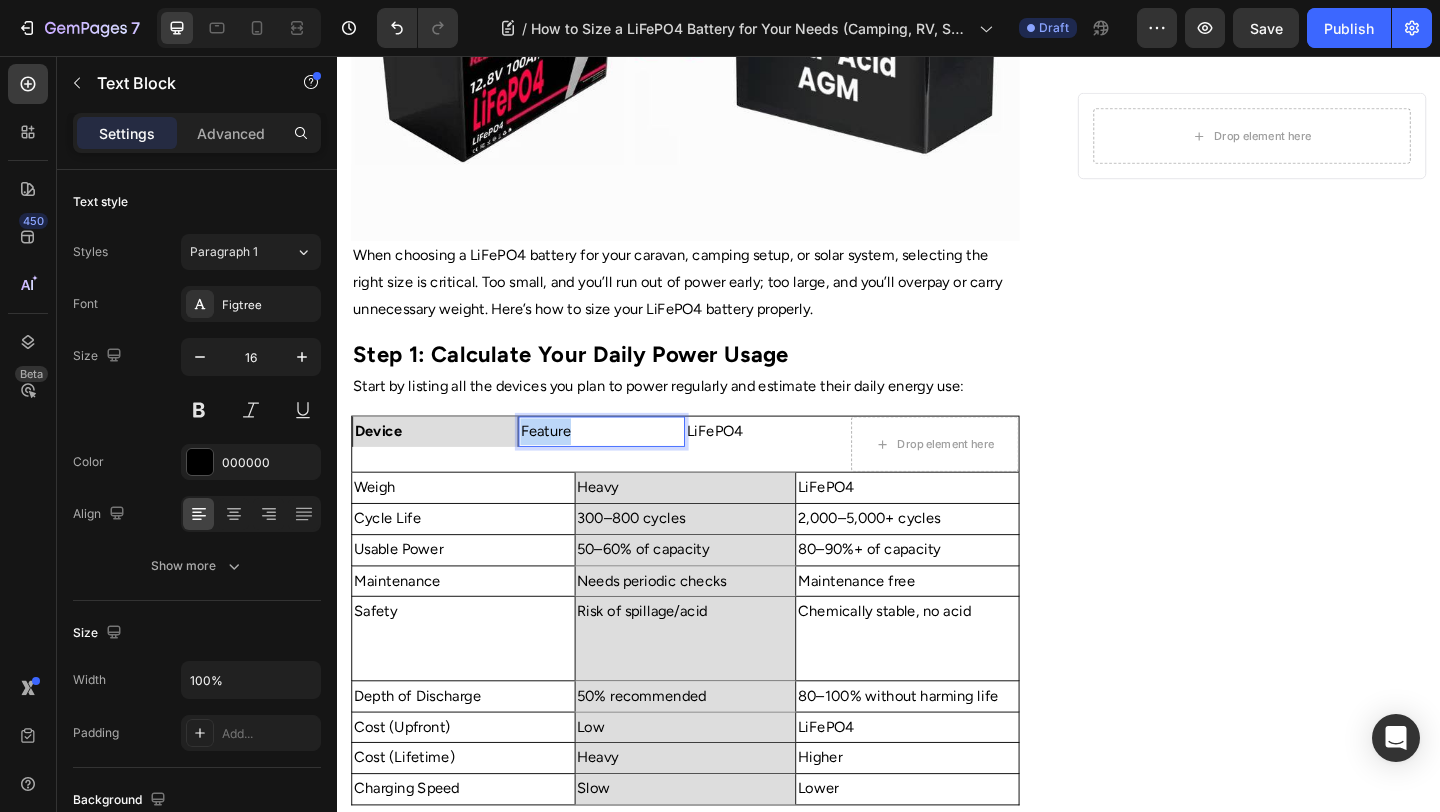 click on "Feature" at bounding box center (624, 464) 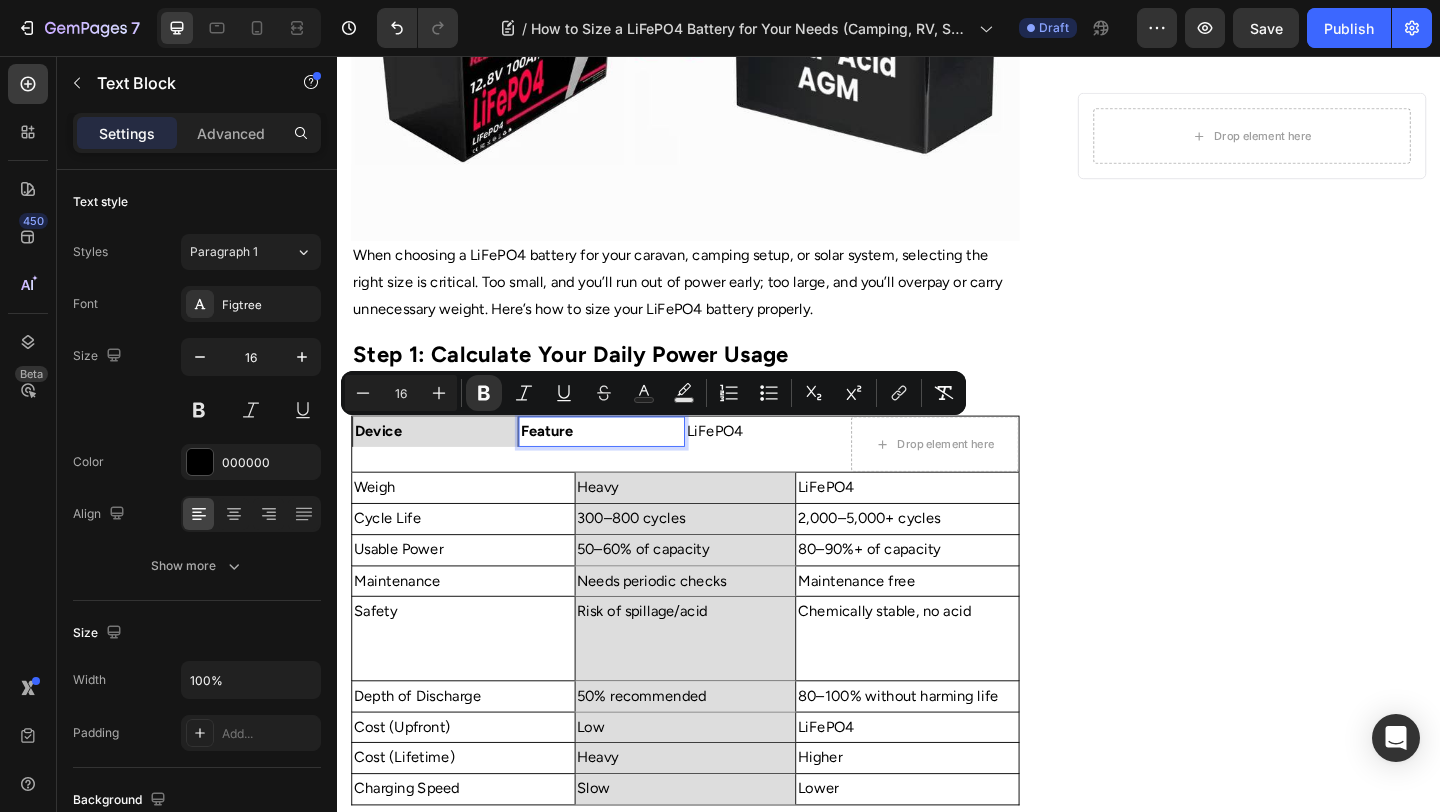 click on "LiFePO4" at bounding box center (805, 464) 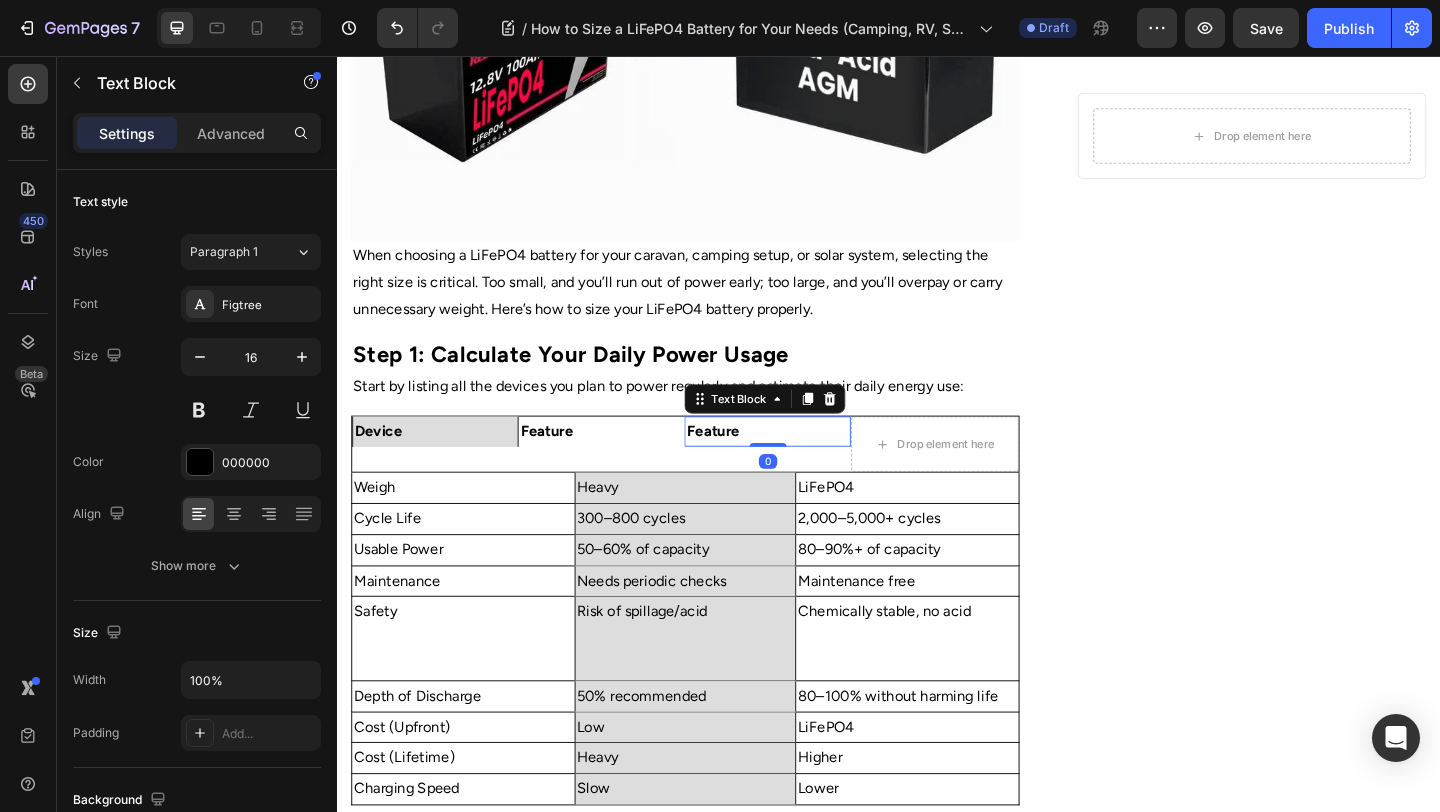 click on "Feature" at bounding box center (745, 463) 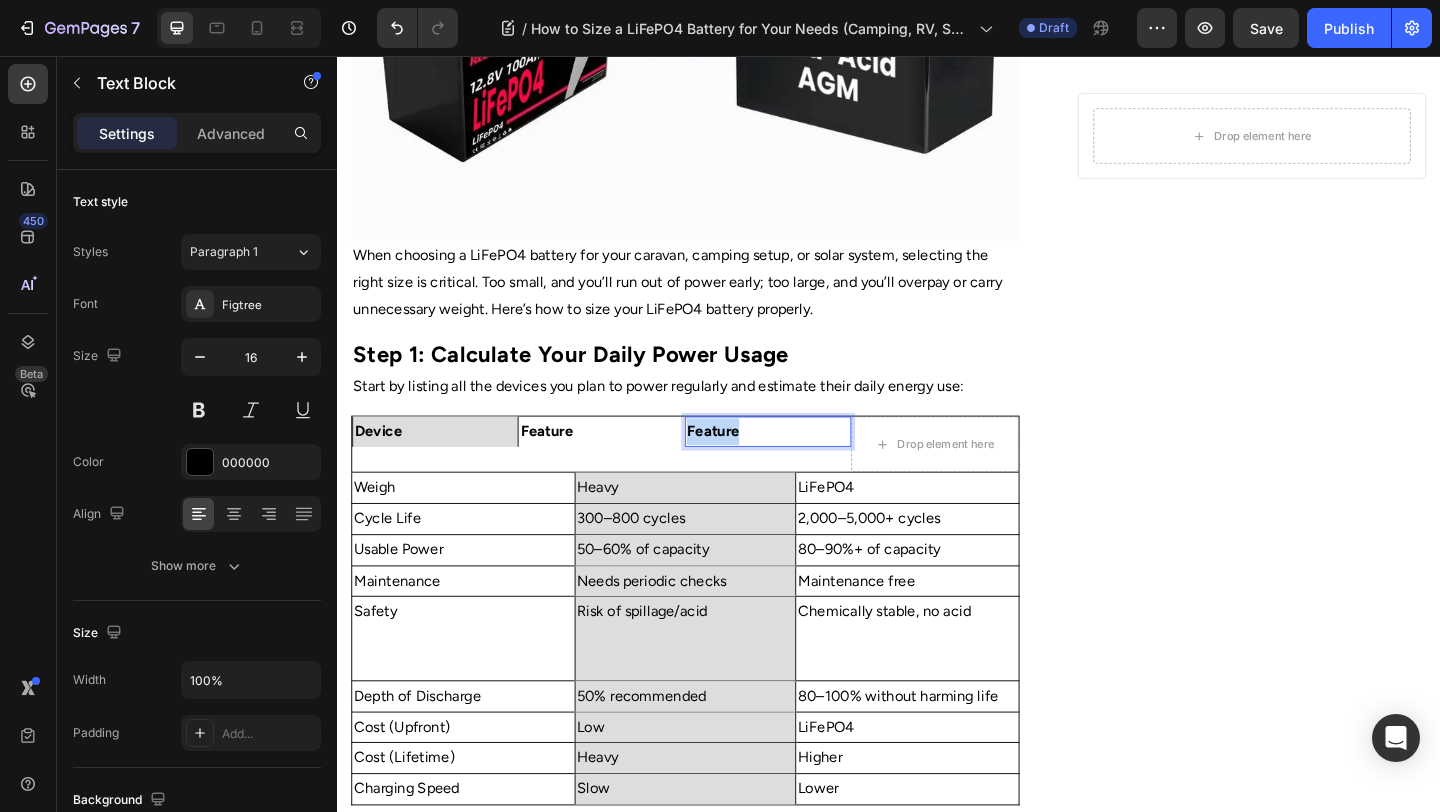 click on "Feature" at bounding box center (745, 463) 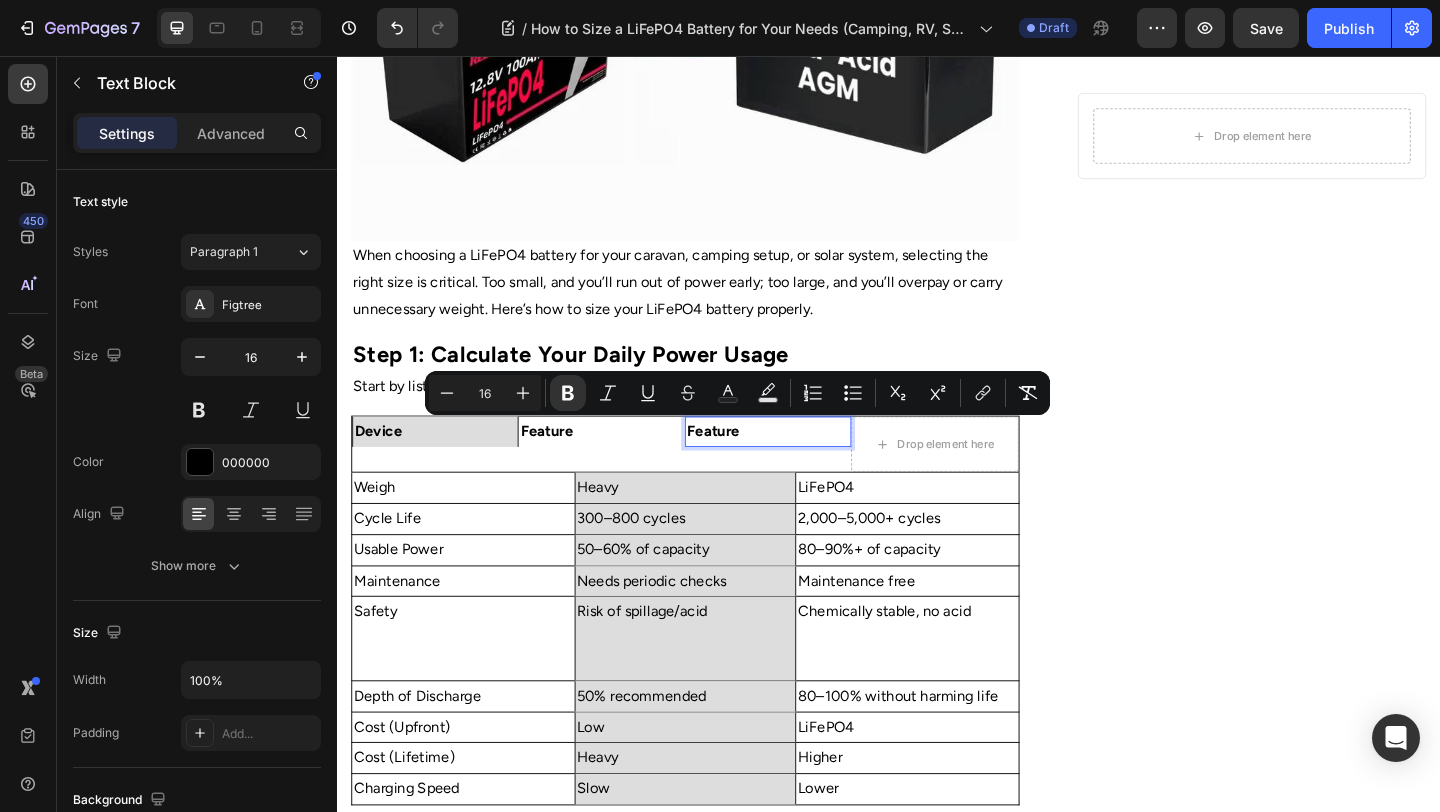 click on "Feature" at bounding box center (805, 464) 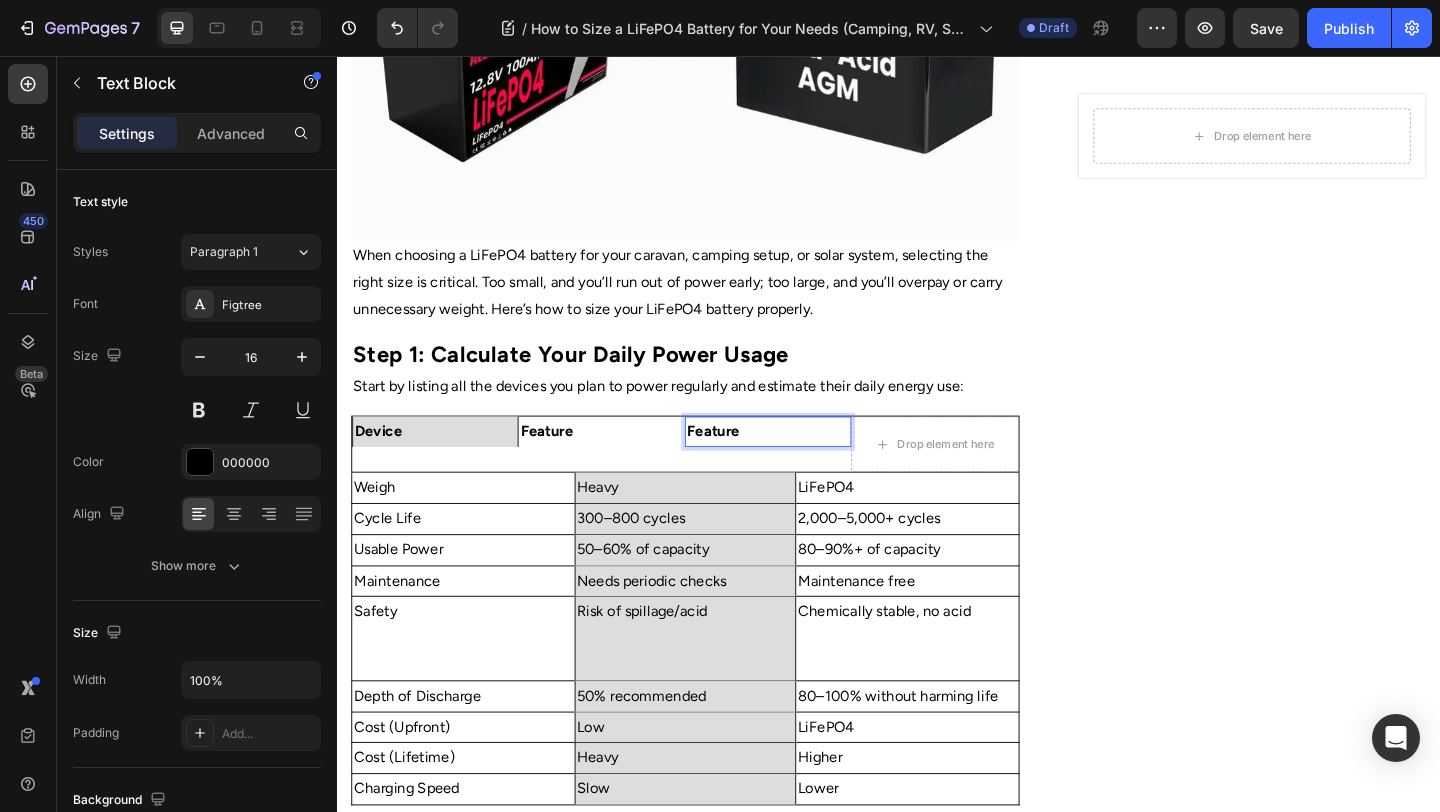 click on "Feature" at bounding box center (805, 464) 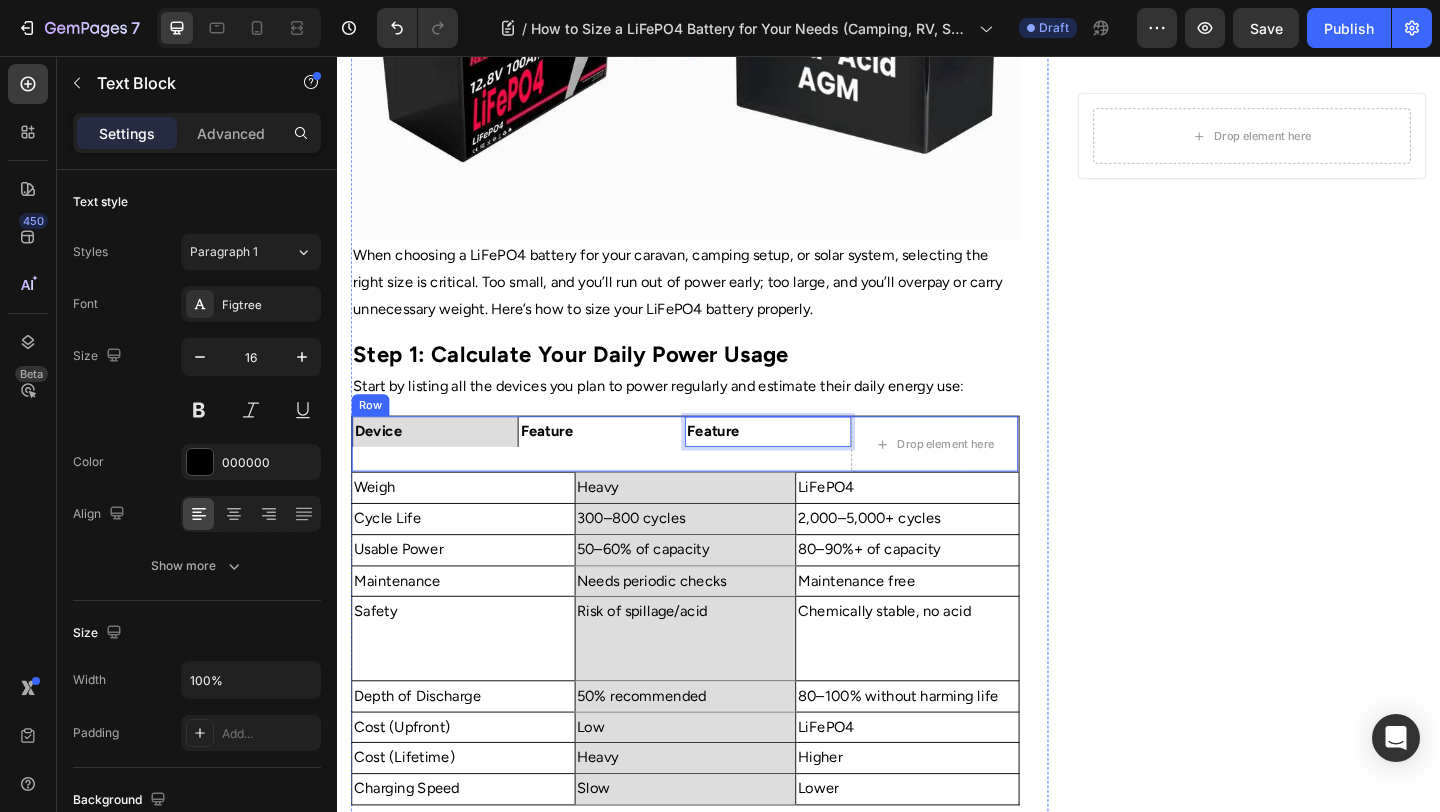 click on "Feature Text Block   0" at bounding box center [805, 478] 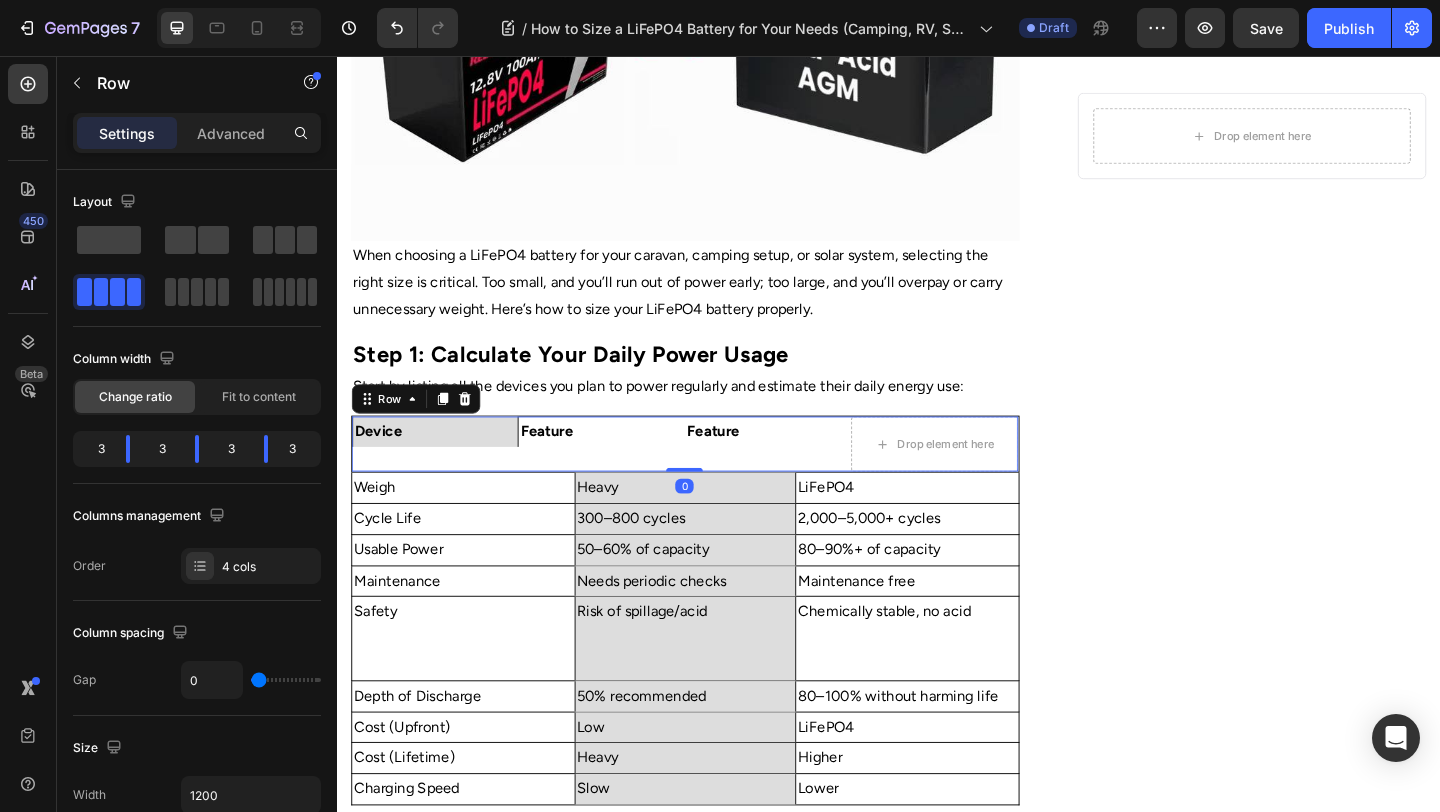 click on "Feature" at bounding box center [805, 464] 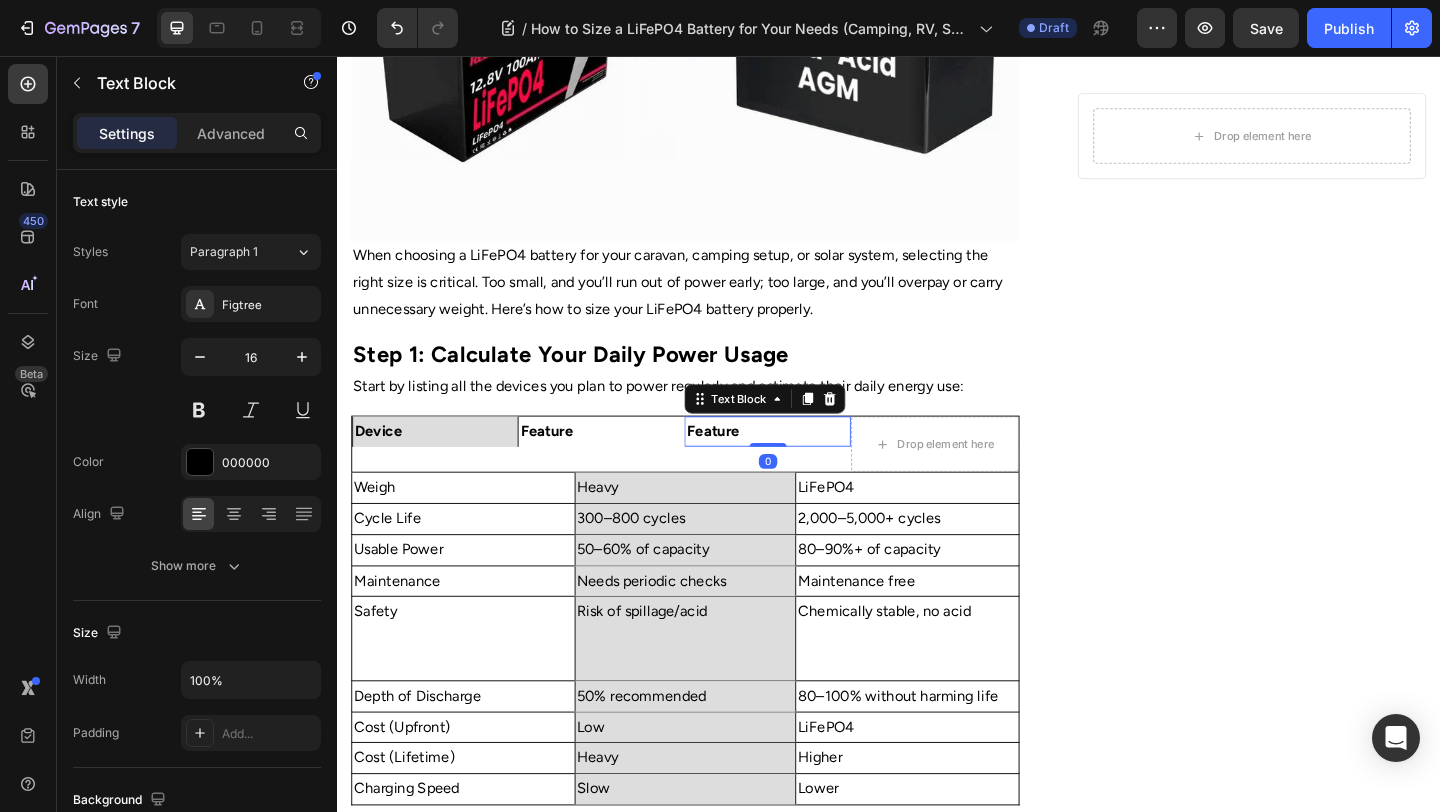 click 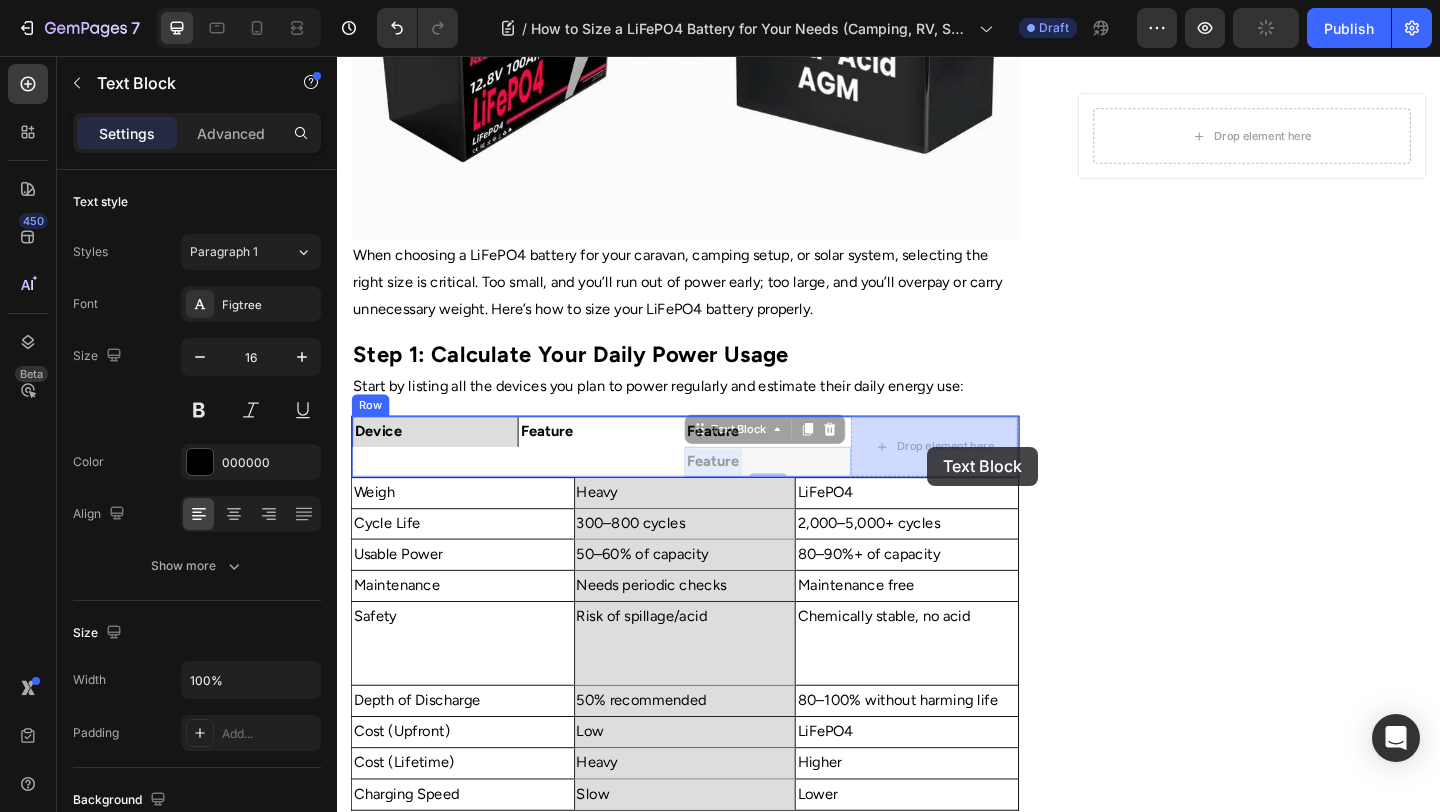 drag, startPoint x: 807, startPoint y: 498, endPoint x: 979, endPoint y: 481, distance: 172.83807 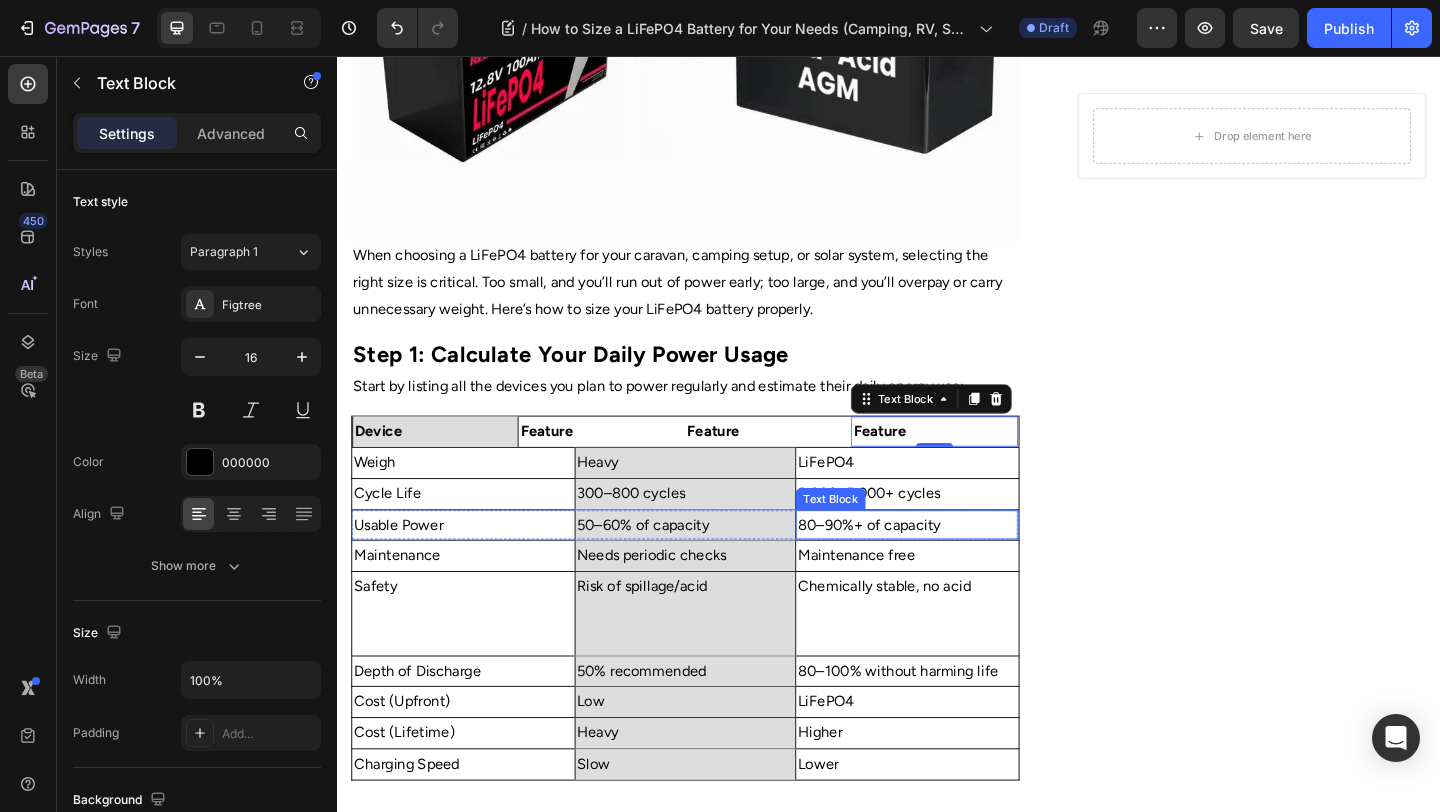 click on "80–90%+ of capacity" at bounding box center [957, 566] 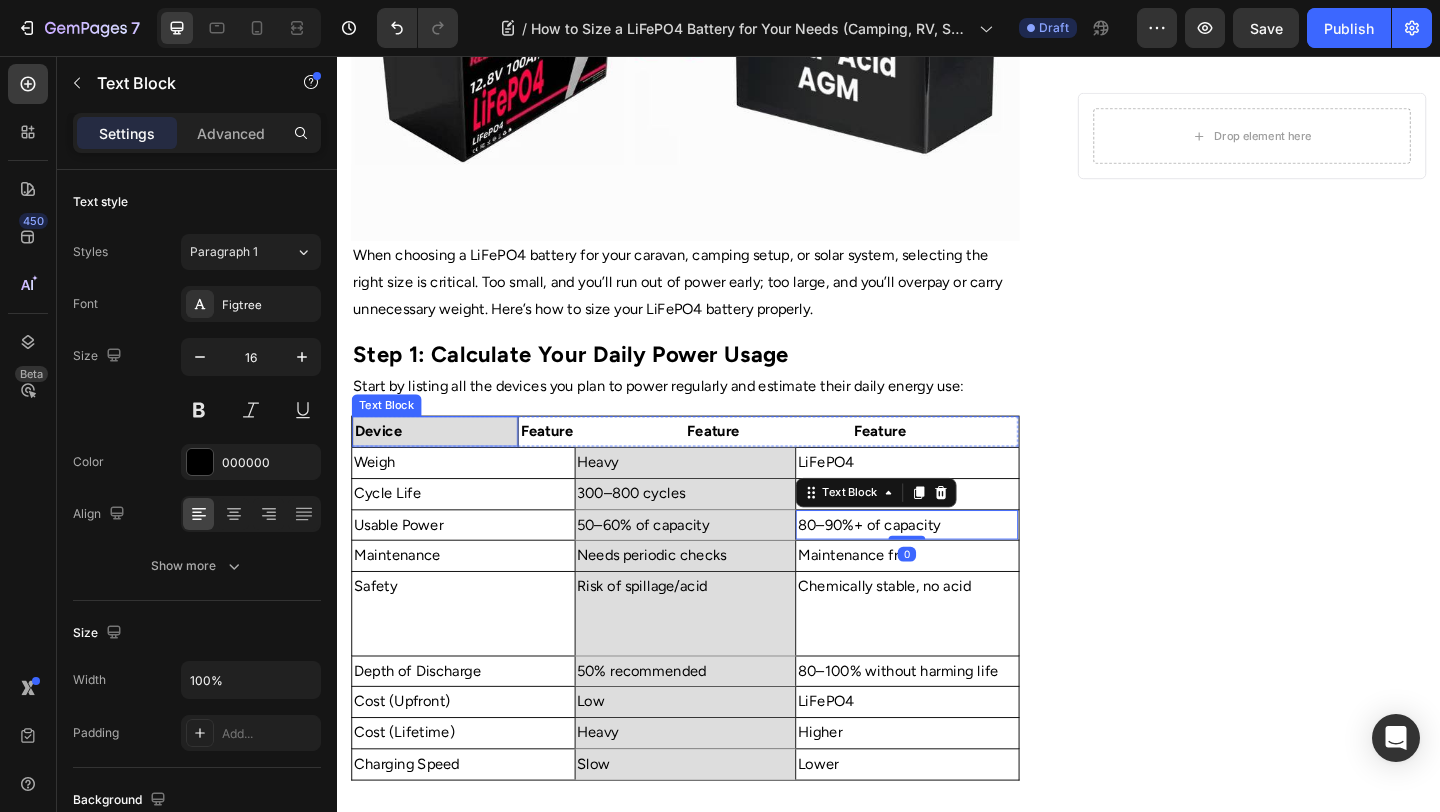 click on "Device" at bounding box center [443, 464] 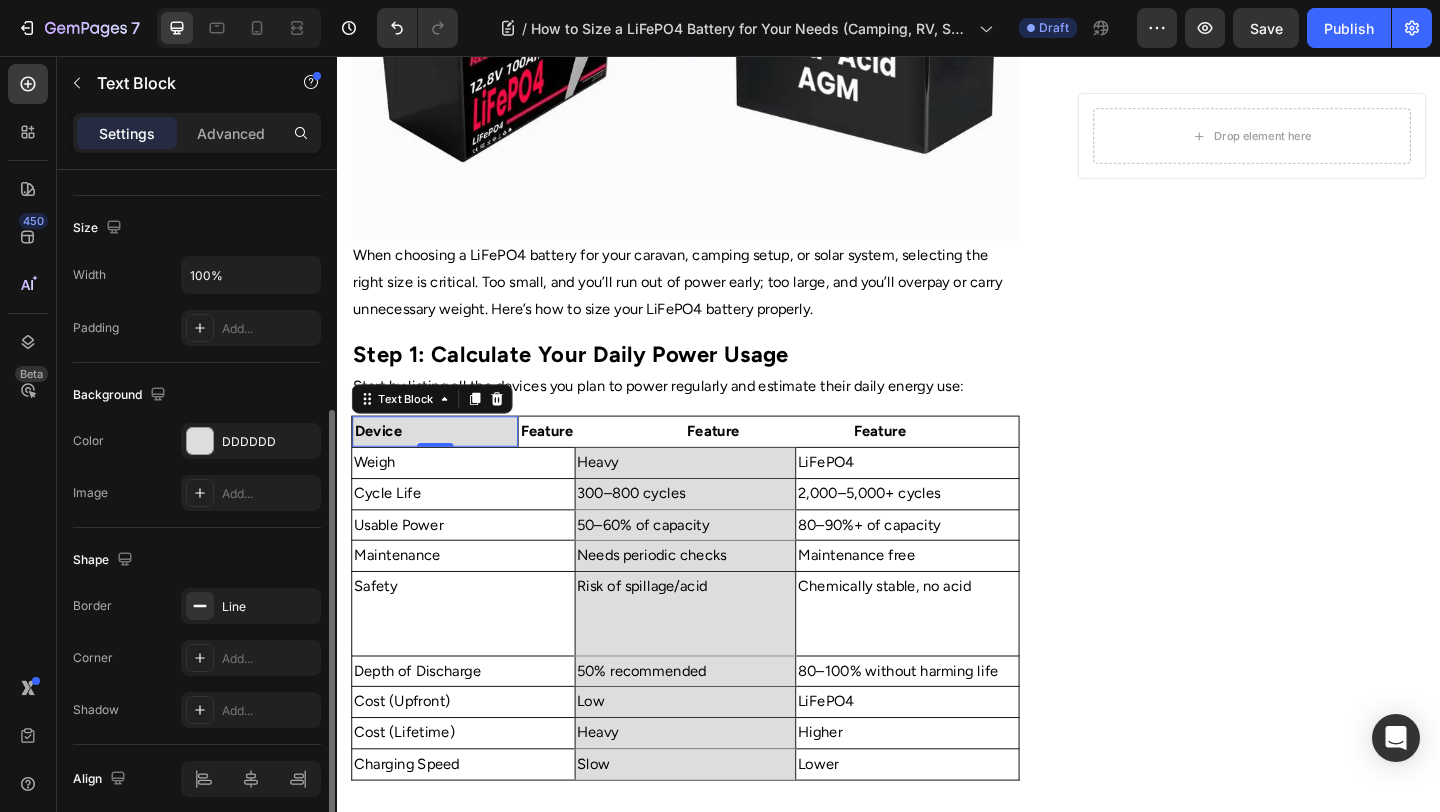 scroll, scrollTop: 406, scrollLeft: 0, axis: vertical 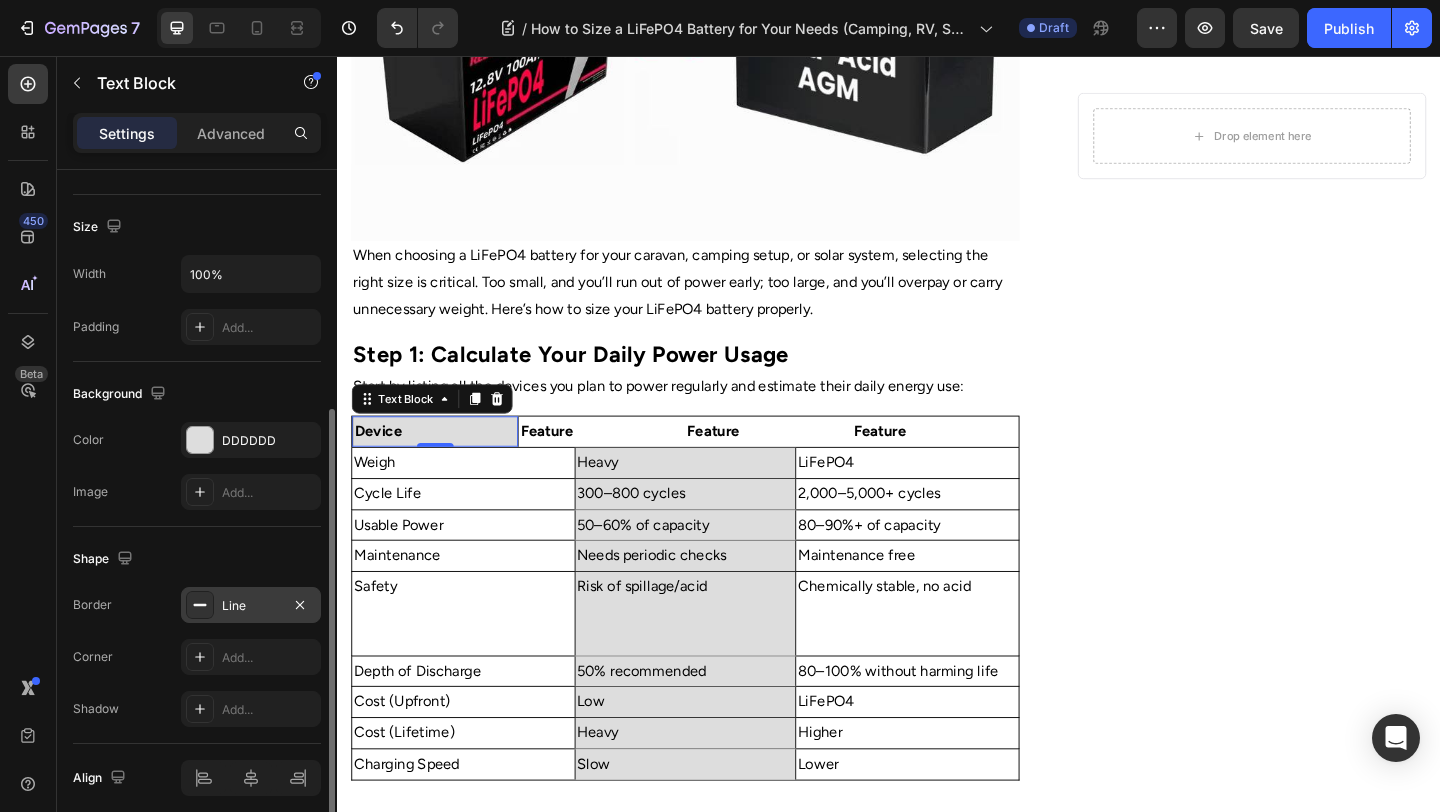 click on "Line" at bounding box center (251, 606) 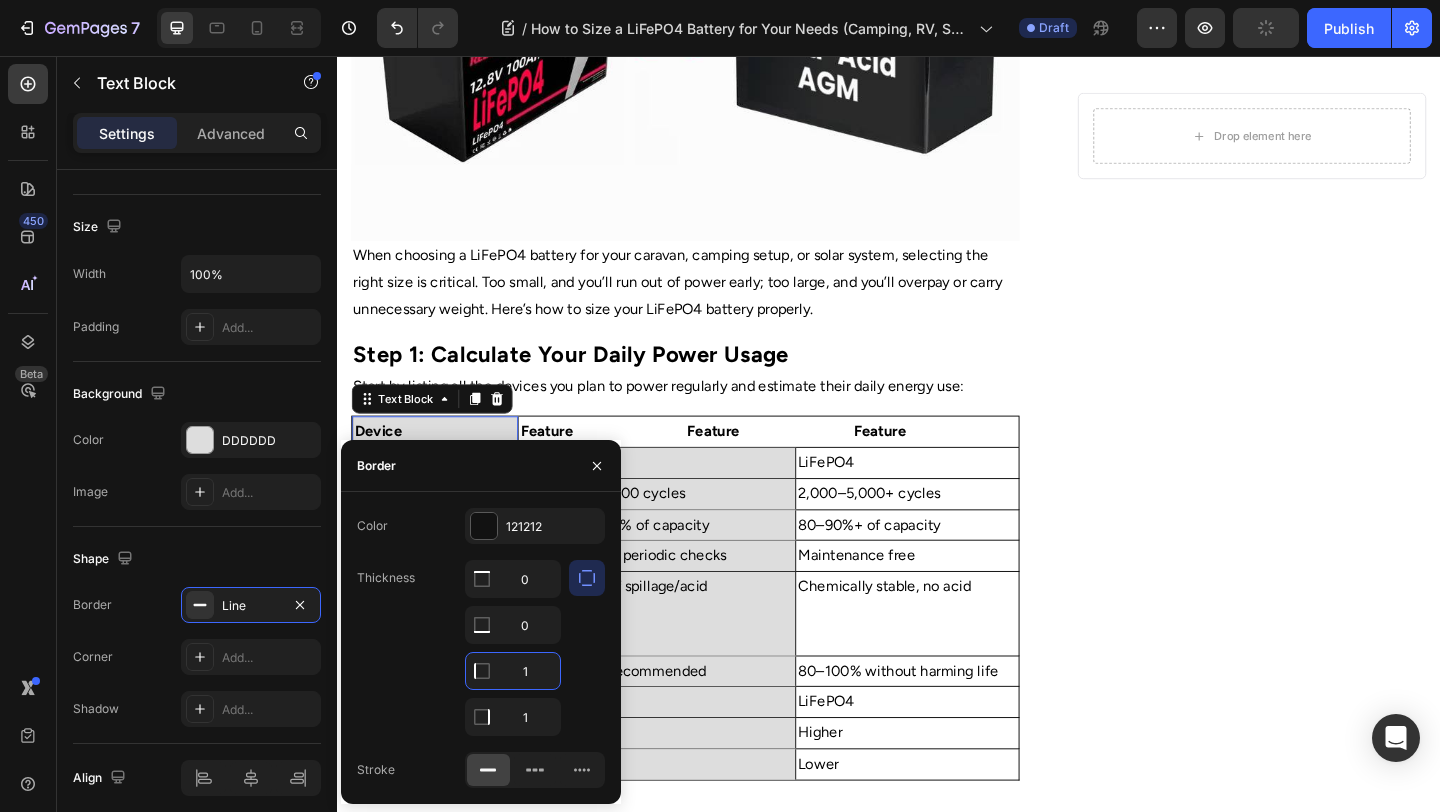 click on "1" at bounding box center [513, 671] 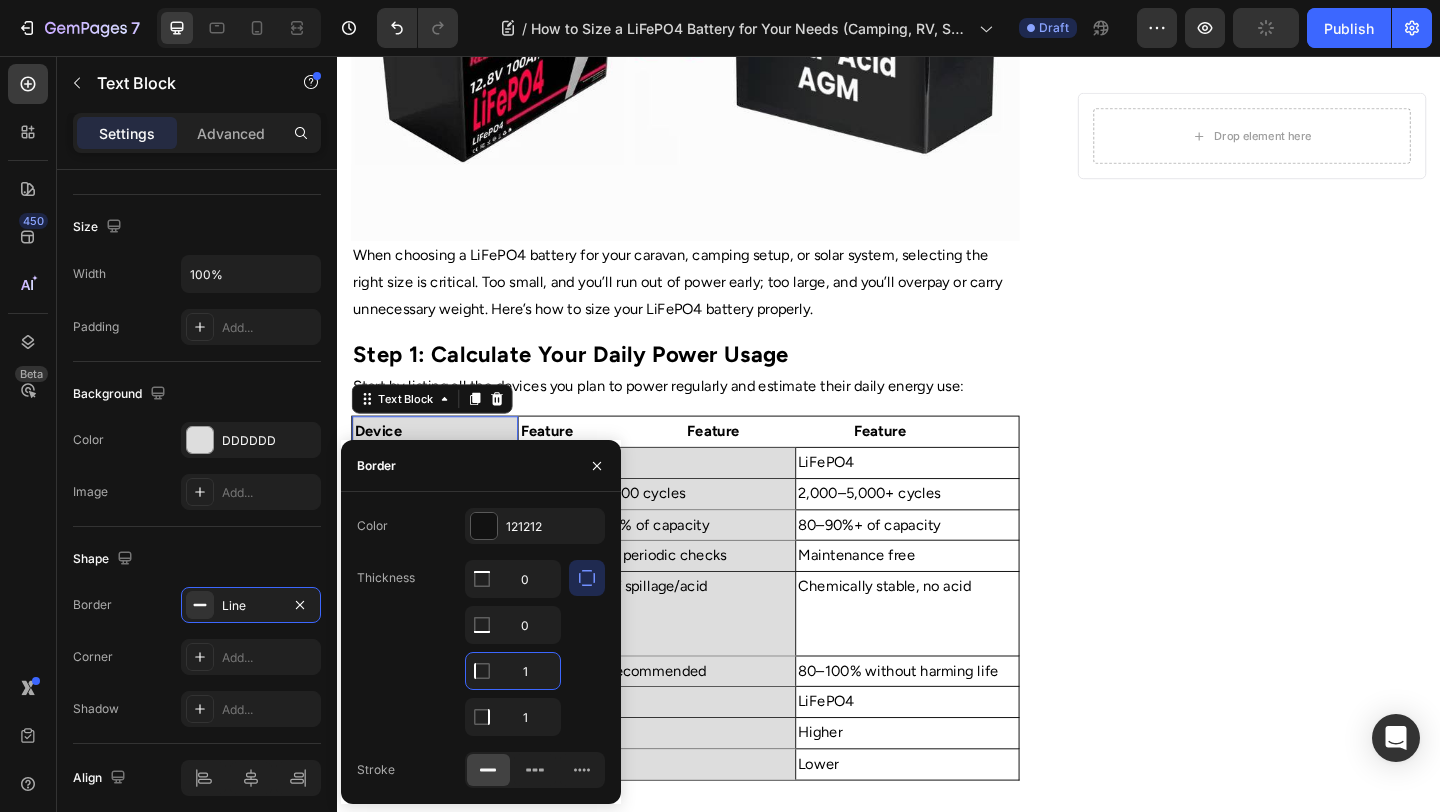 type on "0" 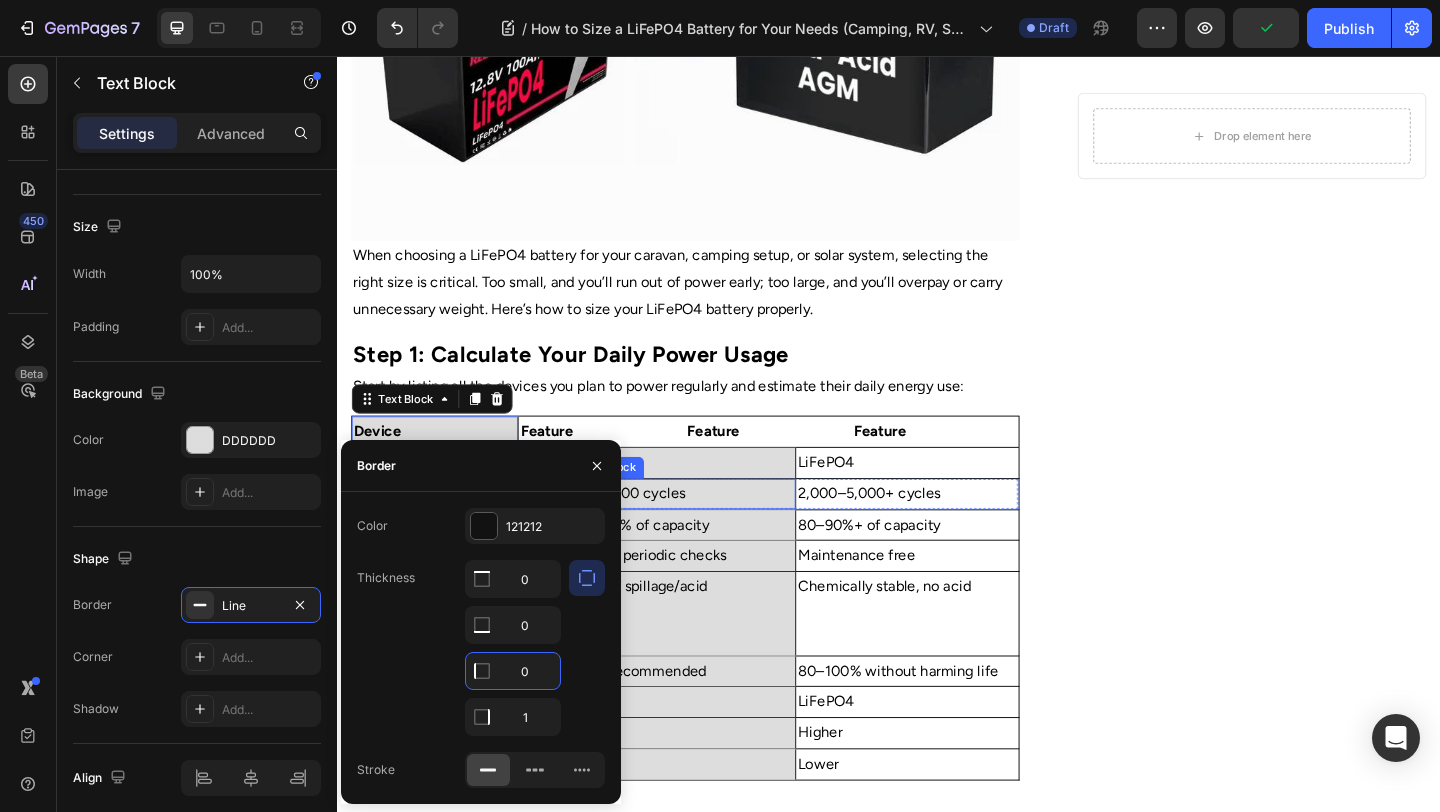 click on "Home Text Block
Icon Blog Text Block
Icon How to Size a LiFePO4 Battery for Your Needs (Camping, RV, Solar) Text Block Row ⁠⁠⁠⁠⁠⁠⁠ How to Size a LiFePO4 Battery for Your Needs (Camping, RV, Solar) Heading Image By  Portable Batteries Austraila Text block Advanced list Published:  August 4, 2025 Text block Row Image When choosing a LiFePO4 battery for your caravan, camping setup, or solar system, selecting the right size is critical. Too small, and you’ll run out of power early; too large, and you’ll overpay or carry unnecessary weight. Here’s how to size your LiFePO4 battery properly. Text block ⁠⁠⁠⁠⁠⁠⁠ Step 1: Calculate Your Daily Power Usage Heading Start by listing all the devices you plan to power regularly and estimate their daily energy use: Text block Feature Text Block Device Text Block   0 Feature Text Block Feature Text Block Row Weigh Text Block Heavy Text Block LiFePO4 Text Block Row Cycle Life Text Block 300–800 cycles Text Block" at bounding box center [715, 789] 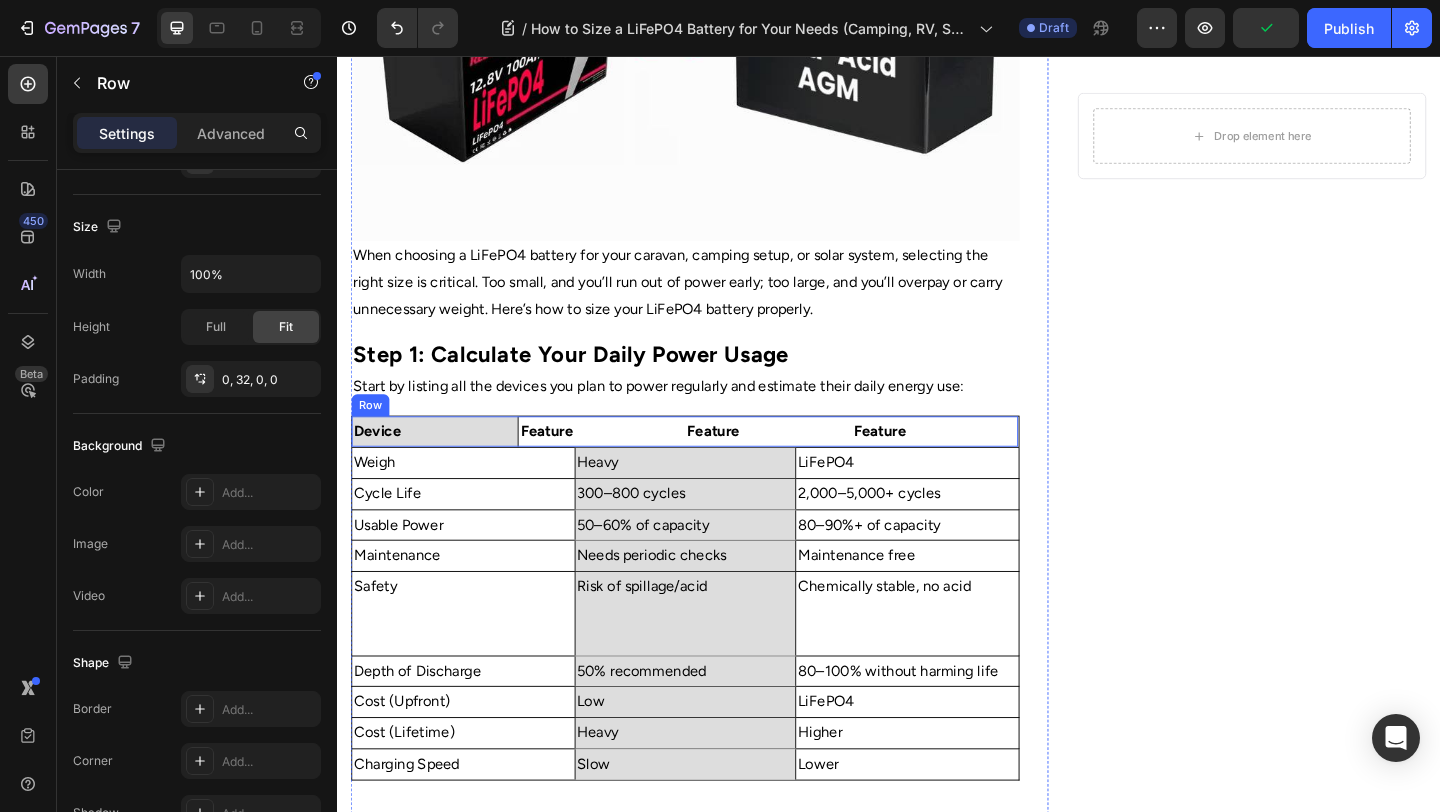 scroll, scrollTop: 0, scrollLeft: 0, axis: both 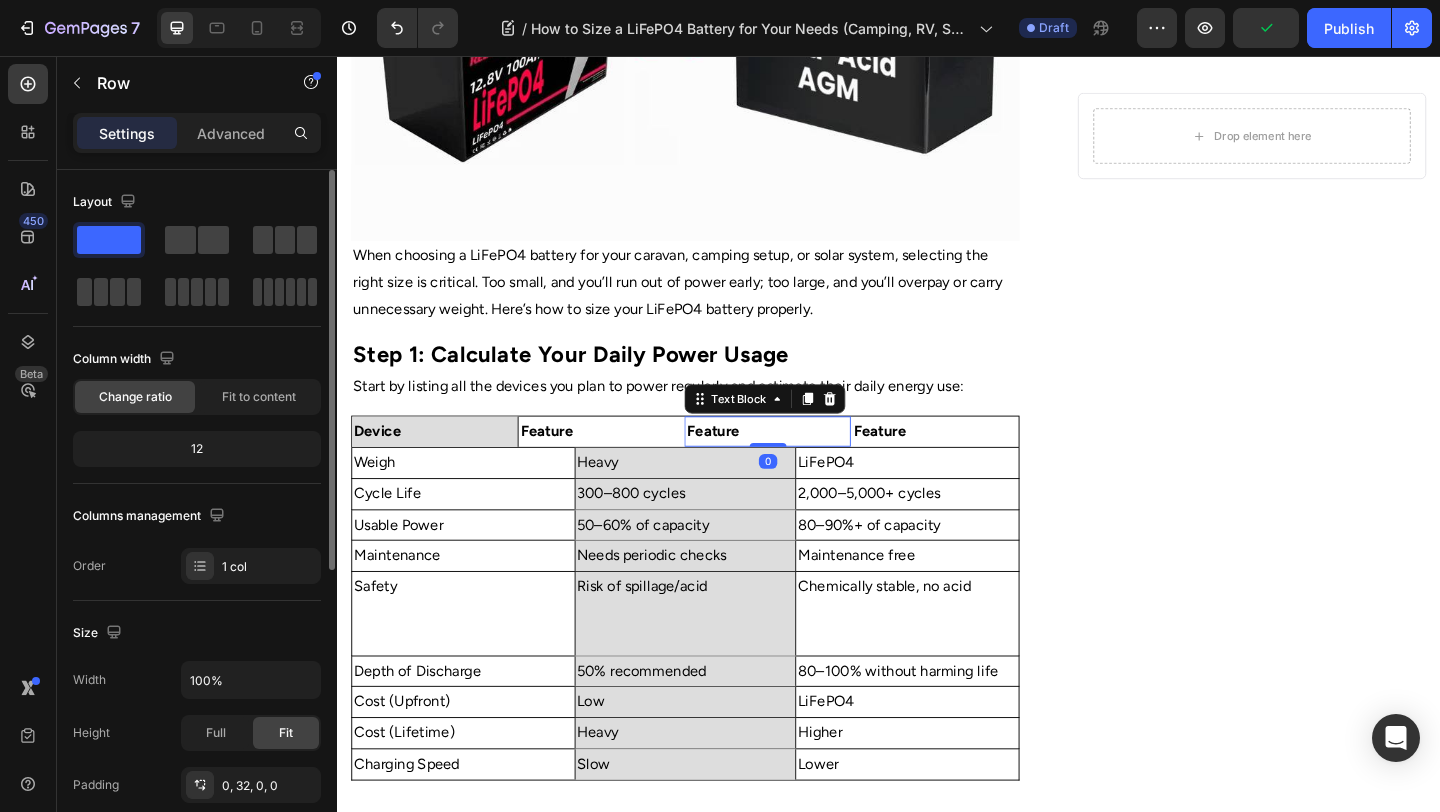 click on "Feature" at bounding box center [805, 464] 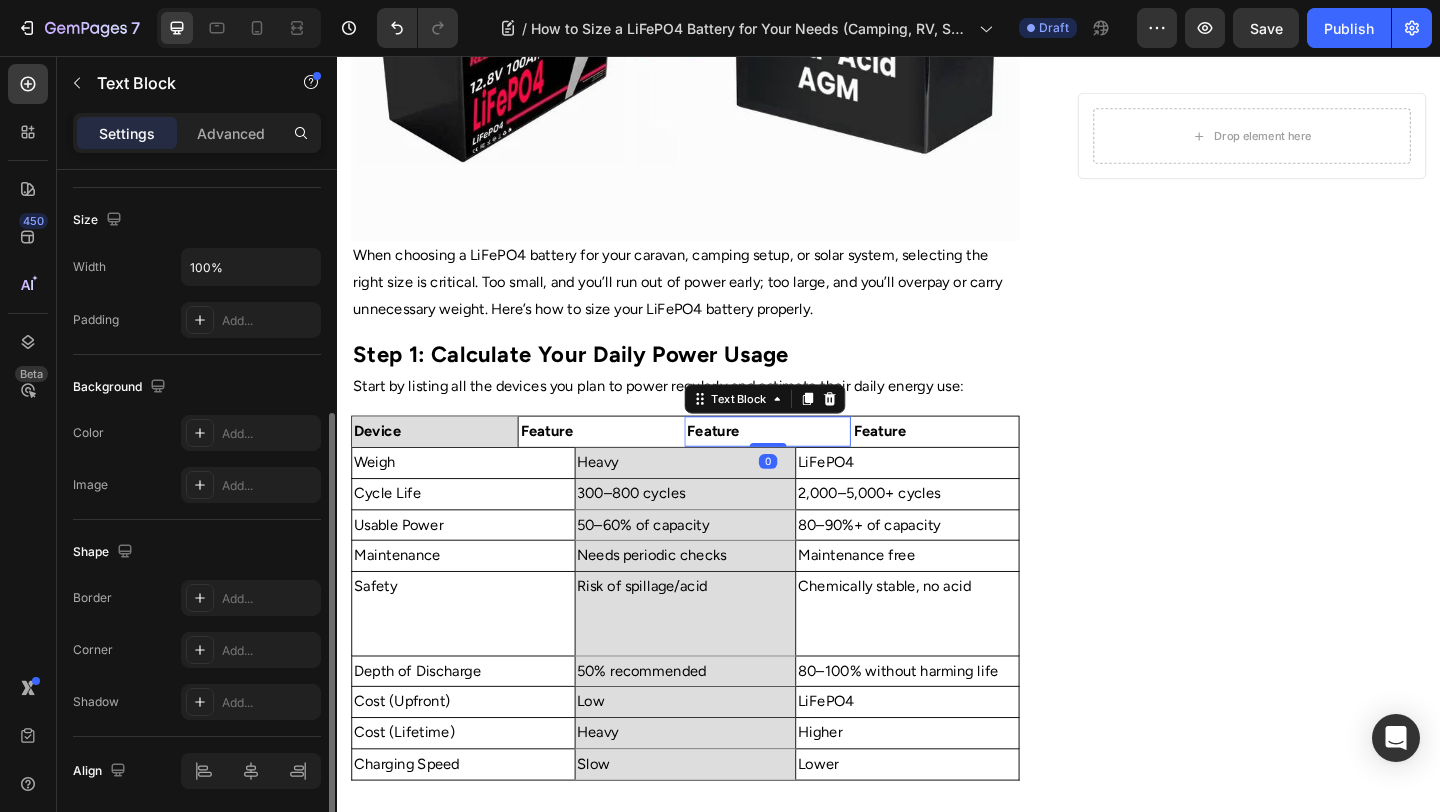 scroll, scrollTop: 486, scrollLeft: 0, axis: vertical 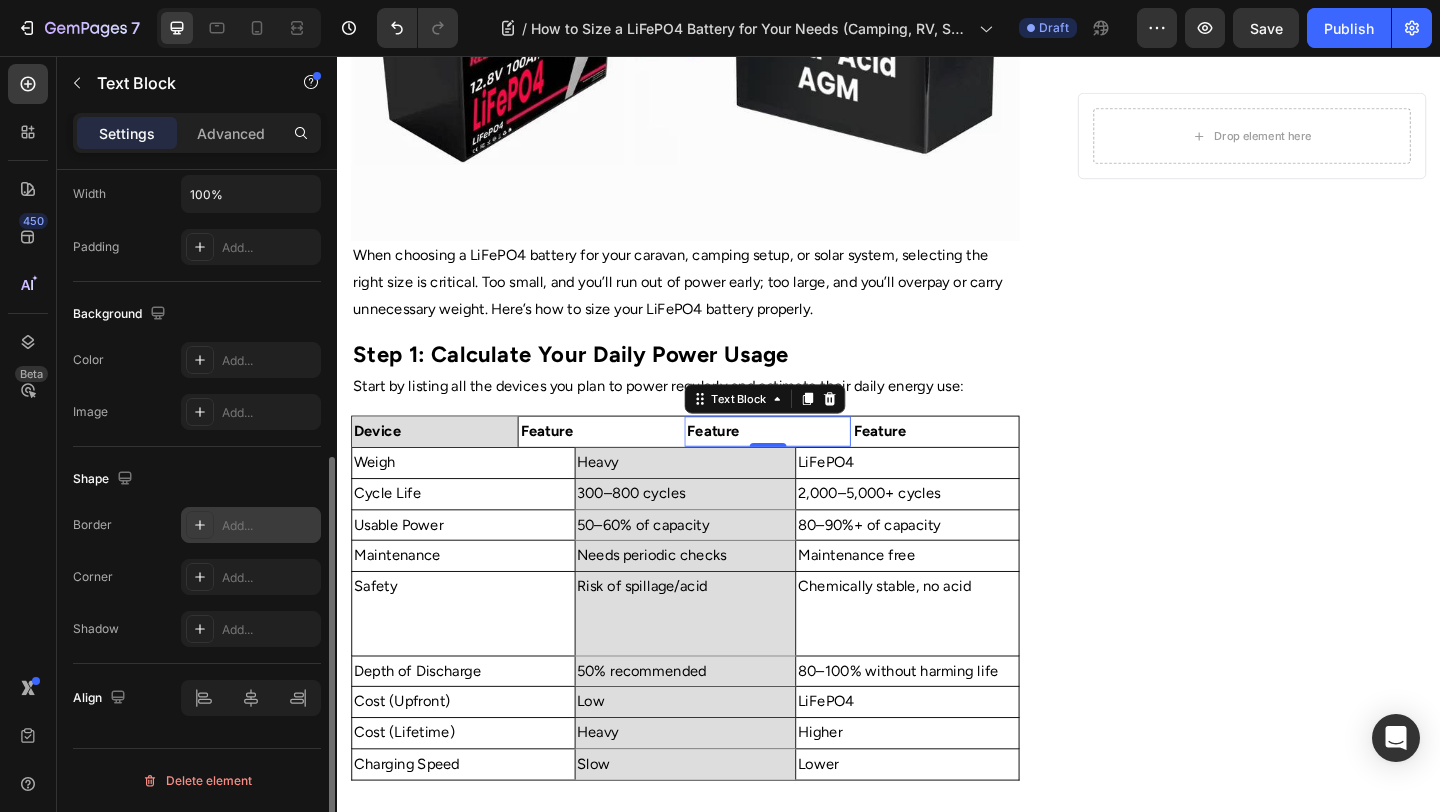 click on "Add..." at bounding box center [269, 526] 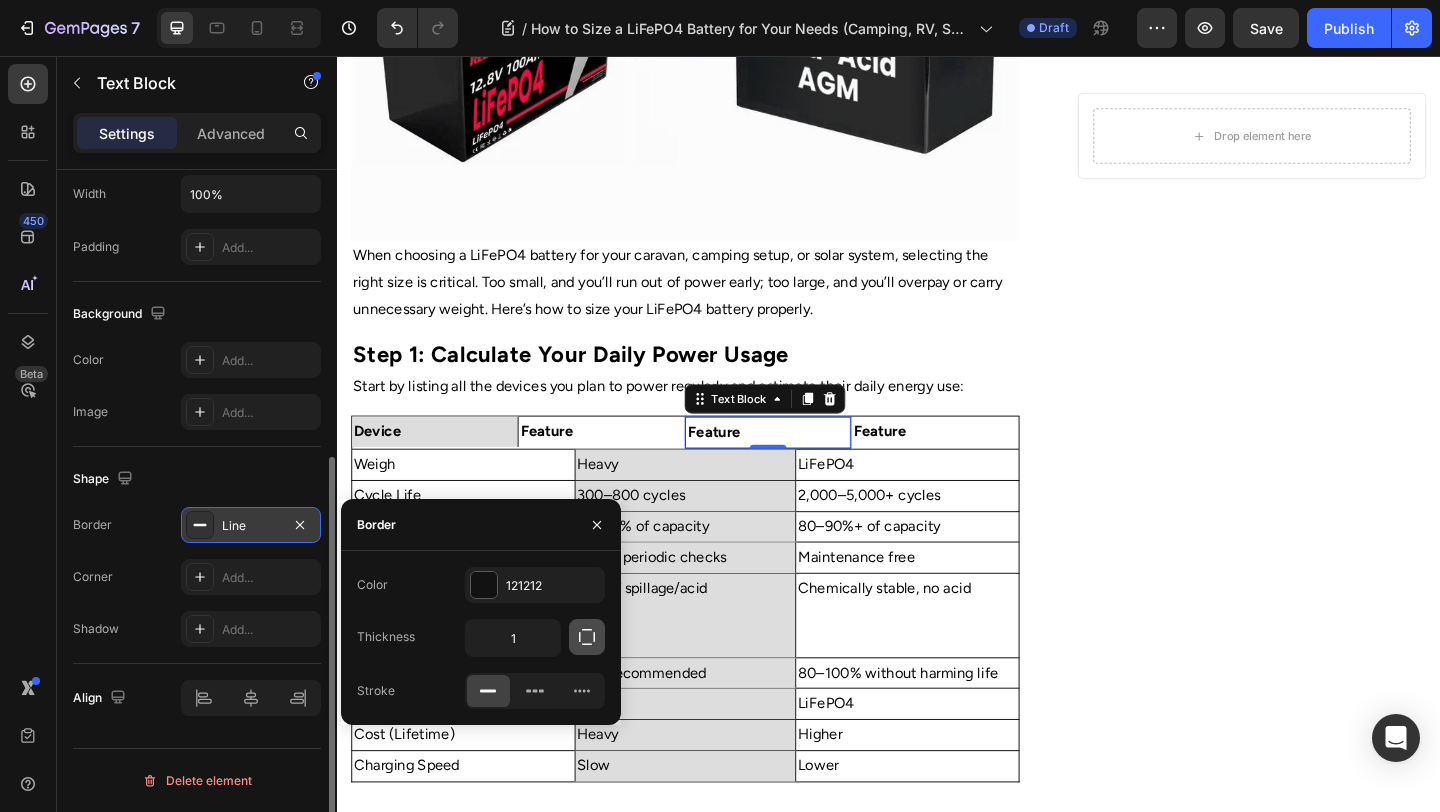 click 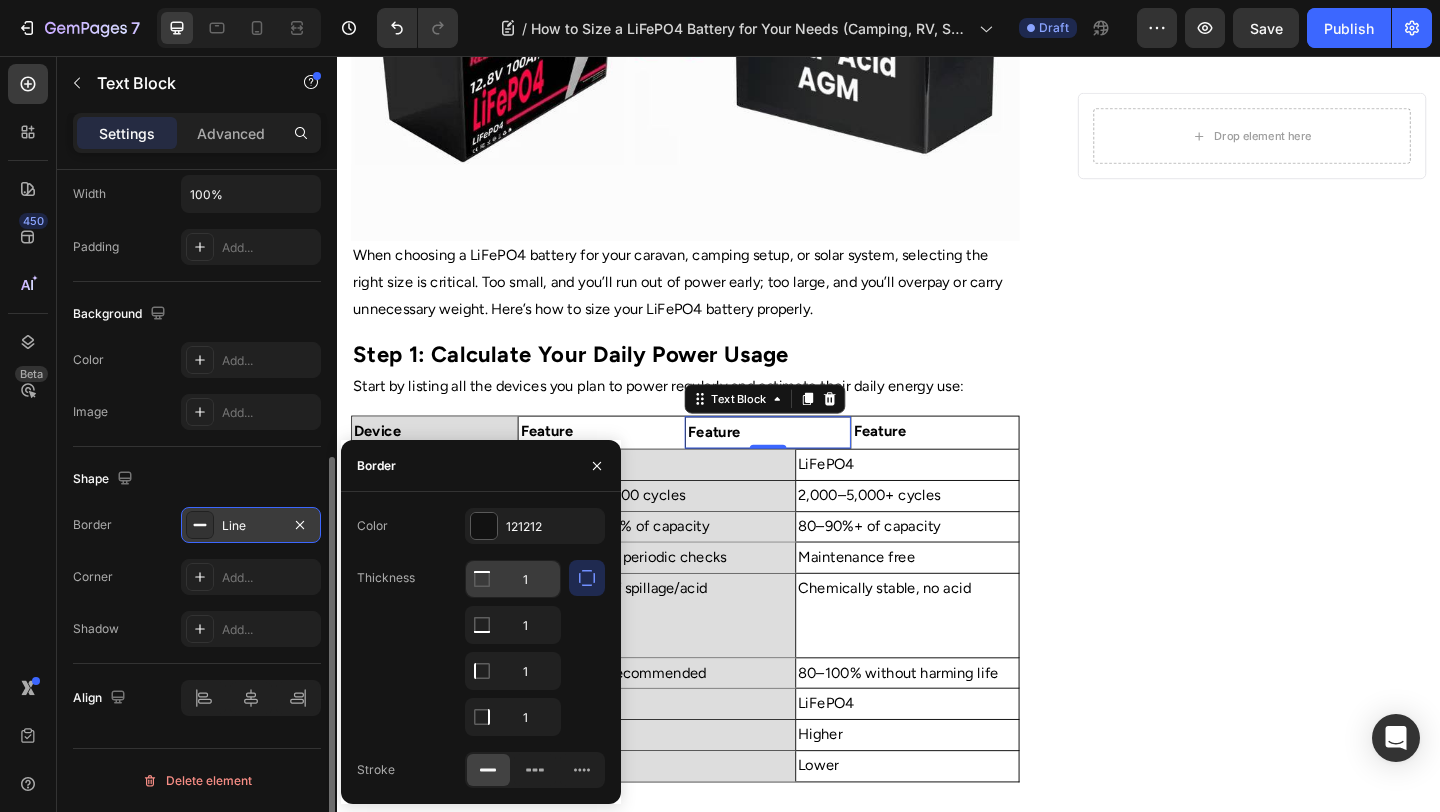click on "1" at bounding box center [513, 579] 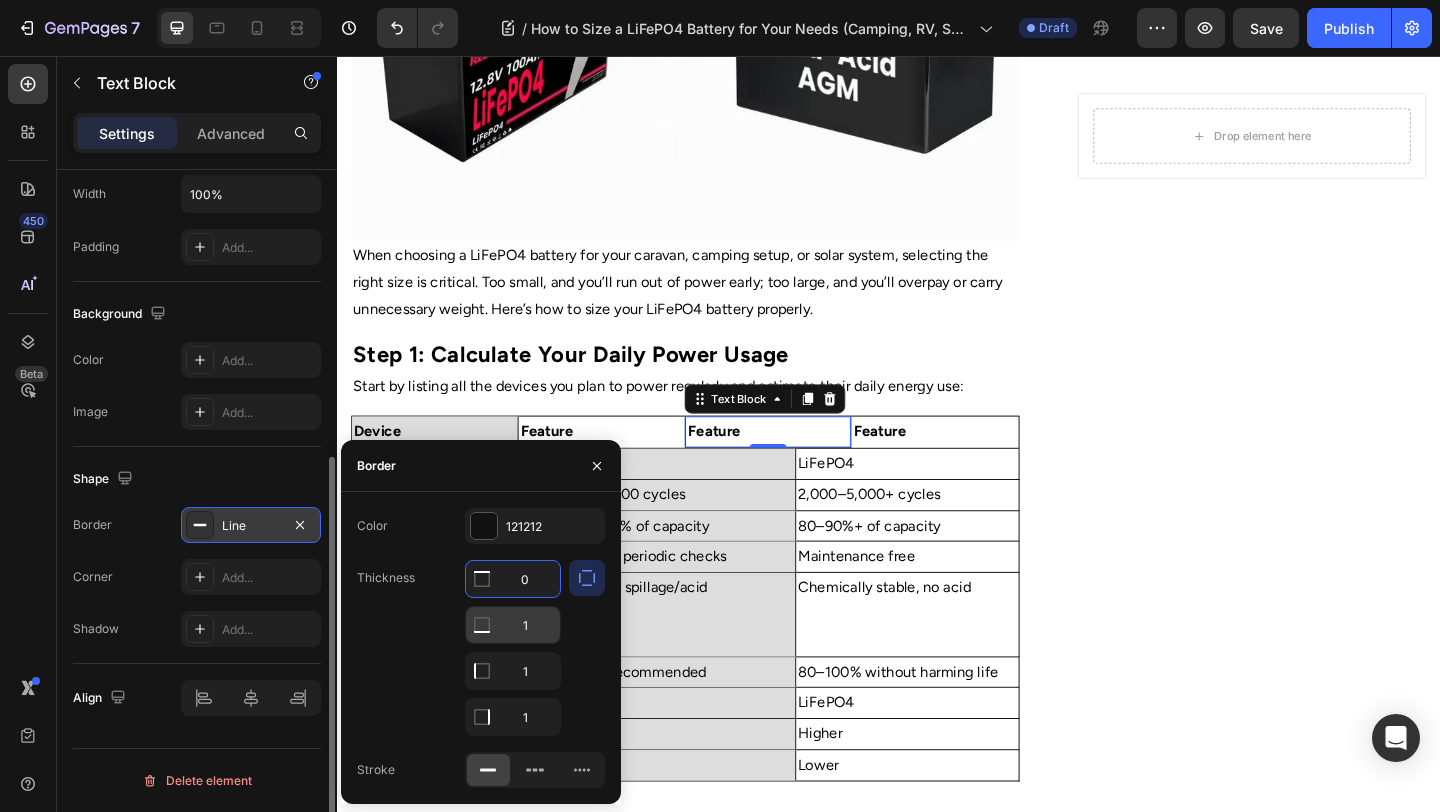 type on "0" 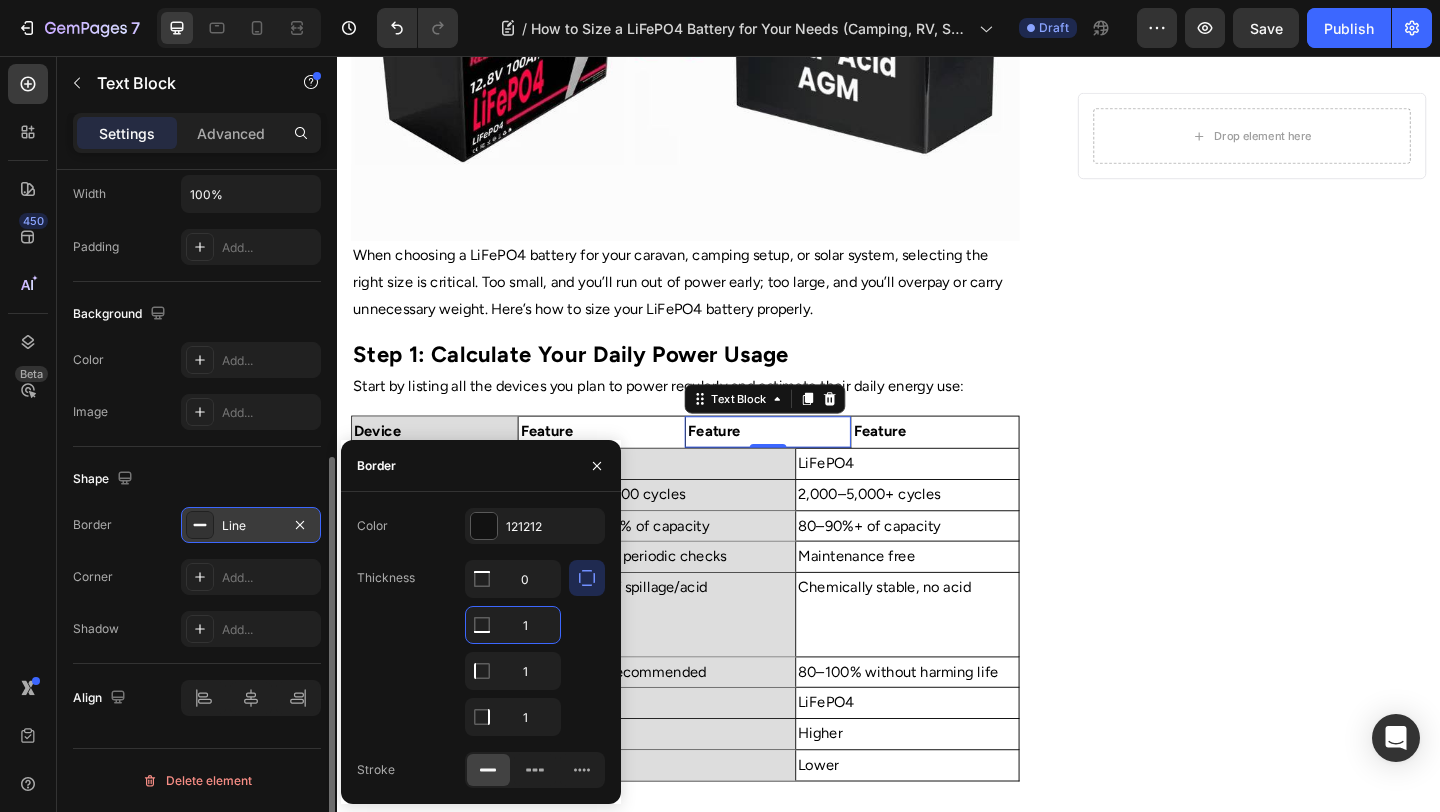type on "0" 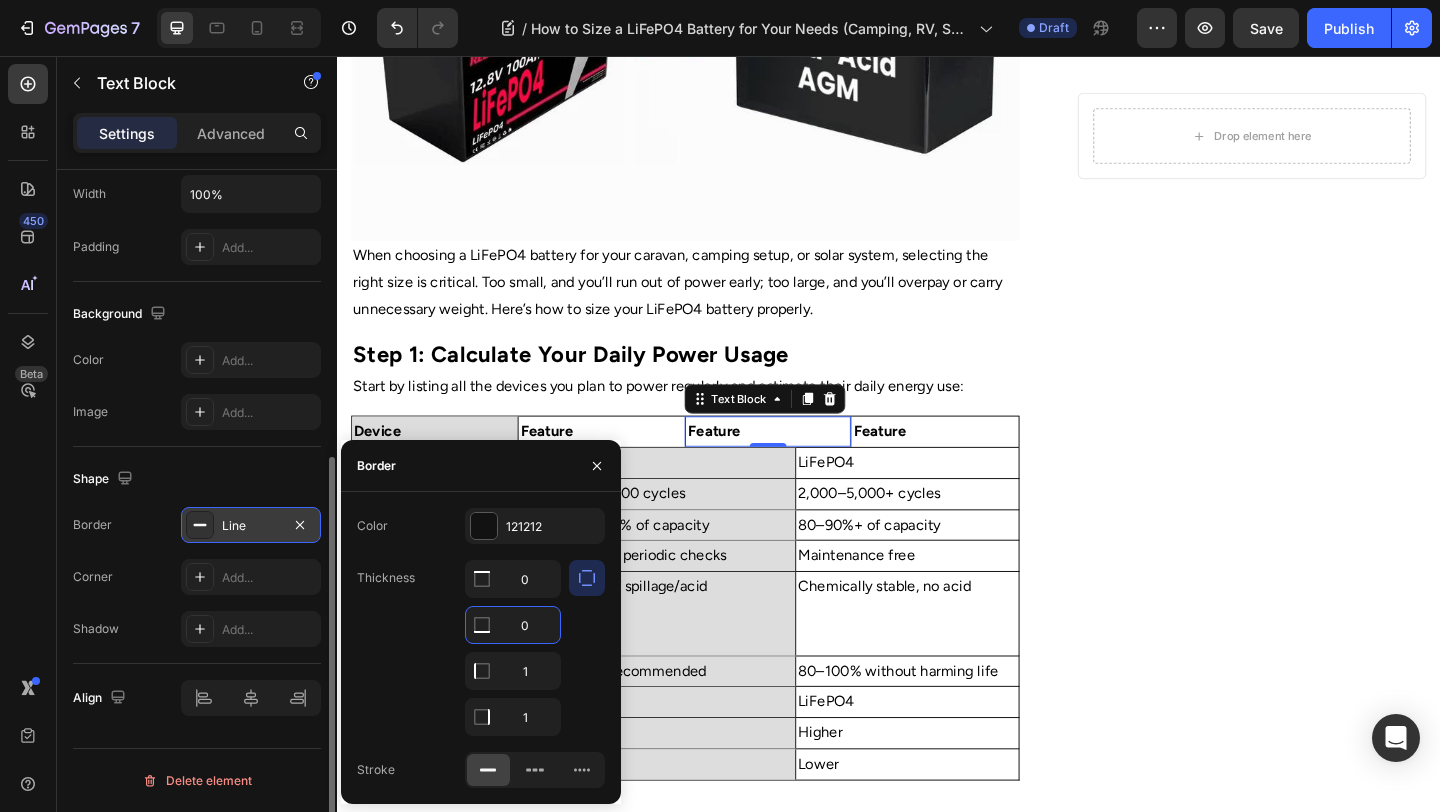 click on "80–90%+ of capacity" at bounding box center (957, 566) 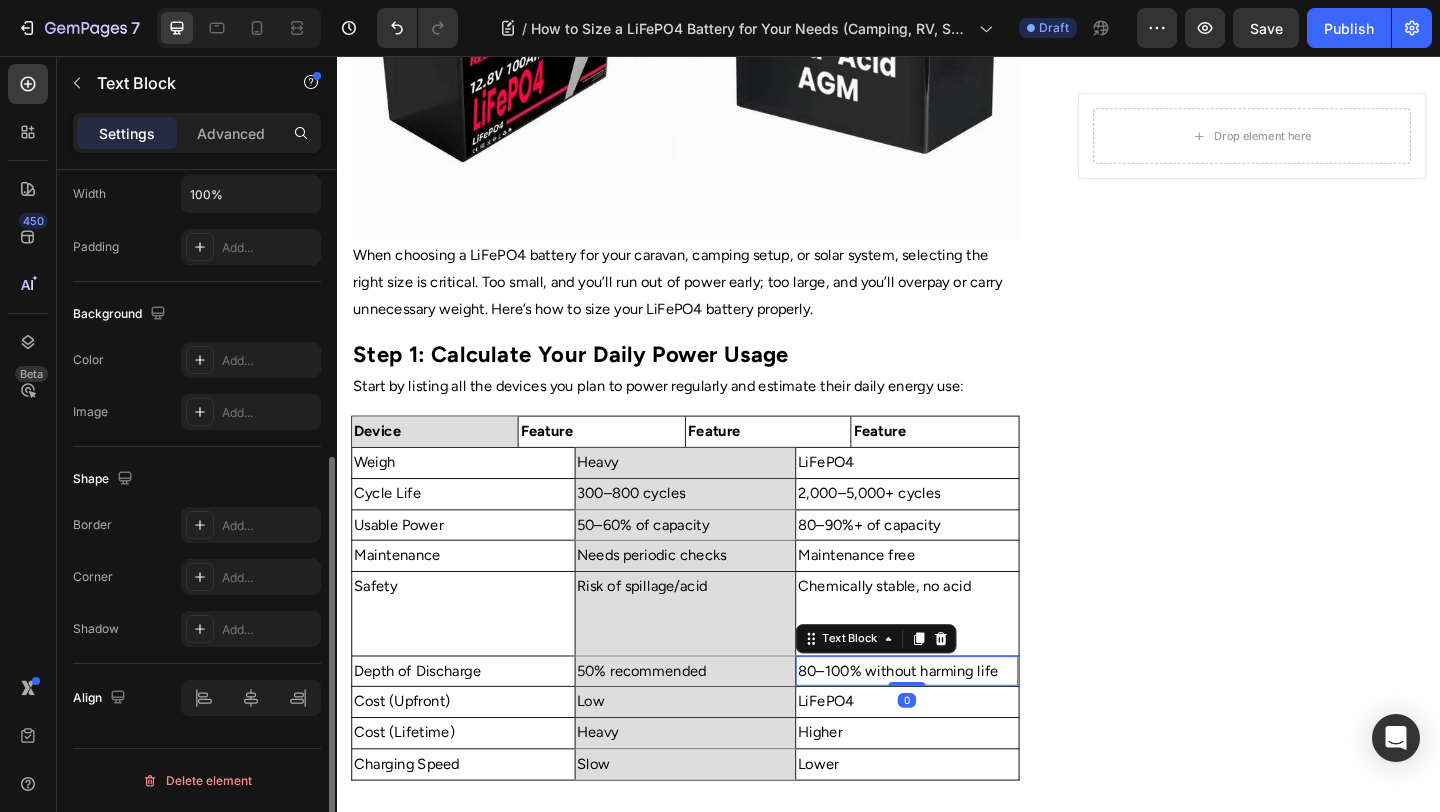 click on "80–100% without harming life" at bounding box center [957, 725] 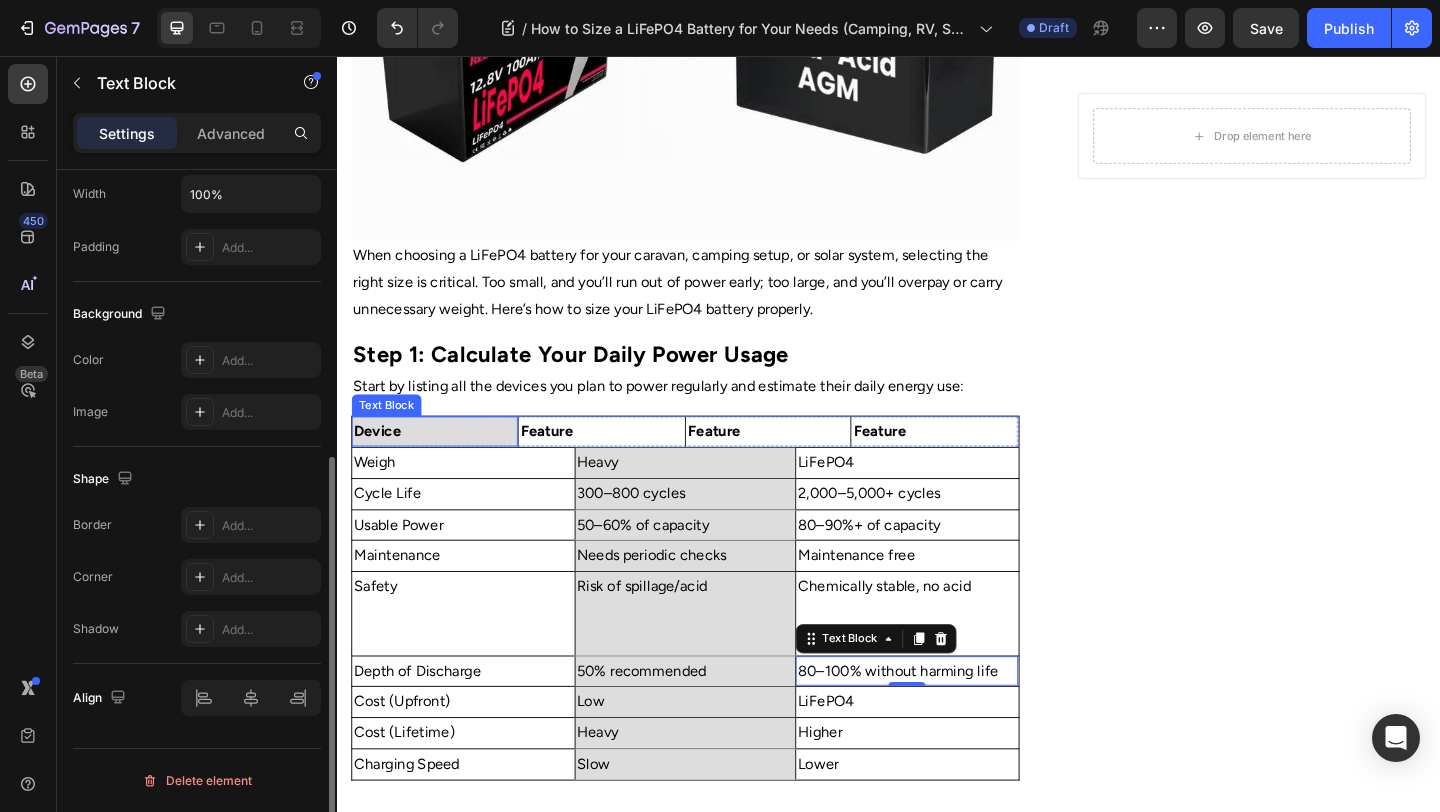 click on "Device" at bounding box center [443, 464] 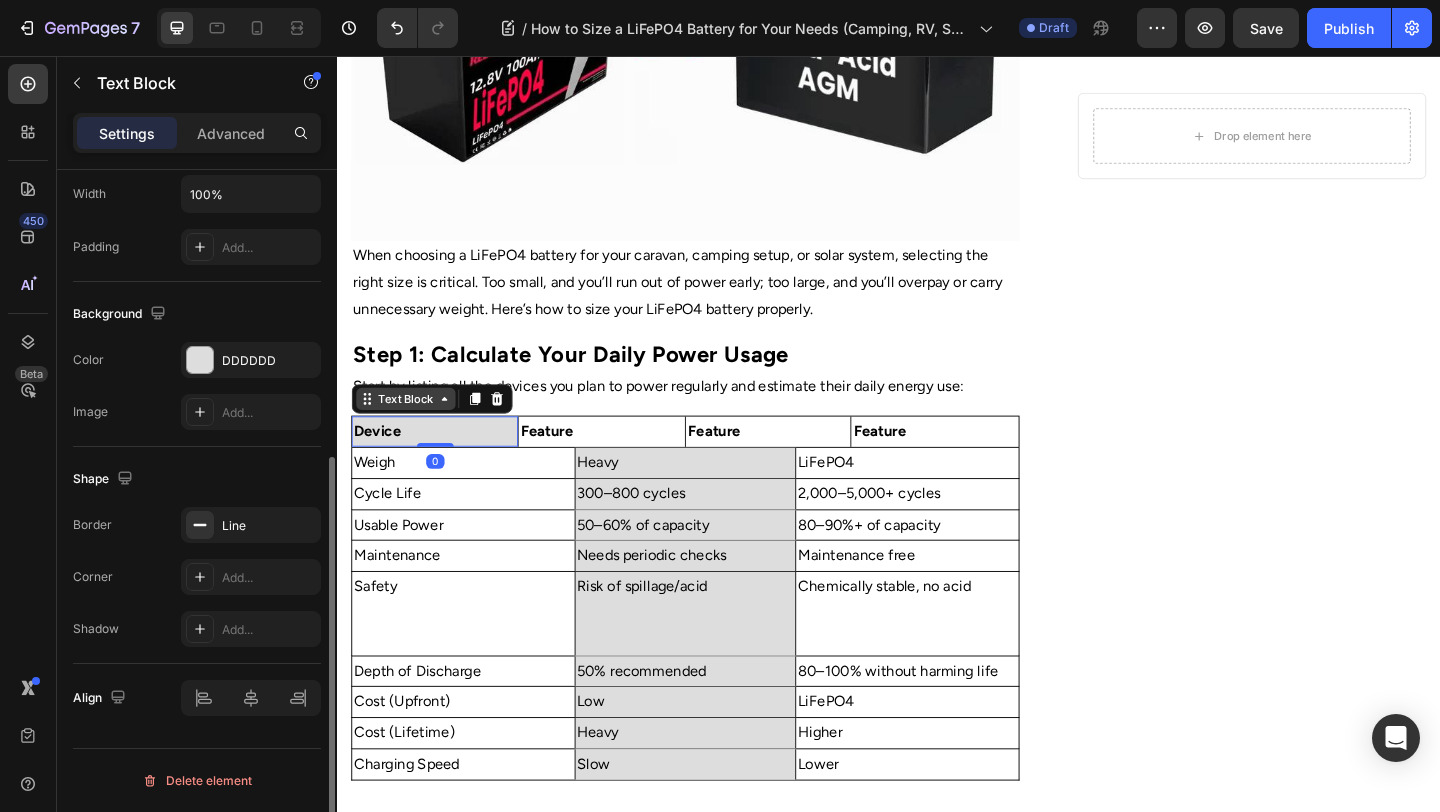 click on "Text Block" at bounding box center (412, 429) 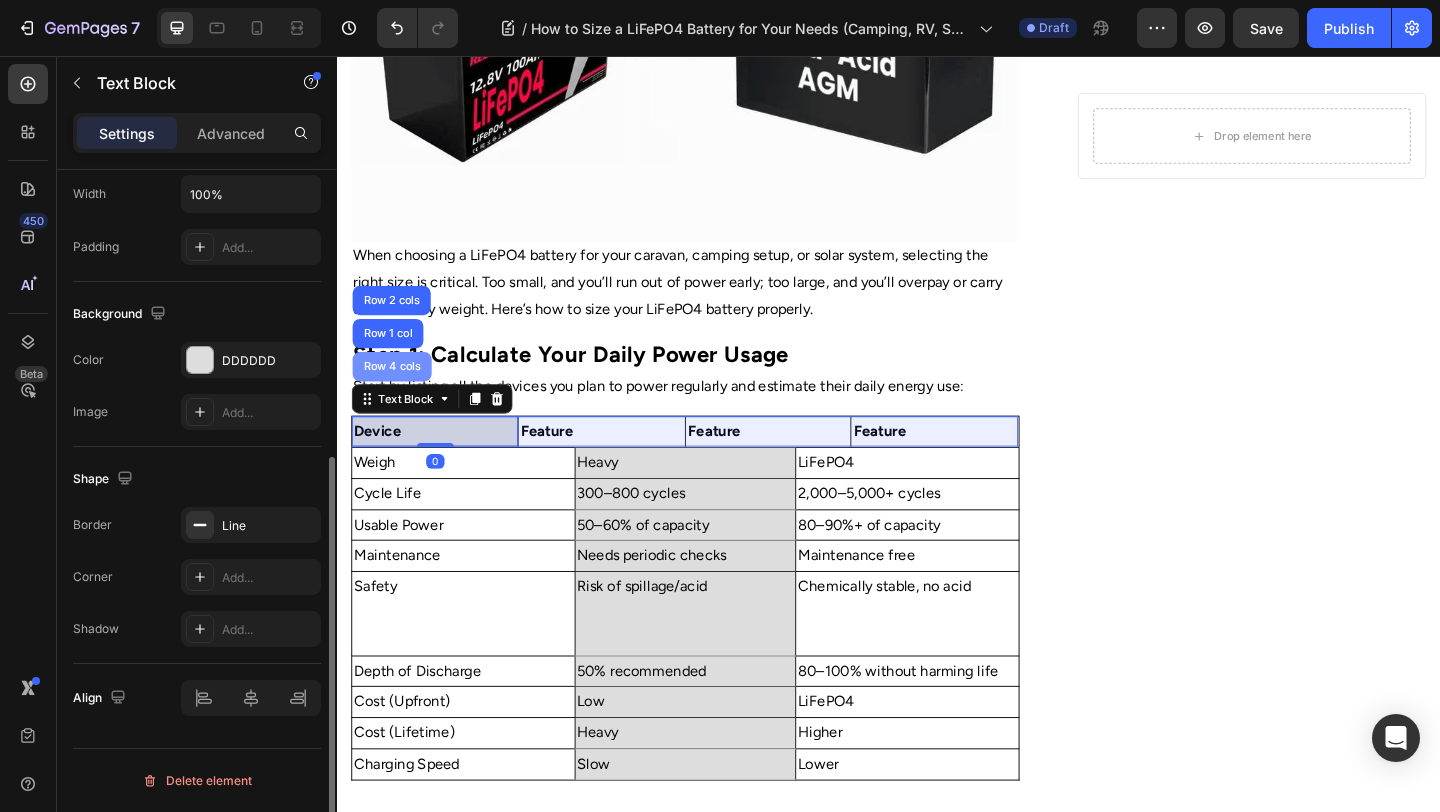 click on "Row 4 cols" at bounding box center [397, 394] 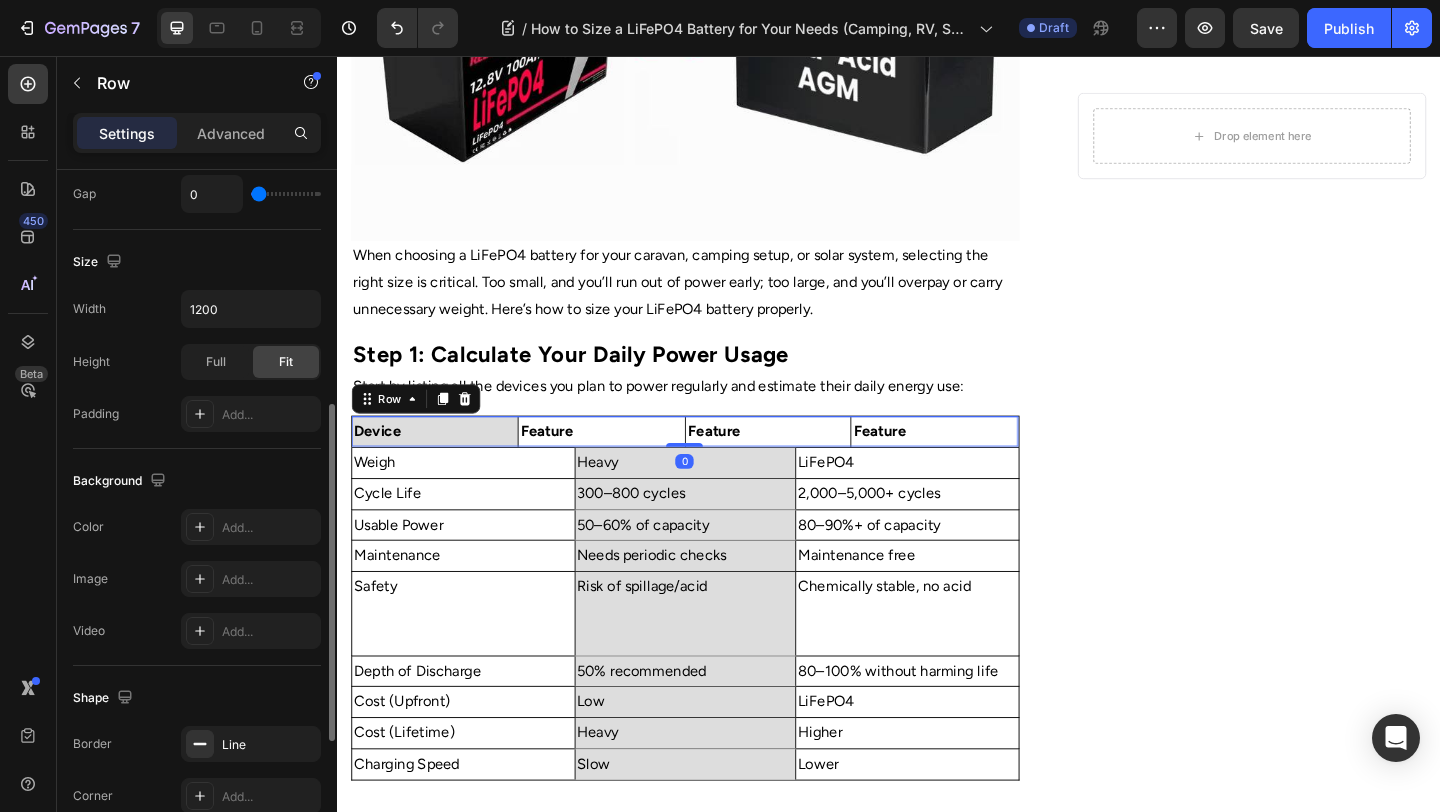 scroll, scrollTop: 0, scrollLeft: 0, axis: both 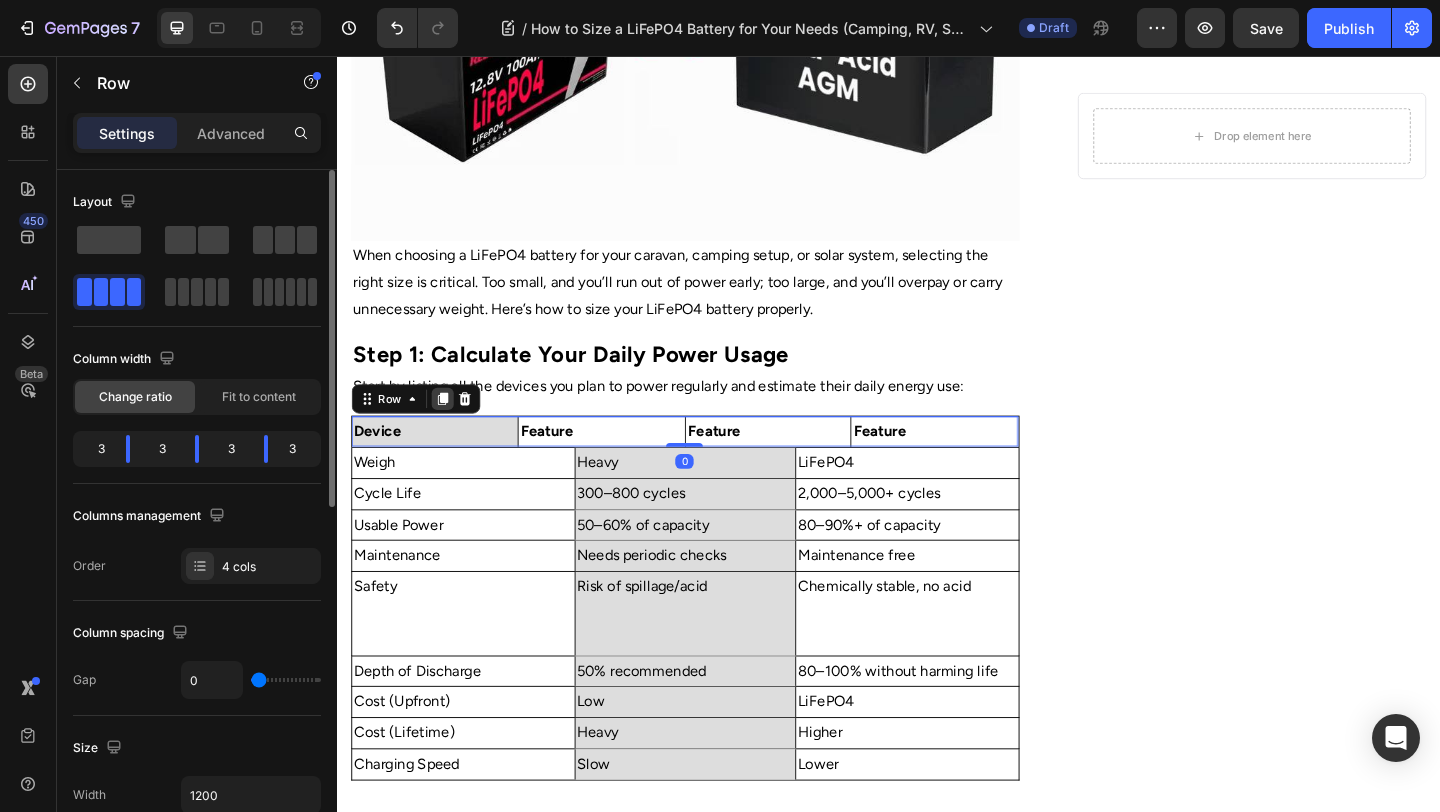 click 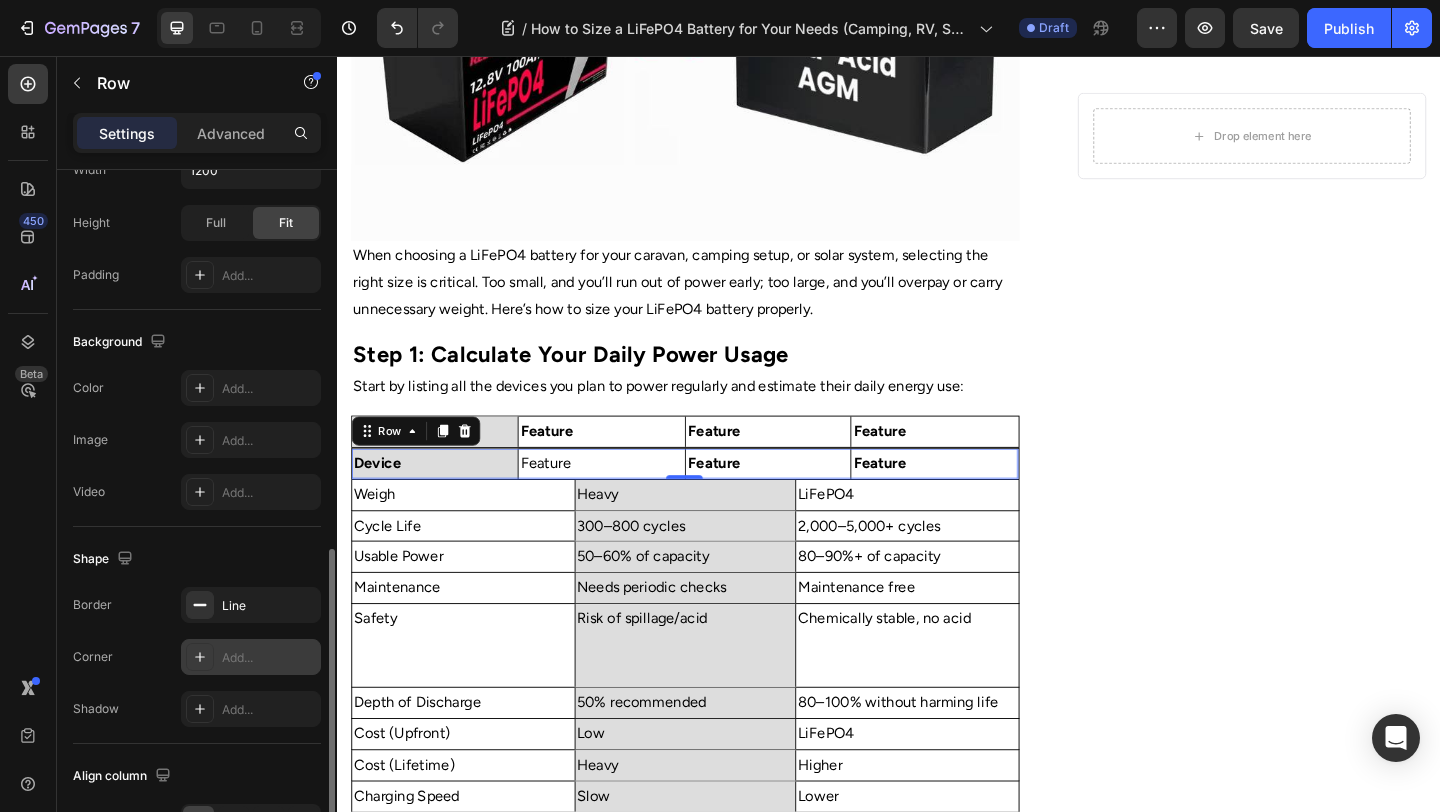 scroll, scrollTop: 721, scrollLeft: 0, axis: vertical 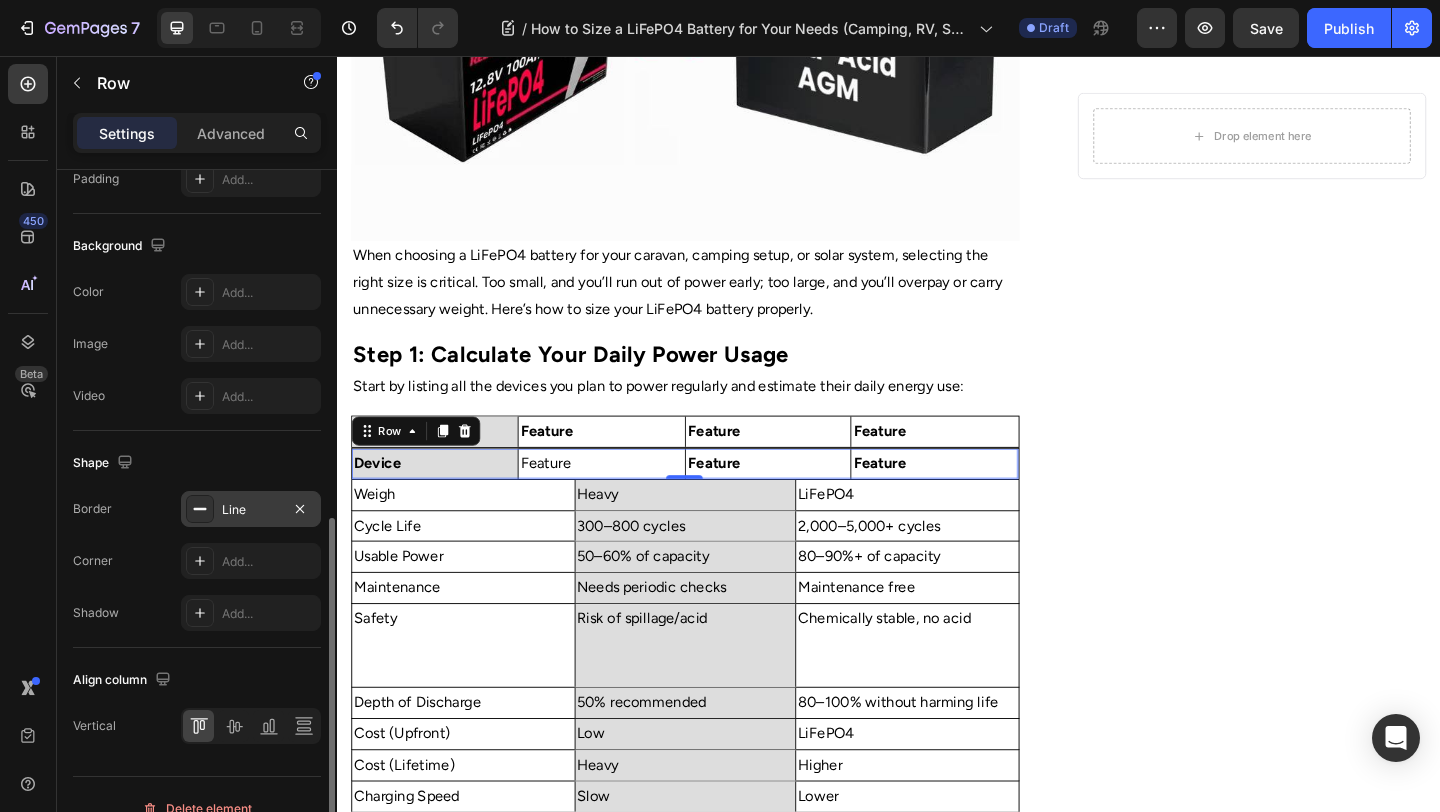 click on "Line" at bounding box center (251, 510) 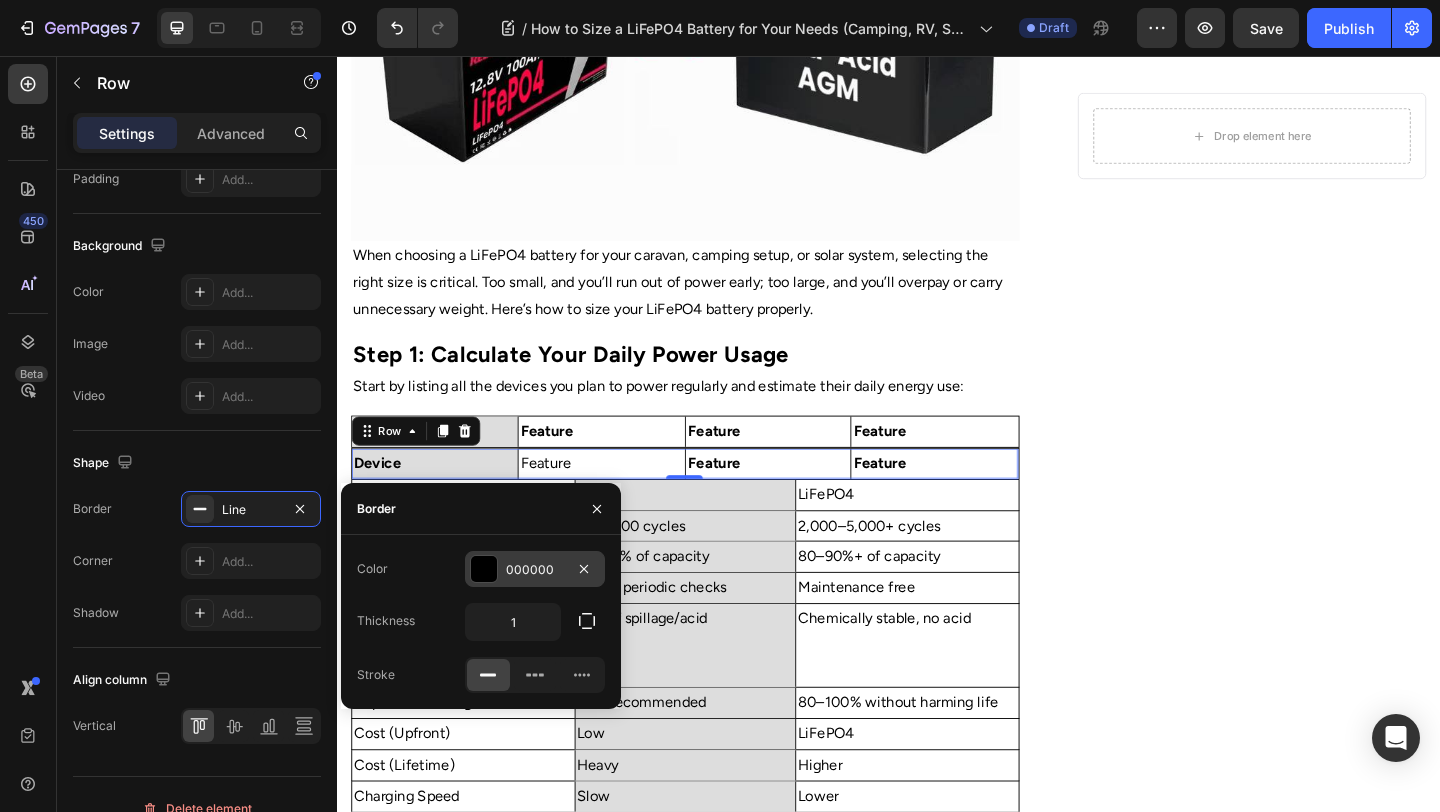 click on "000000" at bounding box center [535, 570] 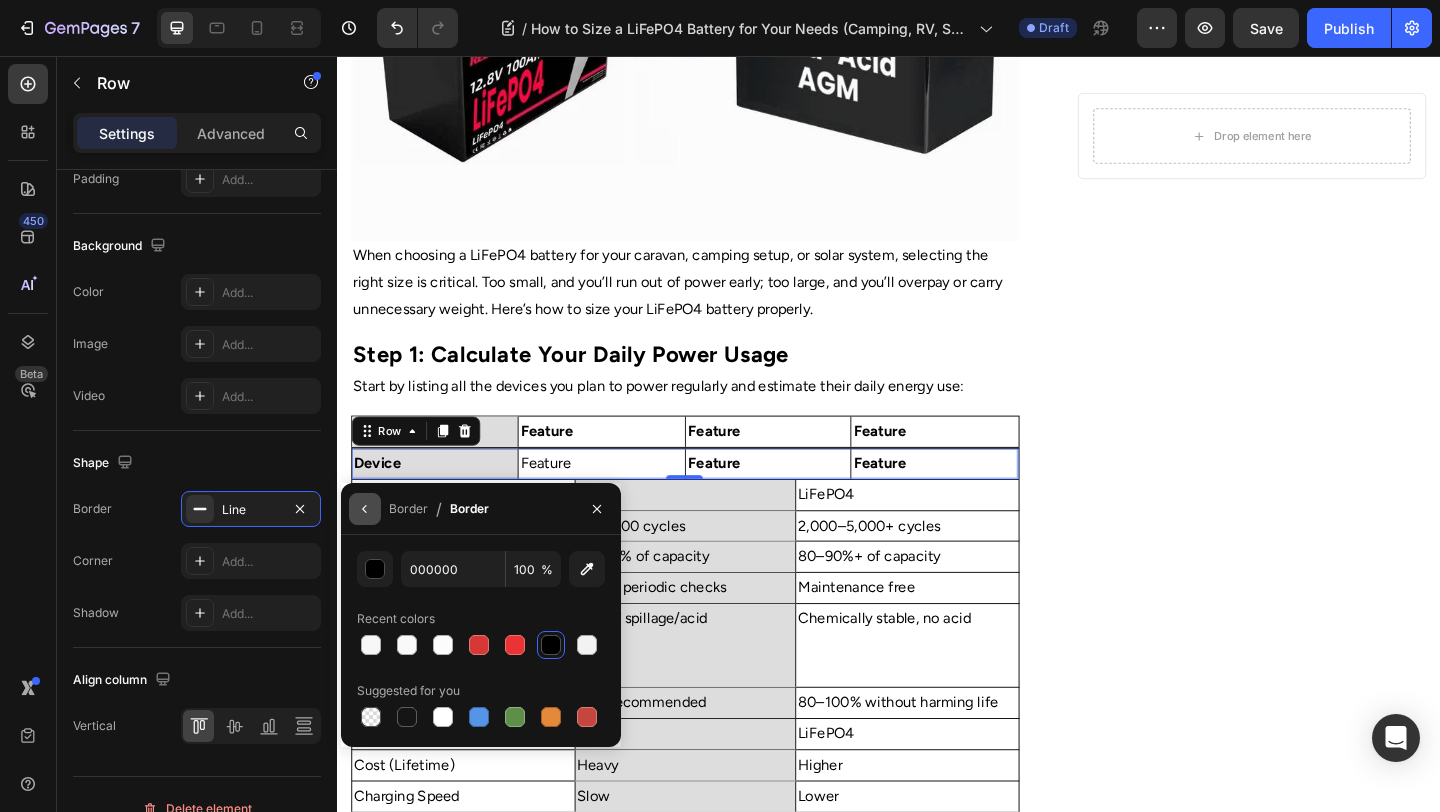 click 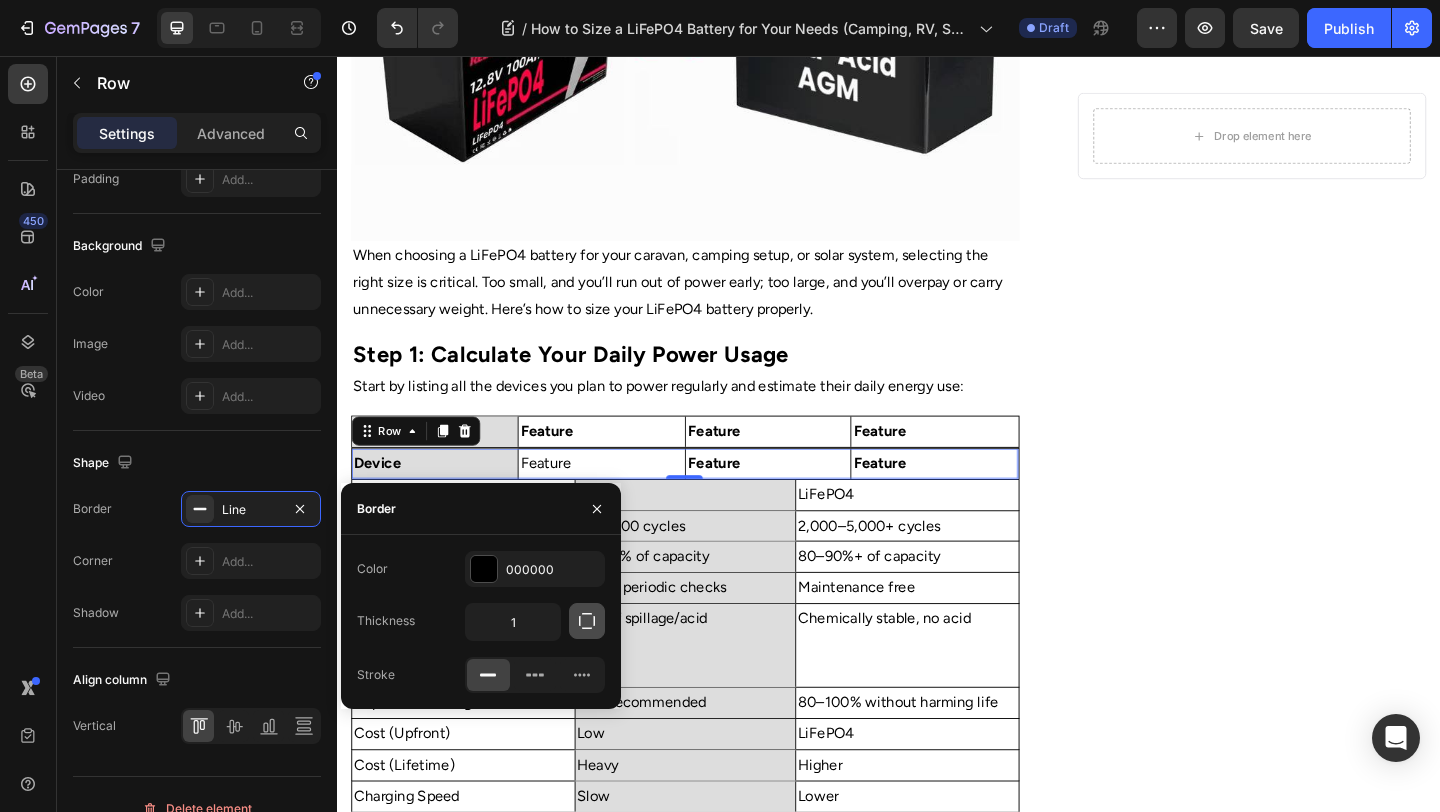 click 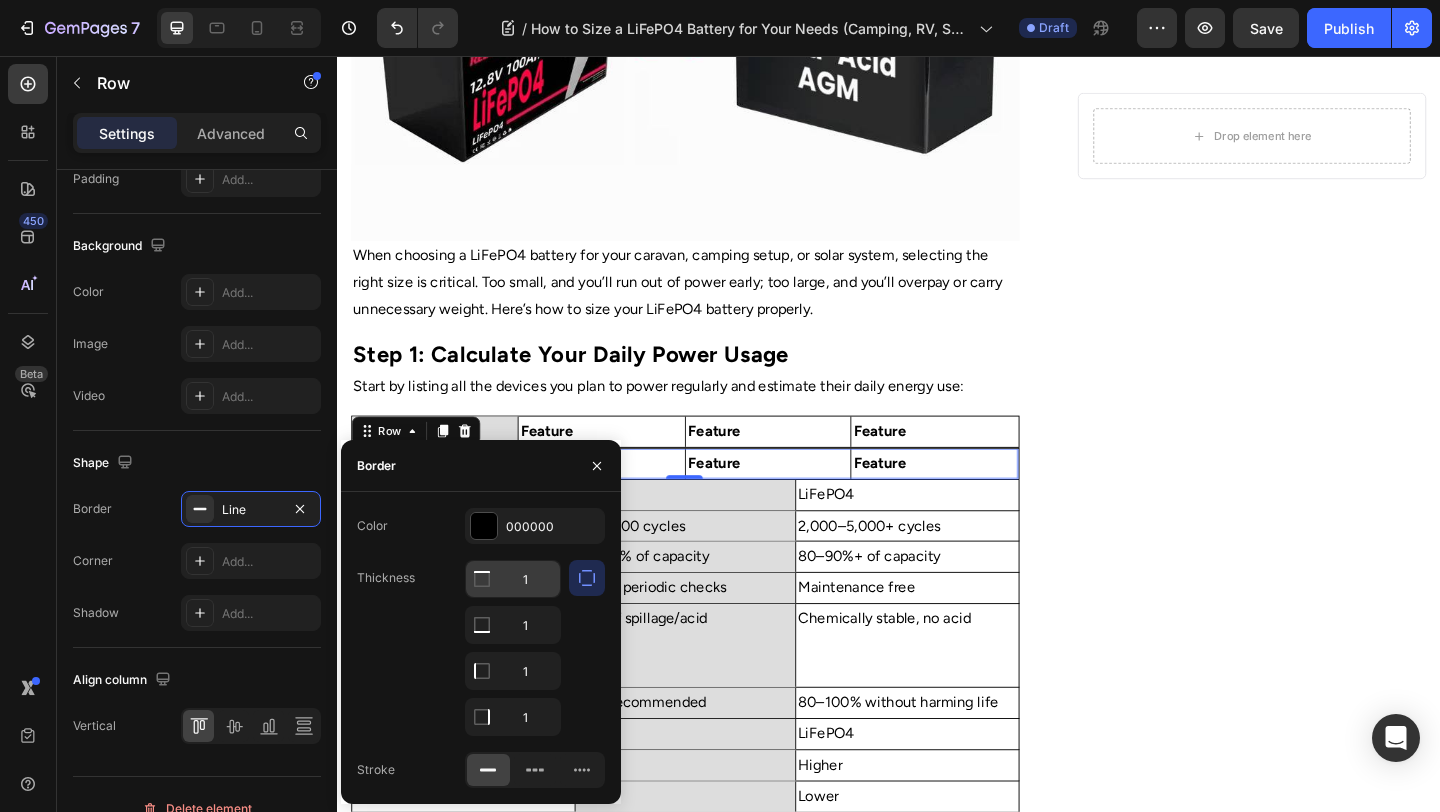 click on "1" at bounding box center (513, 579) 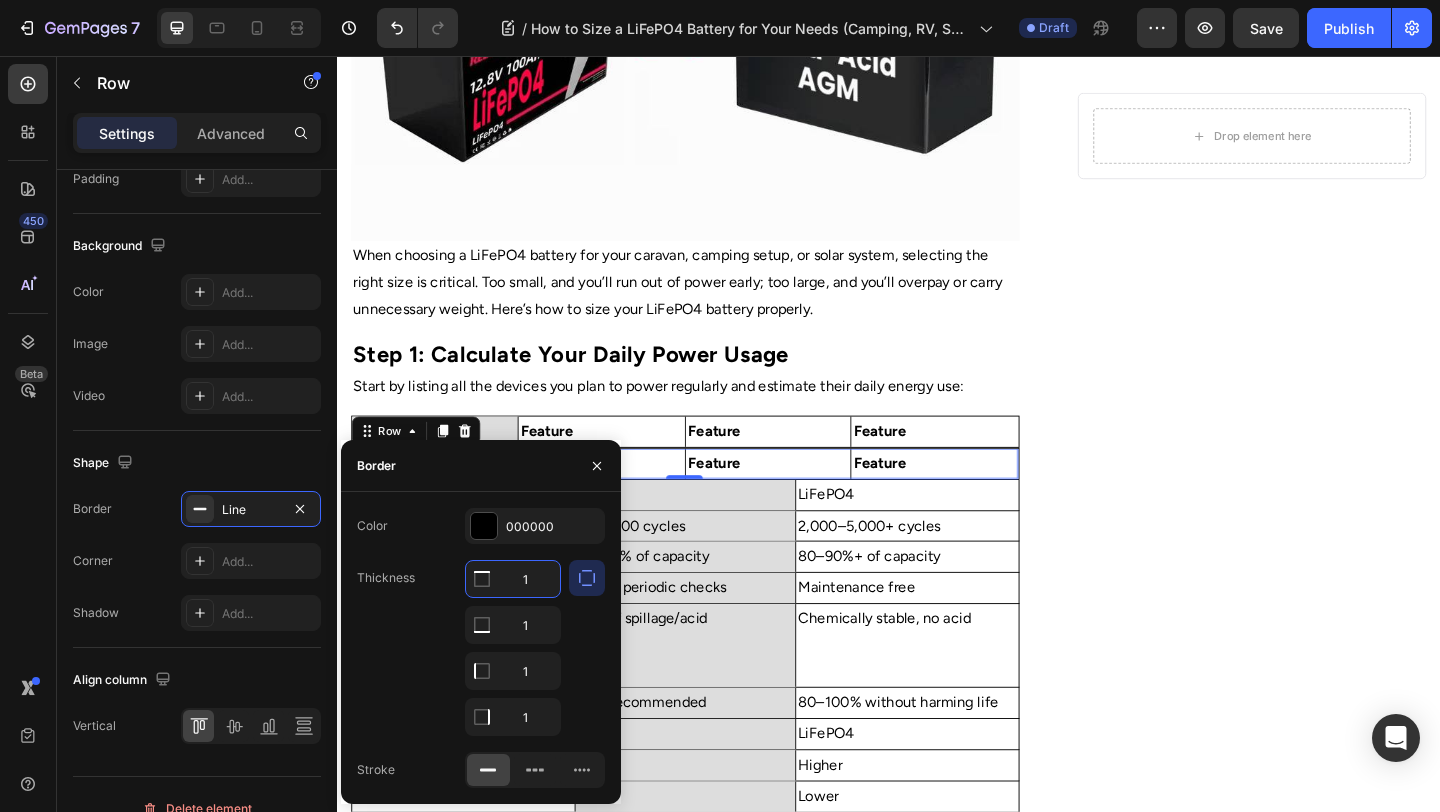 type on "0" 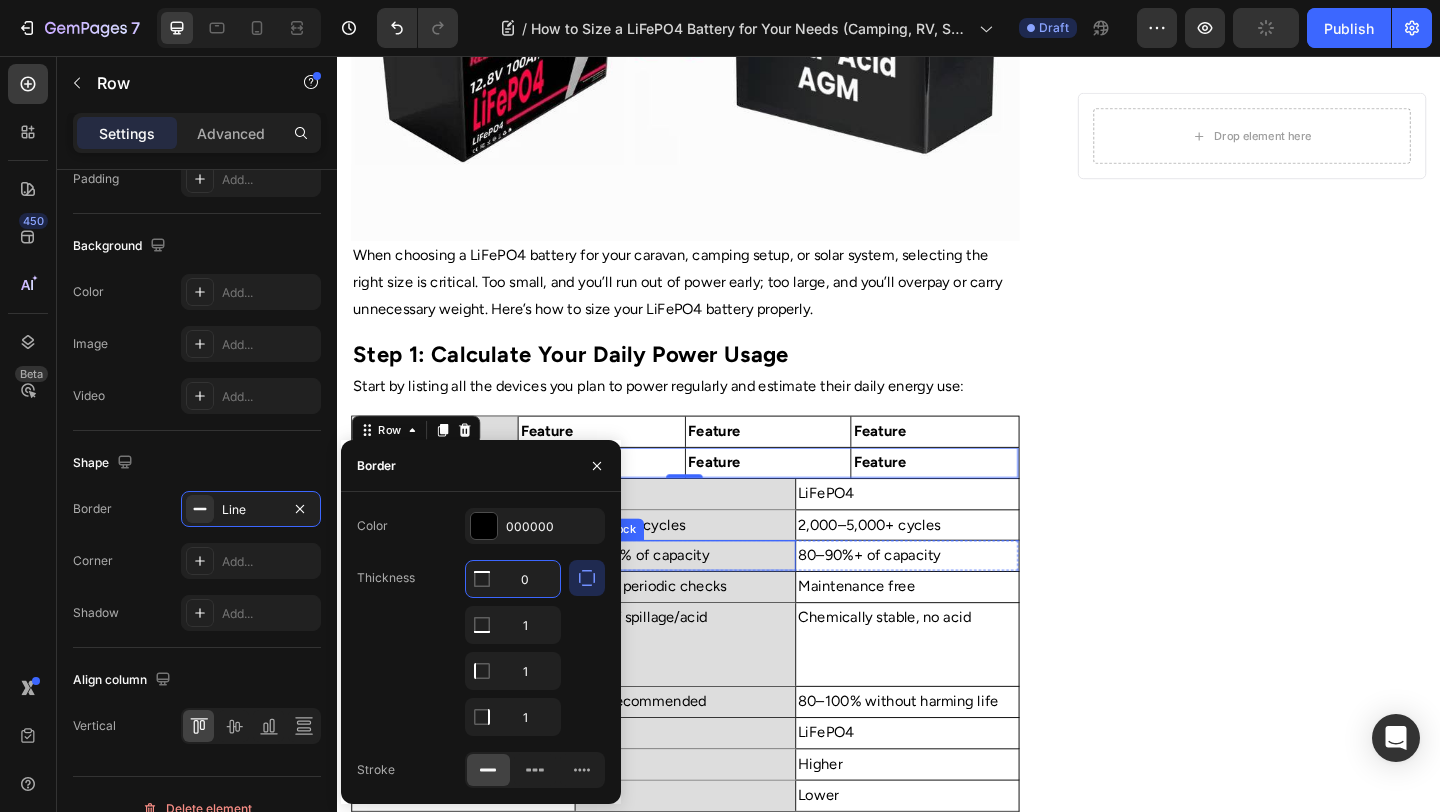 click on "2,000–5,000+ cycles" at bounding box center (957, 566) 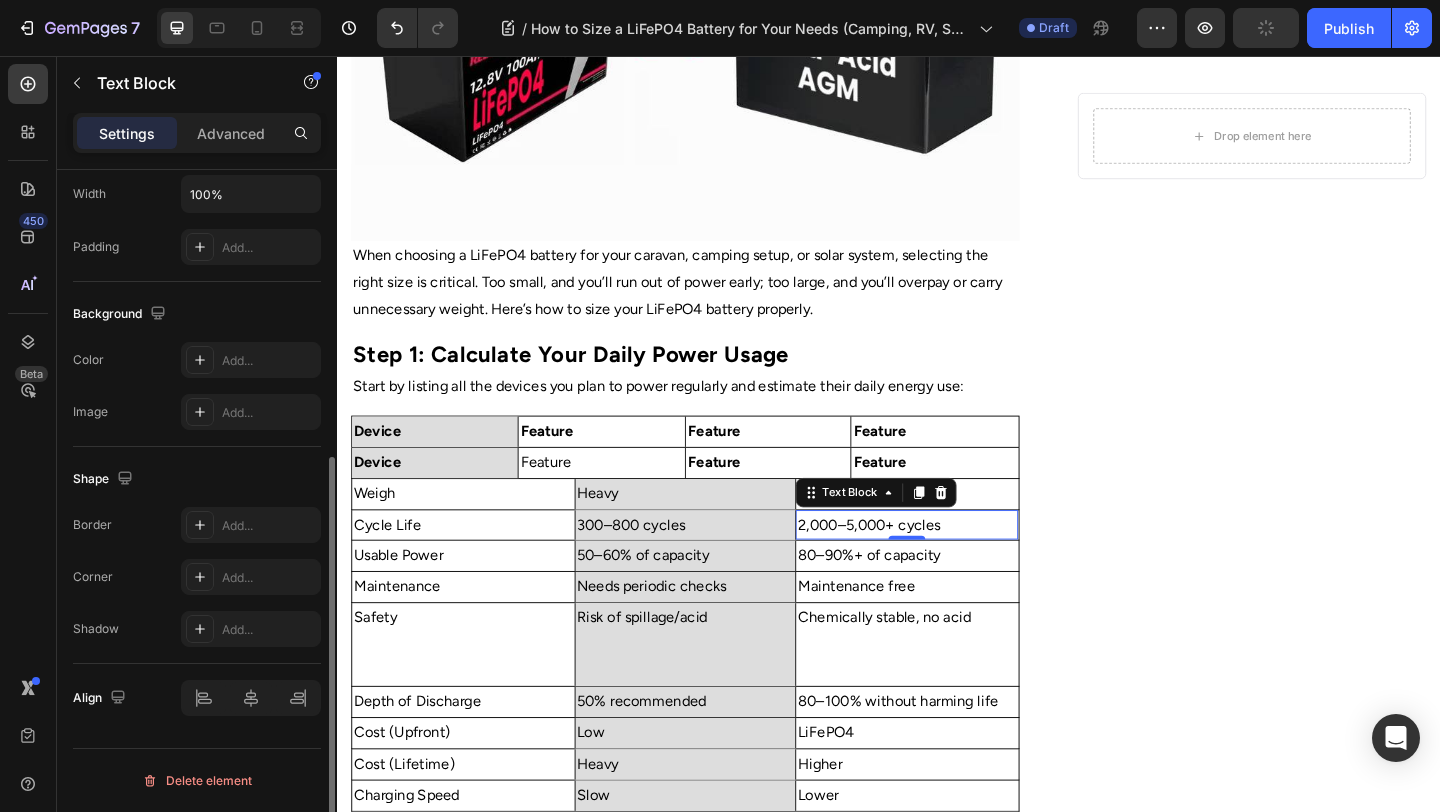 scroll, scrollTop: 0, scrollLeft: 0, axis: both 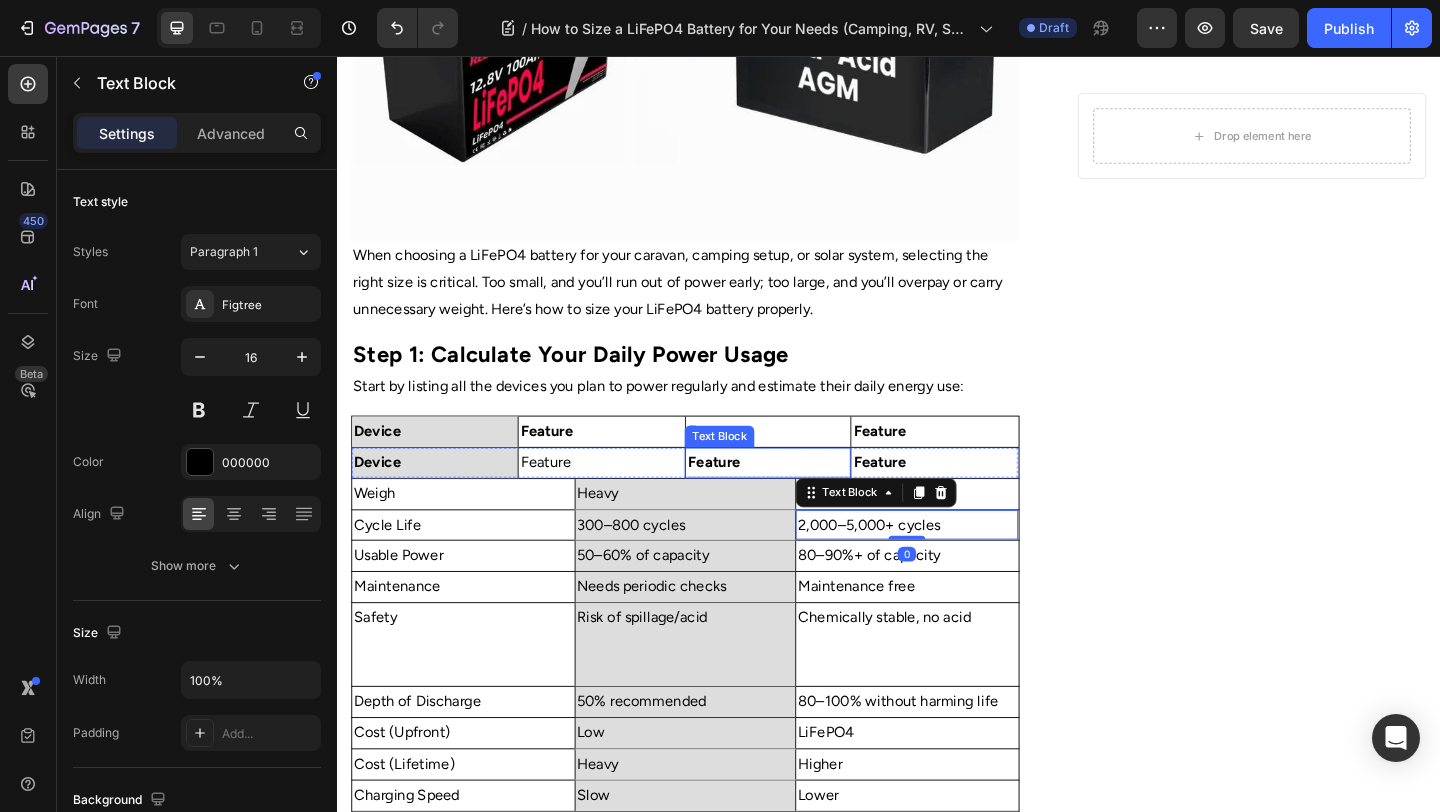 click on "Feature" at bounding box center [805, 498] 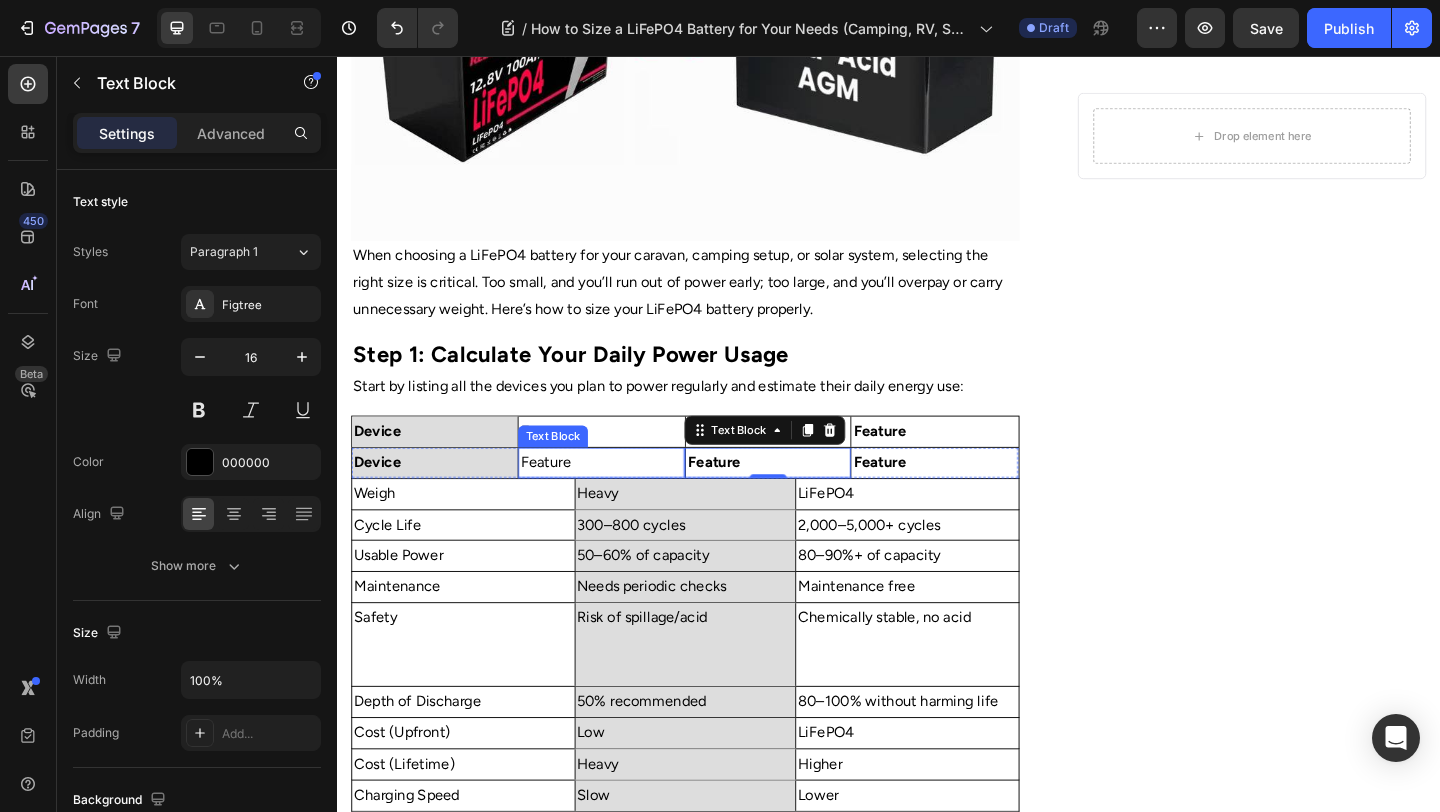 click on "Feature" at bounding box center [624, 464] 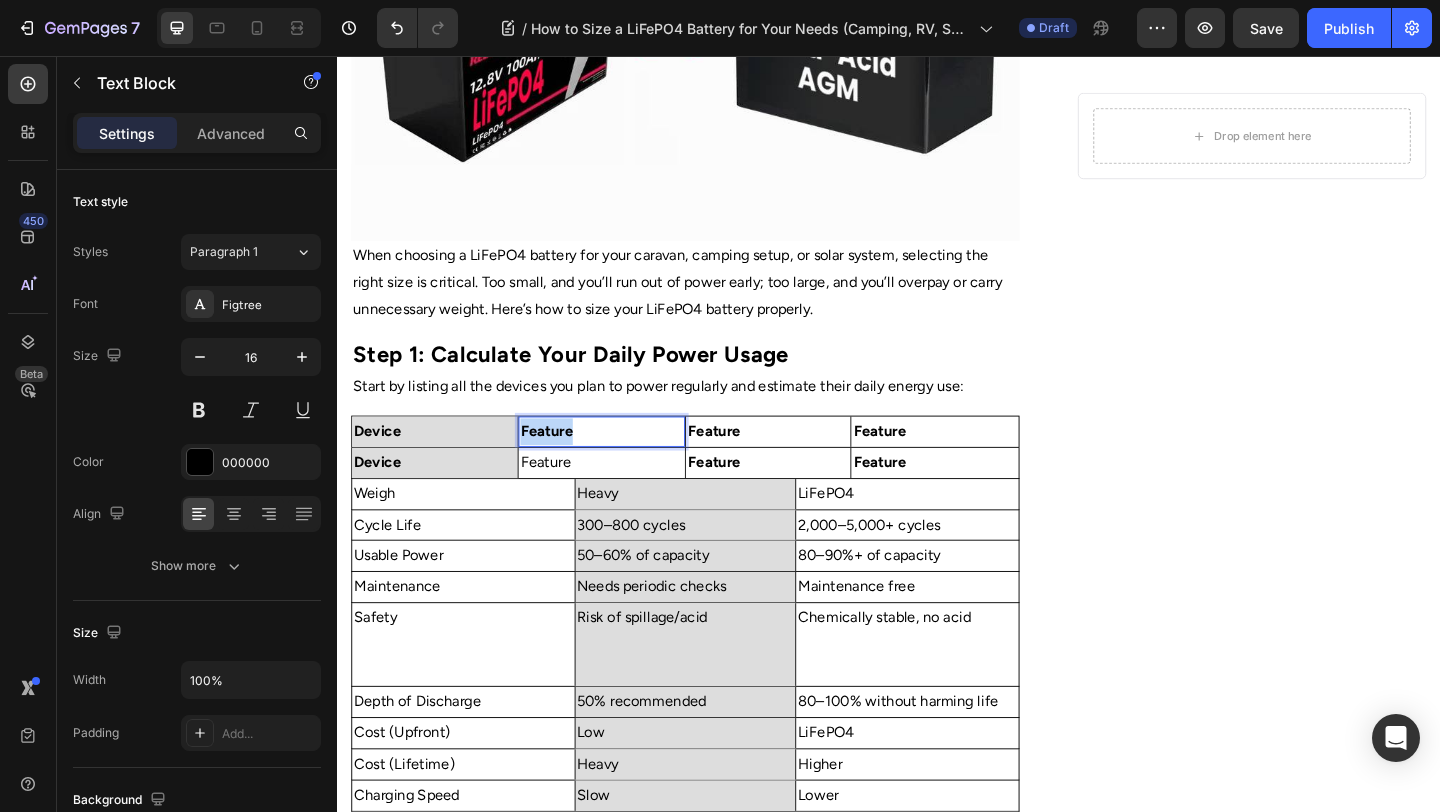 click on "Feature" at bounding box center (624, 464) 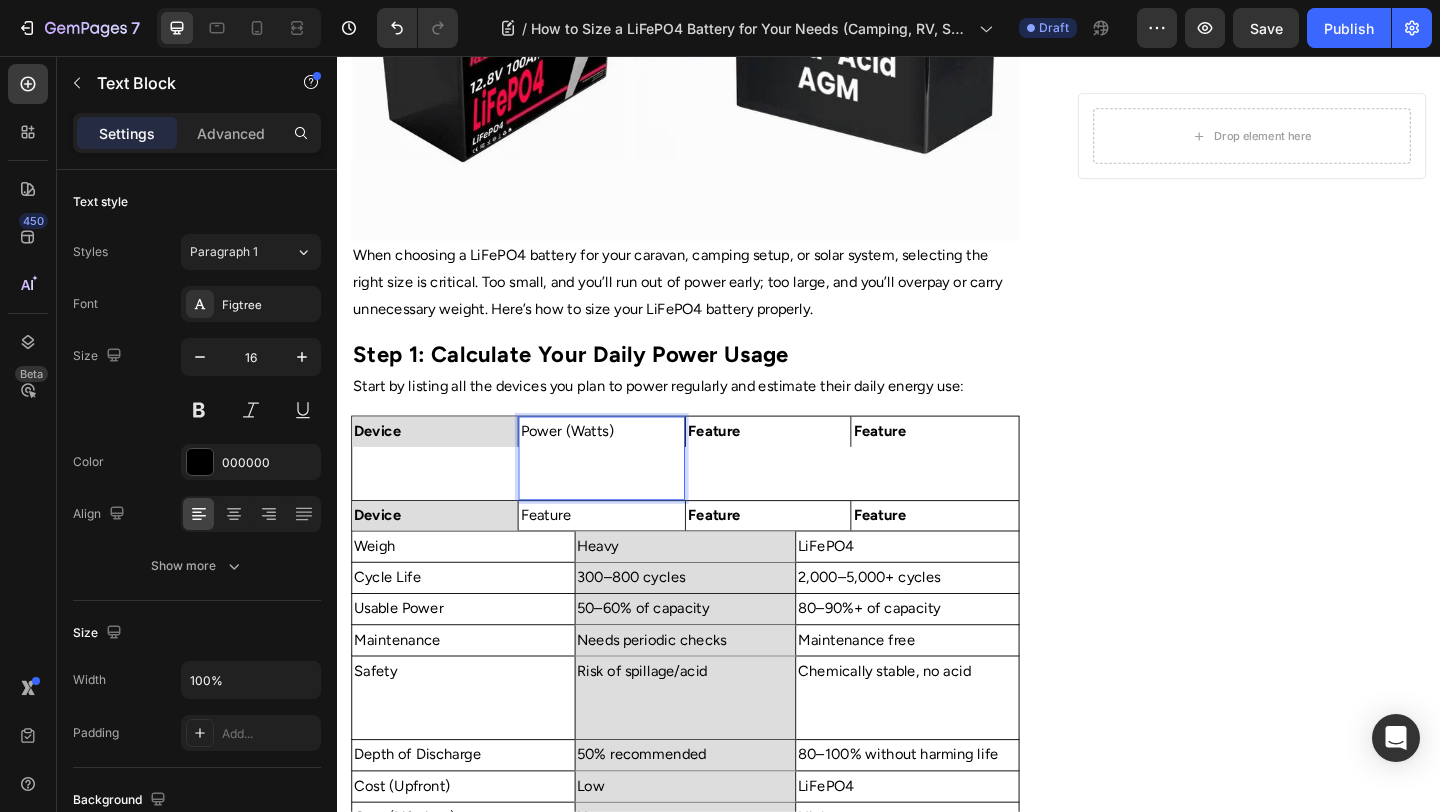 click on "Power (Watts)" at bounding box center [624, 464] 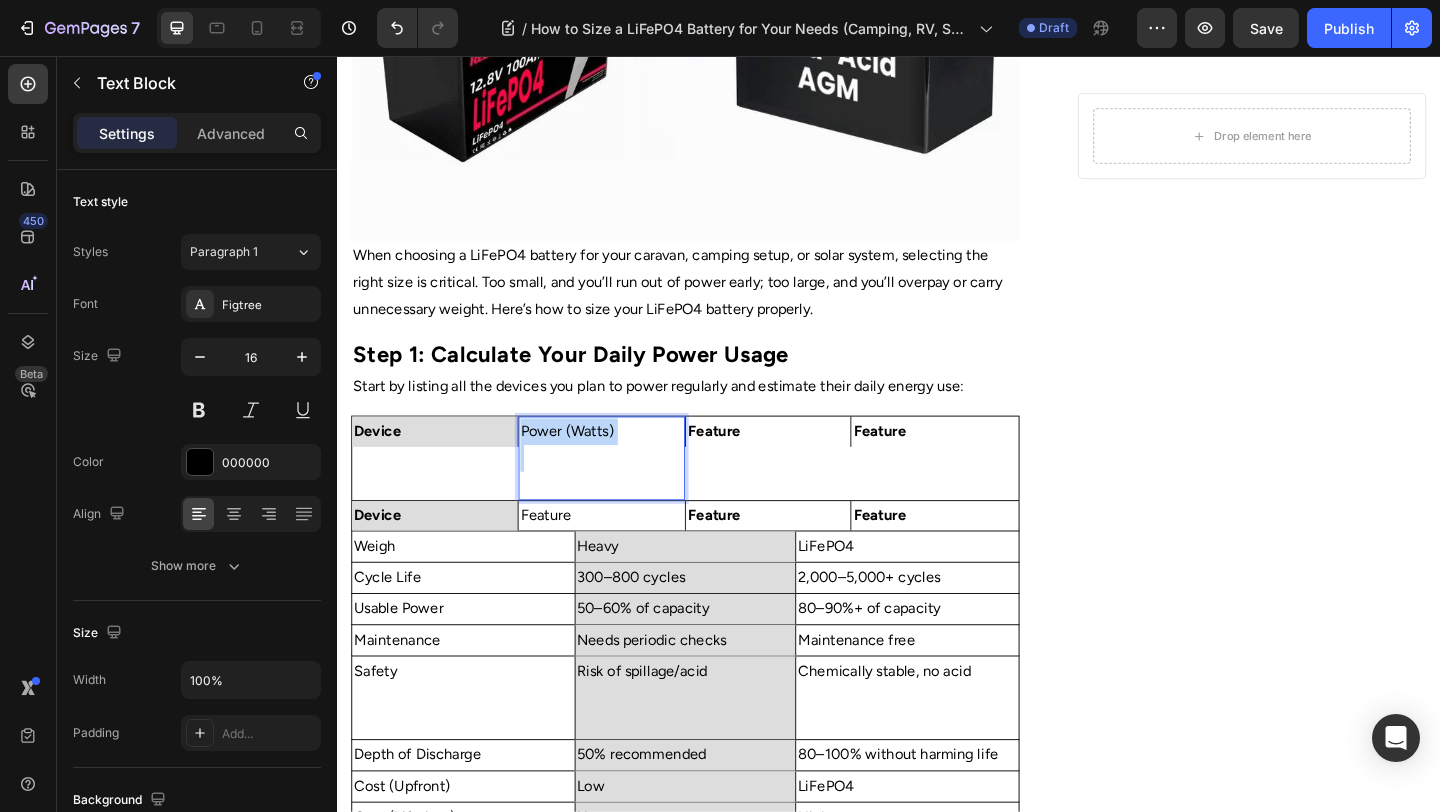 click on "Power (Watts)" at bounding box center (624, 464) 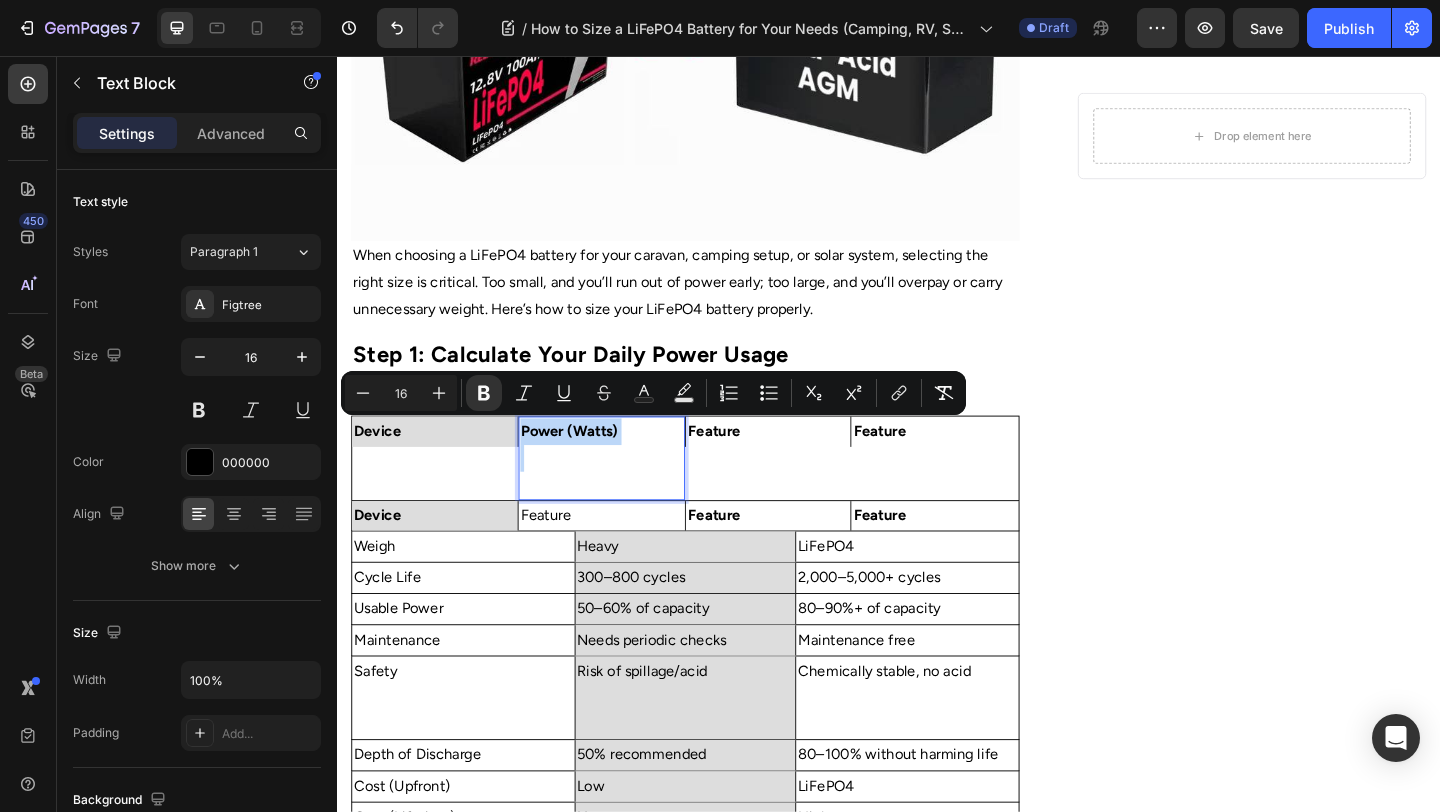 click on "Power (Watts)" at bounding box center (589, 463) 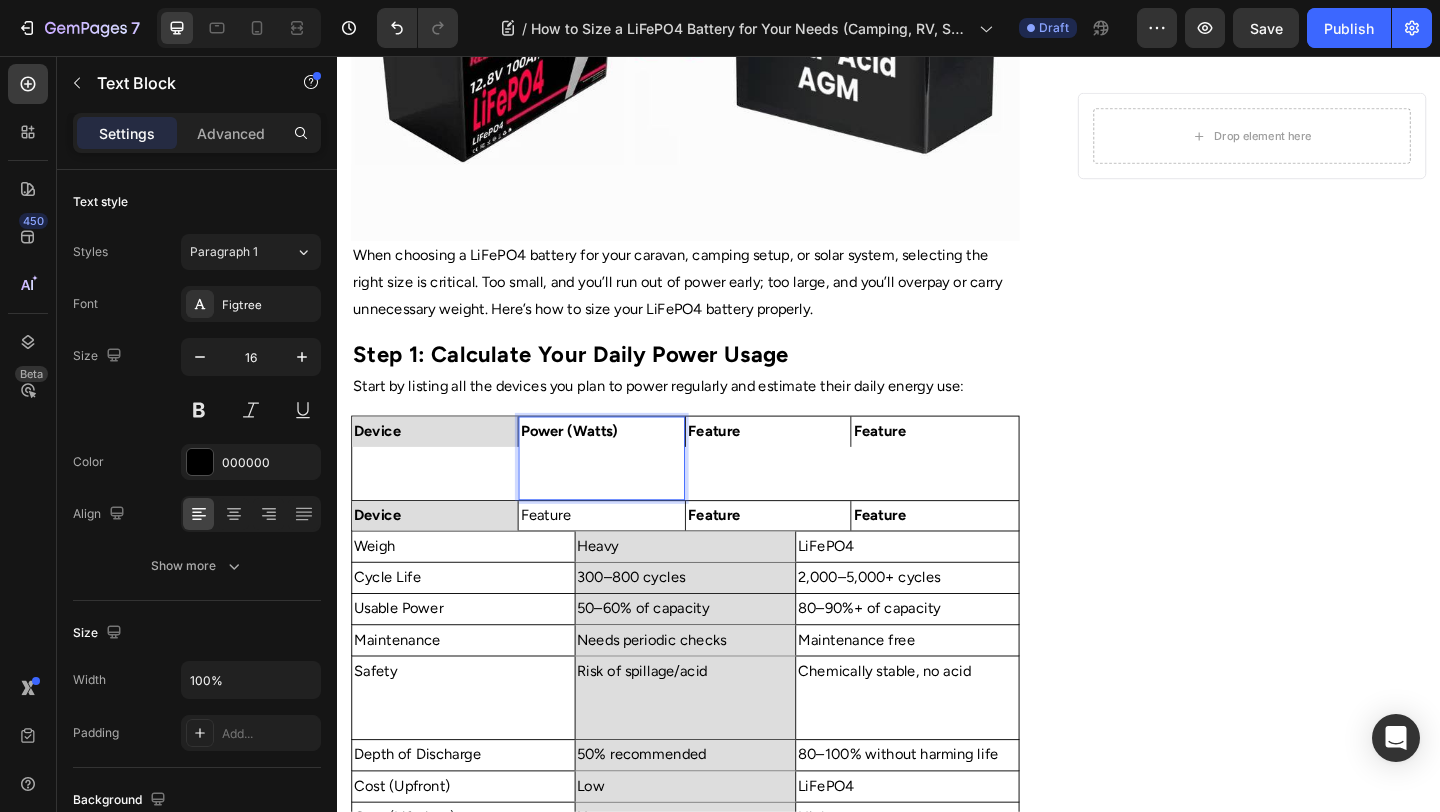 click at bounding box center (624, 508) 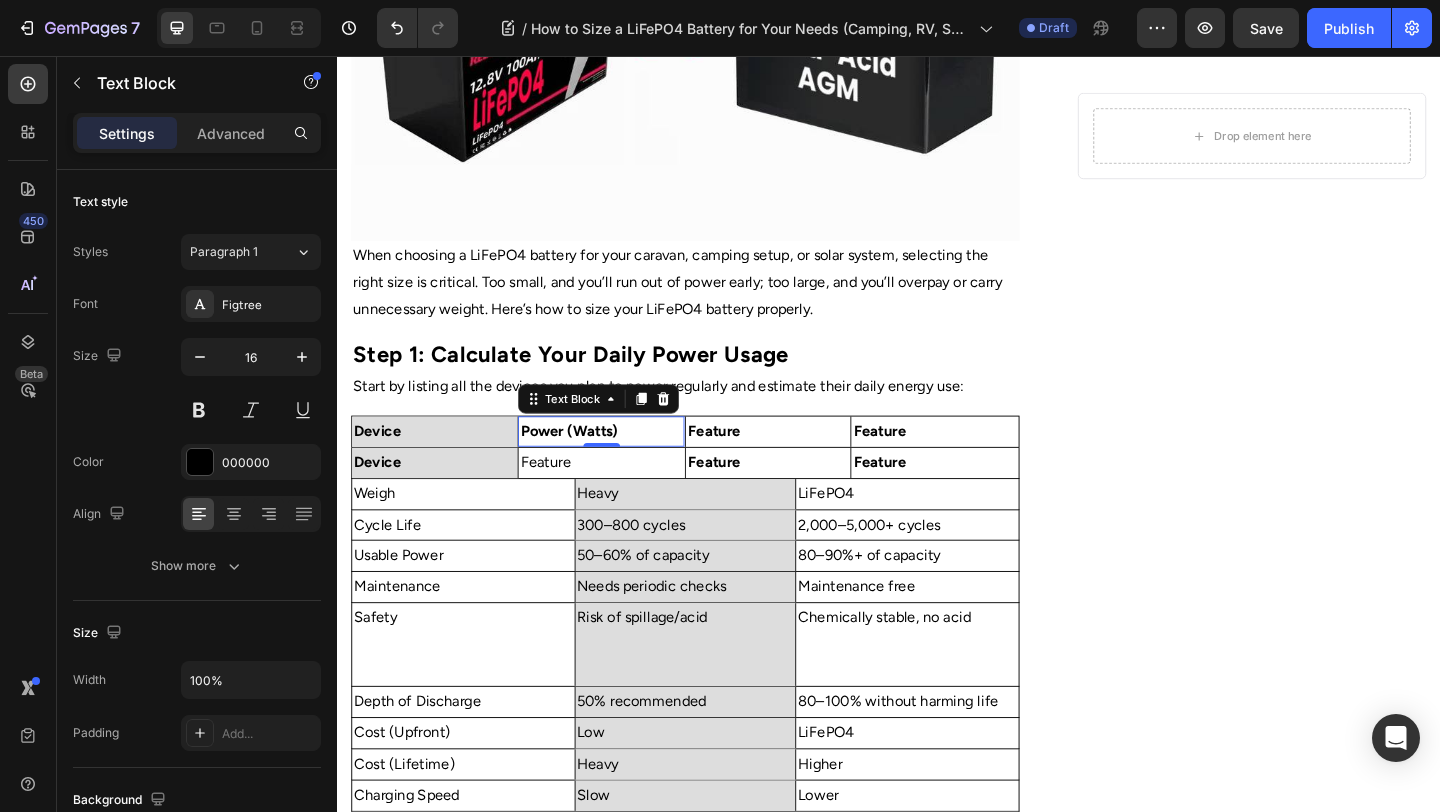 click on "Feature" at bounding box center [805, 464] 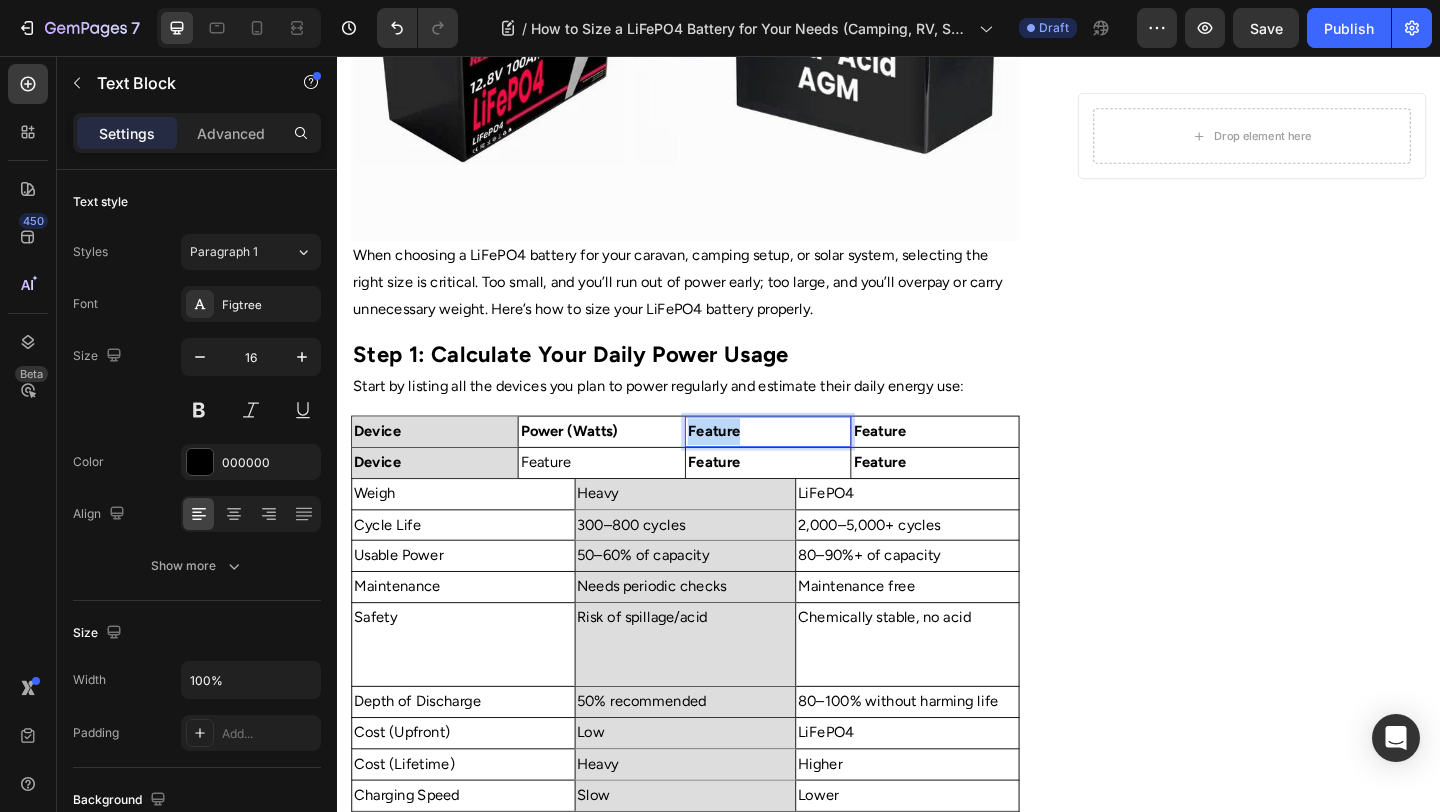 click on "Feature" at bounding box center (746, 463) 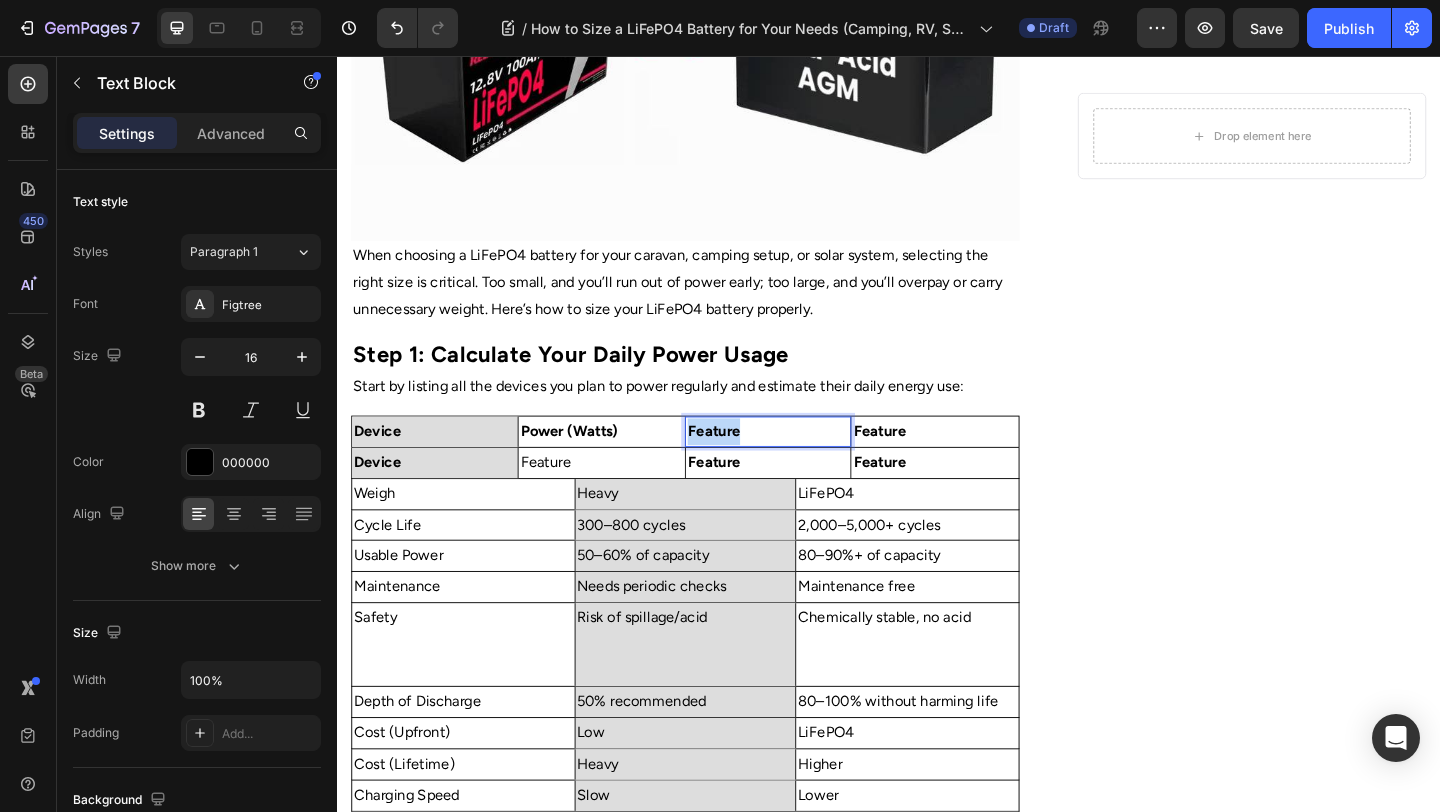 click on "Feature" at bounding box center [746, 463] 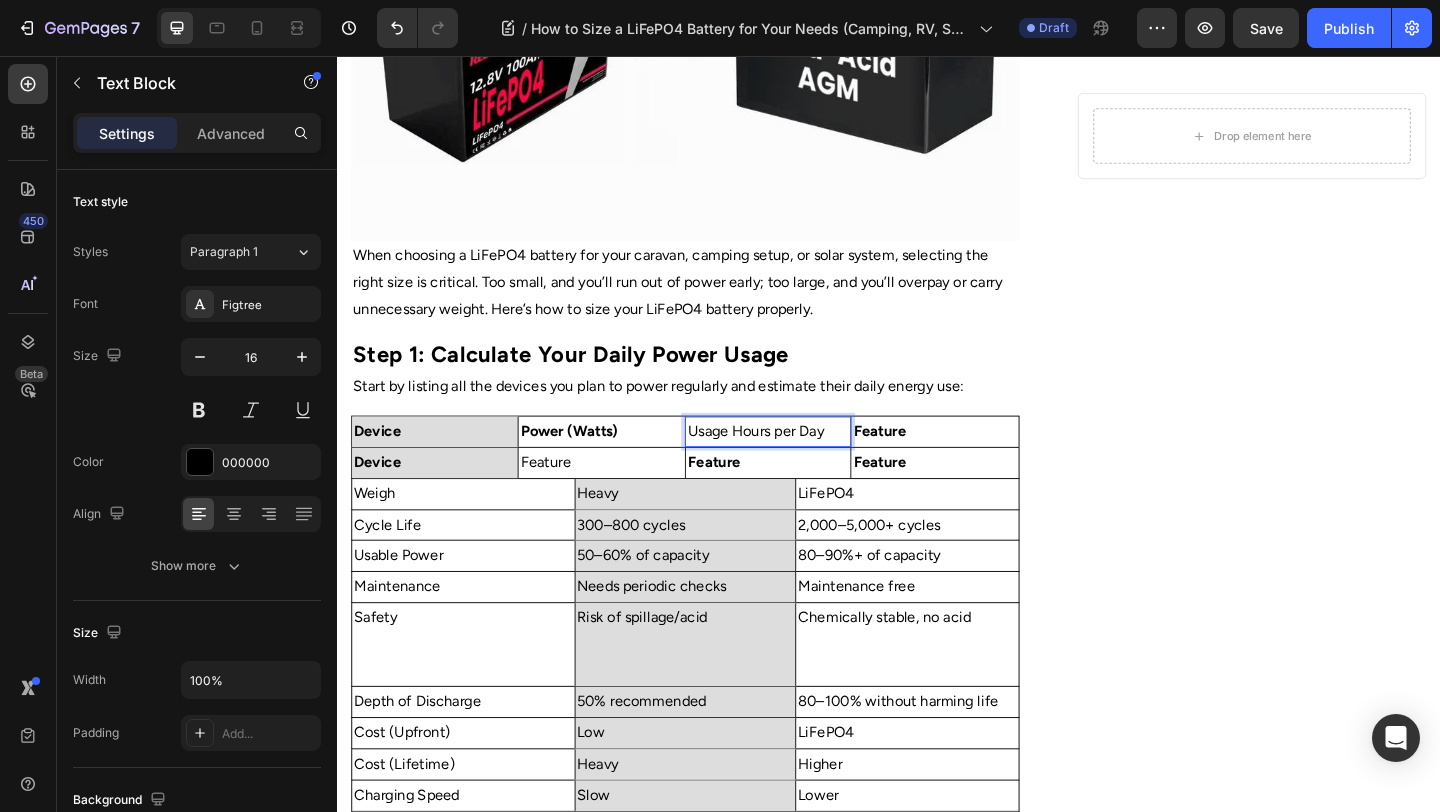 click on "Usage Hours per Day" at bounding box center [805, 464] 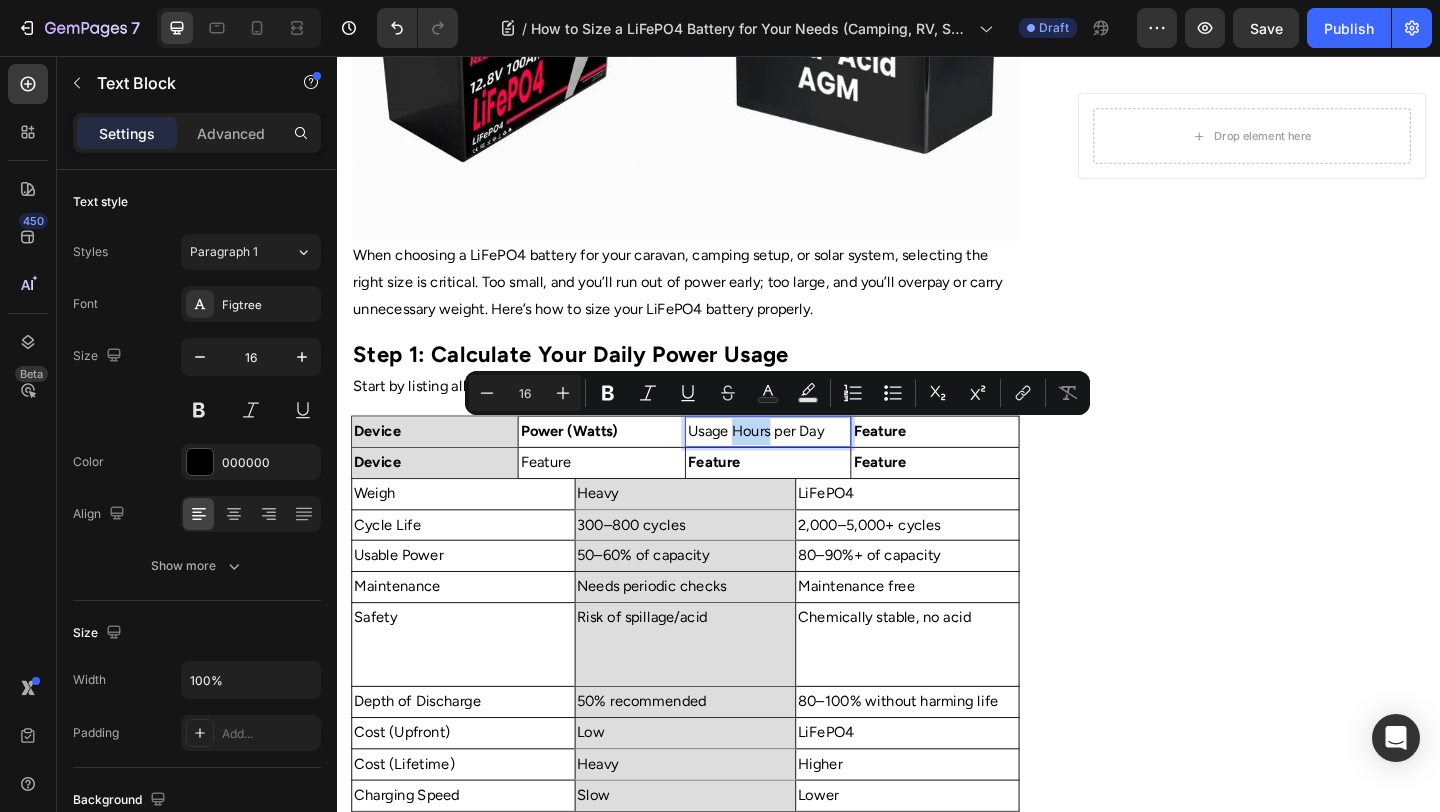 click on "Usage Hours per Day" at bounding box center [805, 464] 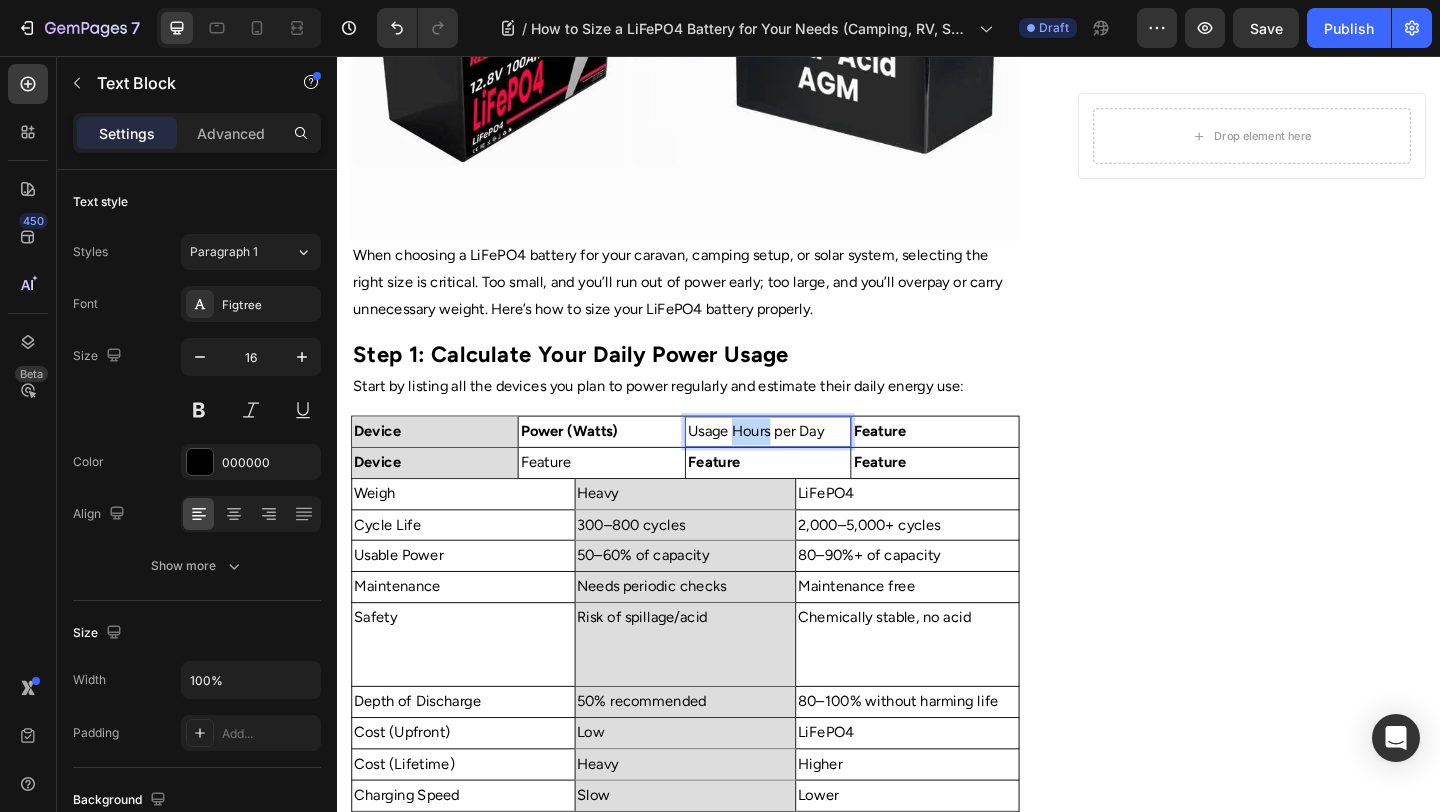 click on "Usage Hours per Day" at bounding box center [805, 464] 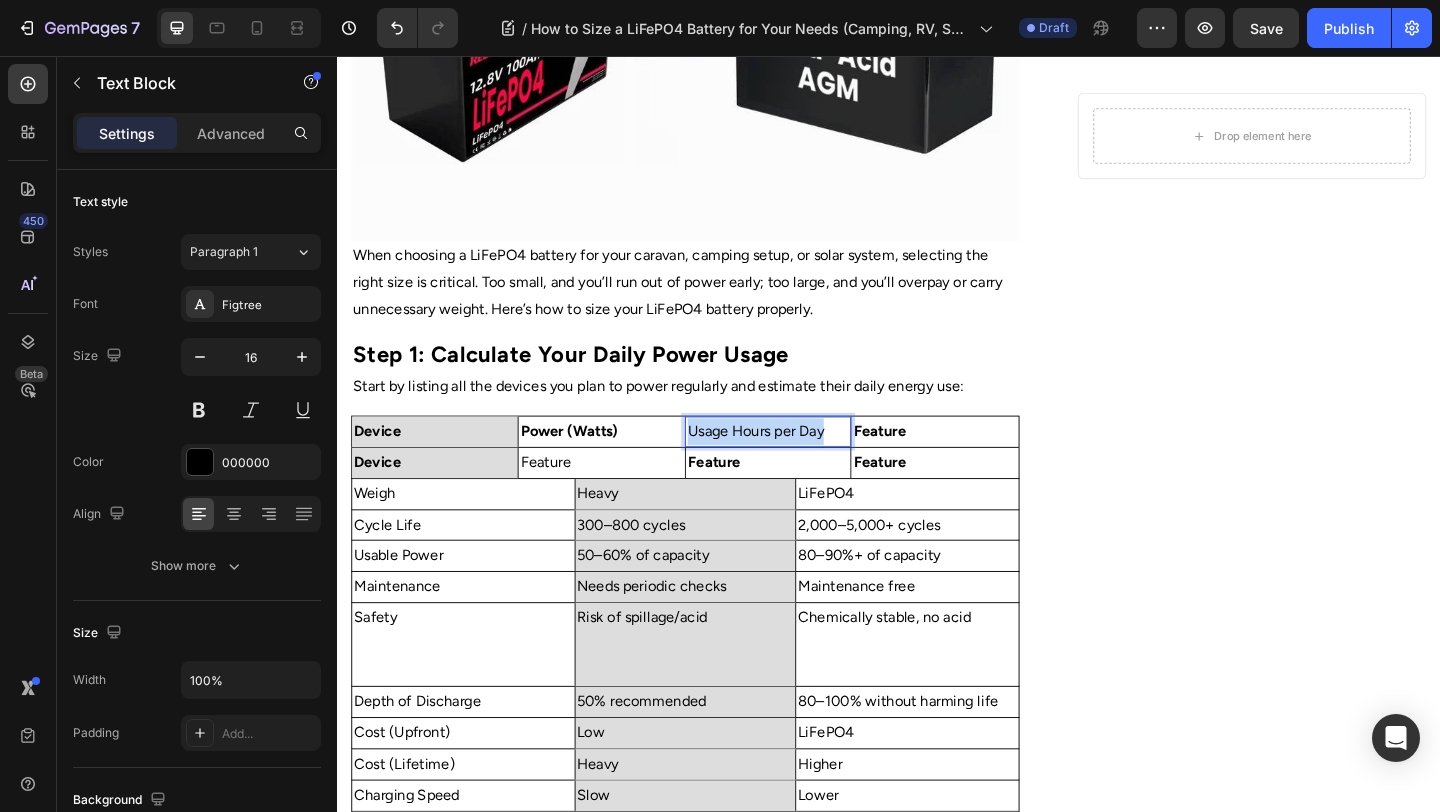 click on "Usage Hours per Day" at bounding box center (805, 464) 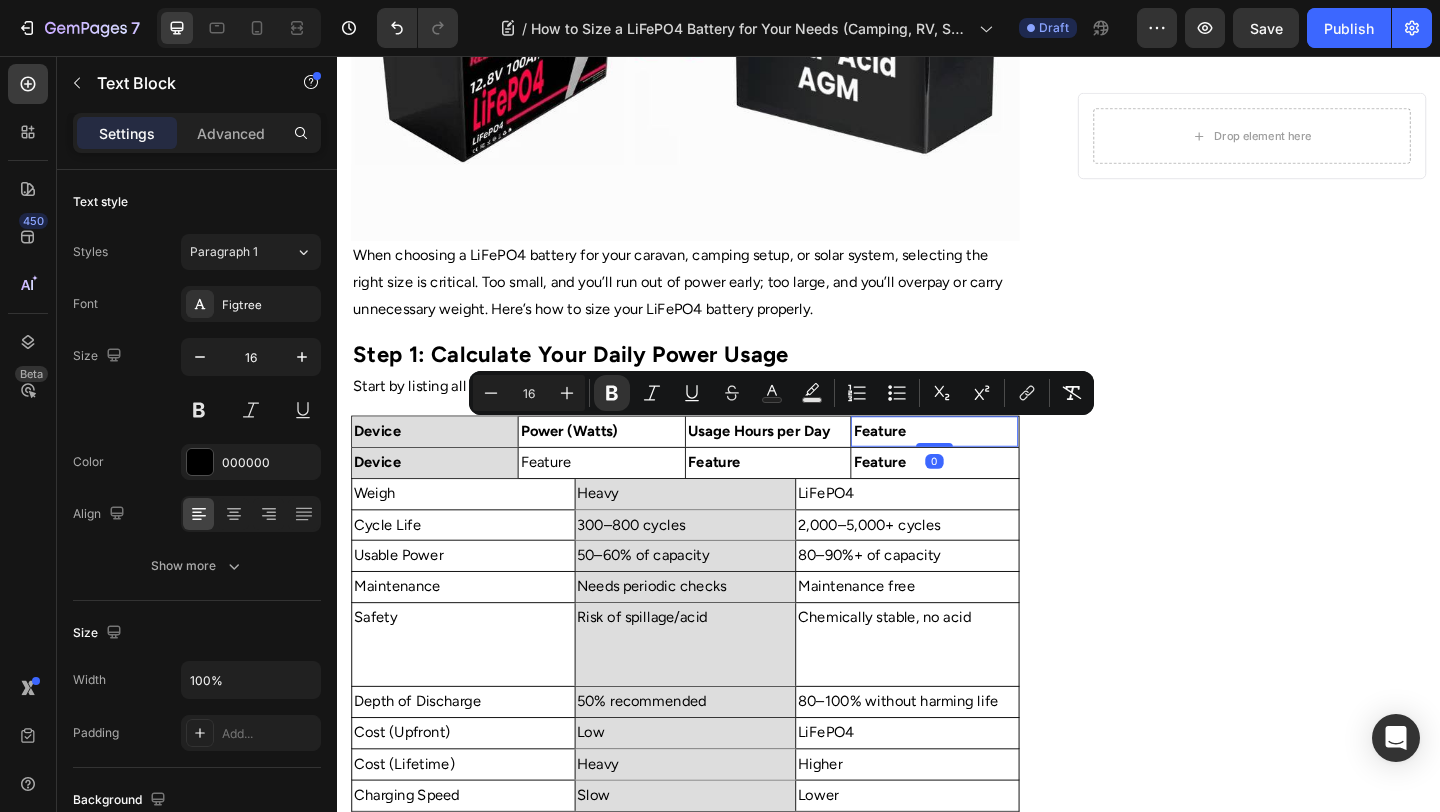 click on "Feature" at bounding box center [986, 464] 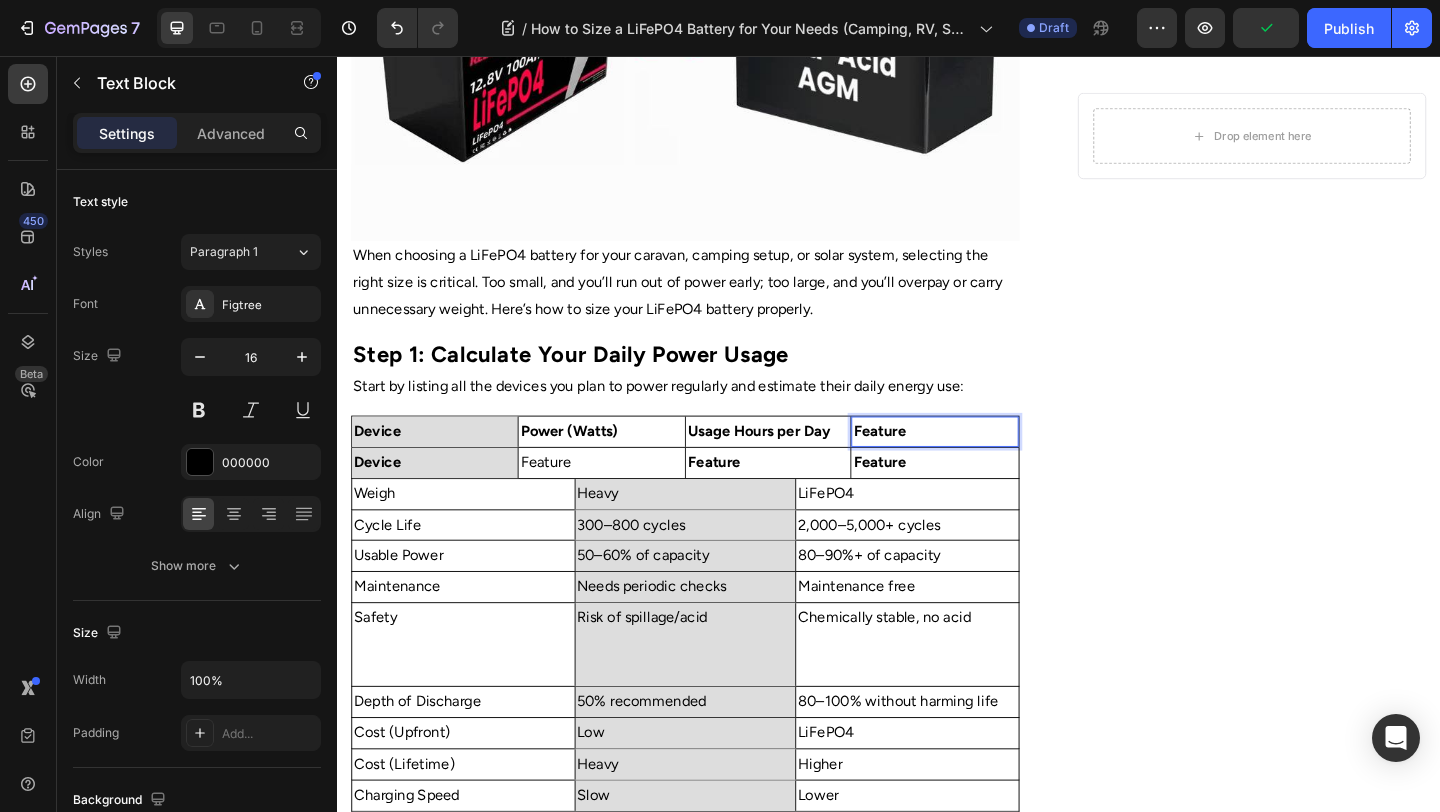 click on "Feature" at bounding box center [986, 464] 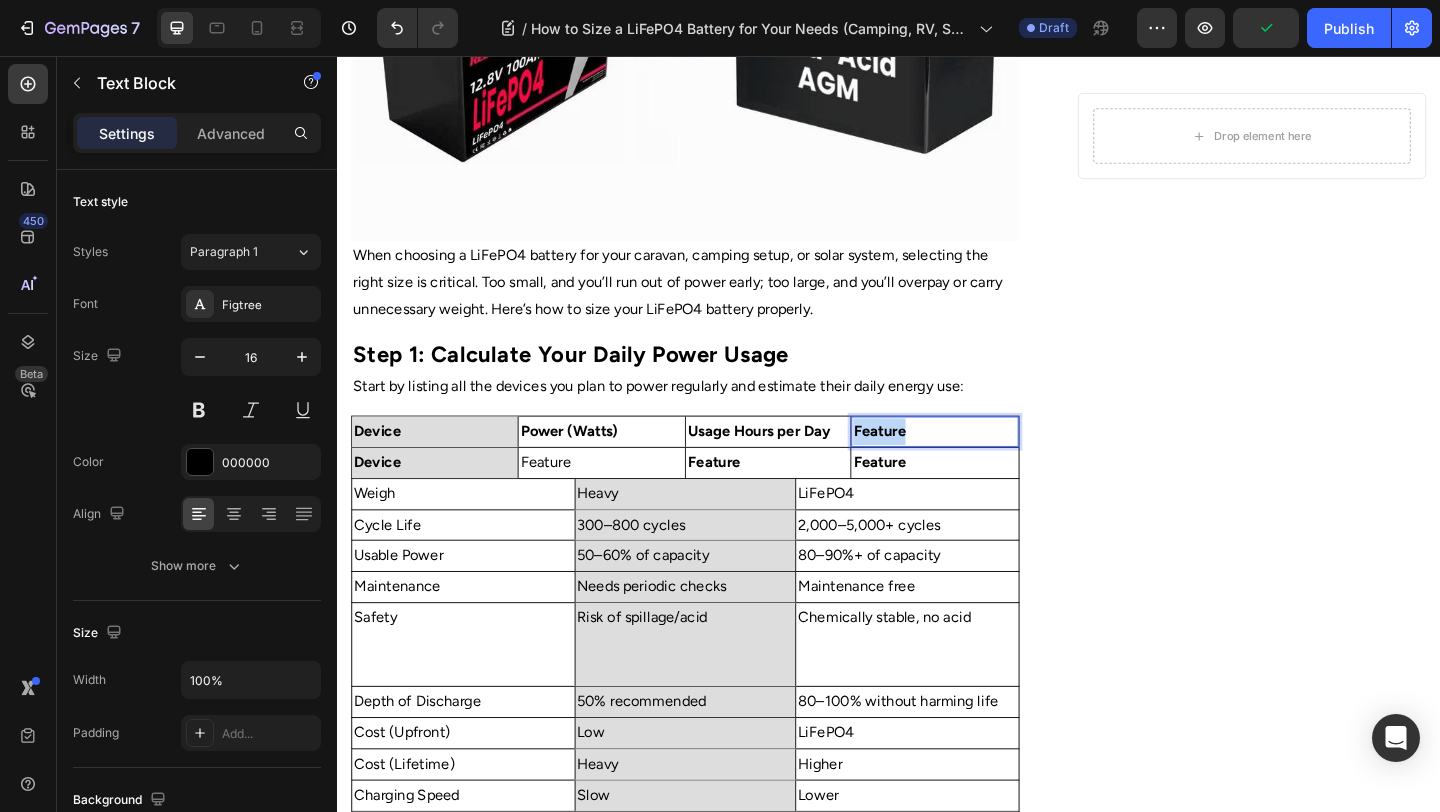 click on "Feature" at bounding box center (986, 464) 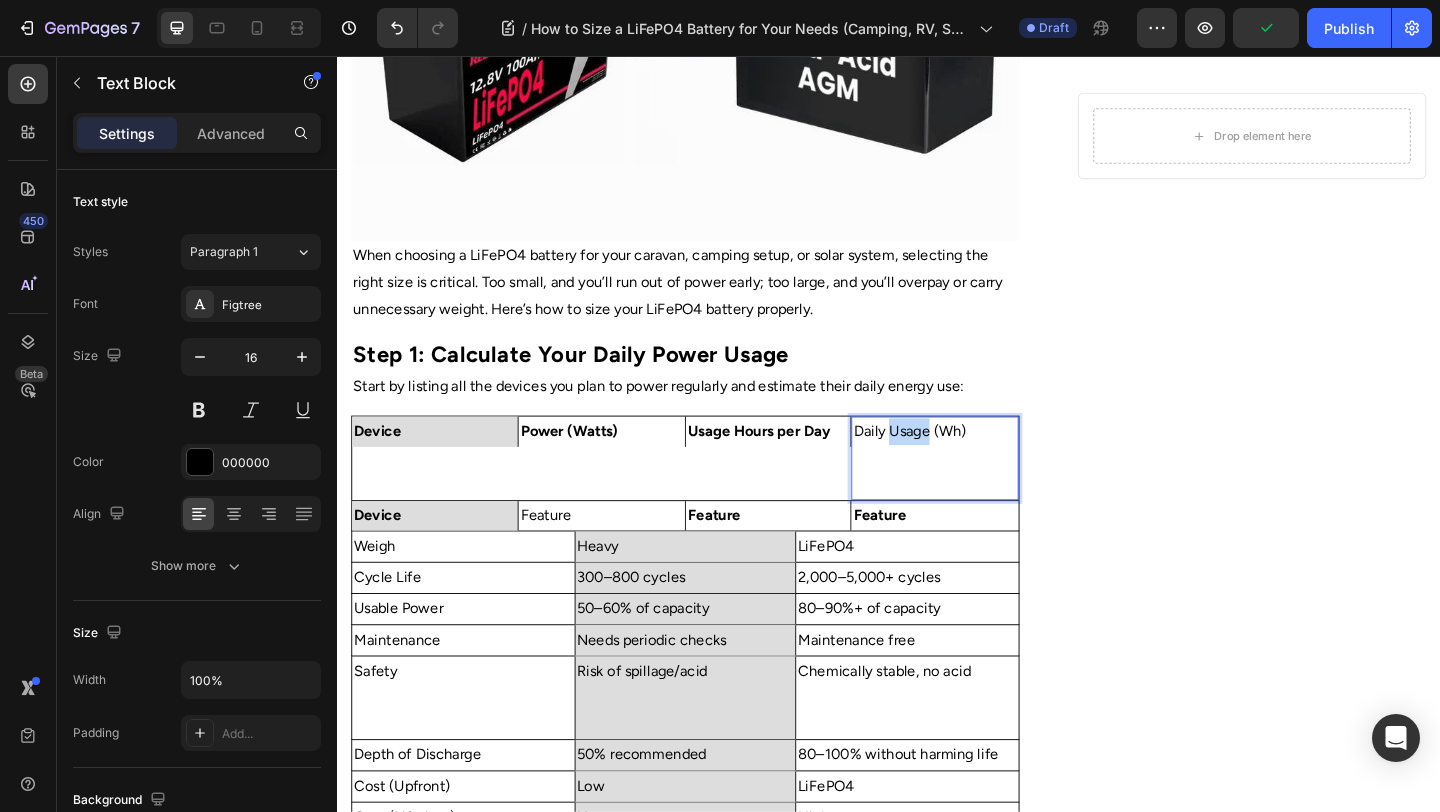 click on "Daily Usage (Wh)" at bounding box center [986, 464] 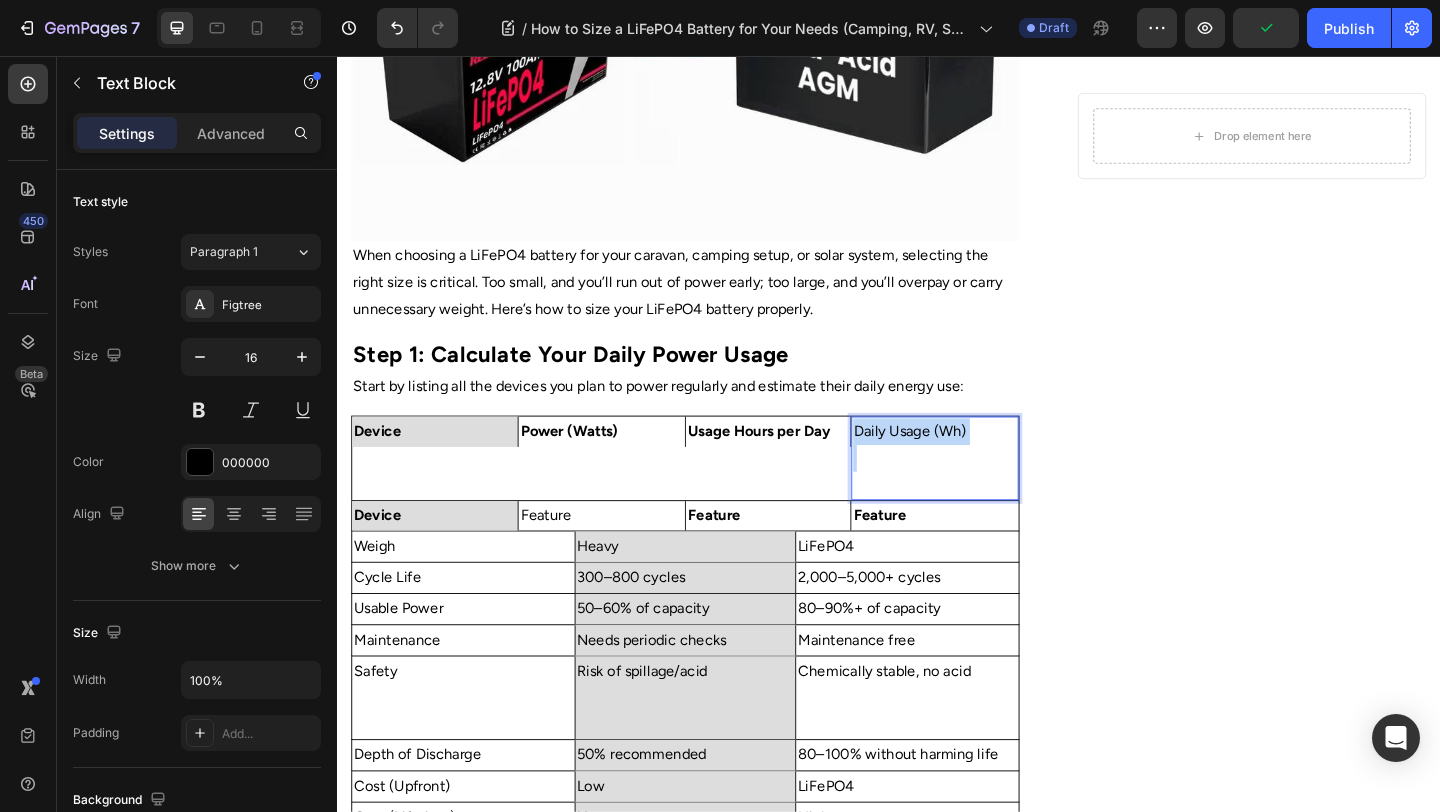 click on "Daily Usage (Wh)" at bounding box center [986, 464] 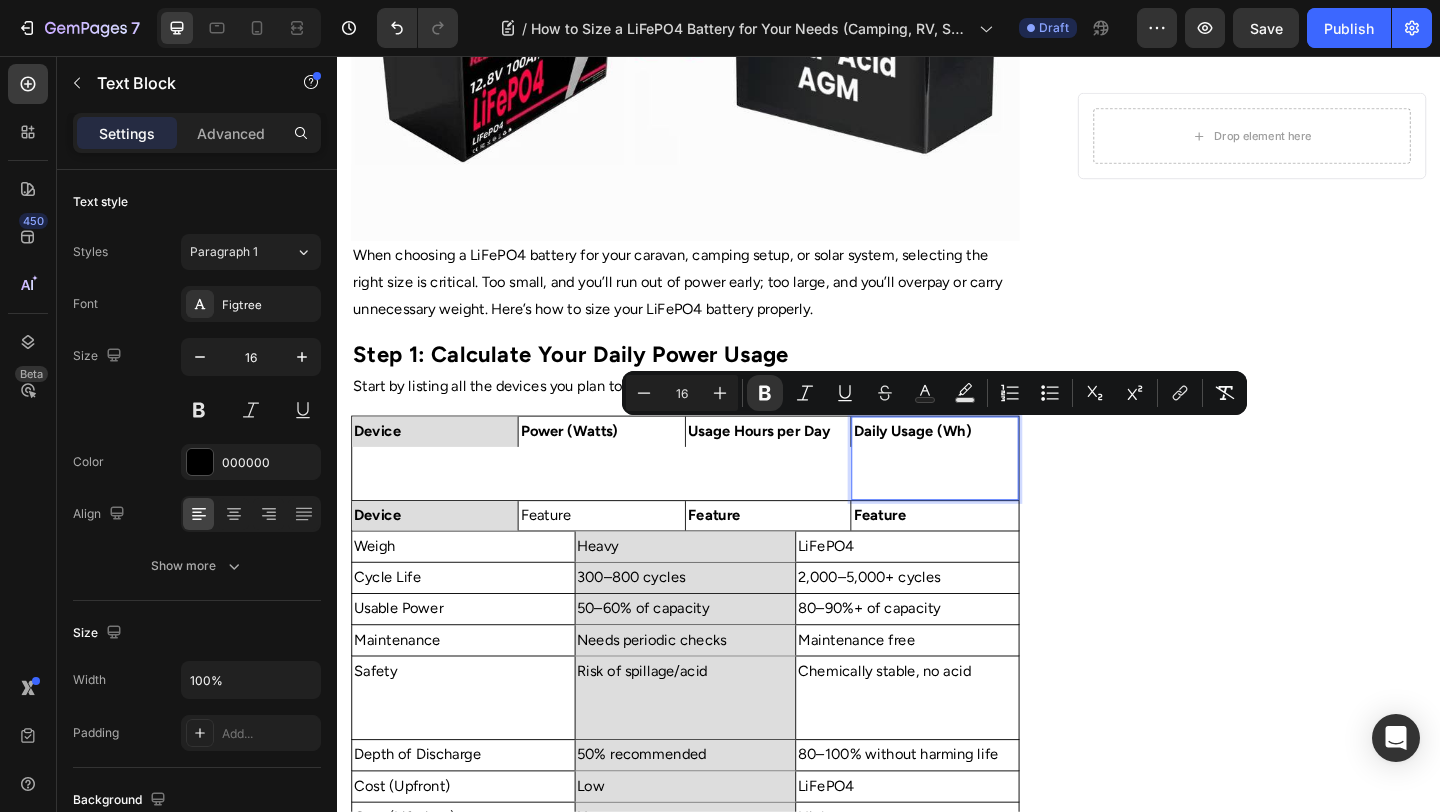 click at bounding box center (986, 508) 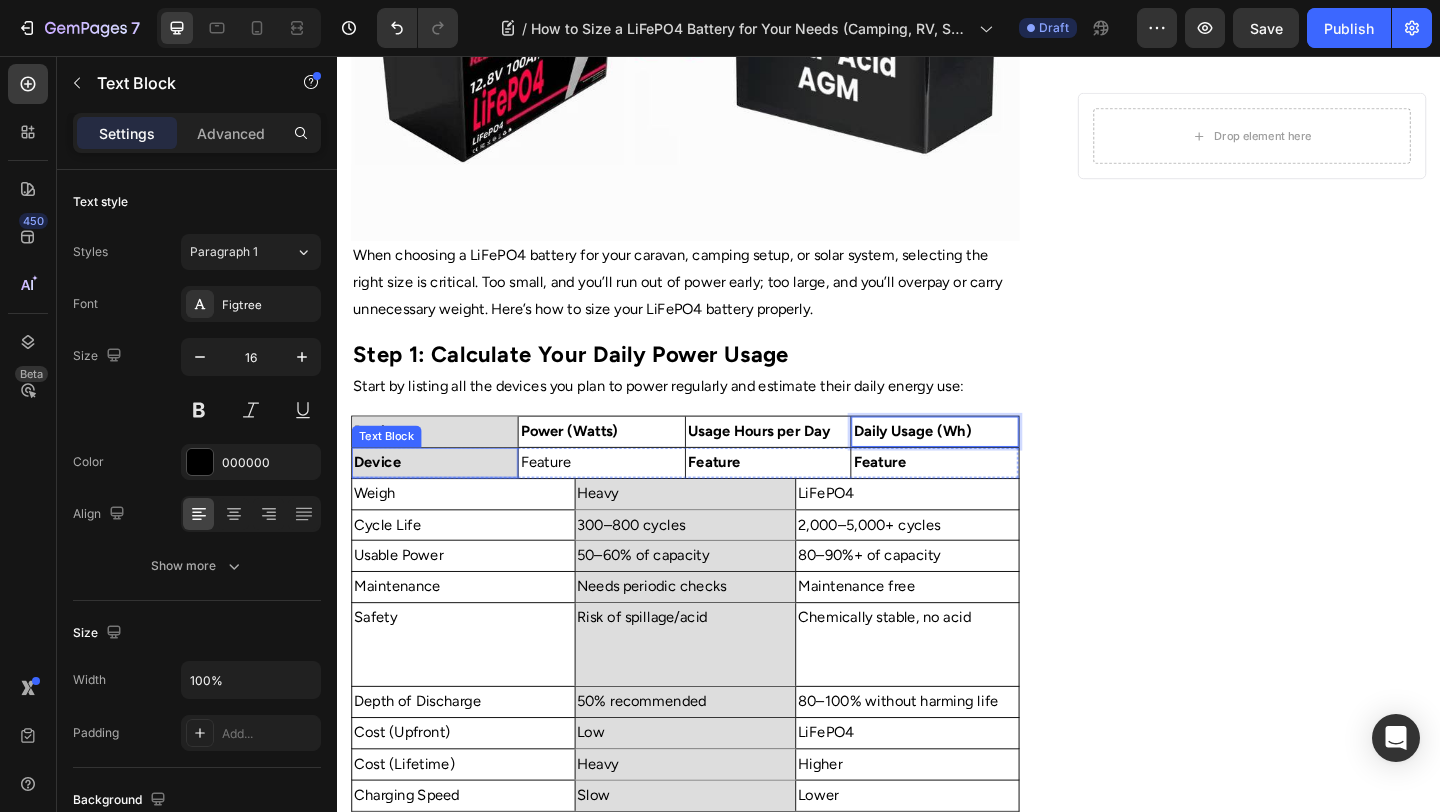 click on "Device" at bounding box center [443, 498] 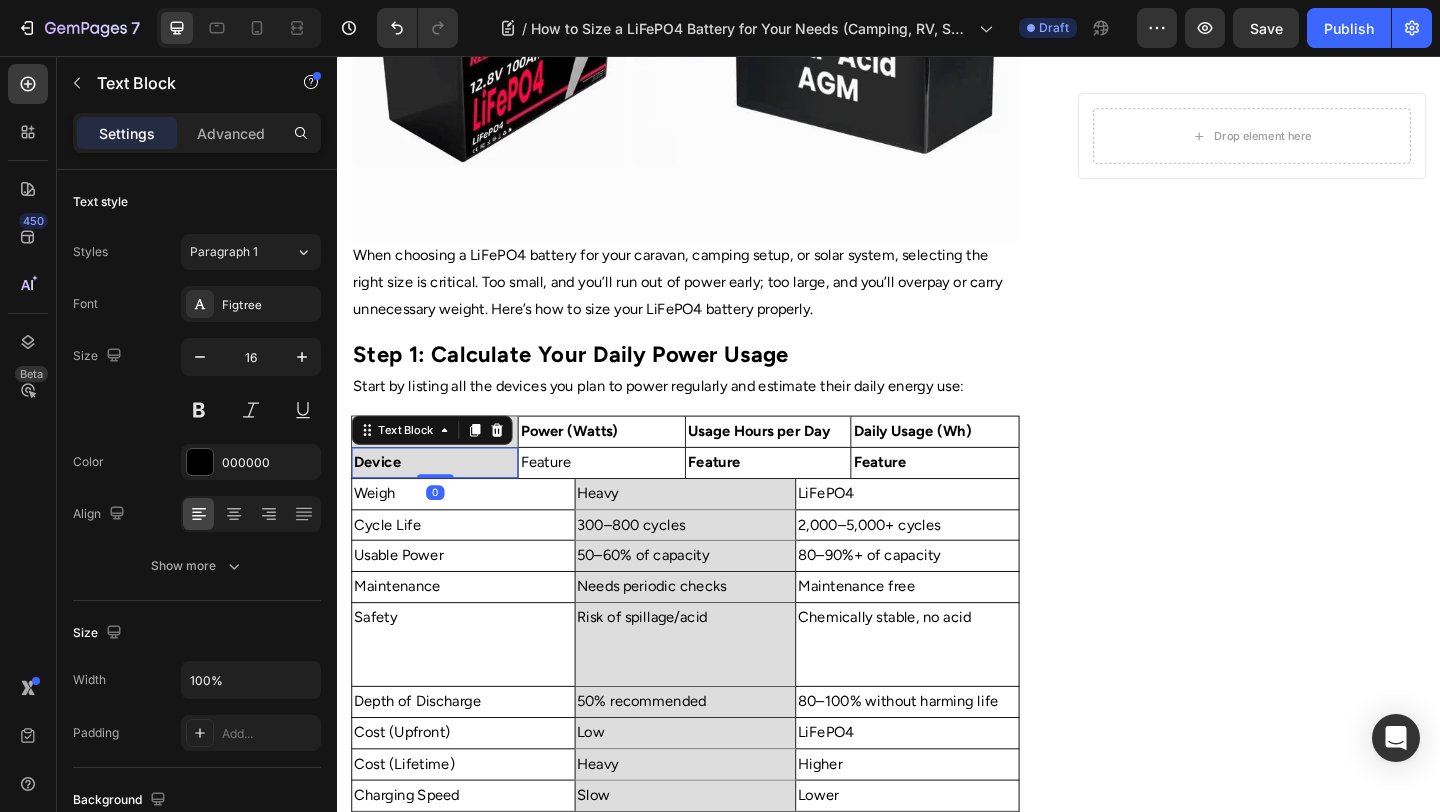 click on "Device" at bounding box center [443, 498] 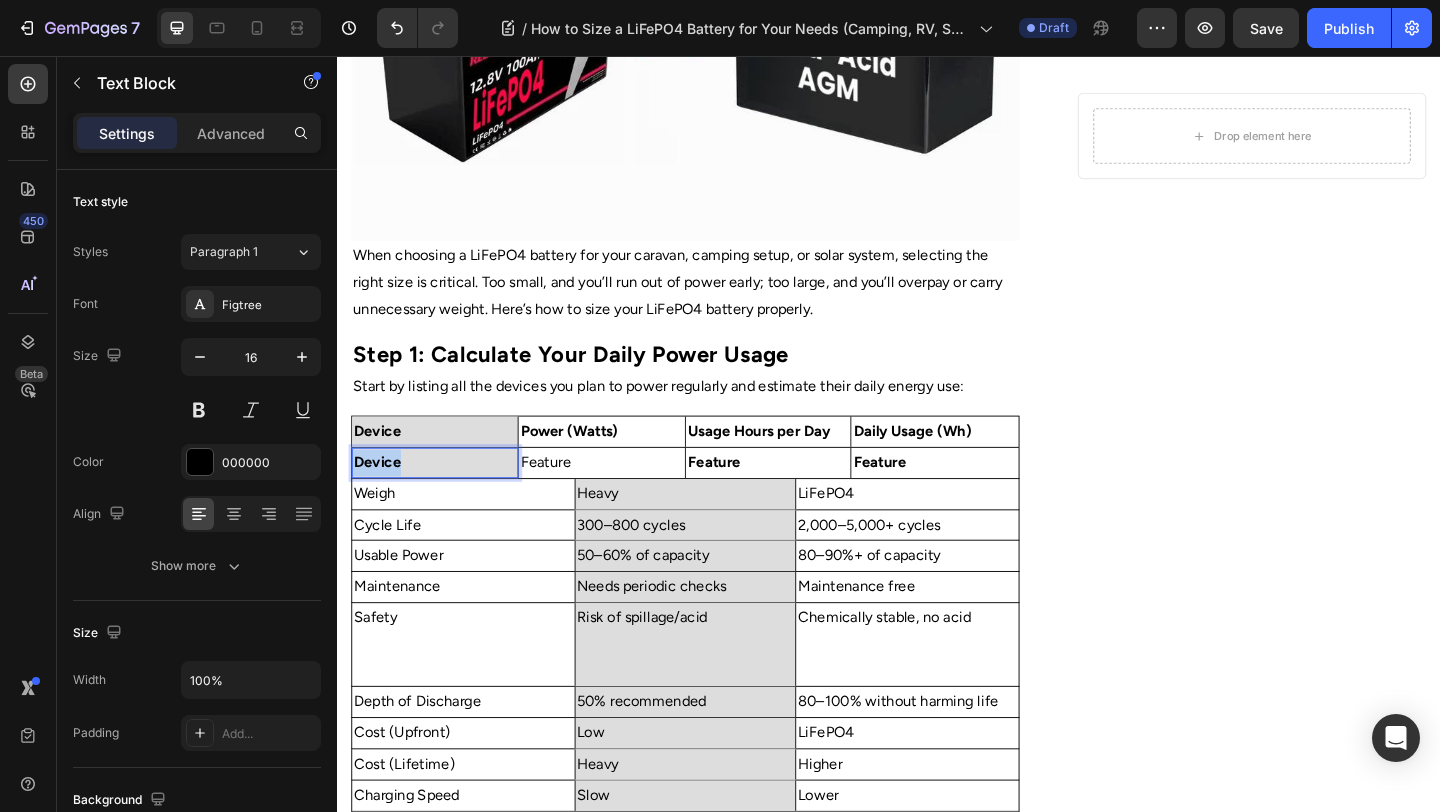 click on "Device" at bounding box center [443, 498] 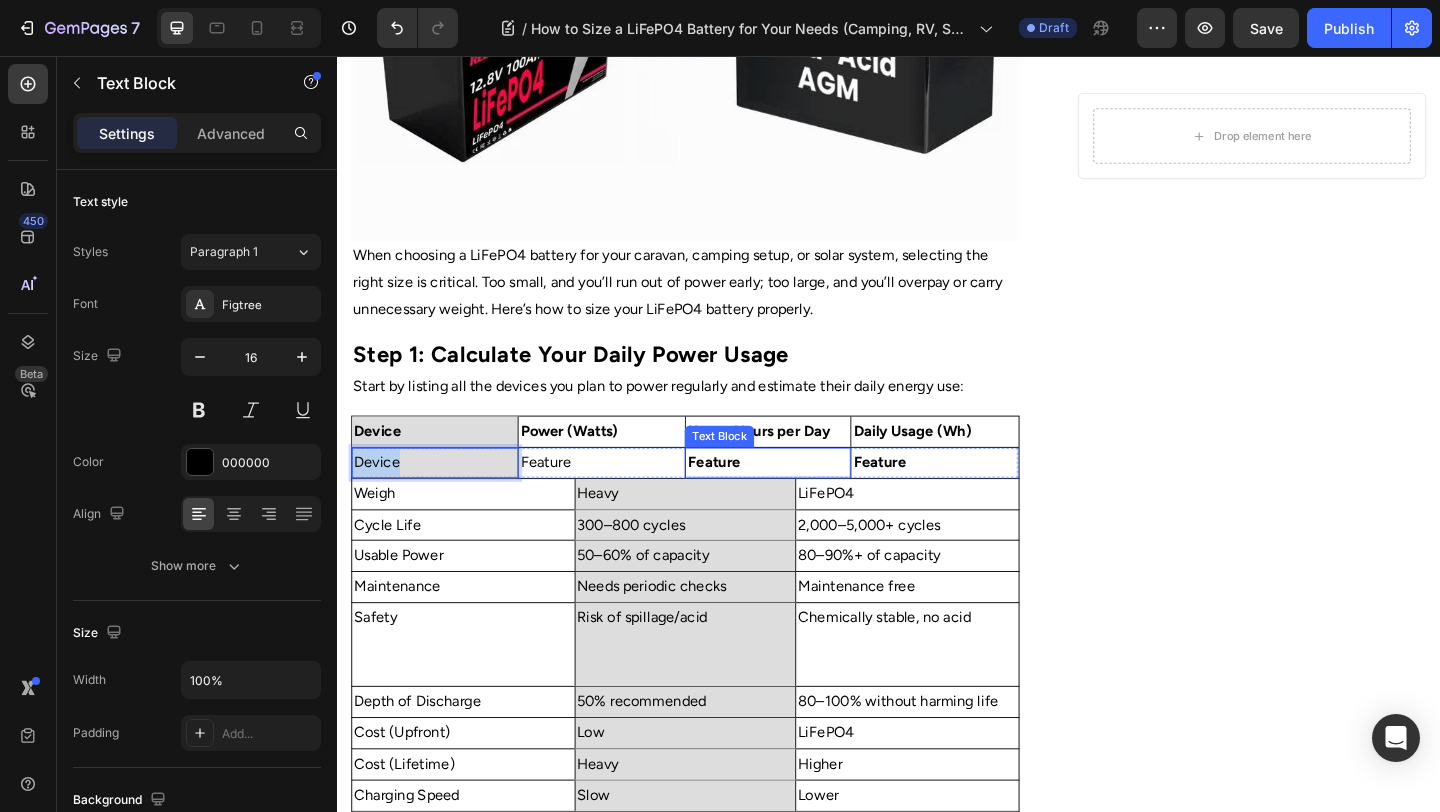 click on "Feature" at bounding box center (805, 498) 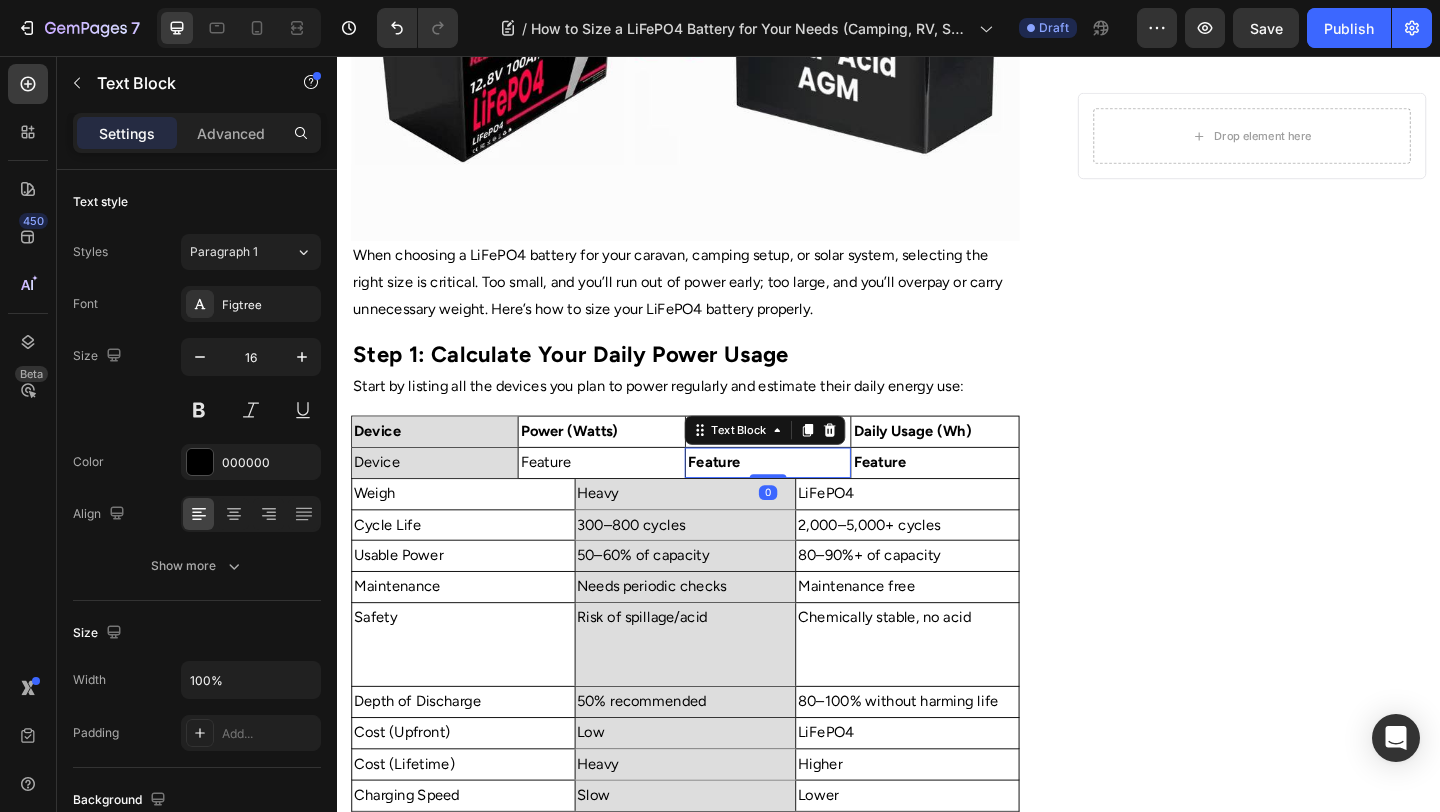 click on "Feature" at bounding box center [805, 498] 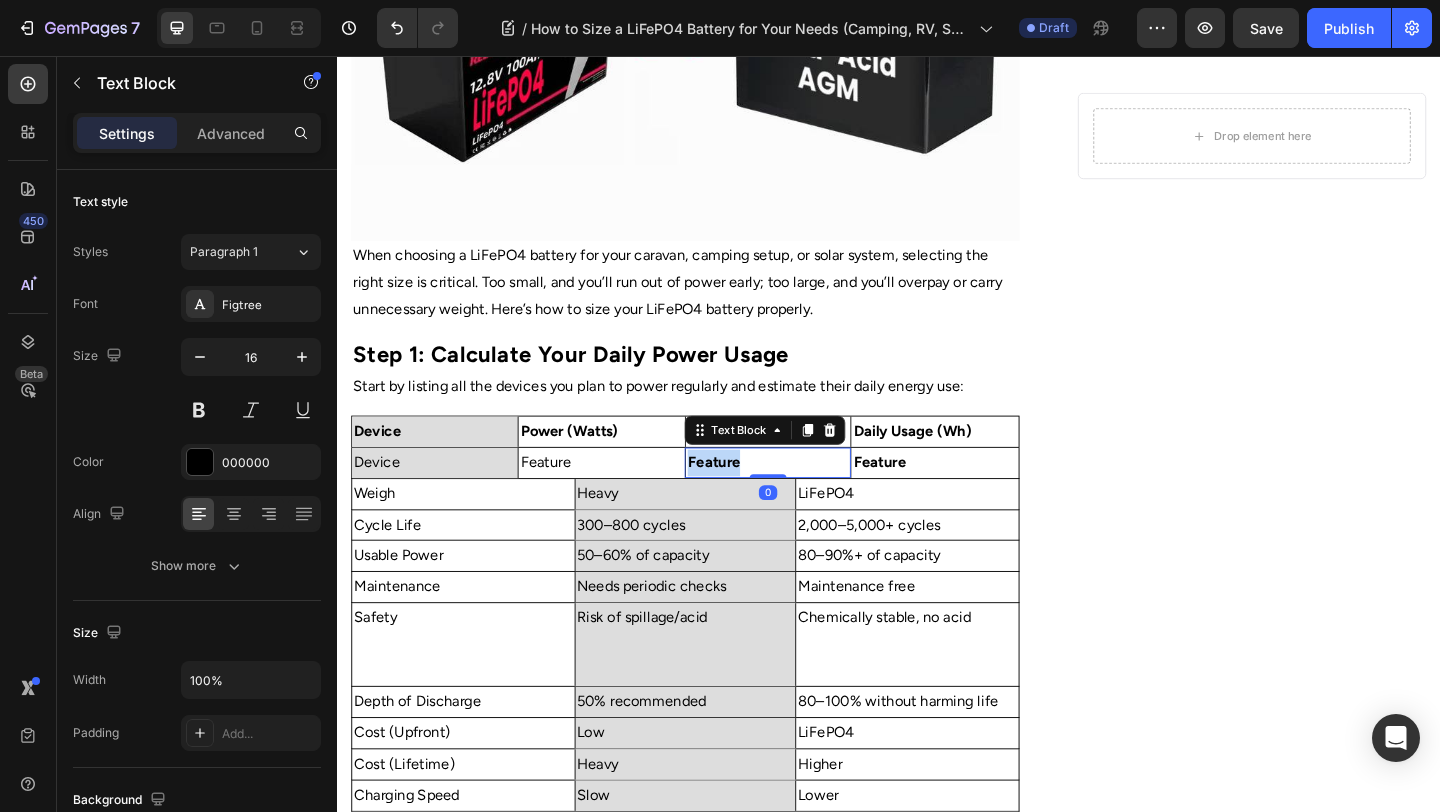 click on "Feature" at bounding box center (805, 498) 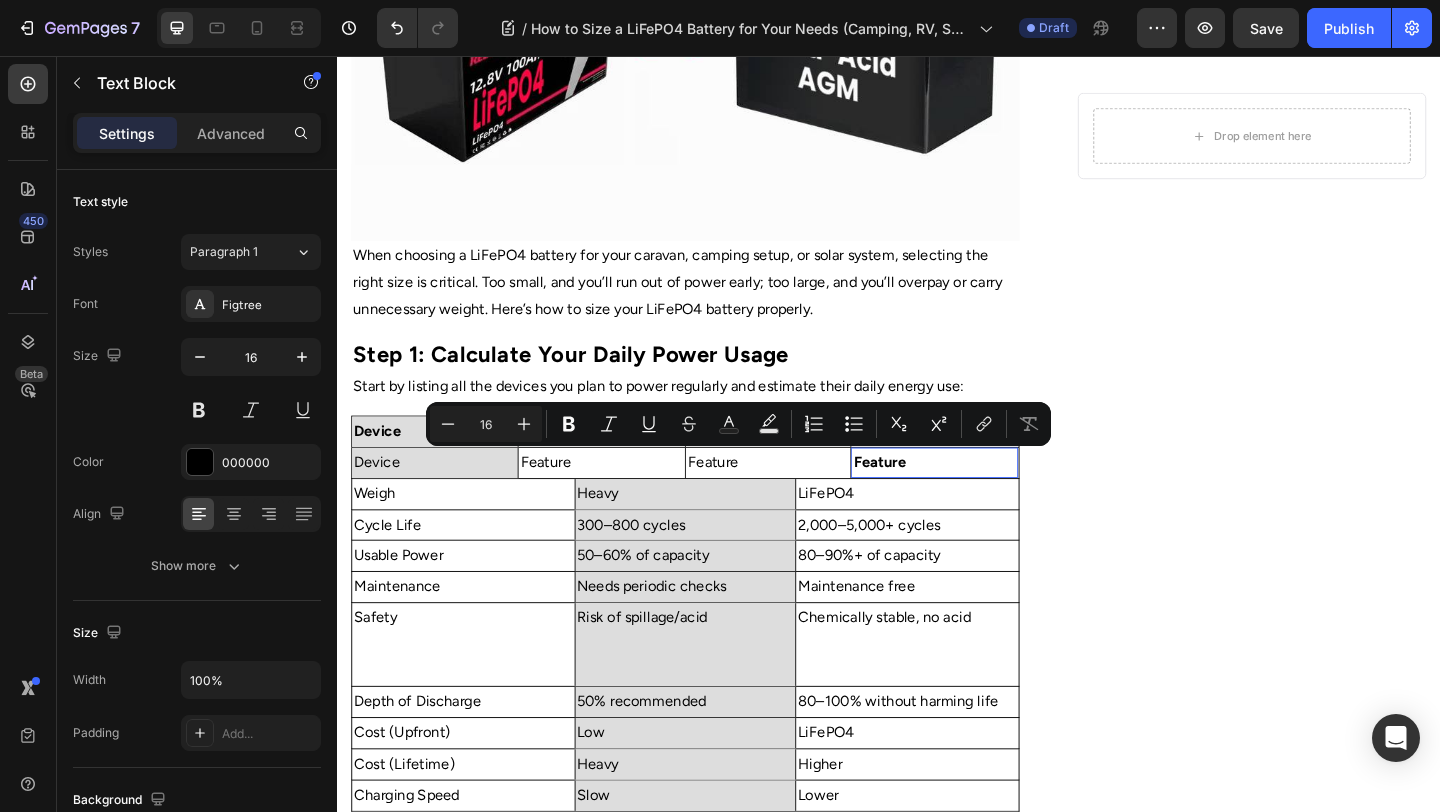 click on "Feature" at bounding box center (926, 497) 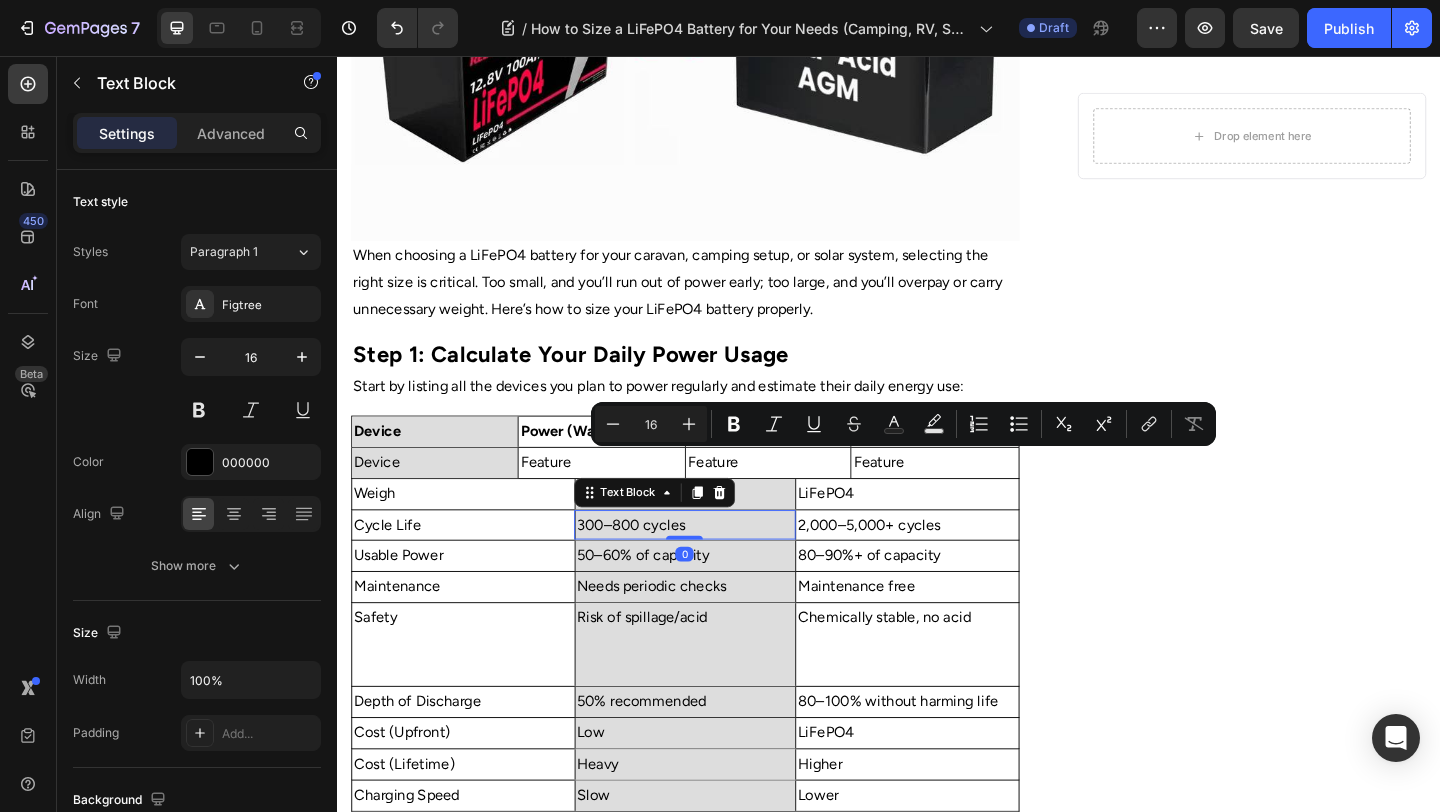 click on "300–800 cycles" at bounding box center [716, 566] 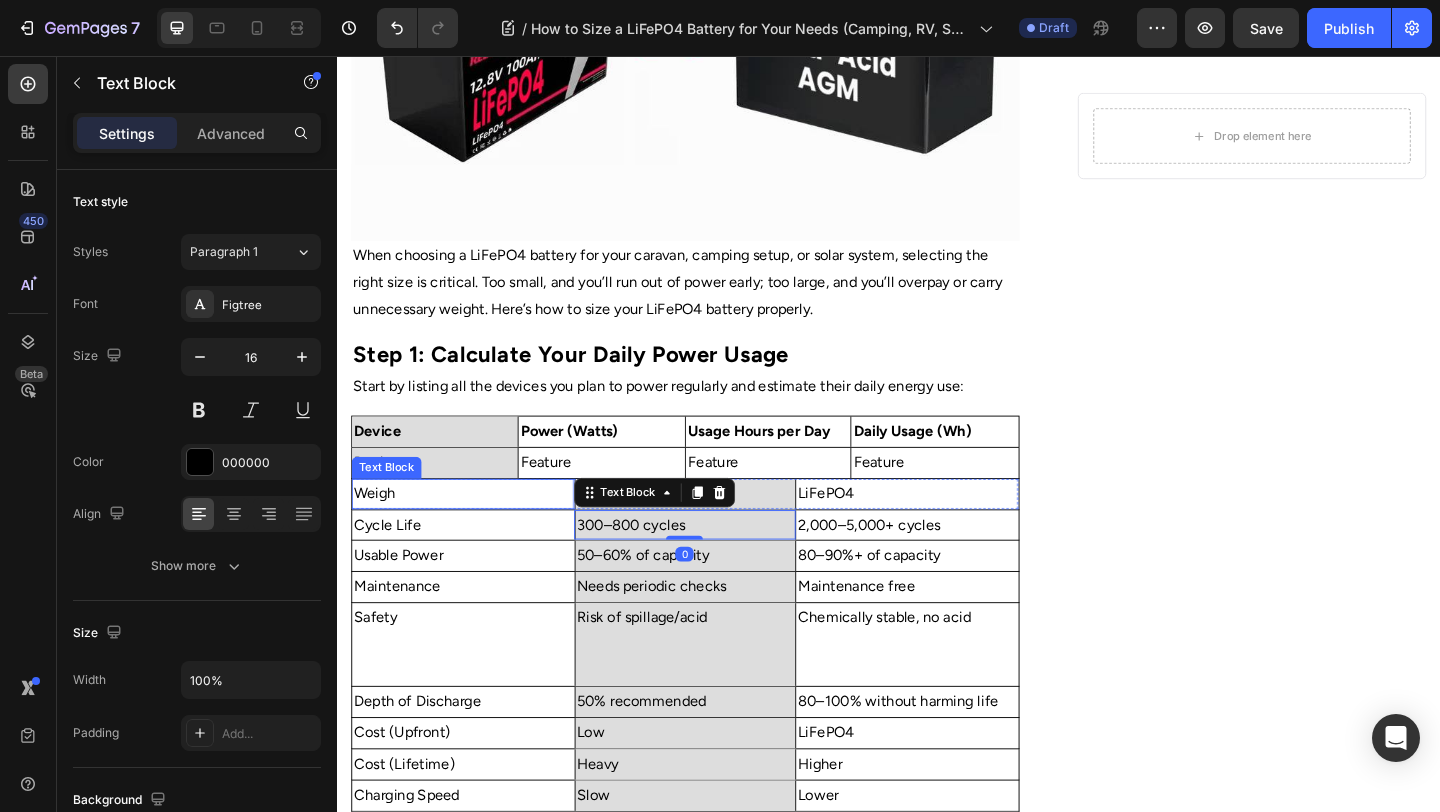 click on "Weigh" at bounding box center [474, 532] 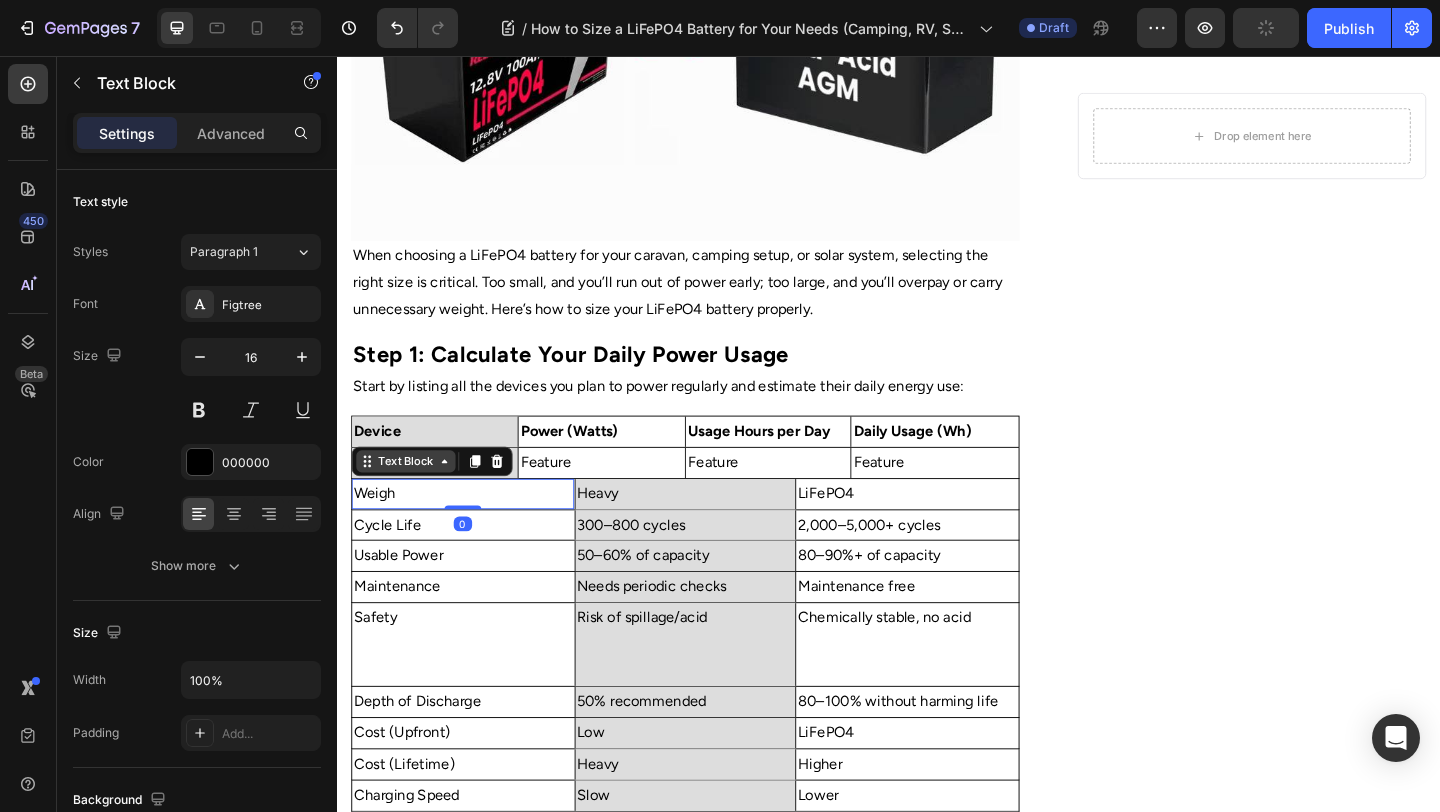 click on "Text Block" at bounding box center [412, 497] 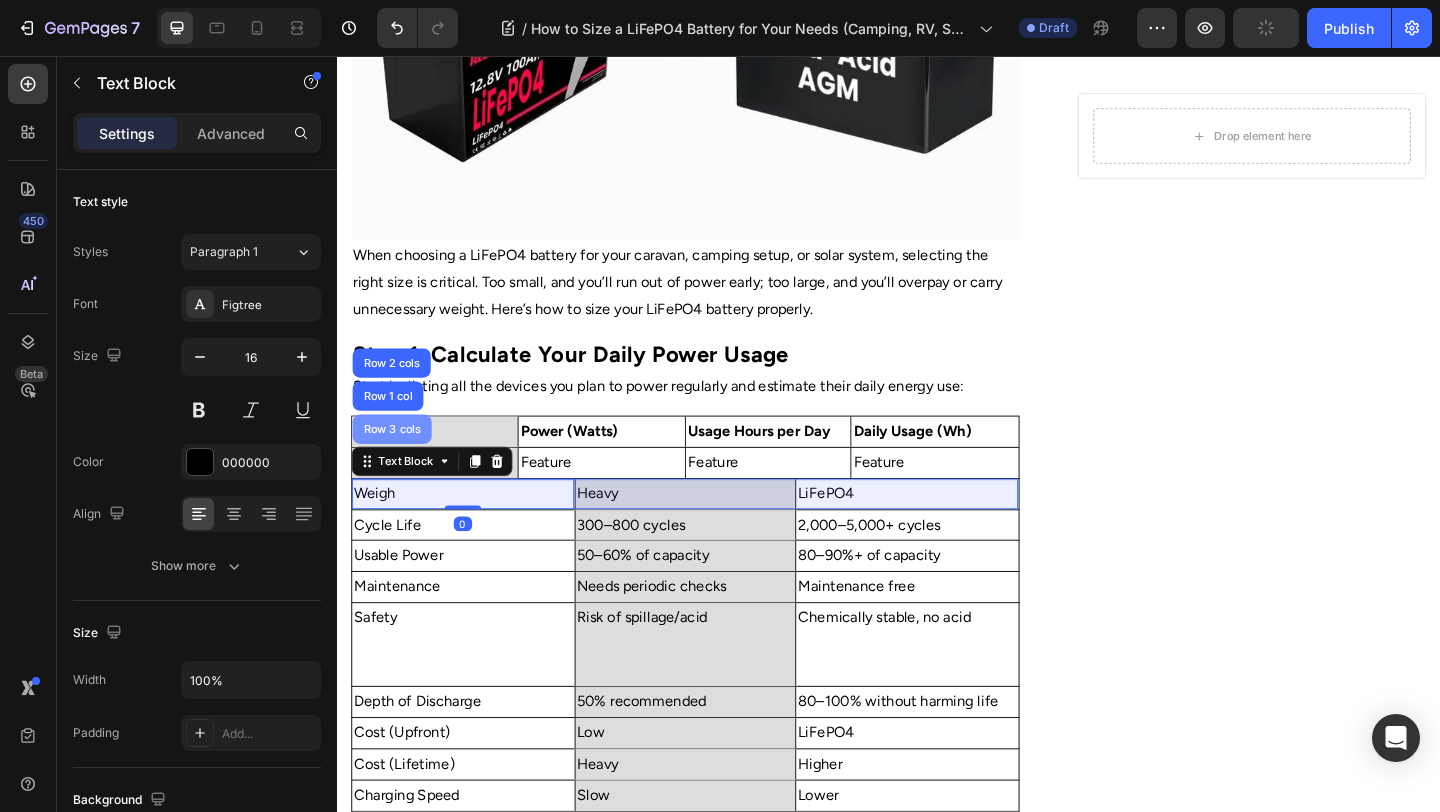 click on "Row 3 cols" at bounding box center [397, 462] 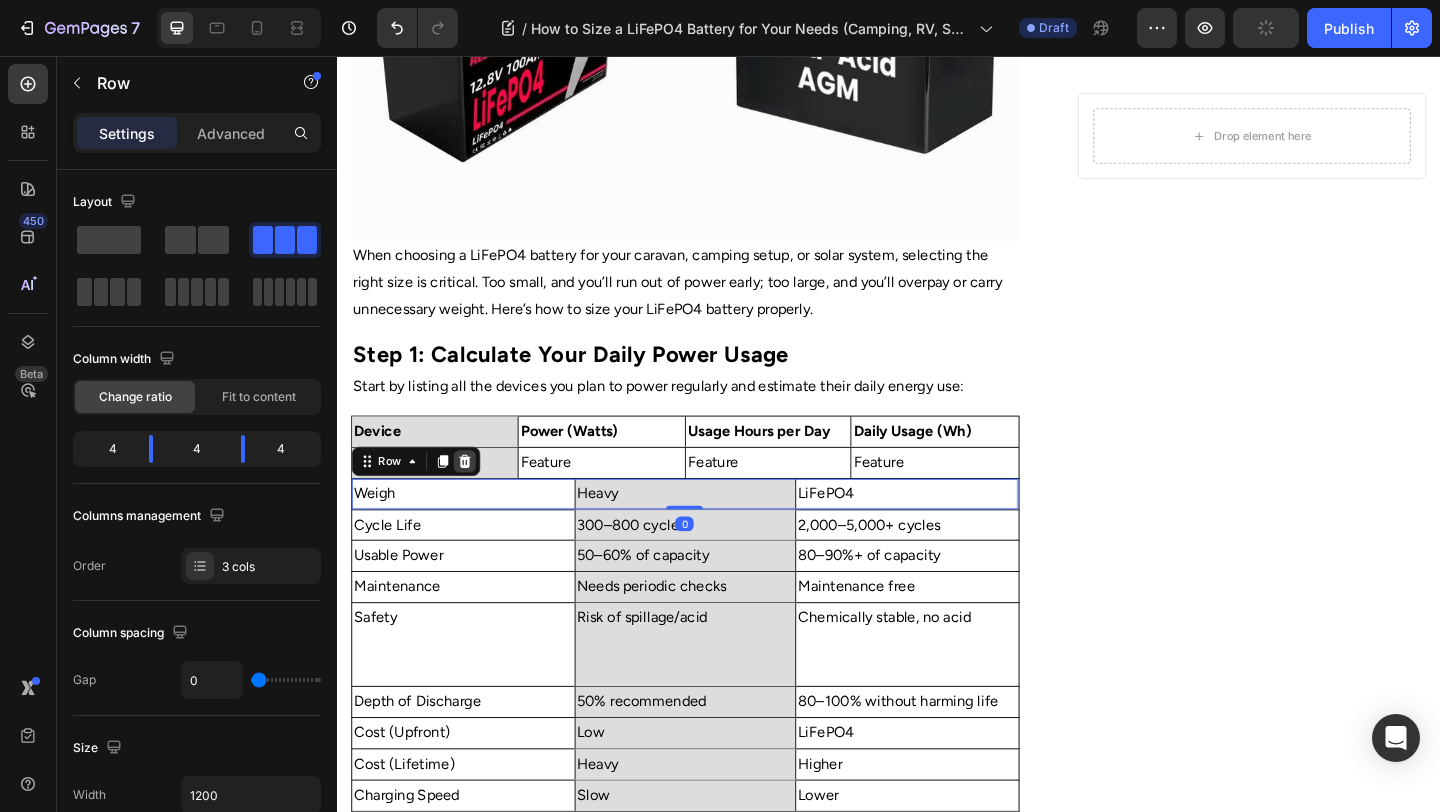 click at bounding box center (476, 497) 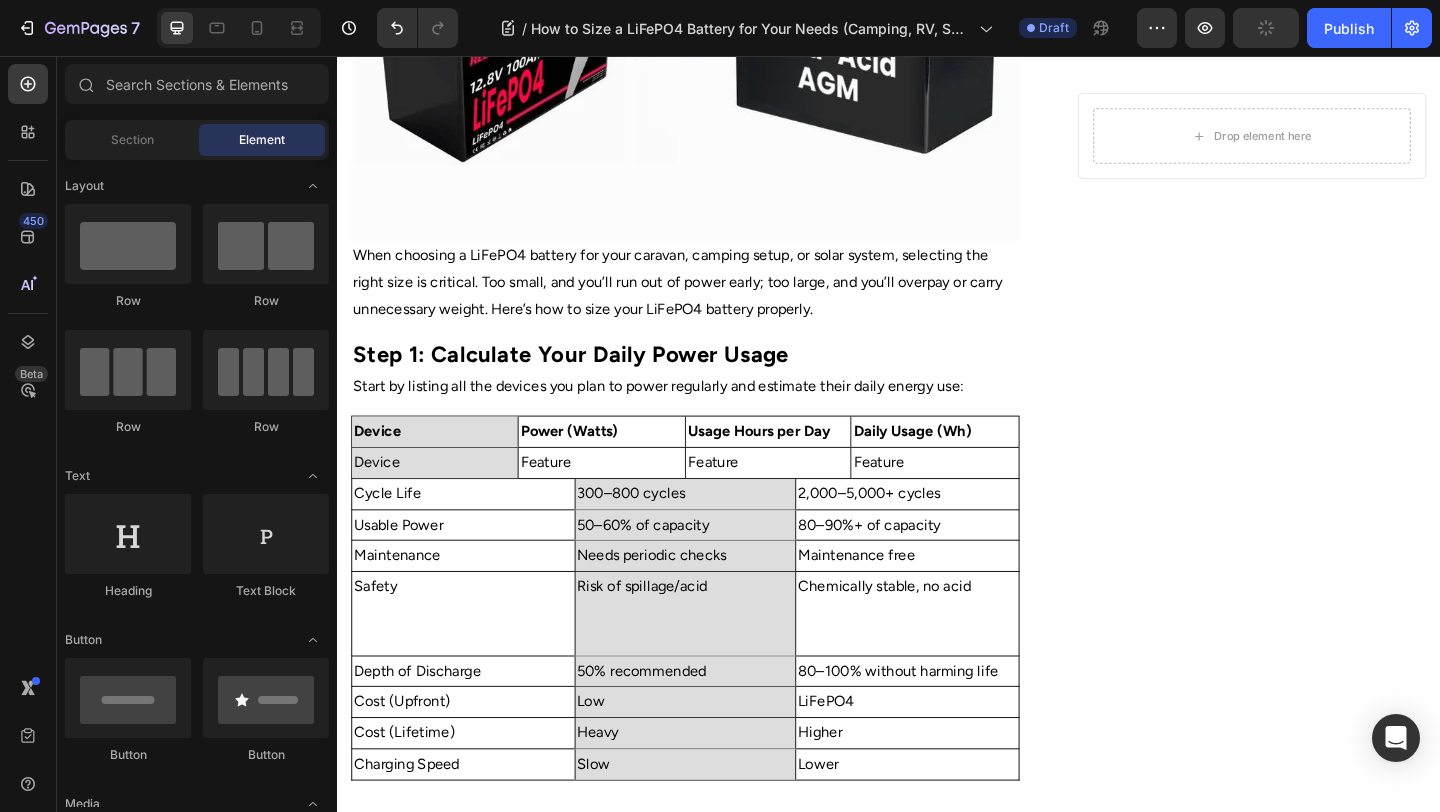 click on "Cycle Life" at bounding box center [474, 532] 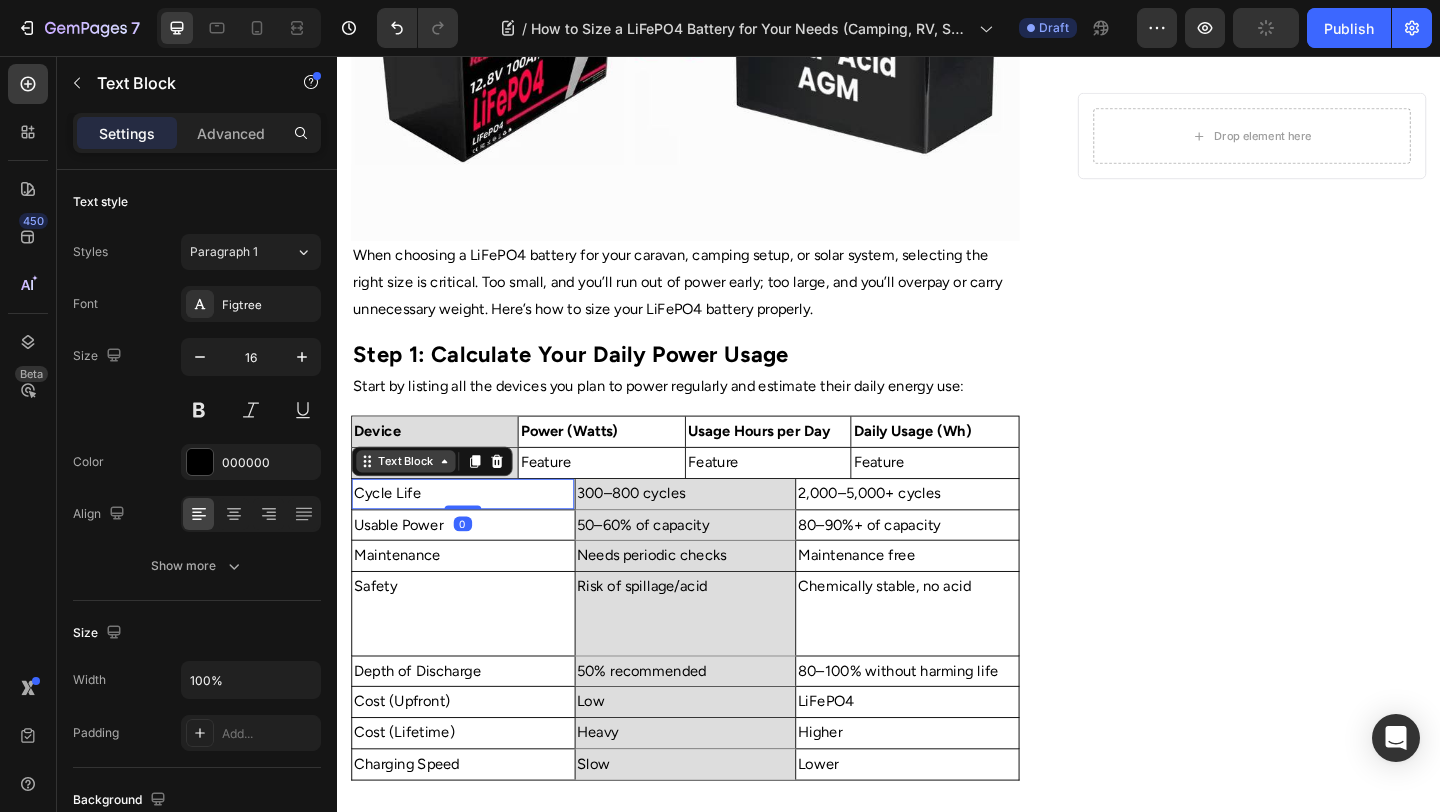 click 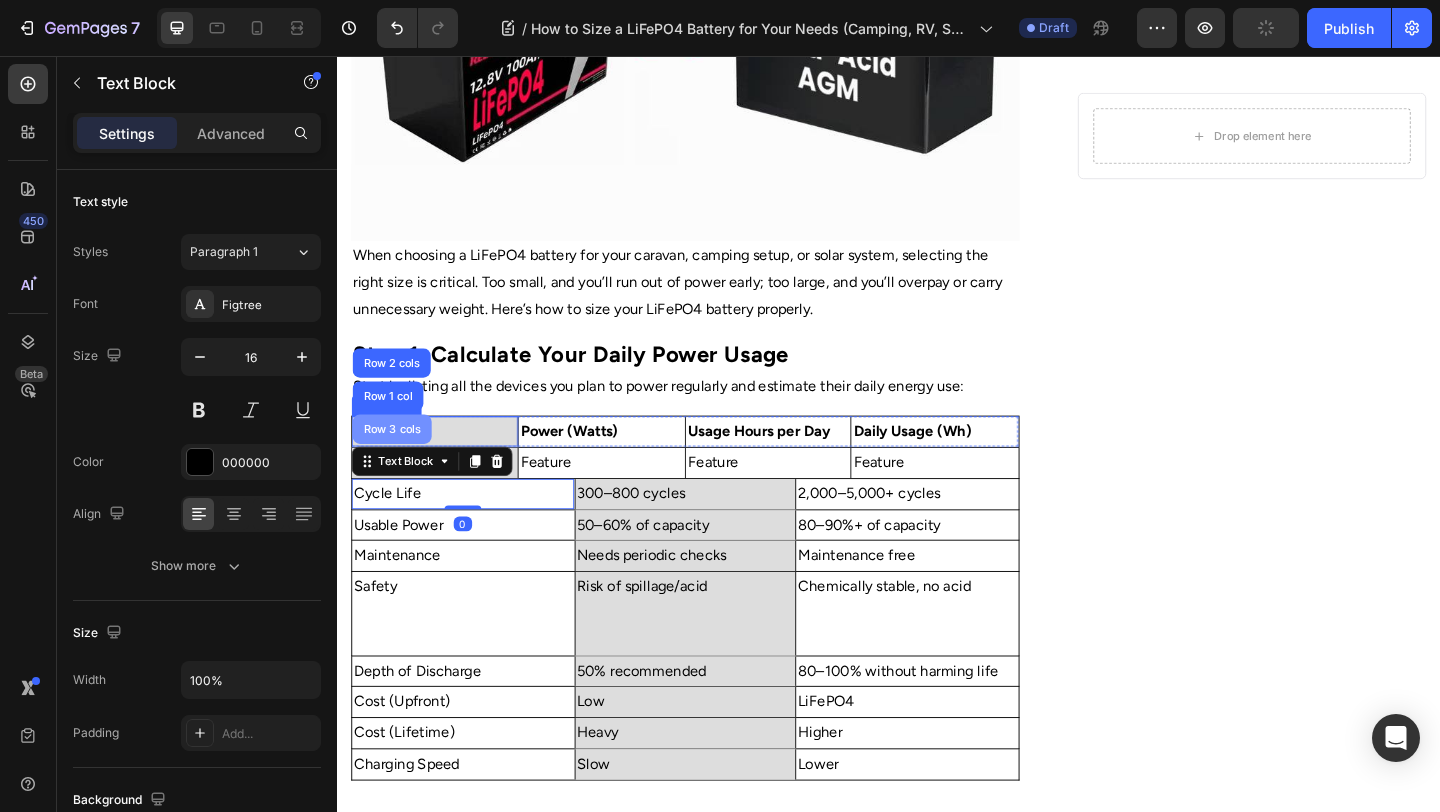 click on "Row 3 cols" at bounding box center (397, 462) 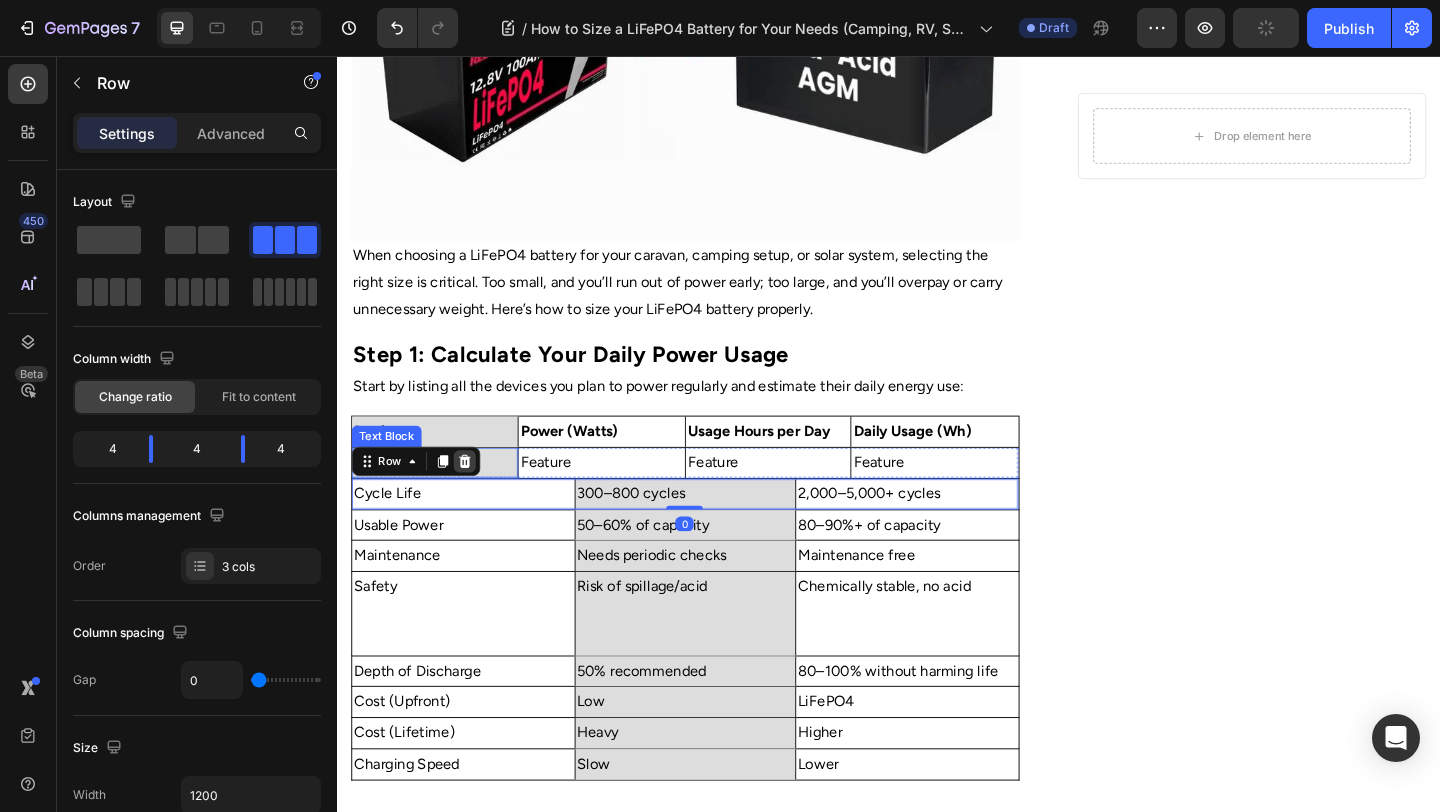 click 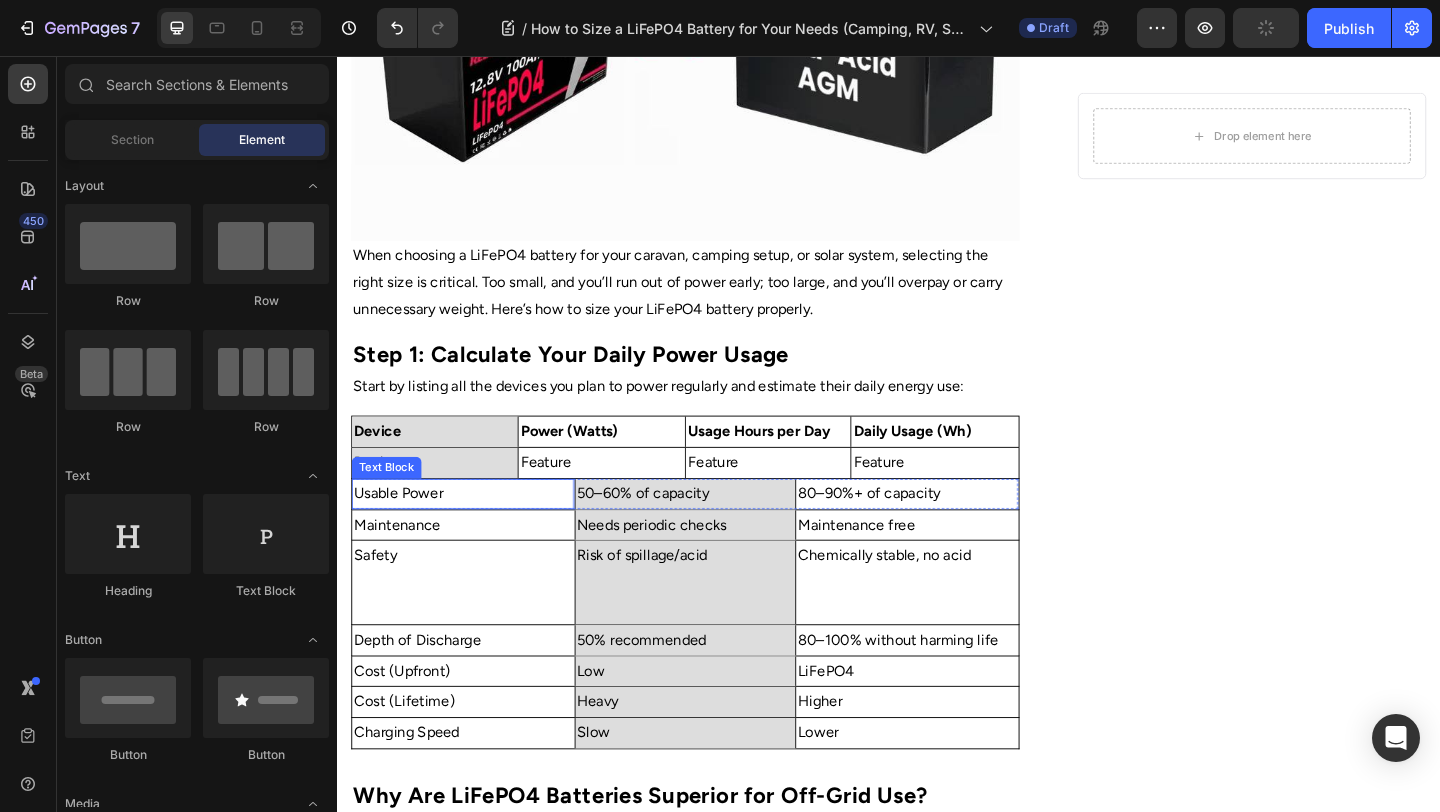 click on "Usable Power" at bounding box center (474, 532) 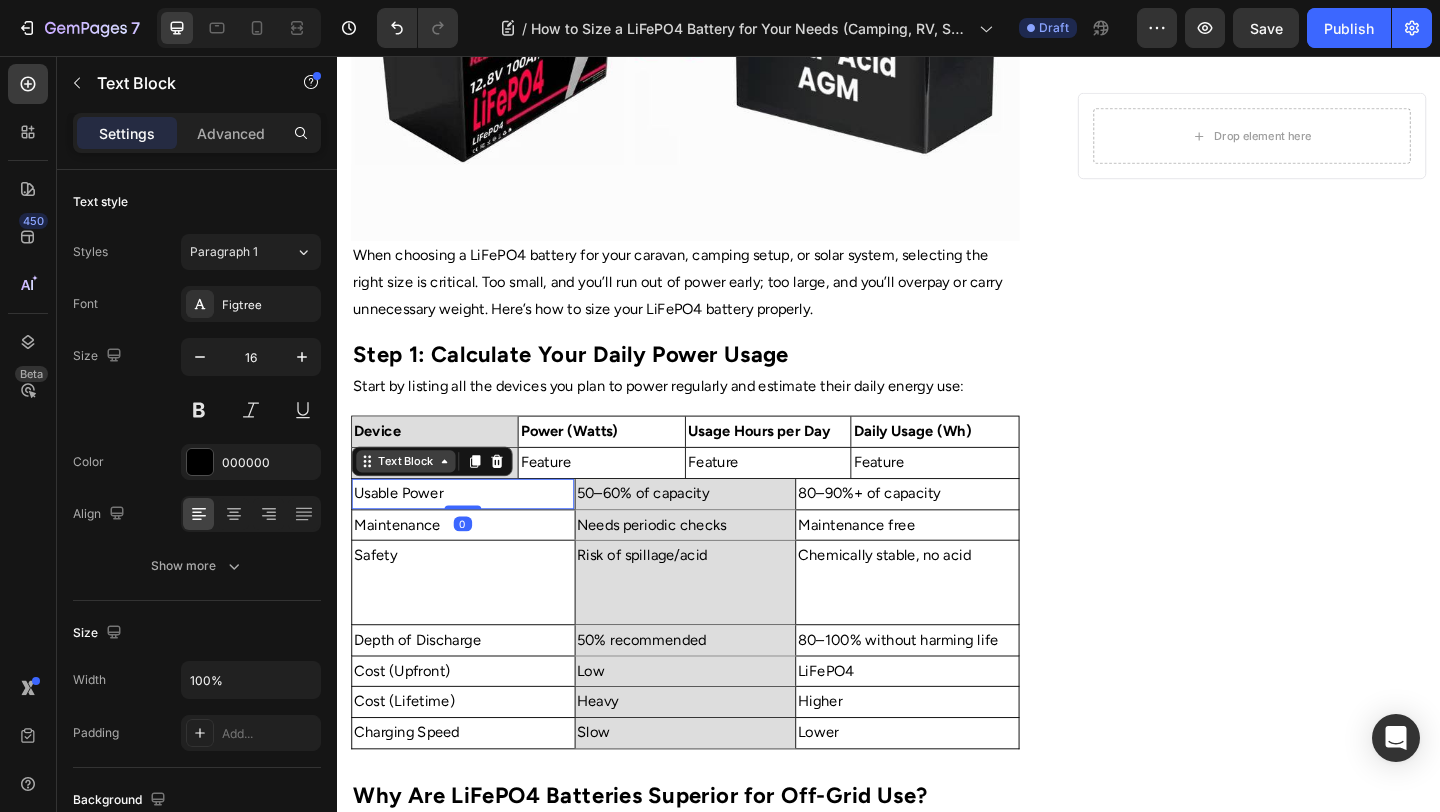 click on "Text Block" at bounding box center [412, 497] 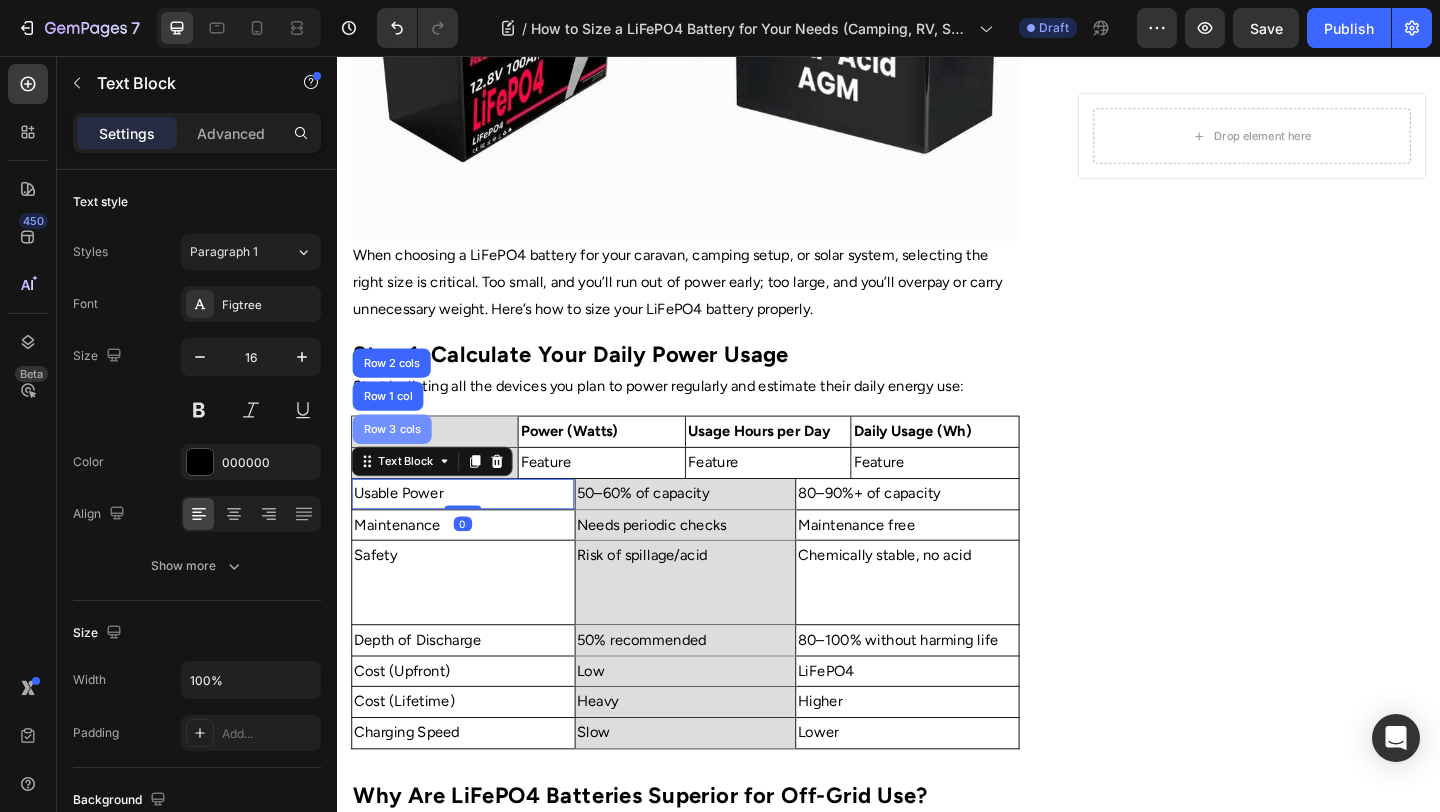 click on "Row 3 cols" at bounding box center (397, 462) 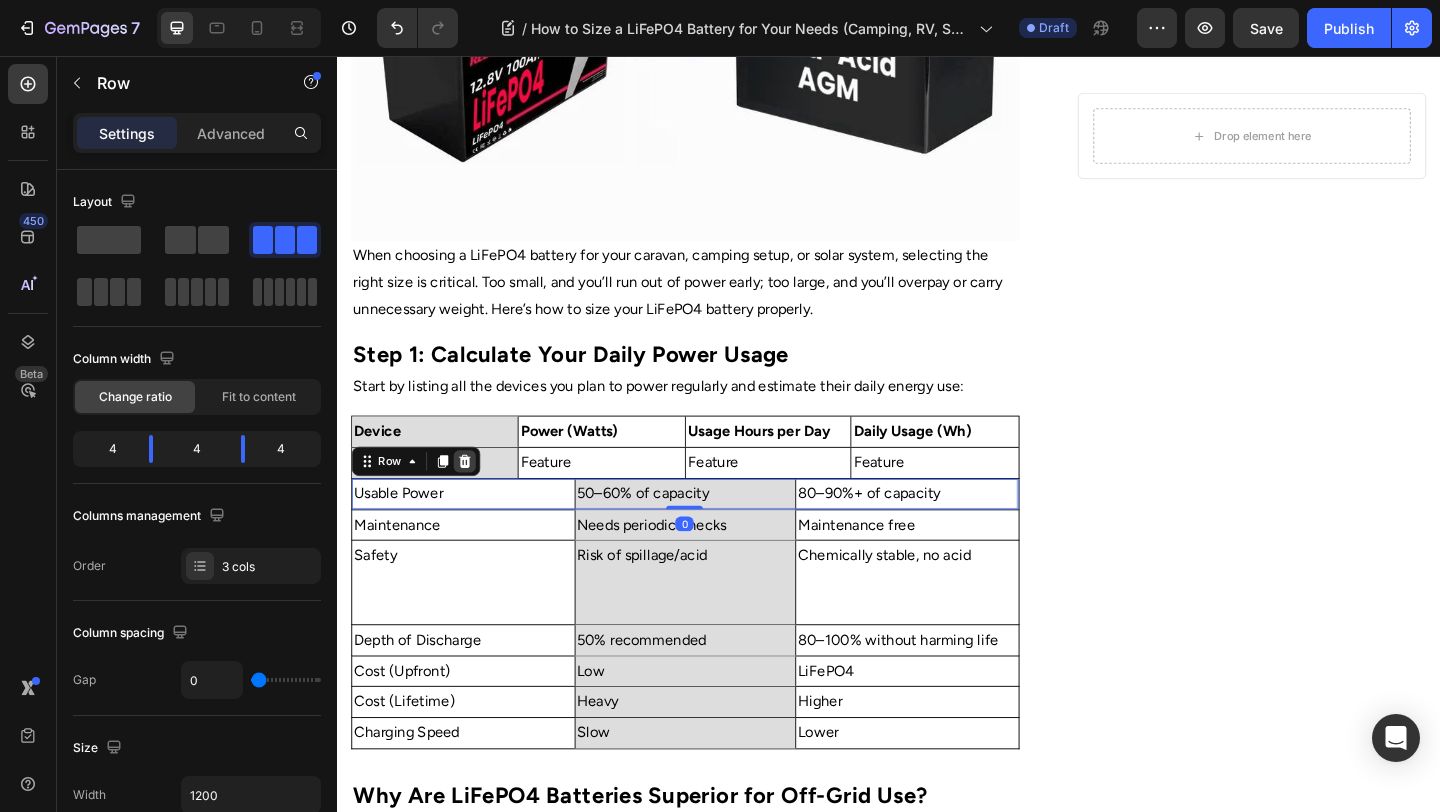 click 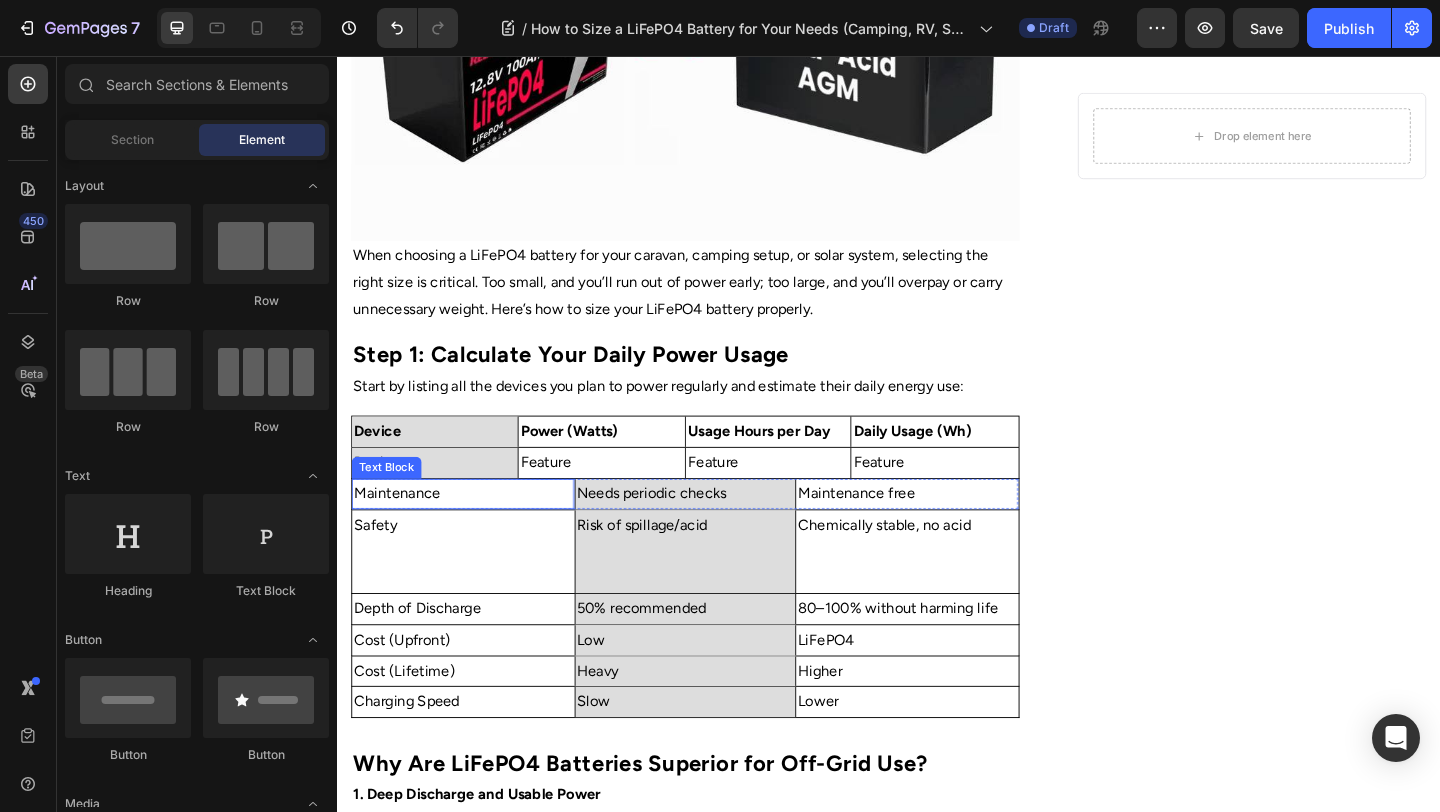click on "Maintenance" at bounding box center (474, 532) 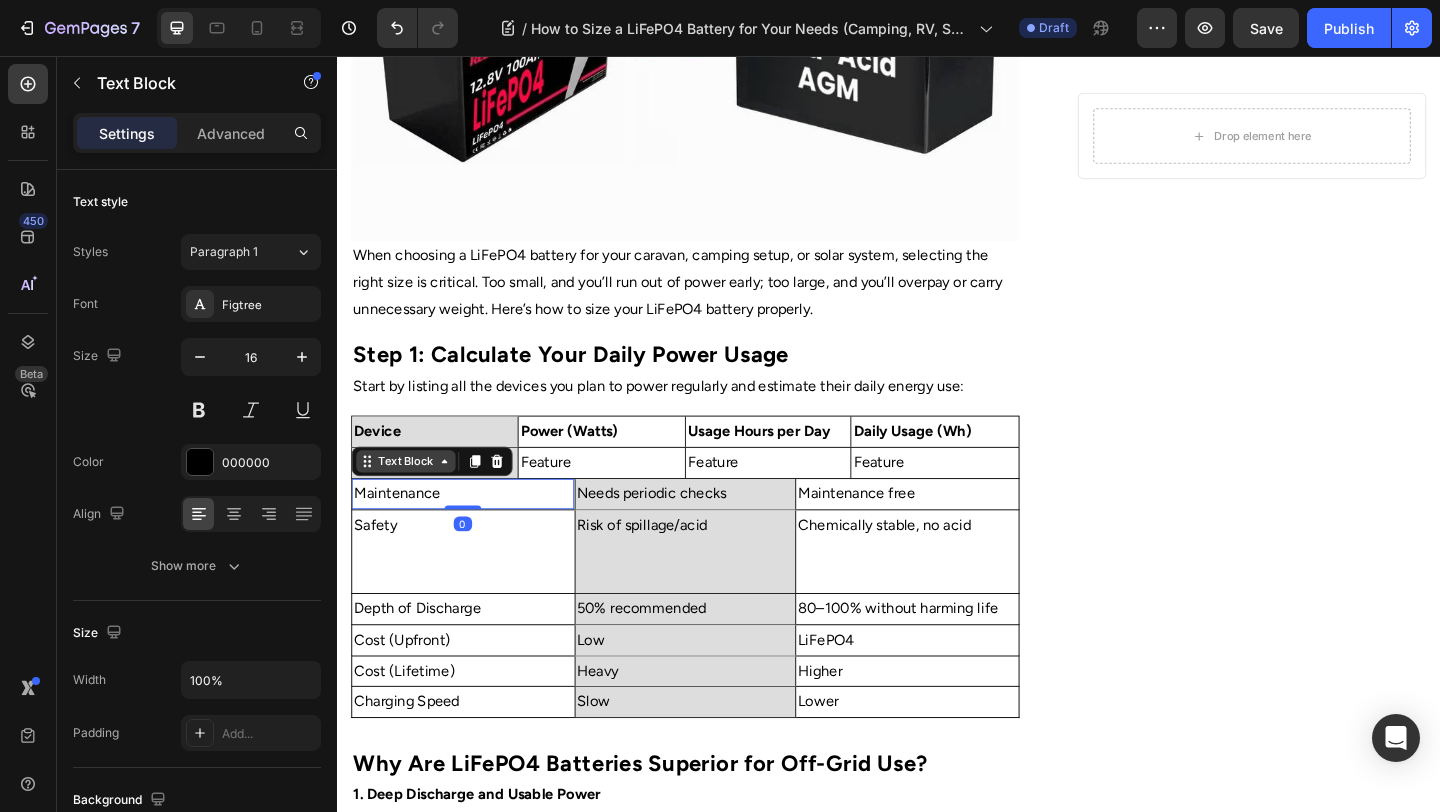 click on "Text Block" at bounding box center (412, 497) 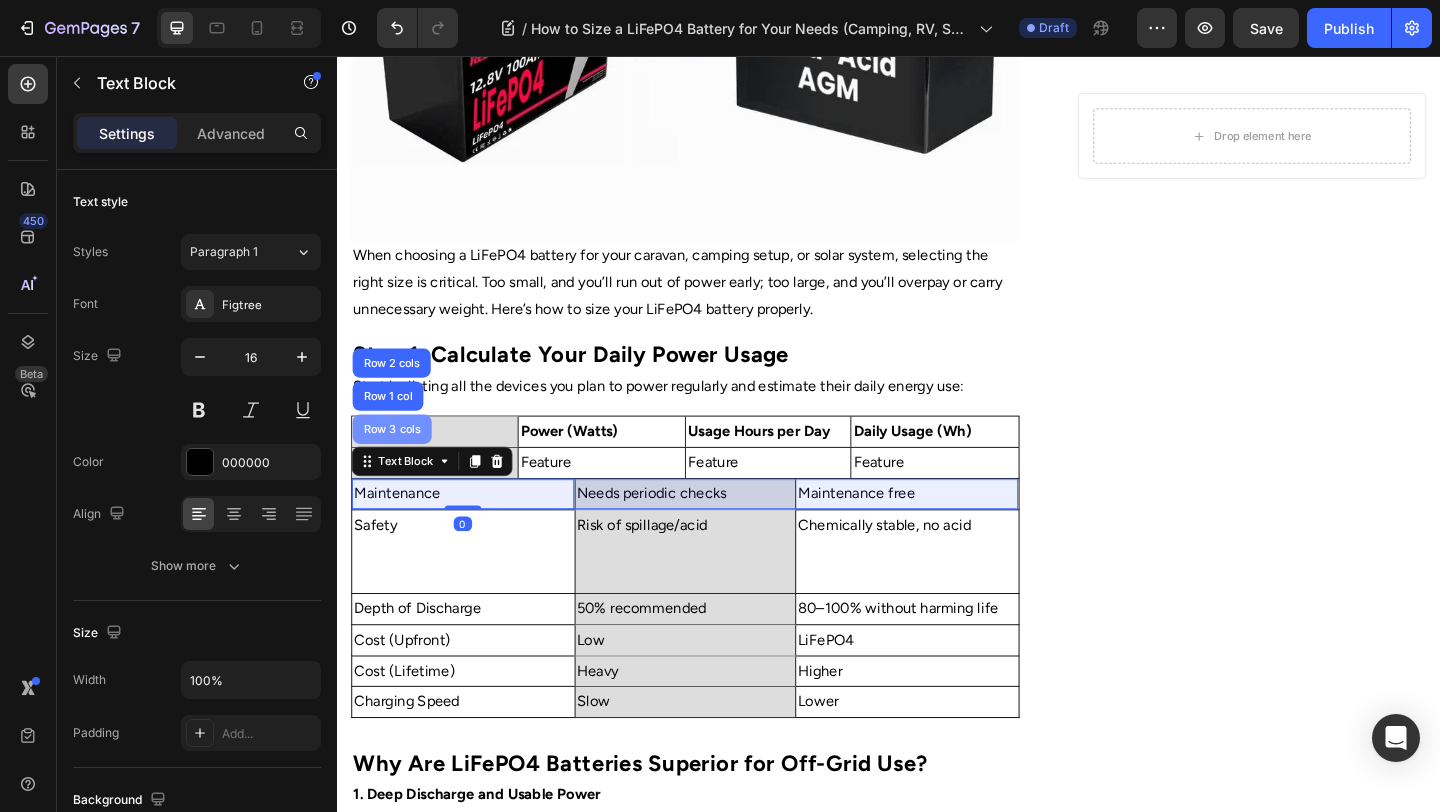 click on "Row 3 cols" at bounding box center (397, 462) 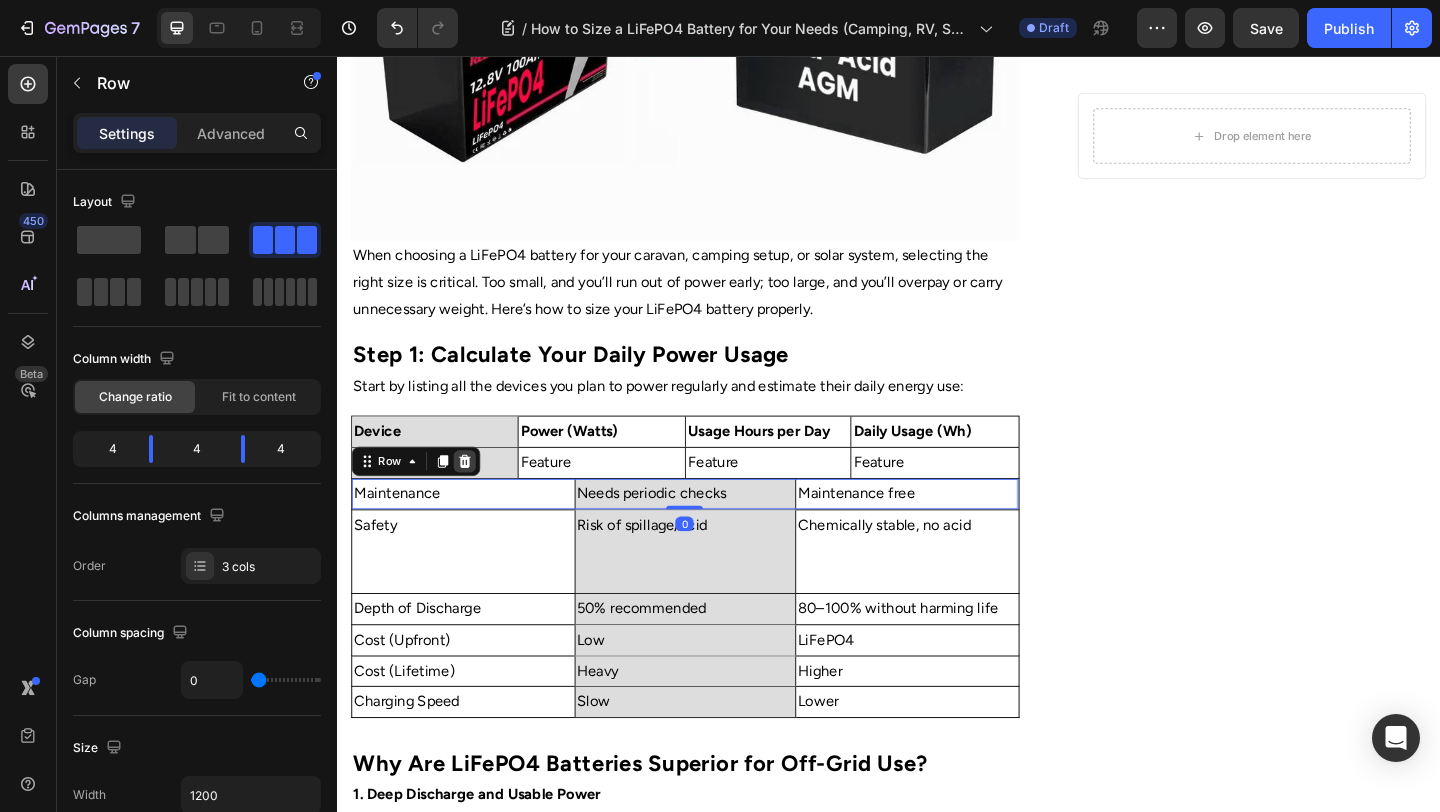 click 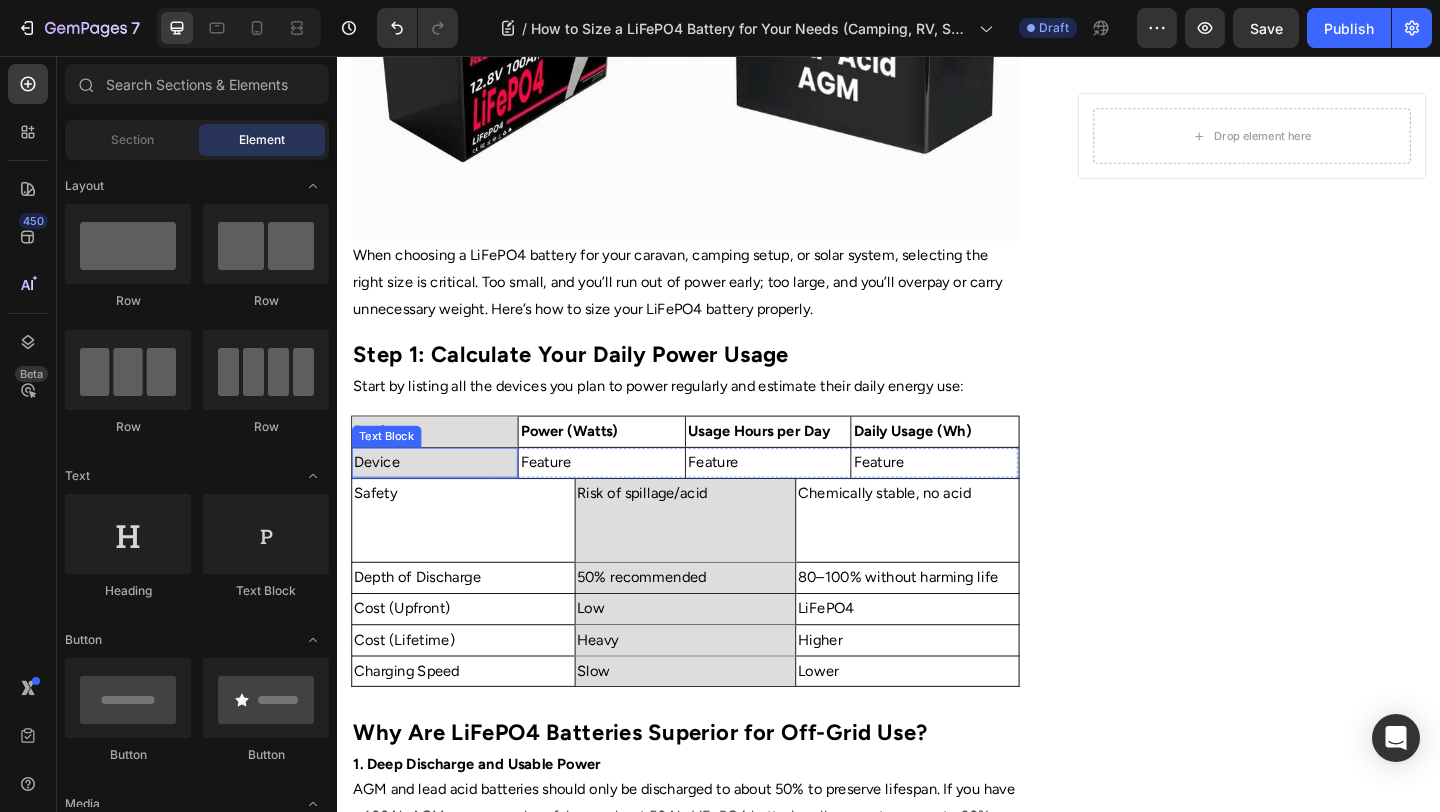click on "Safety" at bounding box center [474, 532] 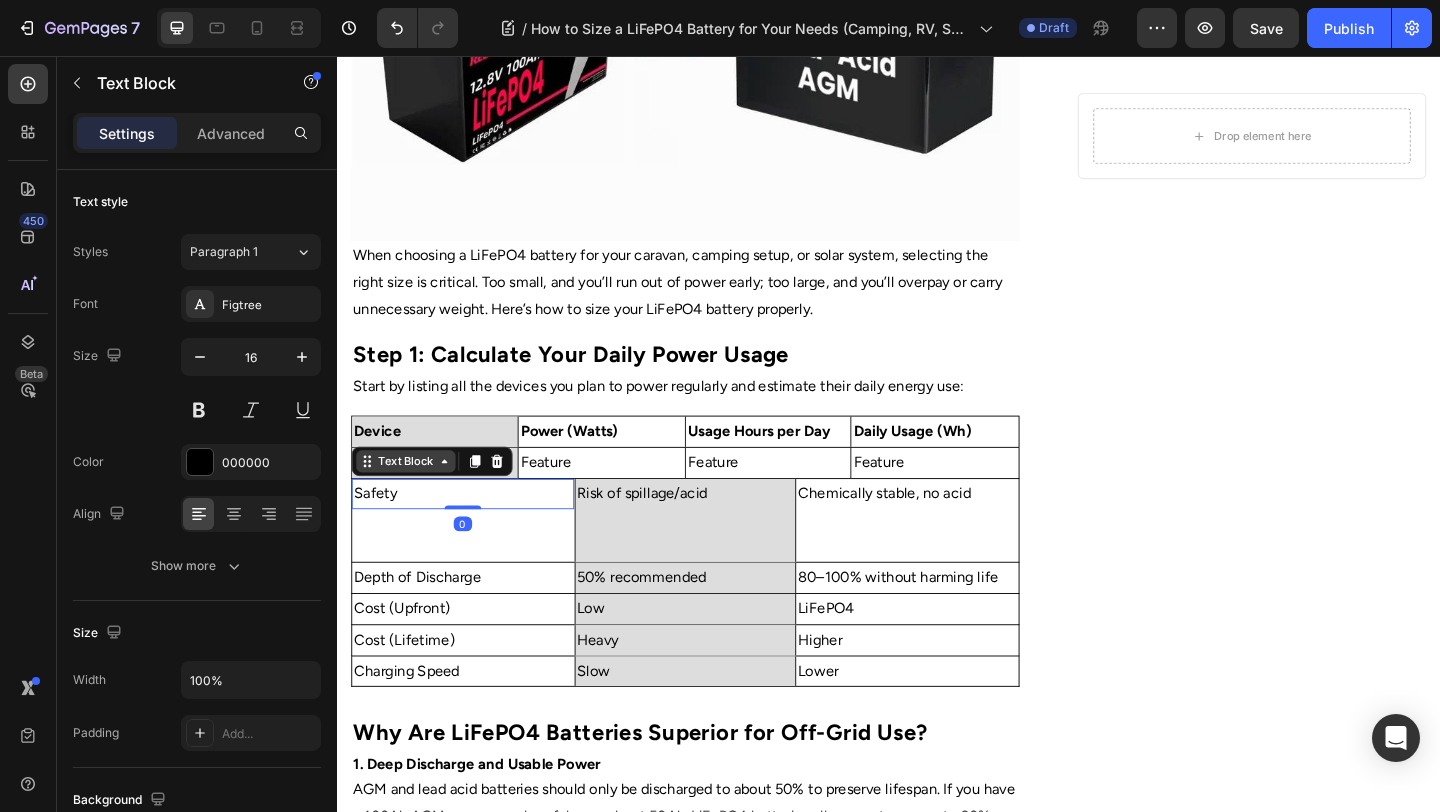 click on "Text Block" at bounding box center [412, 497] 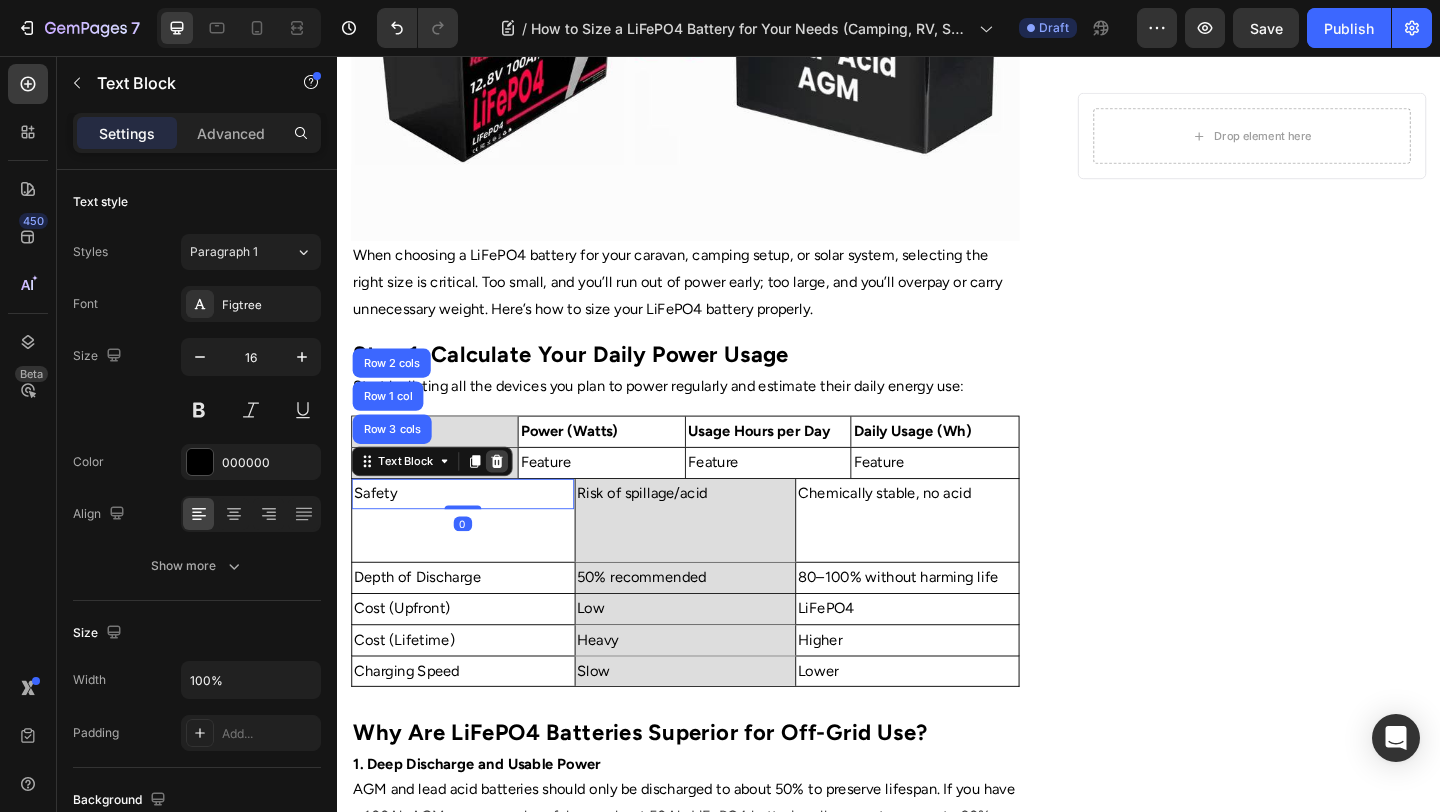 click 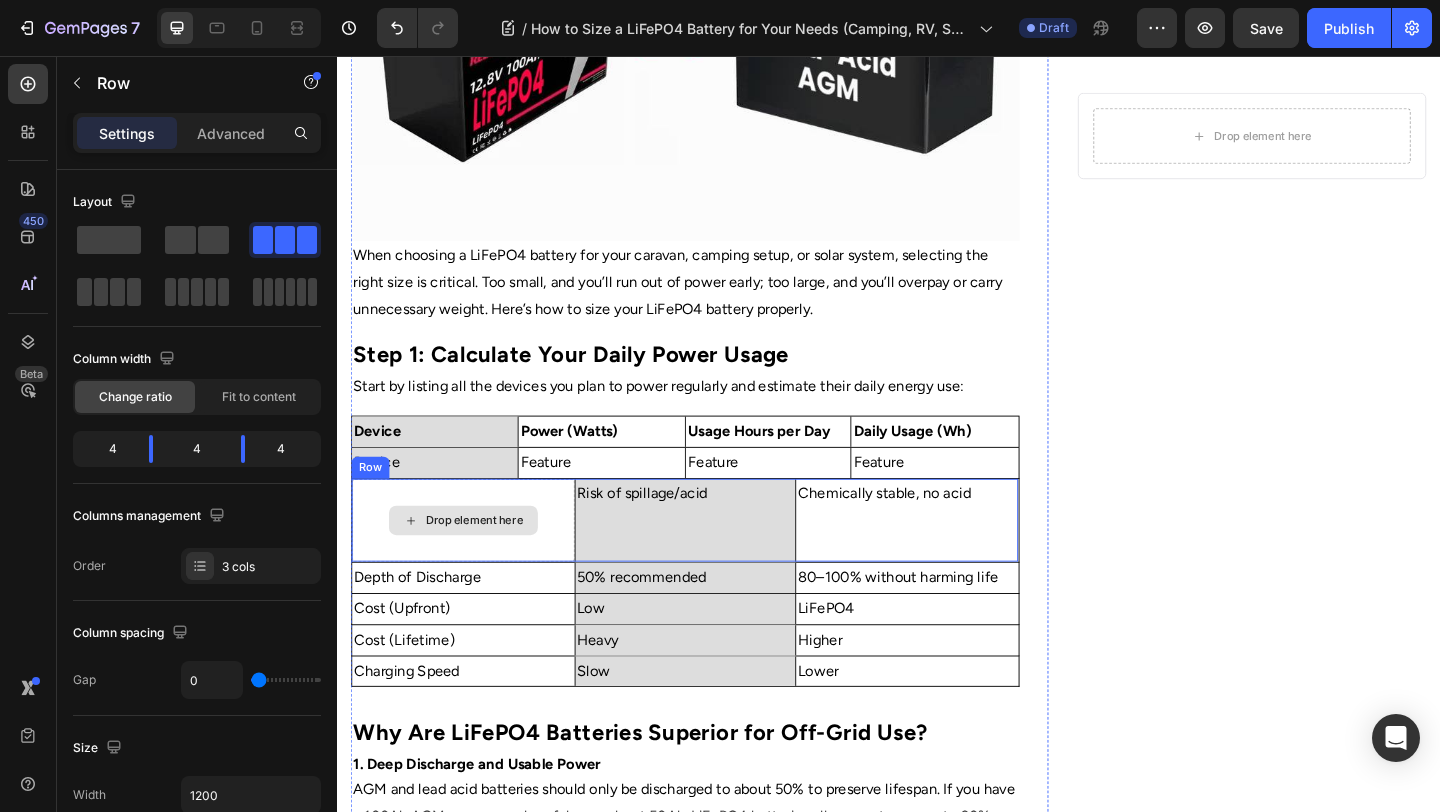click on "Drop element here" at bounding box center (474, 561) 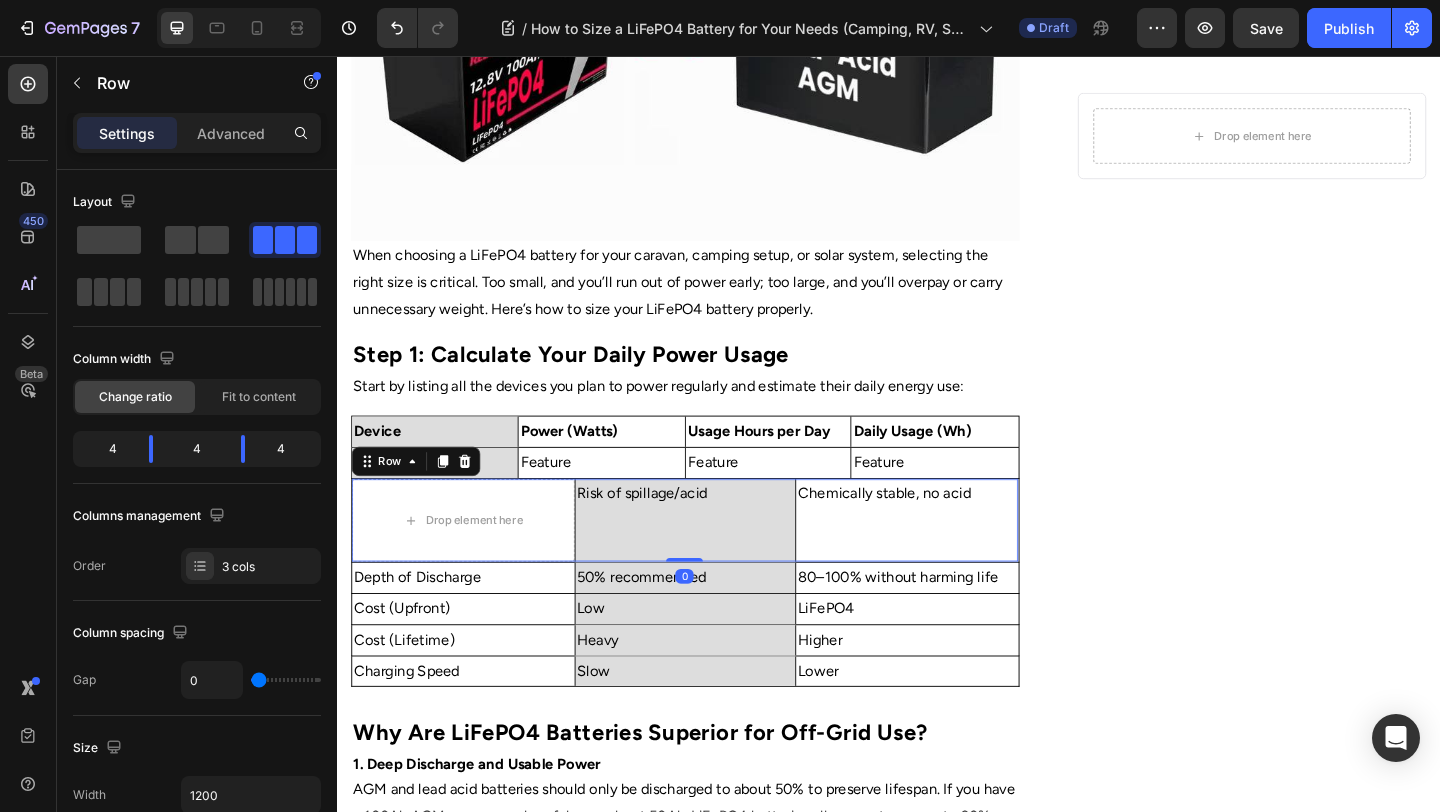 click on "Row" at bounding box center [423, 497] 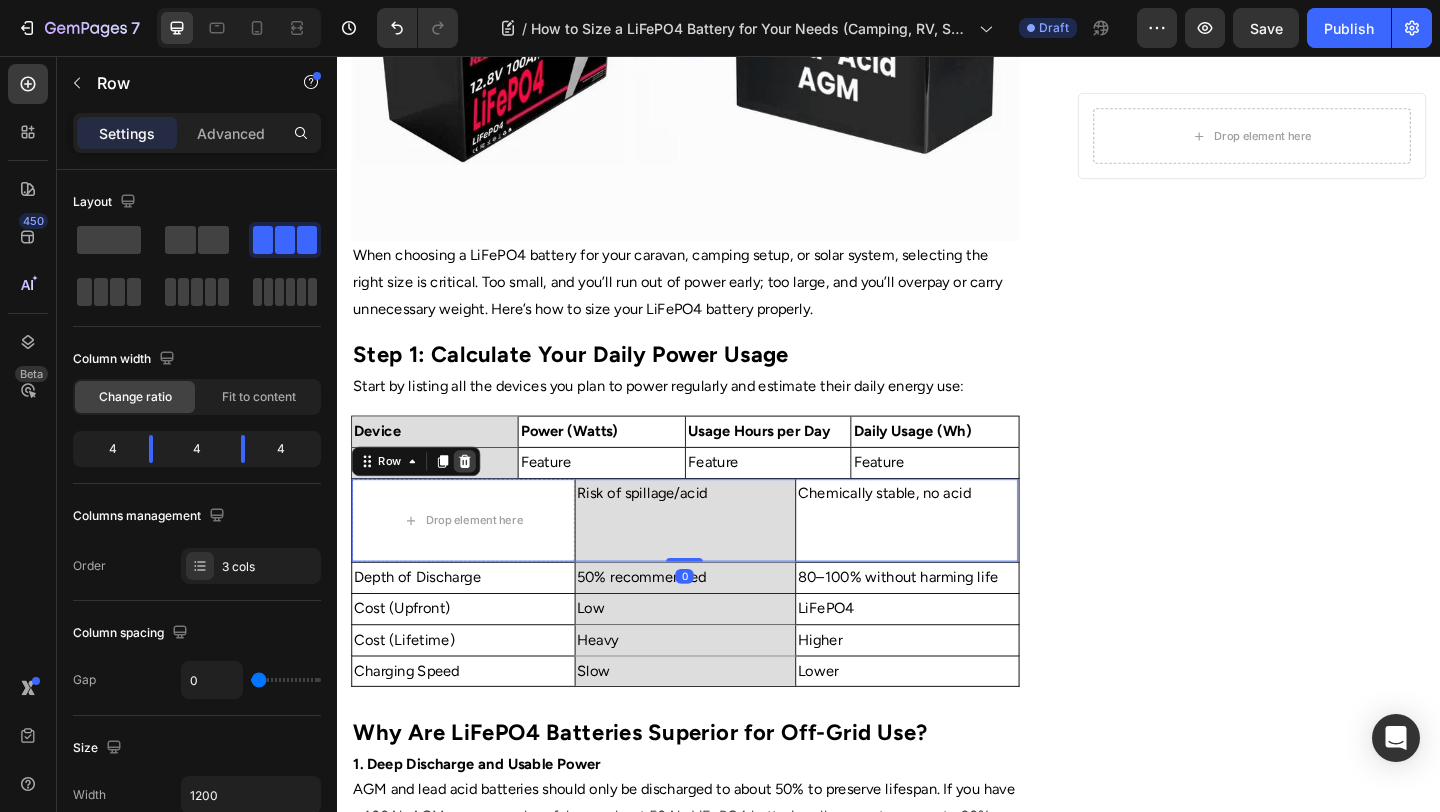 click at bounding box center [476, 497] 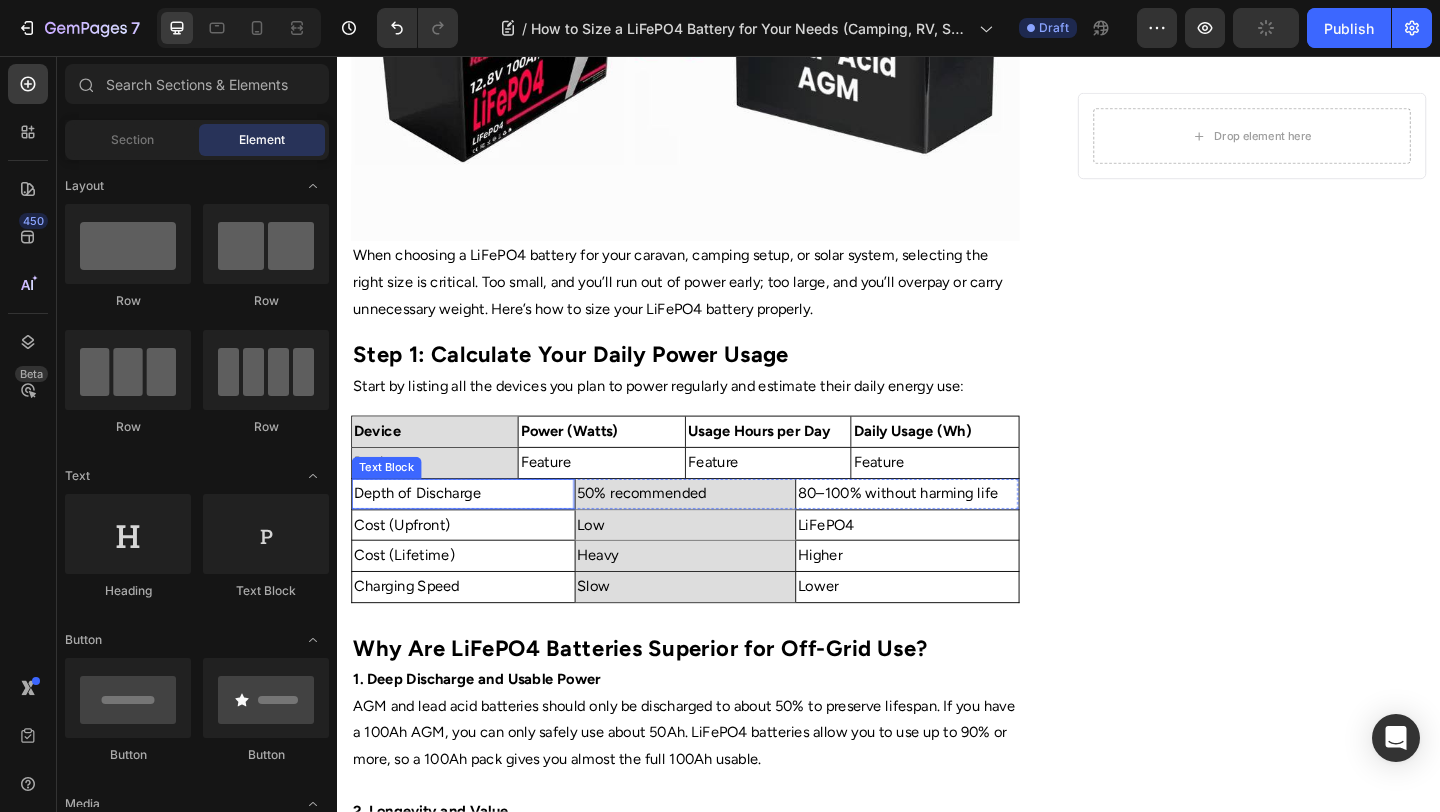click on "Depth of Discharge" at bounding box center (474, 532) 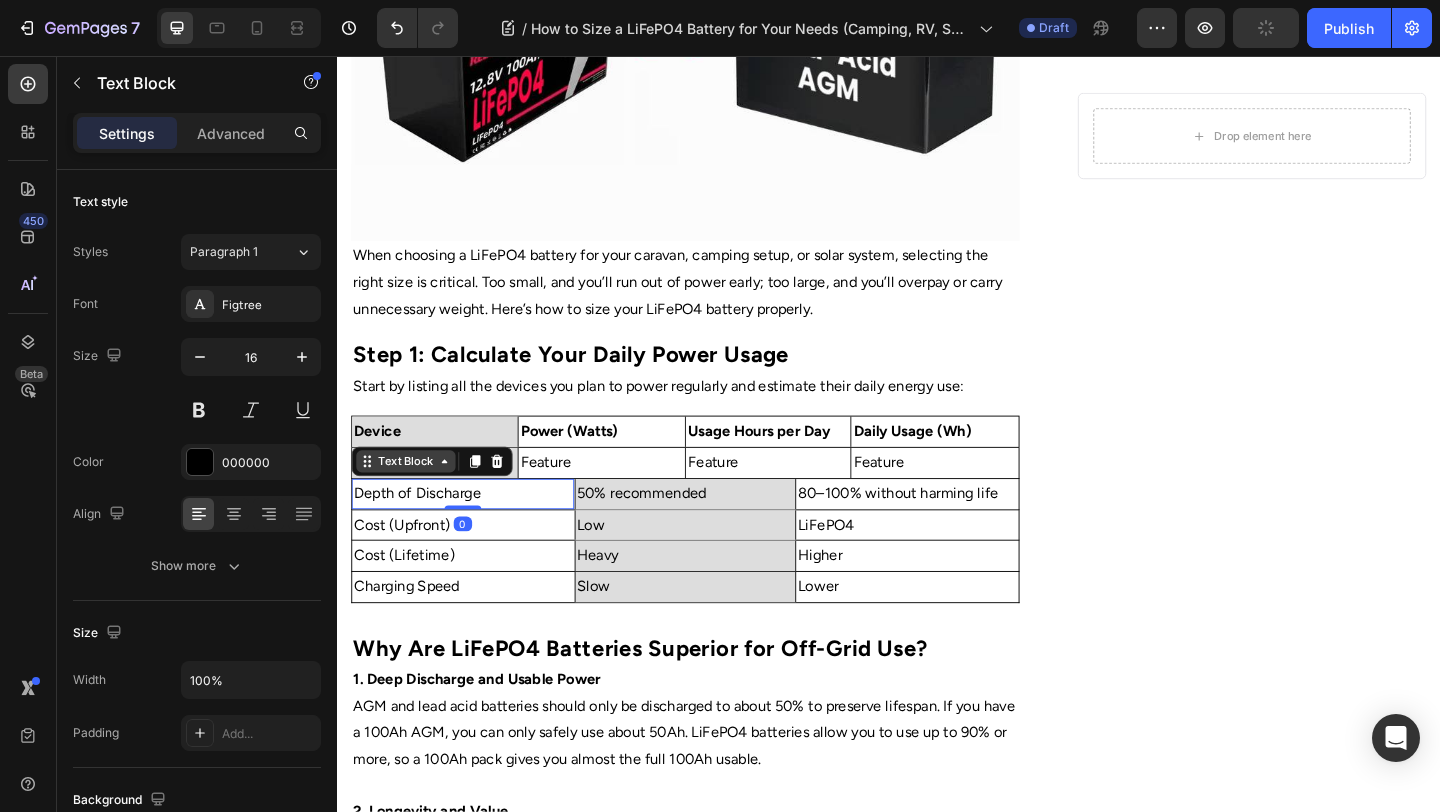 click on "Text Block" at bounding box center [412, 497] 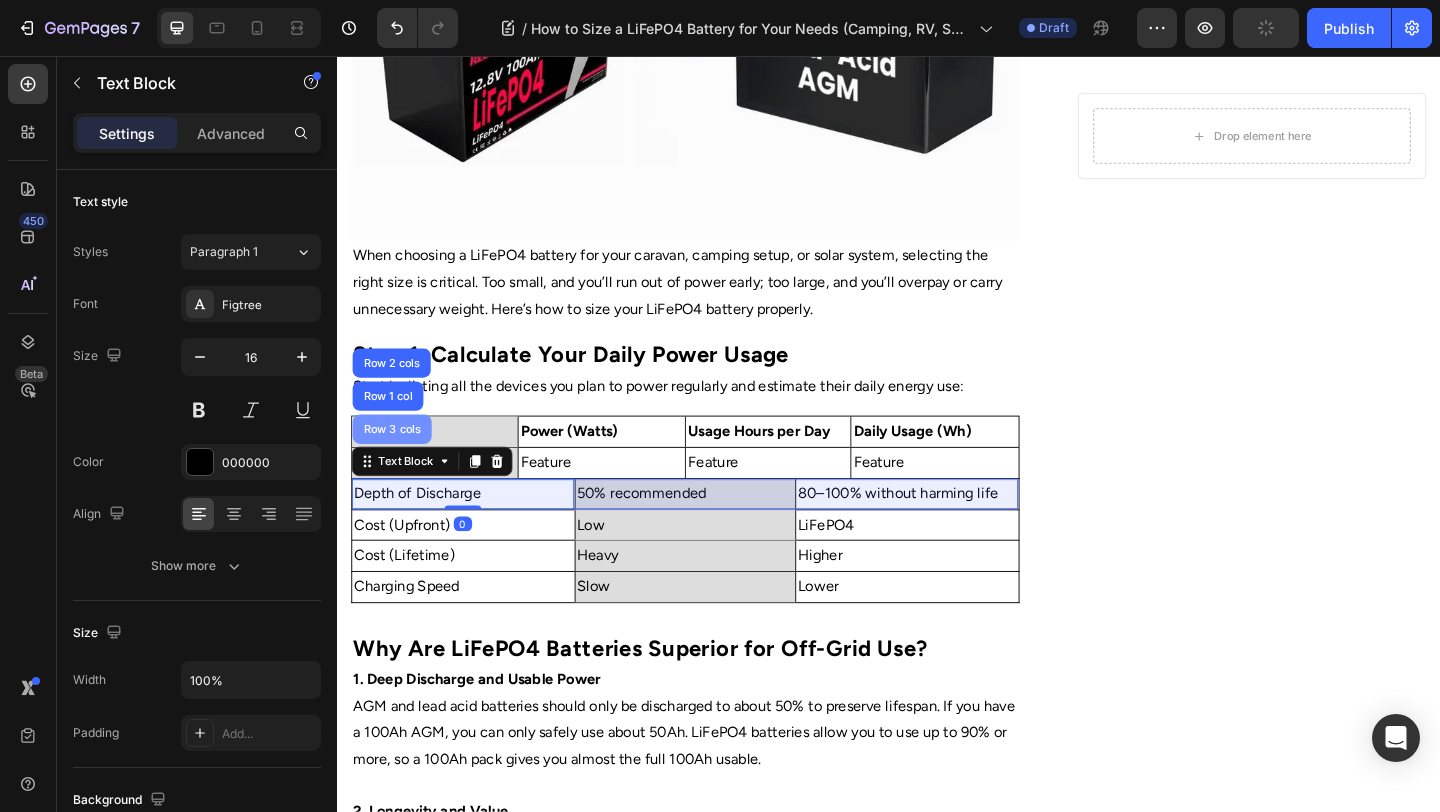 click on "Row 3 cols" at bounding box center [397, 462] 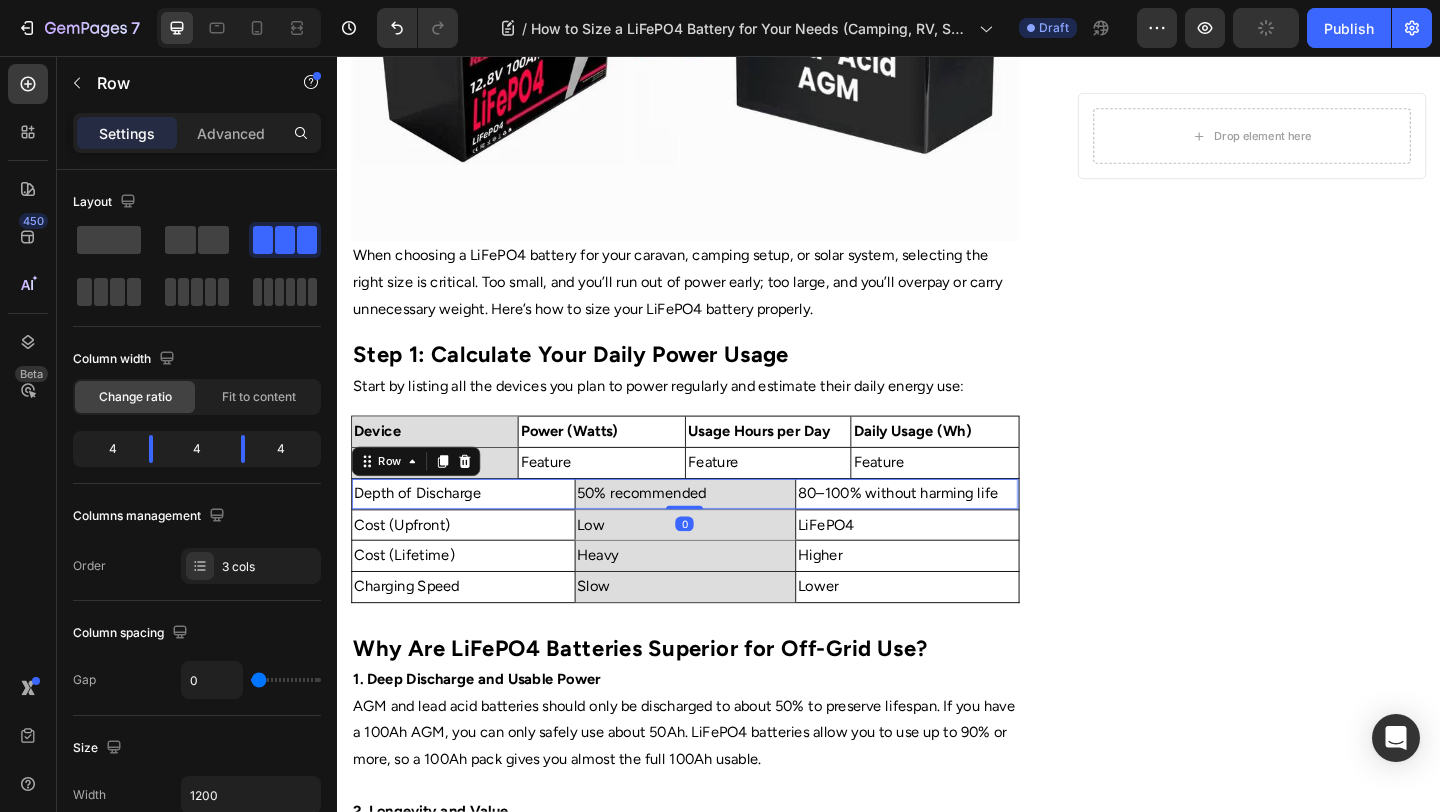 drag, startPoint x: 474, startPoint y: 493, endPoint x: 466, endPoint y: 506, distance: 15.264338 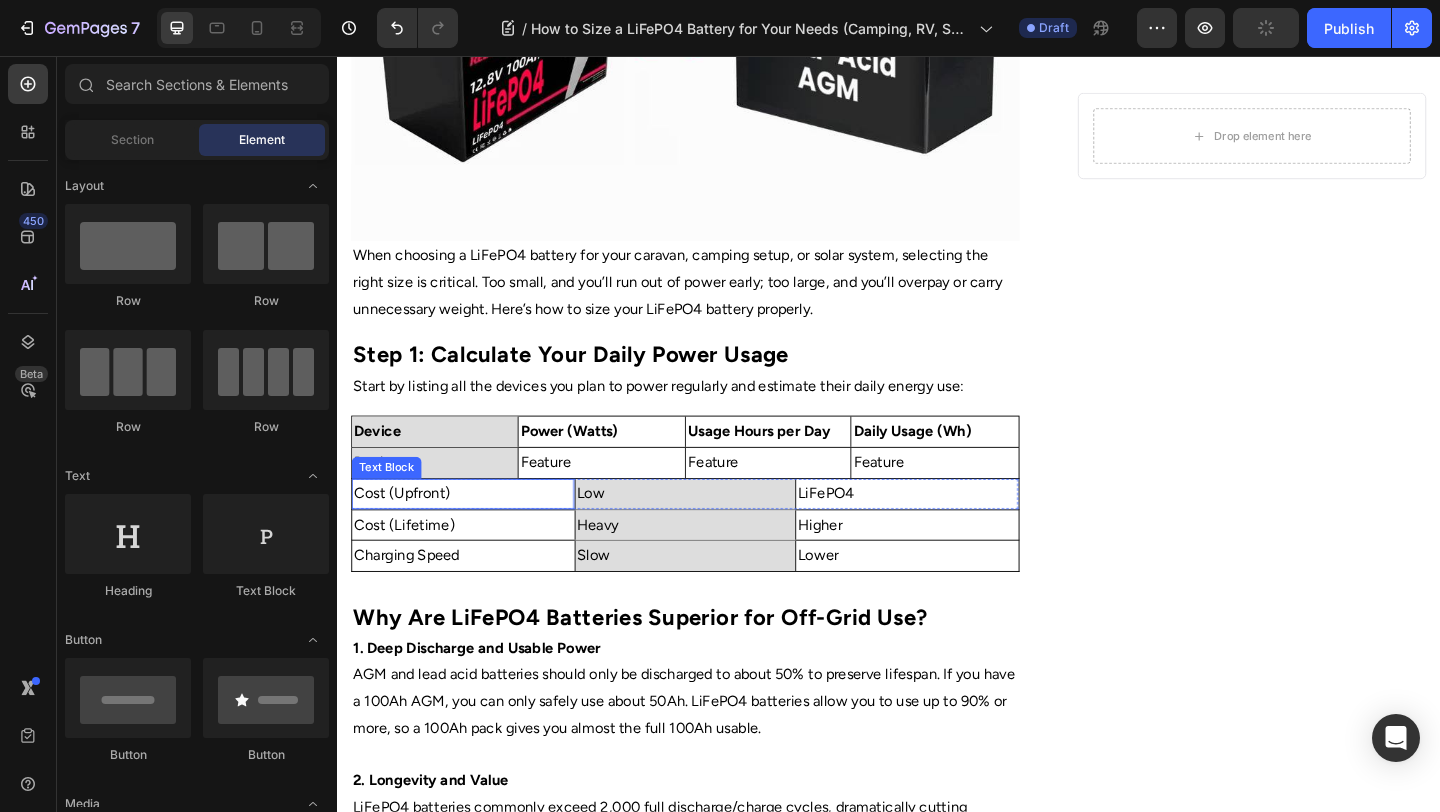 click on "Cost (Upfront)" at bounding box center (474, 532) 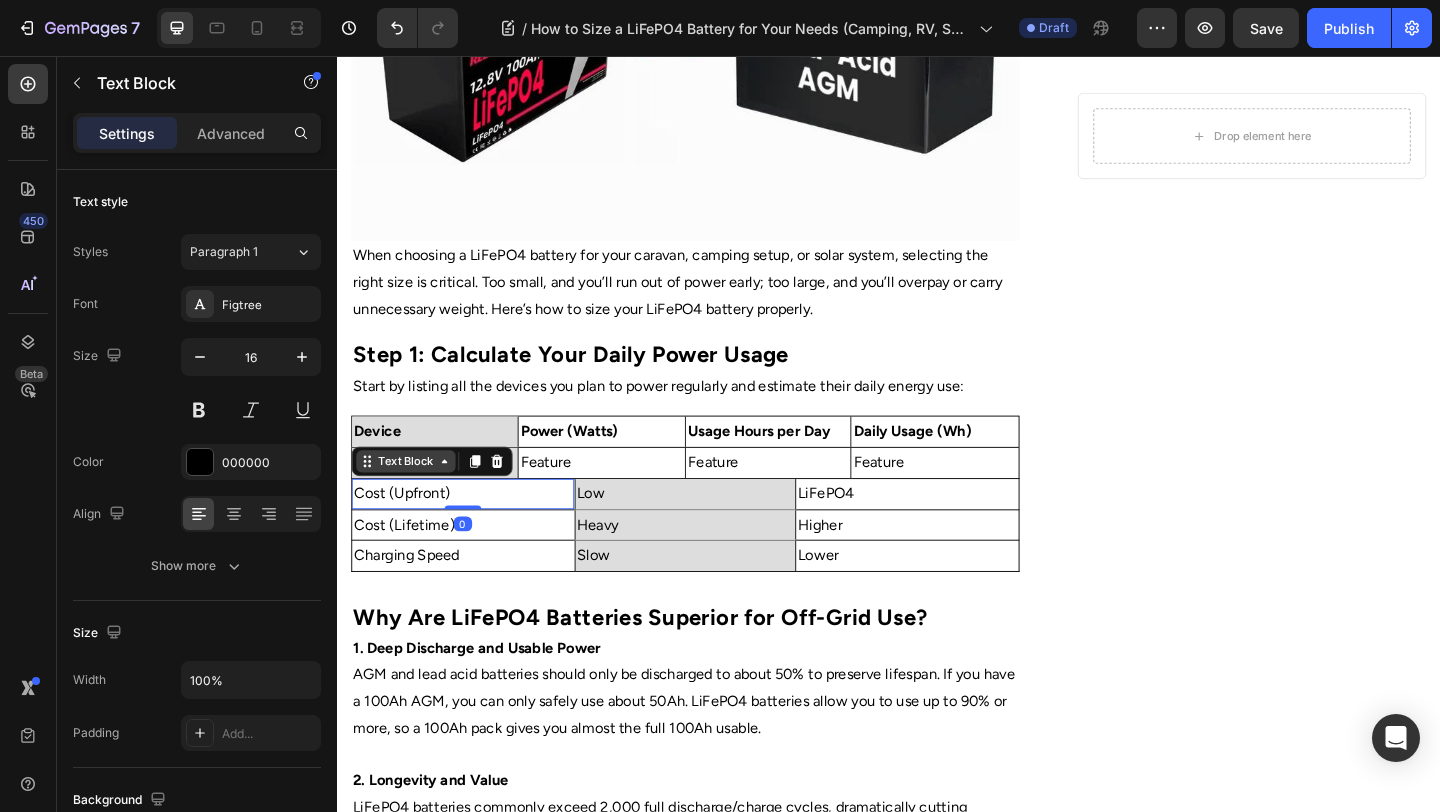 click on "Text Block" at bounding box center [412, 497] 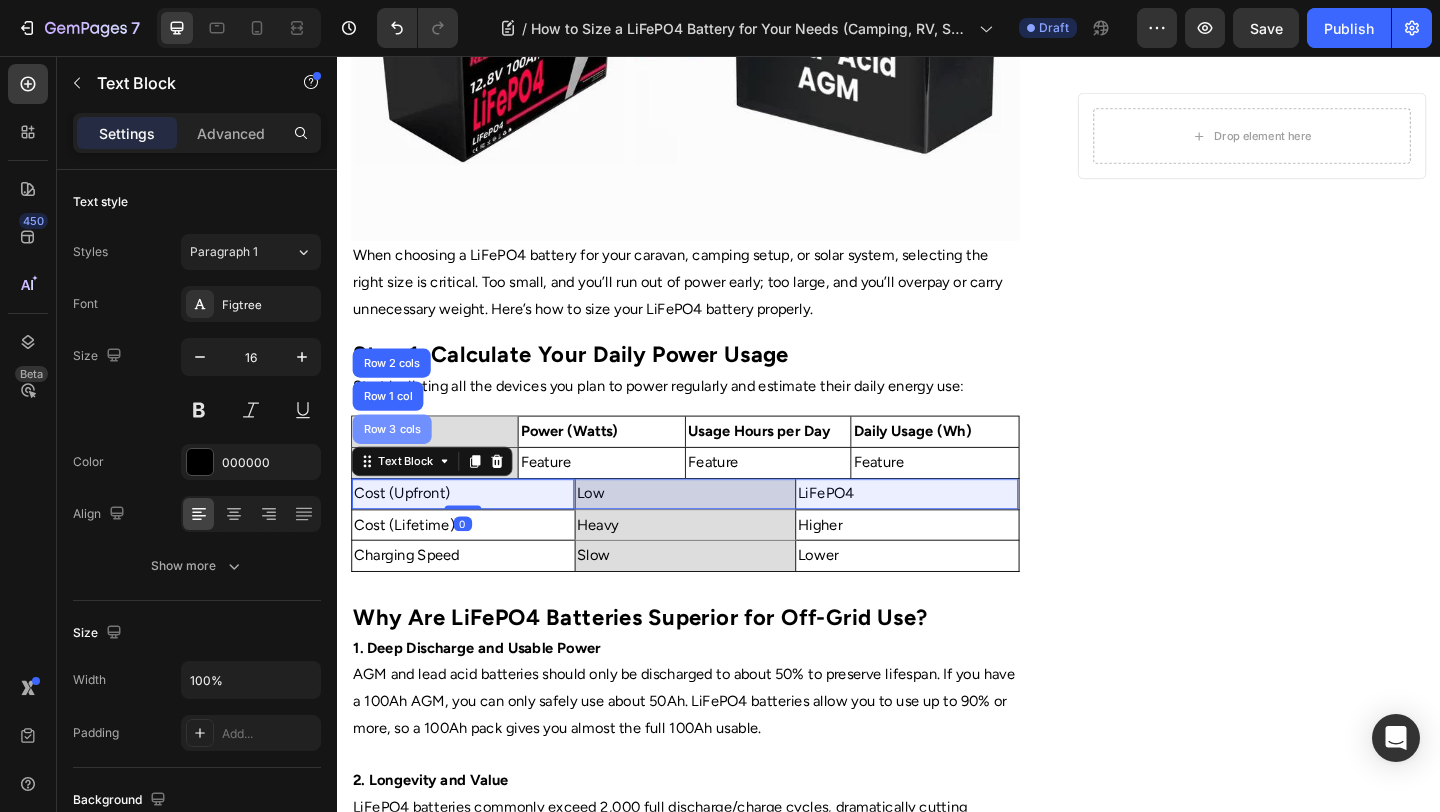click on "Row 3 cols" at bounding box center (397, 462) 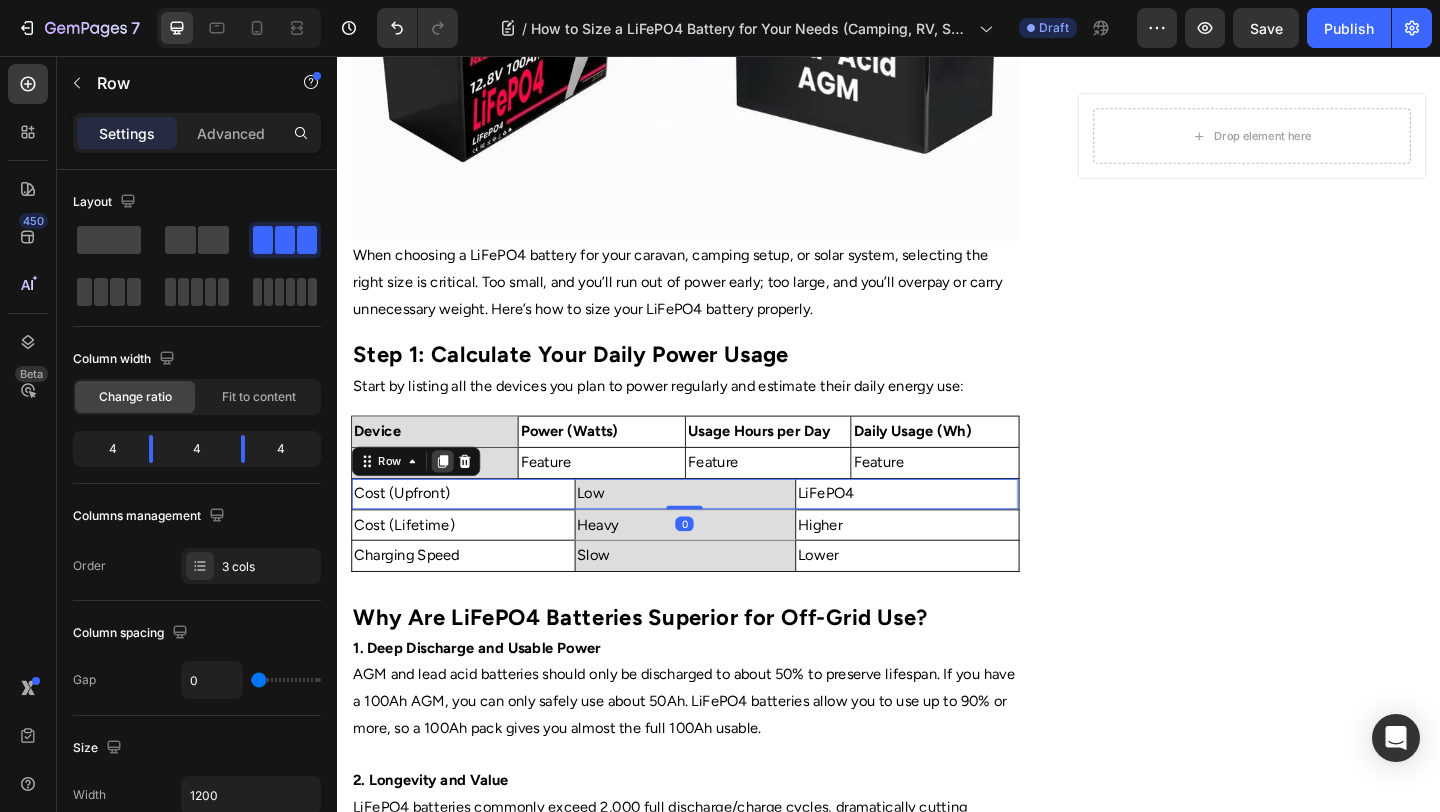 click at bounding box center (452, 497) 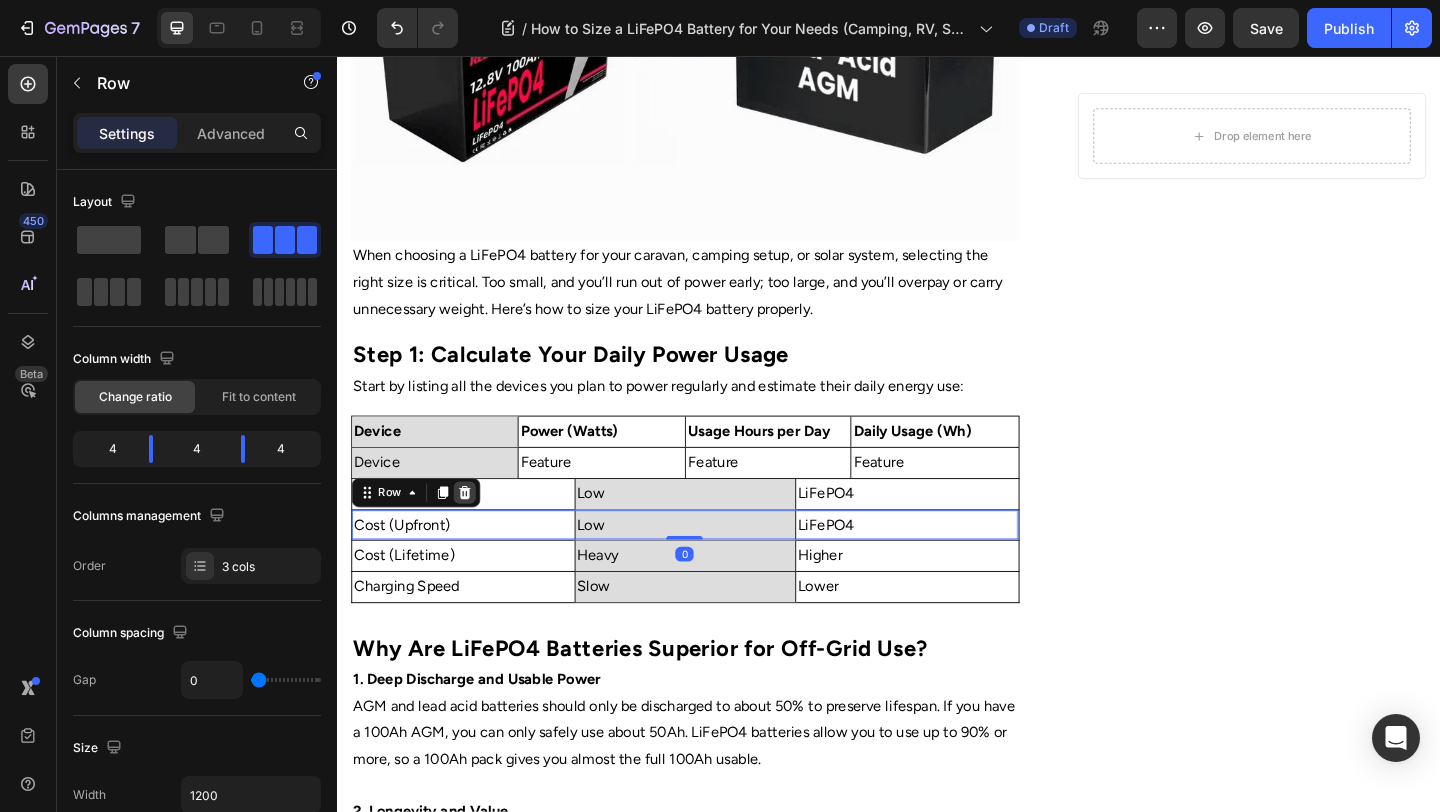 click 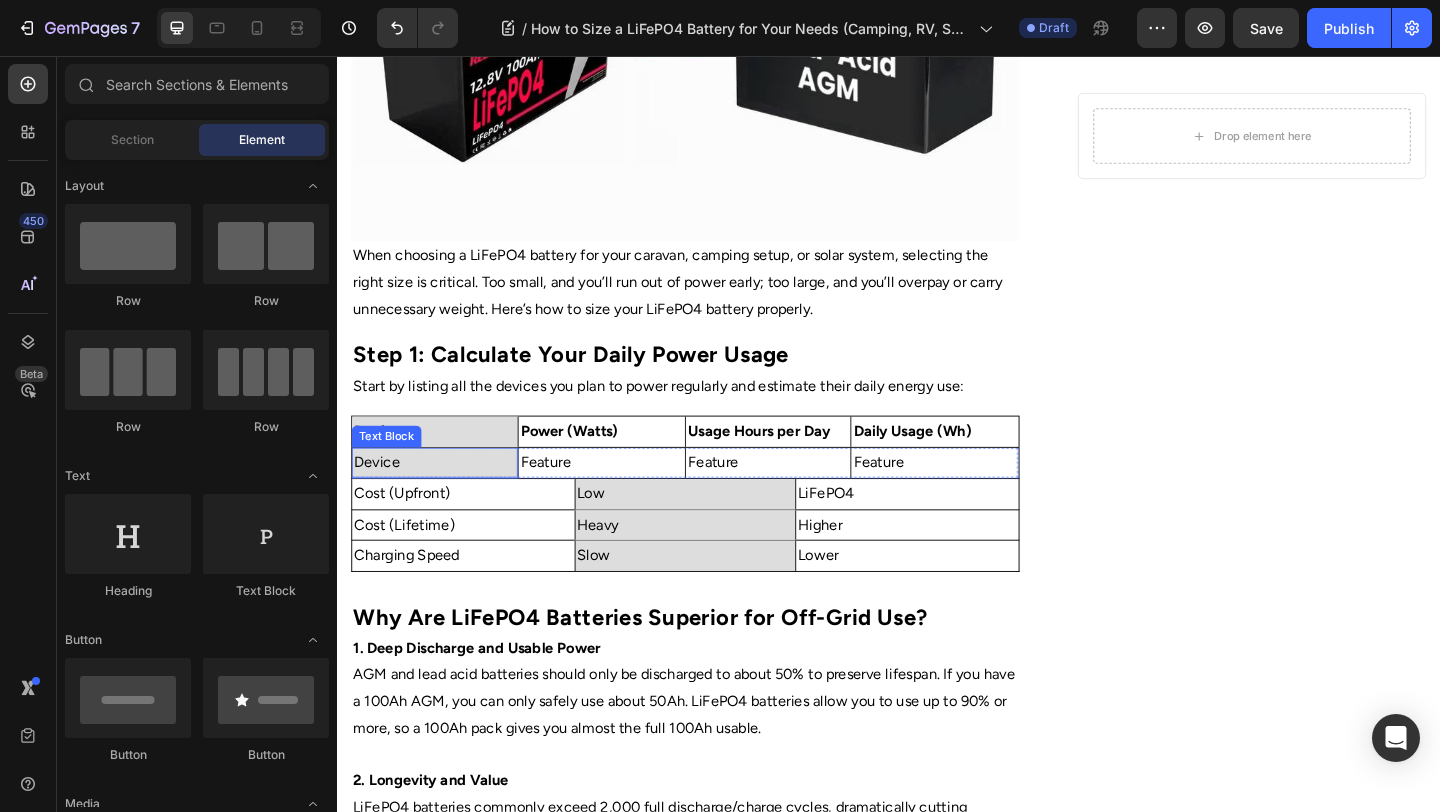 click on "Cost (Upfront)" at bounding box center [474, 532] 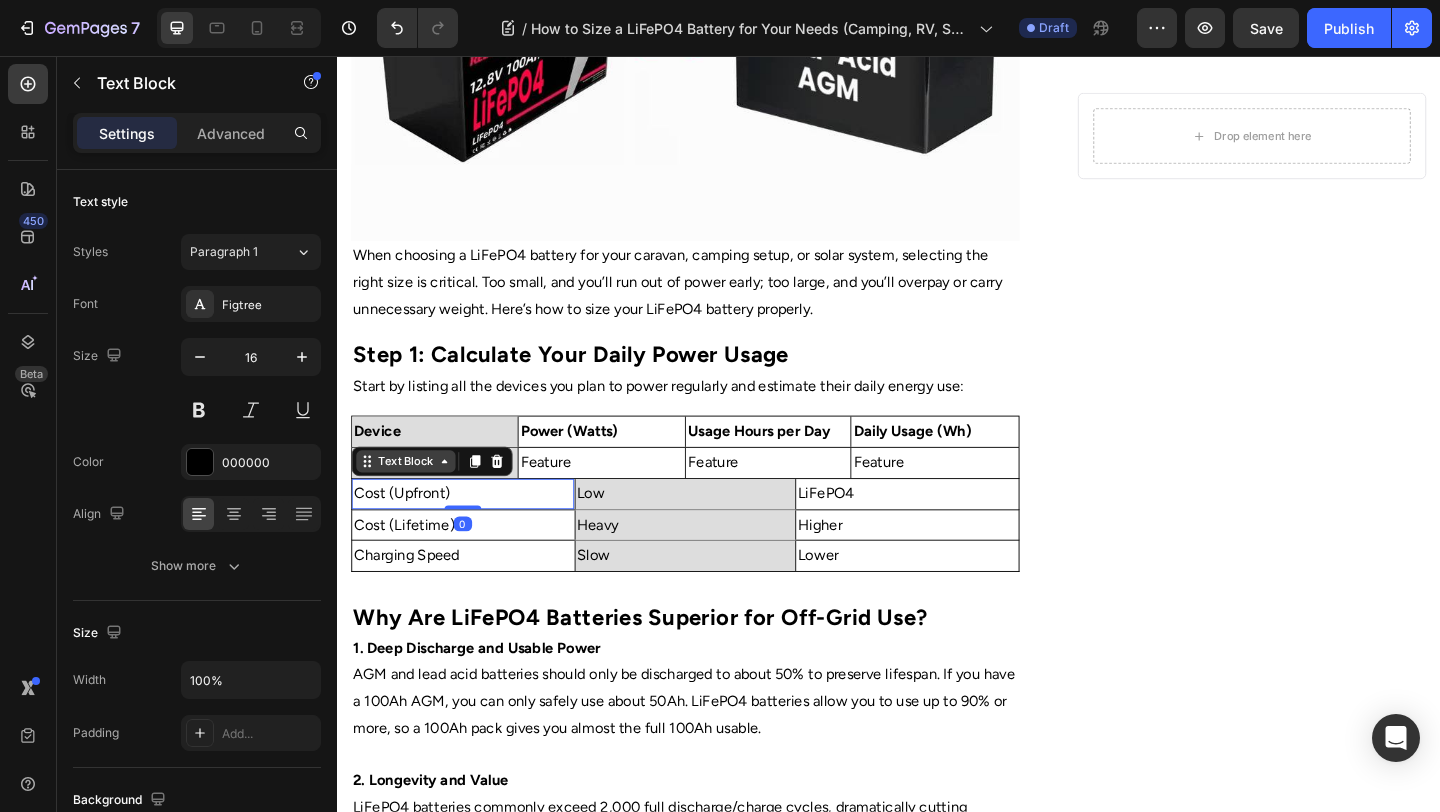 click on "Text Block" at bounding box center (412, 497) 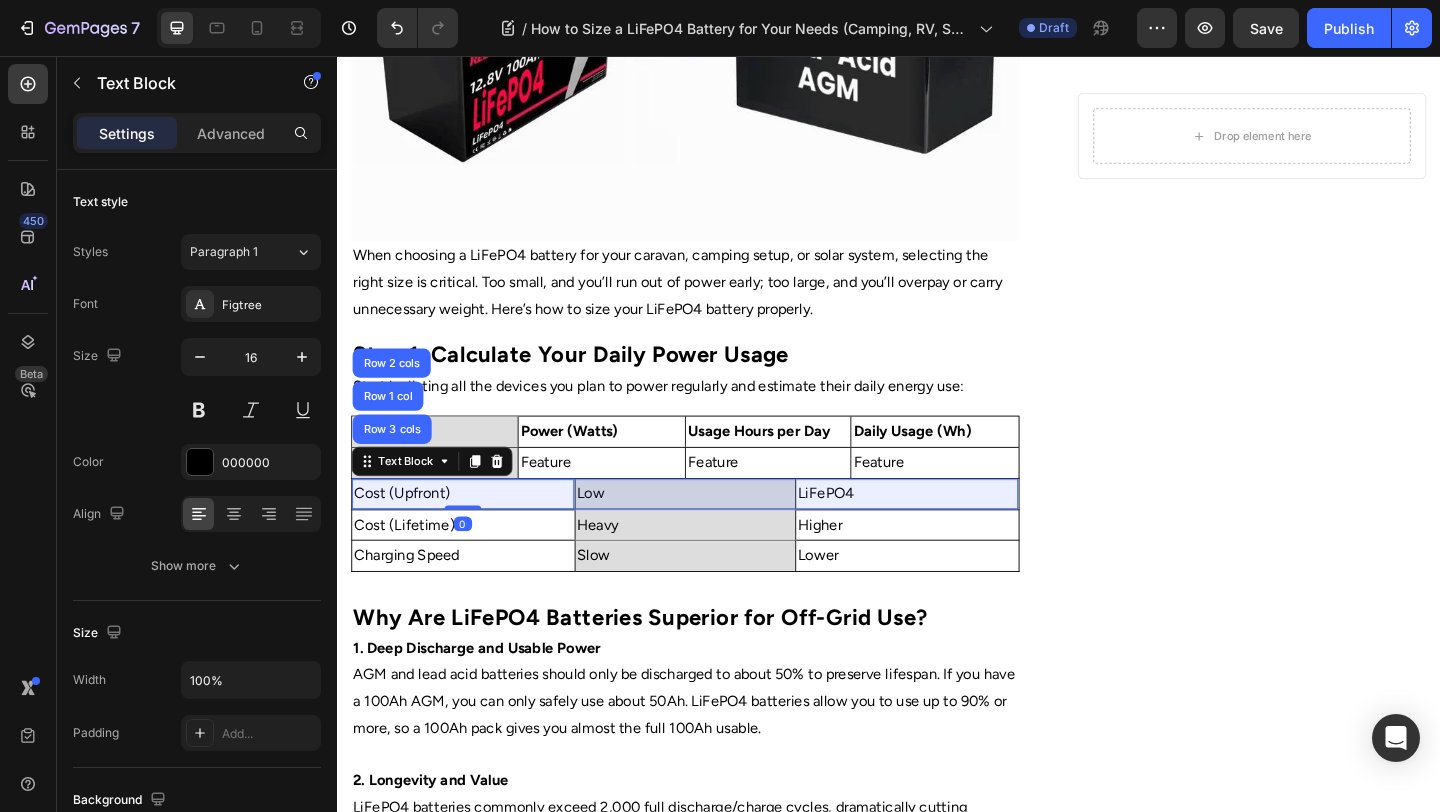 click on "Row 3 cols" at bounding box center (397, 462) 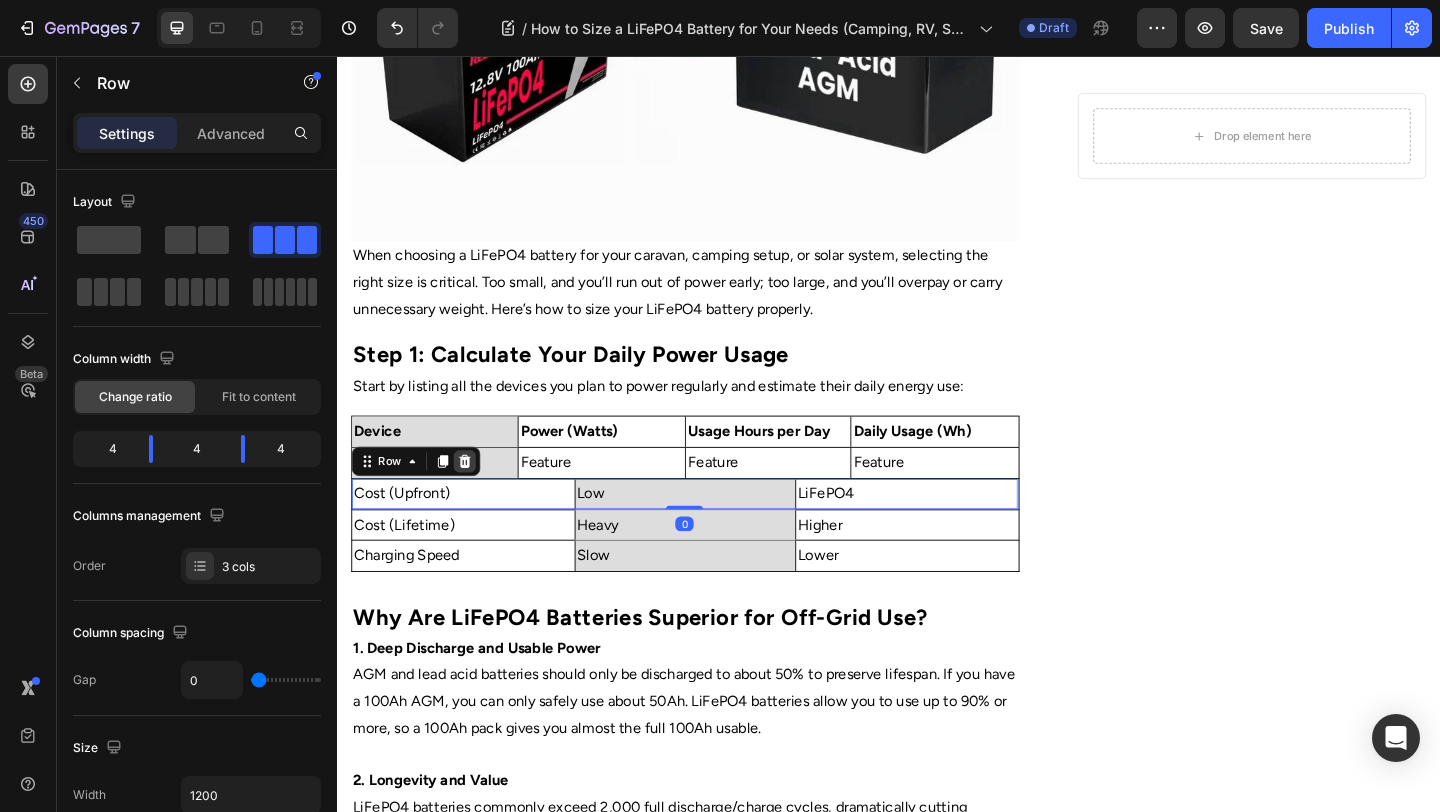 click 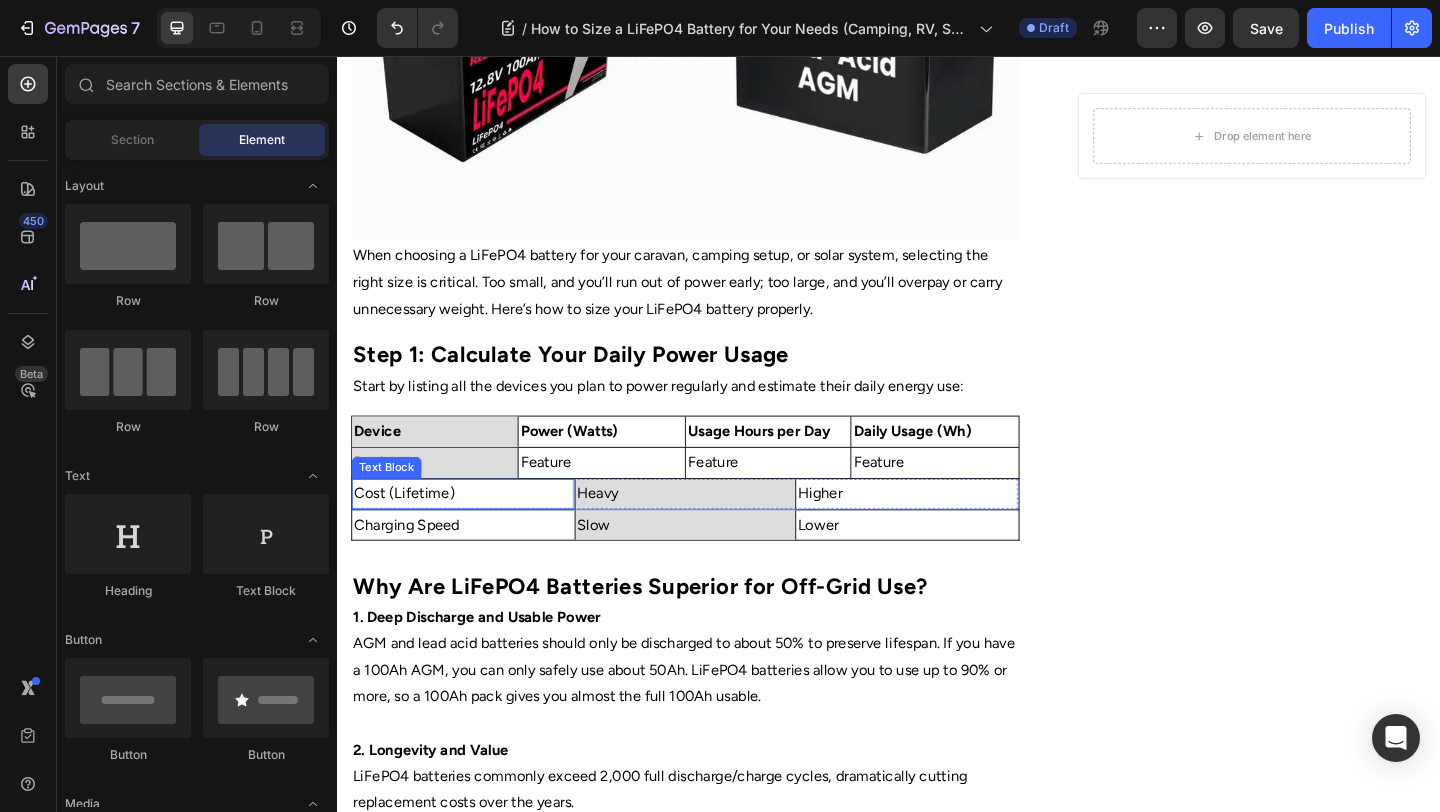 click on "Cost (Lifetime)" at bounding box center (474, 532) 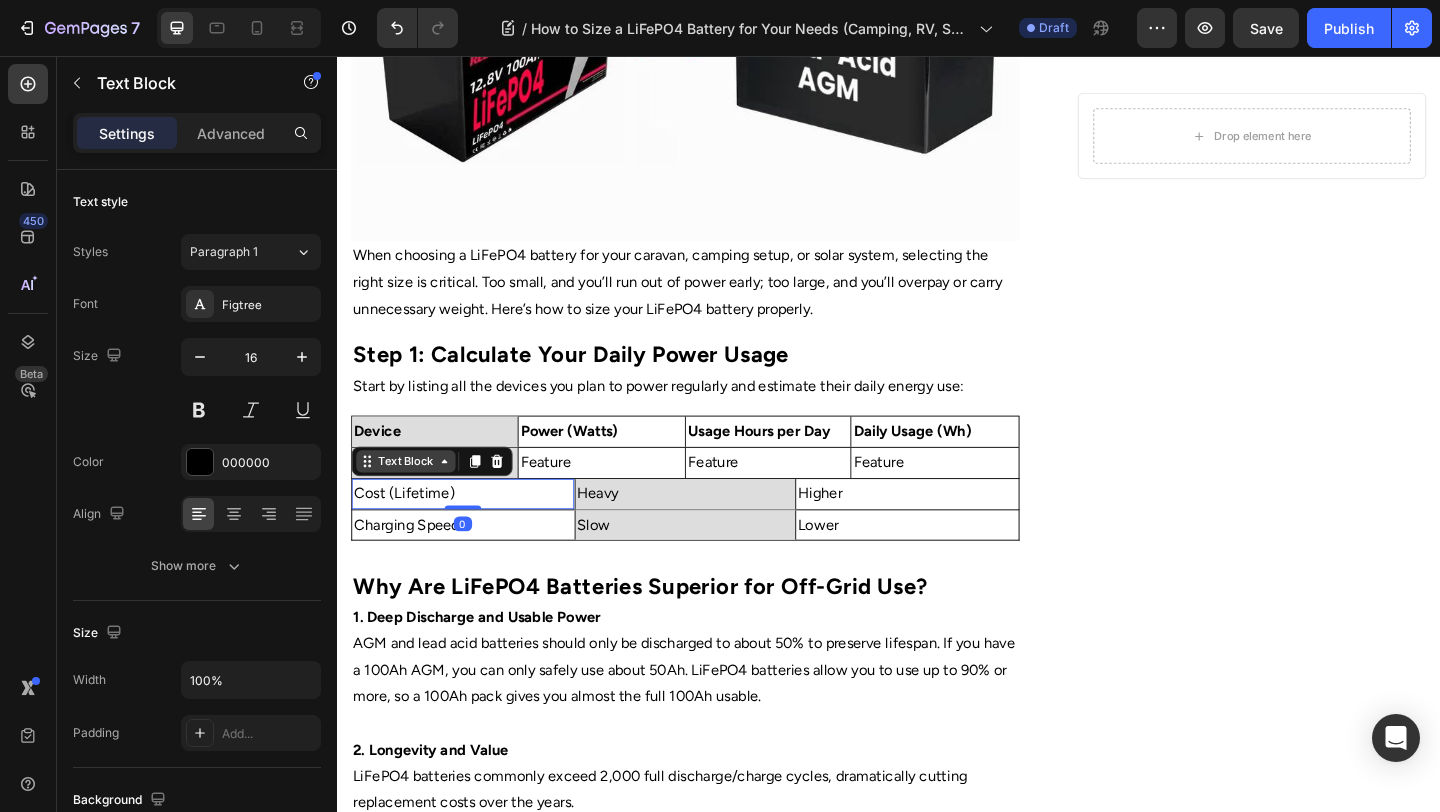 click on "Text Block" at bounding box center [412, 497] 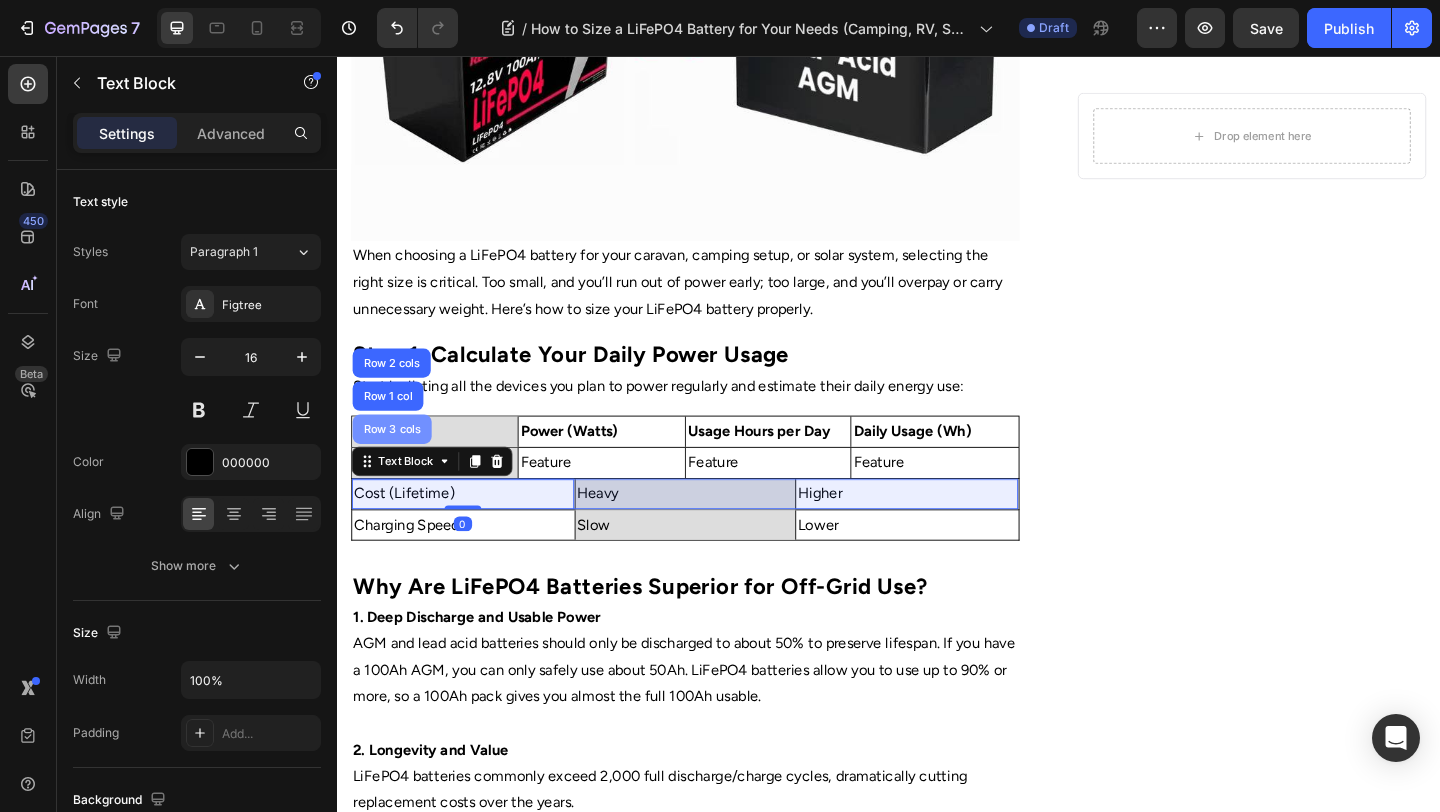 click on "Row 3 cols" at bounding box center [397, 462] 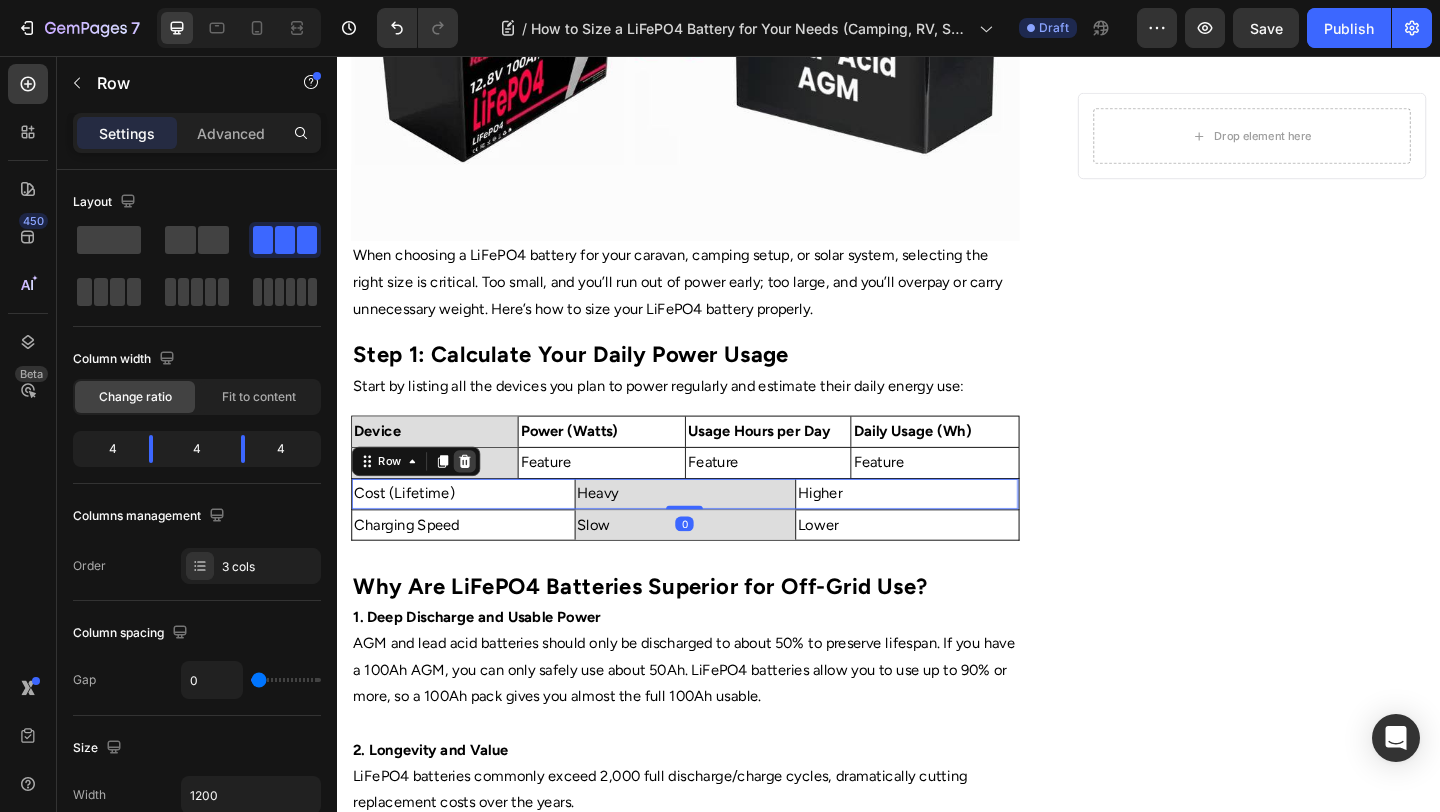 click at bounding box center [476, 497] 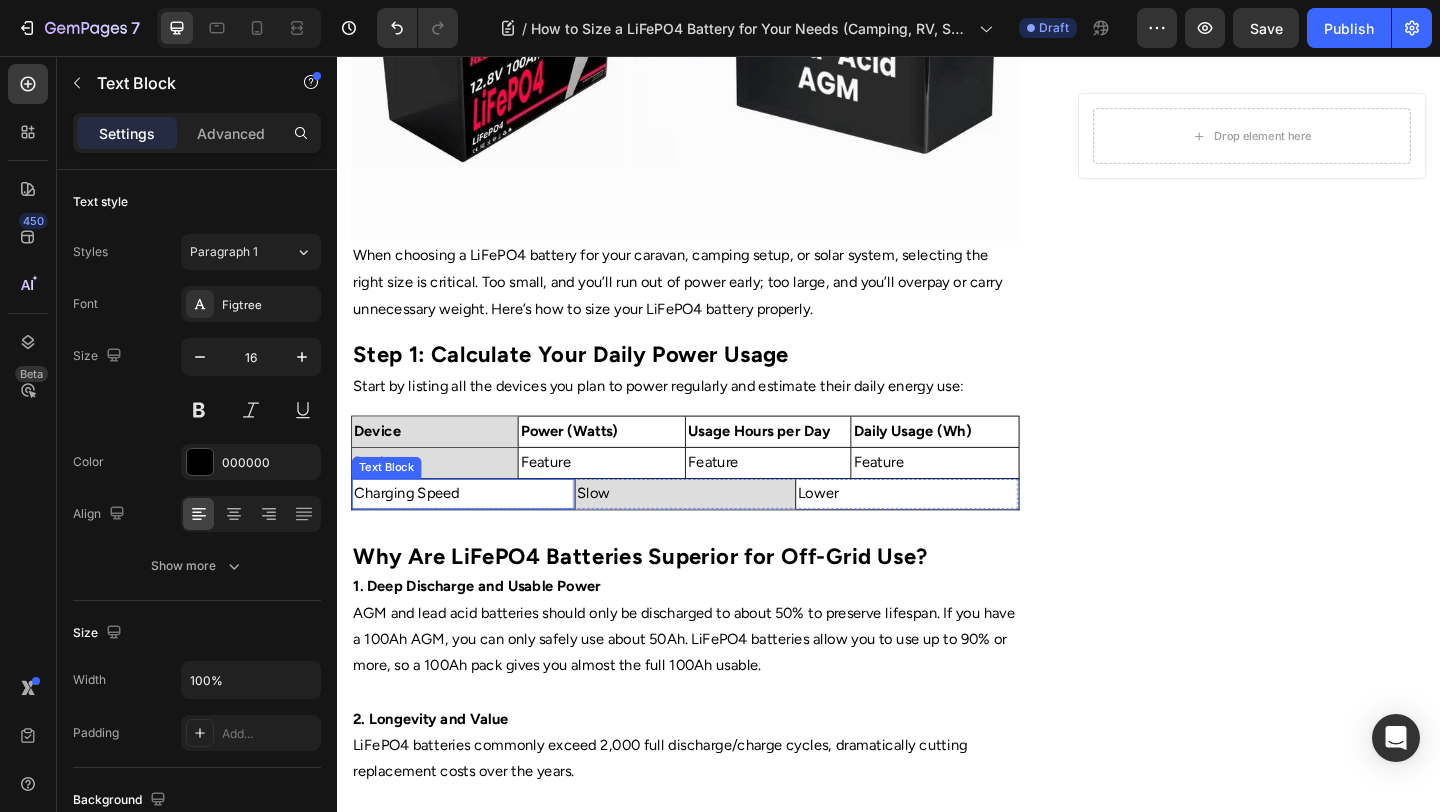 click on "Charging Speed" at bounding box center (474, 532) 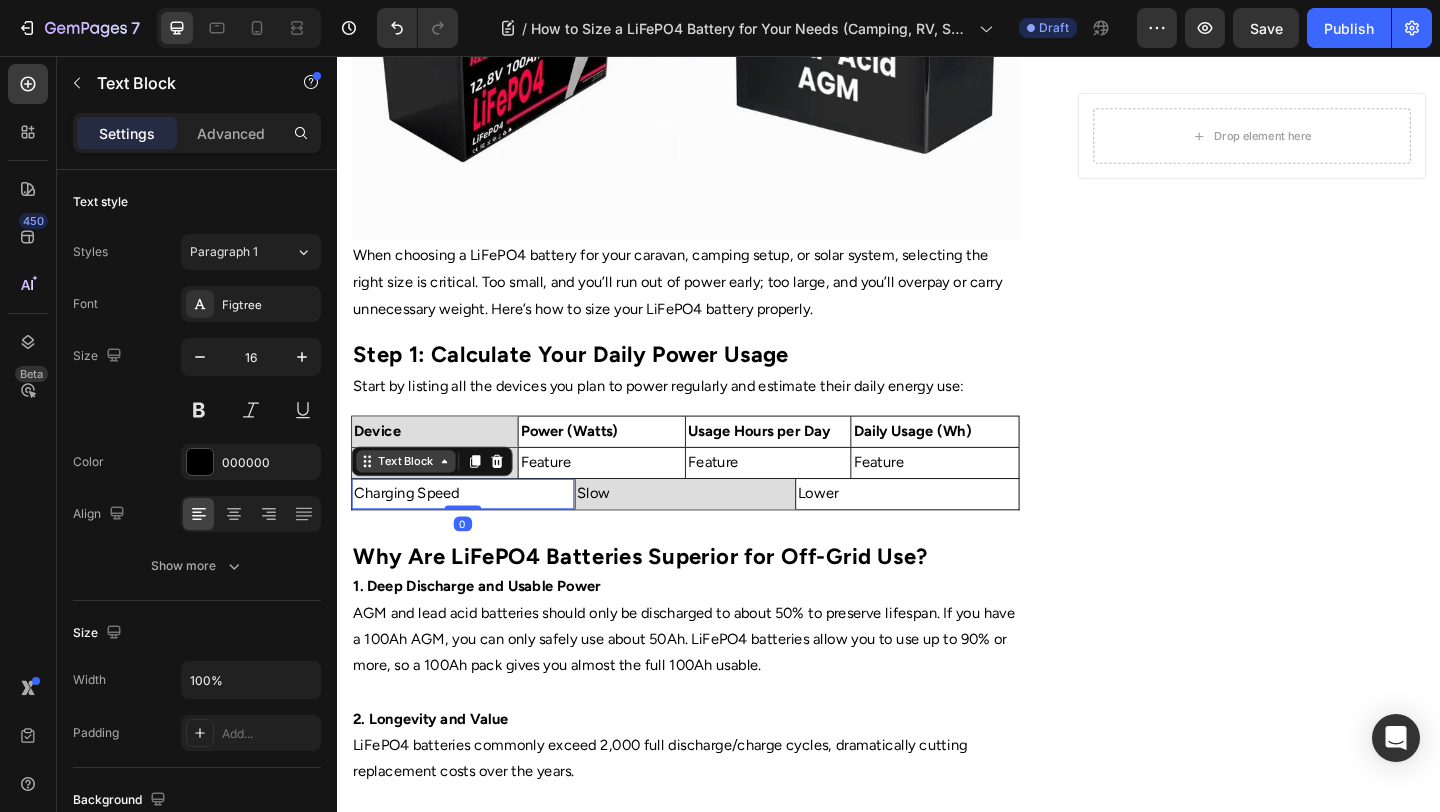 click on "Text Block" at bounding box center [412, 497] 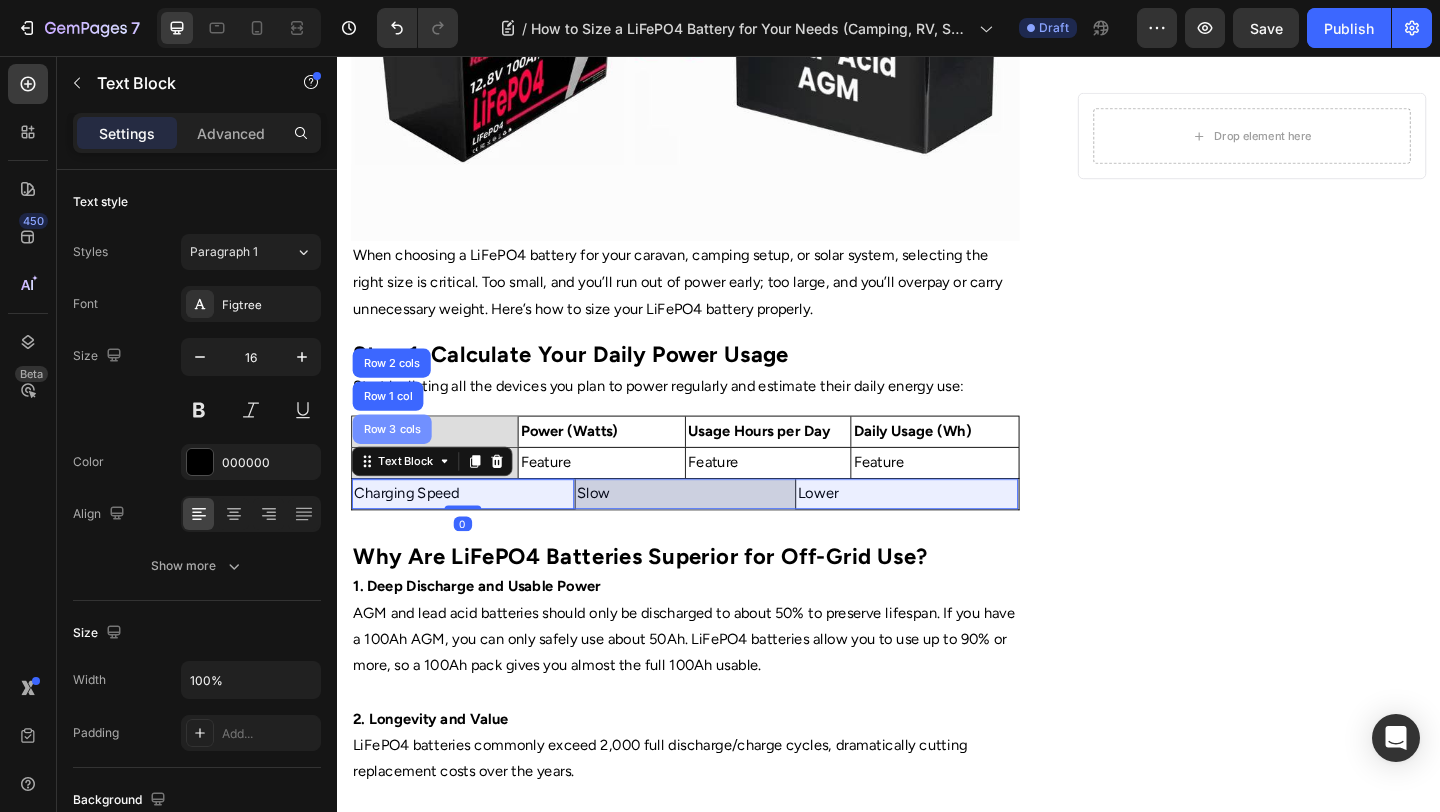 click on "Row 3 cols" at bounding box center [397, 462] 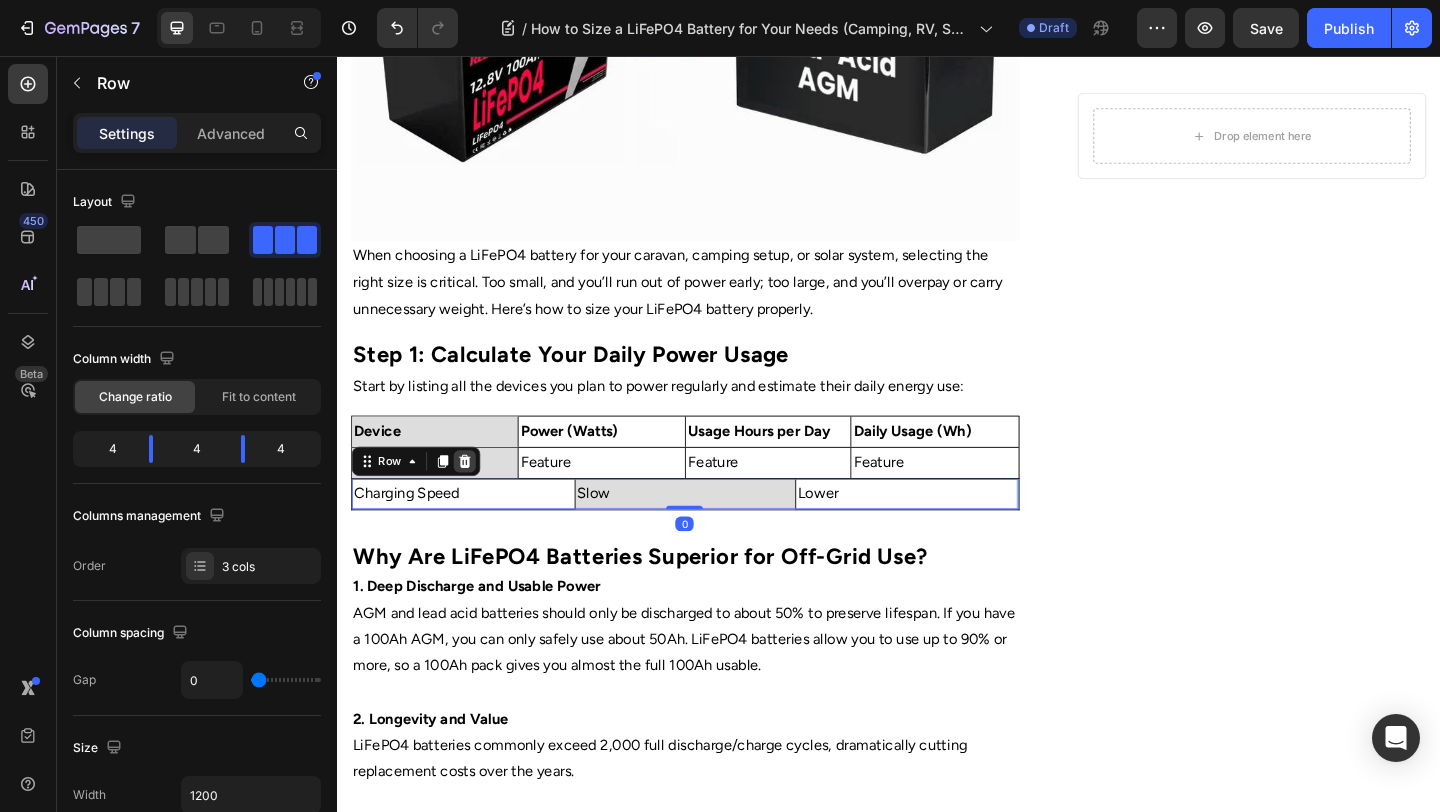 click 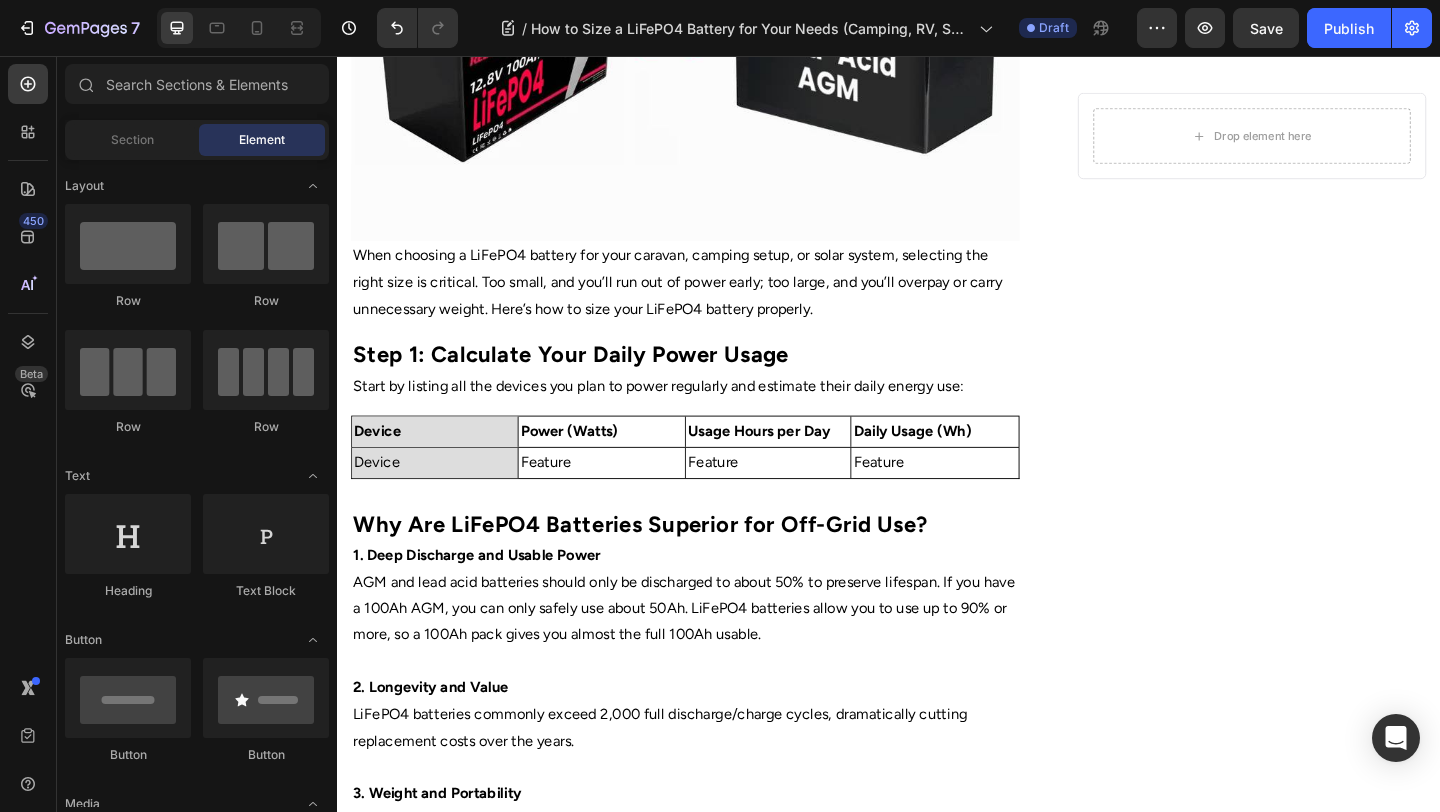 click on "Device" at bounding box center [443, 498] 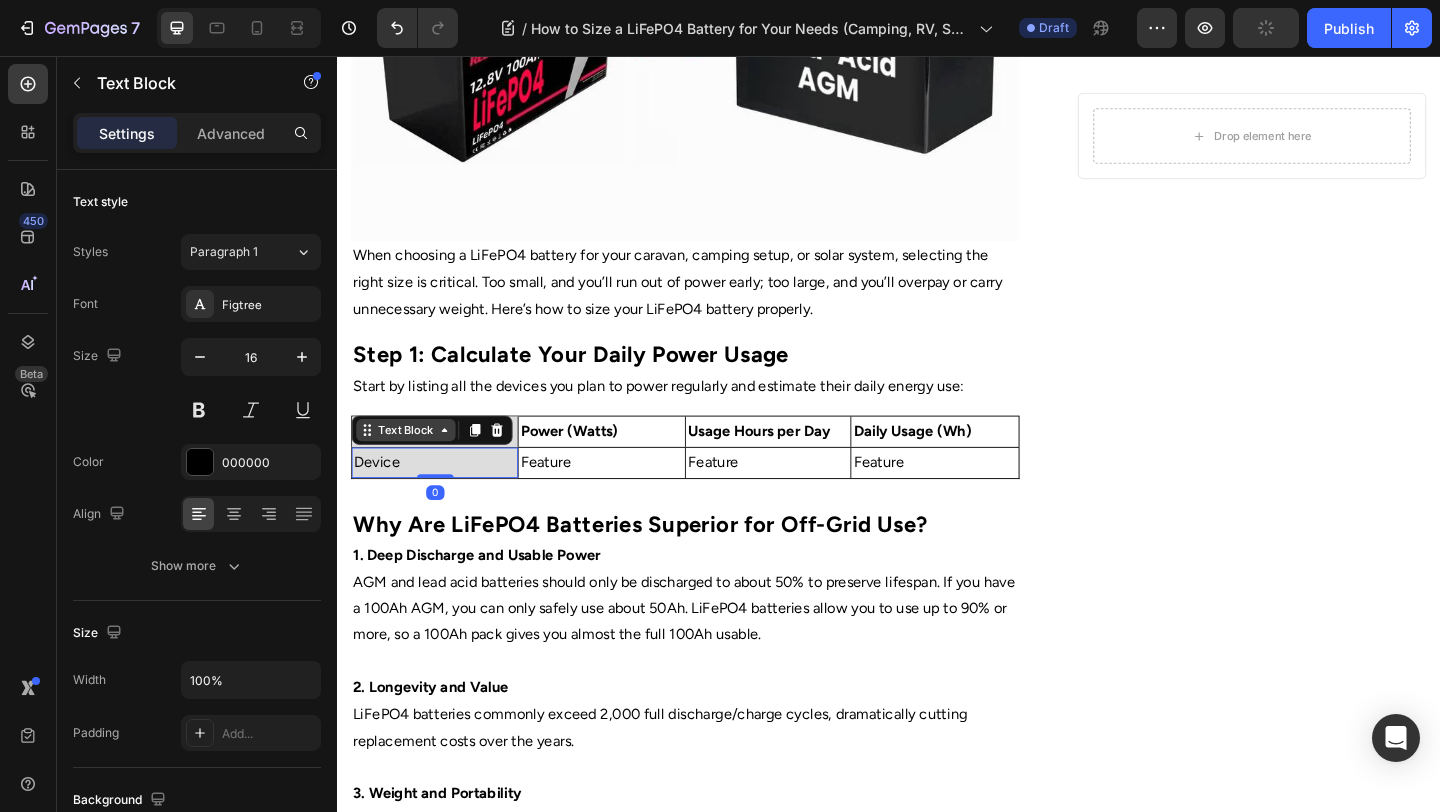 click on "Text Block" at bounding box center (412, 463) 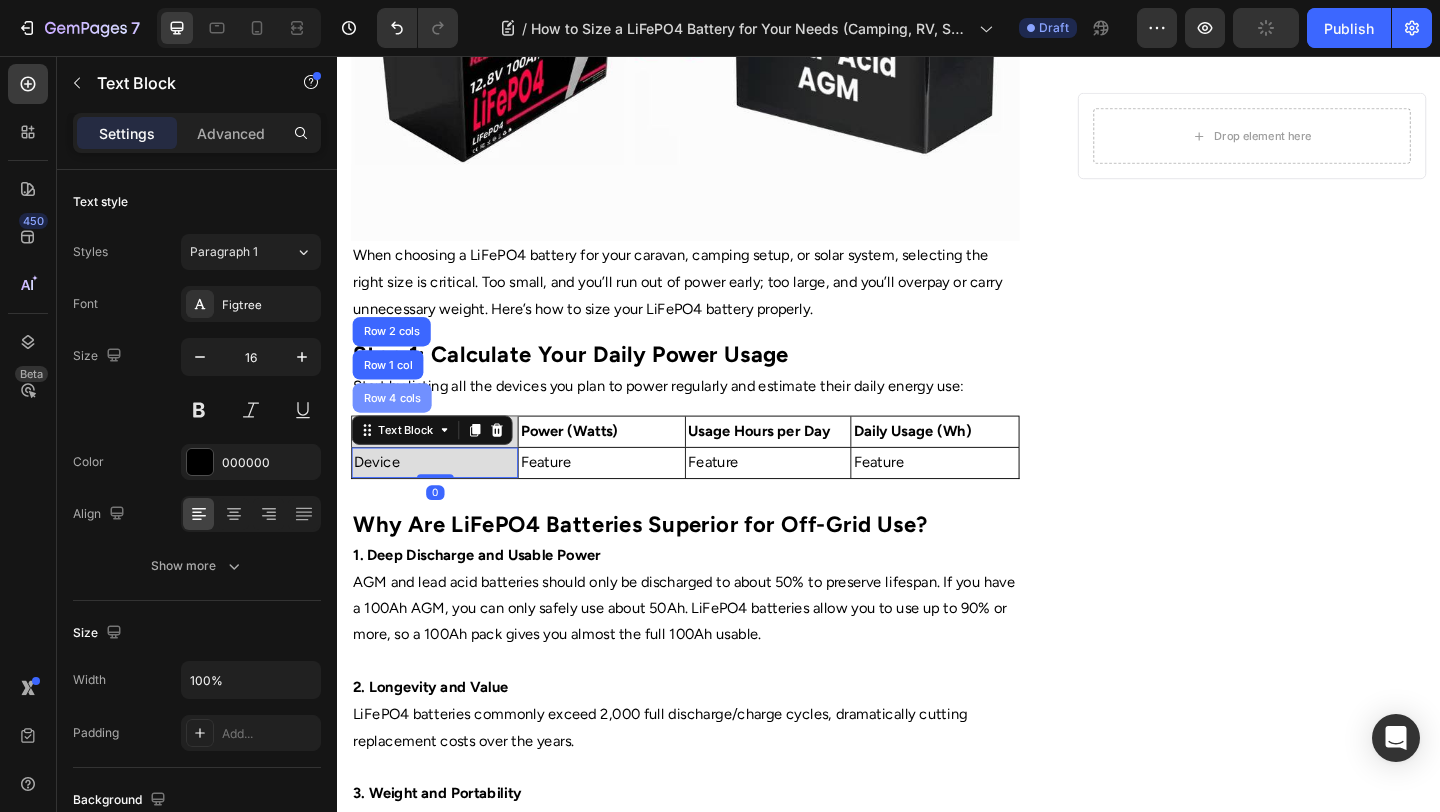 click on "Row 4 cols" at bounding box center (397, 428) 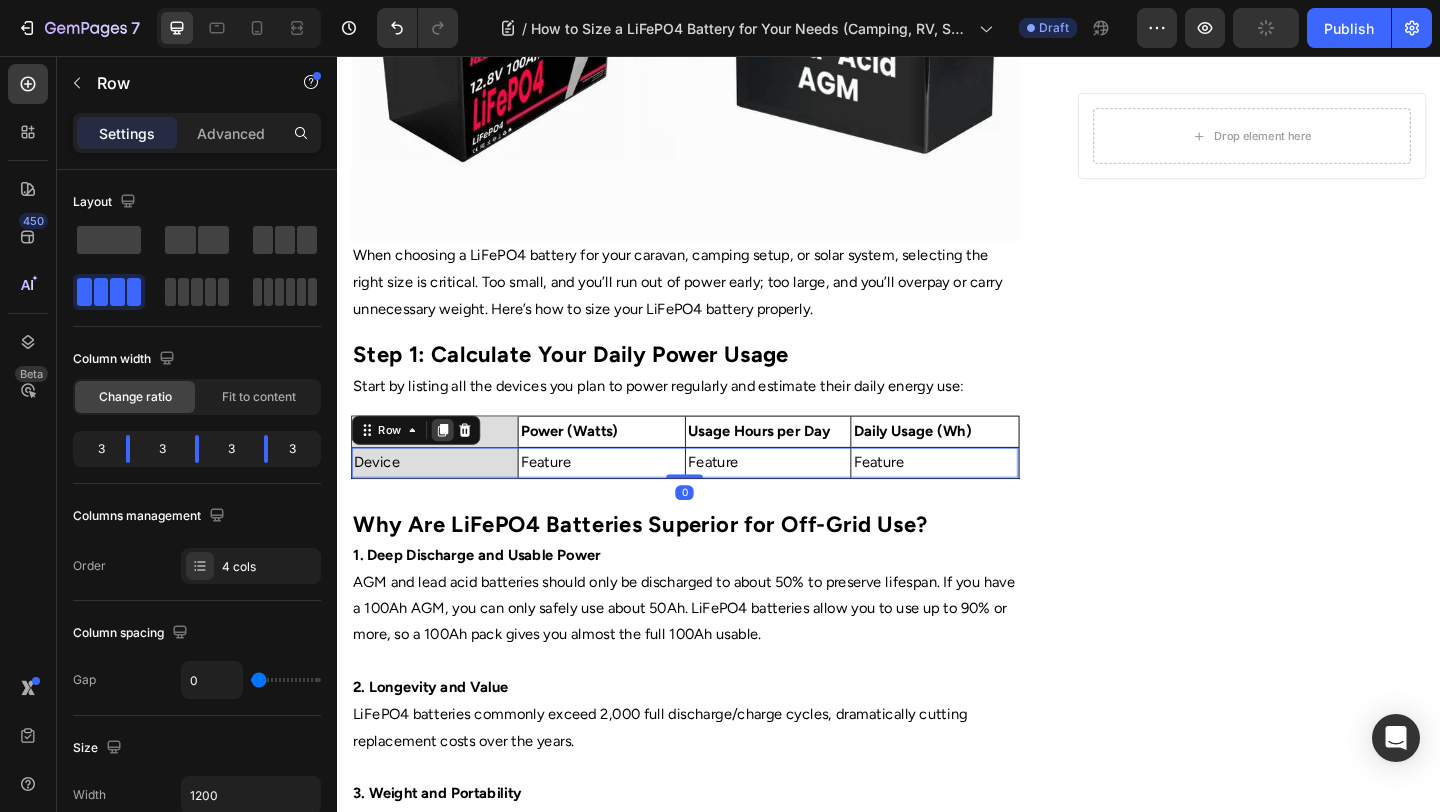 click 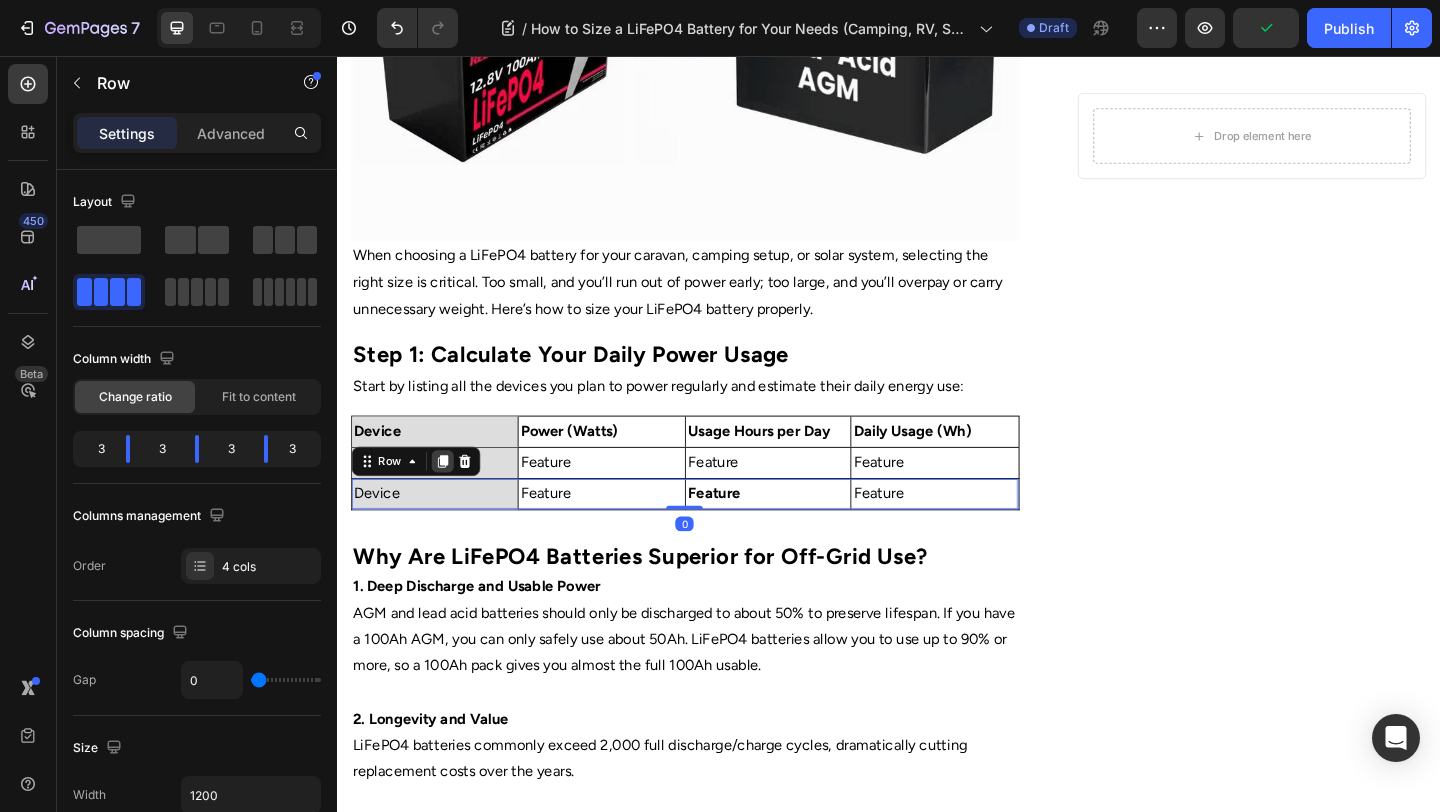 click 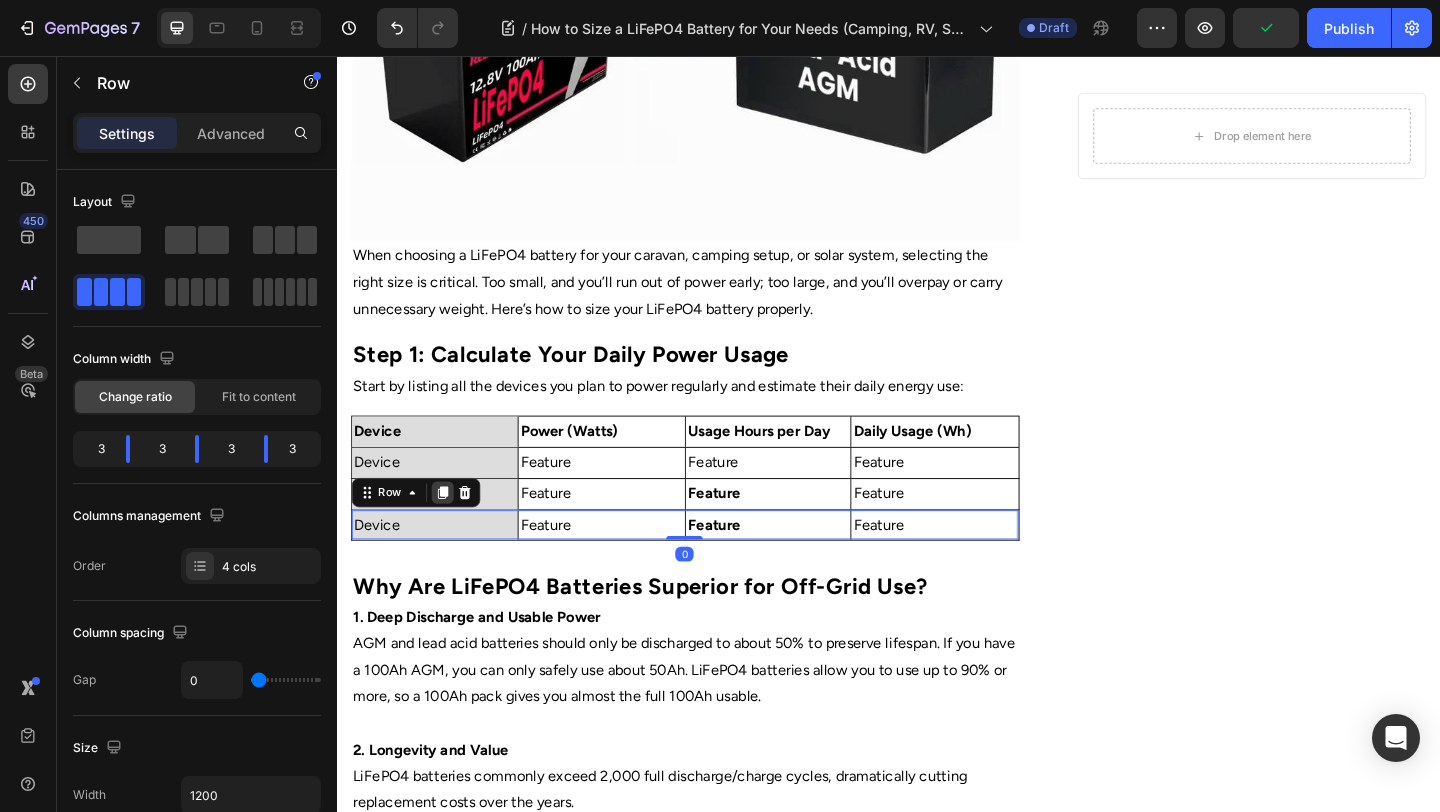 click 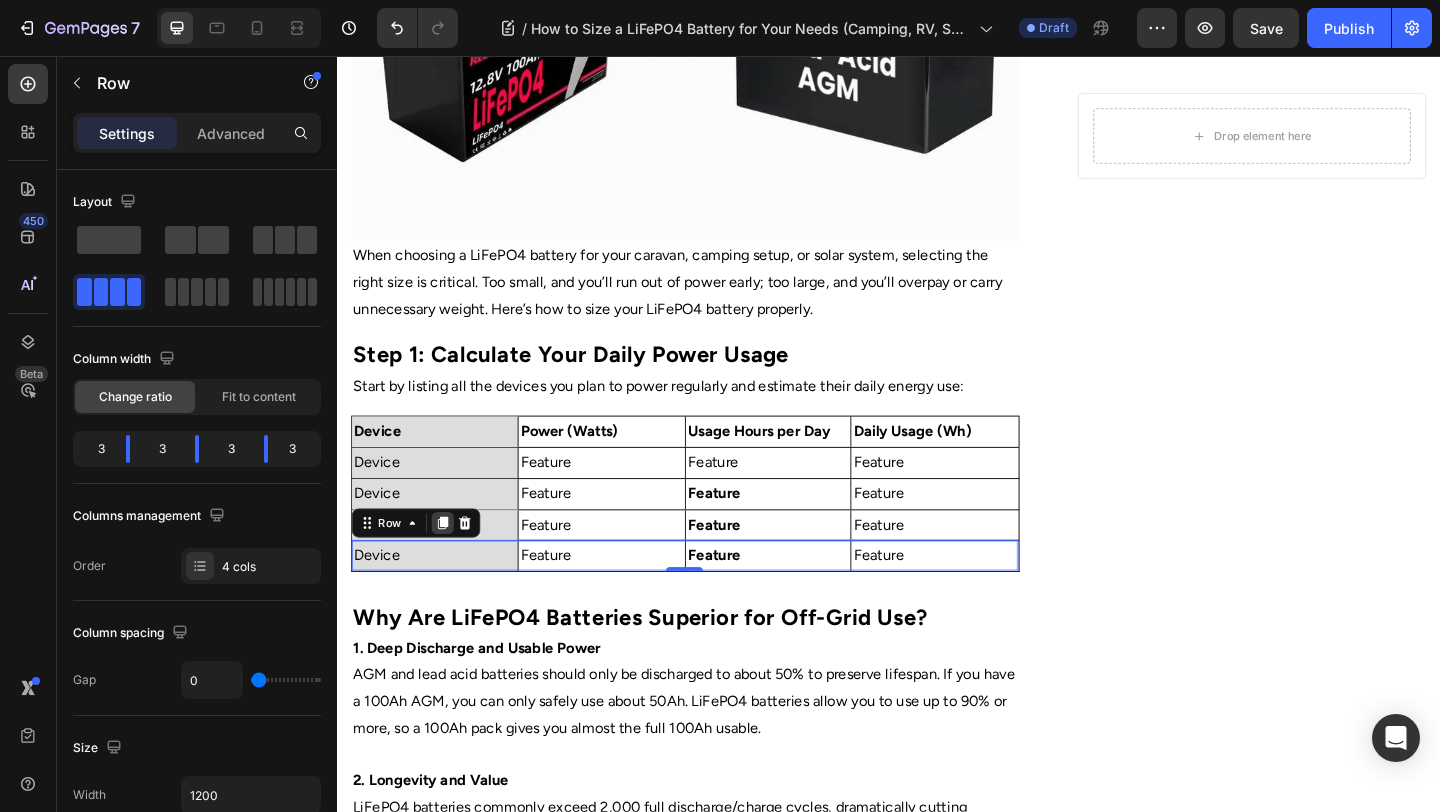 click 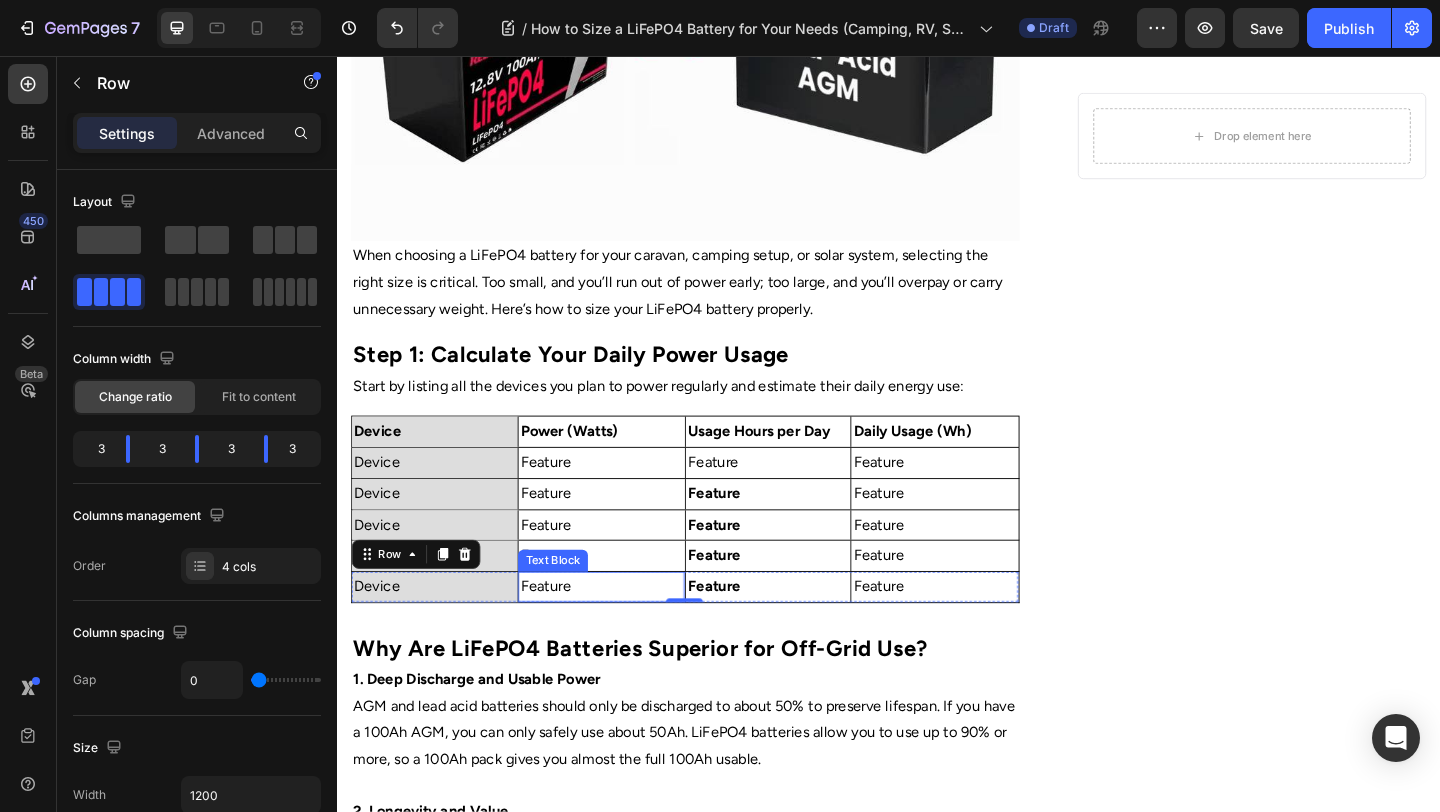 click on "Feature" at bounding box center [624, 633] 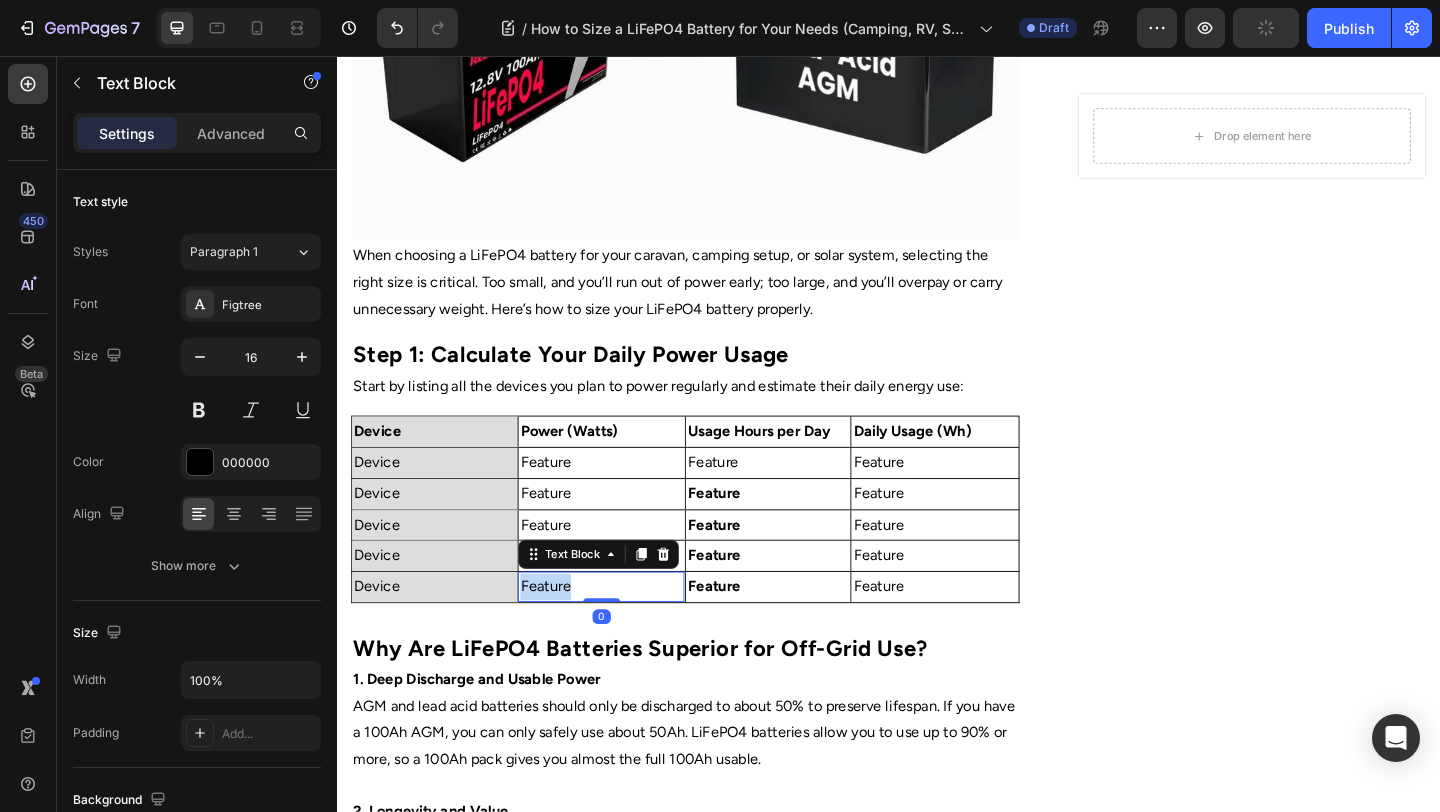 click on "Feature" at bounding box center (624, 633) 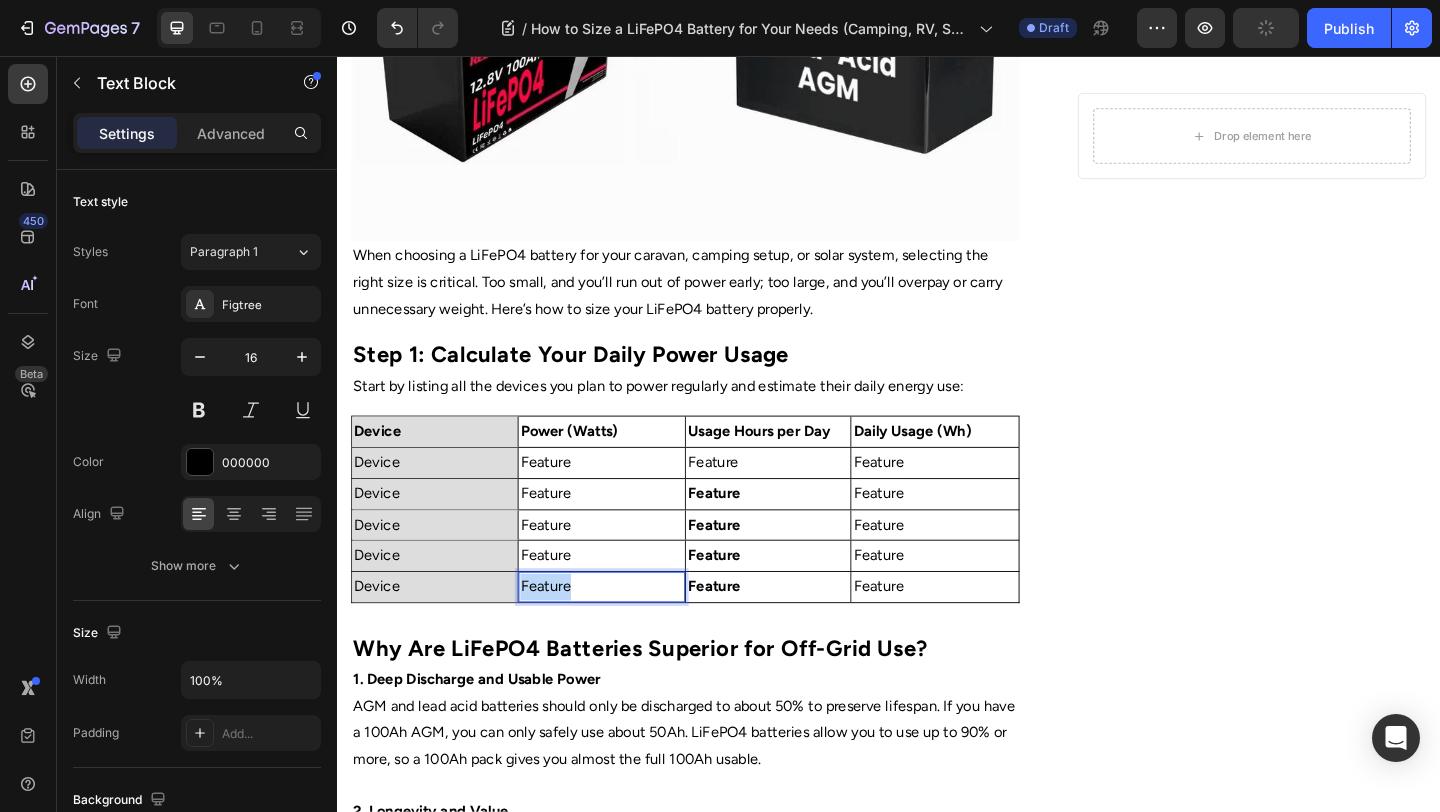 click on "Feature" at bounding box center (624, 633) 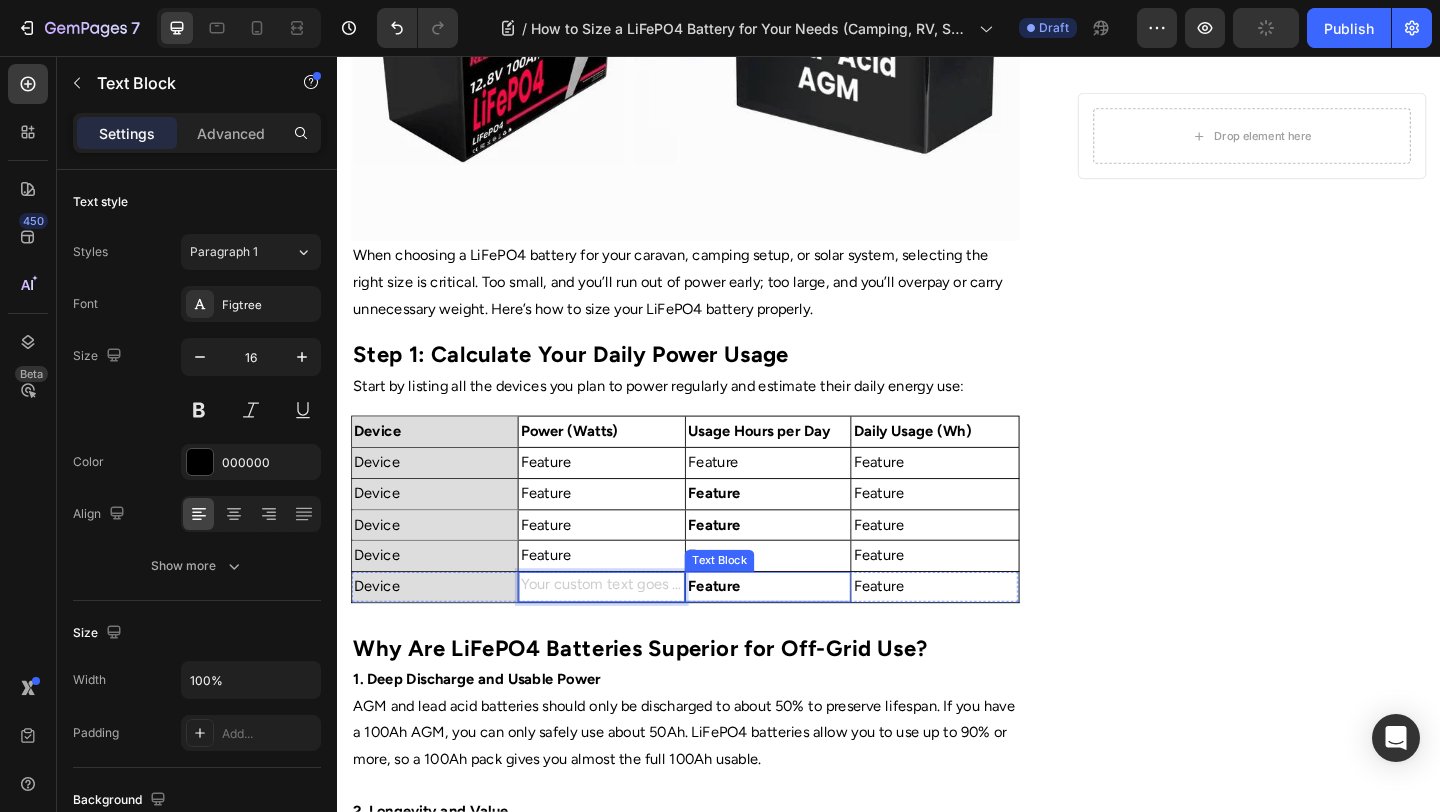 click on "Feature" at bounding box center [805, 633] 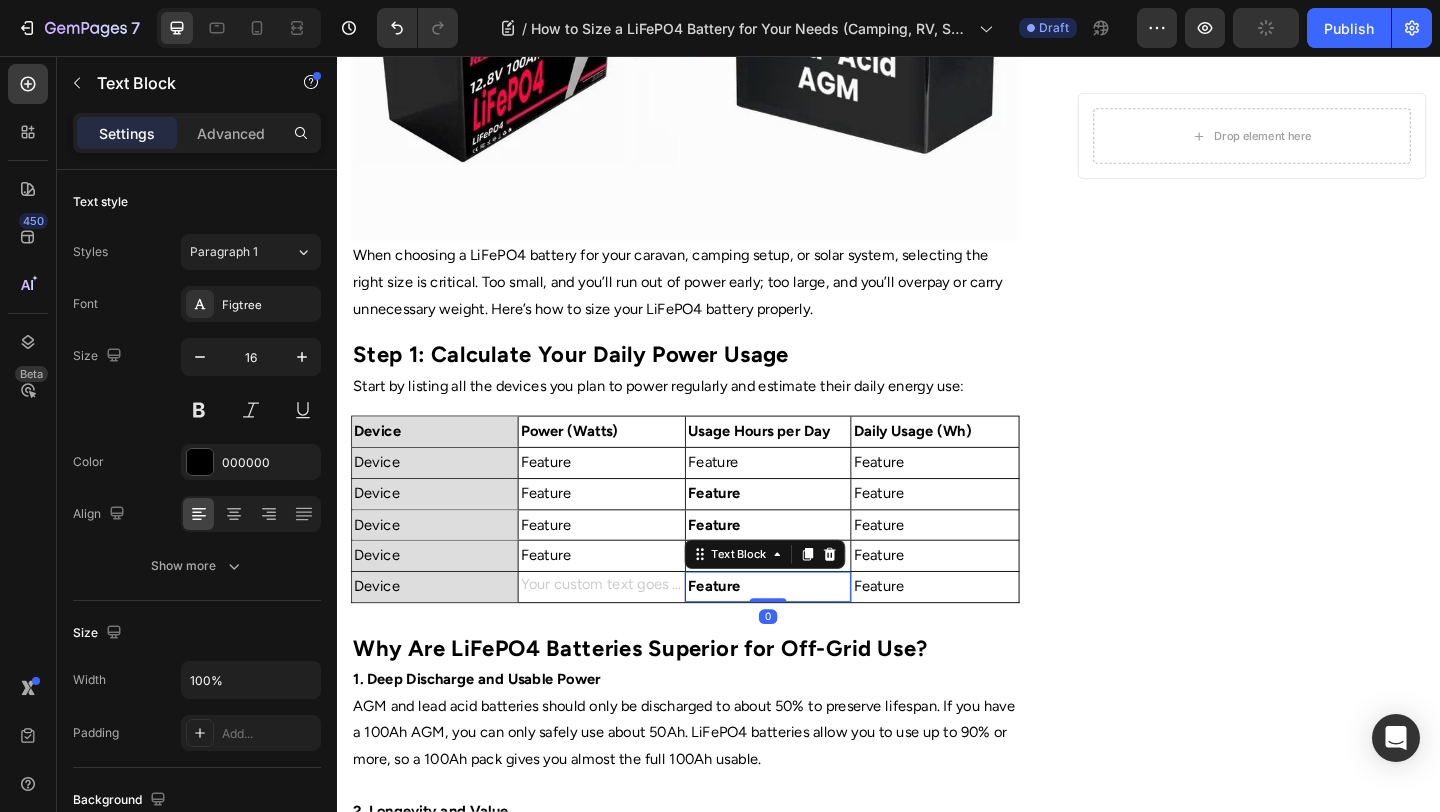 click on "Feature" at bounding box center [805, 633] 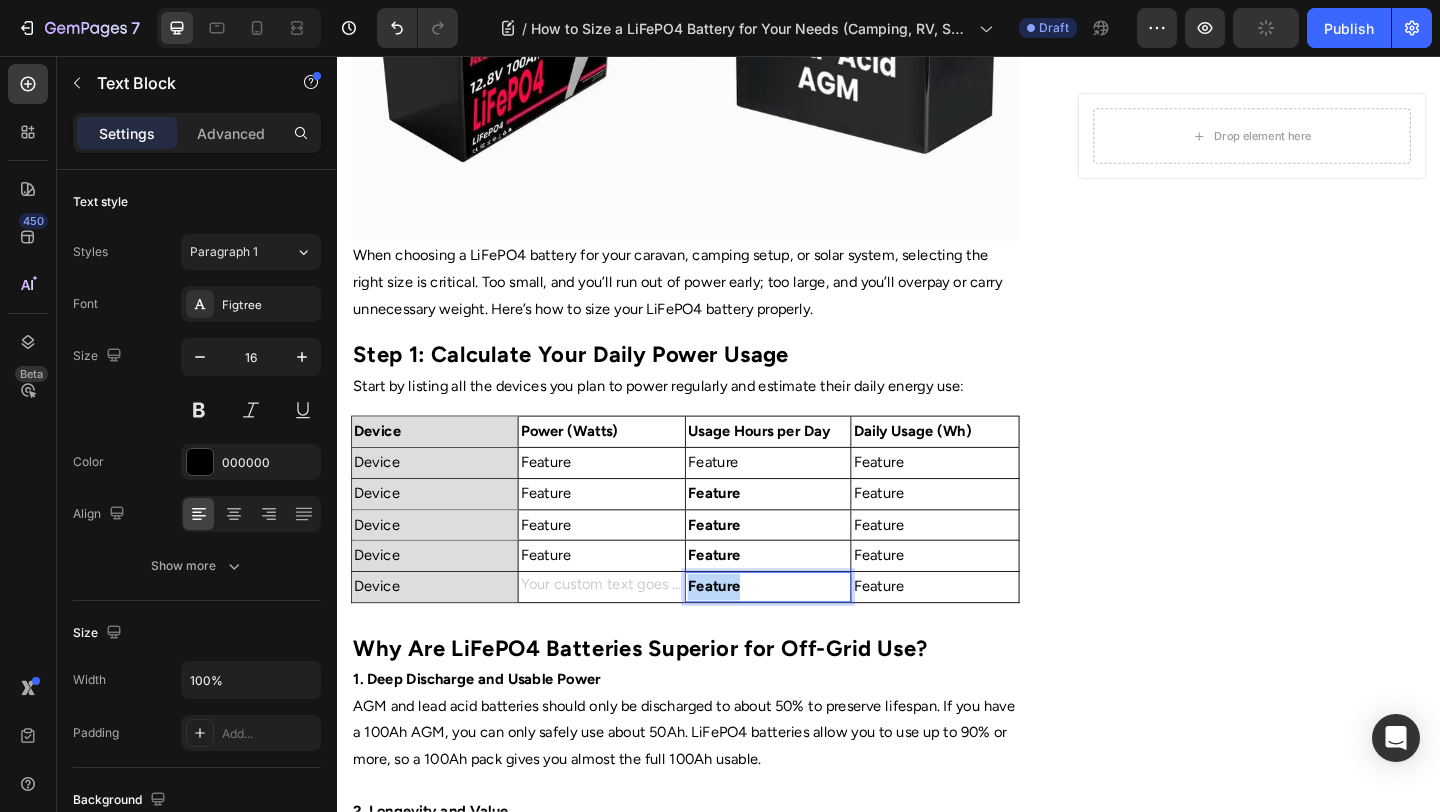 click on "Feature" at bounding box center (805, 633) 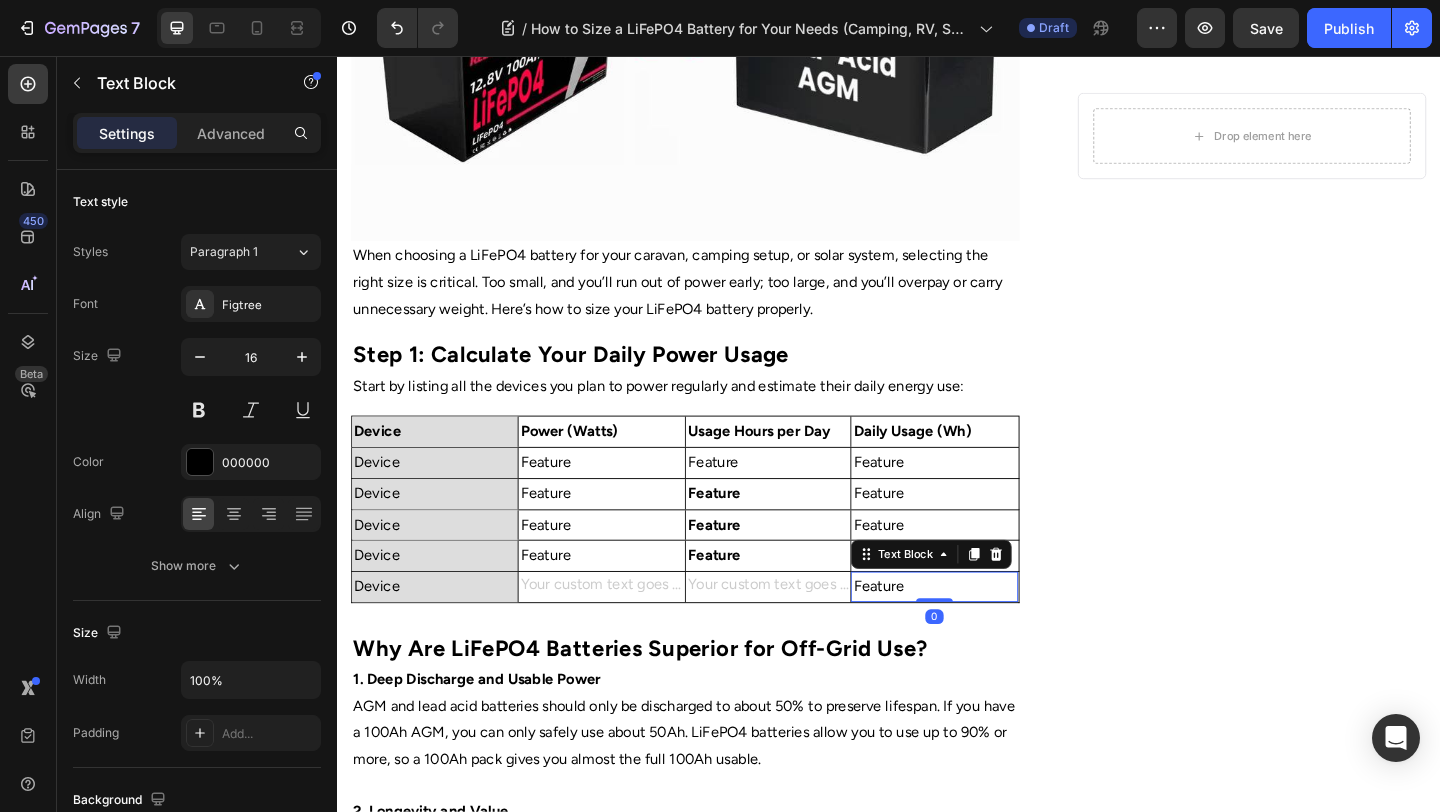 click on "Feature" at bounding box center [986, 633] 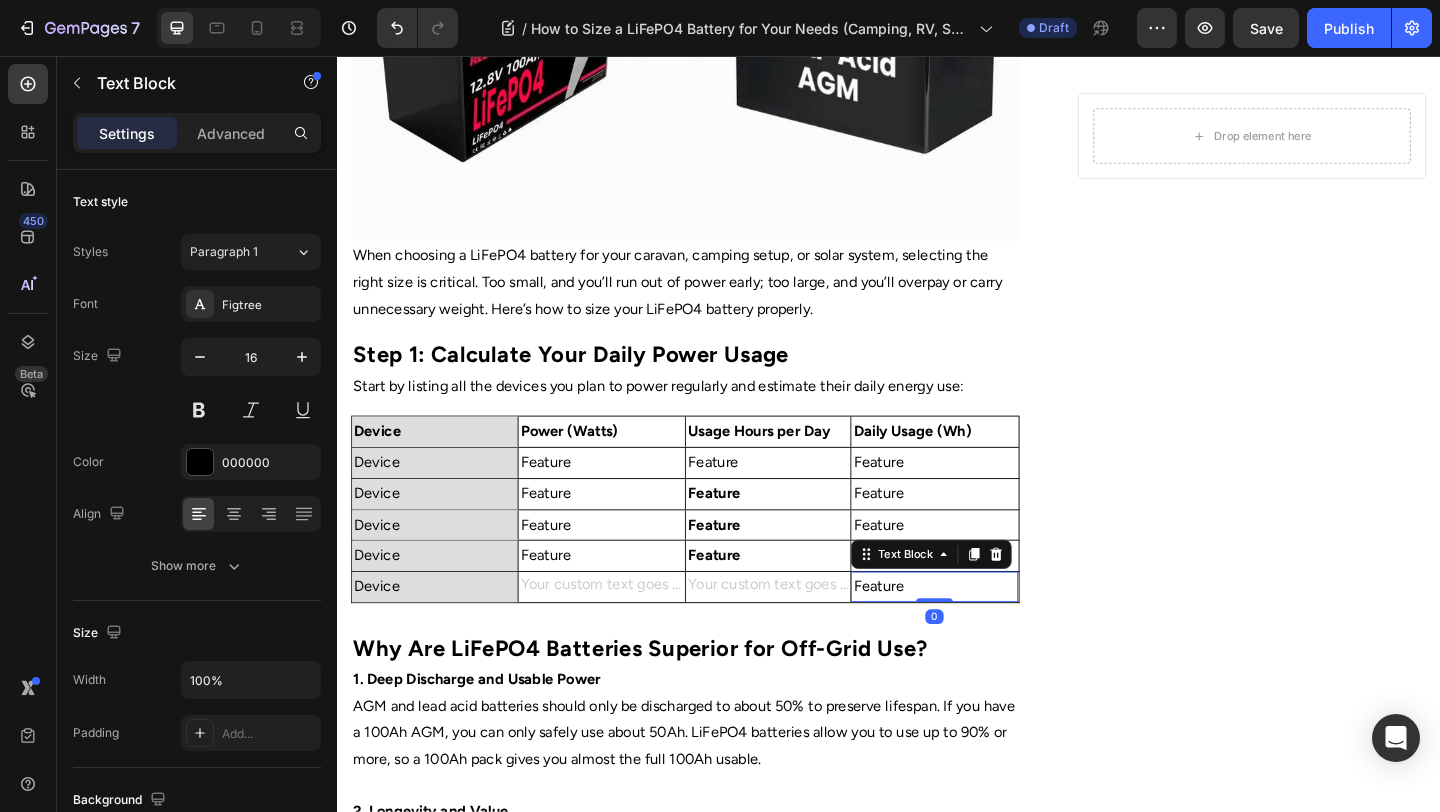 click on "Feature" at bounding box center (986, 633) 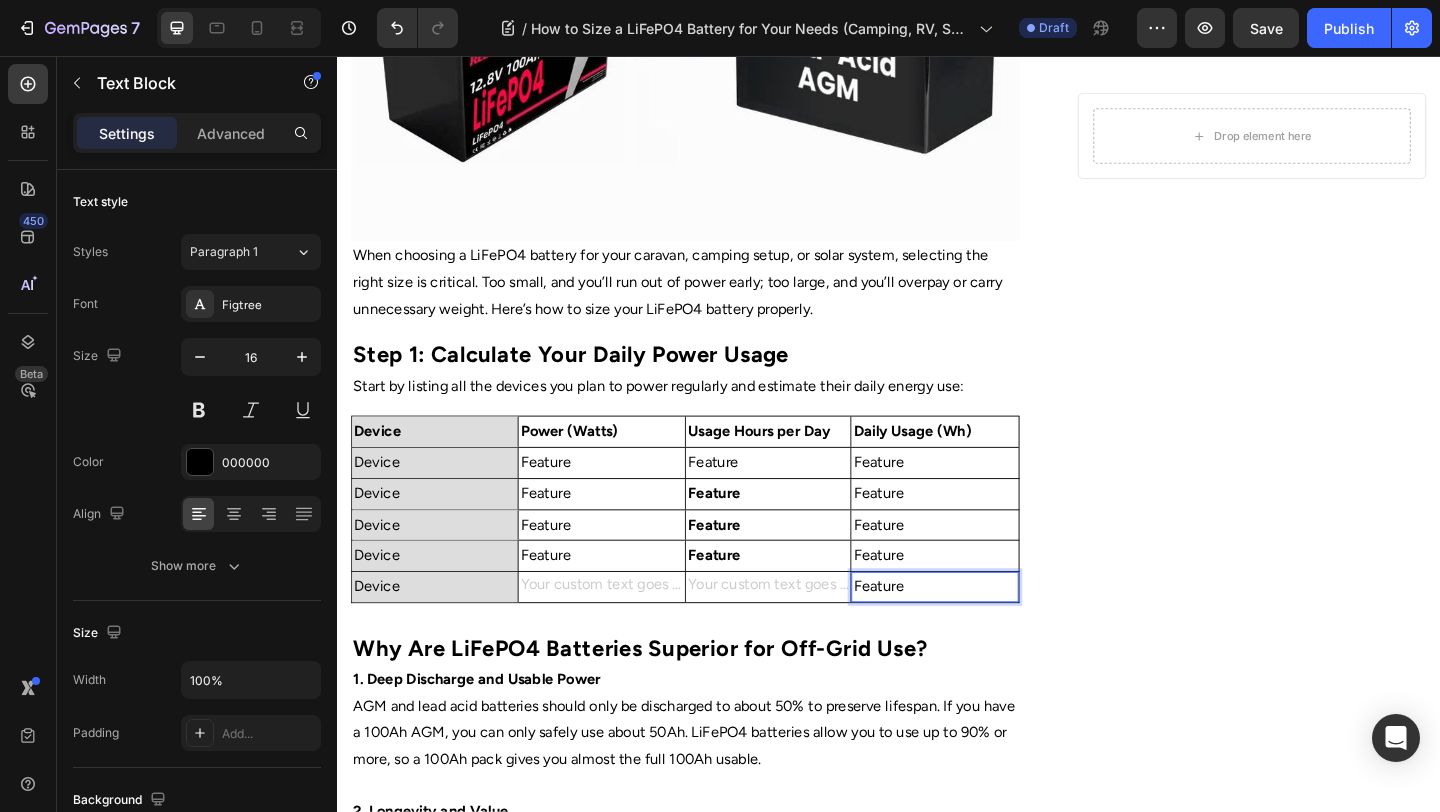 click on "Feature" at bounding box center (986, 633) 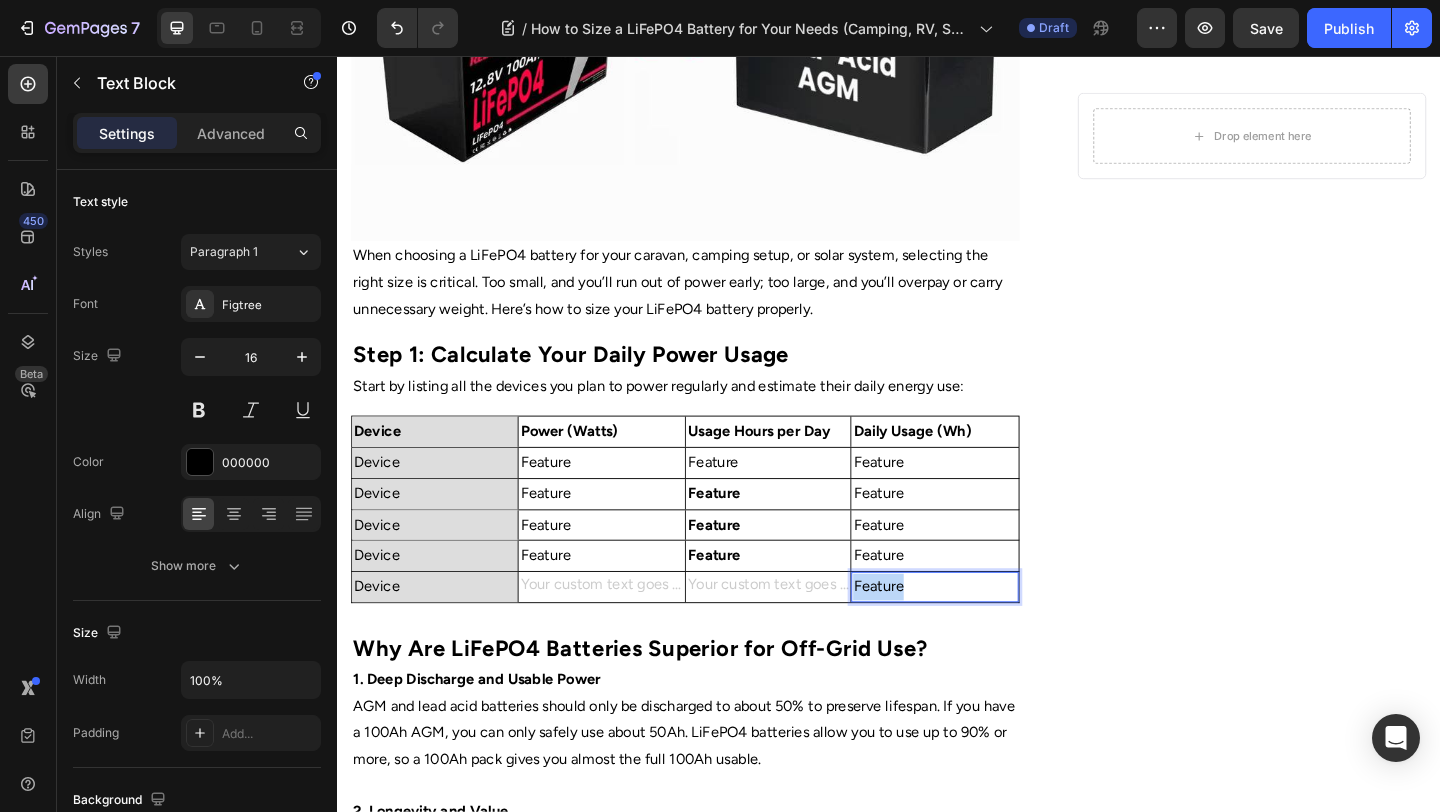 click on "Feature" at bounding box center [986, 633] 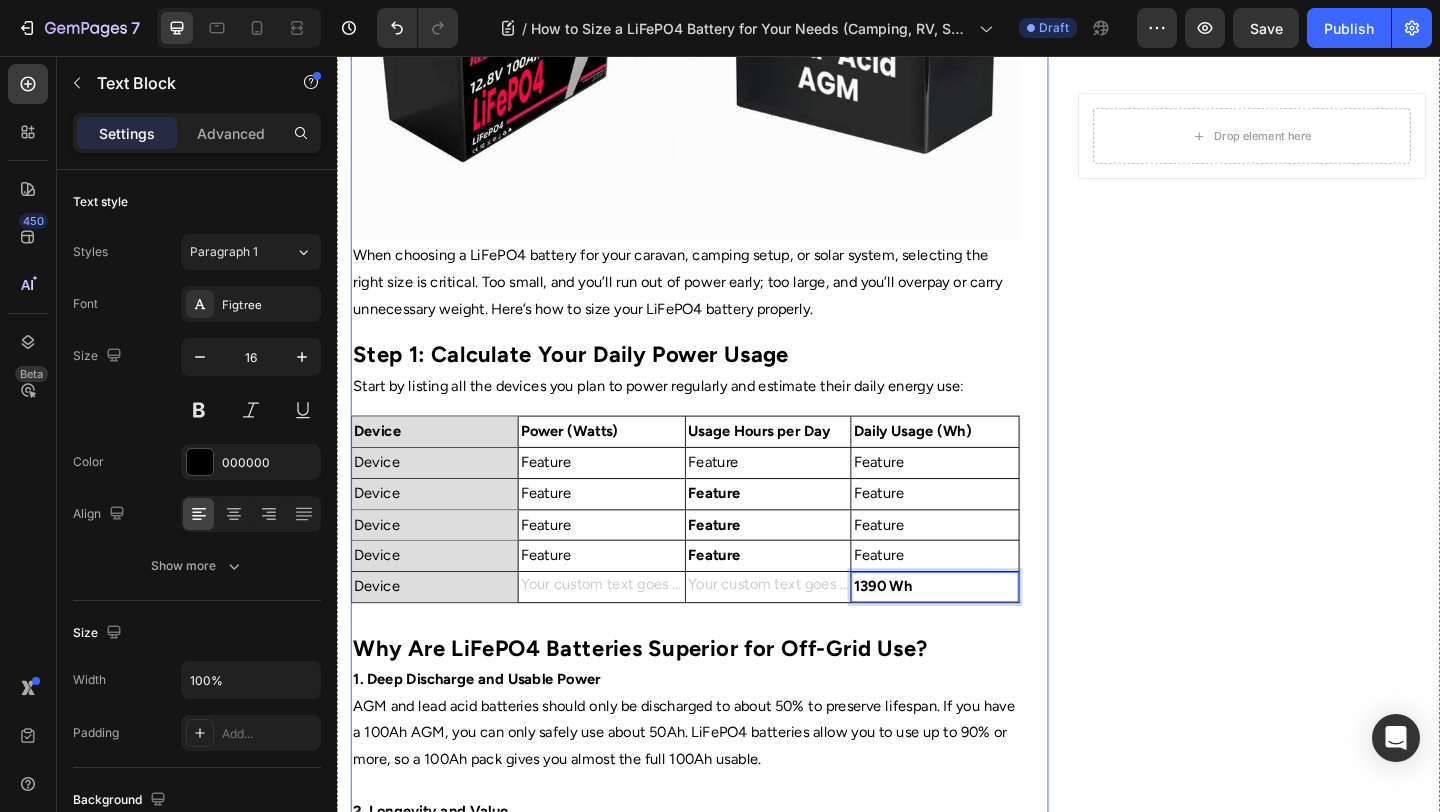 click on "Device" at bounding box center (443, 633) 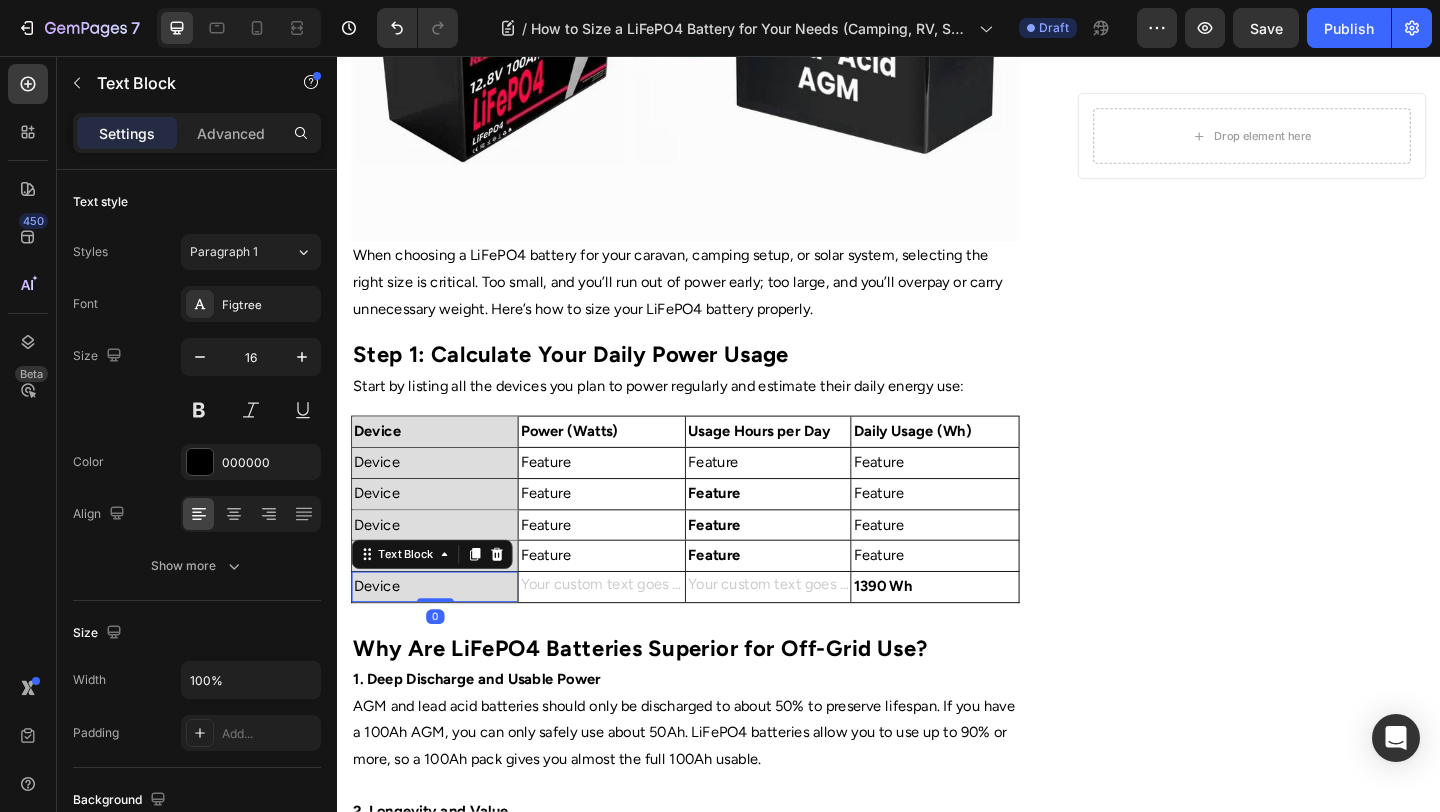 click on "Device" at bounding box center [443, 633] 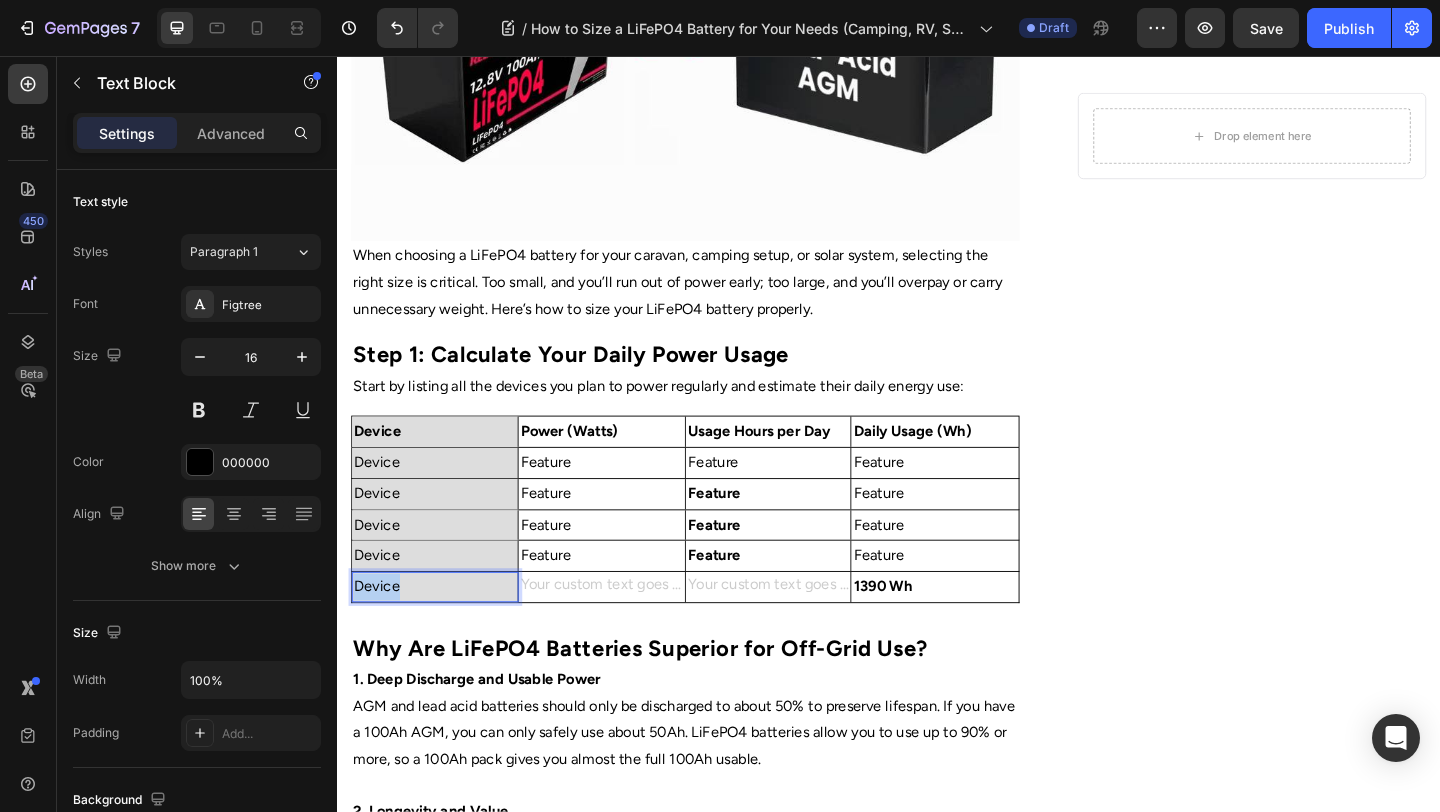 click on "Device" at bounding box center [443, 633] 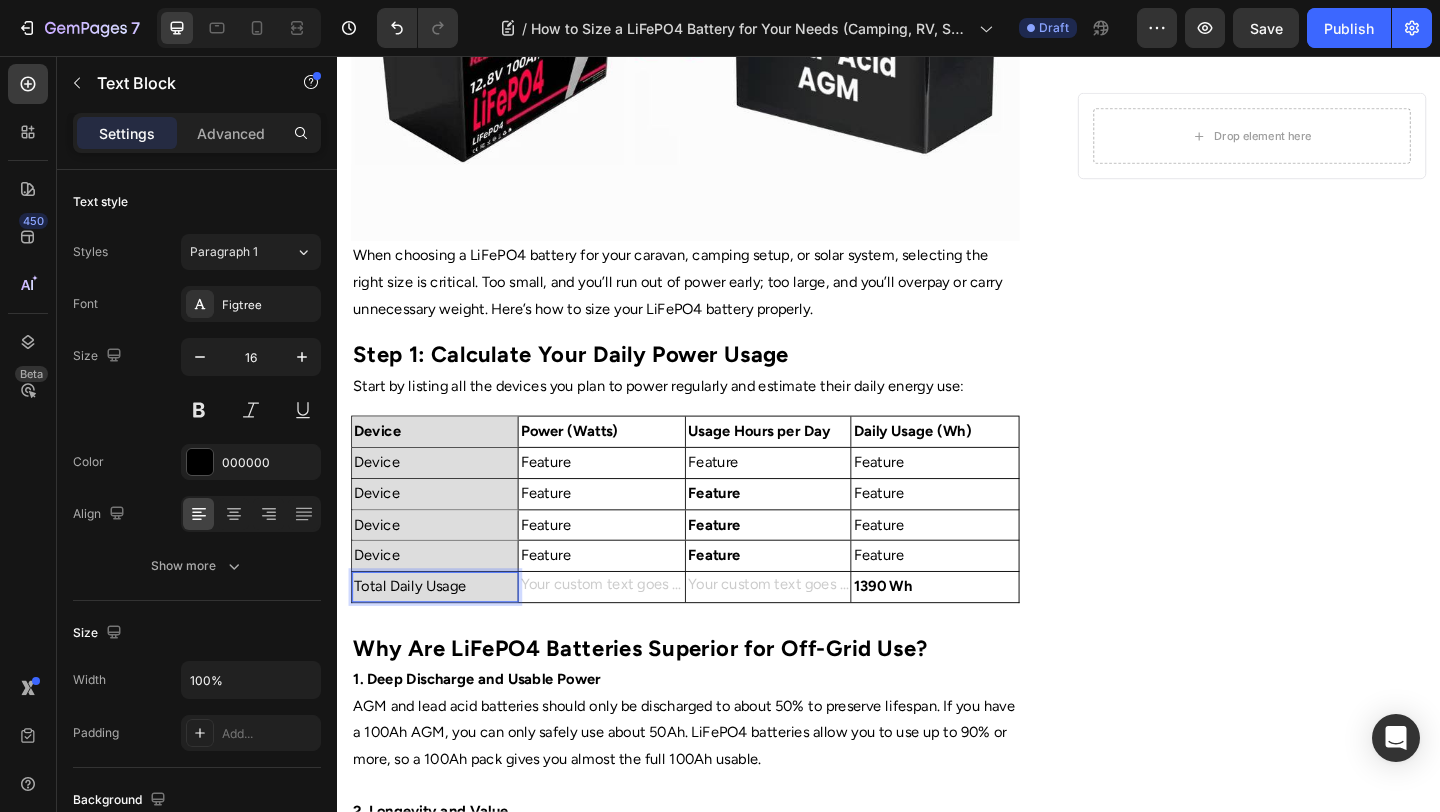 click on "Total Daily Usage" at bounding box center (443, 633) 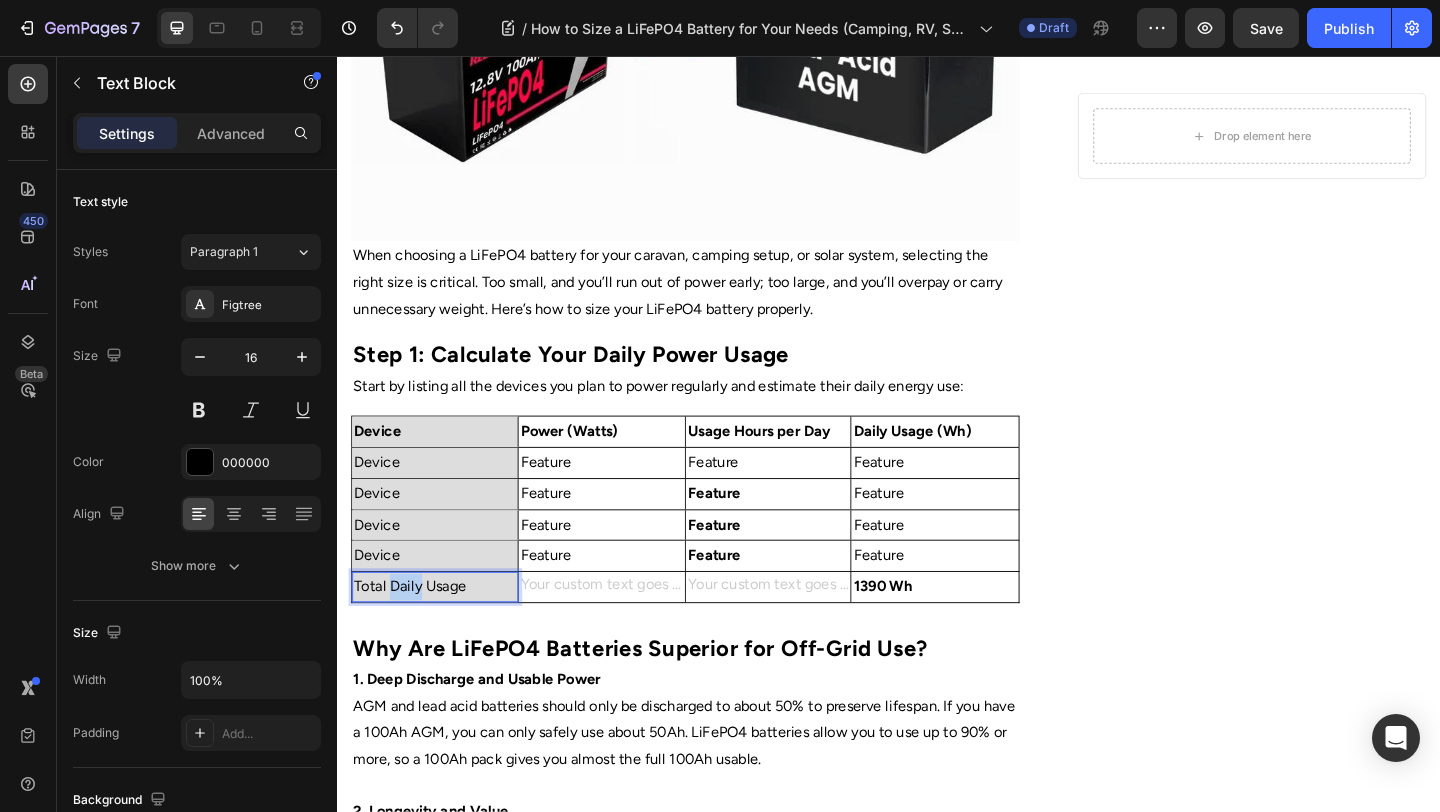 click on "Total Daily Usage" at bounding box center [443, 633] 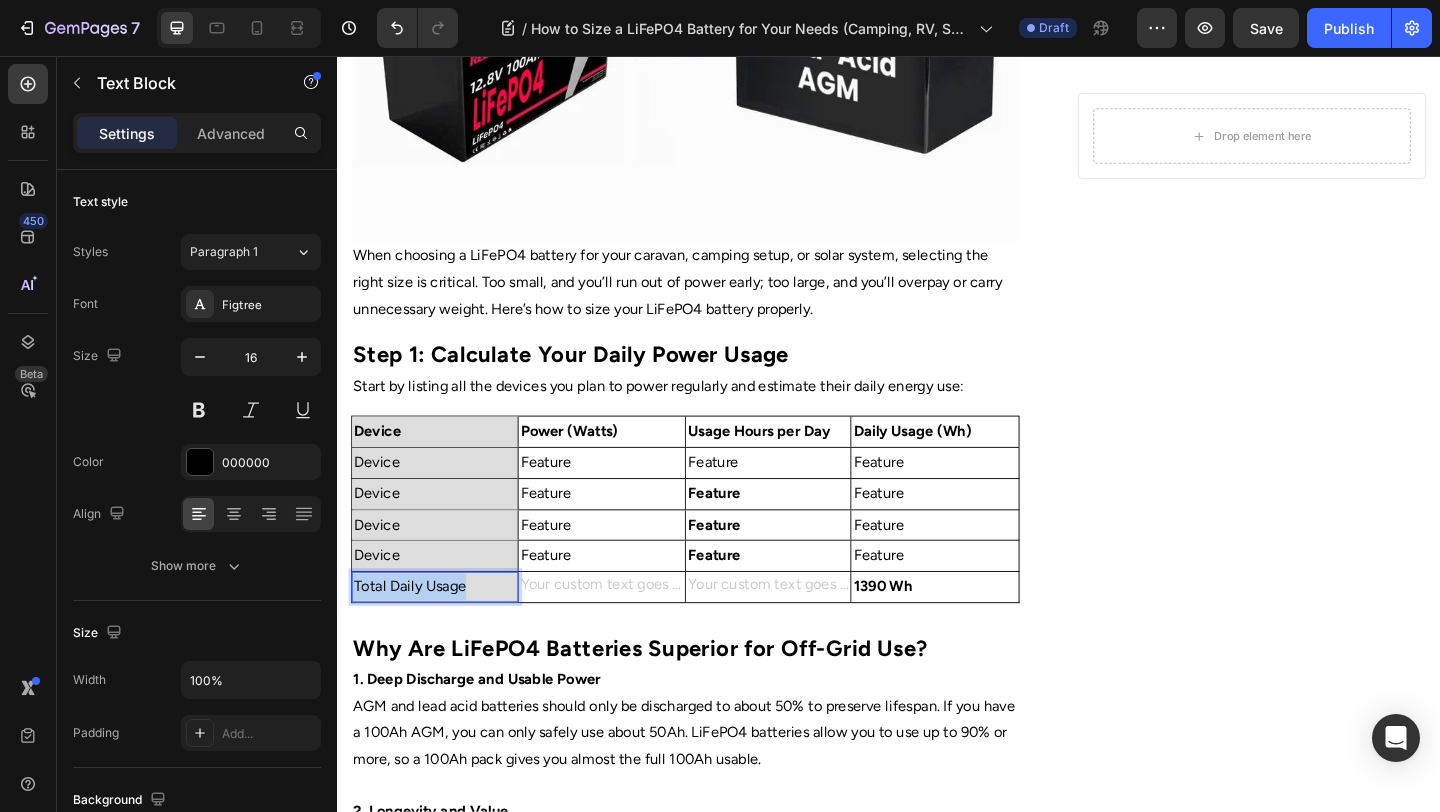 click on "Total Daily Usage" at bounding box center [443, 633] 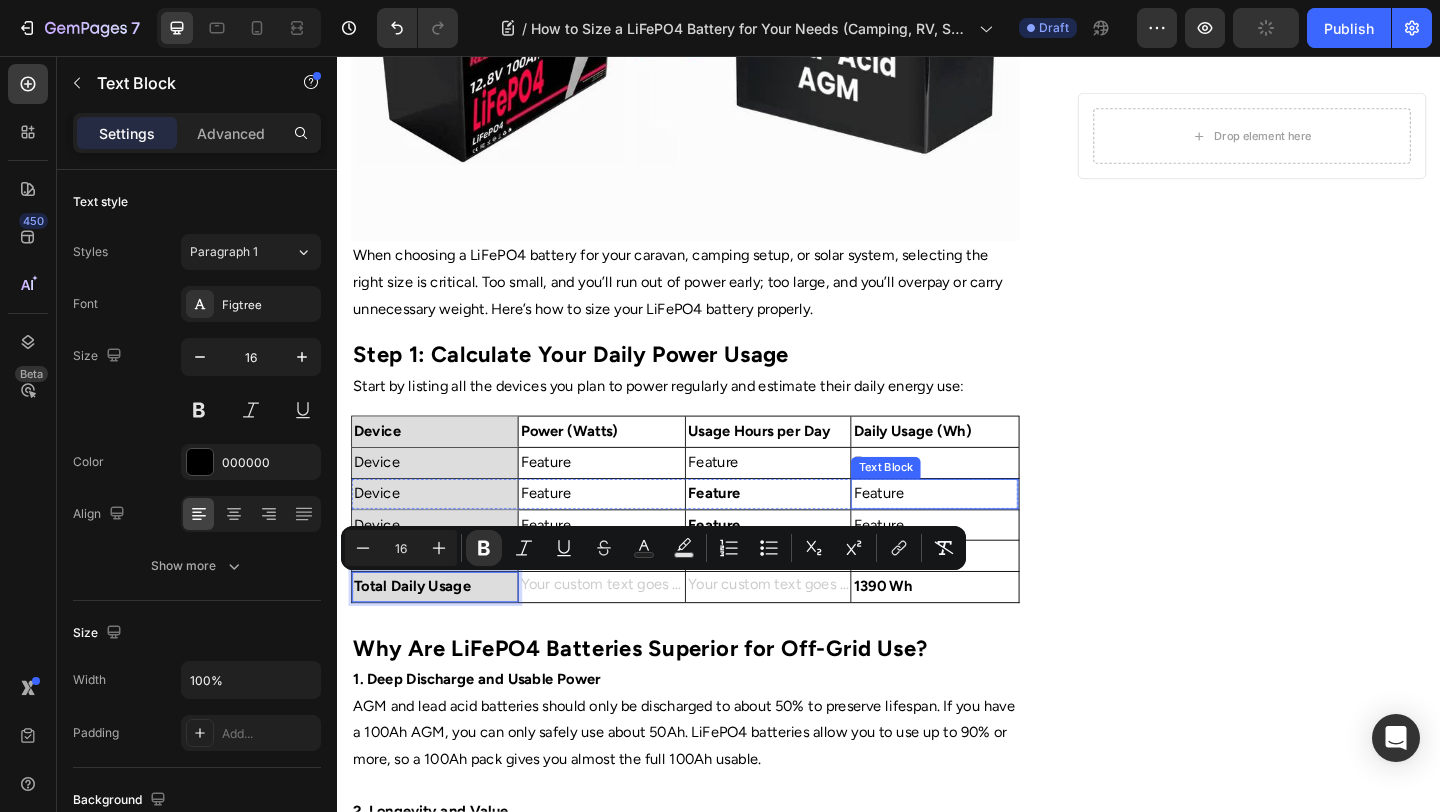 click on "Text Block" at bounding box center (934, 504) 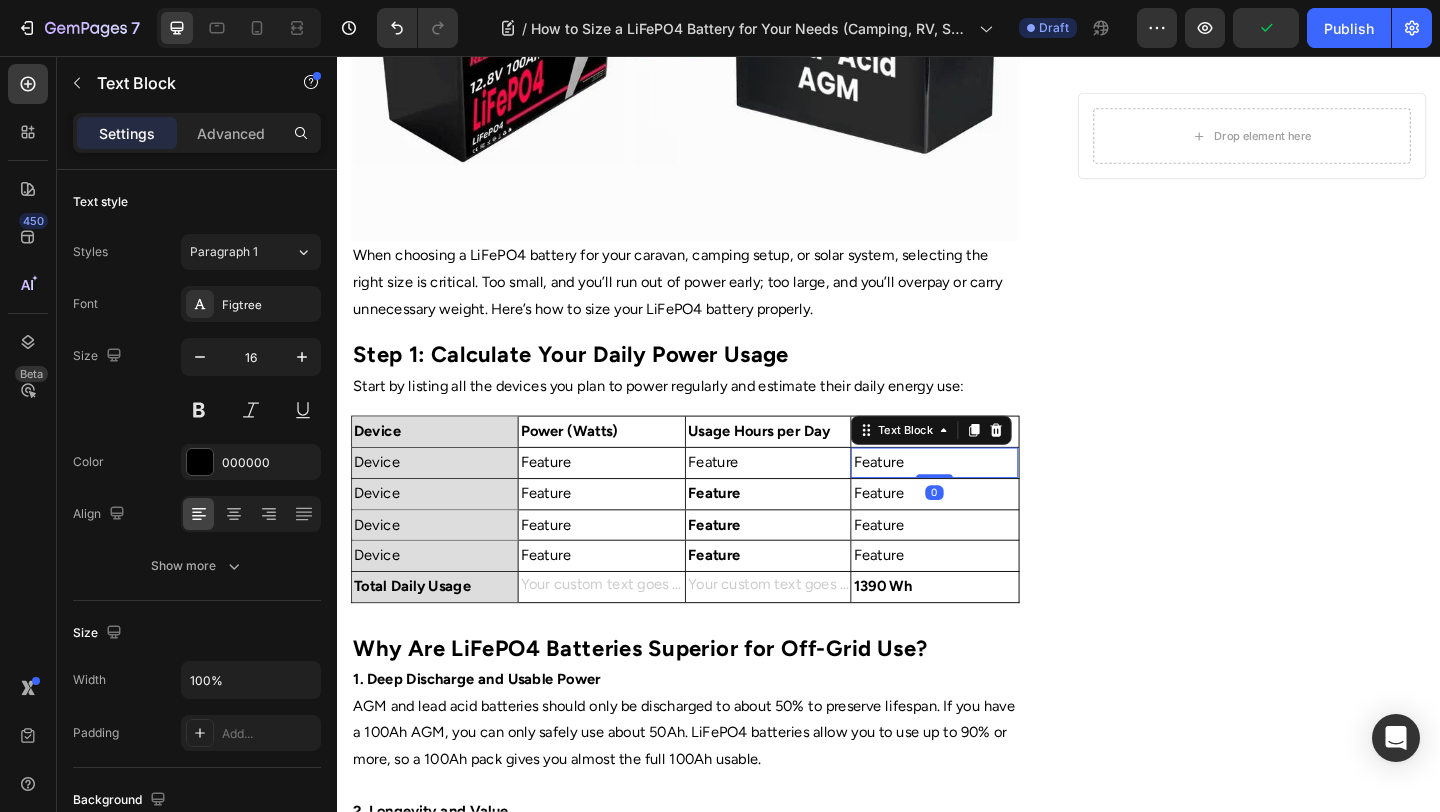 click on "Feature" at bounding box center (986, 498) 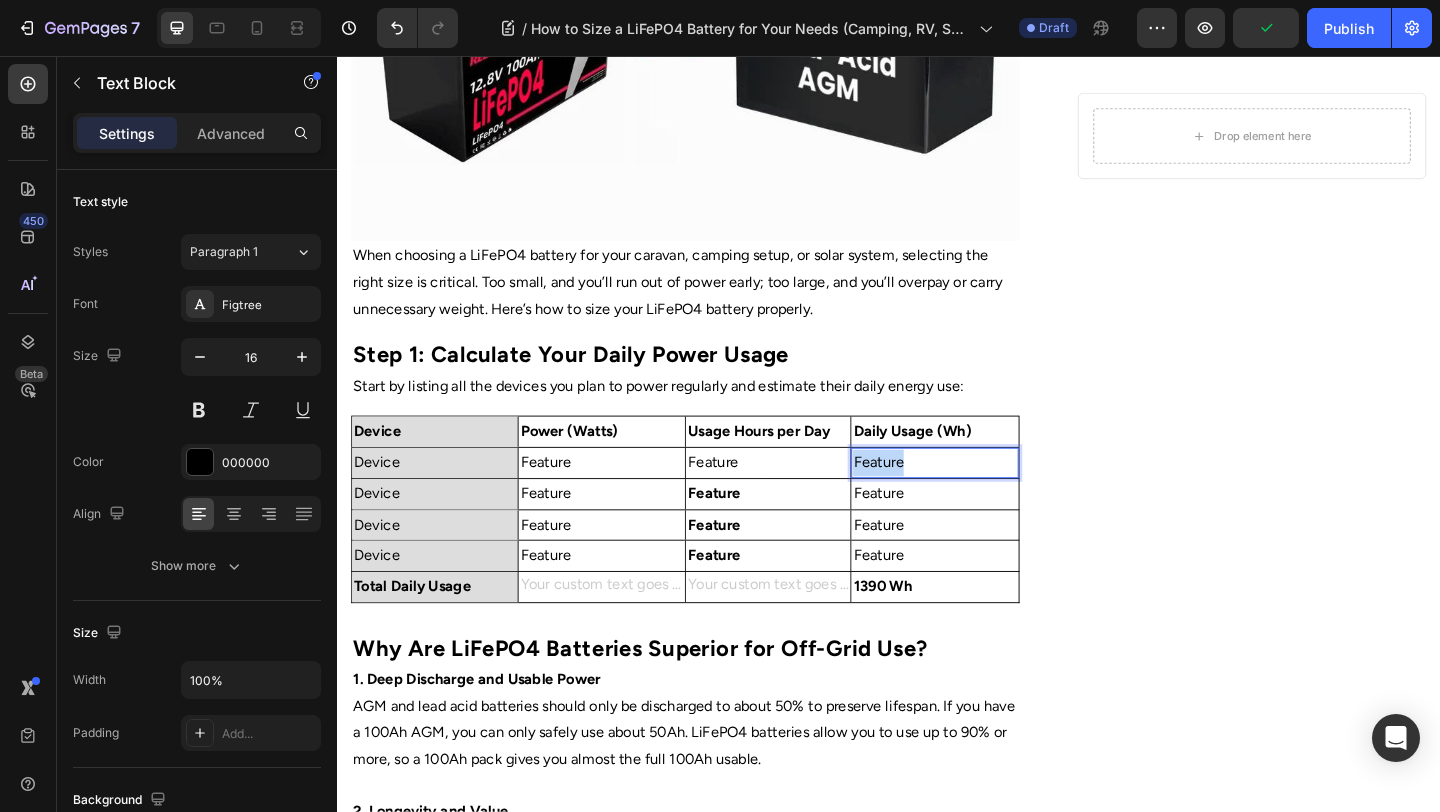 click on "Feature" at bounding box center [986, 498] 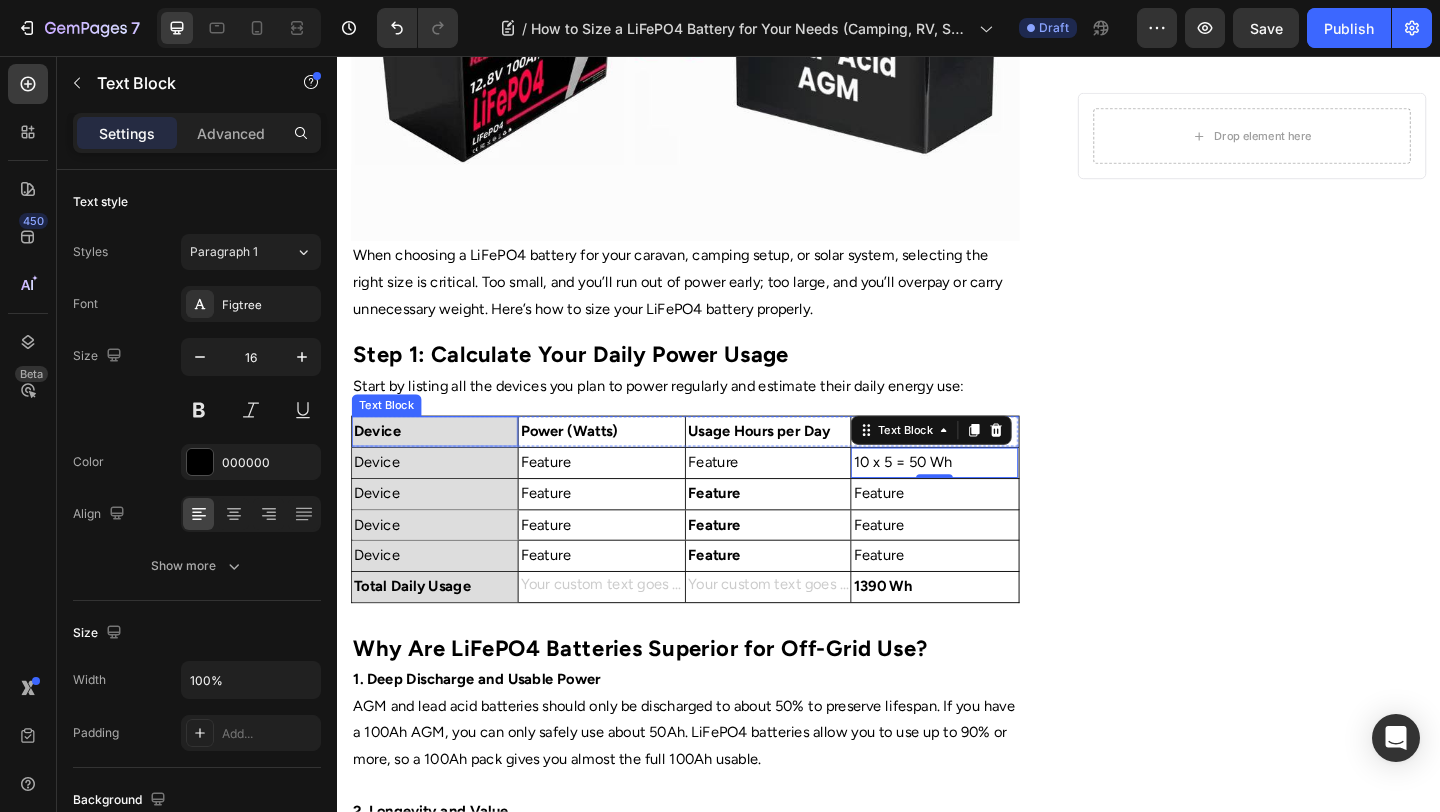 click on "Device" at bounding box center [443, 498] 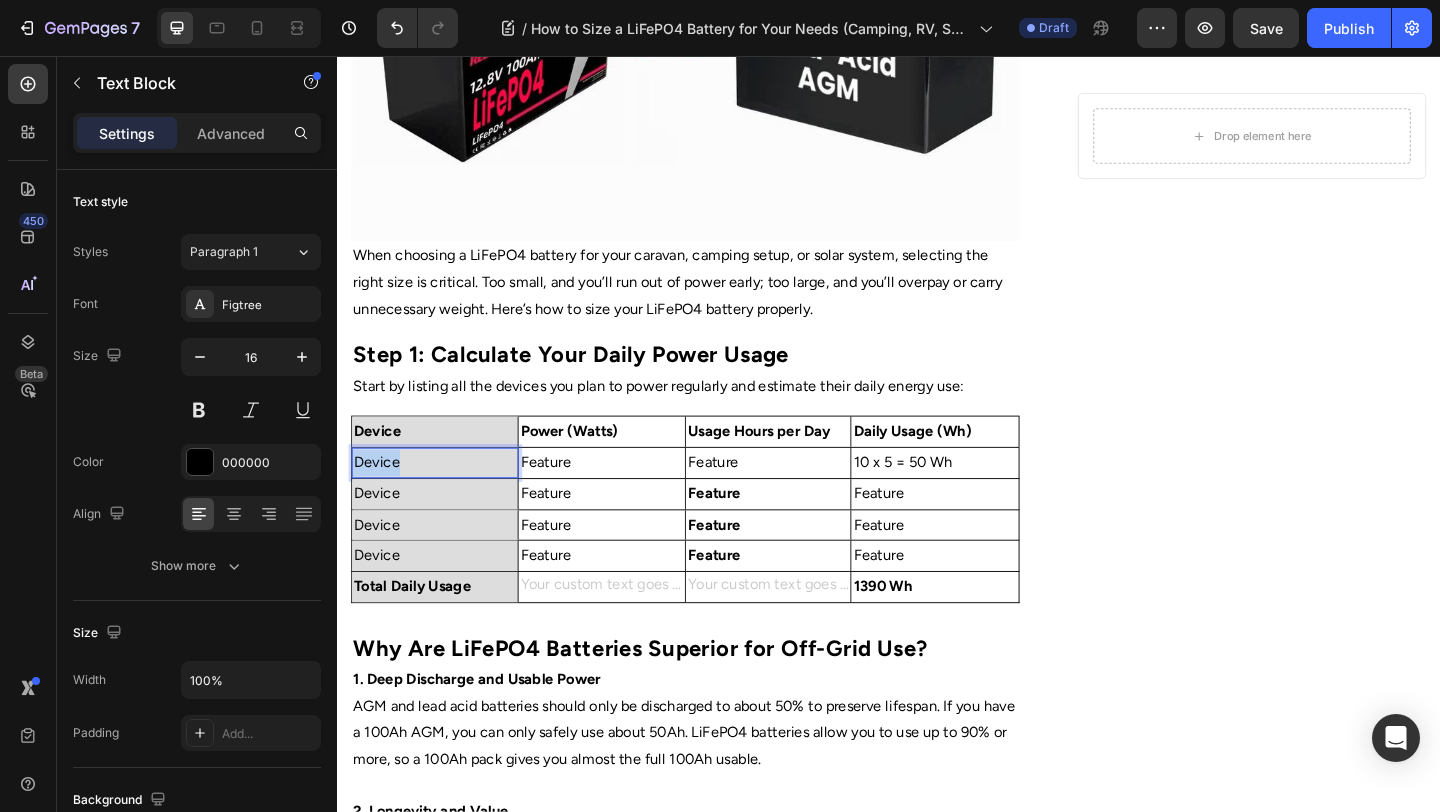 click on "Device" at bounding box center [443, 498] 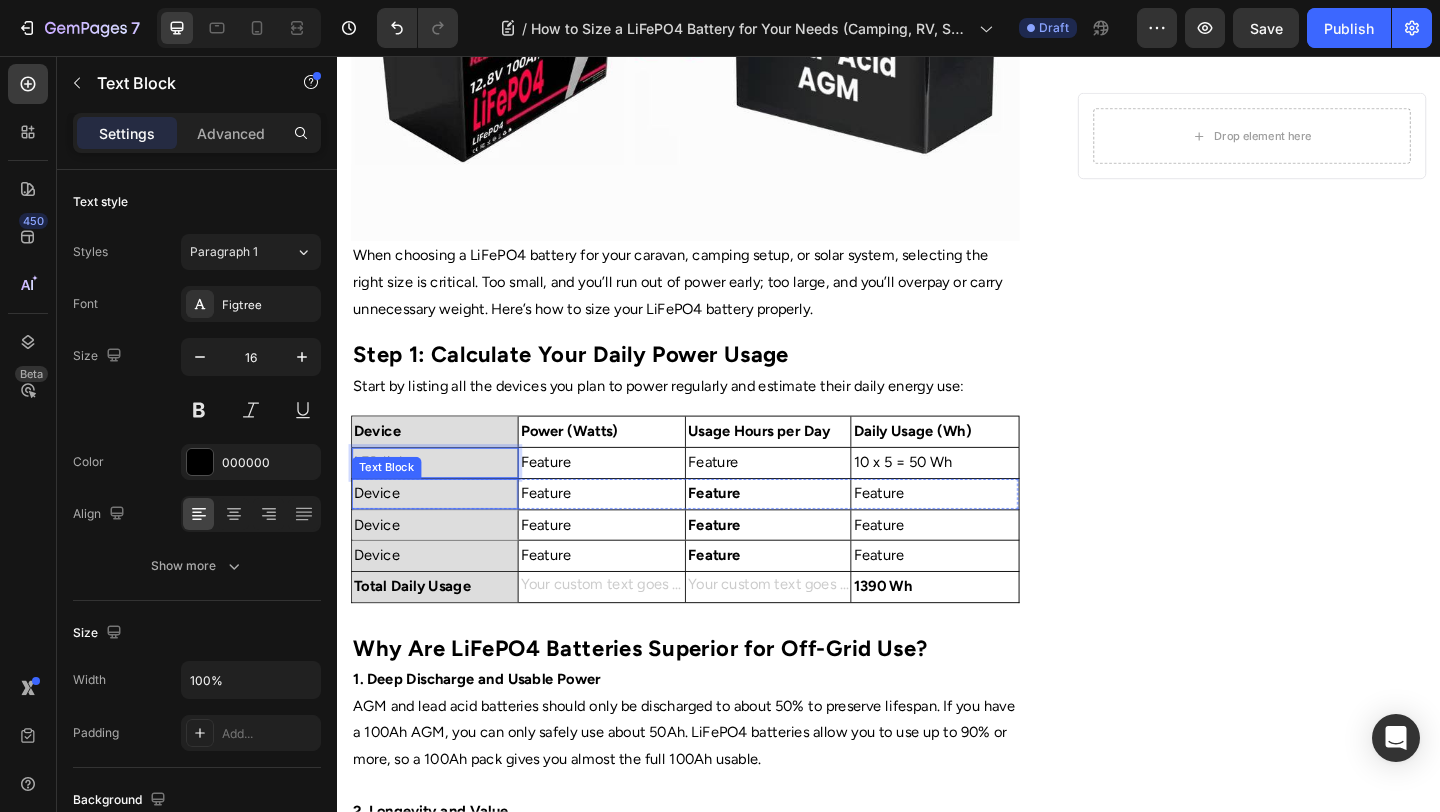 click on "Device" at bounding box center (443, 532) 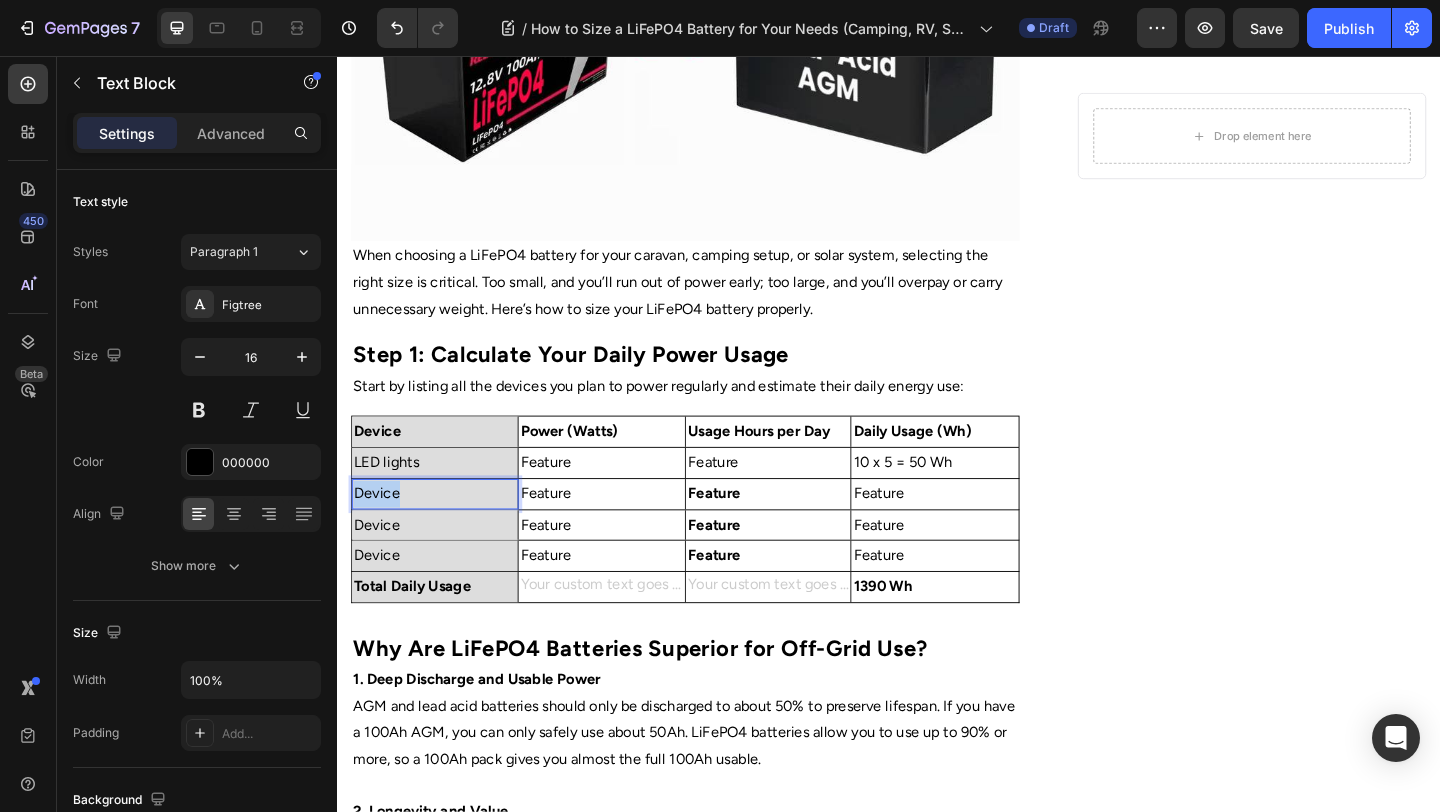 click on "Device" at bounding box center (443, 532) 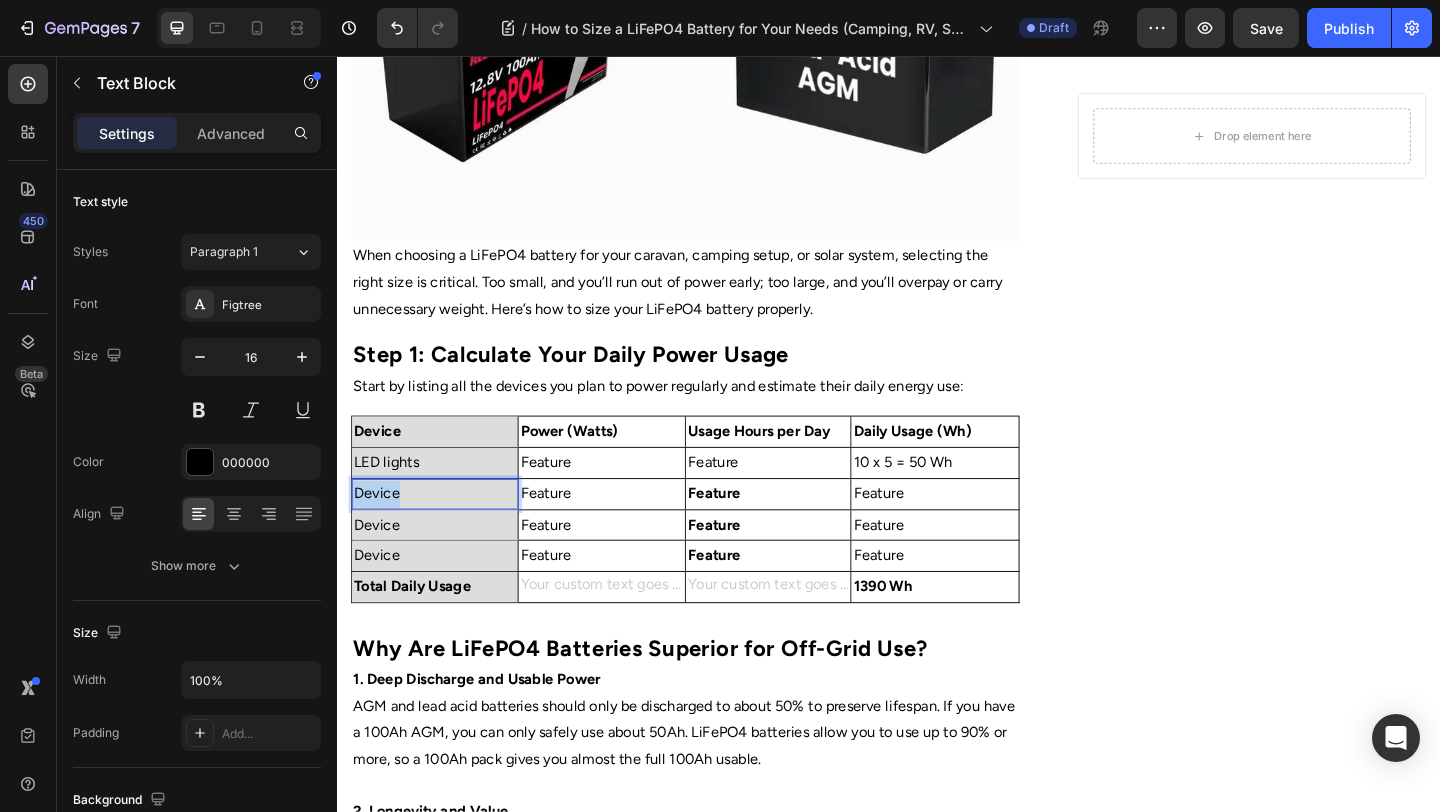 click on "Device" at bounding box center [443, 532] 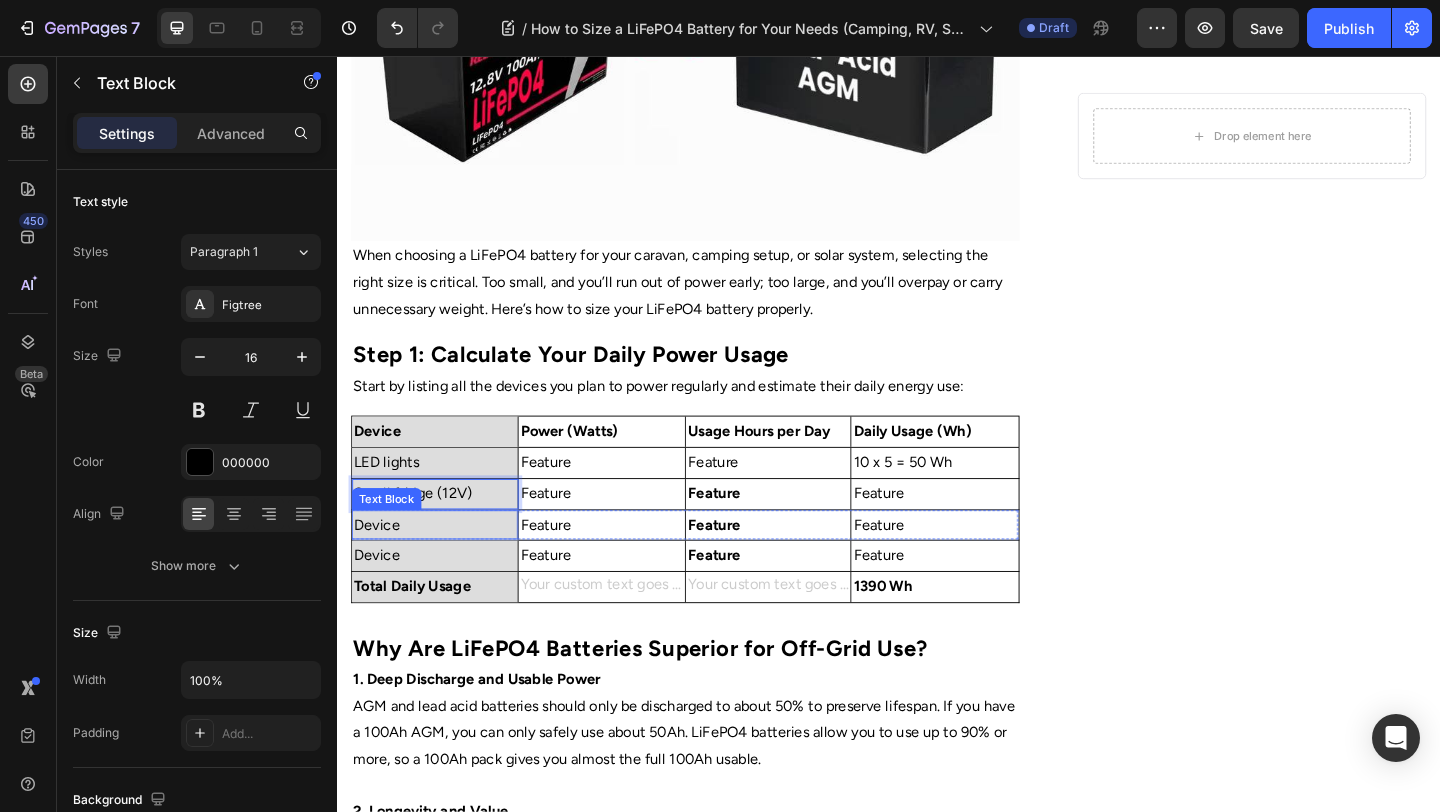 click on "Device" at bounding box center [443, 566] 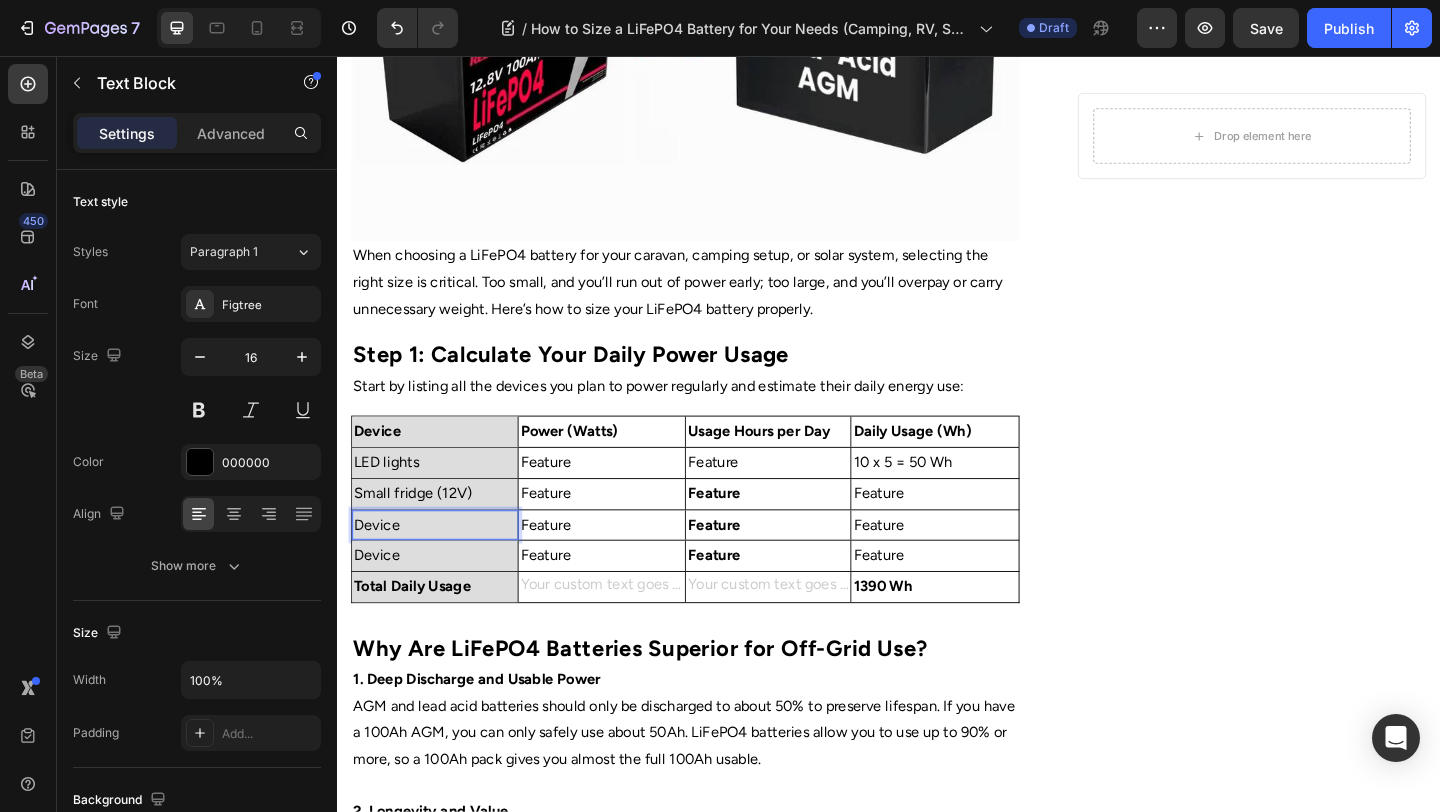 click on "Device" at bounding box center (443, 566) 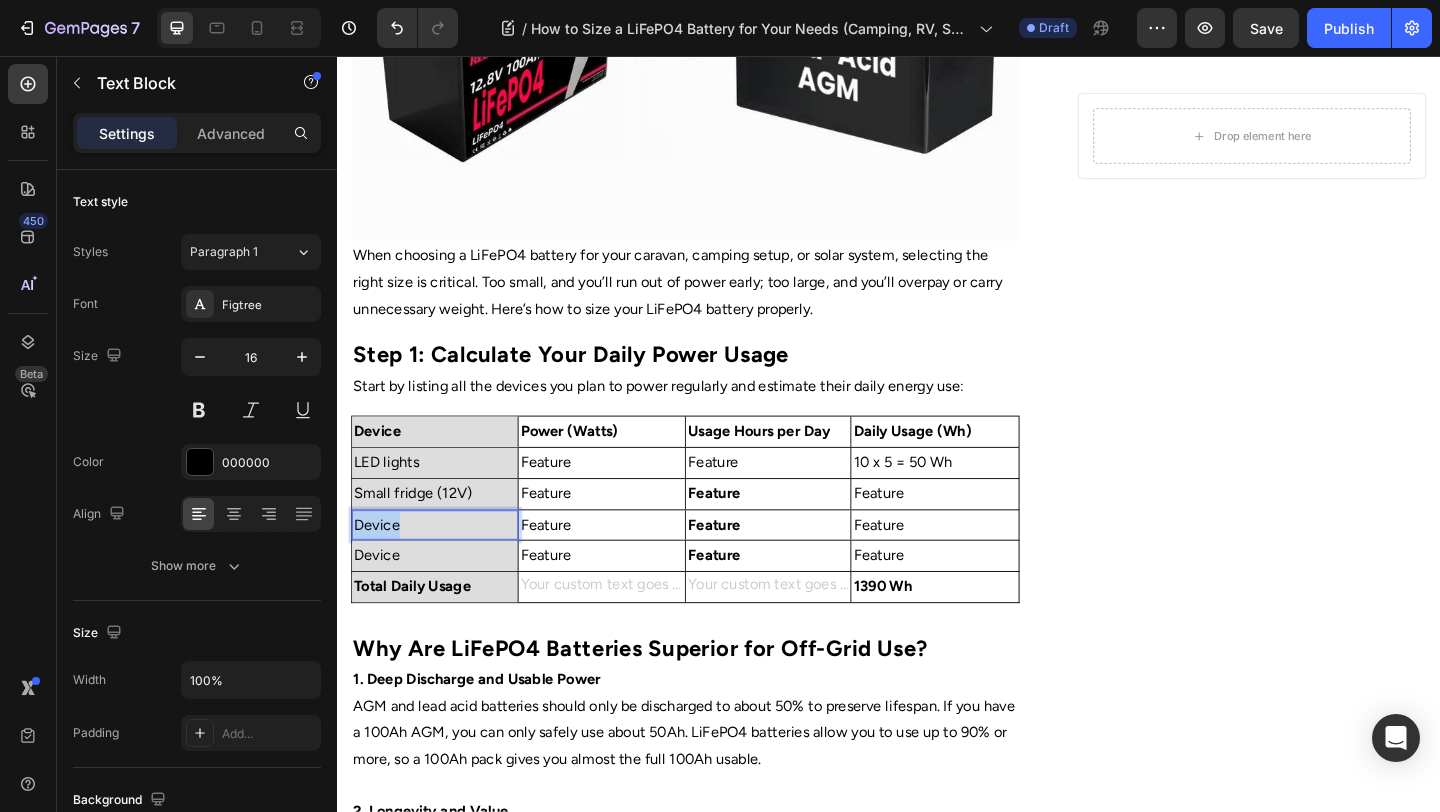 click on "Device" at bounding box center (443, 566) 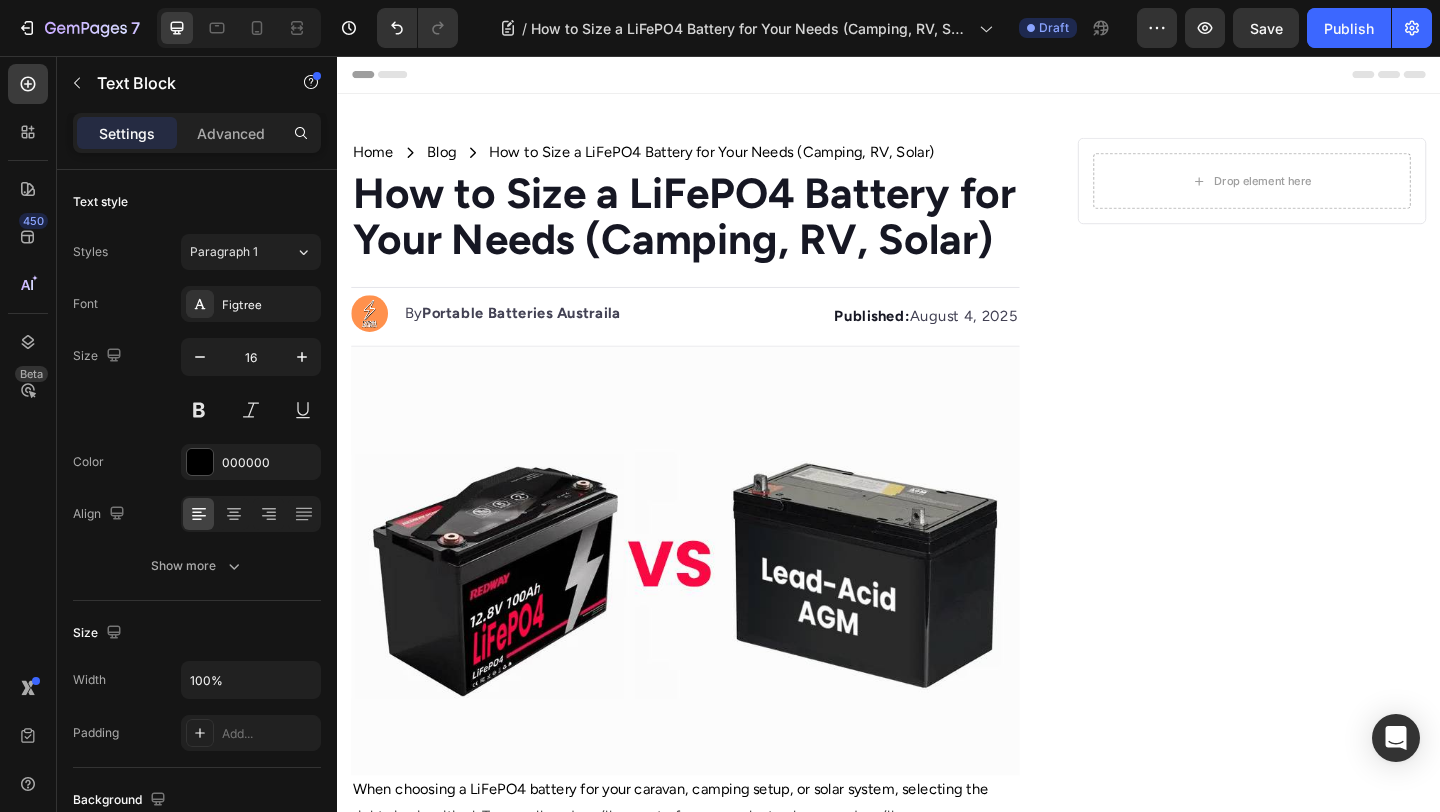 scroll, scrollTop: 0, scrollLeft: 0, axis: both 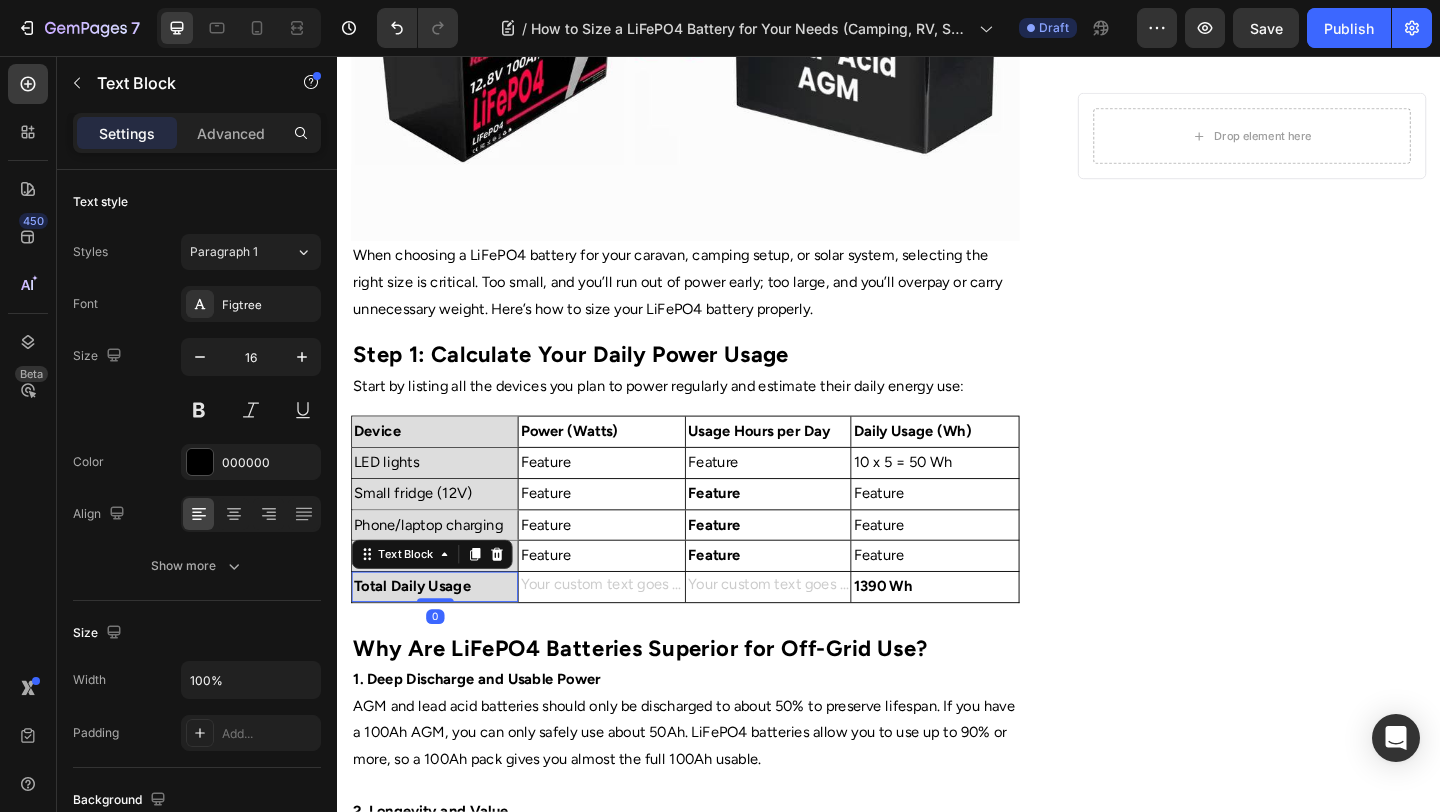 click on "Home Text Block
Icon Blog Text Block
Icon How to Size a LiFePO4 Battery for Your Needs (Camping, RV, Solar) Text Block Row ⁠⁠⁠⁠⁠⁠⁠ How to Size a LiFePO4 Battery for Your Needs (Camping, RV, Solar) Heading Image By  Portable Batteries Austraila Text block Advanced list Published:  August 4, 2025 Text block Row Image When choosing a LiFePO4 battery for your caravan, camping setup, or solar system, selecting the right size is critical. Too small, and you’ll run out of power early; too large, and you’ll overpay or carry unnecessary weight. Here’s how to size your LiFePO4 battery properly. Text block ⁠⁠⁠⁠⁠⁠⁠ Step 1: Calculate Your Daily Power Usage Heading Start by listing all the devices you plan to power regularly and estimate their daily energy use: Text block Power (Watts) Text Block Device Text Block Usage Hours per Day Text Block Daily Usage (Wh) Text Block Row Feature Text Block LED lights Text Block Feature Text Block 10 x 5 = 50 Wh Row Row" at bounding box center [715, 693] 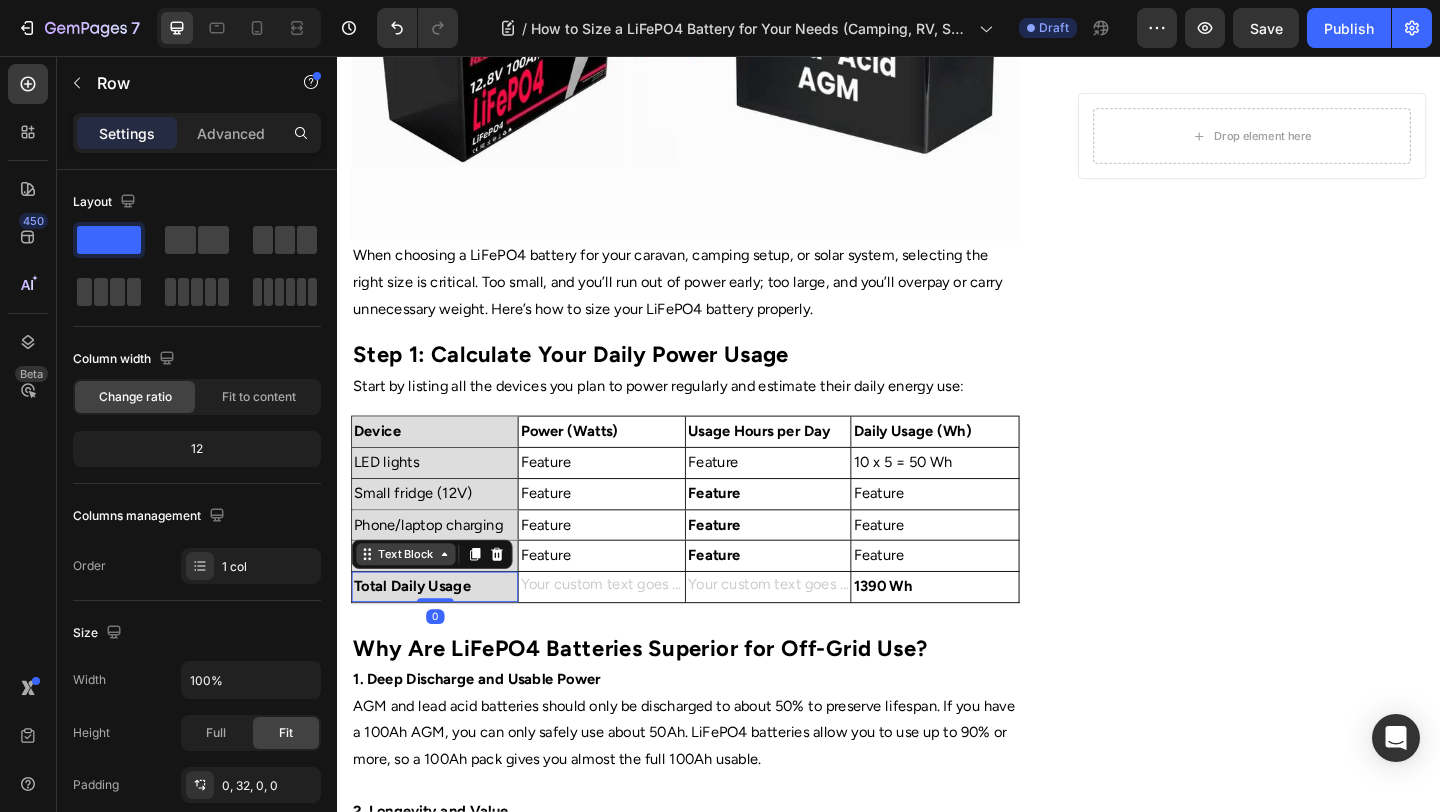 click on "Text Block" at bounding box center (412, 598) 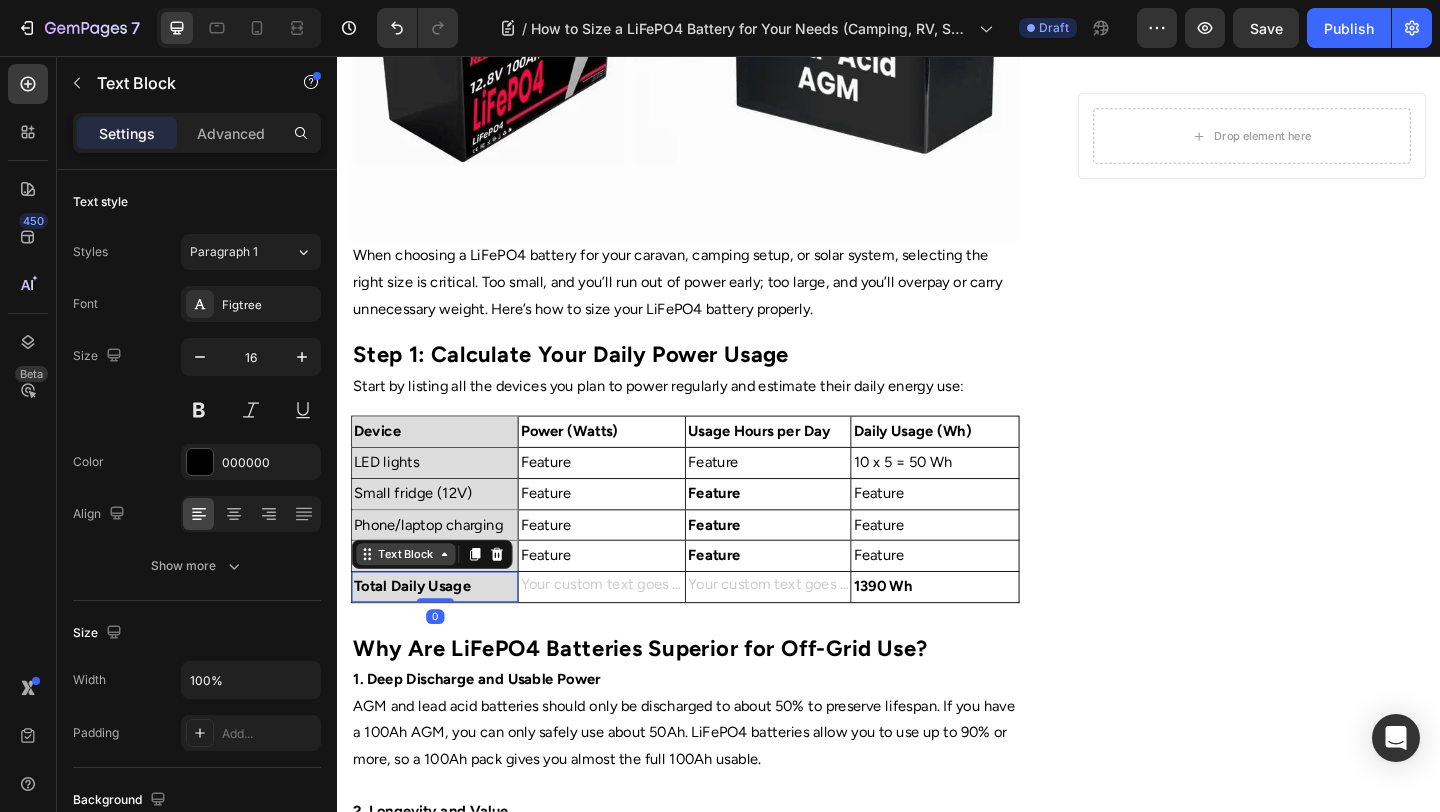 click on "Text Block" at bounding box center [412, 598] 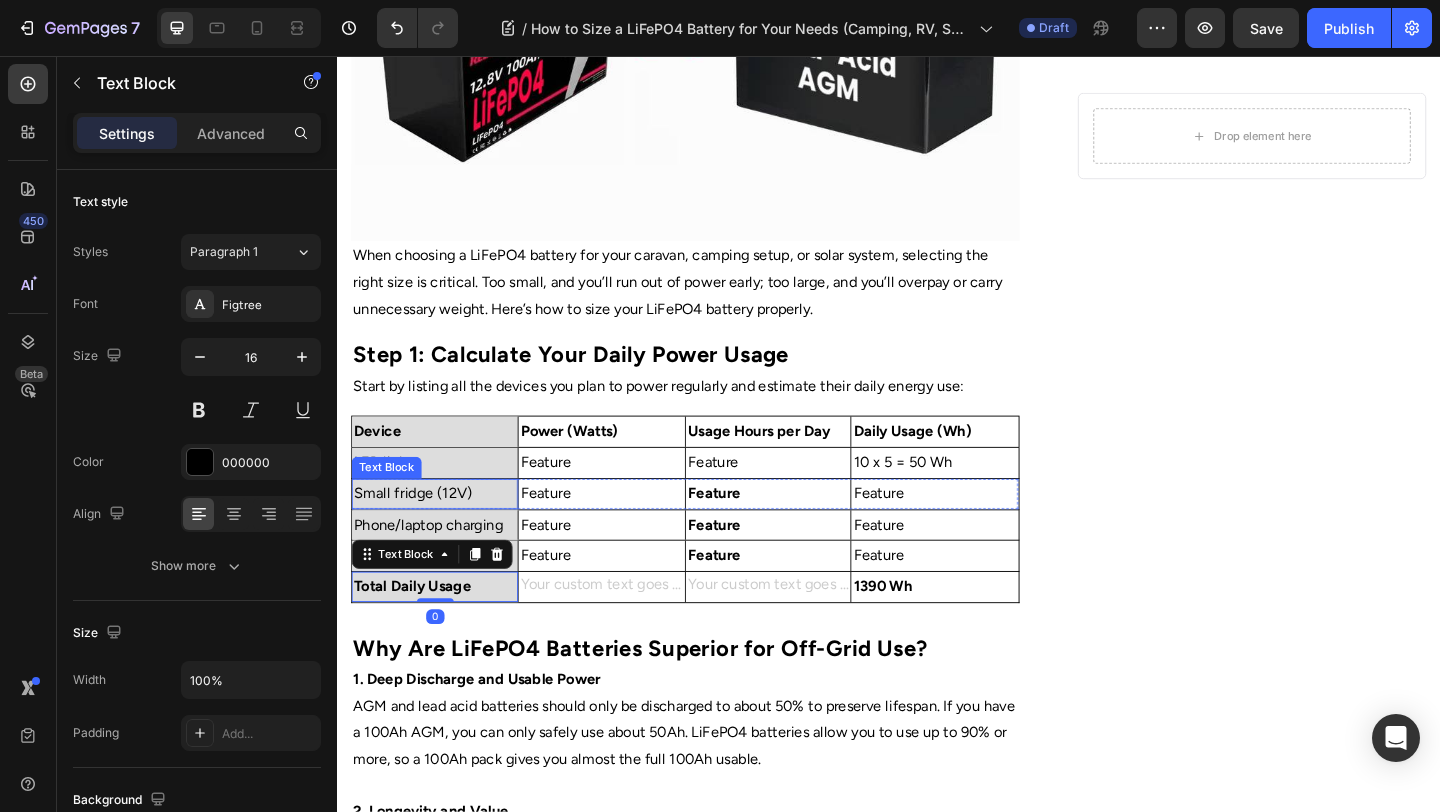 click on "Small fridge (12V)" at bounding box center [443, 532] 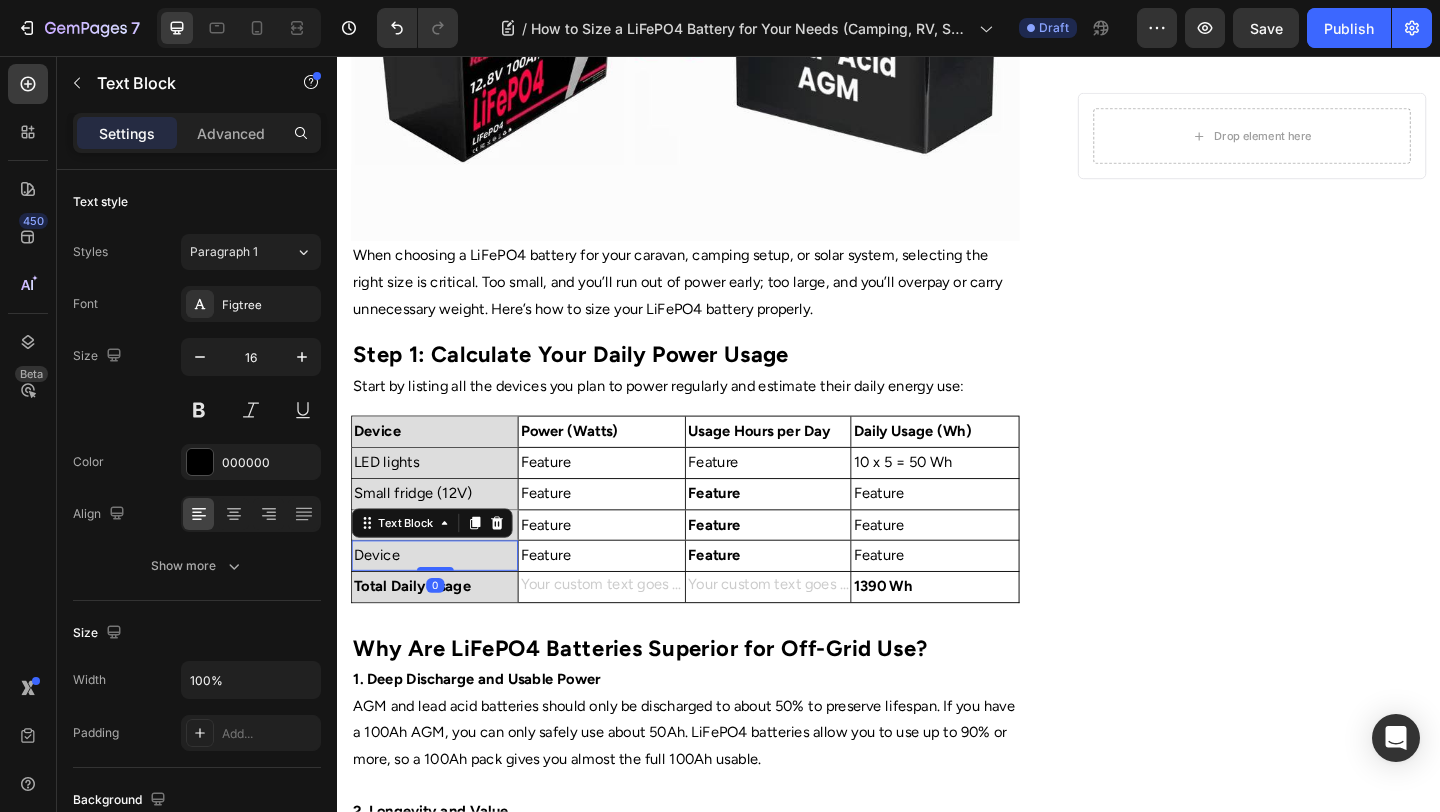 click on "Device" at bounding box center (443, 599) 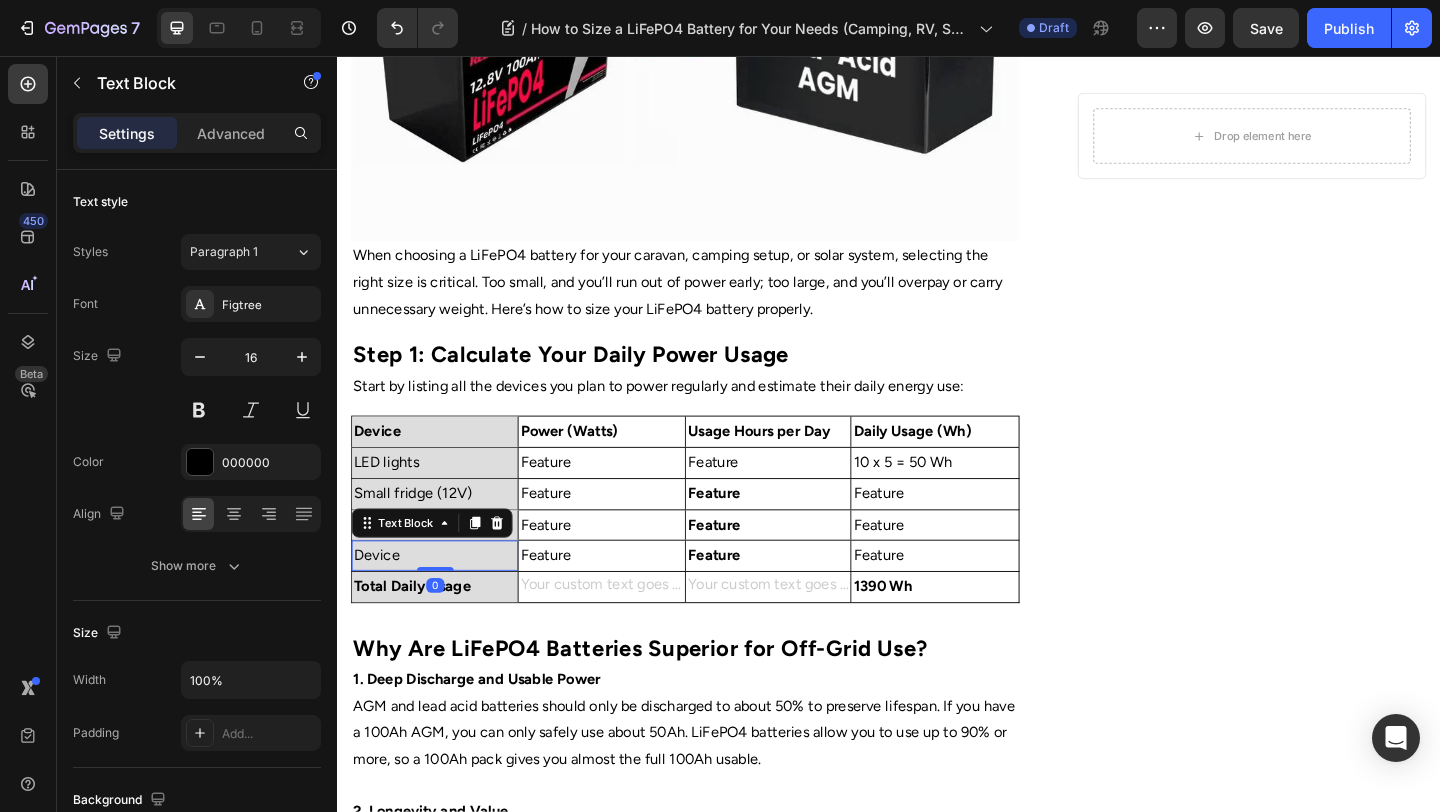 click on "Device" at bounding box center [443, 599] 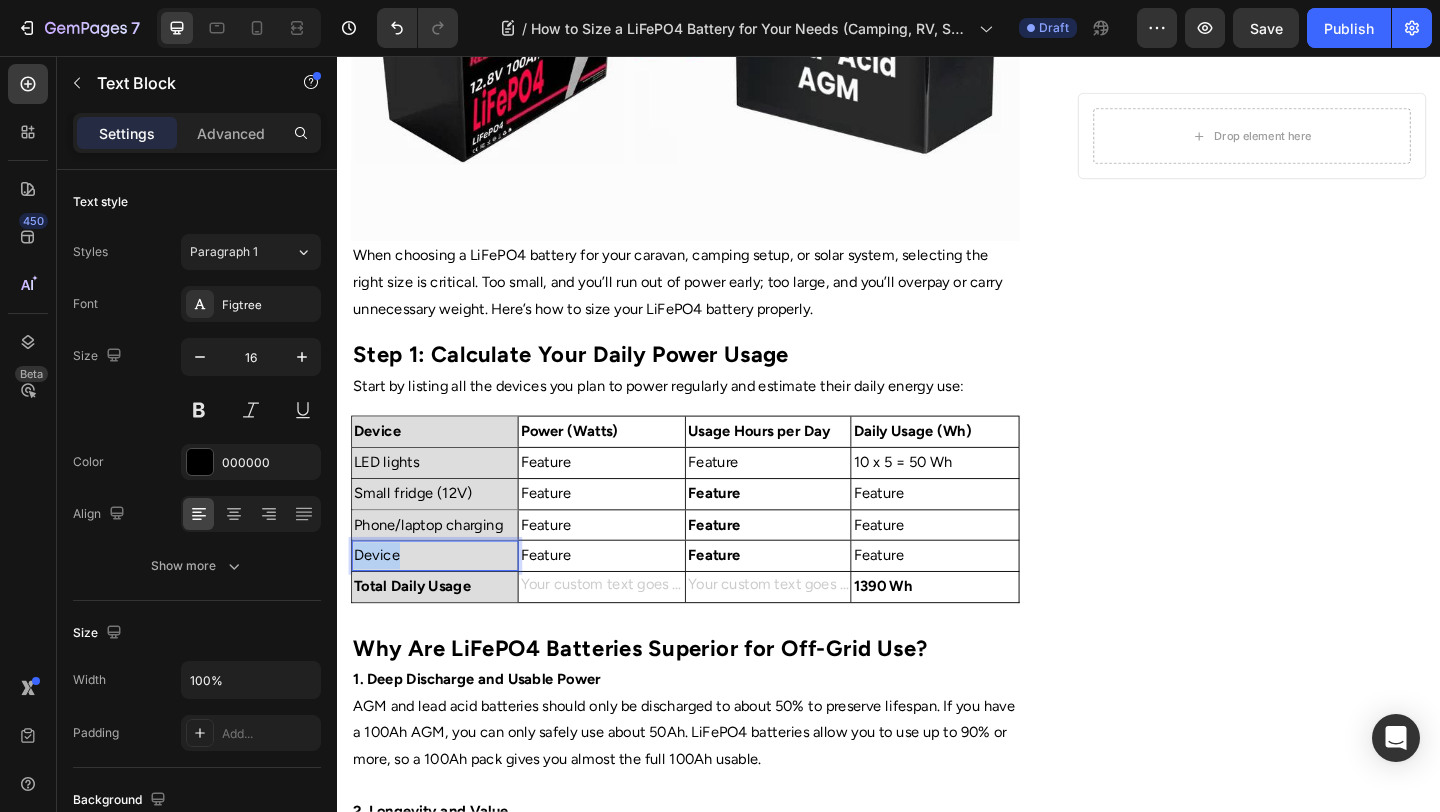 click on "Device" at bounding box center [443, 599] 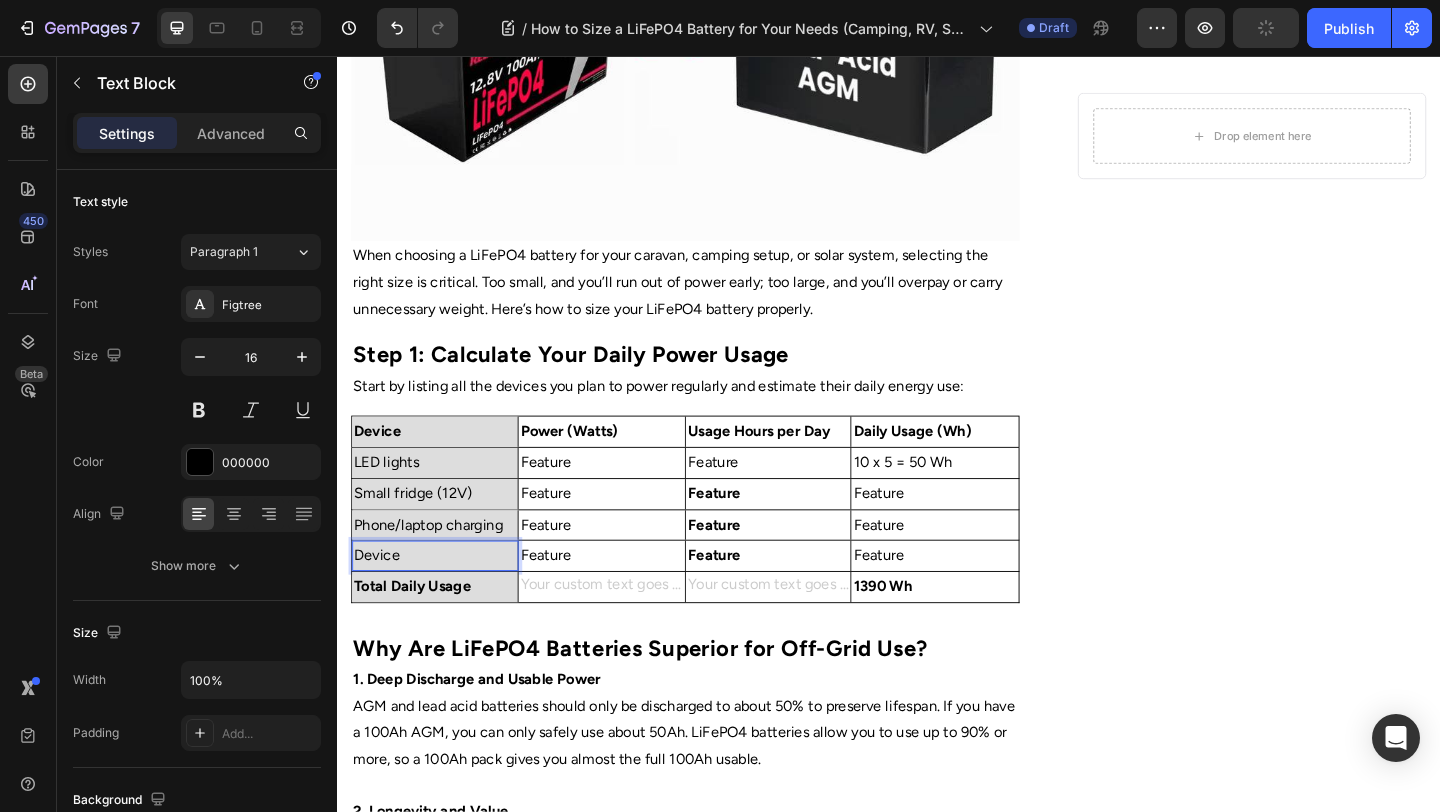 click on "Device" at bounding box center (443, 599) 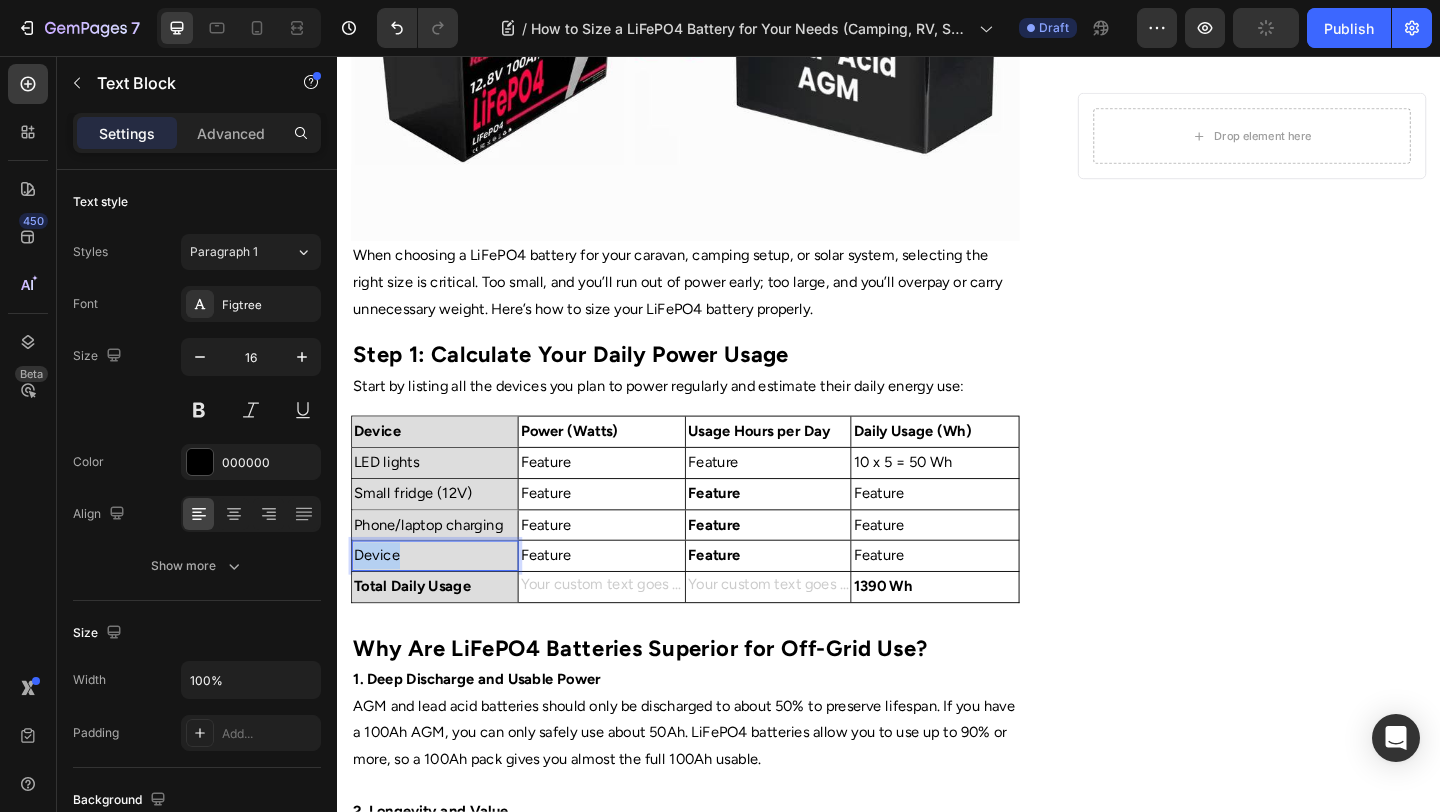 click on "Device" at bounding box center [443, 599] 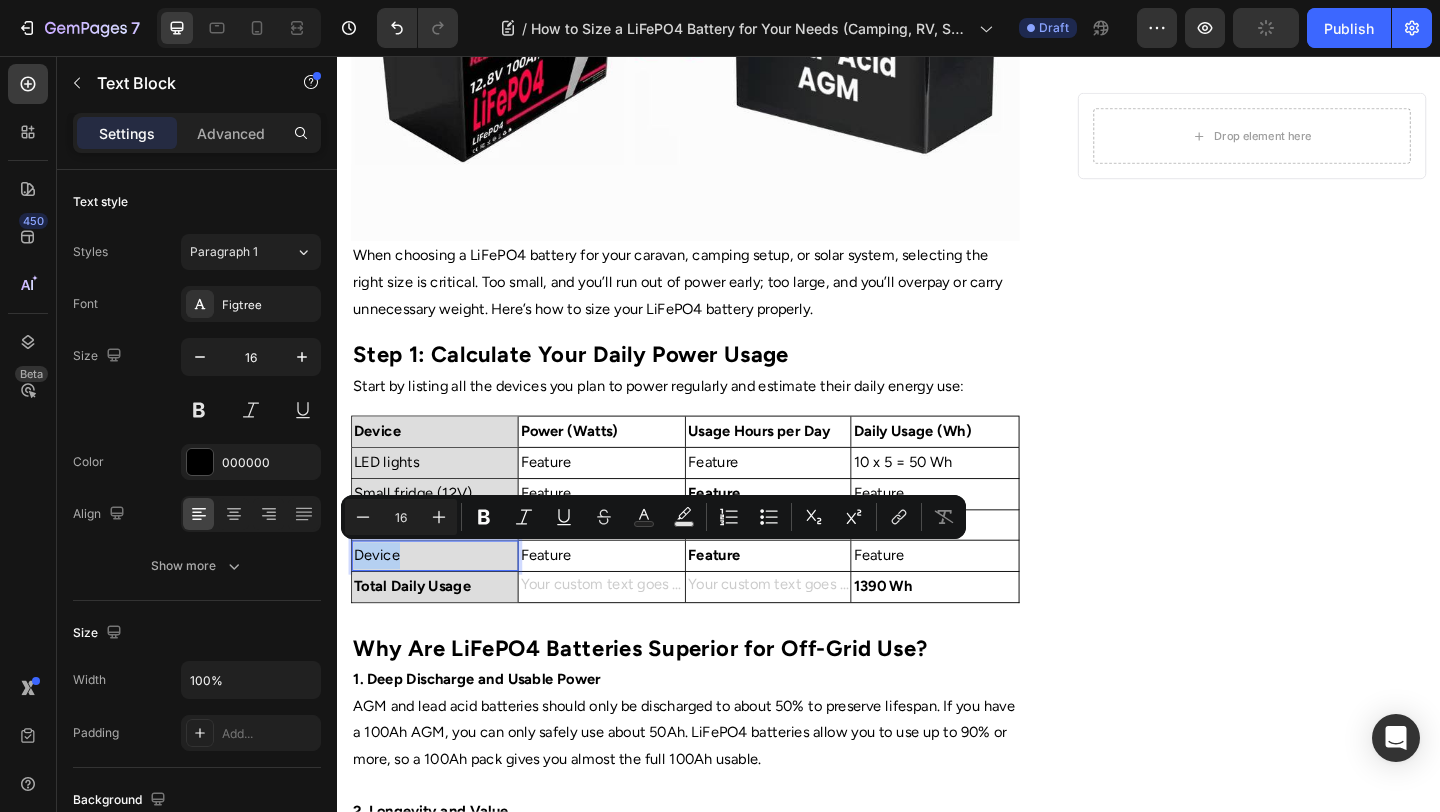 click on "Device" at bounding box center [443, 599] 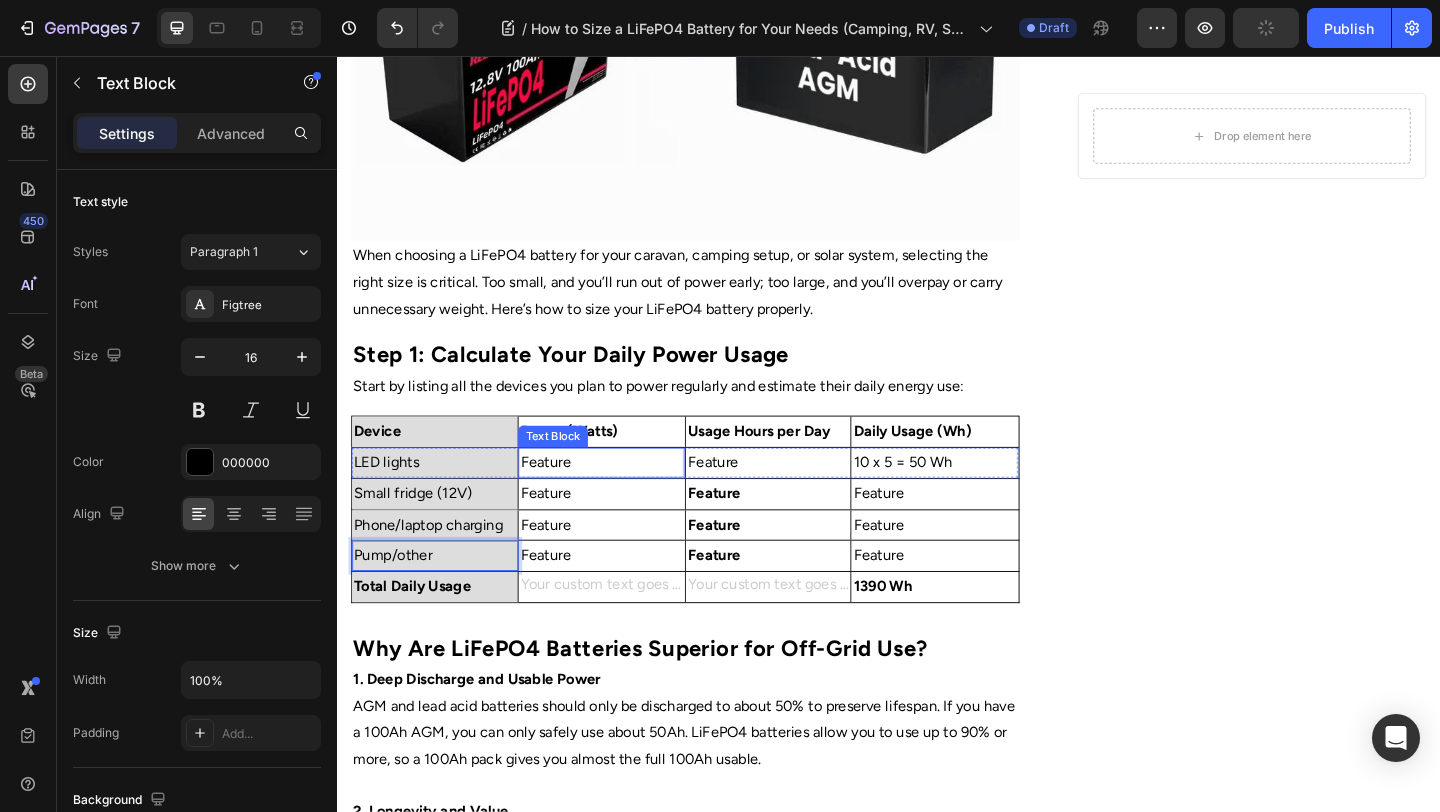 click on "Feature" at bounding box center (624, 498) 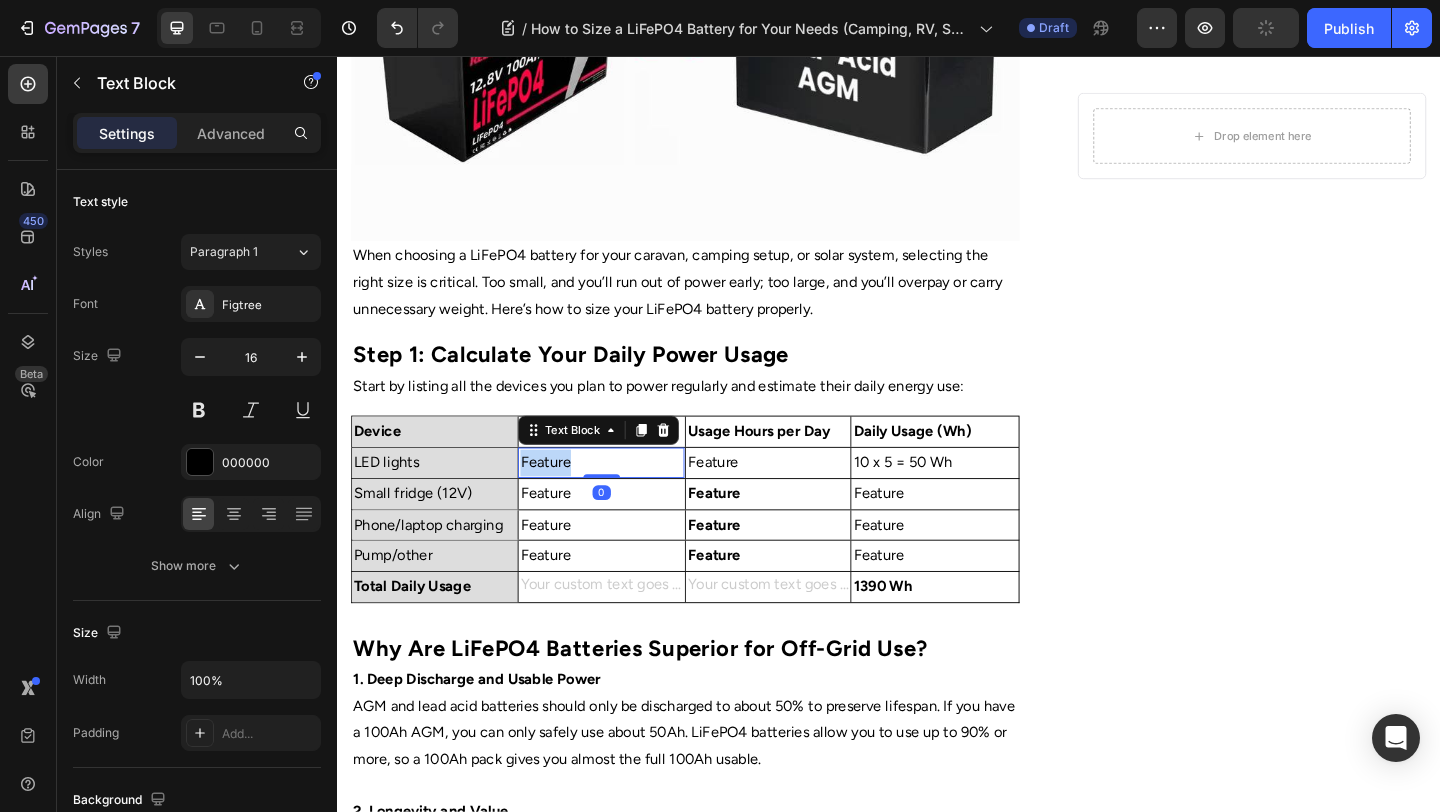click on "Feature" at bounding box center (624, 498) 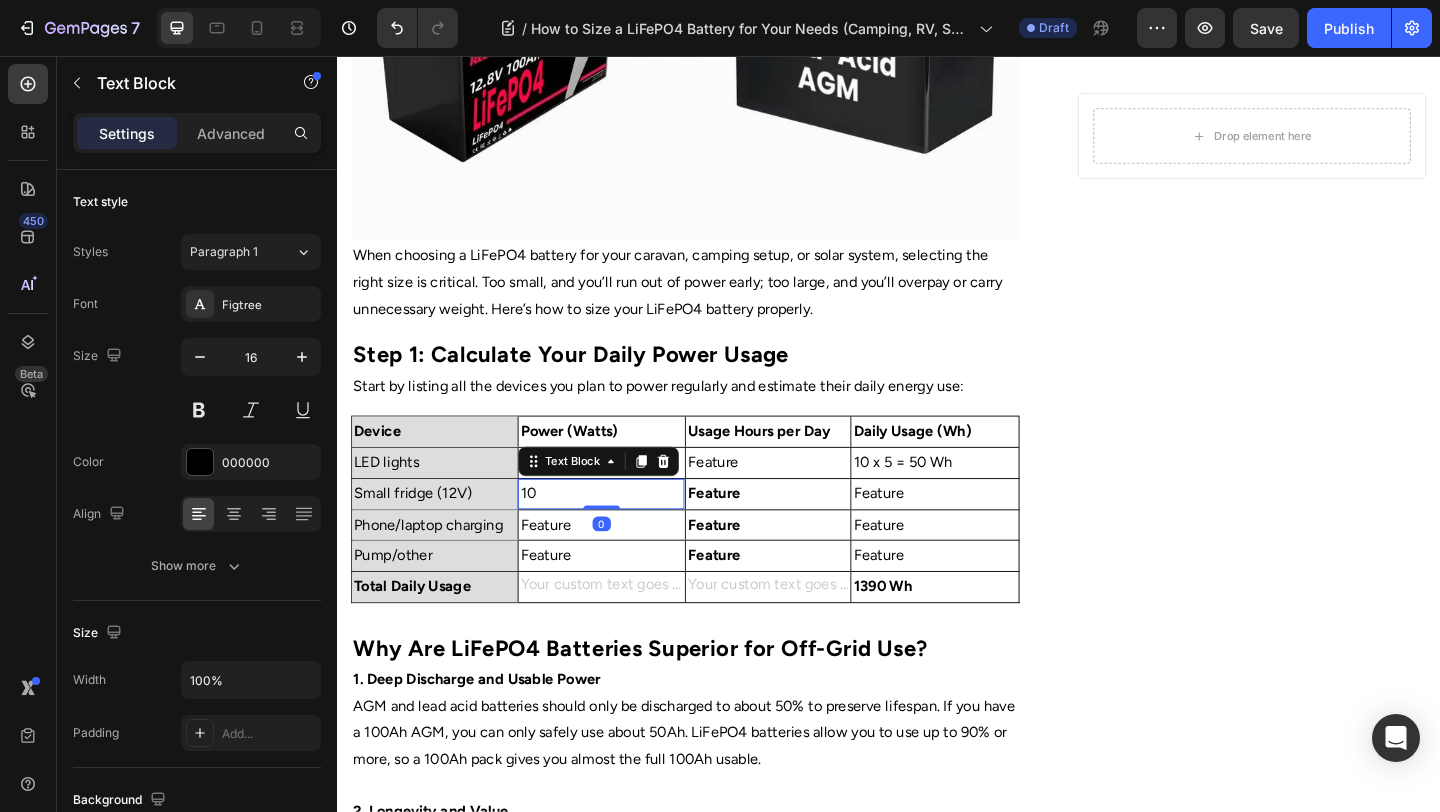 click on "10" at bounding box center (624, 532) 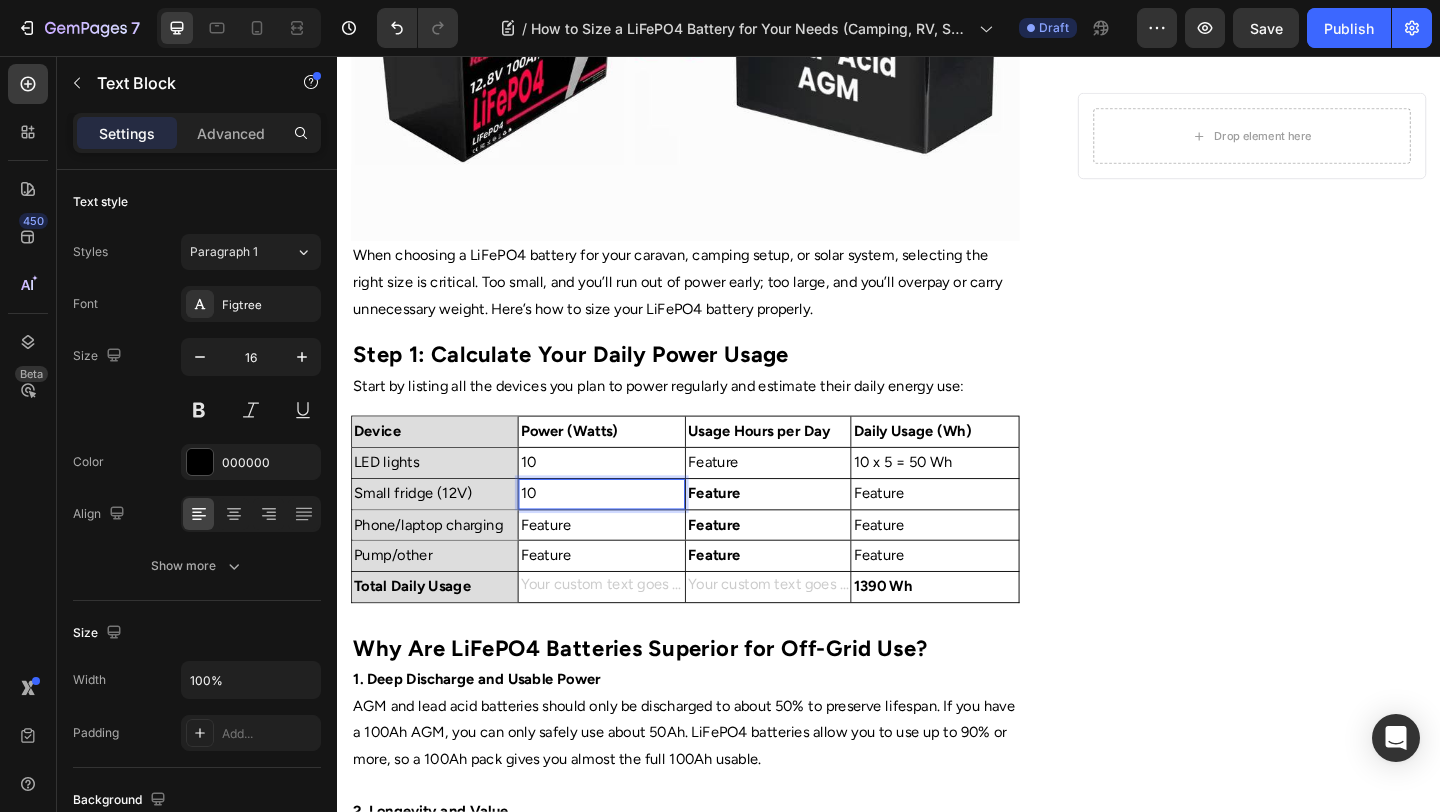 click on "10" at bounding box center [624, 532] 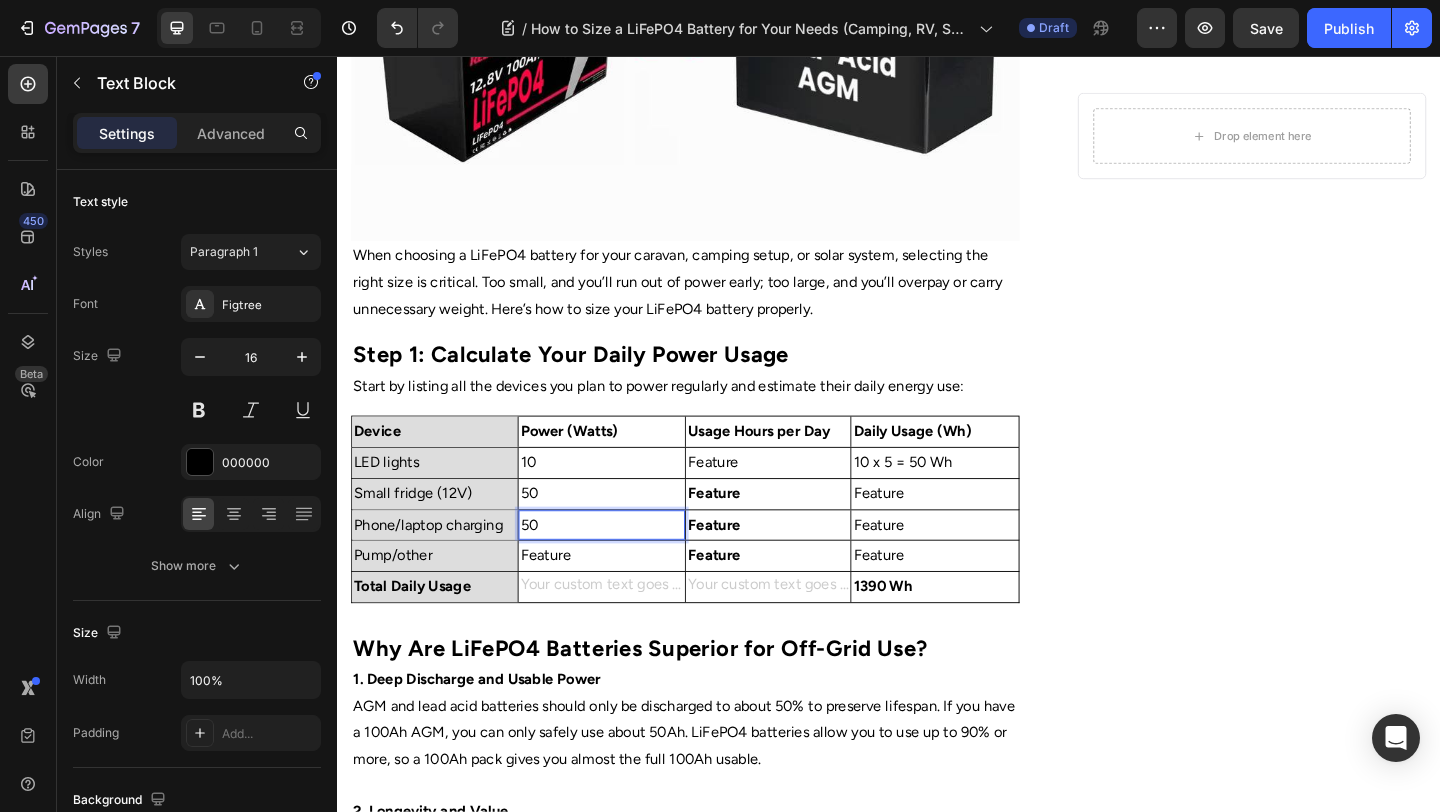 click on "50" at bounding box center (624, 566) 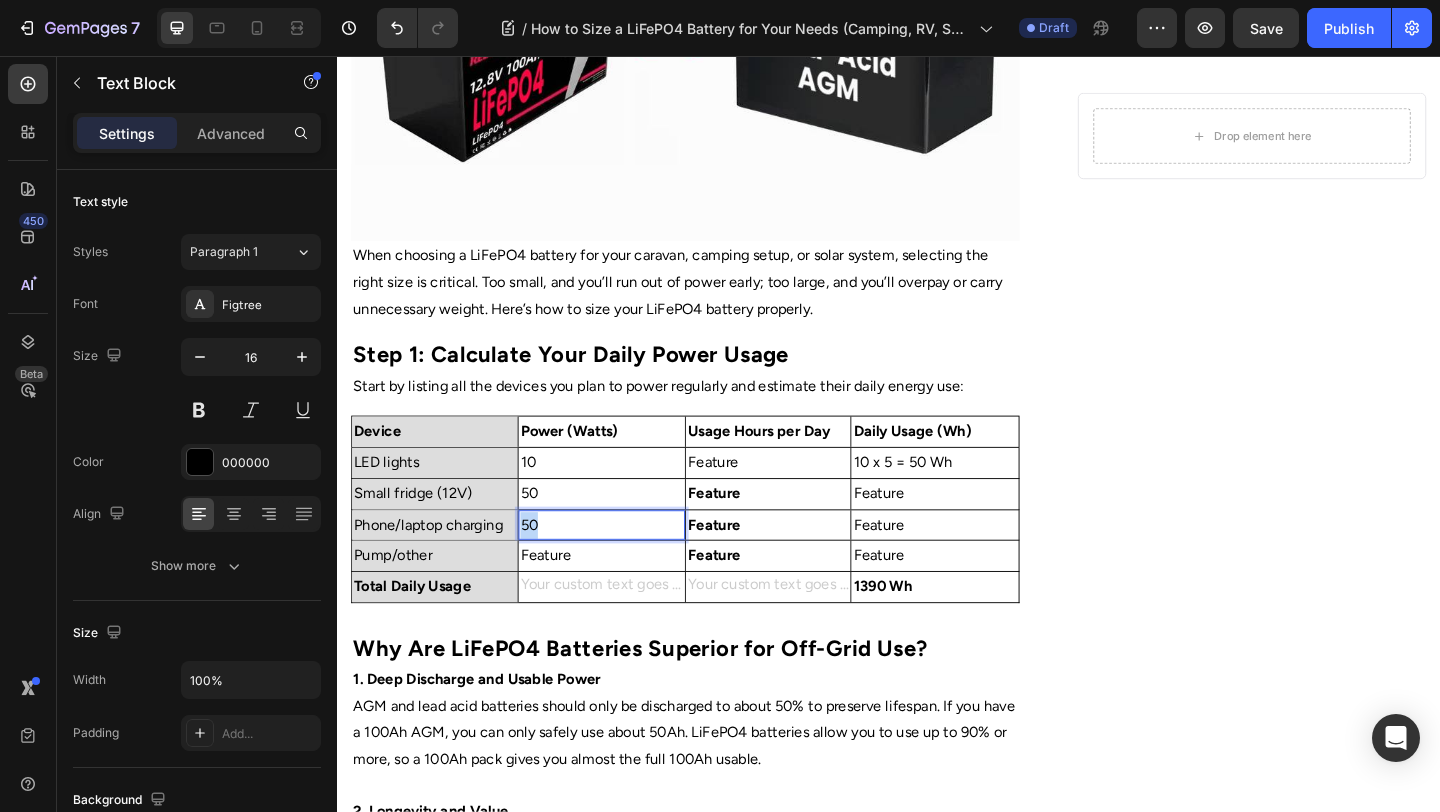 click on "50" at bounding box center (624, 566) 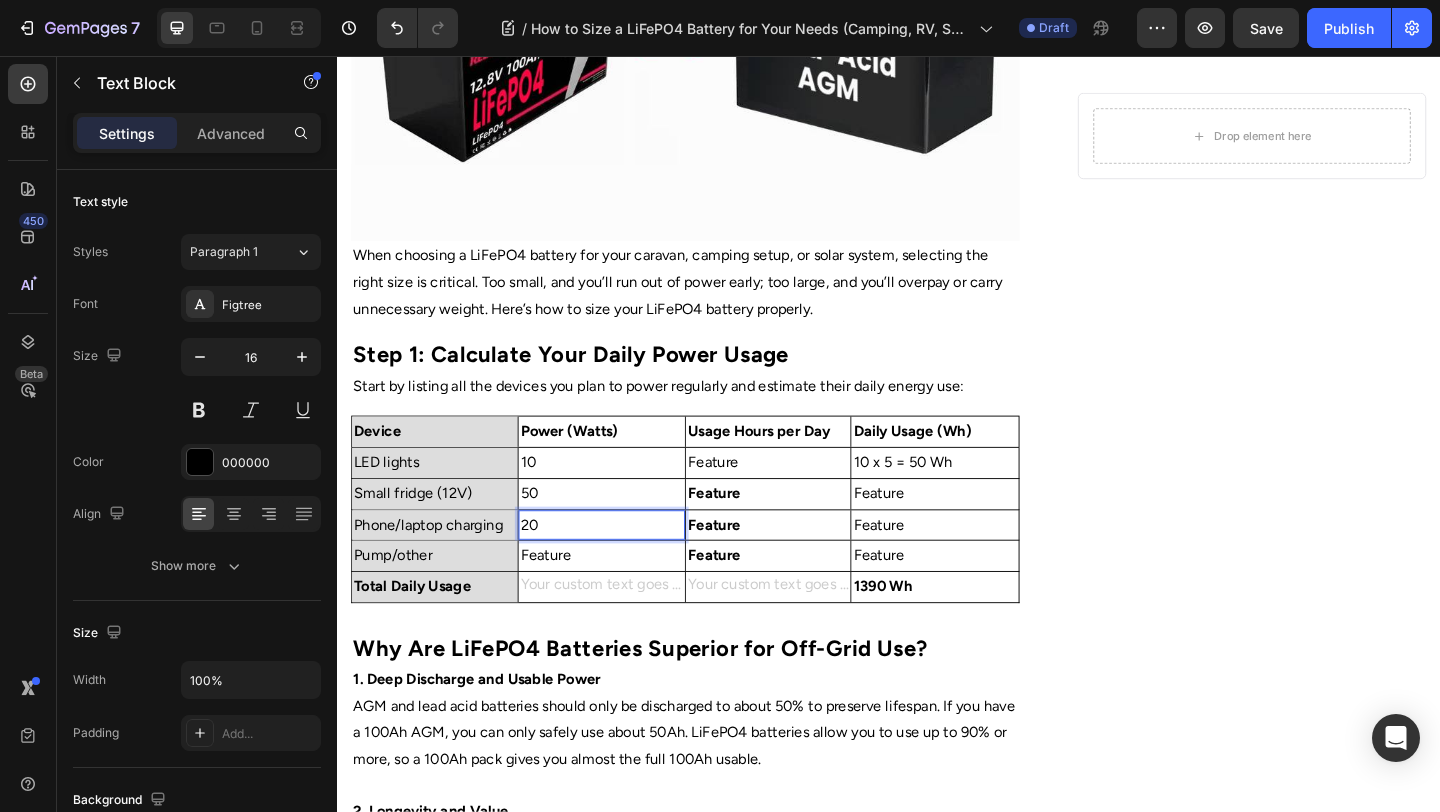click on "Feature" at bounding box center [624, 599] 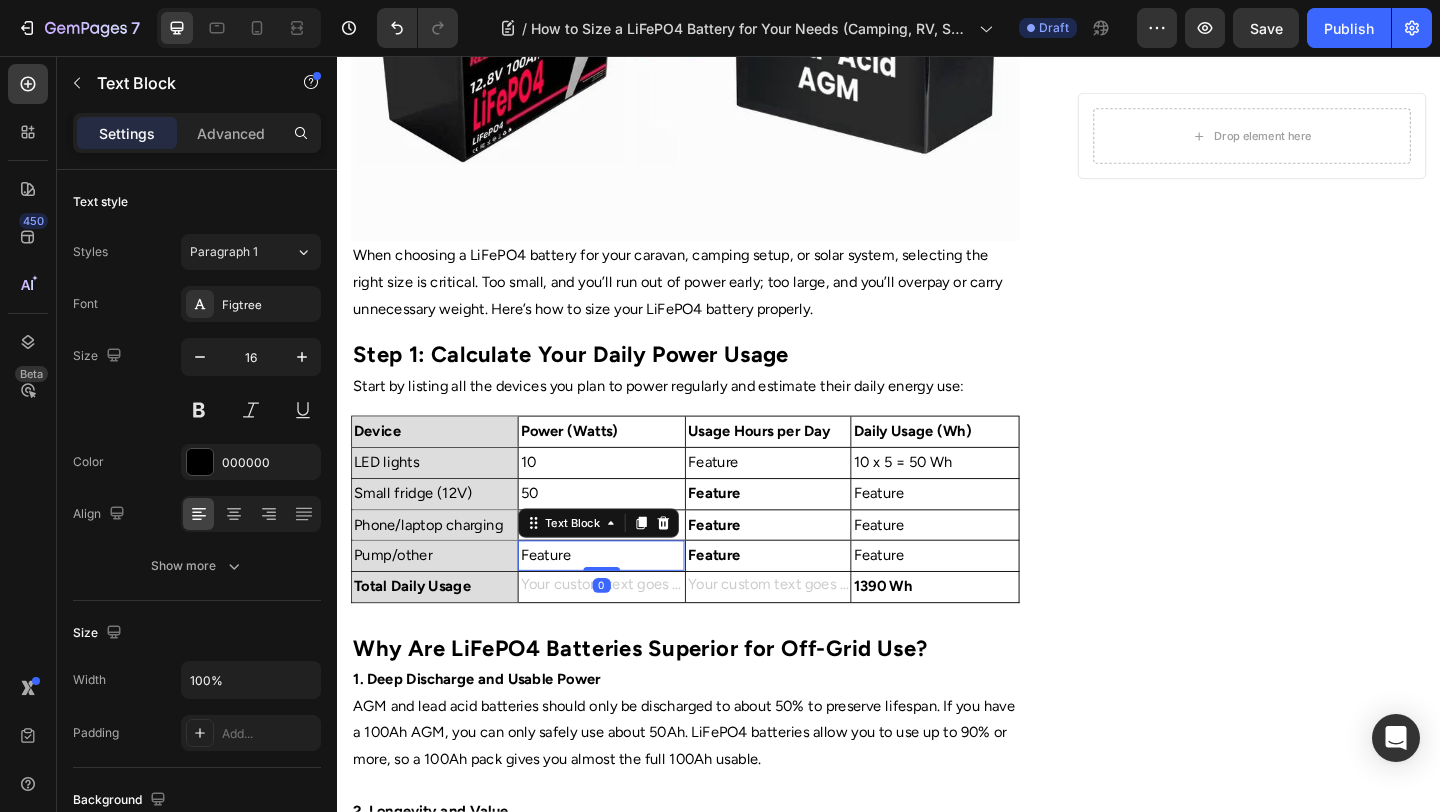 click on "Feature" at bounding box center [624, 599] 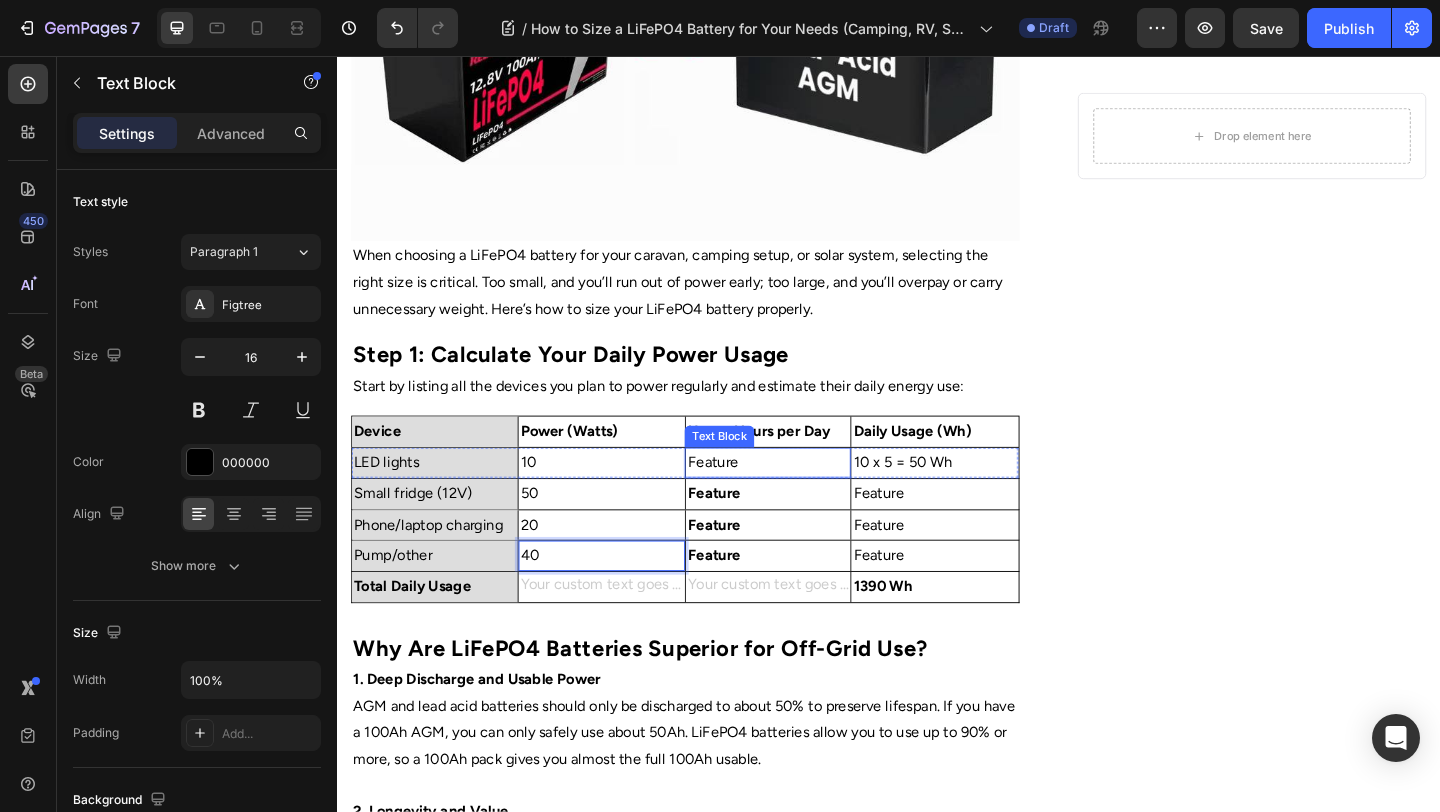 click on "Feature" at bounding box center (805, 498) 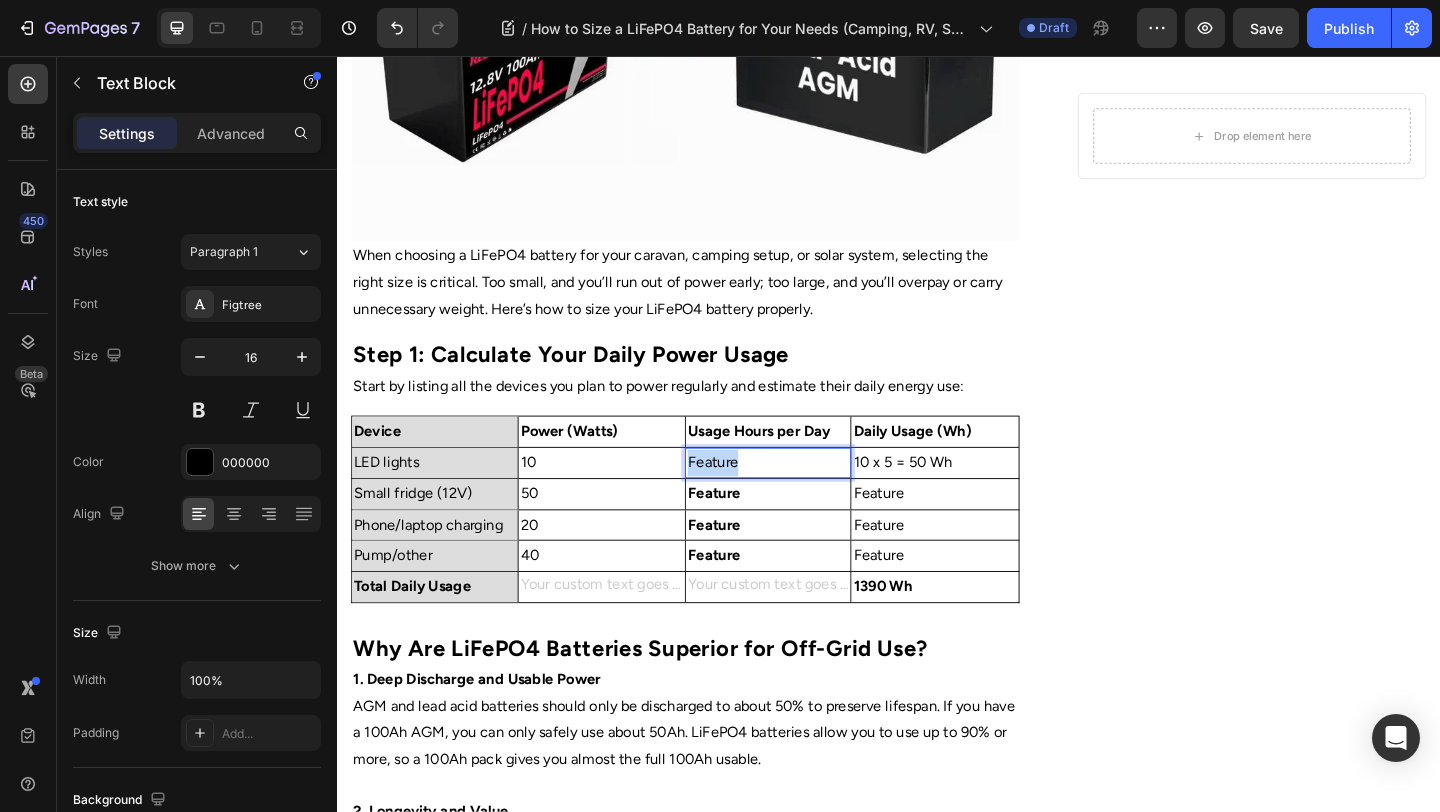 click on "Feature" at bounding box center [805, 498] 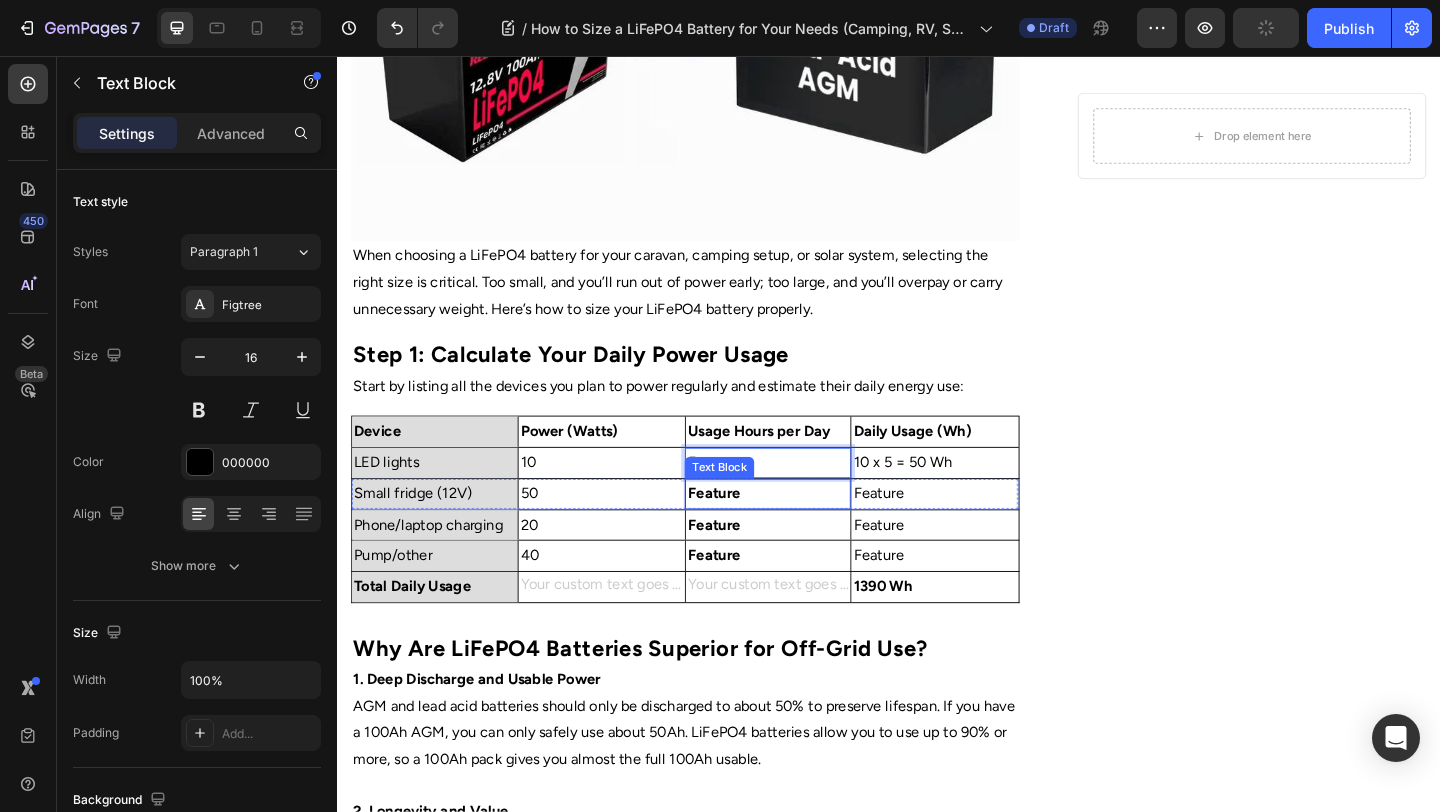 click on "Feature" at bounding box center (746, 531) 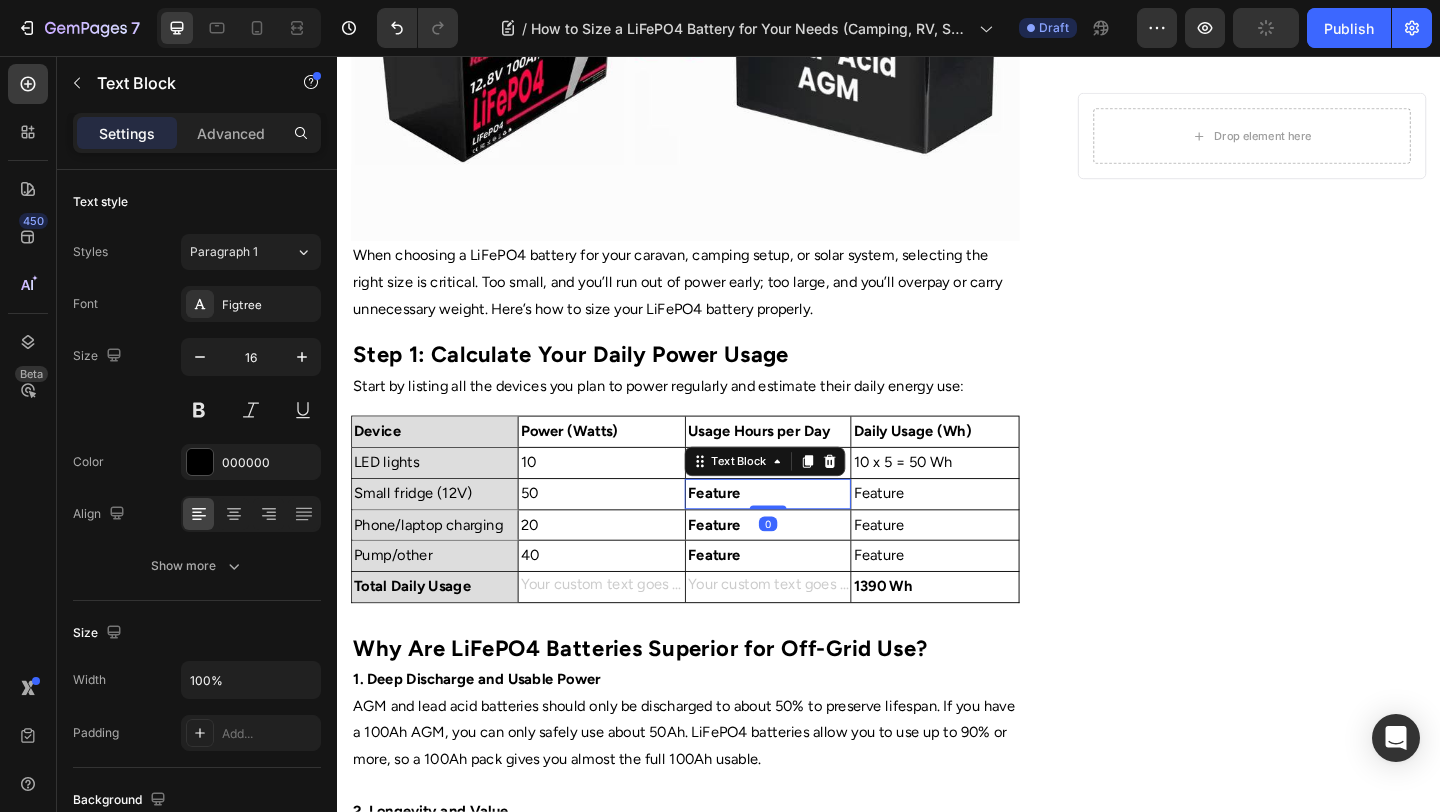 click on "Feature" at bounding box center [746, 531] 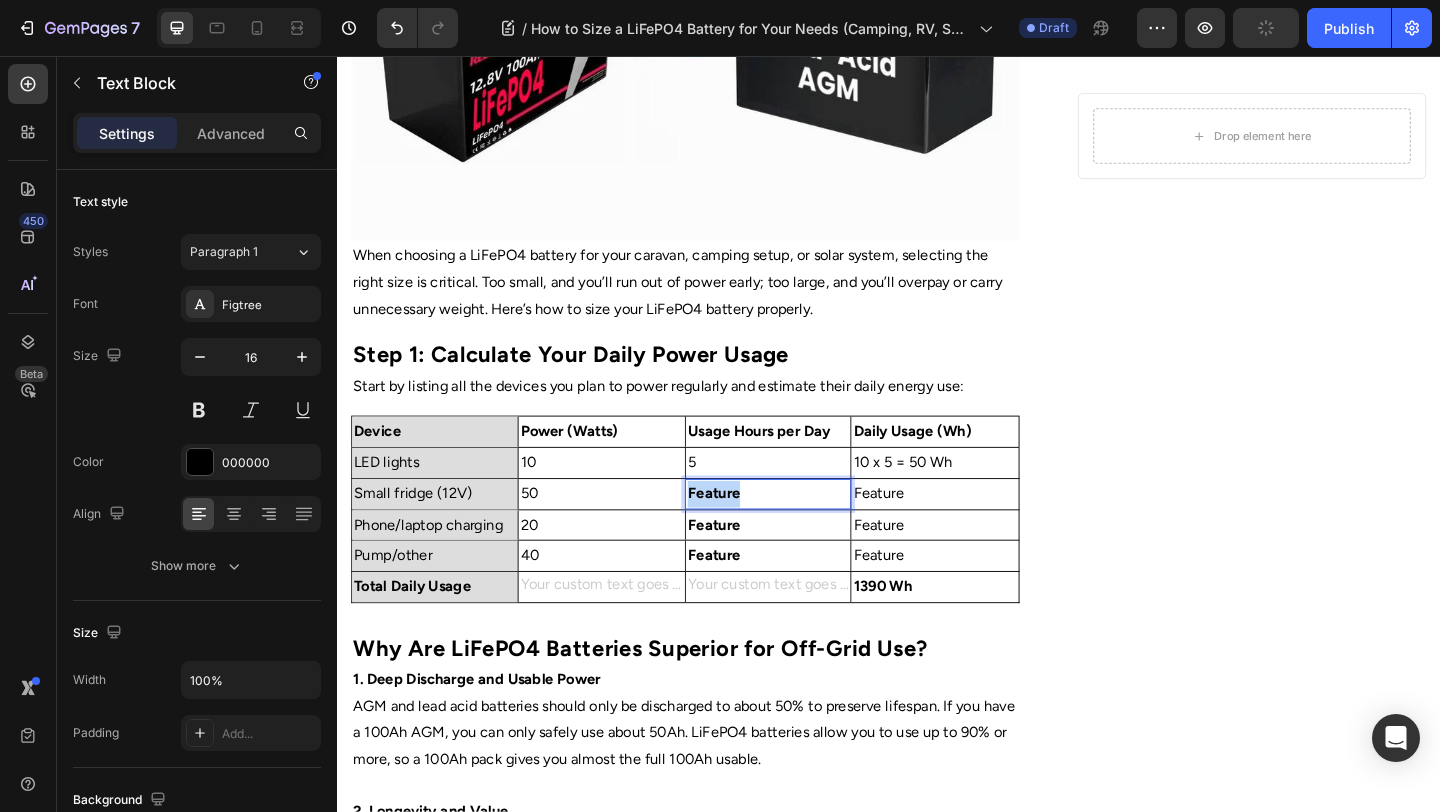 click on "Feature" at bounding box center [746, 531] 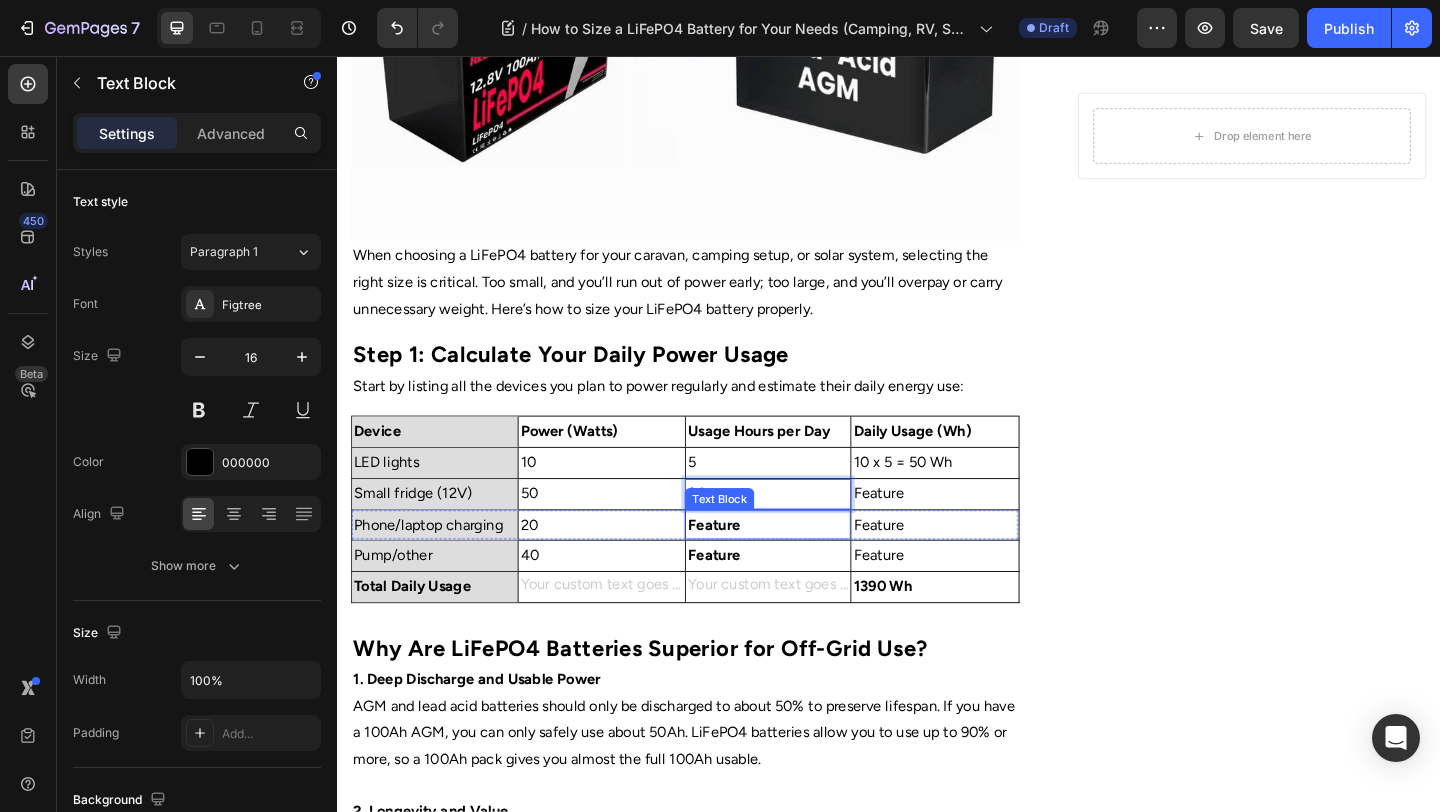 click on "Feature" at bounding box center [805, 566] 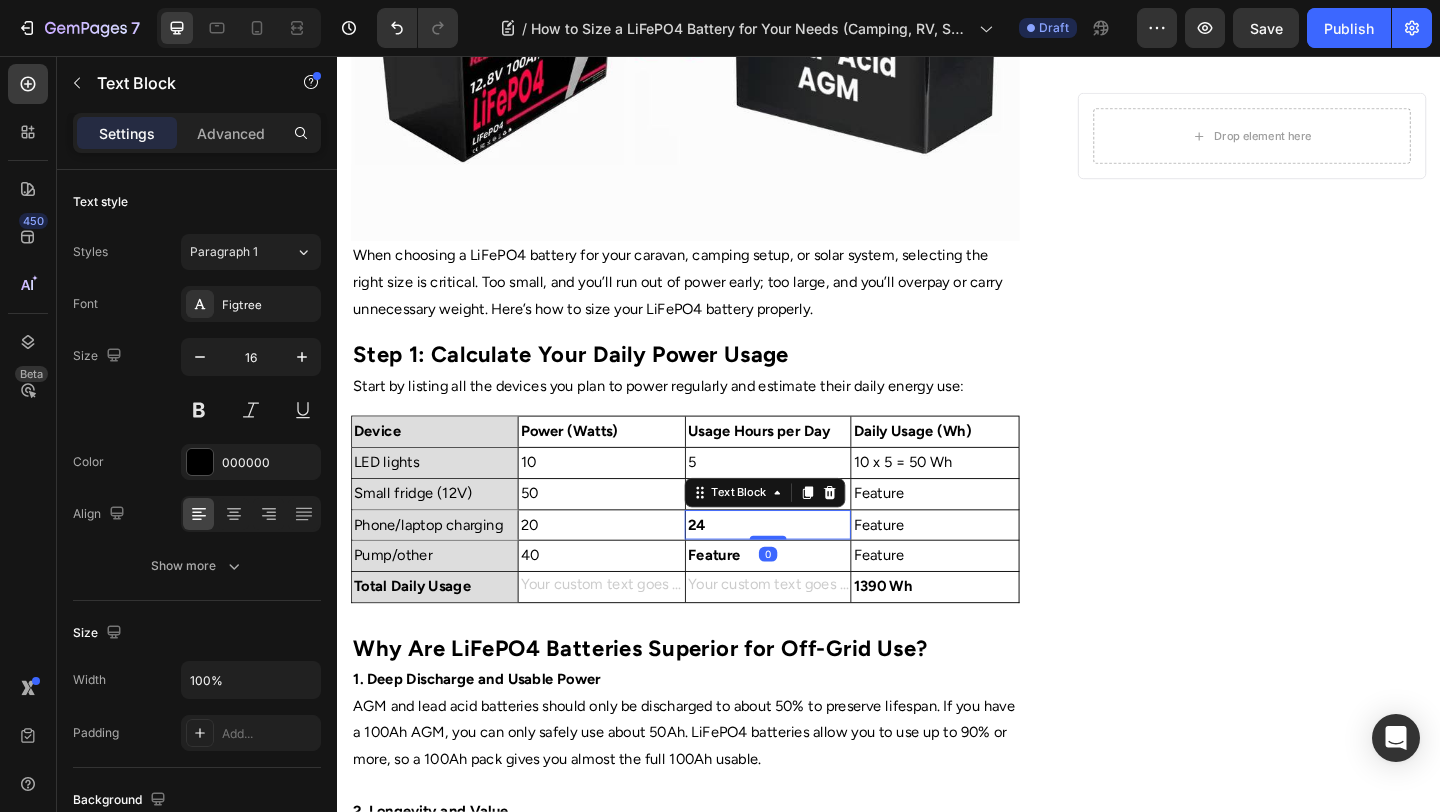 click on "24" at bounding box center [805, 566] 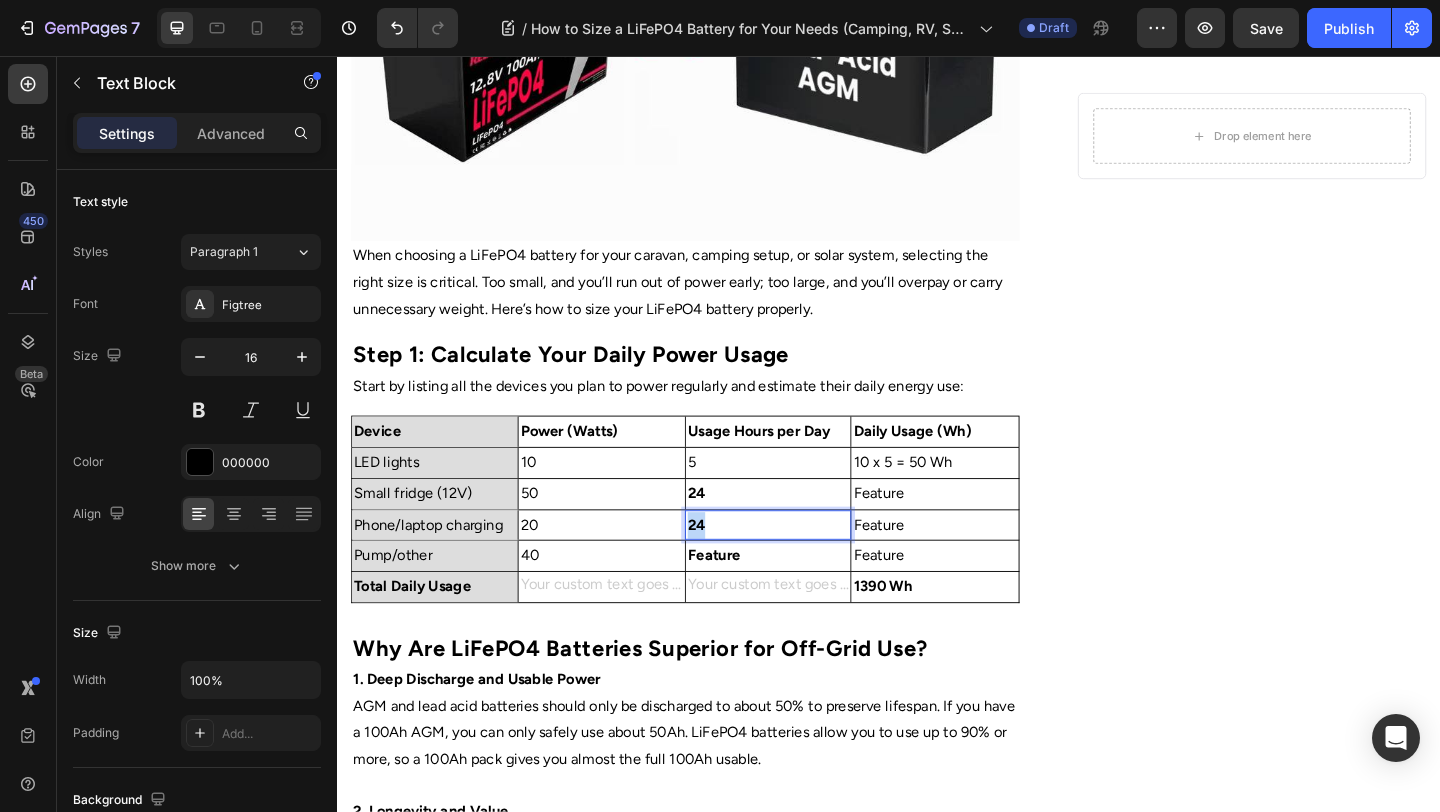 click on "24" at bounding box center (805, 566) 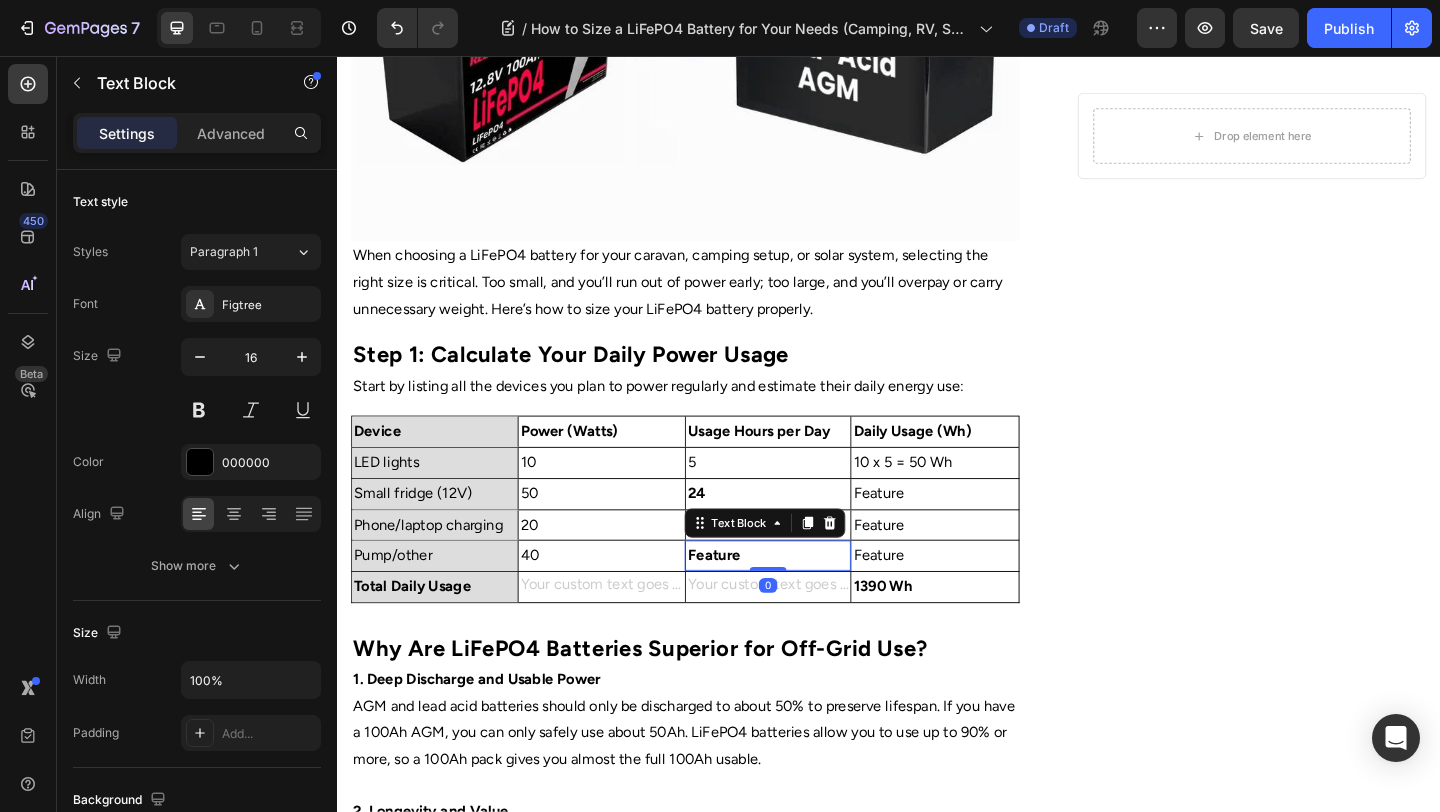 click on "Feature" at bounding box center (746, 598) 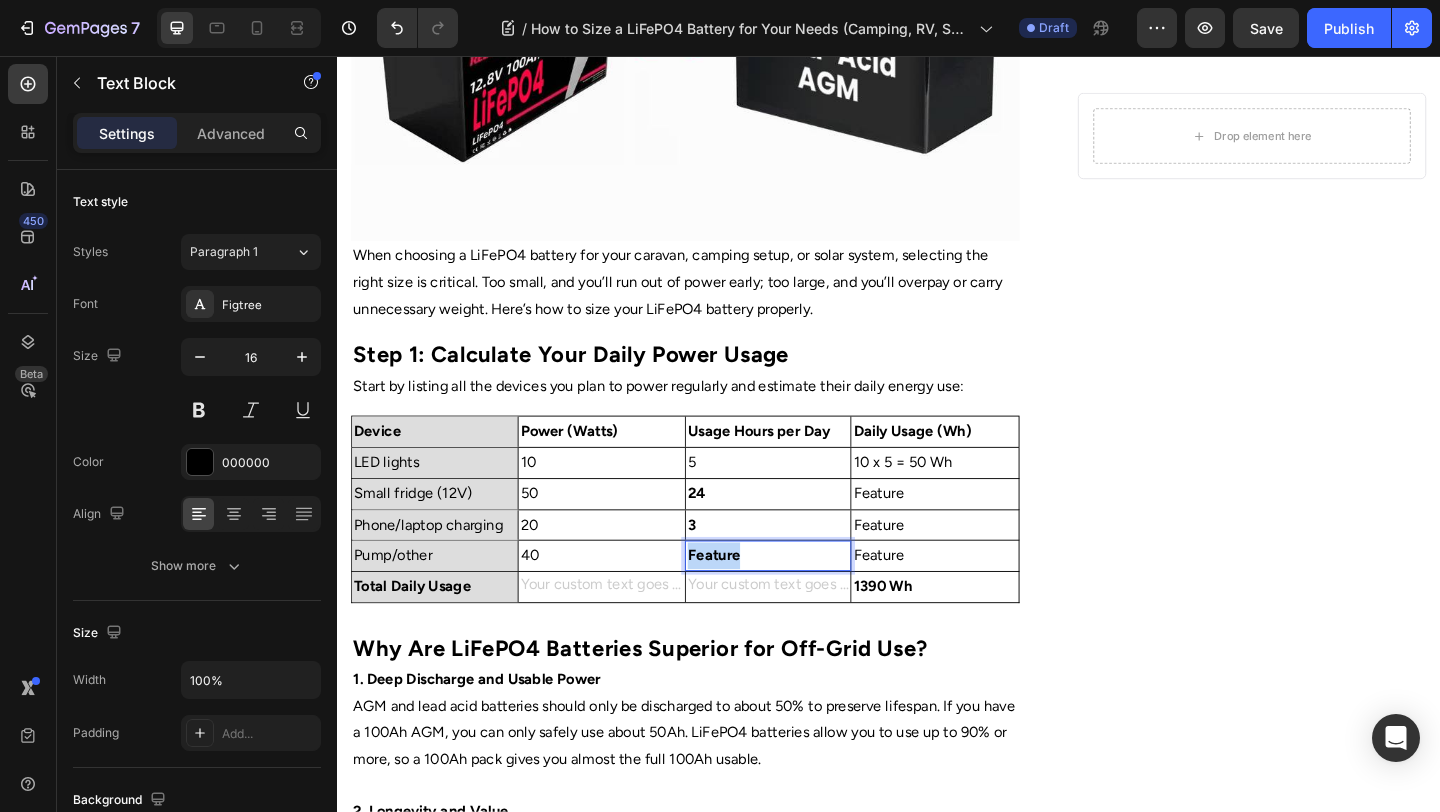 click on "Feature" at bounding box center (746, 598) 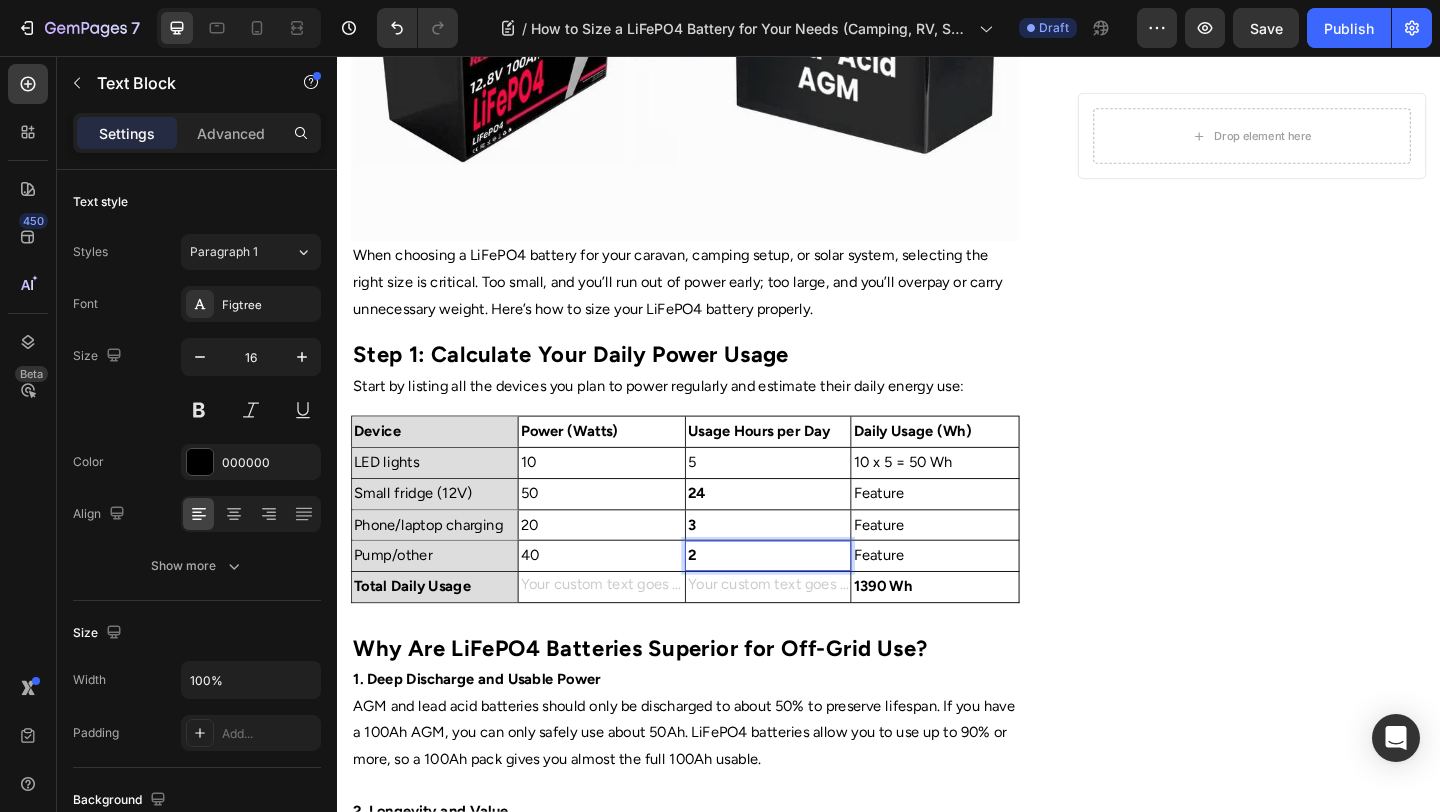 click on "2" at bounding box center [805, 599] 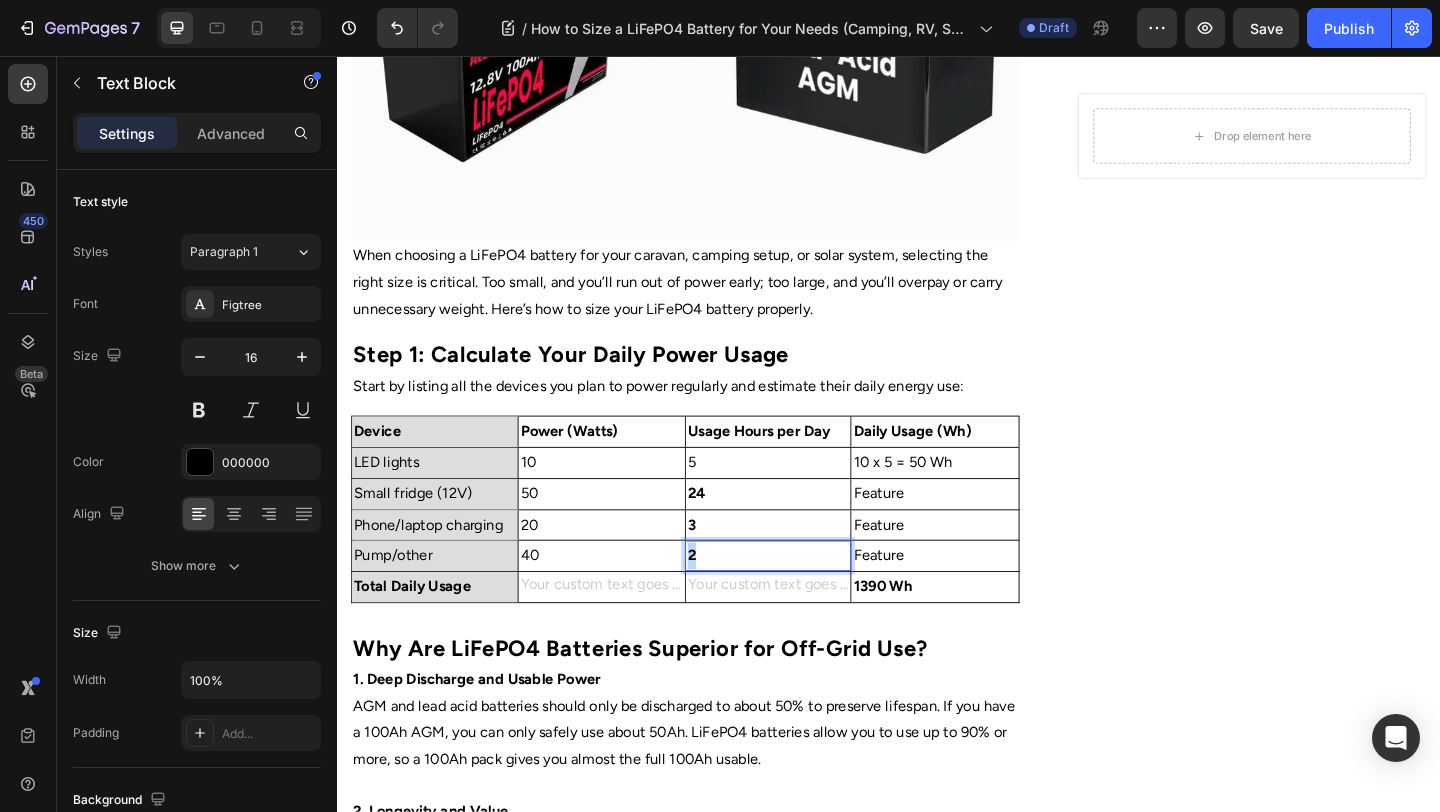click on "2" at bounding box center [805, 599] 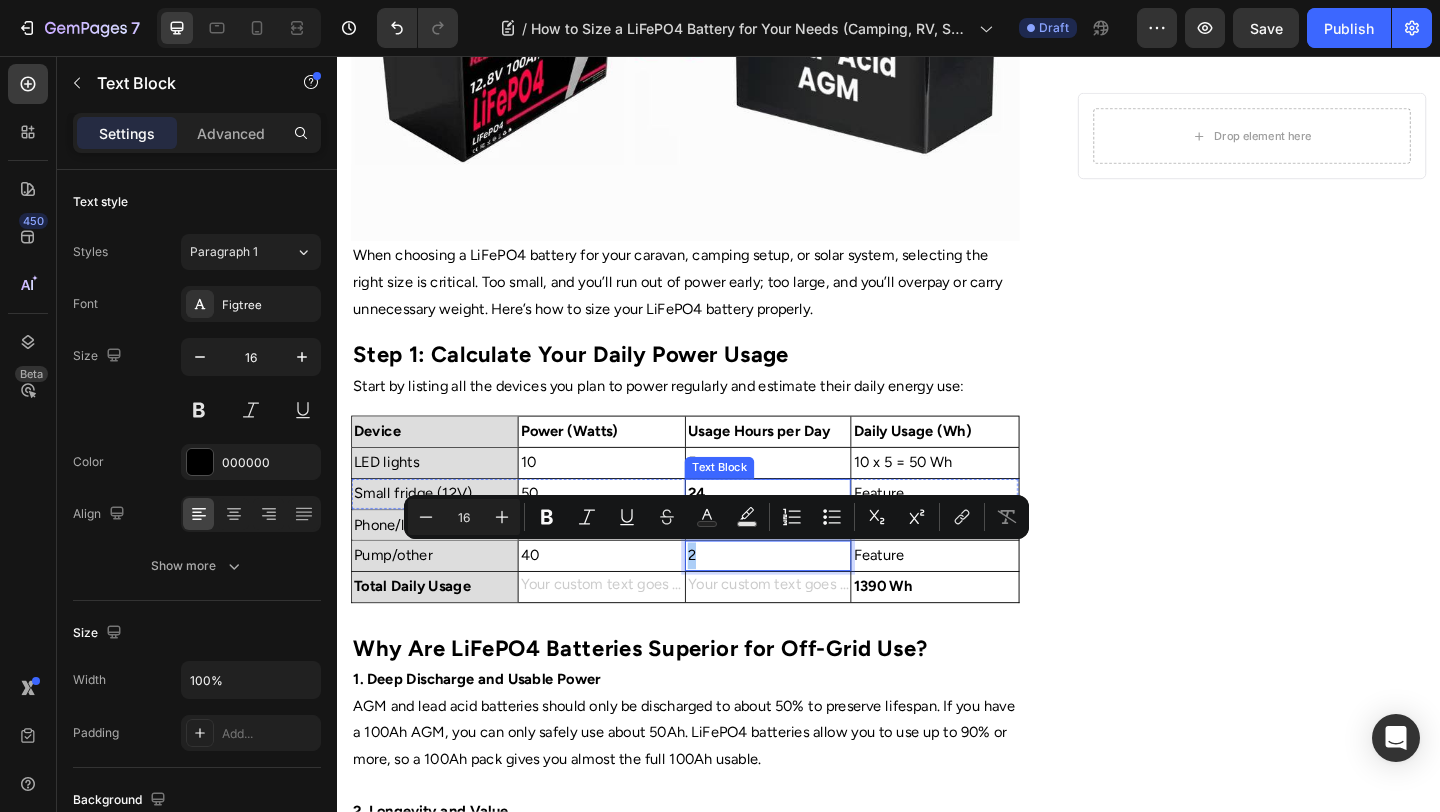 click on "Text Block" at bounding box center (753, 504) 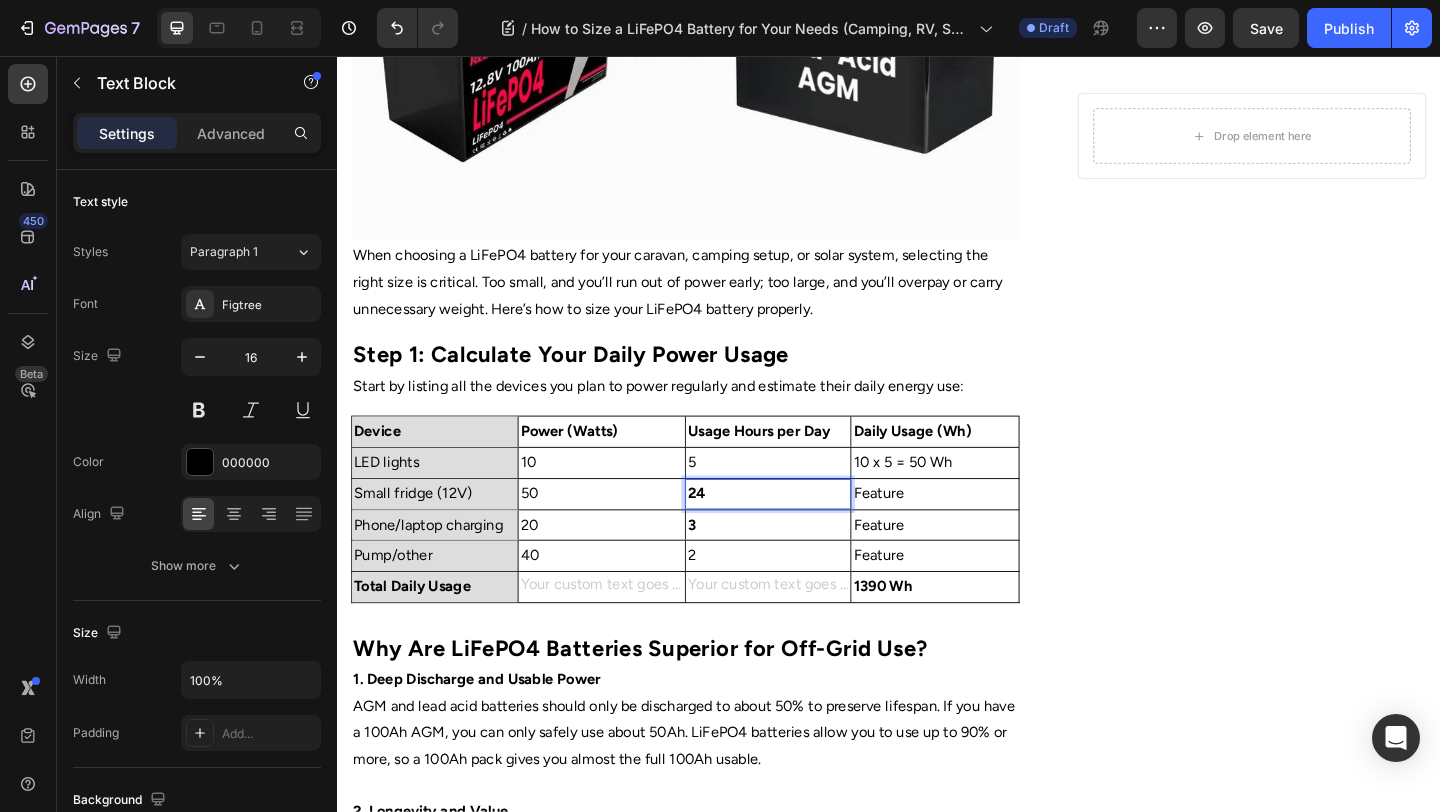click on "24" at bounding box center (805, 532) 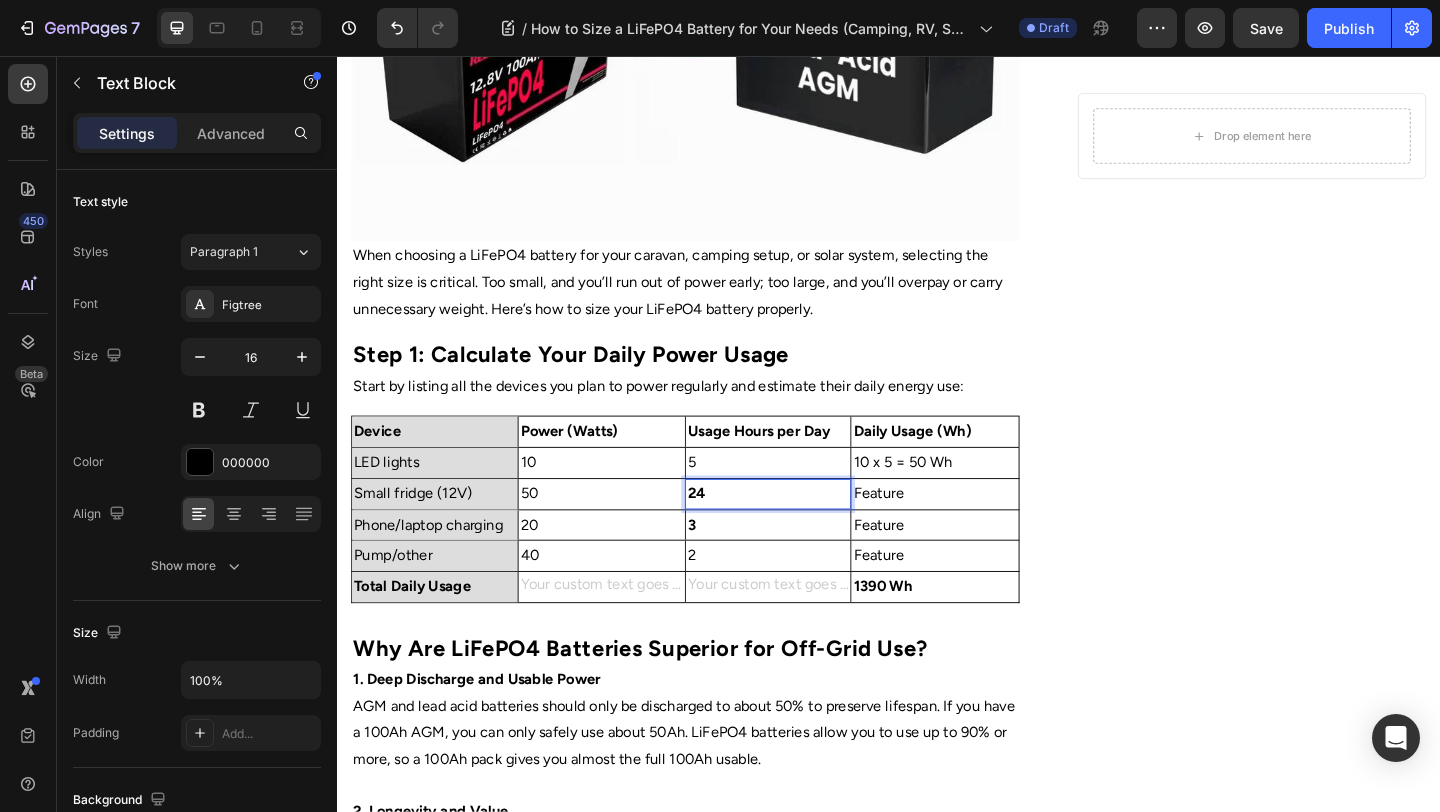click on "24" at bounding box center [805, 532] 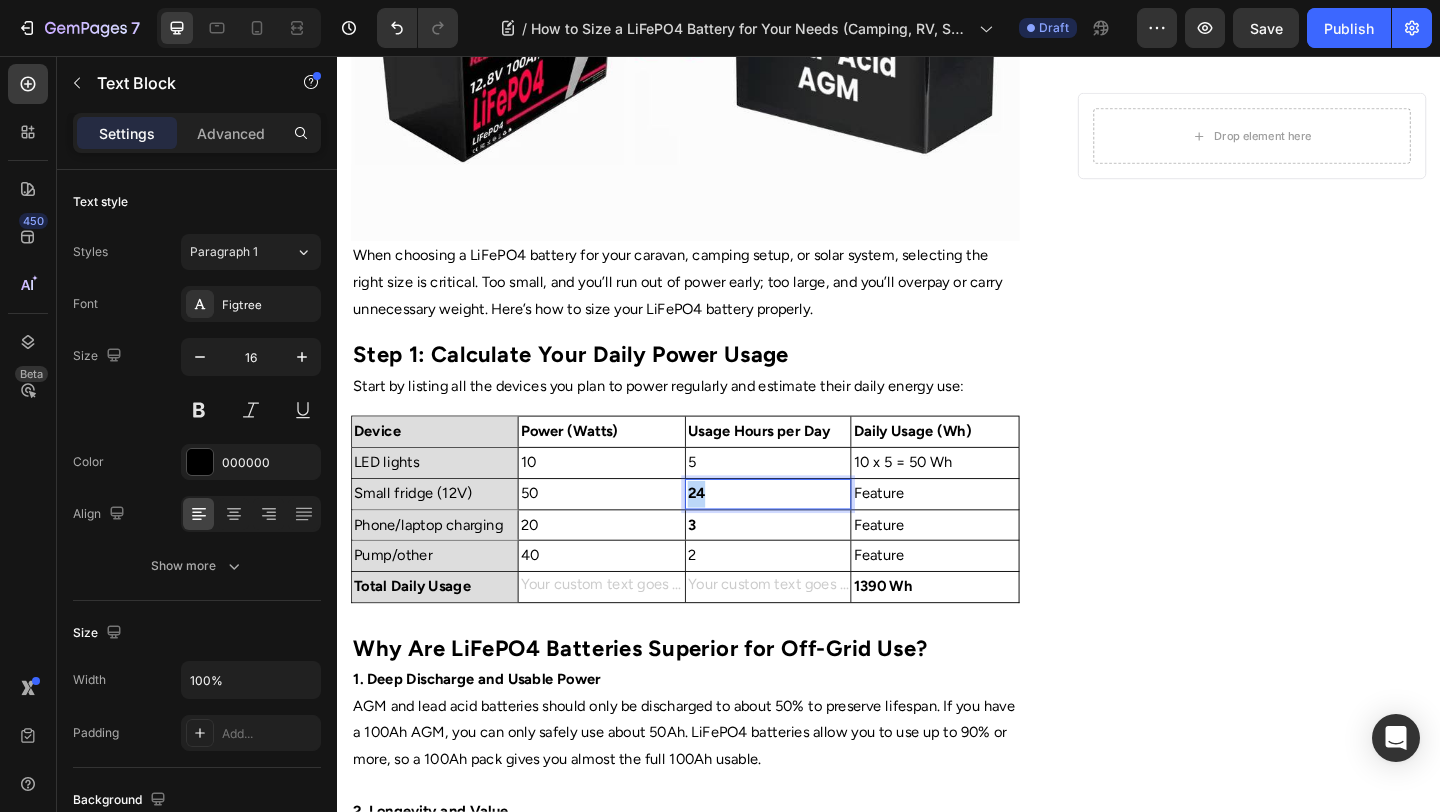 click on "24" at bounding box center (805, 532) 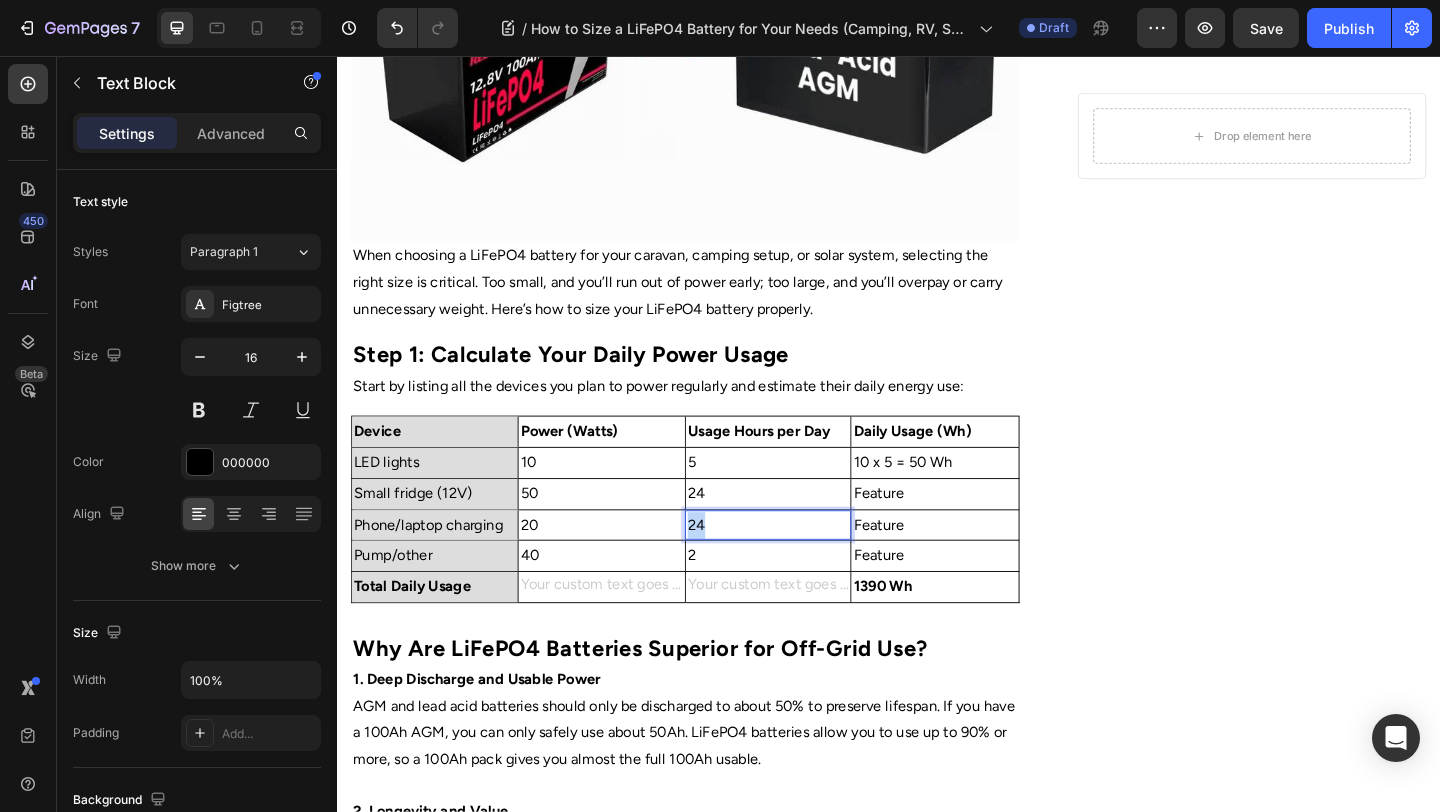 click on "24" at bounding box center (805, 566) 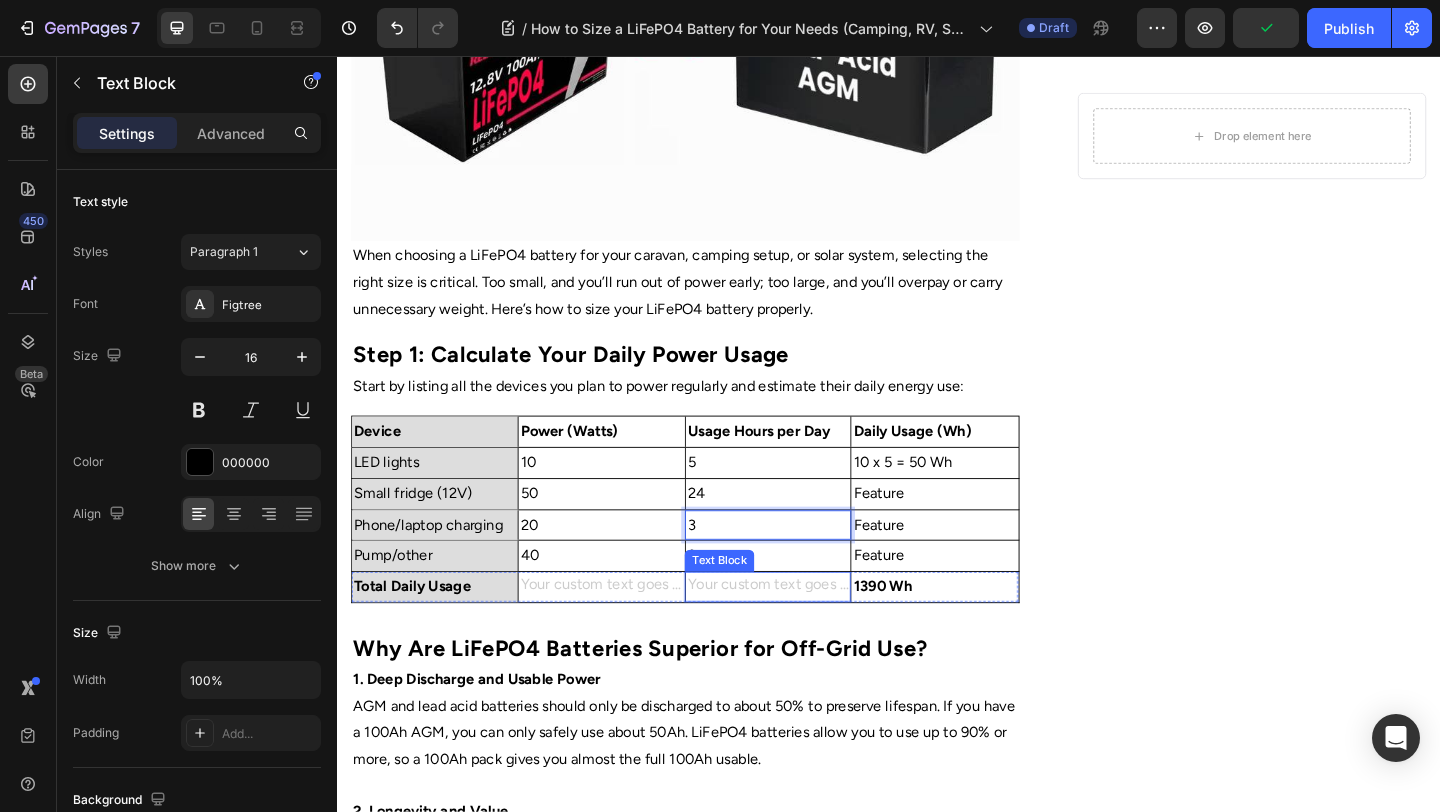 click at bounding box center (805, 633) 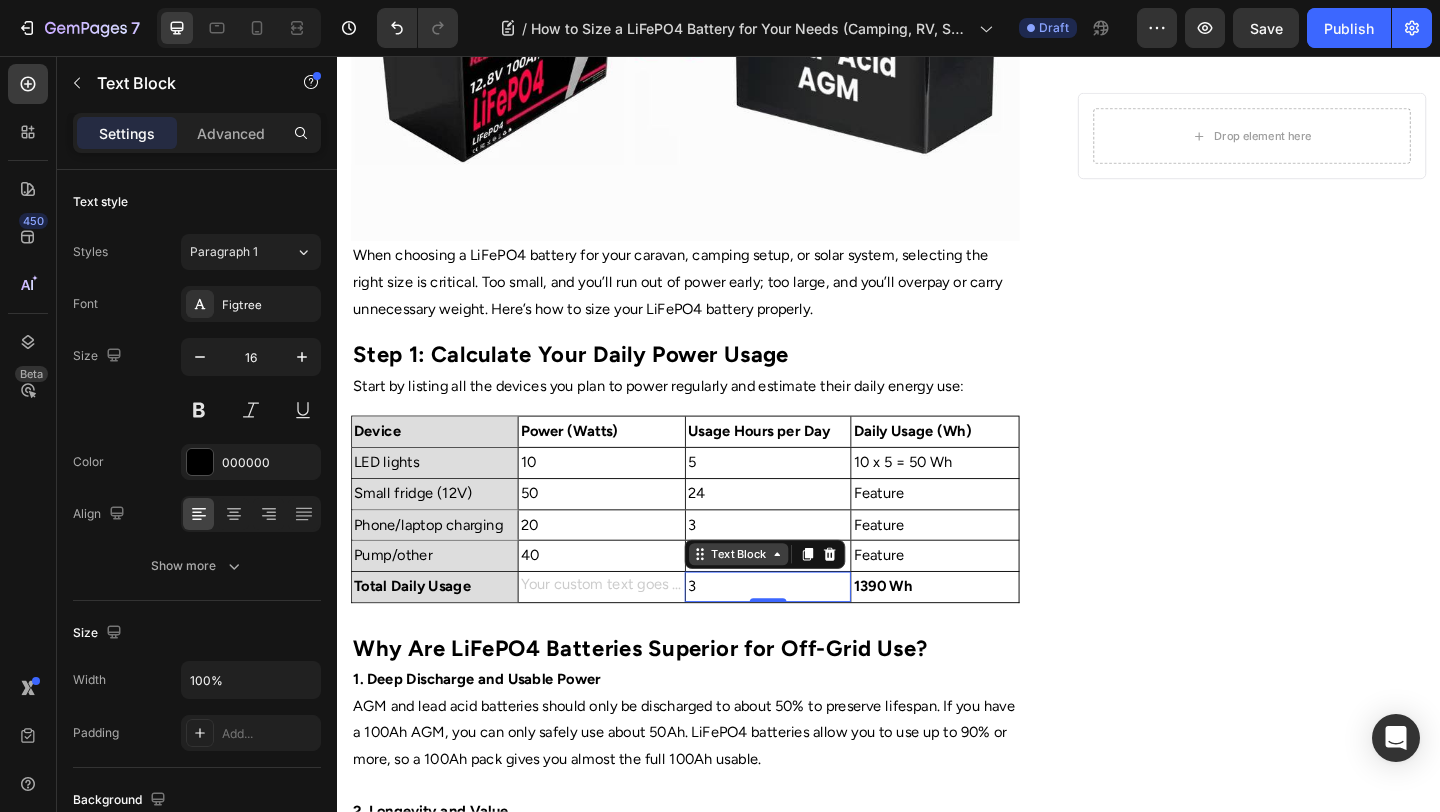 click on "Text Block" at bounding box center [774, 598] 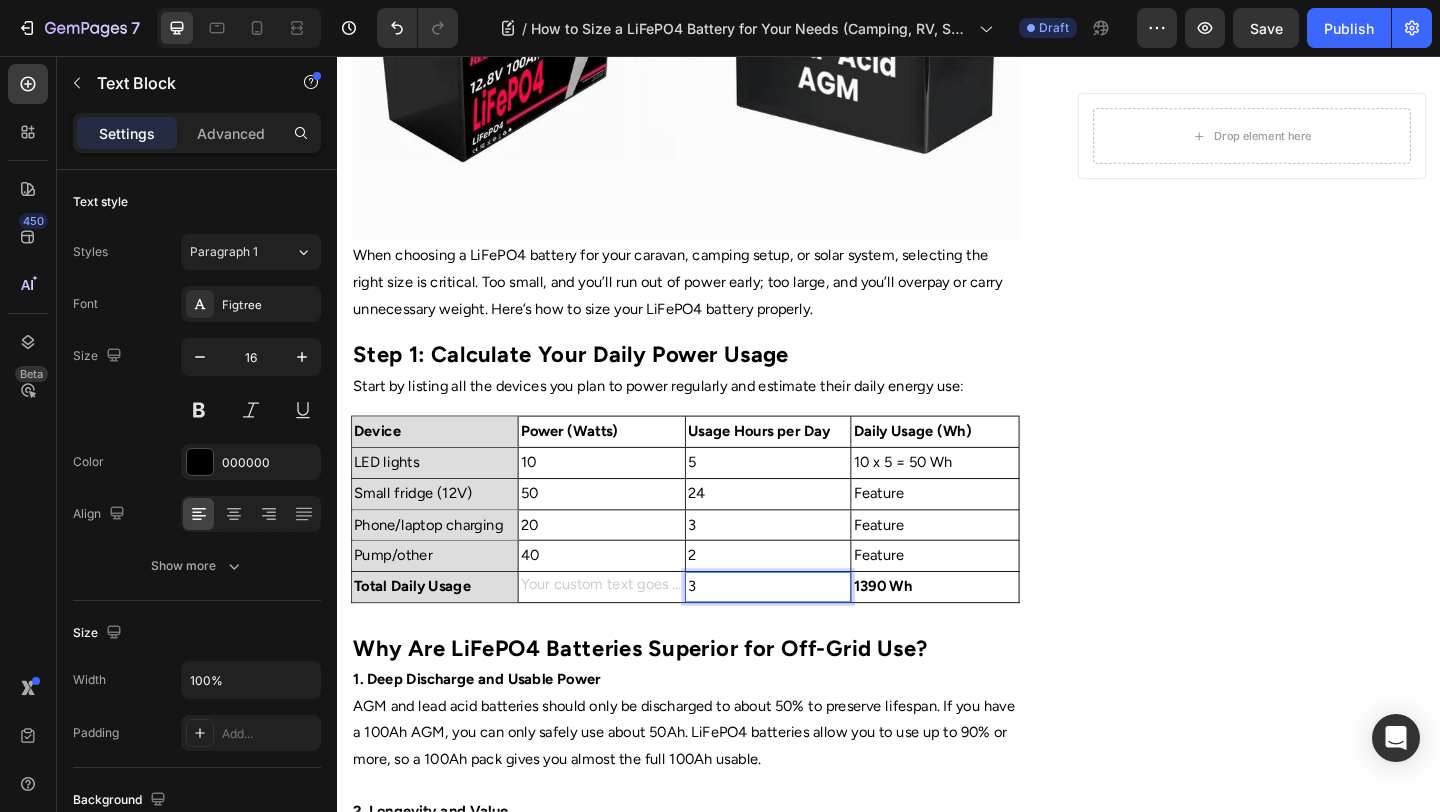 click on "3" at bounding box center (805, 633) 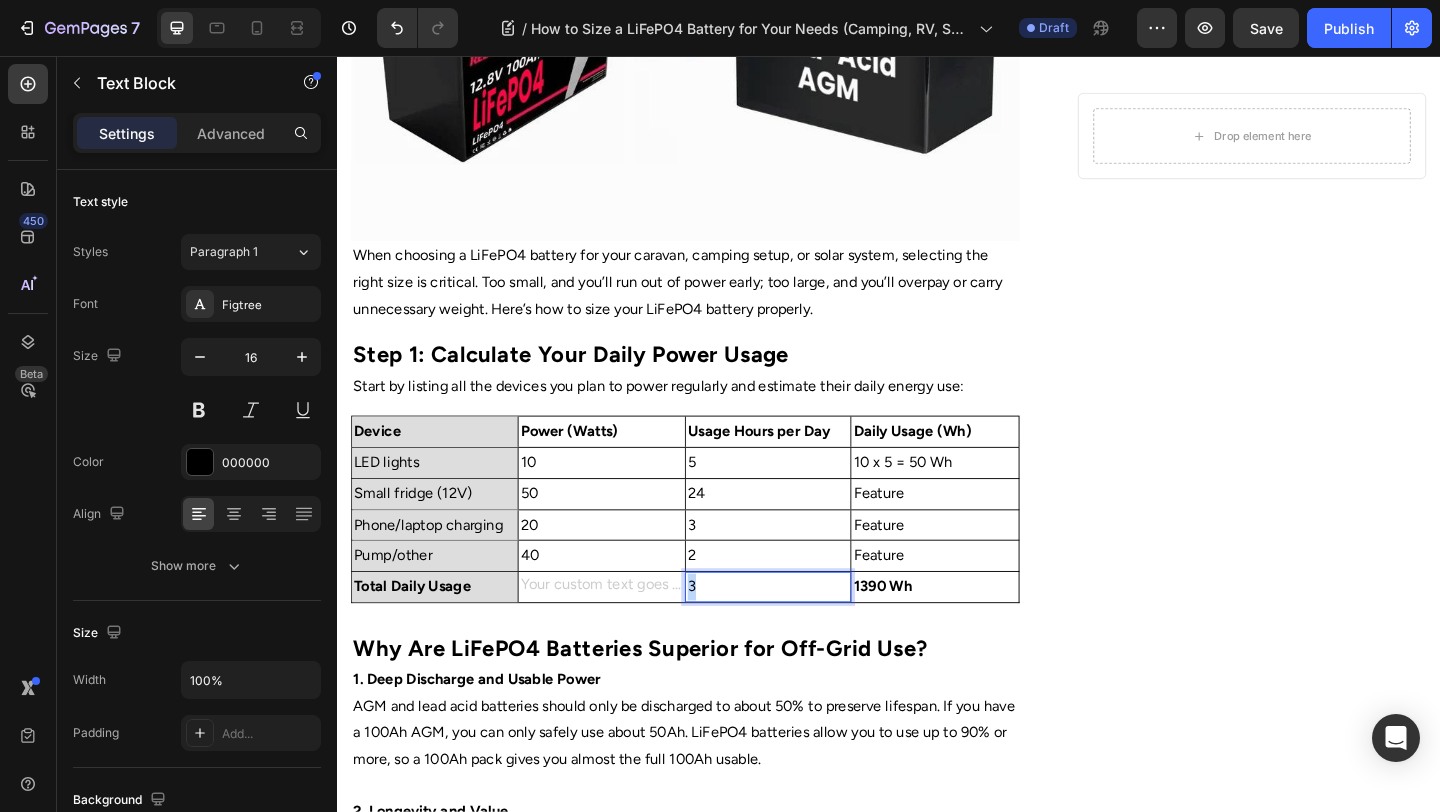 click on "3" at bounding box center (805, 633) 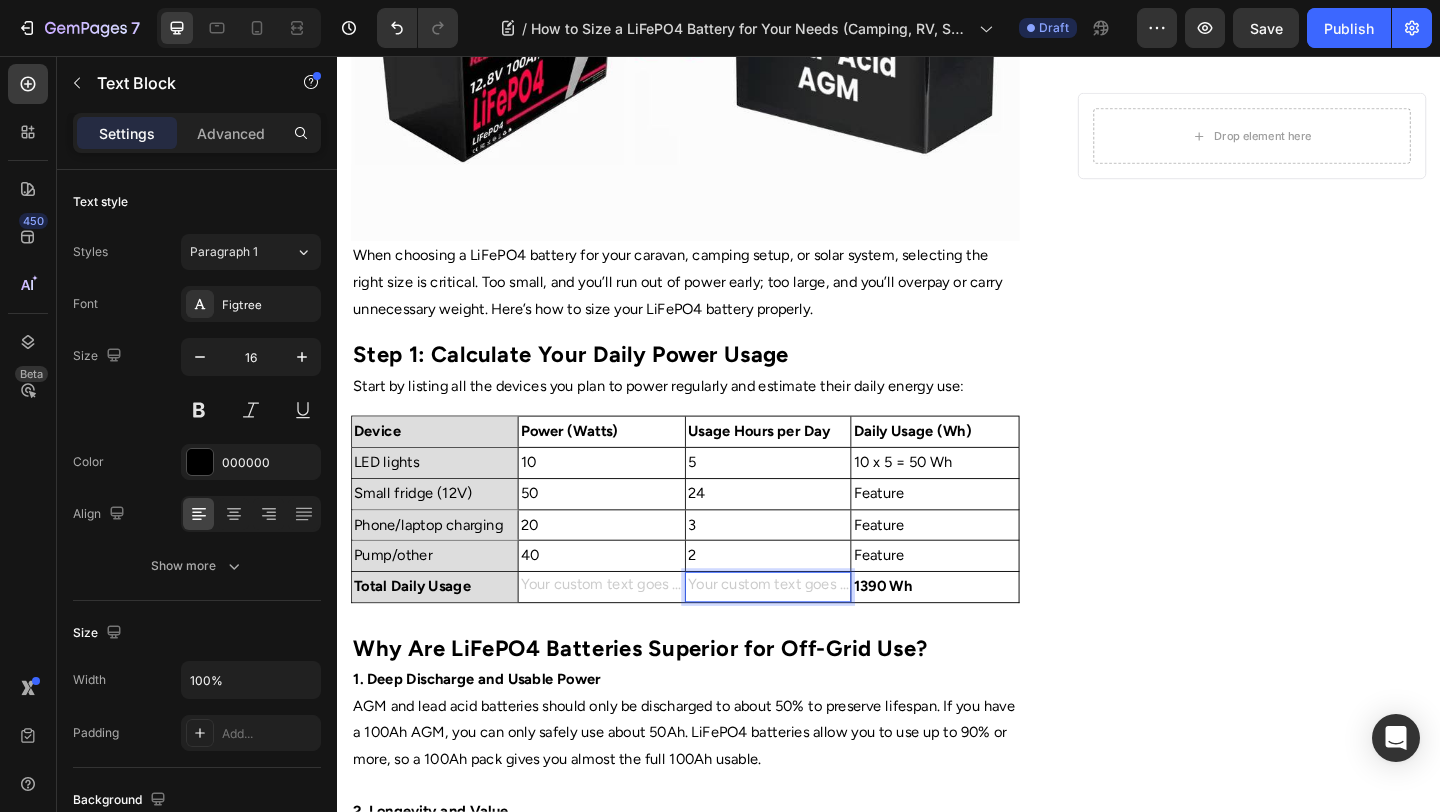 click at bounding box center (805, 633) 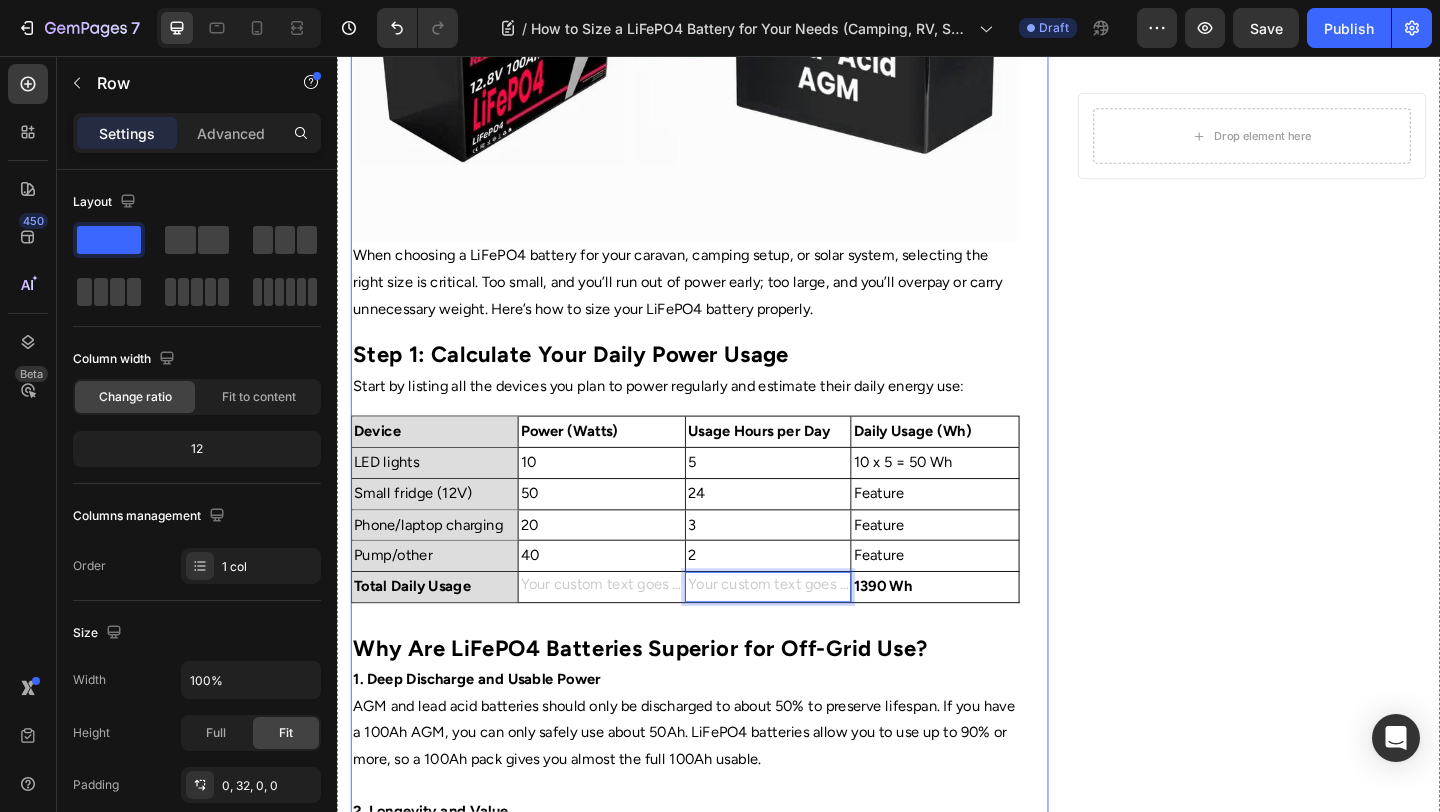 click on "Home Text Block
Icon Blog Text Block
Icon How to Size a LiFePO4 Battery for Your Needs (Camping, RV, Solar) Text Block Row ⁠⁠⁠⁠⁠⁠⁠ How to Size a LiFePO4 Battery for Your Needs (Camping, RV, Solar) Heading Image By  Portable Batteries Austraila Text block Advanced list Published: [DATE] Text block Row Image When choosing a LiFePO4 battery for your caravan, camping setup, or solar system, selecting the right size is critical. Too small, and you’ll run out of power early; too large, and you’ll overpay or carry unnecessary weight. Here’s how to size your LiFePO4 battery properly. Text block ⁠⁠⁠⁠⁠⁠⁠ Step 1: Calculate Your Daily Power Usage Heading Start by listing all the devices you plan to power regularly and estimate their daily energy use: Text block Power (Watts) Text Block Device Text Block Usage Hours per Day Text Block Daily Usage (Wh) Text Block Row 10 Text Block LED lights Text Block 5 Text Block 10 x 5 = 50 Wh Text Block Row 50 3" at bounding box center [715, 693] 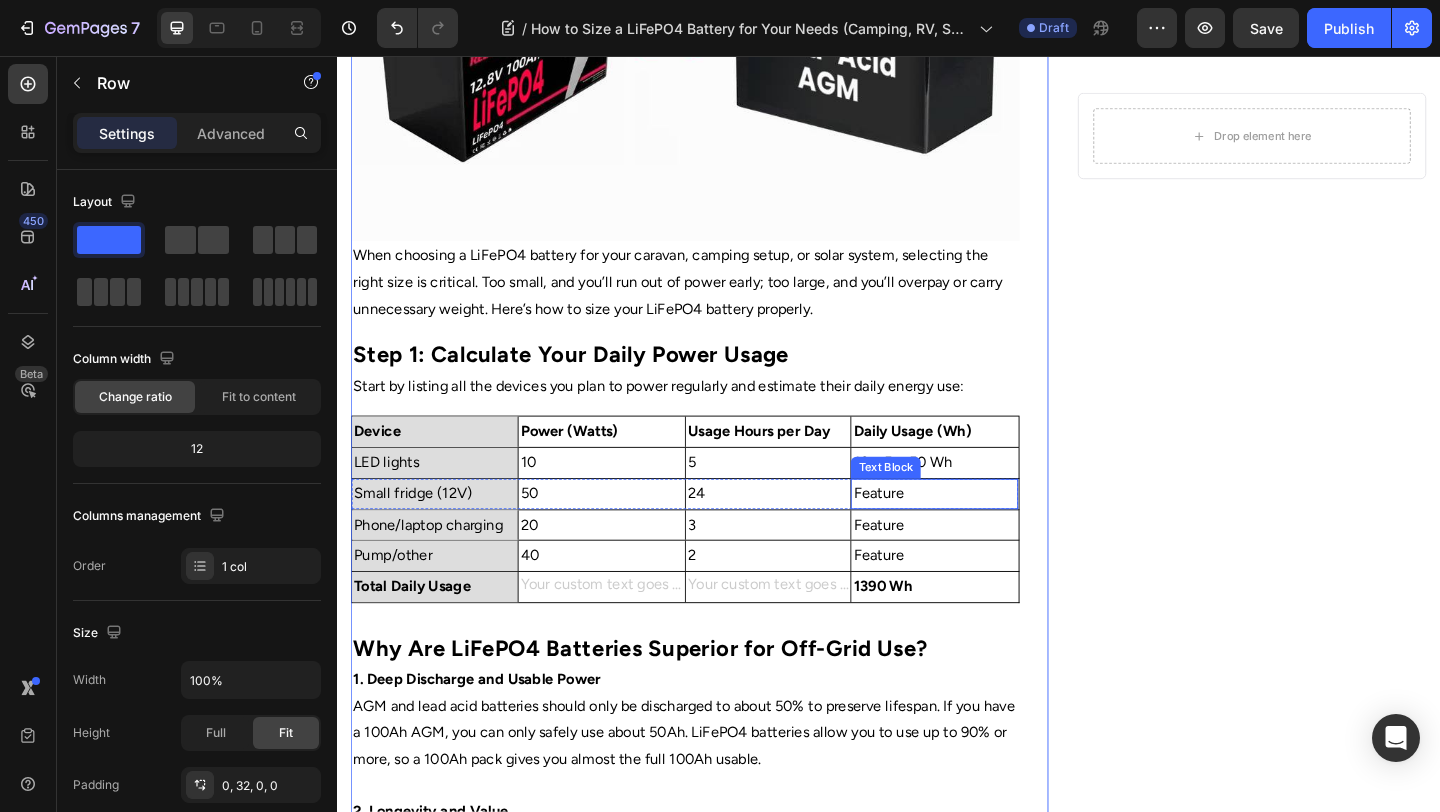 click on "Feature" at bounding box center [986, 532] 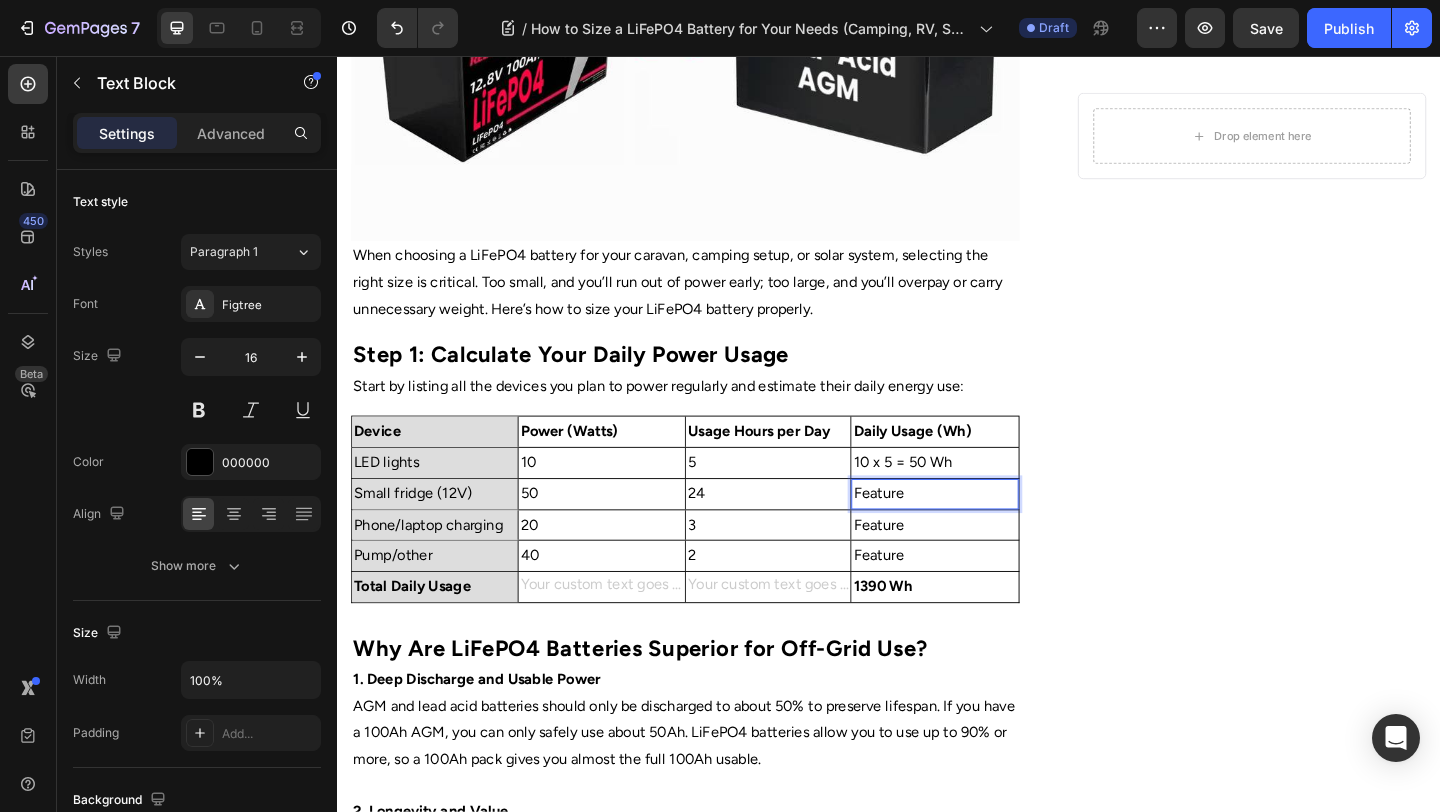 click on "Feature" at bounding box center [986, 532] 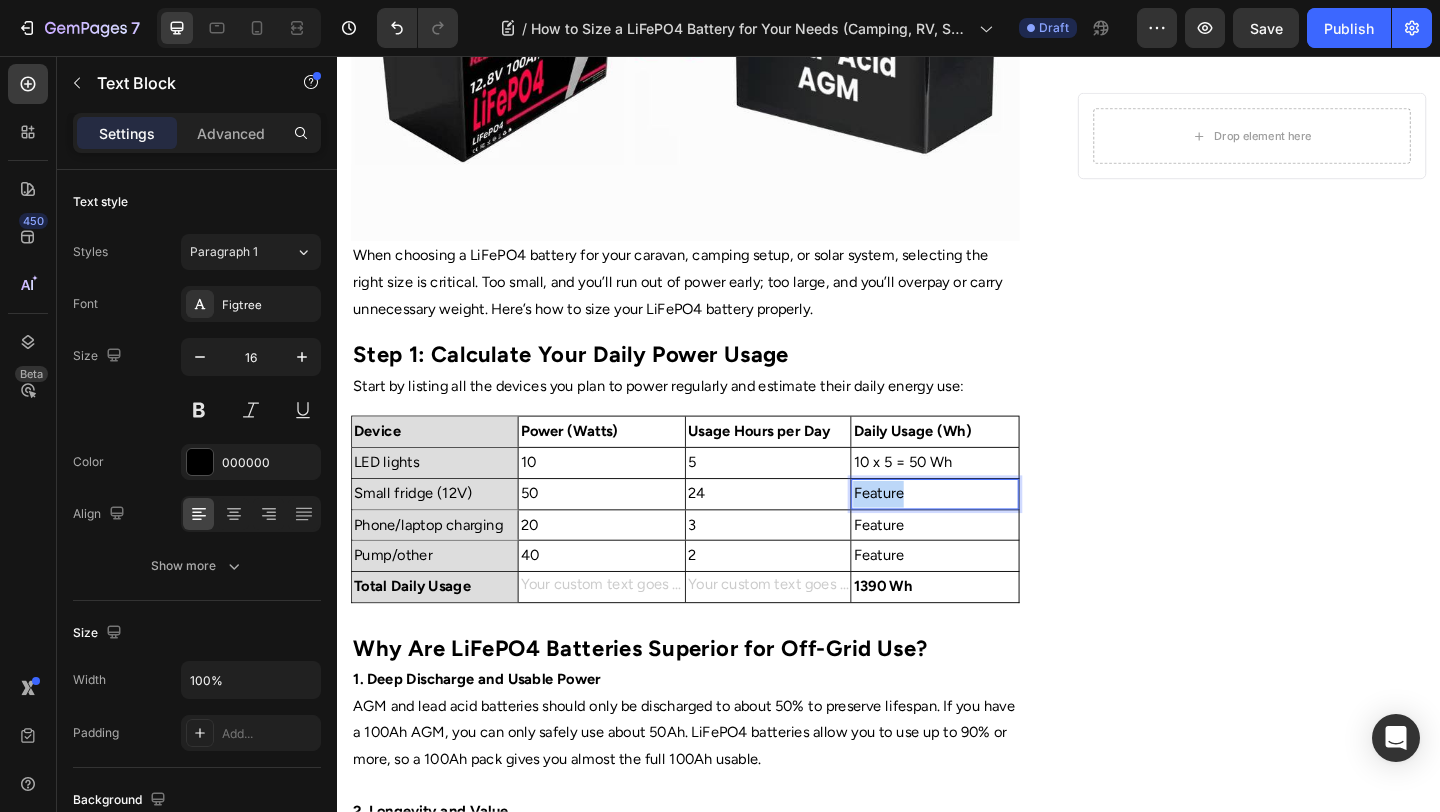 click on "Feature" at bounding box center [986, 532] 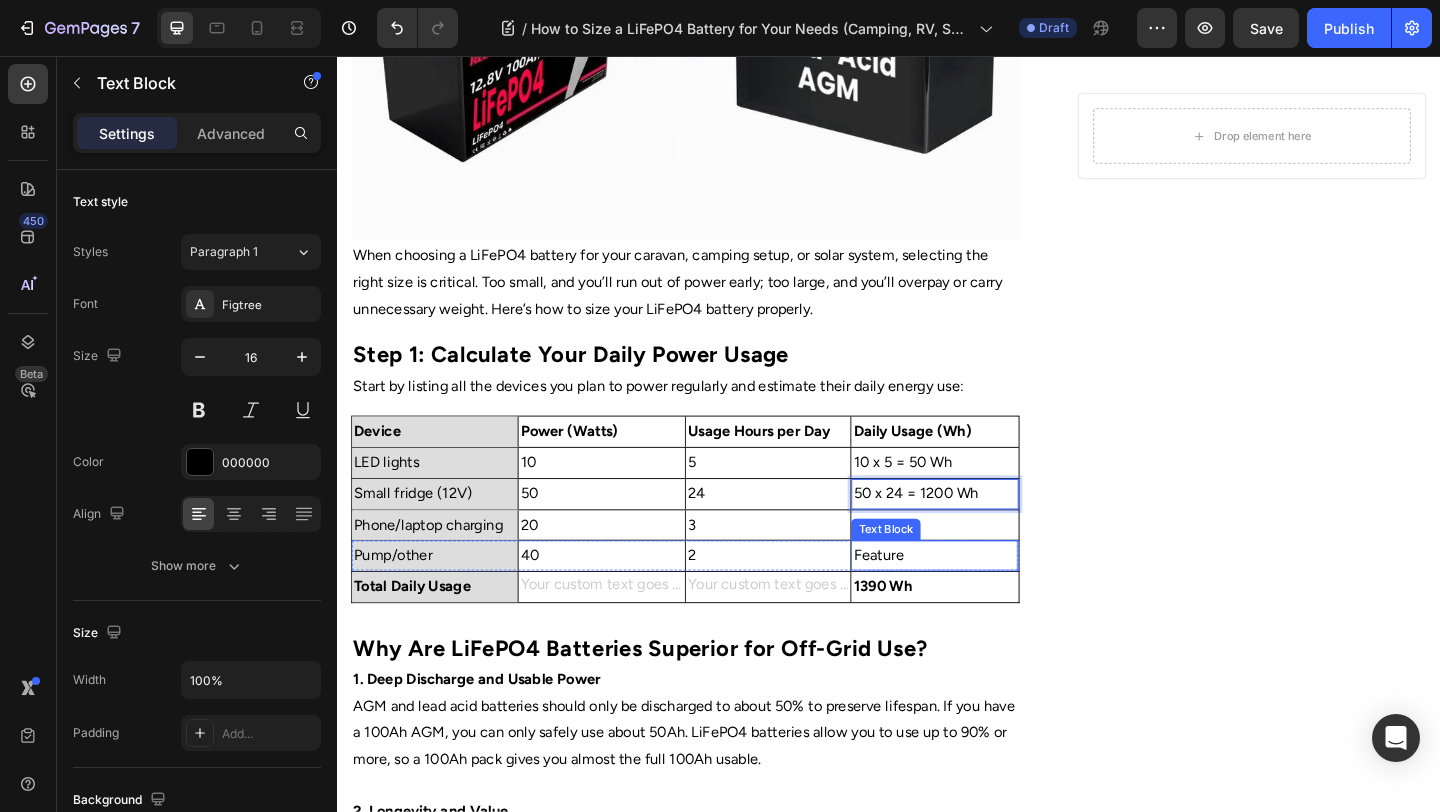 click on "Feature" at bounding box center (986, 566) 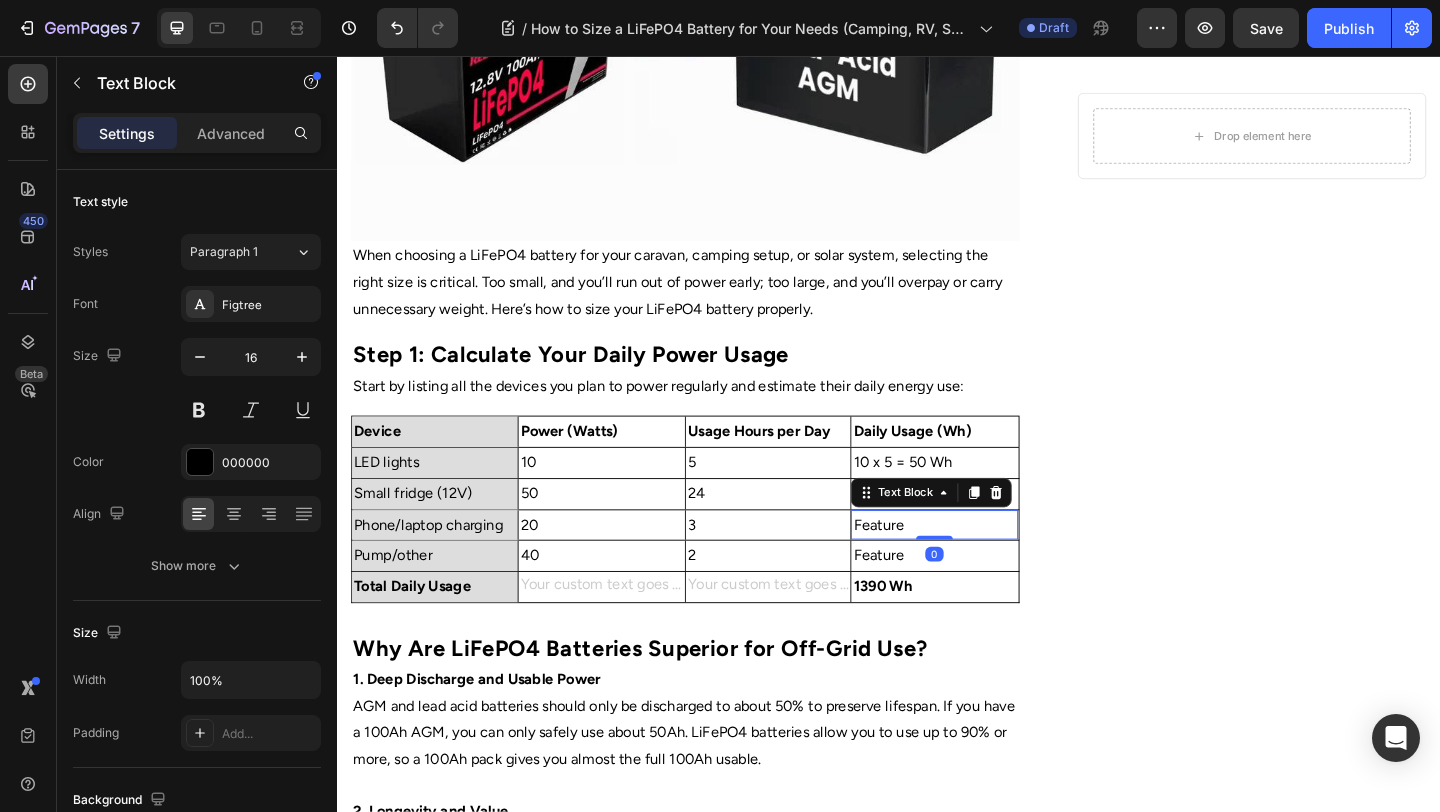 click on "Feature" at bounding box center (986, 566) 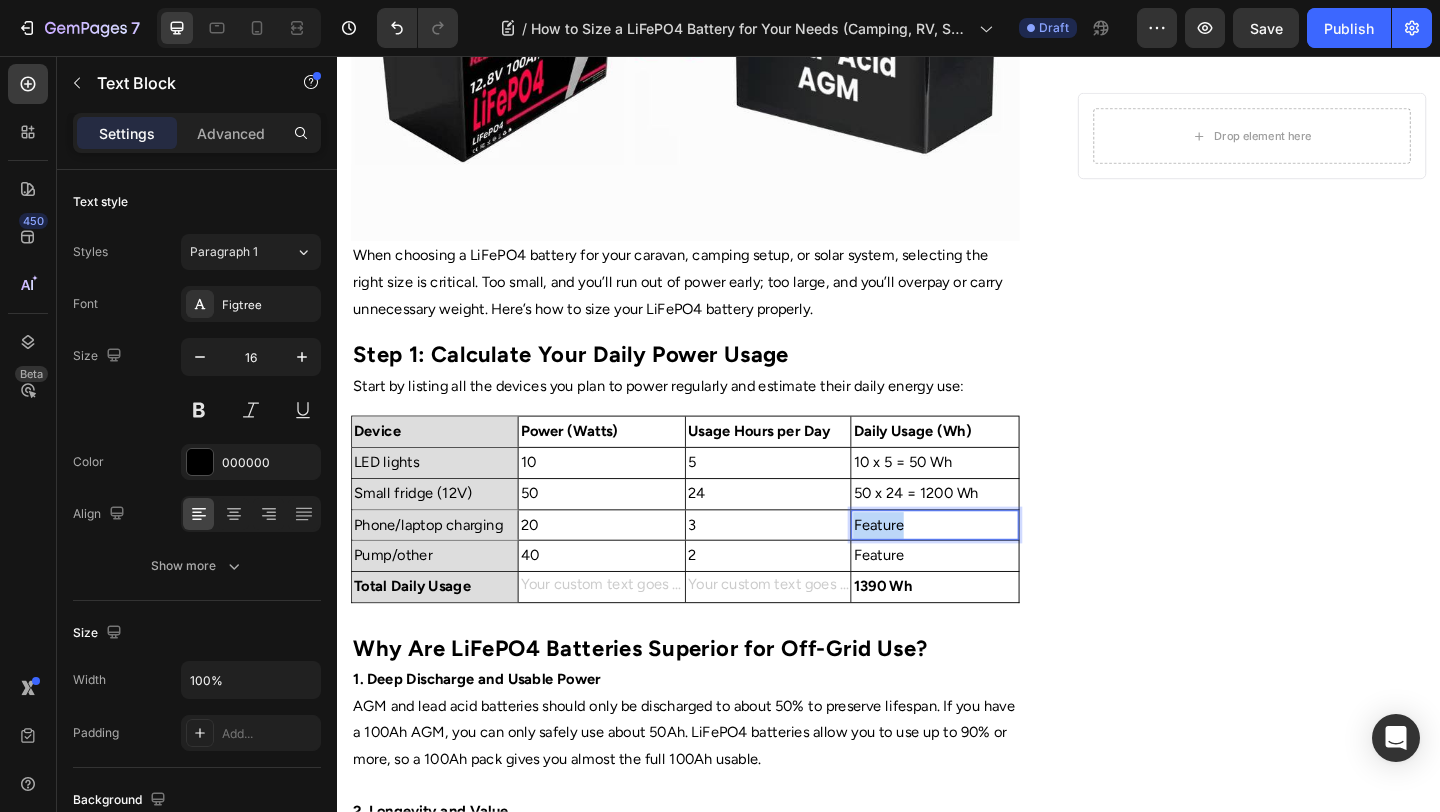 click on "Feature" at bounding box center [986, 566] 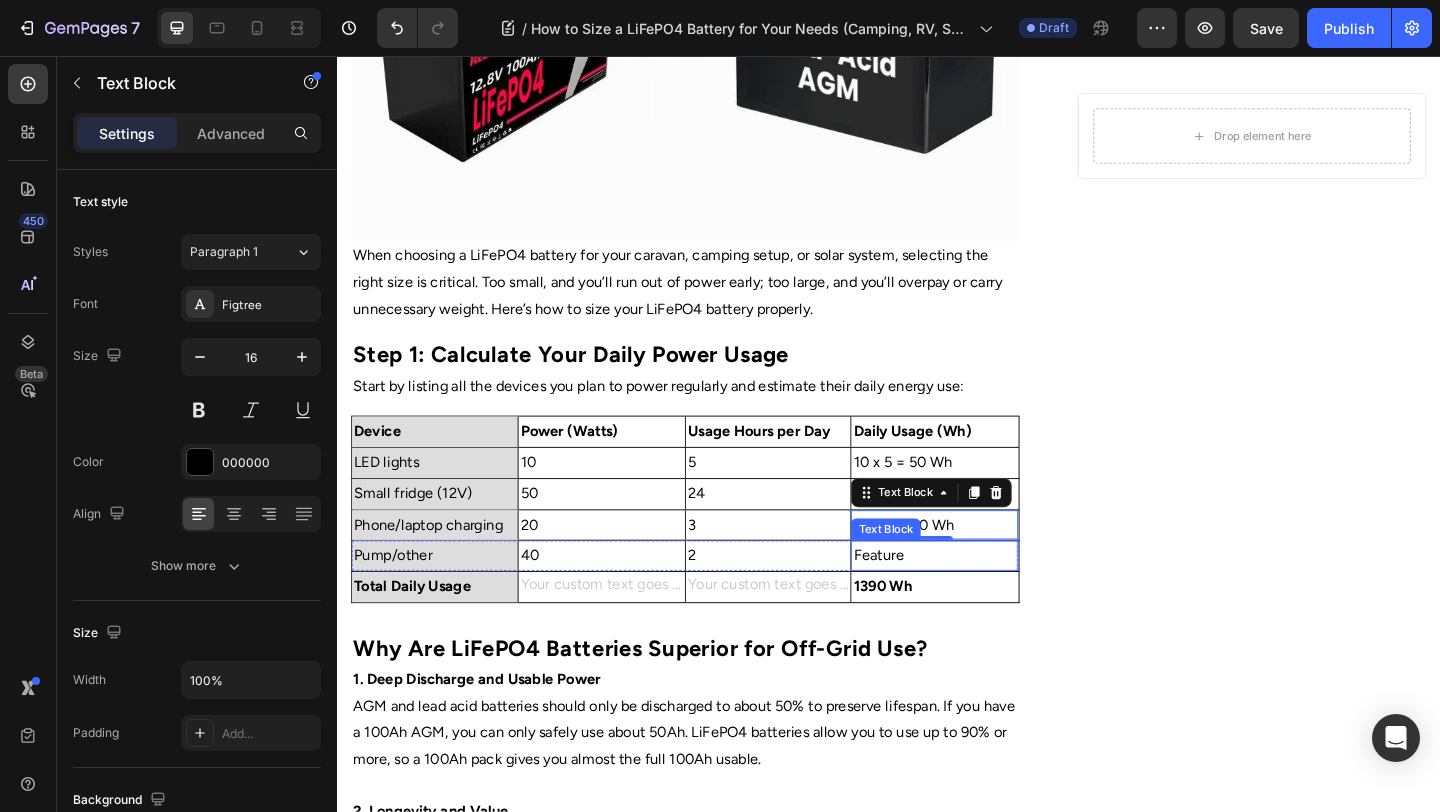 click on "Feature" at bounding box center (986, 599) 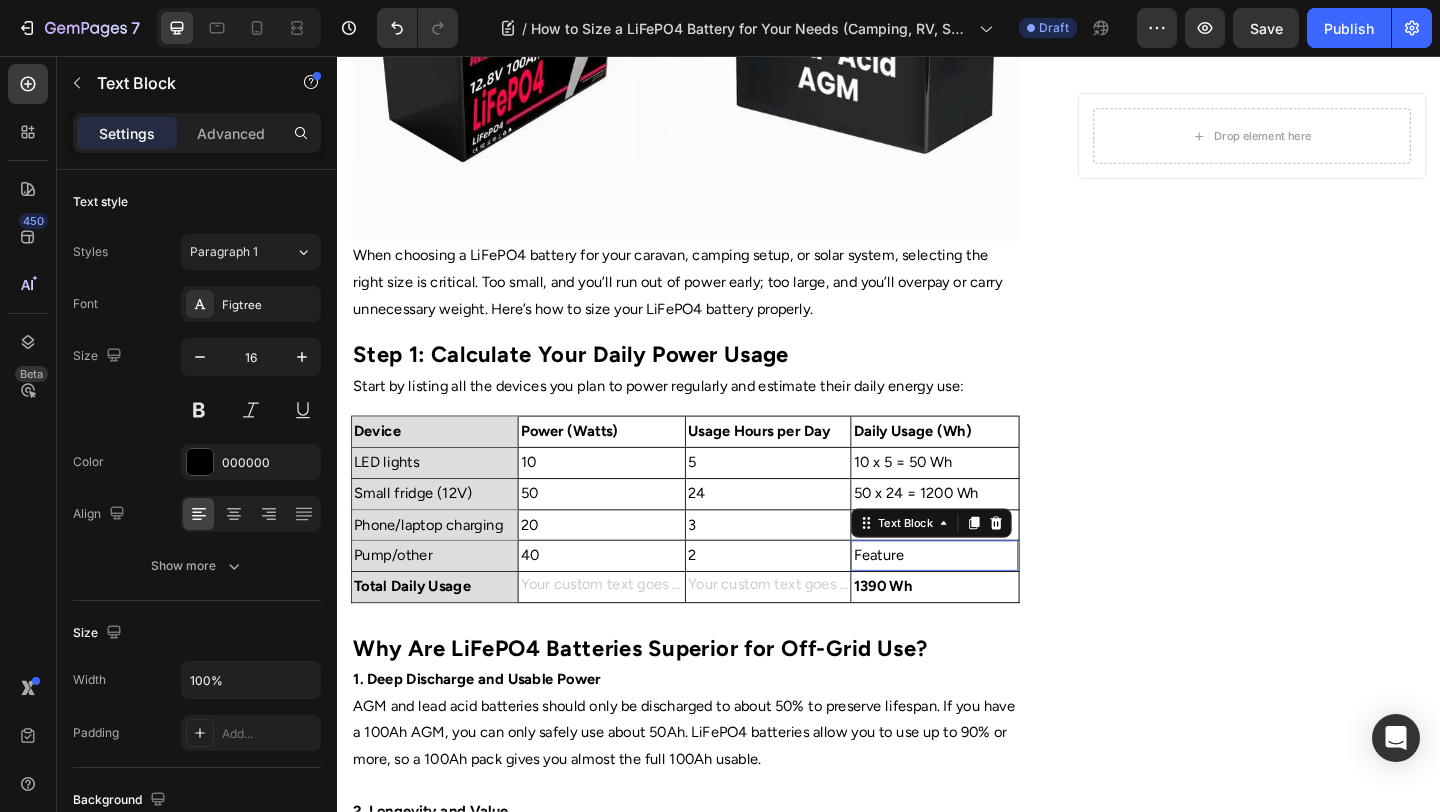 click on "Feature" at bounding box center [986, 599] 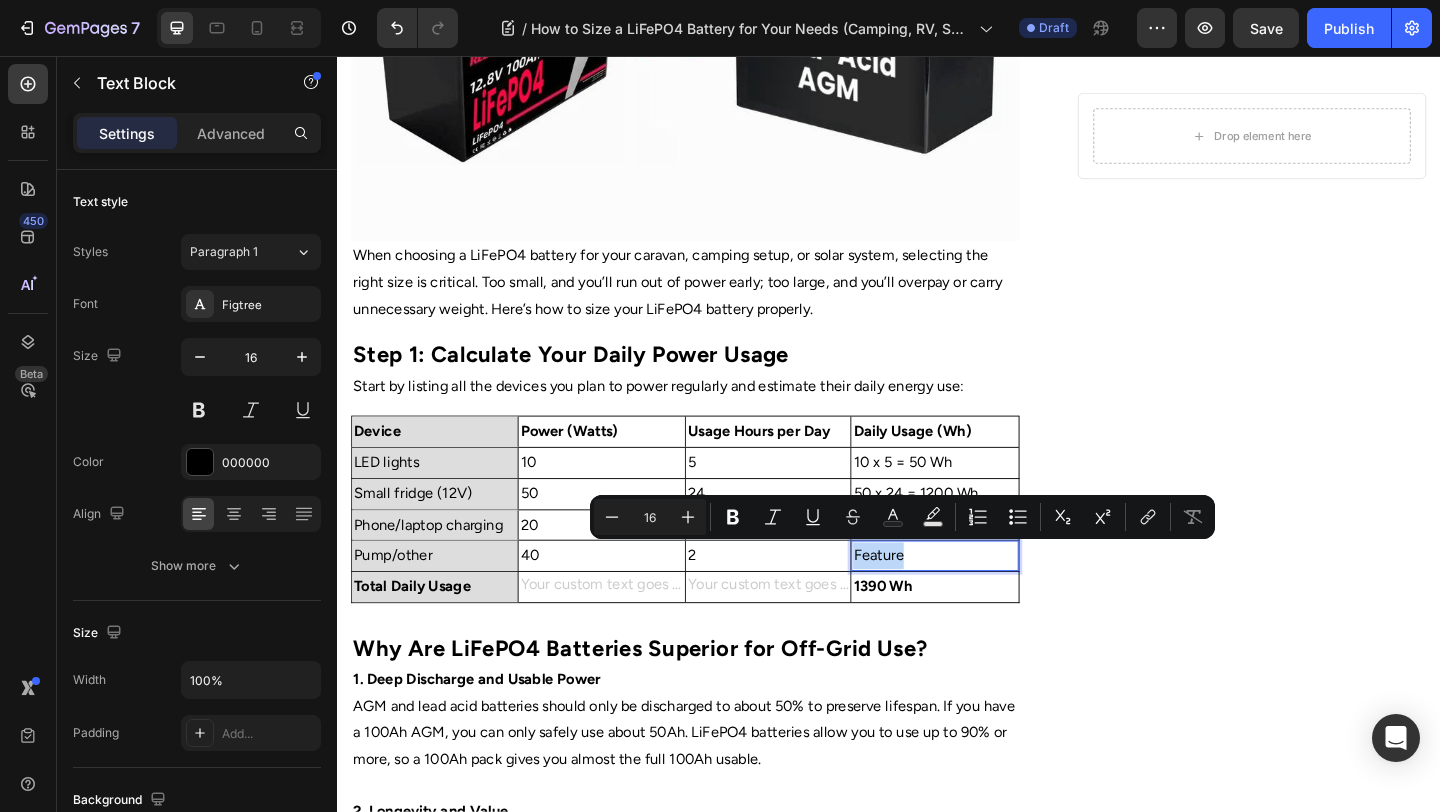 click on "Feature" at bounding box center (986, 599) 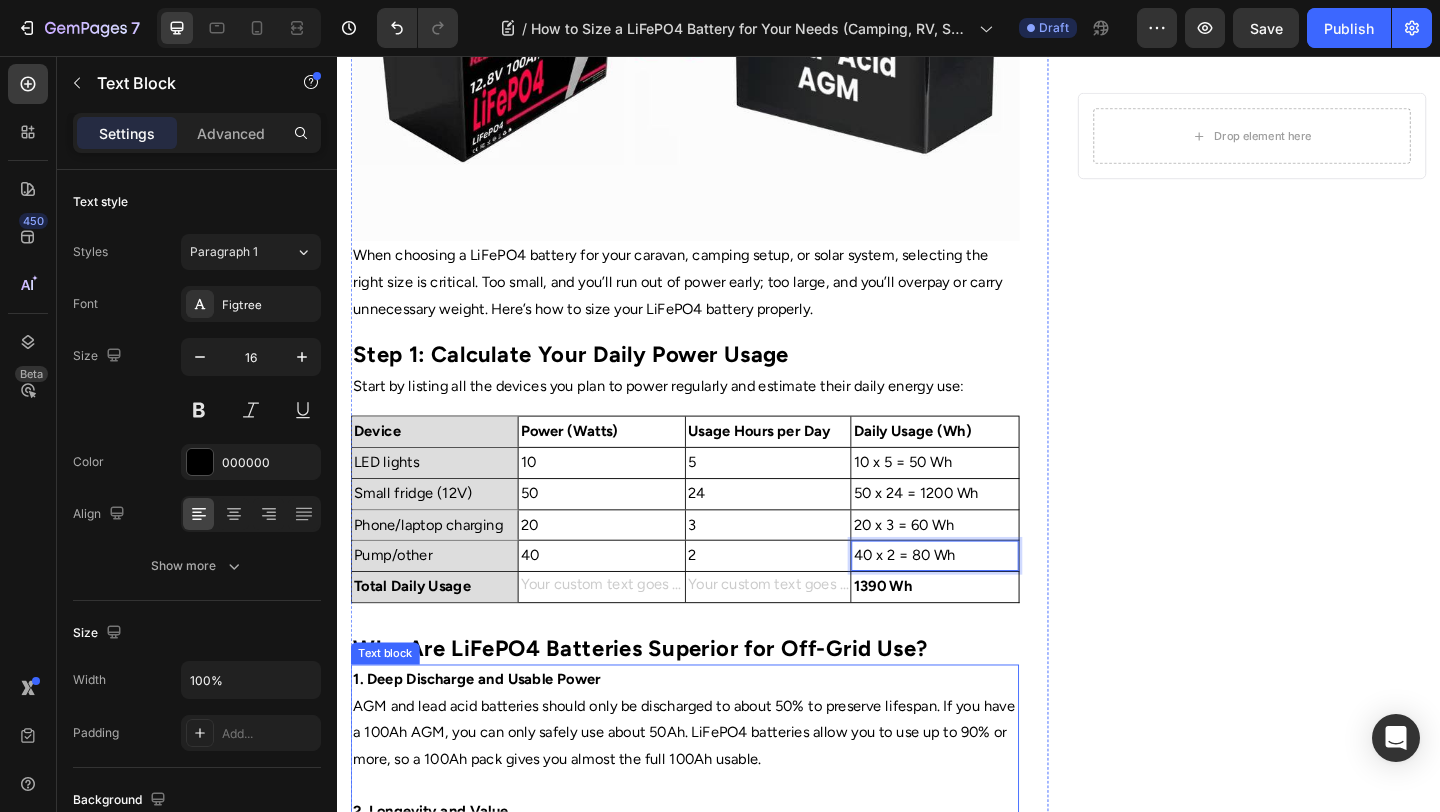 click on "1. Deep Discharge and Usable Power" at bounding box center (715, 734) 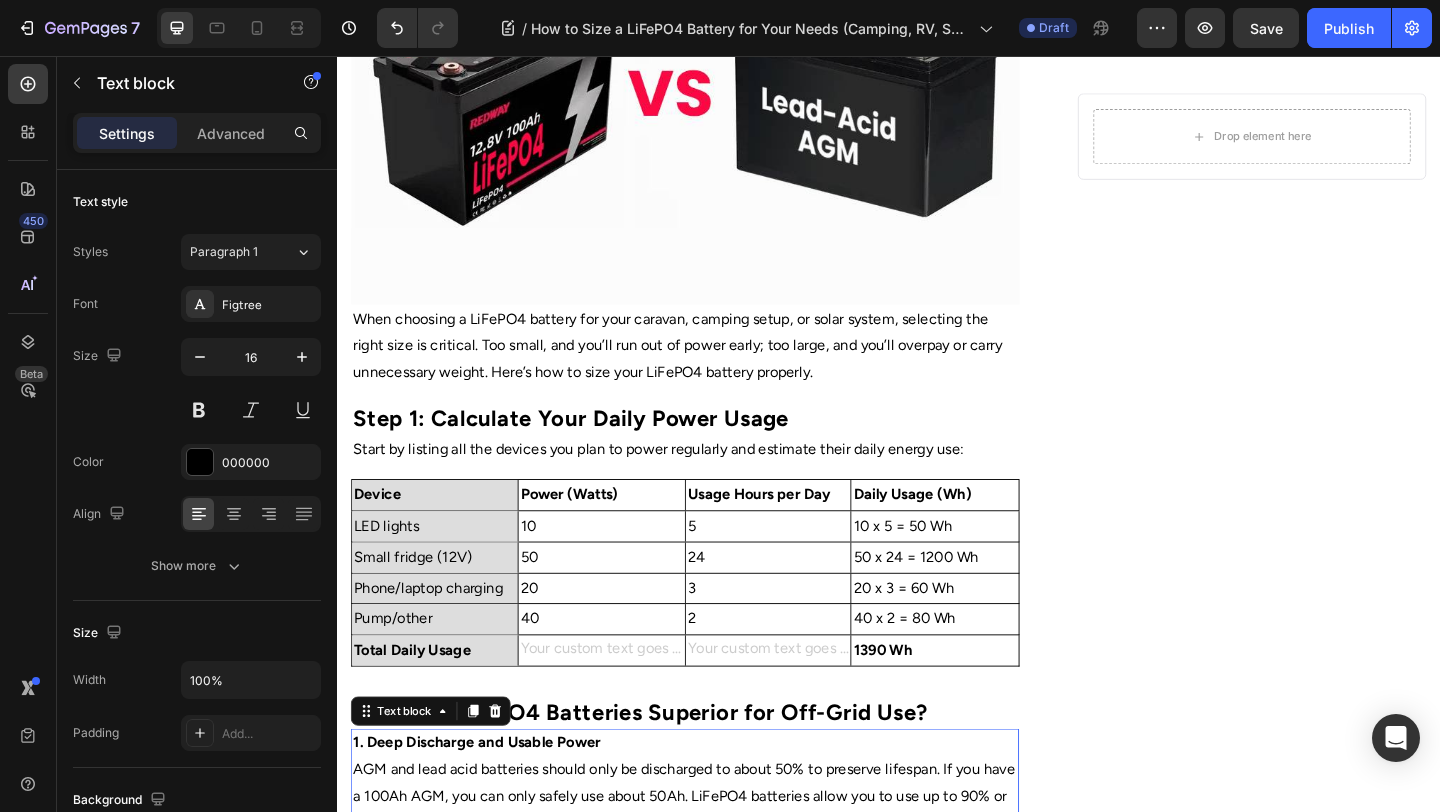 scroll, scrollTop: 506, scrollLeft: 0, axis: vertical 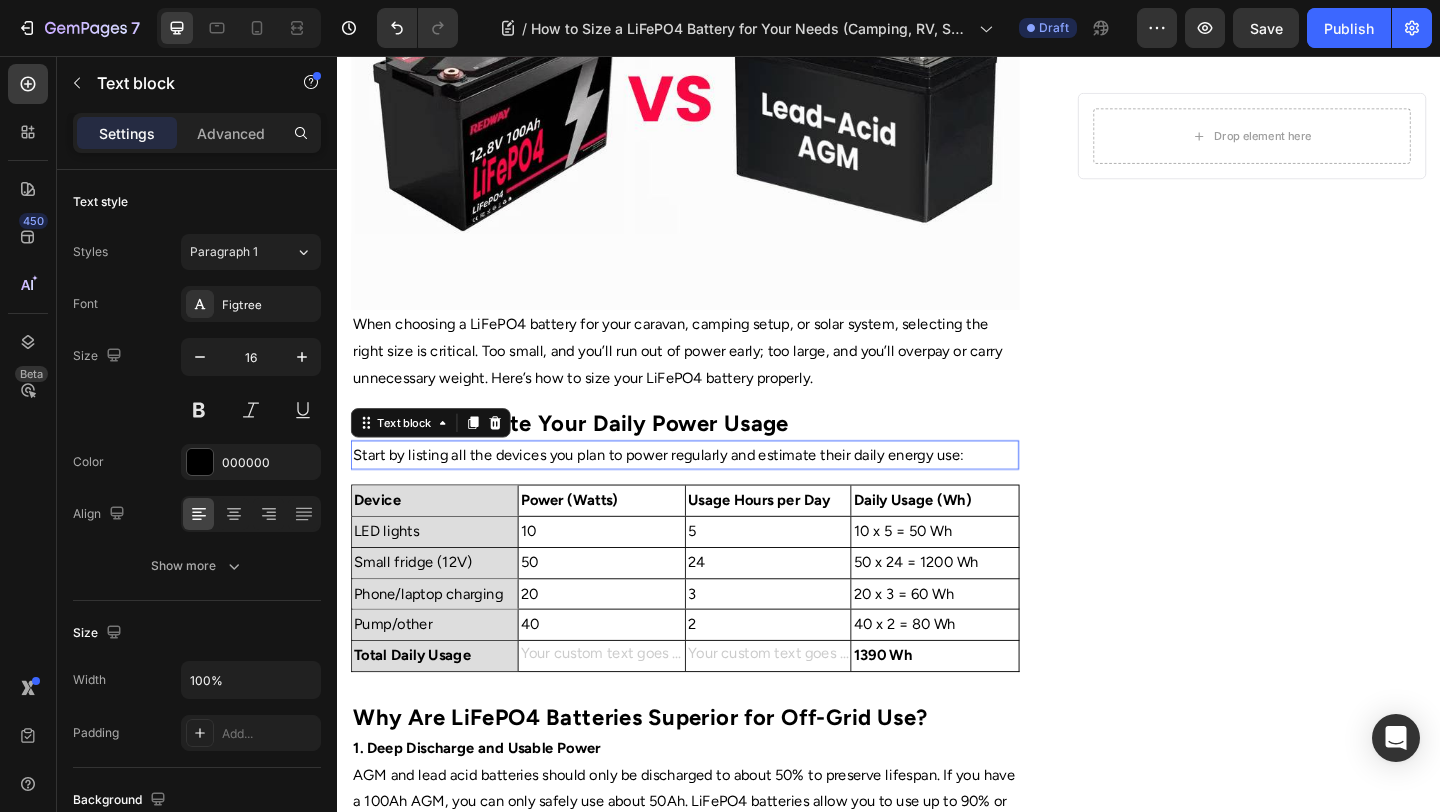 click on "Start by listing all the devices you plan to power regularly and estimate their daily energy use:" at bounding box center [715, 490] 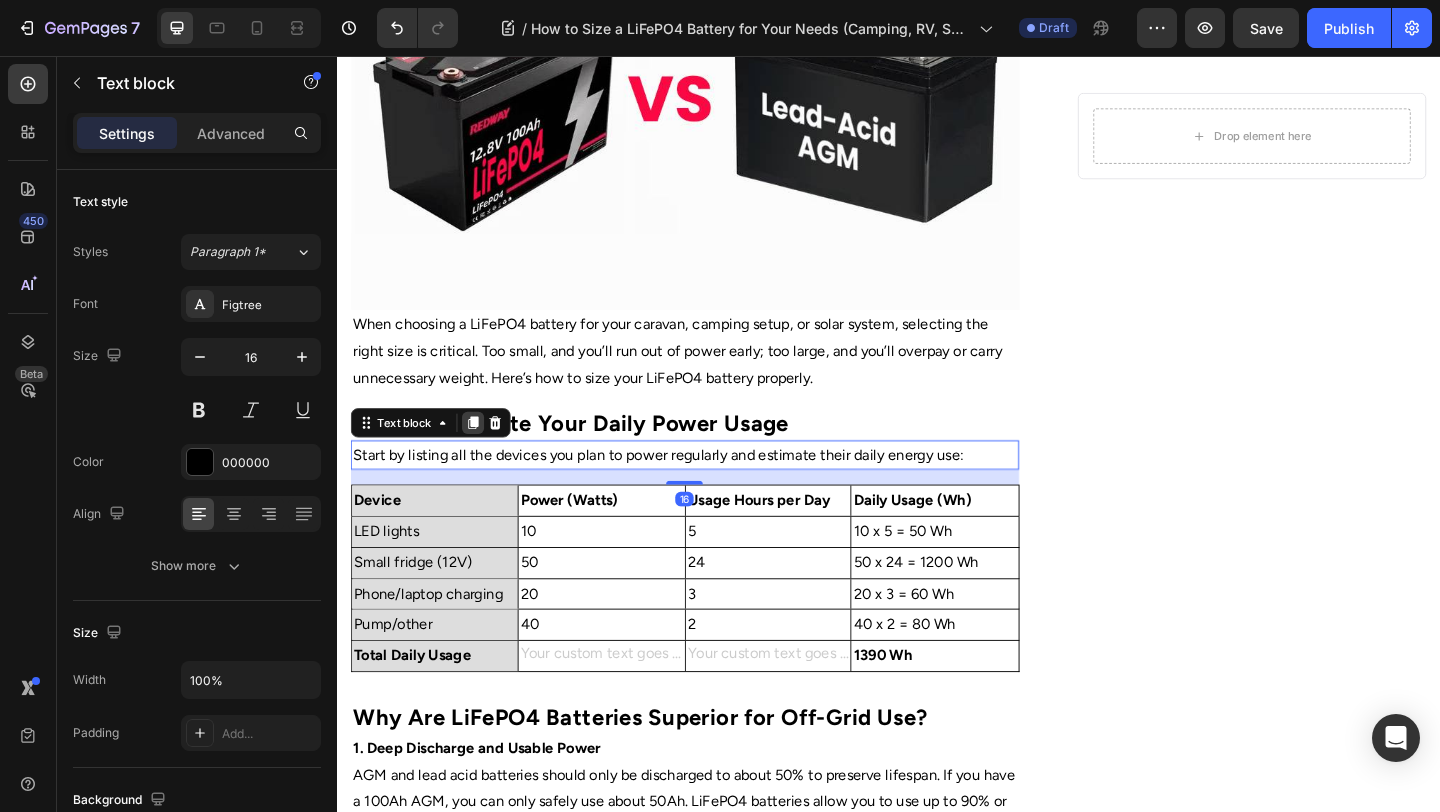 click 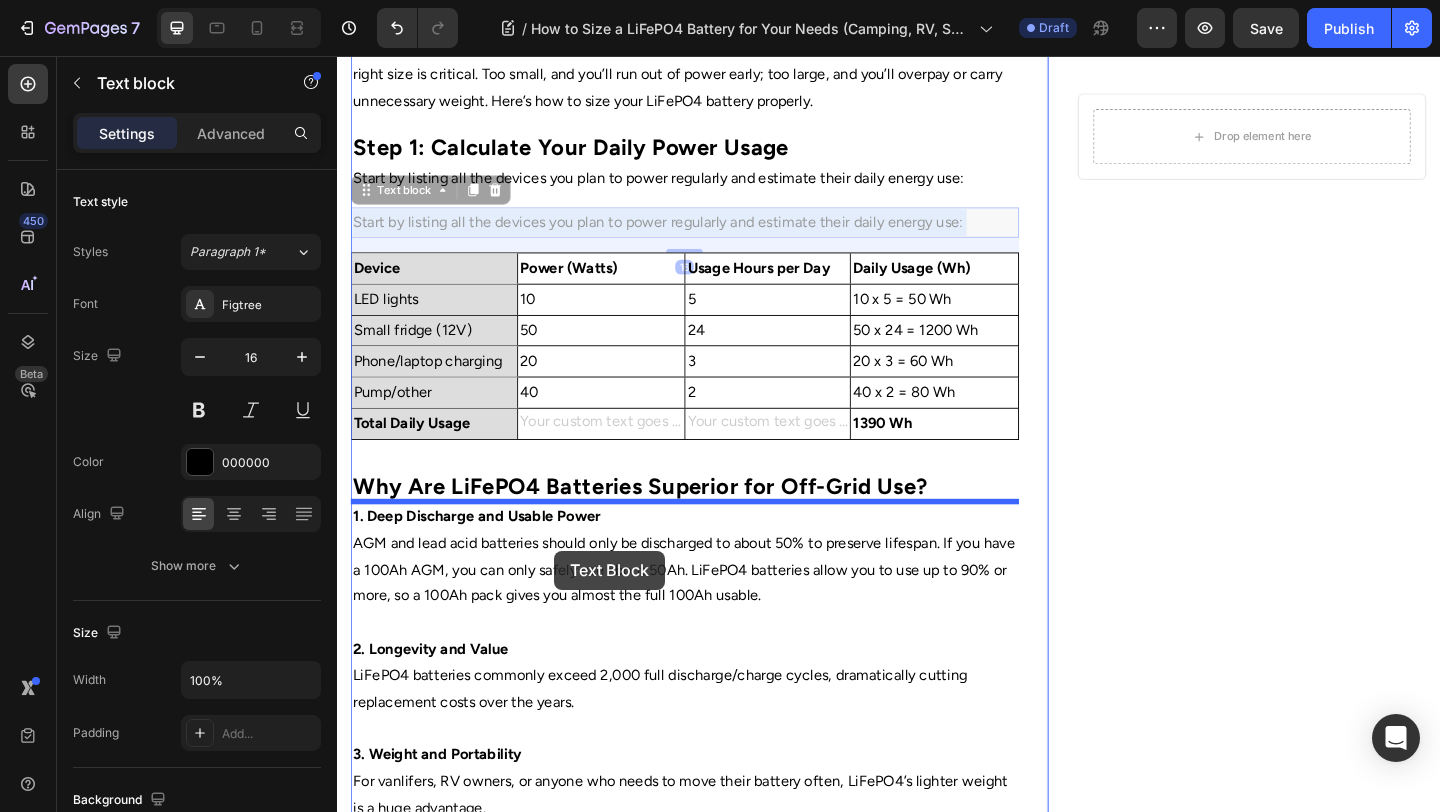 scroll, scrollTop: 813, scrollLeft: 0, axis: vertical 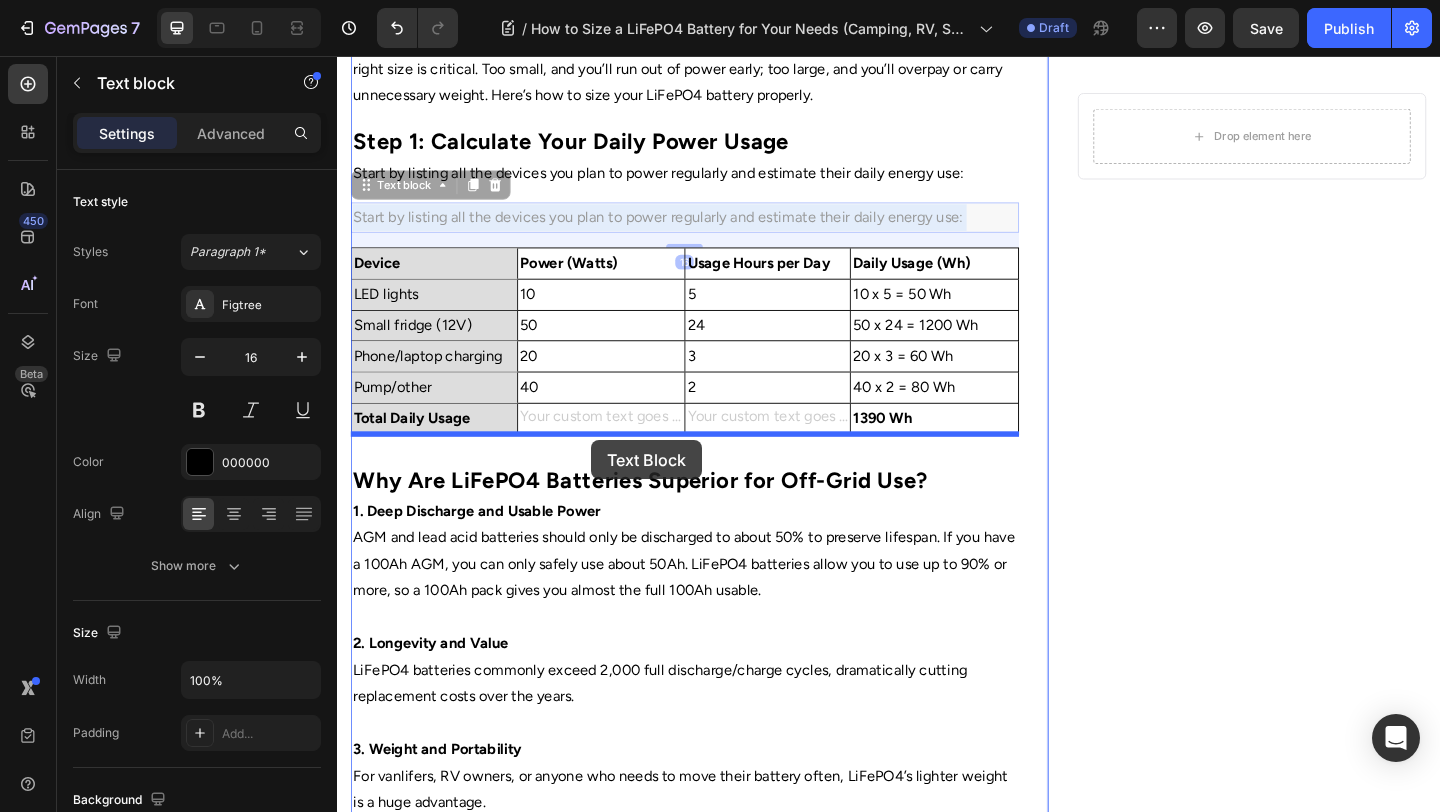 drag, startPoint x: 590, startPoint y: 544, endPoint x: 612, endPoint y: 475, distance: 72.42237 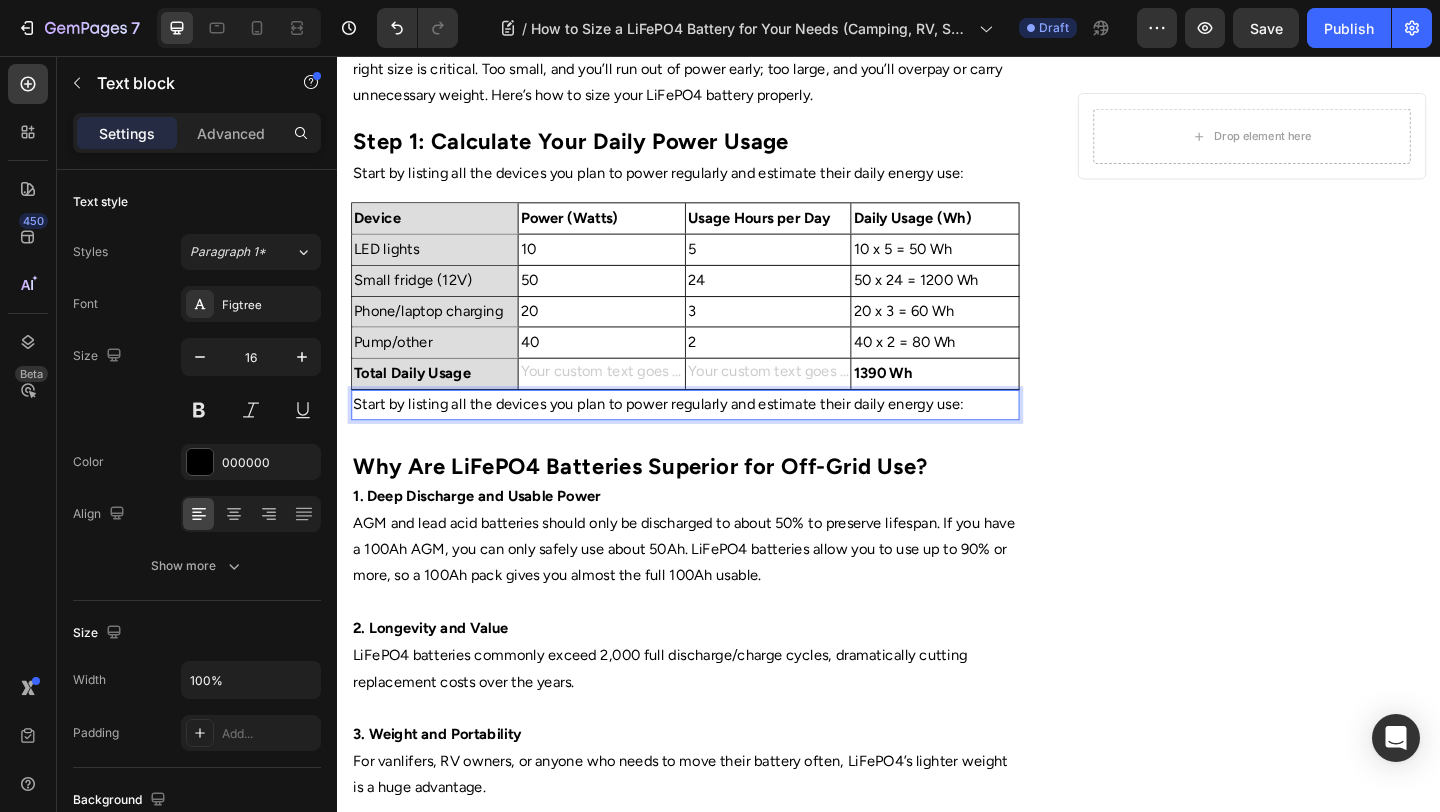 click on "Start by listing all the devices you plan to power regularly and estimate their daily energy use:" at bounding box center (715, 435) 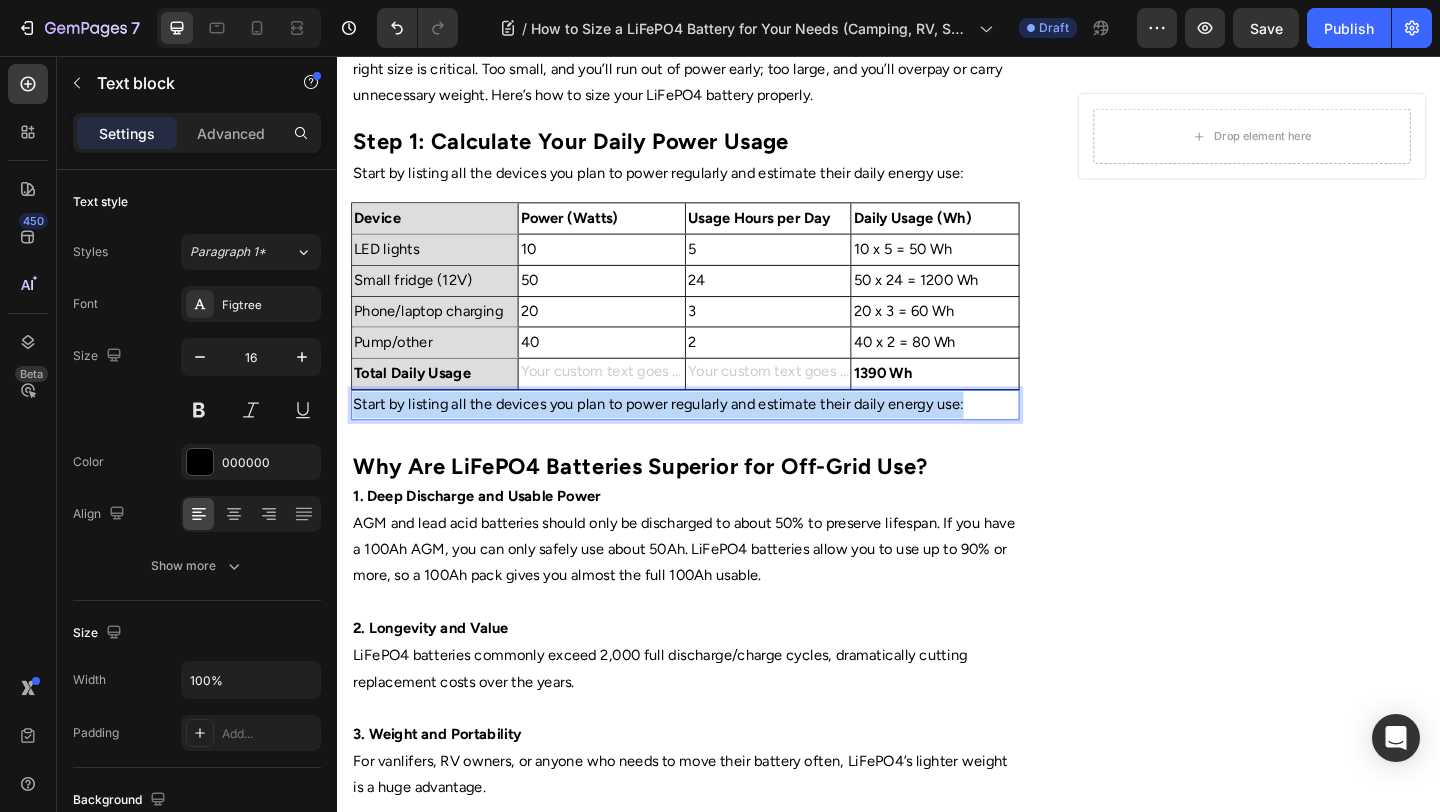 click on "Start by listing all the devices you plan to power regularly and estimate their daily energy use:" at bounding box center (715, 435) 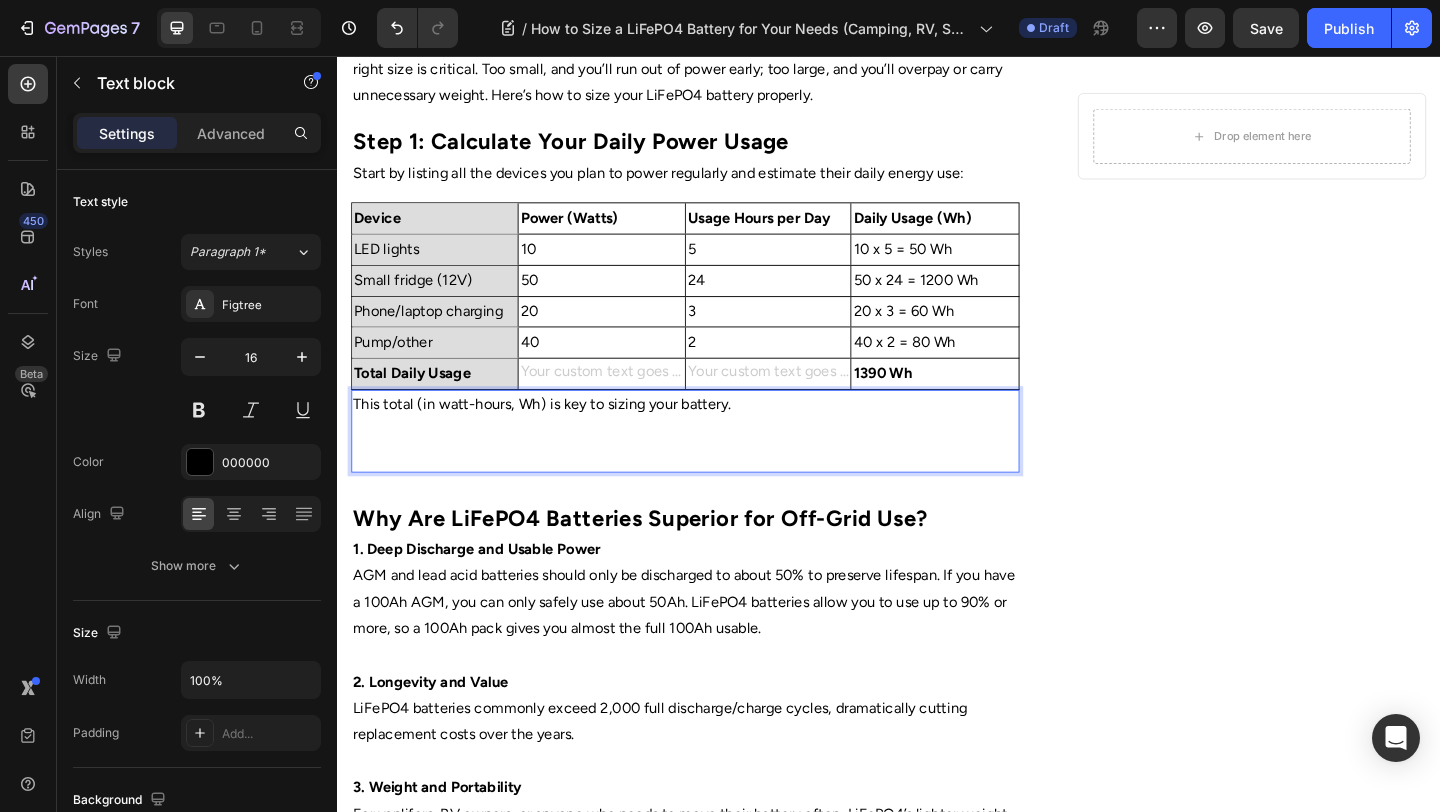 click at bounding box center (715, 479) 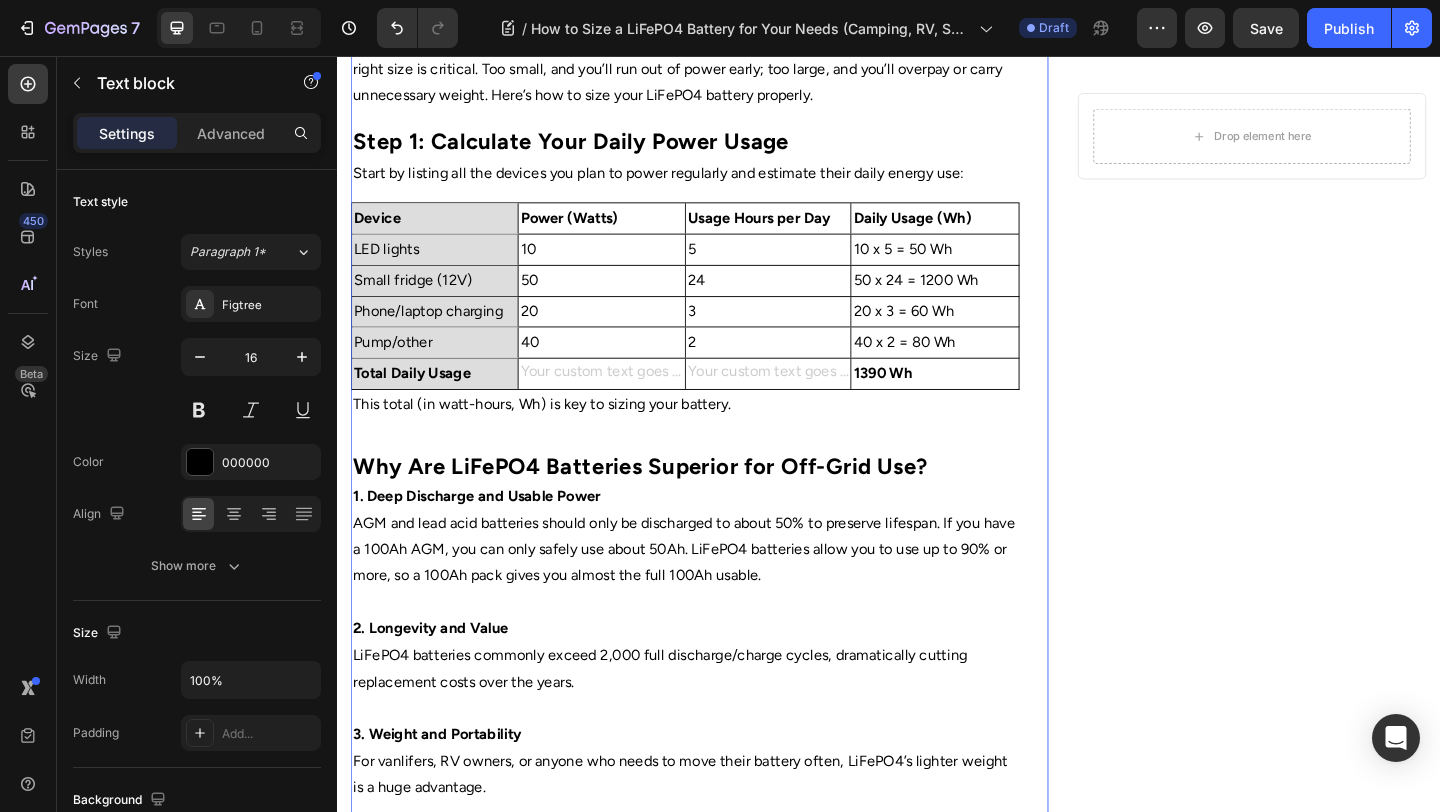 click on "Home Text Block
Icon Blog Text Block
Icon How to Size a LiFePO4 Battery for Your Needs (Camping, RV, Solar) Text Block Row ⁠⁠⁠⁠⁠⁠⁠ How to Size a LiFePO4 Battery for Your Needs (Camping, RV, Solar) Heading Image By  Portable Batteries Austraila Text block Advanced list Published: [DATE] Text block Row Image When choosing a LiFePO4 battery for your caravan, camping setup, or solar system, selecting the right size is critical. Too small, and you’ll run out of power early; too large, and you’ll overpay or carry unnecessary weight. Here’s how to size your LiFePO4 battery properly. Text block ⁠⁠⁠⁠⁠⁠⁠ Step 1: Calculate Your Daily Power Usage Heading Start by listing all the devices you plan to power regularly and estimate their daily energy use: Text block Power (Watts) Text Block Device Text Block Usage Hours per Day Text Block Daily Usage (Wh) Text Block Row 10 Text Block LED lights Text Block 5 Text Block 10 x 5 = 50 Wh Text Block Row 50 3" at bounding box center [715, 477] 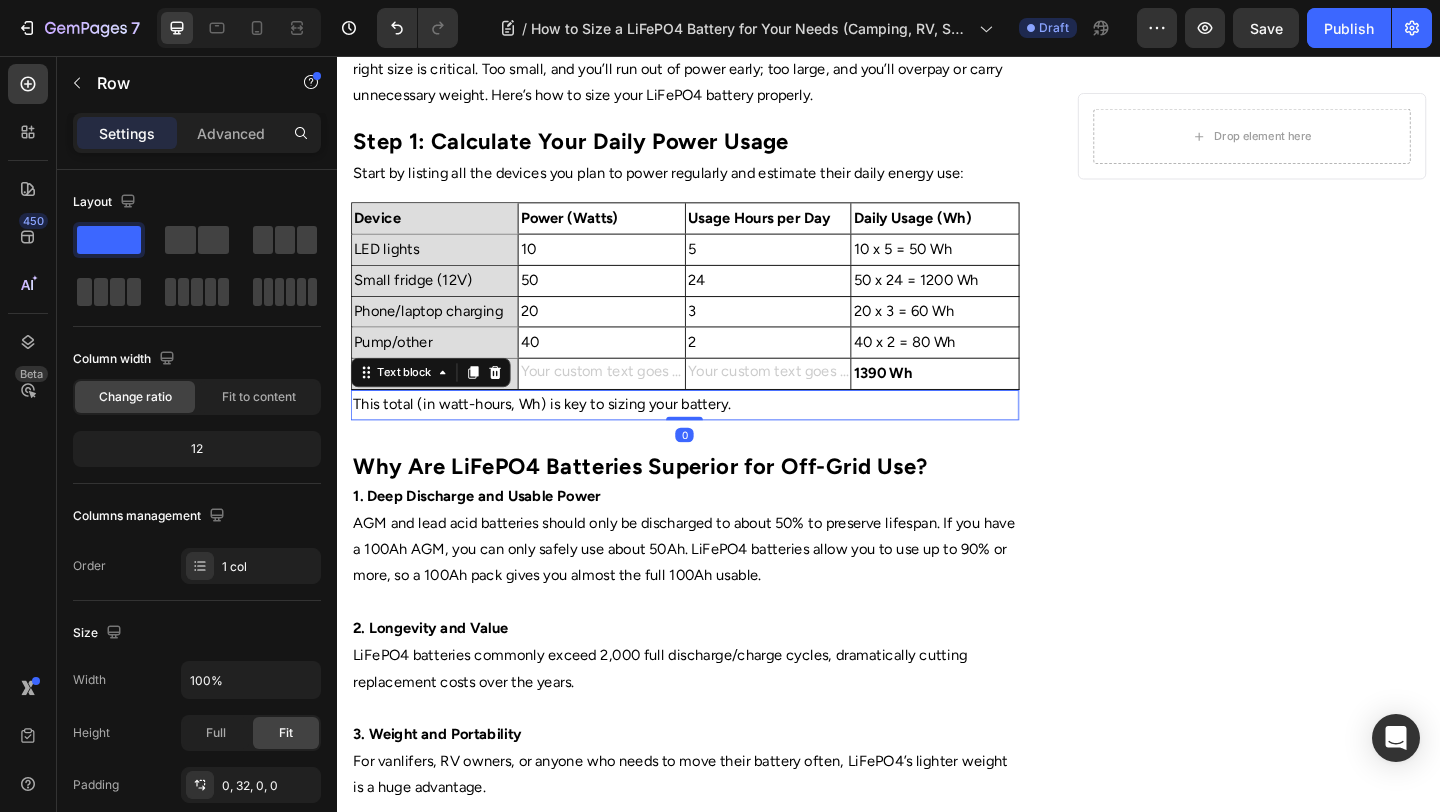 click on "This total (in watt-hours, Wh) is key to sizing your battery." at bounding box center [715, 435] 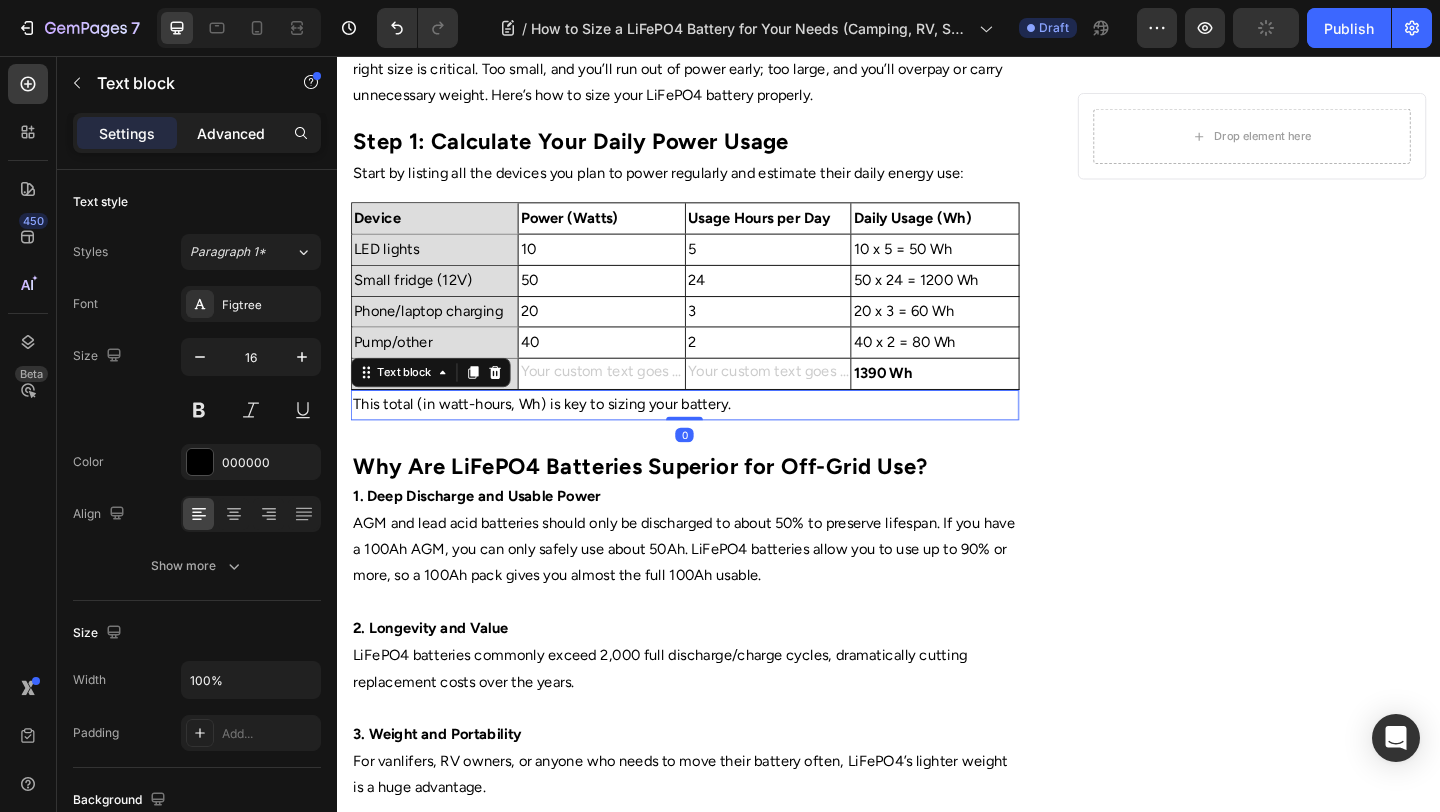 click on "Advanced" at bounding box center (231, 133) 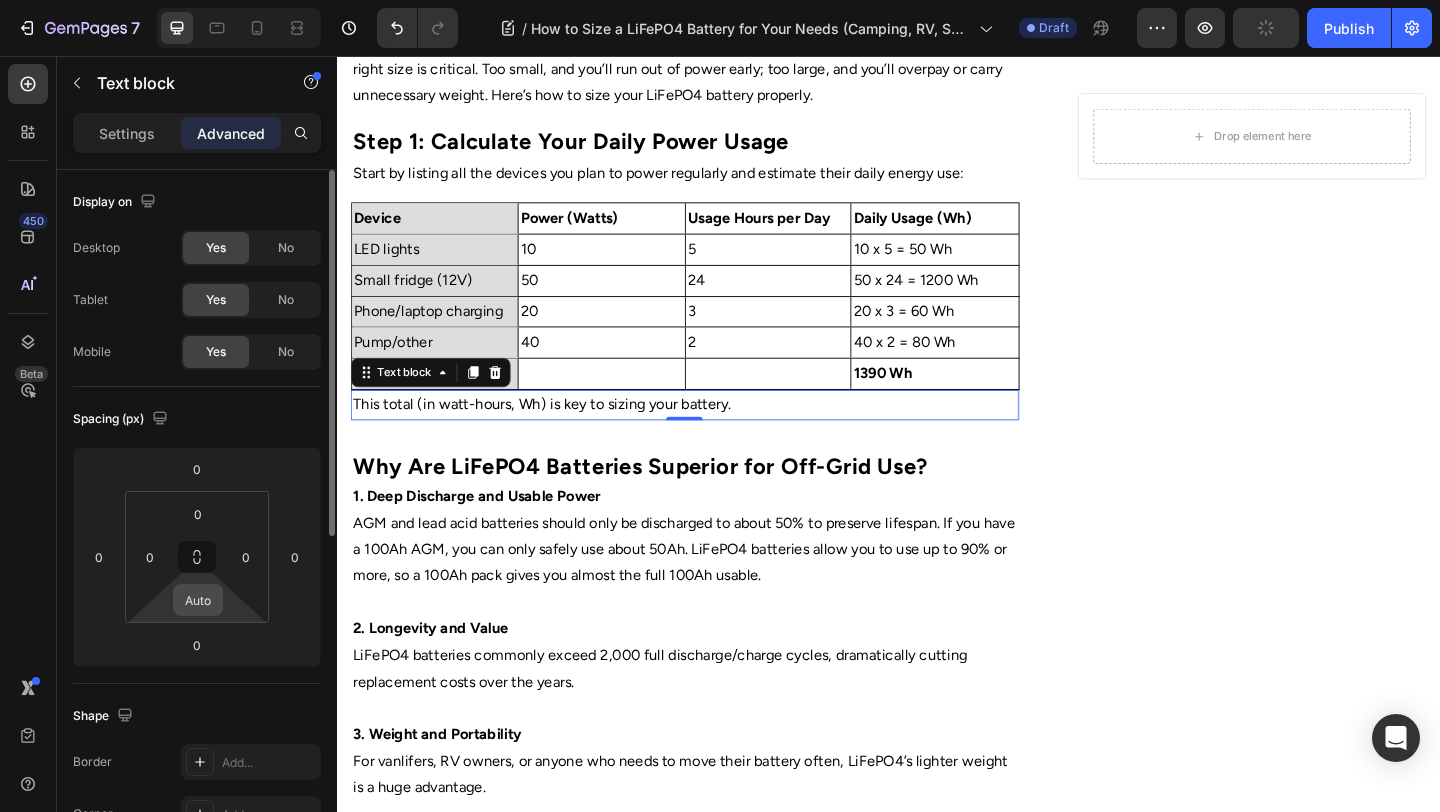 click on "Auto" at bounding box center (198, 600) 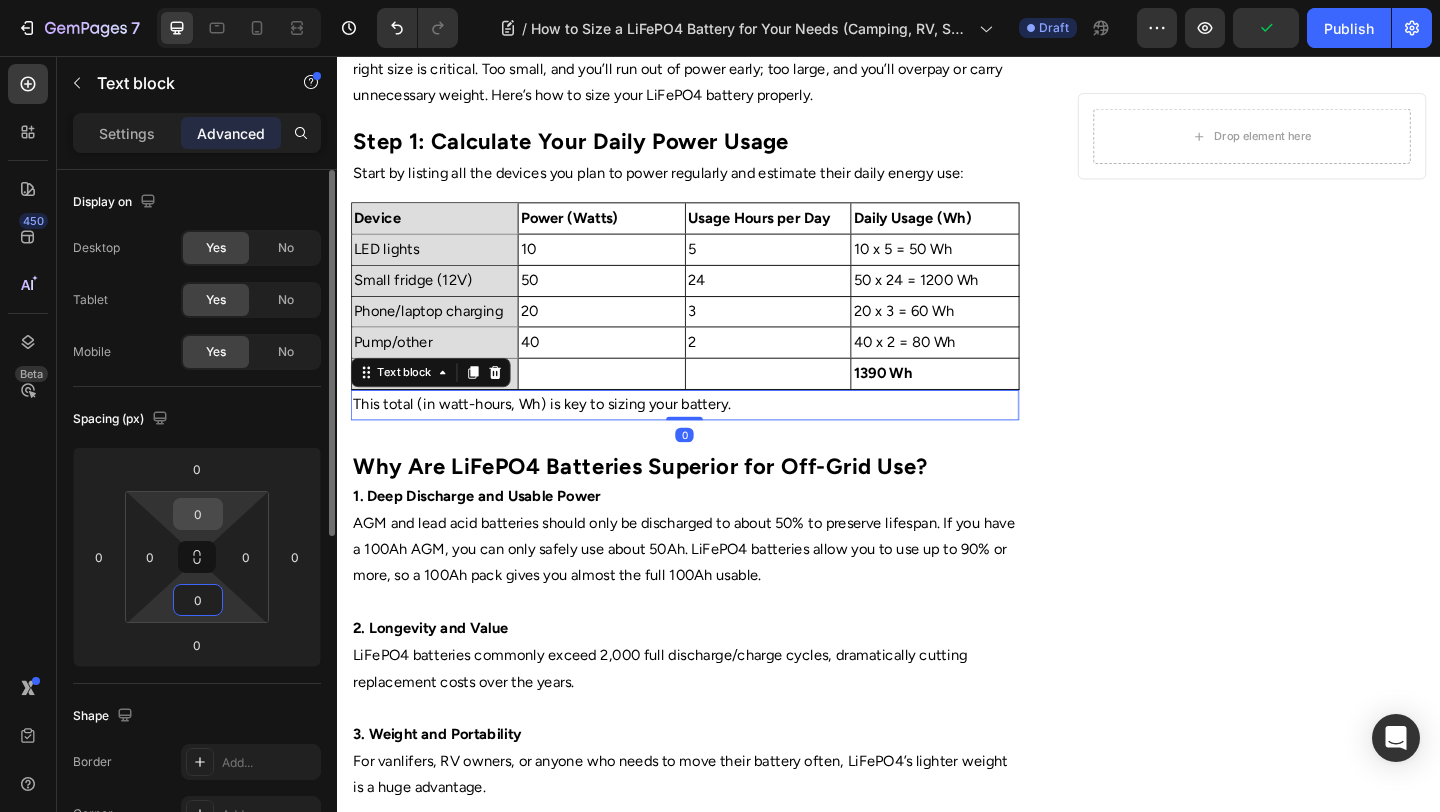 type on "0" 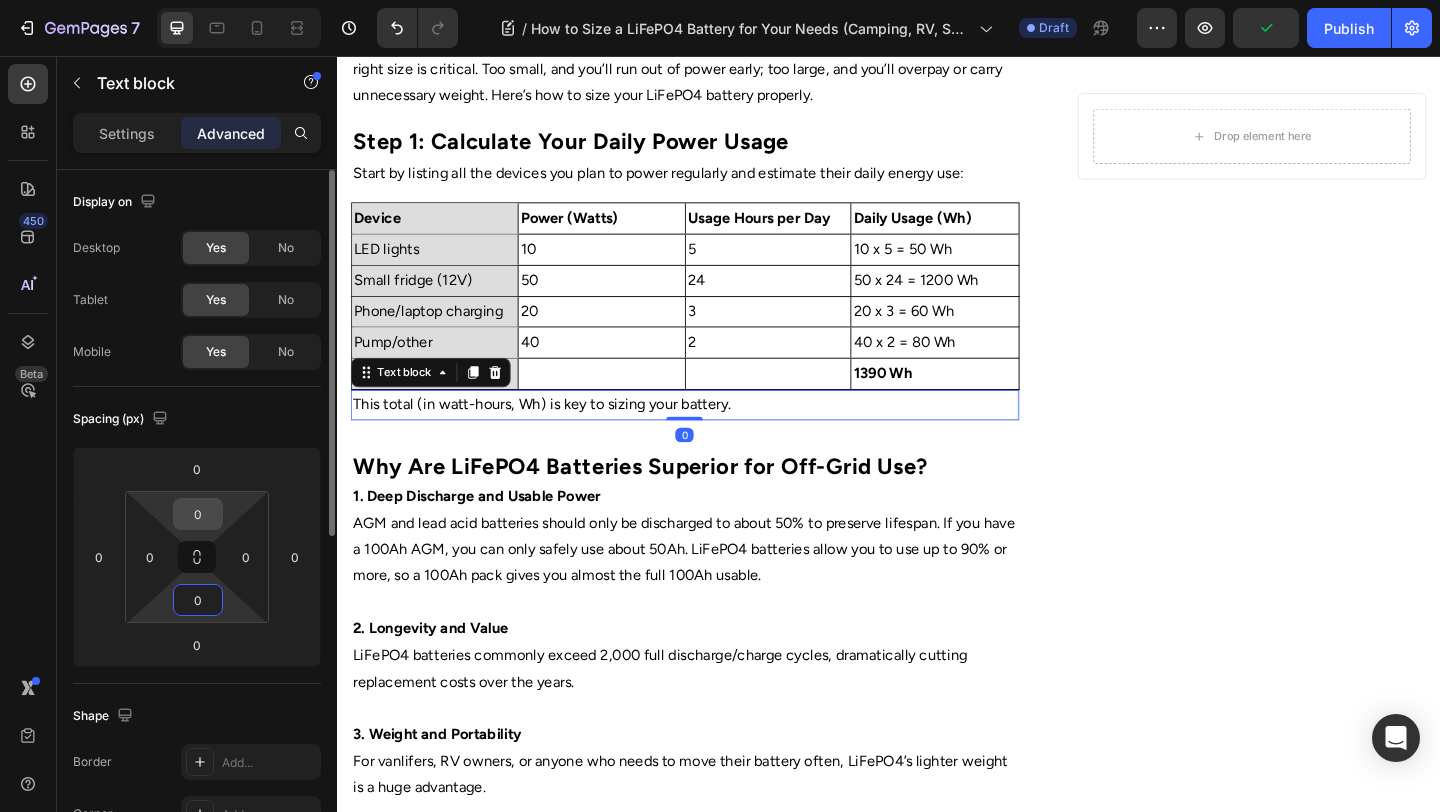 click on "0" at bounding box center (198, 514) 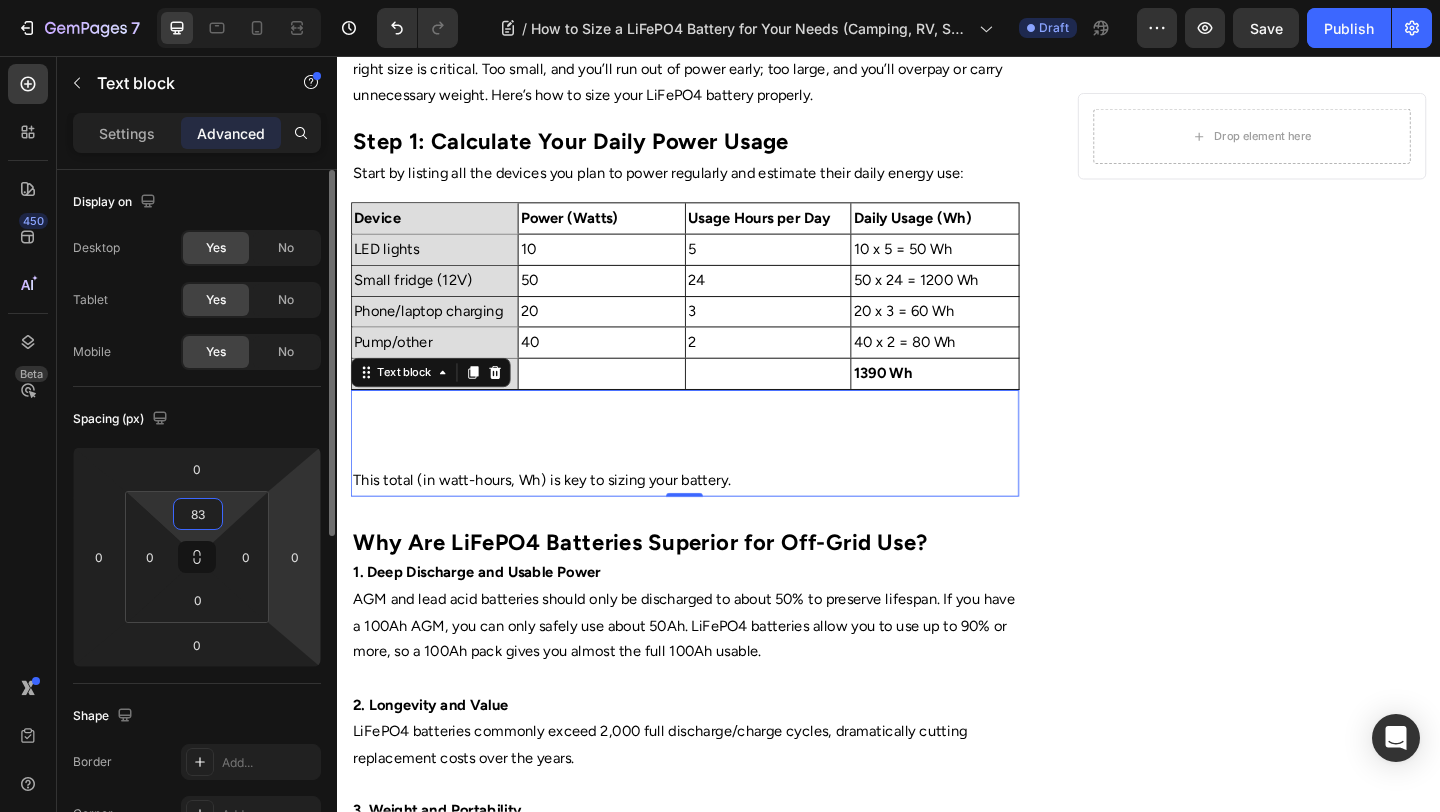 type on "8" 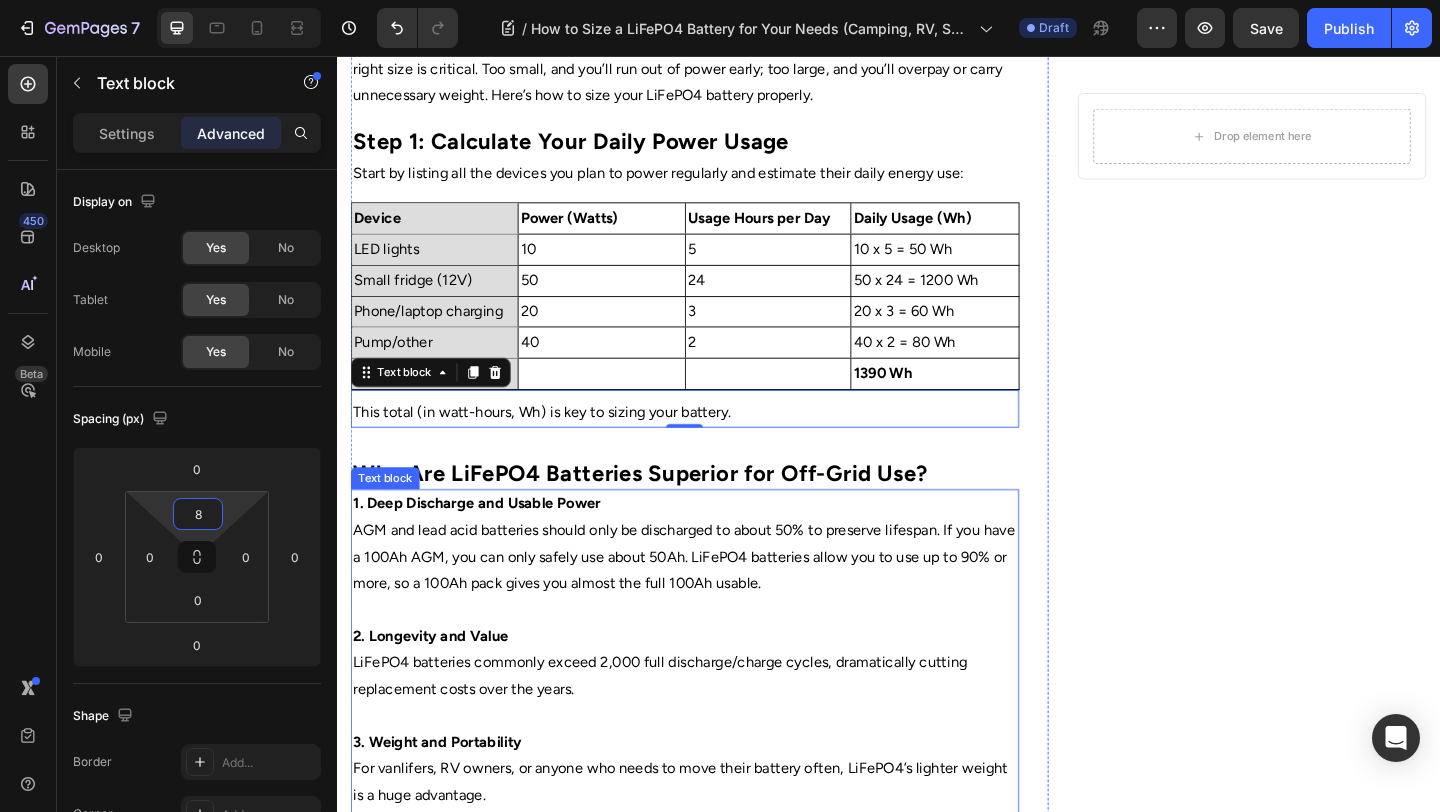 click on "AGM and lead acid batteries should only be discharged to about 50% to preserve lifespan. If you have a 100Ah AGM, you can only safely use about 50Ah. LiFePO4 batteries allow you to use up to 90% or more, so a 100Ah pack gives you almost the full 100Ah usable." at bounding box center [715, 601] 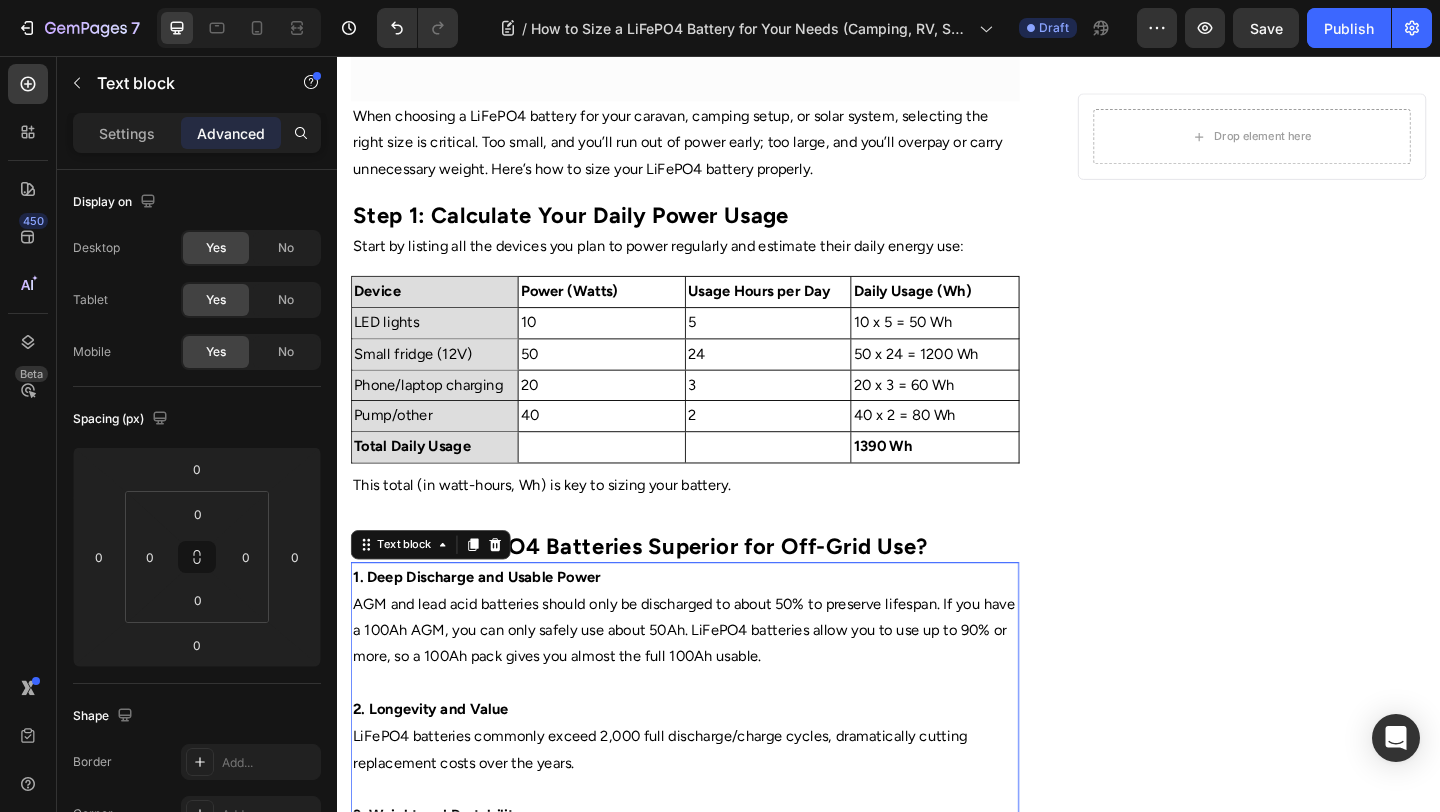 scroll, scrollTop: 724, scrollLeft: 0, axis: vertical 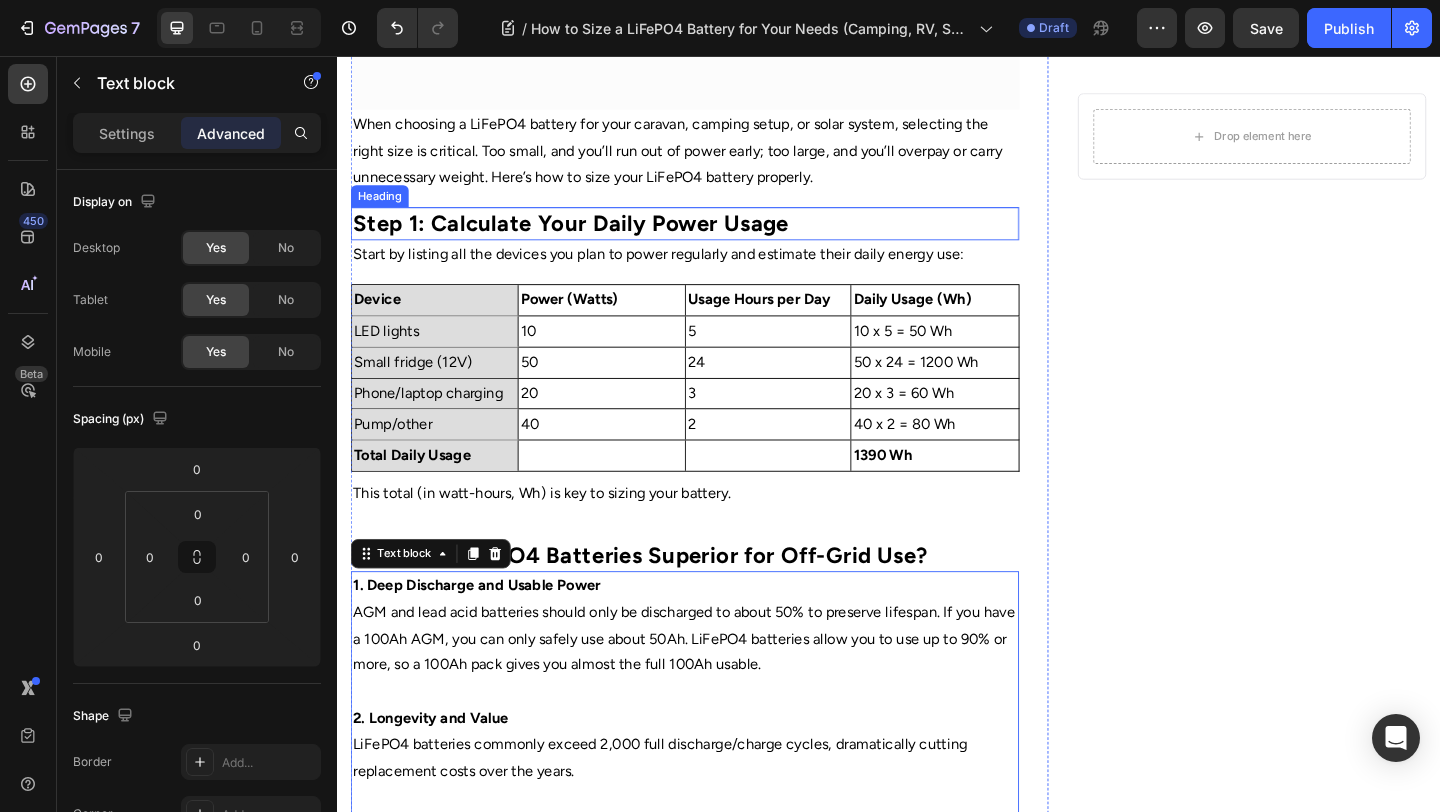 click on "Start by listing all the devices you plan to power regularly and estimate their daily energy use:" at bounding box center [715, 272] 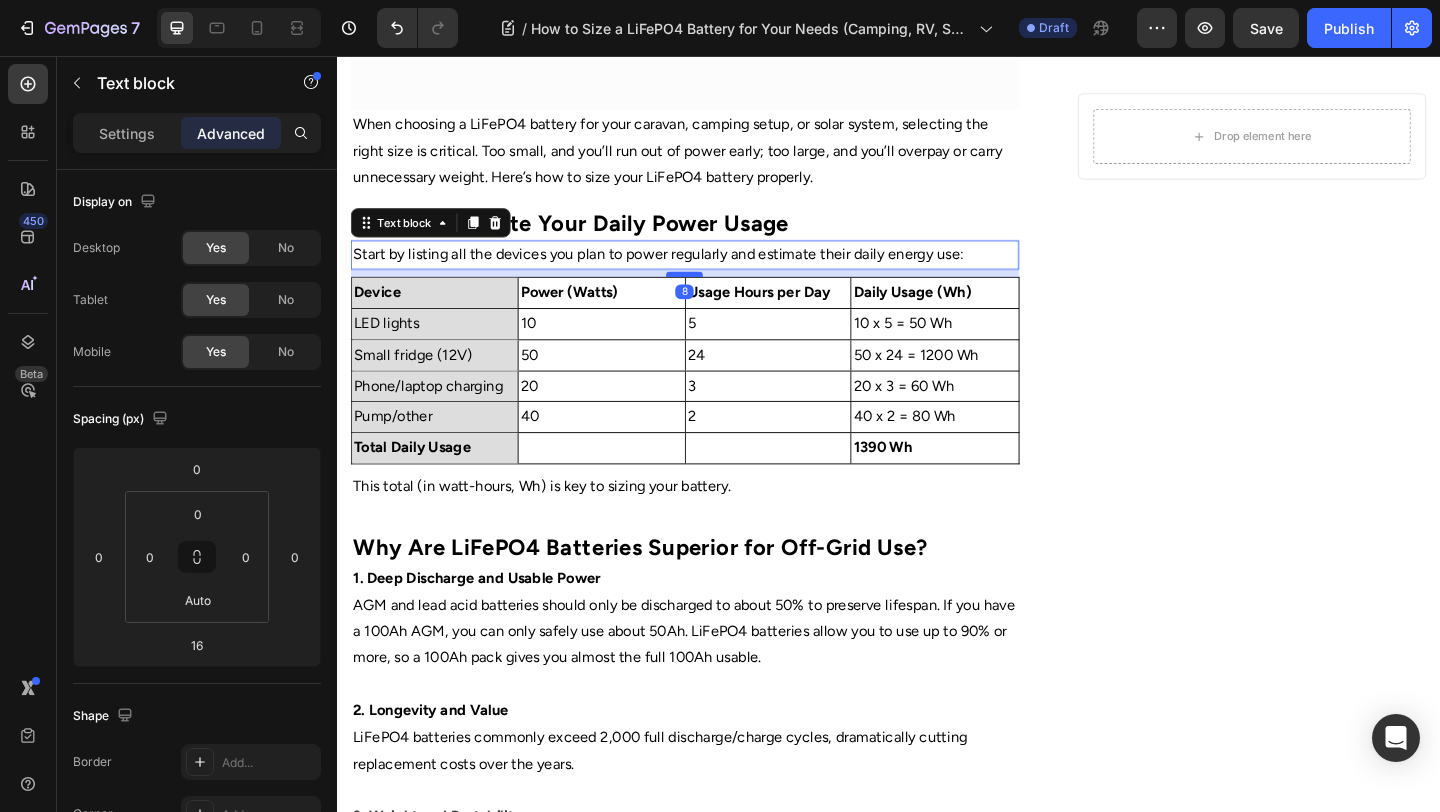 click at bounding box center (715, 293) 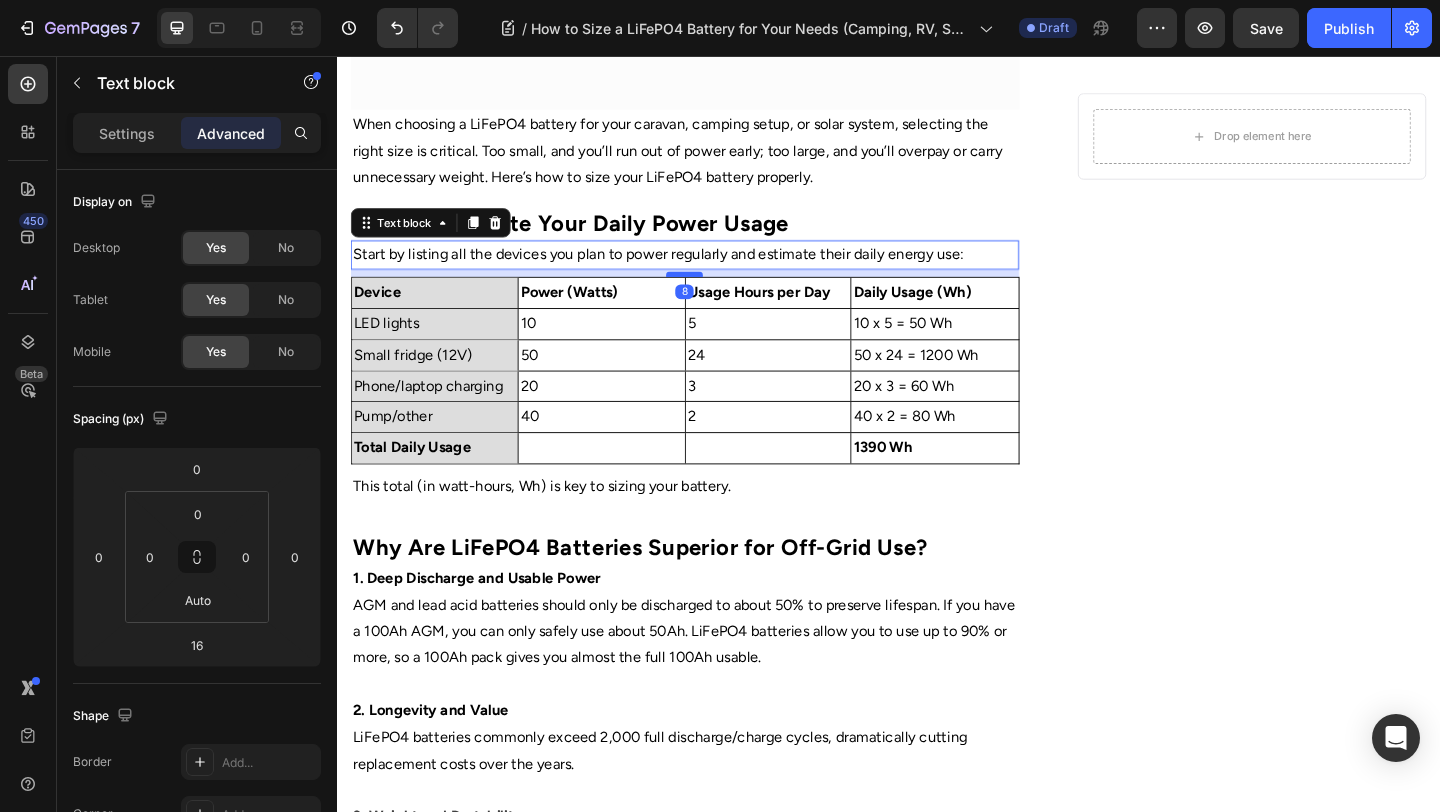 type on "8" 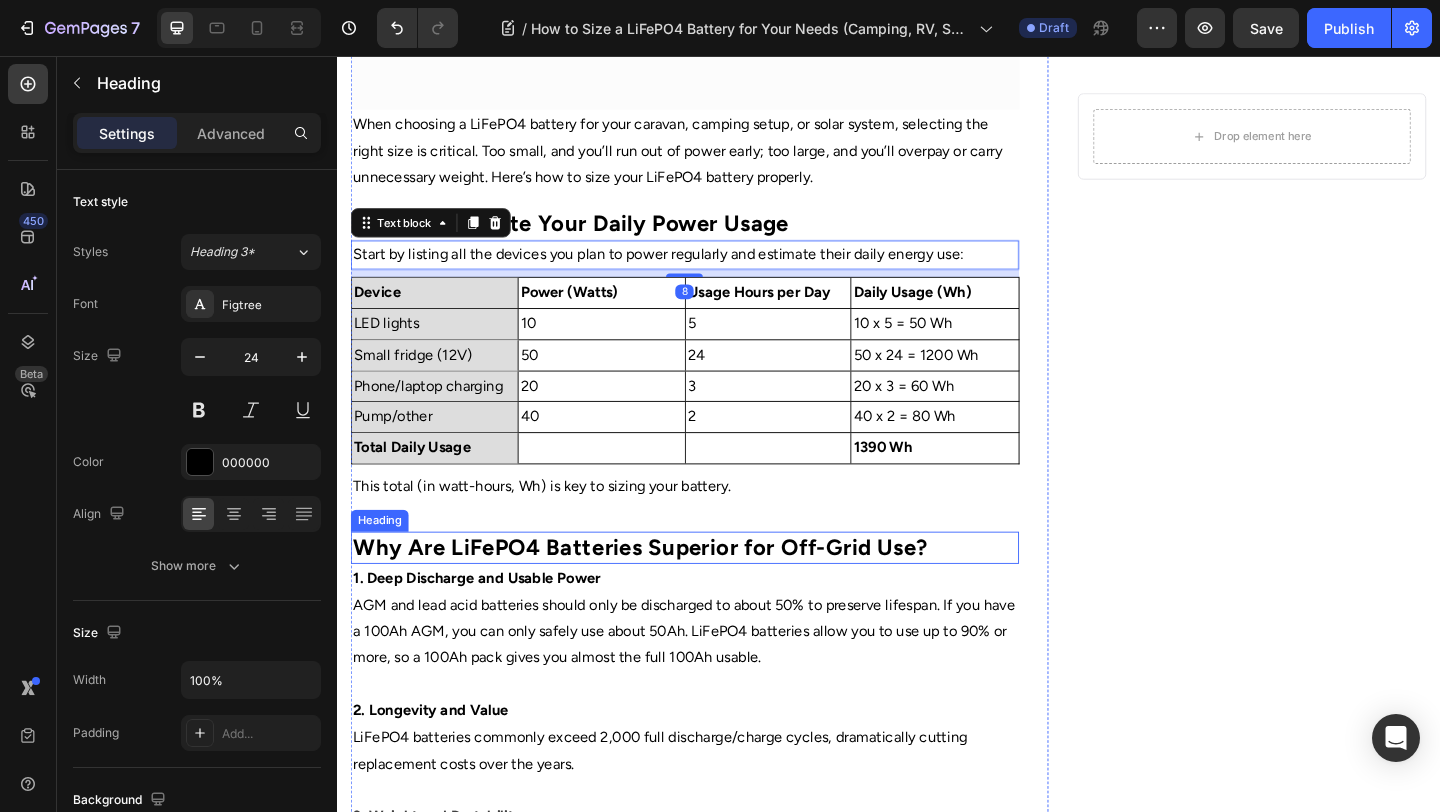 click on "Why Are LiFePO4 Batteries Superior for Off-Grid Use?" at bounding box center (666, 590) 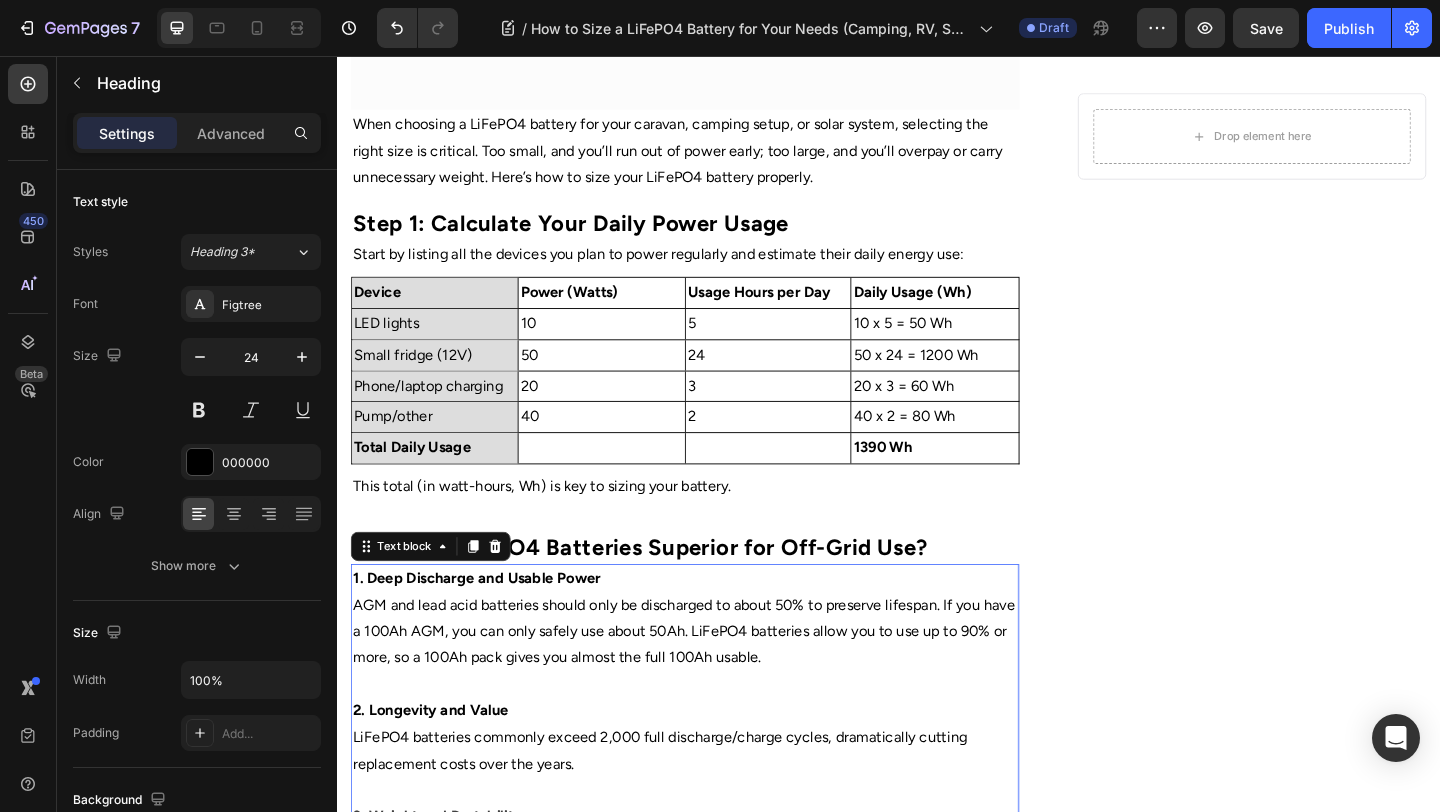 click on "1. Deep Discharge and Usable Power" at bounding box center (715, 624) 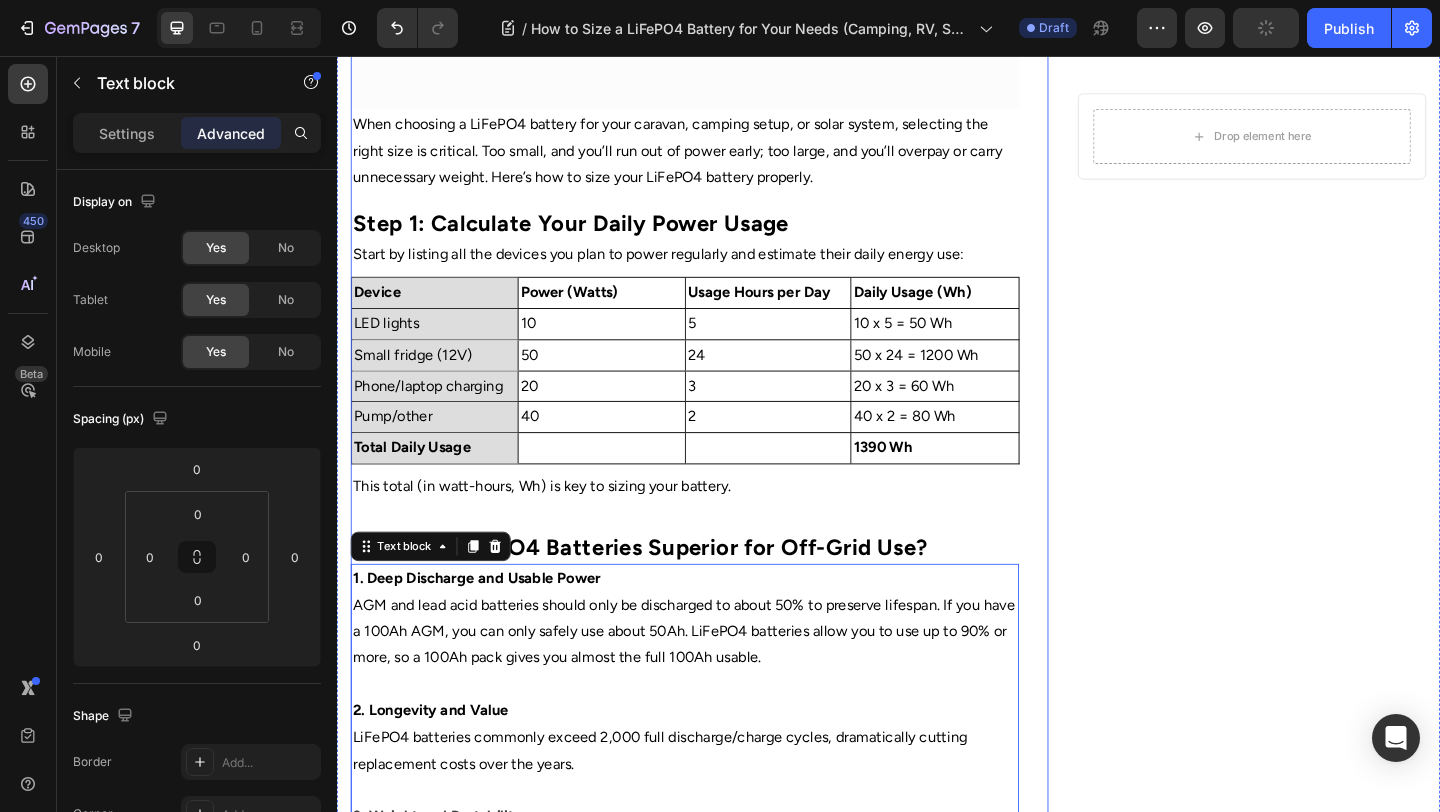 click on "Home Text Block
Icon Blog Text Block
Icon How to Size a LiFePO4 Battery for Your Needs (Camping, RV, Solar) Text Block Row ⁠⁠⁠⁠⁠⁠⁠ How to Size a LiFePO4 Battery for Your Needs (Camping, RV, Solar) Heading Image By  Portable Batteries Austraila Text block Advanced list Published: [DATE] Text block Row Image When choosing a LiFePO4 battery for your caravan, camping setup, or solar system, selecting the right size is critical. Too small, and you’ll run out of power early; too large, and you’ll overpay or carry unnecessary weight. Here’s how to size your LiFePO4 battery properly. Text block ⁠⁠⁠⁠⁠⁠⁠ Step 1: Calculate Your Daily Power Usage Heading Start by listing all the devices you plan to power regularly and estimate their daily energy use: Text block Power (Watts) Text Block Device Text Block Usage Hours per Day Text Block Daily Usage (Wh) Text Block Row 10 Text Block LED lights Text Block 5 Text Block 10 x 5 = 50 Wh Text Block Row 50 3" at bounding box center (715, 566) 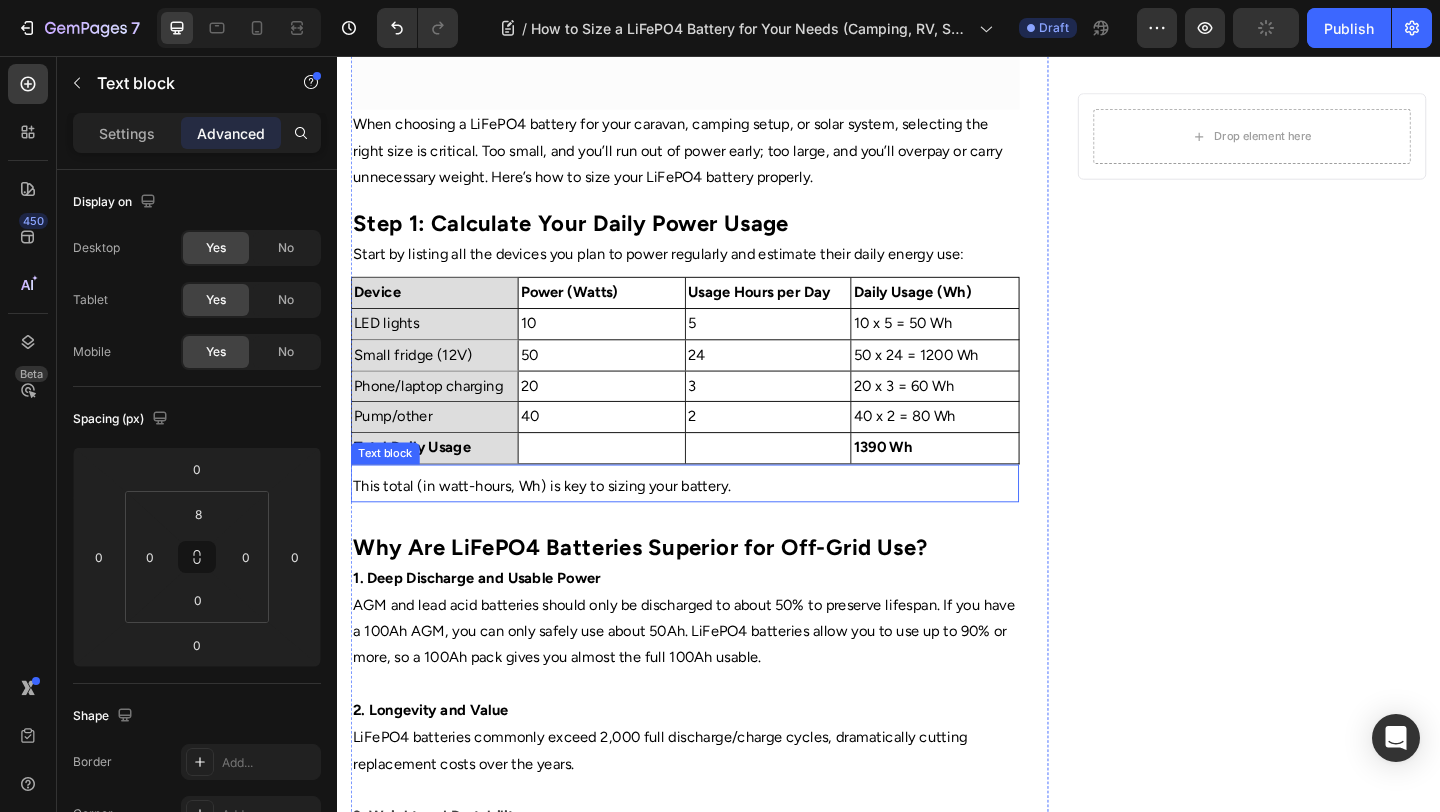 click on "This total (in watt-hours, Wh) is key to sizing your battery." at bounding box center [715, 524] 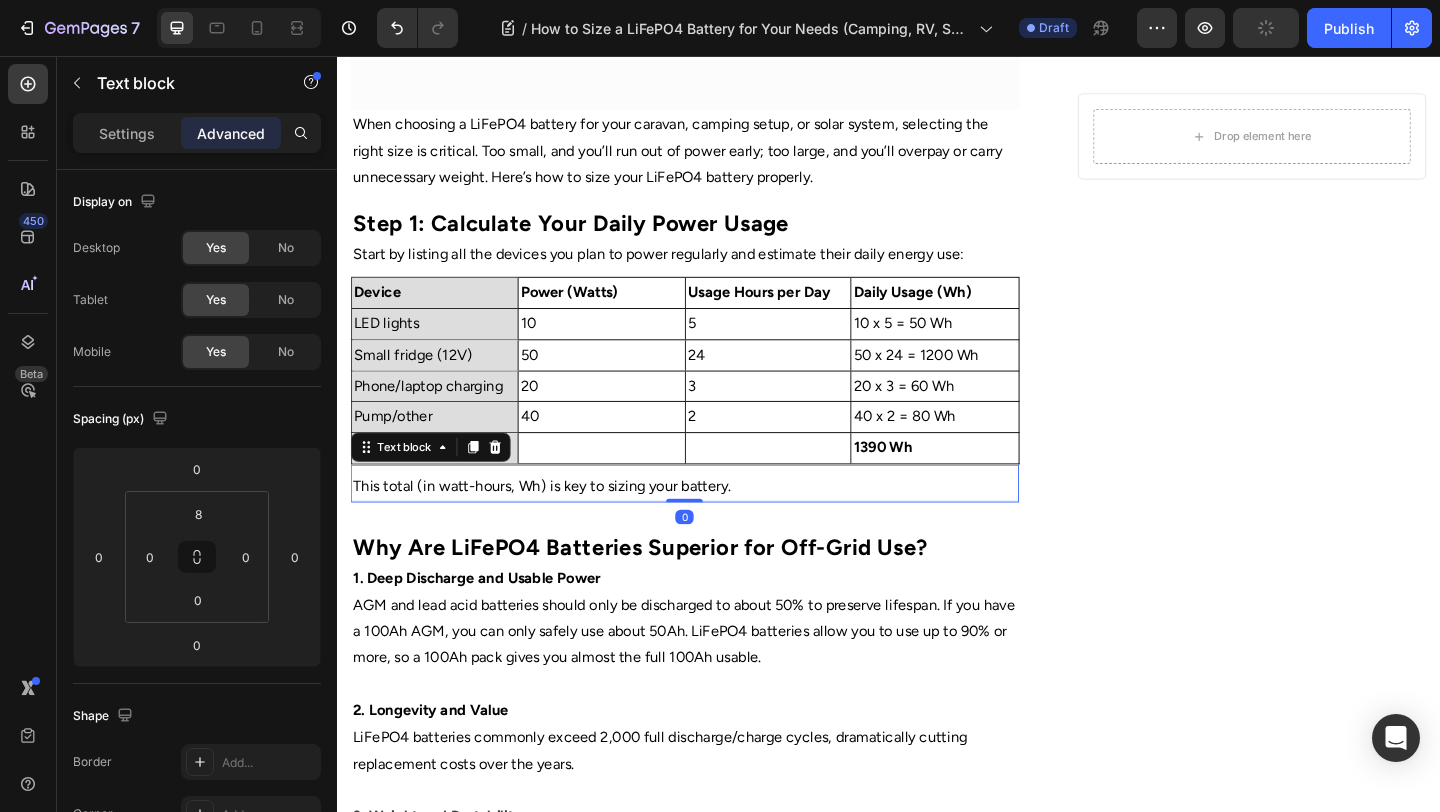 click on "0" at bounding box center (715, 557) 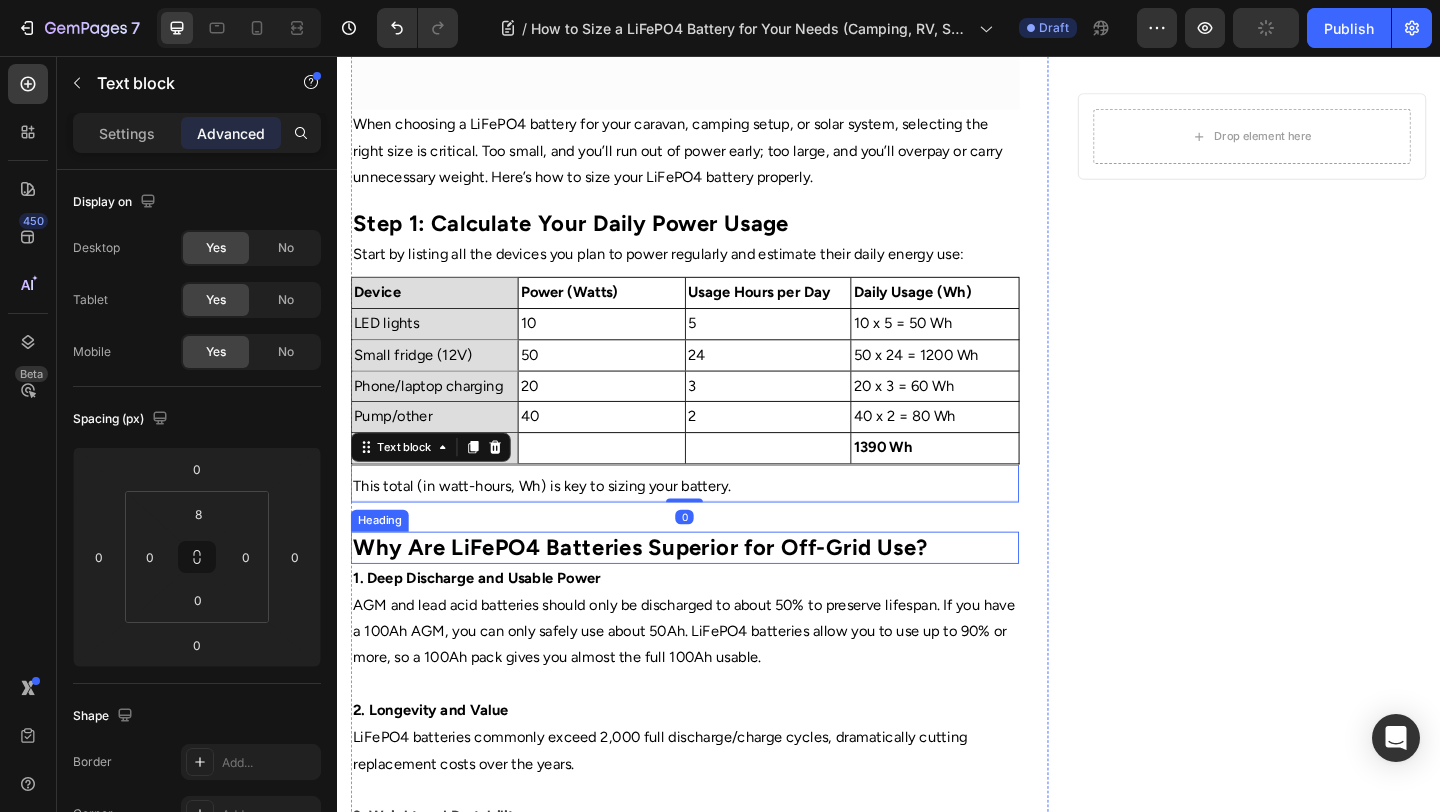 click on "Why Are LiFePO4 Batteries Superior for Off-Grid Use?" at bounding box center (666, 590) 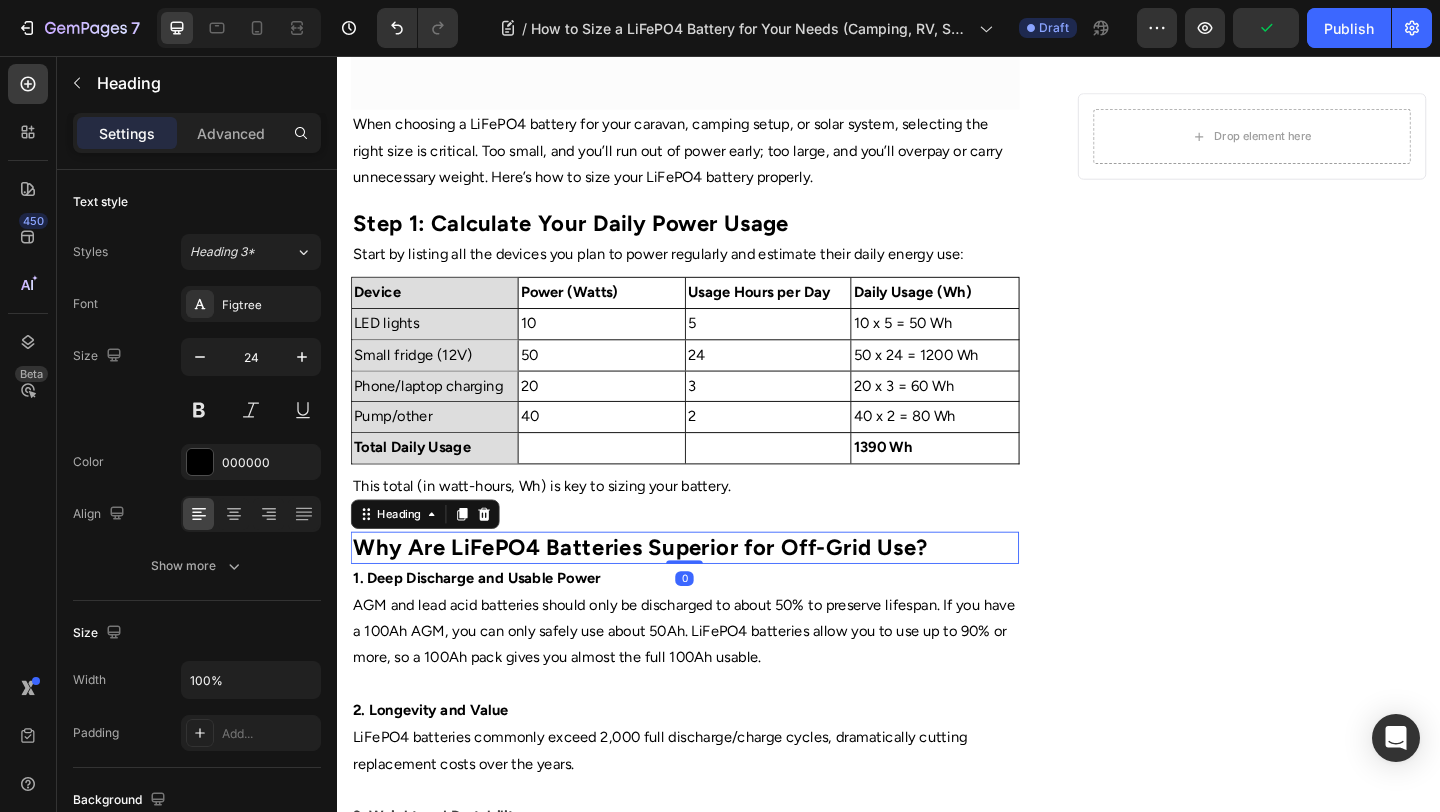 click on "Settings Advanced" at bounding box center [197, 141] 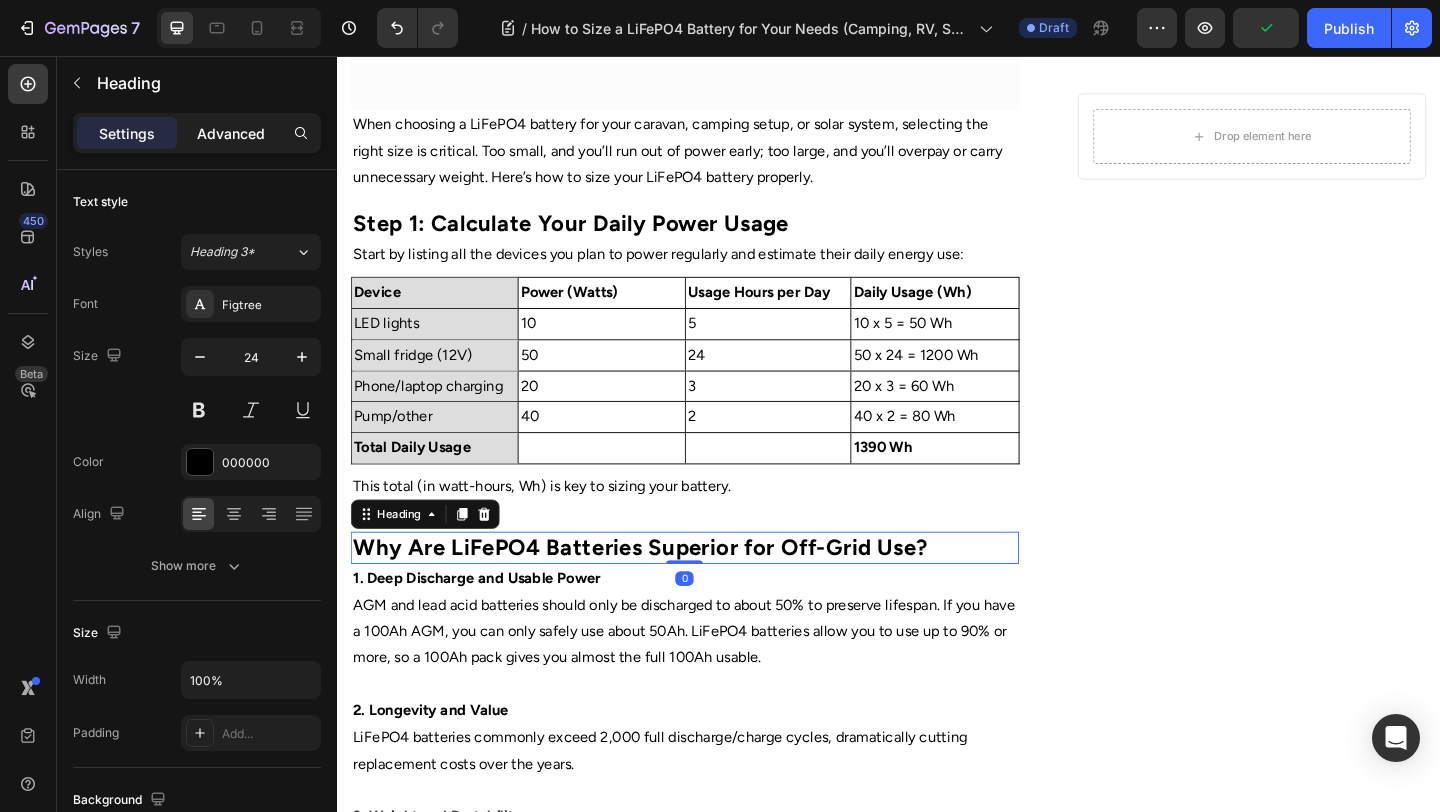 click on "Advanced" at bounding box center [231, 133] 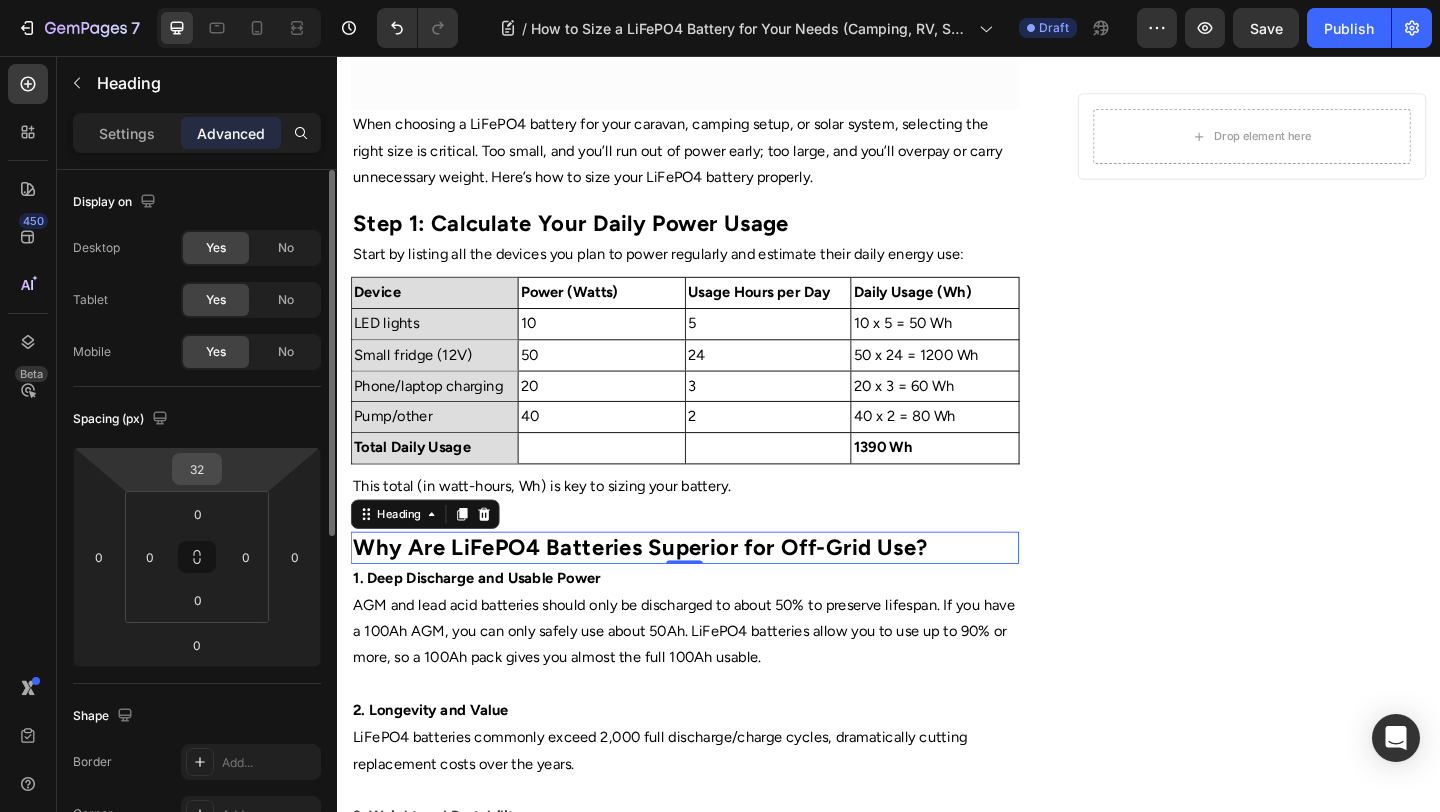 click on "32" at bounding box center [197, 469] 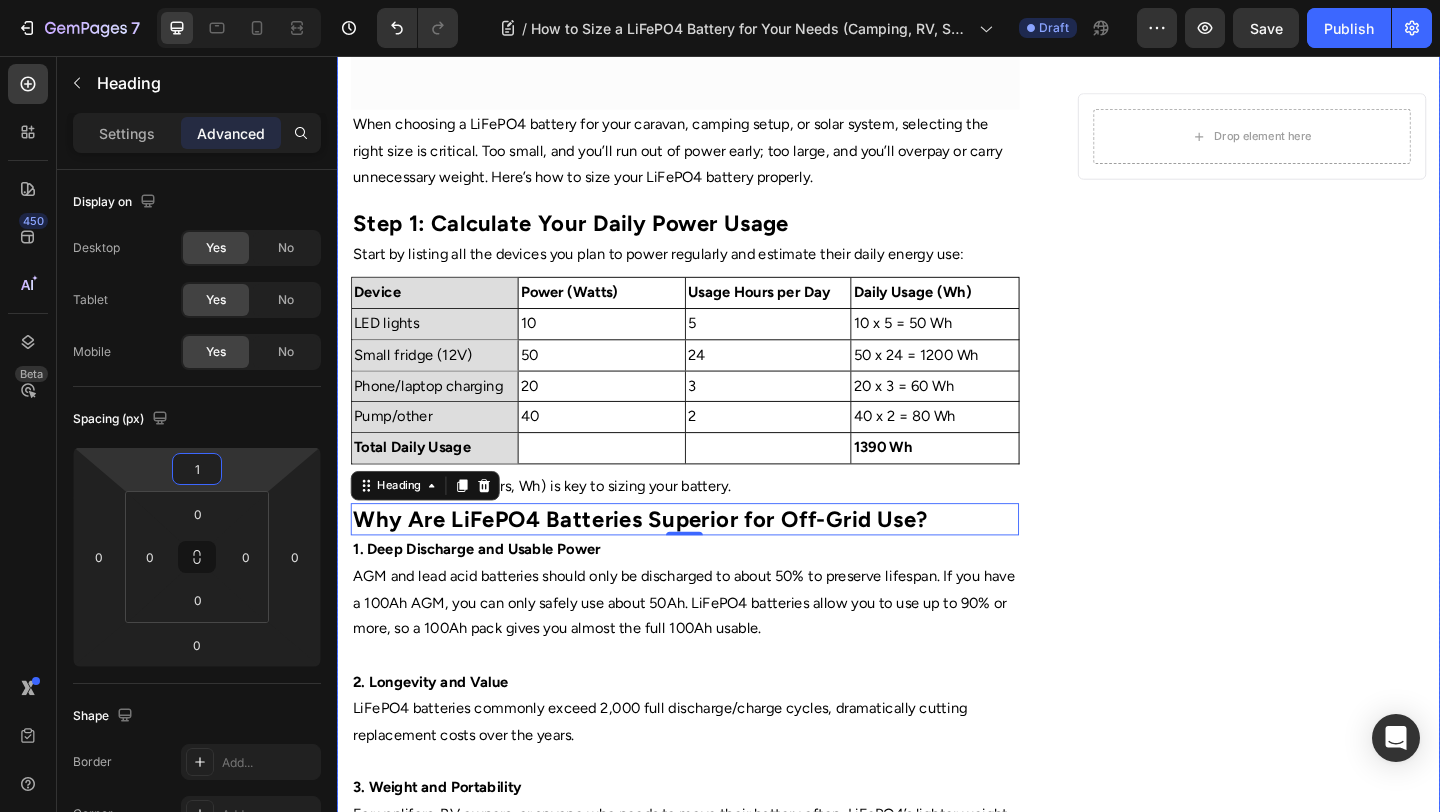 type on "16" 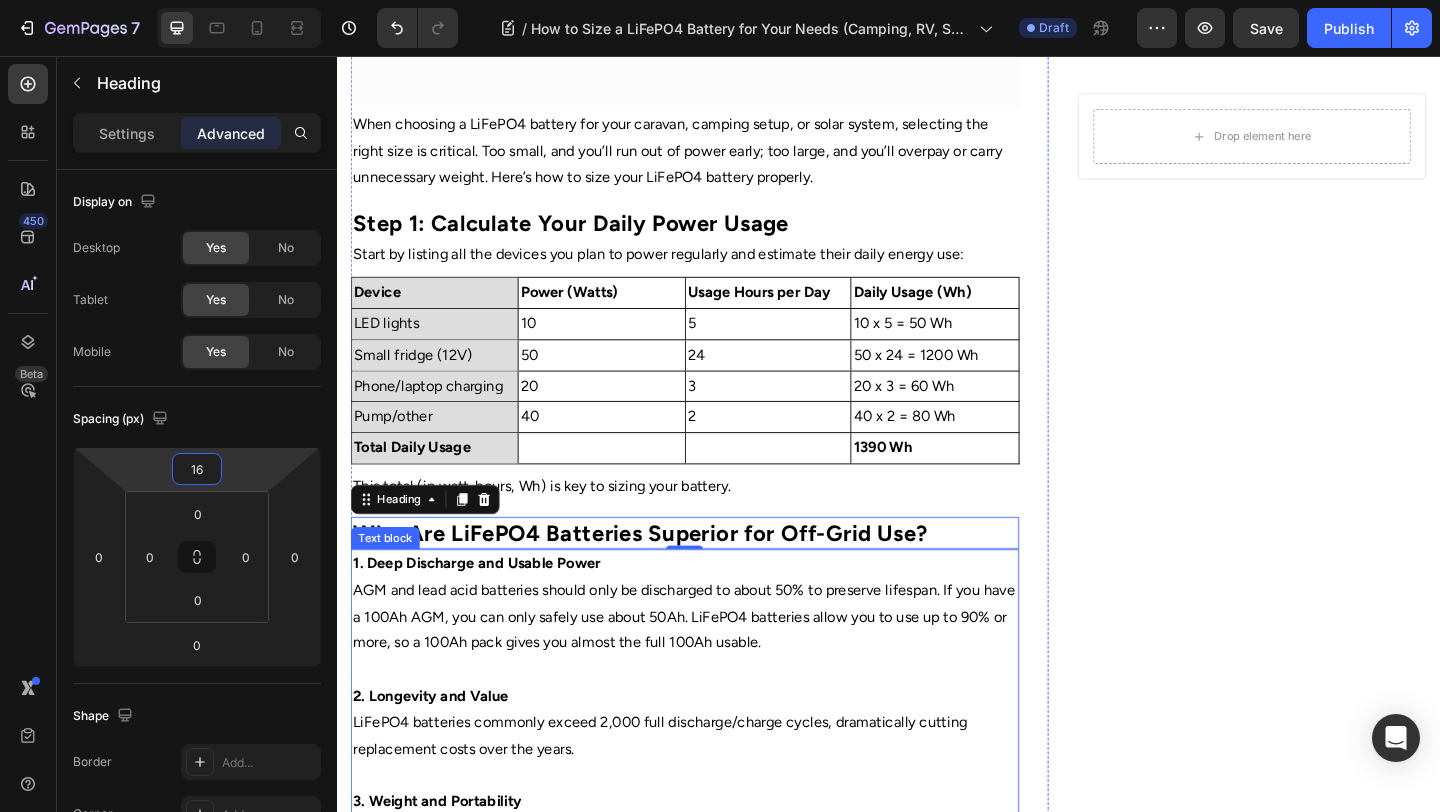 click on "AGM and lead acid batteries should only be discharged to about 50% to preserve lifespan. If you have a 100Ah AGM, you can only safely use about 50Ah. LiFePO4 batteries allow you to use up to 90% or more, so a 100Ah pack gives you almost the full 100Ah usable." at bounding box center [715, 666] 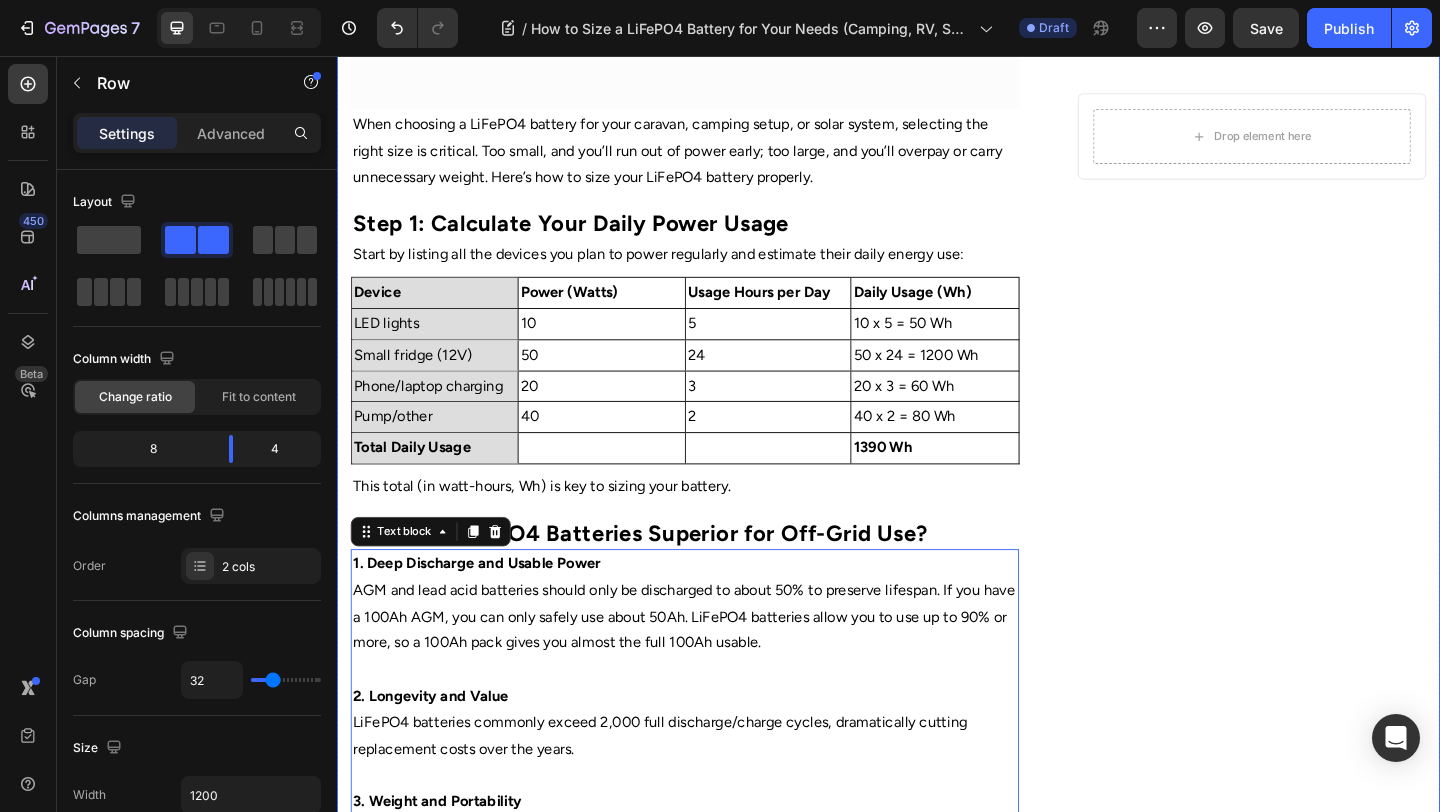 click on "Drop element here Row" at bounding box center (1332, 558) 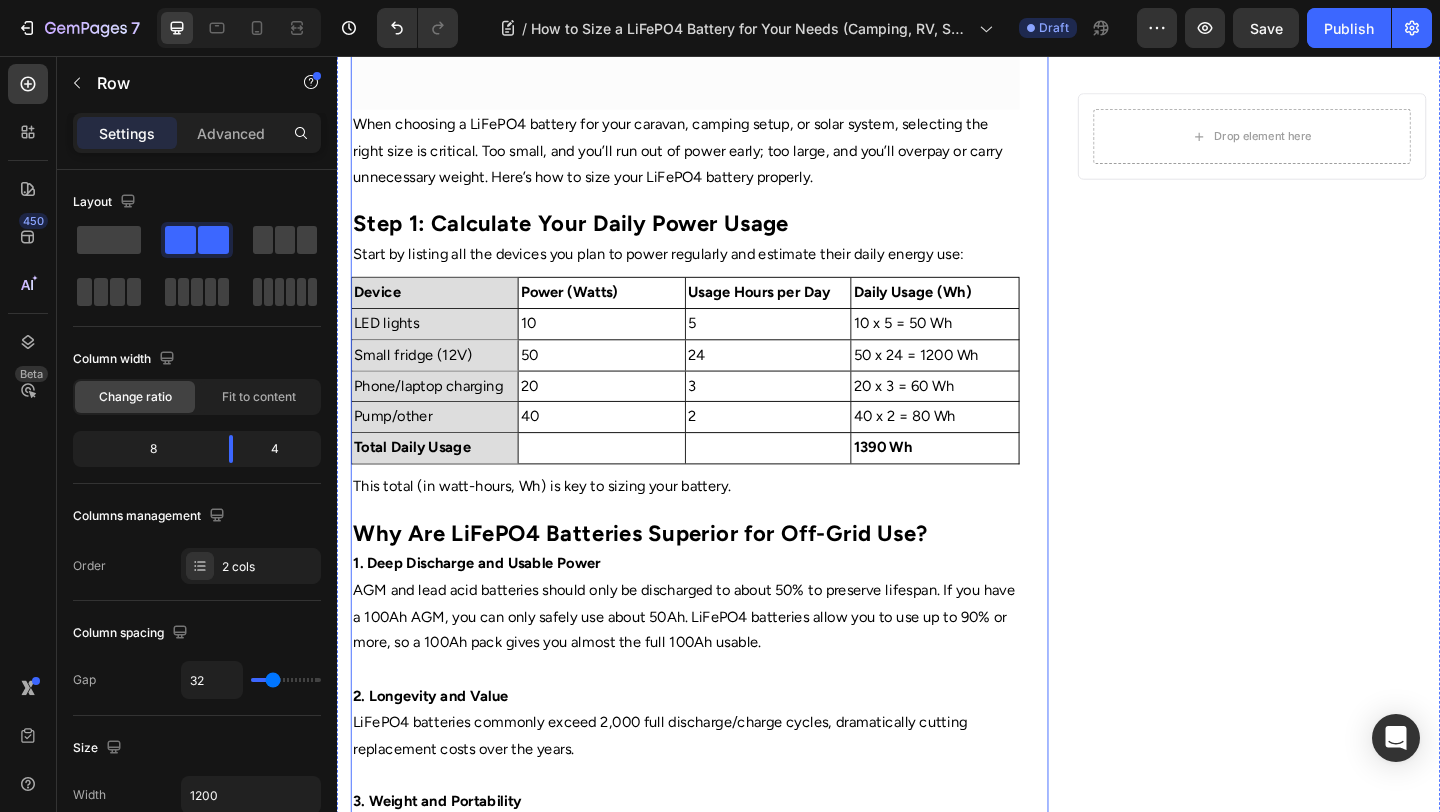 click on "Why Are LiFePO4 Batteries Superior for Off-Grid Use?" at bounding box center [666, 574] 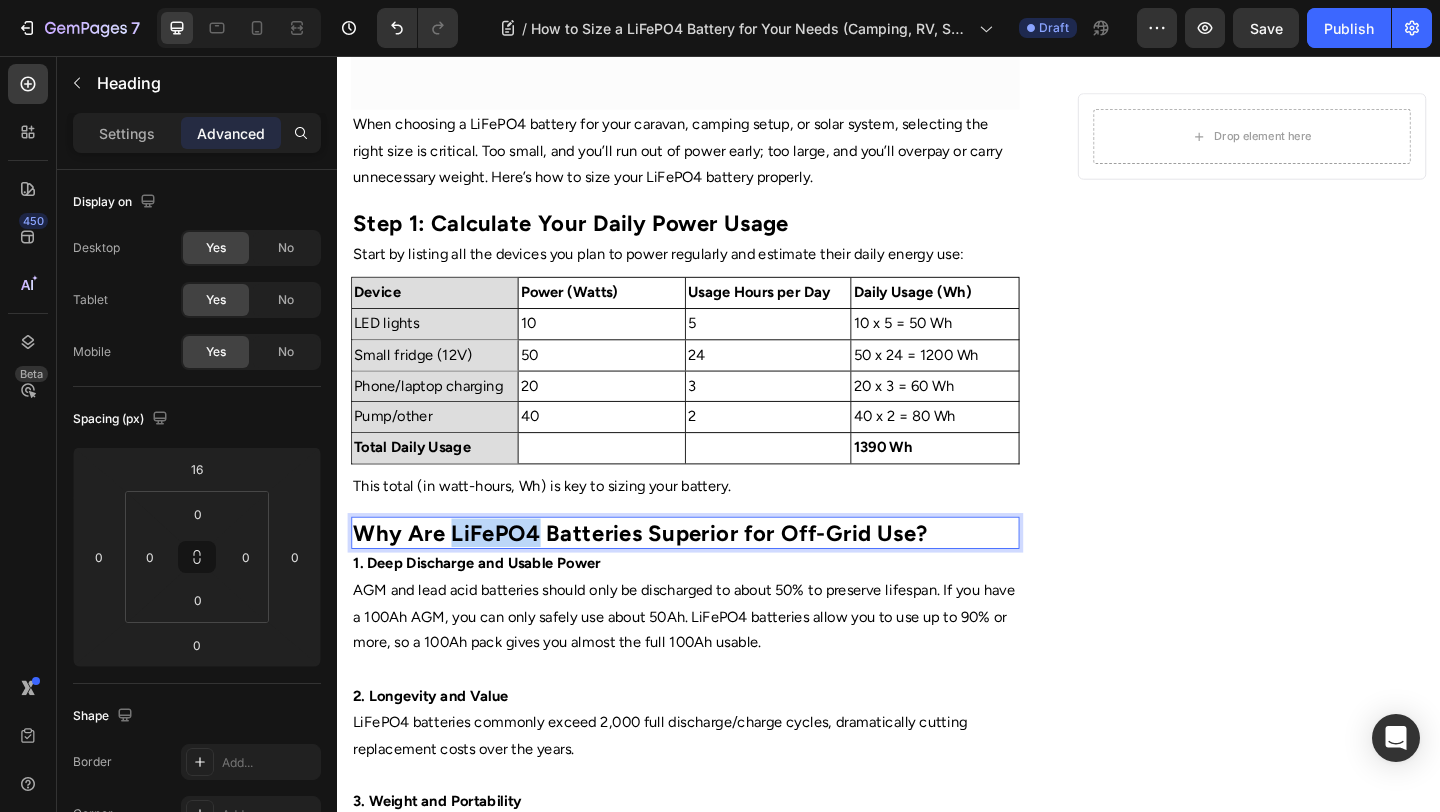 click on "Why Are LiFePO4 Batteries Superior for Off-Grid Use?" at bounding box center [666, 574] 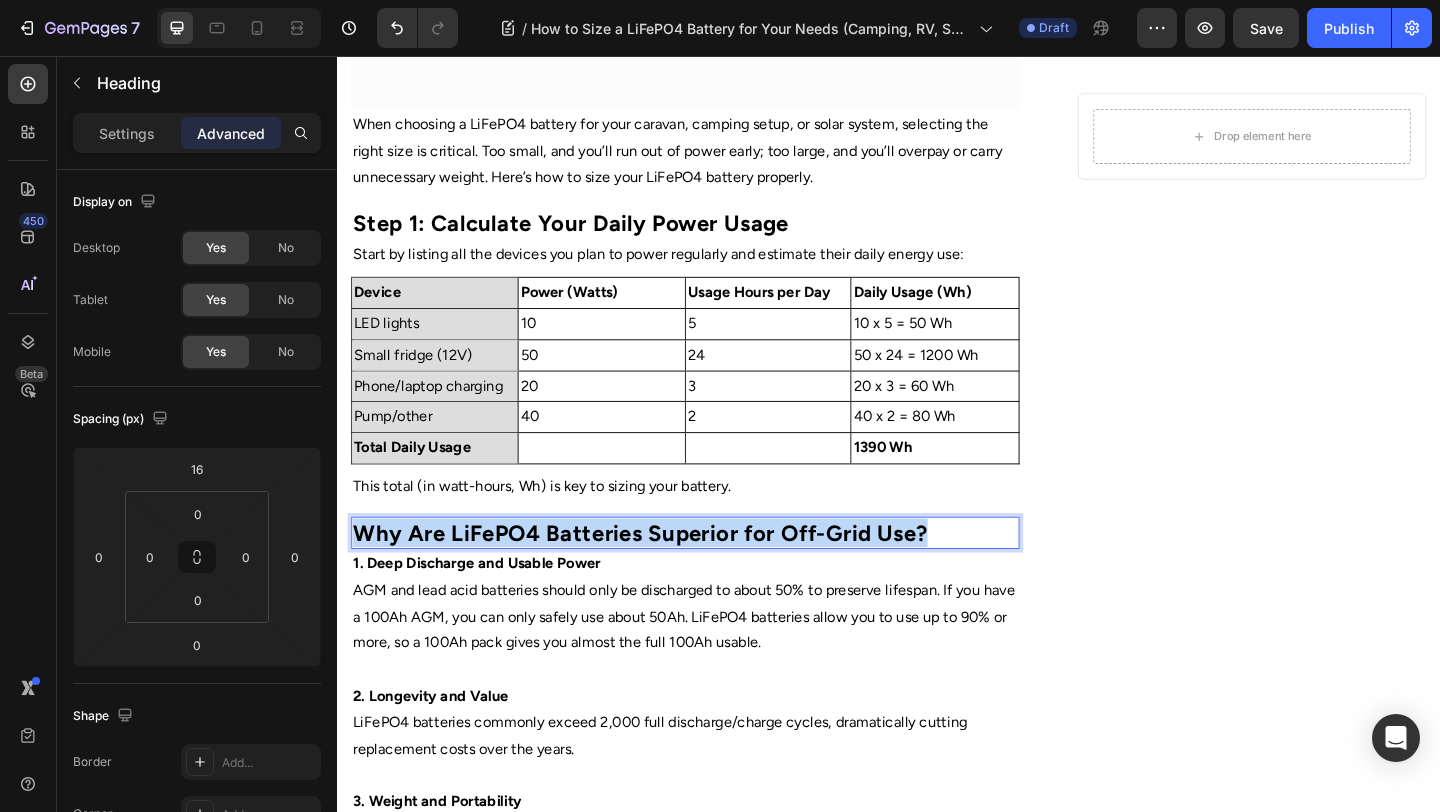 click on "Why Are LiFePO4 Batteries Superior for Off-Grid Use?" at bounding box center [666, 574] 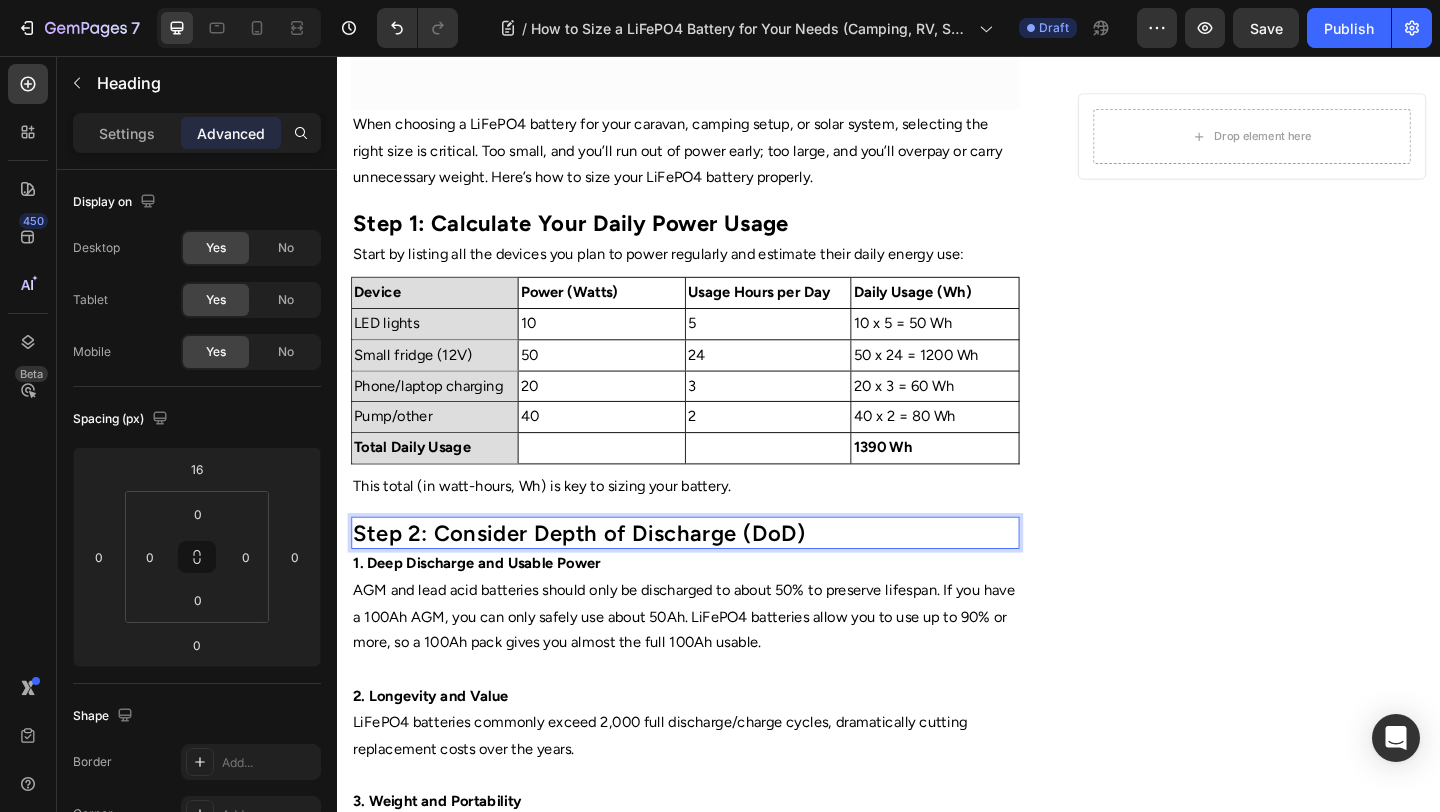 click on "Step 2: Consider Depth of Discharge (DoD)" at bounding box center [715, 574] 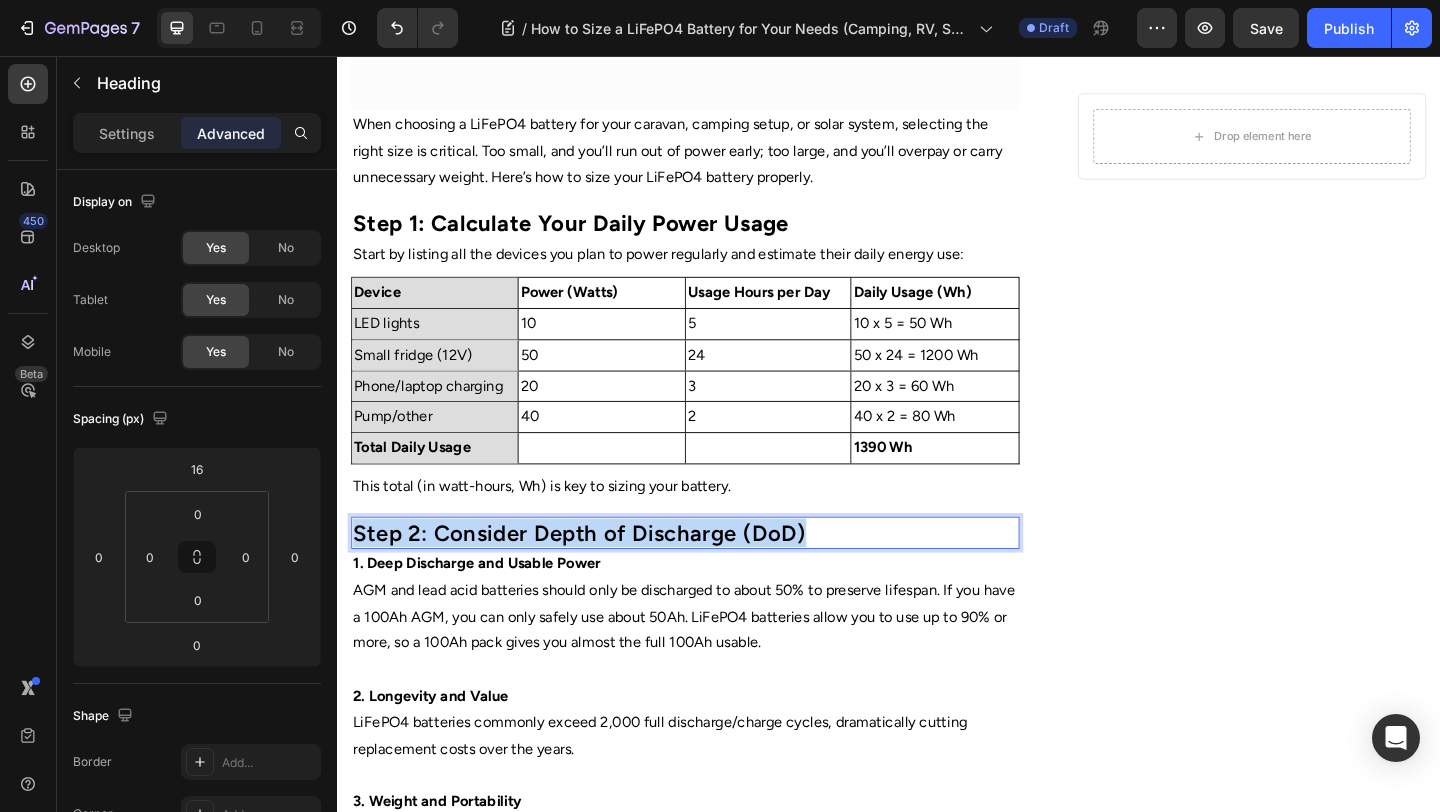 click on "Step 2: Consider Depth of Discharge (DoD)" at bounding box center [715, 574] 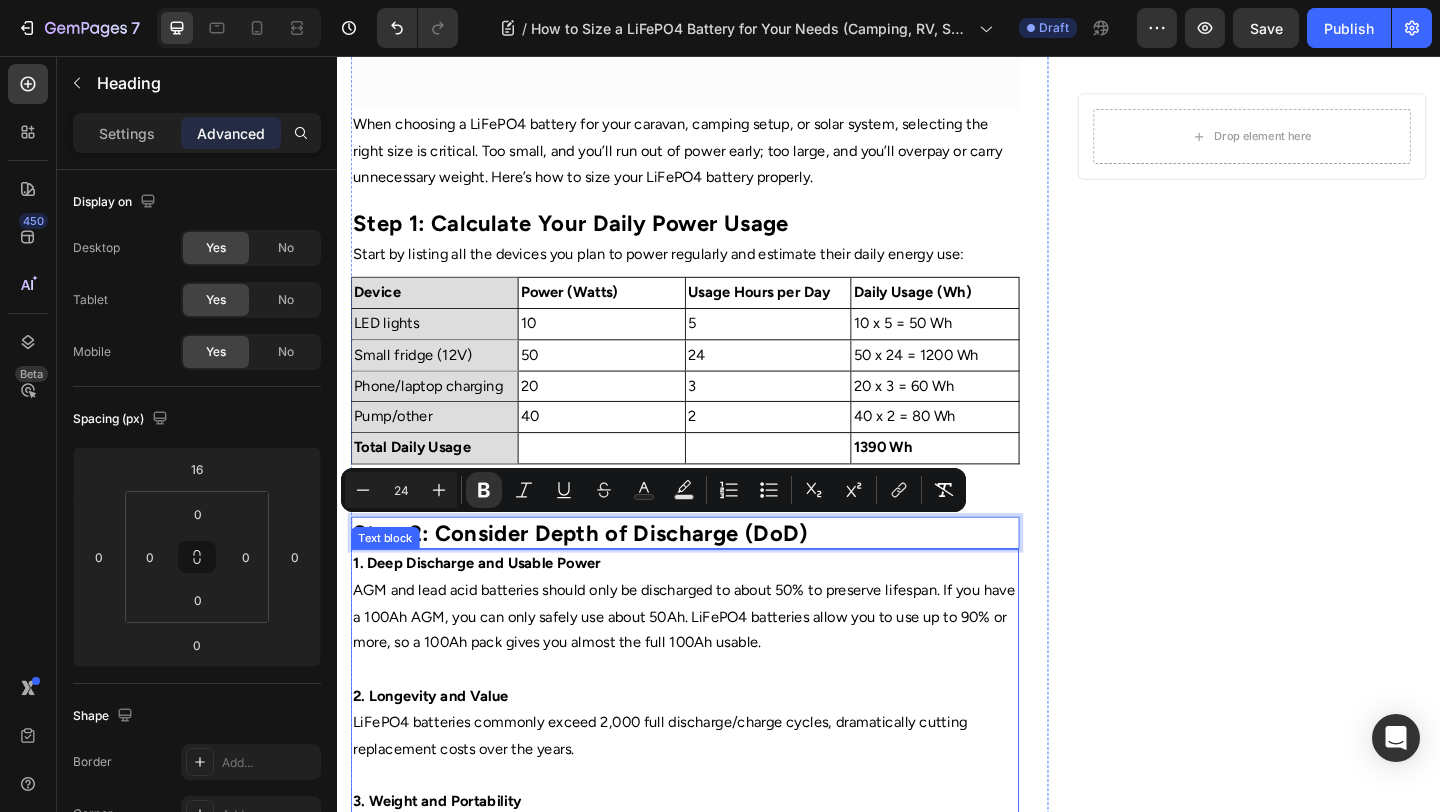 click on "1. Deep Discharge and Usable Power" at bounding box center (488, 607) 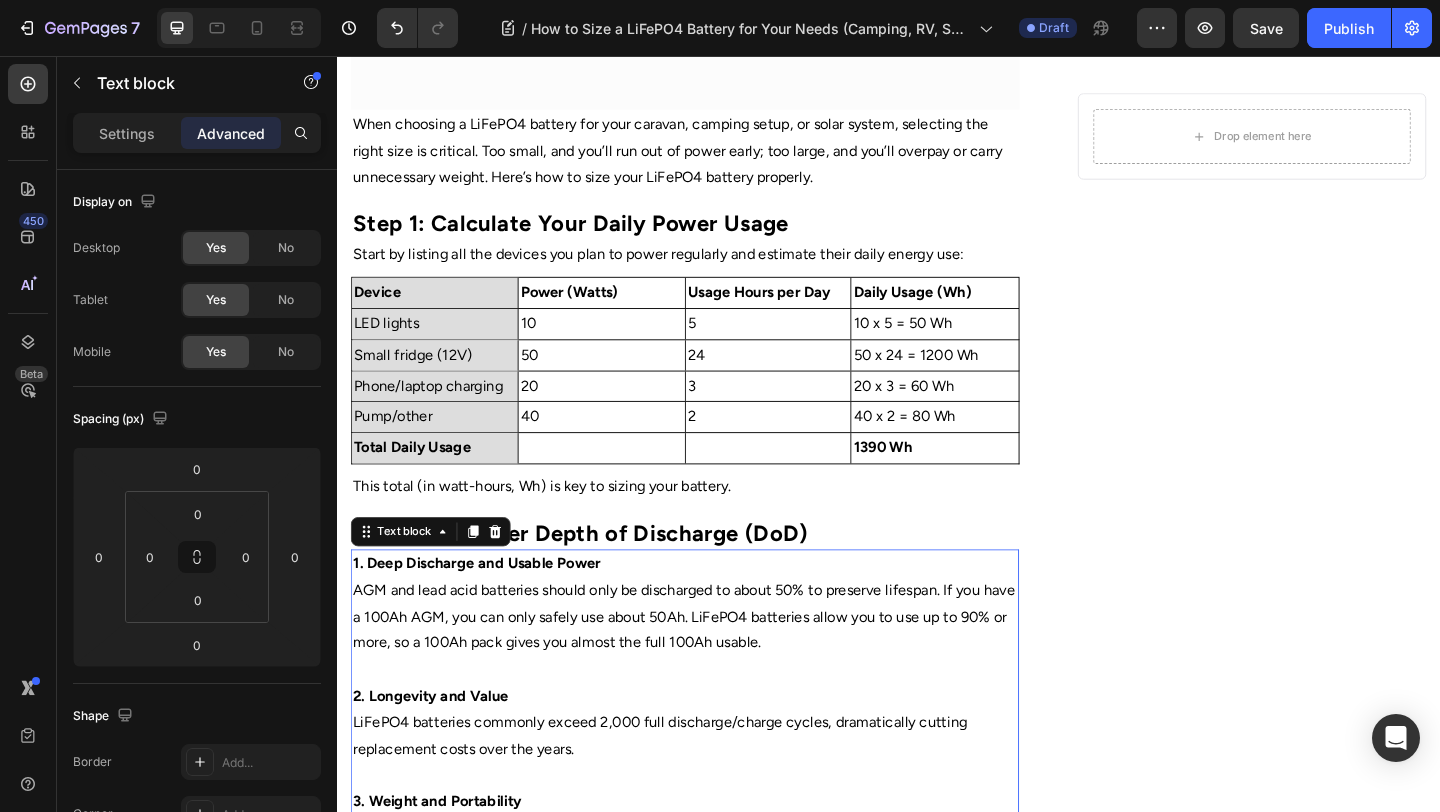 click on "AGM and lead acid batteries should only be discharged to about 50% to preserve lifespan. If you have a 100Ah AGM, you can only safely use about 50Ah. LiFePO4 batteries allow you to use up to 90% or more, so a 100Ah pack gives you almost the full 100Ah usable." at bounding box center [715, 666] 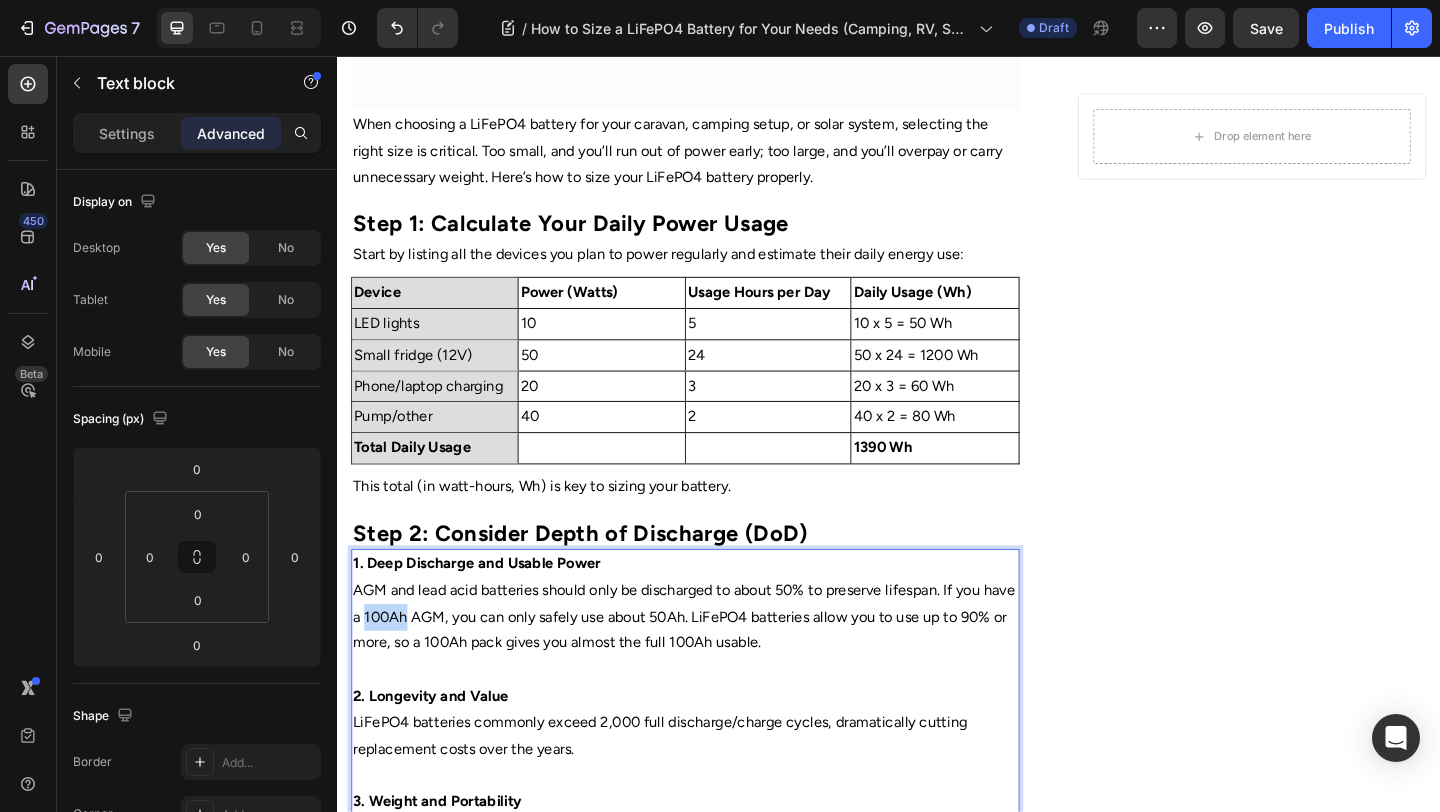 click on "AGM and lead acid batteries should only be discharged to about 50% to preserve lifespan. If you have a 100Ah AGM, you can only safely use about 50Ah. LiFePO4 batteries allow you to use up to 90% or more, so a 100Ah pack gives you almost the full 100Ah usable." at bounding box center (715, 666) 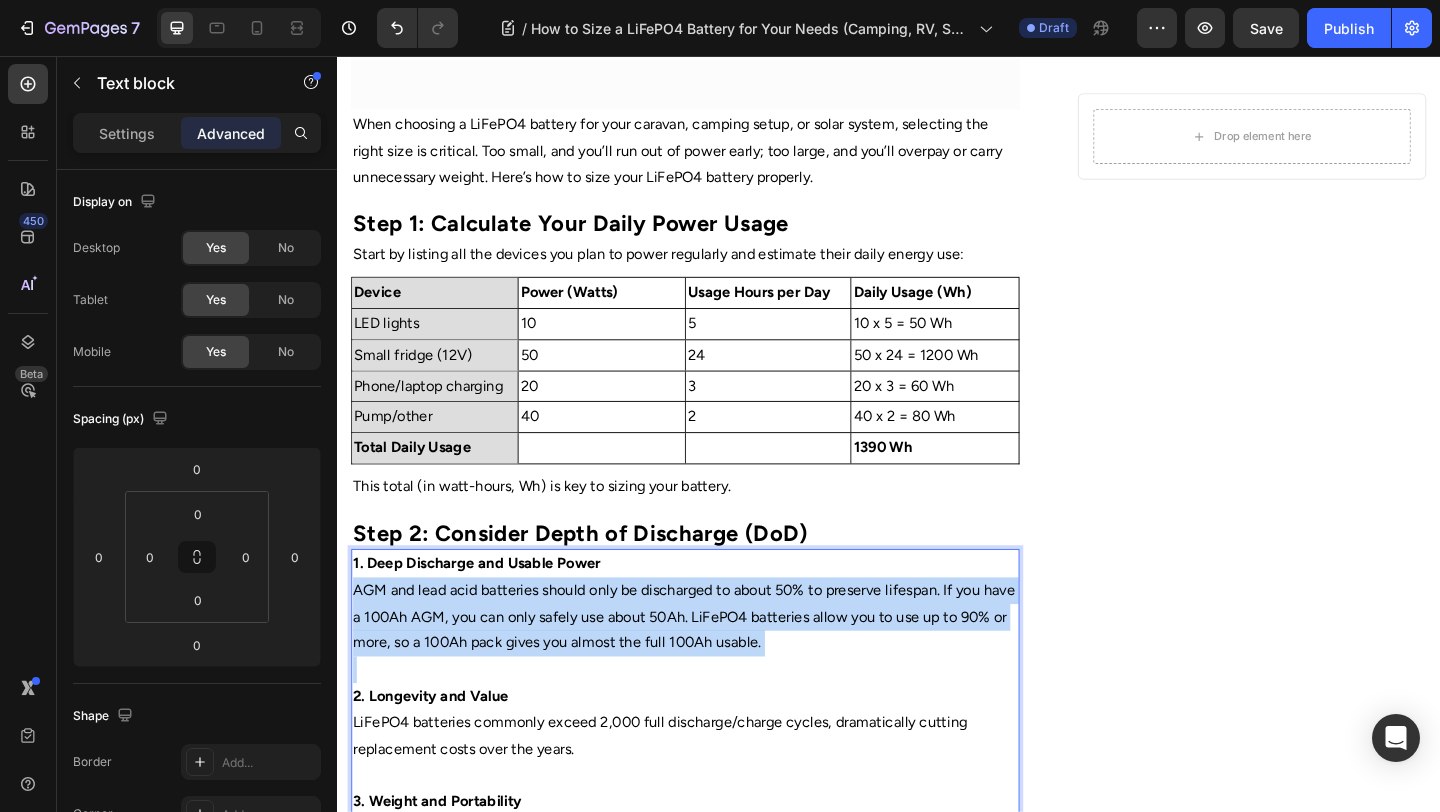 click on "AGM and lead acid batteries should only be discharged to about 50% to preserve lifespan. If you have a 100Ah AGM, you can only safely use about 50Ah. LiFePO4 batteries allow you to use up to 90% or more, so a 100Ah pack gives you almost the full 100Ah usable." at bounding box center (715, 666) 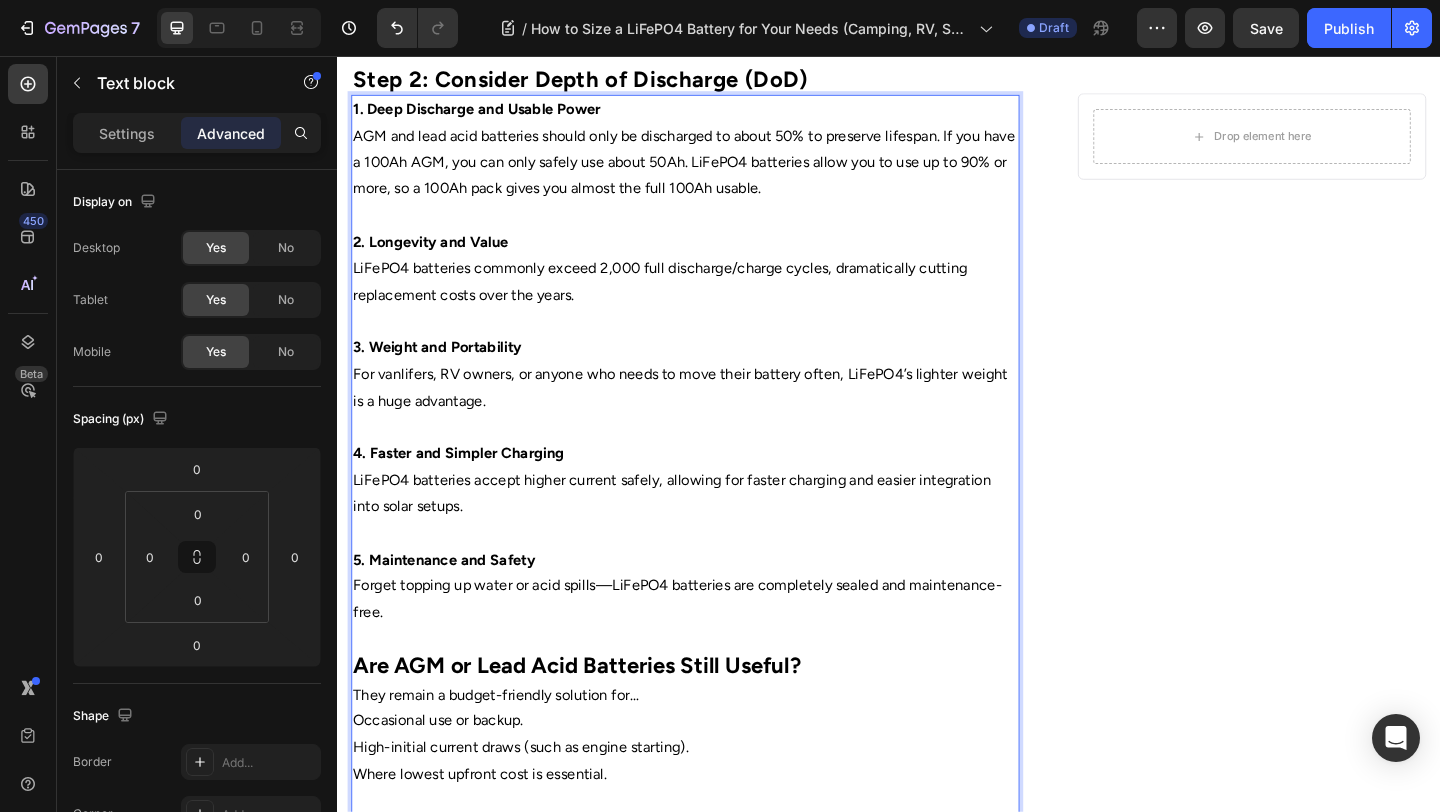 click at bounding box center (715, 690) 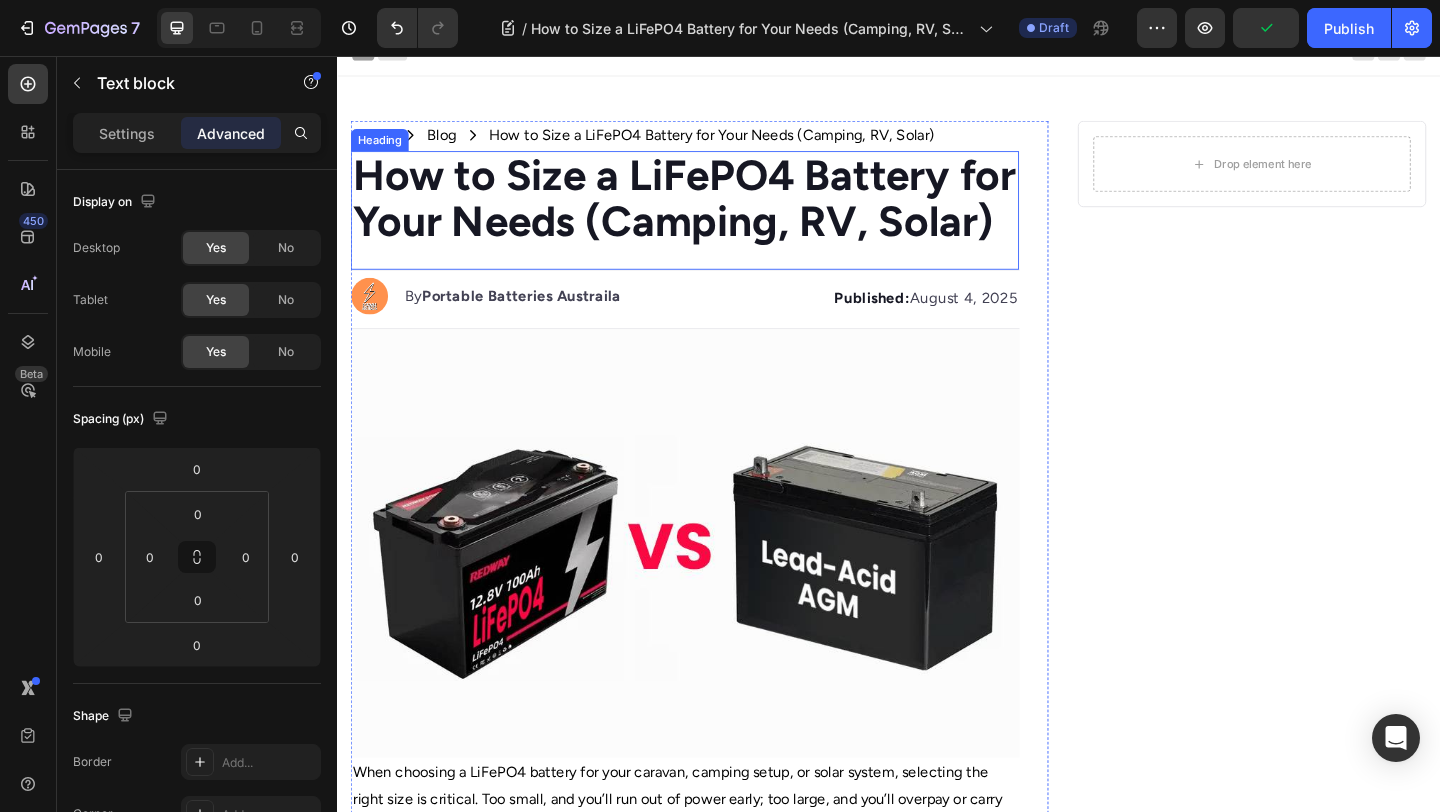 scroll, scrollTop: 0, scrollLeft: 0, axis: both 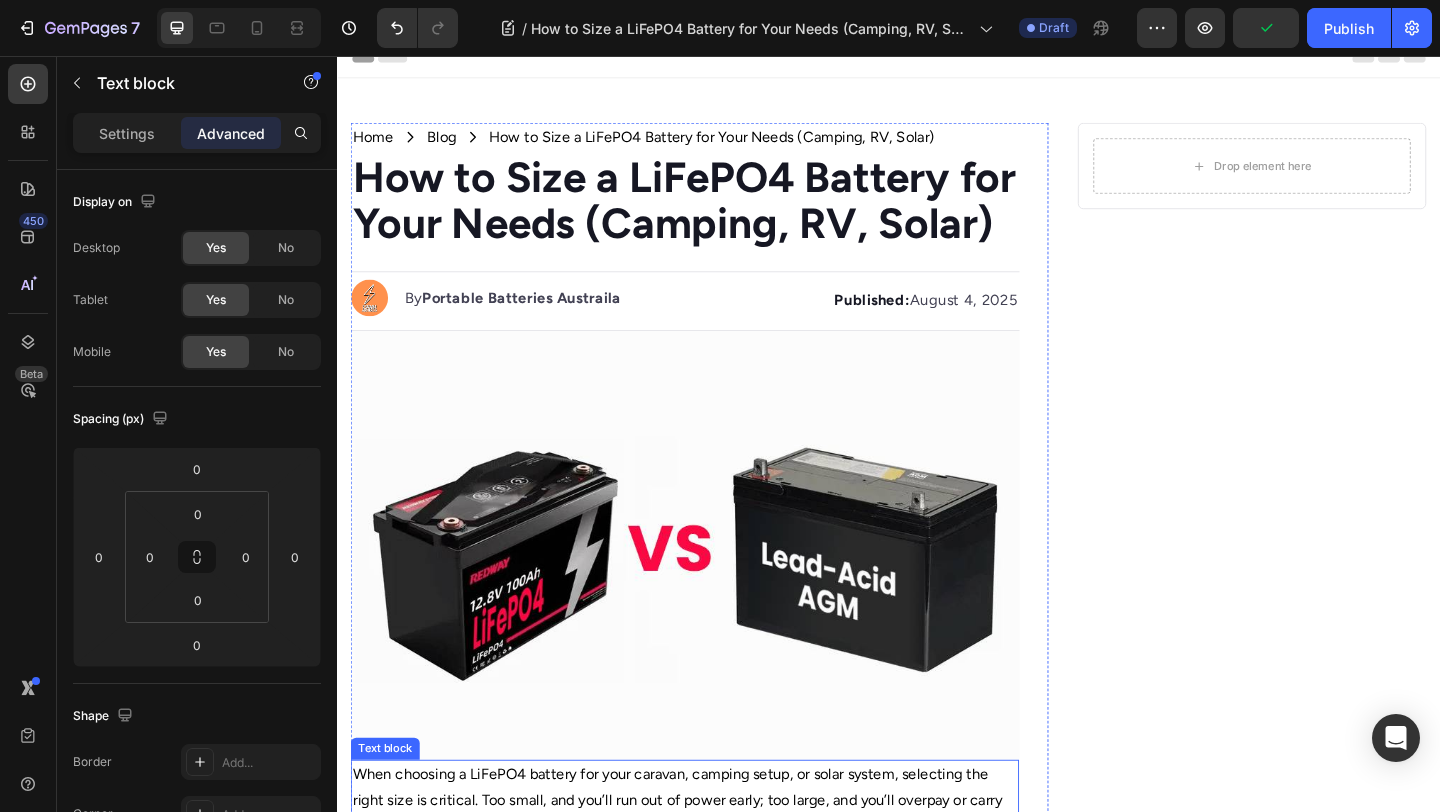 drag, startPoint x: 580, startPoint y: 643, endPoint x: 485, endPoint y: 864, distance: 240.55353 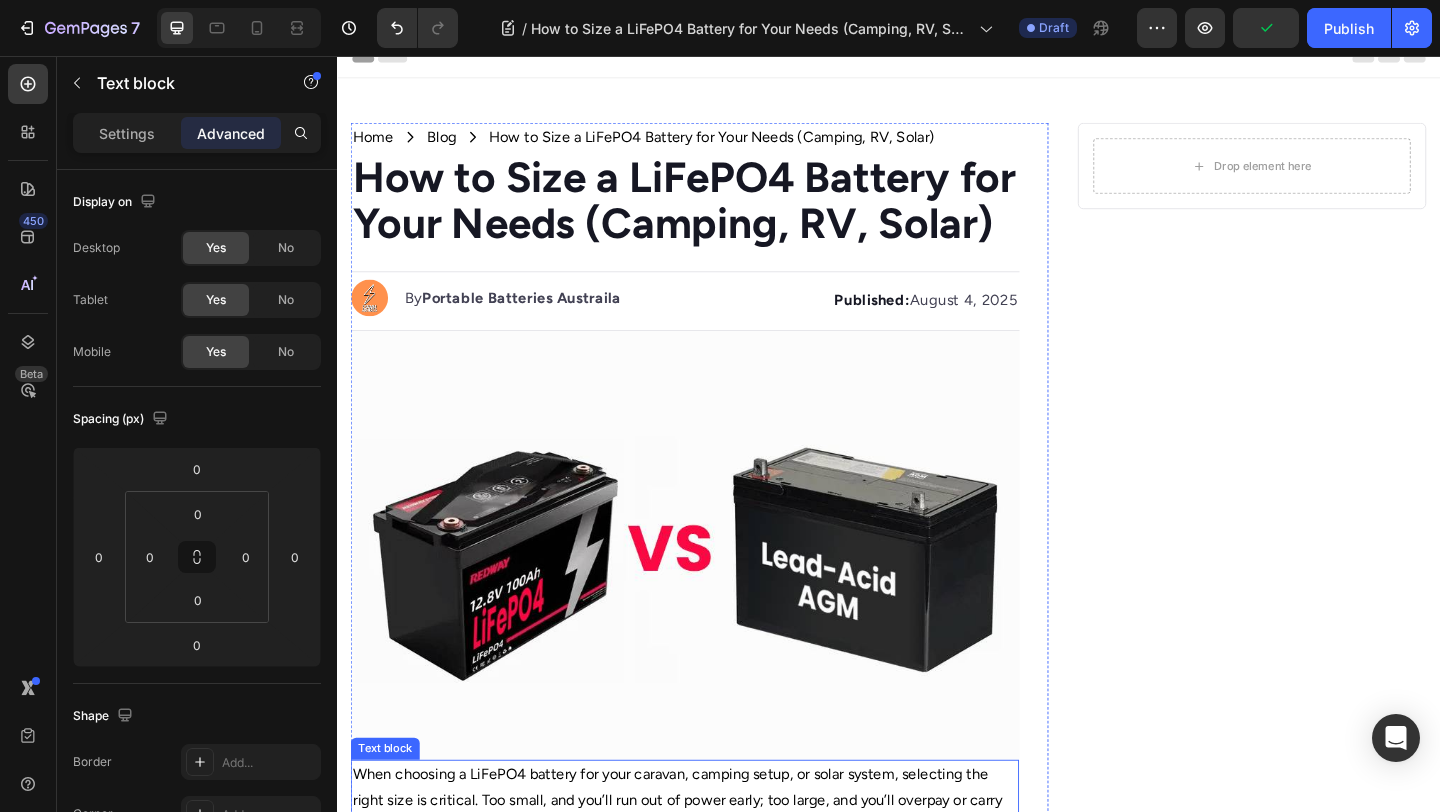 click on "Home Text Block
Icon Blog Text Block
Icon How to Size a LiFePO4 Battery for Your Needs (Camping, RV, Solar) Text Block Row ⁠⁠⁠⁠⁠⁠⁠ How to Size a LiFePO4 Battery for Your Needs (Camping, RV, Solar) Heading Image By  Portable Batteries Austraila Text block Advanced list Published: [DATE] Text block Row Image When choosing a LiFePO4 battery for your caravan, camping setup, or solar system, selecting the right size is critical. Too small, and you’ll run out of power early; too large, and you’ll overpay or carry unnecessary weight. Here’s how to size your LiFePO4 battery properly. Text block ⁠⁠⁠⁠⁠⁠⁠ Step 1: Calculate Your Daily Power Usage Heading Start by listing all the devices you plan to power regularly and estimate their daily energy use: Text block Power (Watts) Text Block Device Text Block Usage Hours per Day Text Block Daily Usage (Wh) Text Block Row 10 Text Block LED lights Text Block 5 Text Block 10 x 5 = 50 Wh Text Block Row 50 3" at bounding box center [715, 1265] 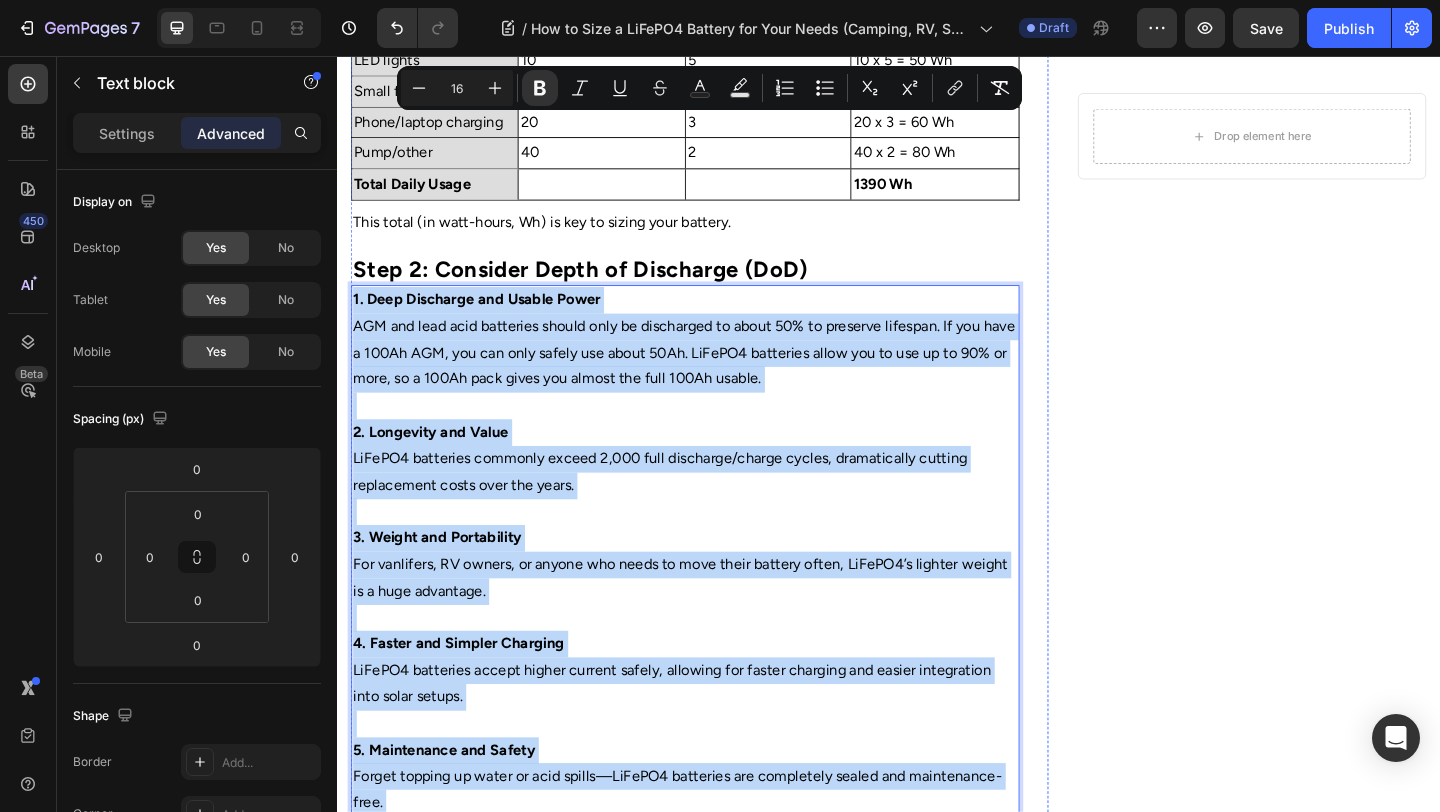 scroll, scrollTop: 987, scrollLeft: 0, axis: vertical 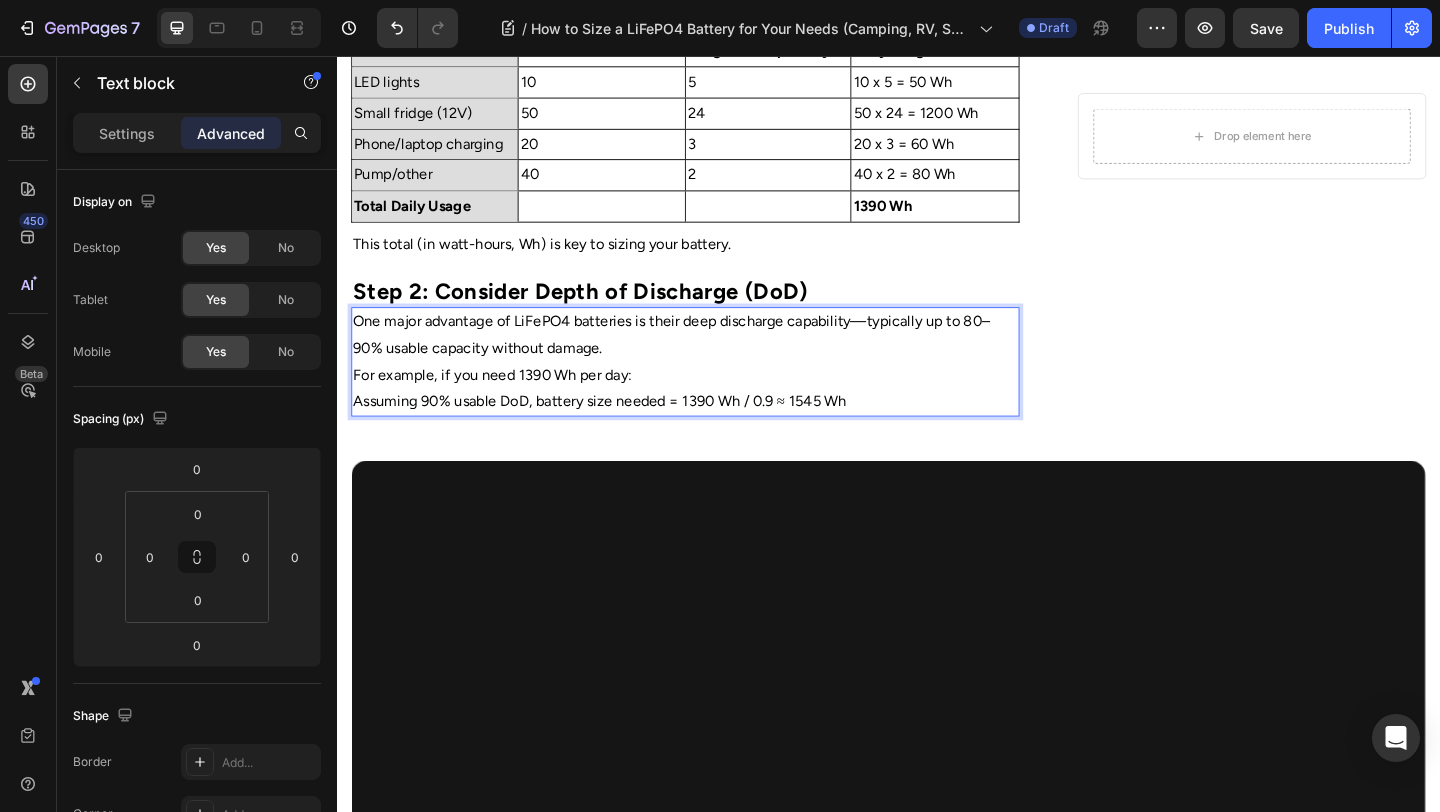 click on "For example, if you need 1390 Wh per day:" at bounding box center (715, 403) 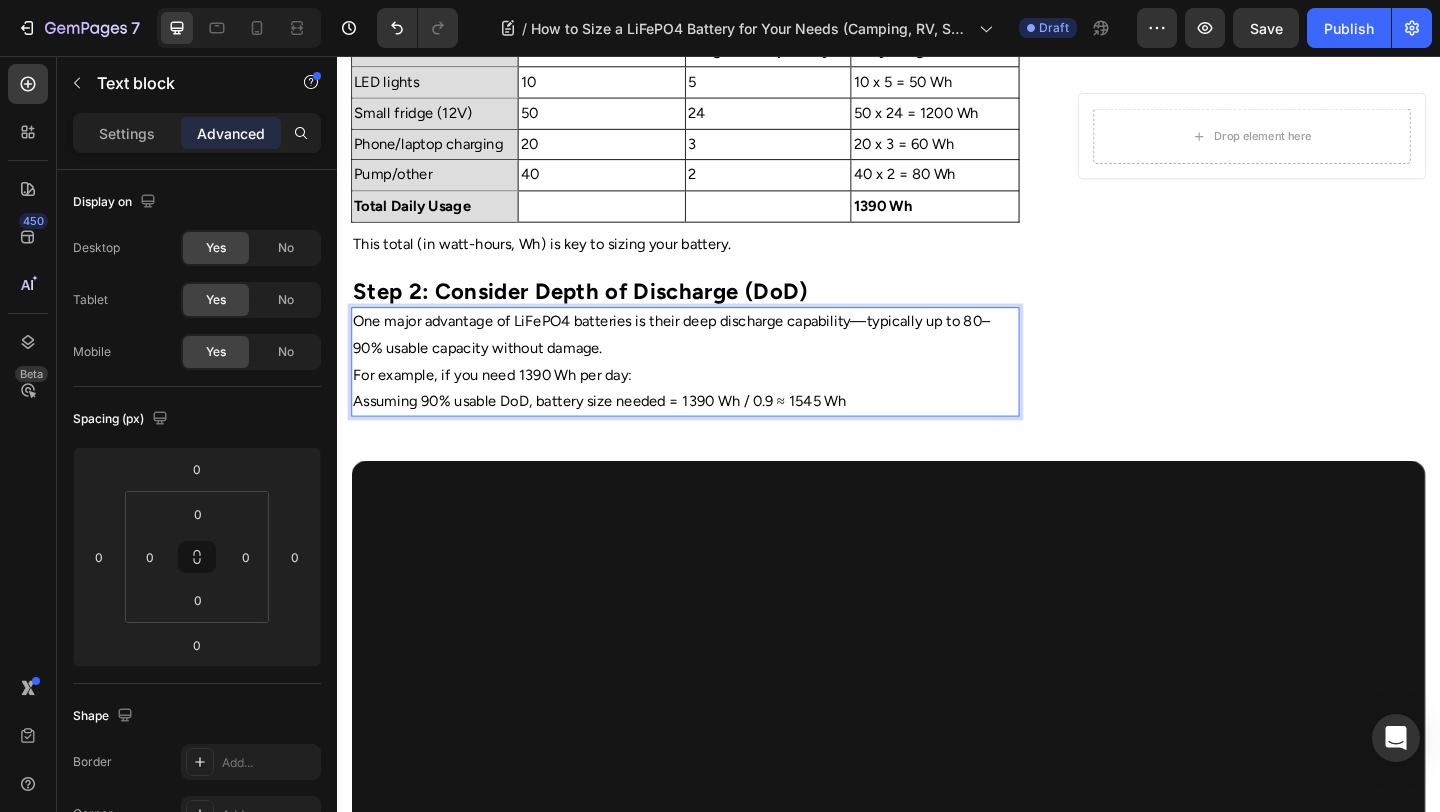 click on "Assuming 90% usable DoD, battery size needed = 1390 Wh / 0.9 ≈ 1545 Wh" at bounding box center (715, 431) 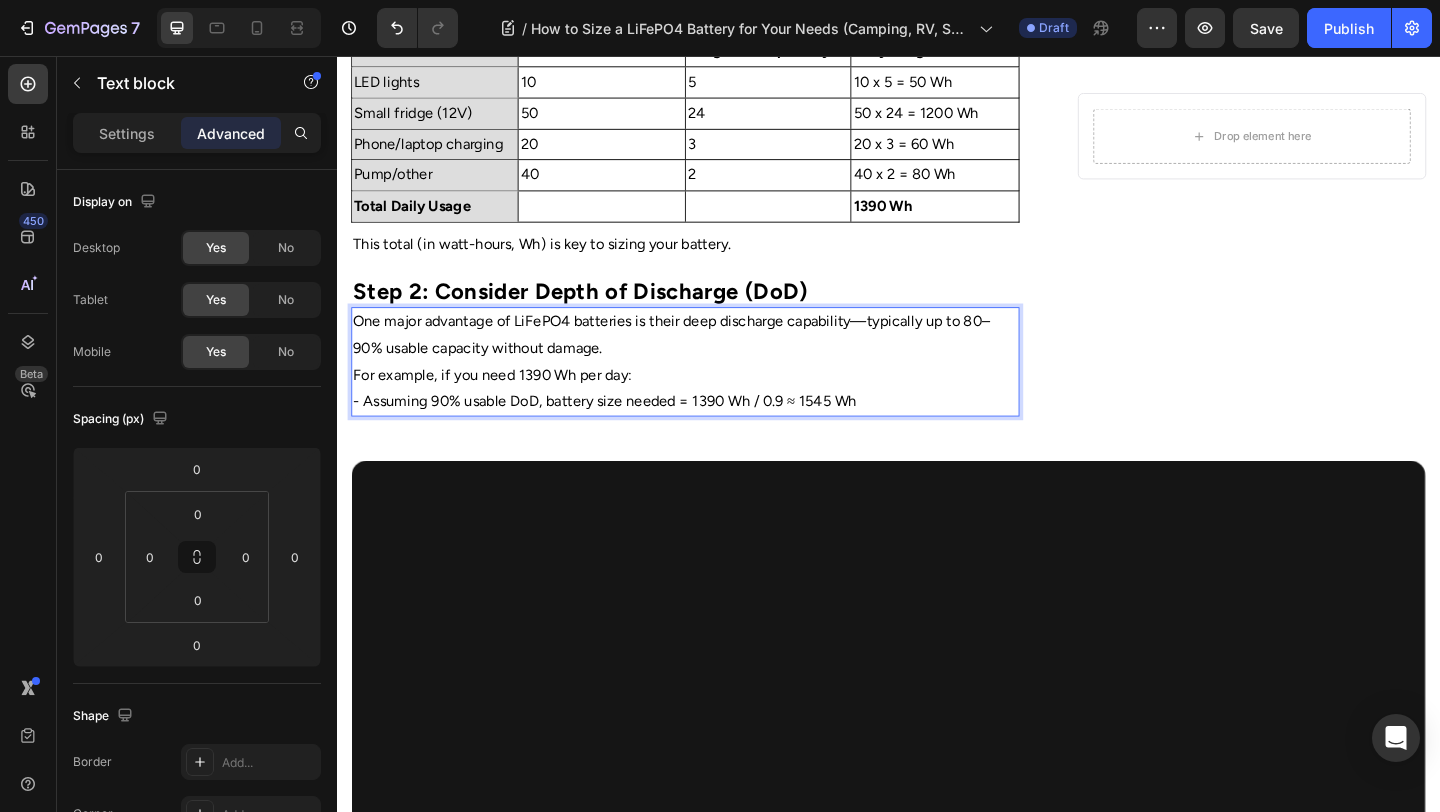 click on "One major advantage of LiFePO4 batteries is their deep discharge capability—typically up to 80–90% usable capacity without damage." at bounding box center (715, 360) 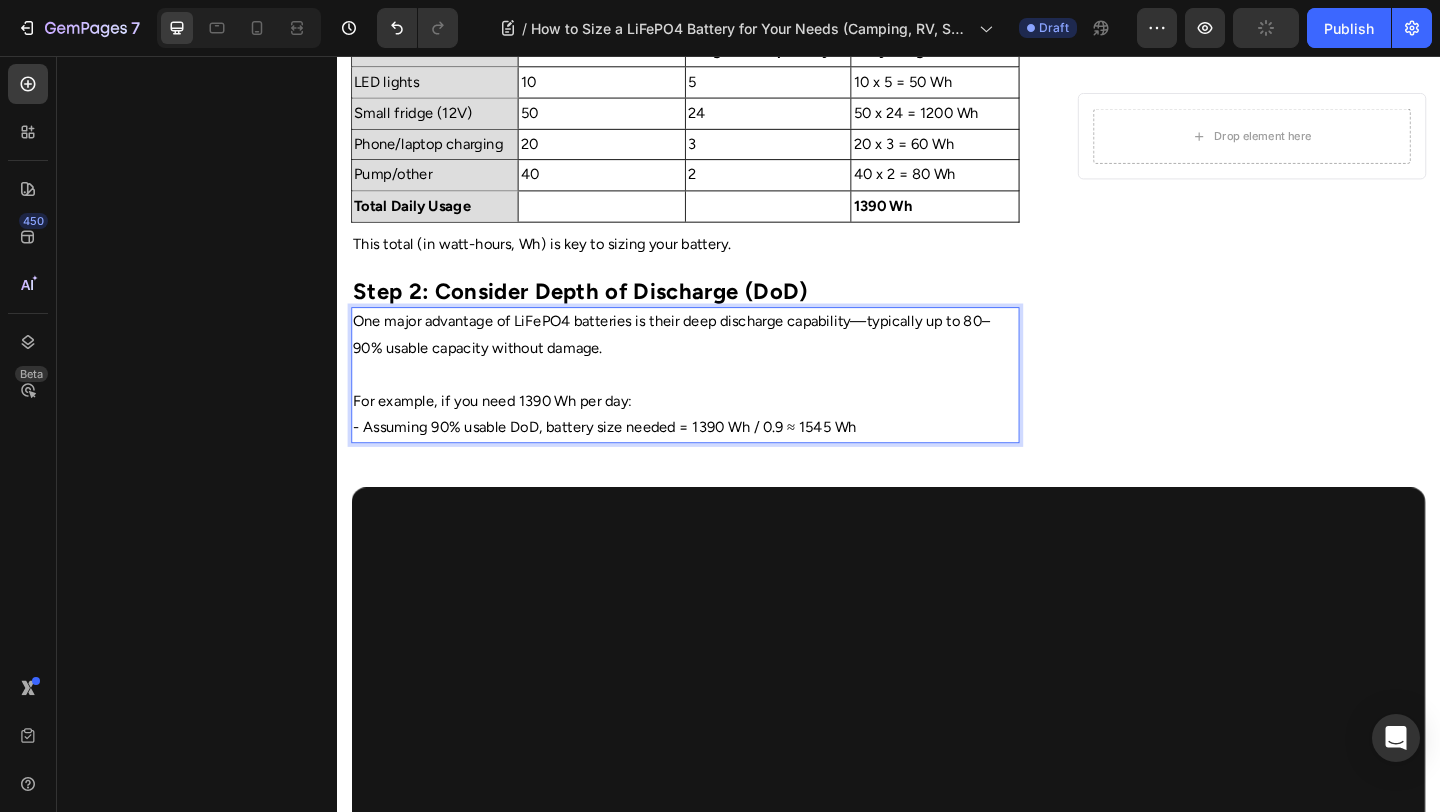 click at bounding box center (937, 779) 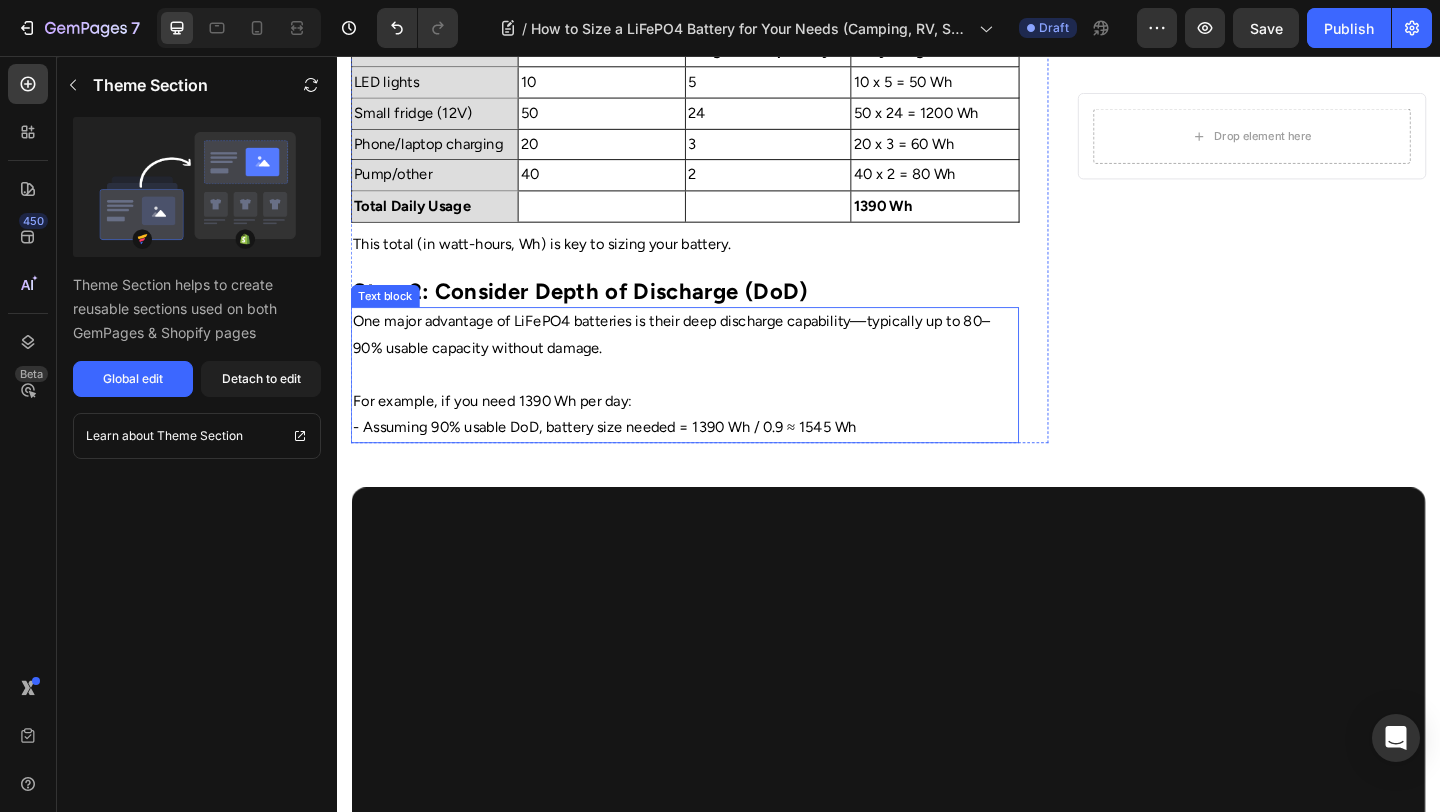 click at bounding box center (715, 403) 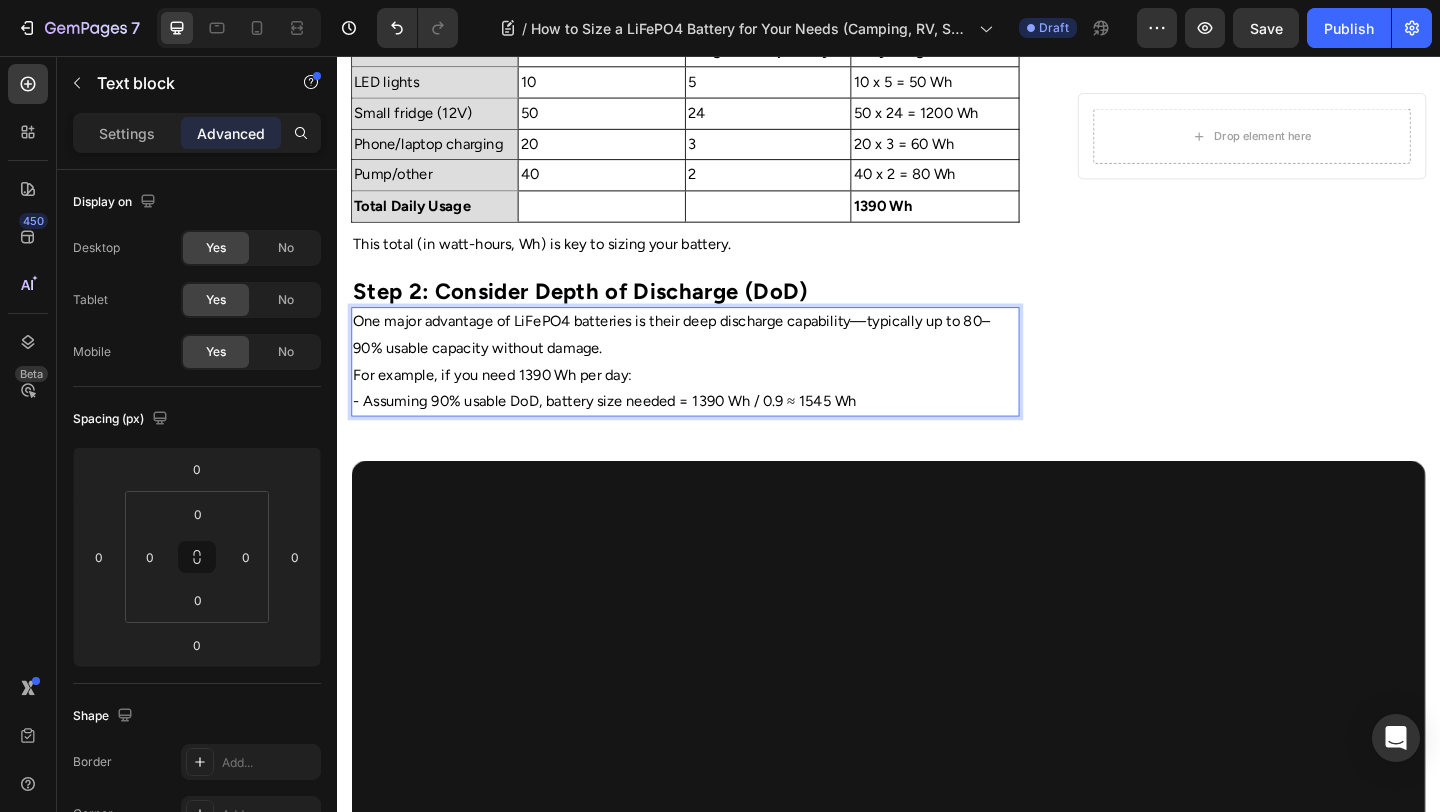 click on "One major advantage of LiFePO4 batteries is their deep discharge capability—typically up to 80–90% usable capacity without damage." at bounding box center (715, 360) 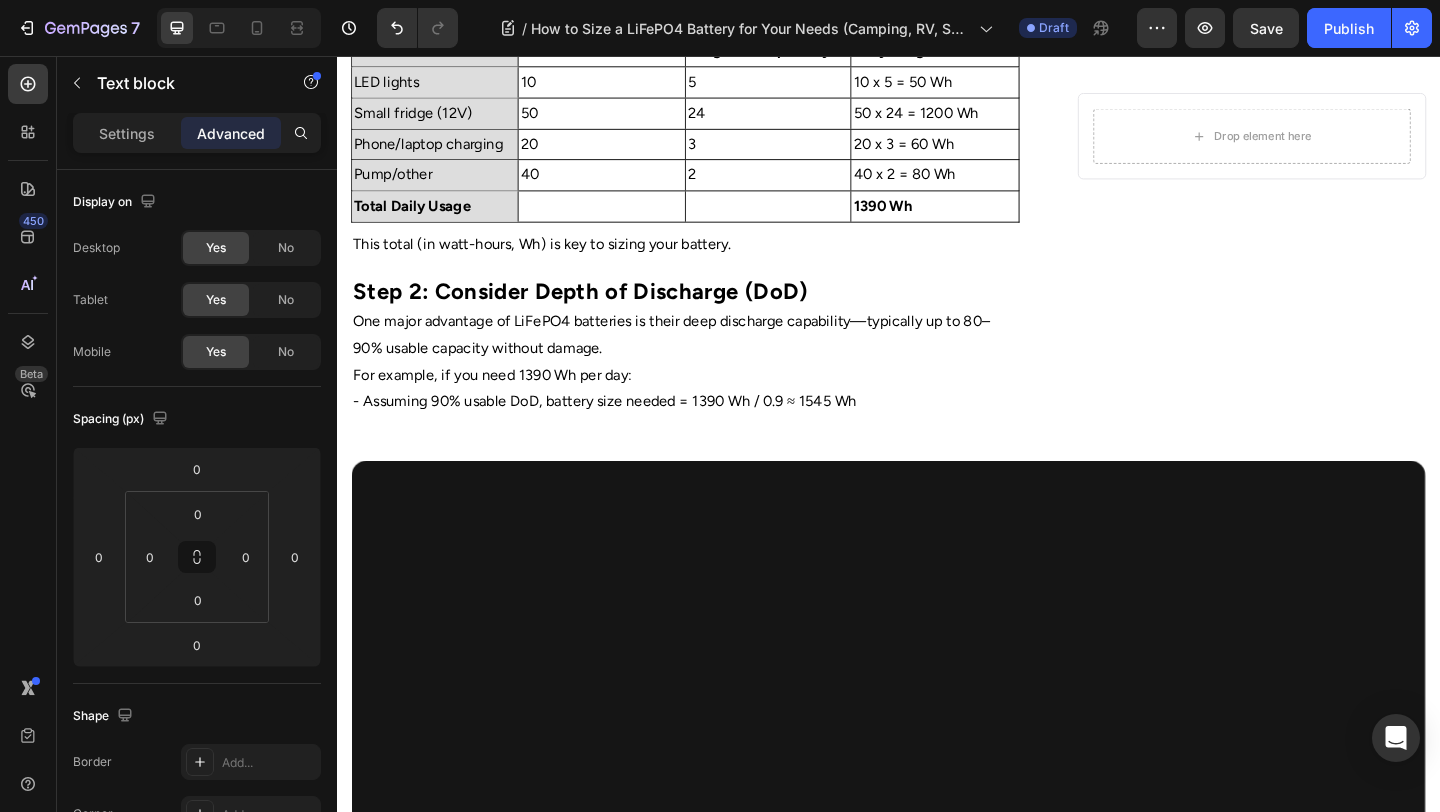 click at bounding box center (937, 750) 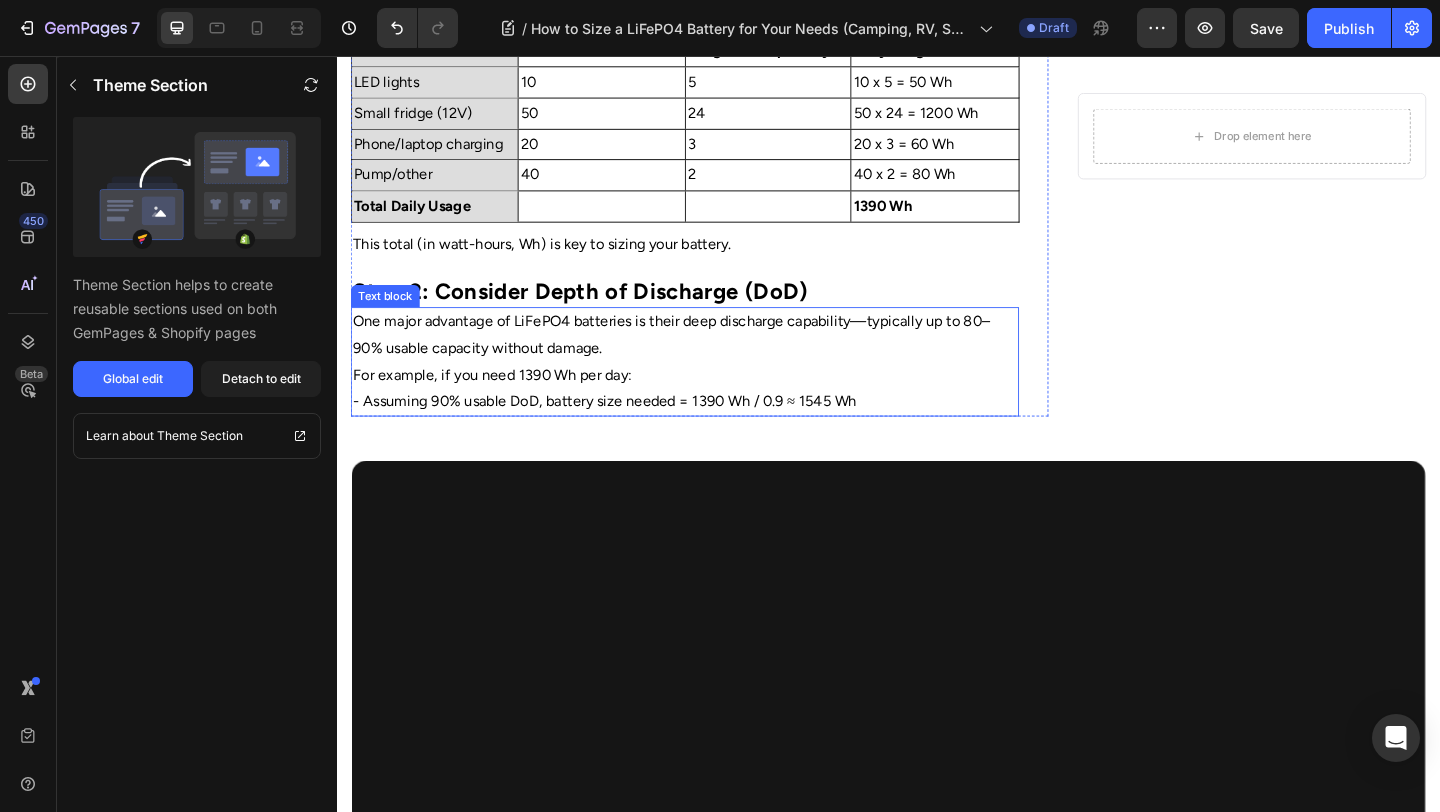 click on "⁠⁠⁠⁠⁠⁠⁠ Step 2: Consider Depth of Discharge (DoD)" at bounding box center [715, 311] 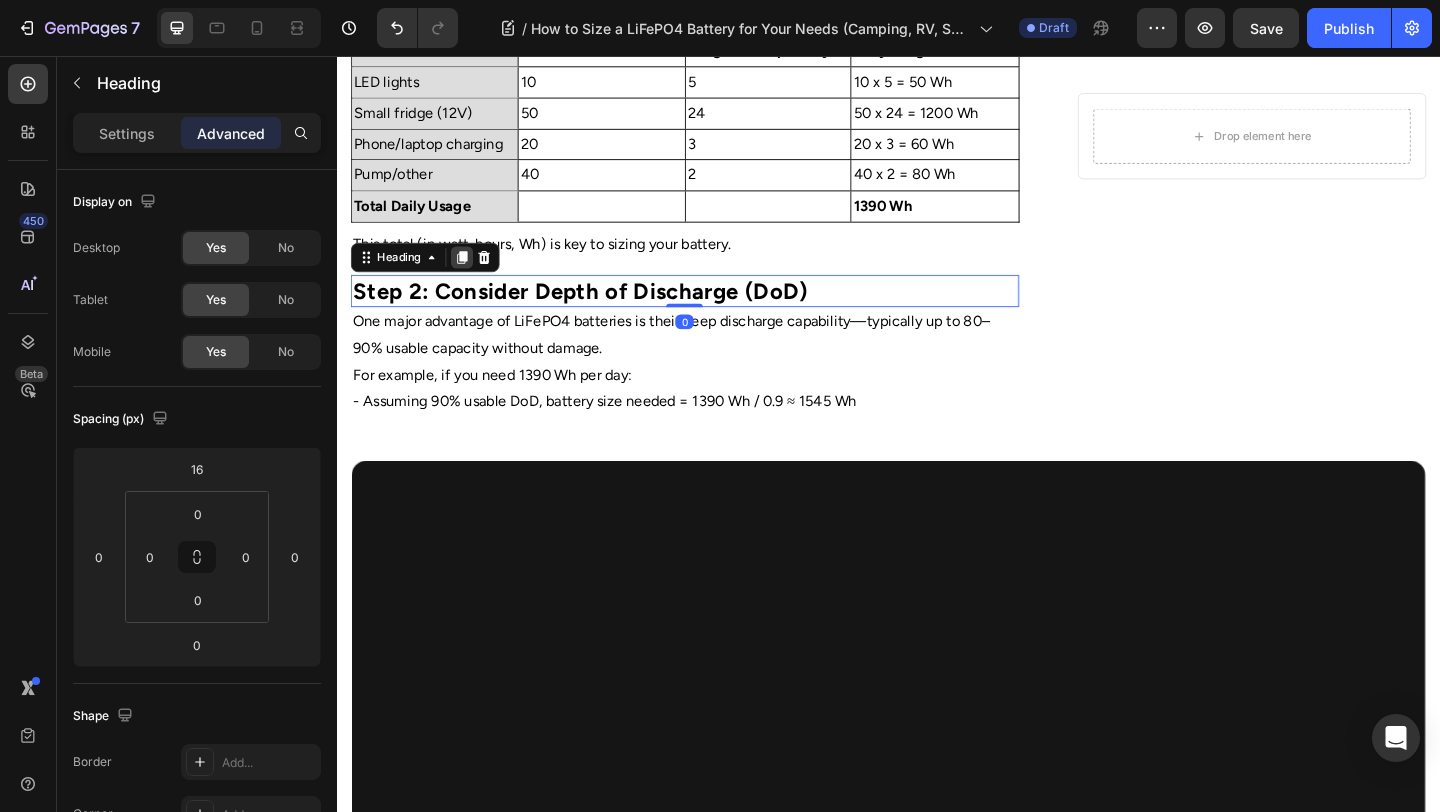 click 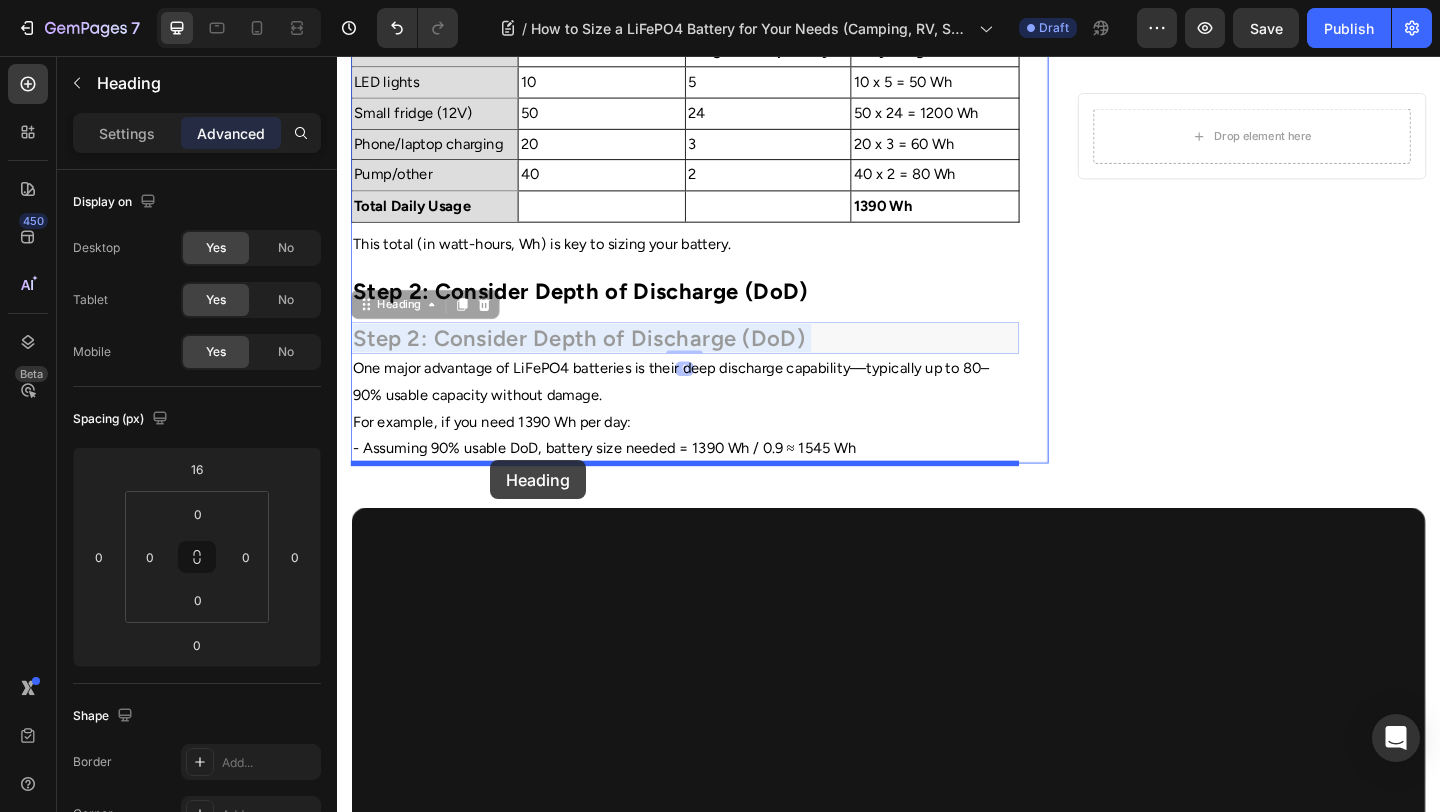 drag, startPoint x: 485, startPoint y: 356, endPoint x: 503, endPoint y: 506, distance: 151.07614 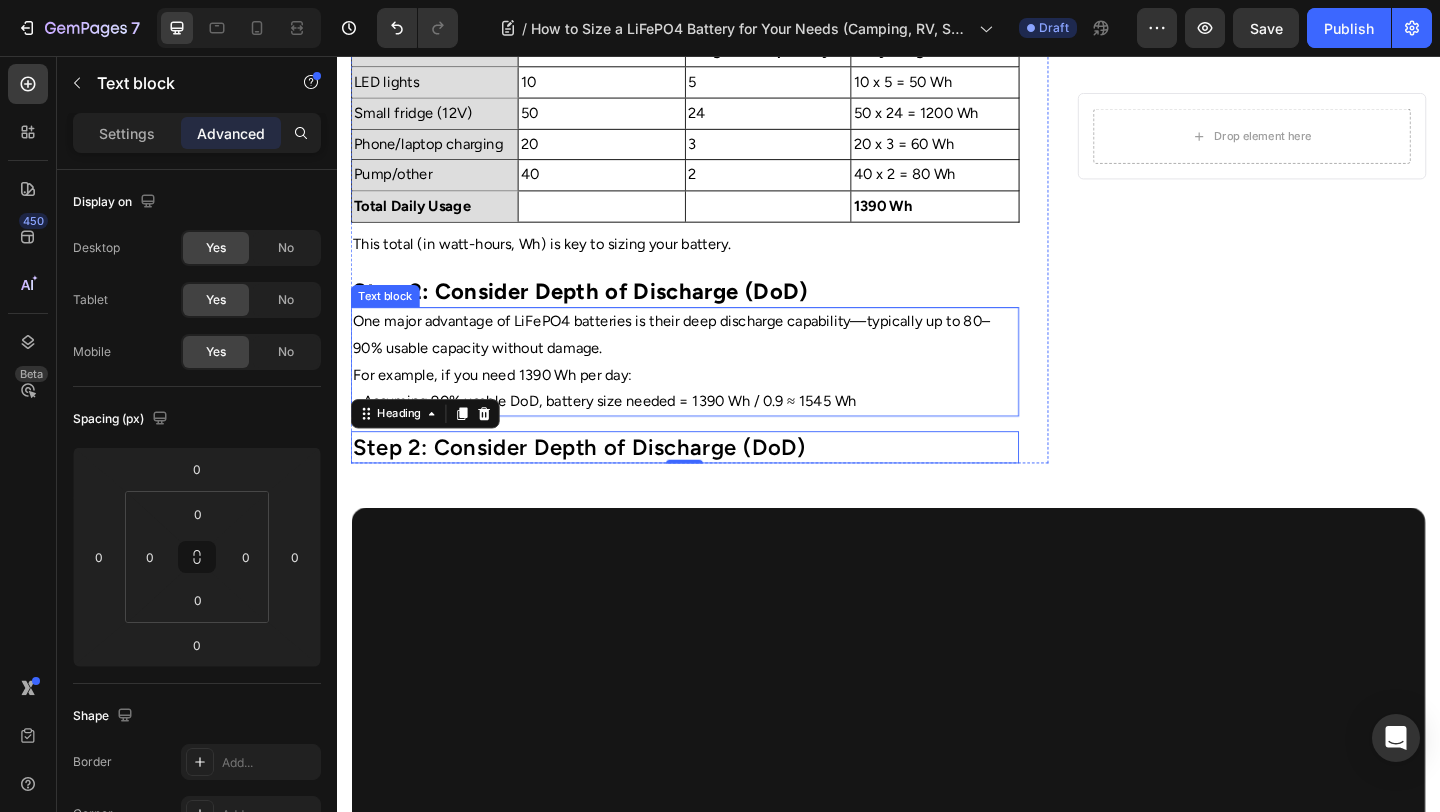click on "One major advantage of LiFePO4 batteries is their deep discharge capability—typically up to 80–90% usable capacity without damage." at bounding box center (715, 360) 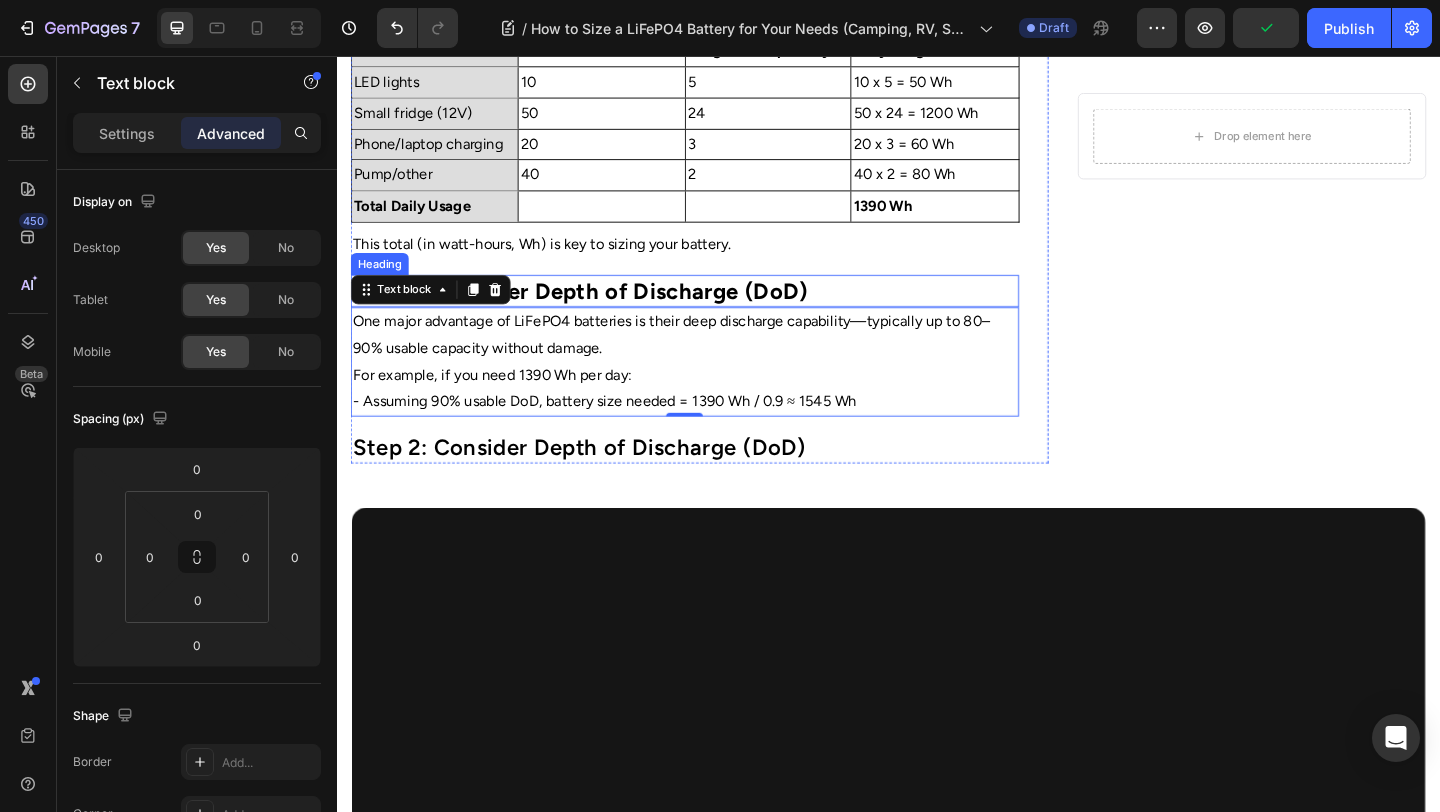 click on "Step 2: Consider Depth of Discharge (DoD)" at bounding box center (601, 311) 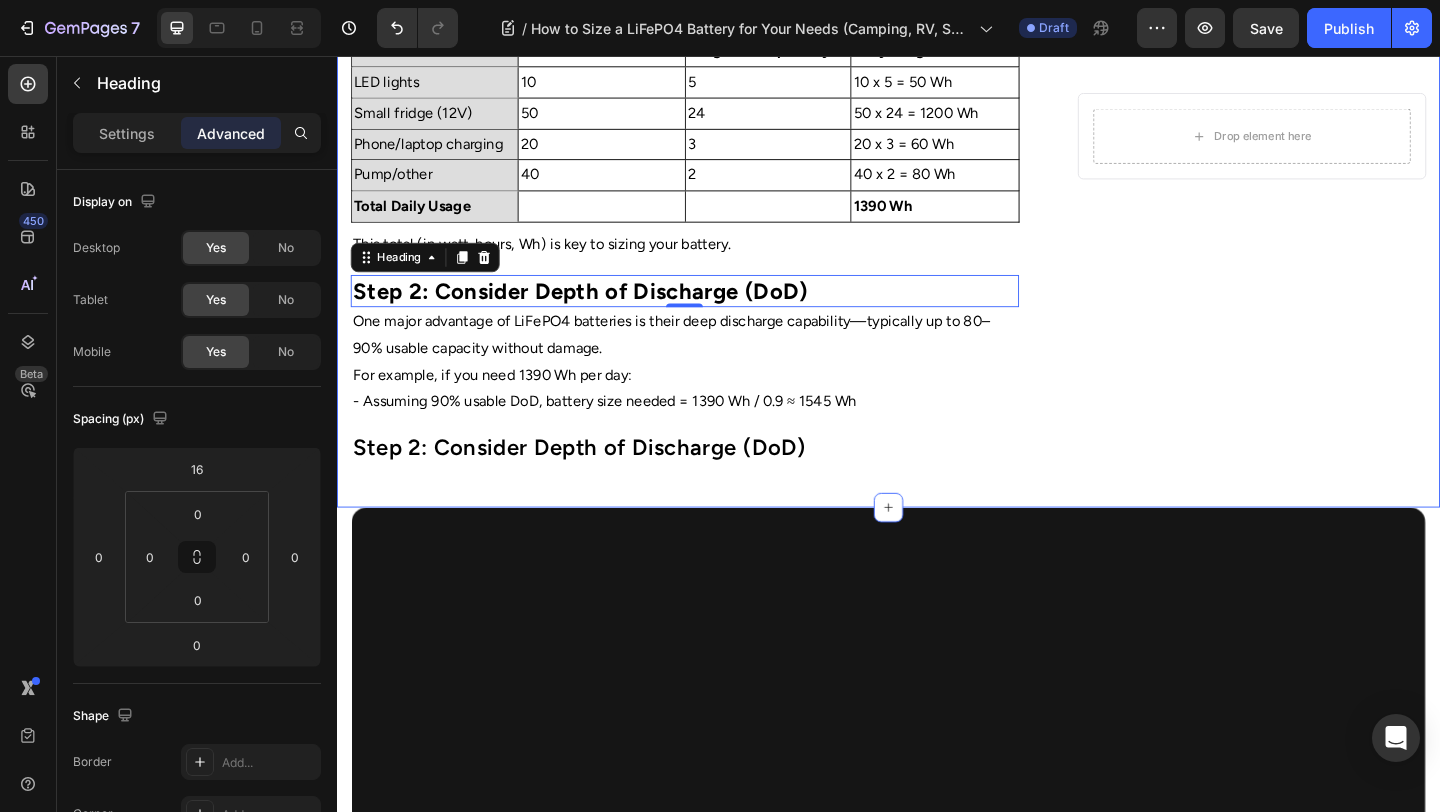 click on "Step 2: Consider Depth of Discharge (DoD)" at bounding box center (715, 481) 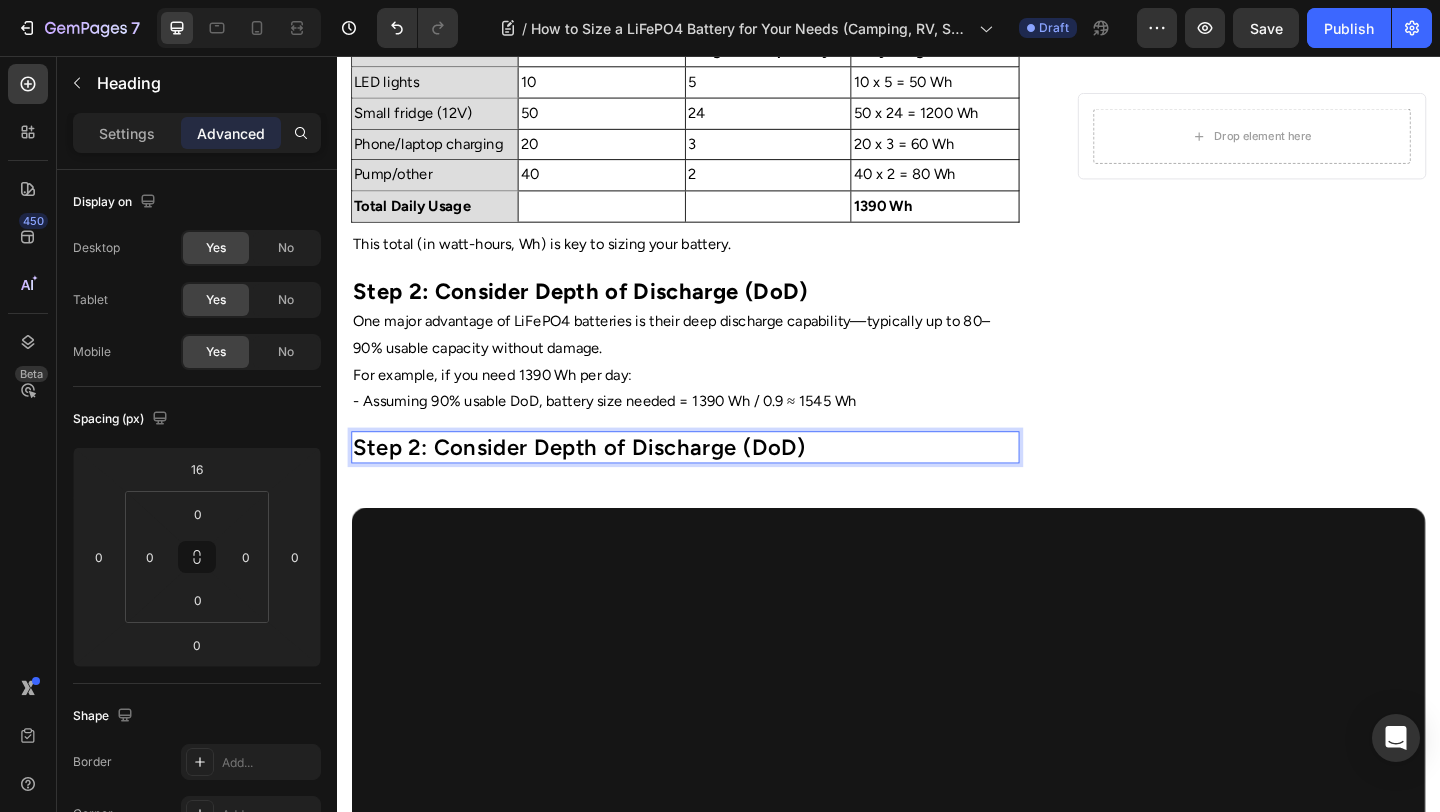 click on "Step 2: Consider Depth of Discharge (DoD)" at bounding box center [715, 481] 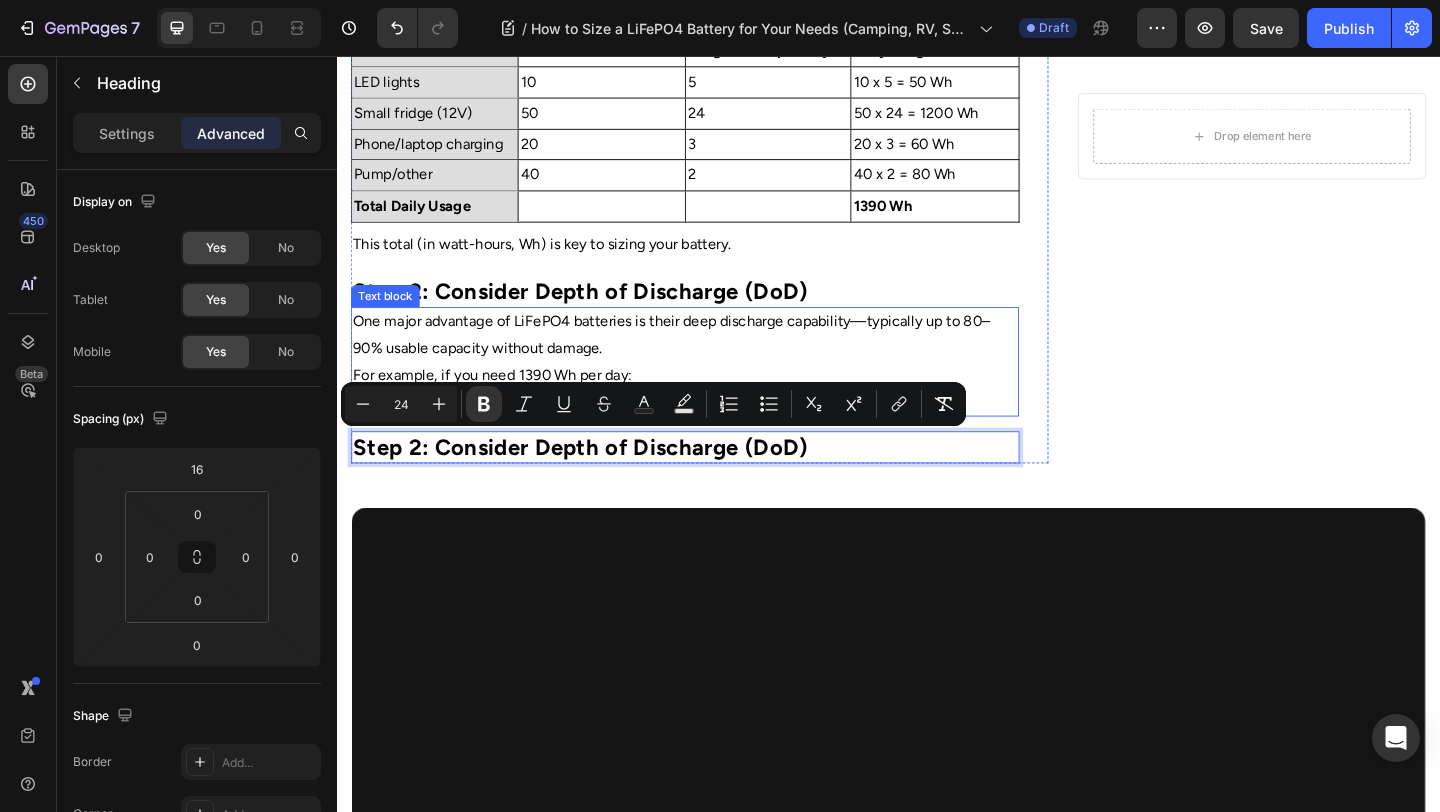 click on "One major advantage of LiFePO4 batteries is their deep discharge capability—typically up to 80–90% usable capacity without damage." at bounding box center (715, 360) 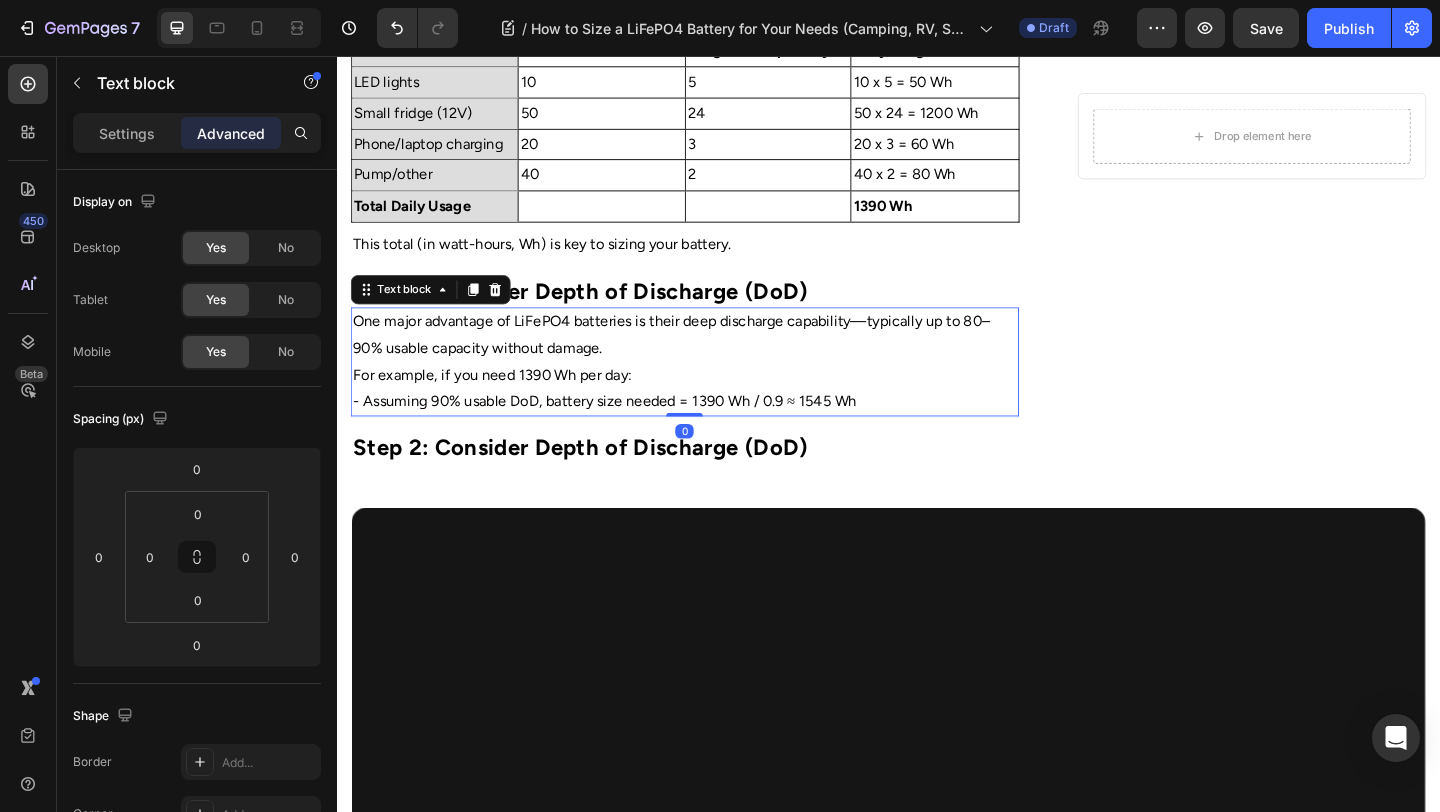 drag, startPoint x: 484, startPoint y: 312, endPoint x: 484, endPoint y: 324, distance: 12 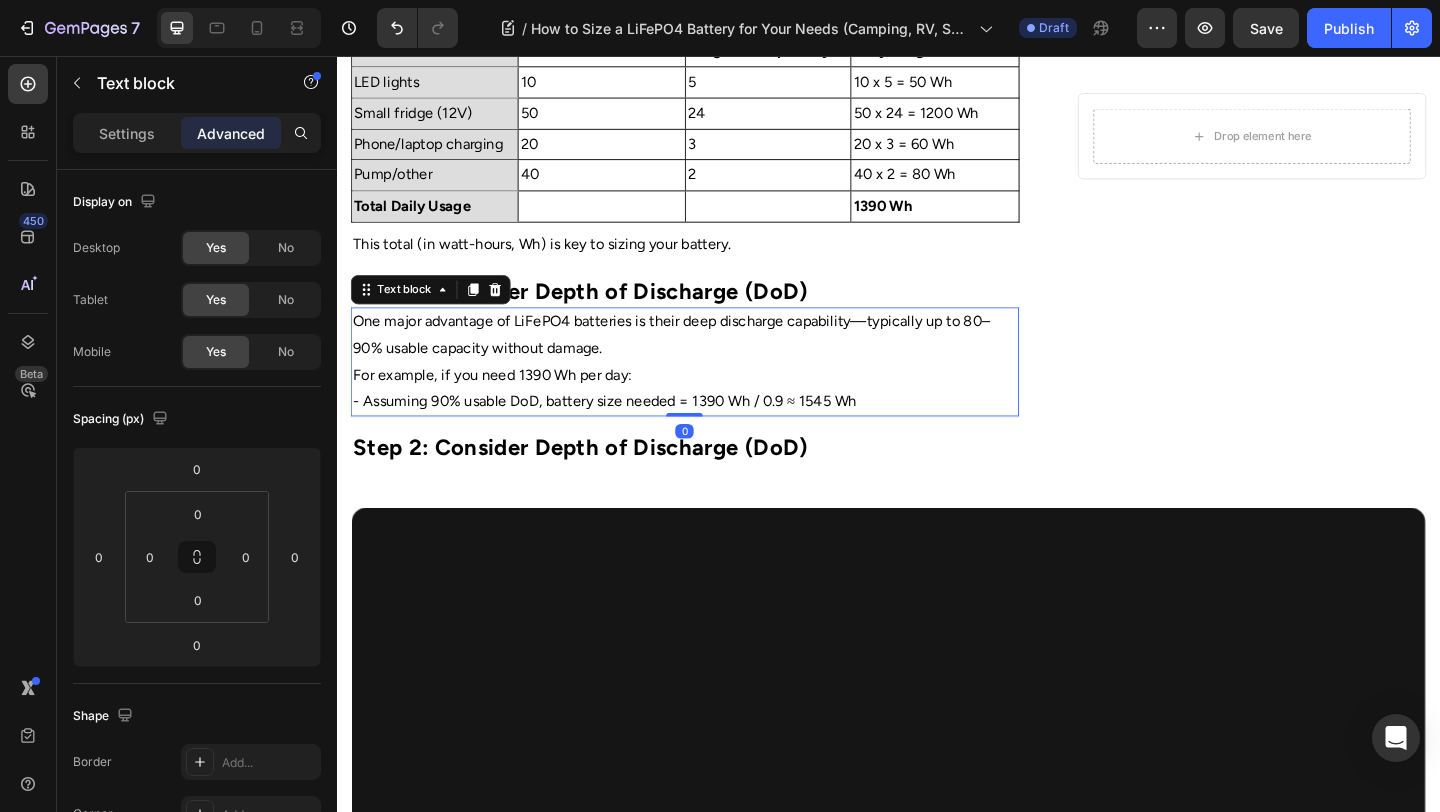 click 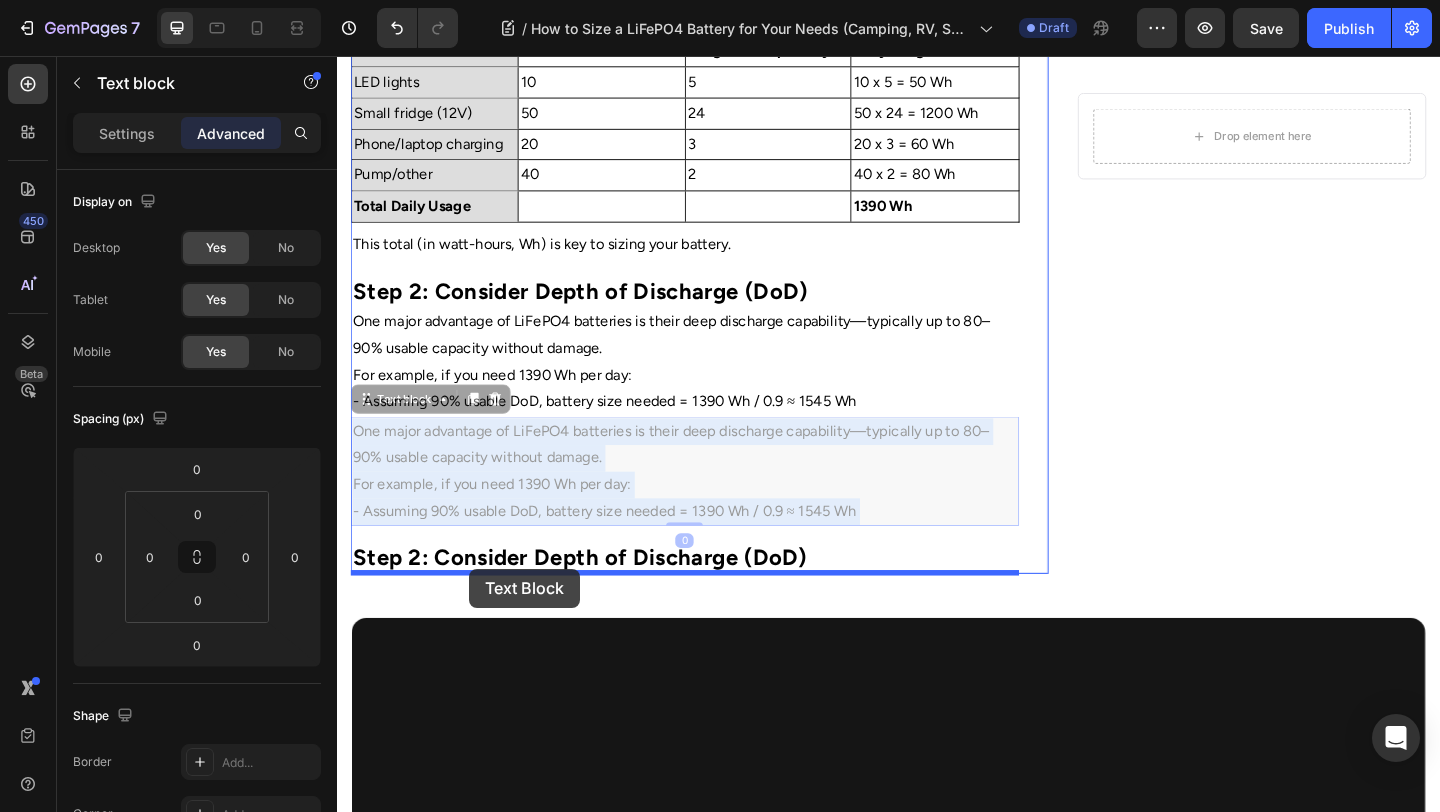 drag, startPoint x: 485, startPoint y: 473, endPoint x: 481, endPoint y: 614, distance: 141.05673 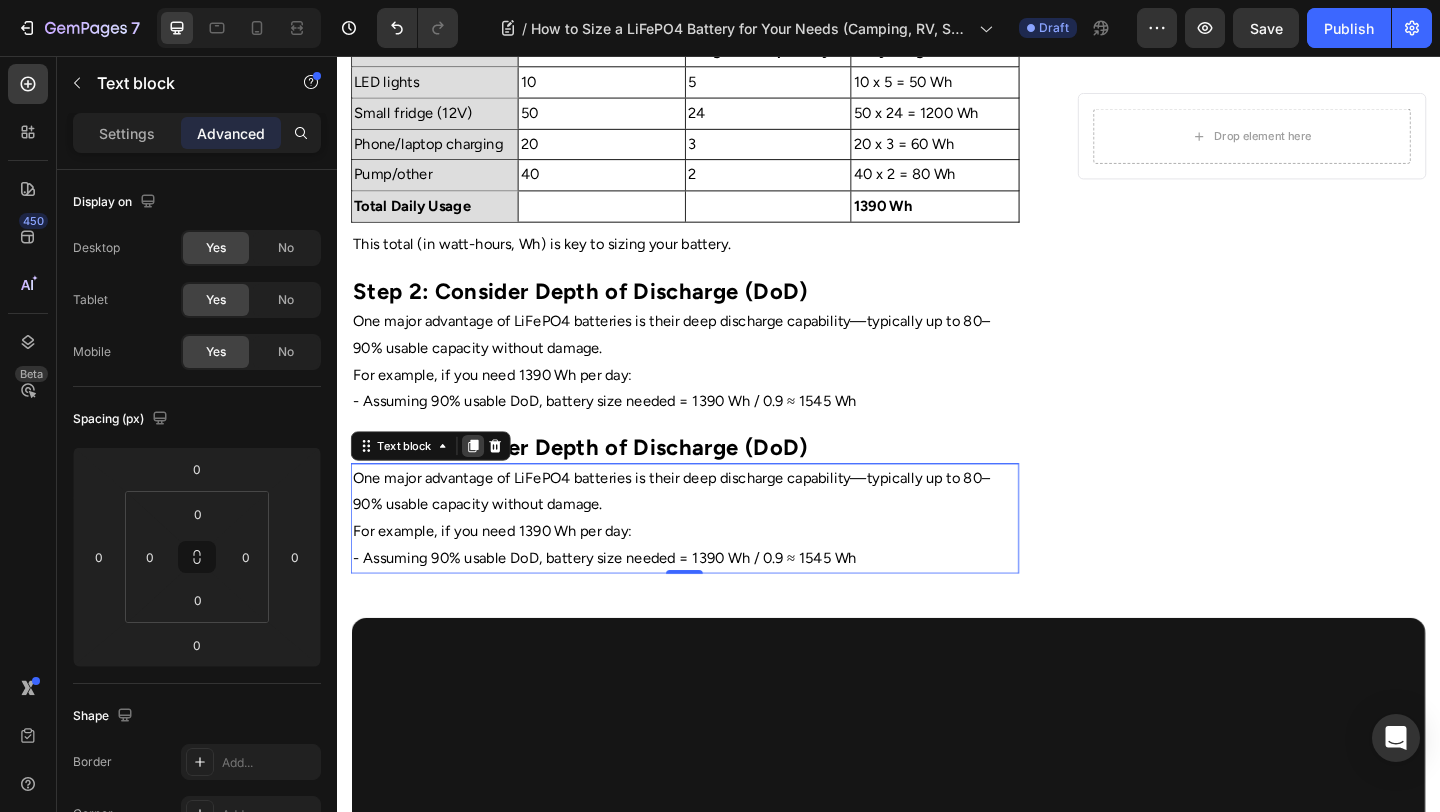 click 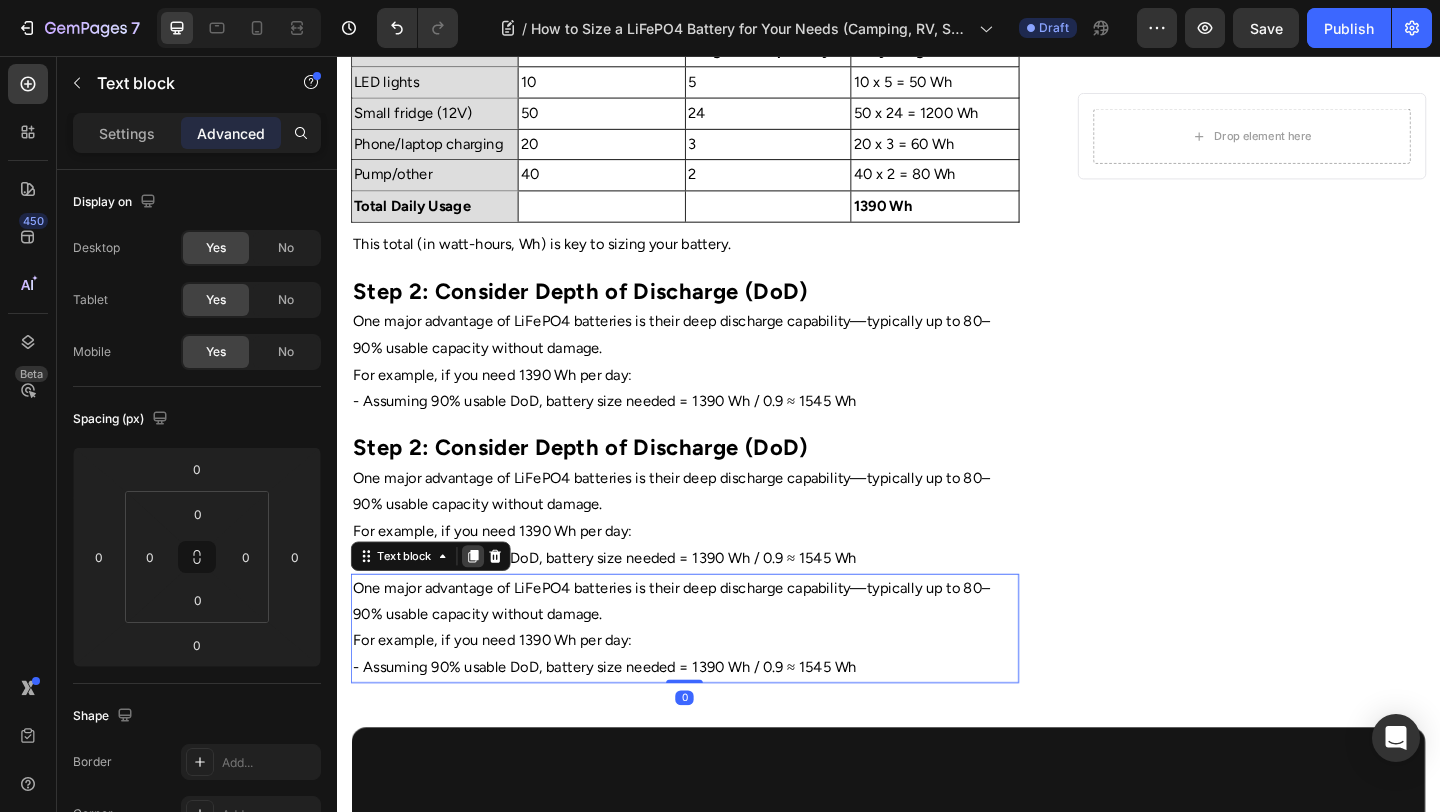 click 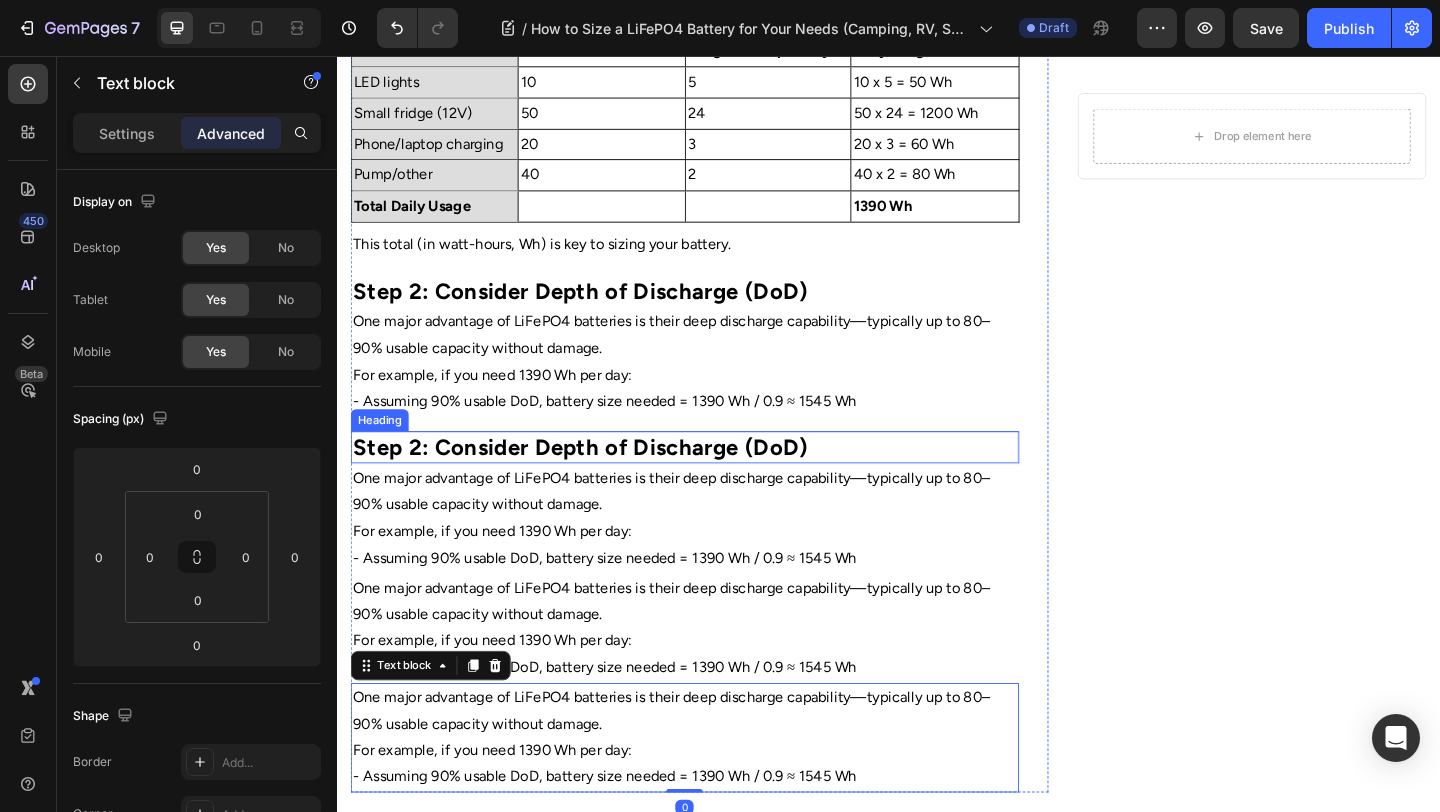 click on "Step 2: Consider Depth of Discharge (DoD)" at bounding box center (601, 481) 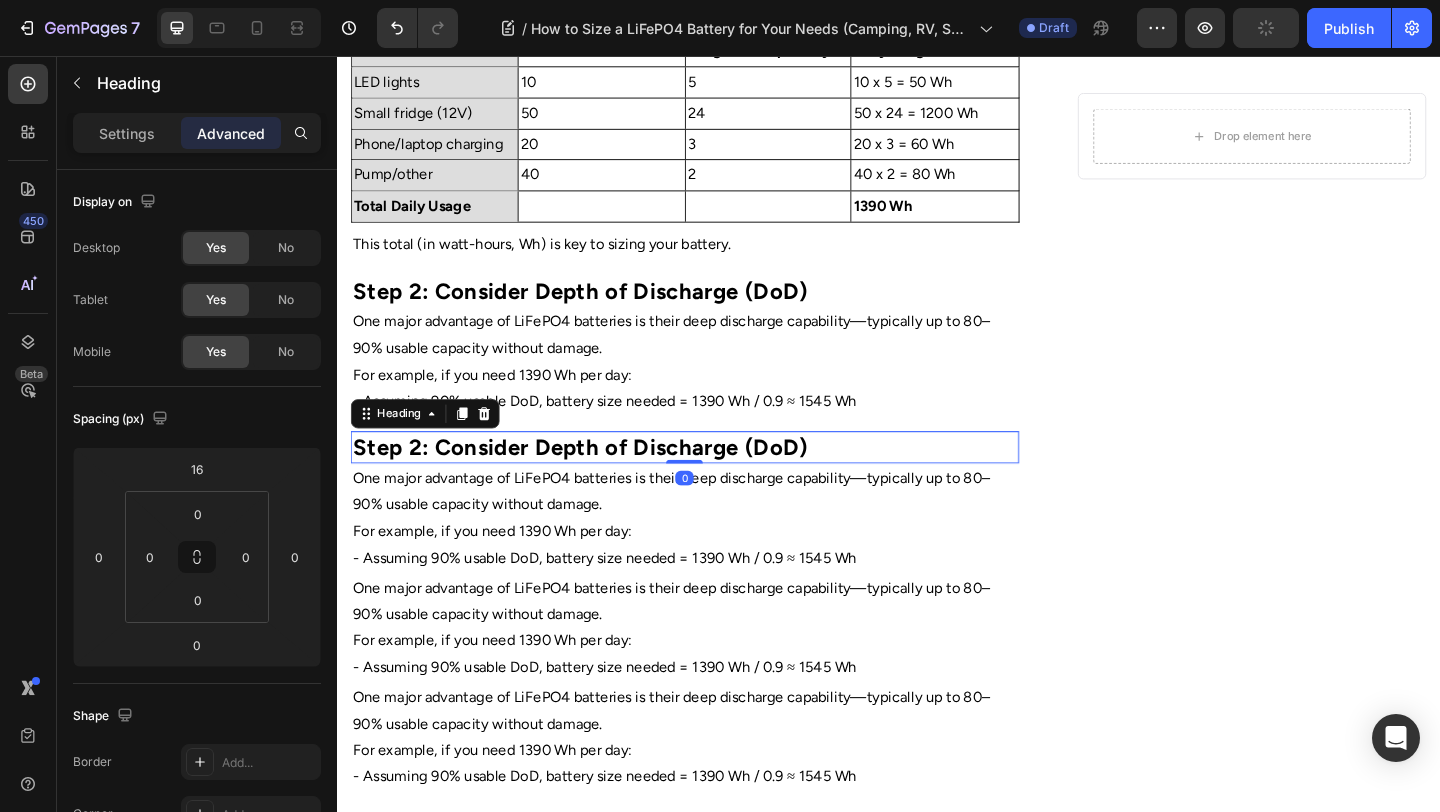 click on "Heading" at bounding box center (433, 445) 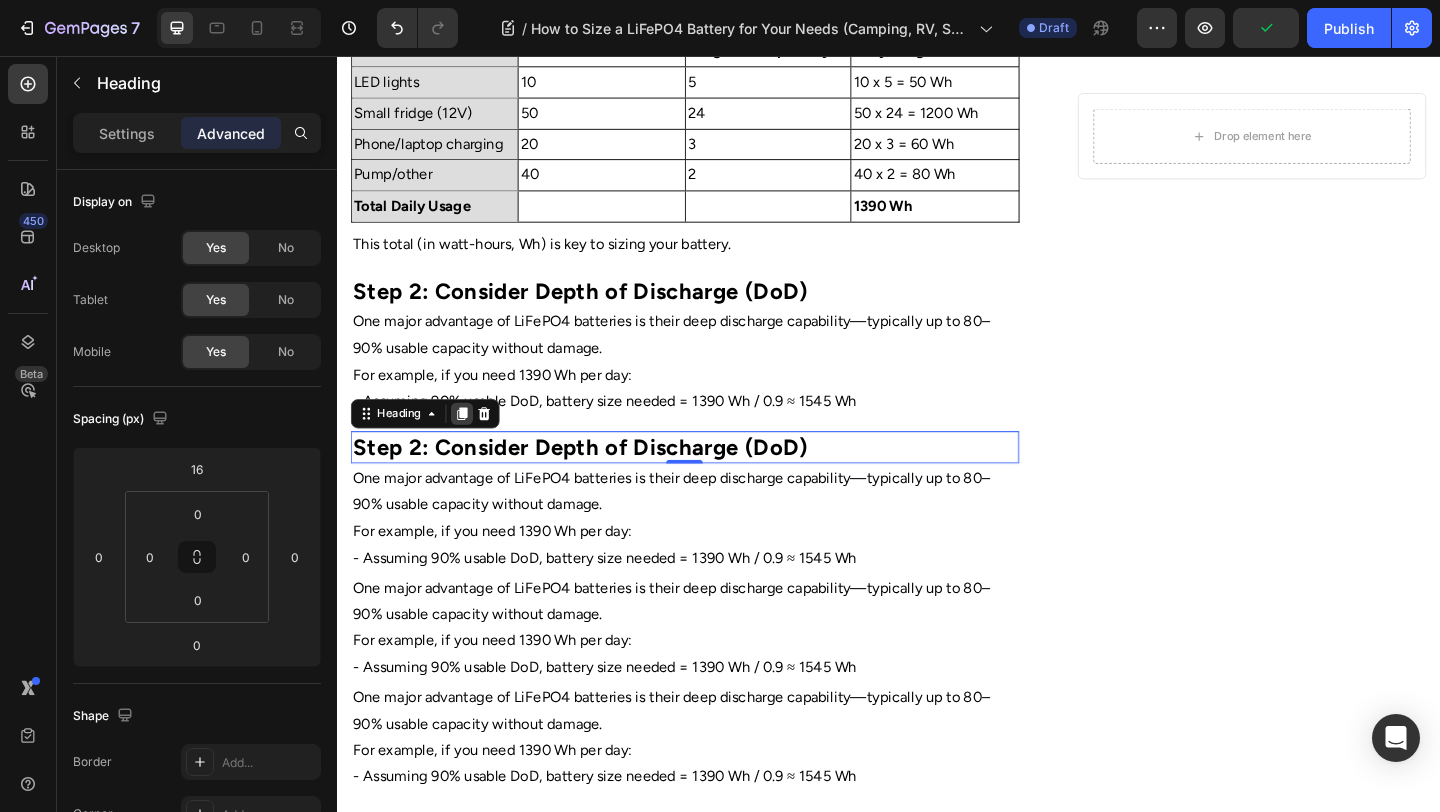 click at bounding box center (473, 445) 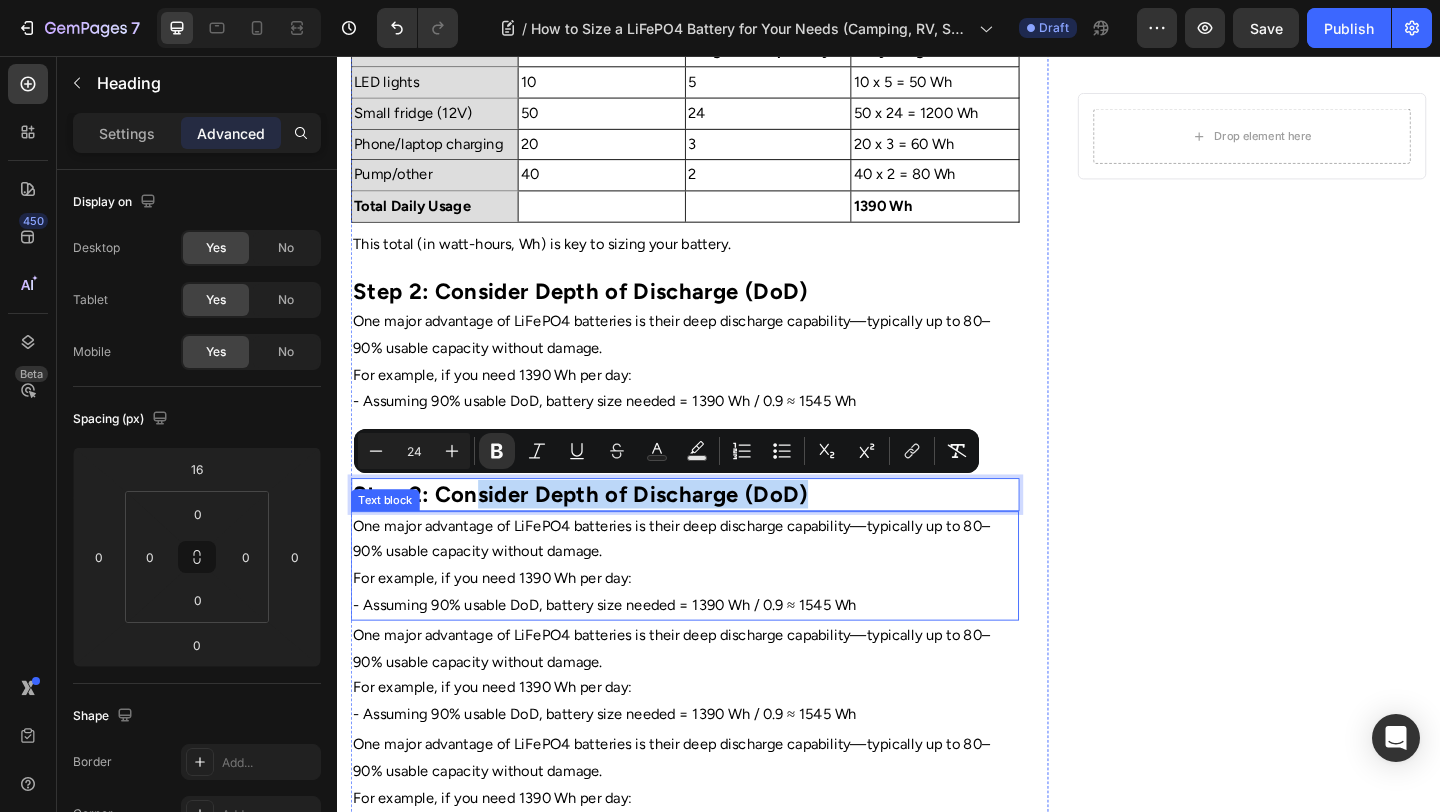 drag, startPoint x: 490, startPoint y: 528, endPoint x: 492, endPoint y: 627, distance: 99.0202 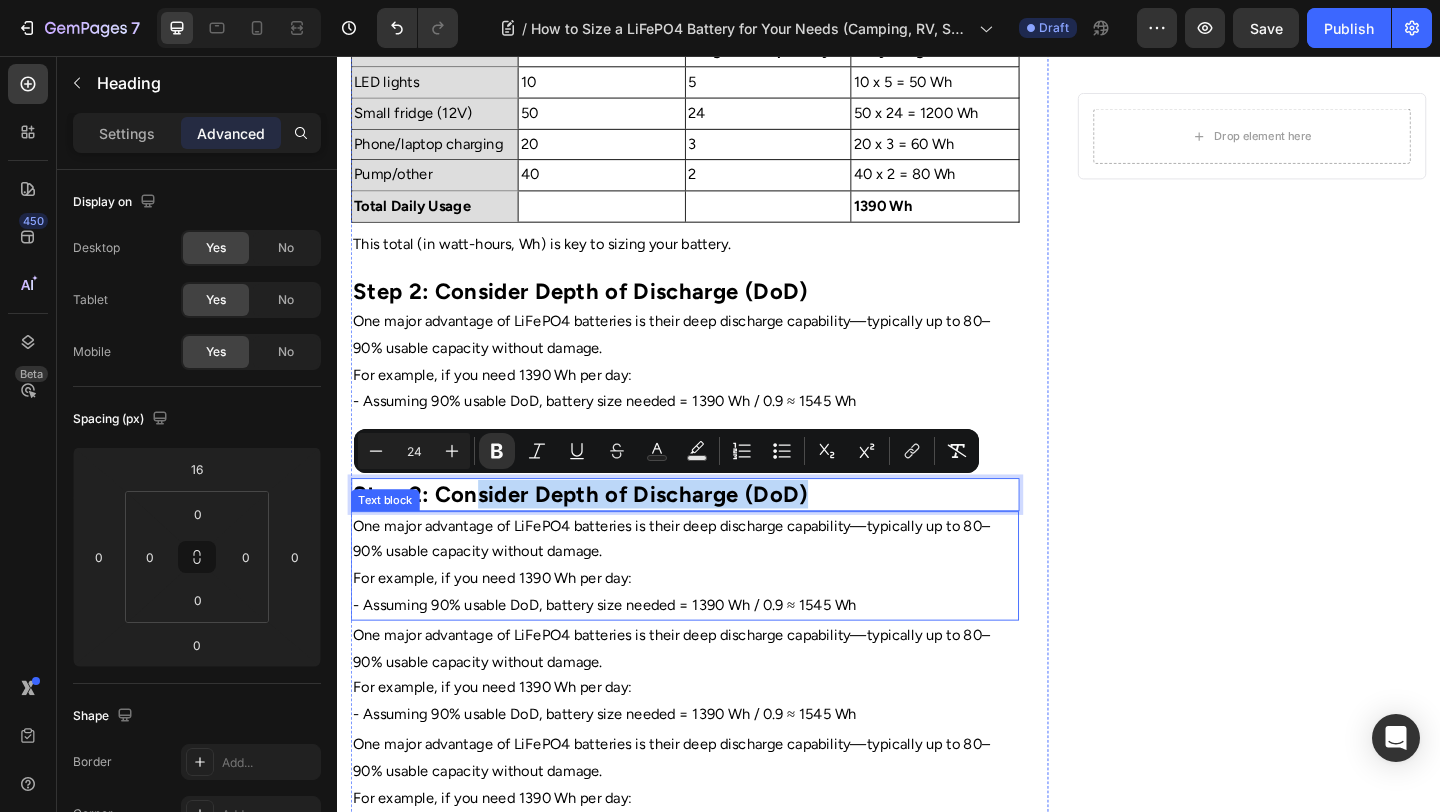 click on "For example, if you need 1390 Wh per day:" at bounding box center (715, 624) 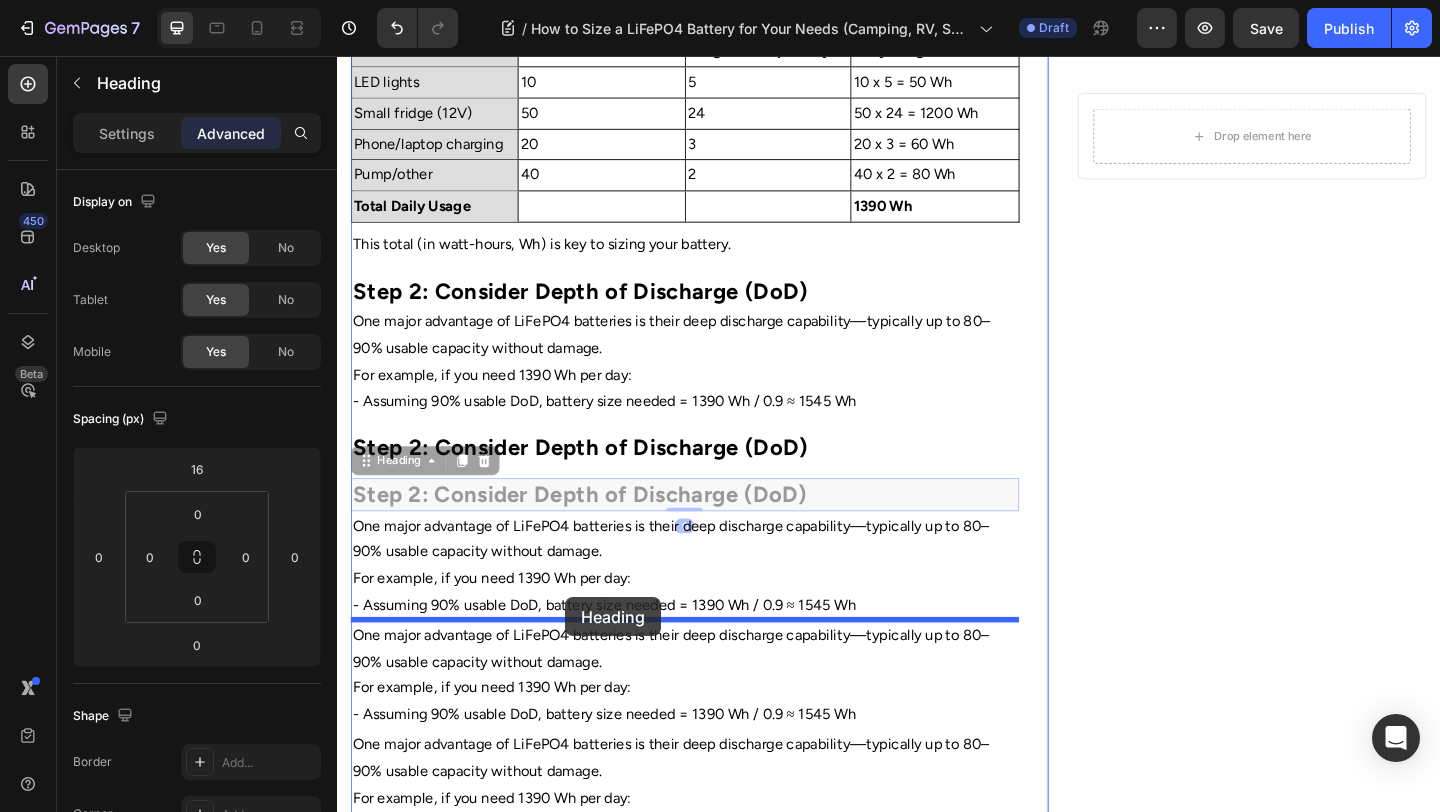 drag, startPoint x: 617, startPoint y: 538, endPoint x: 585, endPoint y: 645, distance: 111.68259 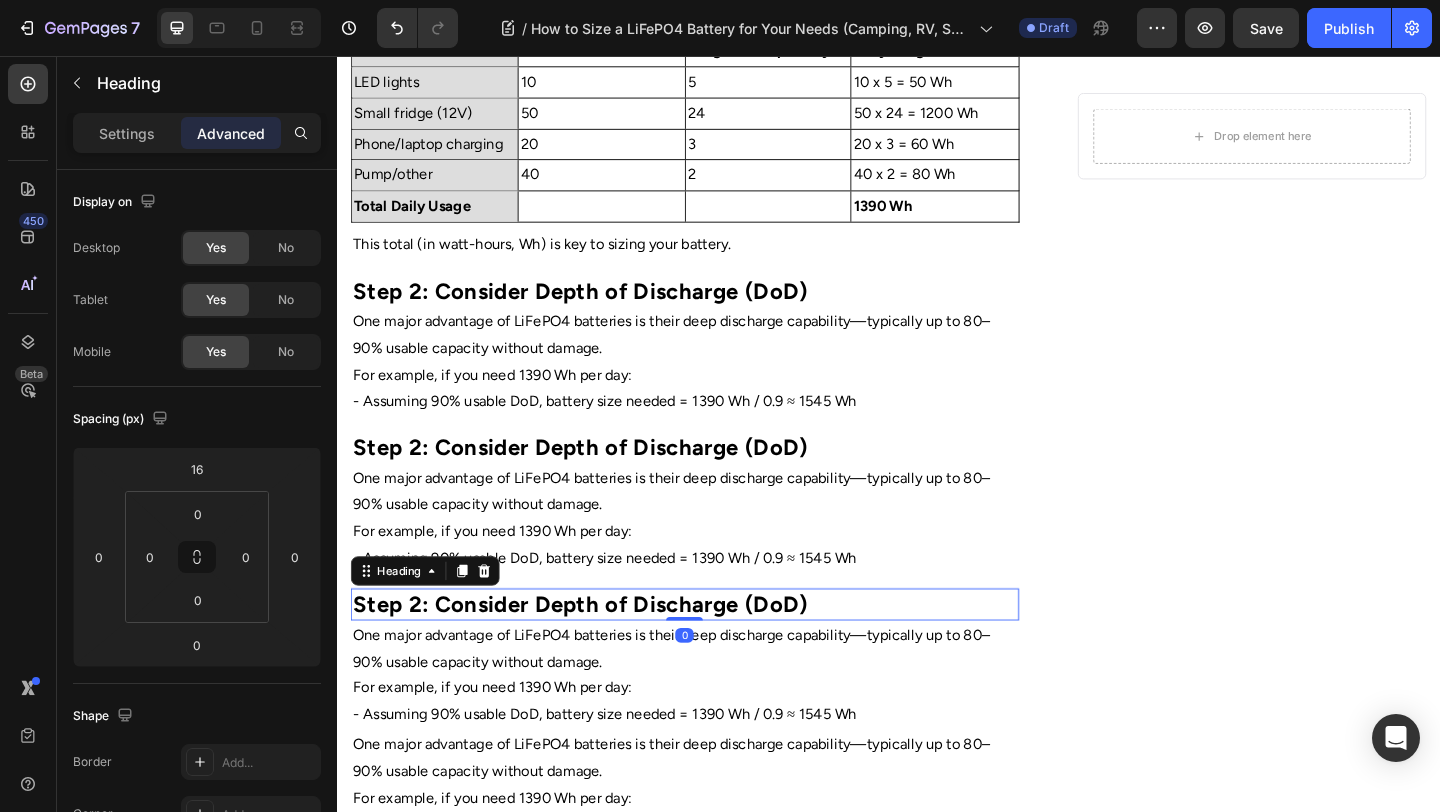 click 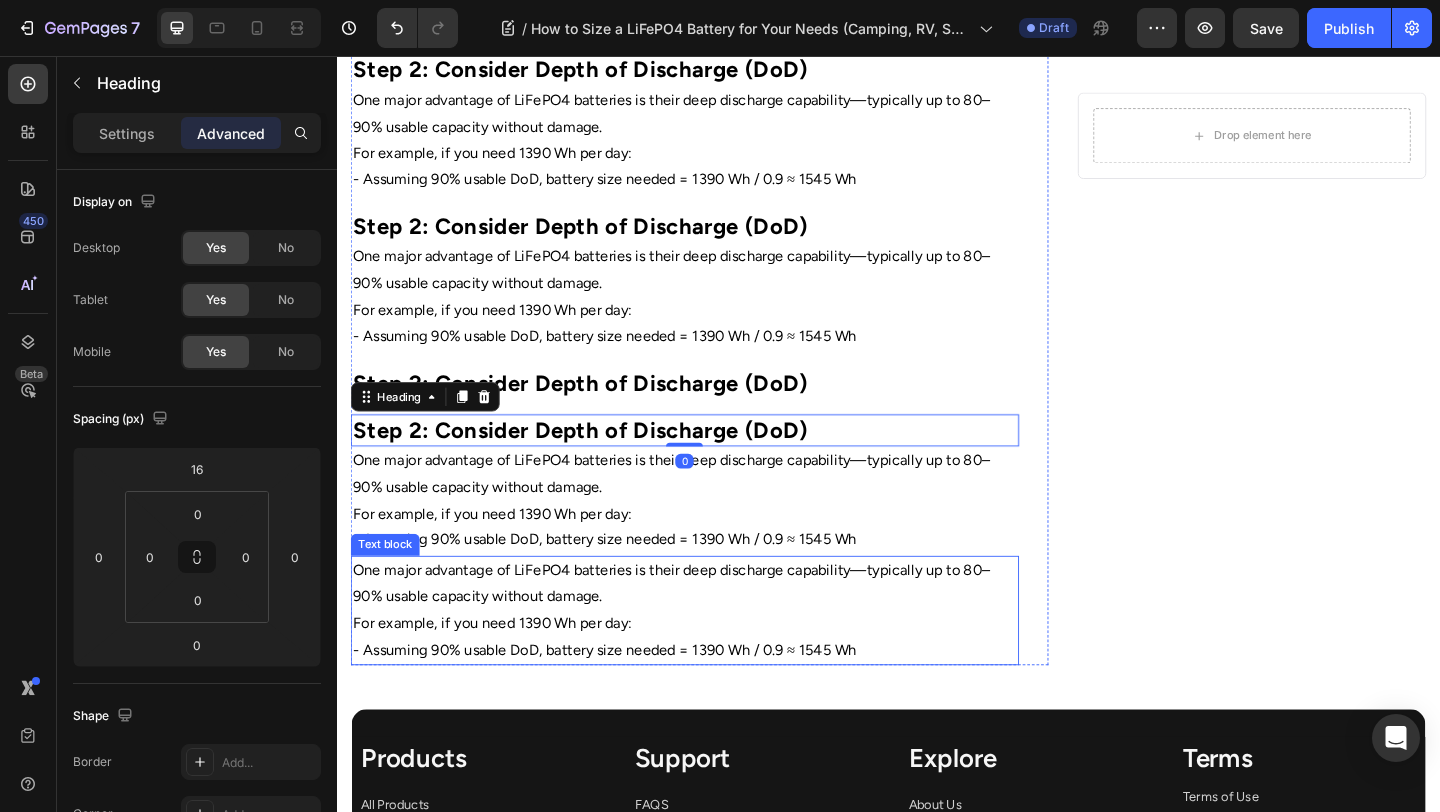 scroll, scrollTop: 1233, scrollLeft: 0, axis: vertical 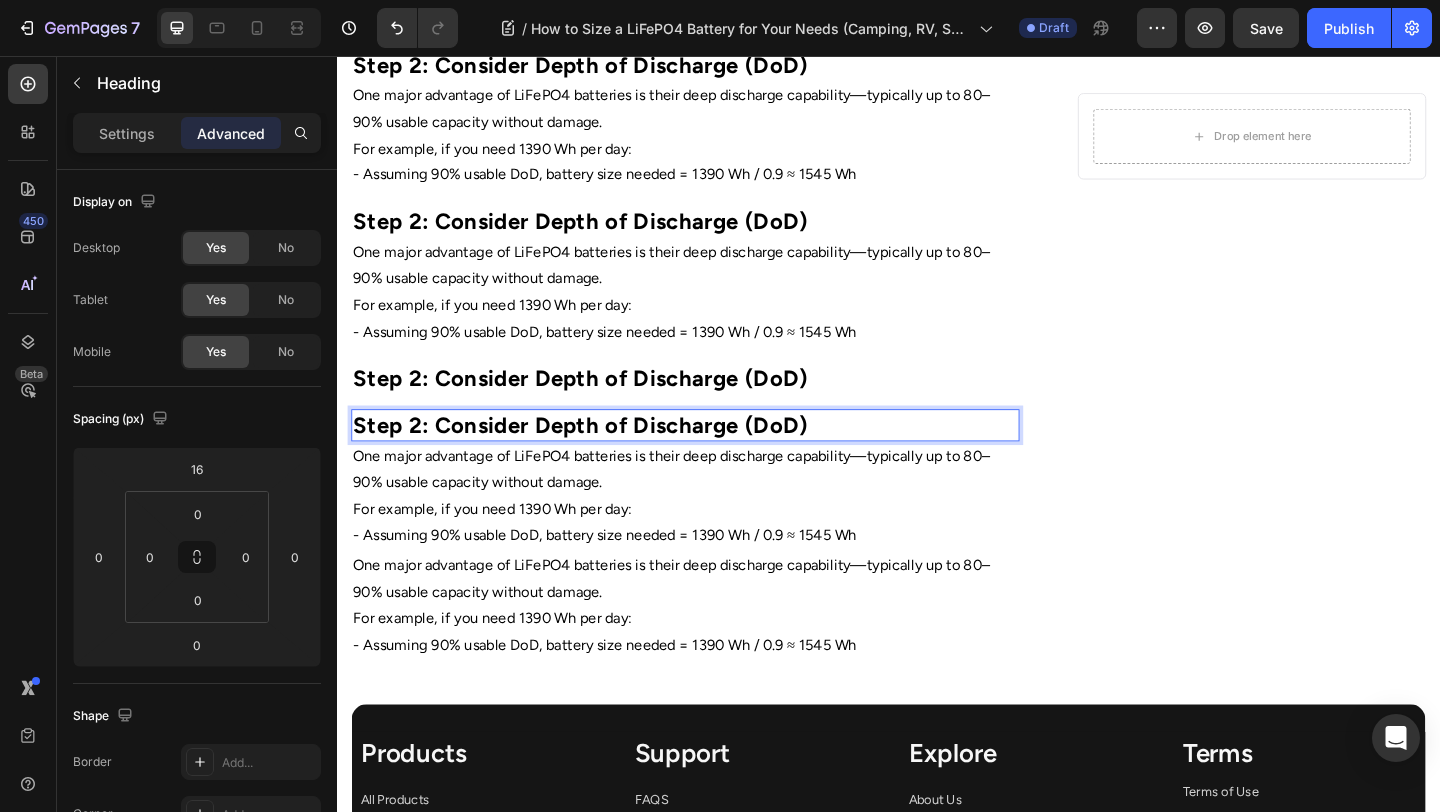 click on "One major advantage of LiFePO4 batteries is their deep discharge capability—typically up to 80–90% usable capacity without damage." at bounding box center [715, 506] 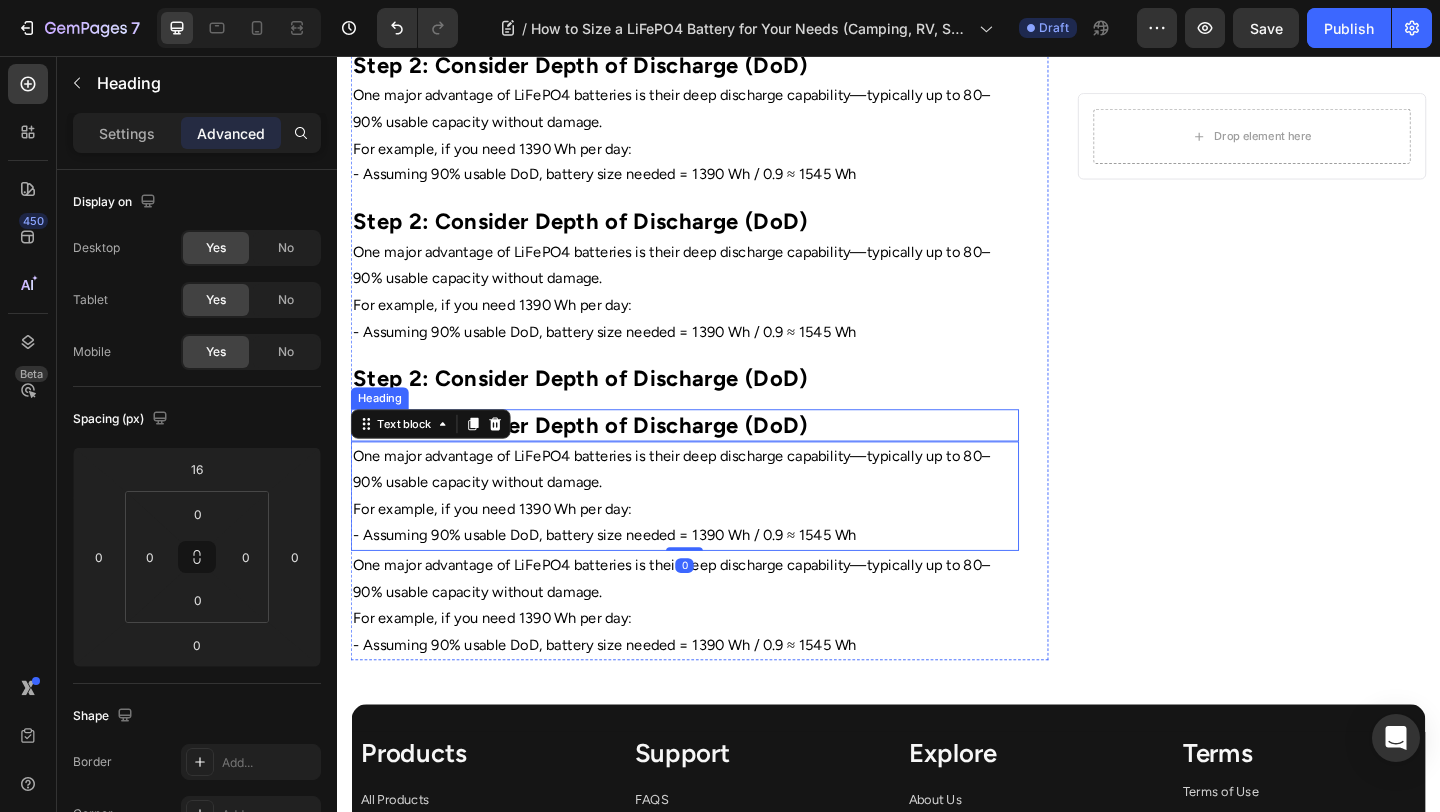 click on "Step 2: Consider Depth of Discharge (DoD)" at bounding box center [601, 457] 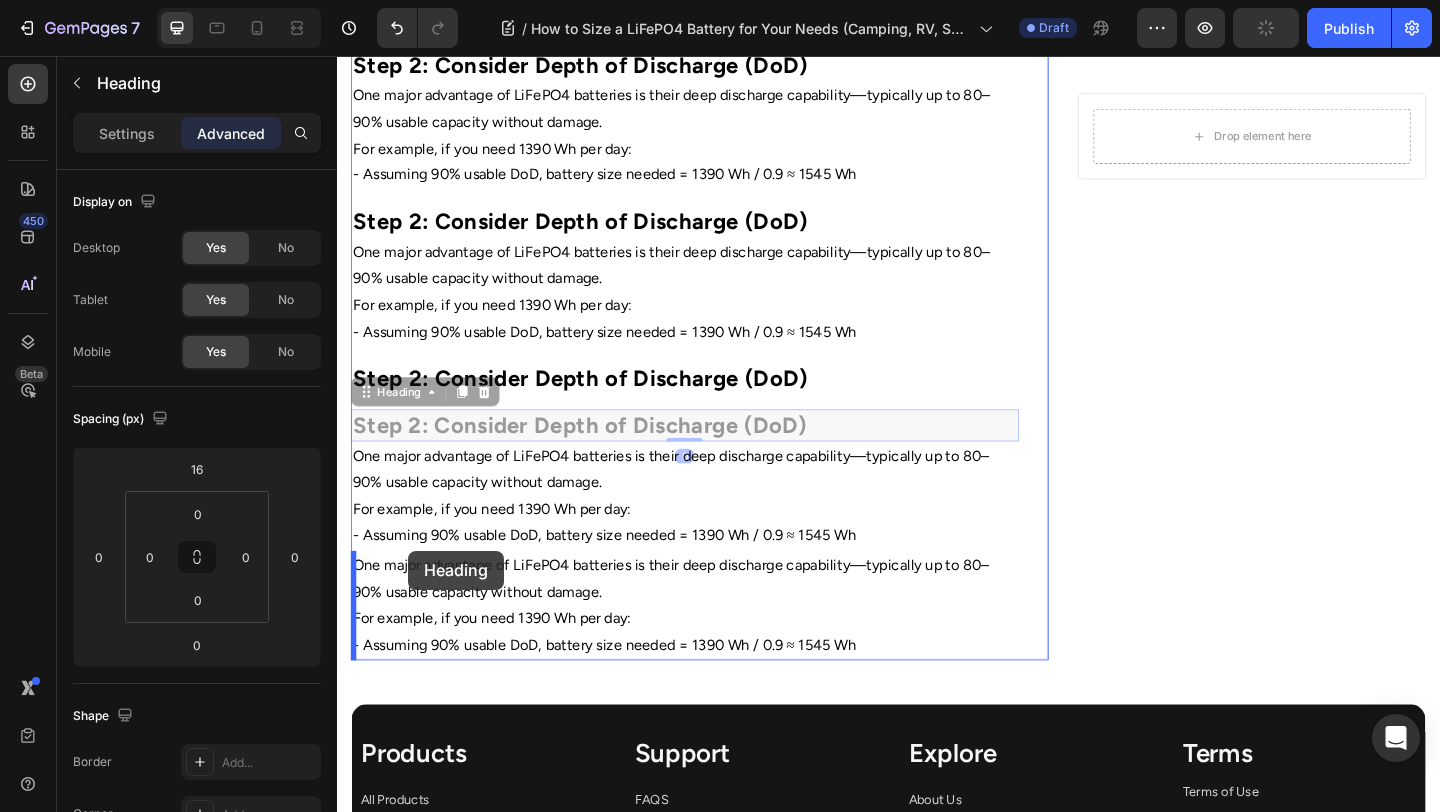drag, startPoint x: 404, startPoint y: 424, endPoint x: 414, endPoint y: 594, distance: 170.29387 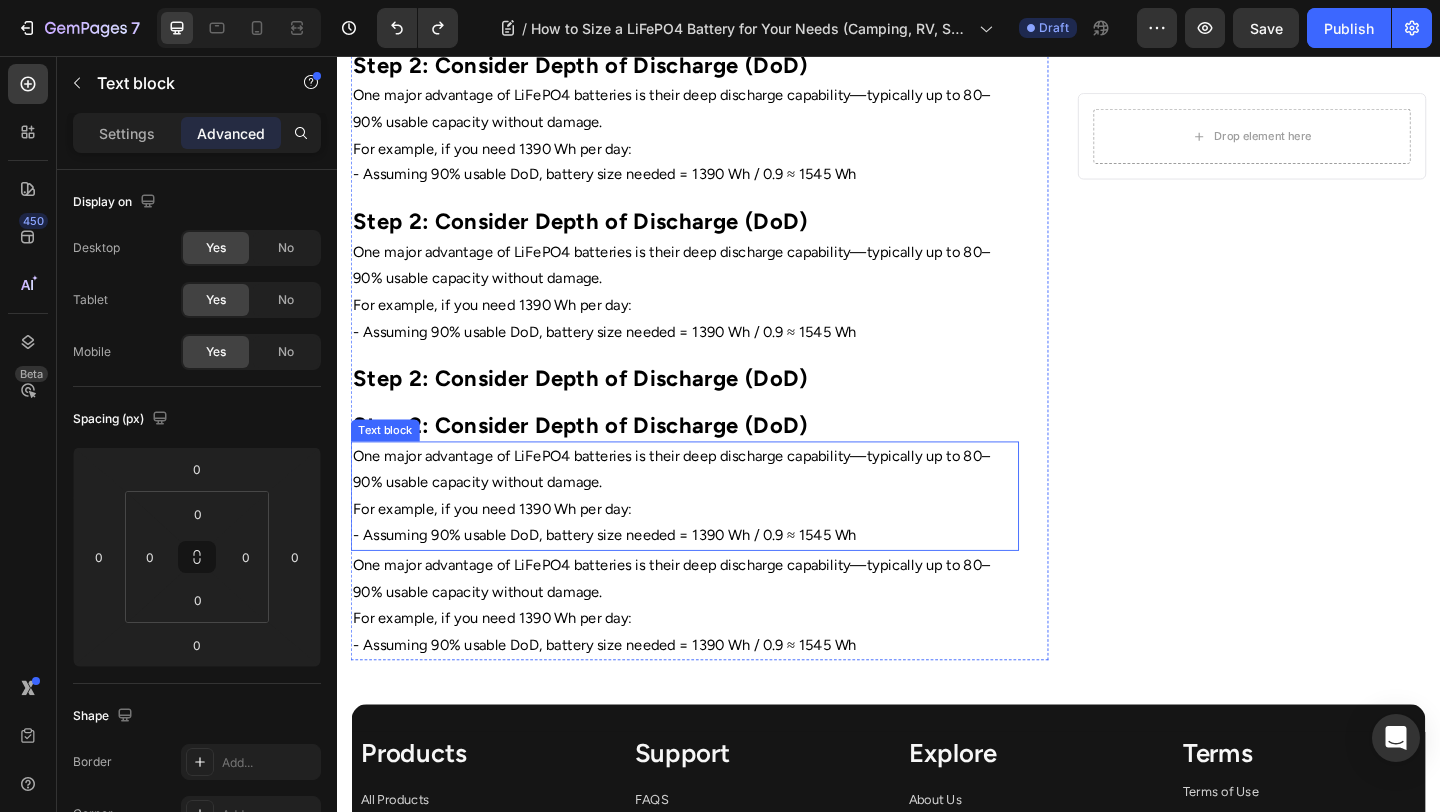 click on "- Assuming 90% usable DoD, battery size needed = 1390 Wh / 0.9 ≈ 1545 Wh" at bounding box center [715, 577] 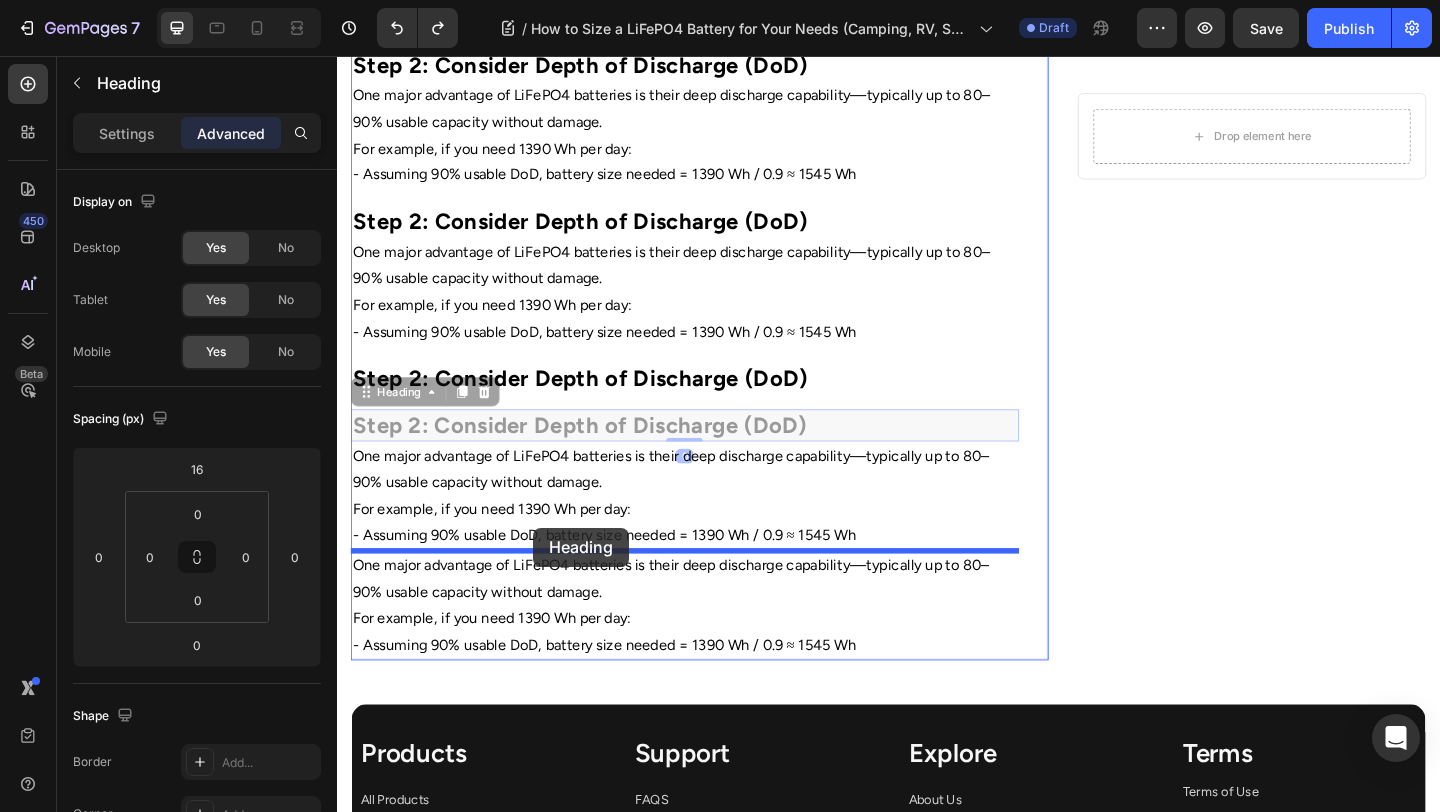 drag, startPoint x: 591, startPoint y: 446, endPoint x: 550, endPoint y: 569, distance: 129.65338 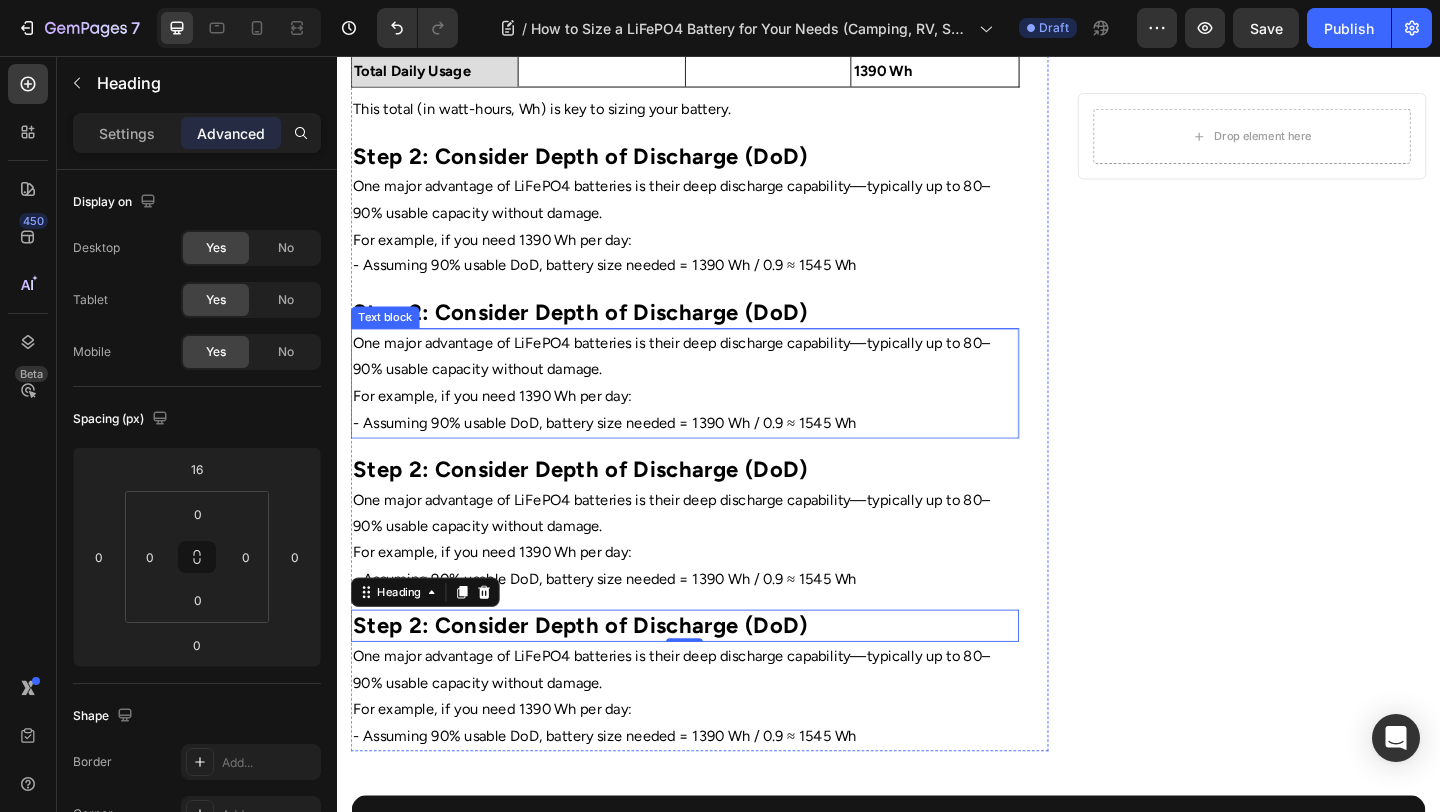scroll, scrollTop: 1131, scrollLeft: 0, axis: vertical 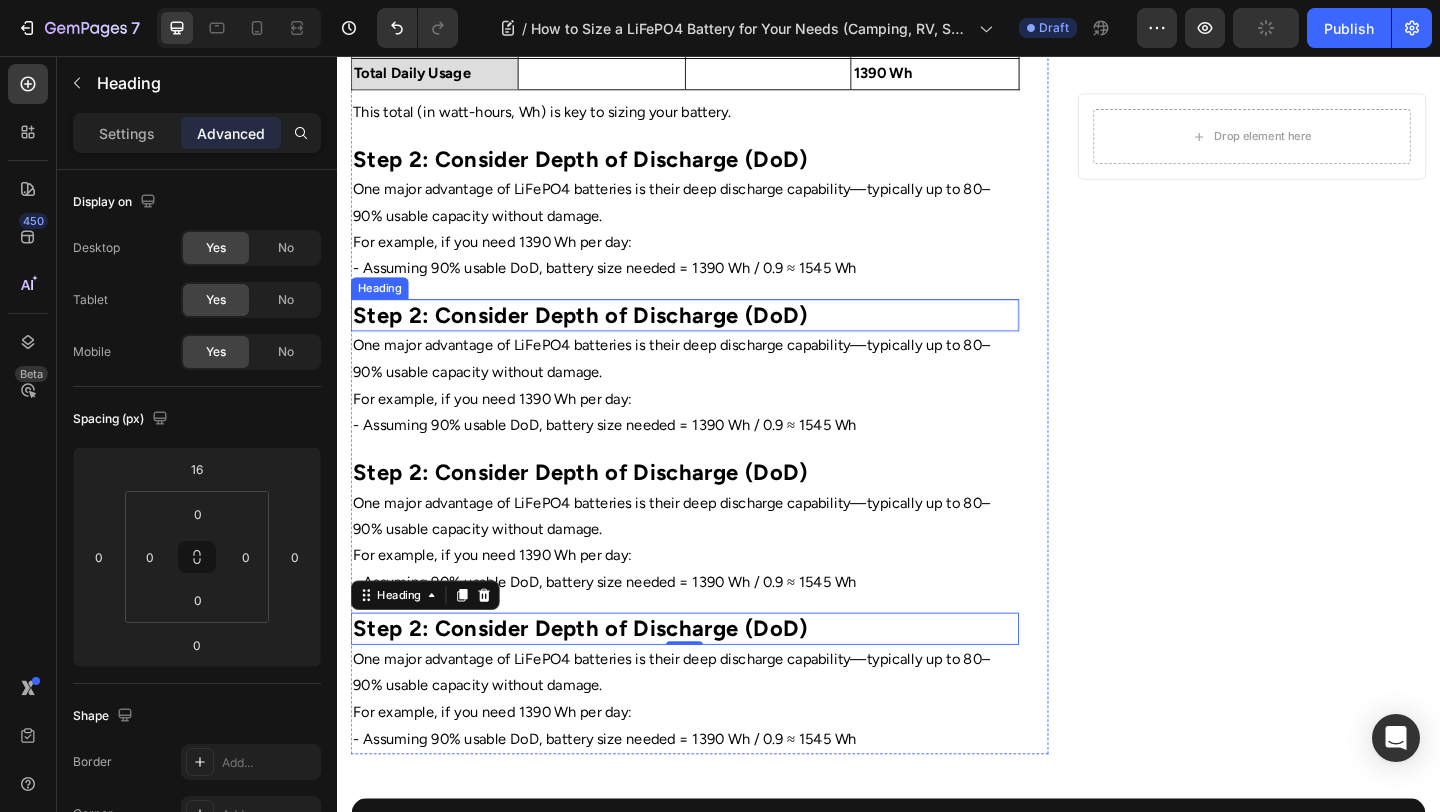 click on "Step 2: Consider Depth of Discharge (DoD)" at bounding box center (601, 337) 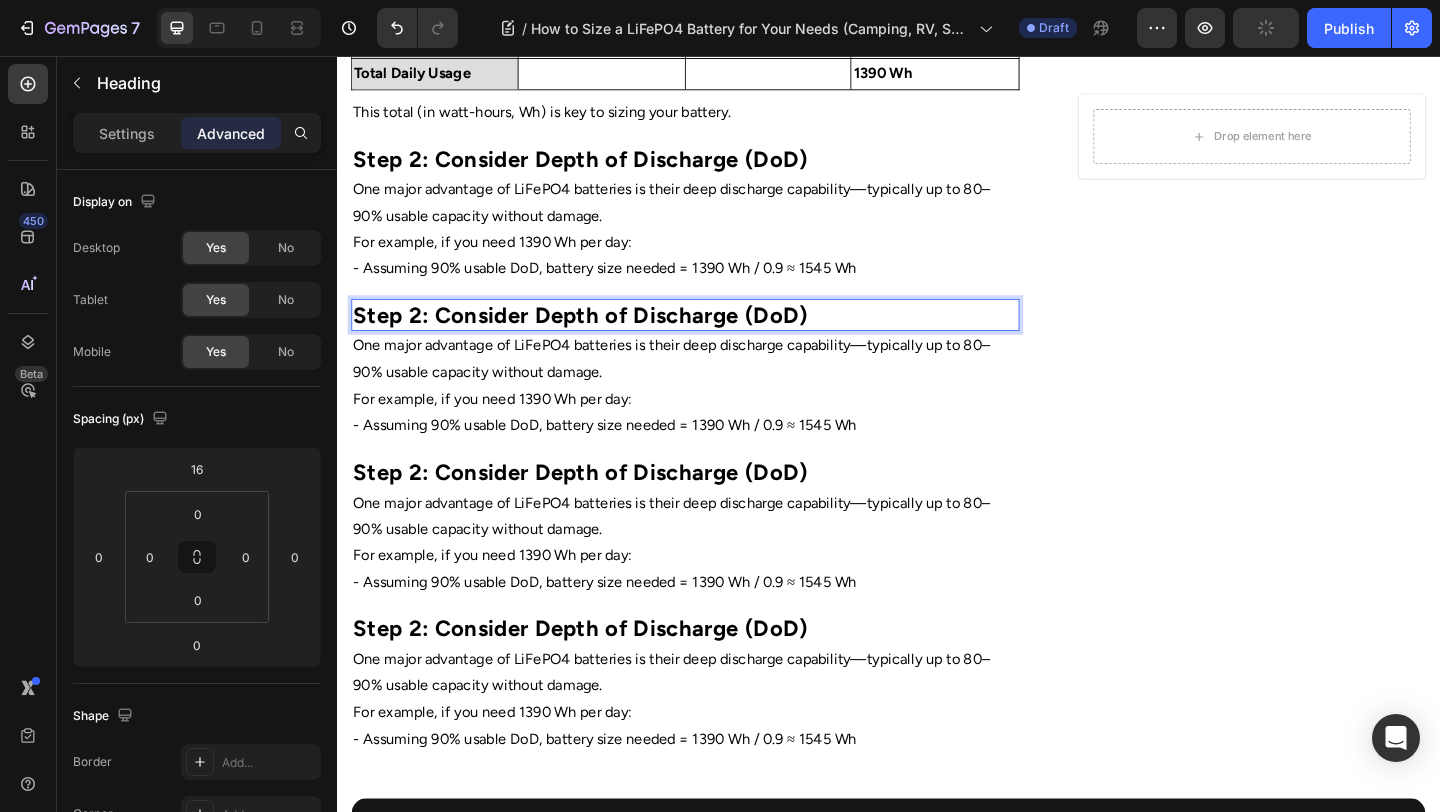 click on "Step 2: Consider Depth of Discharge (DoD)" at bounding box center (601, 337) 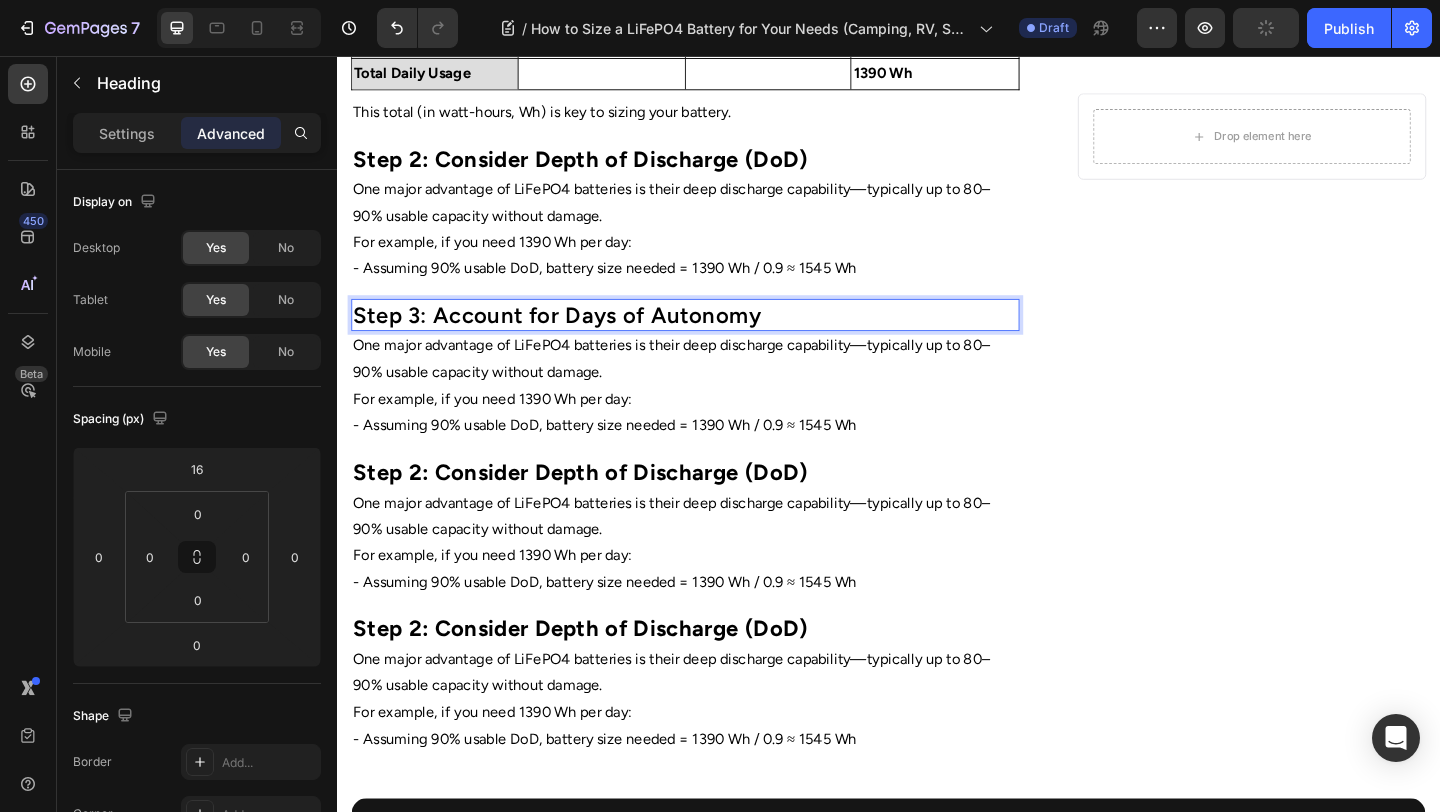 click on "Step 3: Account for Days of Autonomy" at bounding box center (715, 337) 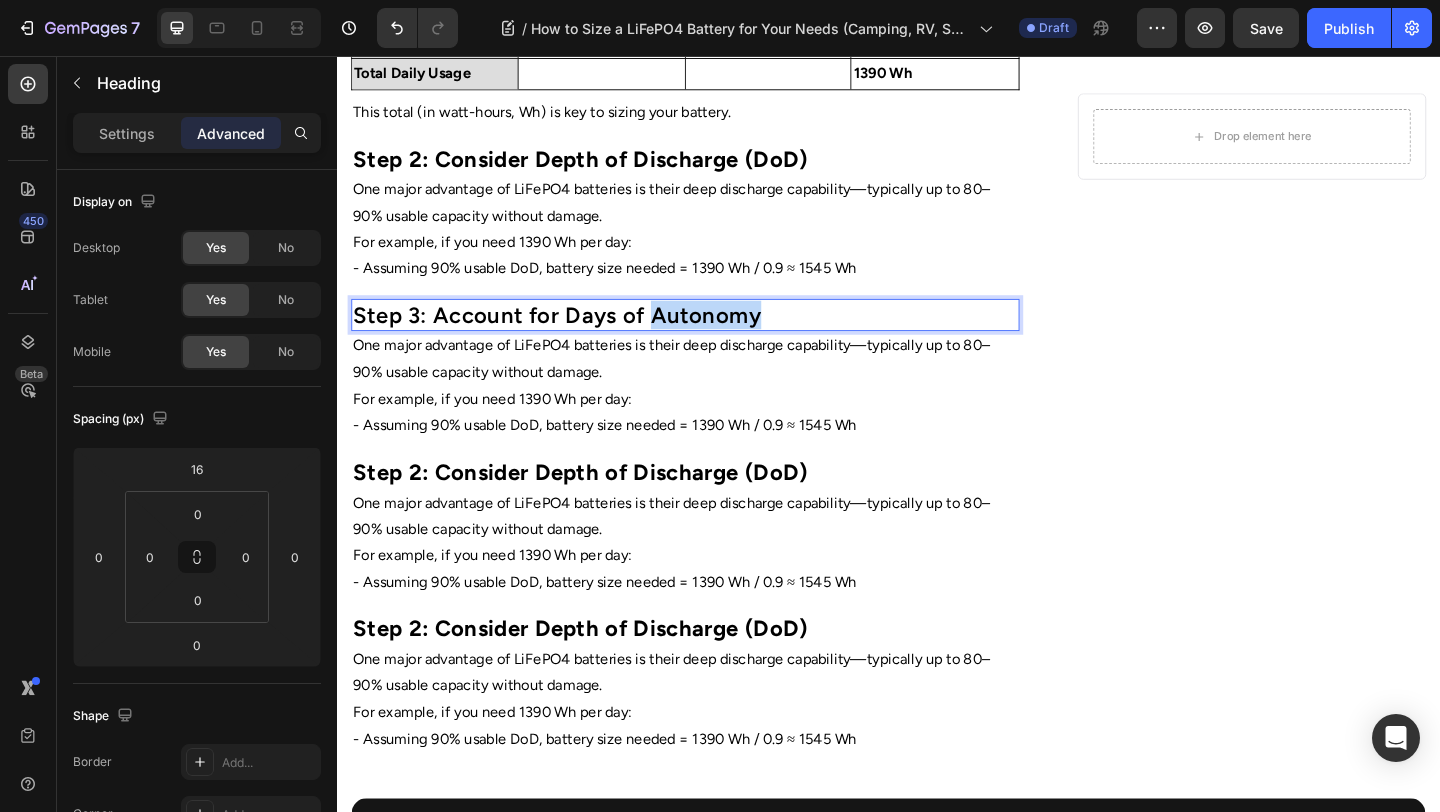 click on "Step 3: Account for Days of Autonomy" at bounding box center [715, 337] 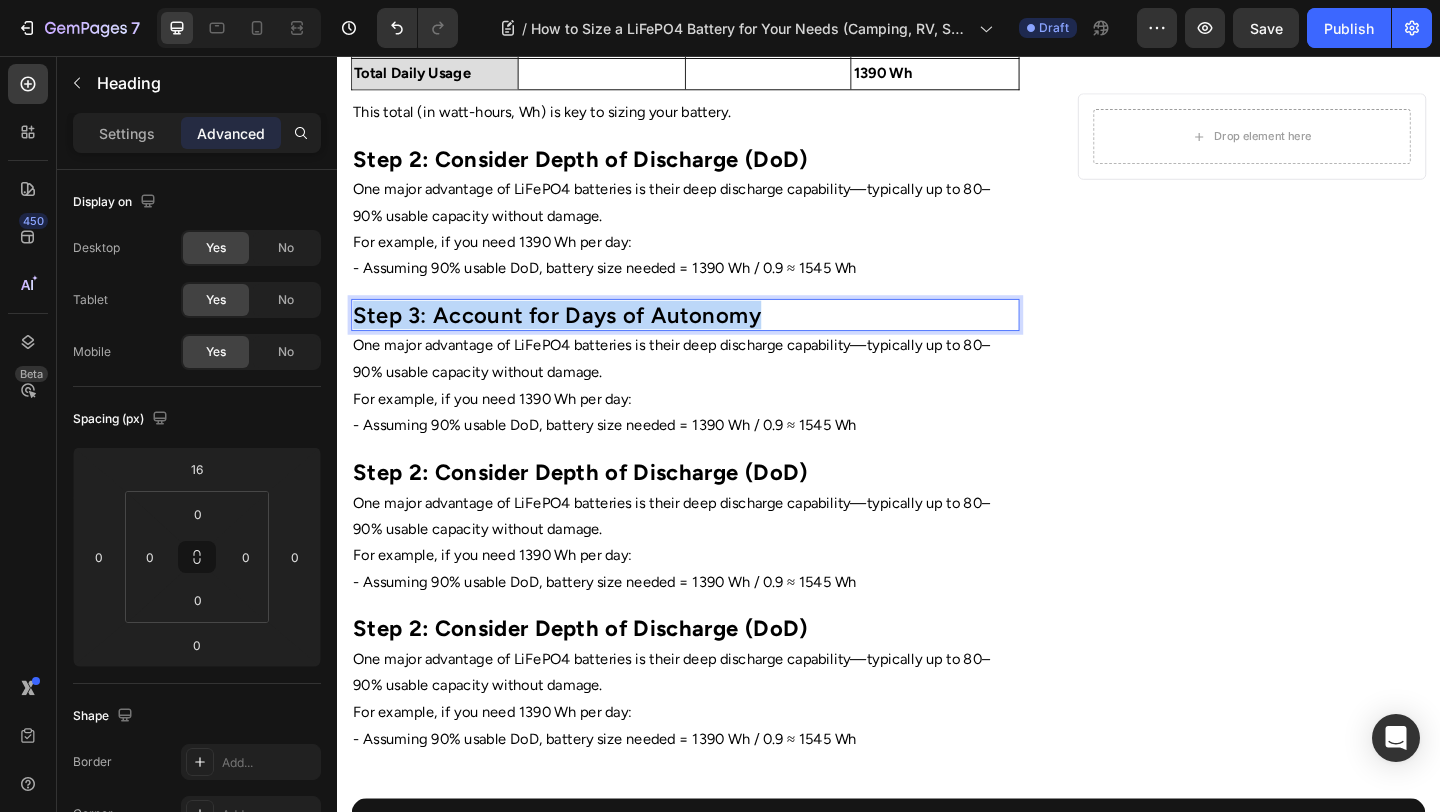 click on "Step 3: Account for Days of Autonomy" at bounding box center [715, 337] 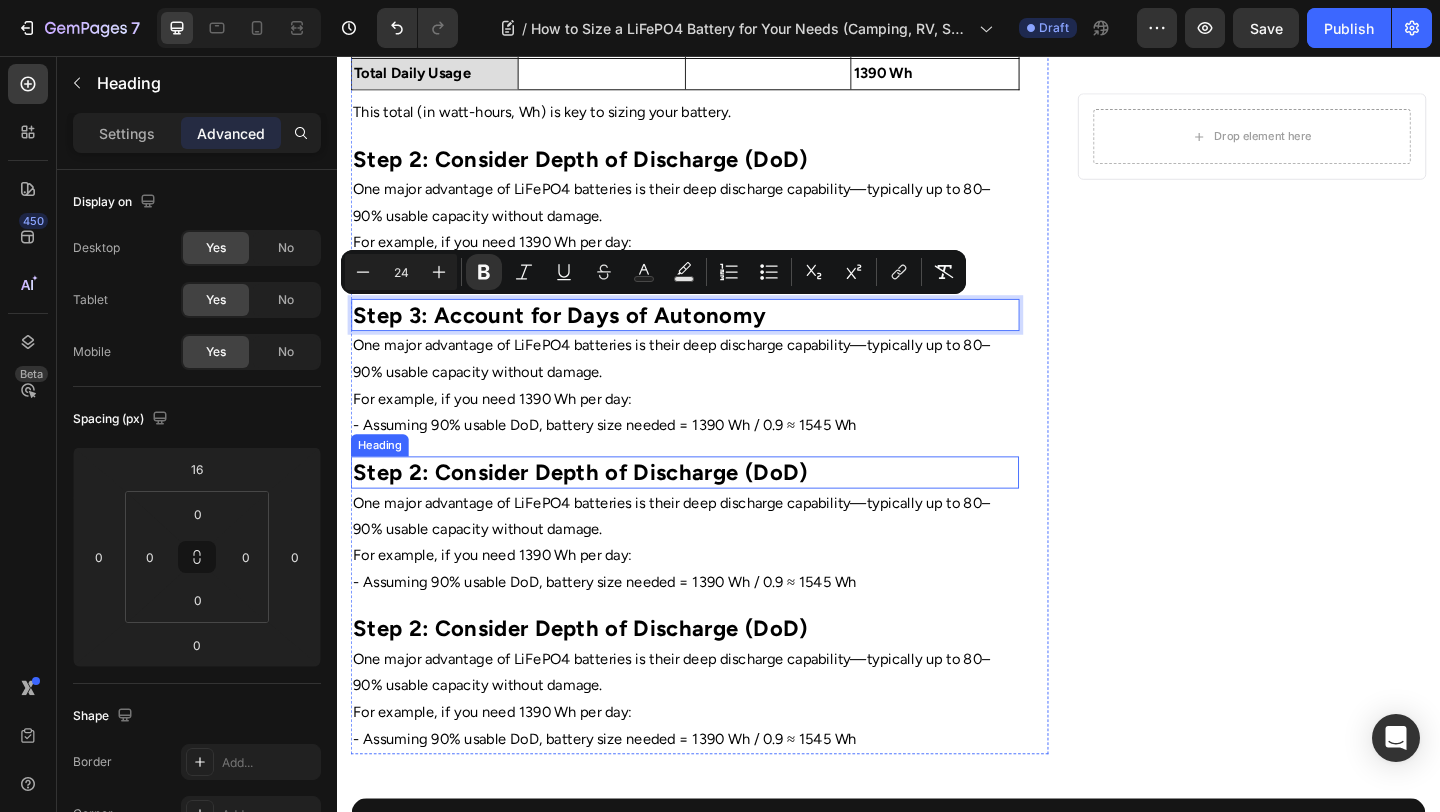click on "Step 2: Consider Depth of Discharge (DoD)" at bounding box center (601, 508) 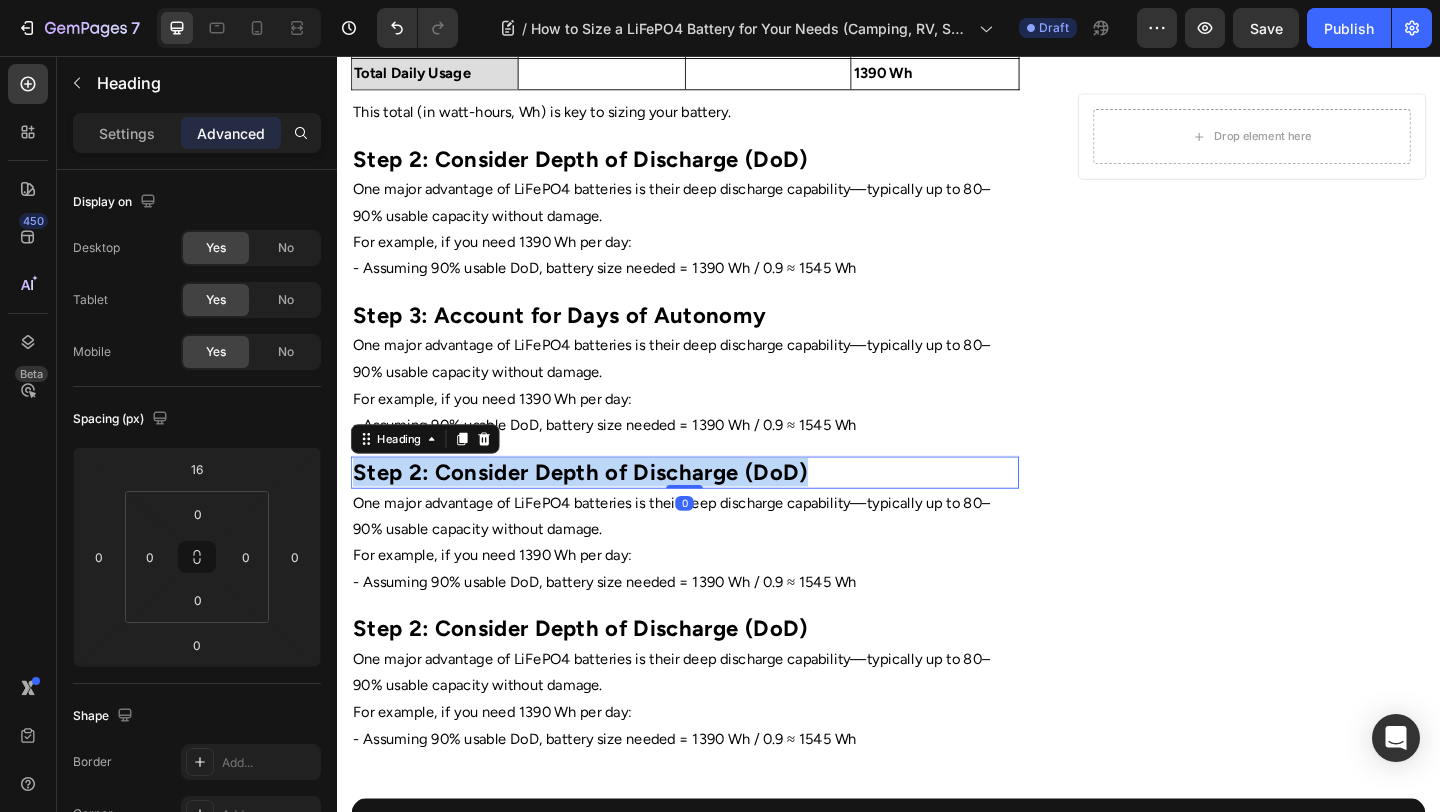 click on "Step 2: Consider Depth of Discharge (DoD)" at bounding box center (601, 508) 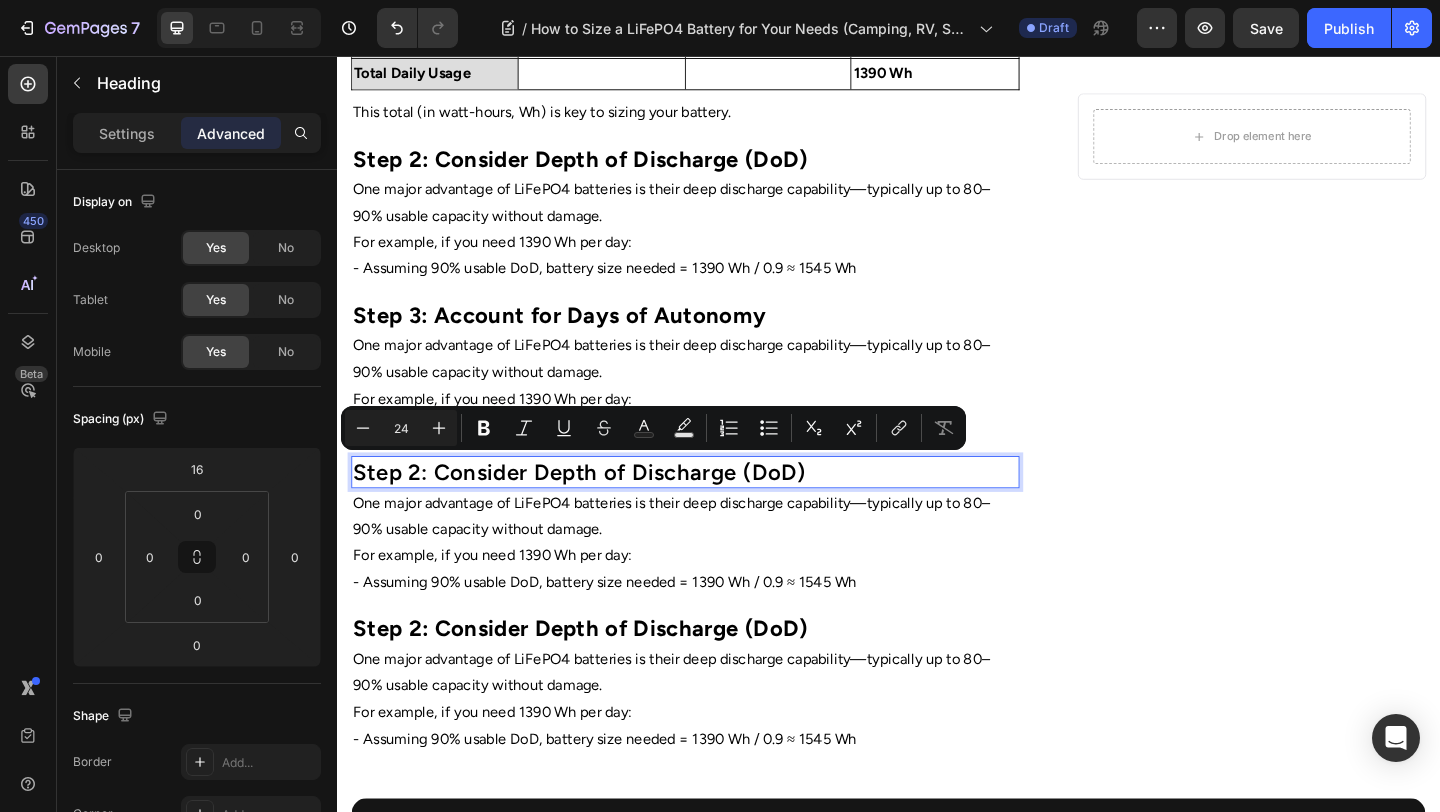 click on "Step 2: Consider Depth of Discharge (DoD)" at bounding box center [715, 508] 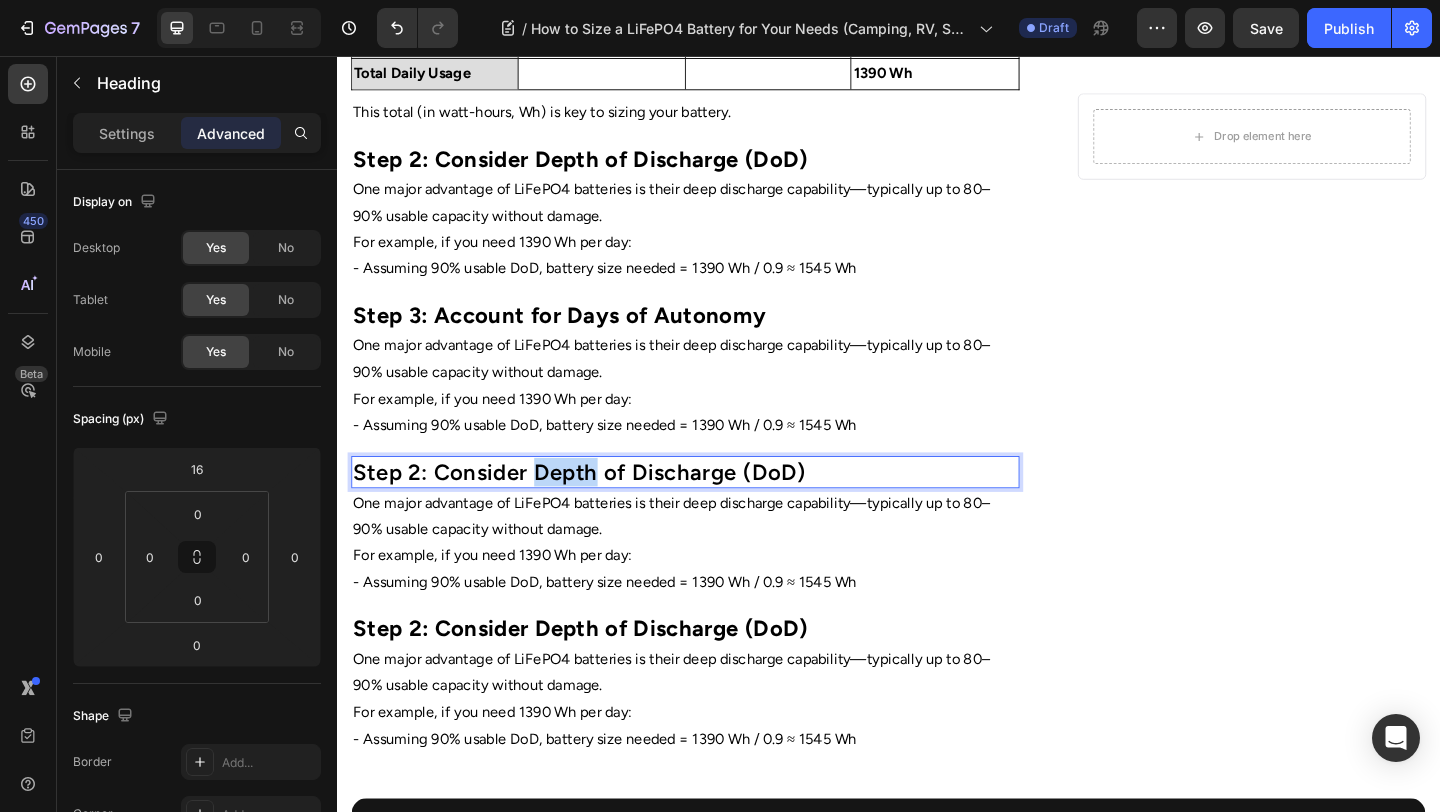click on "Step 2: Consider Depth of Discharge (DoD)" at bounding box center [715, 508] 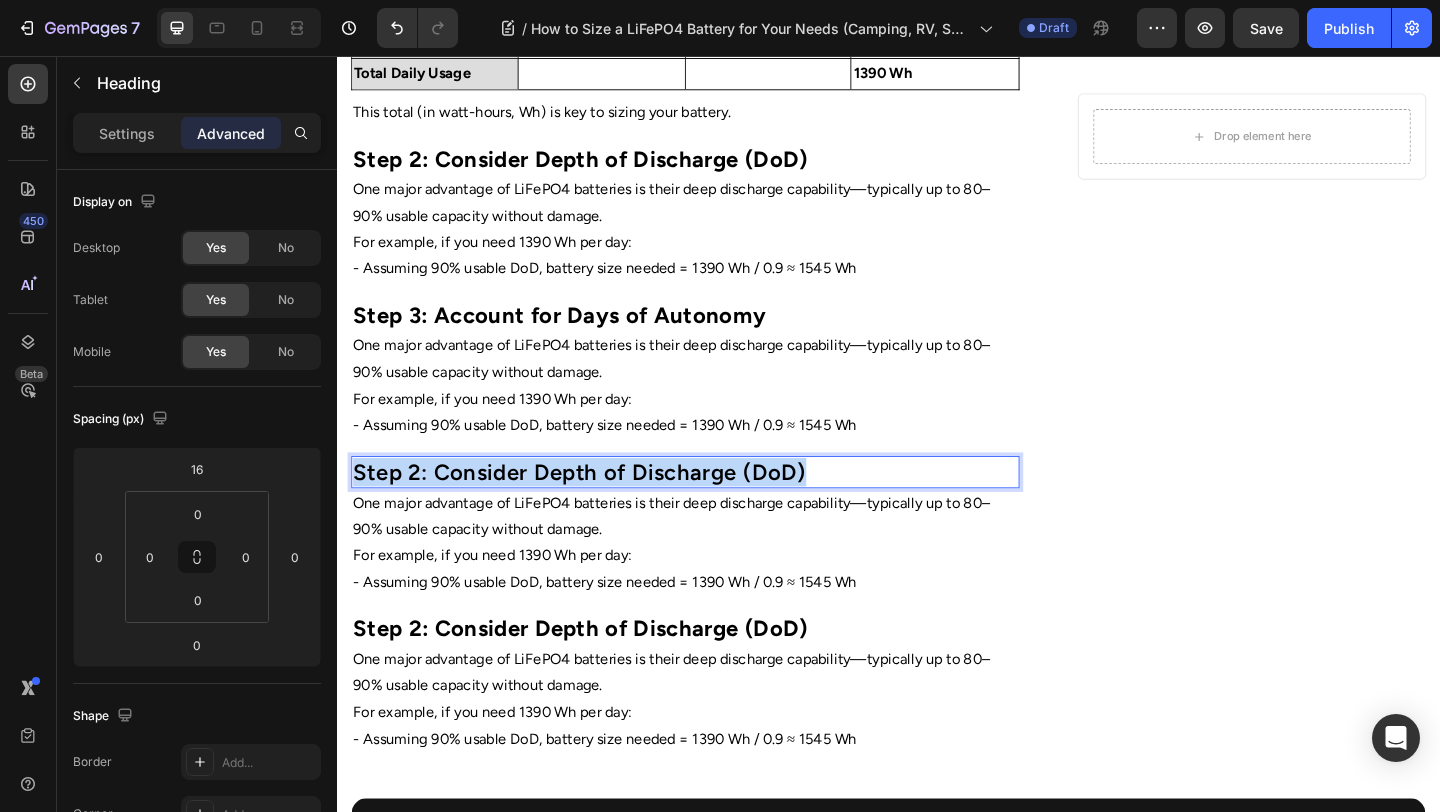 click on "Step 2: Consider Depth of Discharge (DoD)" at bounding box center (715, 508) 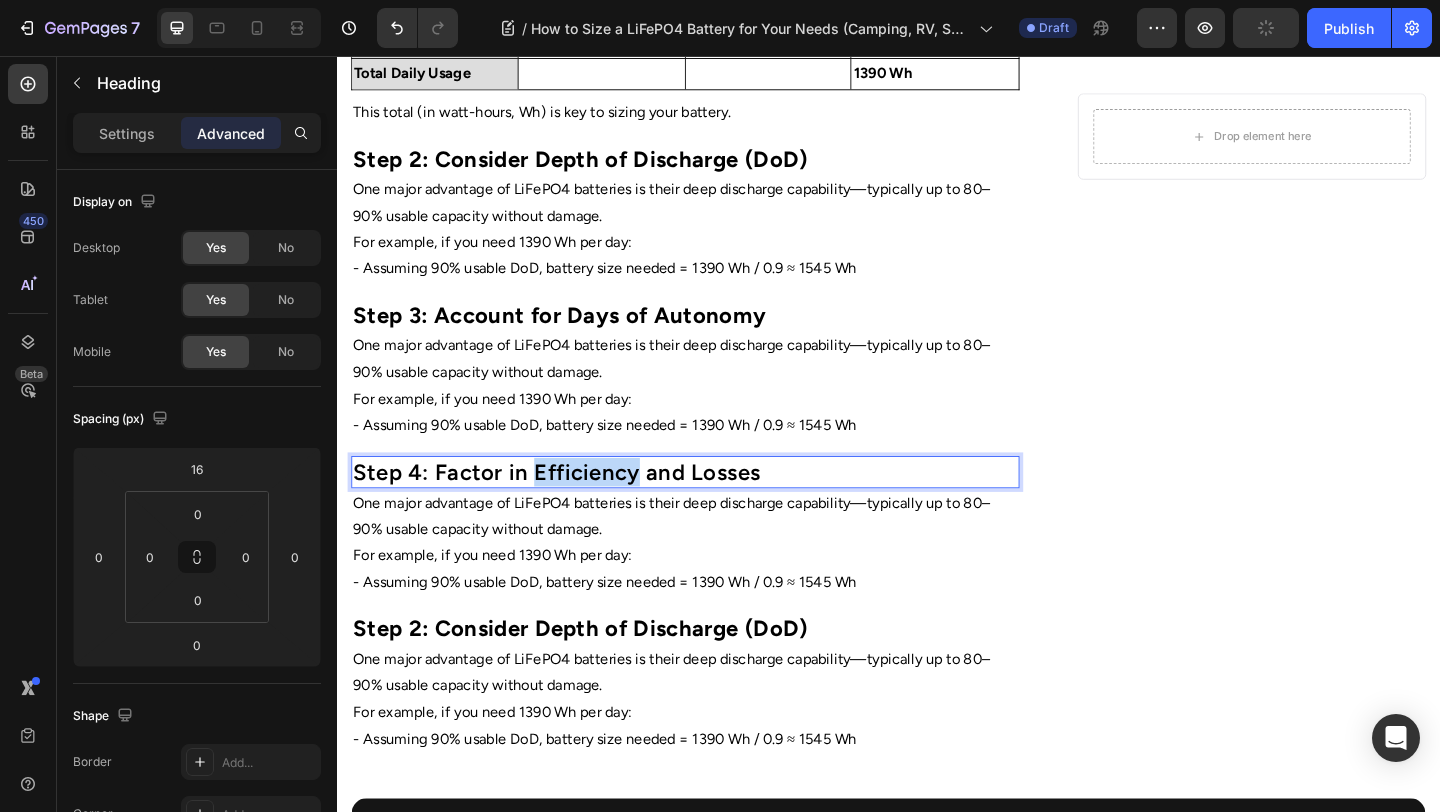 click on "Step 4: Factor in Efficiency and Losses" at bounding box center (715, 508) 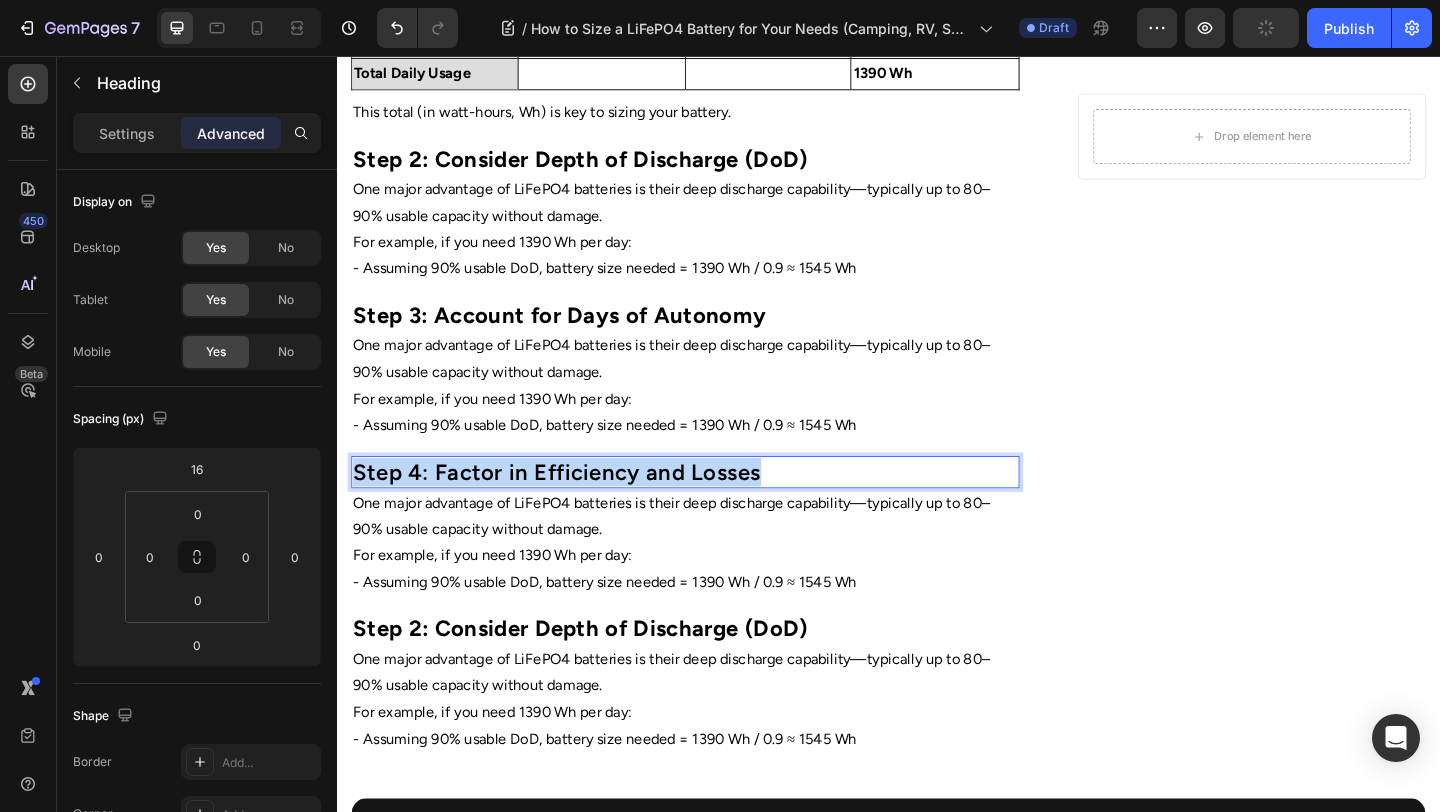 click on "Step 4: Factor in Efficiency and Losses" at bounding box center [715, 508] 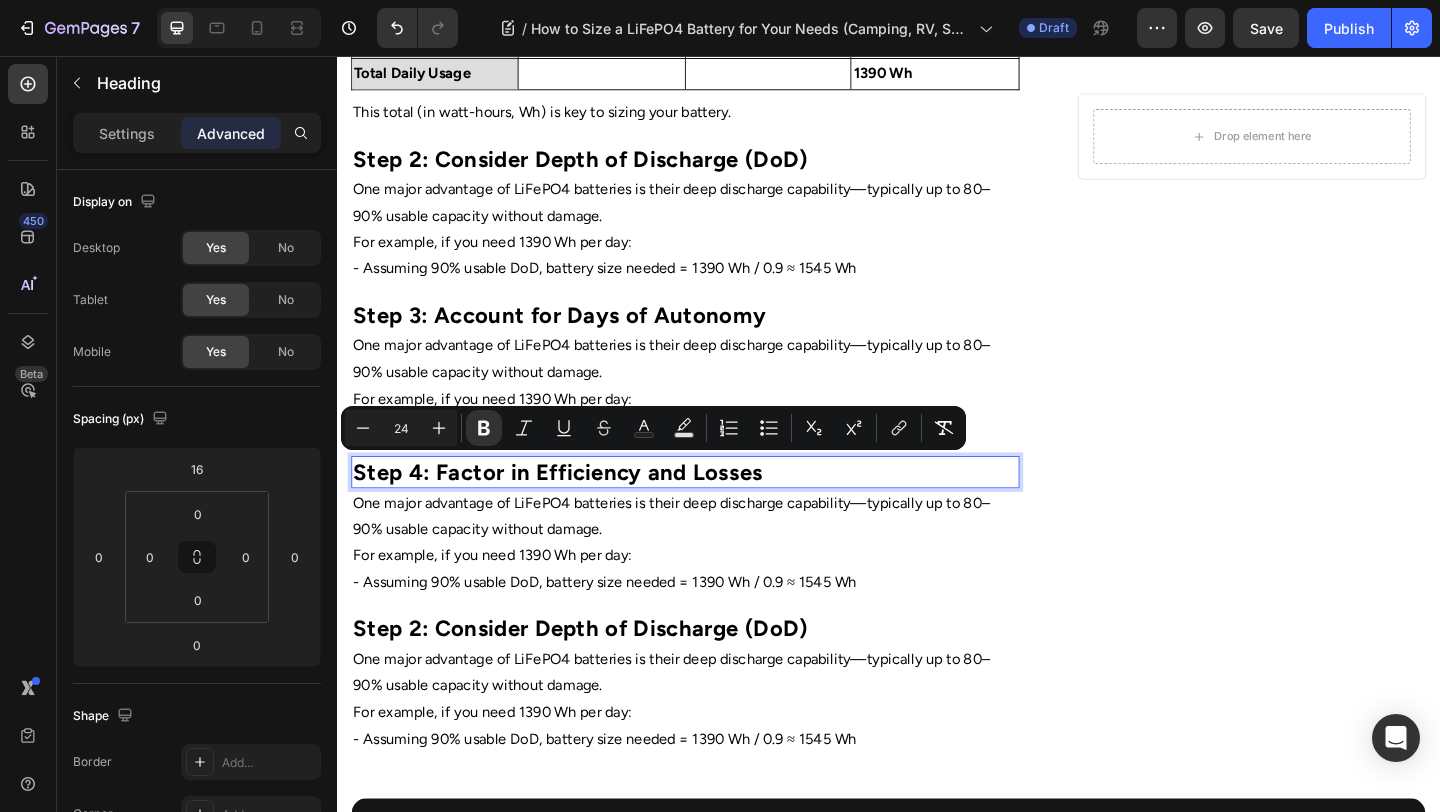 scroll, scrollTop: 1134, scrollLeft: 0, axis: vertical 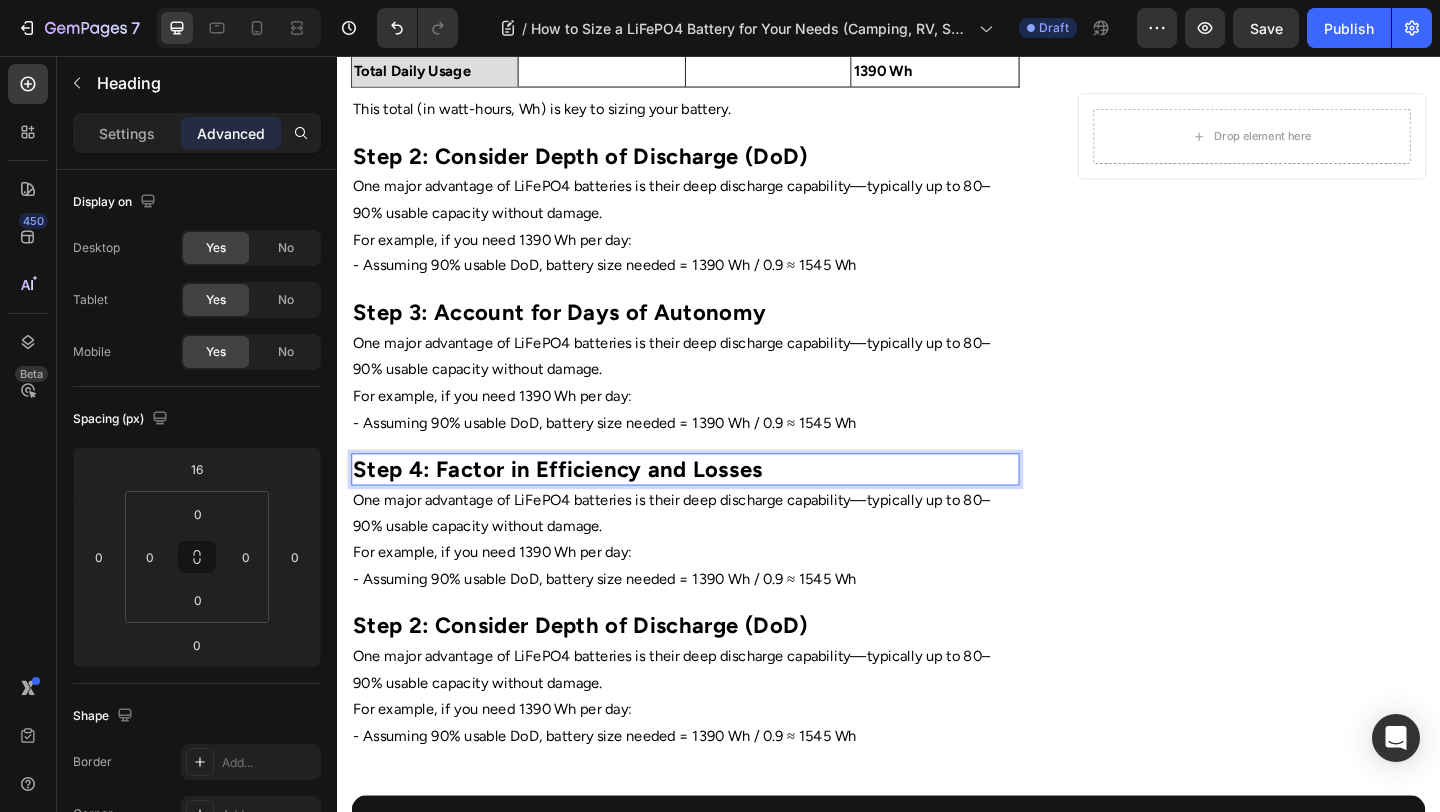 click on "Step 2: Consider Depth of Discharge (DoD)" at bounding box center [601, 675] 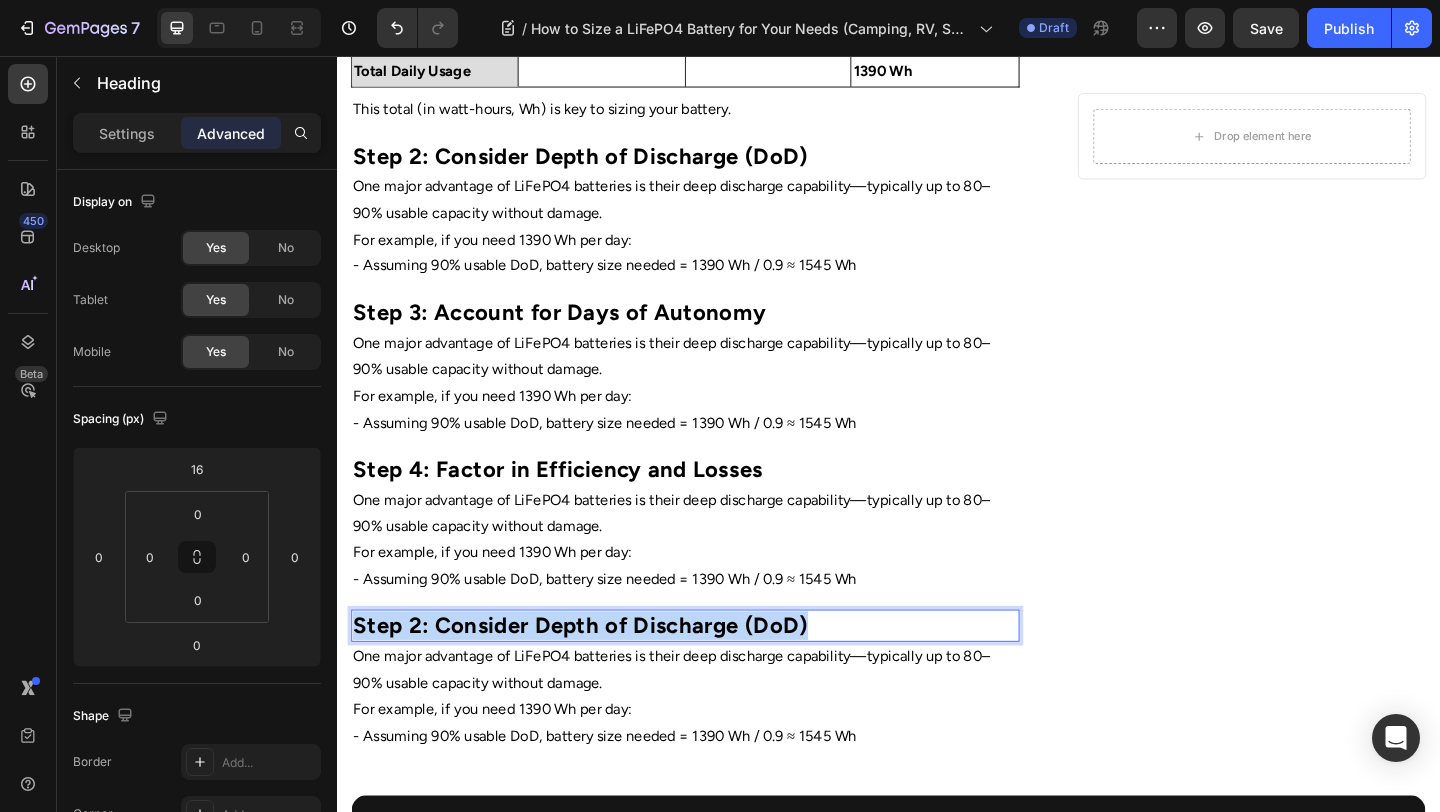click on "Step 2: Consider Depth of Discharge (DoD)" at bounding box center (601, 675) 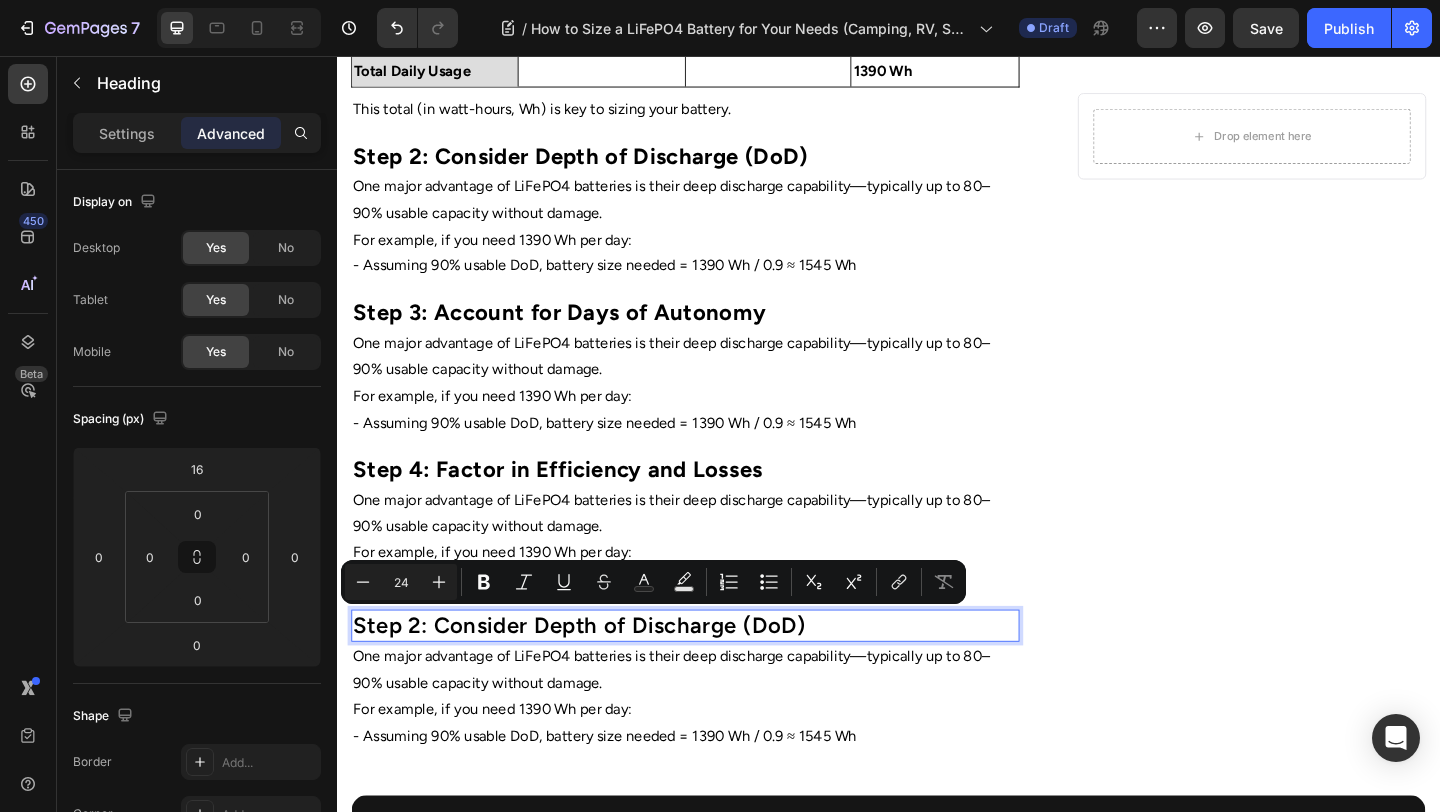 click on "Step 2: Consider Depth of Discharge (DoD)" at bounding box center (715, 675) 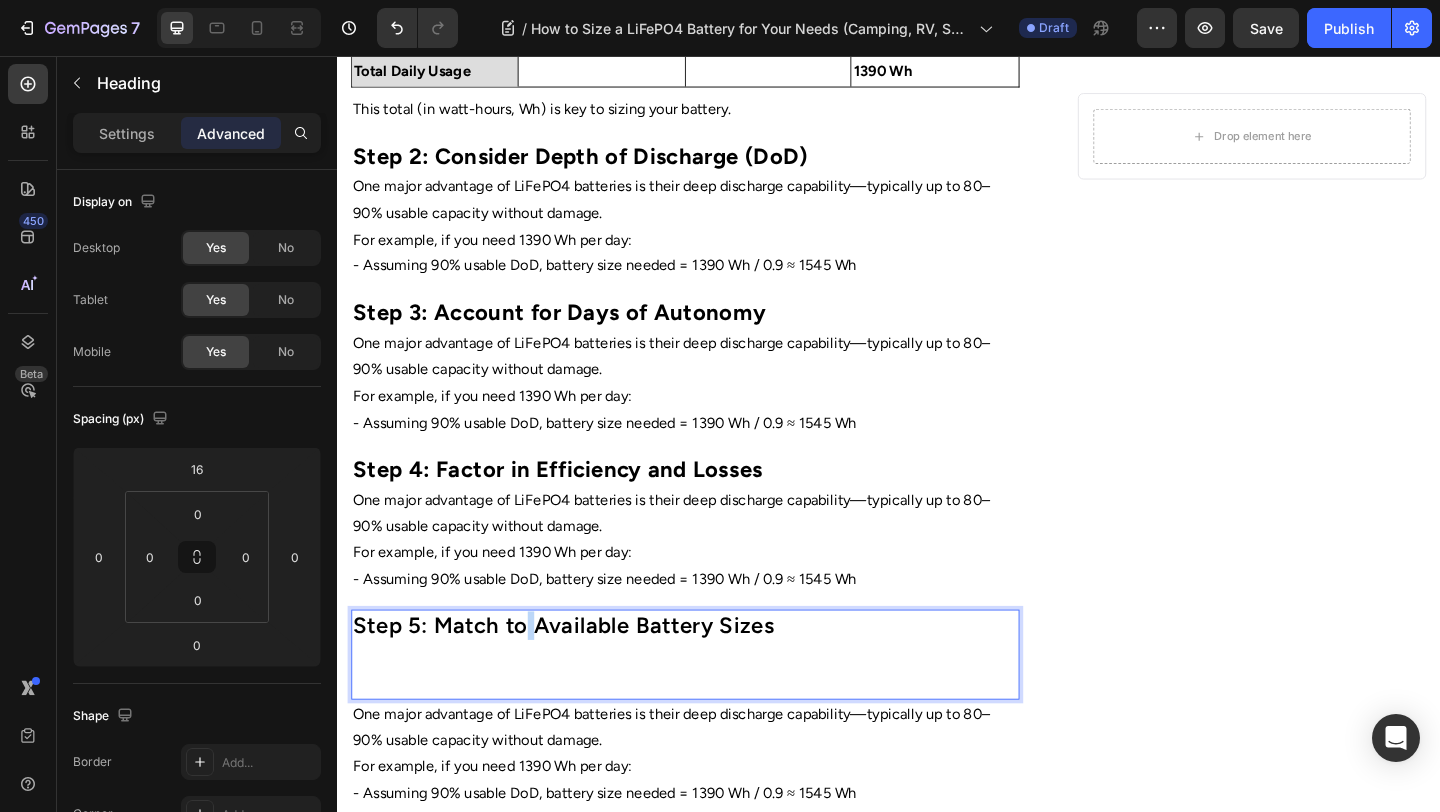 click on "Step 5: Match to Available Battery Sizes" at bounding box center (715, 675) 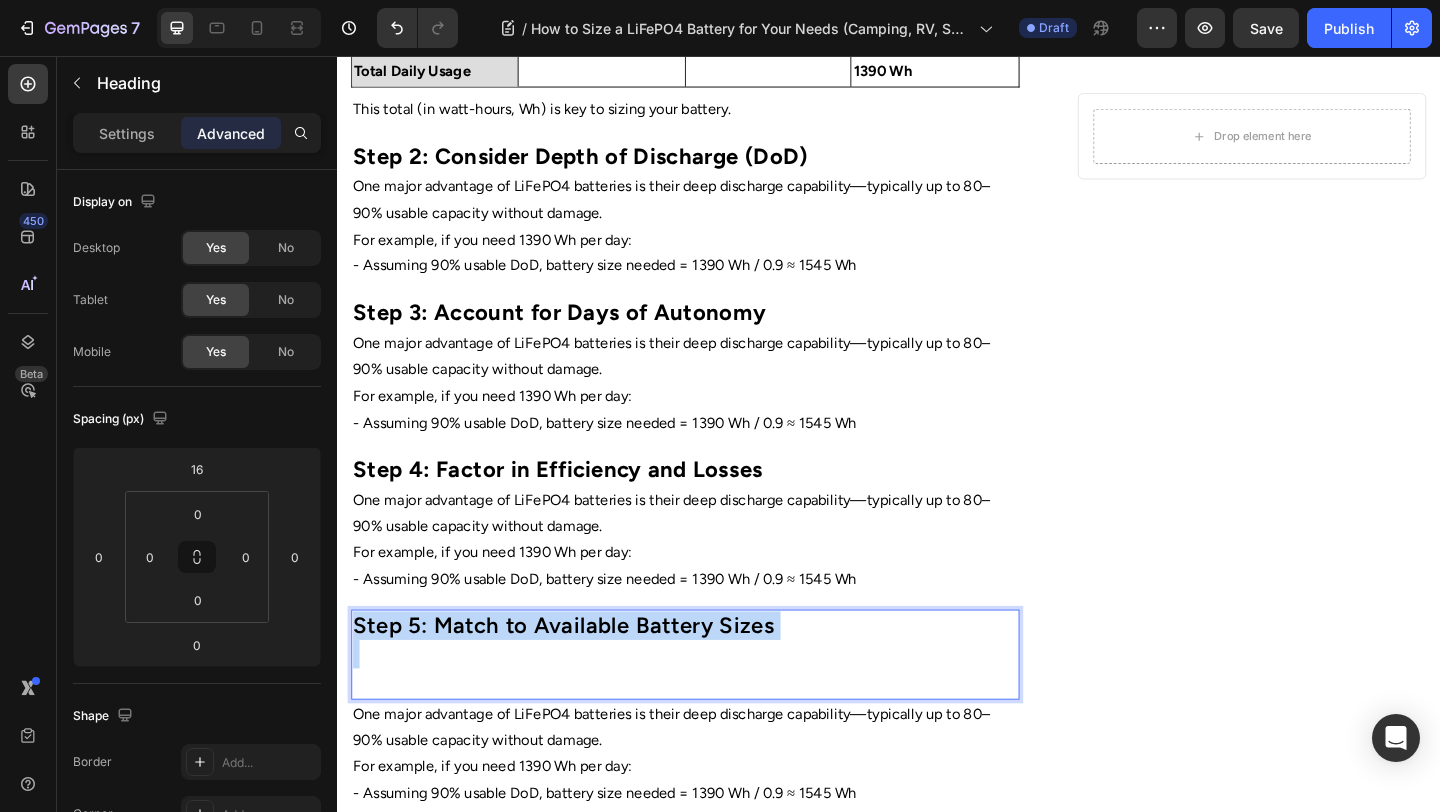click on "Step 5: Match to Available Battery Sizes" at bounding box center (715, 675) 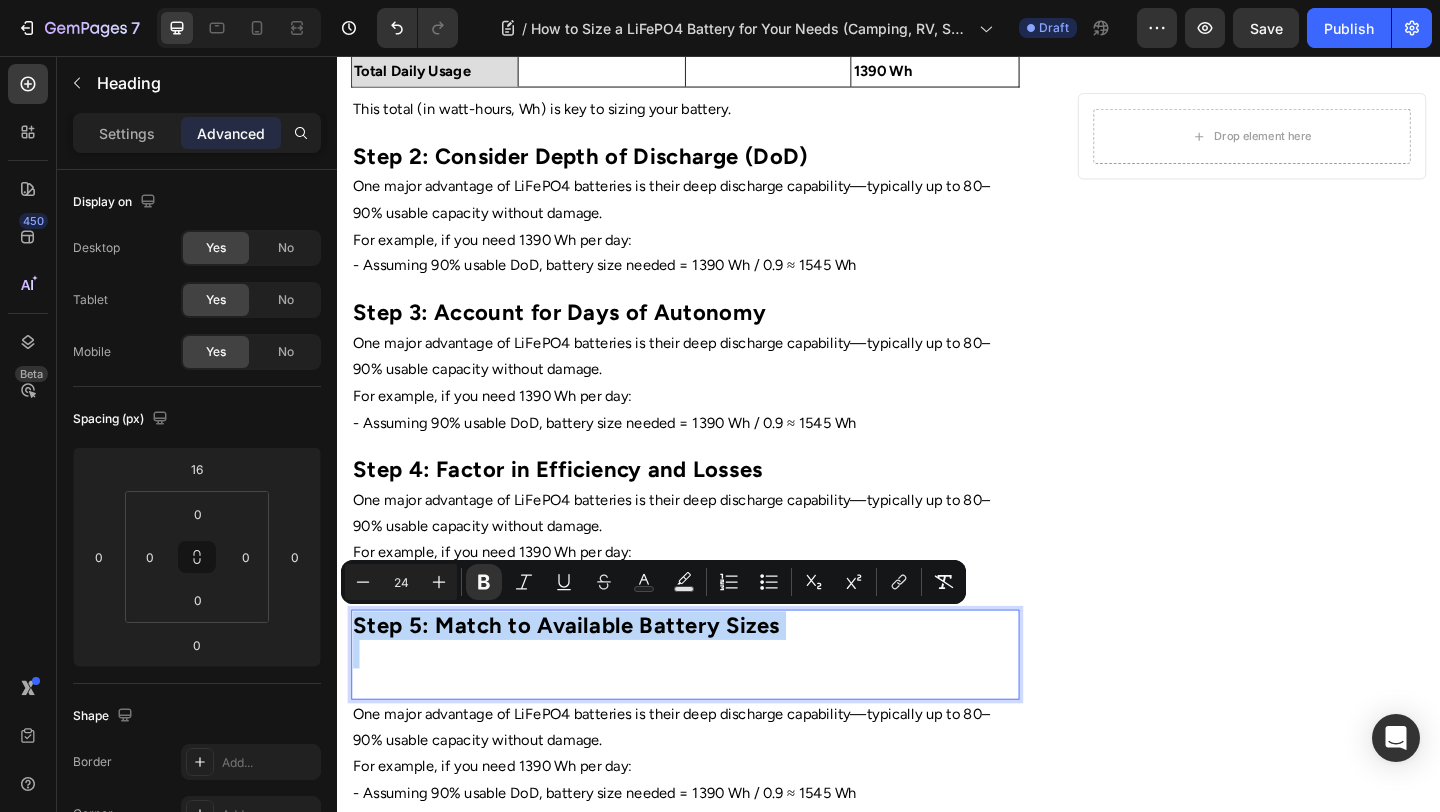 click at bounding box center (715, 722) 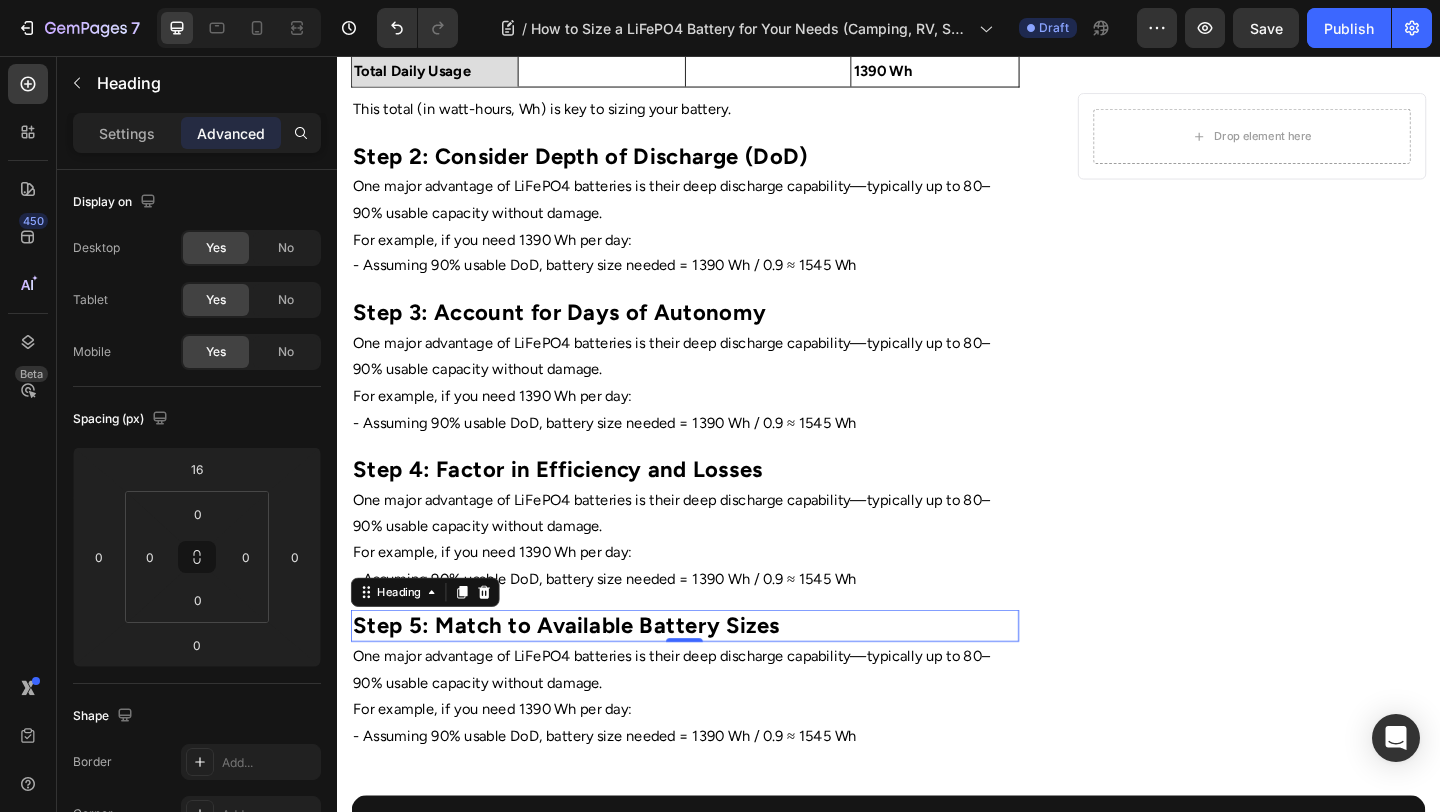 click on "For example, if you need 1390 Wh per day:" at bounding box center (715, 426) 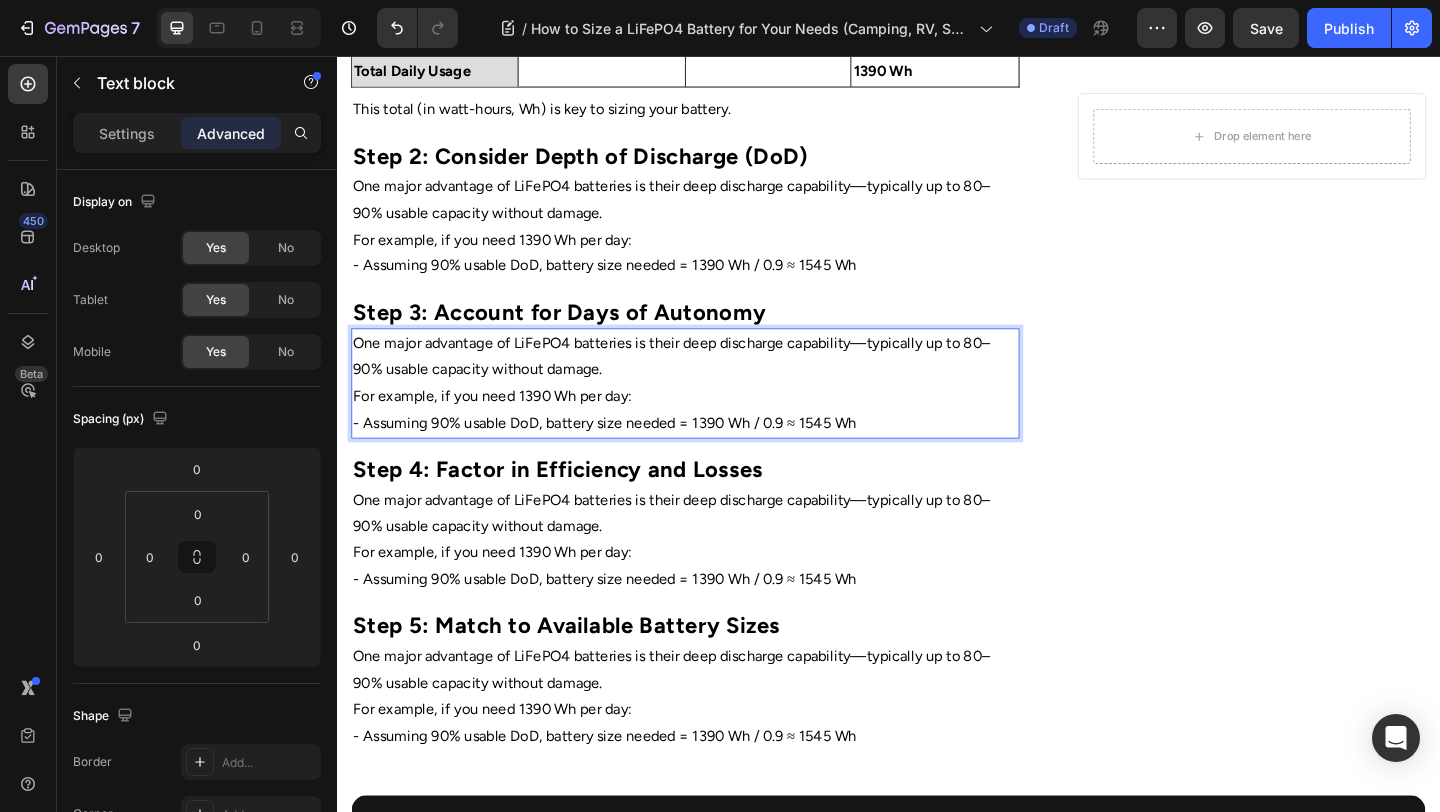 drag, startPoint x: 923, startPoint y: 454, endPoint x: 358, endPoint y: 362, distance: 572.4413 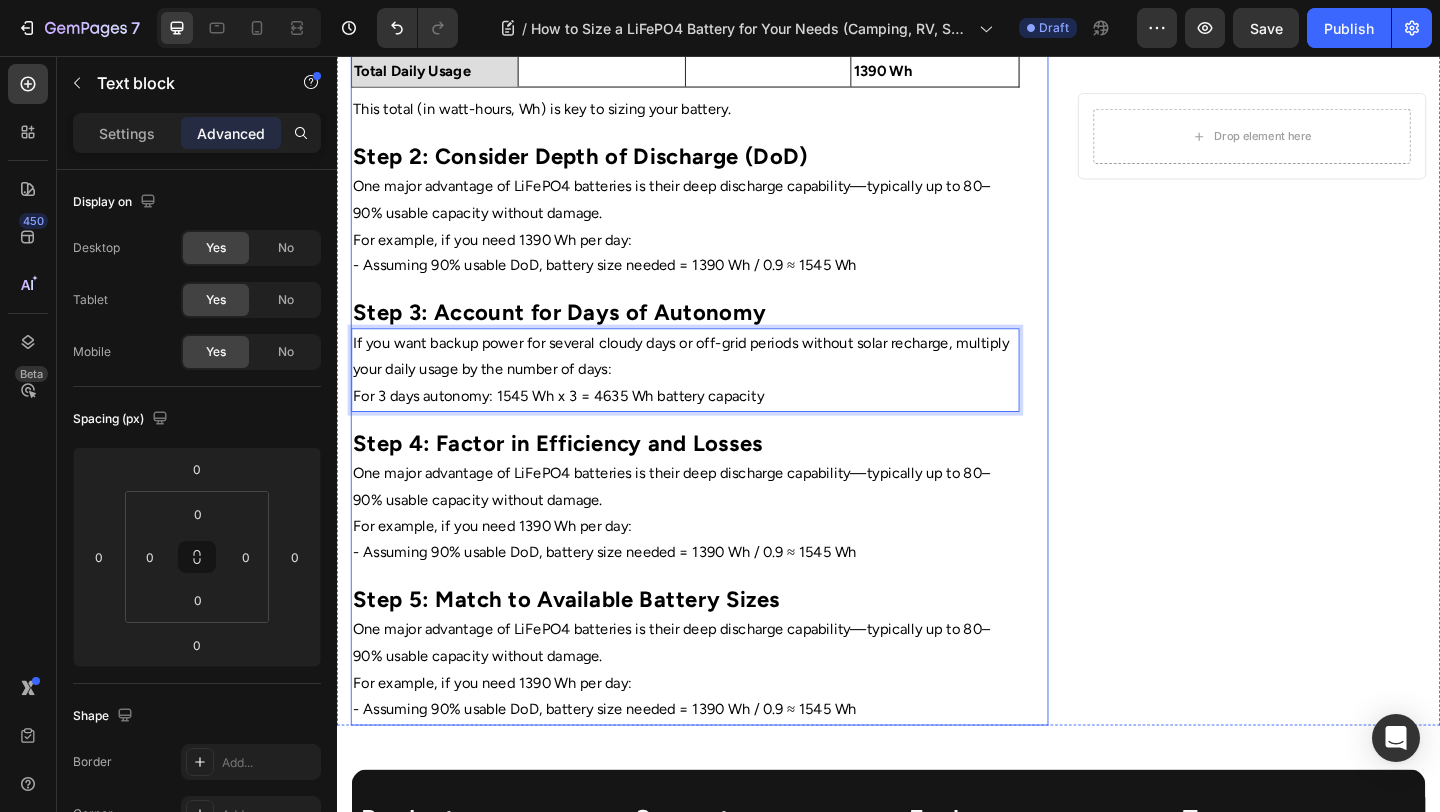 click on "Home Text Block
Icon Blog Text Block
Icon How to Size a LiFePO4 Battery for Your Needs (Camping, RV, Solar) Text Block Row ⁠⁠⁠⁠⁠⁠⁠ How to Size a LiFePO4 Battery for Your Needs (Camping, RV, Solar) Heading Image By  Portable Batteries Austraila Text block Advanced list Published: [DATE] Text block Row Image When choosing a LiFePO4 battery for your caravan, camping setup, or solar system, selecting the right size is critical. Too small, and you’ll run out of power early; too large, and you’ll overpay or carry unnecessary weight. Here’s how to size your LiFePO4 battery properly. Text block ⁠⁠⁠⁠⁠⁠⁠ Step 1: Calculate Your Daily Power Usage Heading Start by listing all the devices you plan to power regularly and estimate their daily energy use: Text block Power (Watts) Text Block Device Text Block Usage Hours per Day Text Block Daily Usage (Wh) Text Block Row 10 Text Block LED lights Text Block 5 Text Block 10 x 5 = 50 Wh Text Block Row 50 3" at bounding box center (715, -103) 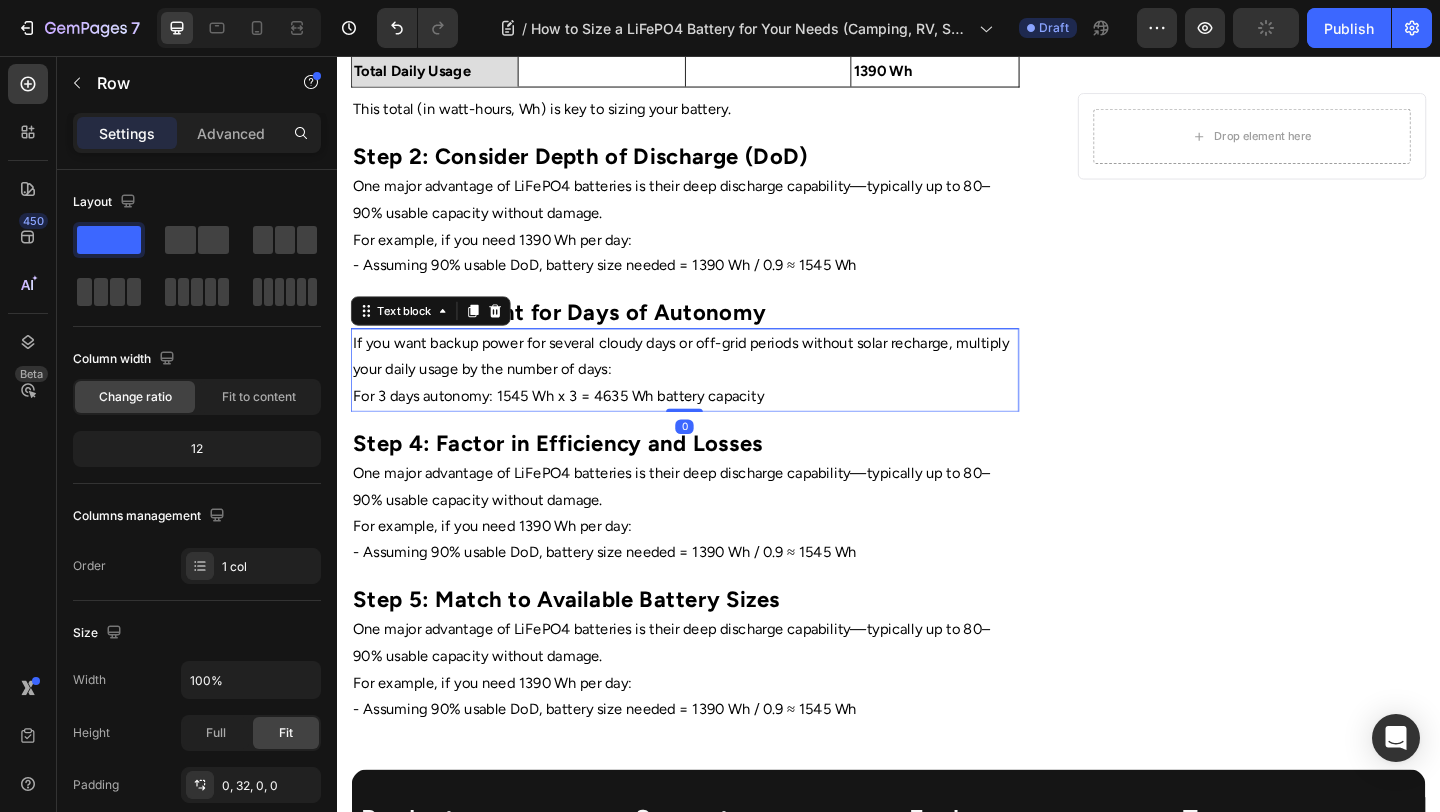click on "For 3 days autonomy: 1545 Wh x 3 = 4635 Wh battery capacity" at bounding box center [715, 426] 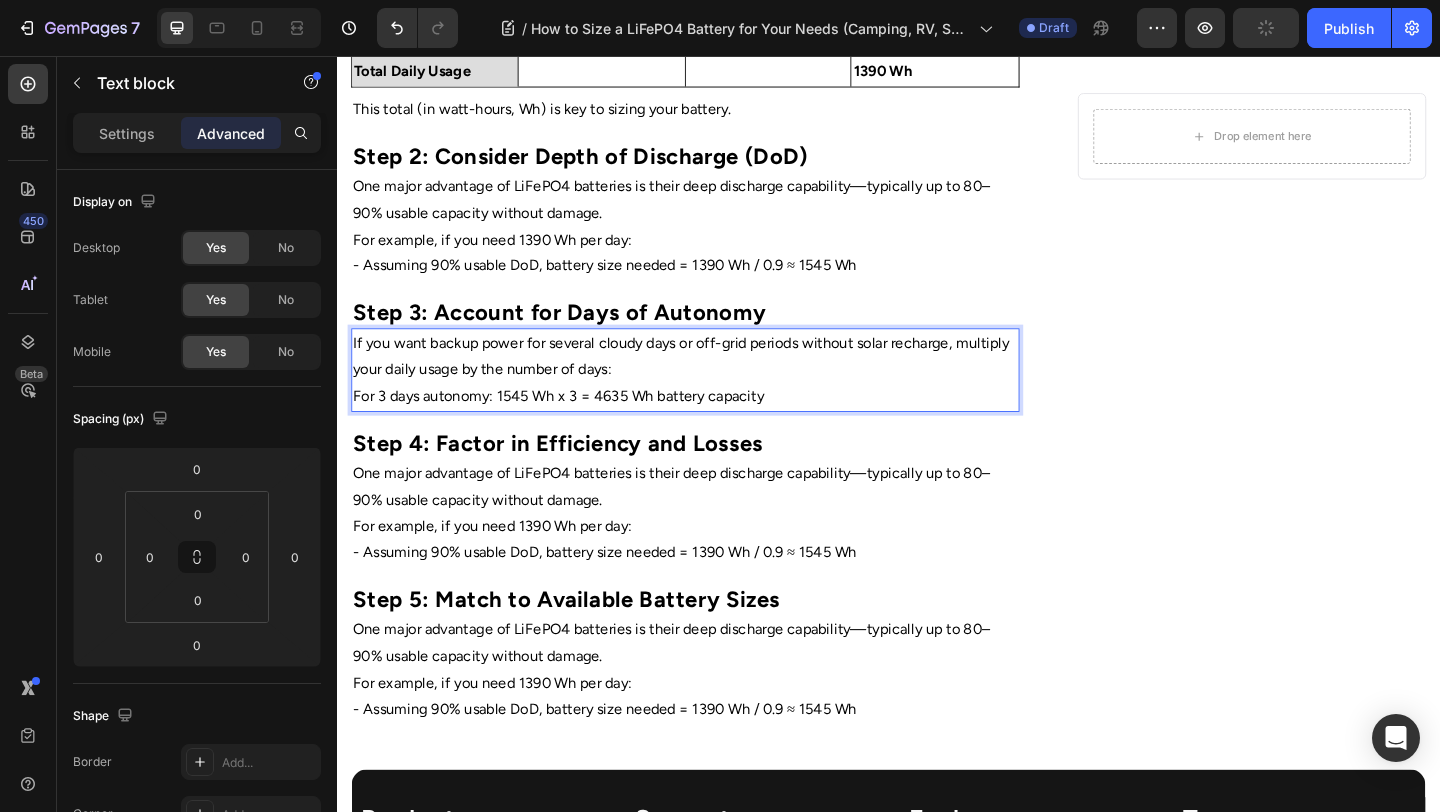 click on "For 3 days autonomy: 1545 Wh x 3 = 4635 Wh battery capacity" at bounding box center [715, 426] 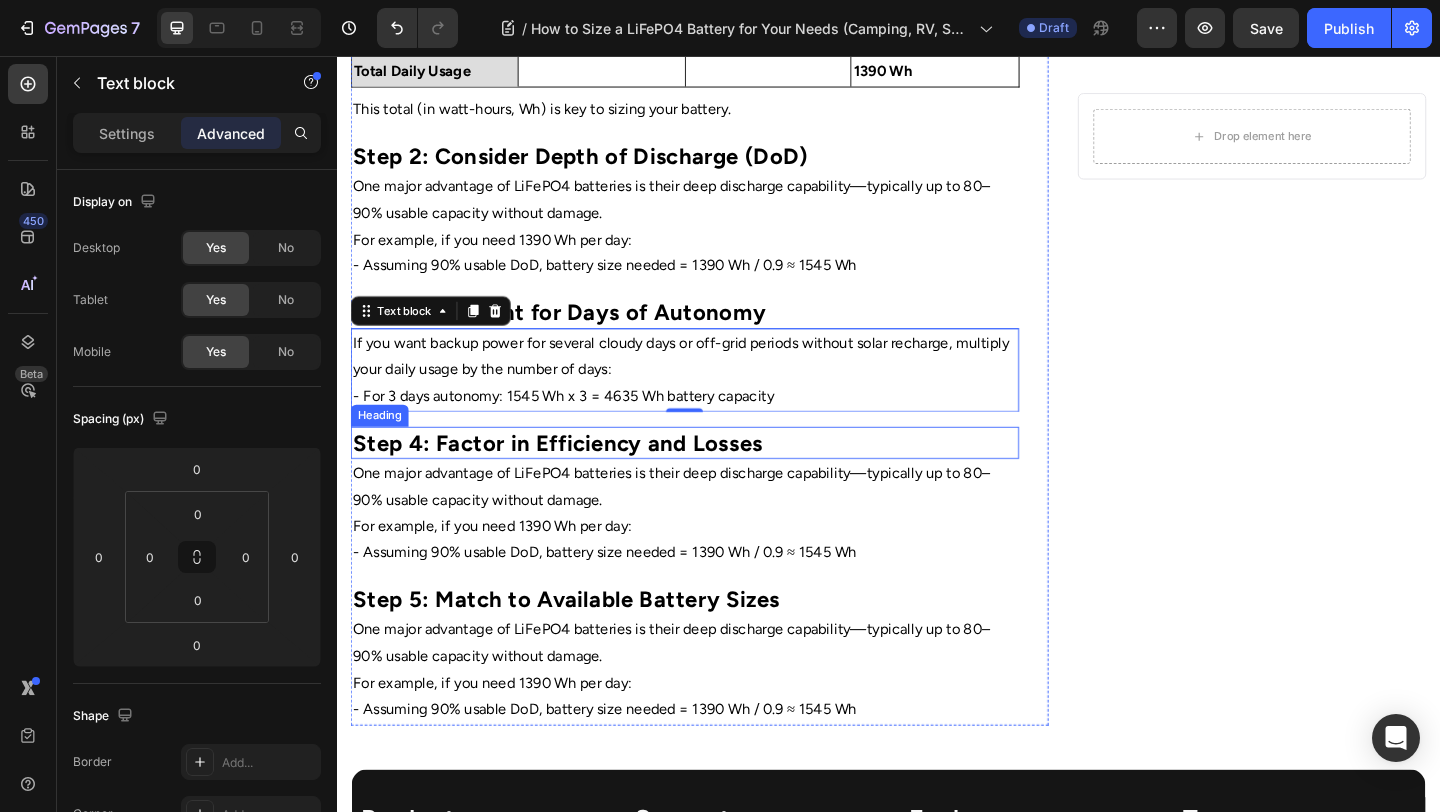 click on "One major advantage of LiFePO4 batteries is their deep discharge capability—typically up to 80–90% usable capacity without damage." at bounding box center (715, 525) 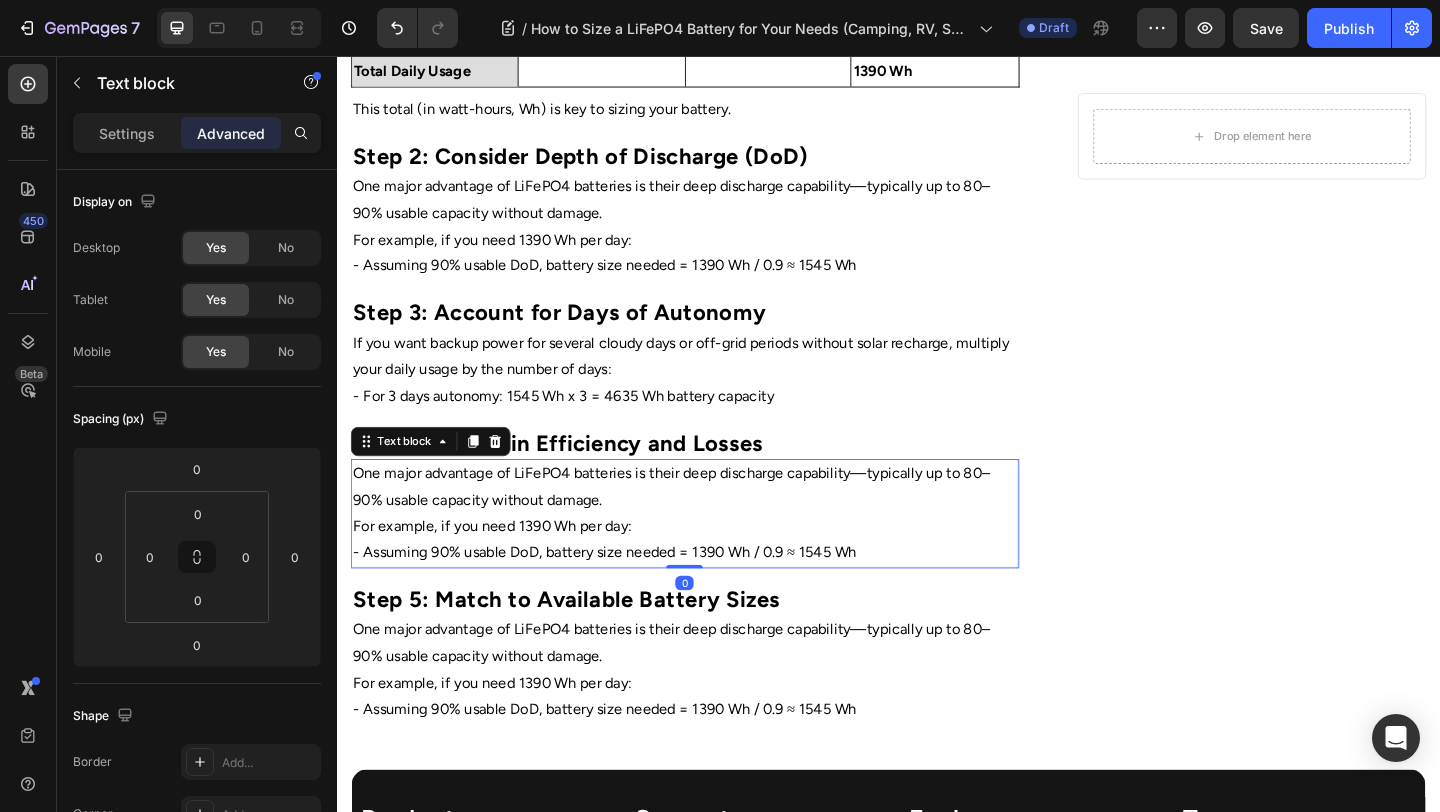 click on "One major advantage of LiFePO4 batteries is their deep discharge capability—typically up to 80–90% usable capacity without damage." at bounding box center (715, 525) 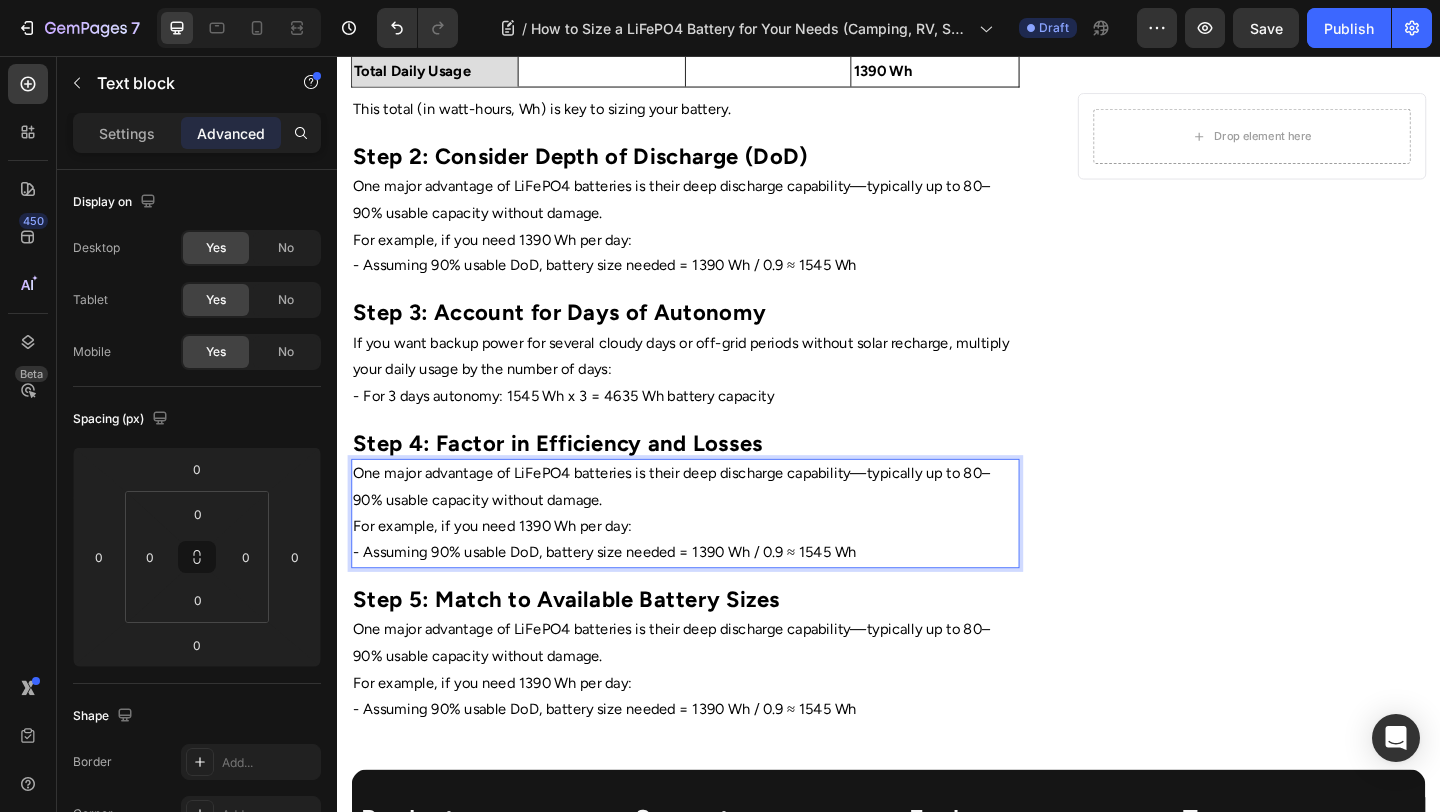 click on "One major advantage of LiFePO4 batteries is their deep discharge capability—typically up to 80–90% usable capacity without damage." at bounding box center (715, 525) 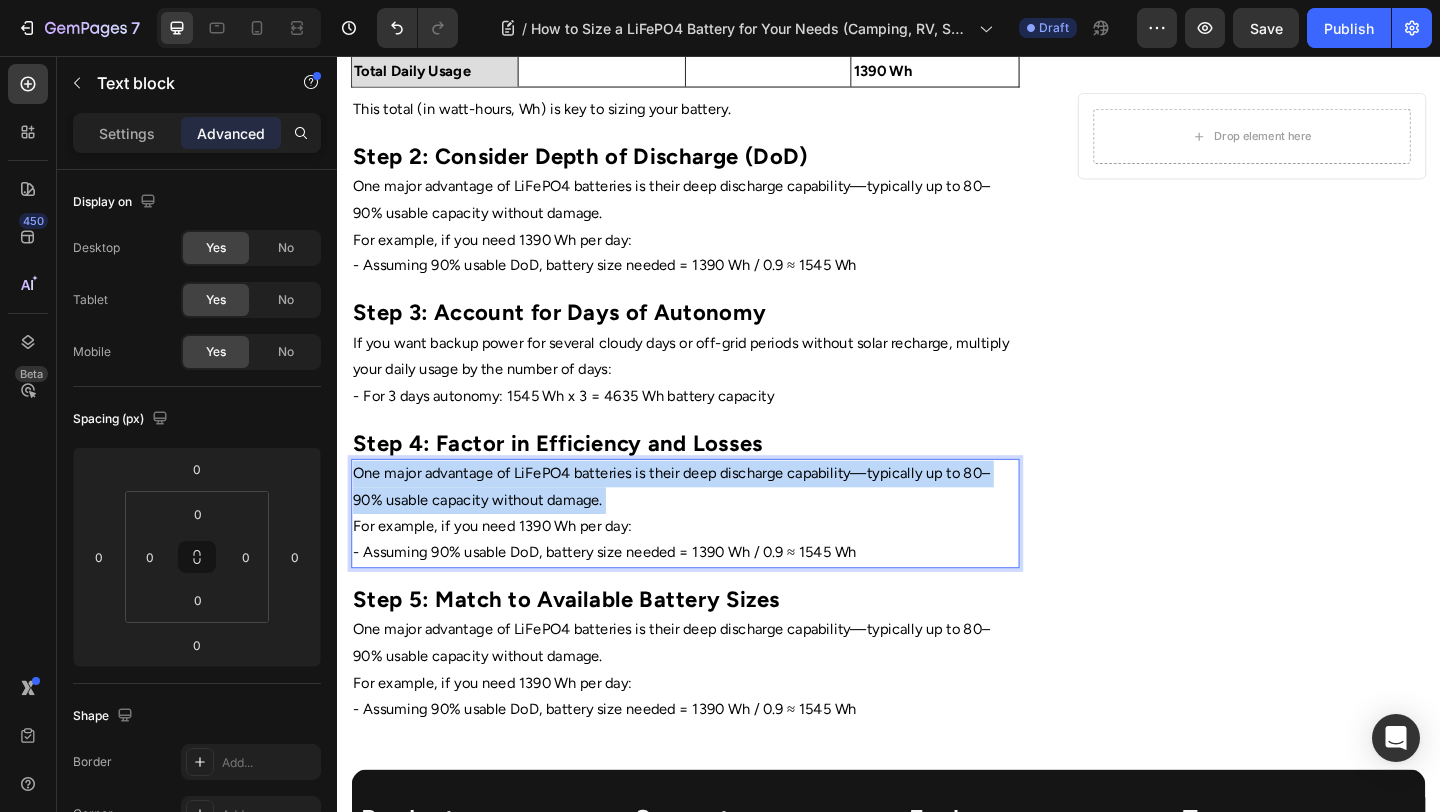 click on "One major advantage of LiFePO4 batteries is their deep discharge capability—typically up to 80–90% usable capacity without damage." at bounding box center [715, 525] 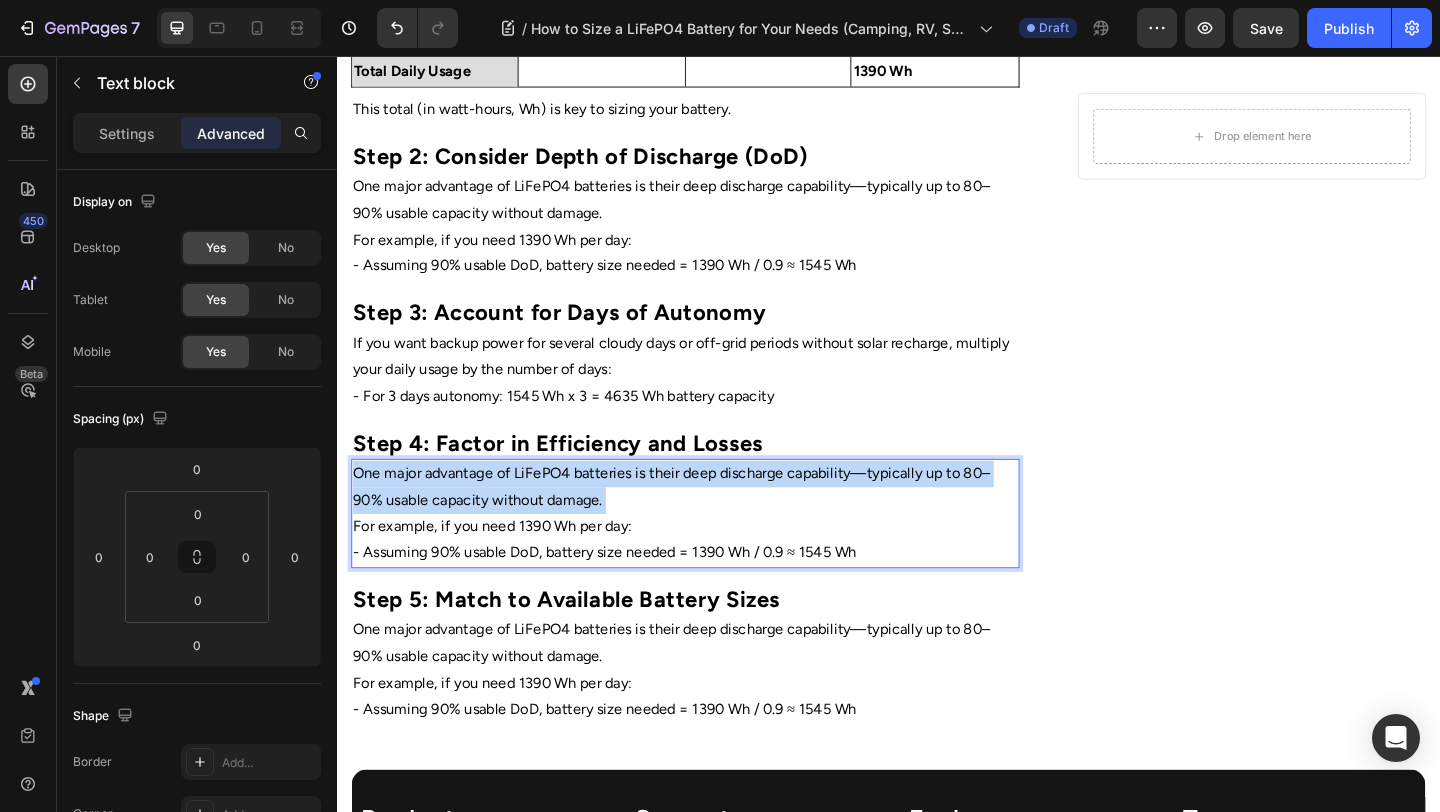 drag, startPoint x: 929, startPoint y: 590, endPoint x: 296, endPoint y: 510, distance: 638.0353 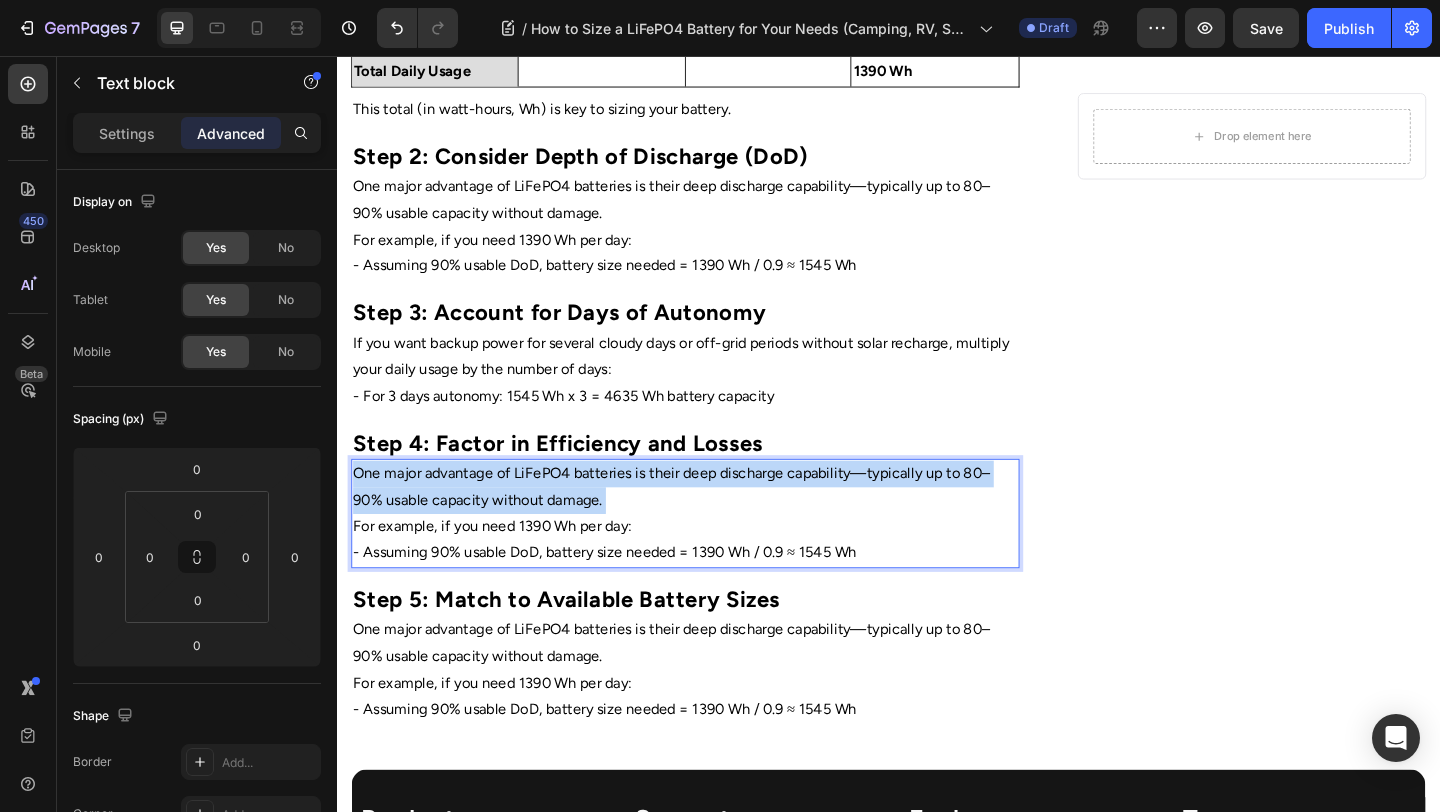 click on "Header Home Text Block
Icon Blog Text Block
Icon How to Size a LiFePO4 Battery for Your Needs (Camping, RV, Solar) Text Block Row ⁠⁠⁠⁠⁠⁠⁠ How to Size a LiFePO4 Battery for Your Needs (Camping, RV, Solar) Heading Image By  Portable Batteries Austraila Text block Advanced list Published: [DATE] Text block Row Image When choosing a LiFePO4 battery for your caravan, camping setup, or solar system, selecting the right size is critical. Too small, and you’ll run out of power early; too large, and you’ll overpay or carry unnecessary weight. Here’s how to size your LiFePO4 battery properly. Text block ⁠⁠⁠⁠⁠⁠⁠ Step 1: Calculate Your Daily Power Usage Heading Start by listing all the devices you plan to power regularly and estimate their daily energy use: Text block Power (Watts) Text Block Device Text Block Usage Hours per Day Text Block Daily Usage (Wh) Text Block Row 10 Text Block LED lights Text Block 5 Text Block 10 x 5 = 50 Wh Text Block 3" at bounding box center [937, 275] 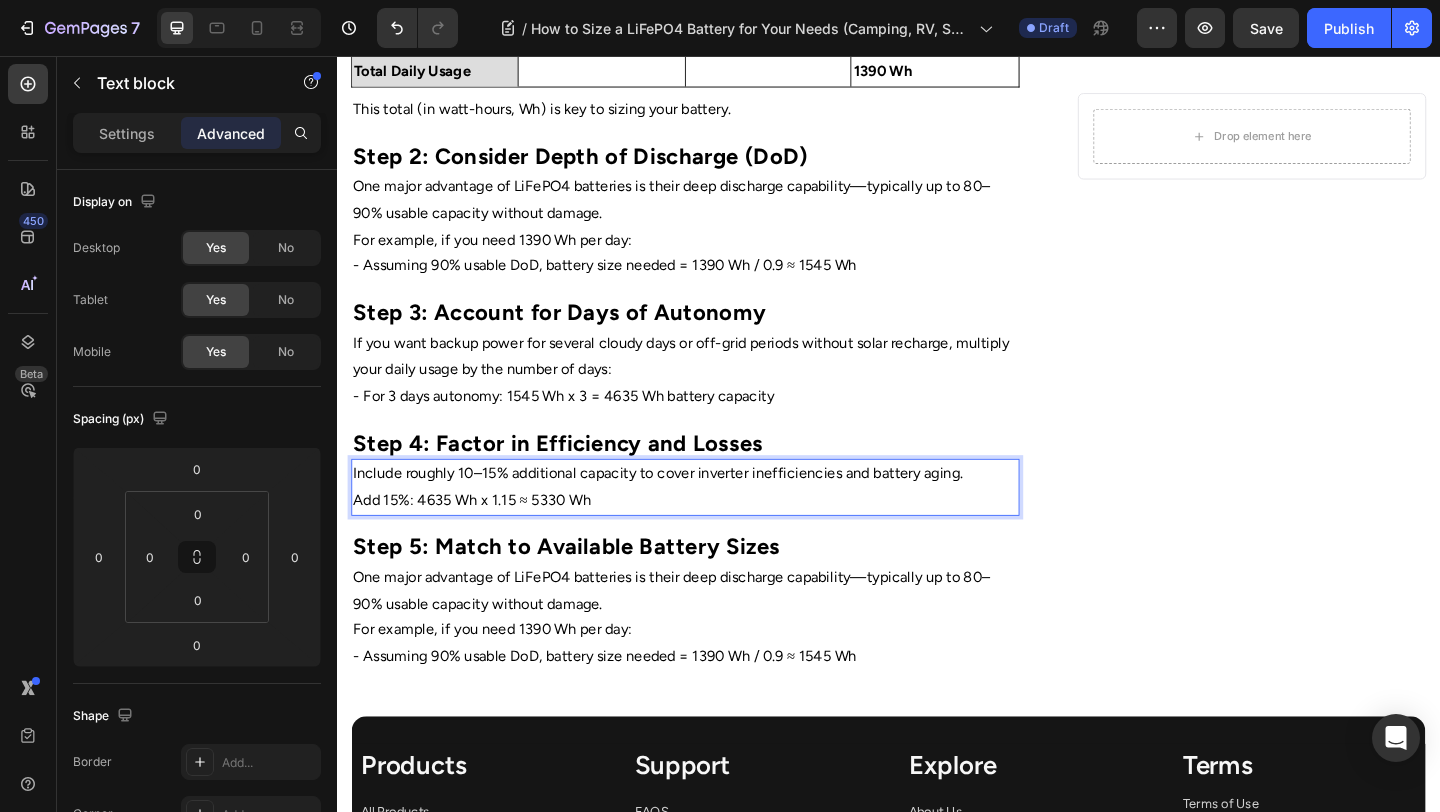 click on "Add 15%: 4635 Wh x 1.15 ≈ 5330 Wh" at bounding box center [715, 539] 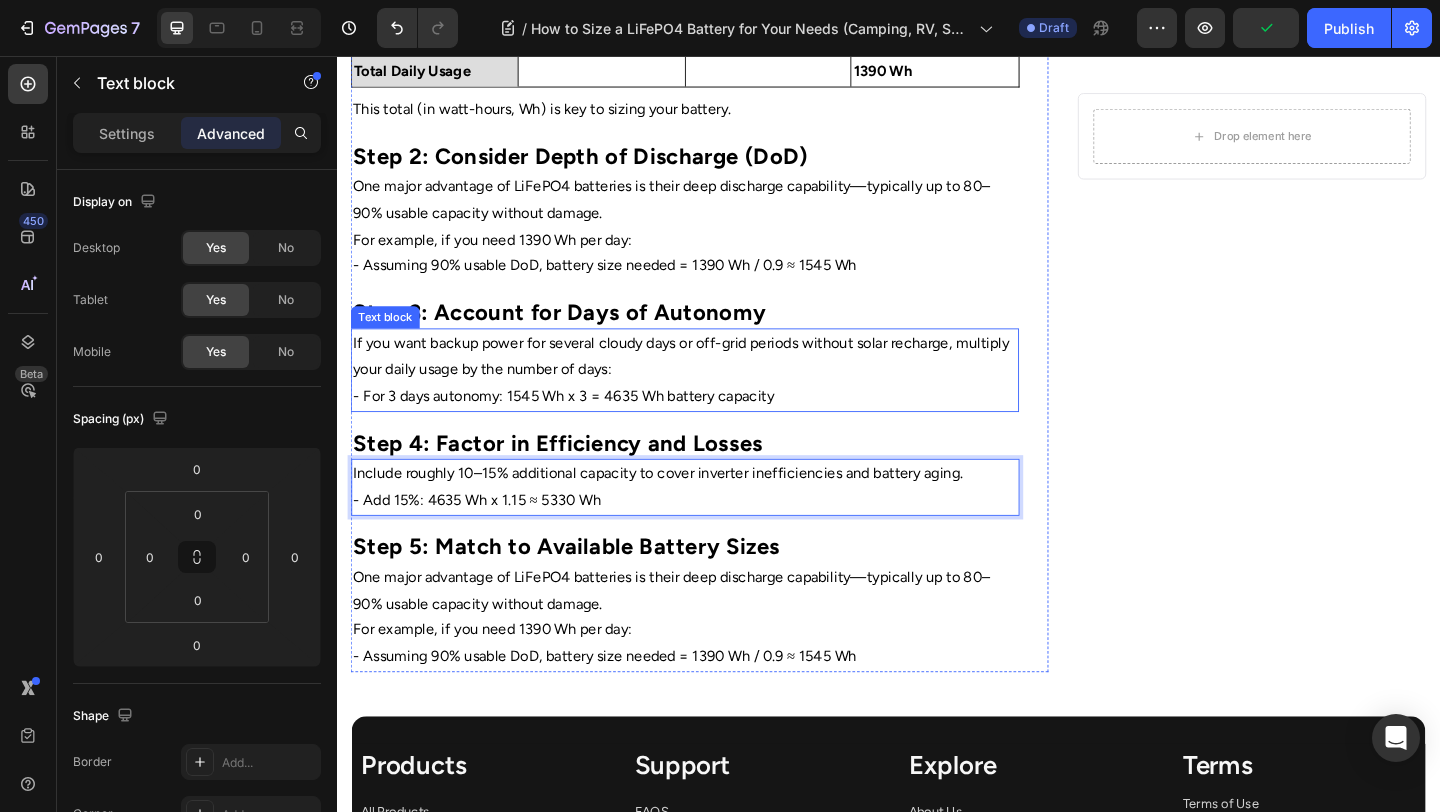 click on "If you want backup power for several cloudy days or off-grid periods without solar recharge, multiply your daily usage by the number of days:" at bounding box center (715, 383) 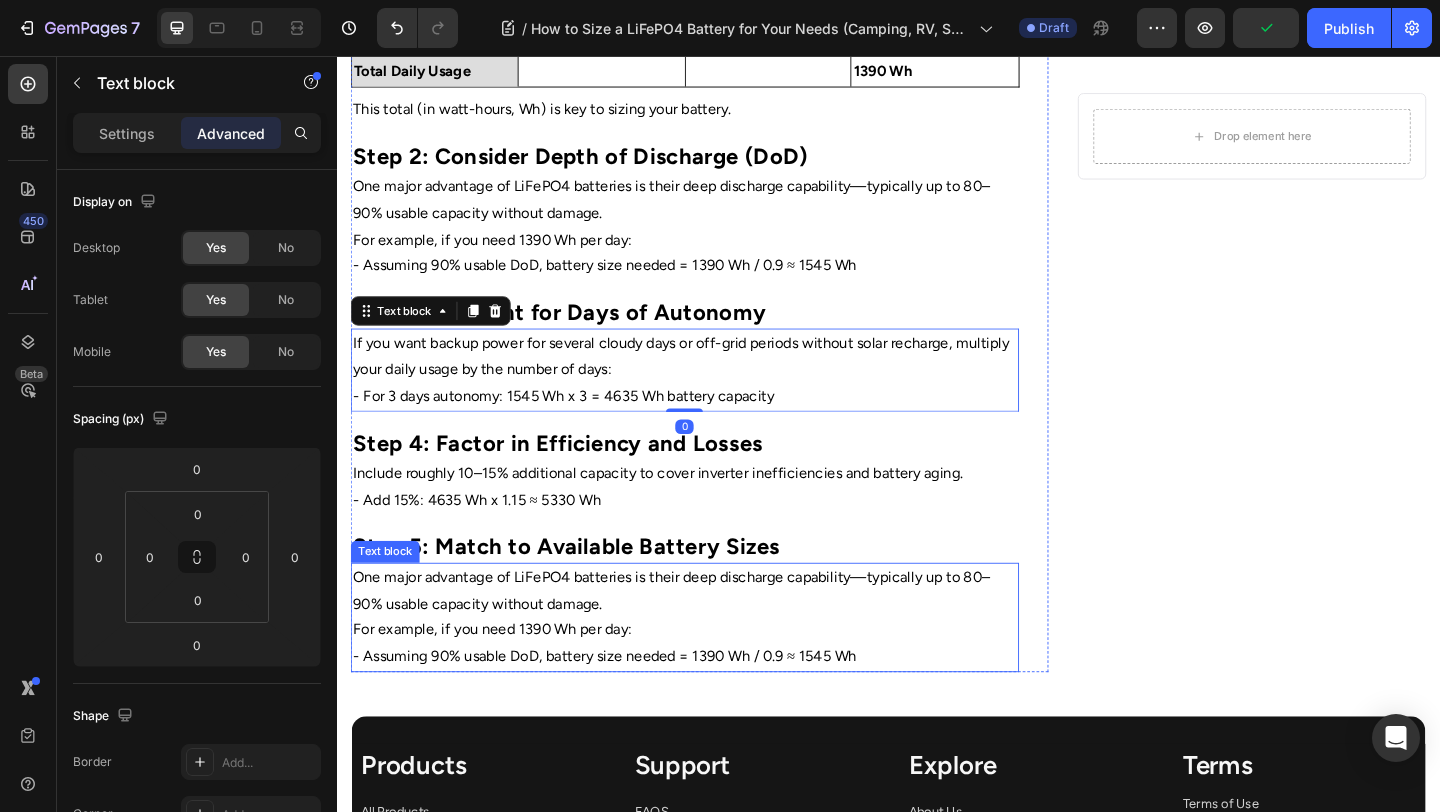 click on "One major advantage of LiFePO4 batteries is their deep discharge capability—typically up to 80–90% usable capacity without damage." at bounding box center (715, 638) 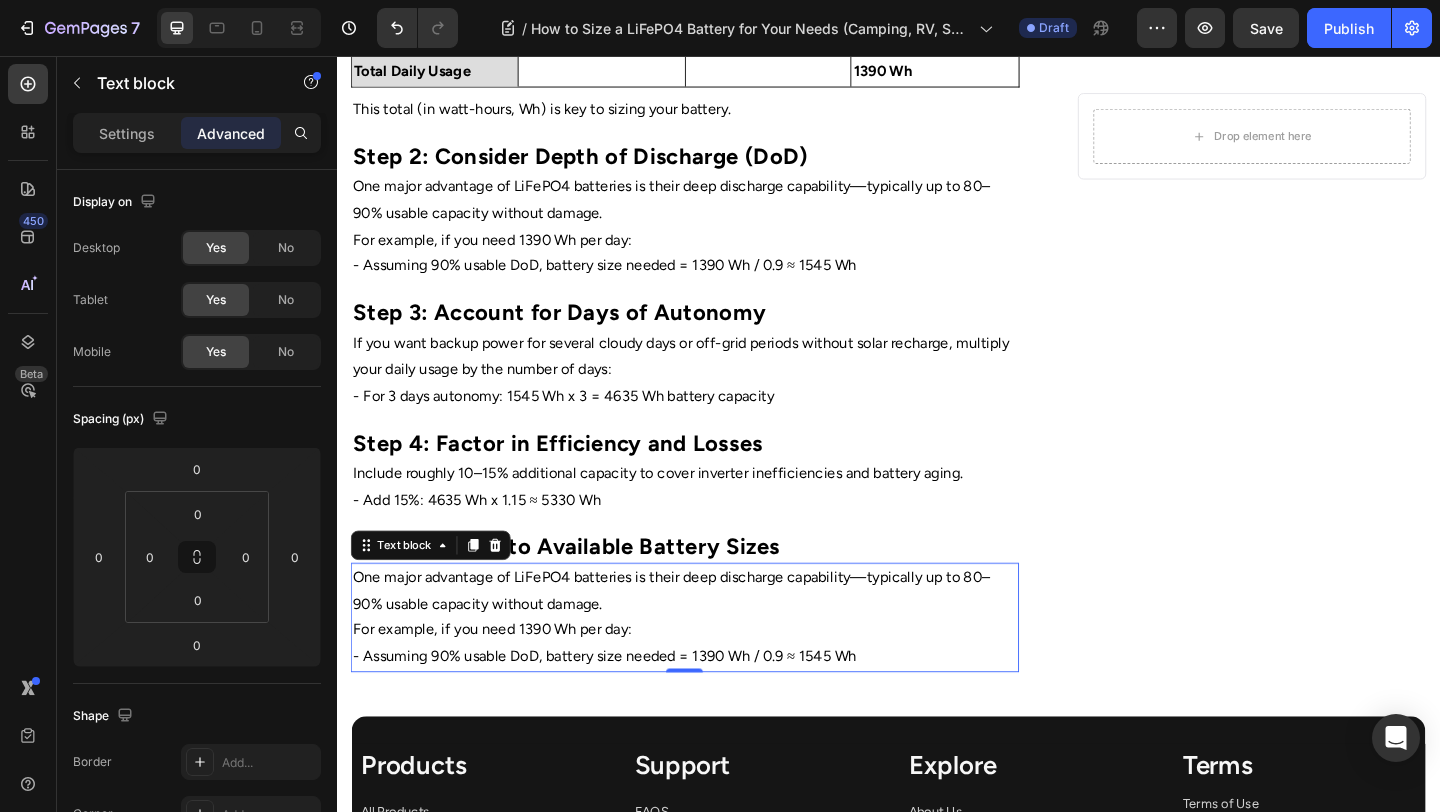 click on "For example, if you need 1390 Wh per day:" at bounding box center [715, 680] 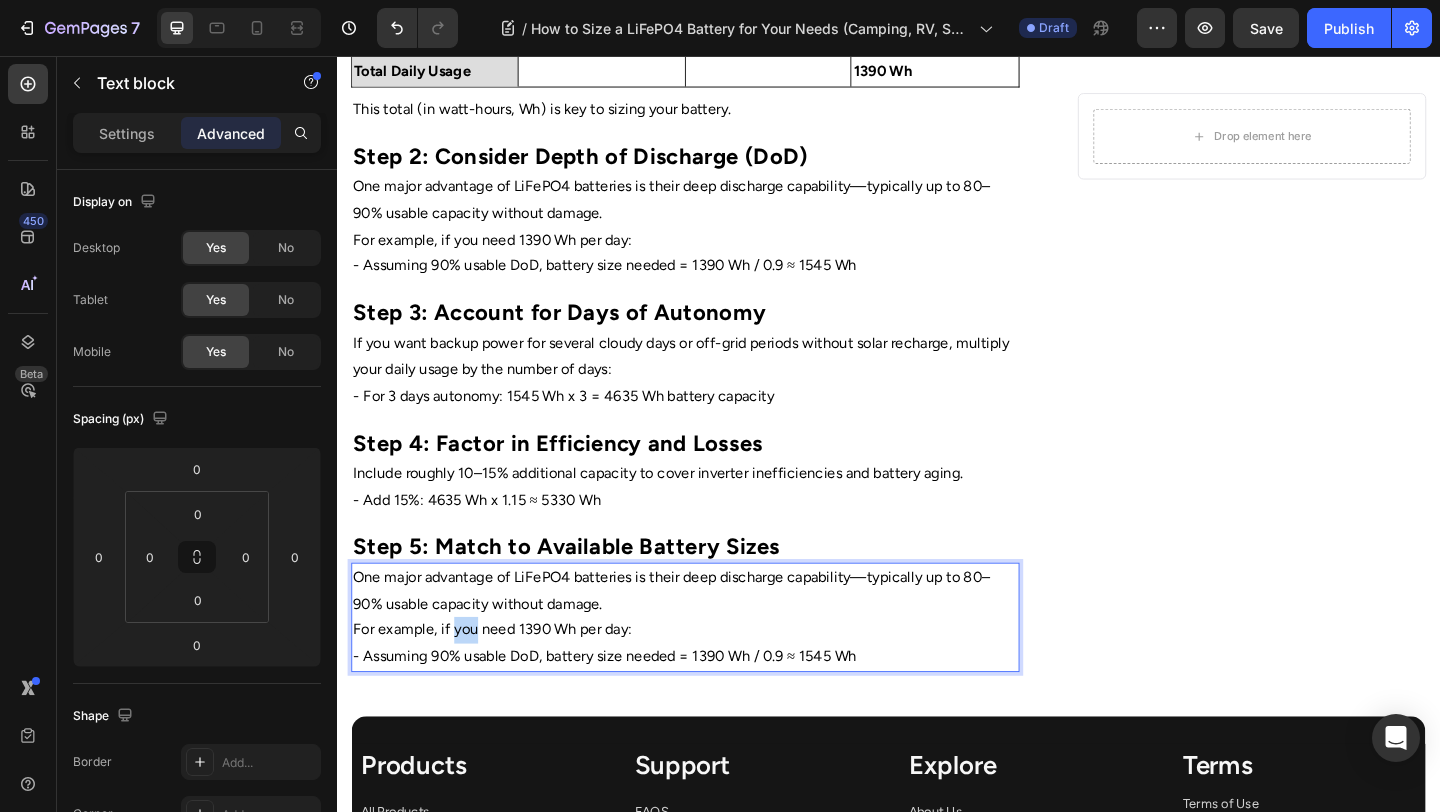 click on "For example, if you need 1390 Wh per day:" at bounding box center [715, 680] 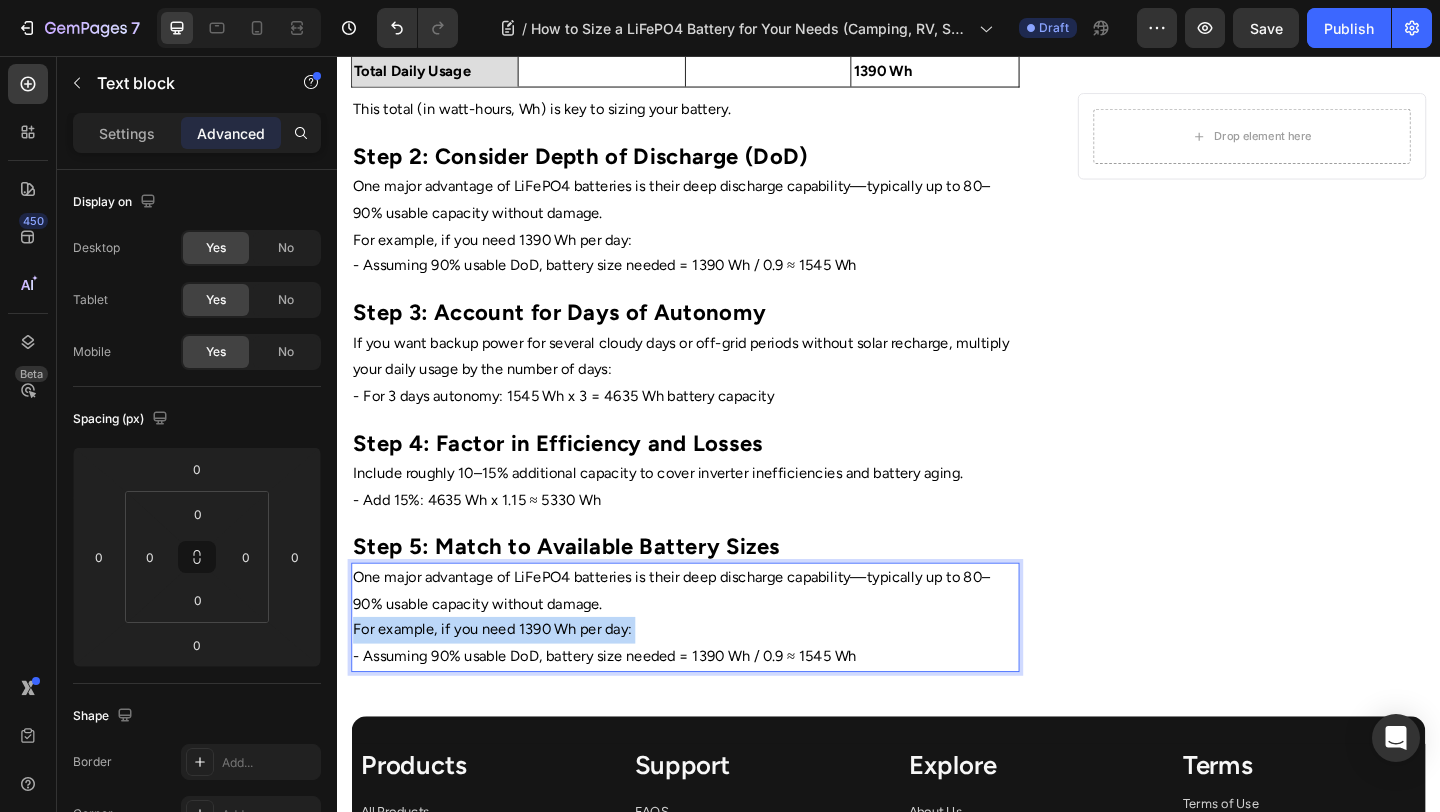 click on "For example, if you need 1390 Wh per day:" at bounding box center [715, 680] 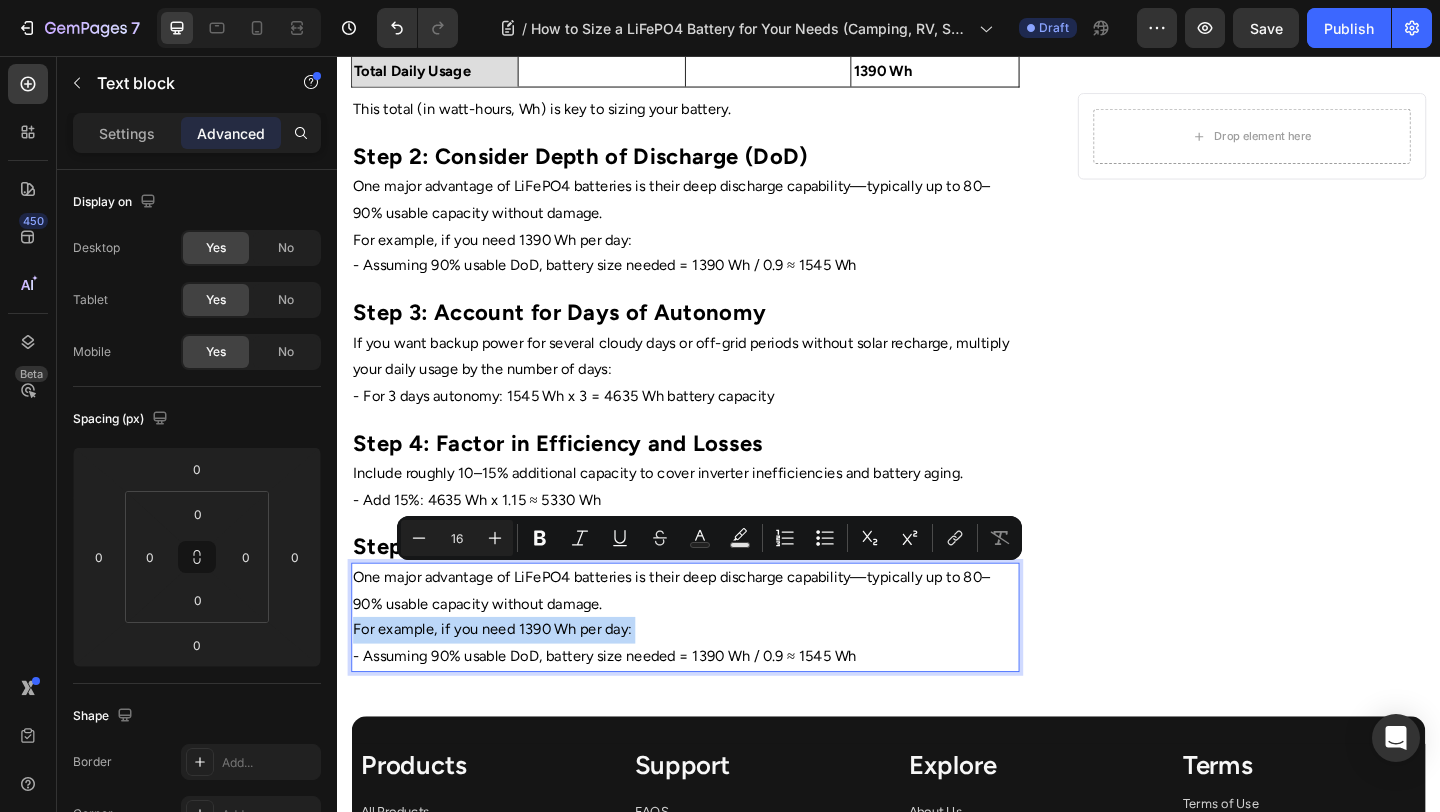 drag, startPoint x: 963, startPoint y: 695, endPoint x: 213, endPoint y: 606, distance: 755.2622 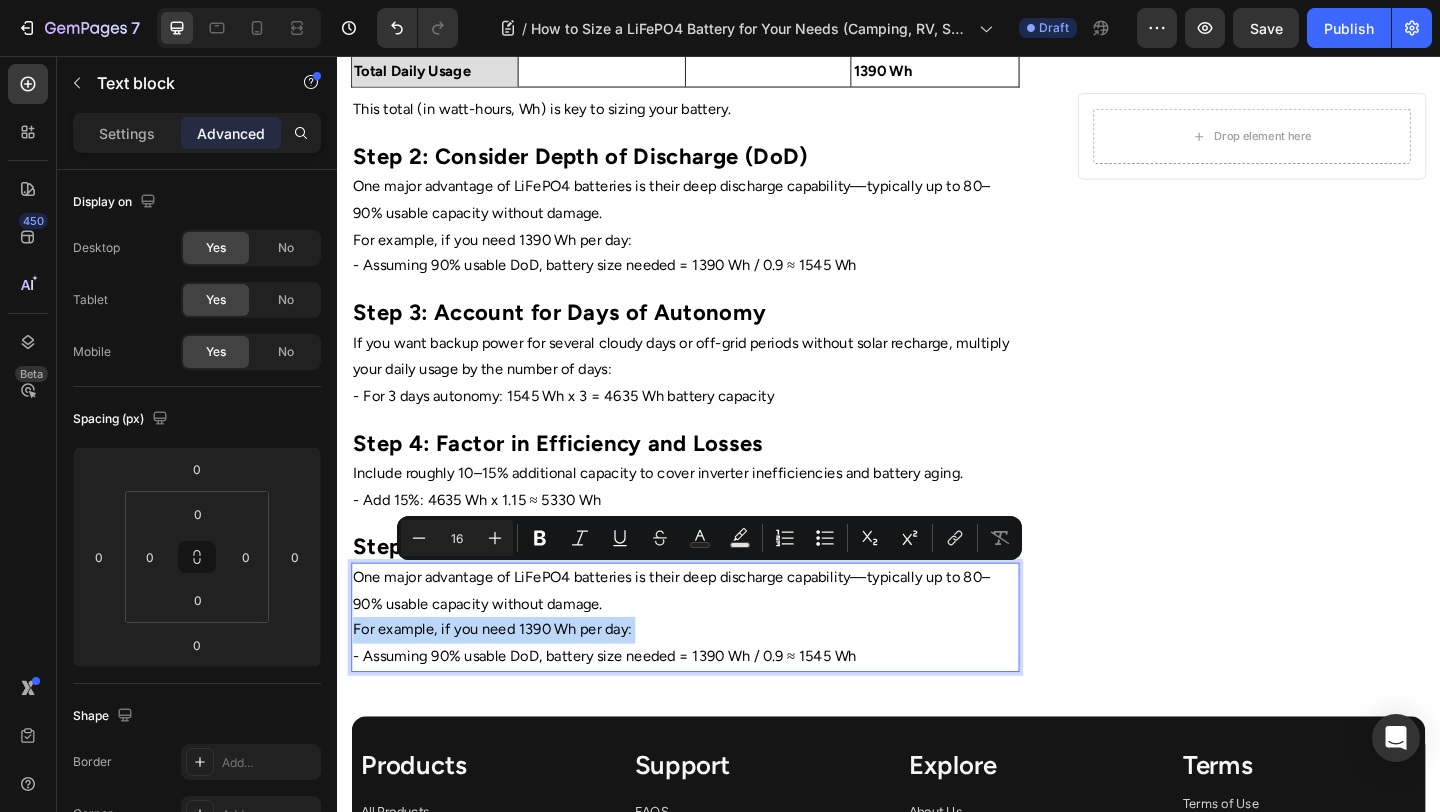 click on "Header Home Text Block
Icon Blog Text Block
Icon How to Size a LiFePO4 Battery for Your Needs (Camping, RV, Solar) Text Block Row ⁠⁠⁠⁠⁠⁠⁠ How to Size a LiFePO4 Battery for Your Needs (Camping, RV, Solar) Heading Image By  Portable Batteries Austraila Text block Advanced list Published: [DATE] Text block Row Image When choosing a LiFePO4 battery for your caravan, camping setup, or solar system, selecting the right size is critical. Too small, and you’ll run out of power early; too large, and you’ll overpay or carry unnecessary weight. Here’s how to size your LiFePO4 battery properly. Text block ⁠⁠⁠⁠⁠⁠⁠ Step 1: Calculate Your Daily Power Usage Heading Start by listing all the devices you plan to power regularly and estimate their daily energy use: Text block Power (Watts) Text Block Device Text Block Usage Hours per Day Text Block Daily Usage (Wh) Text Block Row 10 Text Block LED lights Text Block 5 Text Block 10 x 5 = 50 Wh Text Block 3" at bounding box center (937, 246) 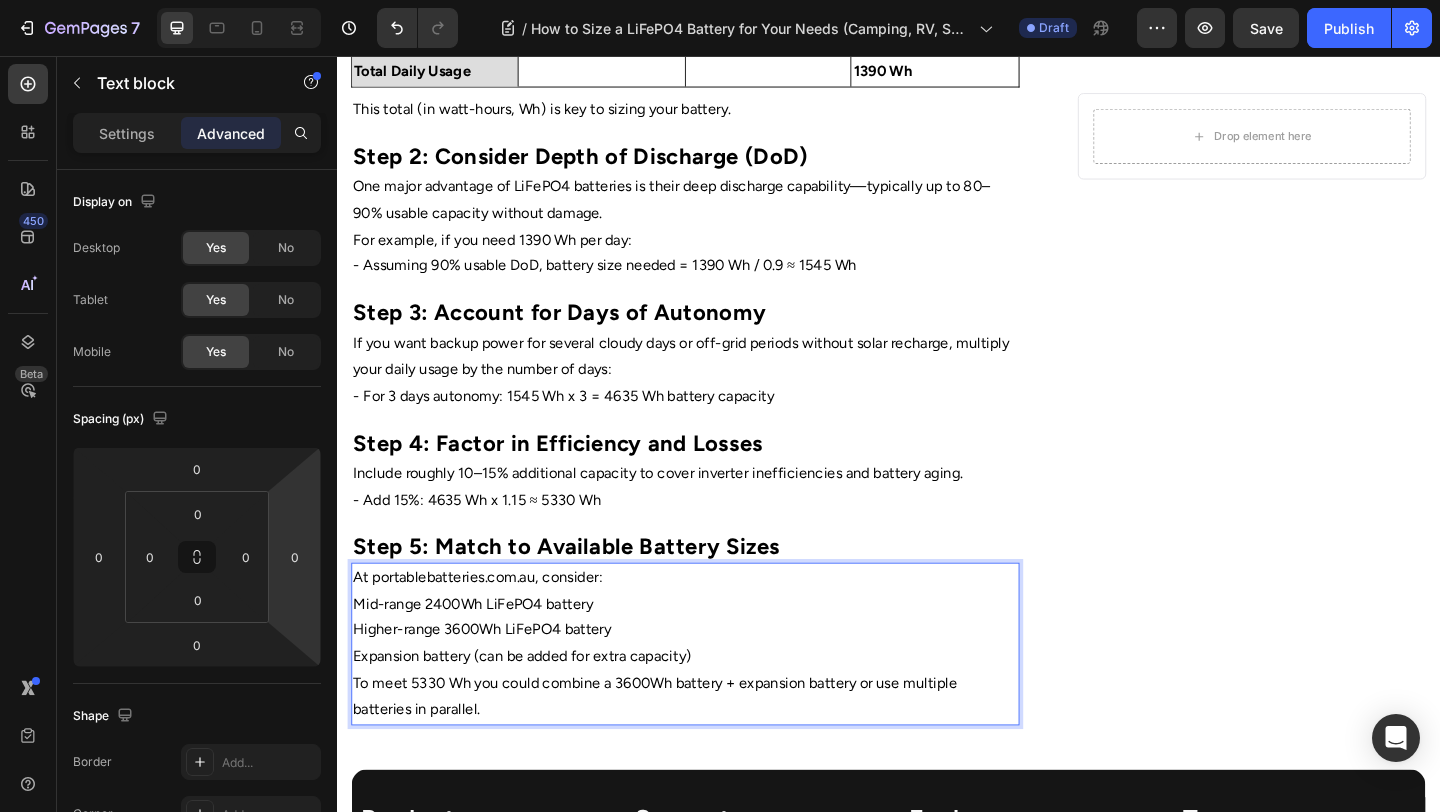 click on "At portablebatteries.com.au, consider:" at bounding box center (715, 623) 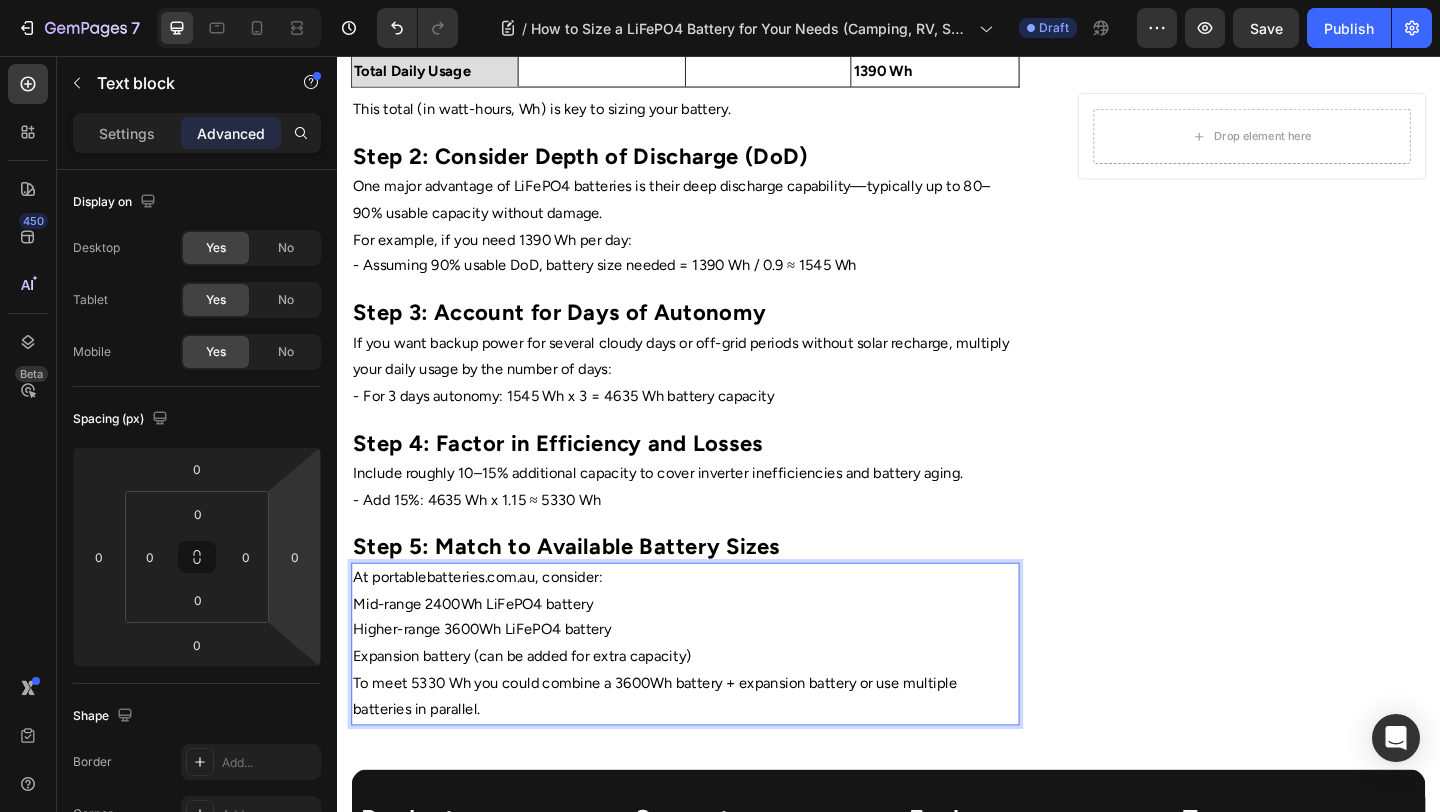 click on "At portablebatteries.com.au, consider:" at bounding box center [715, 623] 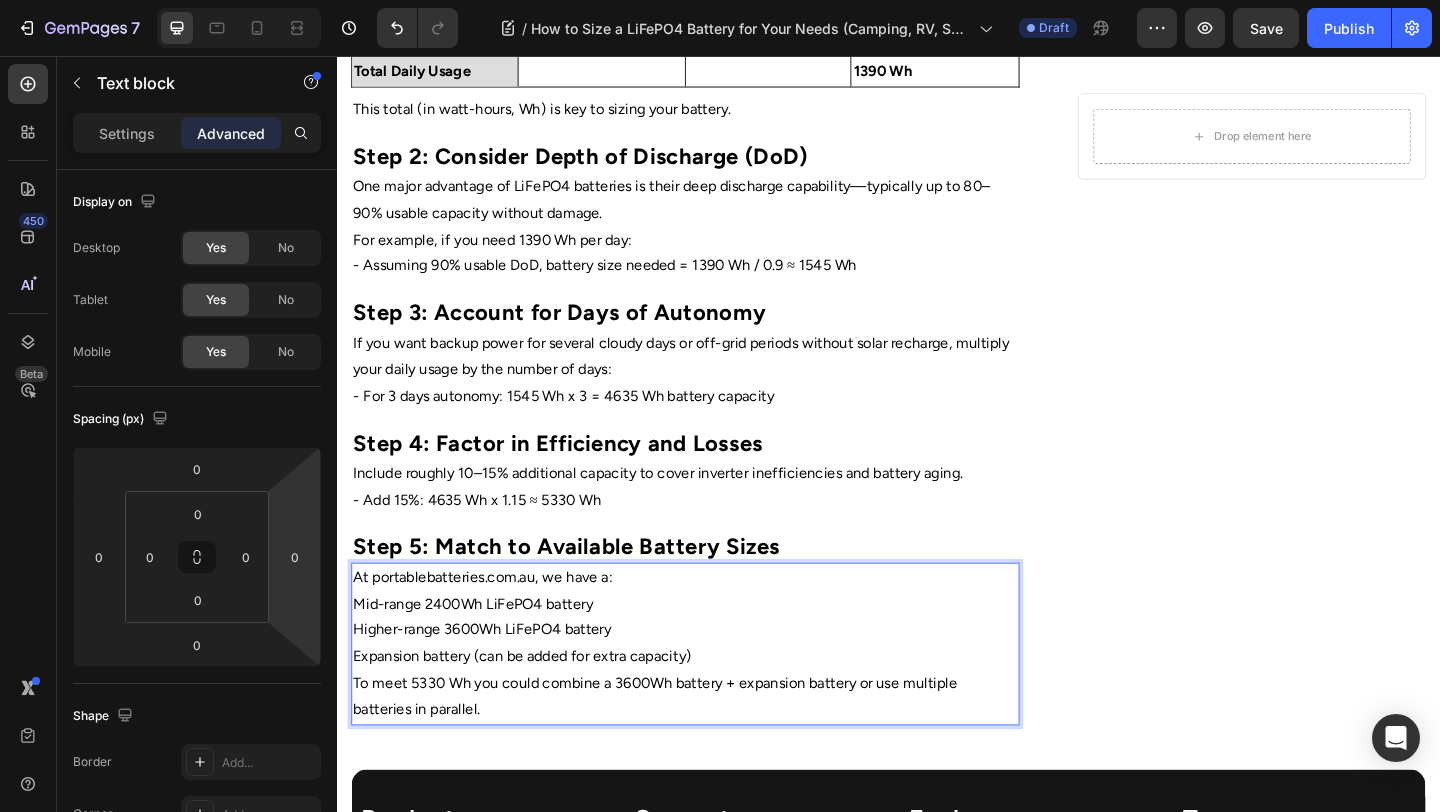 click on "Higher-range 3600Wh LiFePO4 battery" at bounding box center [715, 680] 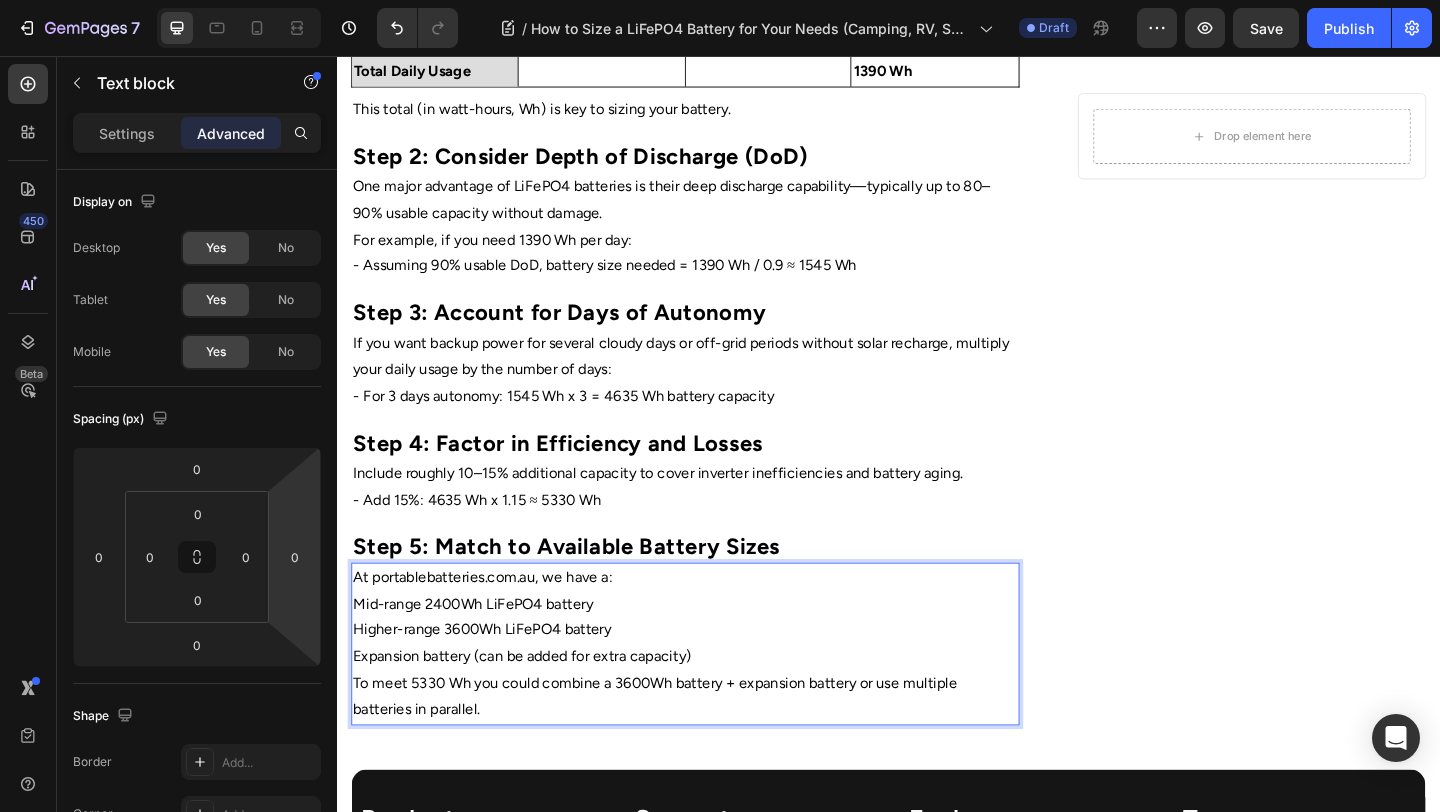 click on "Expansion battery (can be added for extra capacity)" at bounding box center (715, 709) 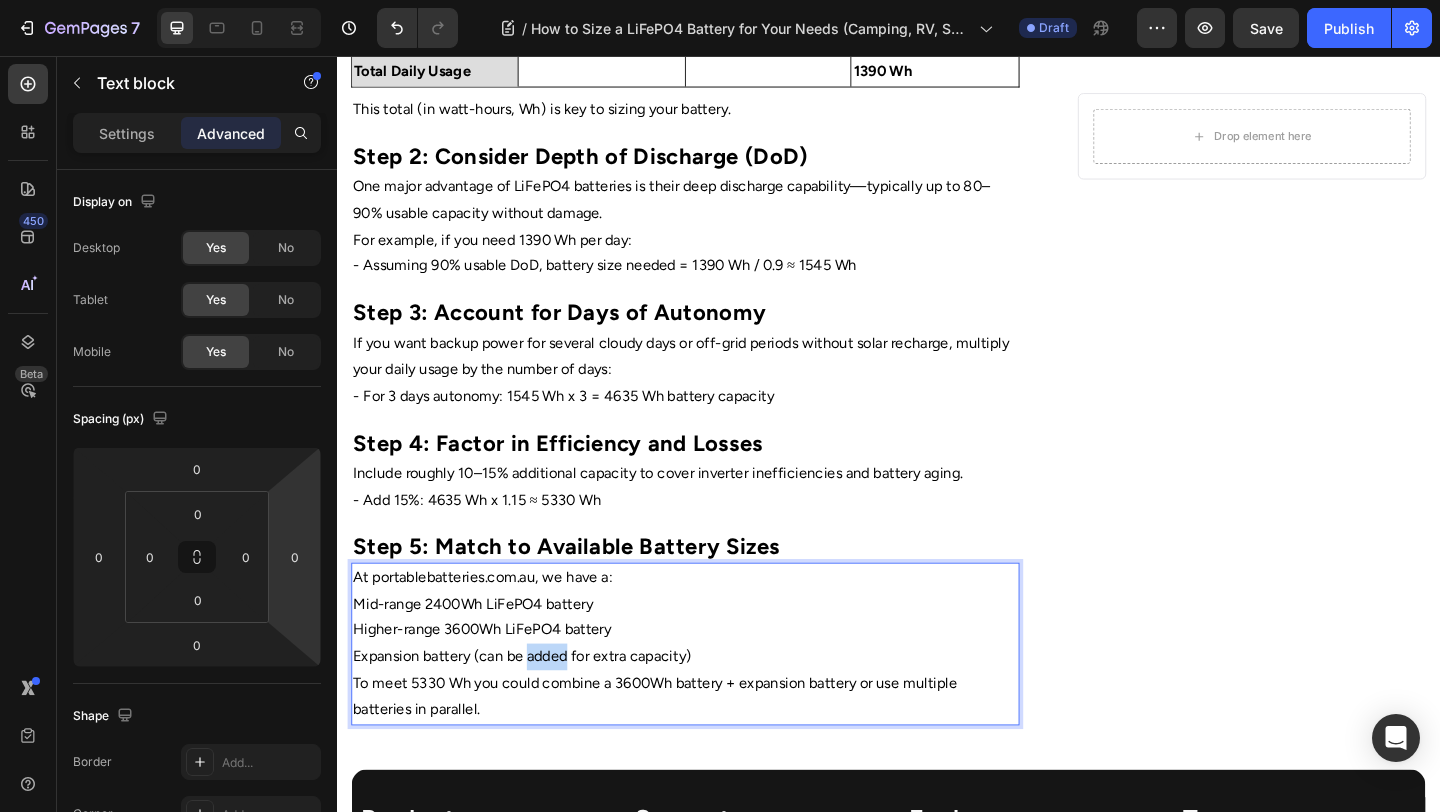 click on "Expansion battery (can be added for extra capacity)" at bounding box center (715, 709) 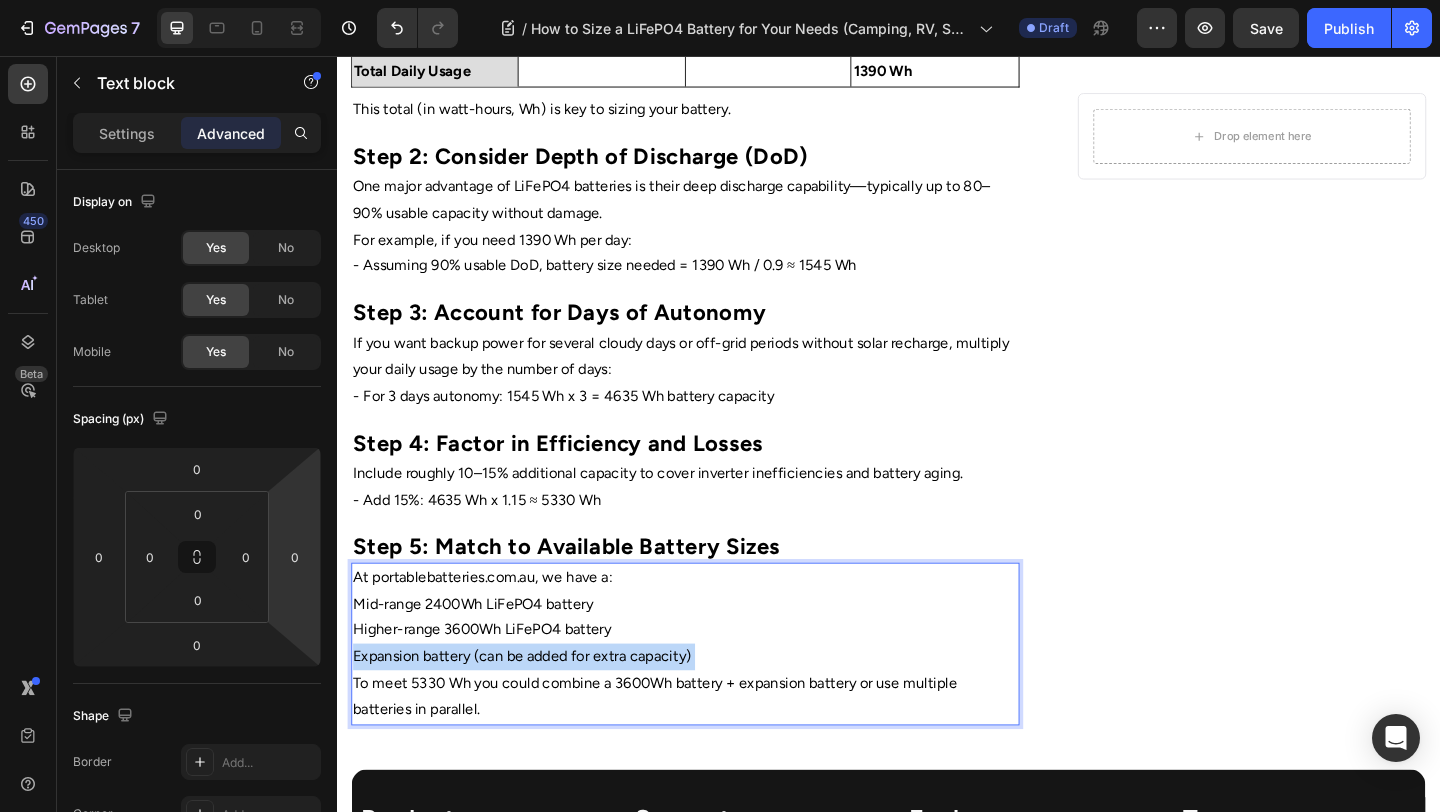 click on "Expansion battery (can be added for extra capacity)" at bounding box center (715, 709) 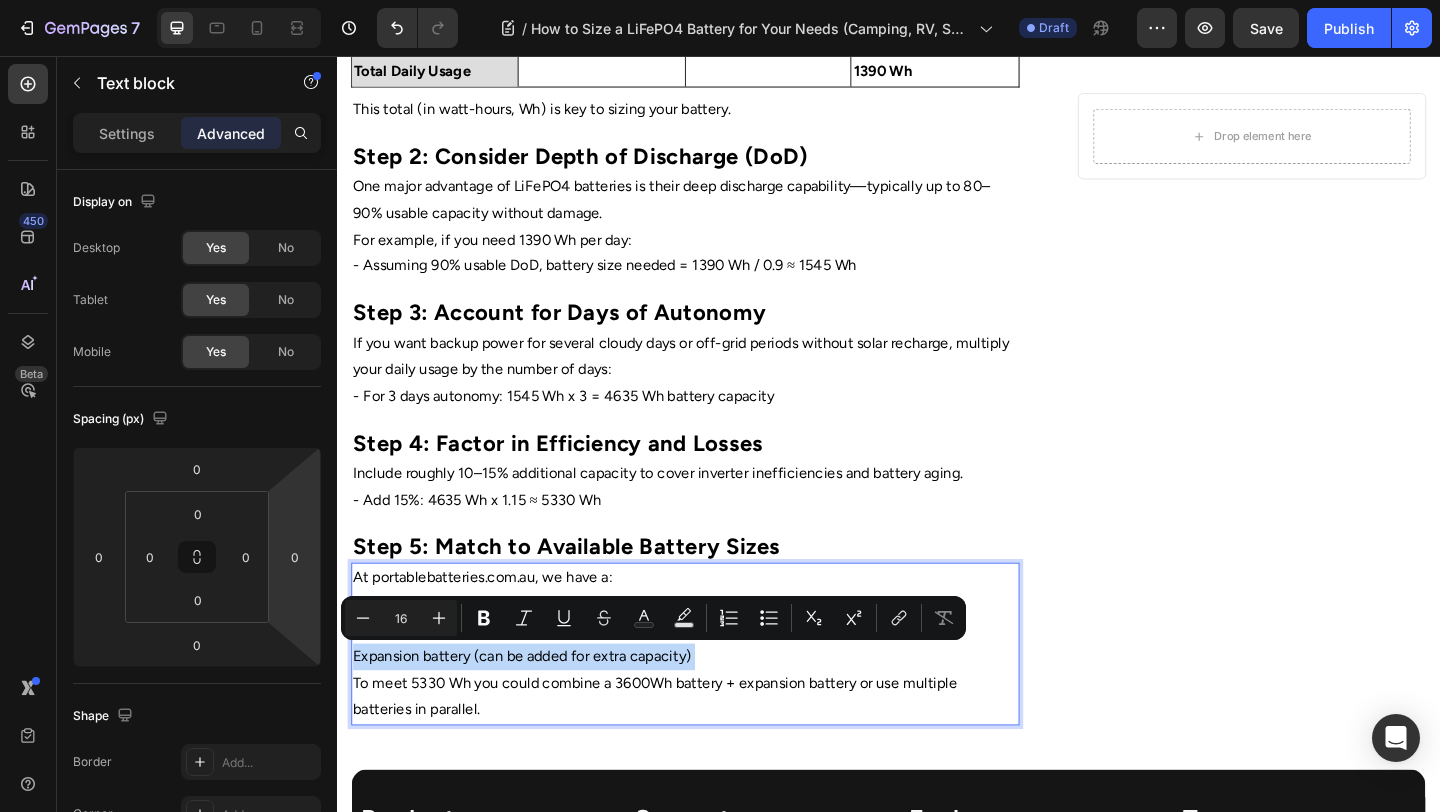 click on "Expansion battery (can be added for extra capacity)" at bounding box center [715, 709] 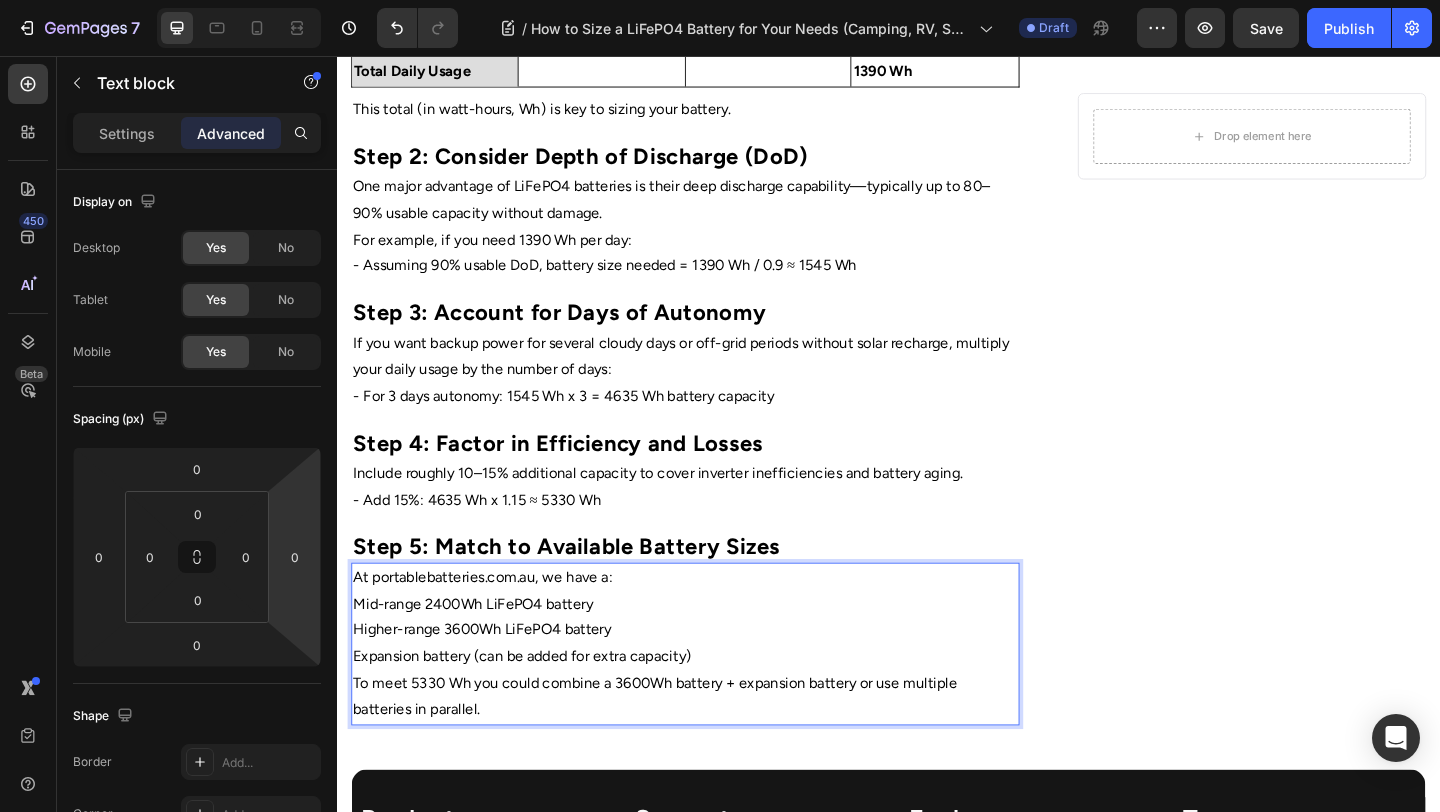 click on "To meet 5330 Wh you could combine a 3600Wh battery + expansion battery or use multiple batteries in parallel." at bounding box center [715, 753] 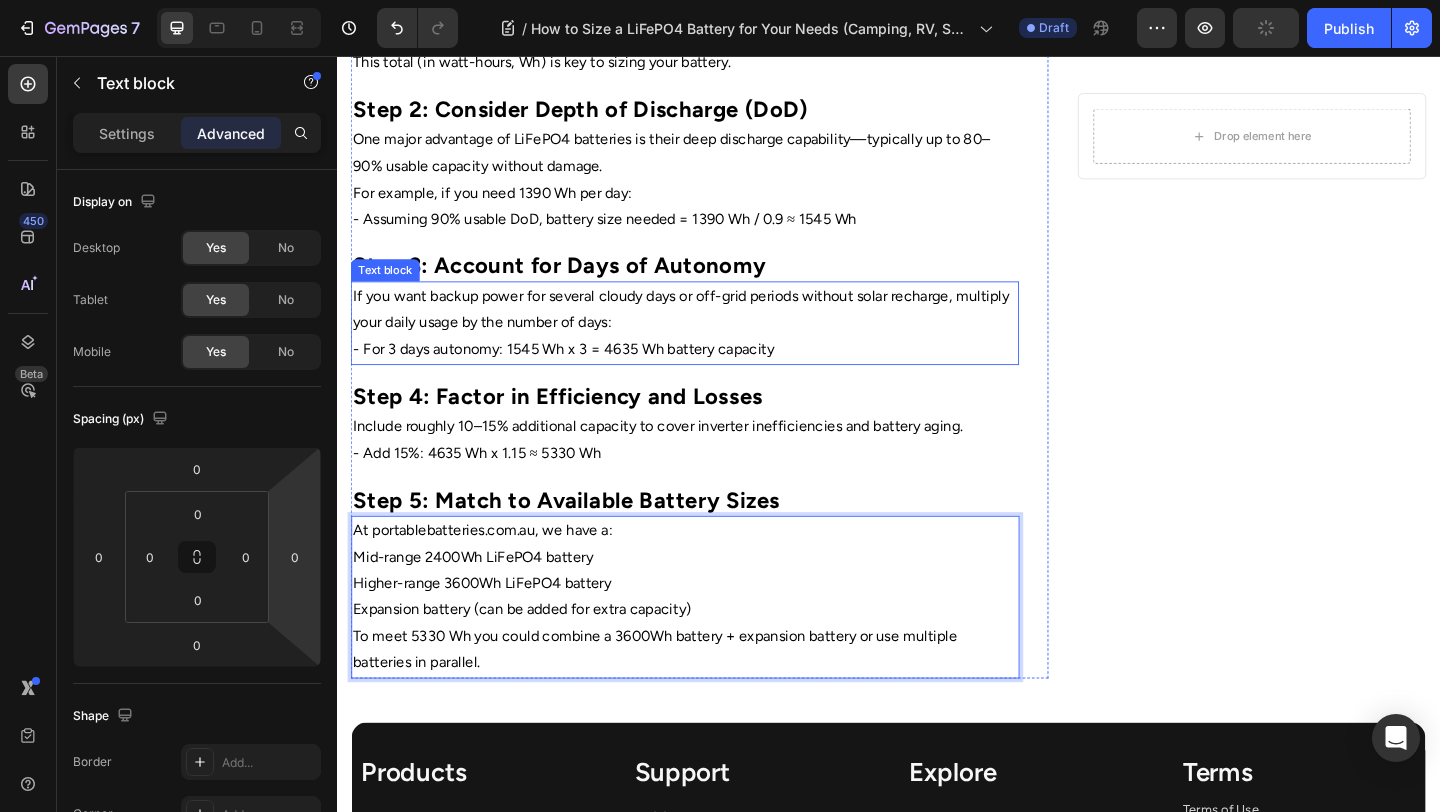 scroll, scrollTop: 1186, scrollLeft: 0, axis: vertical 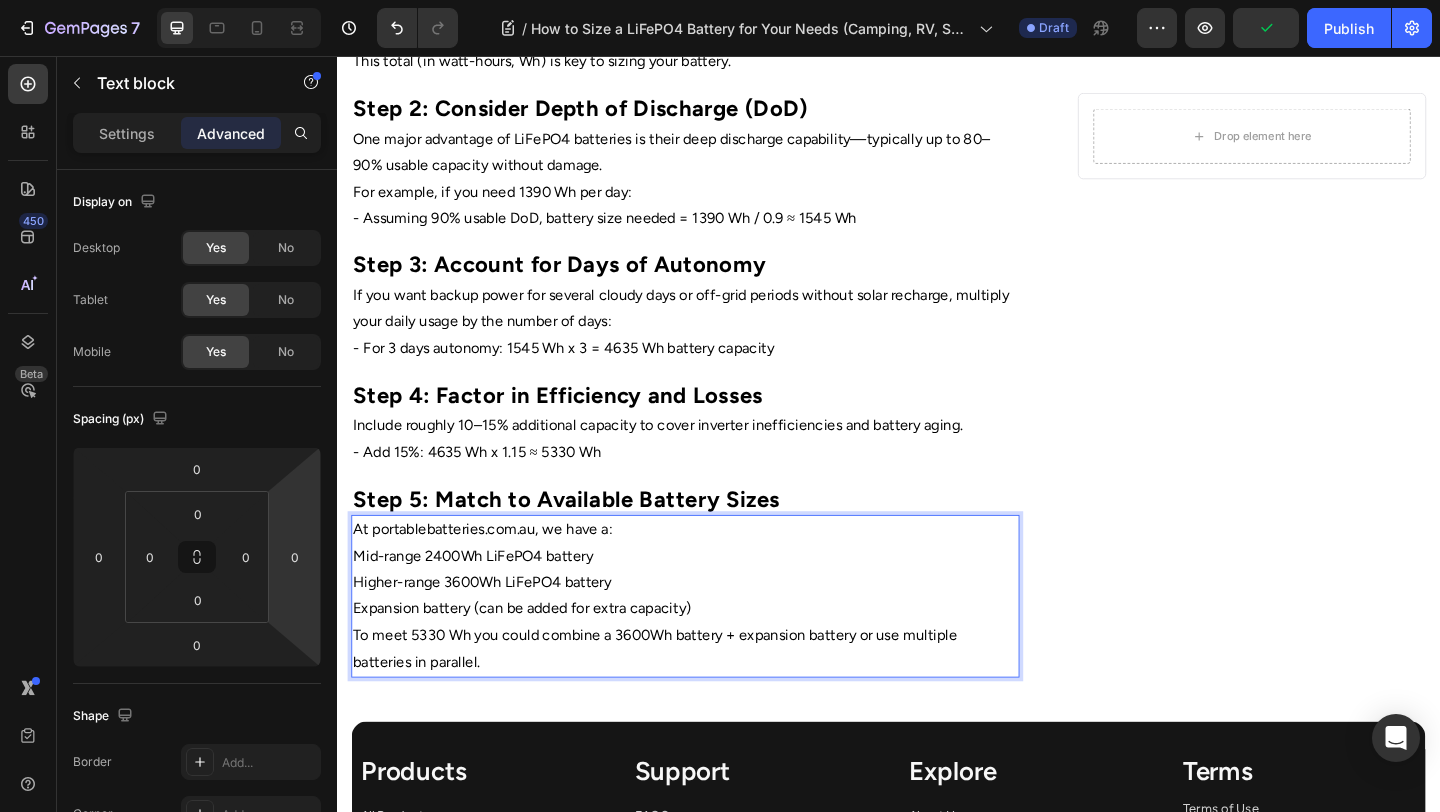 click on "To meet 5330 Wh you could combine a 3600Wh battery + expansion battery or use multiple batteries in parallel." at bounding box center [715, 701] 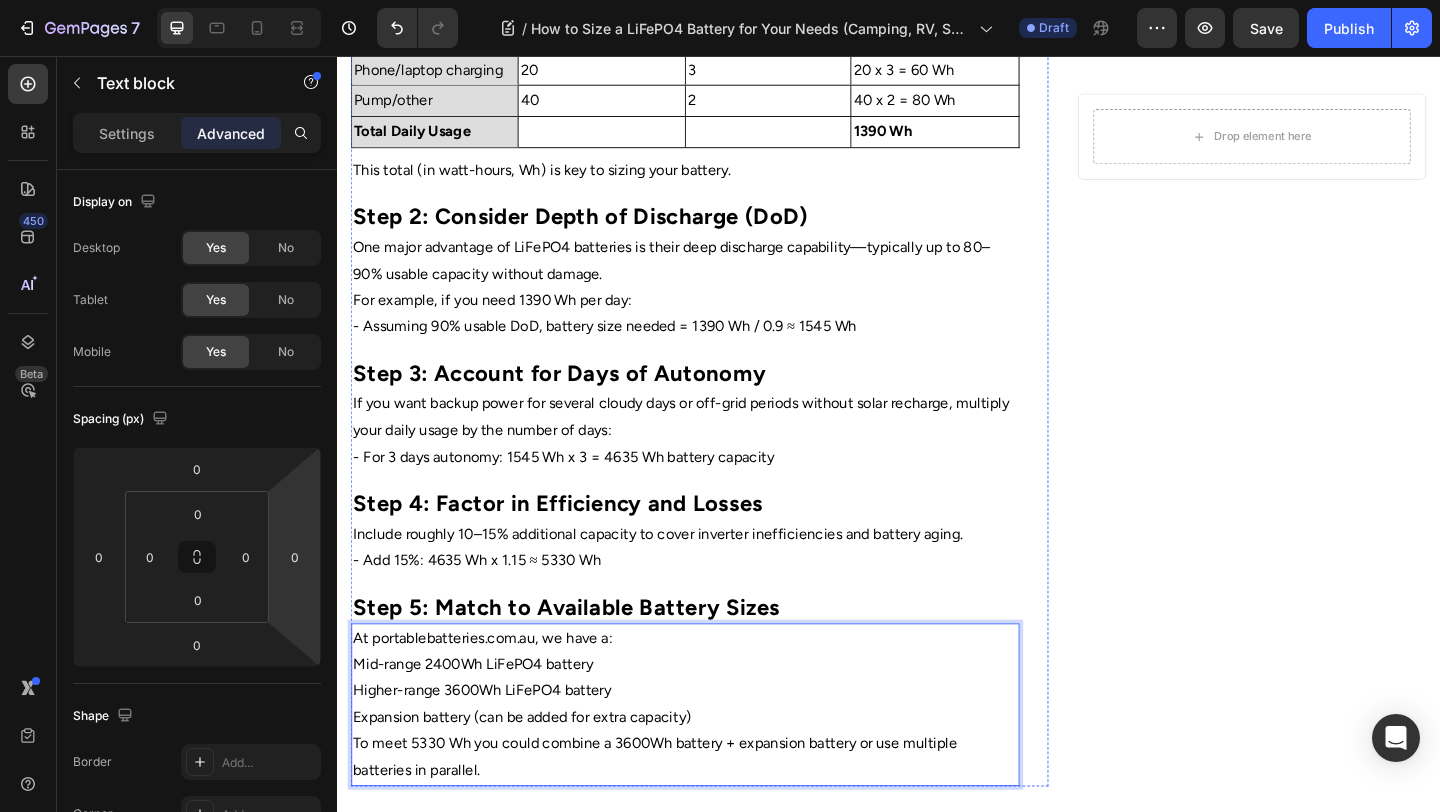 scroll, scrollTop: 1554, scrollLeft: 0, axis: vertical 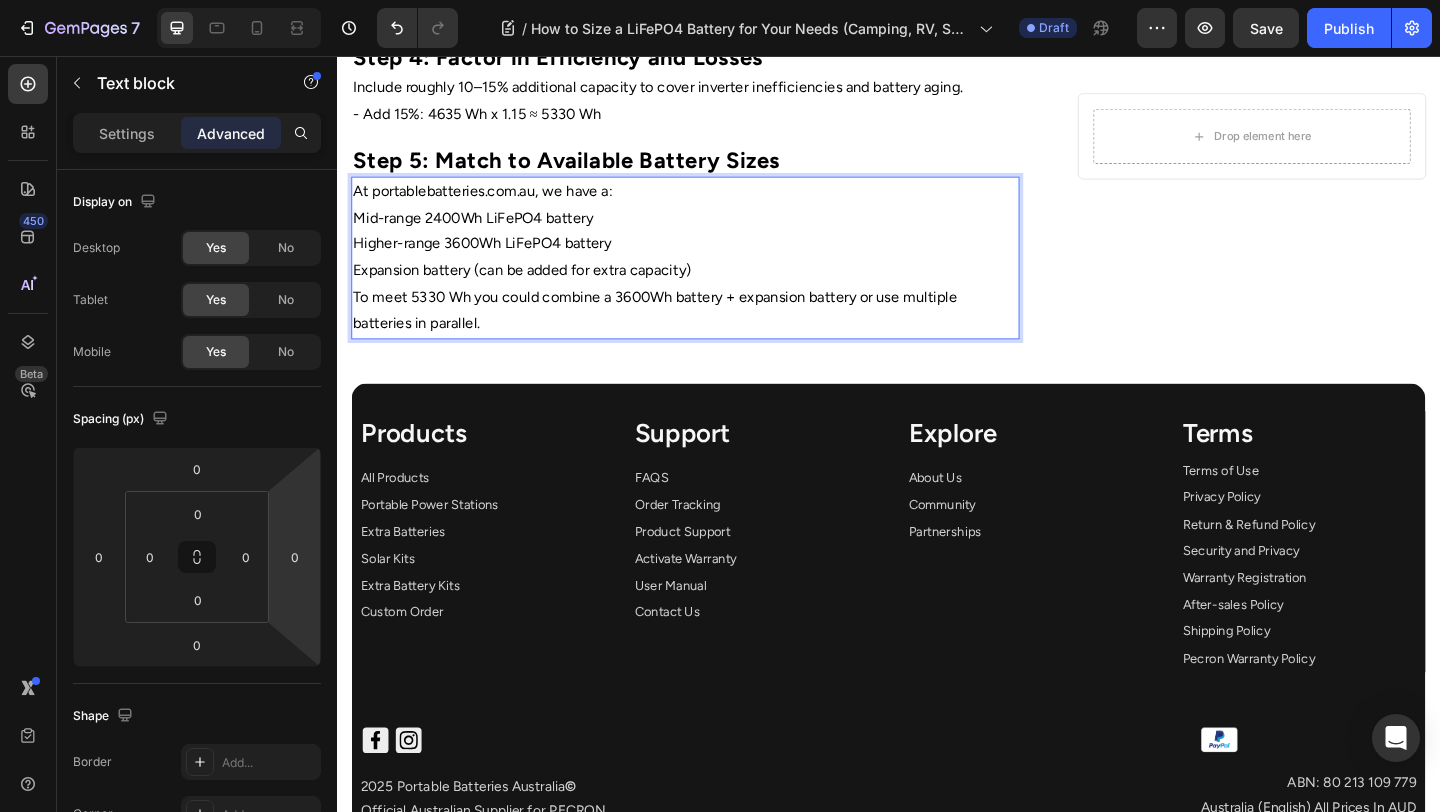 click on "To meet 5330 Wh you could combine a 3600Wh battery + expansion battery or use multiple batteries in parallel." at bounding box center (715, 333) 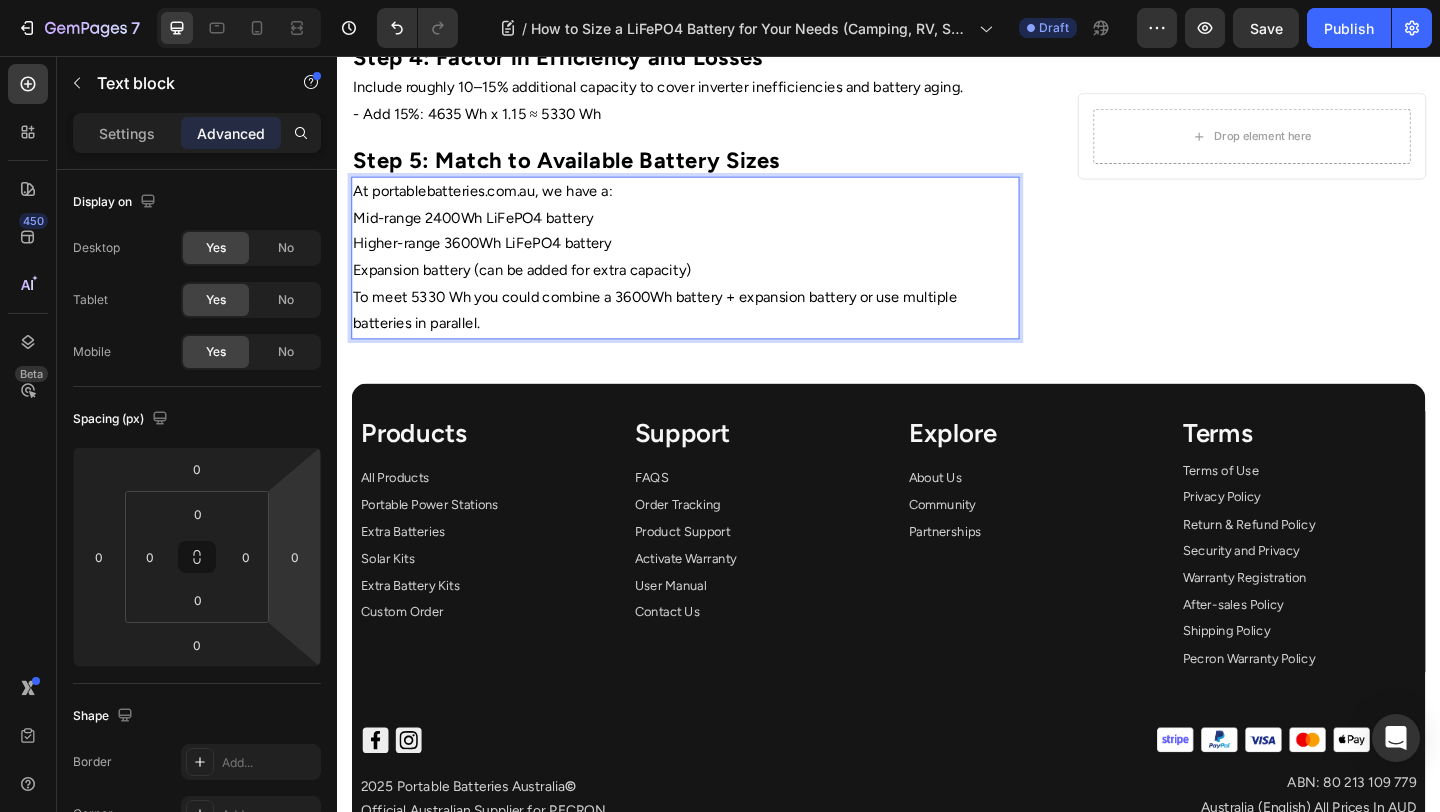 click on "Mid-range 2400Wh LiFePO4 battery" at bounding box center (715, 232) 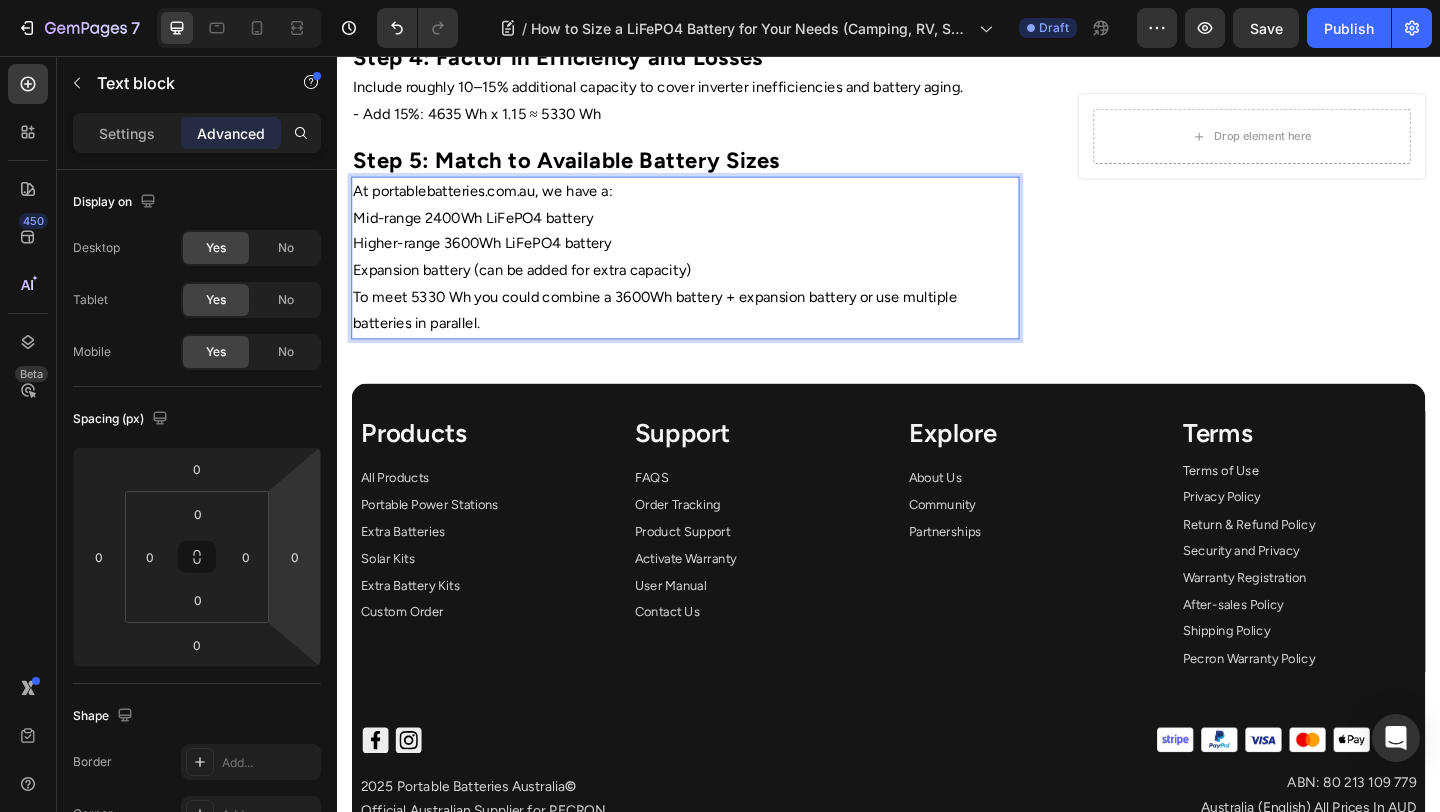 click on "Mid-range 2400Wh LiFePO4 battery" at bounding box center (715, 232) 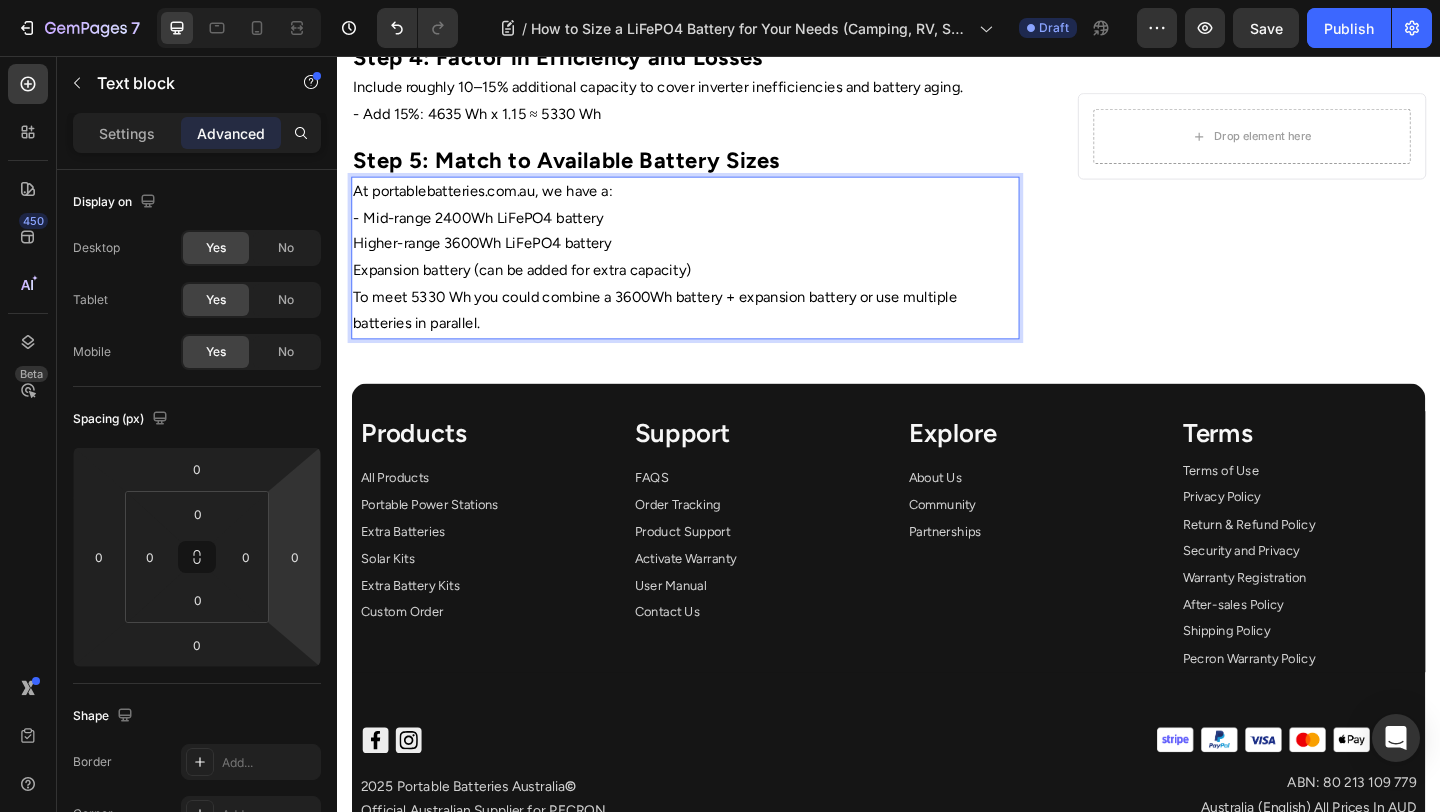 click on "Higher-range 3600Wh LiFePO4 battery" at bounding box center [715, 260] 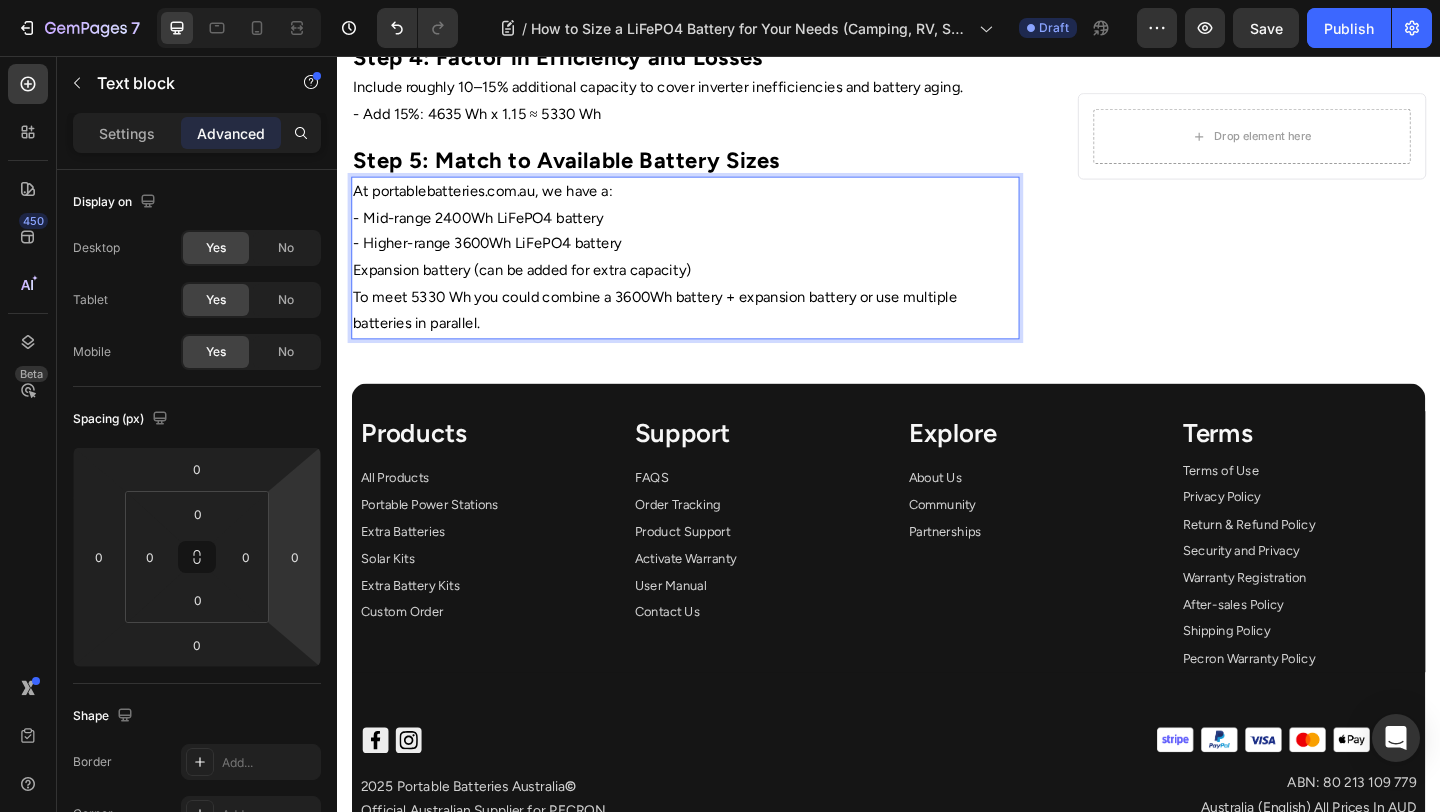 click on "At portablebatteries.com.au, we have a:  - Mid-range 2400Wh LiFePO4 battery  - Higher-range 3600Wh LiFePO4 battery Expansion battery (can be added for extra capacity) To meet 5330 Wh you could combine a 3600Wh battery + expansion battery or use multiple batteries in parallel." at bounding box center (715, 275) 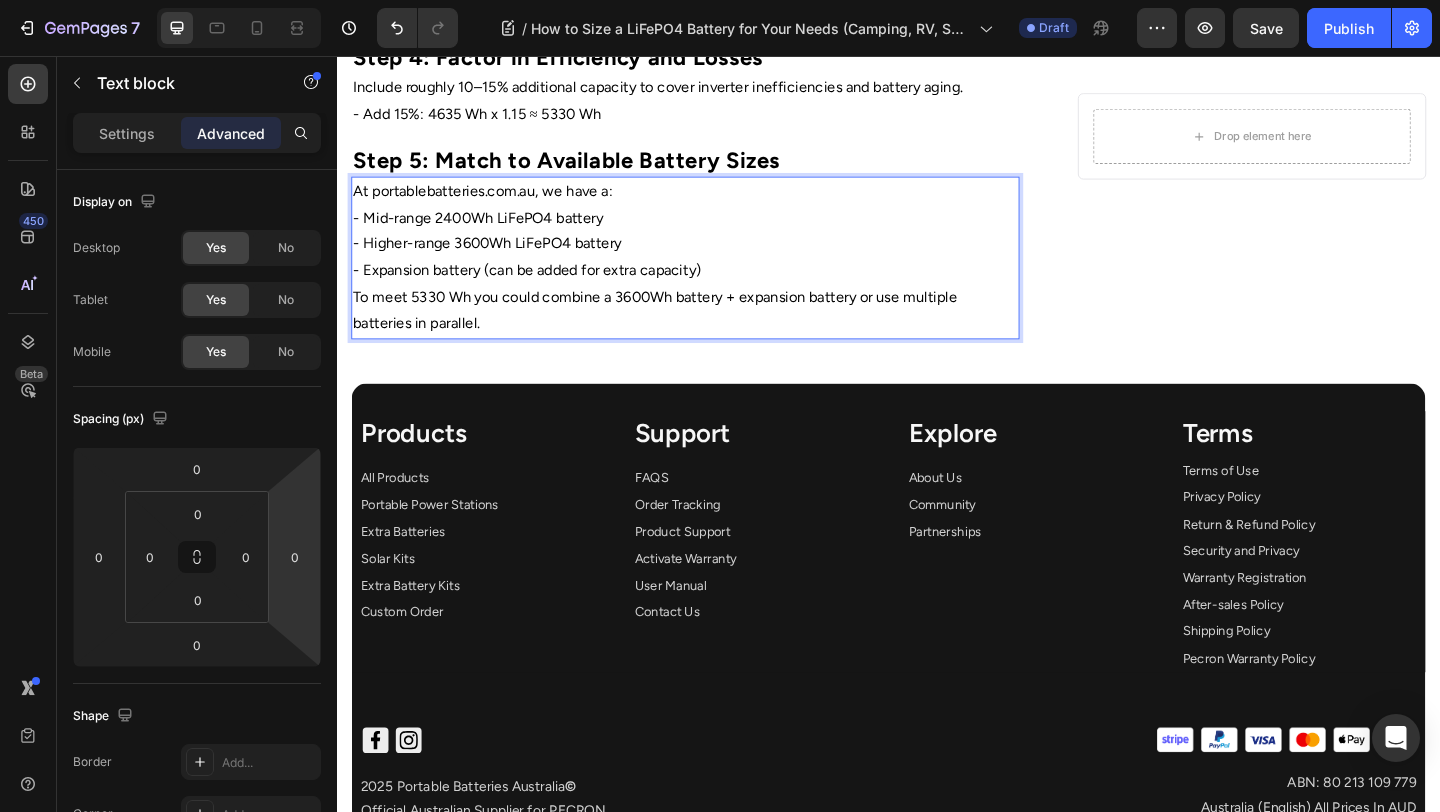 click on "To meet 5330 Wh you could combine a 3600Wh battery + expansion battery or use multiple batteries in parallel." at bounding box center [715, 333] 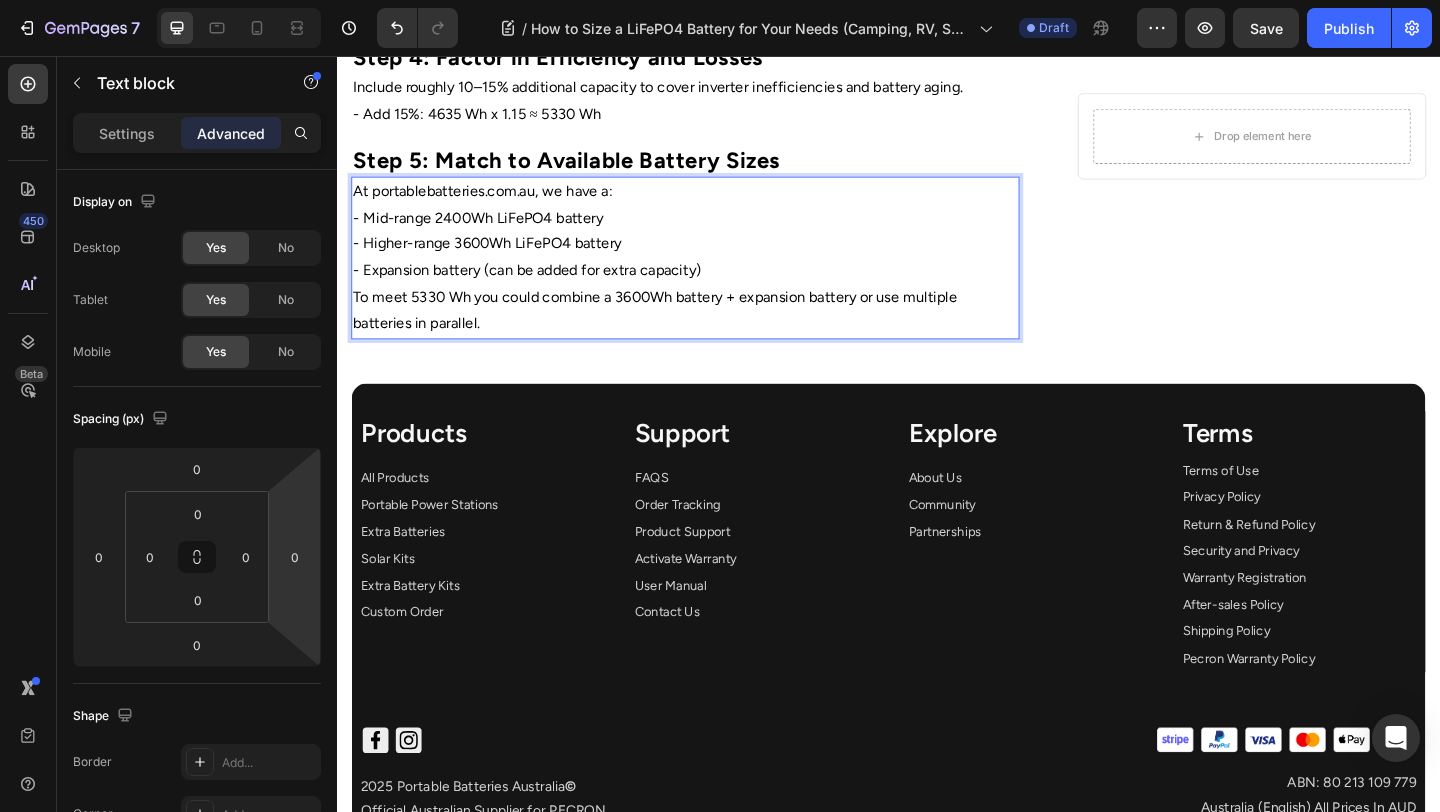 click on "To meet 5330 Wh you could combine a 3600Wh battery + expansion battery or use multiple batteries in parallel." at bounding box center [715, 333] 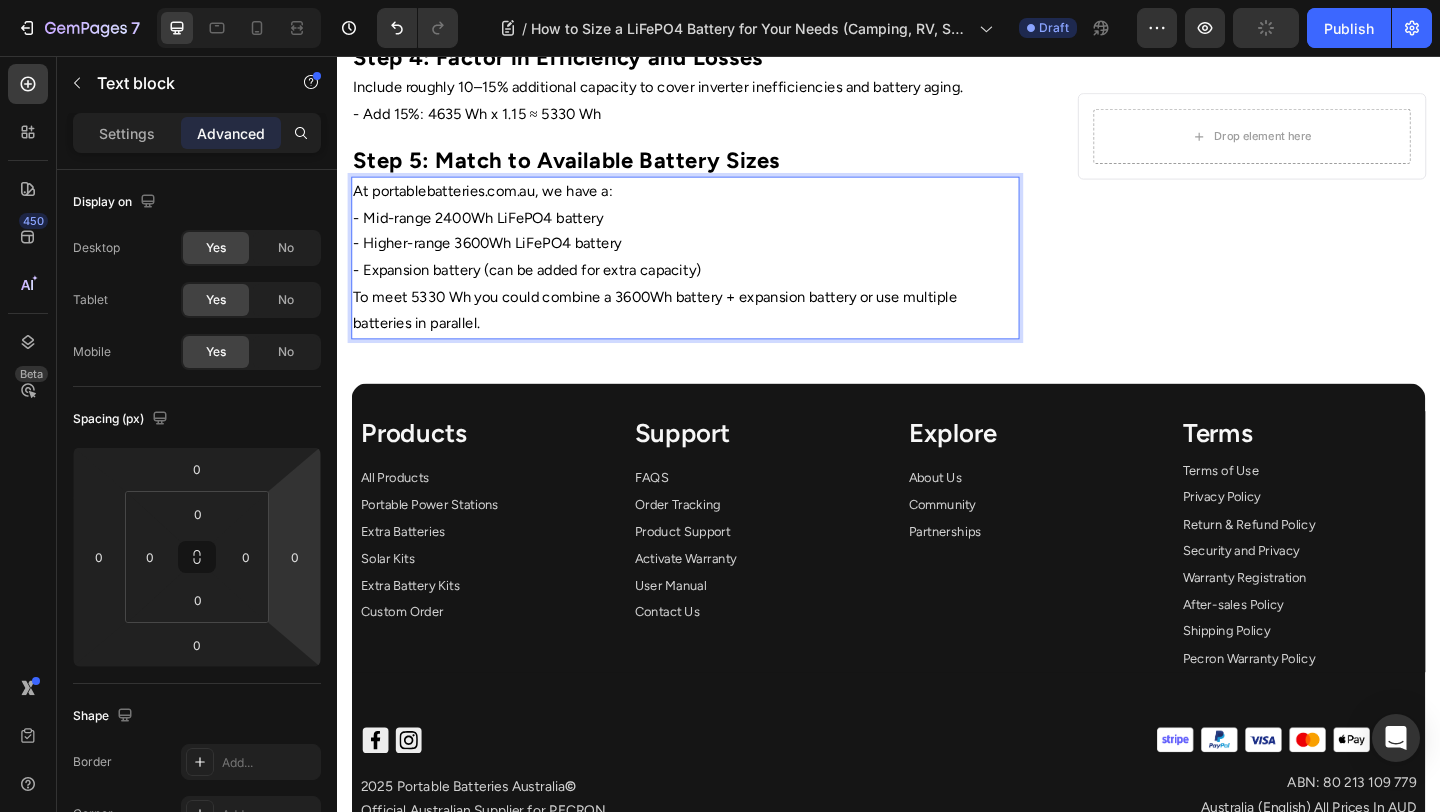 click on "- Expansion battery (can be added for extra capacity)" at bounding box center (715, 289) 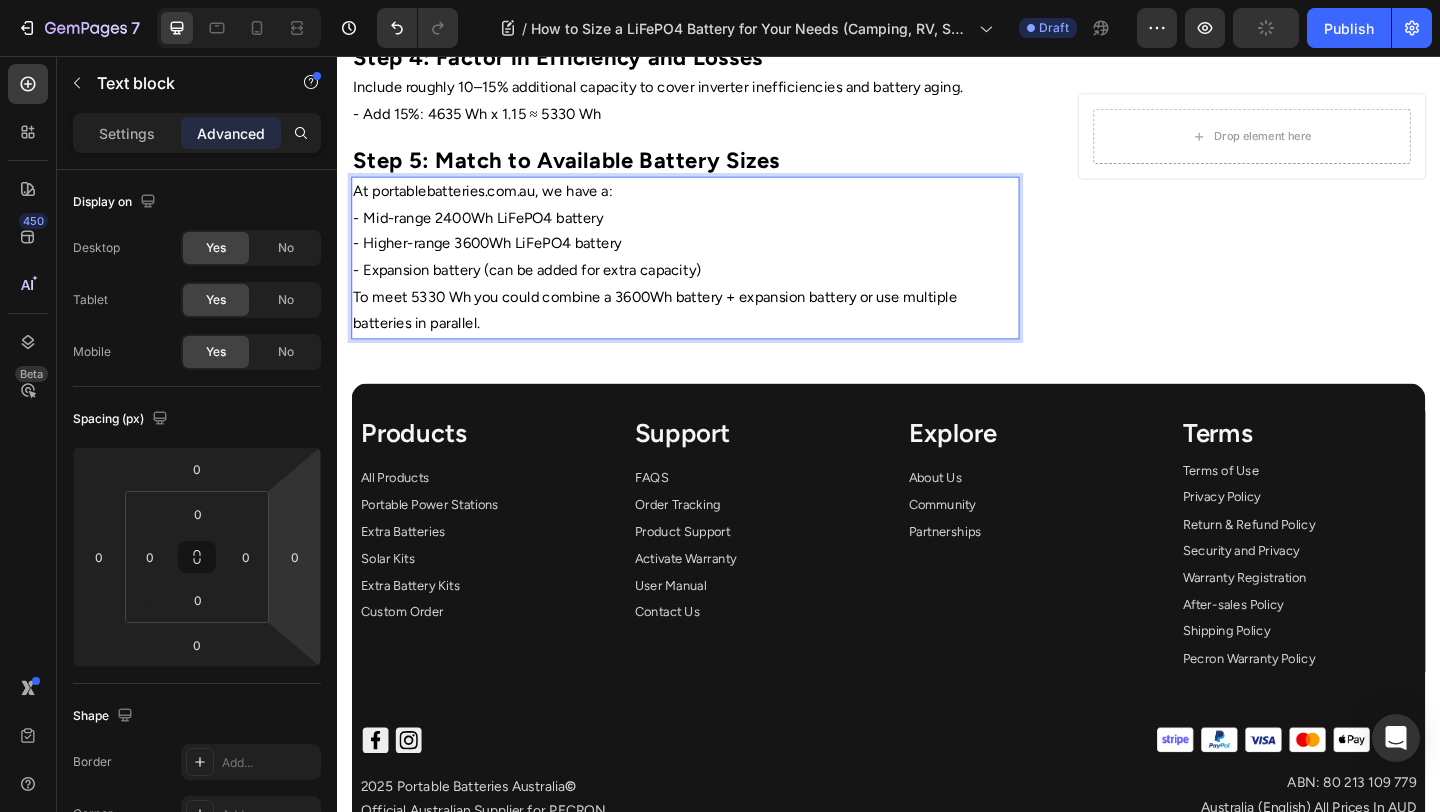 click on "- Expansion battery (can be added for extra capacity)" at bounding box center [715, 289] 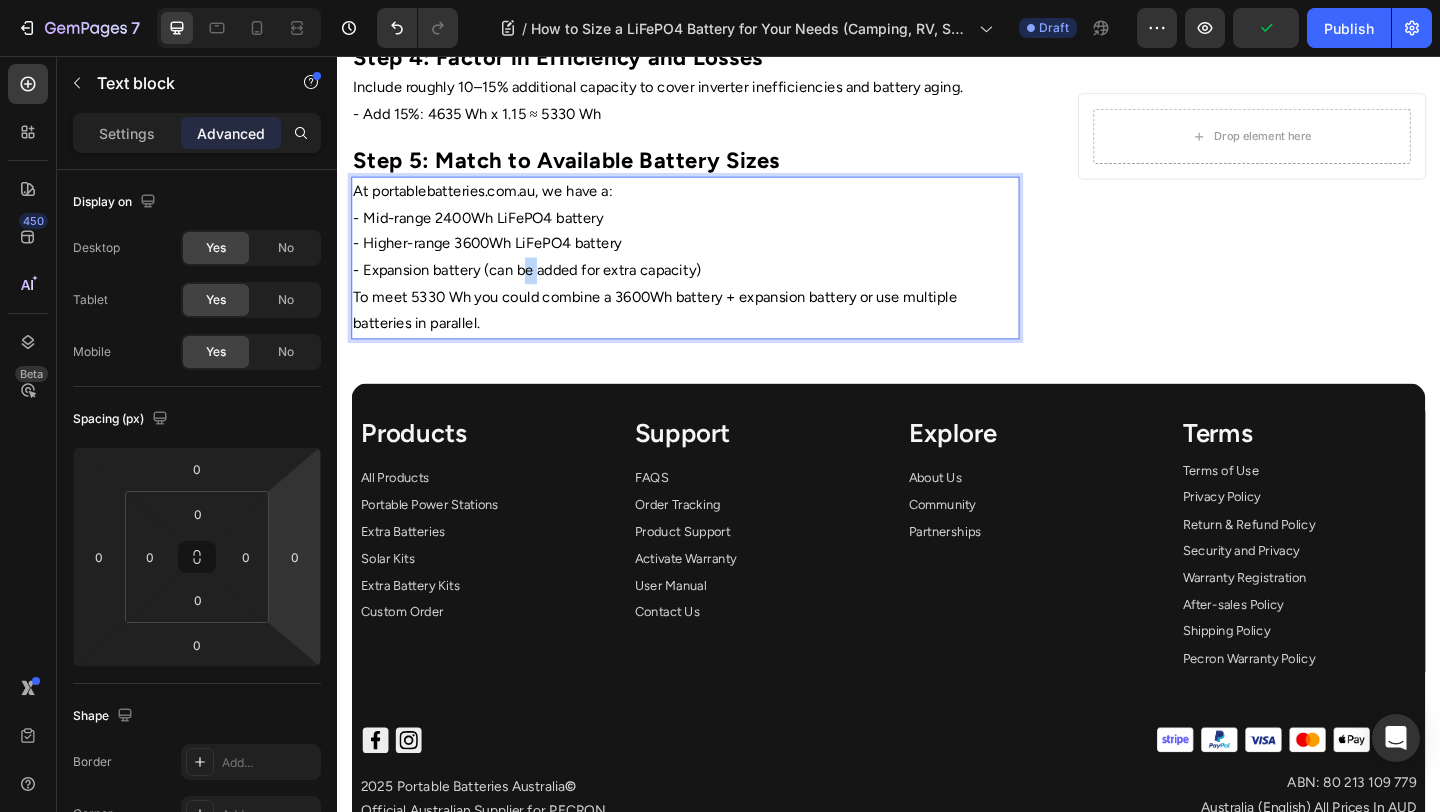 click on "- Expansion battery (can be added for extra capacity)" at bounding box center [715, 289] 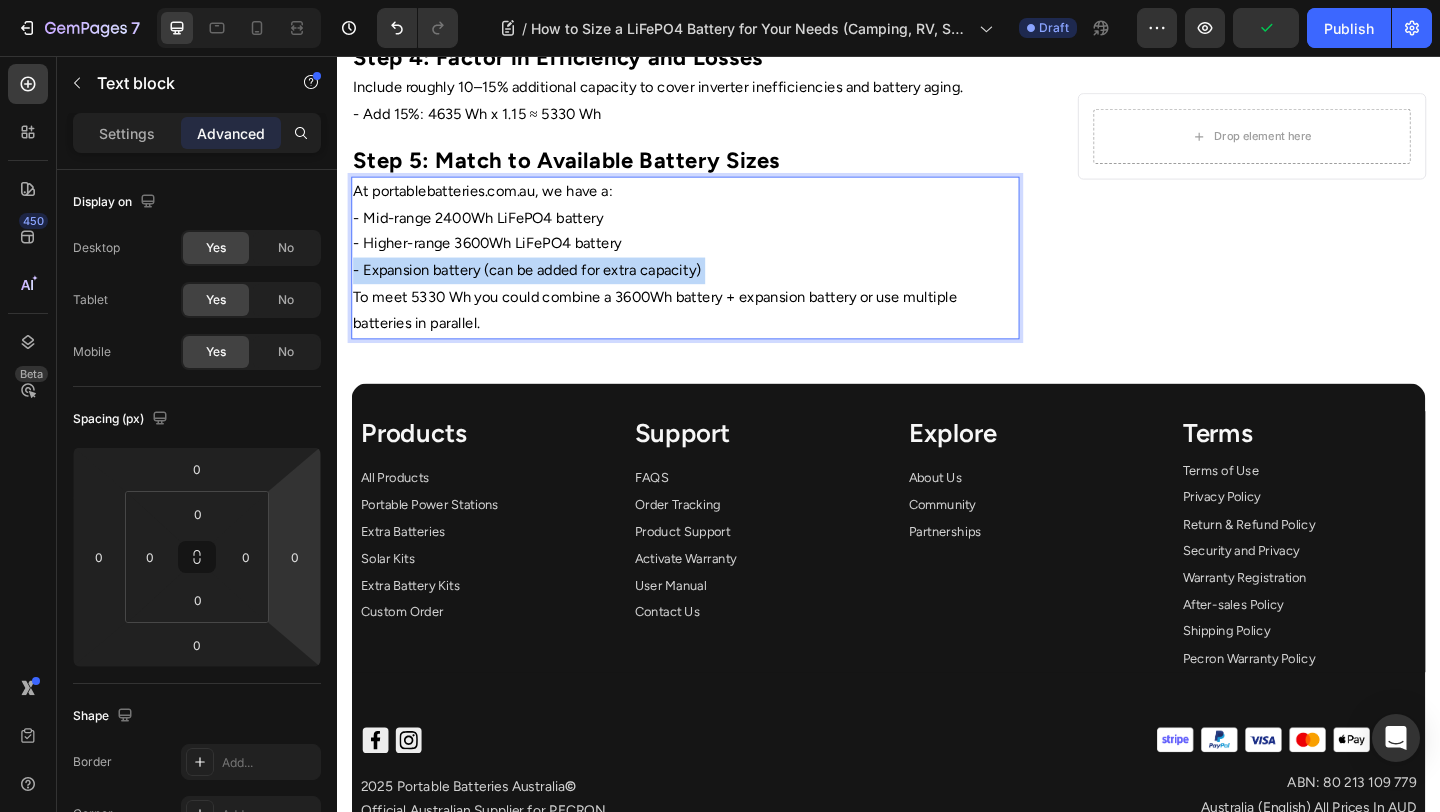 click on "- Expansion battery (can be added for extra capacity)" at bounding box center [715, 289] 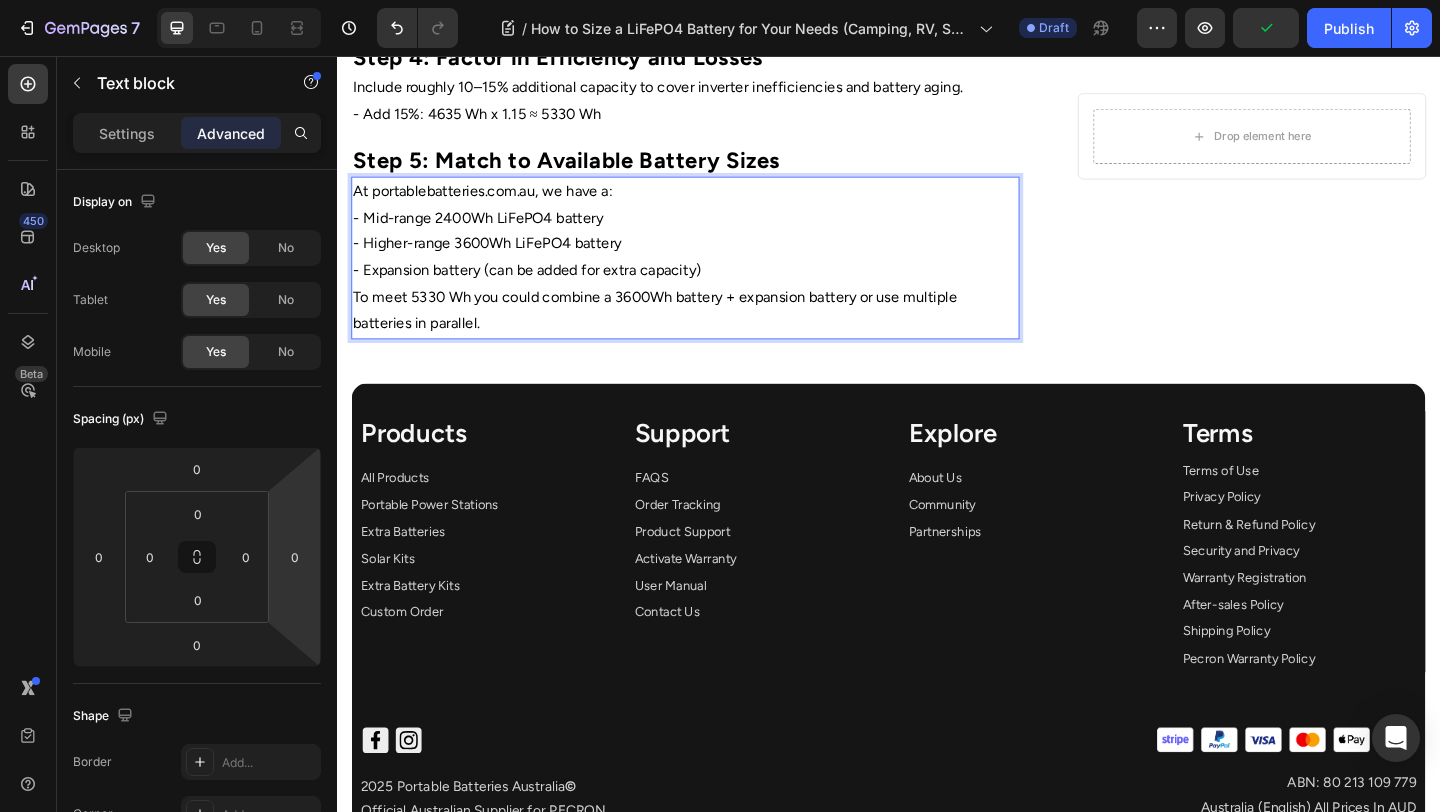 click on "To meet 5330 Wh you could combine a 3600Wh battery + expansion battery or use multiple batteries in parallel." at bounding box center (715, 333) 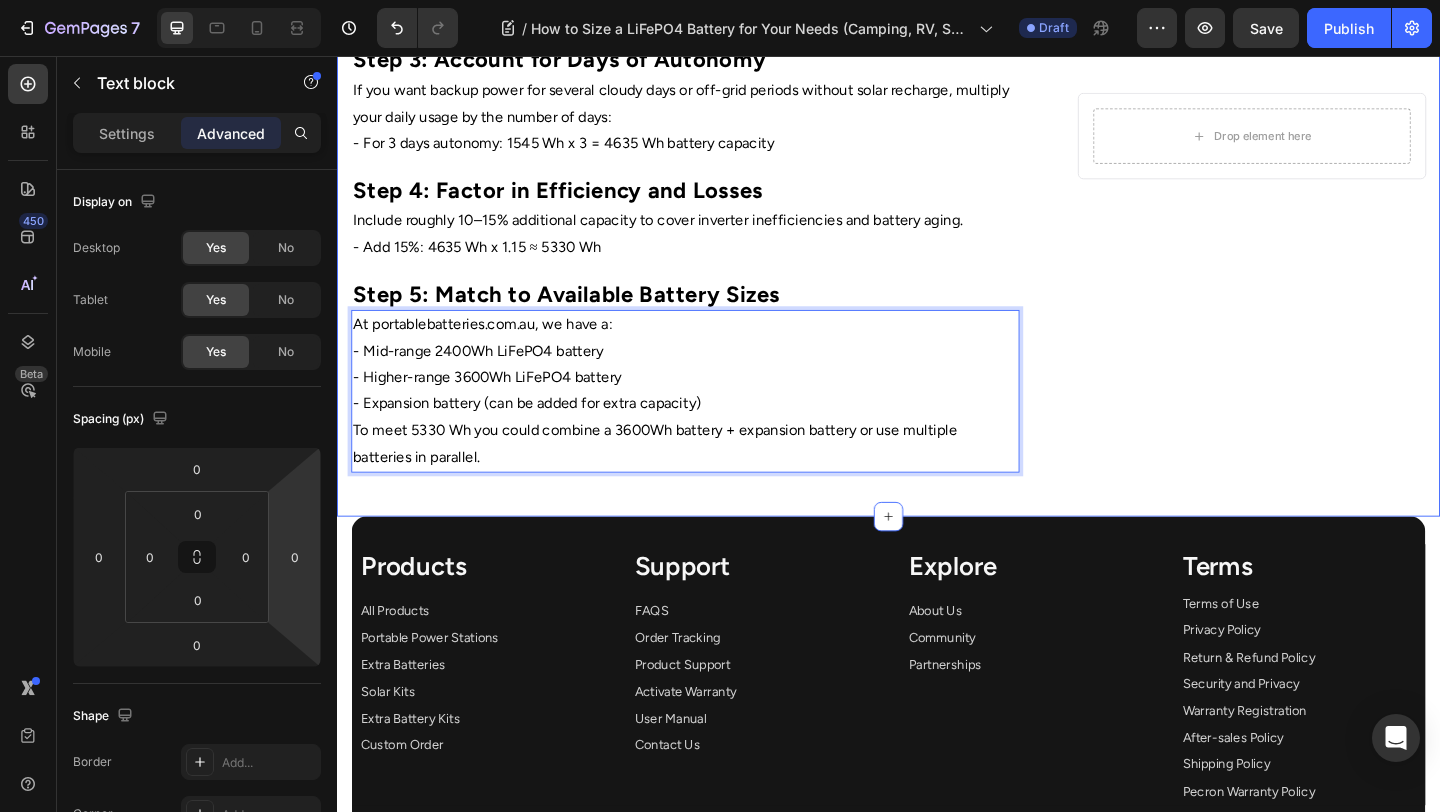 scroll, scrollTop: 1391, scrollLeft: 0, axis: vertical 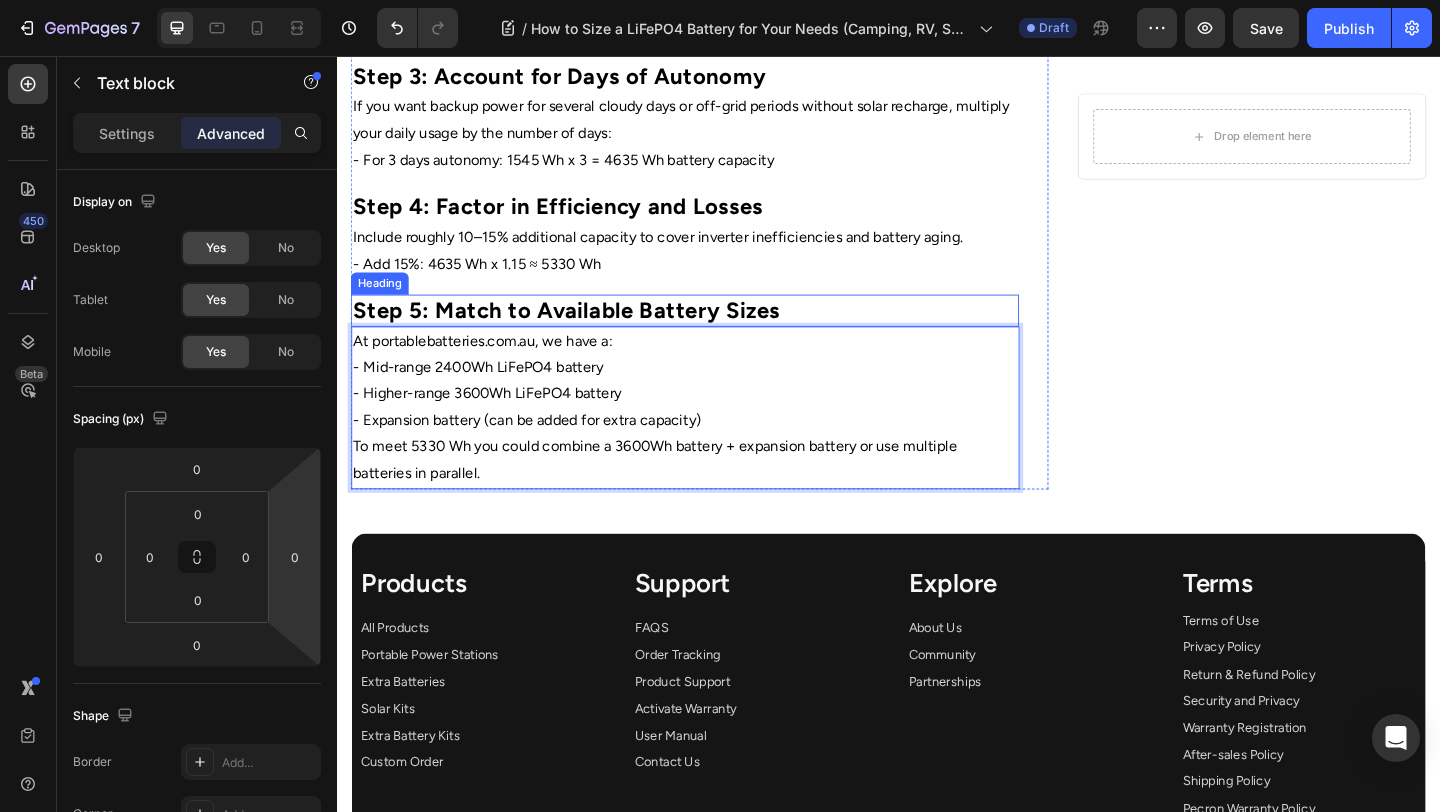 click on "Step 5: Match to Available Battery Sizes" at bounding box center [586, 332] 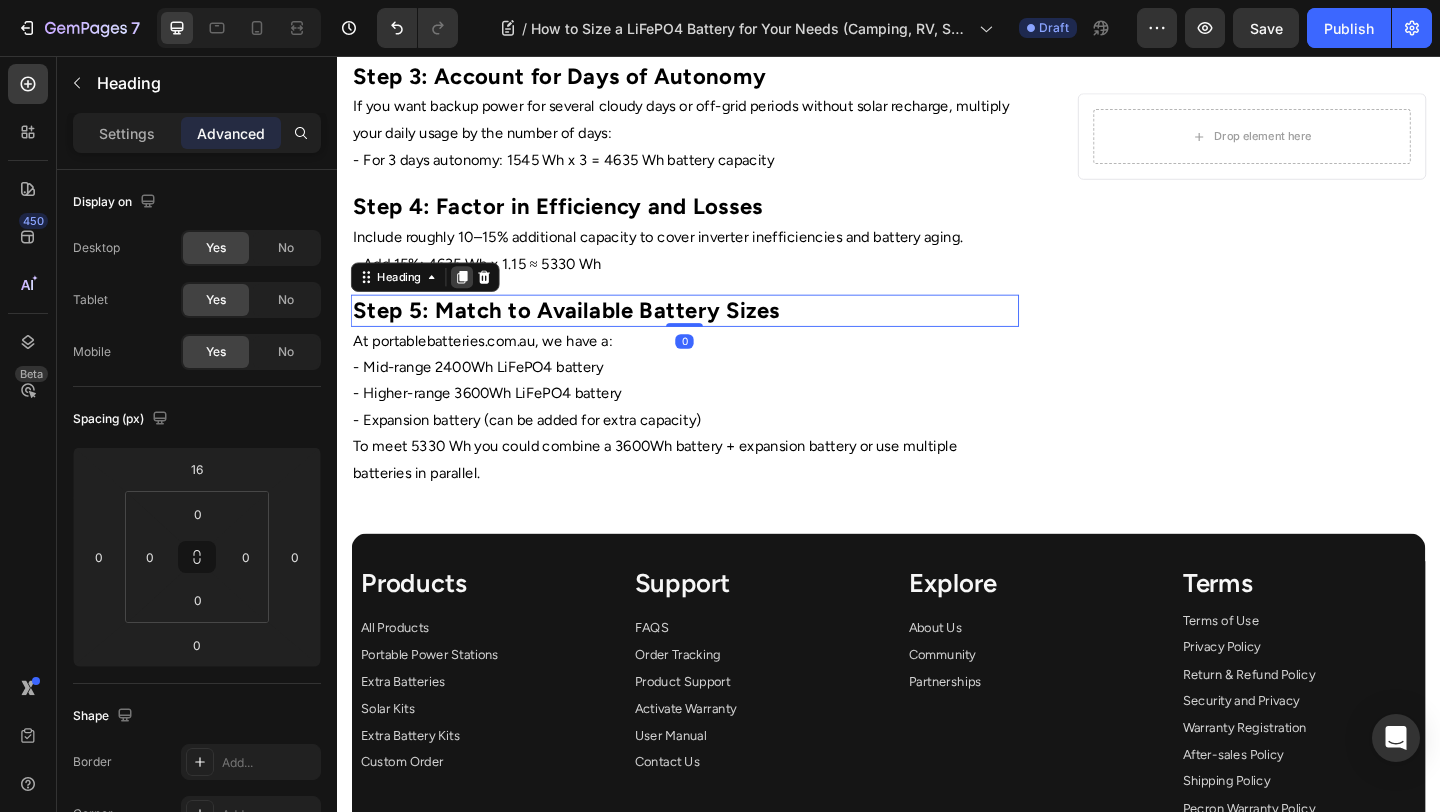 click 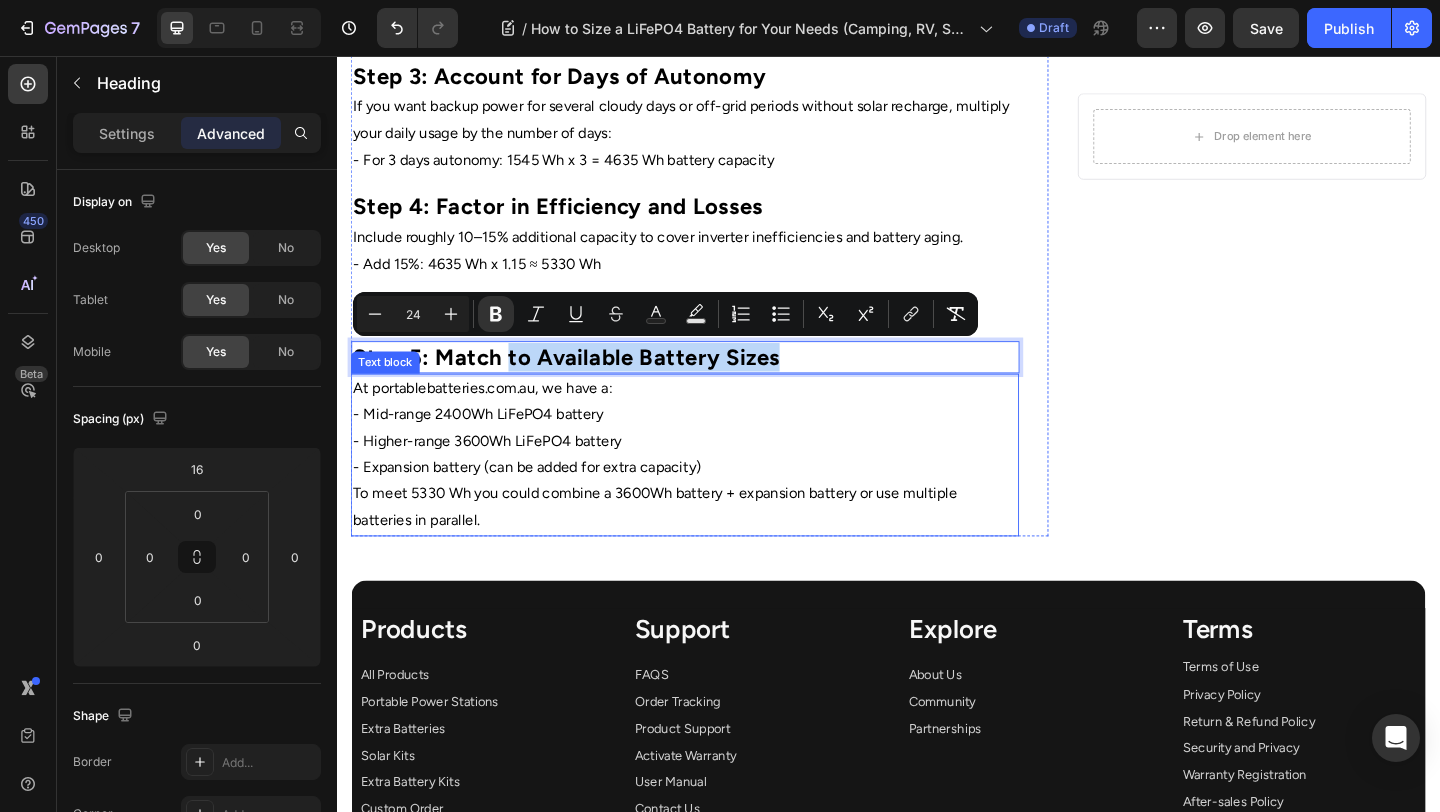 drag, startPoint x: 522, startPoint y: 381, endPoint x: 558, endPoint y: 433, distance: 63.245552 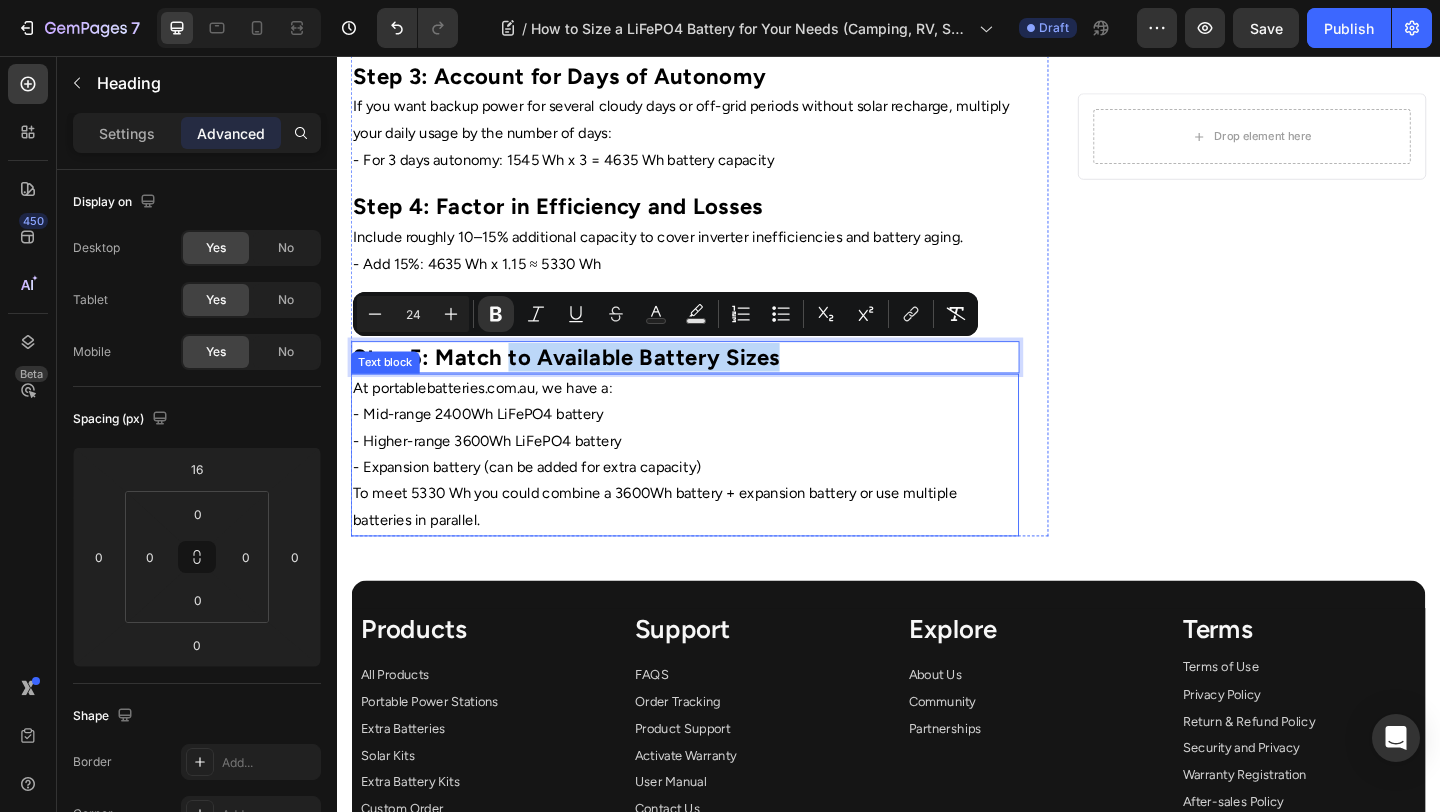 click on "- Higher-range 3600Wh LiFePO4 battery" at bounding box center [715, 475] 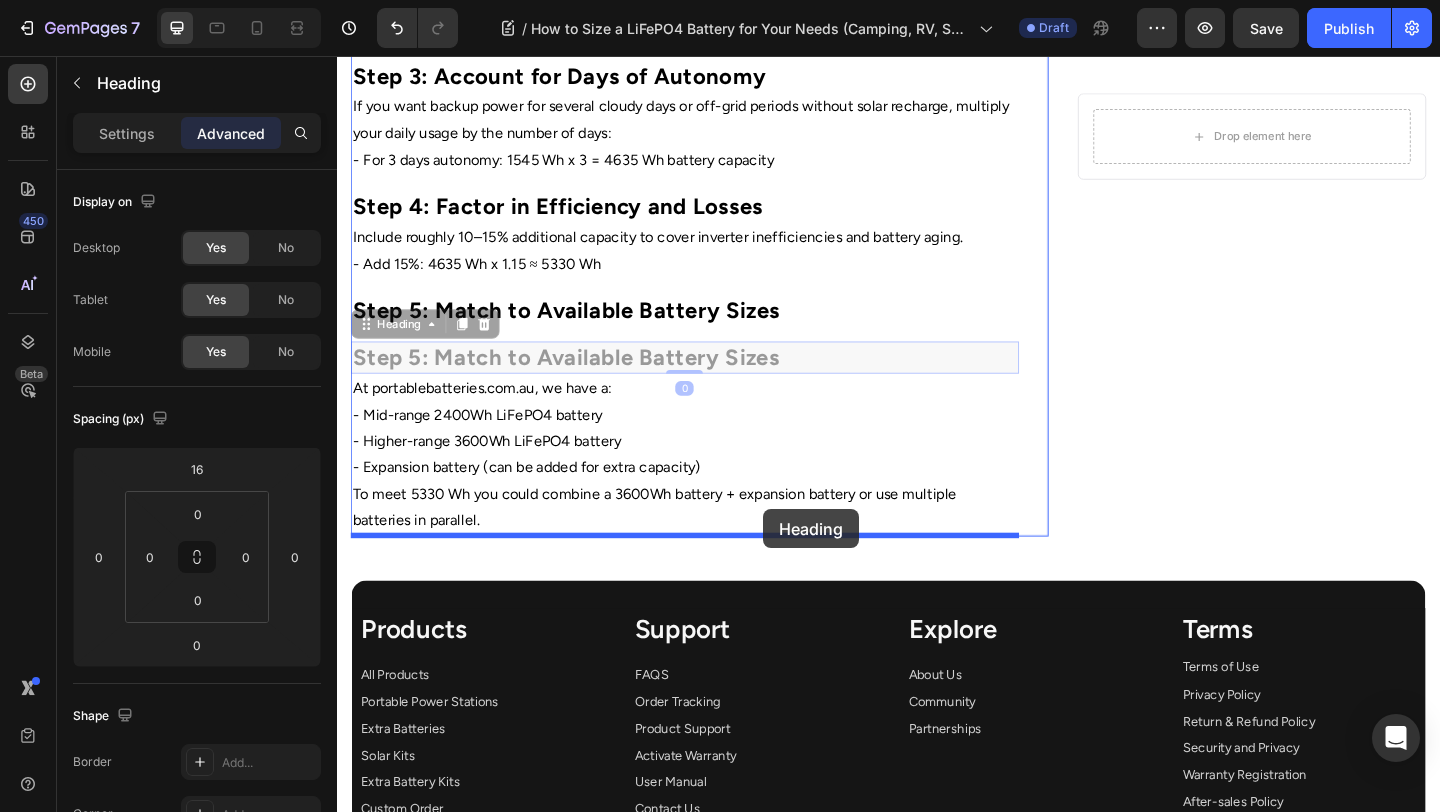 drag, startPoint x: 858, startPoint y: 385, endPoint x: 801, endPoint y: 549, distance: 173.62315 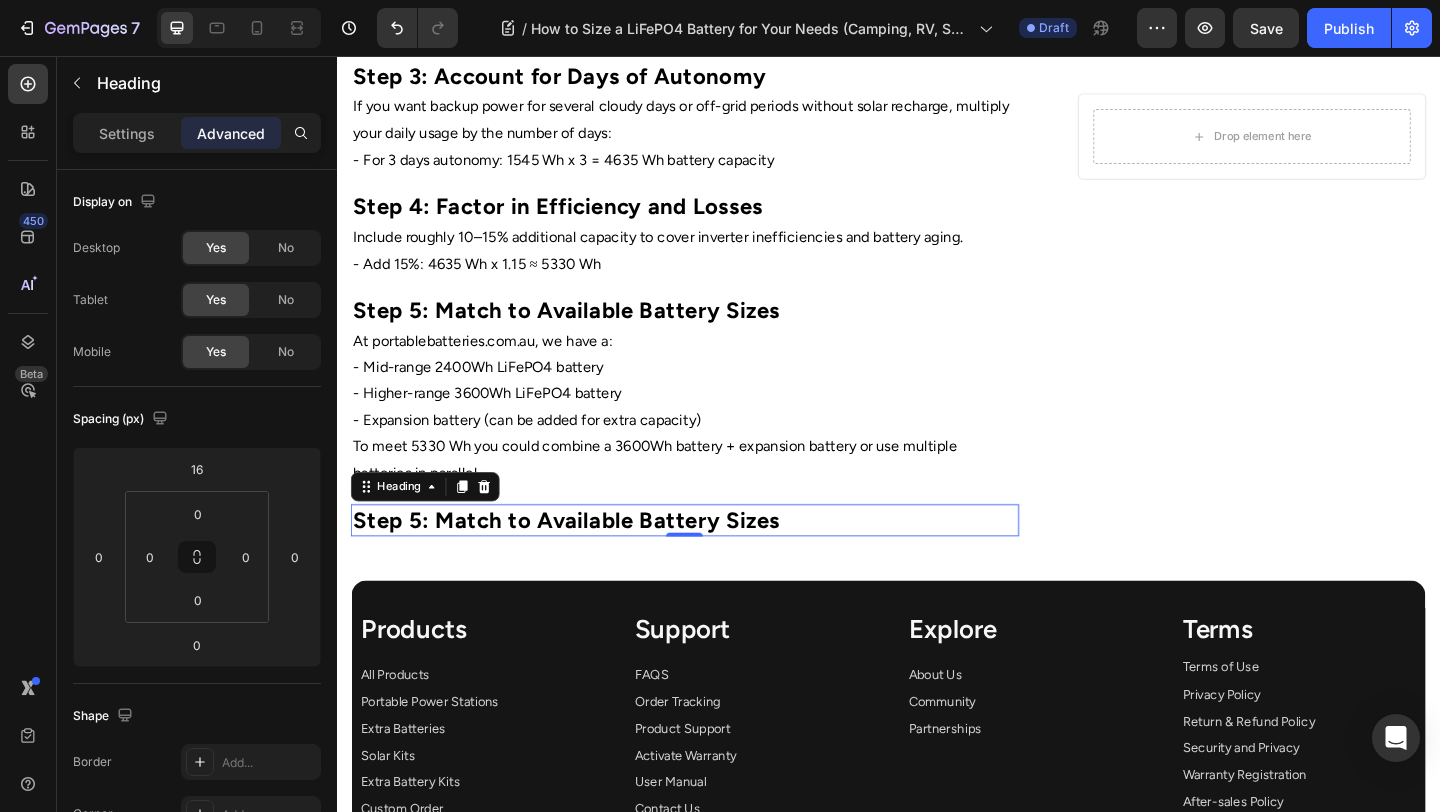 click on "To meet 5330 Wh you could combine a 3600Wh battery + expansion battery or use multiple batteries in parallel." at bounding box center (715, 496) 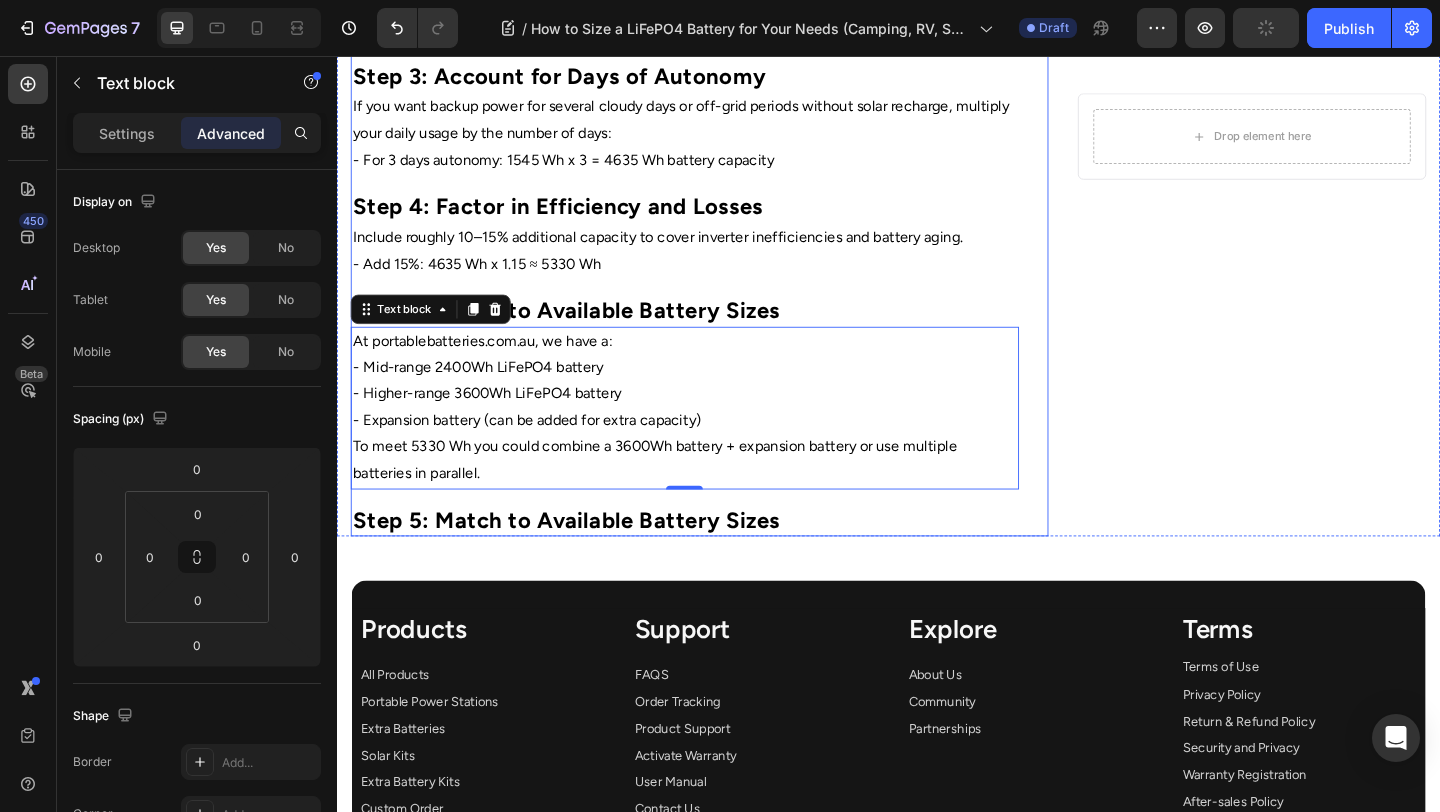 click on "Home Text Block
Icon Blog Text Block
Icon How to Size a LiFePO4 Battery for Your Needs (Camping, RV, Solar) Text Block Row ⁠⁠⁠⁠⁠⁠⁠ How to Size a LiFePO4 Battery for Your Needs (Camping, RV, Solar) Heading Image By  Portable Batteries Austraila Text block Advanced list Published: [DATE] Text block Row Image When choosing a LiFePO4 battery for your caravan, camping setup, or solar system, selecting the right size is critical. Too small, and you’ll run out of power early; too large, and you’ll overpay or carry unnecessary weight. Here’s how to size your LiFePO4 battery properly. Text block ⁠⁠⁠⁠⁠⁠⁠ Step 1: Calculate Your Daily Power Usage Heading Start by listing all the devices you plan to power regularly and estimate their daily energy use: Text block Power (Watts) Text Block Device Text Block Usage Hours per Day Text Block Daily Usage (Wh) Text Block Row 10 Text Block LED lights Text Block 5 Text Block 10 x 5 = 50 Wh Text Block Row 50 3" at bounding box center [715, -334] 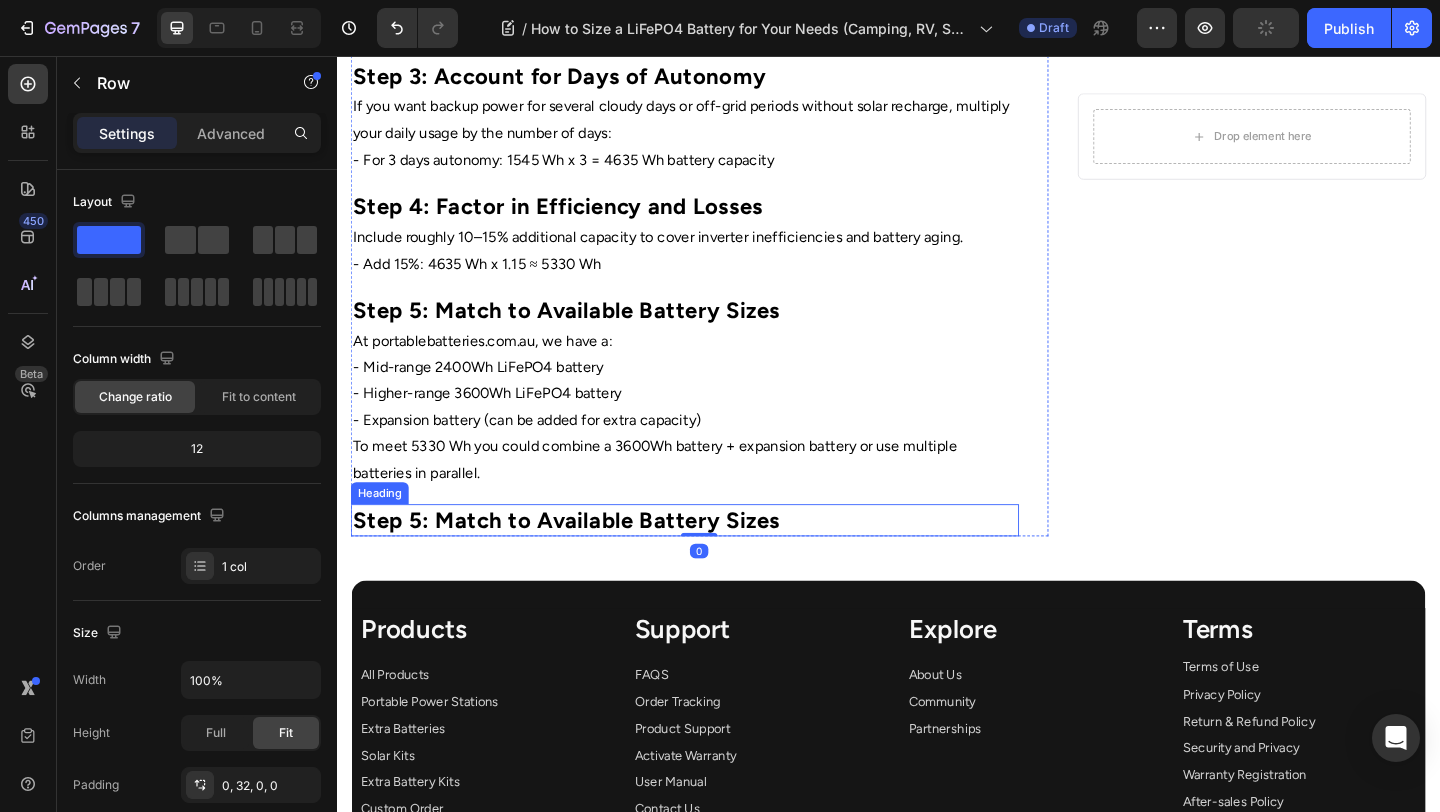 click on "Step 5: Match to Available Battery Sizes" at bounding box center [586, 560] 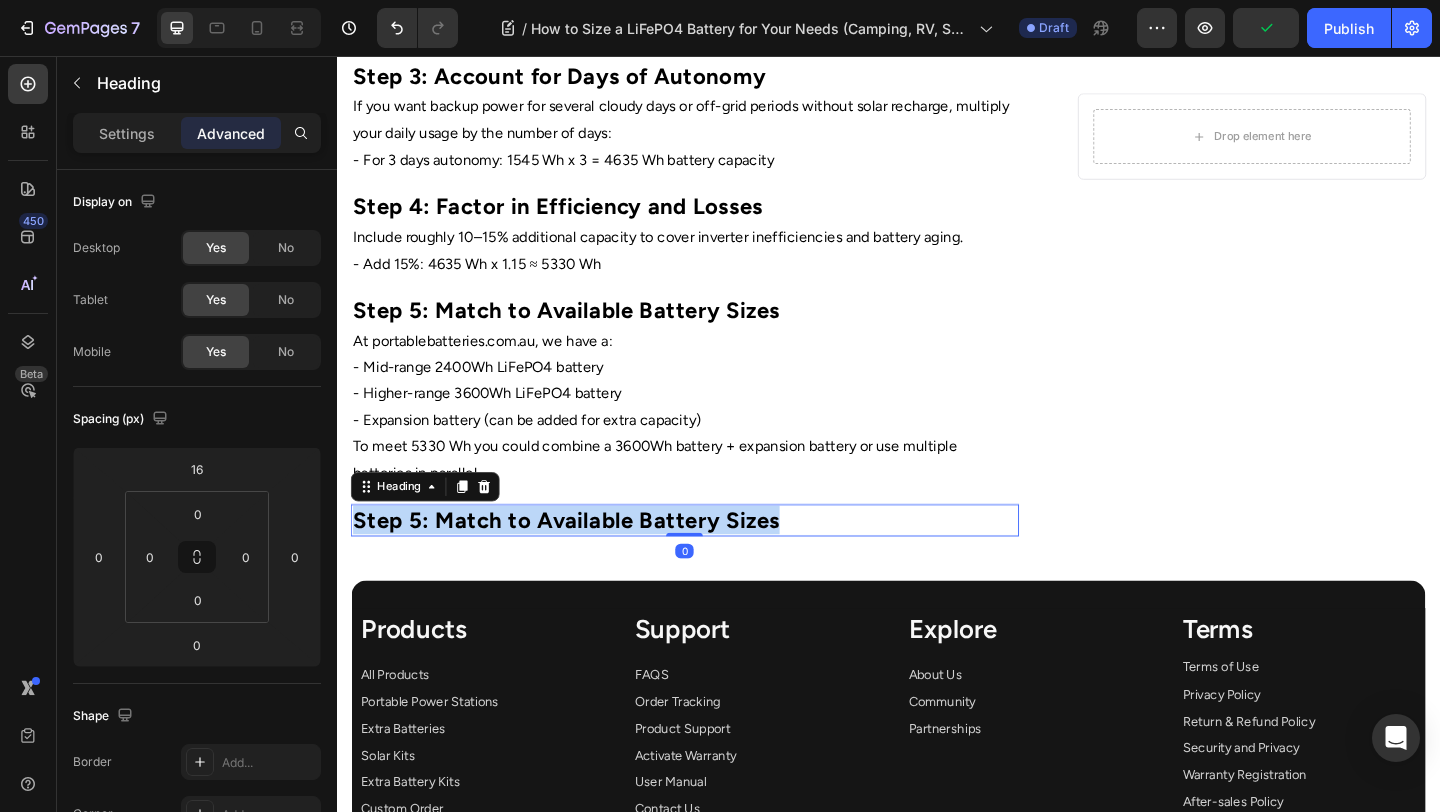 click on "Step 5: Match to Available Battery Sizes" at bounding box center [586, 560] 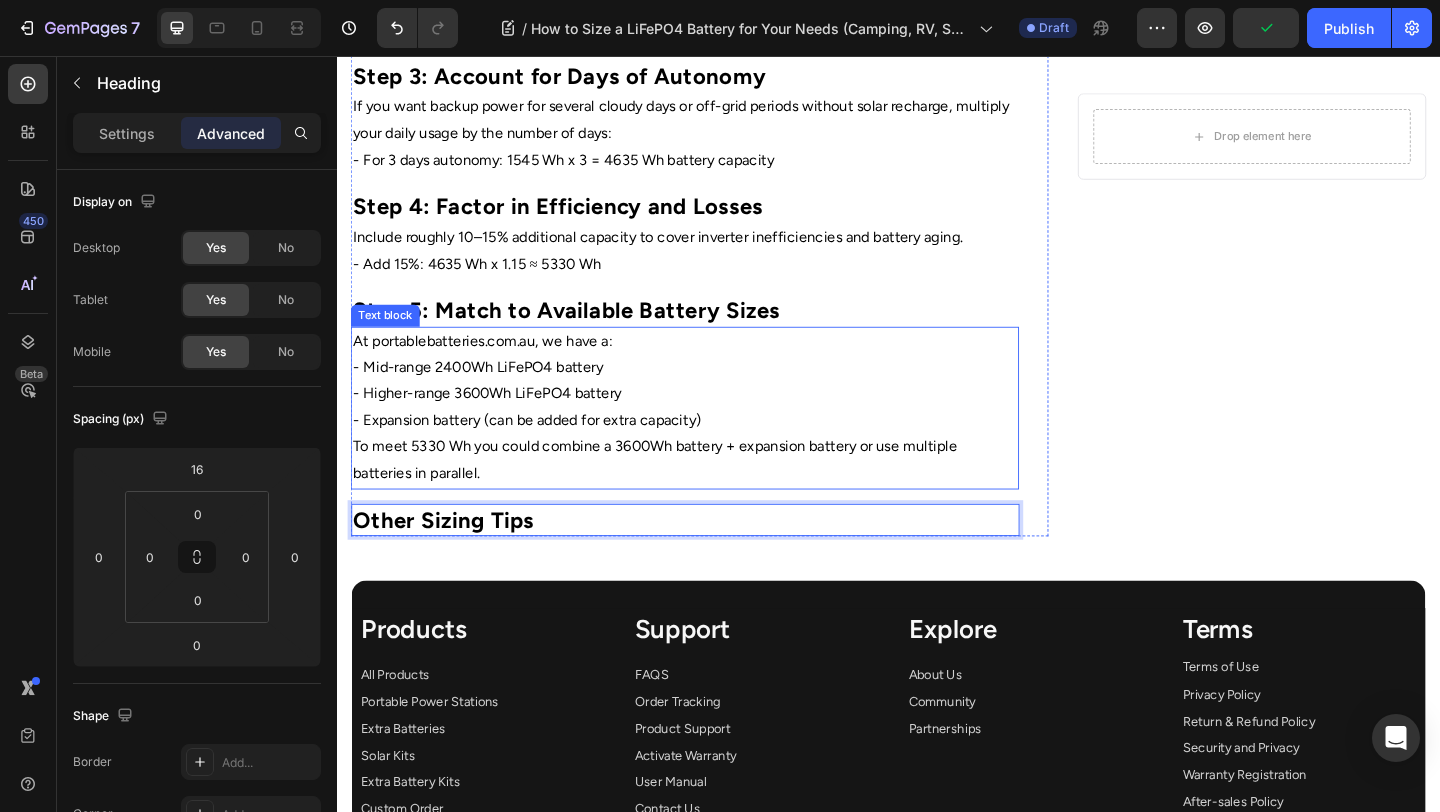 click on "To meet 5330 Wh you could combine a 3600Wh battery + expansion battery or use multiple batteries in parallel." at bounding box center (715, 496) 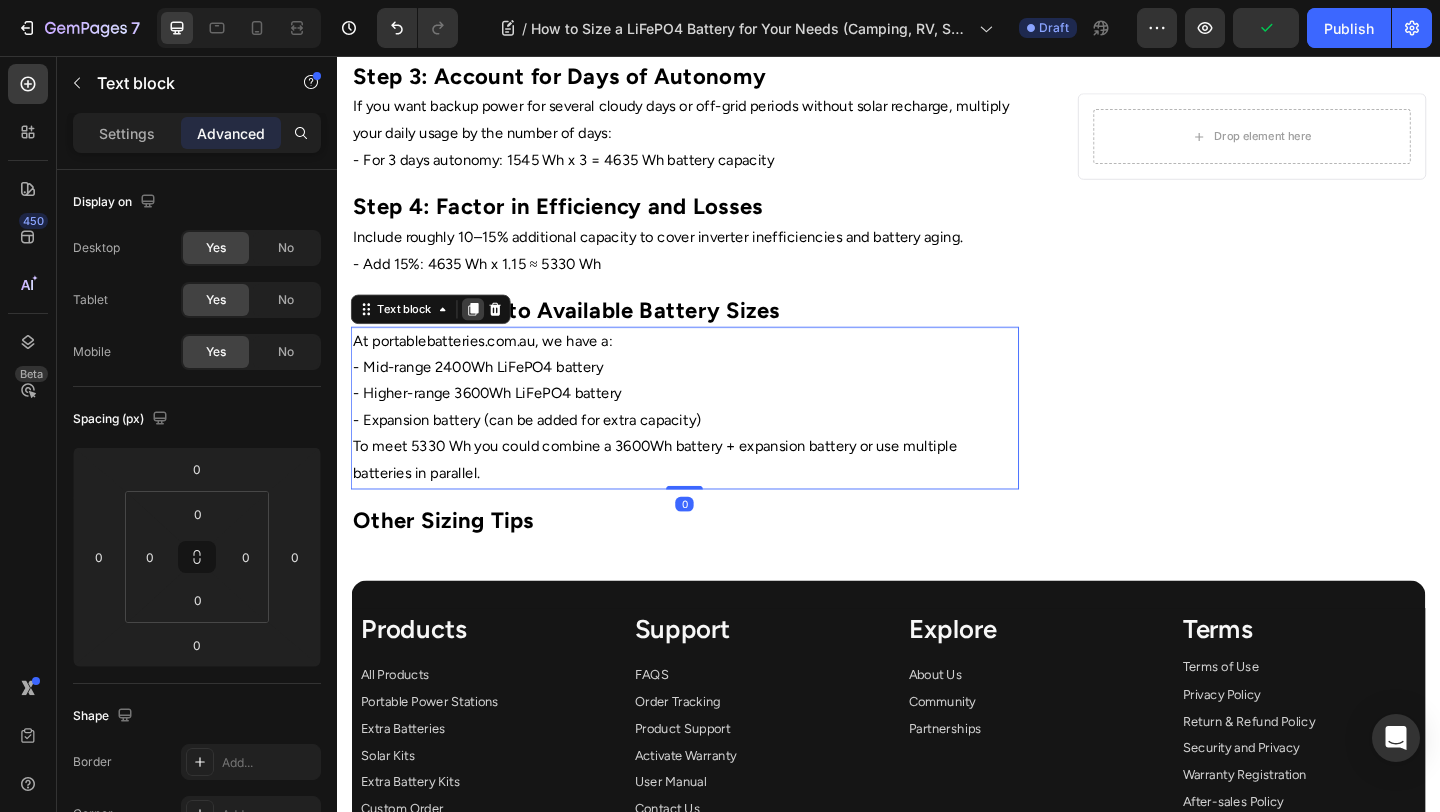 click 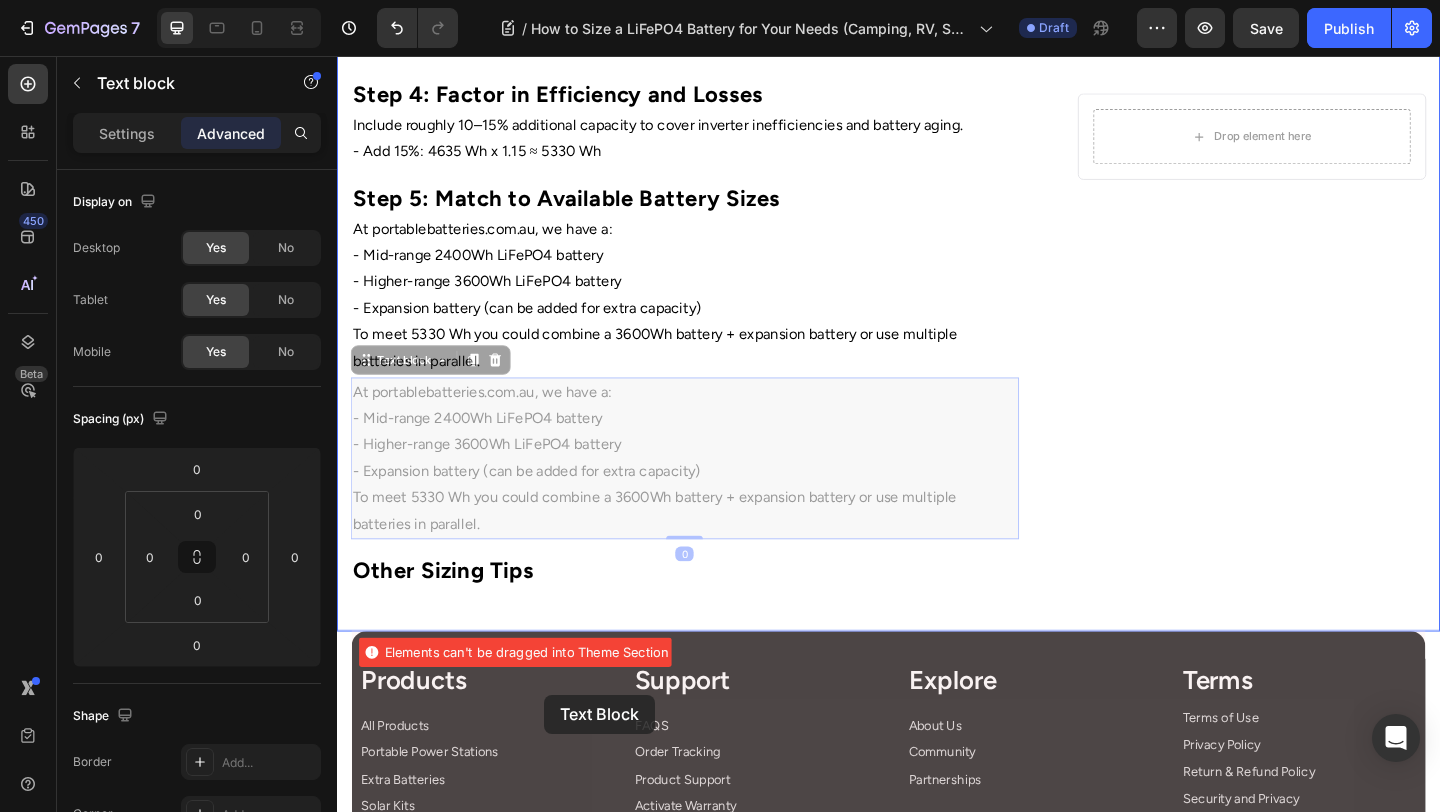 scroll, scrollTop: 1540, scrollLeft: 0, axis: vertical 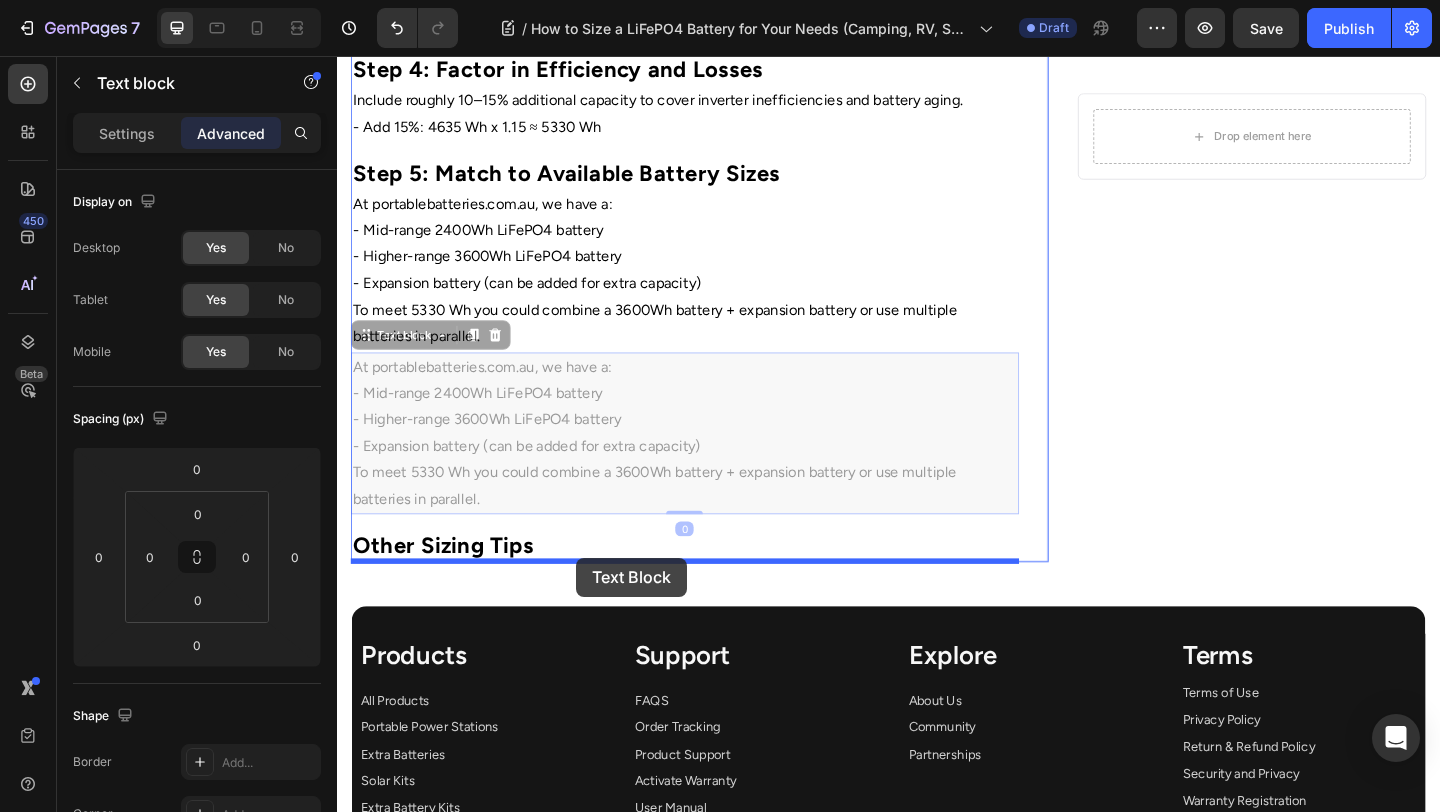 drag, startPoint x: 539, startPoint y: 560, endPoint x: 597, endPoint y: 602, distance: 71.610054 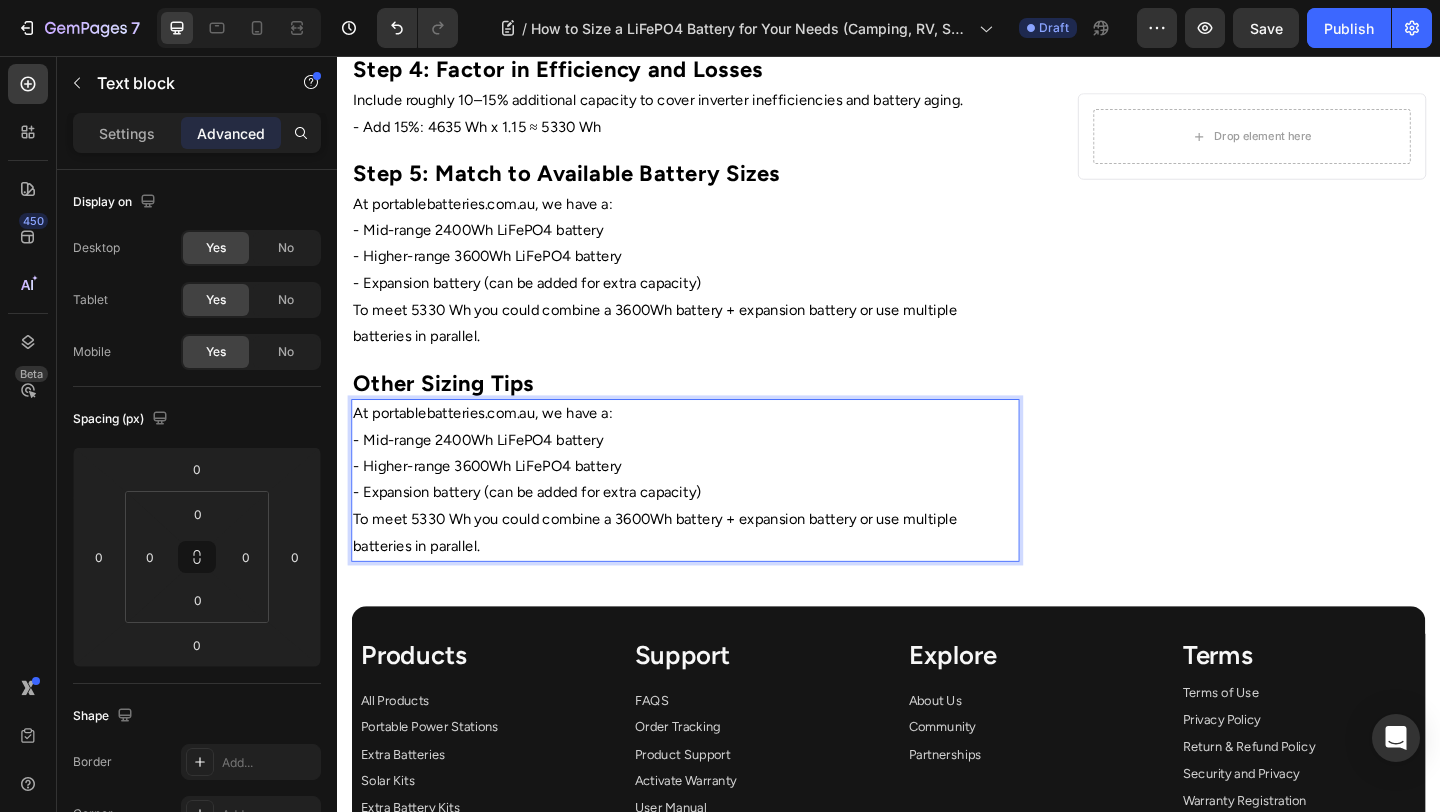 click on "- Expansion battery (can be added for extra capacity)" at bounding box center (715, 531) 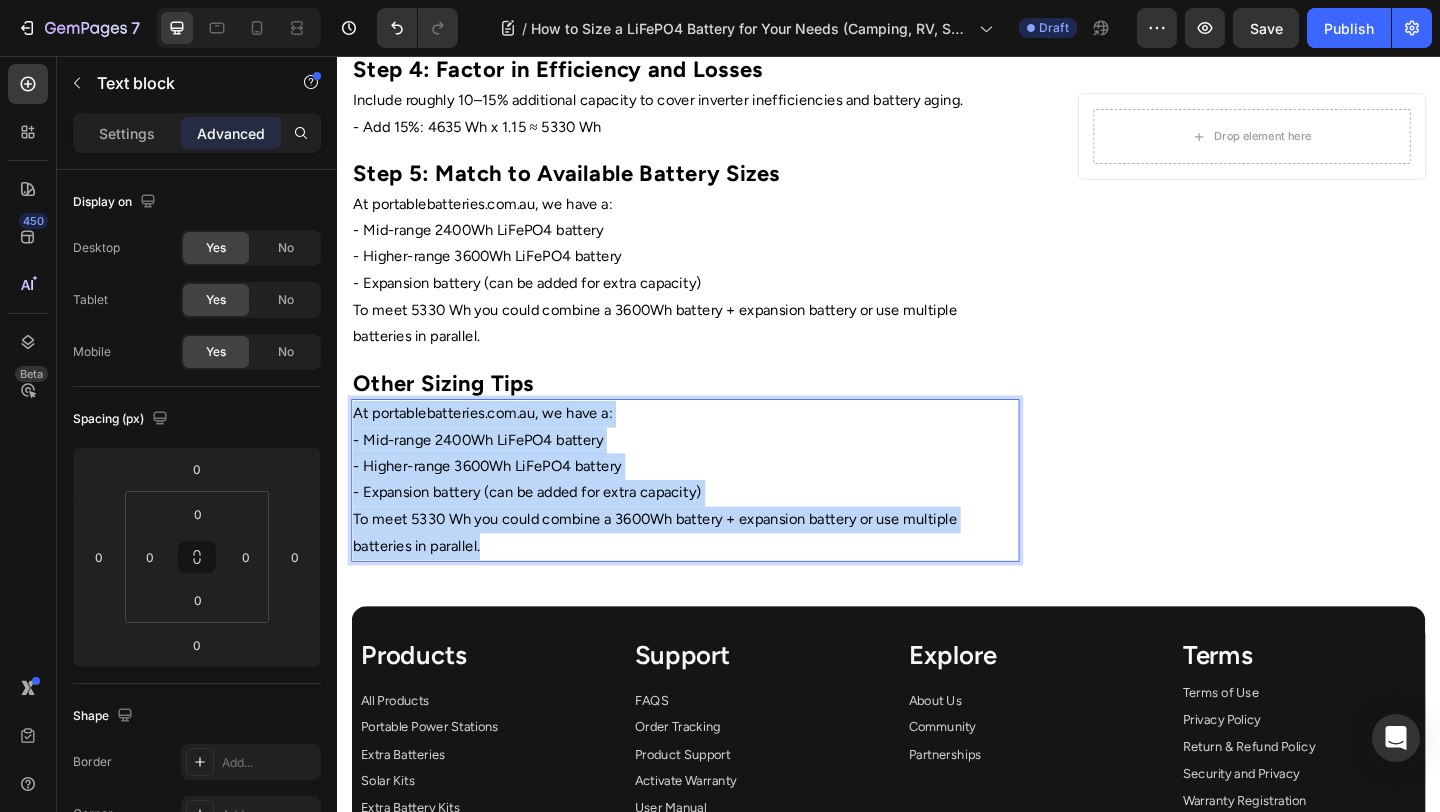 drag, startPoint x: 525, startPoint y: 589, endPoint x: 318, endPoint y: 436, distance: 257.40628 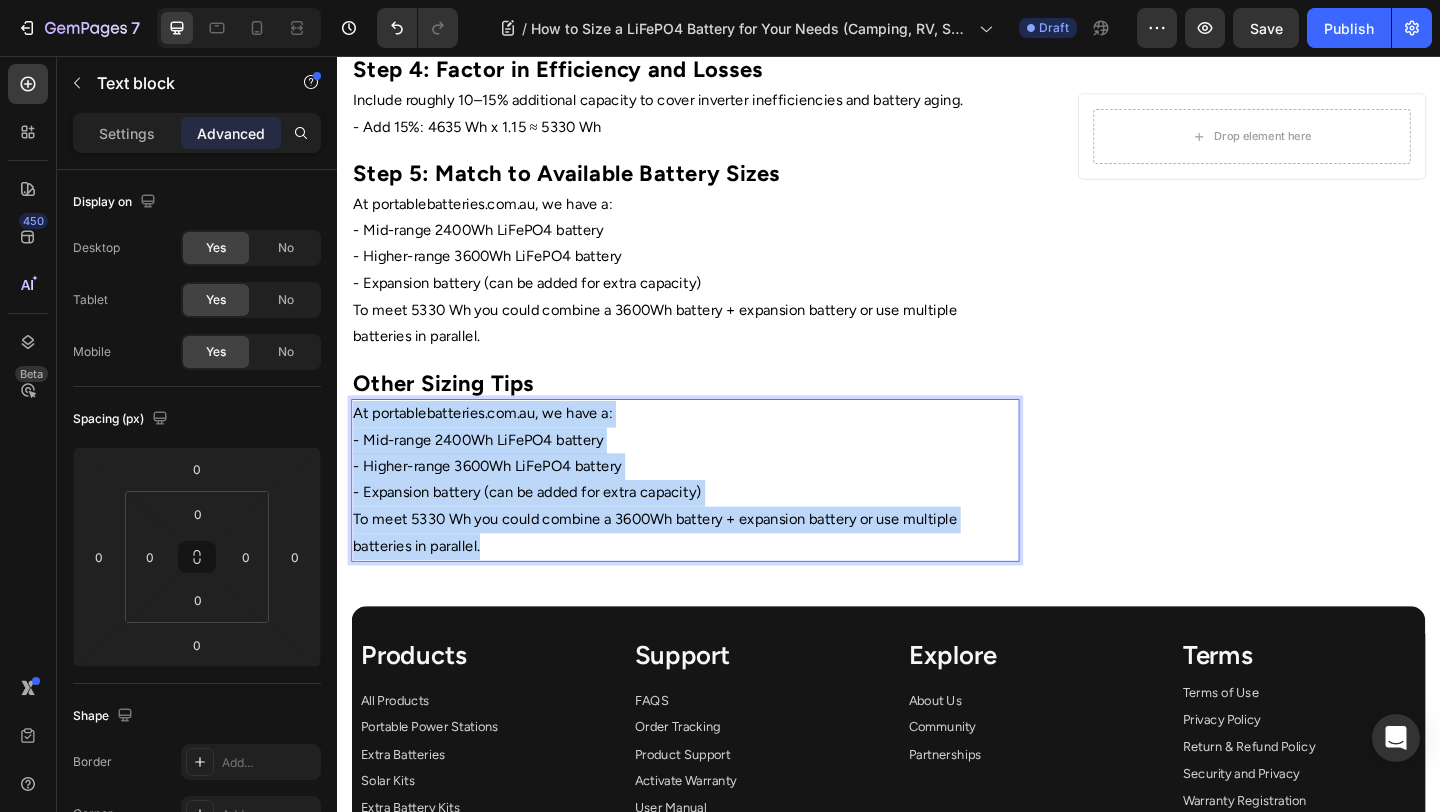 click on "Header Home Text Block
Icon Blog Text Block
Icon How to Size a LiFePO4 Battery for Your Needs (Camping, RV, Solar) Text Block Row ⁠⁠⁠⁠⁠⁠⁠ How to Size a LiFePO4 Battery for Your Needs (Camping, RV, Solar) Heading Image By  Portable Batteries Austraila Text block Advanced list Published: [DATE] Text block Row Image When choosing a LiFePO4 battery for your caravan, camping setup, or solar system, selecting the right size is critical. Too small, and you’ll run out of power early; too large, and you’ll overpay or carry unnecessary weight. Here’s how to size your LiFePO4 battery properly. Text block ⁠⁠⁠⁠⁠⁠⁠ Step 1: Calculate Your Daily Power Usage Heading Start by listing all the devices you plan to power regularly and estimate their daily energy use: Text block Power (Watts) Text Block Device Text Block Usage Hours per Day Text Block Daily Usage (Wh) Text Block Row 10 Text Block LED lights Text Block 5 Text Block 10 x 5 = 50 Wh Text Block 3" at bounding box center [937, -17] 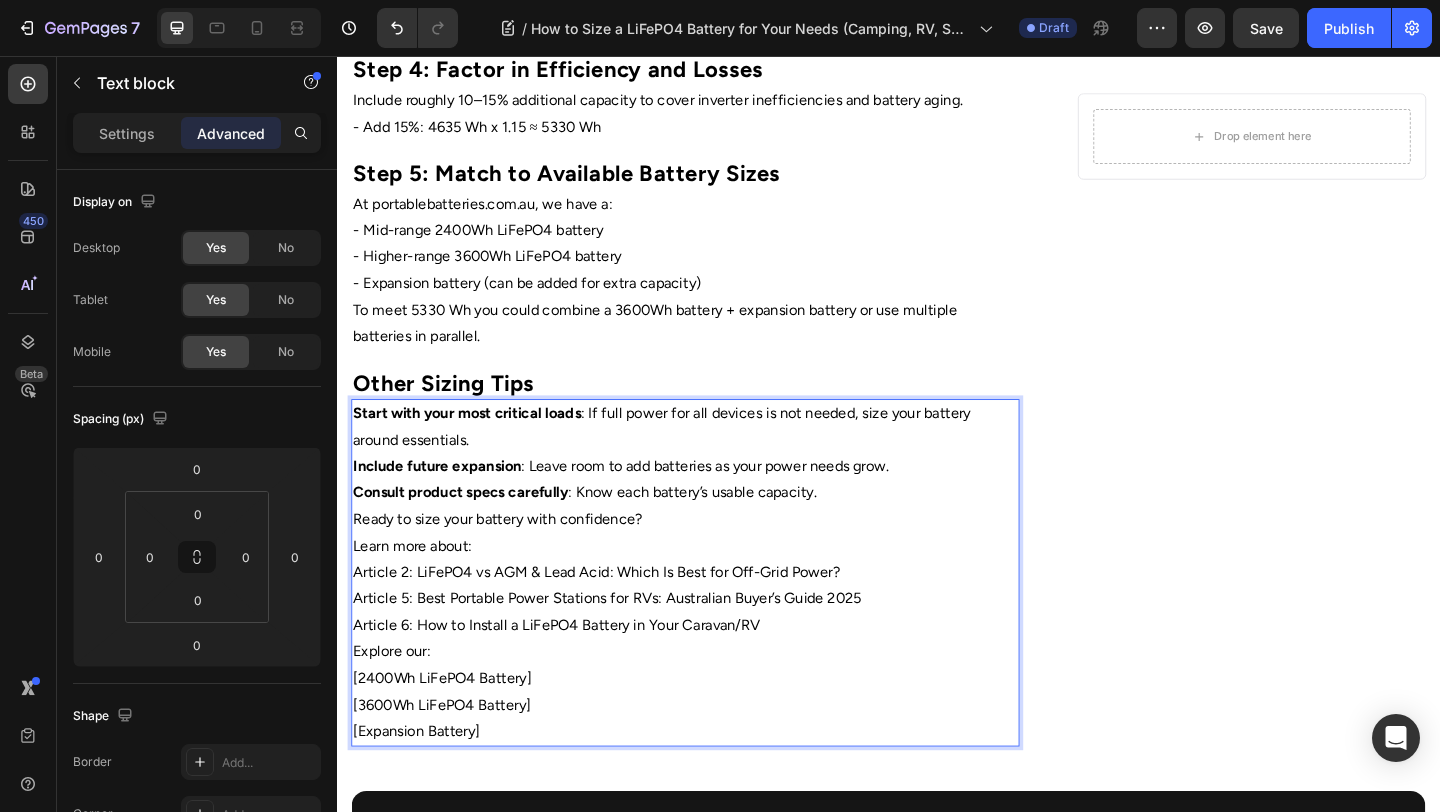 click on "Learn more about:" at bounding box center [715, 589] 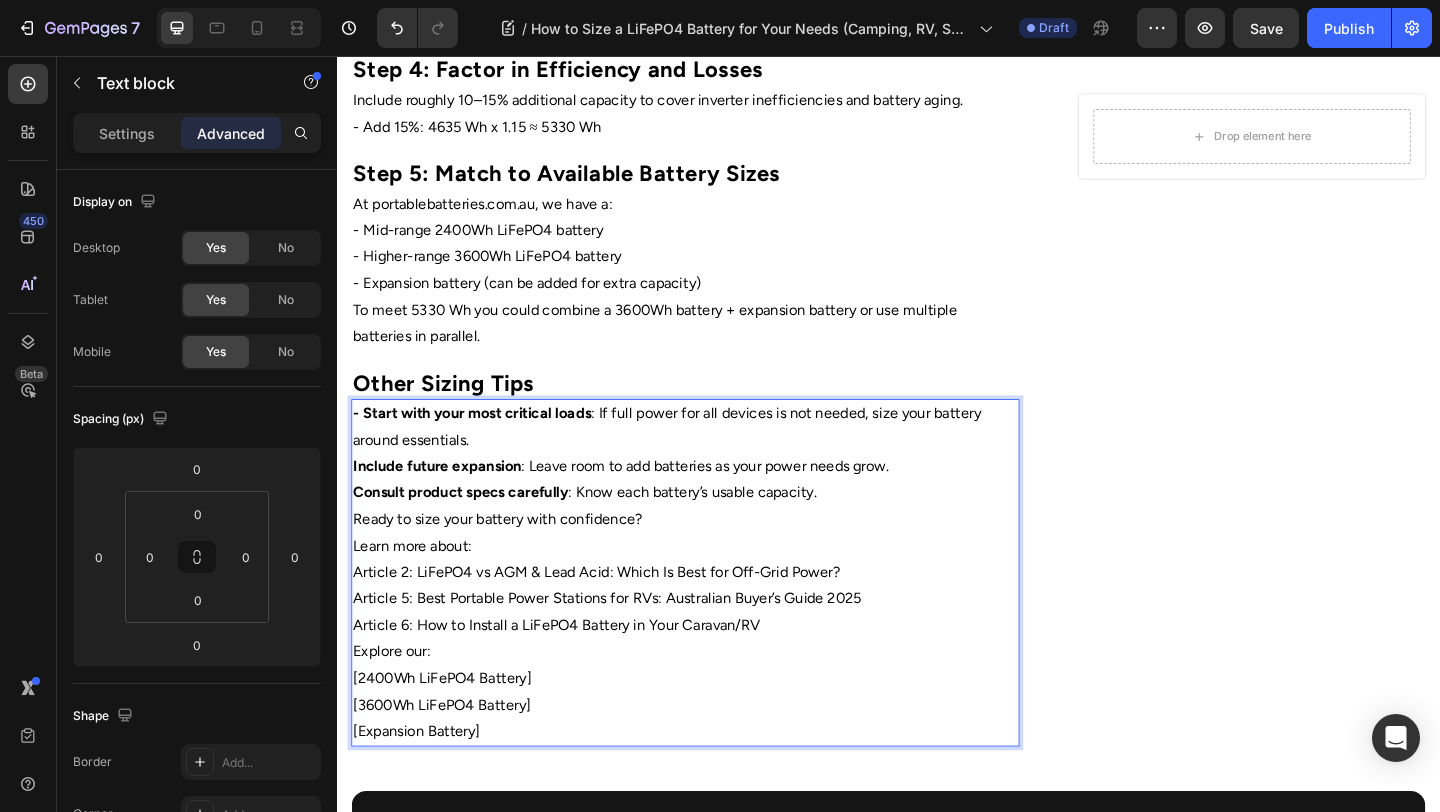 click on "Include future expansion" at bounding box center (445, 501) 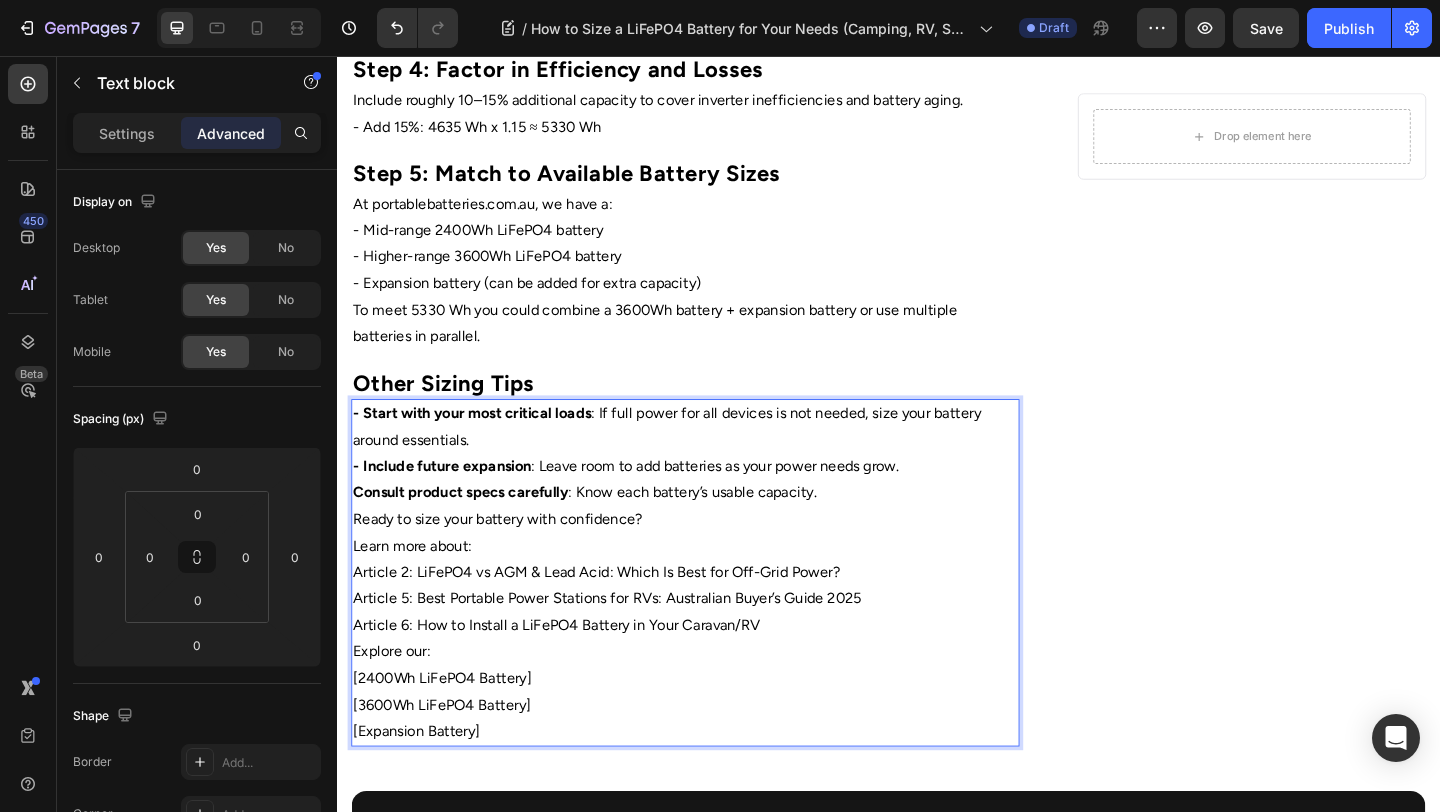 click on "Consult product specs carefully" at bounding box center [471, 530] 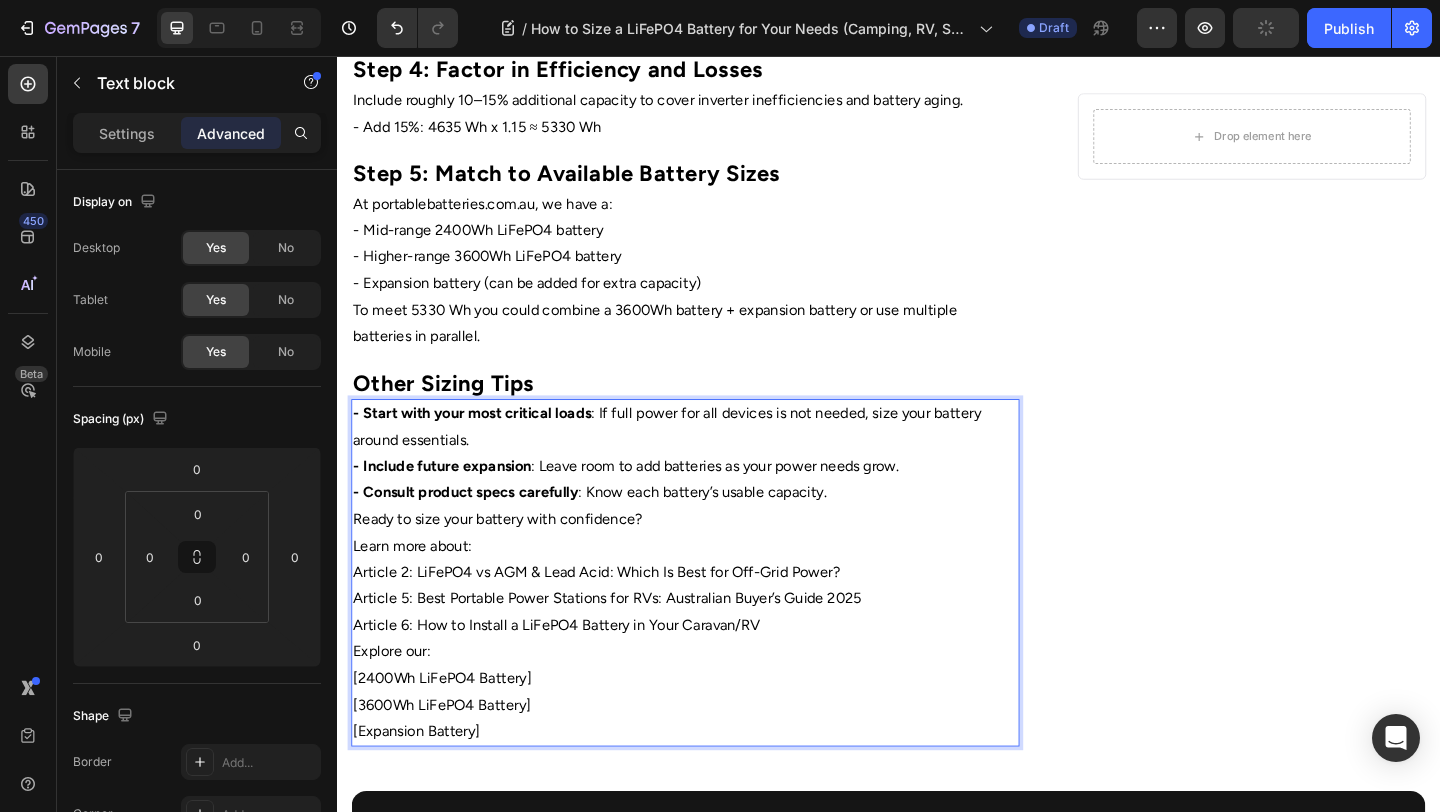 click on "Ready to size your battery with confidence?" at bounding box center (715, 560) 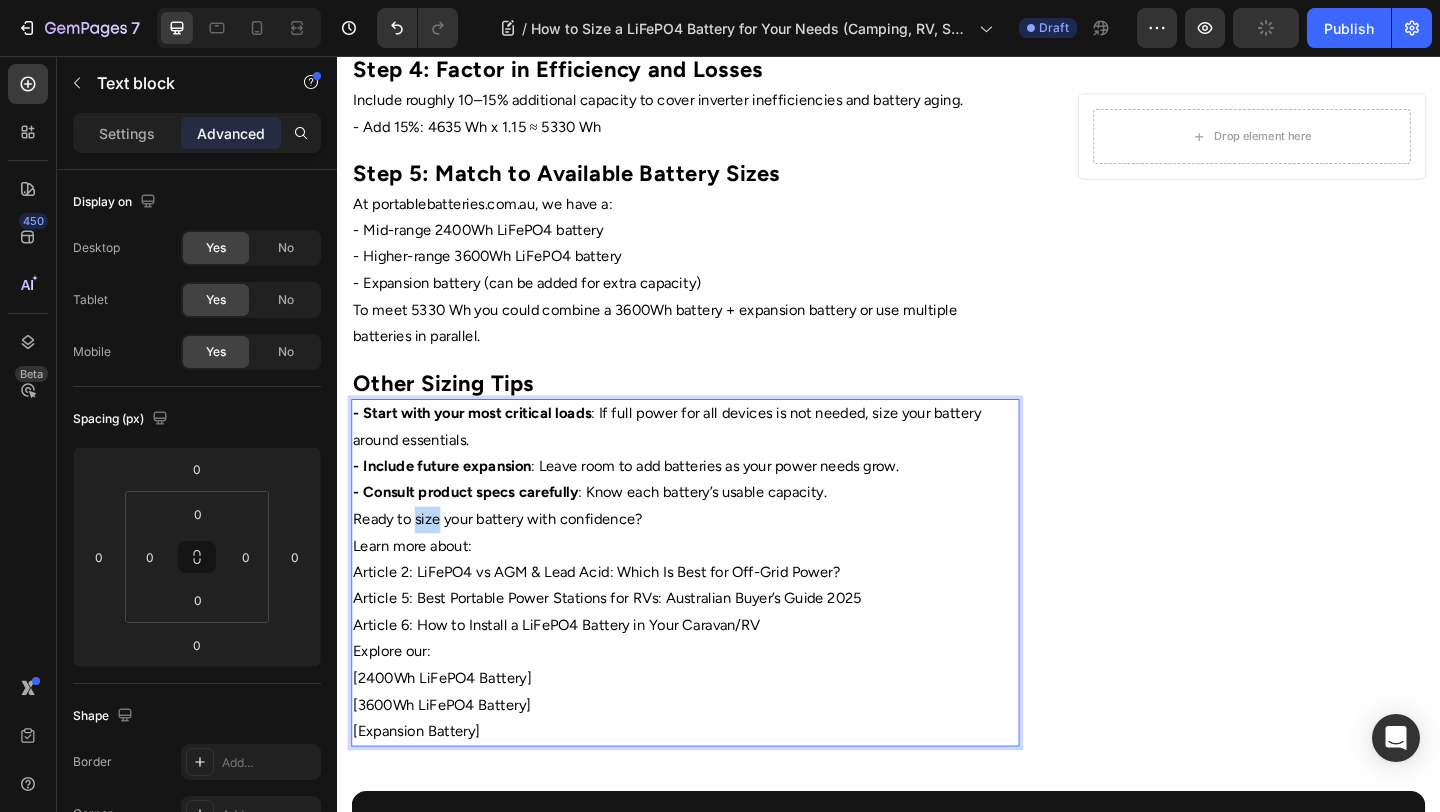 click on "Ready to size your battery with confidence?" at bounding box center (715, 560) 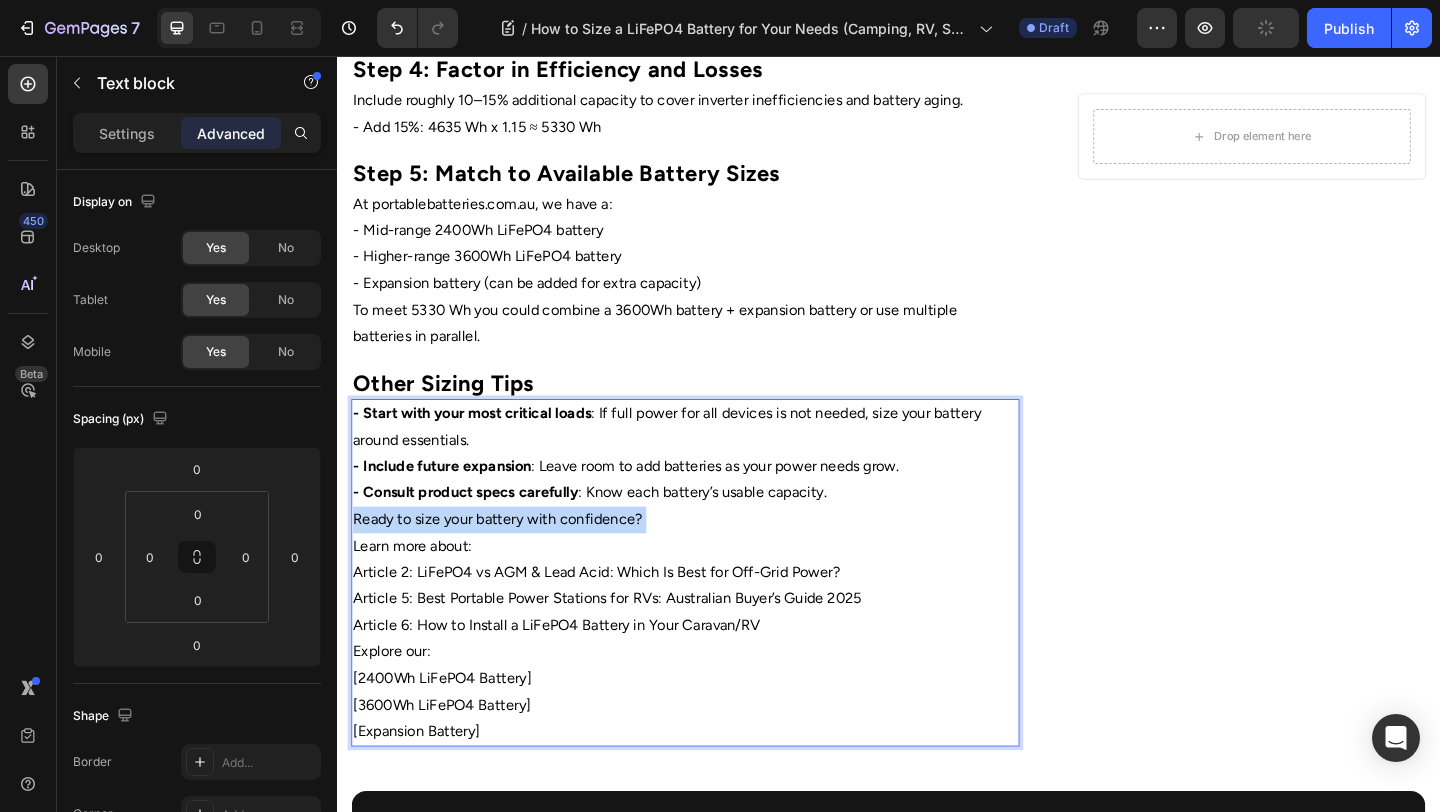 click on "Ready to size your battery with confidence?" at bounding box center [715, 560] 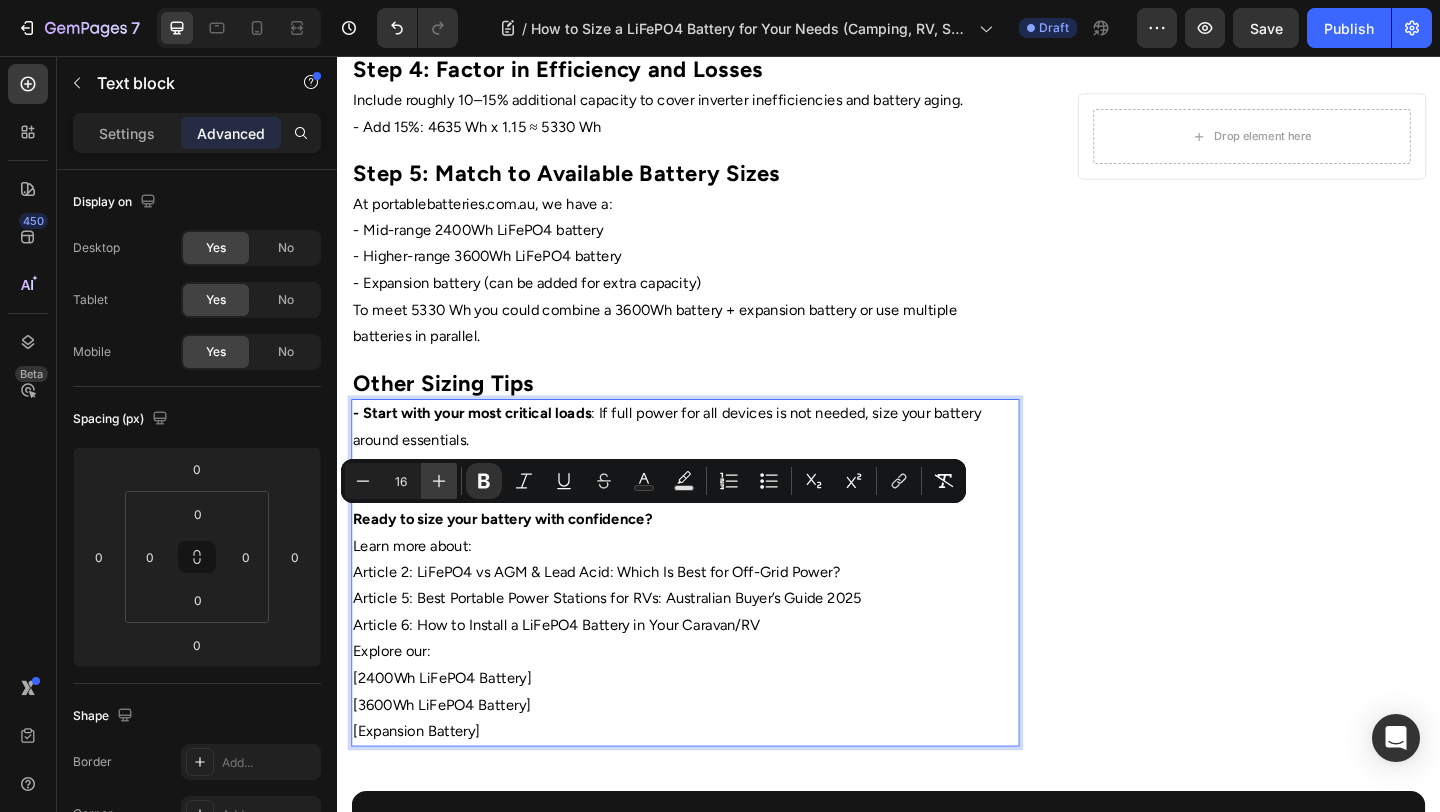 click 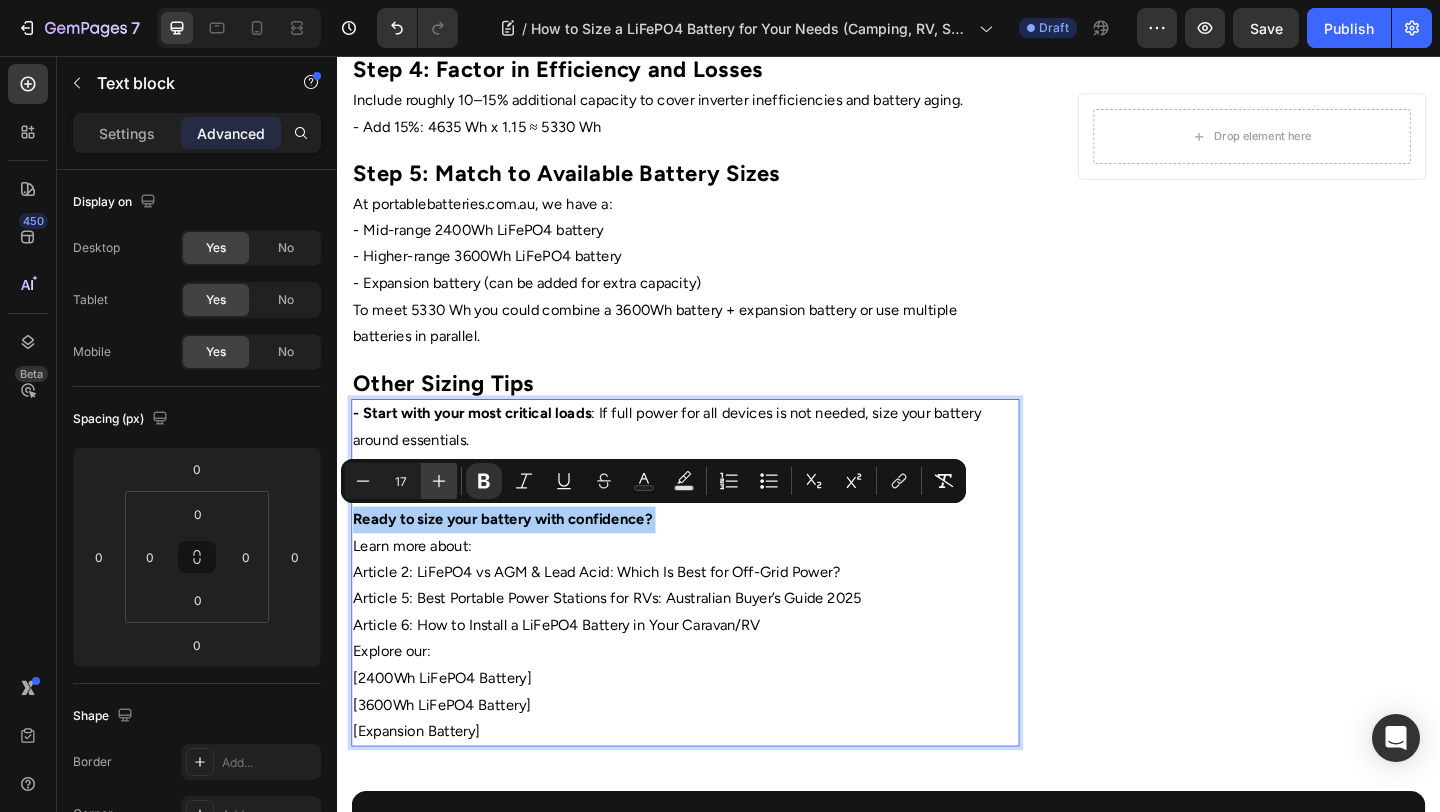 click 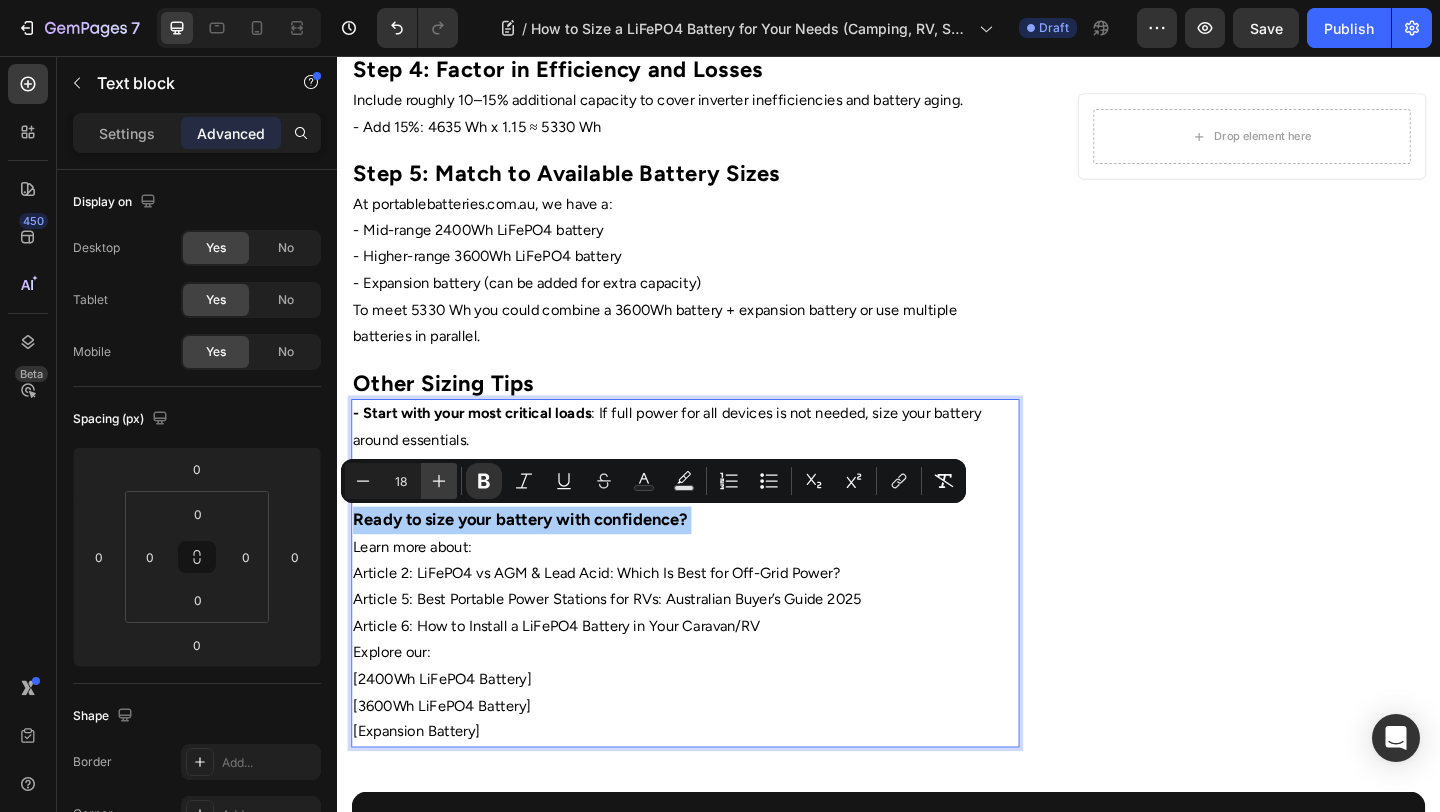 click 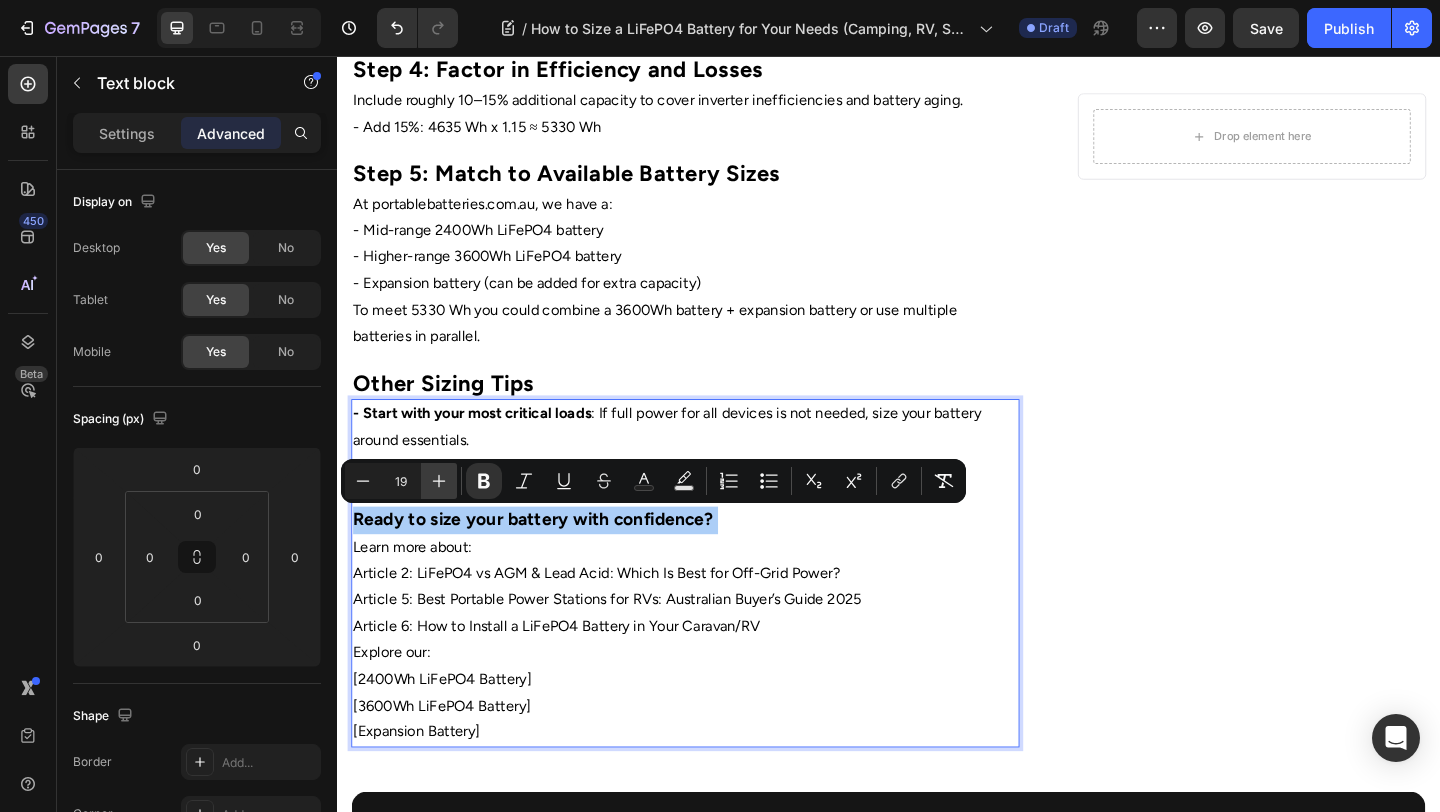 click 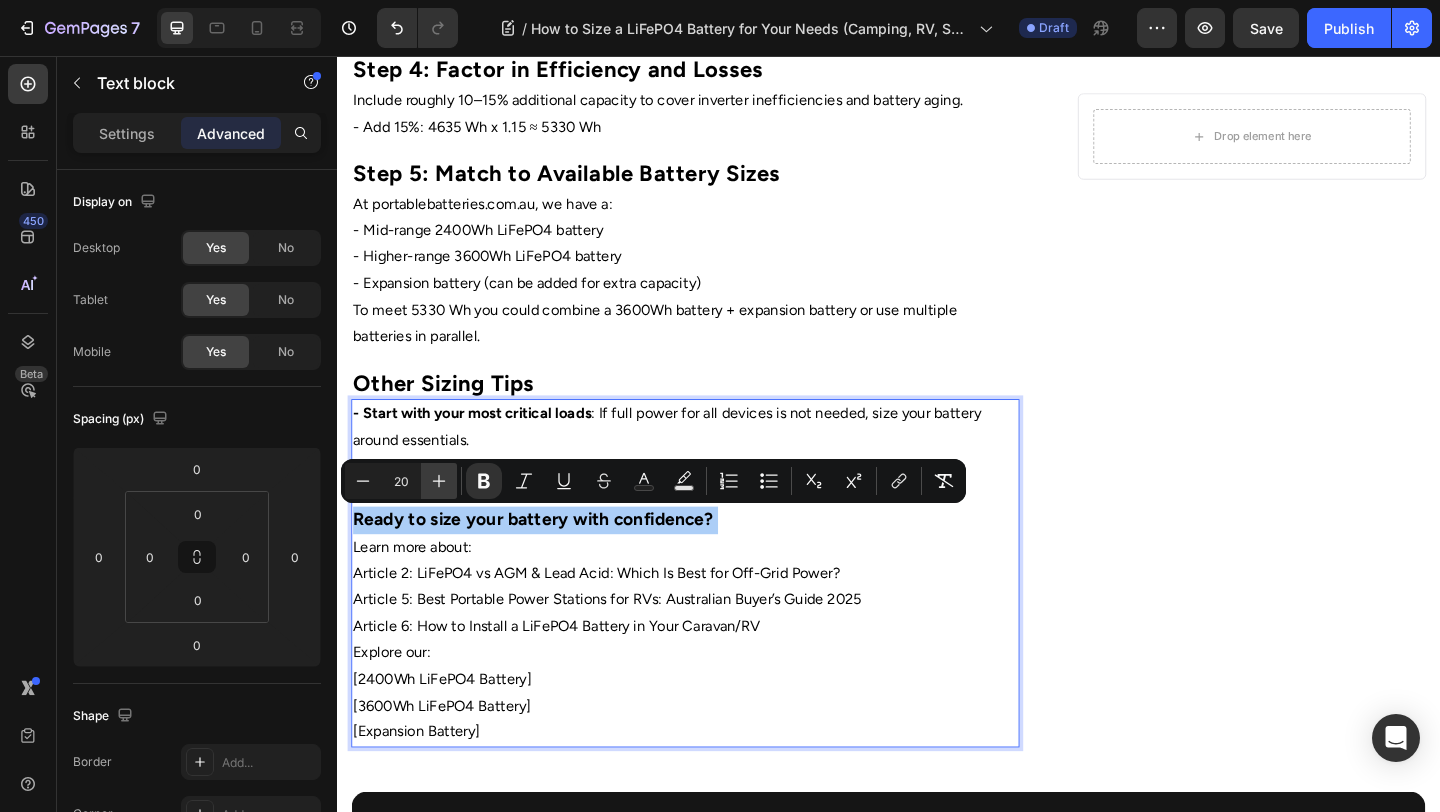 click 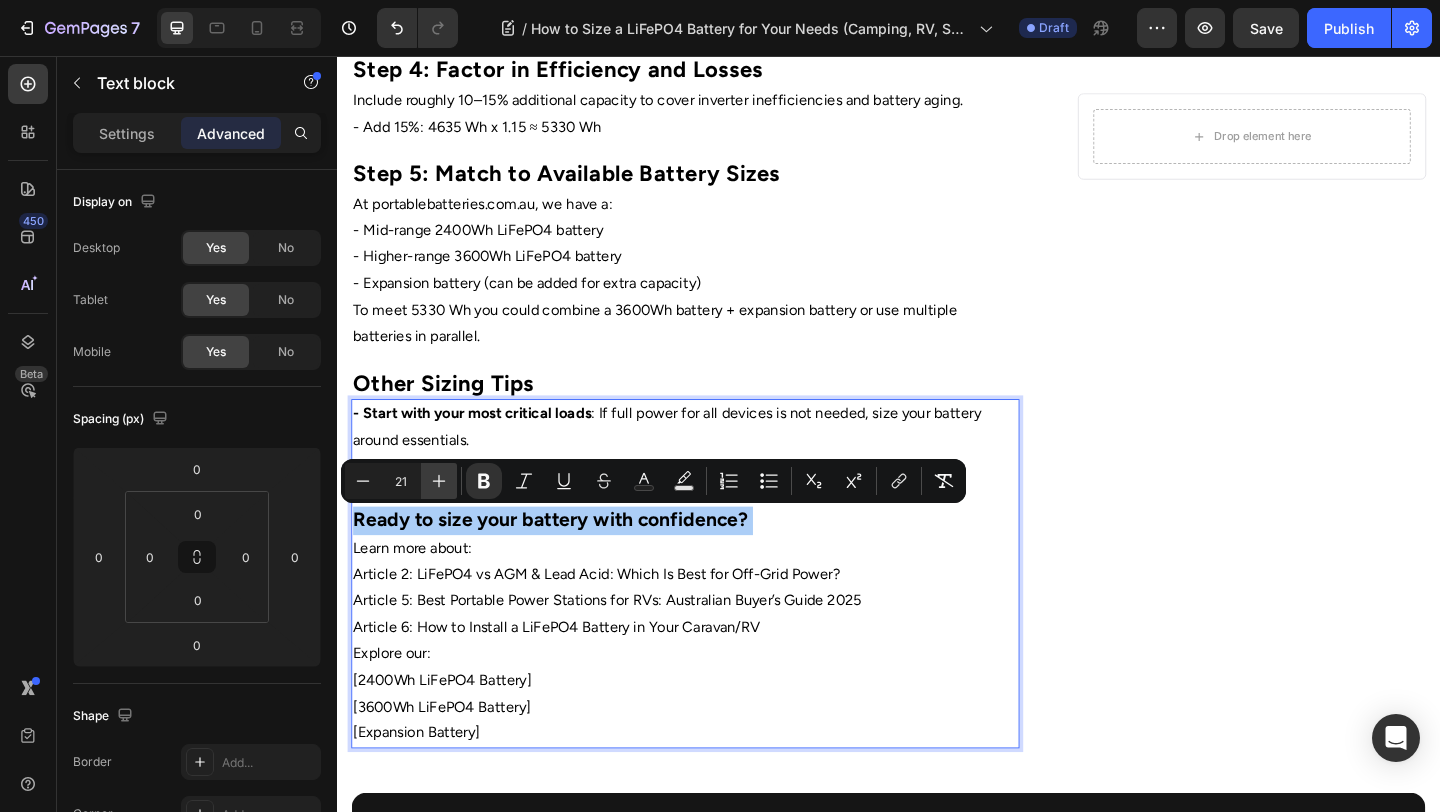 click 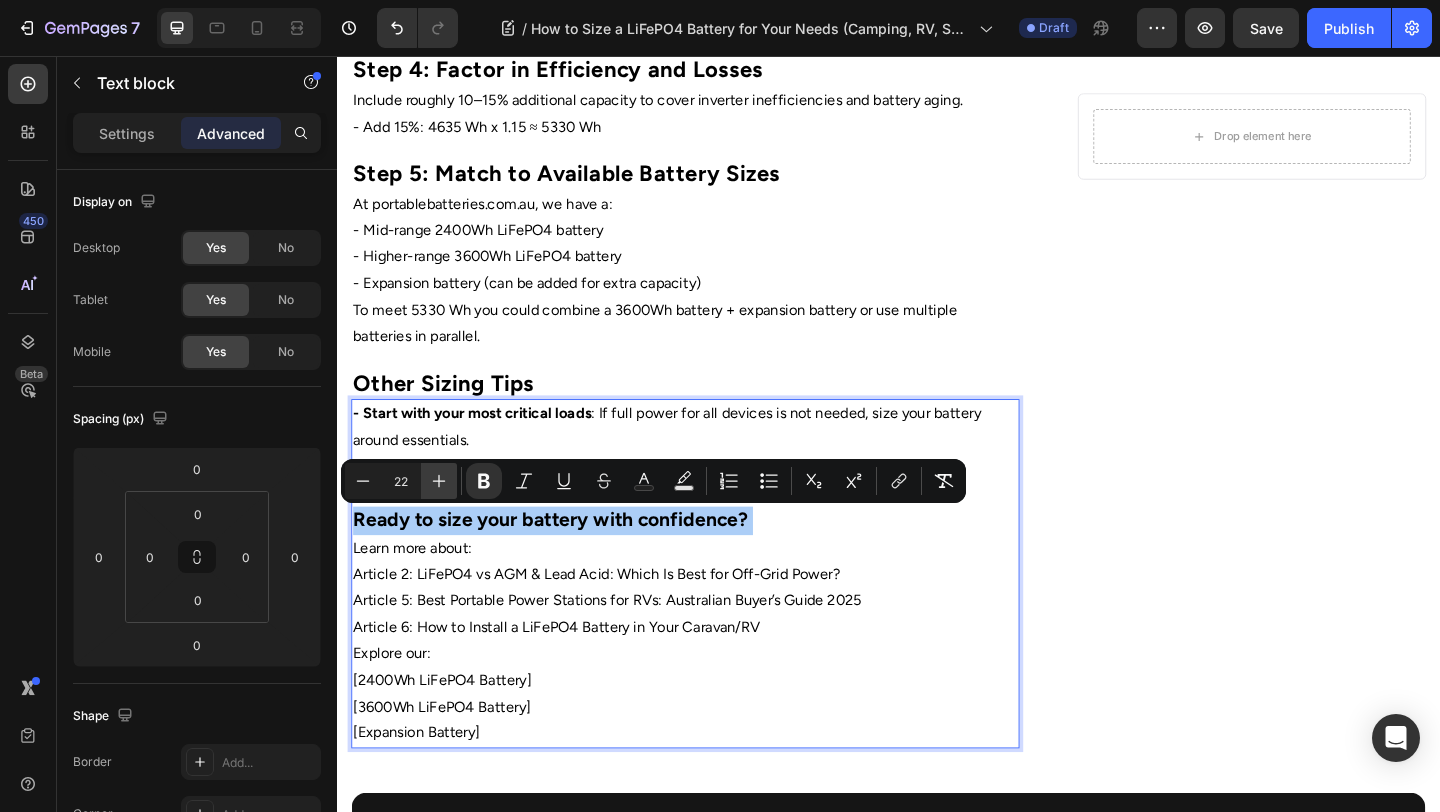 click 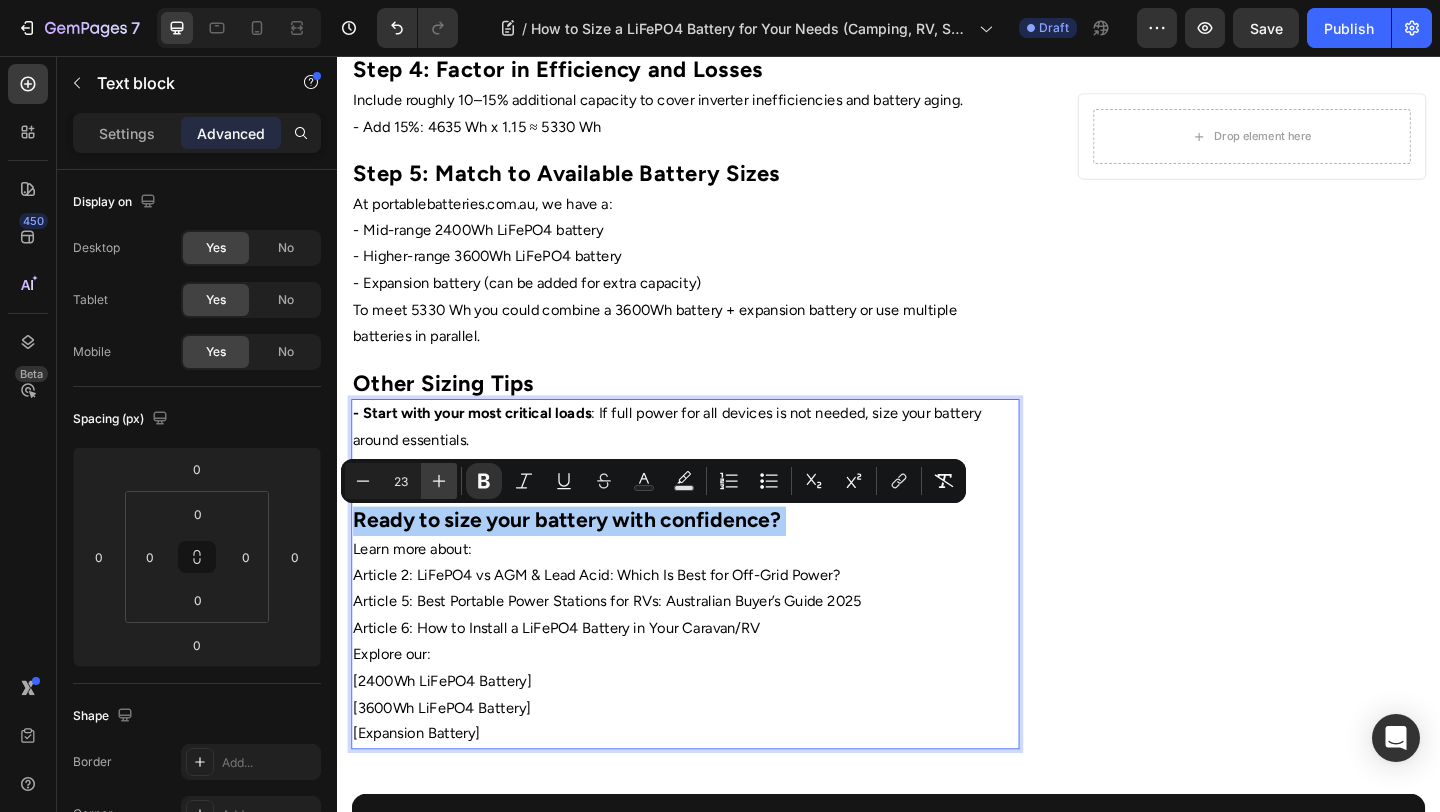 click 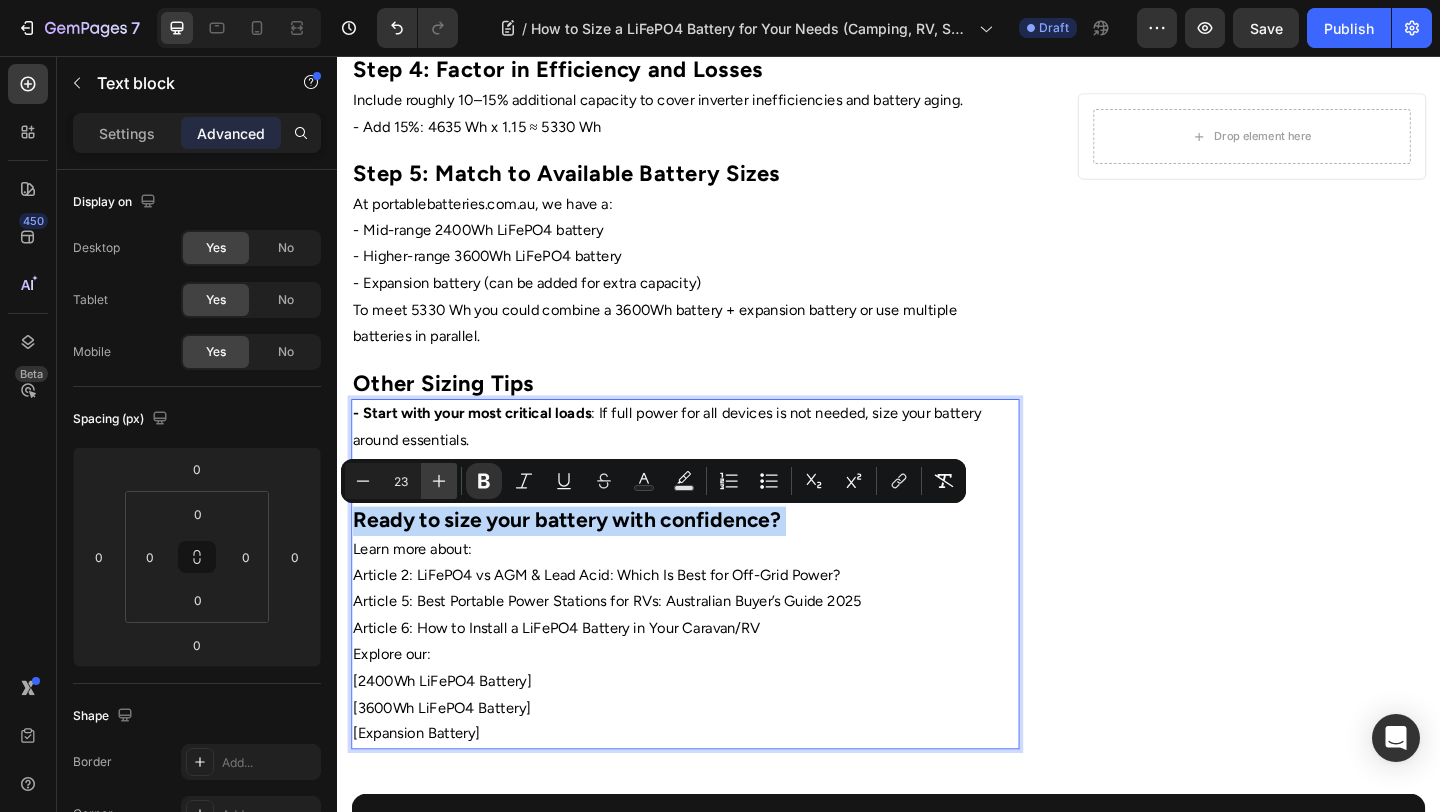 type on "24" 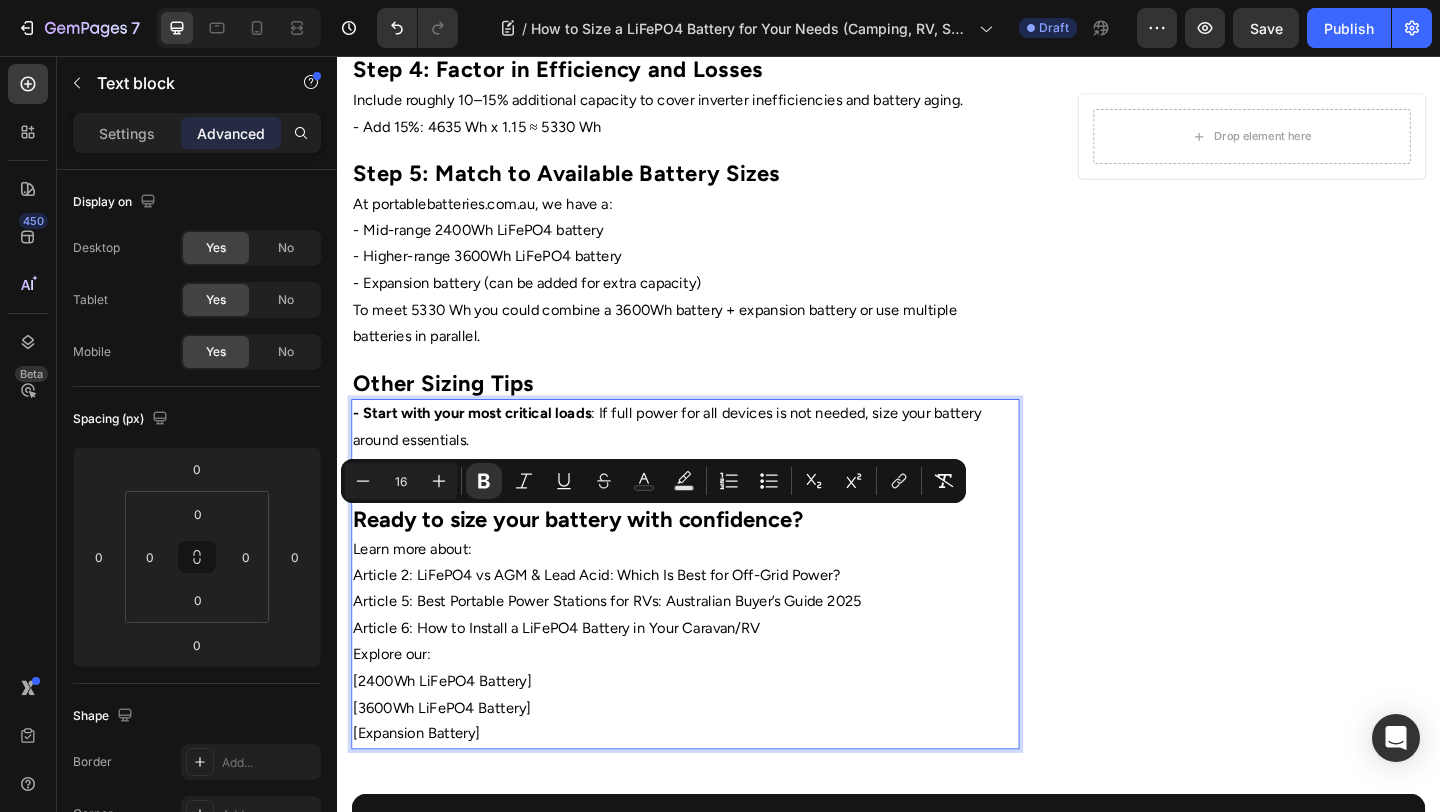 click on "Article 5: Best Portable Power Stations for RVs: Australian Buyer’s Guide 2025" at bounding box center [715, 649] 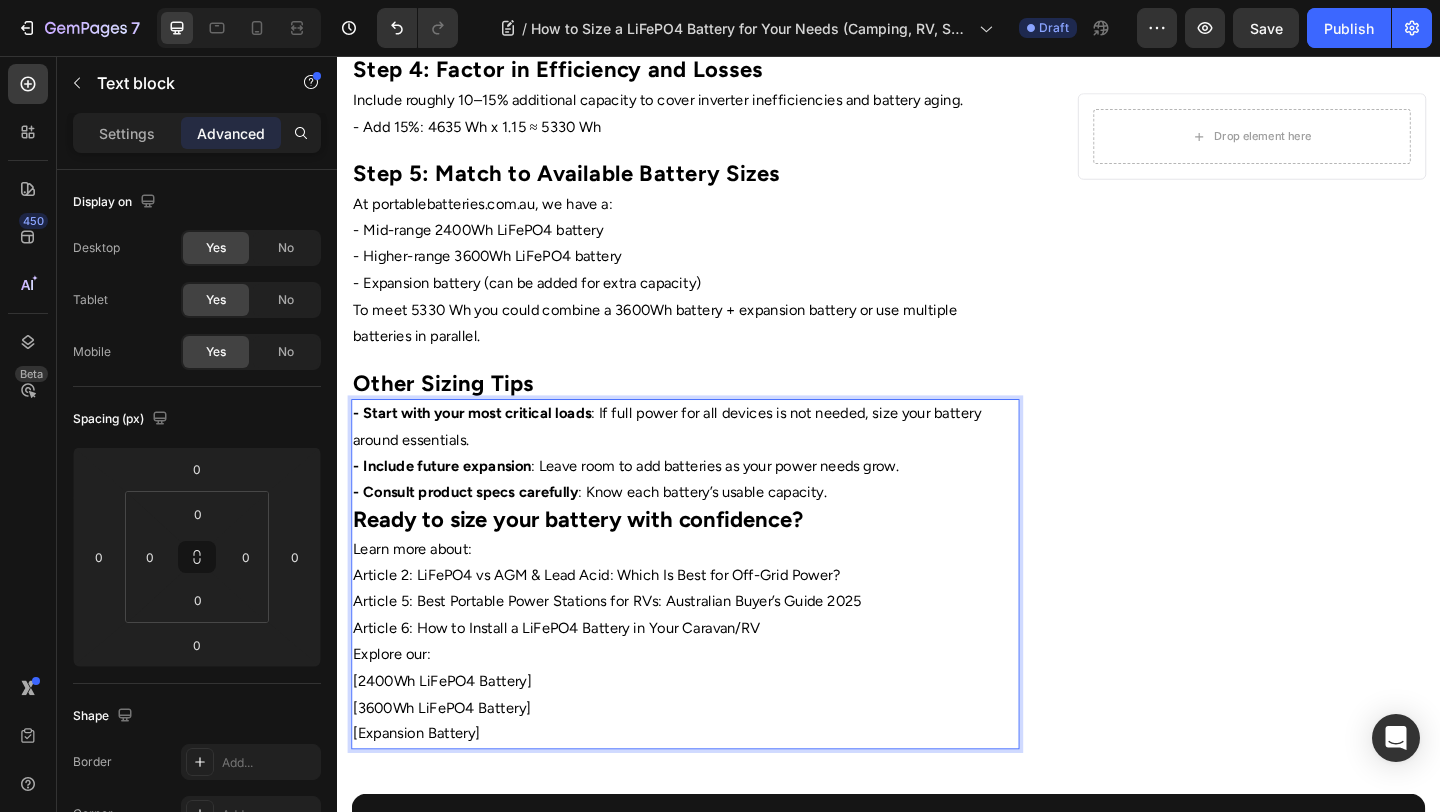 click on "- Consult product specs carefully : Know each battery’s usable capacity." at bounding box center [715, 531] 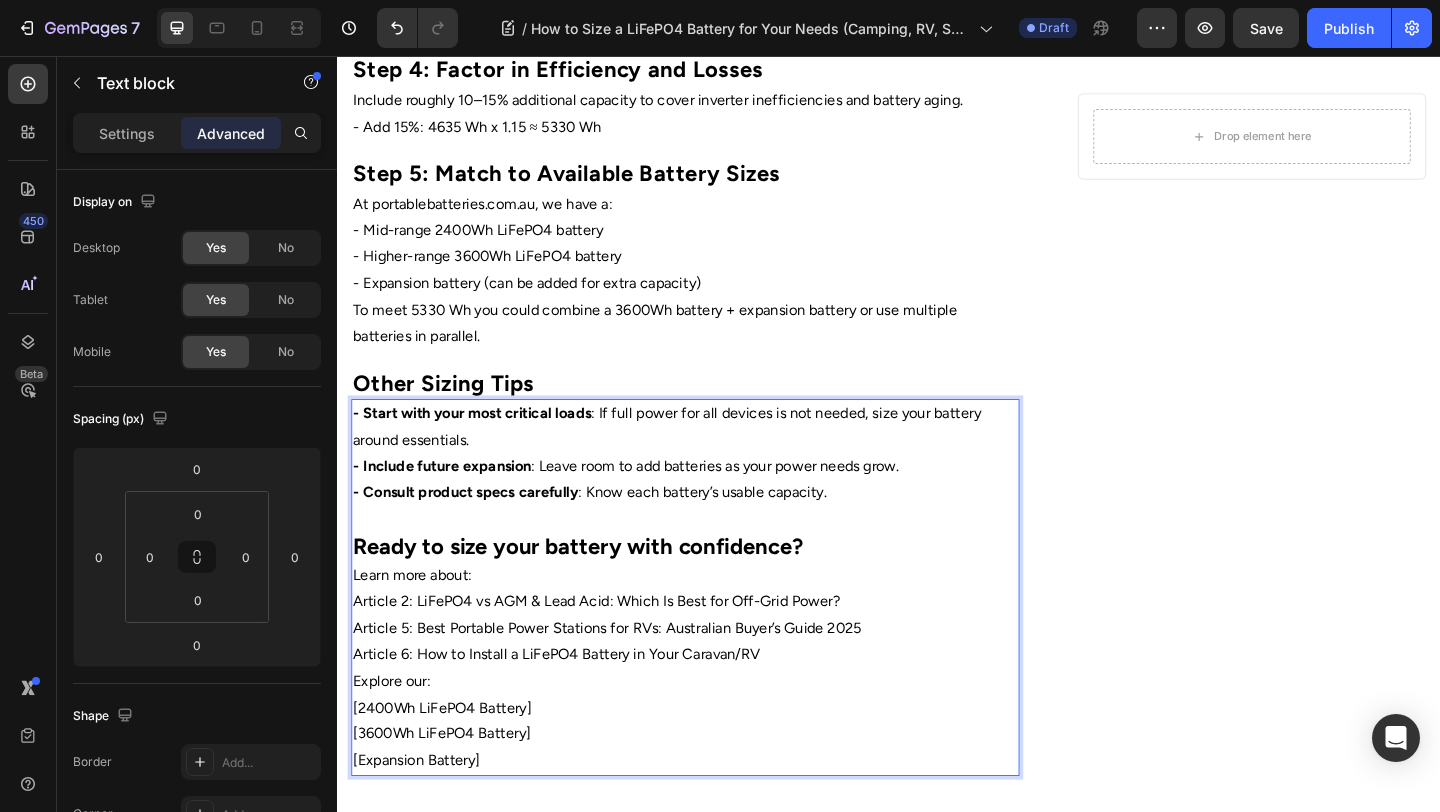 click on "Article 5: Best Portable Power Stations for RVs: Australian Buyer’s Guide 2025" at bounding box center [715, 678] 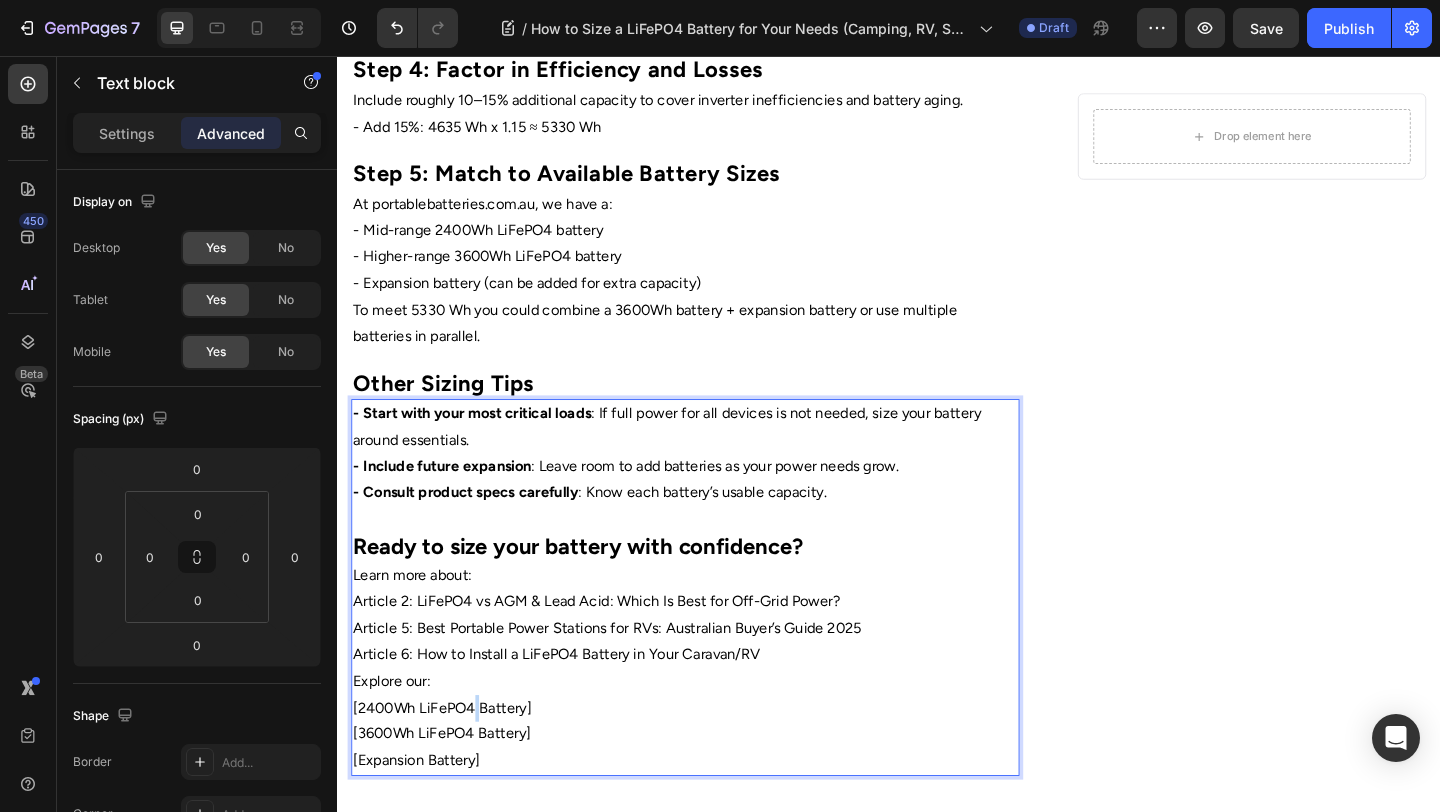 click on "[2400Wh LiFePO4 Battery]" at bounding box center [715, 765] 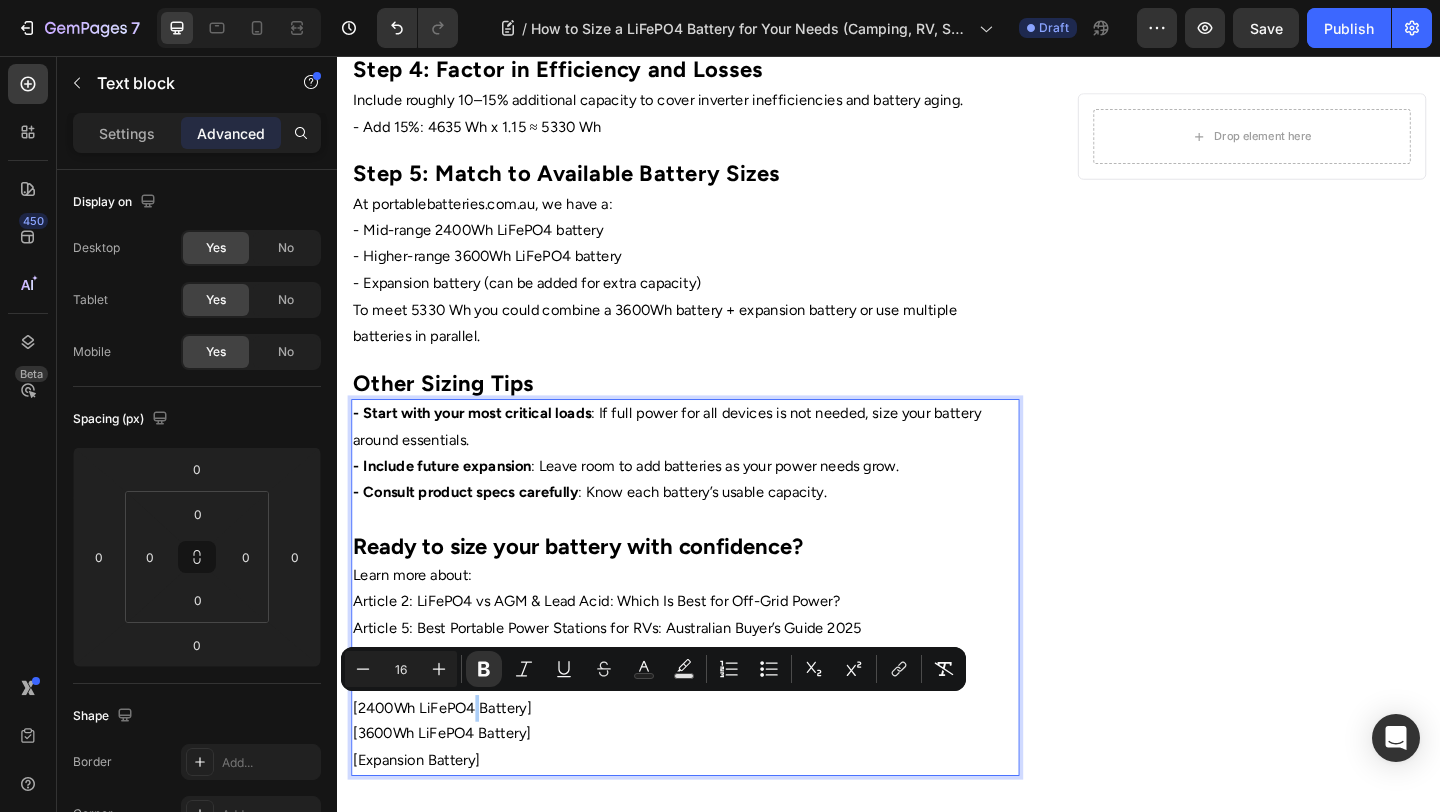 click on "Bold" at bounding box center [484, 669] 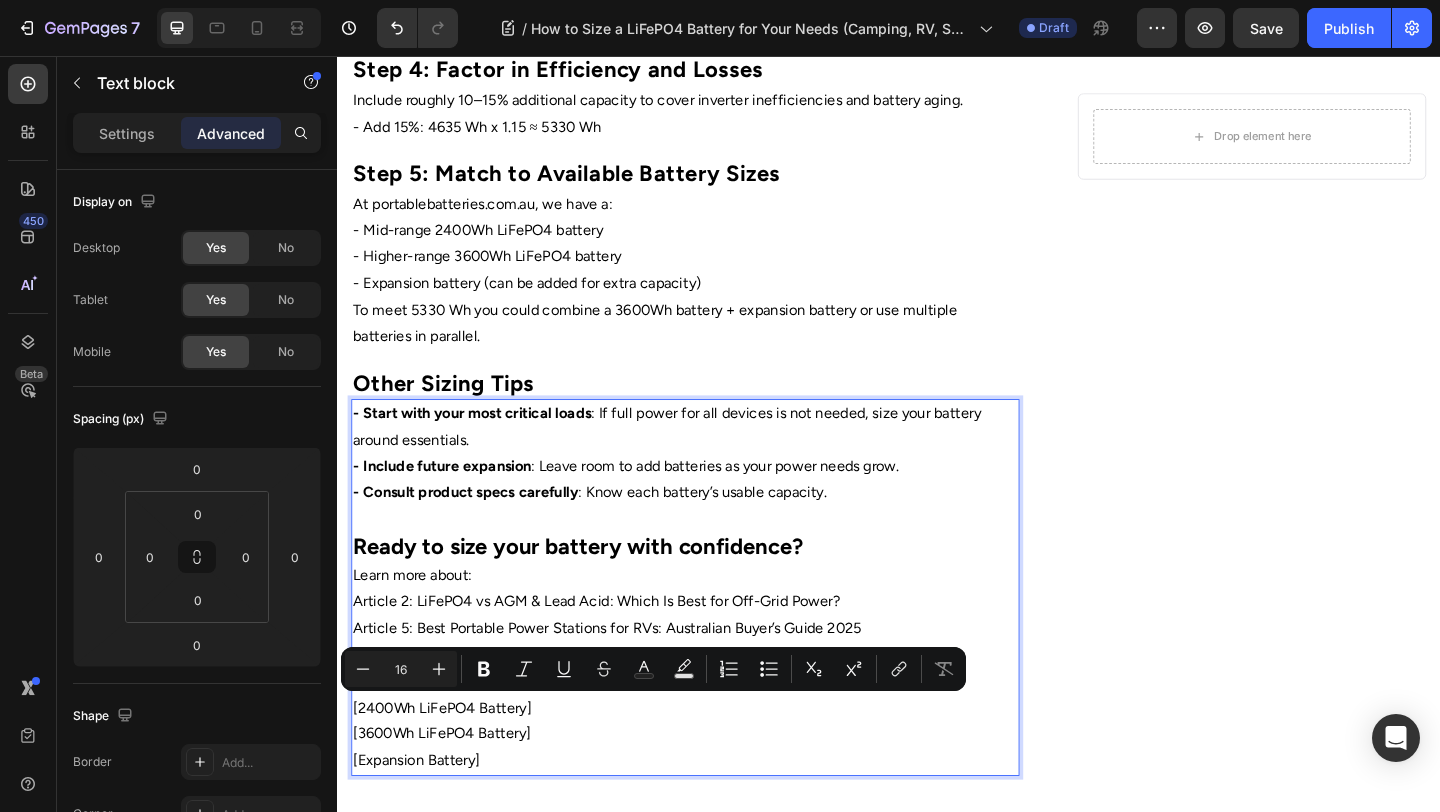 click on "[3600Wh LiFePO4 Battery]" at bounding box center [715, 793] 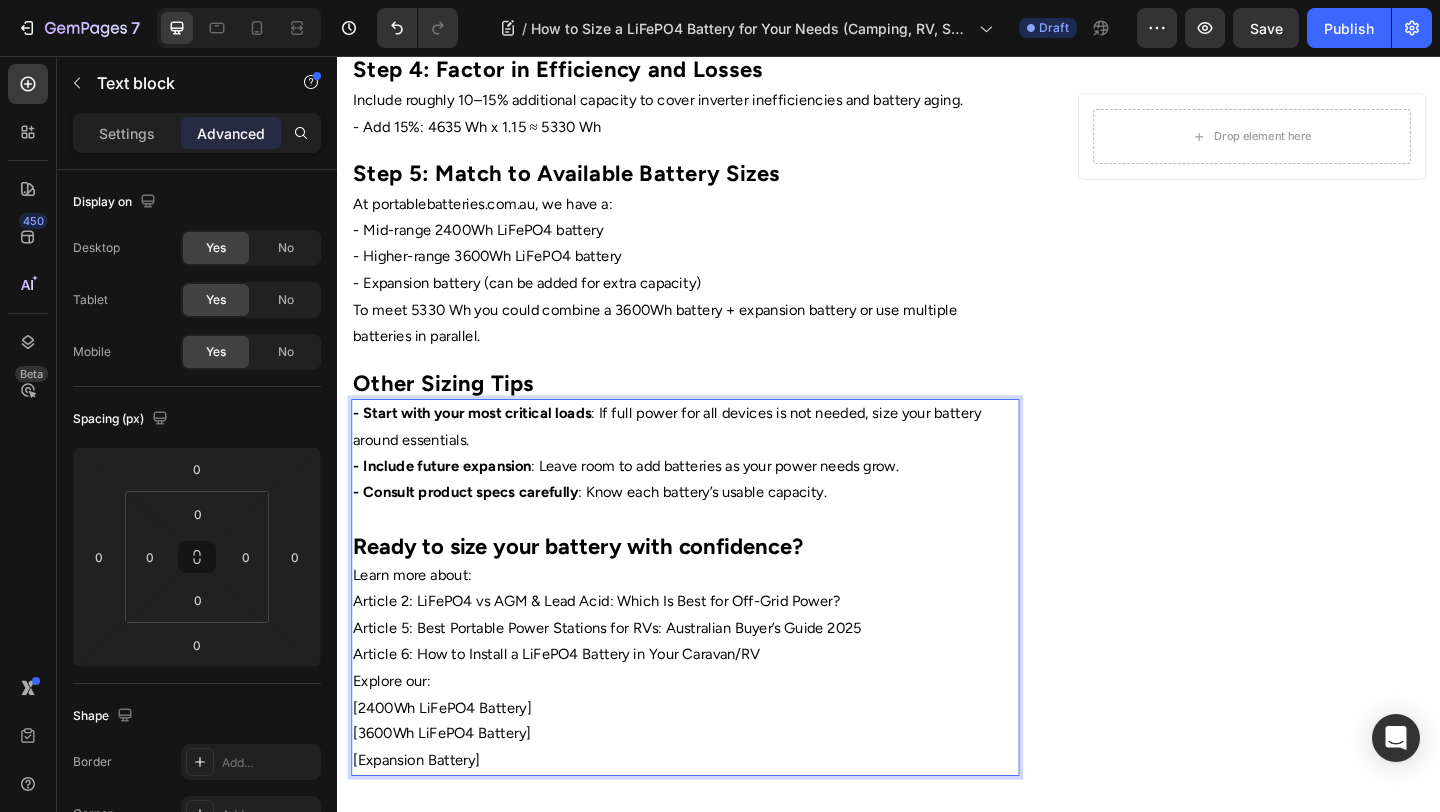 click on "Explore our:" at bounding box center [715, 736] 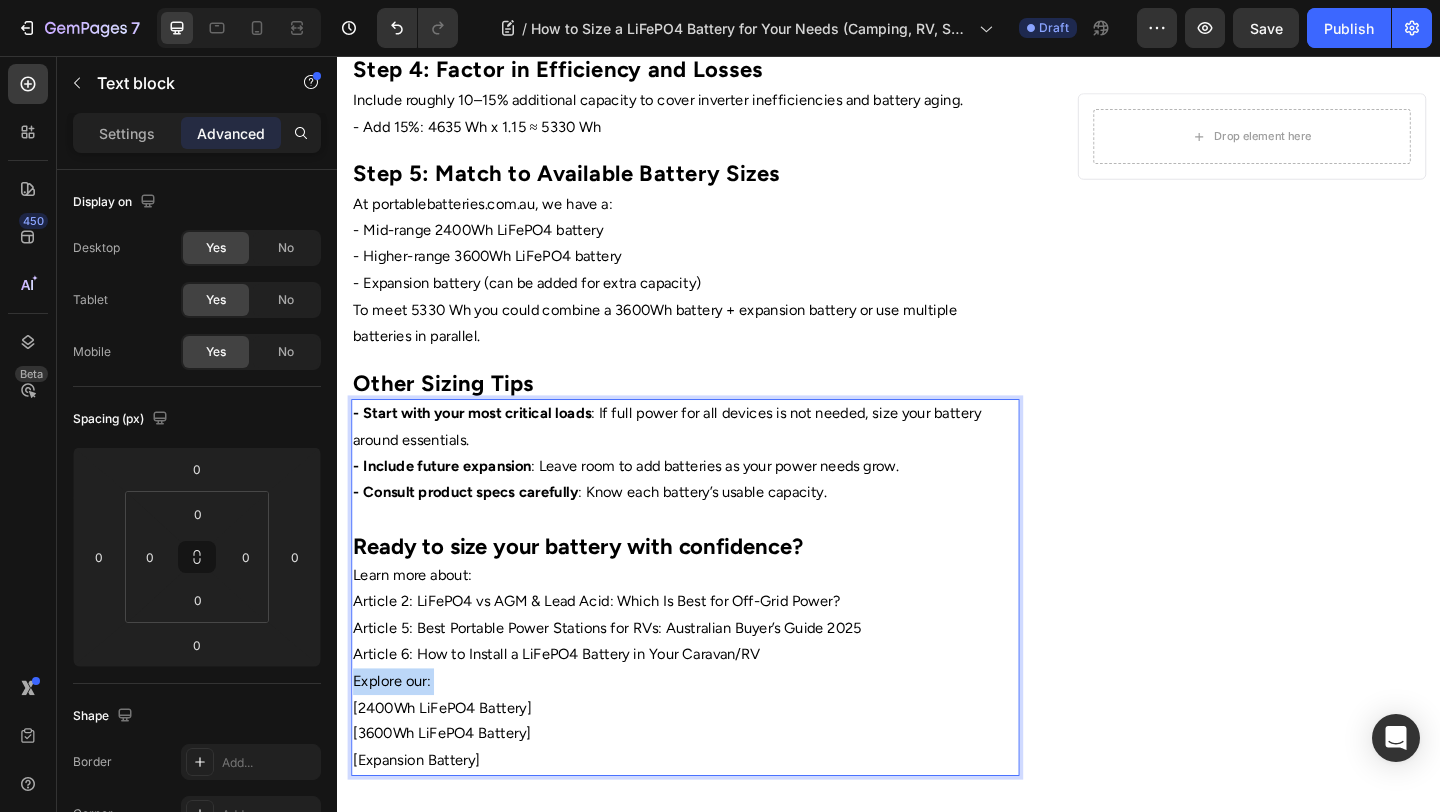 click on "Explore our:" at bounding box center (715, 736) 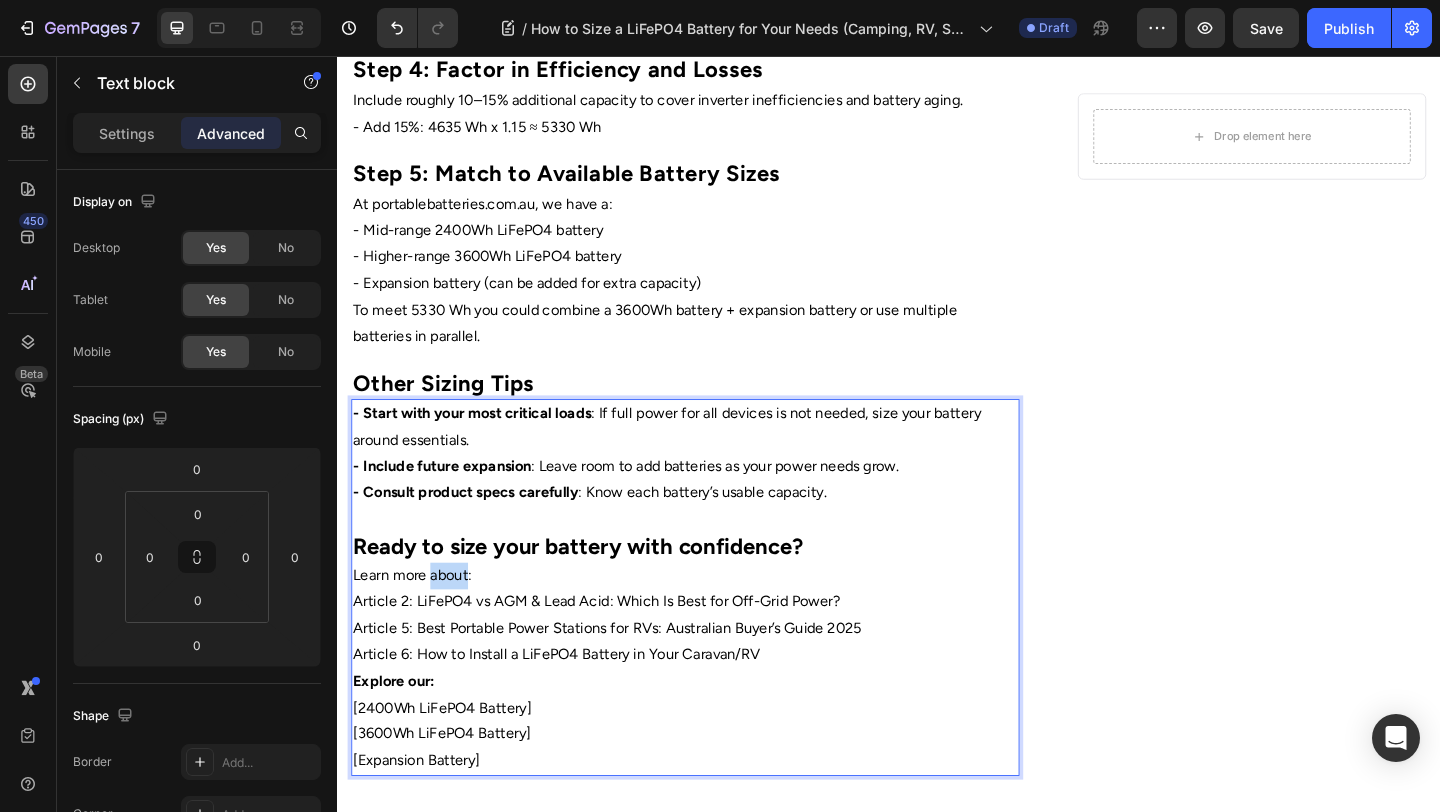 click on "Learn more about:" at bounding box center [715, 621] 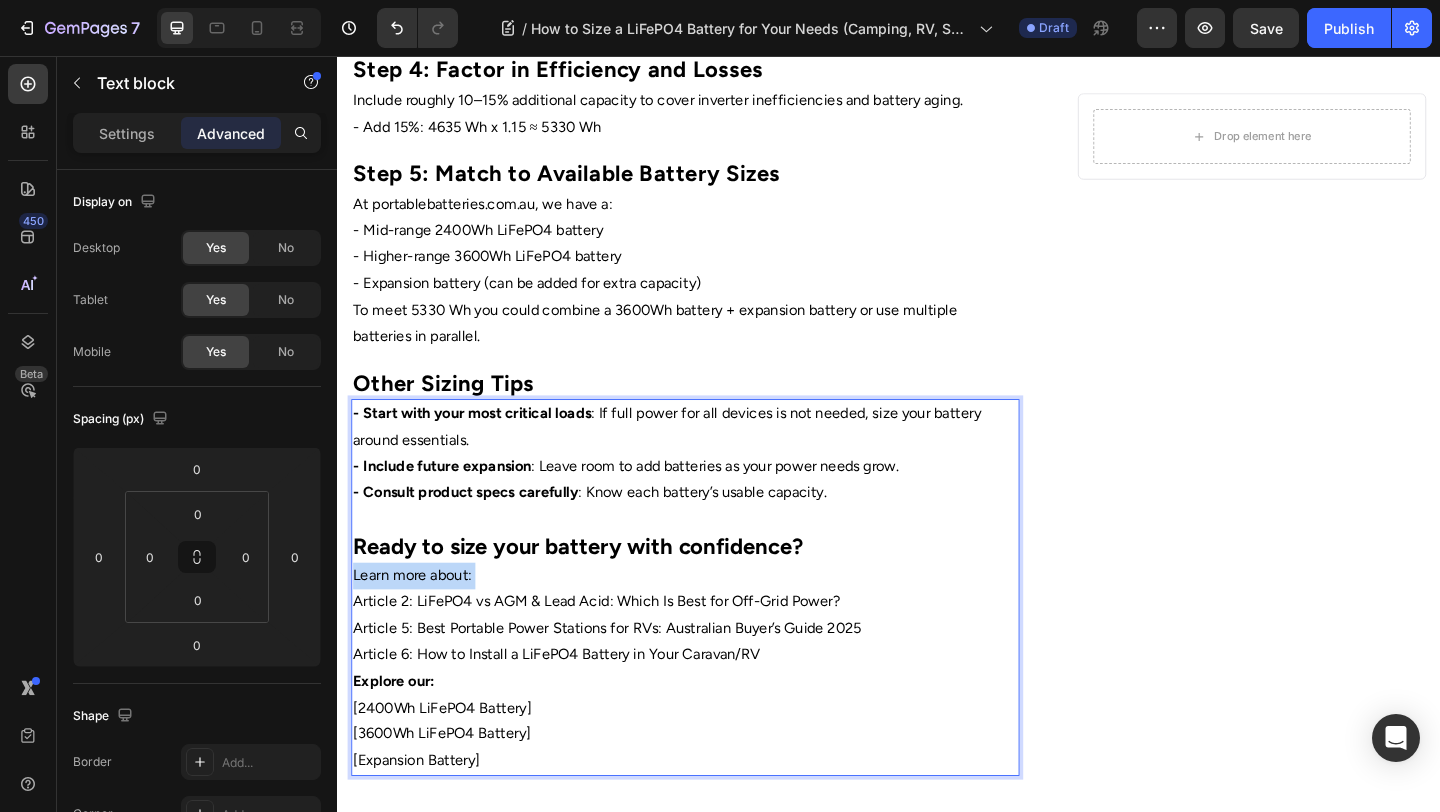 click on "Learn more about:" at bounding box center [715, 621] 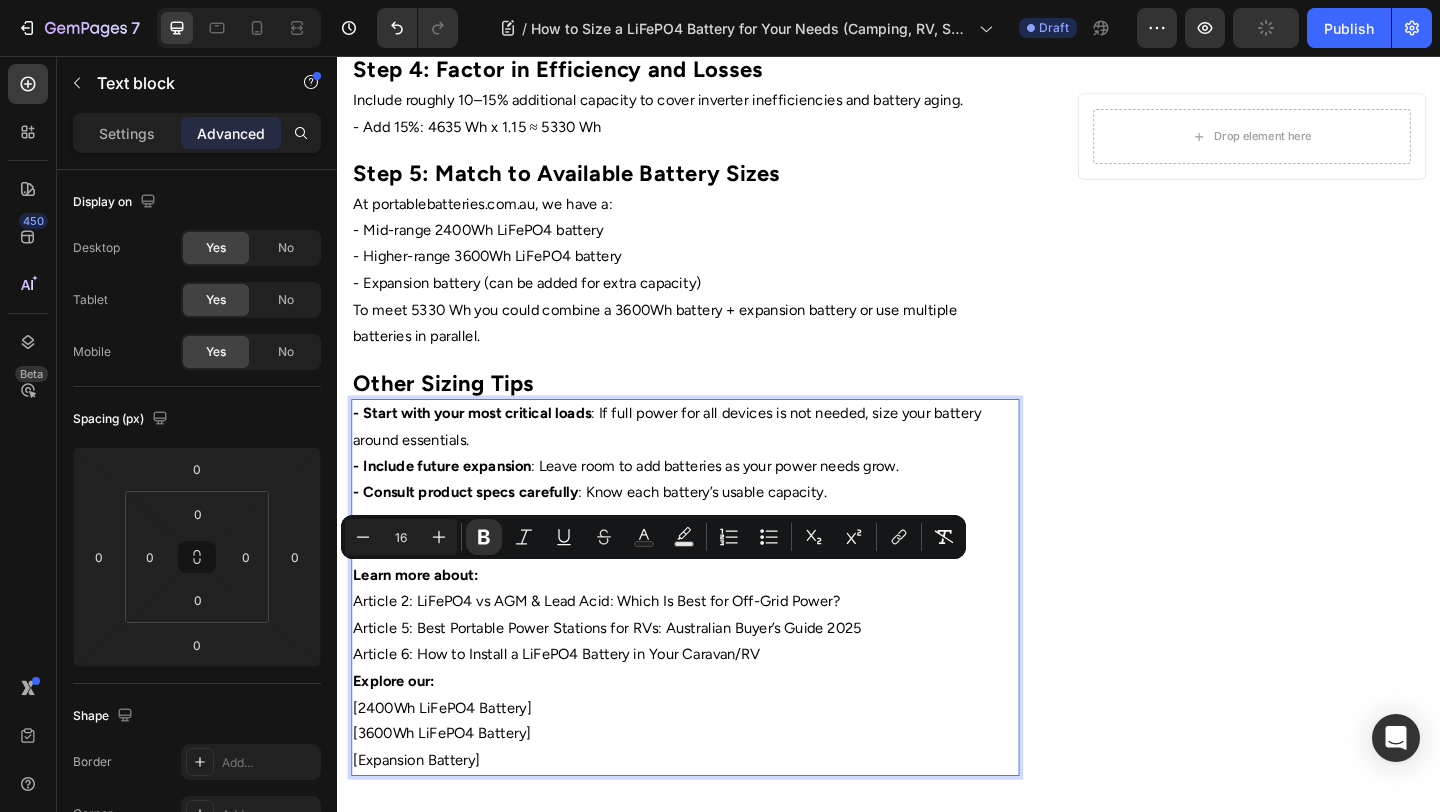 click on "Article 5: Best Portable Power Stations for RVs: Australian Buyer’s Guide 2025" at bounding box center [715, 678] 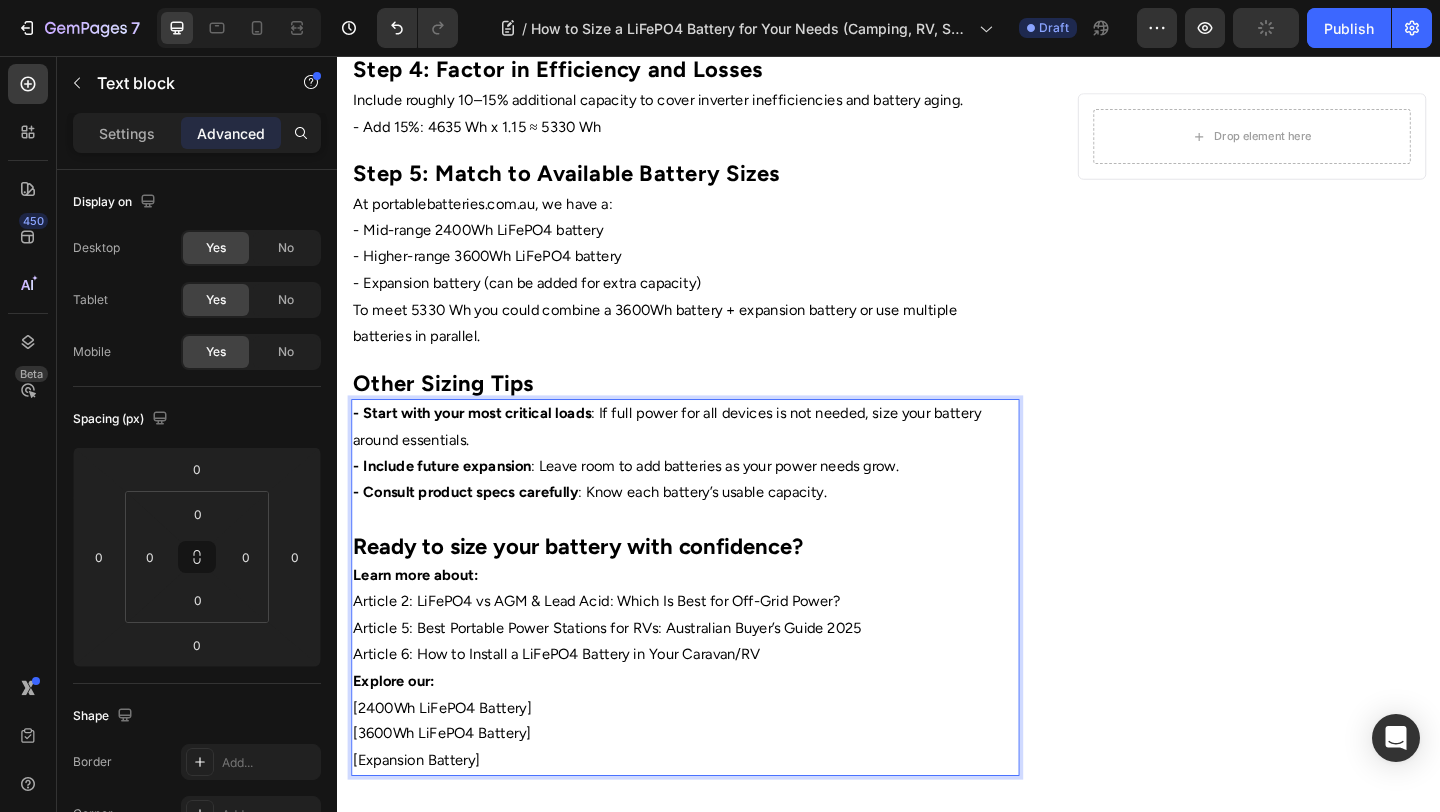 click on "Article 6: How to Install a LiFePO4 Battery in Your Caravan/RV" at bounding box center [715, 707] 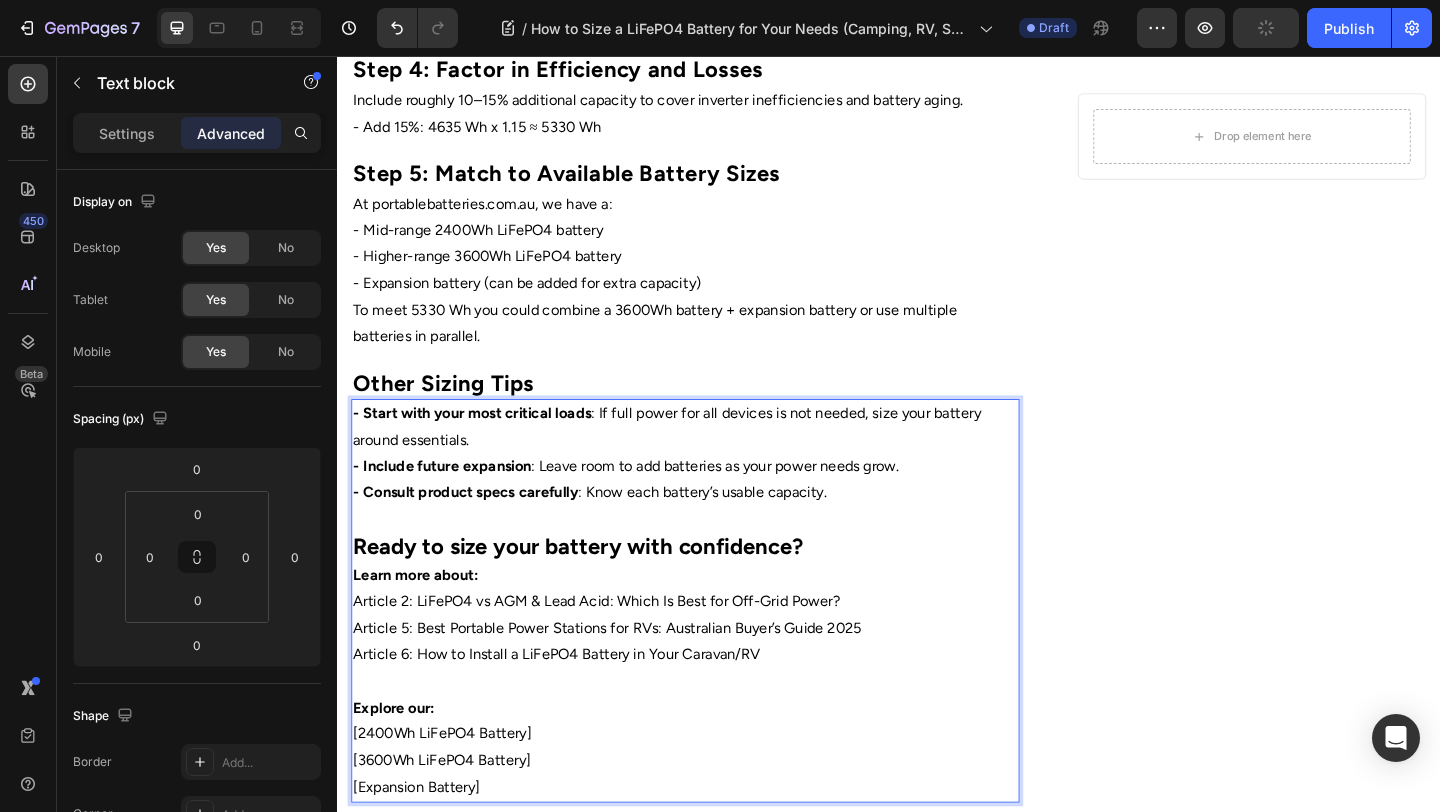 click on "- Start with your most critical loads : If full power for all devices is not needed, size your battery around essentials." at bounding box center [715, 460] 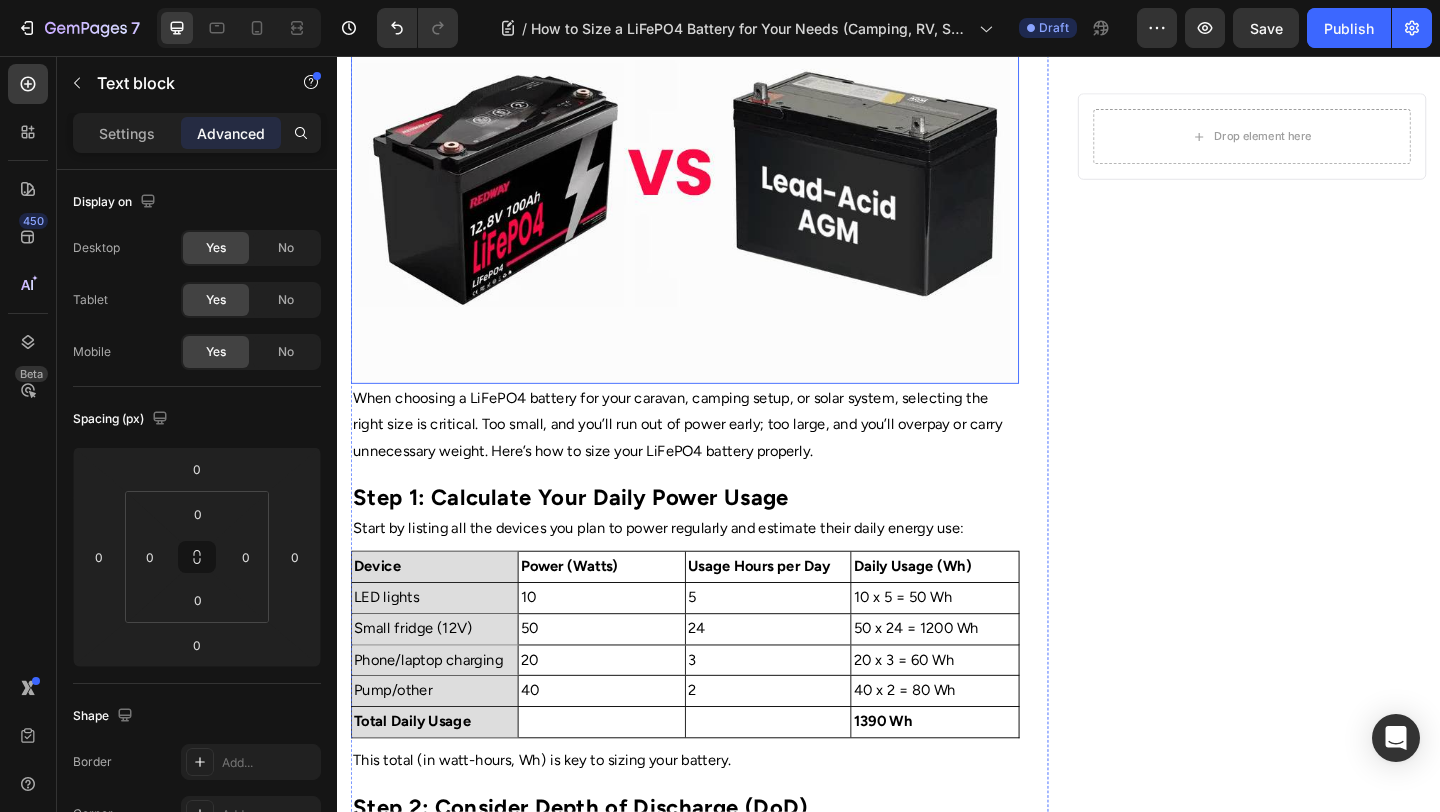 scroll, scrollTop: 363, scrollLeft: 0, axis: vertical 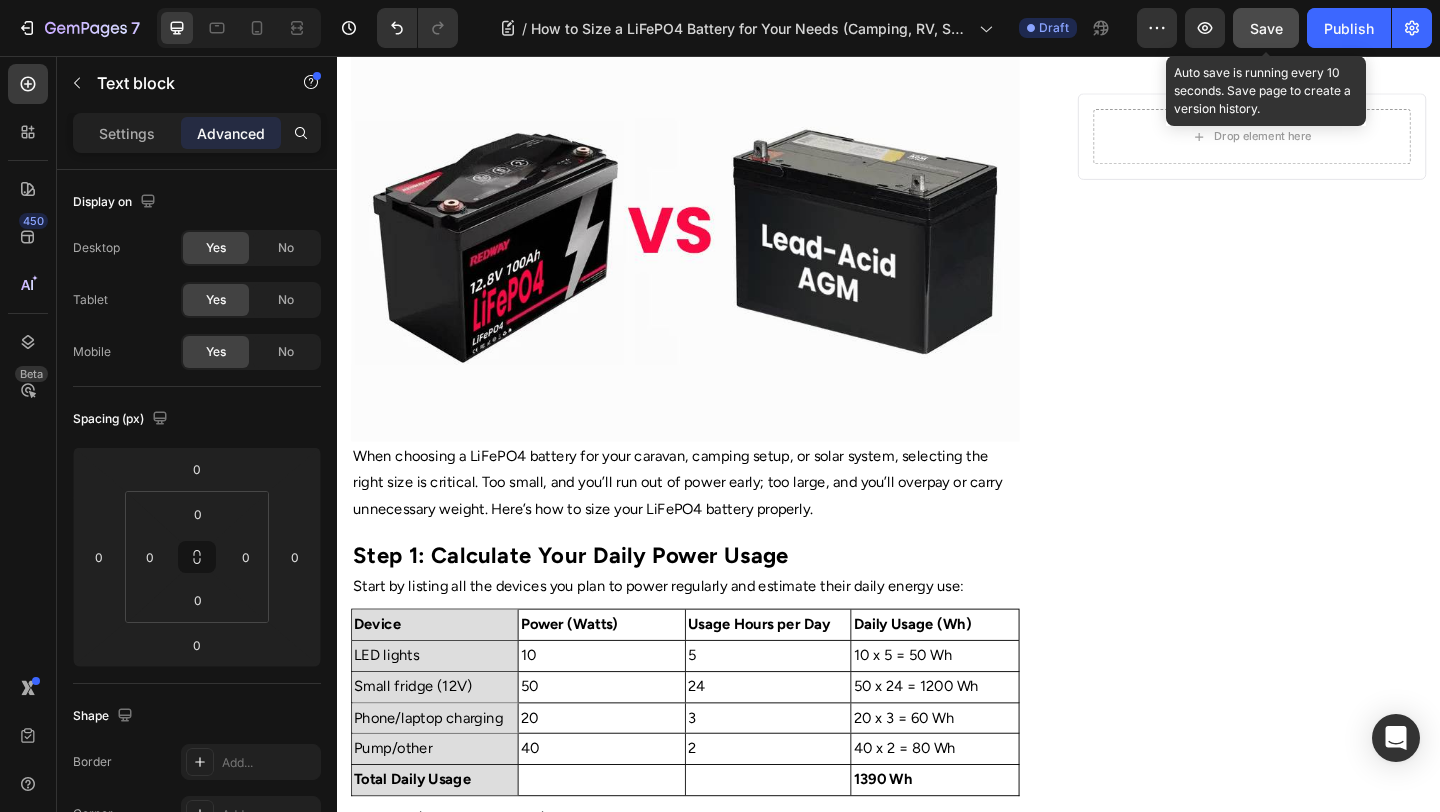 click on "Save" at bounding box center [1266, 28] 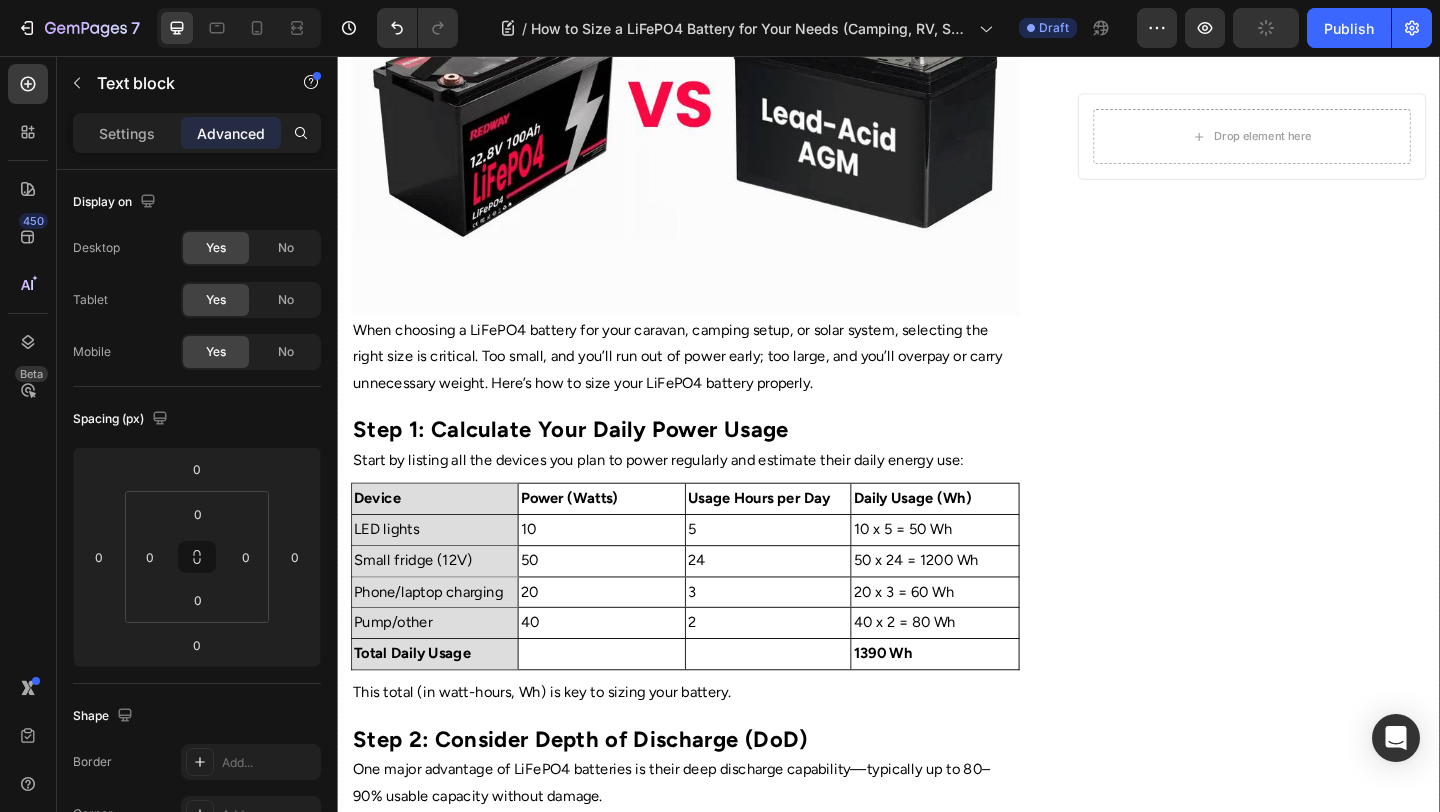 scroll, scrollTop: 515, scrollLeft: 0, axis: vertical 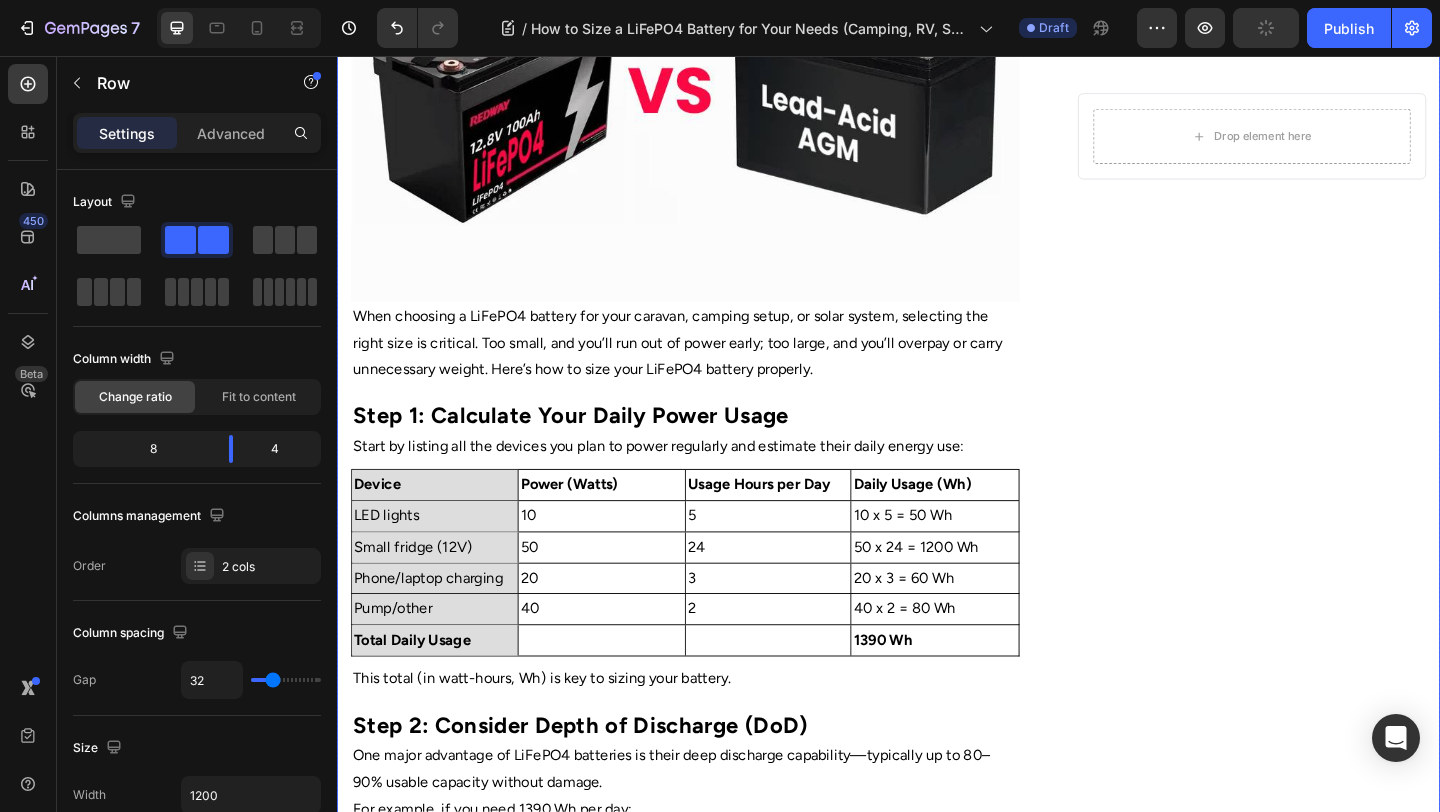 click on "Drop element here Row" at bounding box center (1332, 747) 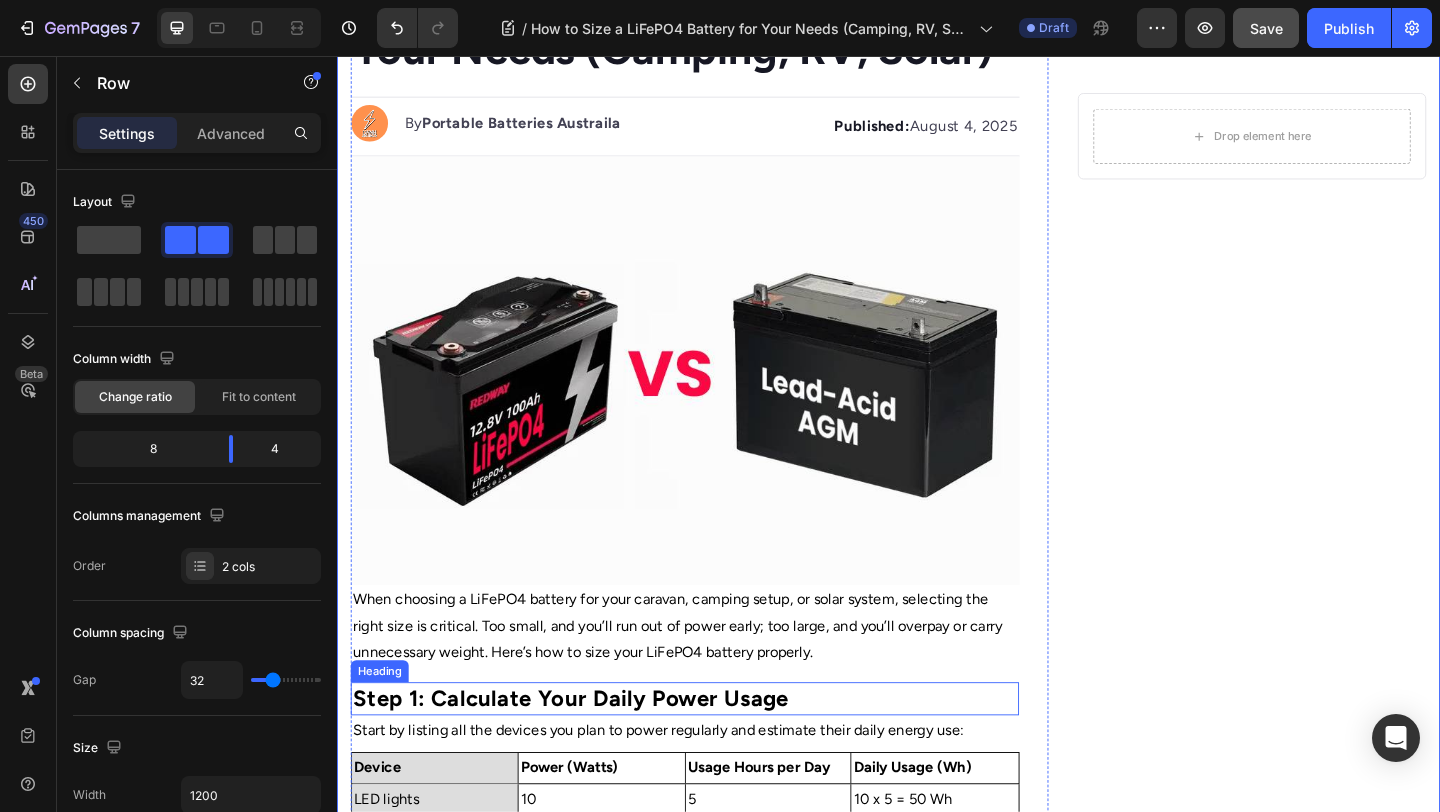 scroll, scrollTop: 0, scrollLeft: 0, axis: both 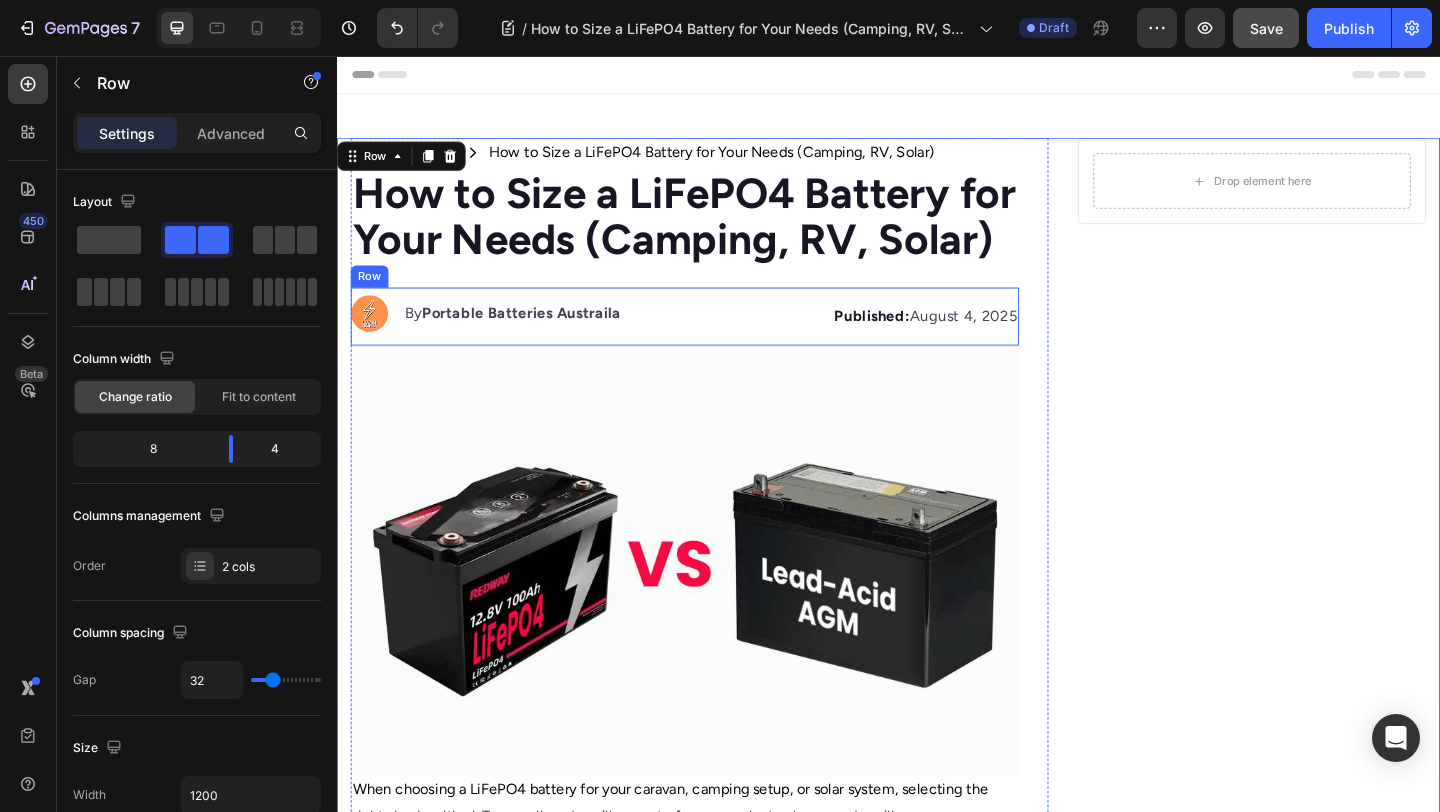 click on "Published: [DATE] Text block" at bounding box center (898, 339) 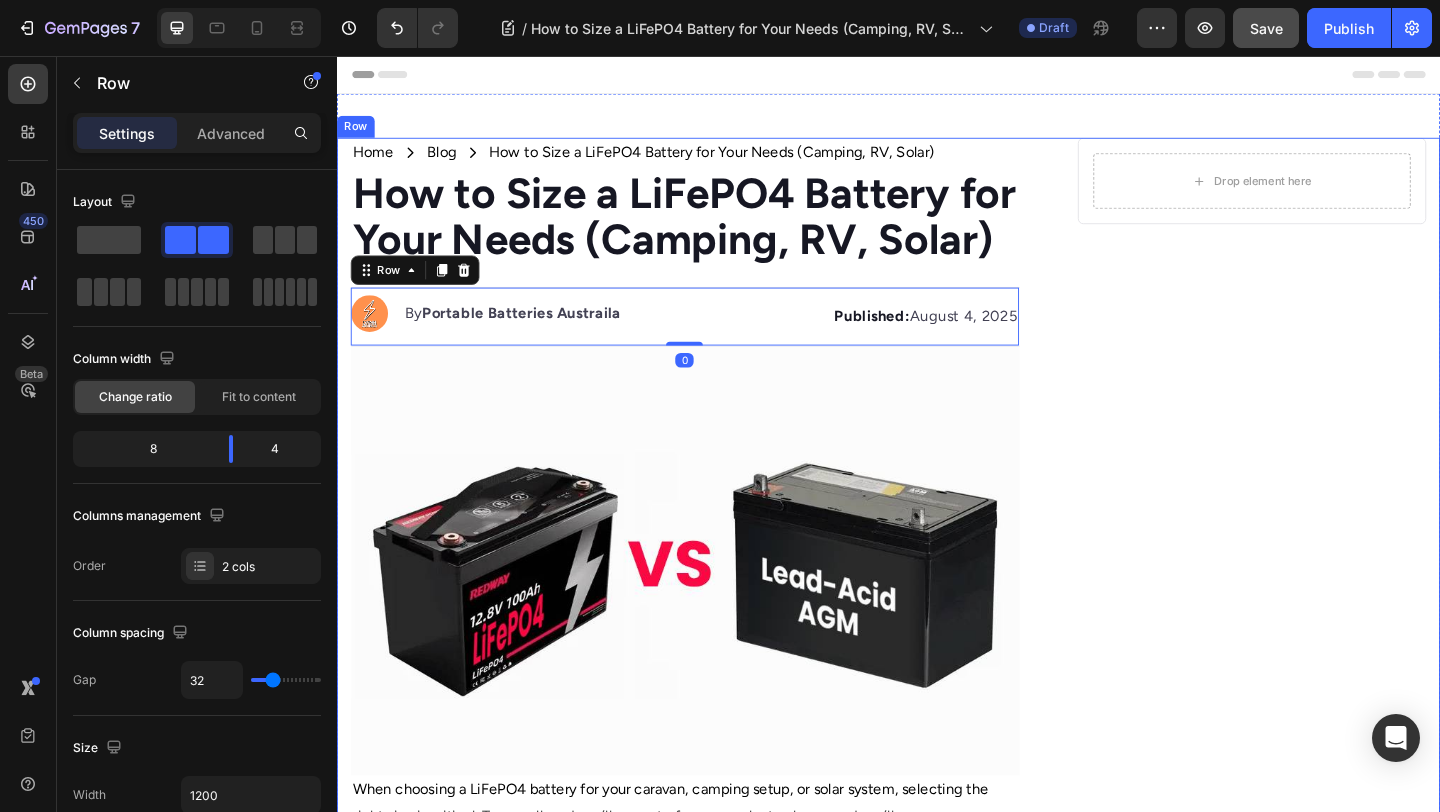 click on "Drop element here Row" at bounding box center (1332, 1262) 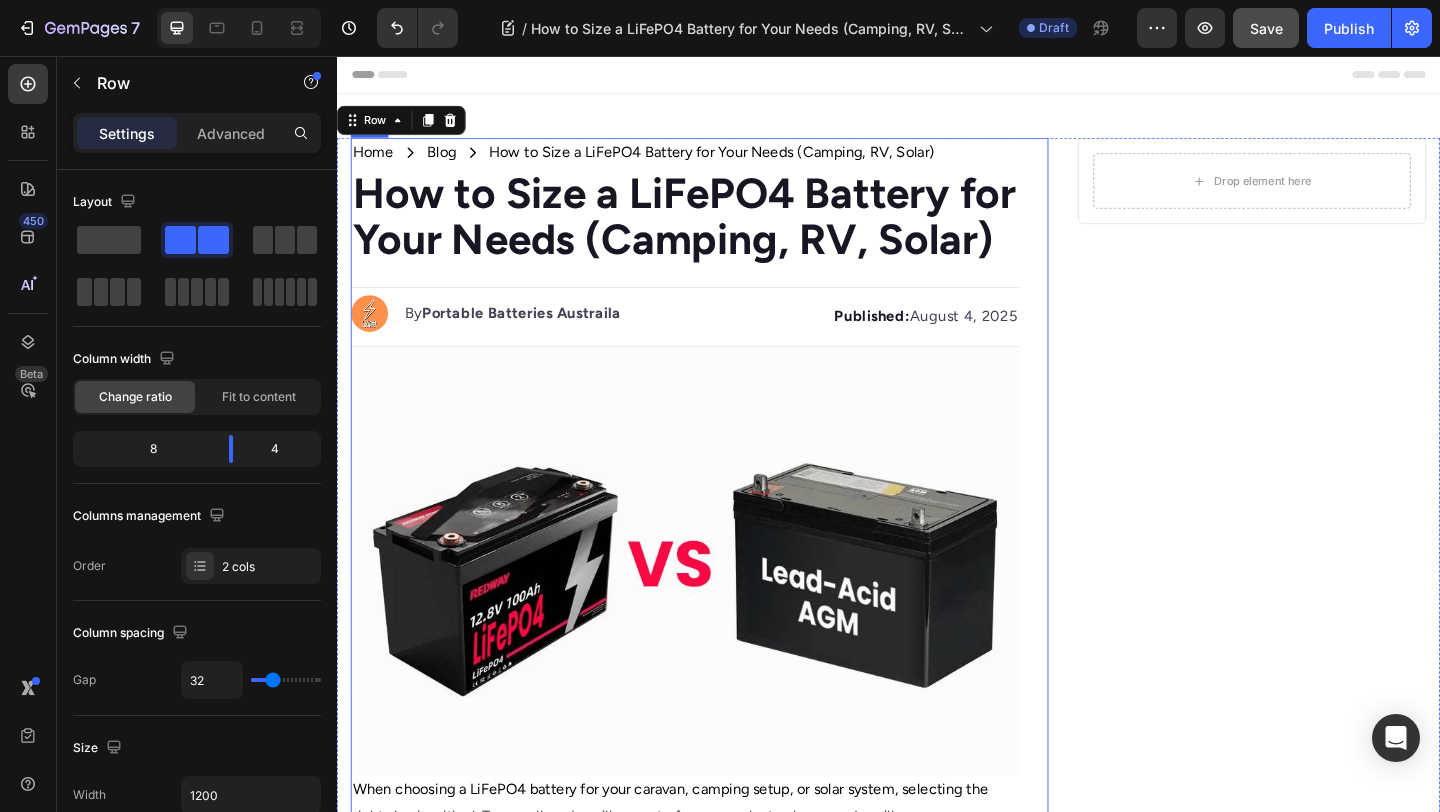 click on "Home Text Block
Icon Blog Text Block
Icon How to Size a LiFePO4 Battery for Your Needs (Camping, RV, Solar) Text Block Row ⁠⁠⁠⁠⁠⁠⁠ How to Size a LiFePO4 Battery for Your Needs (Camping, RV, Solar) Heading Image By  Portable Batteries Austraila Text block Advanced list Published: [DATE] Text block Row Image When choosing a LiFePO4 battery for your caravan, camping setup, or solar system, selecting the right size is critical. Too small, and you’ll run out of power early; too large, and you’ll overpay or carry unnecessary weight. Here’s how to size your LiFePO4 battery properly. Text block ⁠⁠⁠⁠⁠⁠⁠ Step 1: Calculate Your Daily Power Usage Heading Start by listing all the devices you plan to power regularly and estimate their daily energy use: Text block Power (Watts) Text Block Device Text Block Usage Hours per Day Text Block Daily Usage (Wh) Text Block Row 10 Text Block LED lights Text Block 5 Text Block 10 x 5 = 50 Wh Text Block Row 50 3" at bounding box center [731, 1262] 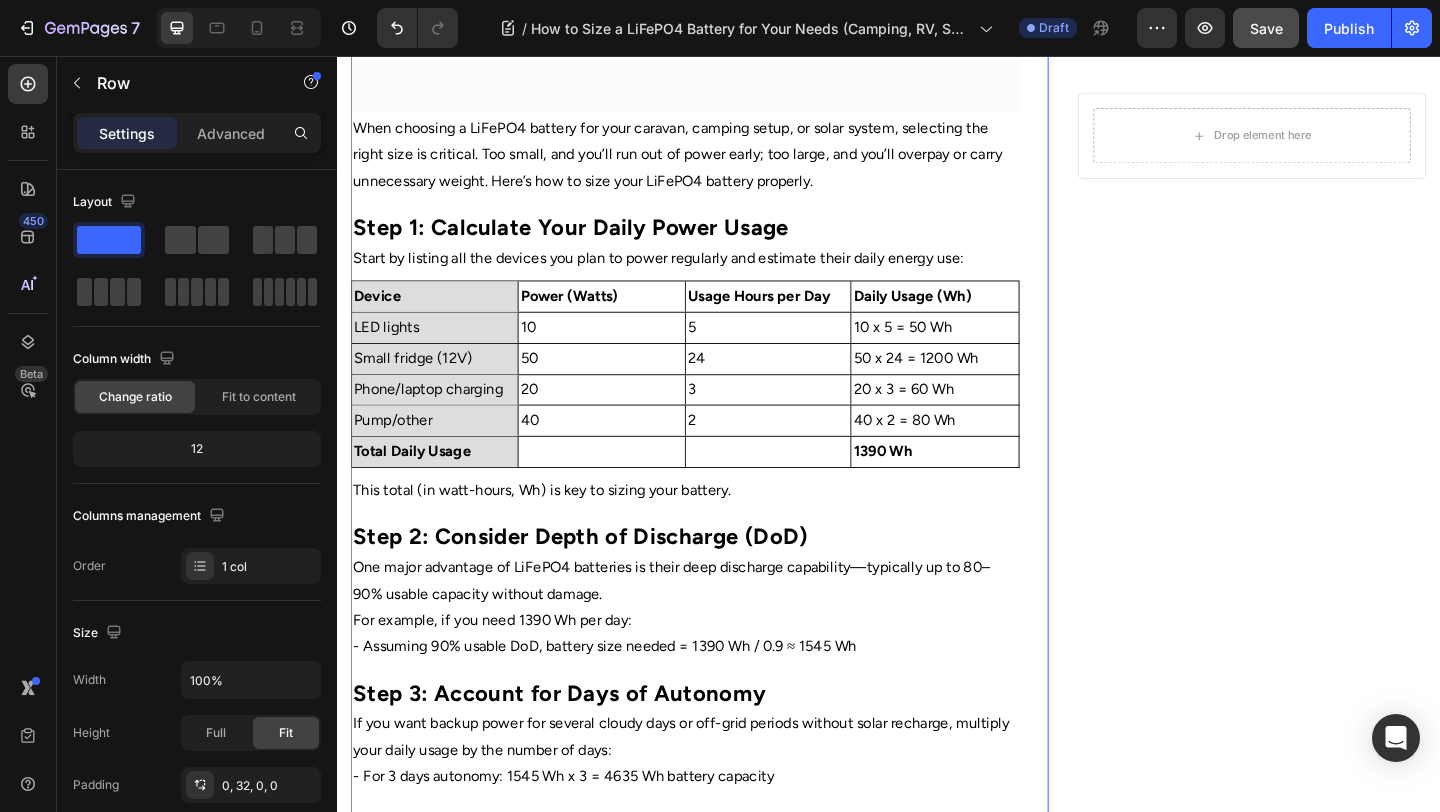 click on "Home Text Block
Icon Blog Text Block
Icon How to Size a LiFePO4 Battery for Your Needs (Camping, RV, Solar) Text Block Row ⁠⁠⁠⁠⁠⁠⁠ How to Size a LiFePO4 Battery for Your Needs (Camping, RV, Solar) Heading Image By  Portable Batteries Austraila Text block Advanced list Published: [DATE] Text block Row Image When choosing a LiFePO4 battery for your caravan, camping setup, or solar system, selecting the right size is critical. Too small, and you’ll run out of power early; too large, and you’ll overpay or carry unnecessary weight. Here’s how to size your LiFePO4 battery properly. Text block ⁠⁠⁠⁠⁠⁠⁠ Step 1: Calculate Your Daily Power Usage Heading Start by listing all the devices you plan to power regularly and estimate their daily energy use: Text block Power (Watts) Text Block Device Text Block Usage Hours per Day Text Block Daily Usage (Wh) Text Block Row 10 Text Block LED lights Text Block 5 Text Block 10 x 5 = 50 Wh Text Block Row 50 3" at bounding box center [731, 542] 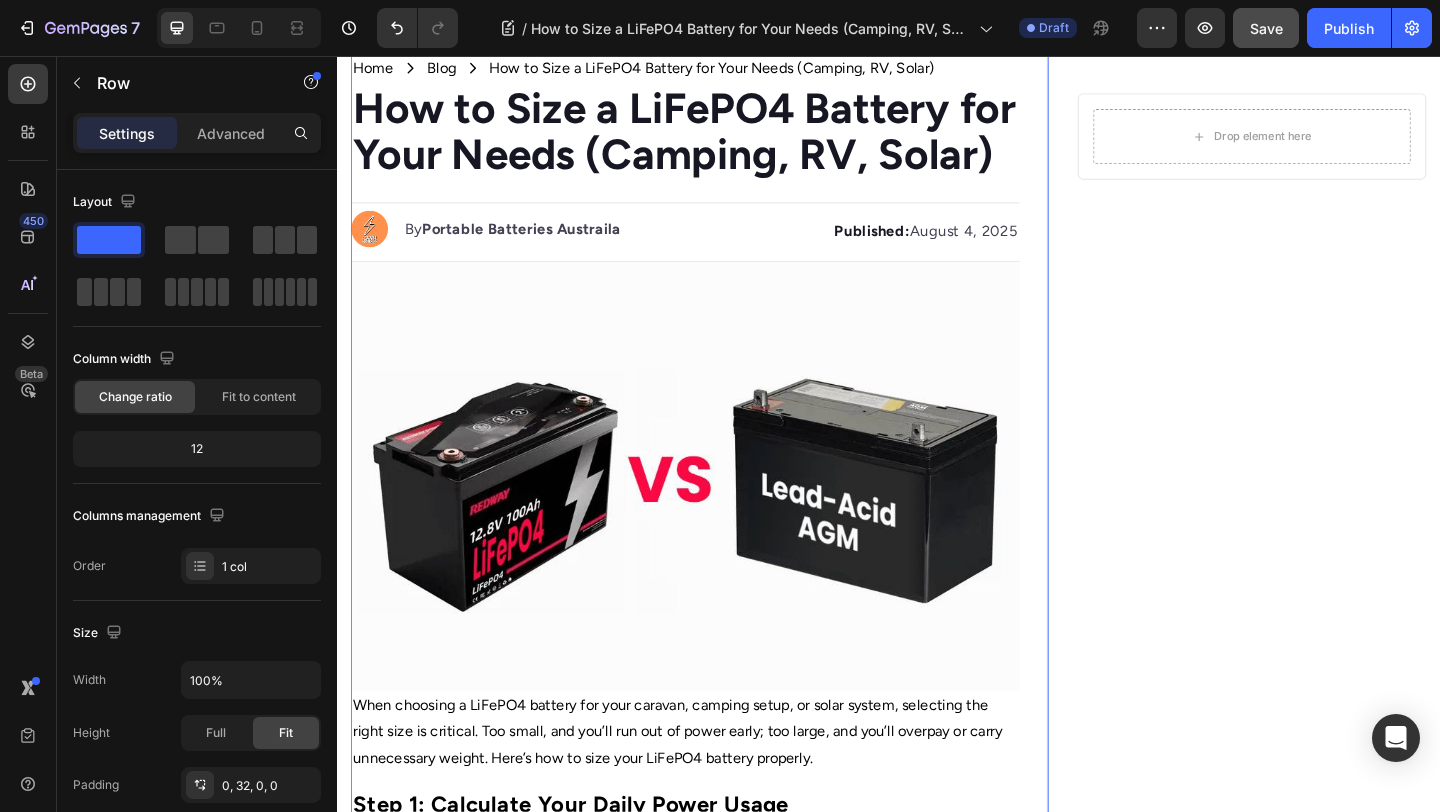 scroll, scrollTop: 101, scrollLeft: 0, axis: vertical 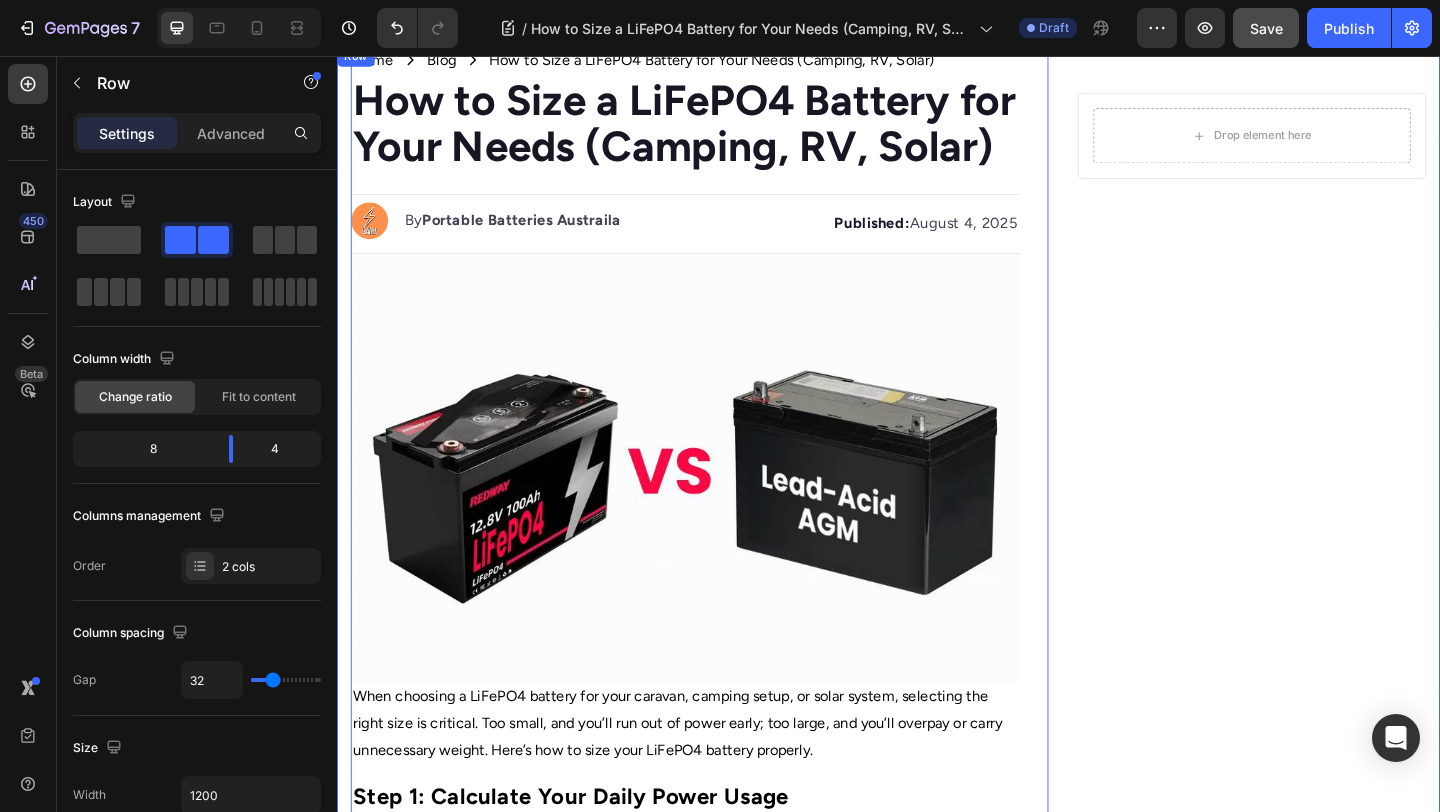 click on "Home Text Block
Icon Blog Text Block
Icon How to Size a LiFePO4 Battery for Your Needs (Camping, RV, Solar) Text Block Row ⁠⁠⁠⁠⁠⁠⁠ How to Size a LiFePO4 Battery for Your Needs (Camping, RV, Solar) Heading Image By  Portable Batteries Austraila Text block Advanced list Published: [DATE] Text block Row Image When choosing a LiFePO4 battery for your caravan, camping setup, or solar system, selecting the right size is critical. Too small, and you’ll run out of power early; too large, and you’ll overpay or carry unnecessary weight. Here’s how to size your LiFePO4 battery properly. Text block ⁠⁠⁠⁠⁠⁠⁠ Step 1: Calculate Your Daily Power Usage Heading Start by listing all the devices you plan to power regularly and estimate their daily energy use: Text block Power (Watts) Text Block Device Text Block Usage Hours per Day Text Block Daily Usage (Wh) Text Block Row 10 Text Block LED lights Text Block 5 Text Block 10 x 5 = 50 Wh Text Block Row 50 3" at bounding box center (937, 1161) 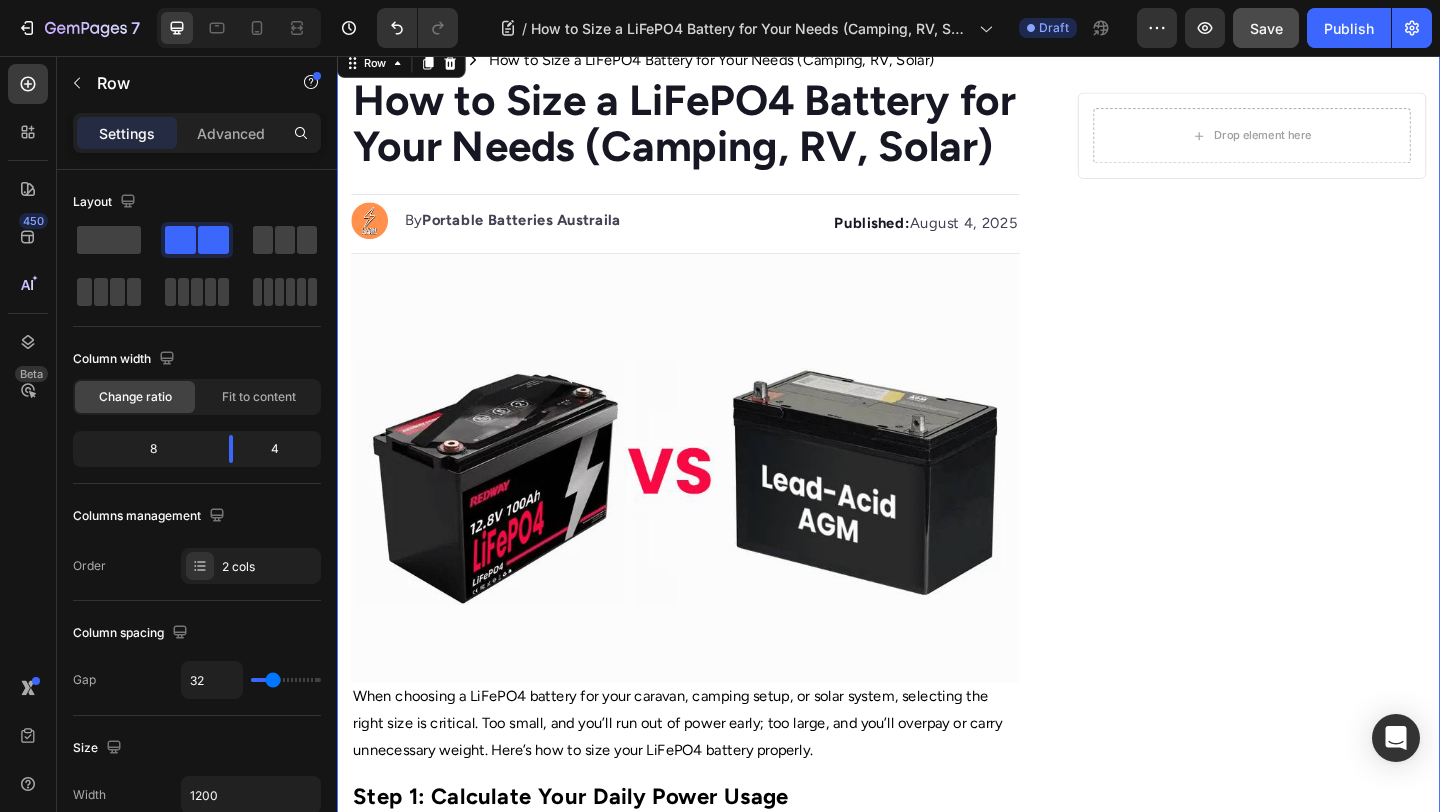 scroll, scrollTop: 0, scrollLeft: 0, axis: both 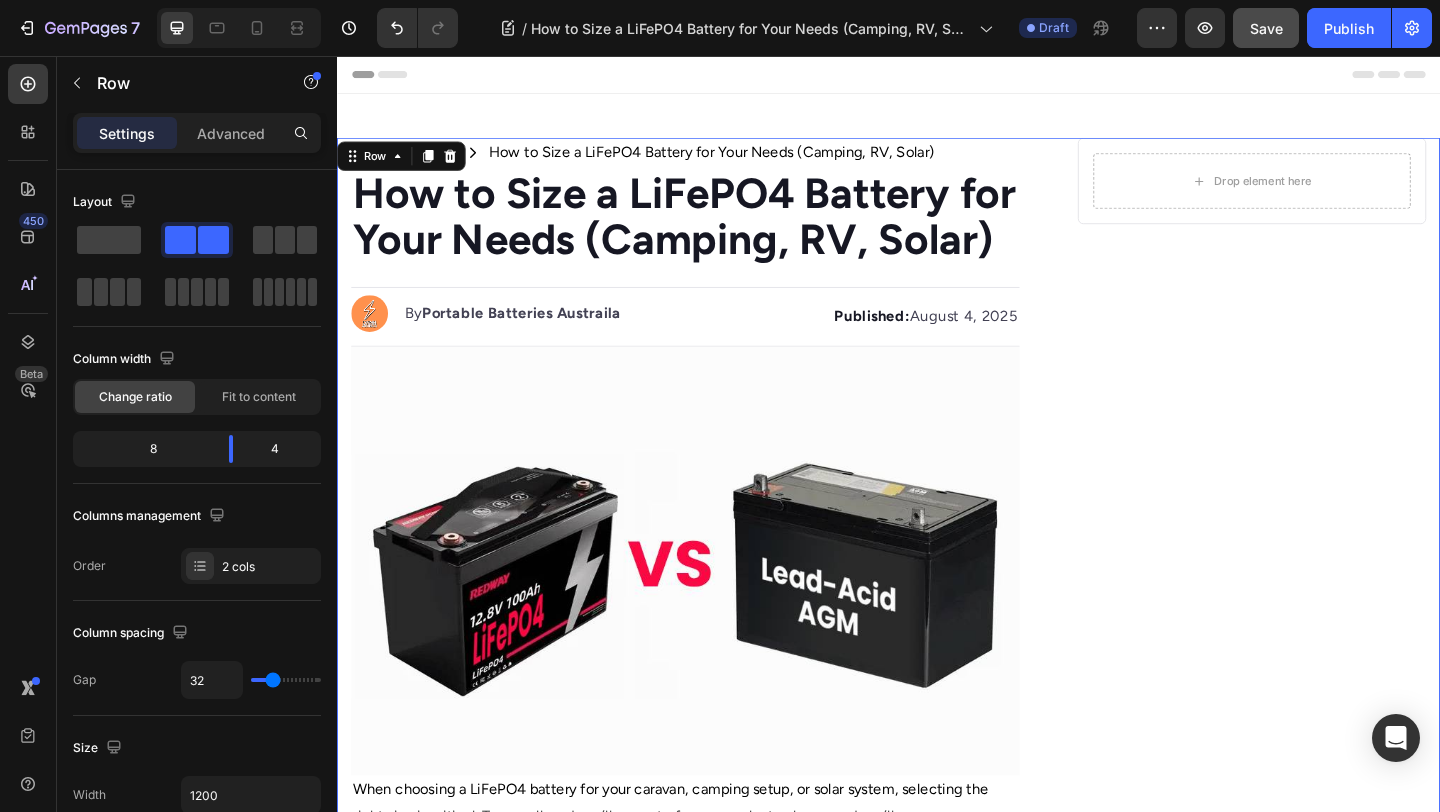 click on "Home Text Block
Icon Blog Text Block
Icon How to Size a LiFePO4 Battery for Your Needs (Camping, RV, Solar) Text Block Row ⁠⁠⁠⁠⁠⁠⁠ How to Size a LiFePO4 Battery for Your Needs (Camping, RV, Solar) Heading Image By  Portable Batteries Austraila Text block Advanced list Published: [DATE] Text block Row Image When choosing a LiFePO4 battery for your caravan, camping setup, or solar system, selecting the right size is critical. Too small, and you’ll run out of power early; too large, and you’ll overpay or carry unnecessary weight. Here’s how to size your LiFePO4 battery properly. Text block ⁠⁠⁠⁠⁠⁠⁠ Step 1: Calculate Your Daily Power Usage Heading Start by listing all the devices you plan to power regularly and estimate their daily energy use: Text block Power (Watts) Text Block Device Text Block Usage Hours per Day Text Block Daily Usage (Wh) Text Block Row 10 Text Block LED lights Text Block 5 Text Block 10 x 5 = 50 Wh Text Block Row 50 3" at bounding box center (937, 1262) 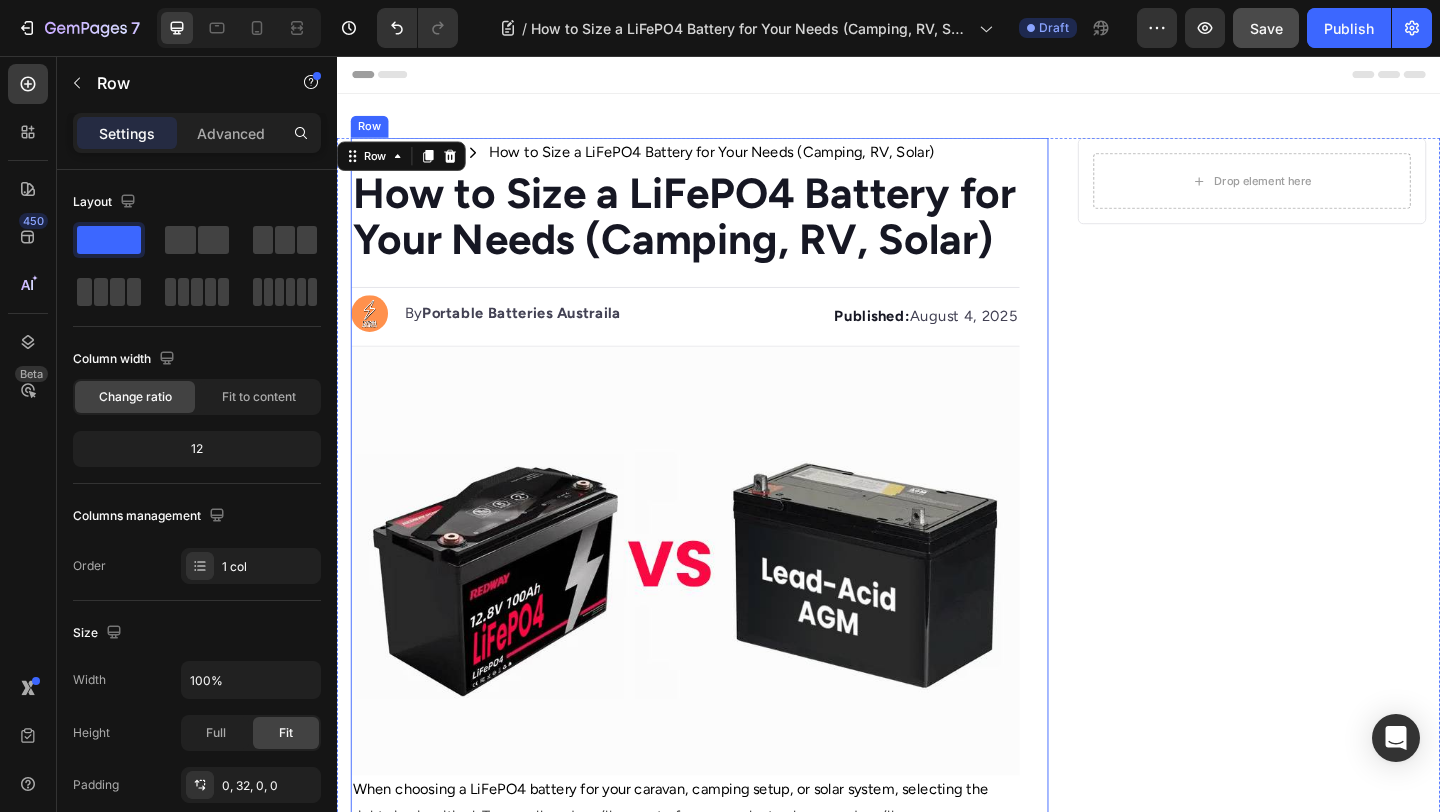 click on "Home Text Block
Icon Blog Text Block
Icon How to Size a LiFePO4 Battery for Your Needs (Camping, RV, Solar) Text Block Row ⁠⁠⁠⁠⁠⁠⁠ How to Size a LiFePO4 Battery for Your Needs (Camping, RV, Solar) Heading Image By  Portable Batteries Austraila Text block Advanced list Published: [DATE] Text block Row Image When choosing a LiFePO4 battery for your caravan, camping setup, or solar system, selecting the right size is critical. Too small, and you’ll run out of power early; too large, and you’ll overpay or carry unnecessary weight. Here’s how to size your LiFePO4 battery properly. Text block ⁠⁠⁠⁠⁠⁠⁠ Step 1: Calculate Your Daily Power Usage Heading Start by listing all the devices you plan to power regularly and estimate their daily energy use: Text block Power (Watts) Text Block Device Text Block Usage Hours per Day Text Block Daily Usage (Wh) Text Block Row 10 Text Block LED lights Text Block 5 Text Block 10 x 5 = 50 Wh Text Block Row 50 3" at bounding box center [731, 1262] 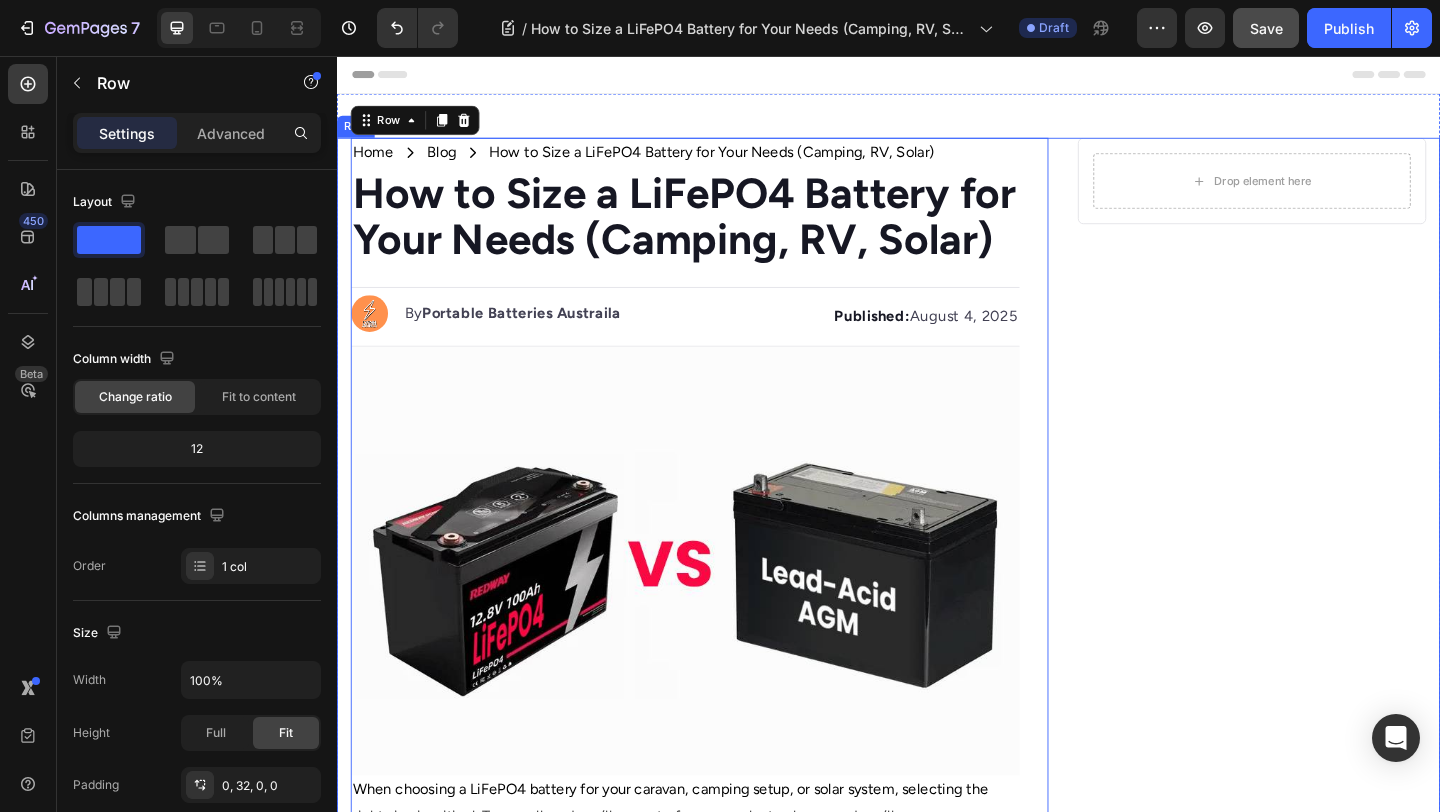 click on "Home Text Block
Icon Blog Text Block
Icon How to Size a LiFePO4 Battery for Your Needs (Camping, RV, Solar) Text Block Row ⁠⁠⁠⁠⁠⁠⁠ How to Size a LiFePO4 Battery for Your Needs (Camping, RV, Solar) Heading Image By  Portable Batteries Austraila Text block Advanced list Published: [DATE] Text block Row Image When choosing a LiFePO4 battery for your caravan, camping setup, or solar system, selecting the right size is critical. Too small, and you’ll run out of power early; too large, and you’ll overpay or carry unnecessary weight. Here’s how to size your LiFePO4 battery properly. Text block ⁠⁠⁠⁠⁠⁠⁠ Step 1: Calculate Your Daily Power Usage Heading Start by listing all the devices you plan to power regularly and estimate their daily energy use: Text block Power (Watts) Text Block Device Text Block Usage Hours per Day Text Block Daily Usage (Wh) Text Block Row 10 Text Block LED lights Text Block 5 Text Block 10 x 5 = 50 Wh Text Block Row 50 3" at bounding box center [937, 1262] 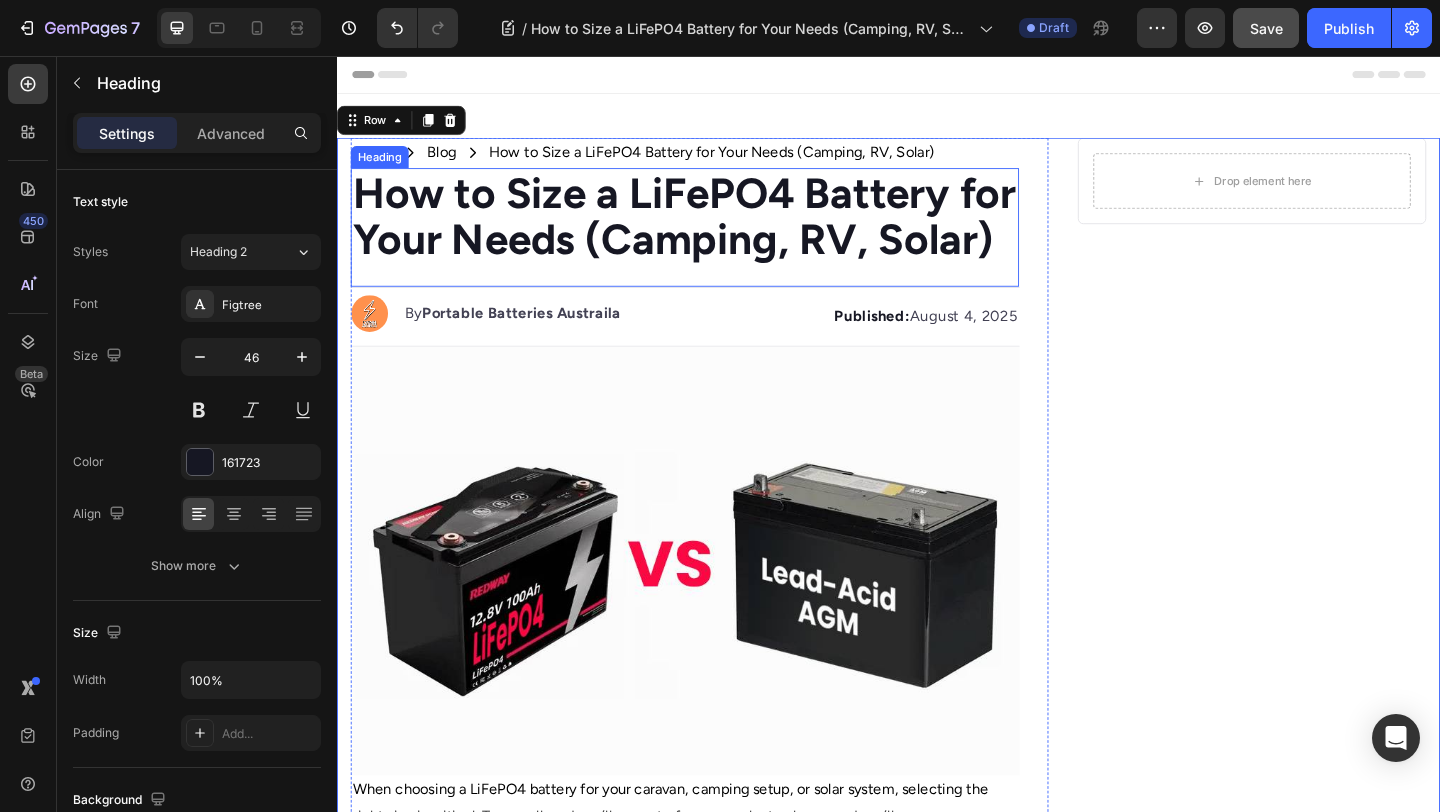 click on "How to Size a LiFePO4 Battery for Your Needs (Camping, RV, Solar)" at bounding box center [714, 230] 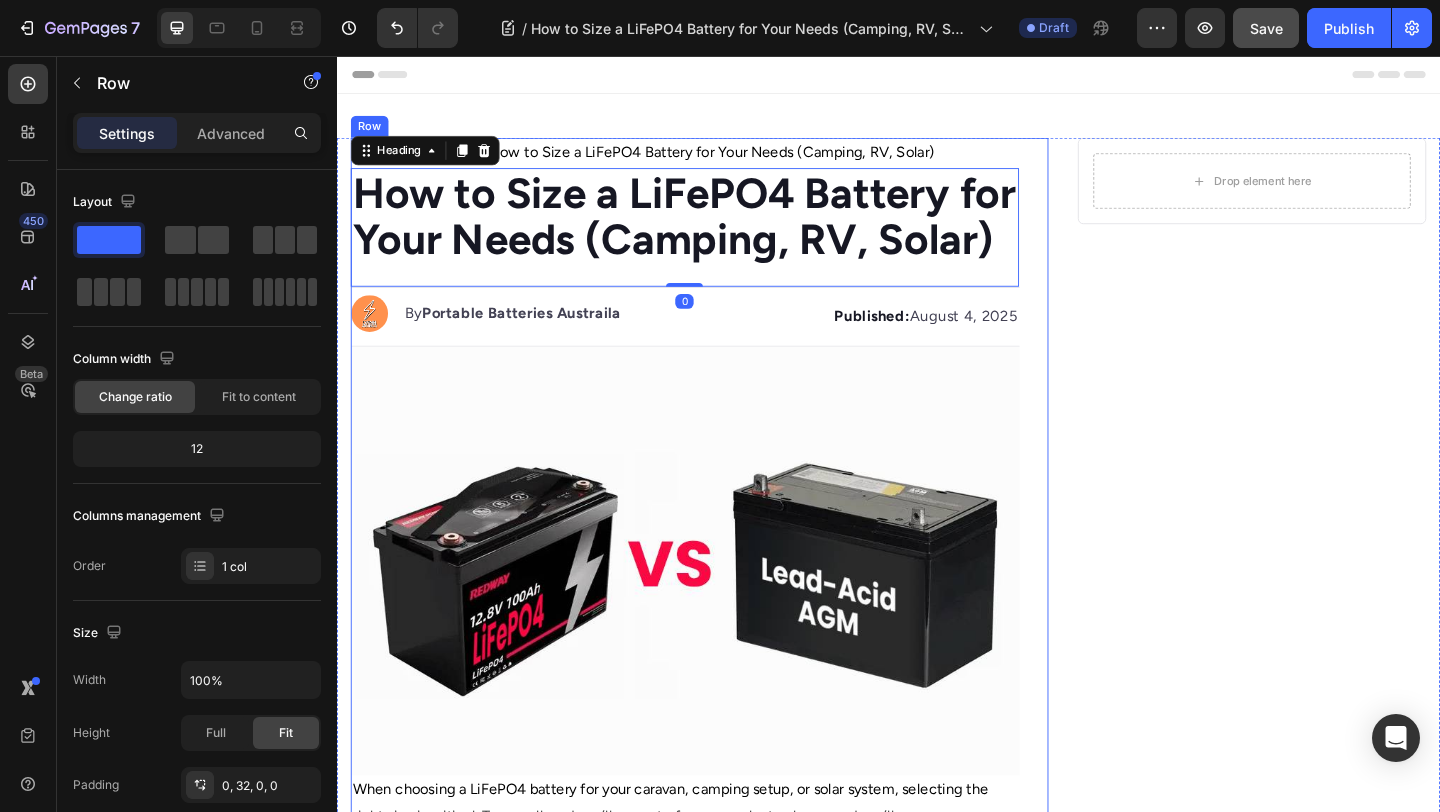click on "Home Text Block
Icon Blog Text Block
Icon How to Size a LiFePO4 Battery for Your Needs (Camping, RV, Solar) Text Block Row ⁠⁠⁠⁠⁠⁠⁠ How to Size a LiFePO4 Battery for Your Needs (Camping, RV, Solar) Heading   0 Image By  Portable Batteries Austraila Text block Advanced list Published: [DATE] Text block Row Image When choosing a LiFePO4 battery for your caravan, camping setup, or solar system, selecting the right size is critical. Too small, and you’ll run out of power early; too large, and you’ll overpay or carry unnecessary weight. Here’s how to size your LiFePO4 battery properly. Text block ⁠⁠⁠⁠⁠⁠⁠ Step 1: Calculate Your Daily Power Usage Heading Start by listing all the devices you plan to power regularly and estimate their daily energy use: Text block Power (Watts) Text Block Device Text Block Usage Hours per Day Text Block Daily Usage (Wh) Text Block Row 10 Text Block LED lights Text Block 5 Text Block 10 x 5 = 50 Wh Text Block Row" at bounding box center [731, 1262] 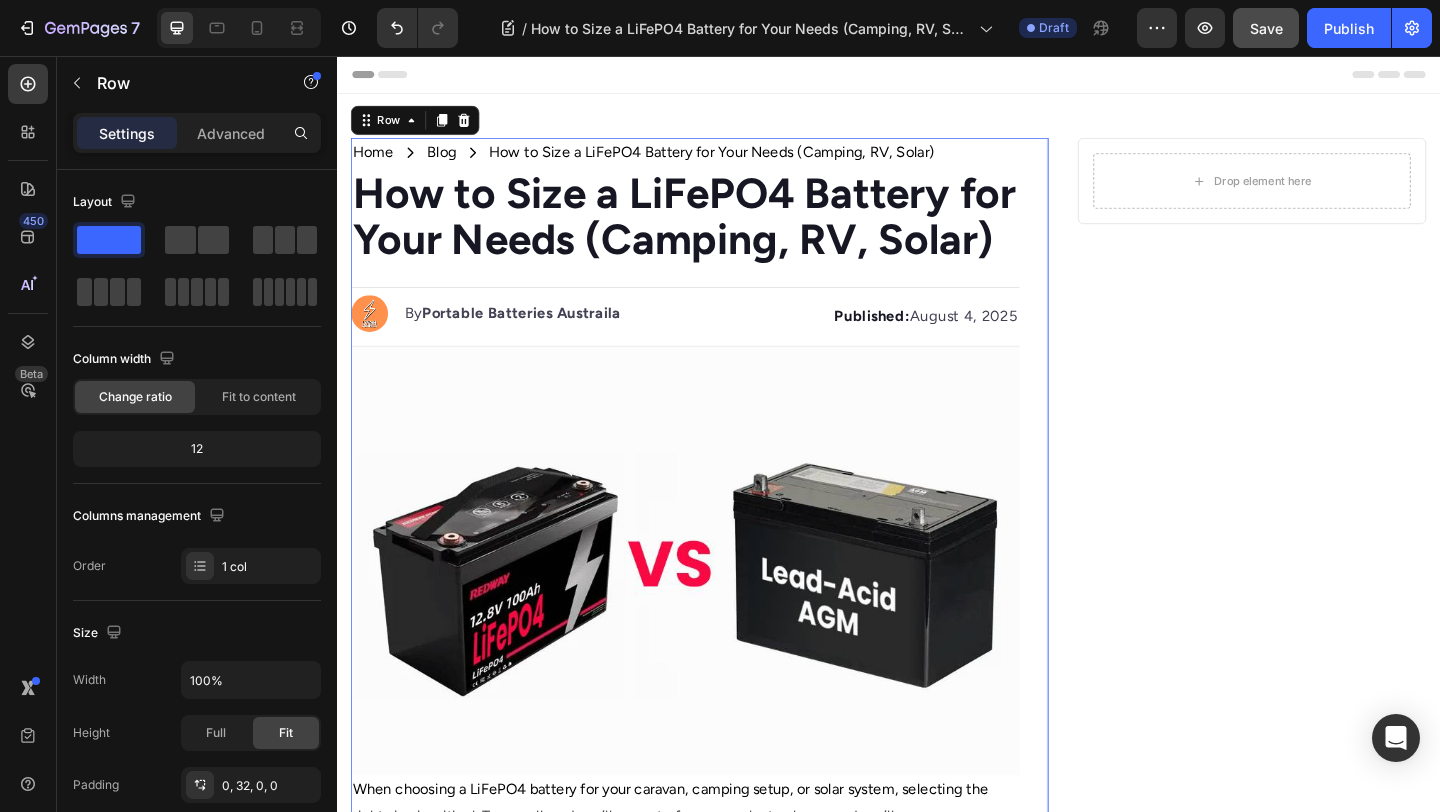 click on "Home Text Block
Icon Blog Text Block
Icon How to Size a LiFePO4 Battery for Your Needs (Camping, RV, Solar) Text Block Row ⁠⁠⁠⁠⁠⁠⁠ How to Size a LiFePO4 Battery for Your Needs (Camping, RV, Solar) Heading Image By  Portable Batteries Austraila Text block Advanced list Published: [DATE] Text block Row Image When choosing a LiFePO4 battery for your caravan, camping setup, or solar system, selecting the right size is critical. Too small, and you’ll run out of power early; too large, and you’ll overpay or carry unnecessary weight. Here’s how to size your LiFePO4 battery properly. Text block ⁠⁠⁠⁠⁠⁠⁠ Step 1: Calculate Your Daily Power Usage Heading Start by listing all the devices you plan to power regularly and estimate their daily energy use: Text block Power (Watts) Text Block Device Text Block Usage Hours per Day Text Block Daily Usage (Wh) Text Block Row 10 Text Block LED lights Text Block 5 Text Block 10 x 5 = 50 Wh Text Block Row 50 3" at bounding box center [731, 1262] 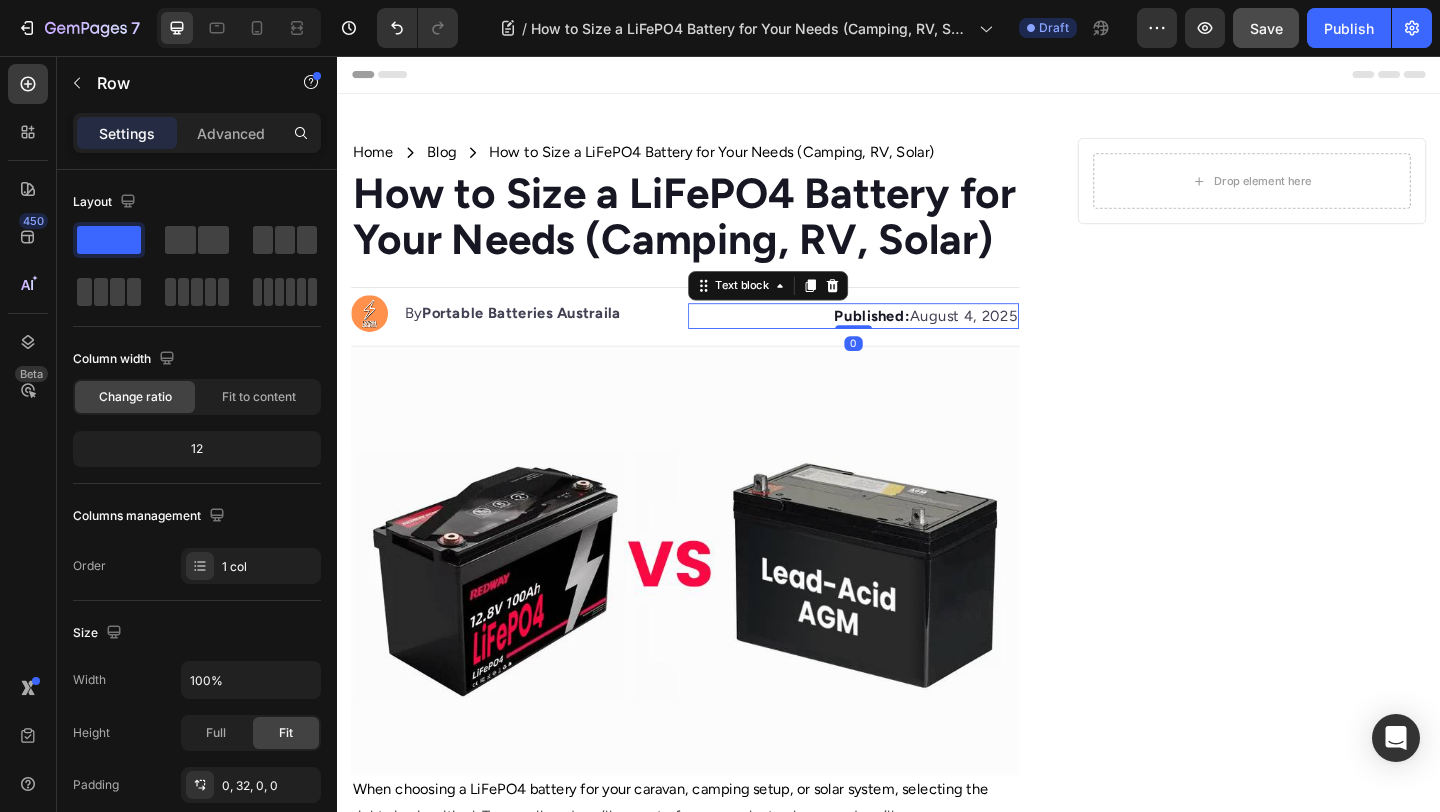 click on "Published: [DATE]" at bounding box center (898, 339) 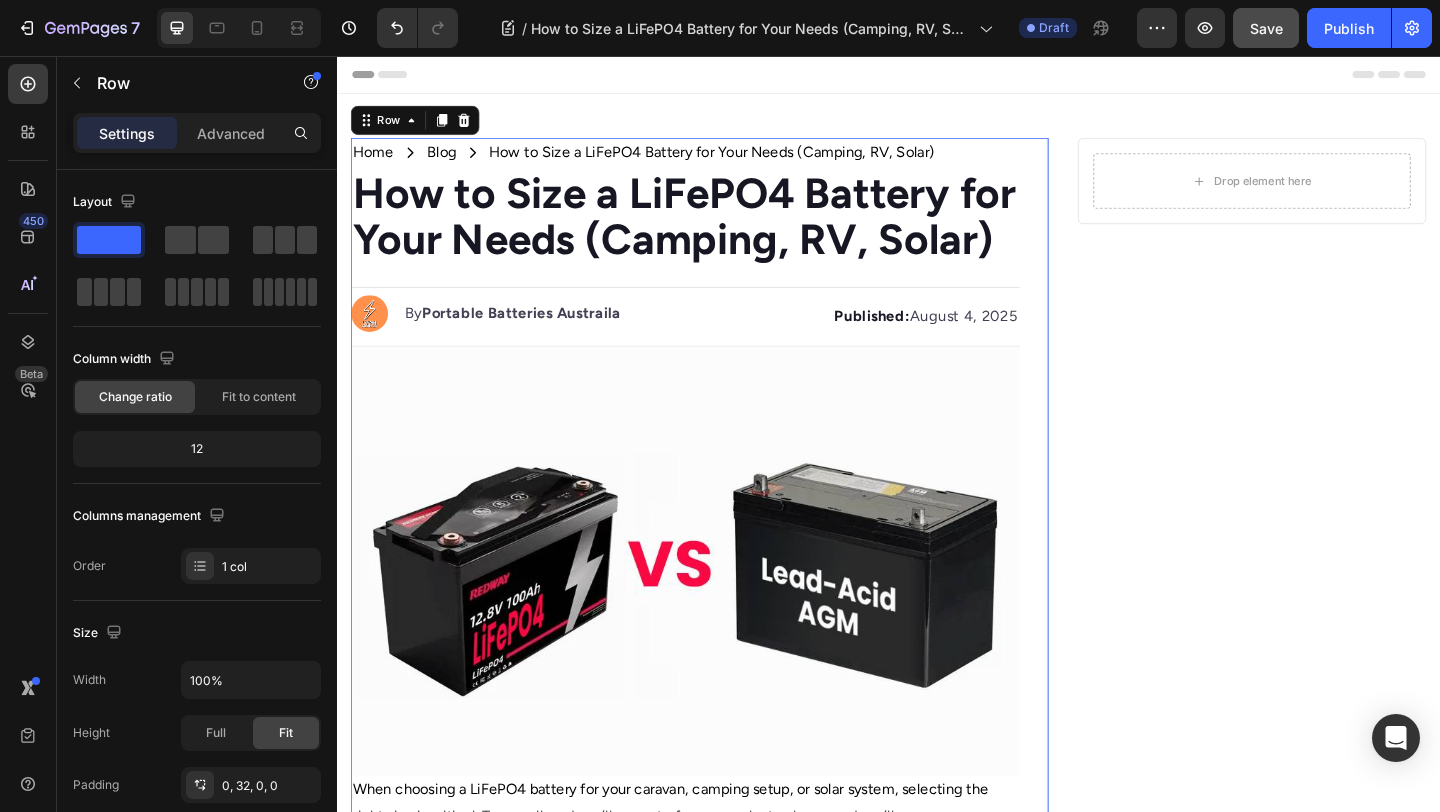 click on "Home Text Block
Icon Blog Text Block
Icon How to Size a LiFePO4 Battery for Your Needs (Camping, RV, Solar) Text Block Row ⁠⁠⁠⁠⁠⁠⁠ How to Size a LiFePO4 Battery for Your Needs (Camping, RV, Solar) Heading Image By  Portable Batteries Austraila Text block Advanced list Published: [DATE] Text block Row Image When choosing a LiFePO4 battery for your caravan, camping setup, or solar system, selecting the right size is critical. Too small, and you’ll run out of power early; too large, and you’ll overpay or carry unnecessary weight. Here’s how to size your LiFePO4 battery properly. Text block ⁠⁠⁠⁠⁠⁠⁠ Step 1: Calculate Your Daily Power Usage Heading Start by listing all the devices you plan to power regularly and estimate their daily energy use: Text block Power (Watts) Text Block Device Text Block Usage Hours per Day Text Block Daily Usage (Wh) Text Block Row 10 Text Block LED lights Text Block 5 Text Block 10 x 5 = 50 Wh Text Block Row 50 3" at bounding box center (731, 1262) 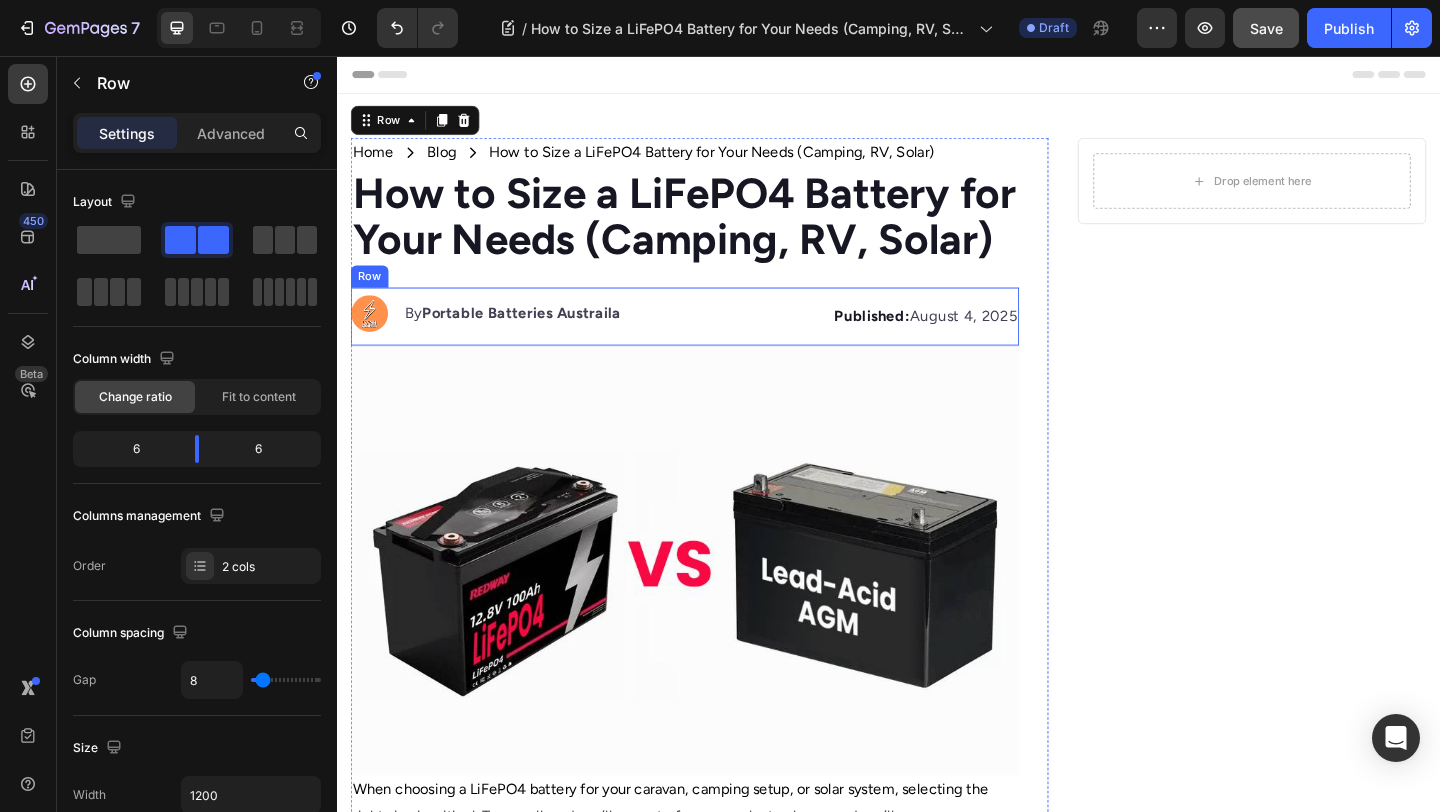 click on "Image By  Portable Batteries Austraila Text block Advanced list Published: [DATE] Text block Row" at bounding box center [715, 339] 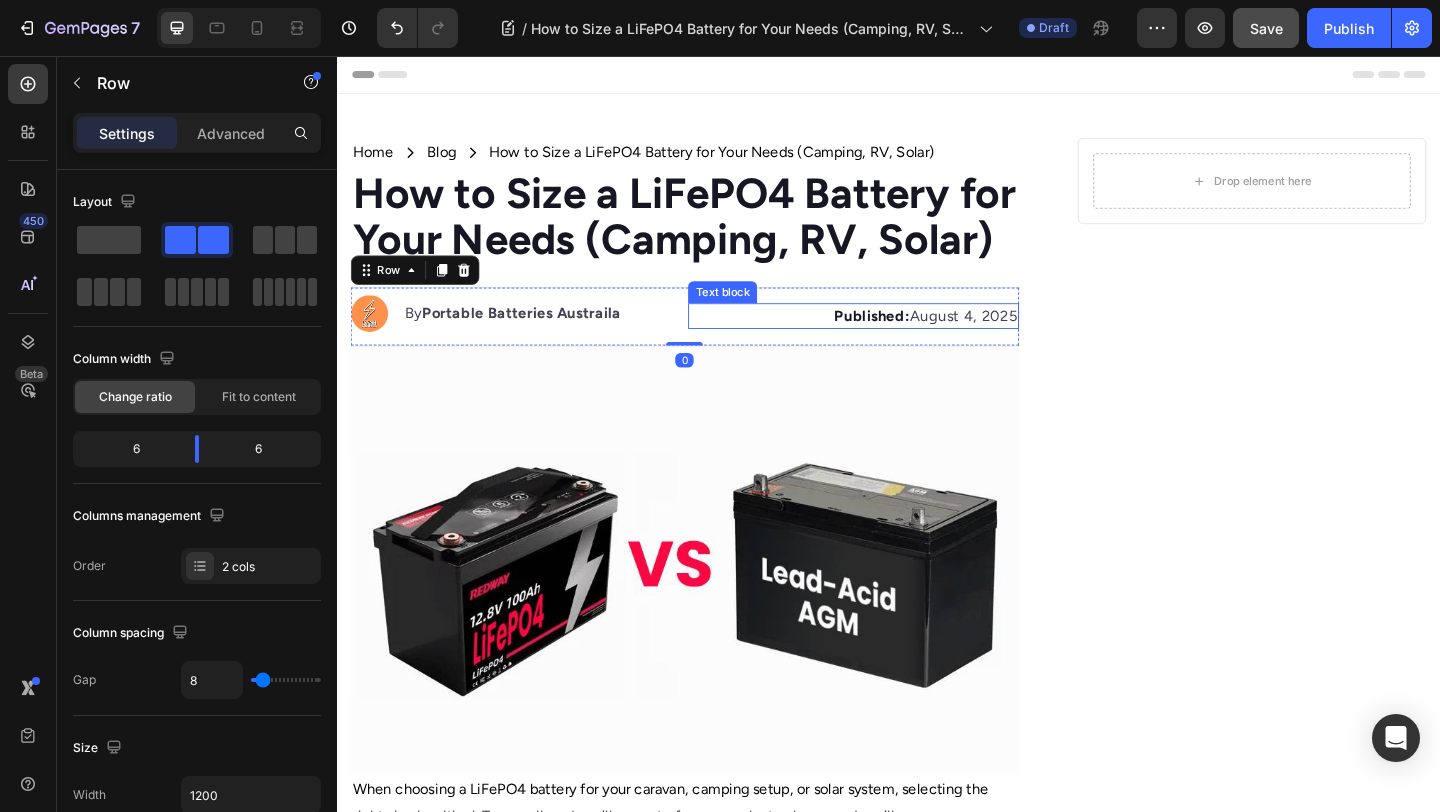 click on "Published: [DATE] Text block" at bounding box center (898, 339) 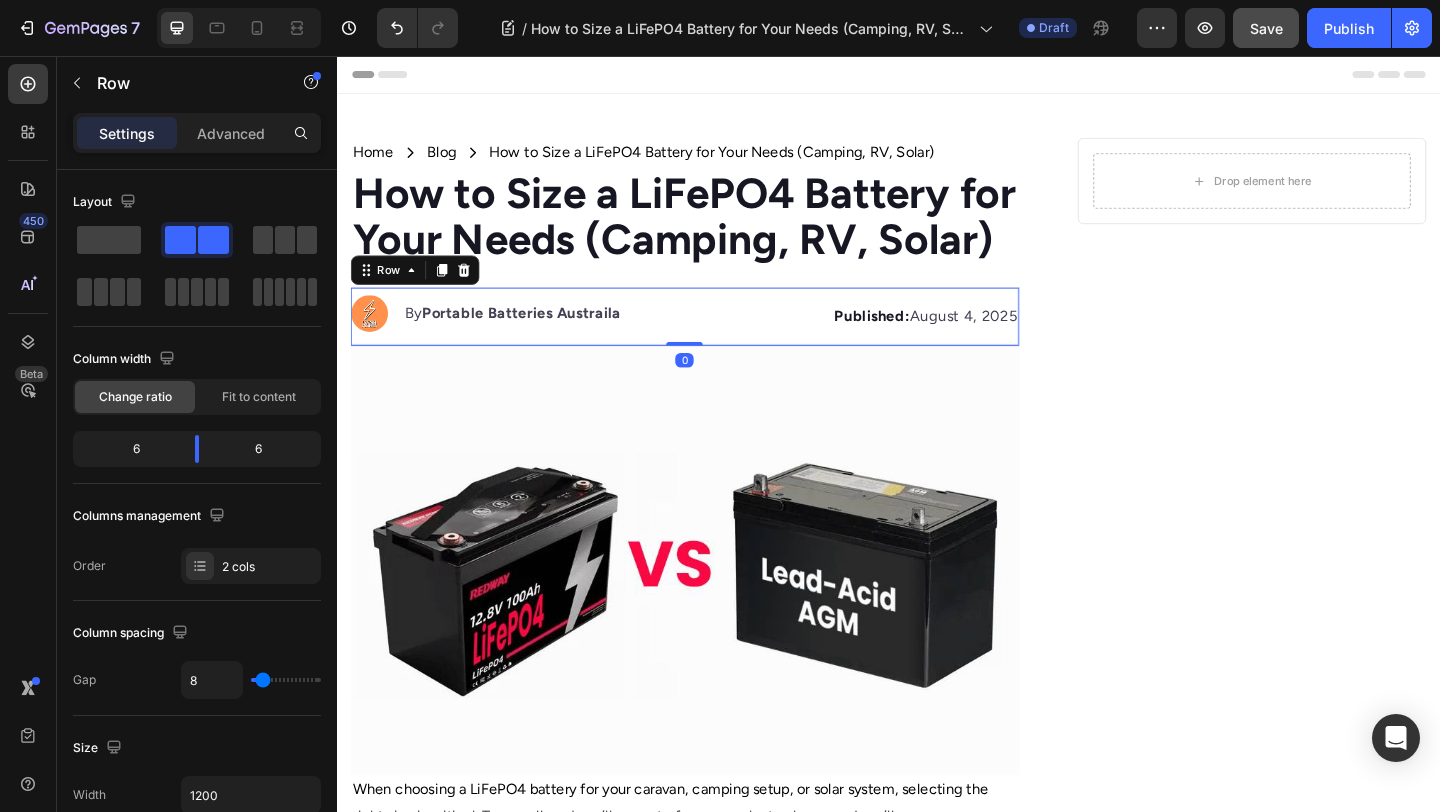 click on "Published: [DATE]" at bounding box center [898, 339] 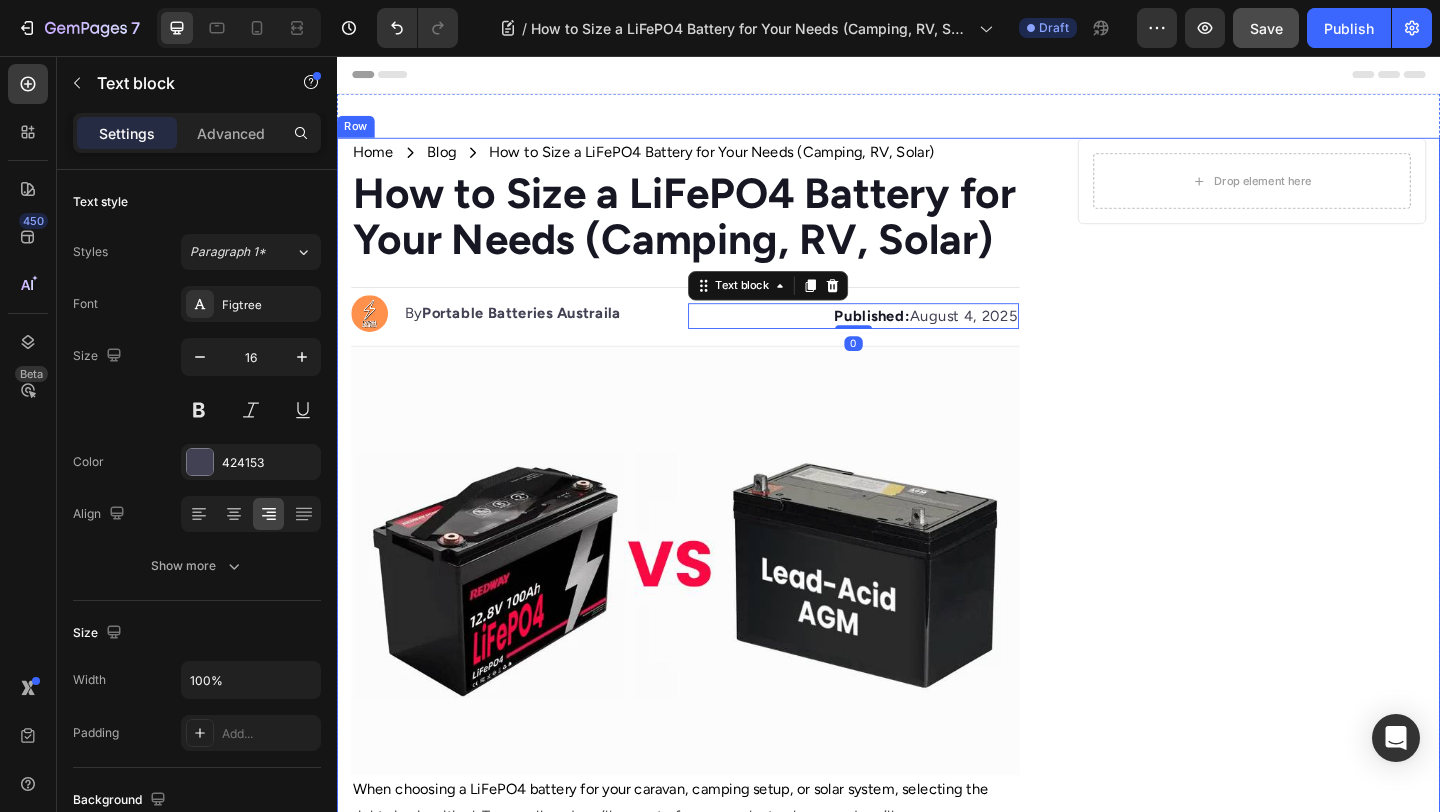 click on "Drop element here Row" at bounding box center [1332, 1262] 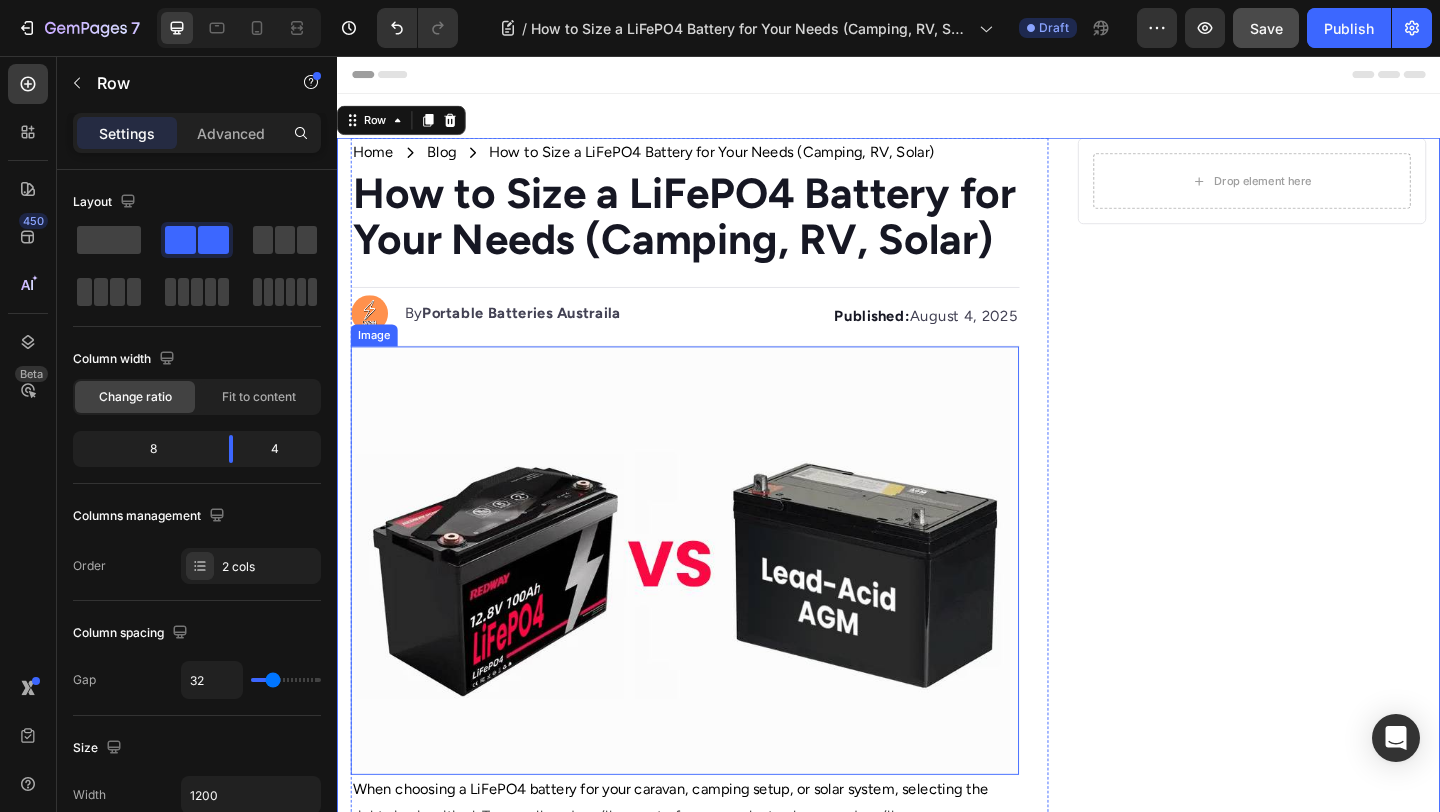 click at bounding box center (715, 605) 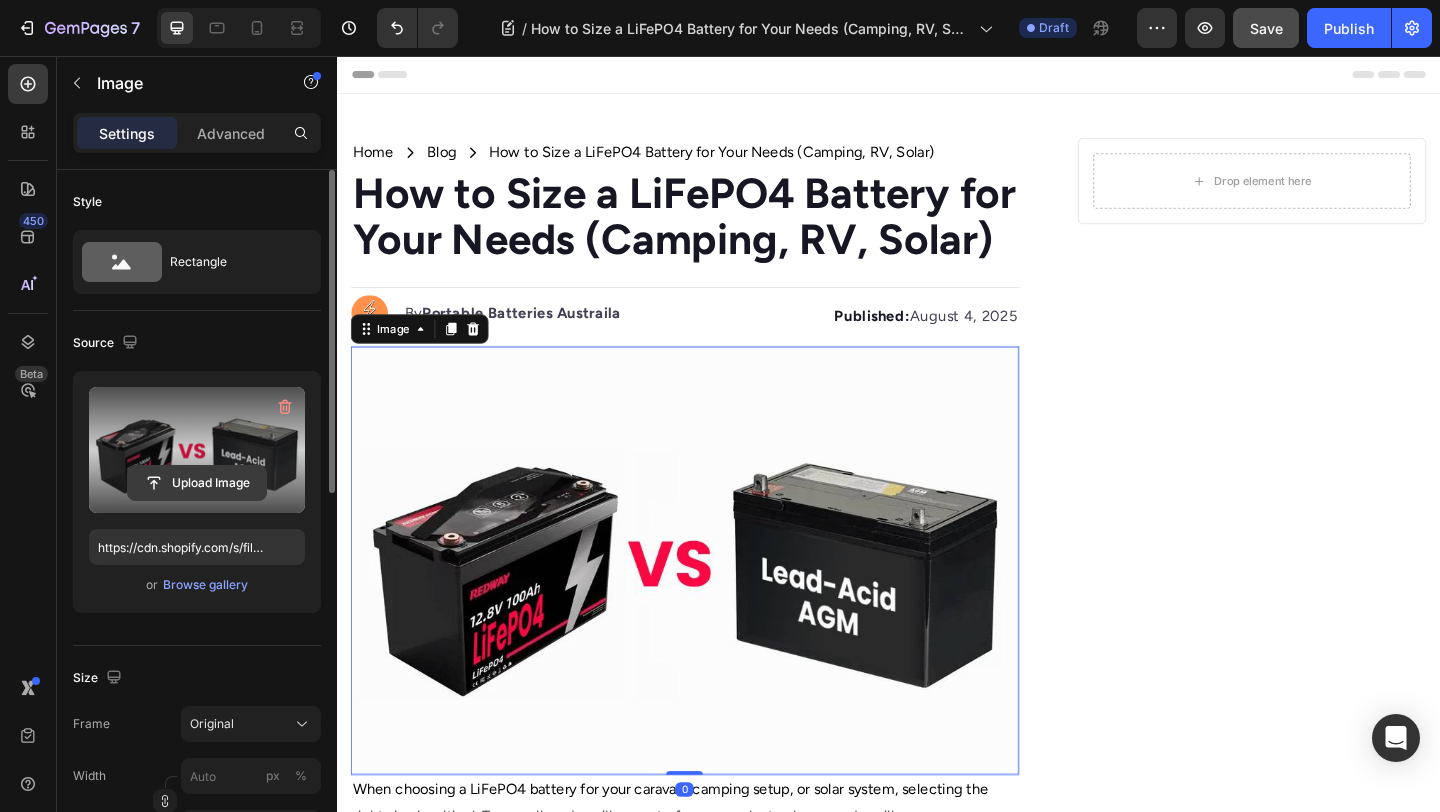 click 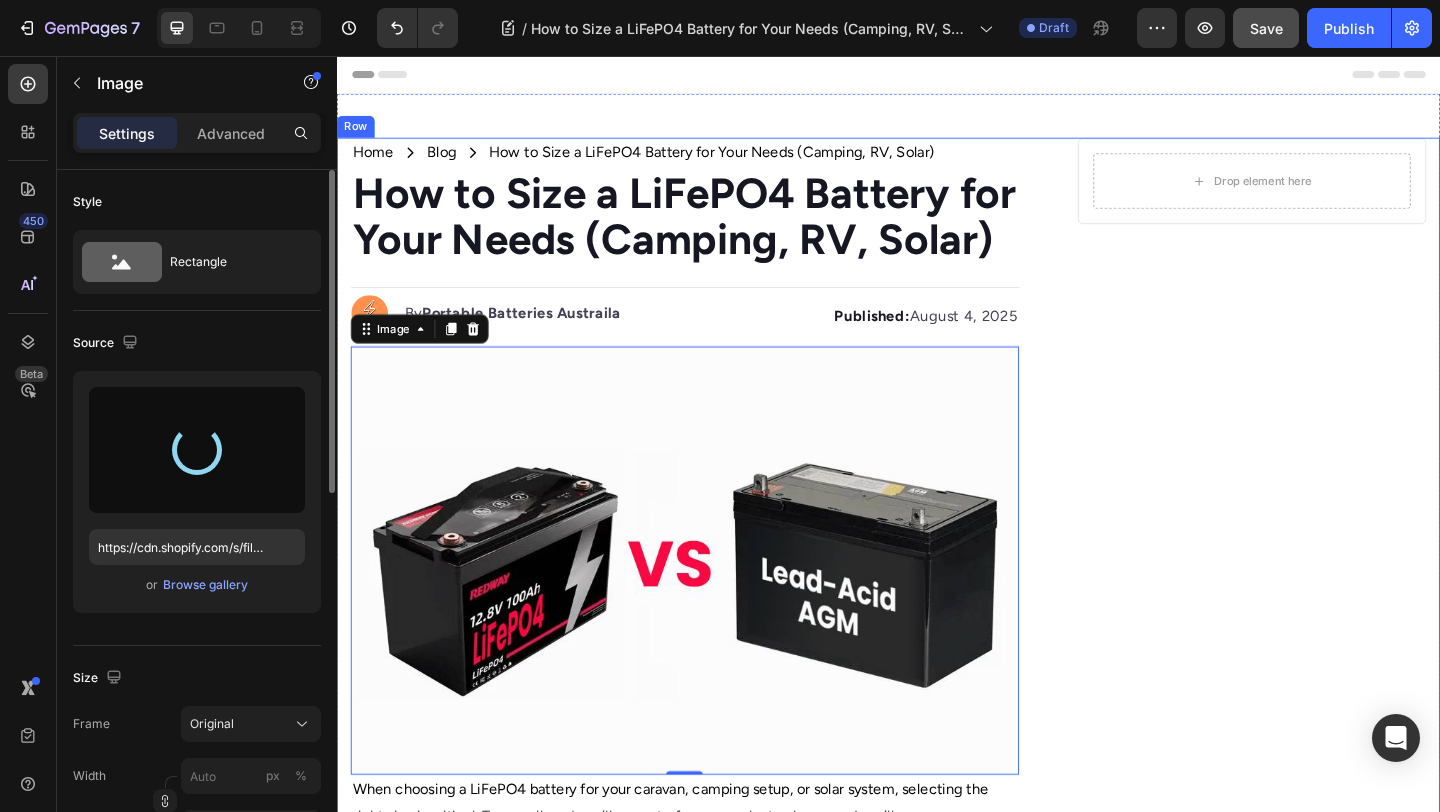type on "https://cdn.shopify.com/s/files/1/0668/9642/9137/files/gempages_567543371971691561-46f565e4-2d79-4f46-96db-46e207942a72.png" 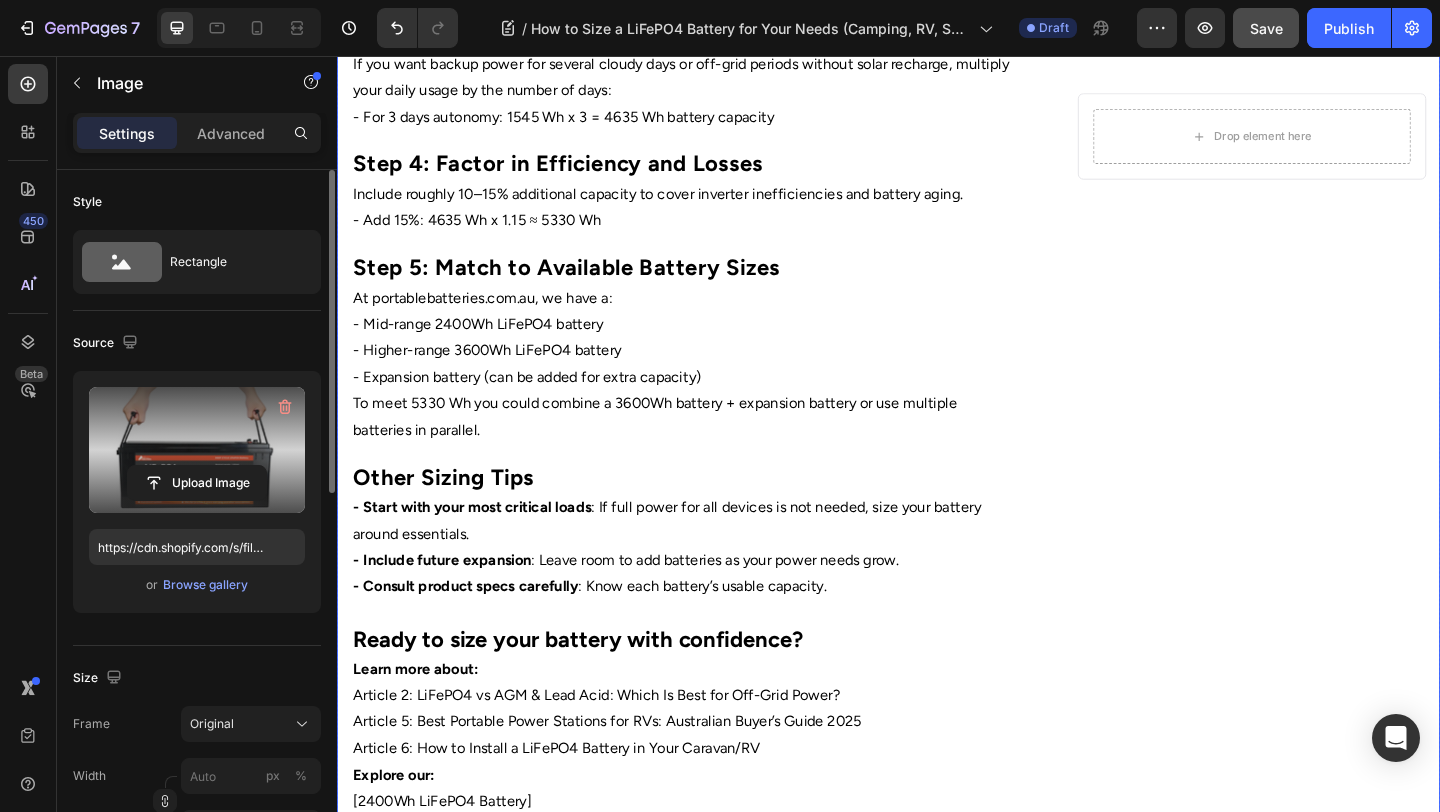 scroll, scrollTop: 0, scrollLeft: 0, axis: both 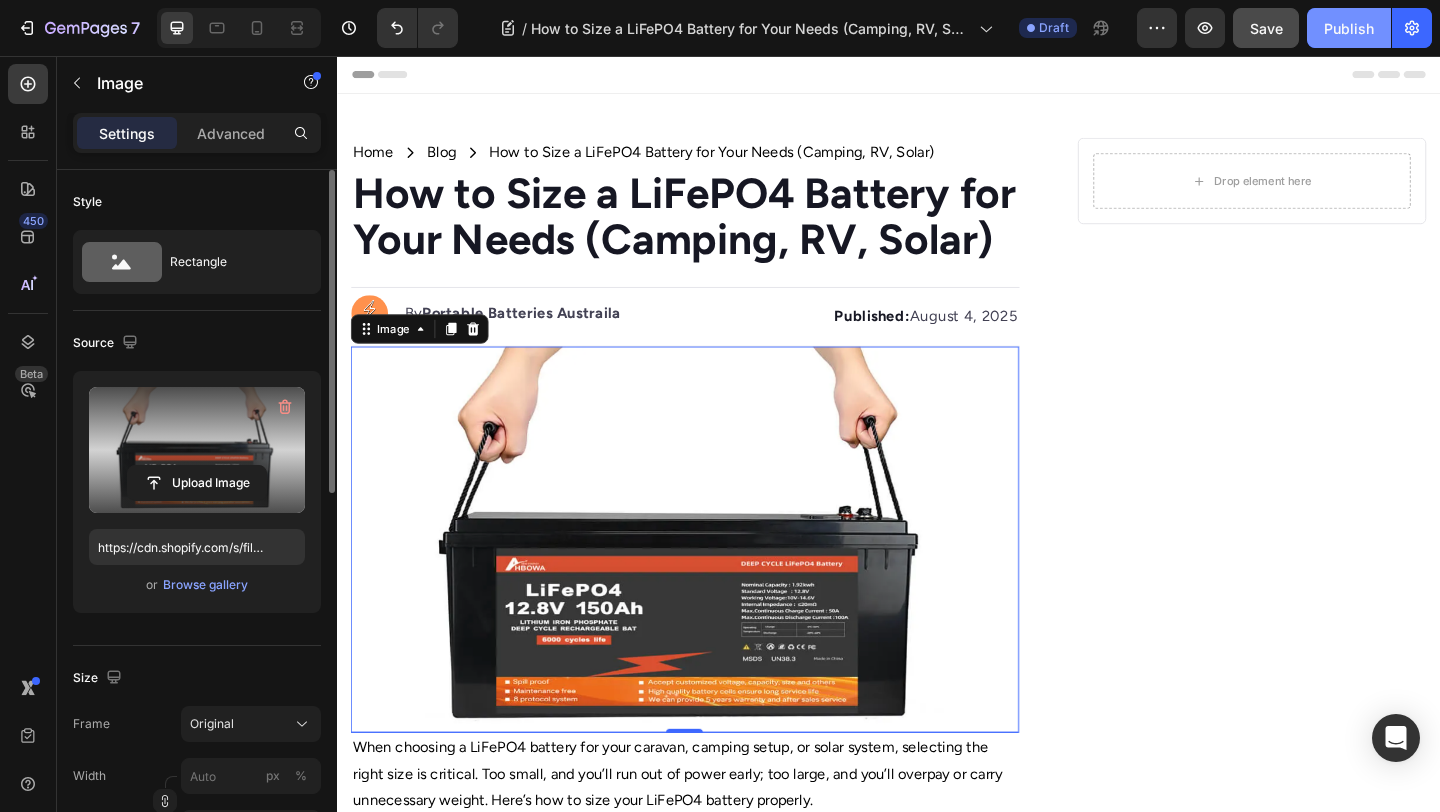click on "Publish" at bounding box center (1349, 28) 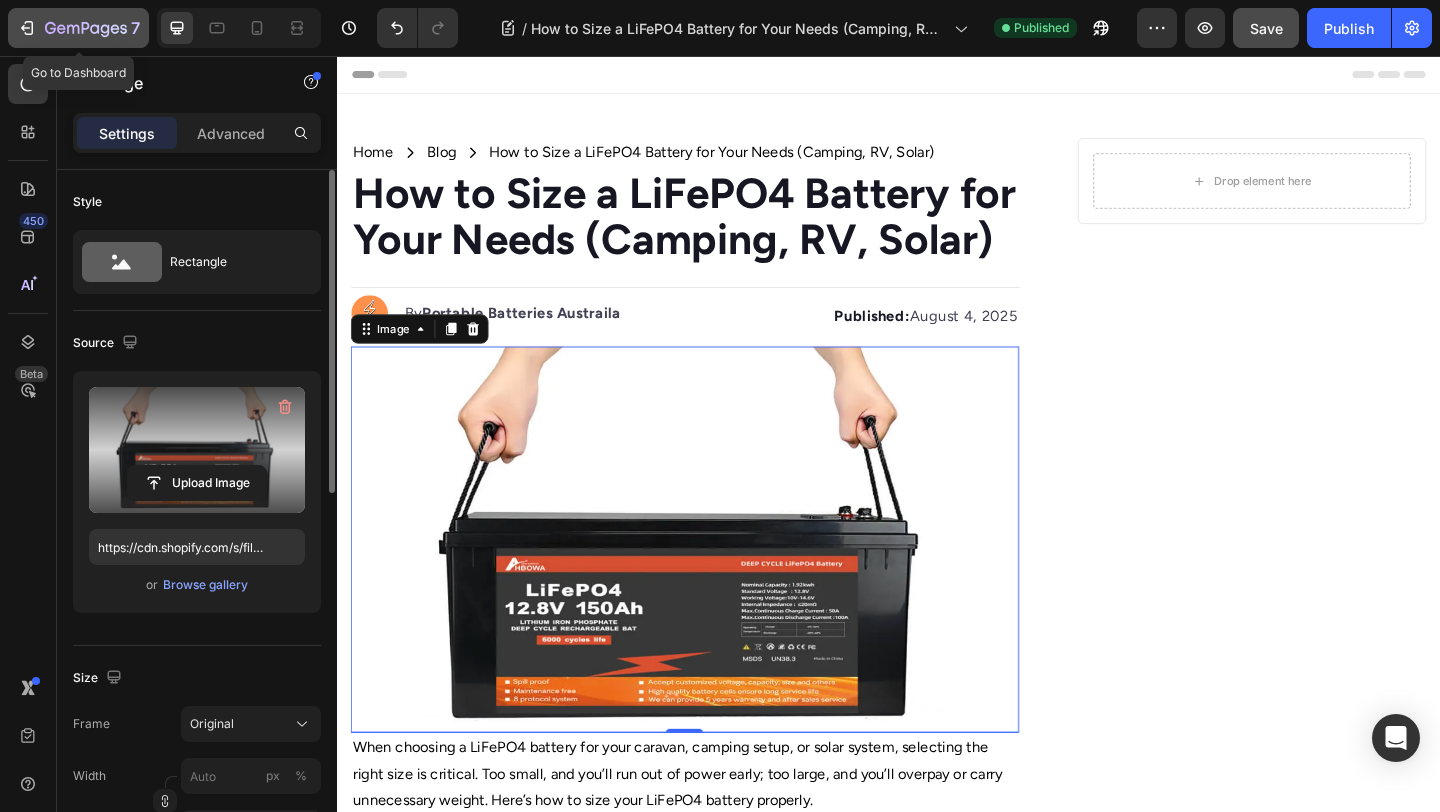 click on "7" 